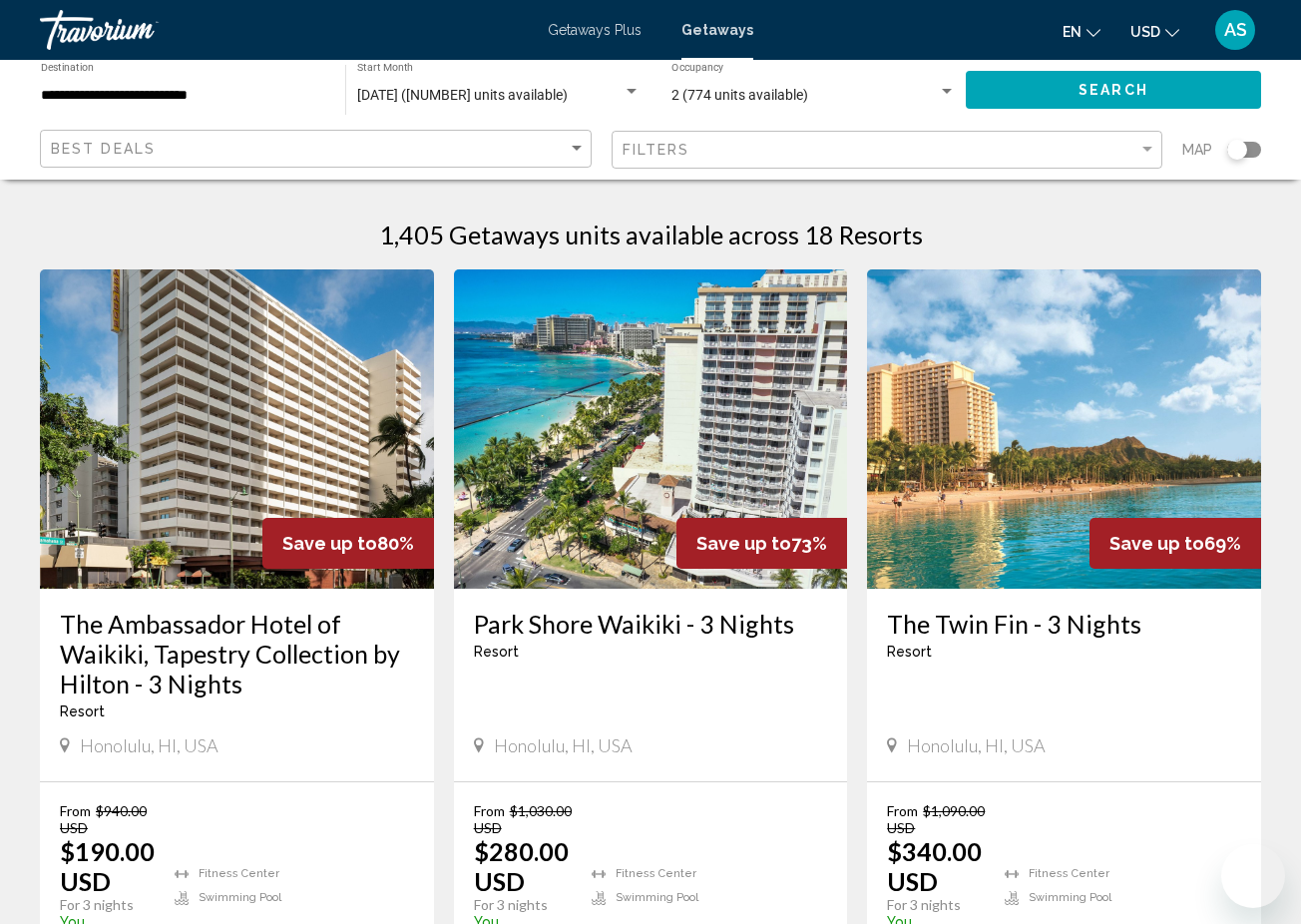 scroll, scrollTop: 1010, scrollLeft: 0, axis: vertical 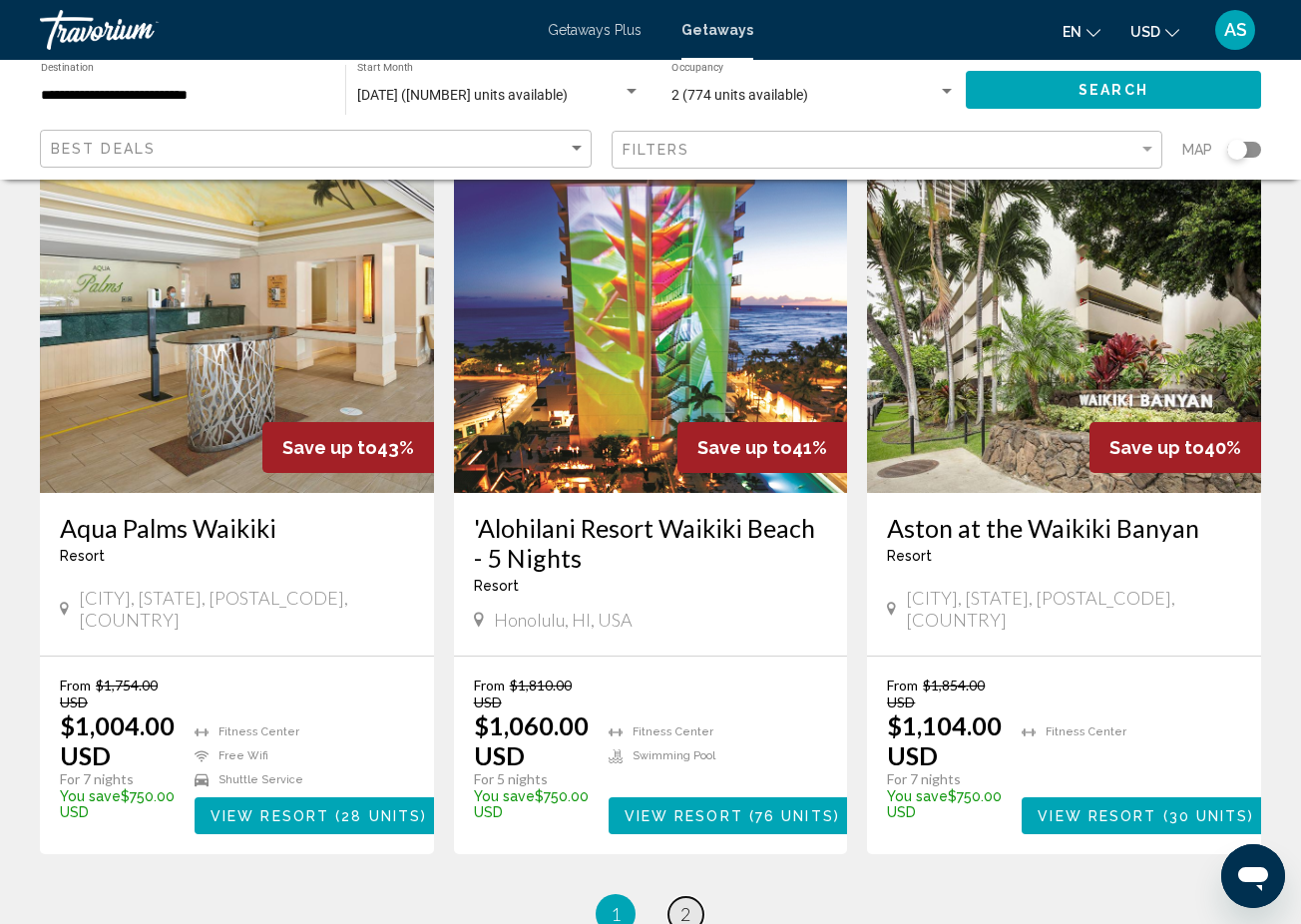 click on "page  2" at bounding box center (685, 914) 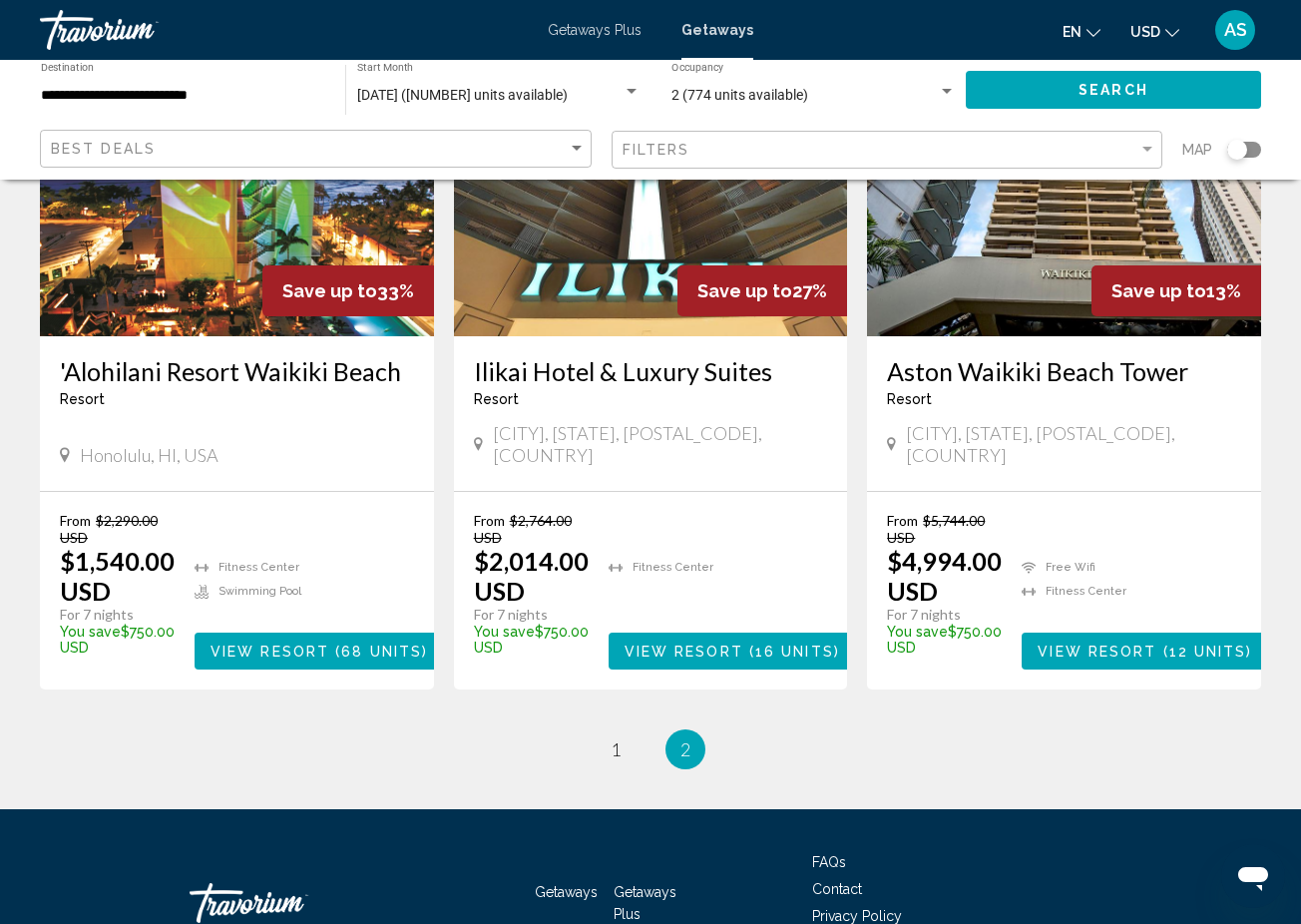 scroll, scrollTop: 967, scrollLeft: 0, axis: vertical 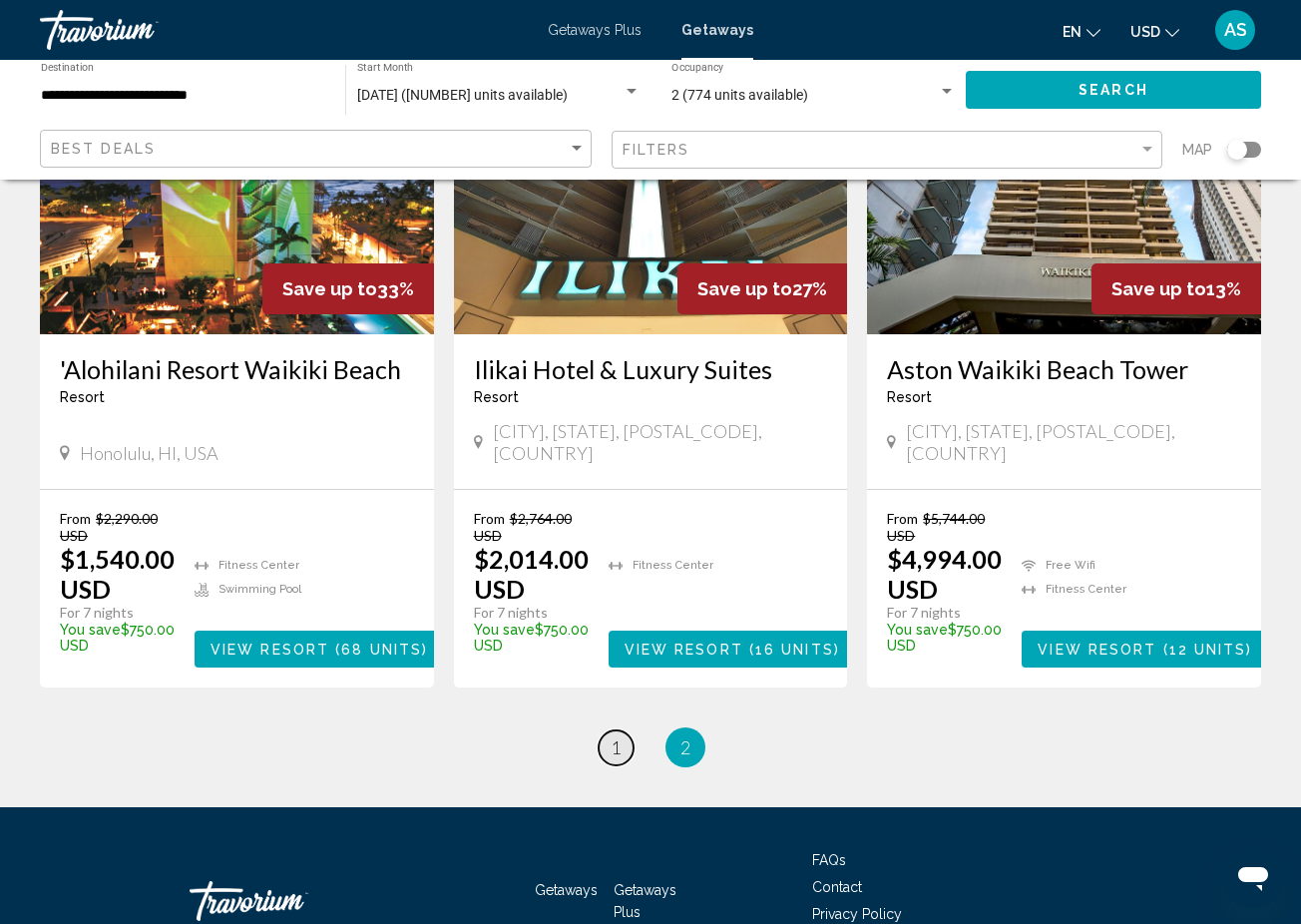 click on "1" at bounding box center (616, 747) 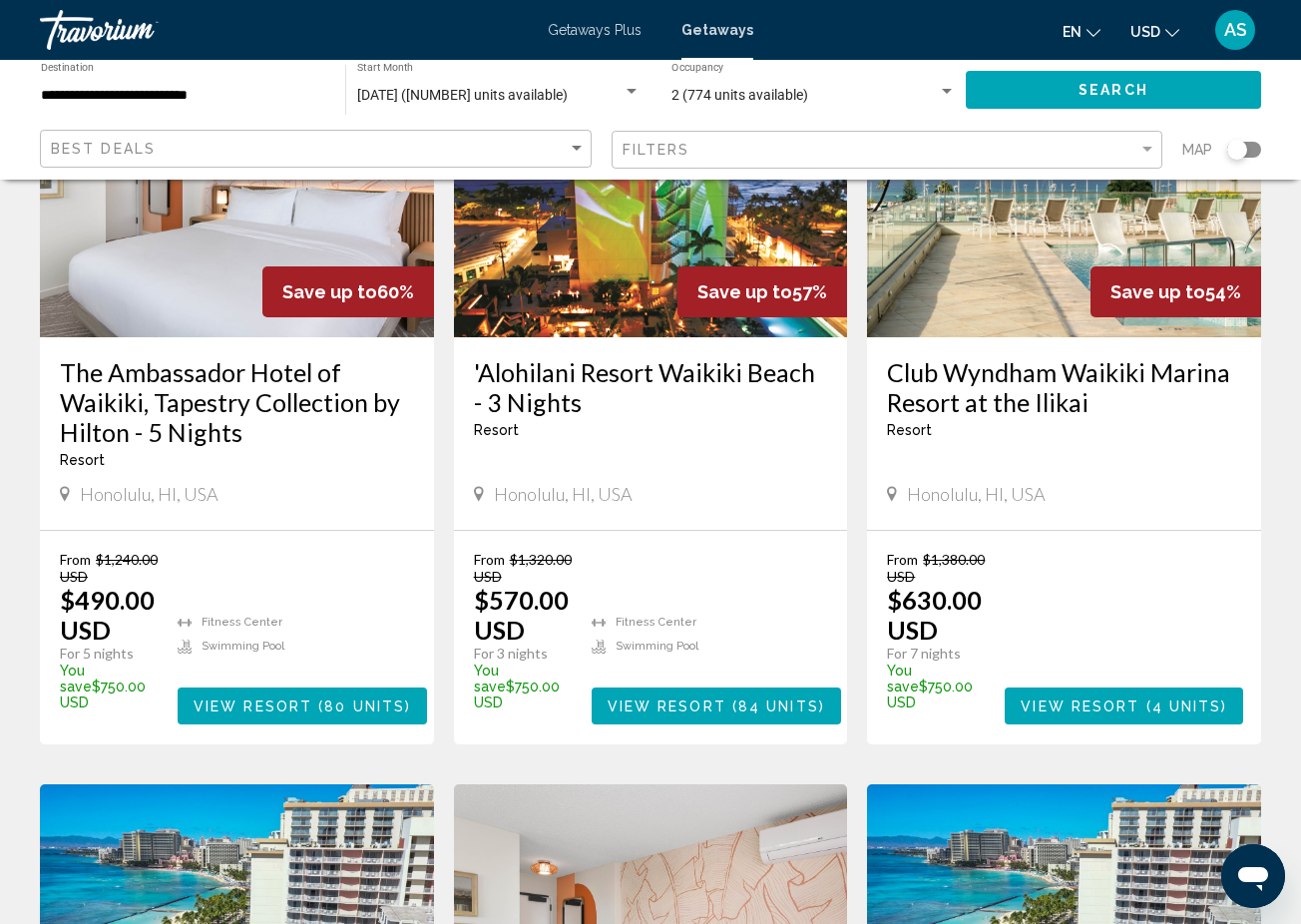scroll, scrollTop: 1052, scrollLeft: 0, axis: vertical 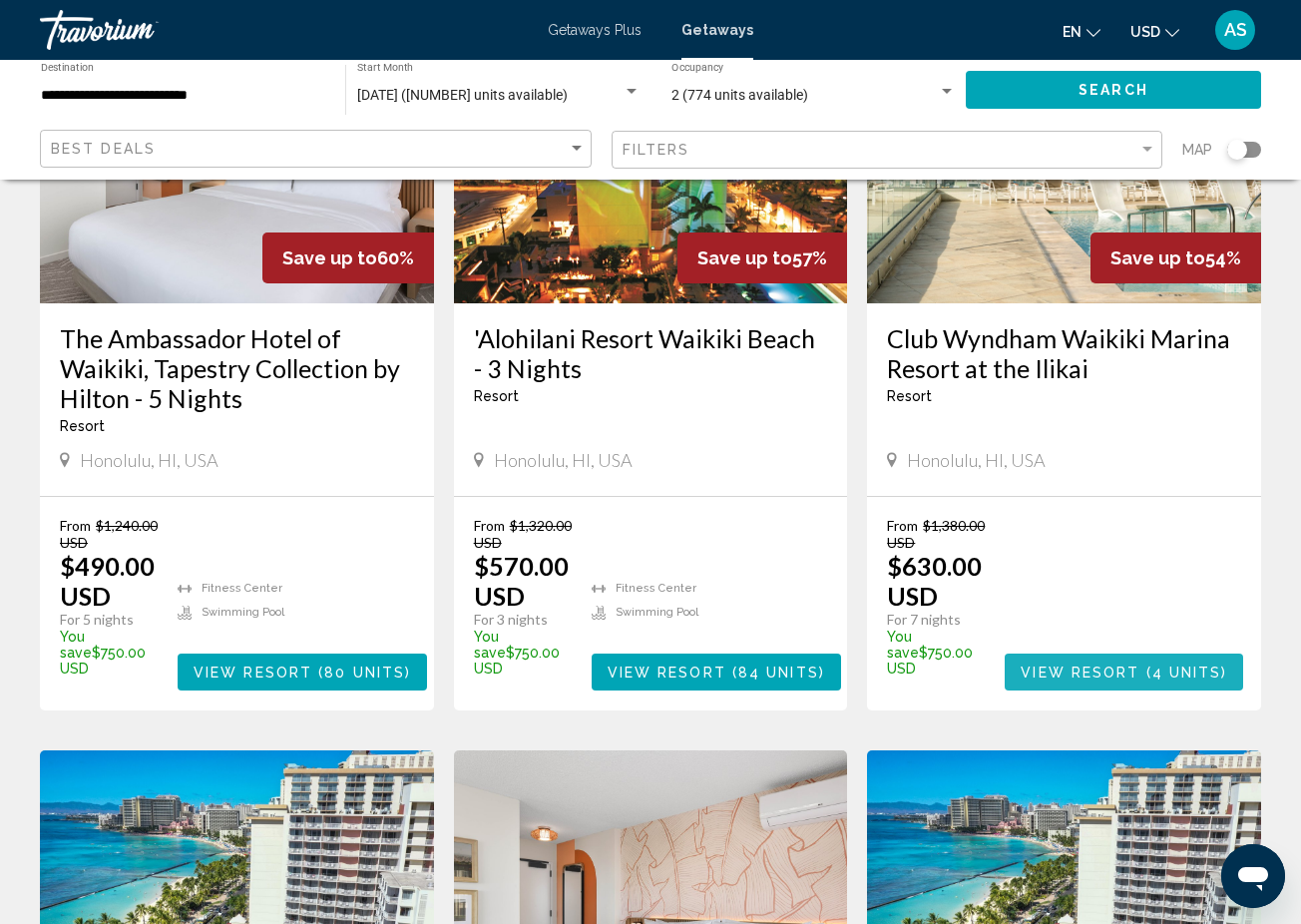 click on "( 4 units )" at bounding box center (1183, 673) 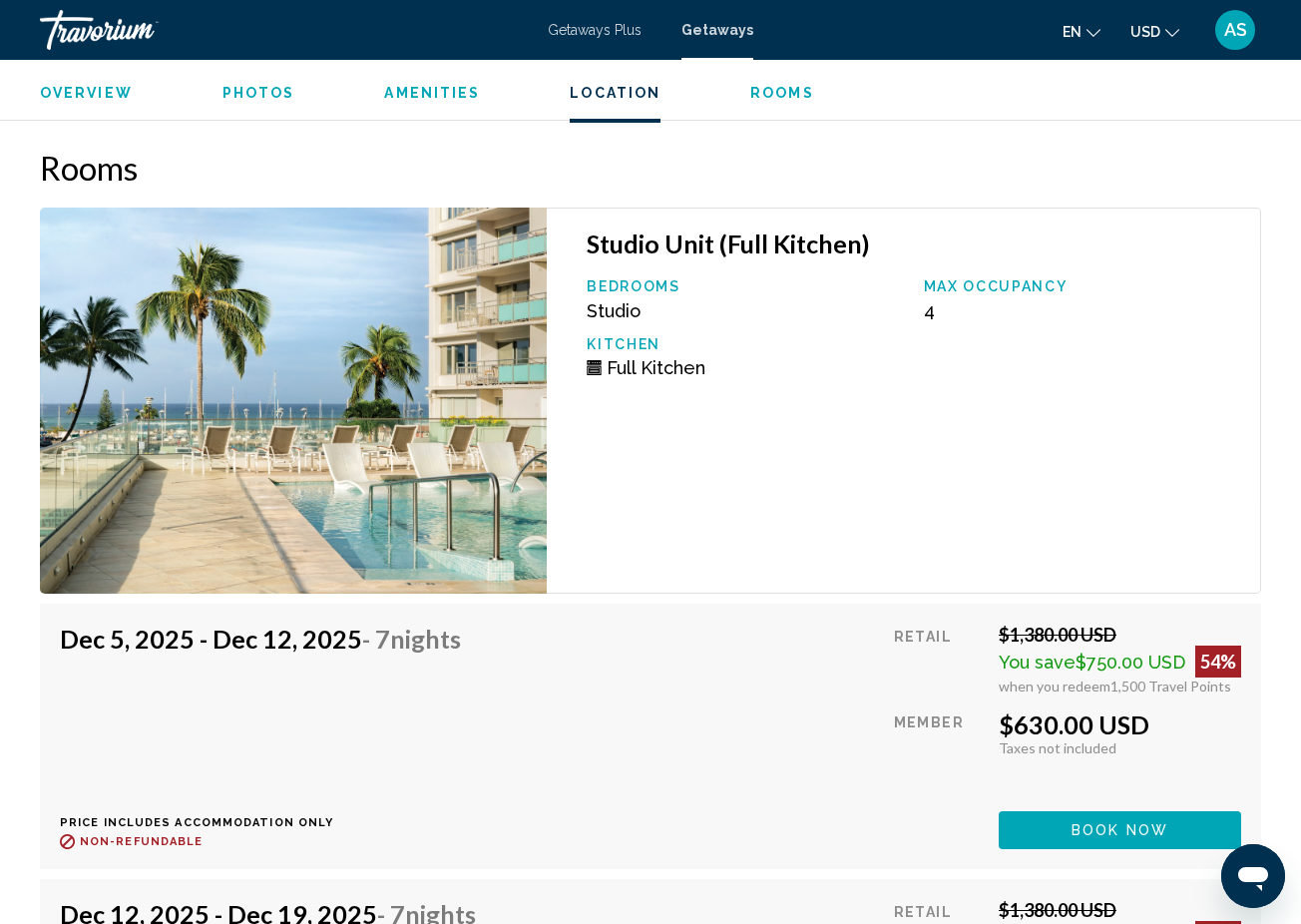scroll, scrollTop: 3549, scrollLeft: 0, axis: vertical 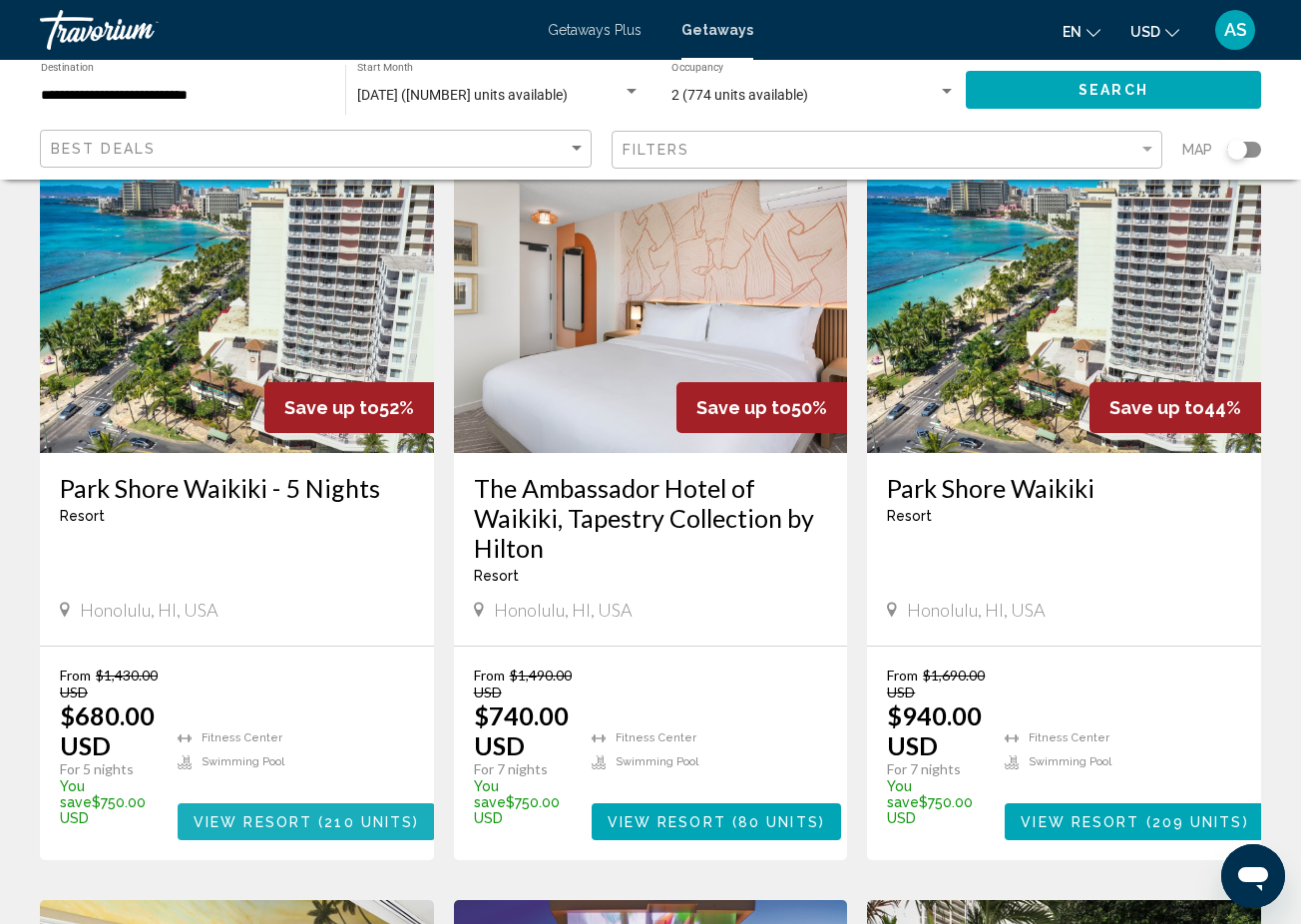 click on "( 210 units )" at bounding box center [365, 822] 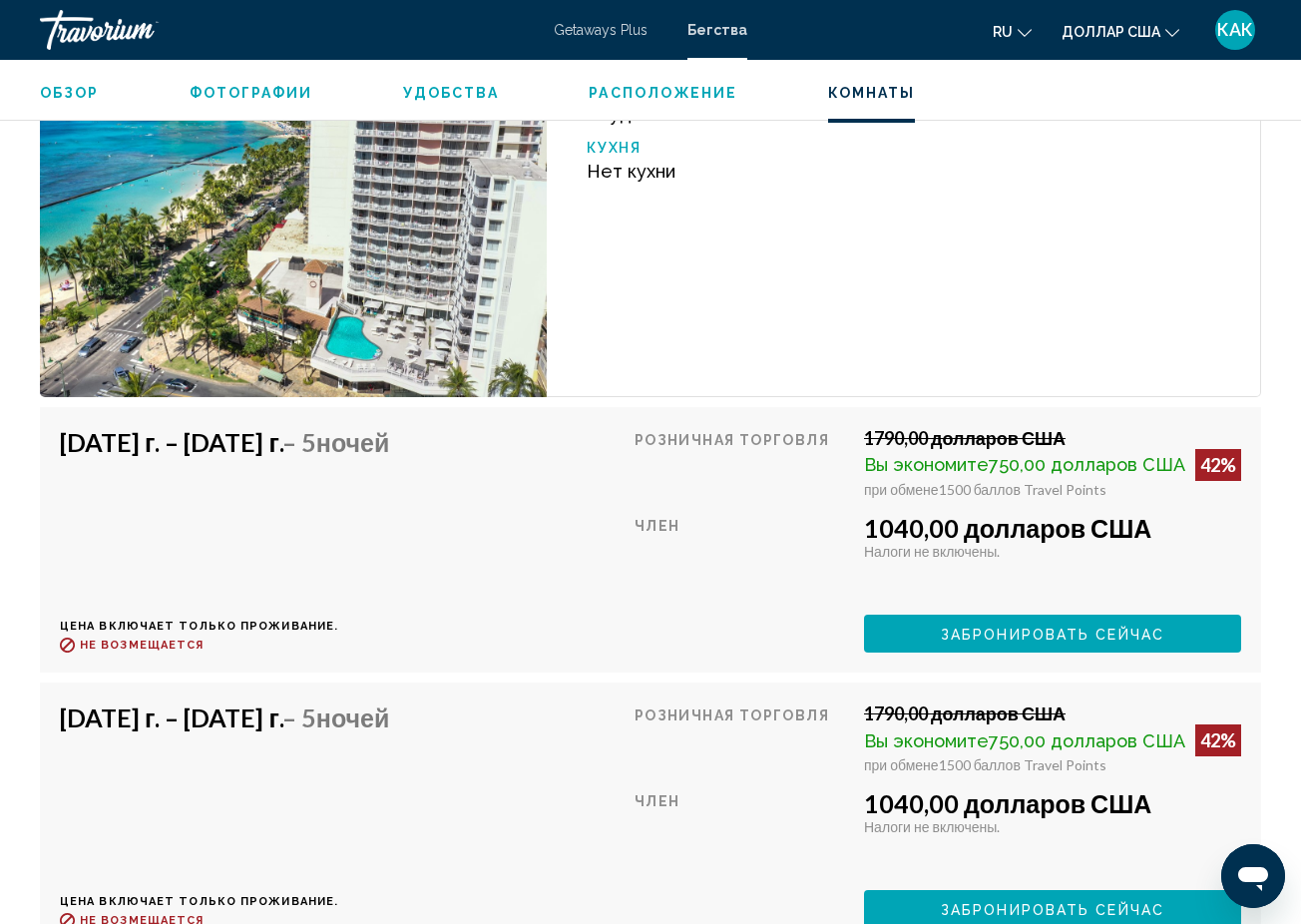 scroll, scrollTop: 12505, scrollLeft: 0, axis: vertical 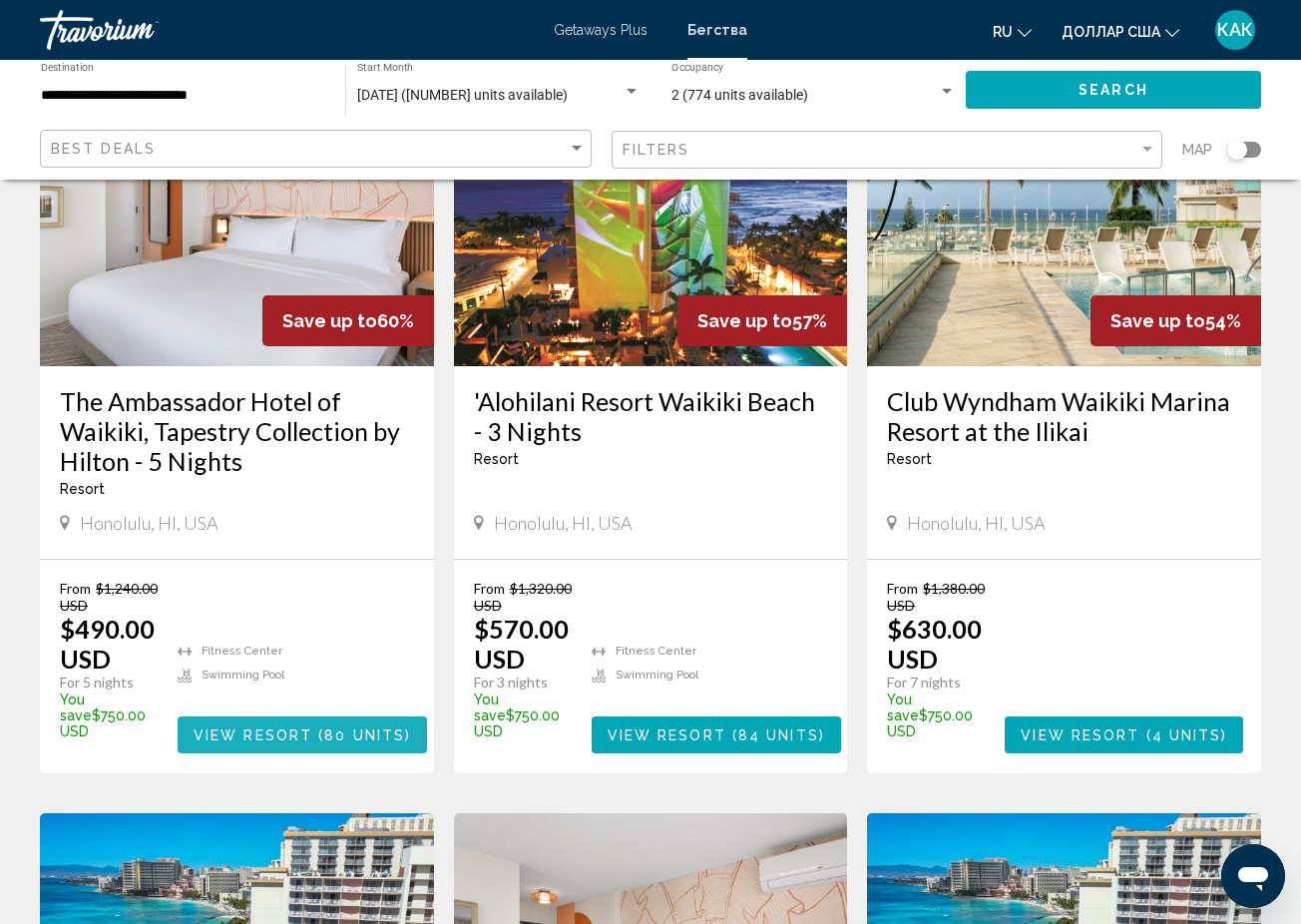 click on "80 units" at bounding box center [364, 735] 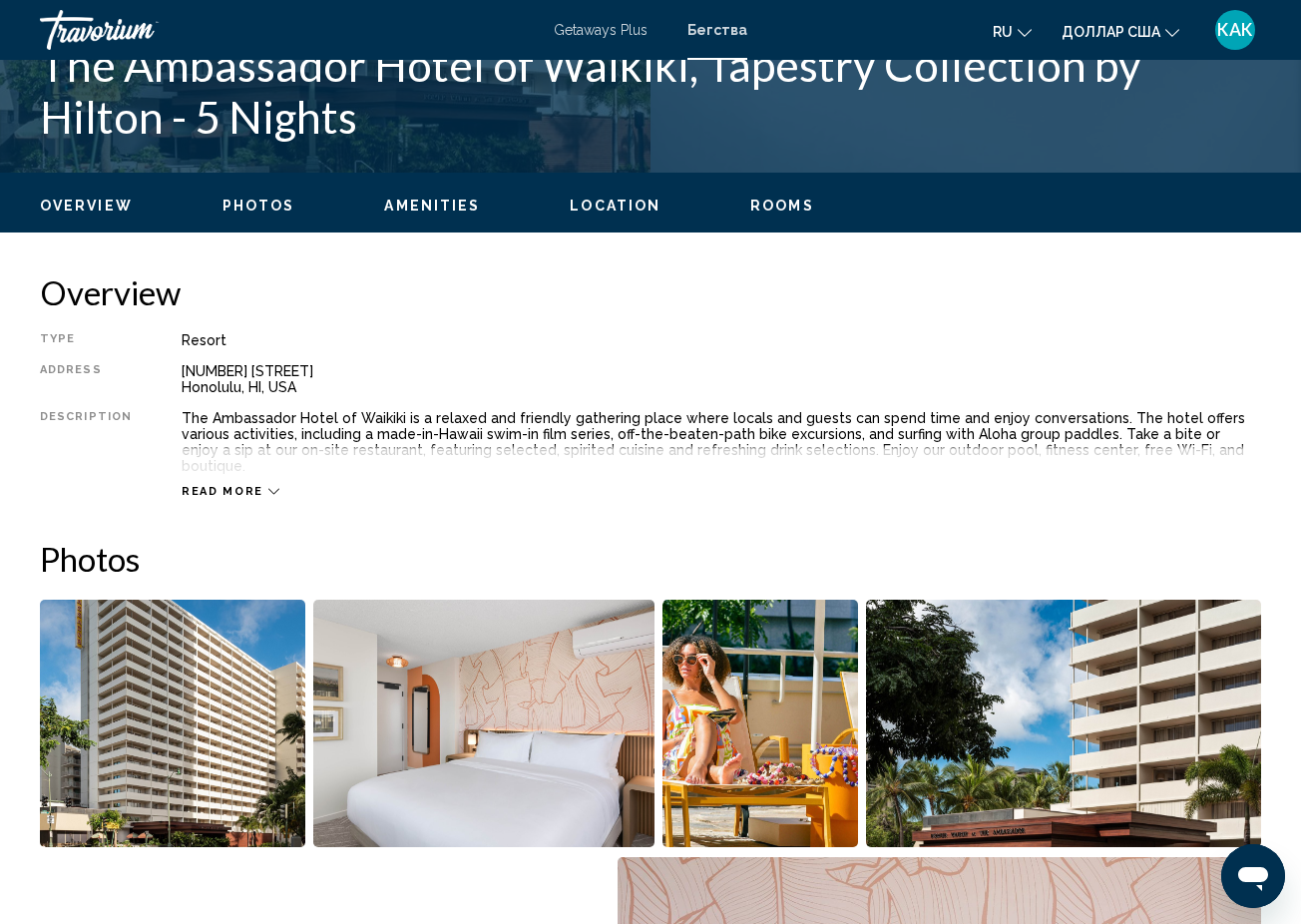 scroll, scrollTop: 826, scrollLeft: 0, axis: vertical 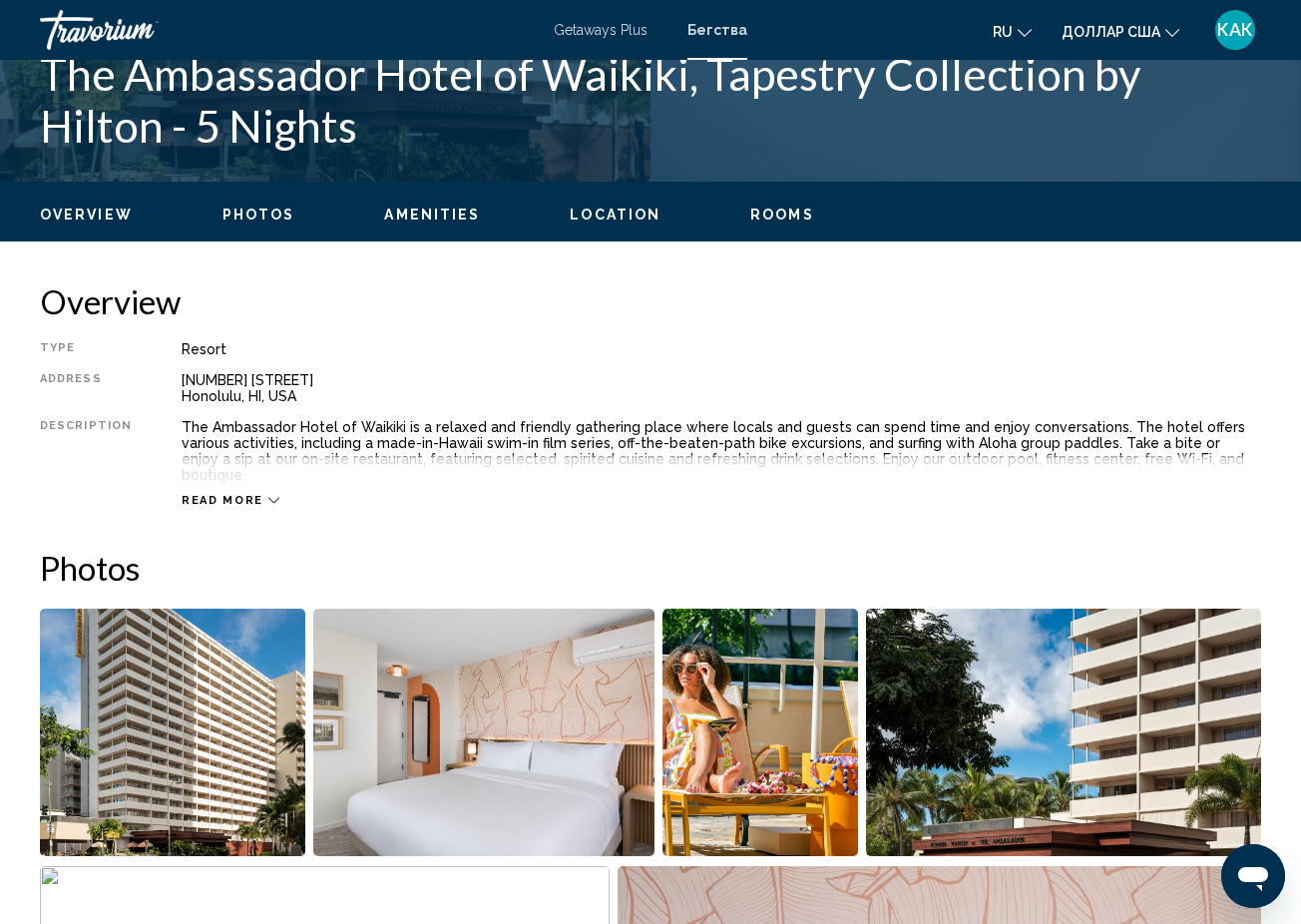 click 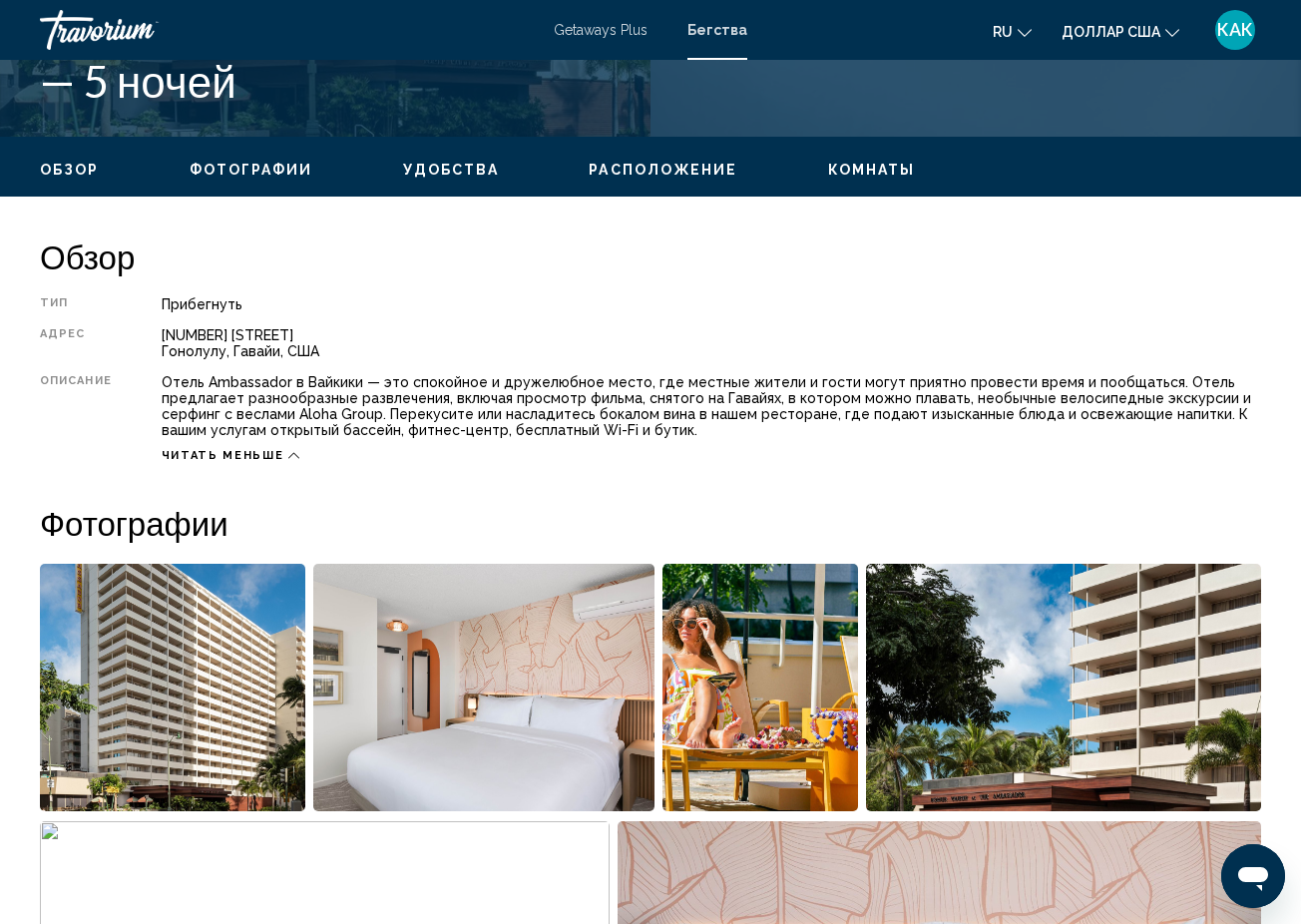 scroll, scrollTop: 920, scrollLeft: 0, axis: vertical 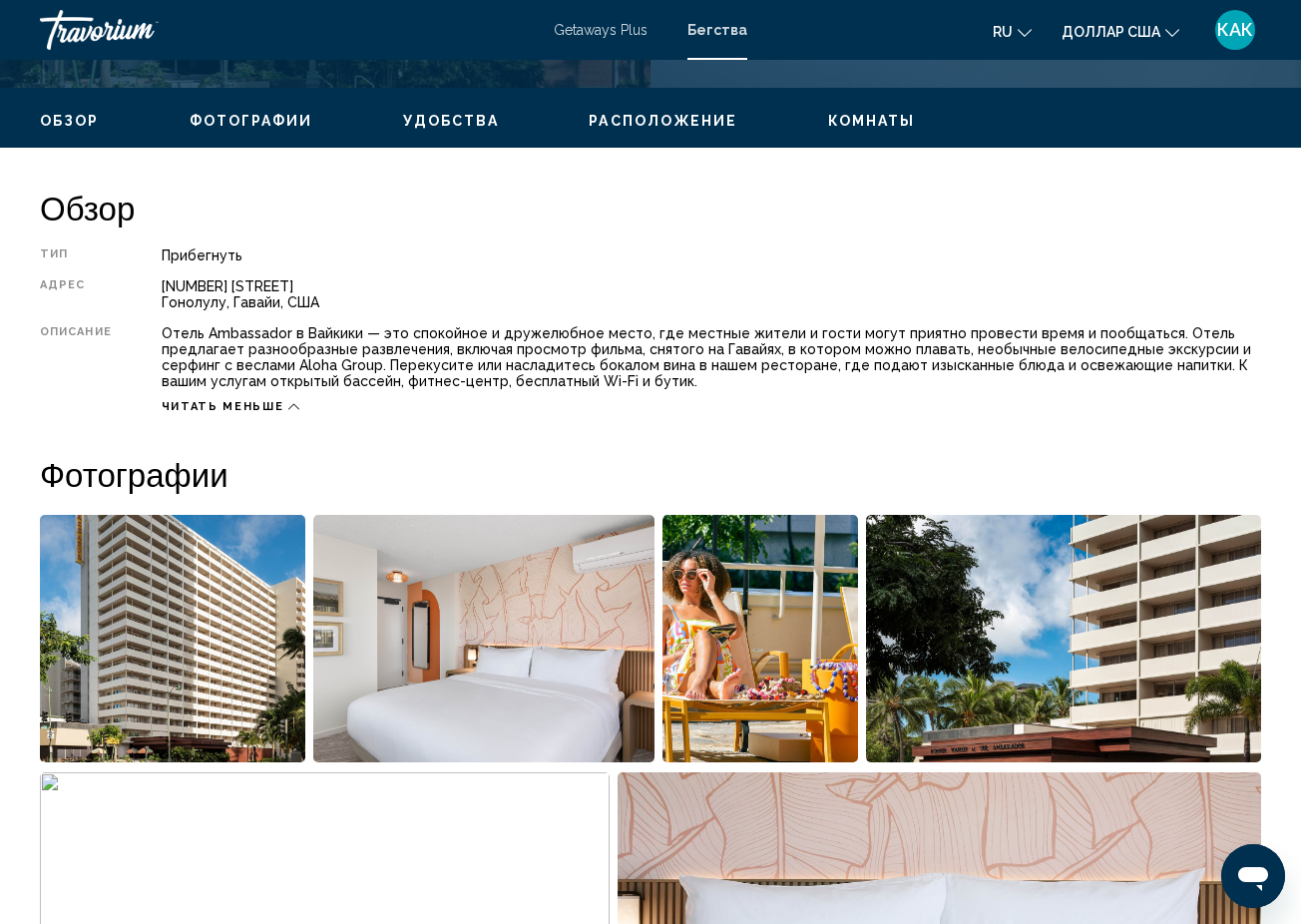 click on "Удобства" at bounding box center (451, 121) 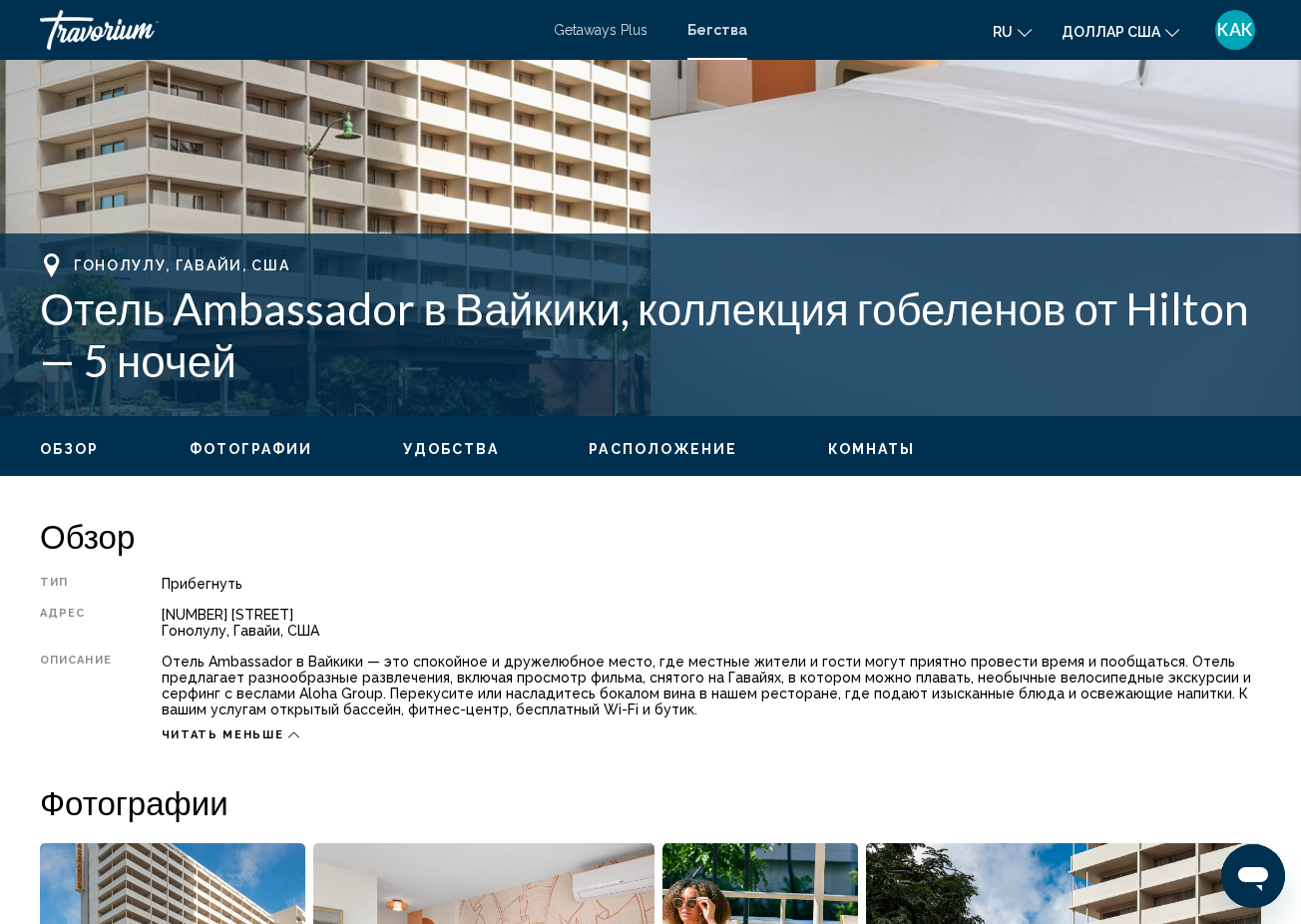 scroll, scrollTop: 594, scrollLeft: 0, axis: vertical 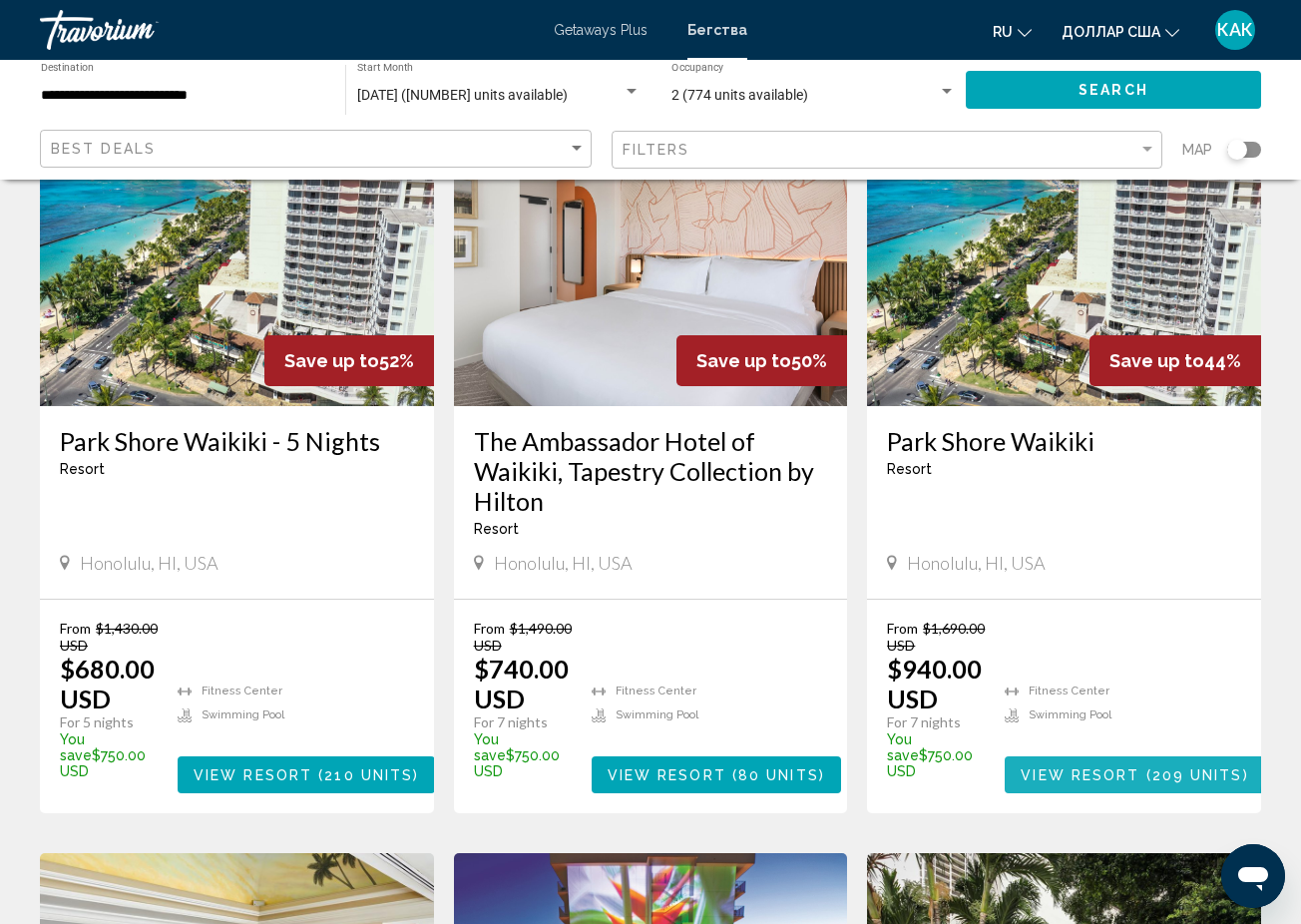 click on "View Resort" at bounding box center (1080, 775) 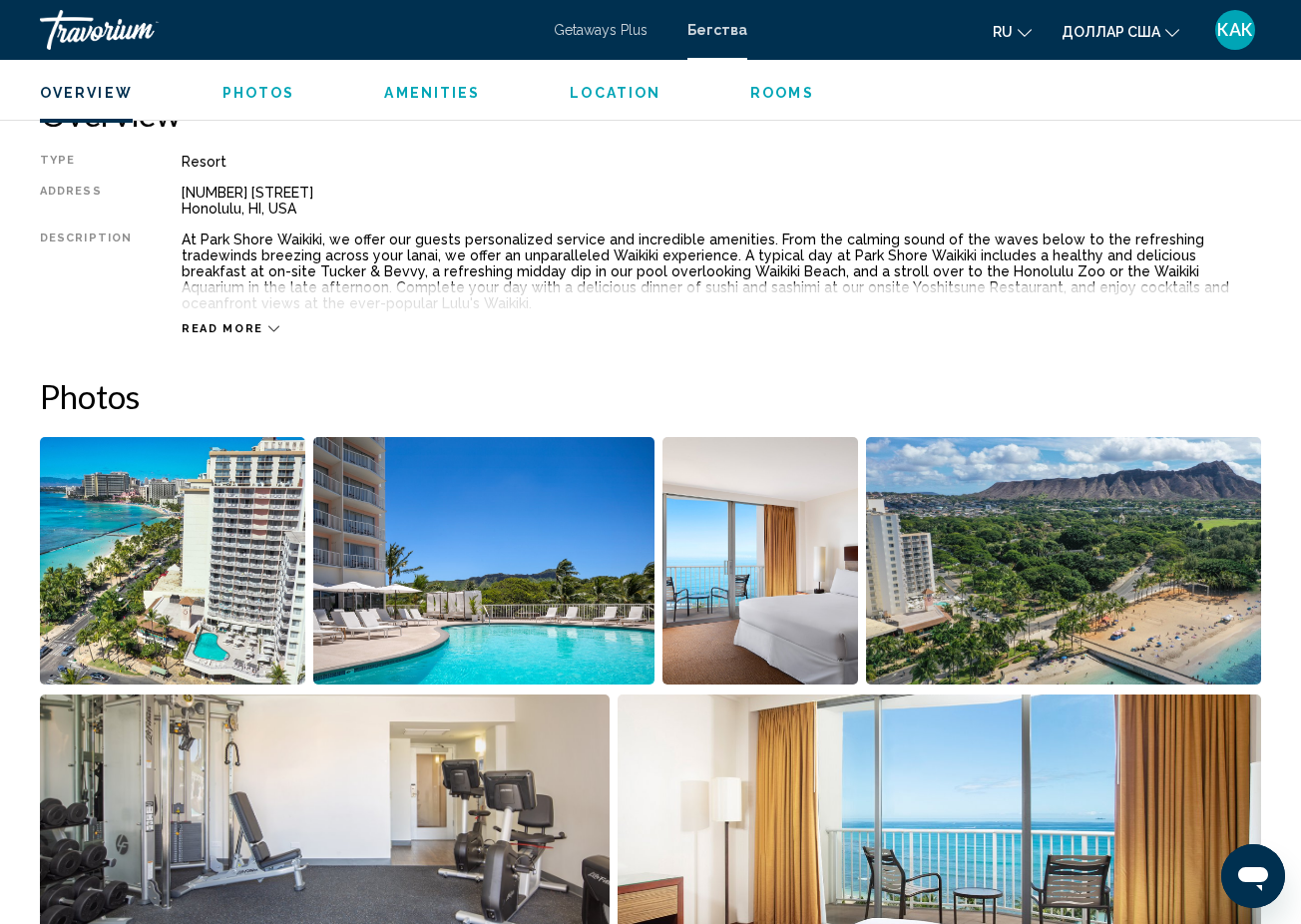 scroll, scrollTop: 1023, scrollLeft: 0, axis: vertical 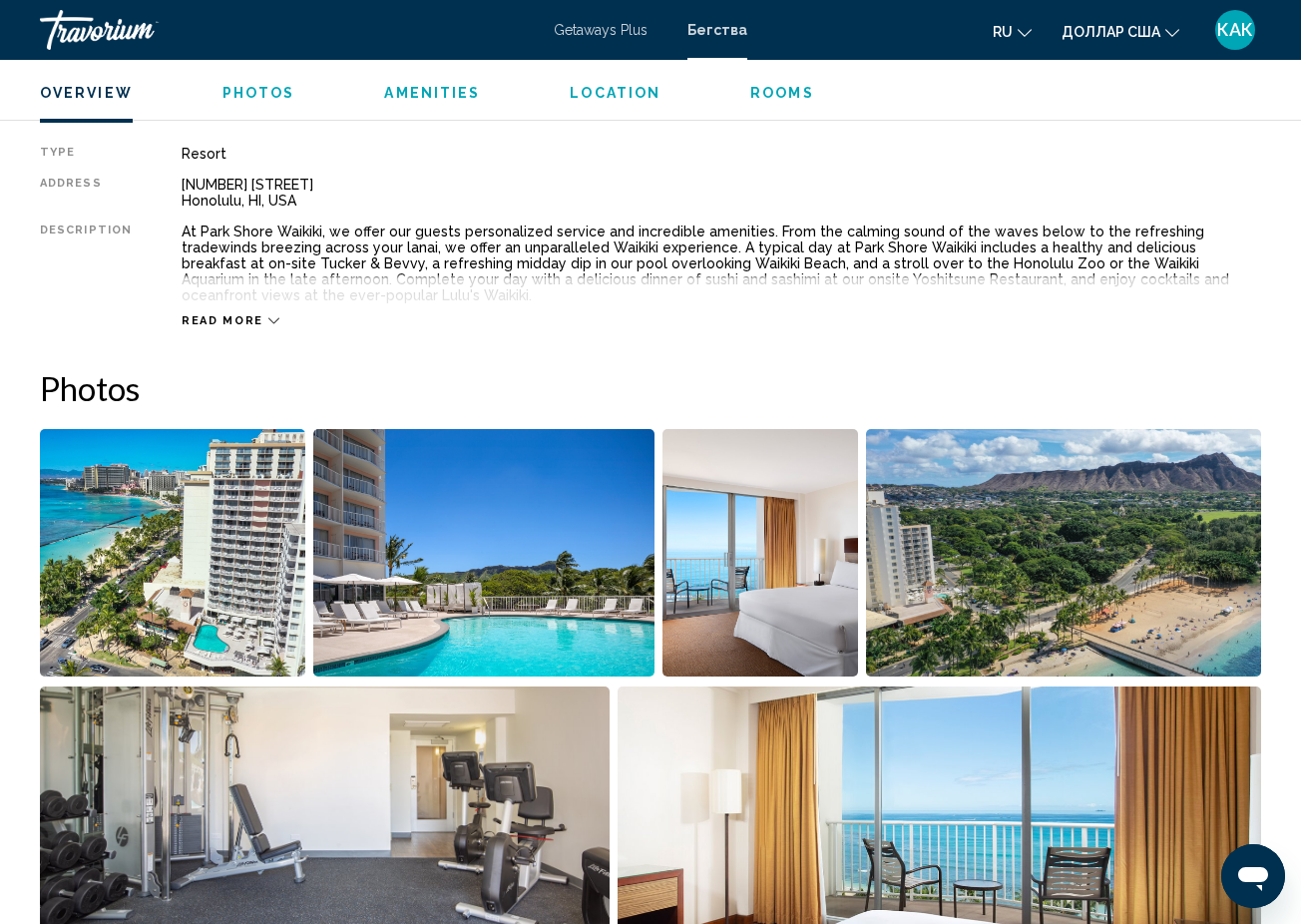 click 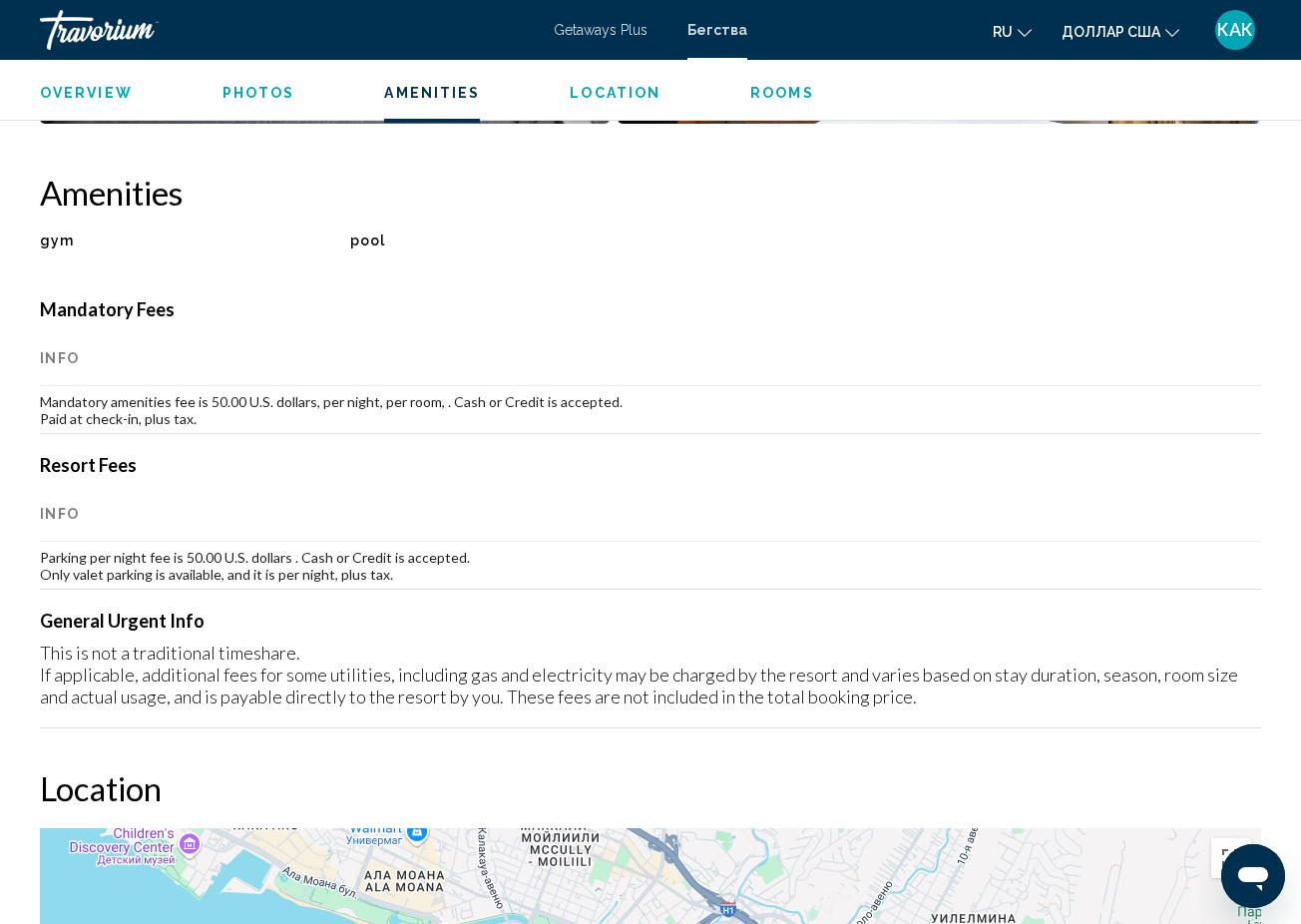 scroll, scrollTop: 1852, scrollLeft: 0, axis: vertical 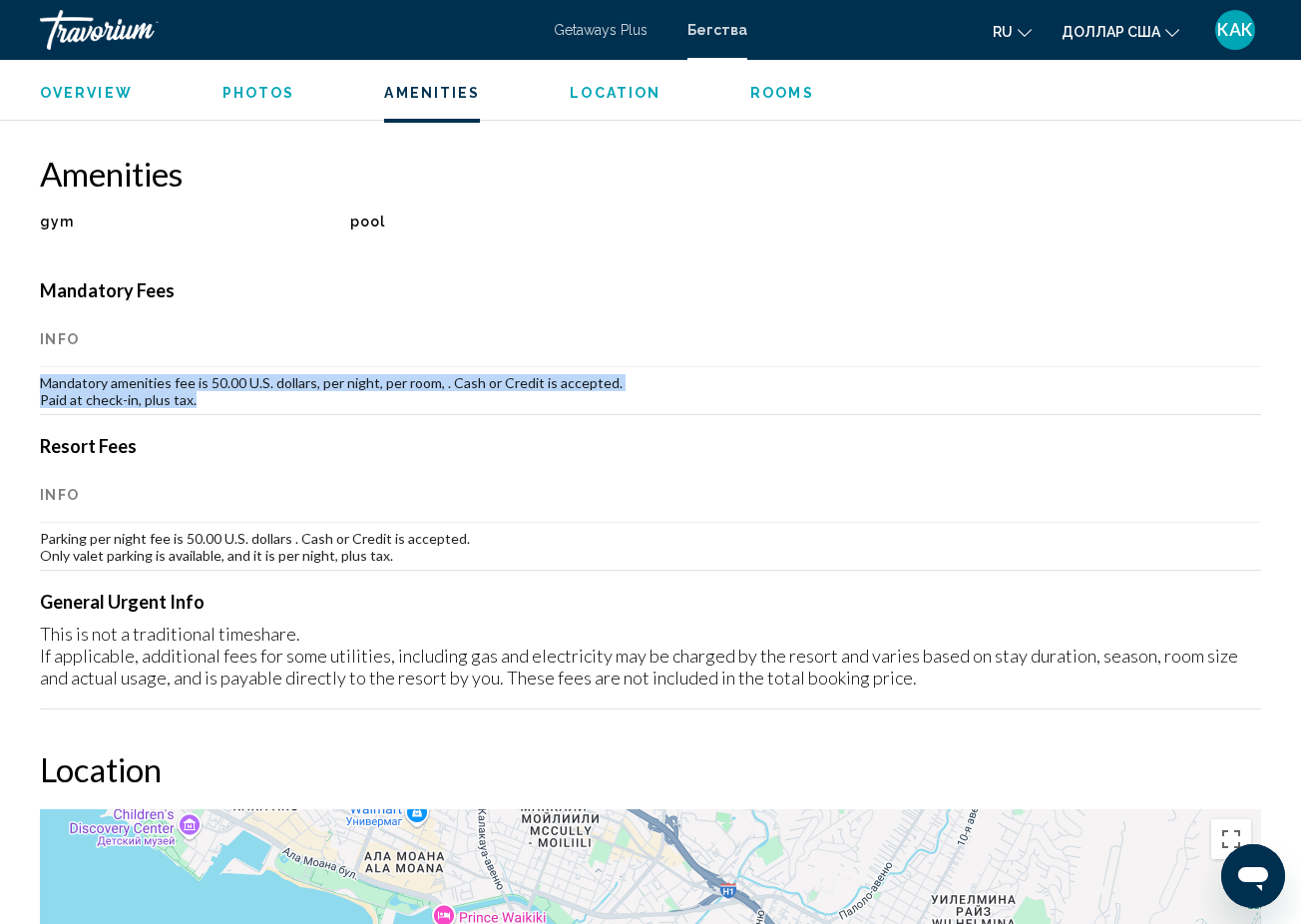 drag, startPoint x: 41, startPoint y: 362, endPoint x: 201, endPoint y: 383, distance: 161.37224 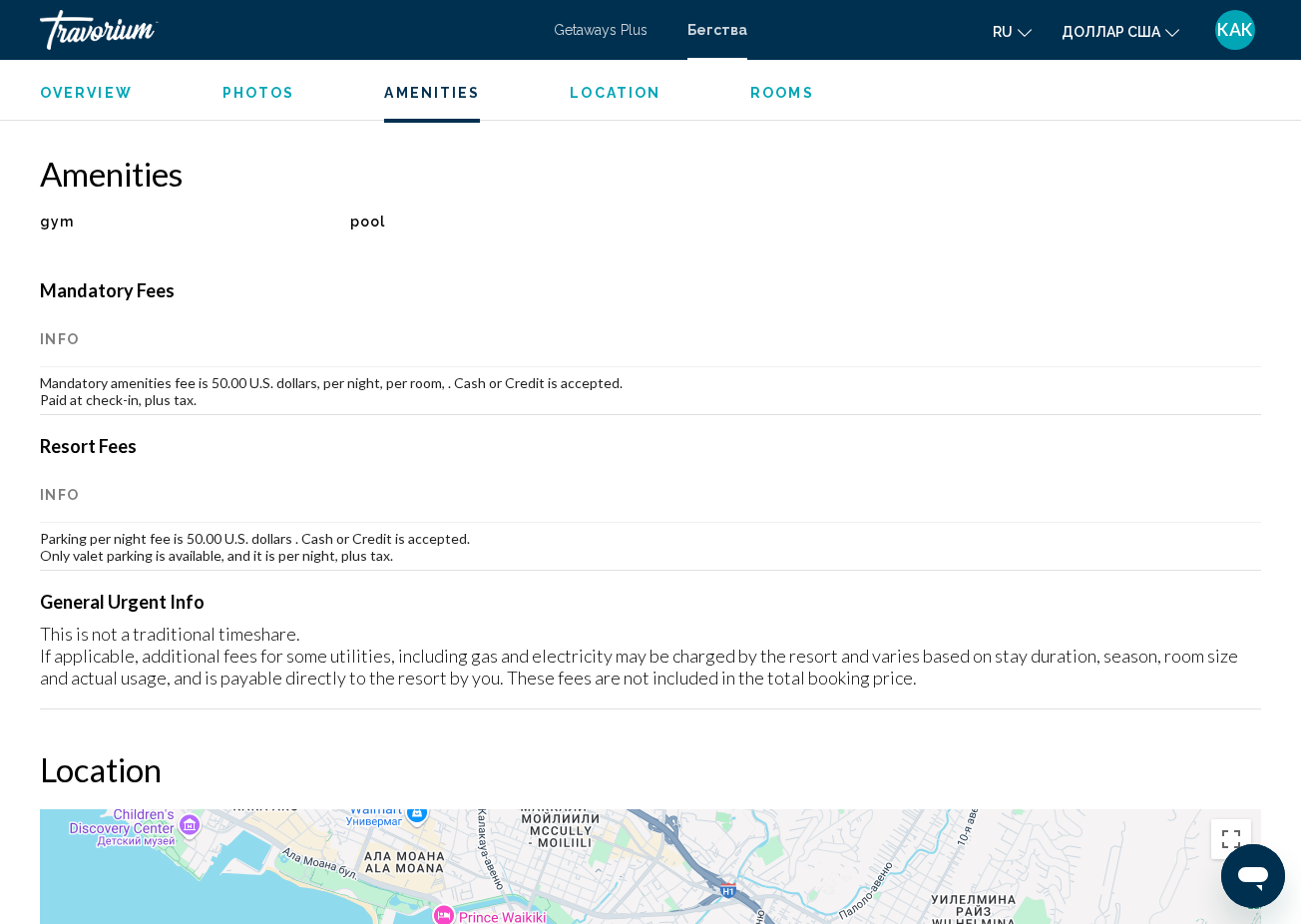 click on "Info" at bounding box center (650, 495) 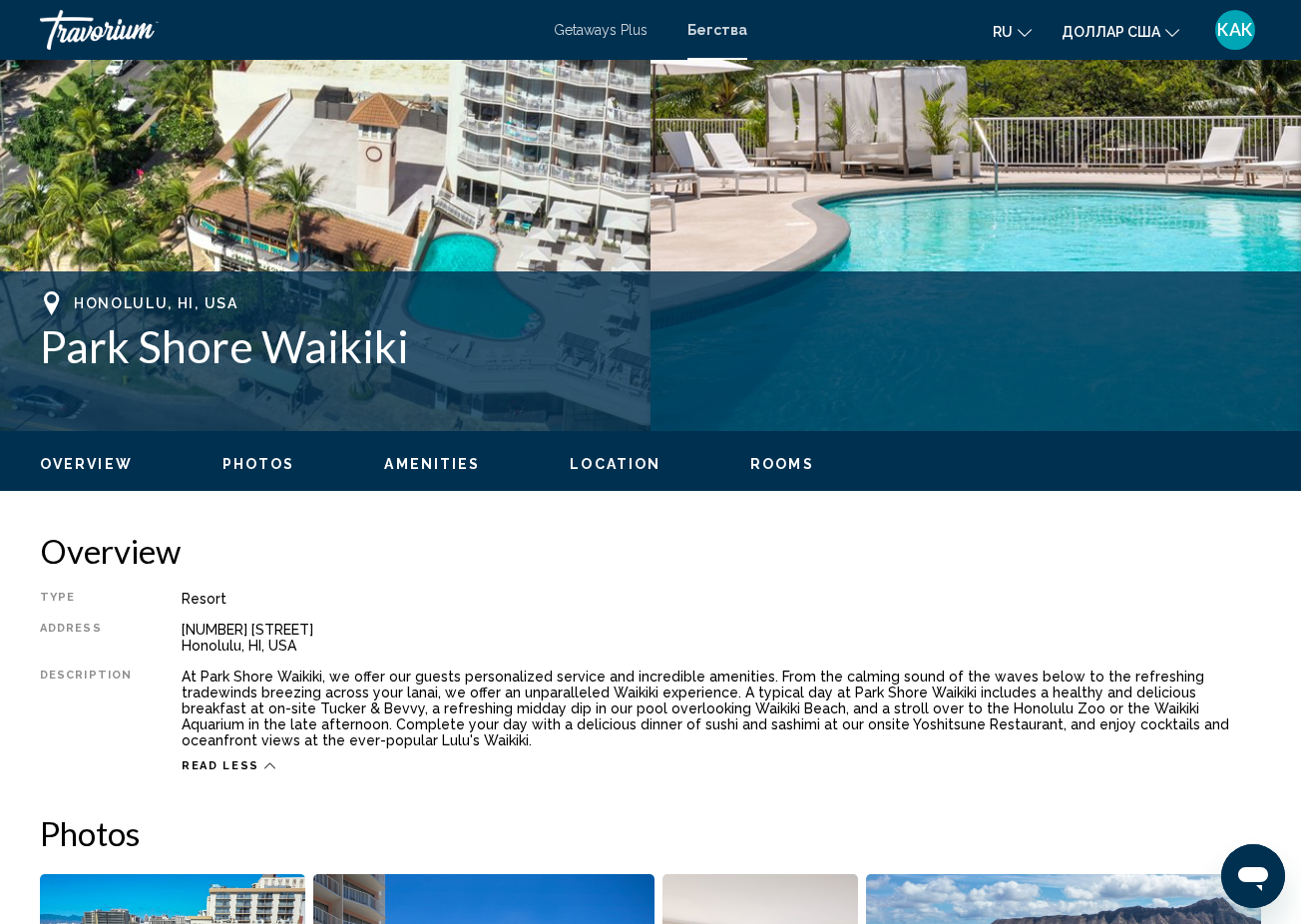 scroll, scrollTop: 571, scrollLeft: 0, axis: vertical 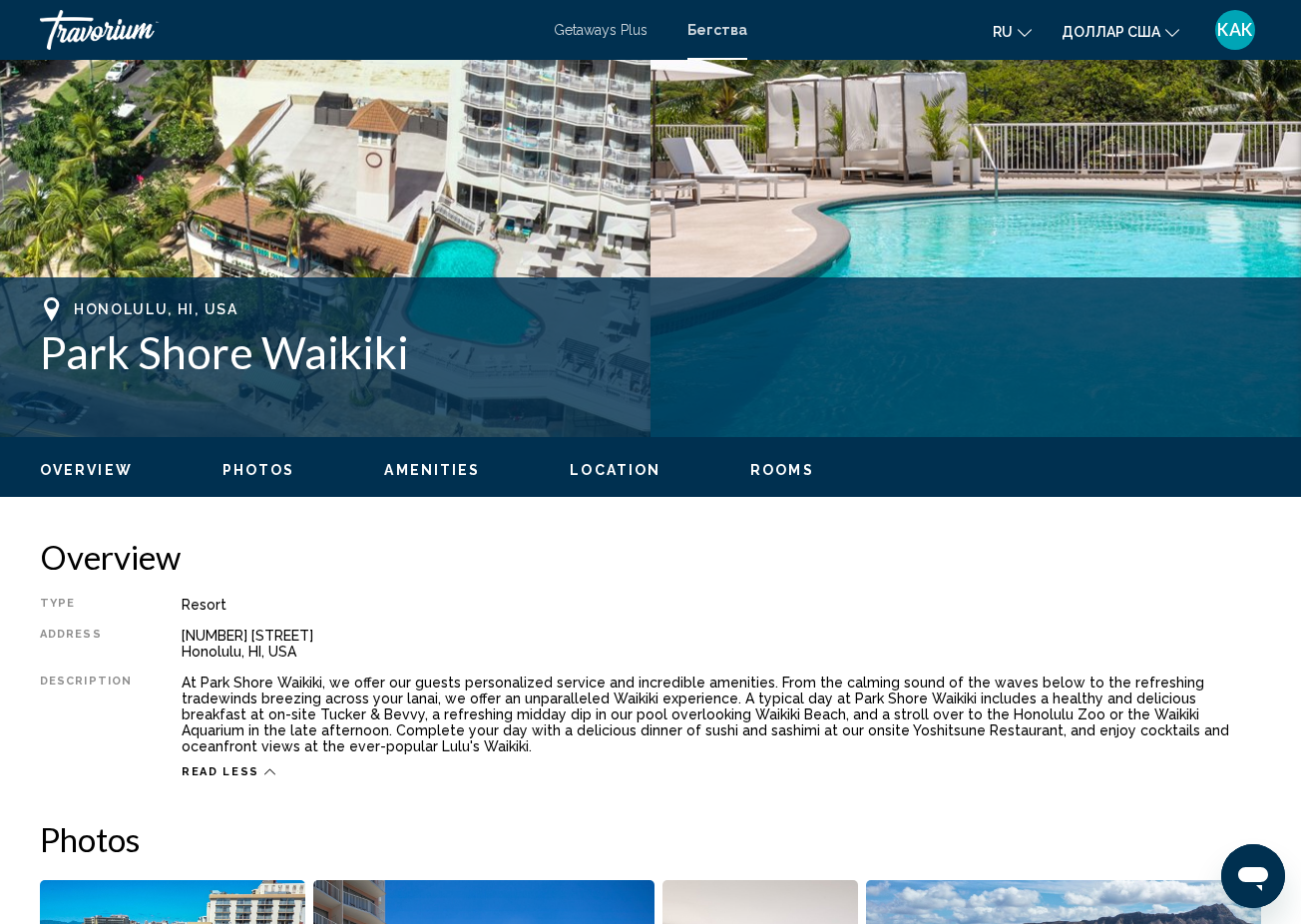 click on "Park Shore Waikiki" at bounding box center [650, 352] 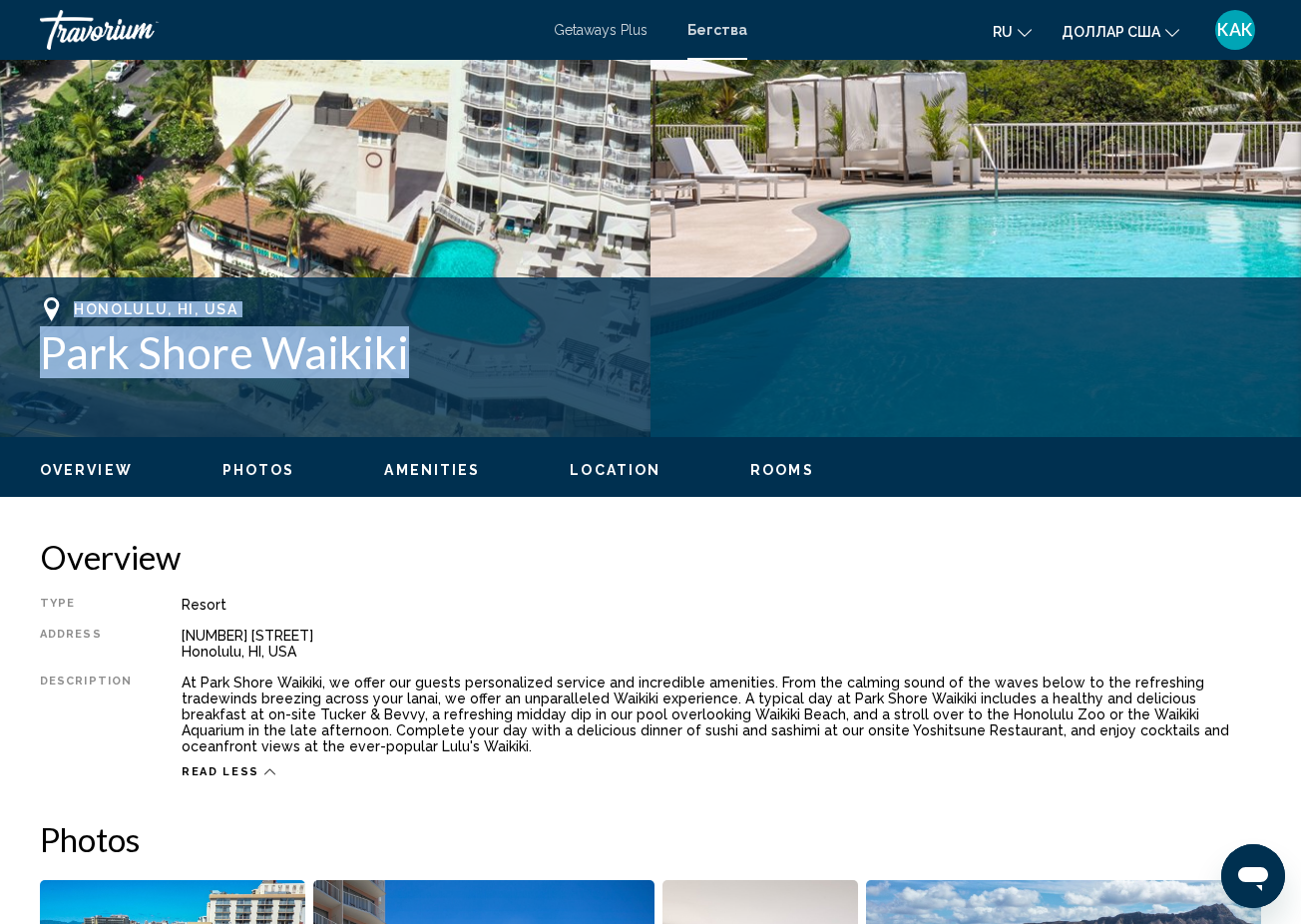 drag, startPoint x: 69, startPoint y: 307, endPoint x: 432, endPoint y: 348, distance: 365.3081 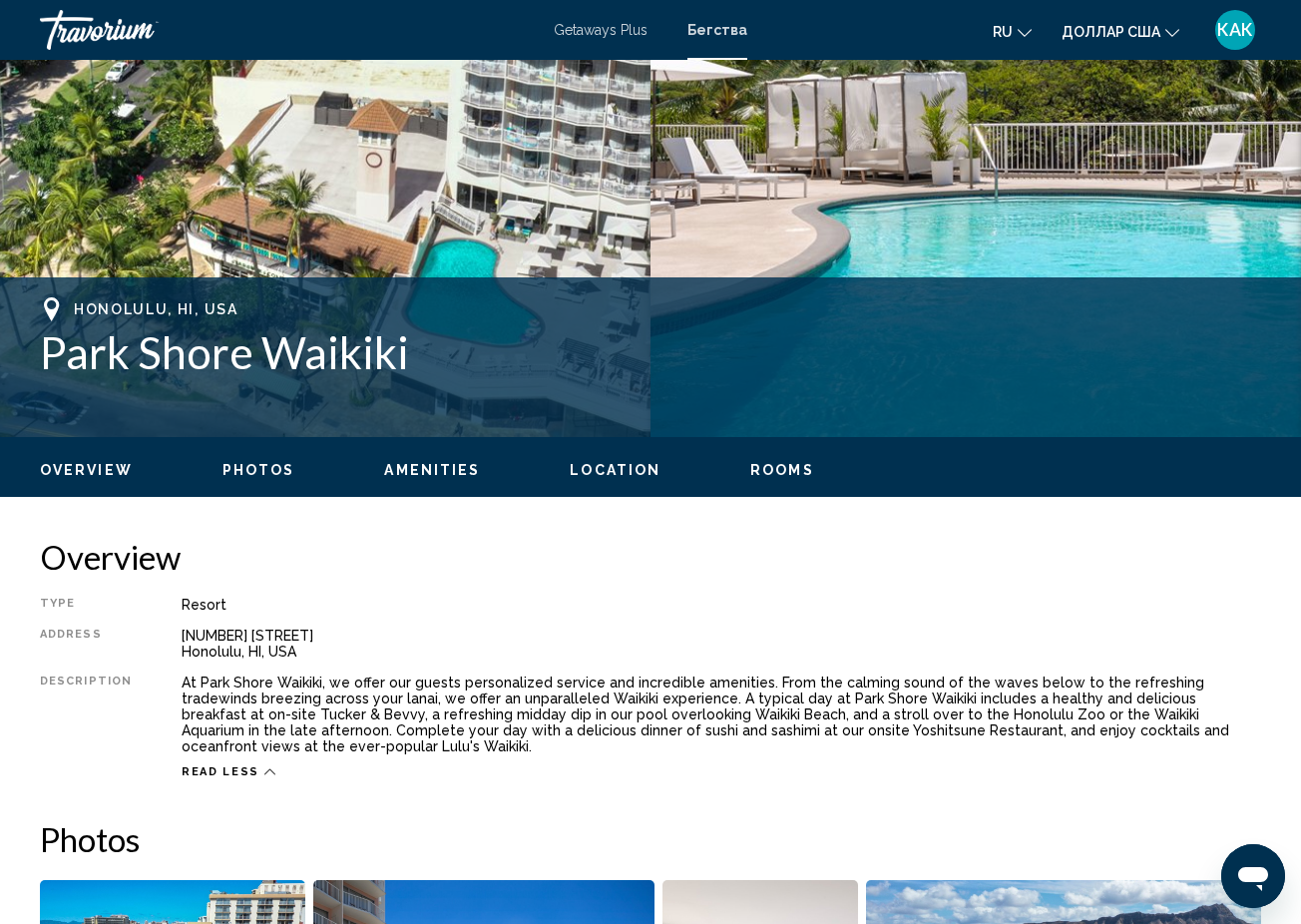 click on "Overview Type Resort All-Inclusive No All-Inclusive Address 2586 Kalakaua Ave Honolulu, HI, USA Description At Park Shore Waikiki, we offer our guests personalized service and incredible amenities.  From the calming sound of the waves below to the refreshing tradewinds breezing across your lanai, we offer an unparalleled Waikiki experience.  A typical day at Park Shore Waikiki includes a healthy and delicious breakfast at on-site Tucker & Bevvy, a refreshing midday dip in our pool overlooking Waikiki Beach, and a stroll over to the Honolulu Zoo or the Waikiki Aquarium in the late afternoon.  Complete your day with a delicious dinner of sushi and sashimi at our onsite Yoshitsune Restaurant, and enjoy cocktails and oceanfront views at the ever-popular Lulu's Waikiki. Read less" at bounding box center (650, 658) 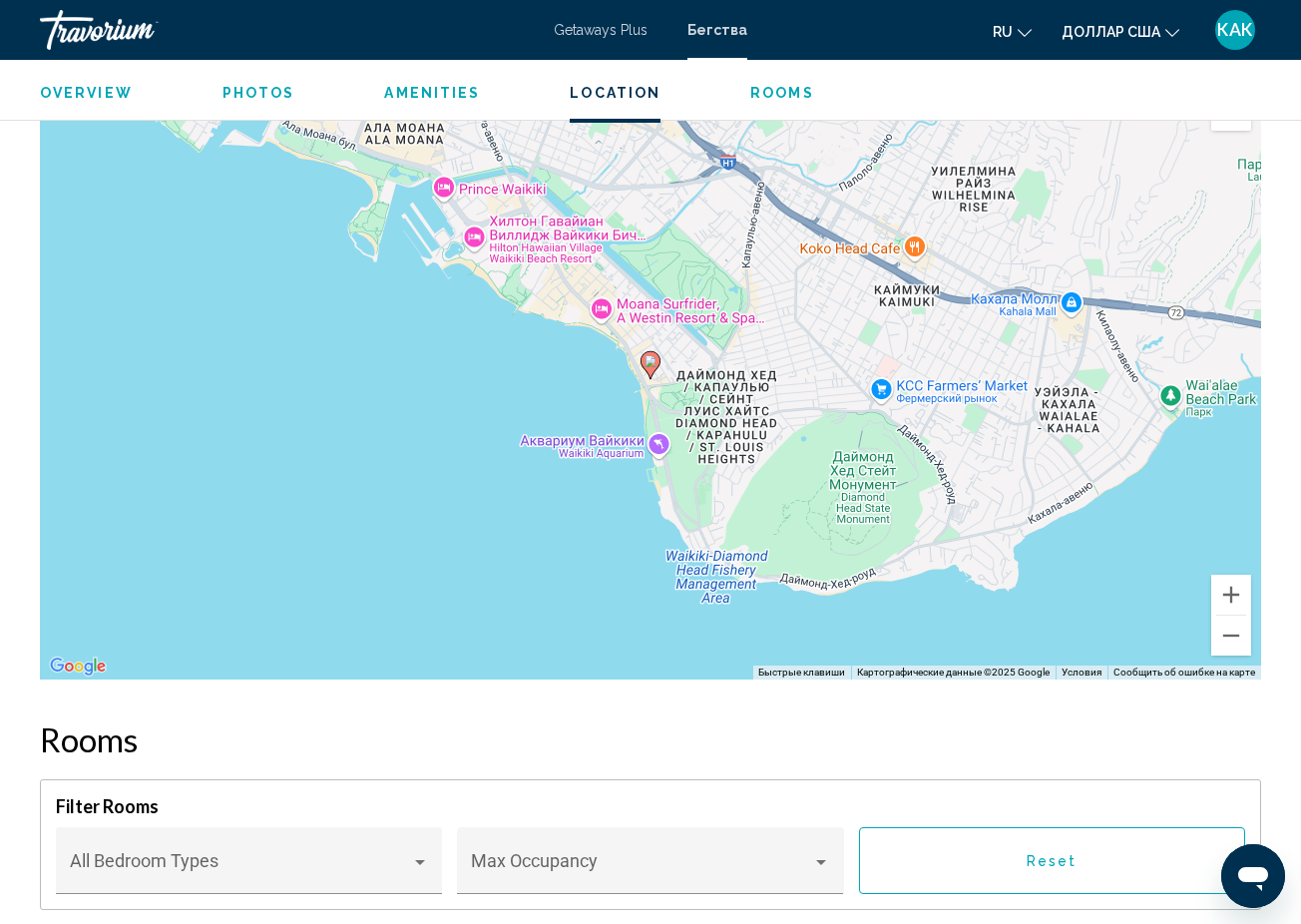 scroll, scrollTop: 2539, scrollLeft: 0, axis: vertical 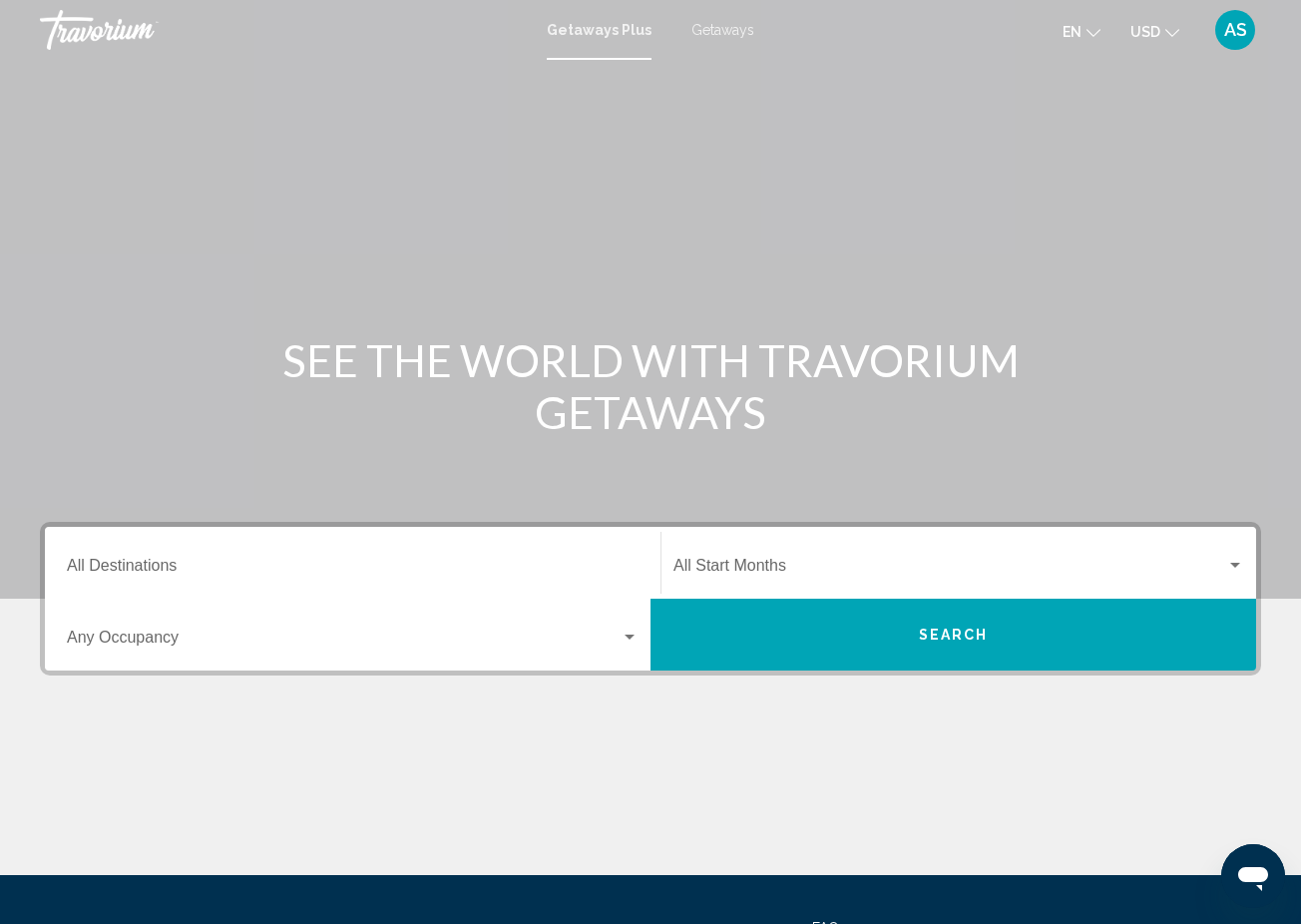 click on "Getaways" at bounding box center [722, 30] 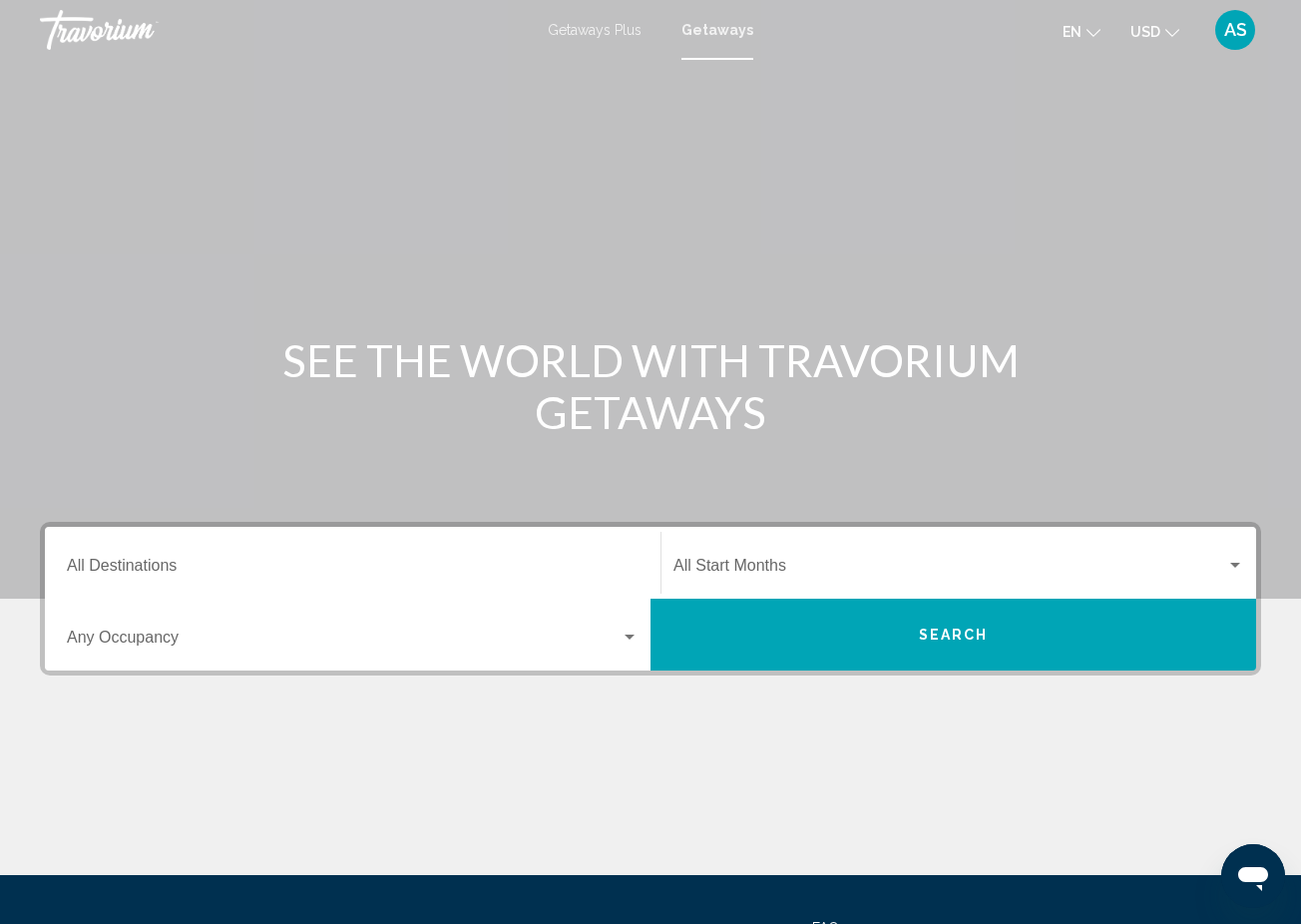 click on "Destination All Destinations" at bounding box center [352, 563] 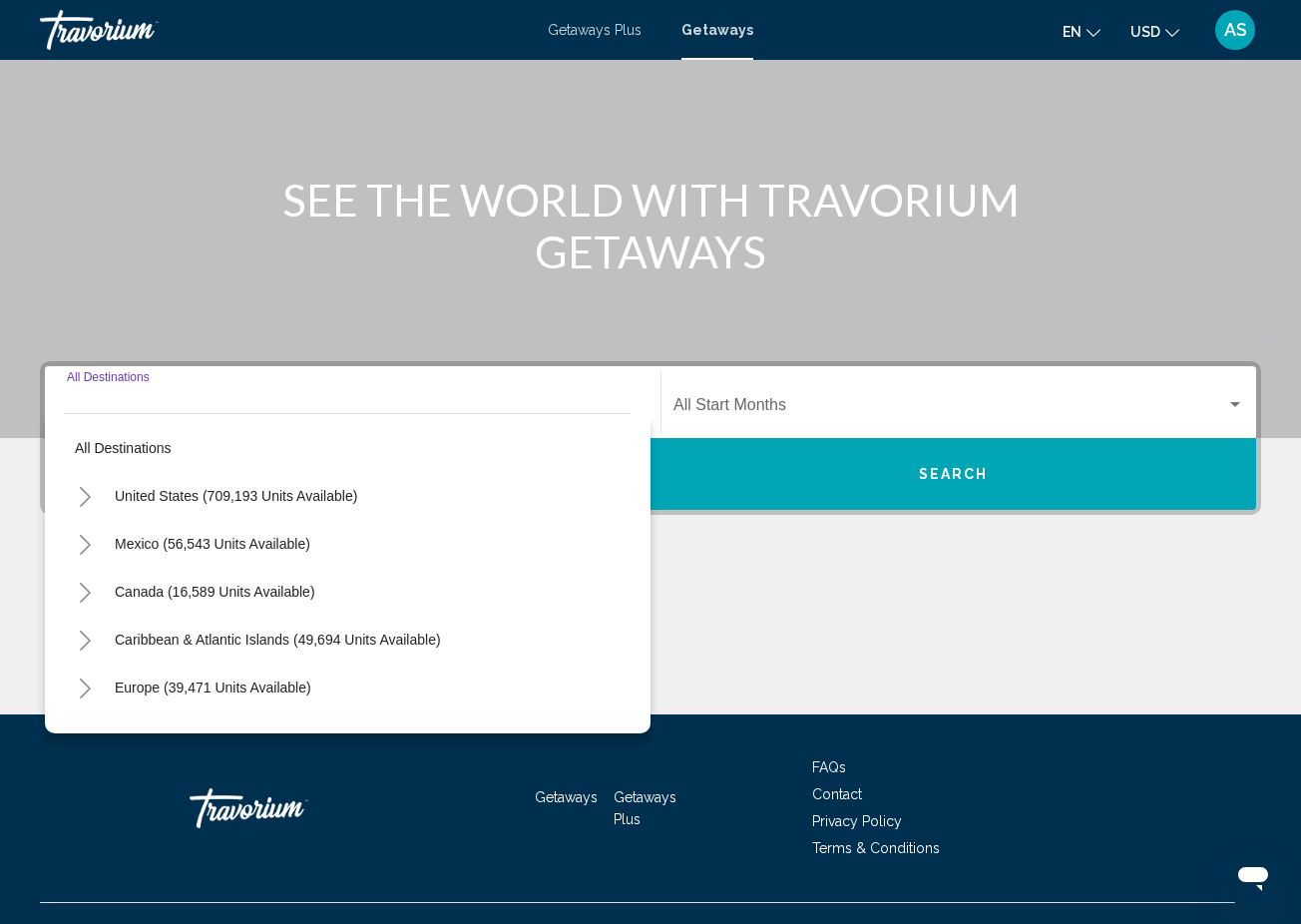 scroll, scrollTop: 196, scrollLeft: 0, axis: vertical 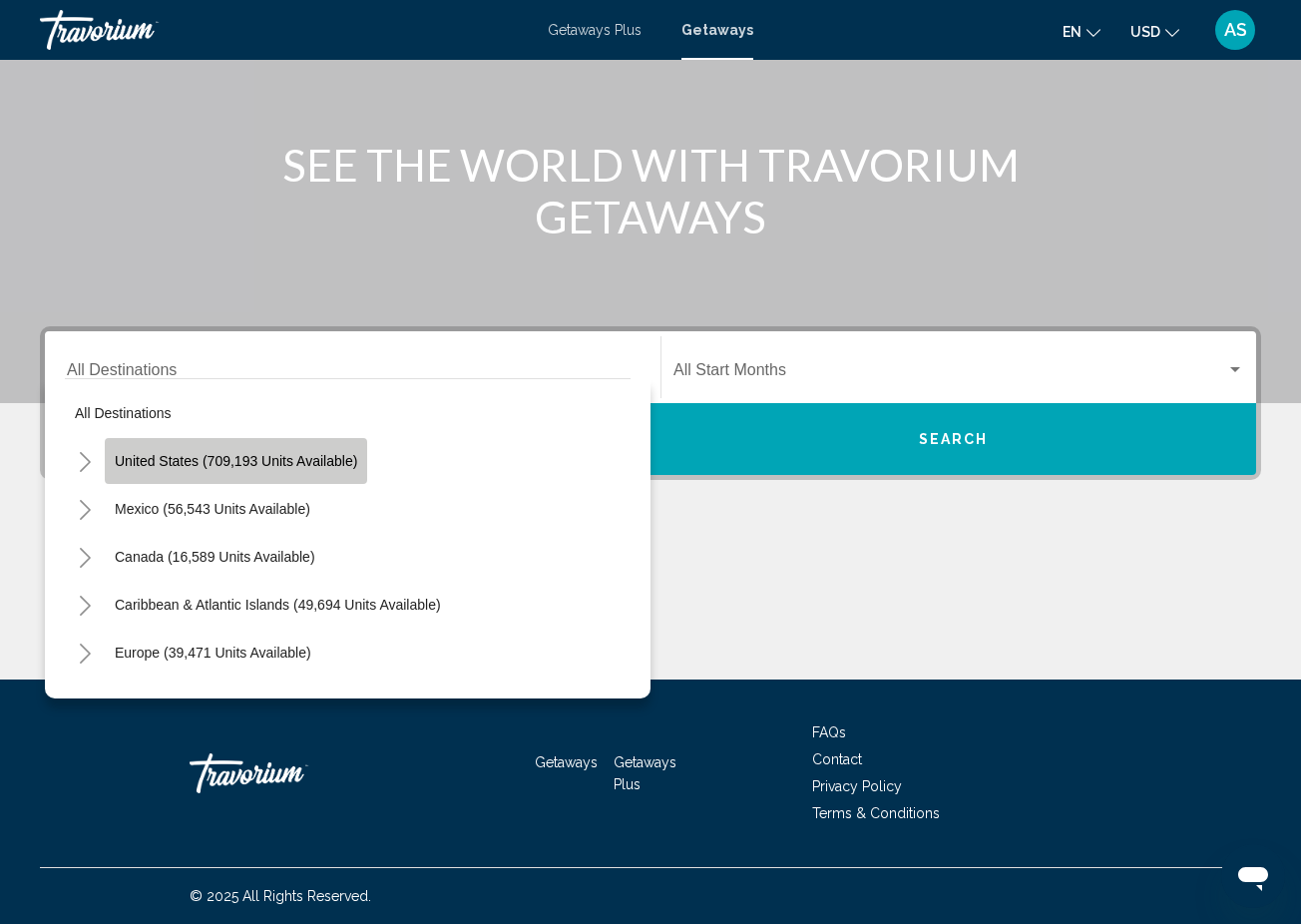 click on "United States (709,193 units available)" 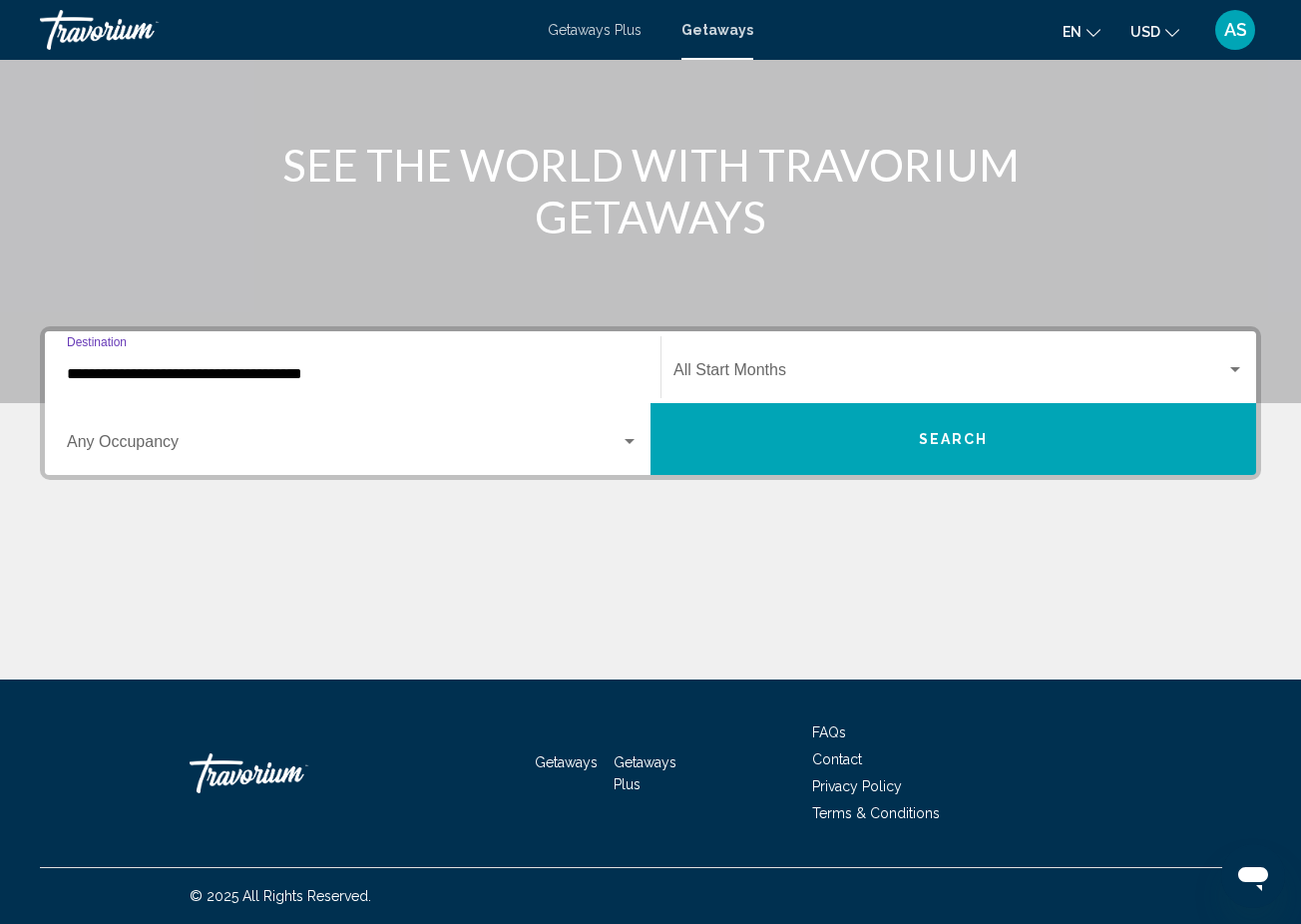 click at bounding box center [630, 442] 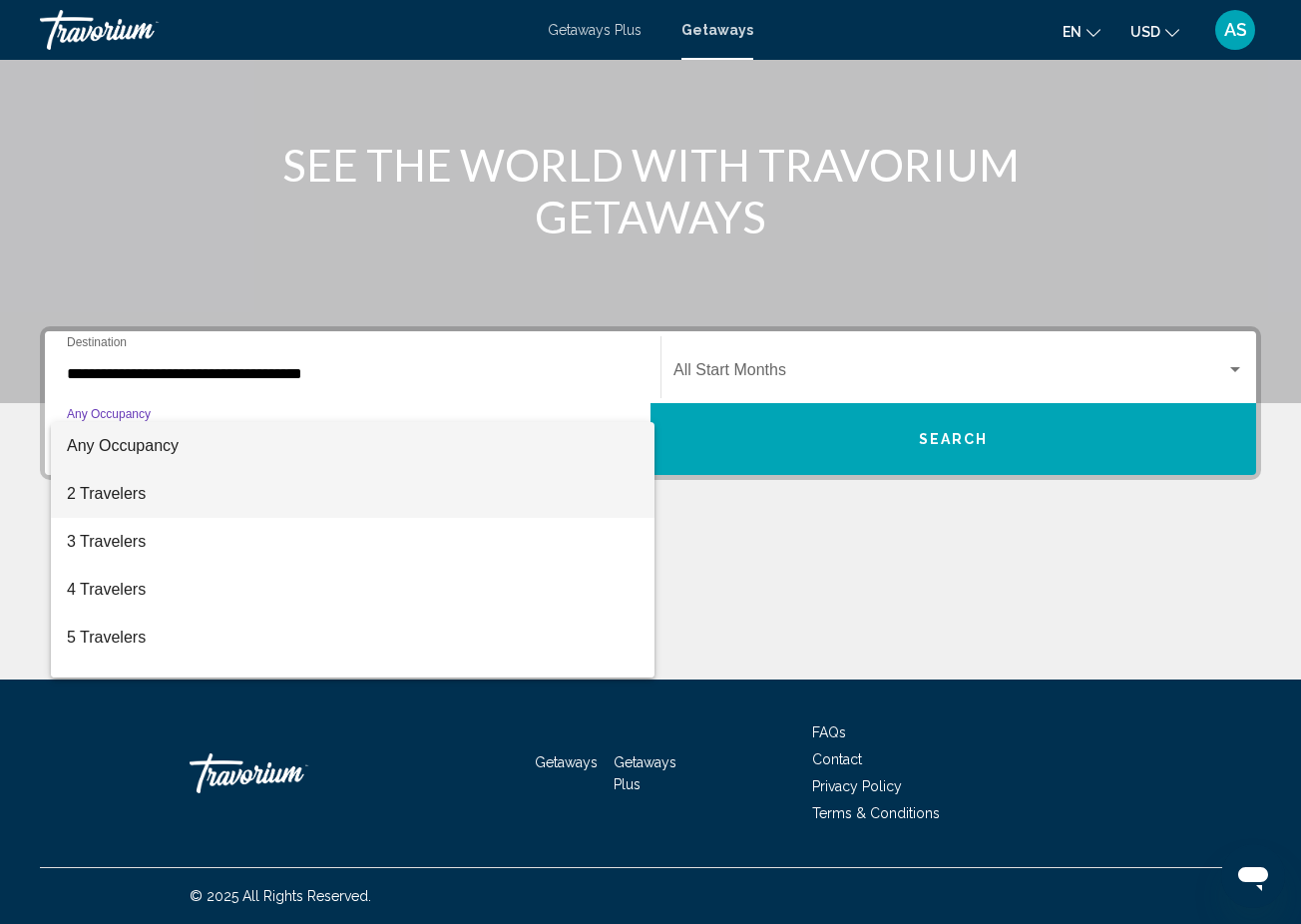 click on "2 Travelers" at bounding box center (352, 494) 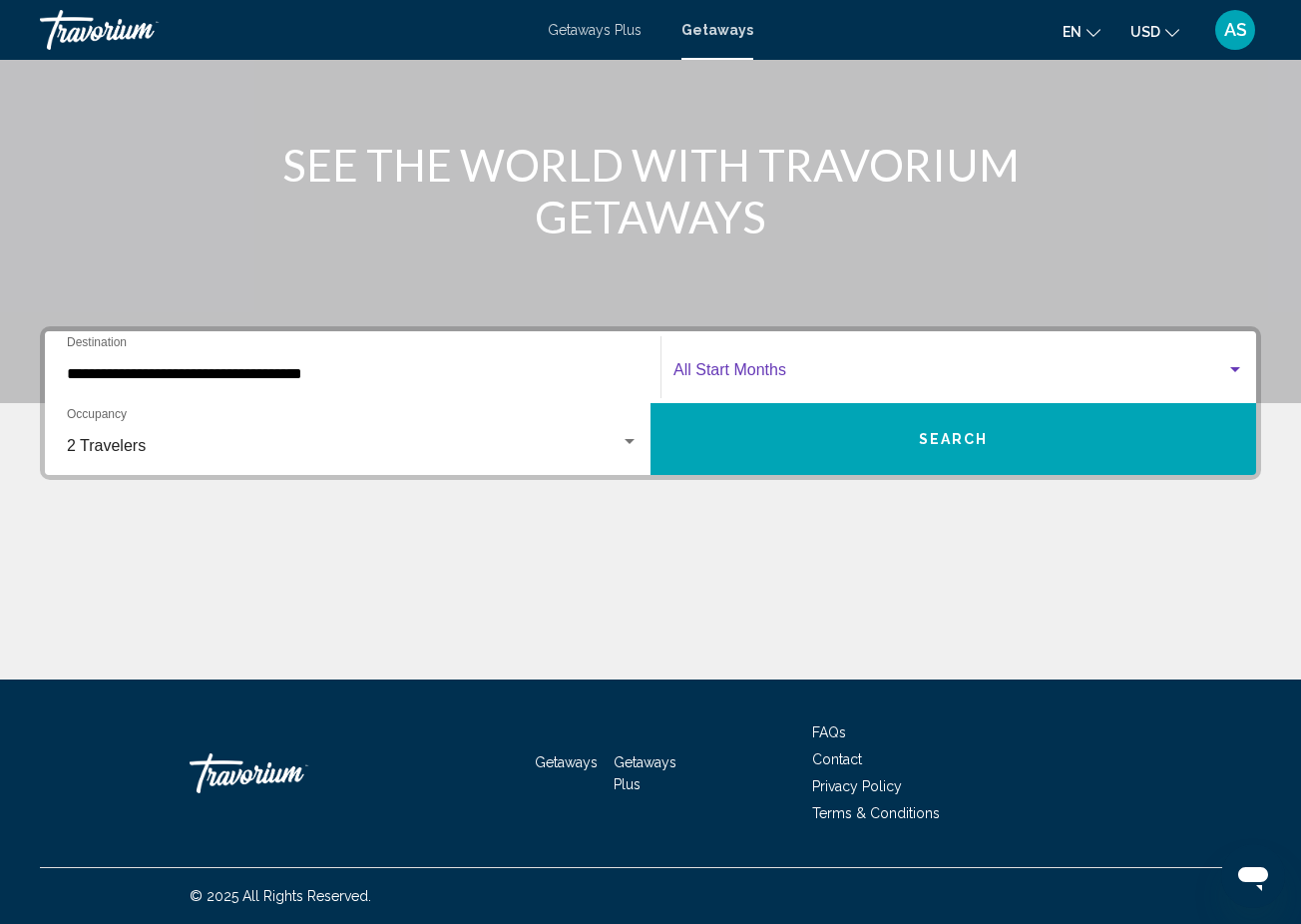 click at bounding box center (1235, 370) 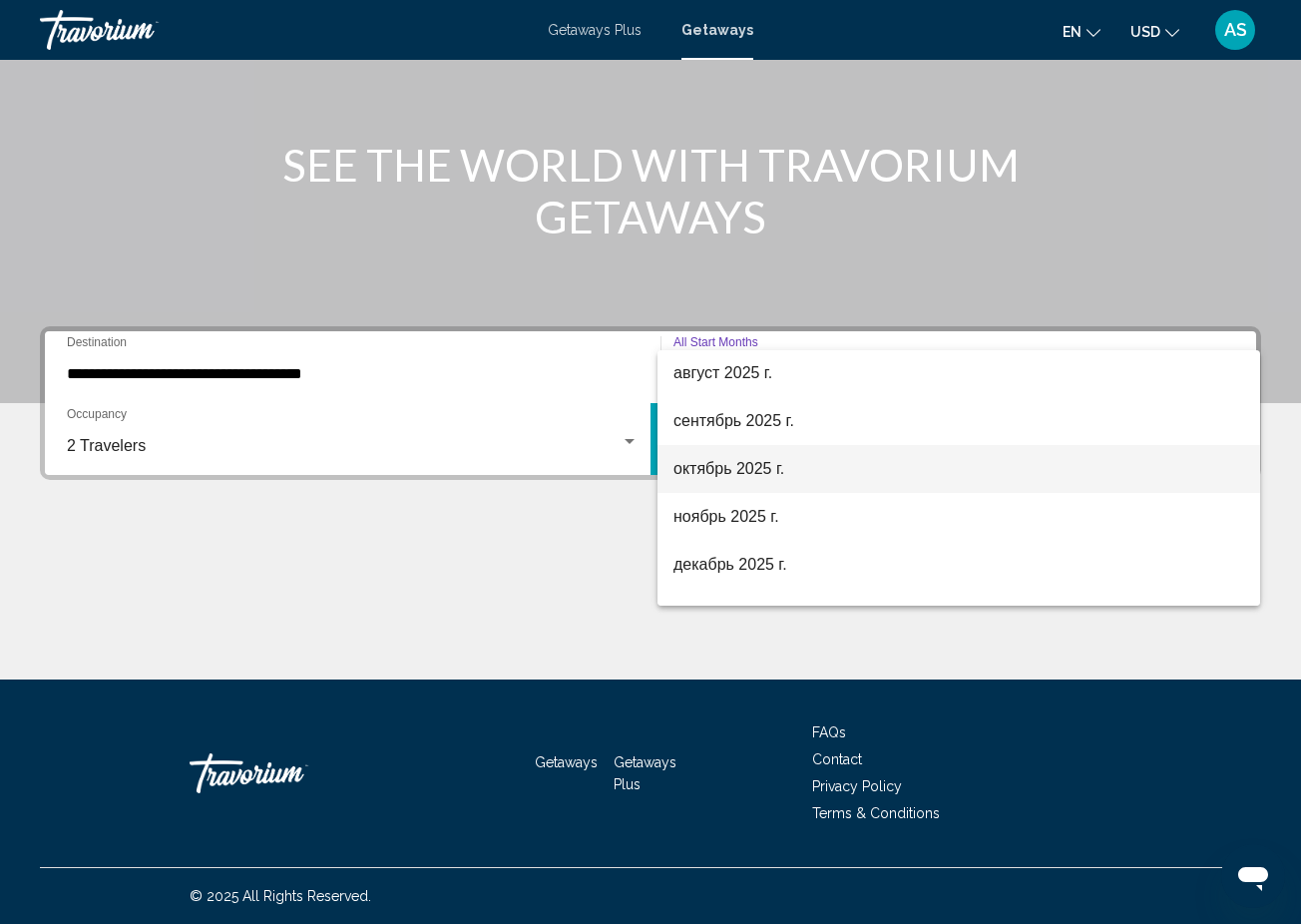 scroll, scrollTop: 96, scrollLeft: 0, axis: vertical 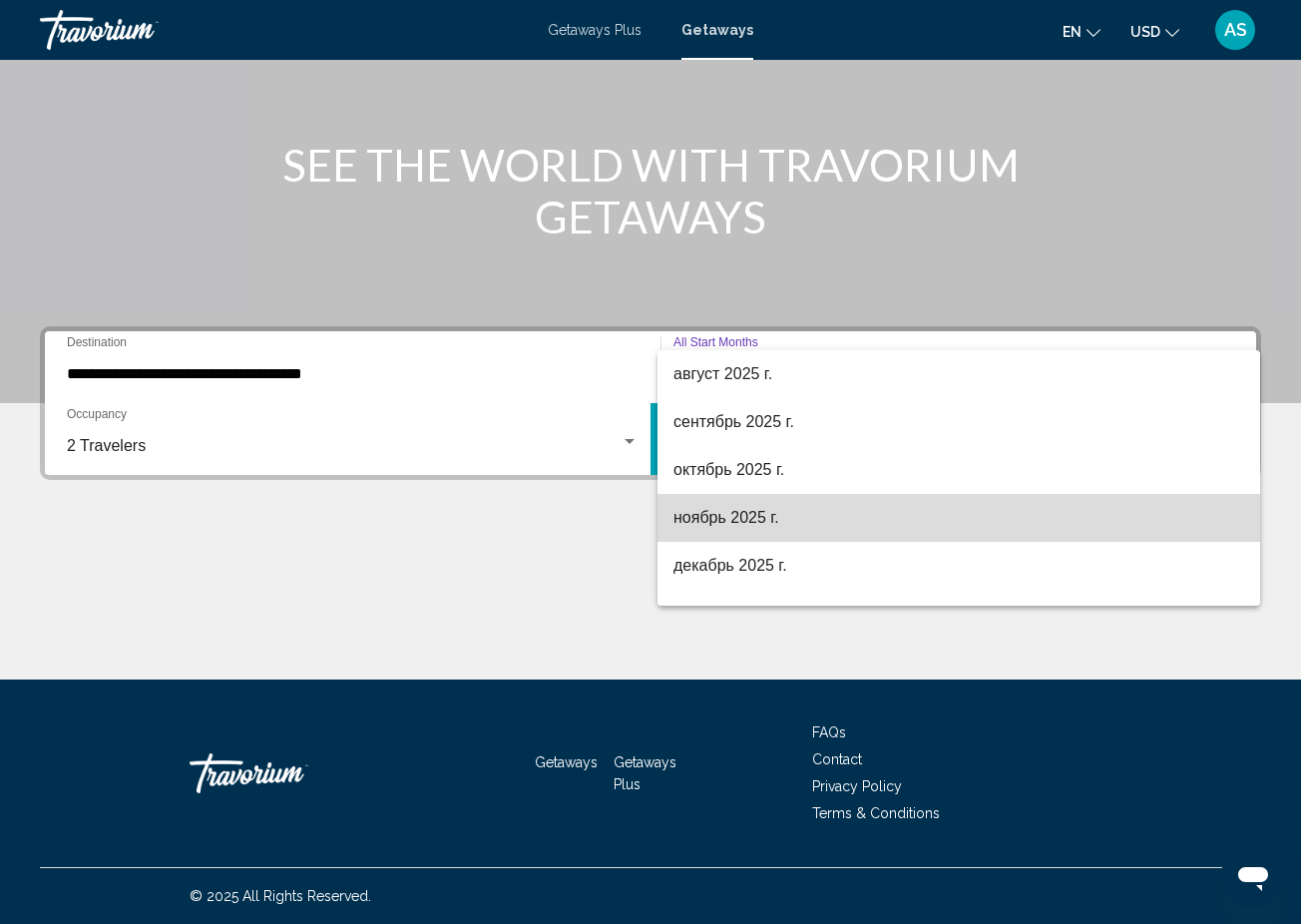 click on "ноябрь 2025 г." at bounding box center (959, 518) 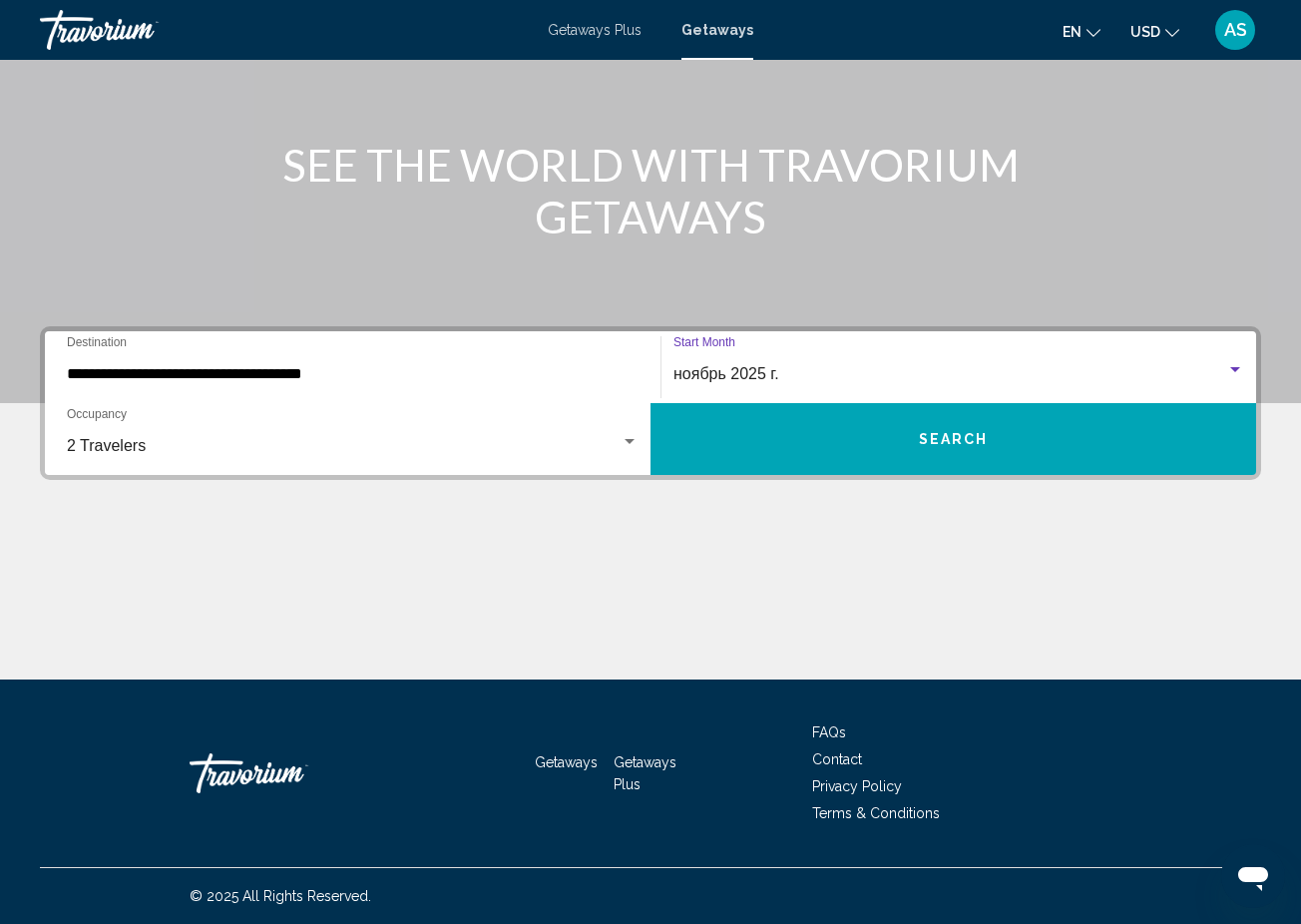 click on "Search" at bounding box center [953, 439] 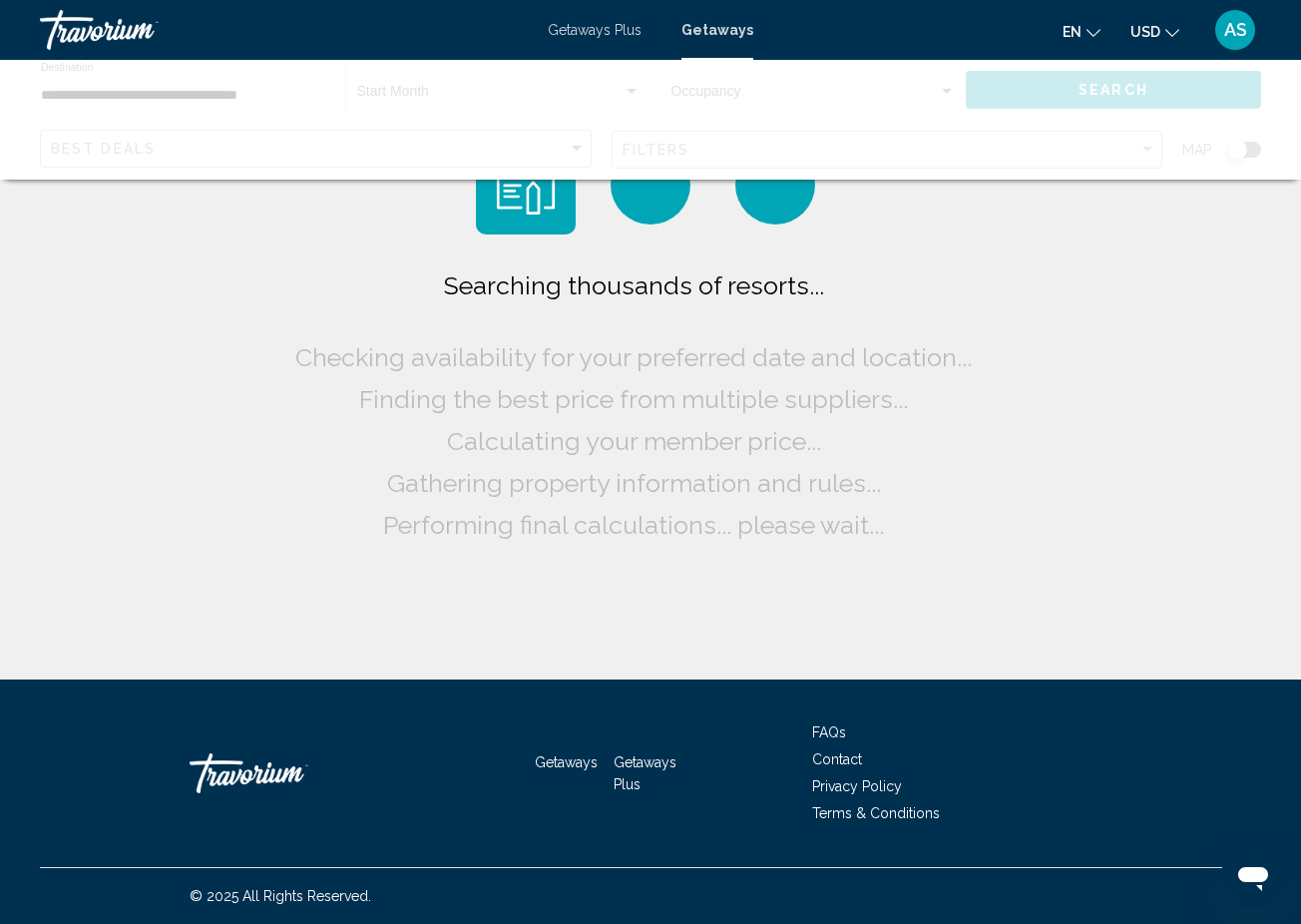 scroll, scrollTop: 0, scrollLeft: 0, axis: both 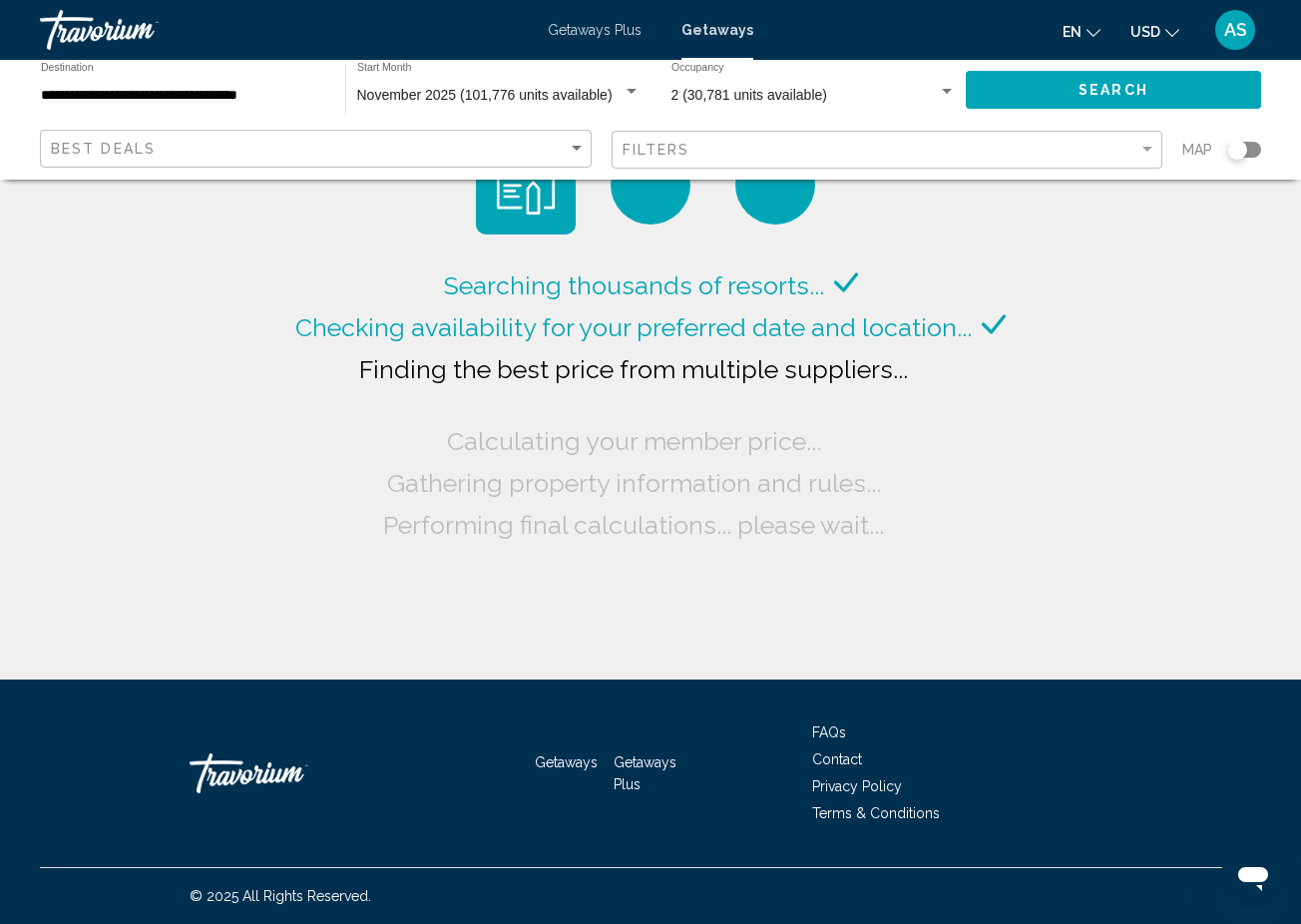 click 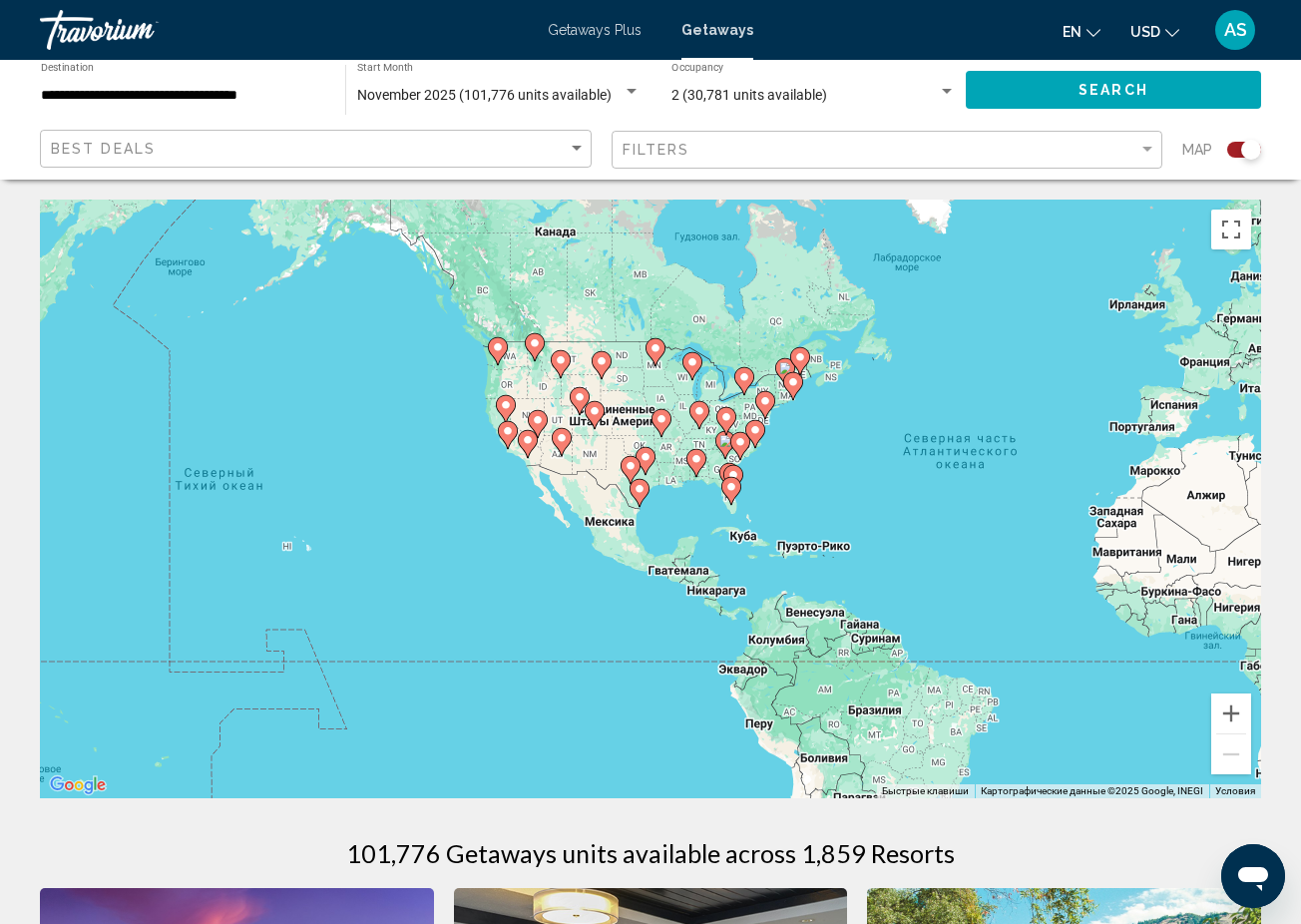drag, startPoint x: 580, startPoint y: 561, endPoint x: 1059, endPoint y: 531, distance: 479.93854 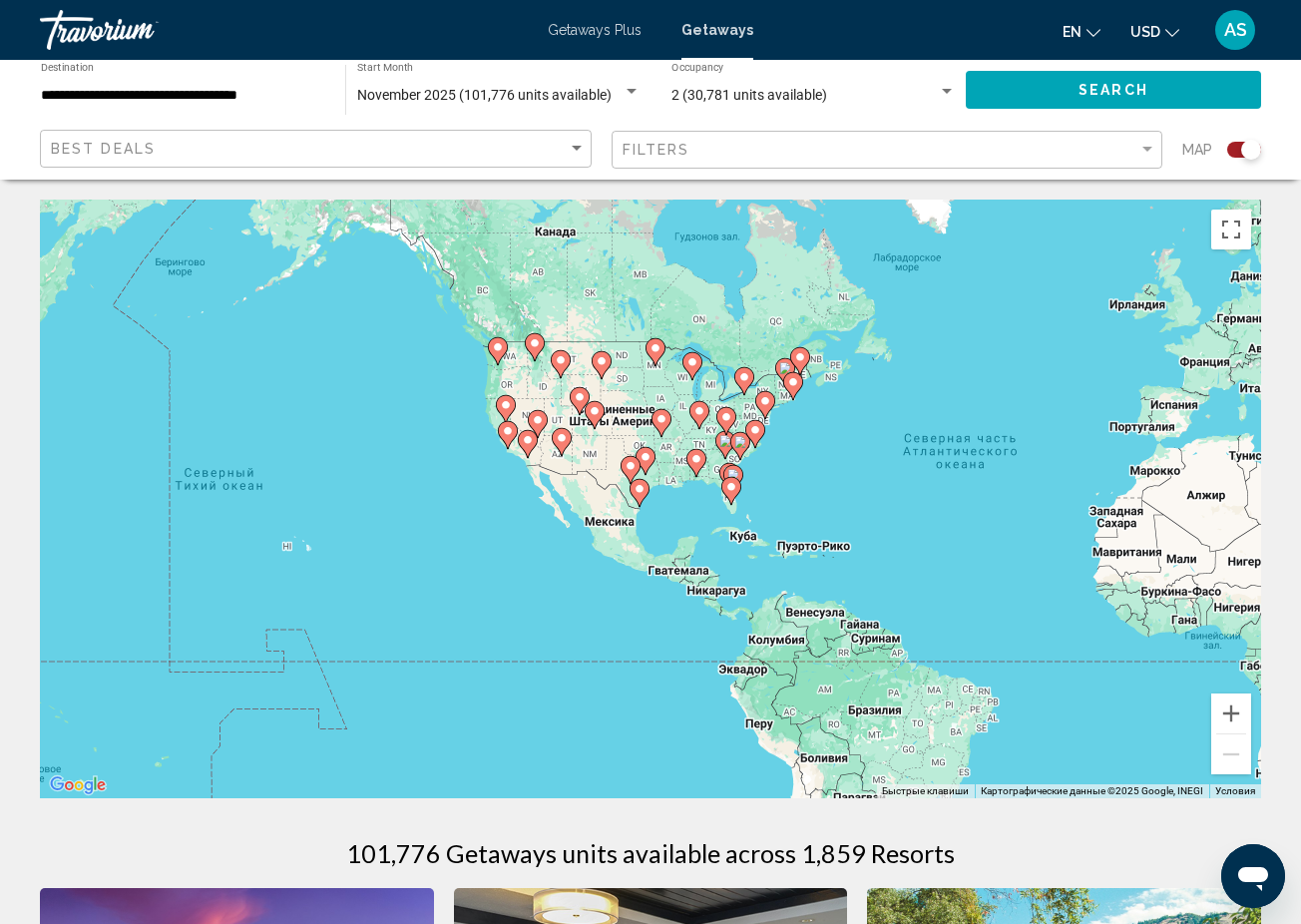 click on "Чтобы активировать перетаскивание с помощью клавиатуры, нажмите Alt + Ввод. После этого перемещайте маркер, используя клавиши со стрелками. Чтобы завершить перетаскивание, нажмите клавишу Ввод. Чтобы отменить действие, нажмите клавишу Esc." at bounding box center [650, 499] 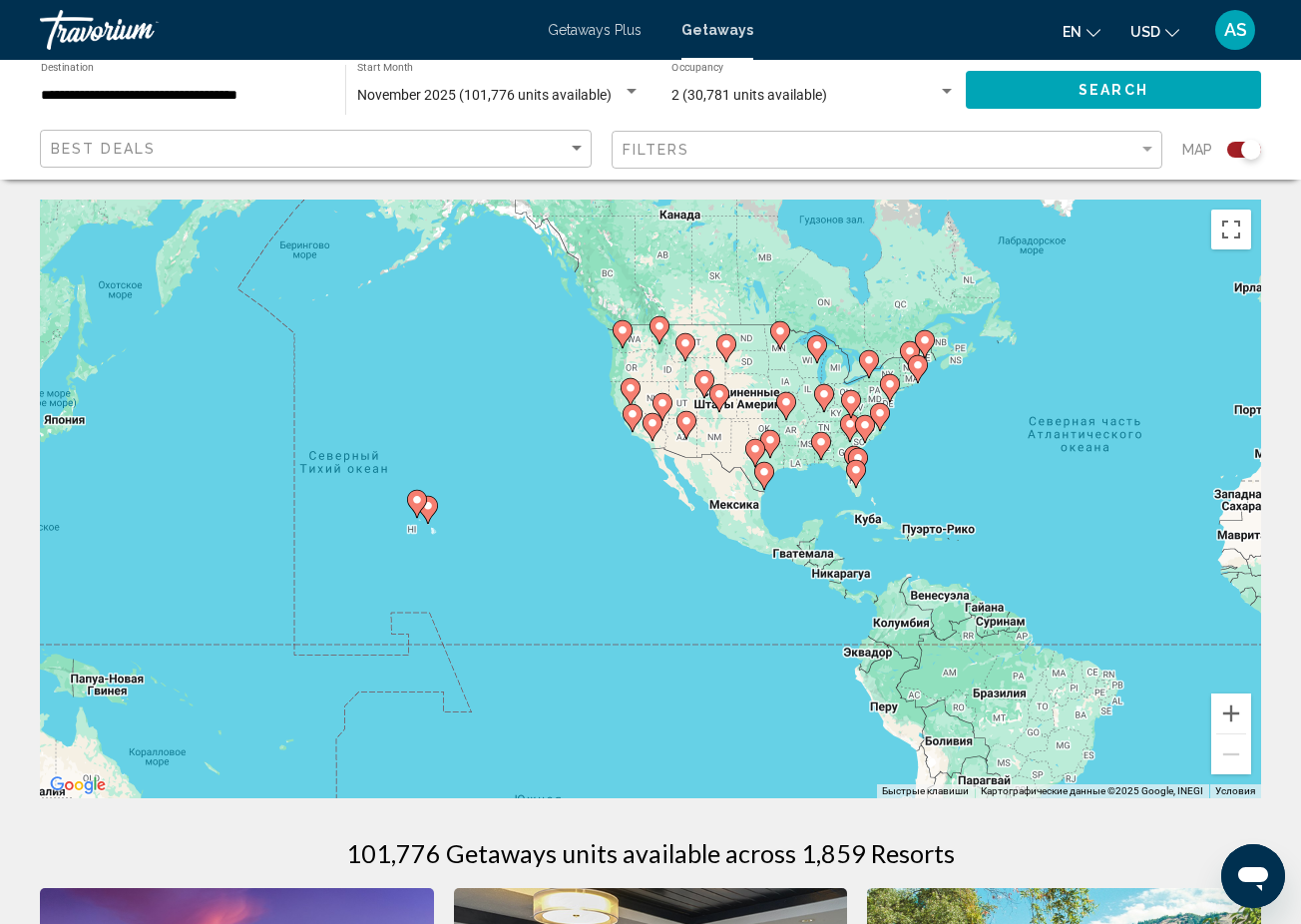 click 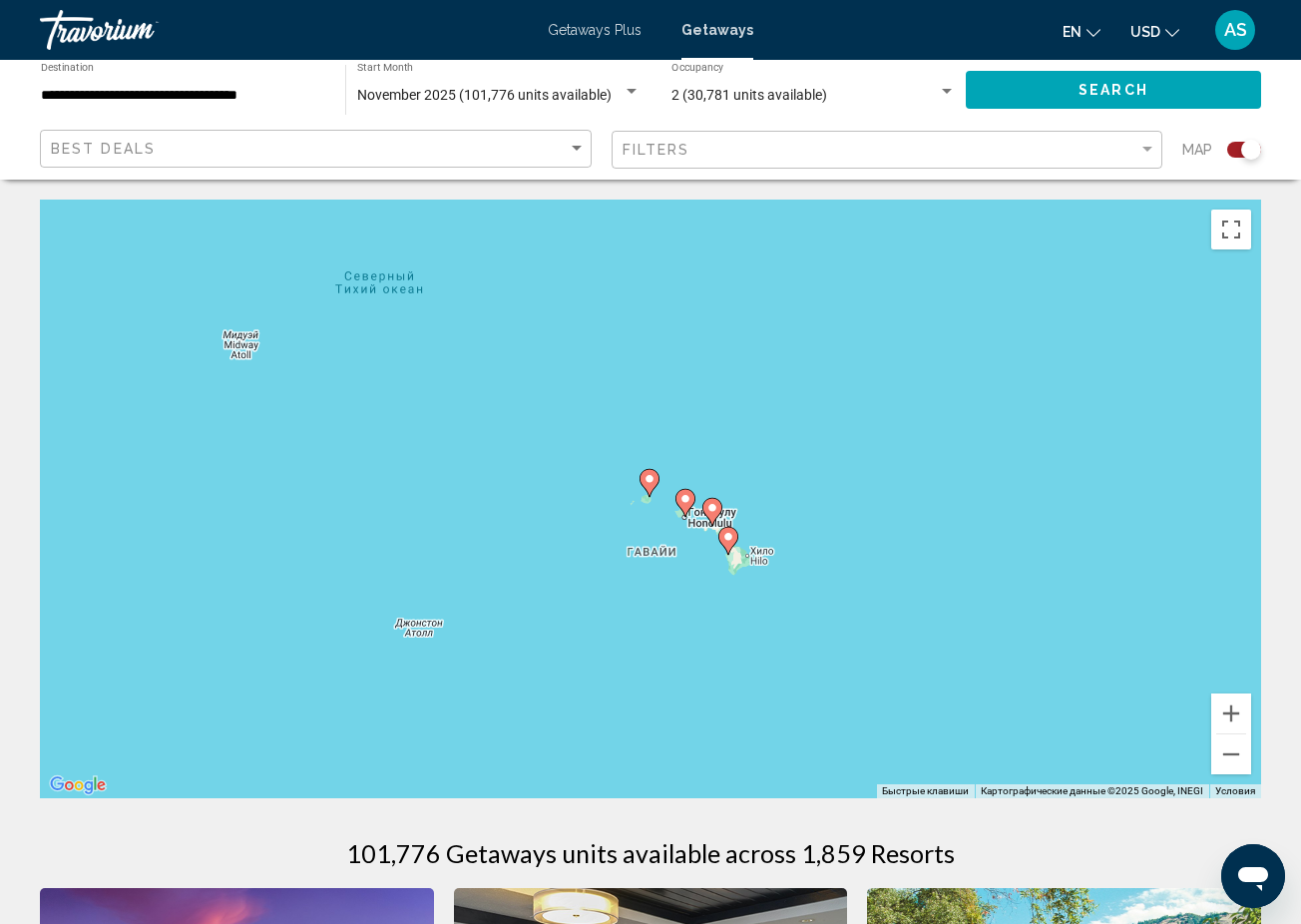 click at bounding box center [712, 512] 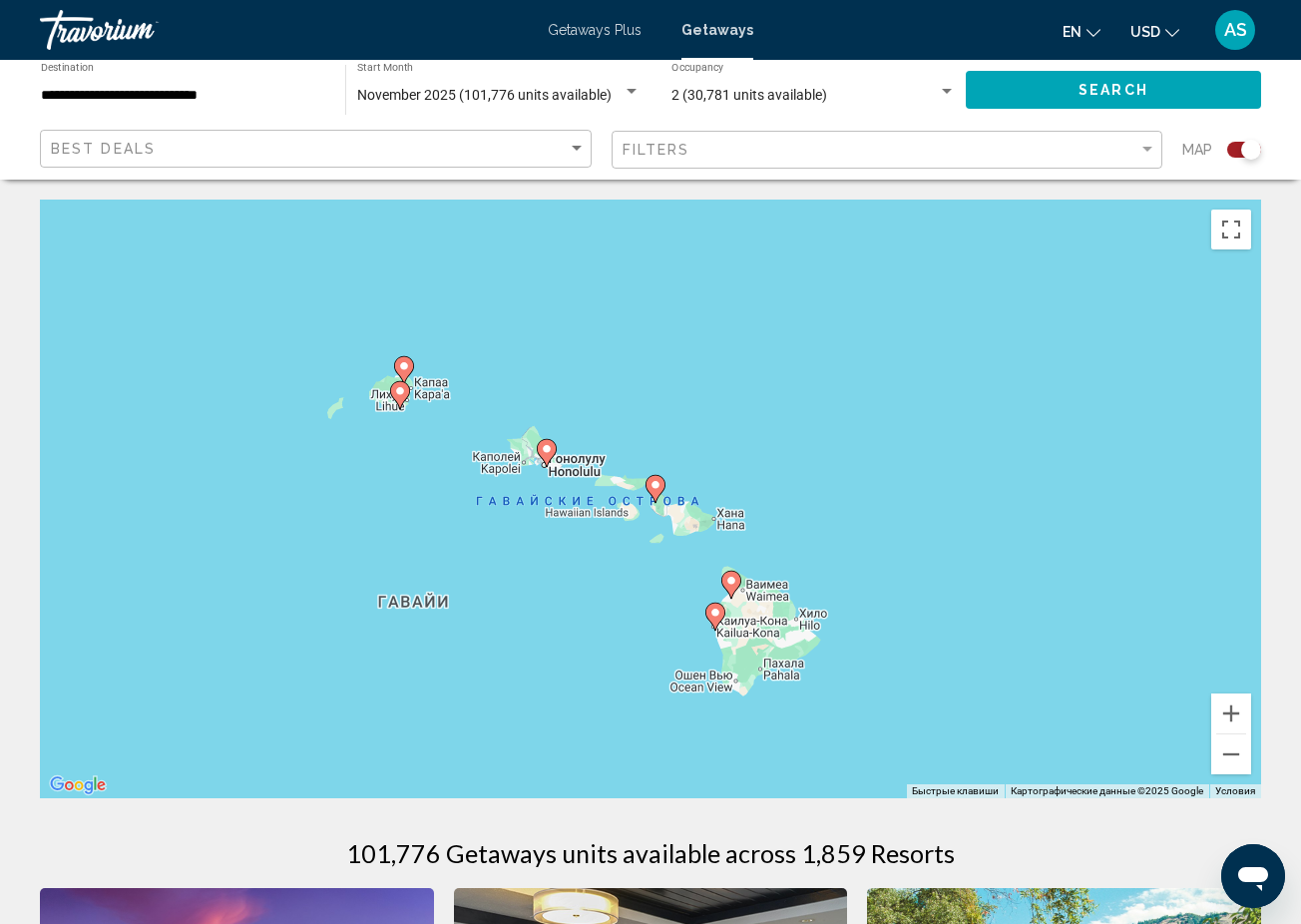 click at bounding box center (655, 489) 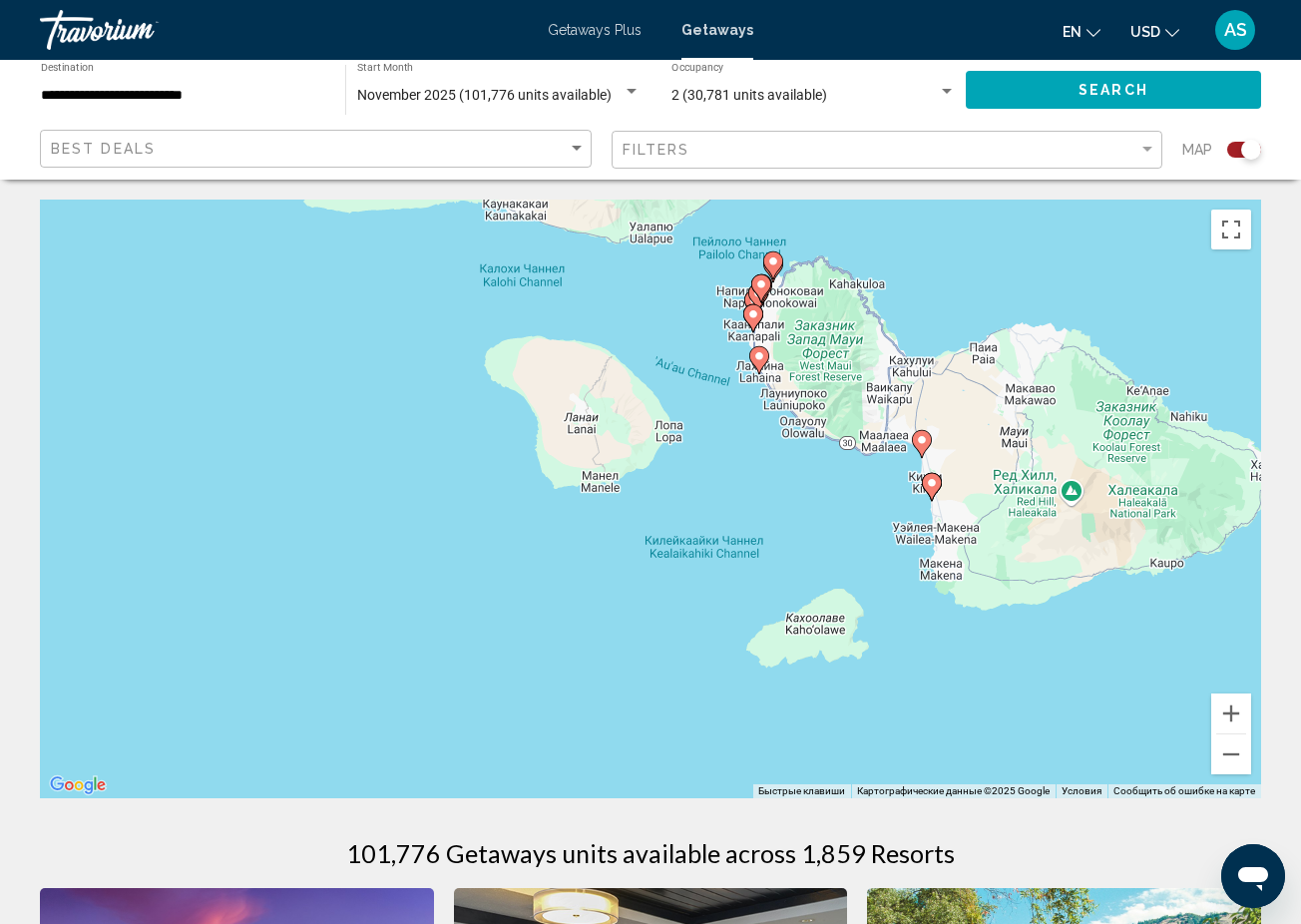 drag, startPoint x: 585, startPoint y: 563, endPoint x: 694, endPoint y: 376, distance: 216.44861 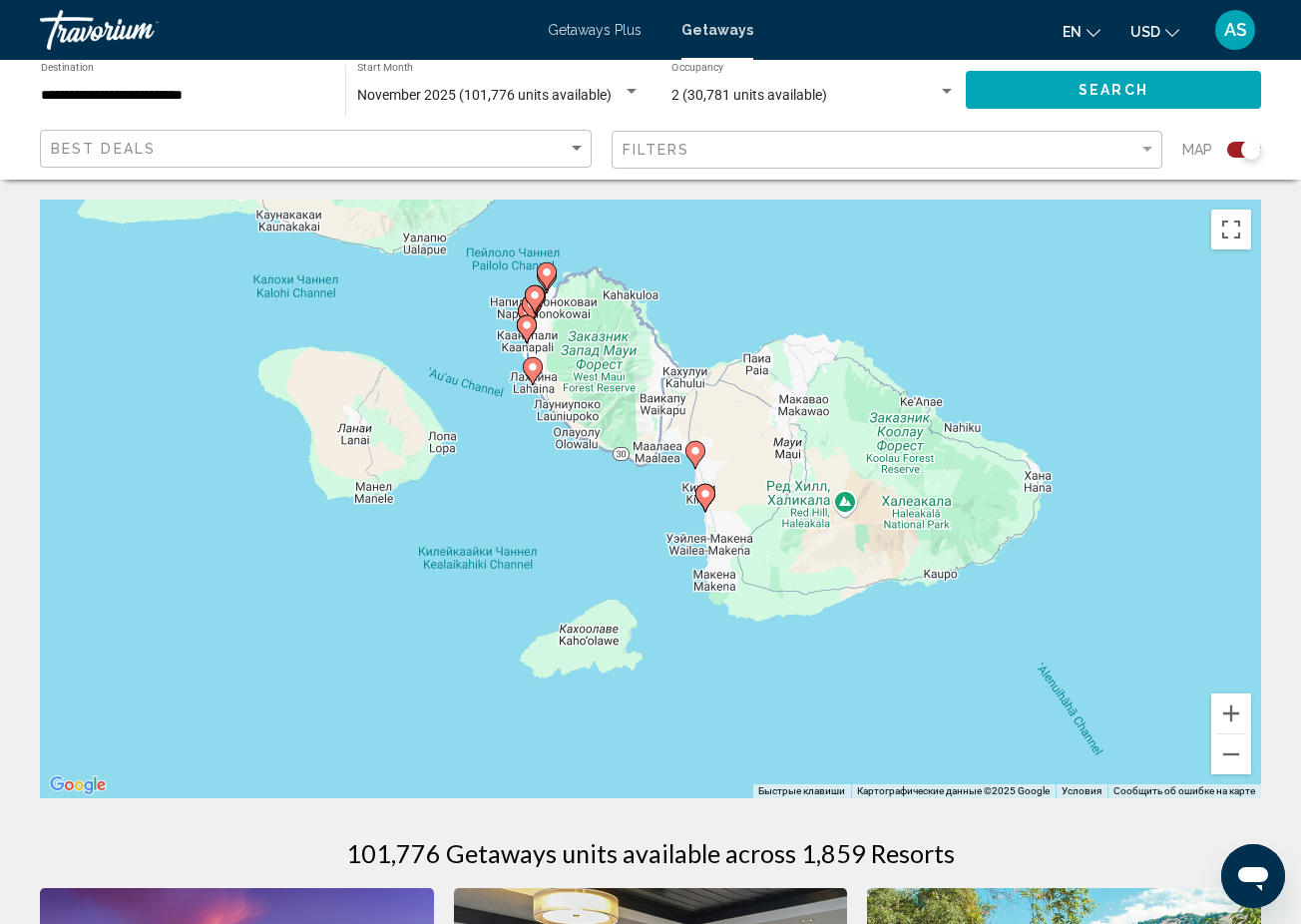 drag, startPoint x: 836, startPoint y: 491, endPoint x: 612, endPoint y: 502, distance: 224.26993 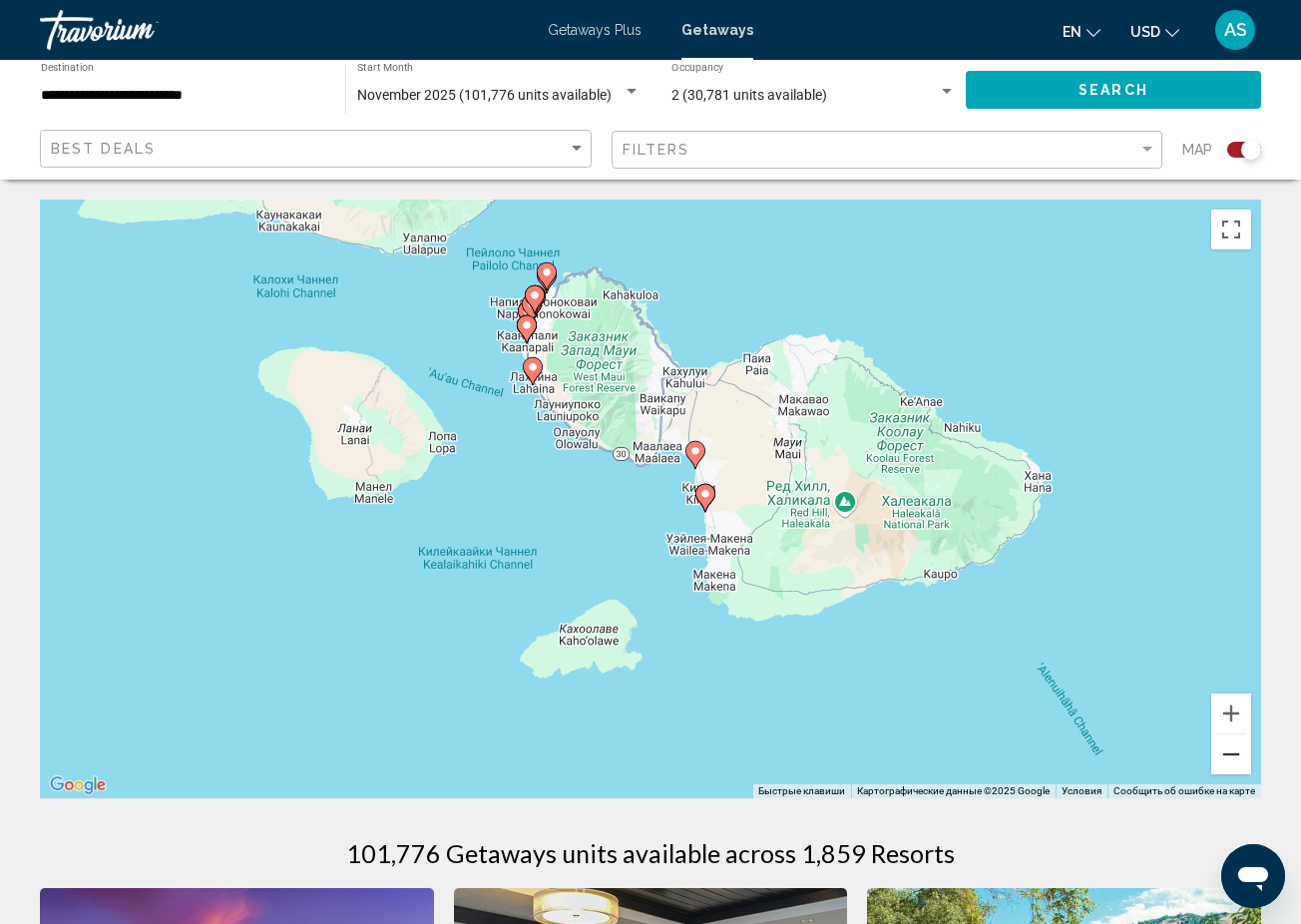 click at bounding box center (1231, 754) 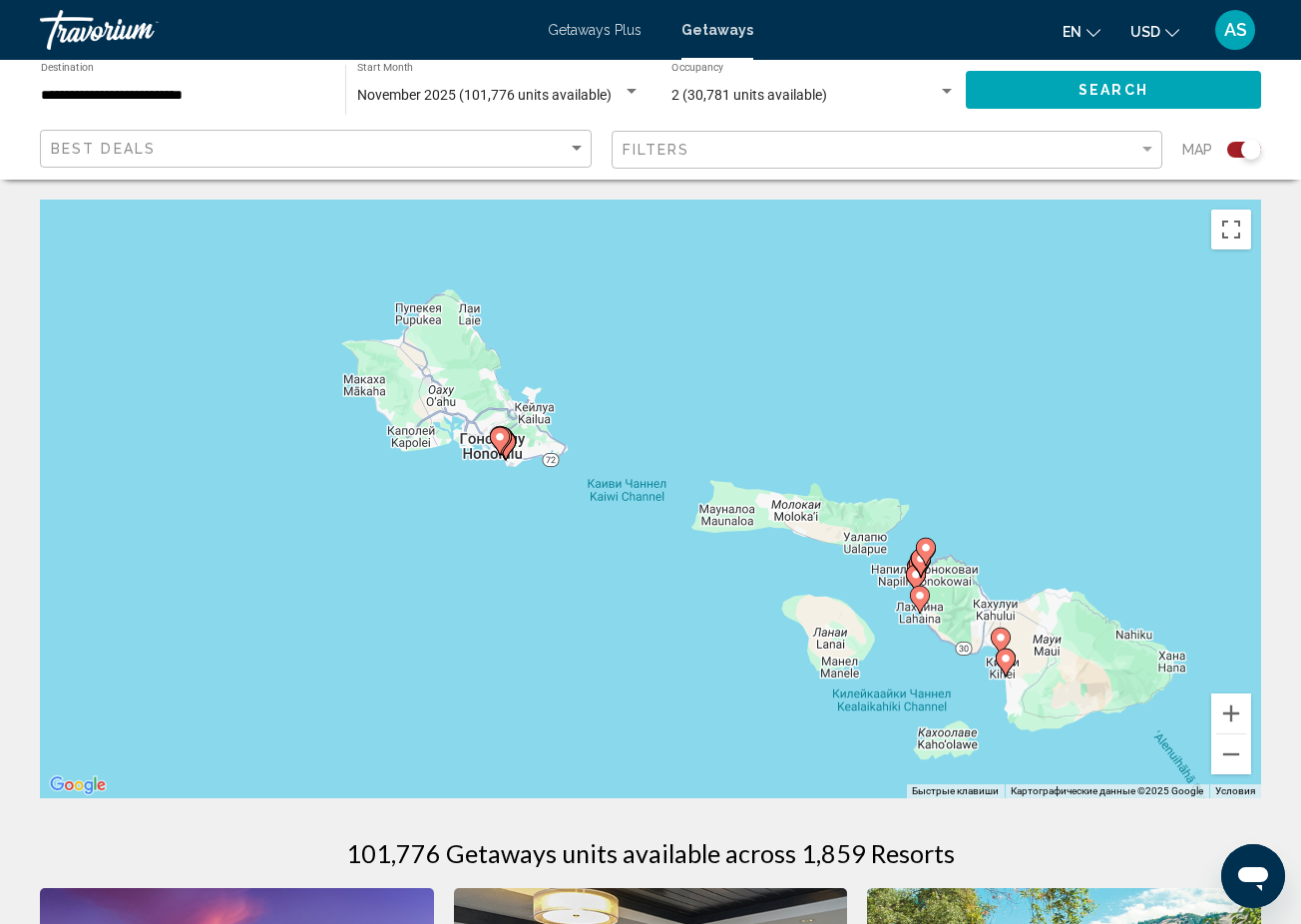 drag, startPoint x: 137, startPoint y: 233, endPoint x: 493, endPoint y: 415, distance: 399.825 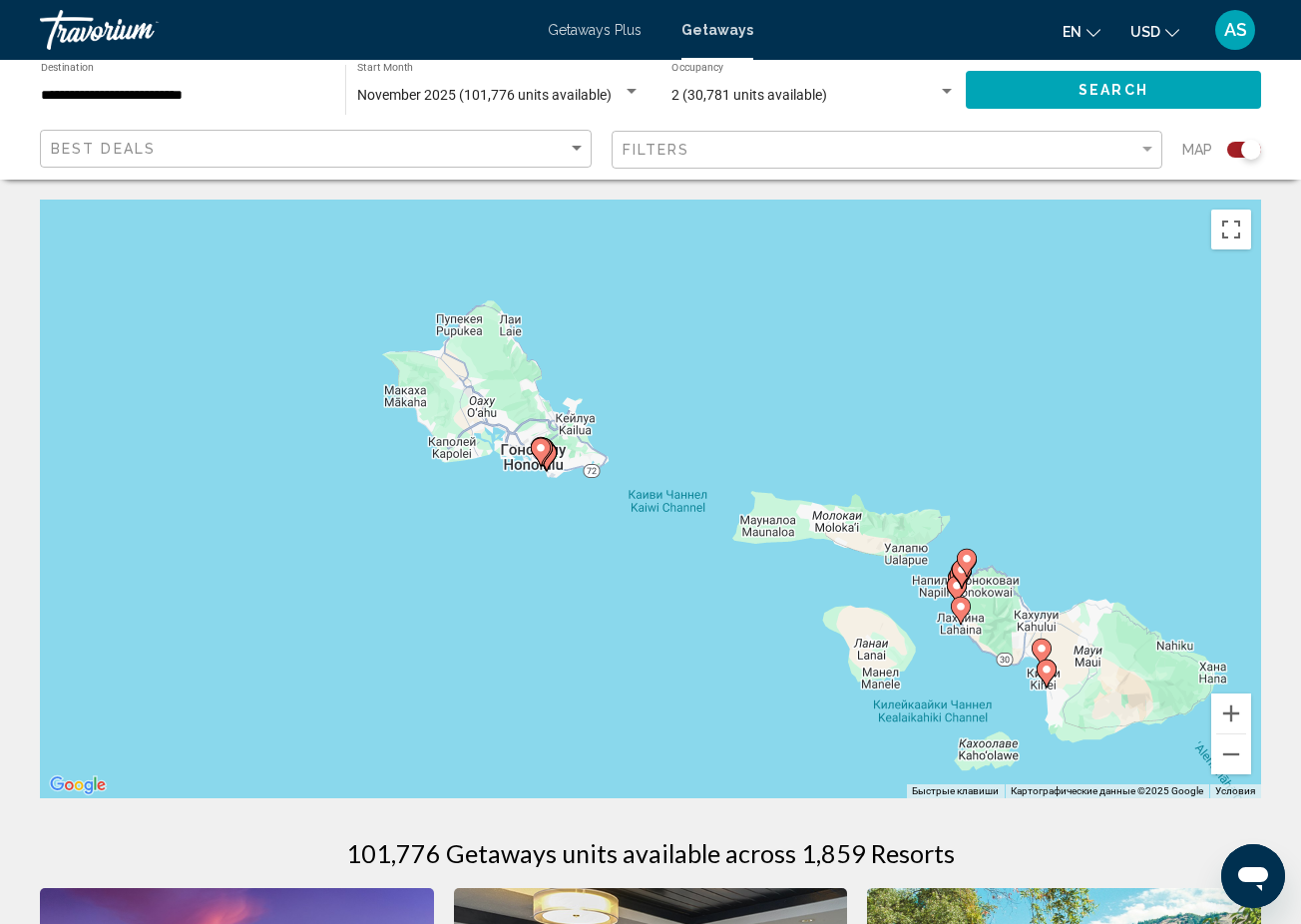 click 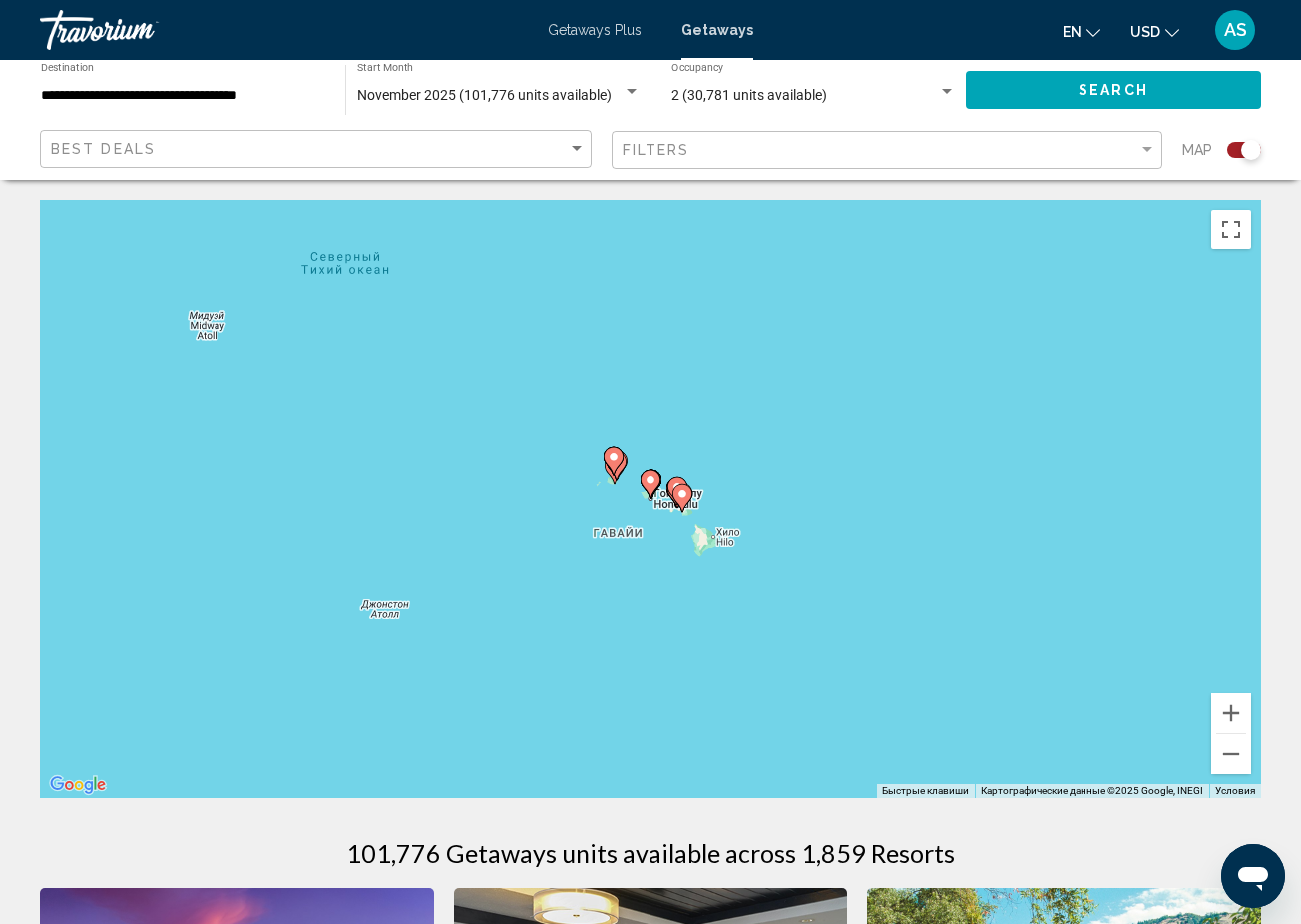 click 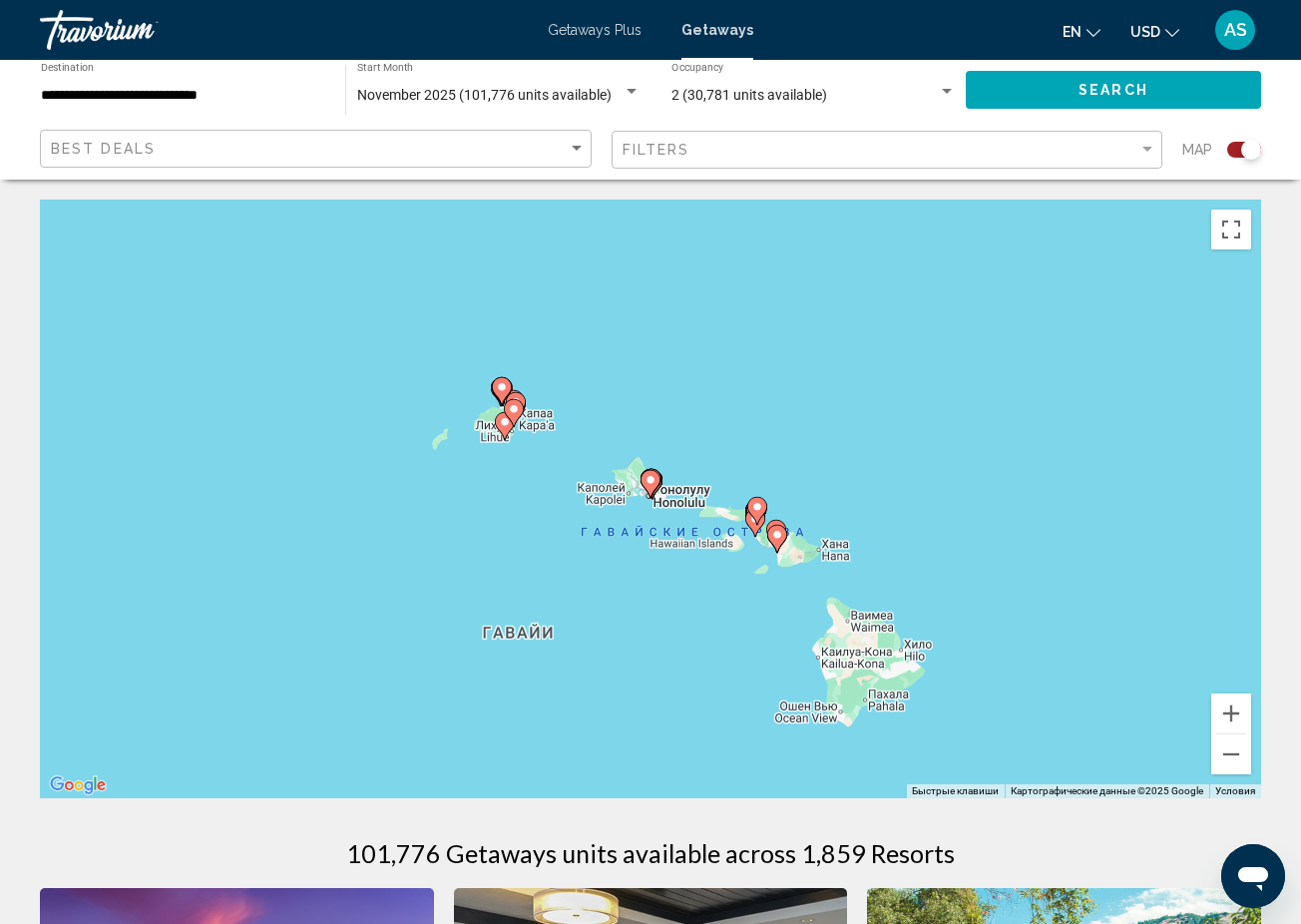 click 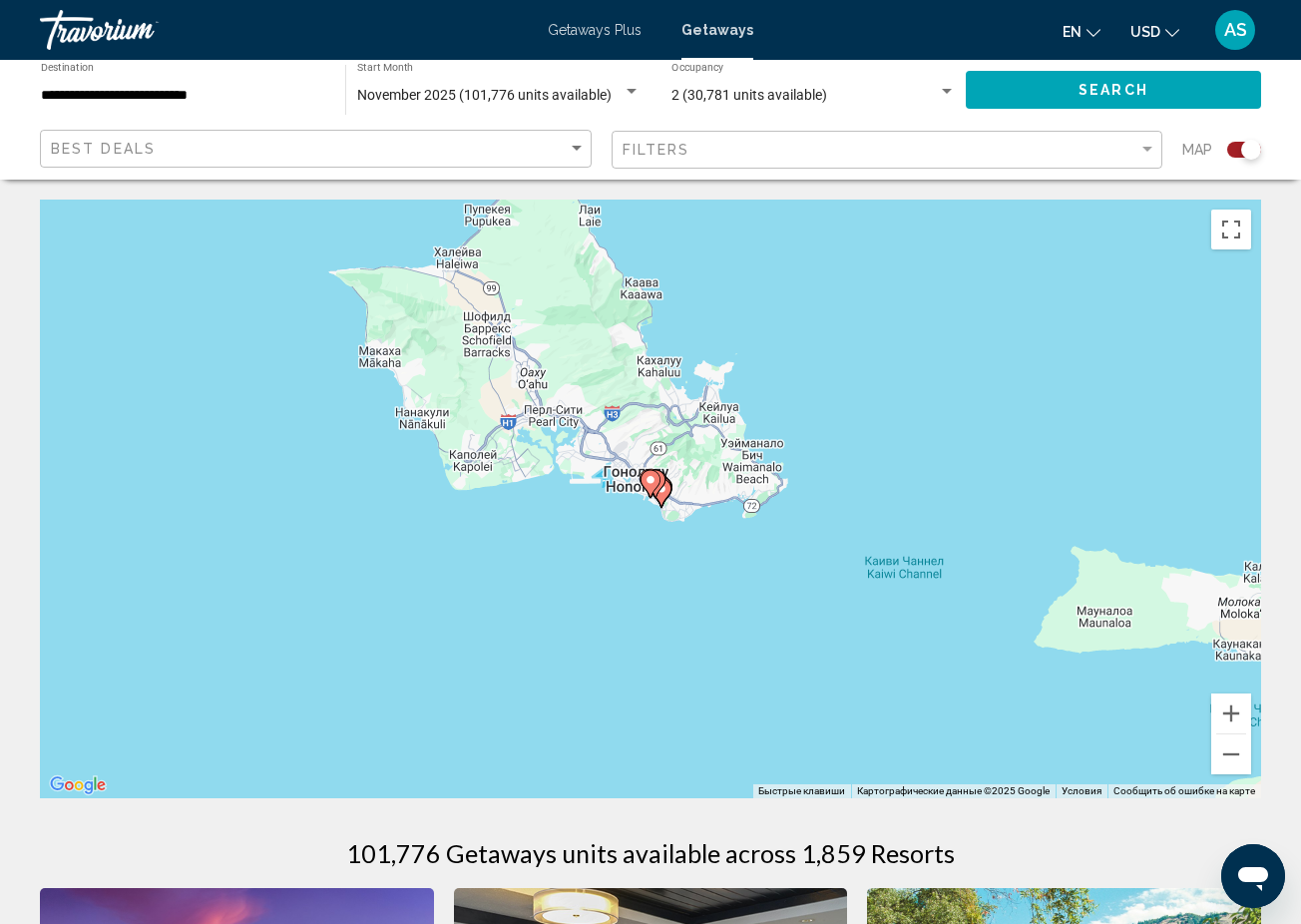 click 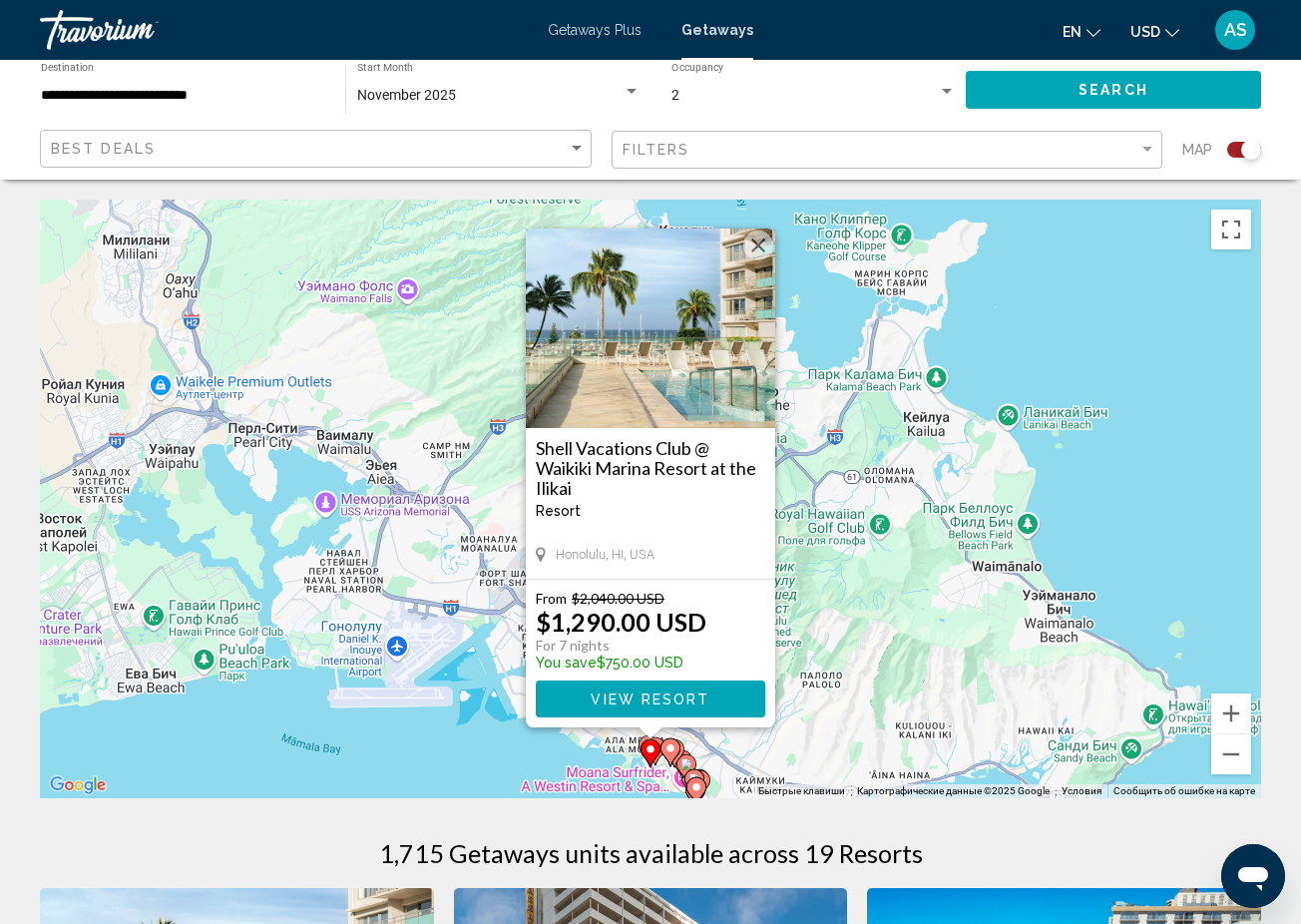 click on "Чтобы активировать перетаскивание с помощью клавиатуры, нажмите Alt + Ввод. После этого перемещайте маркер, используя клавиши со стрелками. Чтобы завершить перетаскивание, нажмите клавишу Ввод. Чтобы отменить действие, нажмите клавишу Esc.  Shell Vacations Club @ Waikiki Marina Resort at the Ilikai  Resort  -  This is an adults only resort
Honolulu, HI, USA From $2,040.00 USD $1,290.00 USD For 7 nights You save  $750.00 USD  View Resort" at bounding box center (650, 499) 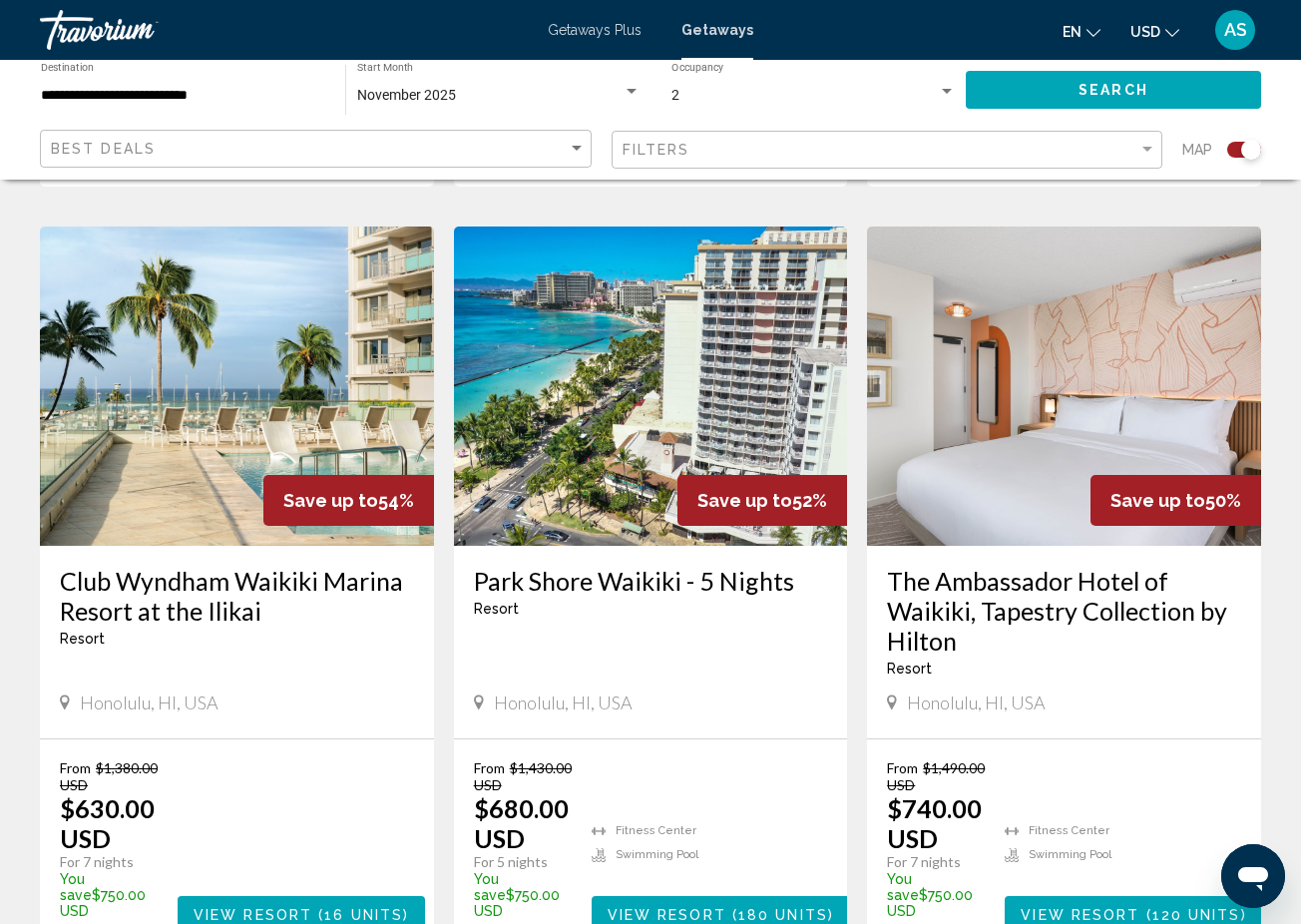 scroll, scrollTop: 2211, scrollLeft: 0, axis: vertical 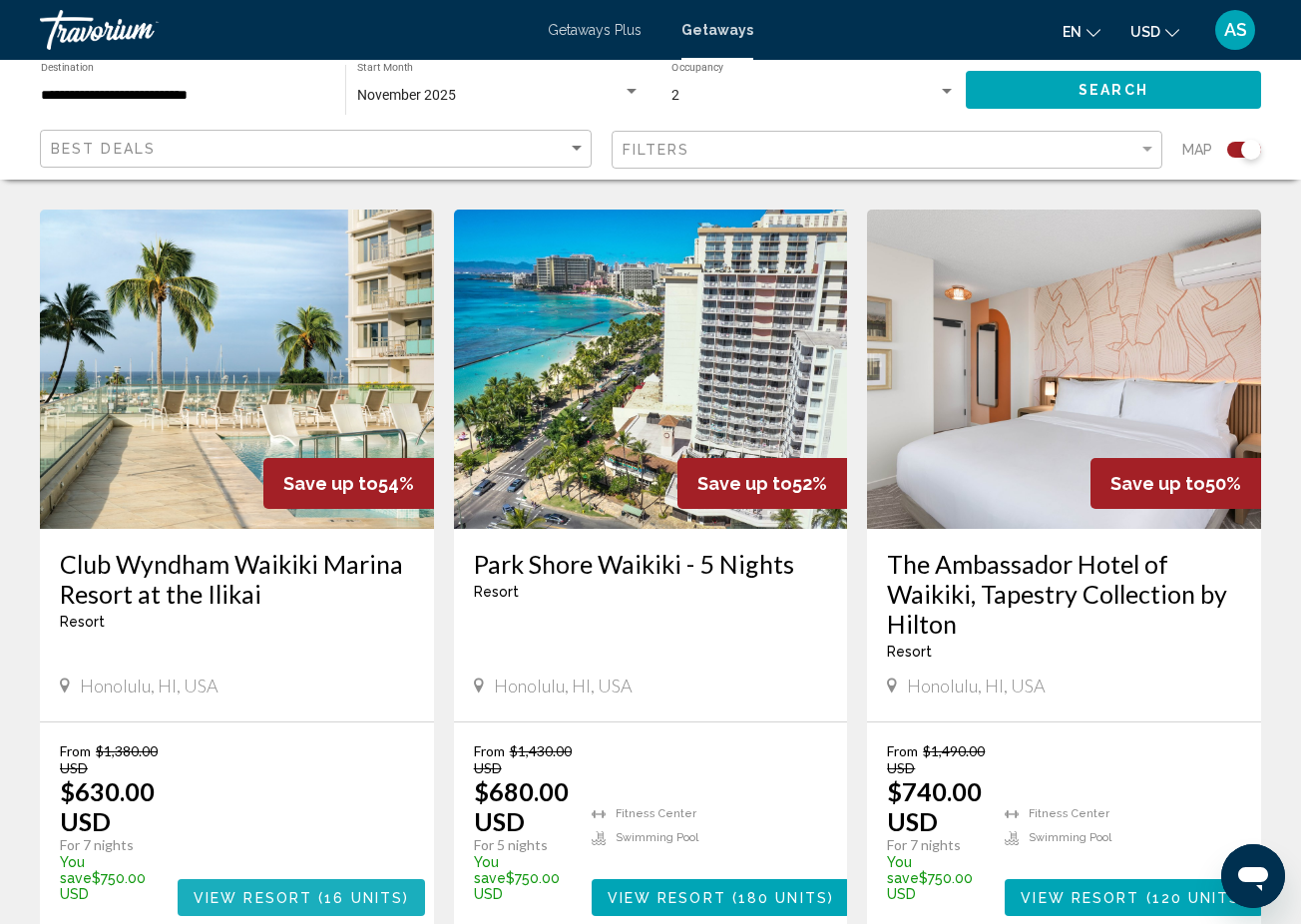 click on "( 16 units )" at bounding box center (360, 898) 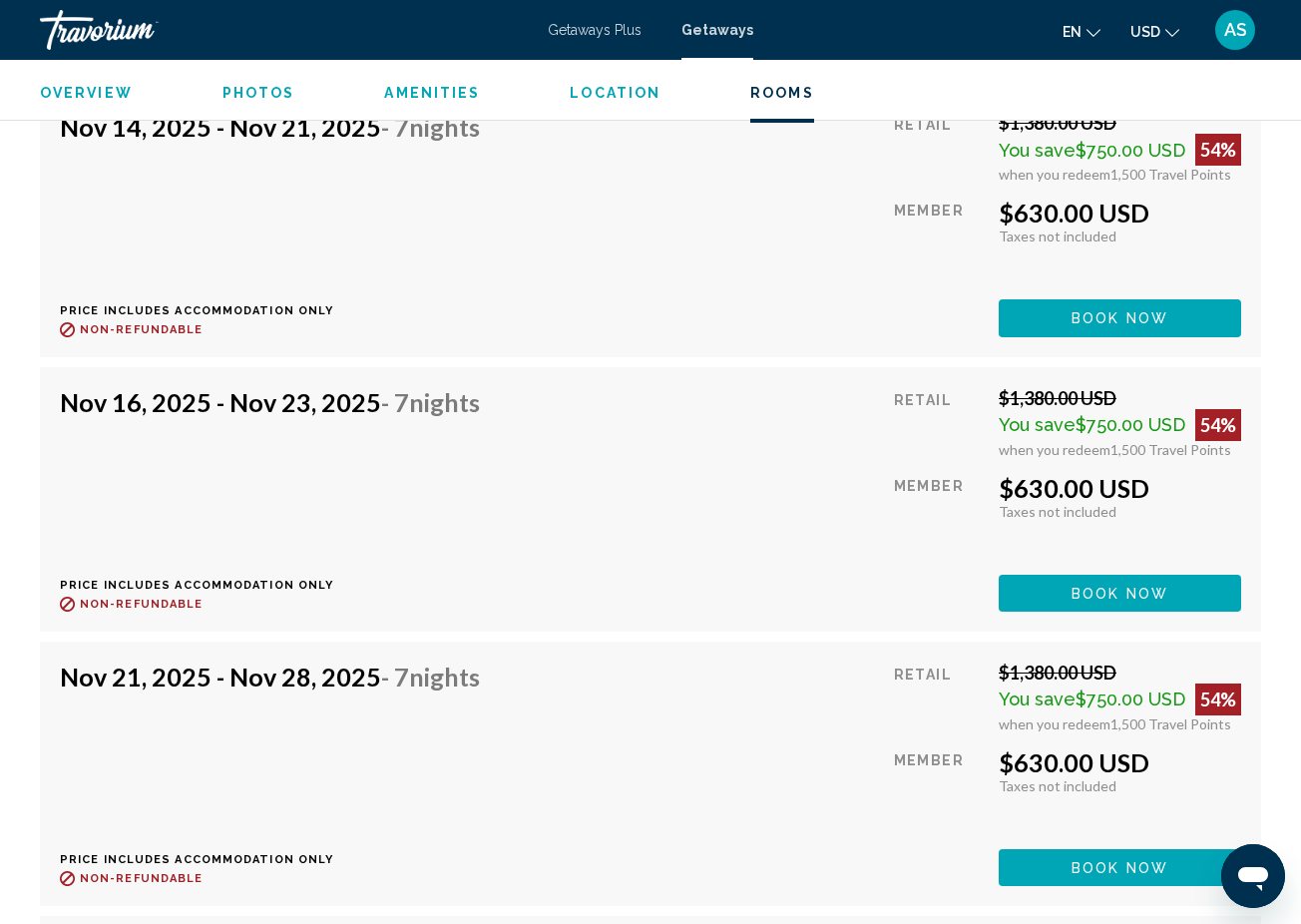 scroll, scrollTop: 4887, scrollLeft: 0, axis: vertical 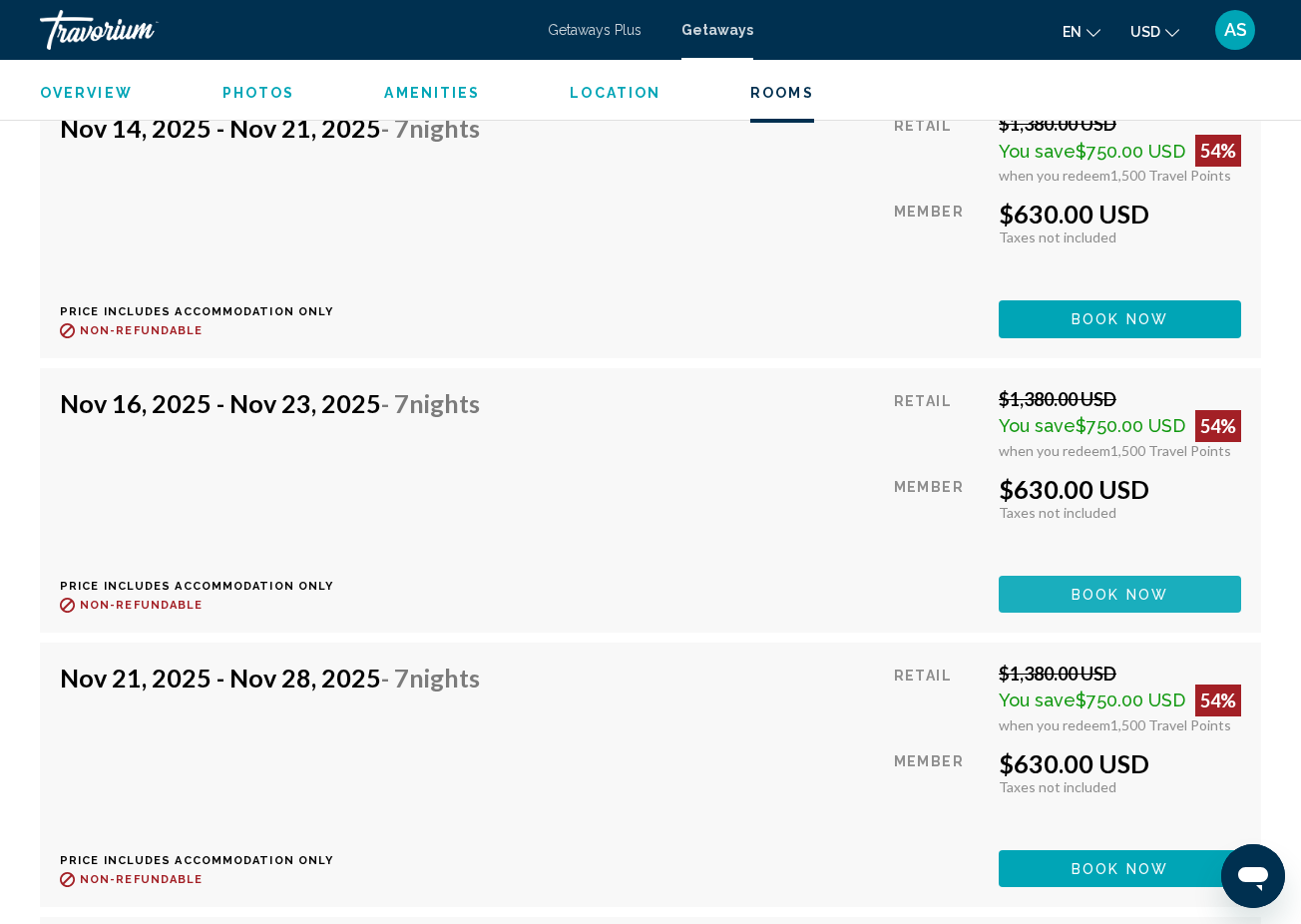 click on "Book now" at bounding box center (1119, 595) 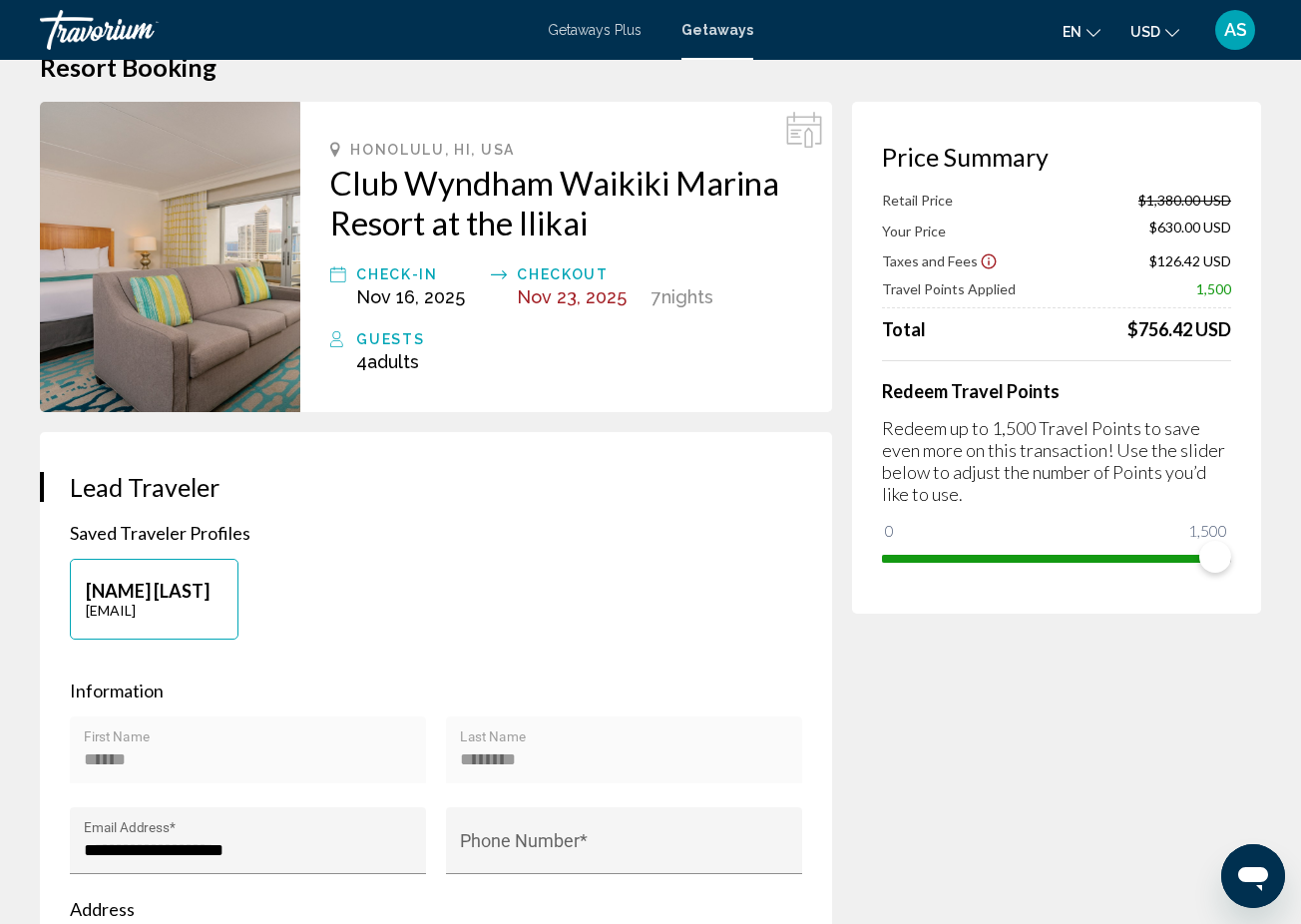 scroll, scrollTop: 0, scrollLeft: 0, axis: both 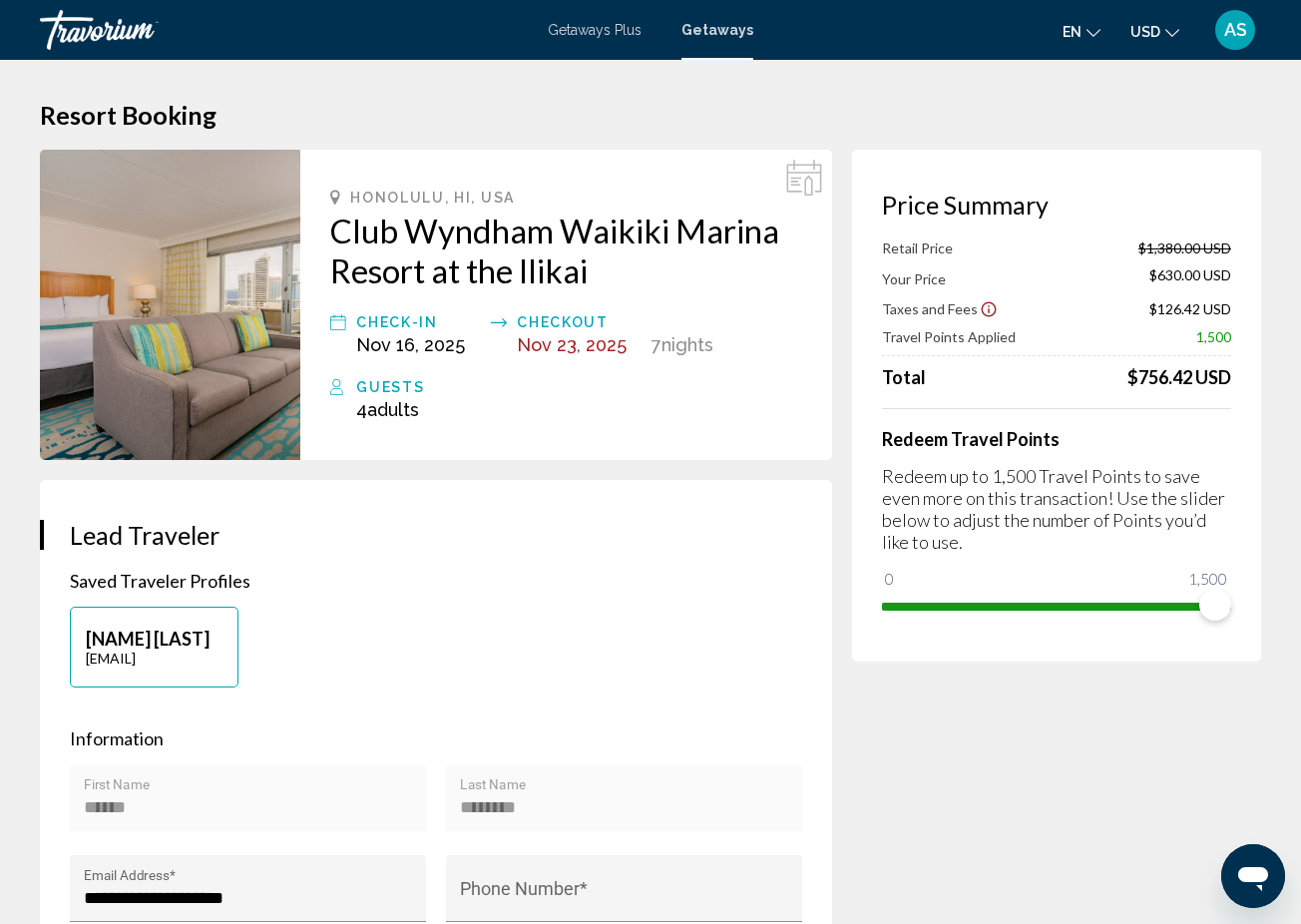click on "Club Wyndham Waikiki Marina Resort at the Ilikai" at bounding box center [566, 250] 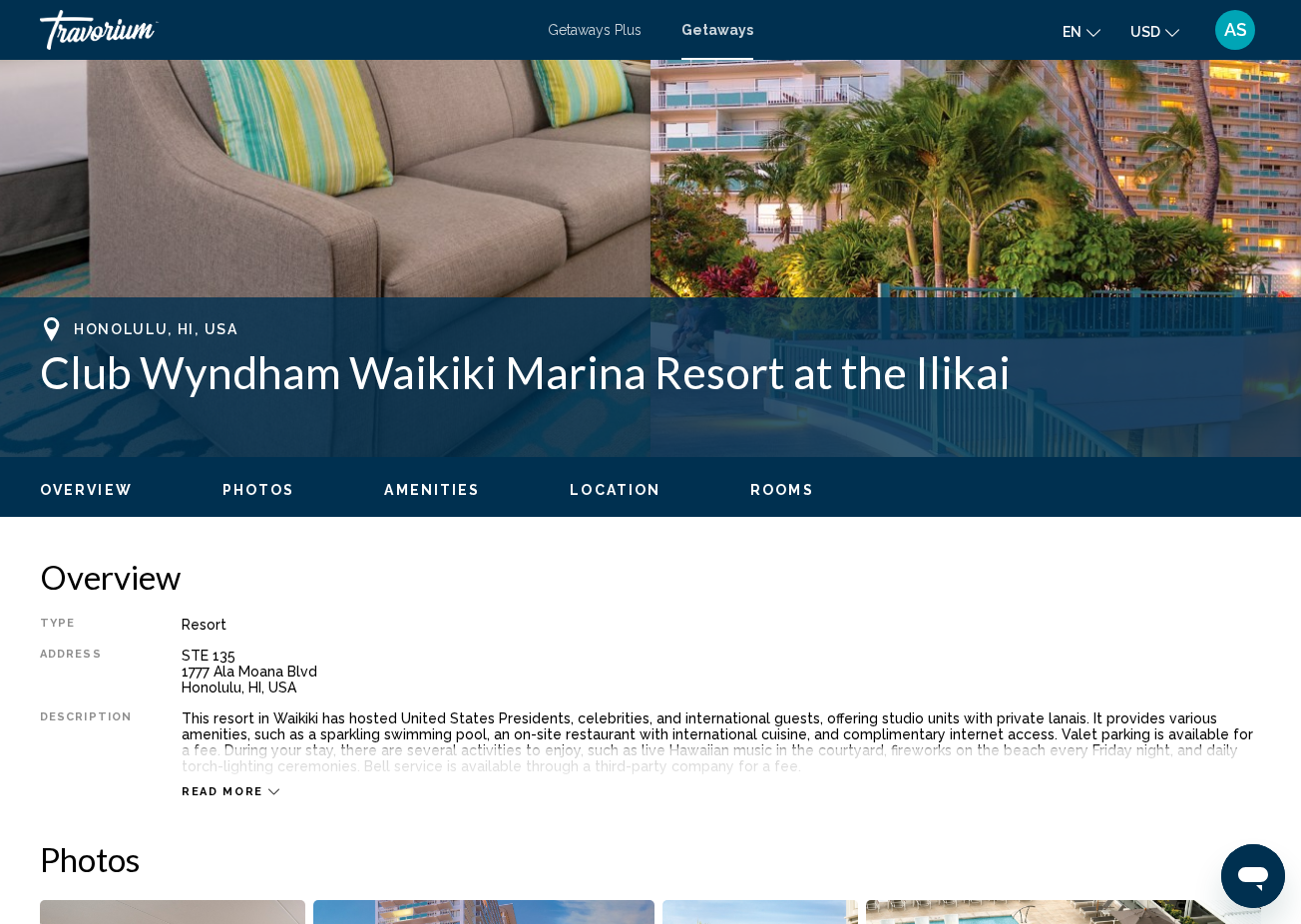 scroll, scrollTop: 576, scrollLeft: 0, axis: vertical 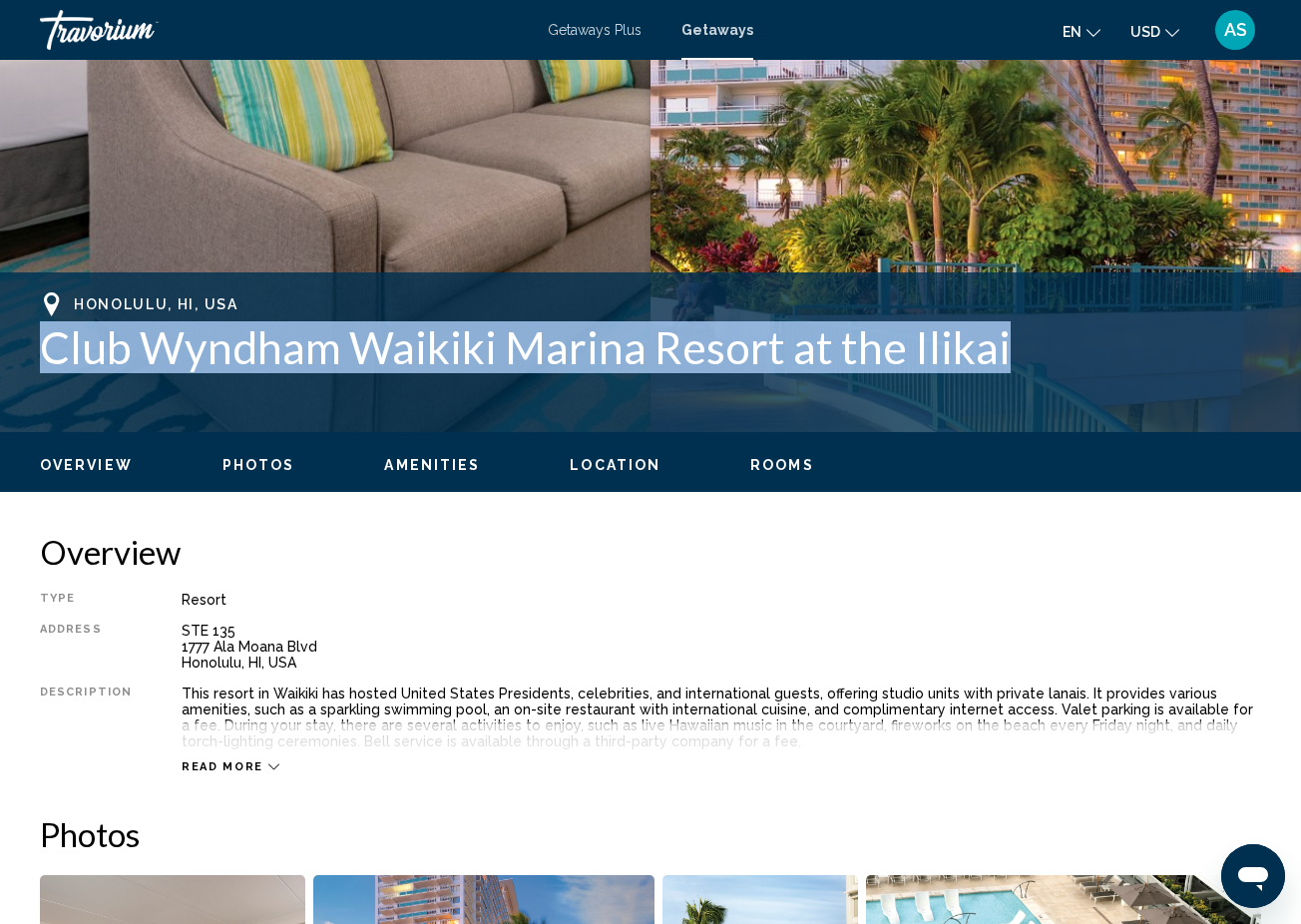 drag, startPoint x: 39, startPoint y: 356, endPoint x: 804, endPoint y: 387, distance: 765.6278 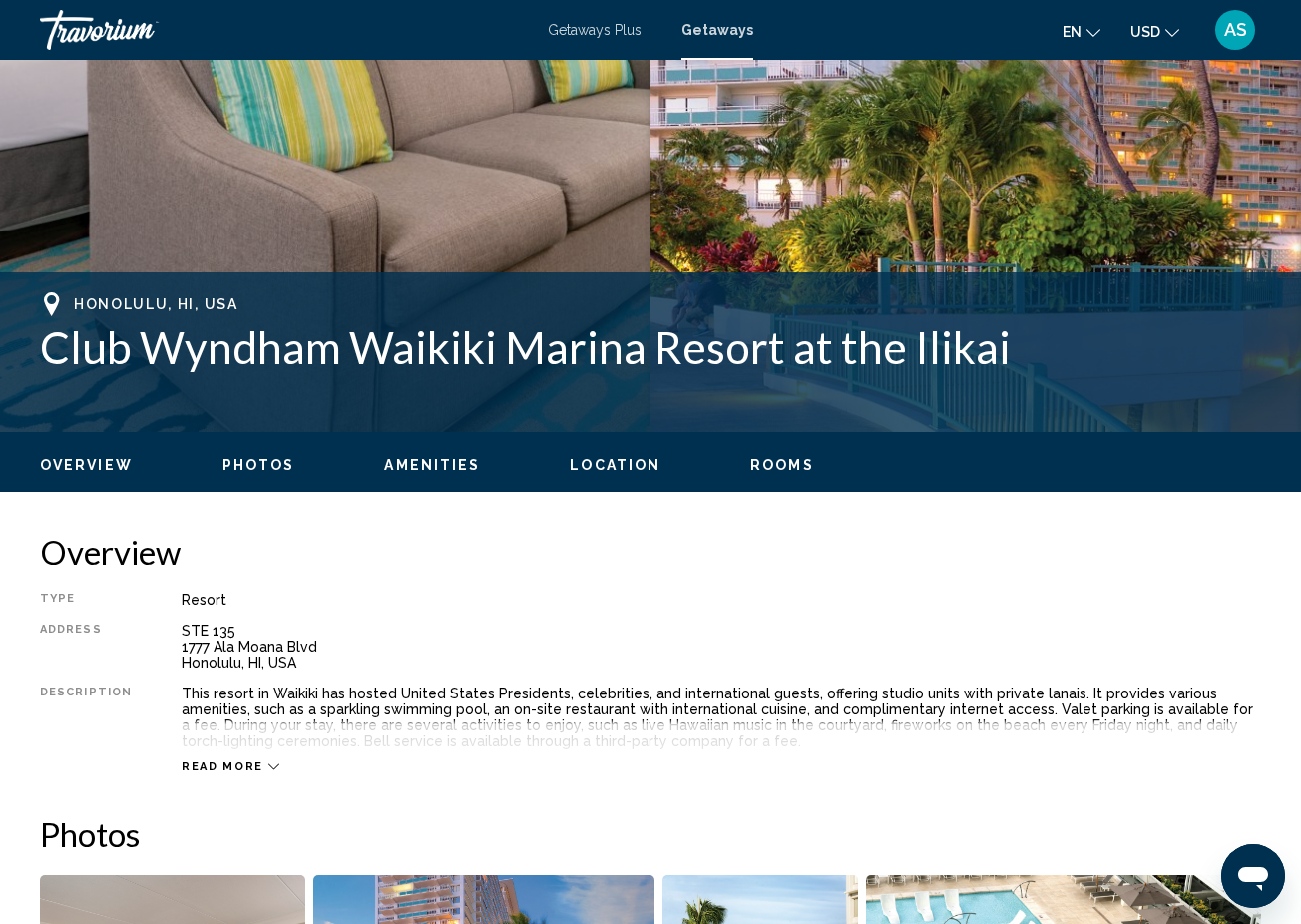 click on "Honolulu, HI, USA" at bounding box center [156, 304] 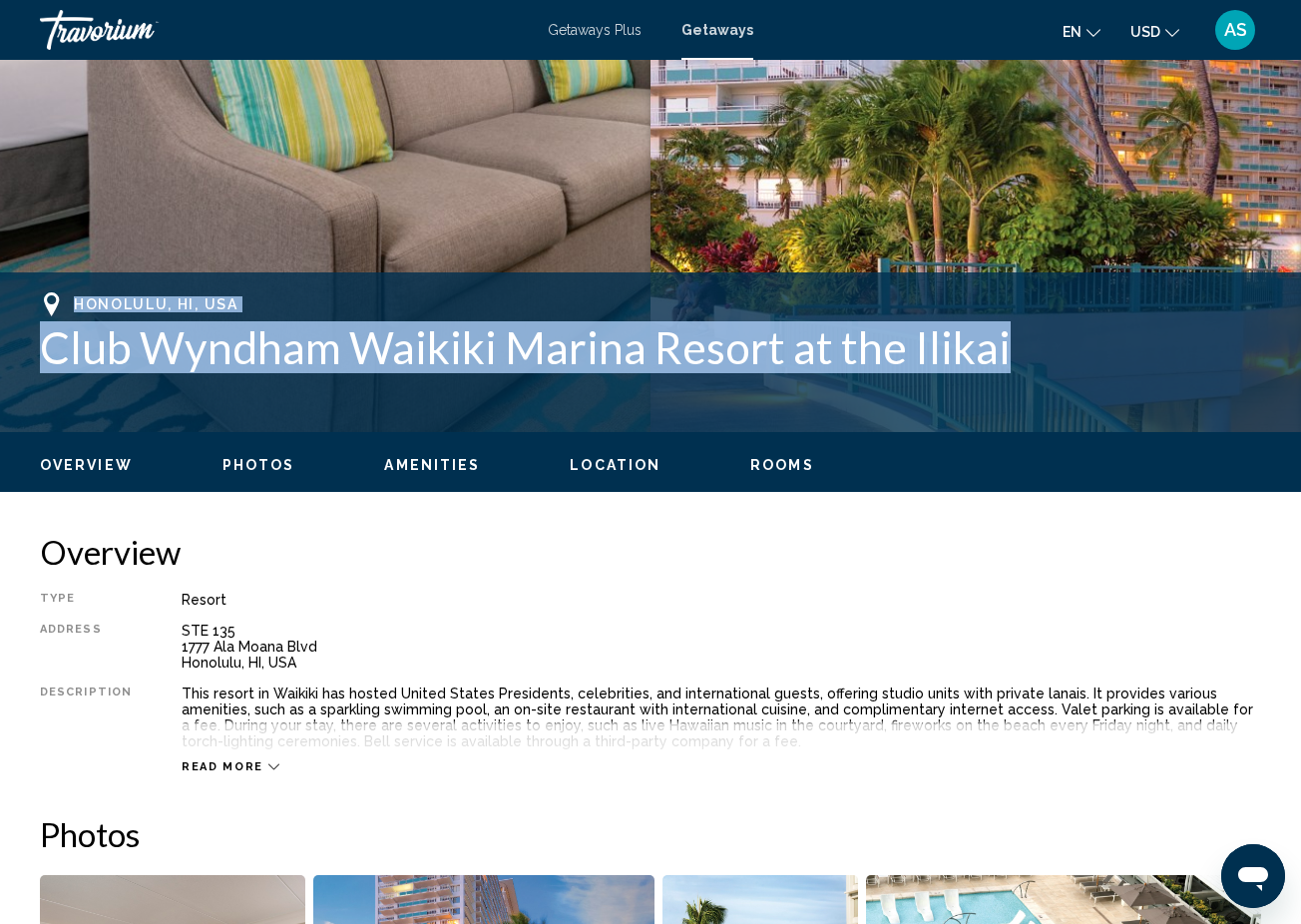 drag, startPoint x: 74, startPoint y: 299, endPoint x: 994, endPoint y: 376, distance: 923.2167 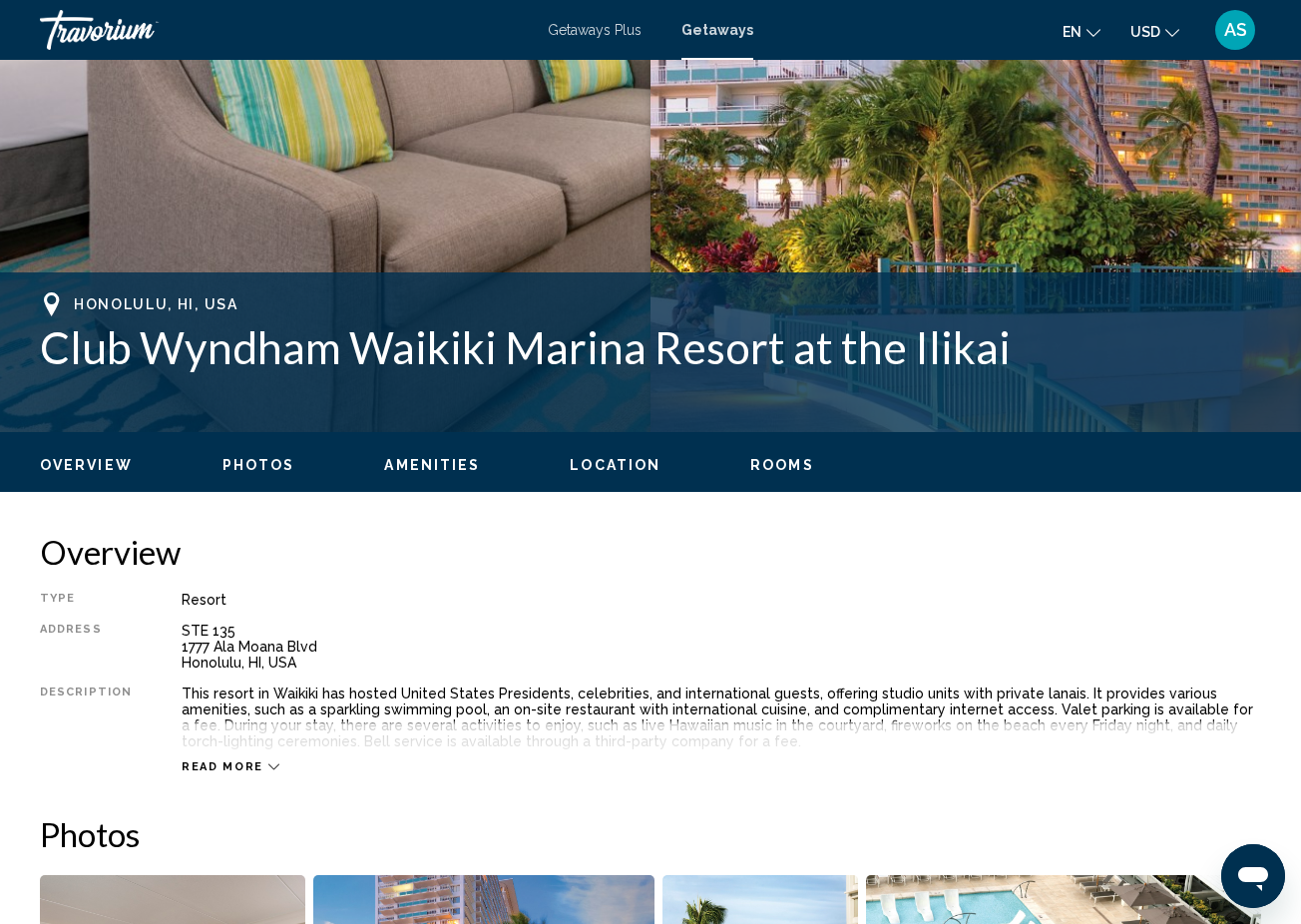 click on "This resort in Waikiki has hosted United States Presidents, celebrities, and international guests, offering studio units with private lanais.  It provides various amenities, such as a sparkling swimming pool, an on-site restaurant with international cuisine, and complimentary internet access.  Valet parking is available for a fee.  During your stay, there are several activities to enjoy, such as live Hawaiian music in the courtyard, fireworks on the beach every Friday night, and daily torch-lighting ceremonies.  Bell service is available through a third-party company for a fee." at bounding box center (721, 717) 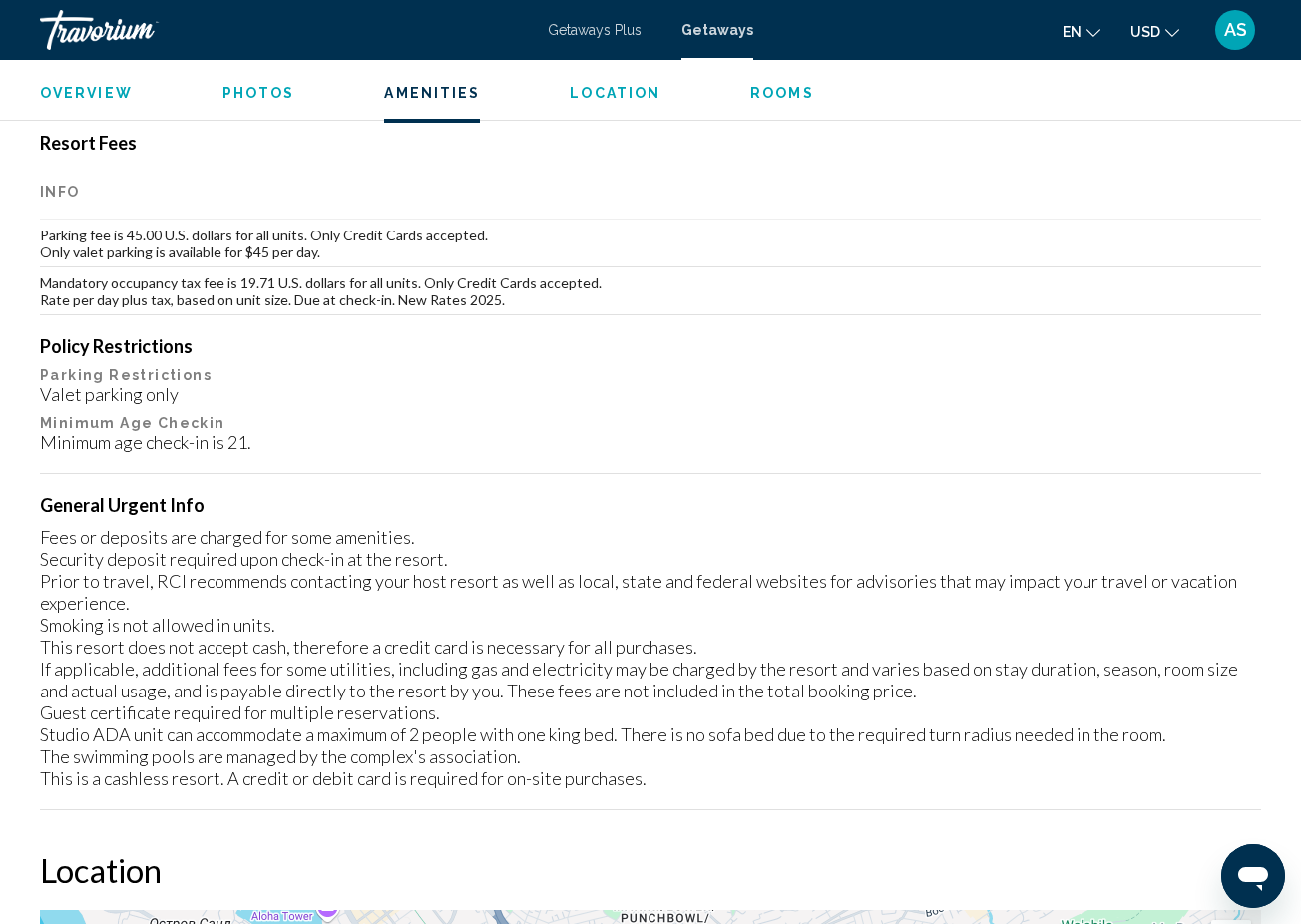 scroll, scrollTop: 2143, scrollLeft: 0, axis: vertical 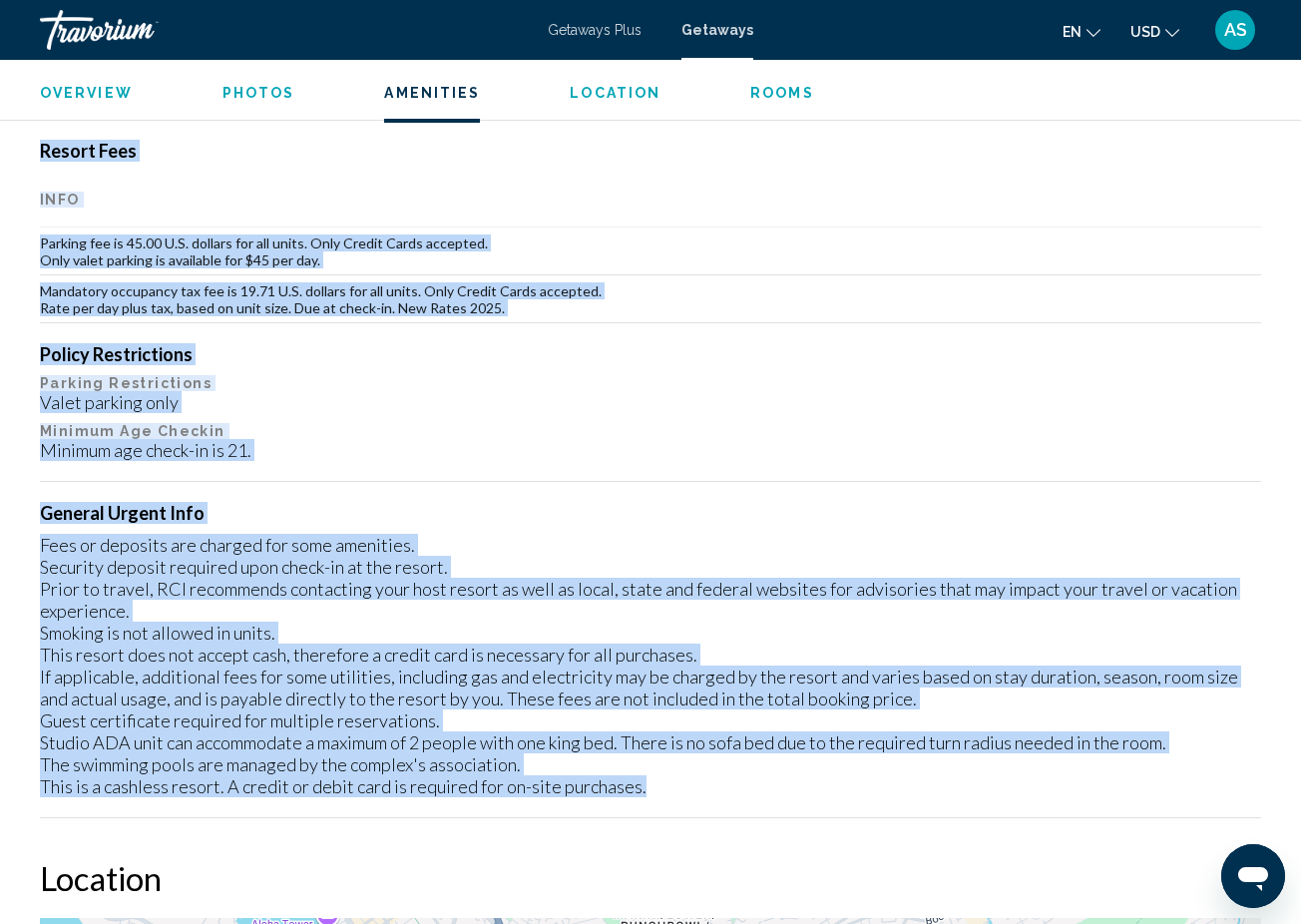 drag, startPoint x: 36, startPoint y: 148, endPoint x: 720, endPoint y: 810, distance: 951.8929 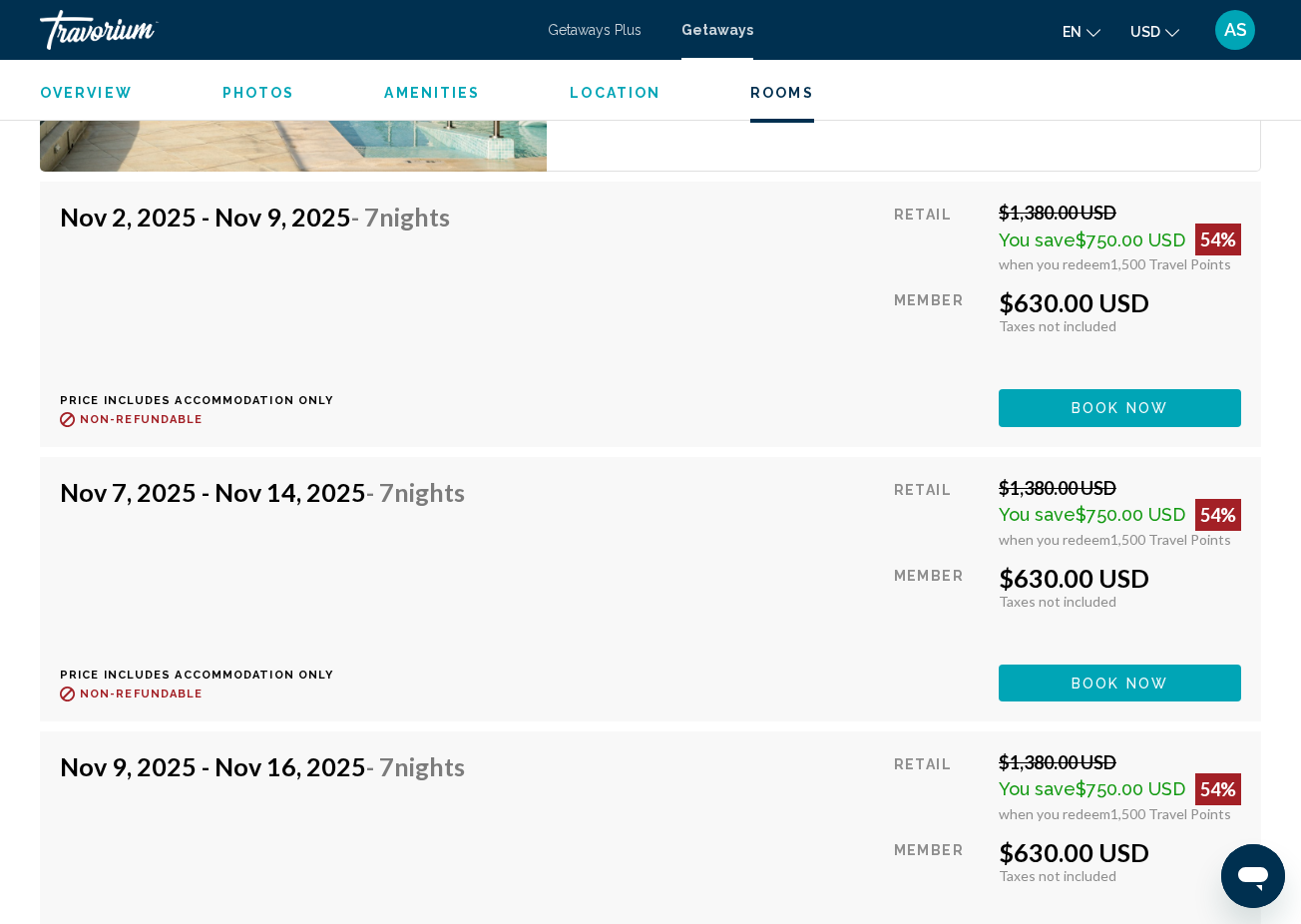 scroll, scrollTop: 4005, scrollLeft: 0, axis: vertical 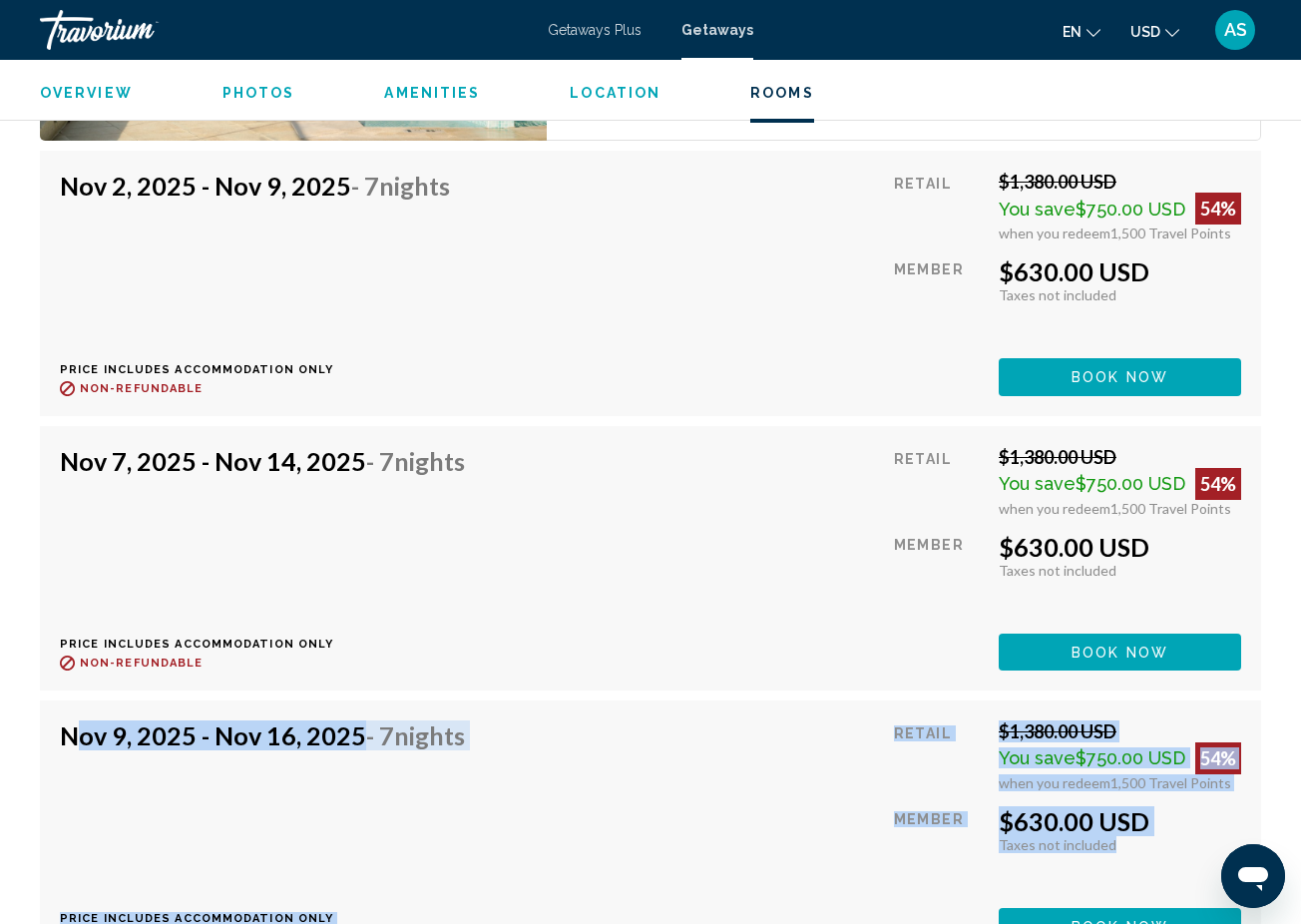 drag, startPoint x: 55, startPoint y: 733, endPoint x: 1118, endPoint y: 857, distance: 1070.2079 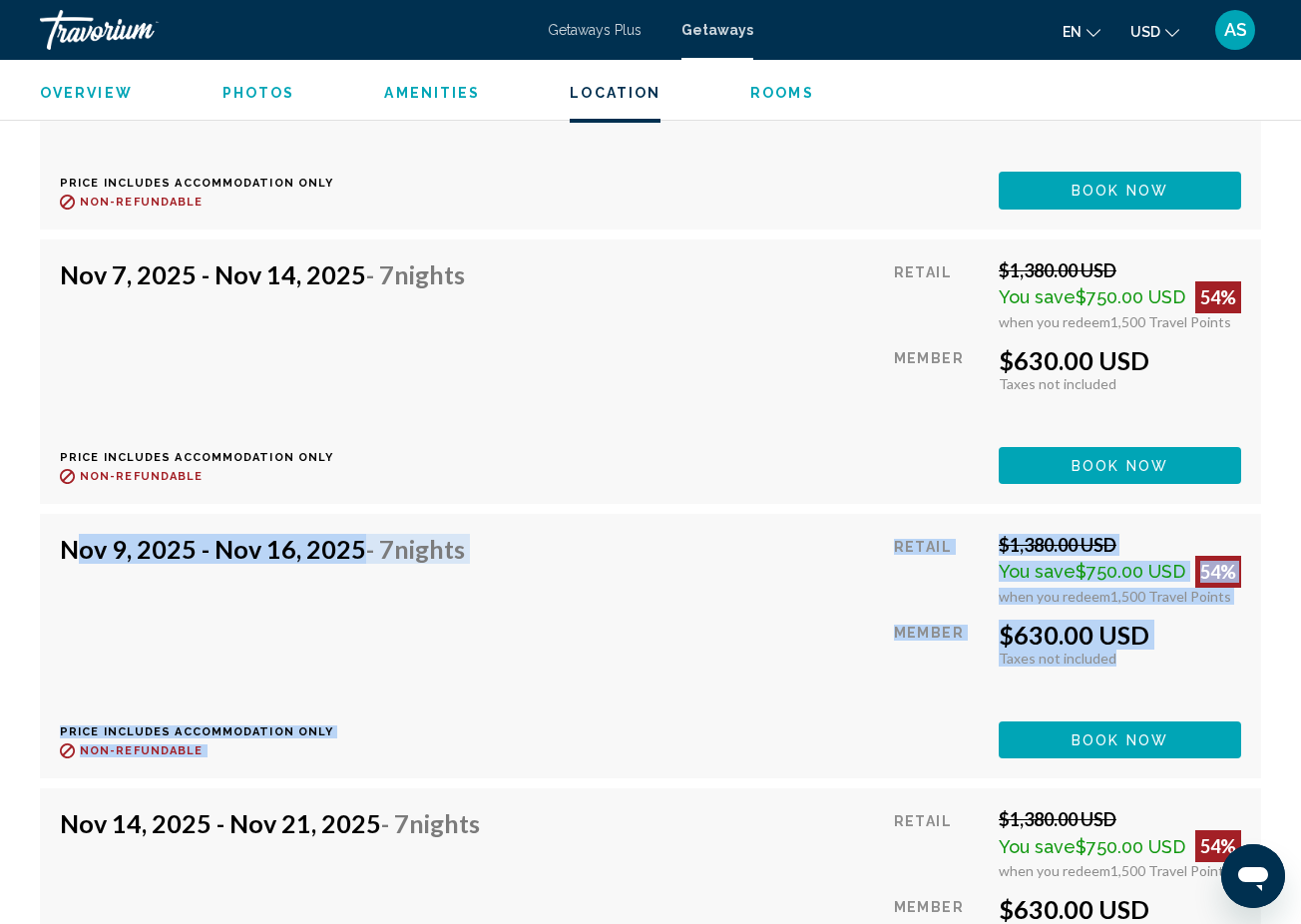 scroll, scrollTop: 4196, scrollLeft: 0, axis: vertical 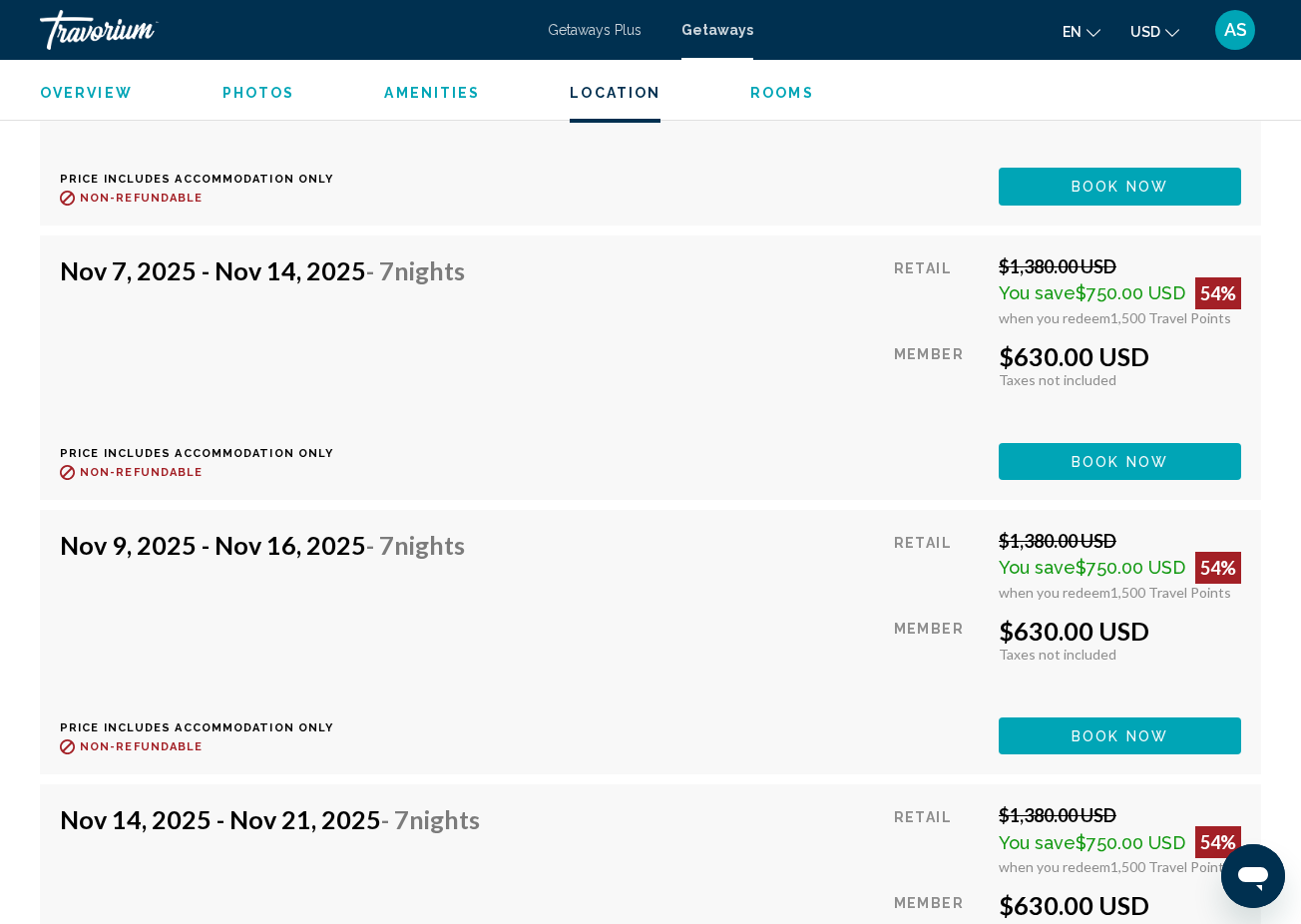 click on "Nov 2, 2025 - Nov 9, 2025  - 7  Nights Price includes accommodation only
Refundable until :
Non-refundable Retail  $1,380.00 USD  You save  $750.00 USD   54%  when you redeem  1,500  Travel Points  Member  $630.00 USD  Taxes included Taxes not included You earn  0  Travel Points  Book now This room is no longer available. Price includes accommodation only
Refundable until
Non-refundable Book now This room is no longer available." at bounding box center (650, 92) 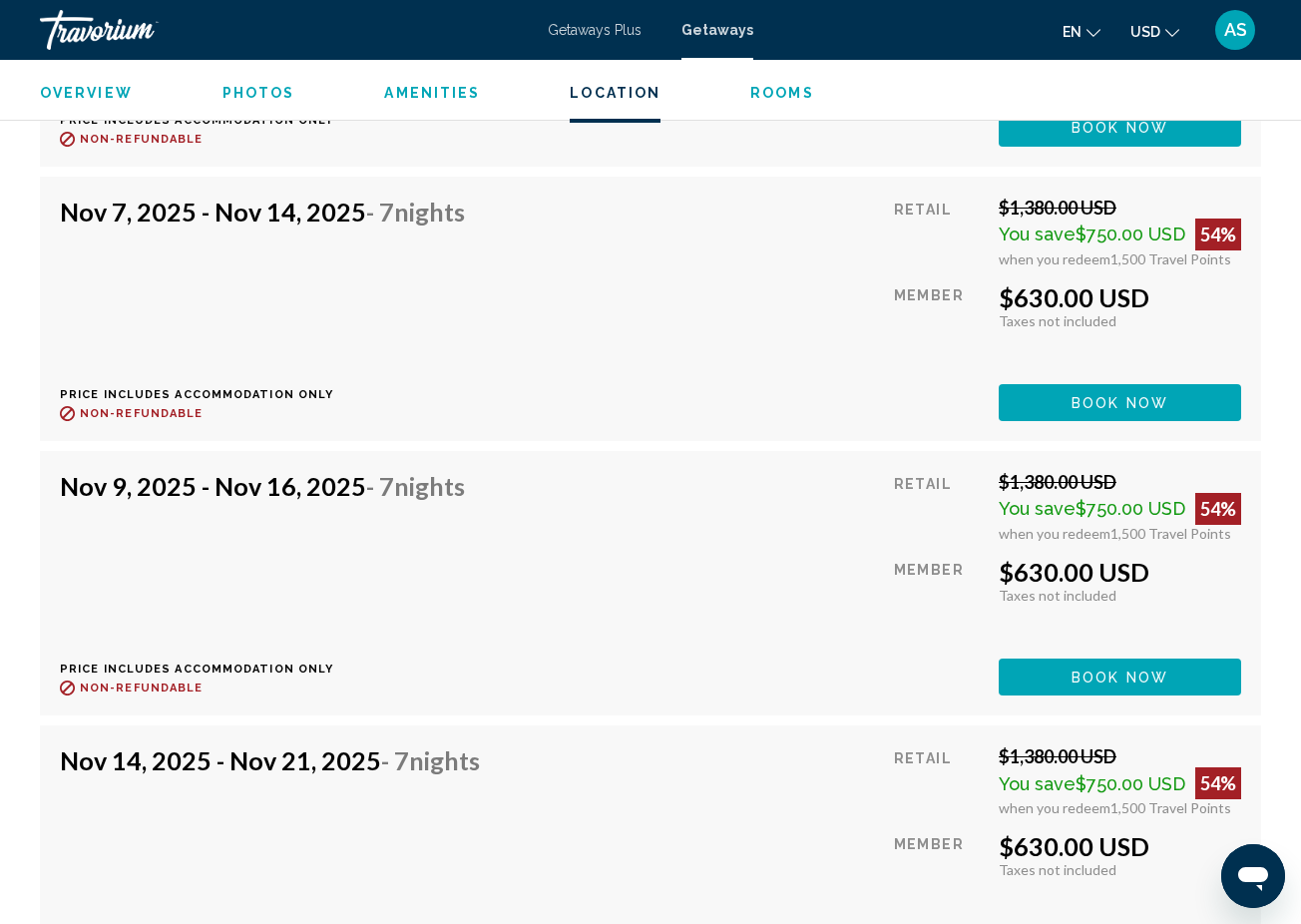 scroll, scrollTop: 4257, scrollLeft: 0, axis: vertical 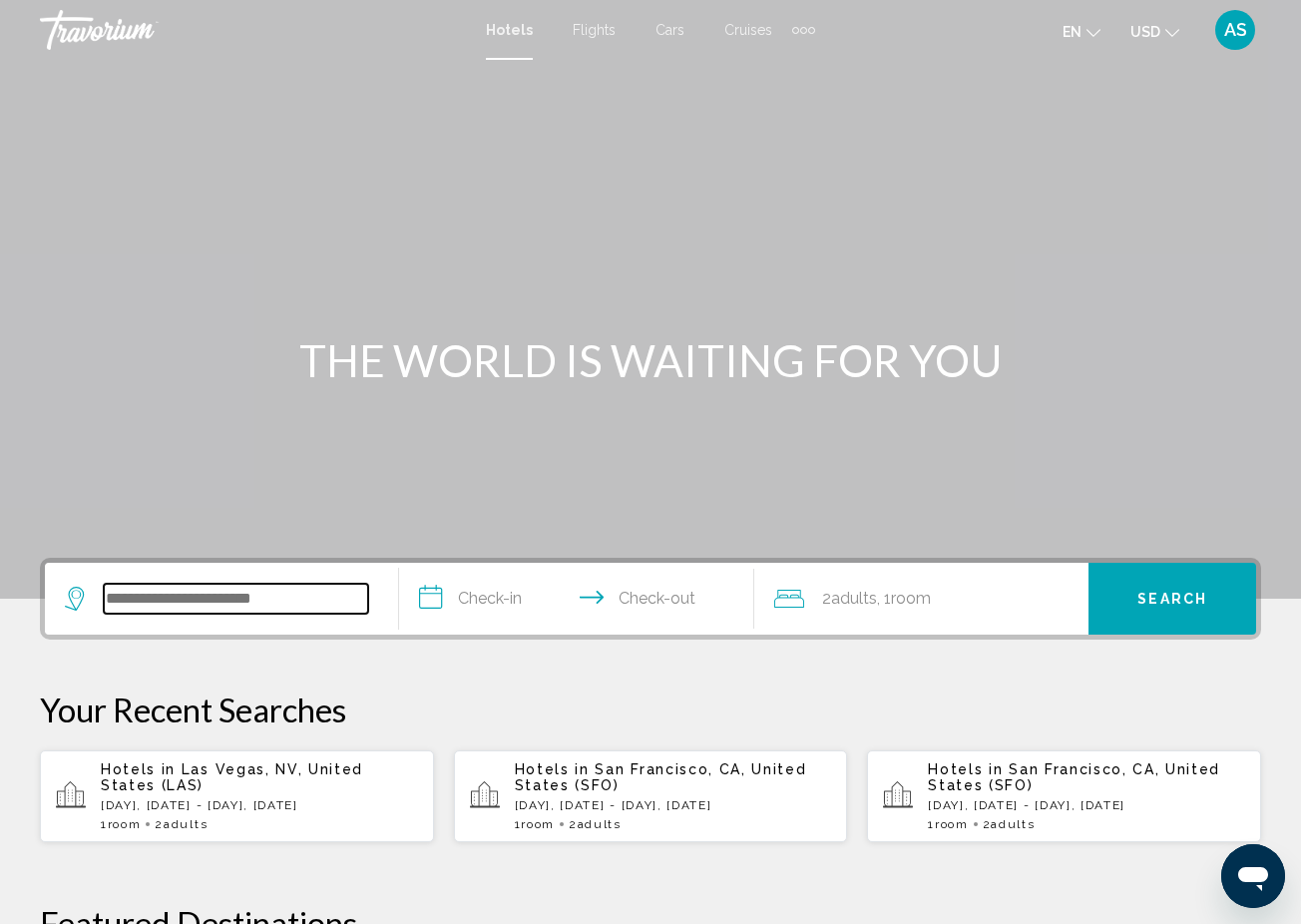 click at bounding box center (235, 599) 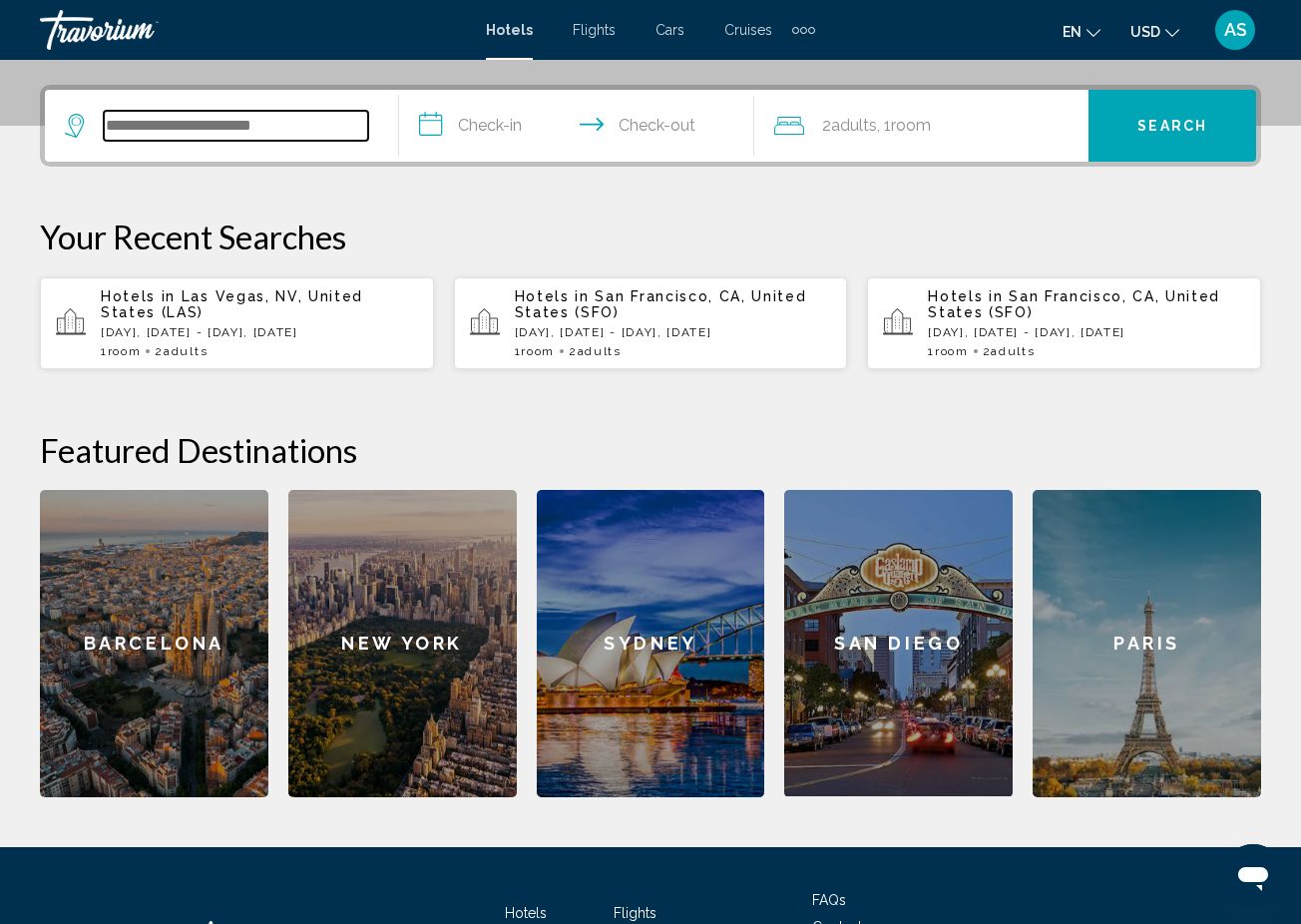 scroll, scrollTop: 493, scrollLeft: 0, axis: vertical 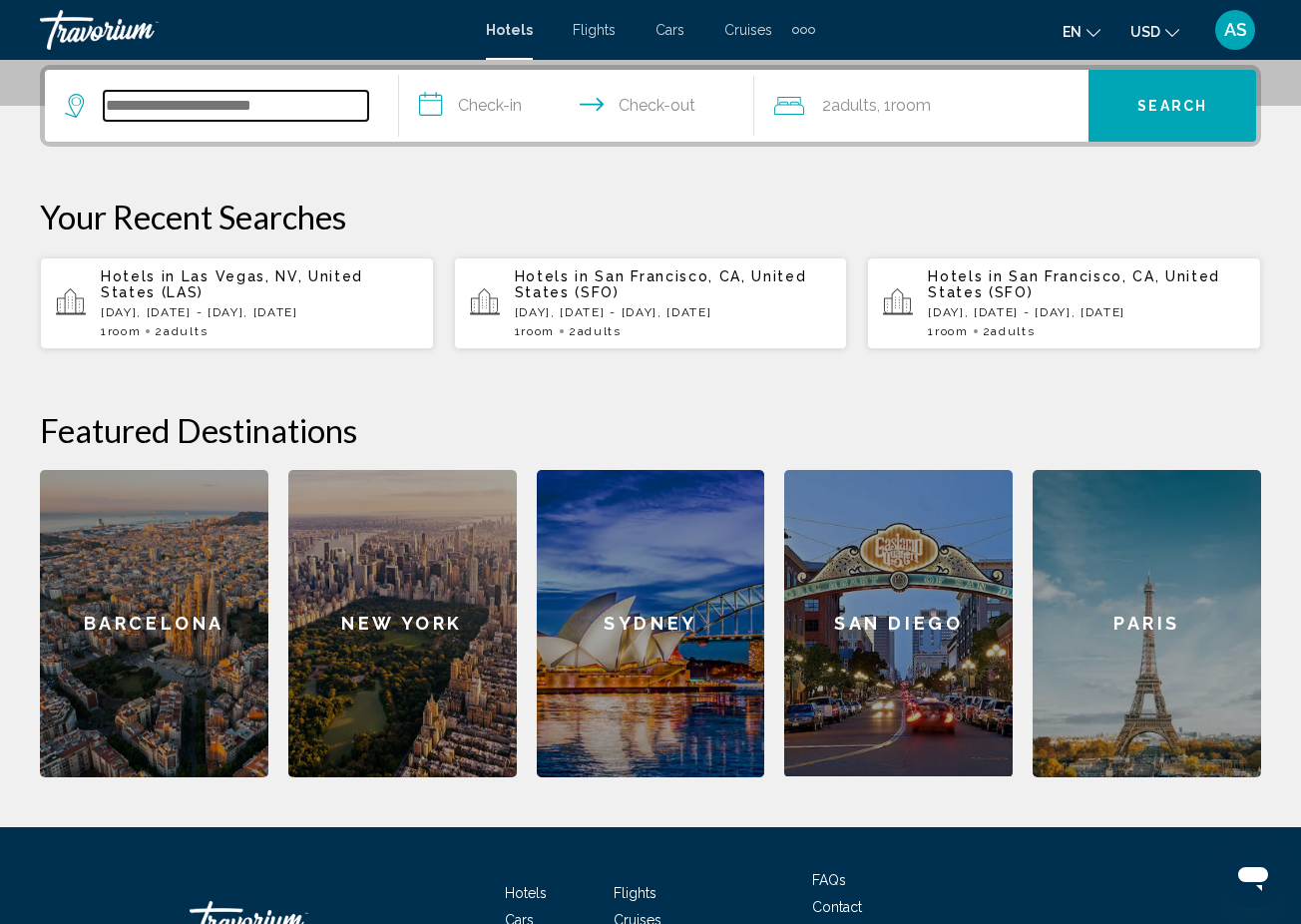 paste on "**********" 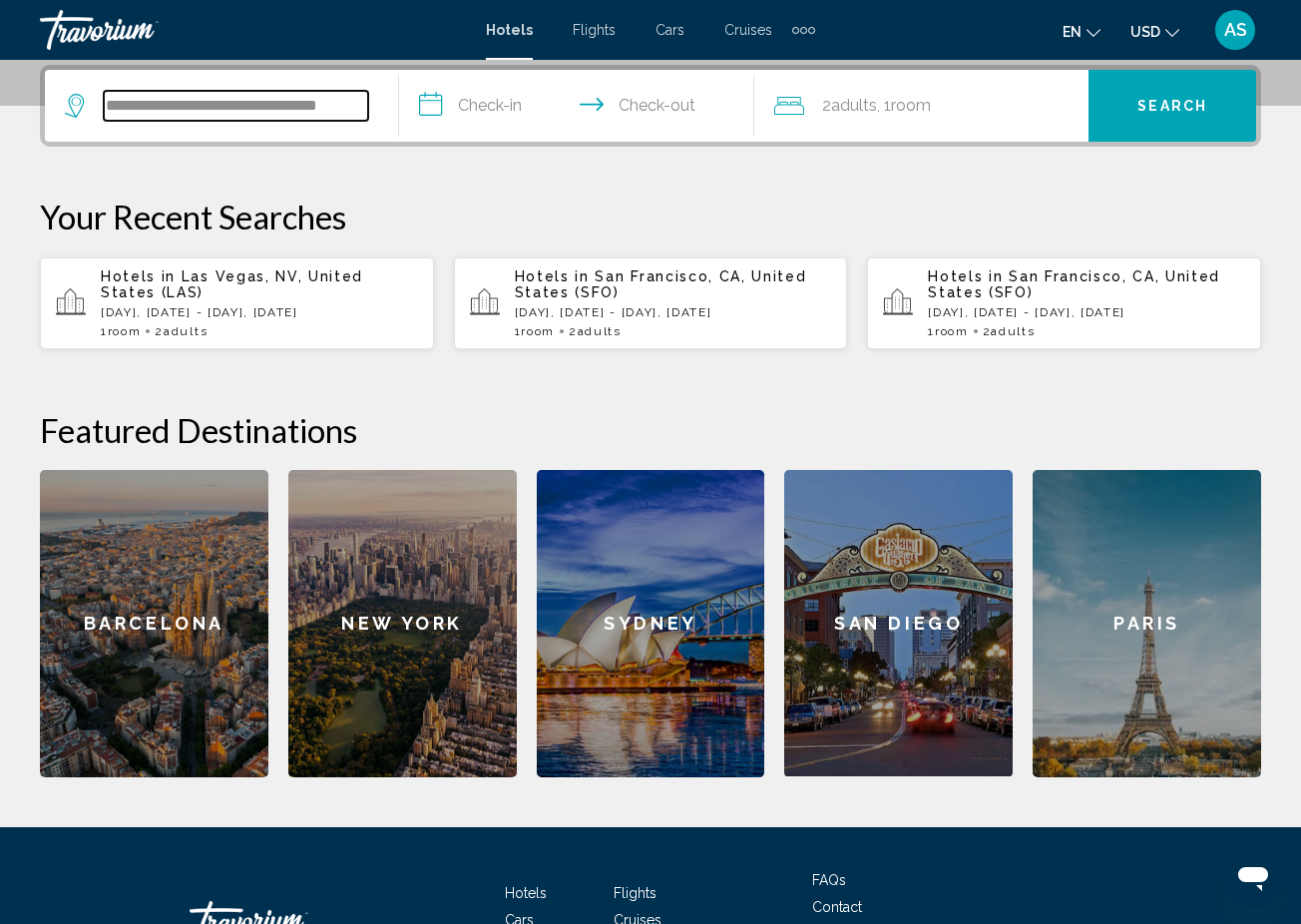 scroll, scrollTop: 0, scrollLeft: 19, axis: horizontal 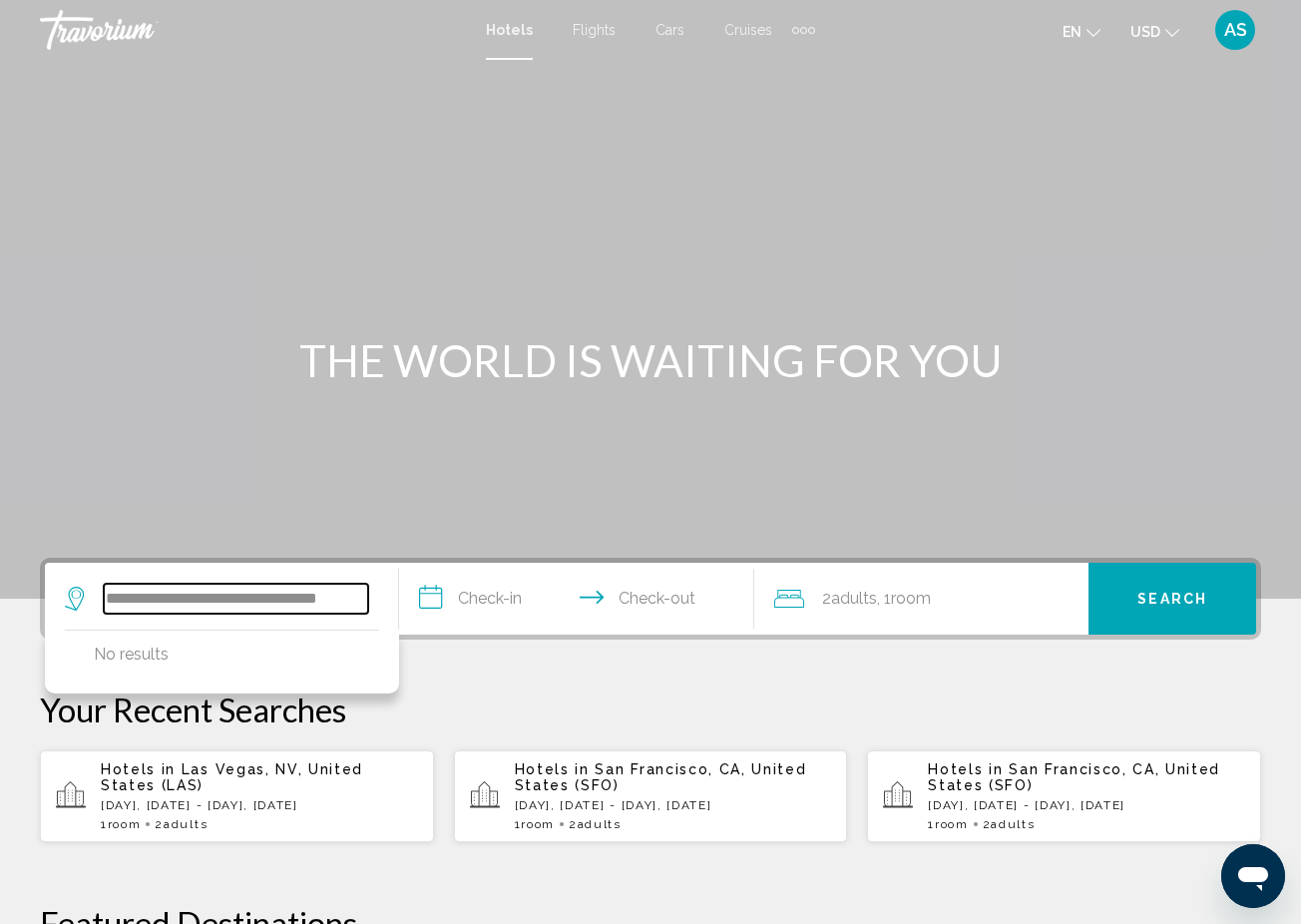 type on "**********" 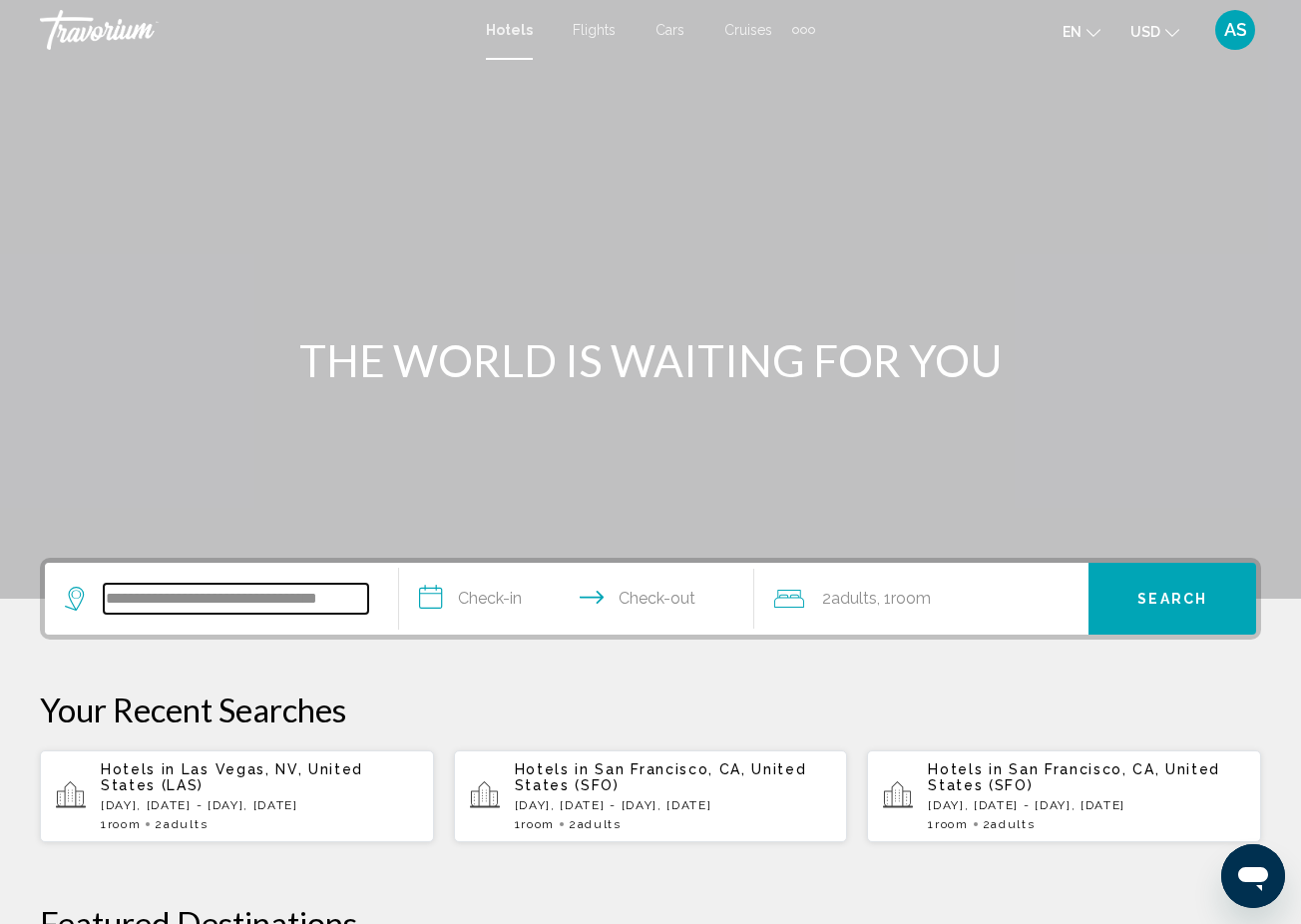 scroll, scrollTop: 0, scrollLeft: 0, axis: both 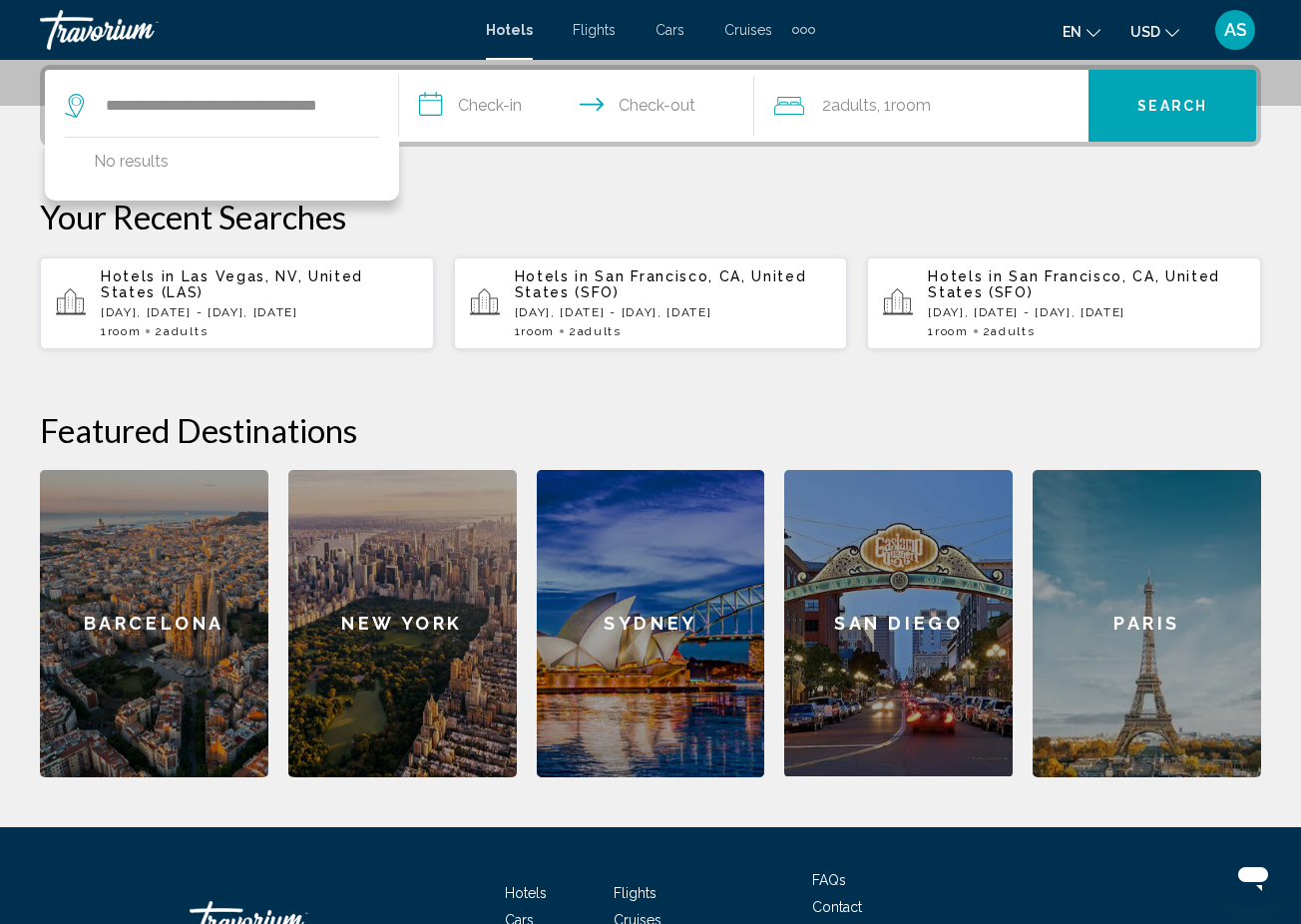 click on "**********" at bounding box center (650, 421) 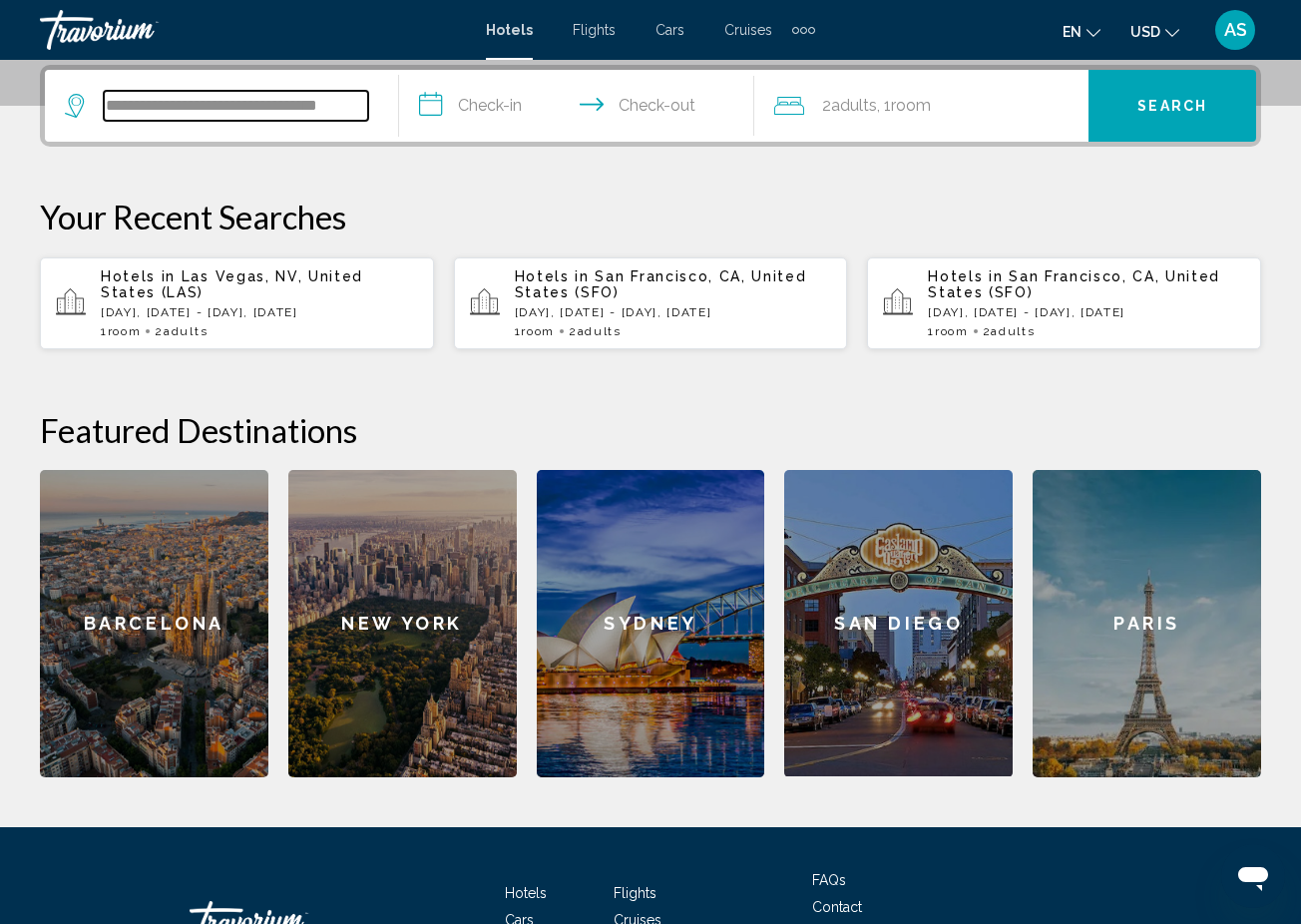 scroll, scrollTop: 0, scrollLeft: 19, axis: horizontal 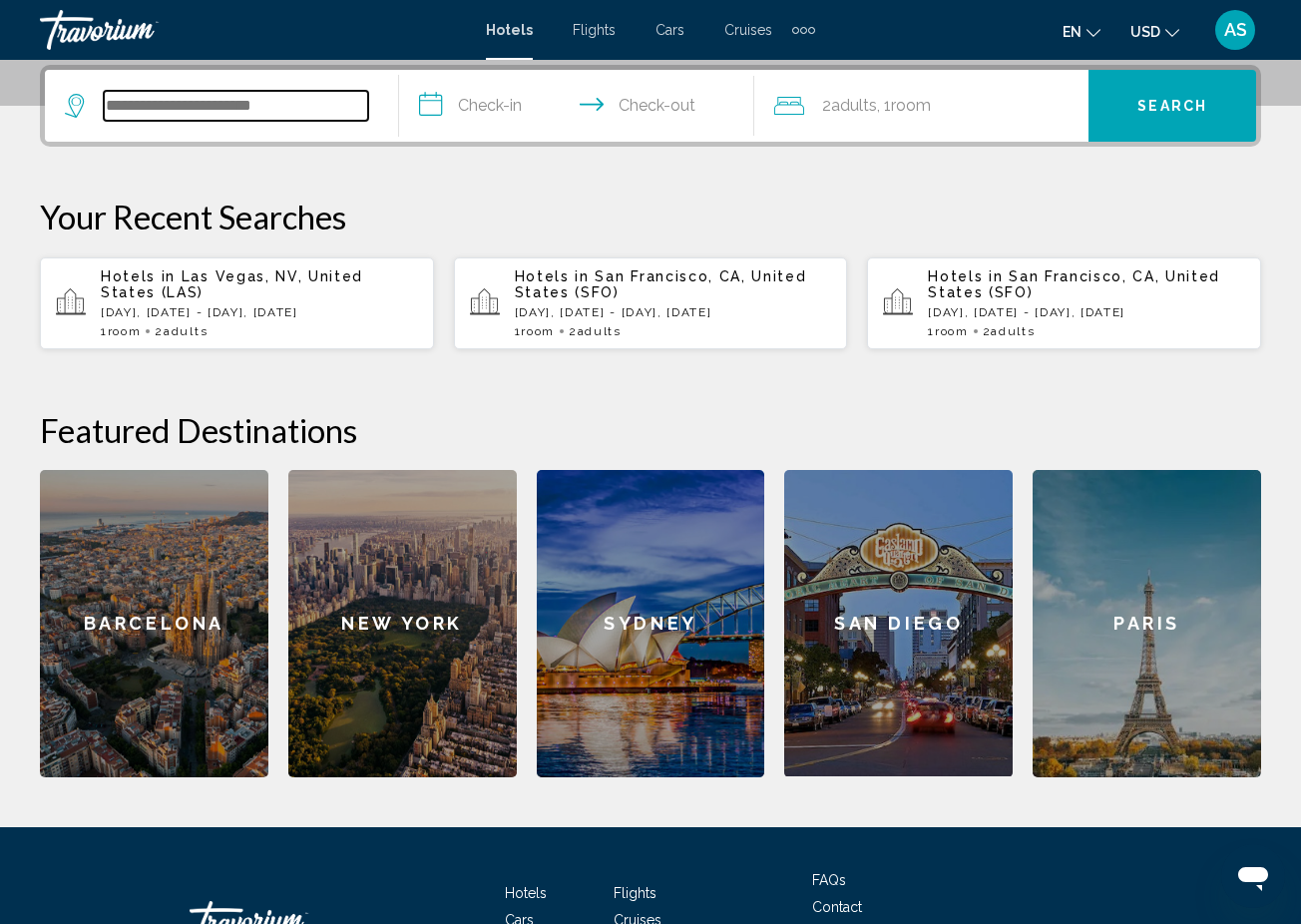 paste on "**********" 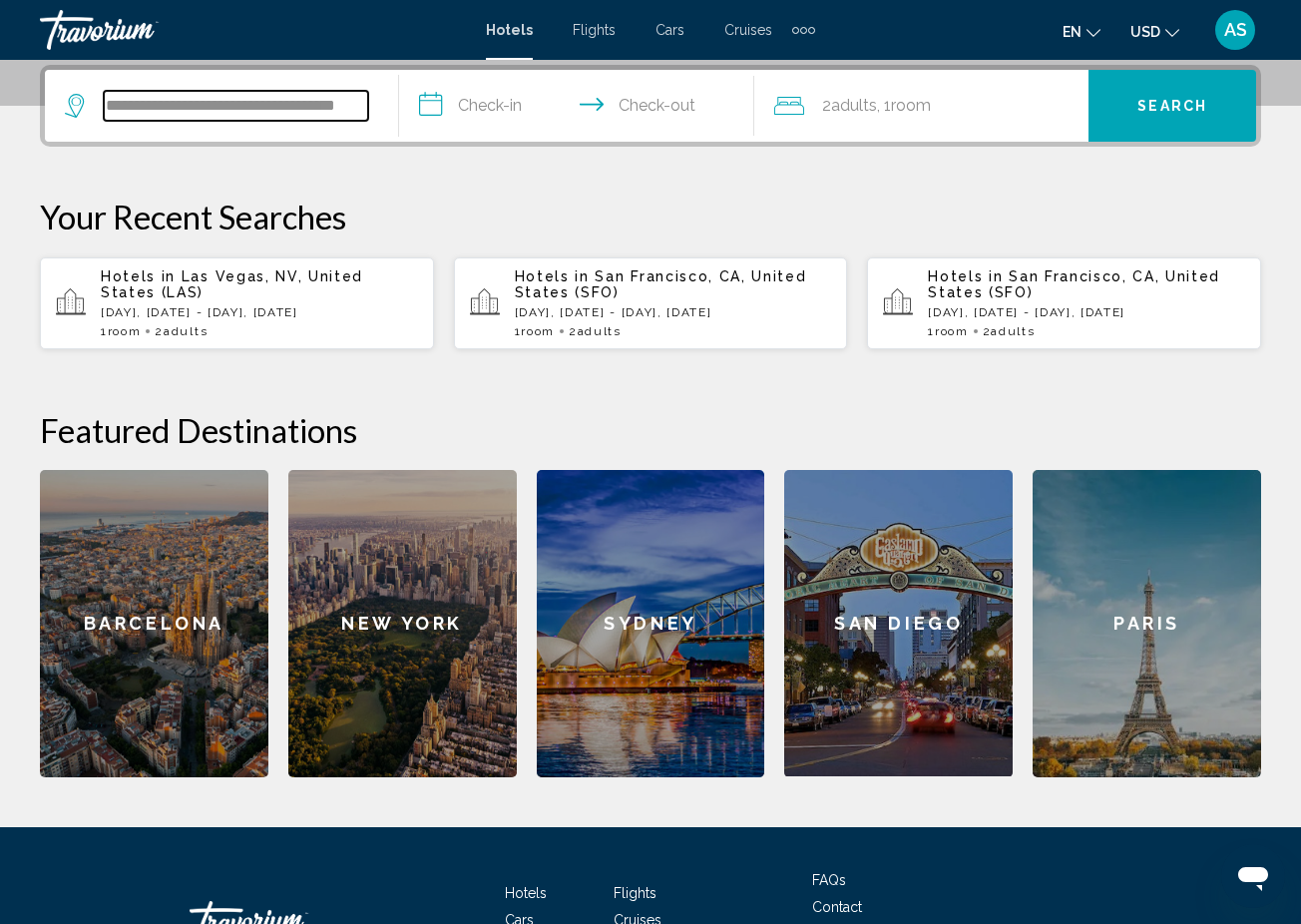 scroll, scrollTop: 0, scrollLeft: 53, axis: horizontal 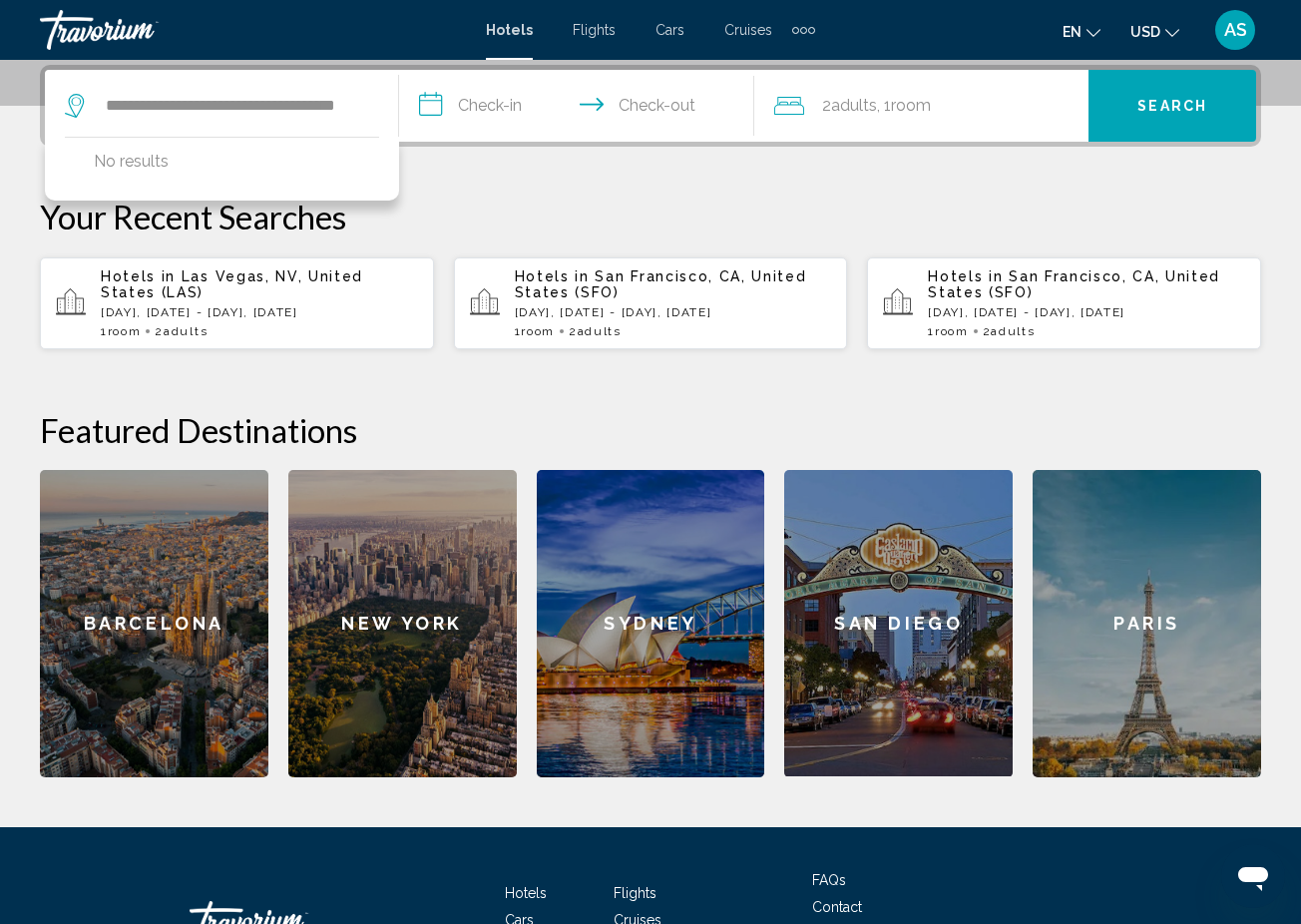 click on "**********" at bounding box center (217, 106) 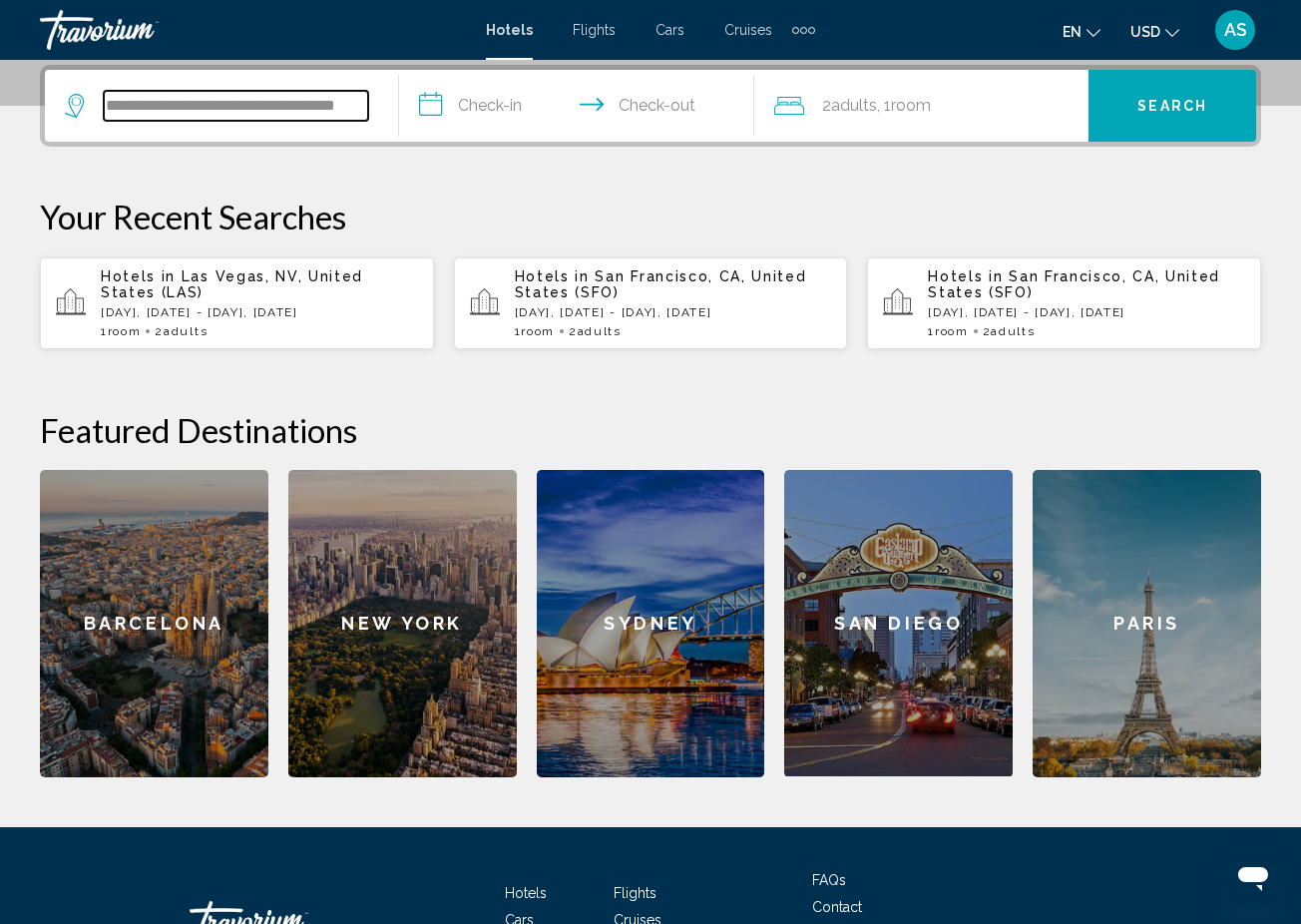 click on "**********" at bounding box center [235, 106] 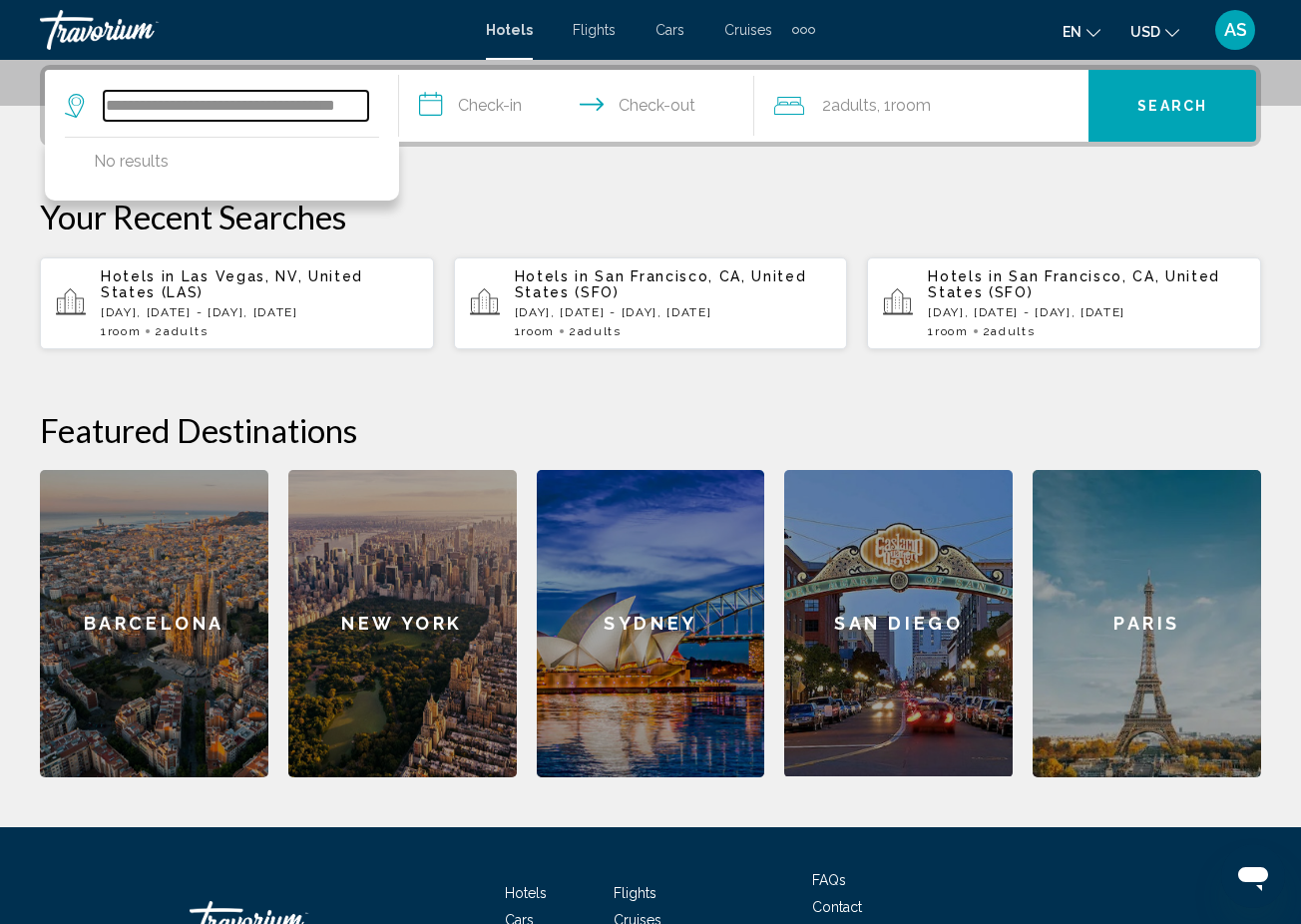 scroll, scrollTop: 0, scrollLeft: 53, axis: horizontal 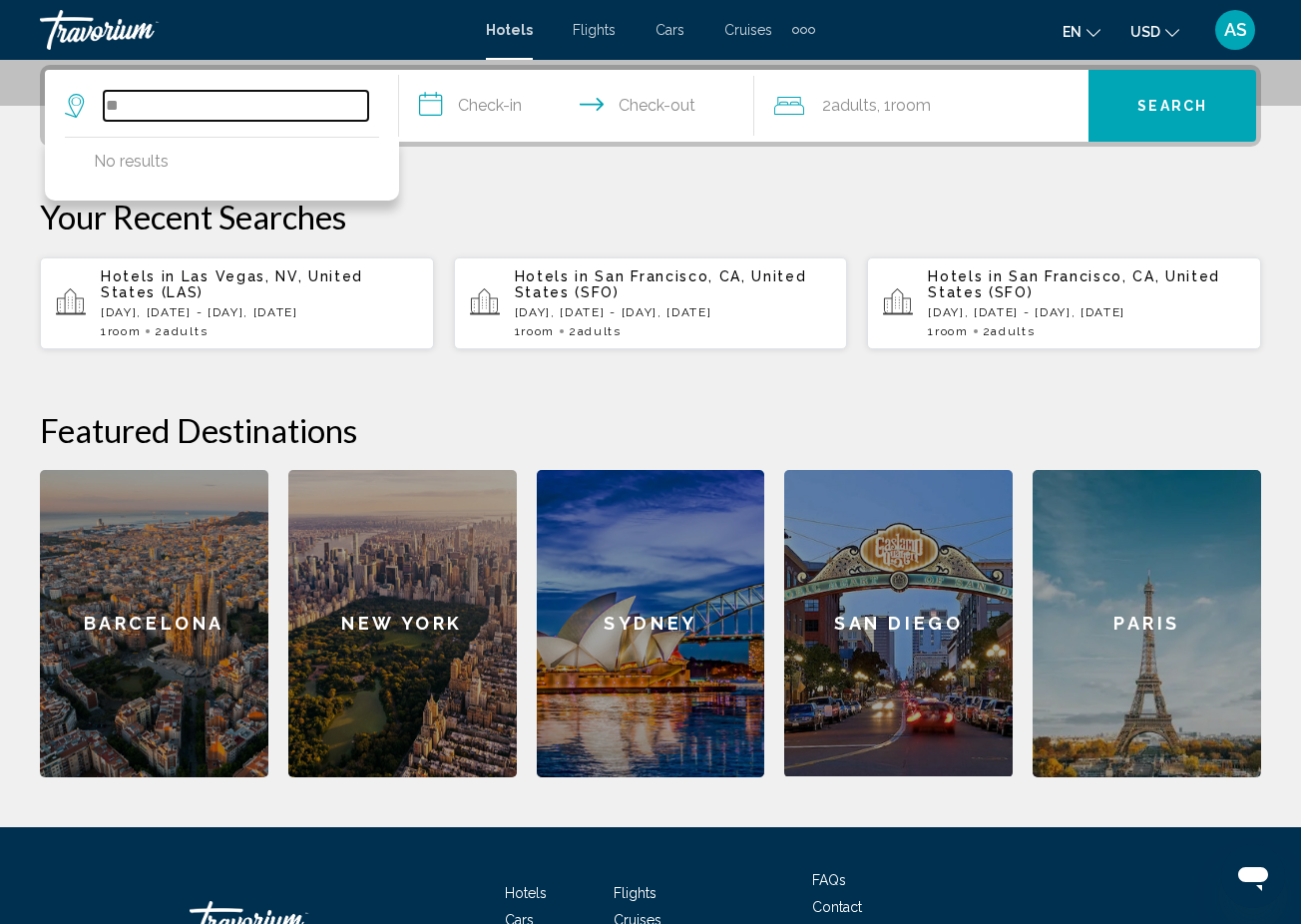 type on "*" 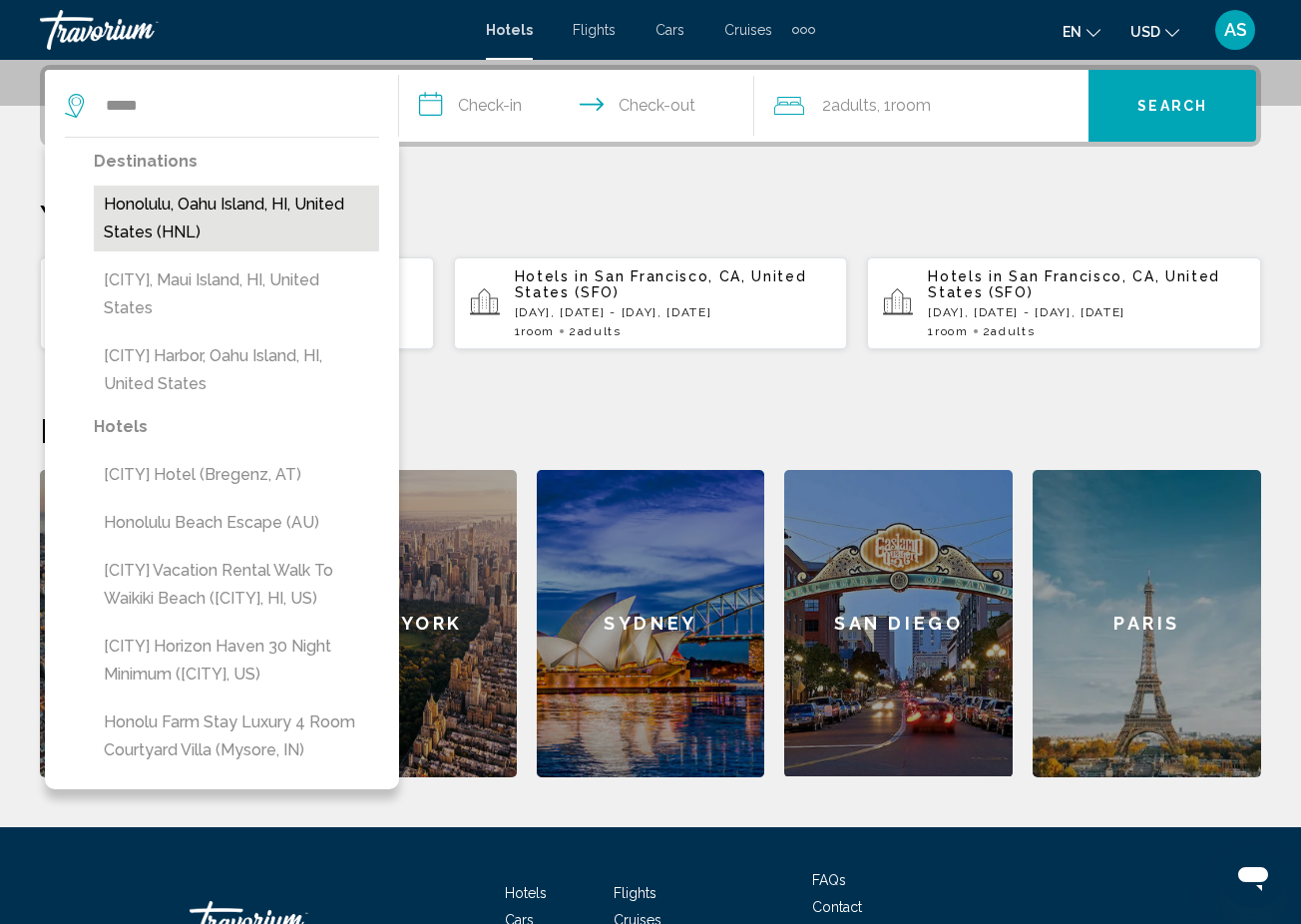 click on "Honolulu, Oahu Island, HI, United States (HNL)" at bounding box center (236, 219) 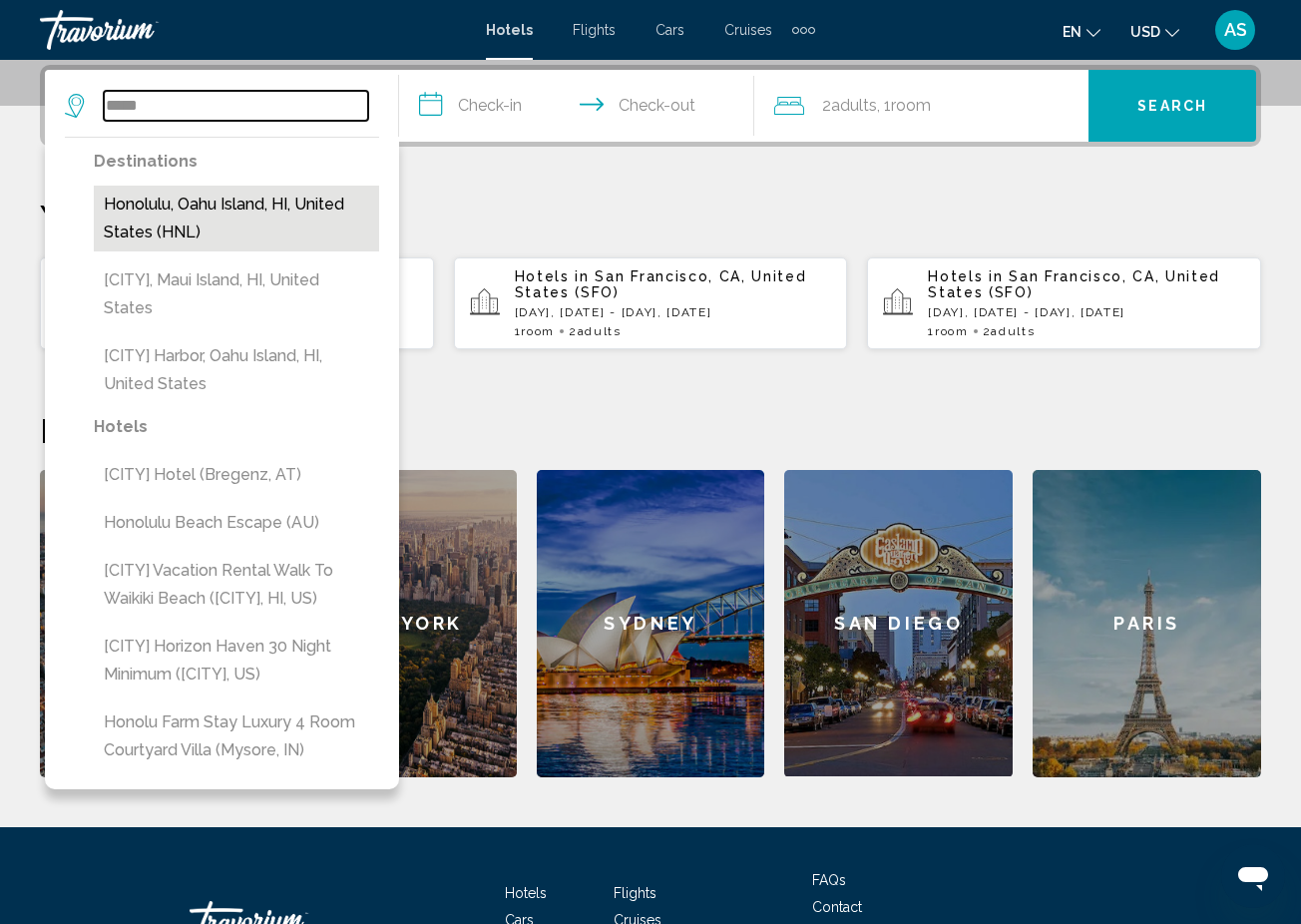 type on "**********" 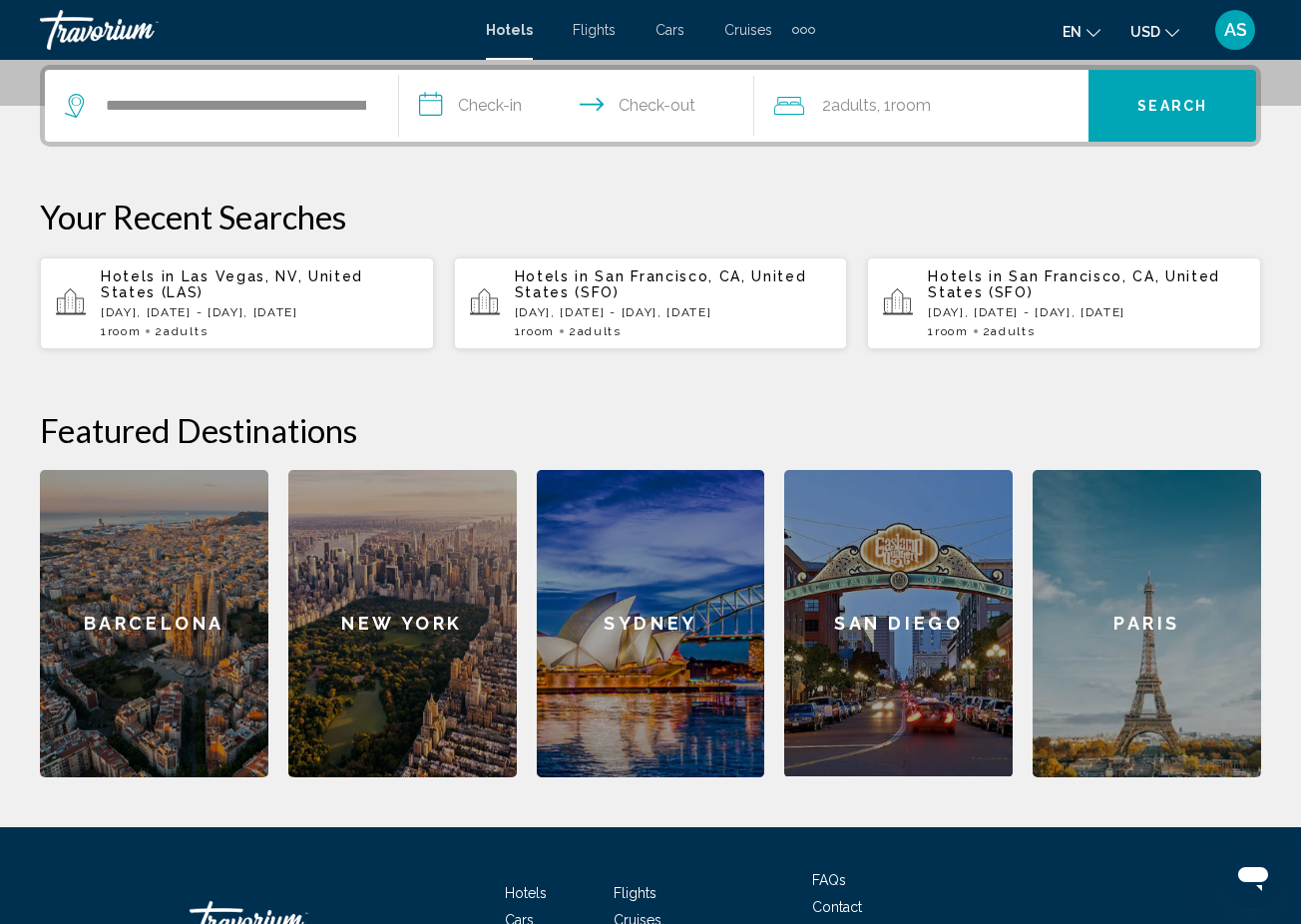 click on "**********" at bounding box center (580, 109) 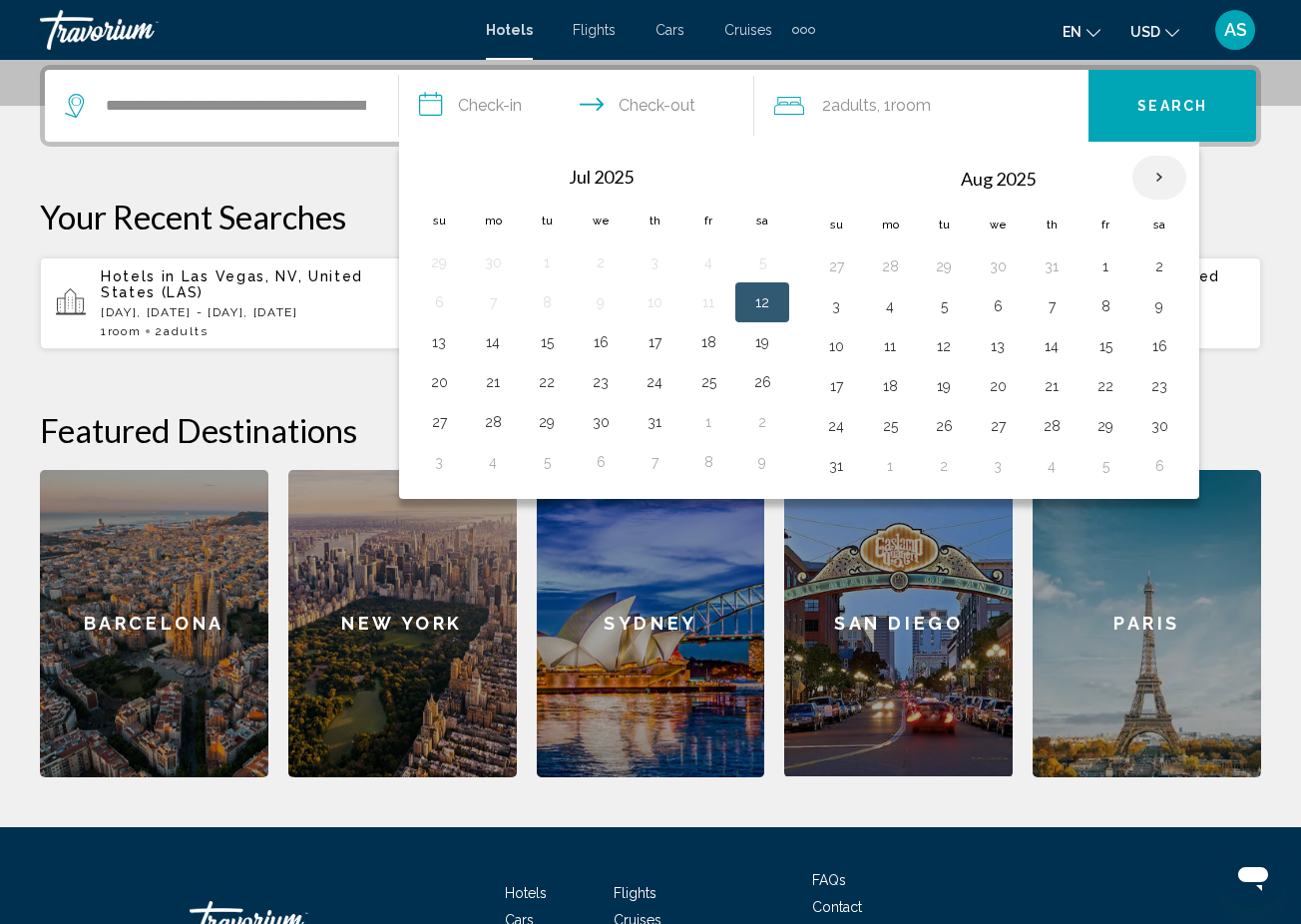 click at bounding box center [1159, 178] 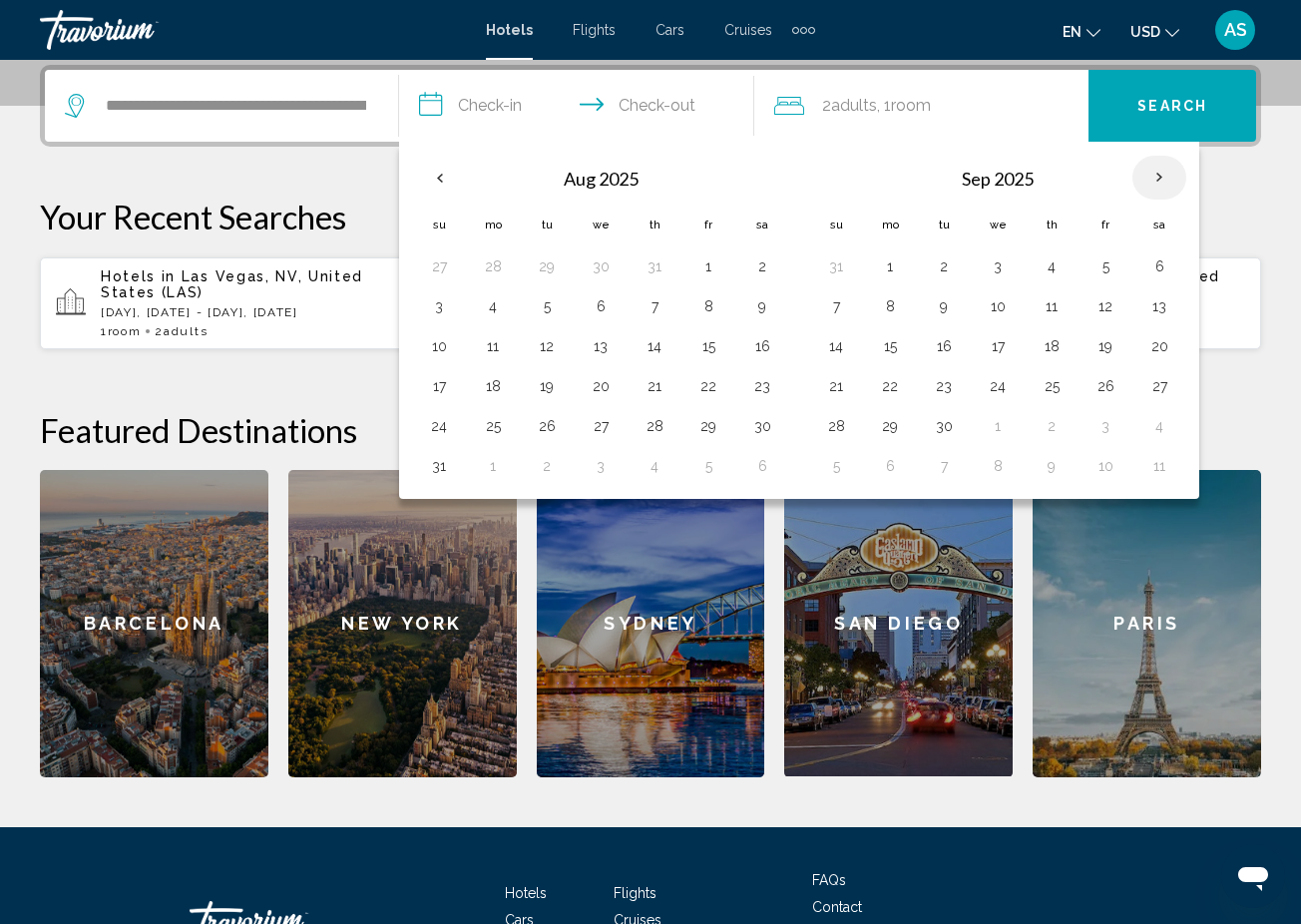 click at bounding box center (1159, 178) 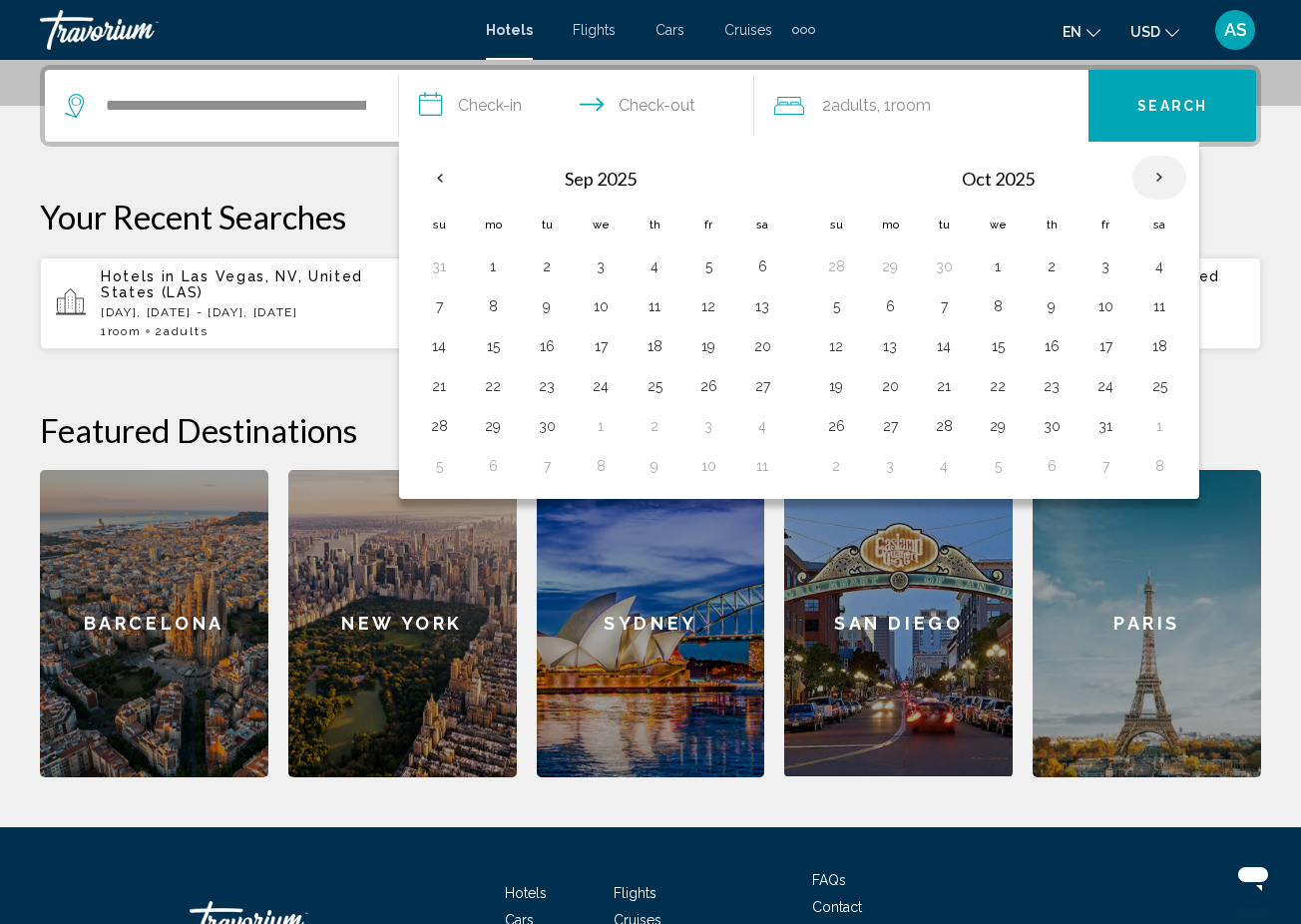 click at bounding box center (1159, 178) 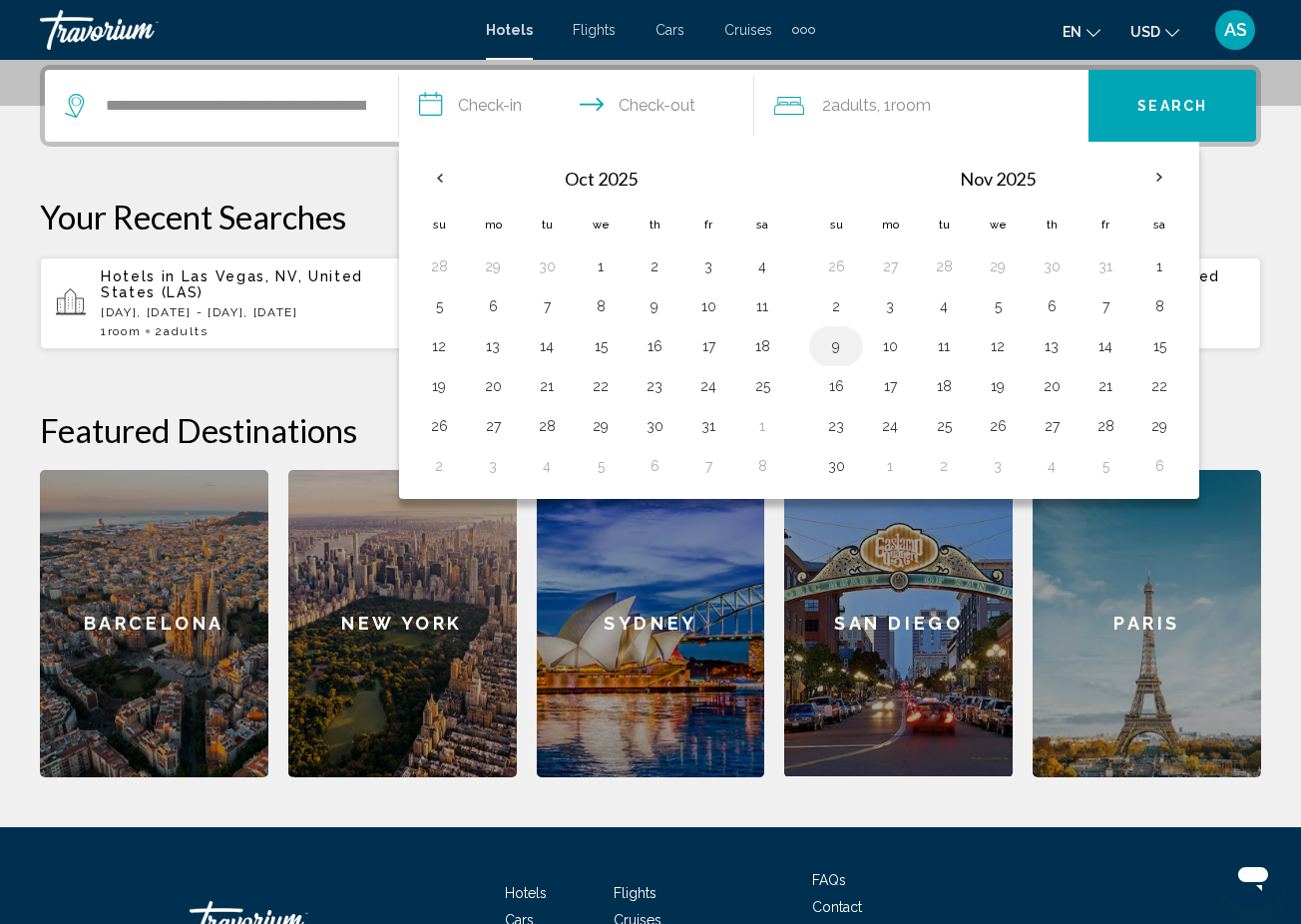 click on "9" at bounding box center [836, 346] 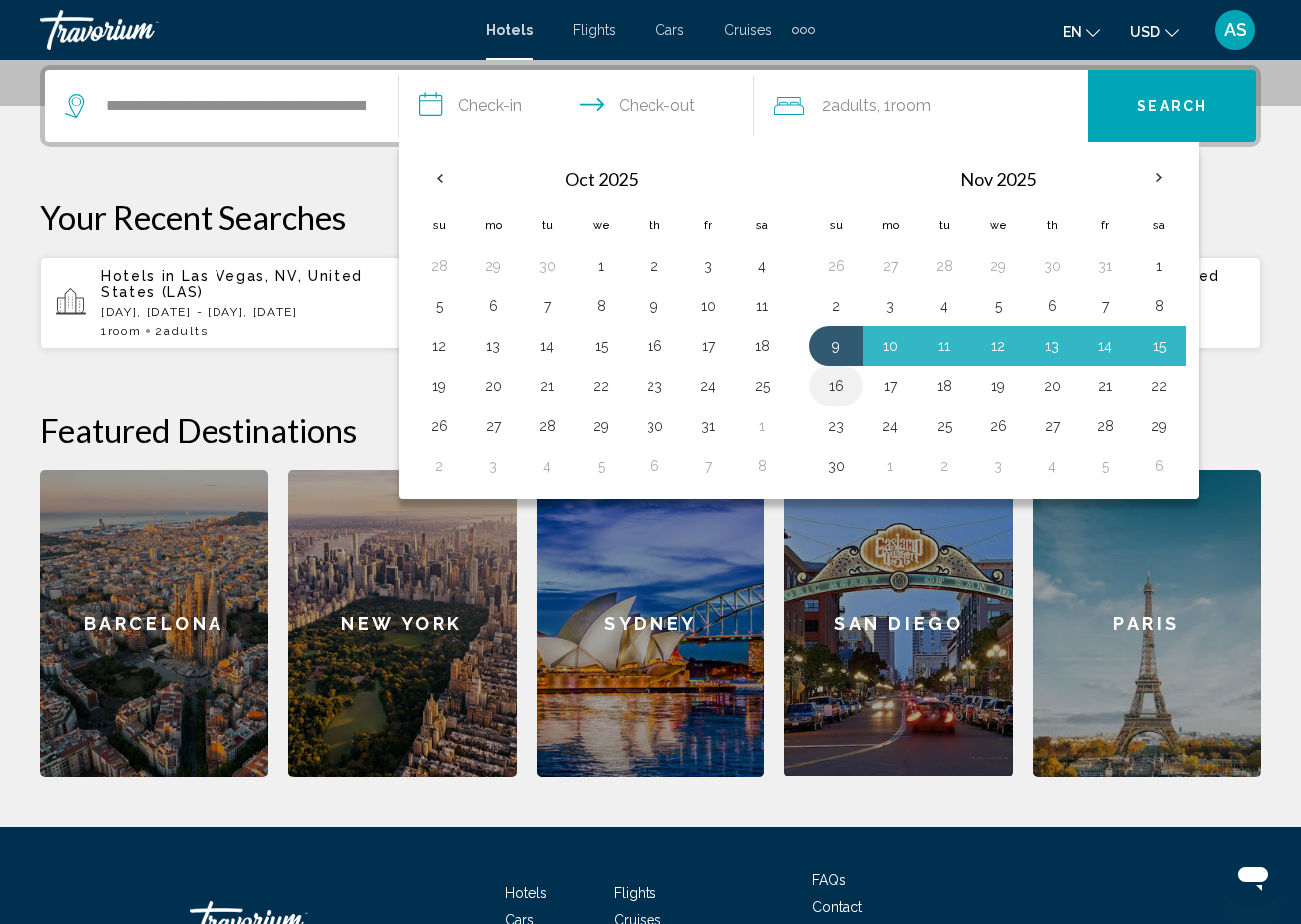 click on "16" at bounding box center (836, 386) 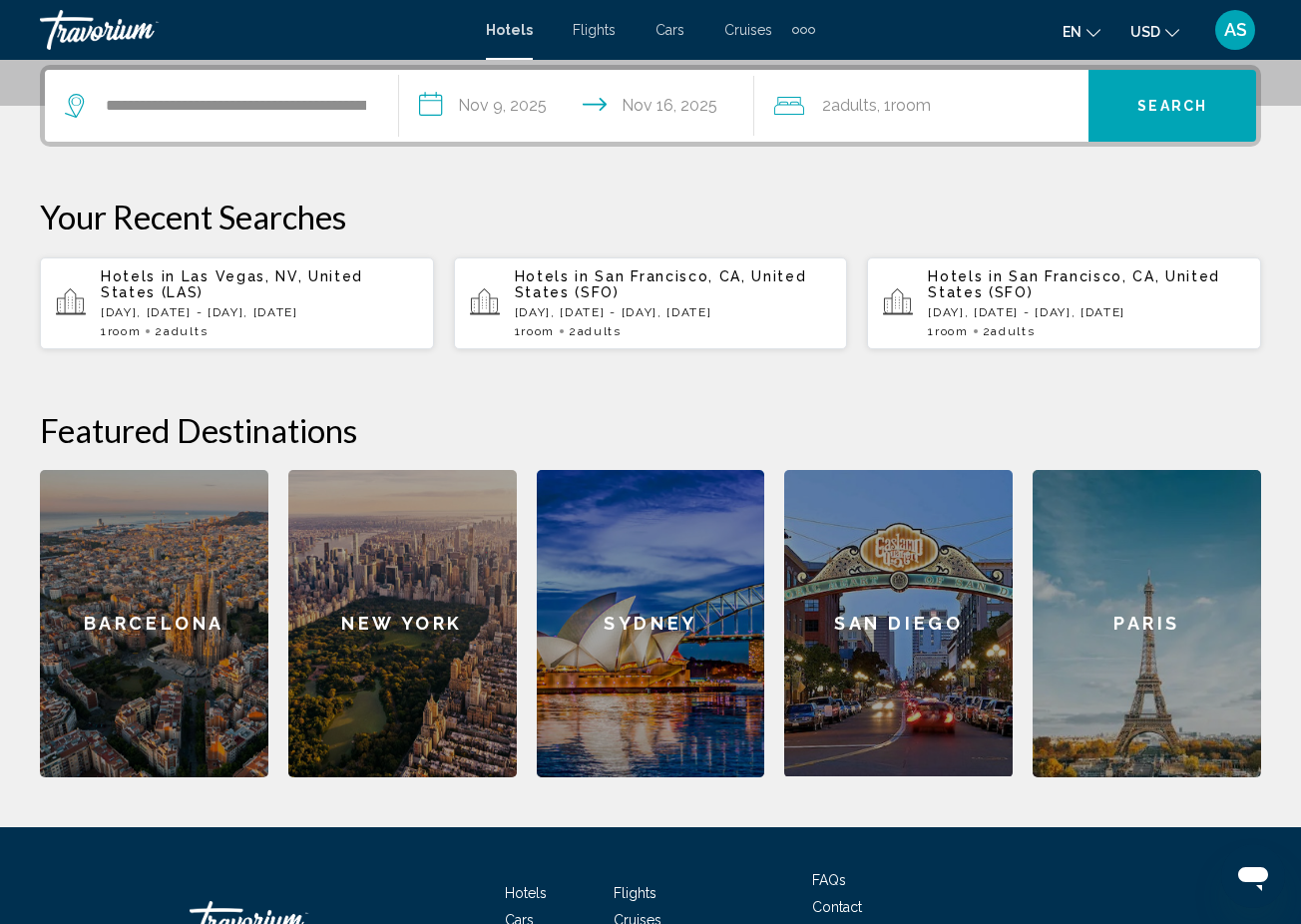 click on "Search" at bounding box center (1172, 107) 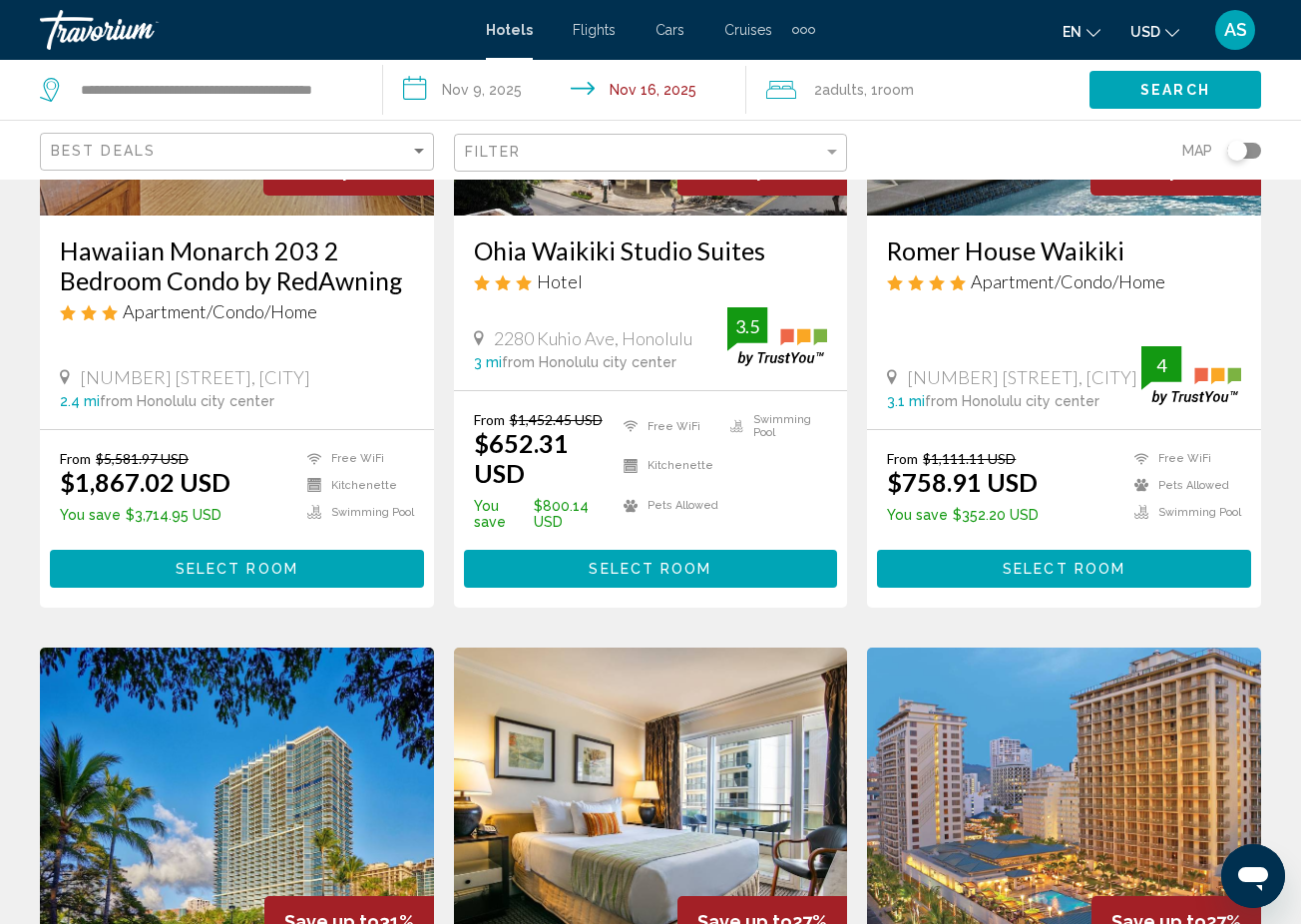 scroll, scrollTop: 191, scrollLeft: 0, axis: vertical 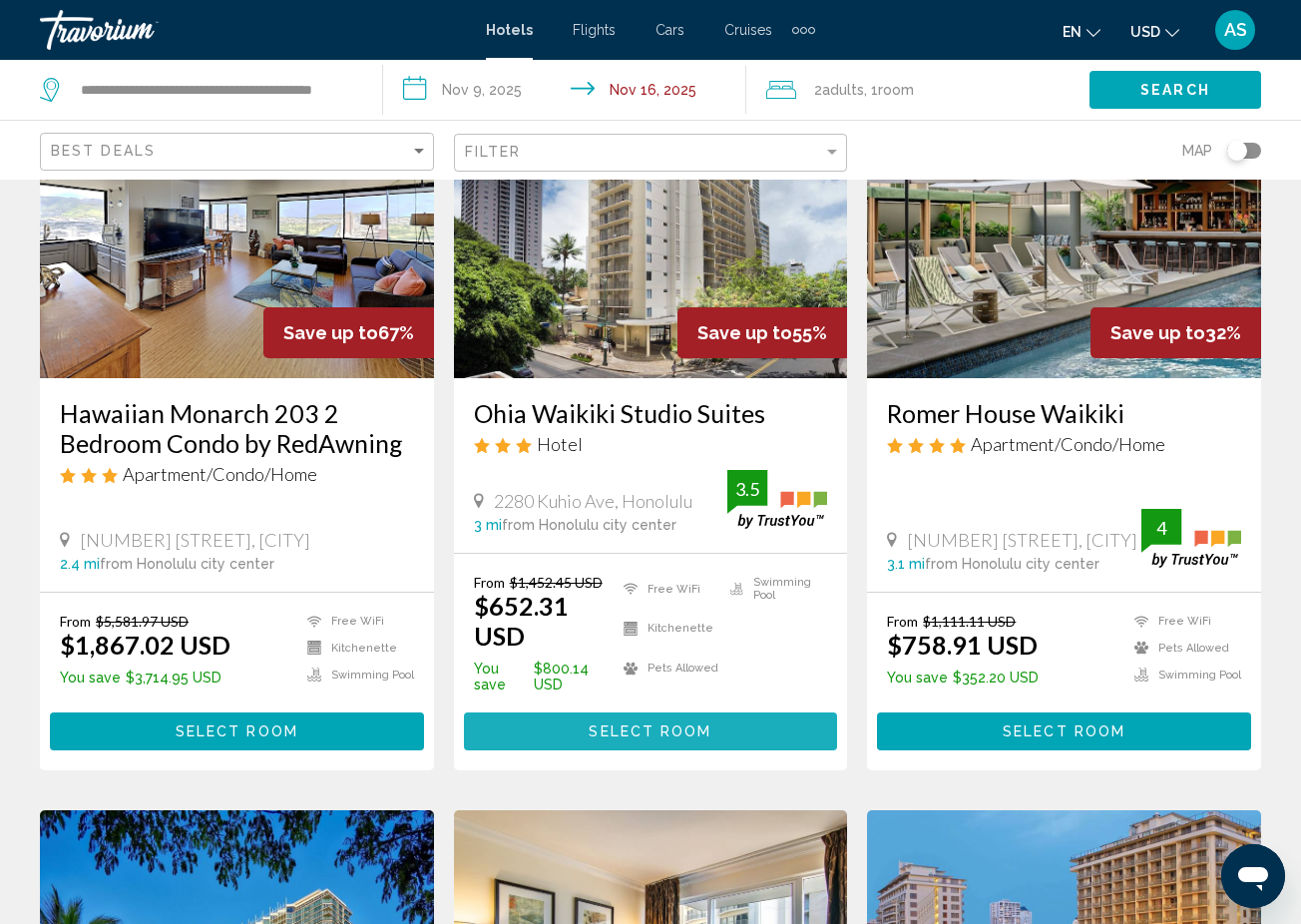 click on "Select Room" at bounding box center [650, 730] 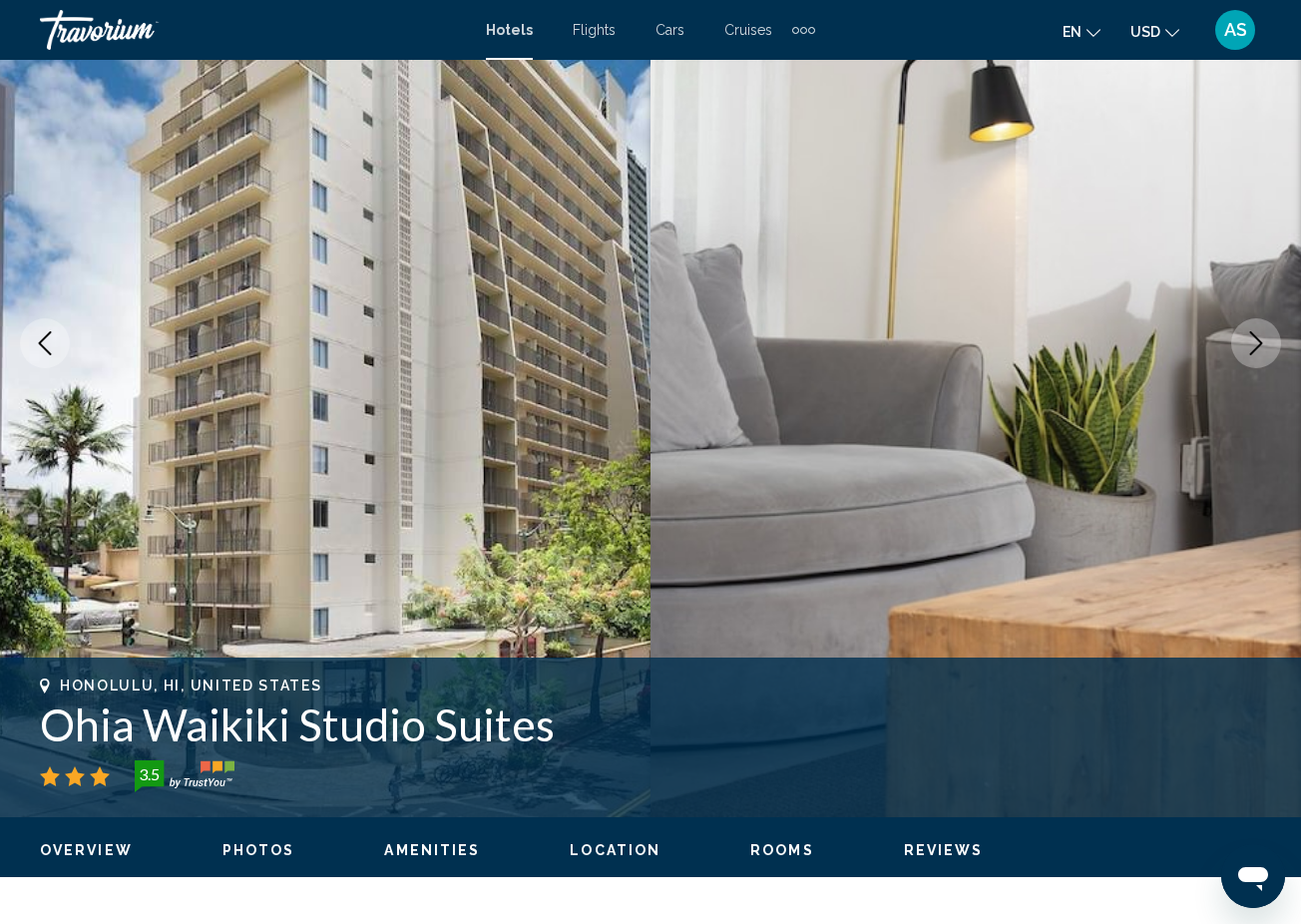 scroll, scrollTop: 72, scrollLeft: 0, axis: vertical 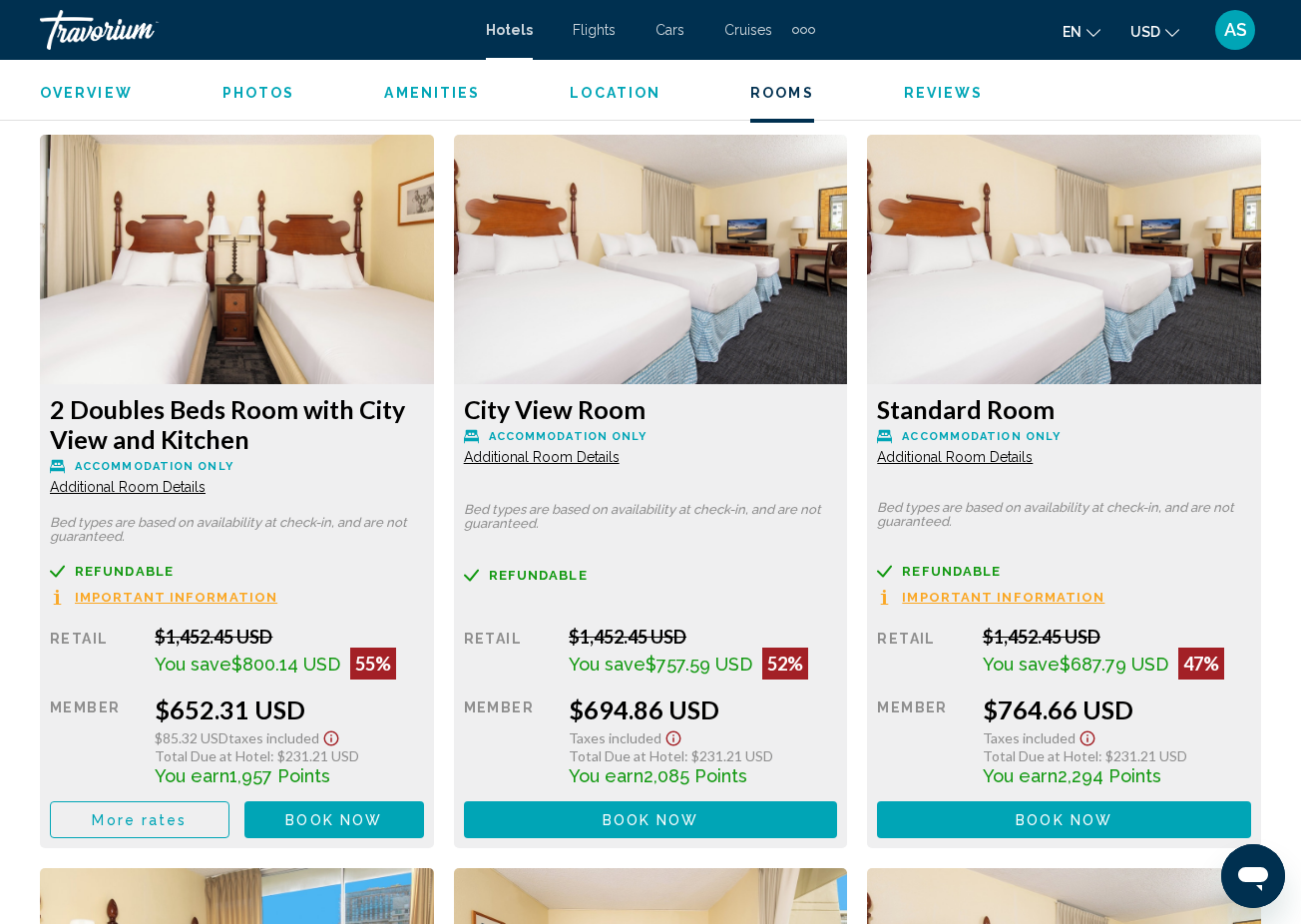 drag, startPoint x: 45, startPoint y: 410, endPoint x: 289, endPoint y: 438, distance: 245.6013 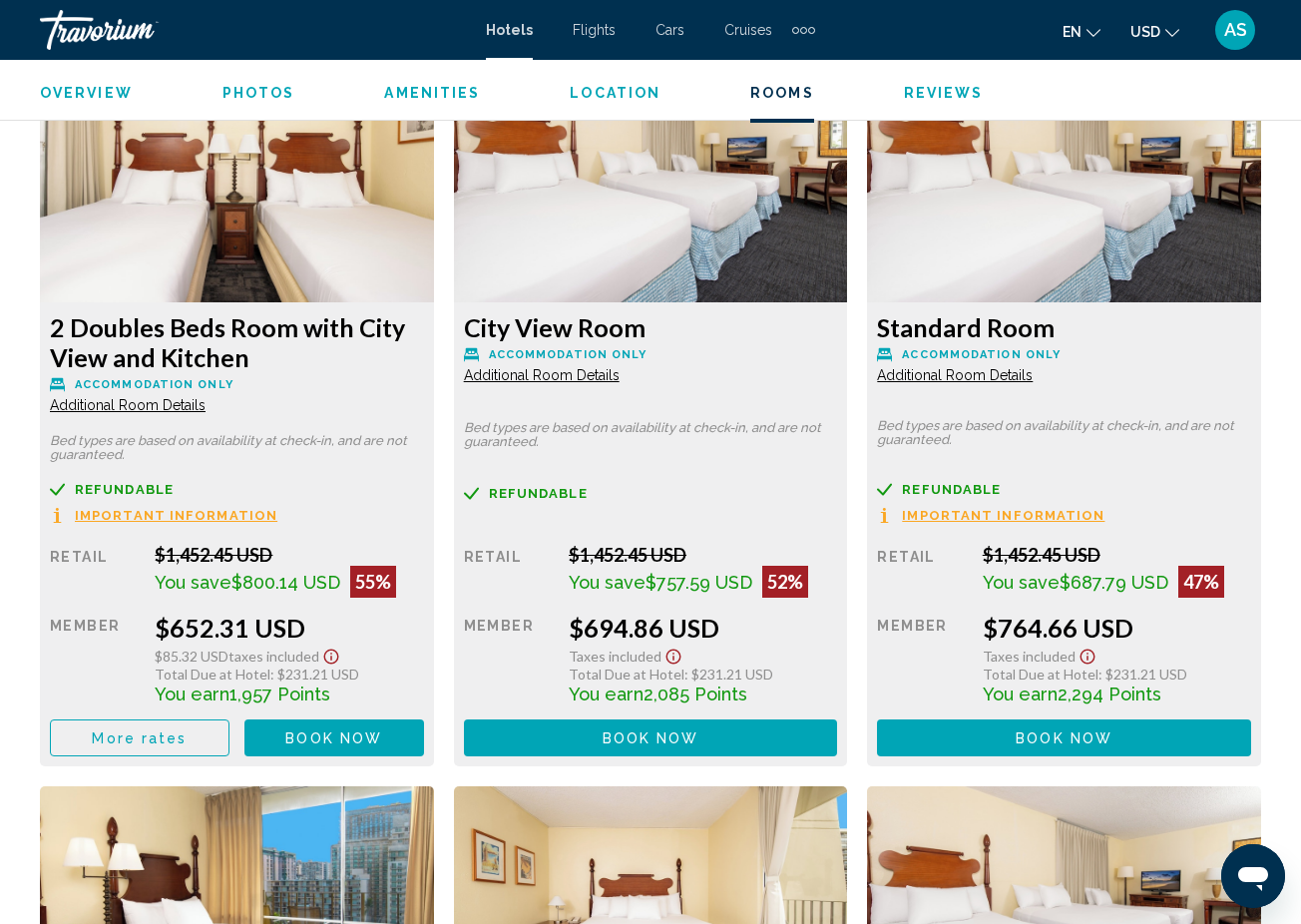 scroll, scrollTop: 3119, scrollLeft: 0, axis: vertical 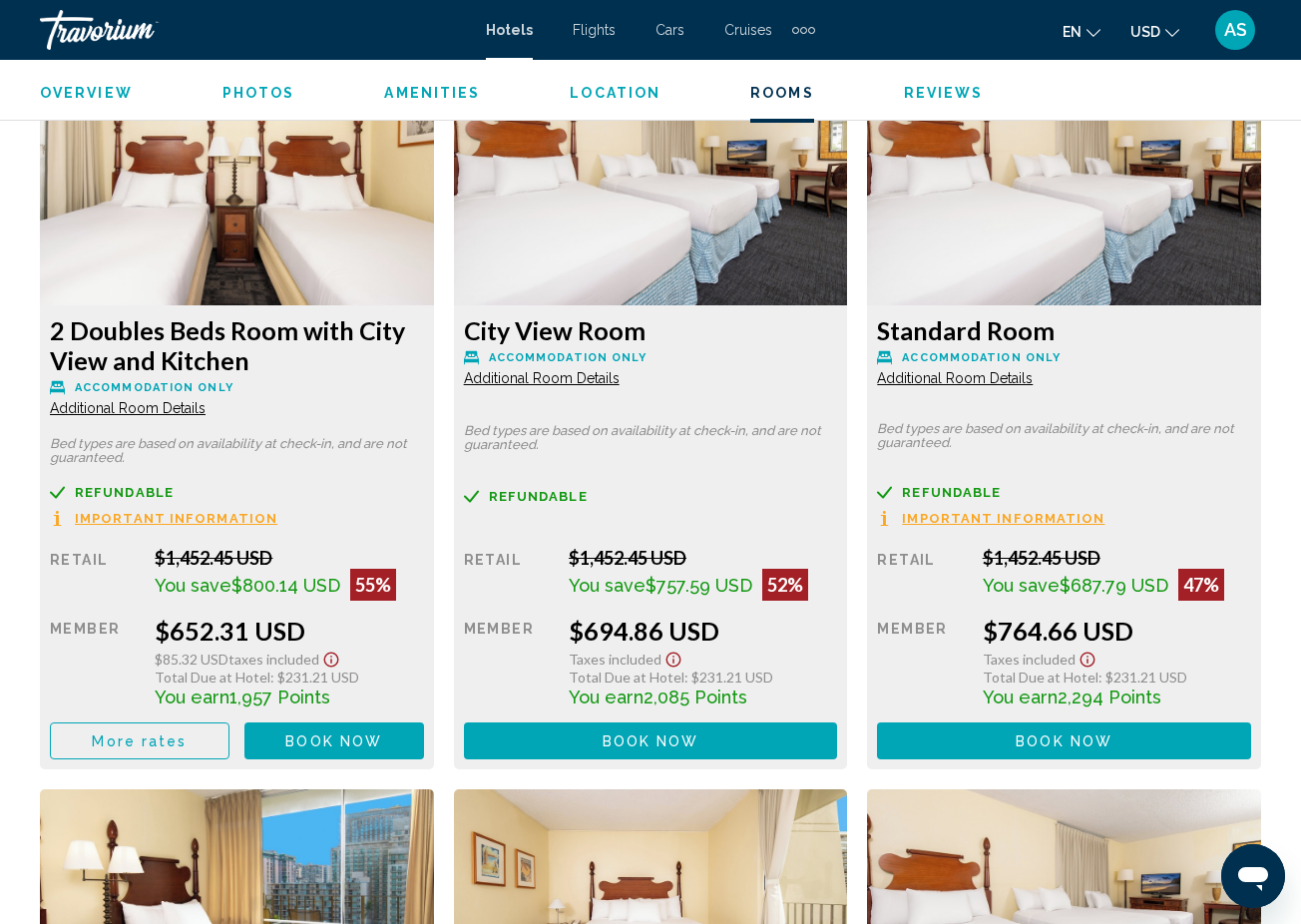 click on "Important Information" at bounding box center [176, 518] 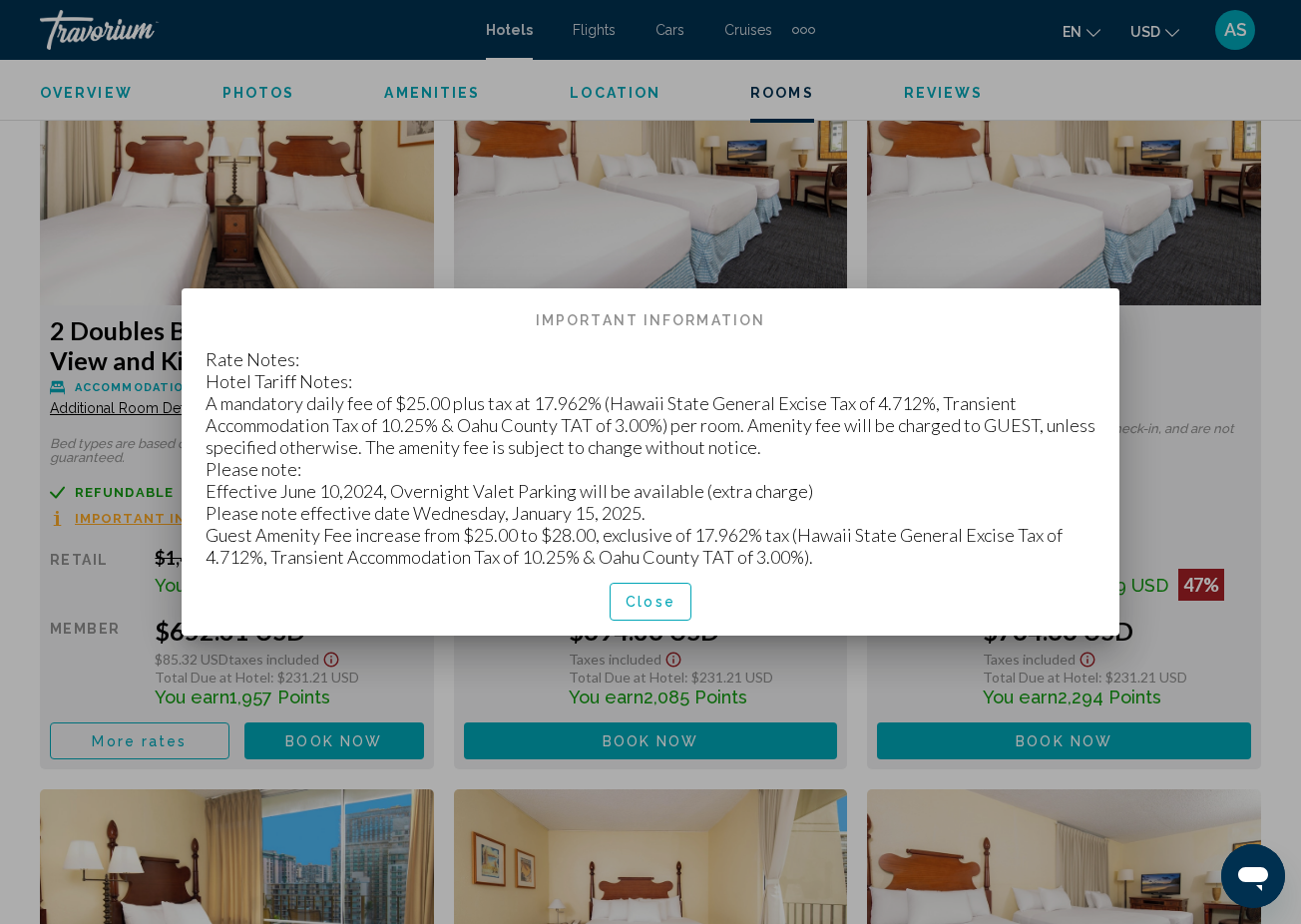 scroll, scrollTop: 0, scrollLeft: 0, axis: both 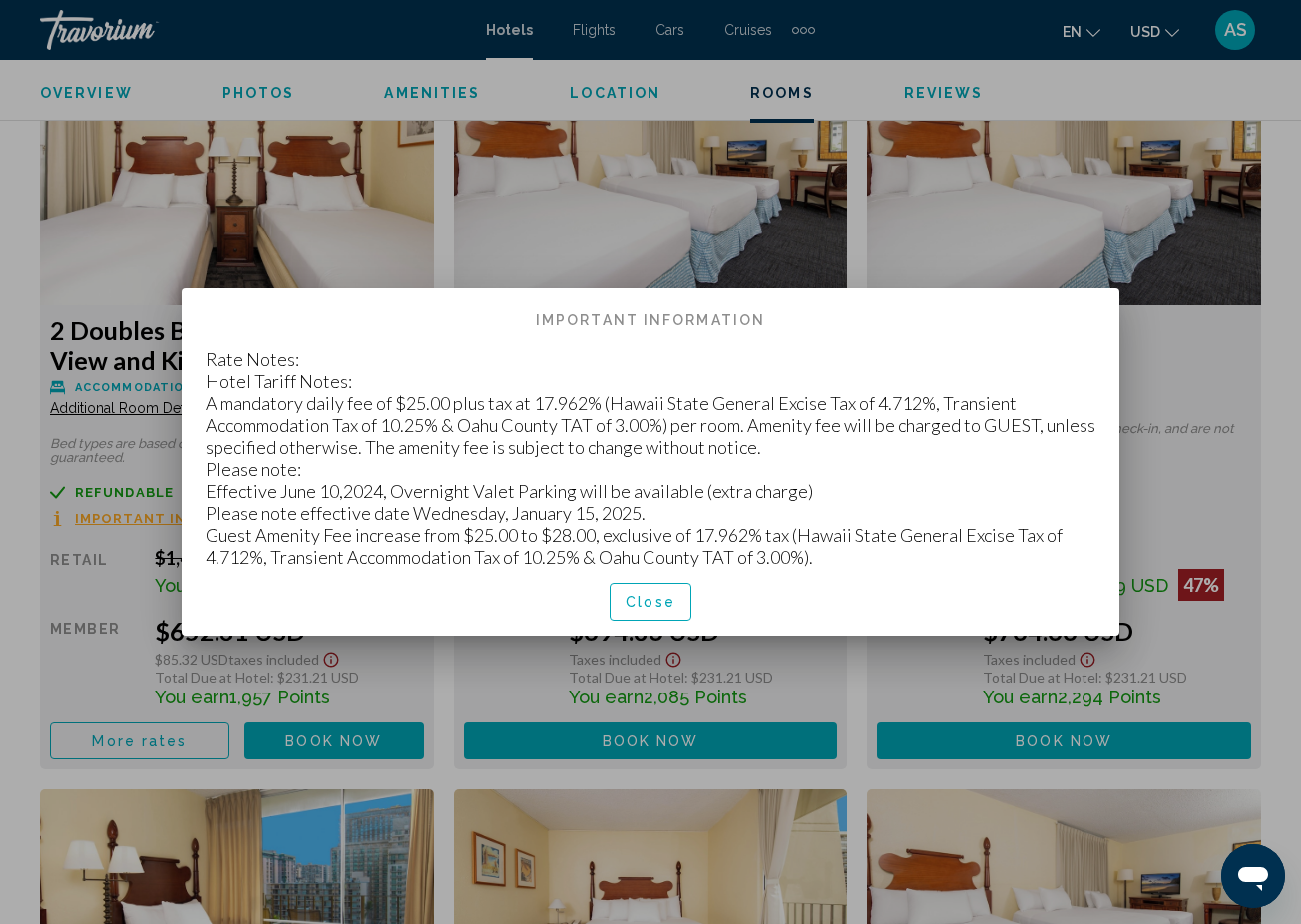 drag, startPoint x: 213, startPoint y: 355, endPoint x: 828, endPoint y: 560, distance: 648.2669 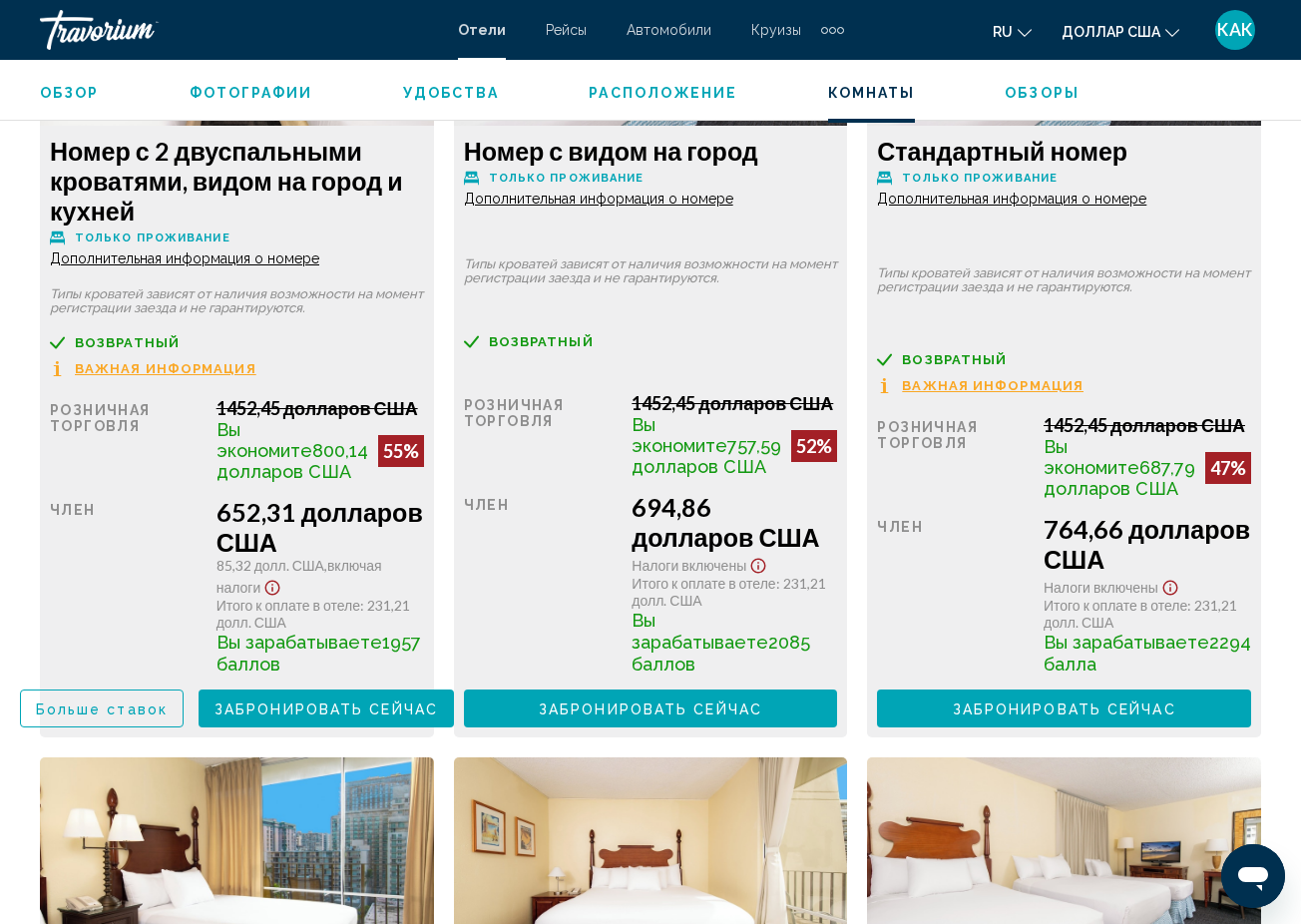 scroll, scrollTop: 3320, scrollLeft: 0, axis: vertical 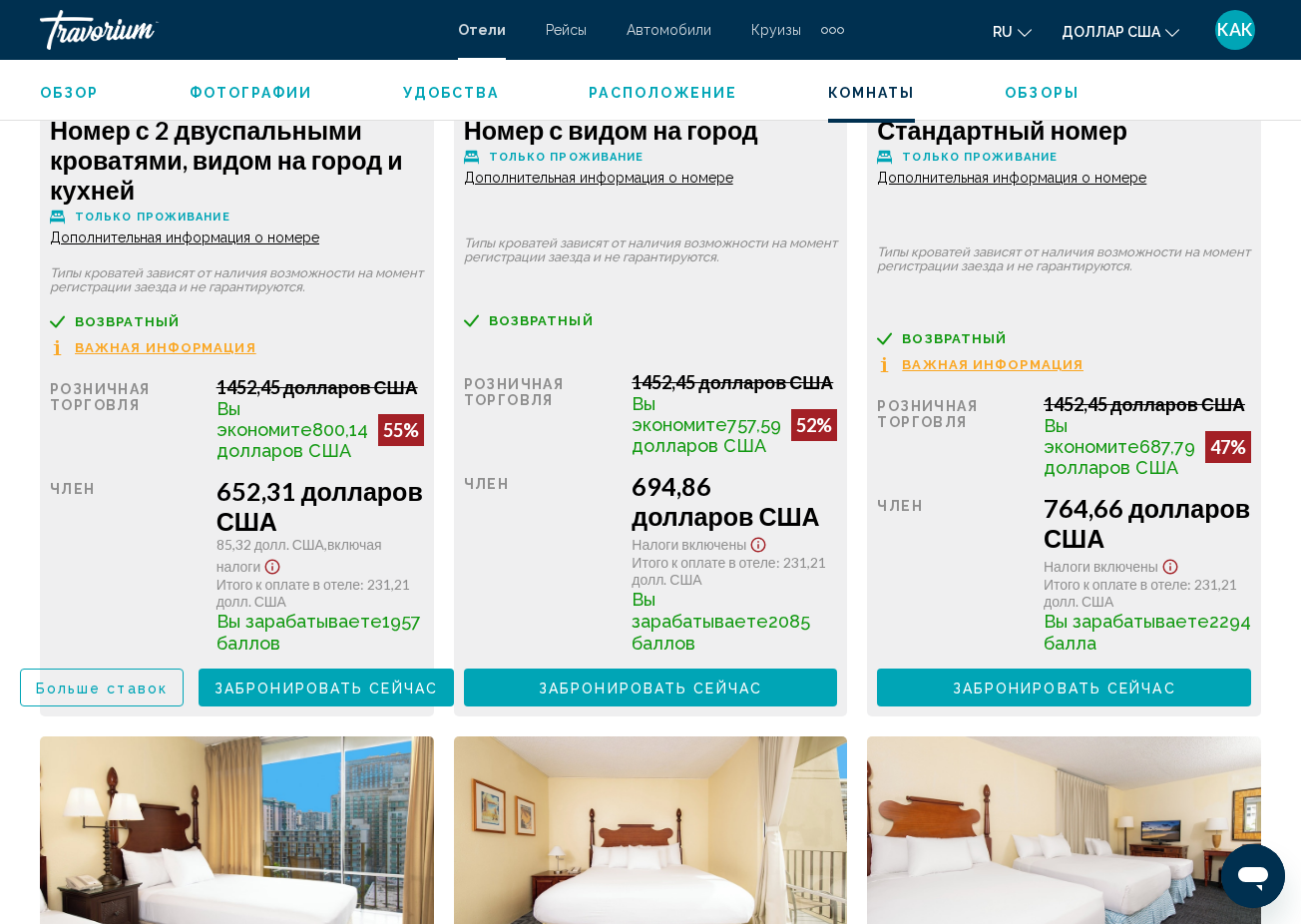 click on "Важная информация" at bounding box center (166, 347) 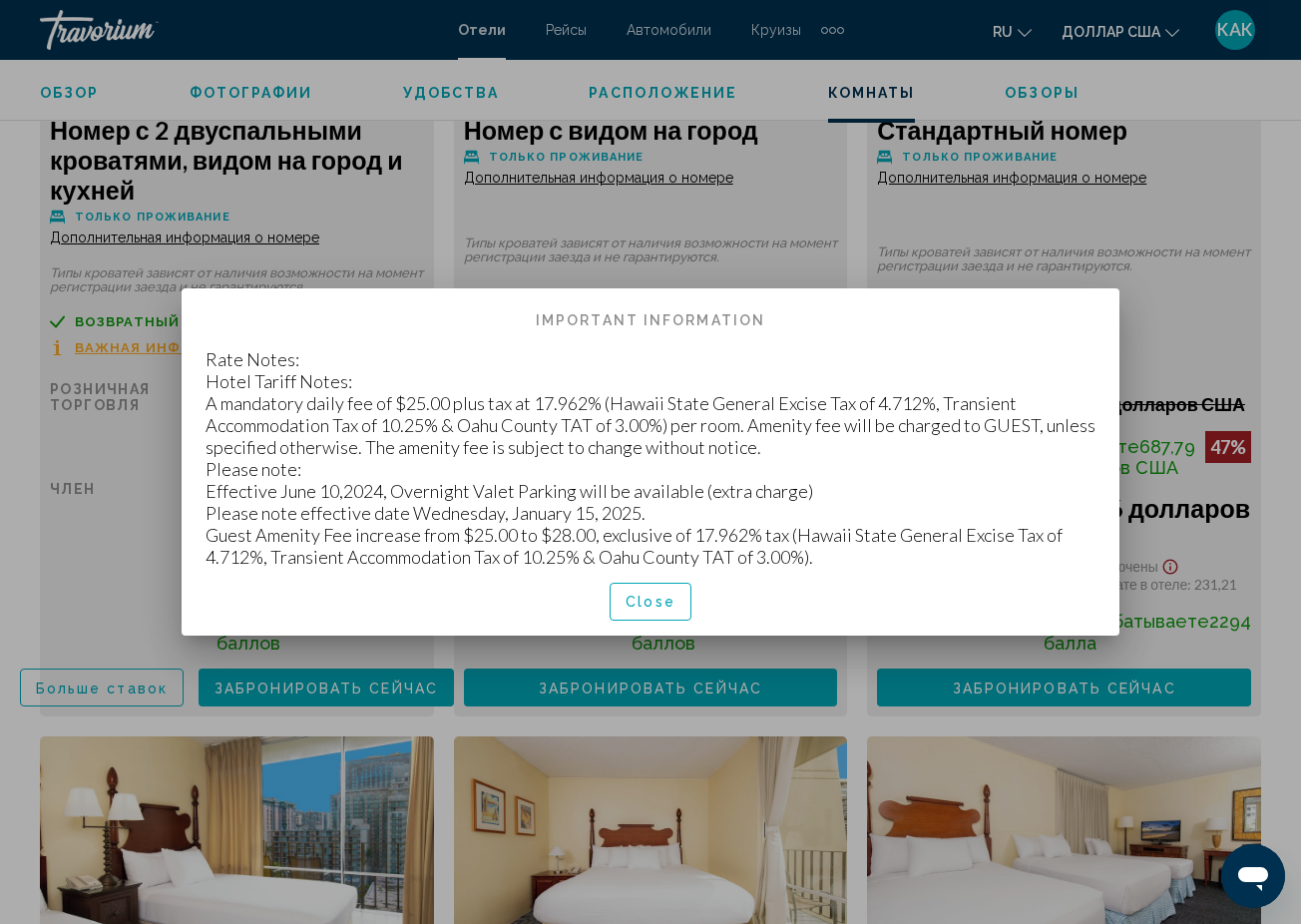 scroll, scrollTop: 0, scrollLeft: 0, axis: both 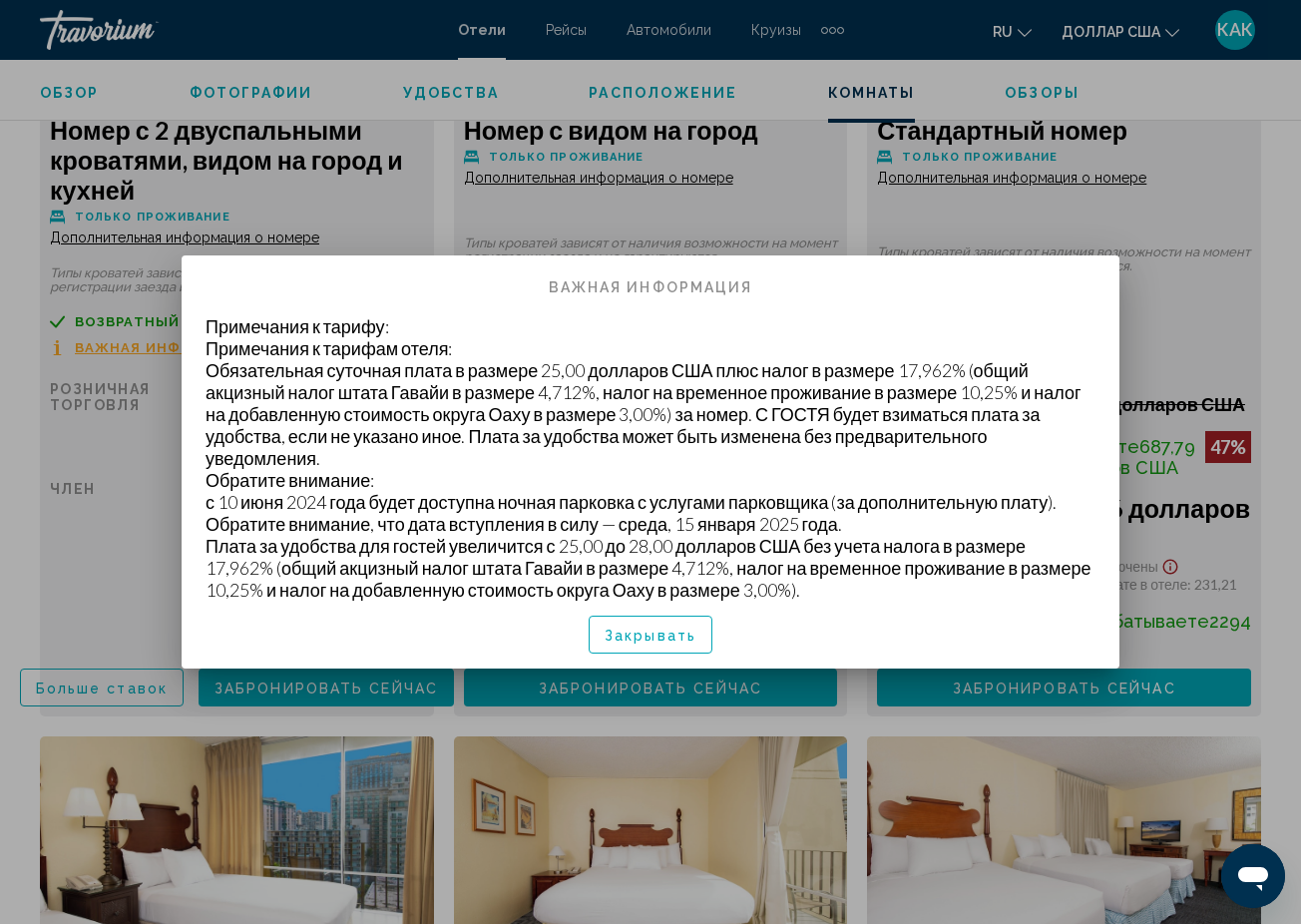click at bounding box center [650, 462] 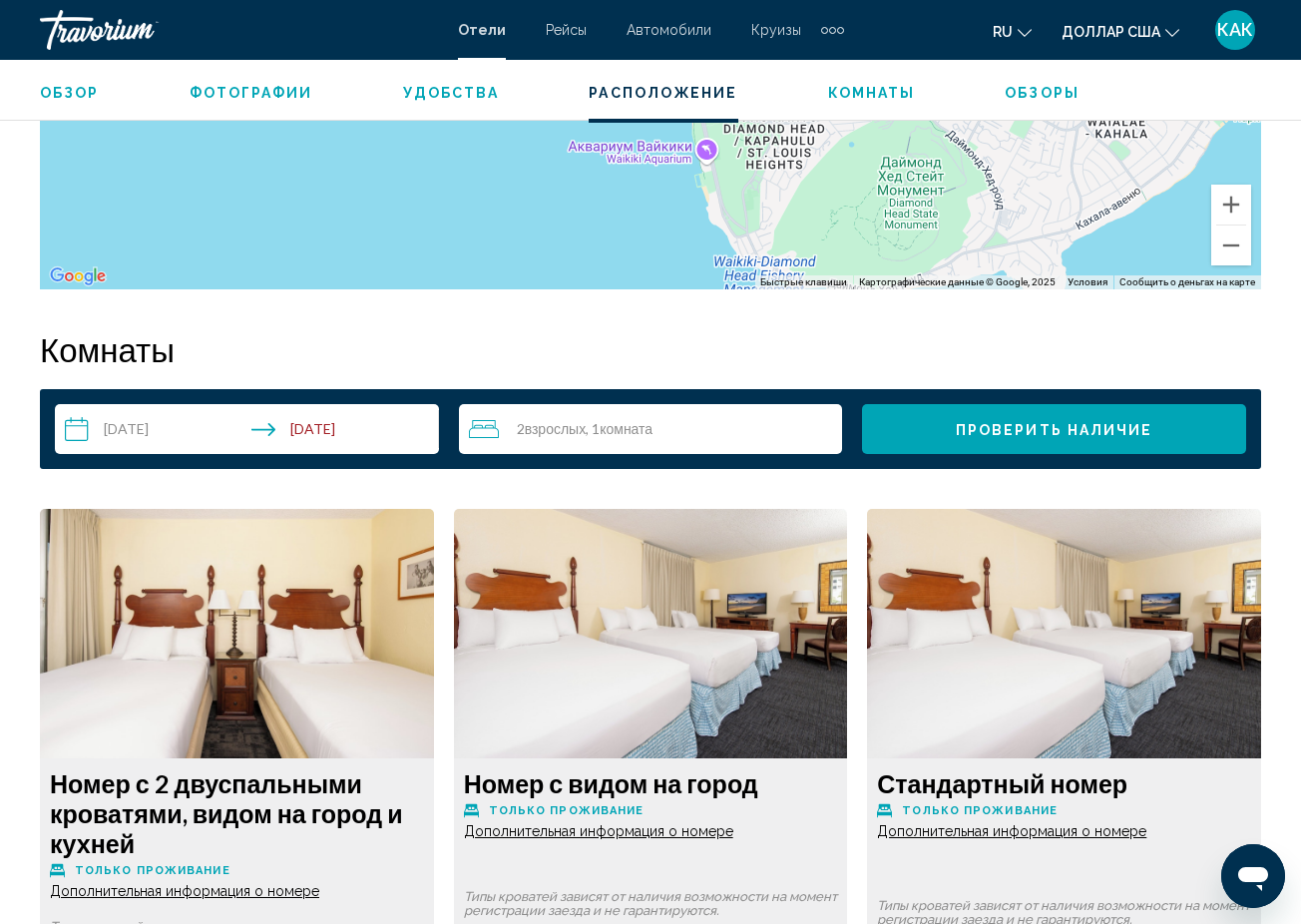 scroll, scrollTop: 2659, scrollLeft: 0, axis: vertical 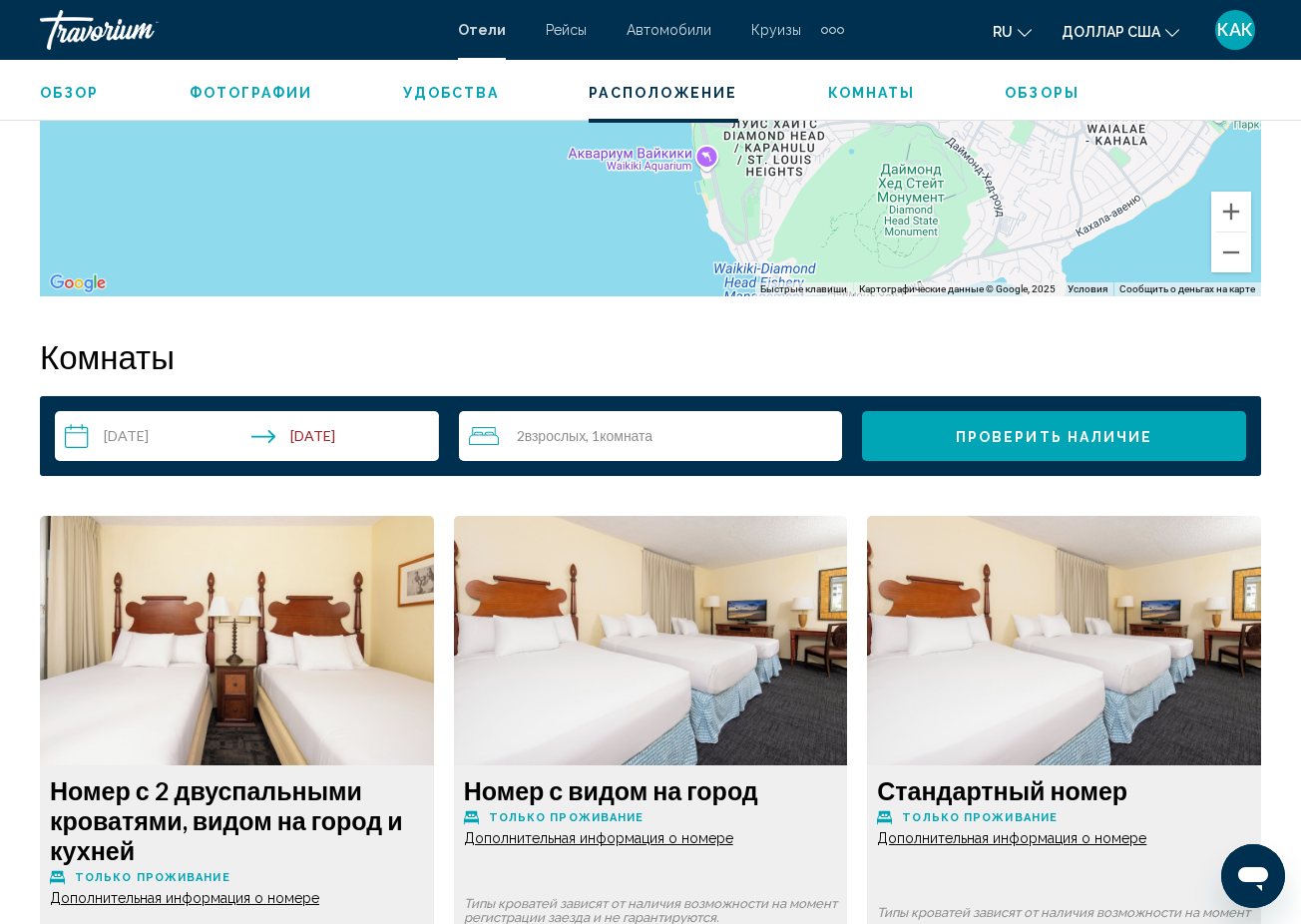click on "Обзор
Фотографии
Удобства
Расположение
Комнаты
Обзоры
Проверить наличие" 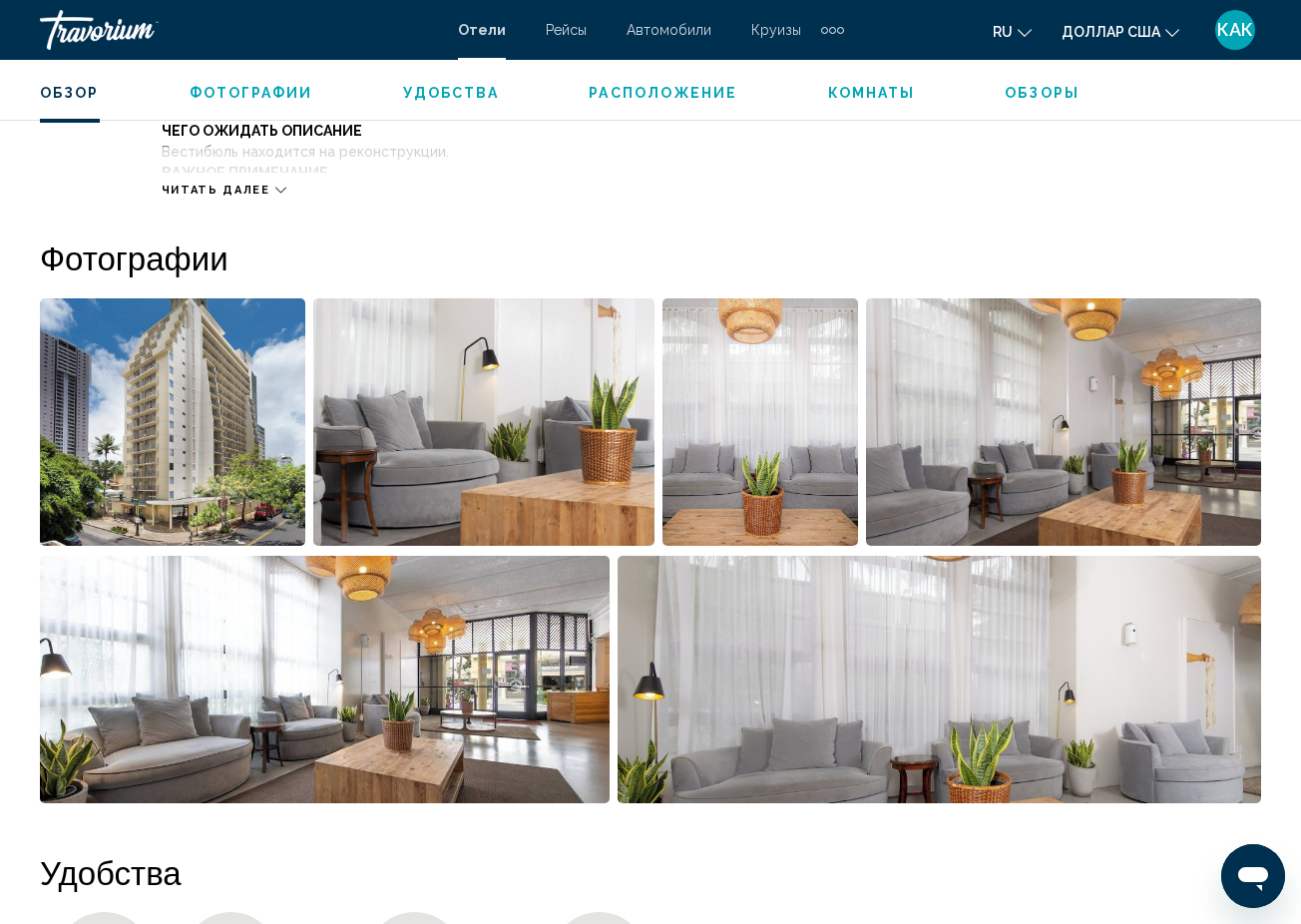 scroll, scrollTop: 1185, scrollLeft: 0, axis: vertical 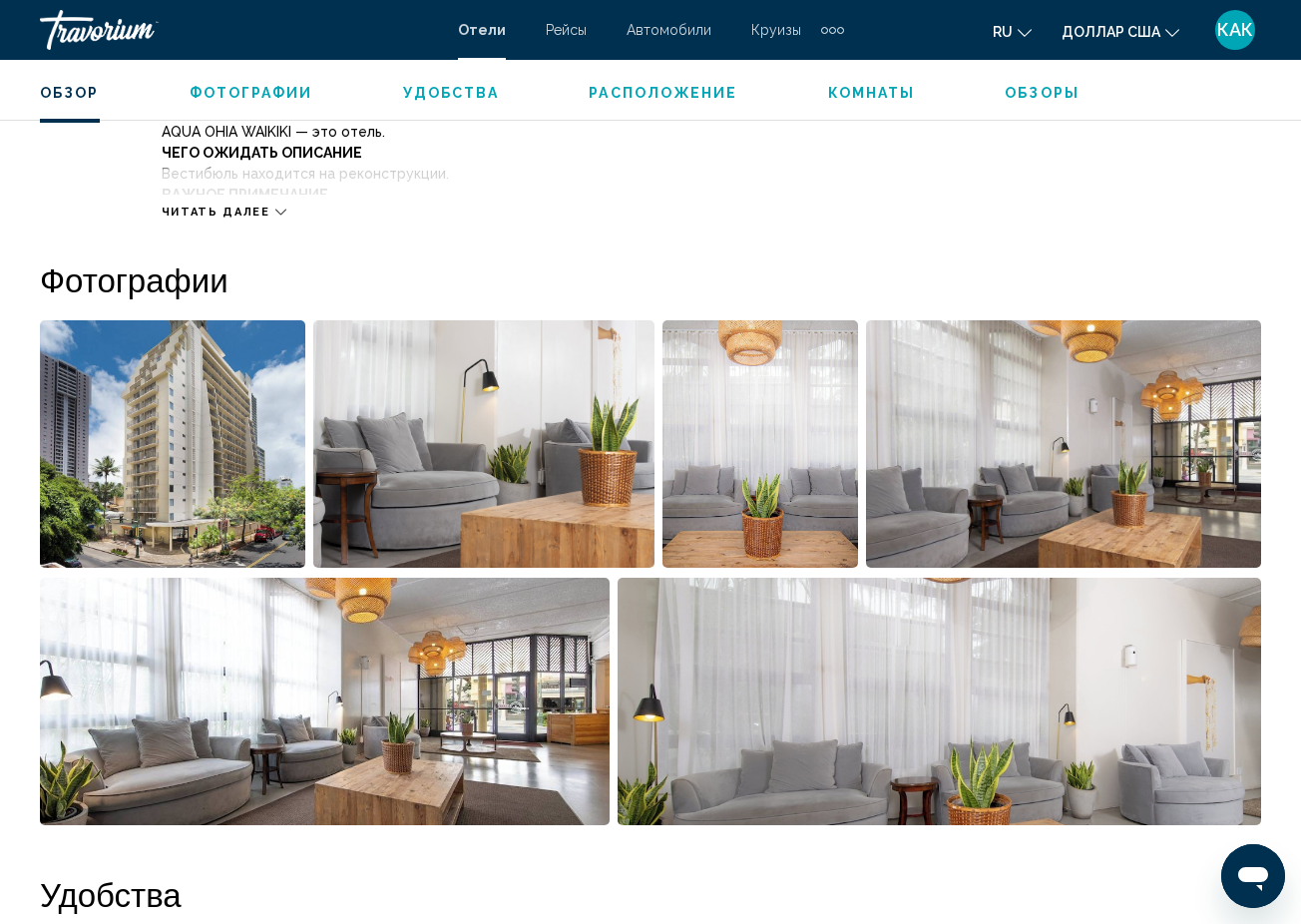 click on "Обзоры" at bounding box center (1042, 93) 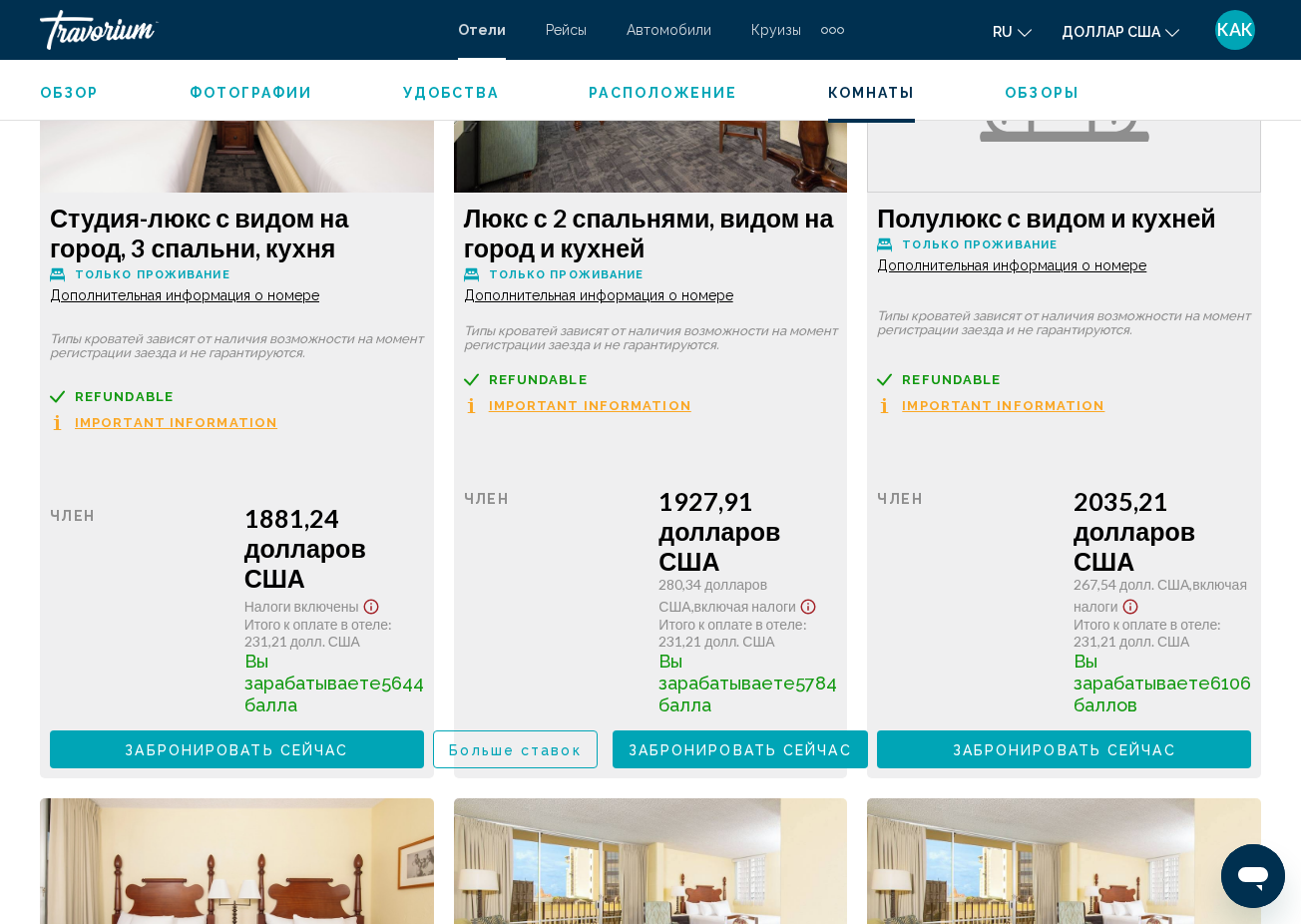 scroll, scrollTop: 6717, scrollLeft: 0, axis: vertical 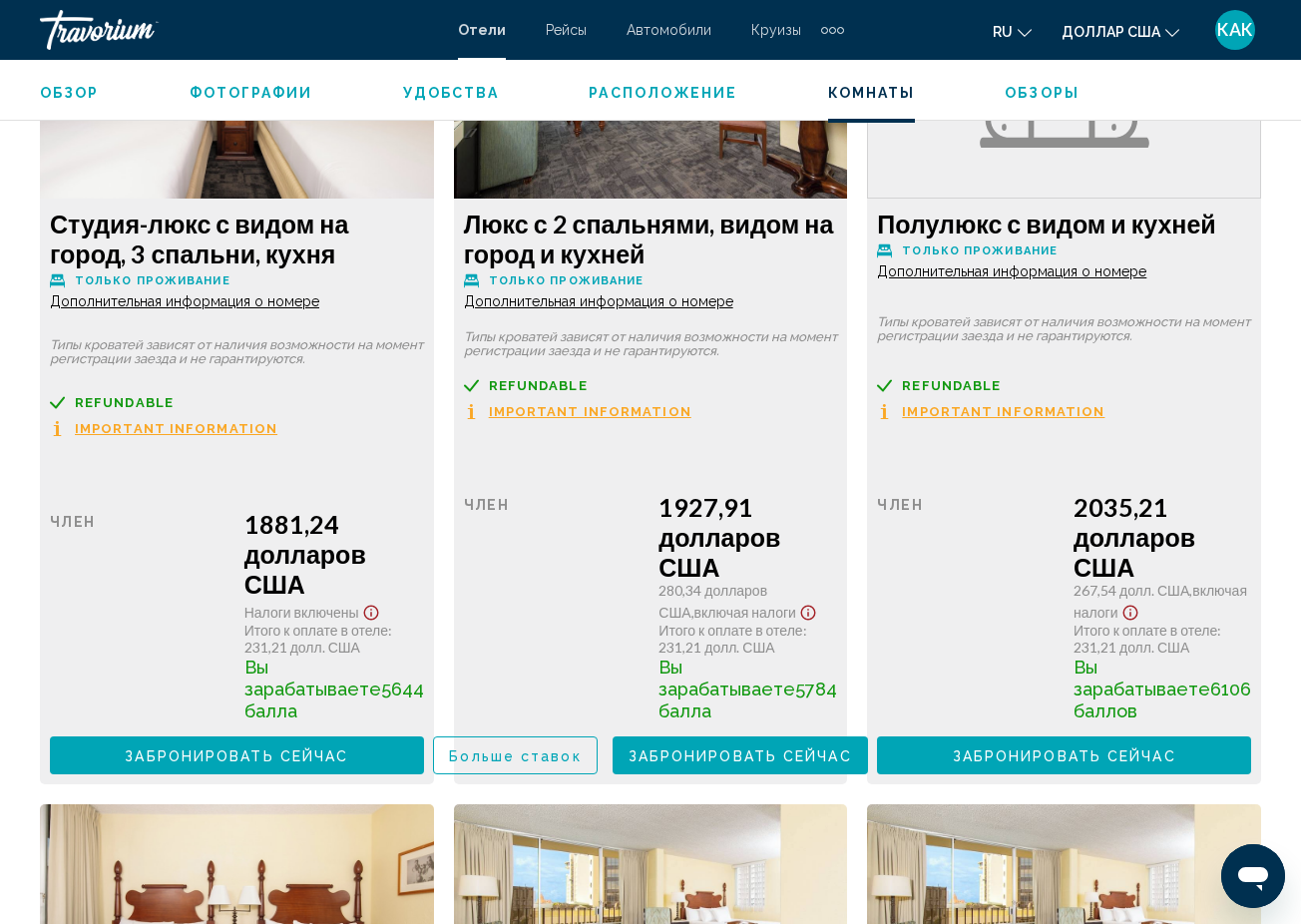 drag, startPoint x: 49, startPoint y: 398, endPoint x: 364, endPoint y: 453, distance: 319.76554 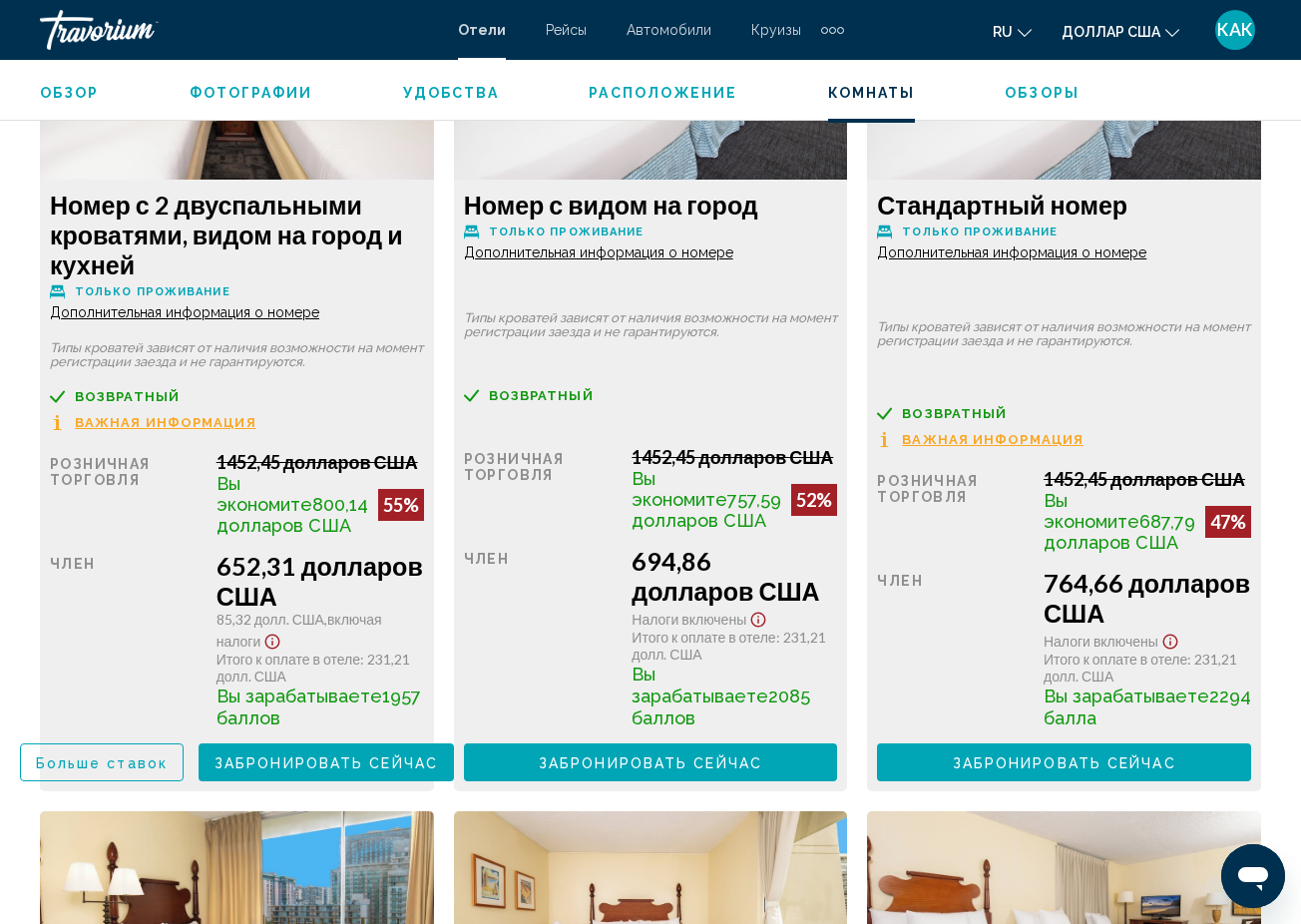 scroll, scrollTop: 3248, scrollLeft: 0, axis: vertical 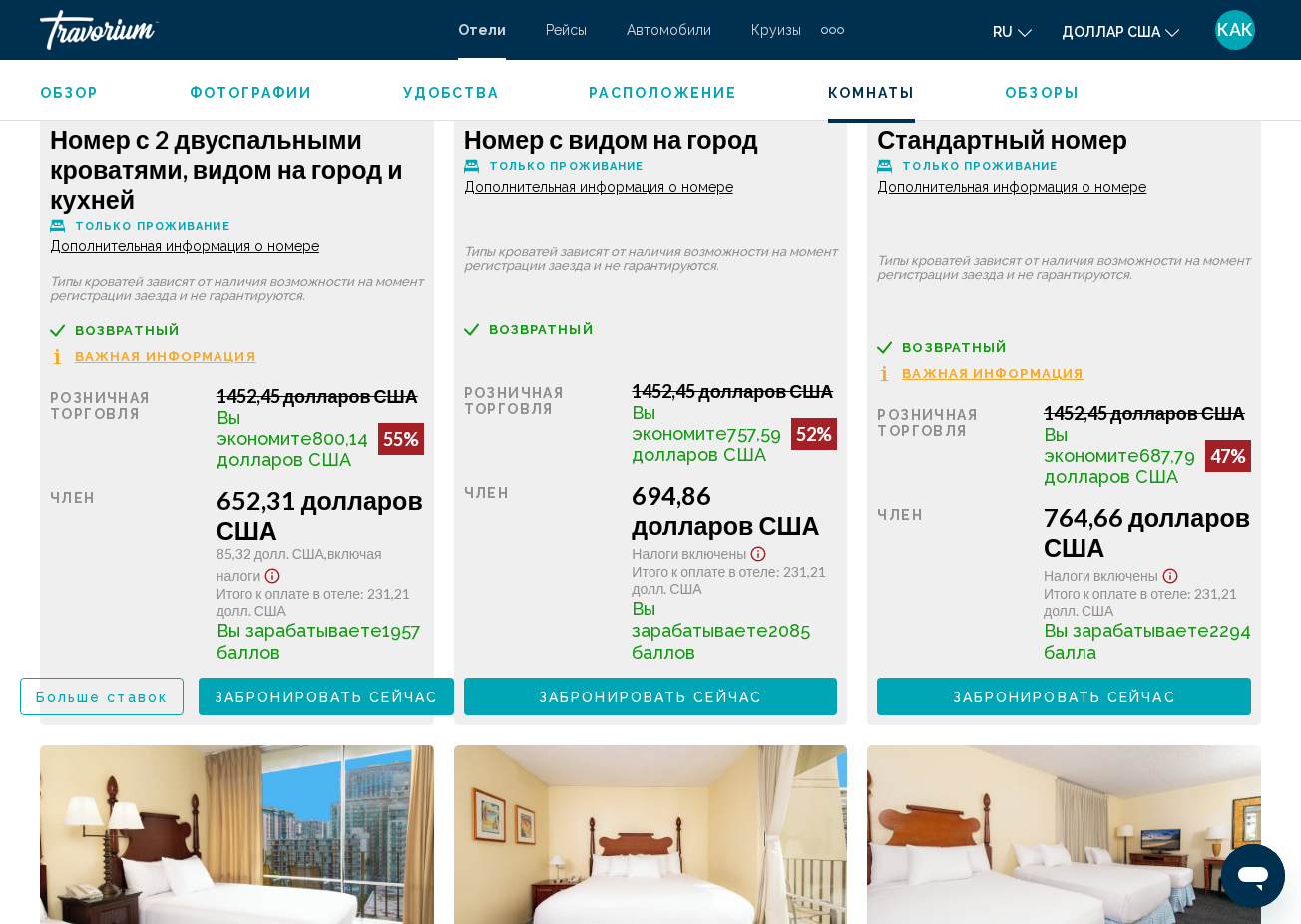 click on "Важная информация" at bounding box center [166, 356] 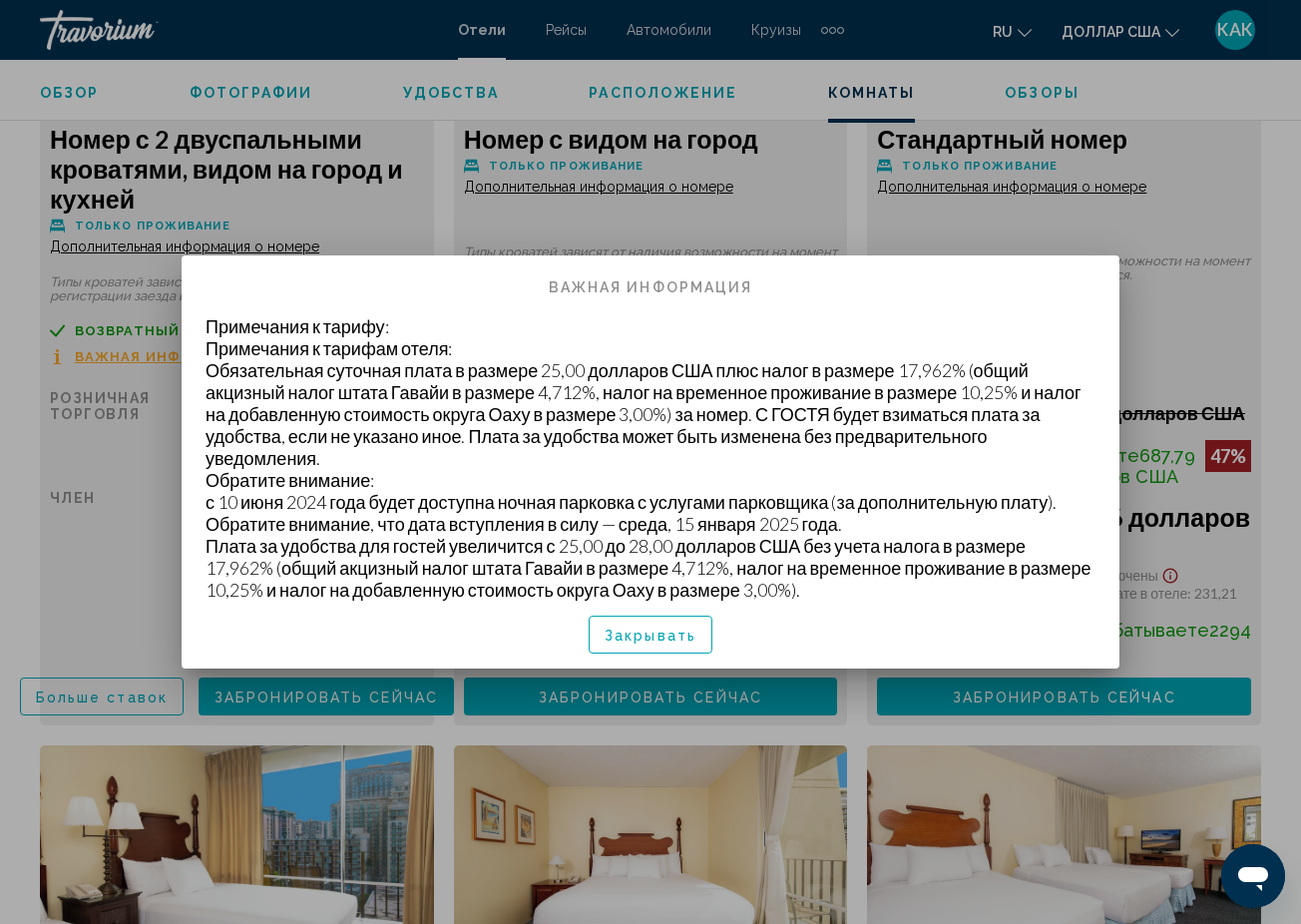 click at bounding box center (650, 462) 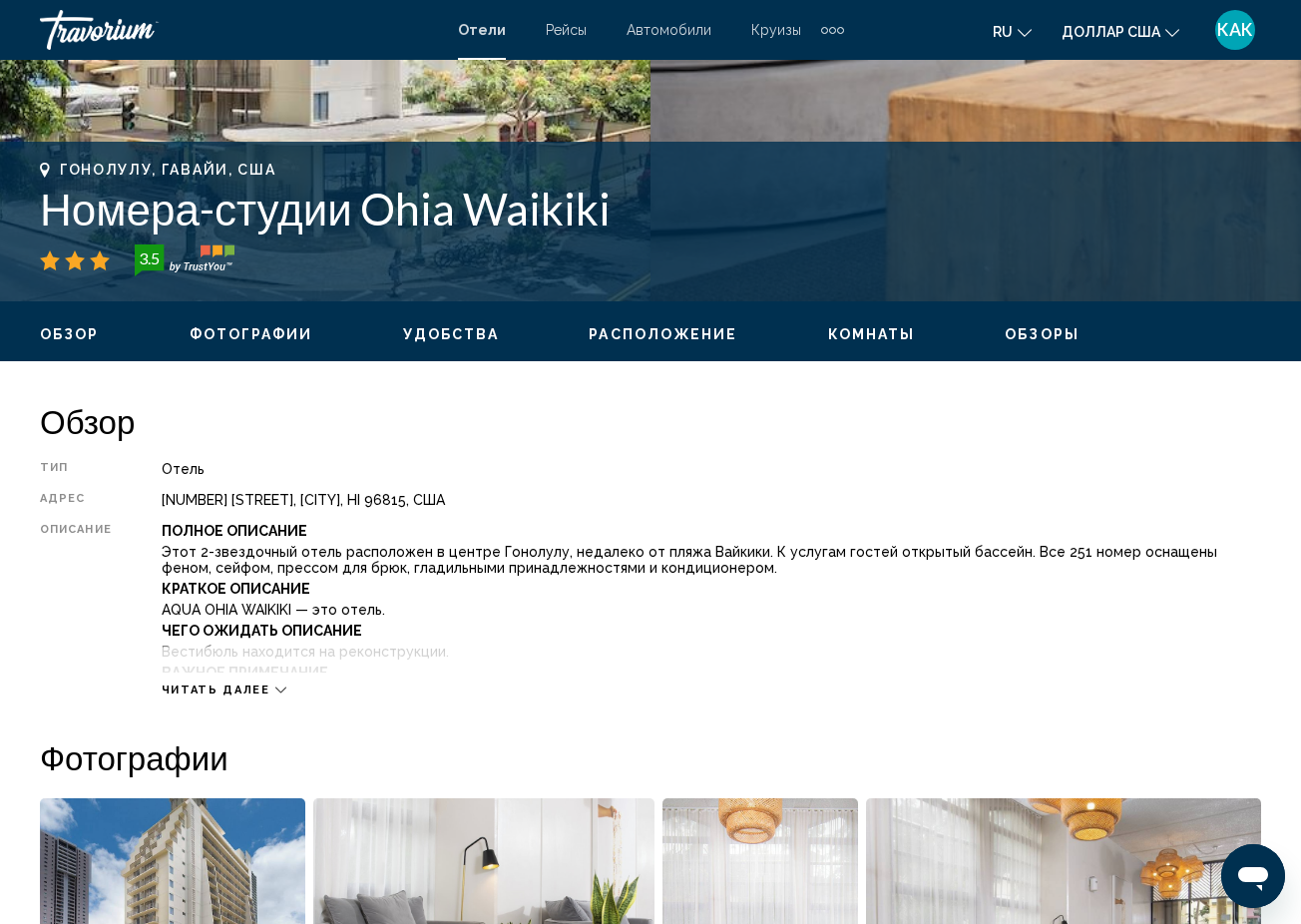 scroll, scrollTop: 663, scrollLeft: 0, axis: vertical 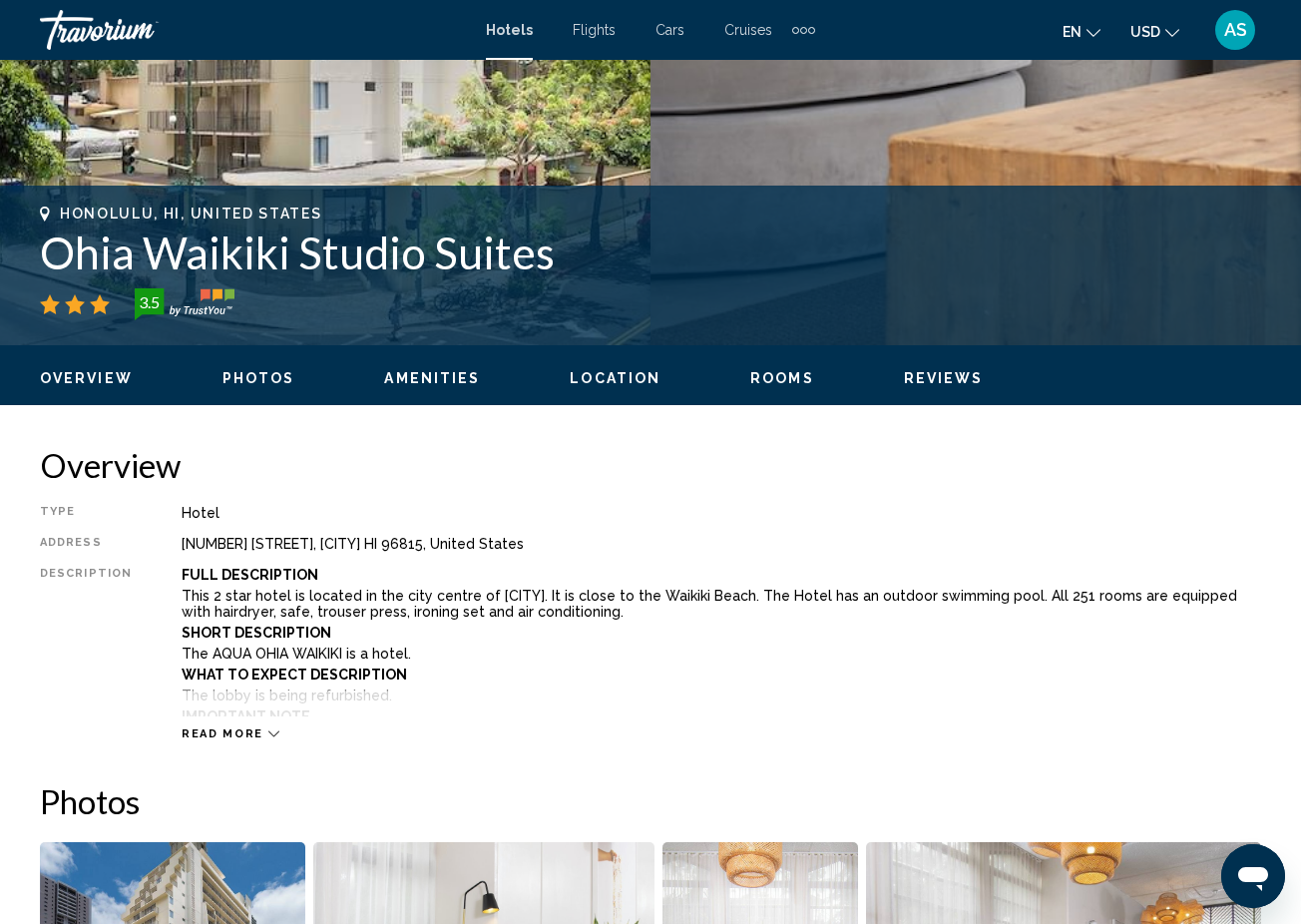 drag, startPoint x: 33, startPoint y: 252, endPoint x: 555, endPoint y: 257, distance: 522.0239 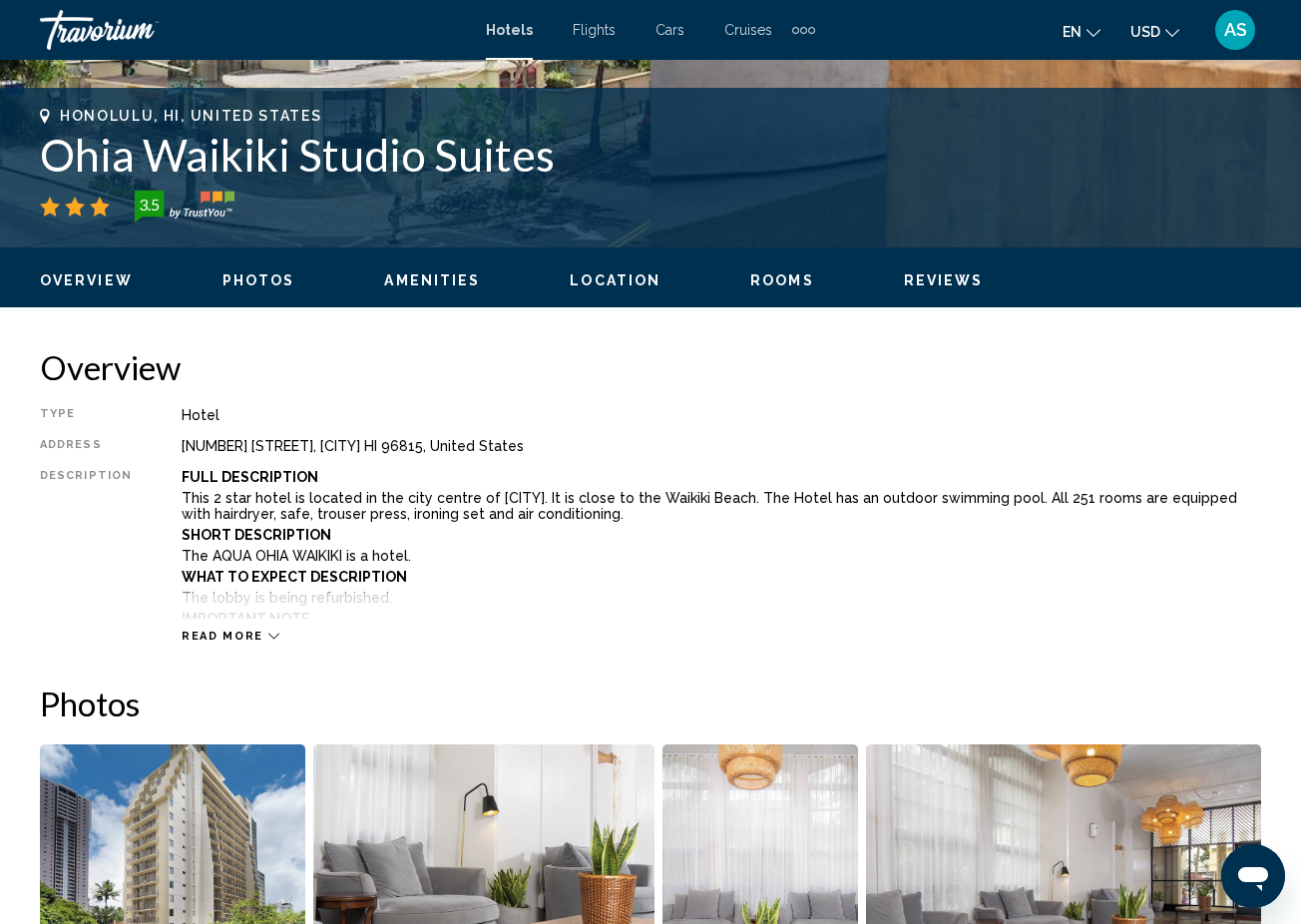 scroll, scrollTop: 846, scrollLeft: 0, axis: vertical 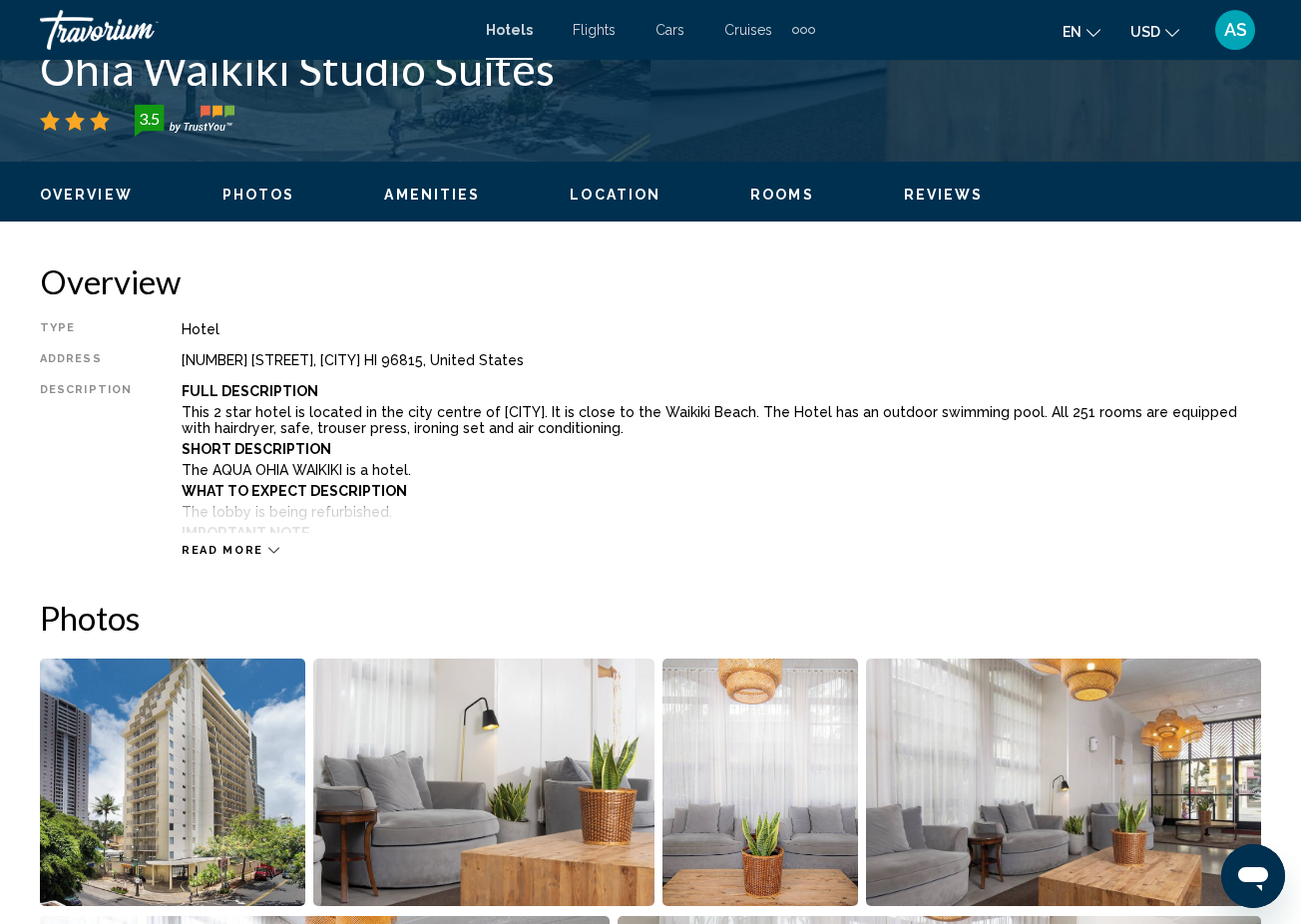 click on "What To Expect Description" at bounding box center [721, 491] 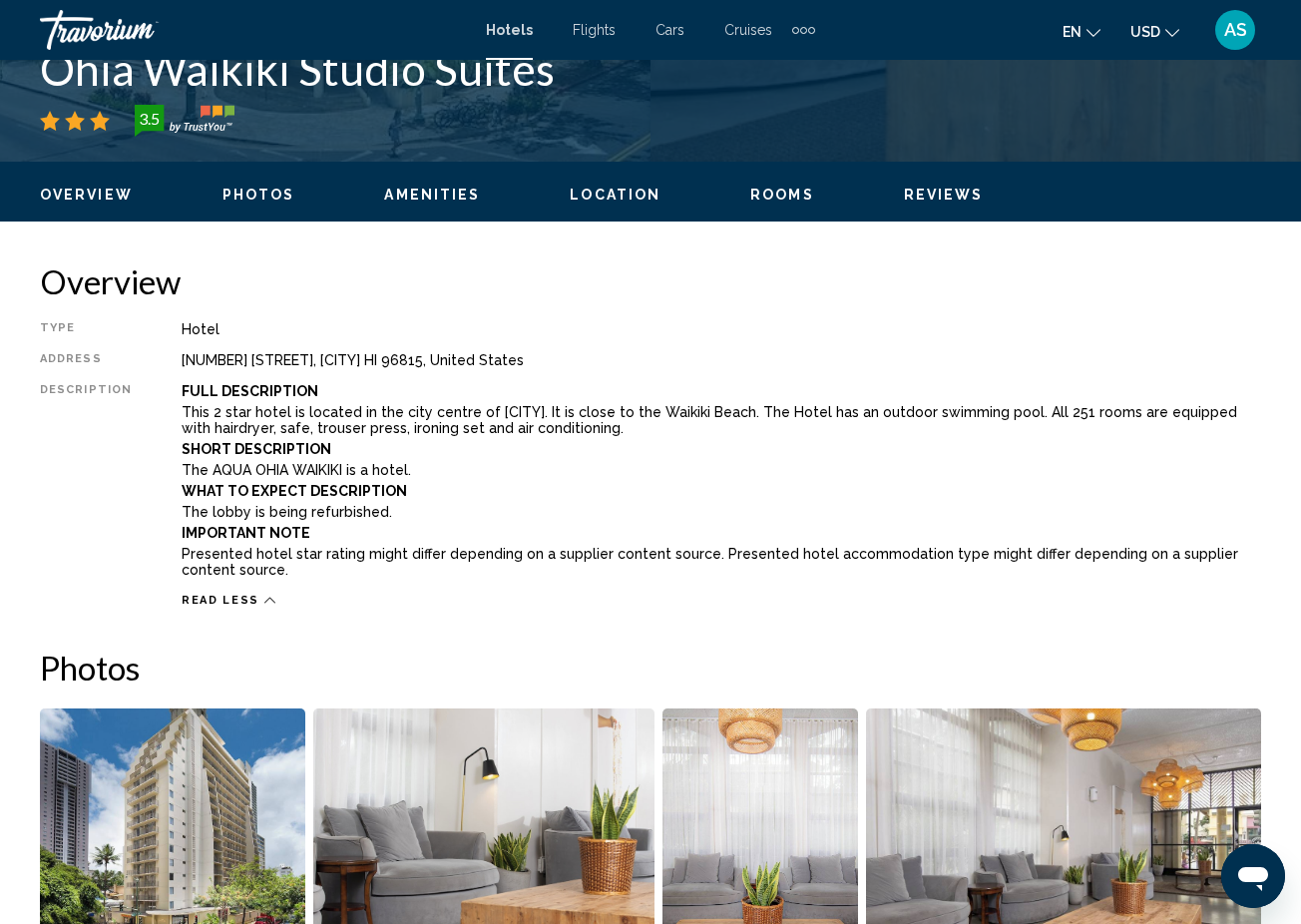 drag, startPoint x: 28, startPoint y: 288, endPoint x: 395, endPoint y: 565, distance: 459.8021 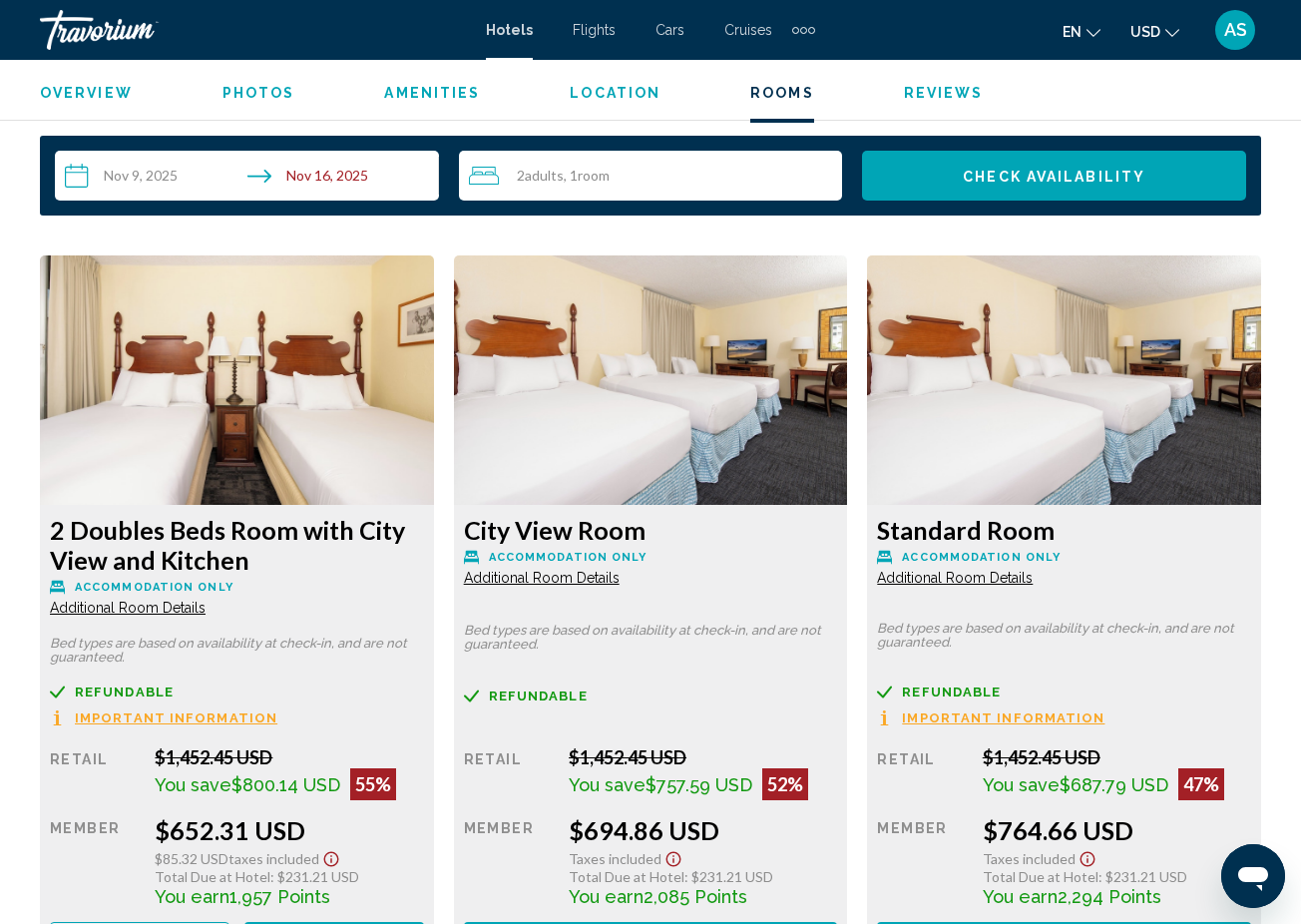 scroll, scrollTop: 2982, scrollLeft: 0, axis: vertical 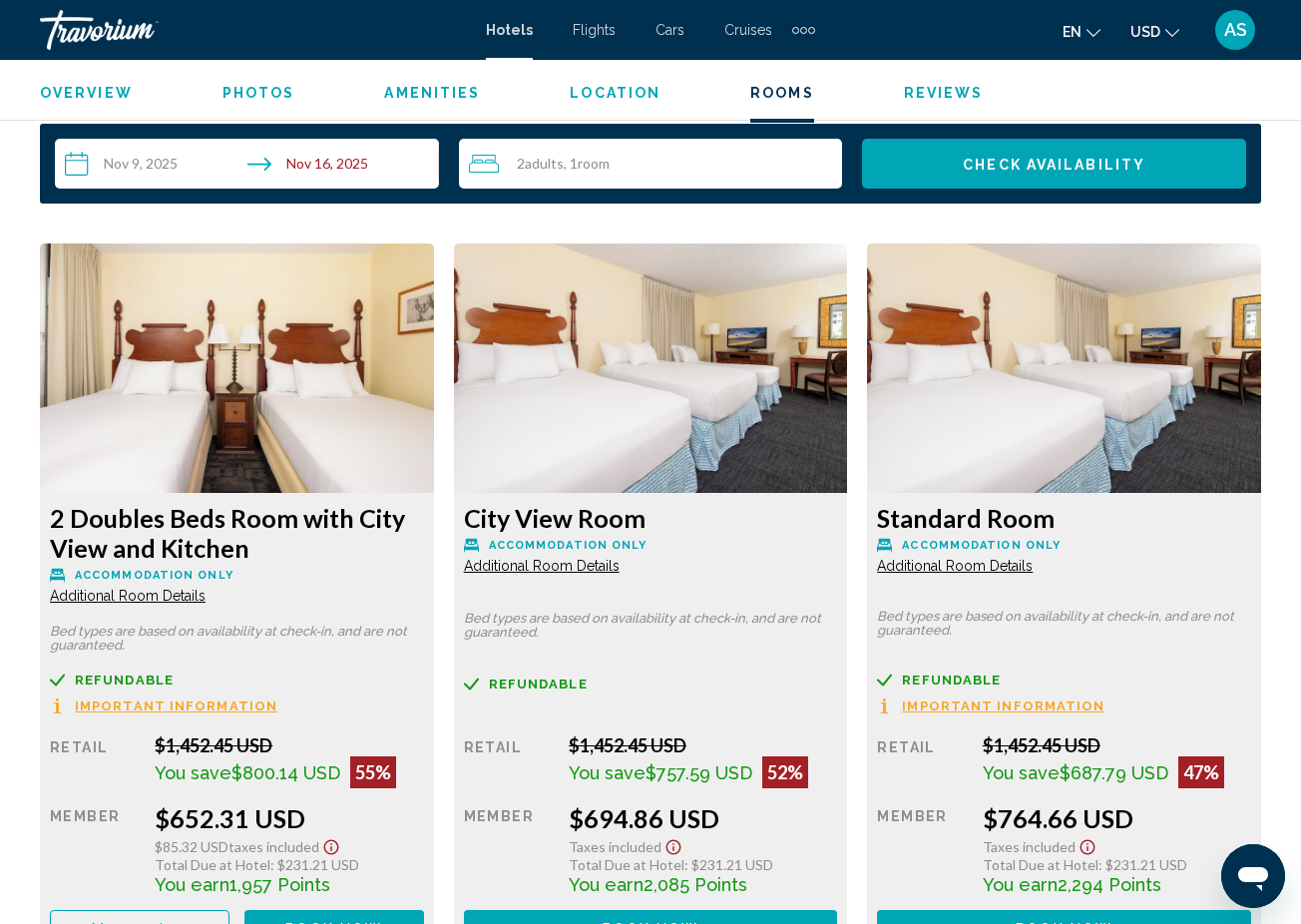 drag, startPoint x: 47, startPoint y: 516, endPoint x: 381, endPoint y: 882, distance: 495.49168 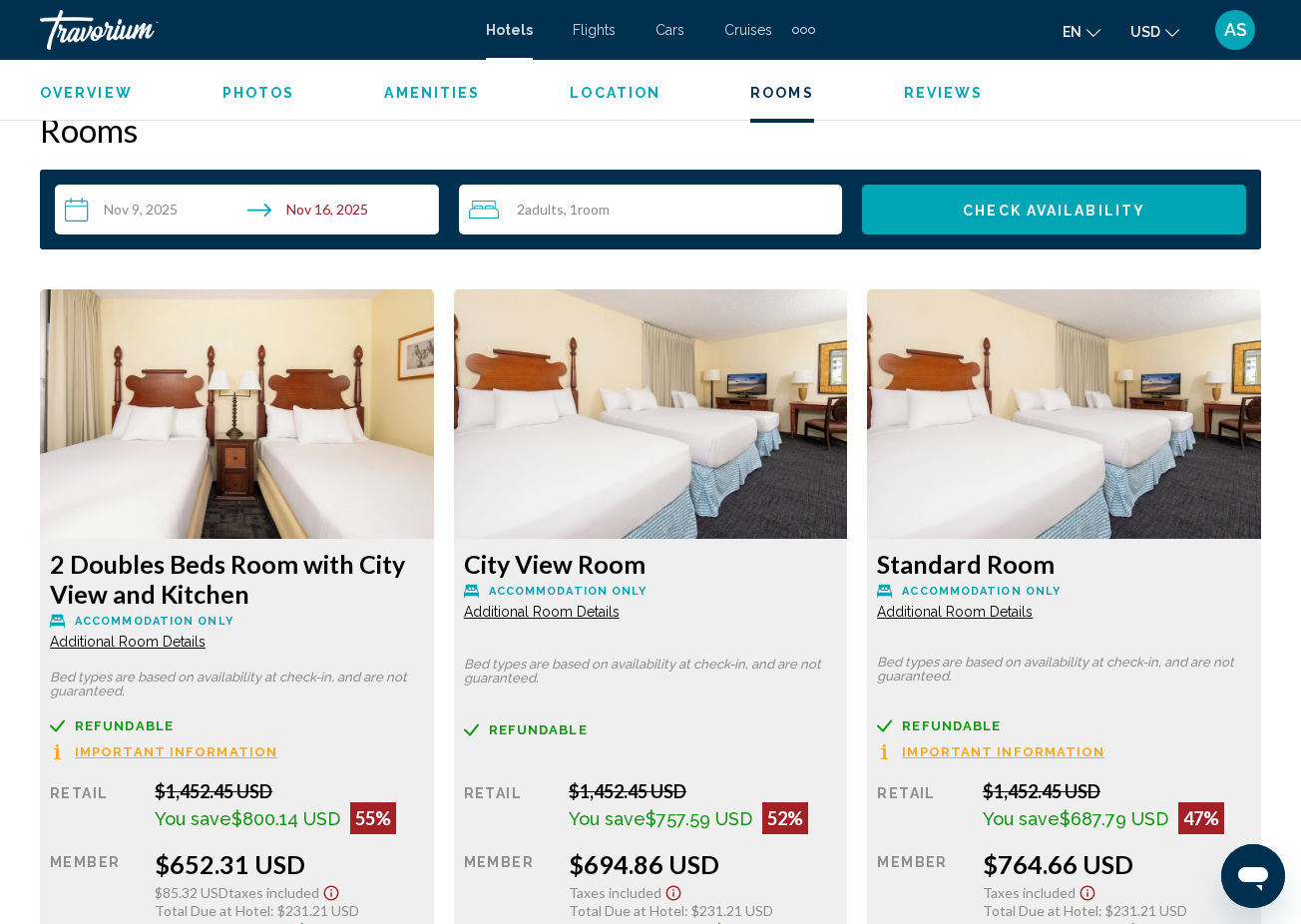 scroll, scrollTop: 2915, scrollLeft: 0, axis: vertical 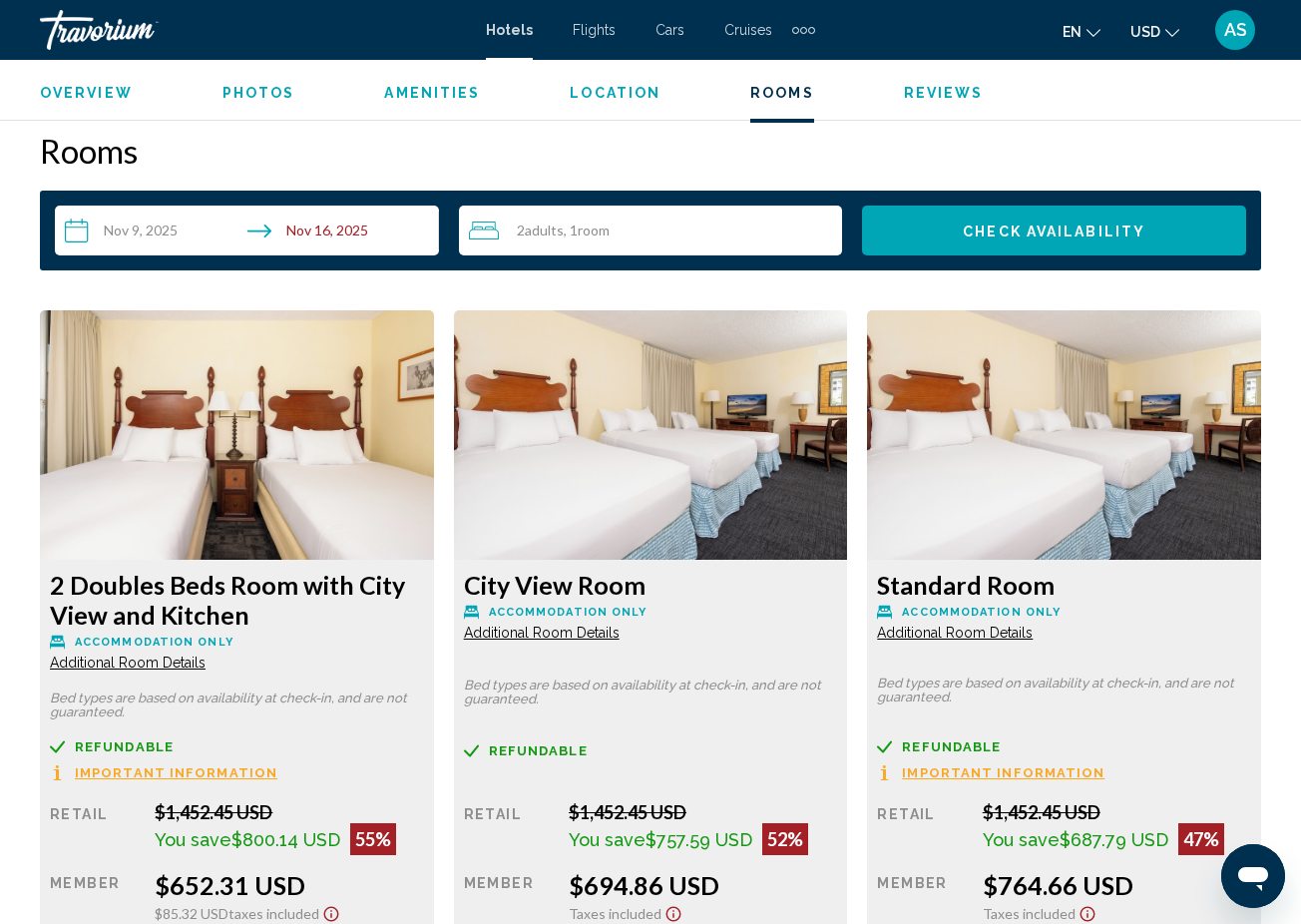 copy on "Rooms
Check-in Nov 9, 2025
Check-out Nov 16, 2025  Jul  2025  Su Mo Tu We Th Fr Sa 29 30 1 2 3 4 5 6 7 8 9 10 11 12 13 14 15 16 17 18 19 20 21 22 23 24 25 26 27 28 29 30 31 1 2 3 4 5 6 7 8 9 * * * * * * * * * ** ** ** ** ** ** ** ** ** ** ** ** ** ** ** ** ** ** ** ** ** ** ** ** ** ** ** ** ** ** ** ** ** ** ** ** ** ** ** ** ** ** ** ** ** ** ** ** ** ** ** ** ** ** ** ** ** ** ** ** ** ** ** ** **  Aug  2025  Su Mo Tu We Th Fr Sa 27 28 29 30 31 1 2 3 4 5 6 7 8 9 10 11 12 13 14 15 16 17 18 19 20 21 22 23 24 25 26 27 28 29 30 31 1 2 3 4 5 6 * * * * * * * * * ** ** ** ** ** ** ** ** ** ** ** ** ** ** ** ** ** ** ** ** ** ** ** ** ** ** ** ** ** ** ** ** ** ** ** ** ** ** ** ** ** ** ** ** ** ** ** ** ** ** ** ** ** ** ** ** ** ** ** ** ** ** ** ** **
2  Adult Adults , 1  Room rooms Search Check Availability" 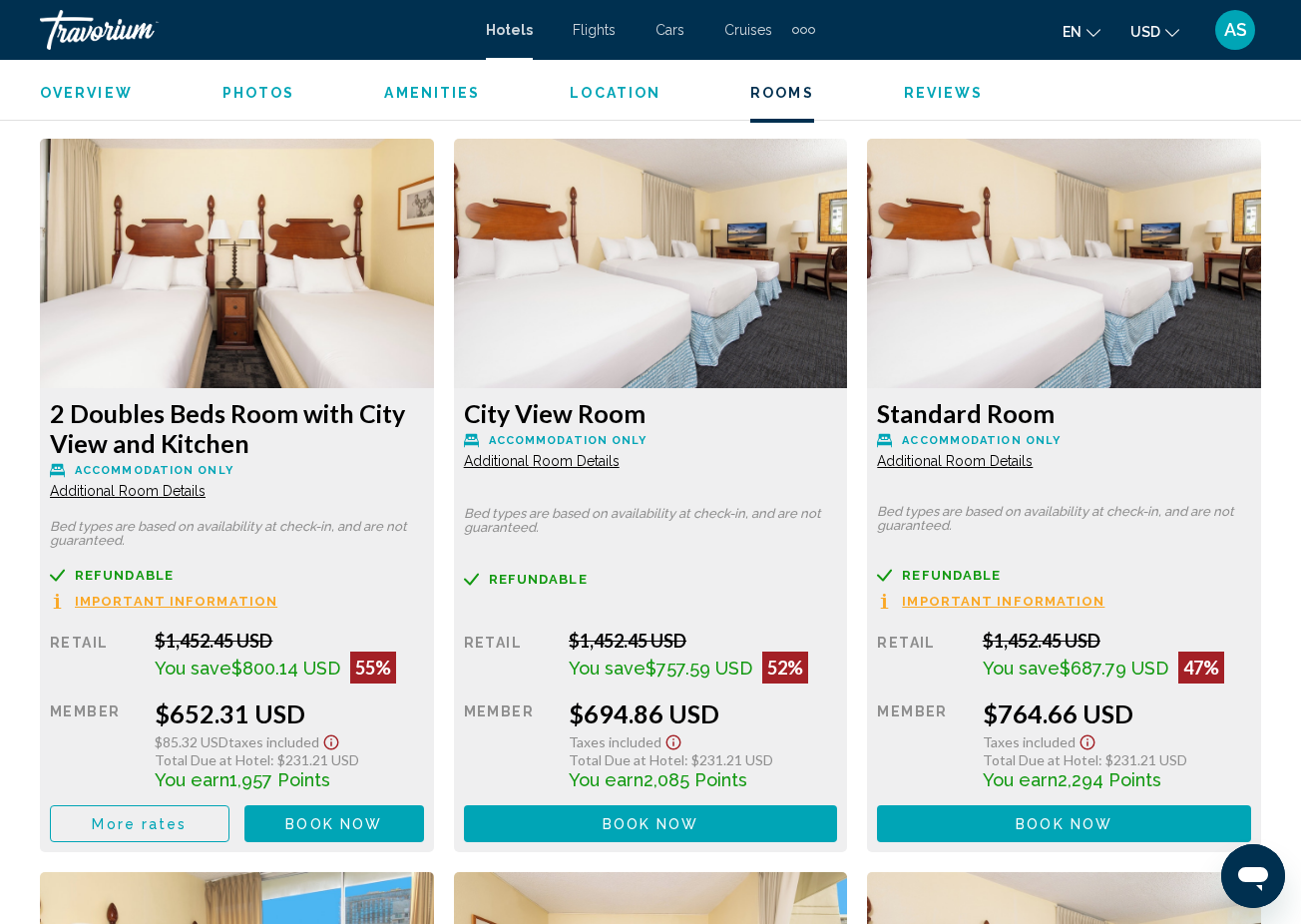 scroll, scrollTop: 3089, scrollLeft: 0, axis: vertical 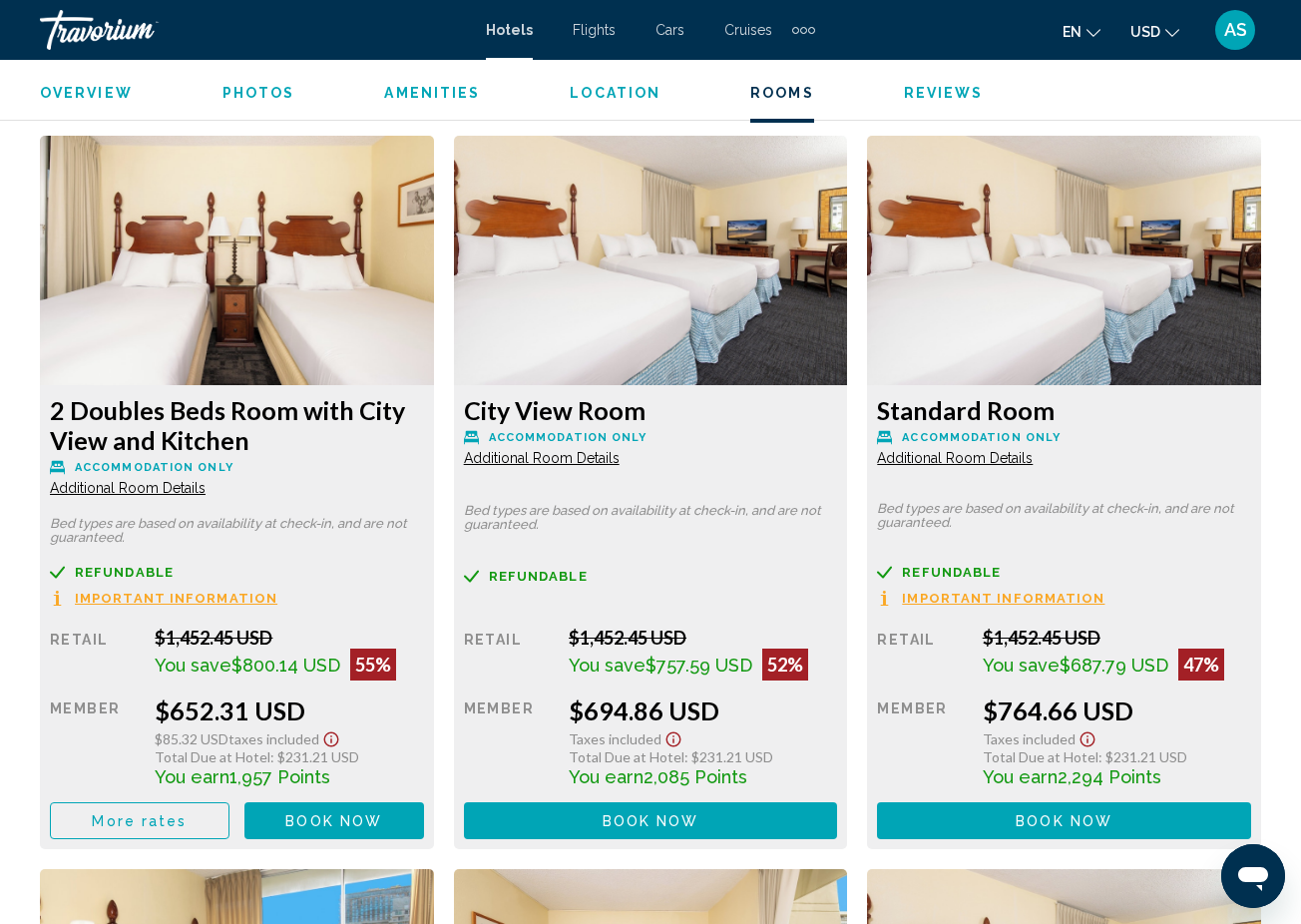 click at bounding box center [236, 260] 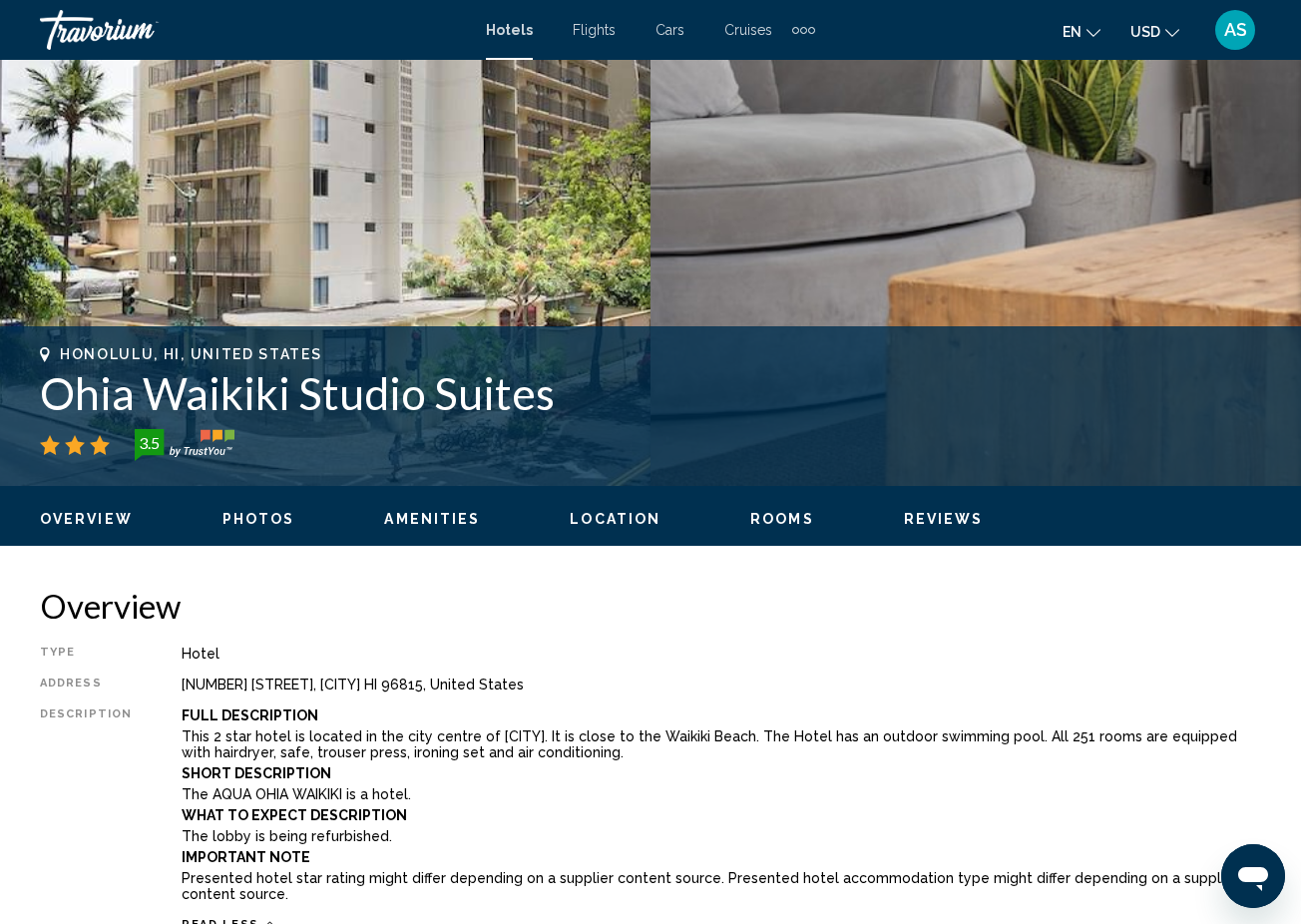 scroll, scrollTop: 0, scrollLeft: 0, axis: both 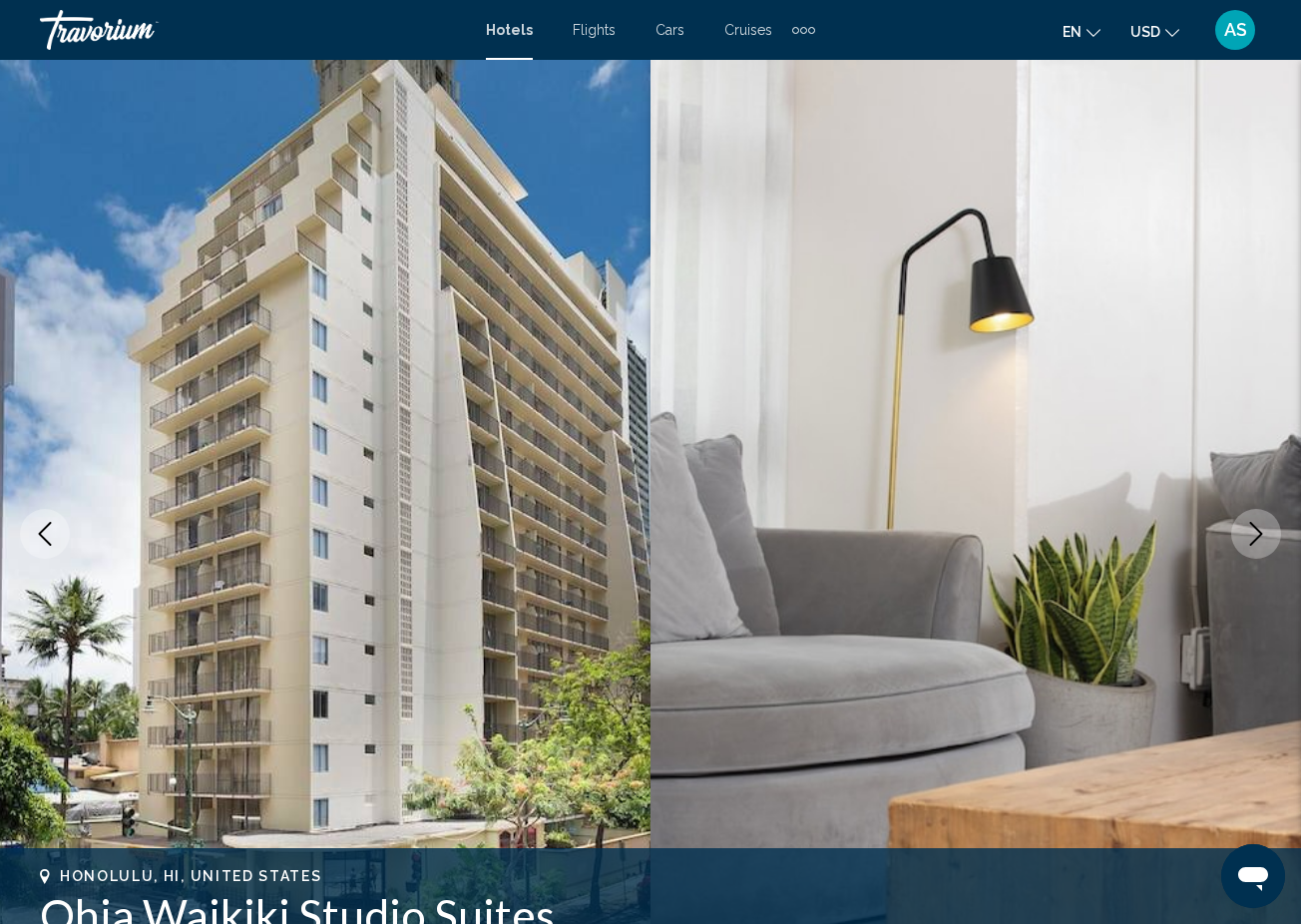 click on "Hotels" at bounding box center (509, 30) 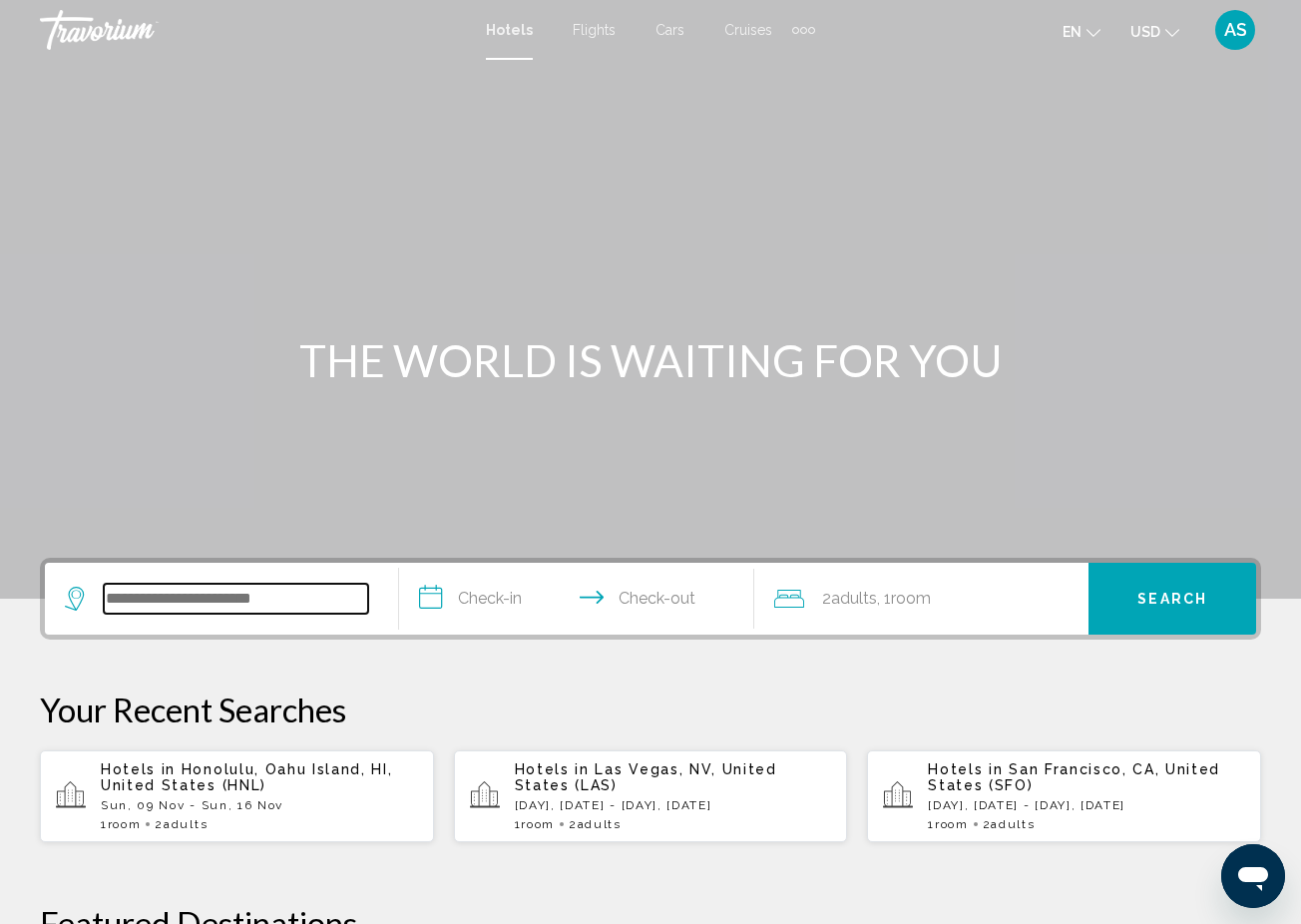 click at bounding box center (235, 599) 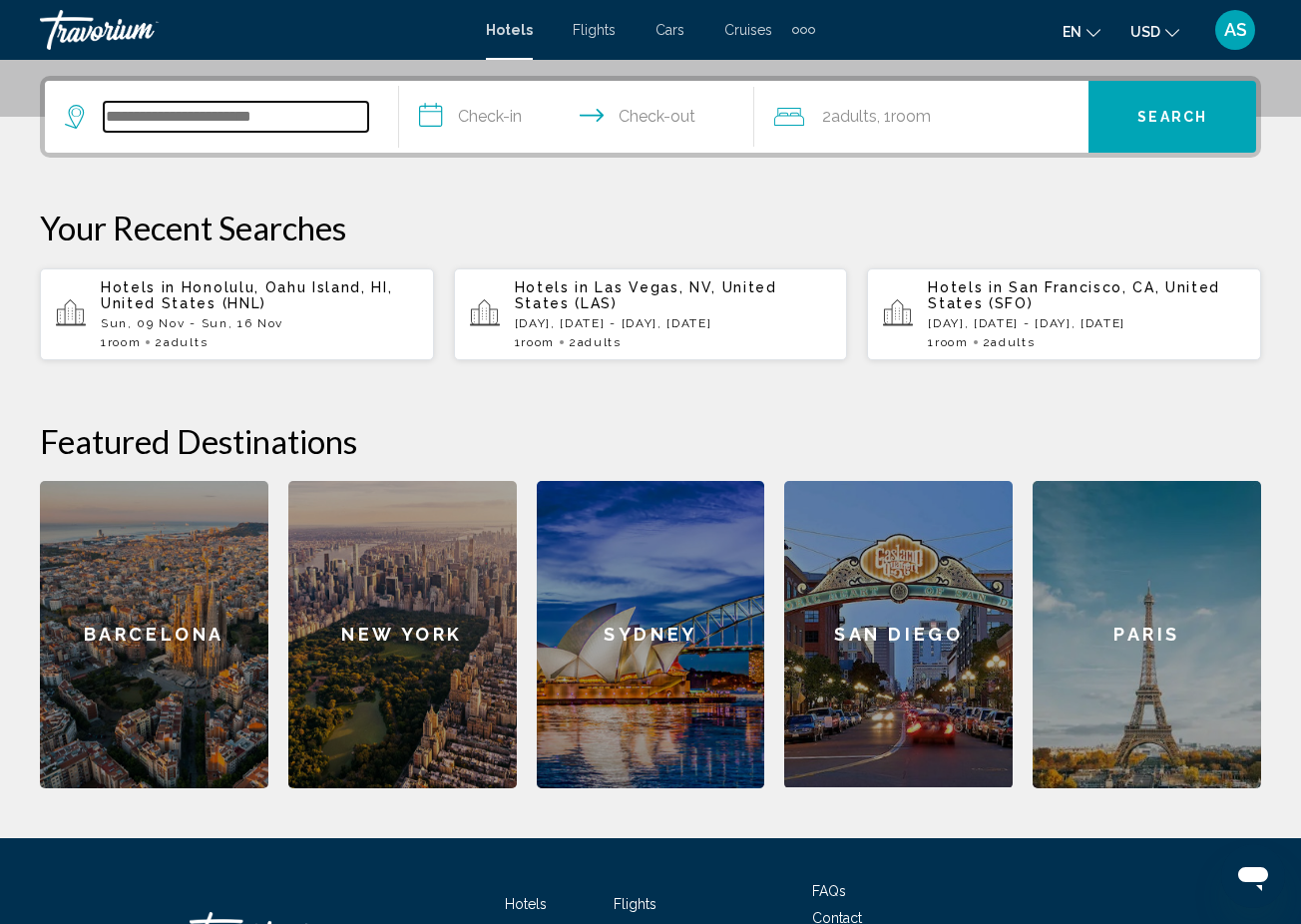scroll, scrollTop: 493, scrollLeft: 0, axis: vertical 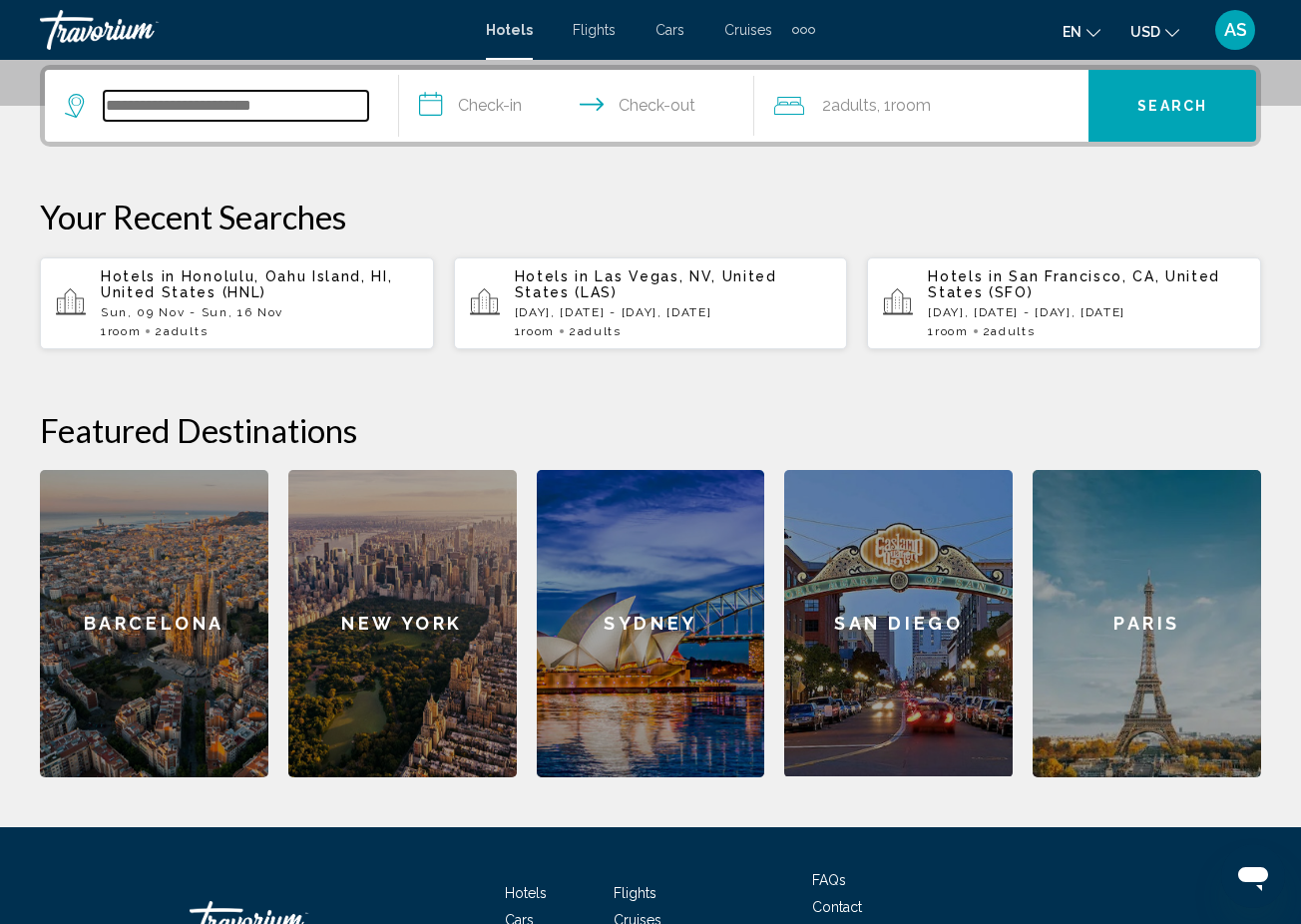 paste on "**********" 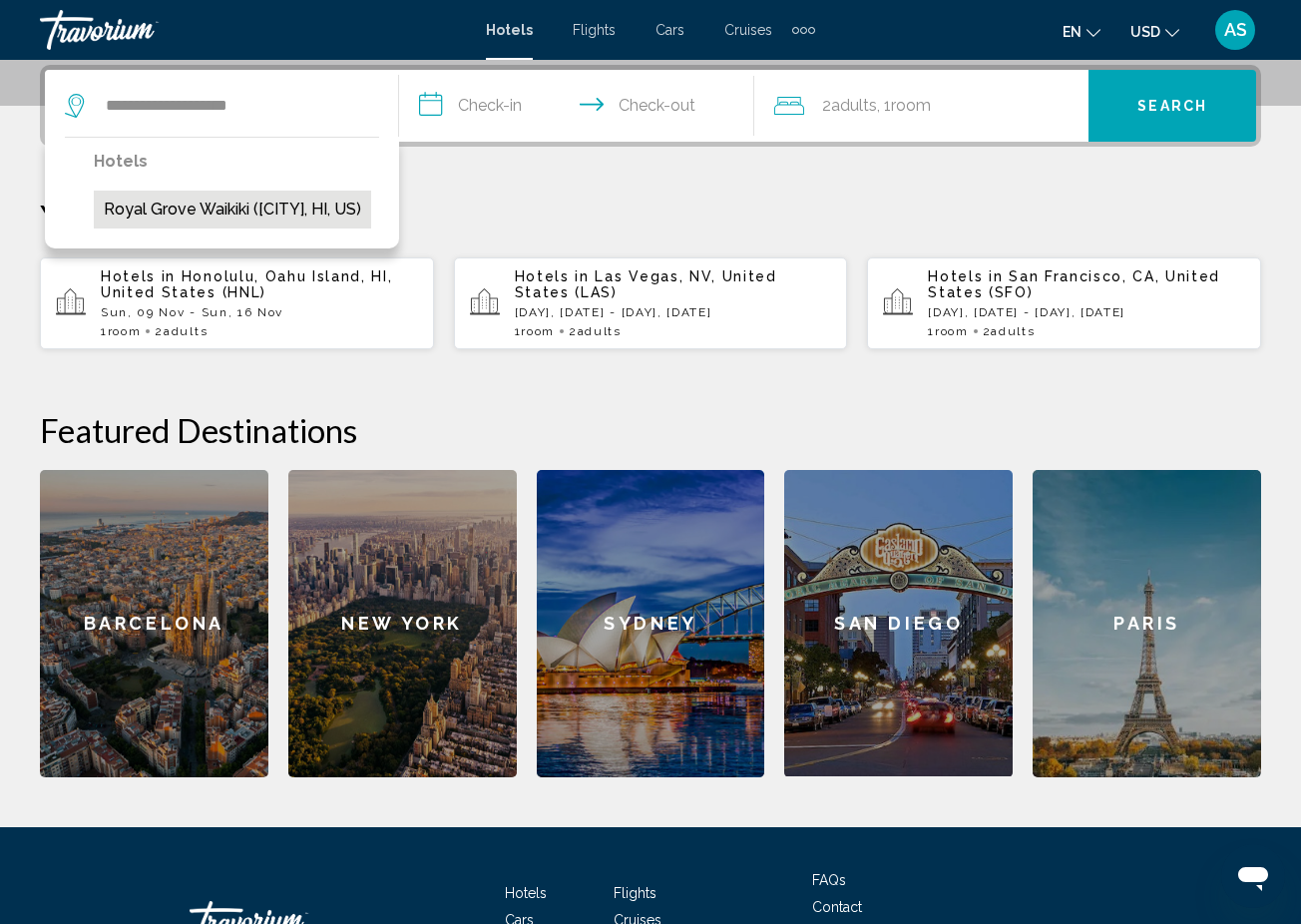 click on "[CITY], [STATE], [COUNTRY]" at bounding box center [232, 210] 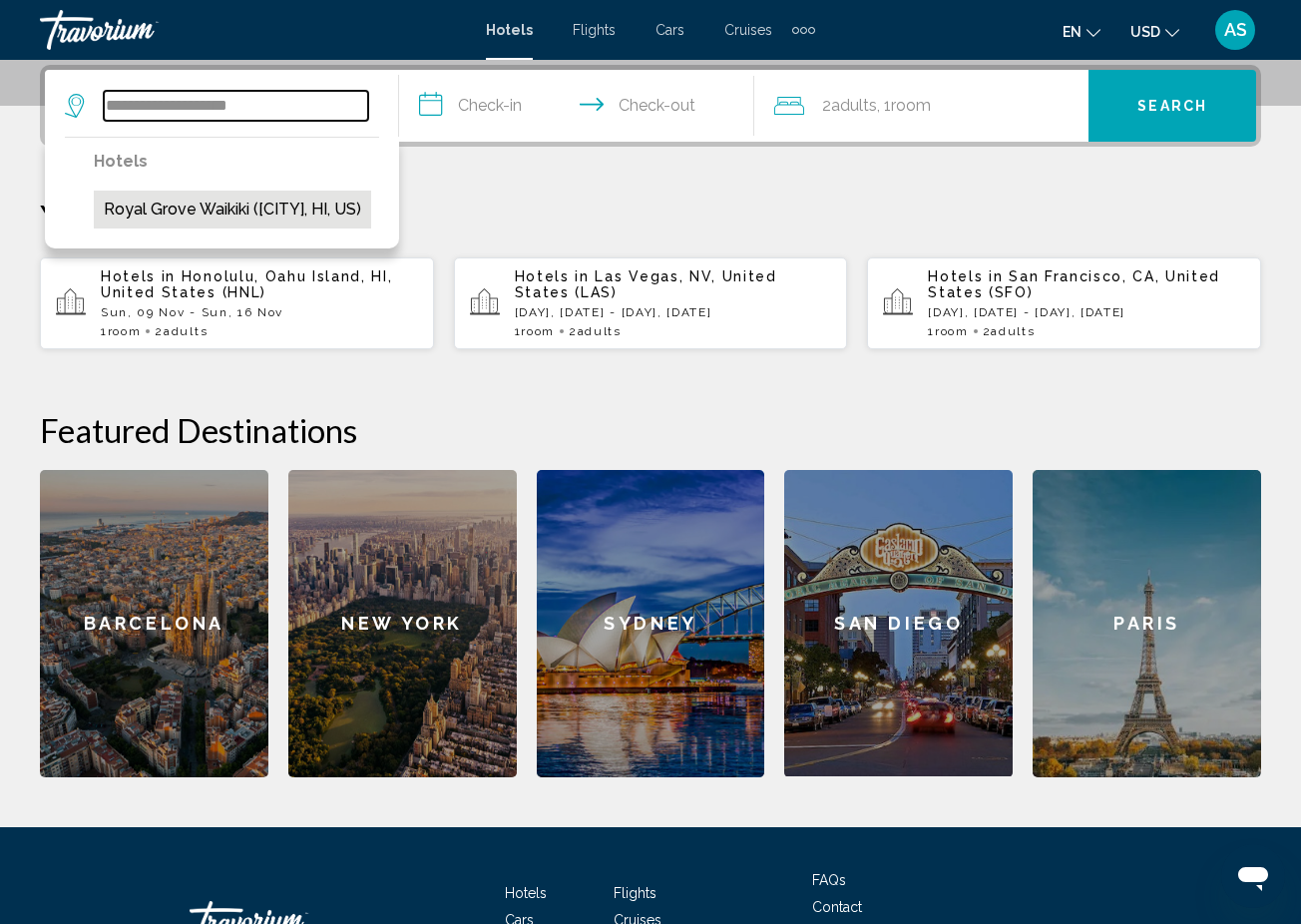 type on "**********" 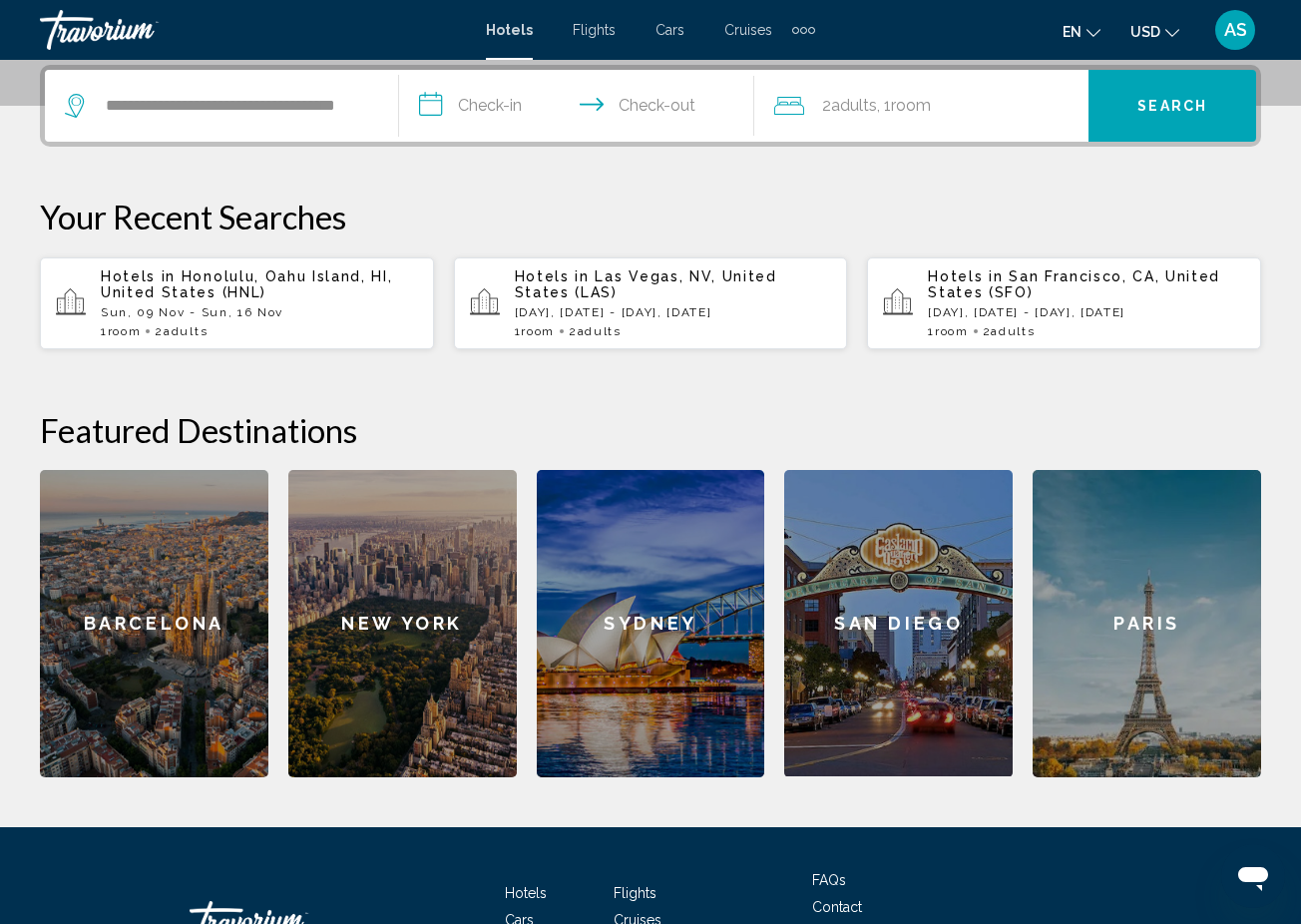 click on "**********" at bounding box center [580, 109] 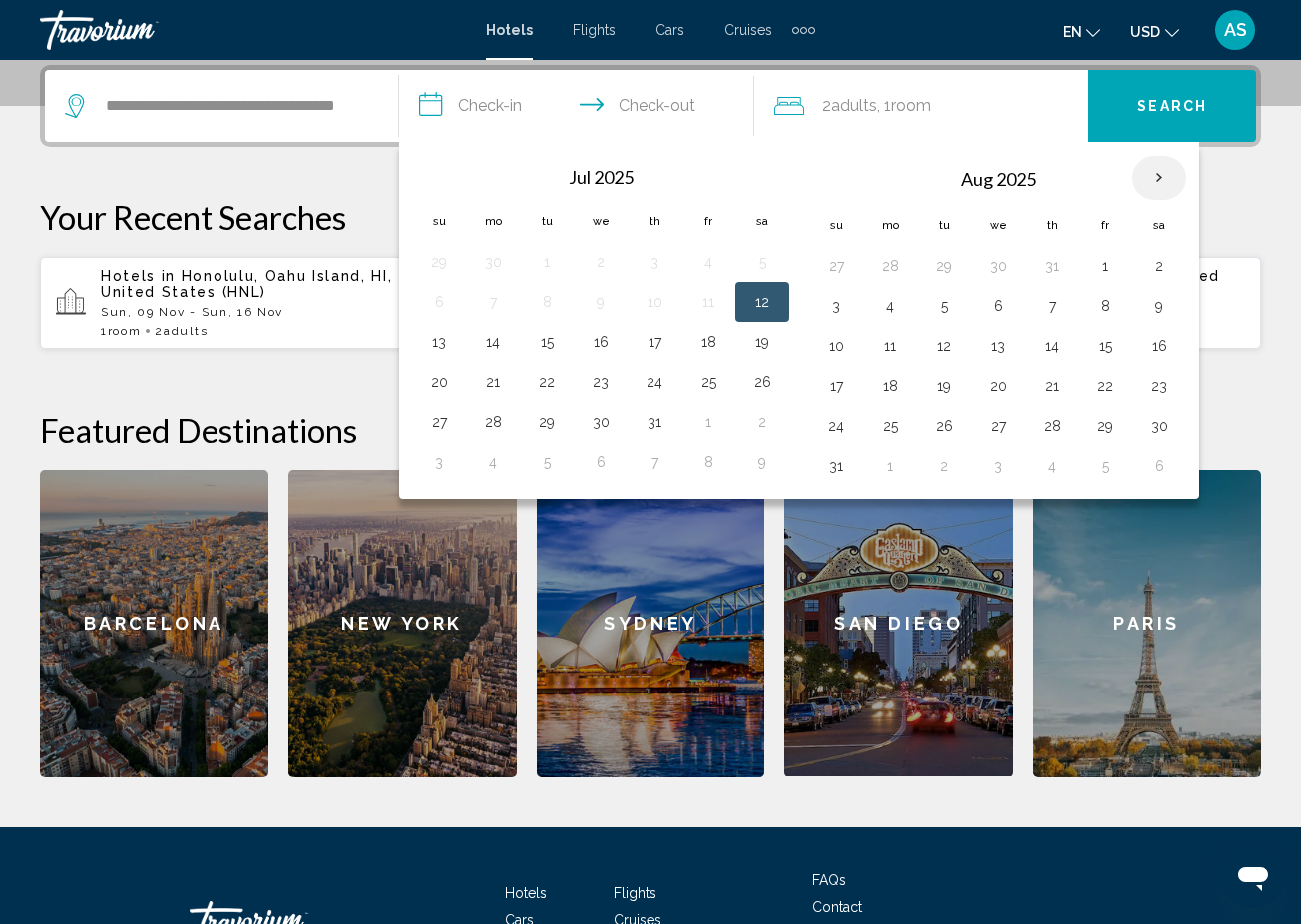 click at bounding box center (1159, 178) 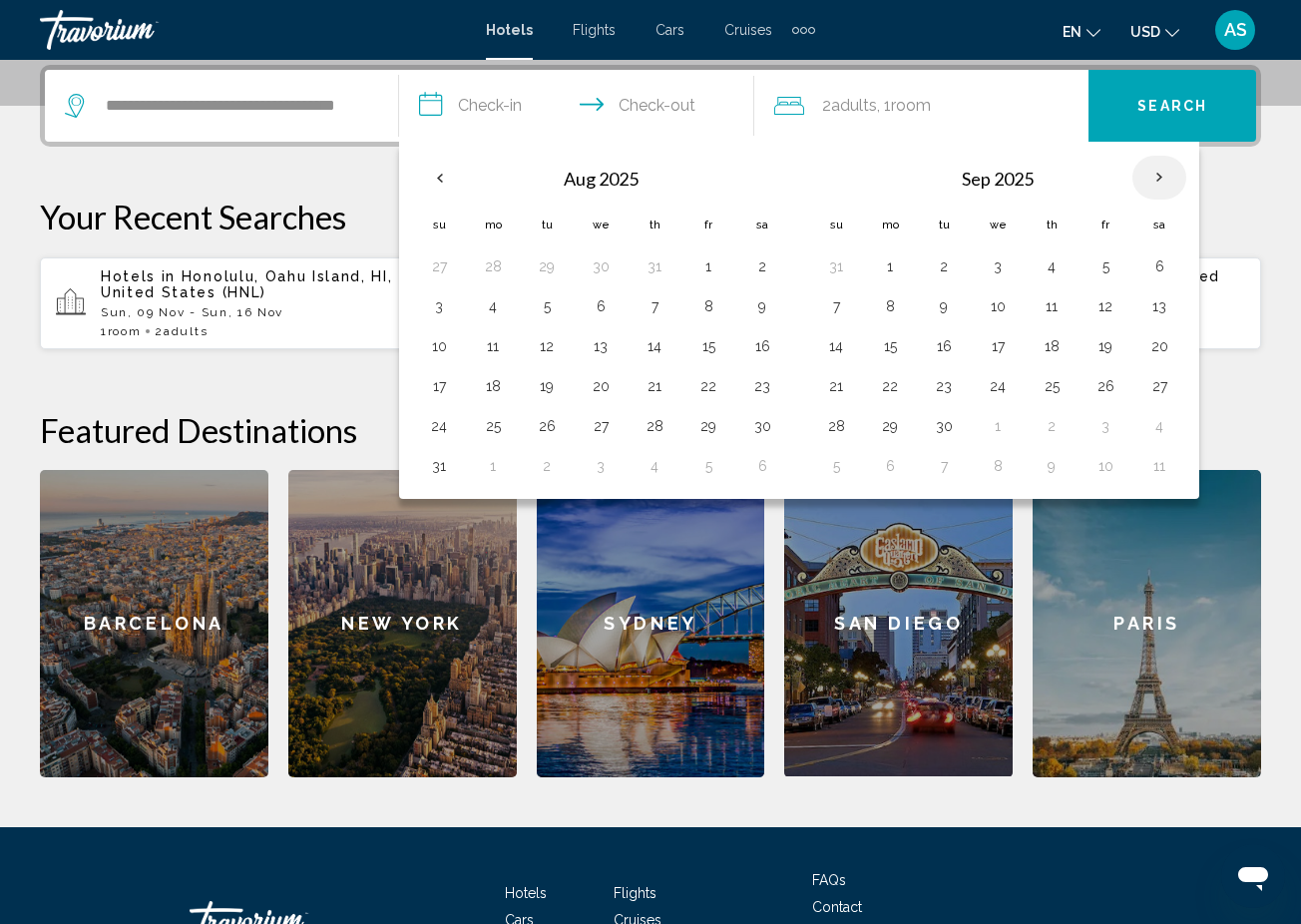 click at bounding box center [1159, 178] 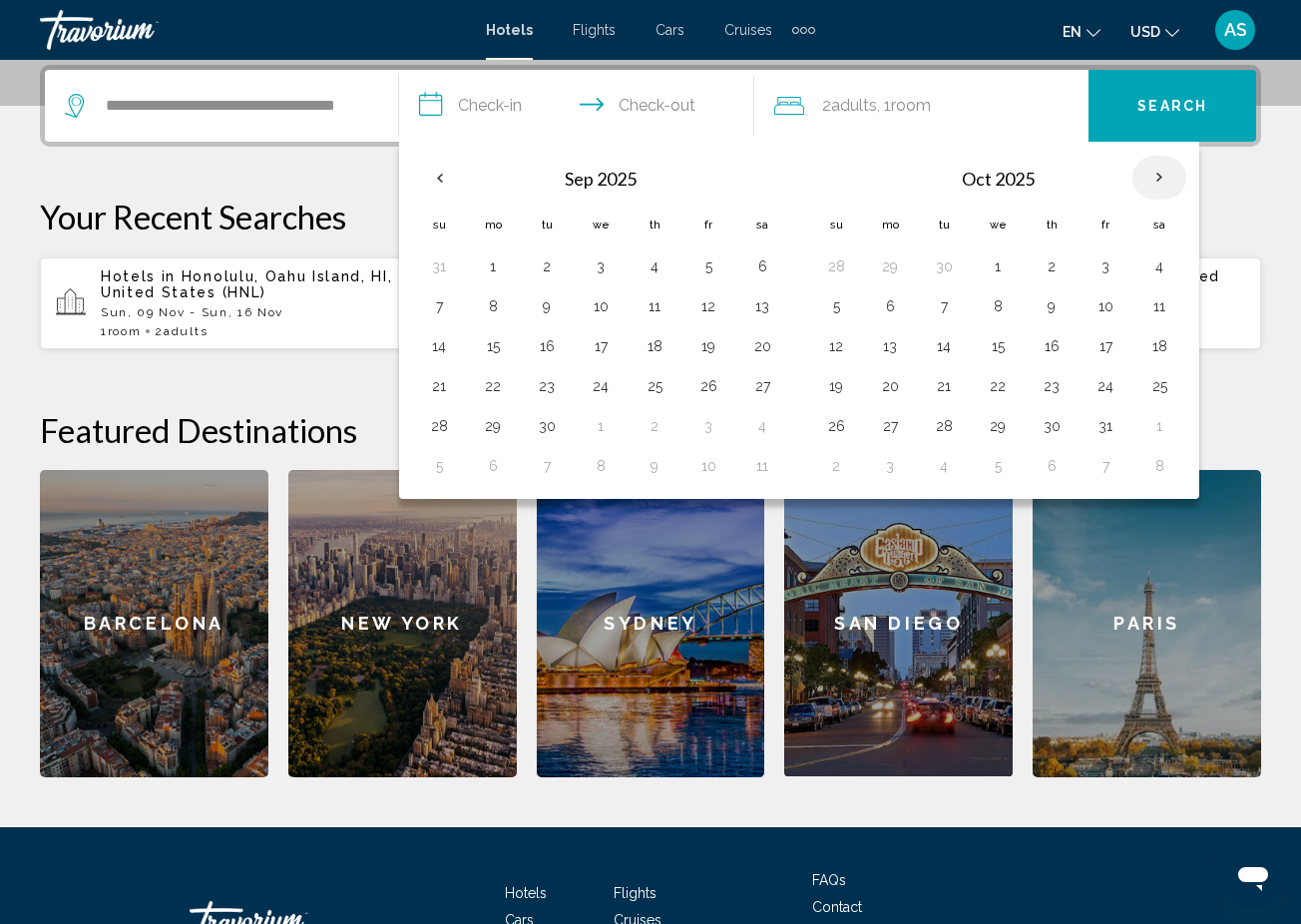 click at bounding box center (1159, 178) 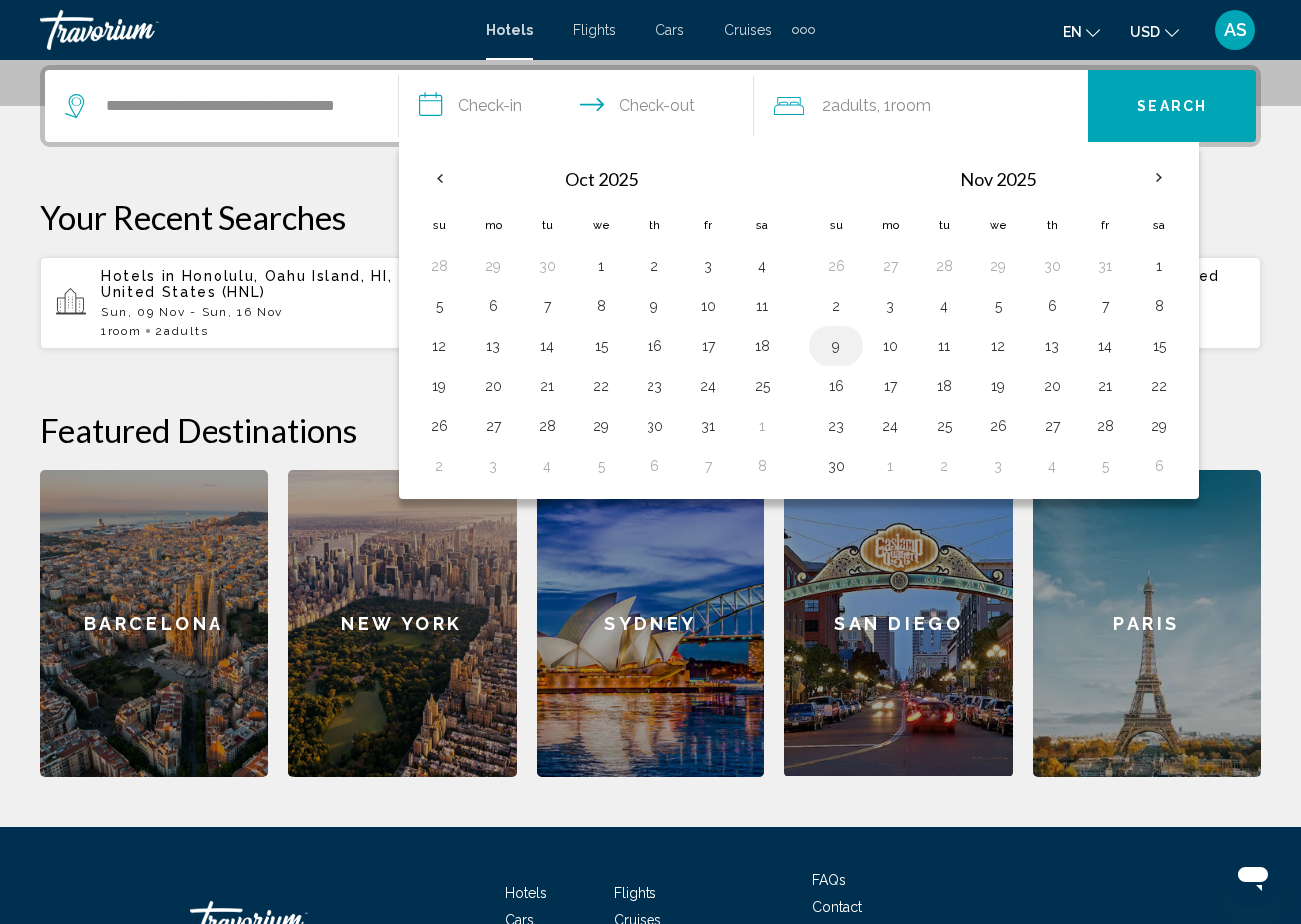 click on "9" at bounding box center [836, 346] 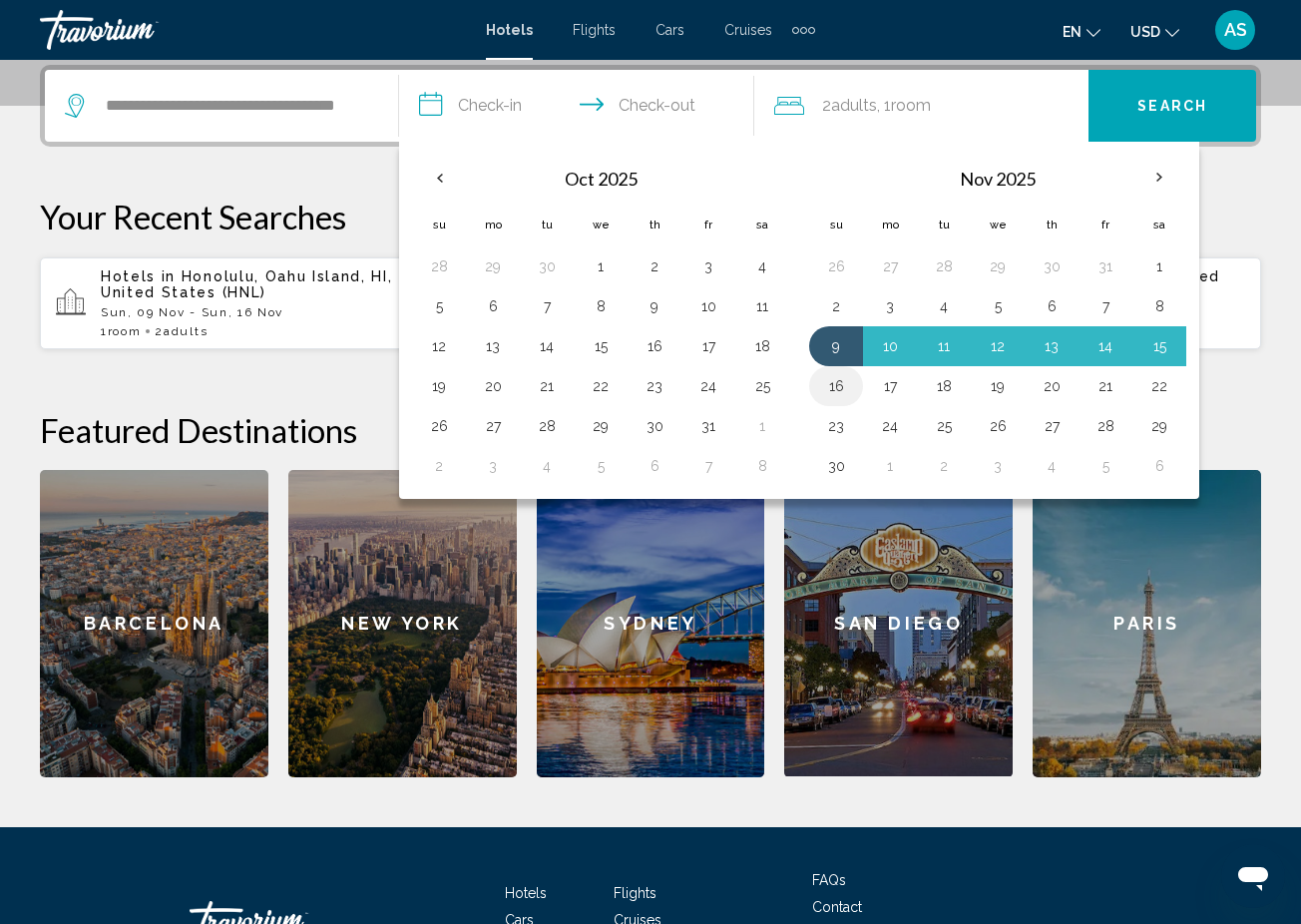 click on "16" at bounding box center [836, 386] 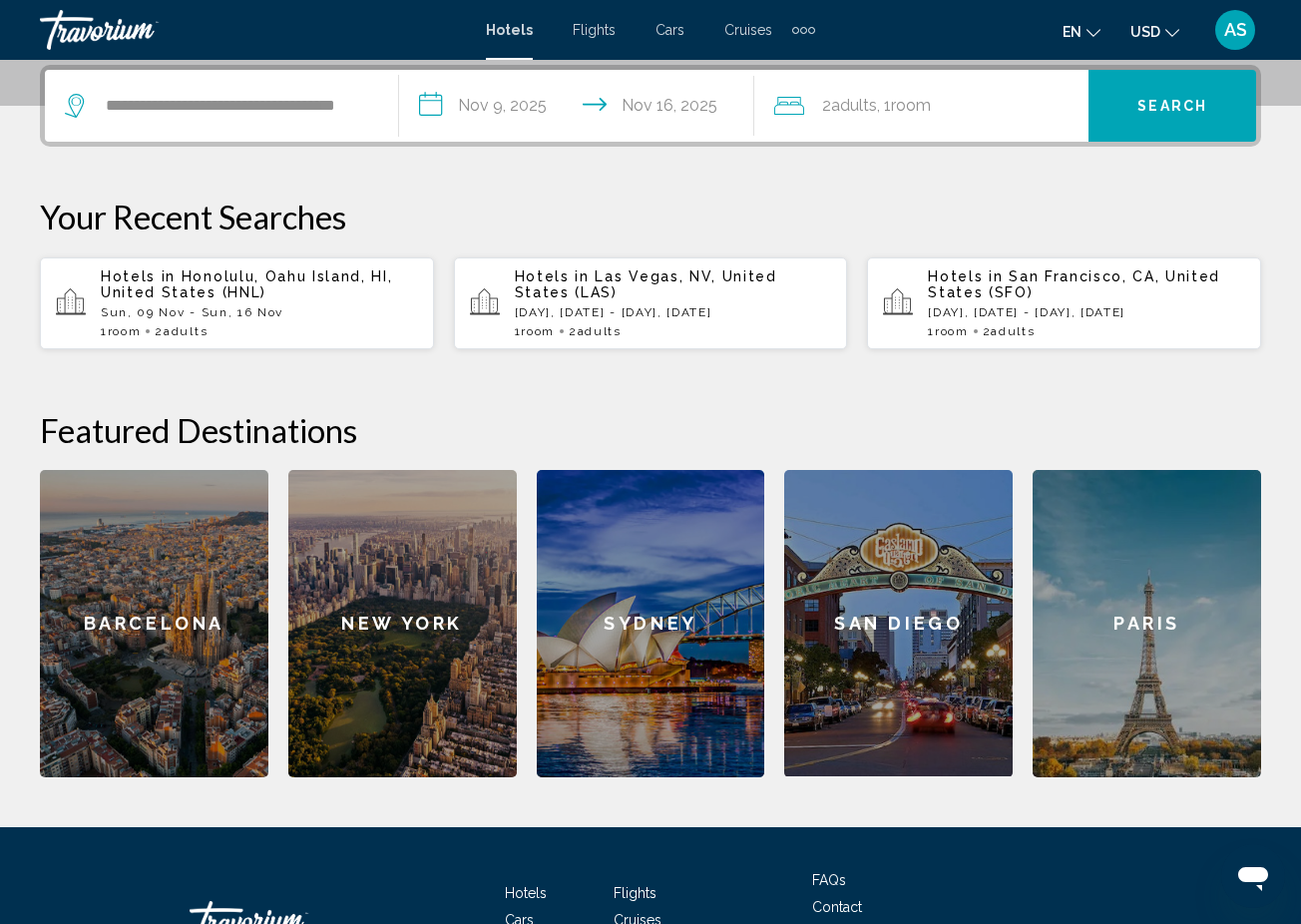 click on "Search" at bounding box center [1172, 107] 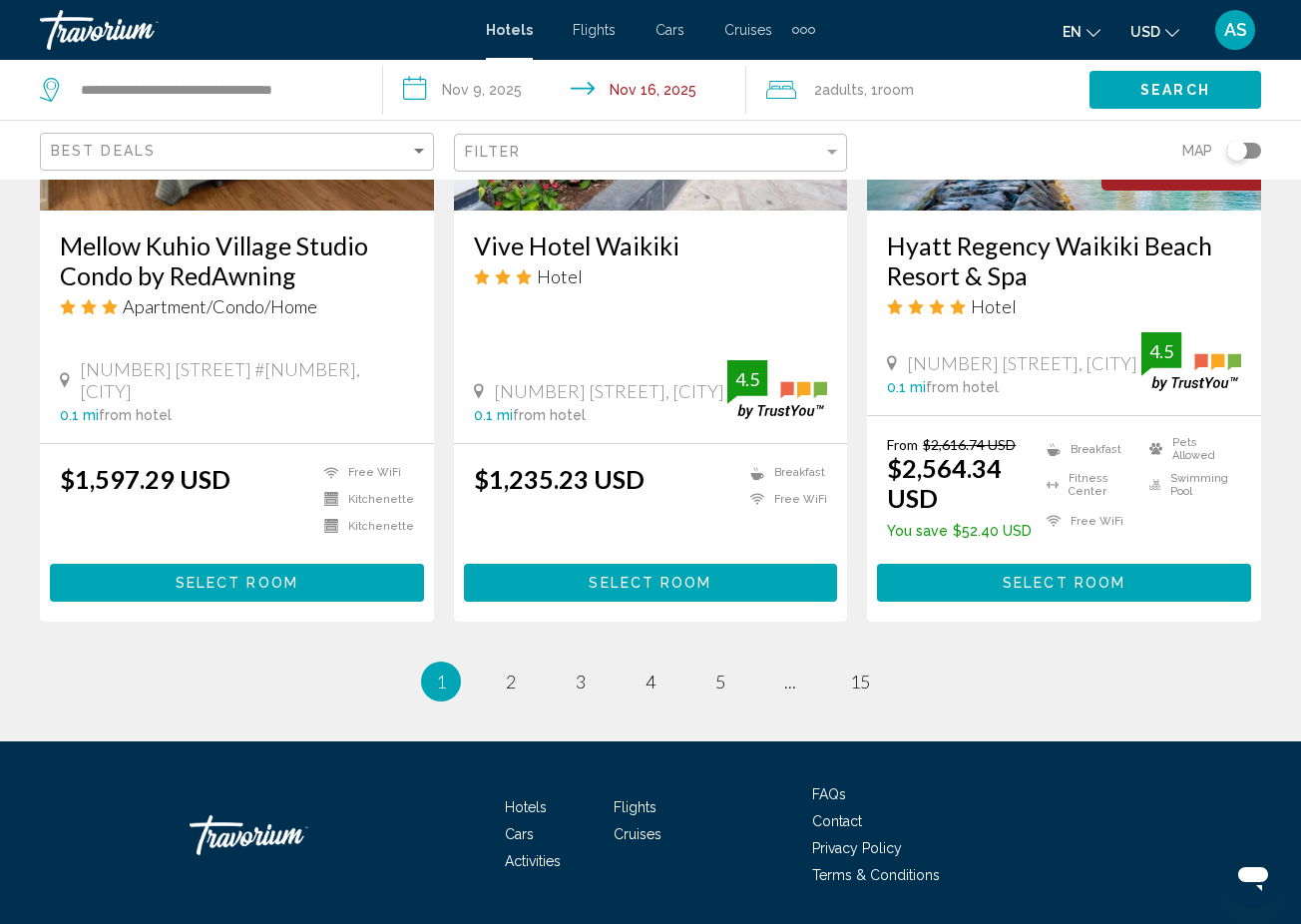 scroll, scrollTop: 2563, scrollLeft: 0, axis: vertical 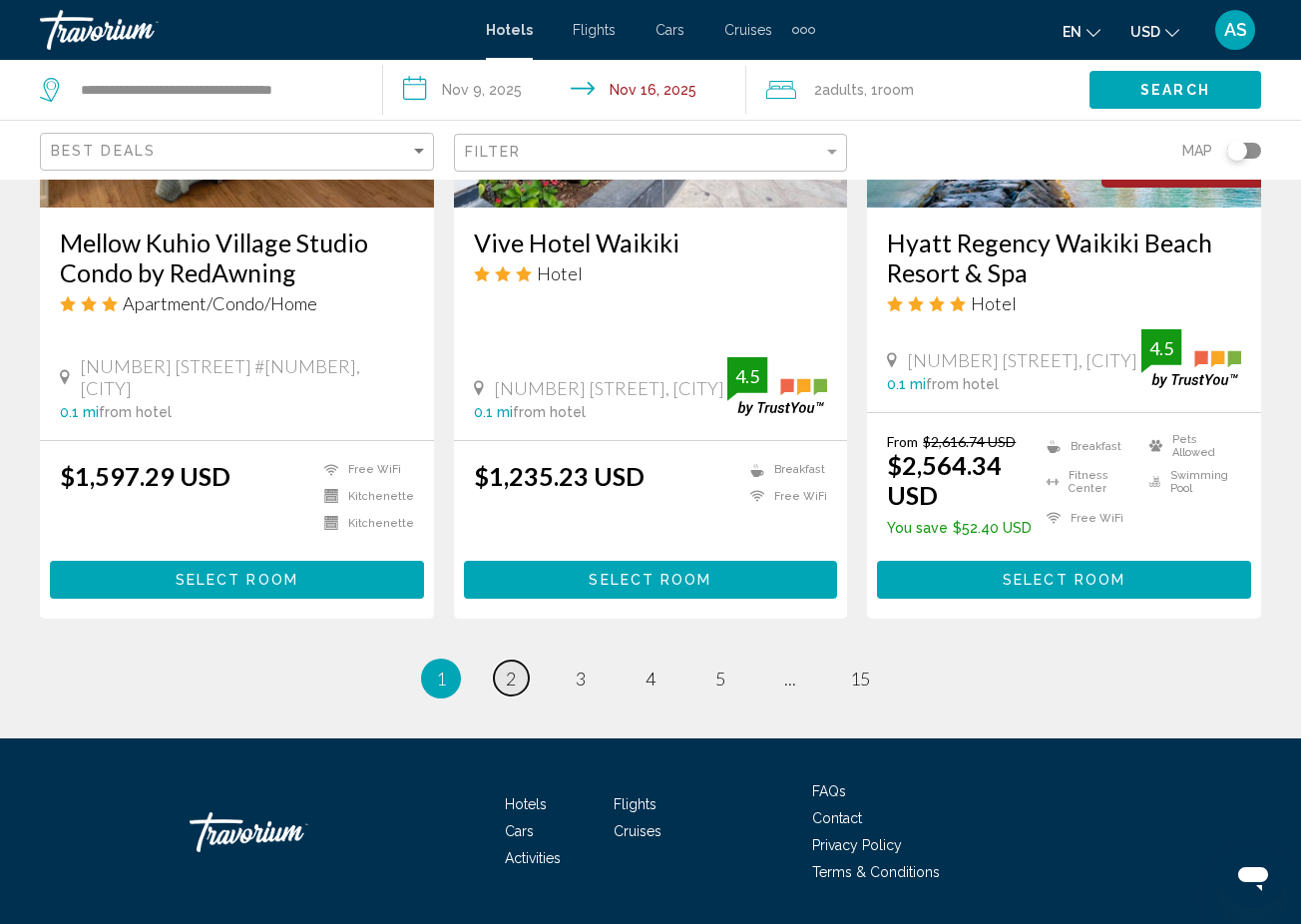 click on "2" at bounding box center [511, 679] 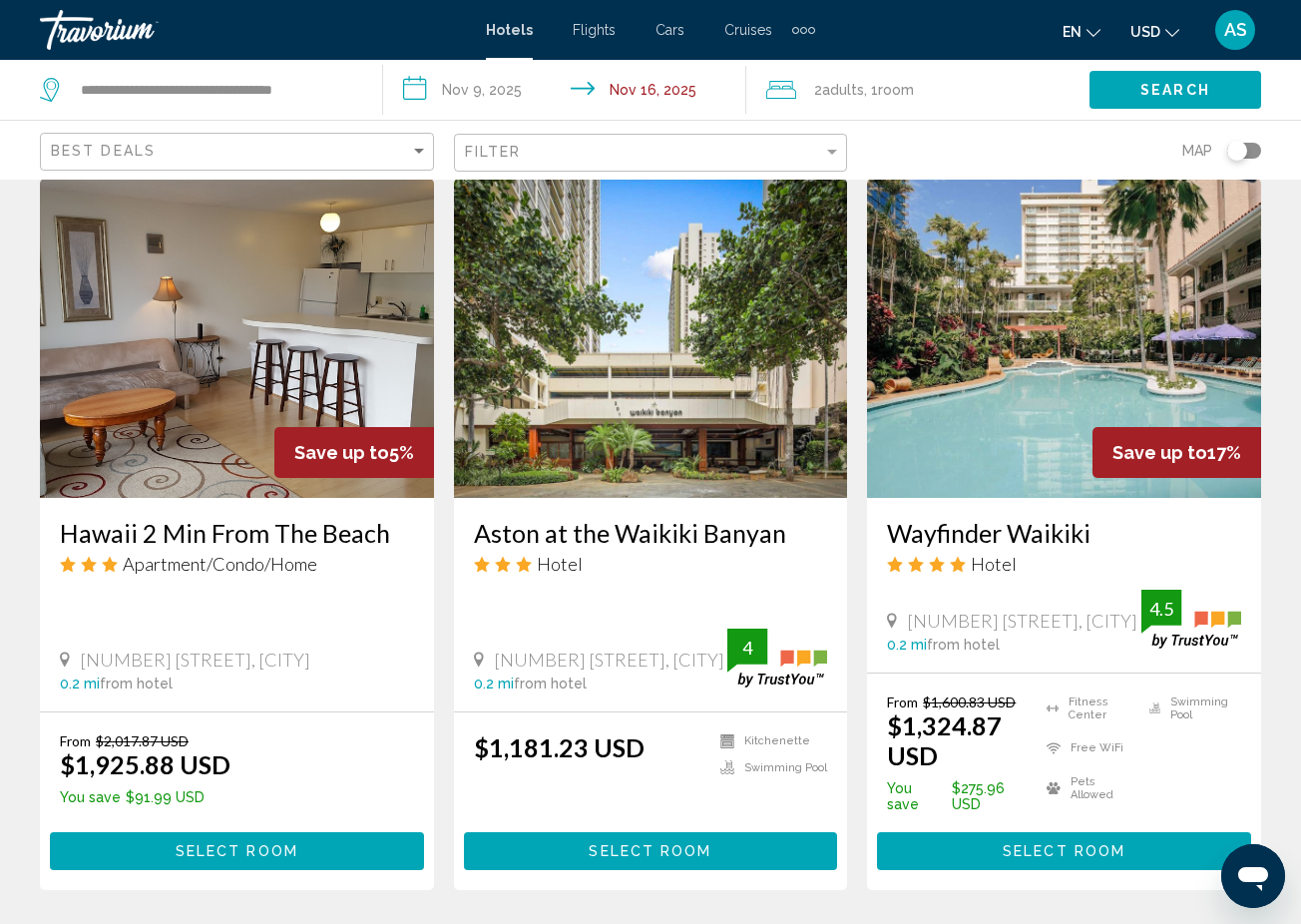scroll, scrollTop: 2382, scrollLeft: 0, axis: vertical 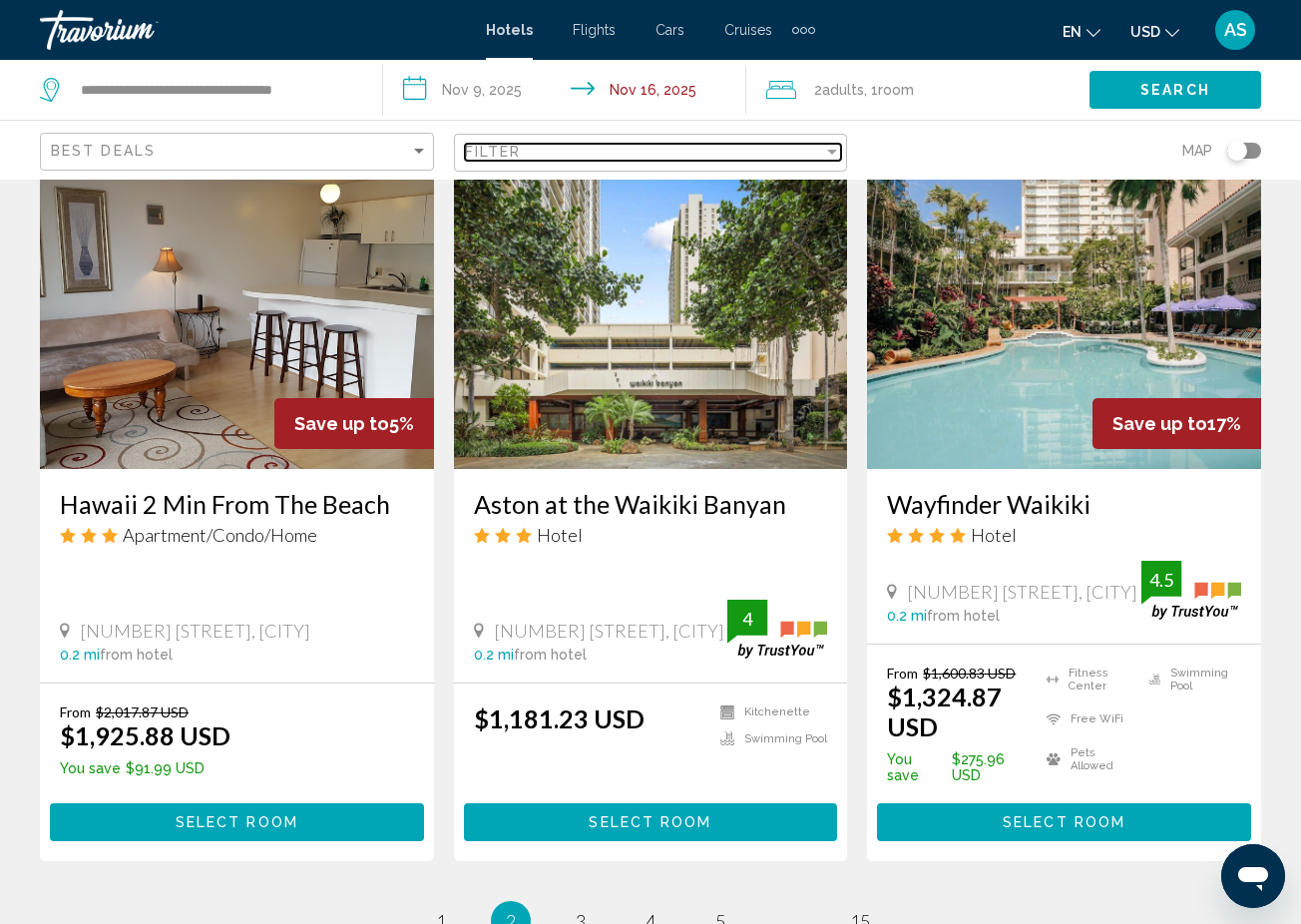 click at bounding box center (832, 152) 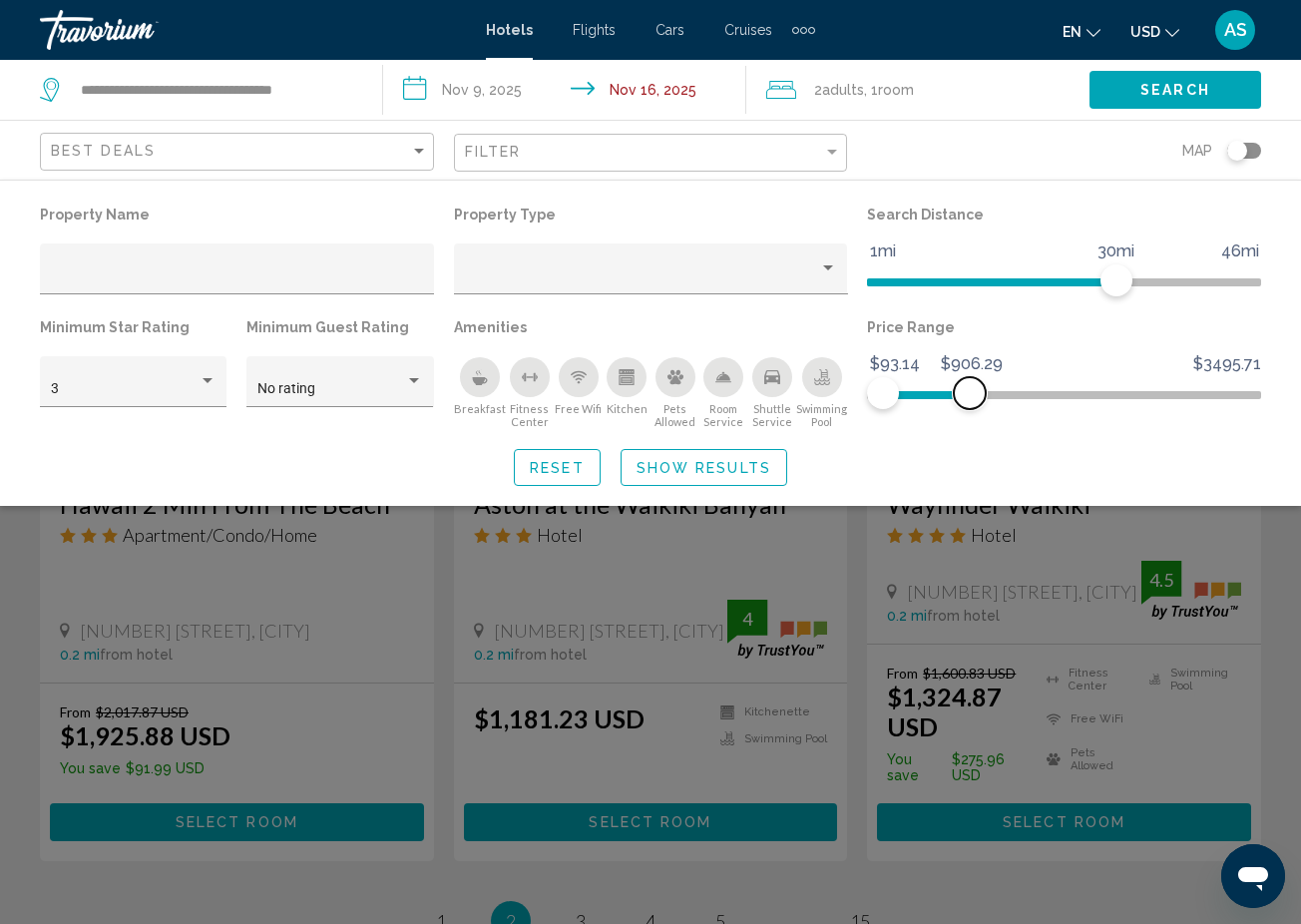 drag, startPoint x: 1249, startPoint y: 396, endPoint x: 970, endPoint y: 425, distance: 280.50312 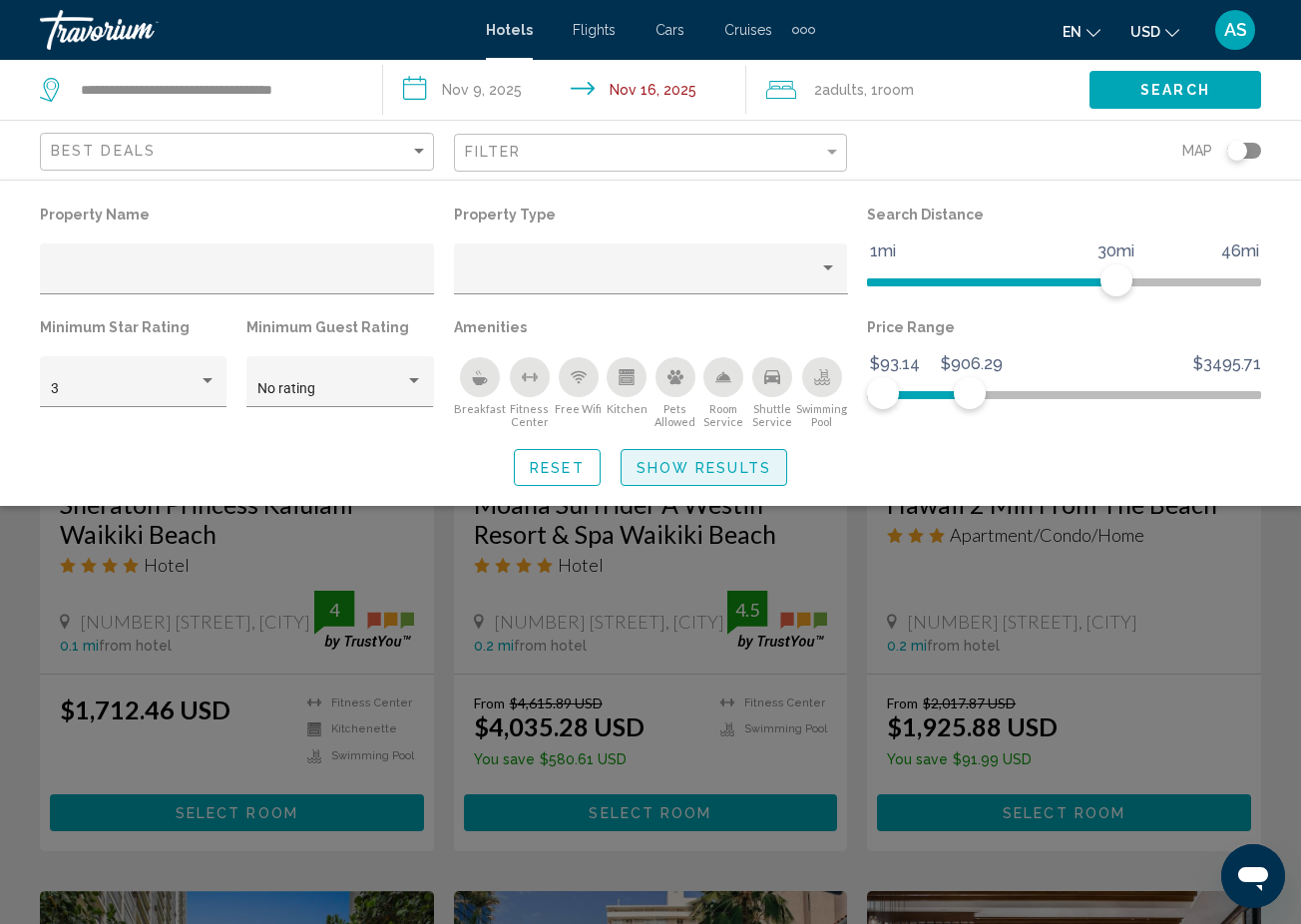 click on "Show Results" 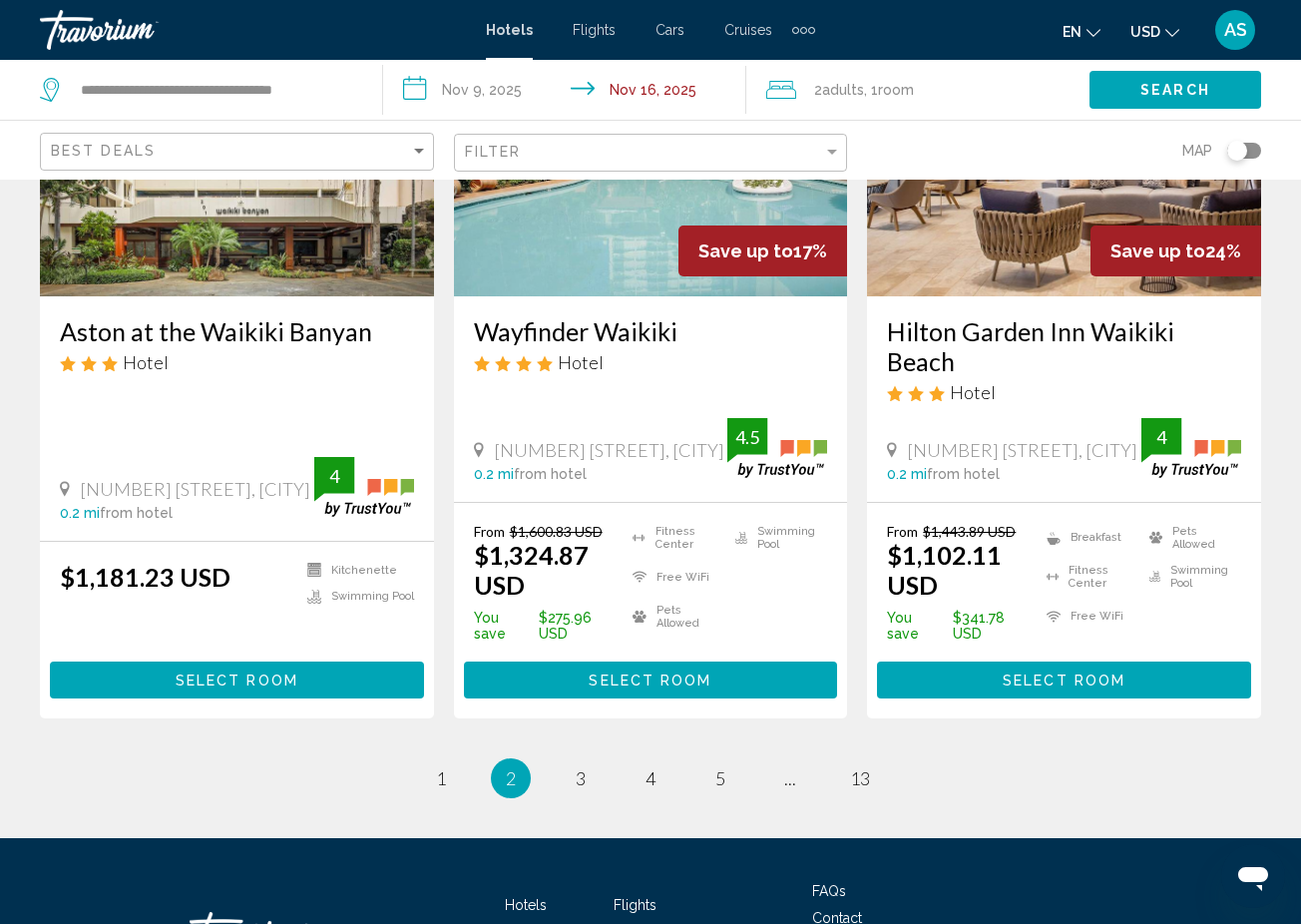 scroll, scrollTop: 2701, scrollLeft: 0, axis: vertical 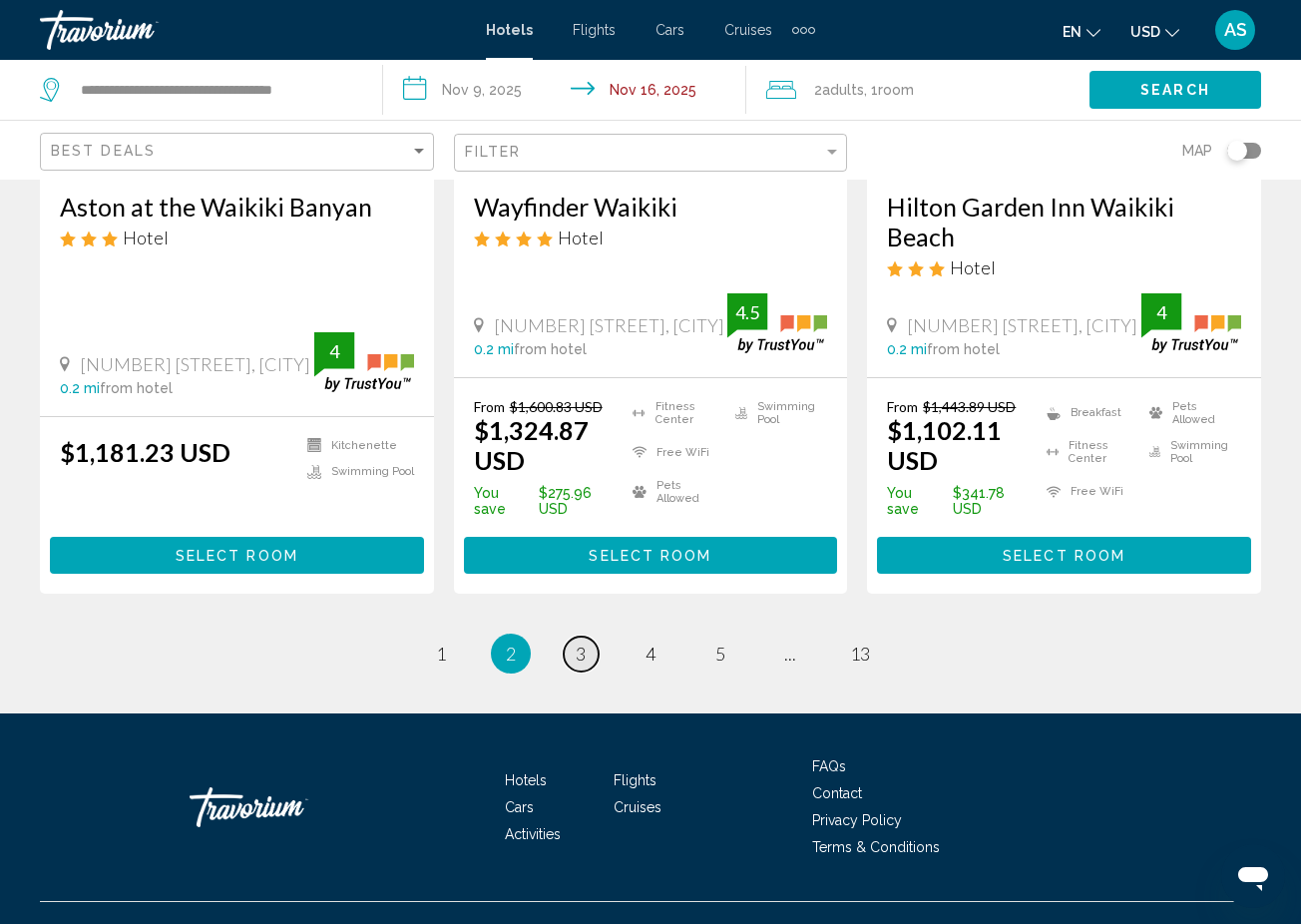 click on "3" at bounding box center (581, 654) 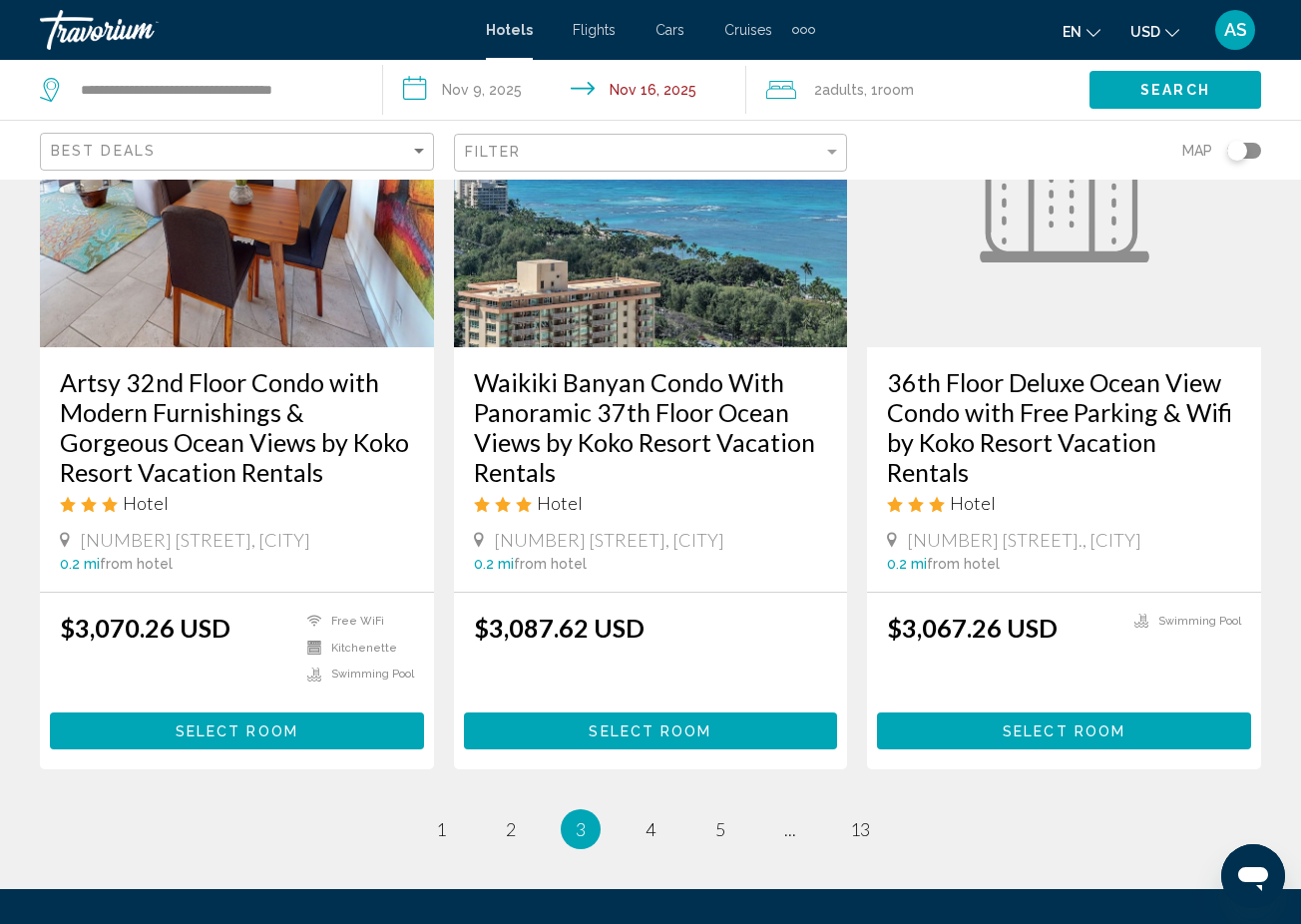 scroll, scrollTop: 2570, scrollLeft: 0, axis: vertical 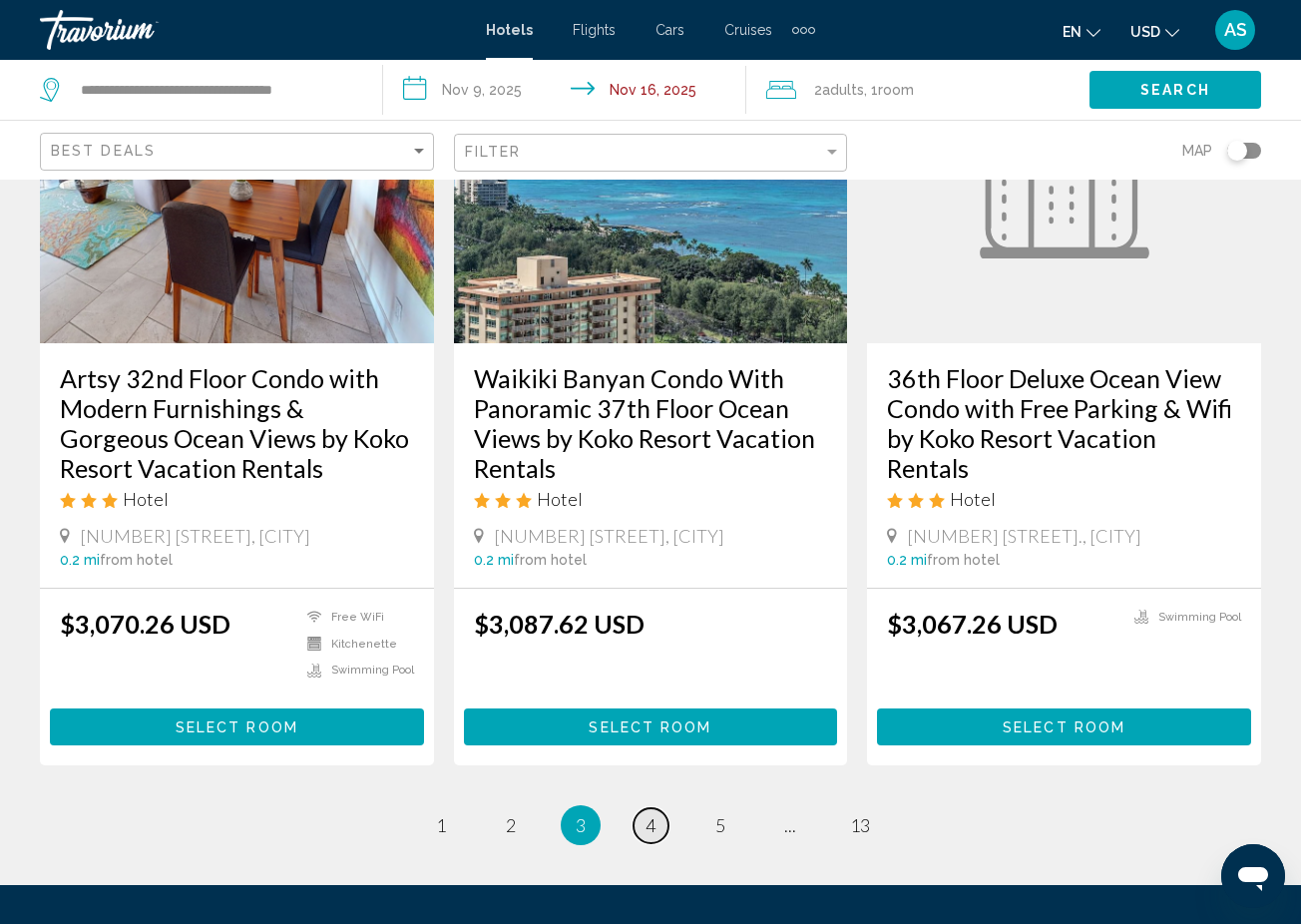 click on "4" at bounding box center [650, 825] 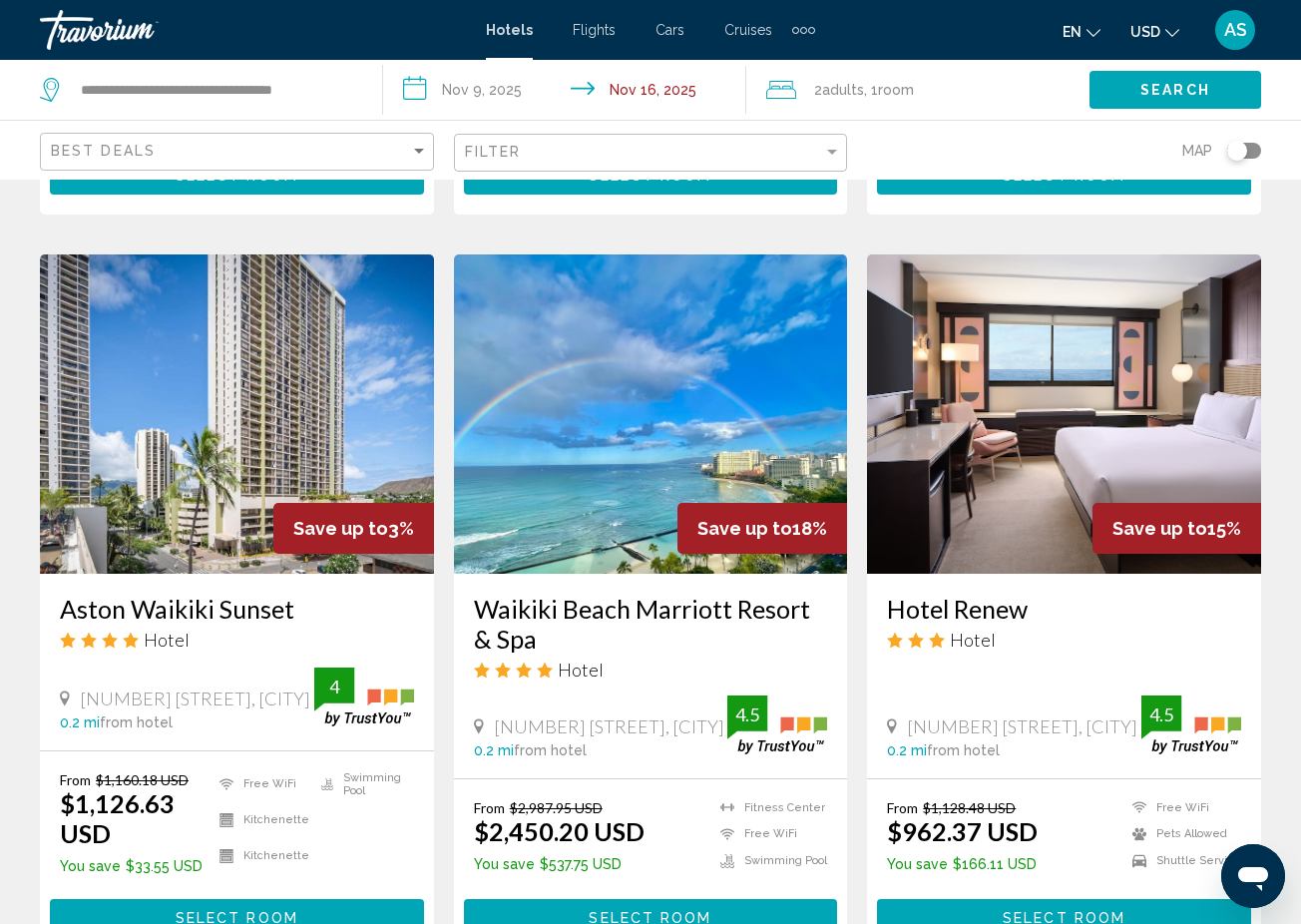 scroll, scrollTop: 2306, scrollLeft: 0, axis: vertical 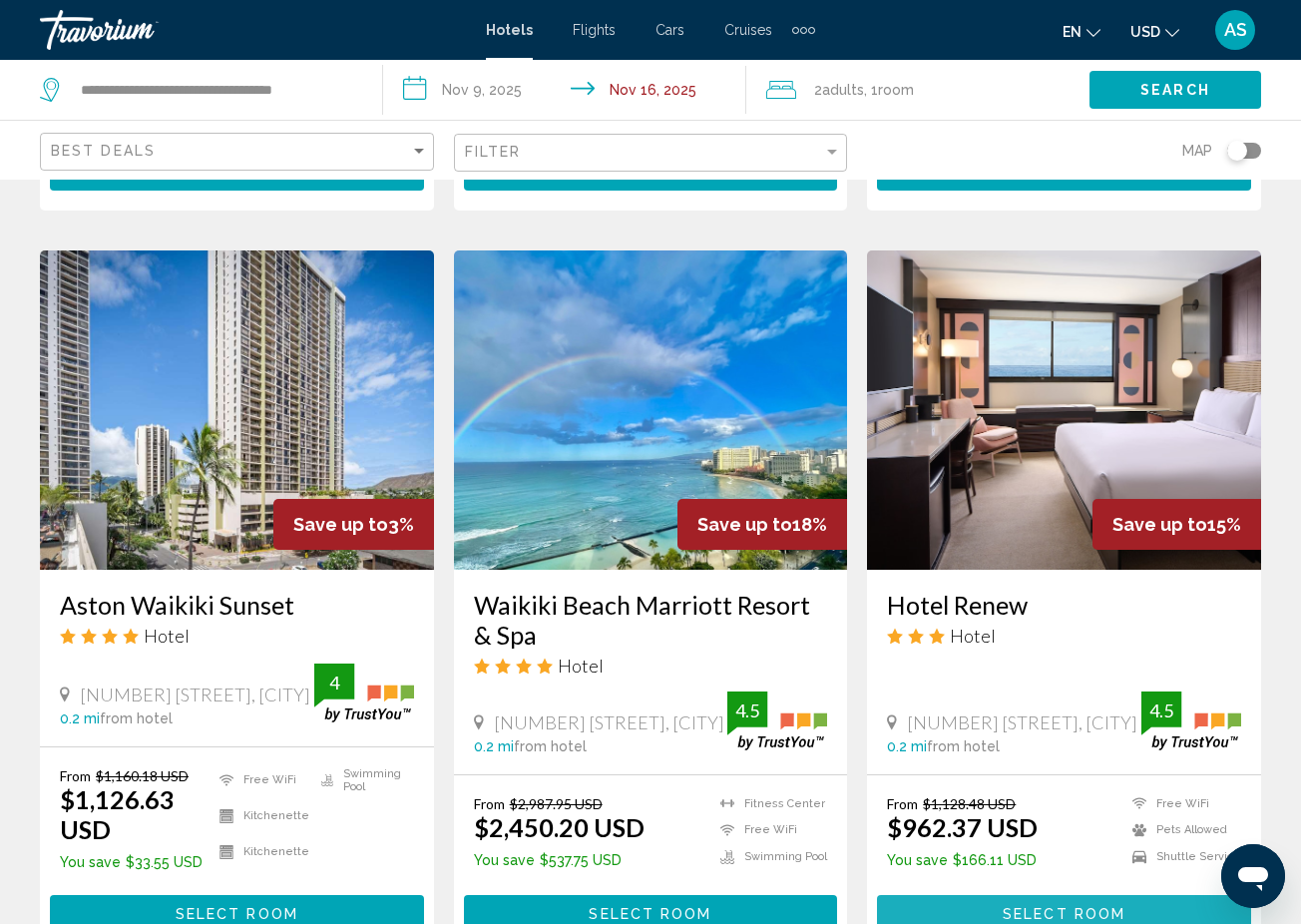 click on "Select Room" at bounding box center (1064, 914) 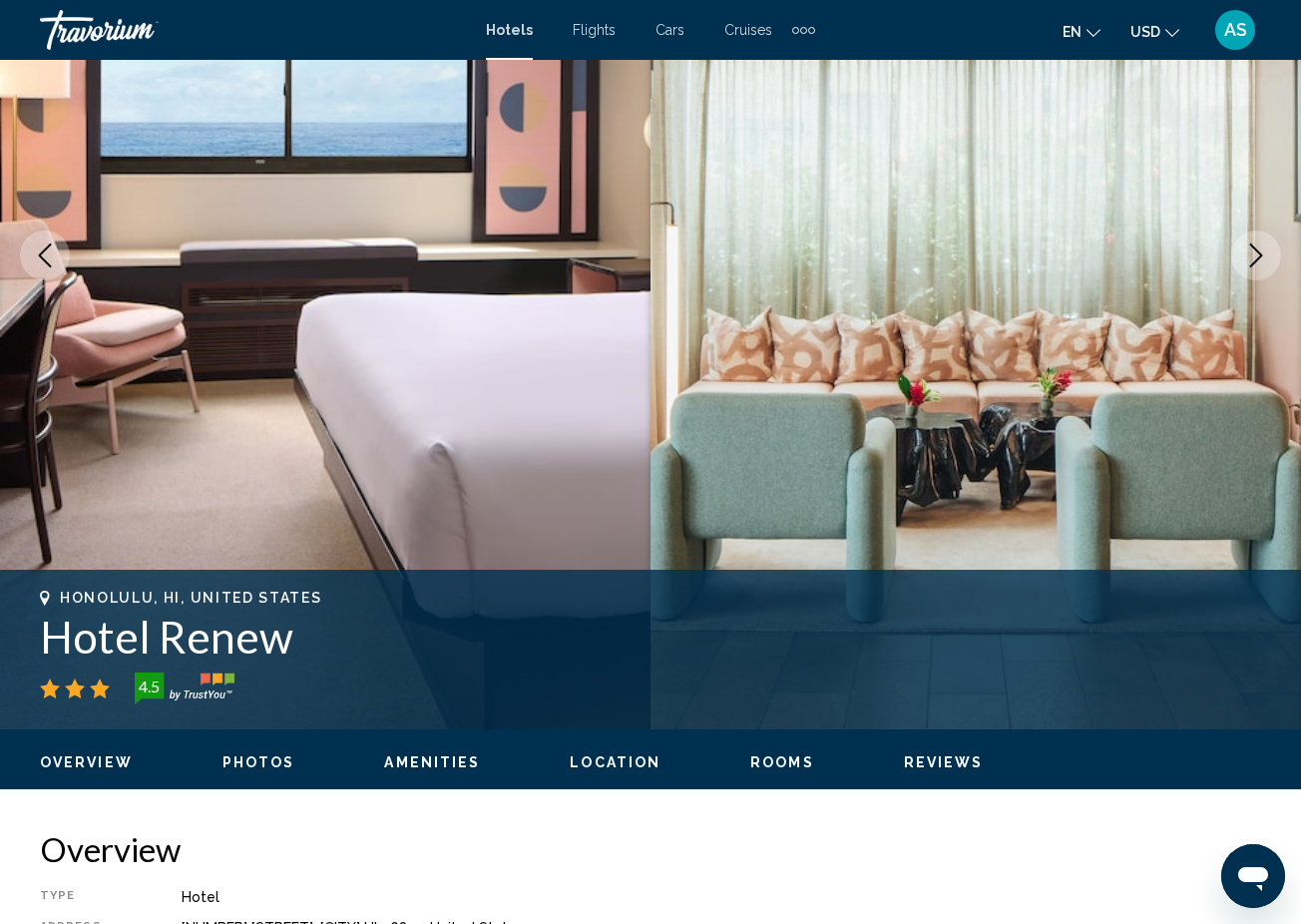 scroll, scrollTop: 0, scrollLeft: 0, axis: both 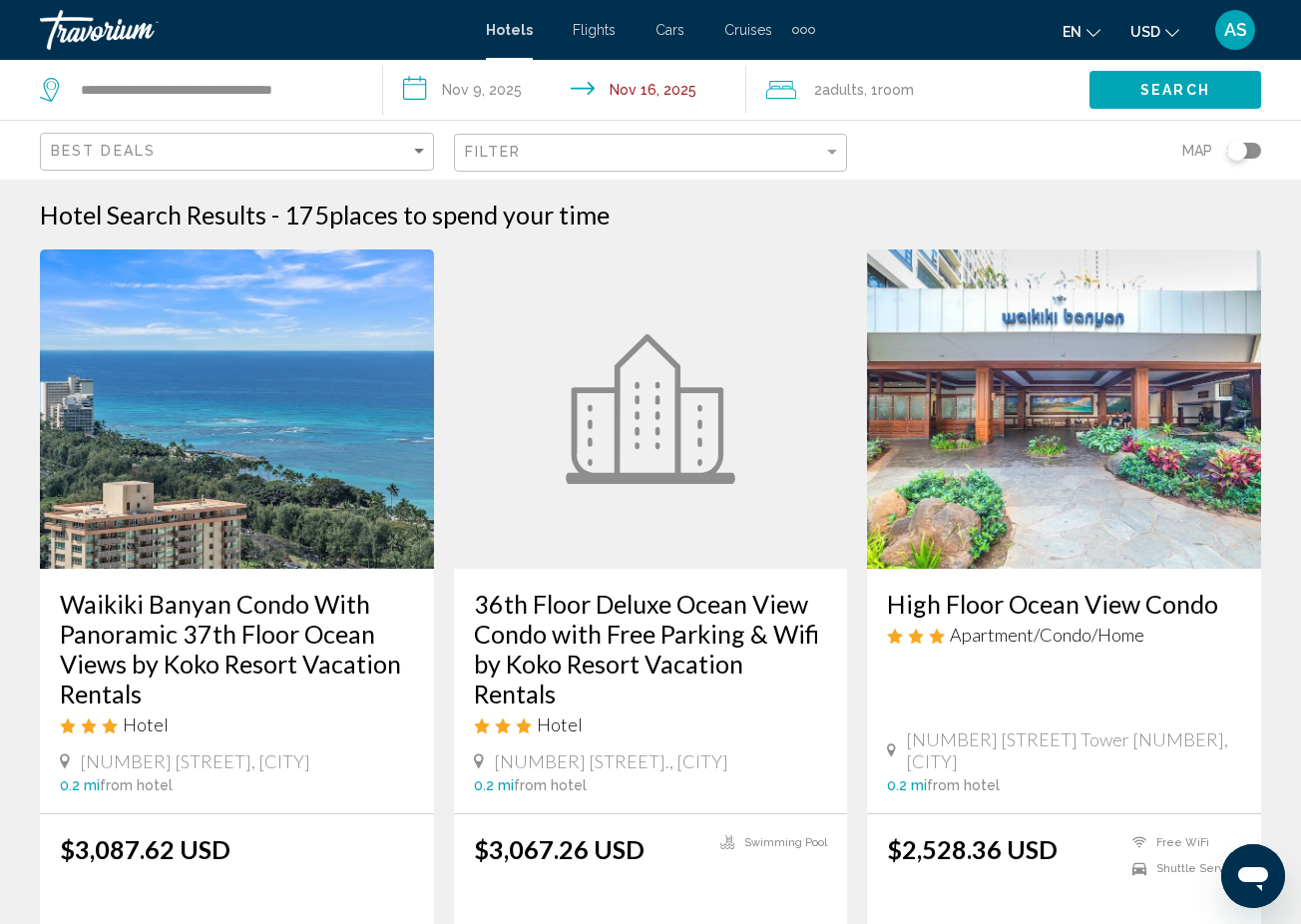 click on "Room" 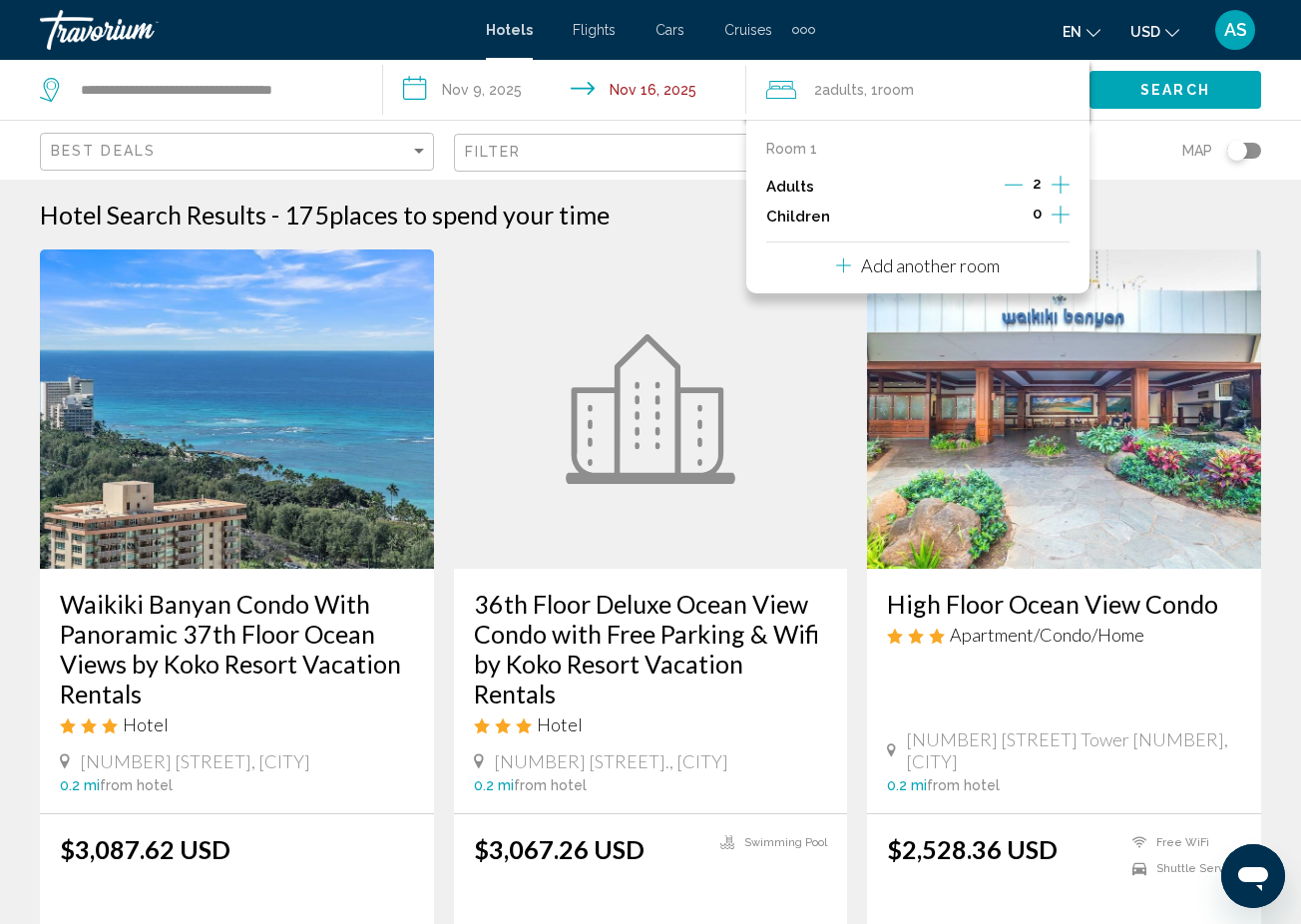 click 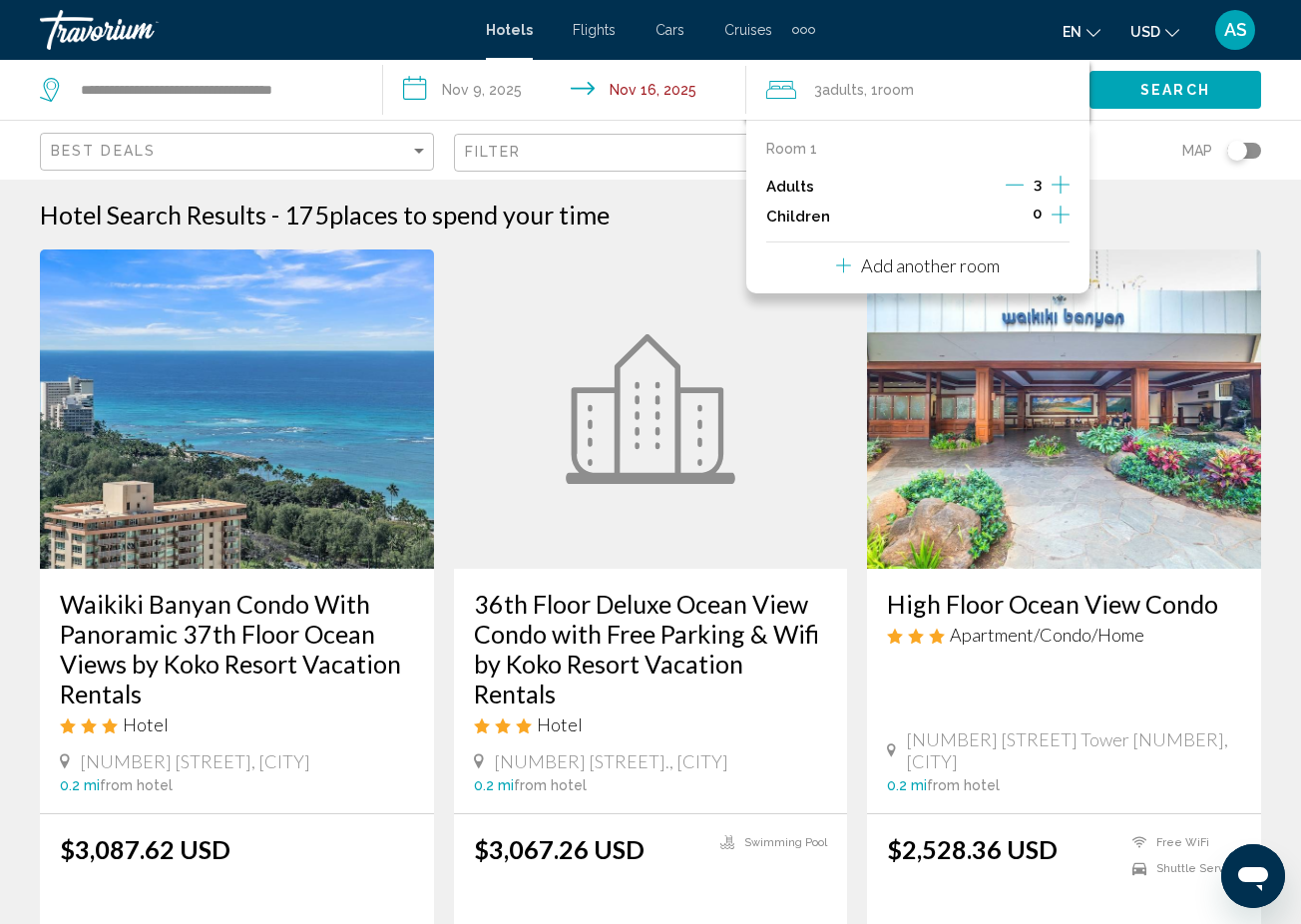 click 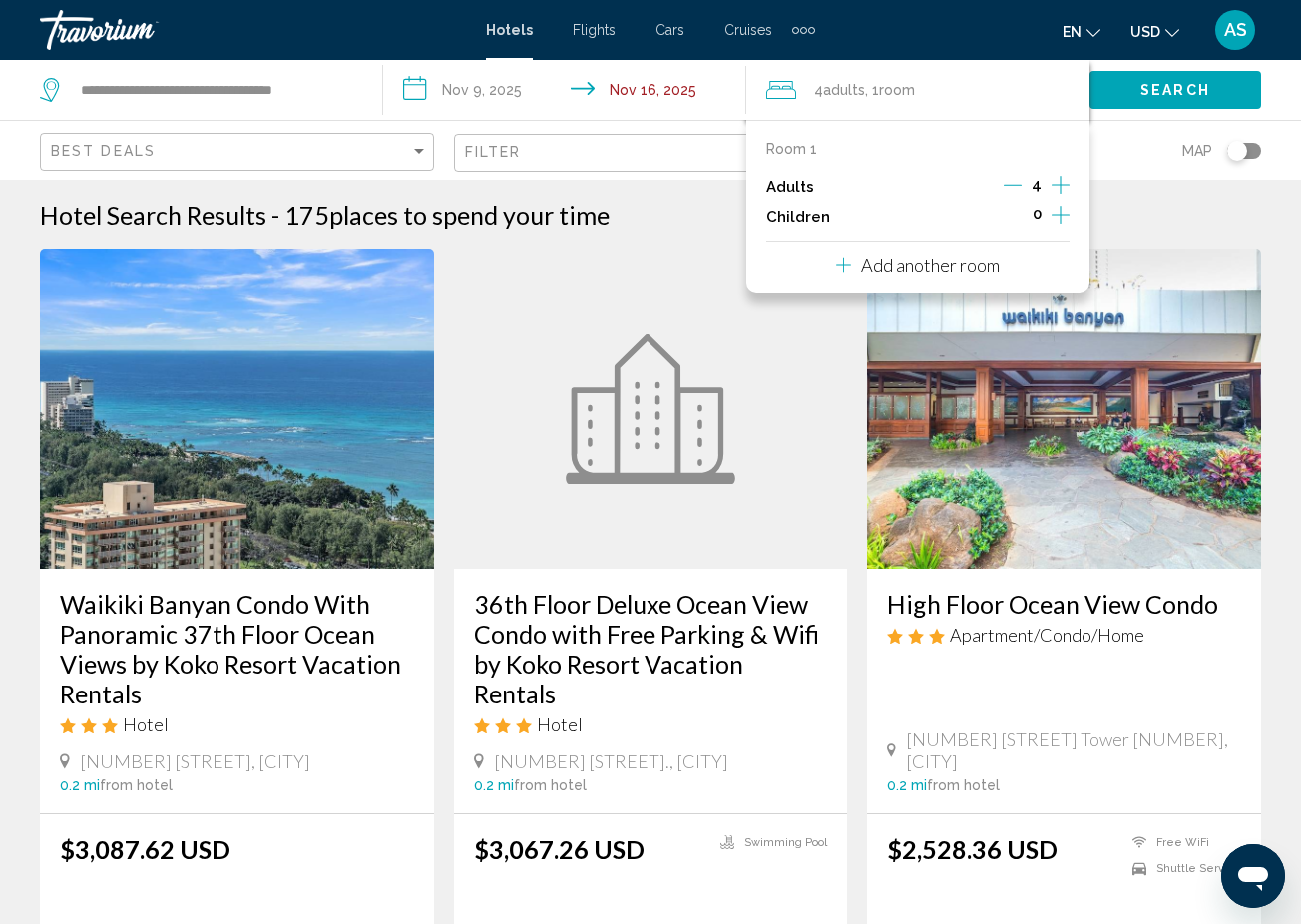 click 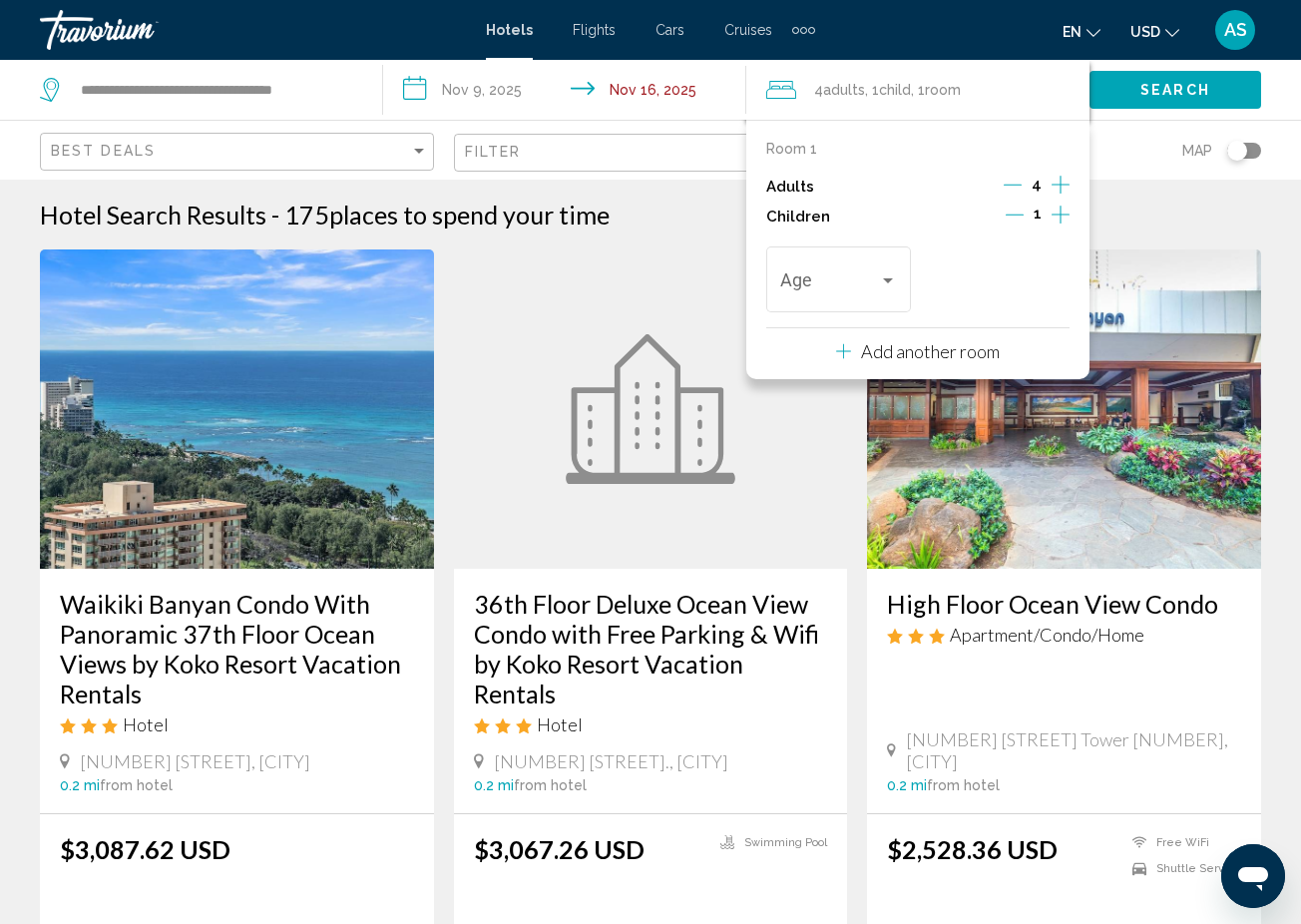 click 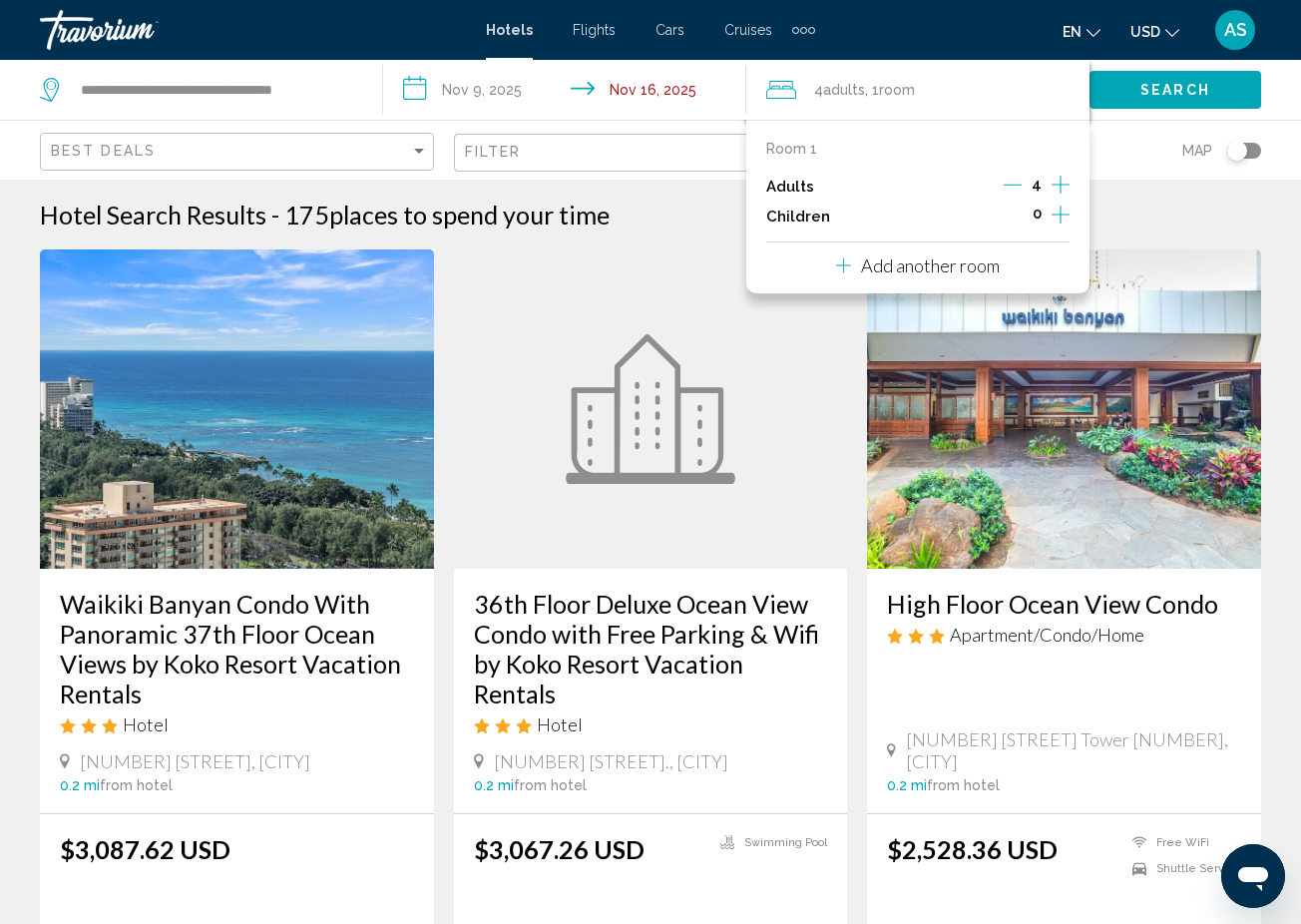 click on "Add another room" at bounding box center (930, 265) 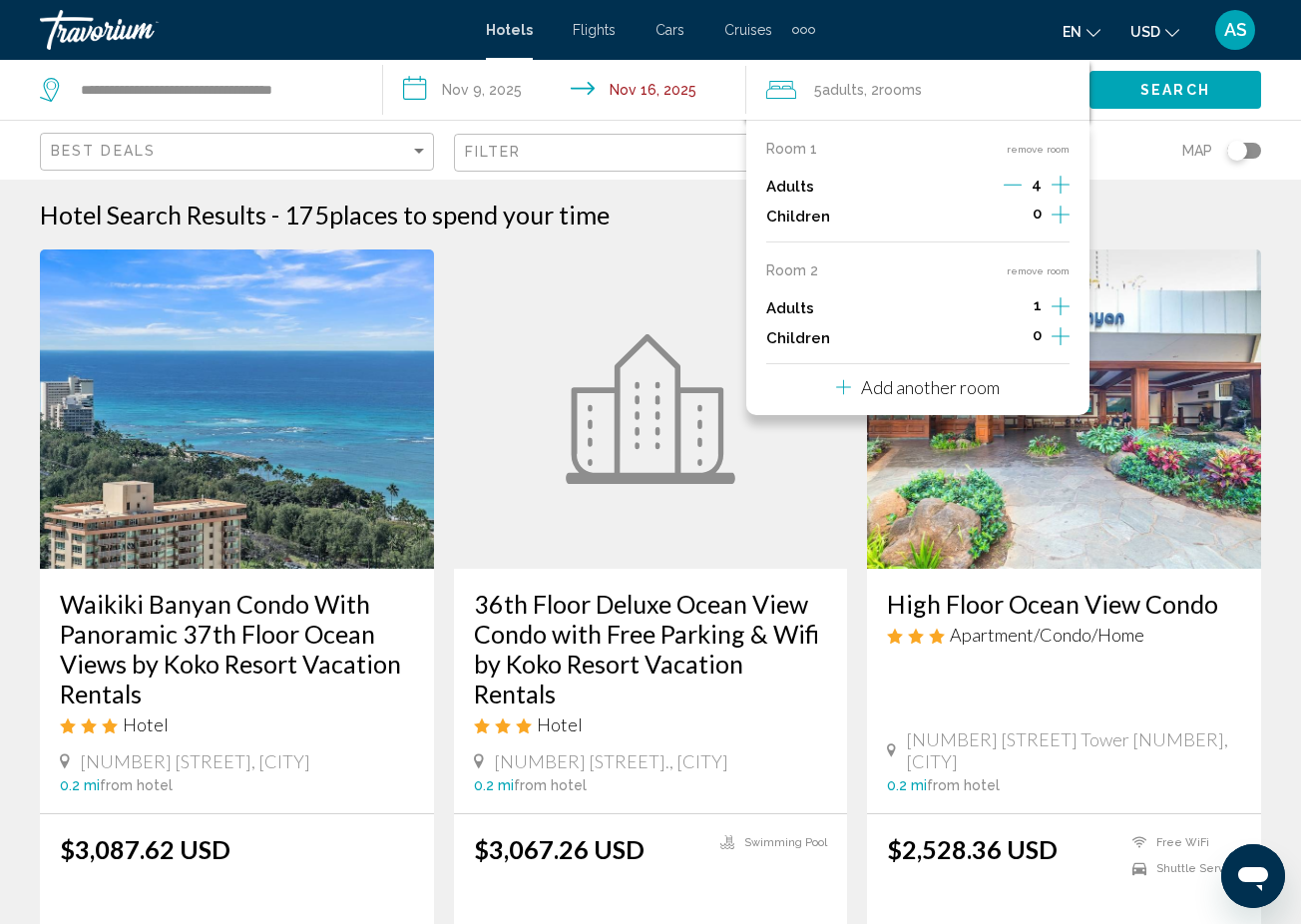 click 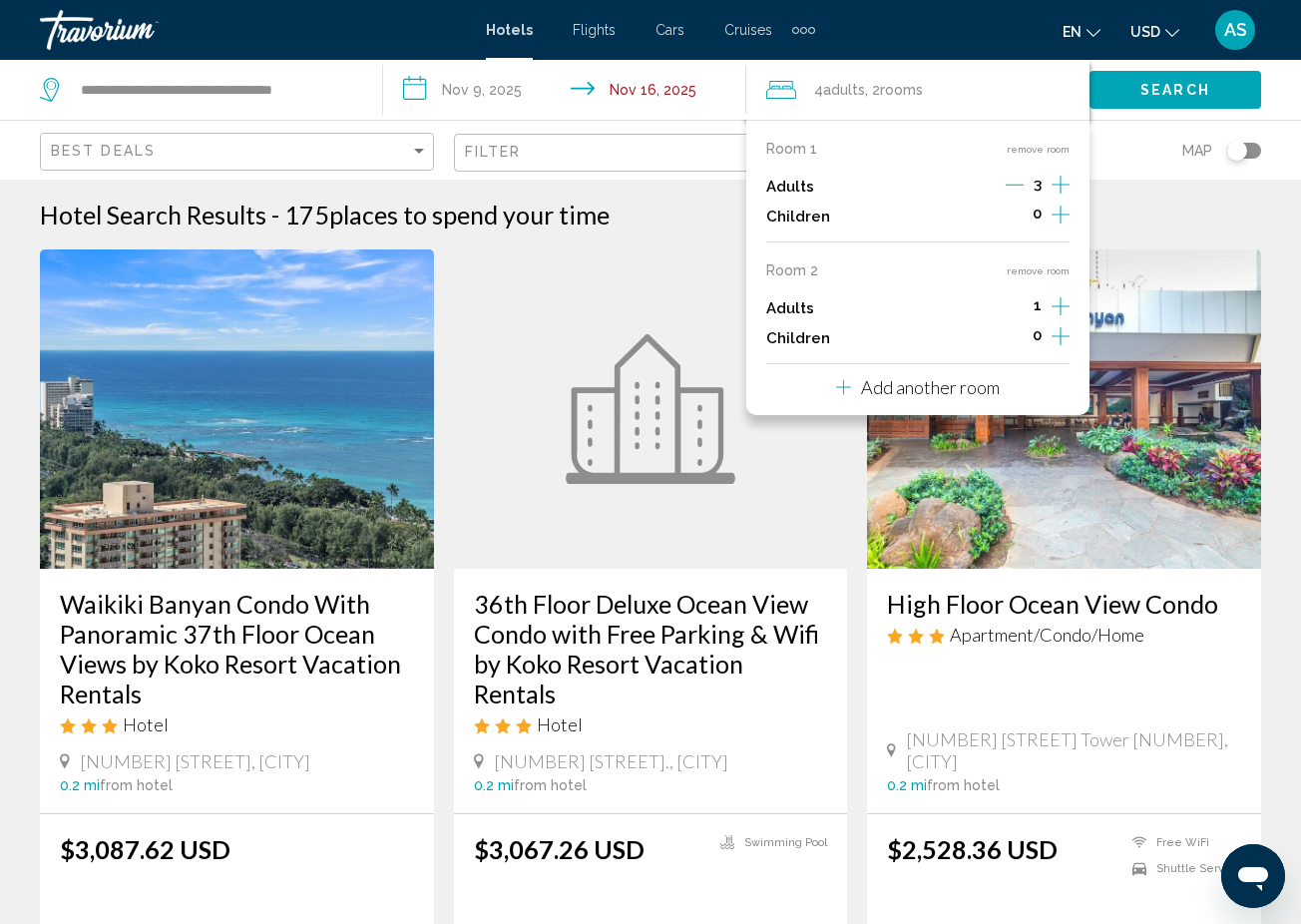 click 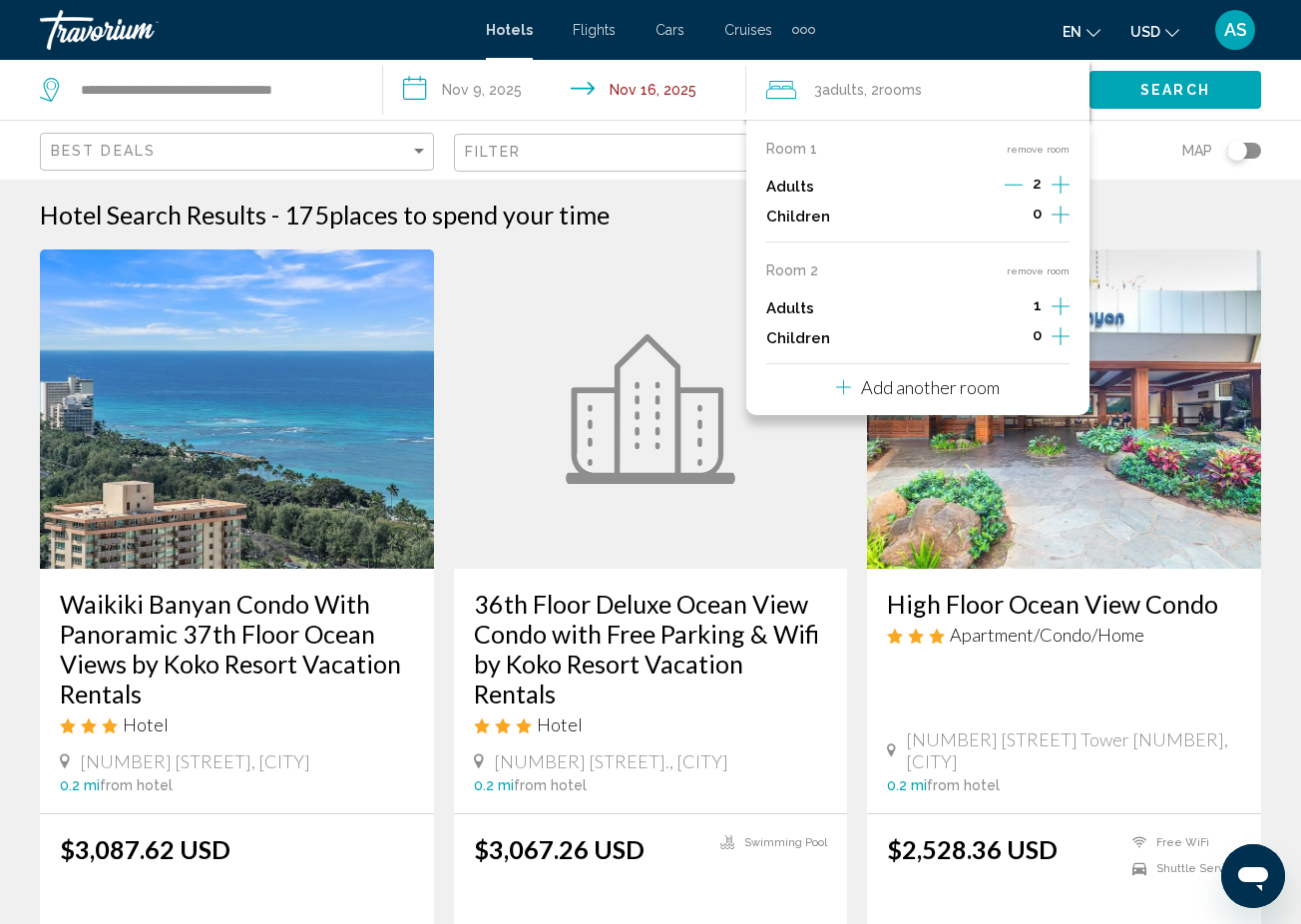 click 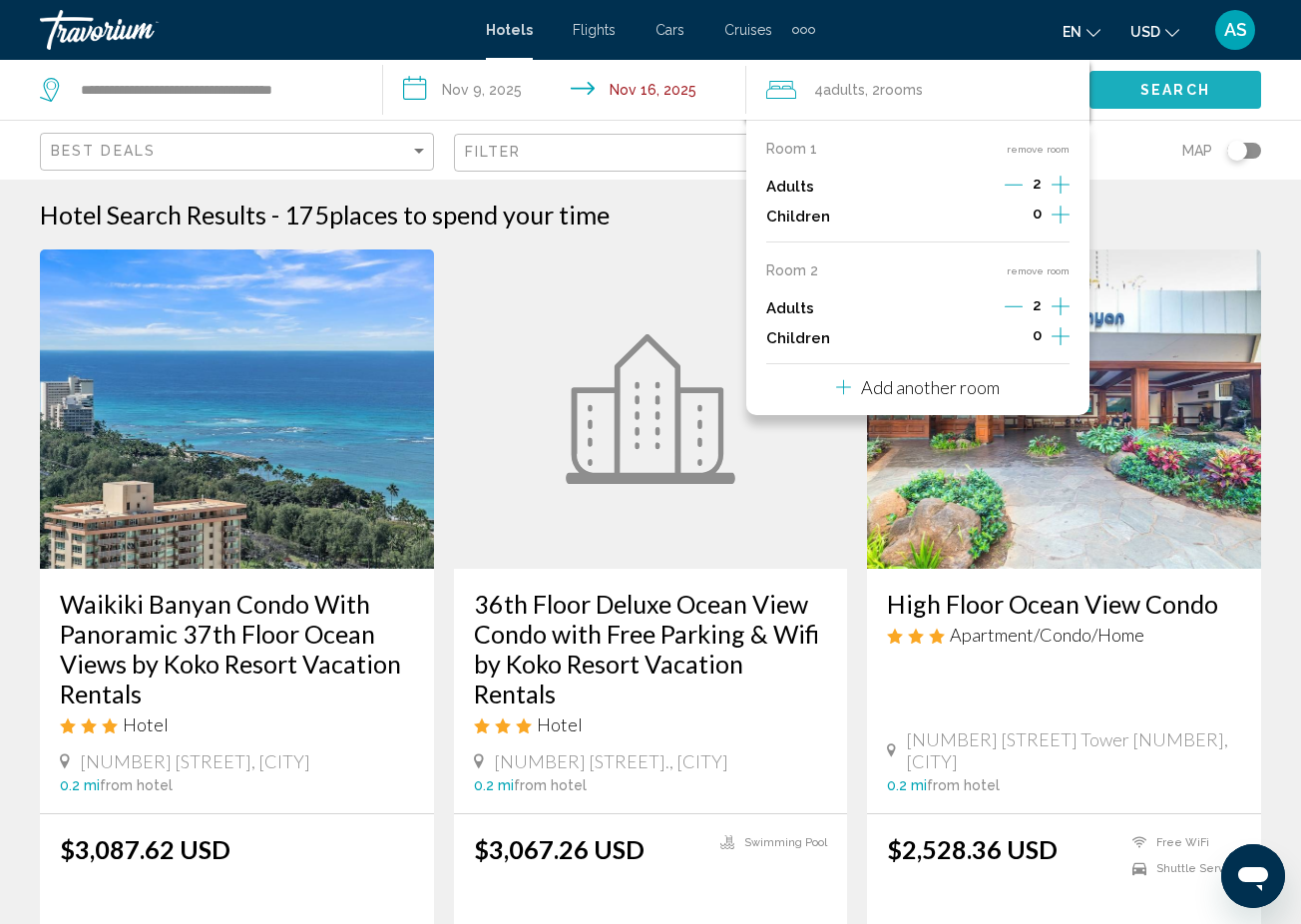 click on "Search" 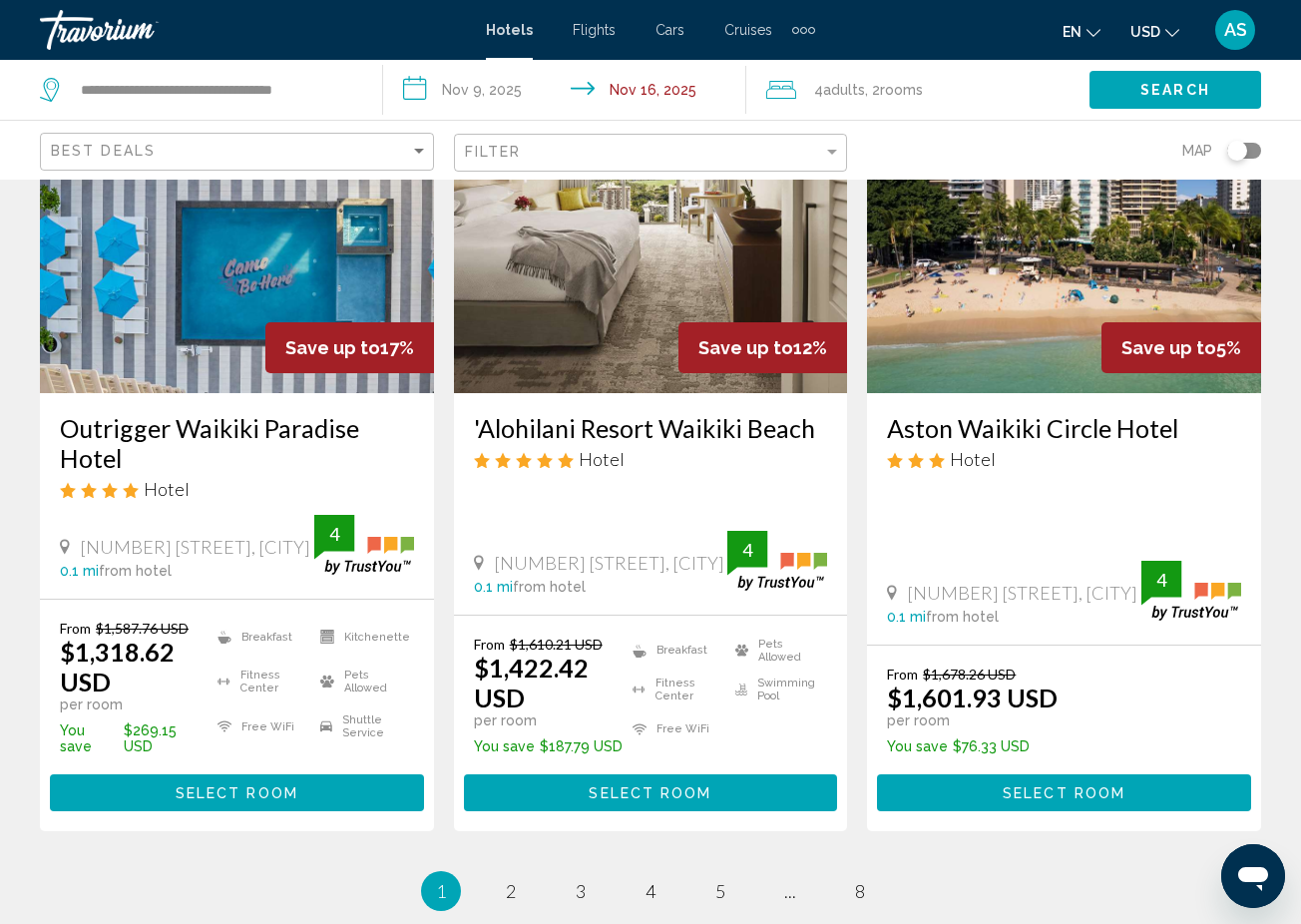 scroll, scrollTop: 2432, scrollLeft: 0, axis: vertical 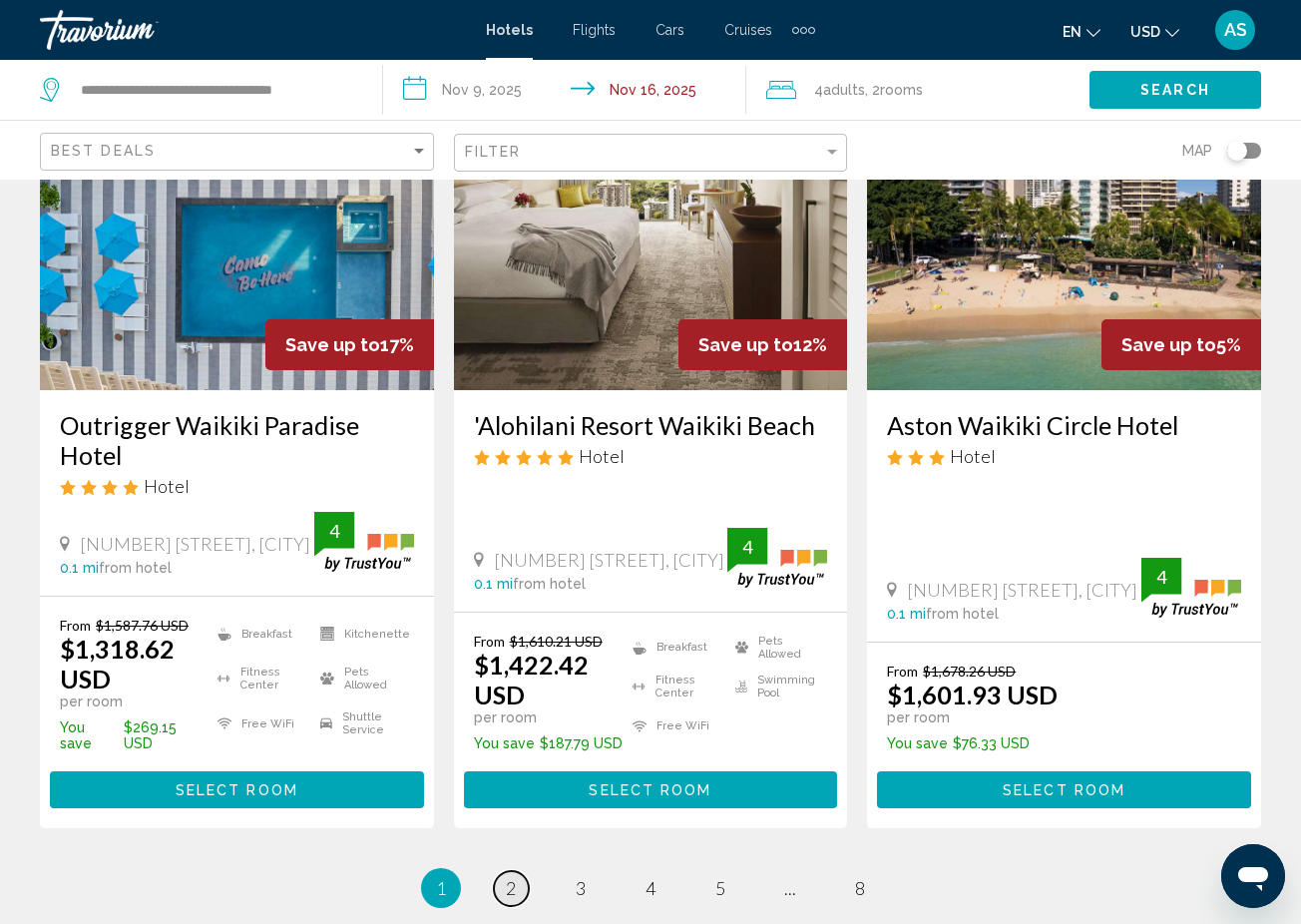 click on "2" at bounding box center [511, 888] 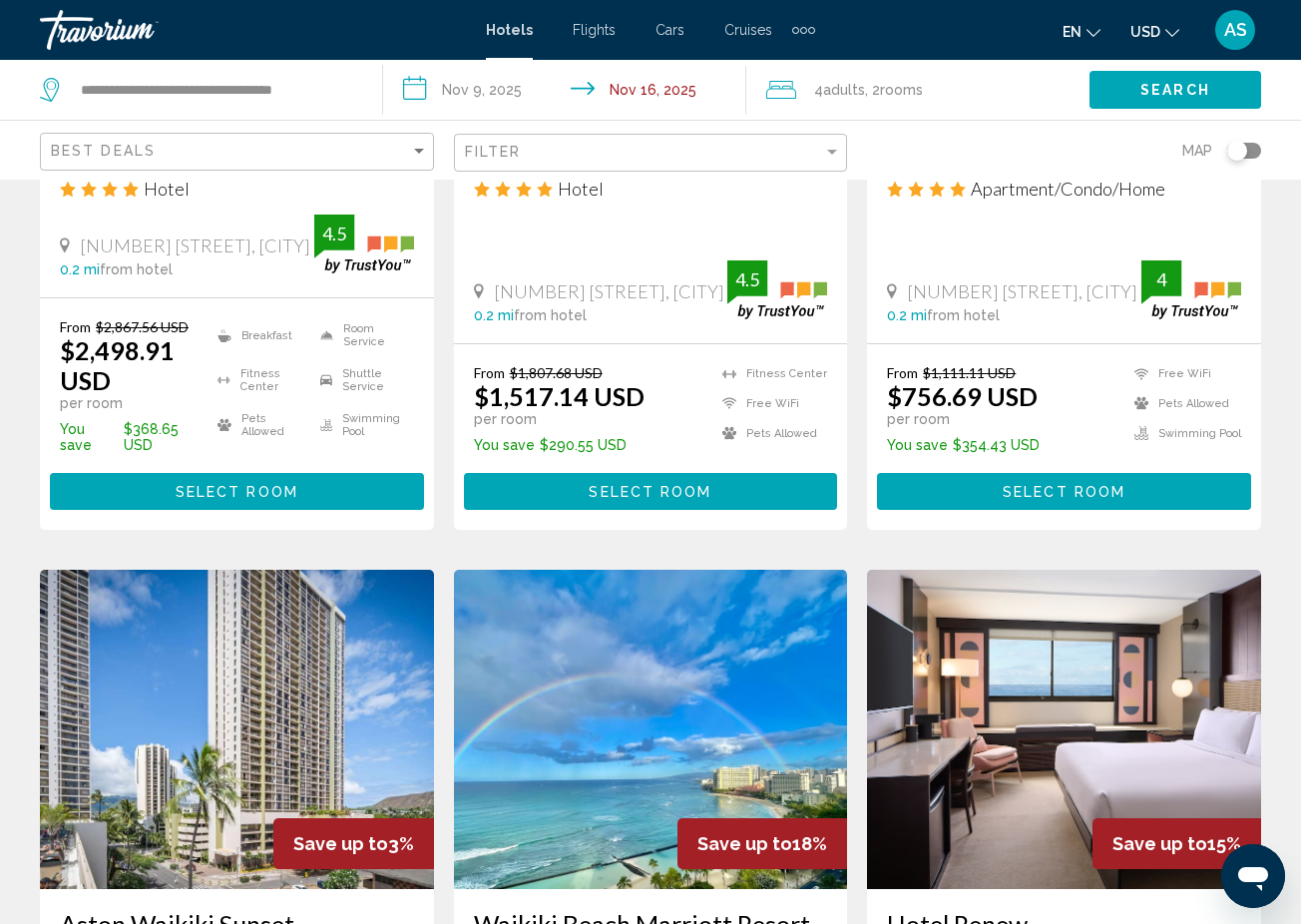 scroll, scrollTop: 1893, scrollLeft: 0, axis: vertical 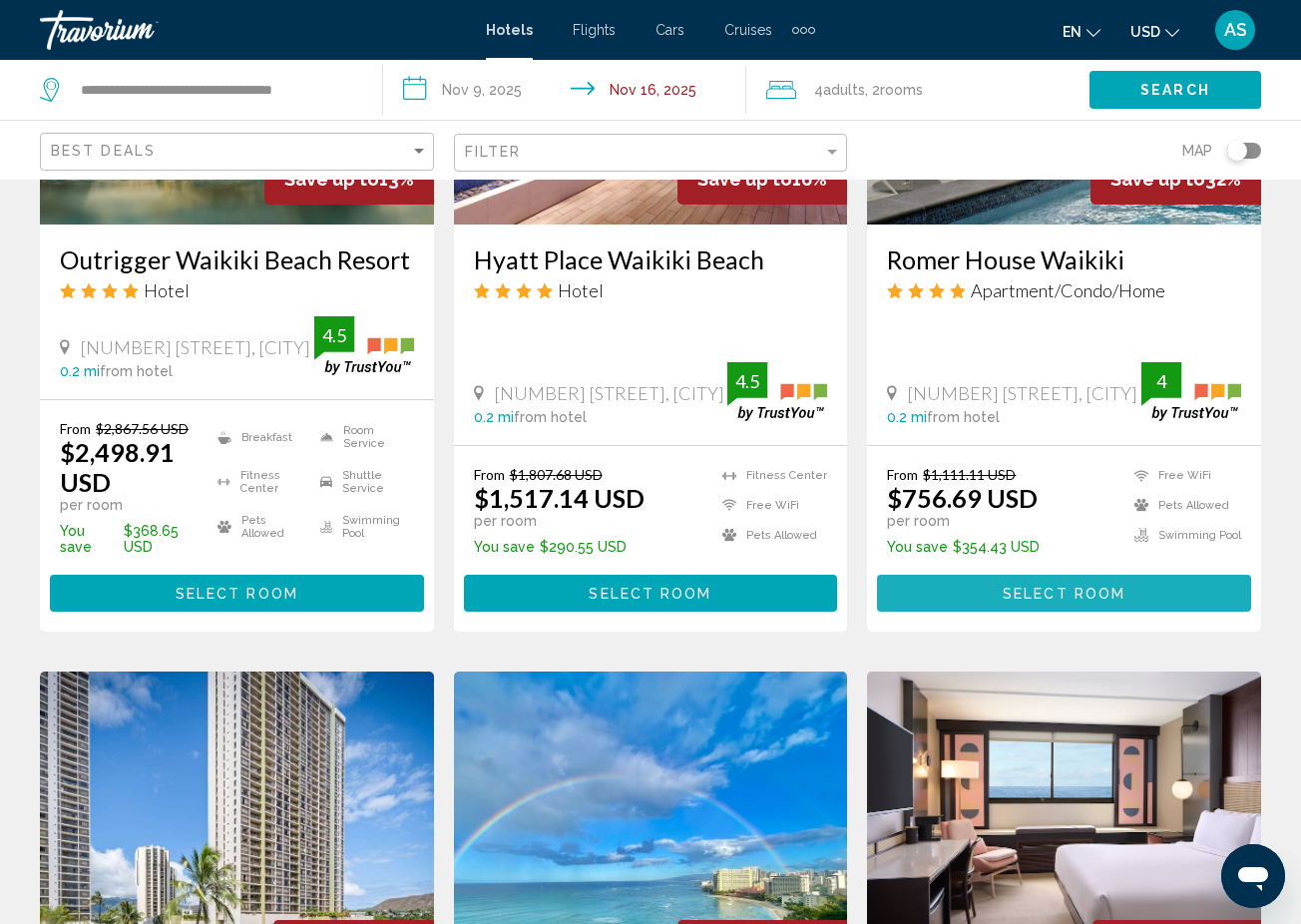 click on "Select Room" at bounding box center [1064, 593] 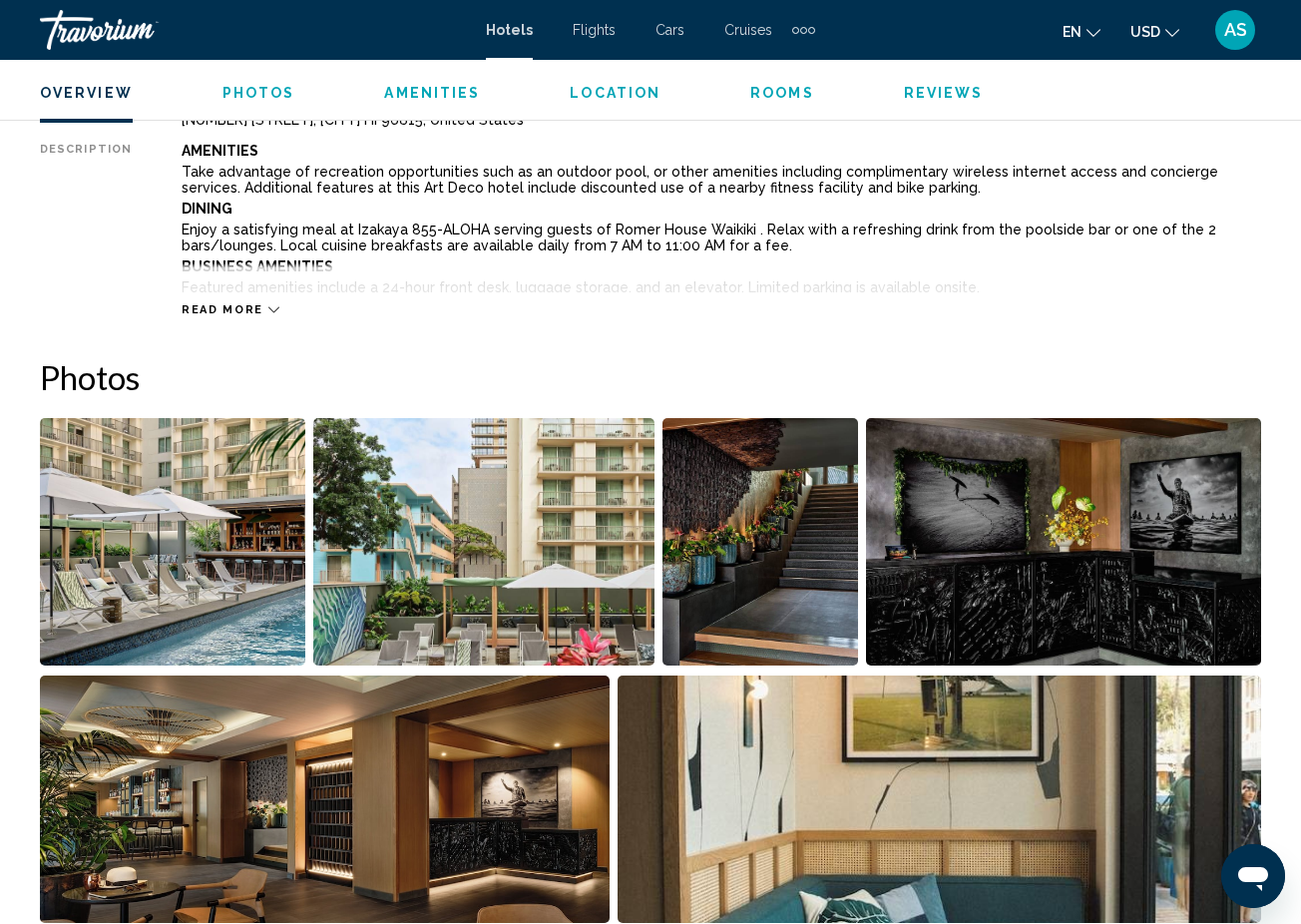 scroll, scrollTop: 1091, scrollLeft: 0, axis: vertical 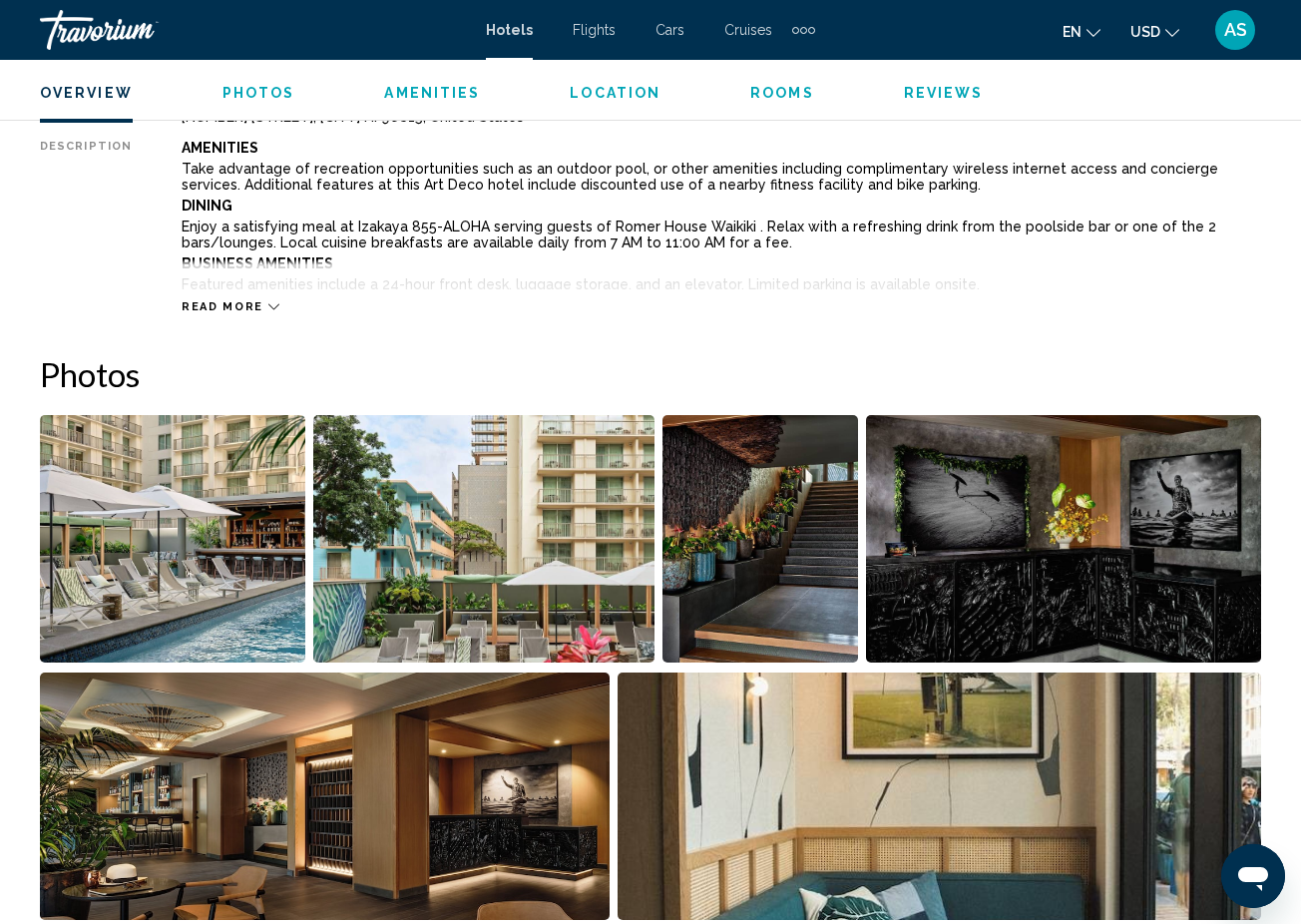 click on "Read more" at bounding box center [721, 286] 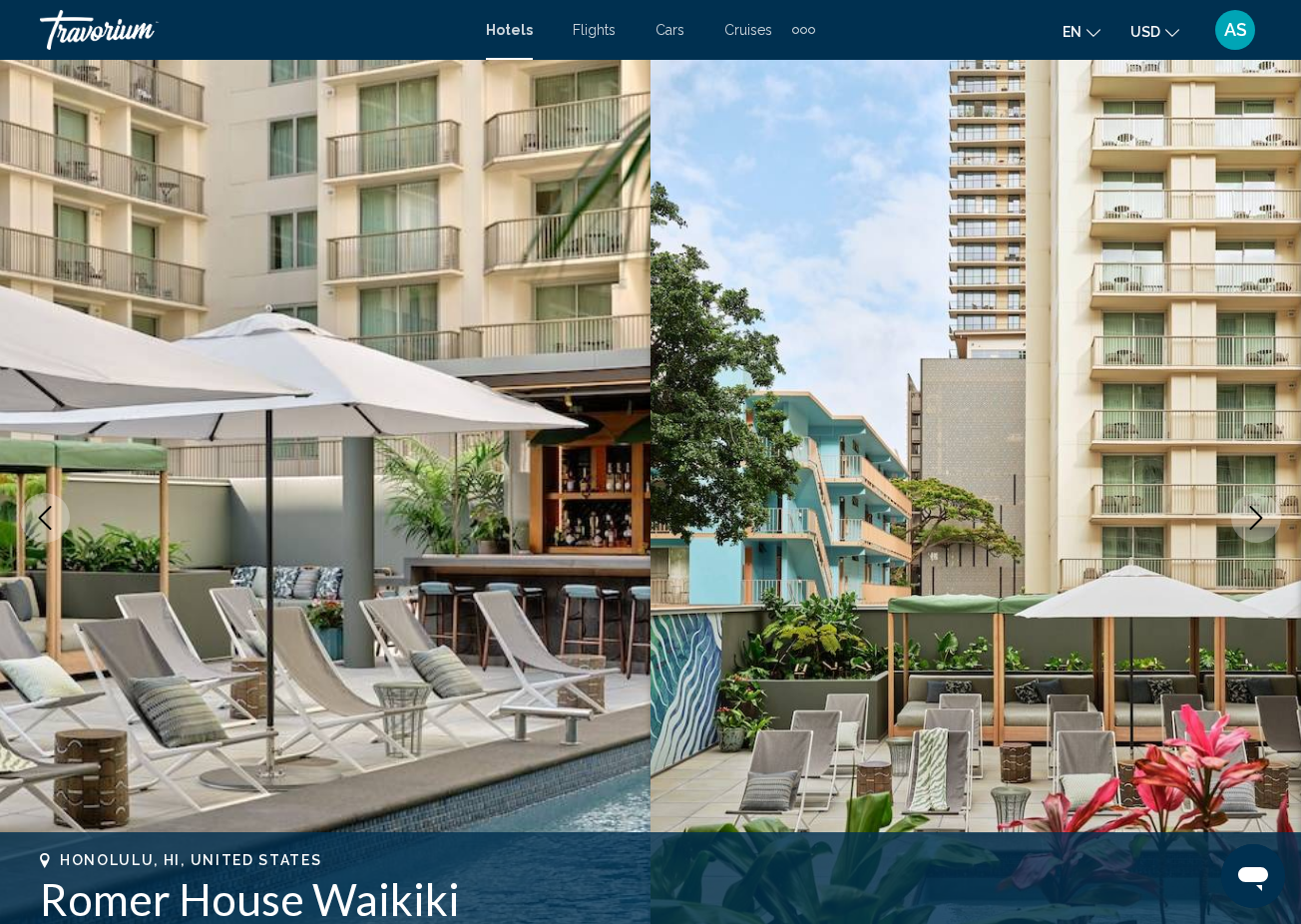 scroll, scrollTop: 0, scrollLeft: 0, axis: both 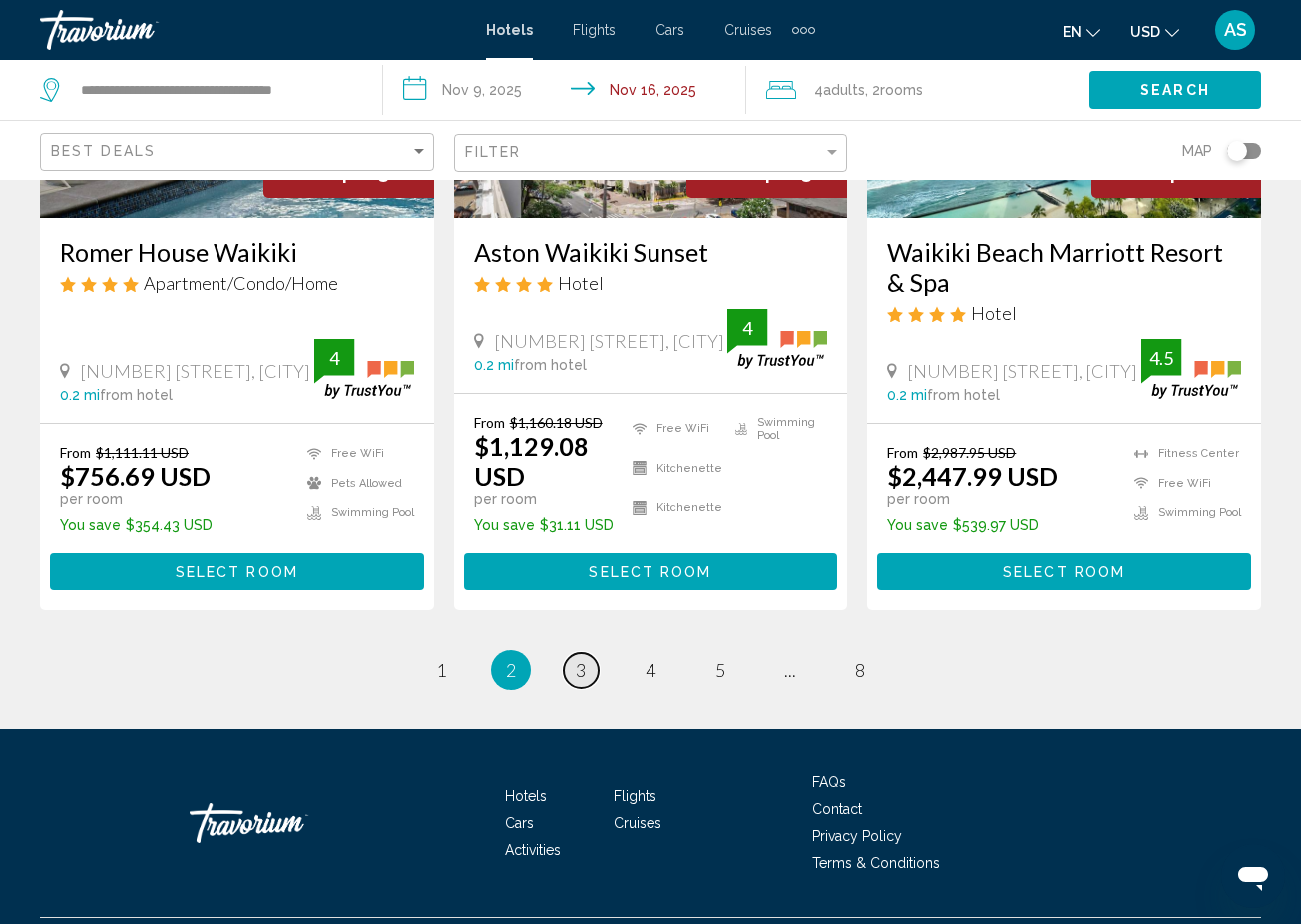 click on "page  3" at bounding box center [581, 670] 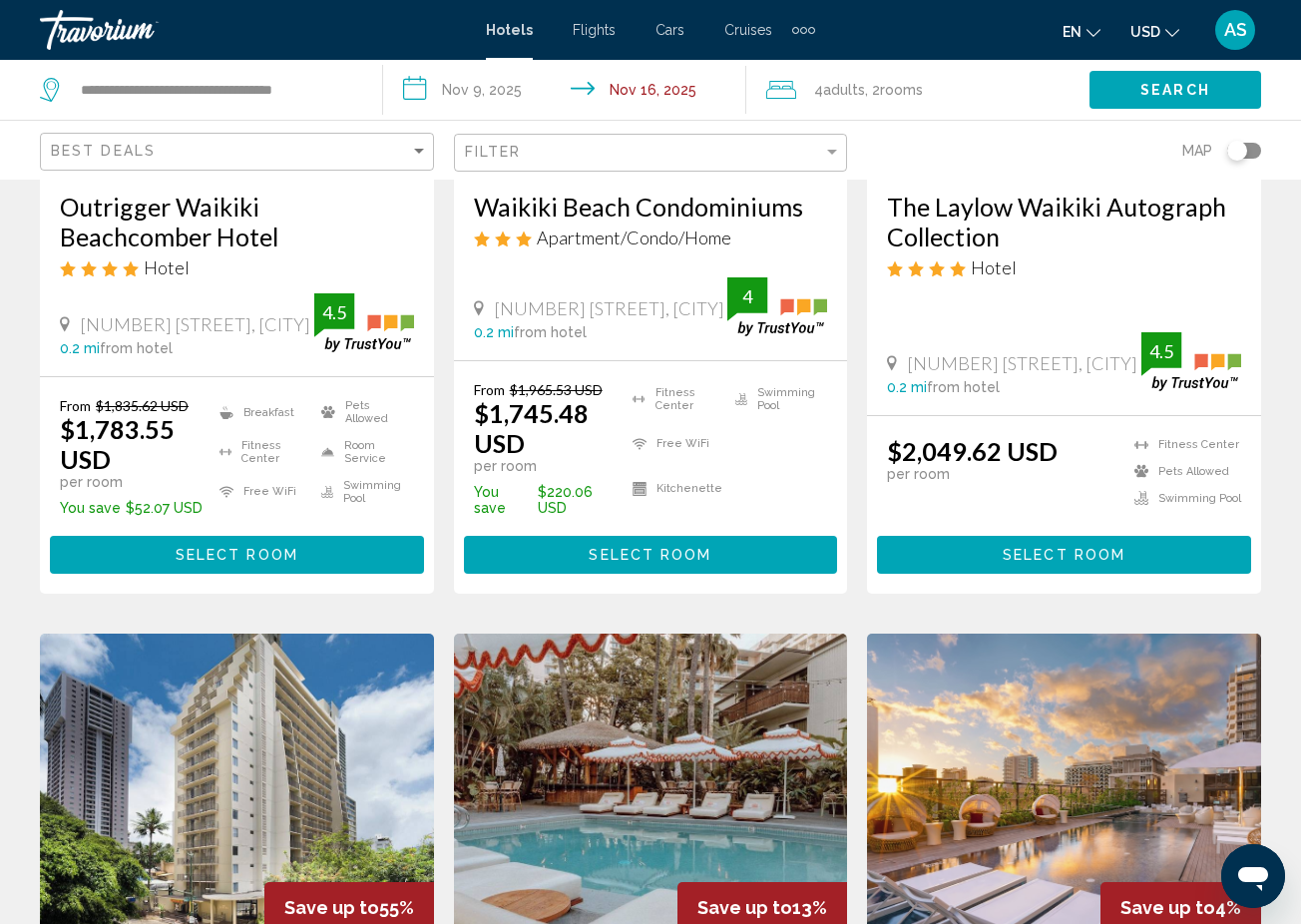 scroll, scrollTop: 400, scrollLeft: 0, axis: vertical 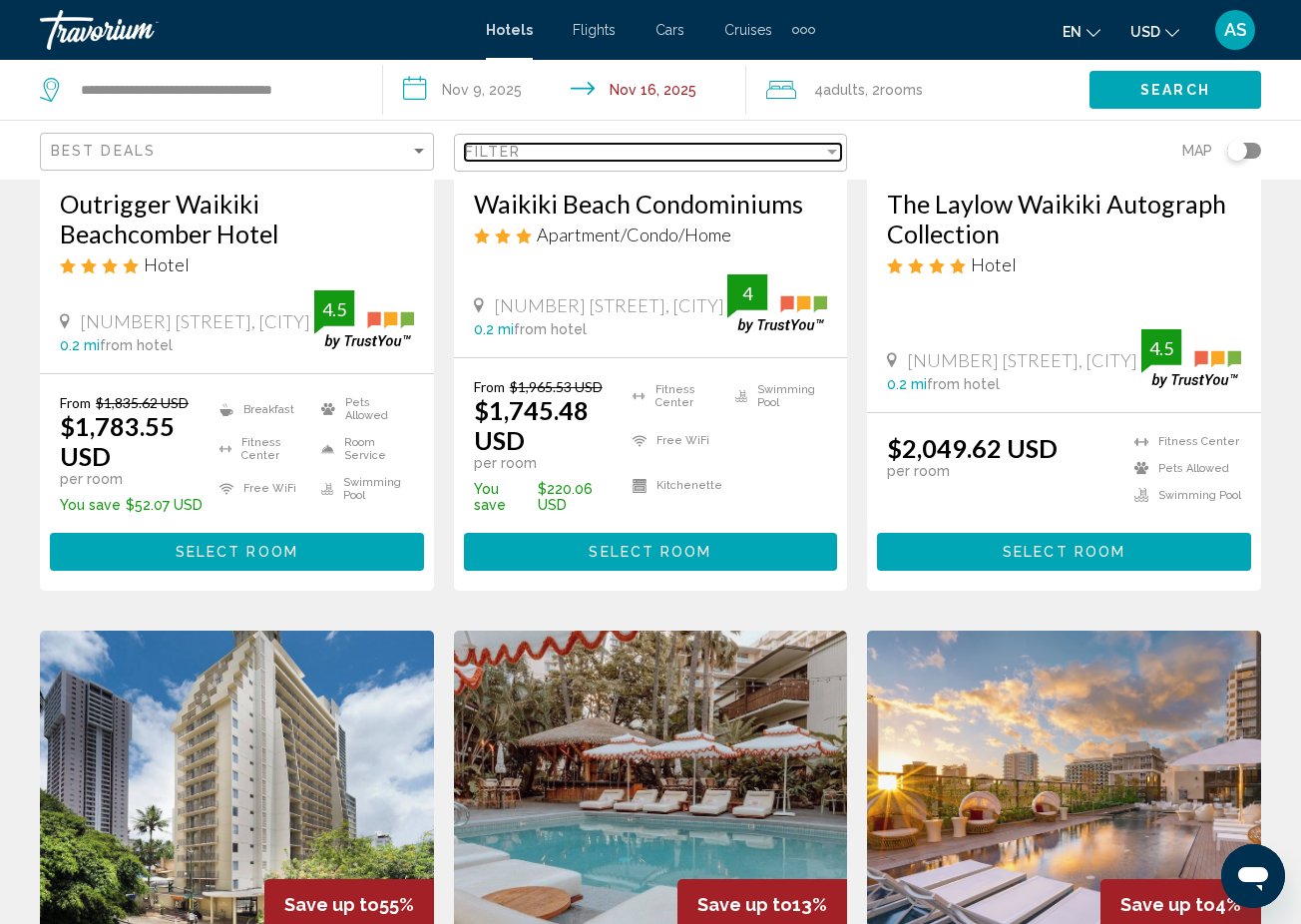 click at bounding box center [832, 152] 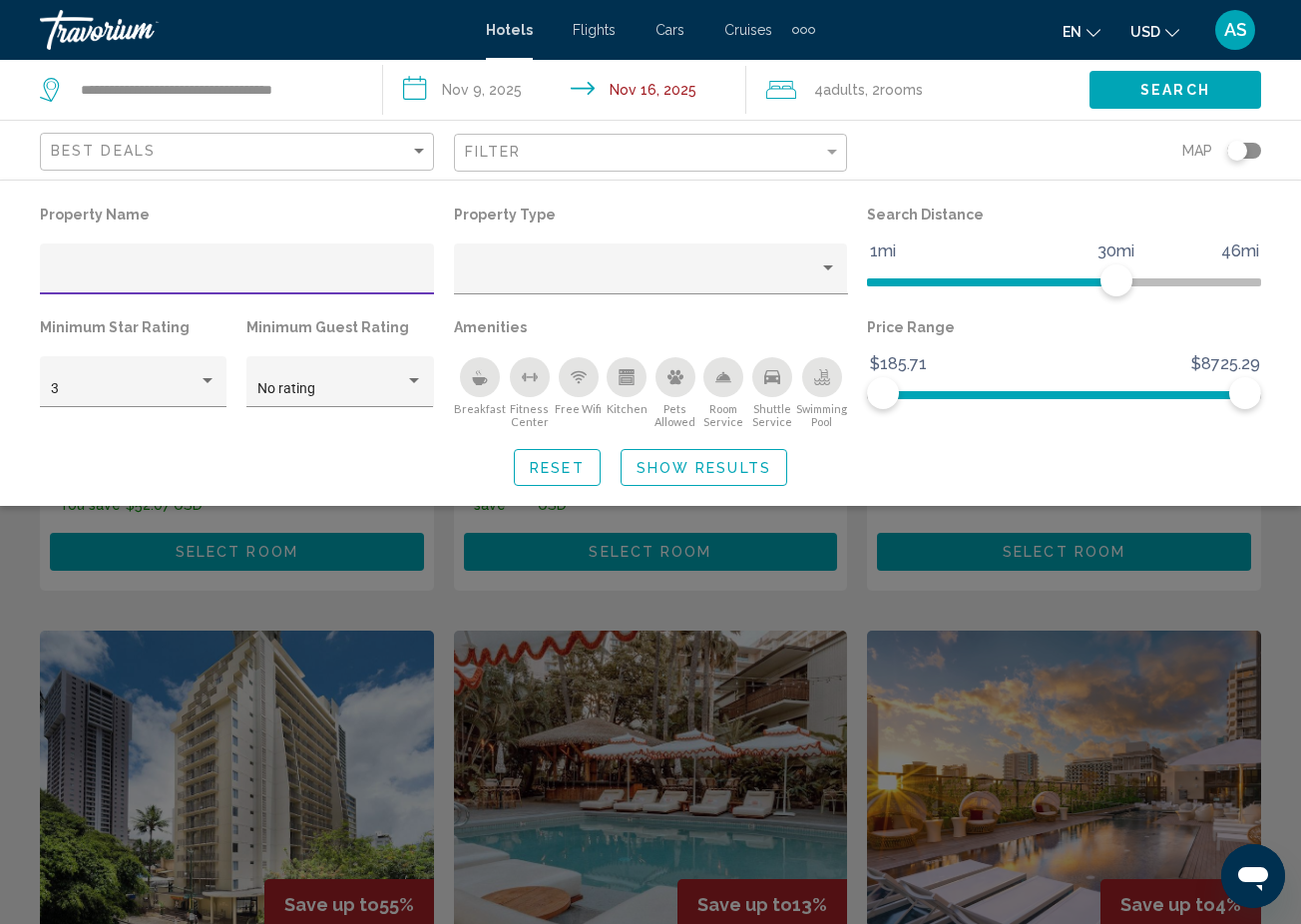 click 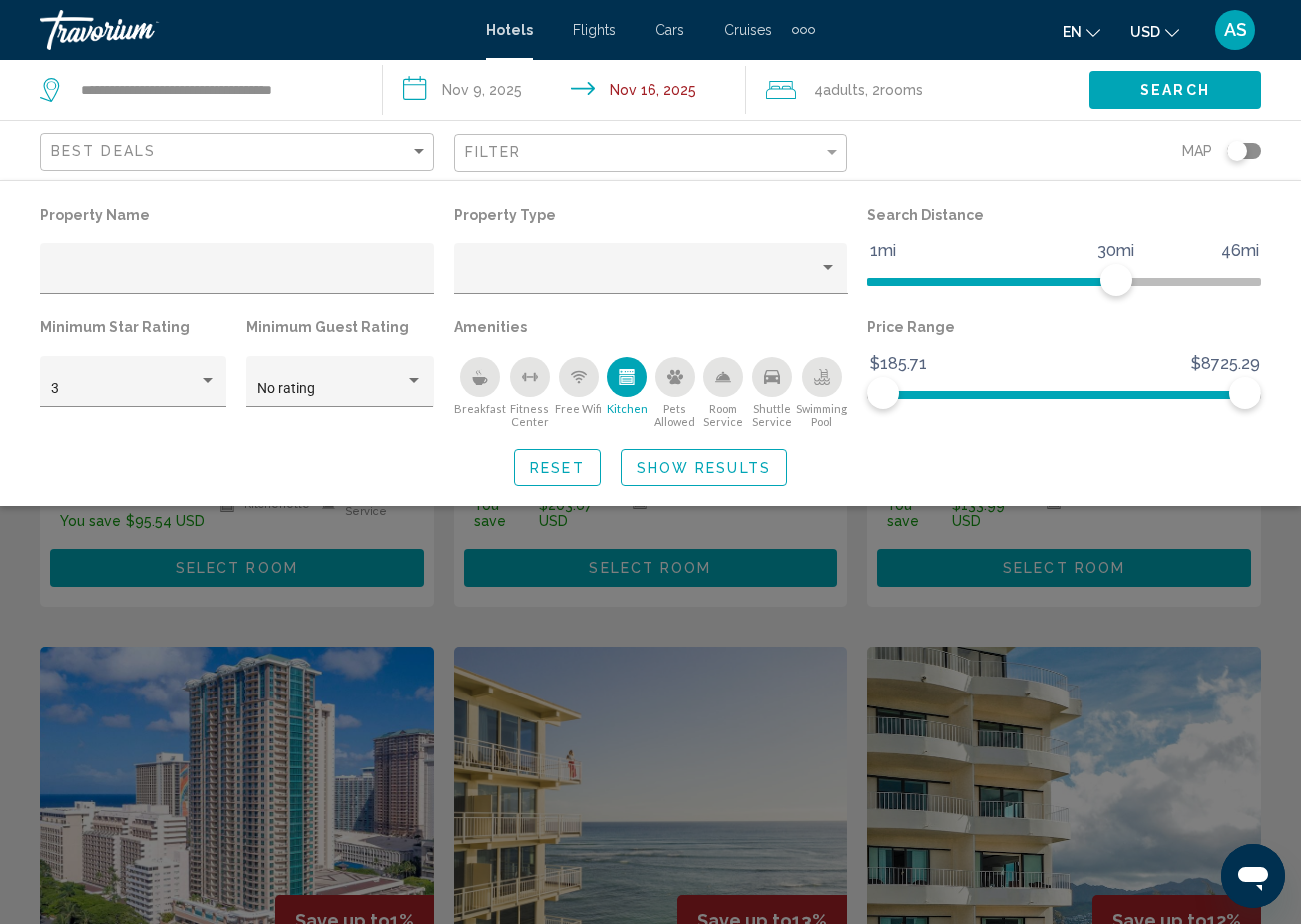 click on "Show Results" 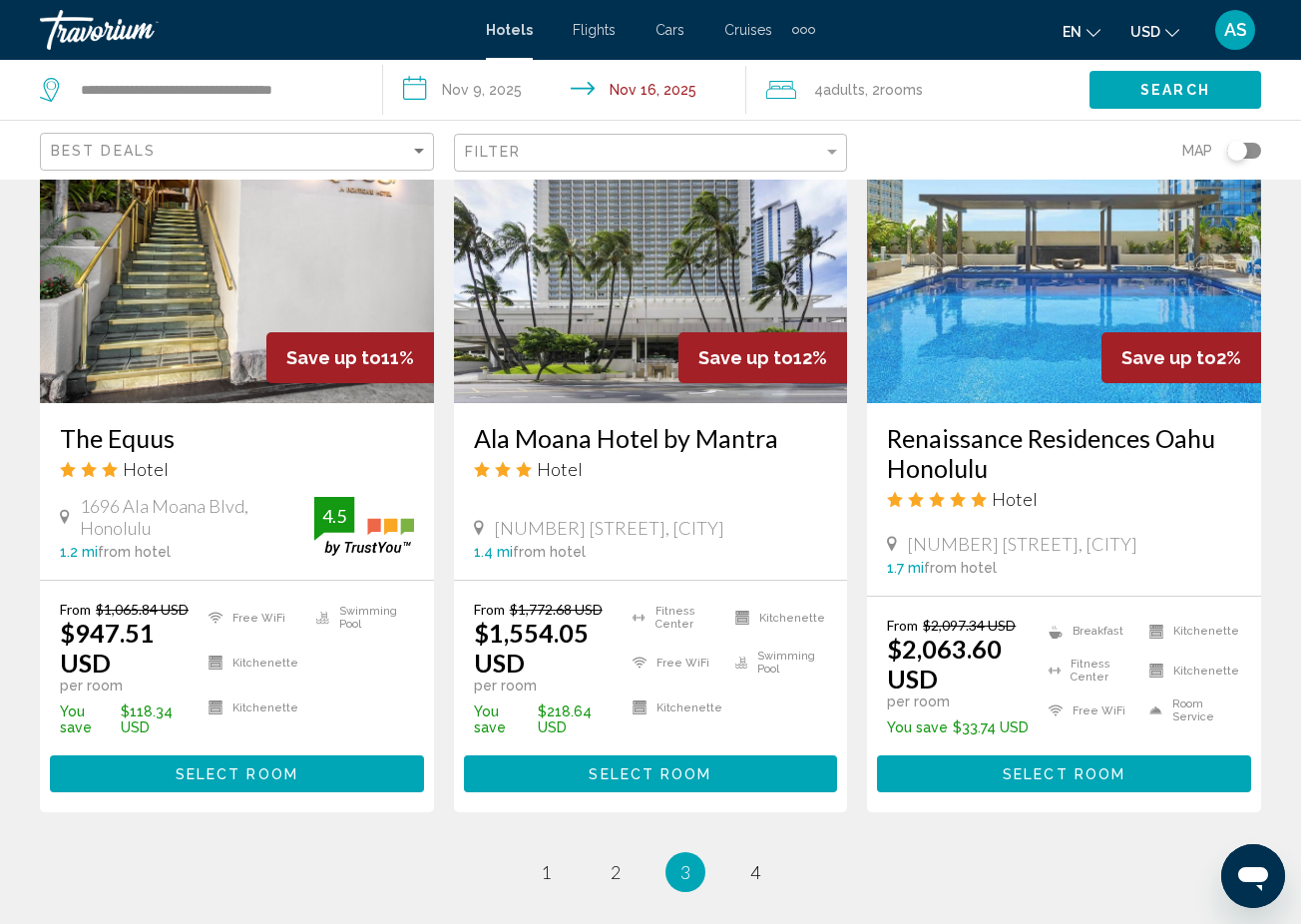 scroll, scrollTop: 2581, scrollLeft: 0, axis: vertical 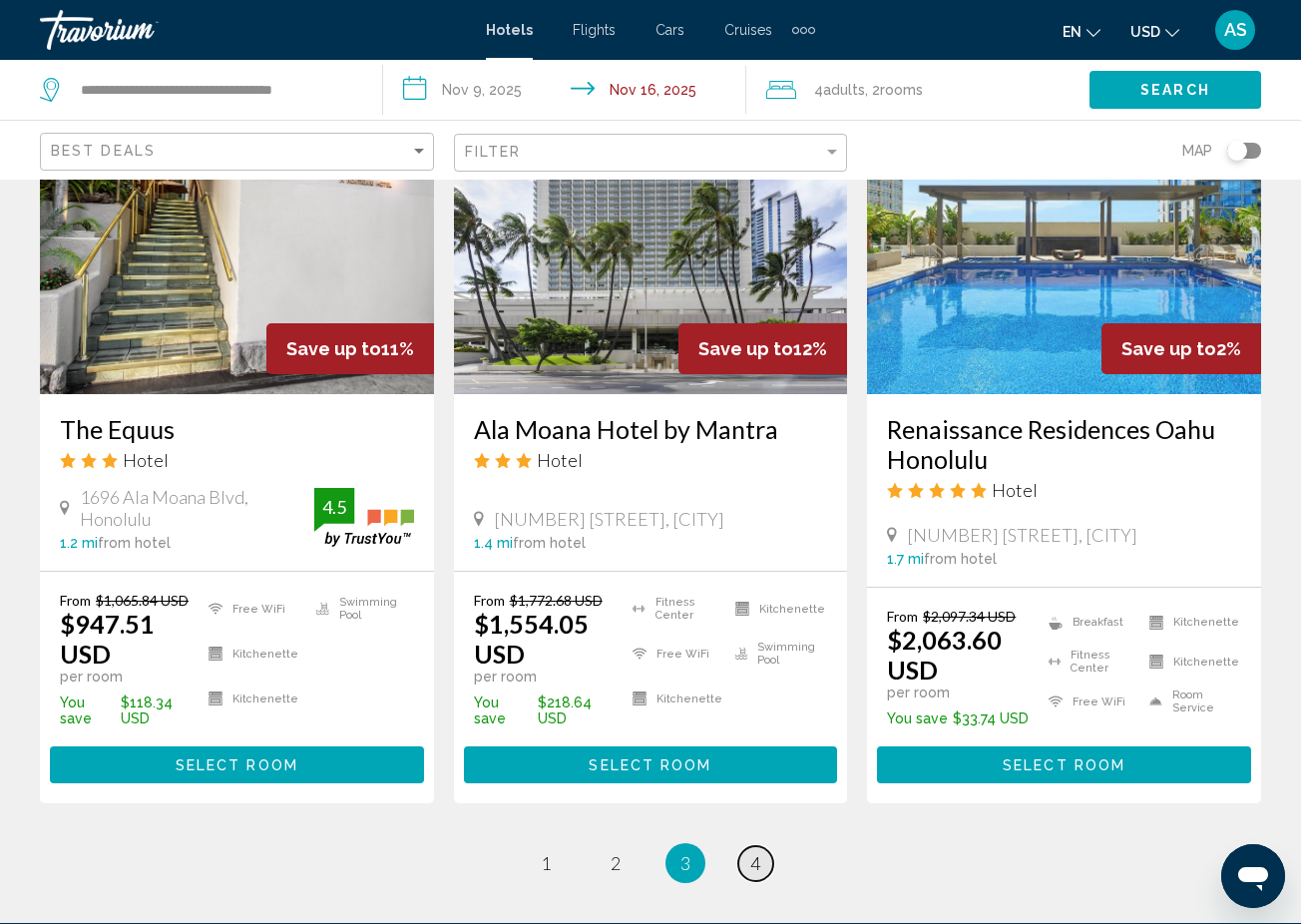 click on "4" at bounding box center [755, 863] 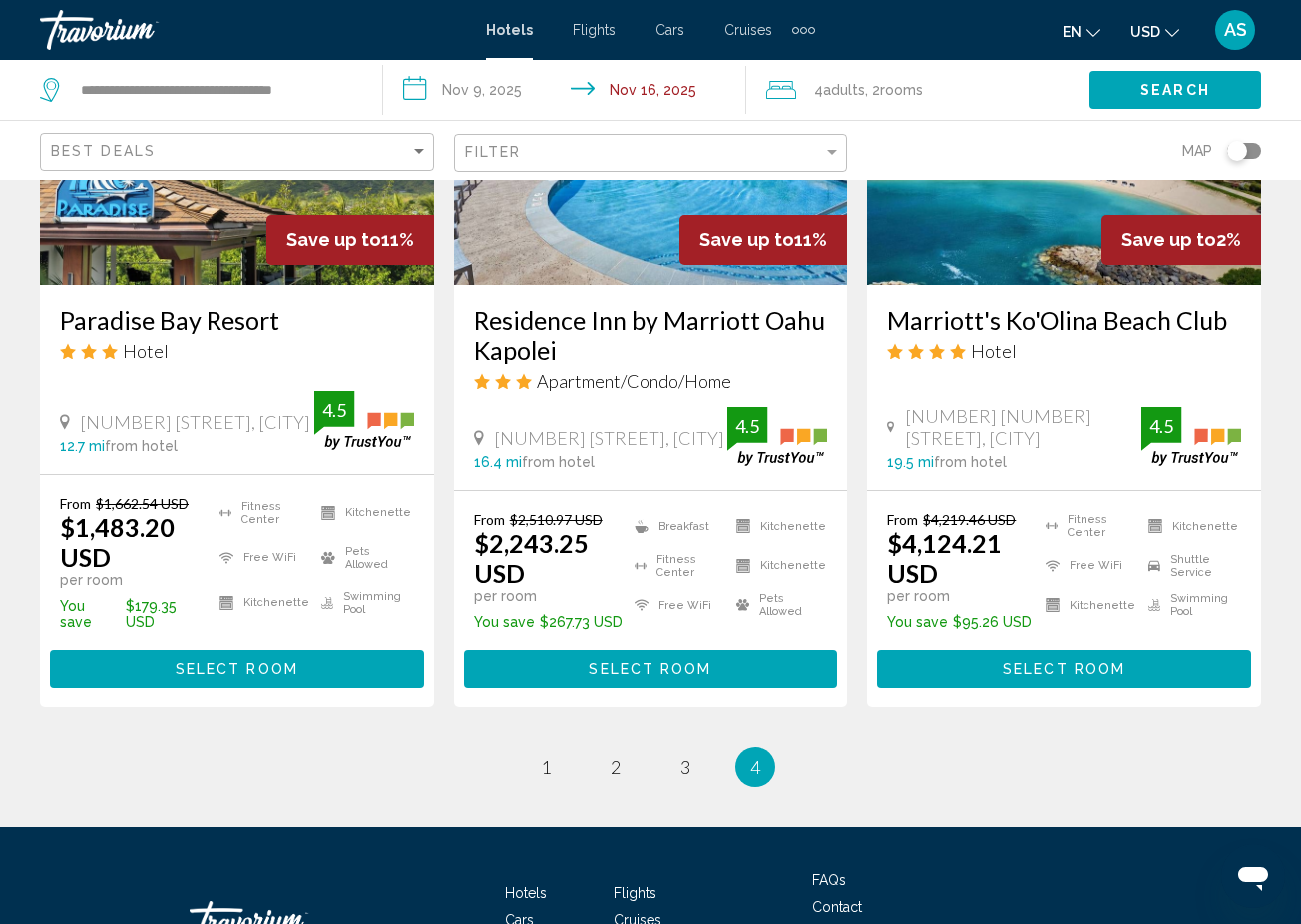 scroll, scrollTop: 1052, scrollLeft: 0, axis: vertical 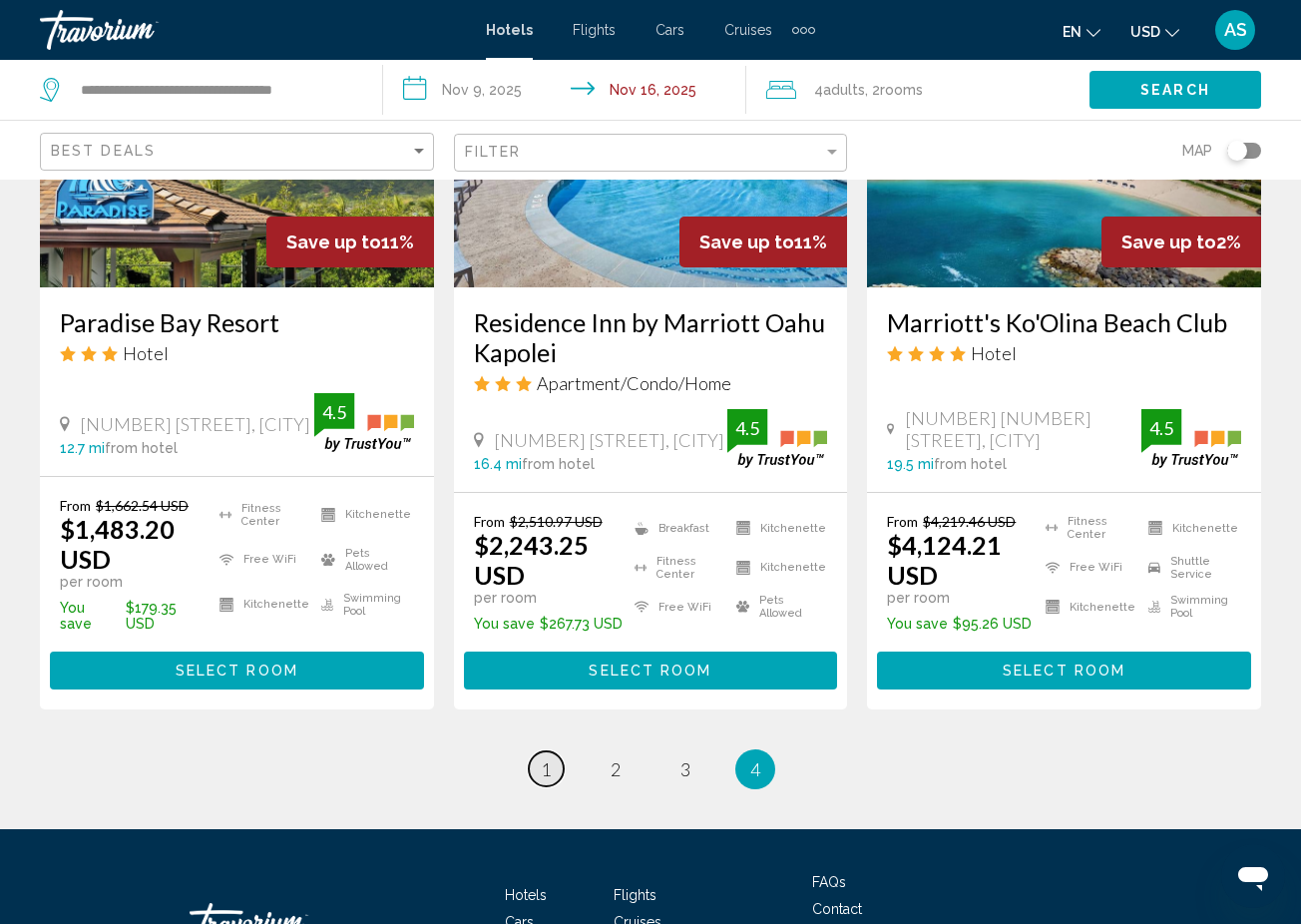 click on "1" at bounding box center (546, 769) 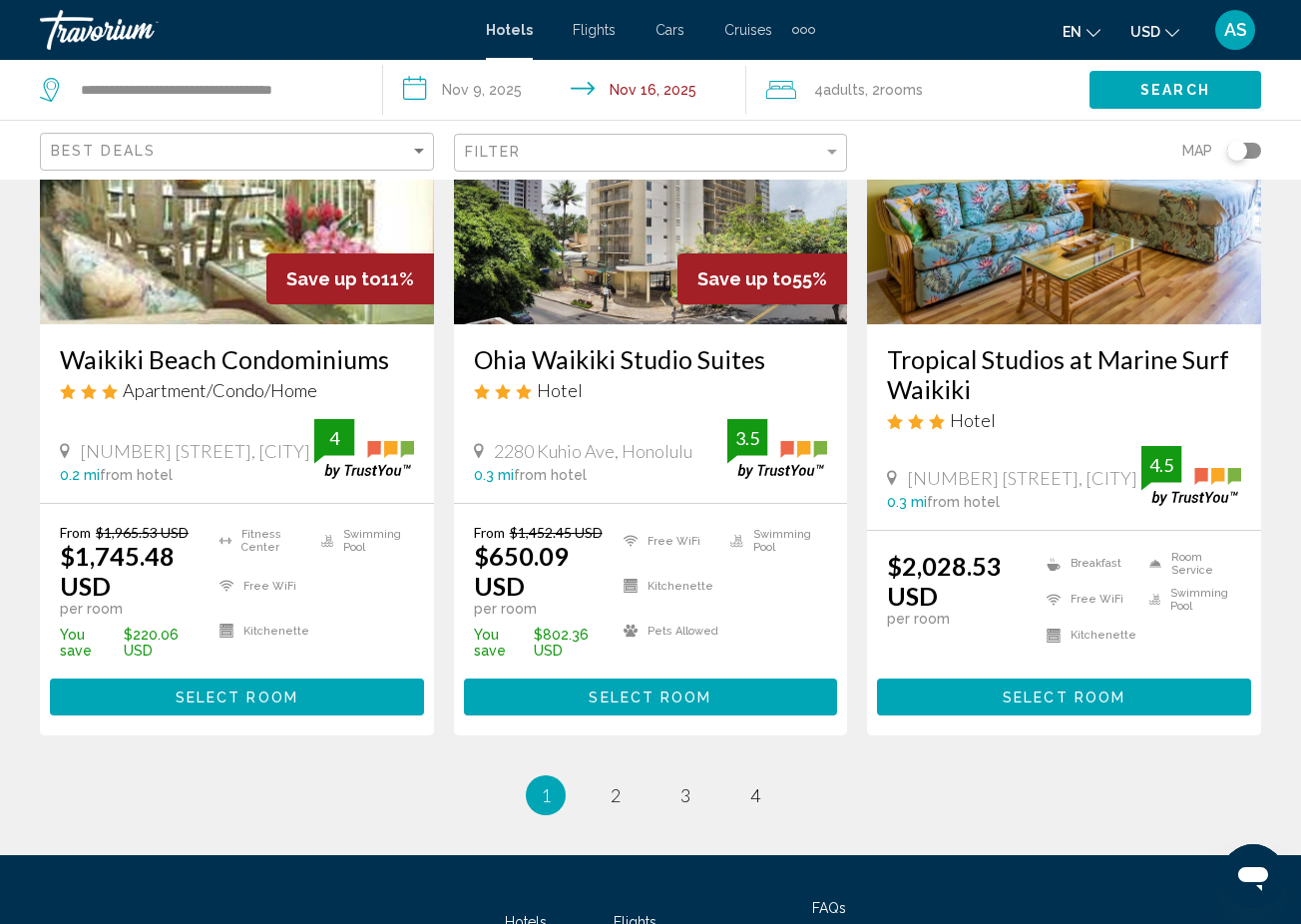 scroll, scrollTop: 2542, scrollLeft: 0, axis: vertical 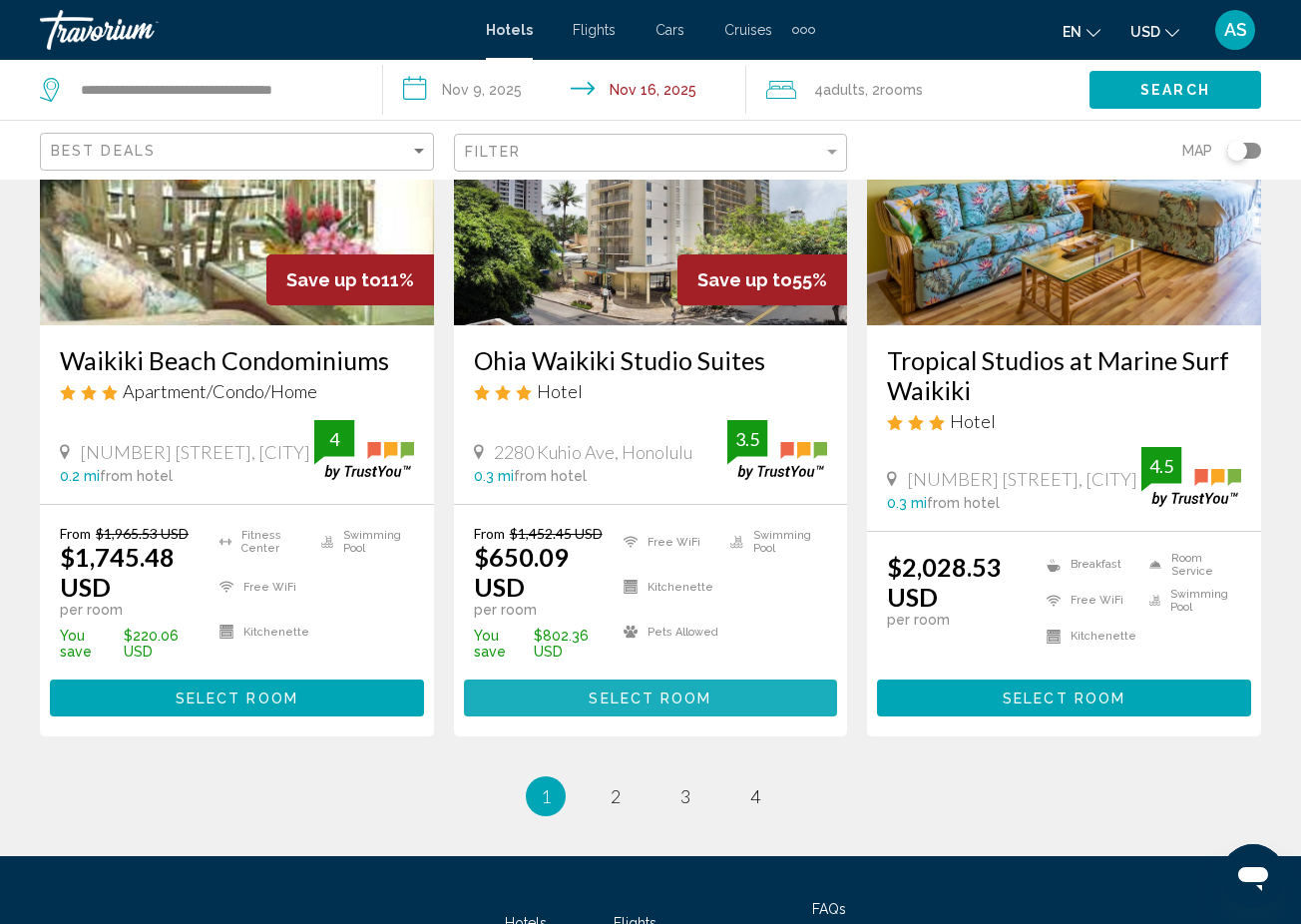click on "Select Room" at bounding box center (650, 698) 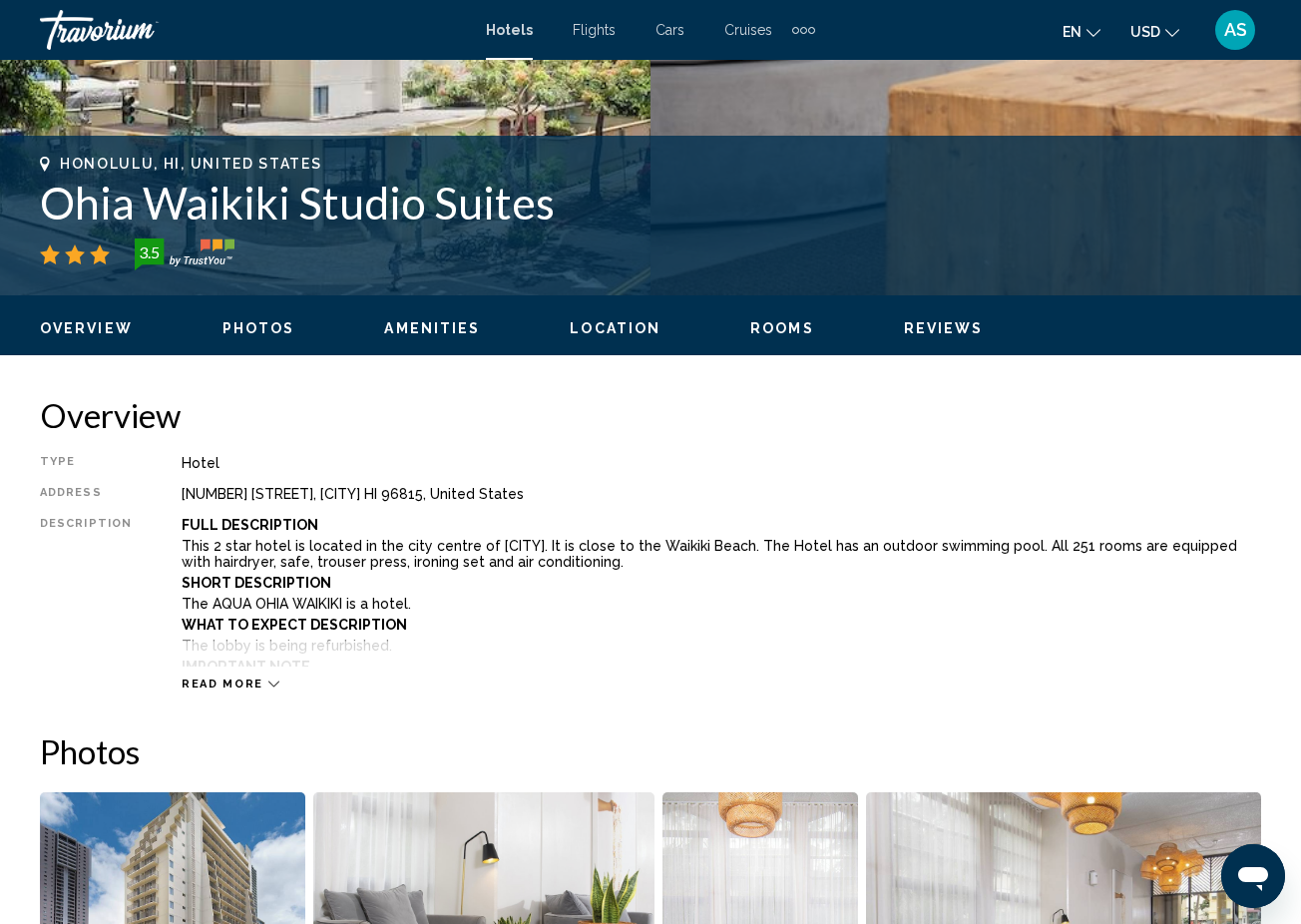 scroll, scrollTop: 730, scrollLeft: 0, axis: vertical 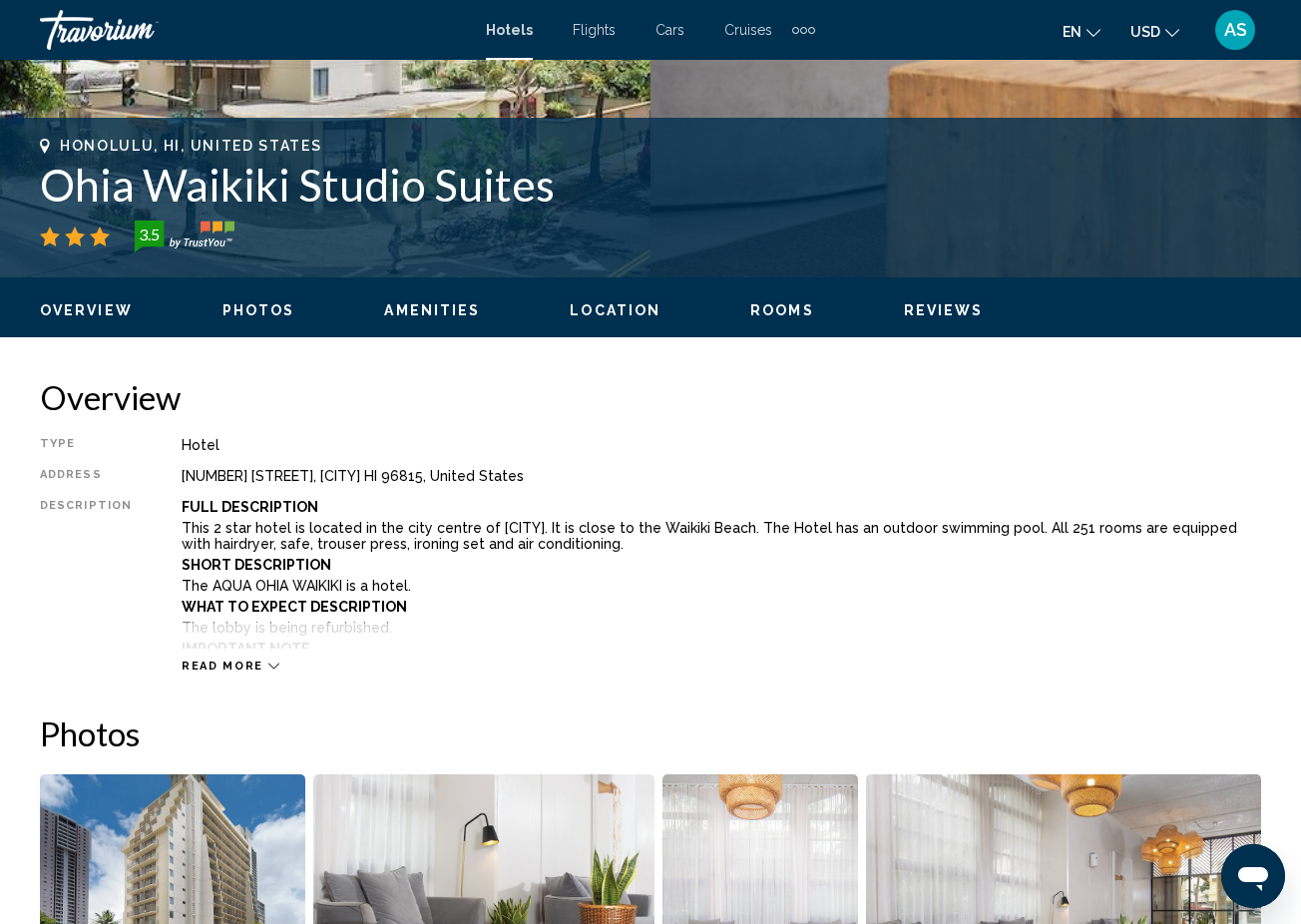 click 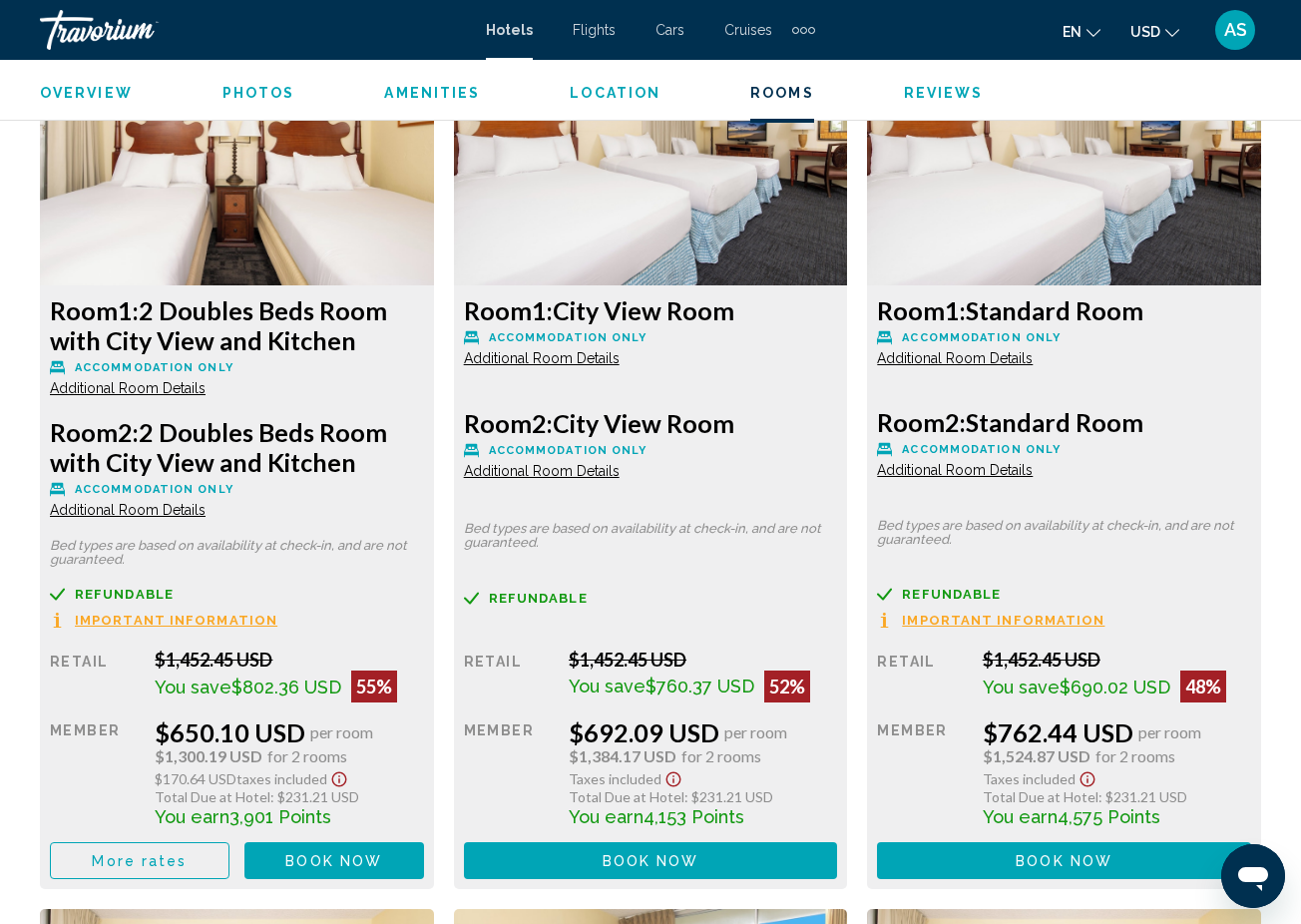scroll, scrollTop: 3196, scrollLeft: 0, axis: vertical 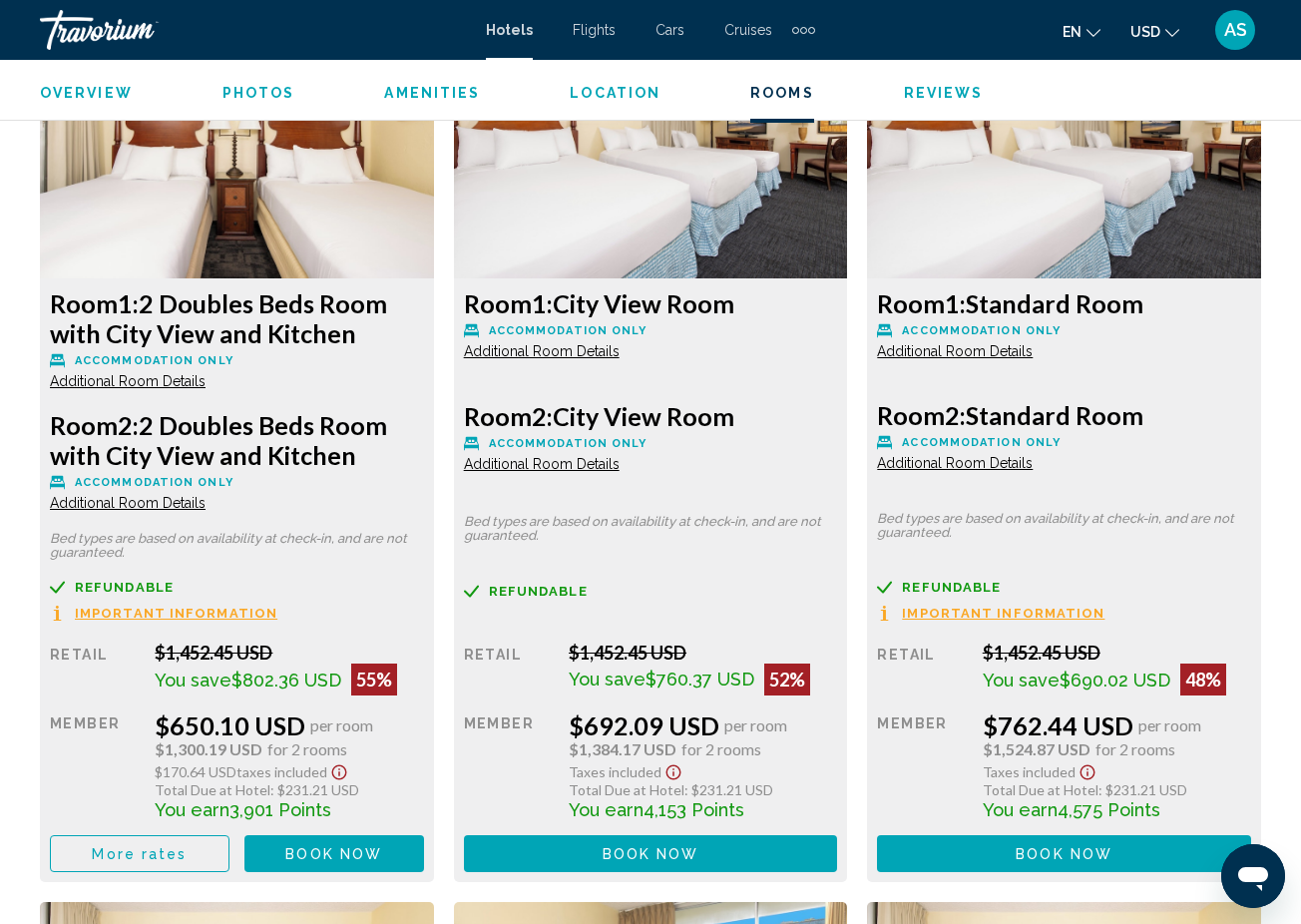 click on "Book now" at bounding box center [333, 854] 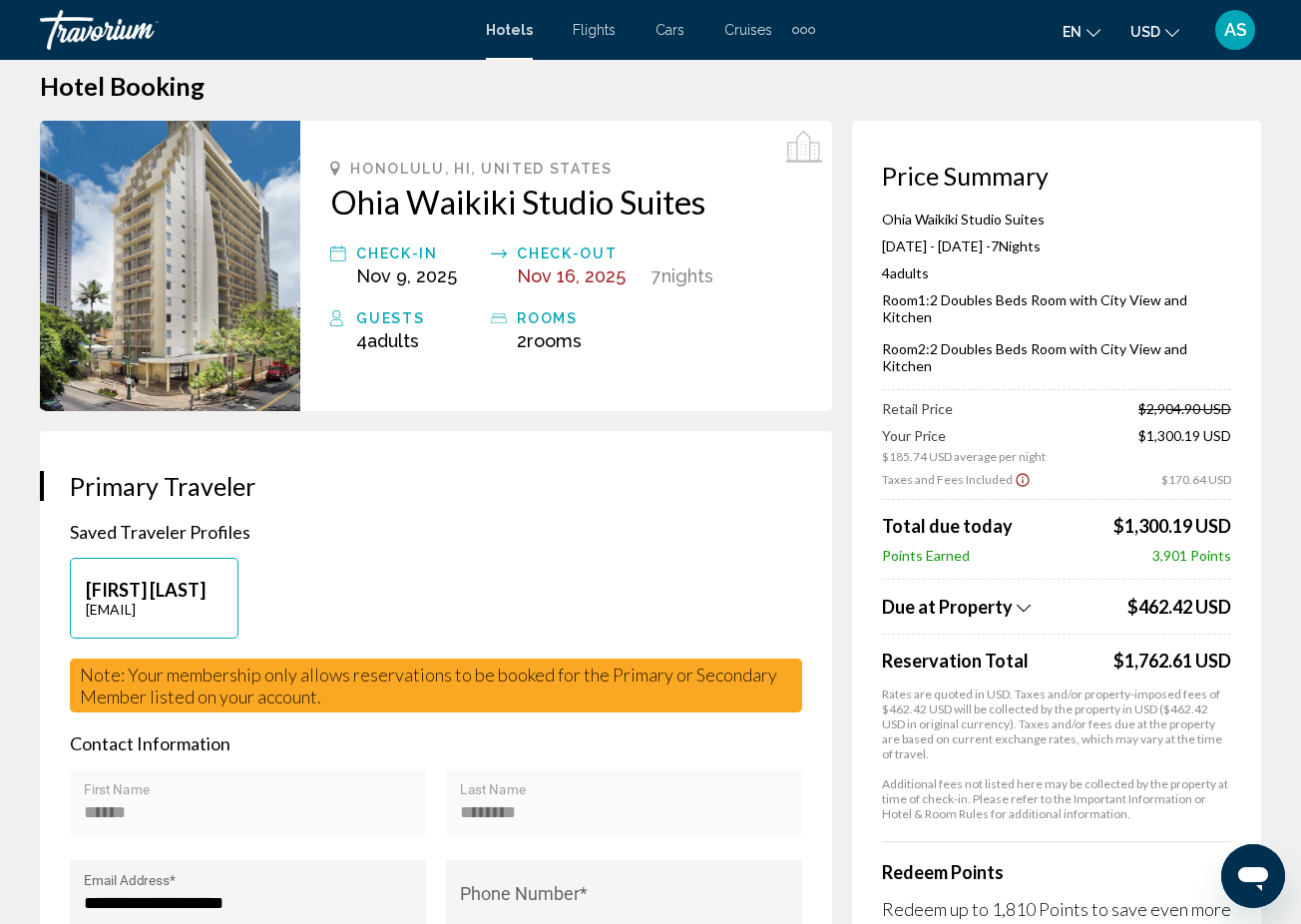 scroll, scrollTop: 0, scrollLeft: 0, axis: both 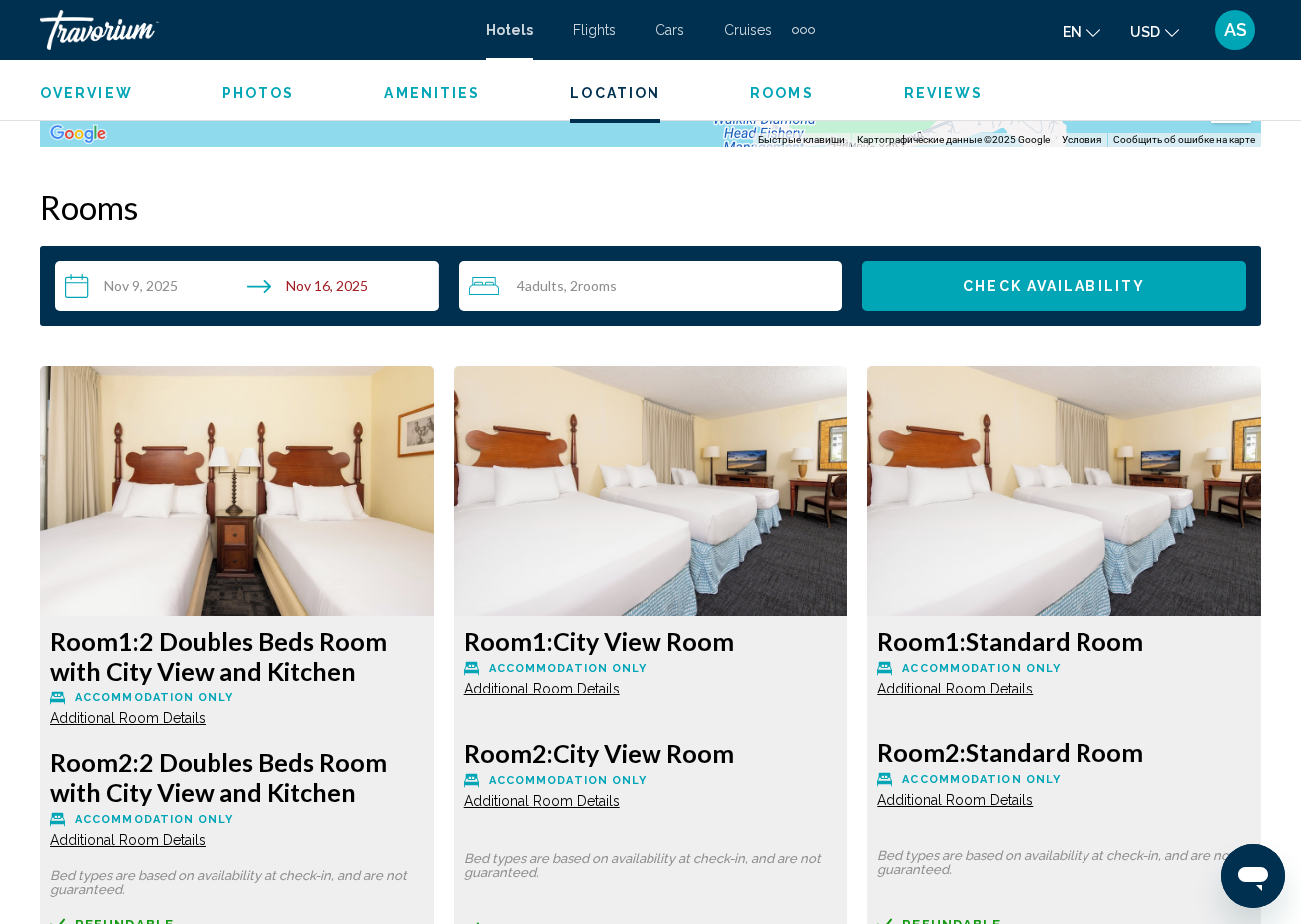 click on "**********" at bounding box center [250, 289] 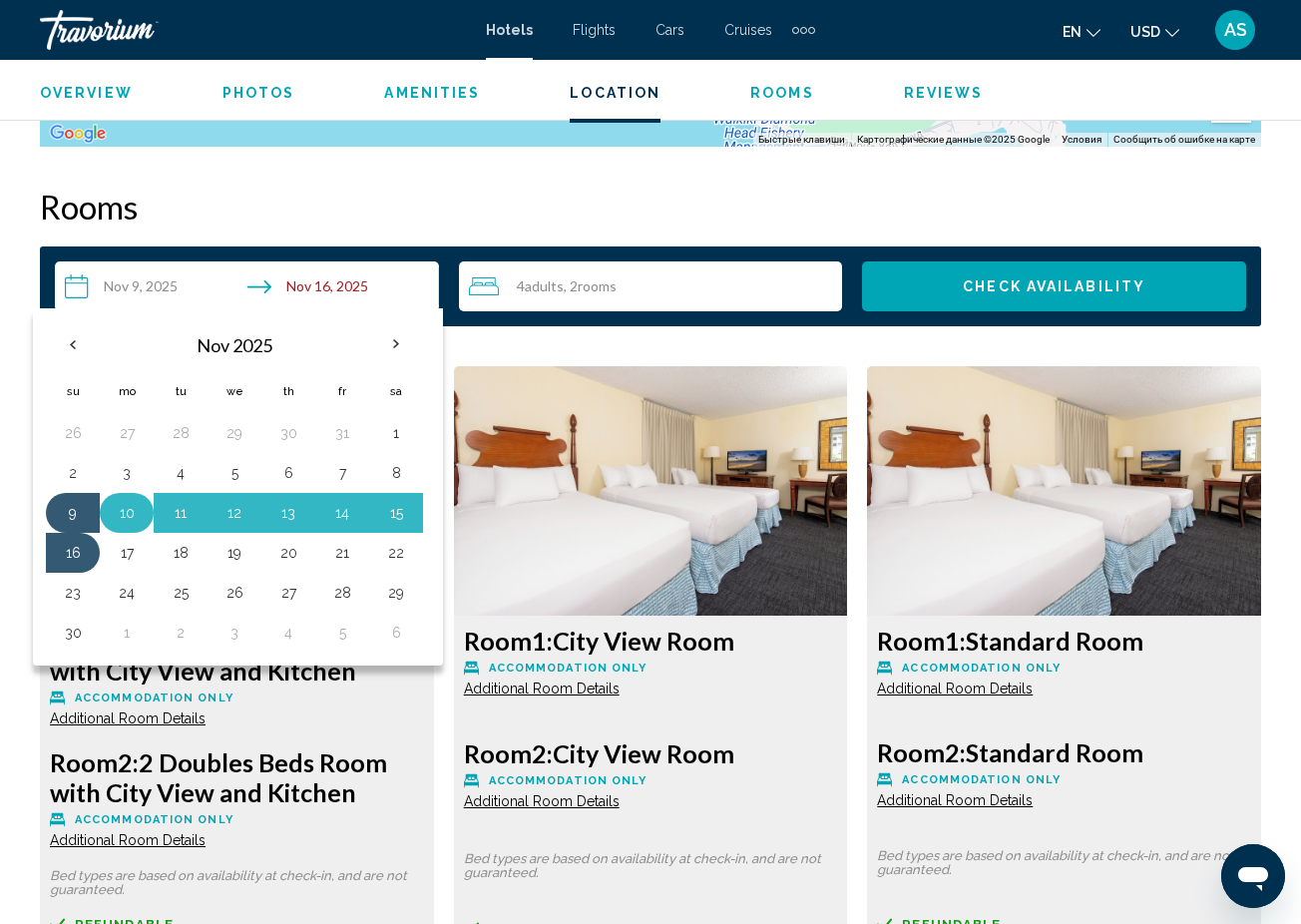 click on "10" at bounding box center (127, 513) 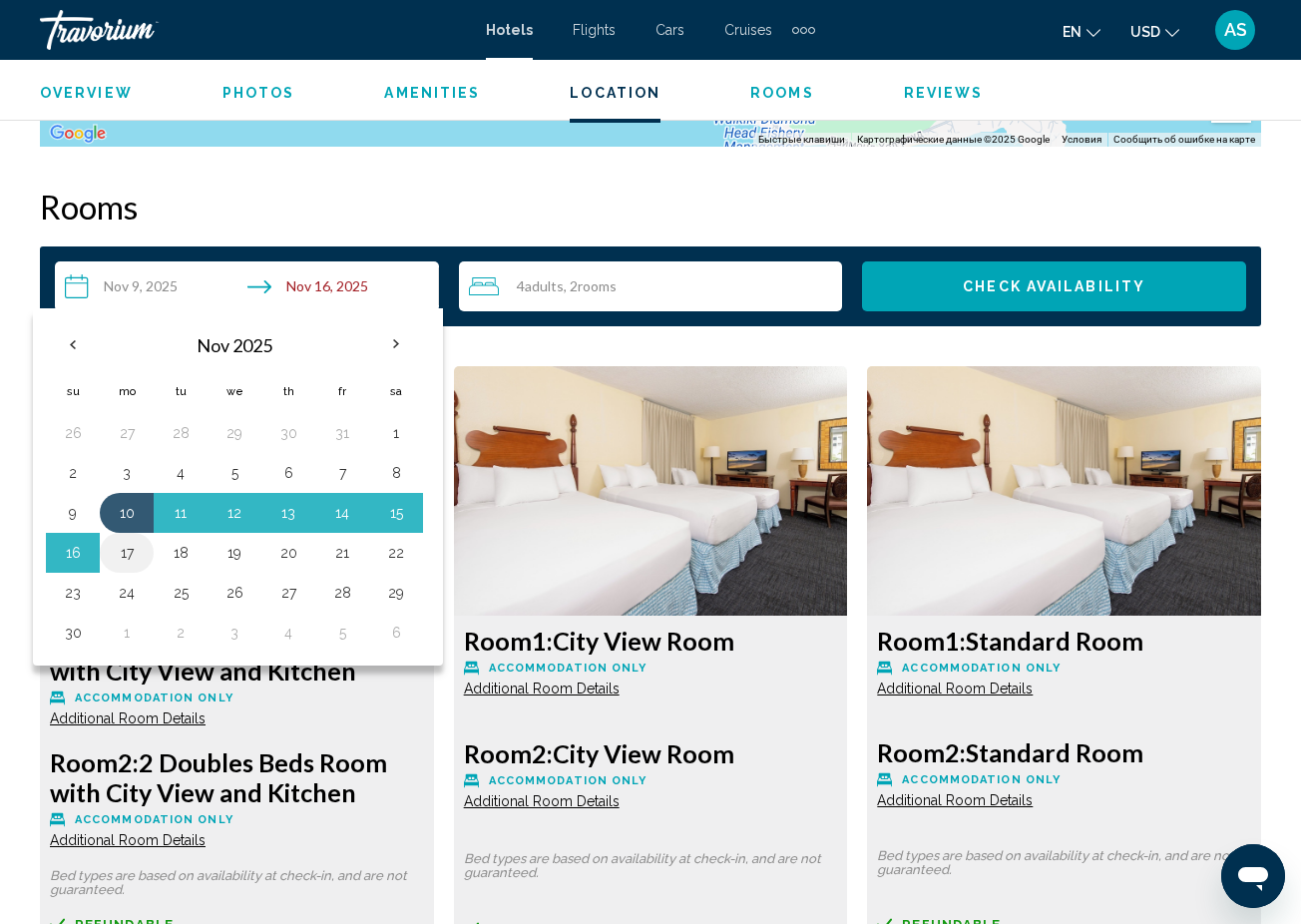 click on "17" at bounding box center [127, 553] 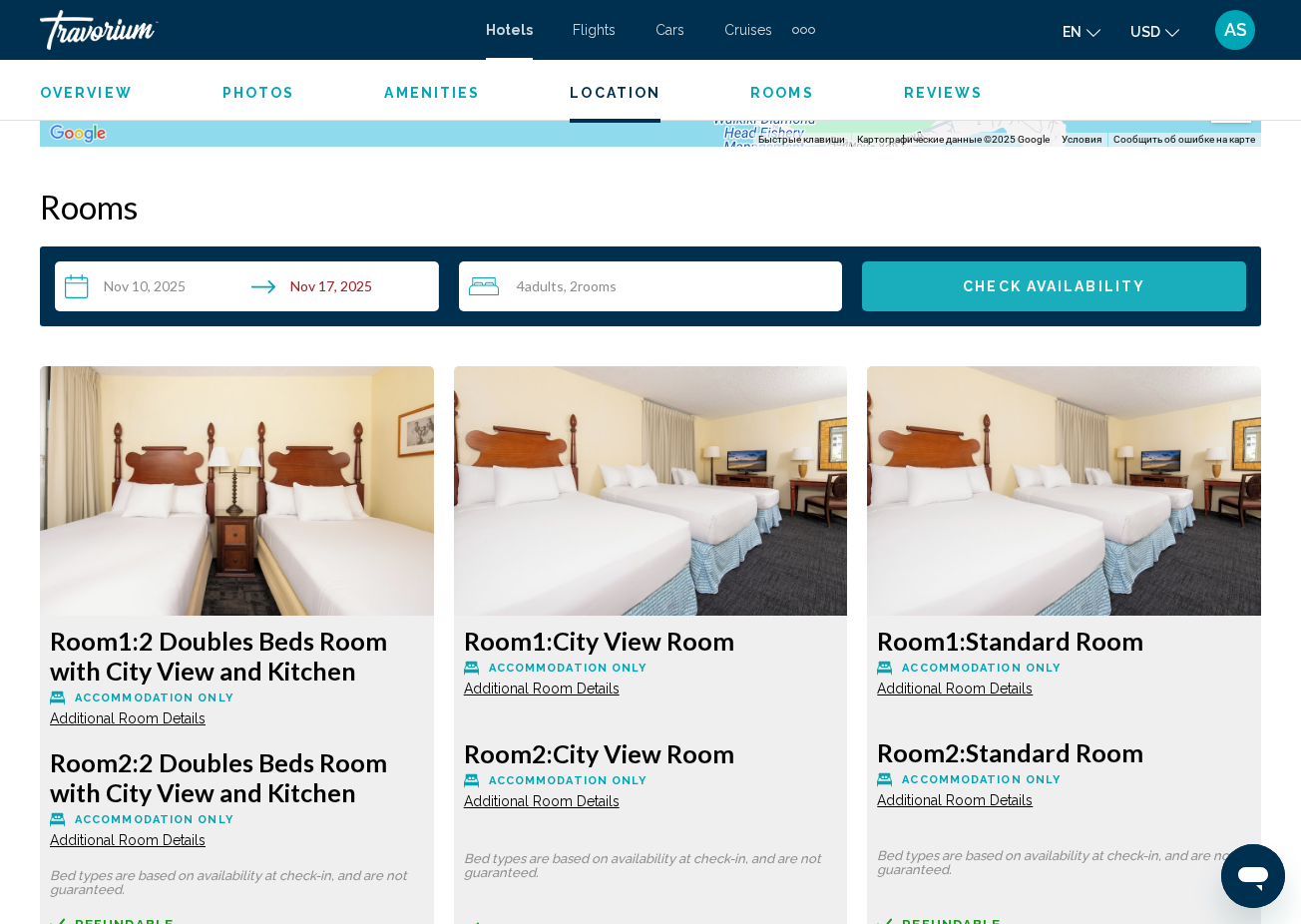 click on "Check Availability" at bounding box center [1054, 287] 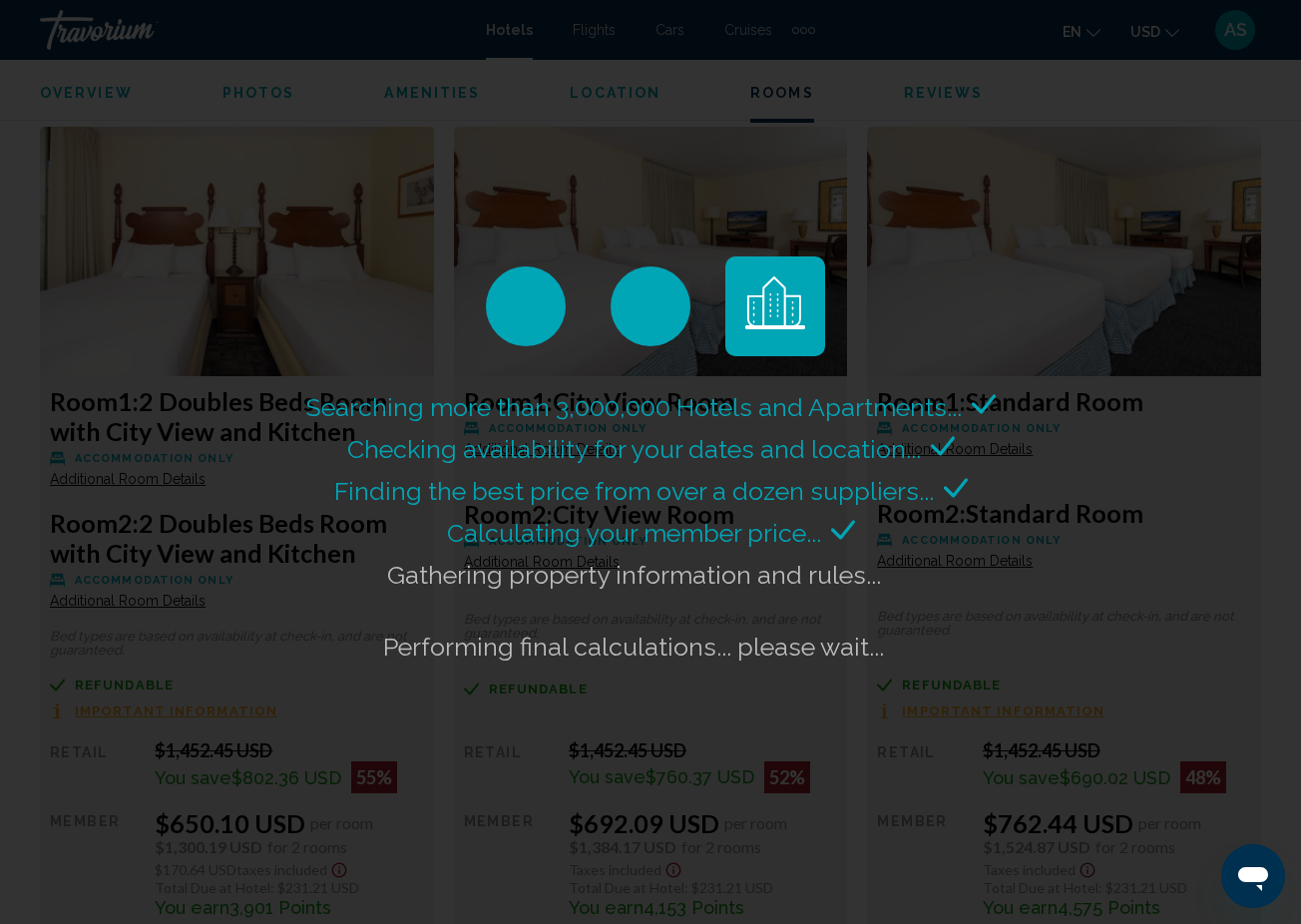 scroll, scrollTop: 3051, scrollLeft: 0, axis: vertical 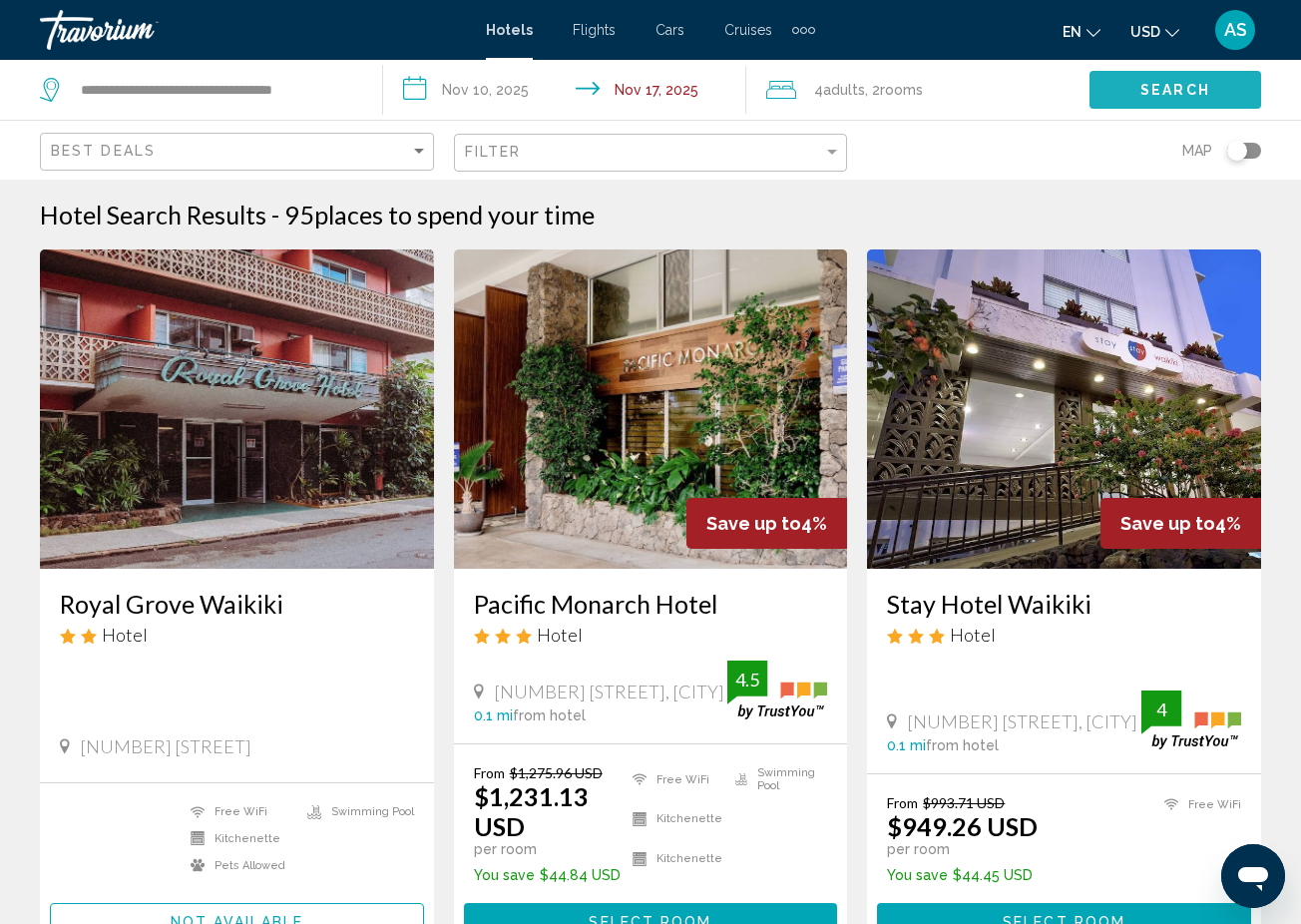 click on "Search" 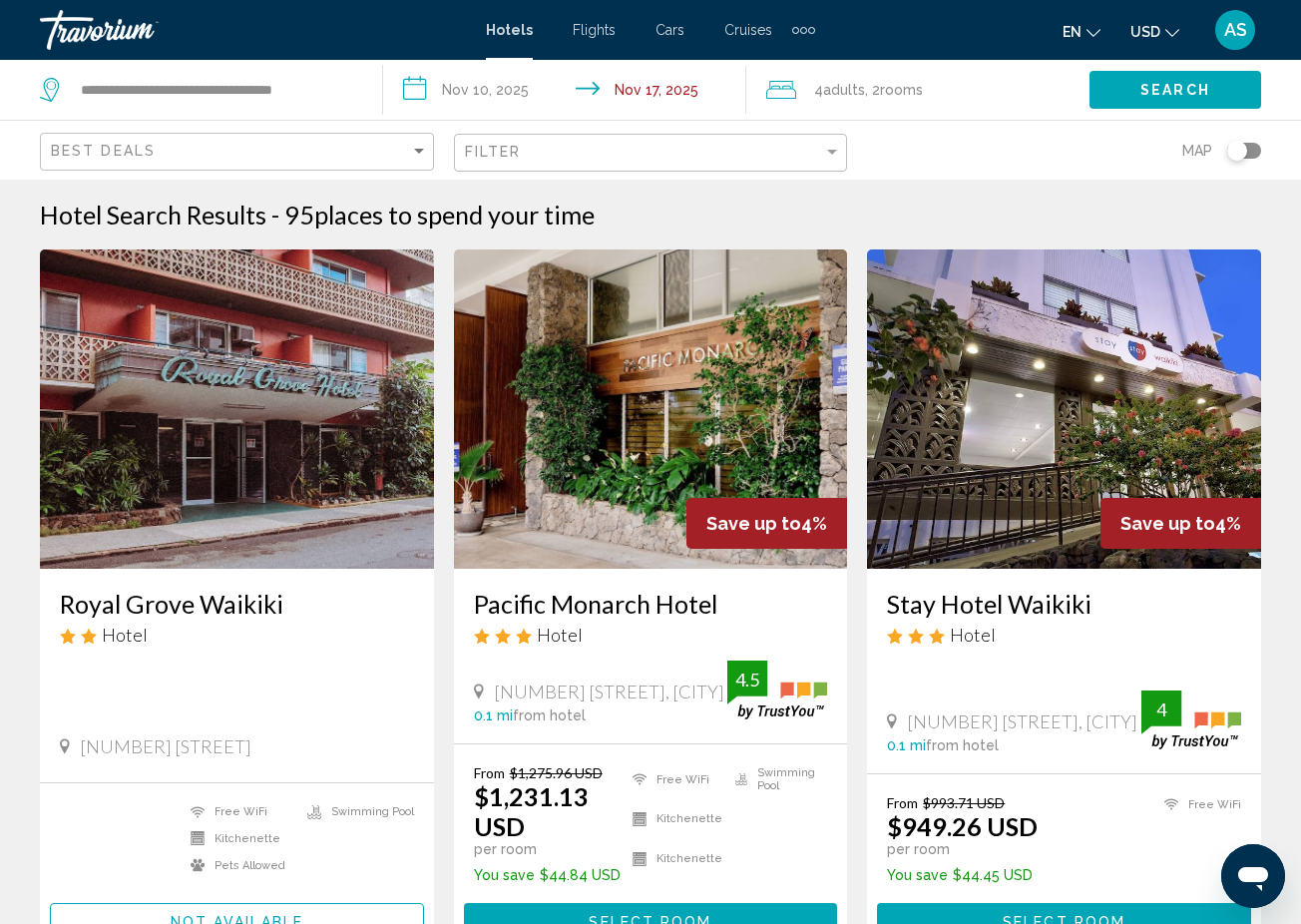 click on "Search" 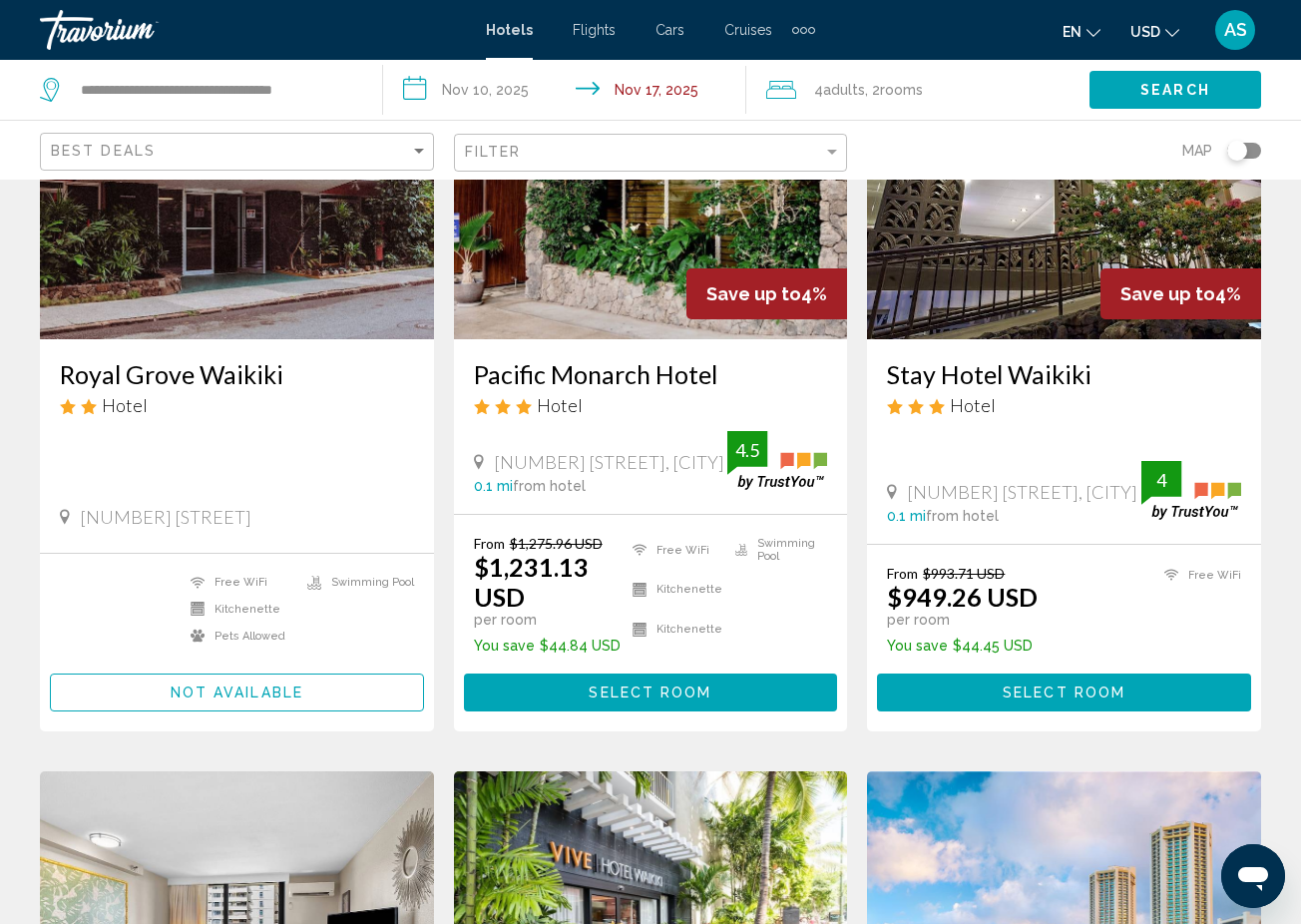 scroll, scrollTop: 240, scrollLeft: 0, axis: vertical 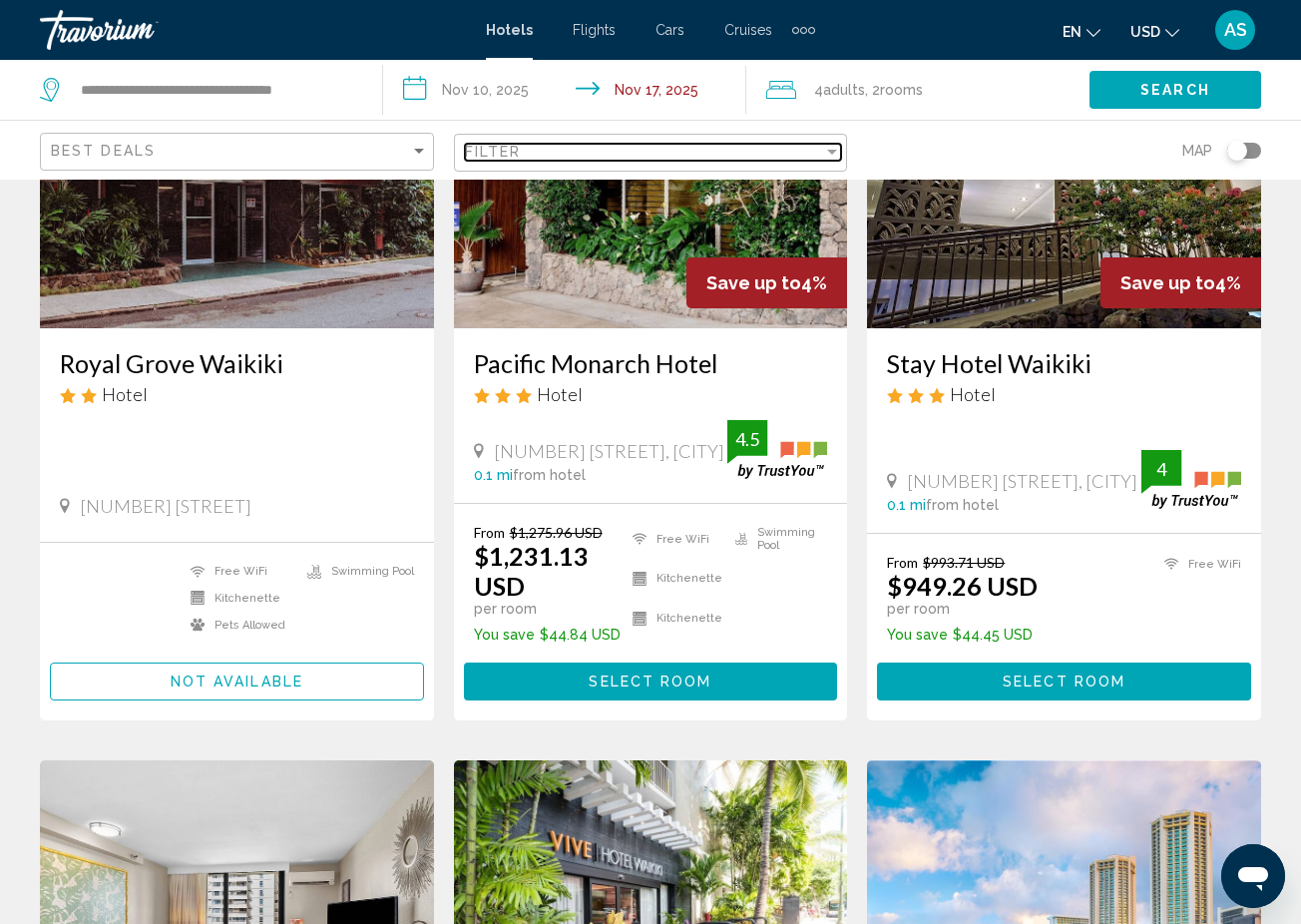 click at bounding box center (832, 152) 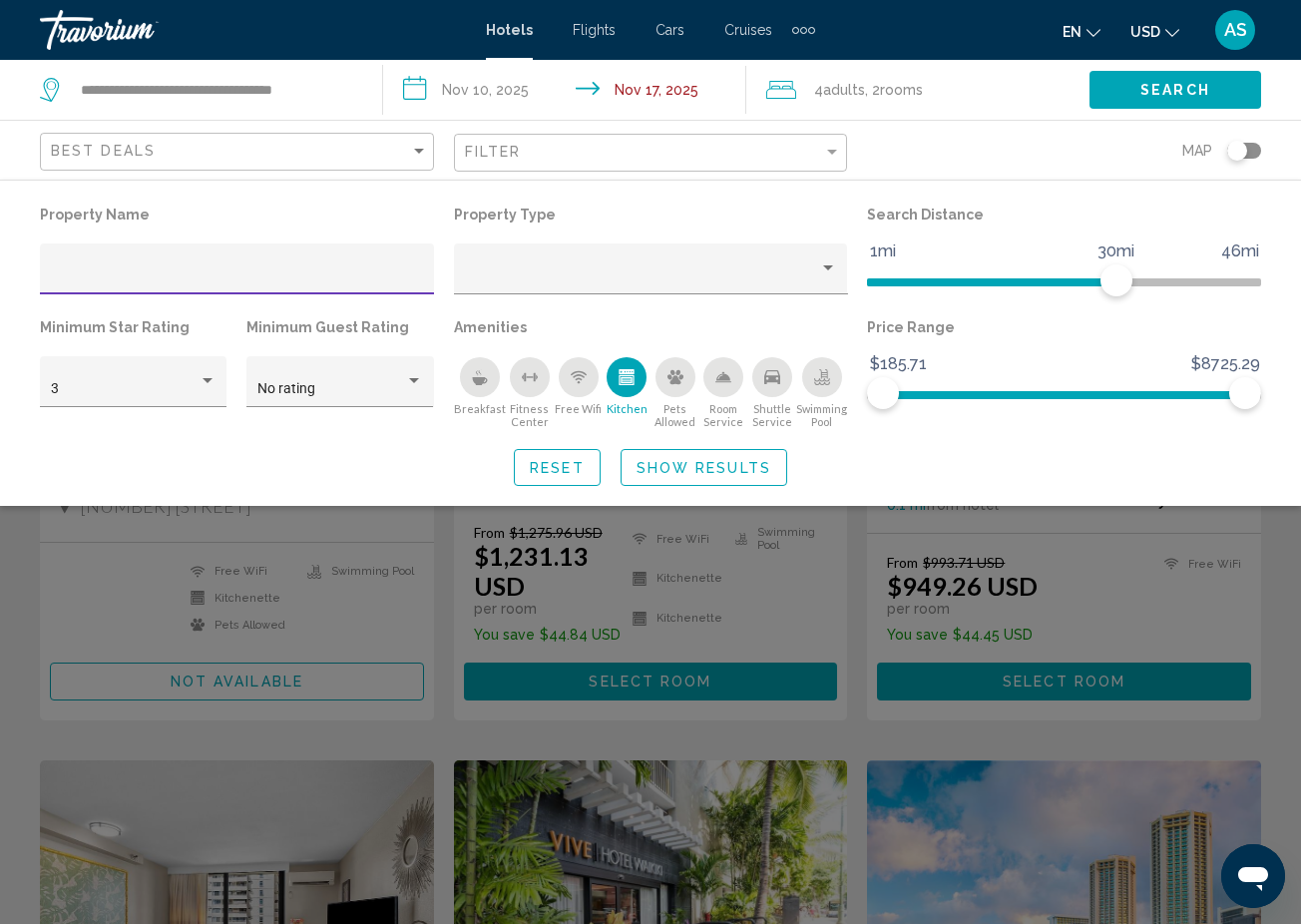 click on "Show Results" 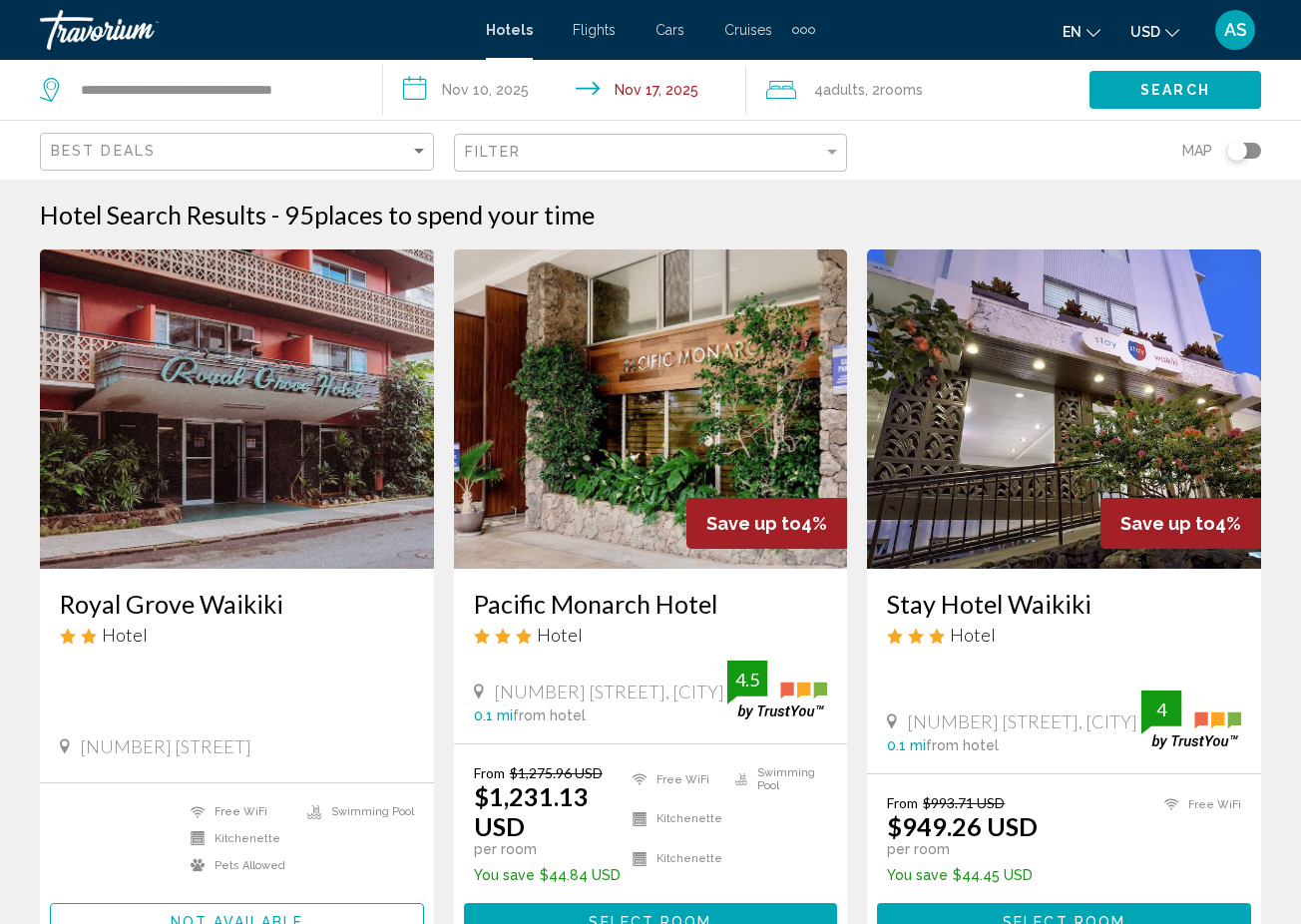 scroll, scrollTop: 0, scrollLeft: 0, axis: both 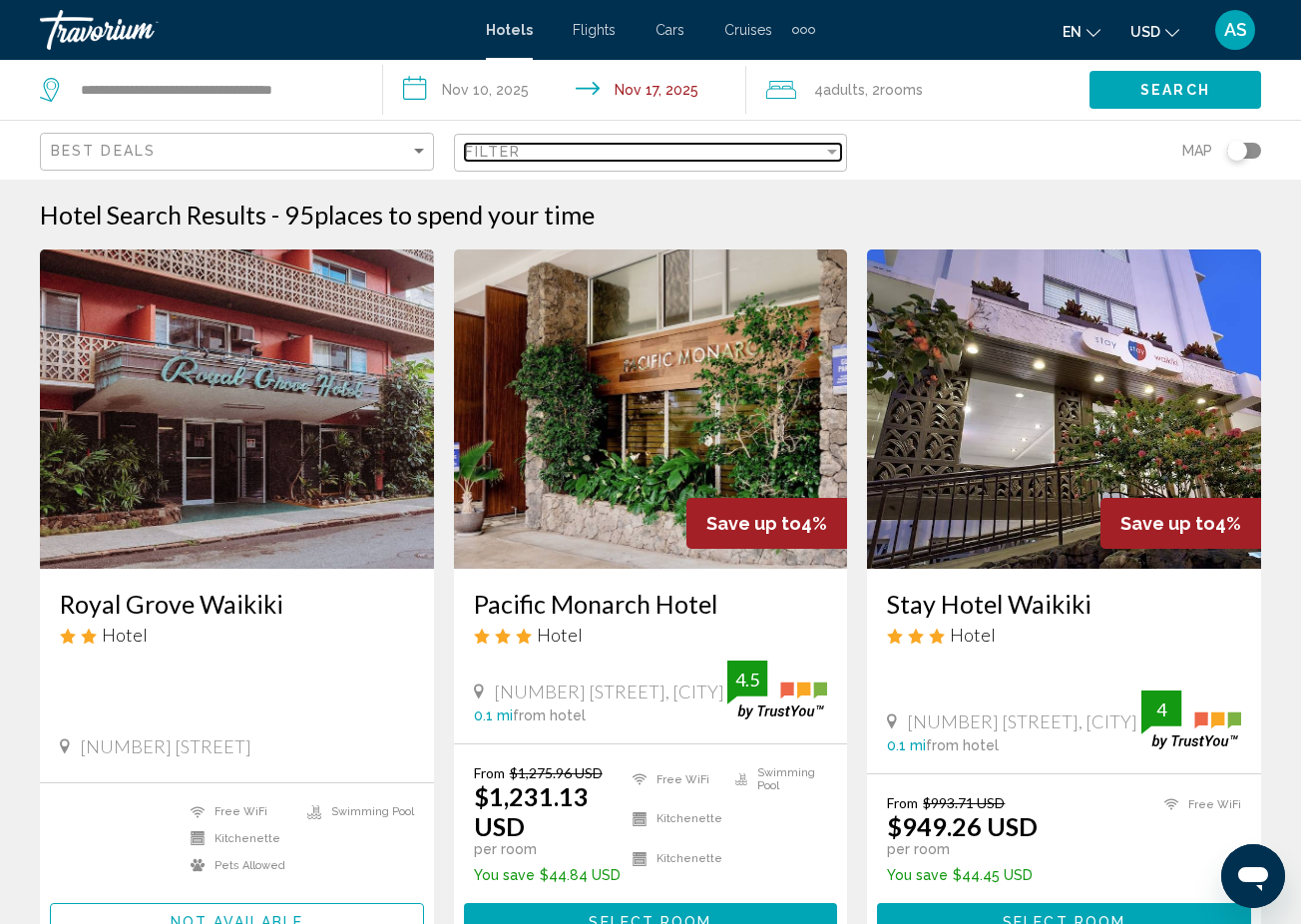 click at bounding box center [832, 152] 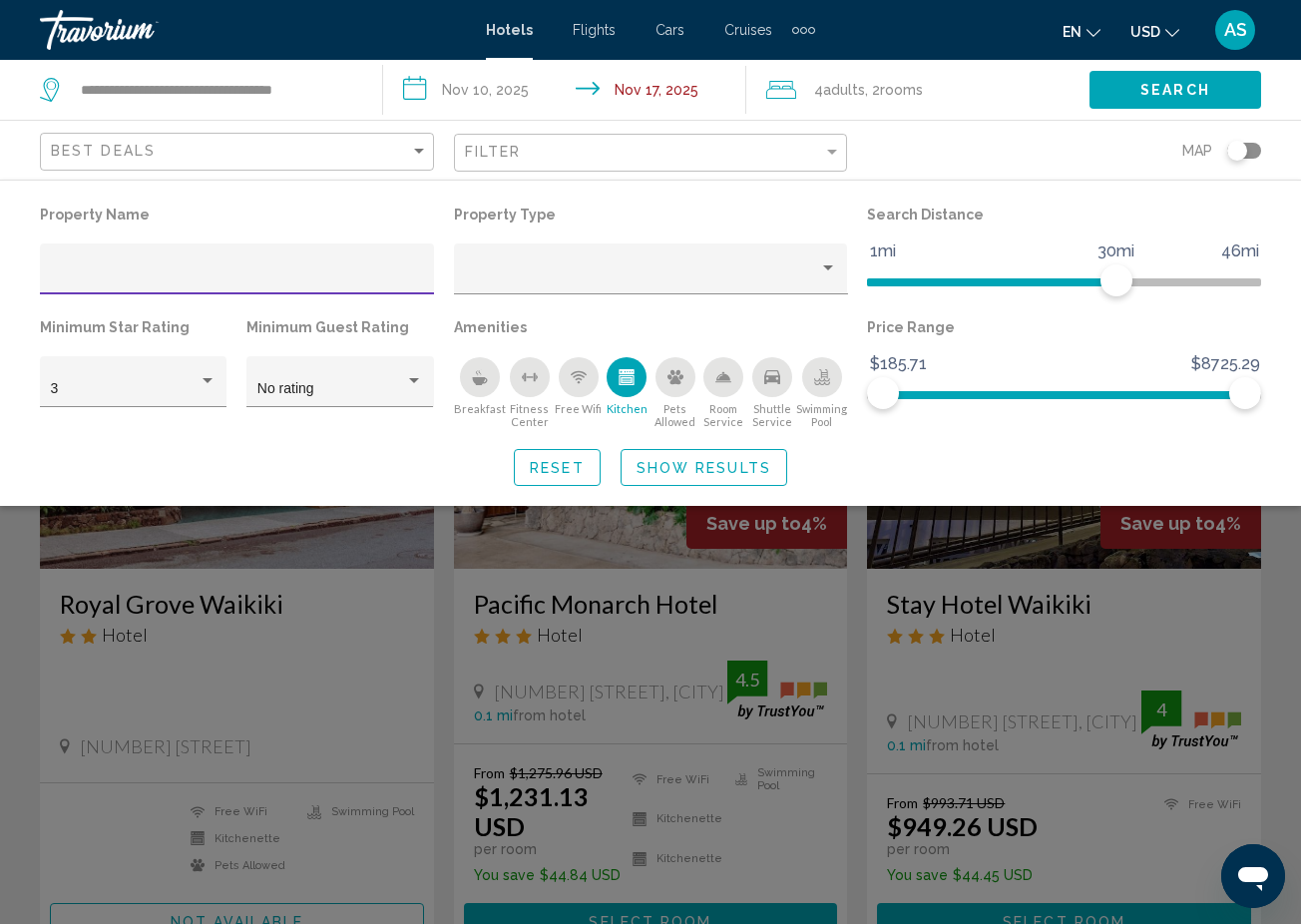 click 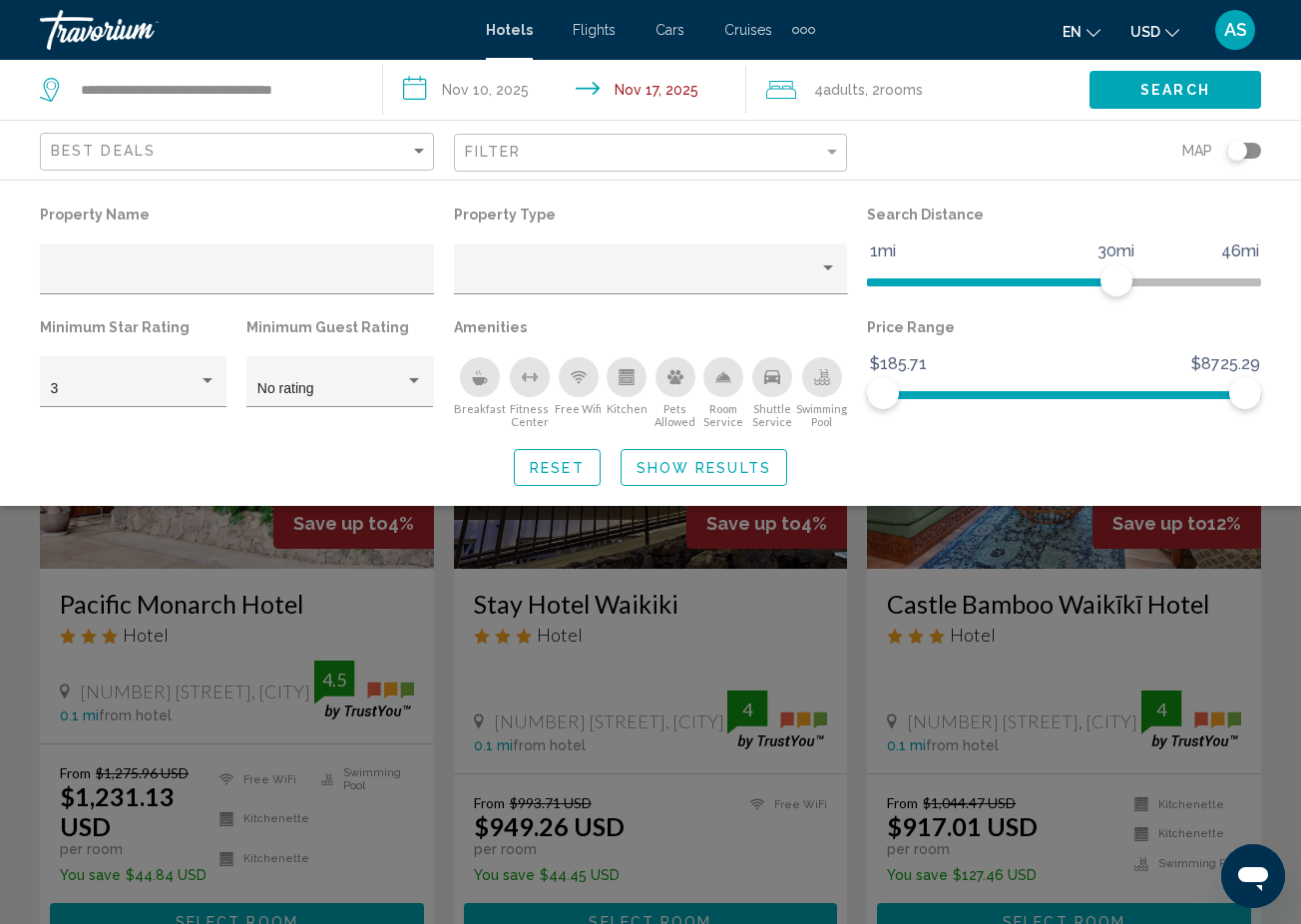 click on "Show Results" 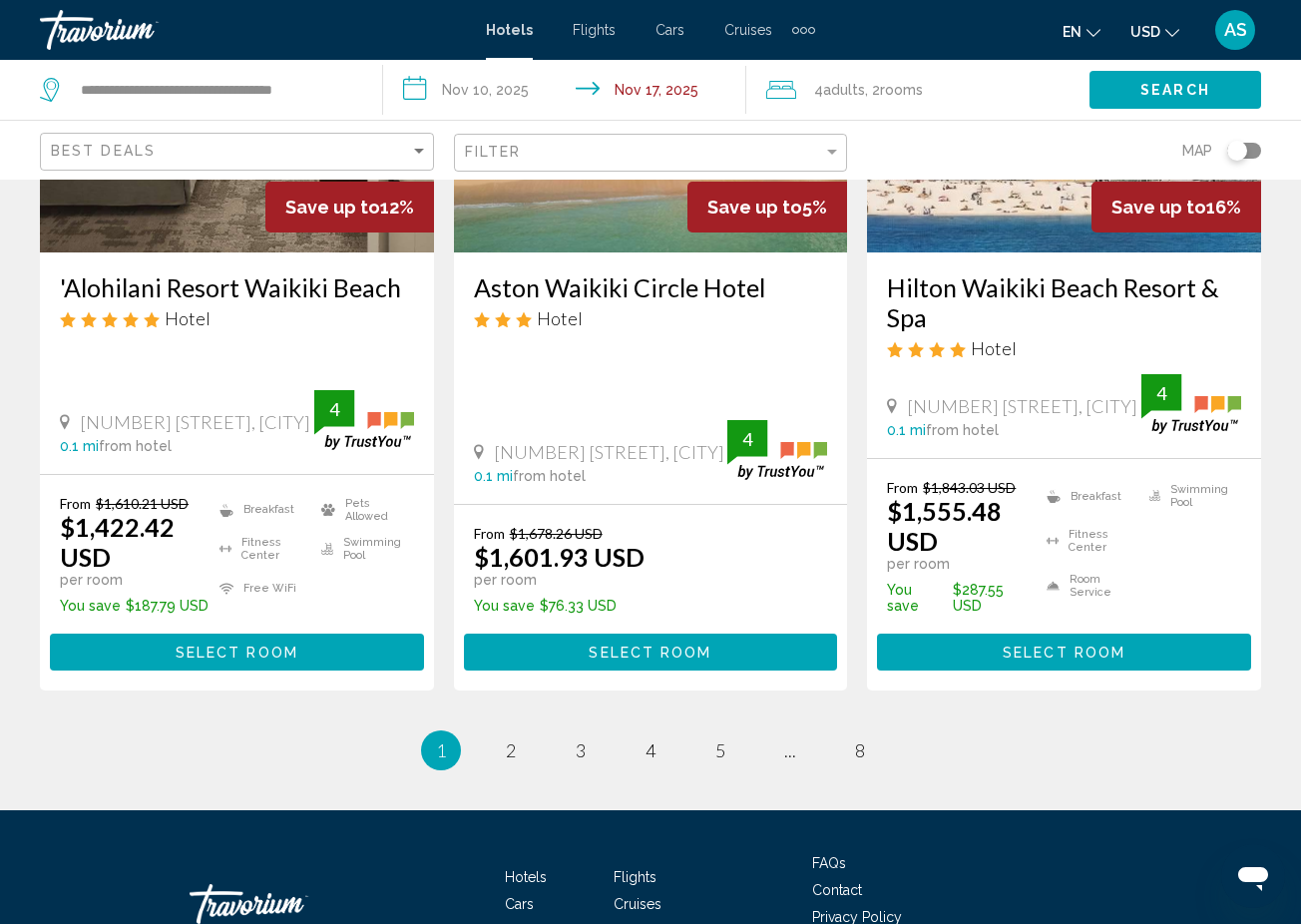 scroll, scrollTop: 2649, scrollLeft: 0, axis: vertical 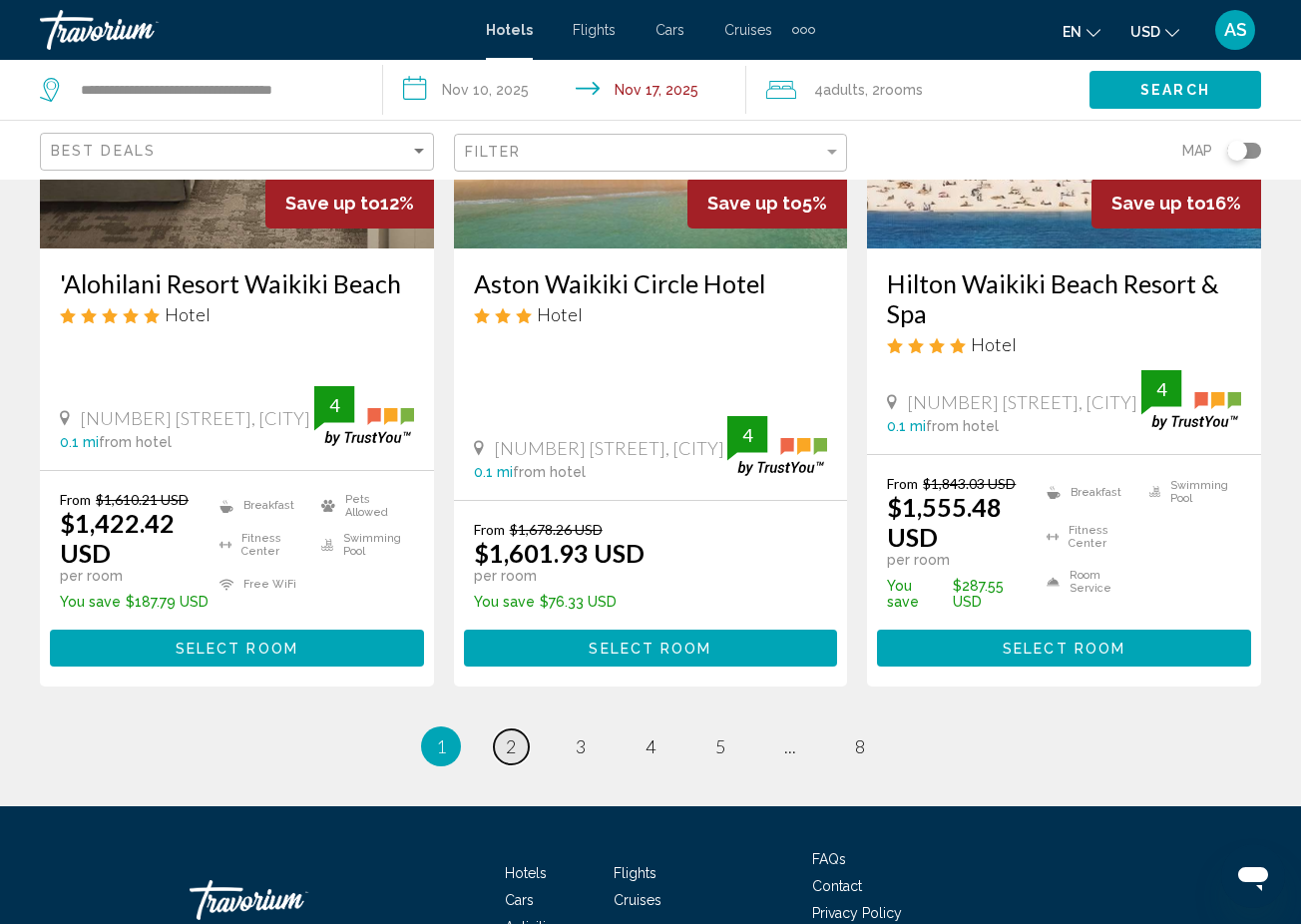 click on "2" at bounding box center (511, 746) 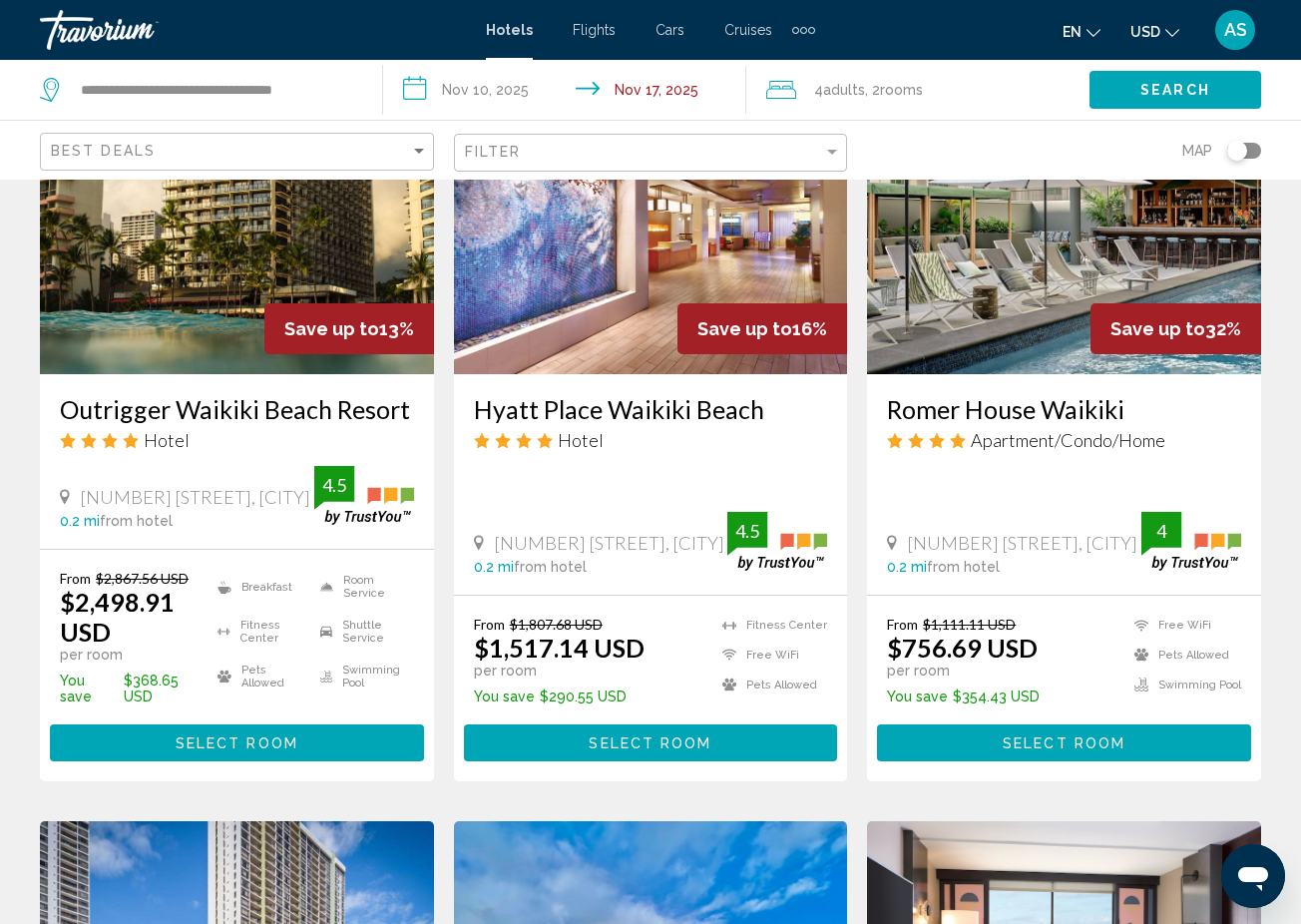 scroll, scrollTop: 1746, scrollLeft: 0, axis: vertical 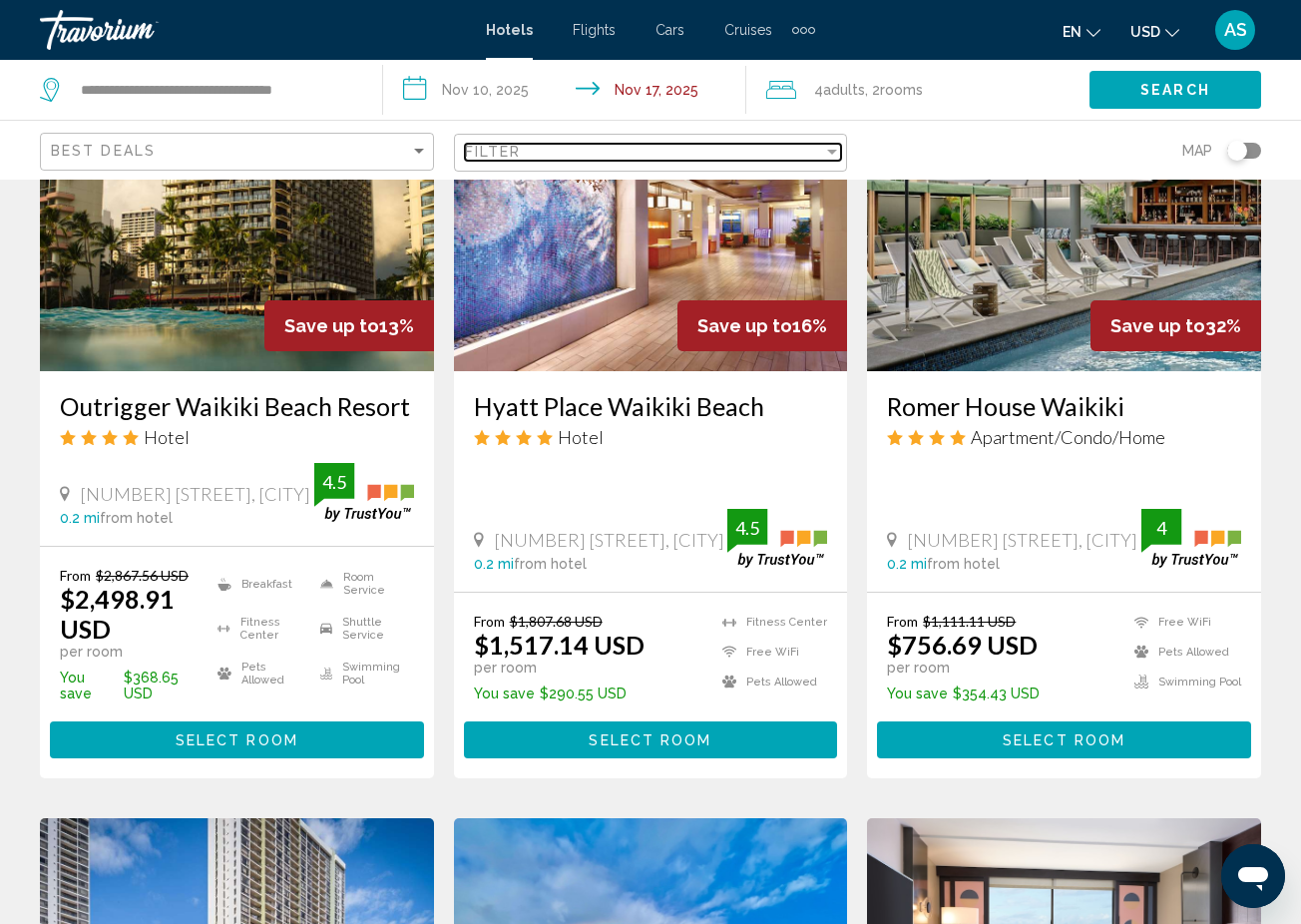 click at bounding box center [832, 152] 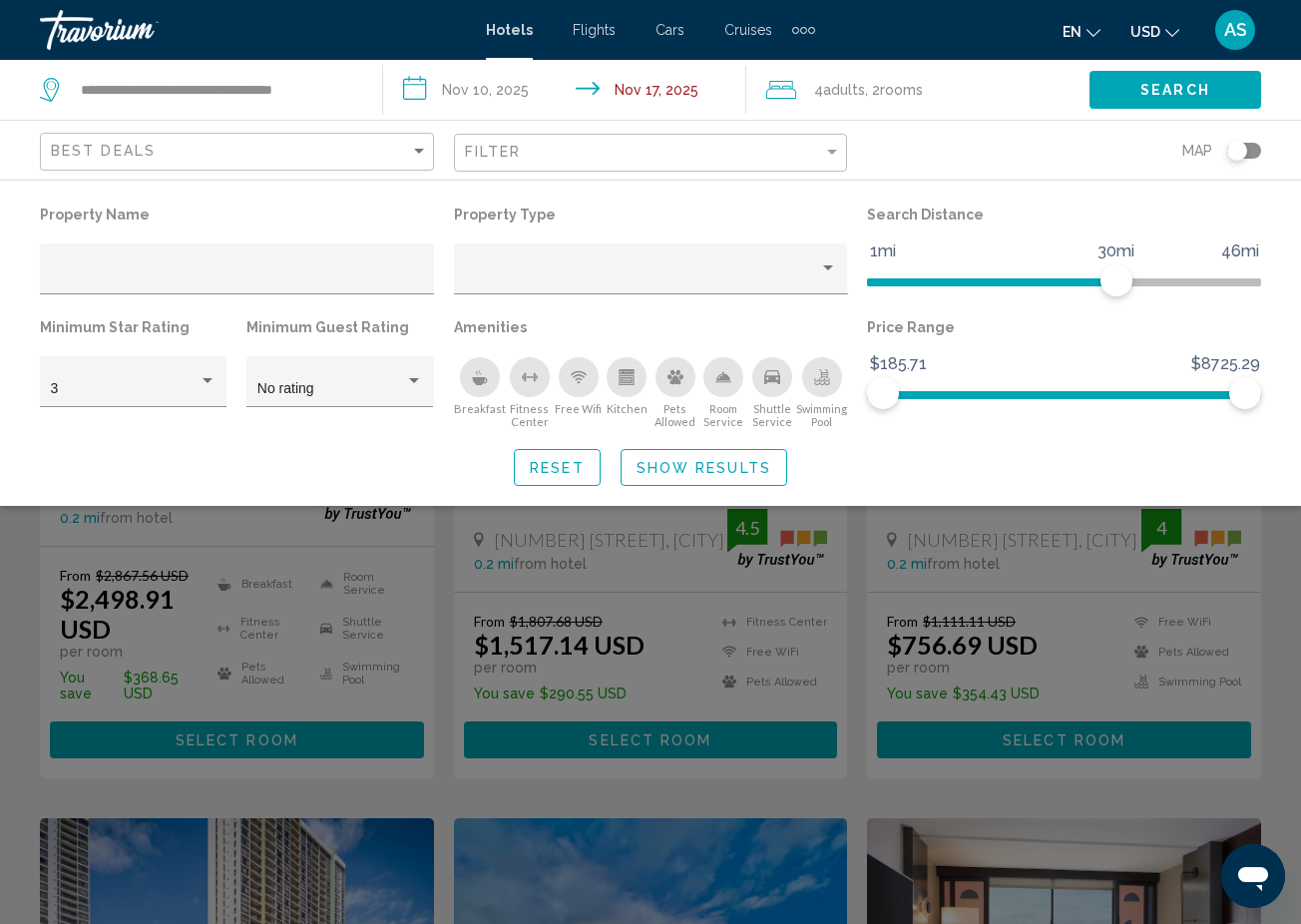 click 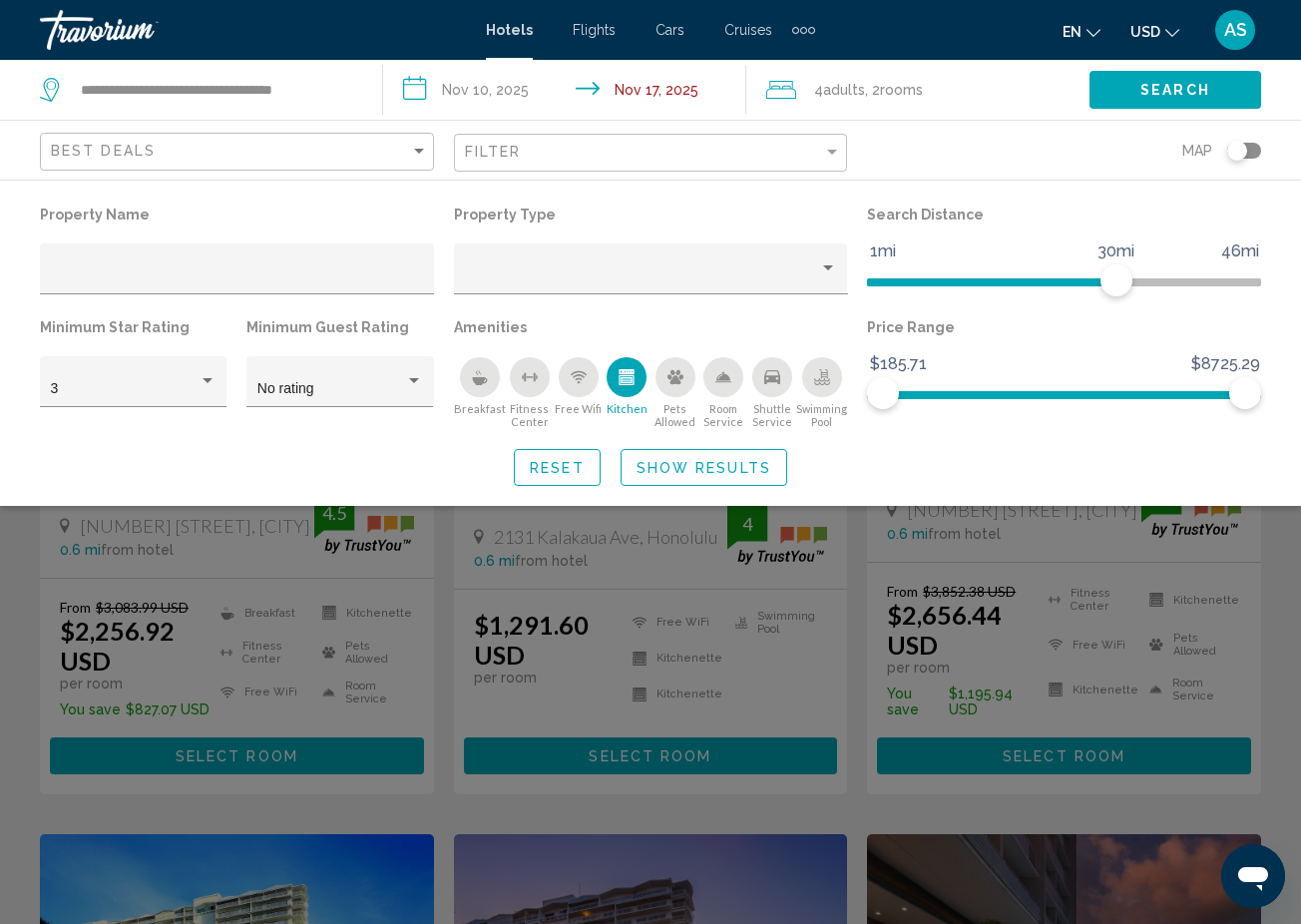 click on "Show Results" 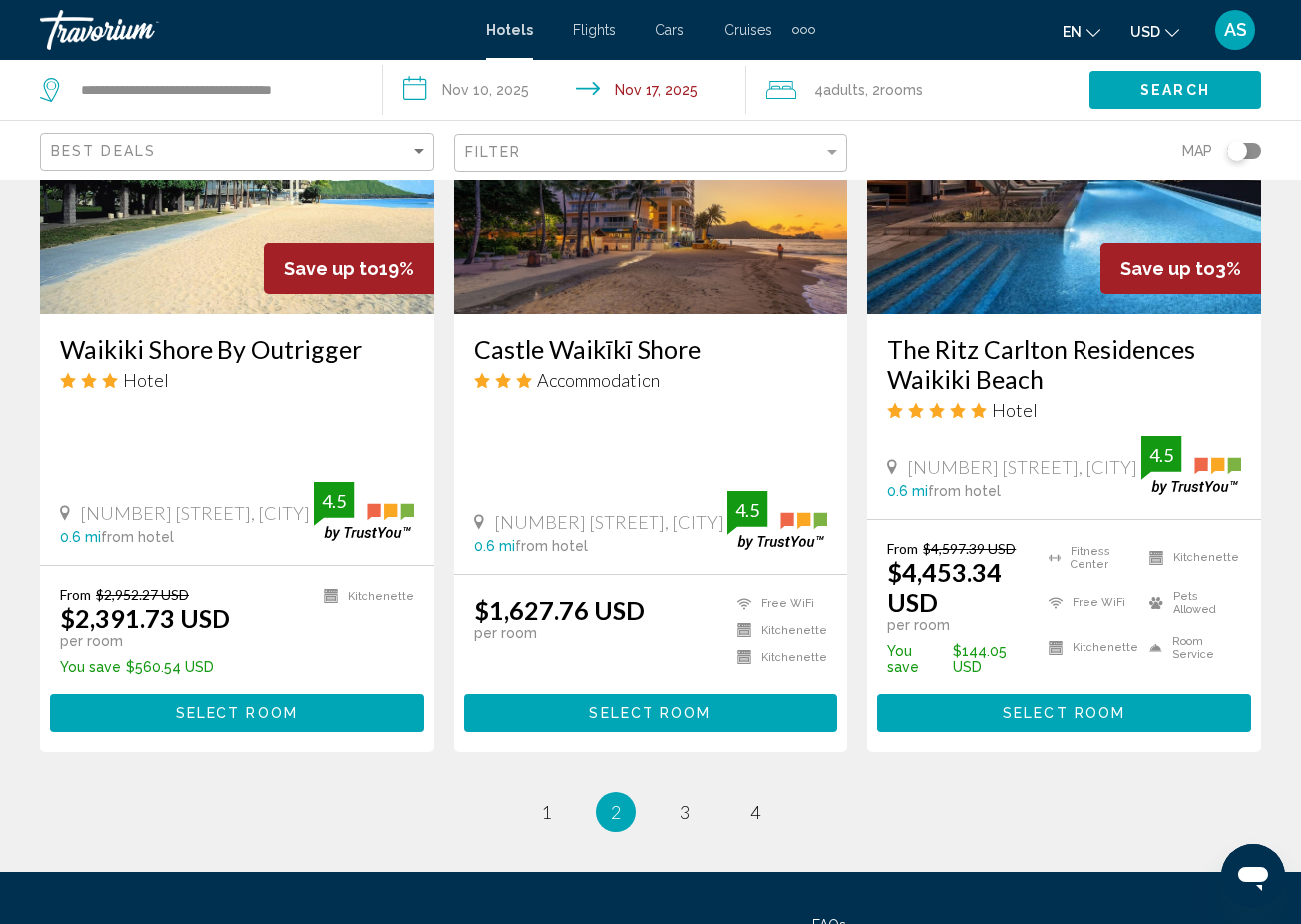scroll, scrollTop: 2586, scrollLeft: 0, axis: vertical 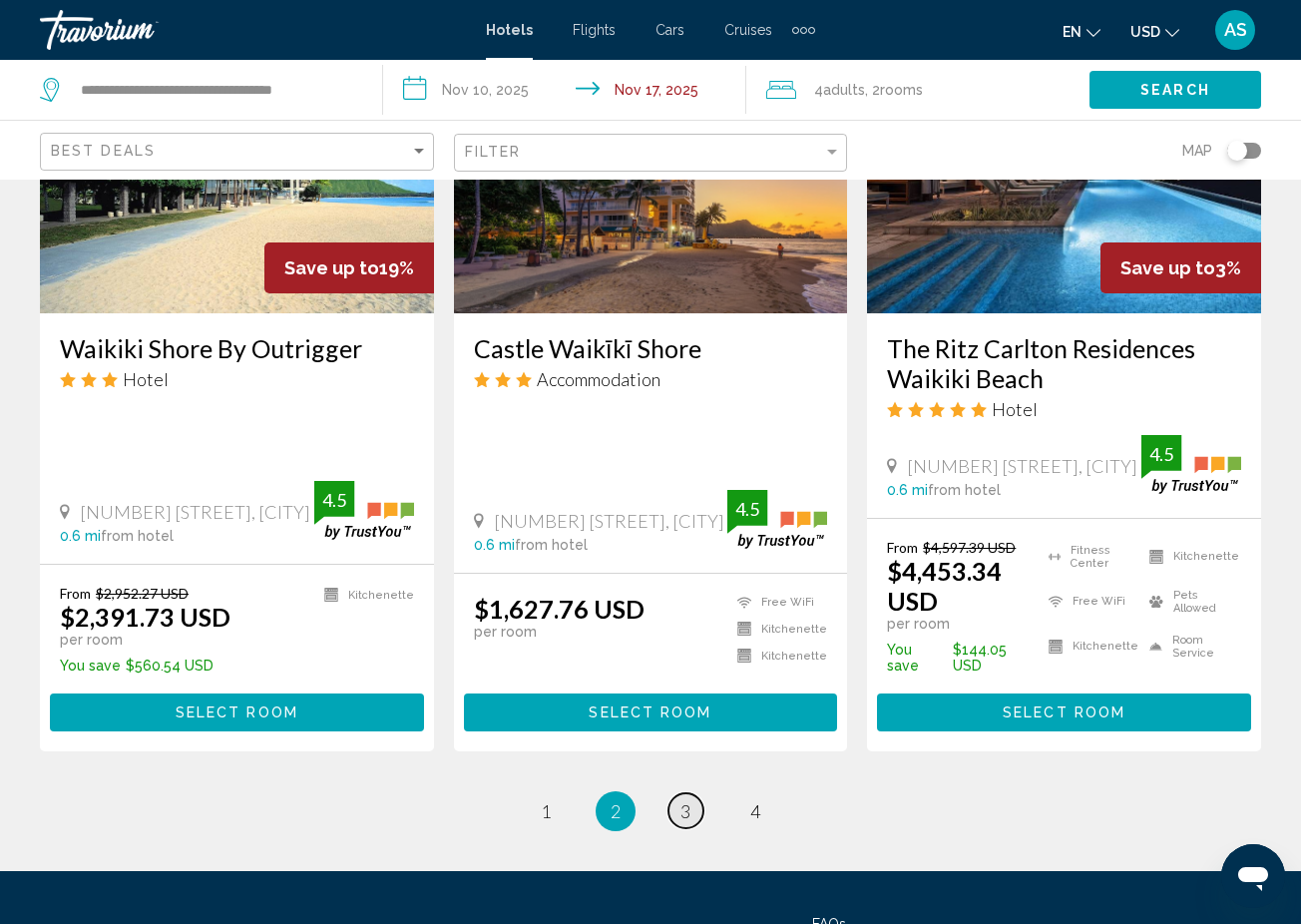 click on "3" at bounding box center [685, 811] 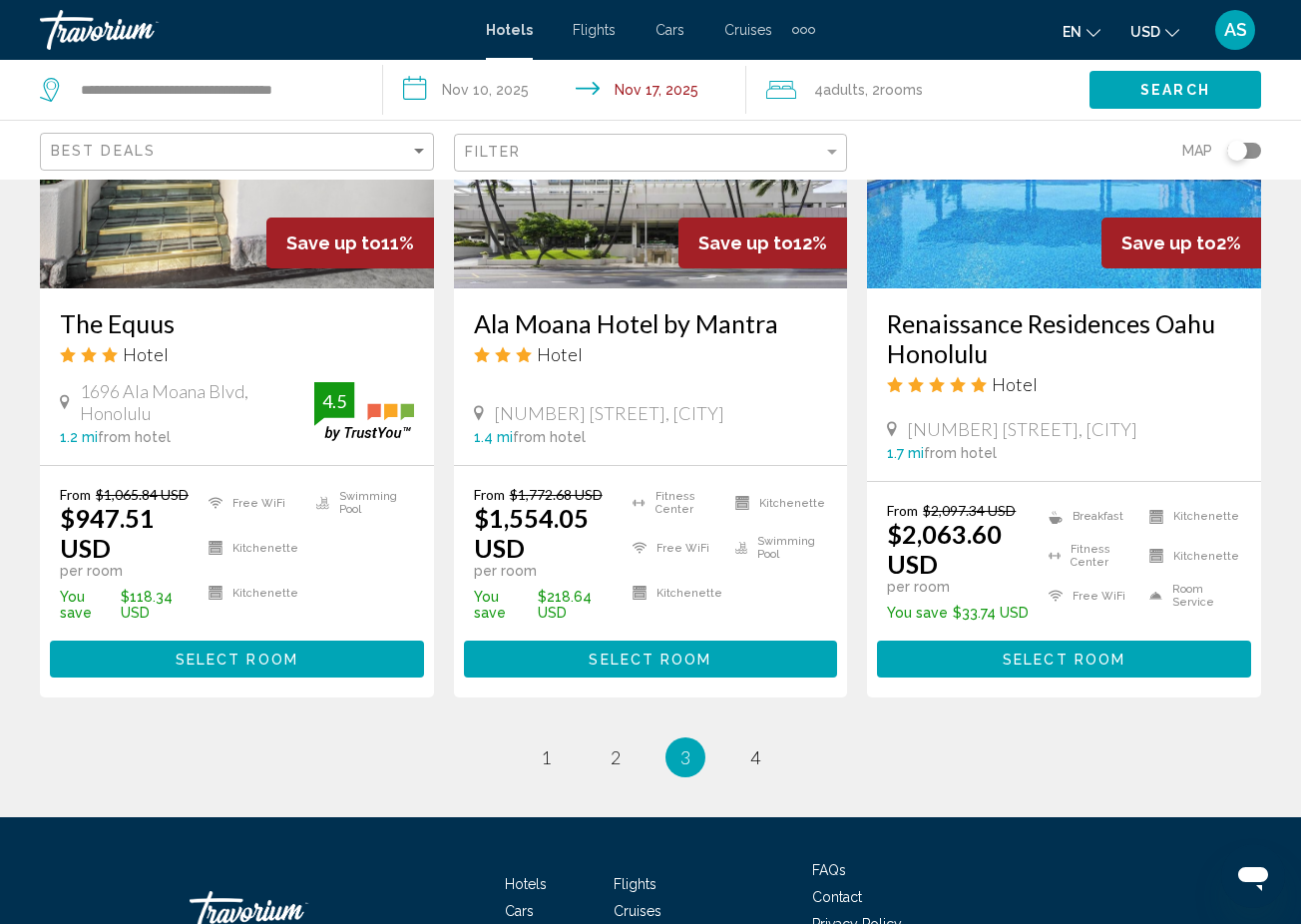 scroll, scrollTop: 2688, scrollLeft: 0, axis: vertical 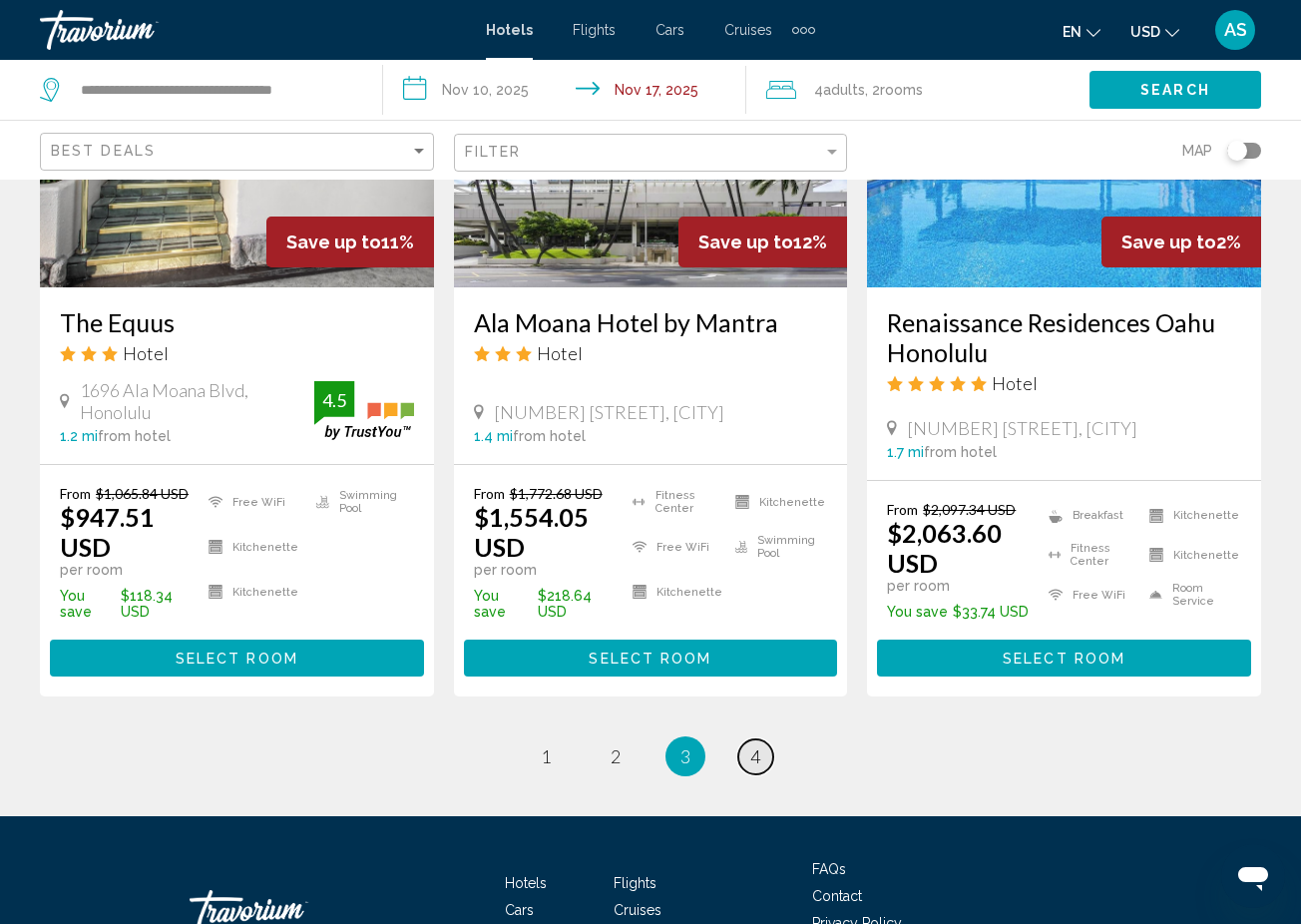 click on "4" at bounding box center (755, 756) 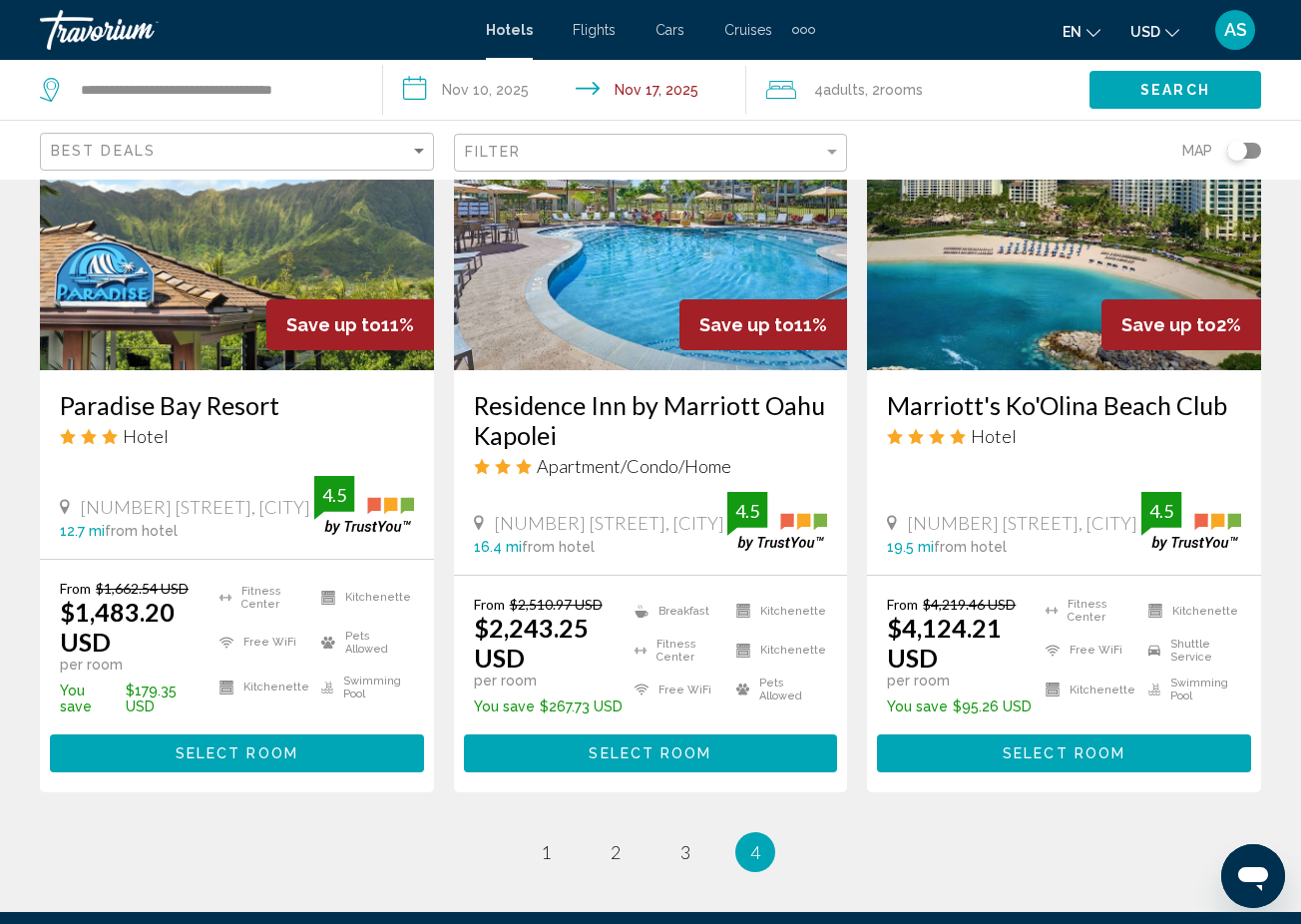 scroll, scrollTop: 970, scrollLeft: 0, axis: vertical 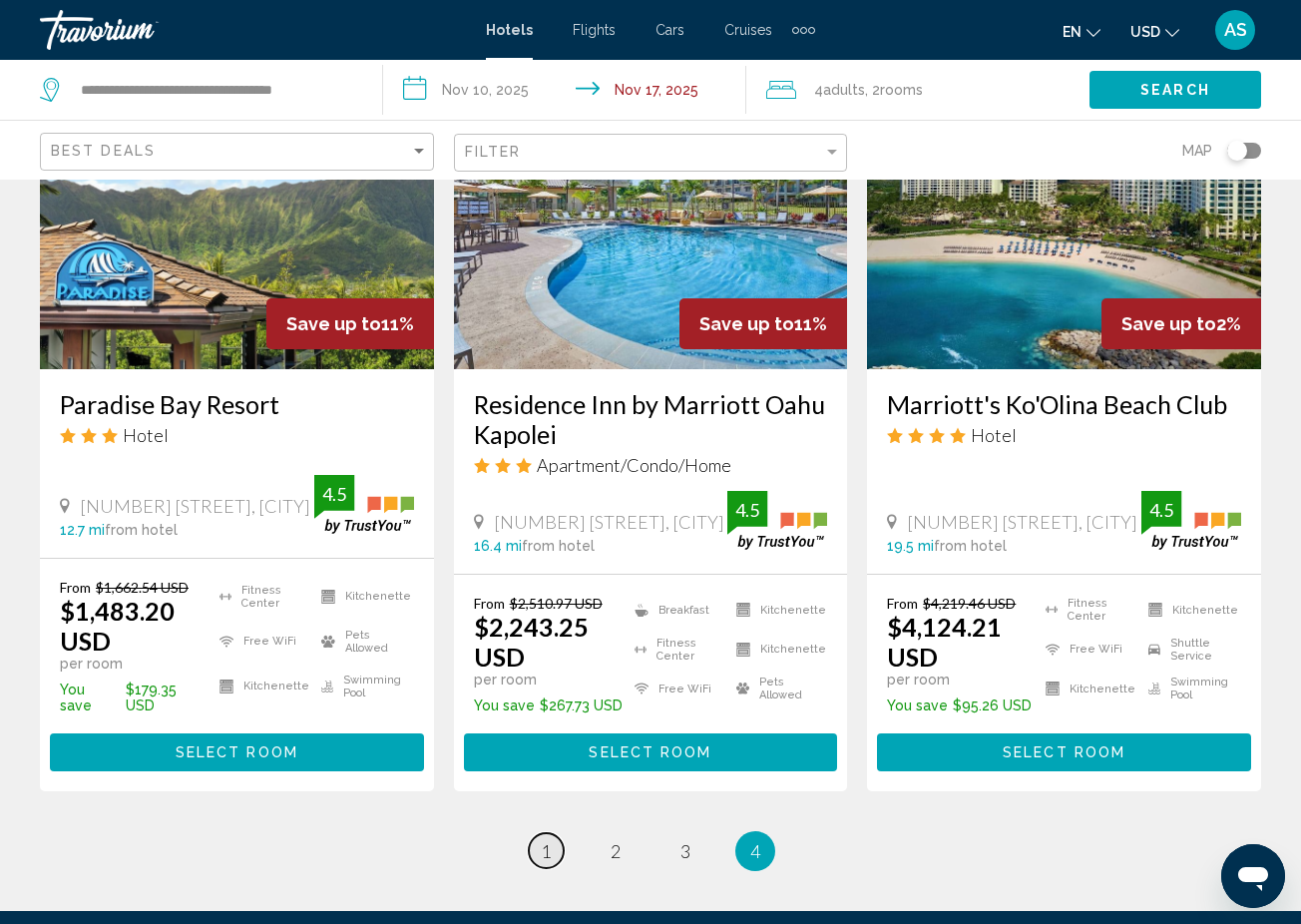 click on "1" at bounding box center (546, 851) 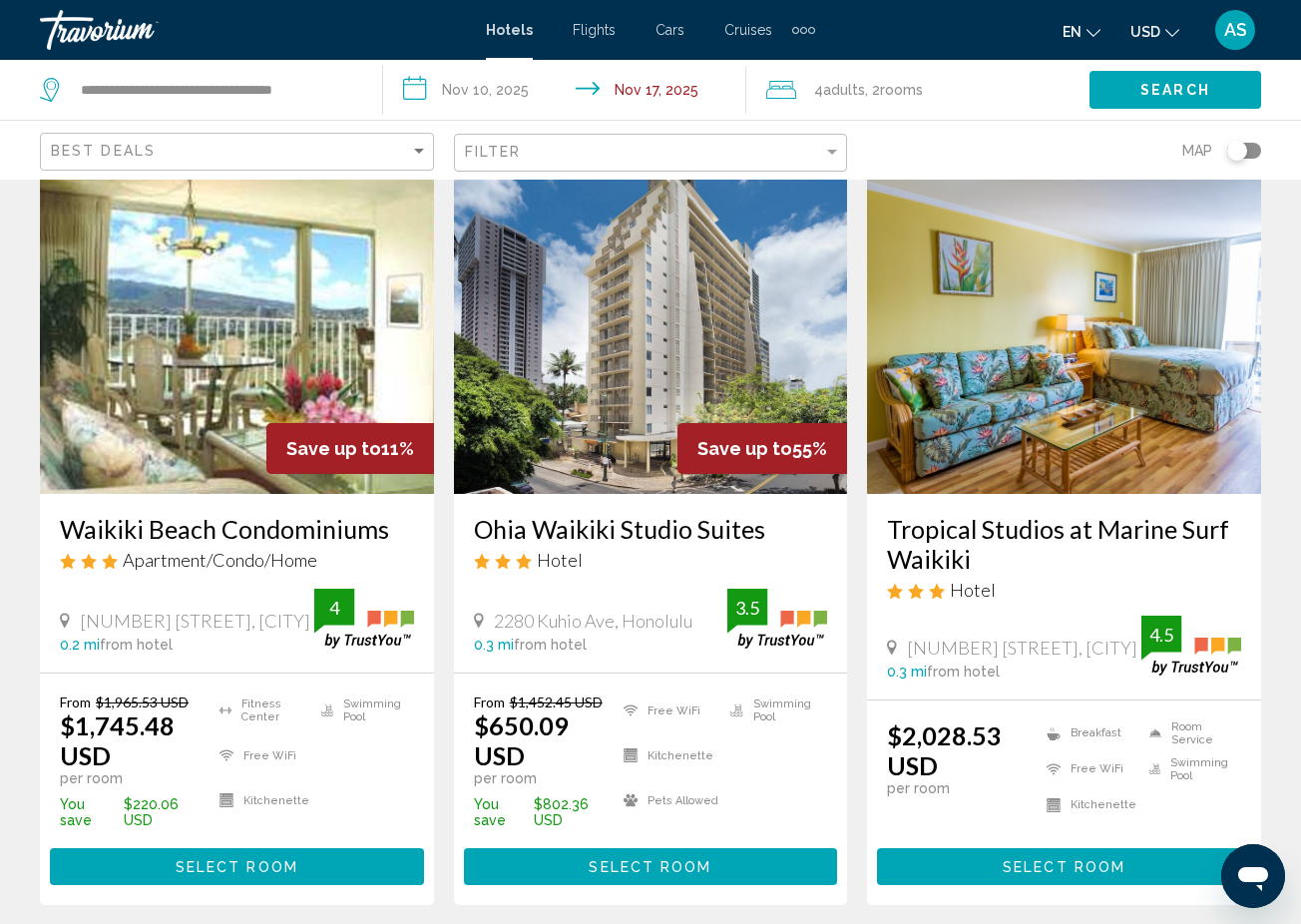 scroll, scrollTop: 2380, scrollLeft: 0, axis: vertical 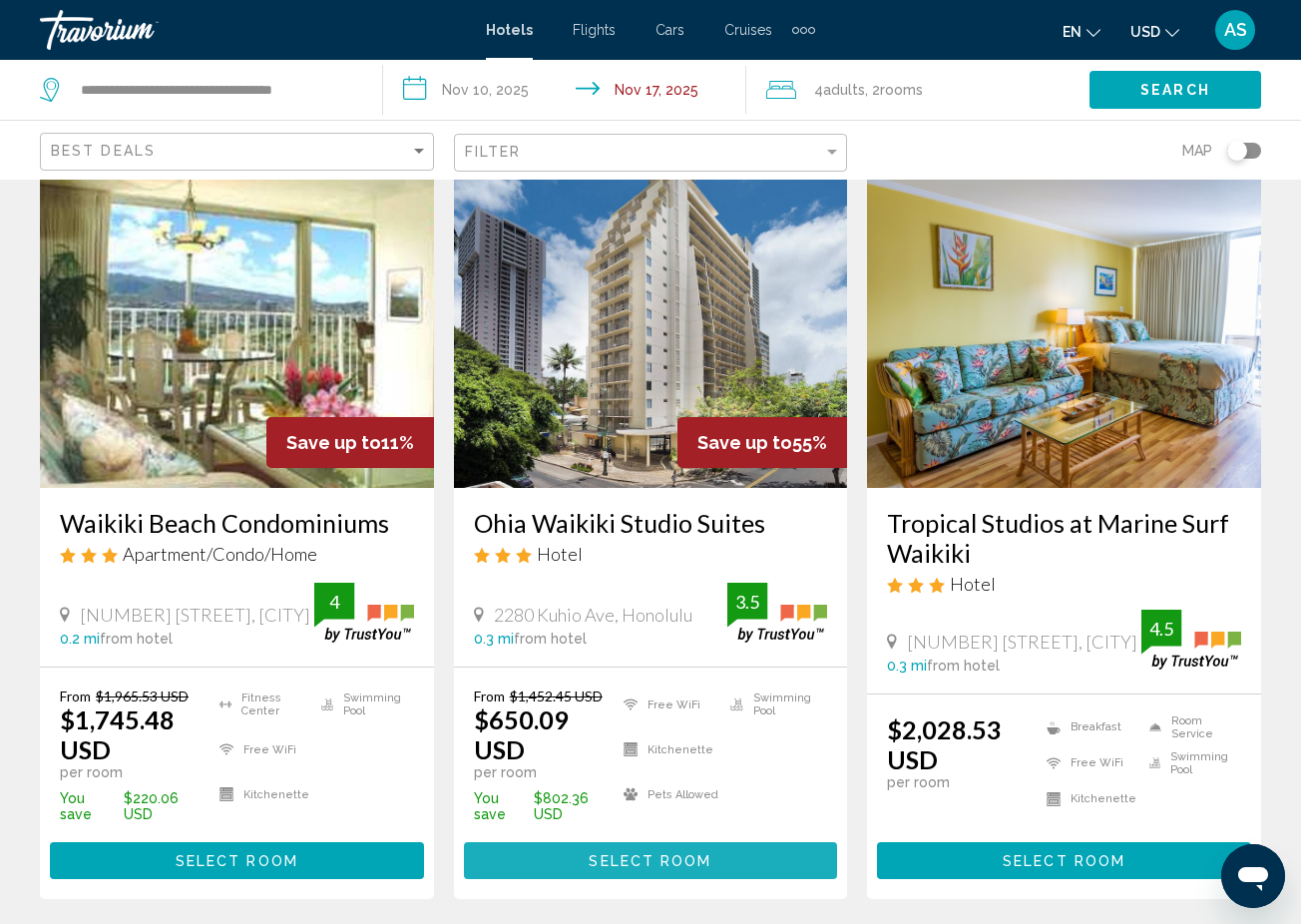 click on "Select Room" at bounding box center (650, 861) 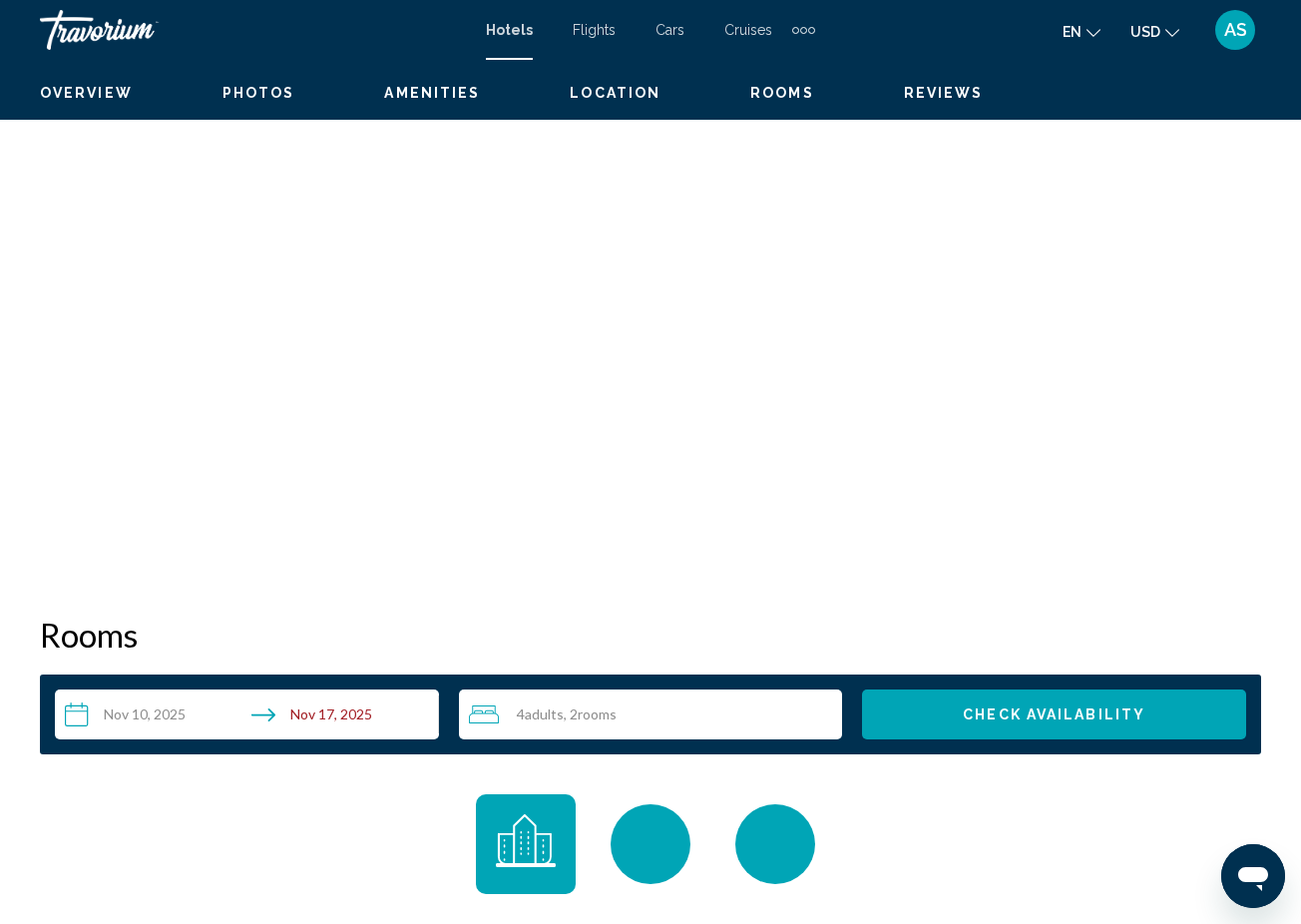 scroll, scrollTop: 72, scrollLeft: 0, axis: vertical 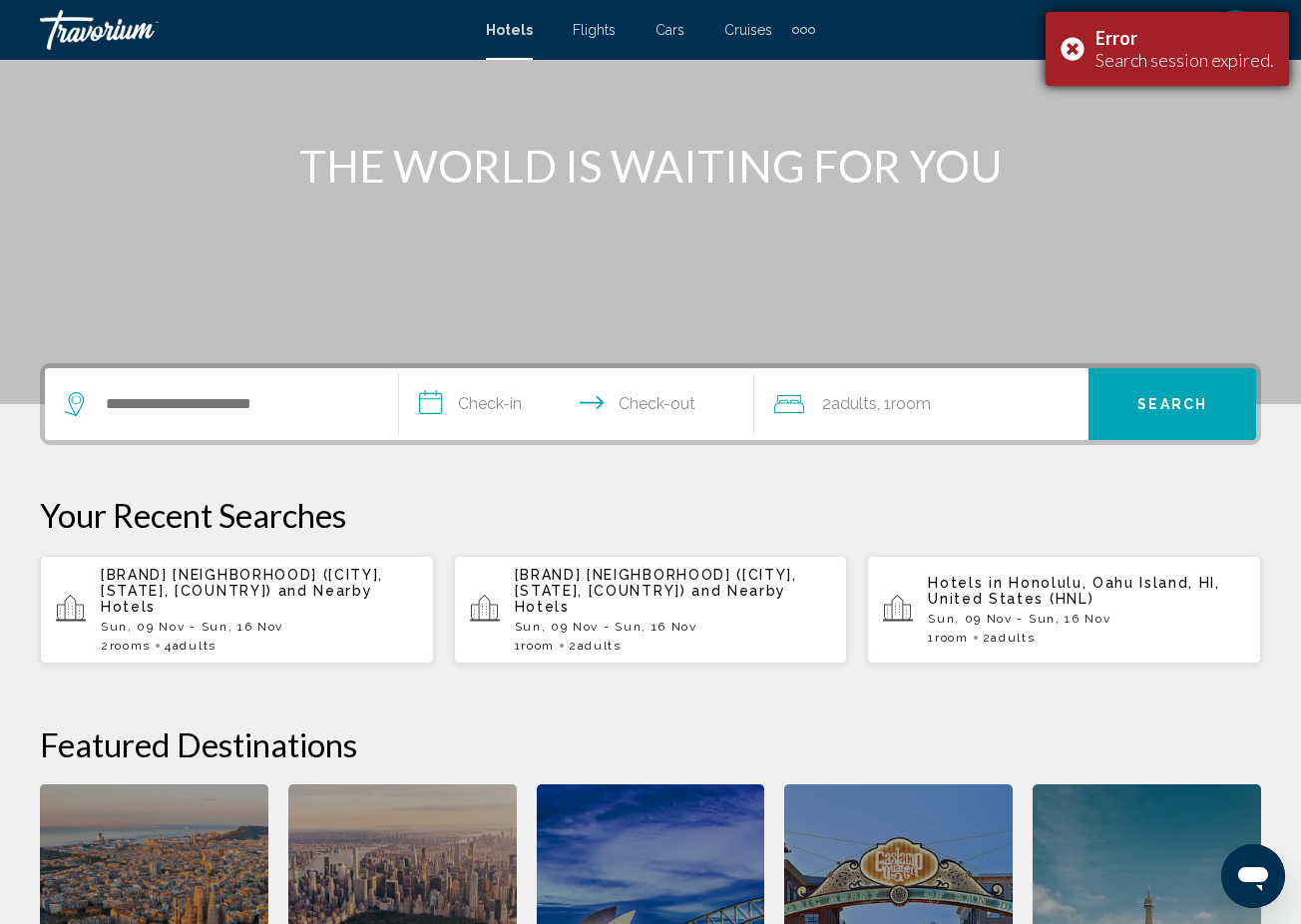 click on "Error   Search session expired." at bounding box center [1167, 49] 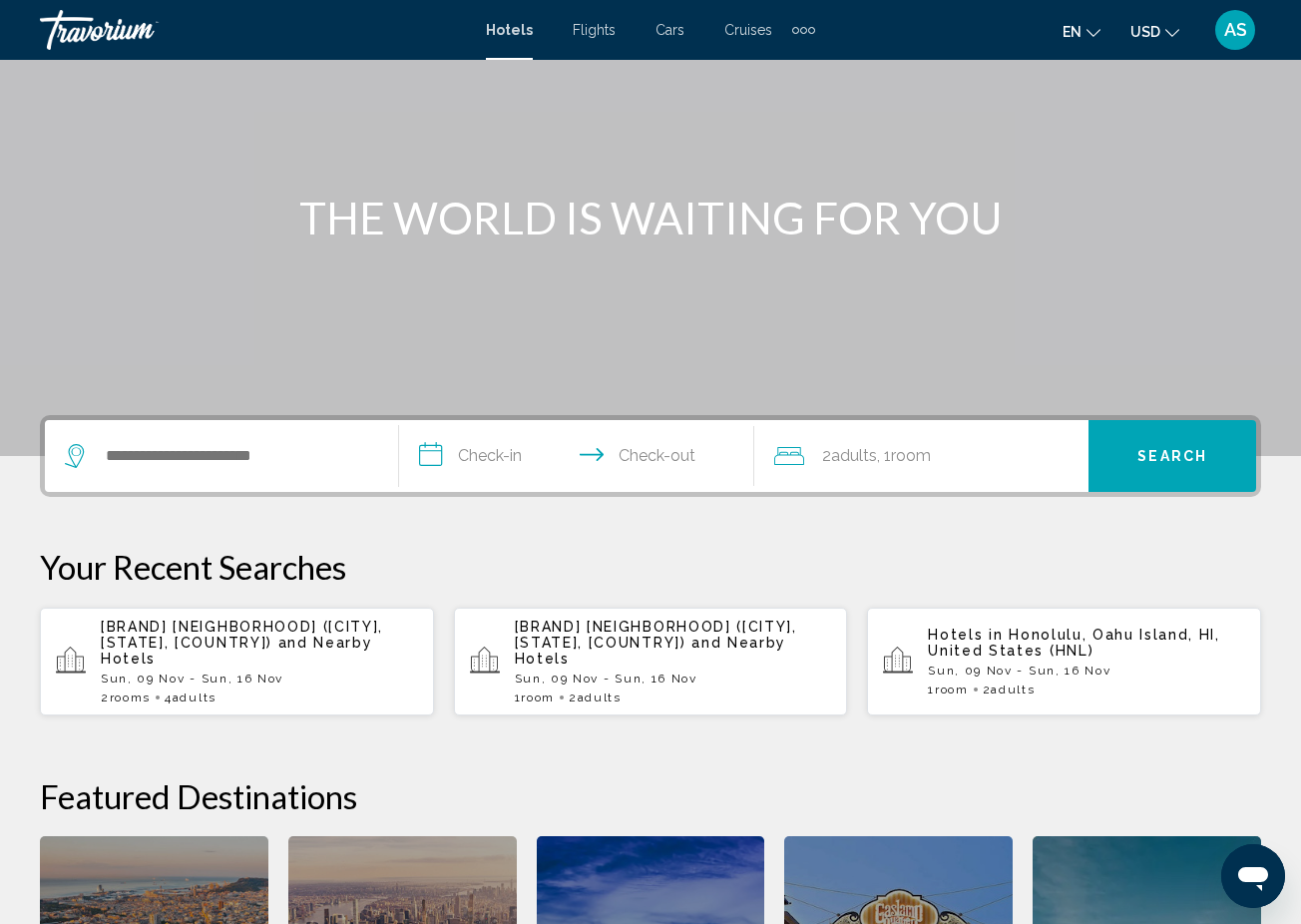 scroll, scrollTop: 138, scrollLeft: 0, axis: vertical 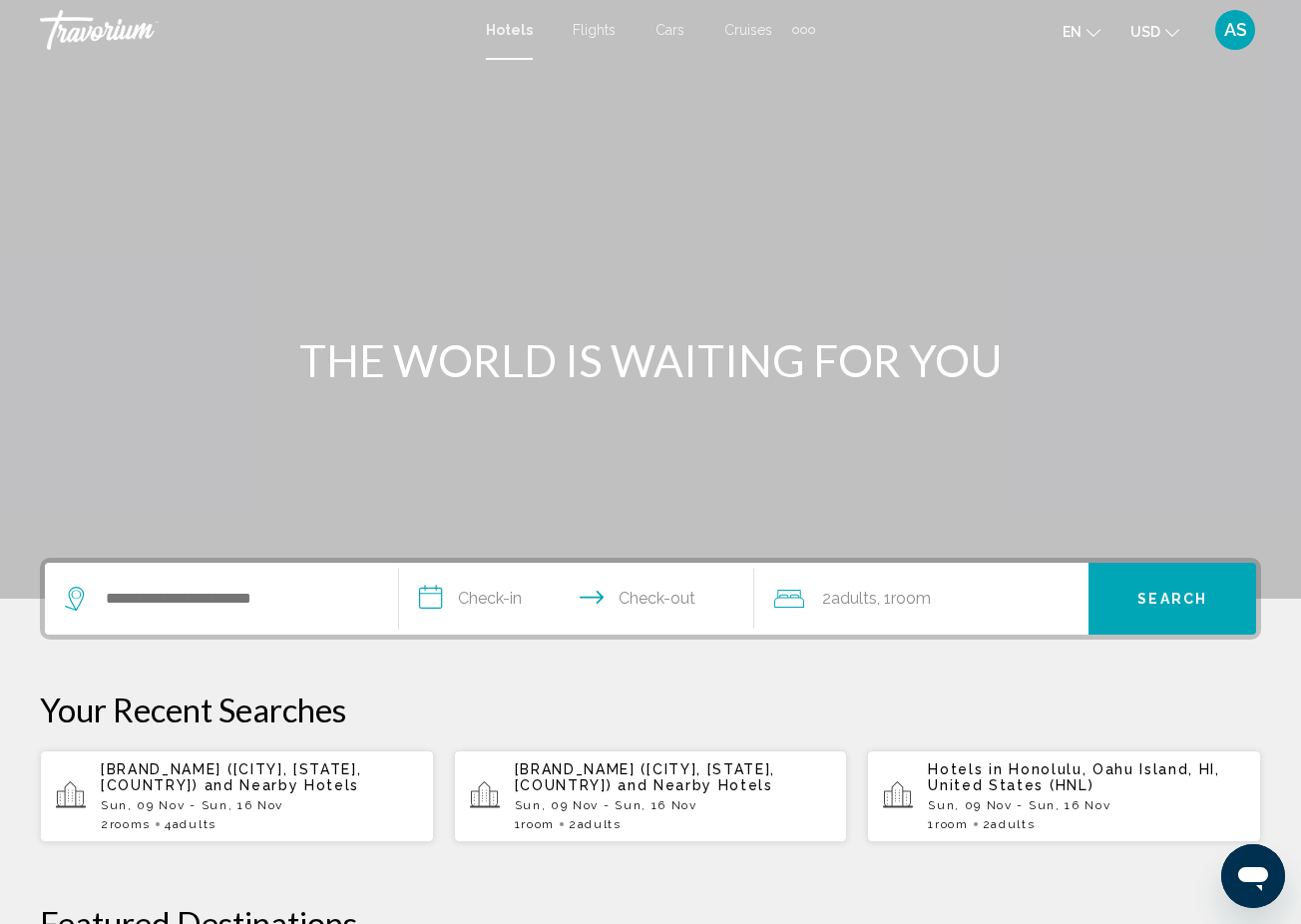 click at bounding box center (221, 599) 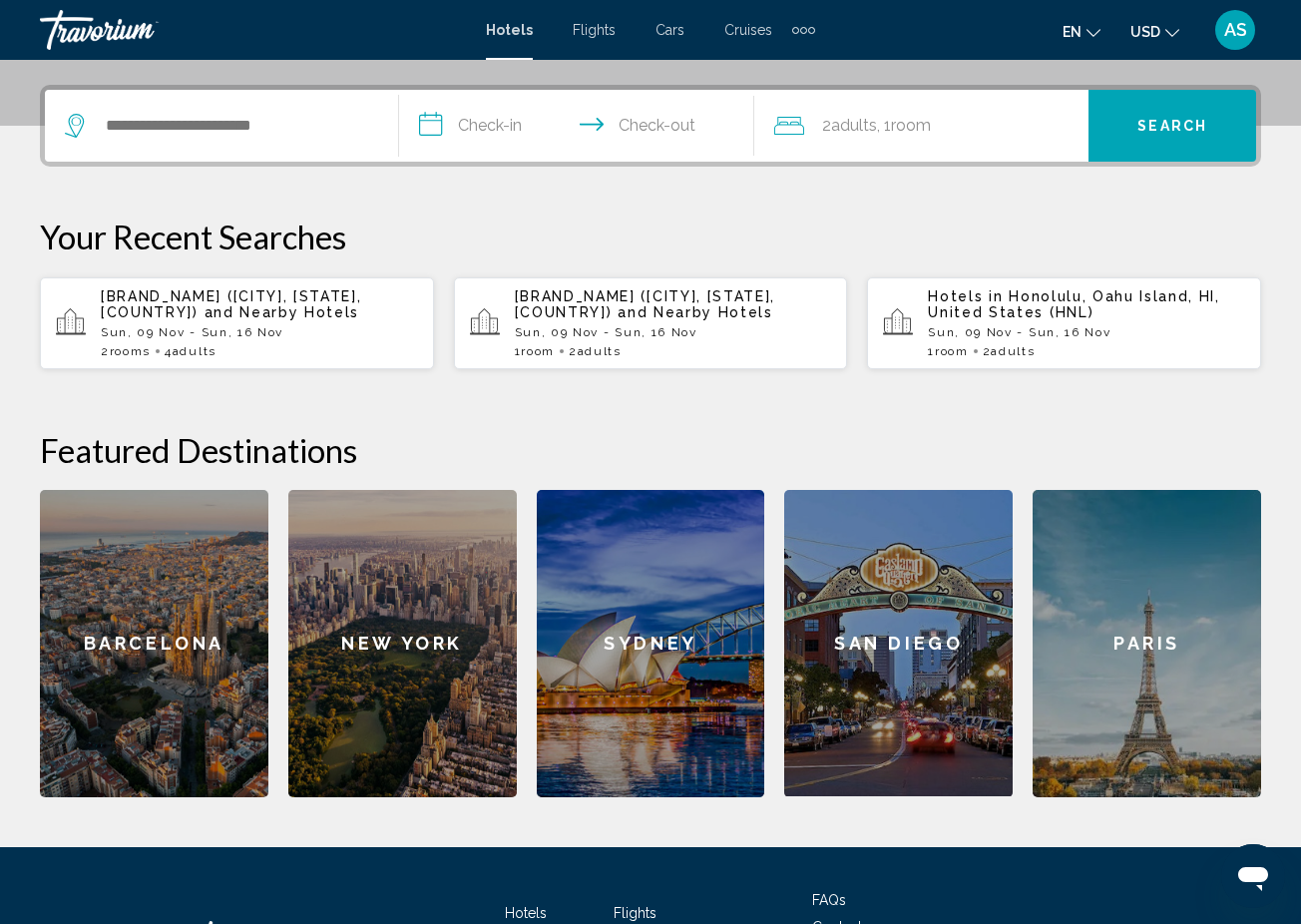scroll, scrollTop: 493, scrollLeft: 0, axis: vertical 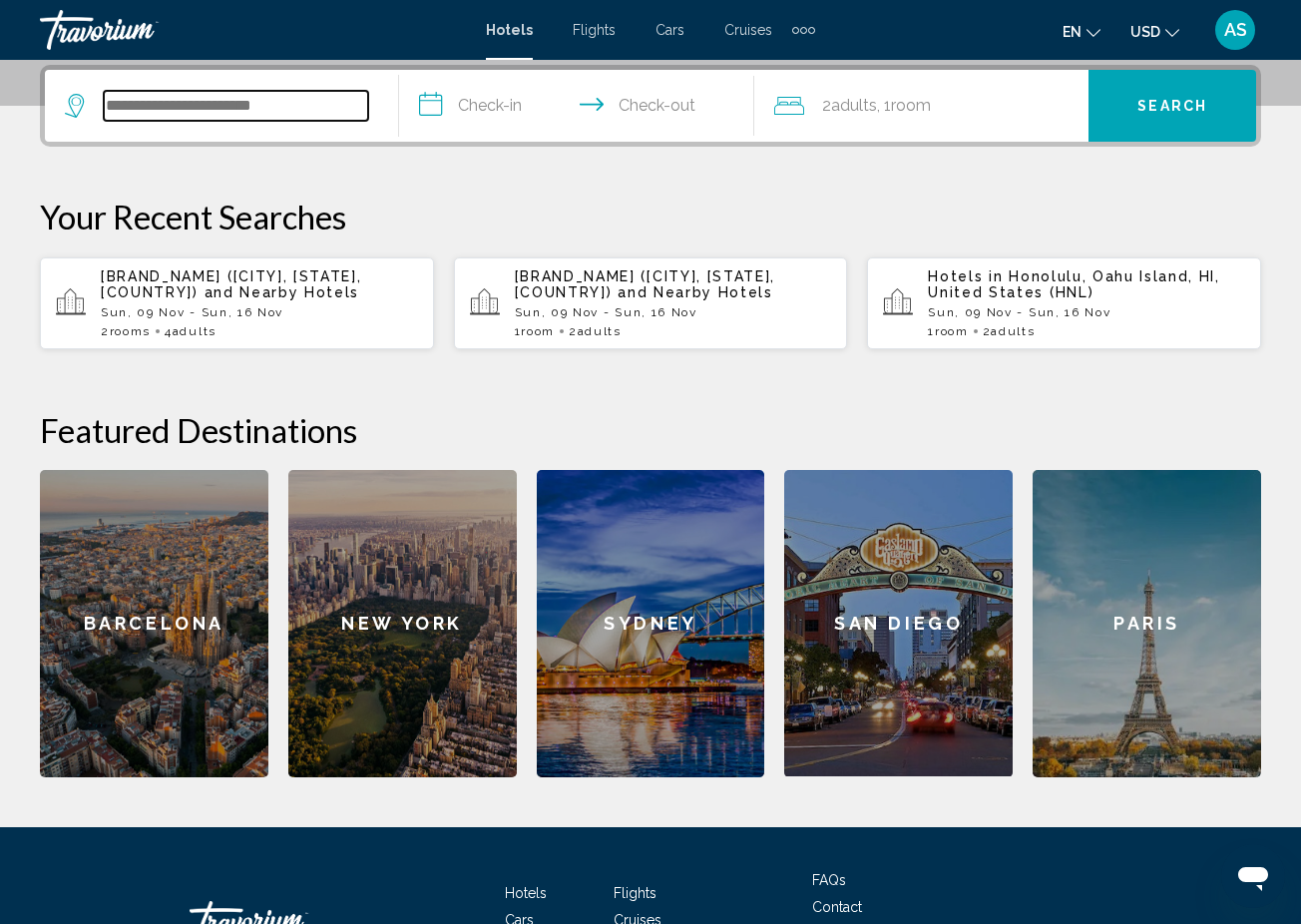 click at bounding box center [235, 106] 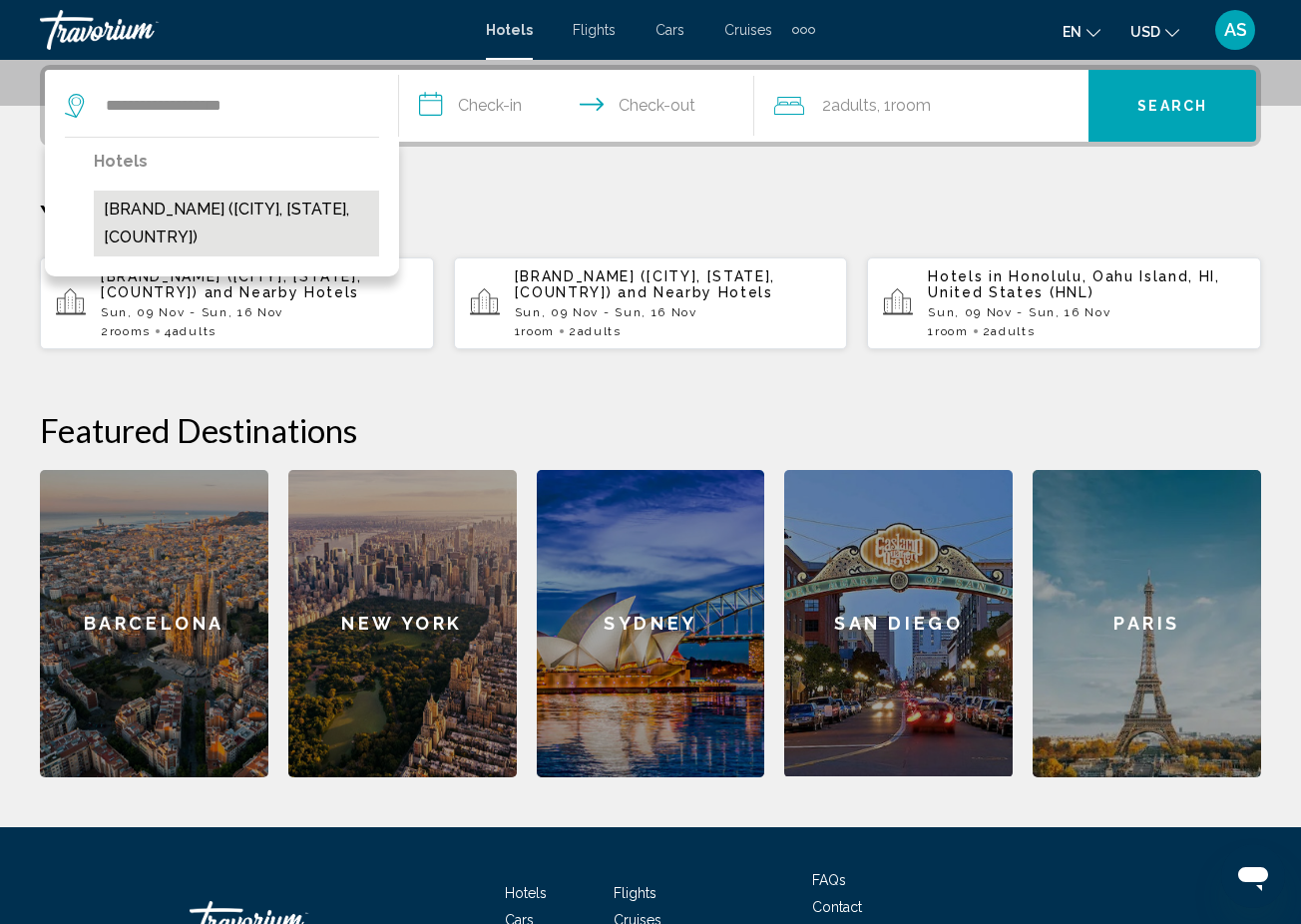 click on "[BRAND_NAME] ([CITY], [STATE], [COUNTRY])" at bounding box center (236, 224) 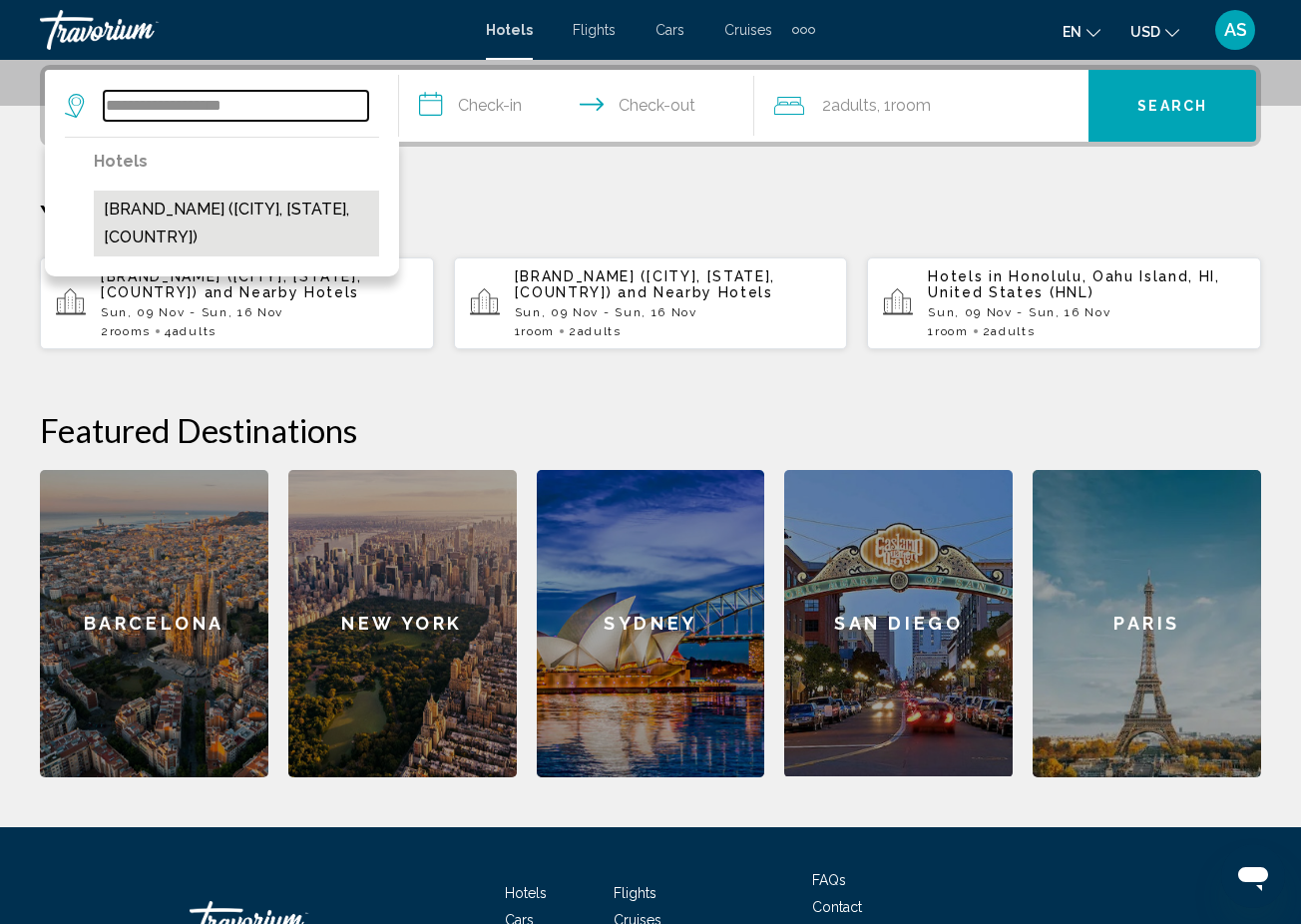type on "**********" 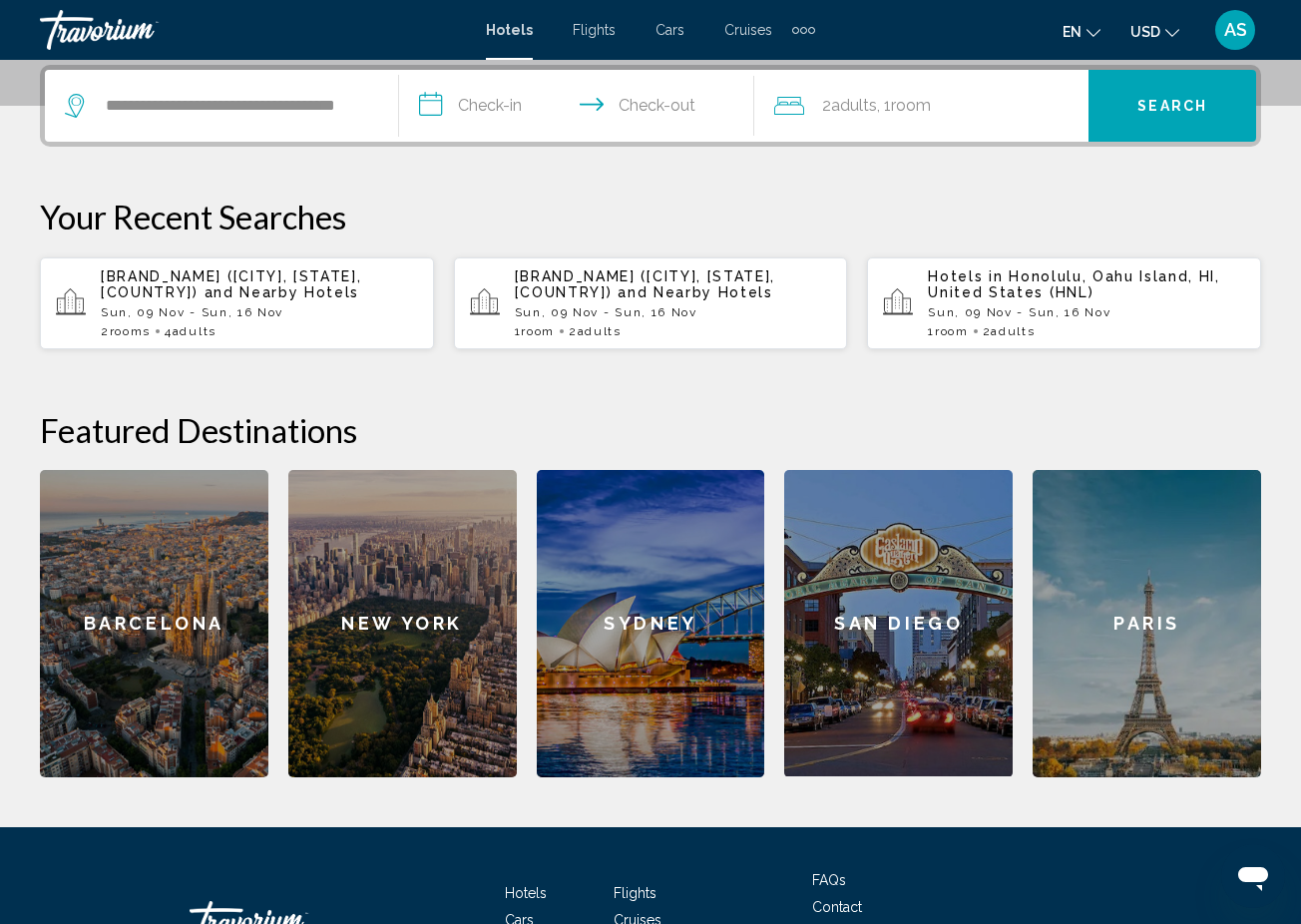 click on "**********" at bounding box center [580, 109] 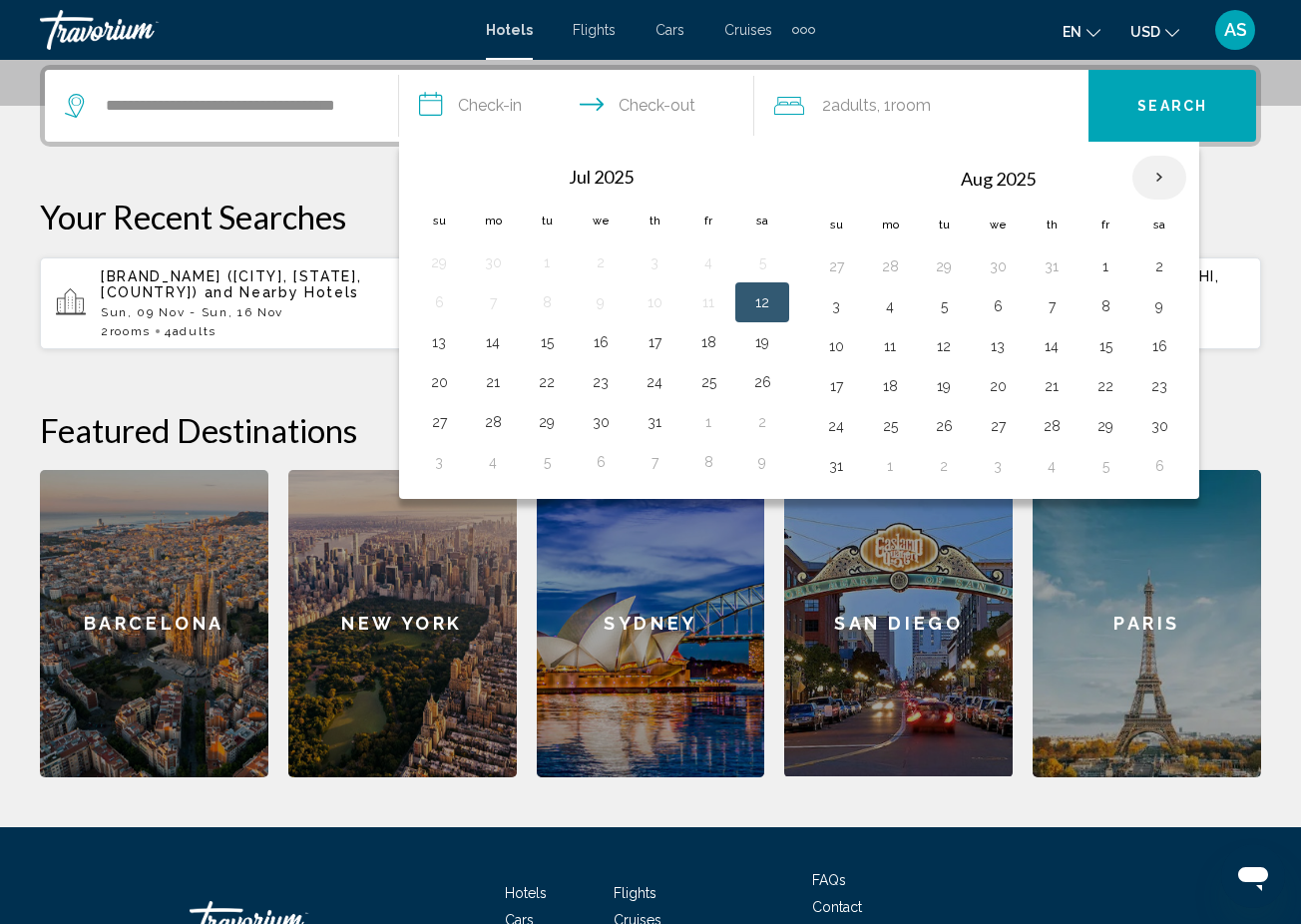 click at bounding box center [1159, 178] 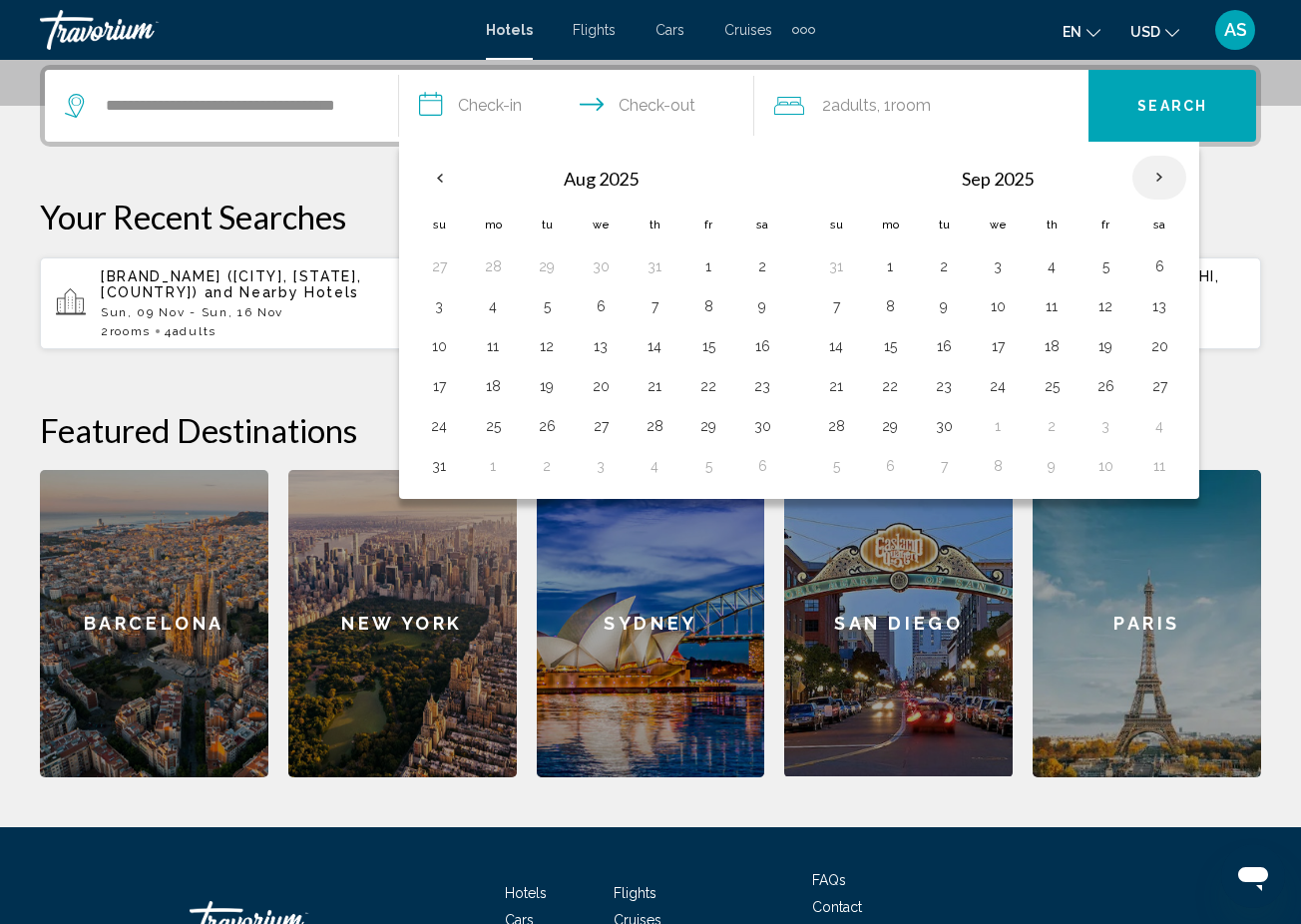 click at bounding box center [1159, 178] 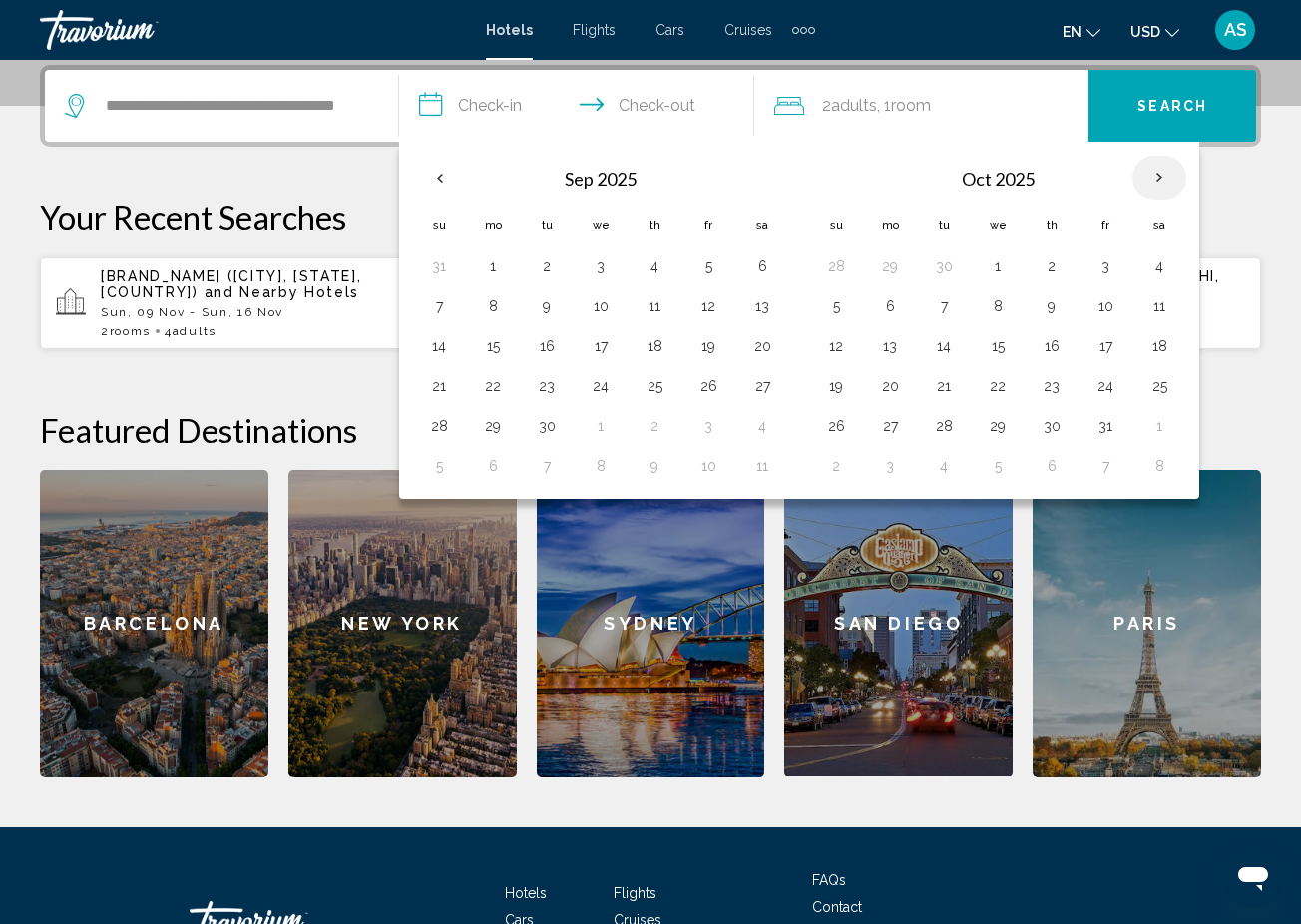 click at bounding box center (1159, 178) 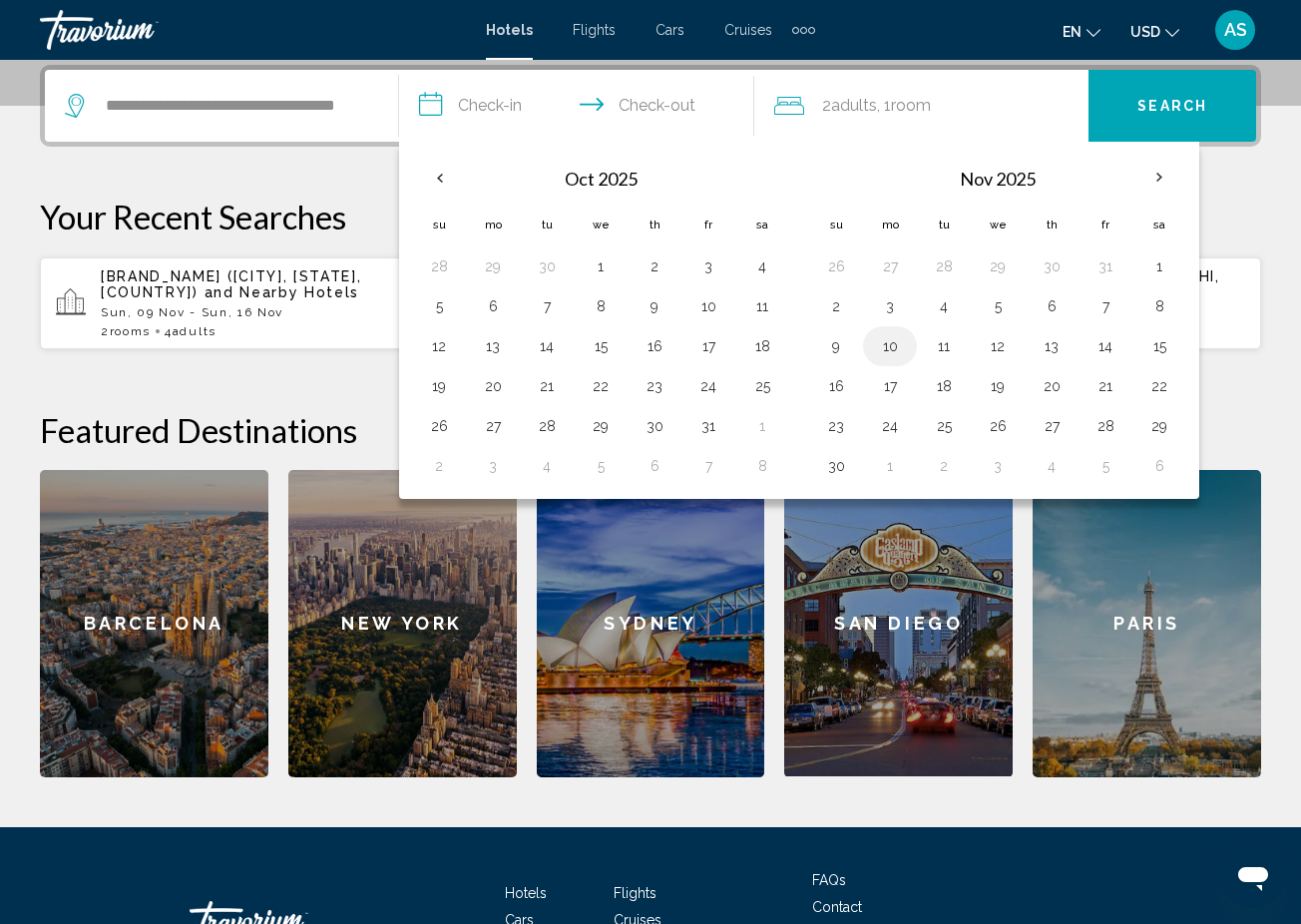 click on "10" at bounding box center (890, 346) 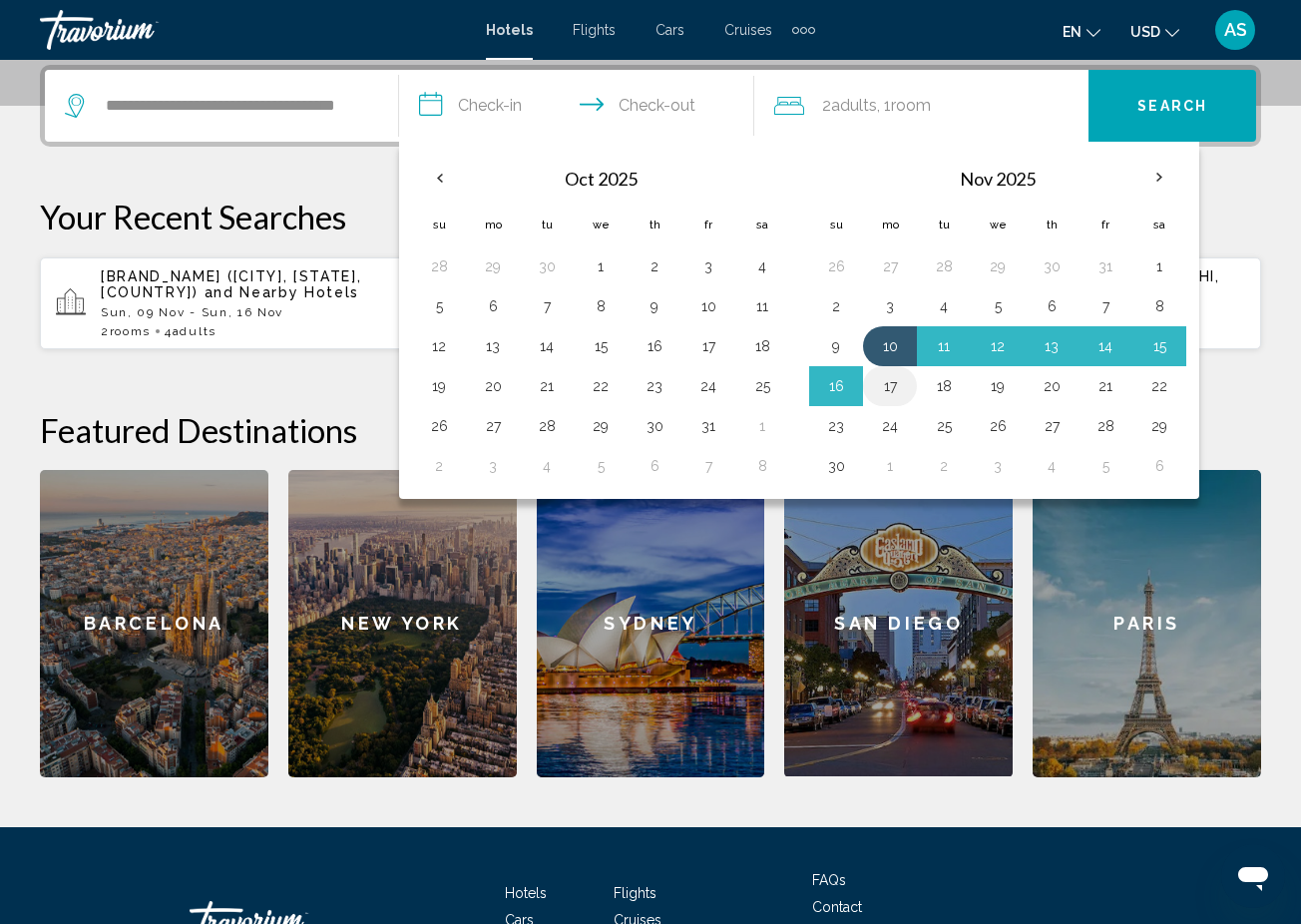 click on "17" at bounding box center [890, 386] 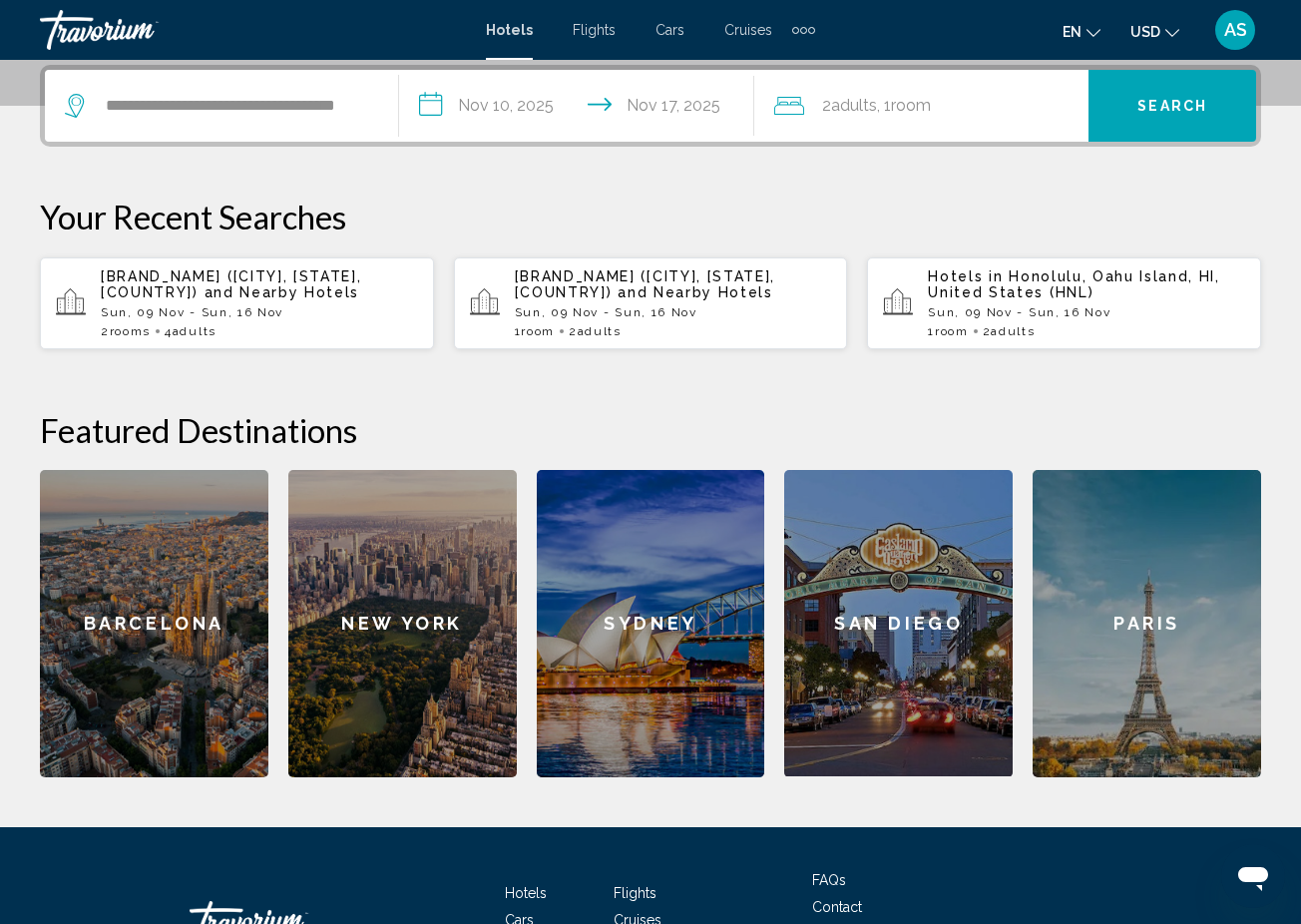 click on "Room" 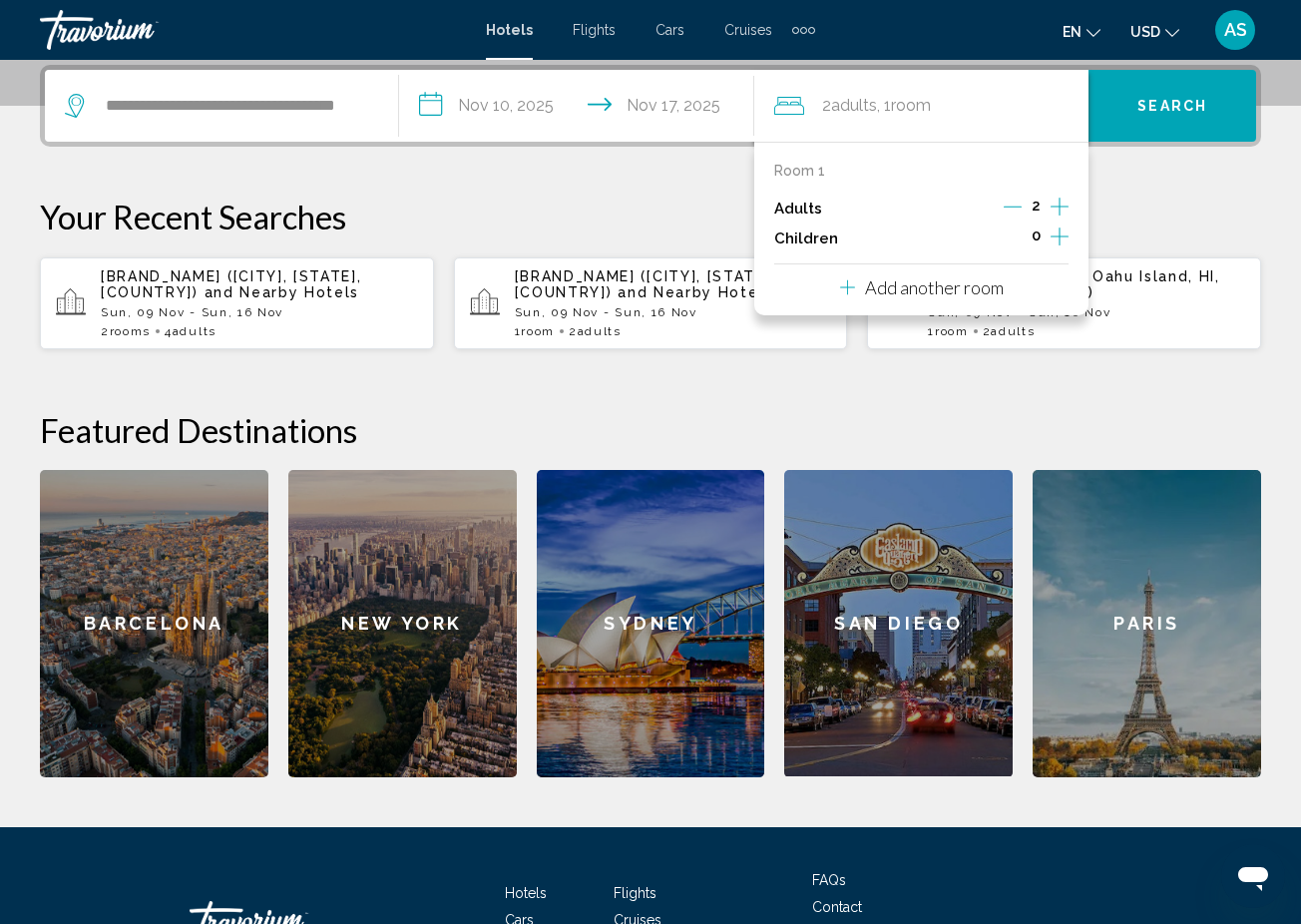 click on "Add another room" at bounding box center (934, 287) 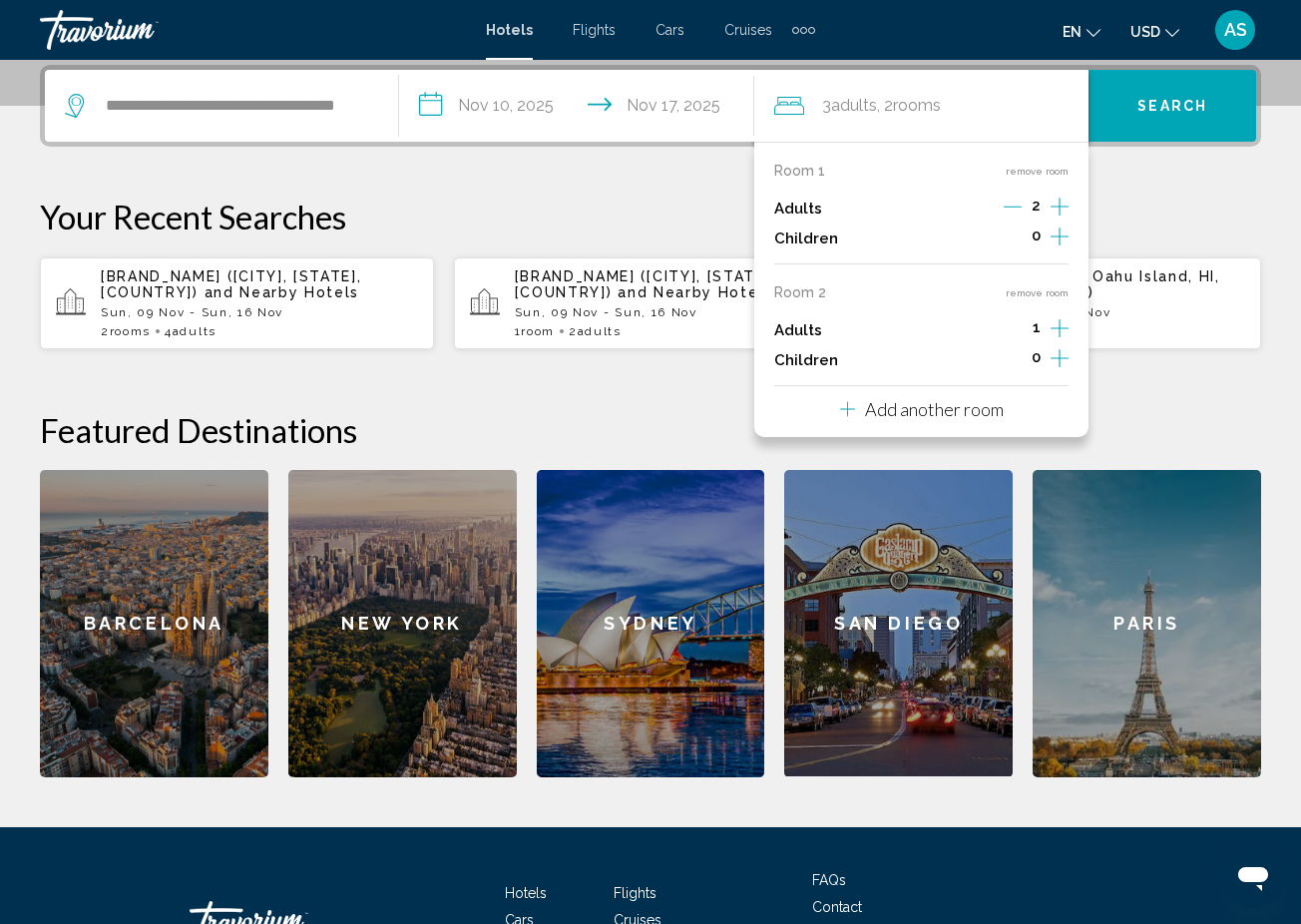 click 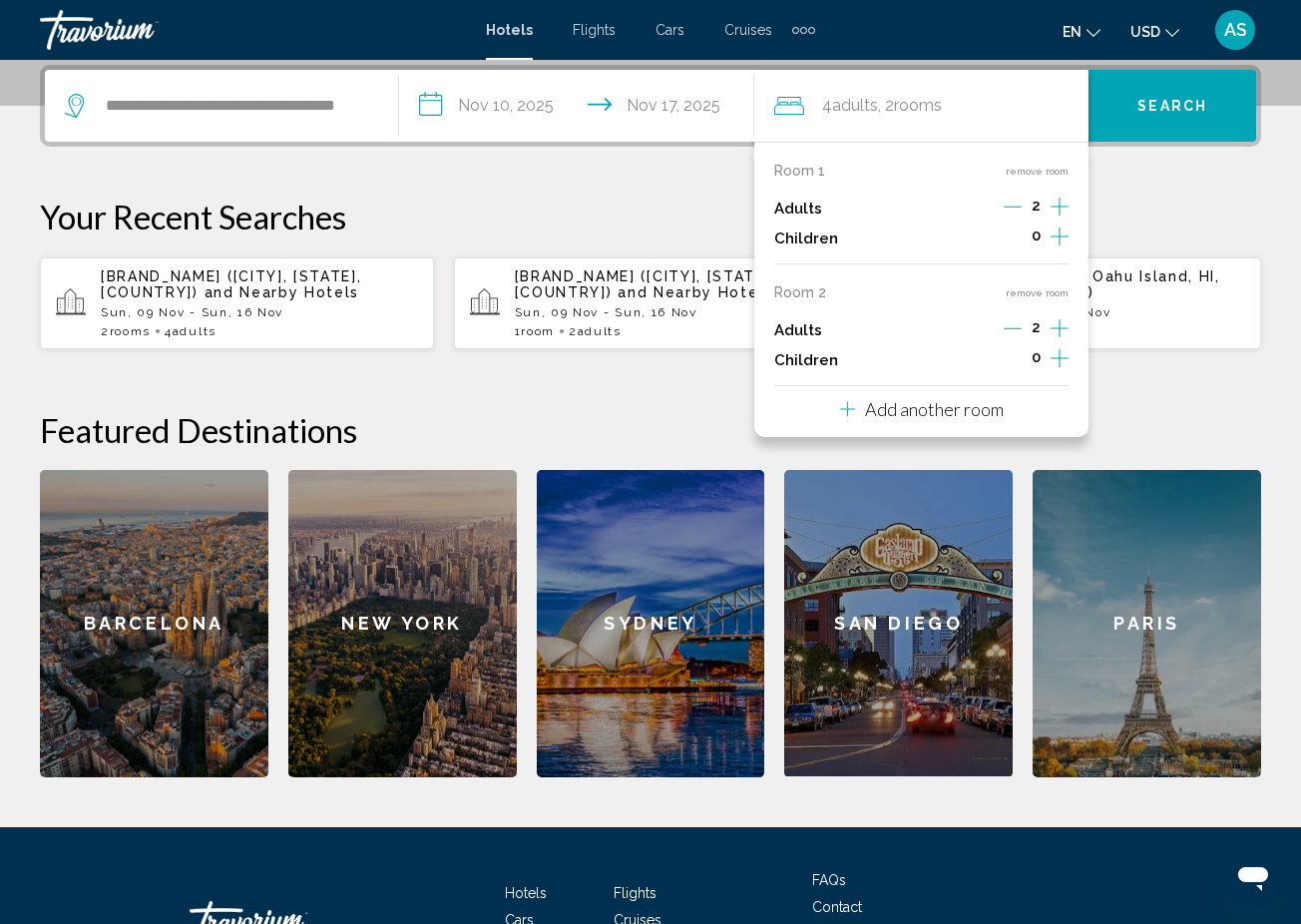click 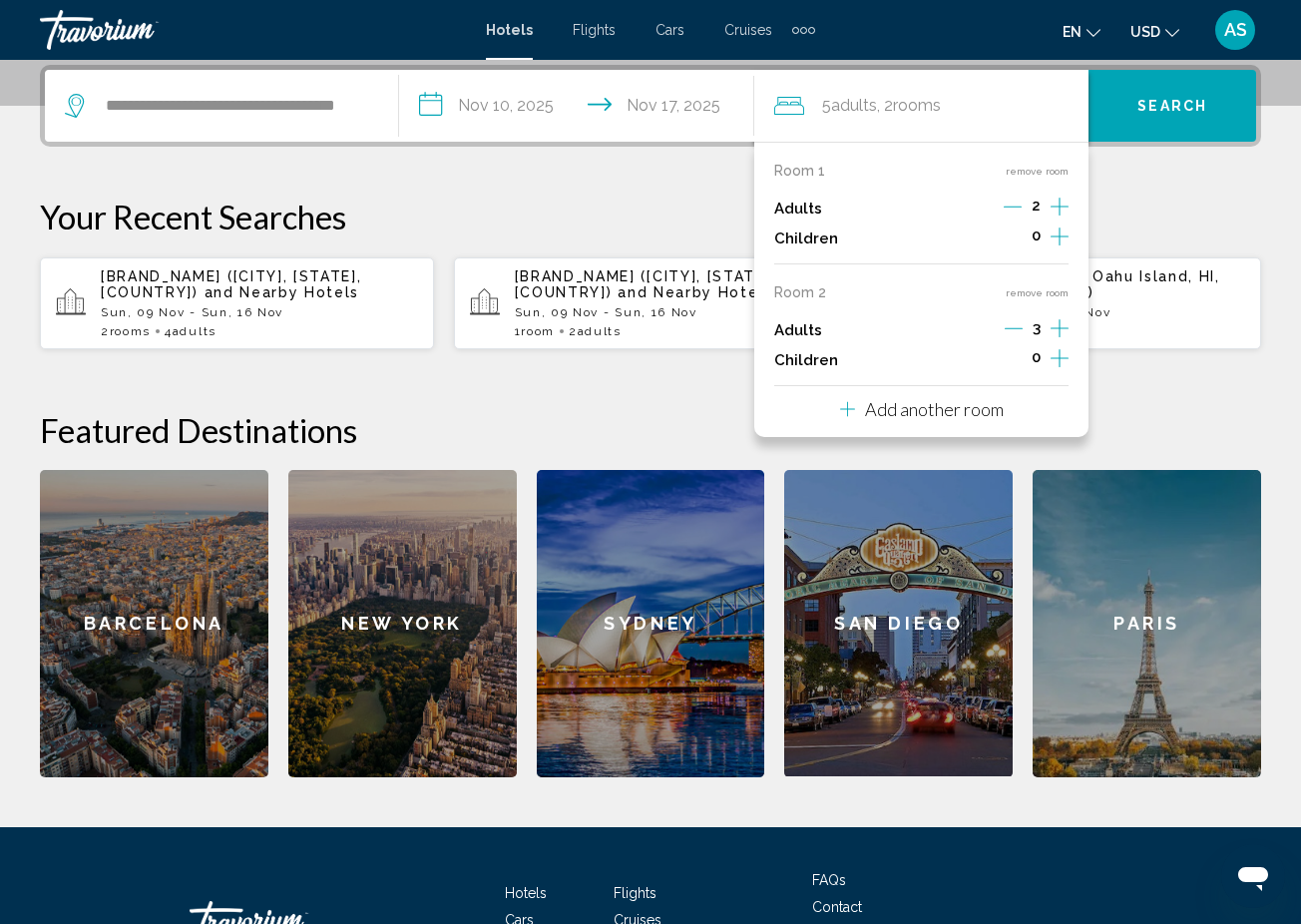click 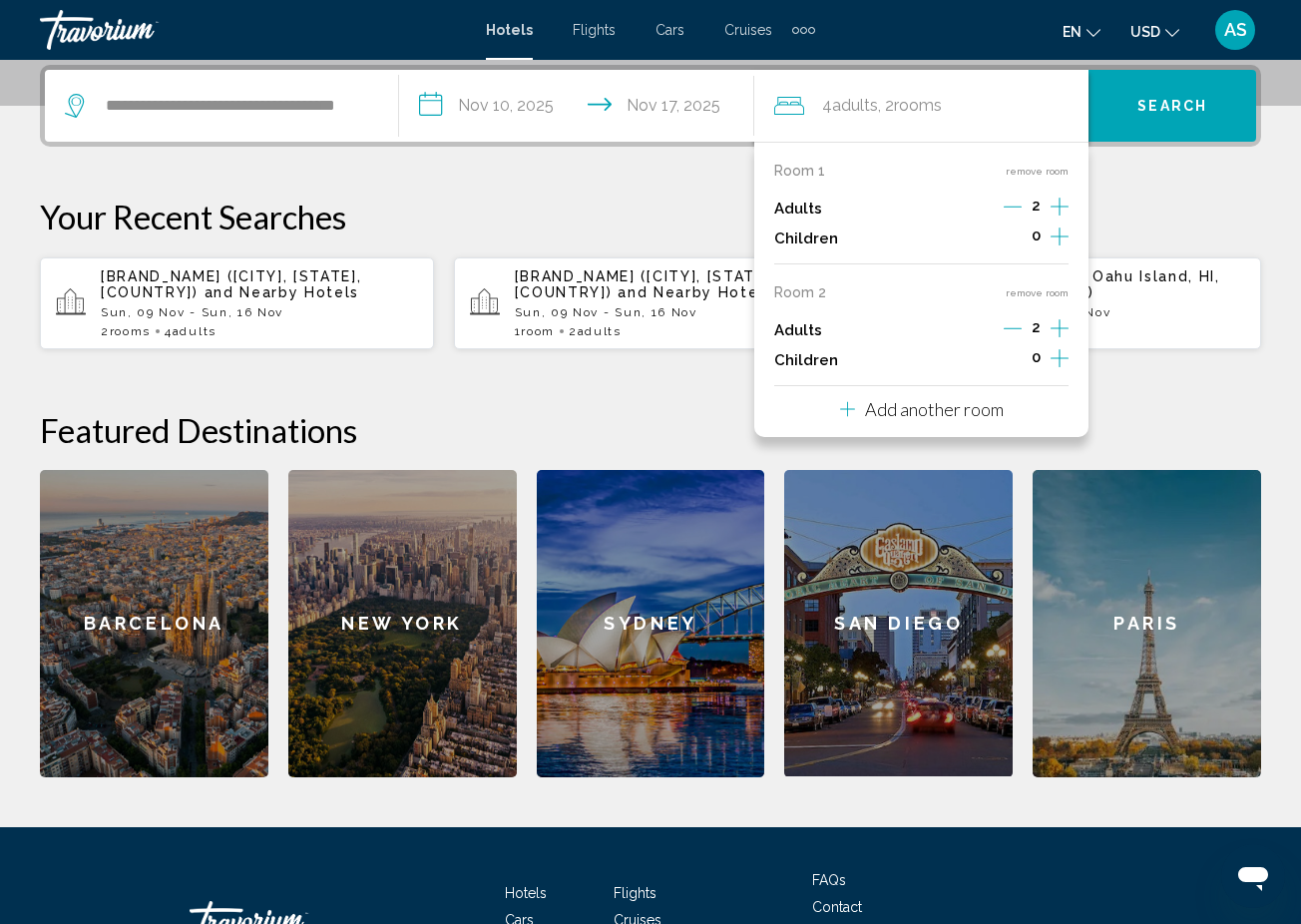 click on "Search" at bounding box center [1172, 107] 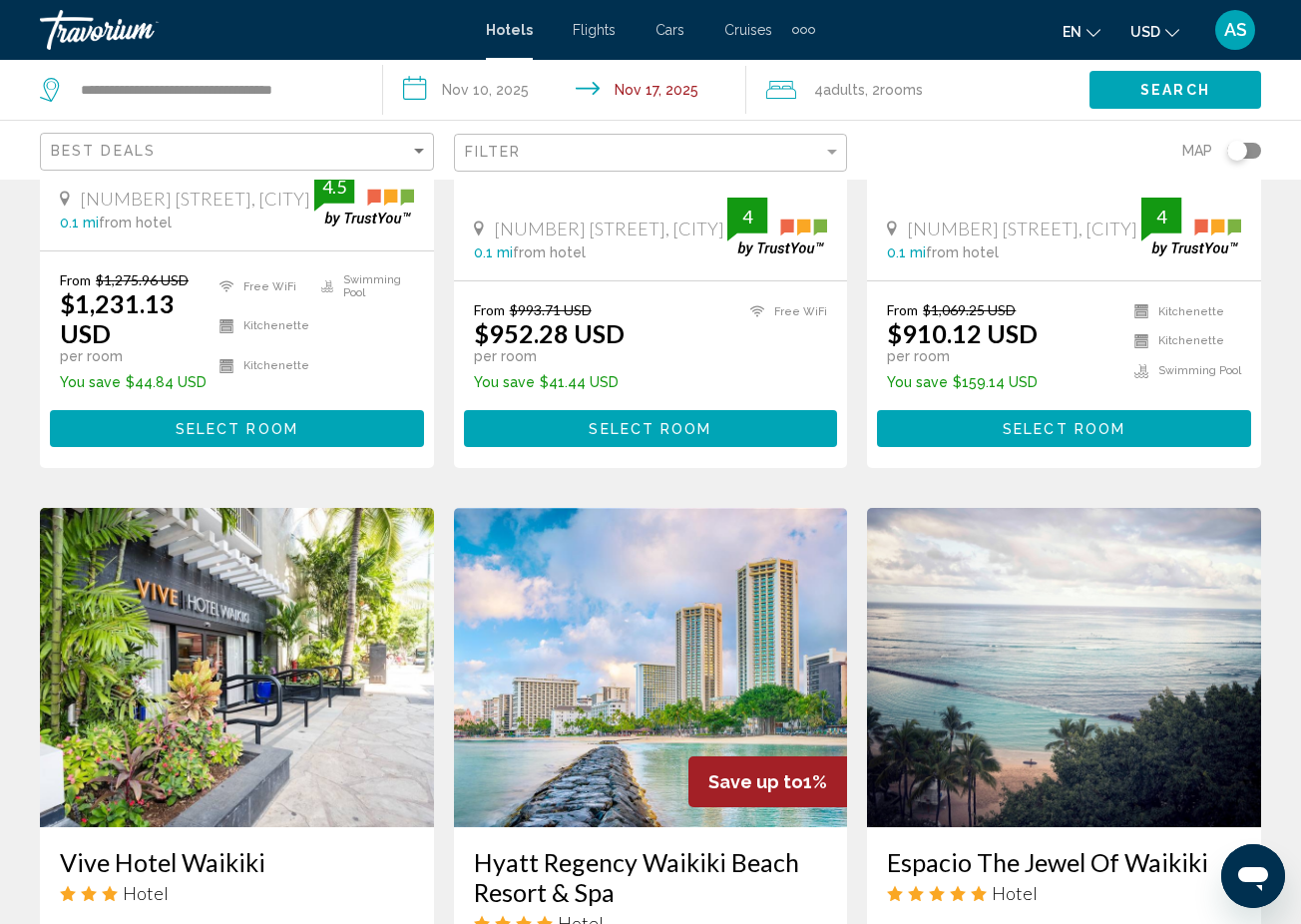 scroll, scrollTop: 0, scrollLeft: 0, axis: both 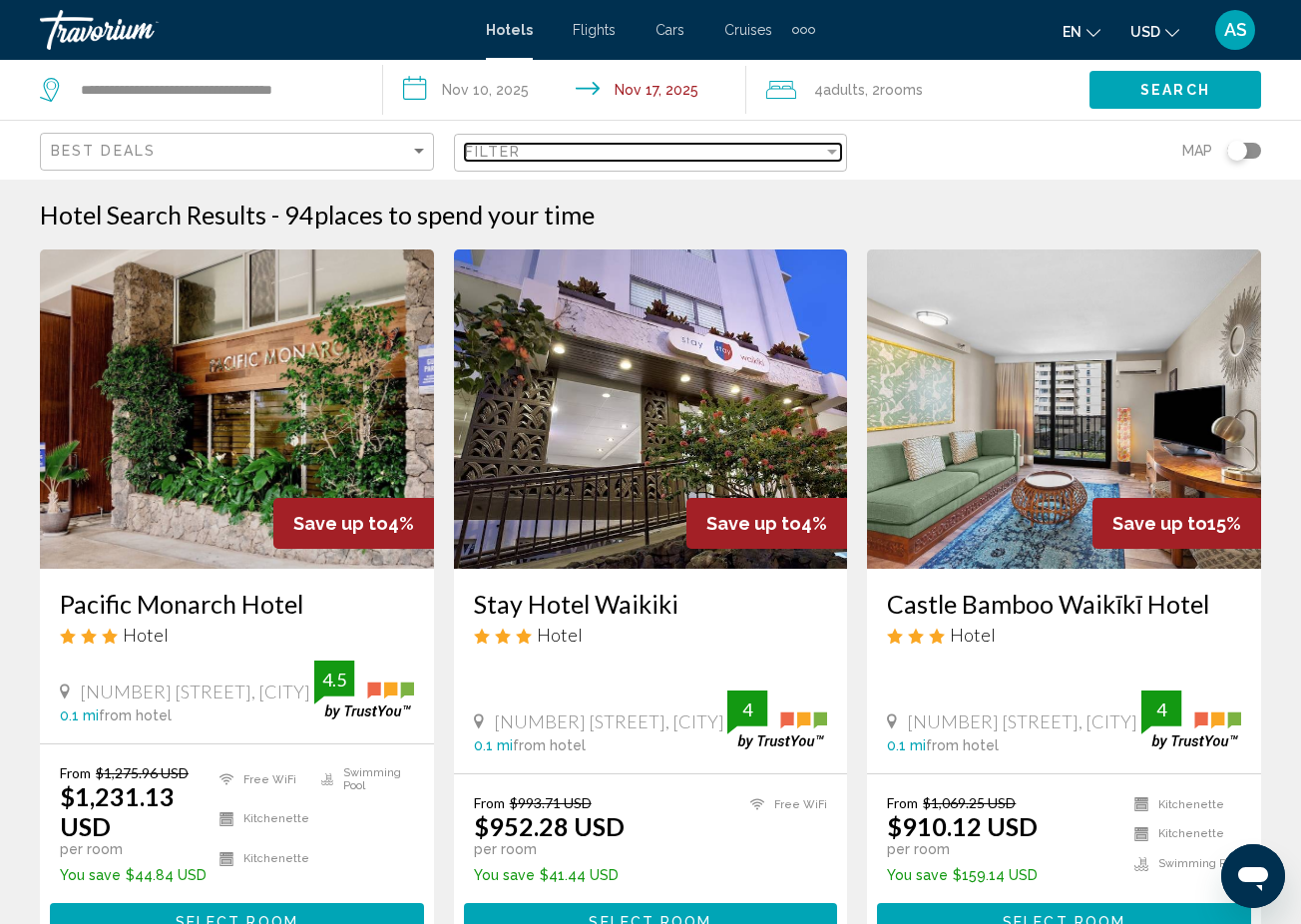 click at bounding box center [832, 152] 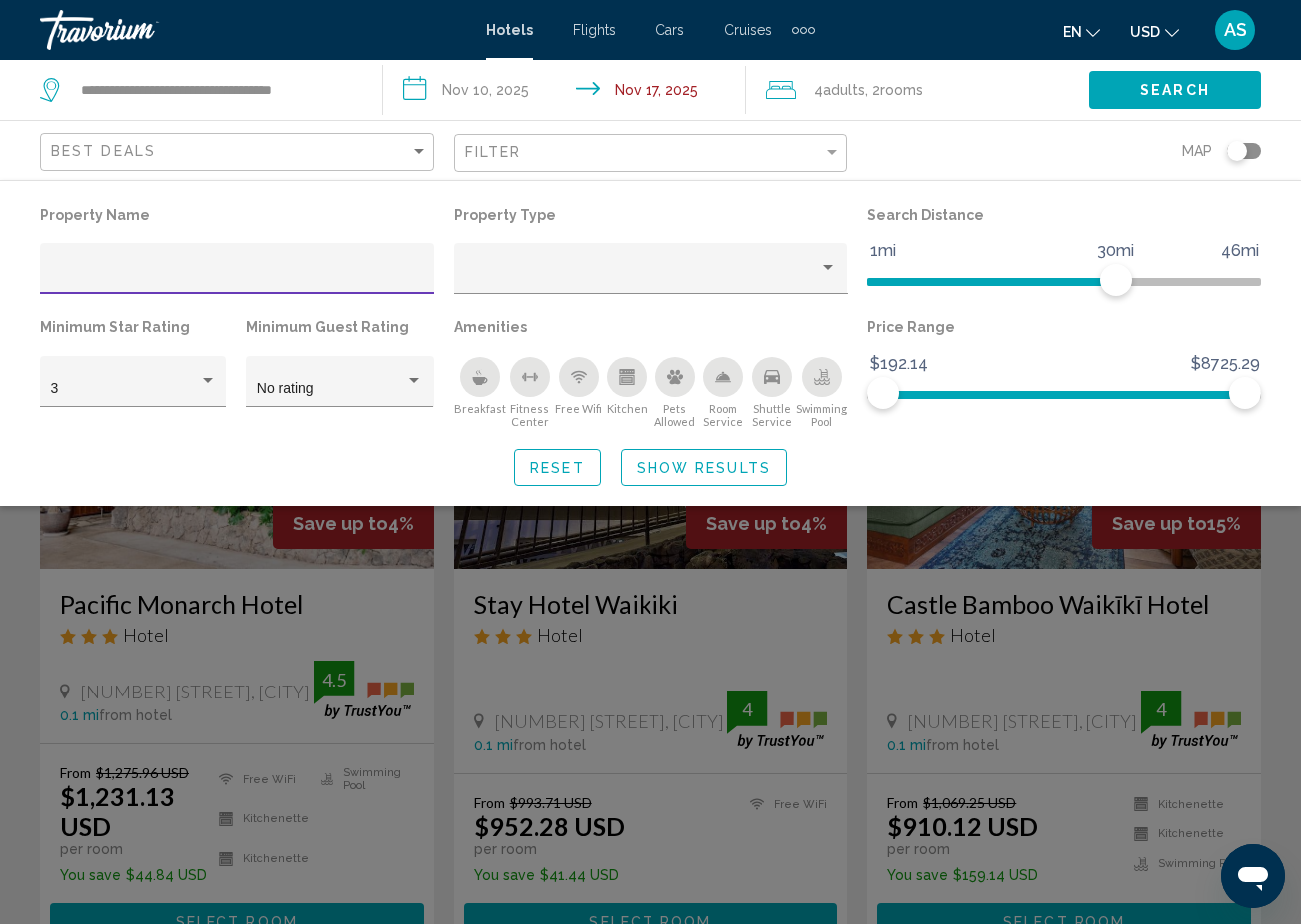 click 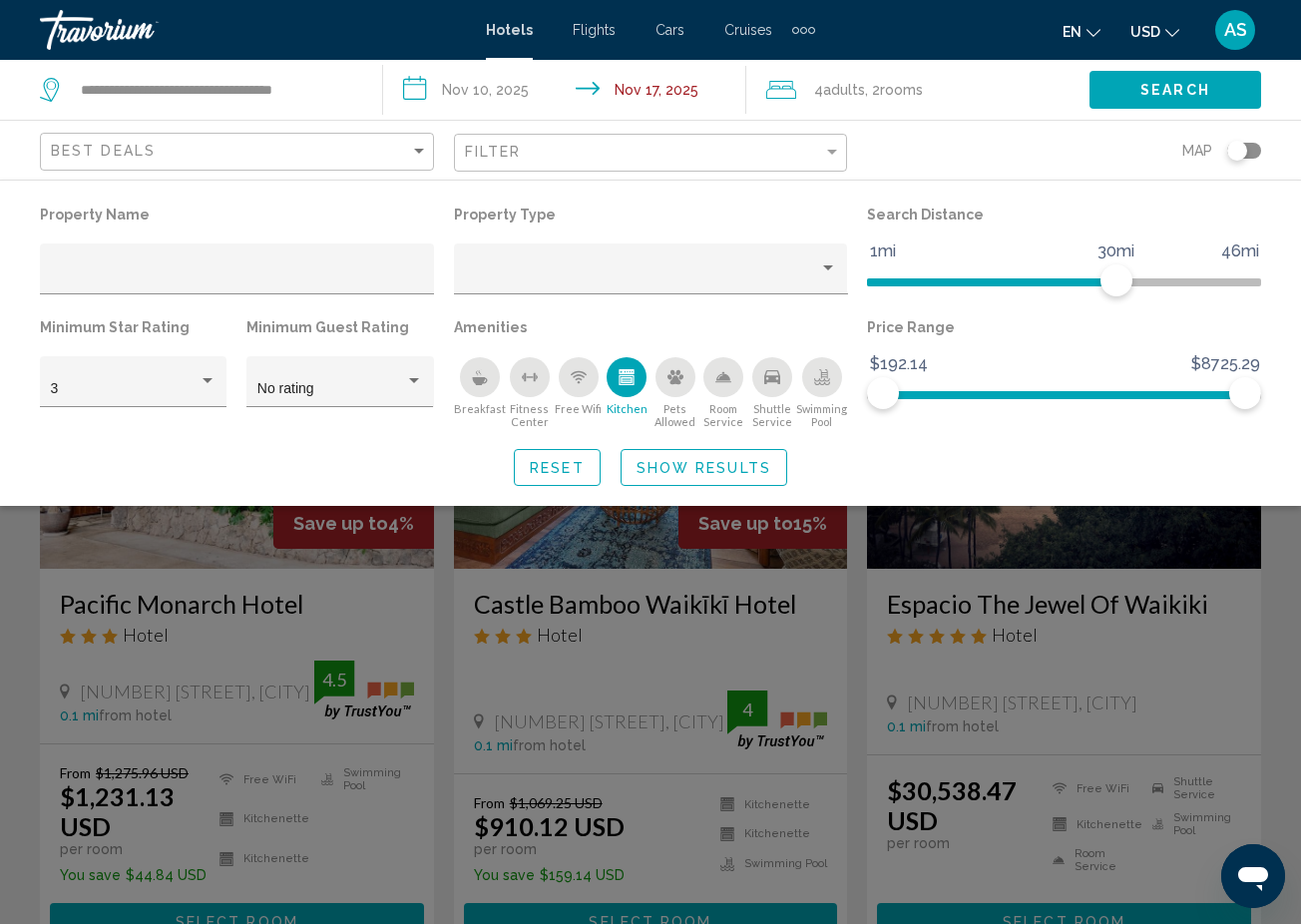 click on "Show Results" 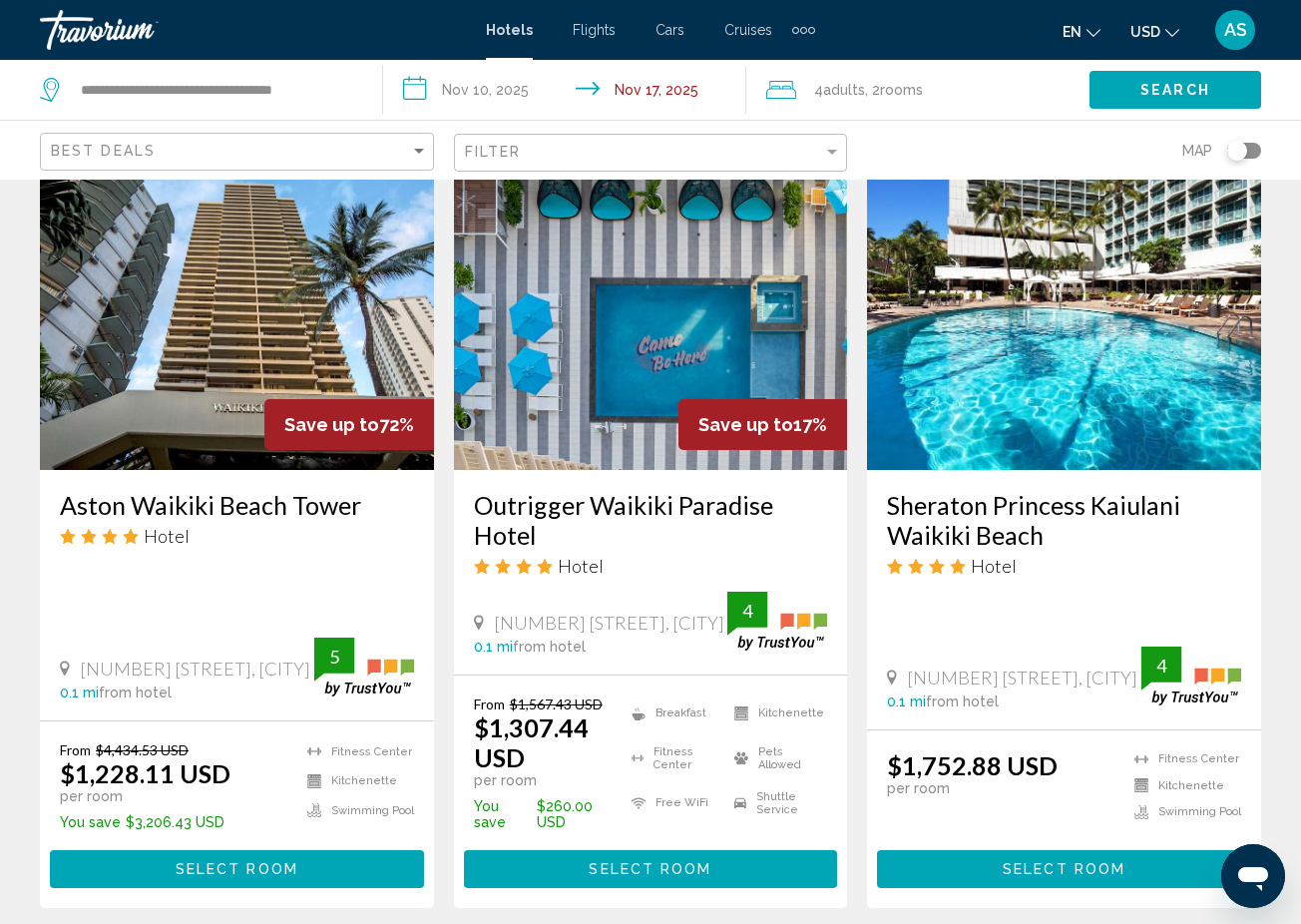 scroll, scrollTop: 878, scrollLeft: 0, axis: vertical 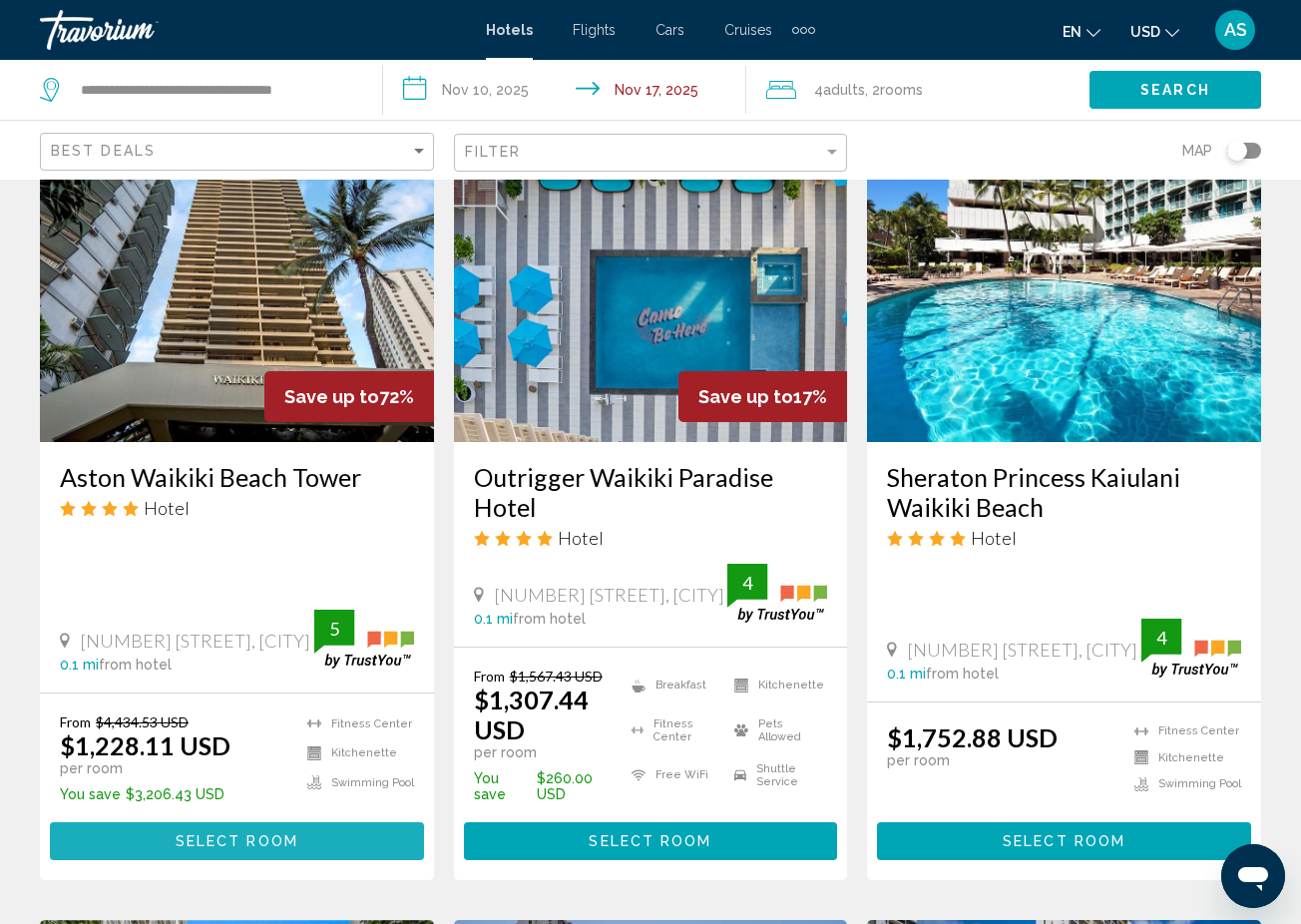 click on "Select Room" at bounding box center [236, 842] 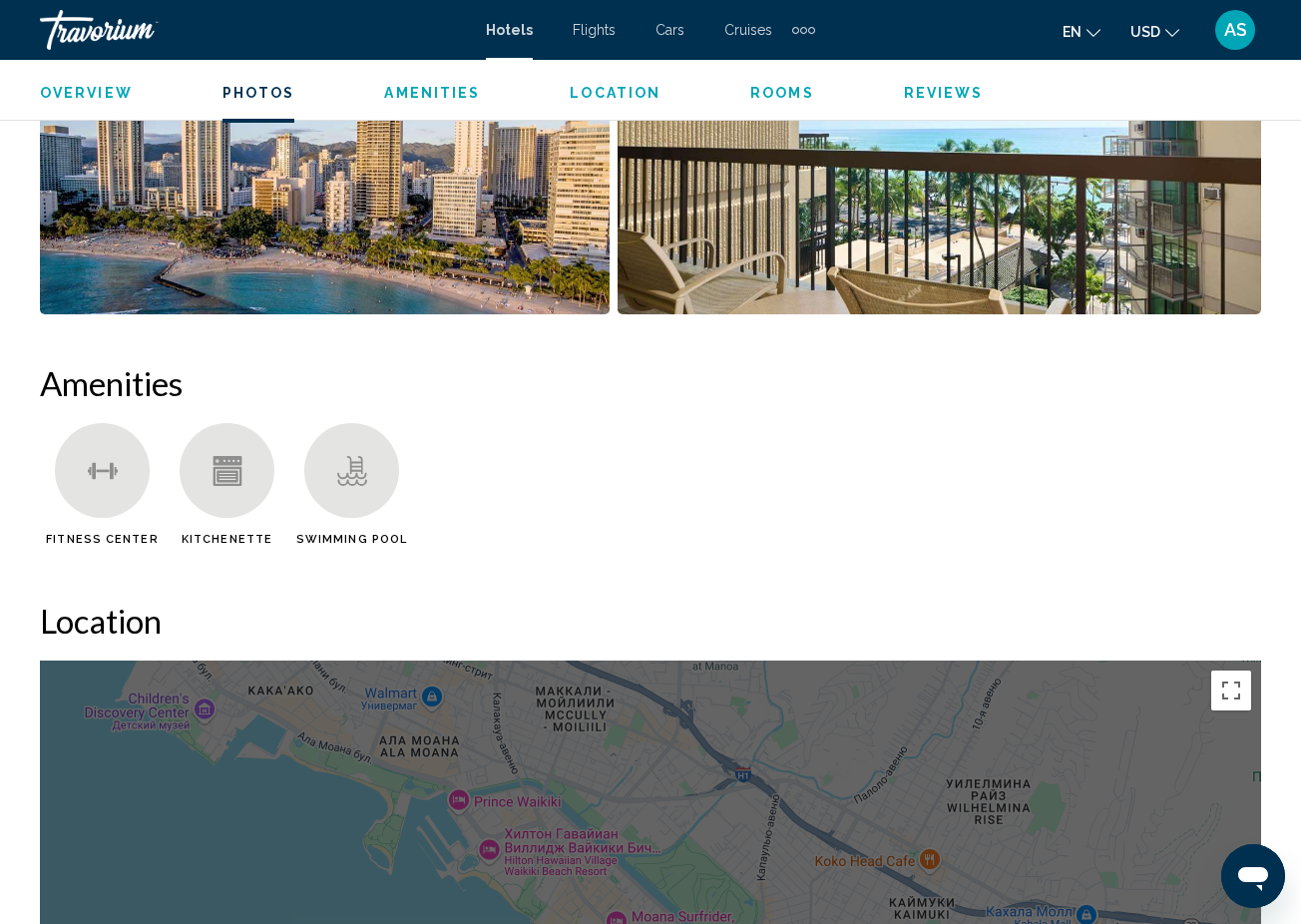 scroll, scrollTop: 1480, scrollLeft: 0, axis: vertical 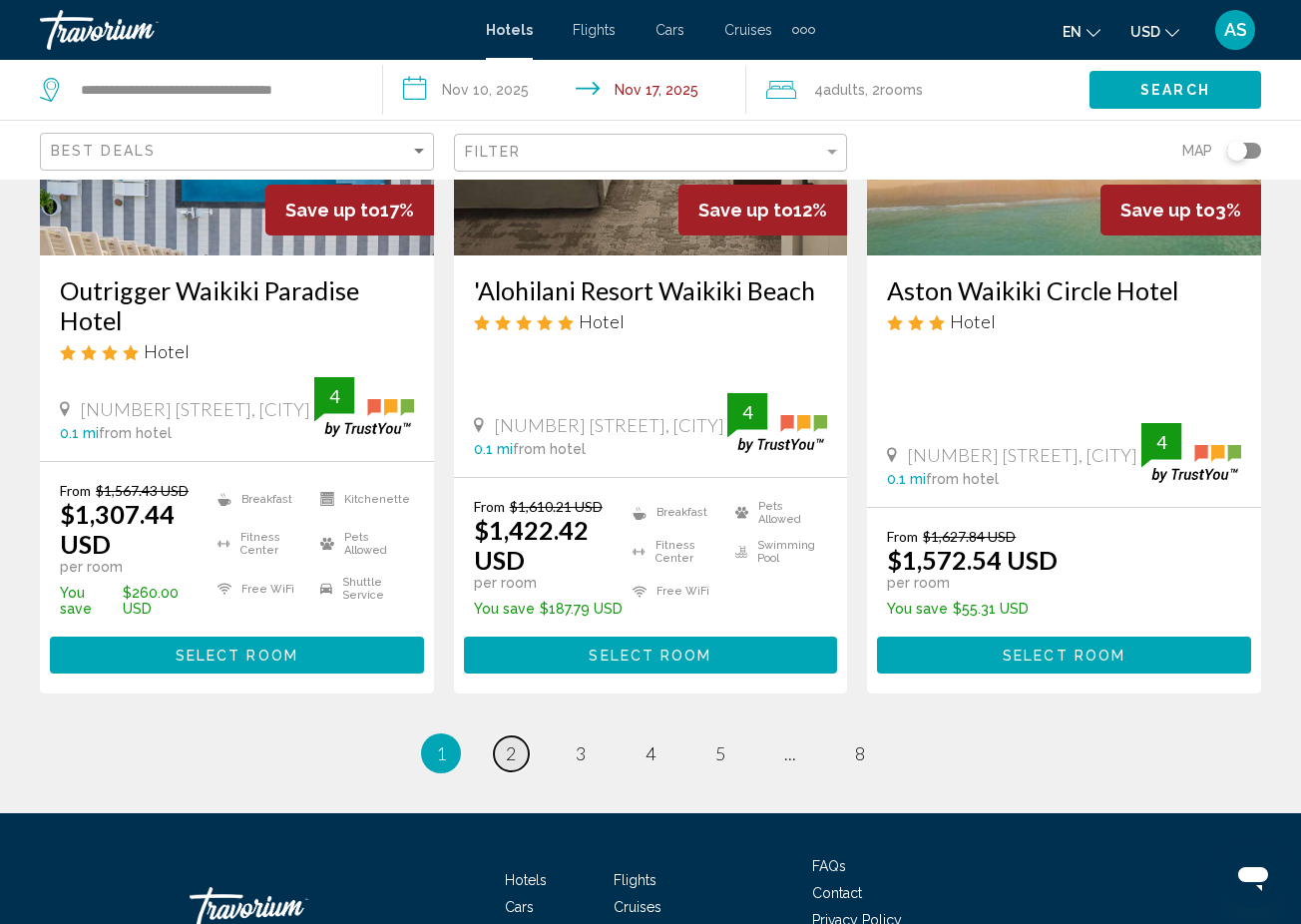 click on "page  2" at bounding box center (511, 753) 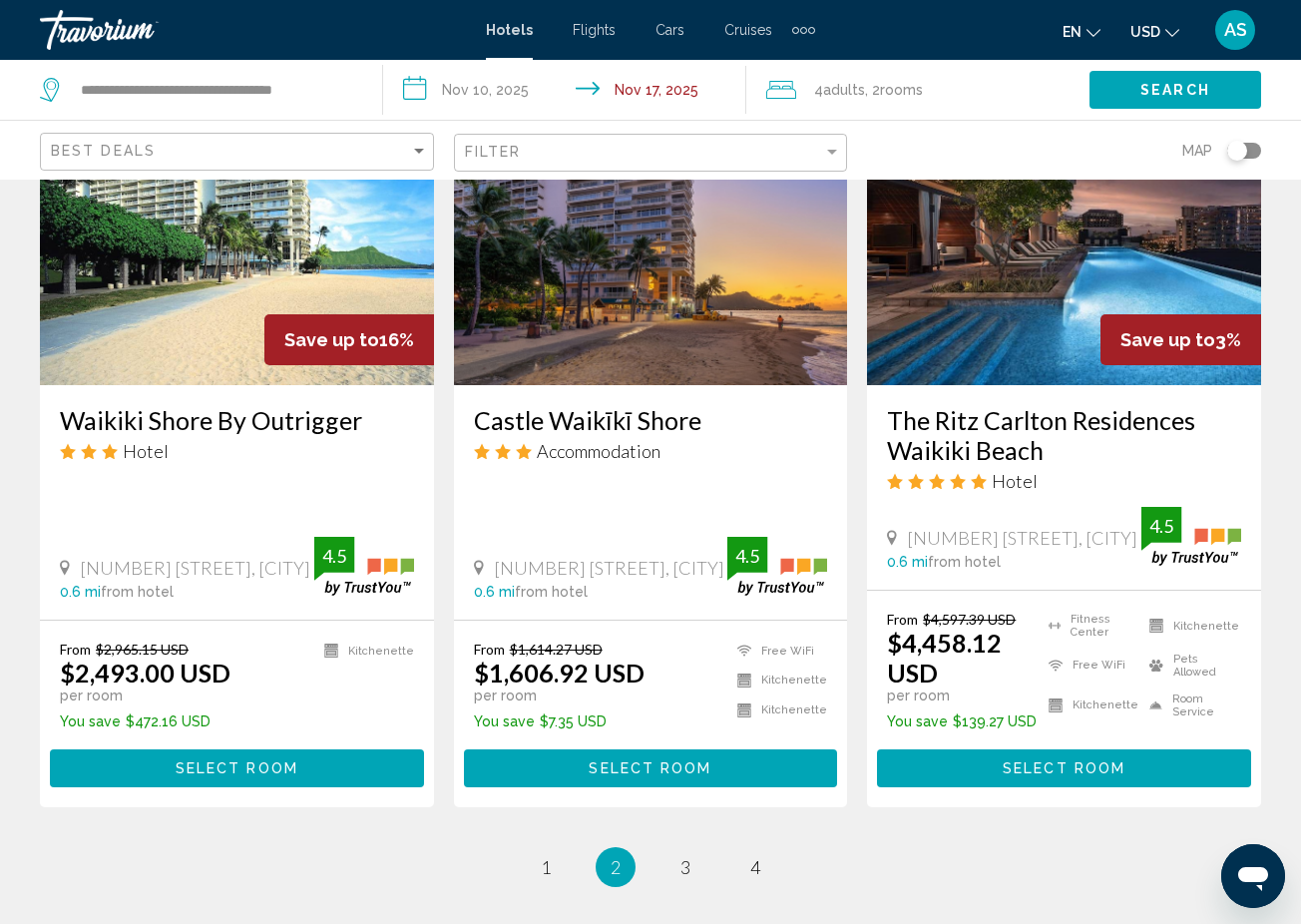 scroll, scrollTop: 2535, scrollLeft: 0, axis: vertical 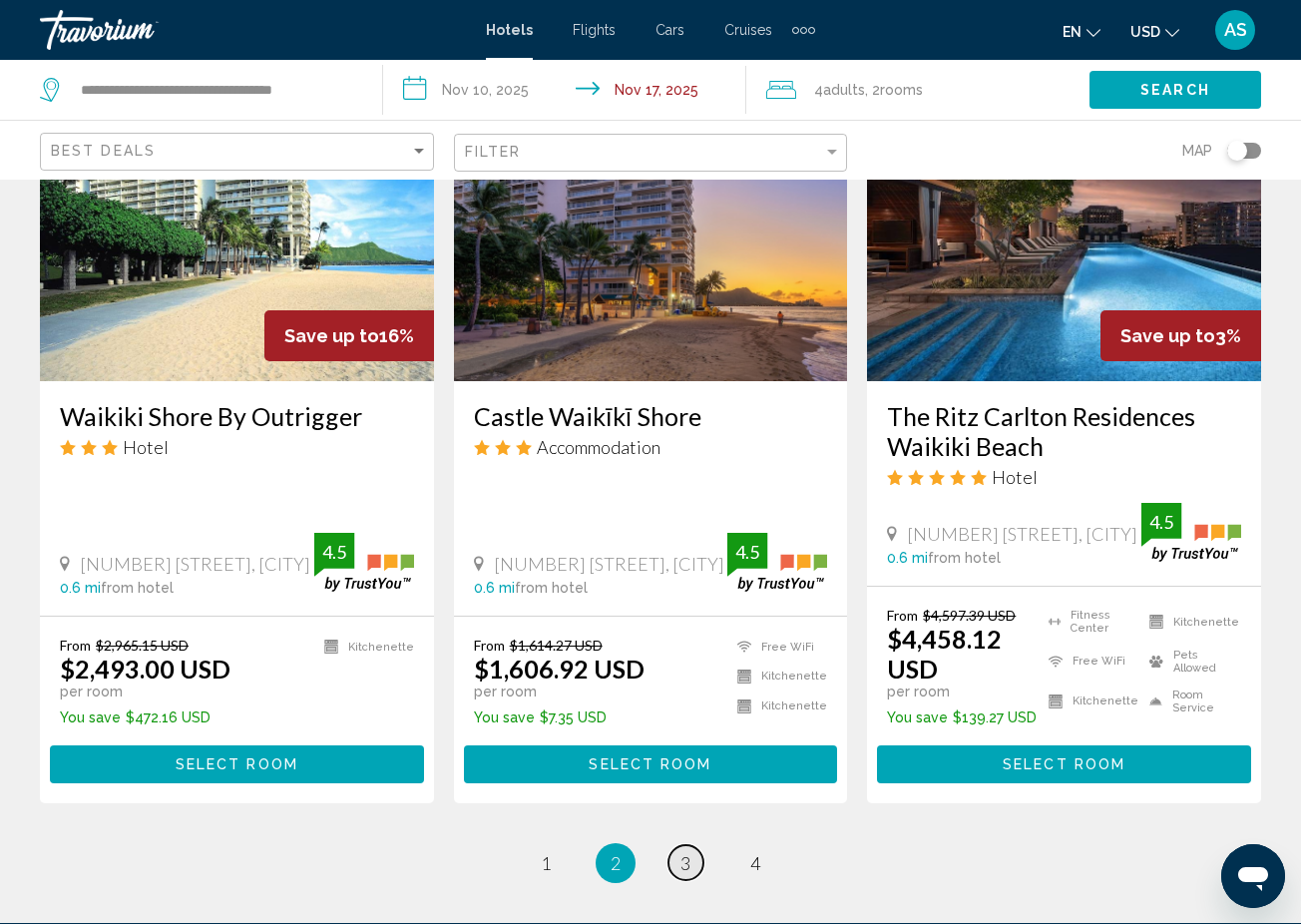 click on "3" at bounding box center (685, 863) 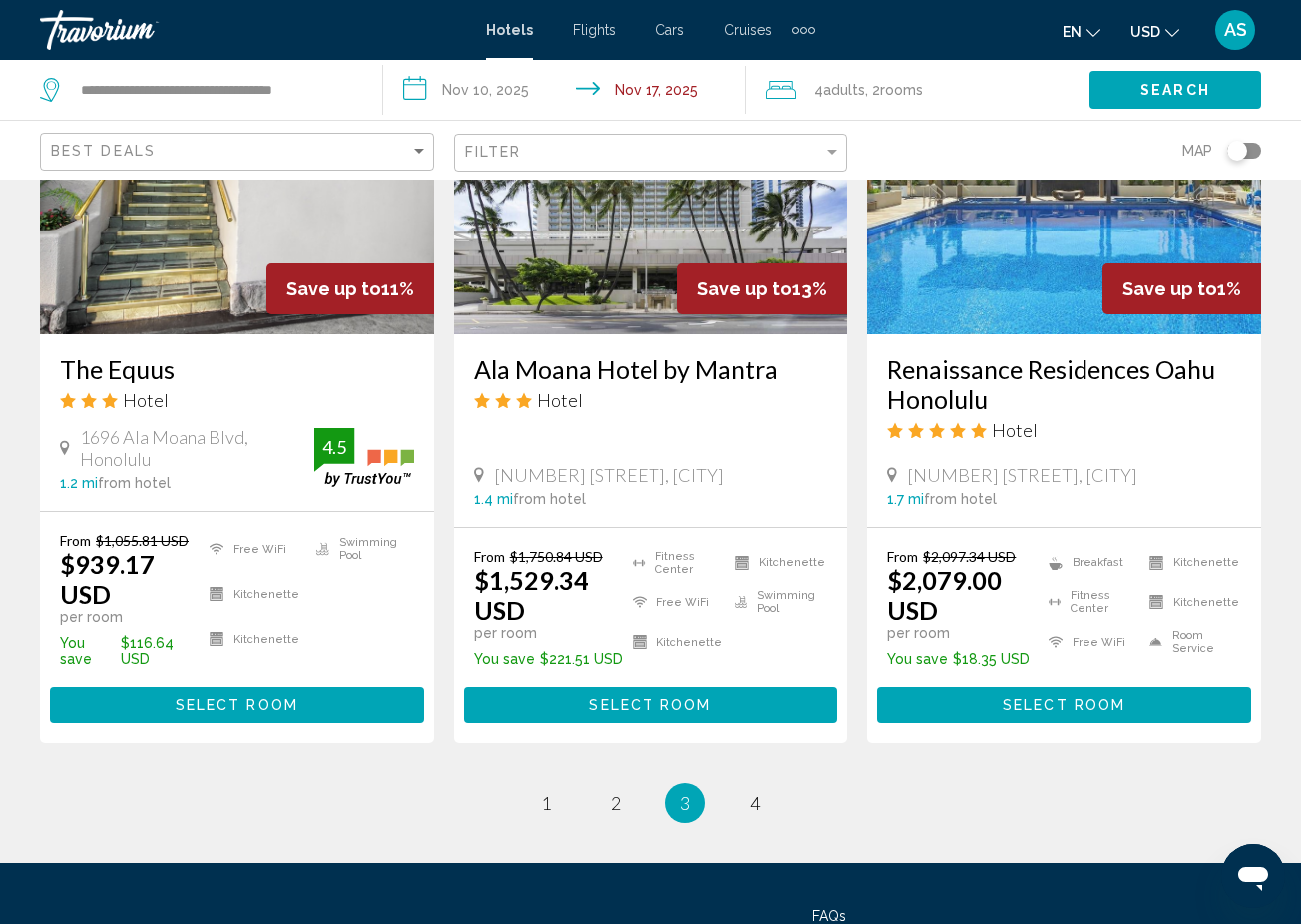 scroll, scrollTop: 2683, scrollLeft: 0, axis: vertical 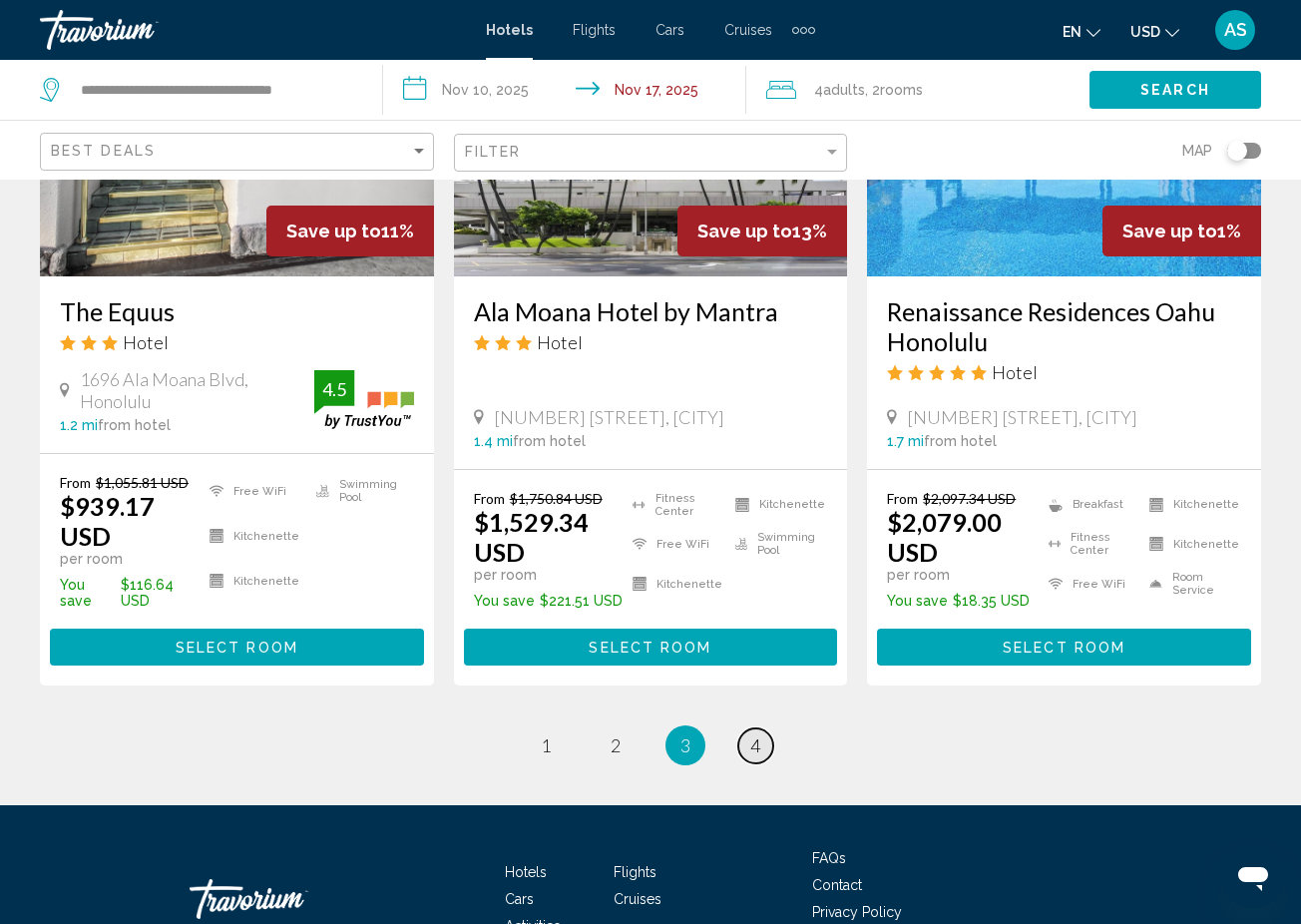 click on "4" at bounding box center (755, 745) 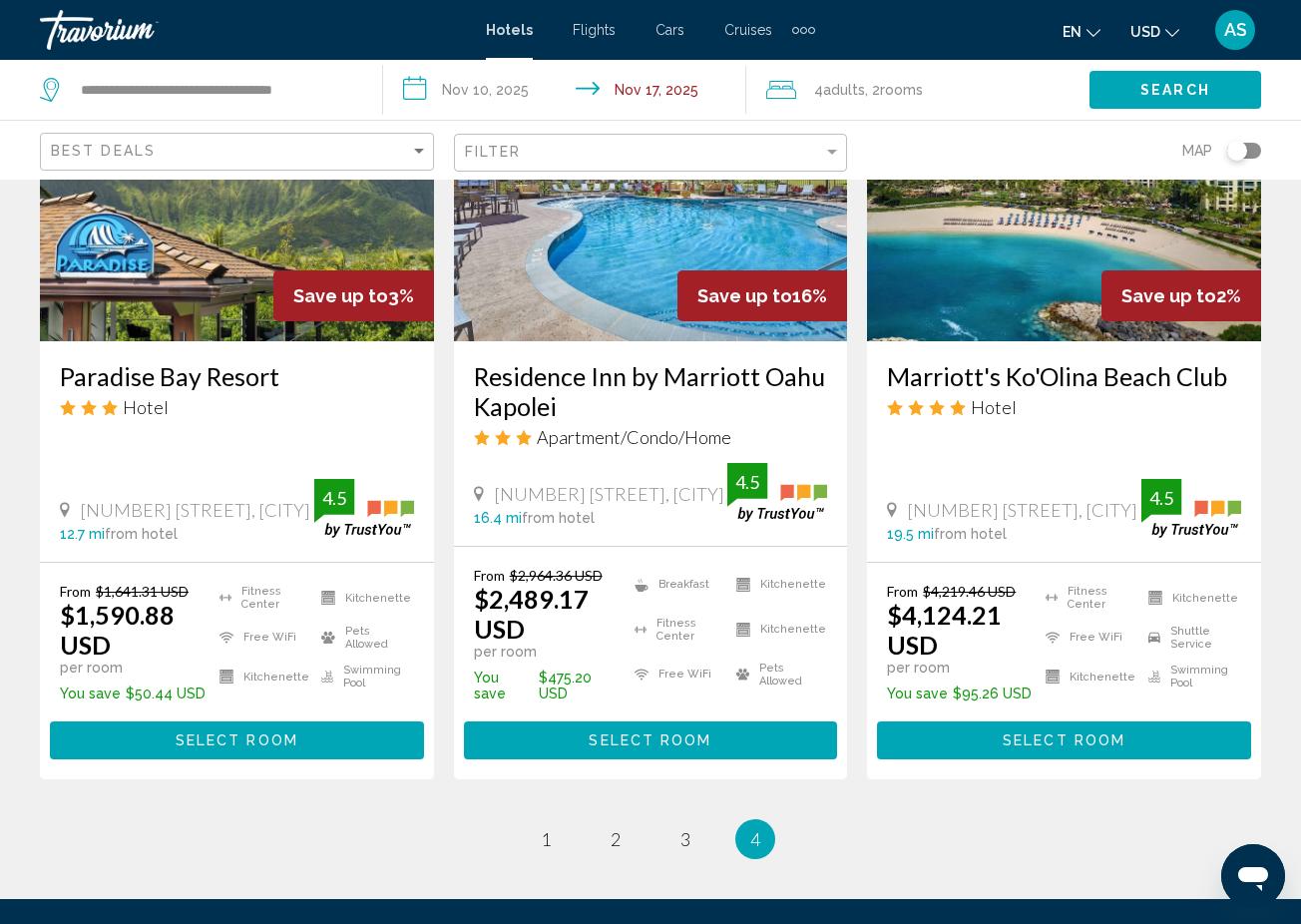 scroll, scrollTop: 1003, scrollLeft: 0, axis: vertical 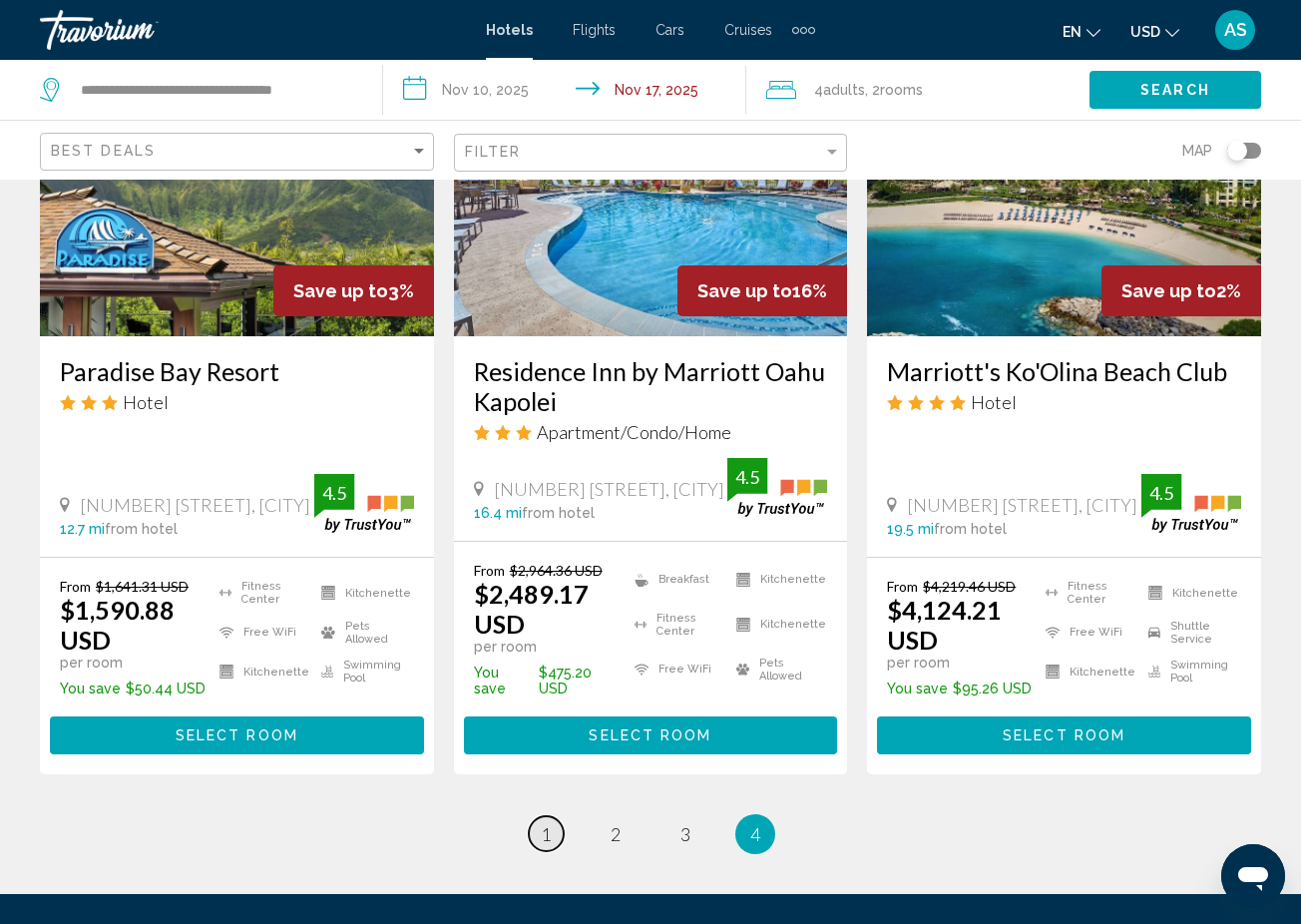 click on "1" at bounding box center [546, 834] 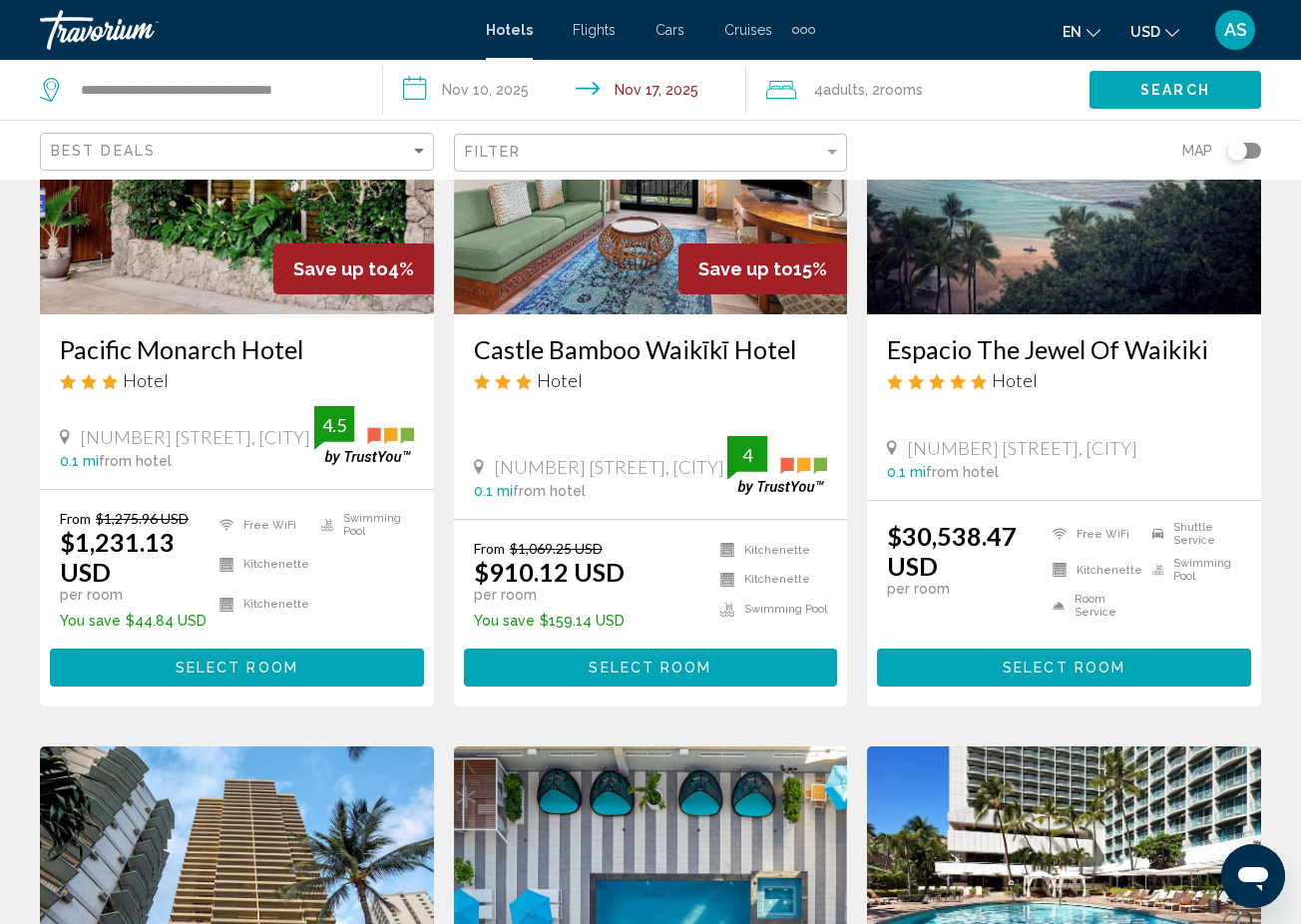 scroll, scrollTop: 258, scrollLeft: 0, axis: vertical 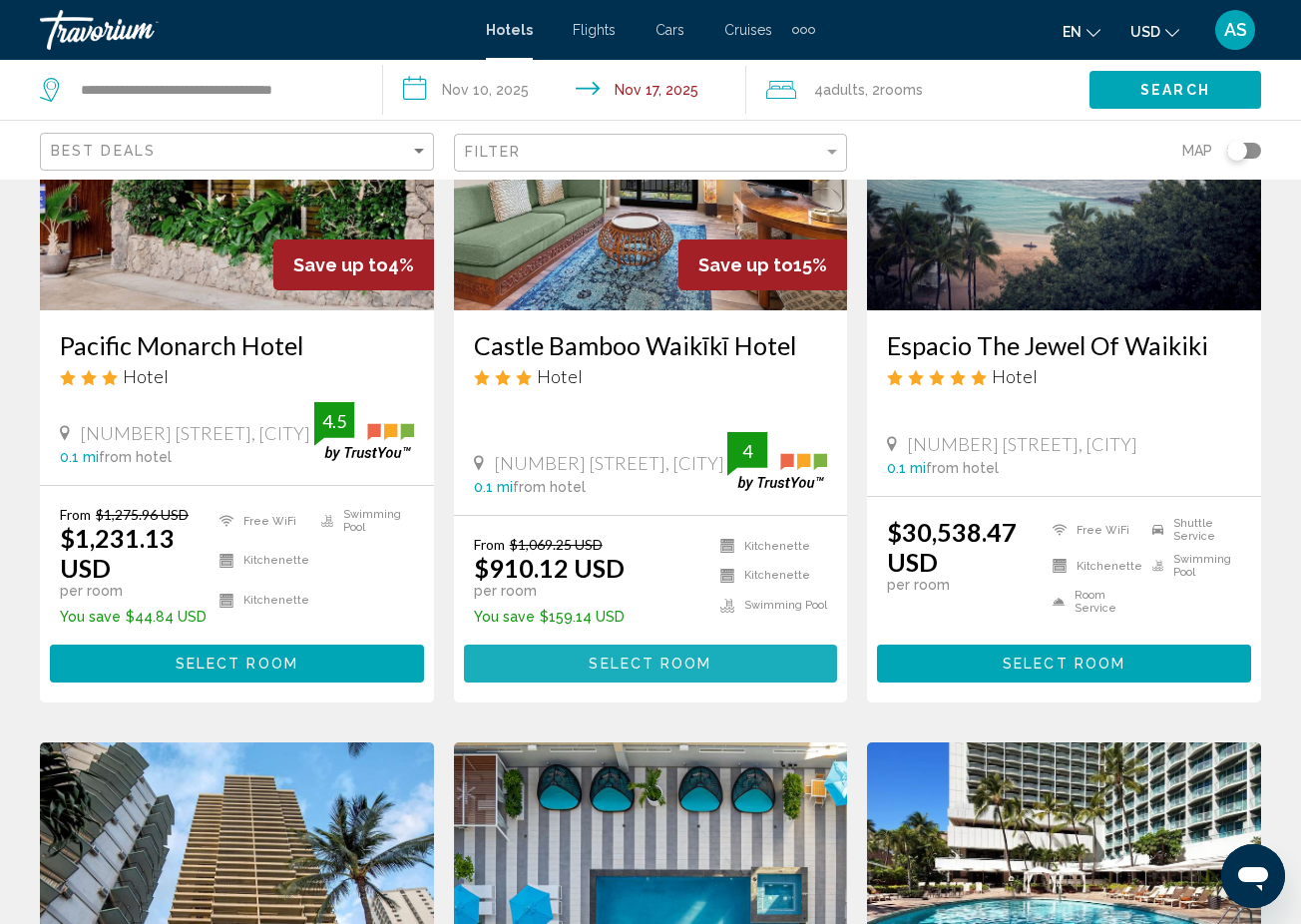 click on "Select Room" at bounding box center [650, 665] 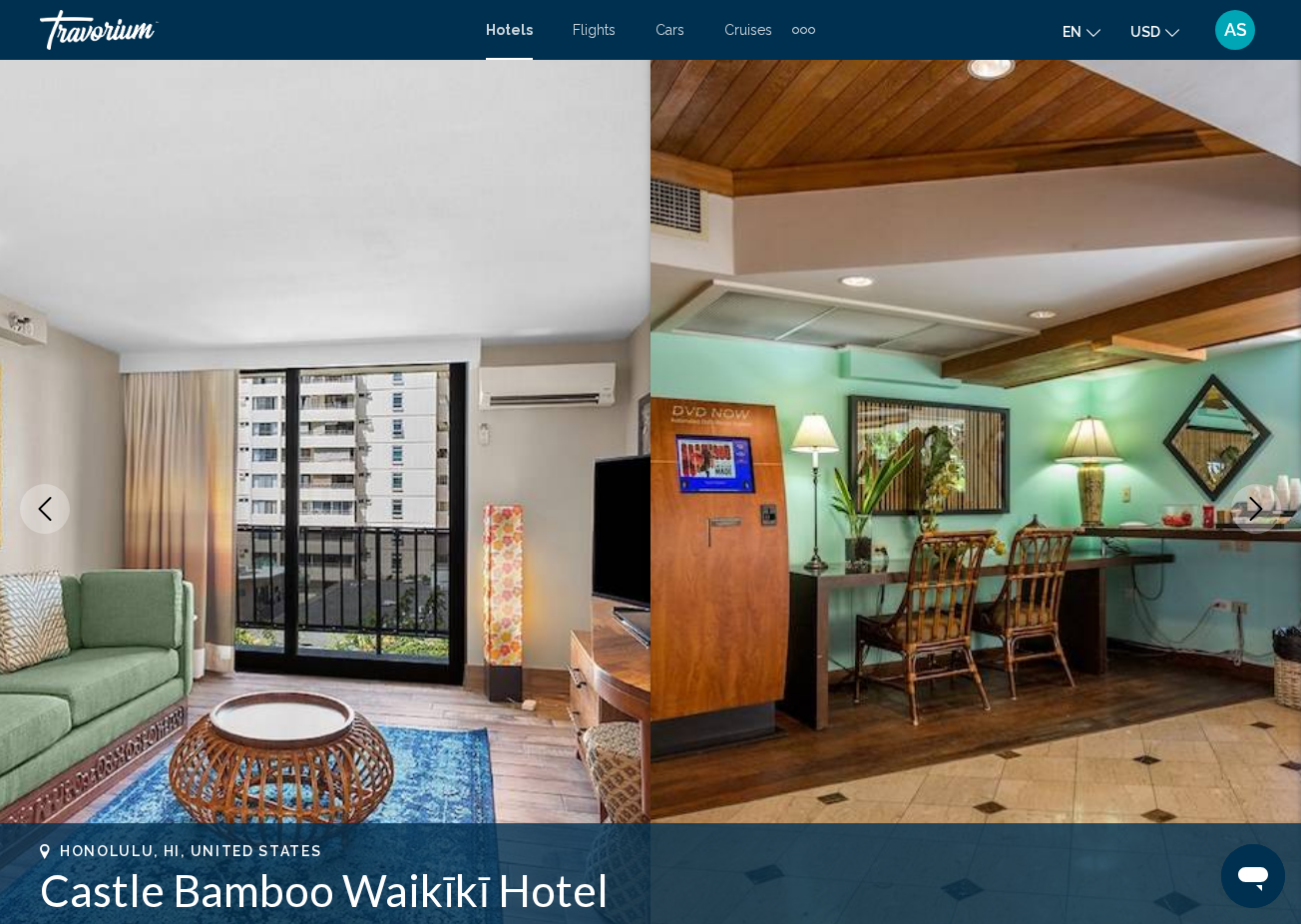 scroll, scrollTop: 0, scrollLeft: 0, axis: both 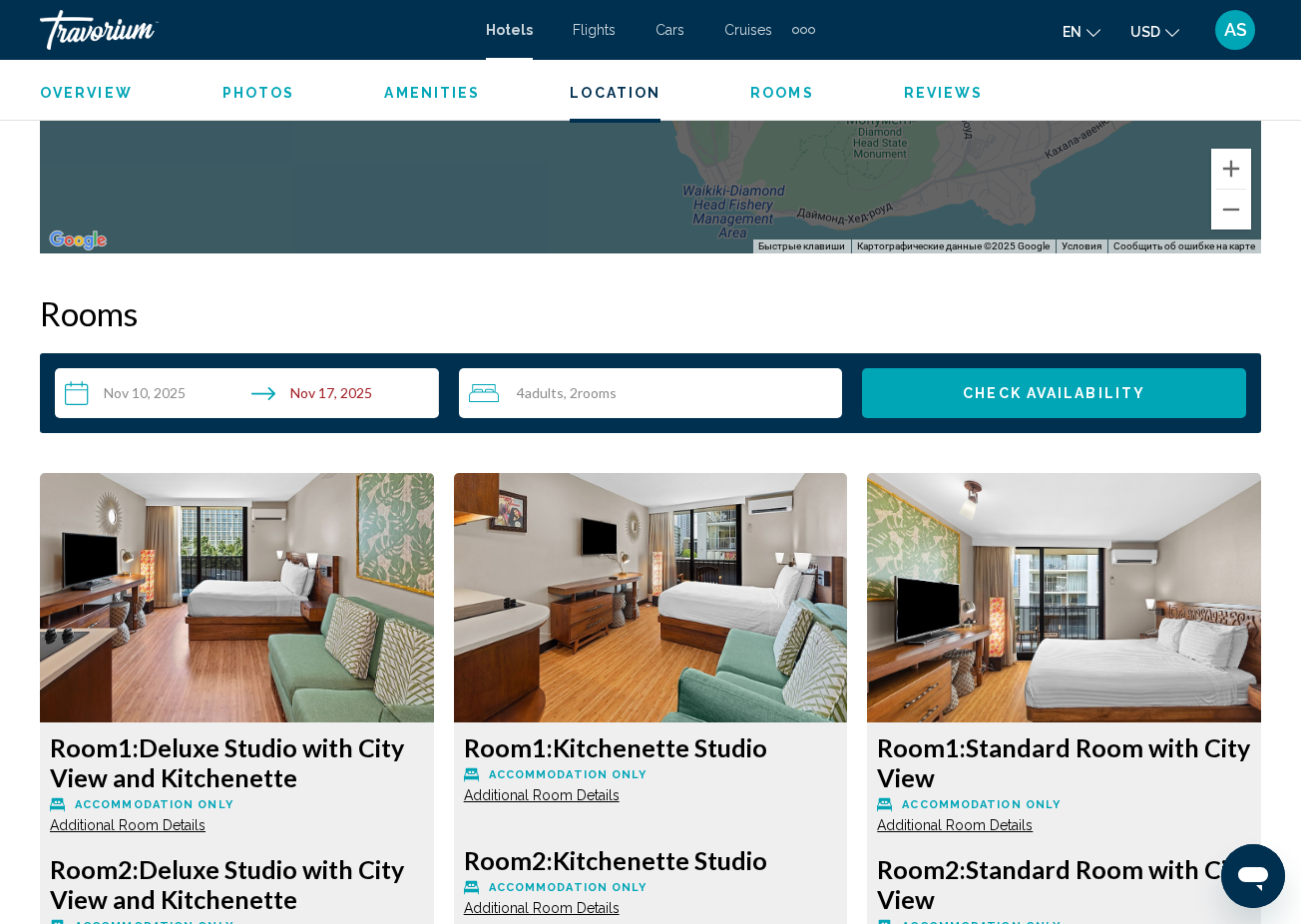 click on "**********" at bounding box center (250, 396) 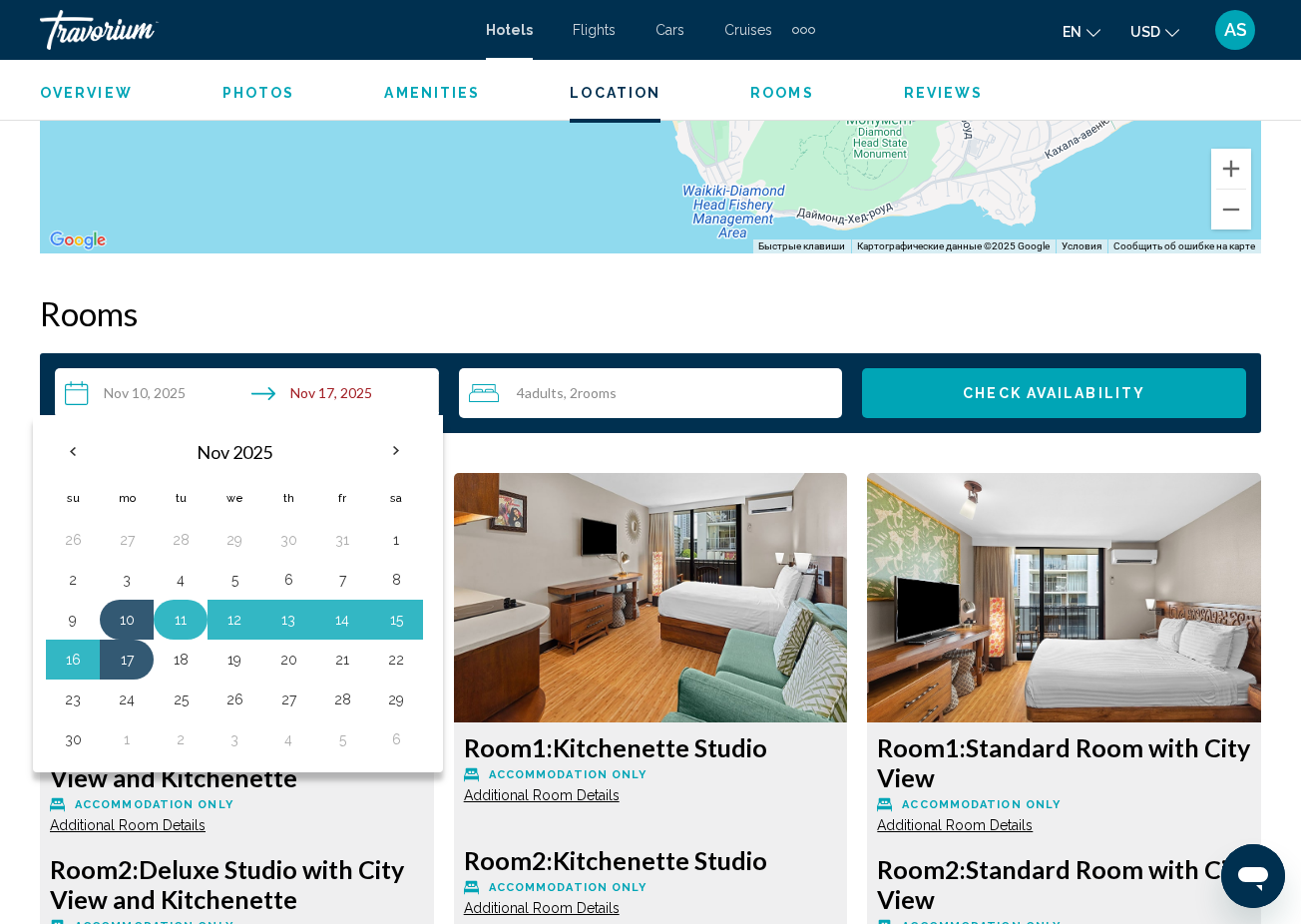 click on "11" at bounding box center [181, 620] 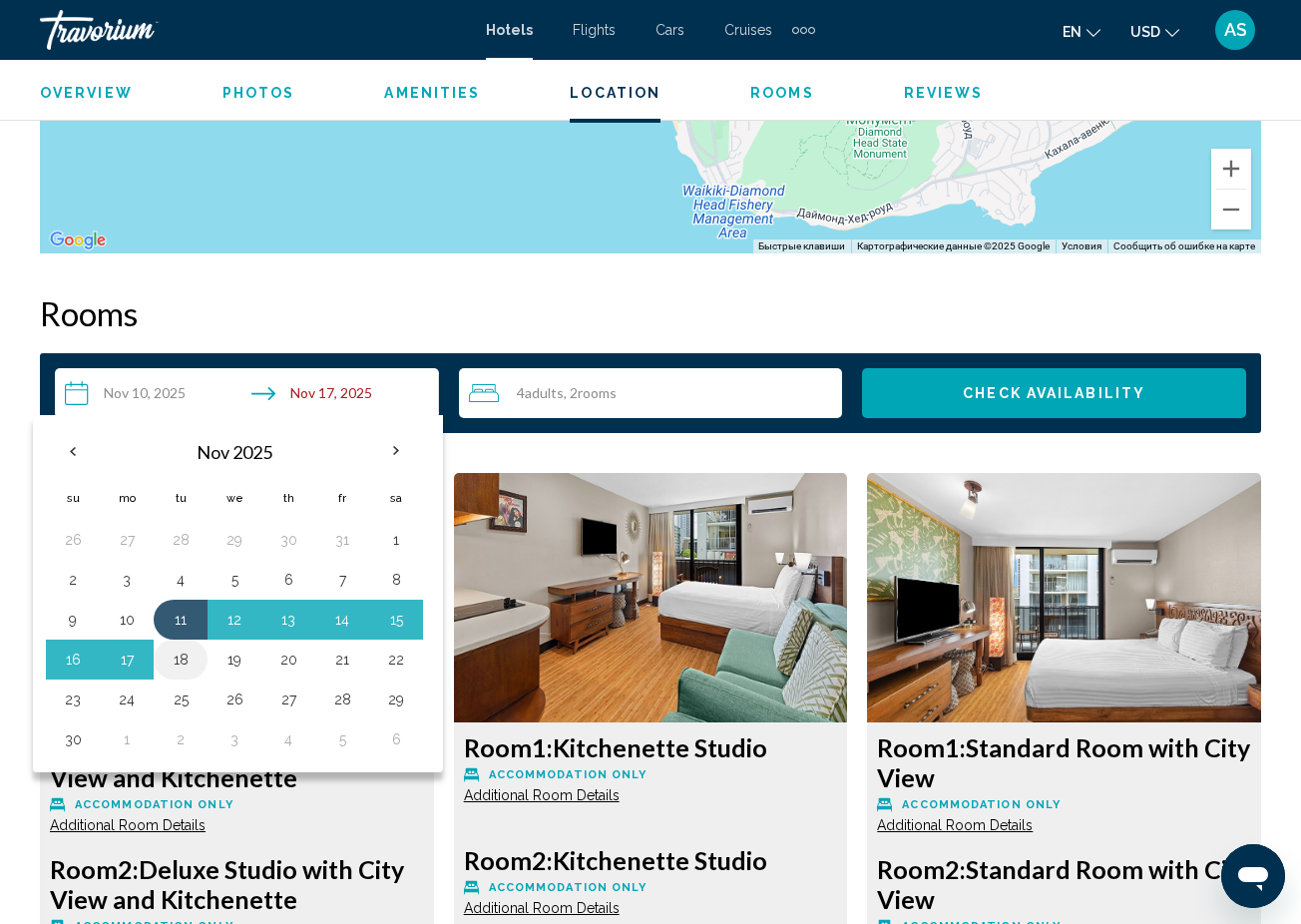 click on "18" at bounding box center (181, 660) 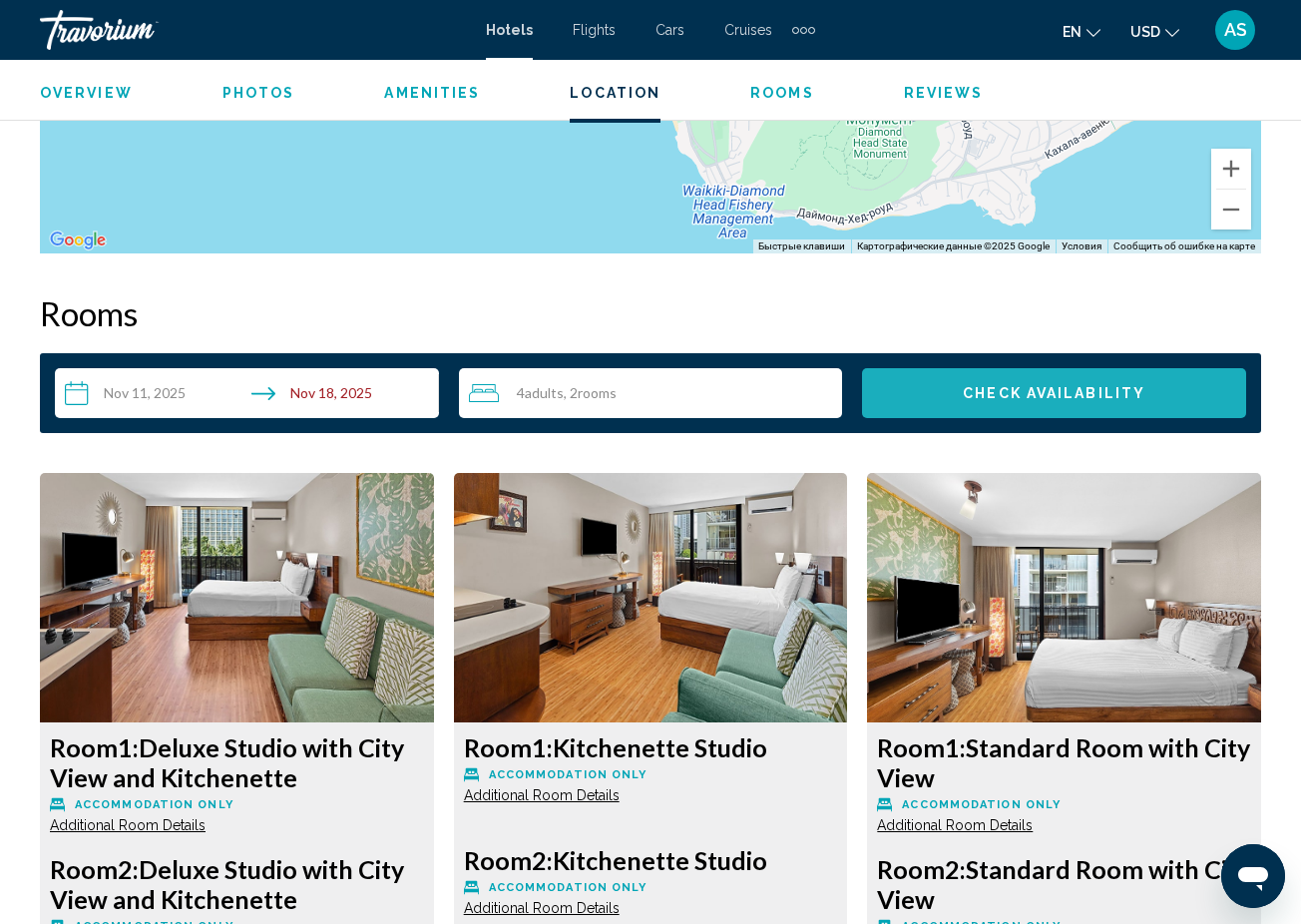 click on "Check Availability" at bounding box center [1054, 394] 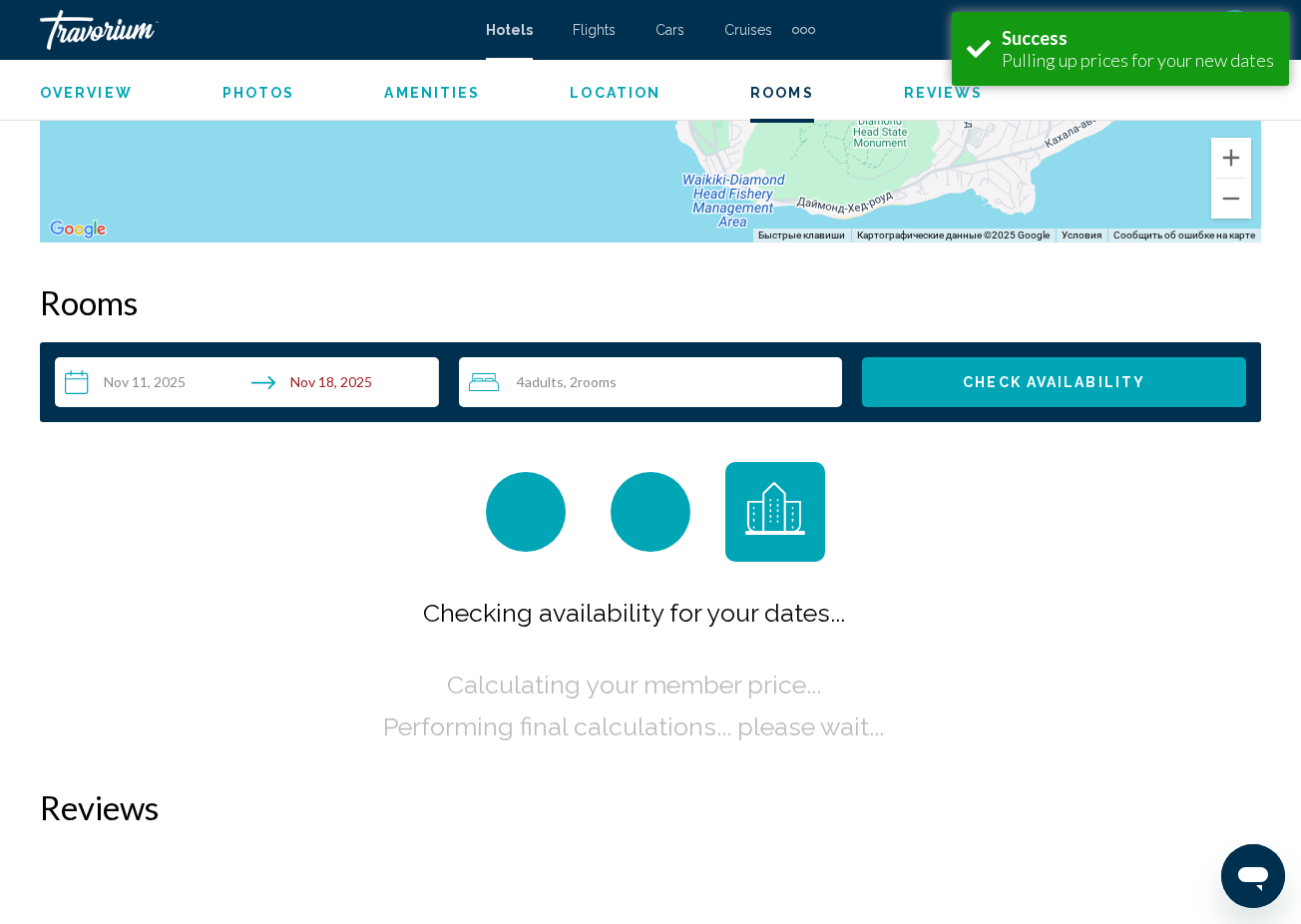 scroll, scrollTop: 2875, scrollLeft: 0, axis: vertical 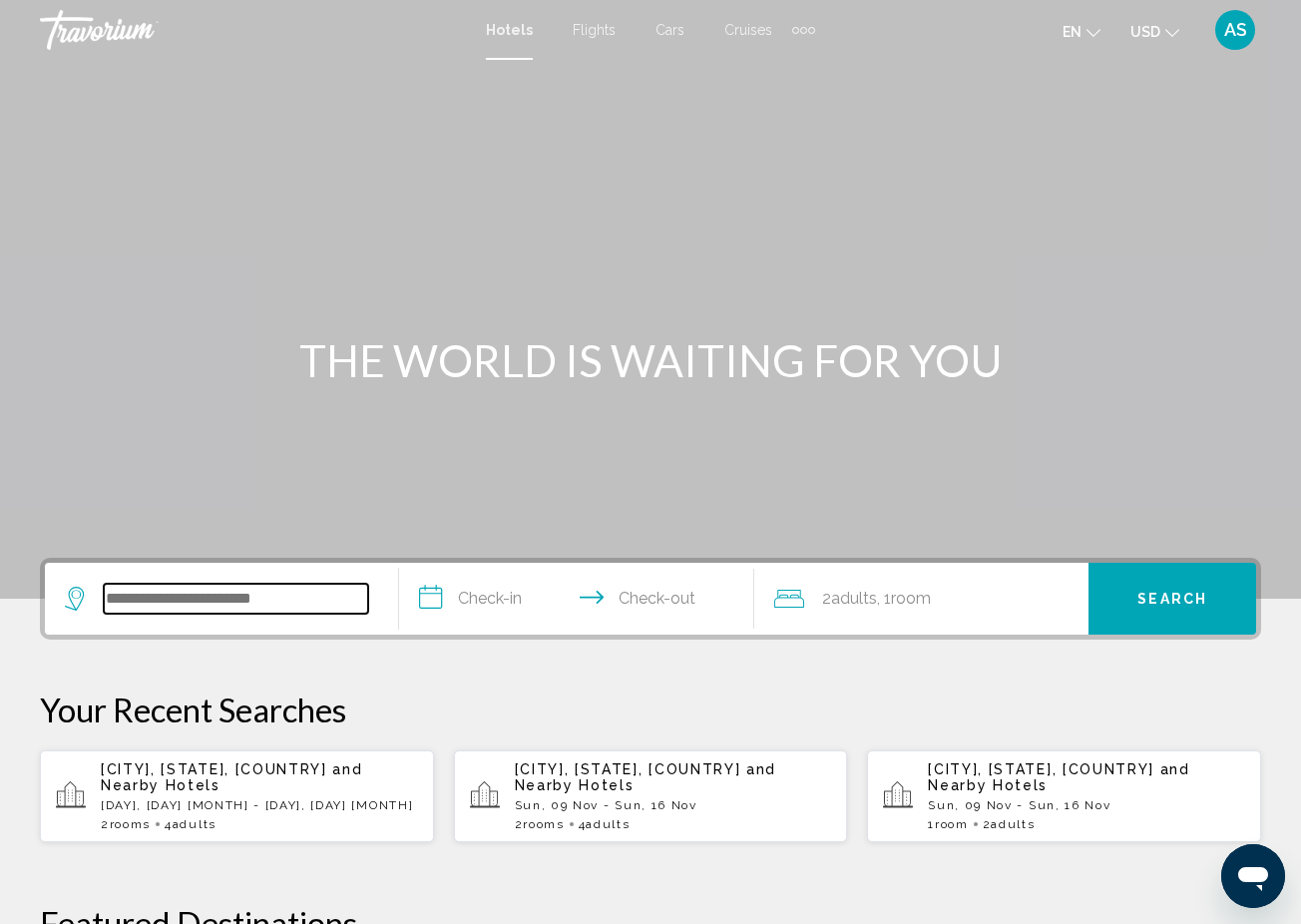 click at bounding box center (235, 599) 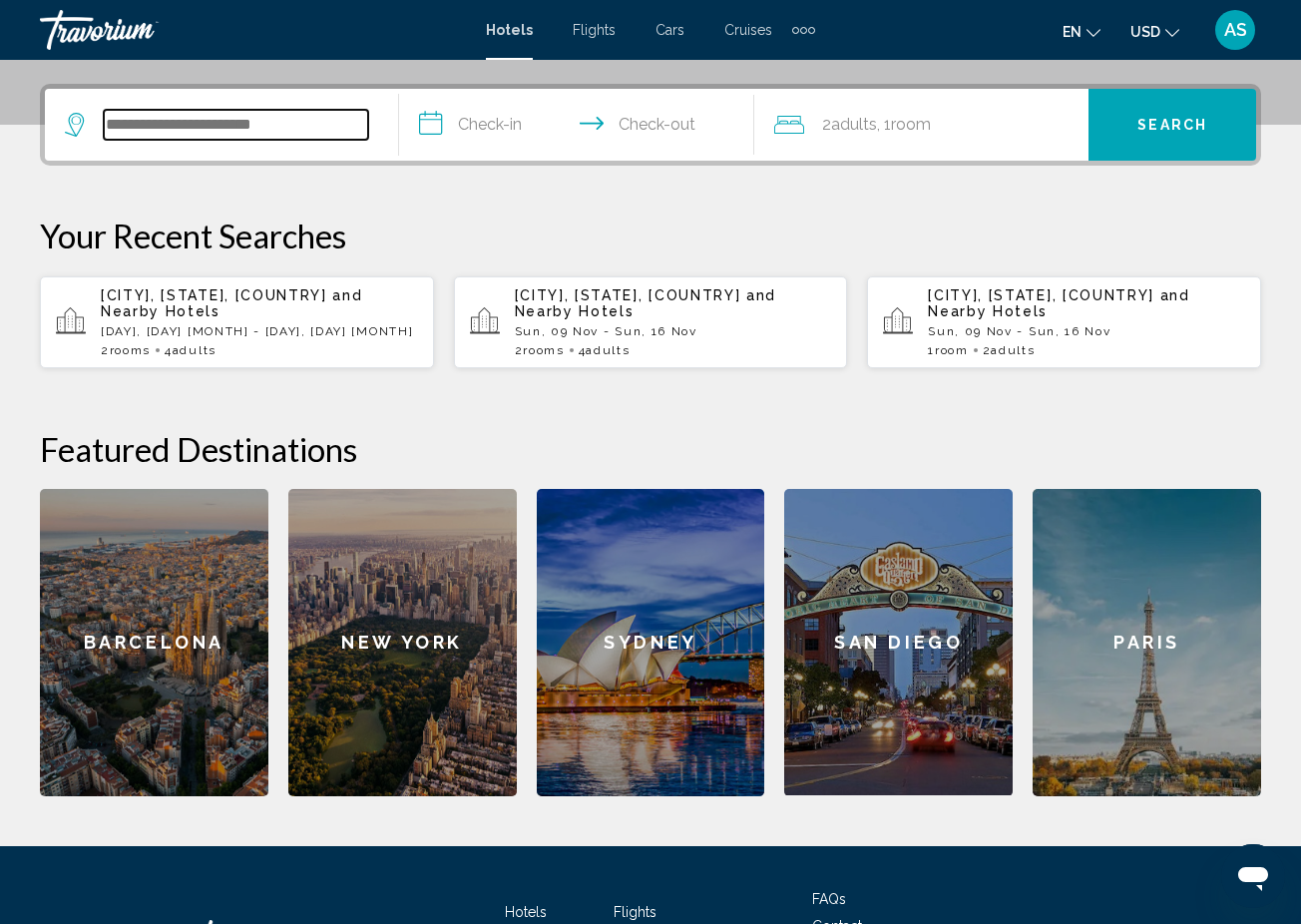 scroll, scrollTop: 493, scrollLeft: 0, axis: vertical 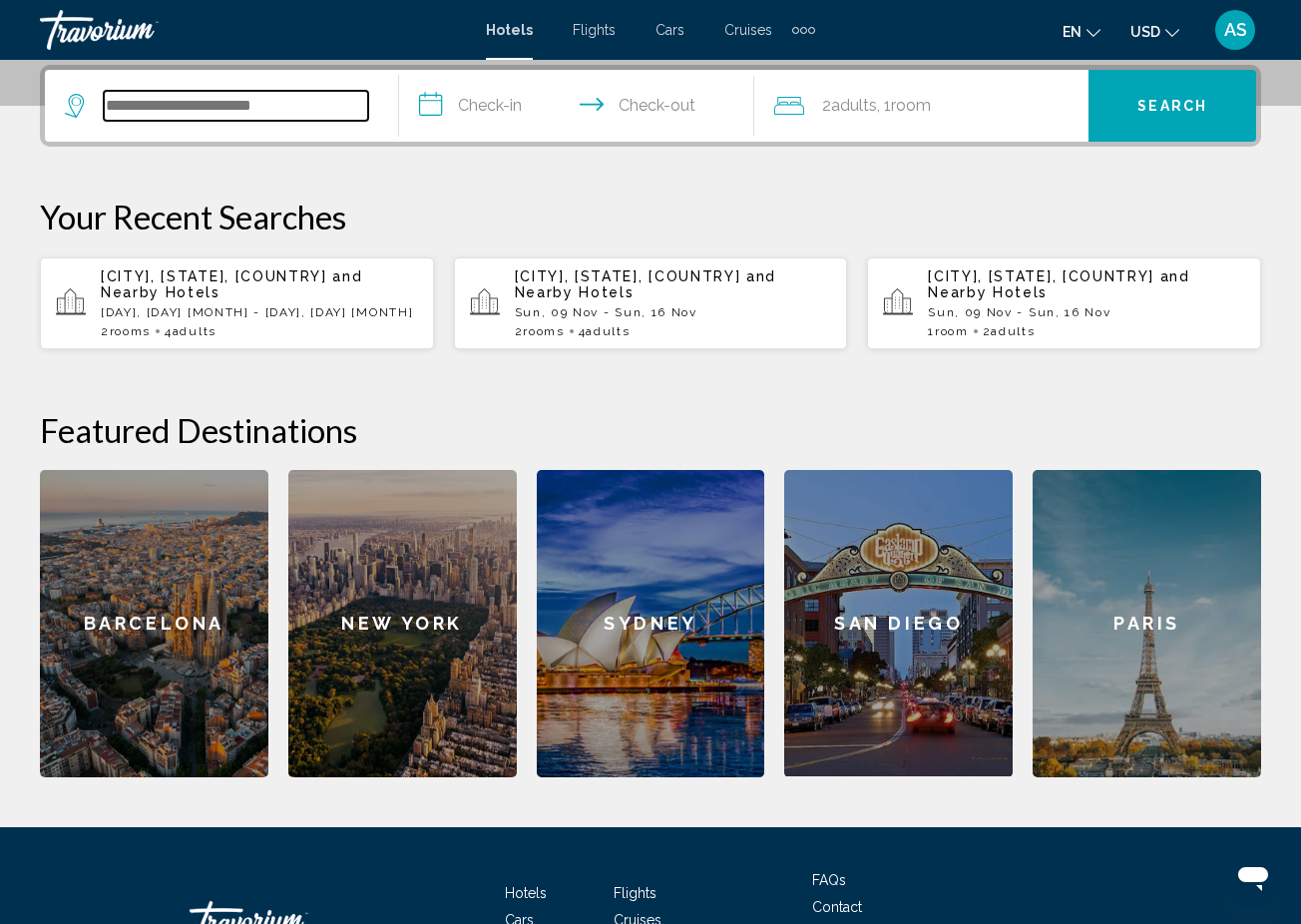 paste on "**********" 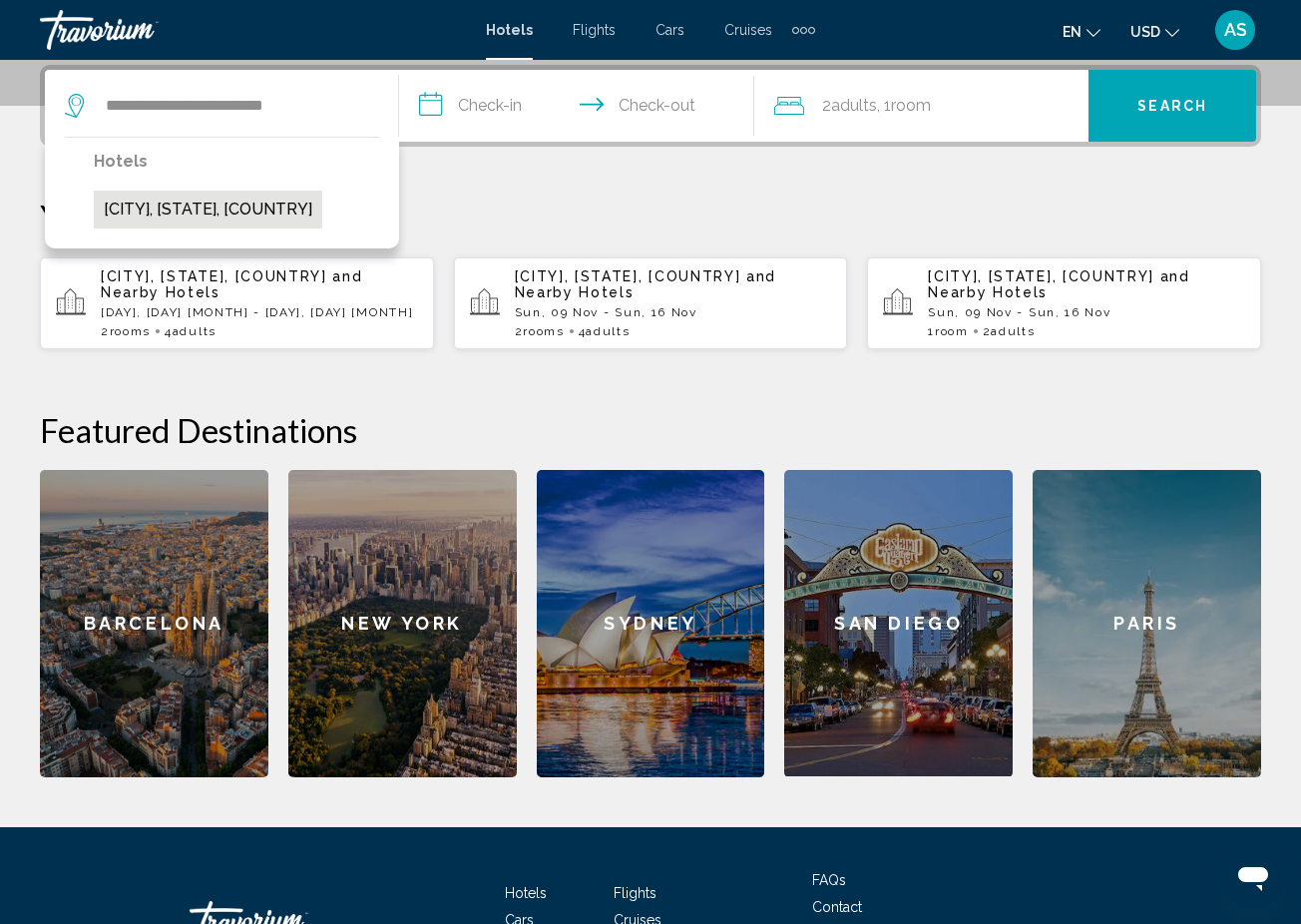 click on "[CITY], [STATE], [COUNTRY]" at bounding box center [208, 210] 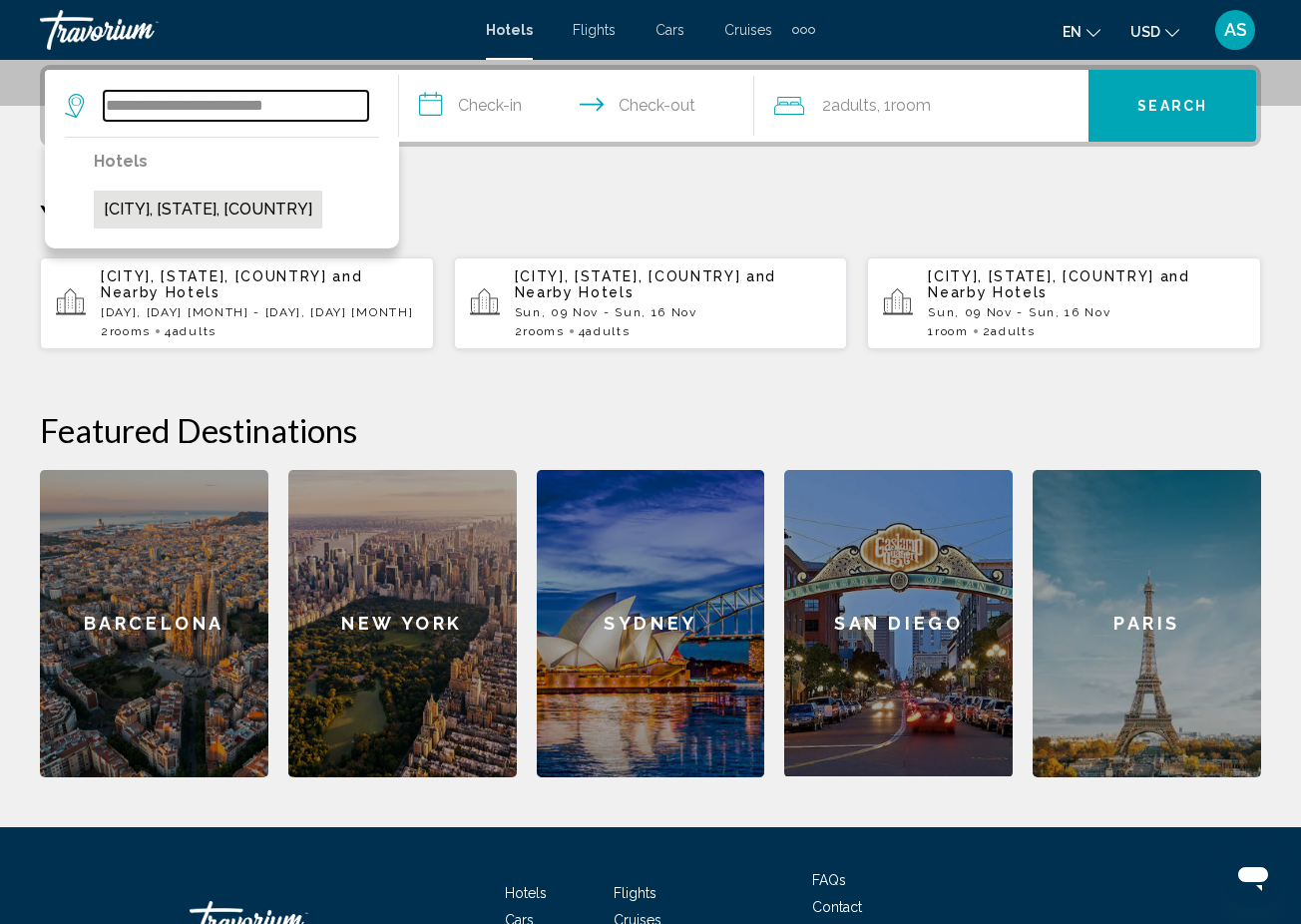 type on "**********" 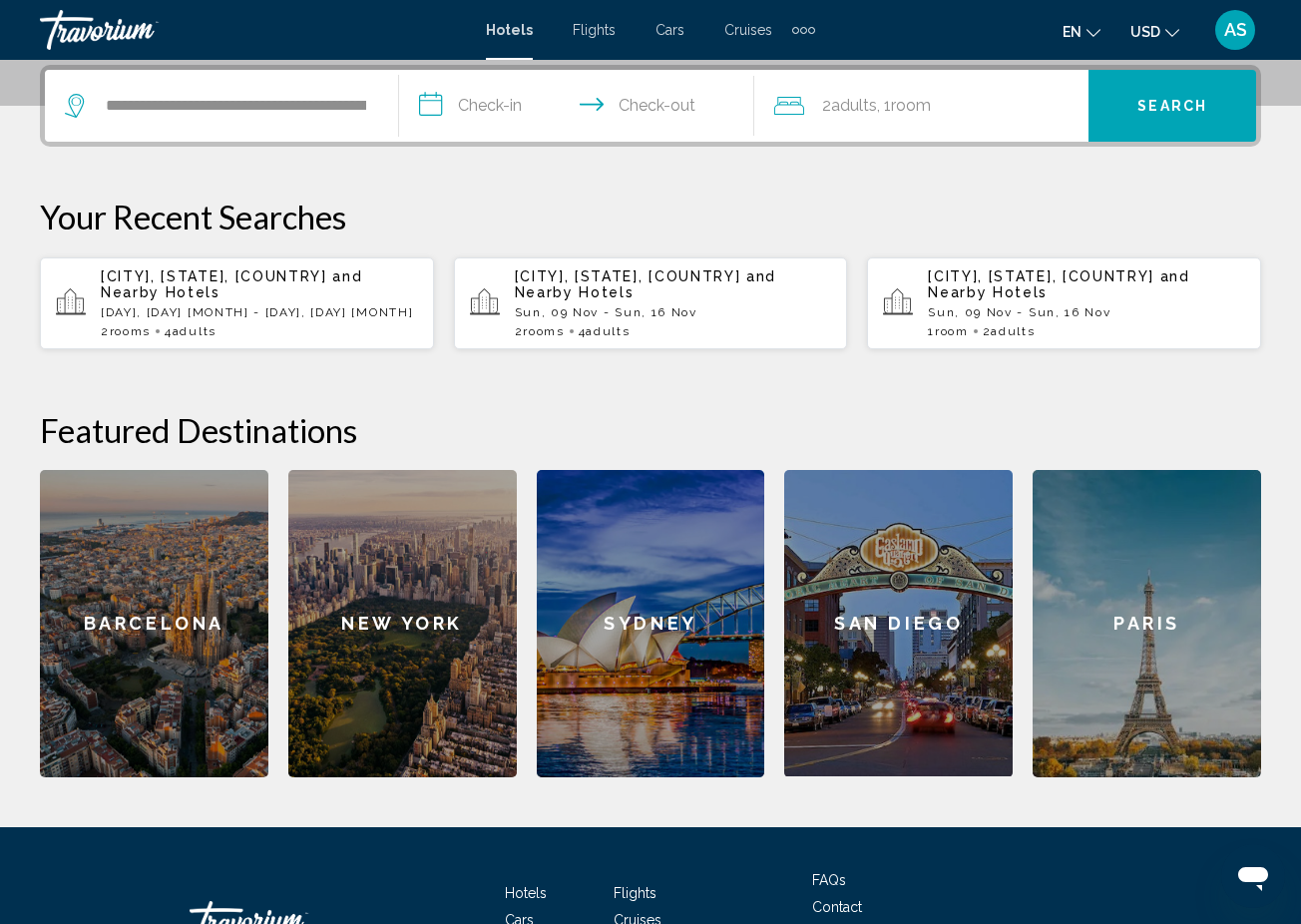 click on "**********" at bounding box center (580, 109) 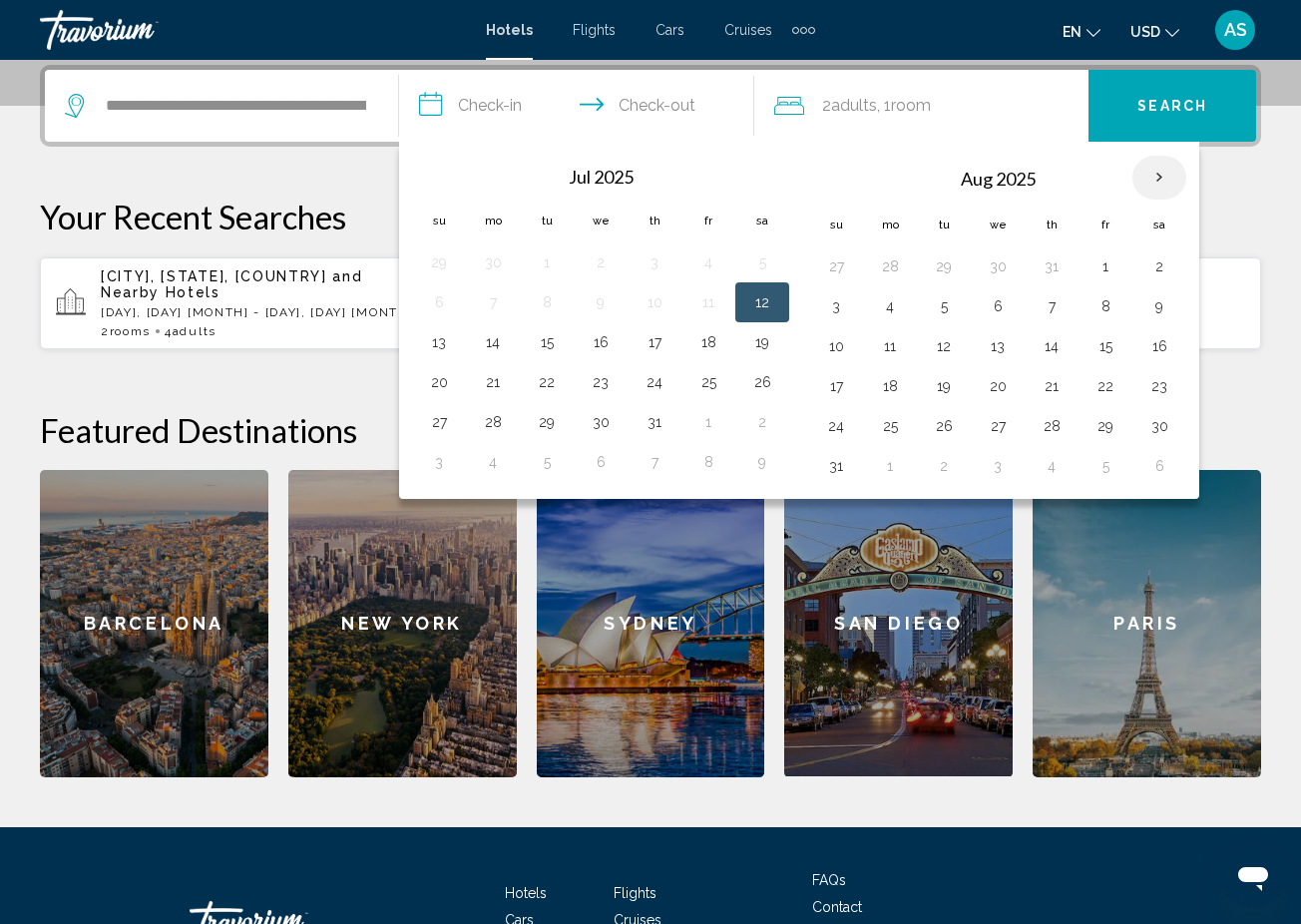 click at bounding box center (1159, 178) 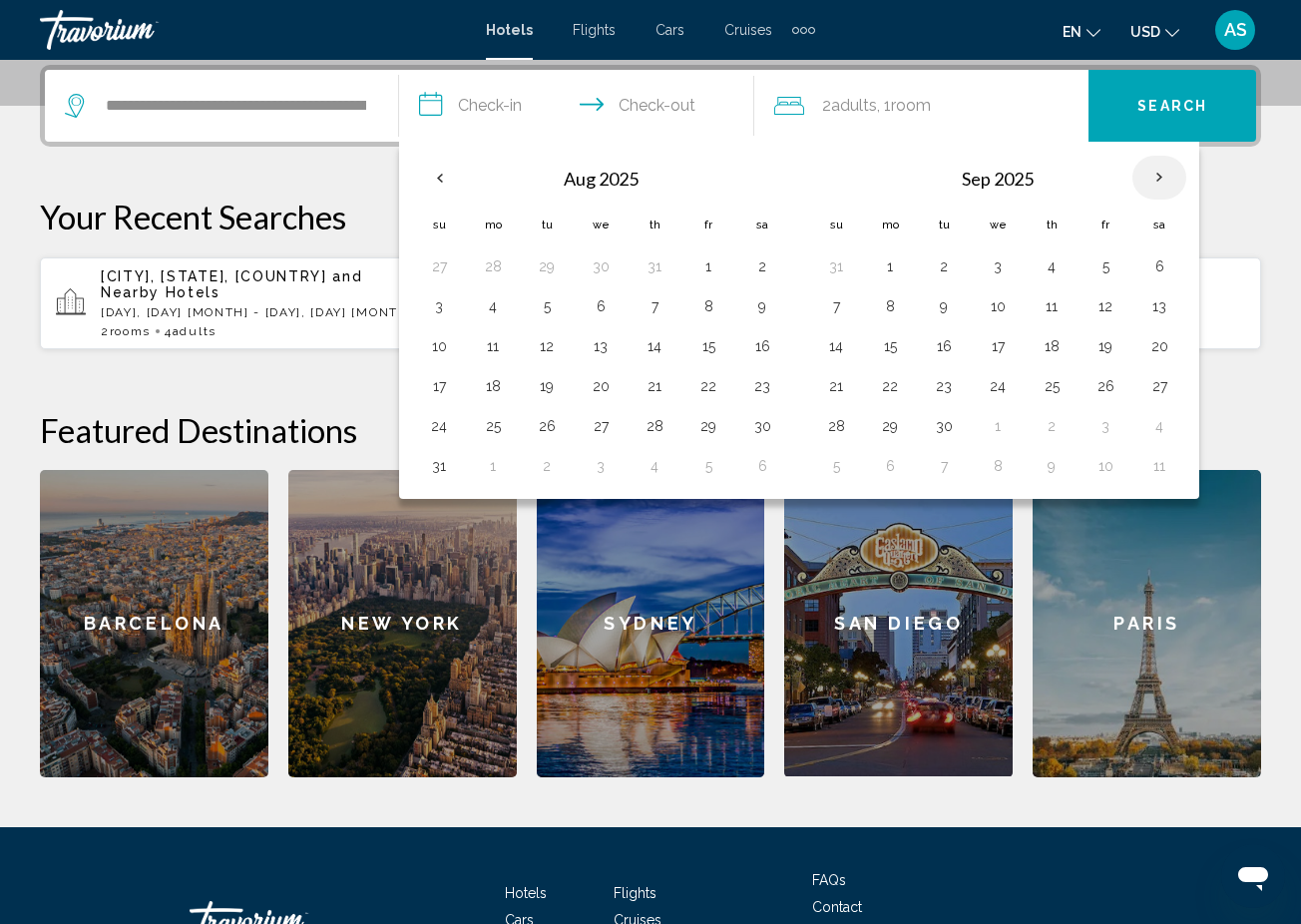 click at bounding box center [1159, 178] 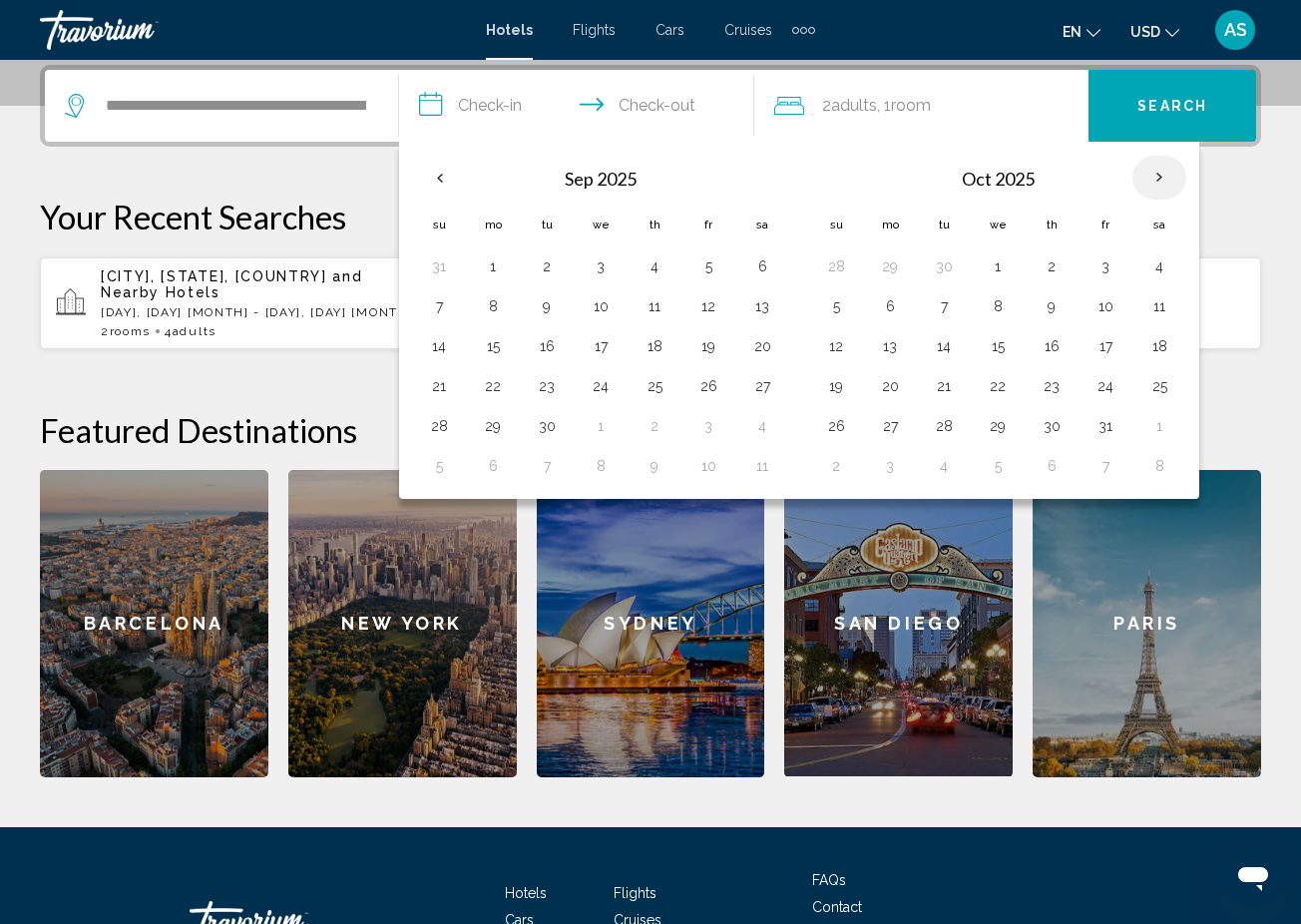 click at bounding box center [1159, 178] 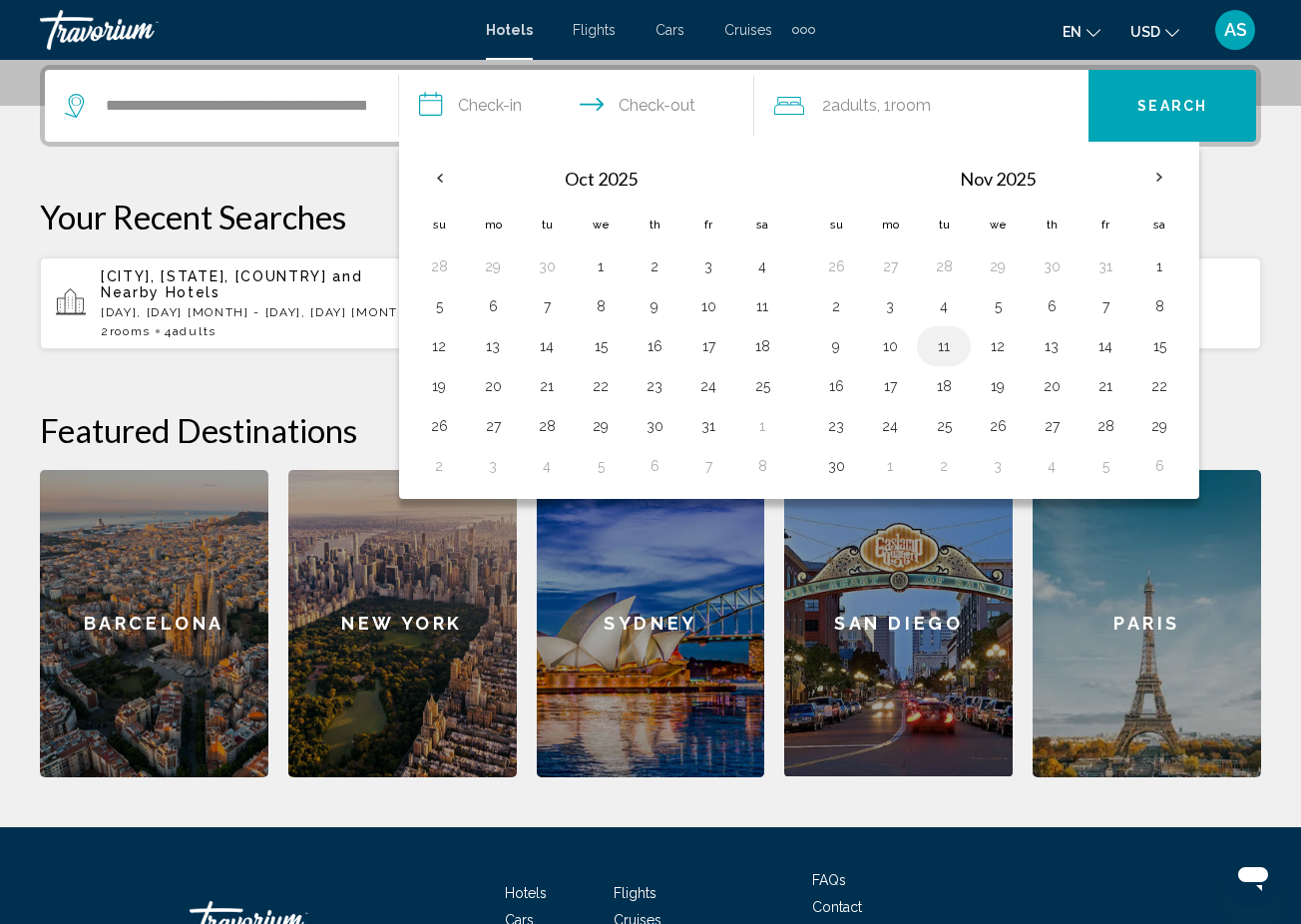 click on "11" at bounding box center (944, 346) 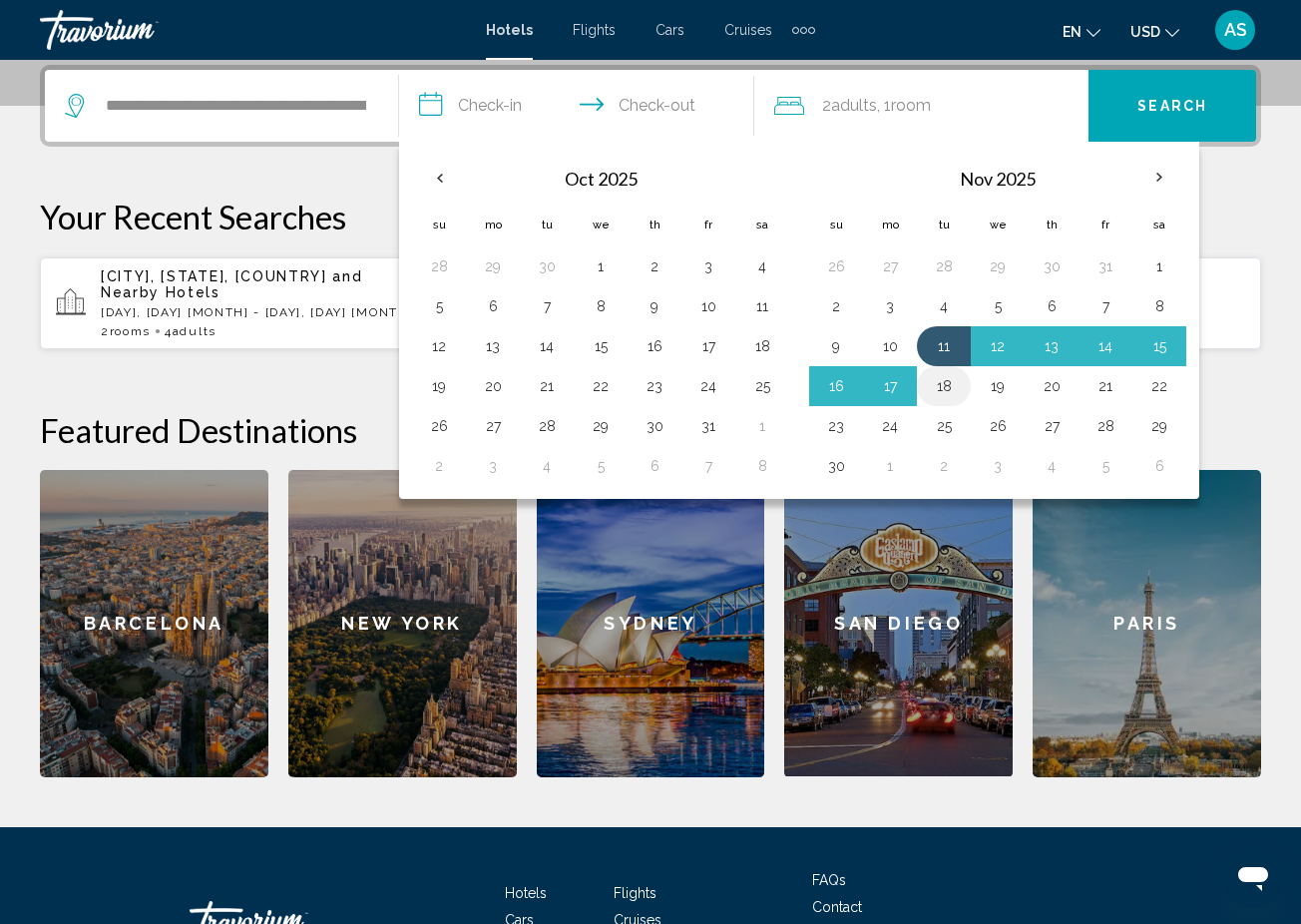 click on "18" at bounding box center [944, 386] 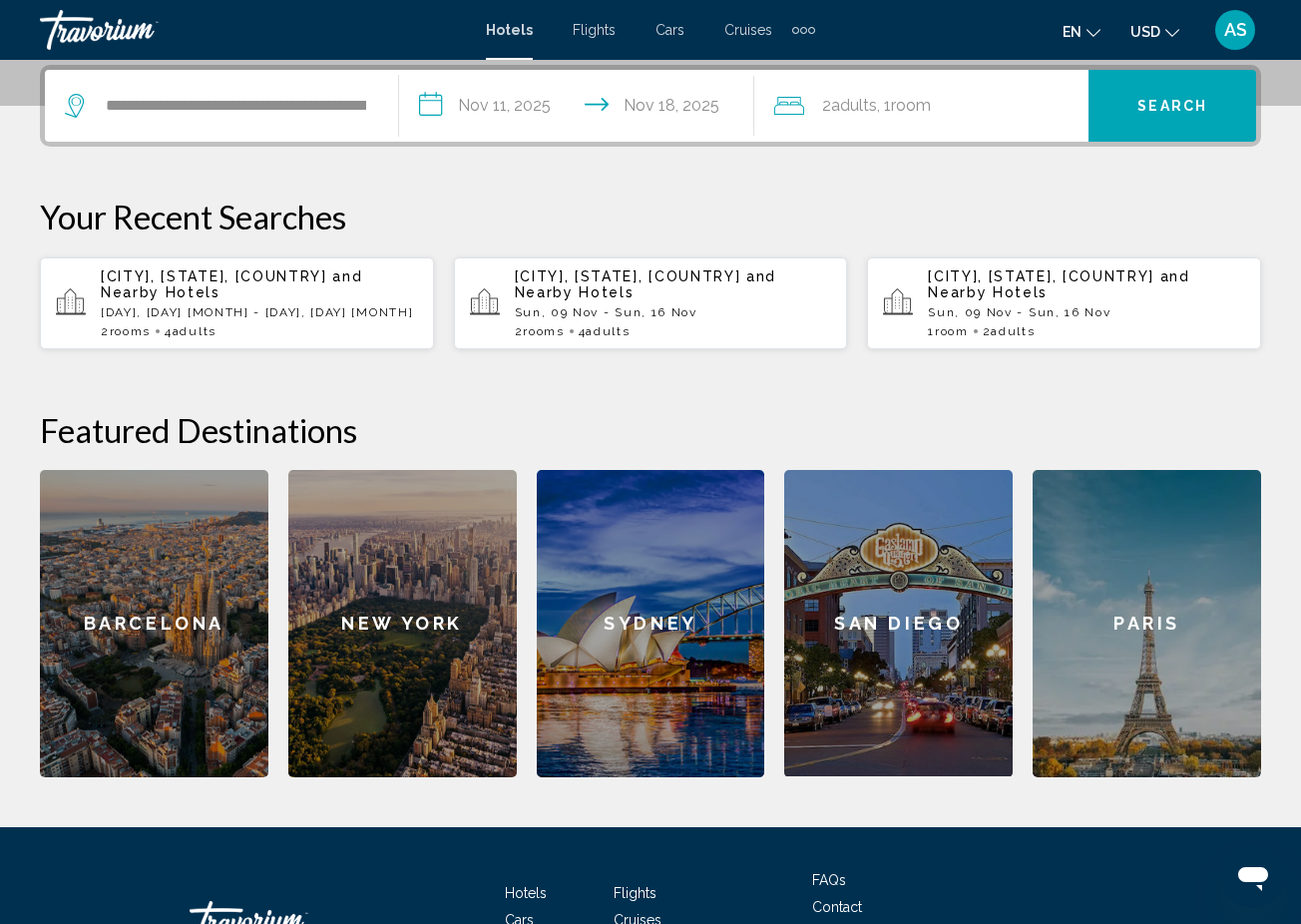 click on "Room" 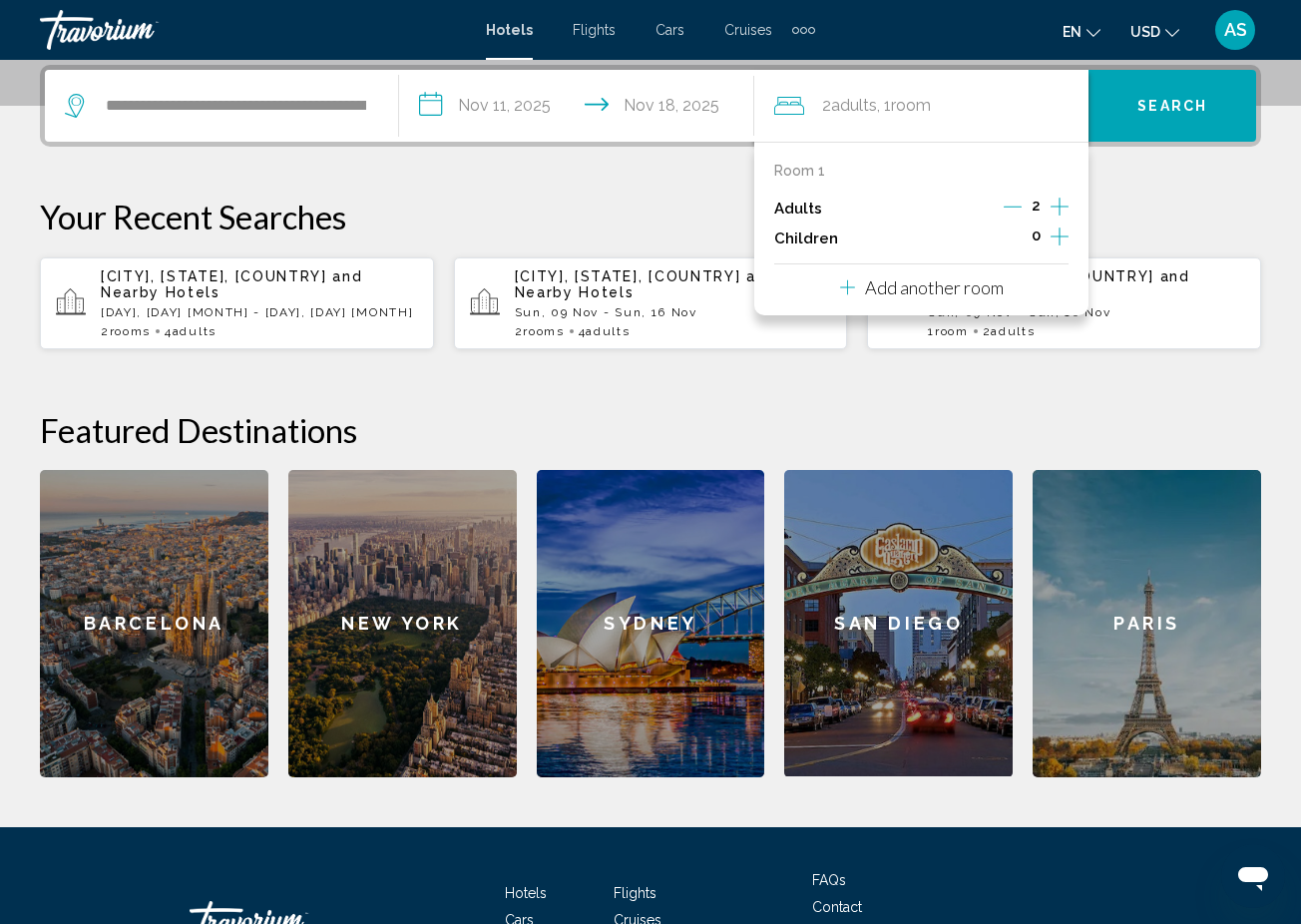 click on "Add another room" at bounding box center [934, 287] 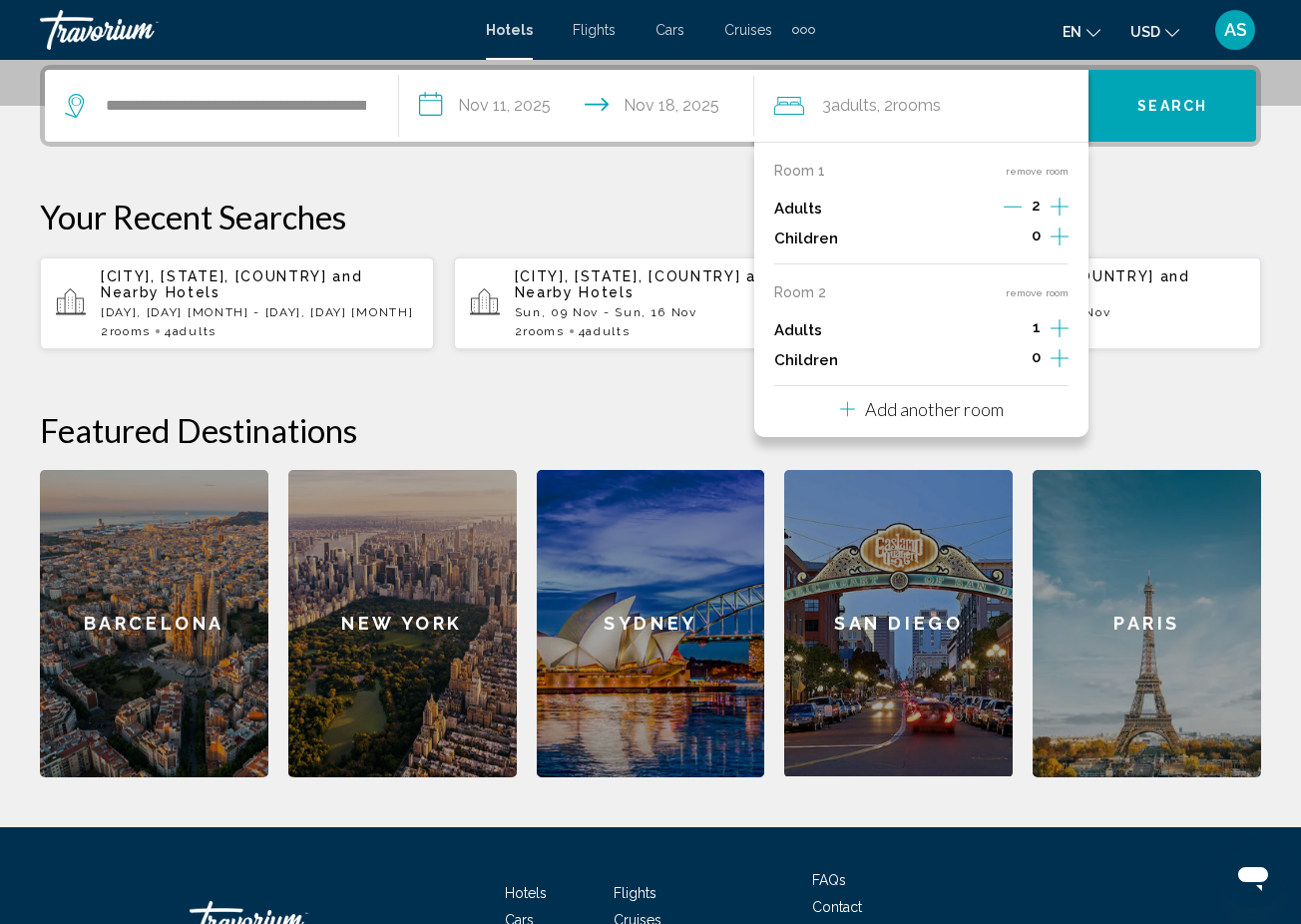click 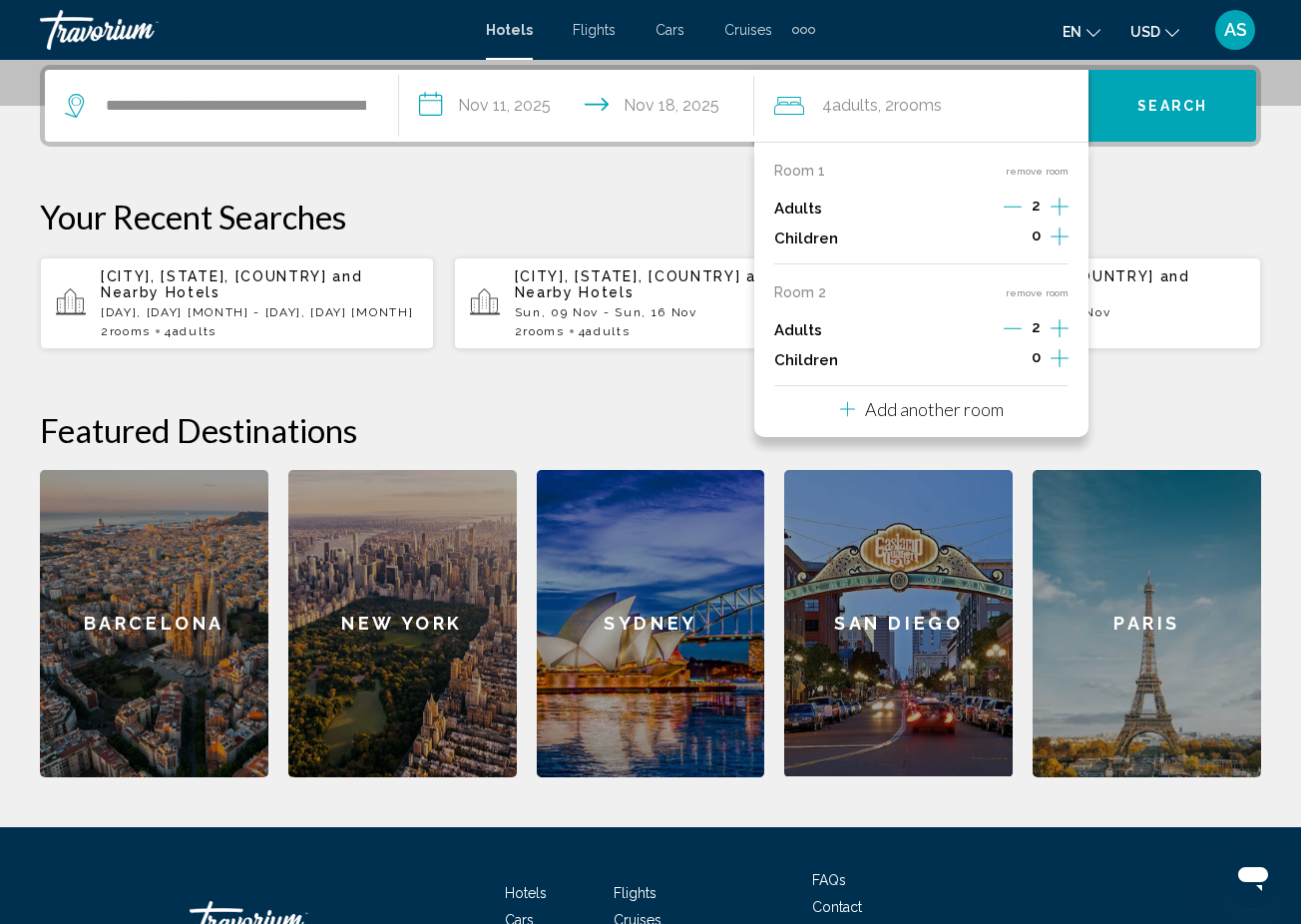 click on "Search" at bounding box center [1172, 107] 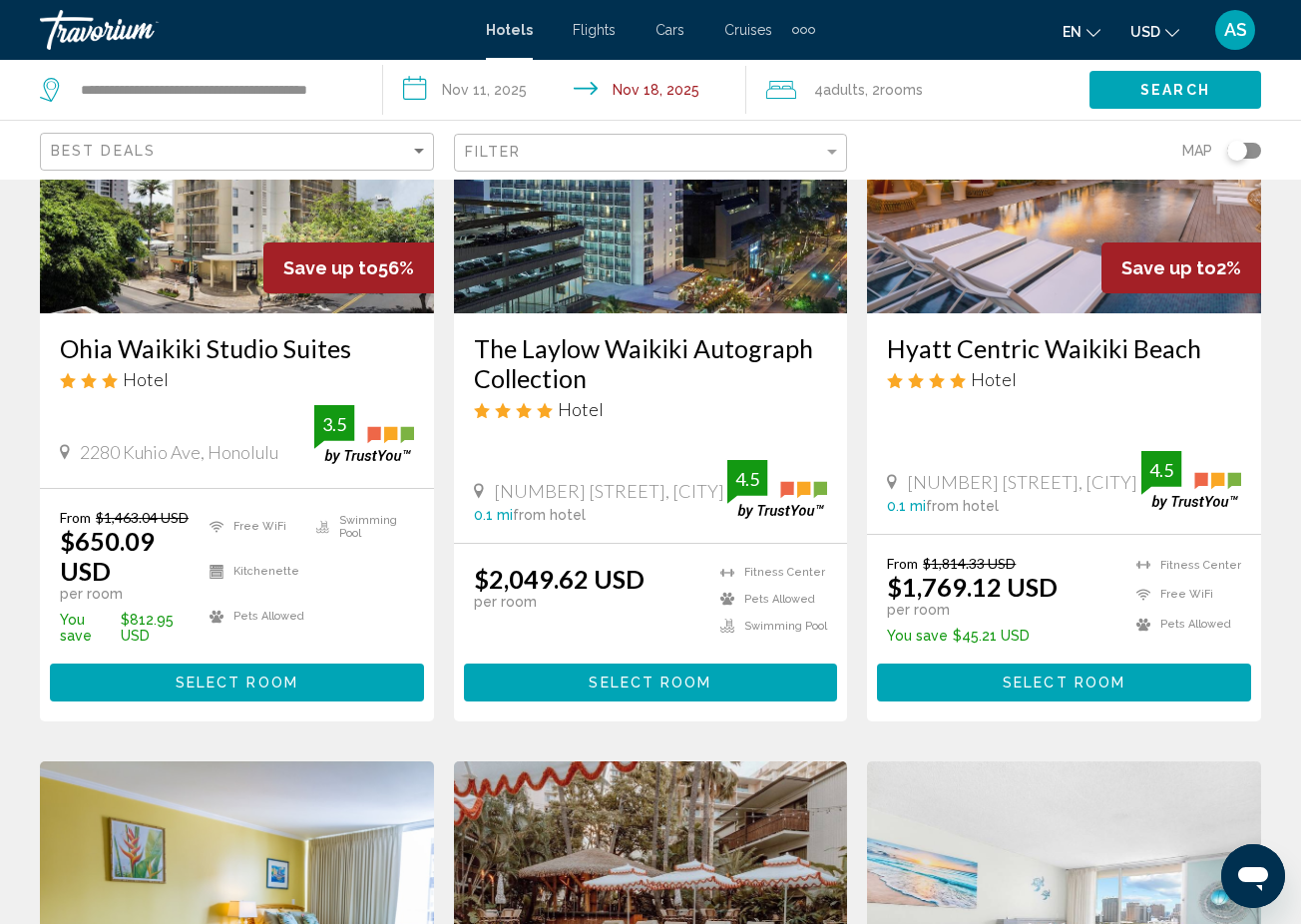 scroll, scrollTop: 279, scrollLeft: 0, axis: vertical 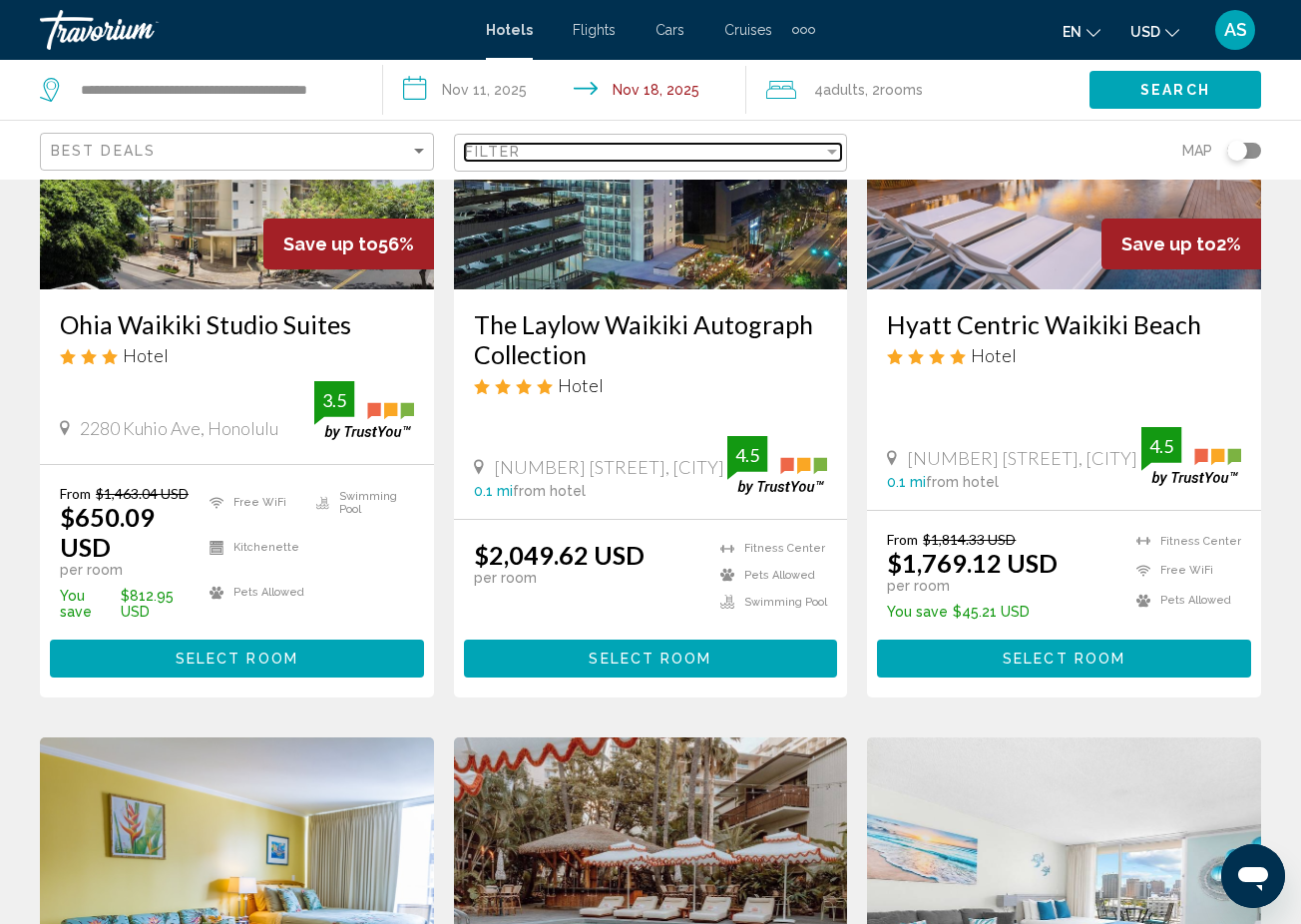 click at bounding box center [832, 152] 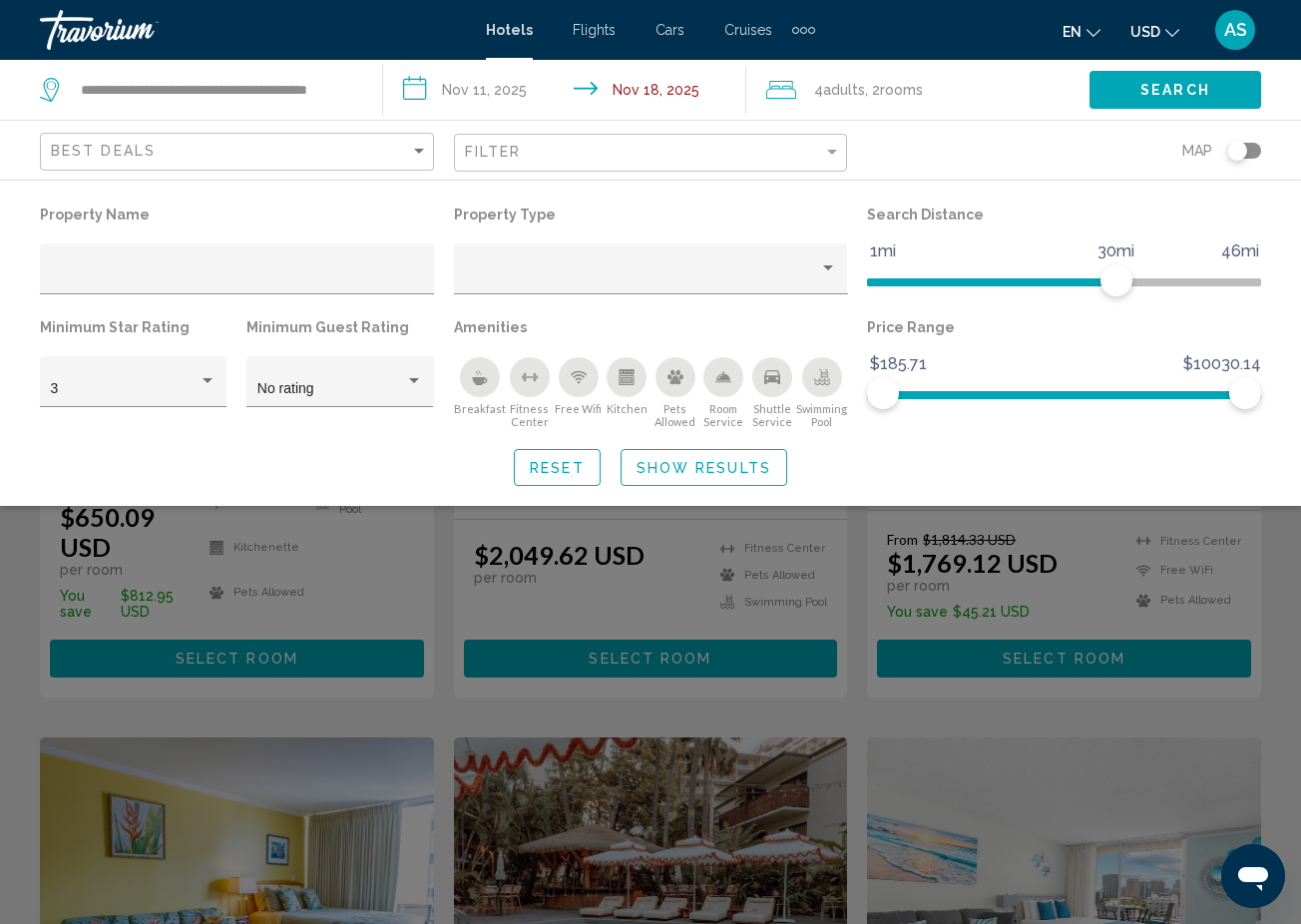 click 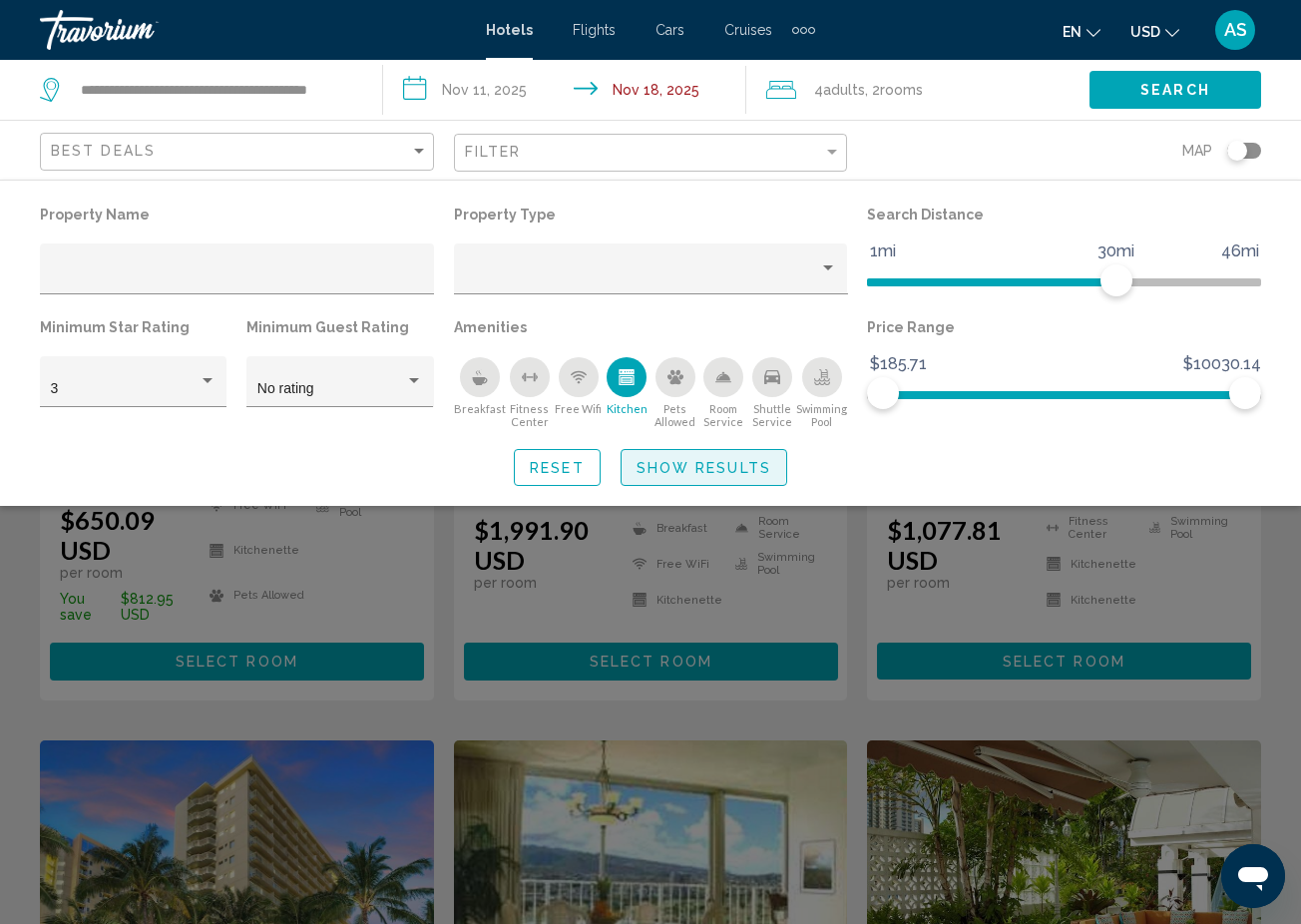click on "Show Results" 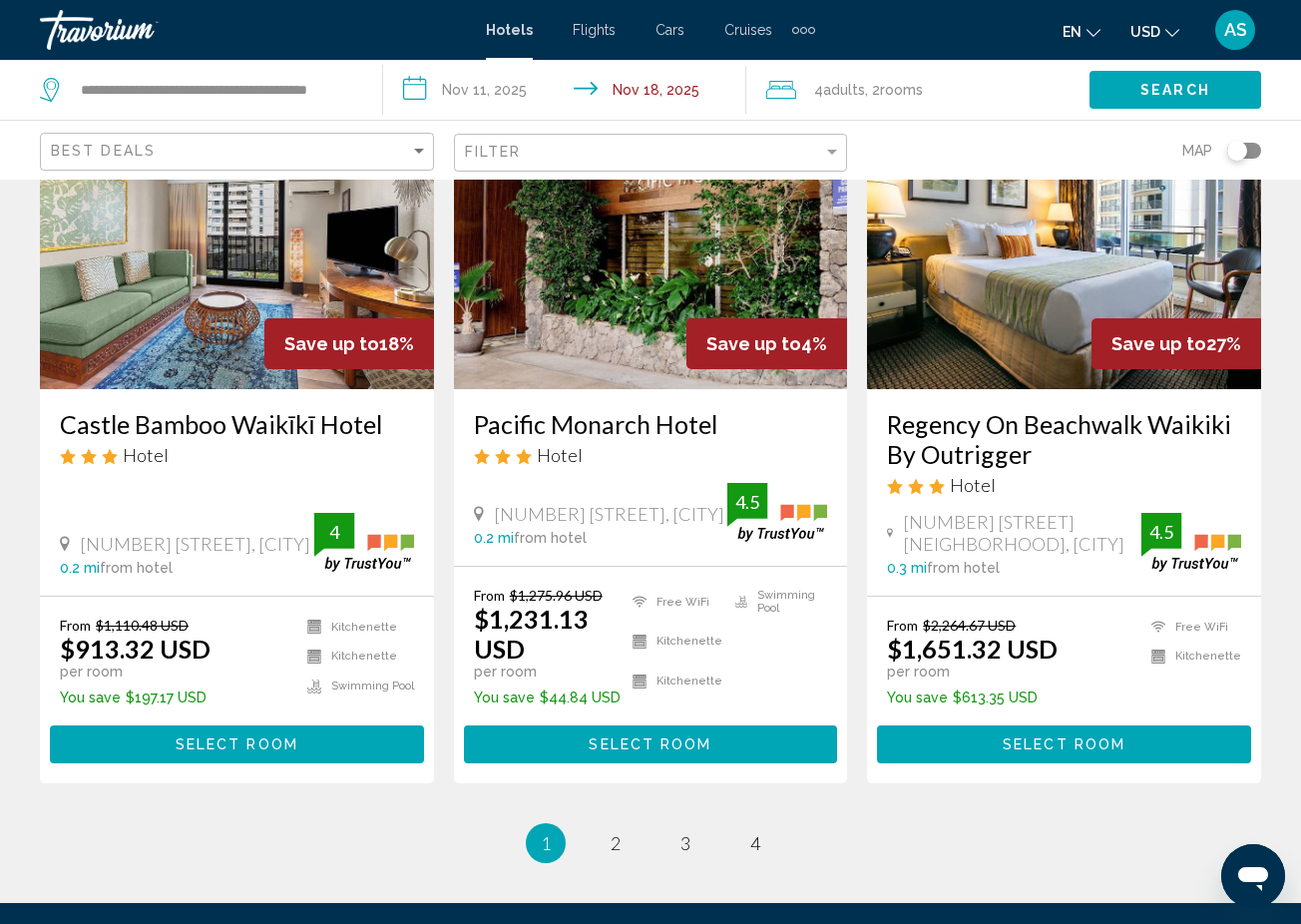 scroll, scrollTop: 2625, scrollLeft: 0, axis: vertical 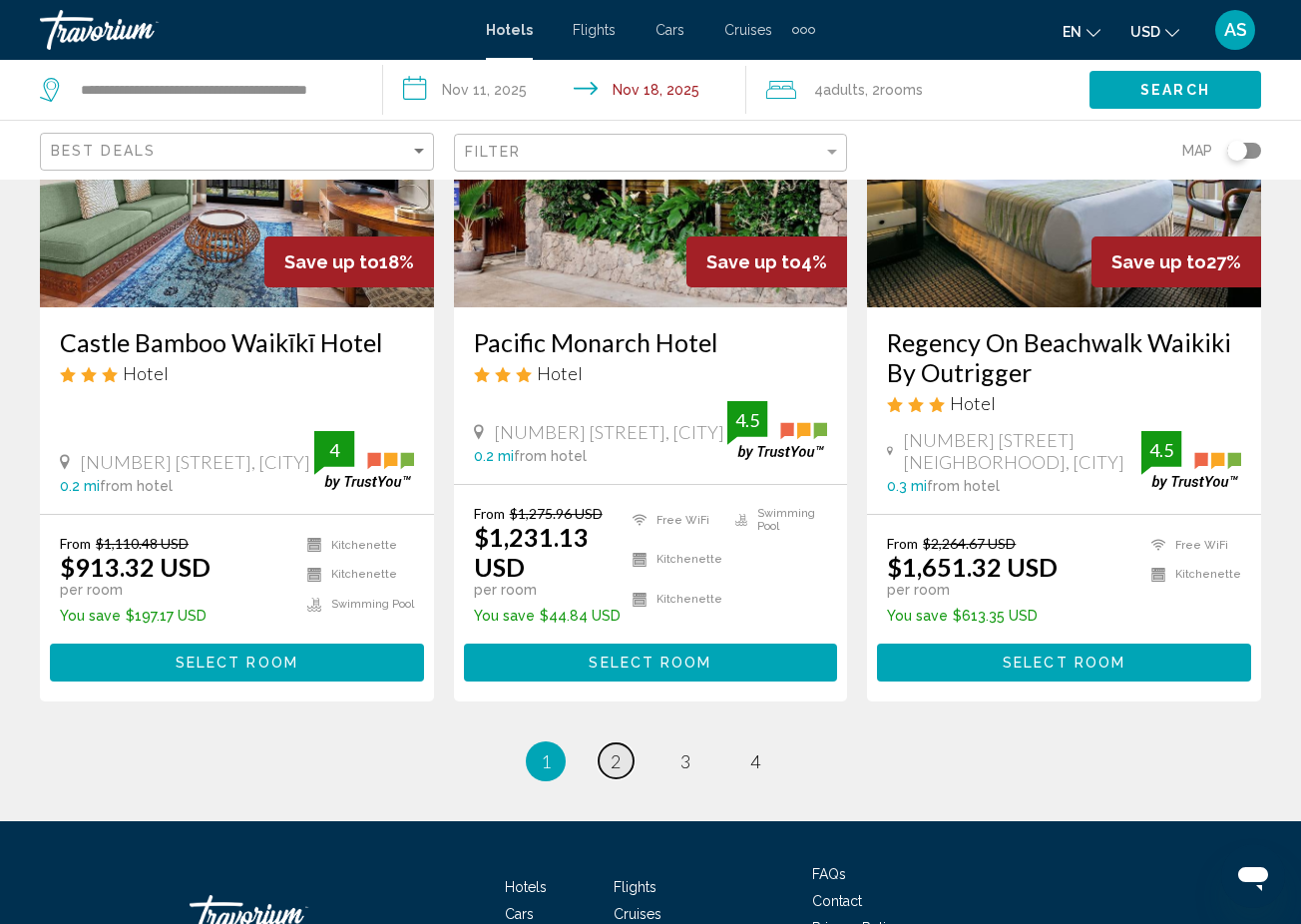 click on "2" at bounding box center [616, 761] 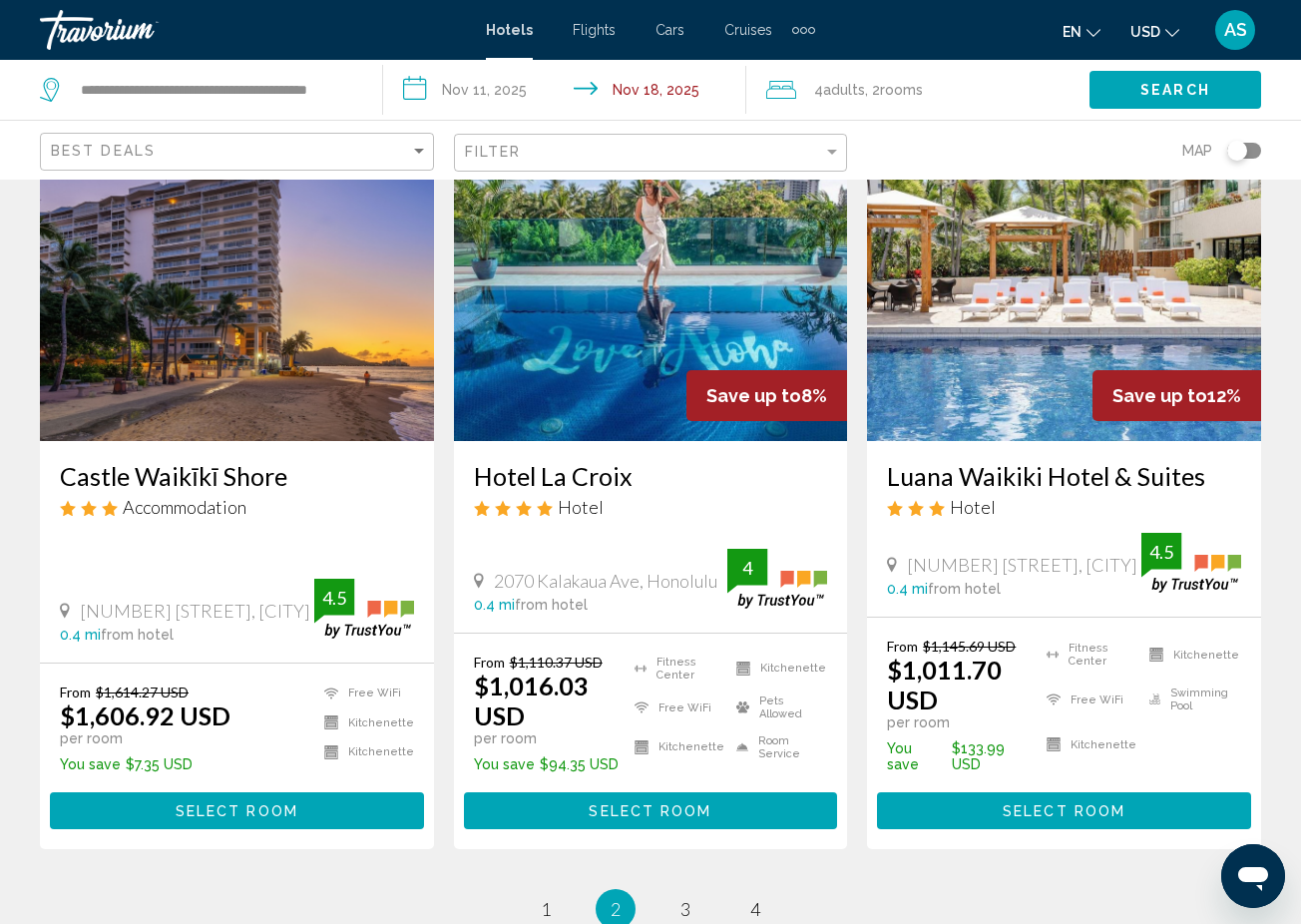 scroll, scrollTop: 2517, scrollLeft: 0, axis: vertical 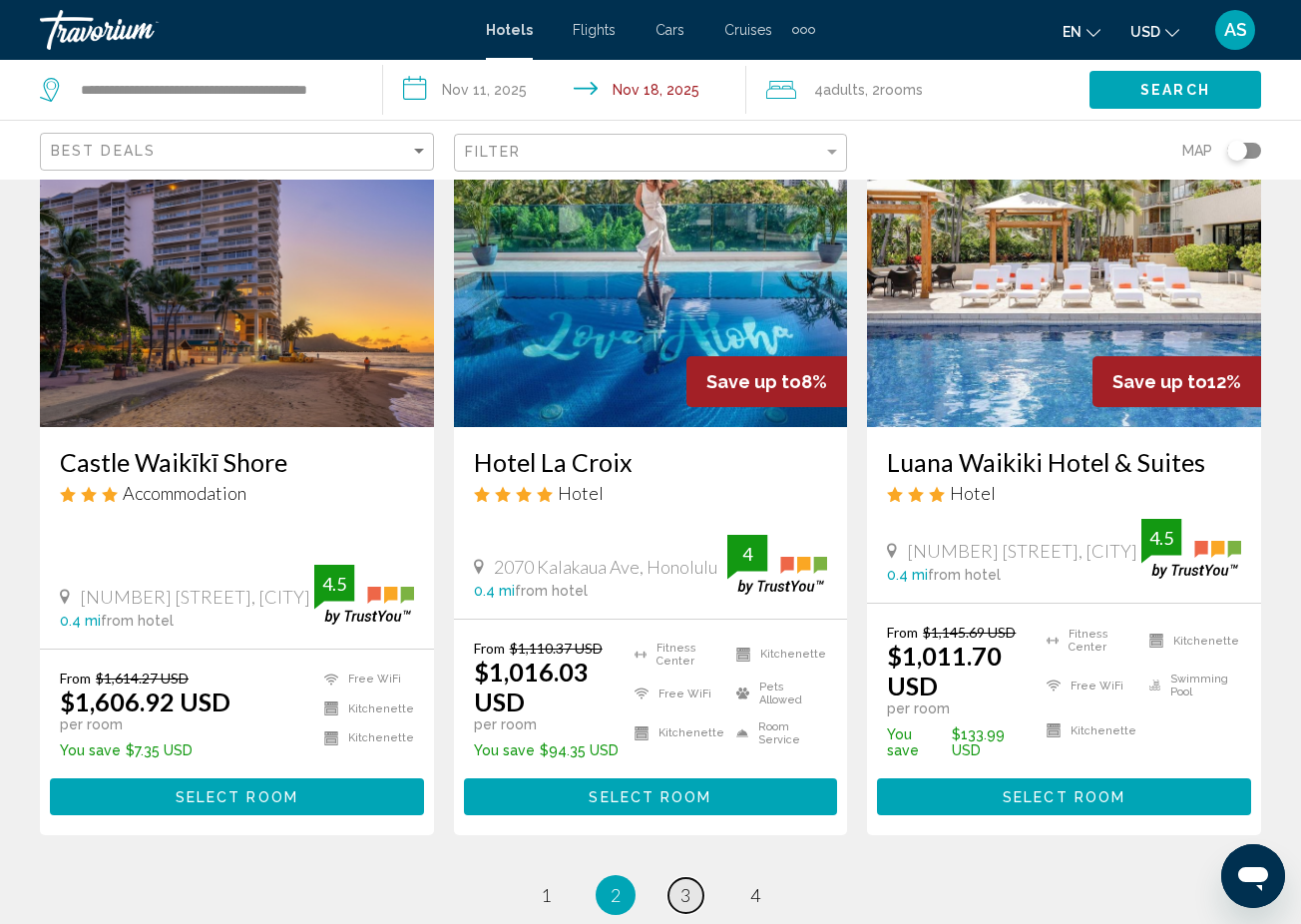 click on "3" at bounding box center [685, 895] 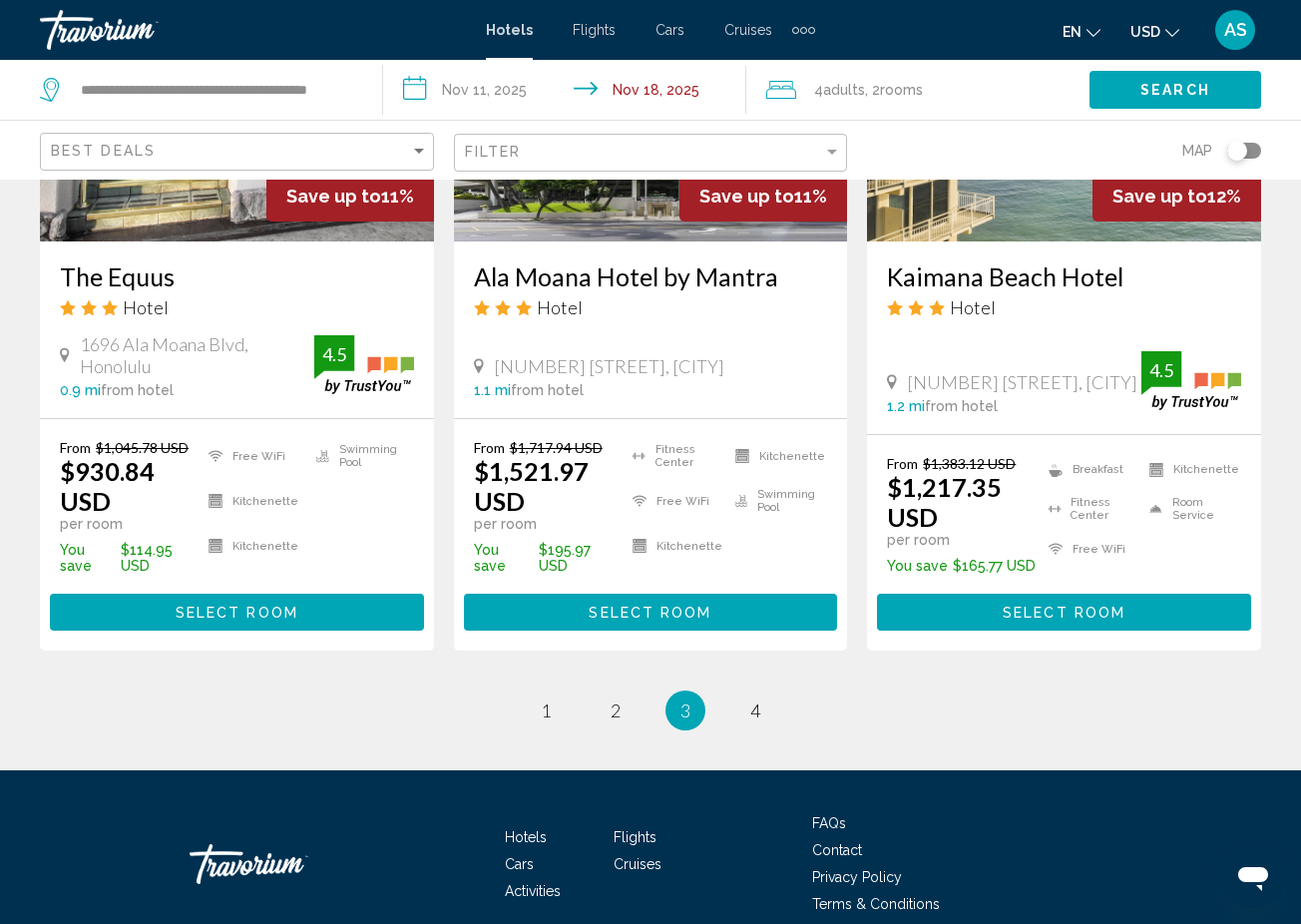 scroll, scrollTop: 2706, scrollLeft: 0, axis: vertical 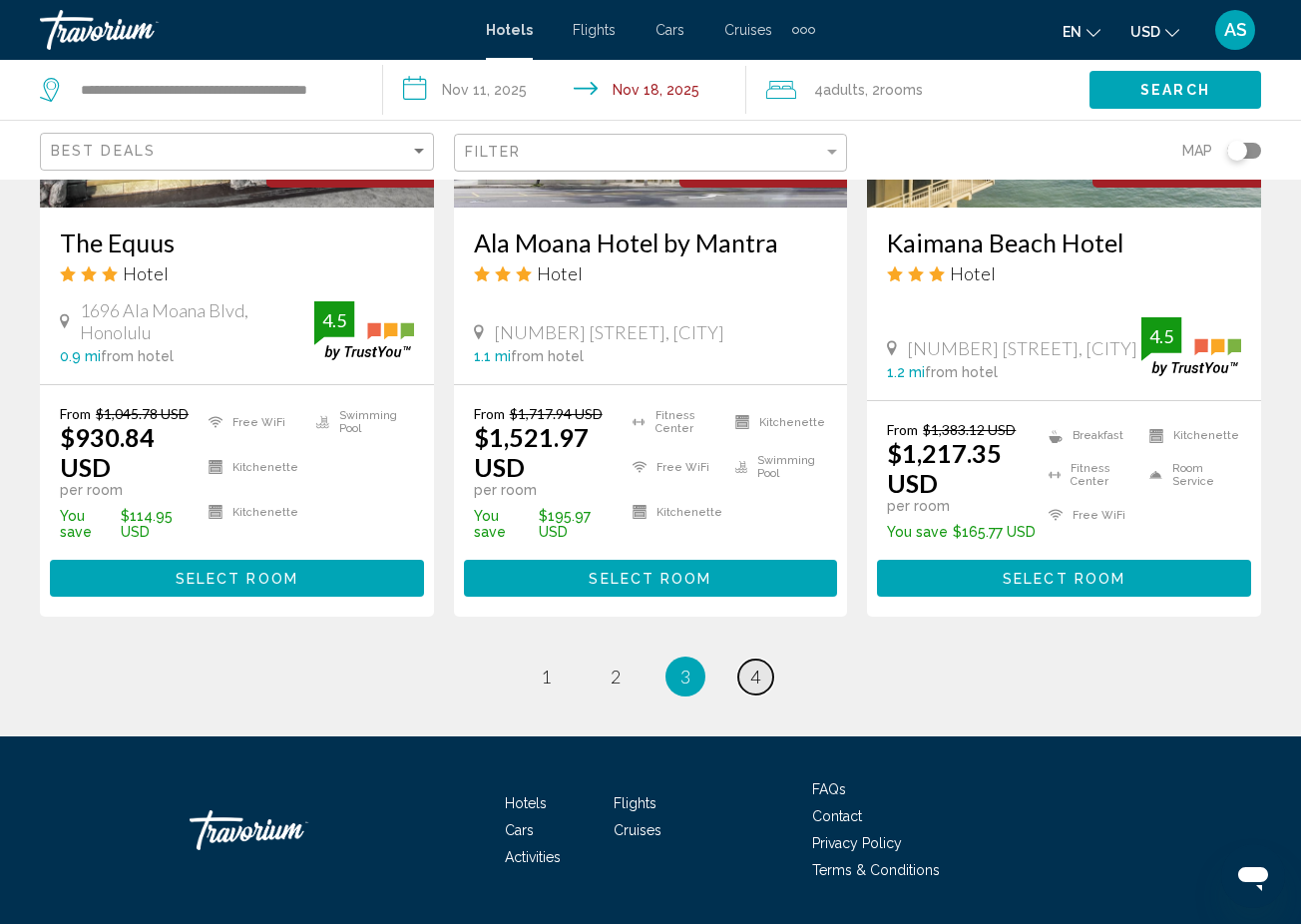 click on "page  4" at bounding box center (755, 677) 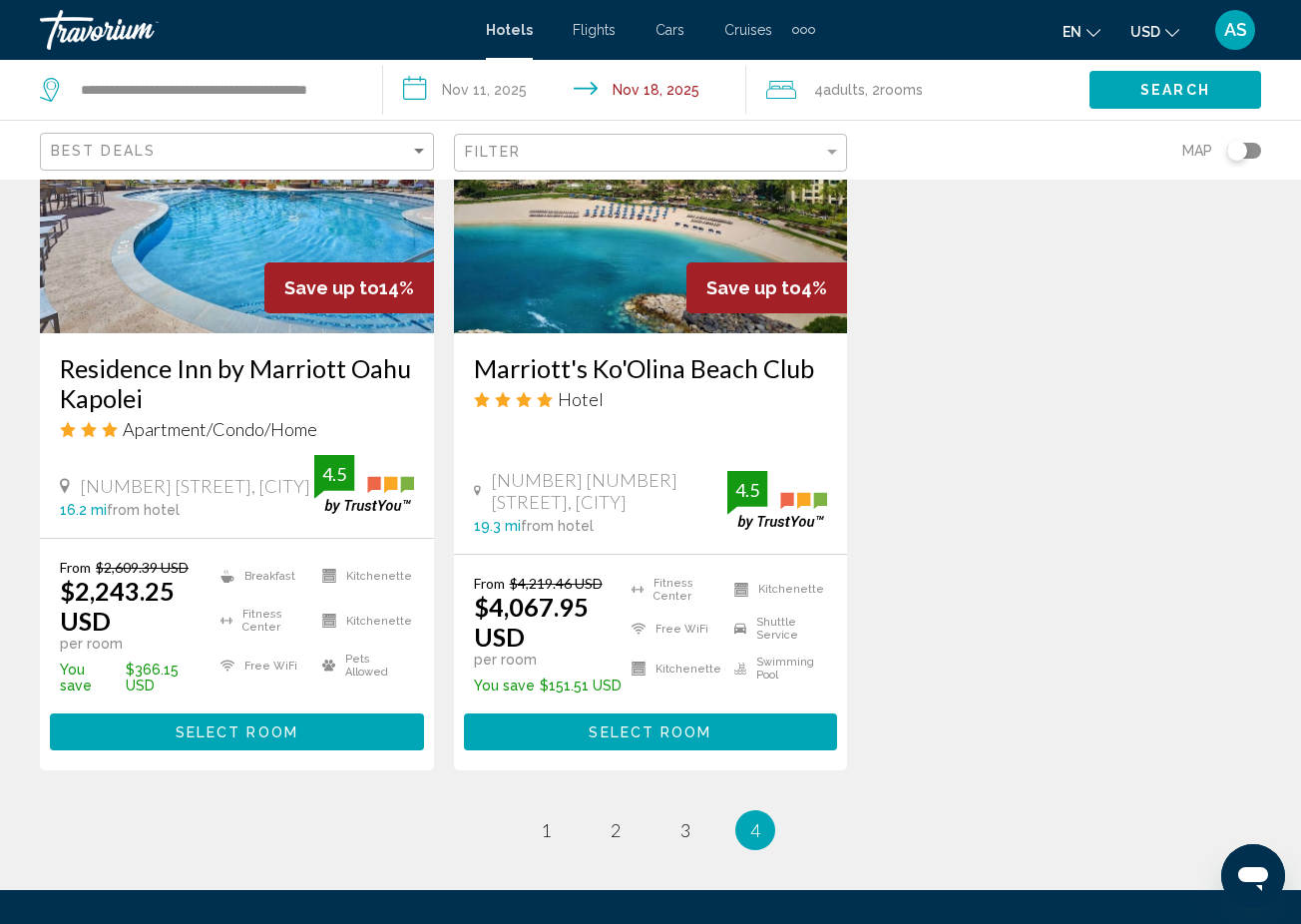 scroll, scrollTop: 1807, scrollLeft: 0, axis: vertical 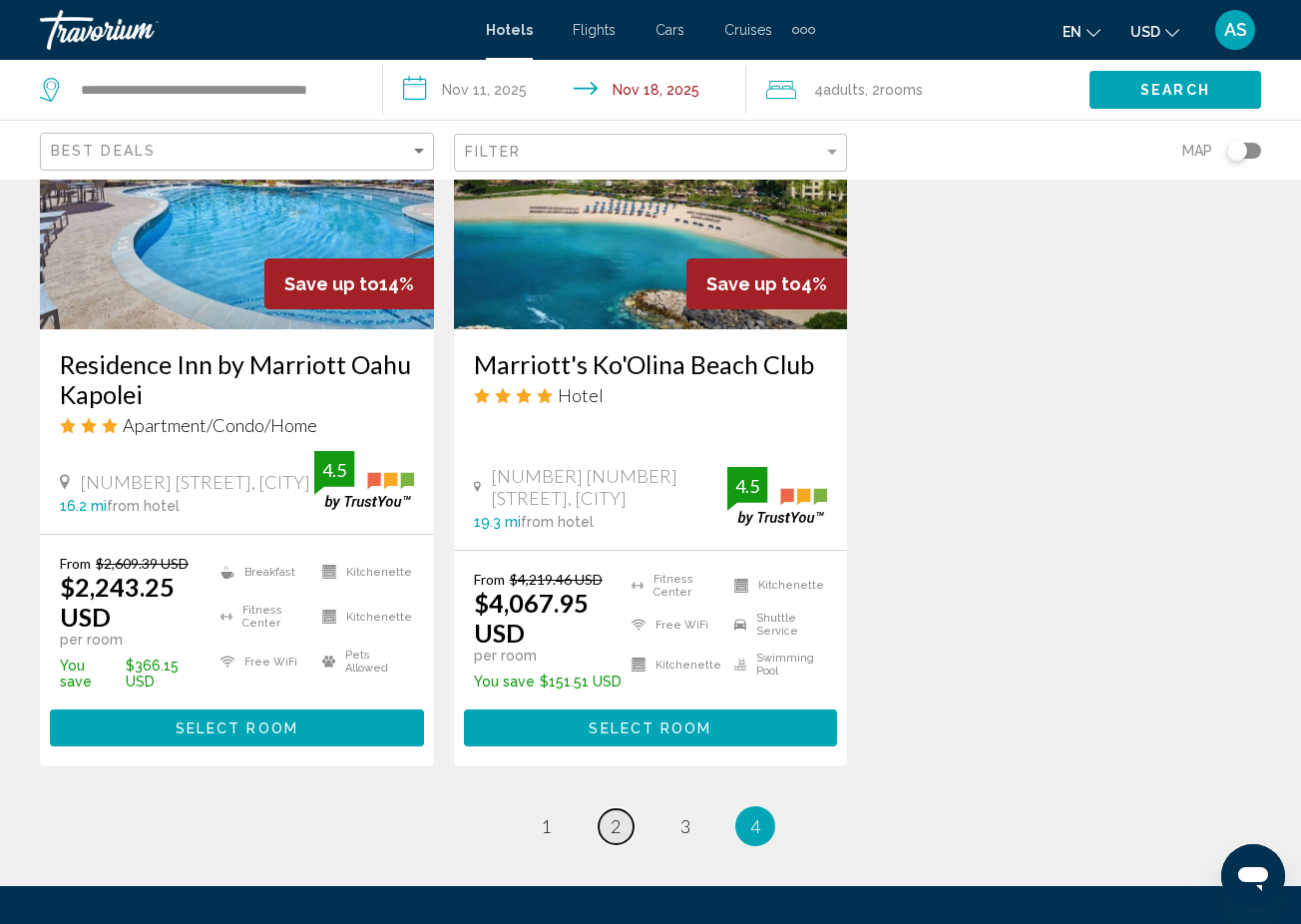 click on "2" at bounding box center (616, 826) 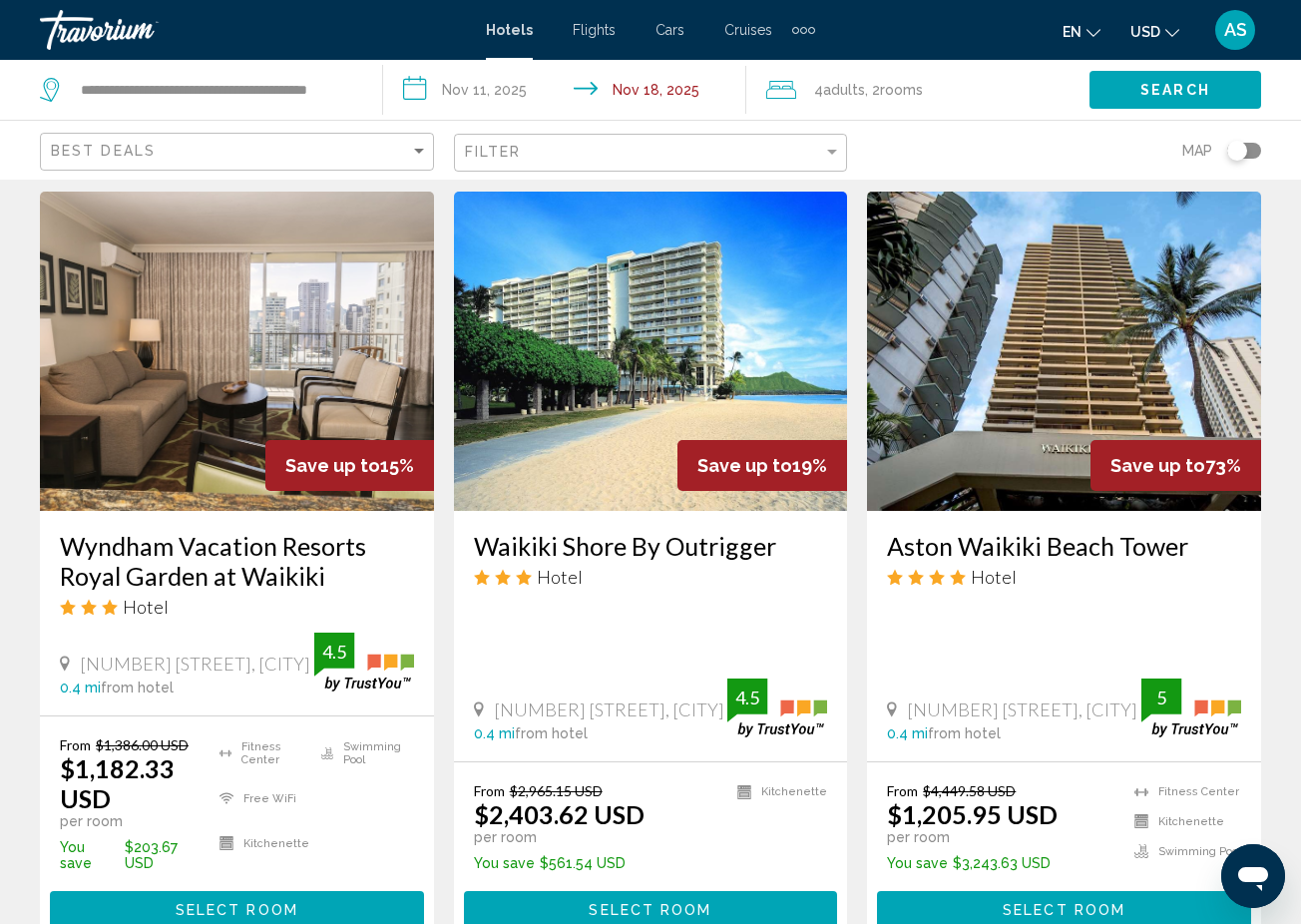 scroll, scrollTop: 1620, scrollLeft: 0, axis: vertical 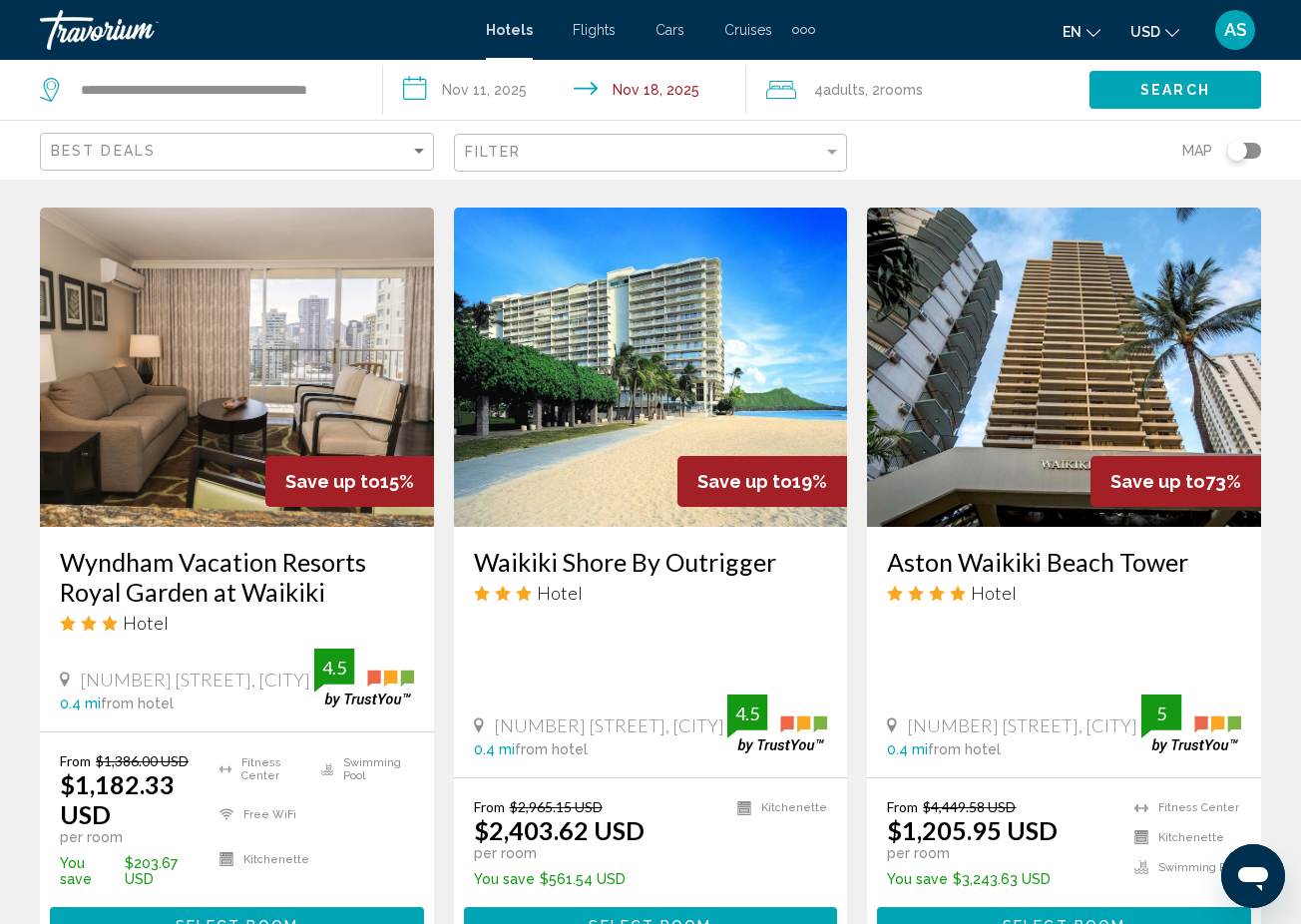 click at bounding box center [1064, 367] 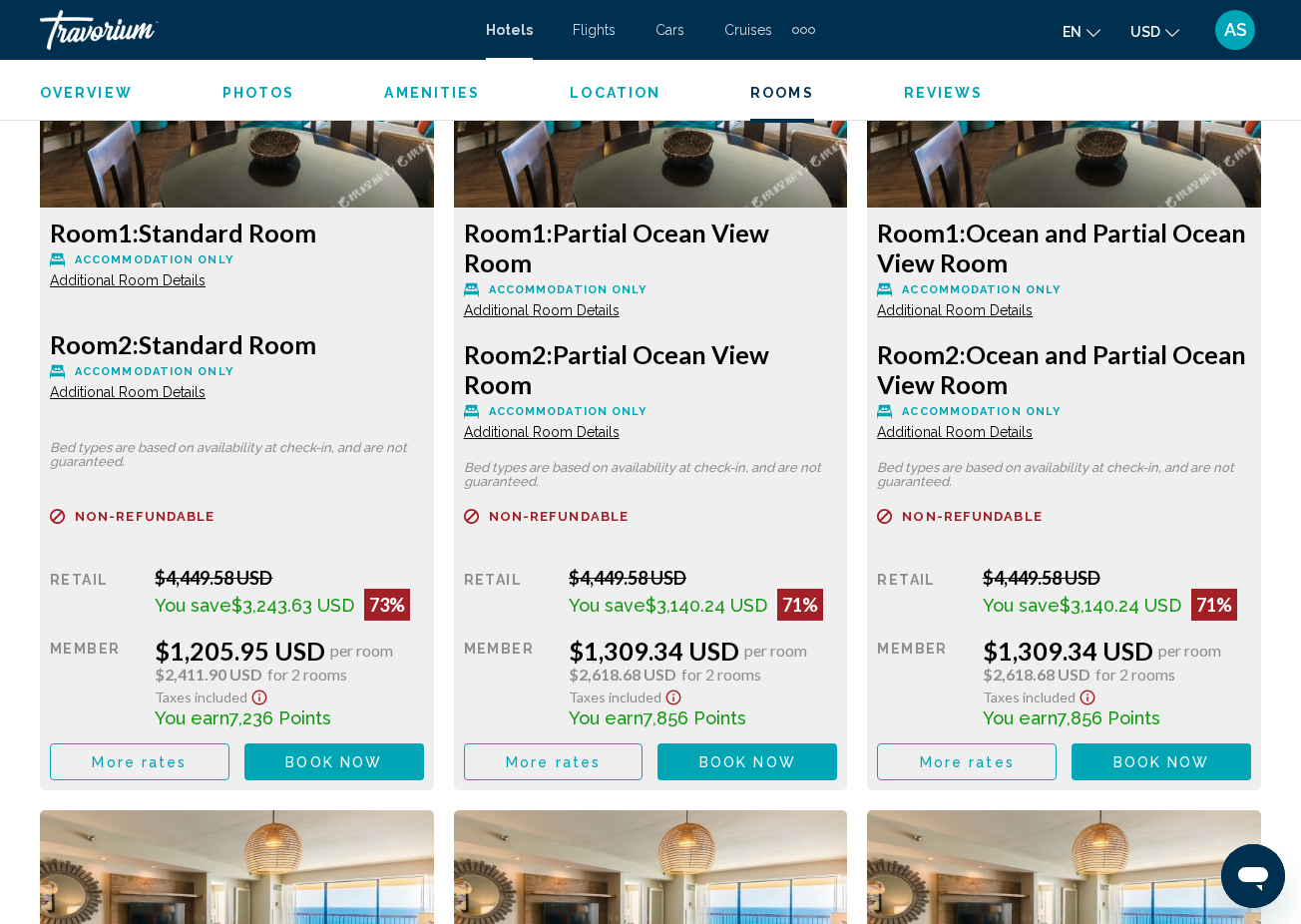 scroll, scrollTop: 3243, scrollLeft: 0, axis: vertical 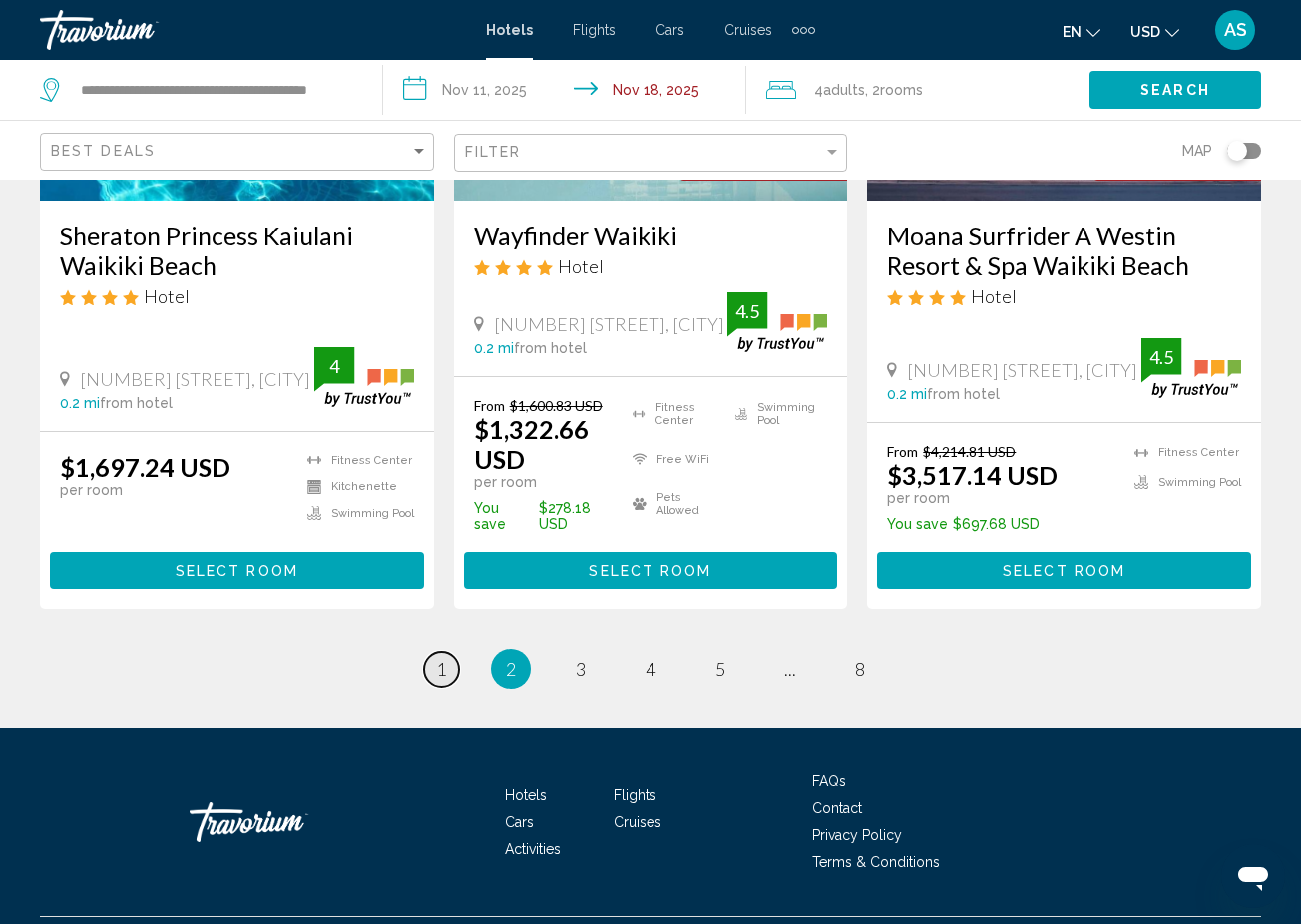 click on "page  1" at bounding box center [441, 669] 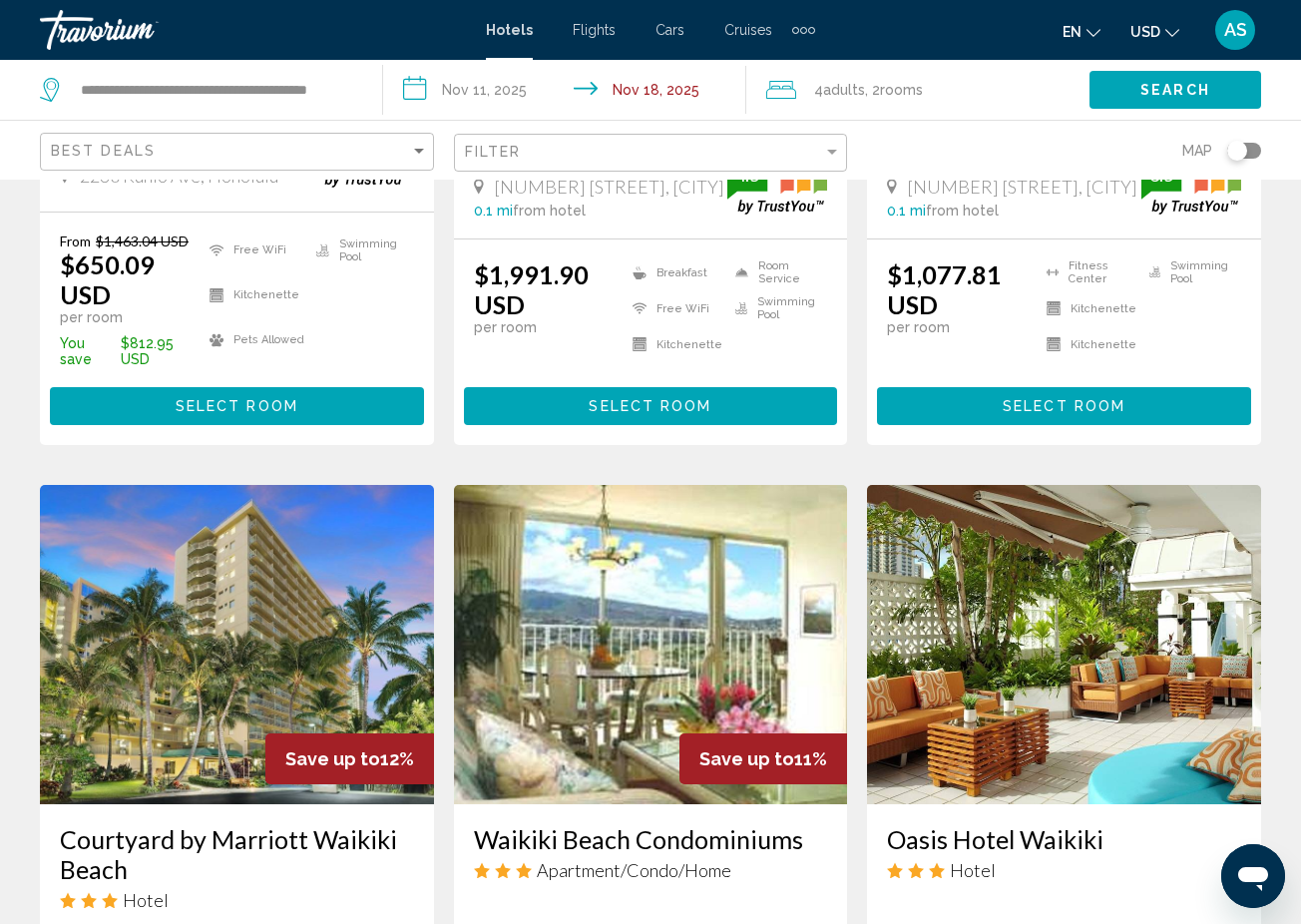 scroll, scrollTop: 418, scrollLeft: 0, axis: vertical 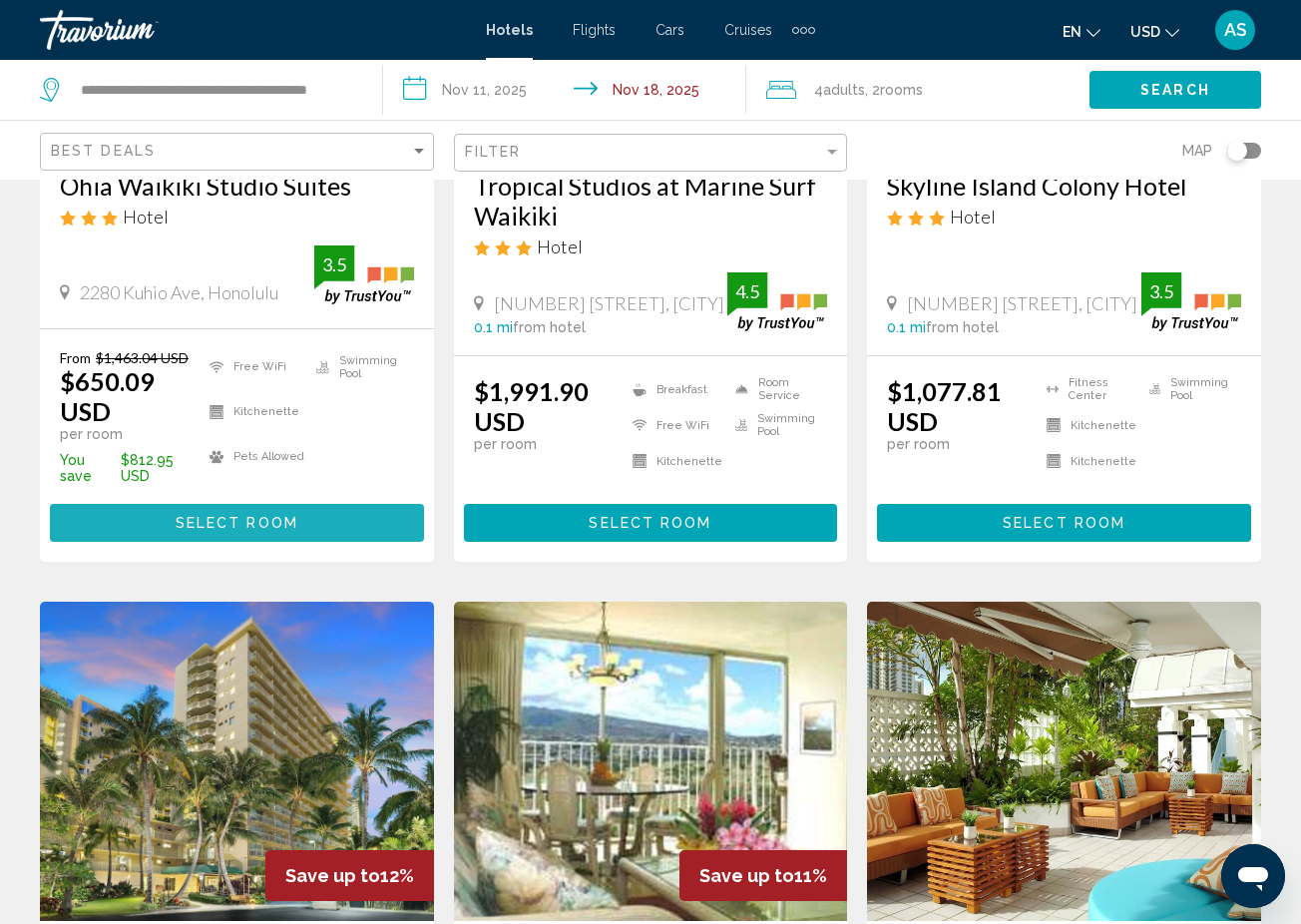 click on "Select Room" at bounding box center [236, 522] 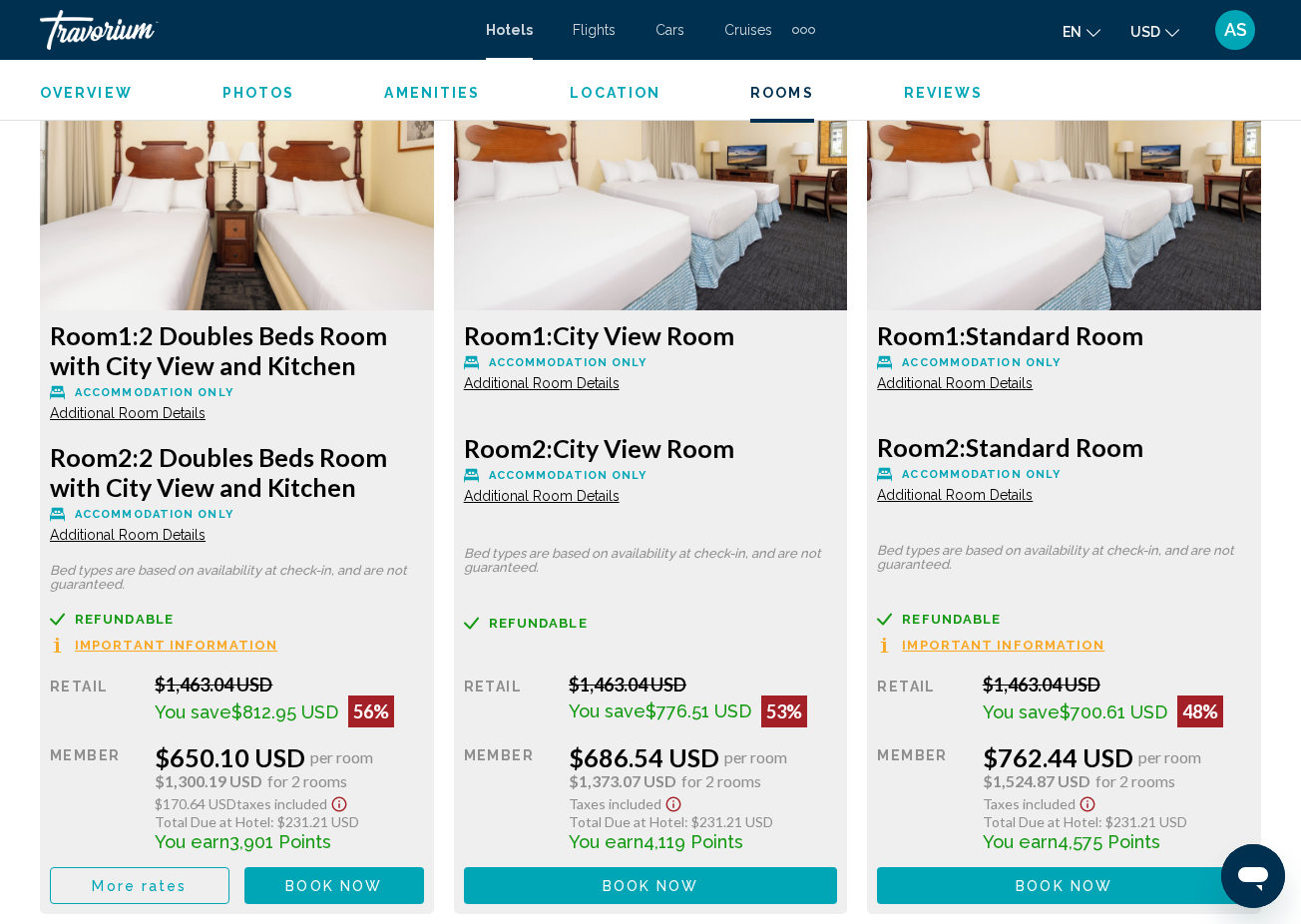 scroll, scrollTop: 3137, scrollLeft: 0, axis: vertical 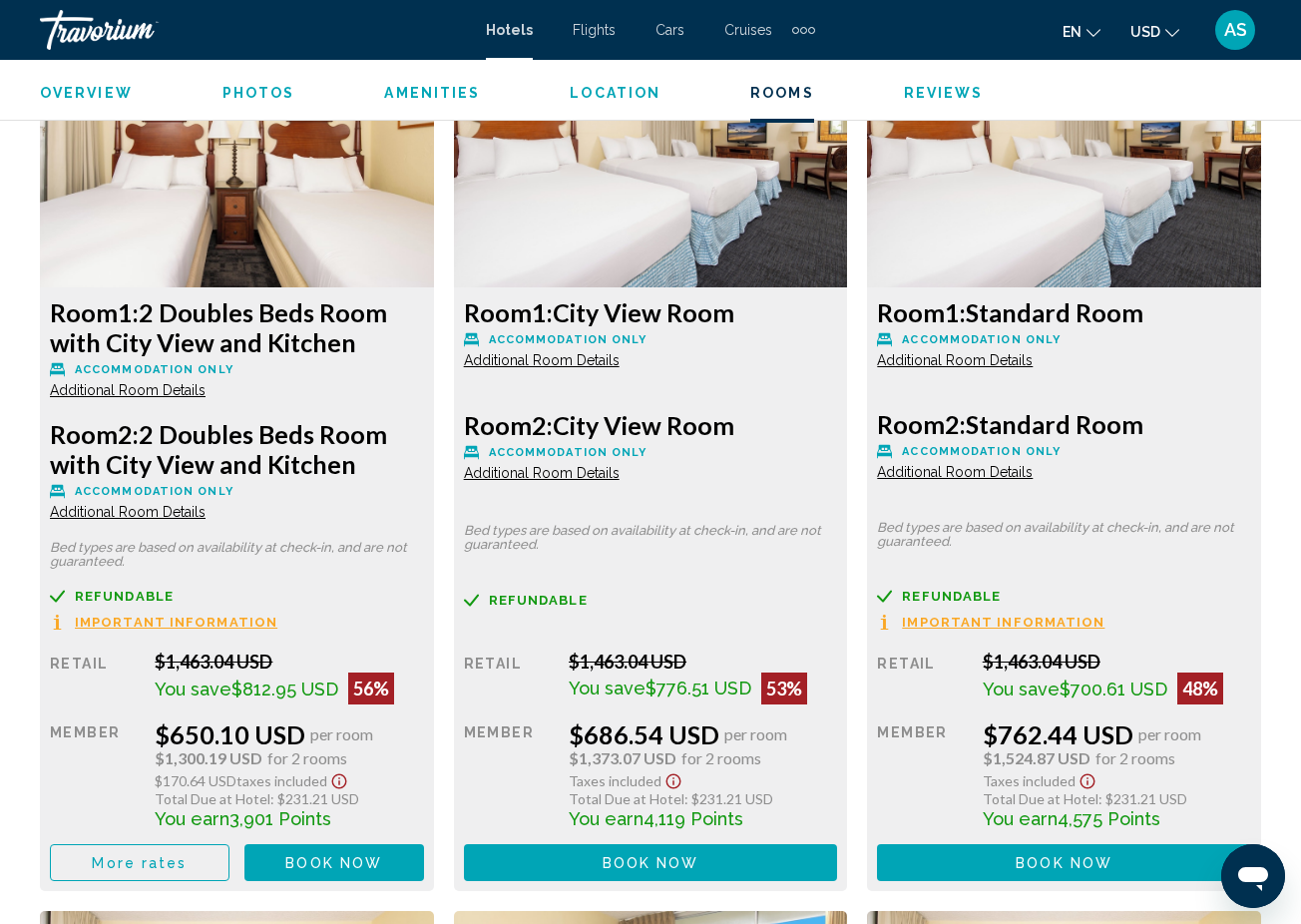 type 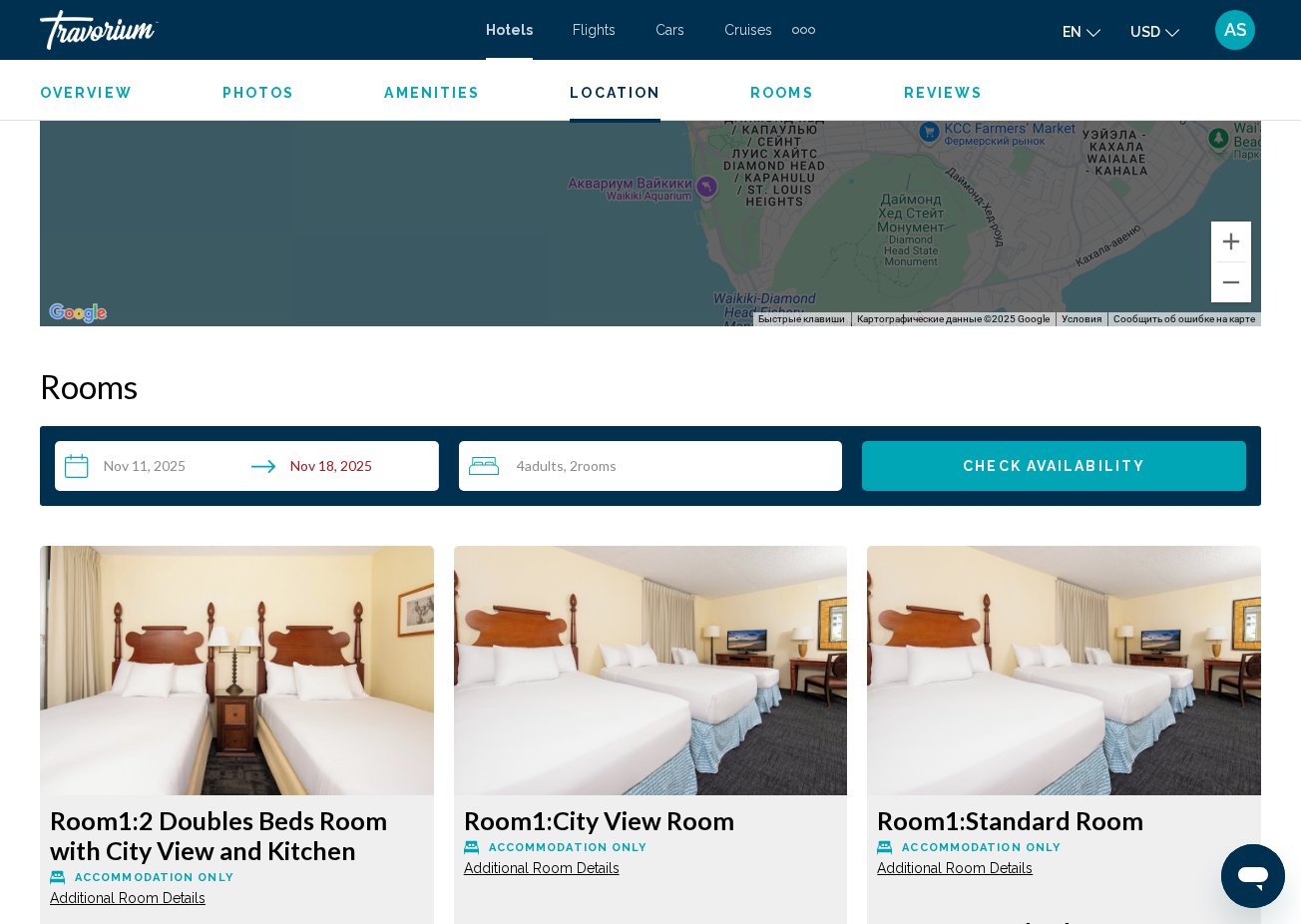 scroll, scrollTop: 2673, scrollLeft: 0, axis: vertical 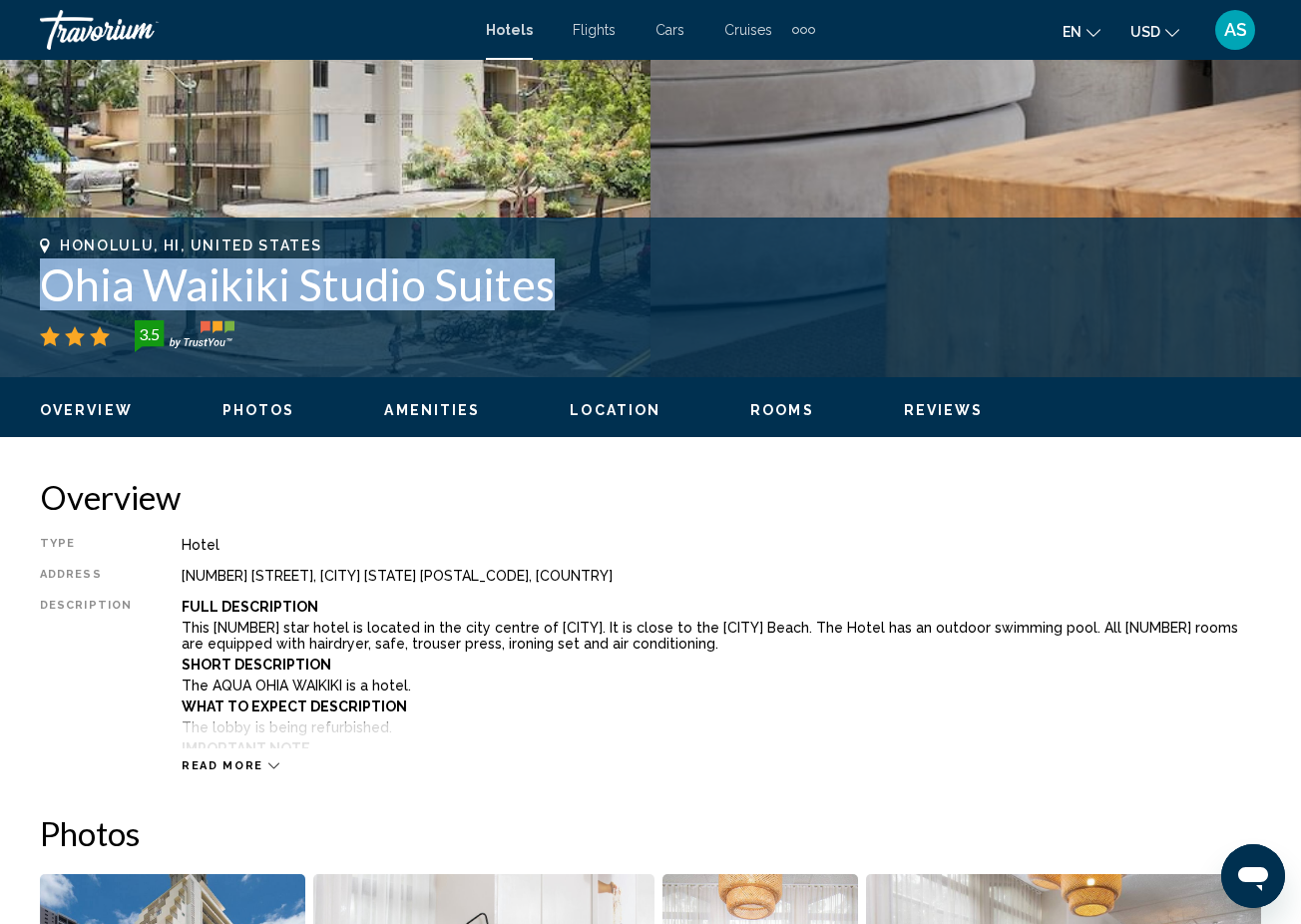 drag, startPoint x: 30, startPoint y: 283, endPoint x: 565, endPoint y: 298, distance: 535.21024 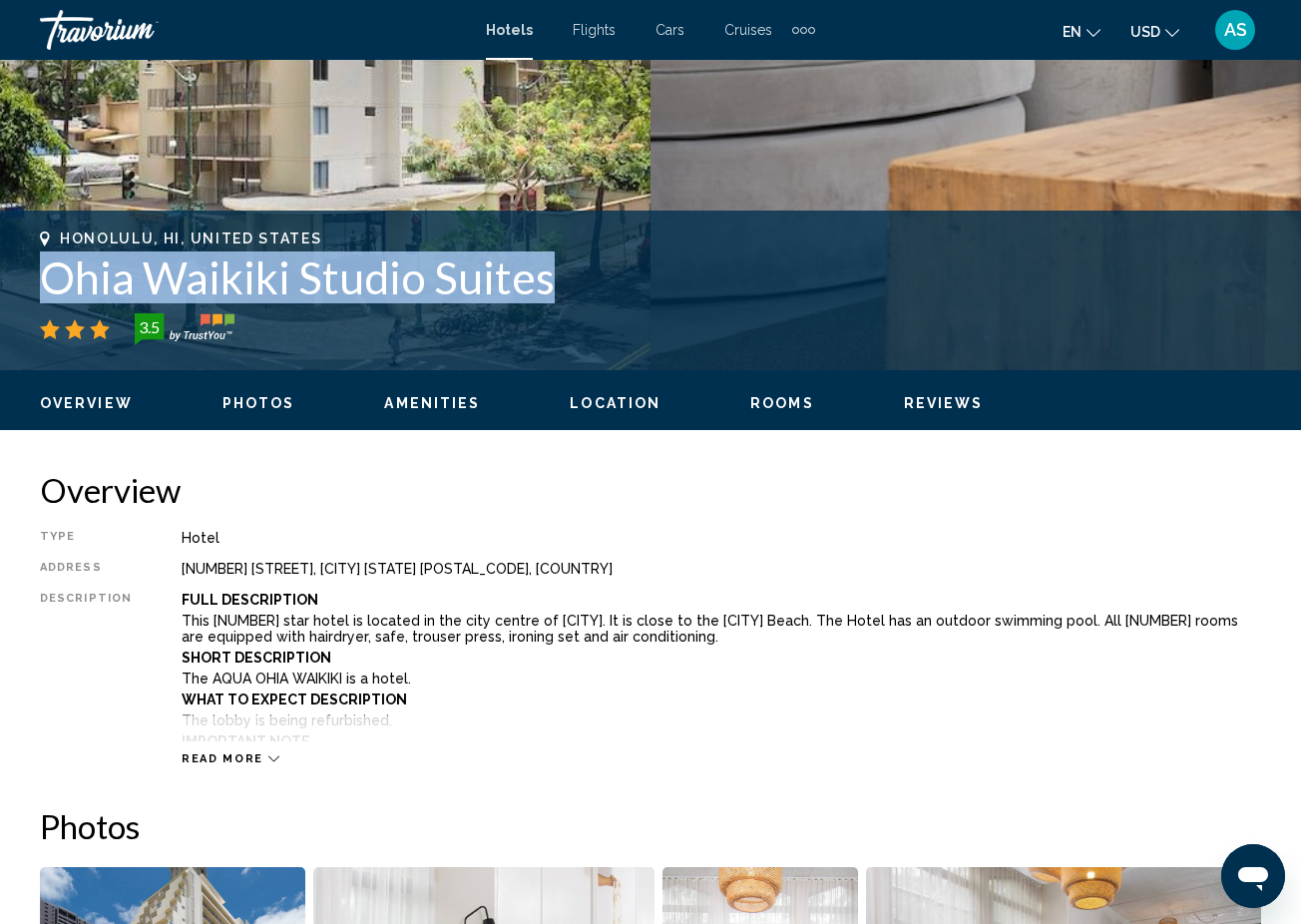 scroll, scrollTop: 645, scrollLeft: 0, axis: vertical 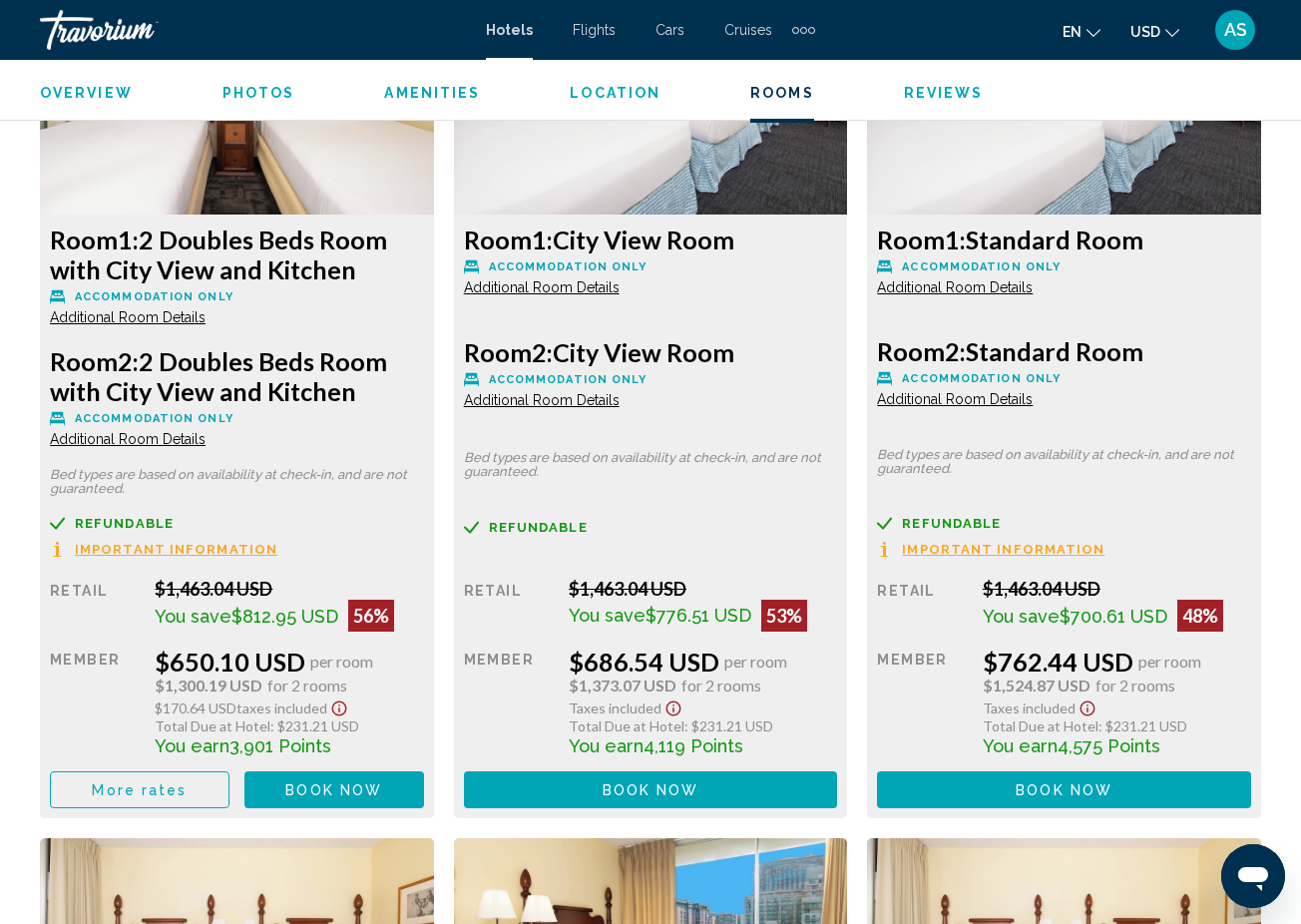 click on "Additional Room Details" at bounding box center (128, 439) 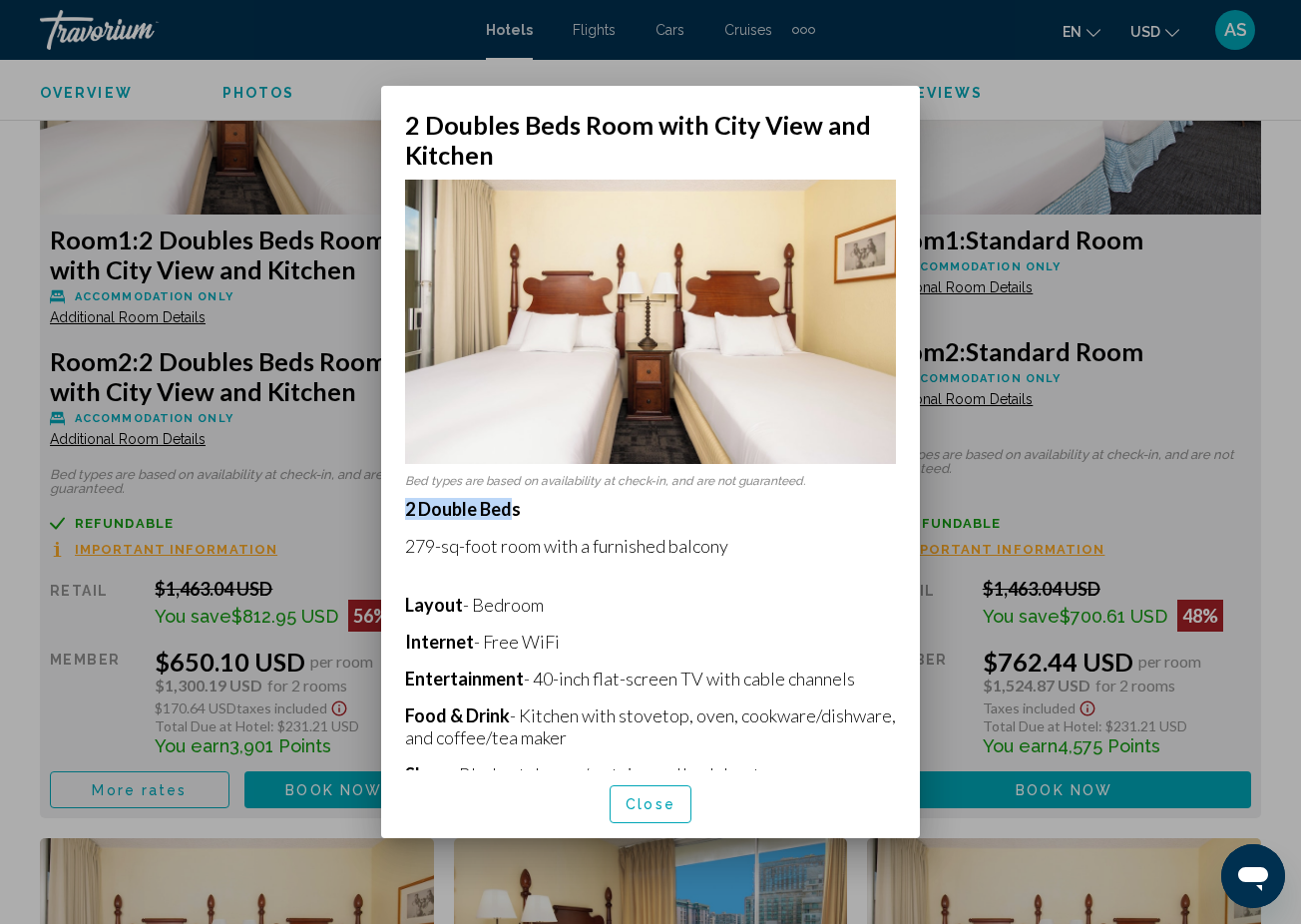 drag, startPoint x: 407, startPoint y: 507, endPoint x: 514, endPoint y: 508, distance: 107.00467 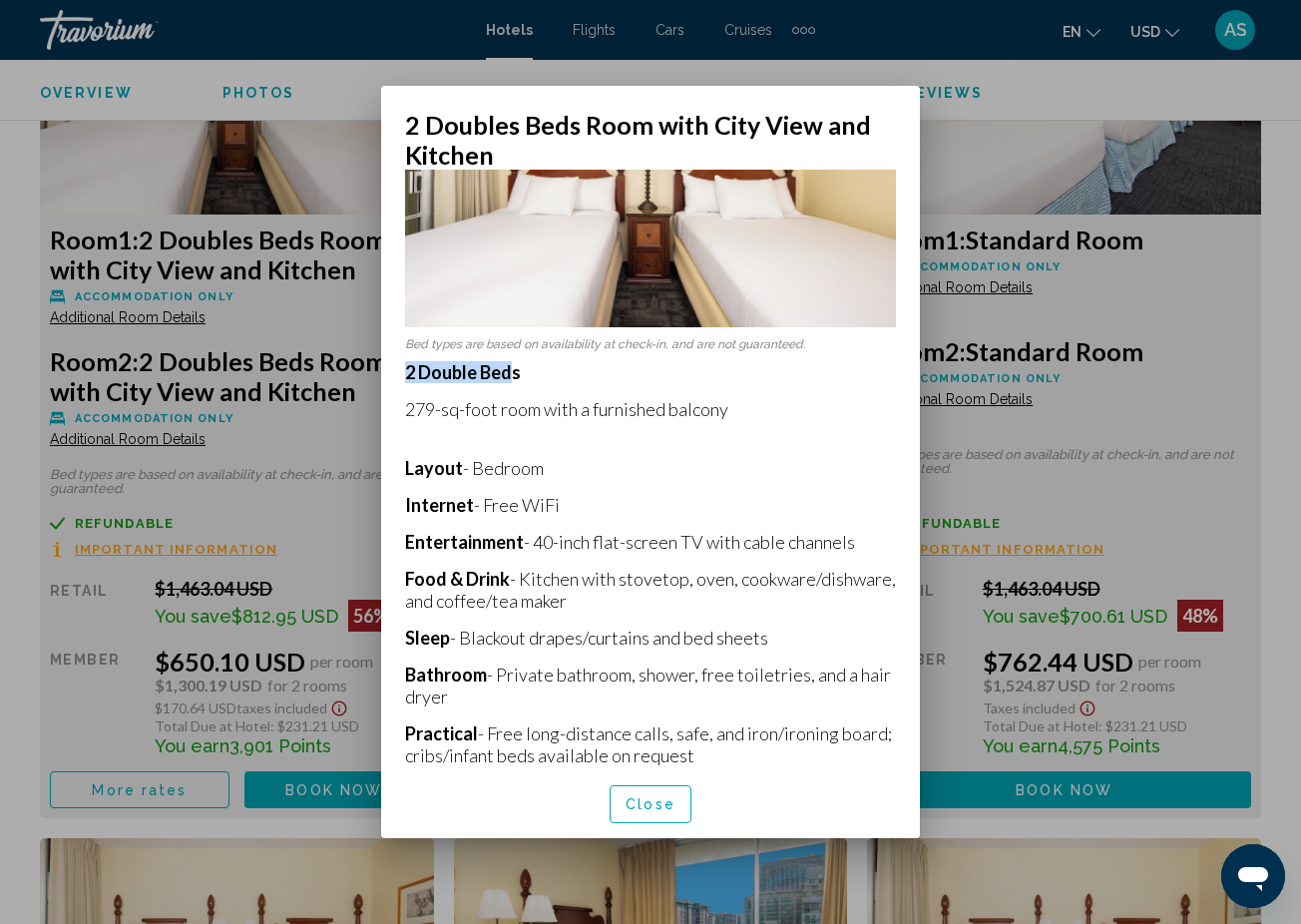 scroll, scrollTop: 161, scrollLeft: 0, axis: vertical 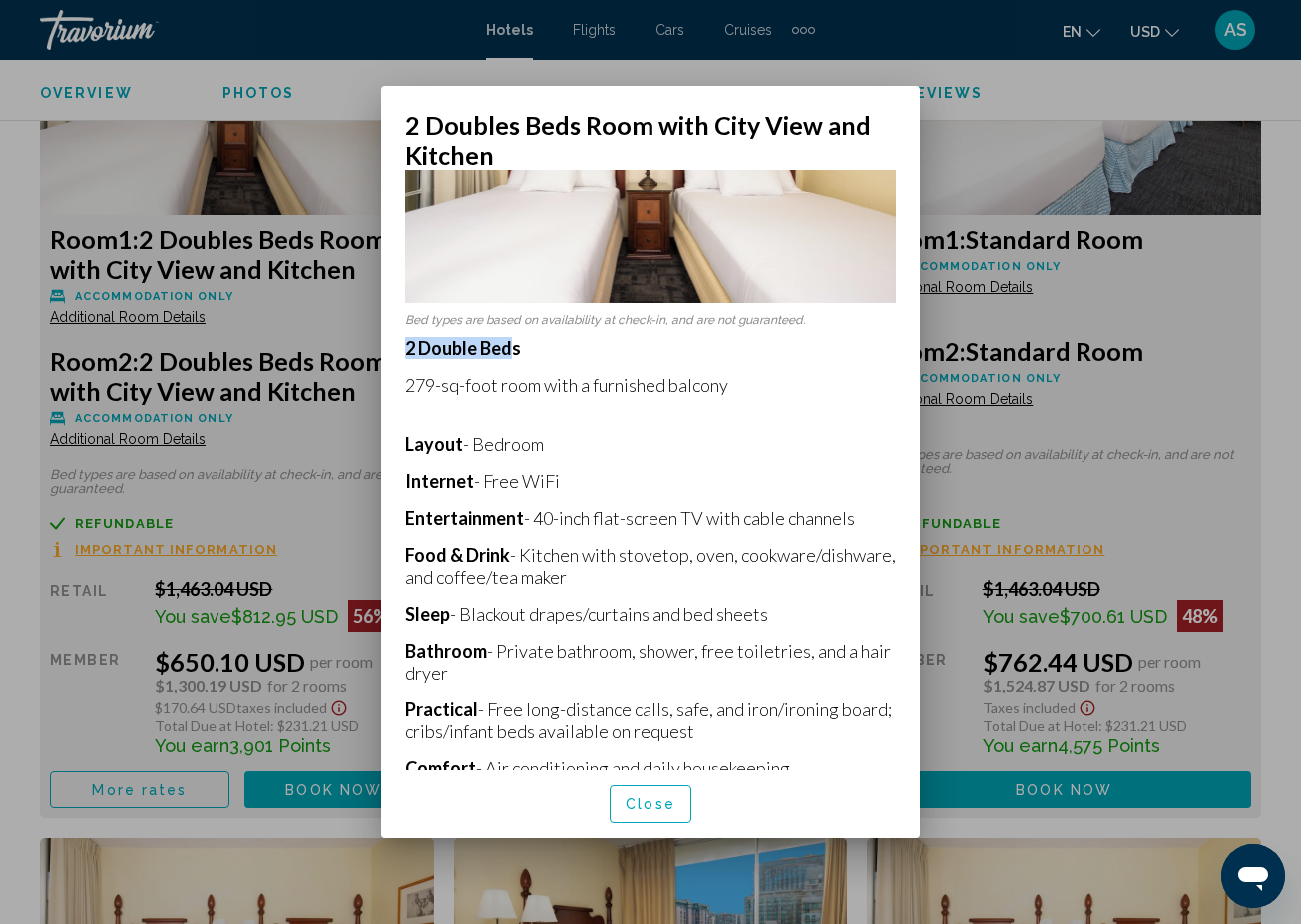 click on "2 Double Beds" at bounding box center (463, 348) 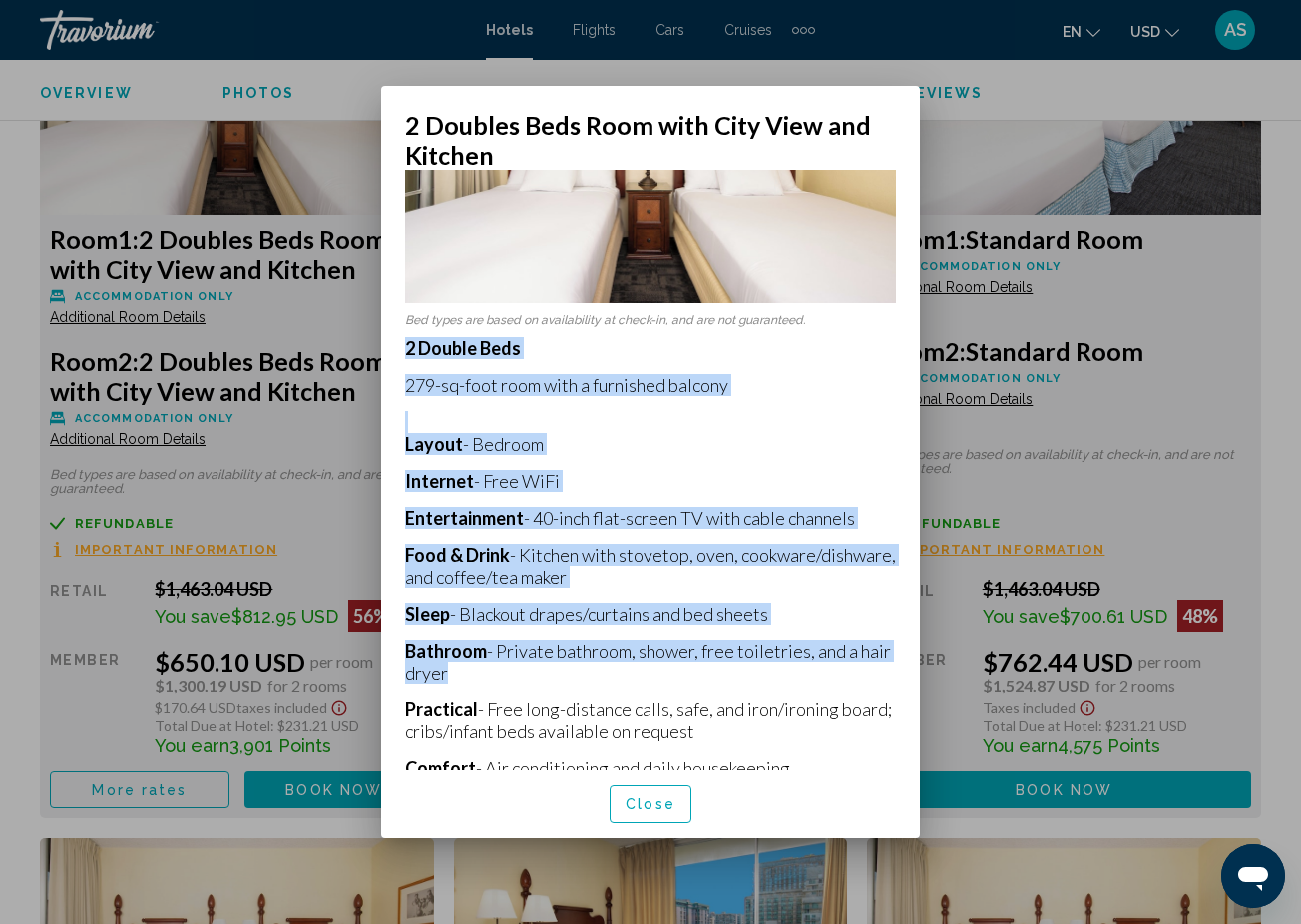 drag, startPoint x: 407, startPoint y: 344, endPoint x: 686, endPoint y: 690, distance: 444.47385 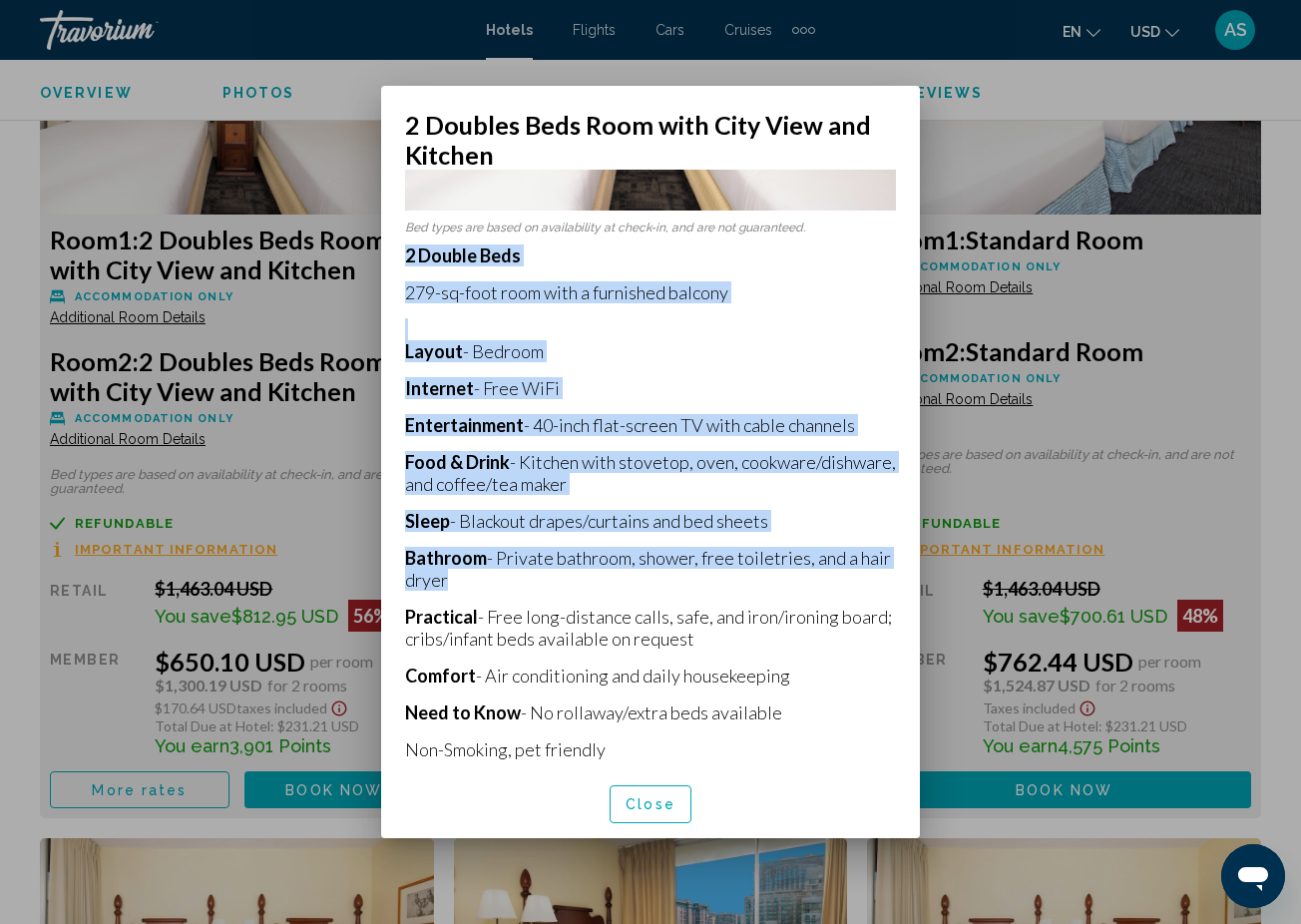 scroll, scrollTop: 258, scrollLeft: 0, axis: vertical 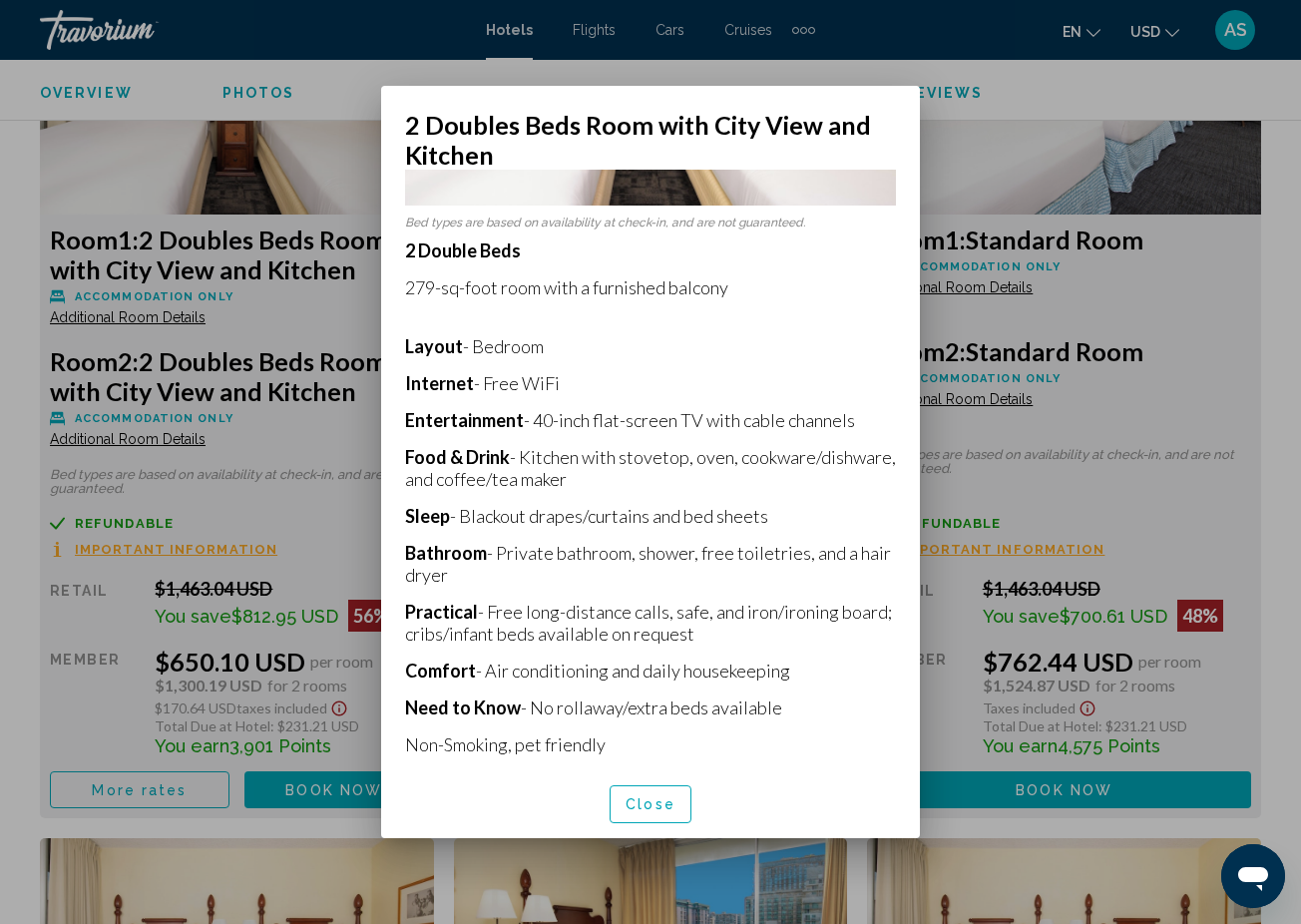 click at bounding box center [650, 462] 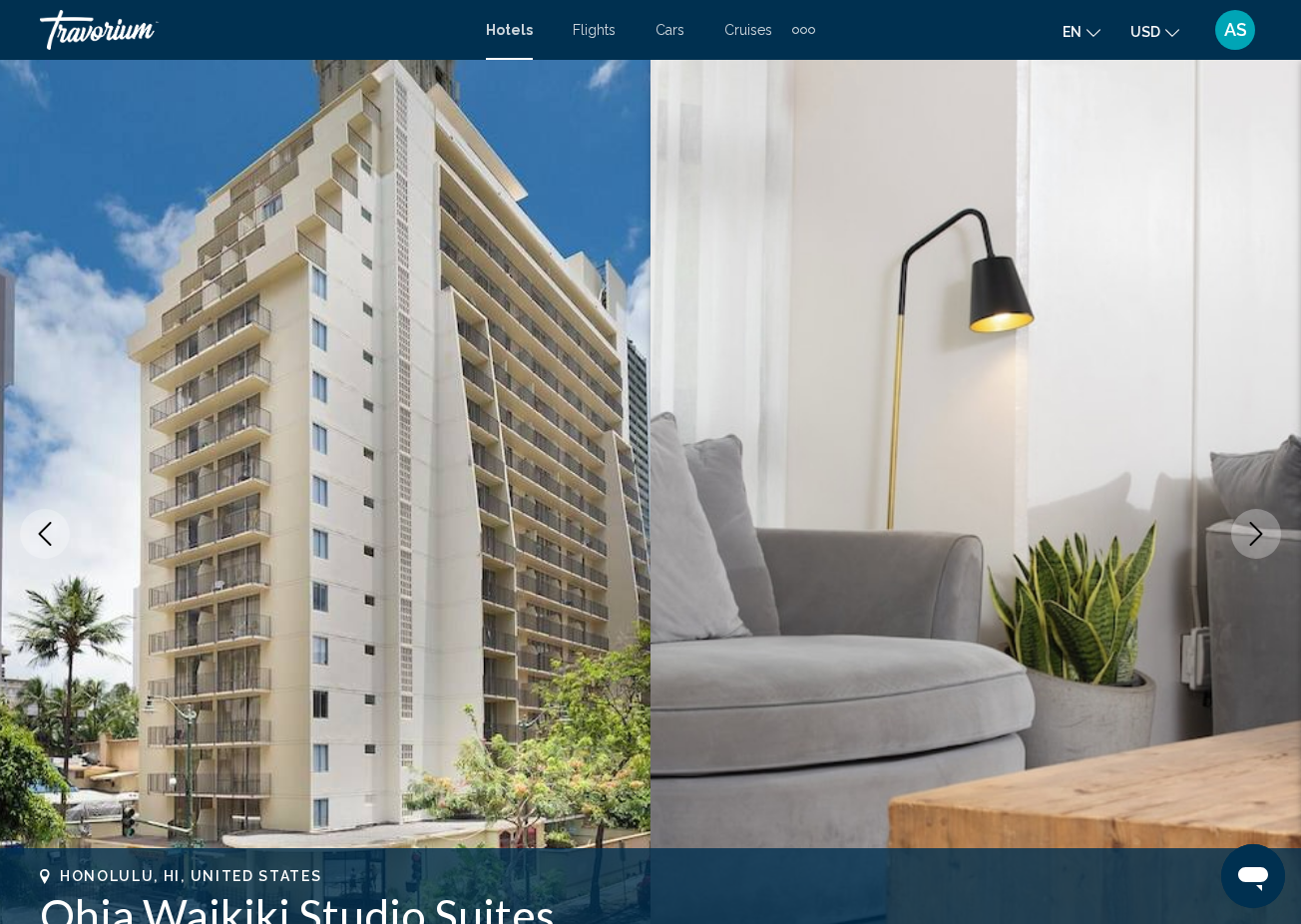 scroll, scrollTop: 3210, scrollLeft: 0, axis: vertical 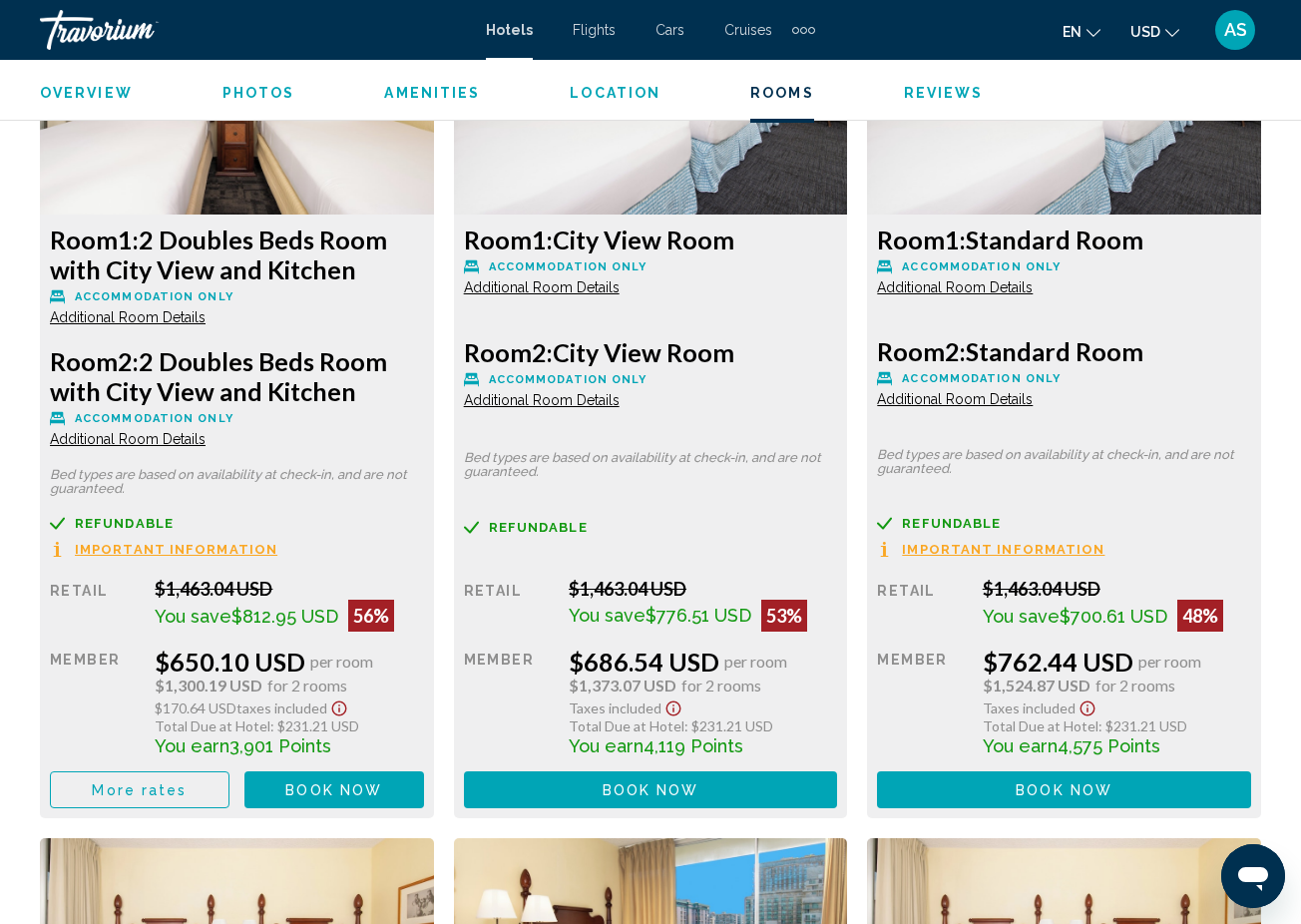 click on "Additional Room Details" at bounding box center (128, 317) 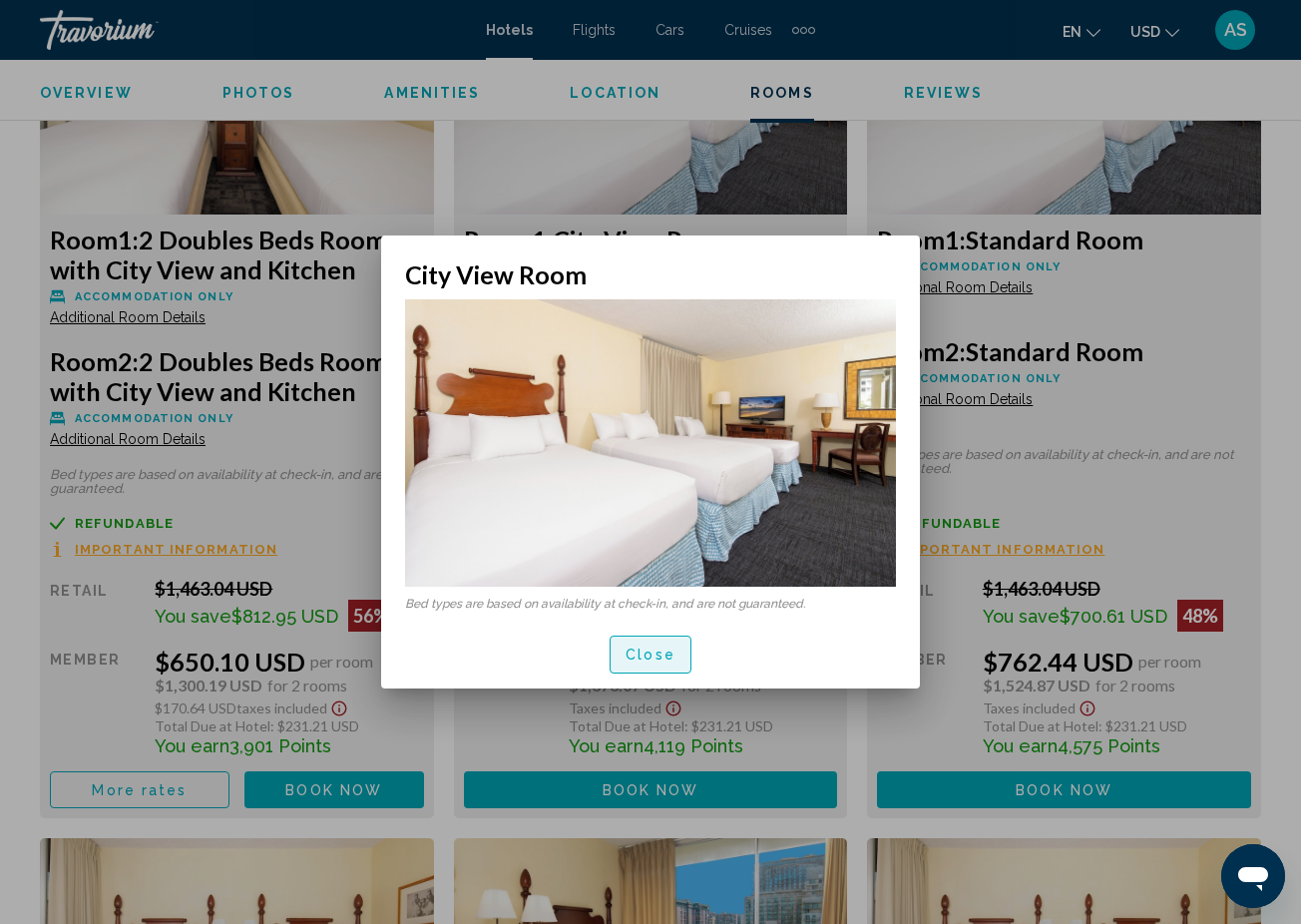 click on "Close" at bounding box center [650, 656] 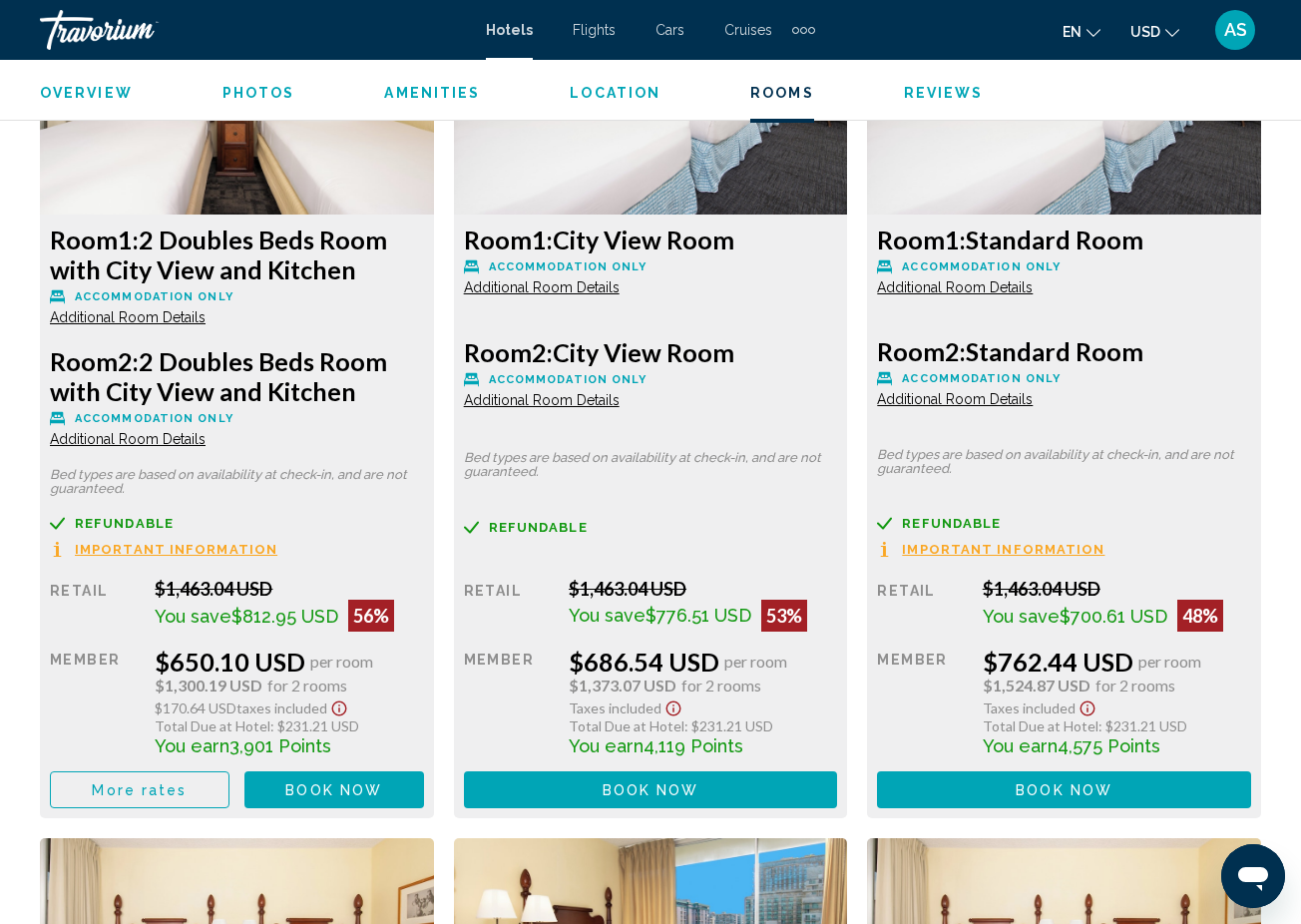 click on "Additional Room Details" at bounding box center (128, 439) 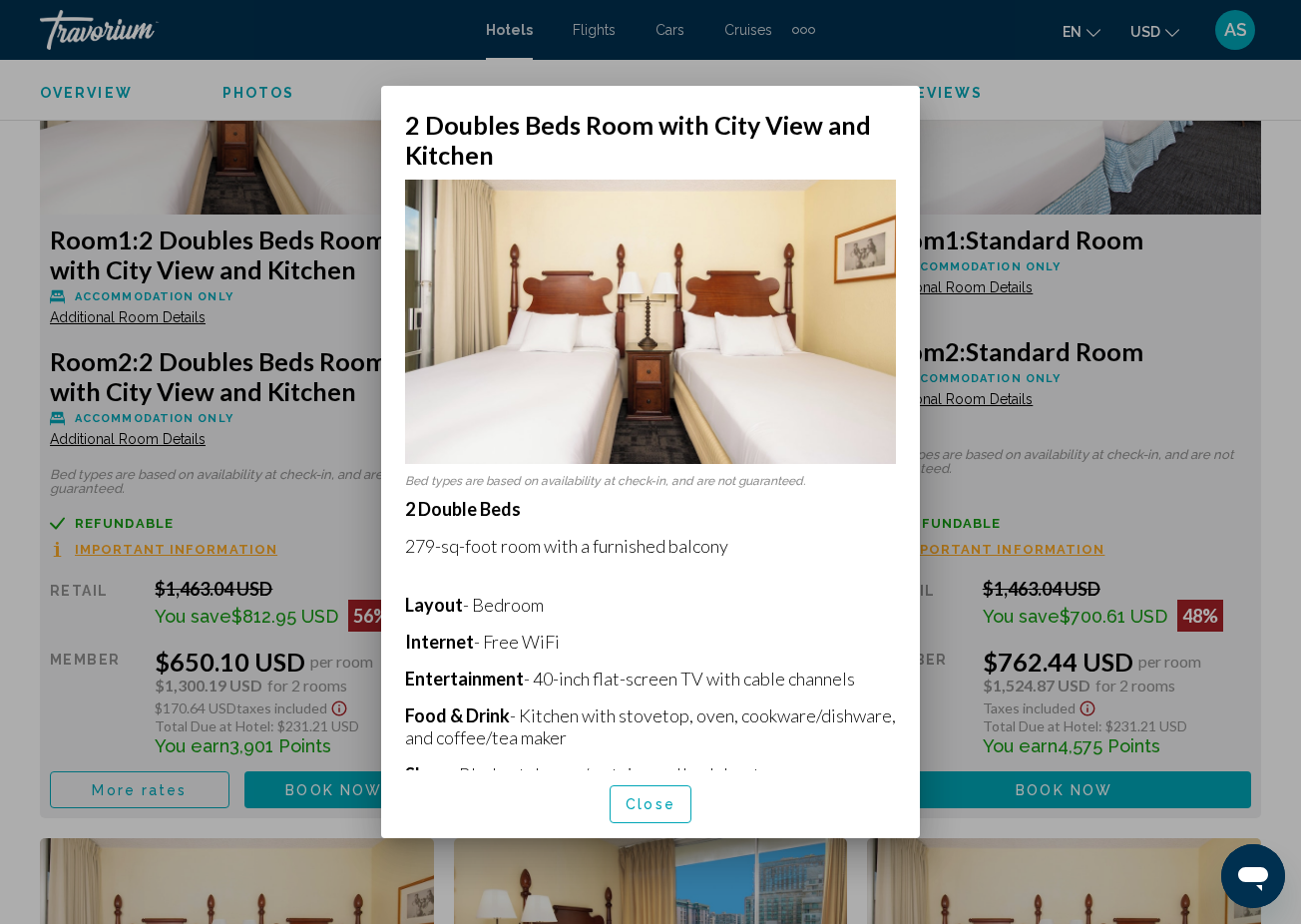 click at bounding box center (650, 462) 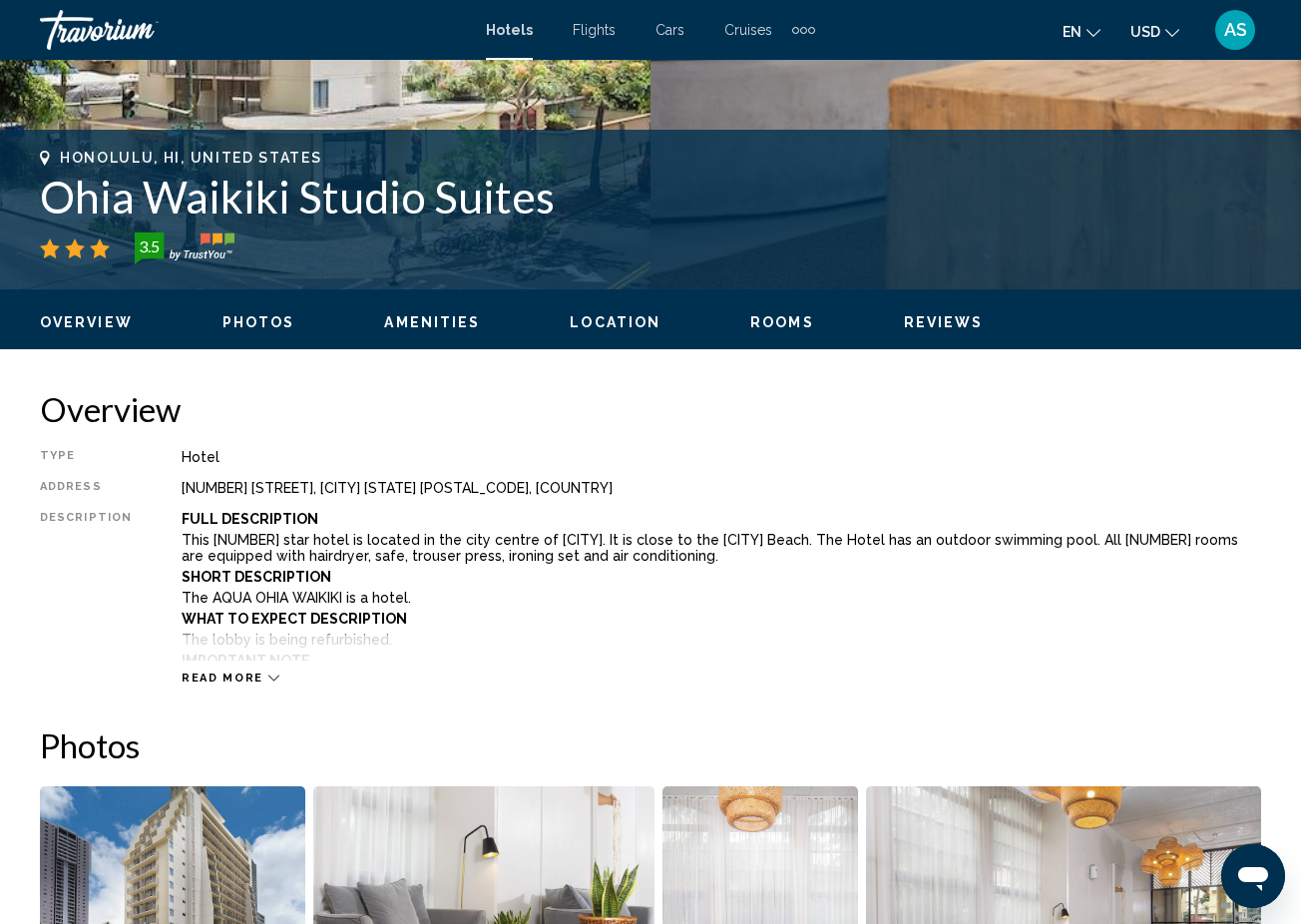 scroll, scrollTop: 714, scrollLeft: 0, axis: vertical 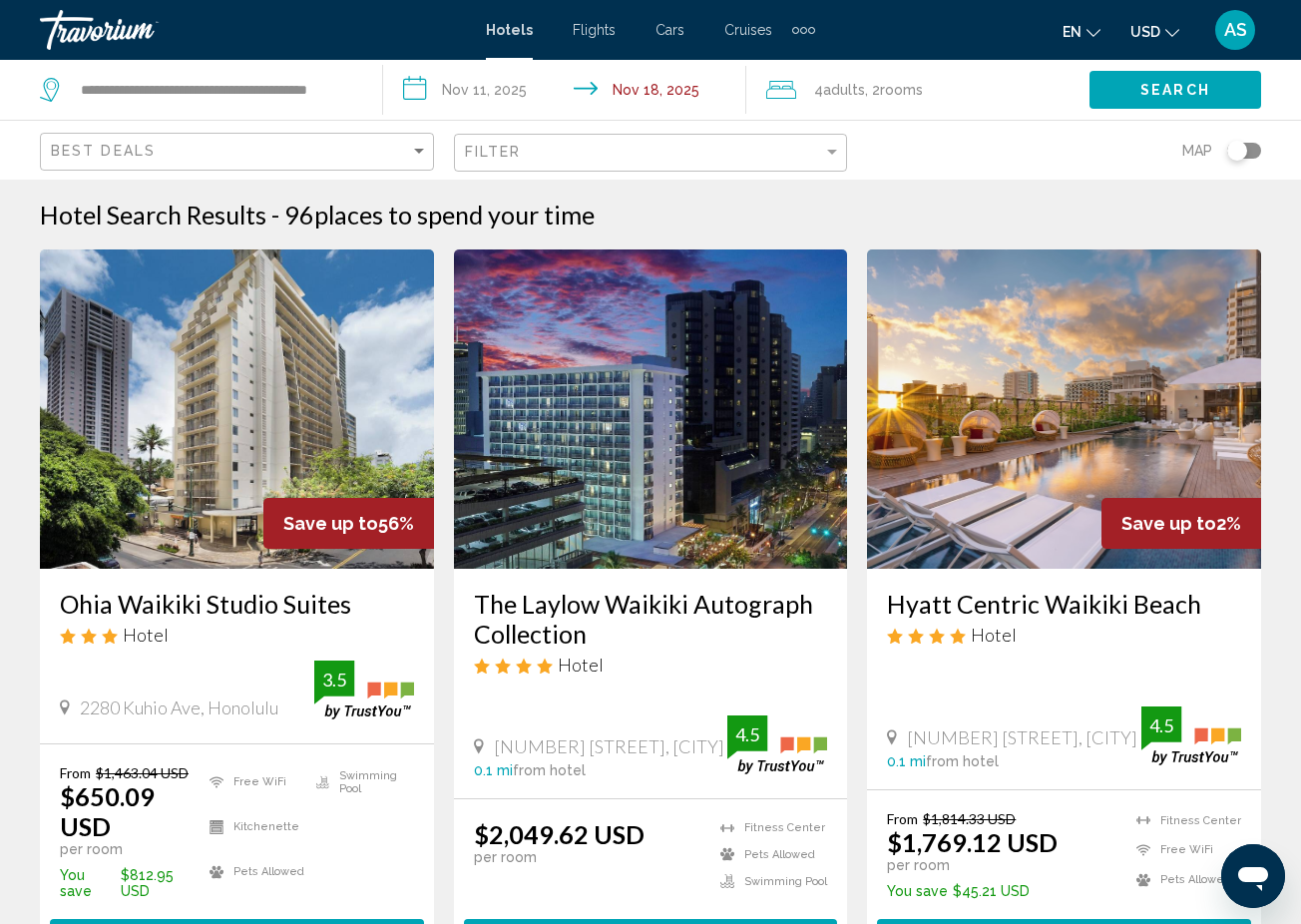 click on "**********" 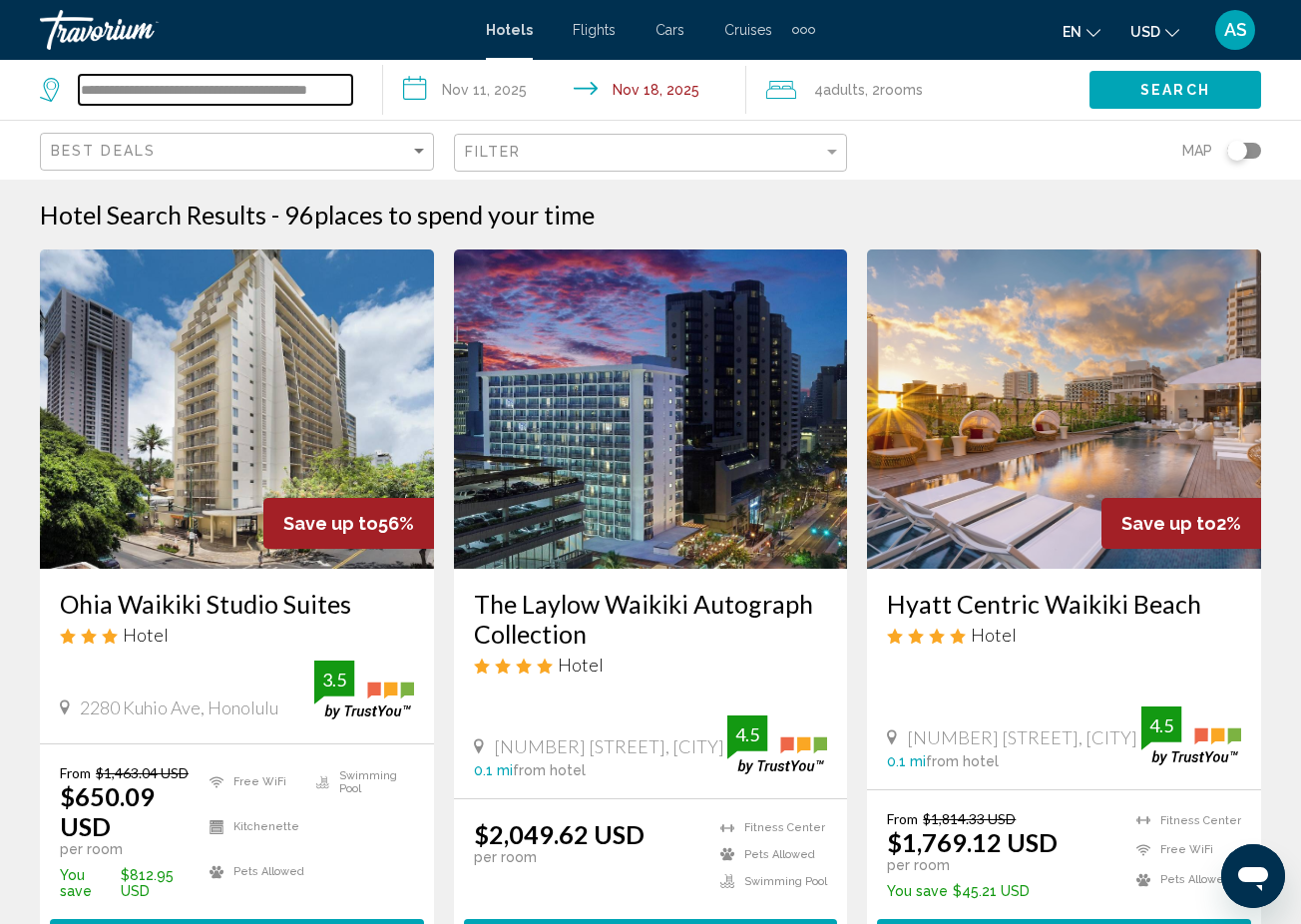 click on "**********" at bounding box center (216, 90) 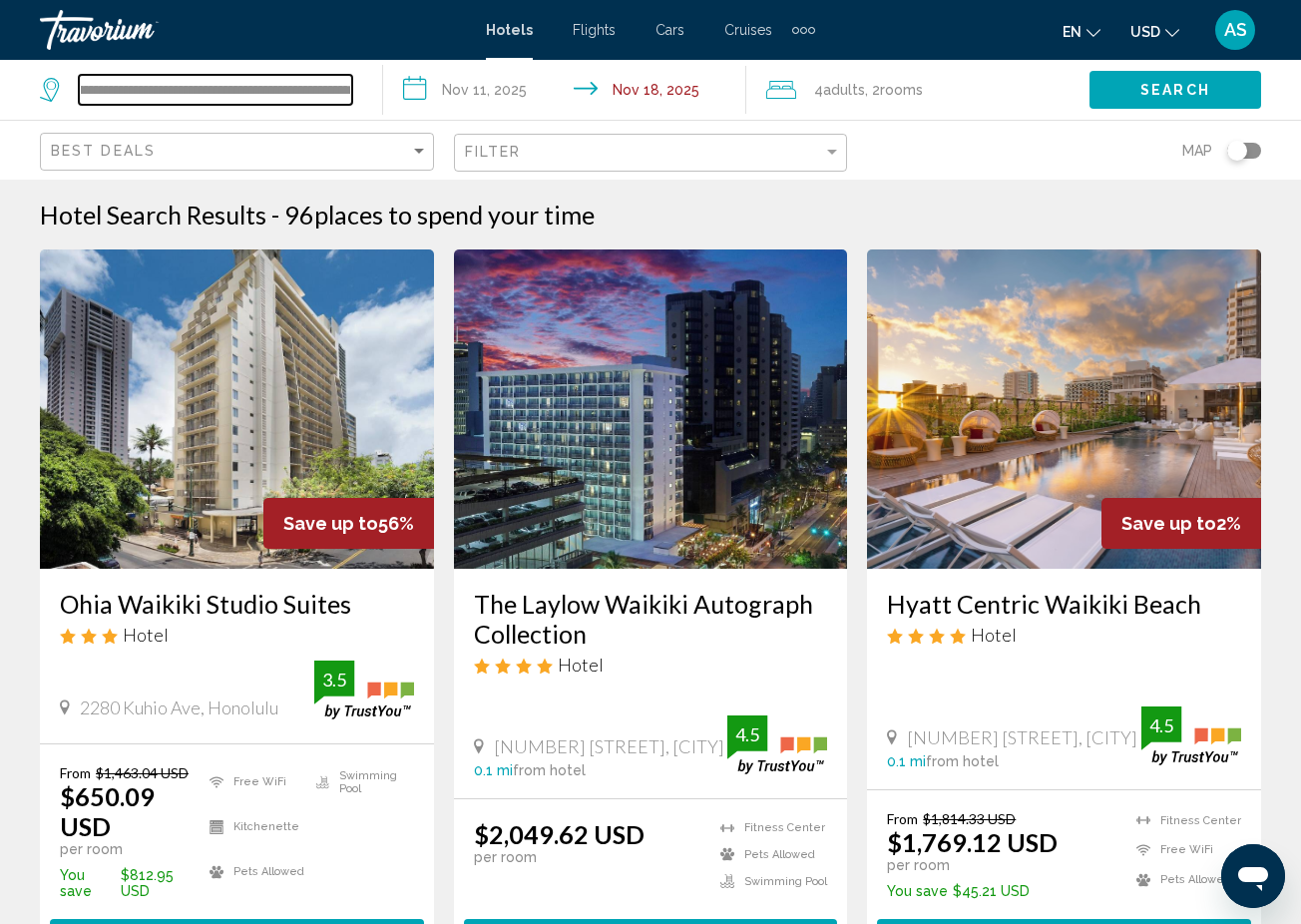 scroll, scrollTop: 0, scrollLeft: 136, axis: horizontal 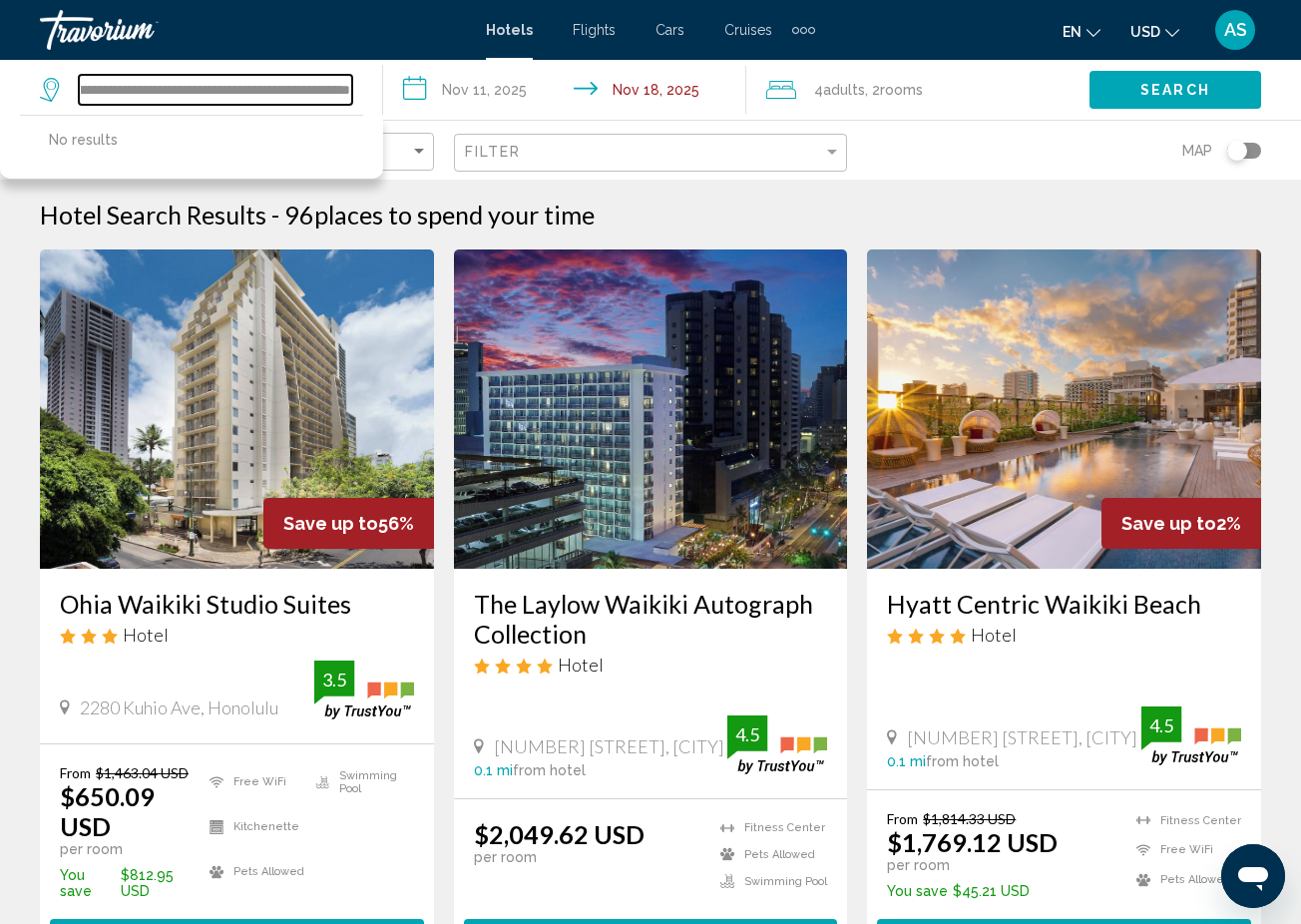 drag, startPoint x: 206, startPoint y: 91, endPoint x: 375, endPoint y: 95, distance: 169.04733 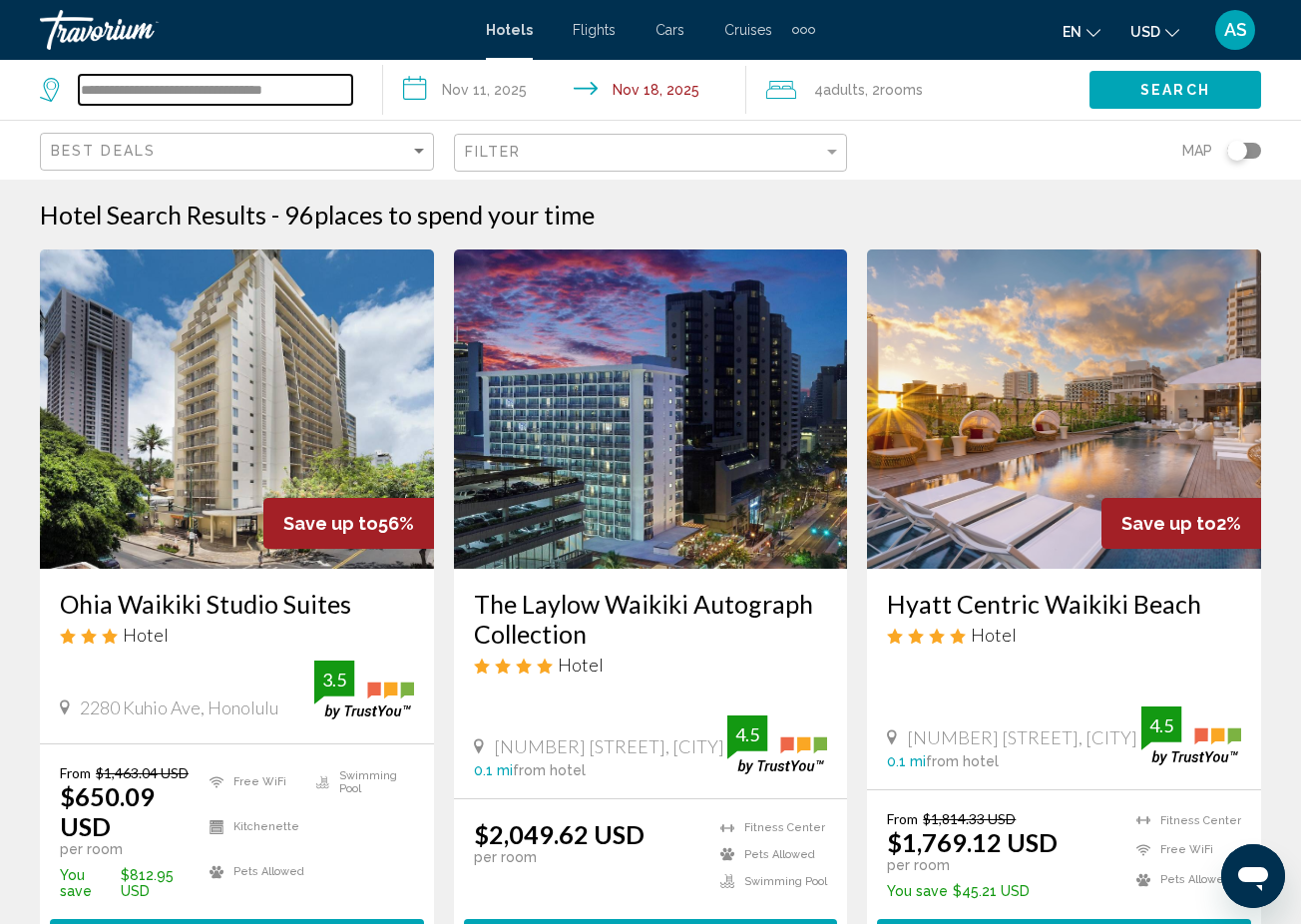 scroll, scrollTop: 0, scrollLeft: 0, axis: both 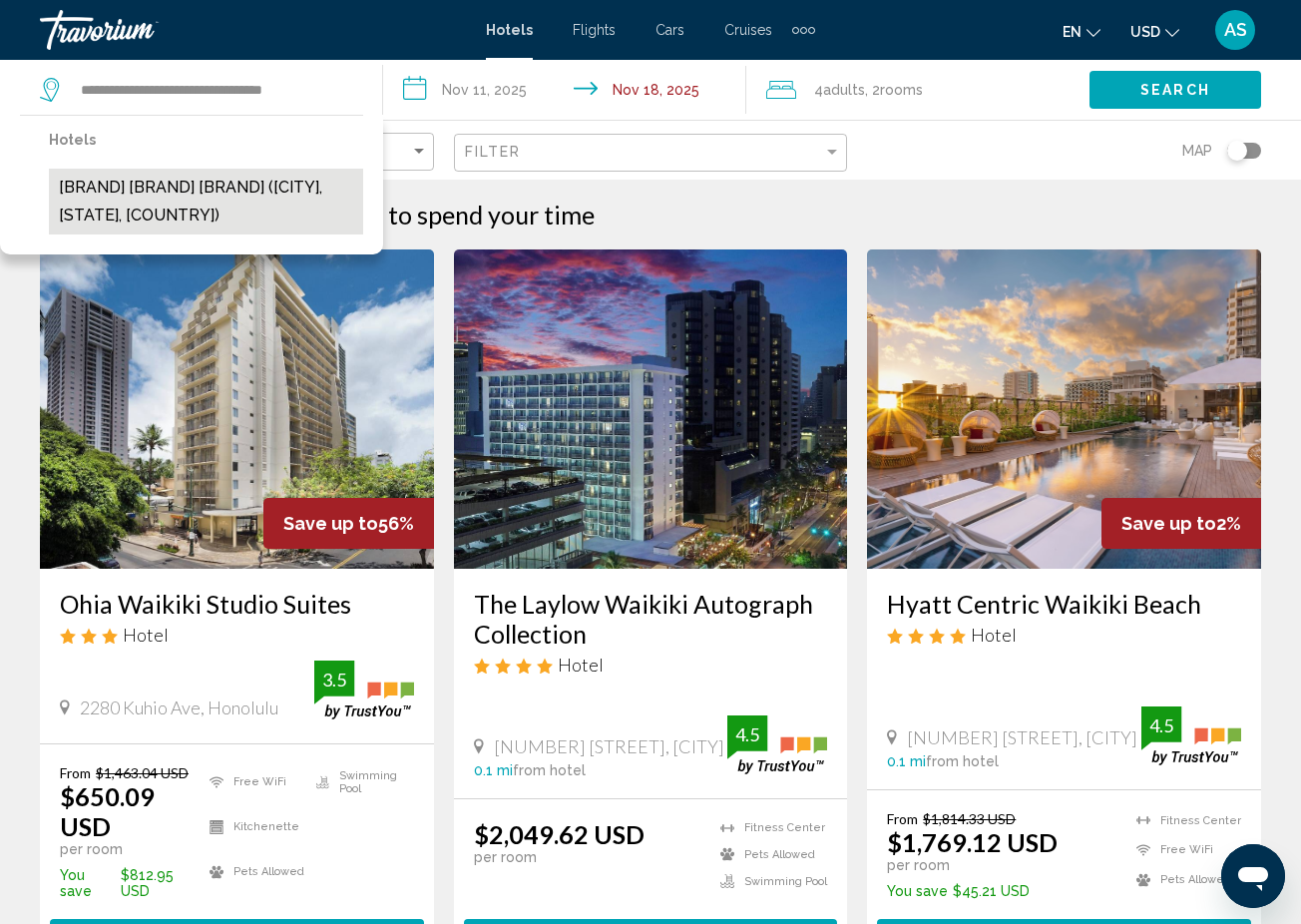 click on "[BRAND_NAME] [CITY] ([CITY], [STATE], [COUNTRY])" at bounding box center [206, 202] 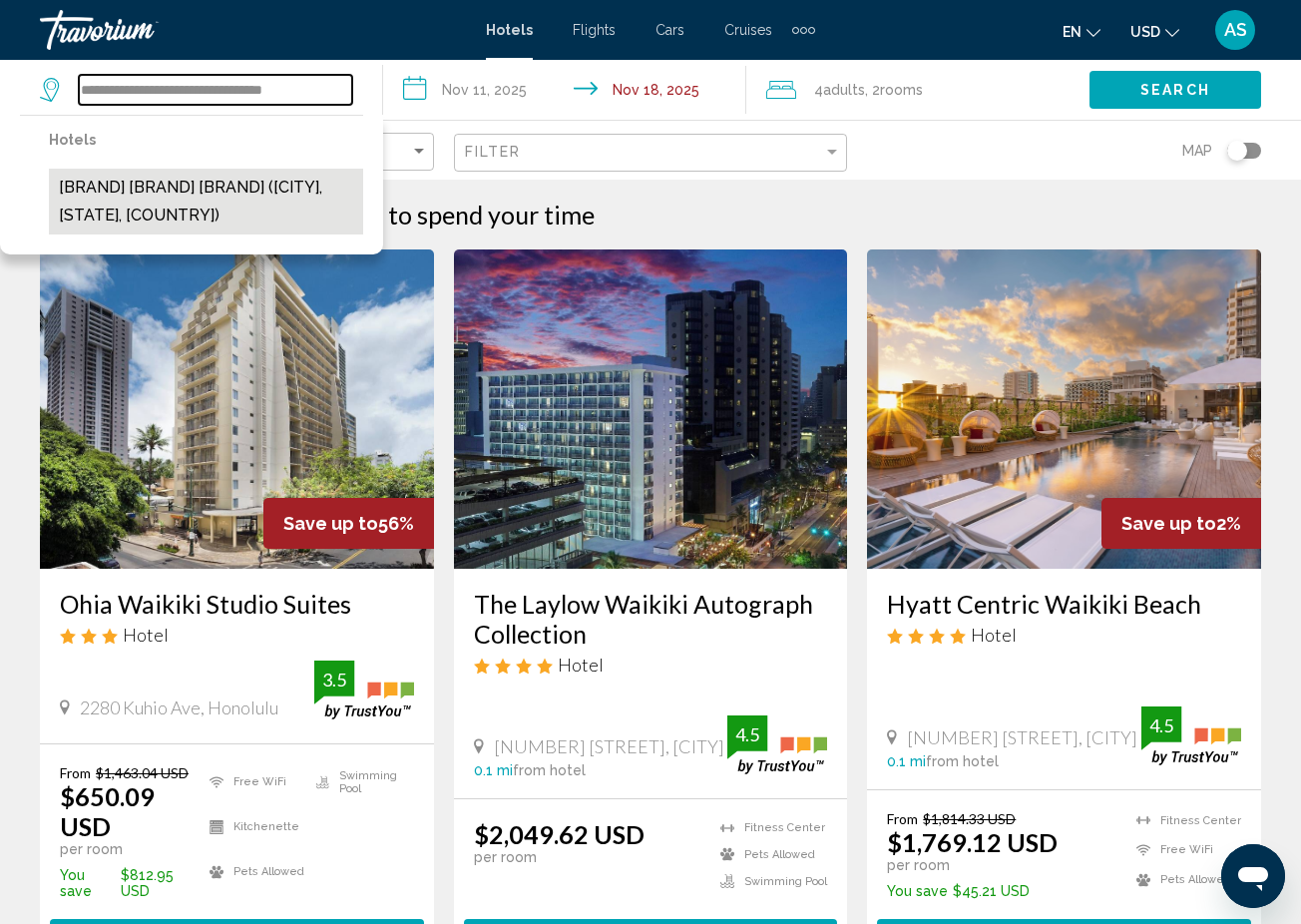 type on "**********" 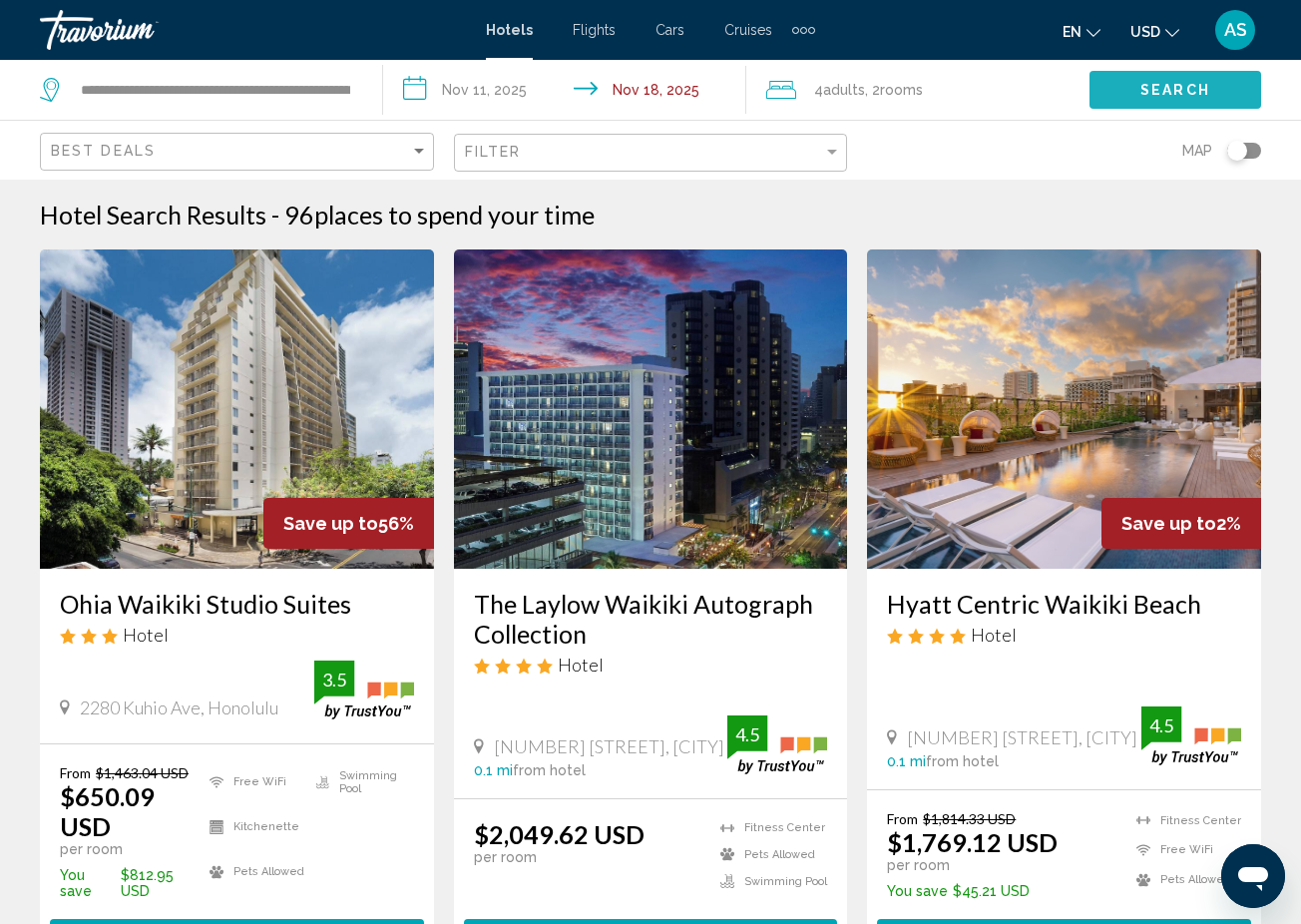click on "Search" 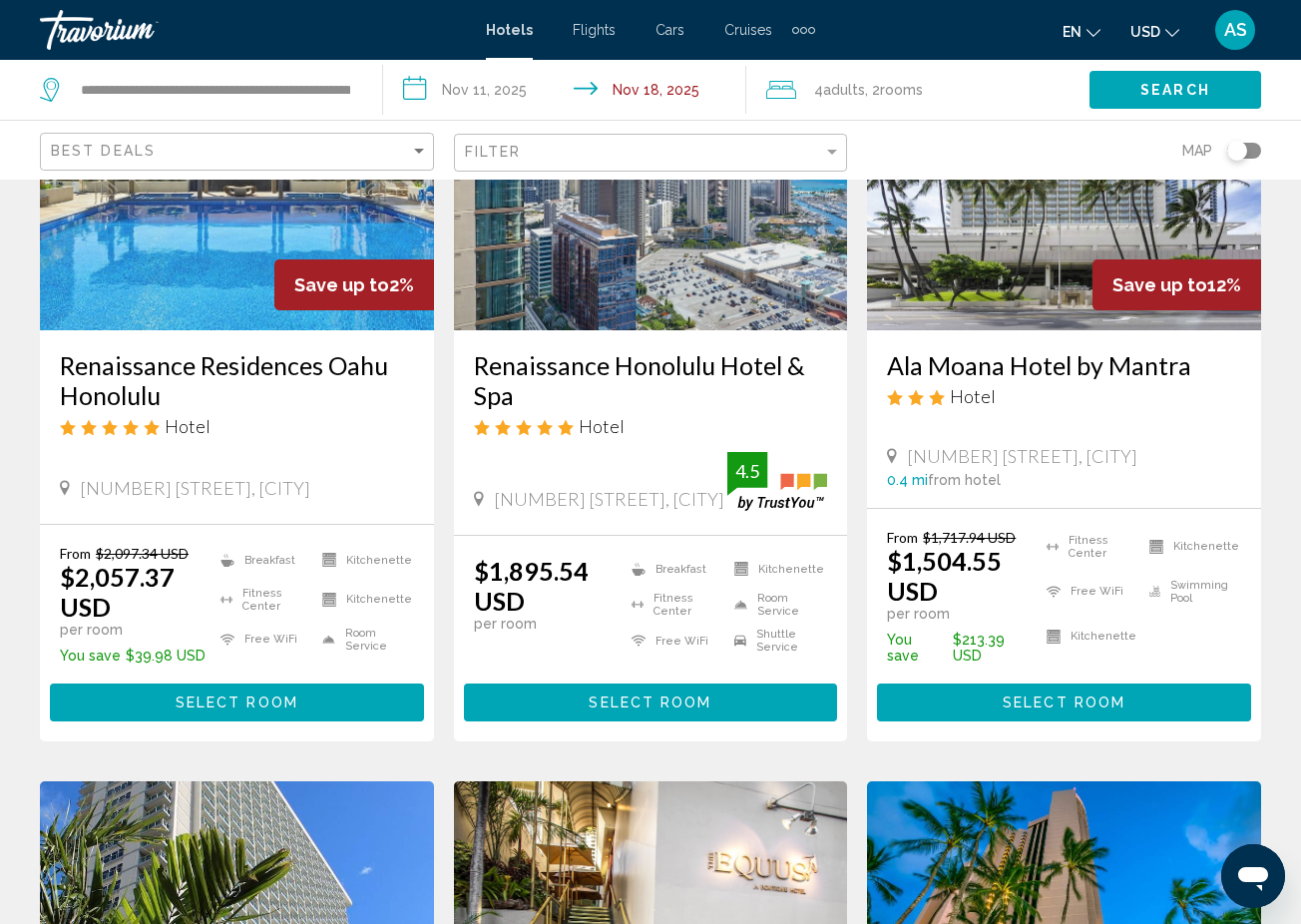 scroll, scrollTop: 304, scrollLeft: 0, axis: vertical 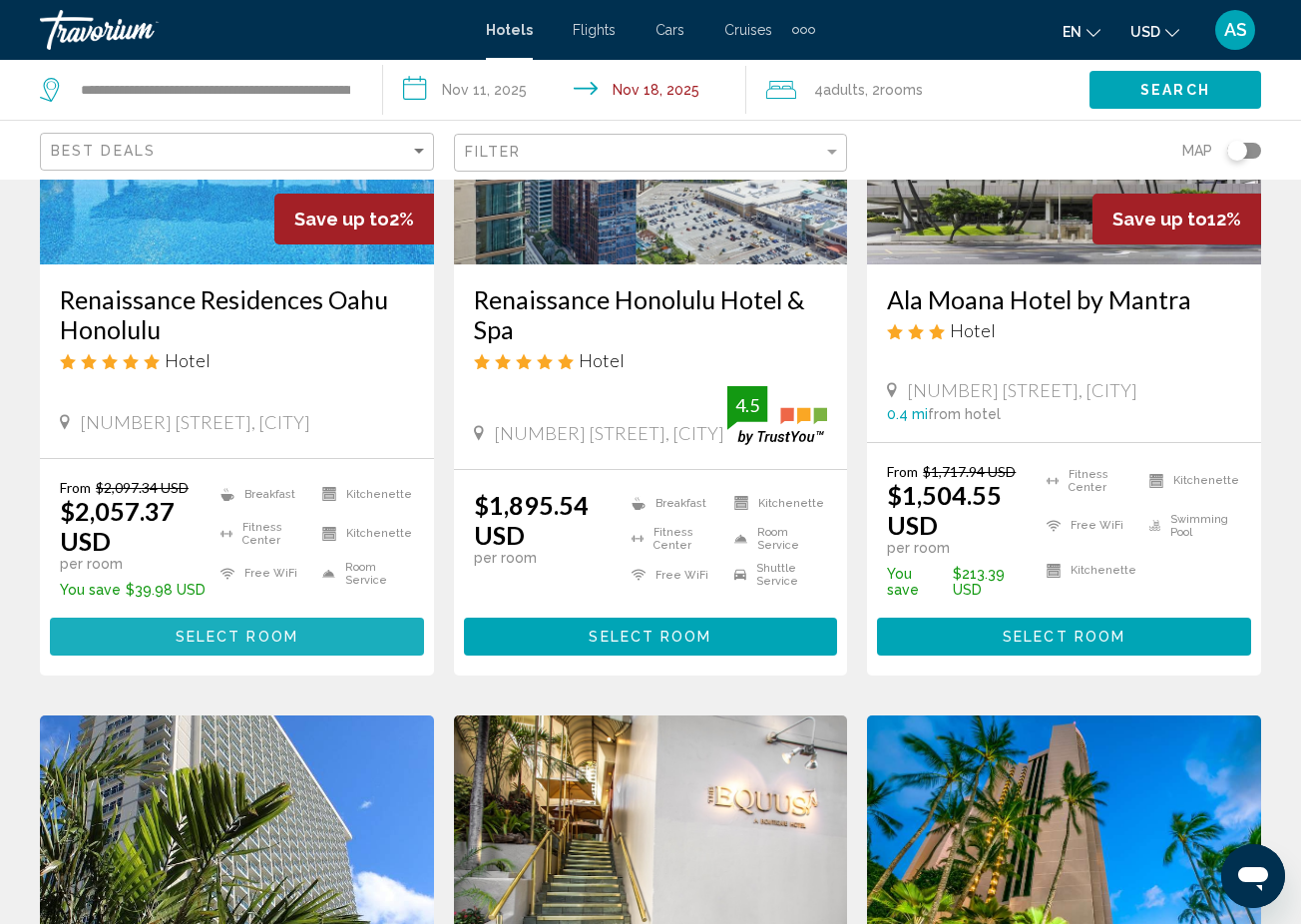 click on "Select Room" at bounding box center [236, 636] 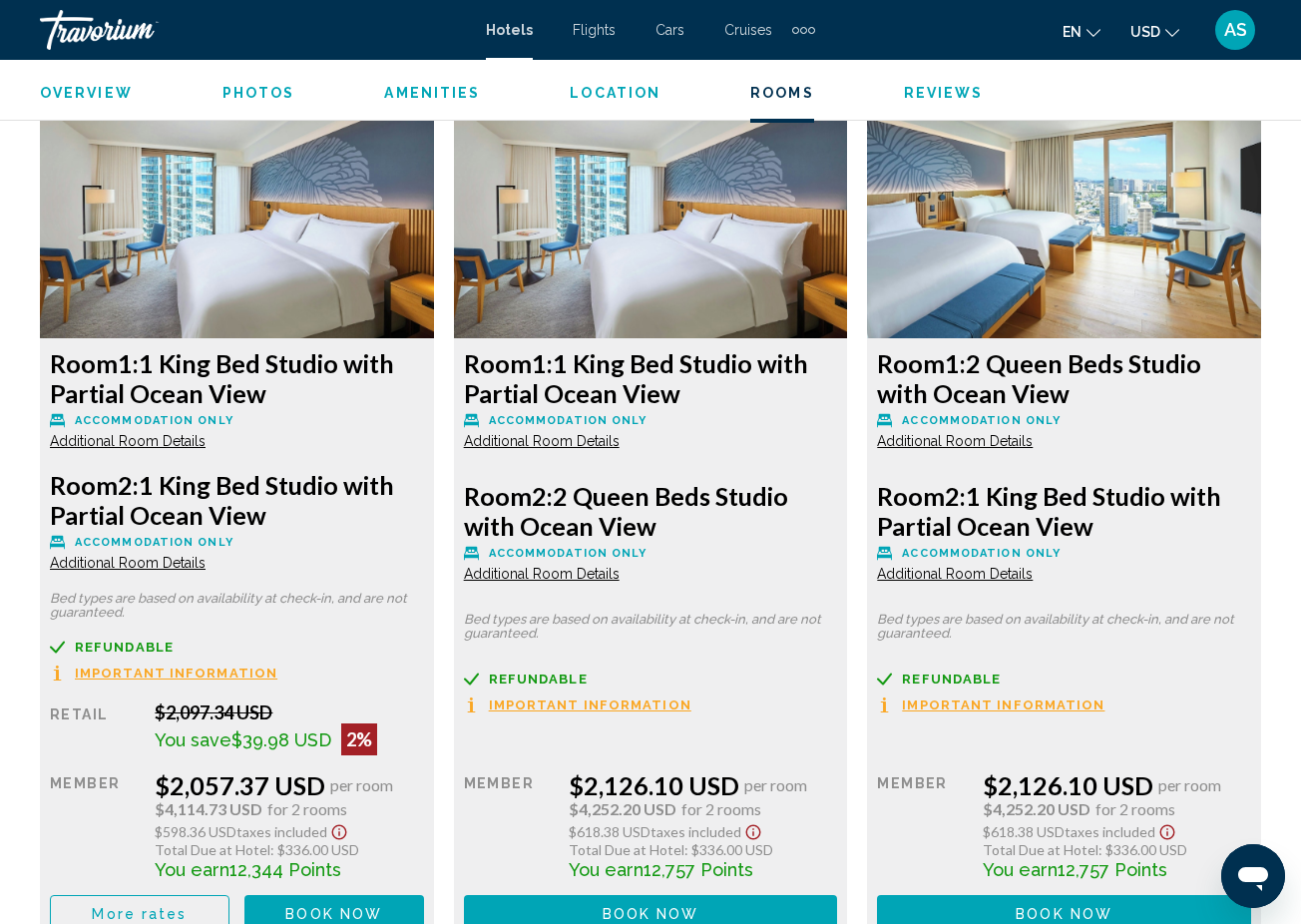 scroll, scrollTop: 3088, scrollLeft: 0, axis: vertical 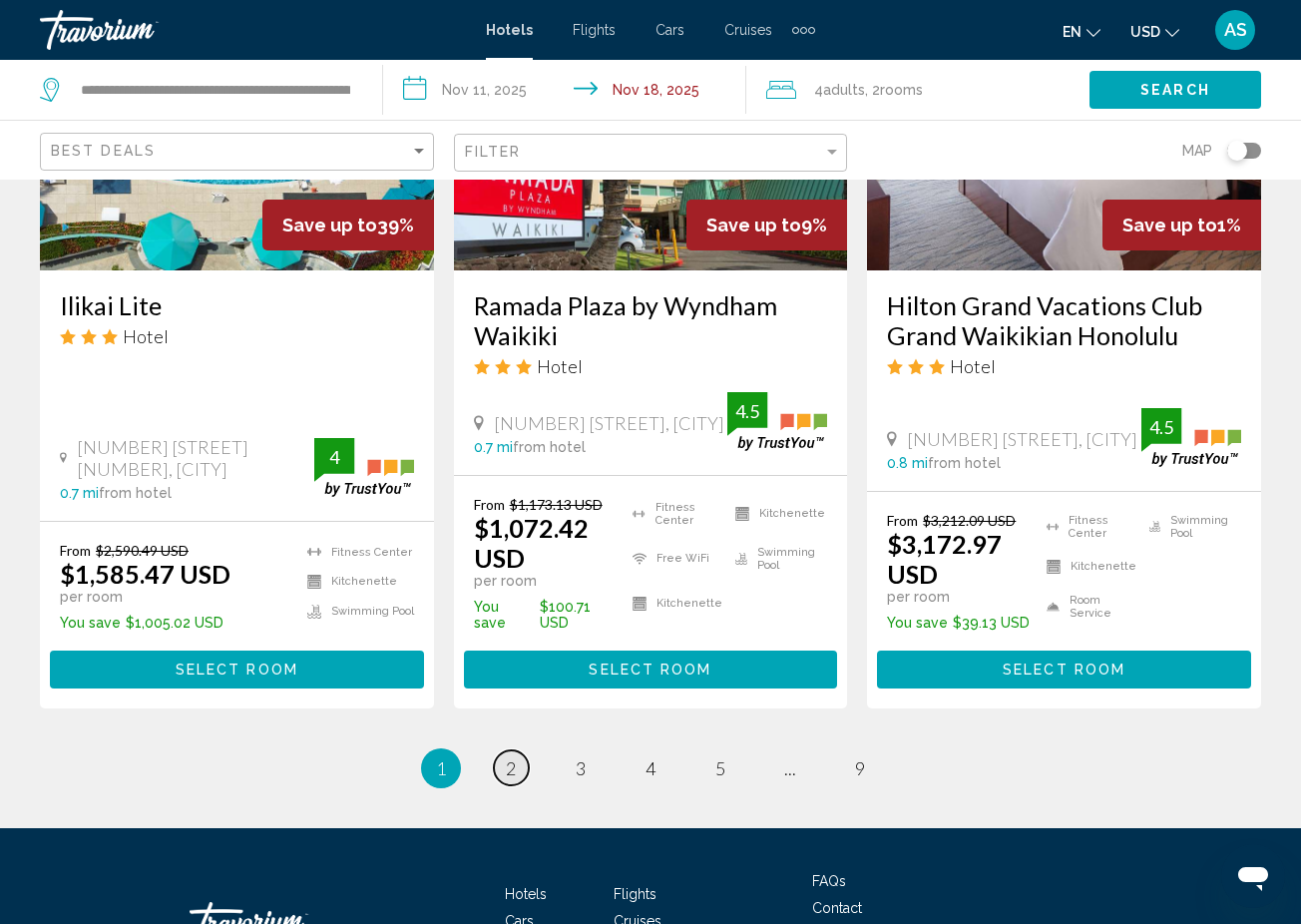 click on "2" at bounding box center (511, 768) 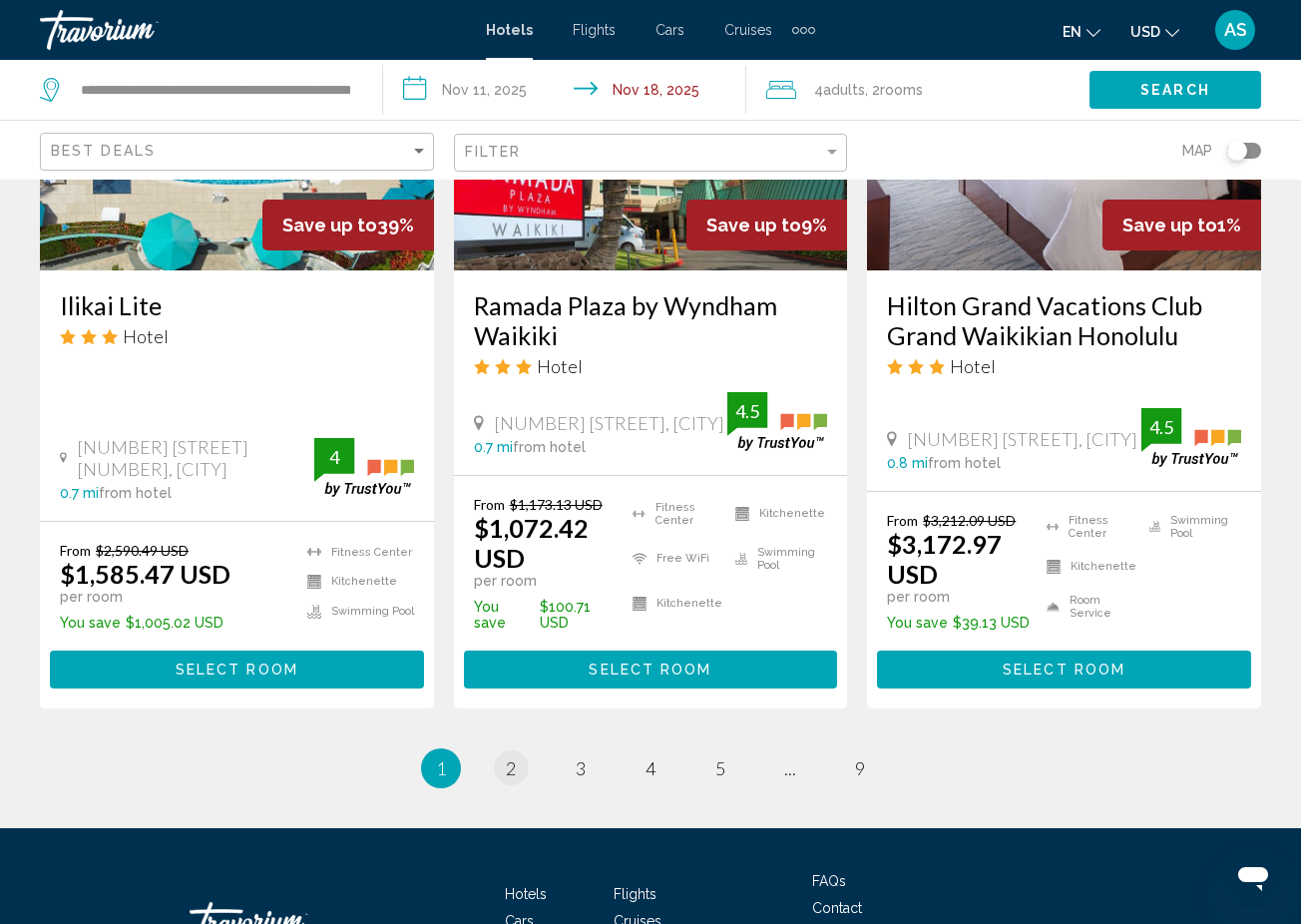scroll, scrollTop: 0, scrollLeft: 0, axis: both 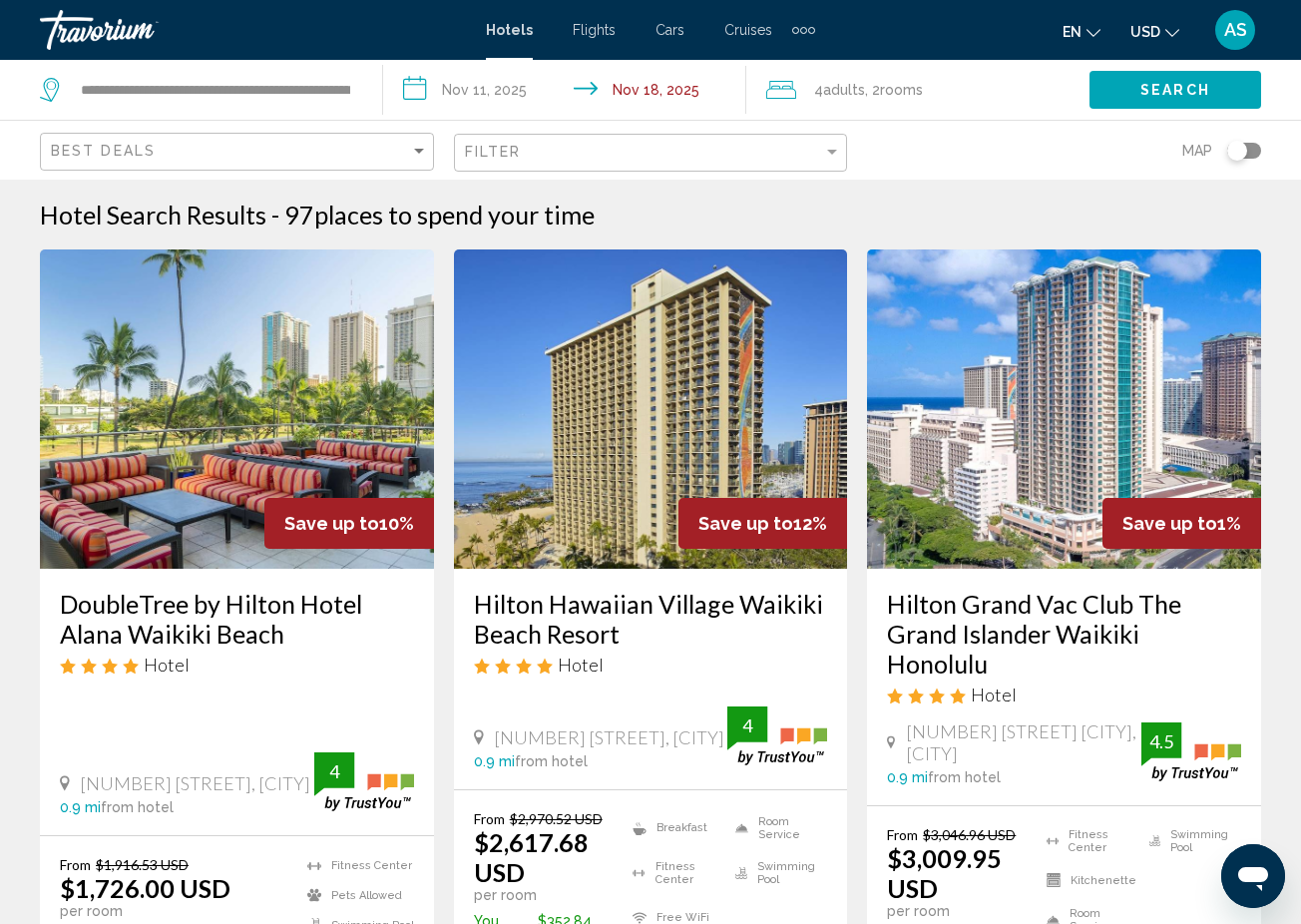 click on "Filter" 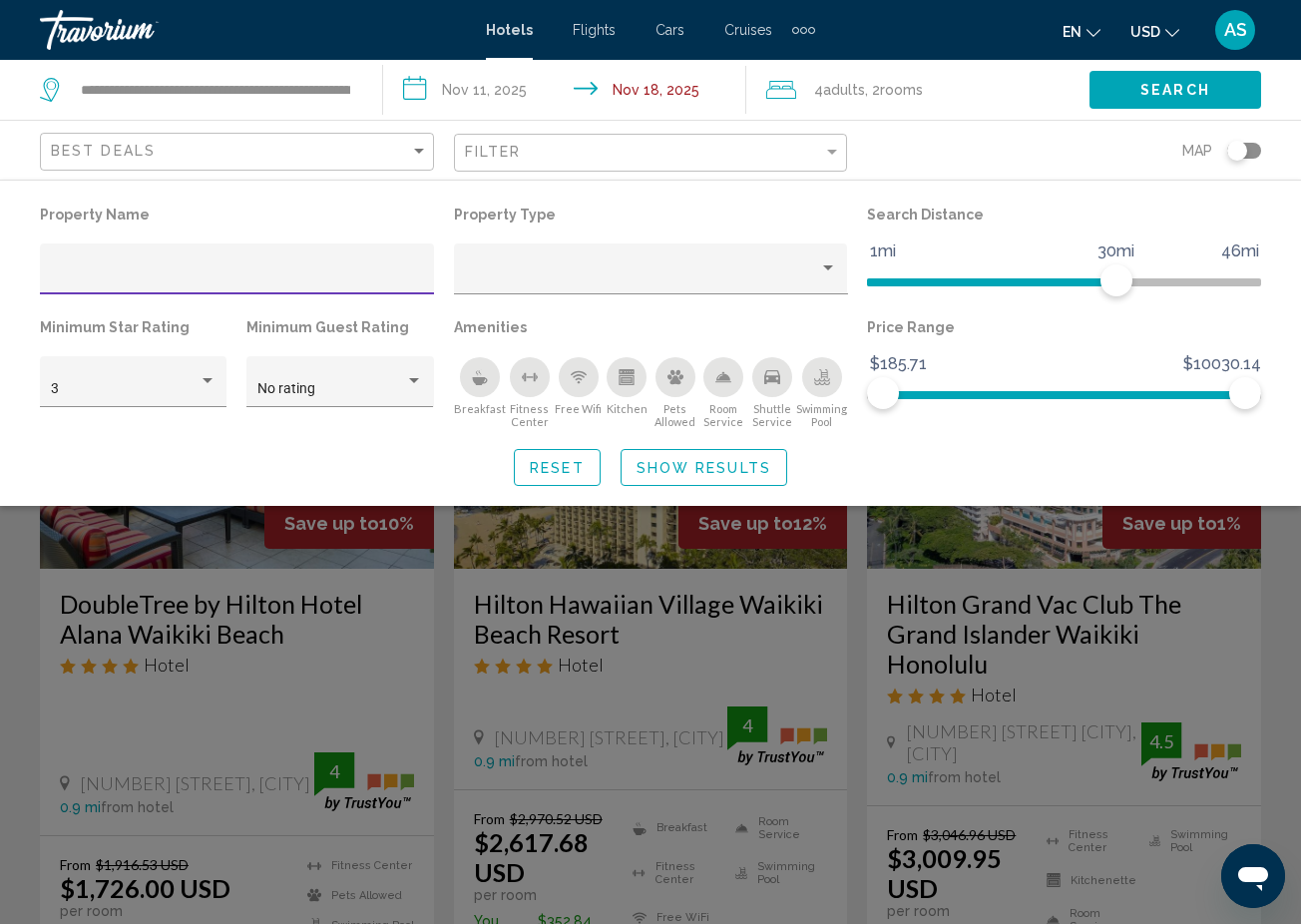 click 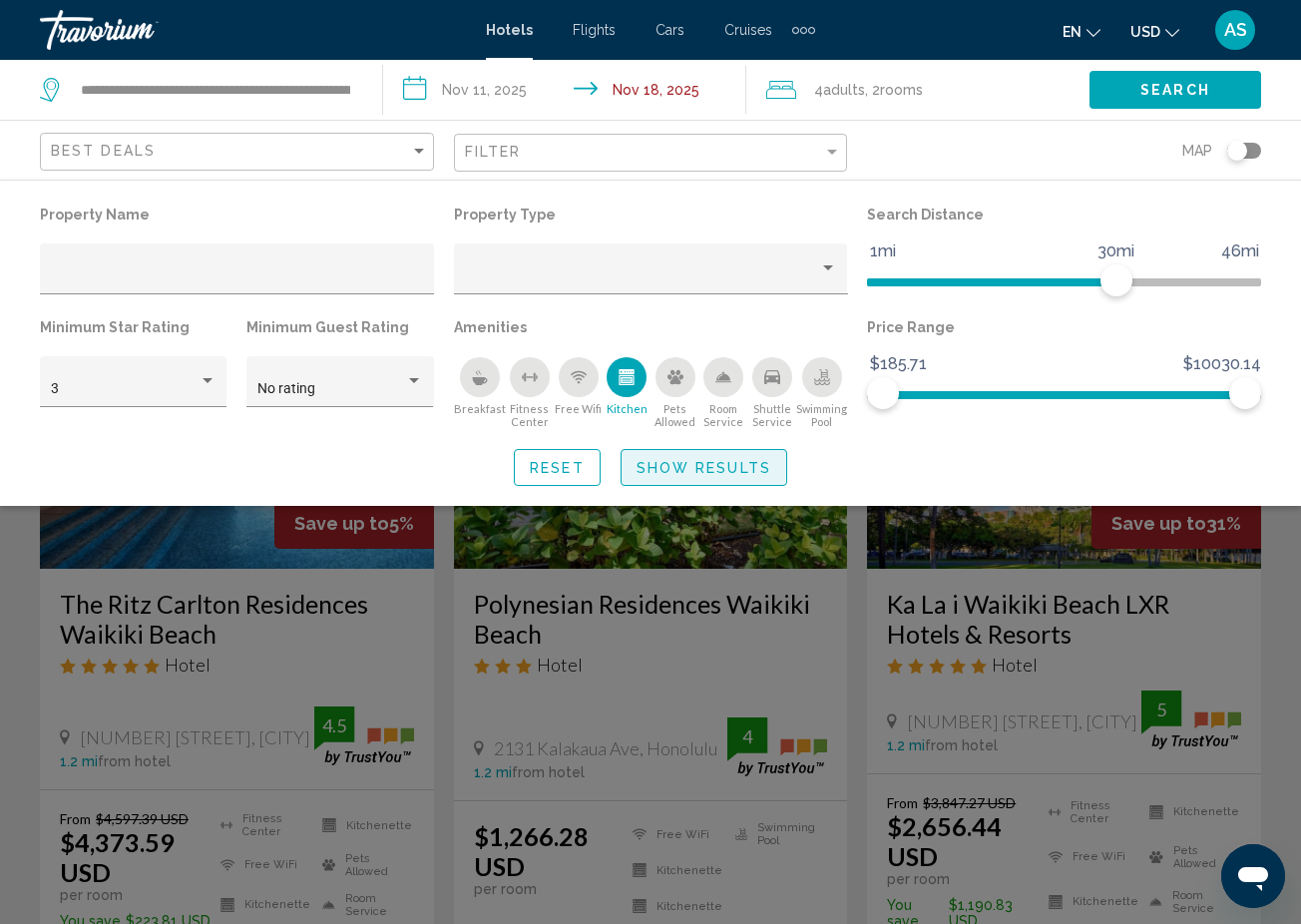 click on "Show Results" 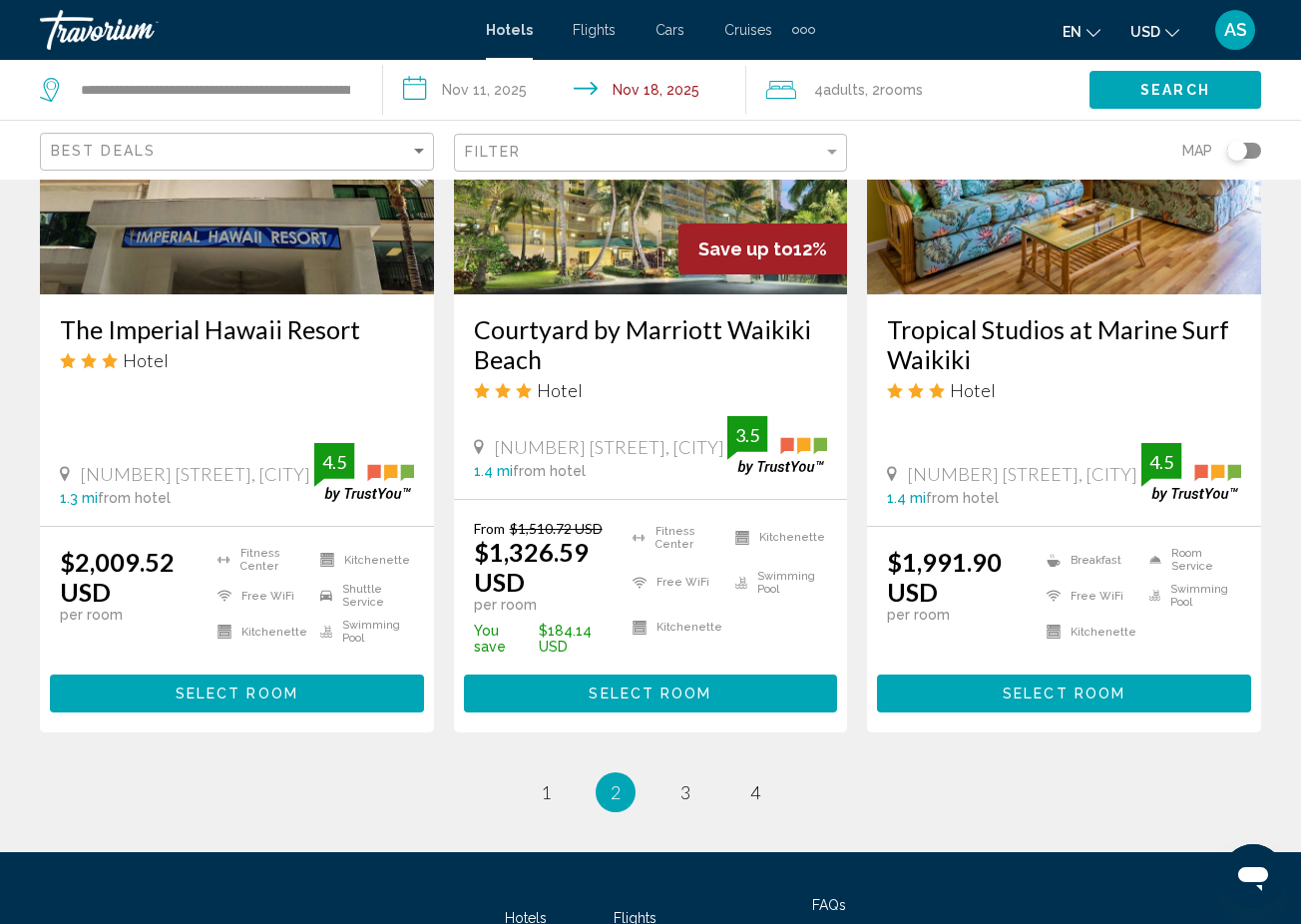 scroll, scrollTop: 2695, scrollLeft: 0, axis: vertical 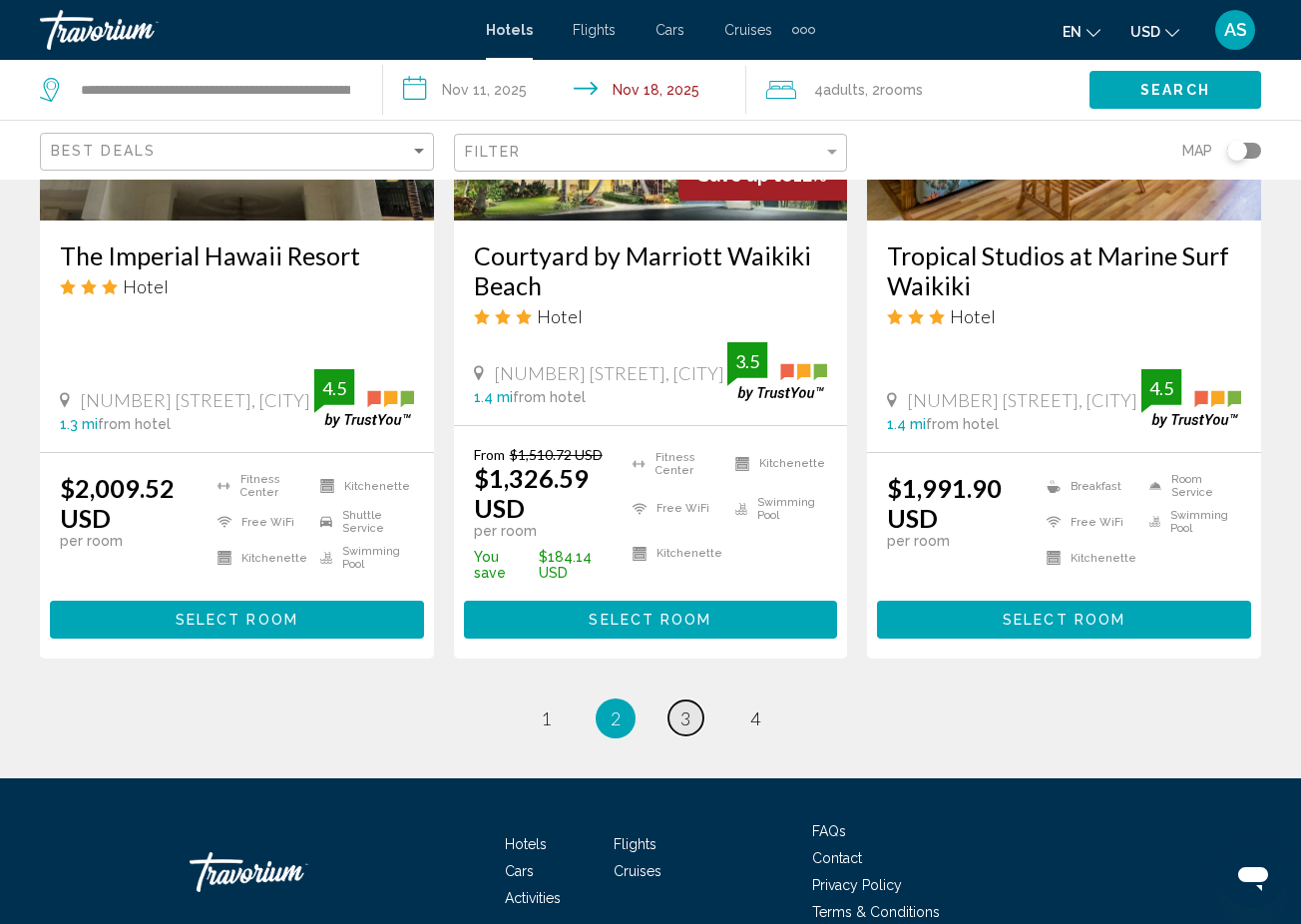 click on "3" at bounding box center [685, 718] 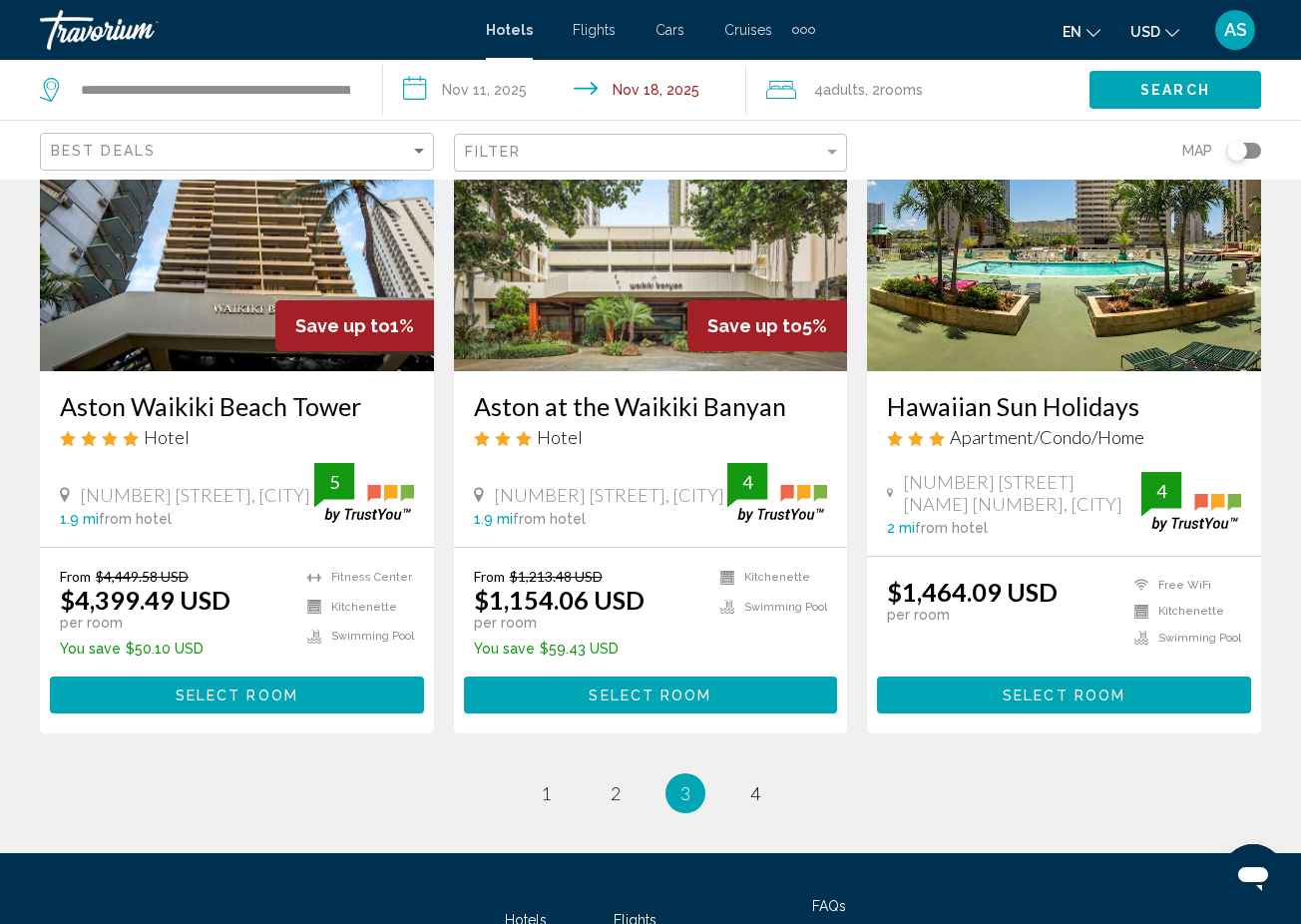 scroll, scrollTop: 2525, scrollLeft: 0, axis: vertical 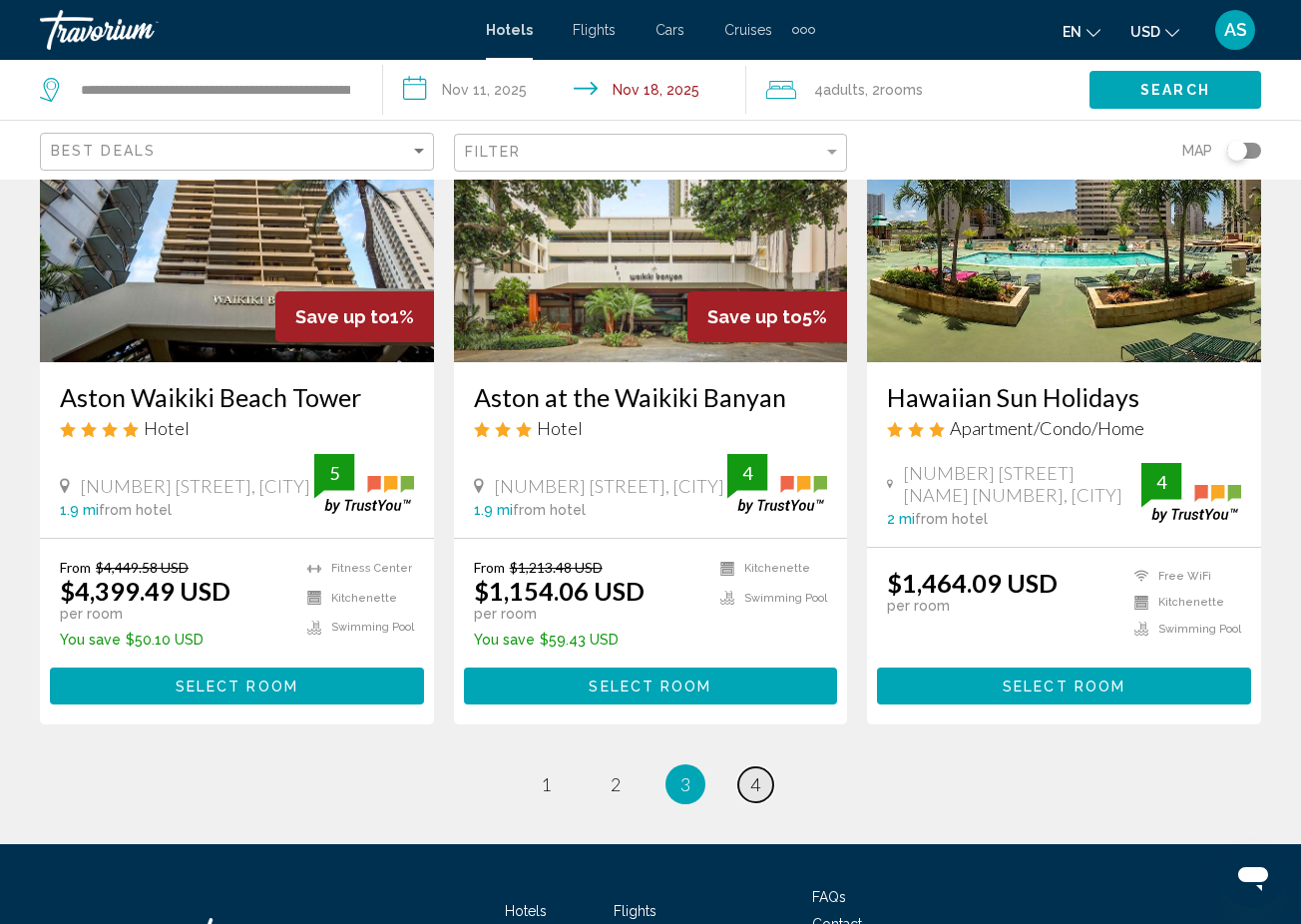 click on "4" at bounding box center [755, 784] 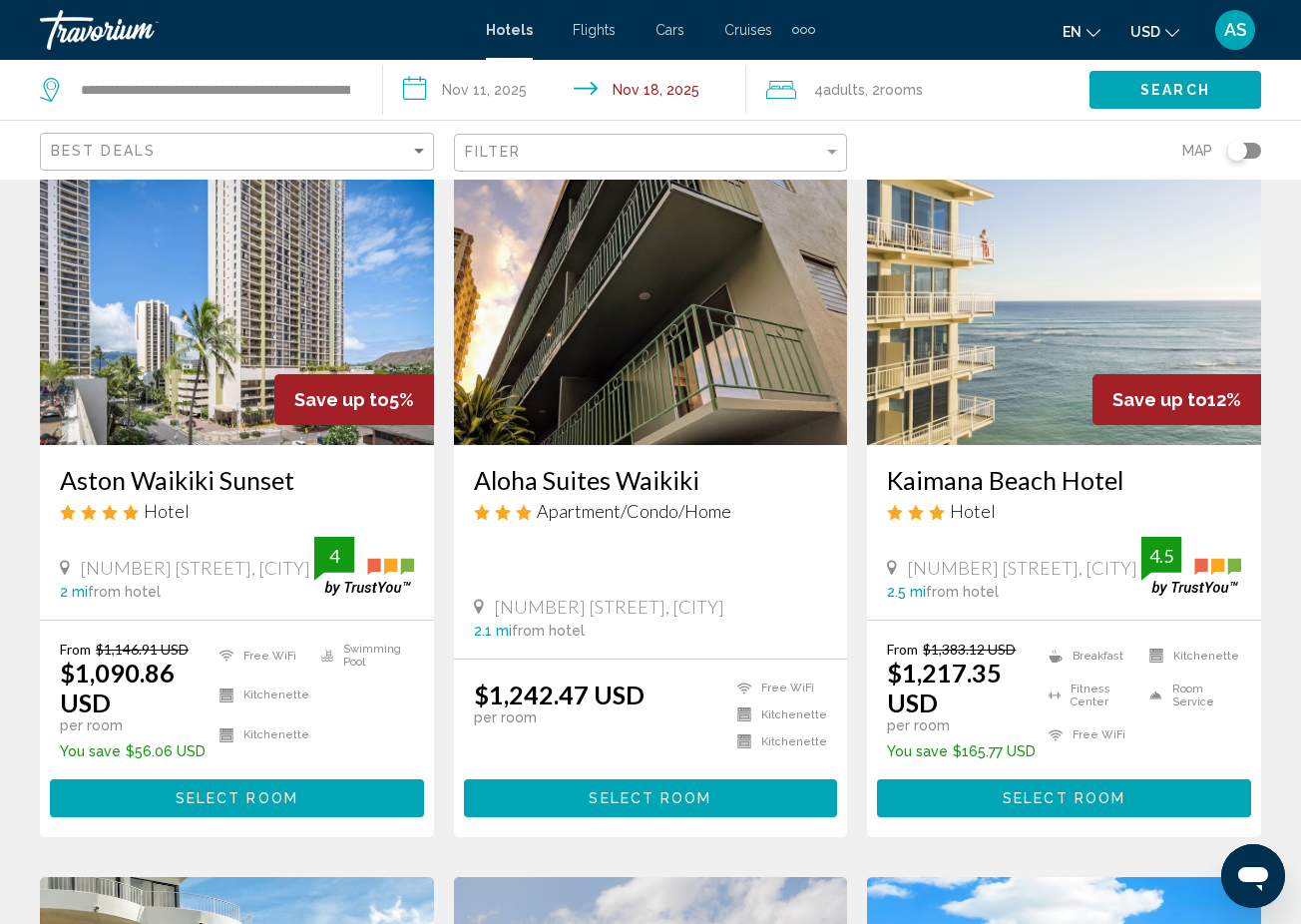 scroll, scrollTop: 118, scrollLeft: 0, axis: vertical 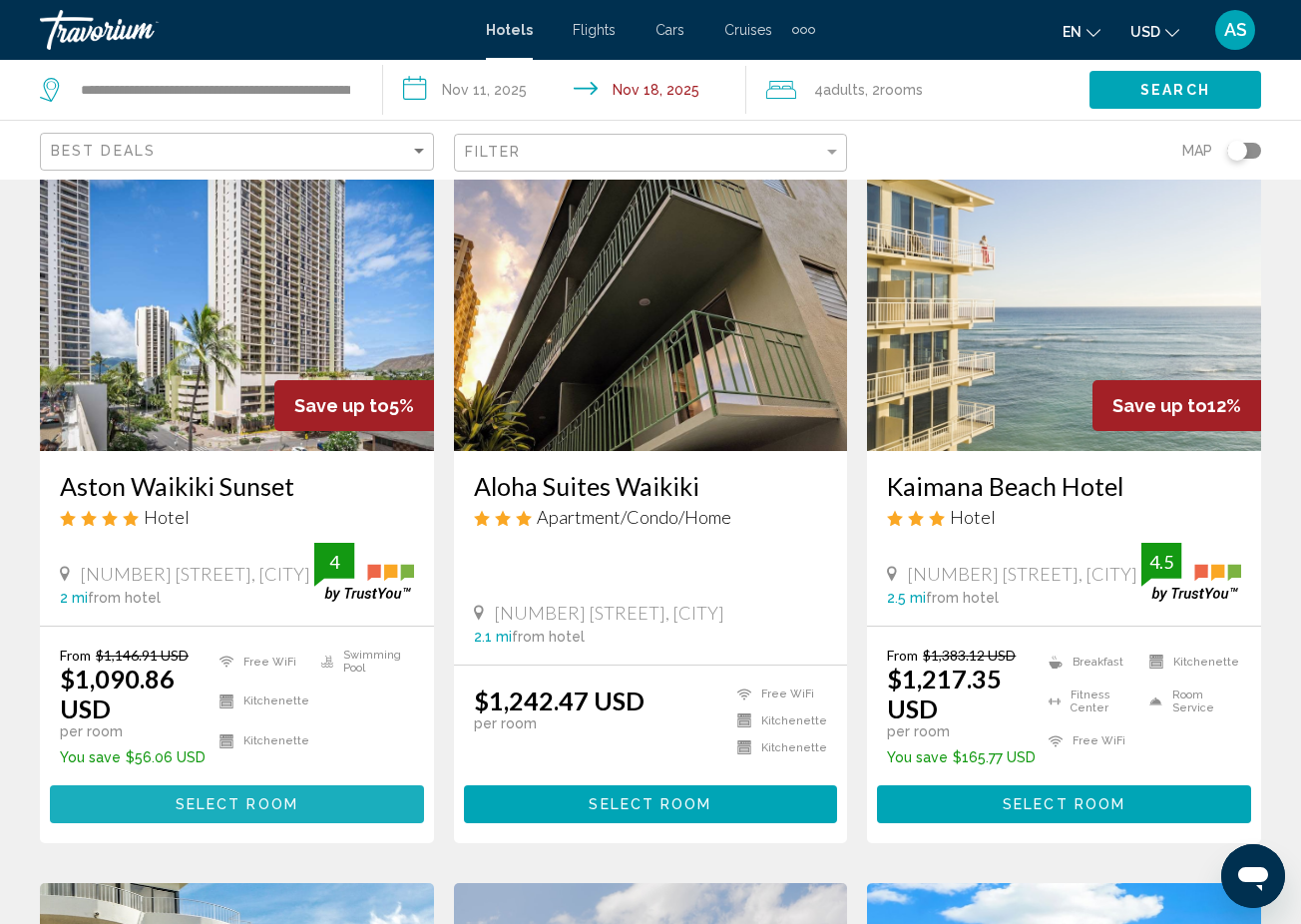 click on "Select Room" at bounding box center [236, 803] 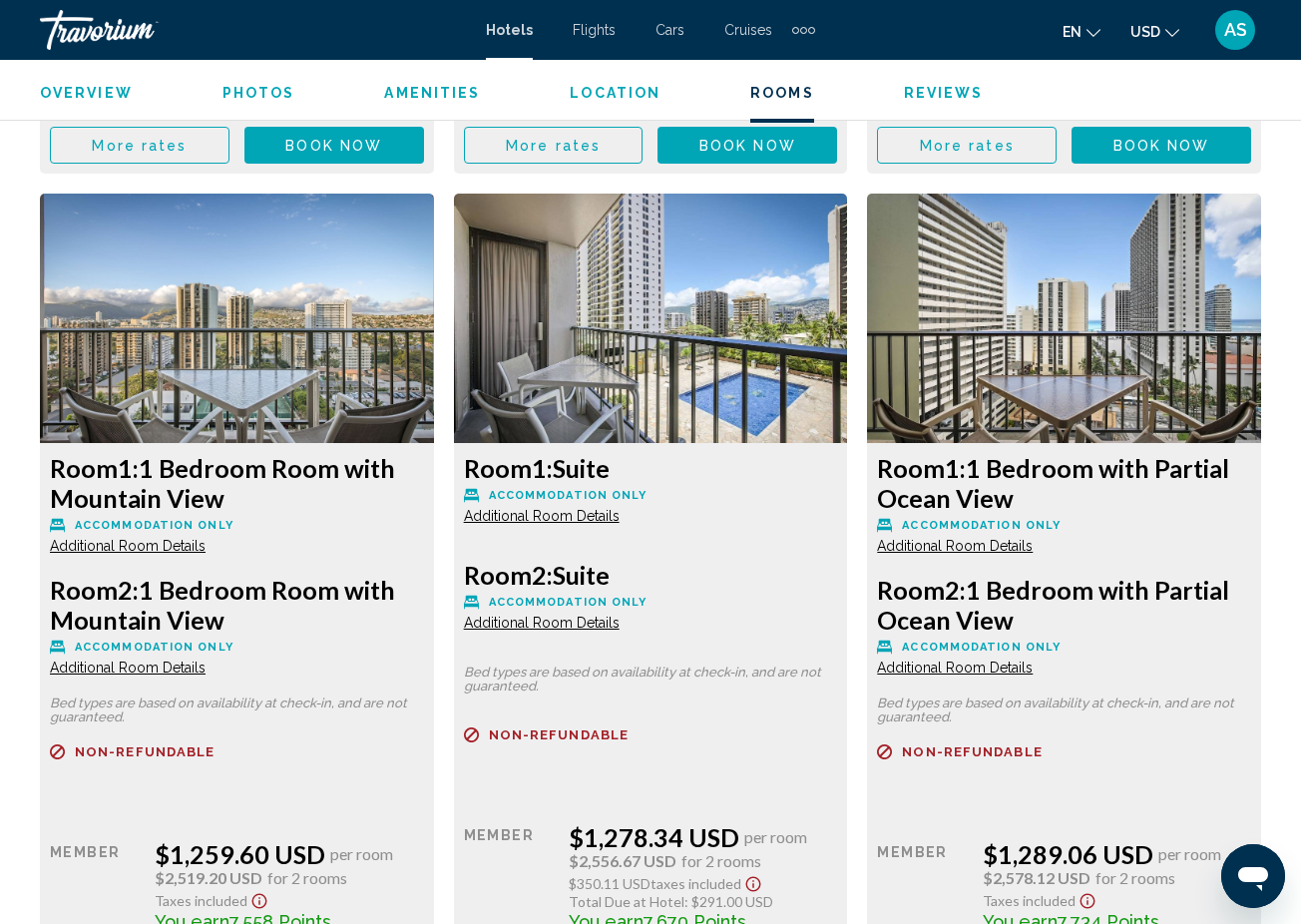 scroll, scrollTop: 3836, scrollLeft: 0, axis: vertical 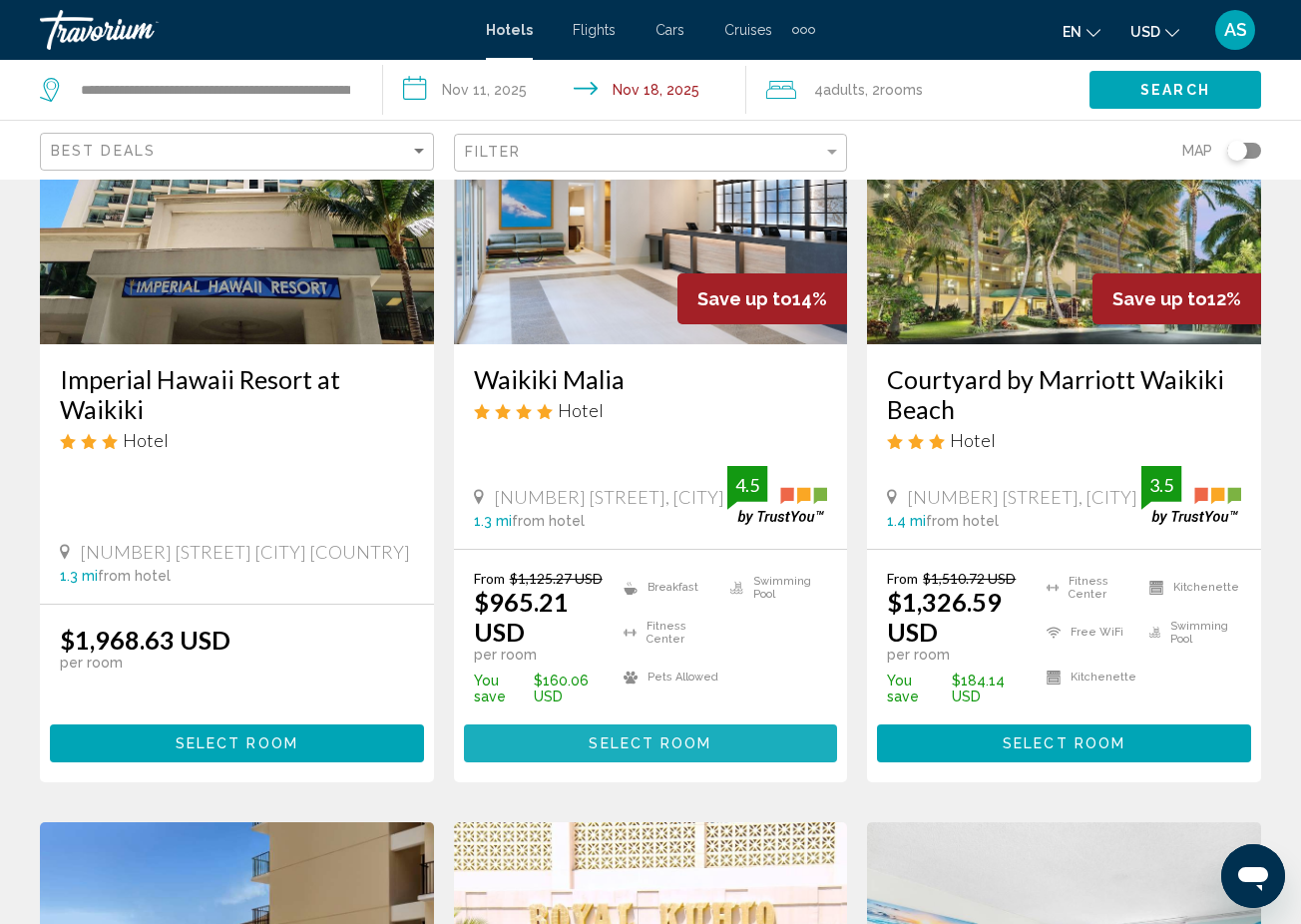click on "Select Room" at bounding box center [650, 744] 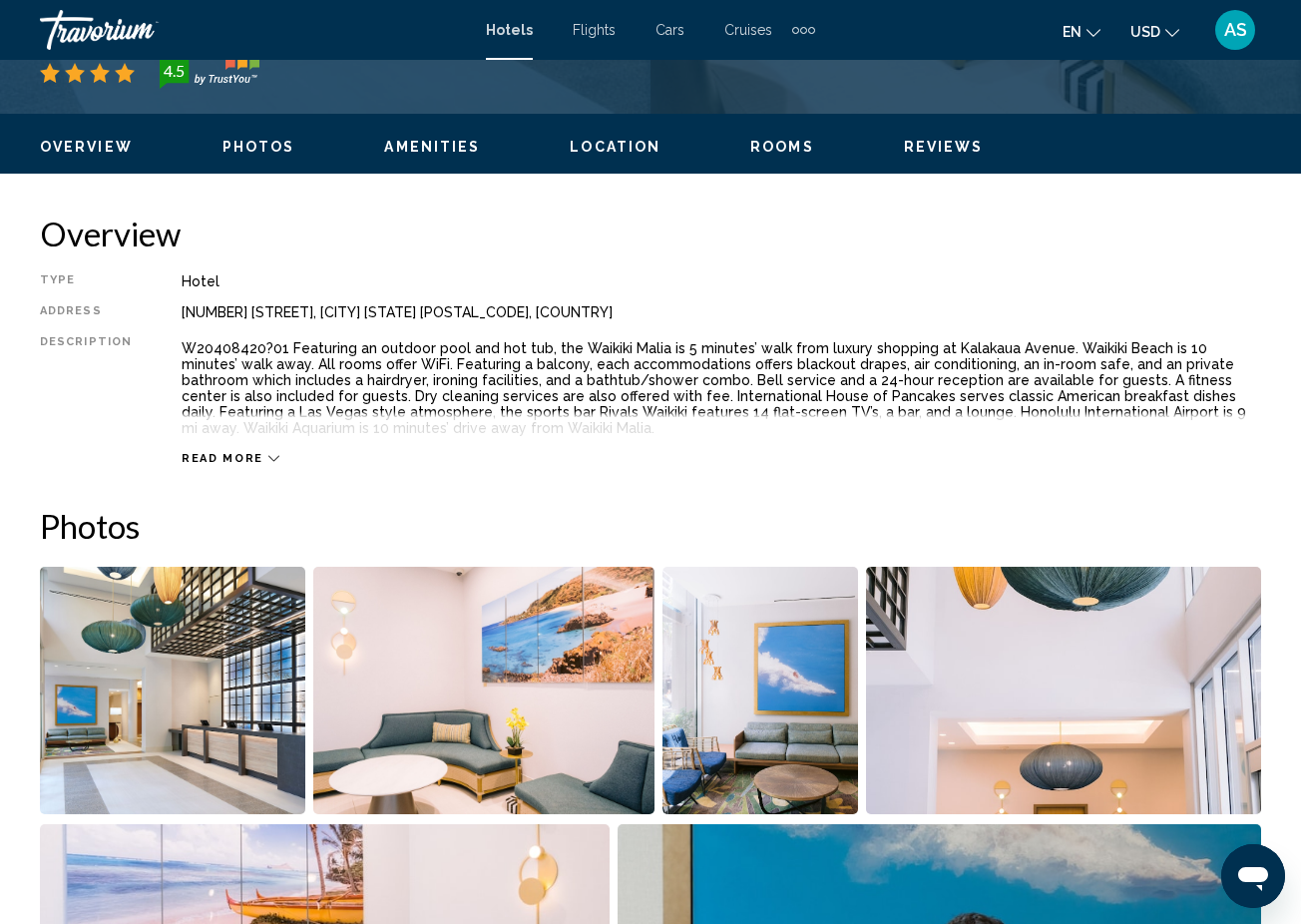 scroll, scrollTop: 924, scrollLeft: 0, axis: vertical 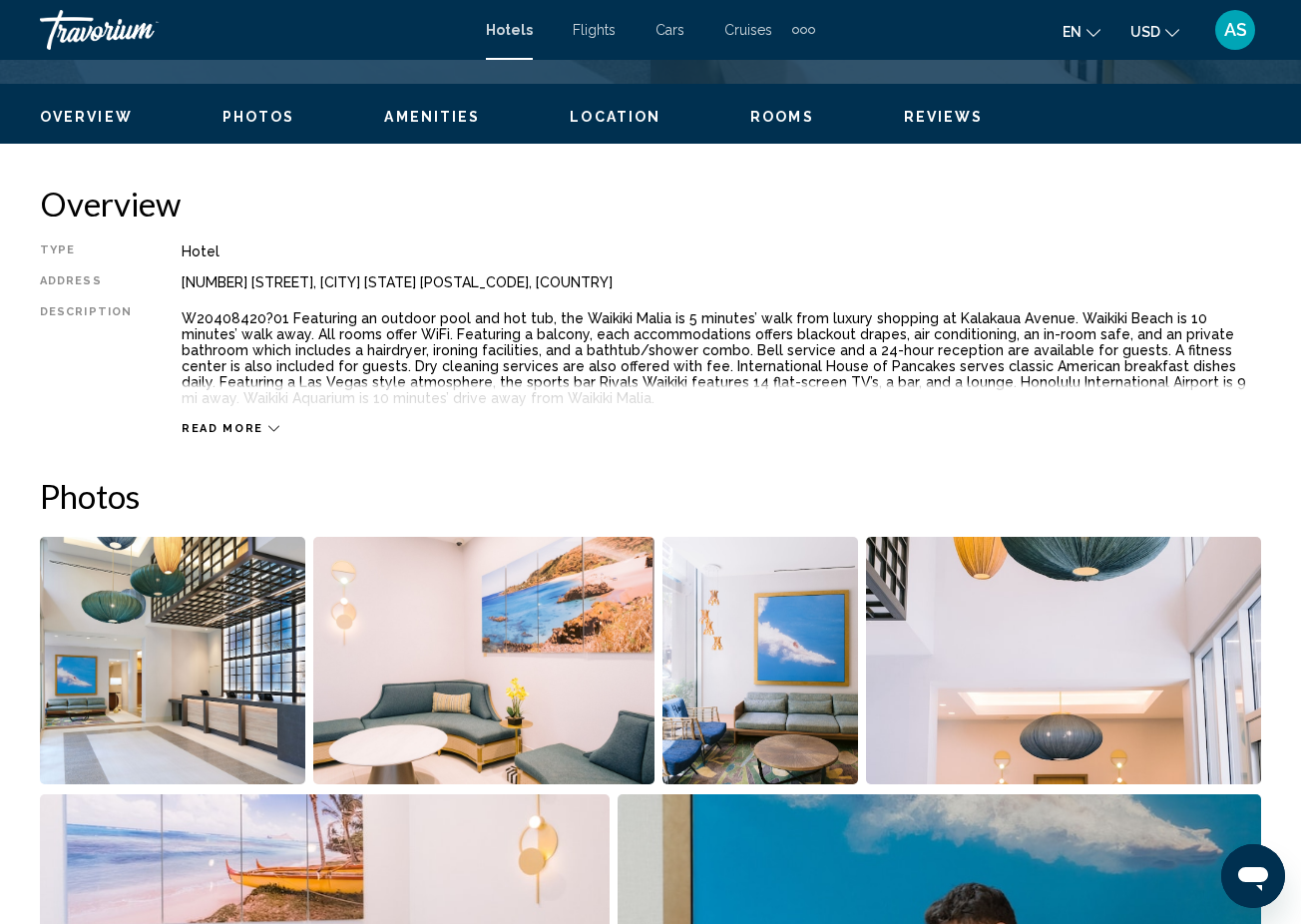 click 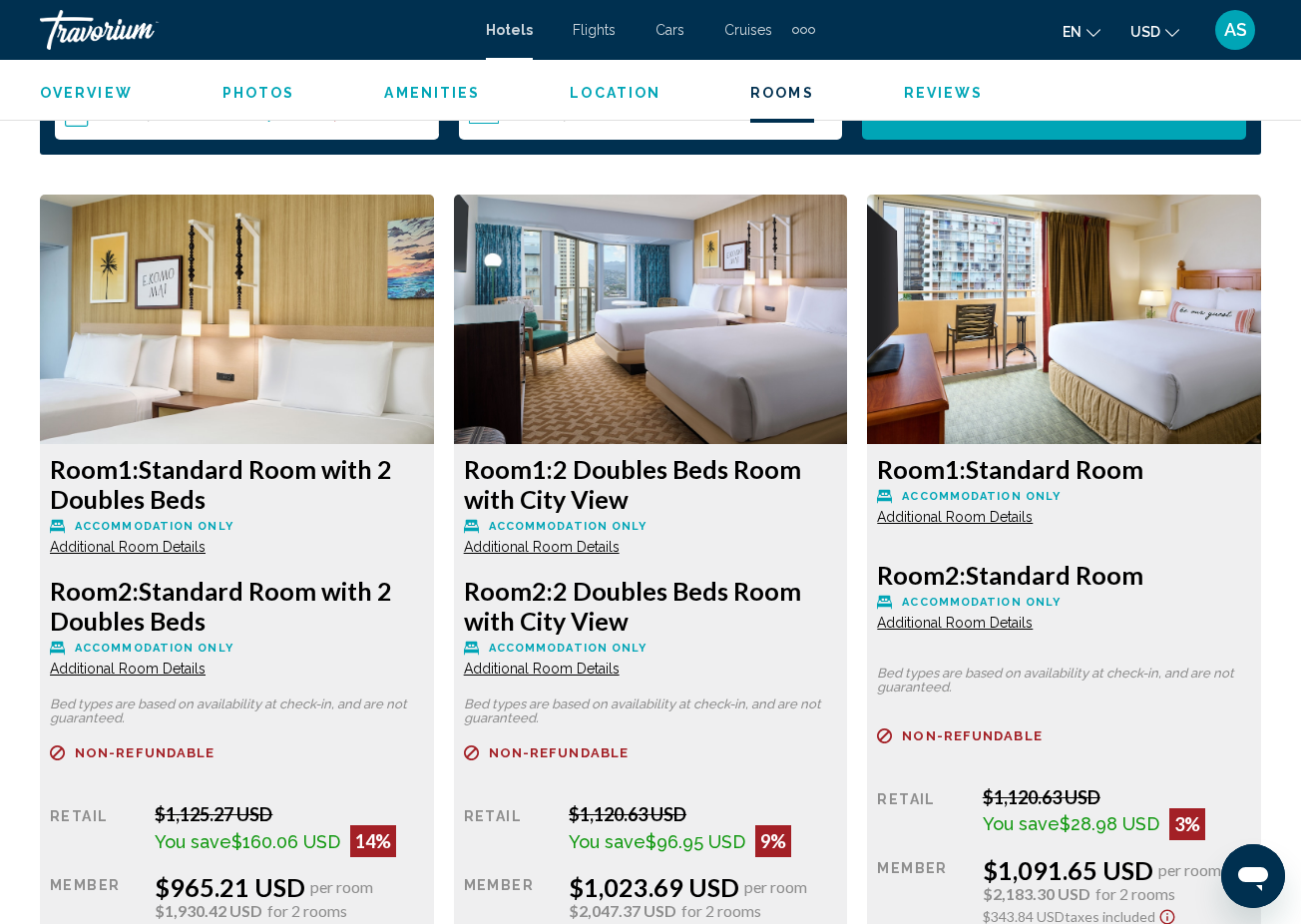 scroll, scrollTop: 2938, scrollLeft: 0, axis: vertical 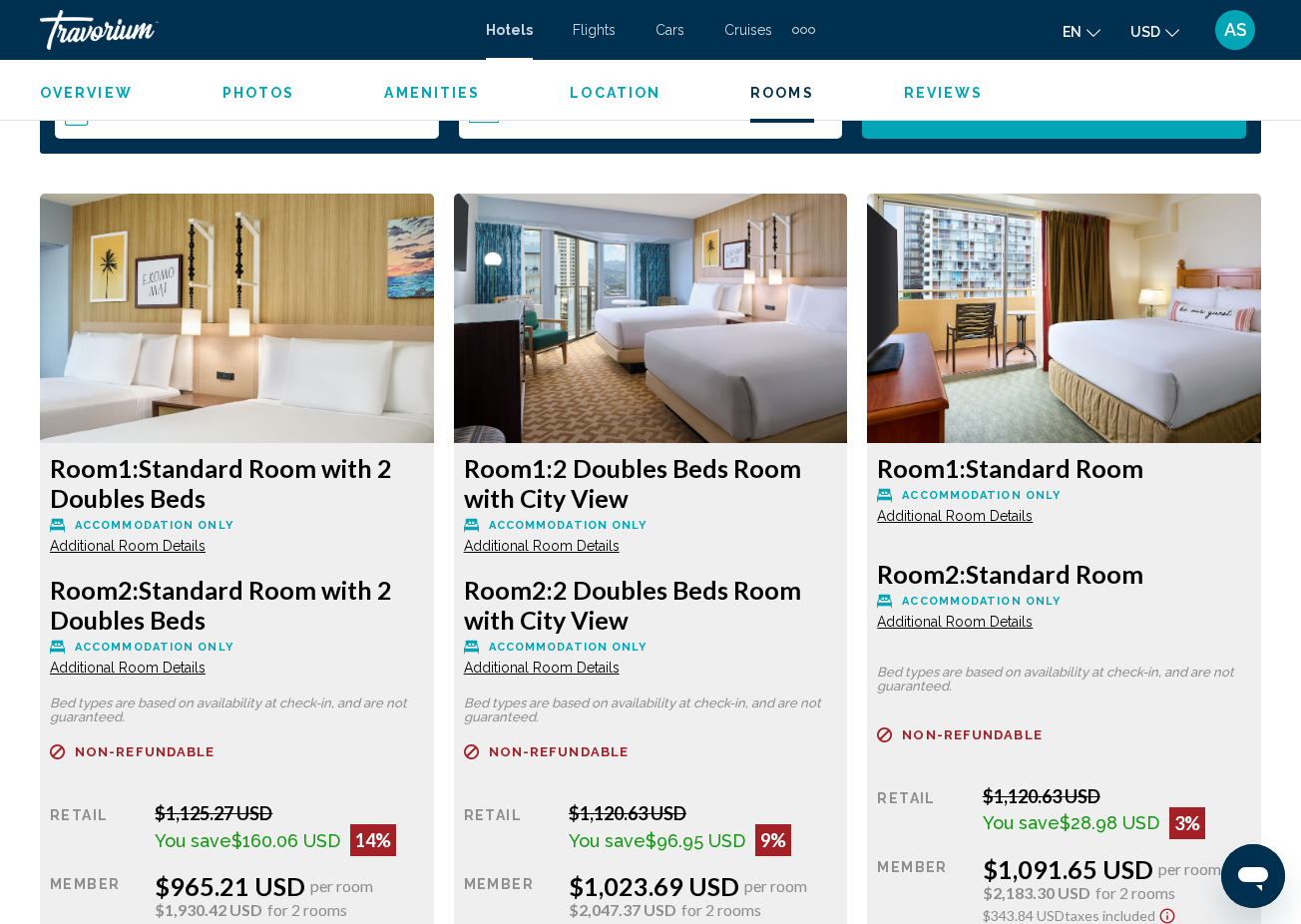 click on "Additional Room Details" at bounding box center (128, 546) 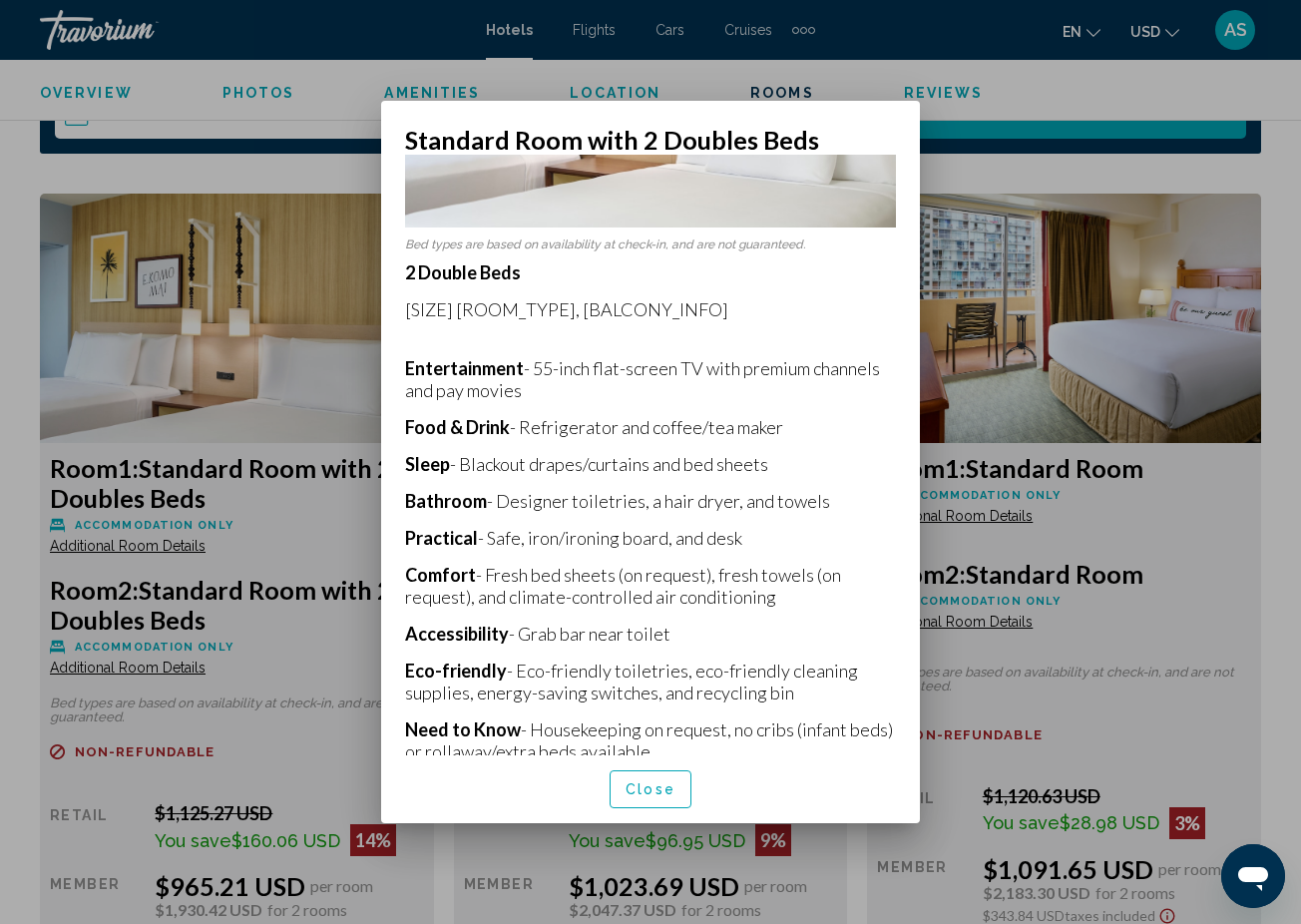 scroll, scrollTop: 323, scrollLeft: 0, axis: vertical 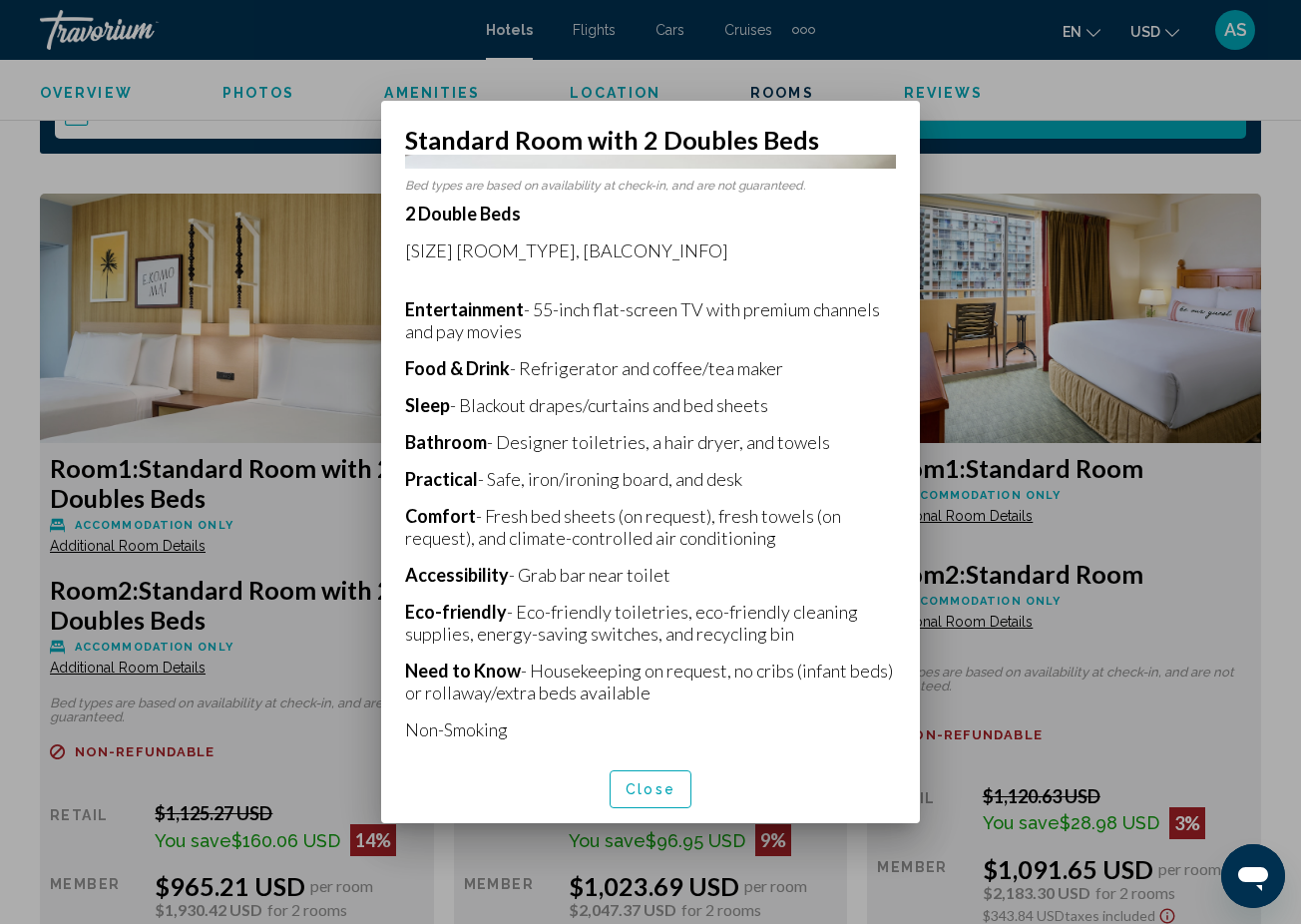 click at bounding box center (650, 462) 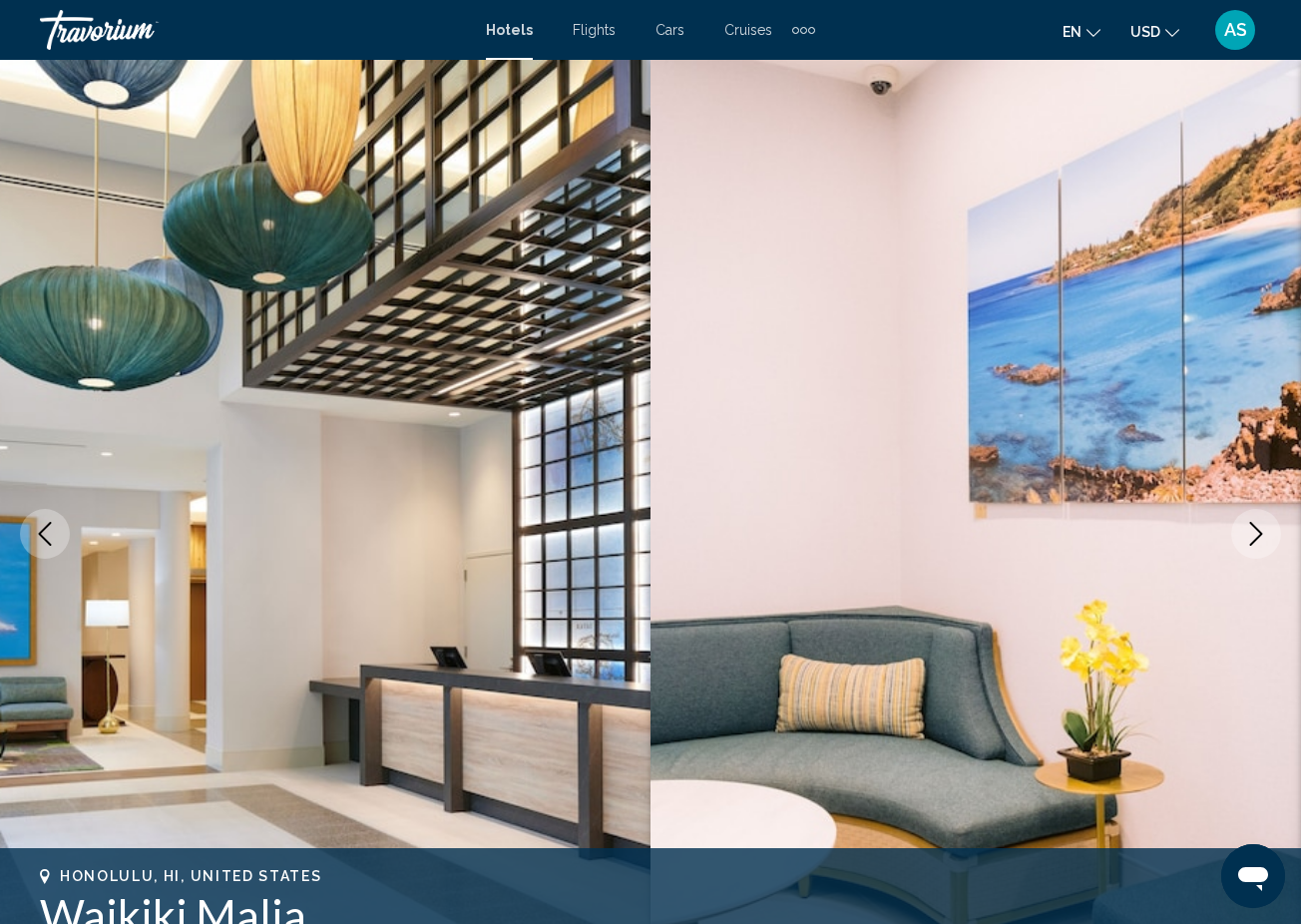 scroll, scrollTop: 2938, scrollLeft: 0, axis: vertical 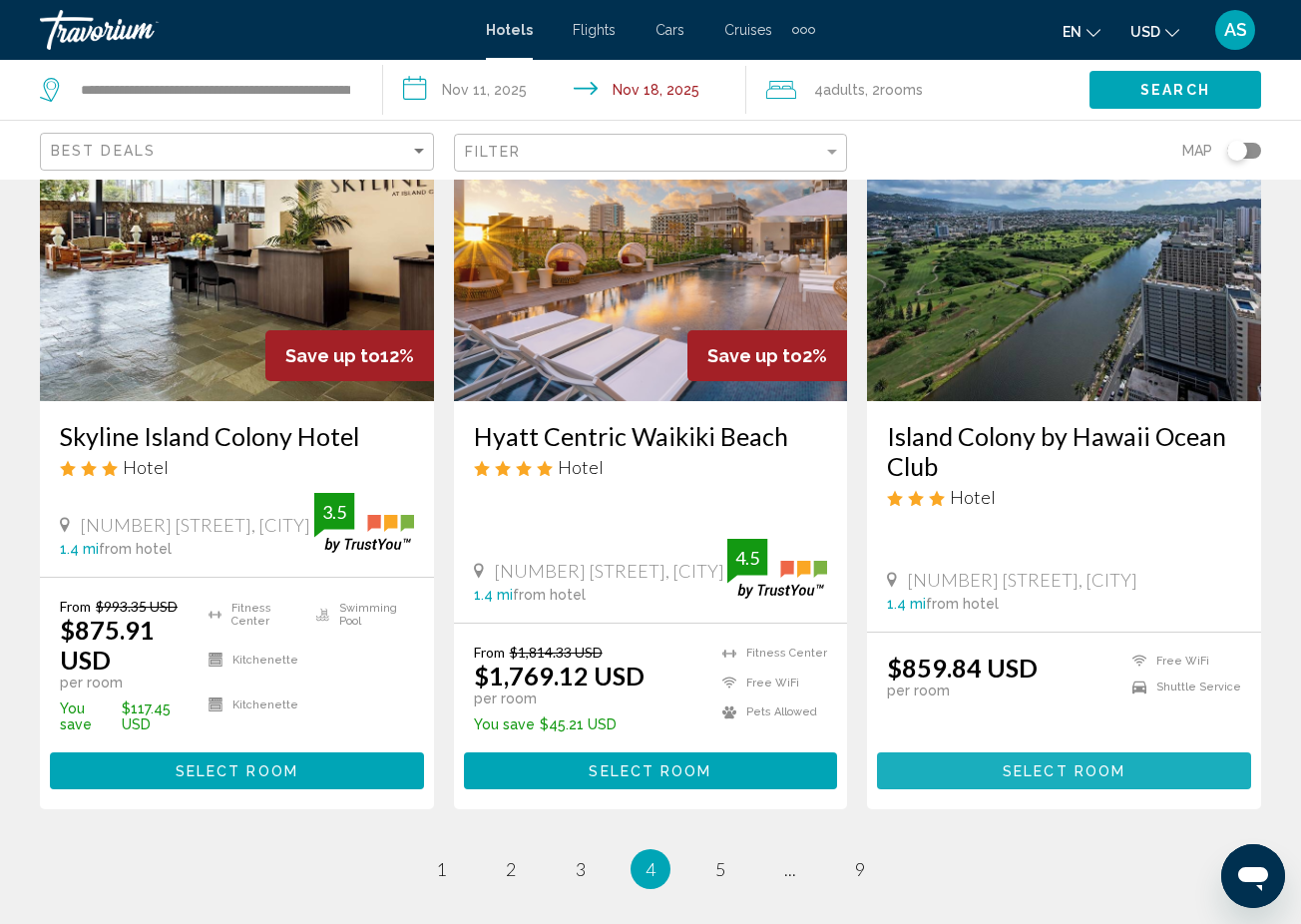 click on "Select Room" at bounding box center [1064, 771] 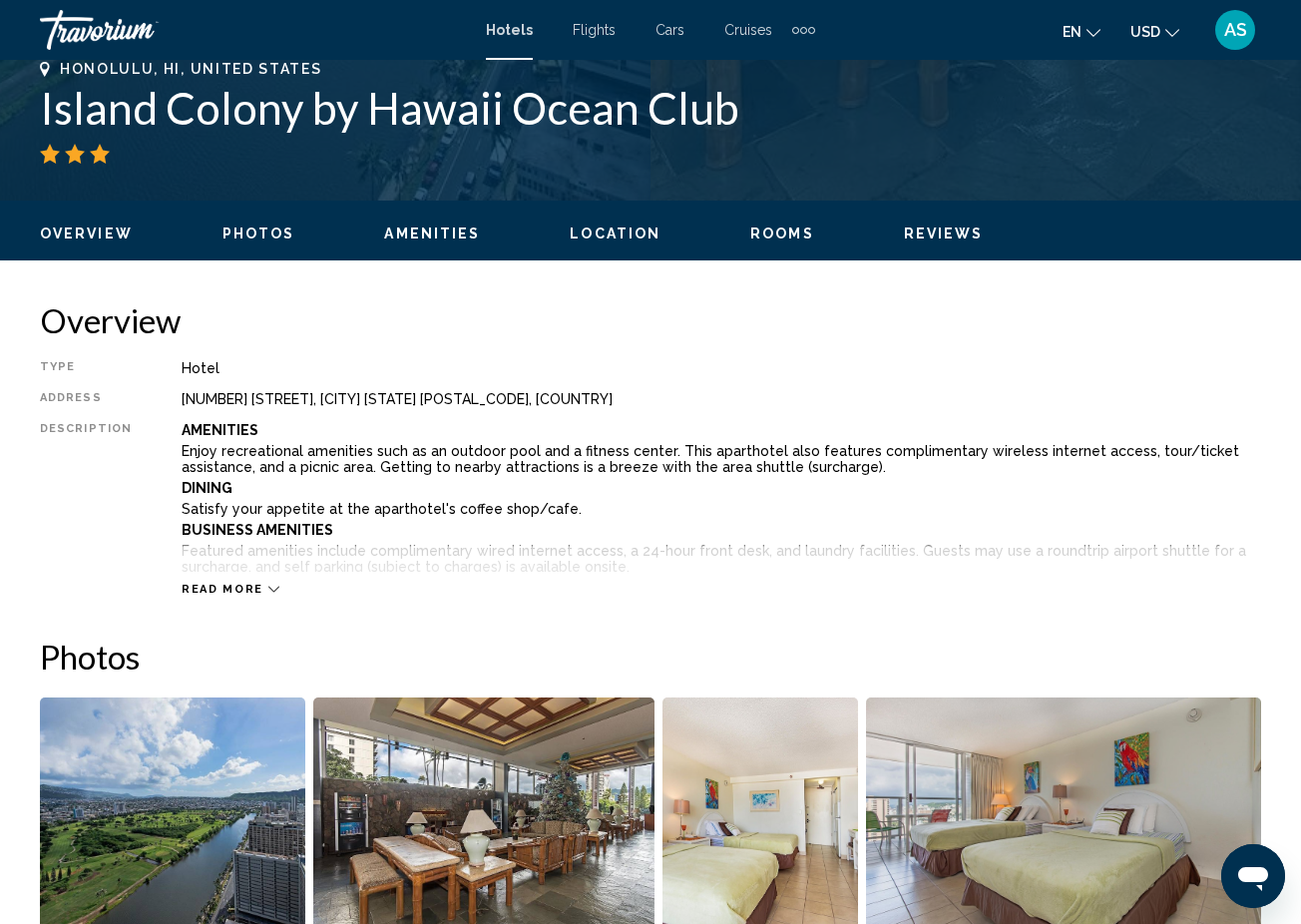 scroll, scrollTop: 825, scrollLeft: 0, axis: vertical 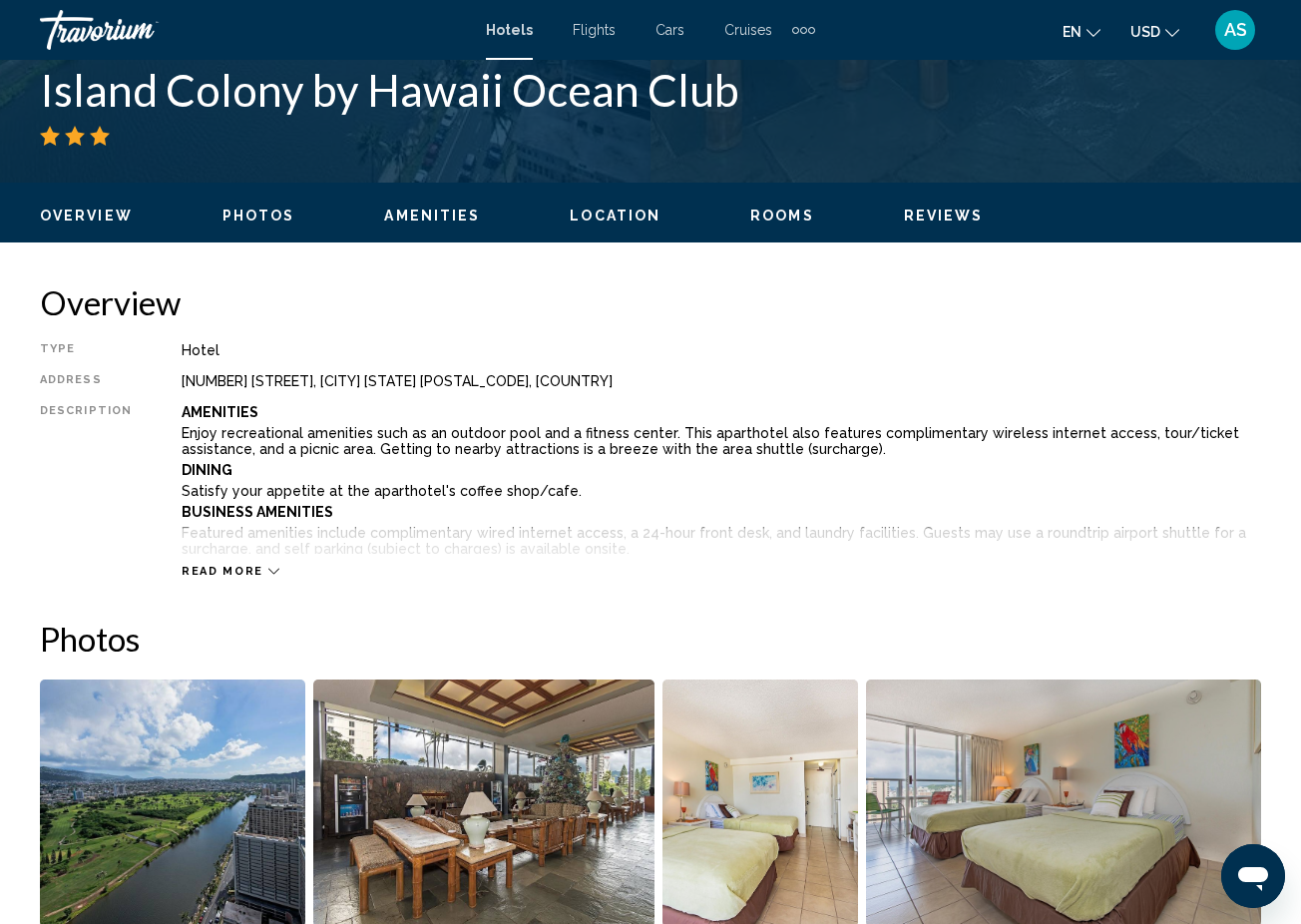 click 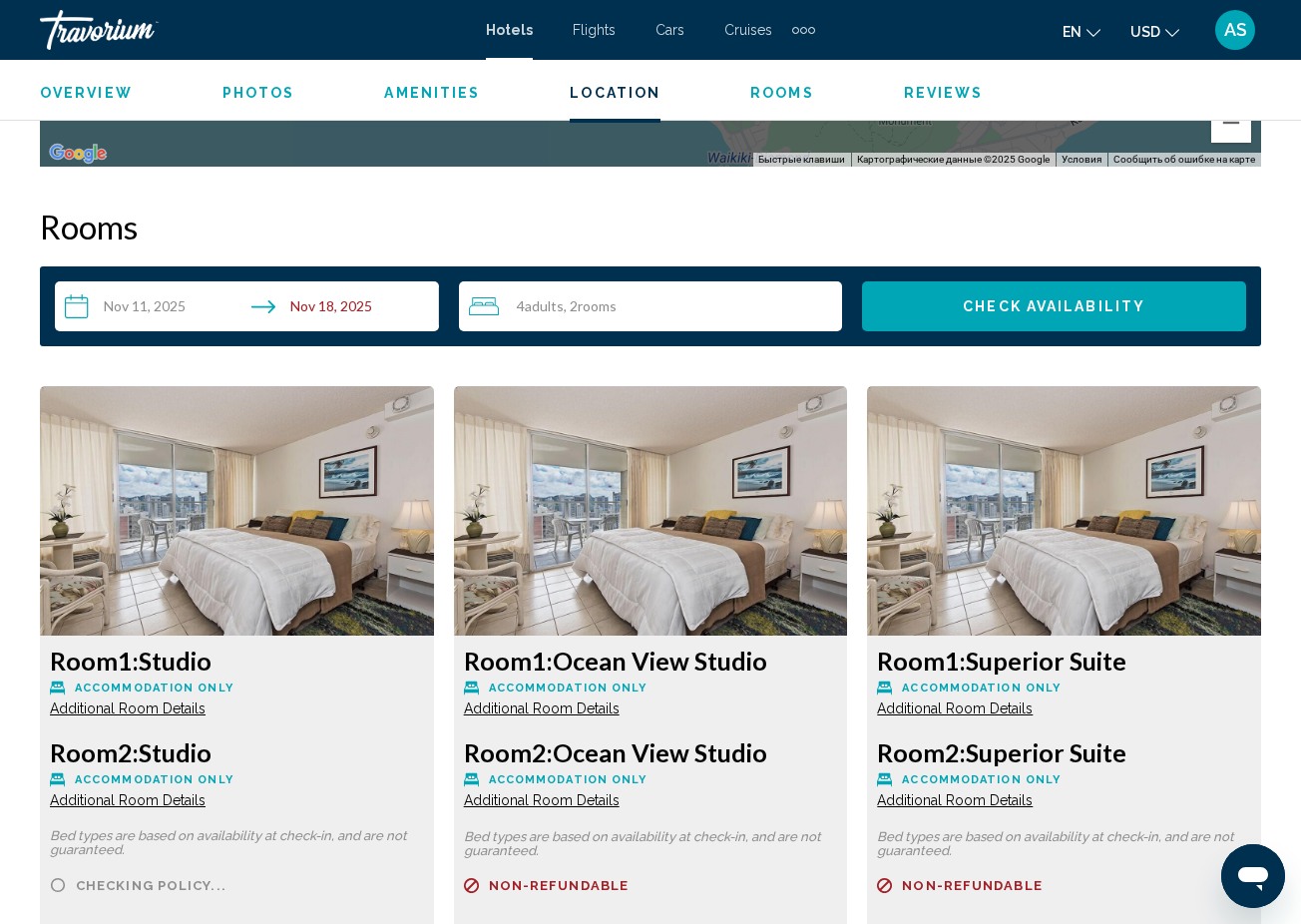 scroll, scrollTop: 3842, scrollLeft: 0, axis: vertical 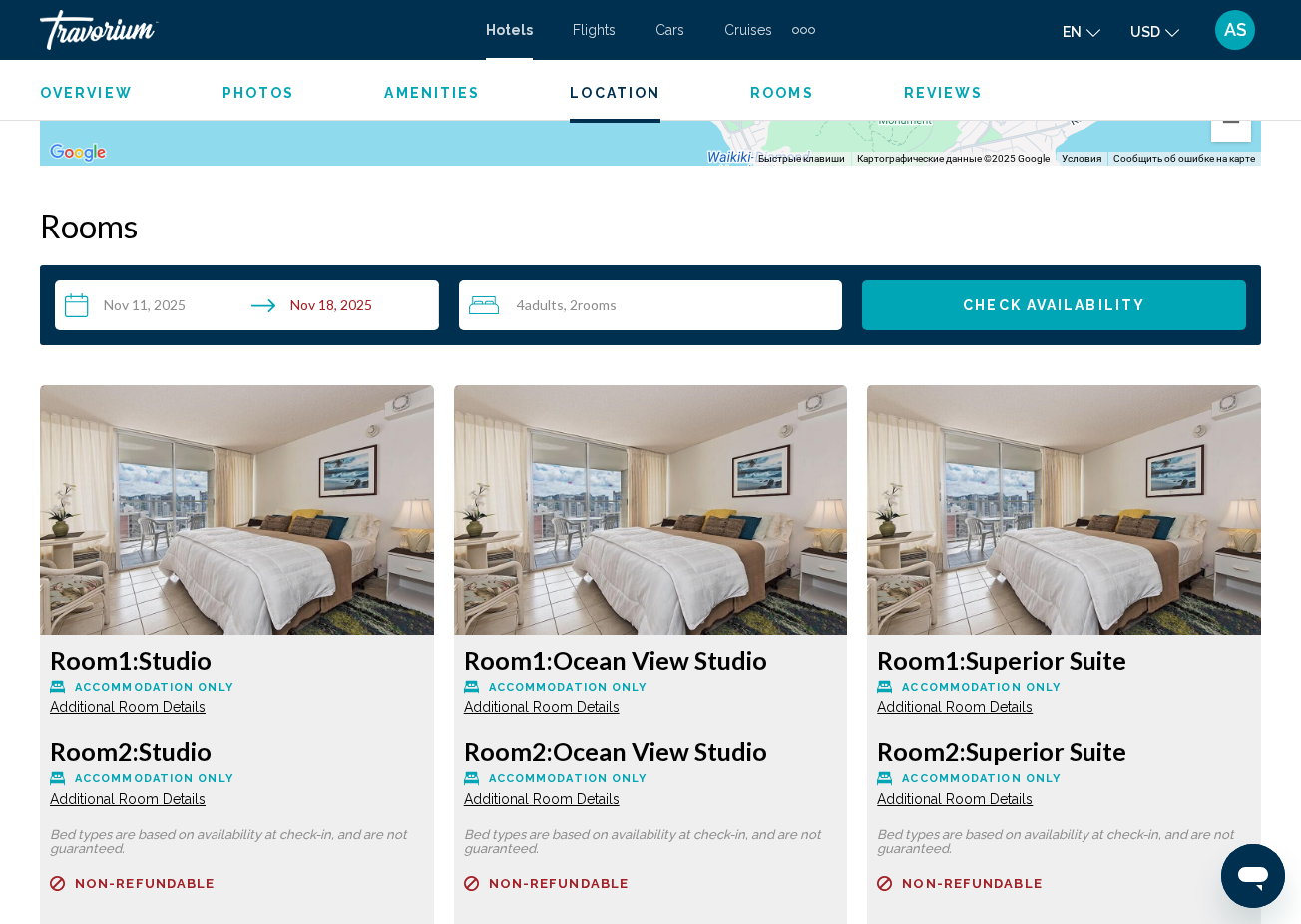click on "Additional Room Details" at bounding box center (128, 707) 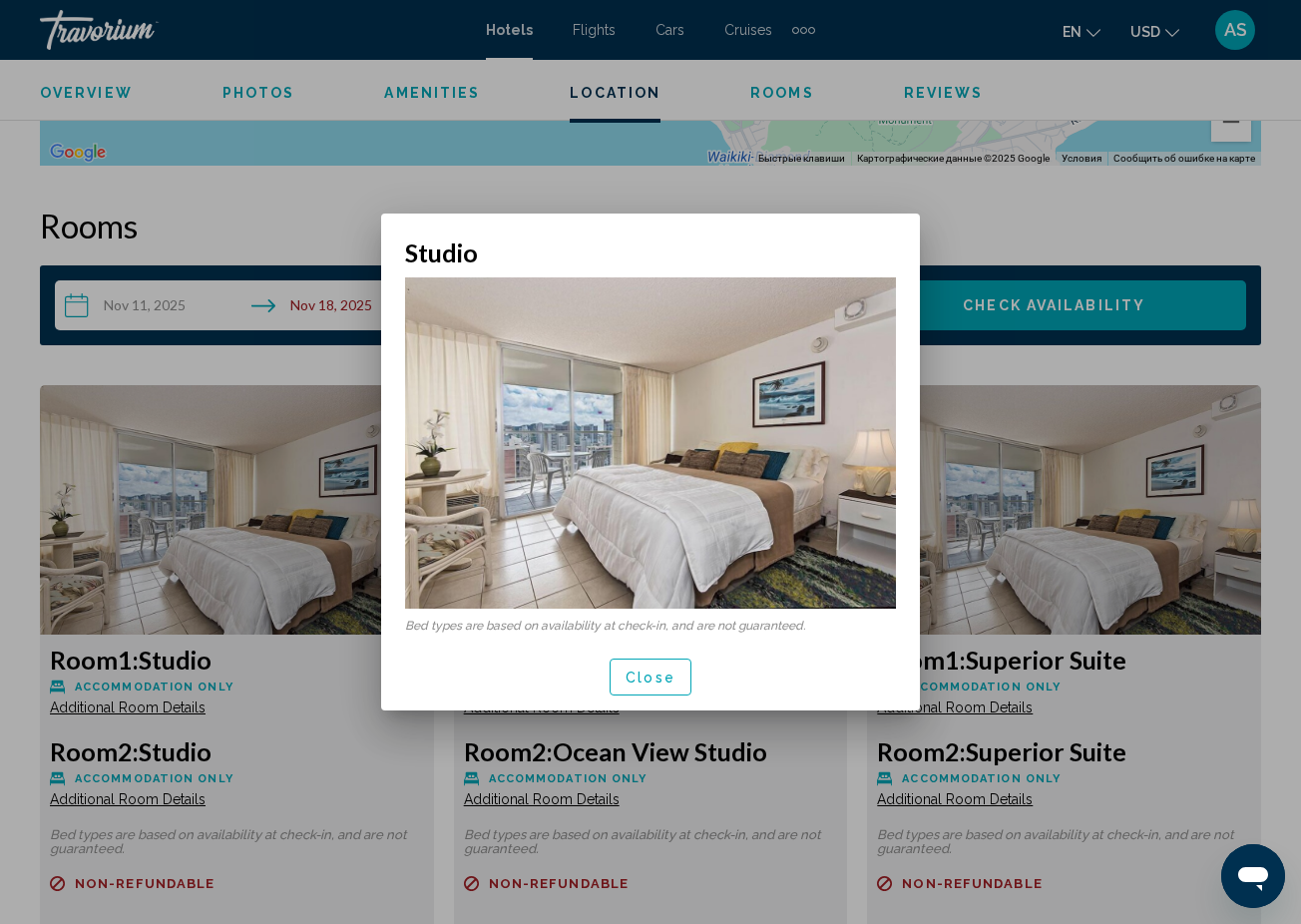 scroll, scrollTop: 0, scrollLeft: 0, axis: both 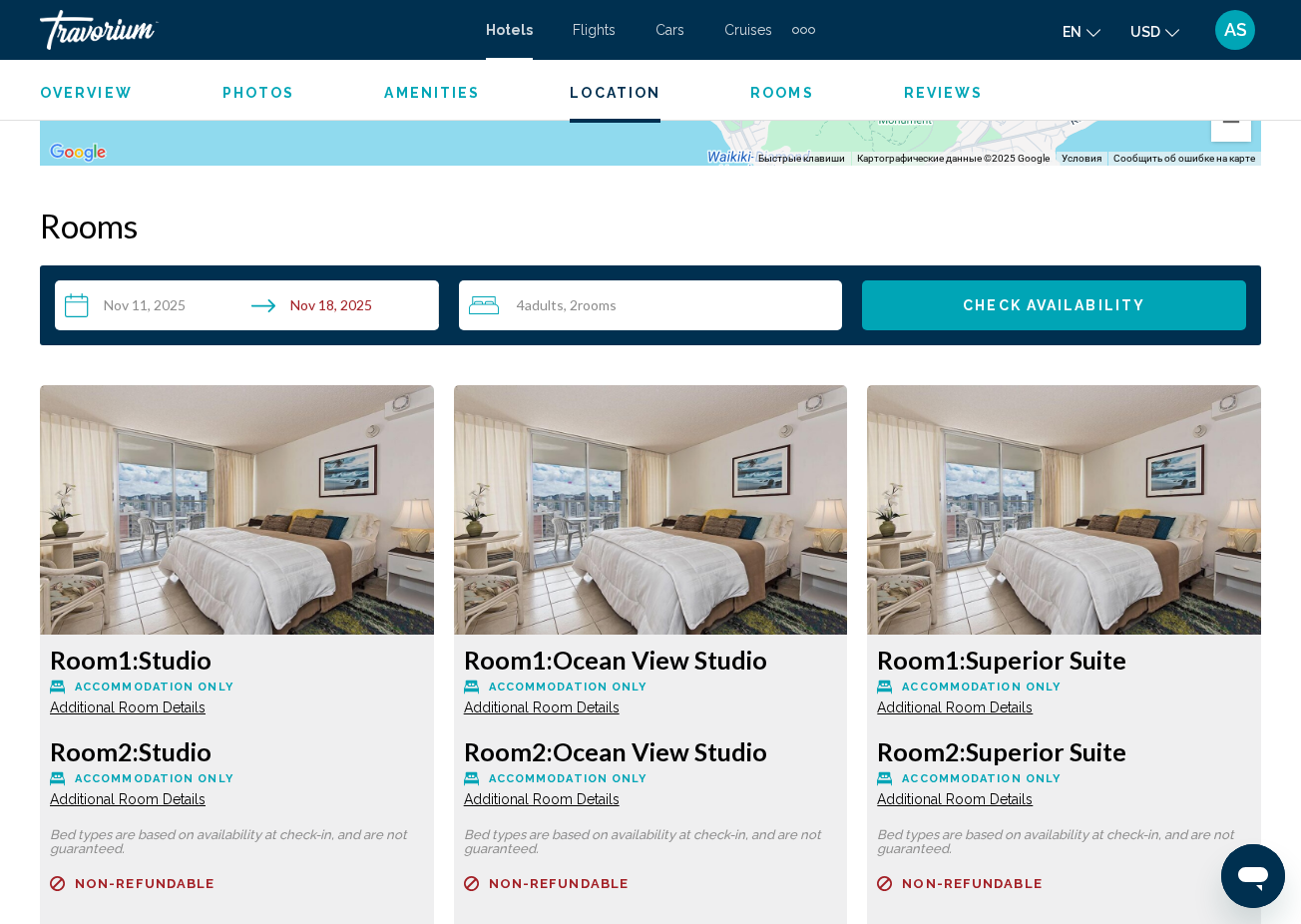 click on "Additional Room Details" at bounding box center [128, 799] 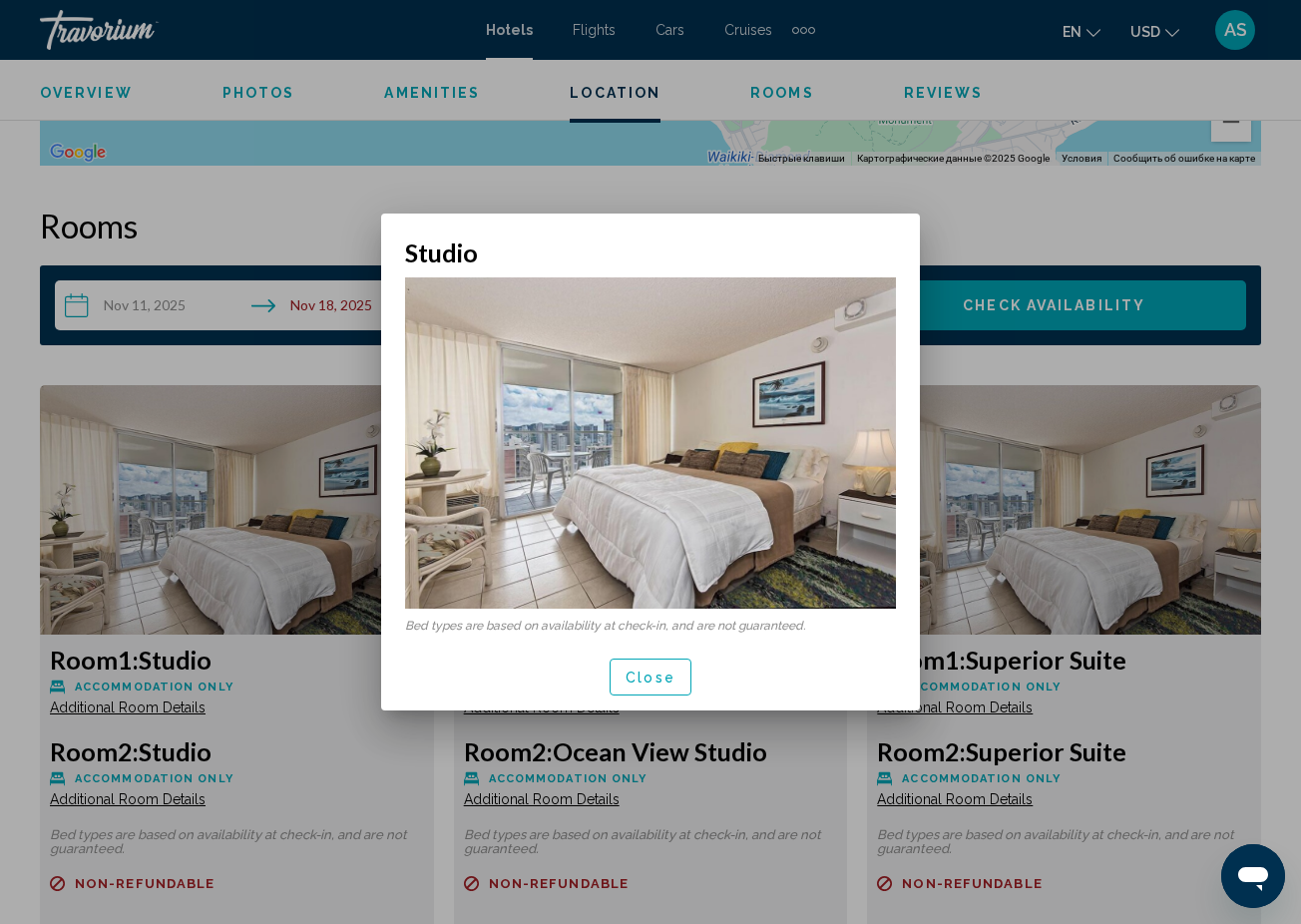 scroll, scrollTop: 0, scrollLeft: 0, axis: both 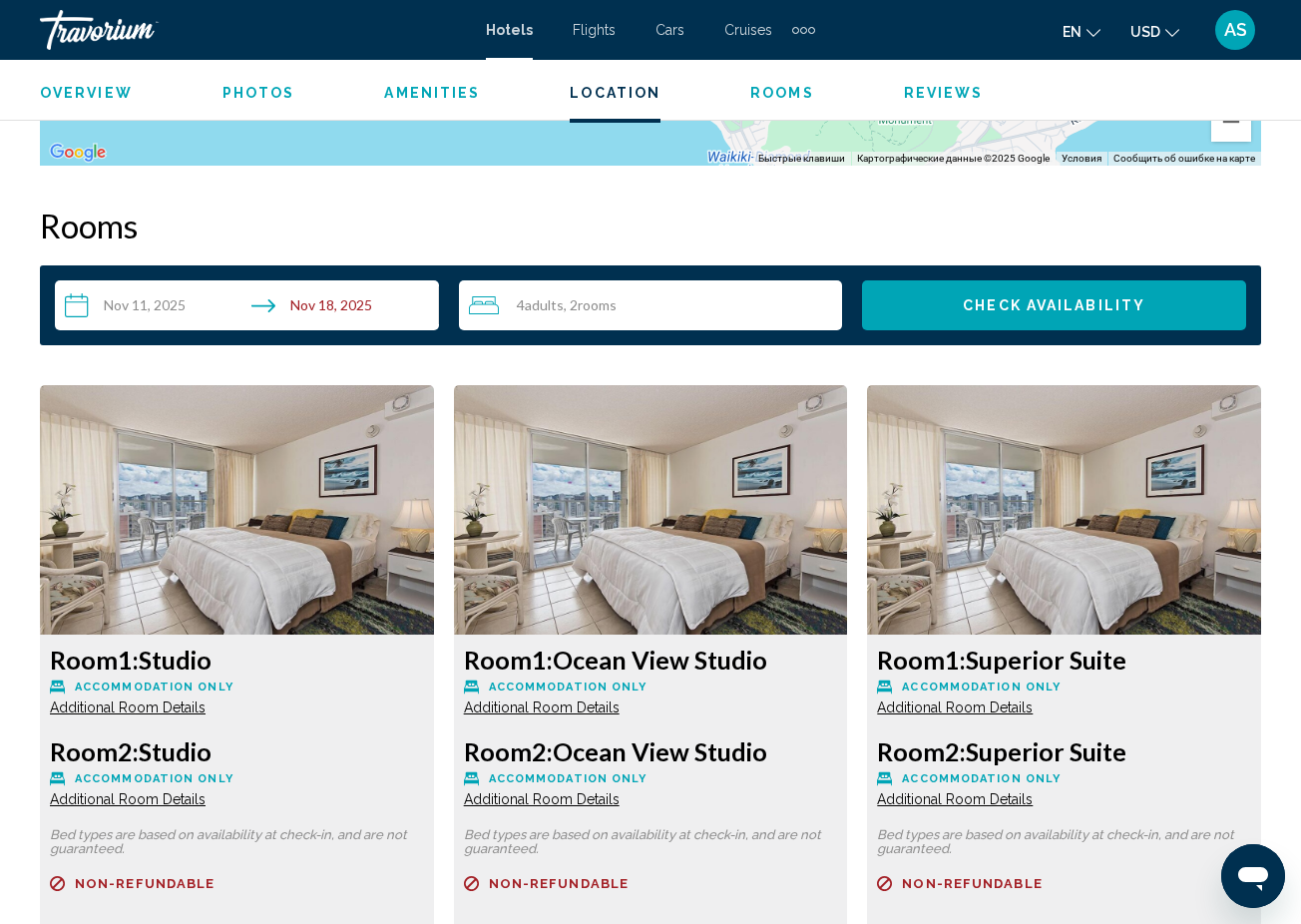 click on "Additional Room Details" at bounding box center [128, 707] 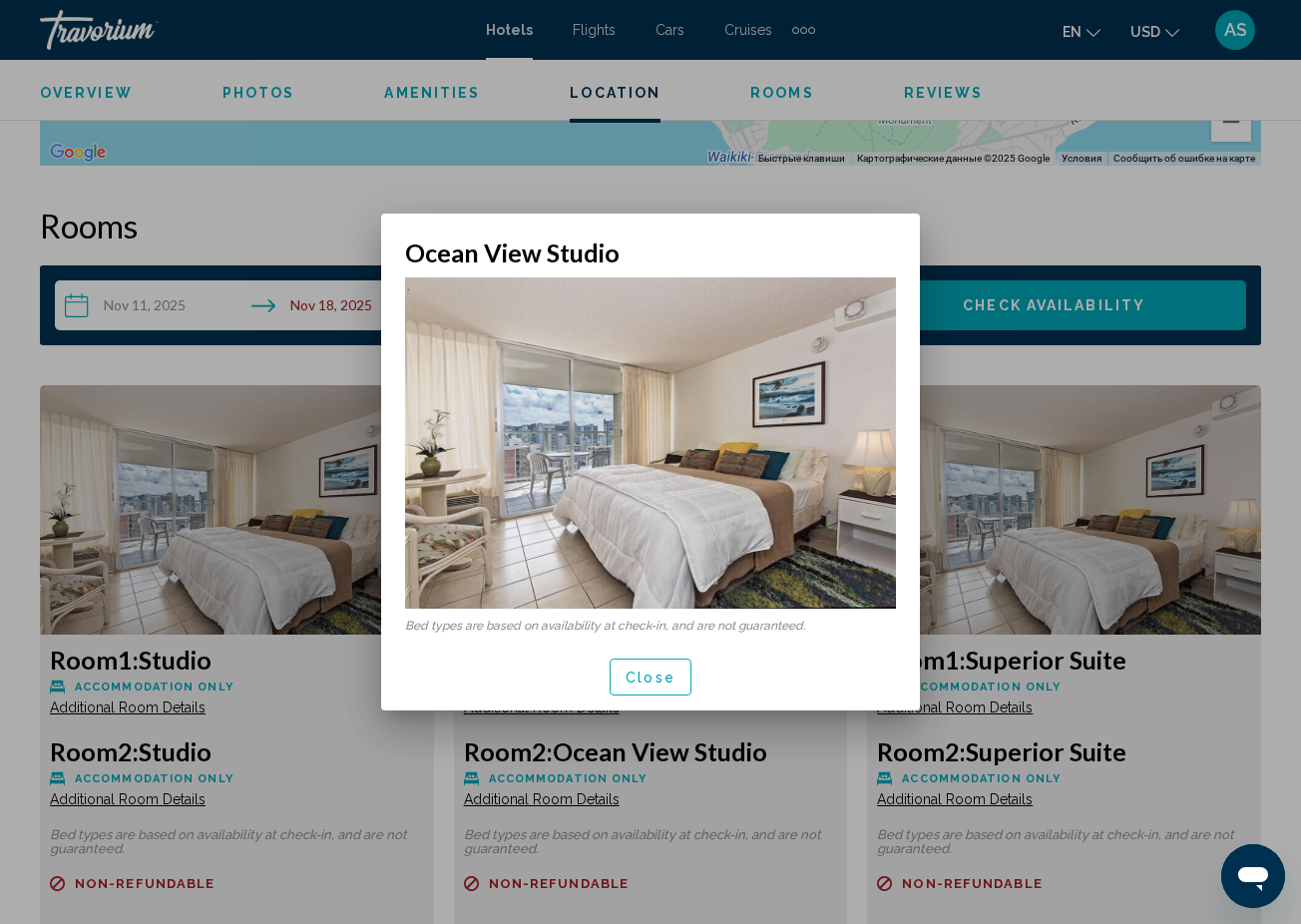 scroll, scrollTop: 0, scrollLeft: 0, axis: both 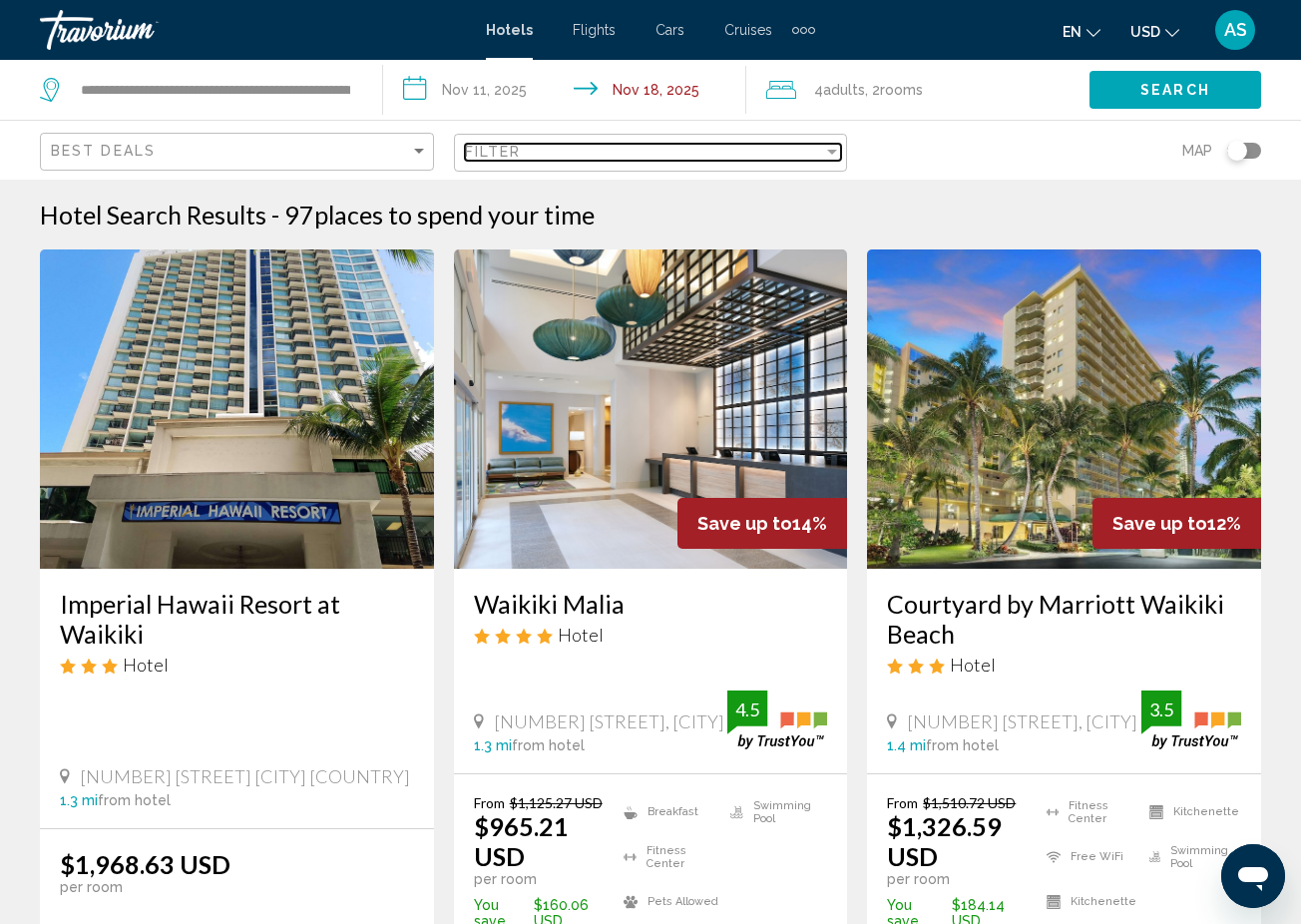 click at bounding box center [832, 152] 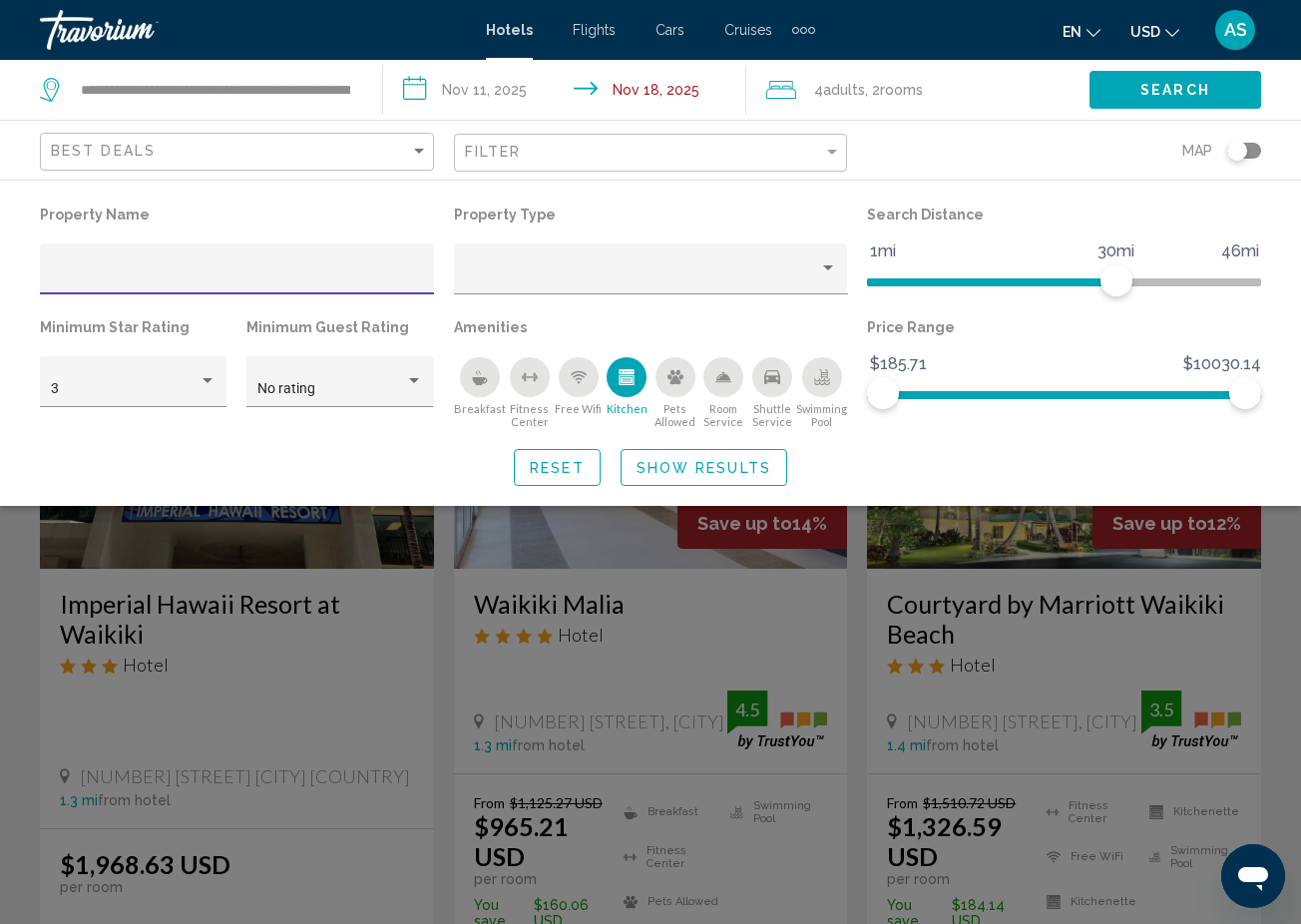 click on "Show Results" 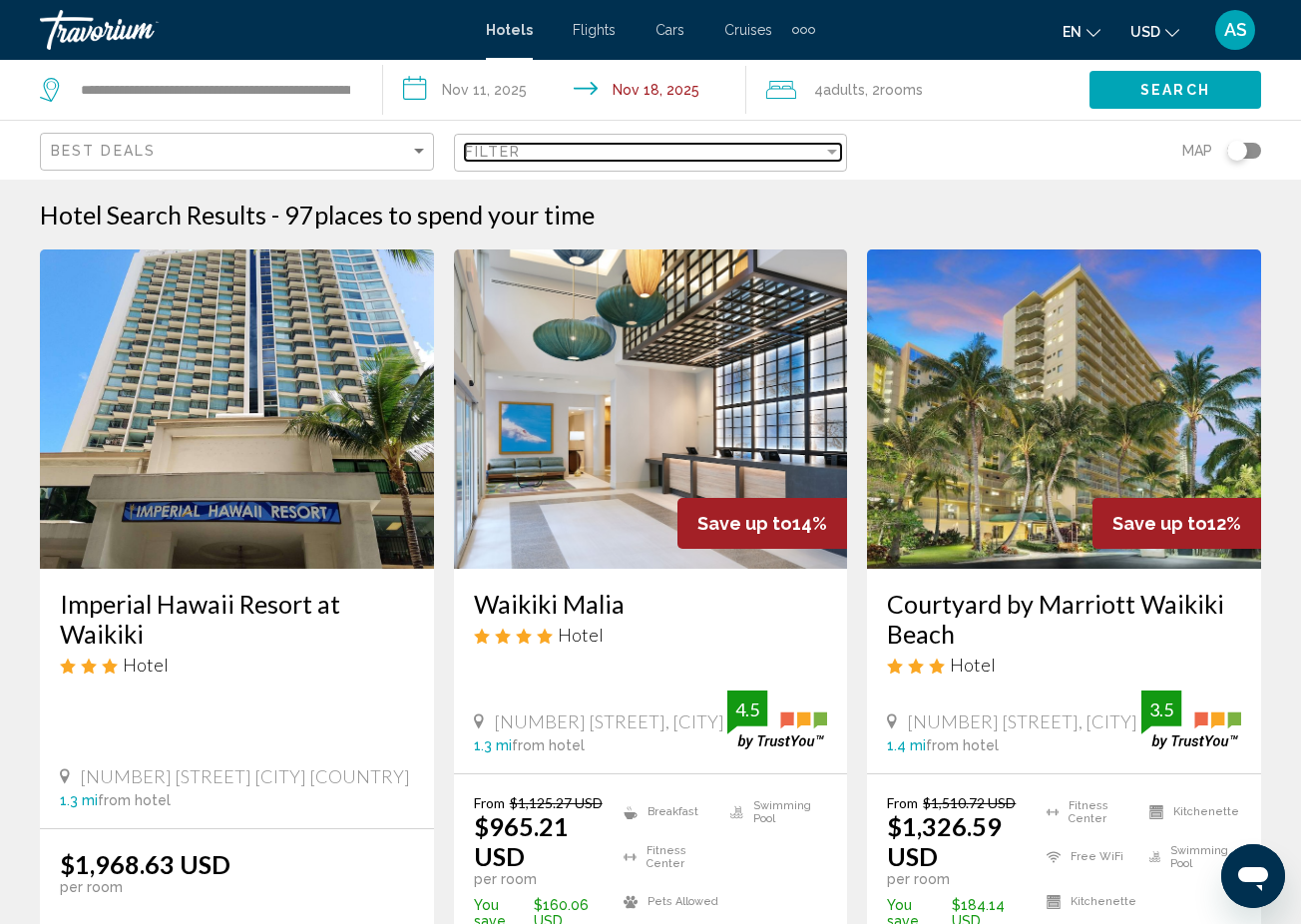 click at bounding box center (832, 152) 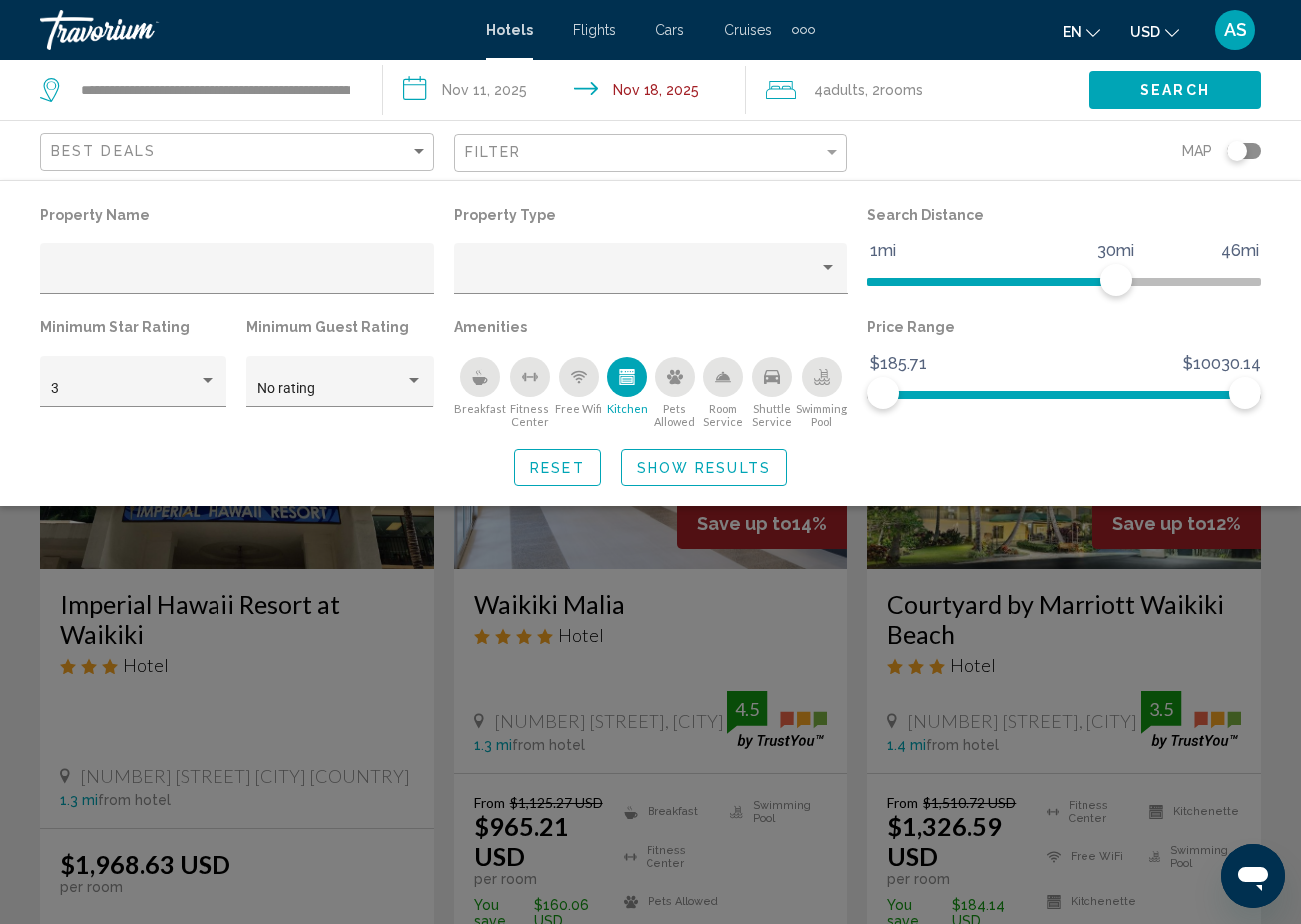 click 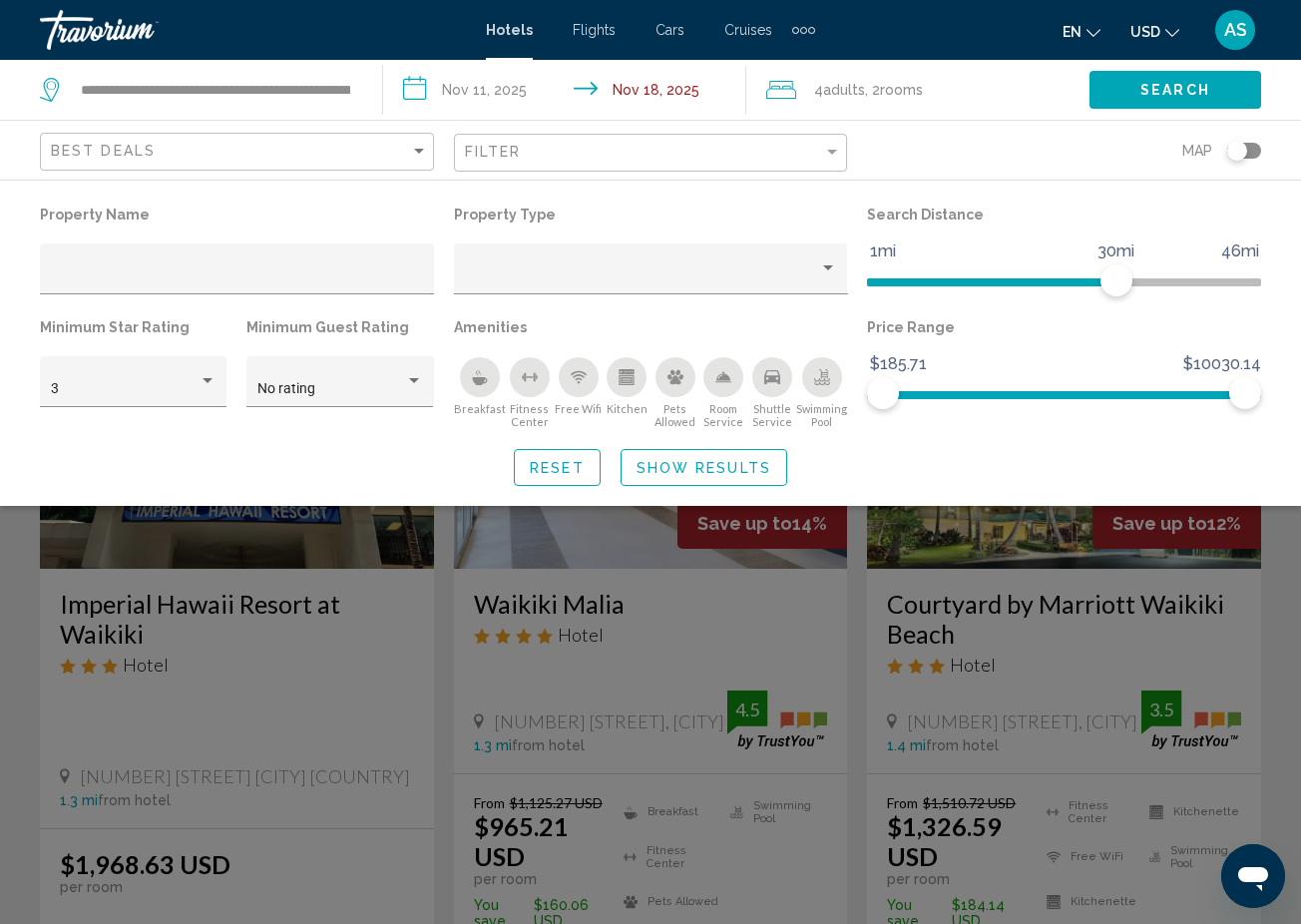 click 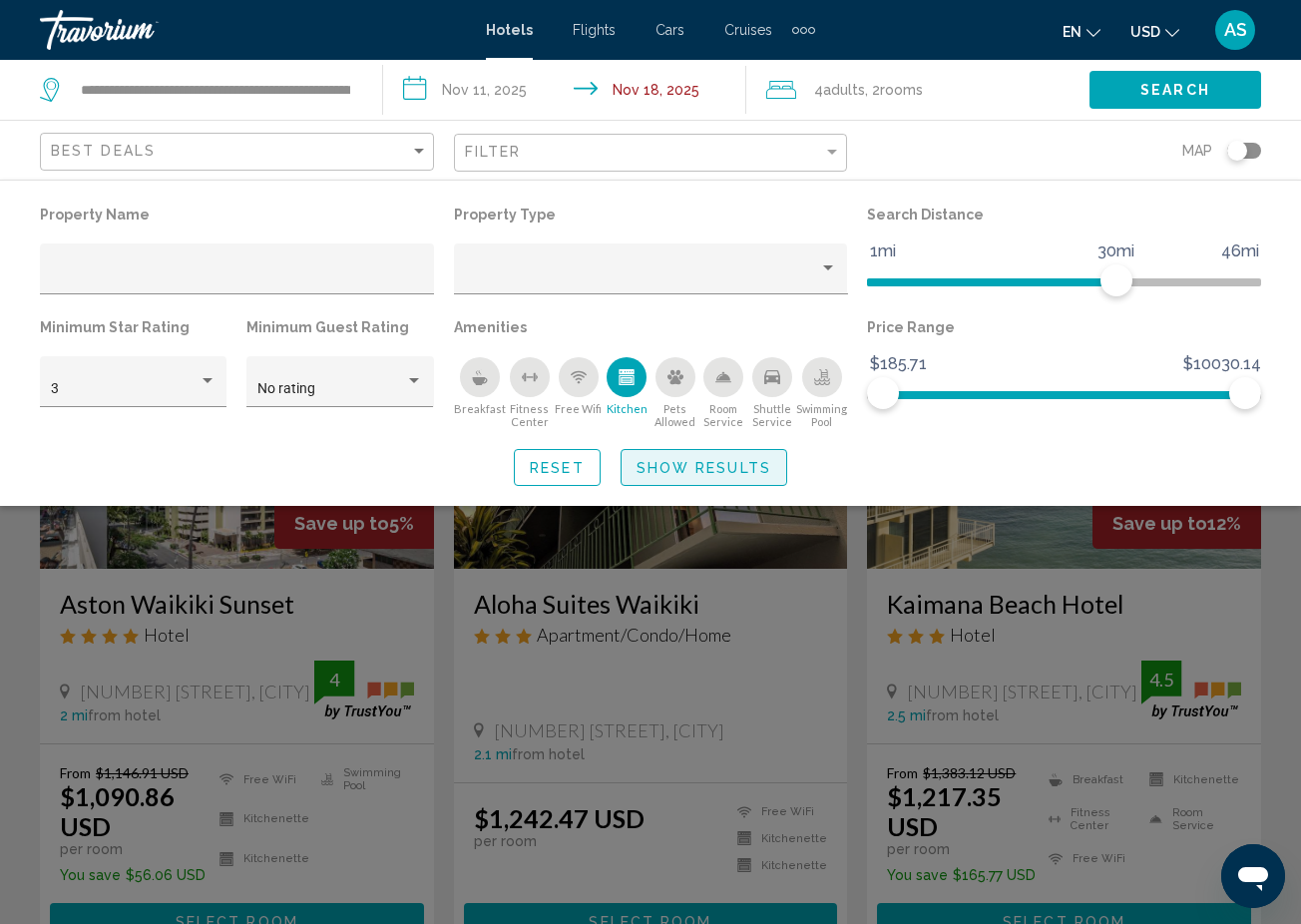 click on "Show Results" 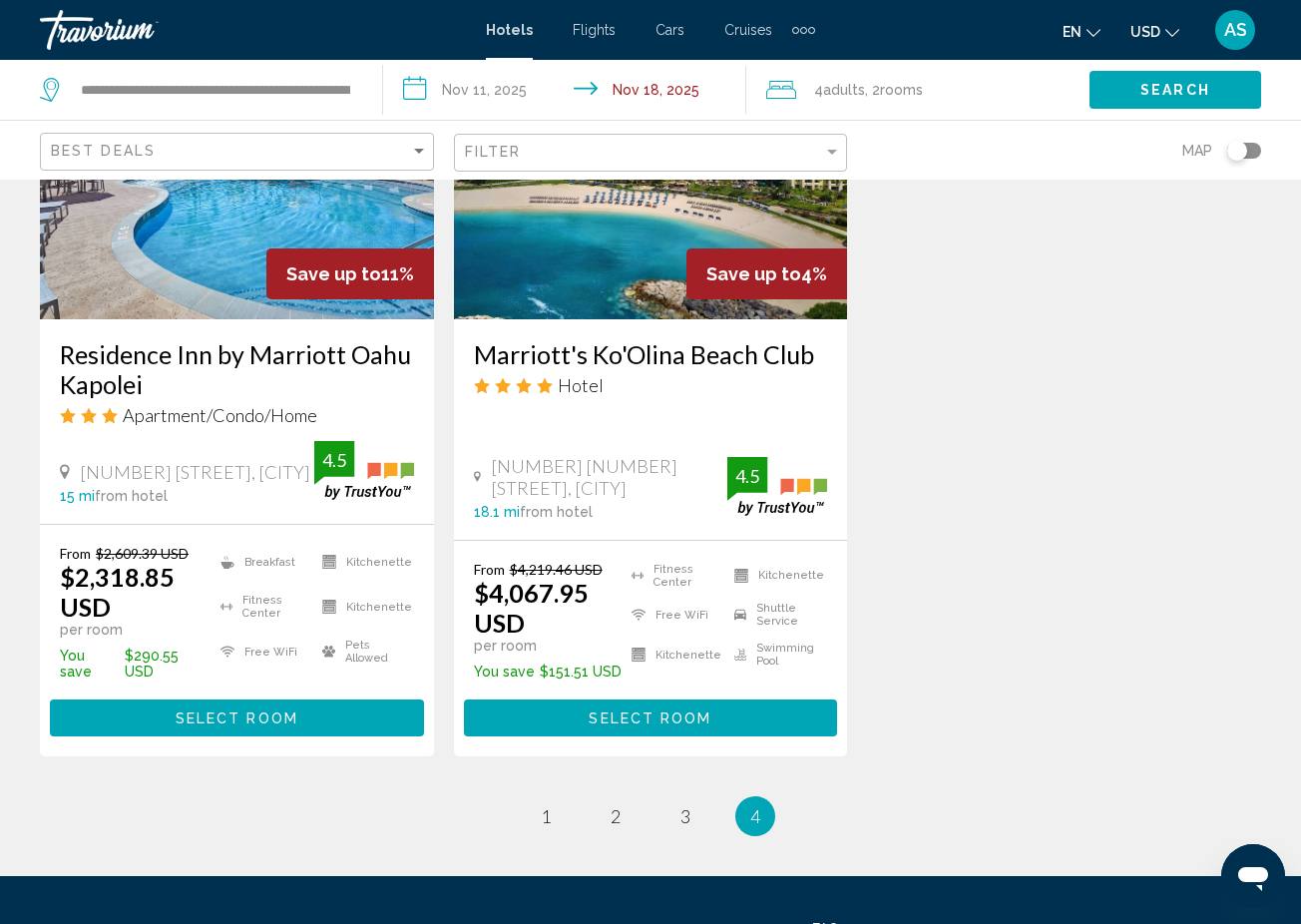 scroll, scrollTop: 1963, scrollLeft: 0, axis: vertical 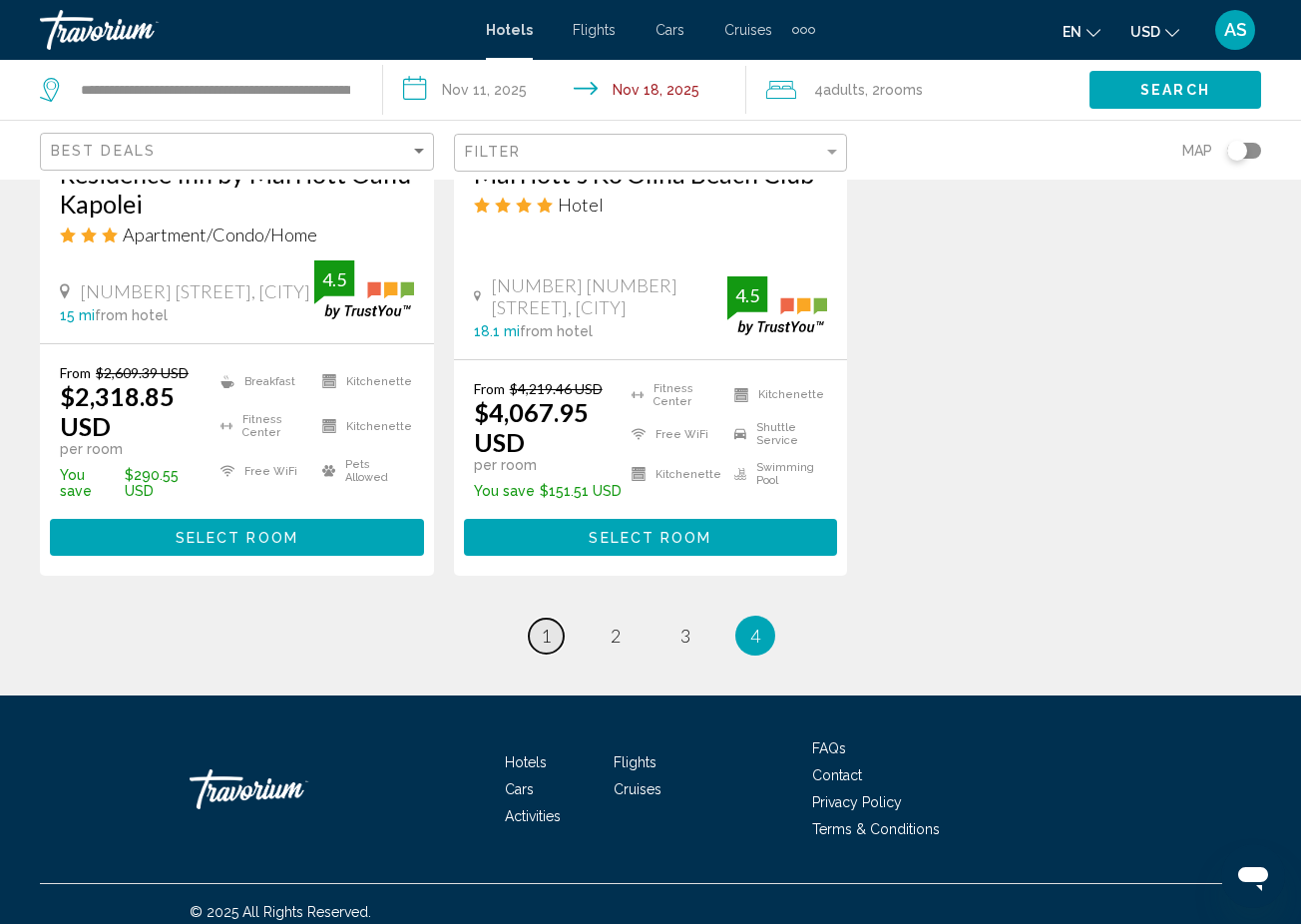 click on "1" at bounding box center [546, 636] 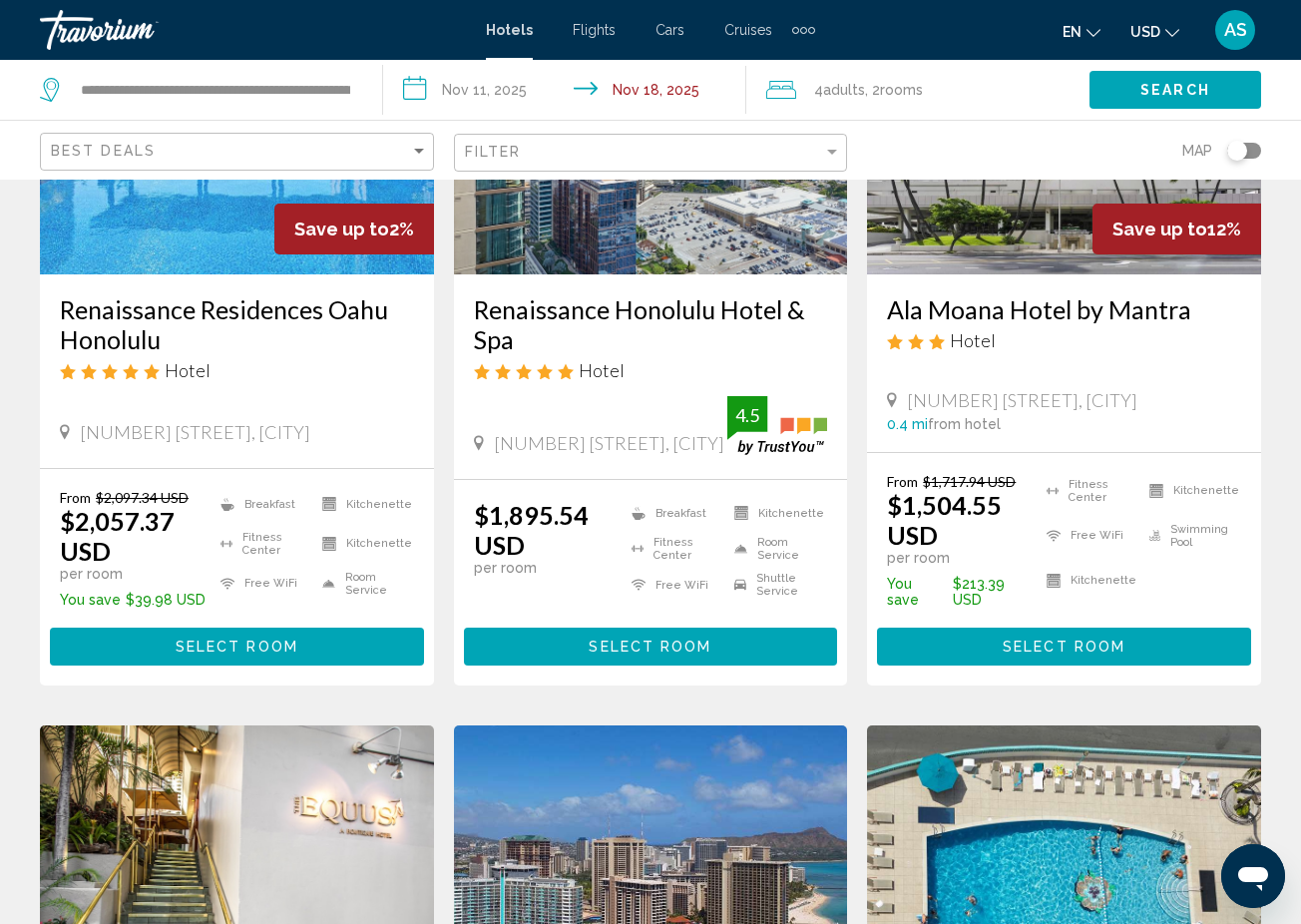 scroll, scrollTop: 312, scrollLeft: 0, axis: vertical 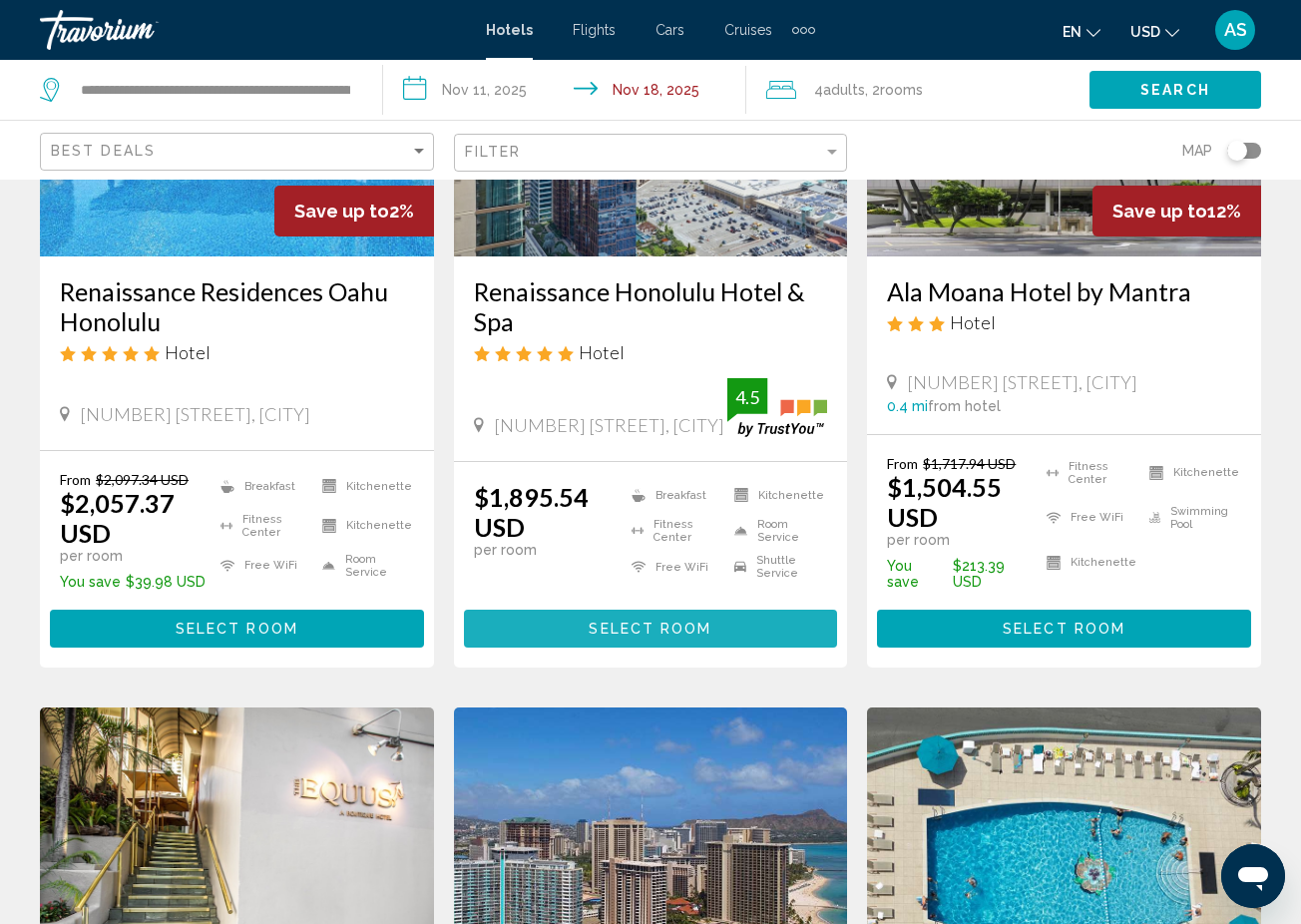 click on "Select Room" at bounding box center [650, 630] 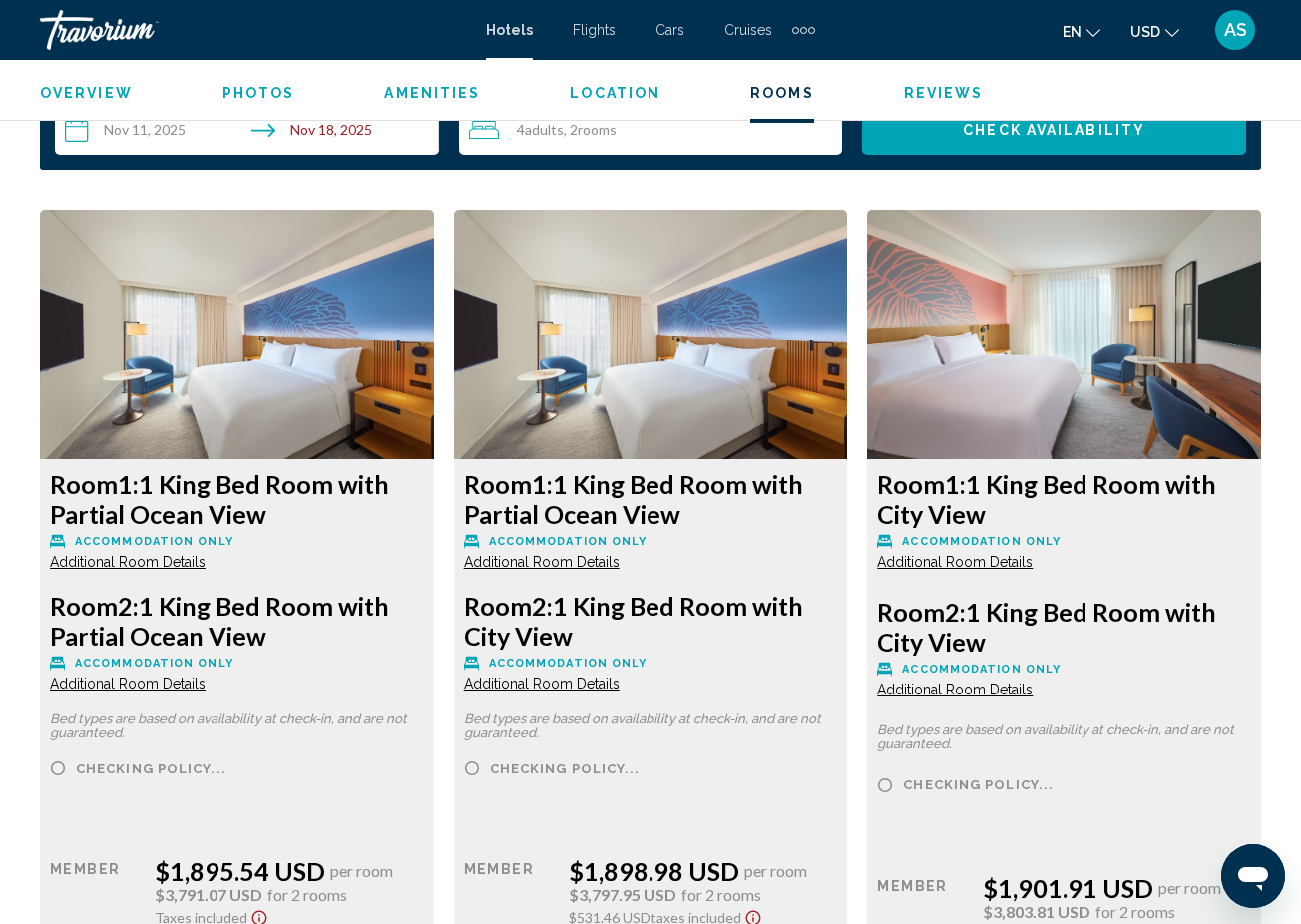 scroll, scrollTop: 2982, scrollLeft: 0, axis: vertical 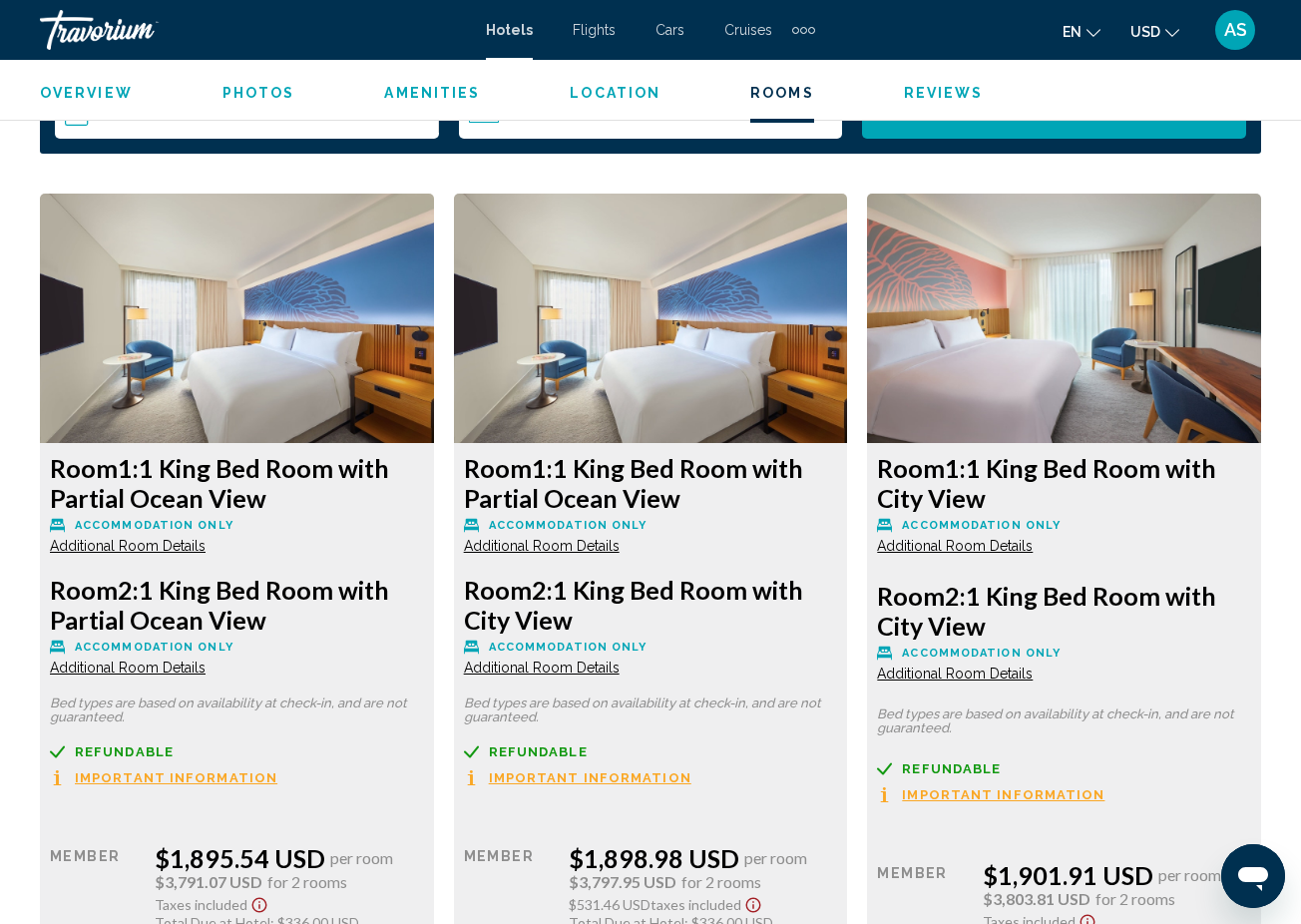 click on "Additional Room Details" at bounding box center (128, 546) 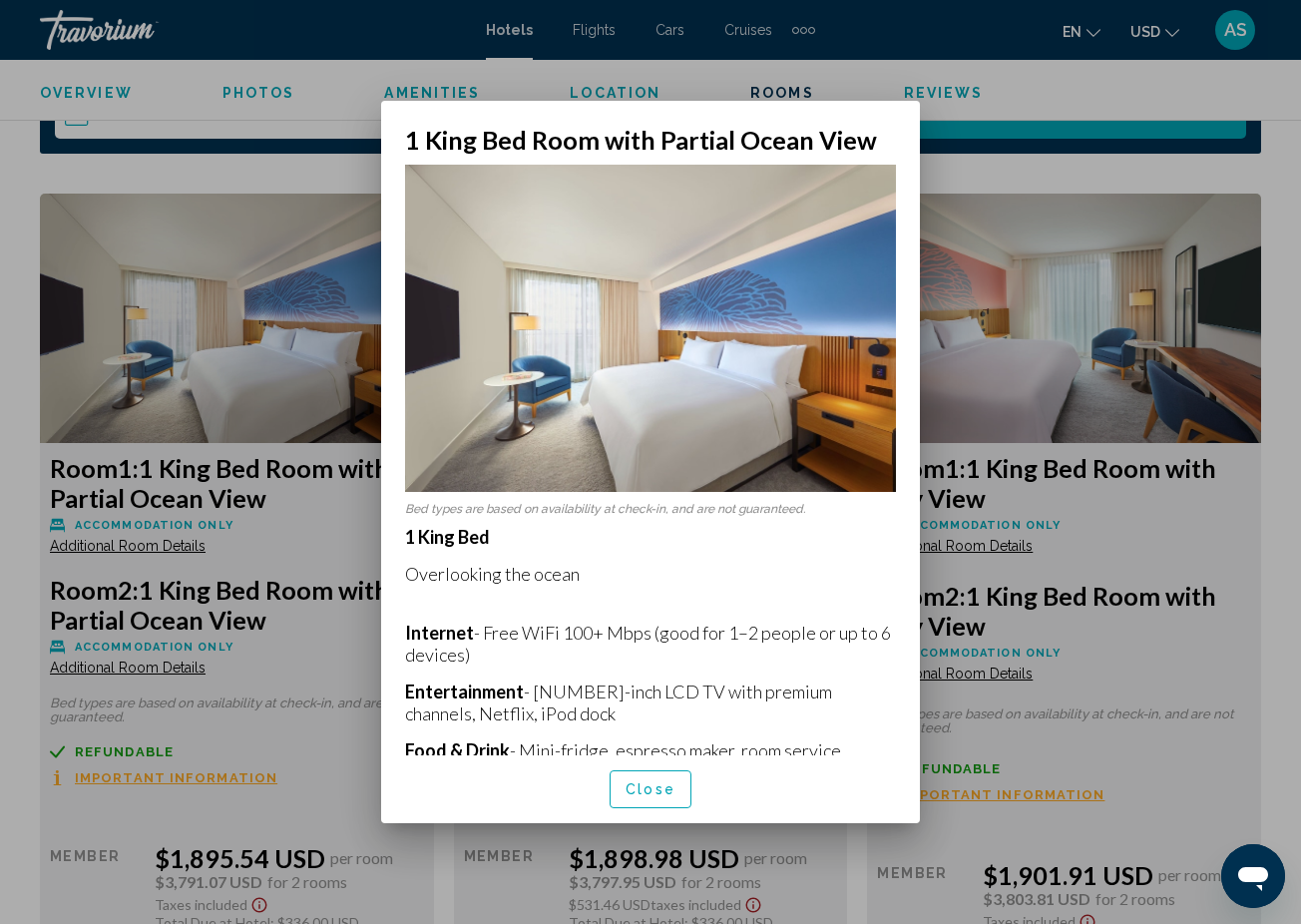 scroll, scrollTop: 0, scrollLeft: 0, axis: both 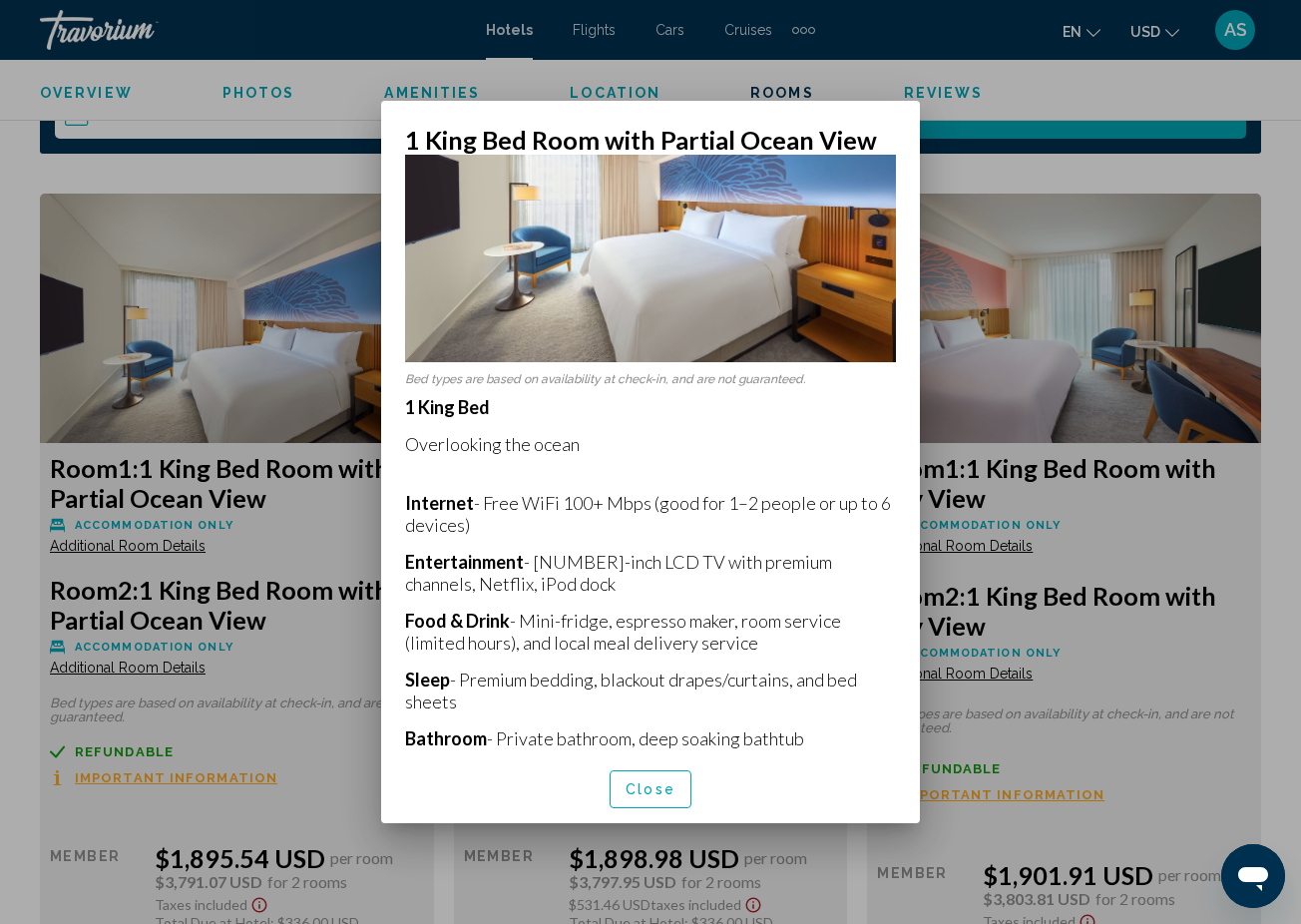 click at bounding box center (650, 462) 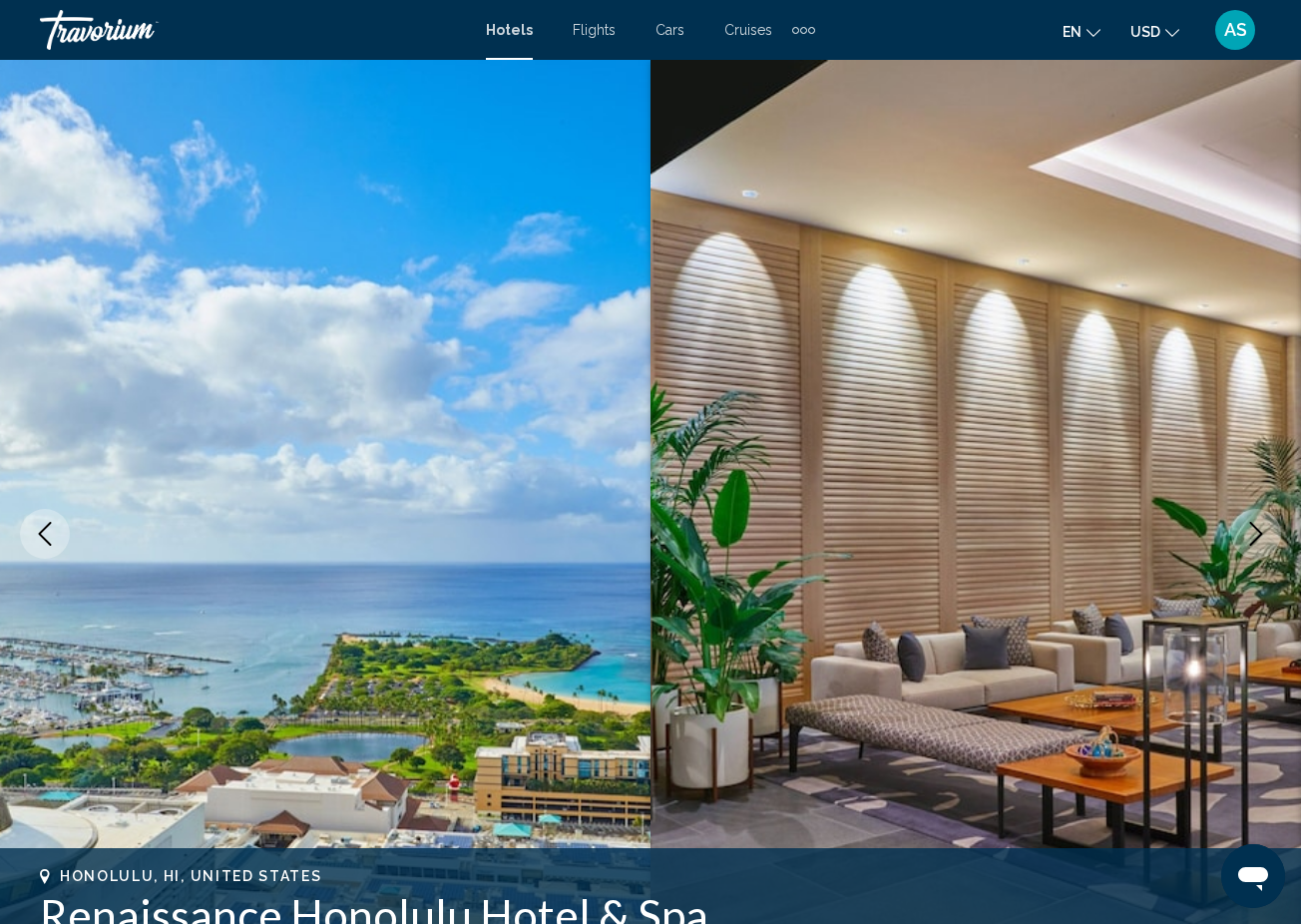 scroll, scrollTop: 2982, scrollLeft: 0, axis: vertical 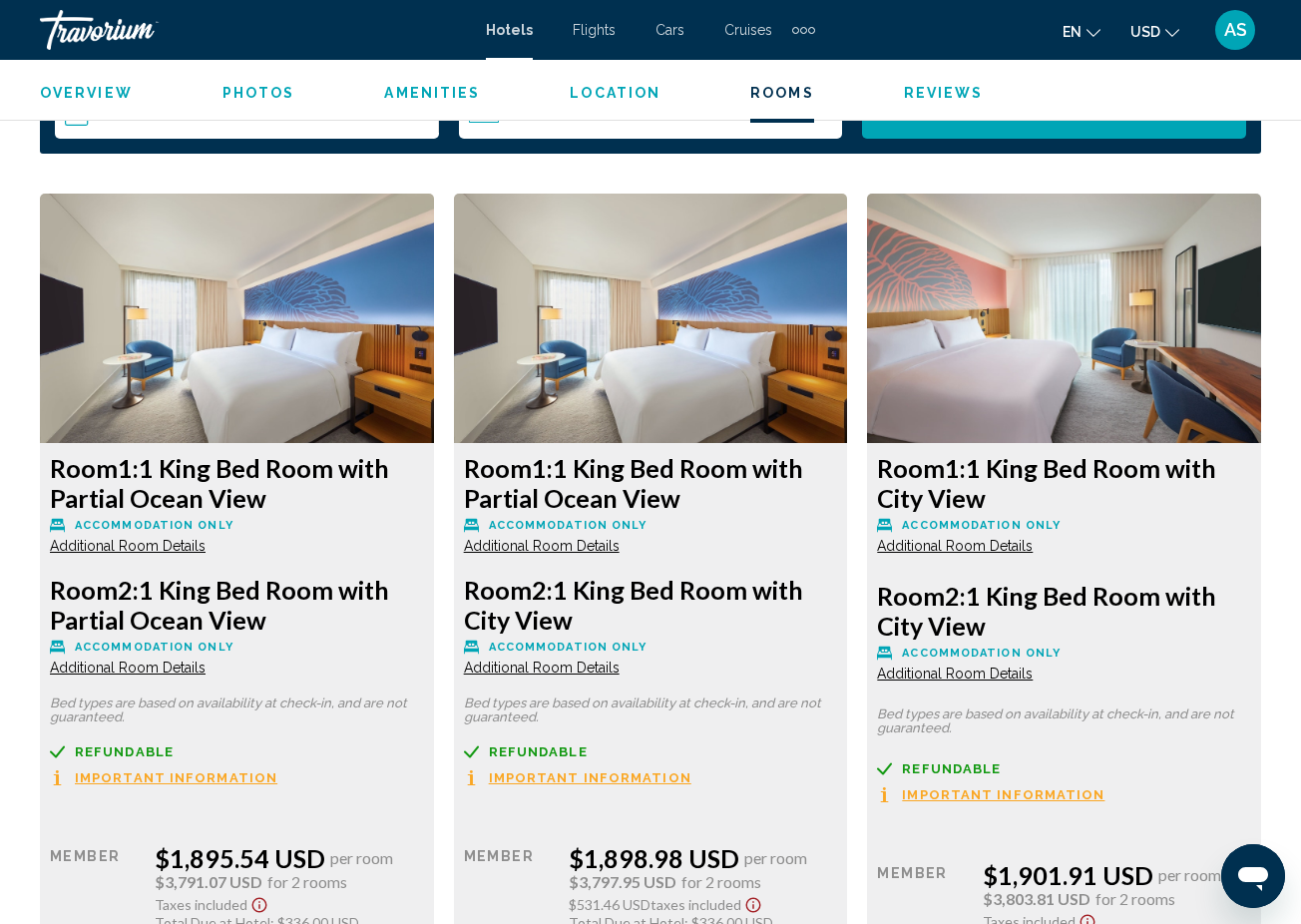 click on "Additional Room Details" at bounding box center [128, 668] 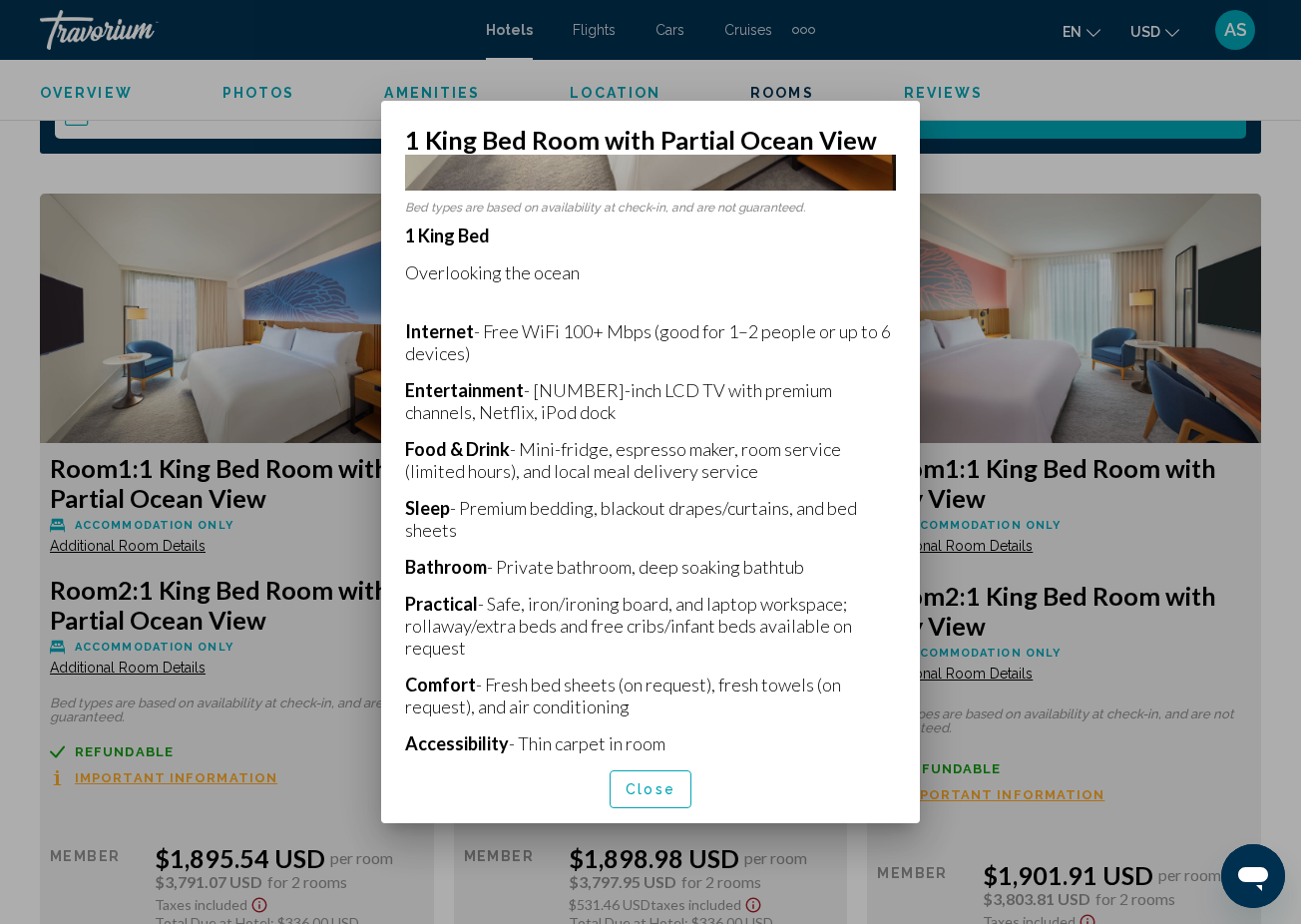scroll, scrollTop: 308, scrollLeft: 0, axis: vertical 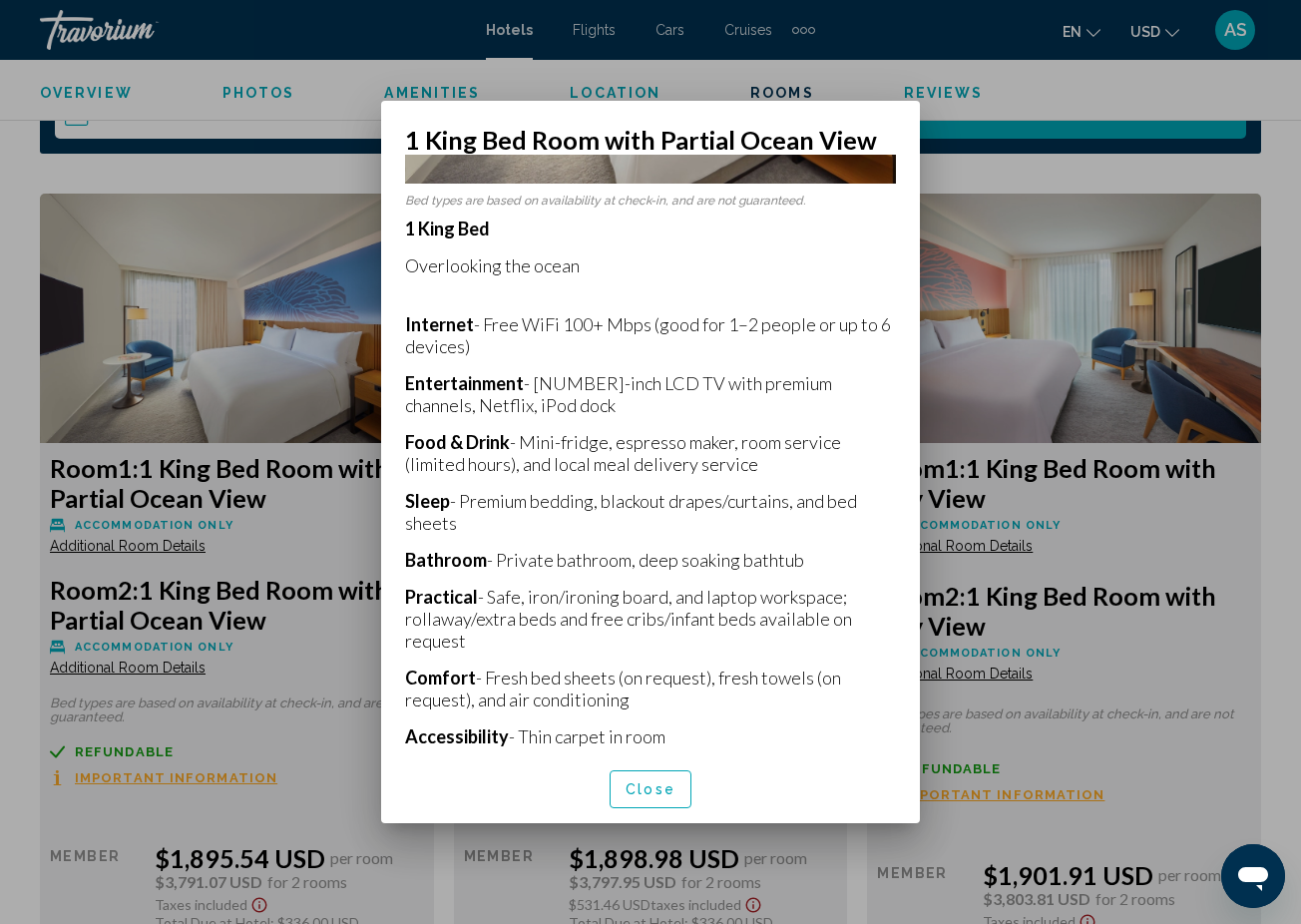 click at bounding box center [650, 462] 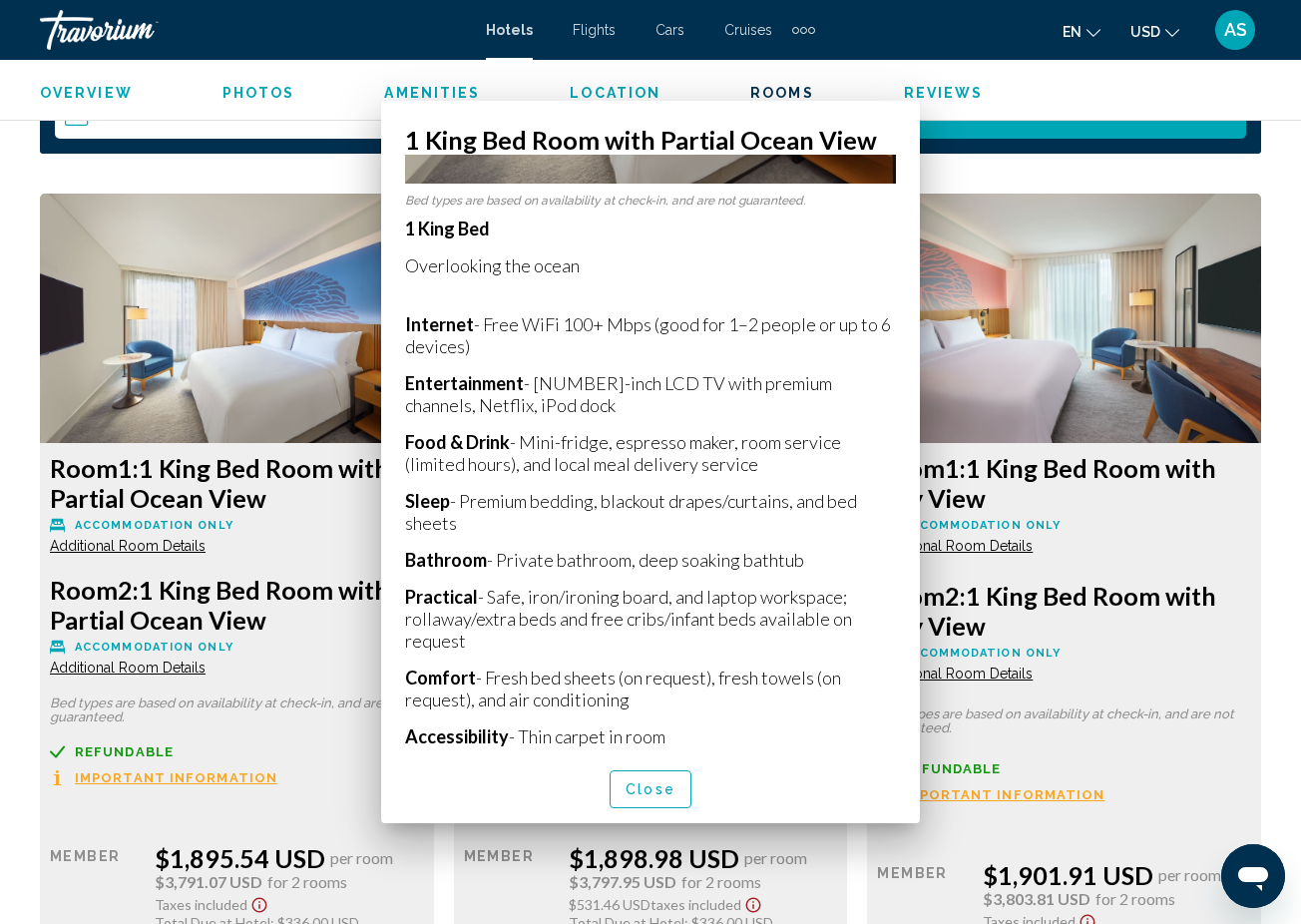 scroll, scrollTop: 2982, scrollLeft: 0, axis: vertical 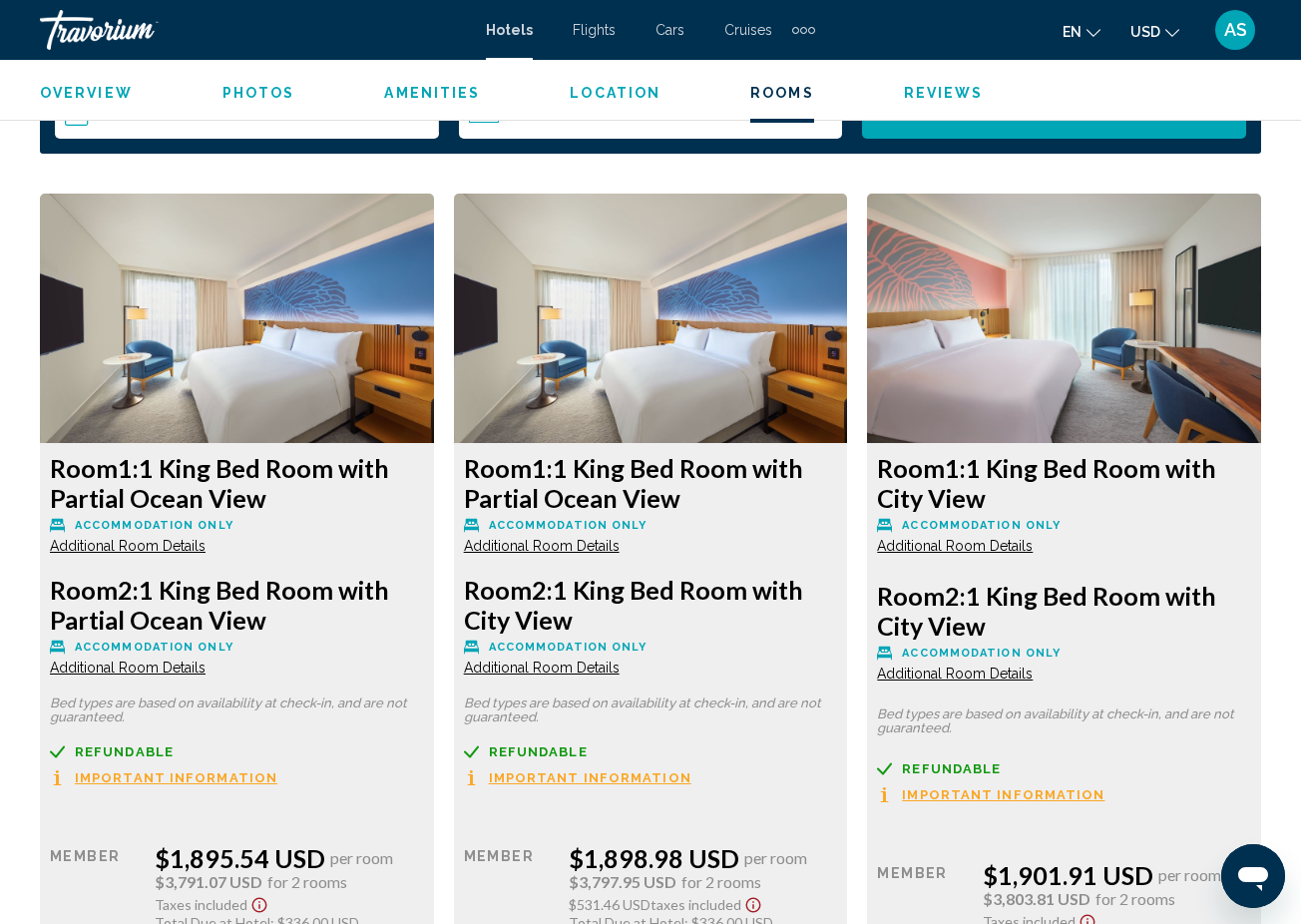 click on "Additional Room Details" at bounding box center [128, 546] 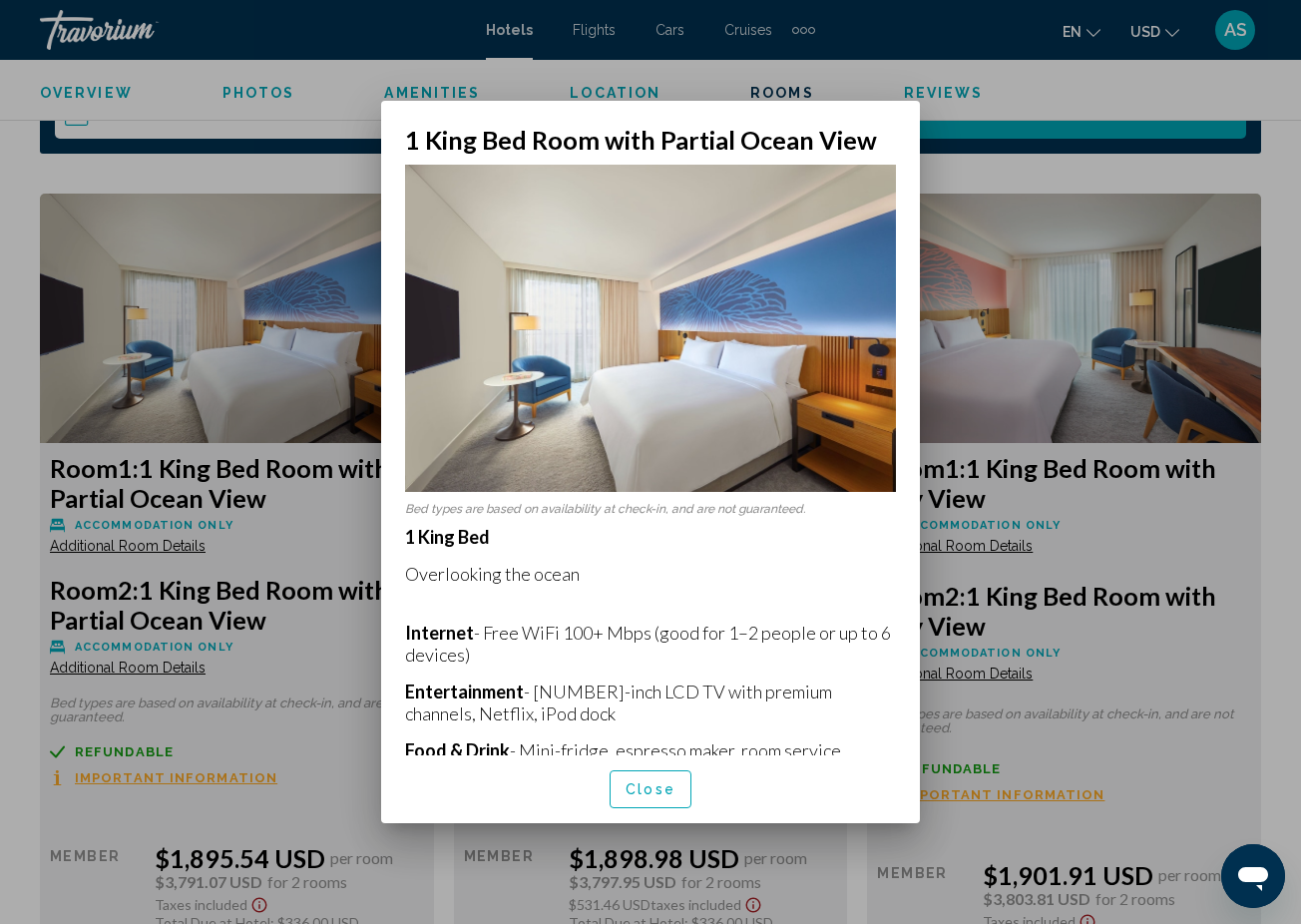 scroll, scrollTop: 0, scrollLeft: 0, axis: both 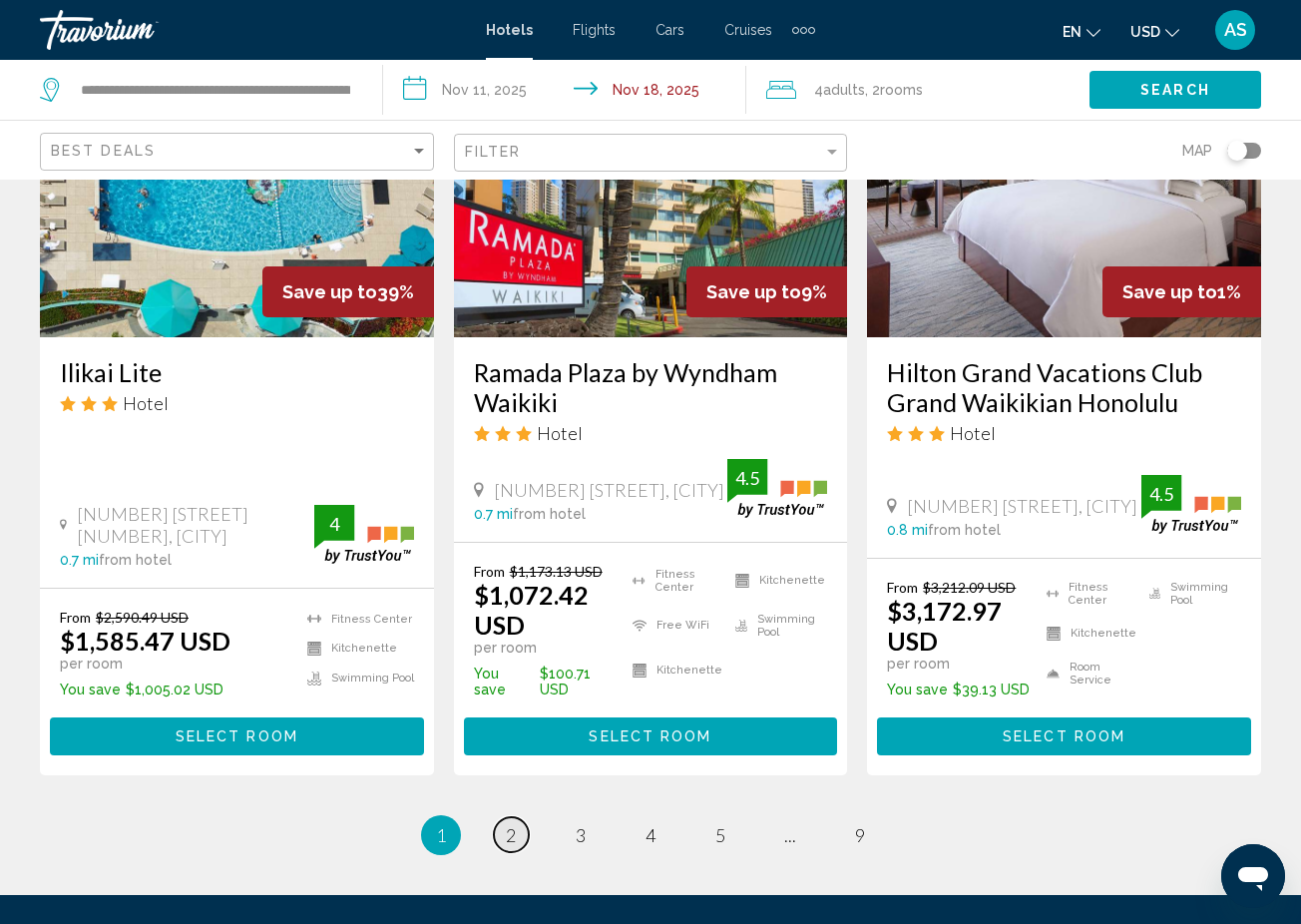 click on "2" at bounding box center (511, 835) 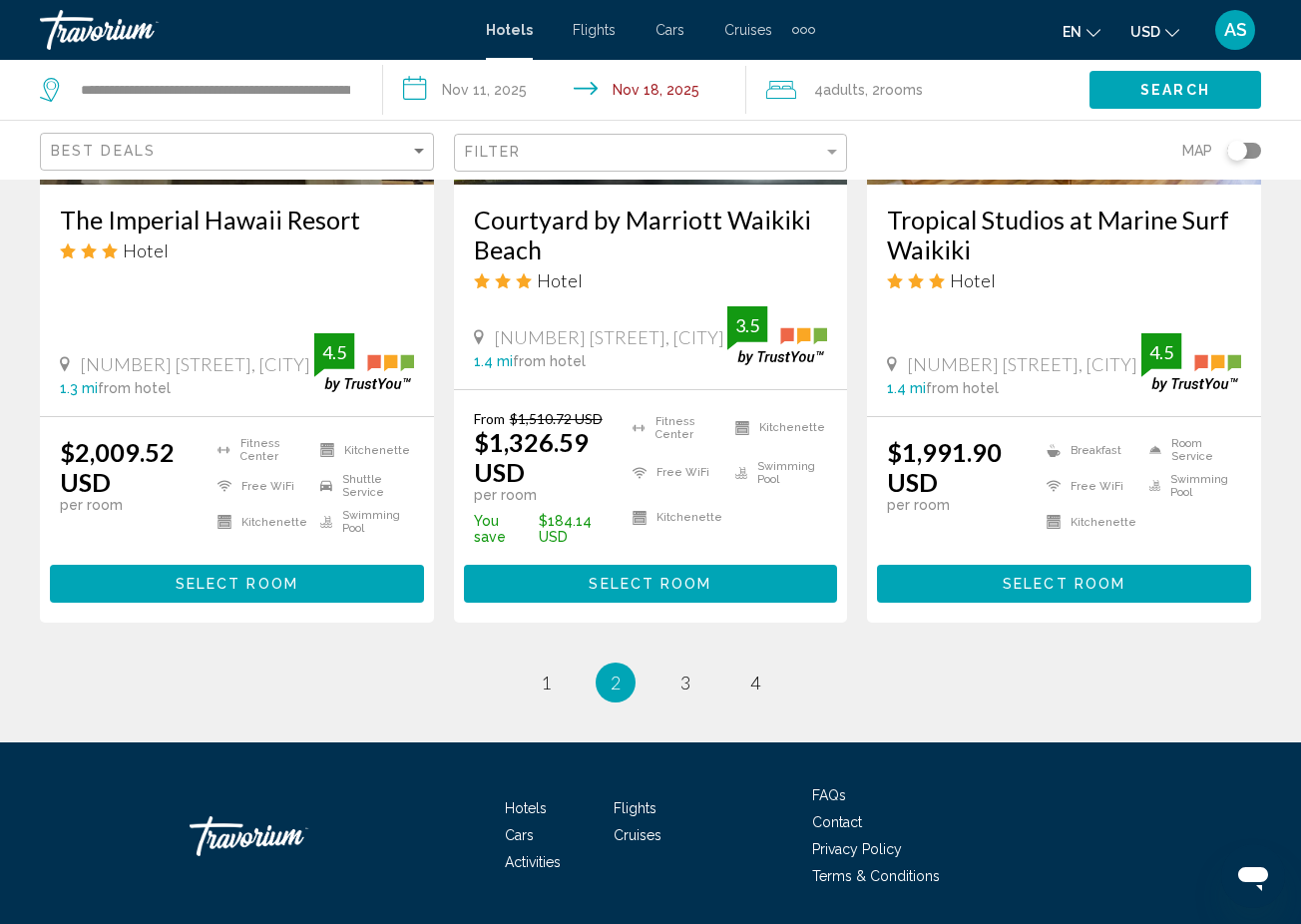 scroll, scrollTop: 2763, scrollLeft: 0, axis: vertical 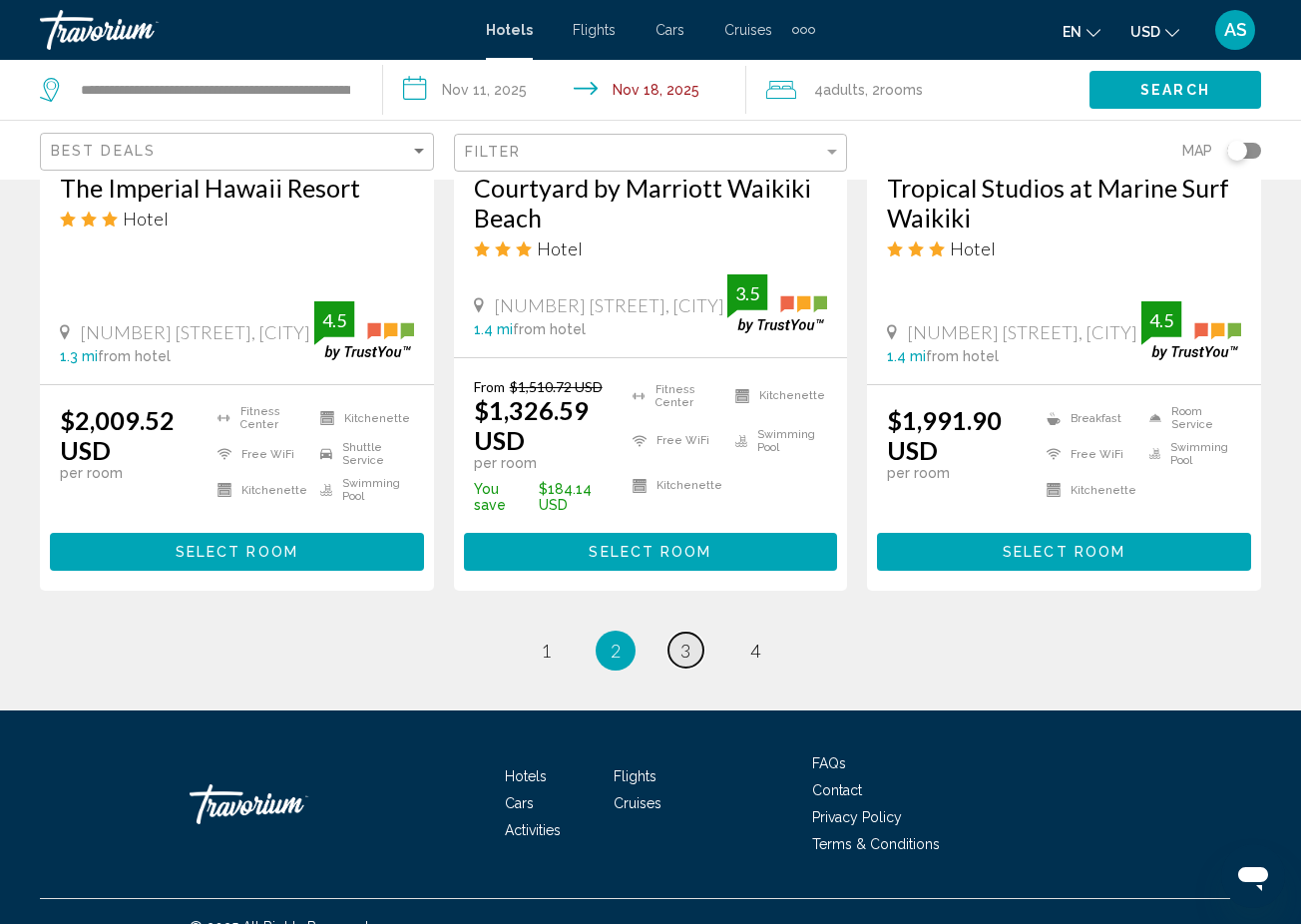 click on "3" at bounding box center (685, 651) 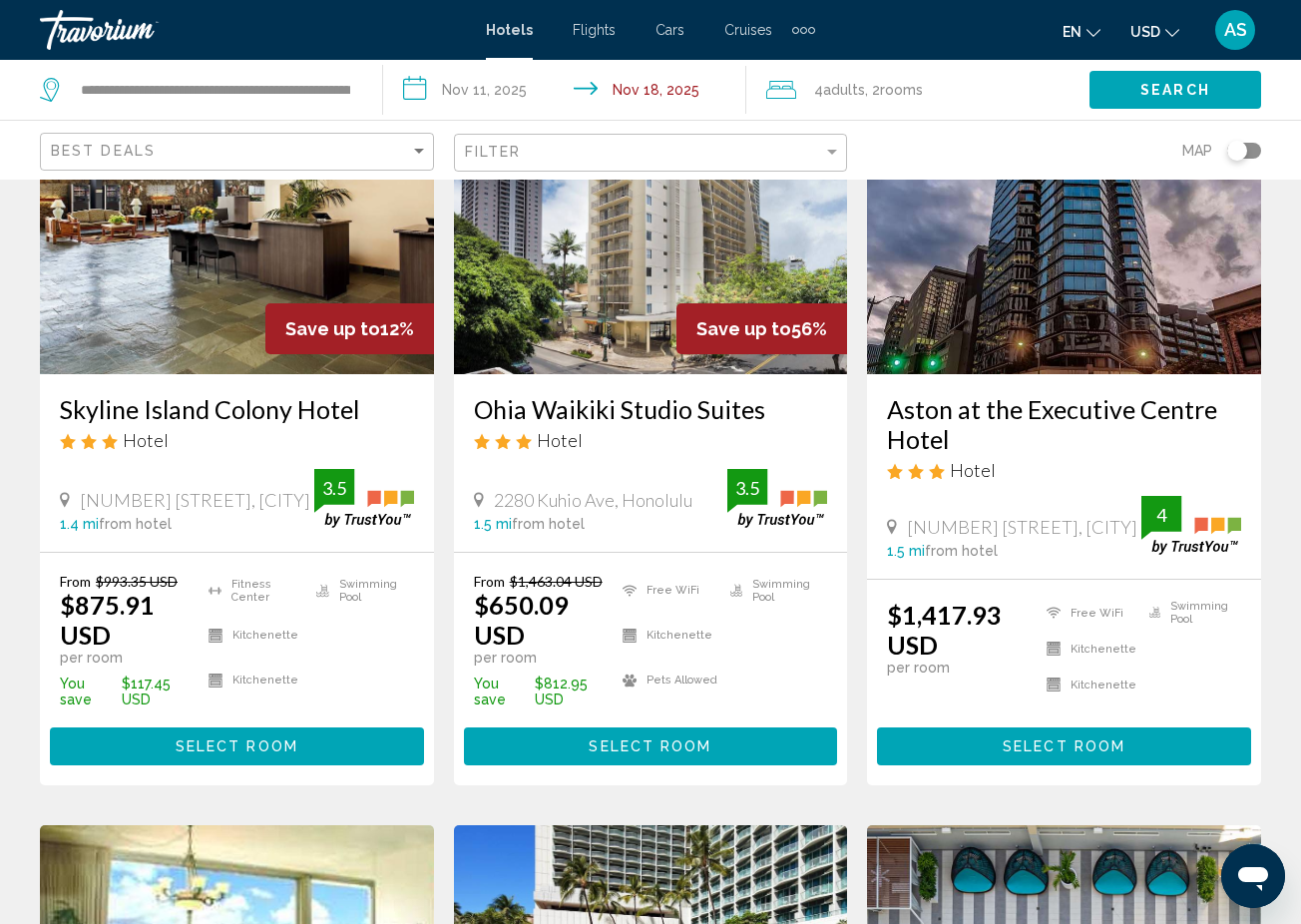 scroll, scrollTop: 199, scrollLeft: 0, axis: vertical 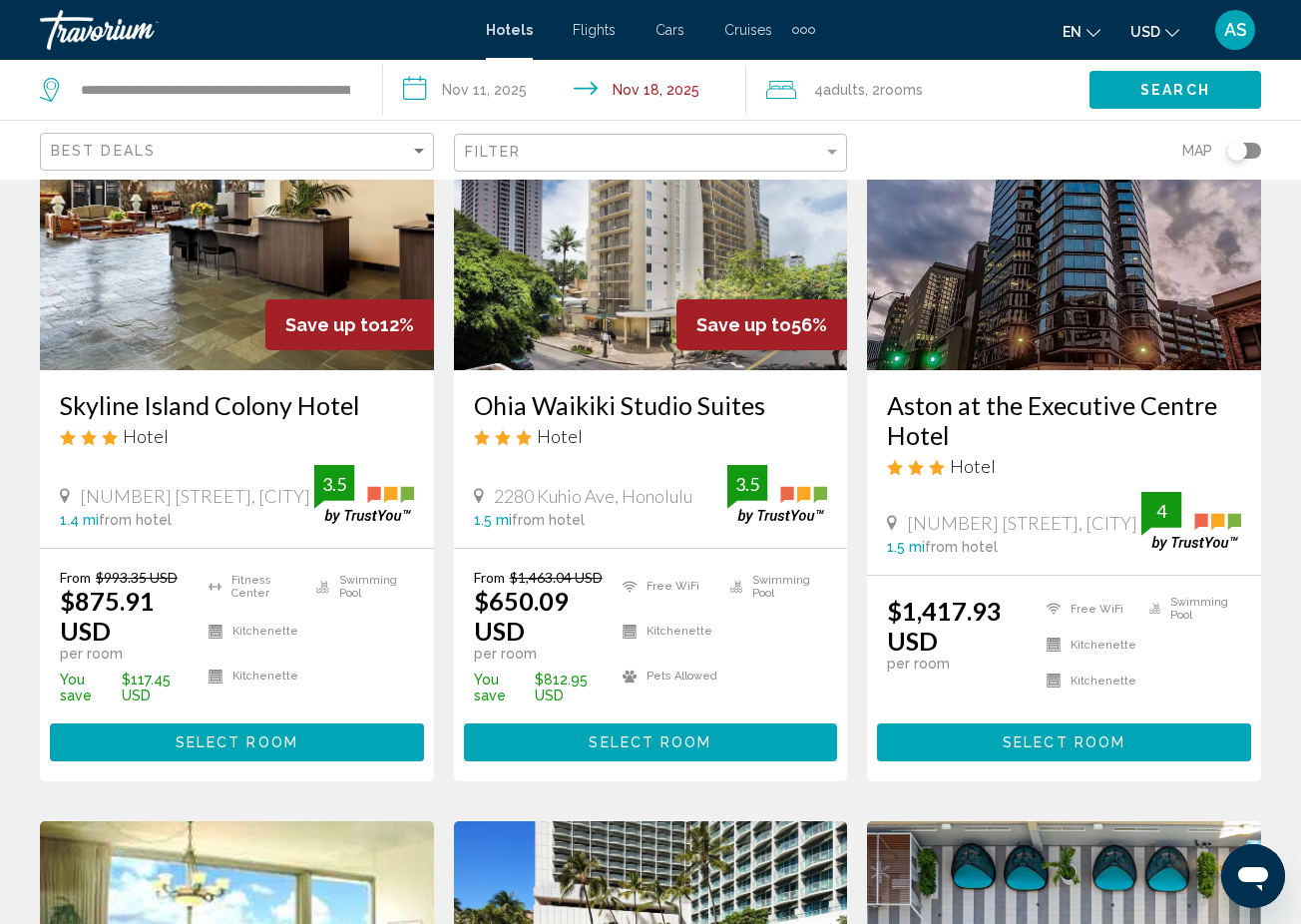 click on "Select Room" at bounding box center [236, 743] 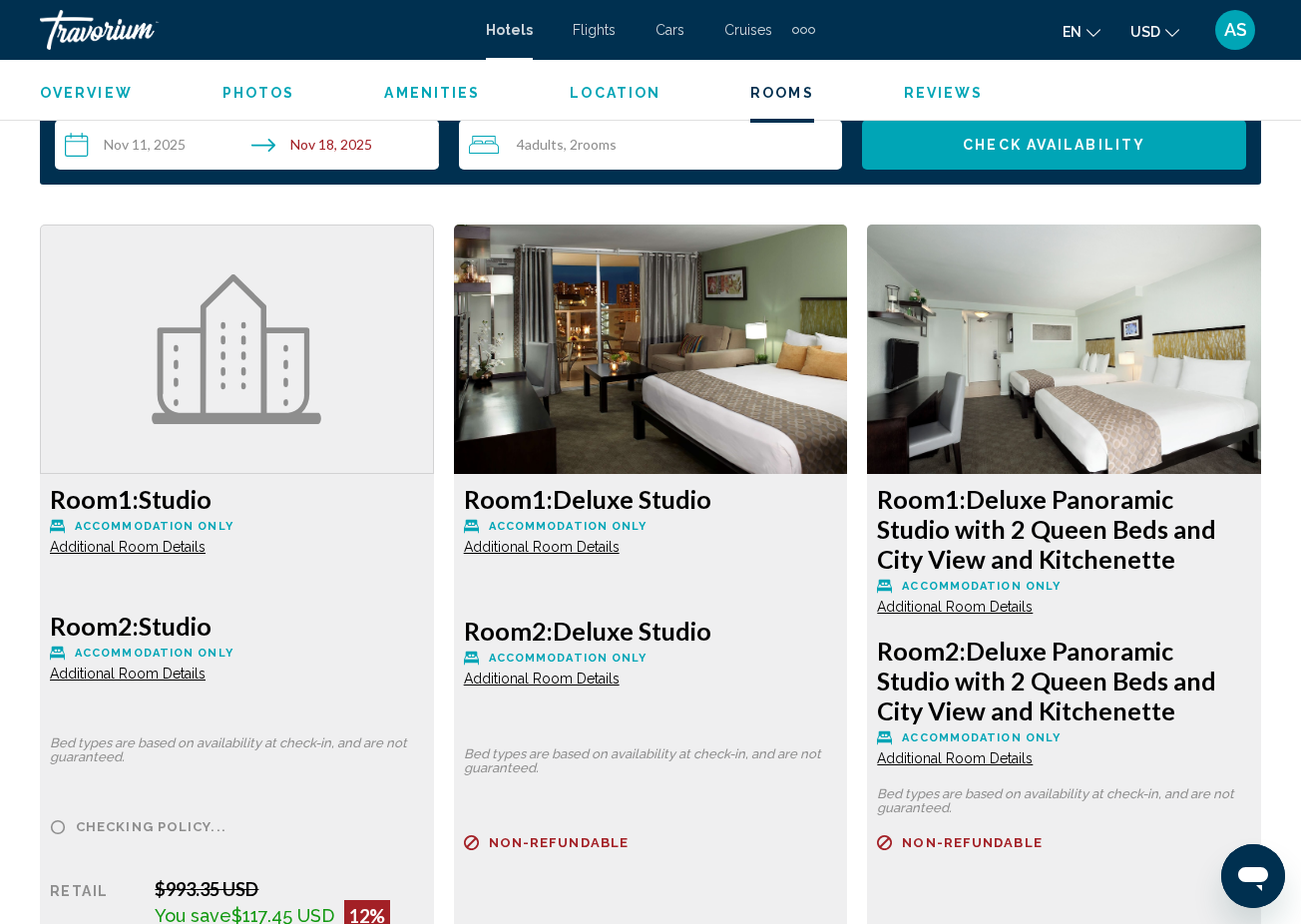 scroll, scrollTop: 3008, scrollLeft: 0, axis: vertical 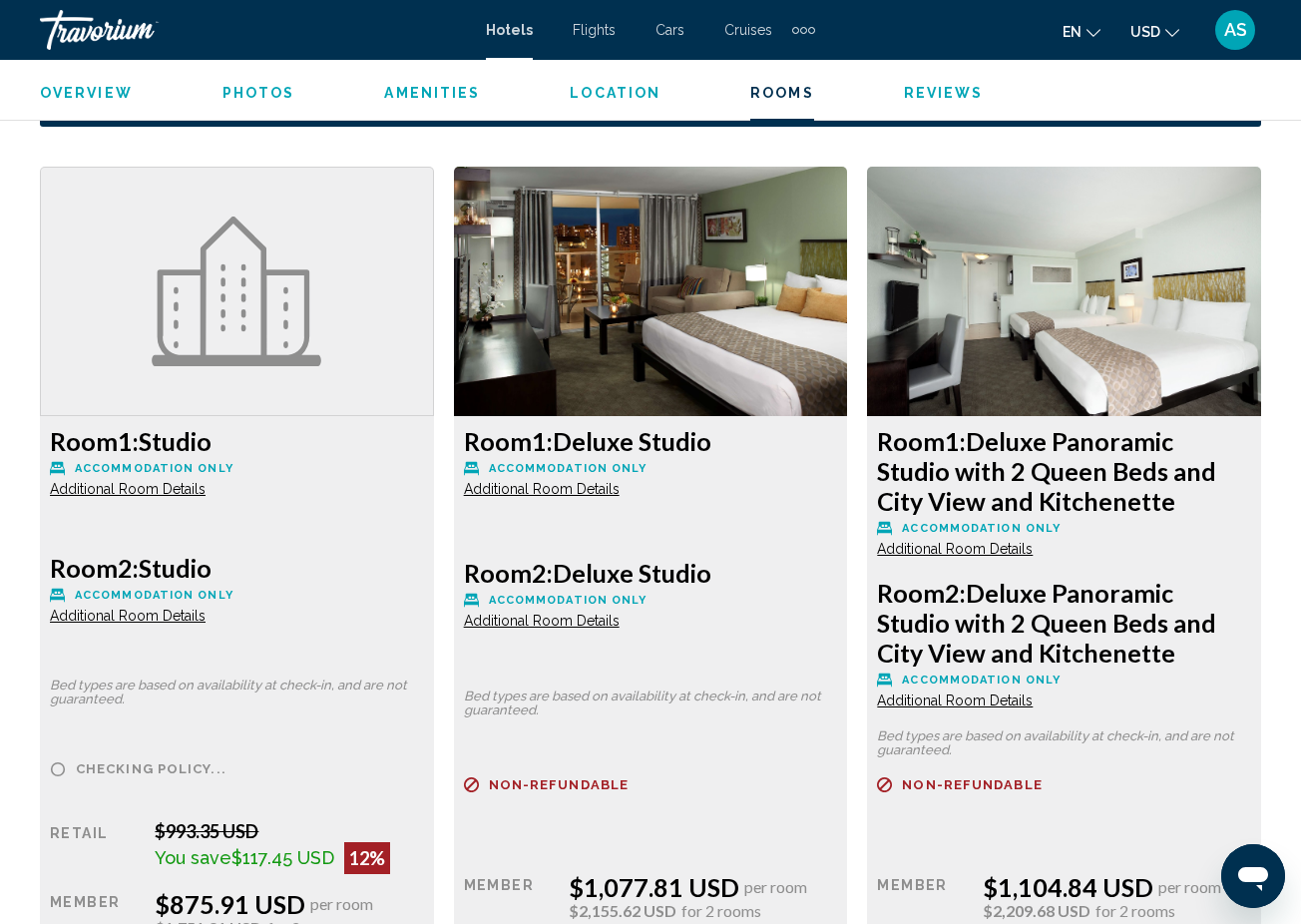 click on "Additional Room Details" at bounding box center (128, 489) 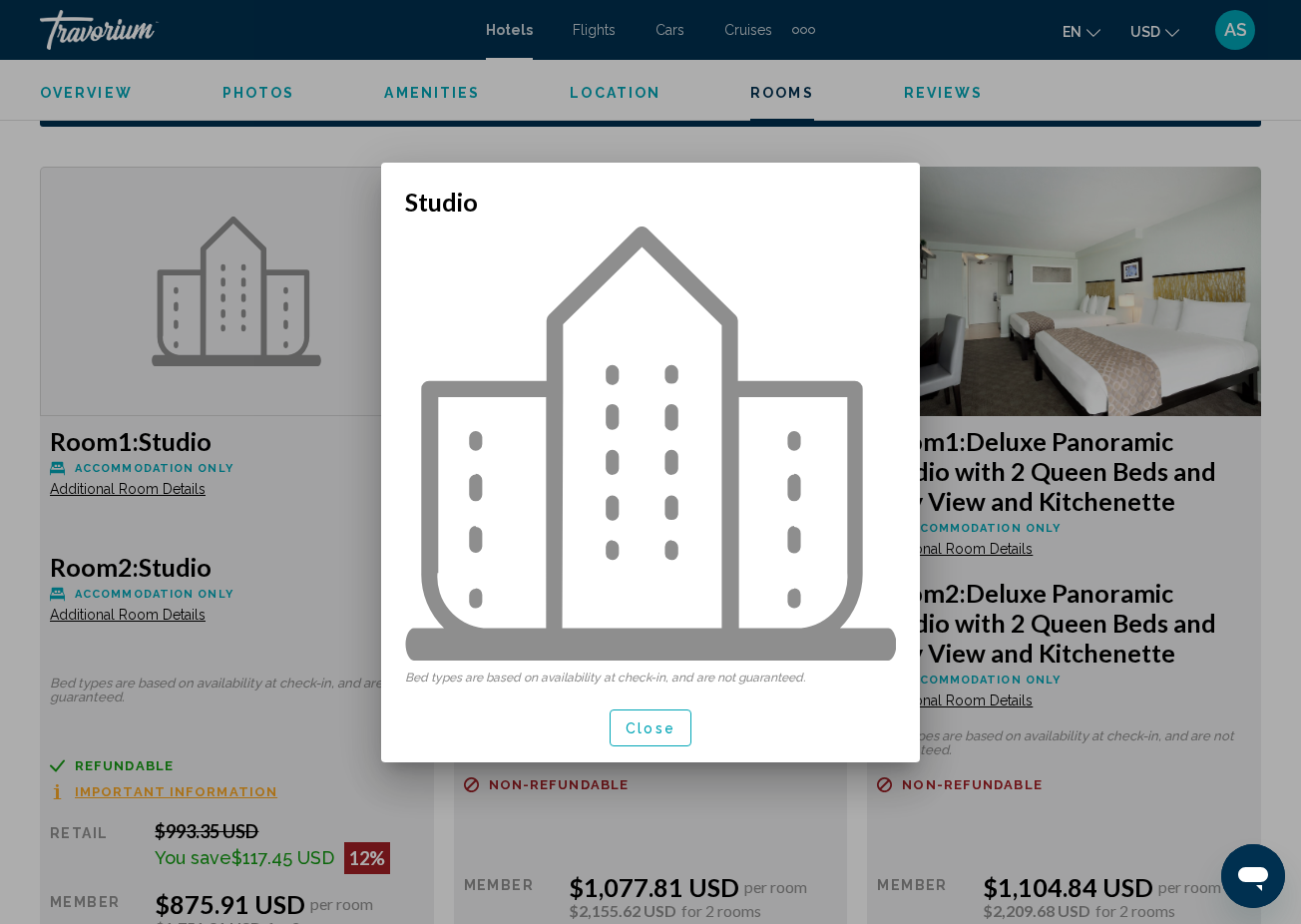 click at bounding box center [650, 462] 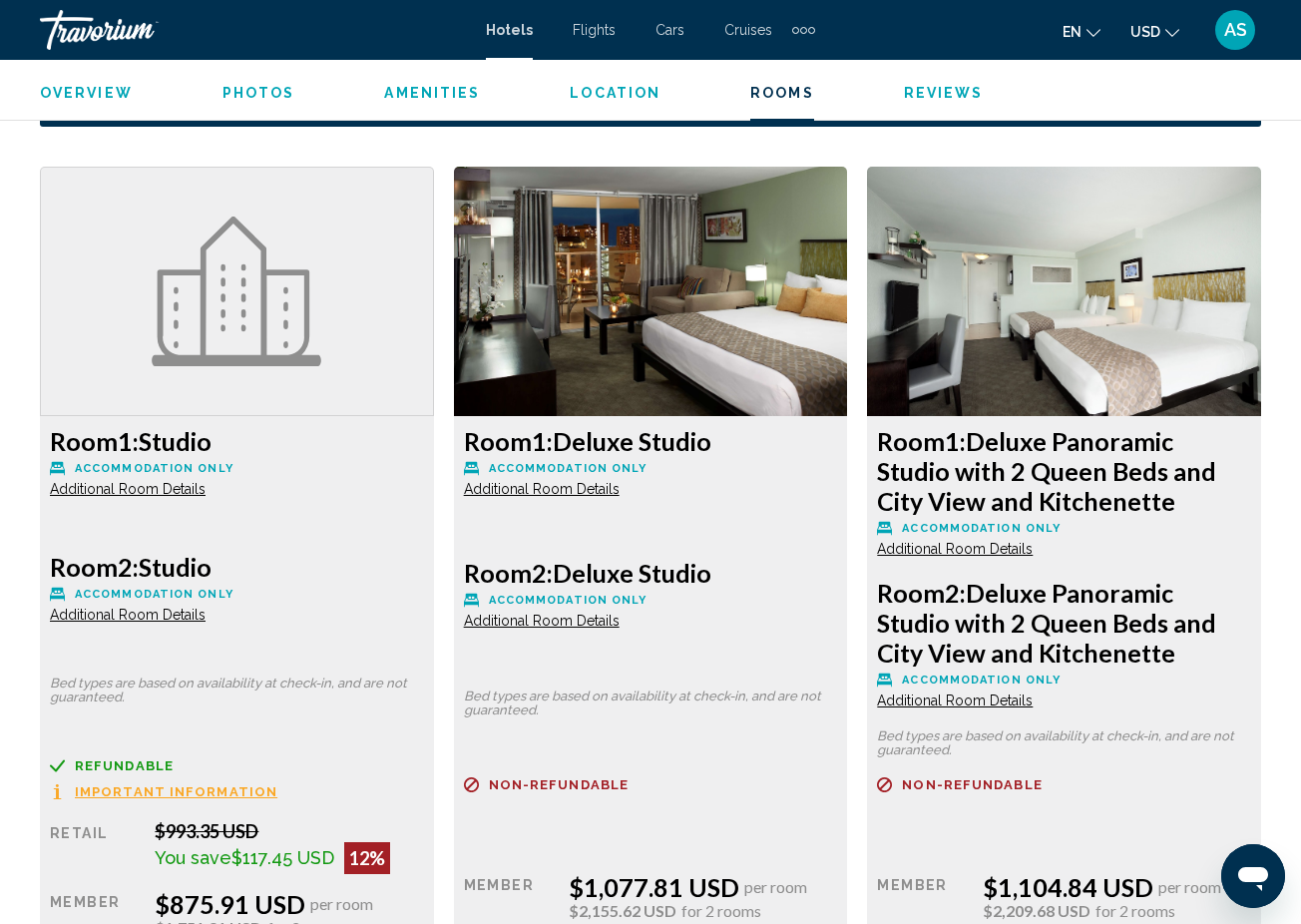 click on "Additional Room Details" at bounding box center (128, 615) 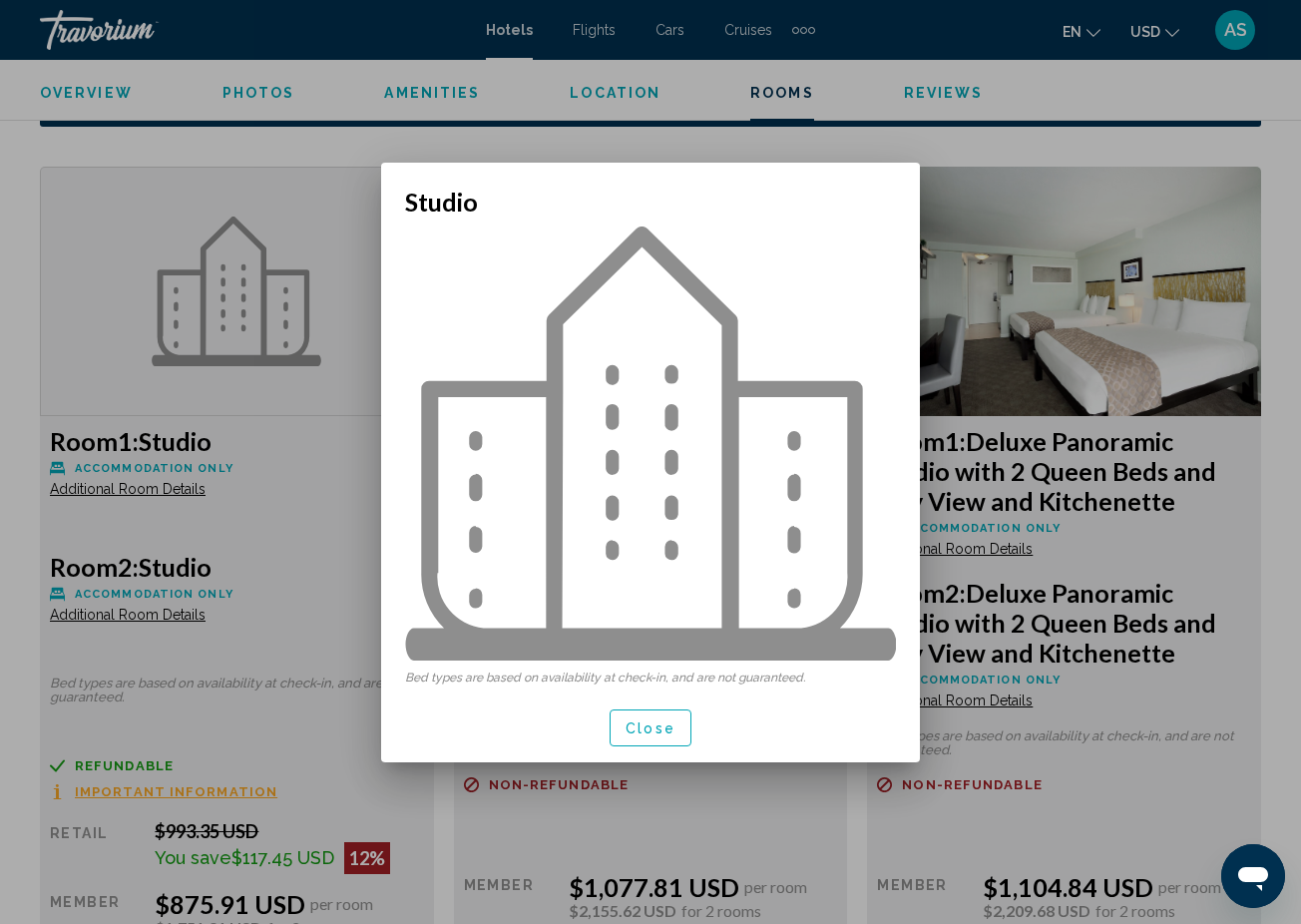 click at bounding box center (650, 462) 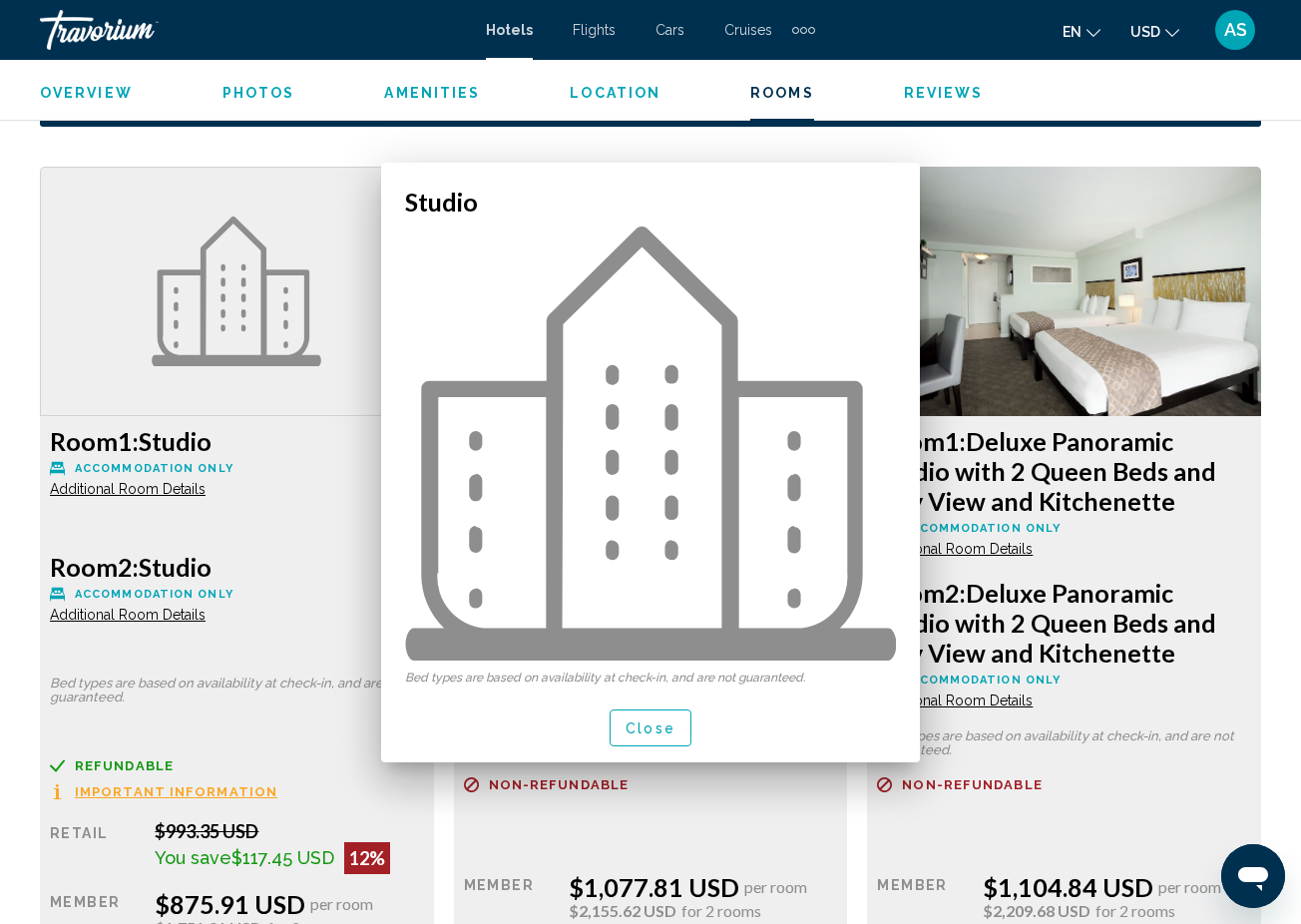 scroll, scrollTop: 3008, scrollLeft: 0, axis: vertical 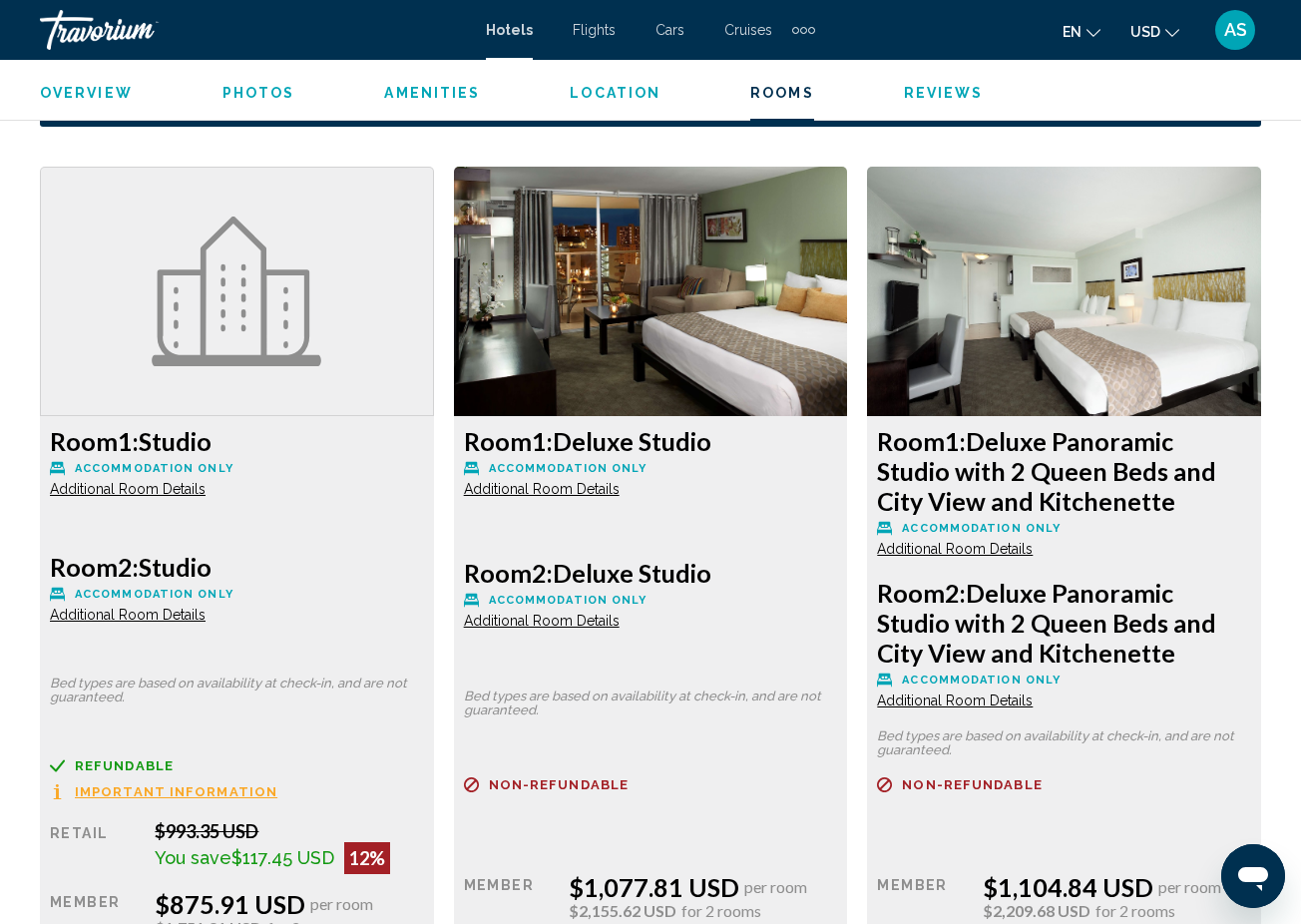 click on "Additional Room Details" at bounding box center (128, 489) 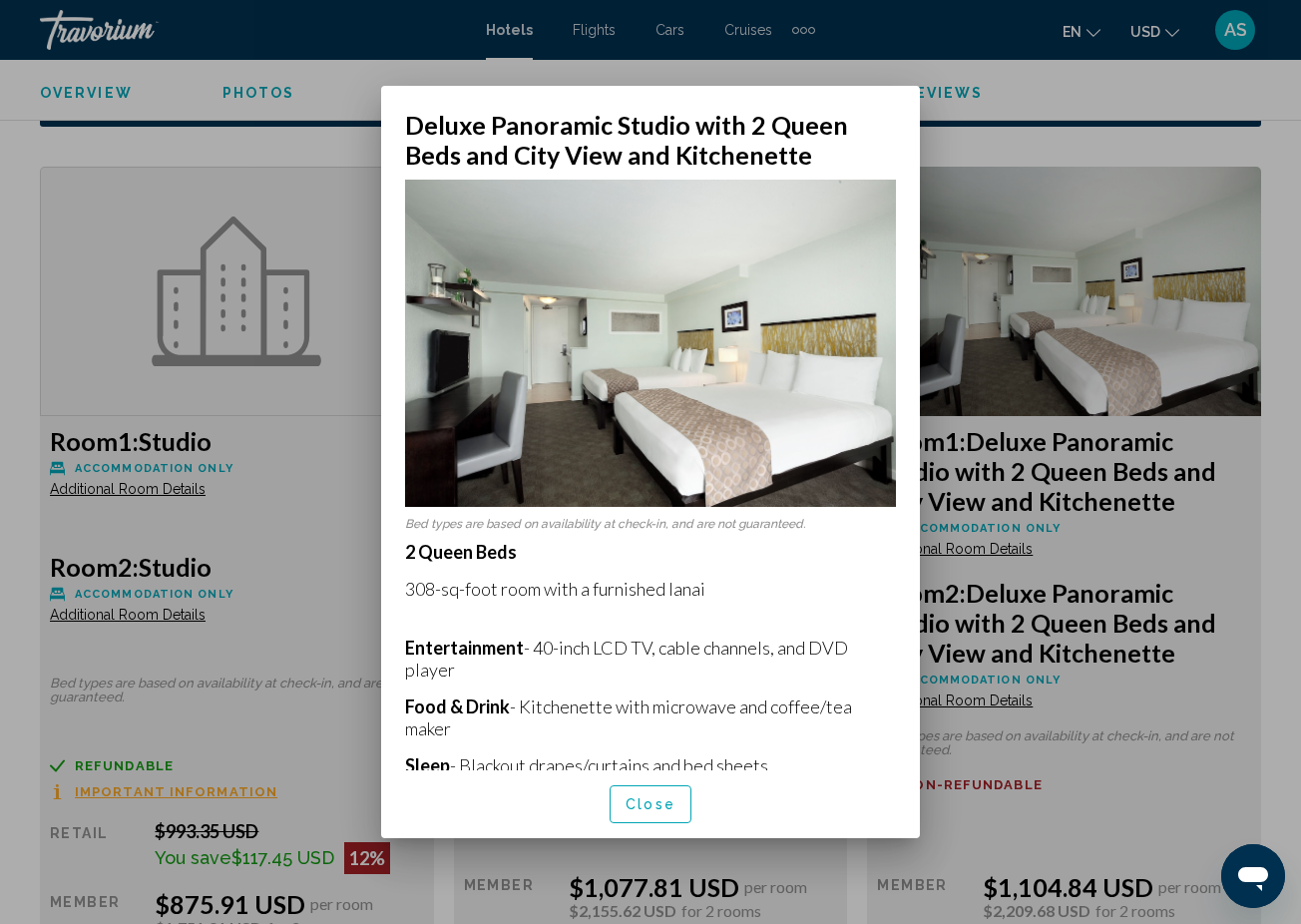 scroll, scrollTop: 0, scrollLeft: 0, axis: both 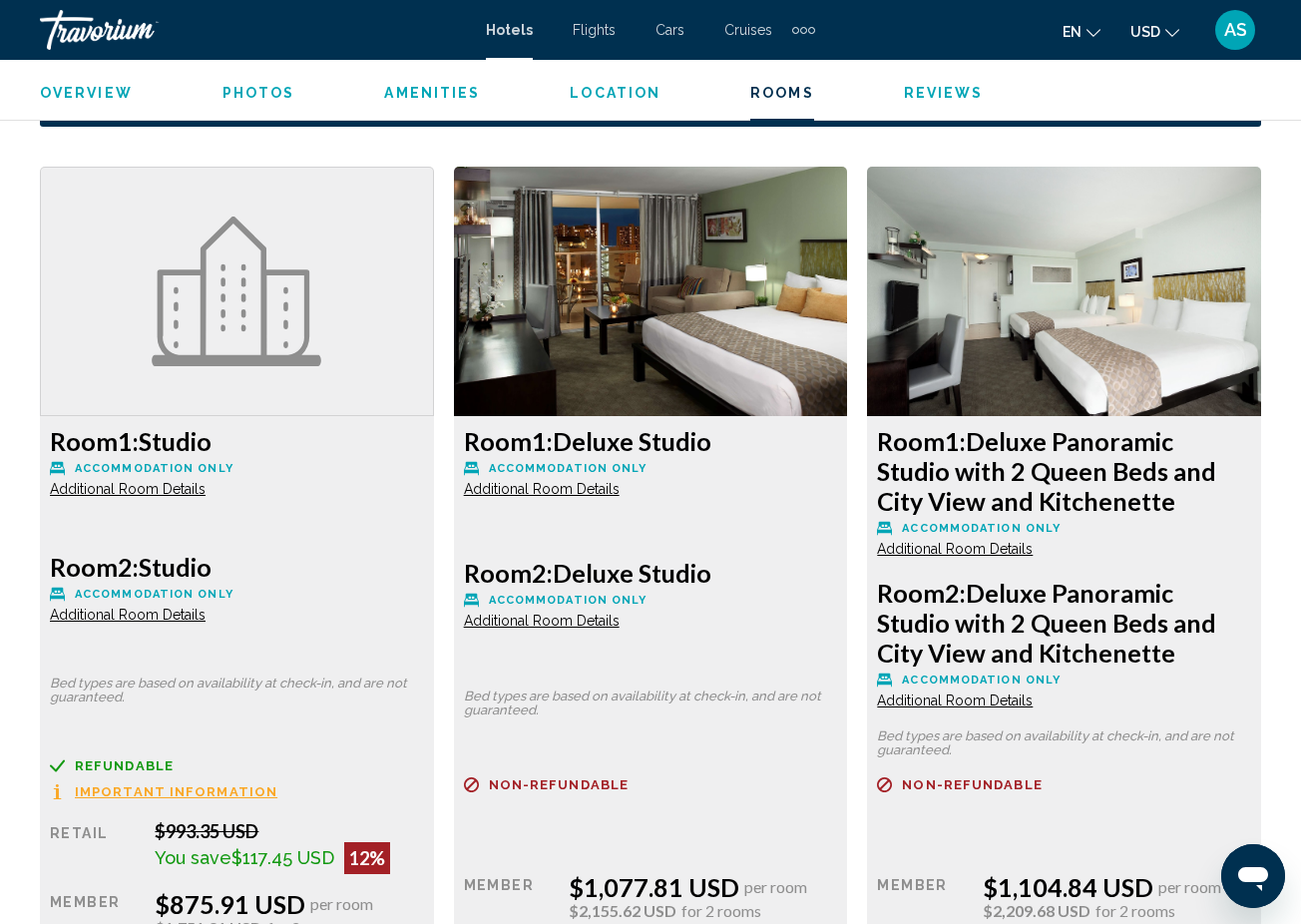 click on "Additional Room Details" at bounding box center (128, 489) 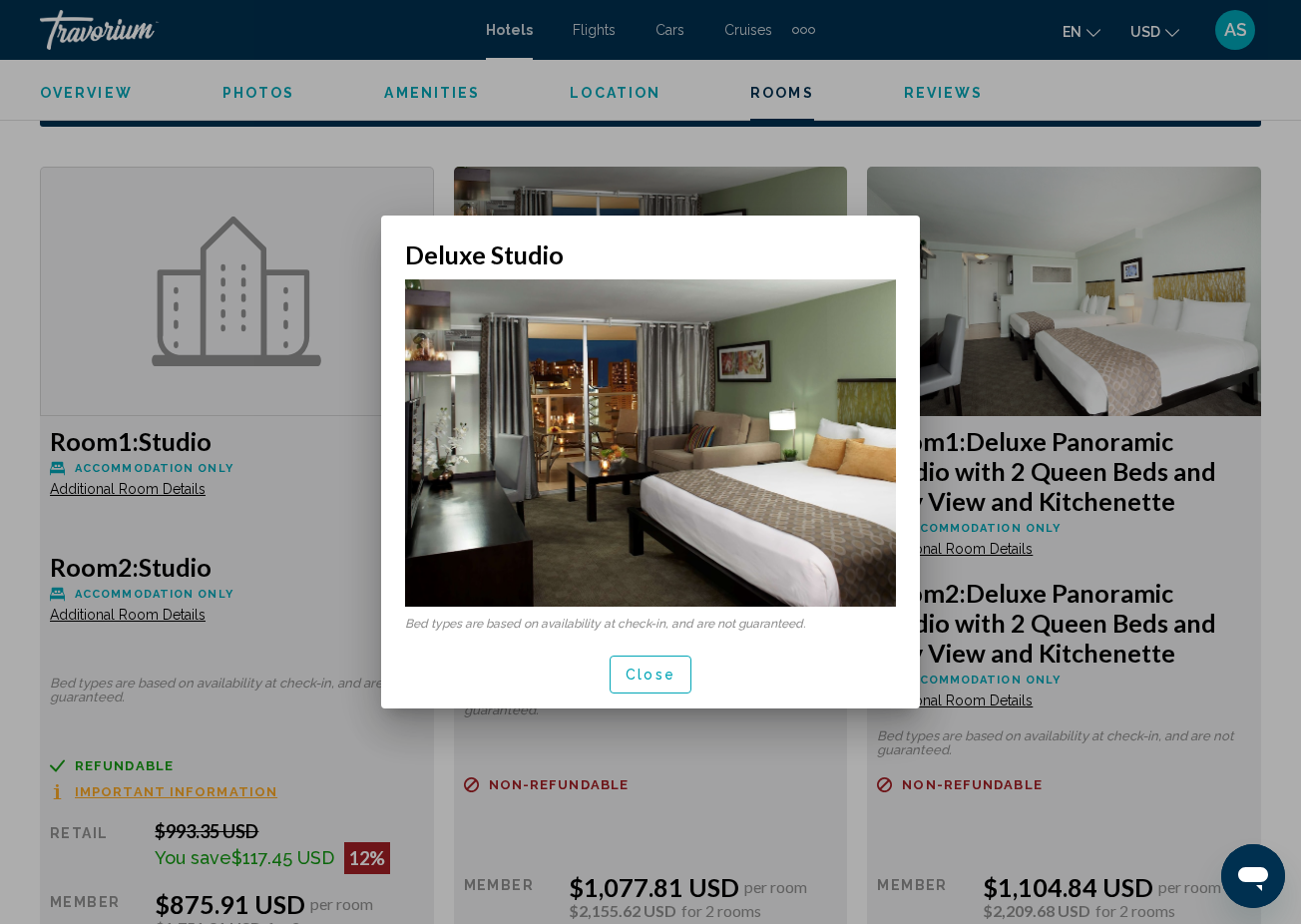 scroll, scrollTop: 0, scrollLeft: 0, axis: both 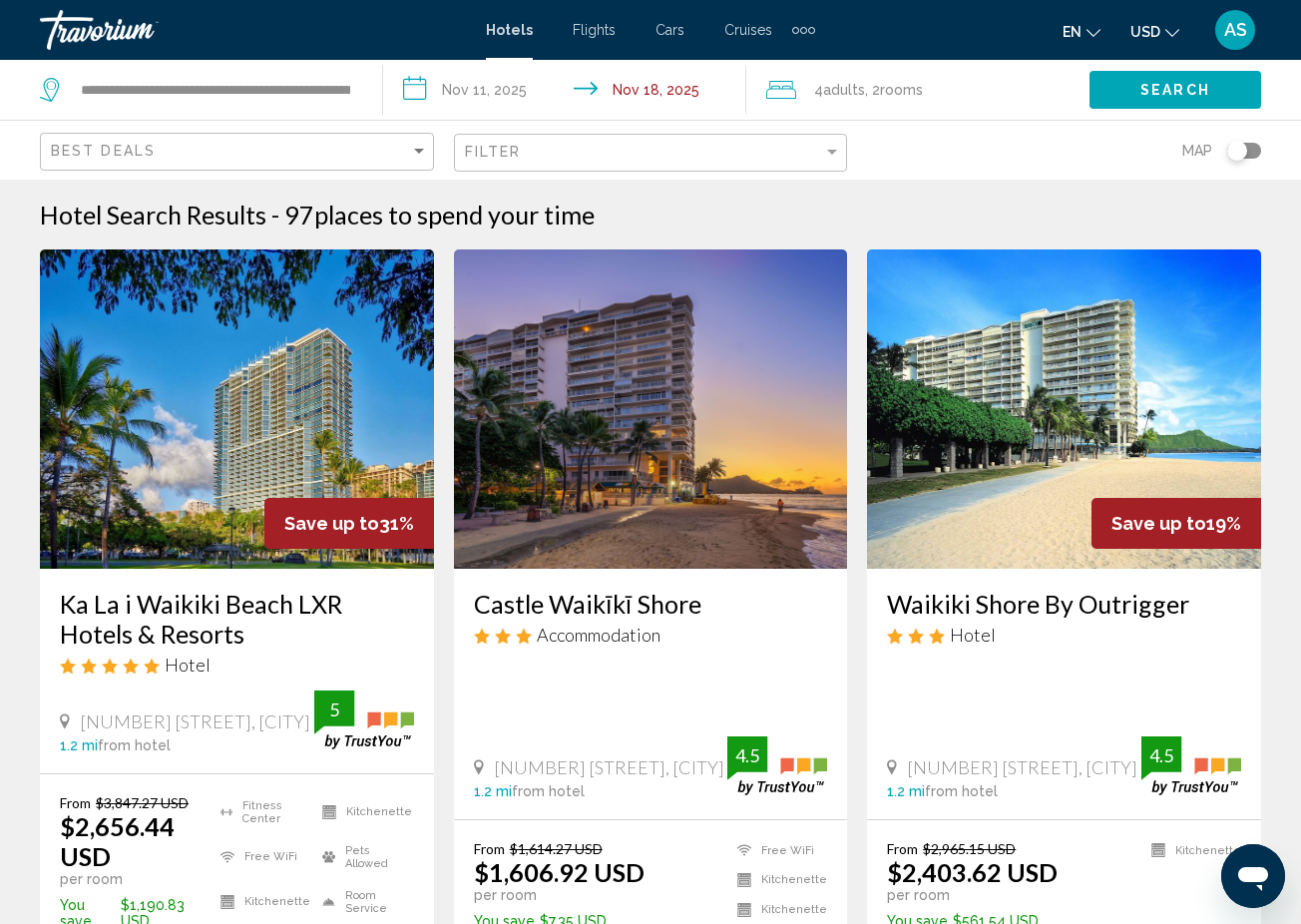 click on "Adults" 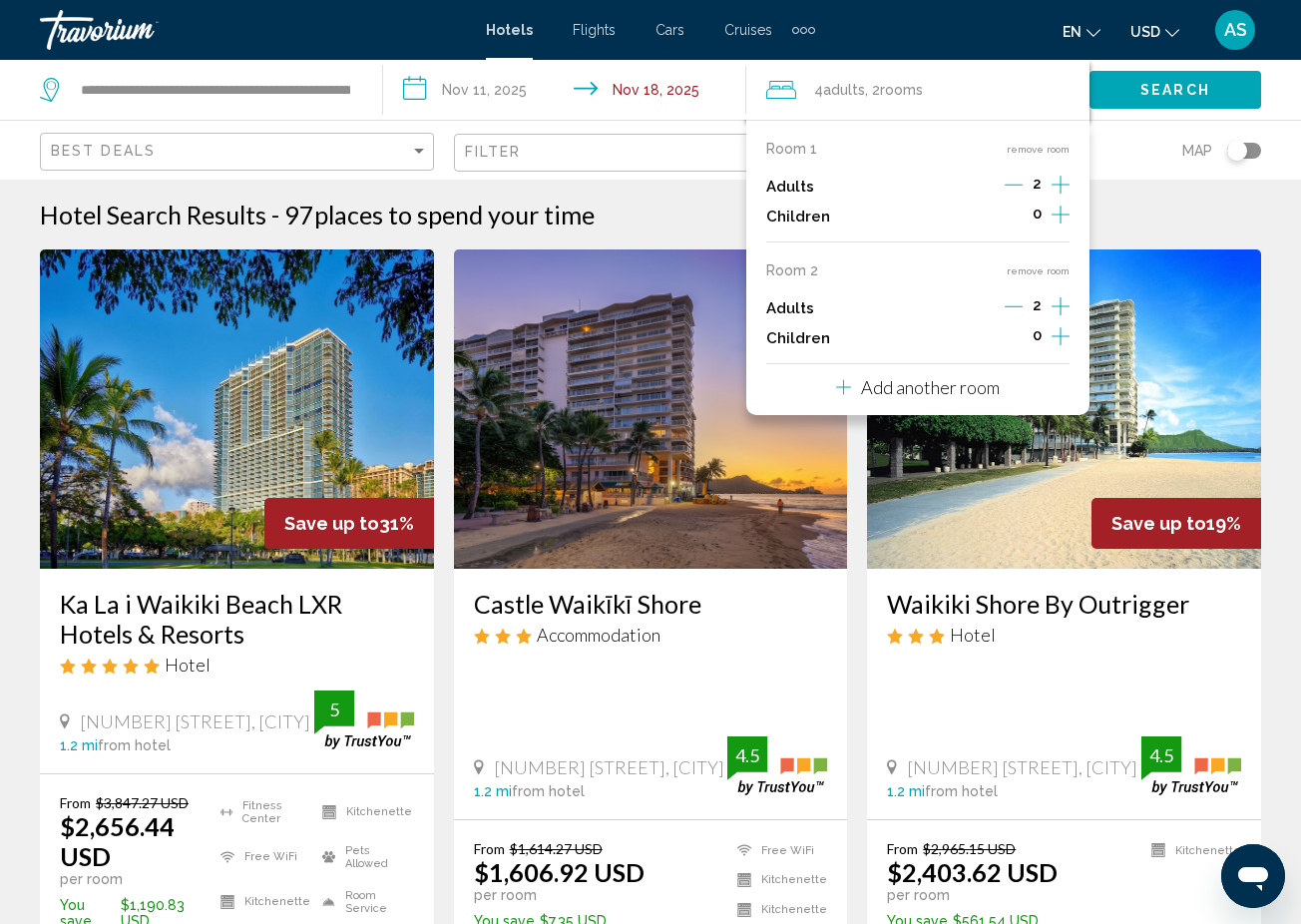 click 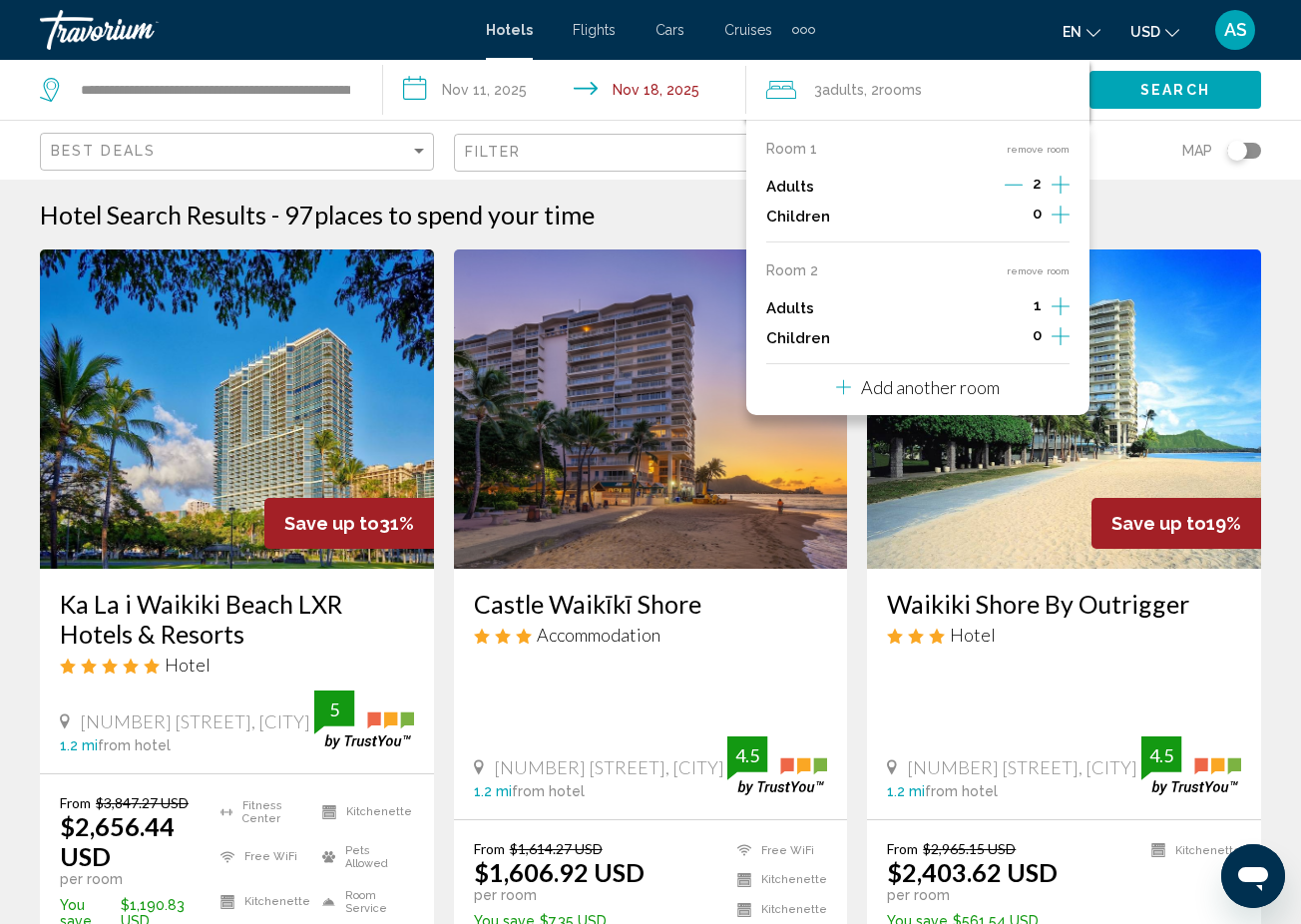 click on "remove room" at bounding box center [1038, 270] 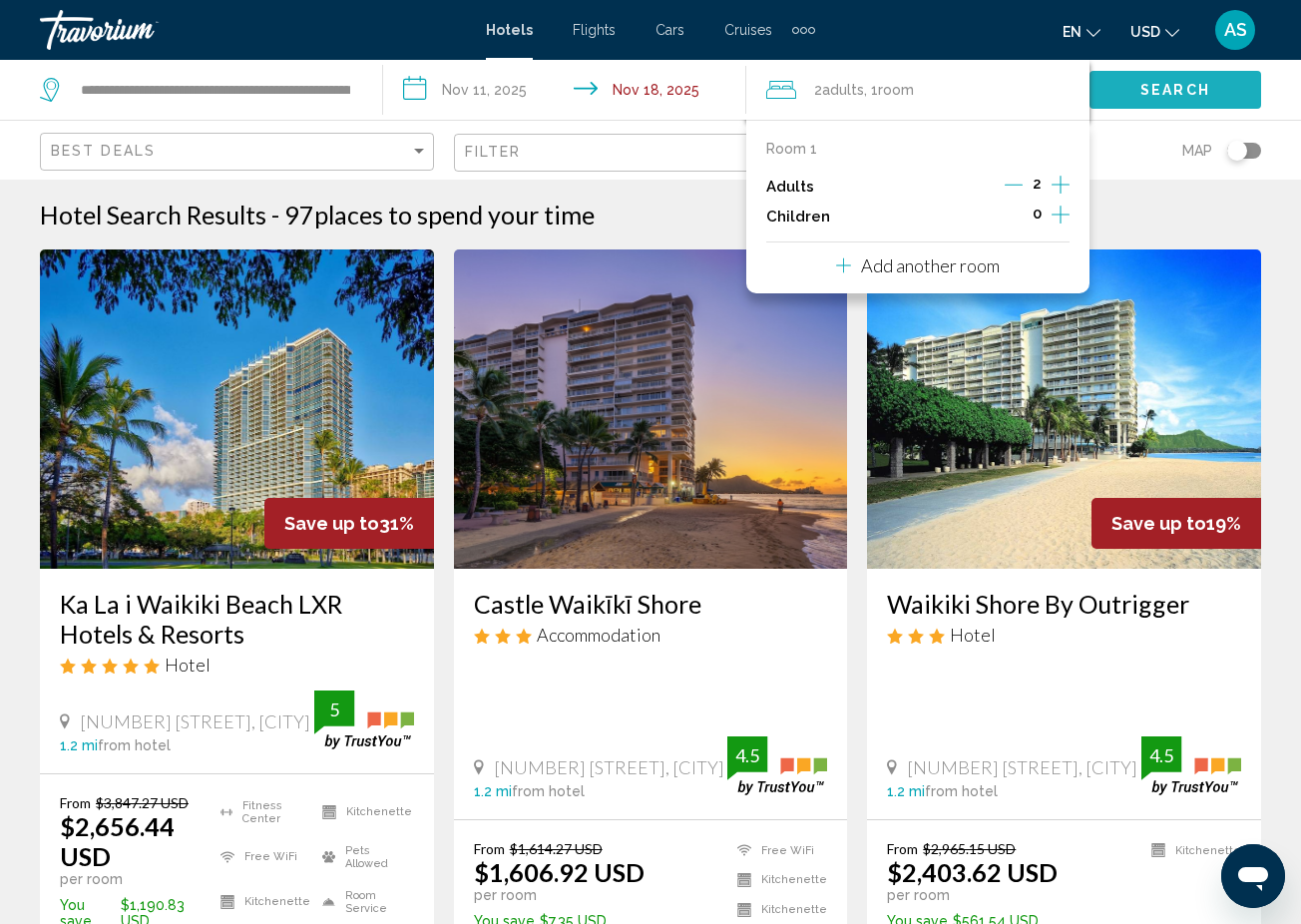 click on "Search" 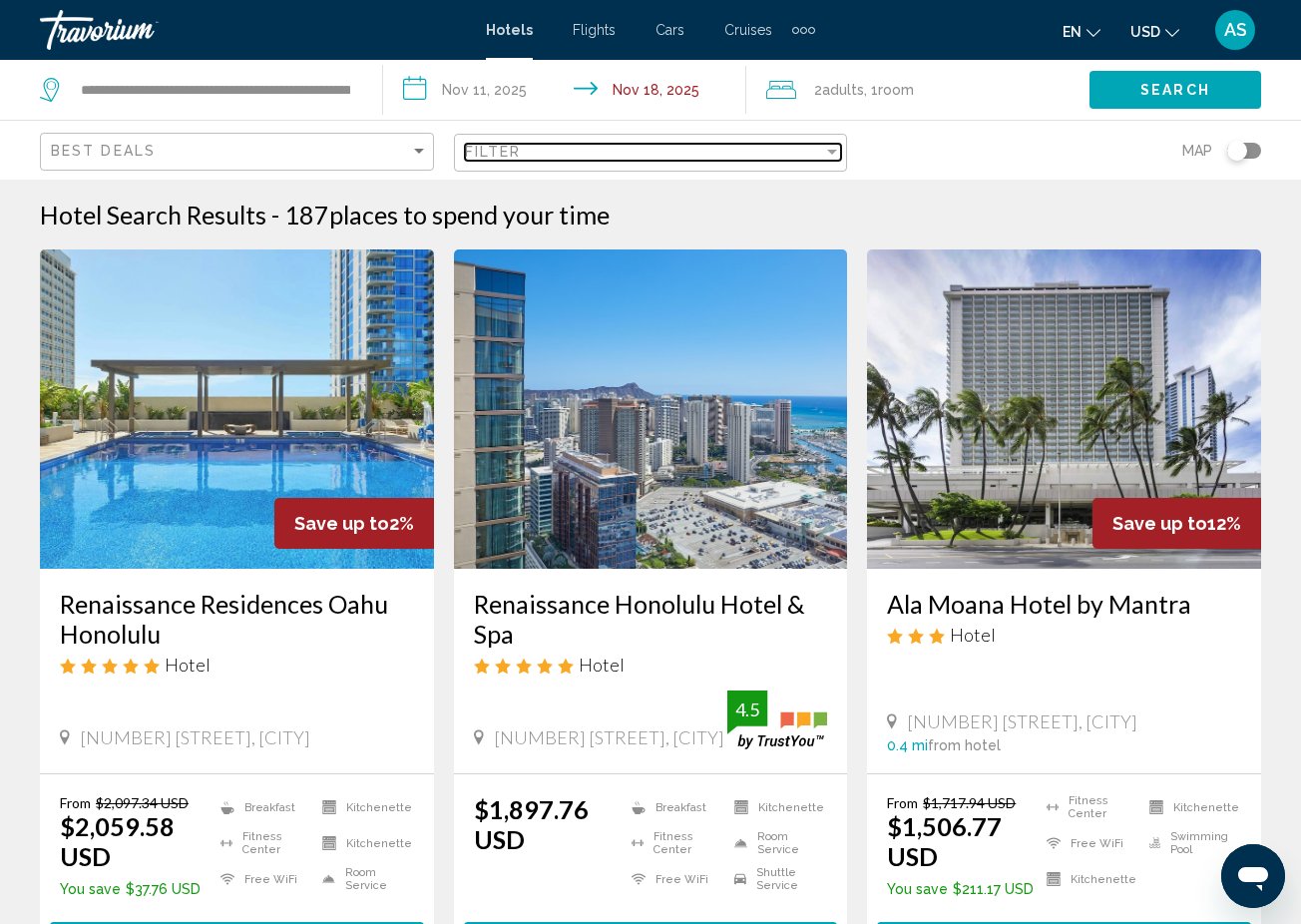 click at bounding box center [832, 152] 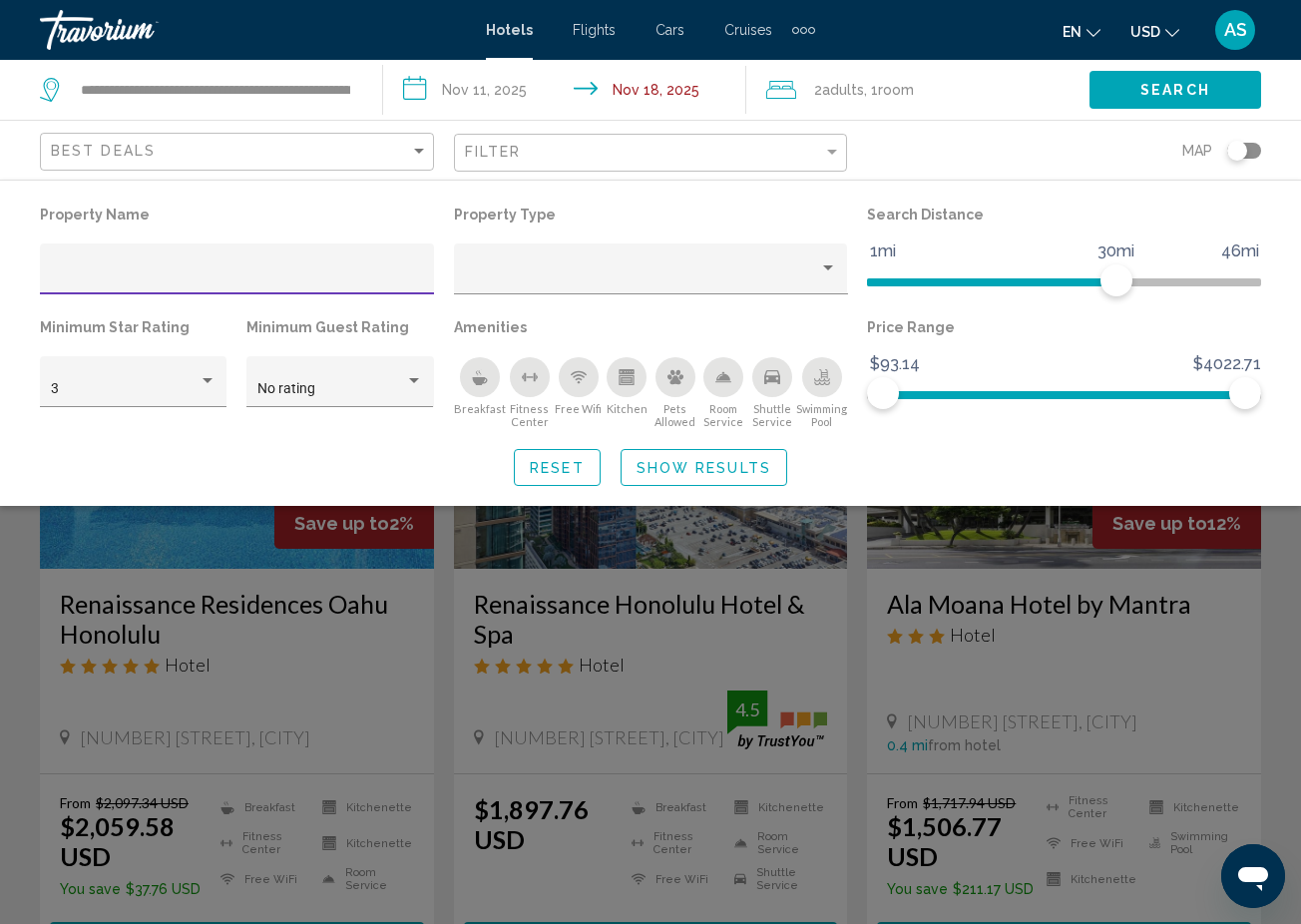 click 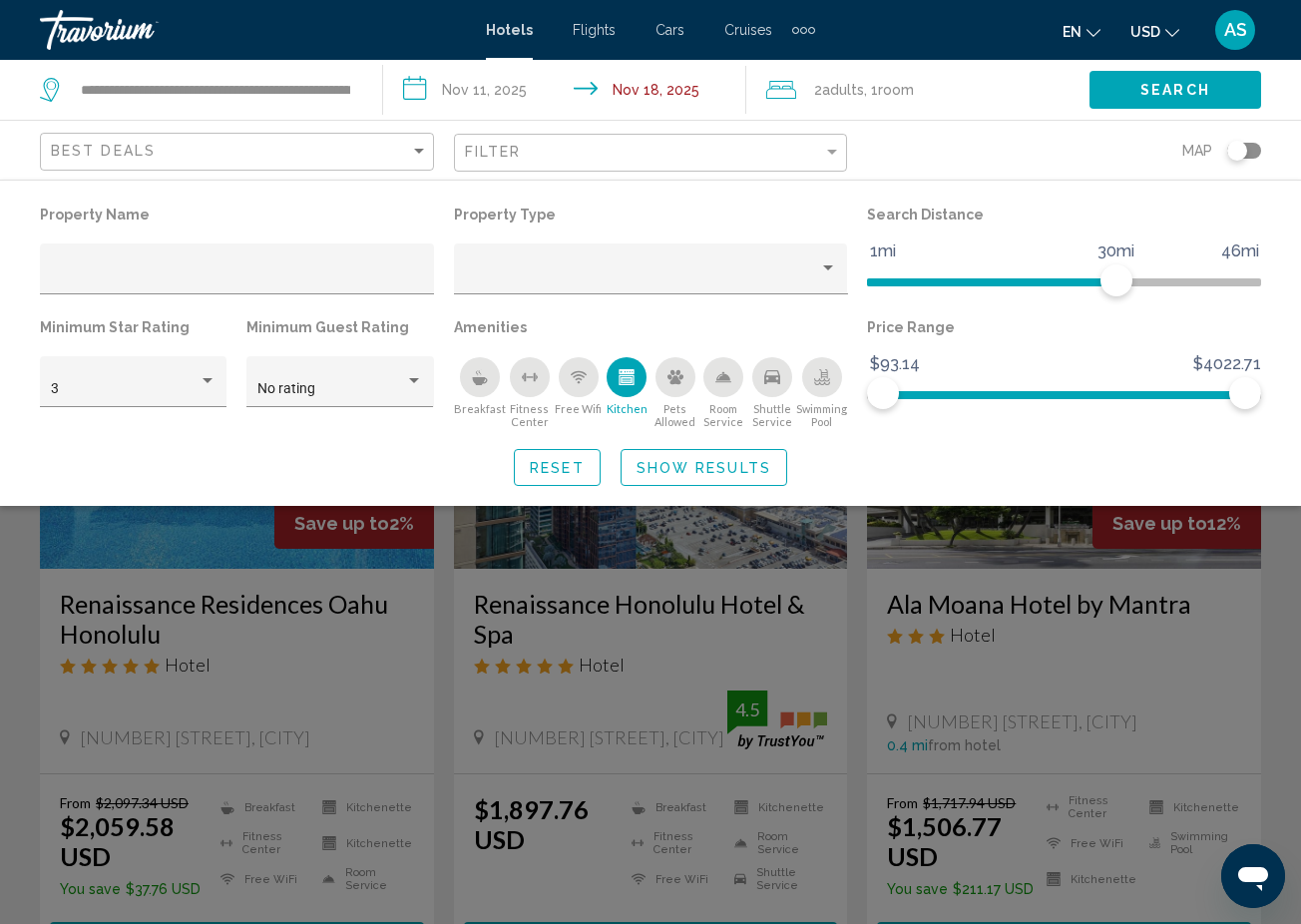click on "Show Results" 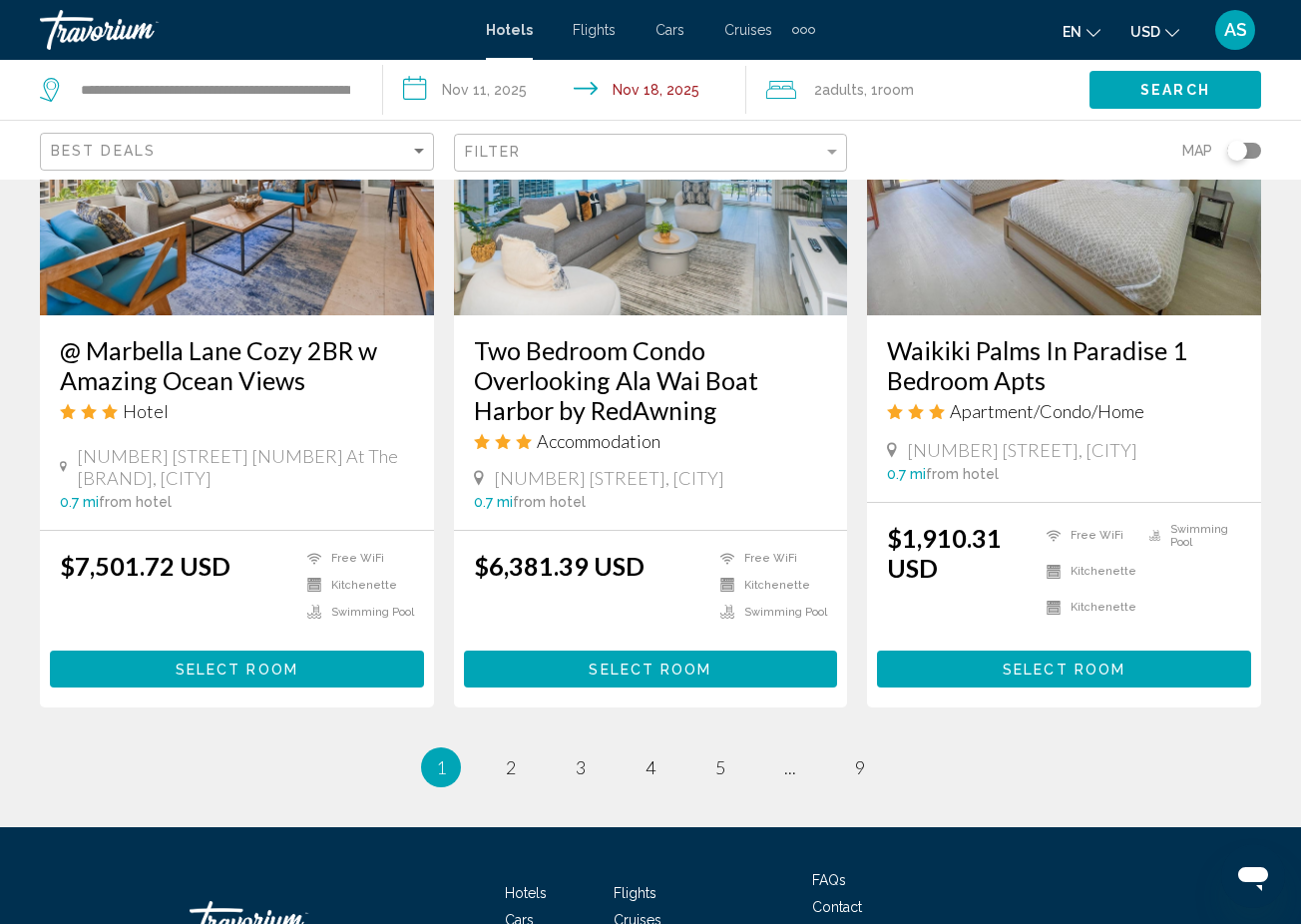 scroll, scrollTop: 2510, scrollLeft: 0, axis: vertical 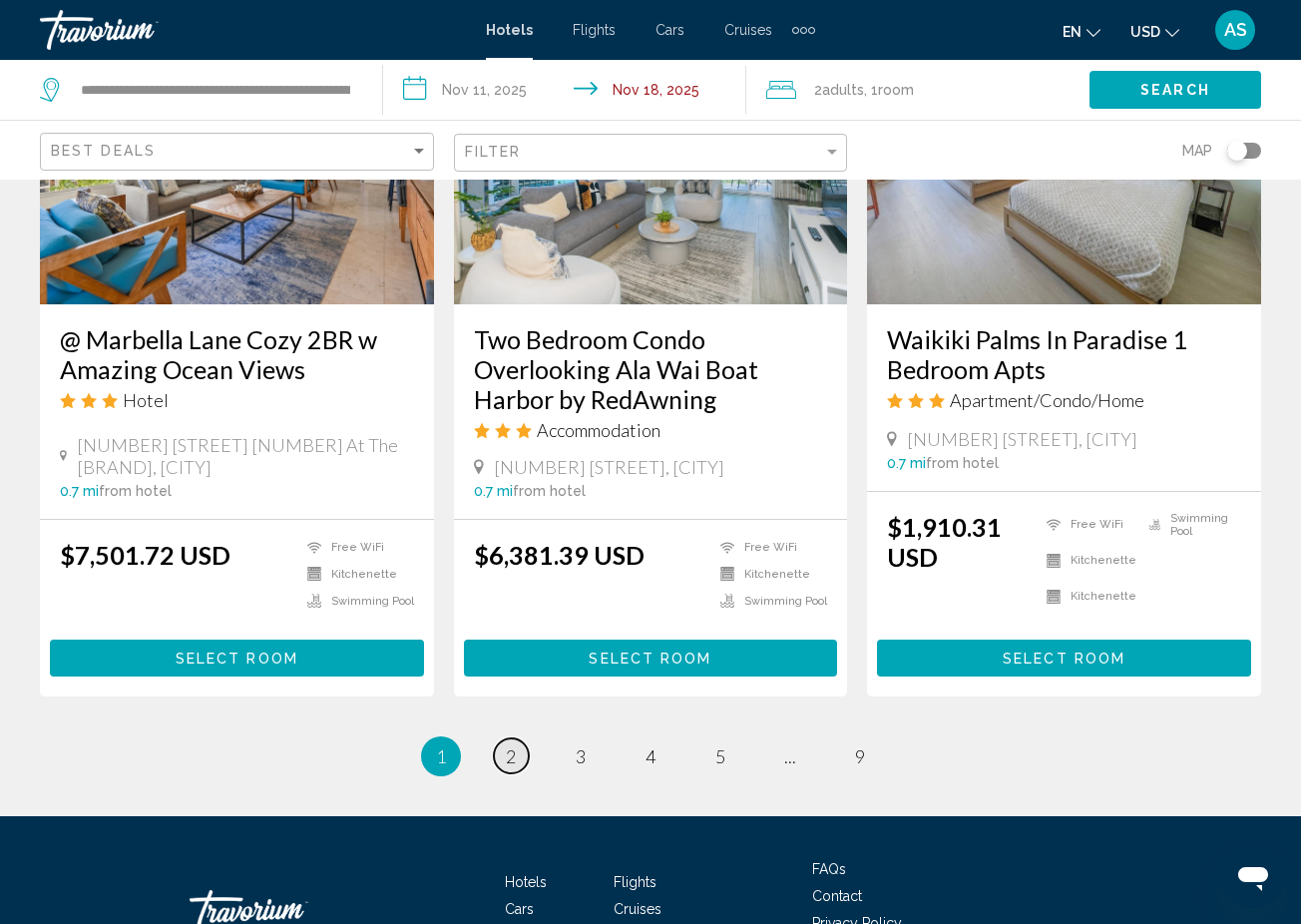 click on "page  2" at bounding box center [511, 755] 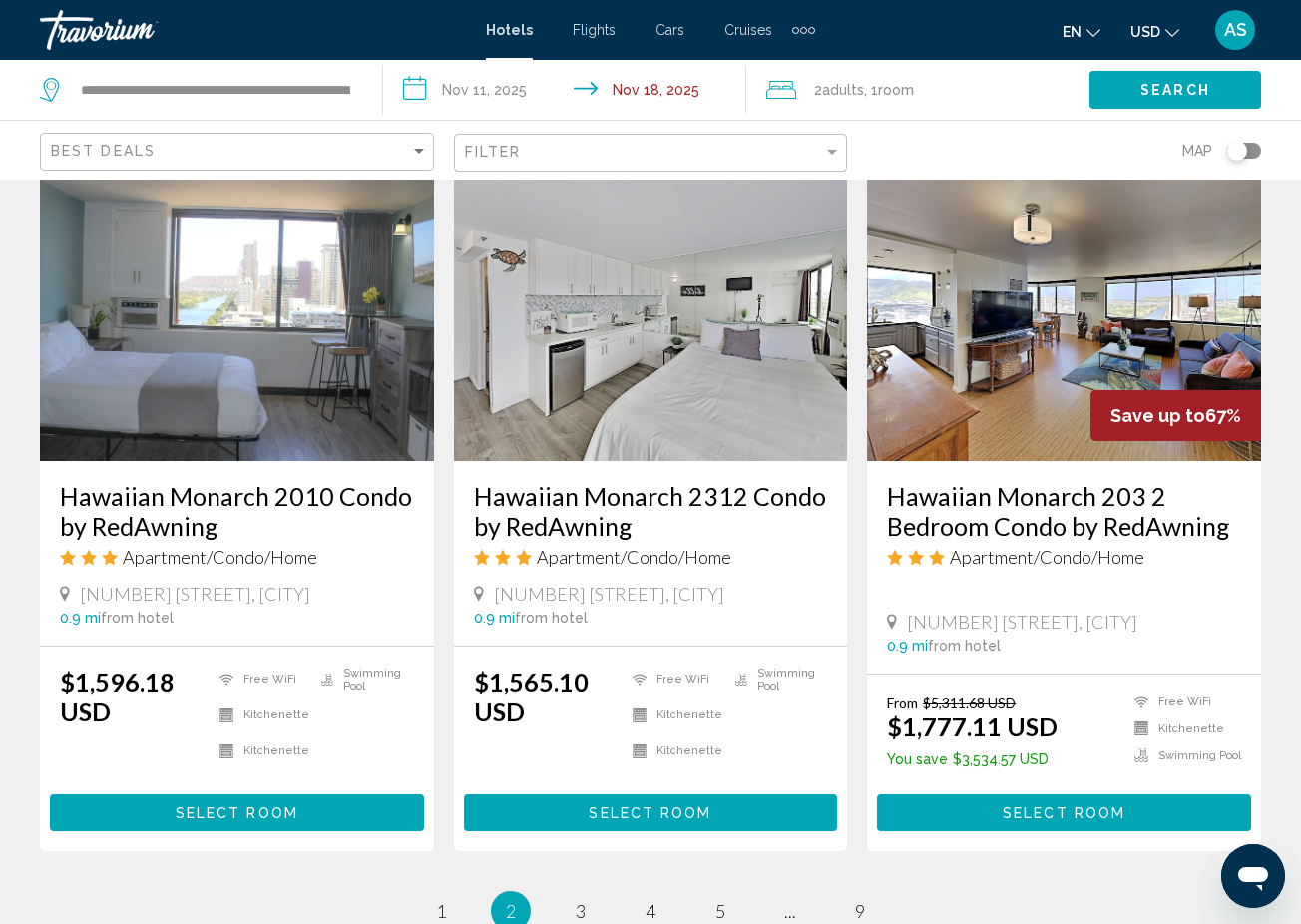 scroll, scrollTop: 2401, scrollLeft: 0, axis: vertical 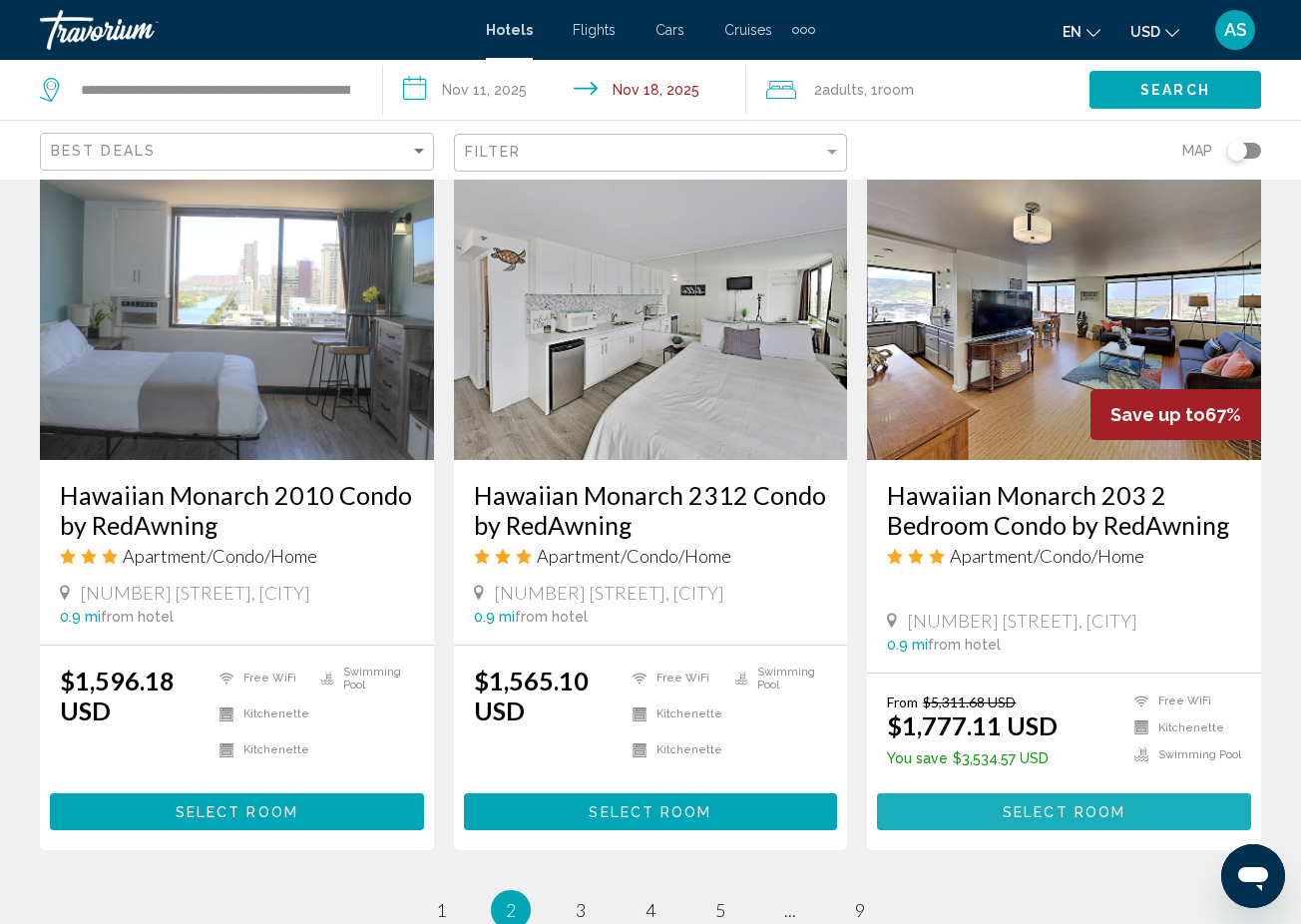 click on "Select Room" at bounding box center [1064, 812] 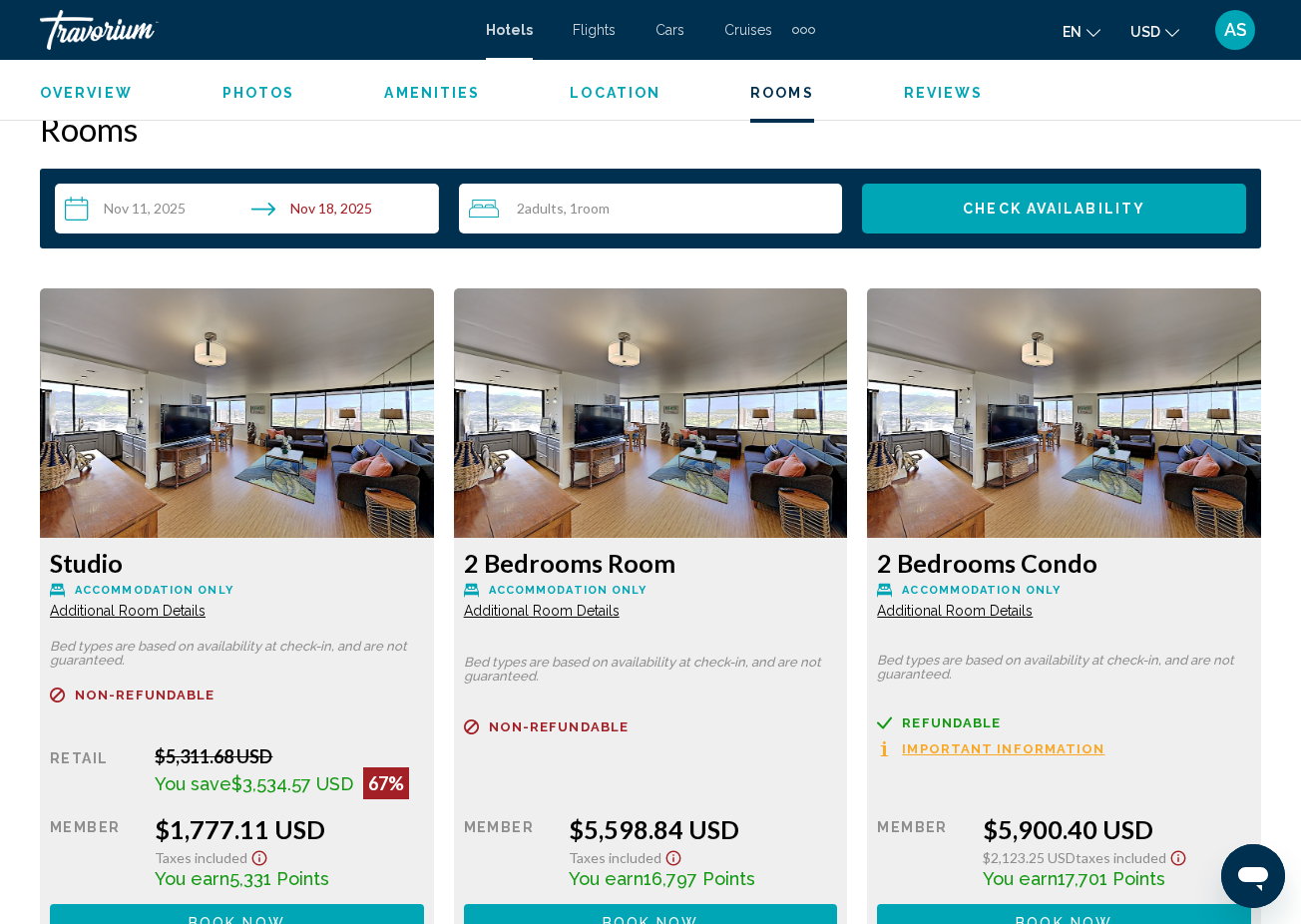scroll, scrollTop: 2888, scrollLeft: 0, axis: vertical 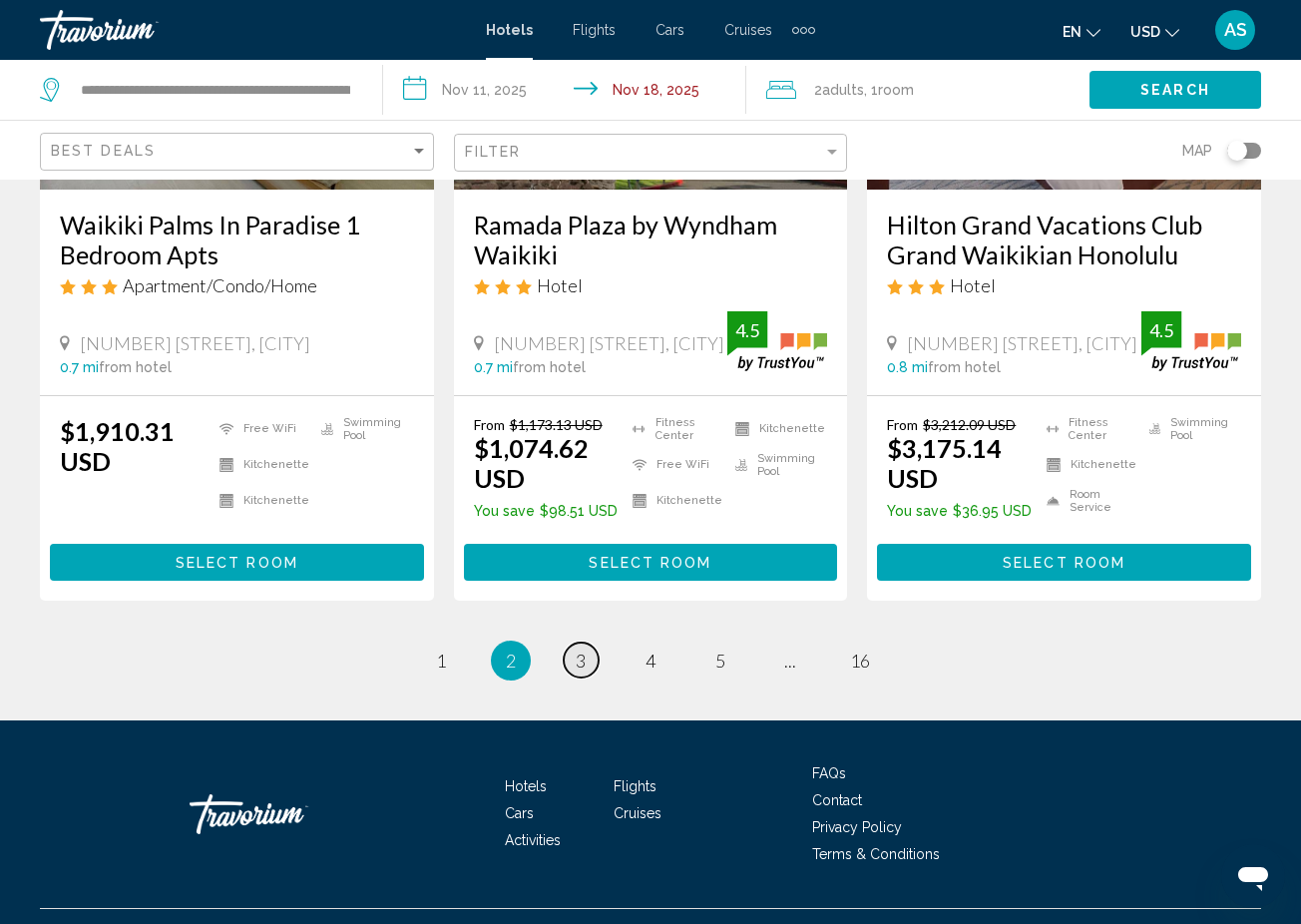 click on "3" at bounding box center (581, 661) 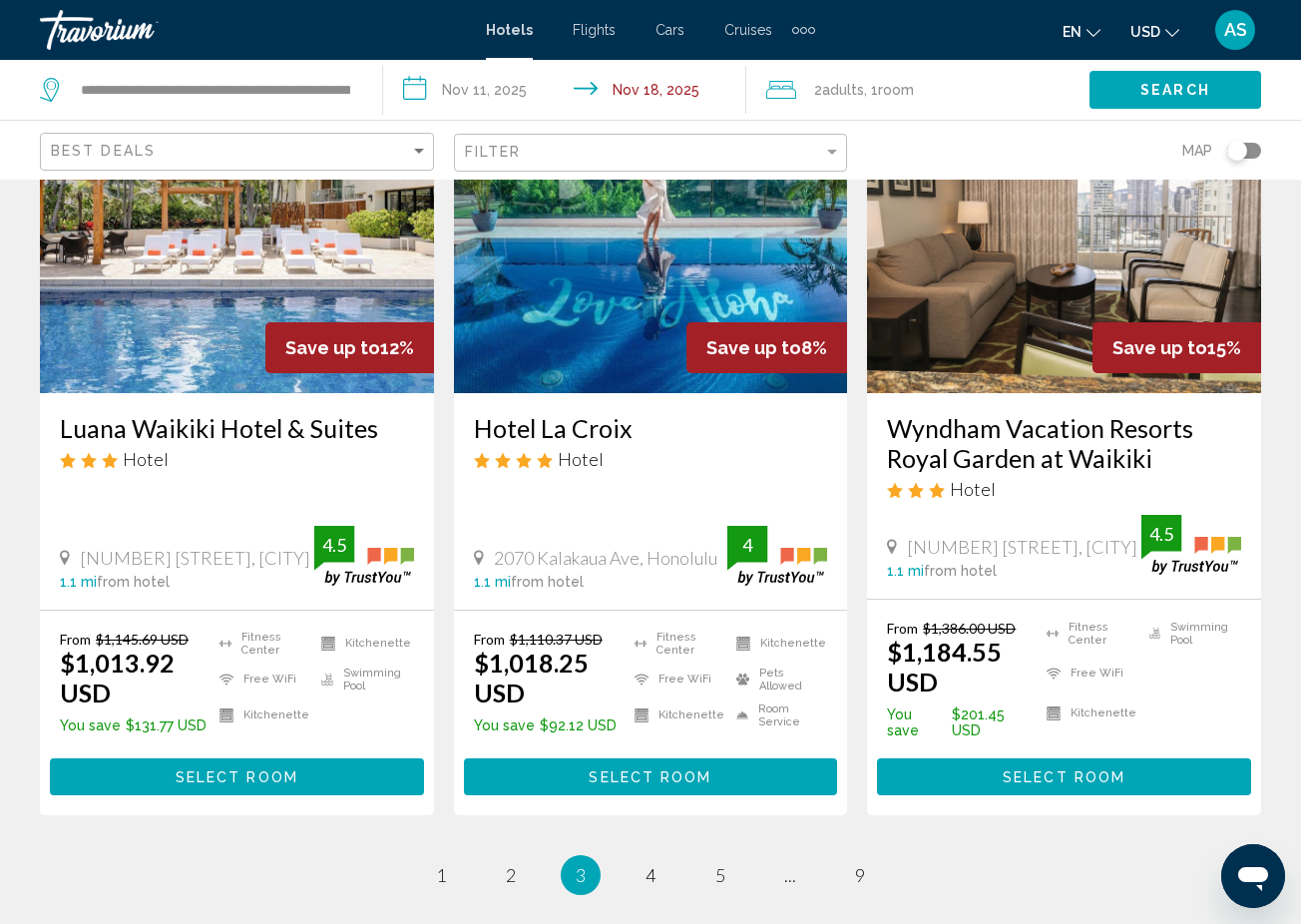 scroll, scrollTop: 2449, scrollLeft: 0, axis: vertical 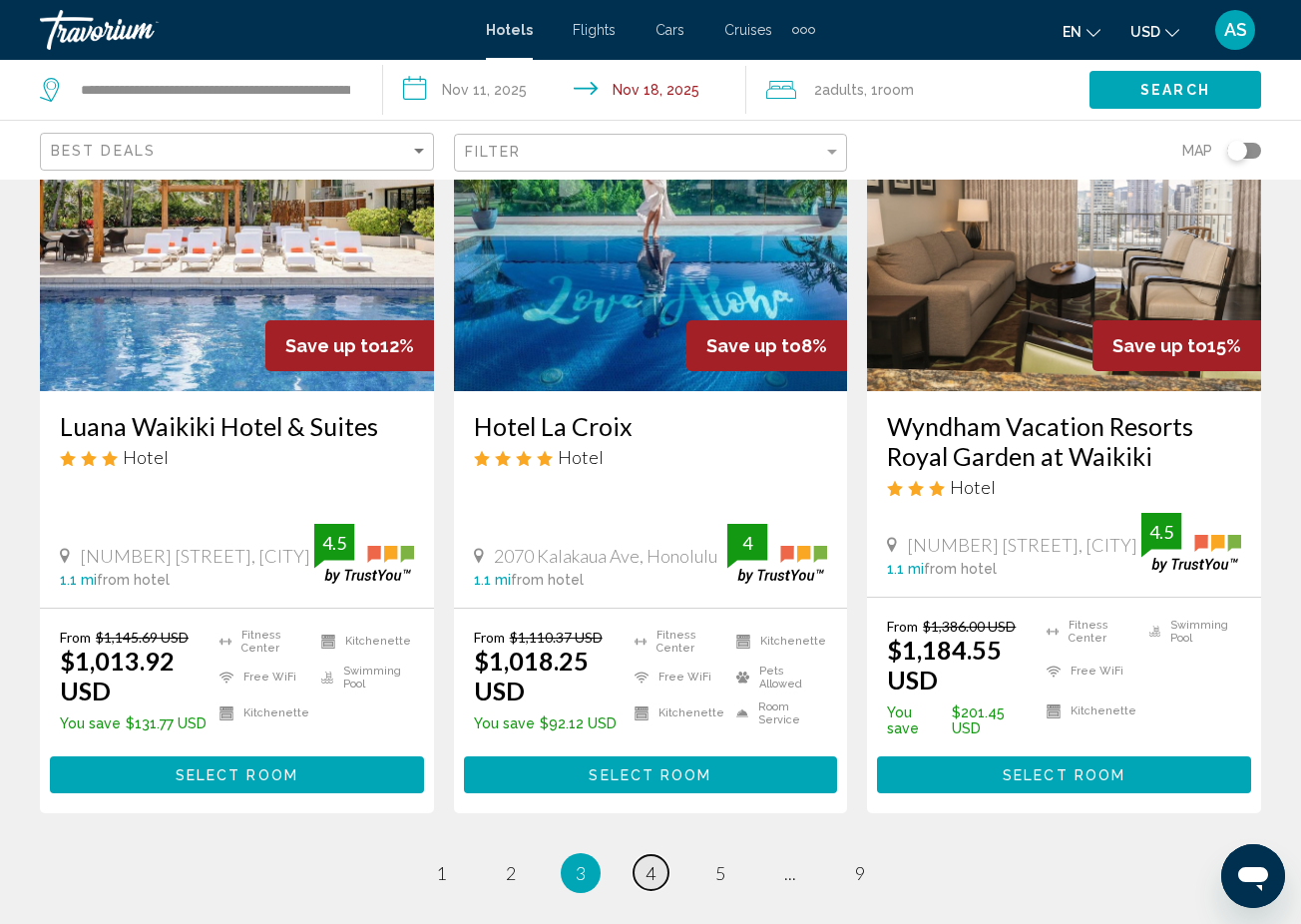 click on "4" at bounding box center [650, 873] 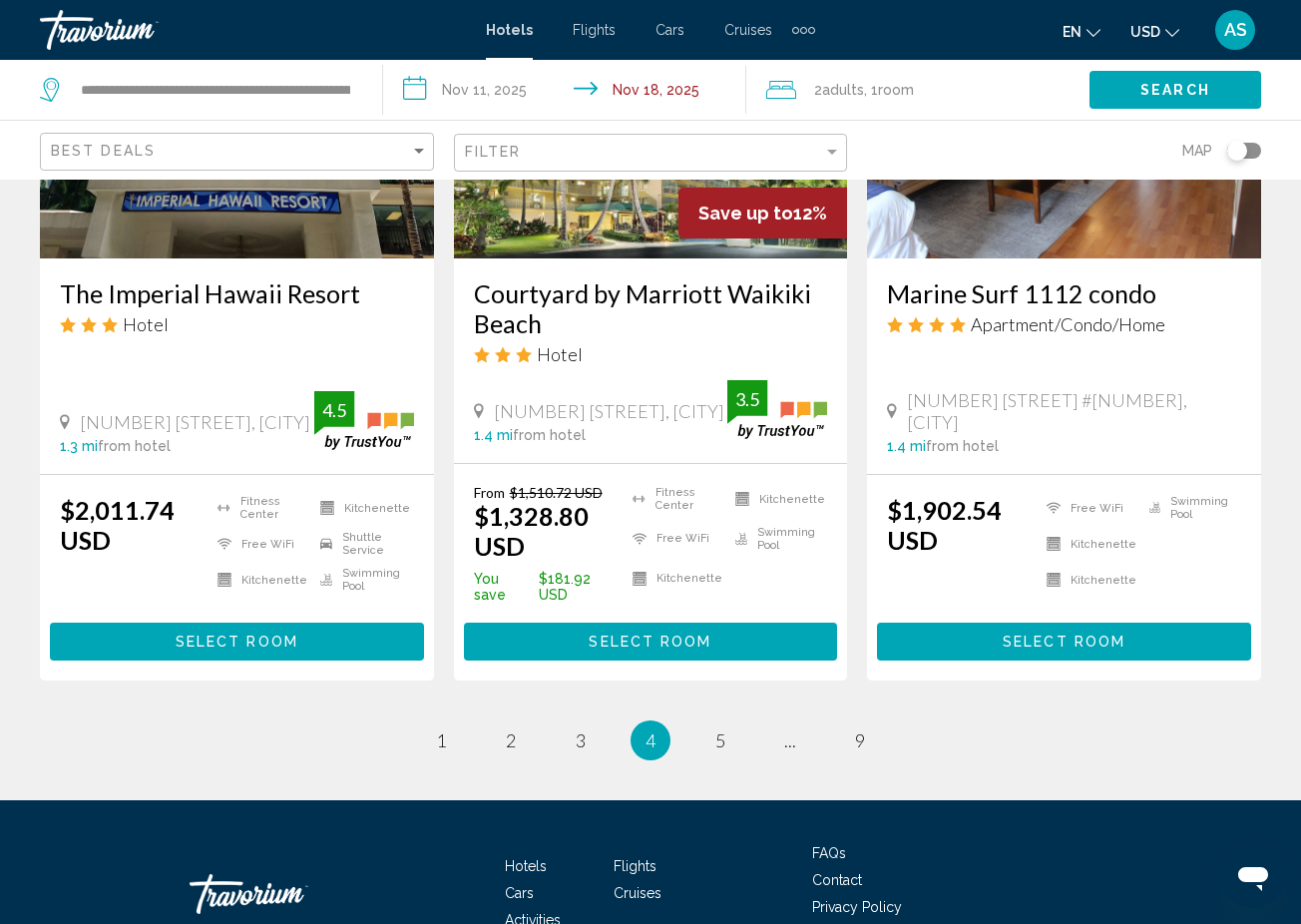 scroll, scrollTop: 2627, scrollLeft: 0, axis: vertical 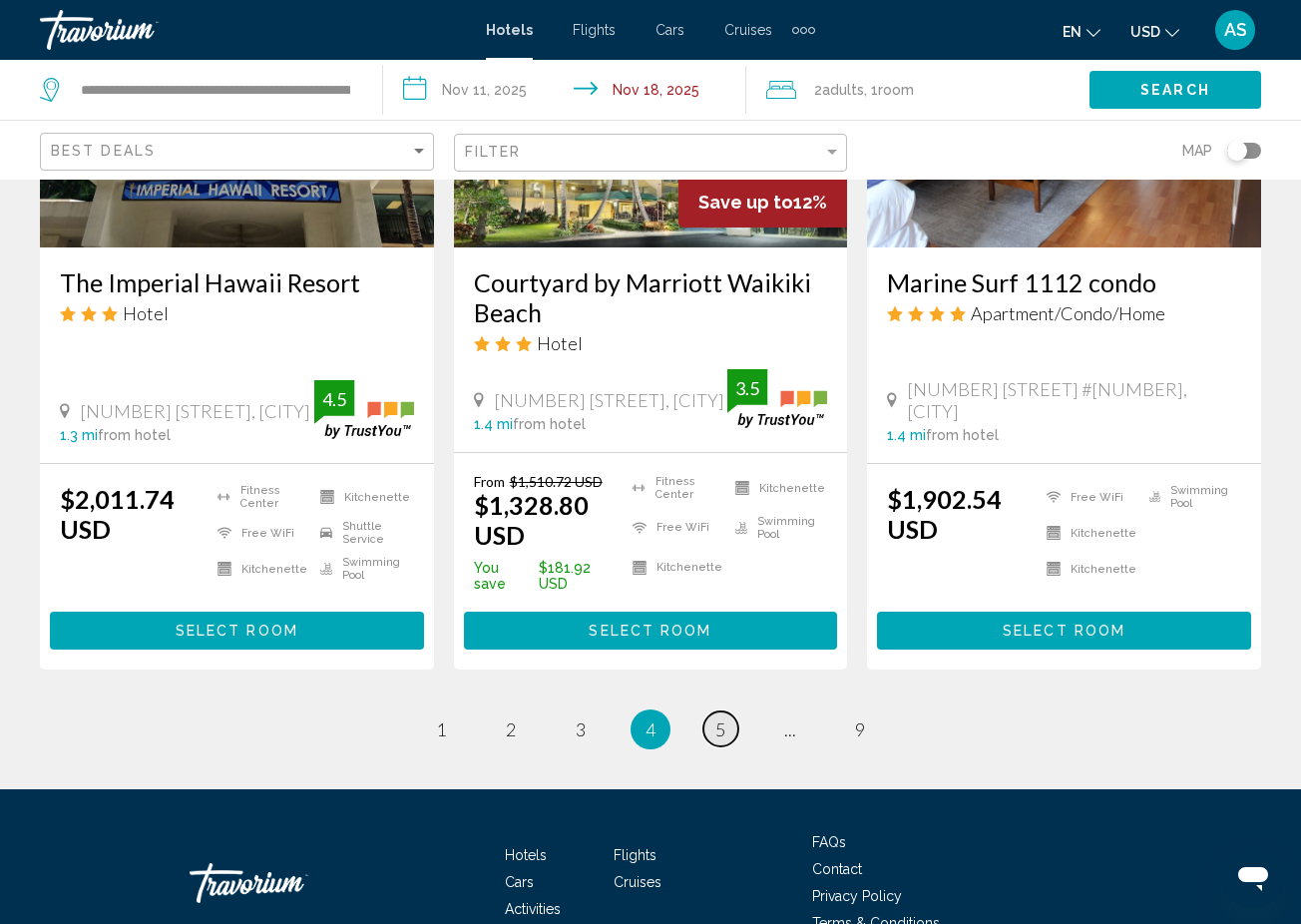 click on "5" at bounding box center (720, 729) 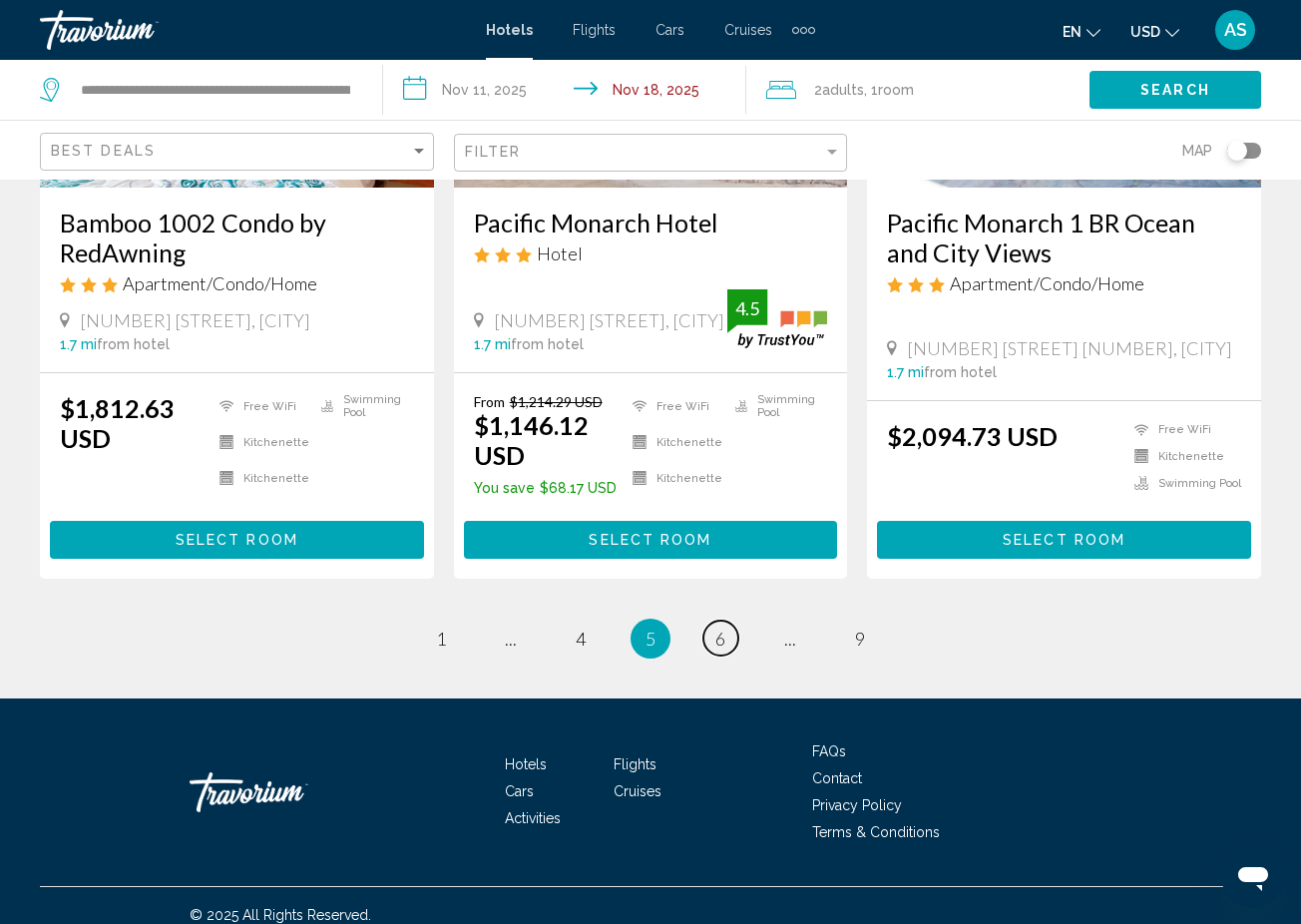 scroll, scrollTop: 2707, scrollLeft: 0, axis: vertical 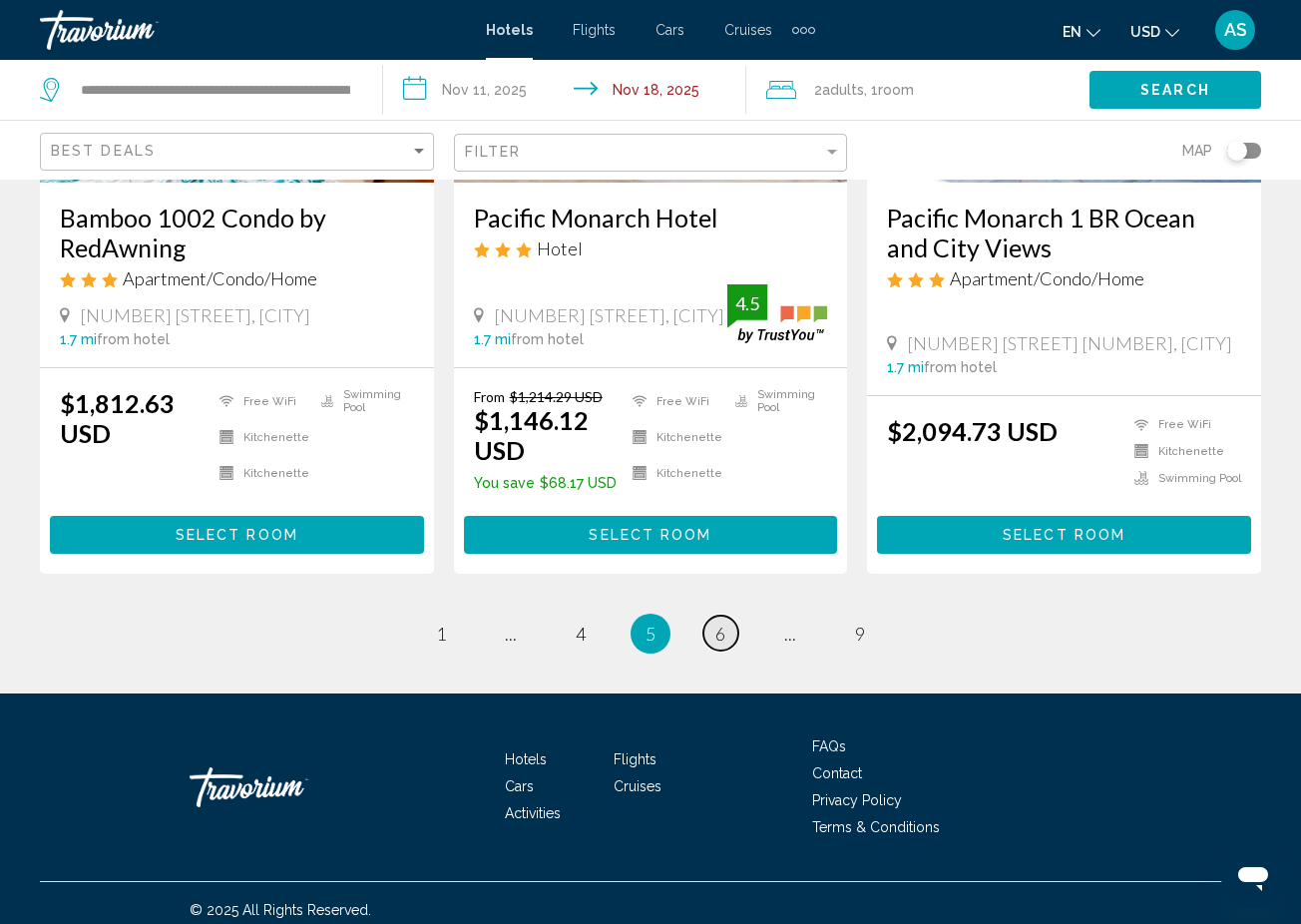 click on "6" at bounding box center (720, 634) 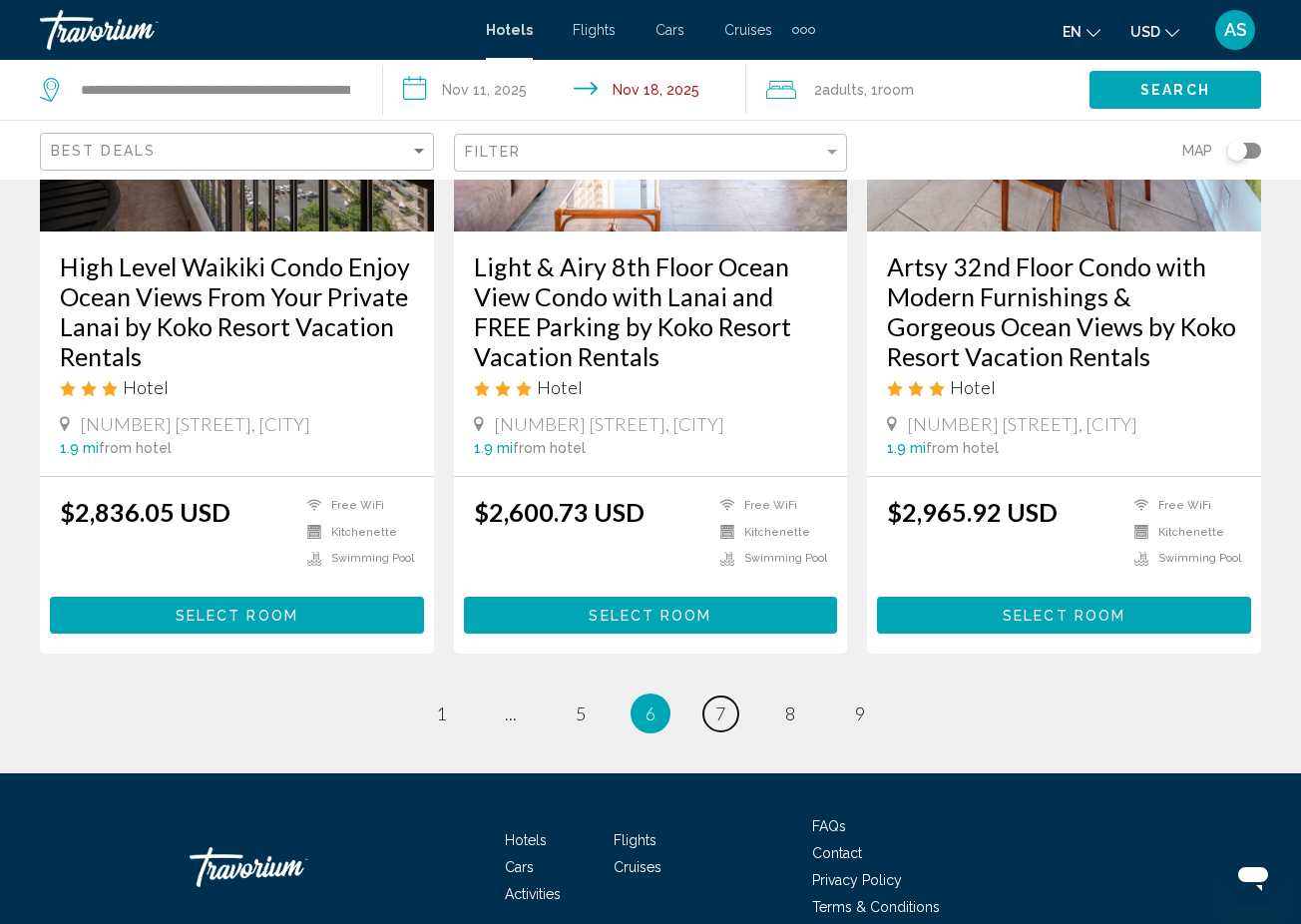 scroll, scrollTop: 2610, scrollLeft: 0, axis: vertical 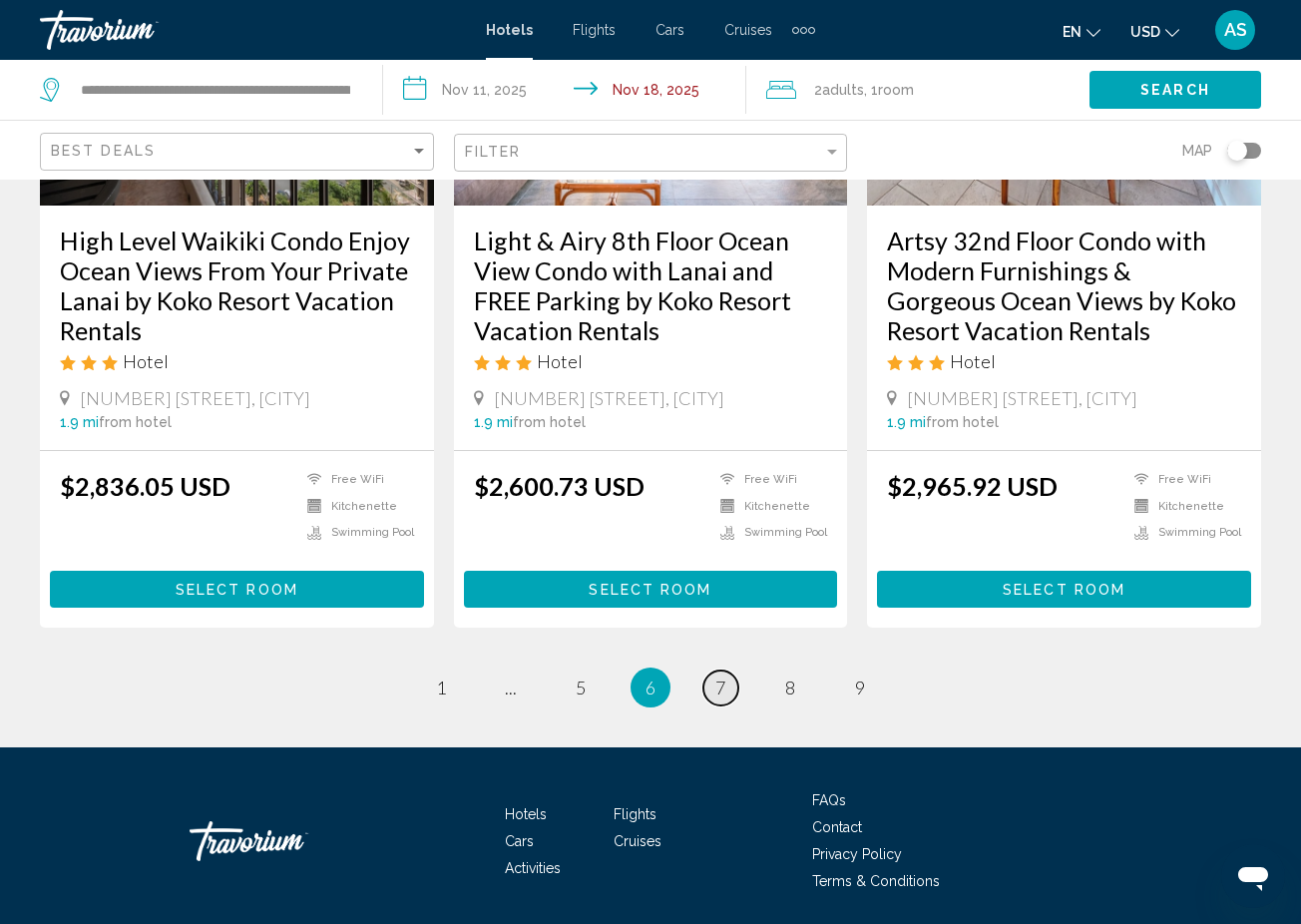 click on "7" at bounding box center [720, 688] 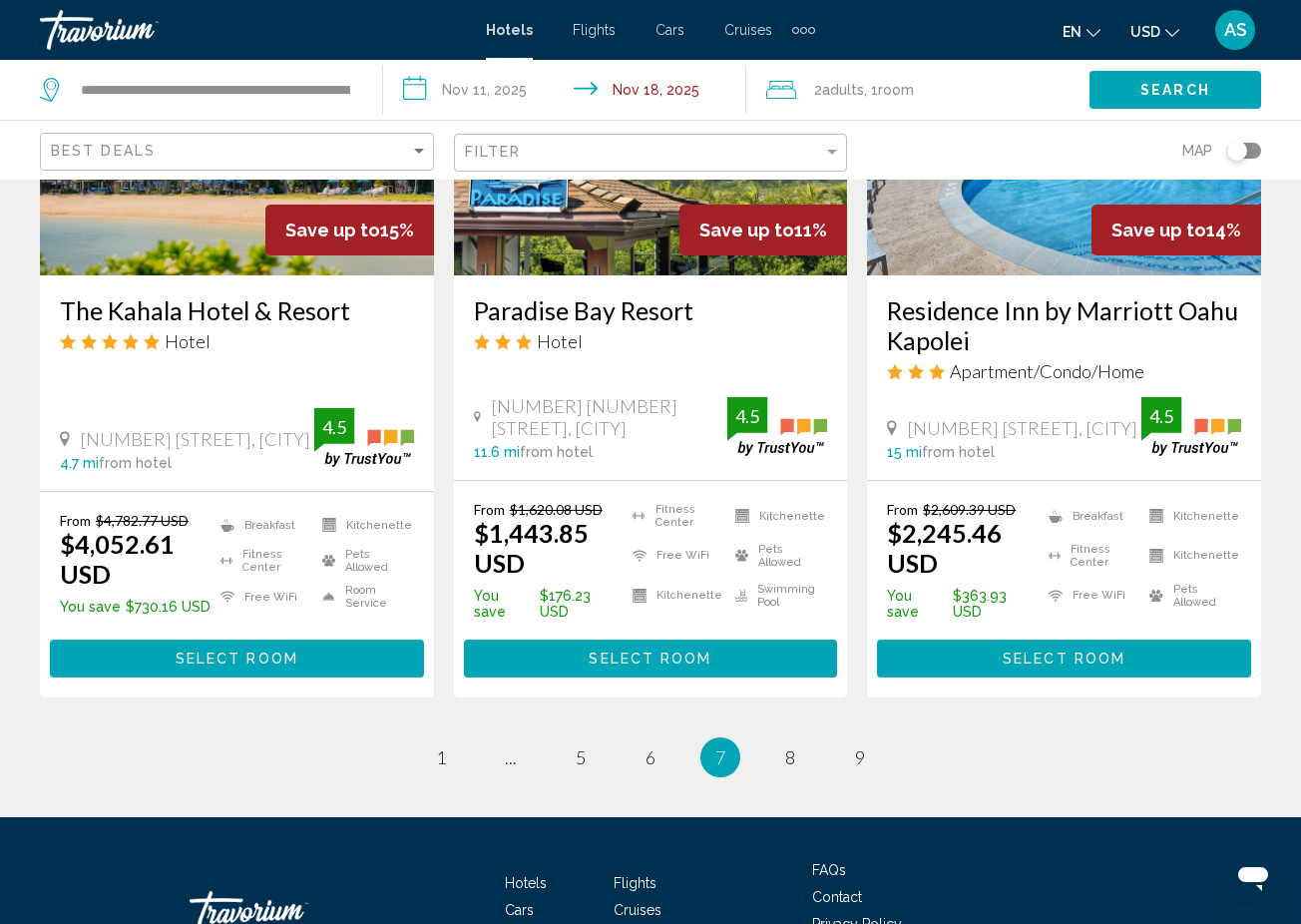 scroll, scrollTop: 2542, scrollLeft: 0, axis: vertical 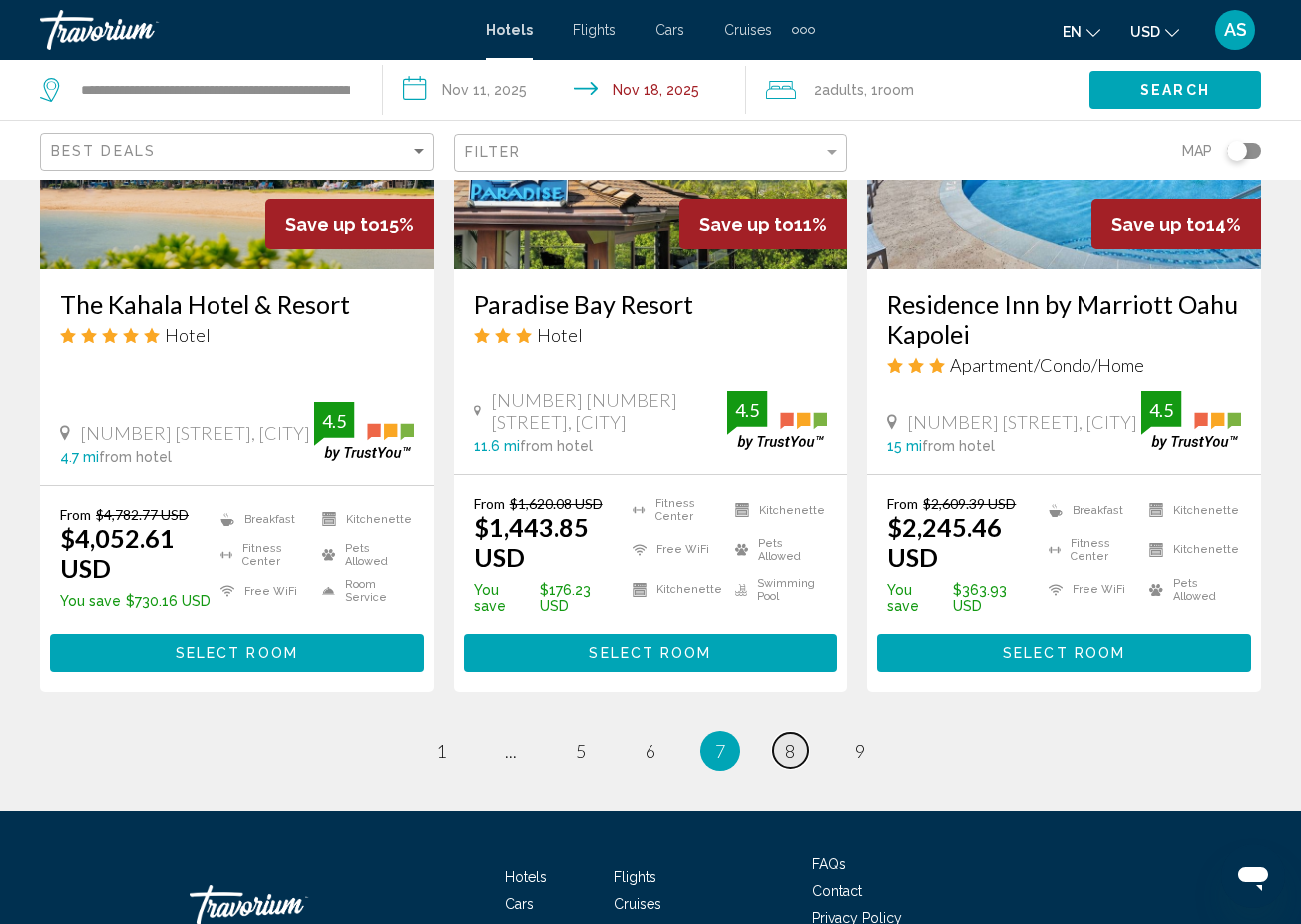 click on "page  8" at bounding box center (790, 750) 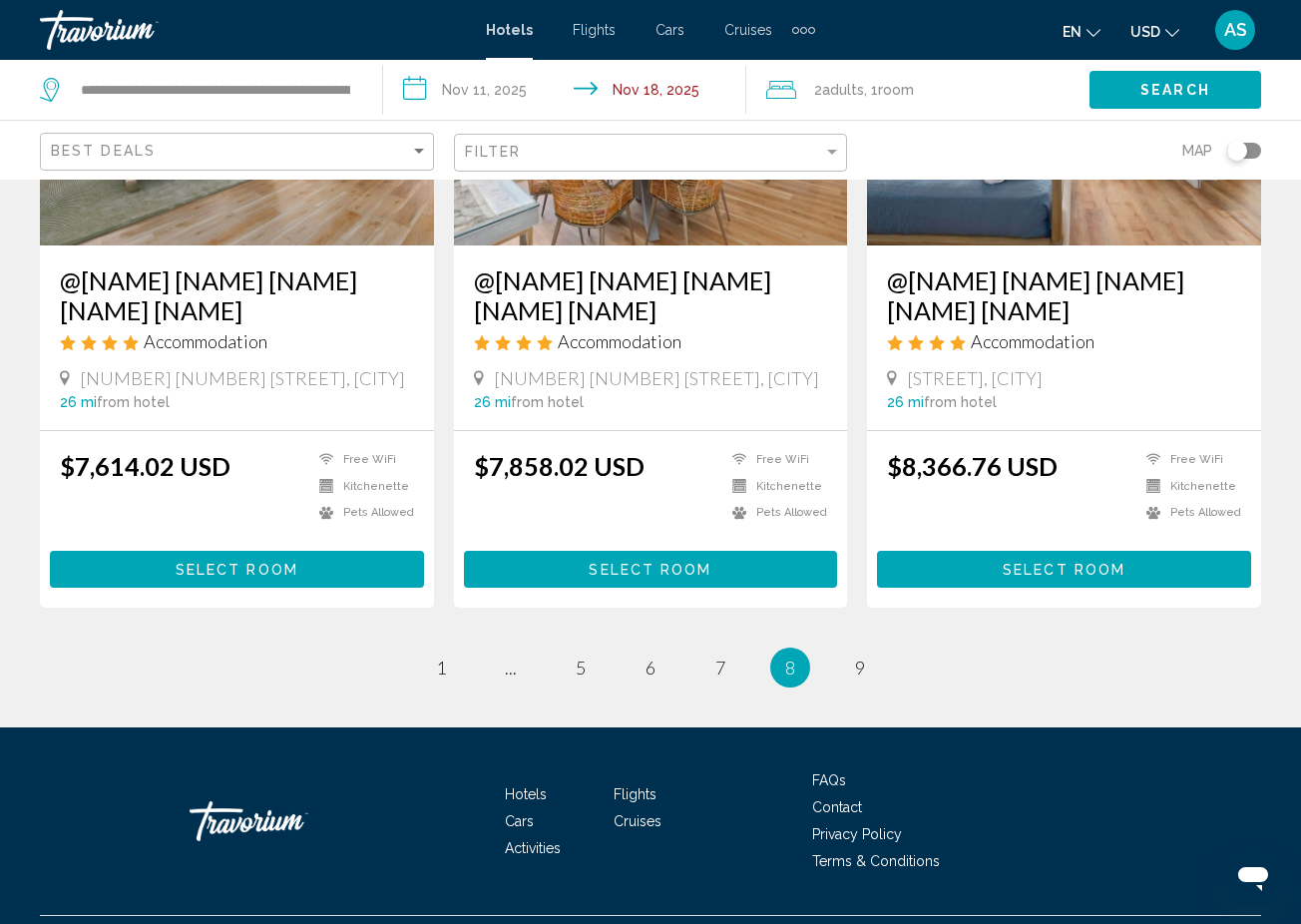 scroll, scrollTop: 2528, scrollLeft: 0, axis: vertical 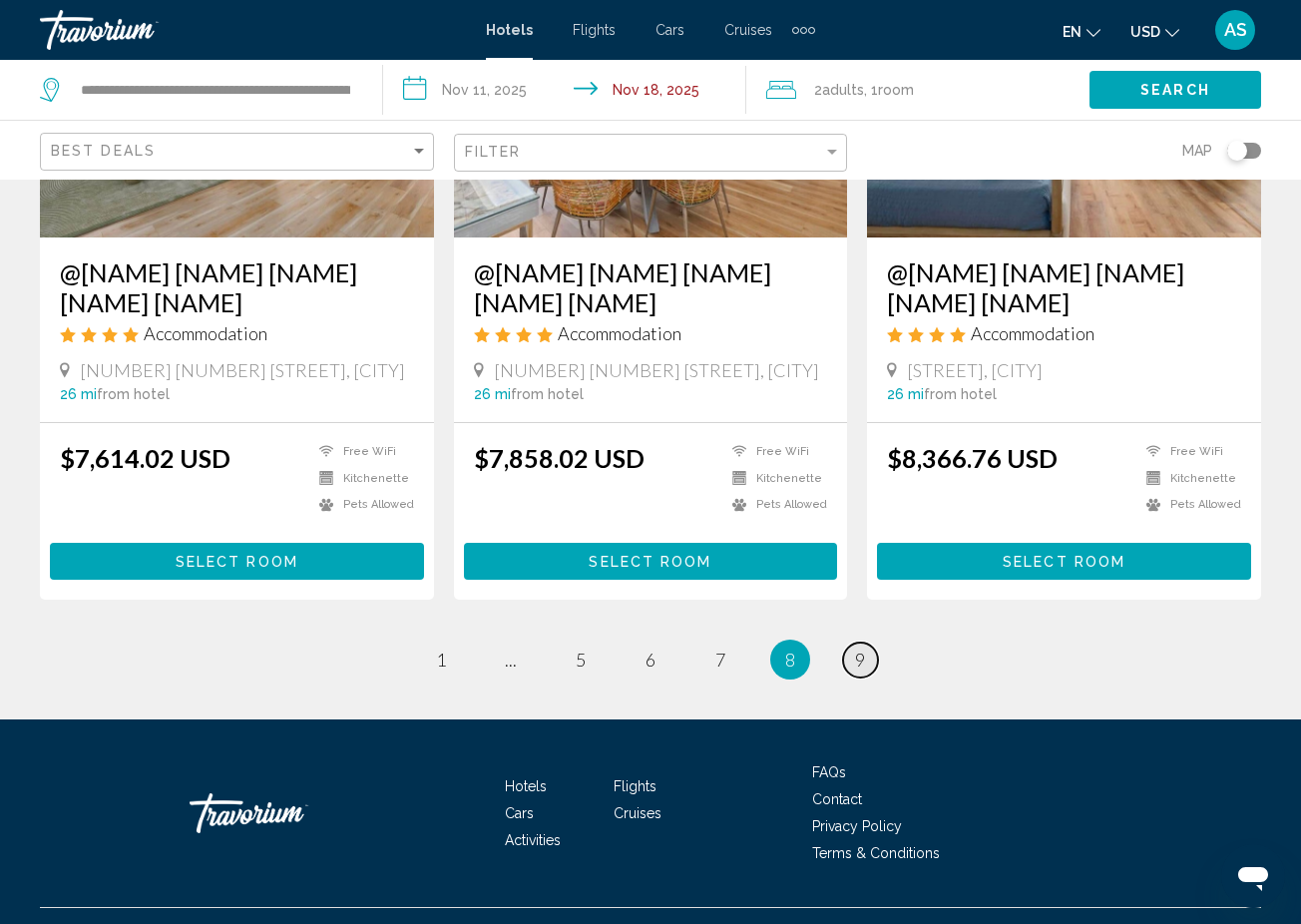 click on "9" at bounding box center [860, 660] 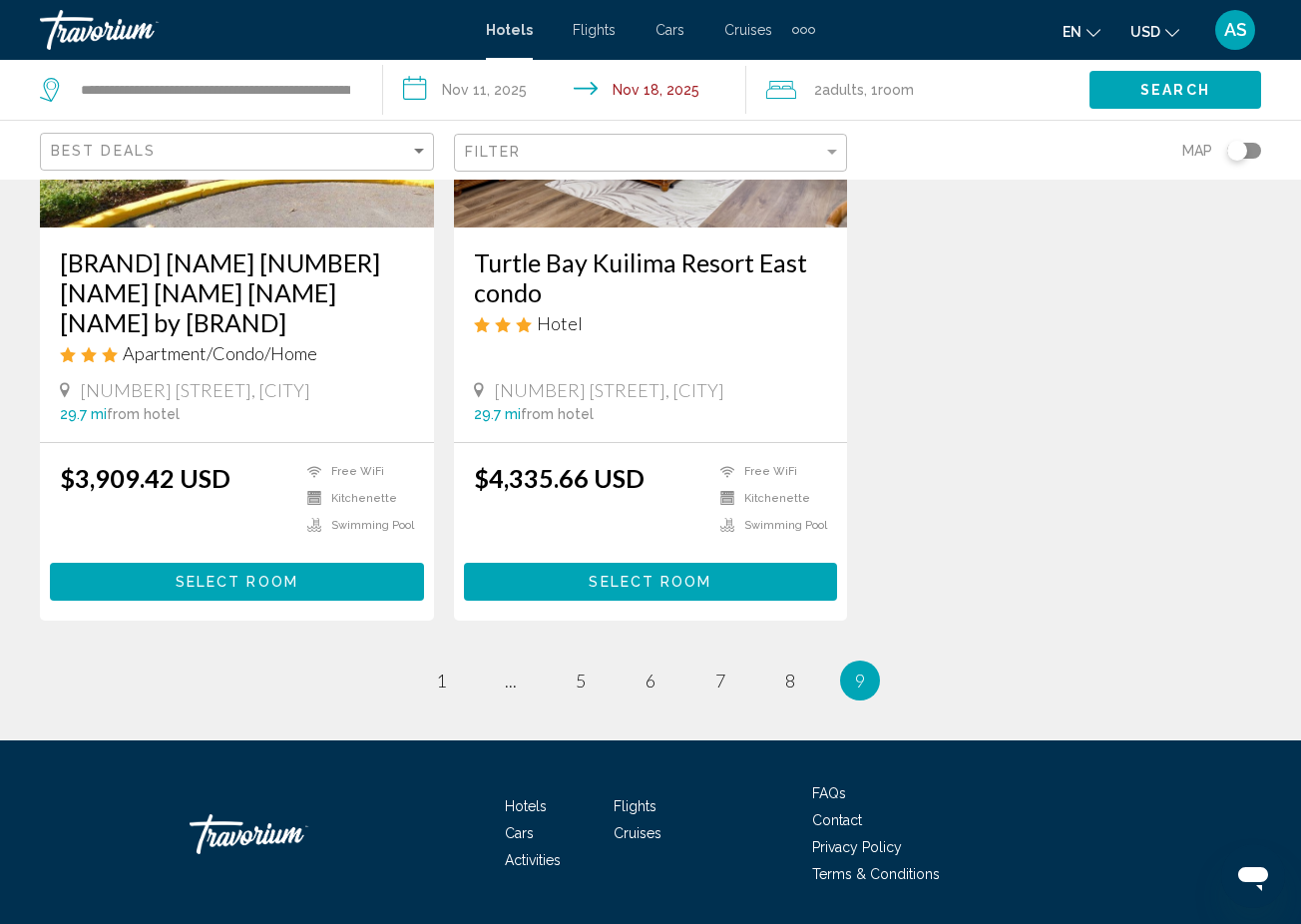 scroll, scrollTop: 1122, scrollLeft: 0, axis: vertical 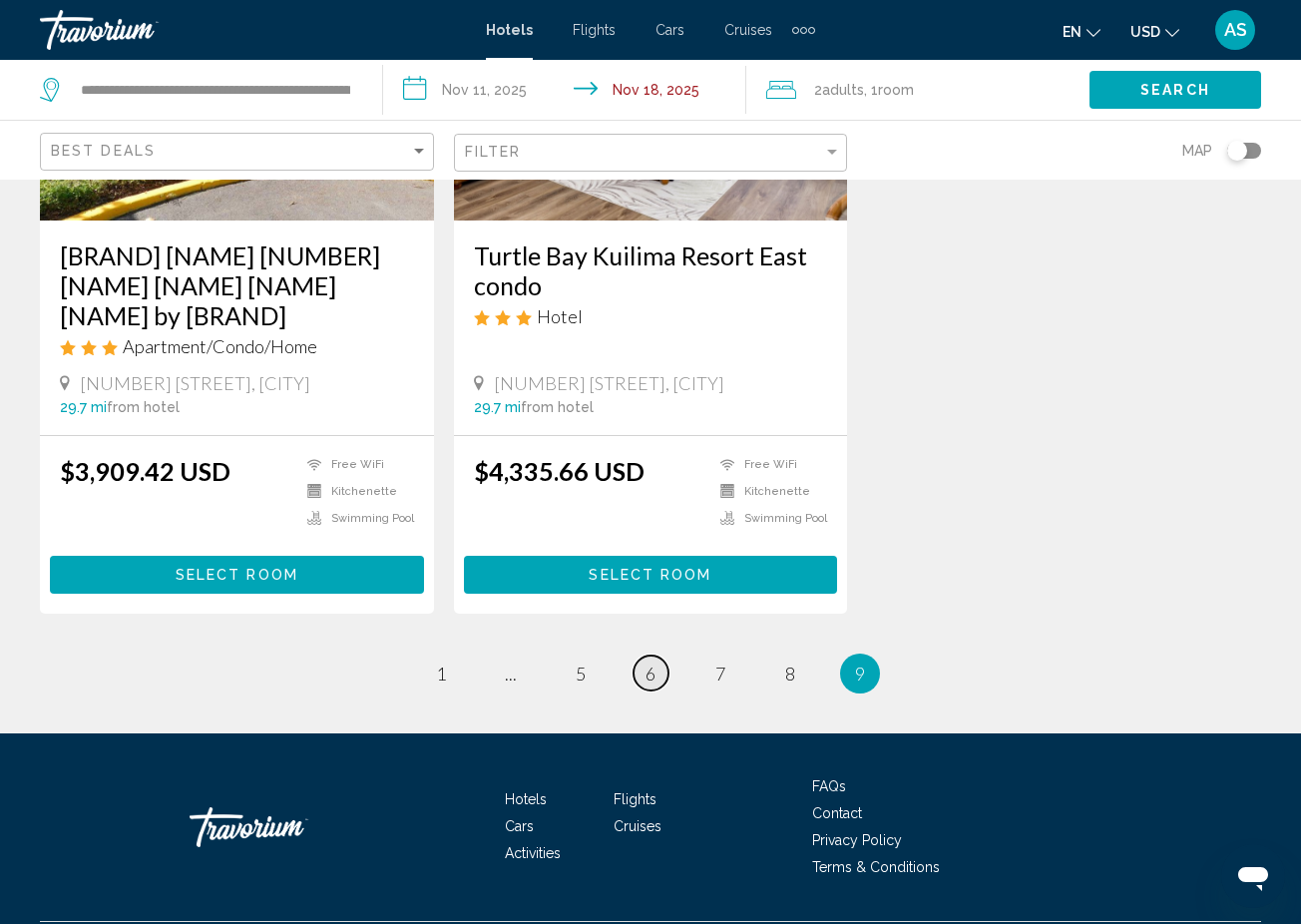 click on "page  6" at bounding box center [650, 673] 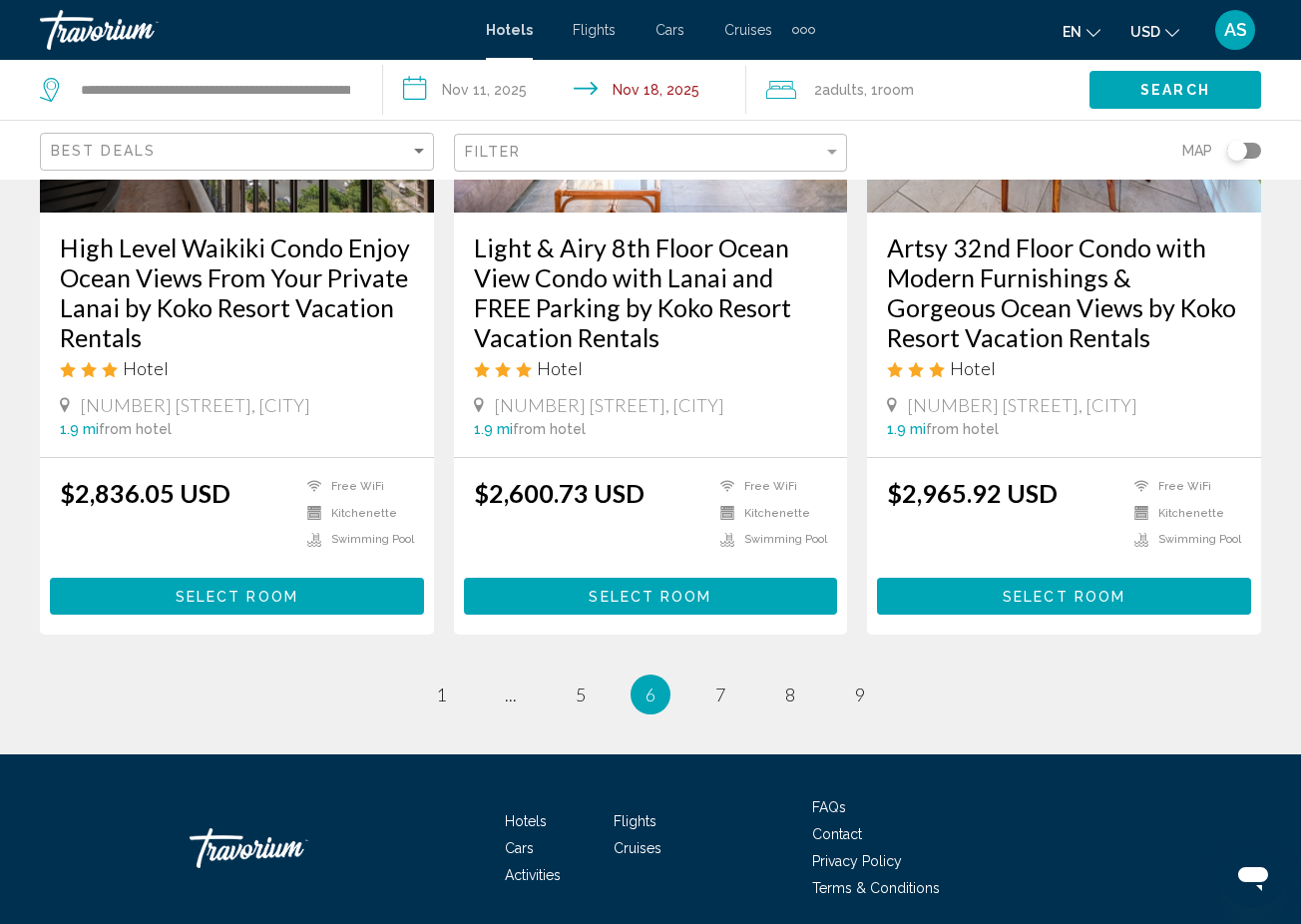 scroll, scrollTop: 2649, scrollLeft: 0, axis: vertical 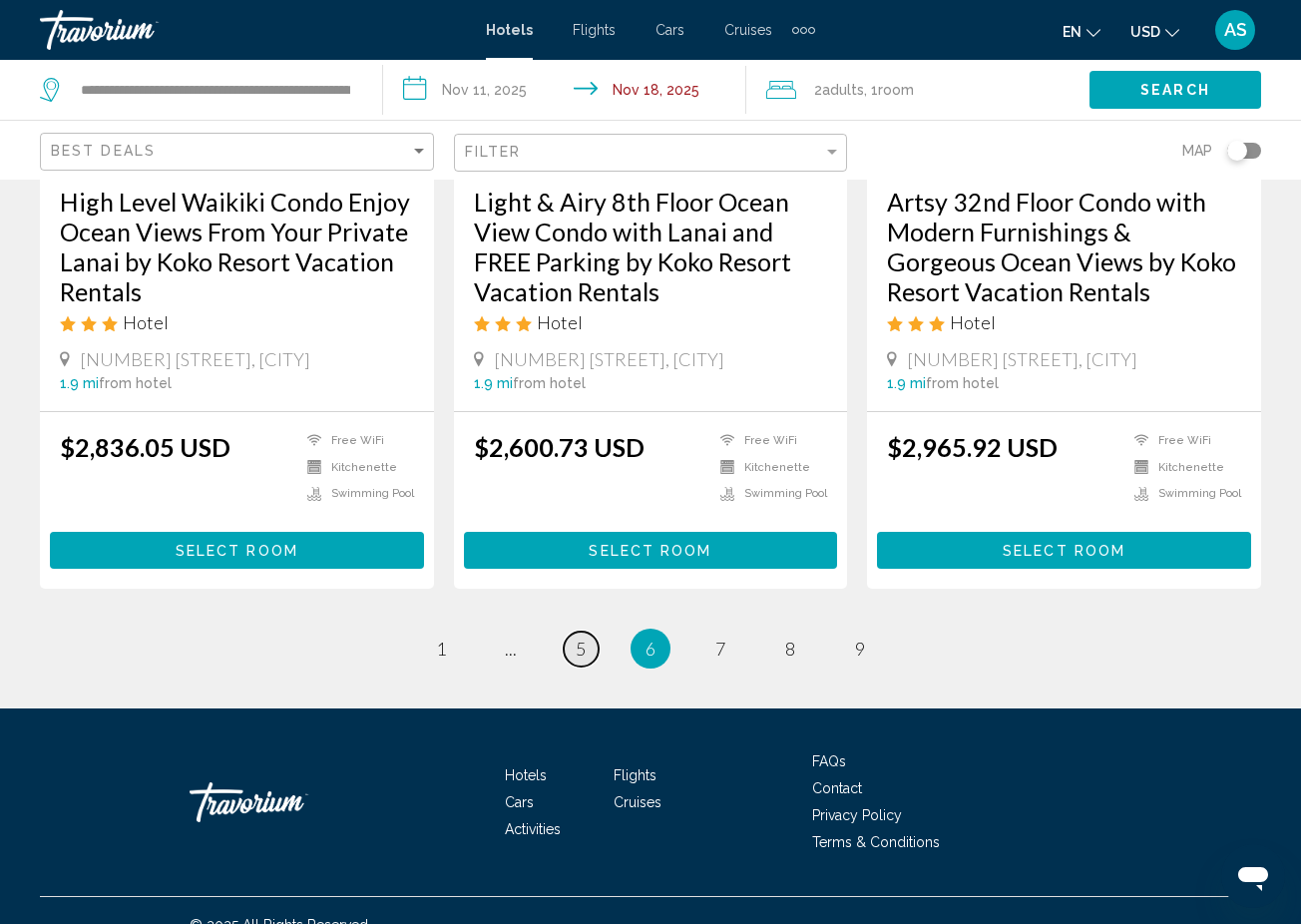 click on "page  5" at bounding box center [581, 649] 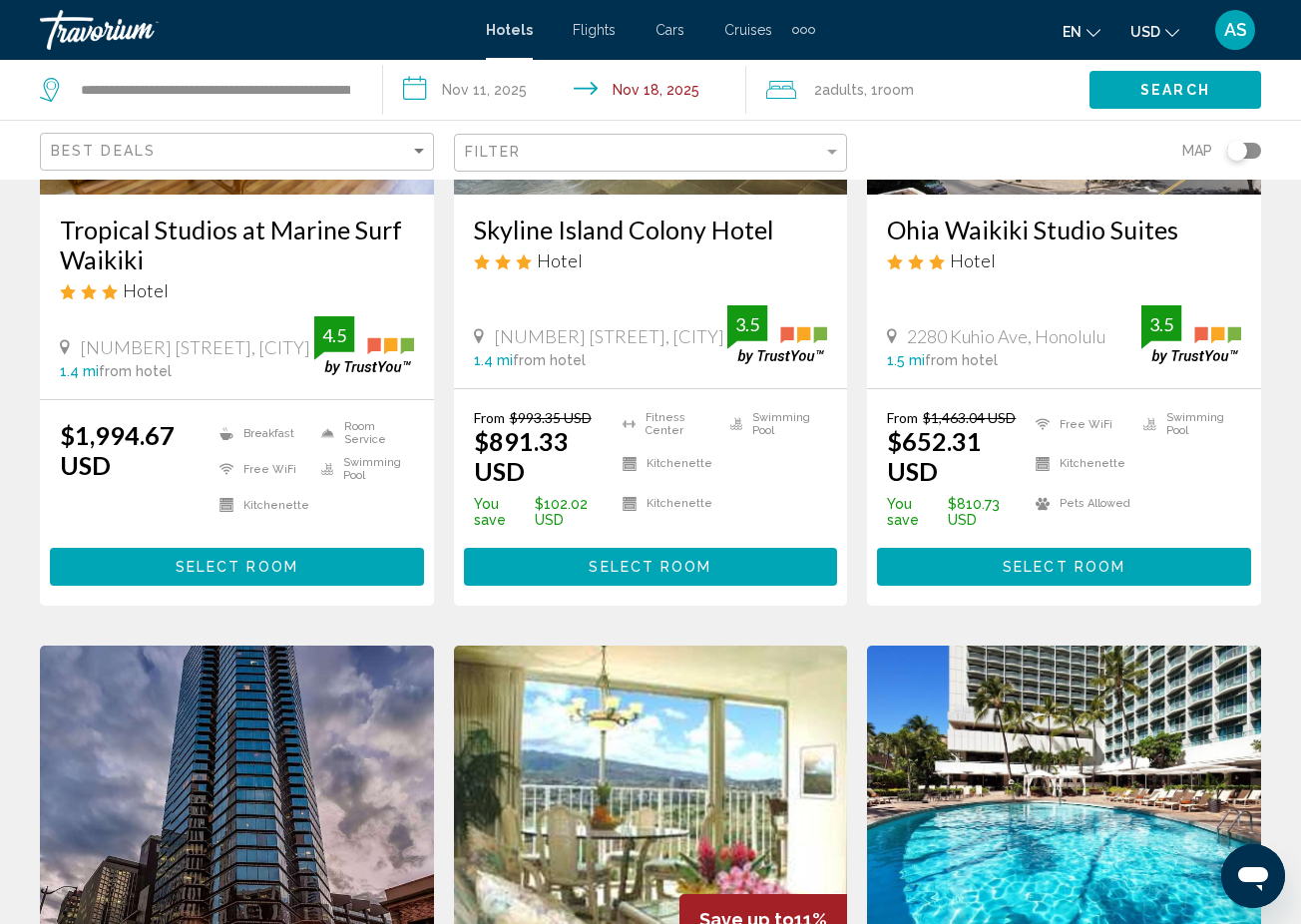 scroll, scrollTop: 376, scrollLeft: 0, axis: vertical 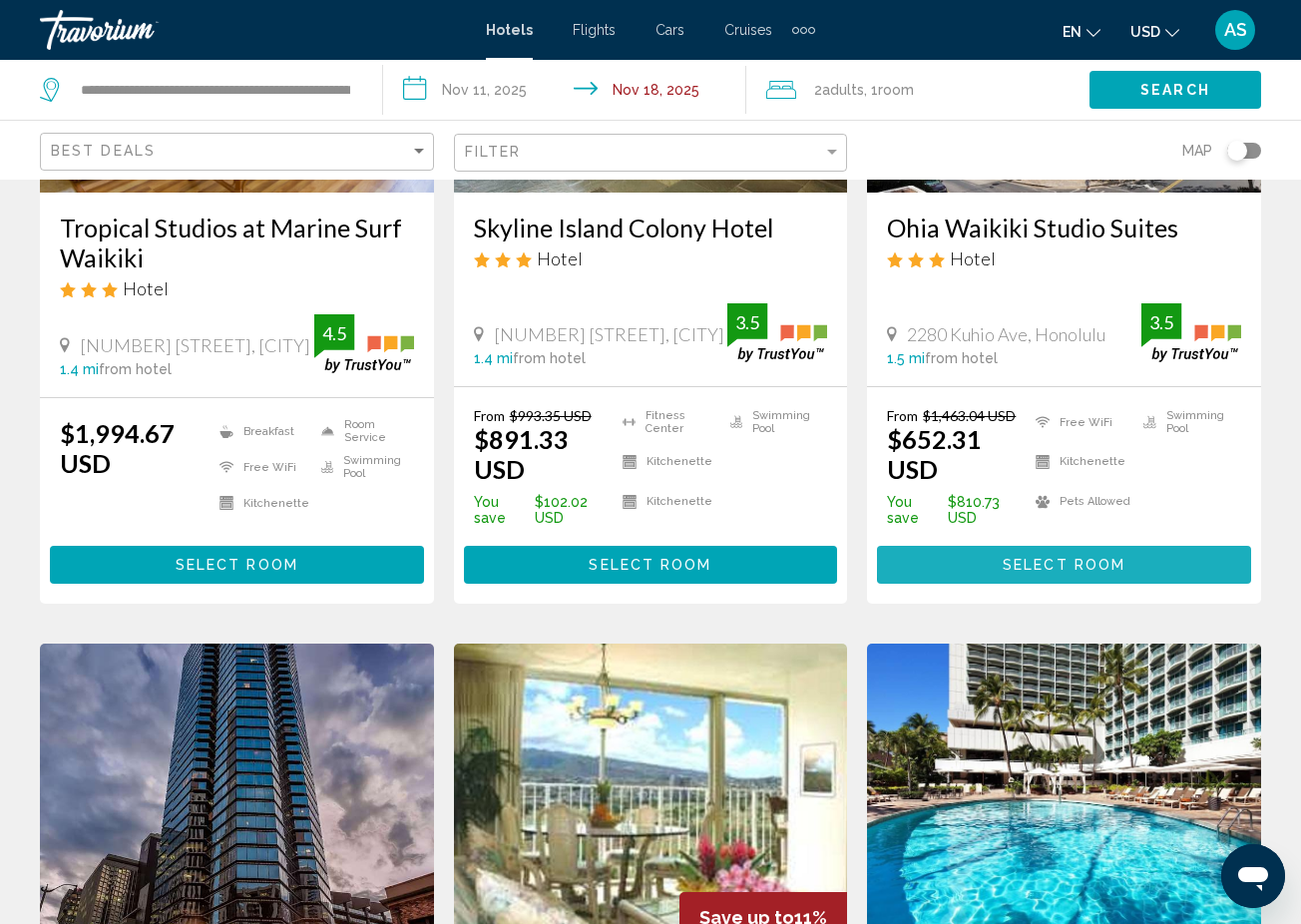 click on "Select Room" at bounding box center (1064, 564) 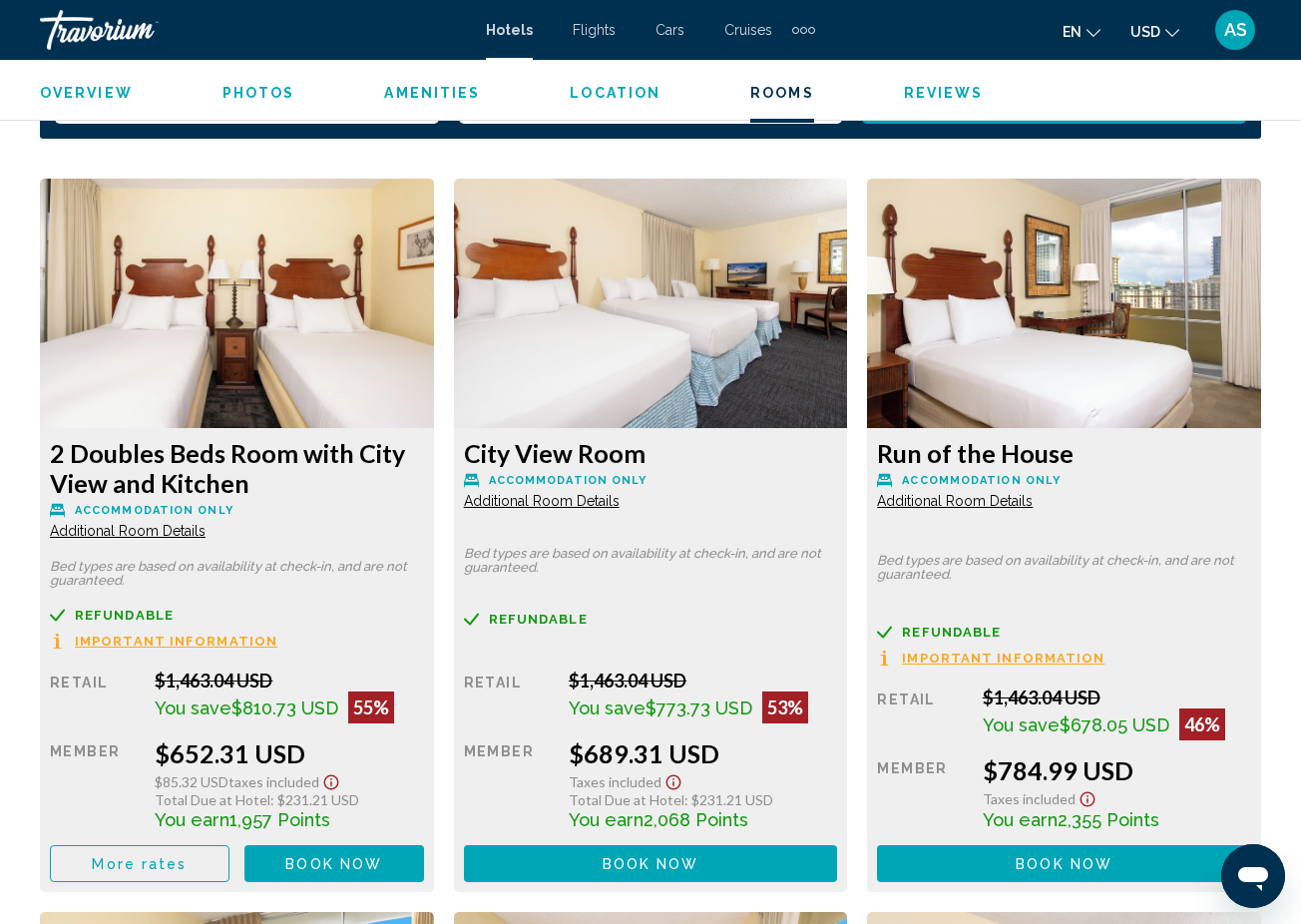scroll, scrollTop: 3004, scrollLeft: 0, axis: vertical 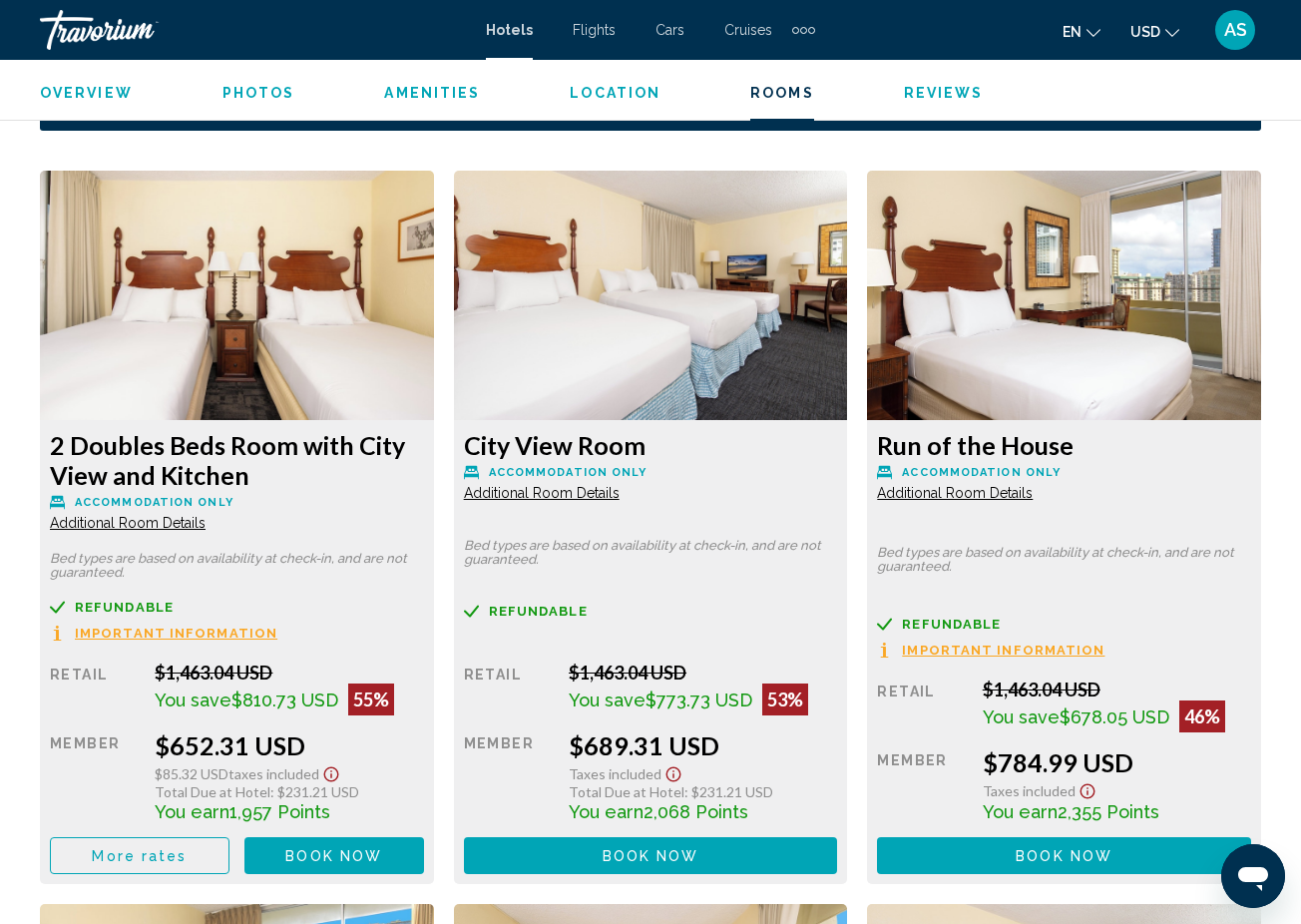 drag, startPoint x: 52, startPoint y: 443, endPoint x: 252, endPoint y: 472, distance: 202.09156 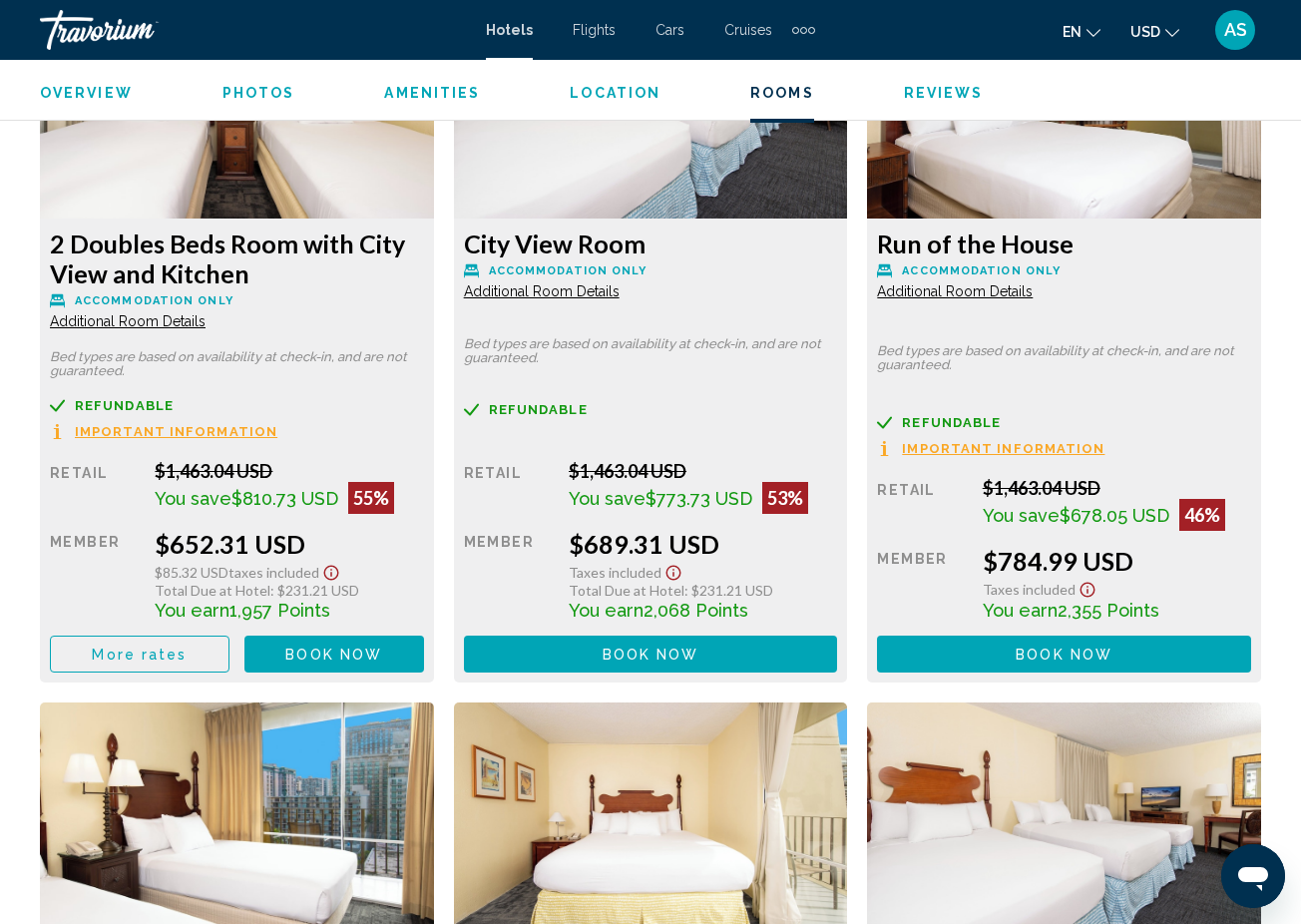 scroll, scrollTop: 3208, scrollLeft: 0, axis: vertical 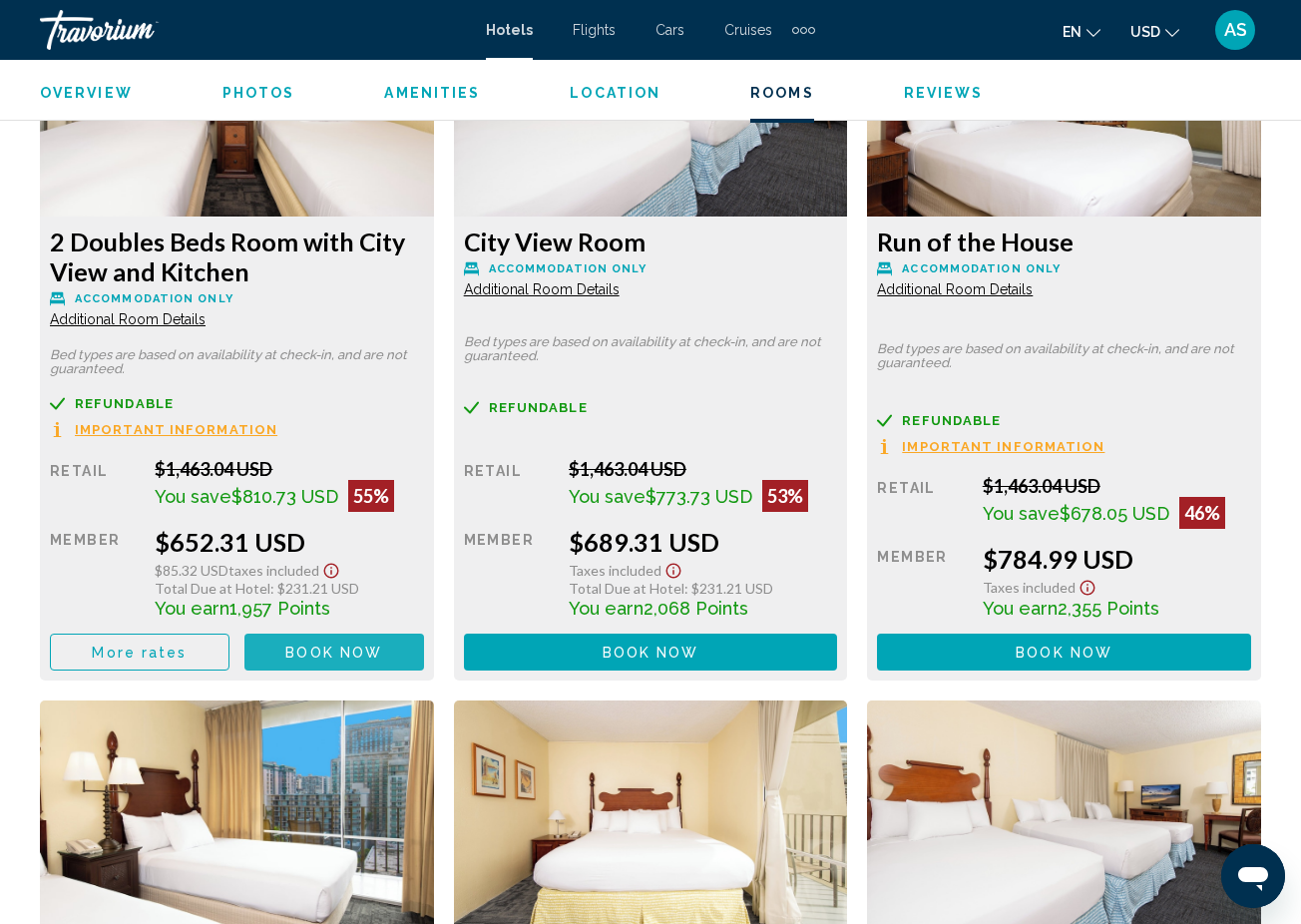 click on "Book now" at bounding box center [333, 653] 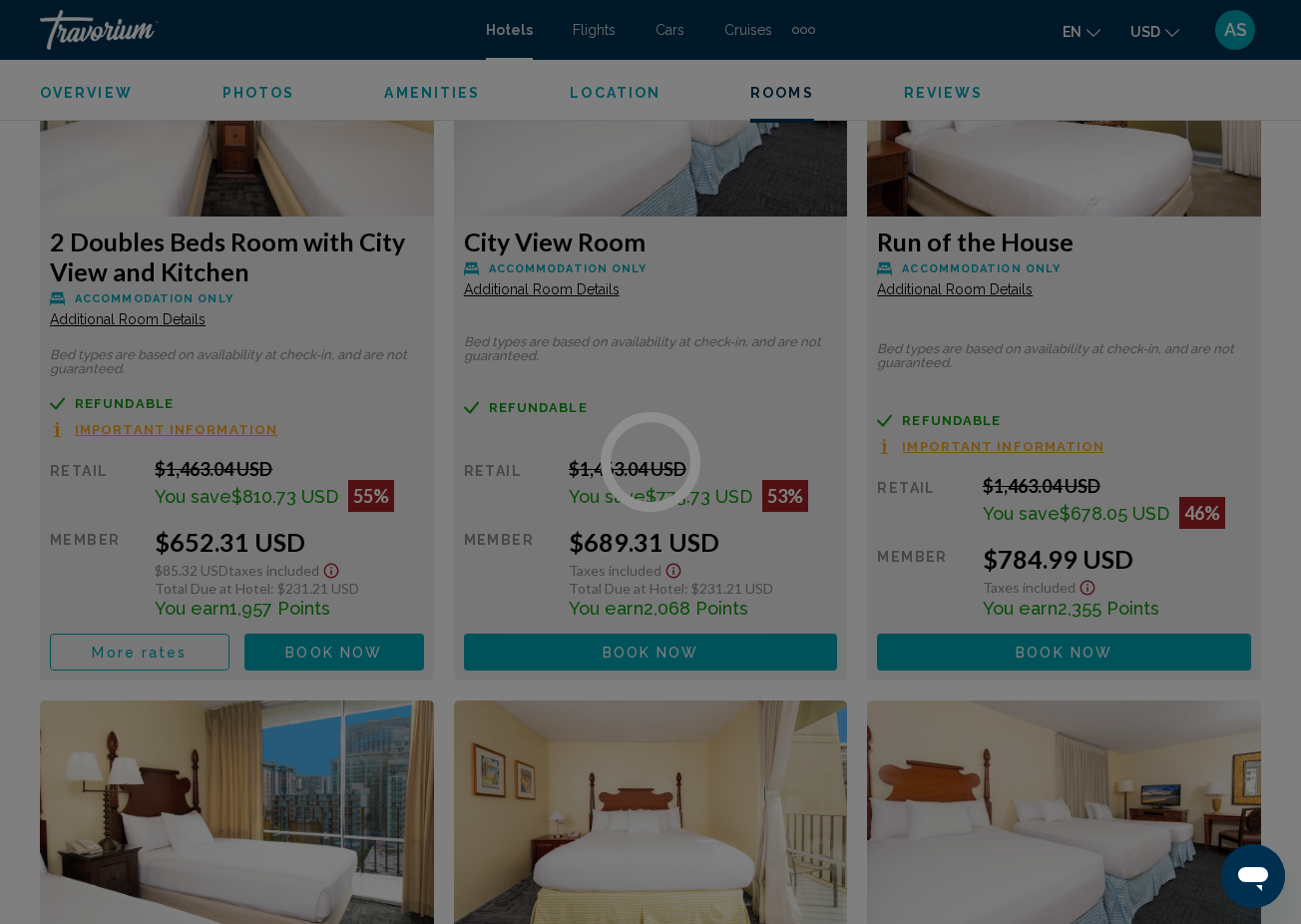 scroll, scrollTop: 0, scrollLeft: 0, axis: both 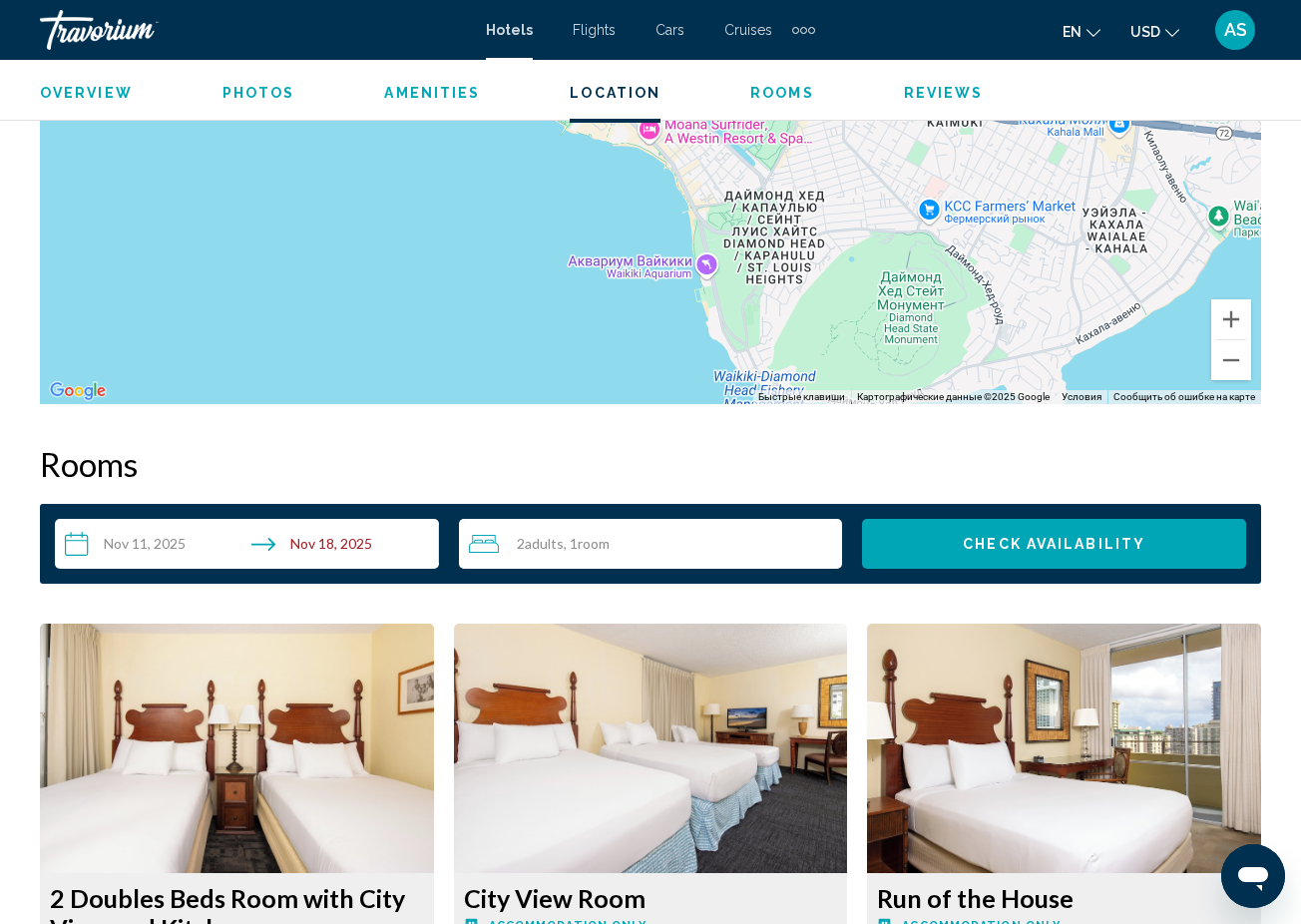 click on "**********" at bounding box center [250, 547] 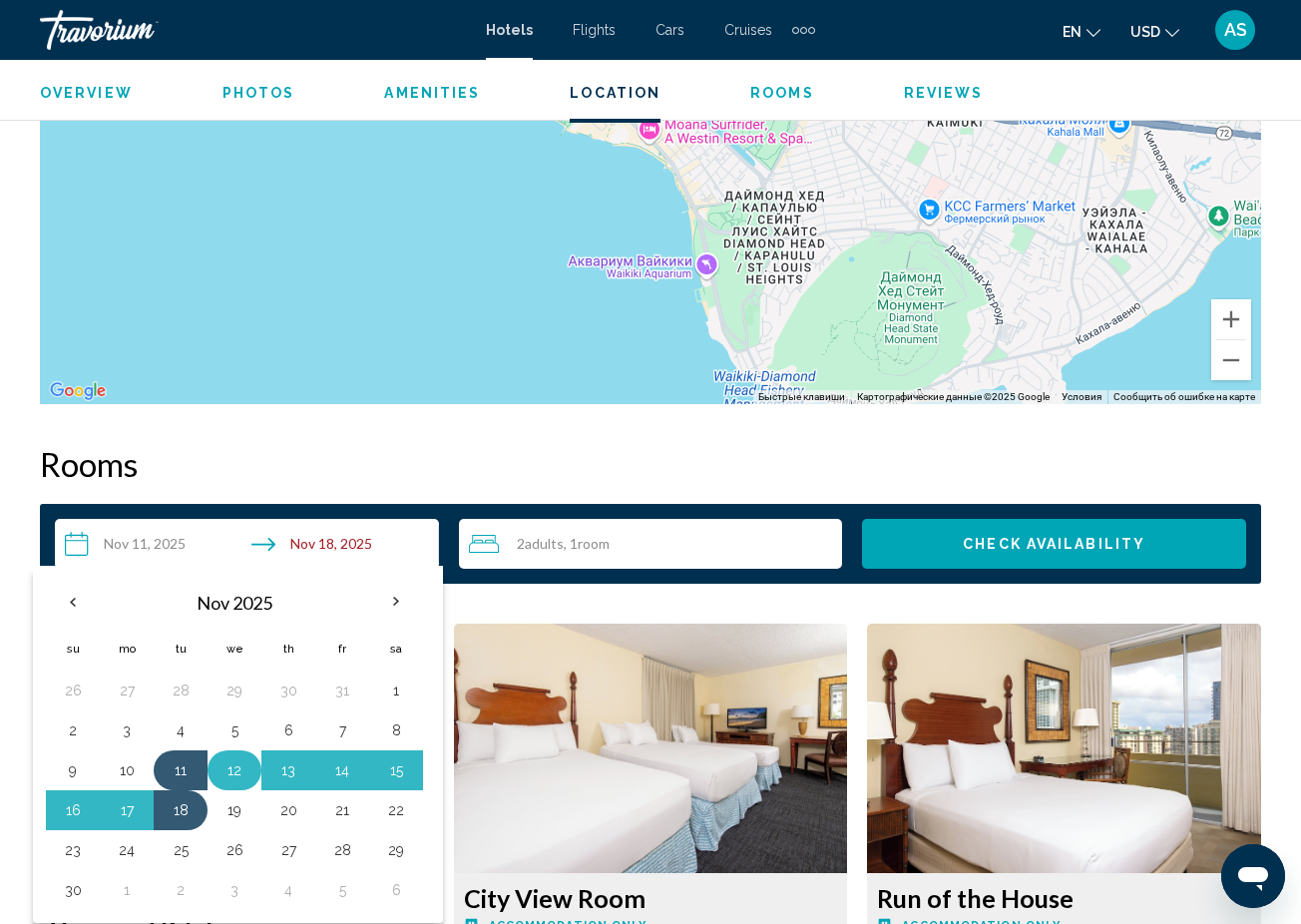 click on "12" at bounding box center (234, 770) 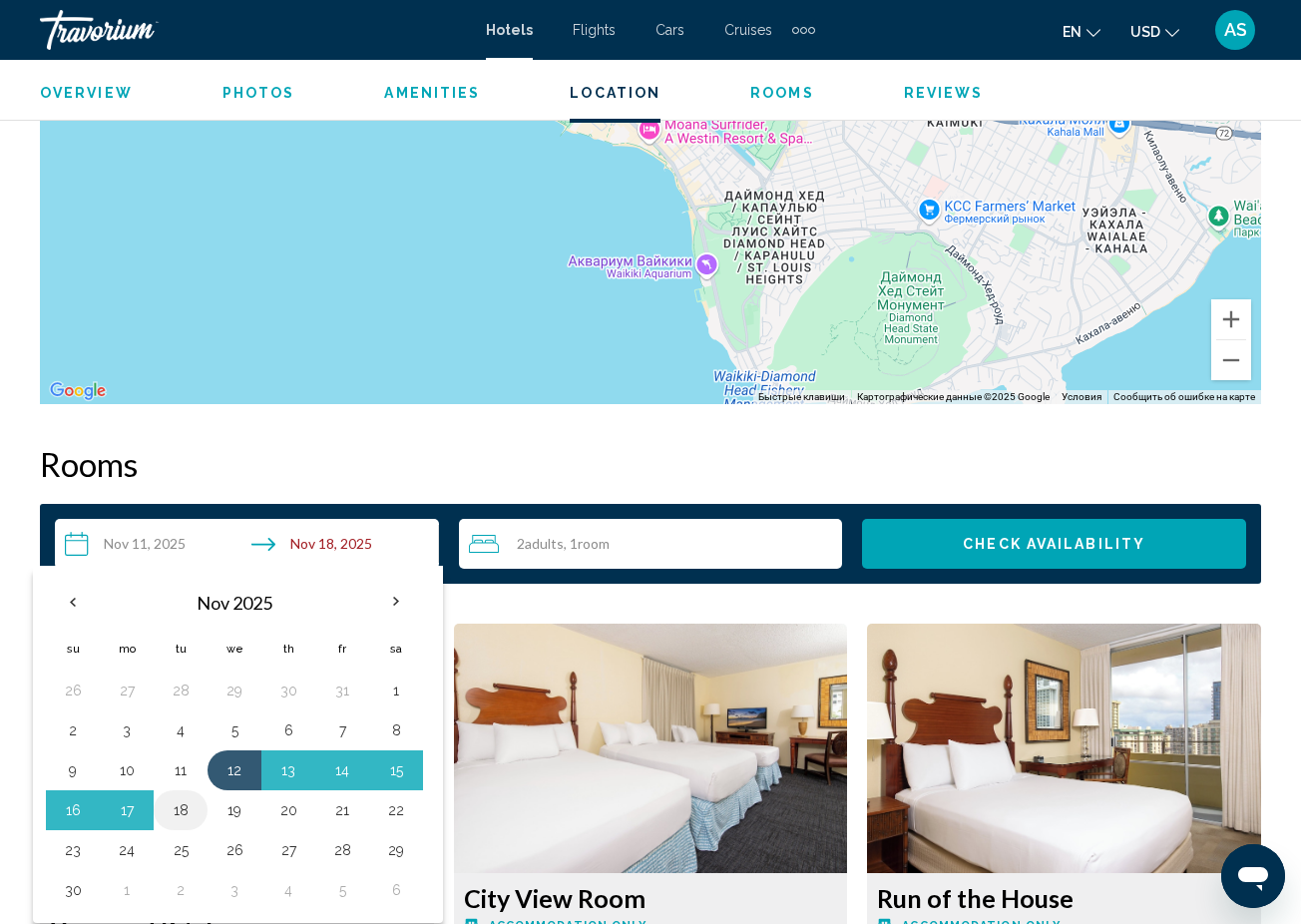 click on "18" at bounding box center (181, 810) 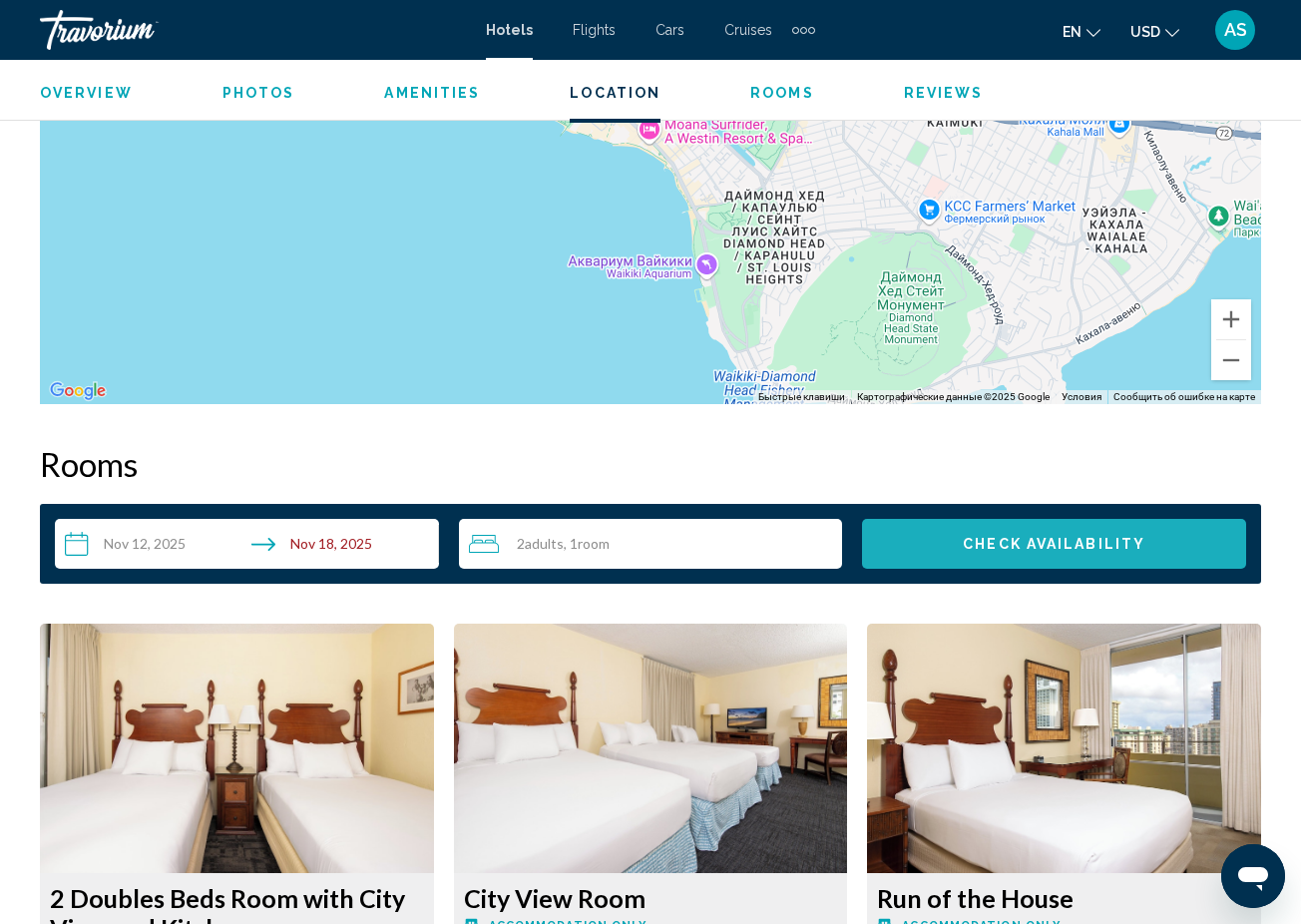 click on "Check Availability" at bounding box center [1054, 545] 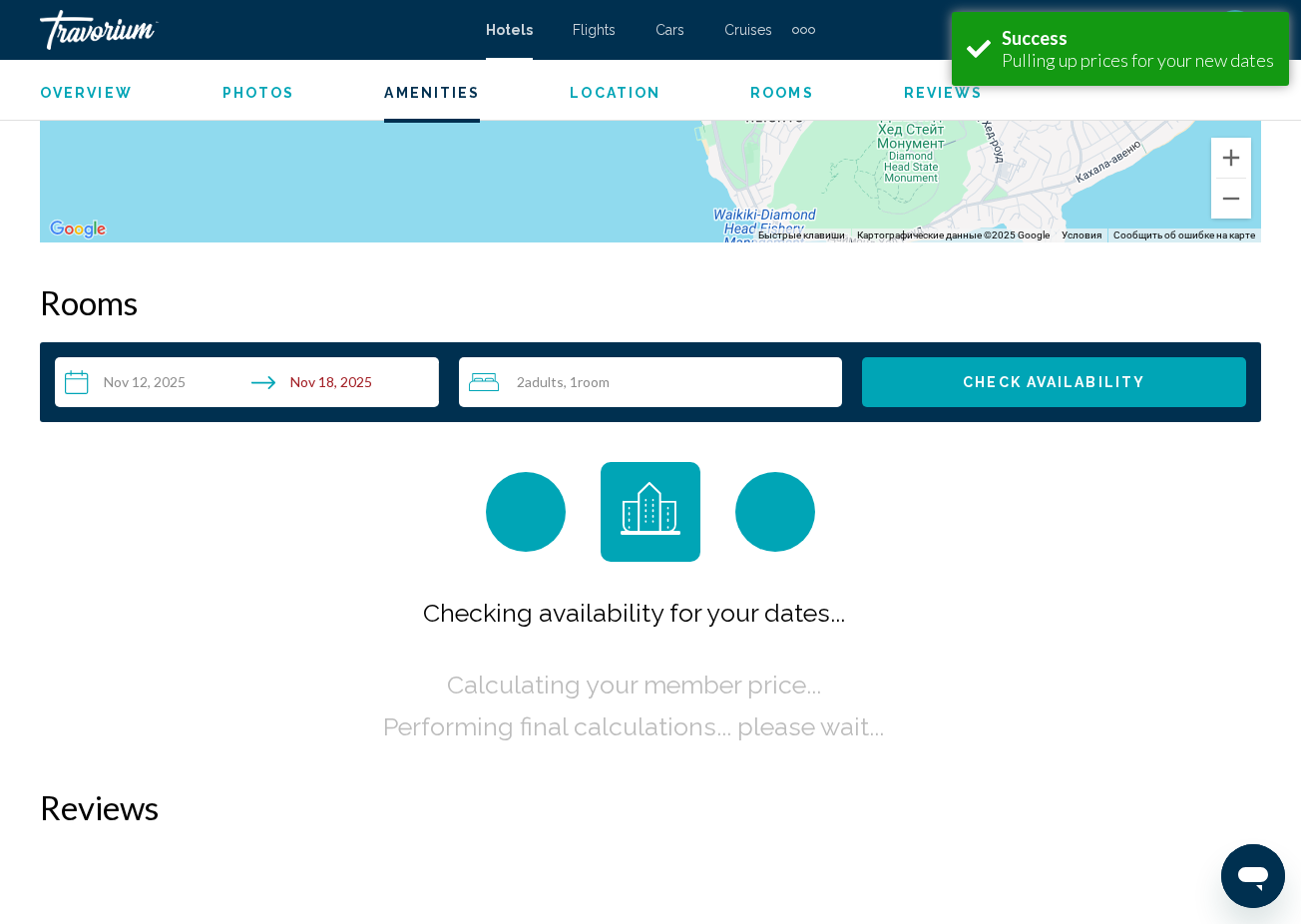 scroll, scrollTop: 2875, scrollLeft: 0, axis: vertical 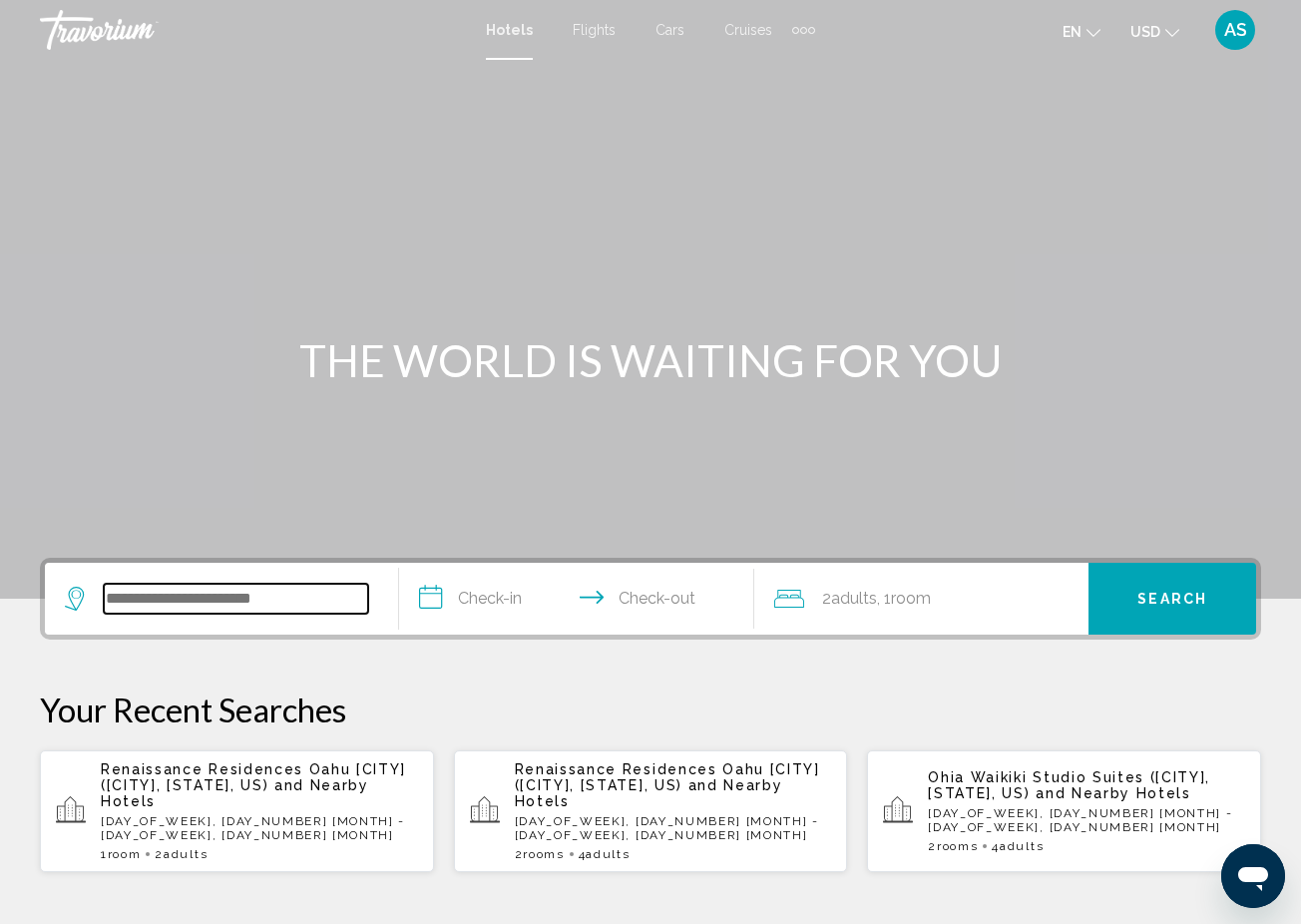 click at bounding box center (235, 599) 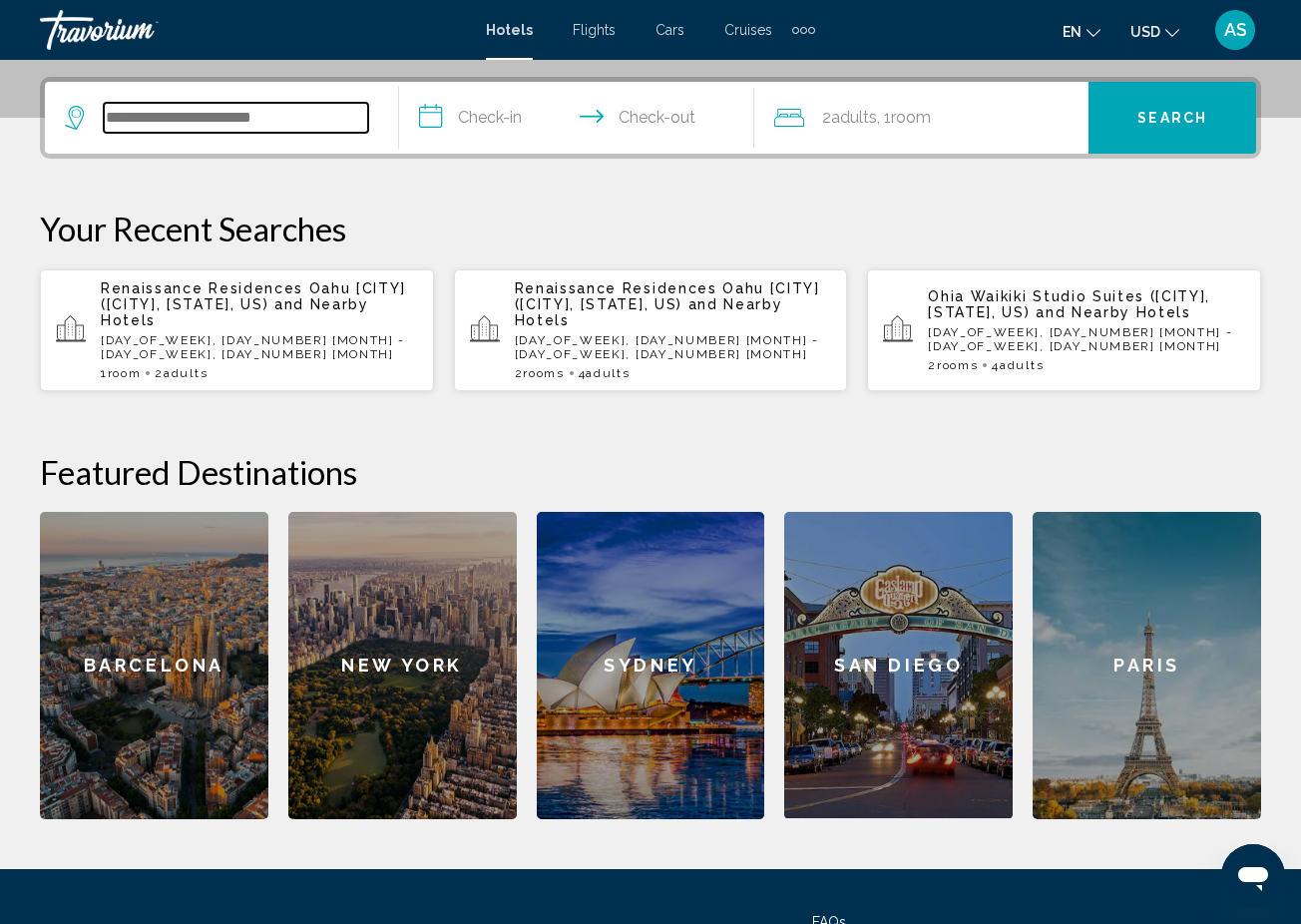 scroll, scrollTop: 493, scrollLeft: 0, axis: vertical 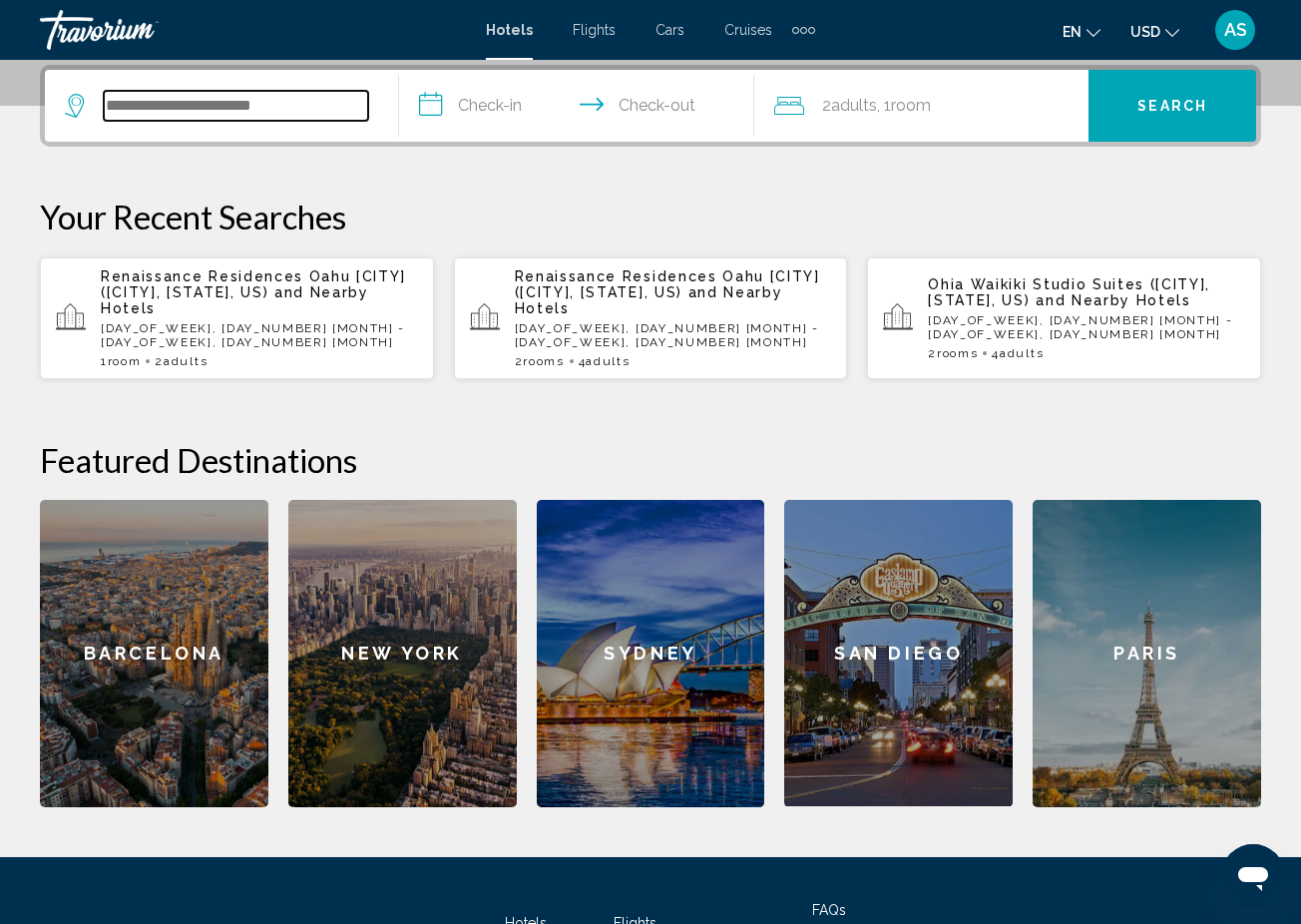paste on "**********" 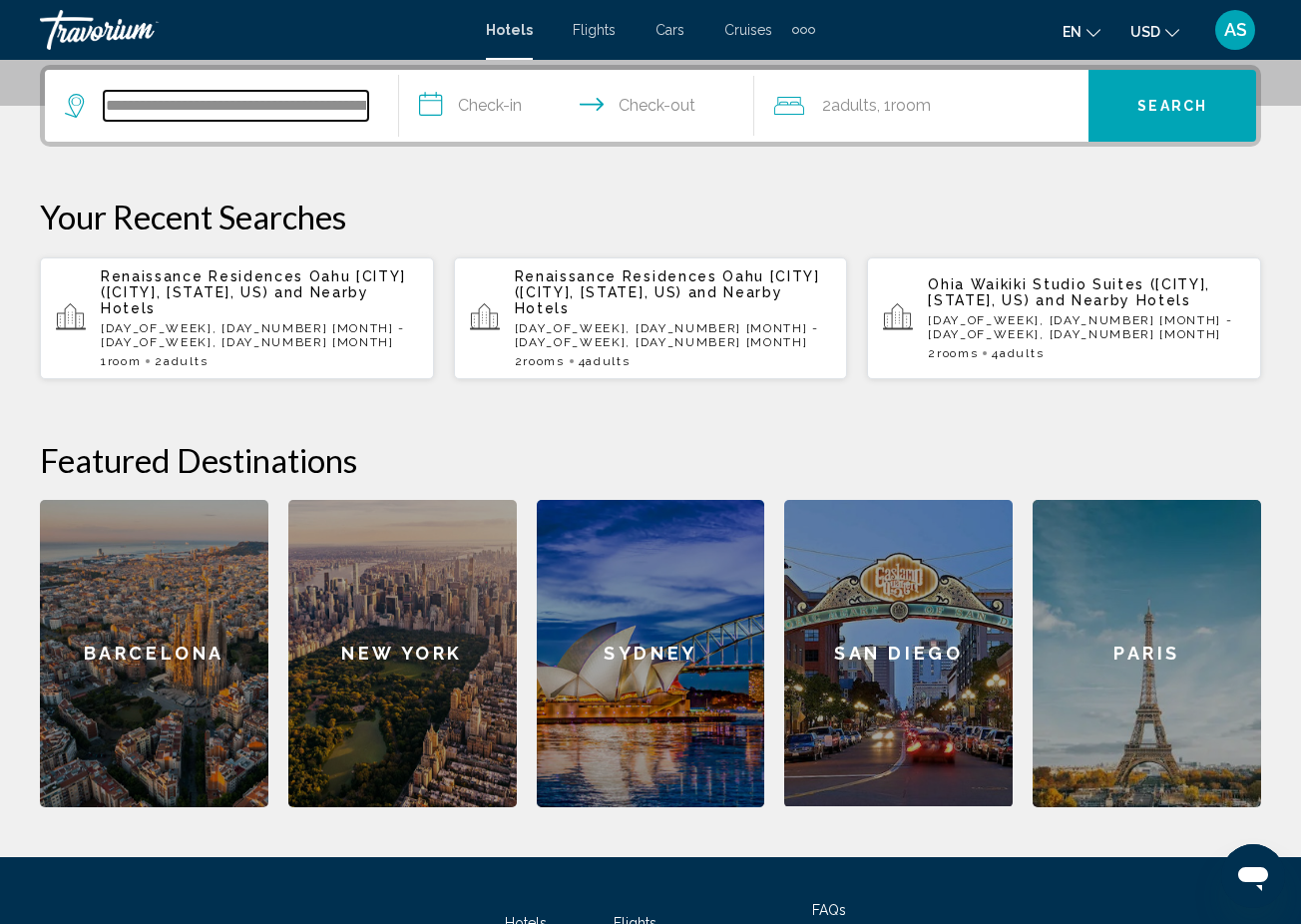 scroll, scrollTop: 0, scrollLeft: 218, axis: horizontal 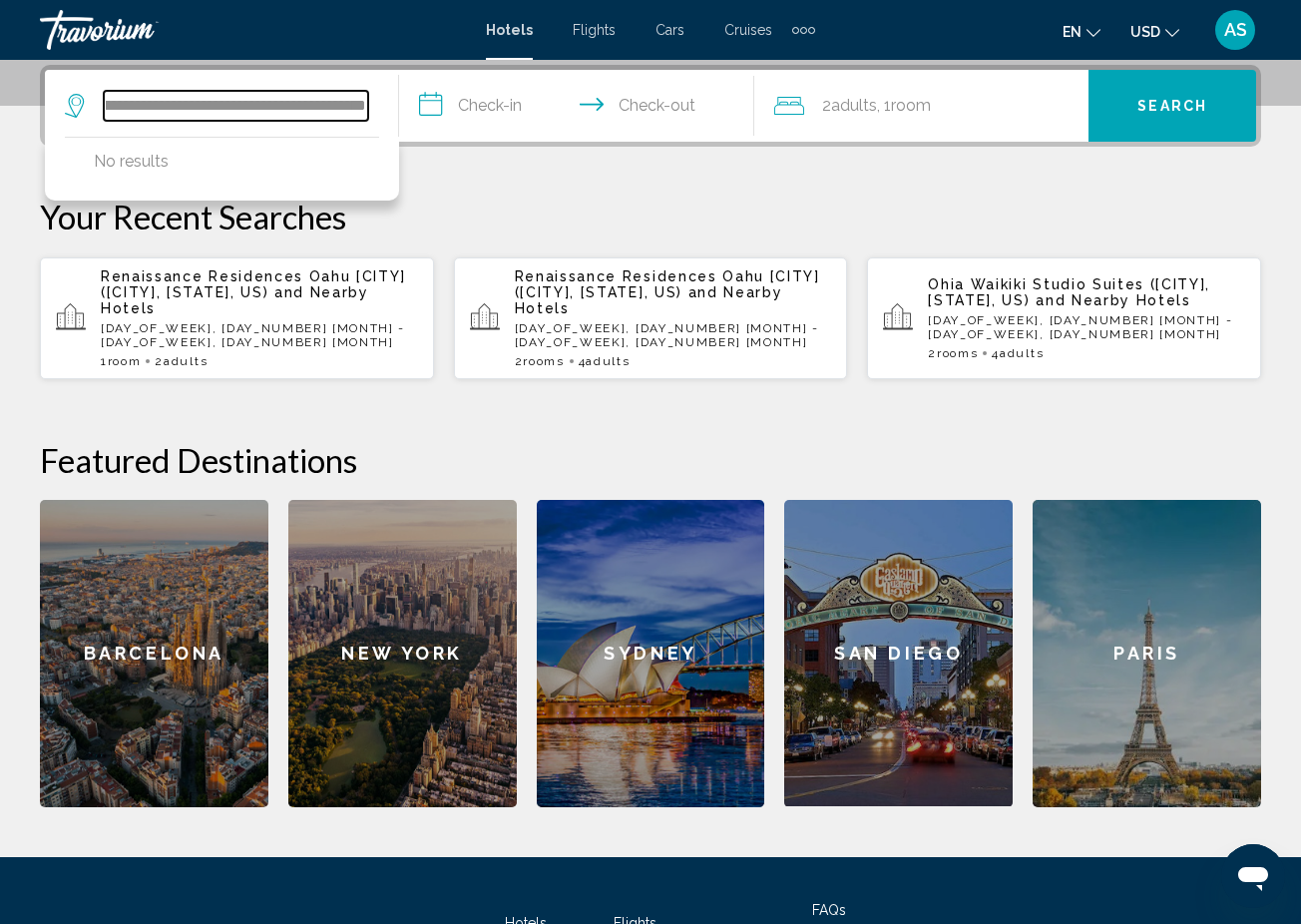 drag, startPoint x: 182, startPoint y: 106, endPoint x: 383, endPoint y: 124, distance: 201.8044 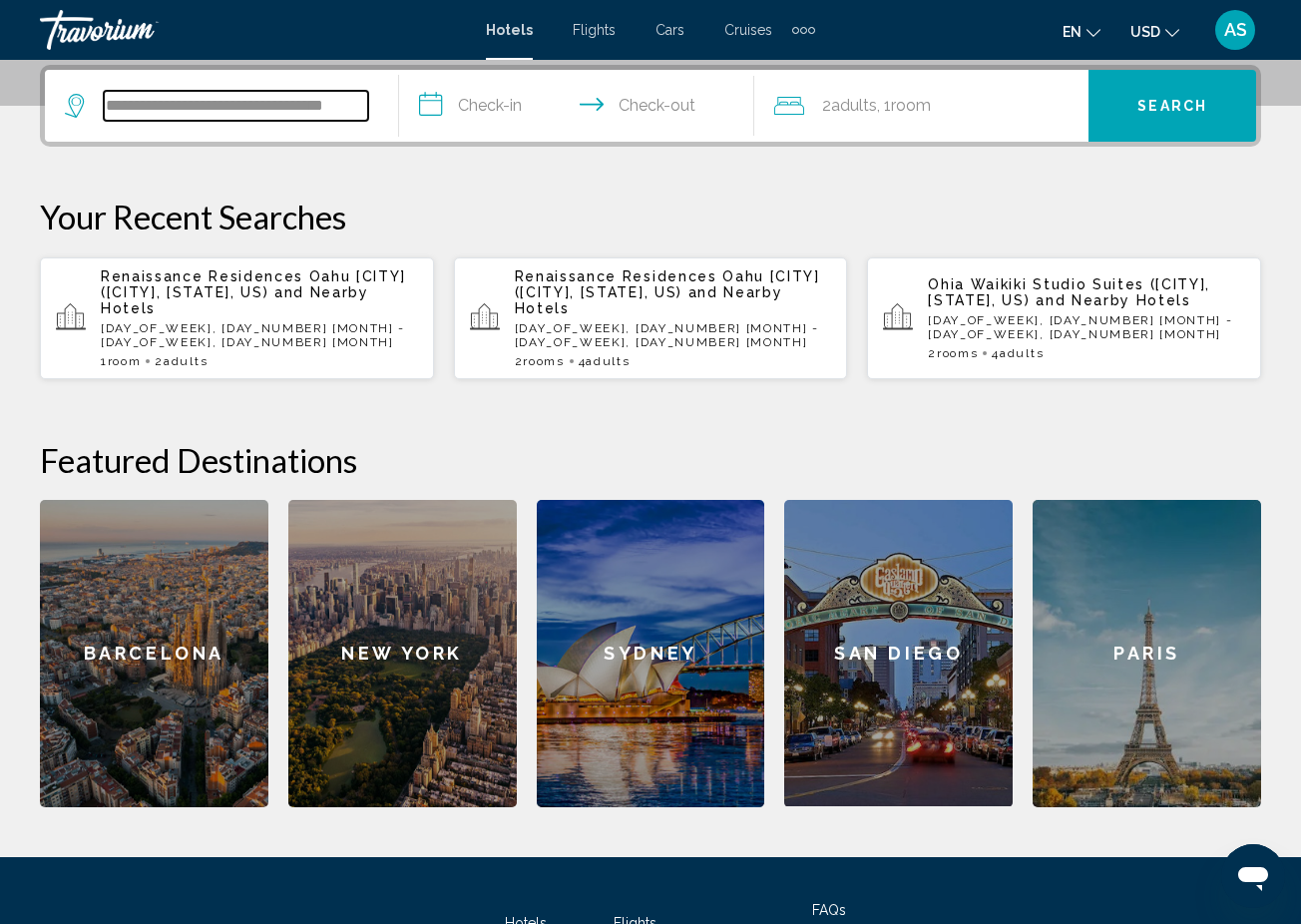 scroll, scrollTop: 0, scrollLeft: 36, axis: horizontal 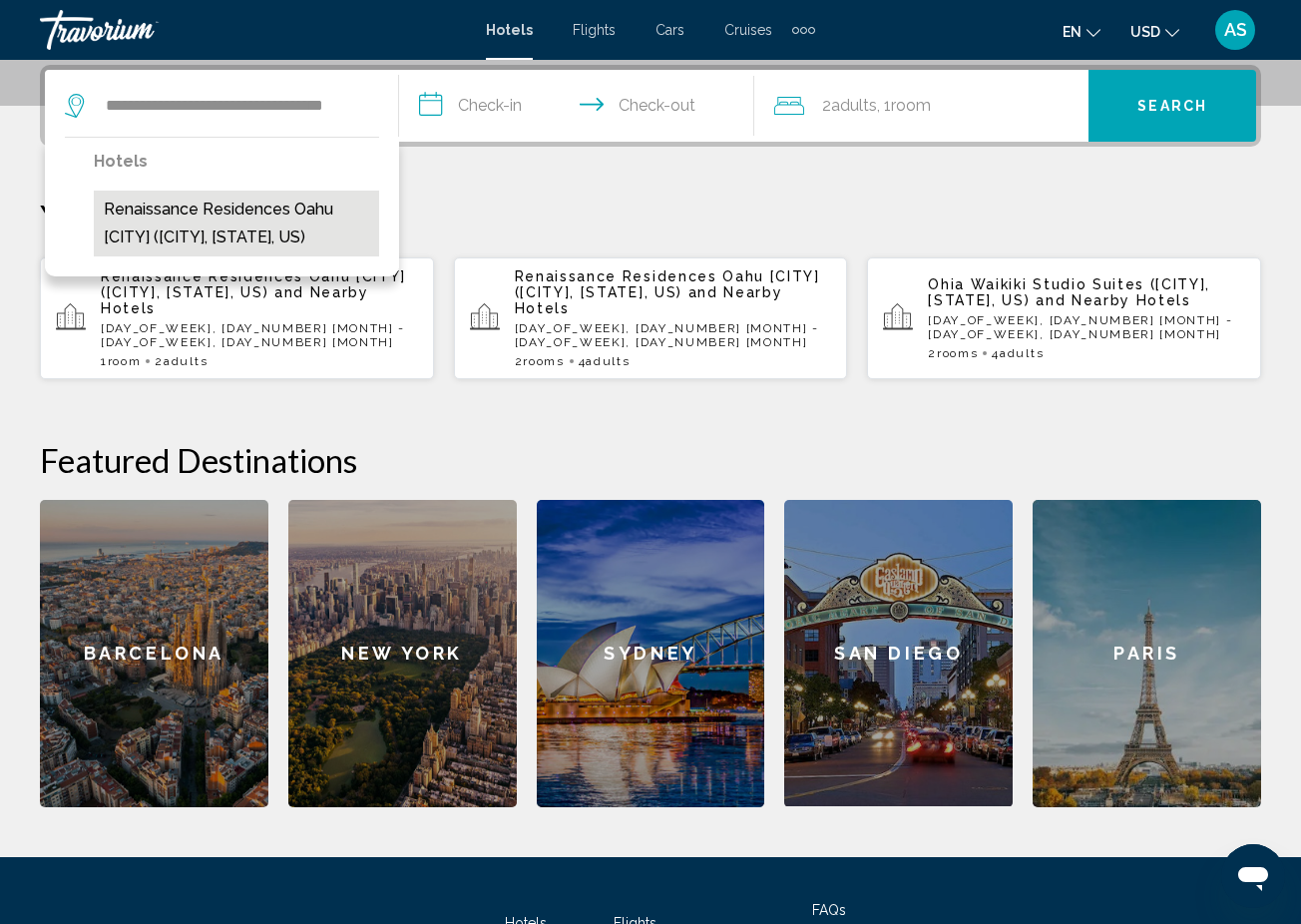 click on "Renaissance Residences Oahu [CITY] ([CITY], [STATE], US)" at bounding box center [236, 224] 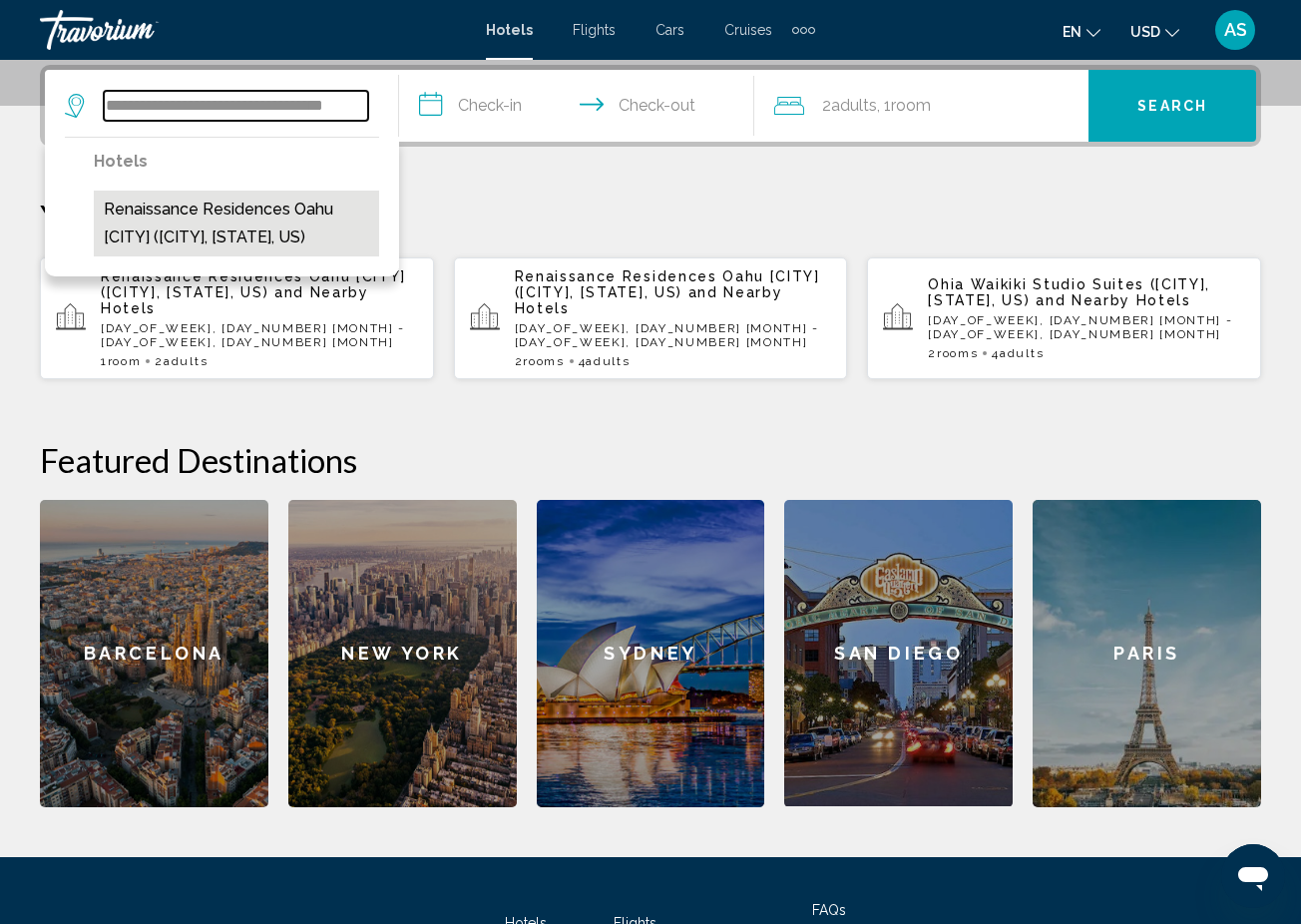 type on "**********" 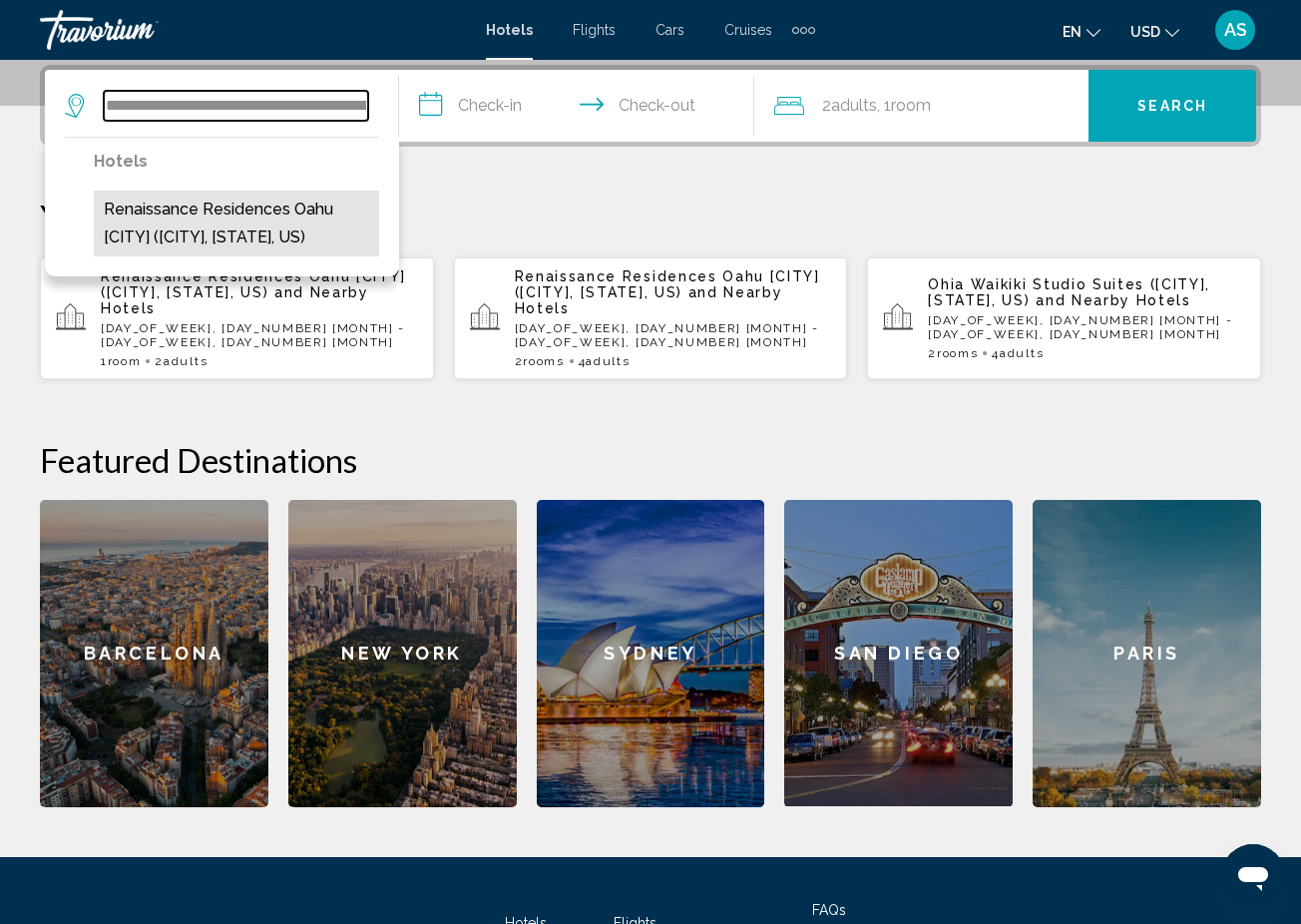 scroll, scrollTop: 0, scrollLeft: 36, axis: horizontal 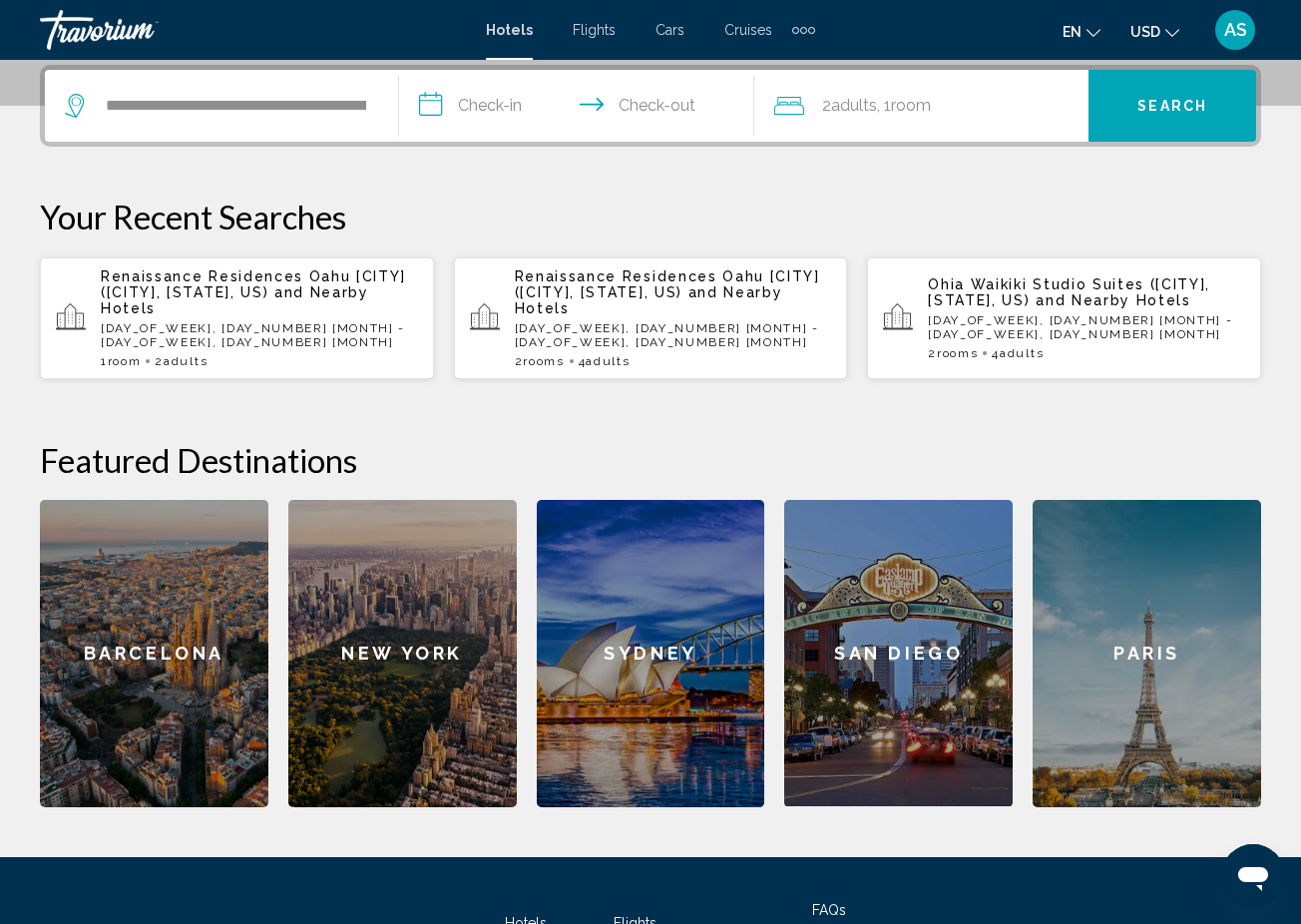 click on "**********" at bounding box center (580, 109) 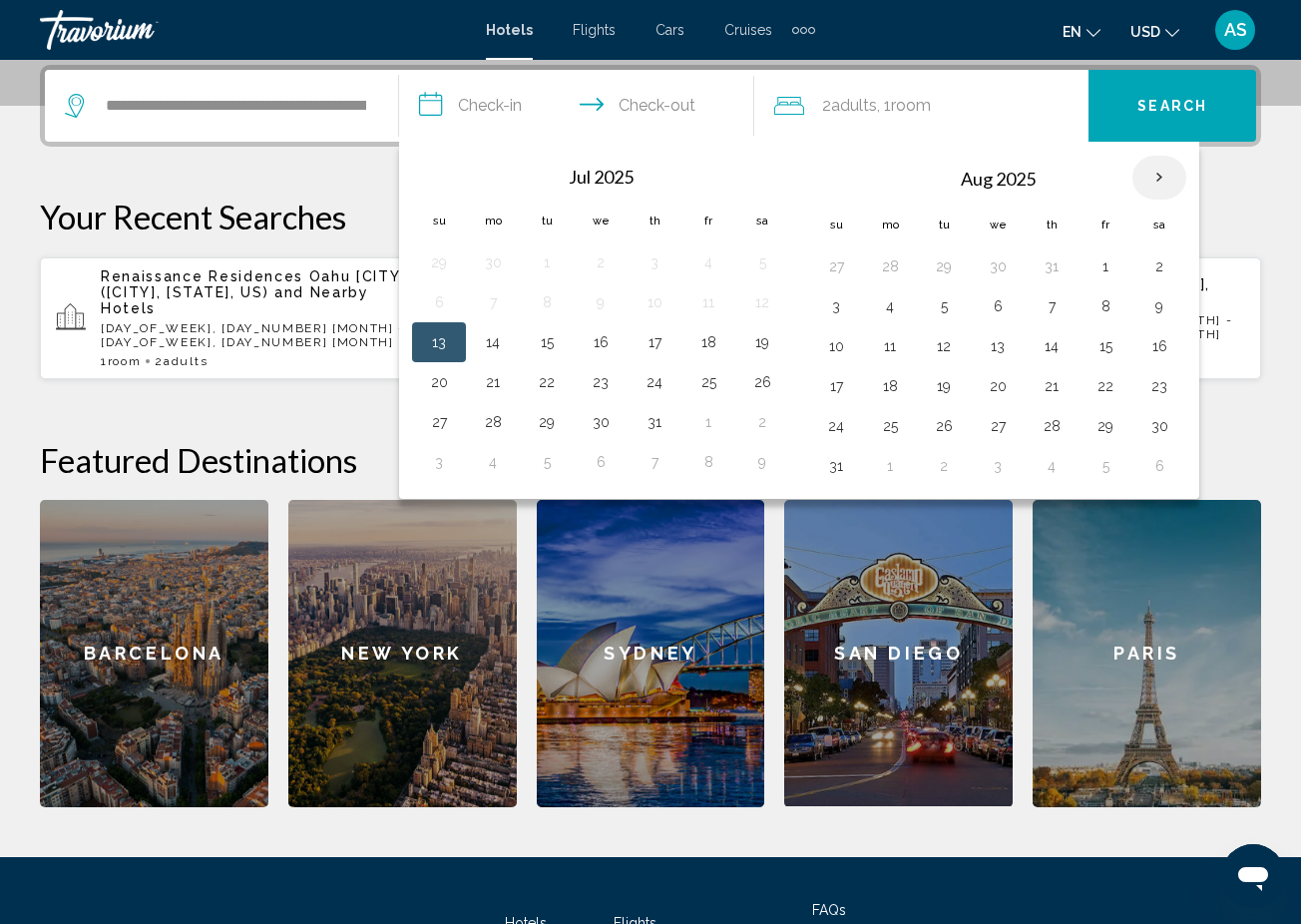click at bounding box center (1159, 178) 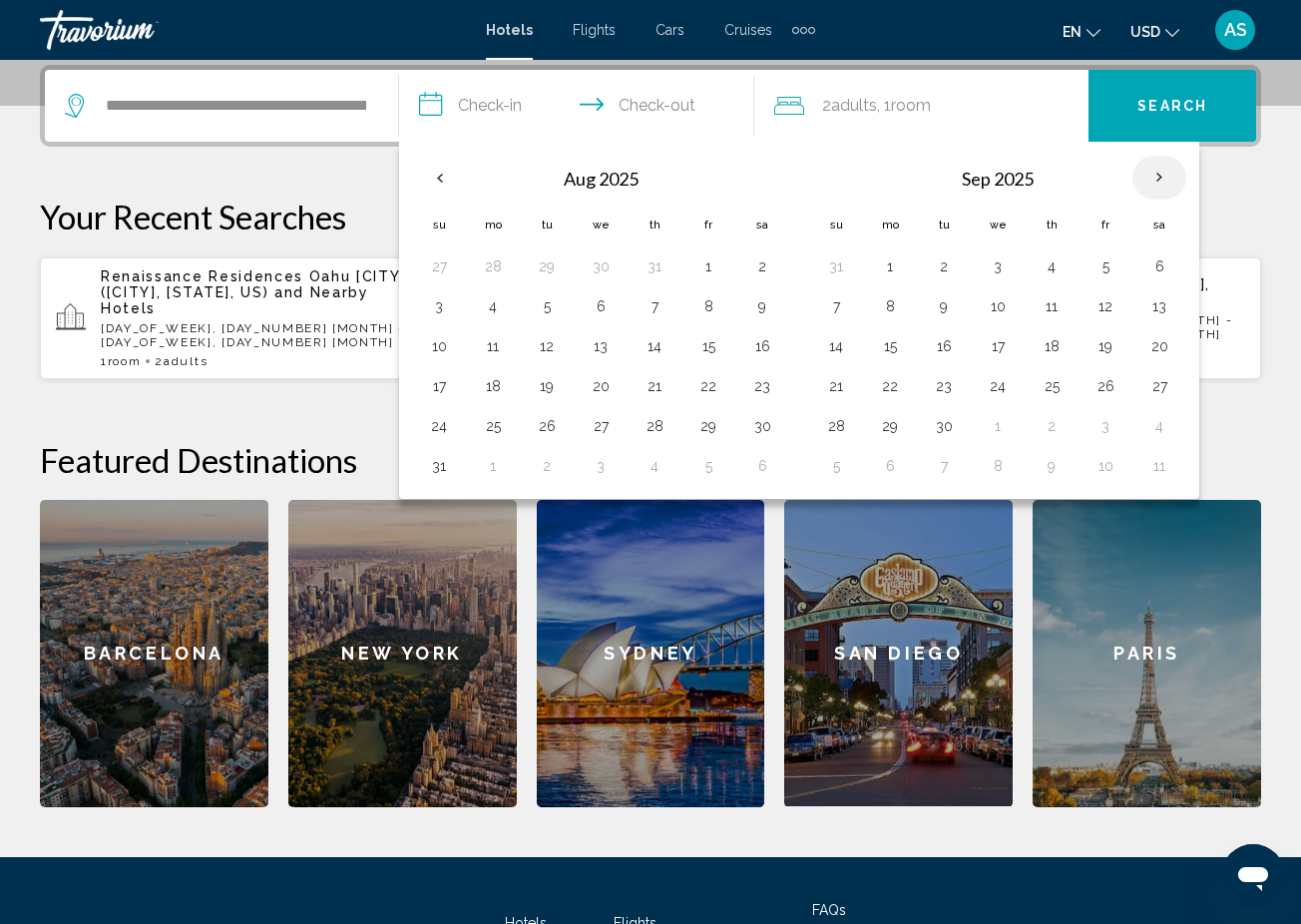 click at bounding box center [1159, 178] 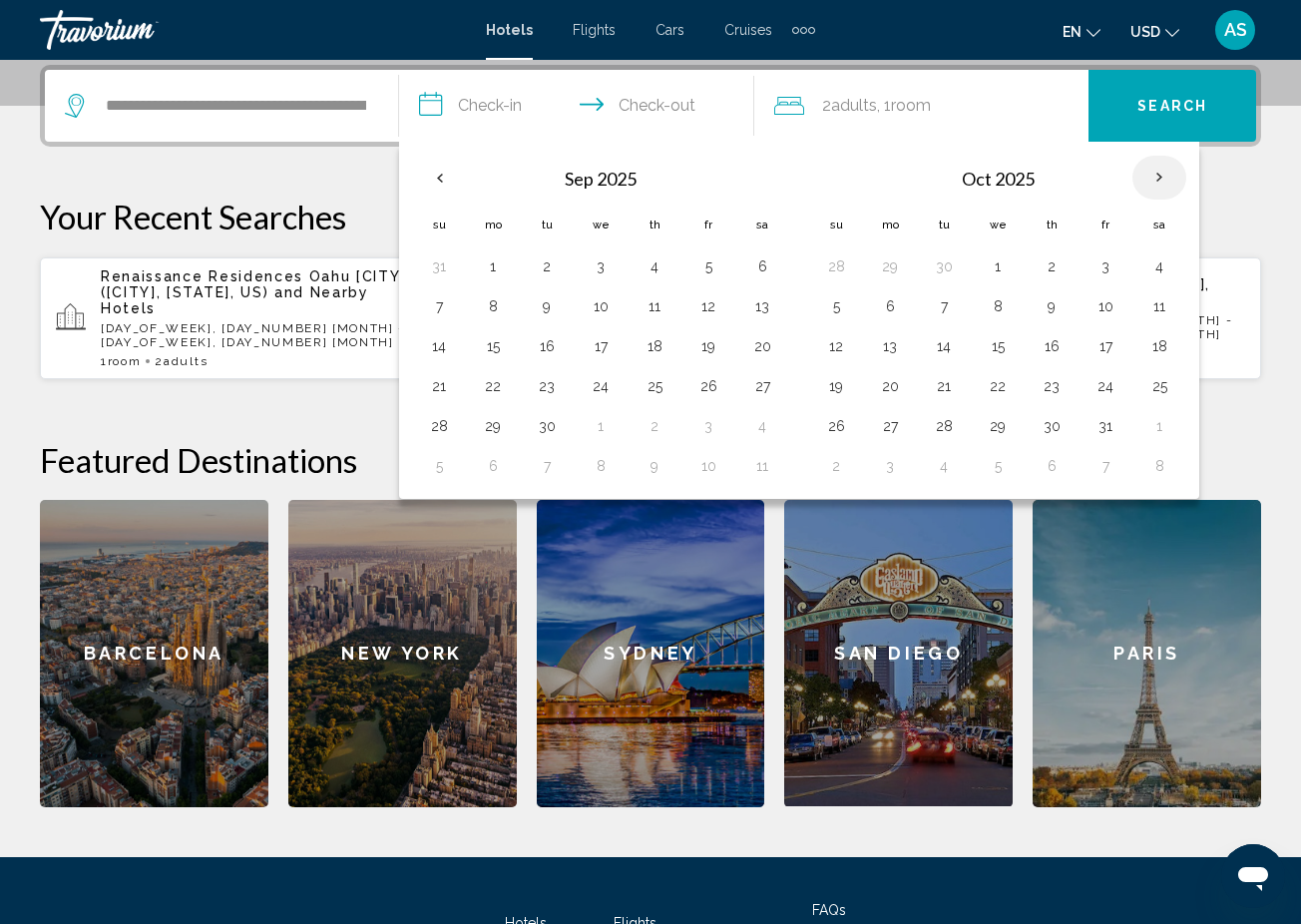 click at bounding box center [1159, 178] 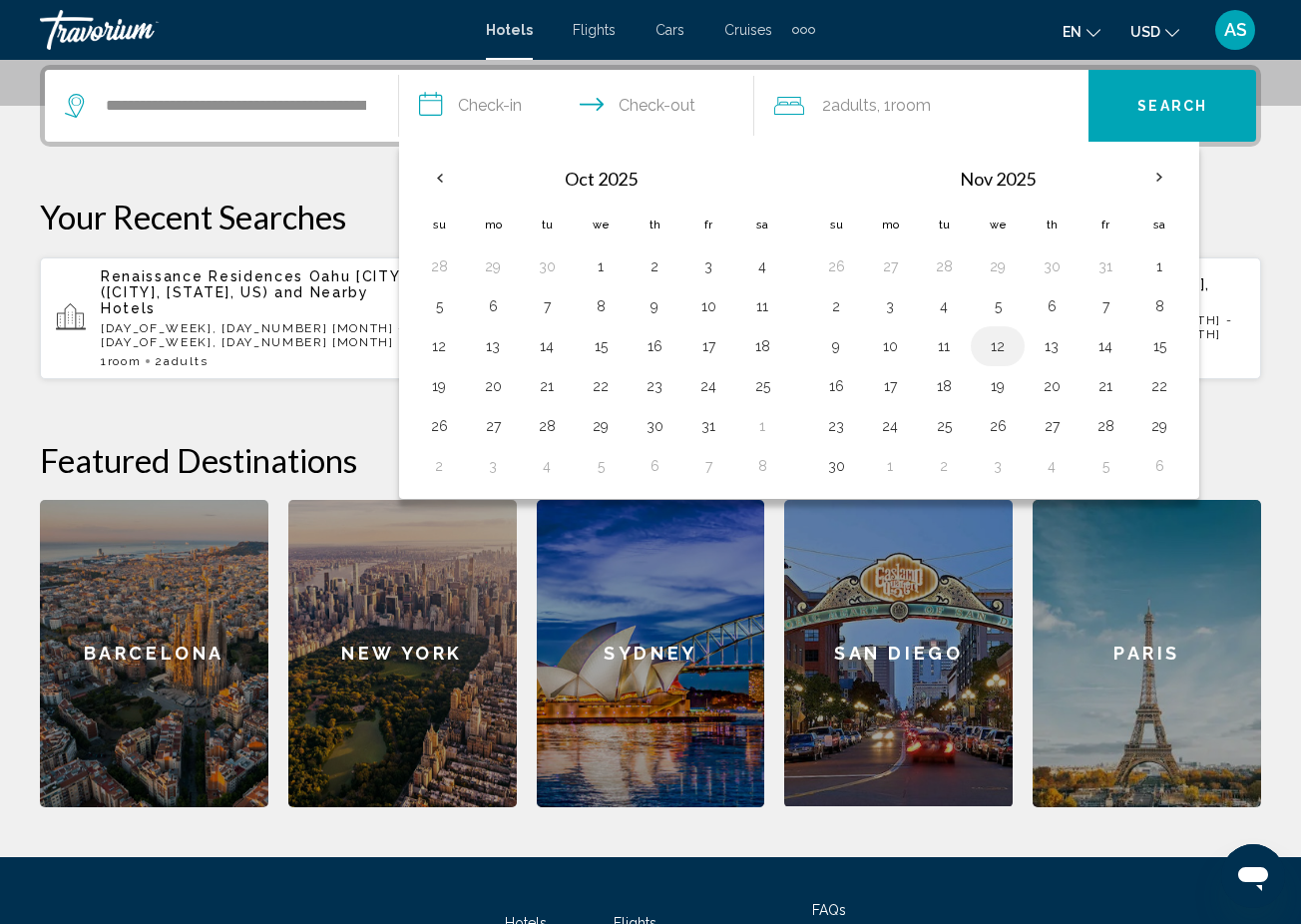 click on "12" at bounding box center (998, 346) 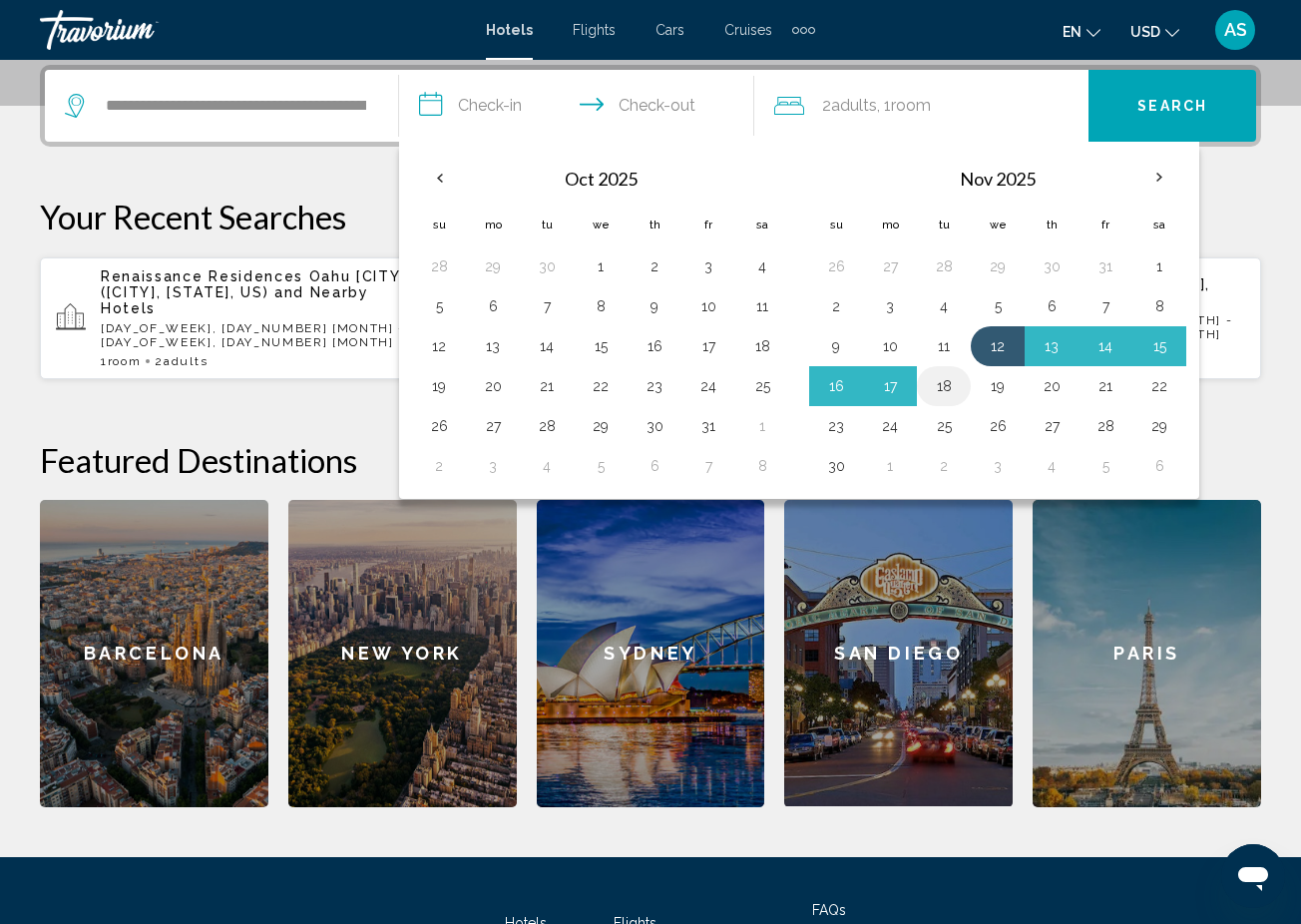 click on "18" at bounding box center [944, 386] 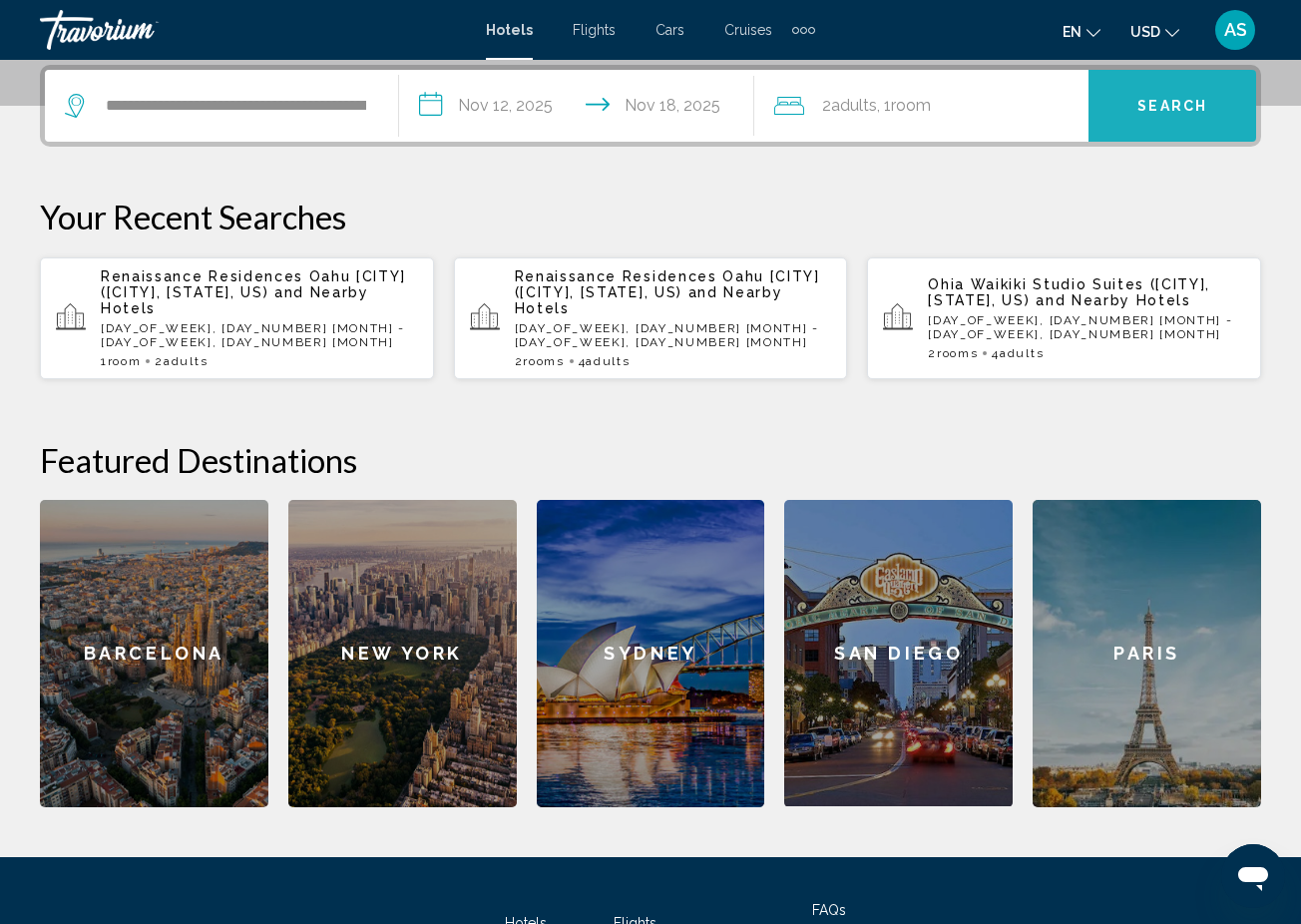 click on "Search" at bounding box center (1172, 107) 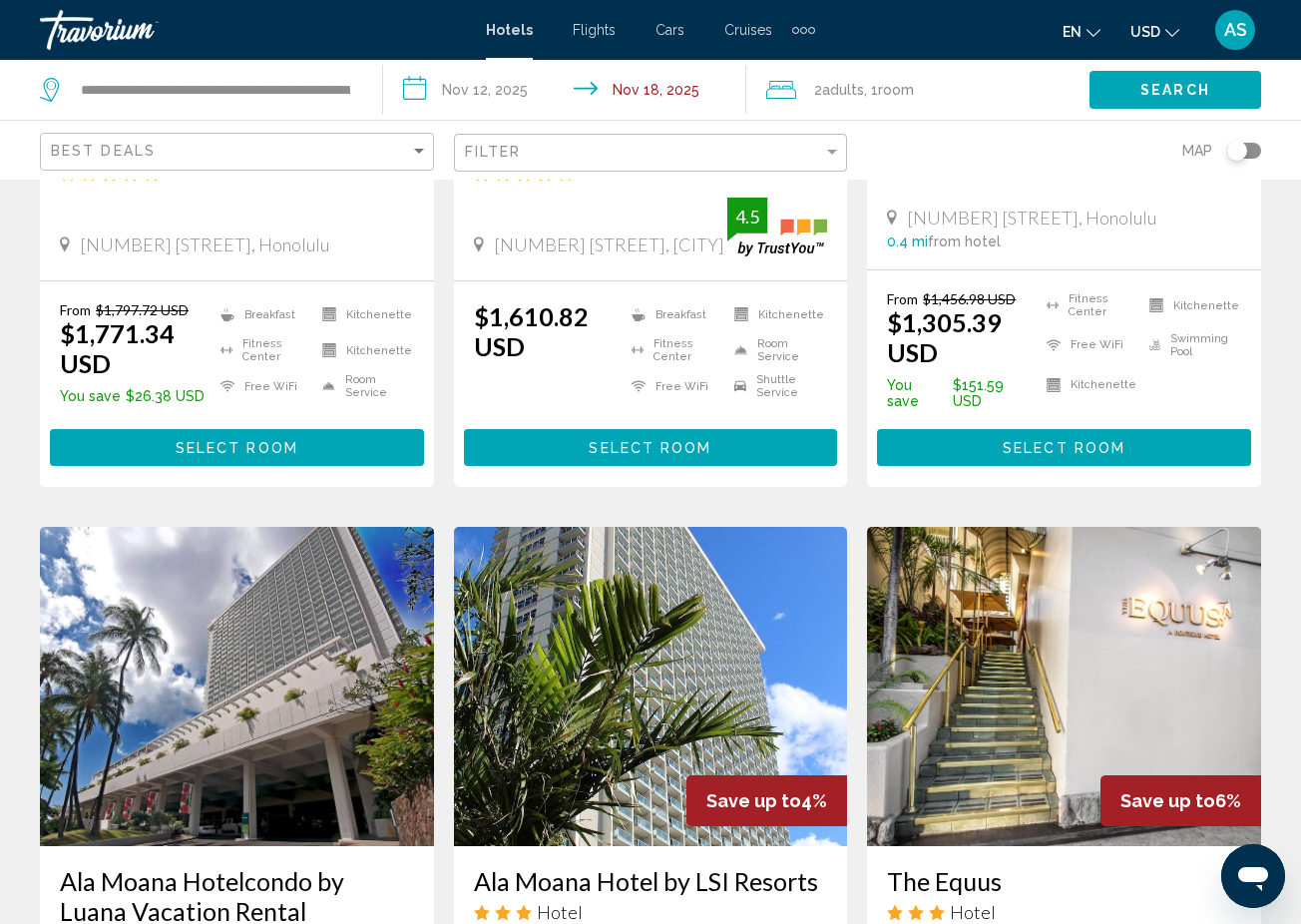scroll, scrollTop: 0, scrollLeft: 0, axis: both 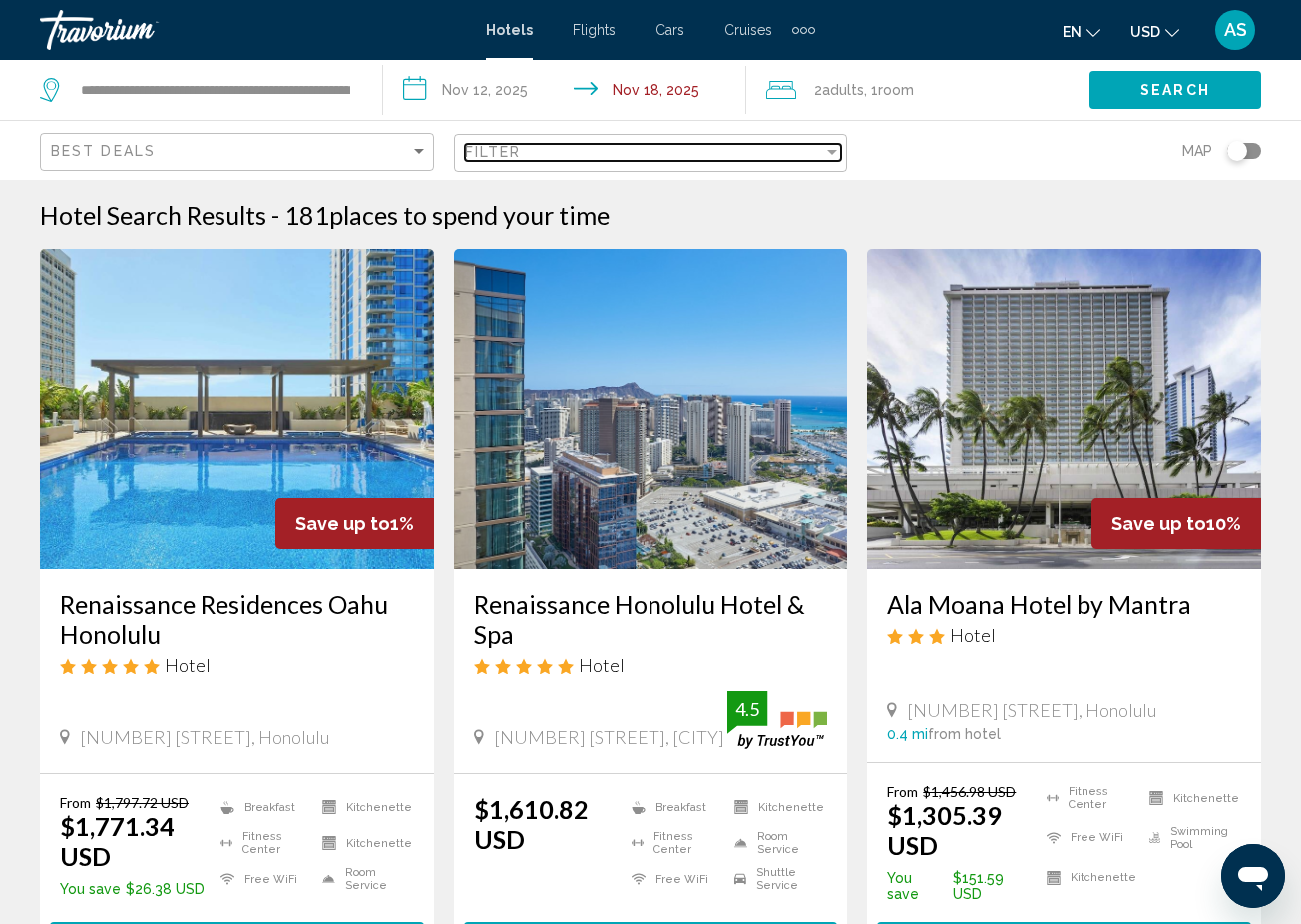 click on "Filter" at bounding box center [645, 152] 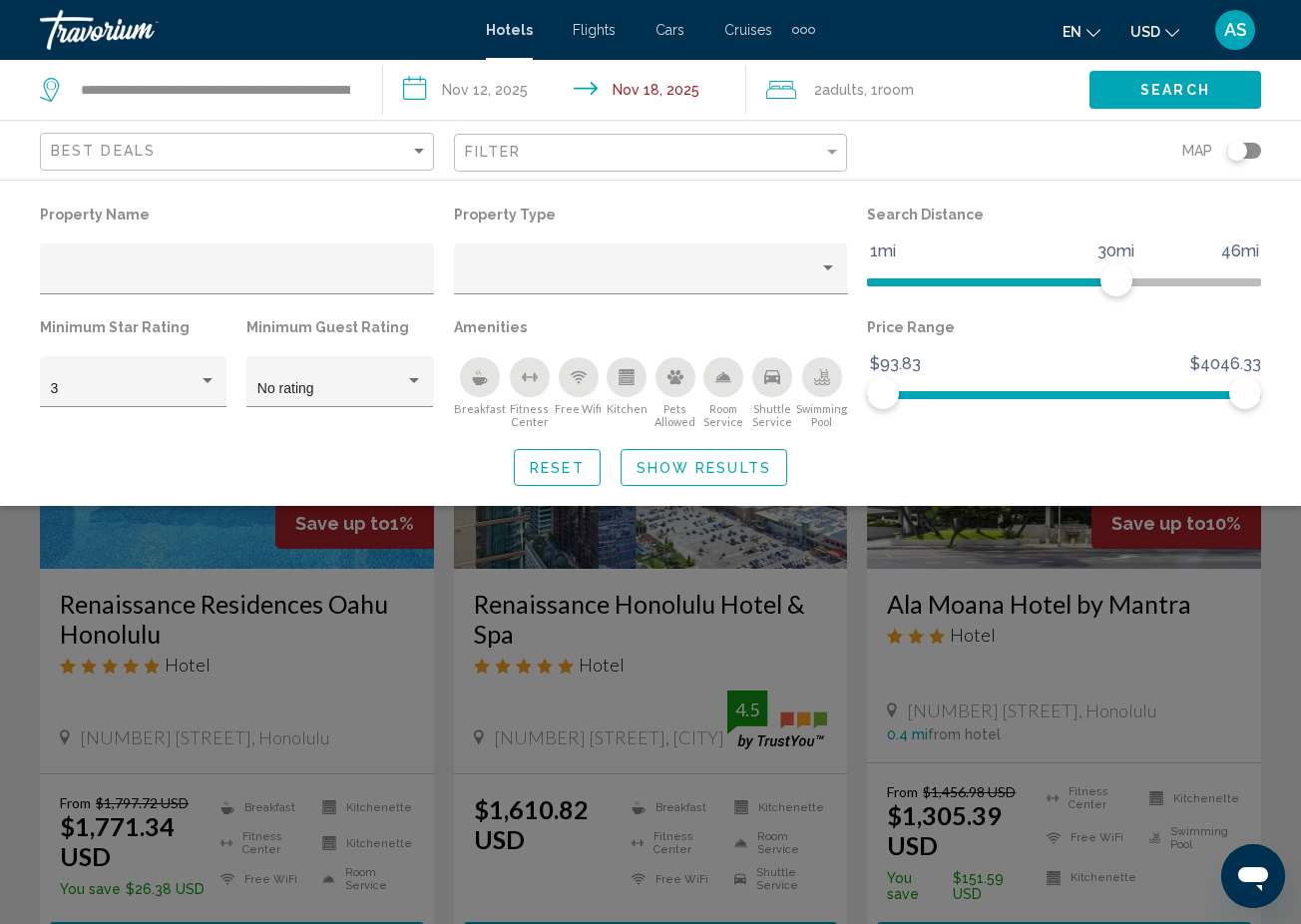 click 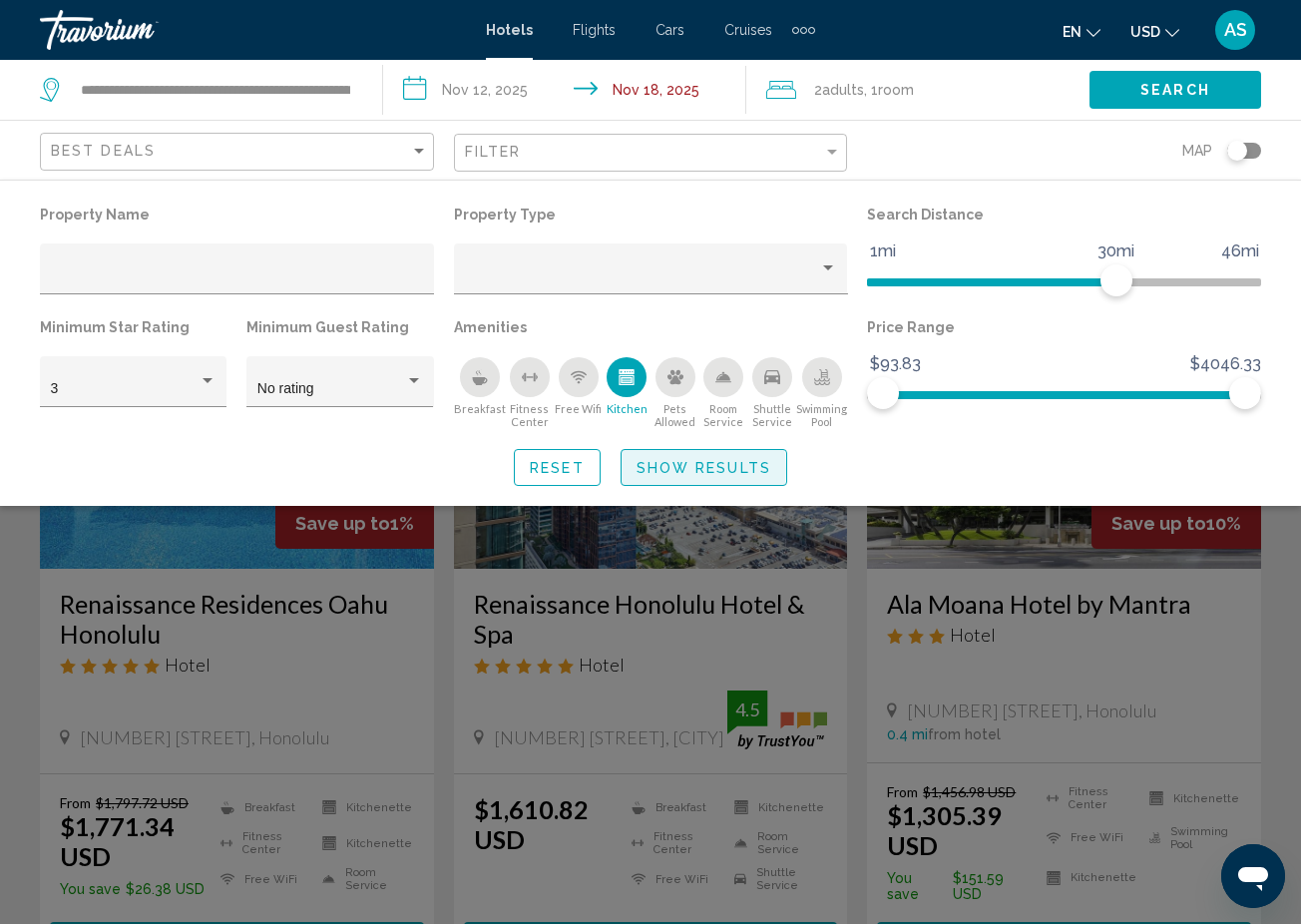 click on "Show Results" 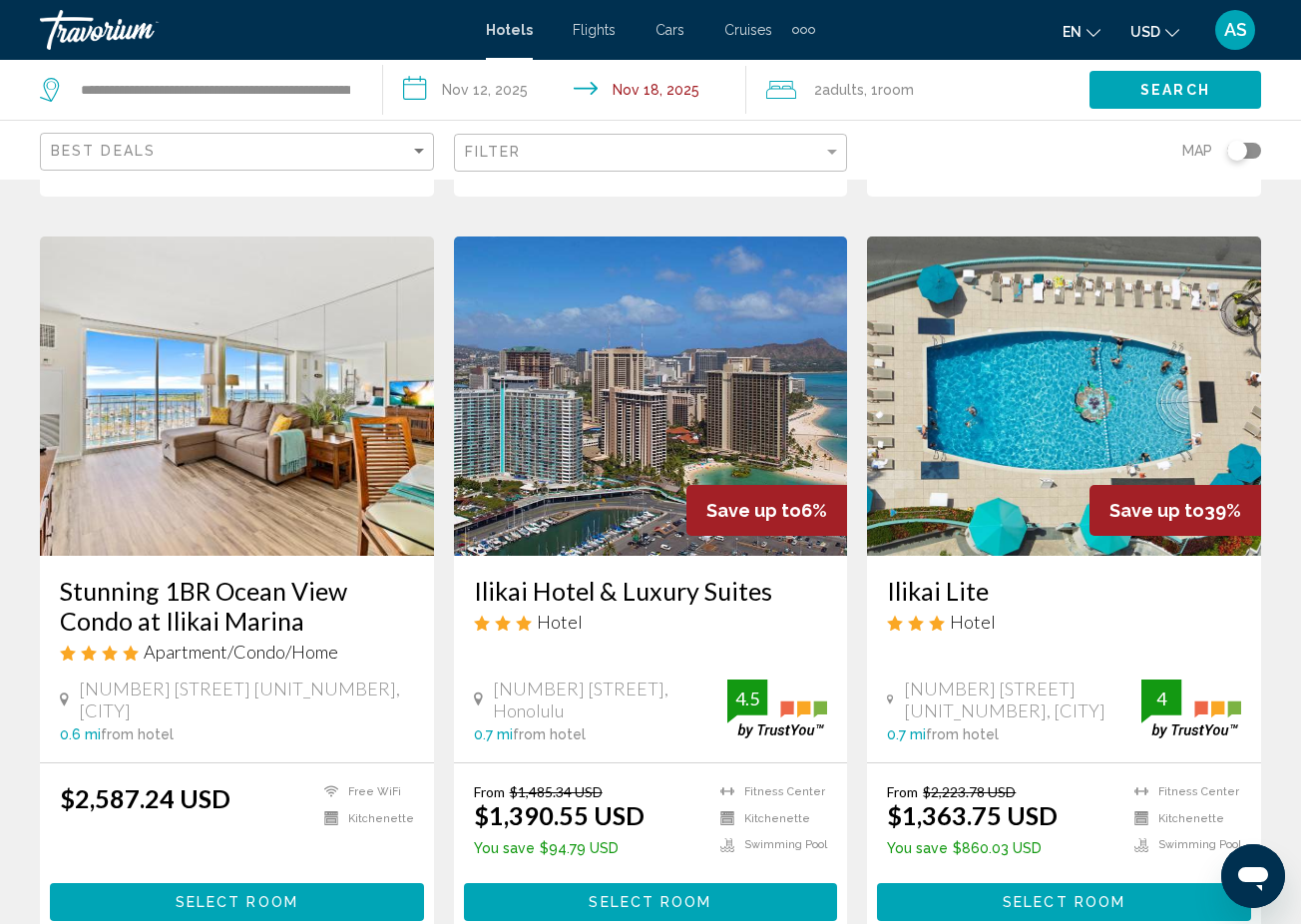 scroll, scrollTop: 1542, scrollLeft: 0, axis: vertical 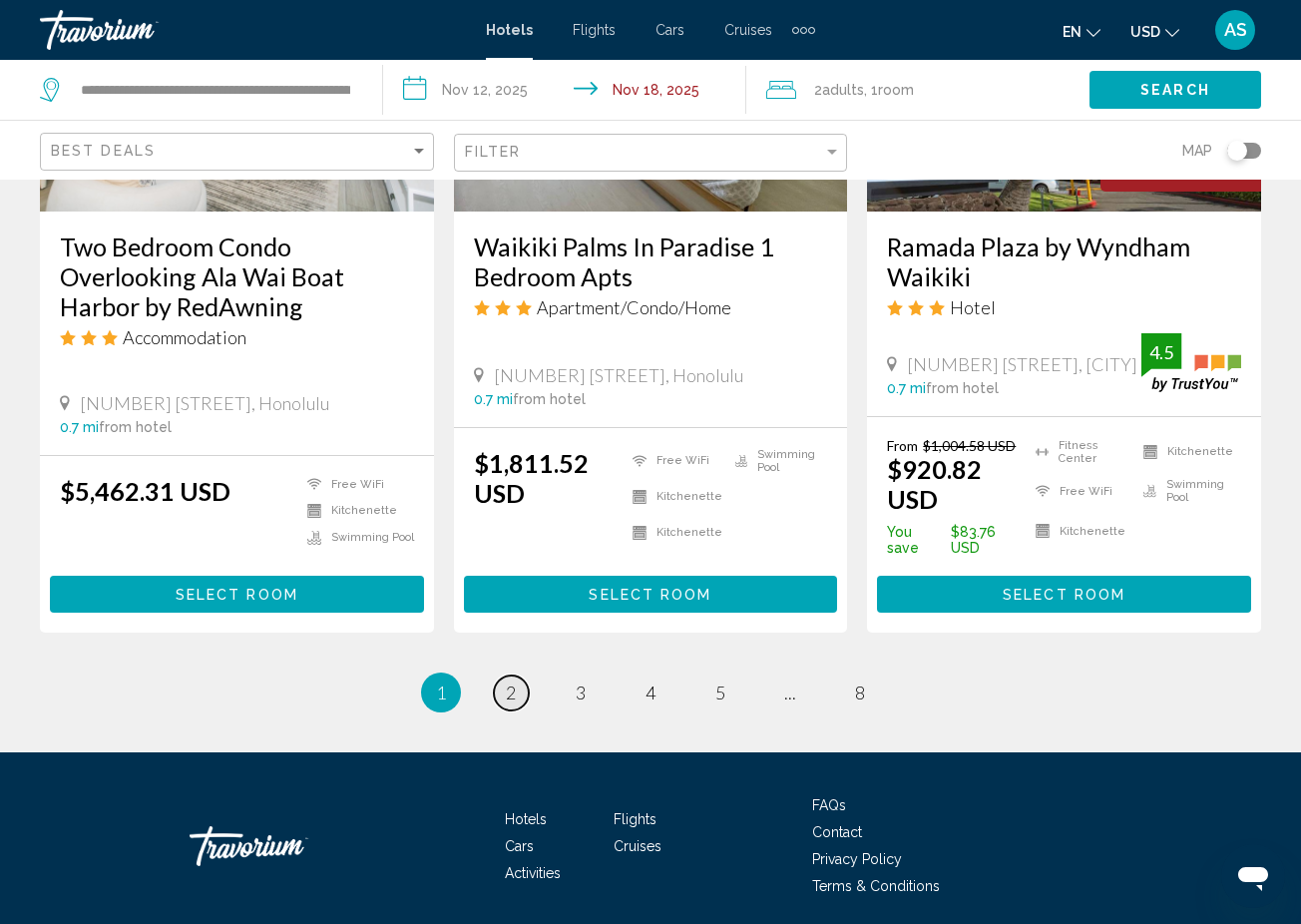 click on "2" at bounding box center [511, 693] 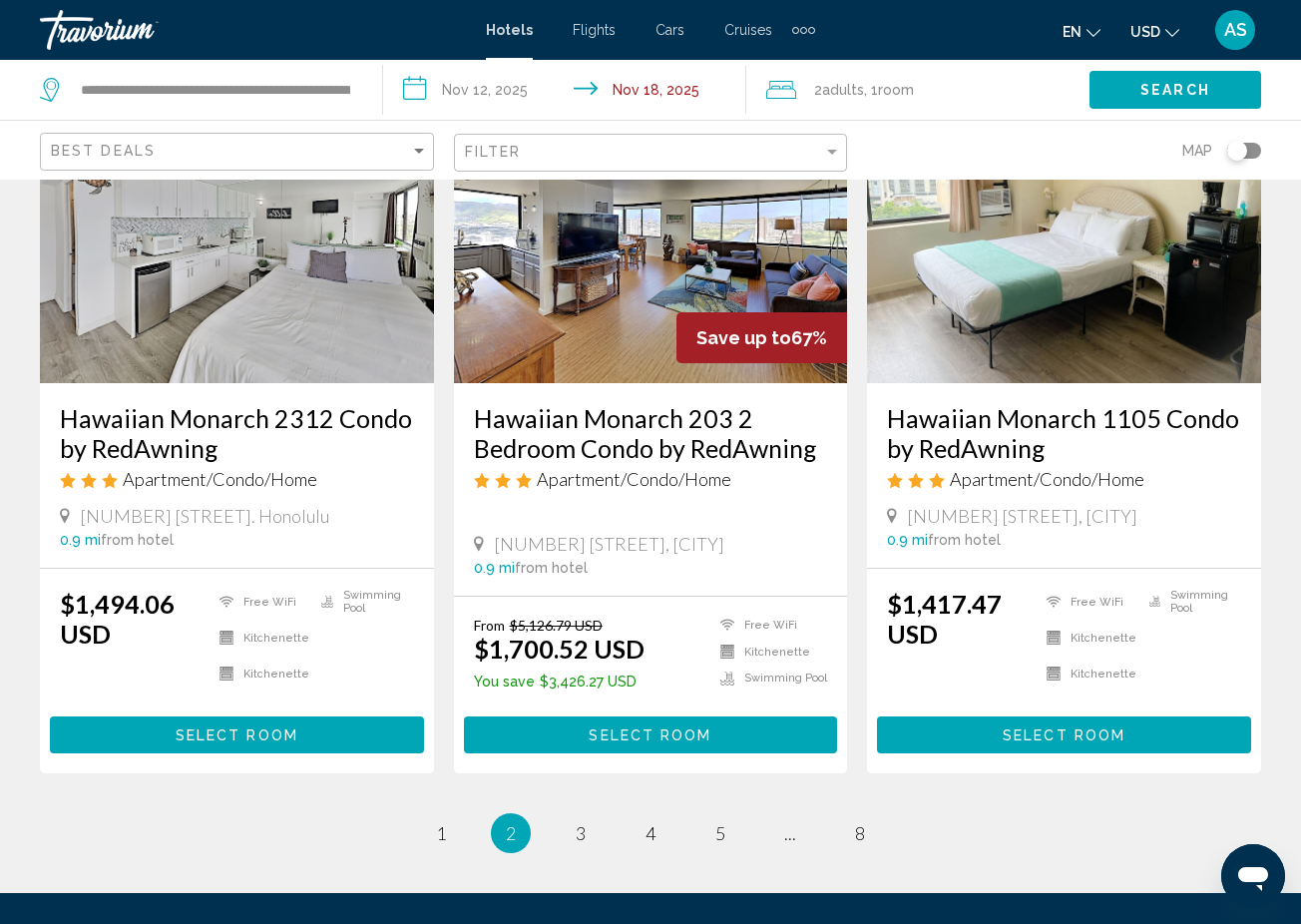scroll, scrollTop: 2462, scrollLeft: 0, axis: vertical 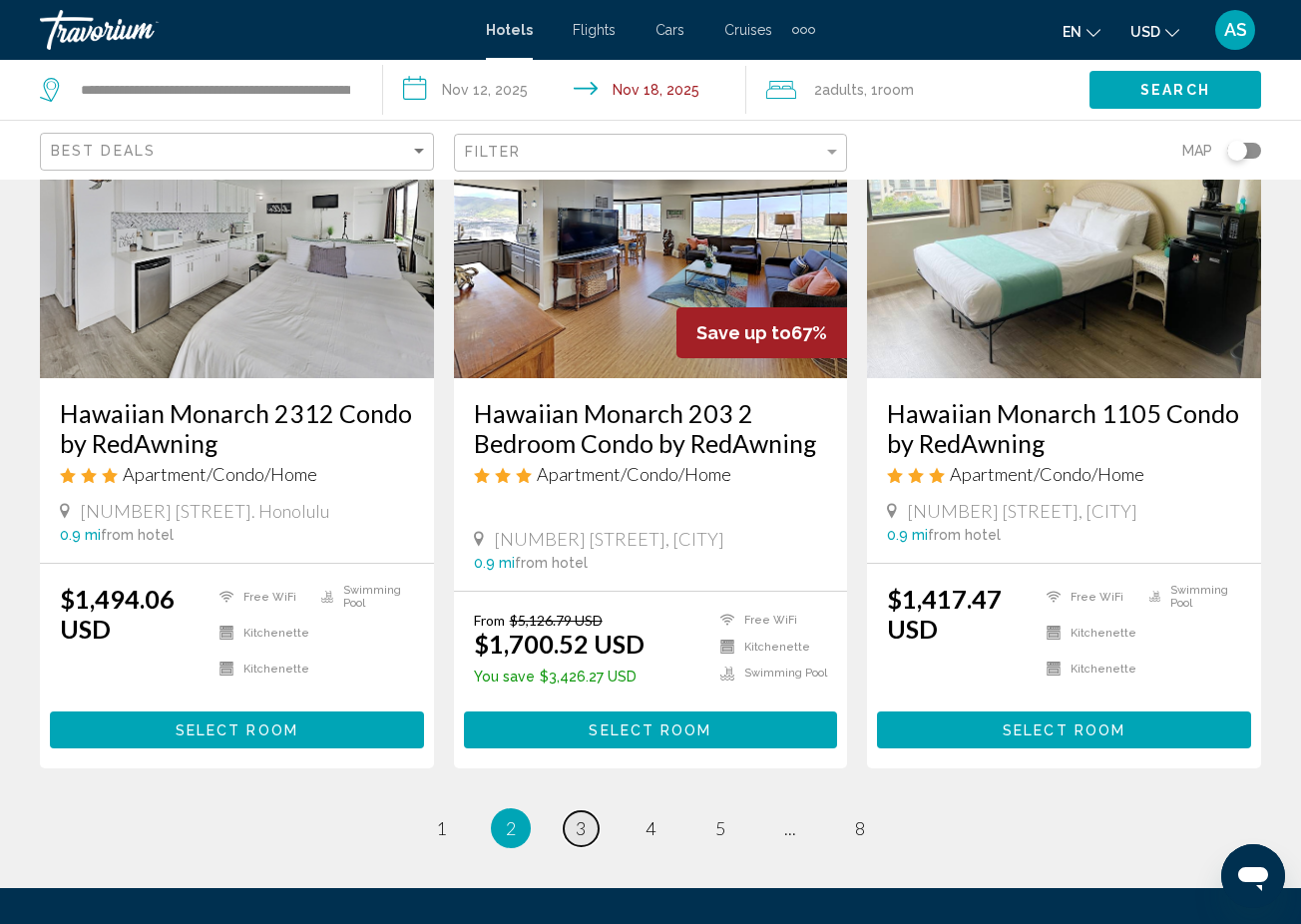 click on "3" at bounding box center (581, 828) 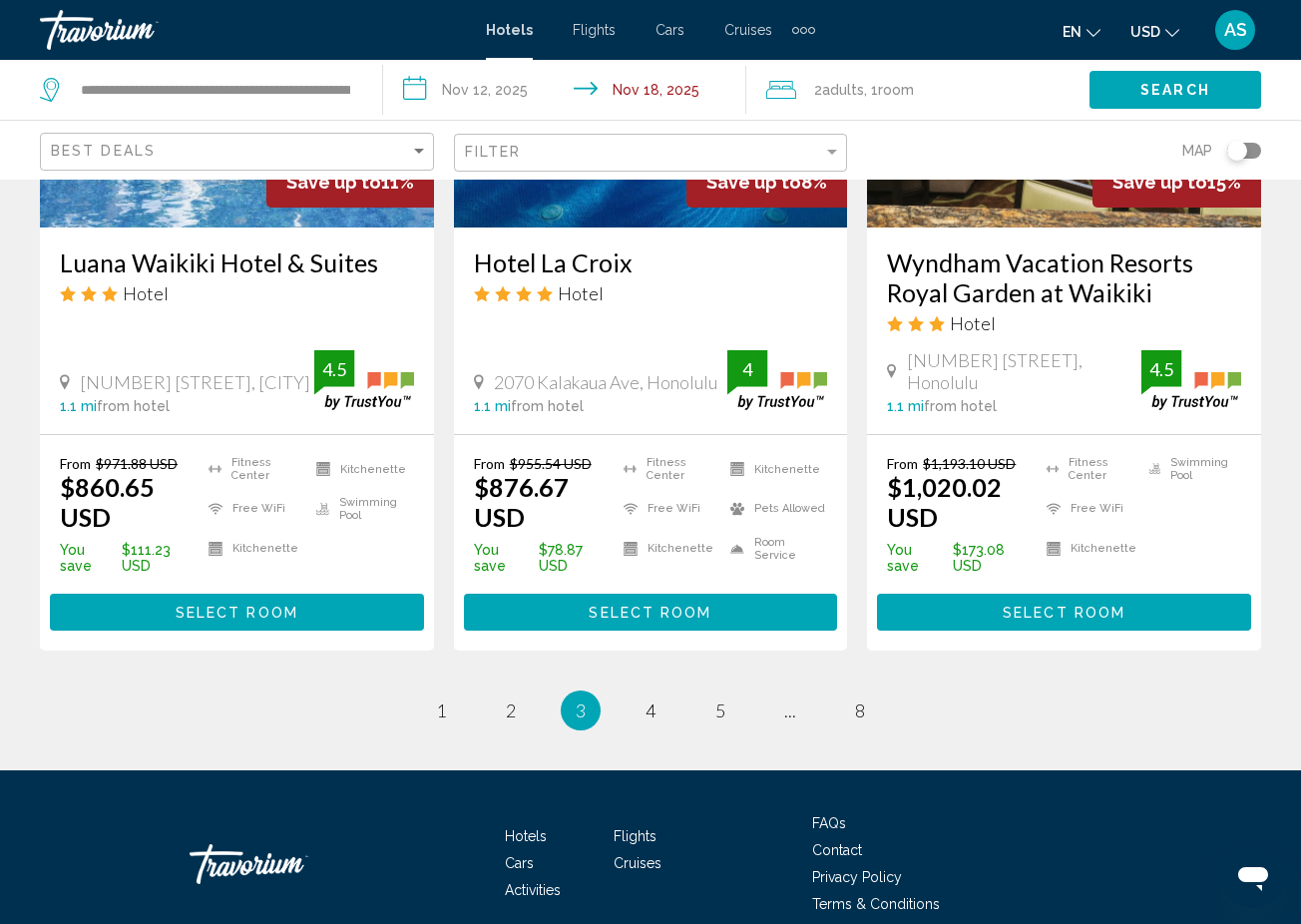 scroll, scrollTop: 2659, scrollLeft: 0, axis: vertical 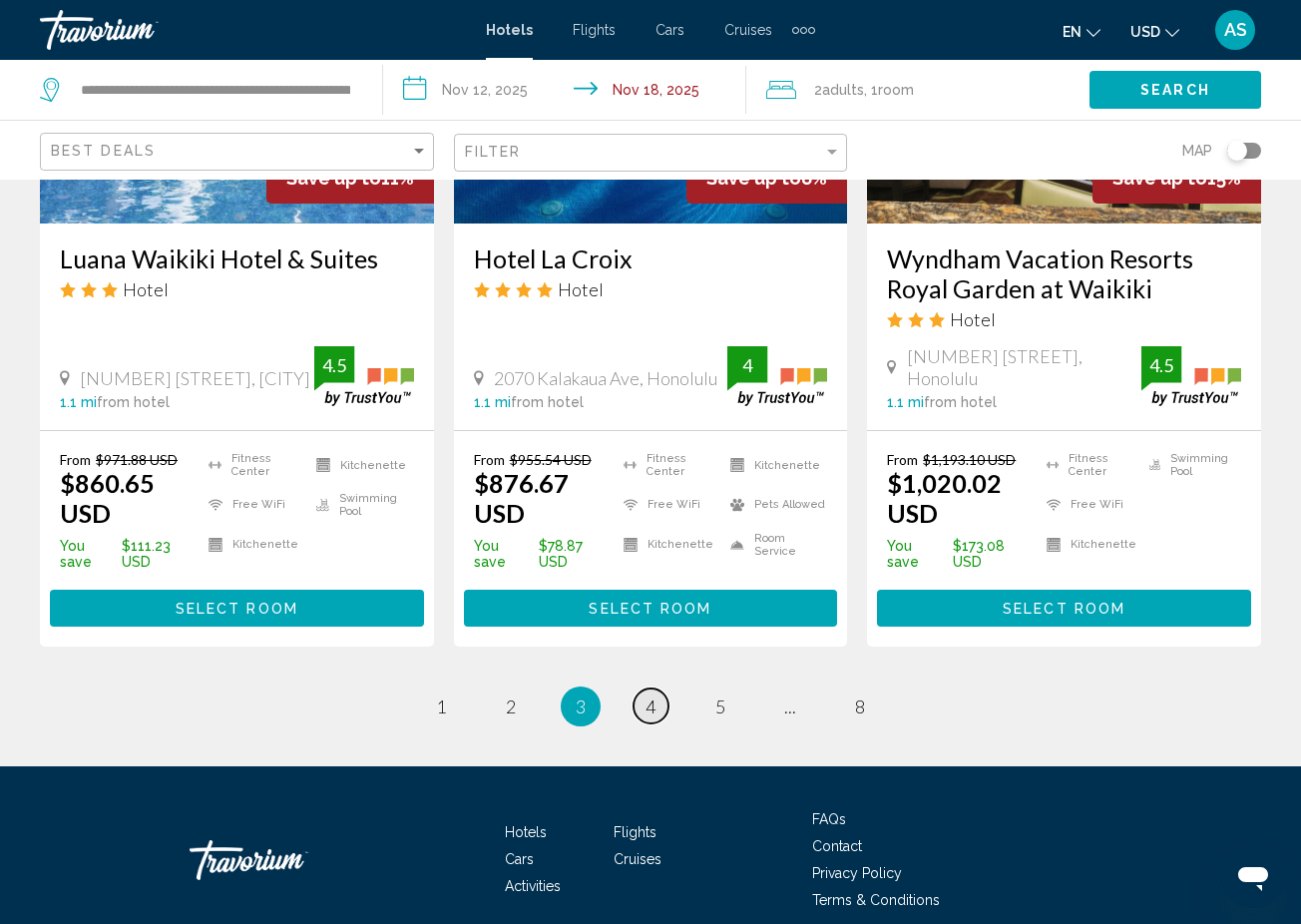 click on "4" at bounding box center (650, 706) 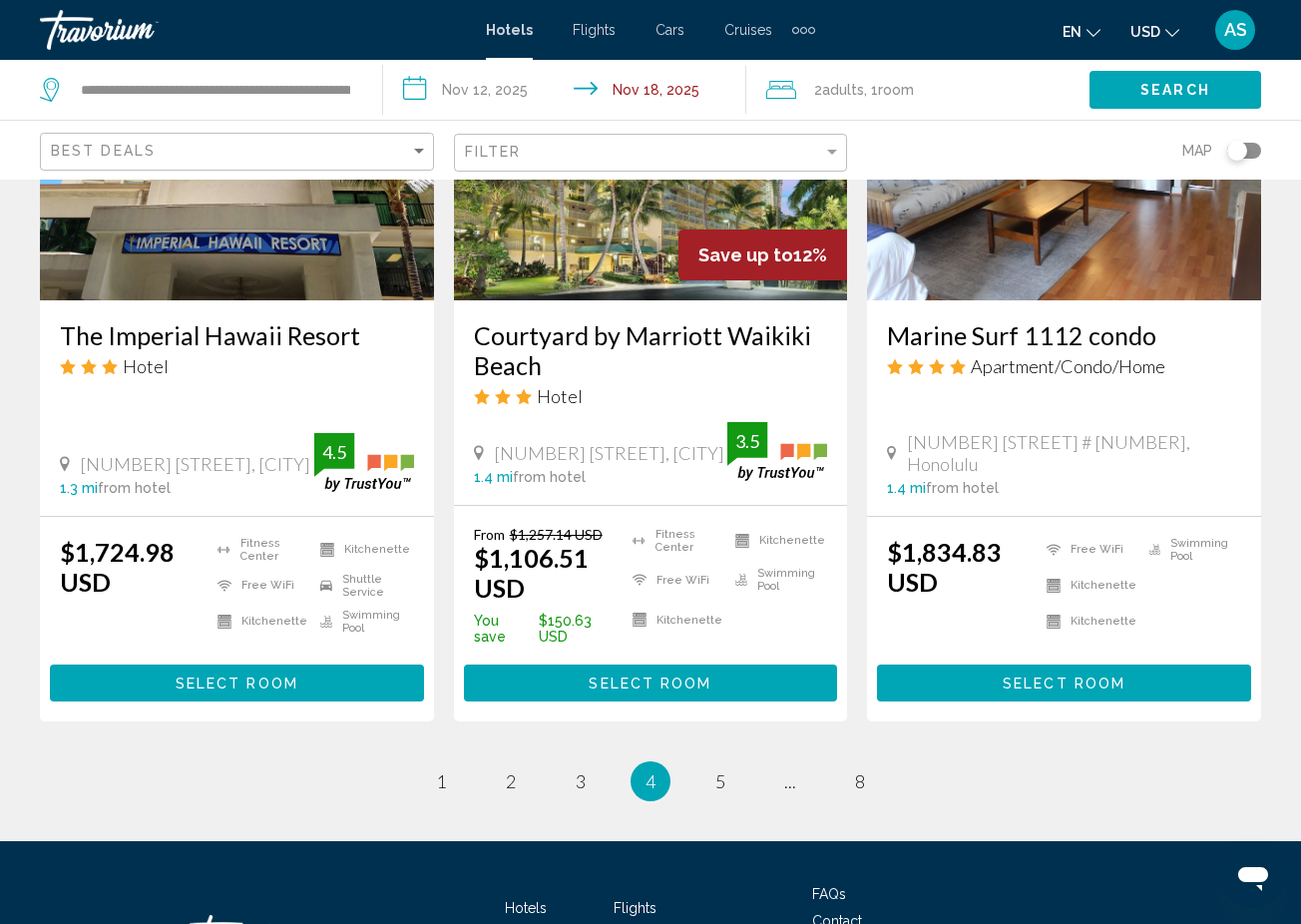 scroll, scrollTop: 2578, scrollLeft: 0, axis: vertical 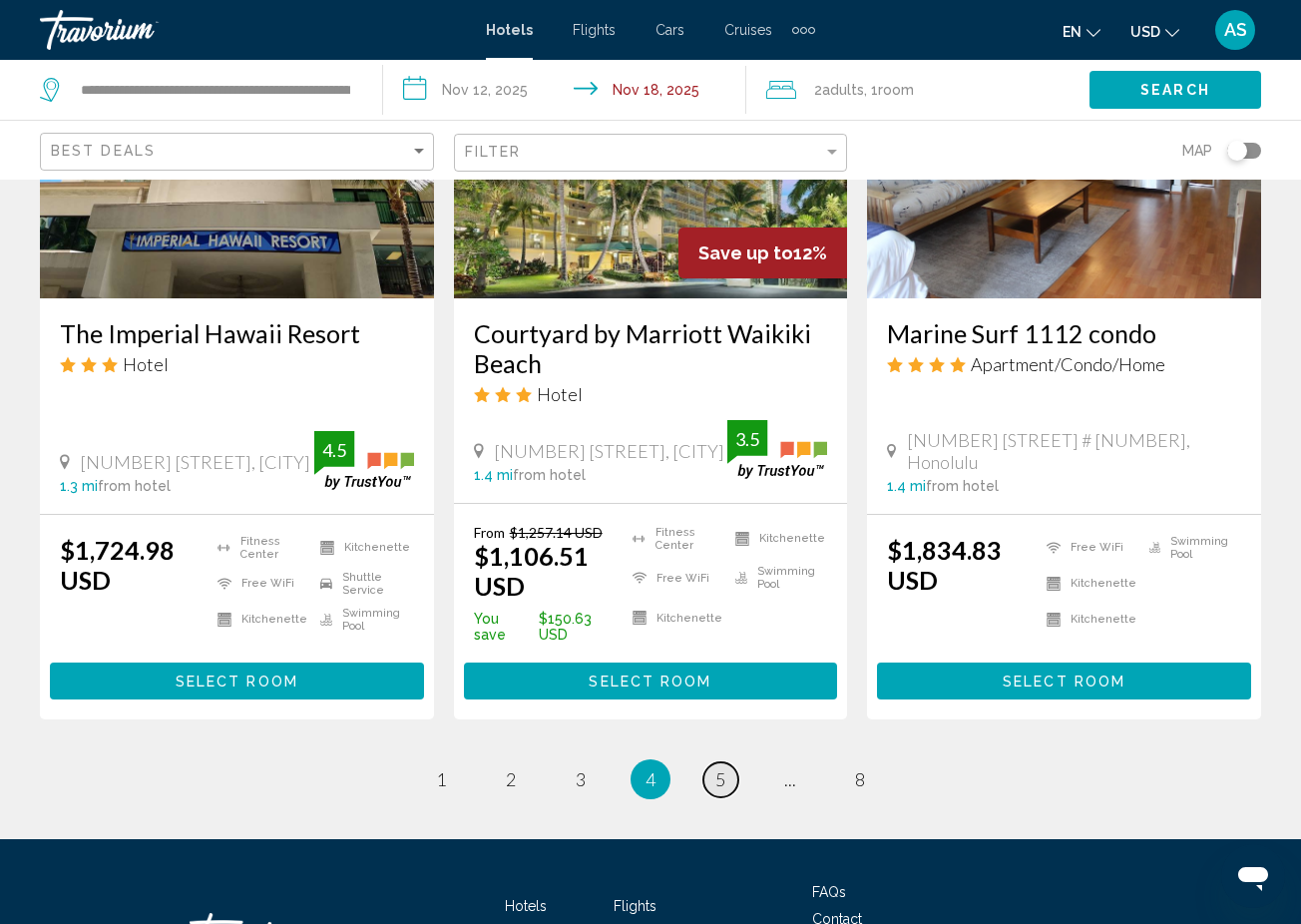 click on "5" at bounding box center [720, 779] 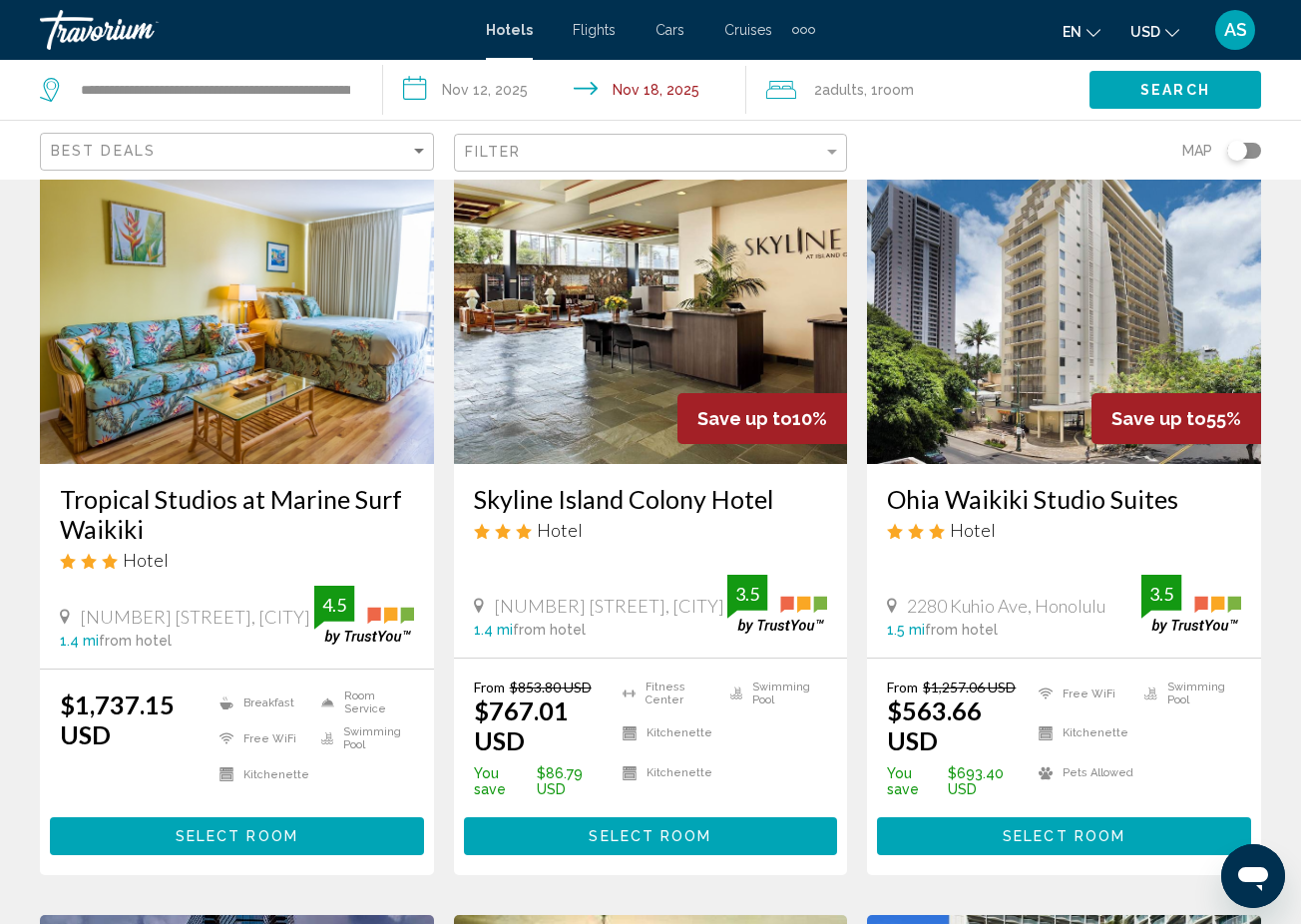 scroll, scrollTop: 98, scrollLeft: 0, axis: vertical 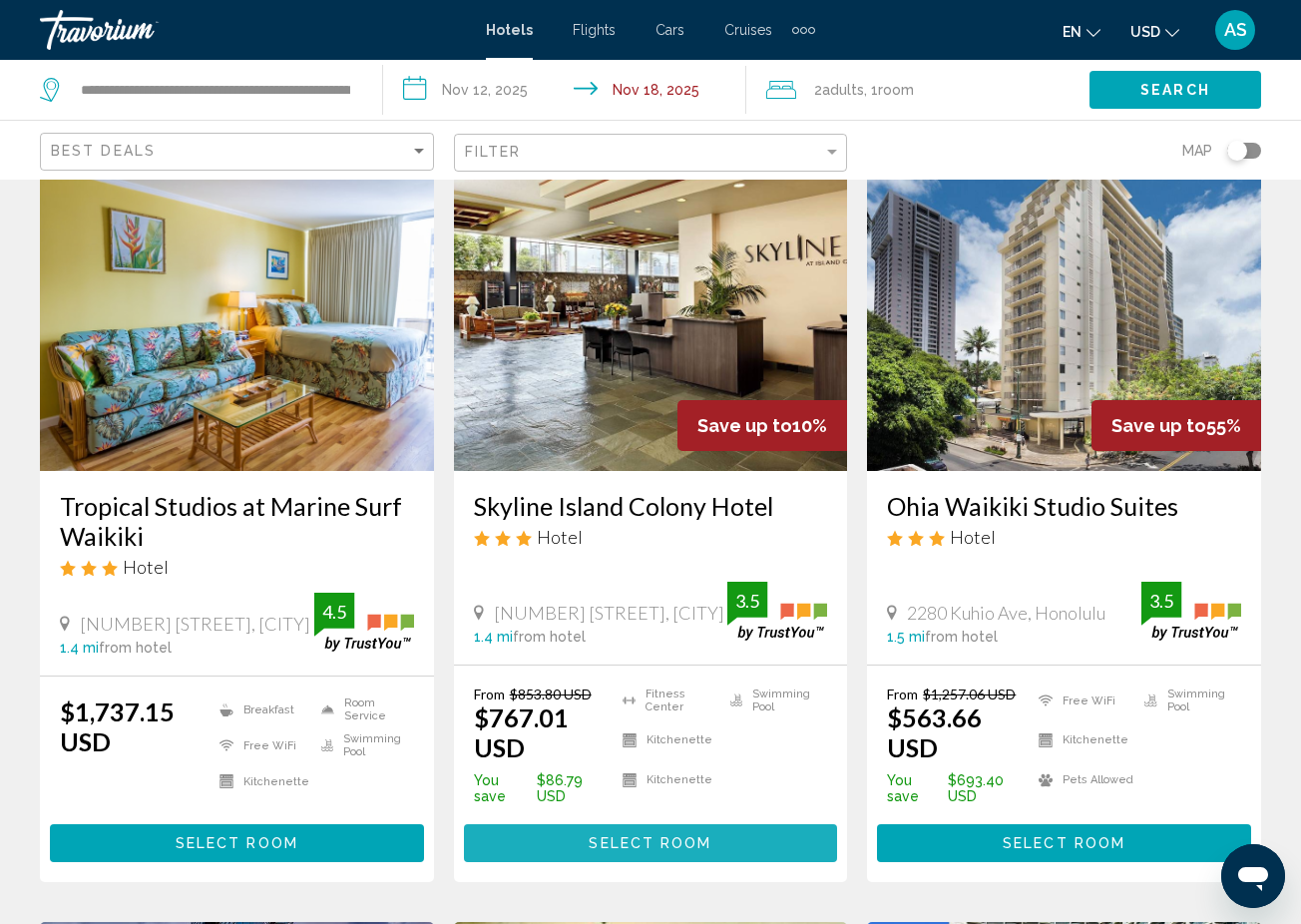 click on "Select Room" at bounding box center [650, 844] 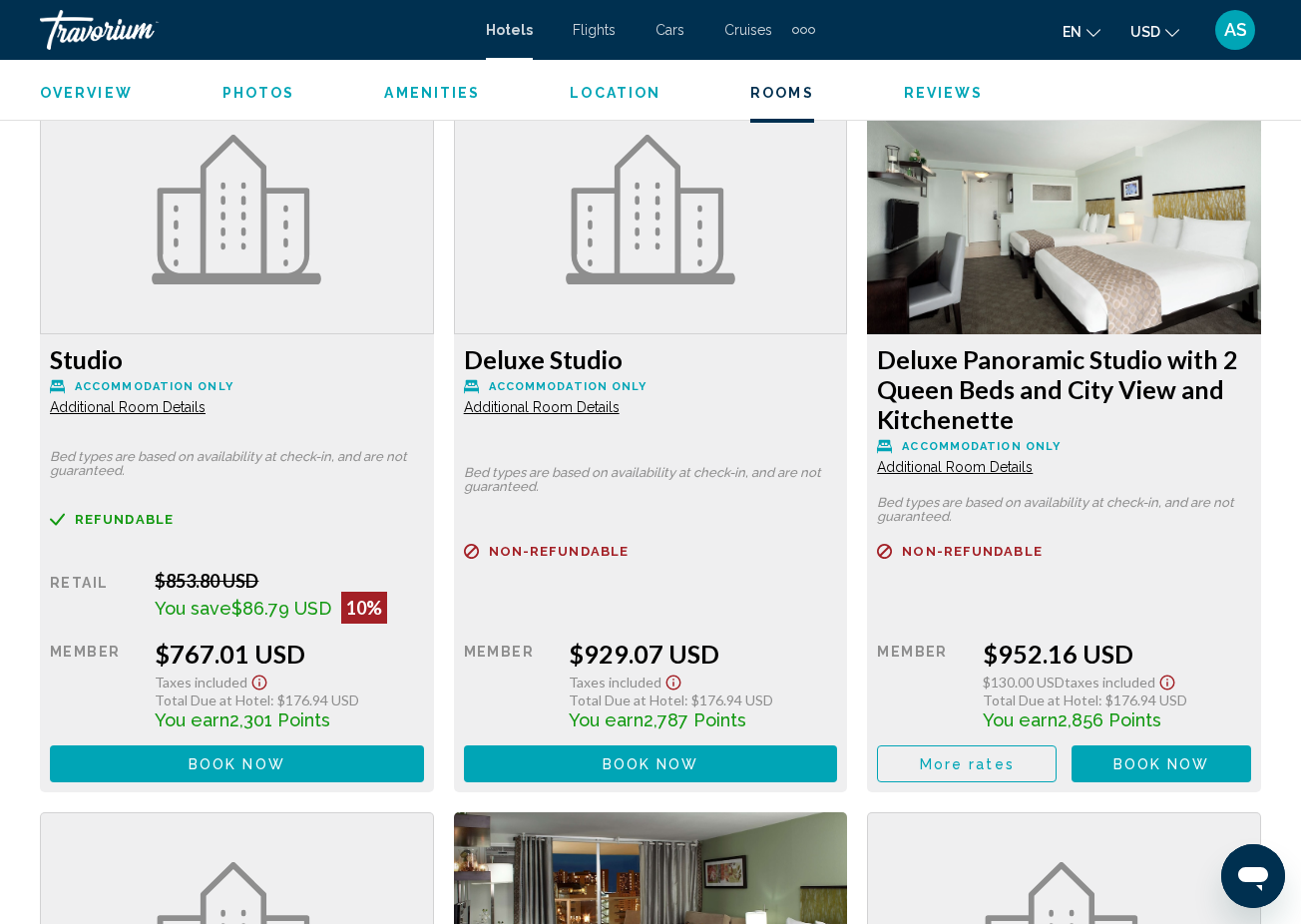 scroll, scrollTop: 3095, scrollLeft: 0, axis: vertical 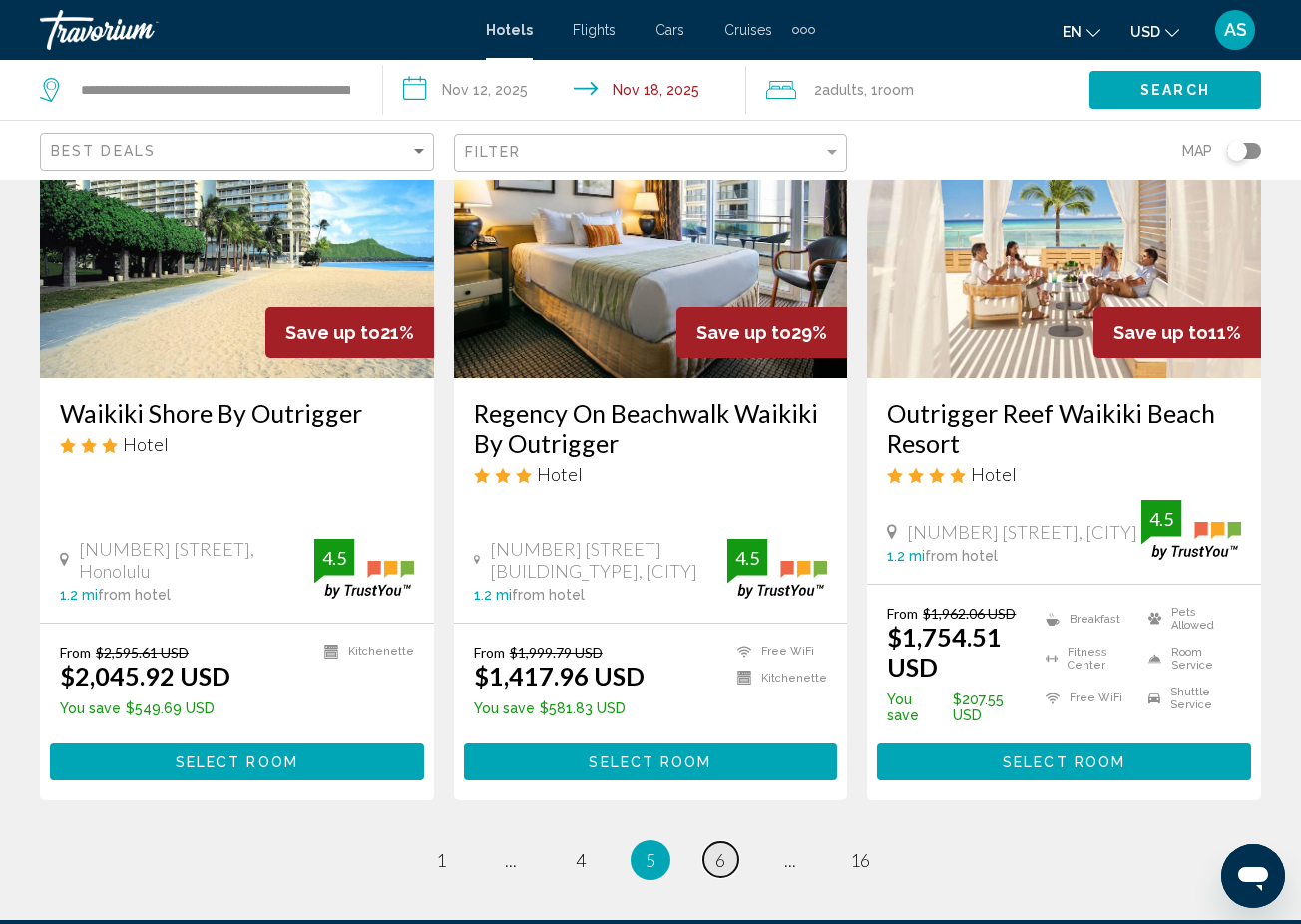 click on "6" at bounding box center (720, 860) 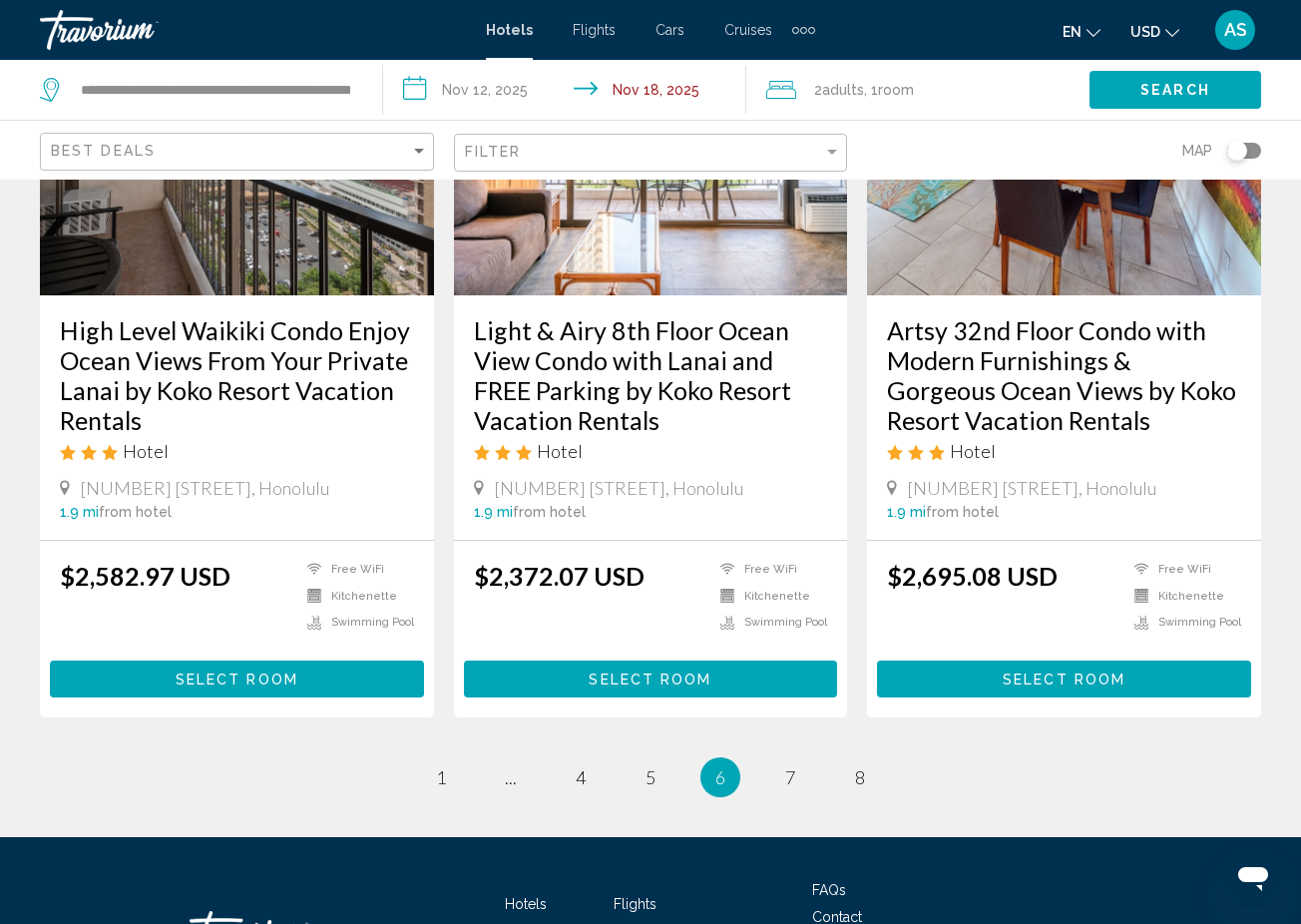 scroll, scrollTop: 2522, scrollLeft: 0, axis: vertical 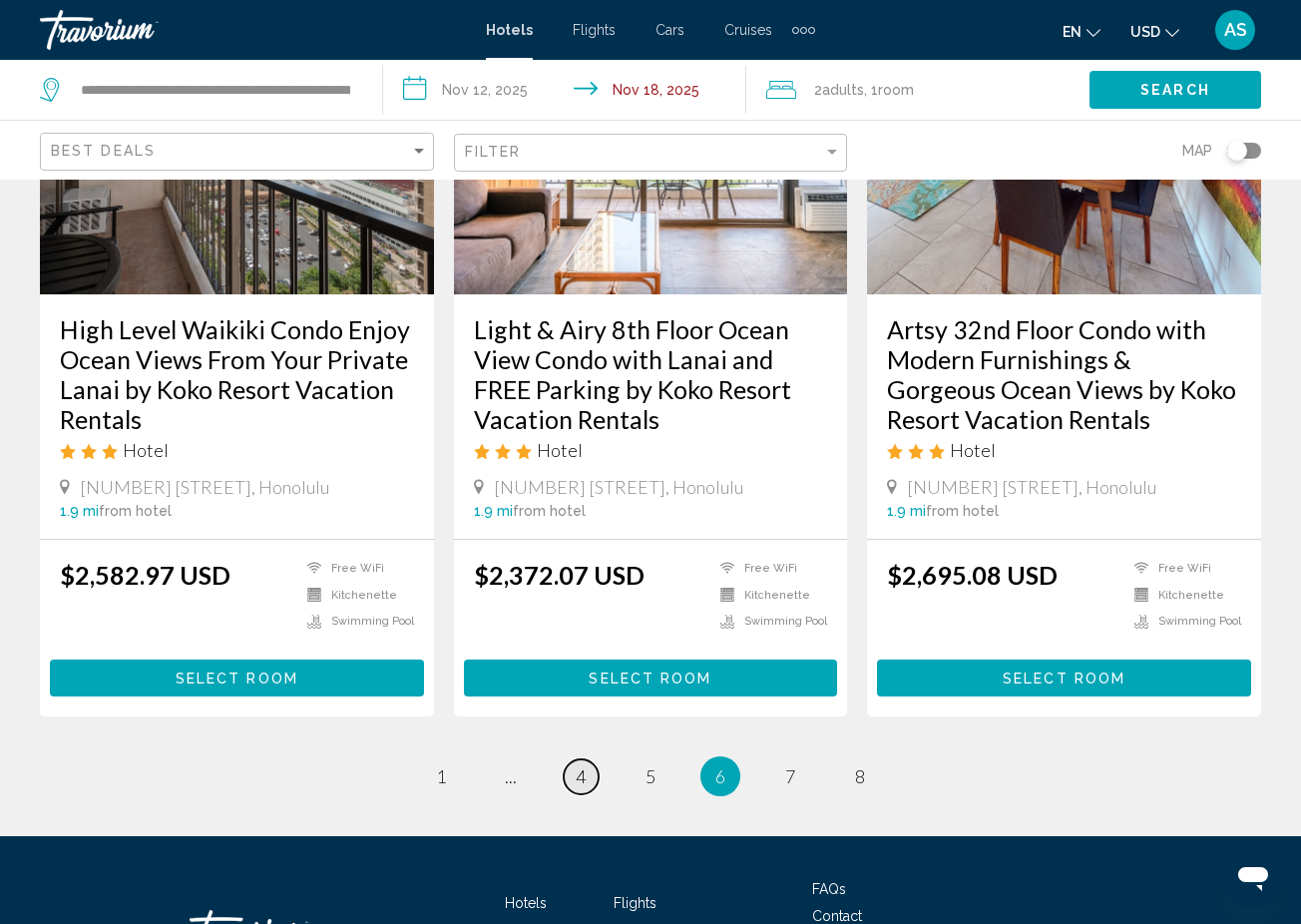 click on "page  4" at bounding box center [581, 776] 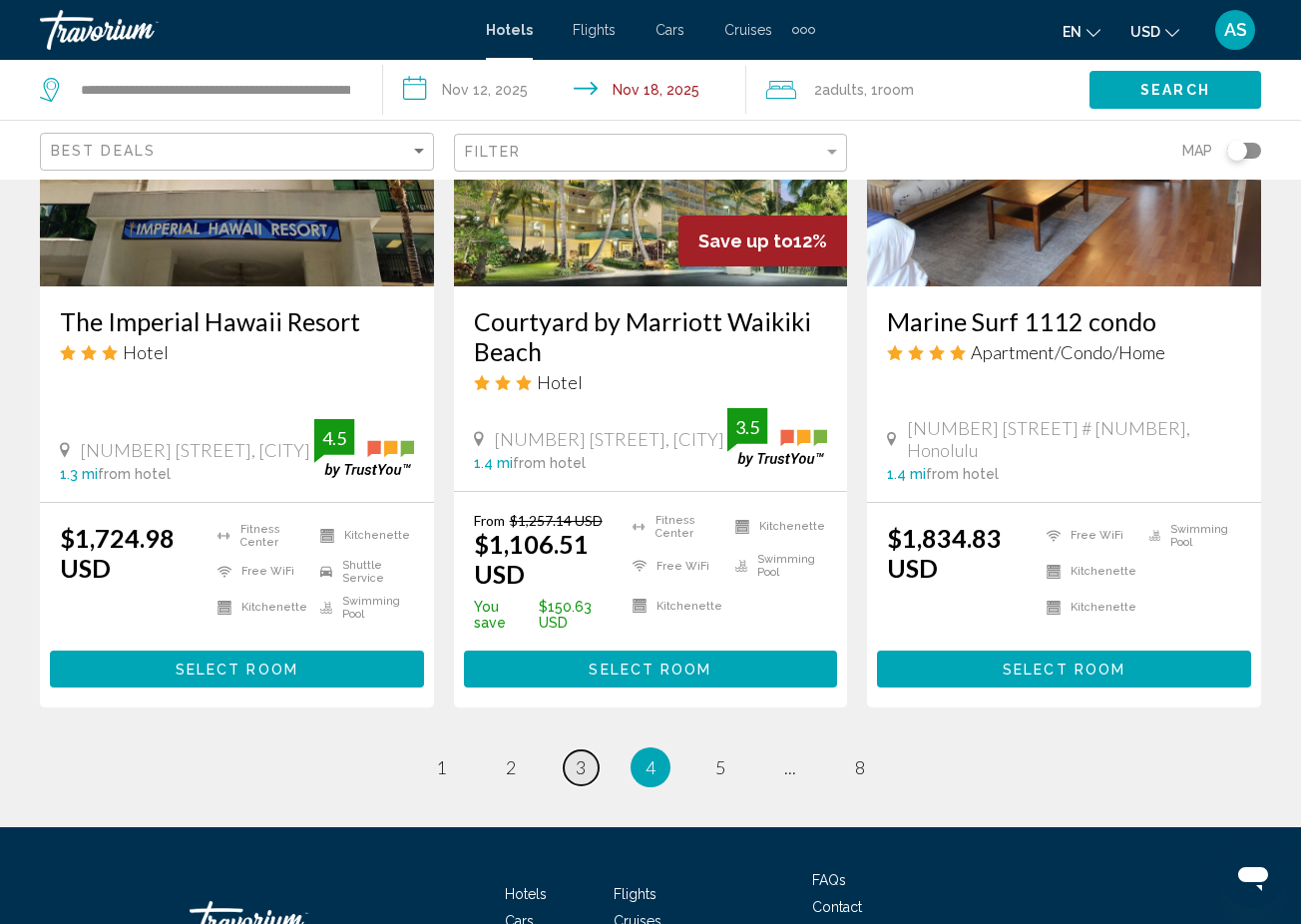 scroll, scrollTop: 2591, scrollLeft: 0, axis: vertical 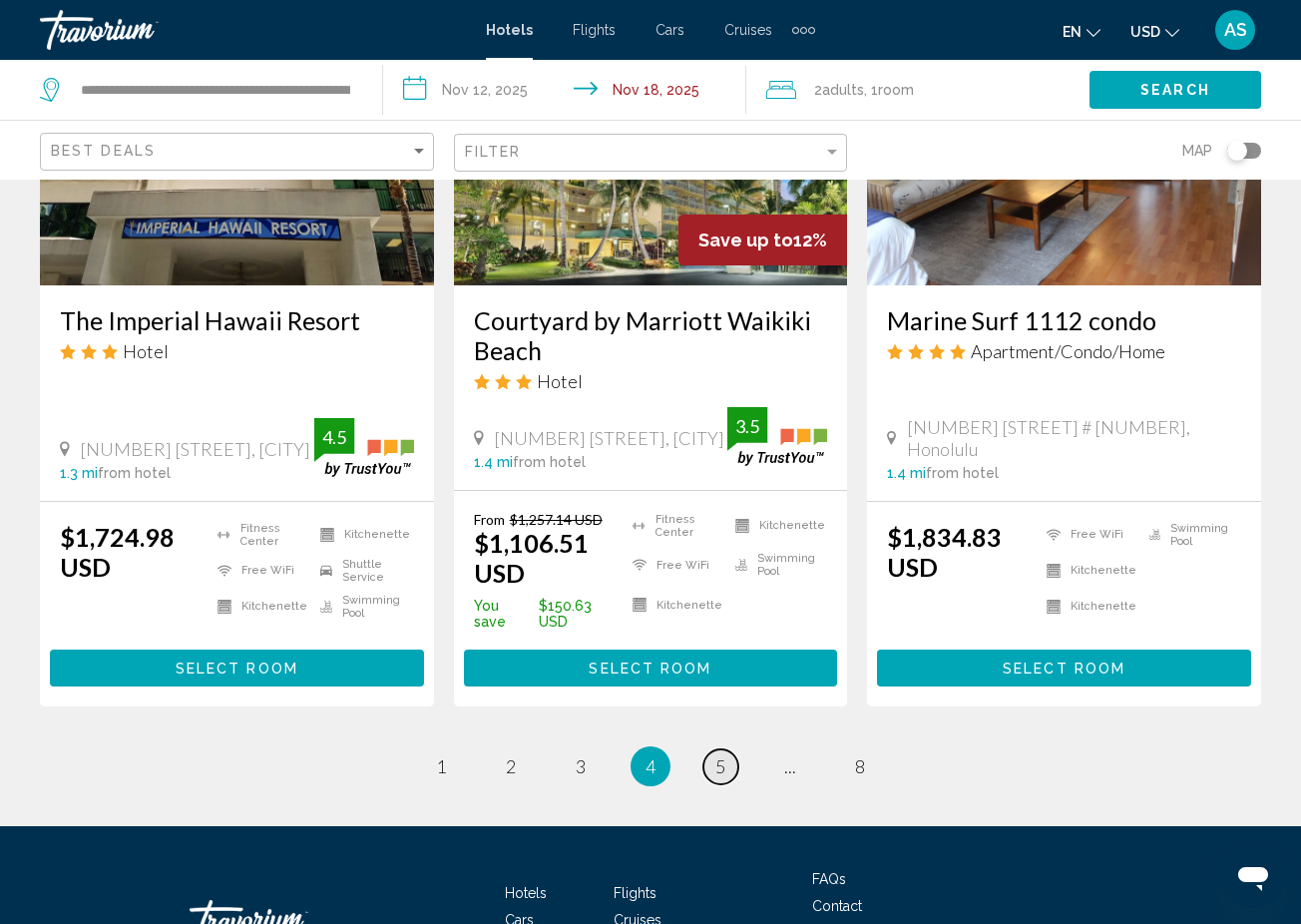 click on "5" at bounding box center [720, 766] 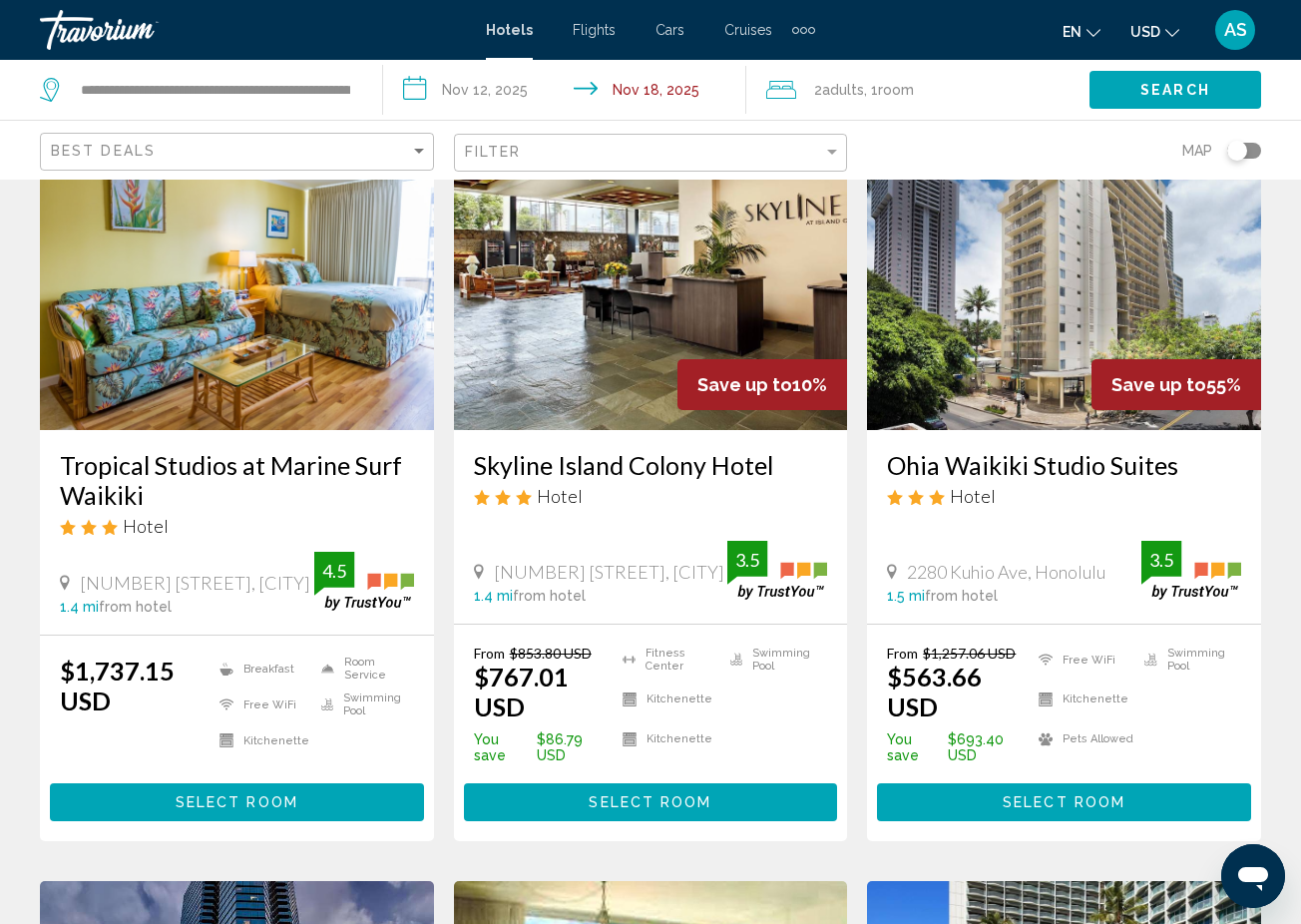 scroll, scrollTop: 138, scrollLeft: 0, axis: vertical 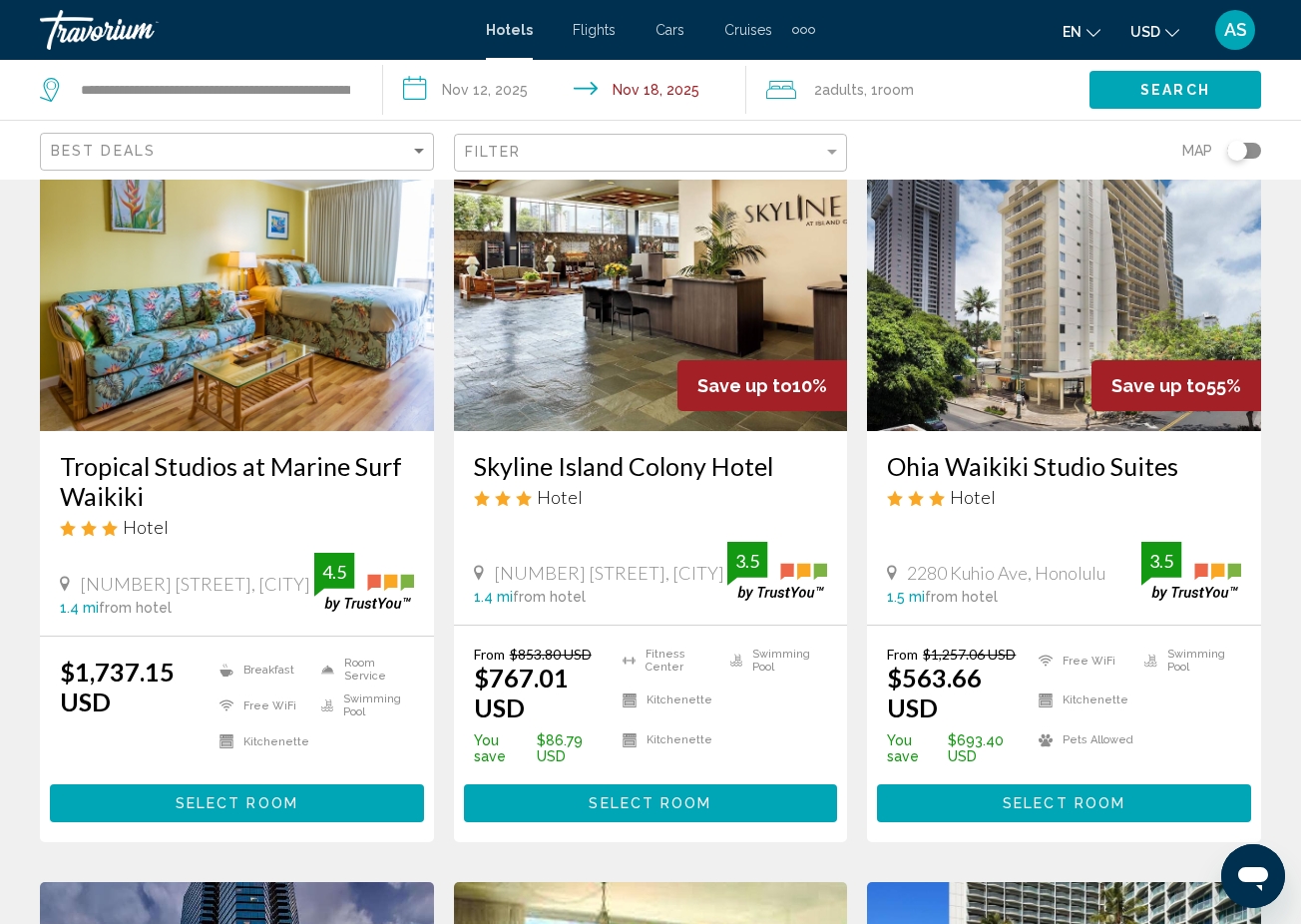 click on "Select Room" at bounding box center (1064, 802) 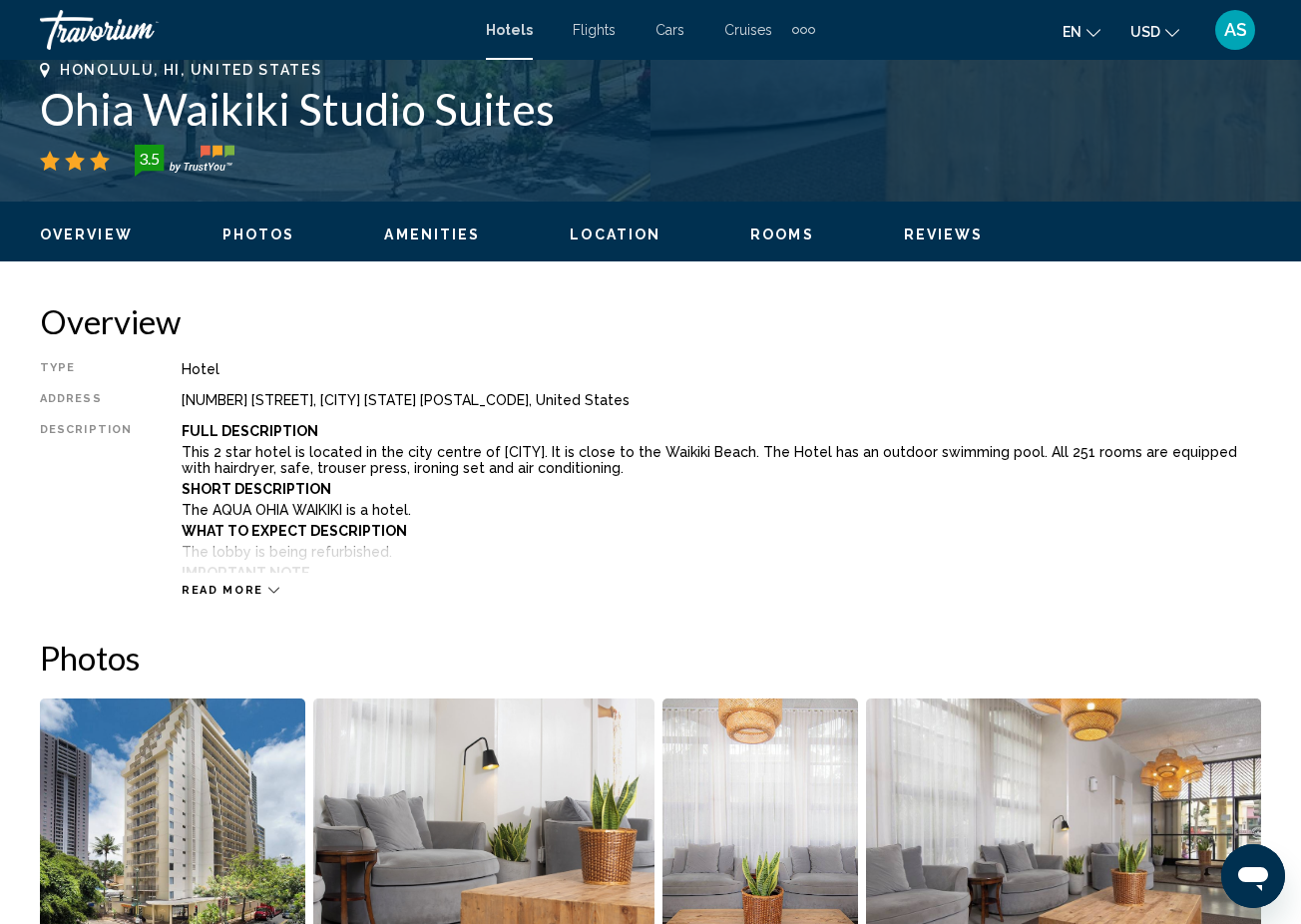 scroll, scrollTop: 812, scrollLeft: 0, axis: vertical 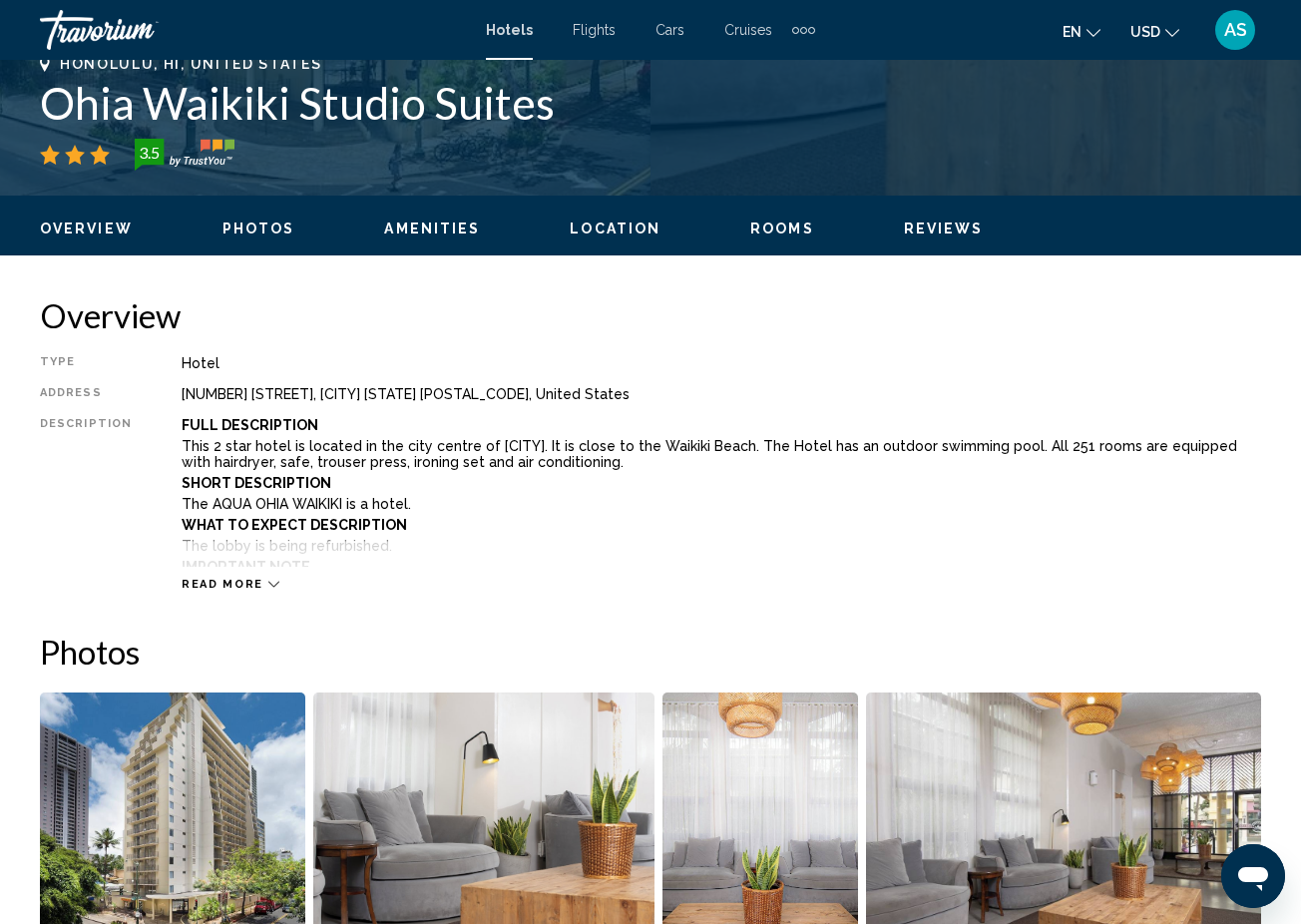 click 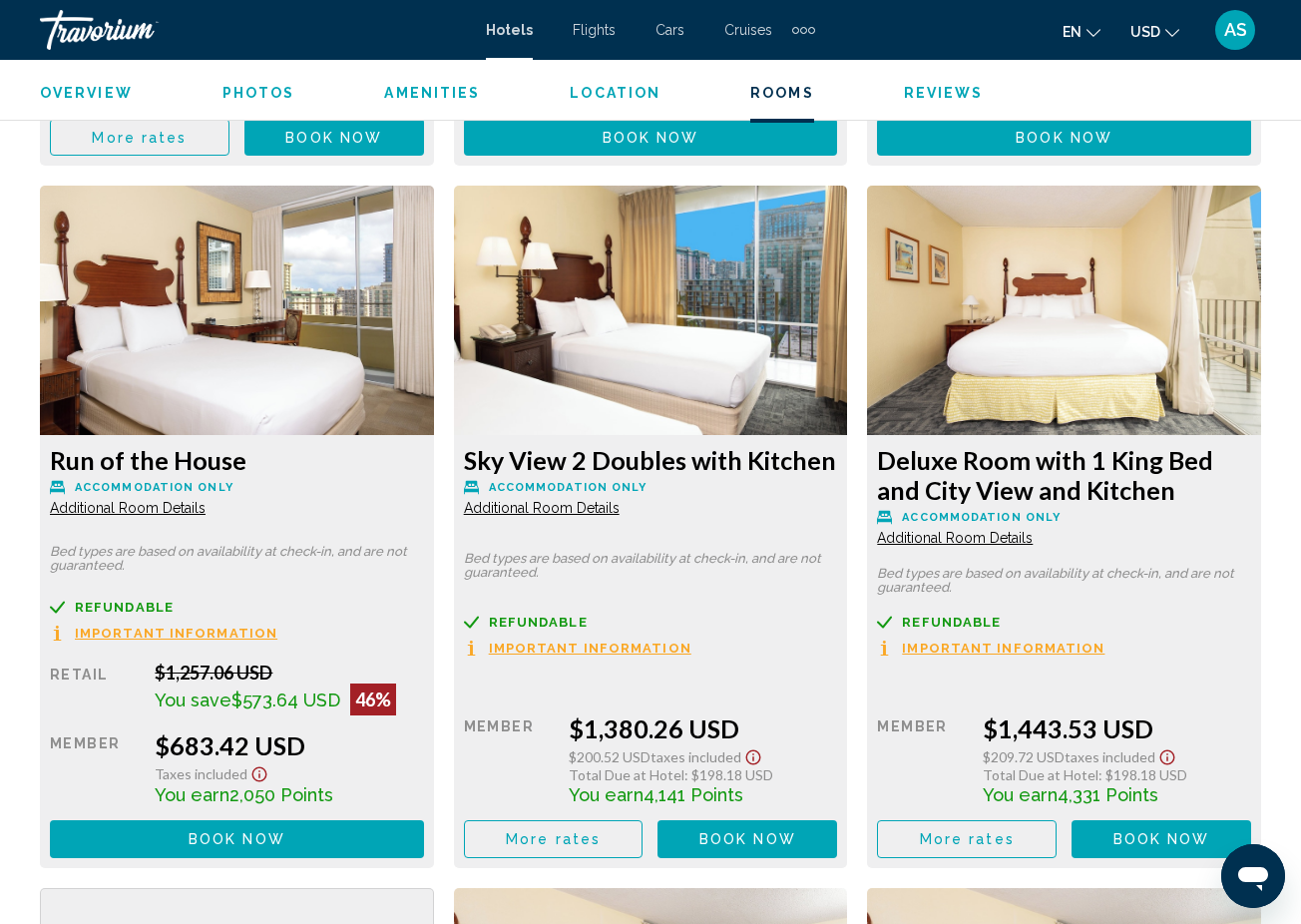 scroll, scrollTop: 3764, scrollLeft: 0, axis: vertical 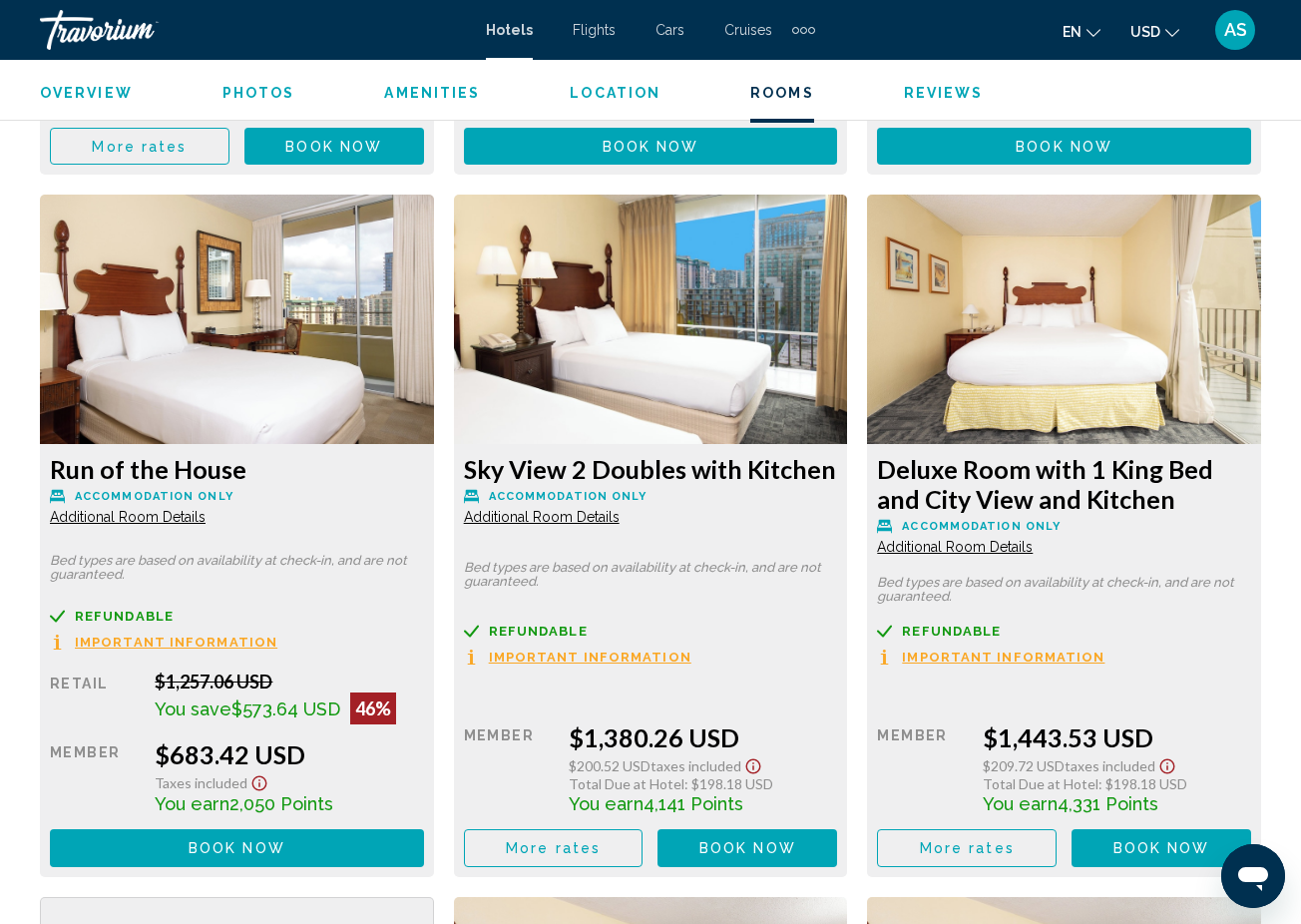 click on "Additional Room Details" at bounding box center (128, -187) 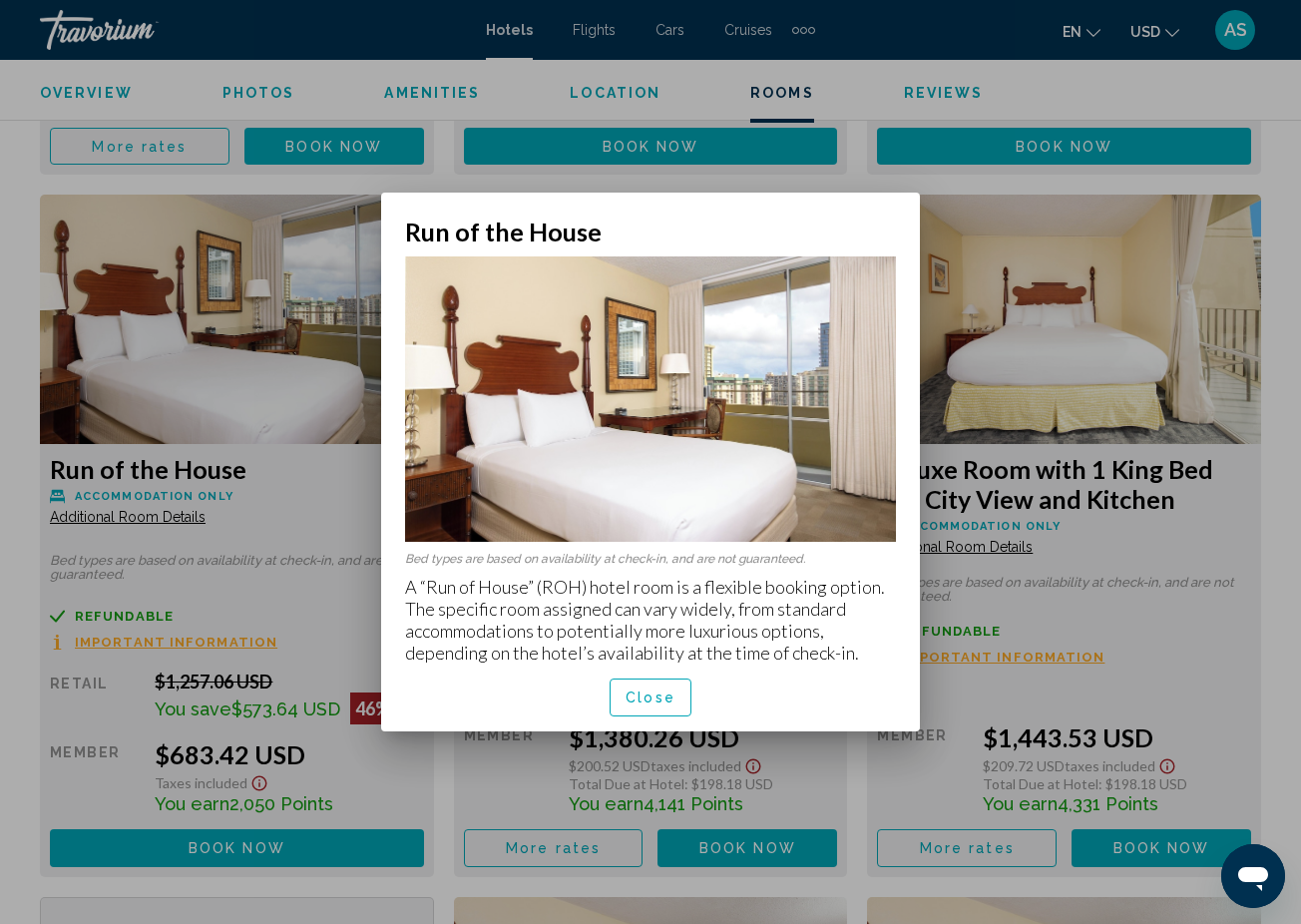 click at bounding box center (650, 462) 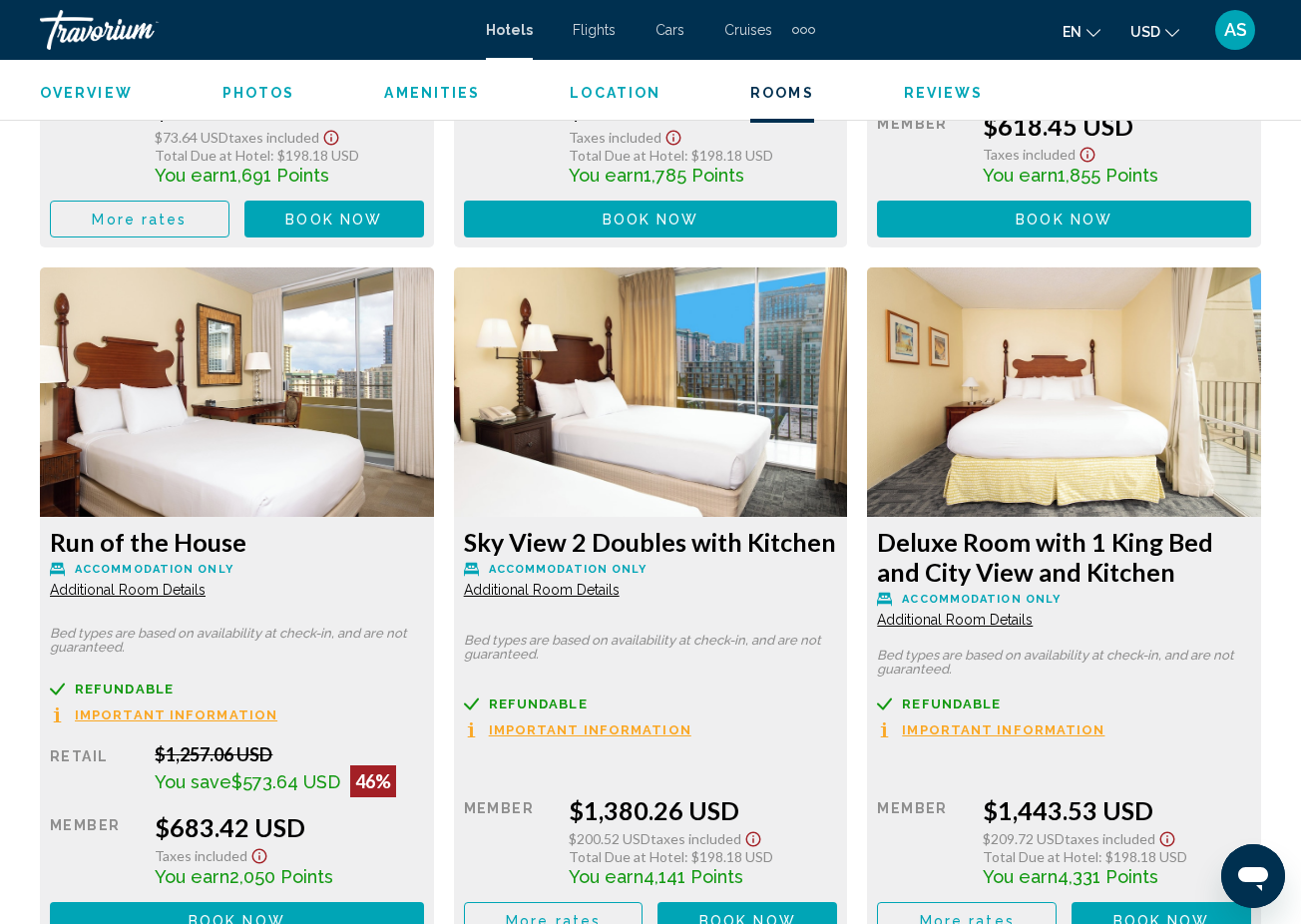 scroll, scrollTop: 3686, scrollLeft: 0, axis: vertical 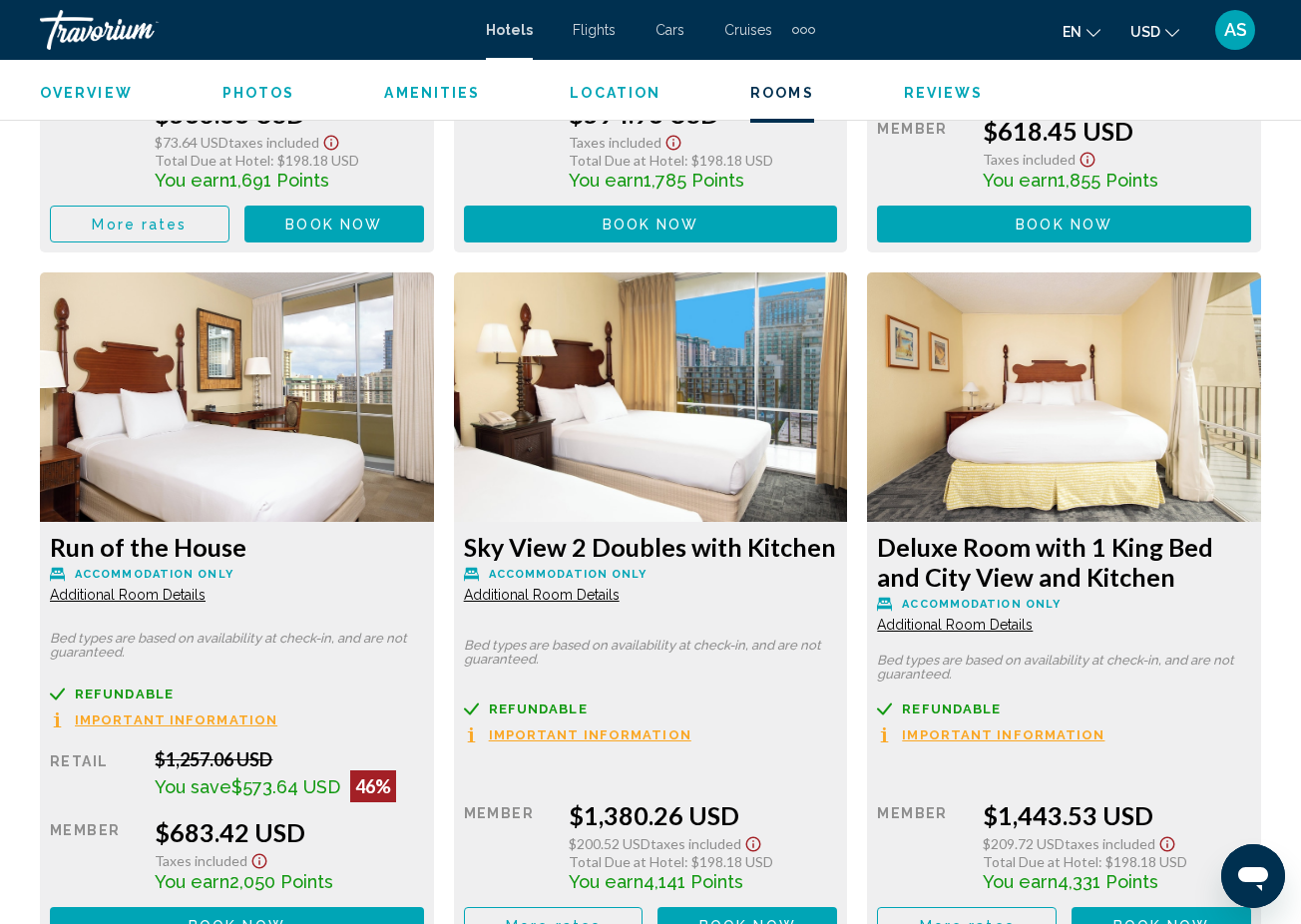 click on "Additional Room Details" at bounding box center (128, -109) 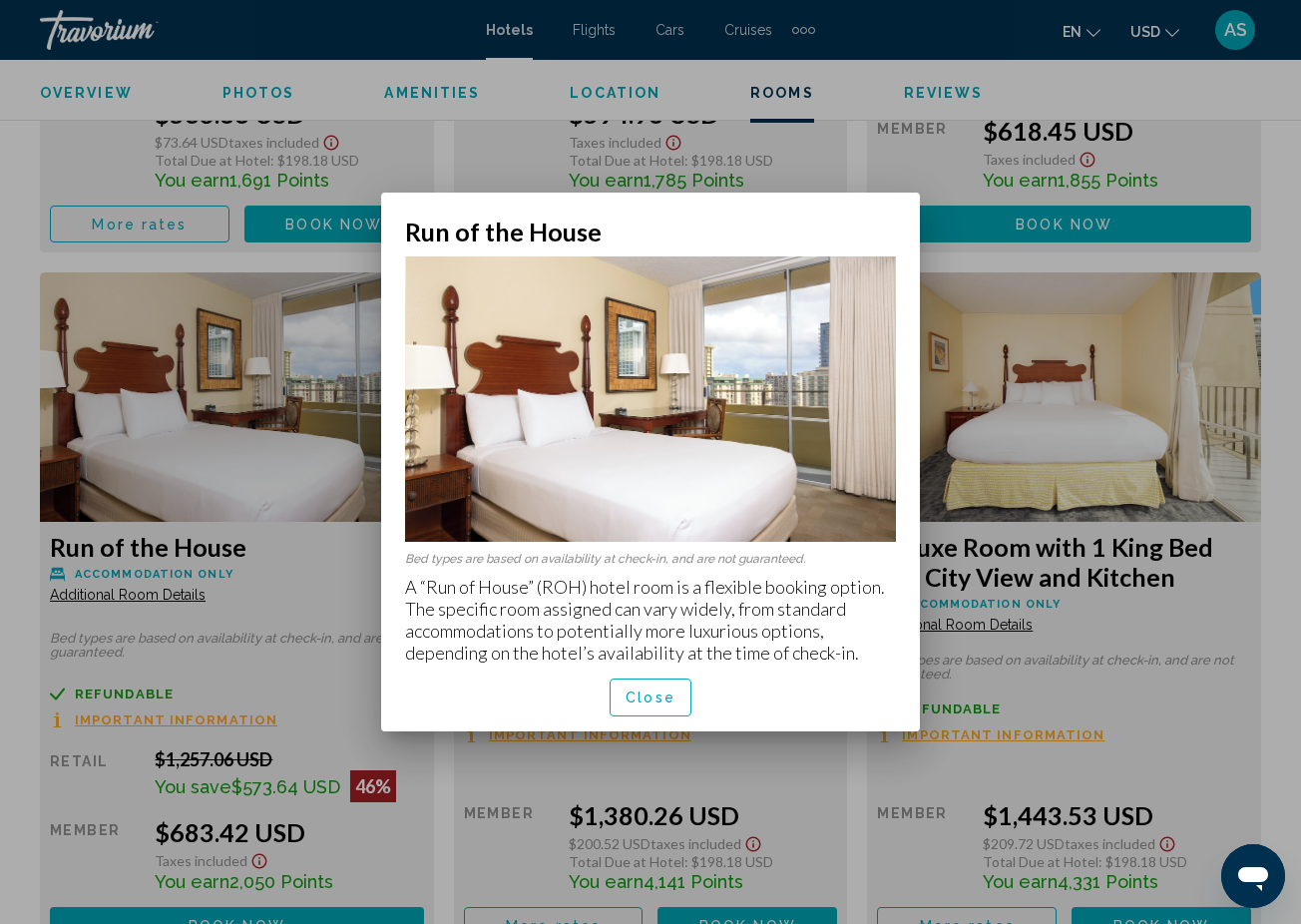 click at bounding box center (650, 462) 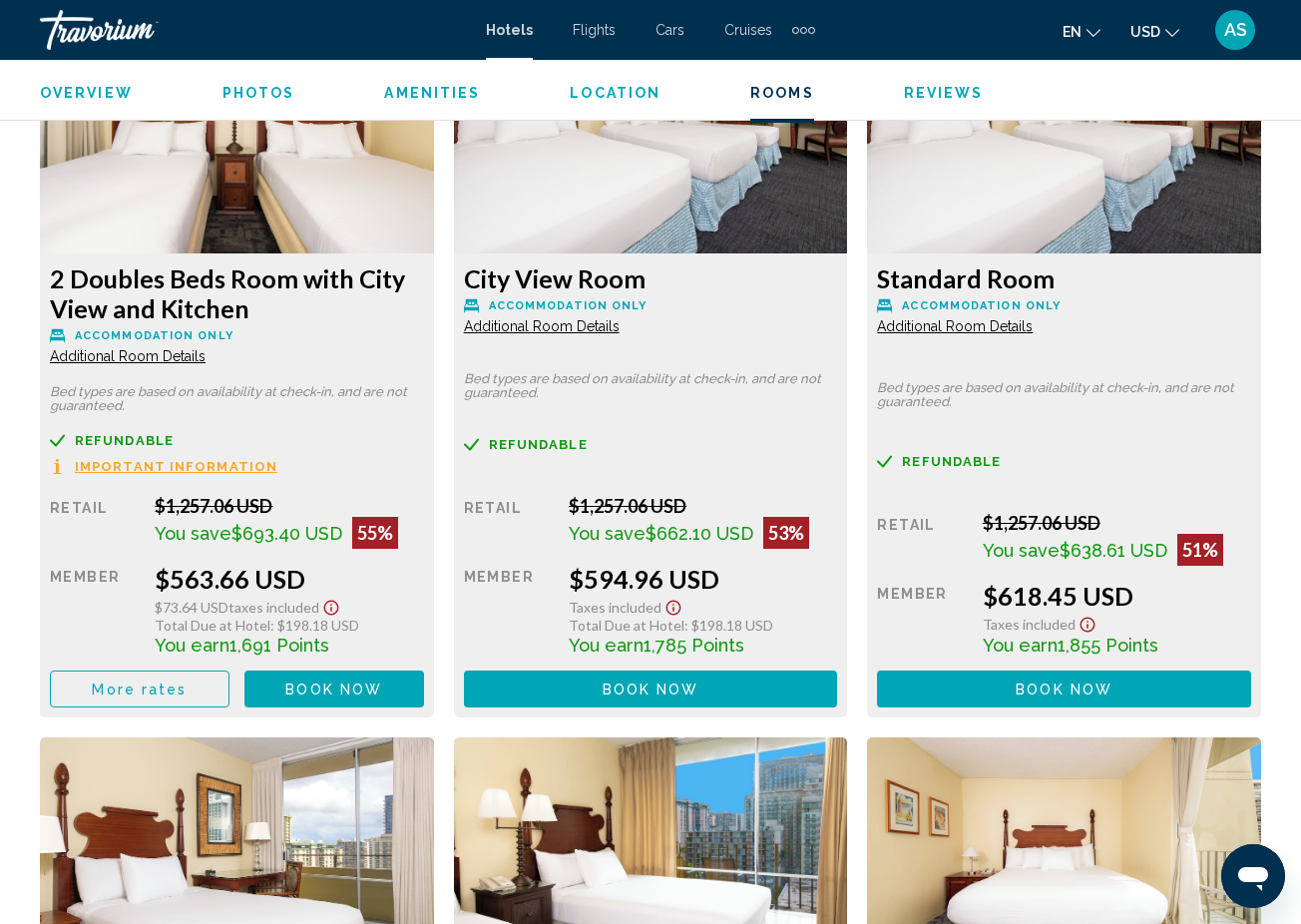 scroll, scrollTop: 3219, scrollLeft: 0, axis: vertical 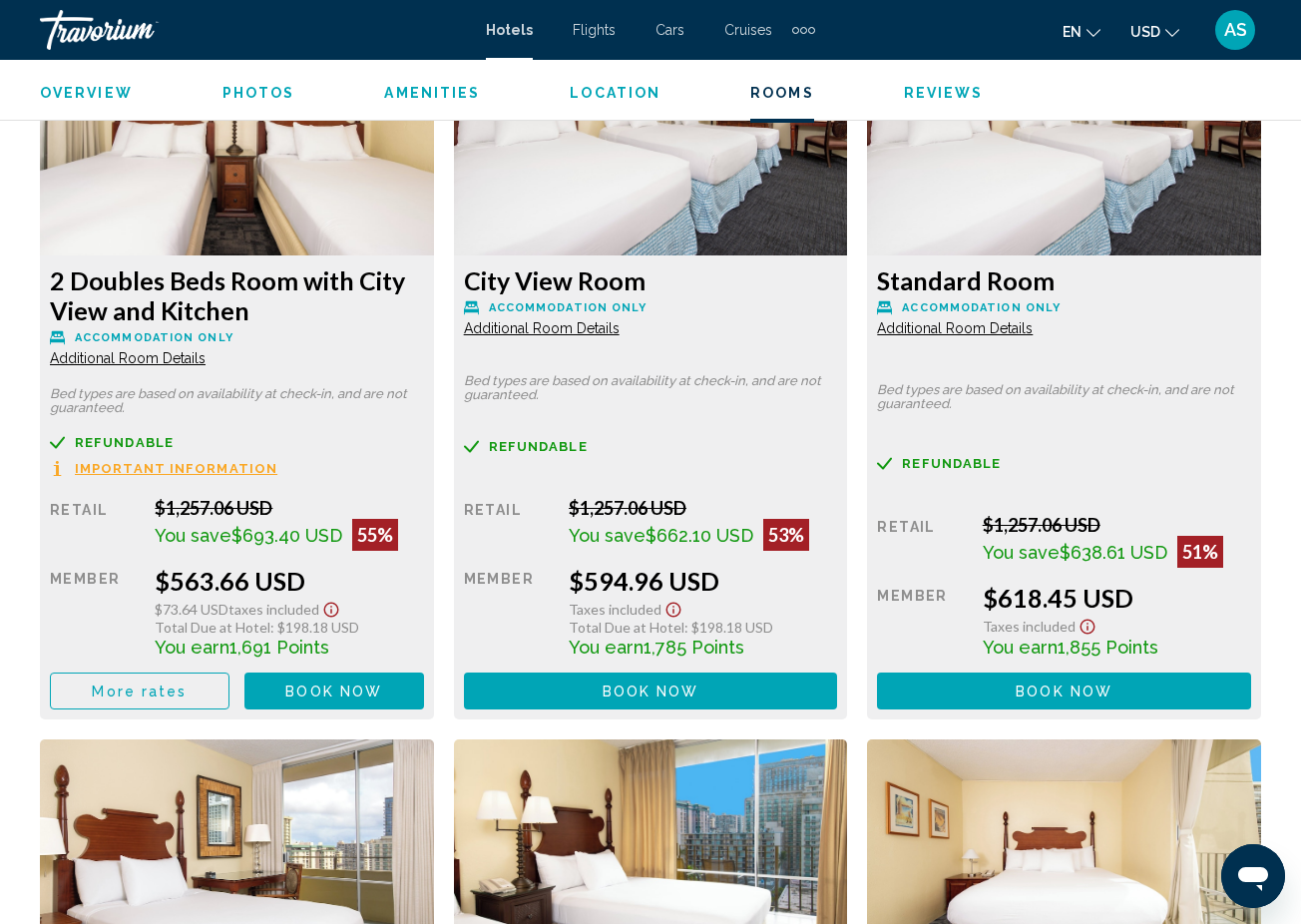 click on "Additional Room Details" at bounding box center [128, 358] 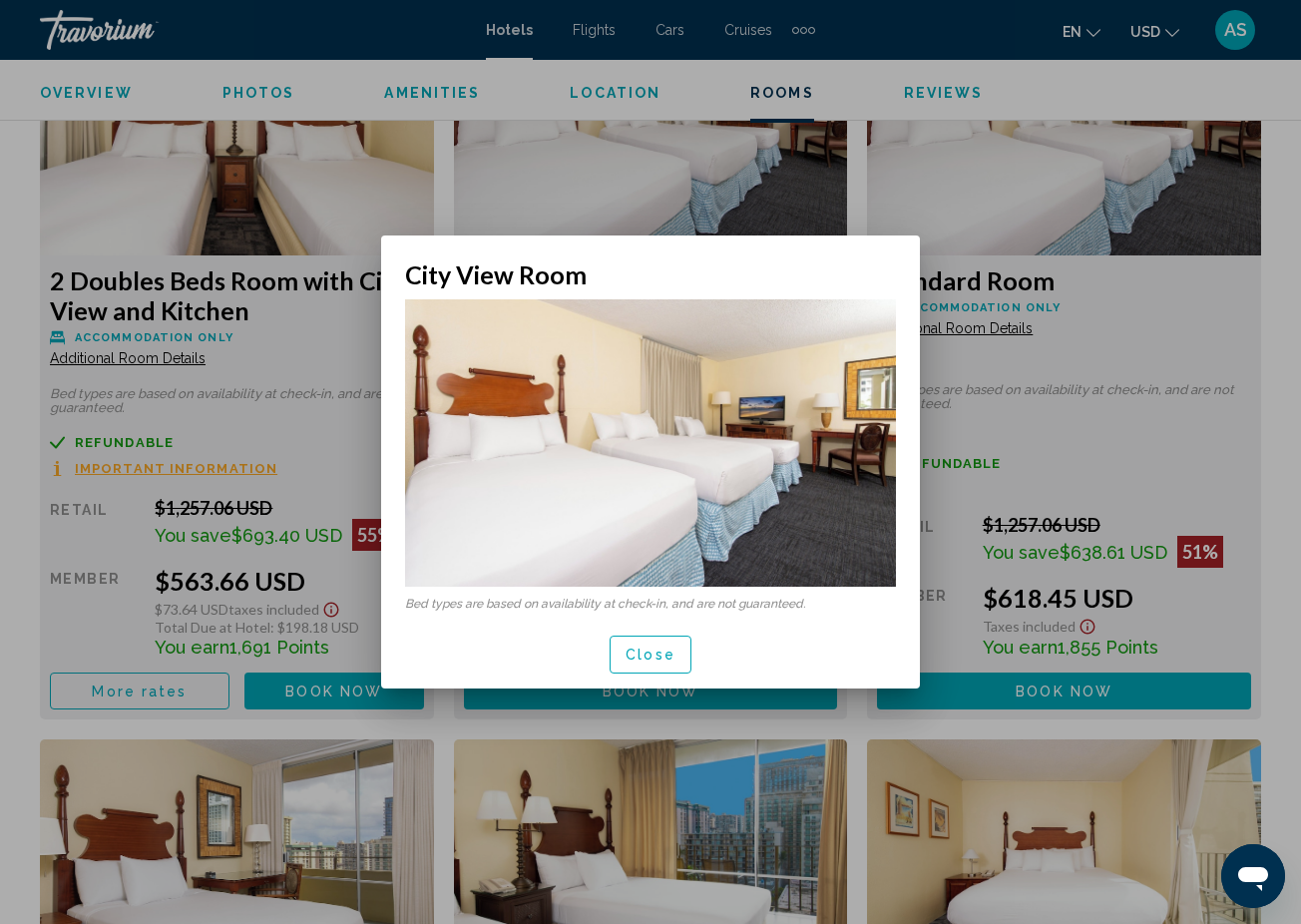 click at bounding box center (650, 462) 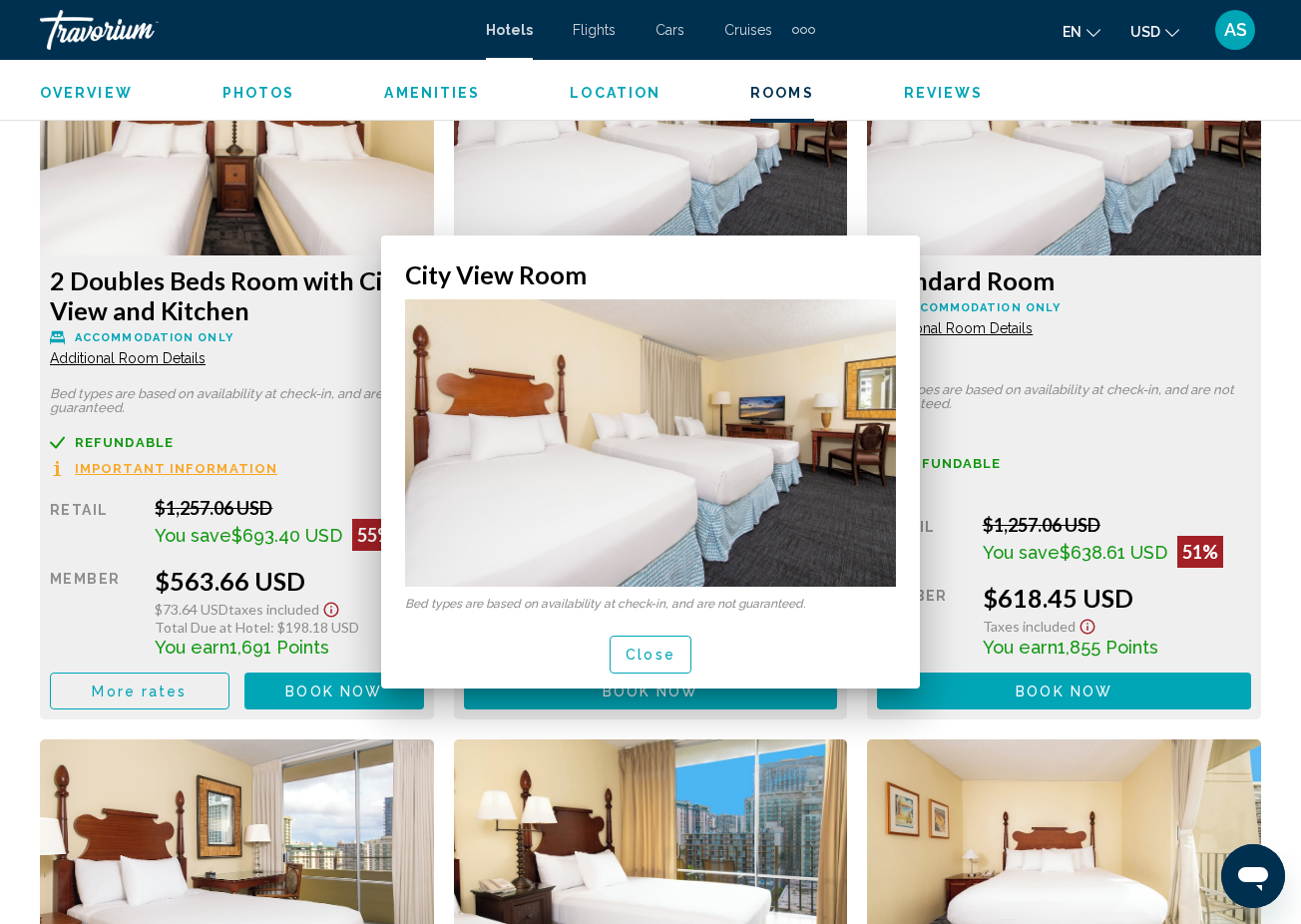 scroll, scrollTop: 3219, scrollLeft: 0, axis: vertical 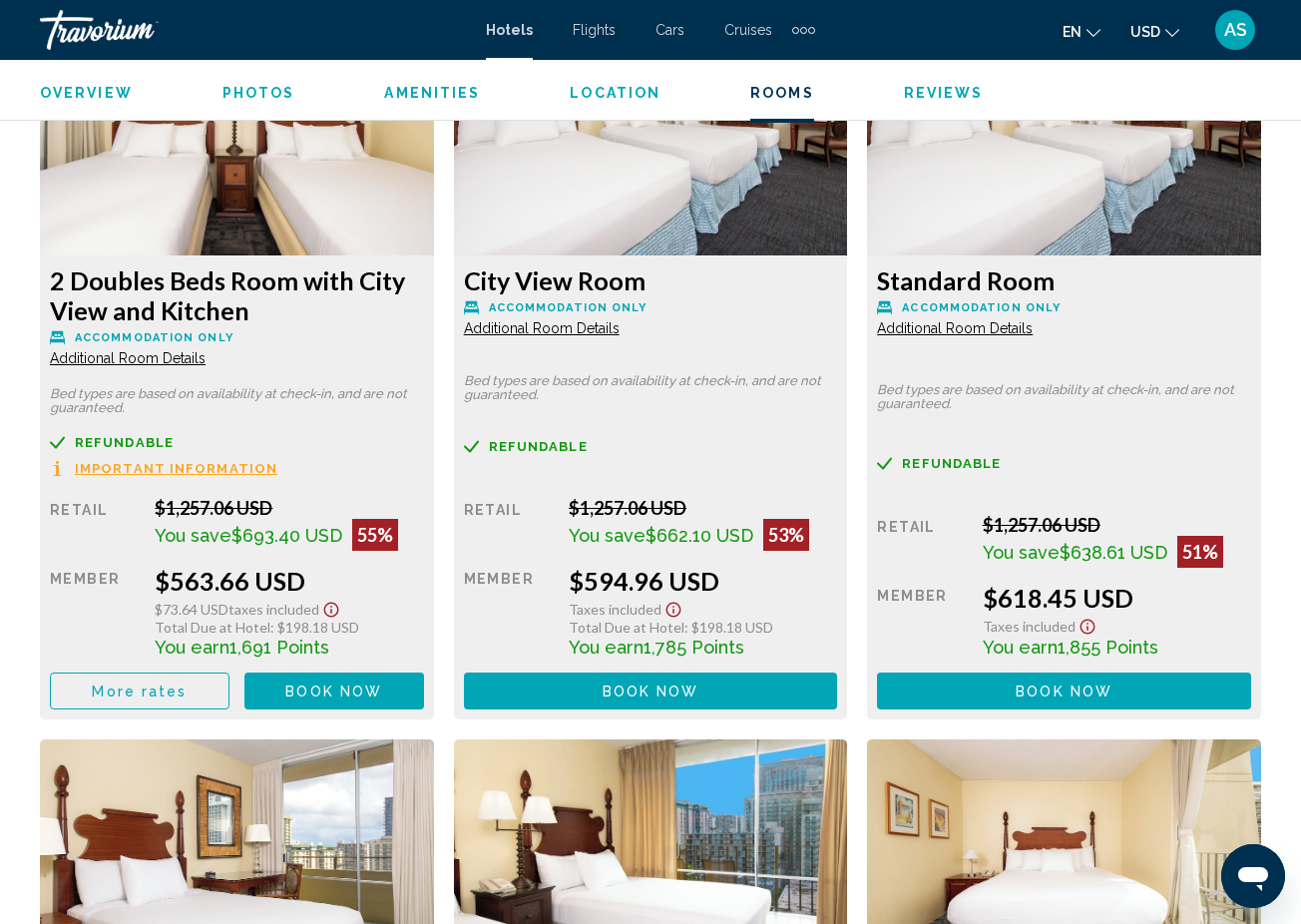 click on "Additional Room Details" at bounding box center (128, 358) 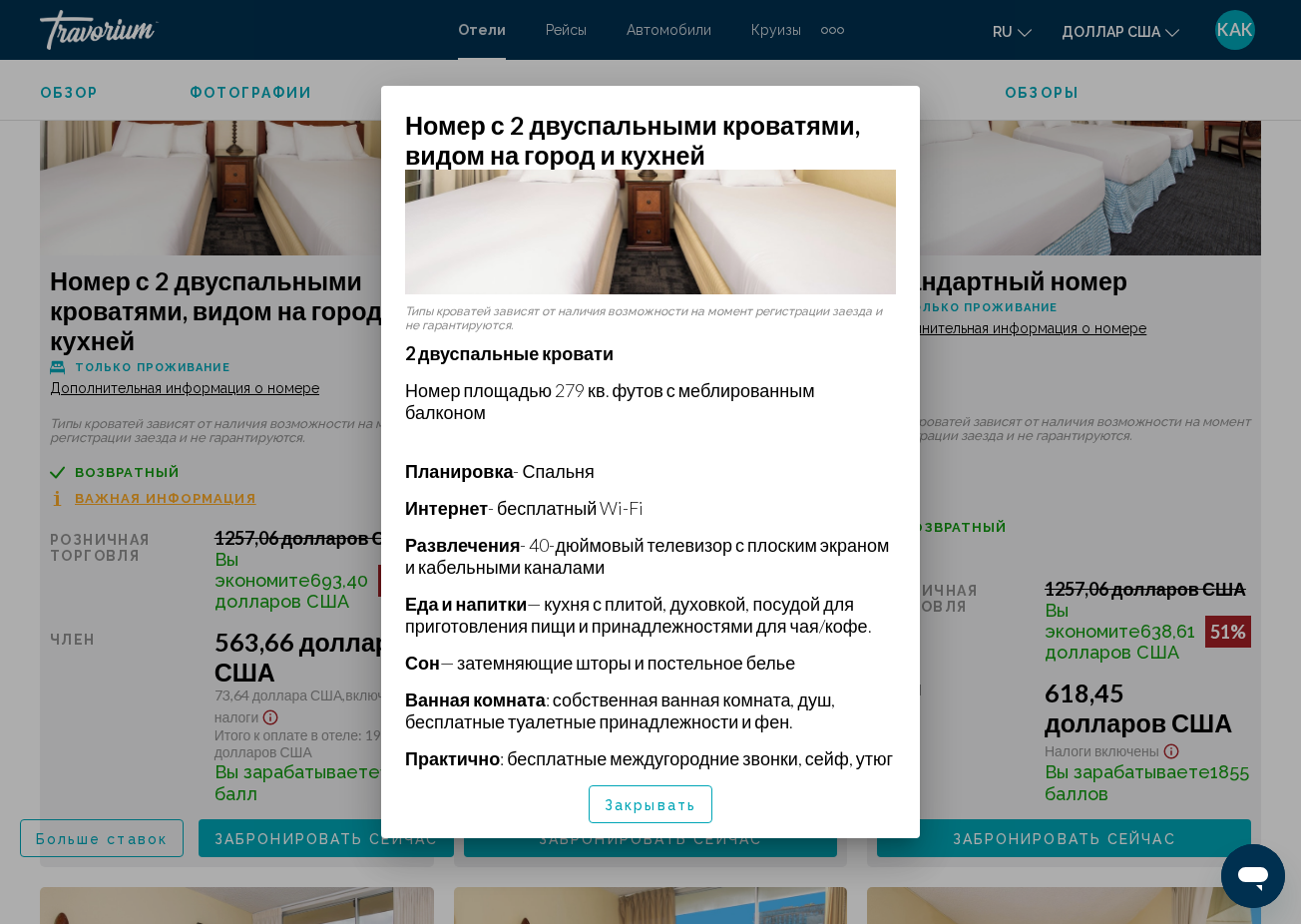 scroll, scrollTop: 0, scrollLeft: 0, axis: both 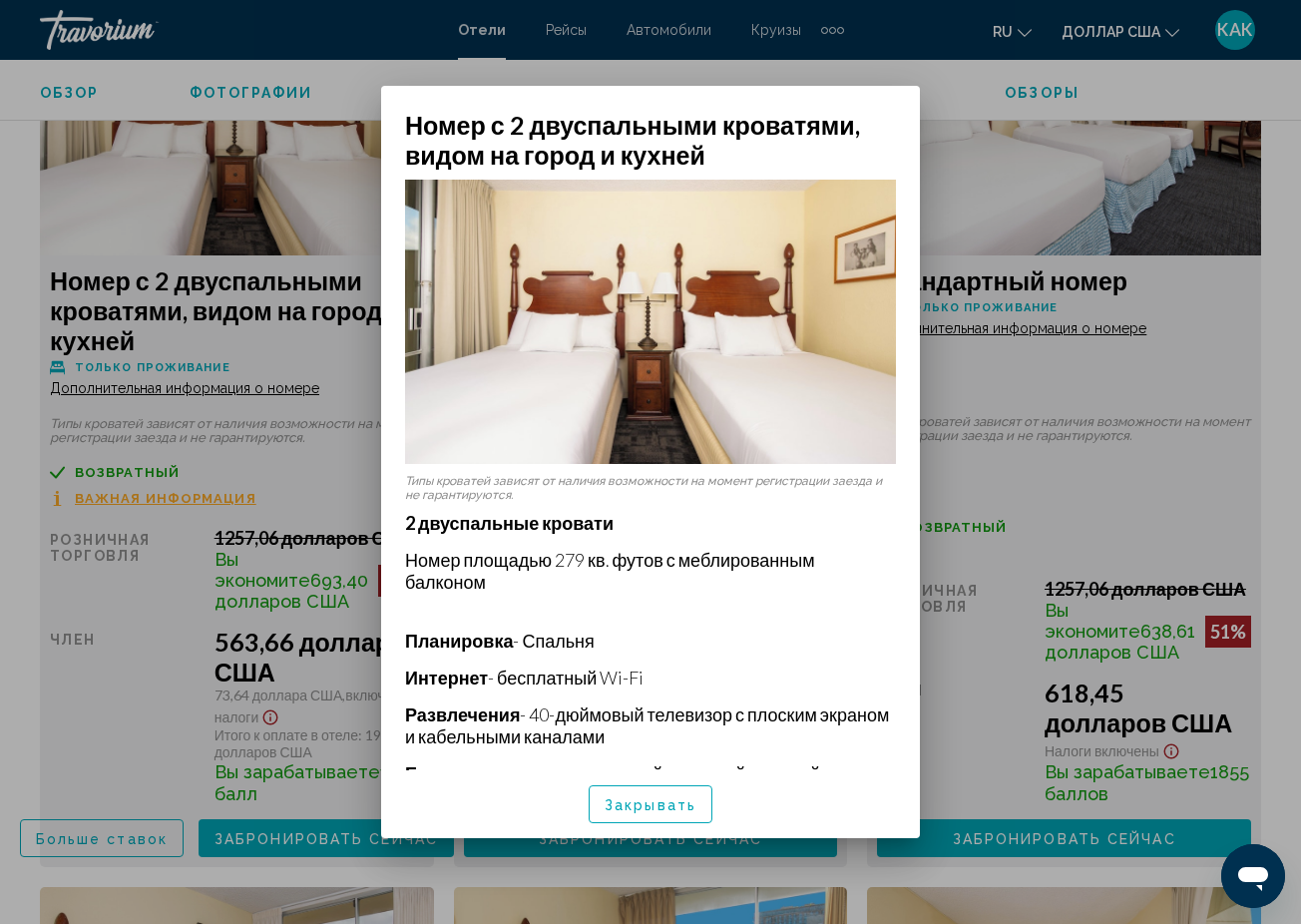click at bounding box center (650, 462) 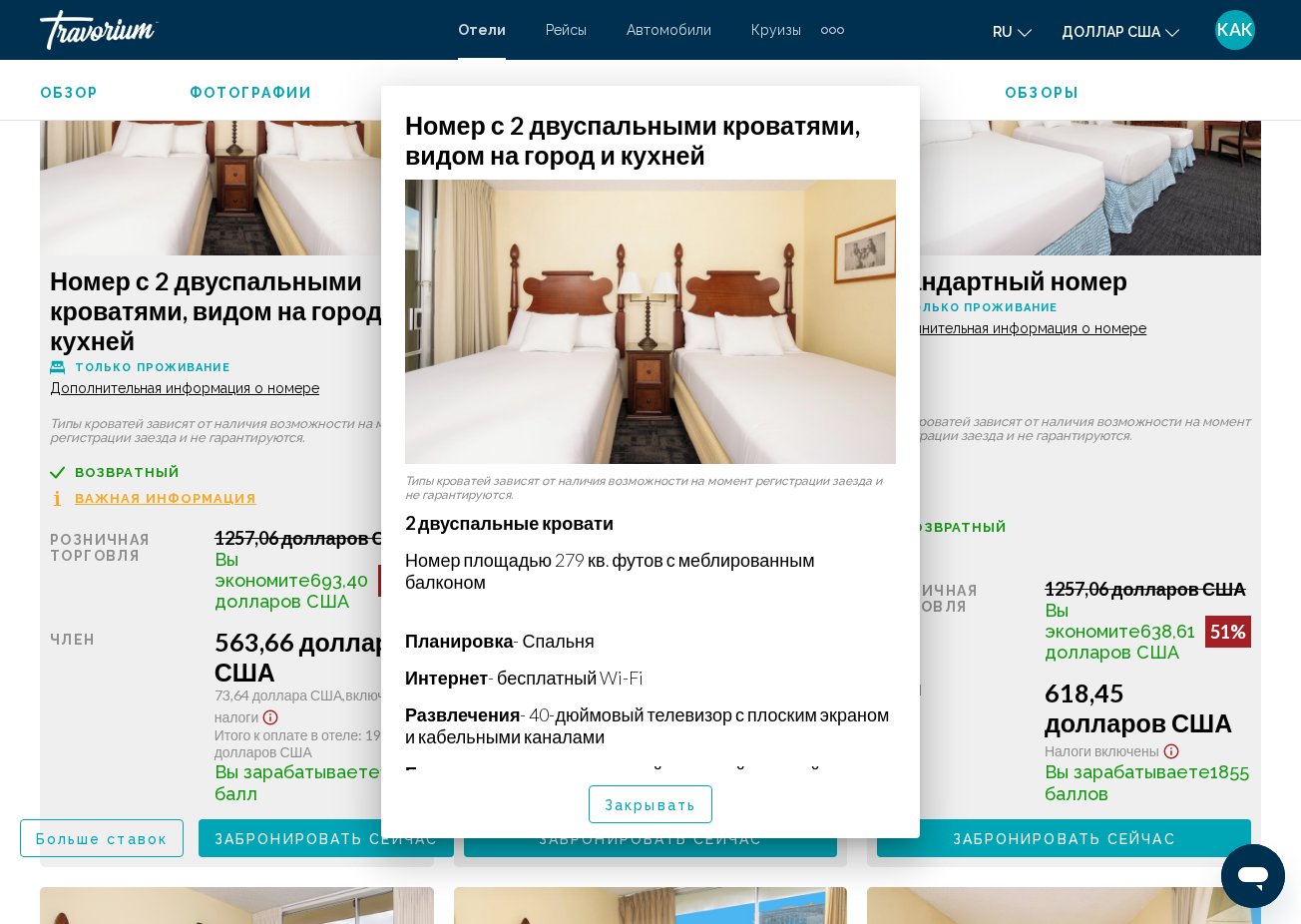 scroll, scrollTop: 3219, scrollLeft: 0, axis: vertical 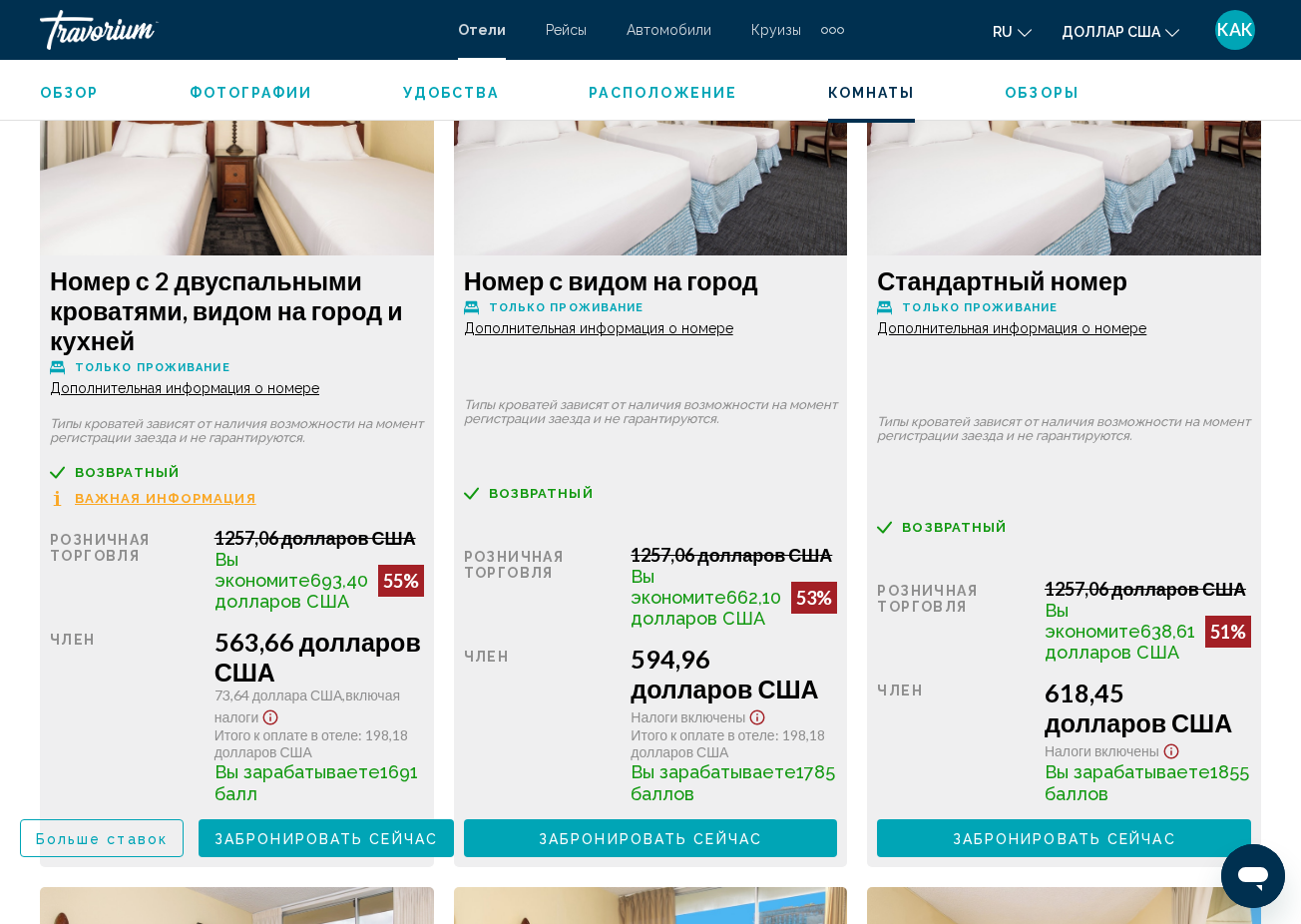 click on "Дополнительная информация о номере" at bounding box center [185, 388] 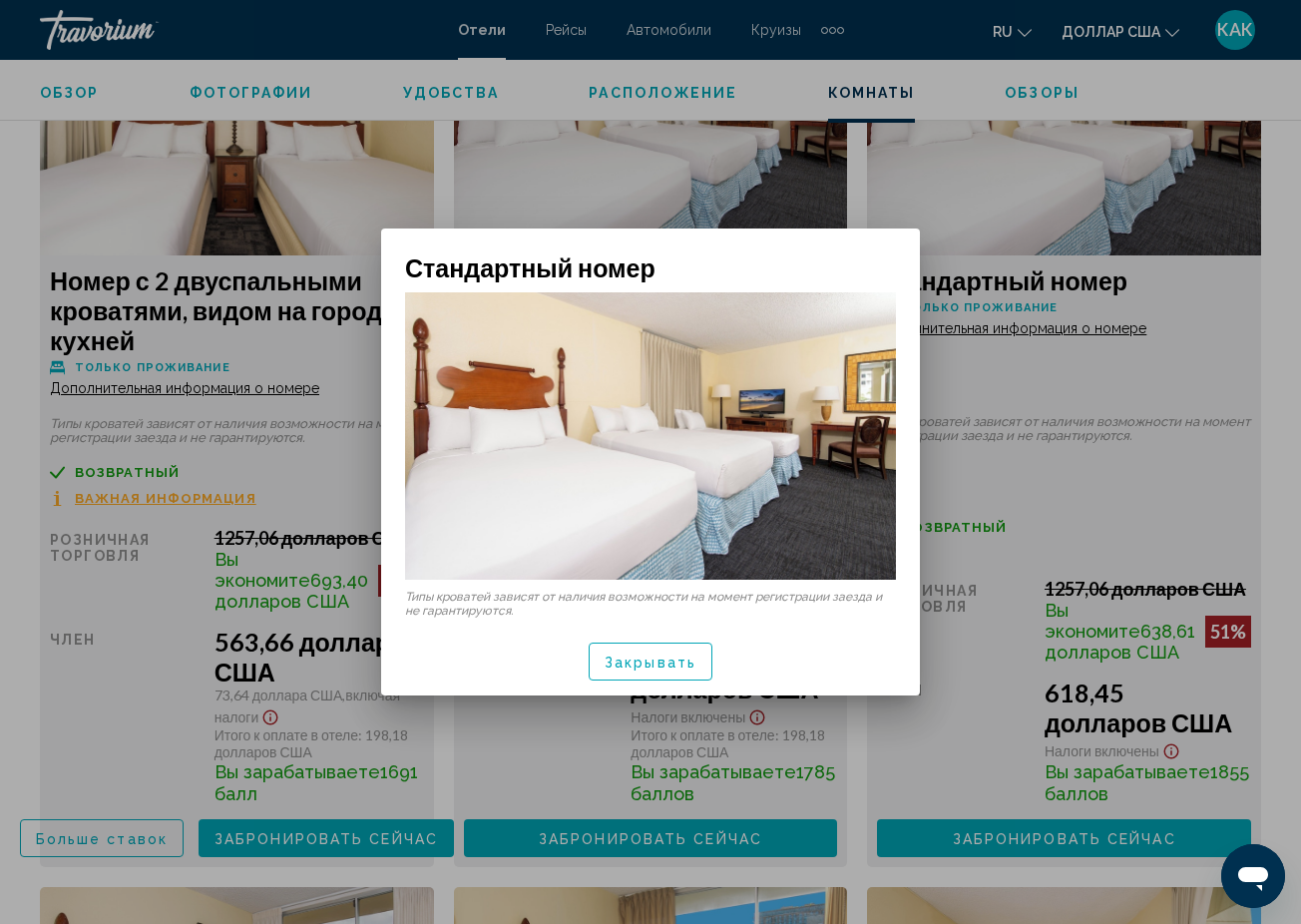 click at bounding box center [650, 462] 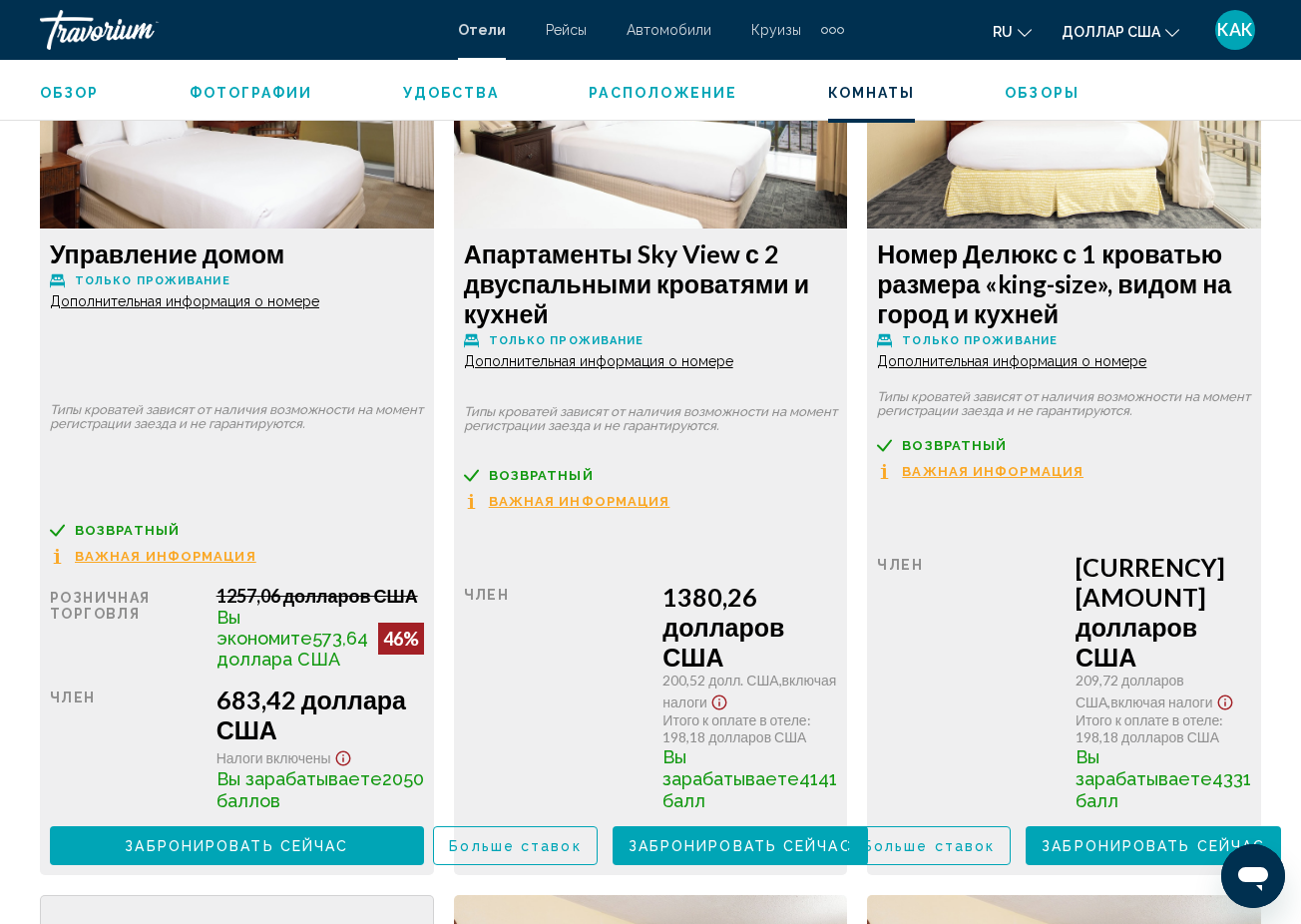 scroll, scrollTop: 4131, scrollLeft: 0, axis: vertical 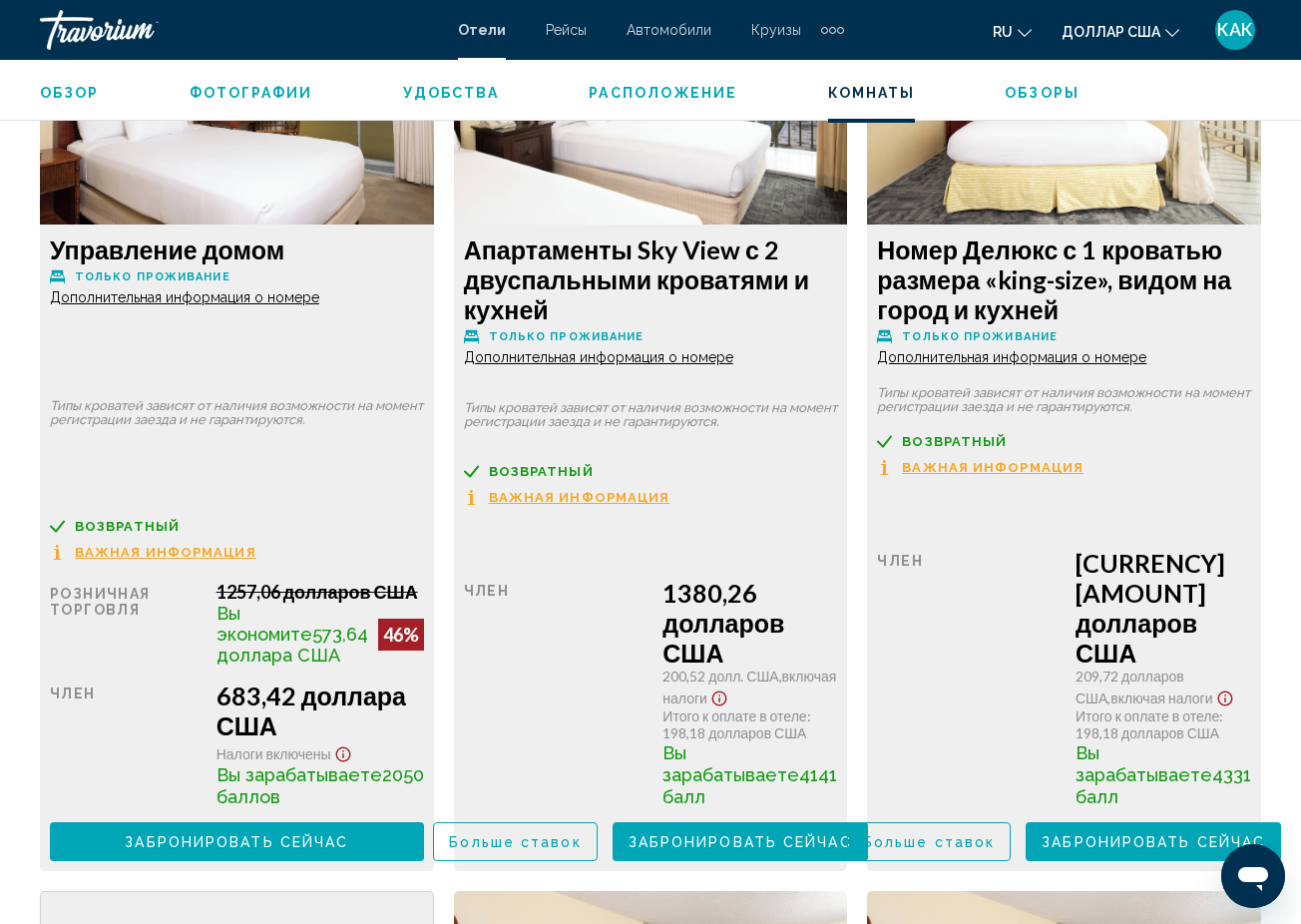 click on "Дополнительная информация о номере" at bounding box center [185, -524] 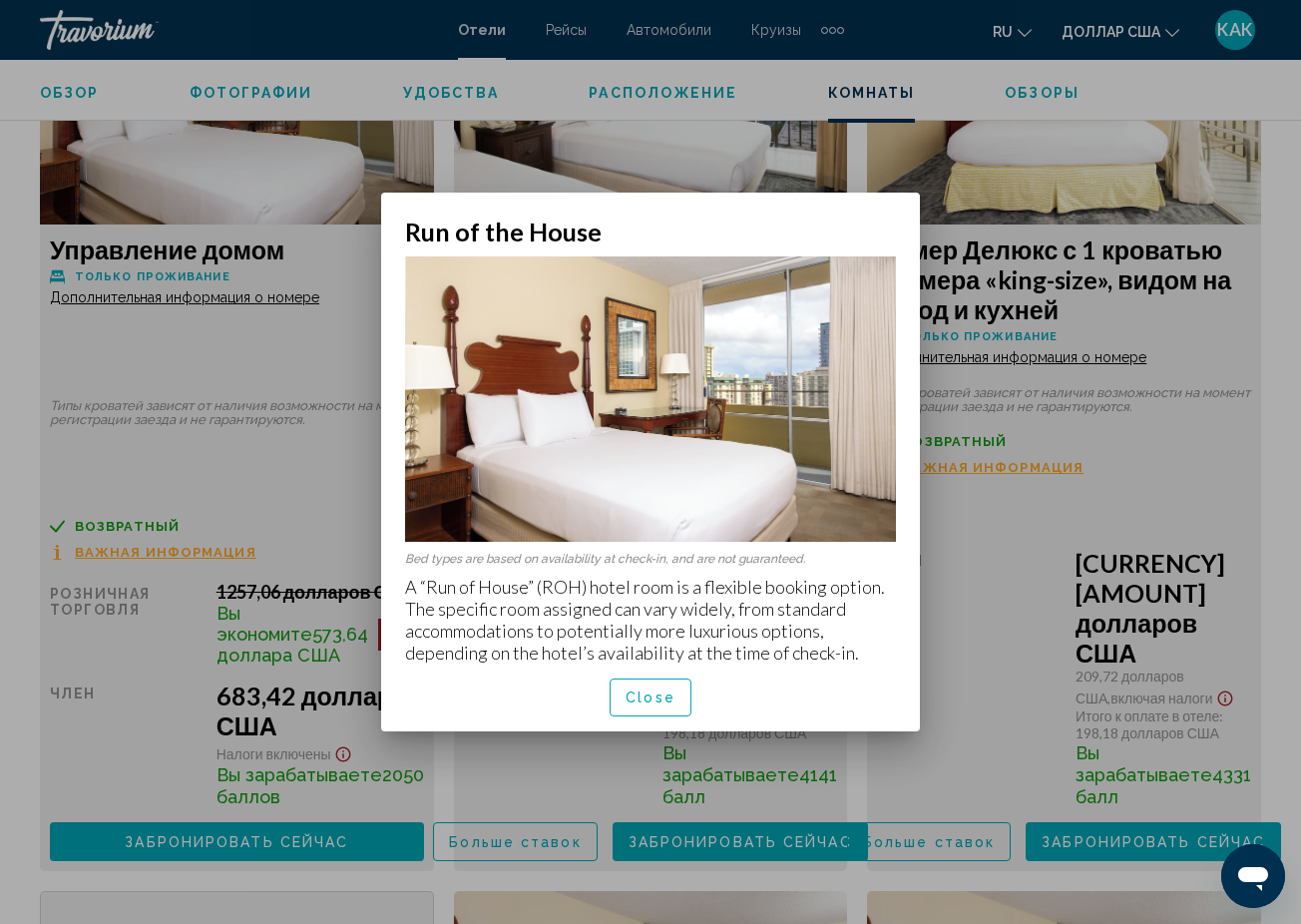 scroll, scrollTop: 0, scrollLeft: 0, axis: both 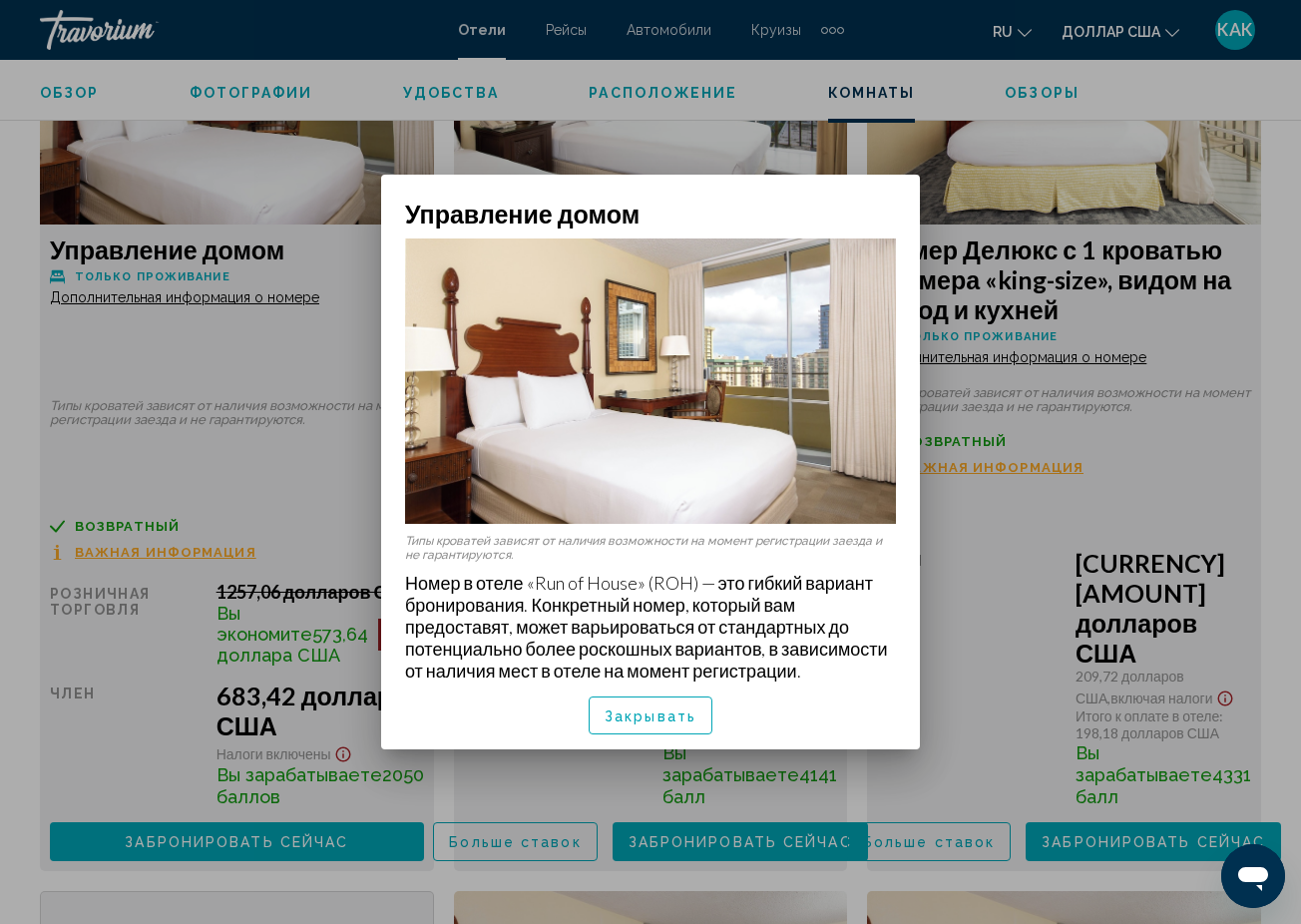 click at bounding box center [650, 462] 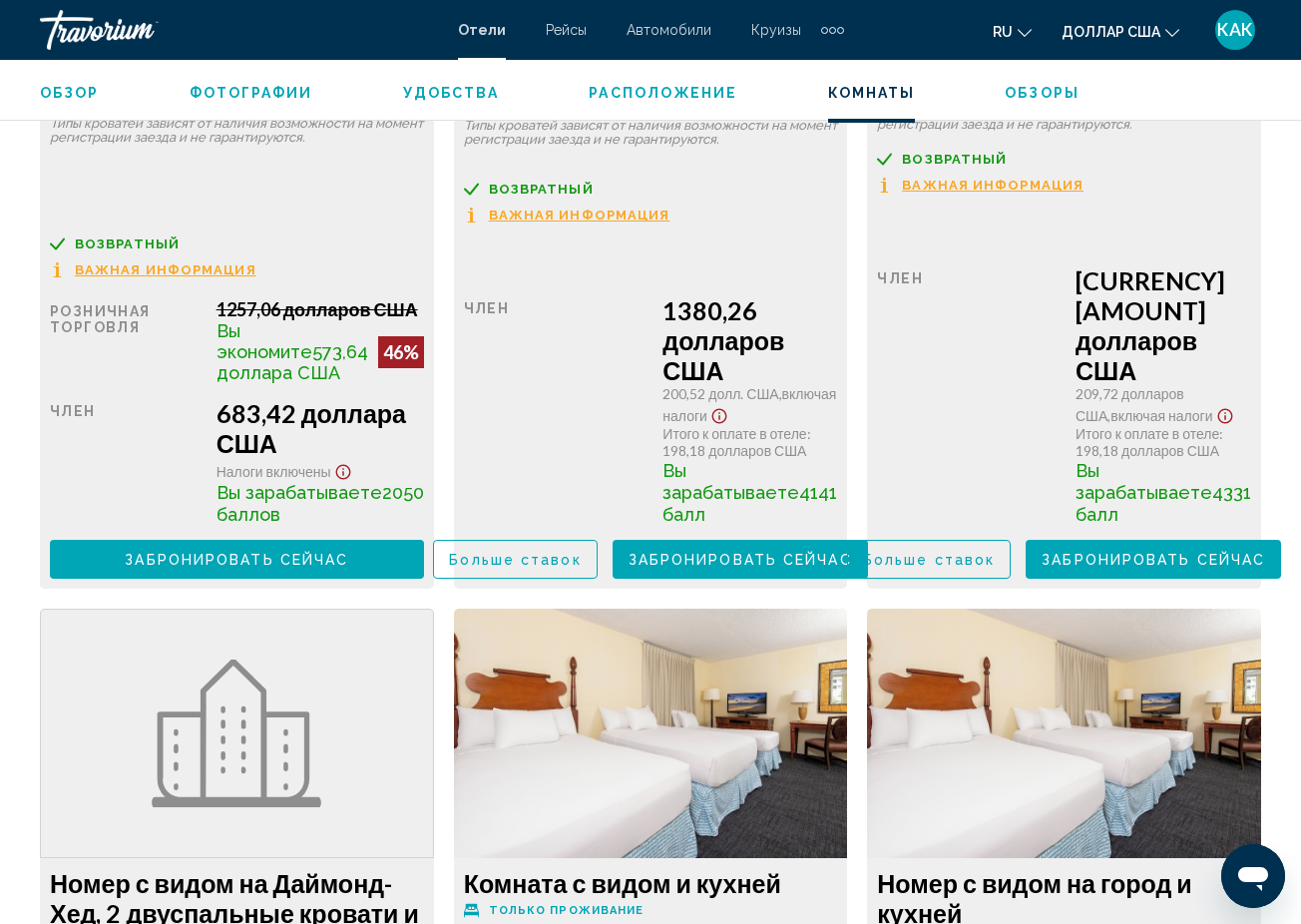 scroll, scrollTop: 4312, scrollLeft: 0, axis: vertical 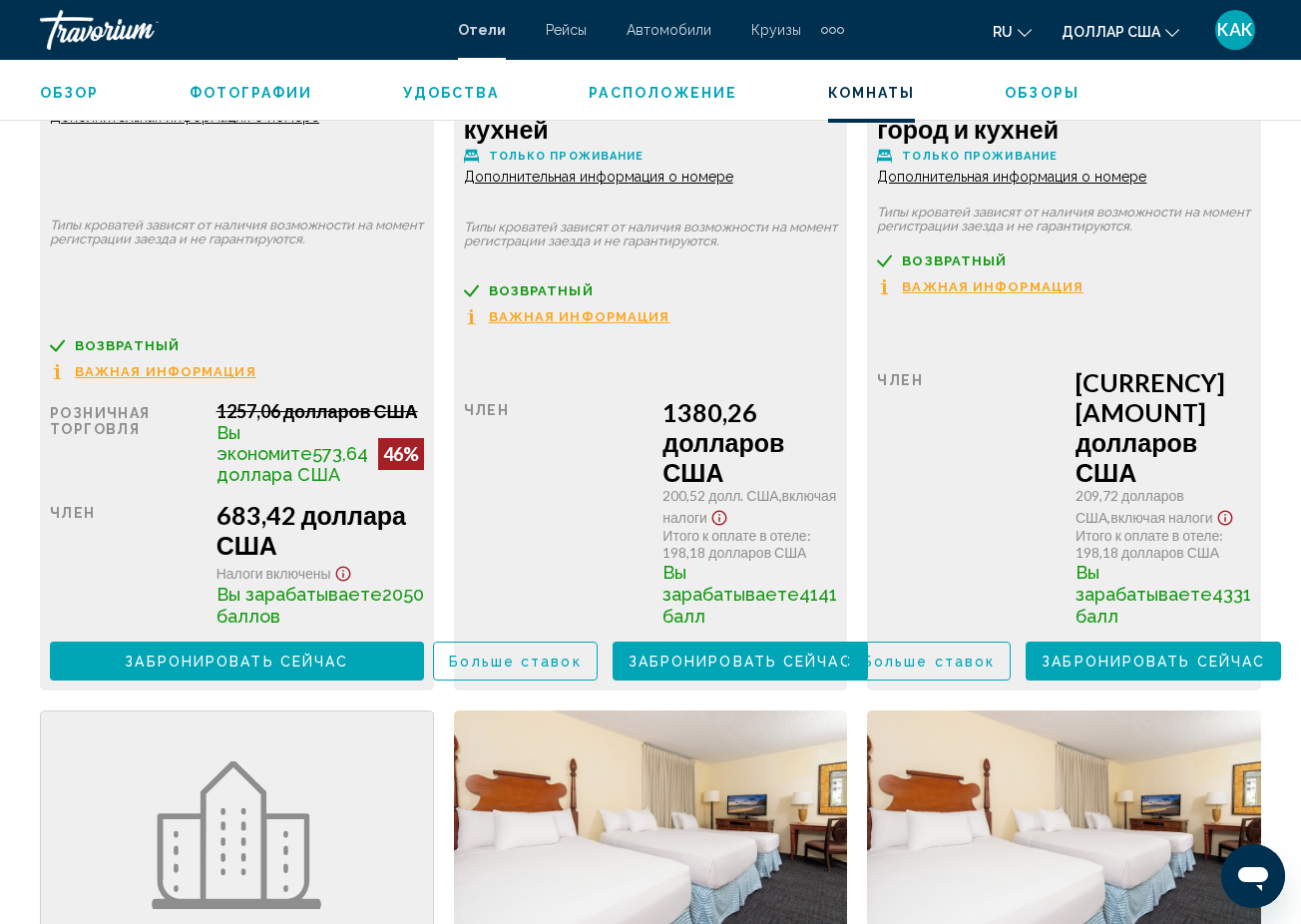 click on "Важная информация" at bounding box center [166, -595] 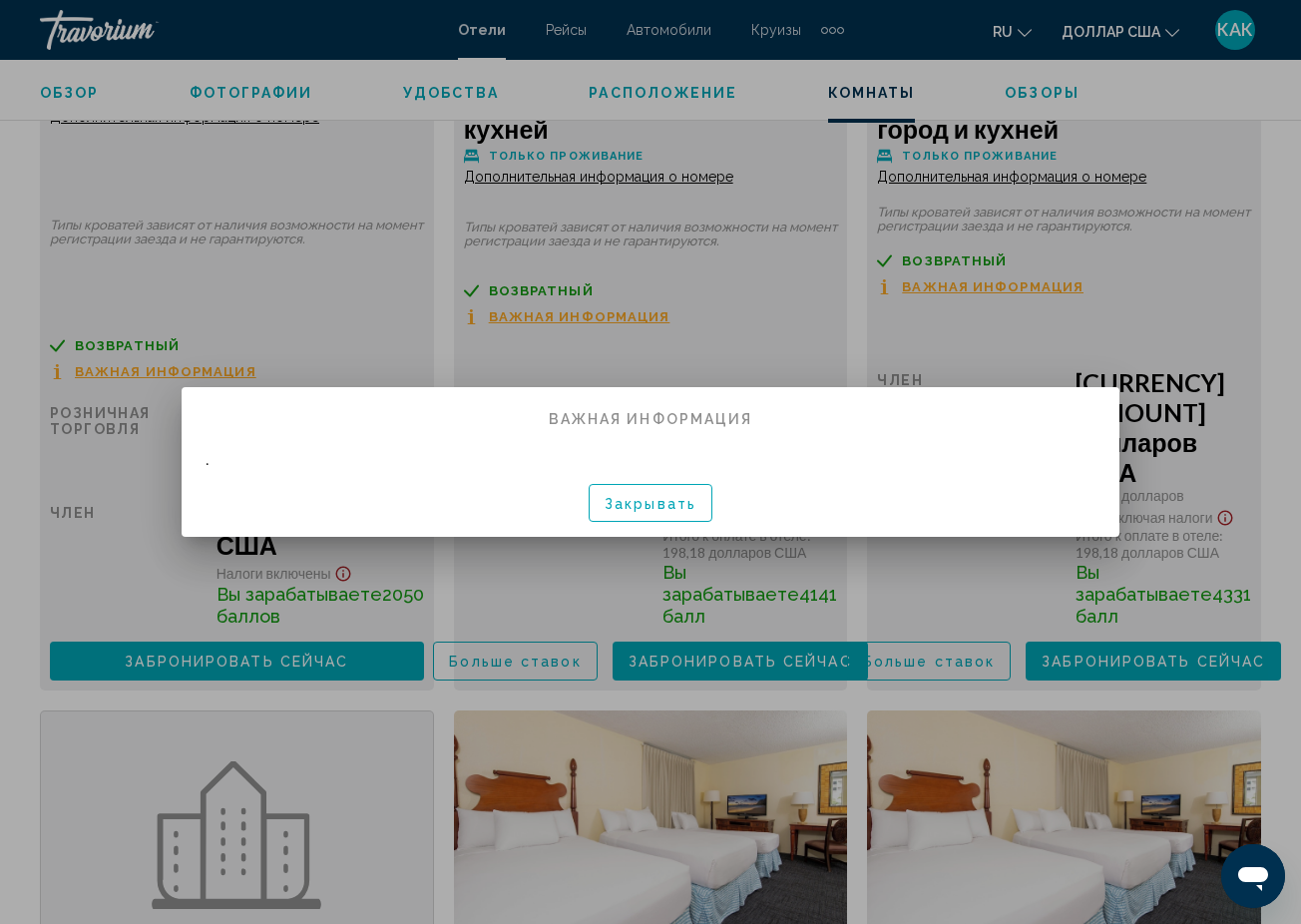click on "Закрывать" at bounding box center [650, 503] 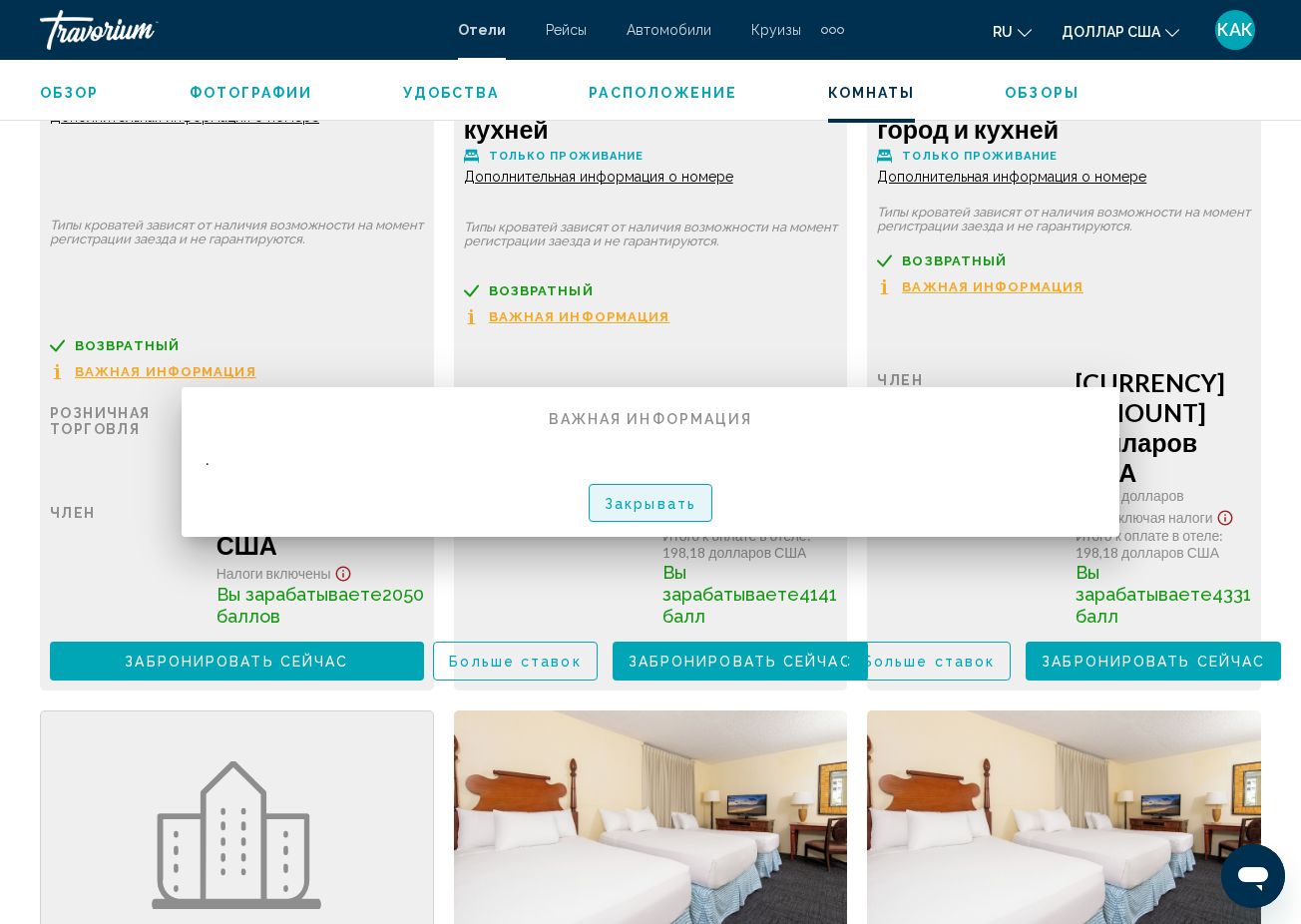 scroll, scrollTop: 4312, scrollLeft: 0, axis: vertical 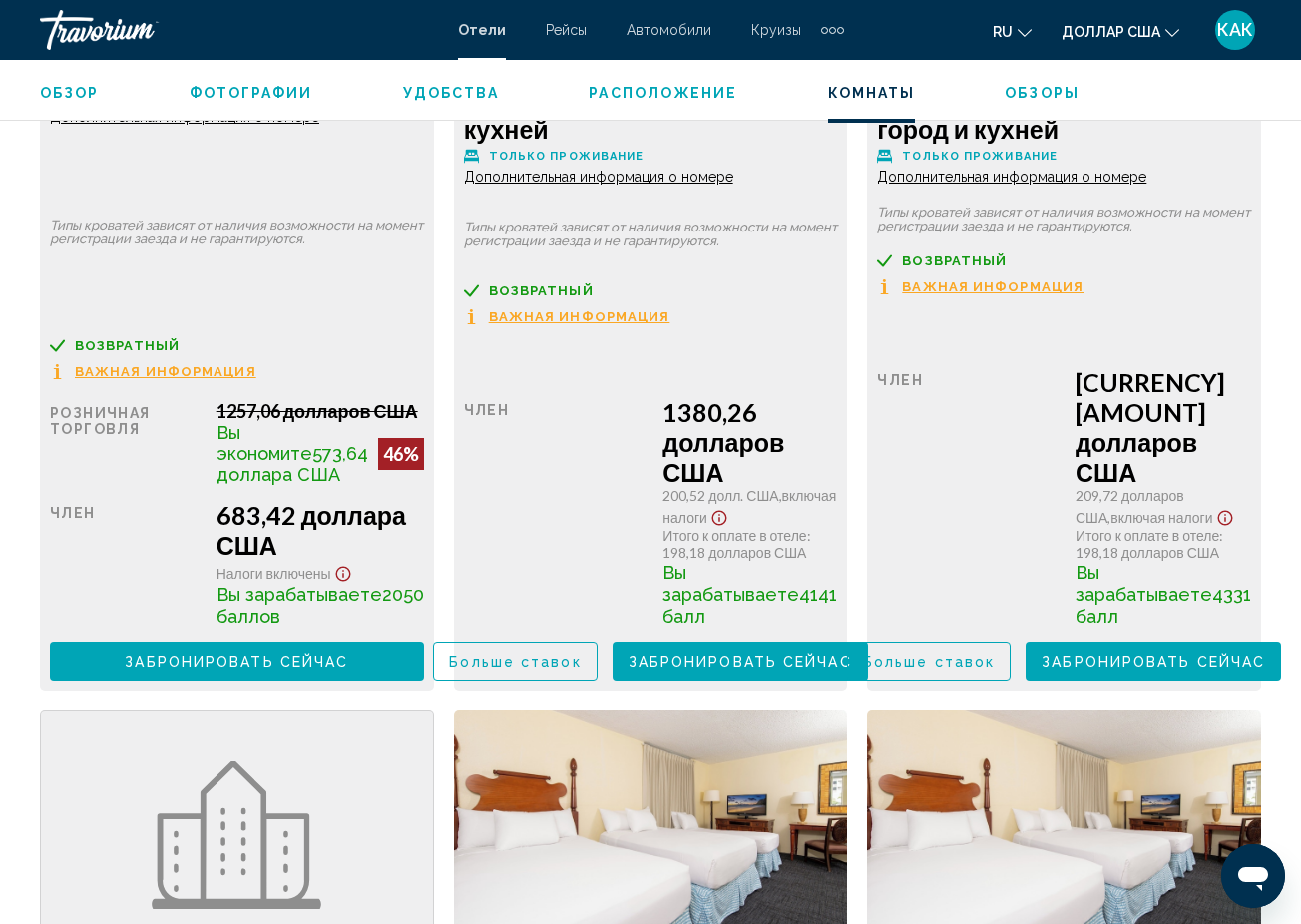 click on "Дополнительная информация о номере" at bounding box center [185, -704] 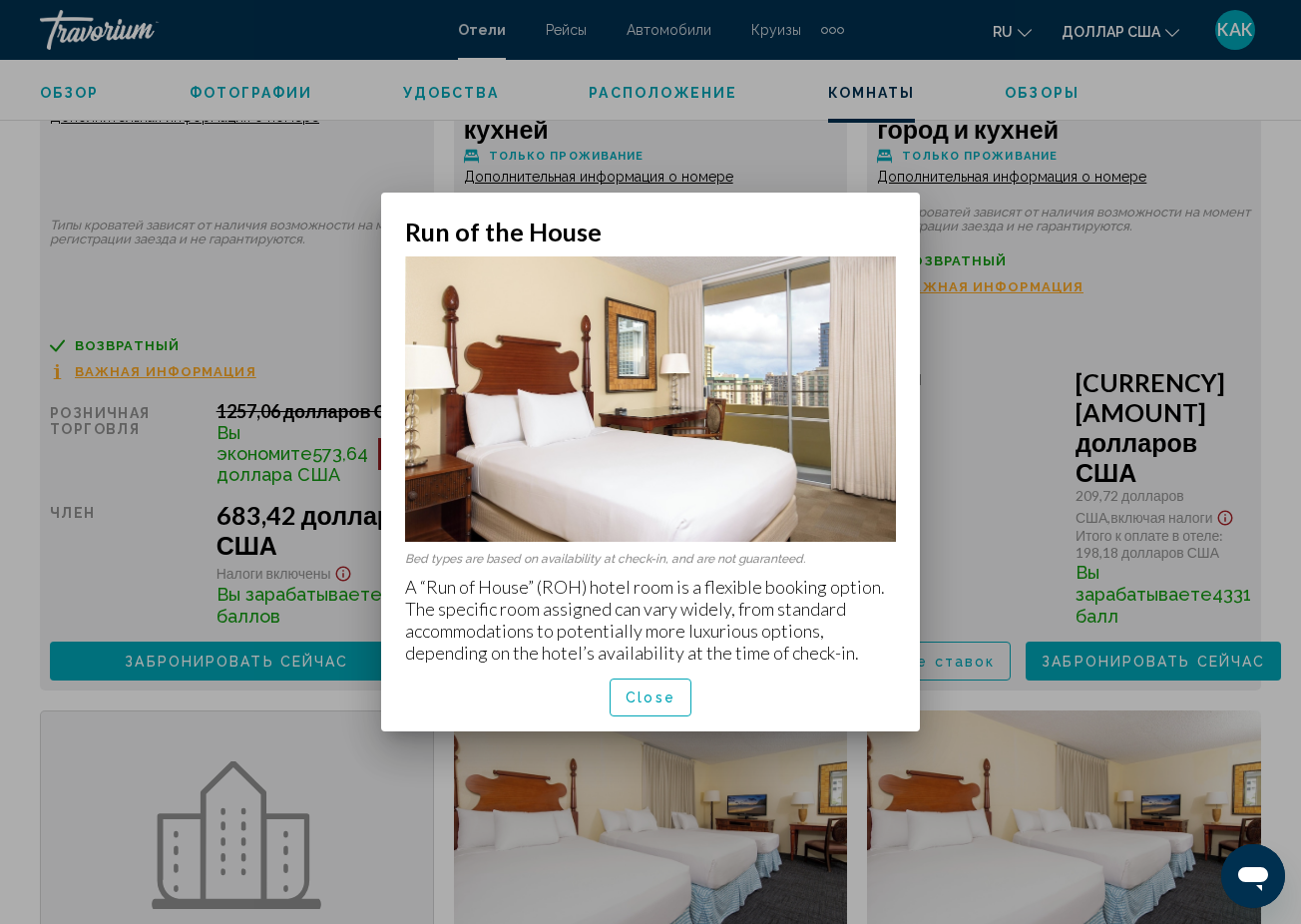 scroll, scrollTop: 0, scrollLeft: 0, axis: both 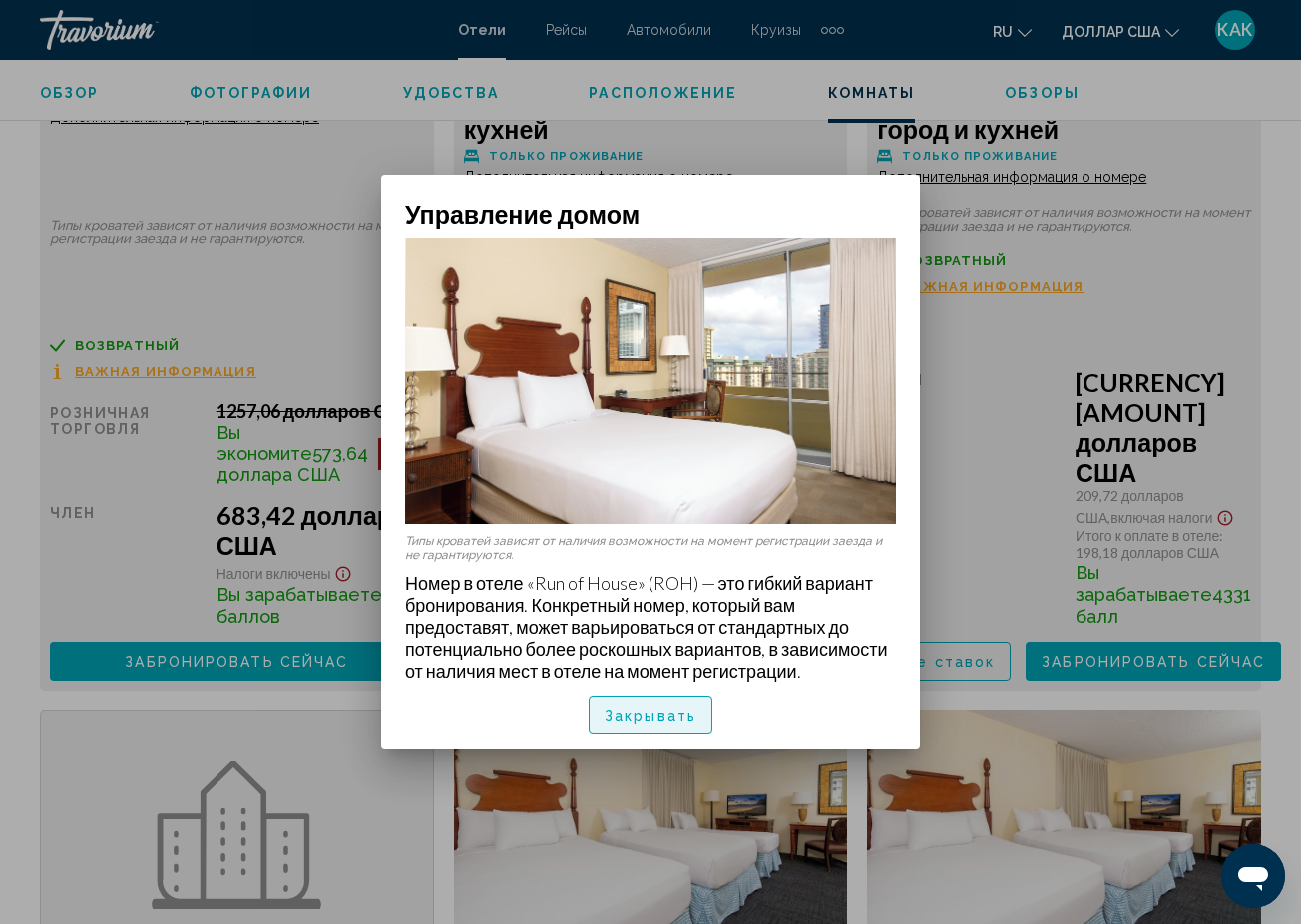 click on "Закрывать" at bounding box center [650, 716] 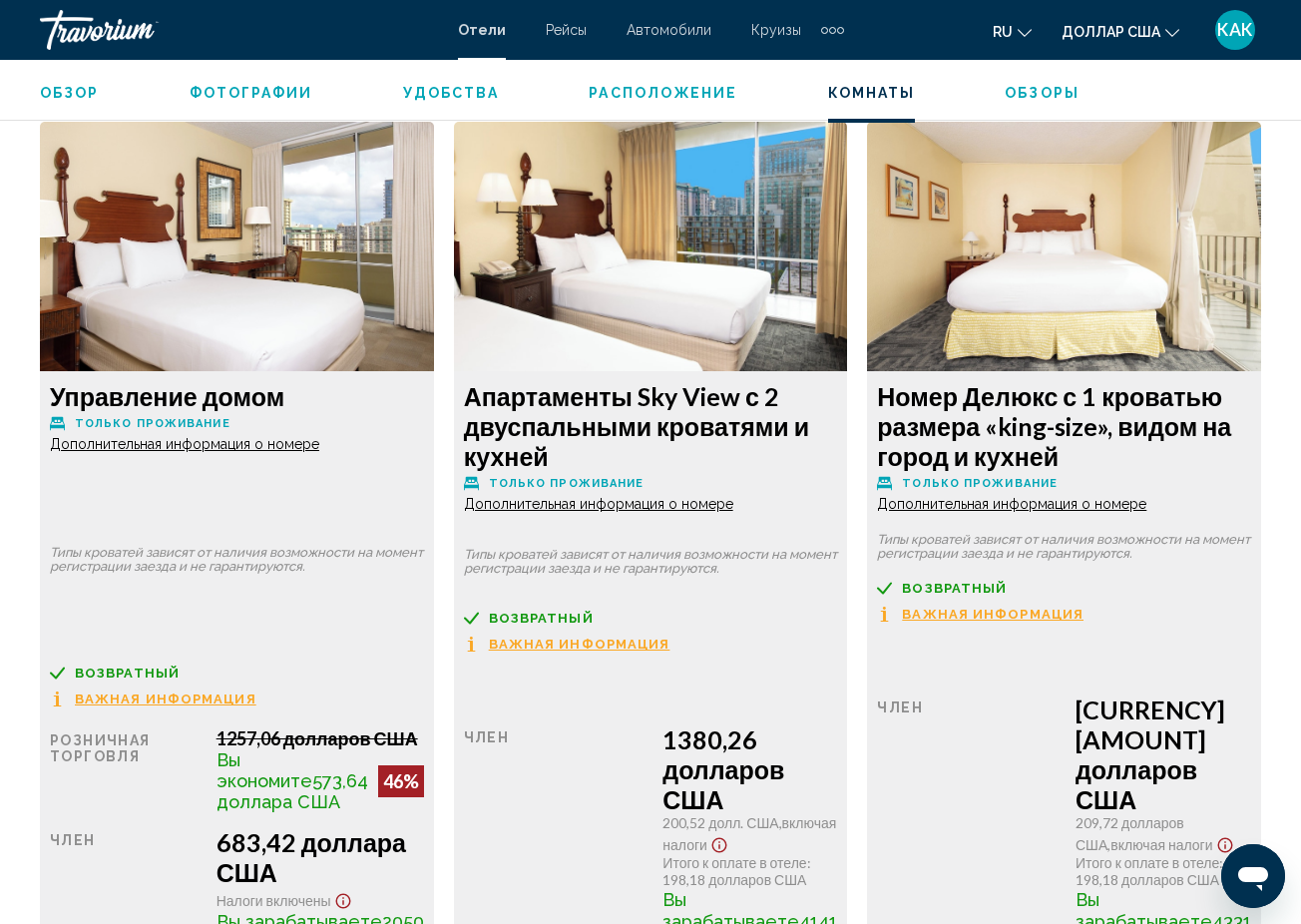 scroll, scrollTop: 4014, scrollLeft: 0, axis: vertical 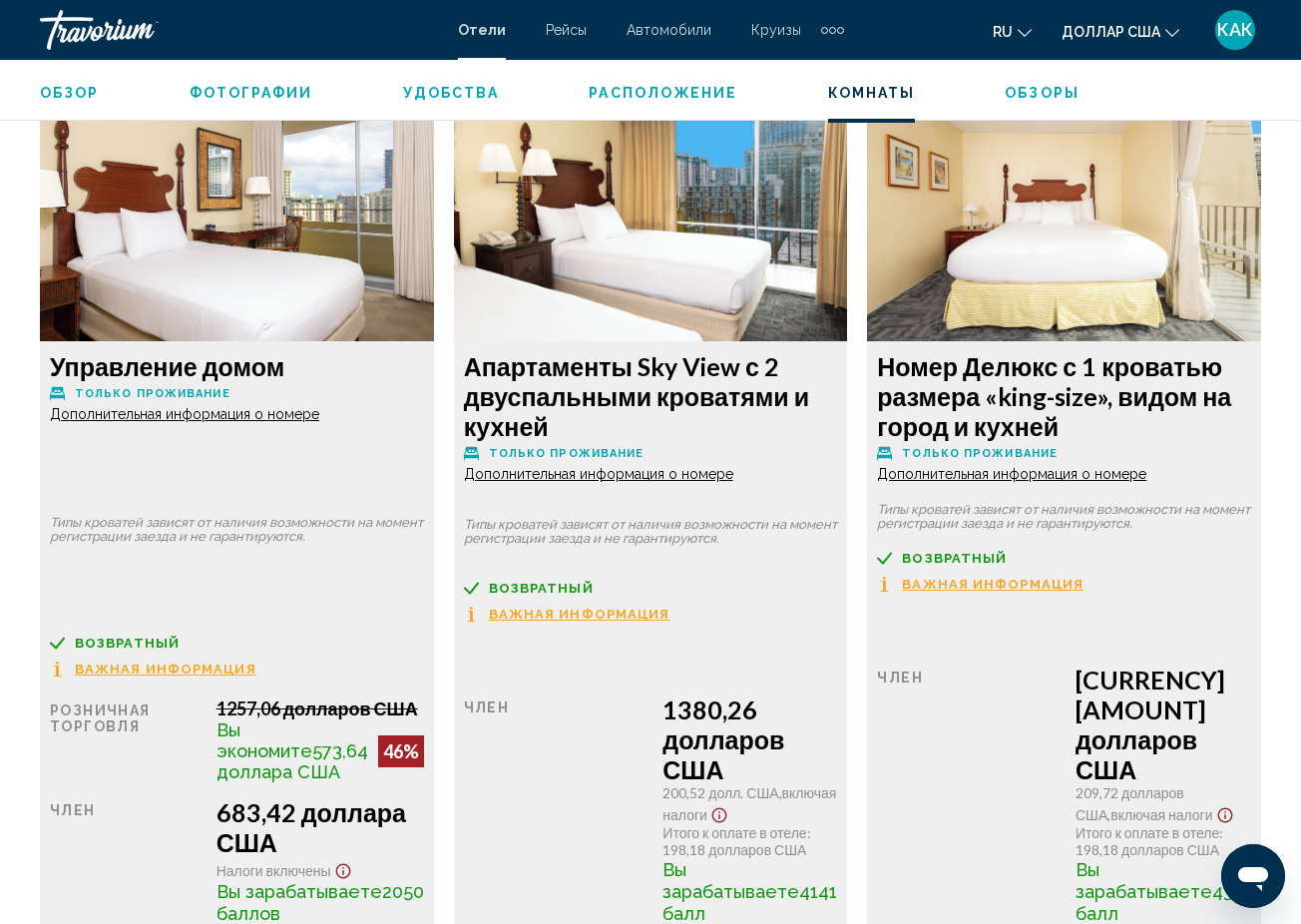 click on "Дополнительная информация о номере" at bounding box center [185, -407] 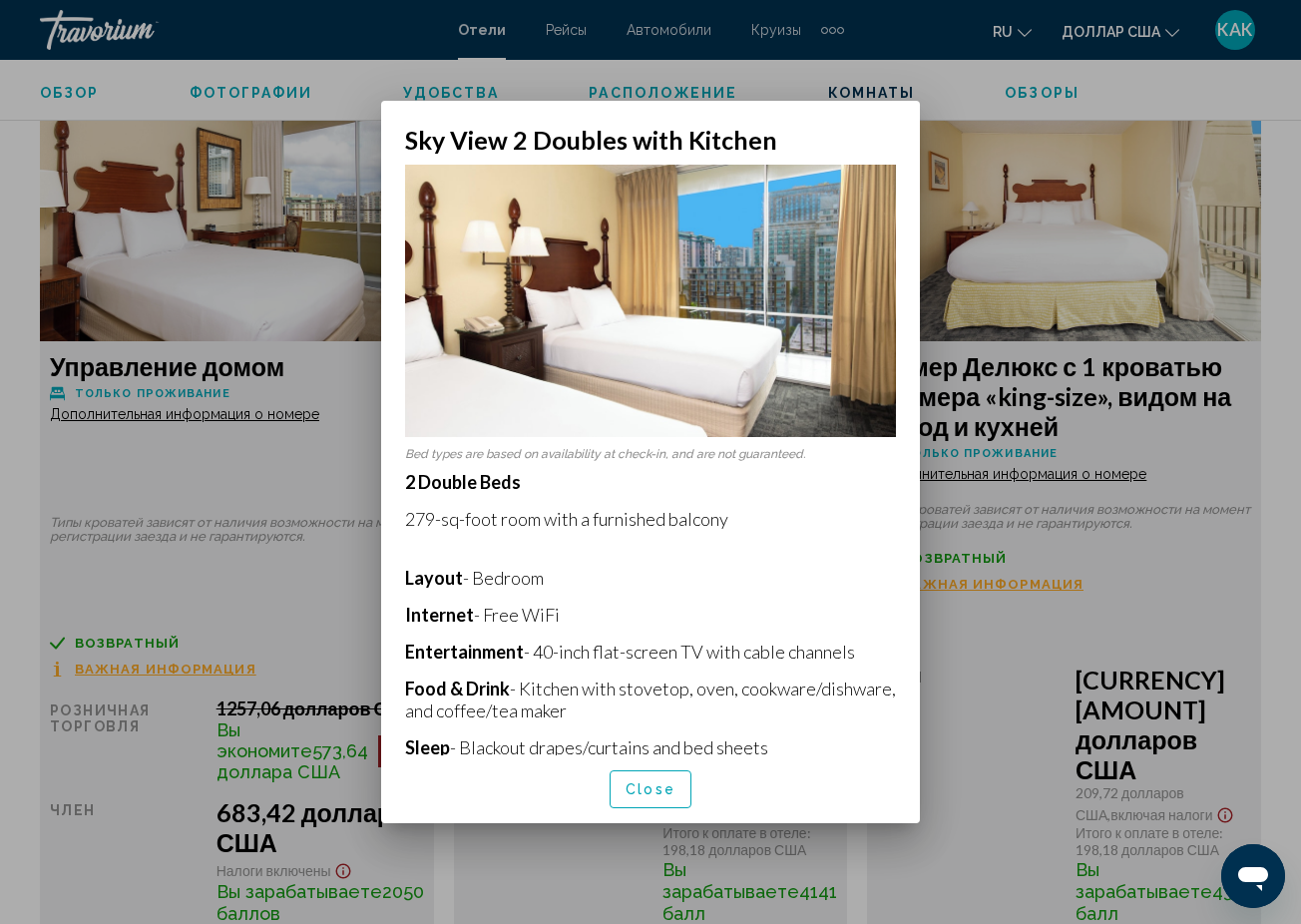 scroll, scrollTop: 0, scrollLeft: 0, axis: both 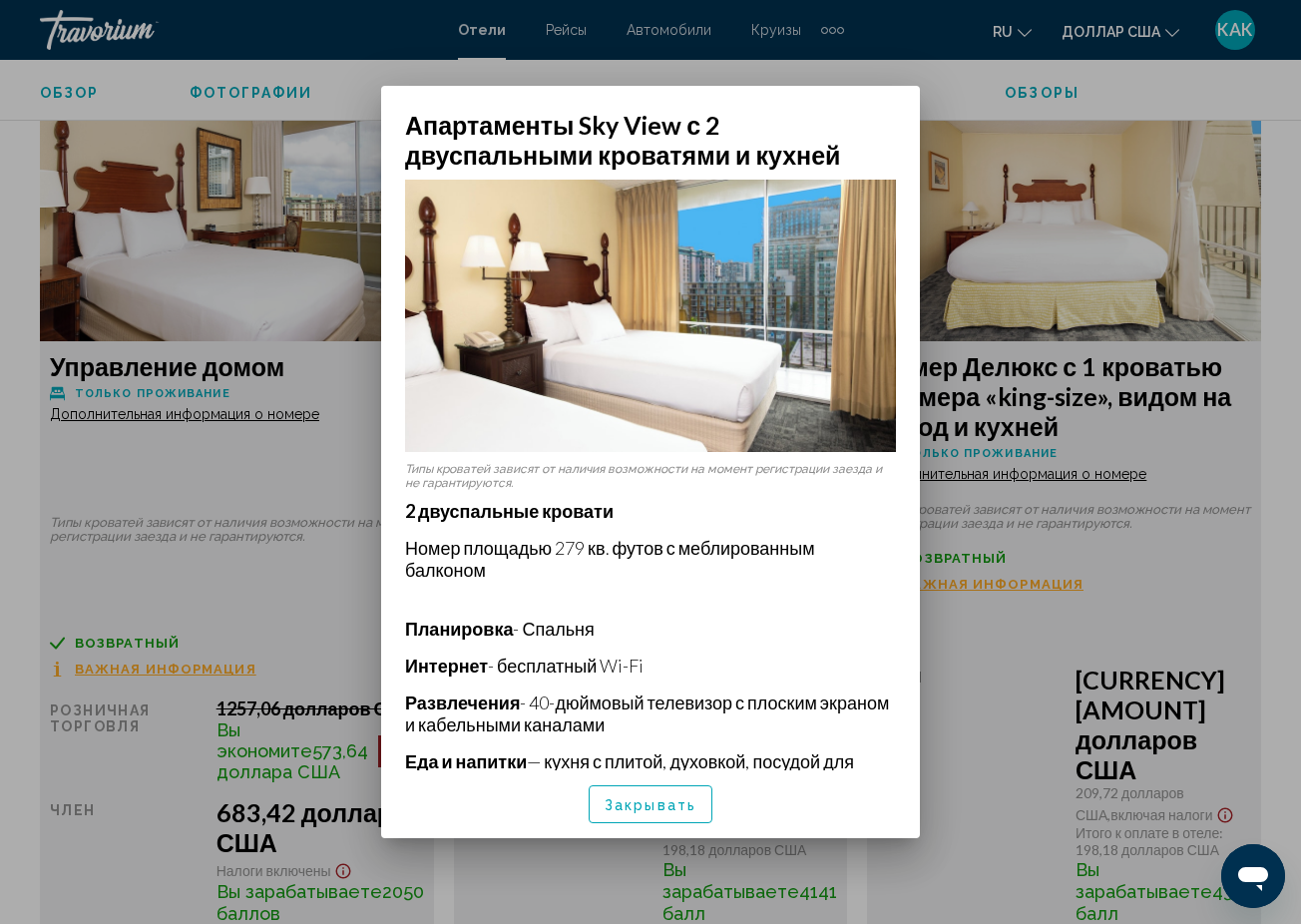 click at bounding box center (650, 462) 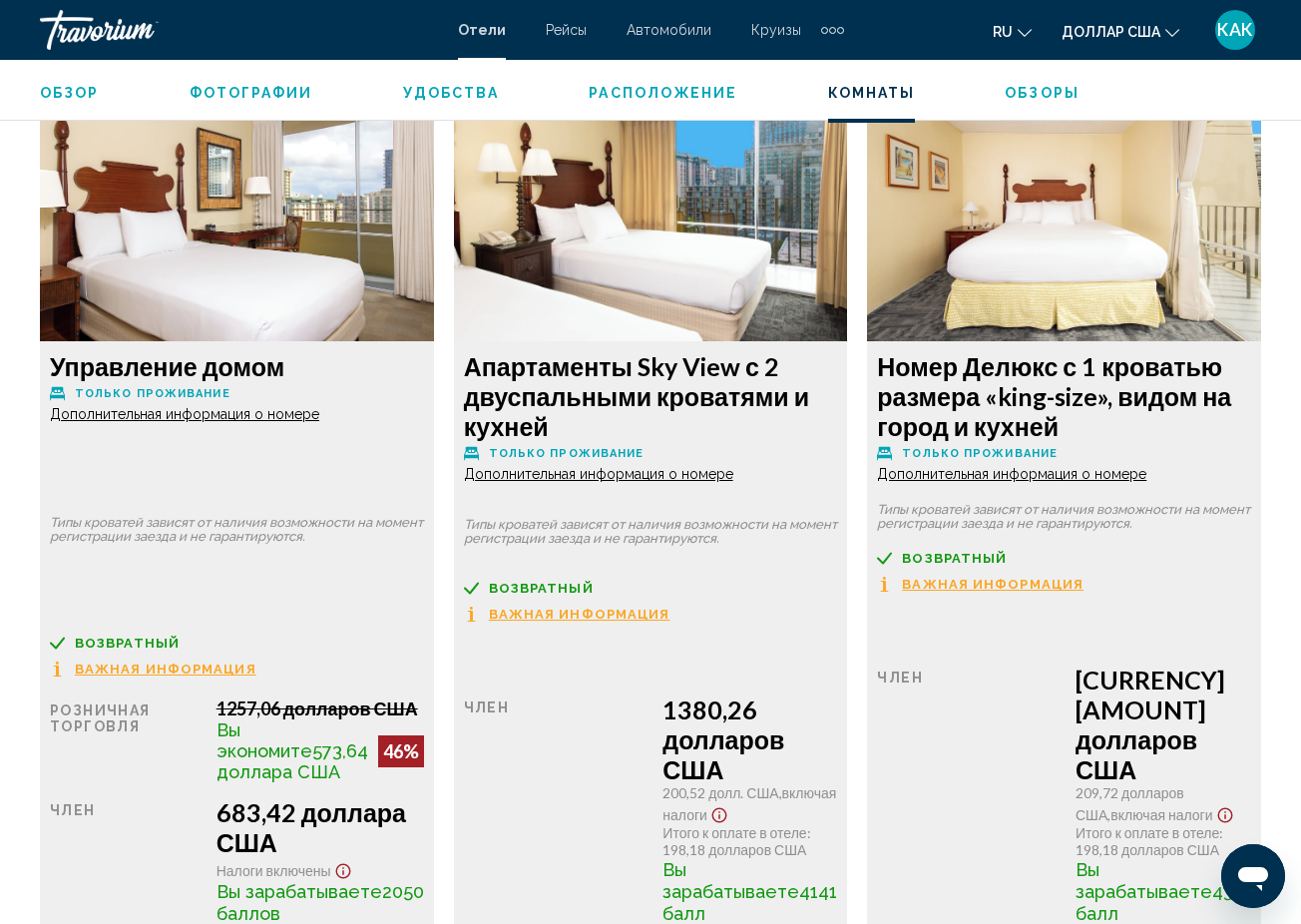 scroll, scrollTop: 4055, scrollLeft: 0, axis: vertical 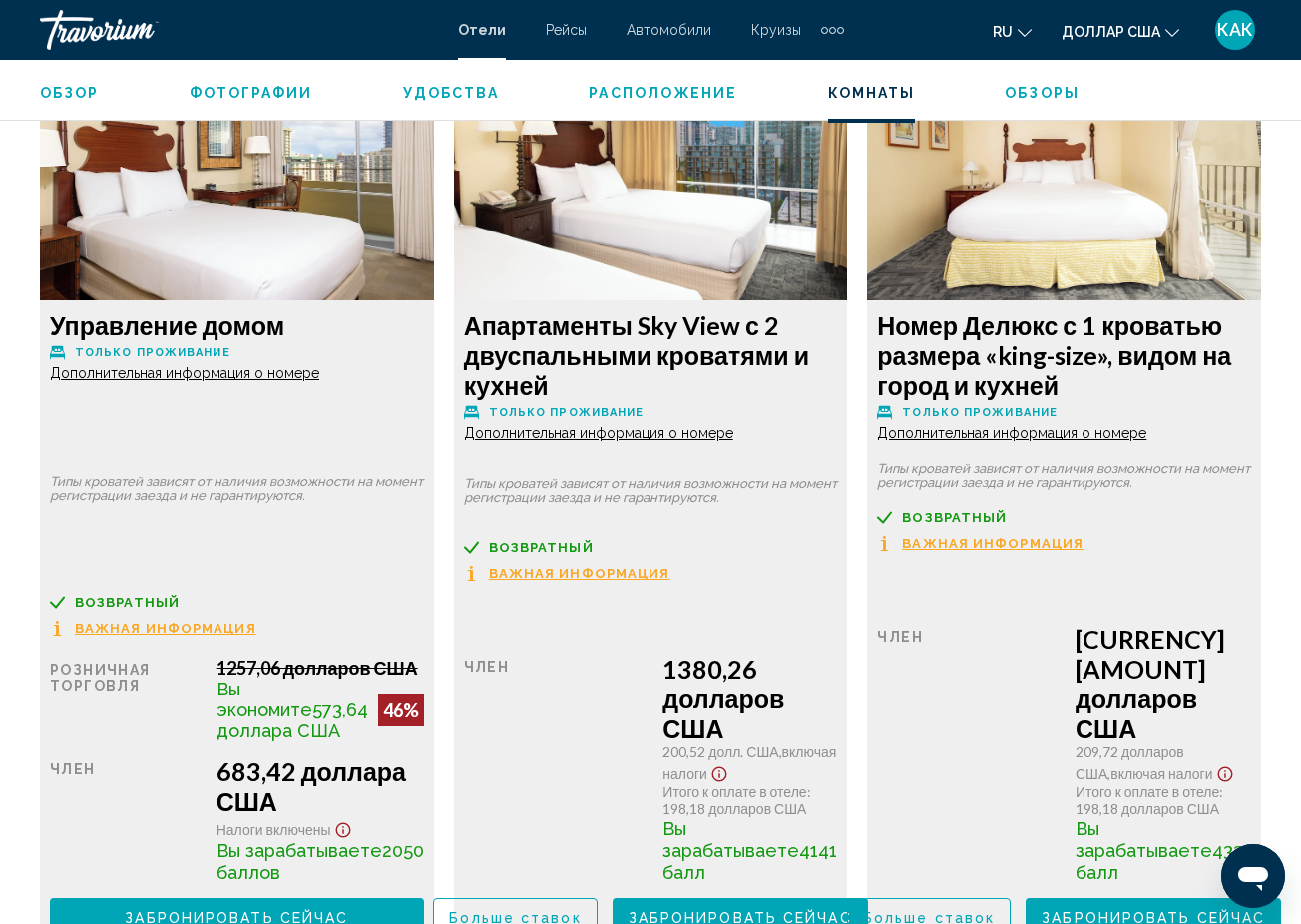 click on "Дополнительная информация о номере" at bounding box center [185, -448] 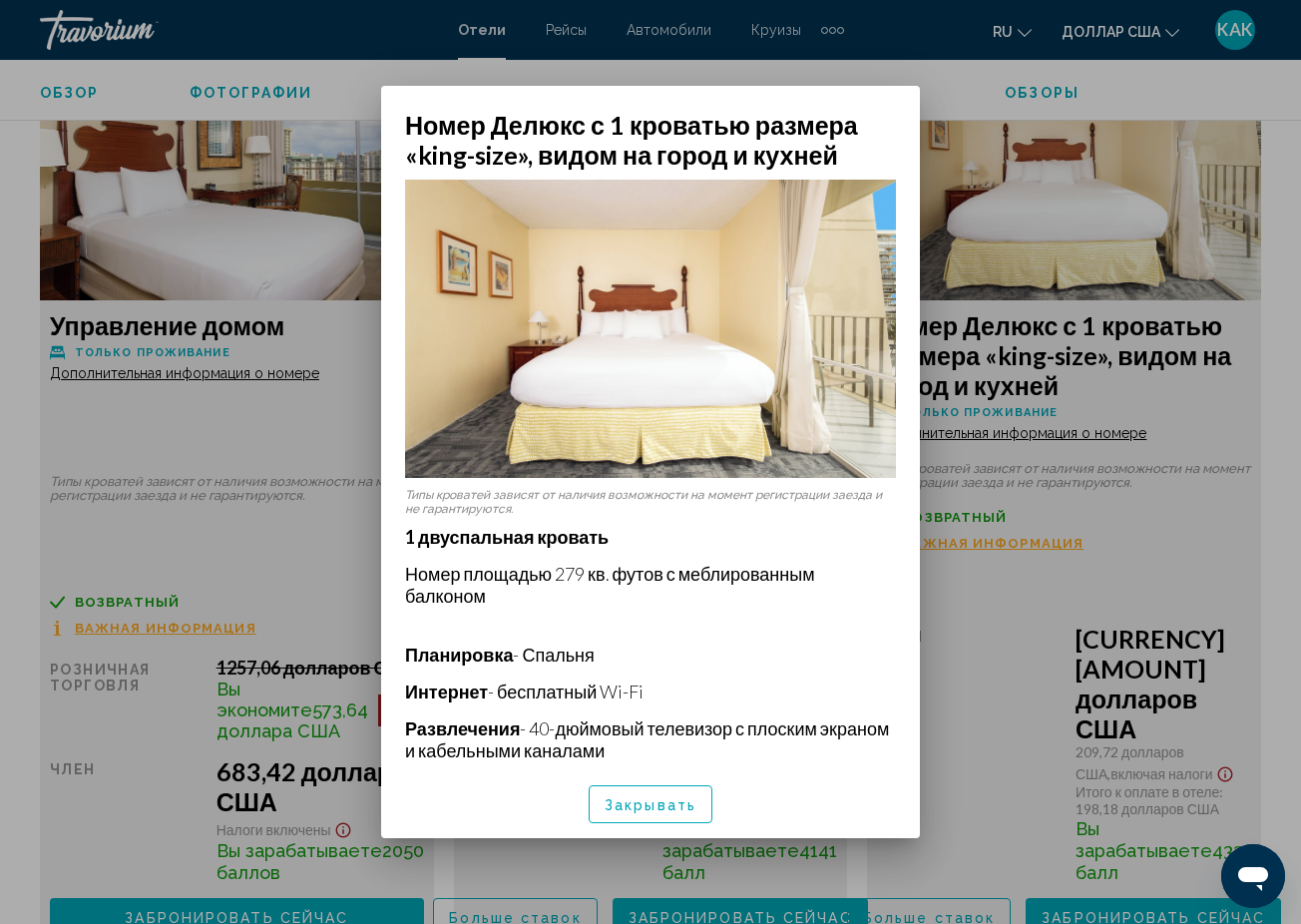 click at bounding box center [650, 462] 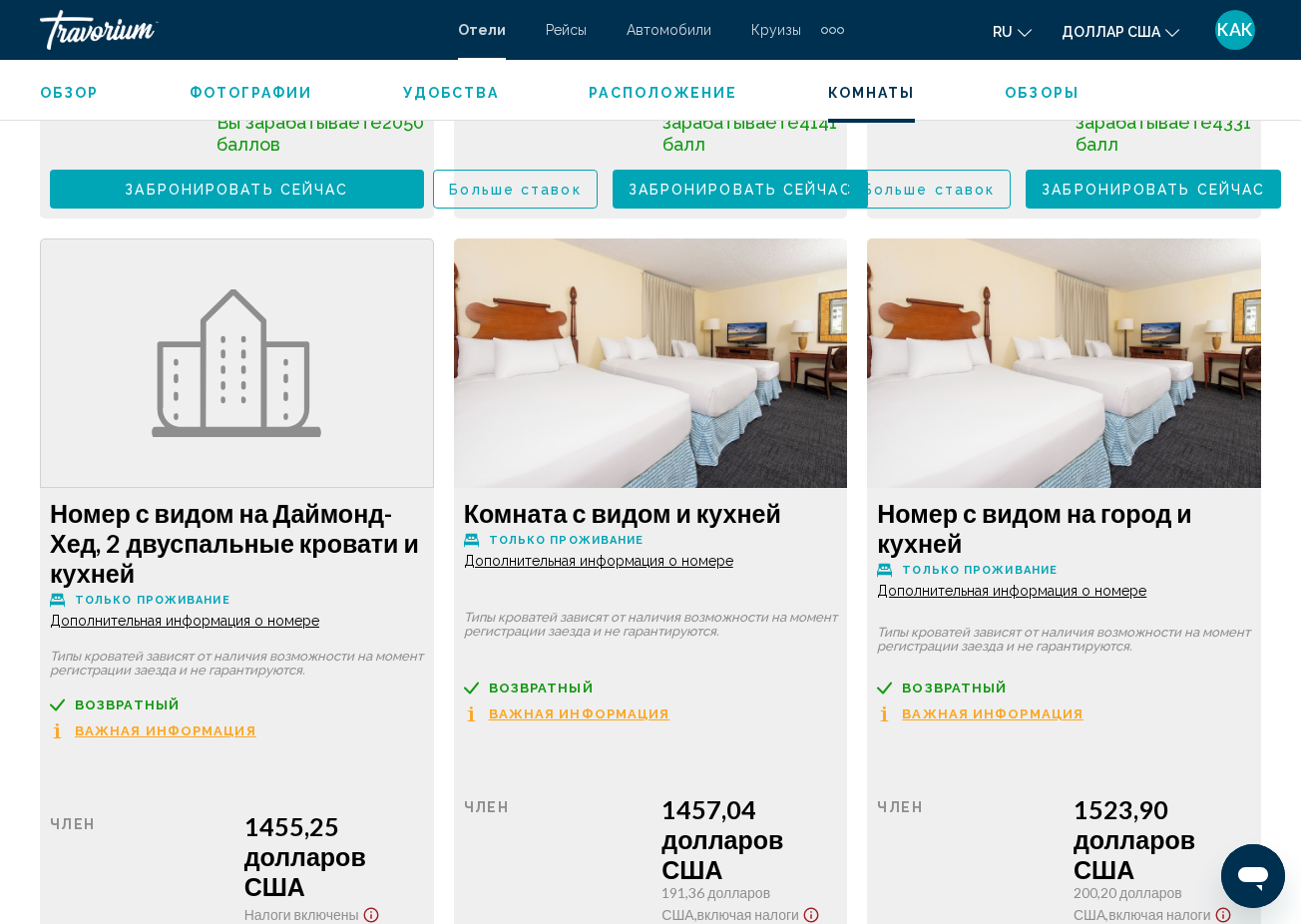 scroll, scrollTop: 4797, scrollLeft: 0, axis: vertical 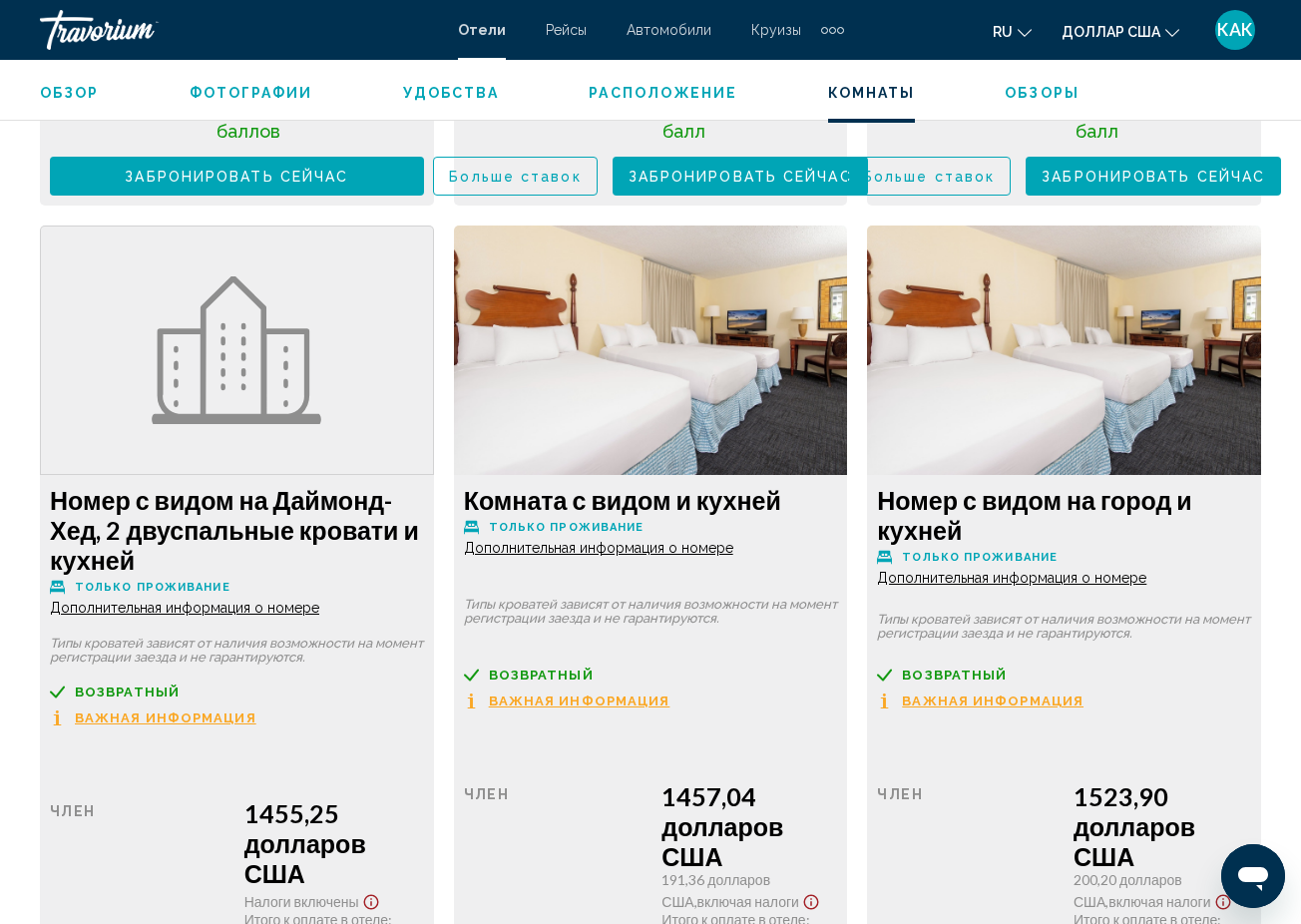 click on "Дополнительная информация о номере" at bounding box center [185, -1189] 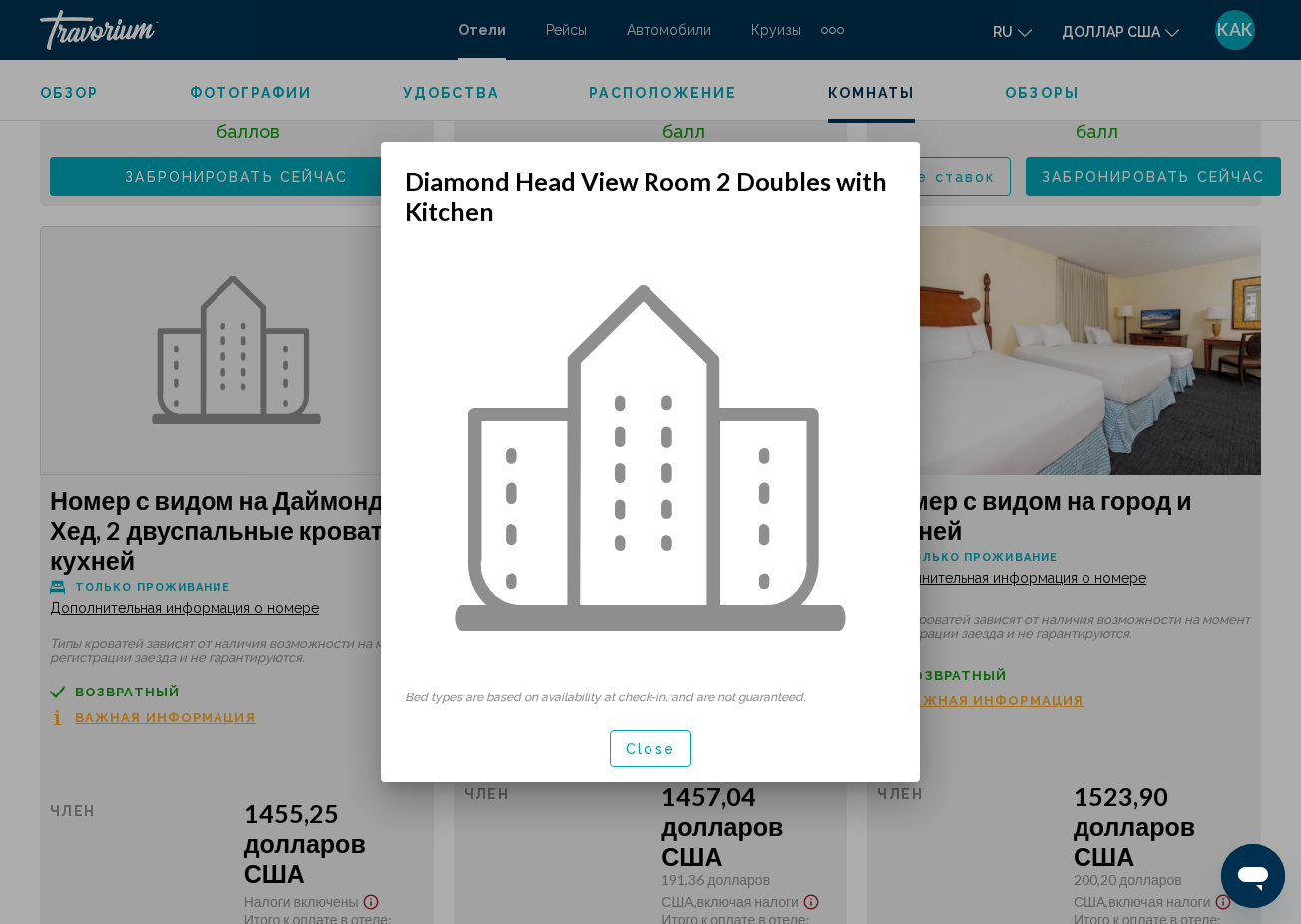scroll, scrollTop: 0, scrollLeft: 0, axis: both 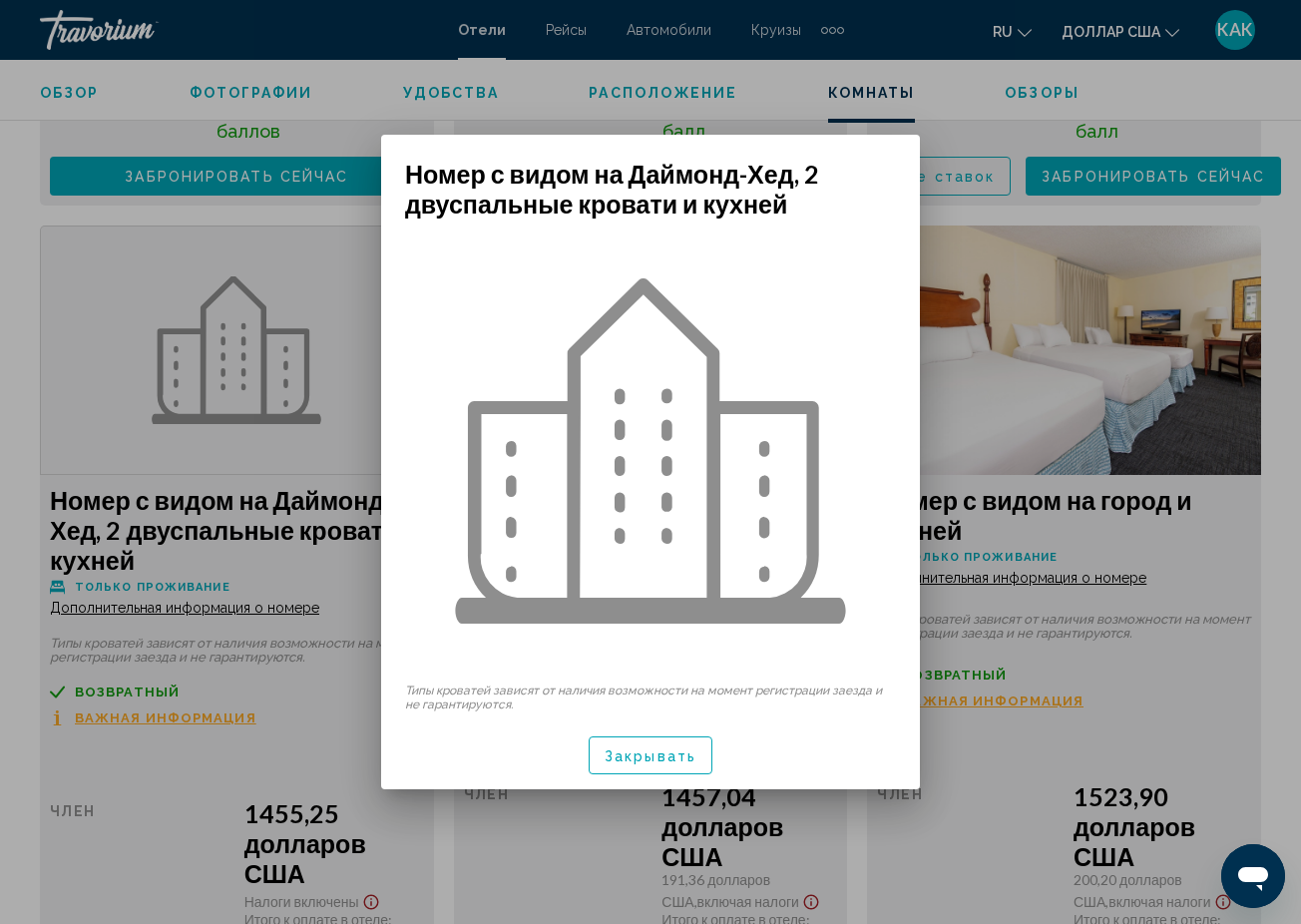 click at bounding box center (650, 462) 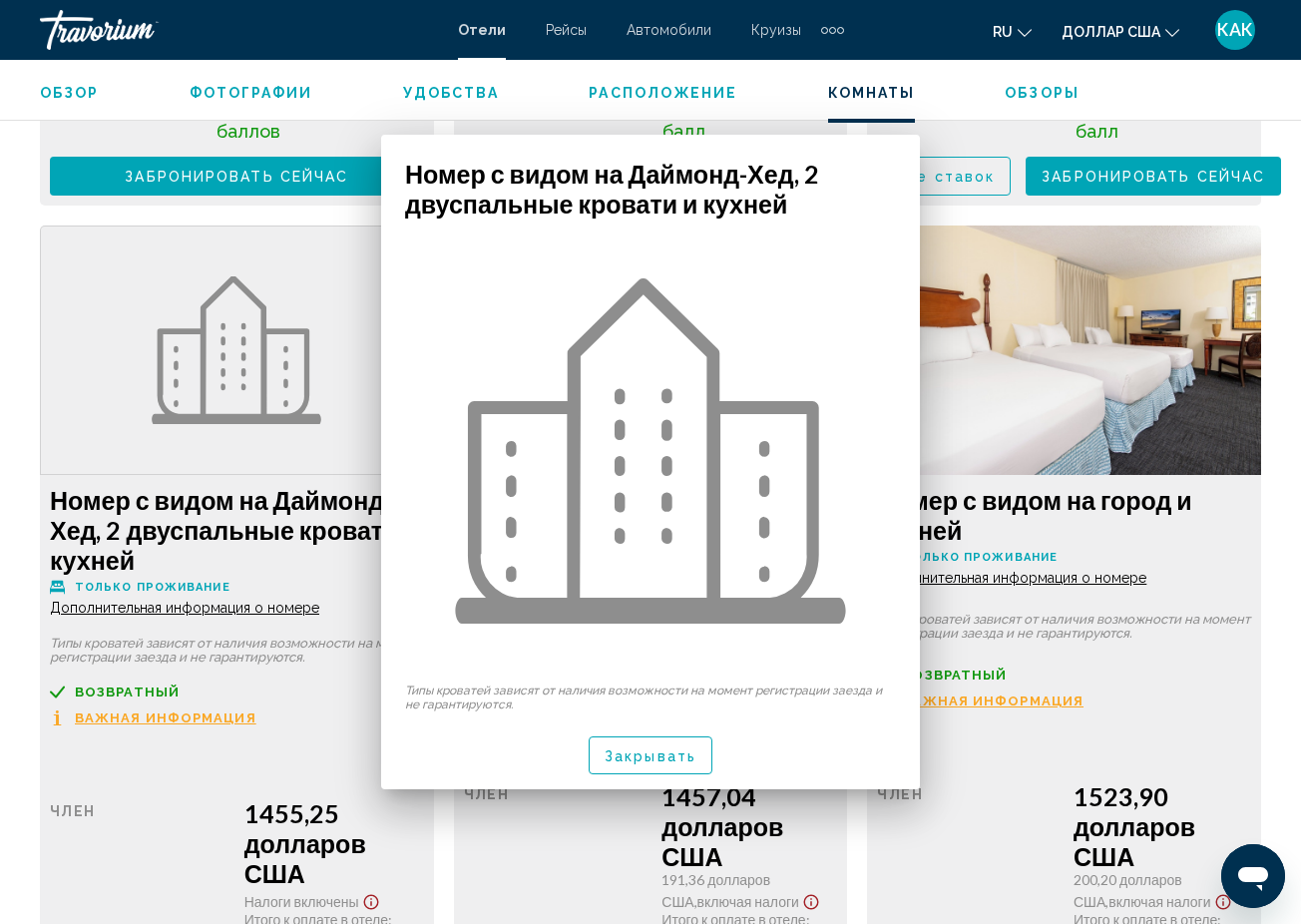 scroll, scrollTop: 4797, scrollLeft: 0, axis: vertical 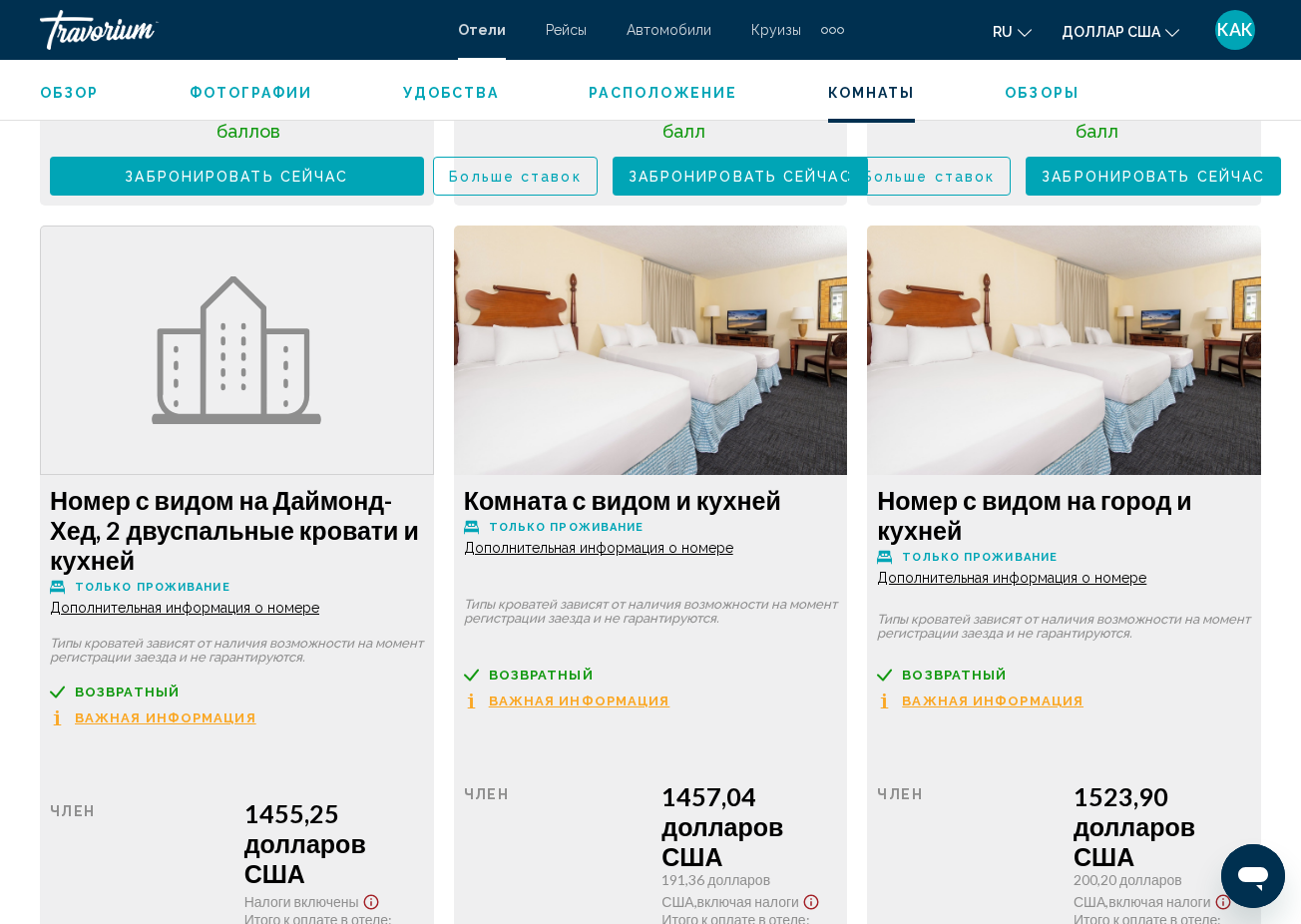 click on "Дополнительная информация о номере" at bounding box center (185, -1189) 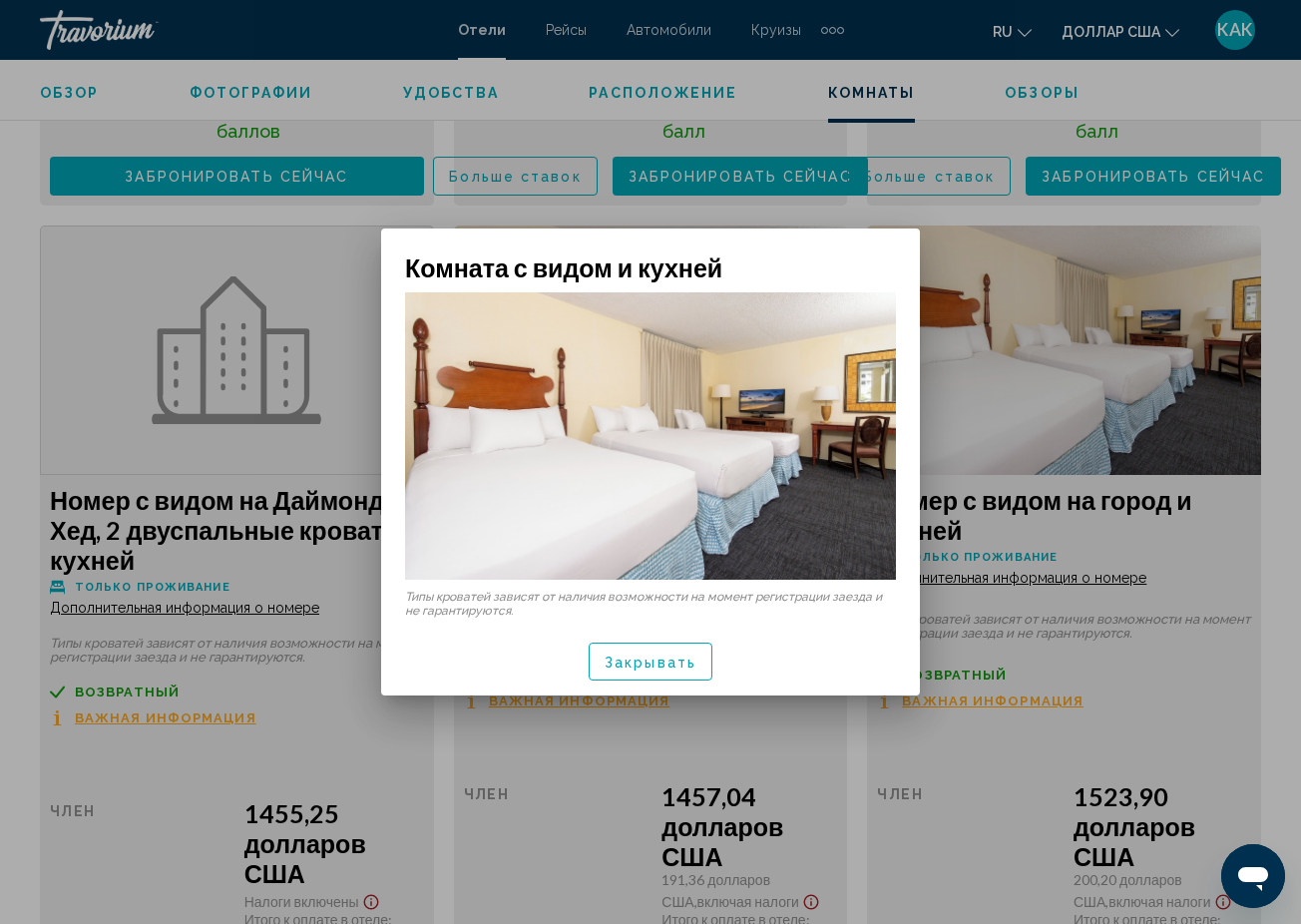 scroll, scrollTop: 0, scrollLeft: 0, axis: both 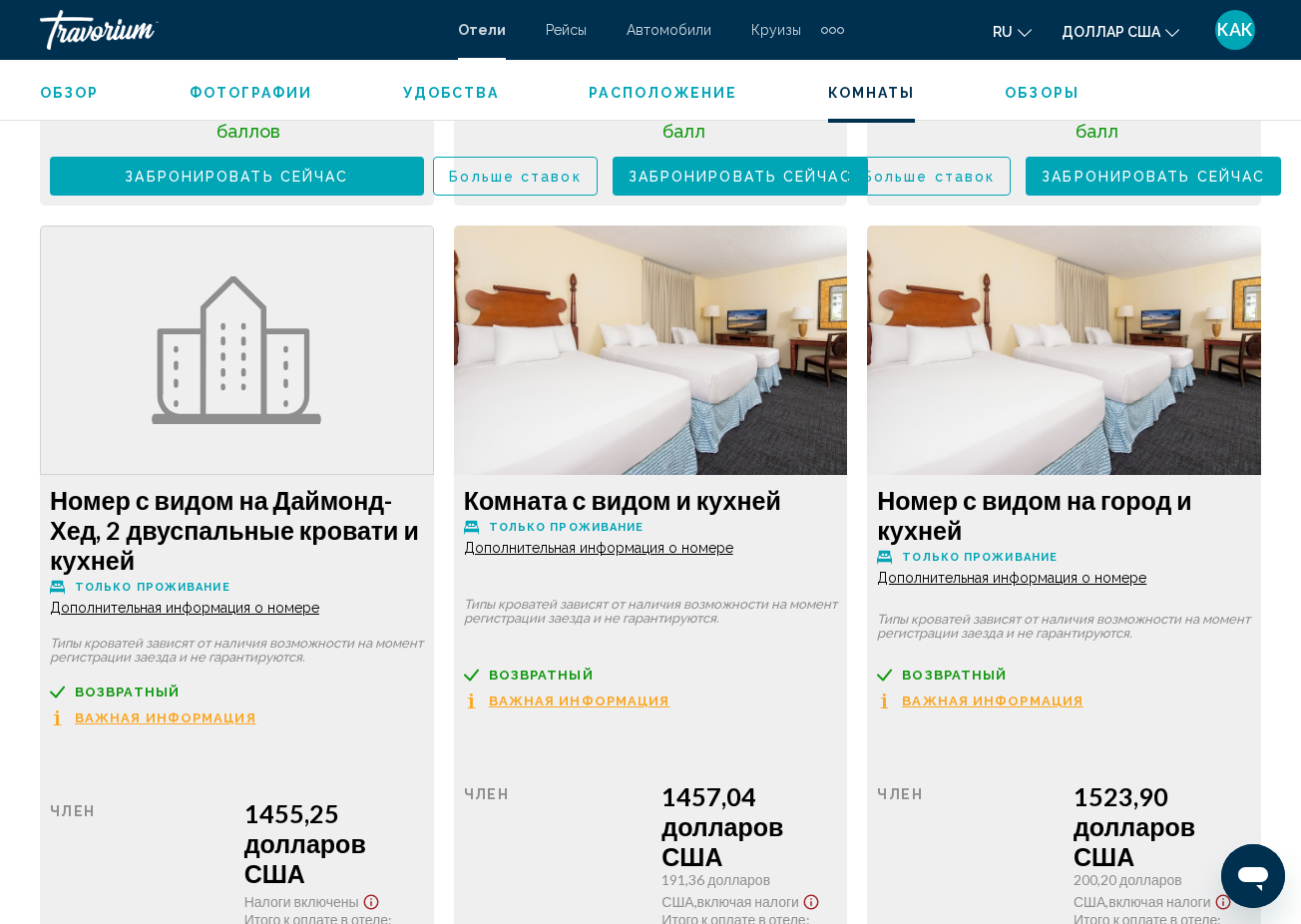 click on "Дополнительная информация о номере" at bounding box center (185, -1189) 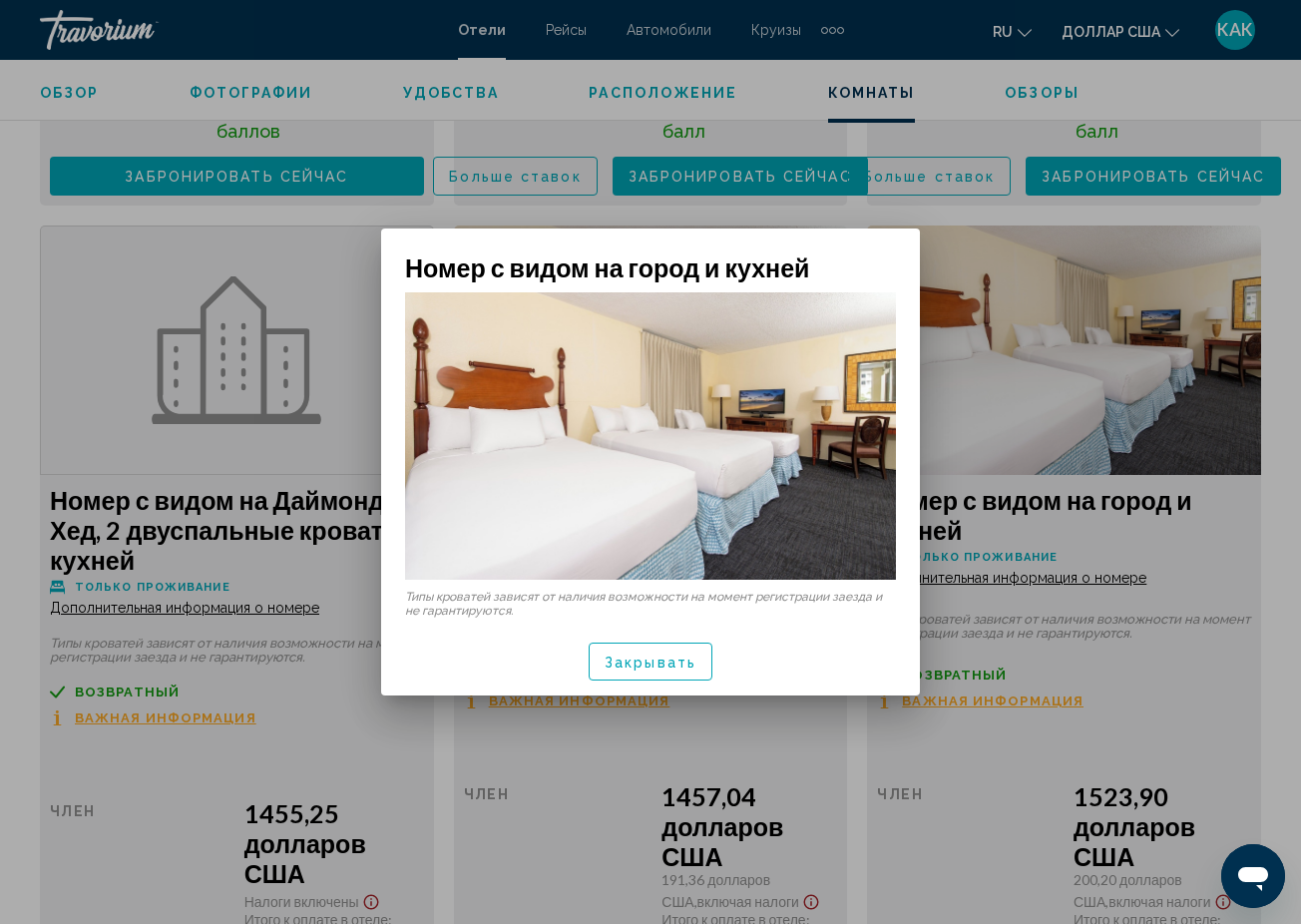 scroll, scrollTop: 0, scrollLeft: 0, axis: both 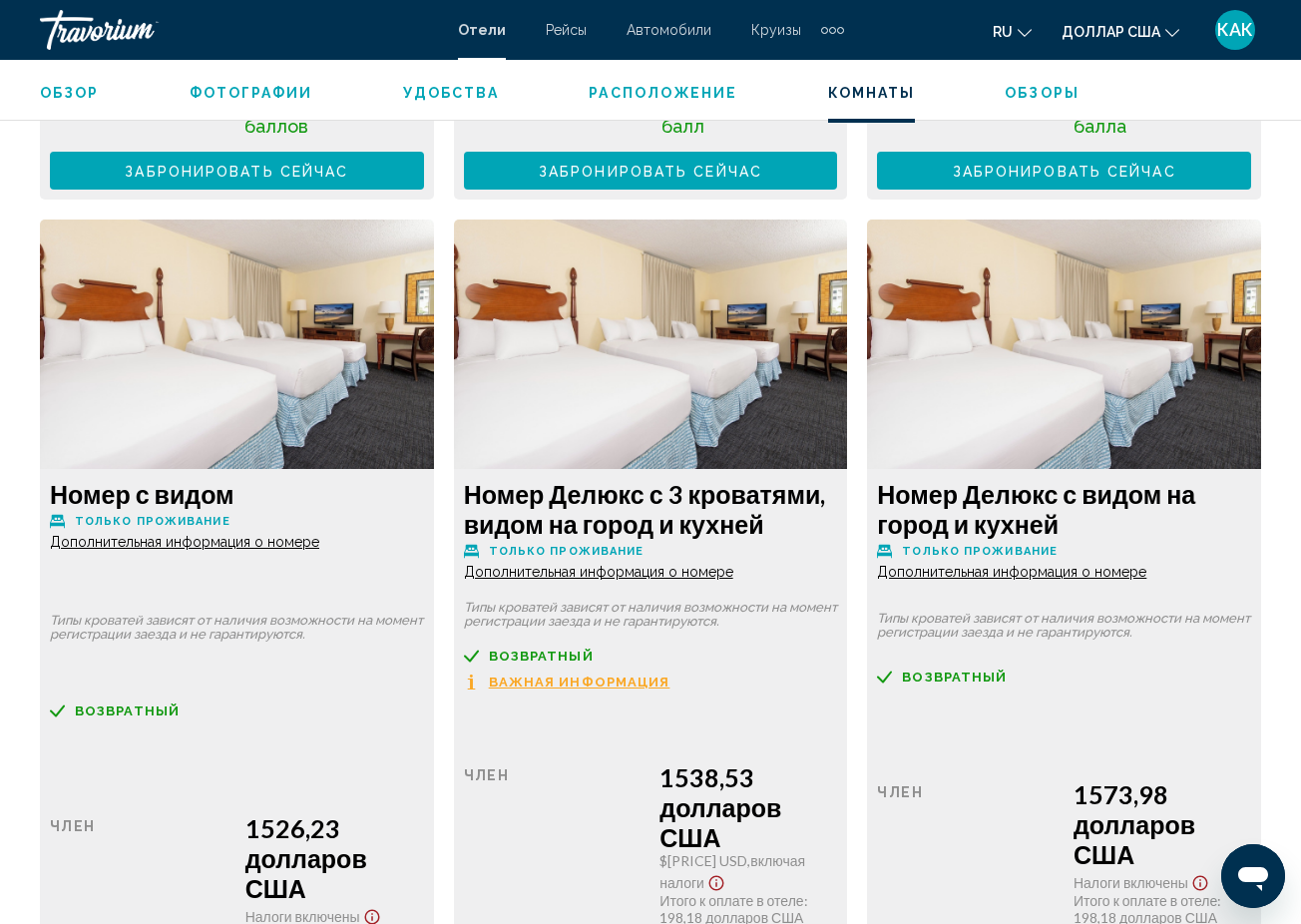 click on "Дополнительная информация о номере" at bounding box center (185, -2064) 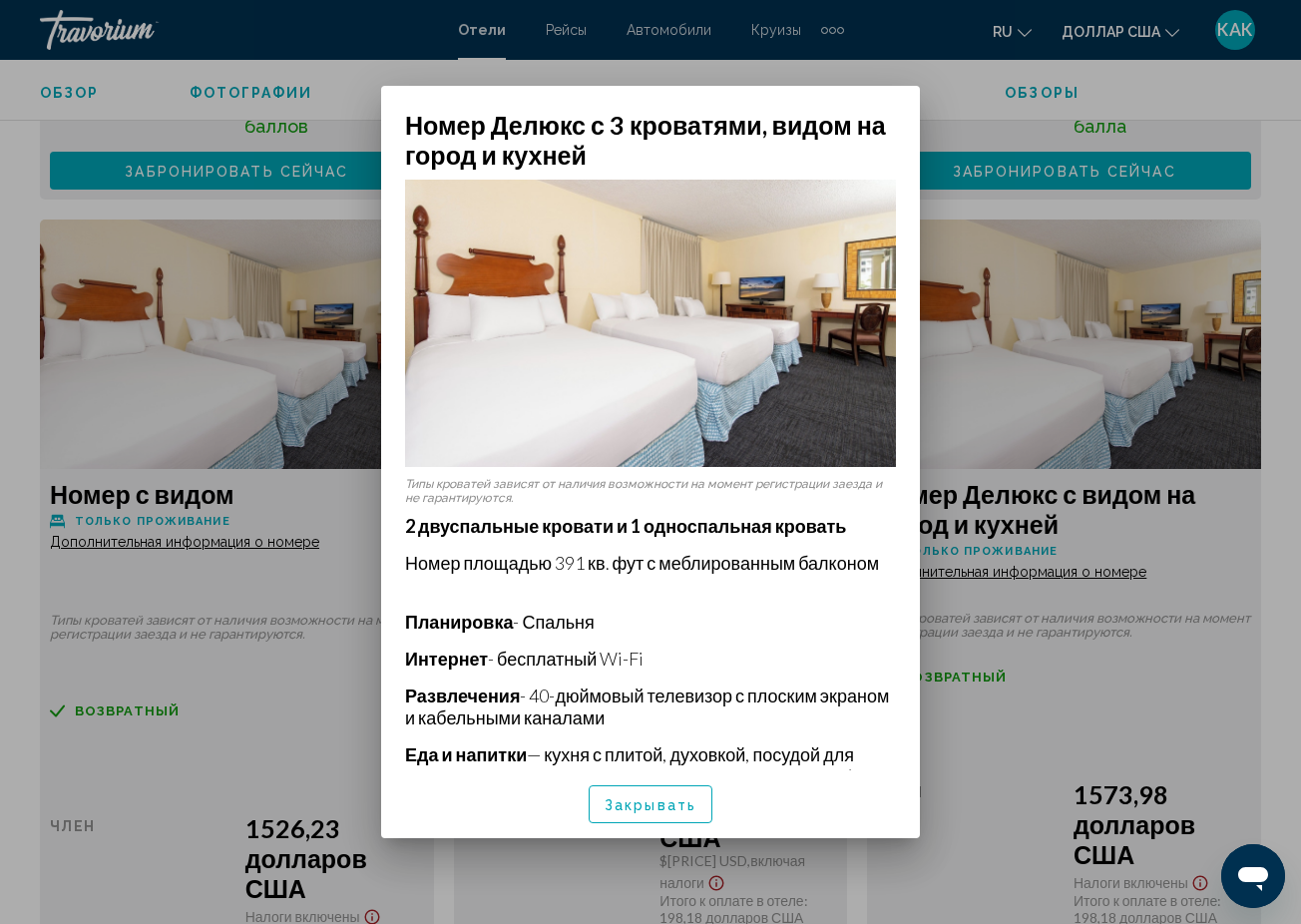 click at bounding box center [650, 462] 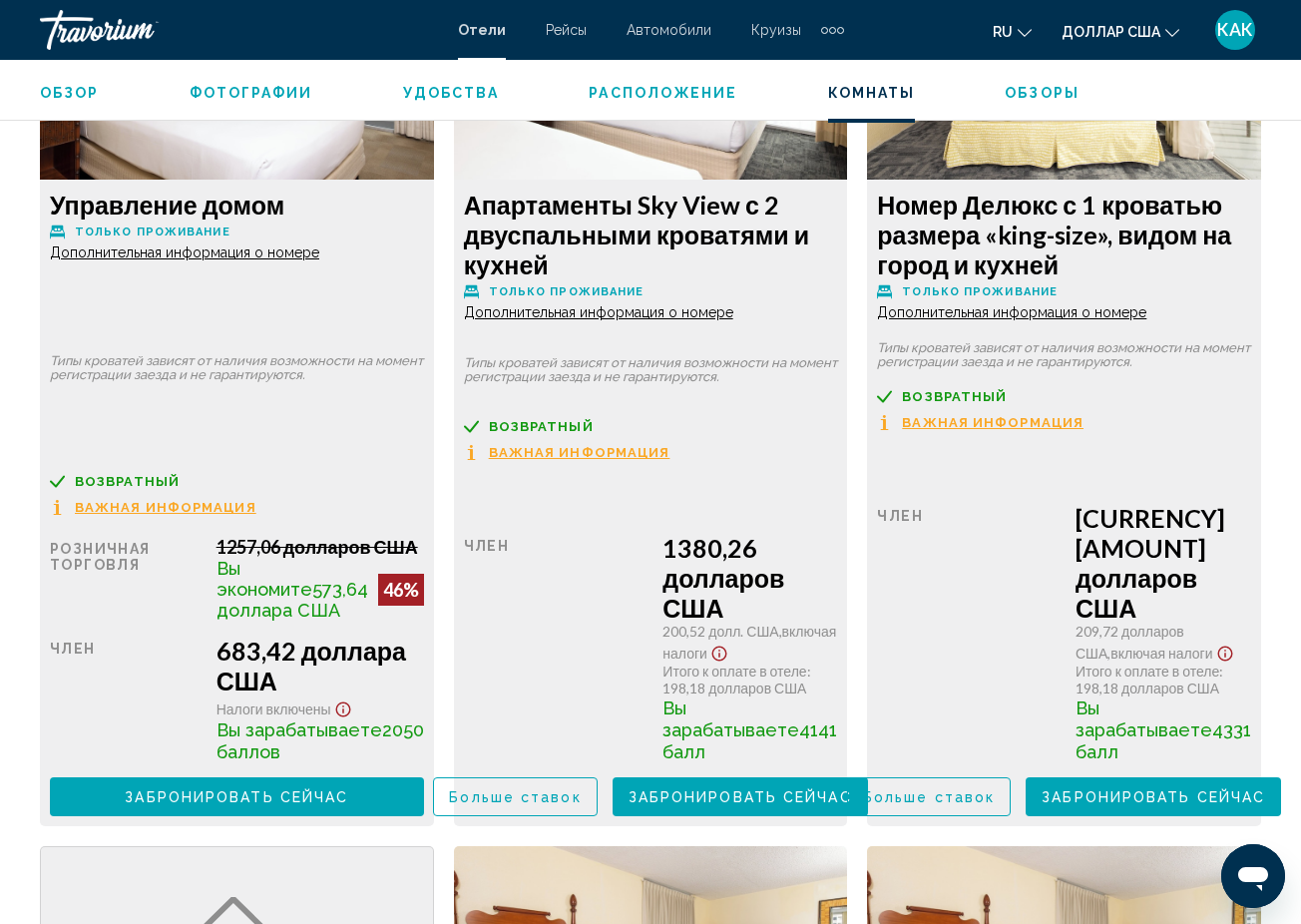 scroll, scrollTop: 4202, scrollLeft: 0, axis: vertical 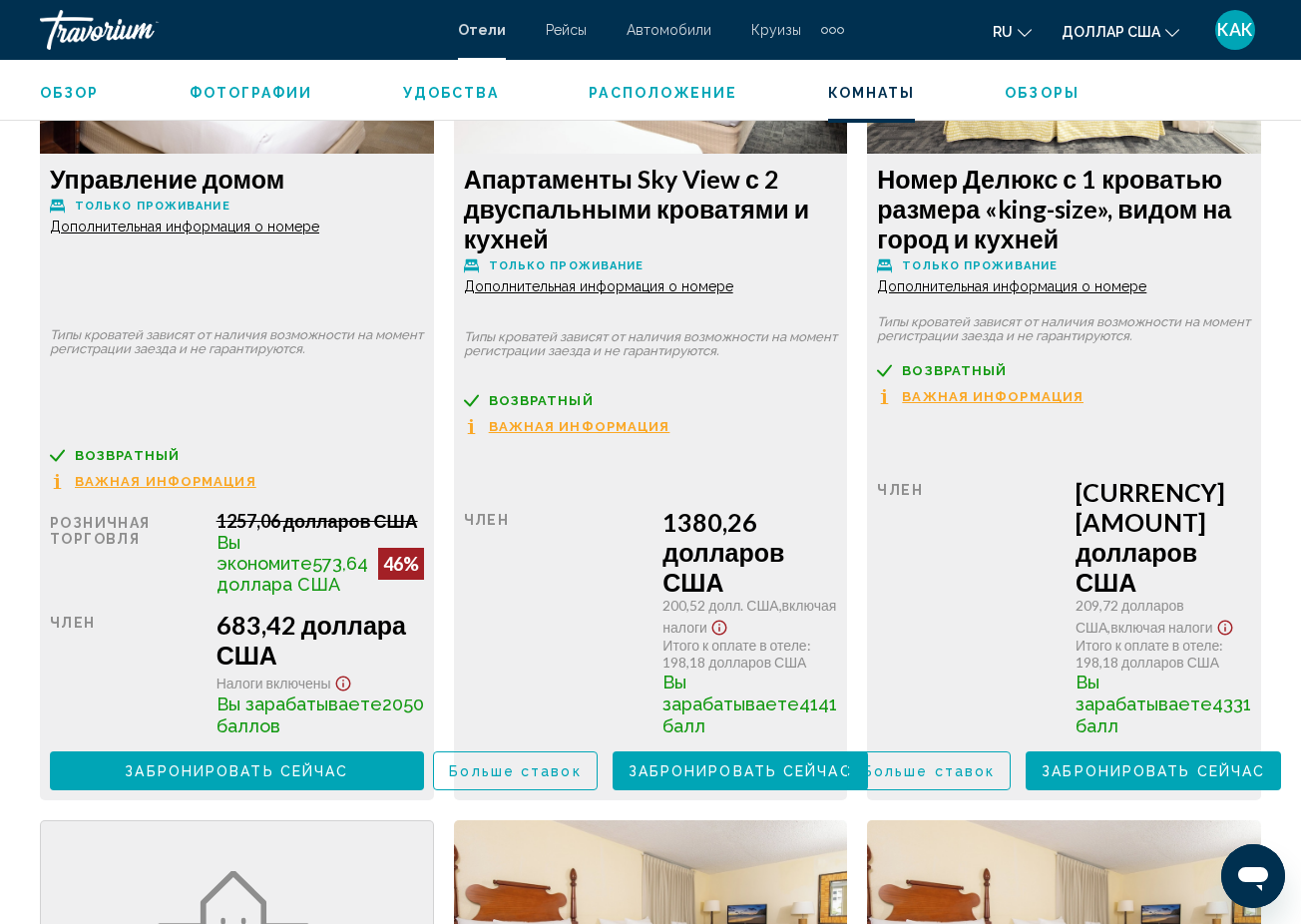 click 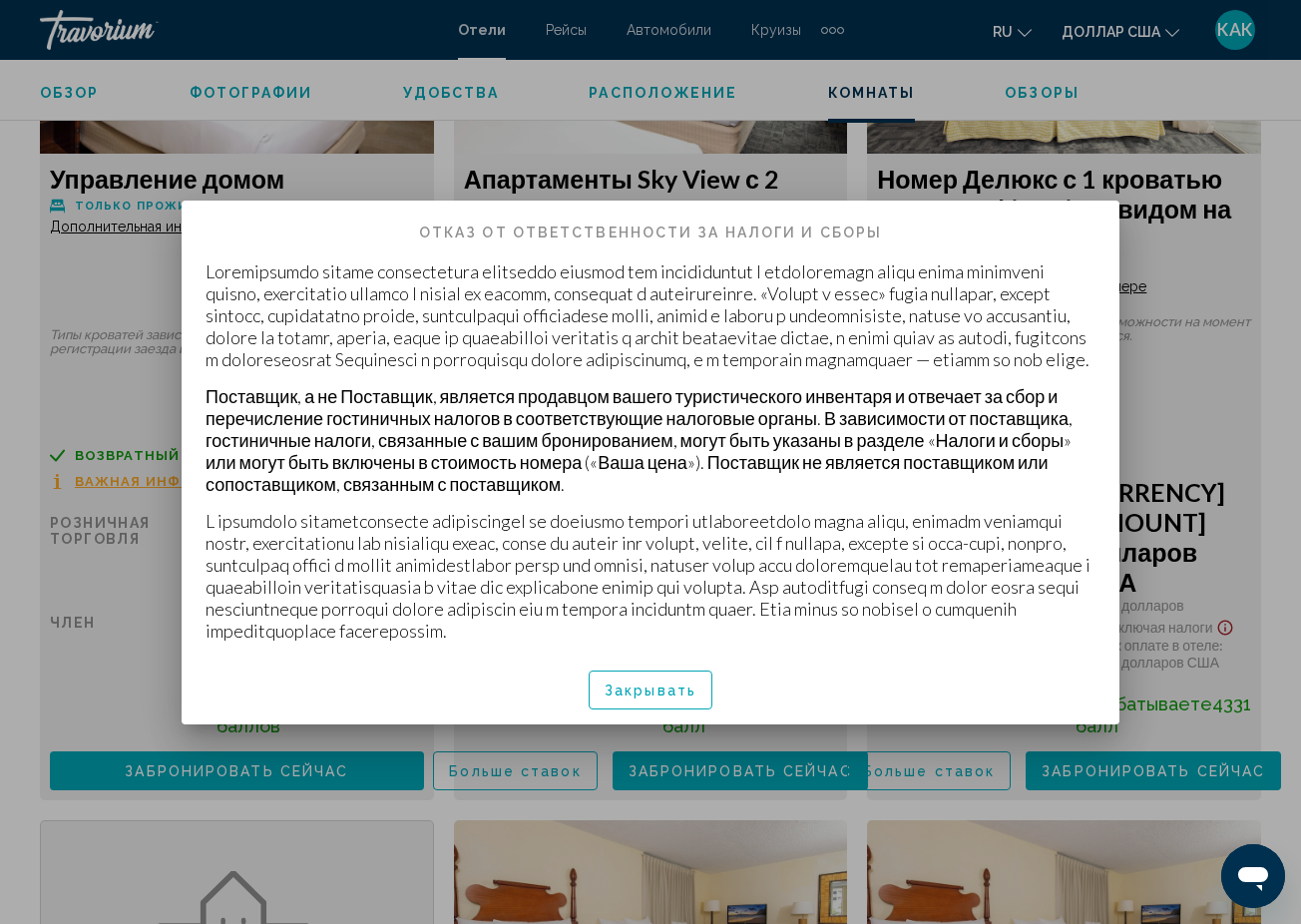 click at bounding box center [650, 462] 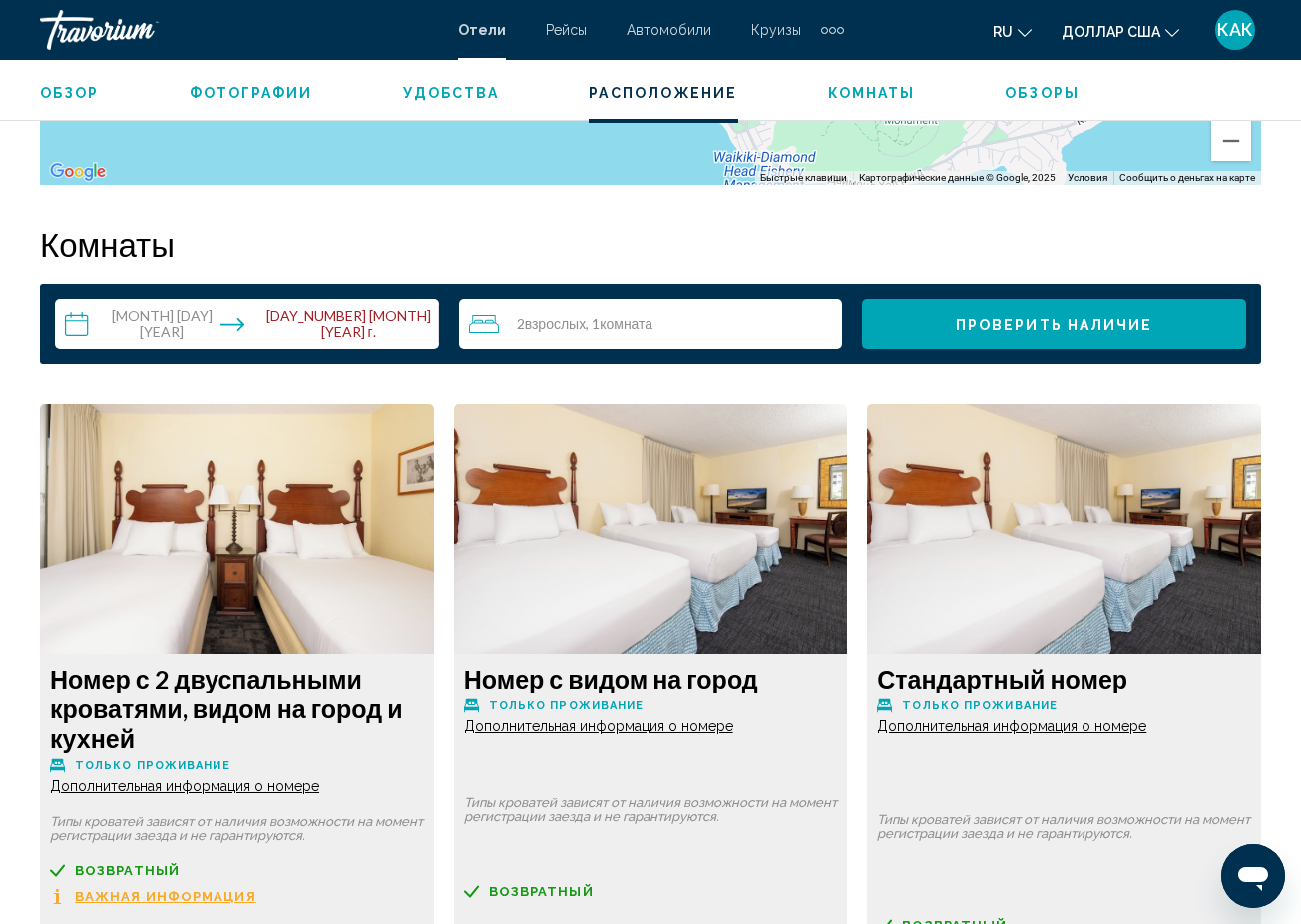 scroll, scrollTop: 2815, scrollLeft: 0, axis: vertical 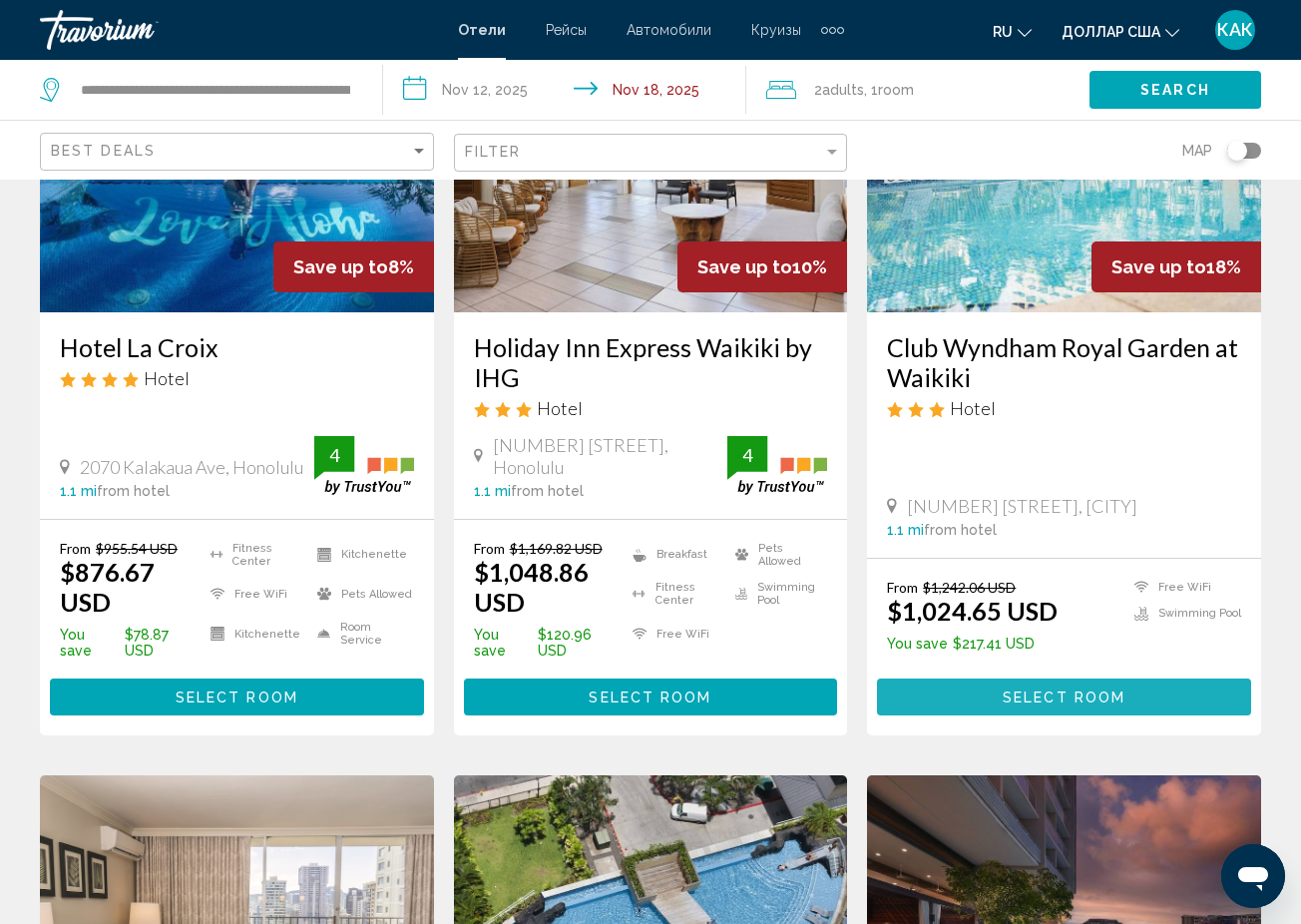 click on "Select Room" at bounding box center [1064, 697] 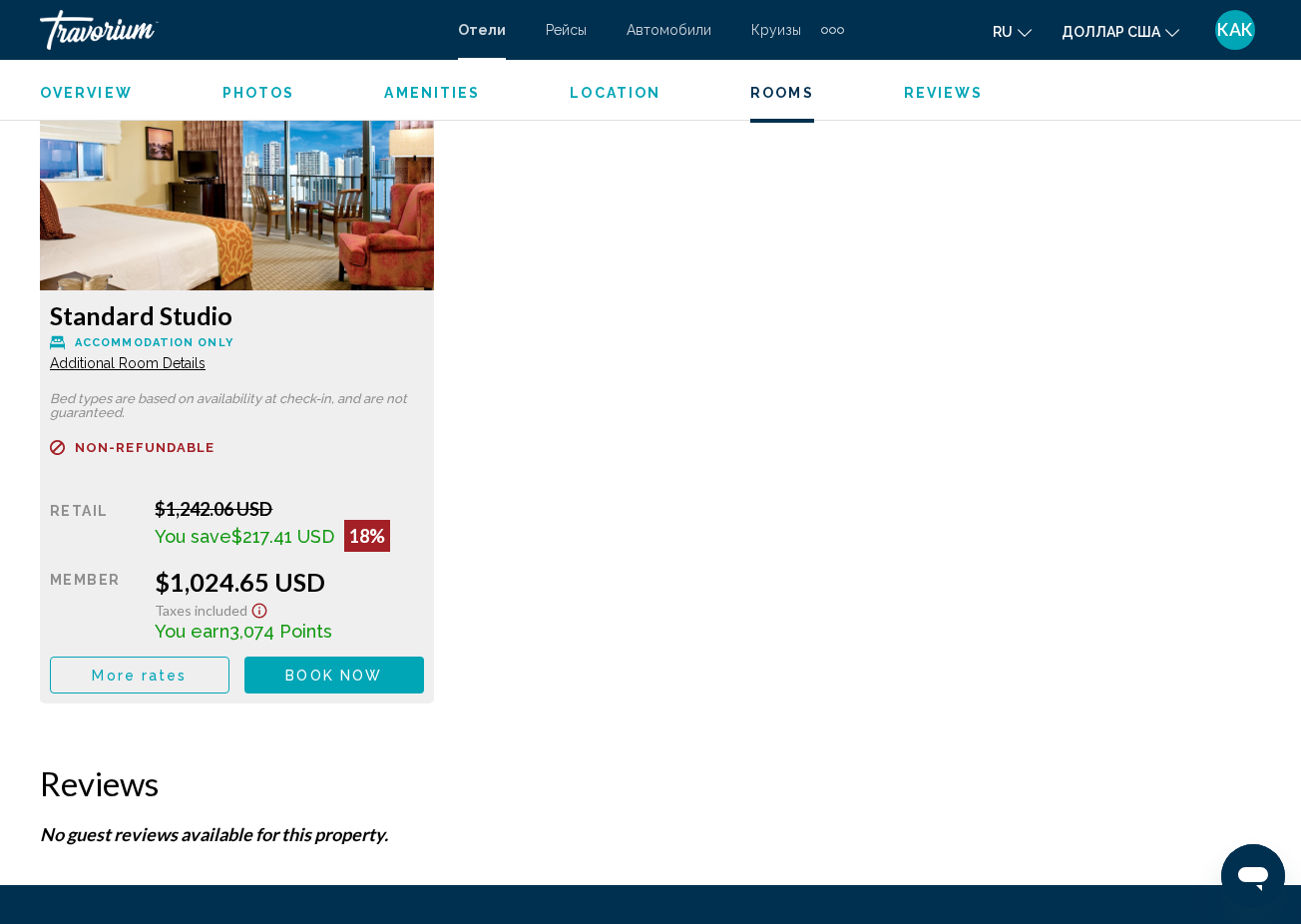 scroll, scrollTop: 3136, scrollLeft: 0, axis: vertical 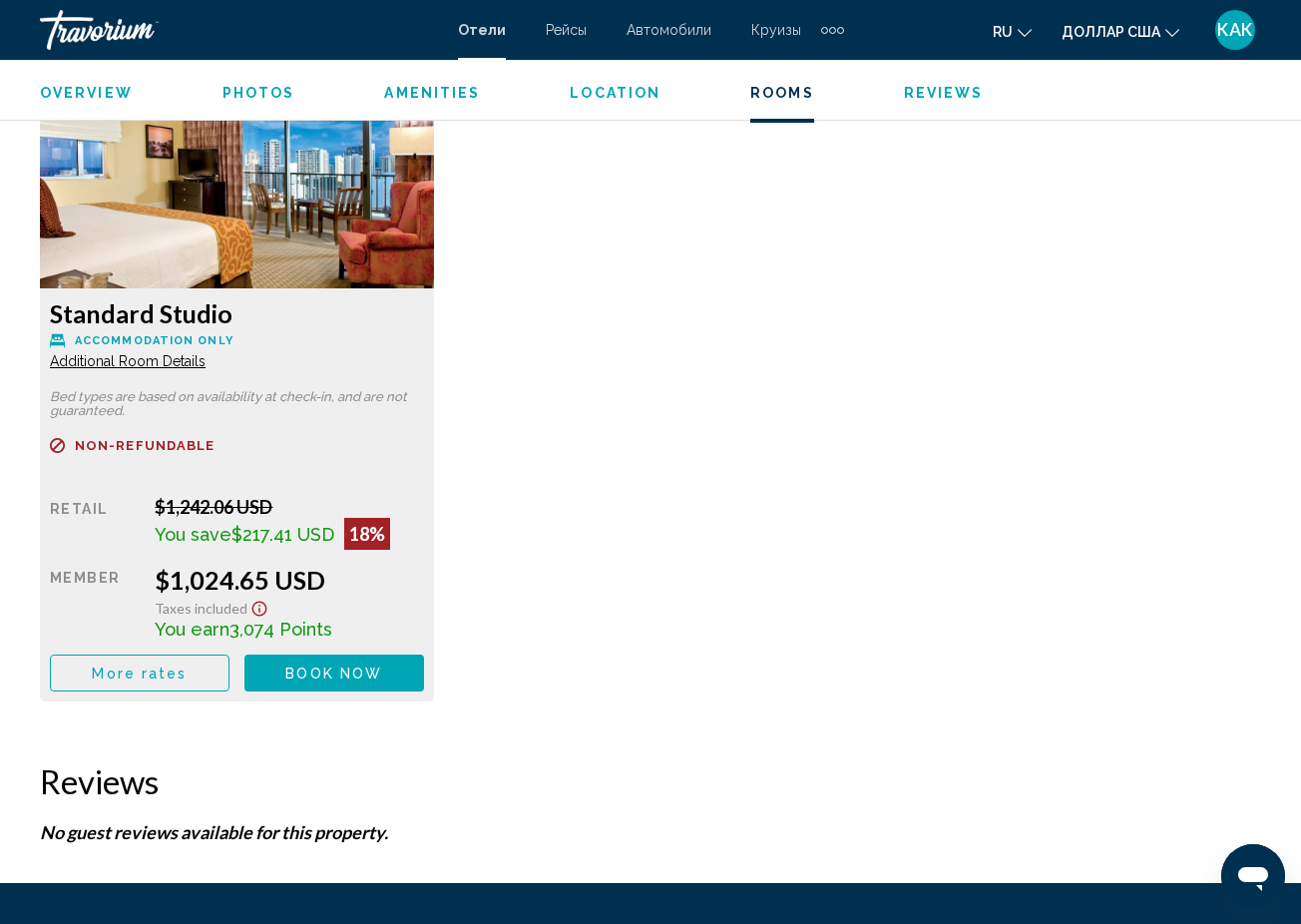 click on "Additional Room Details" at bounding box center [128, 361] 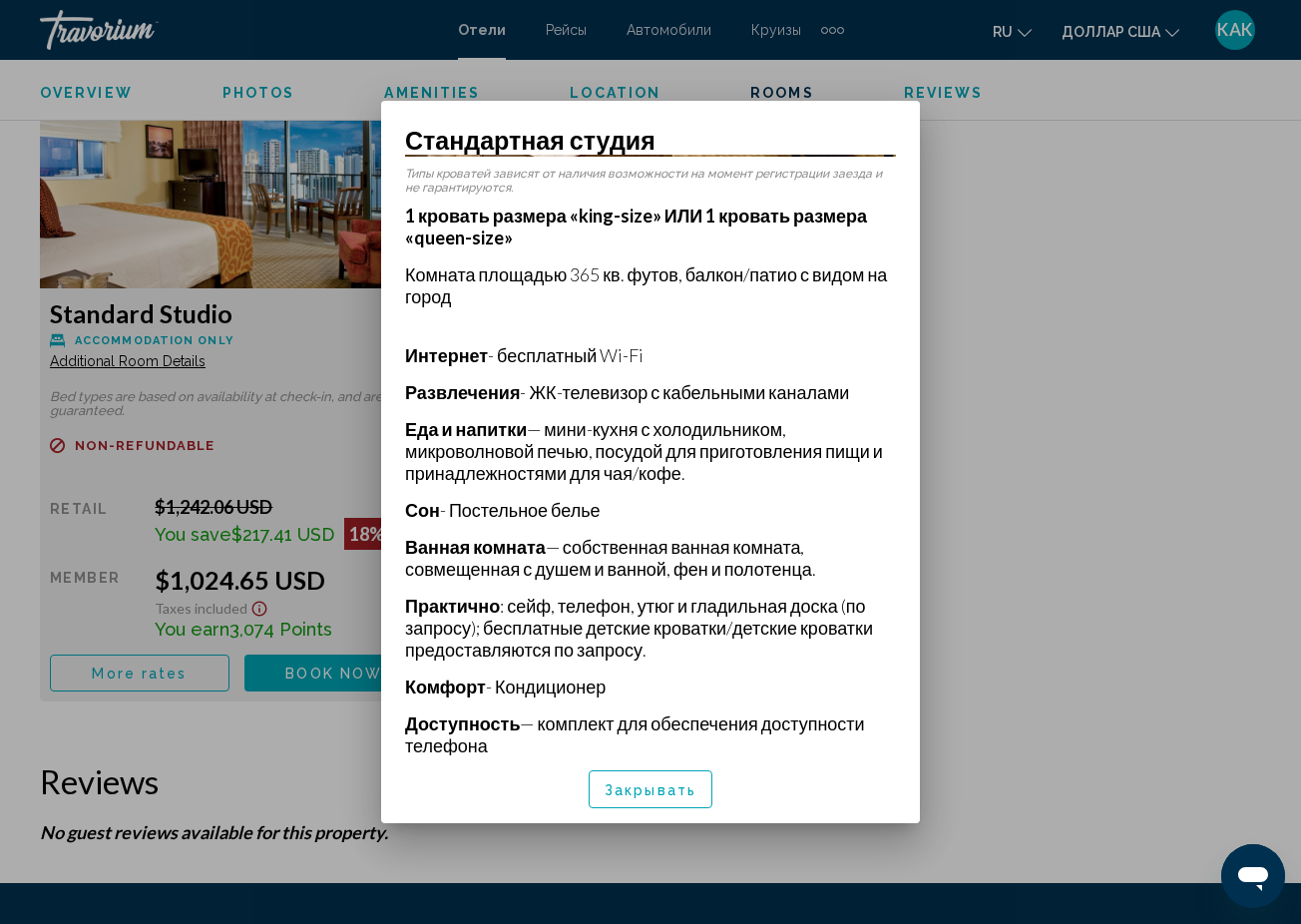 scroll, scrollTop: 386, scrollLeft: 0, axis: vertical 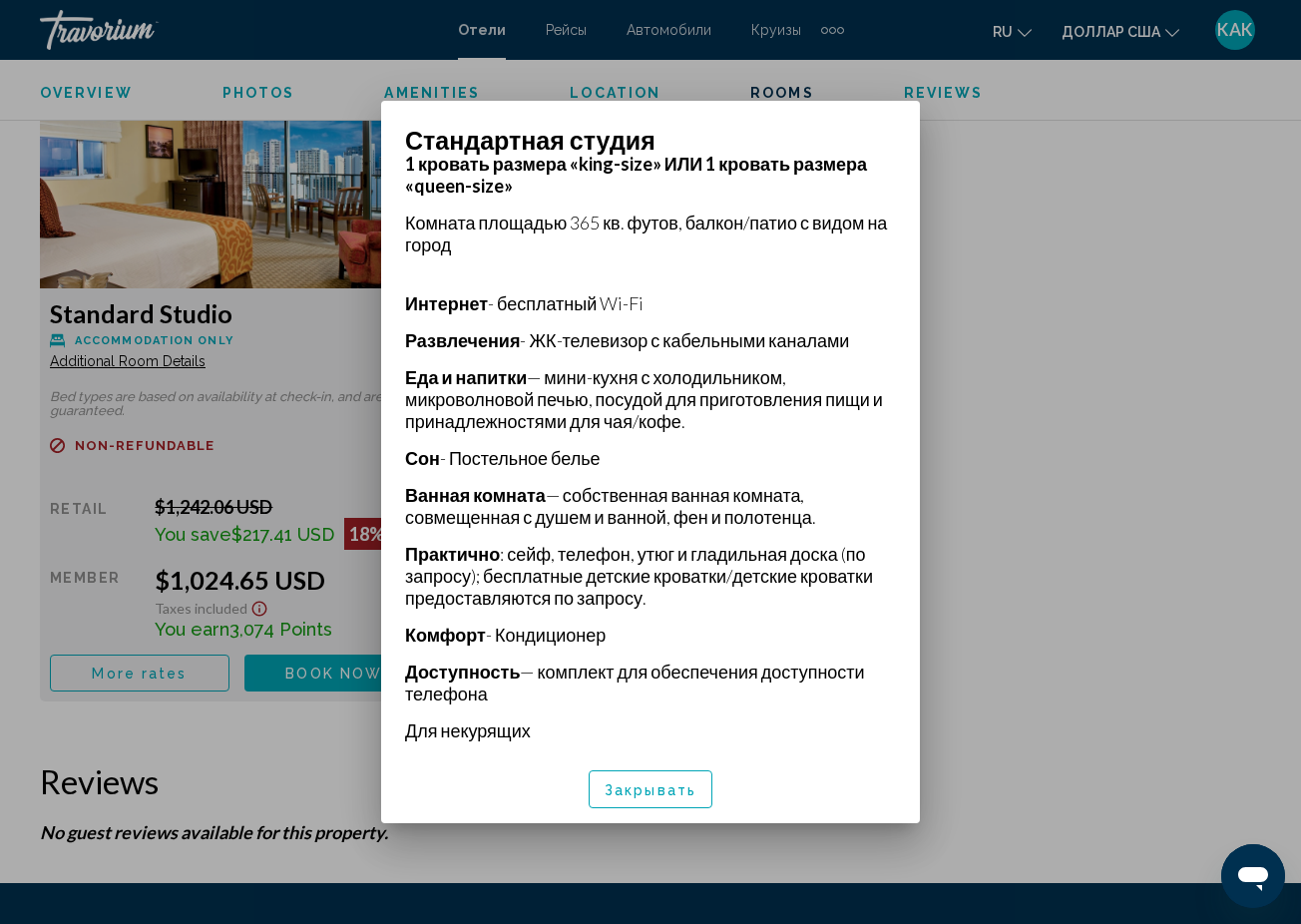 click at bounding box center (650, 462) 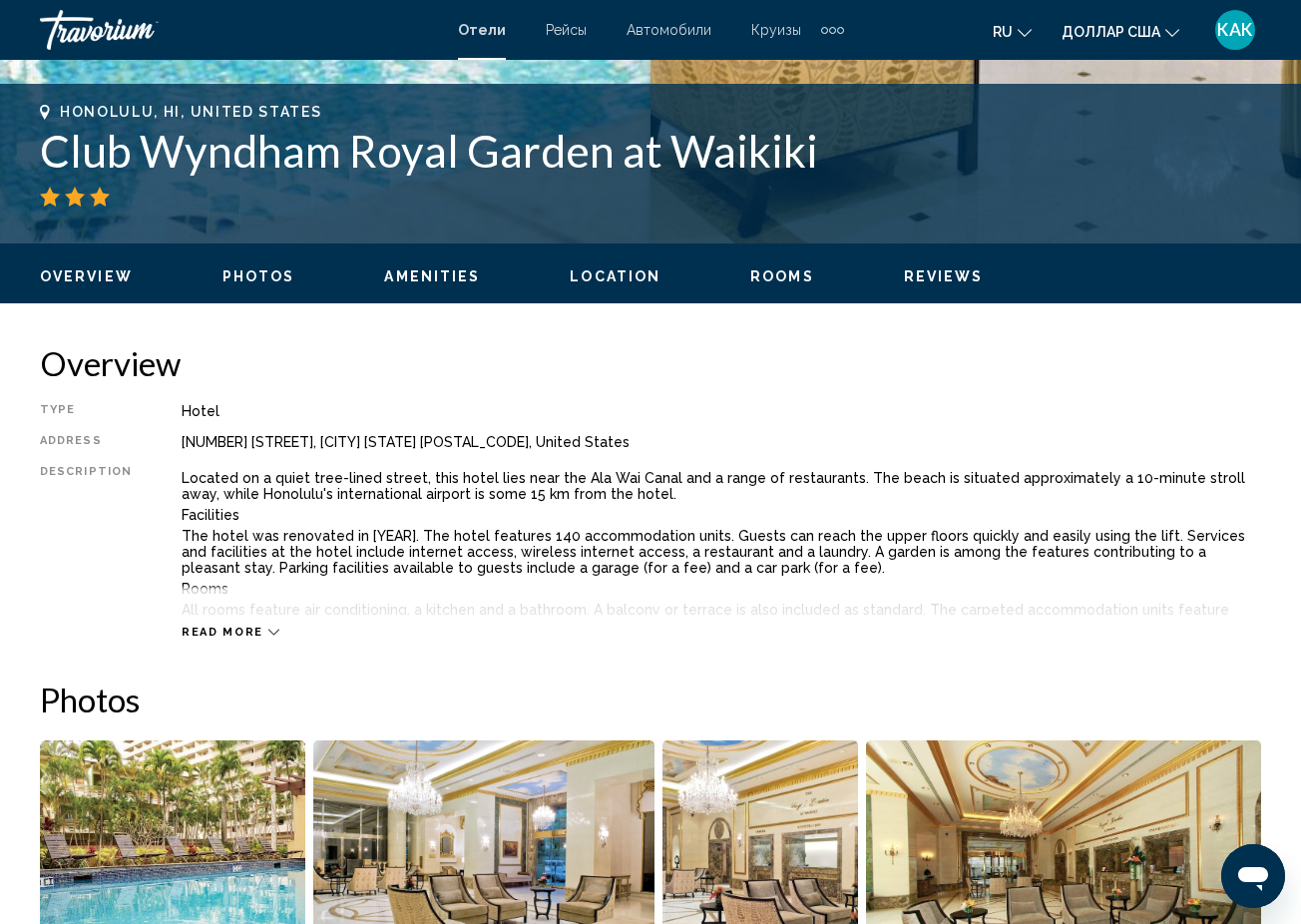 scroll, scrollTop: 758, scrollLeft: 0, axis: vertical 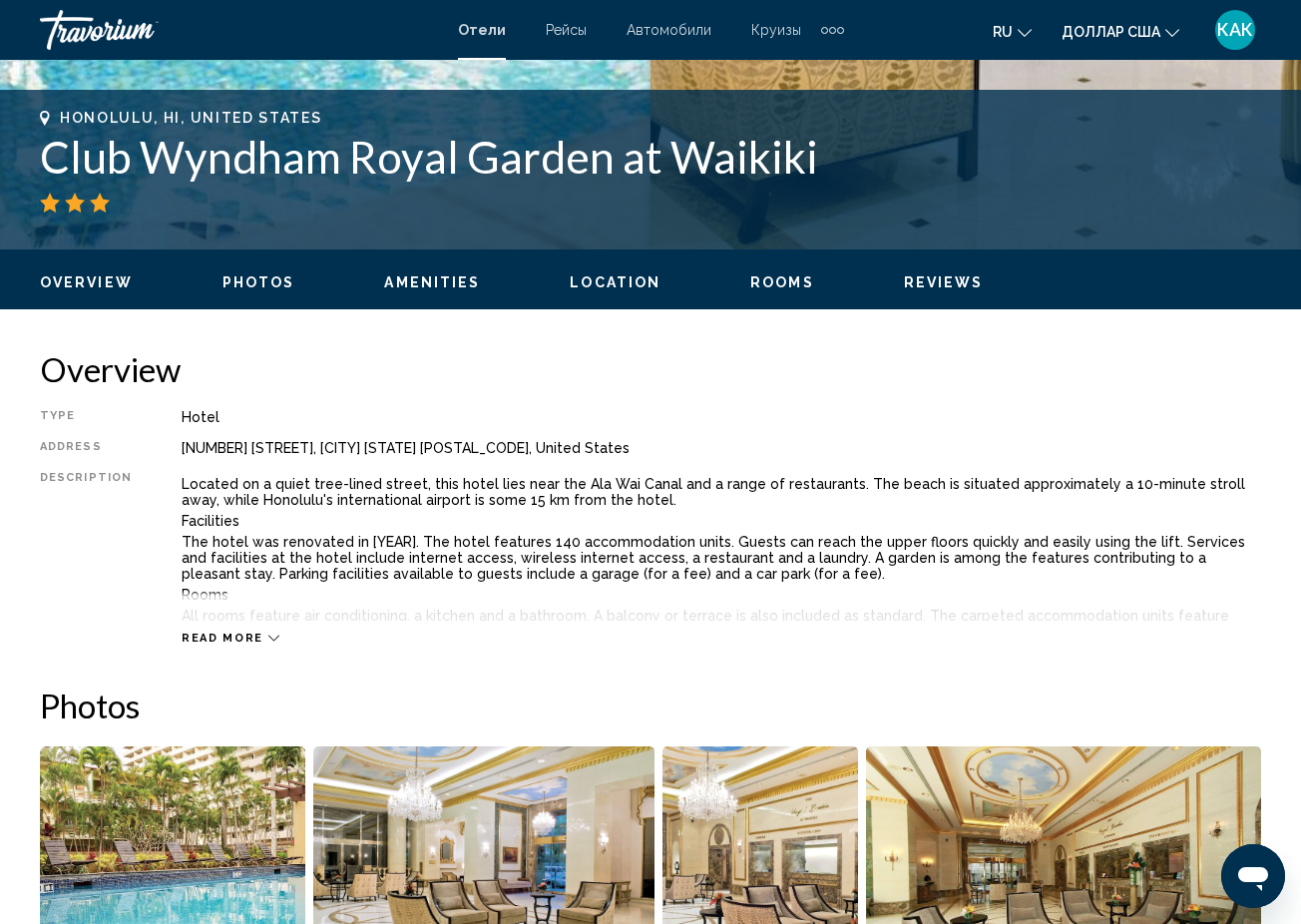 click 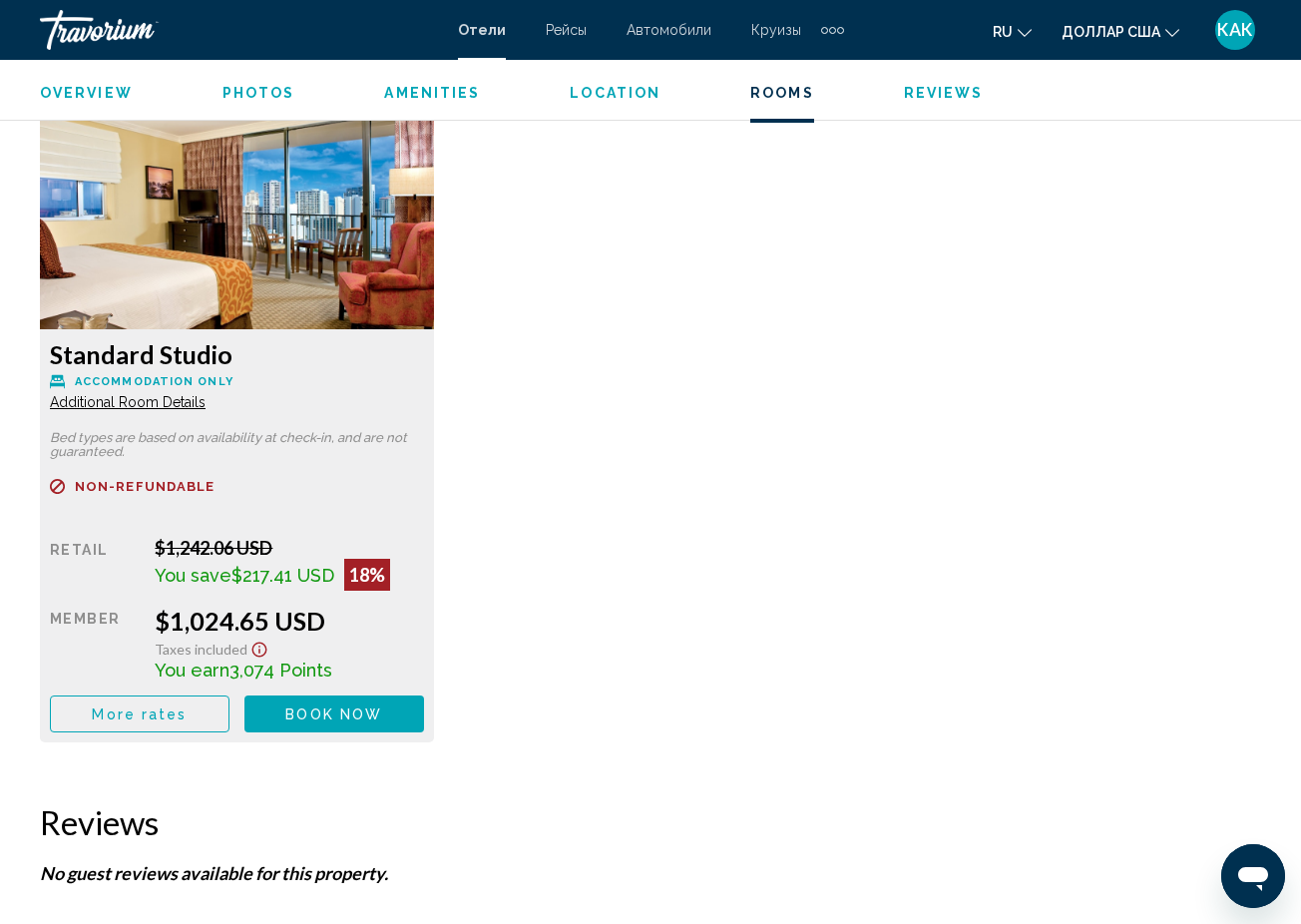 scroll, scrollTop: 3413, scrollLeft: 0, axis: vertical 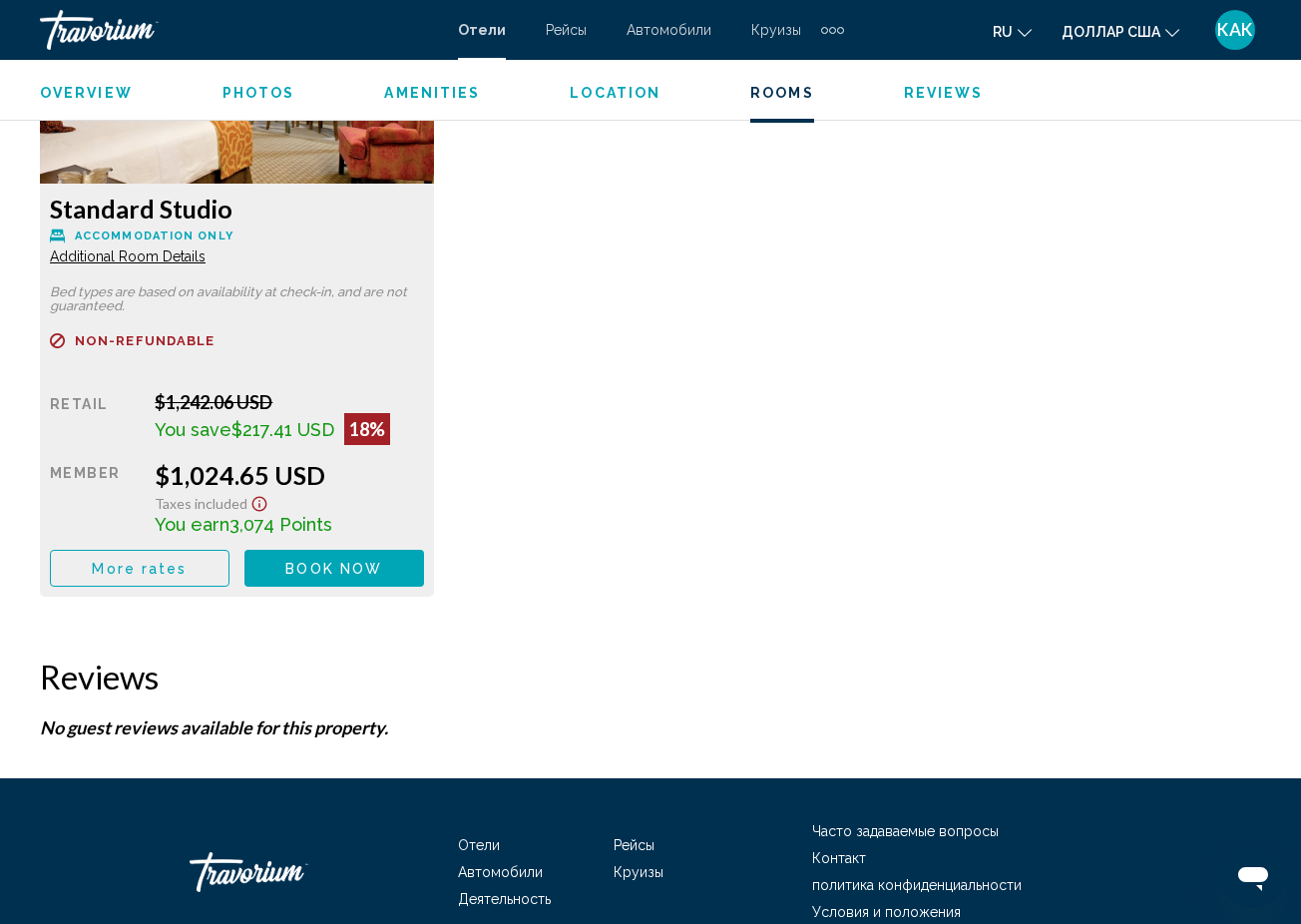click 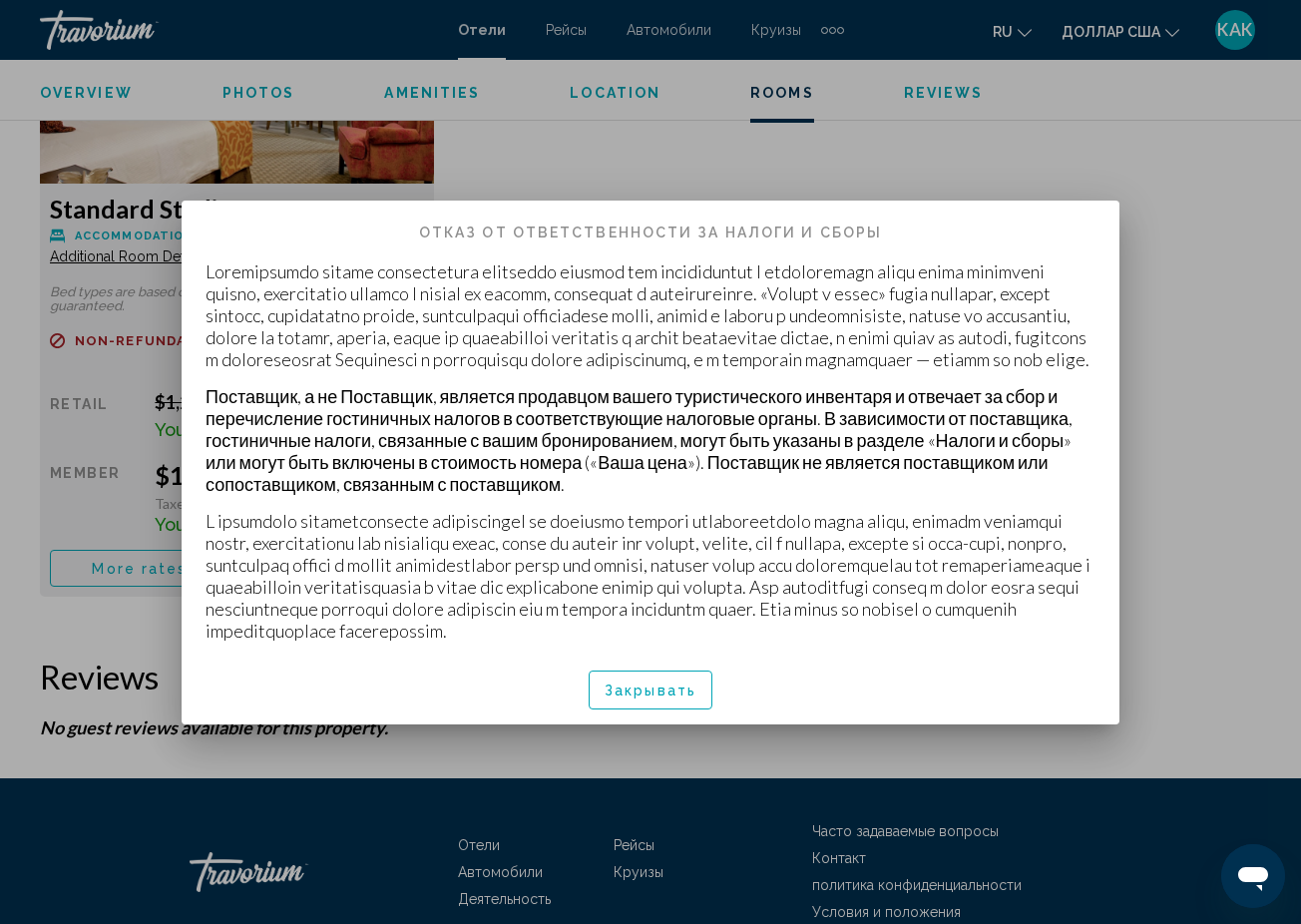 click at bounding box center [650, 462] 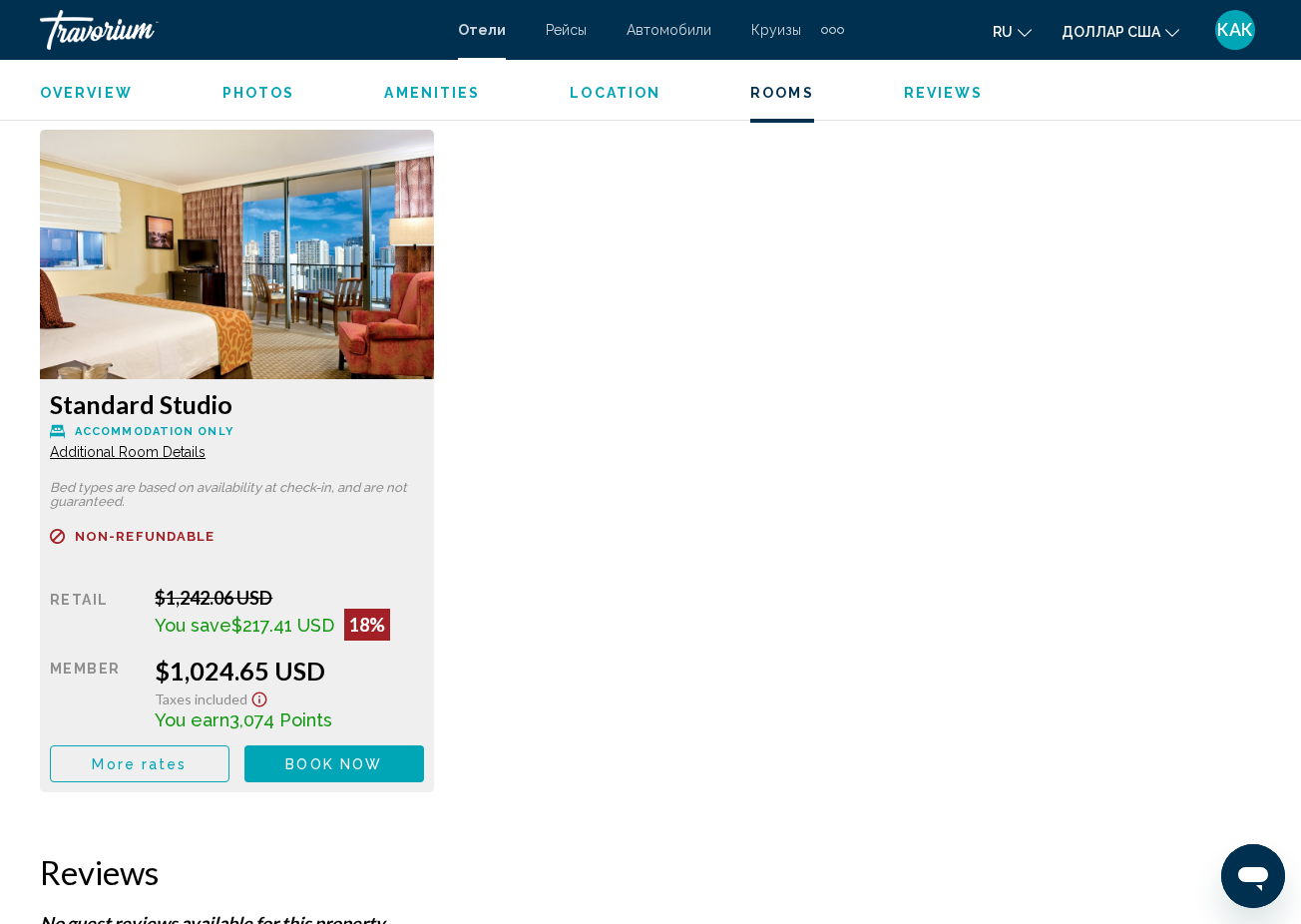 scroll, scrollTop: 3251, scrollLeft: 0, axis: vertical 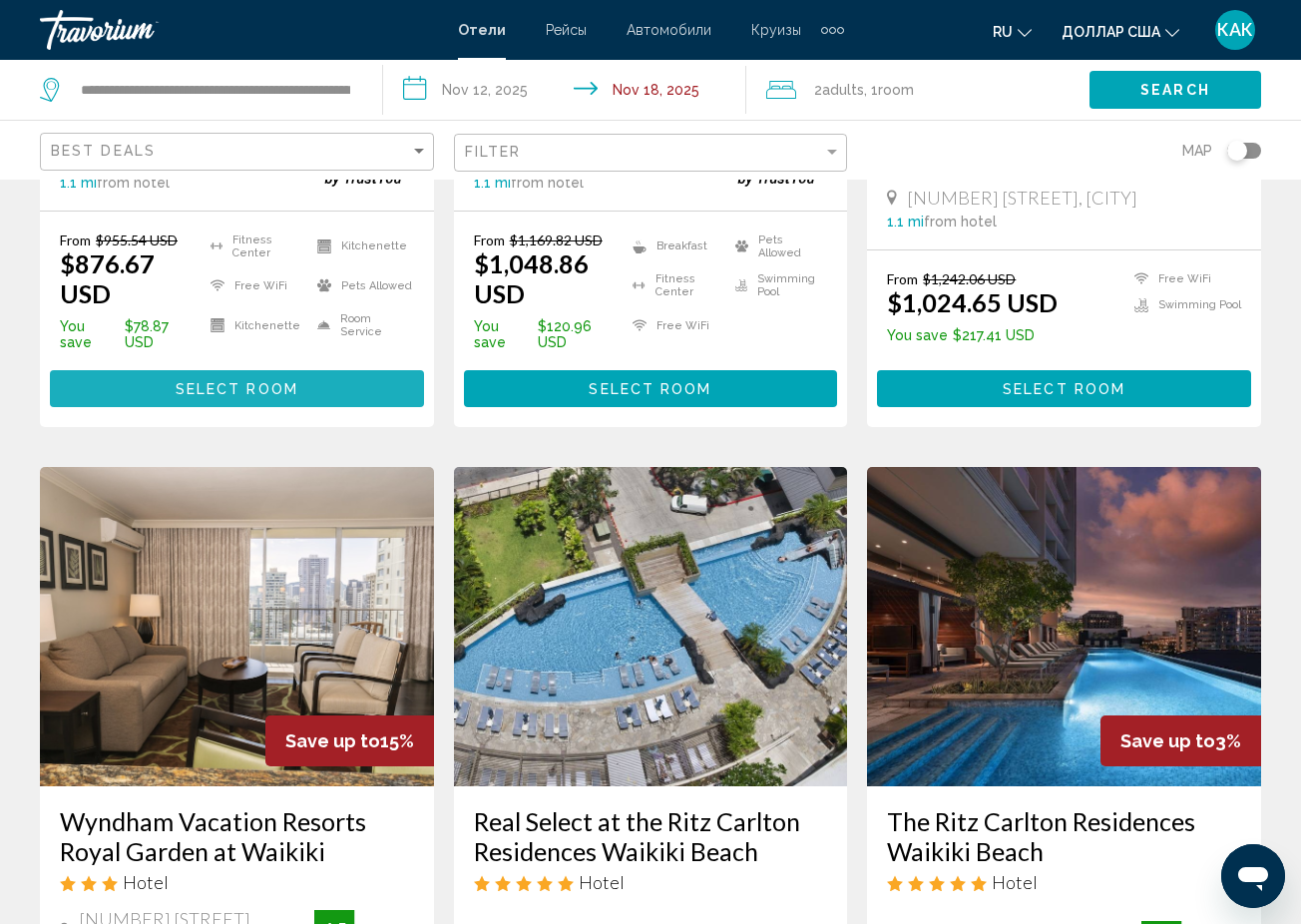 click on "Select Room" at bounding box center [236, 388] 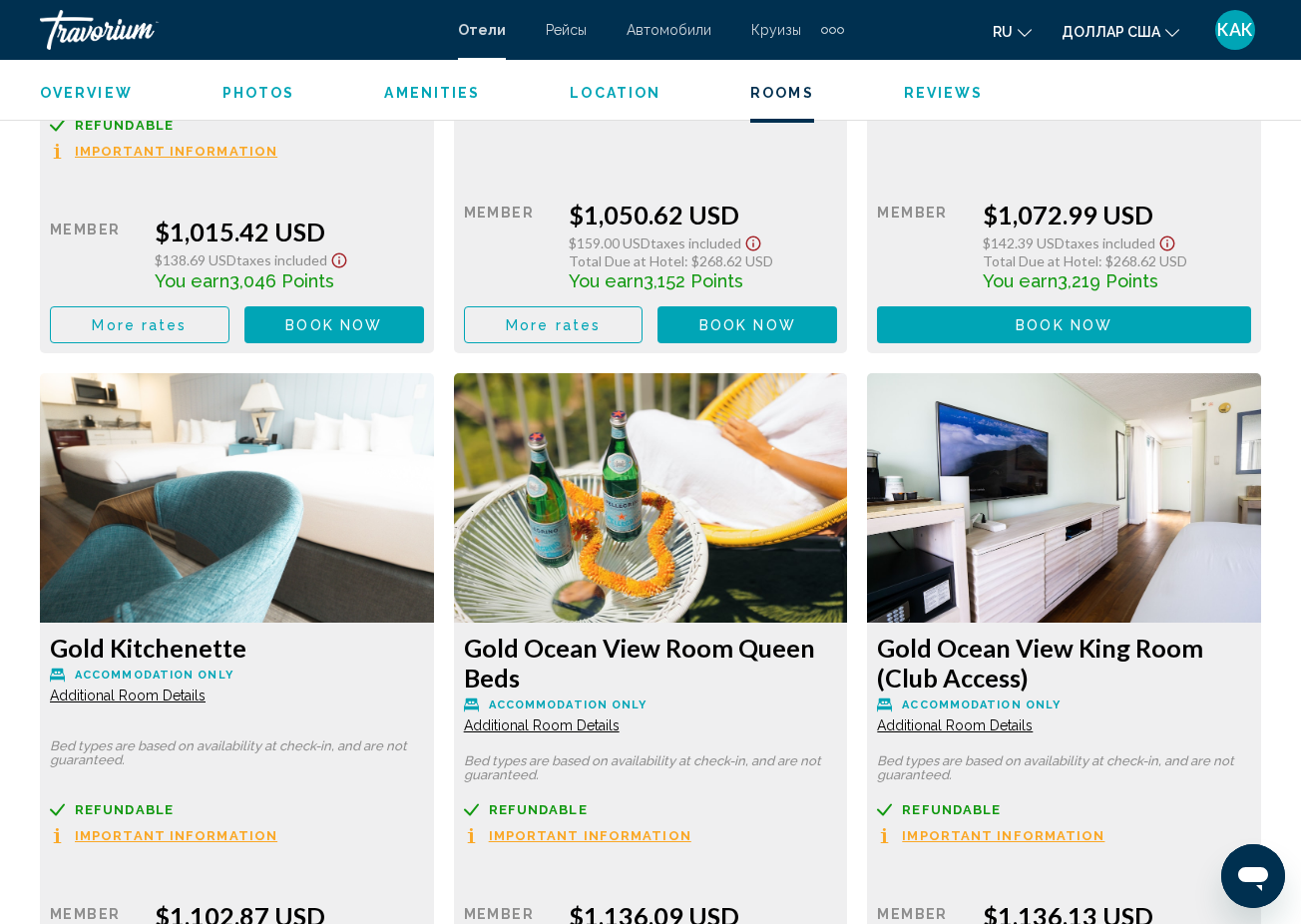 scroll, scrollTop: 4774, scrollLeft: 0, axis: vertical 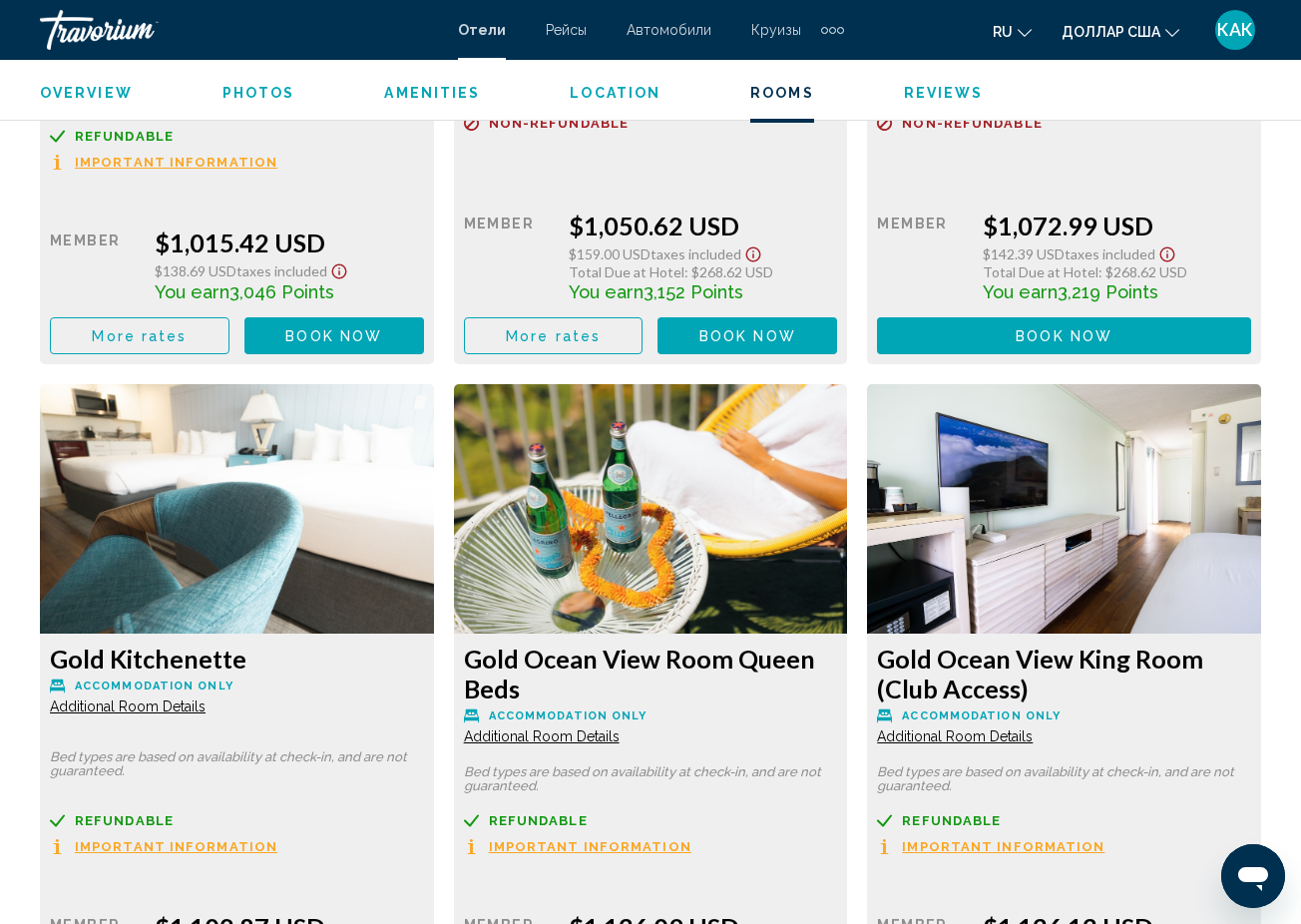 click on "Additional Room Details" at bounding box center [128, -1352] 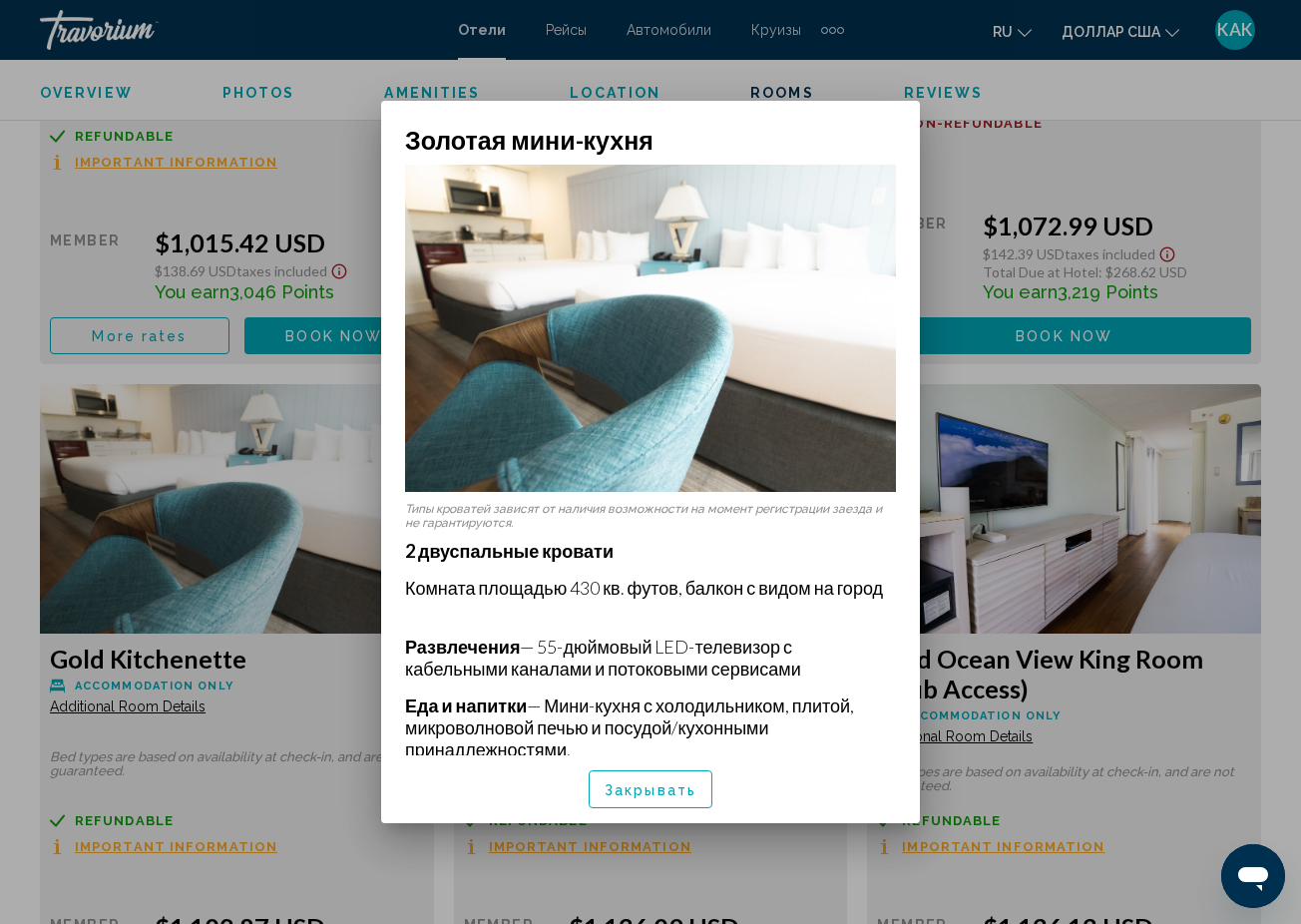 click on "Закрывать" at bounding box center (650, 790) 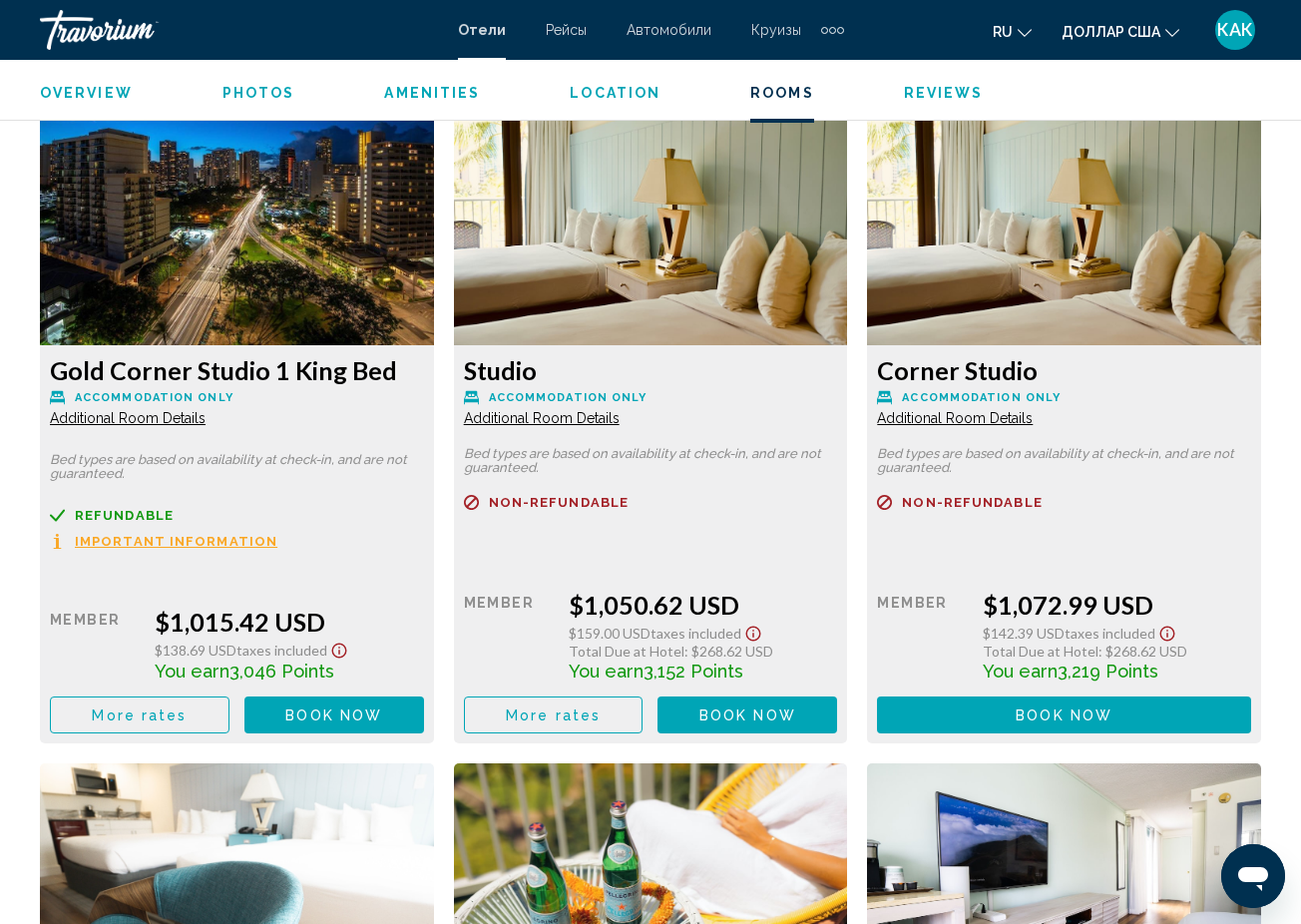scroll, scrollTop: 4387, scrollLeft: 0, axis: vertical 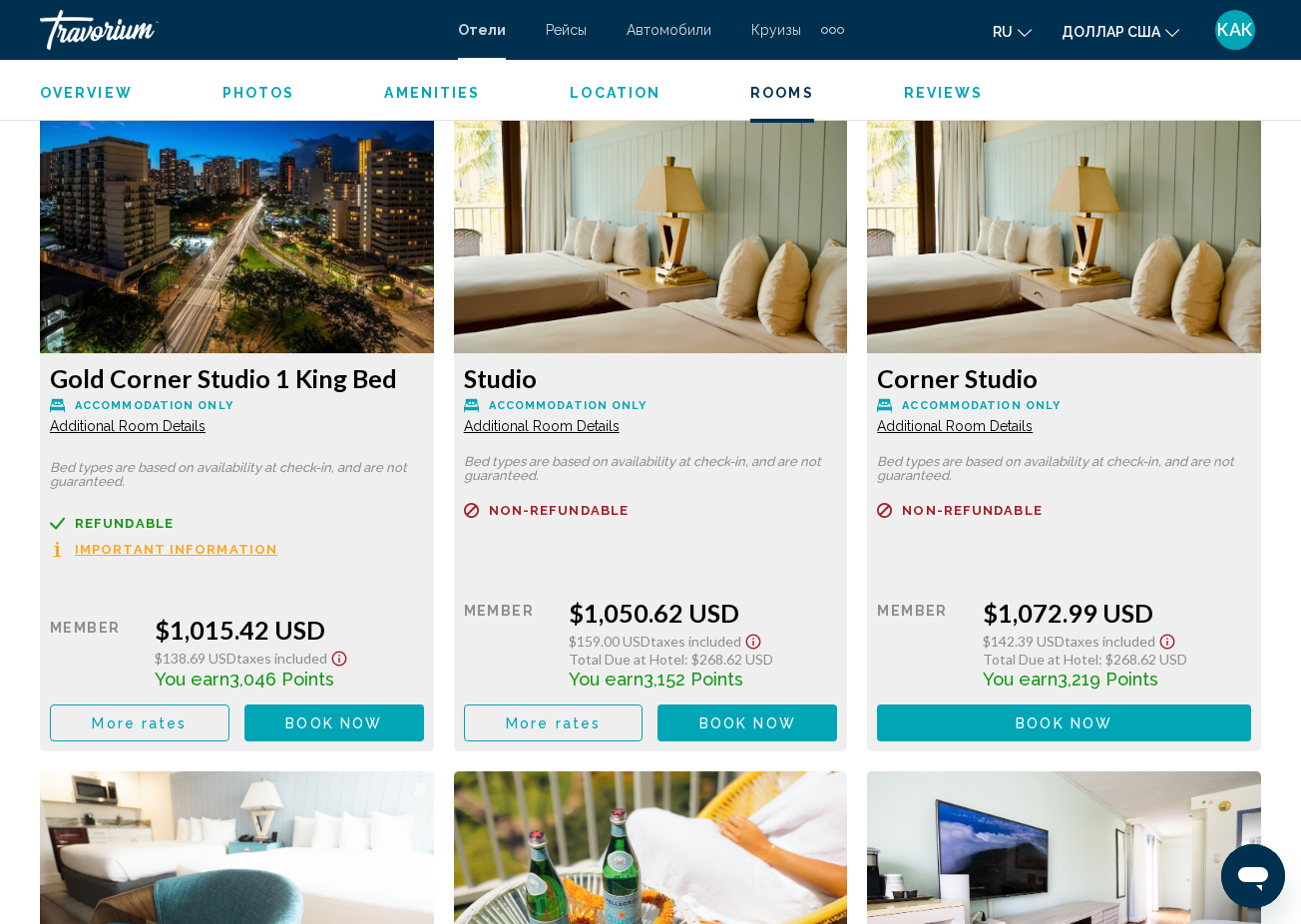 click on "Additional Room Details" at bounding box center [128, -965] 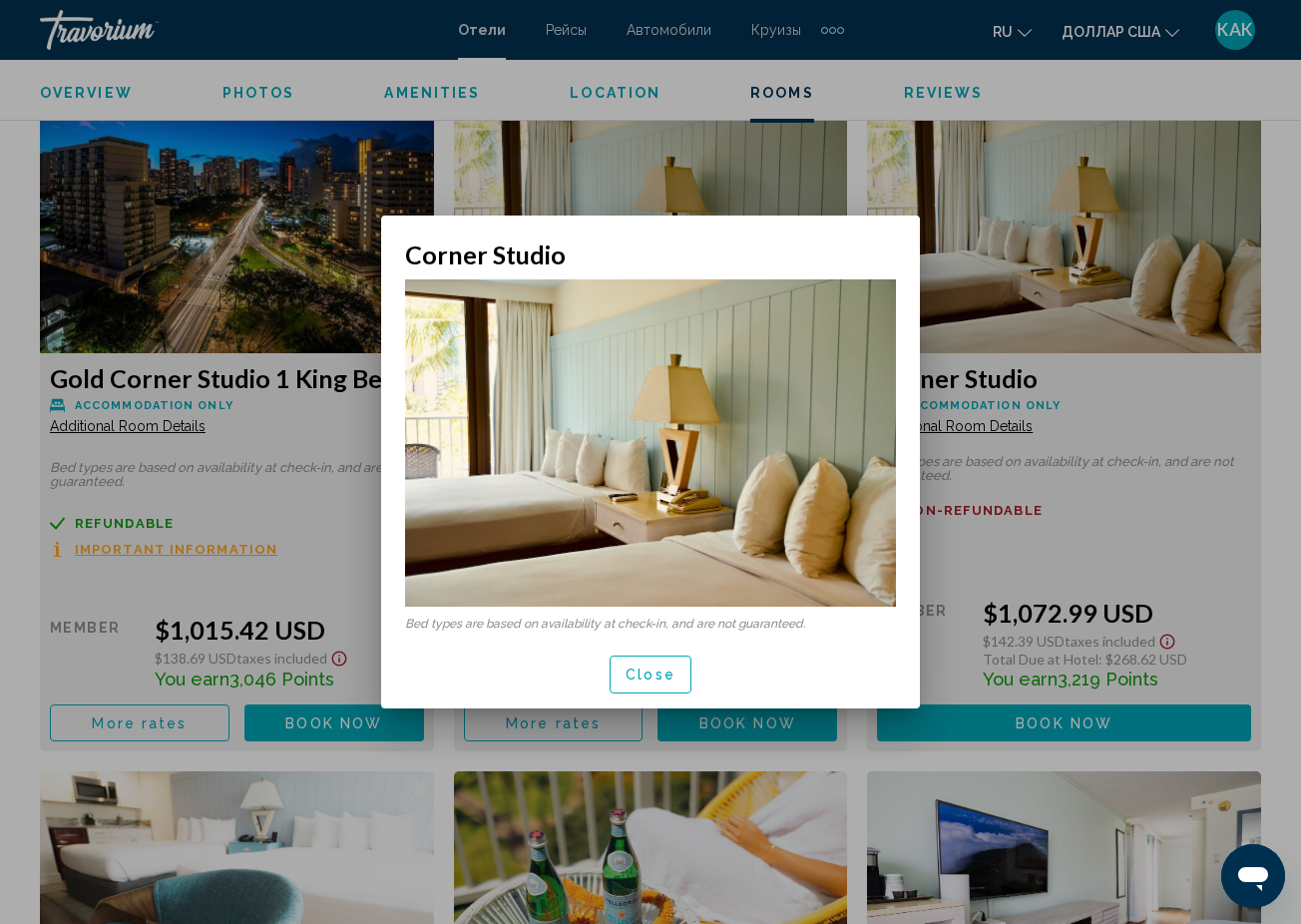 scroll, scrollTop: 0, scrollLeft: 0, axis: both 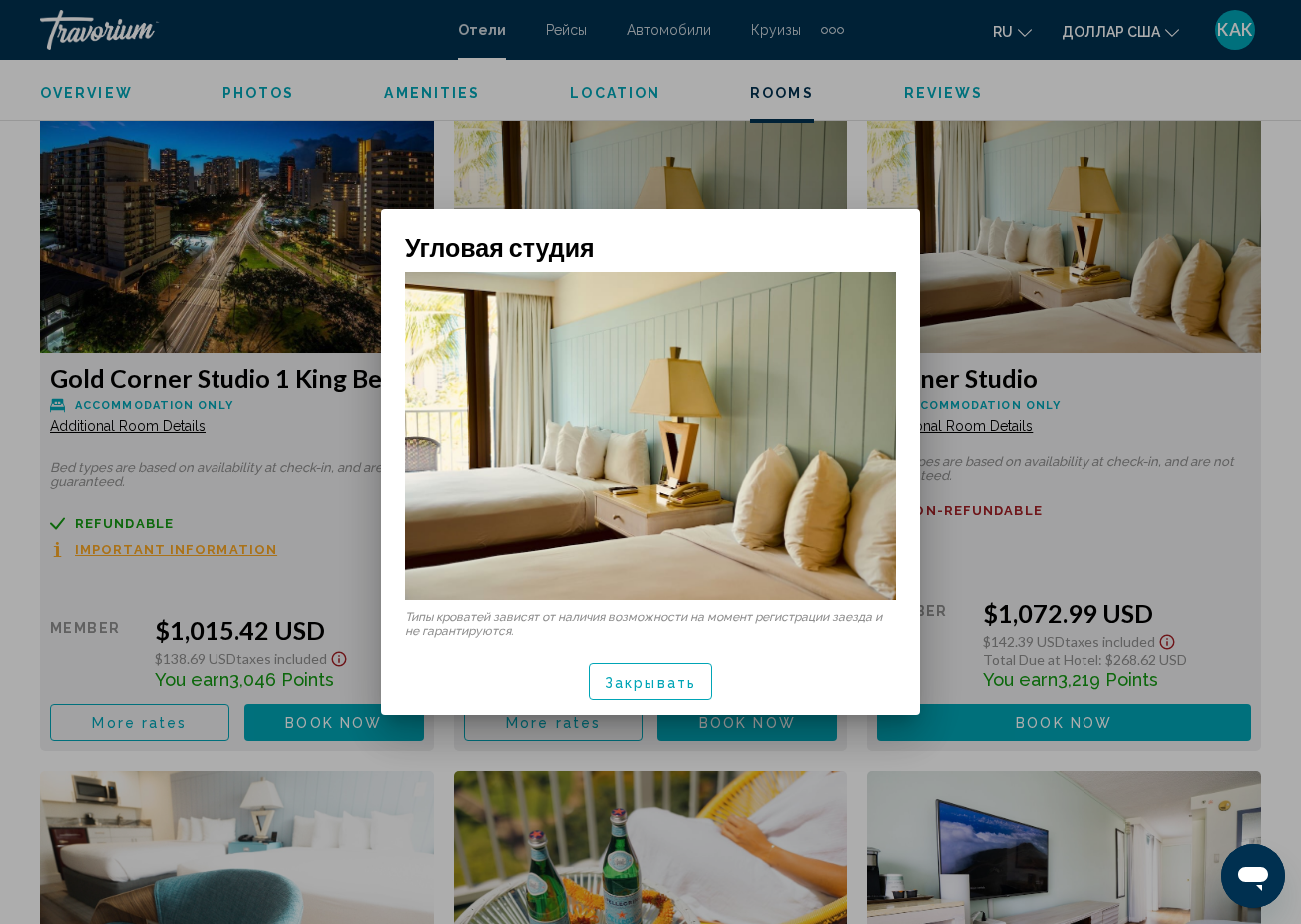 click at bounding box center (650, 462) 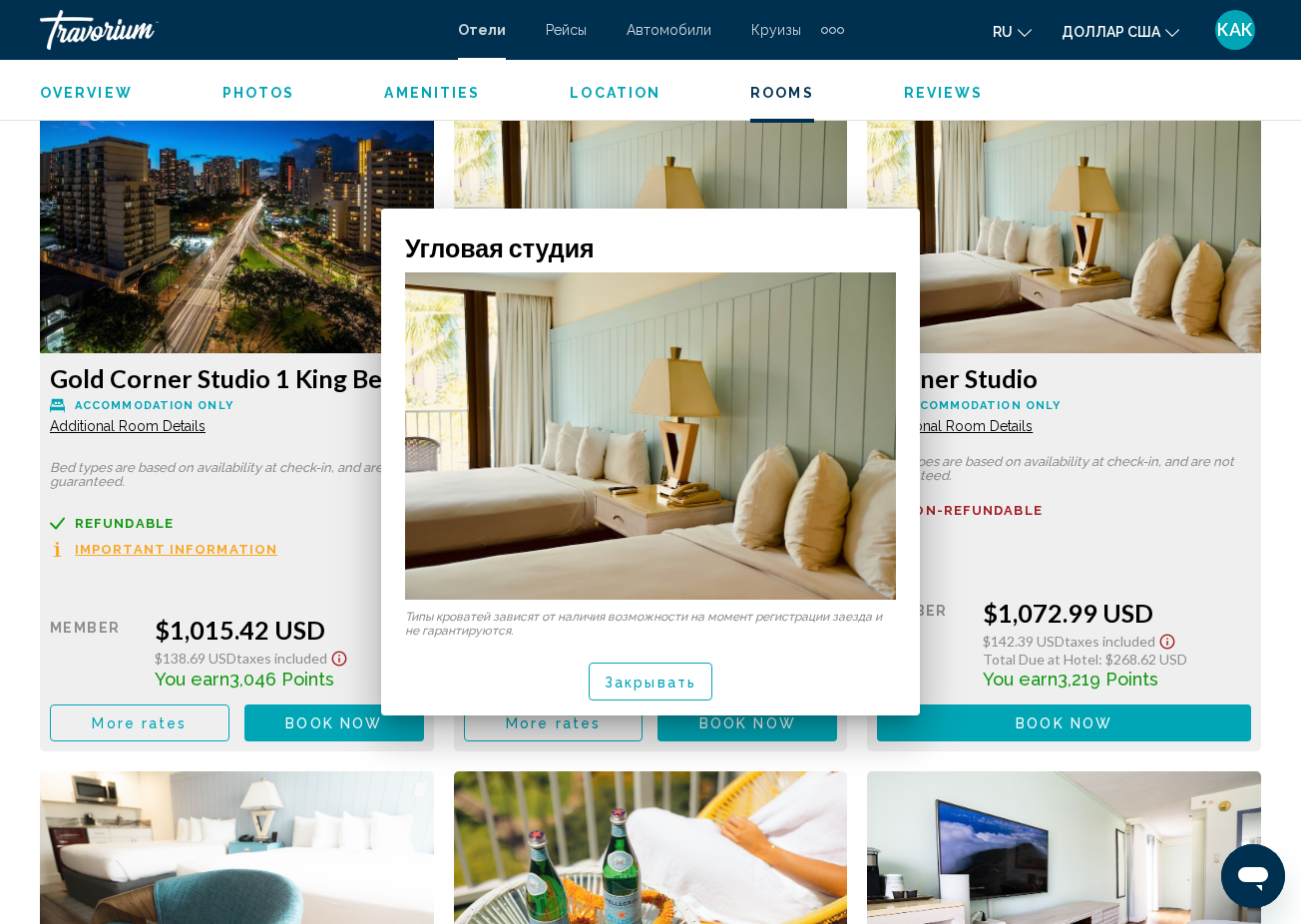 scroll, scrollTop: 4387, scrollLeft: 0, axis: vertical 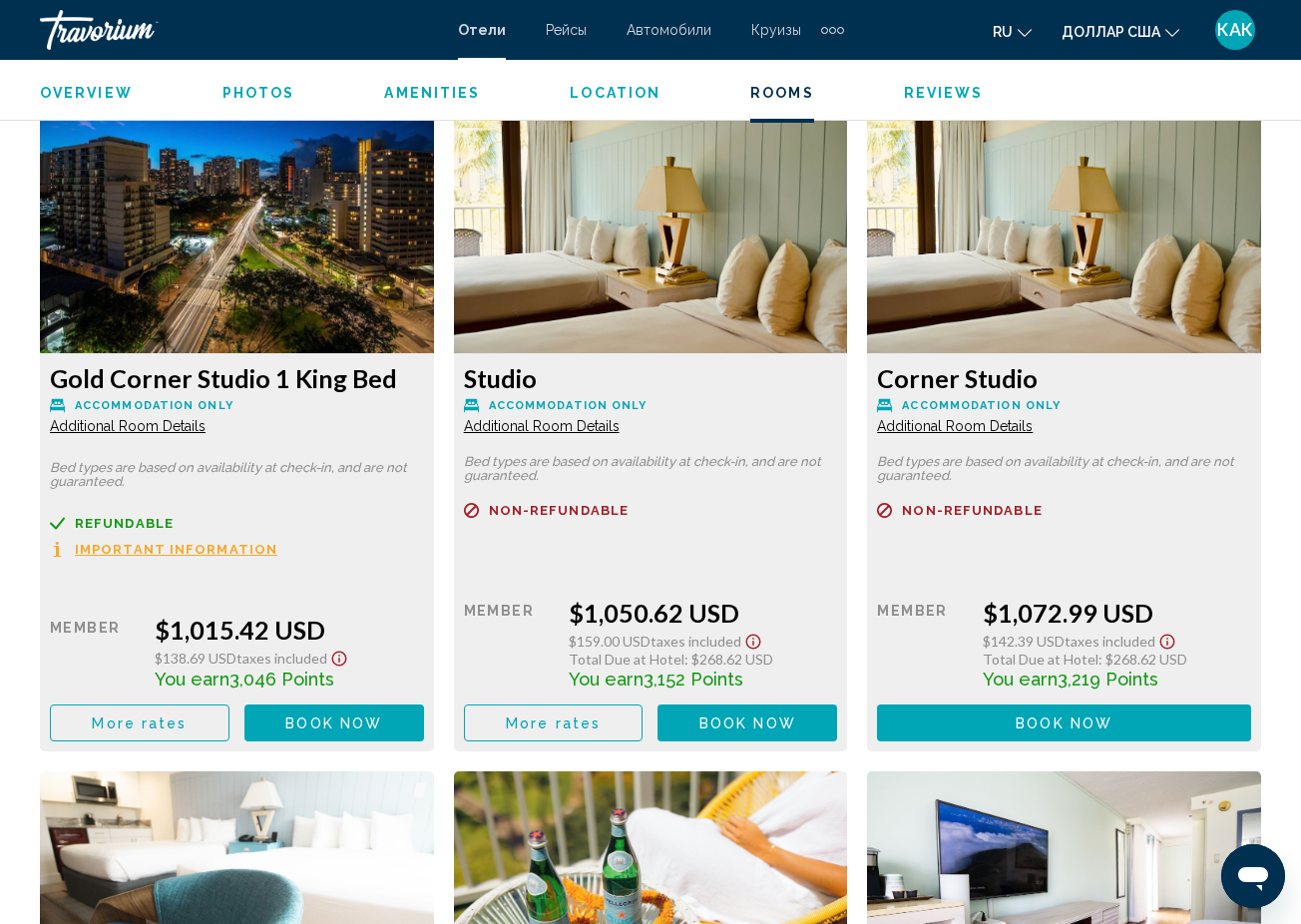 click on "Additional Room Details" at bounding box center [128, -965] 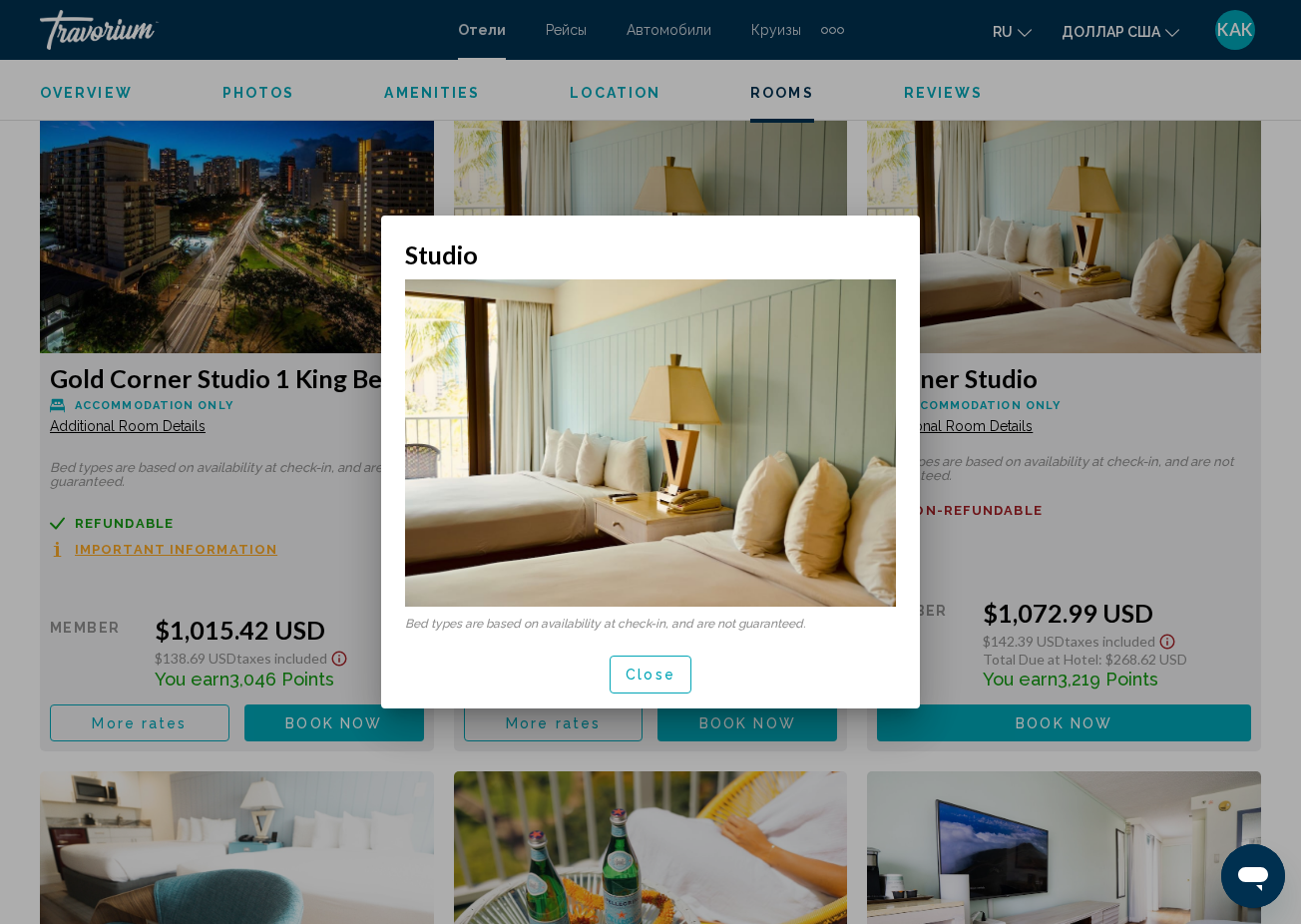 scroll, scrollTop: 0, scrollLeft: 0, axis: both 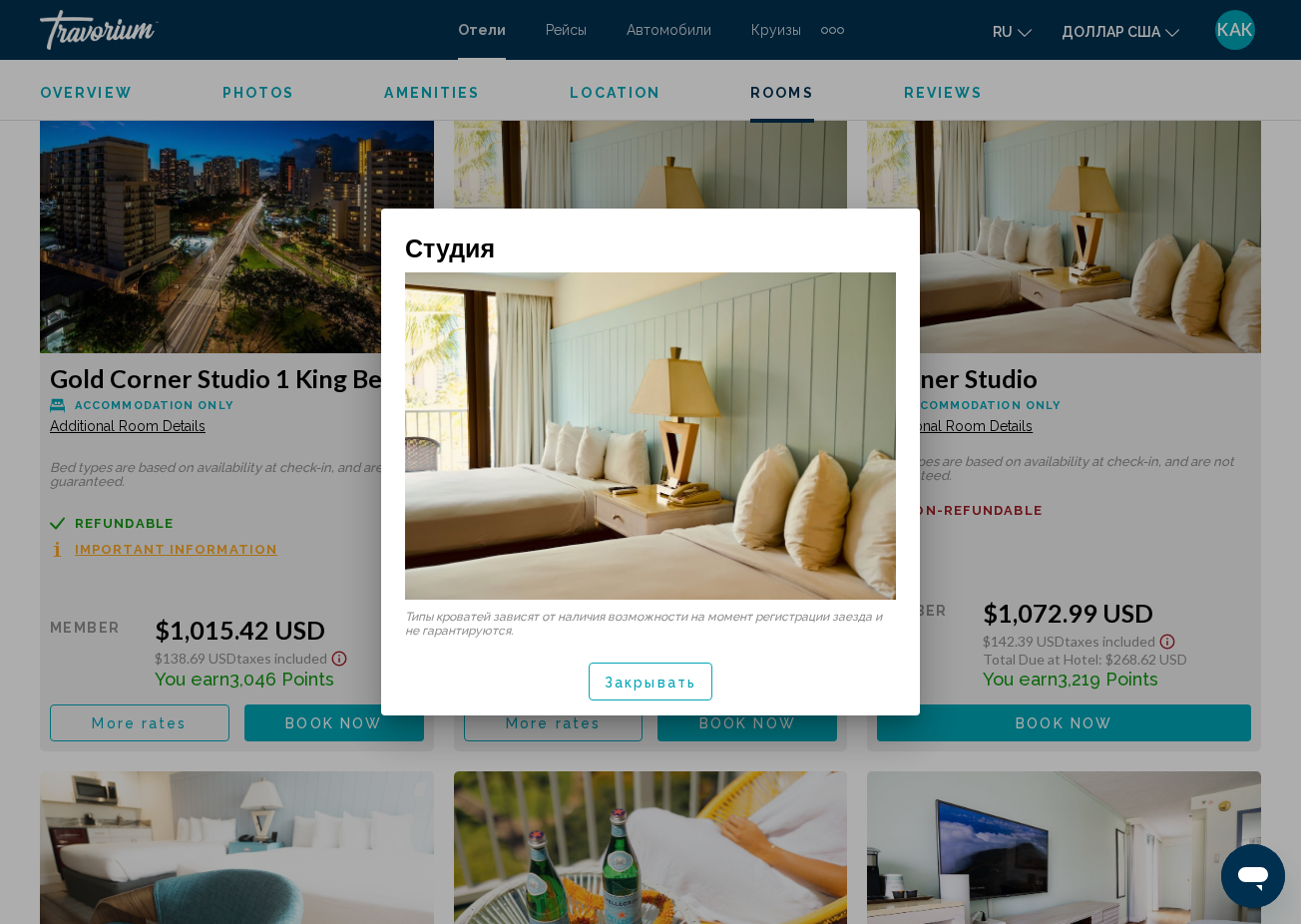 click at bounding box center (650, 462) 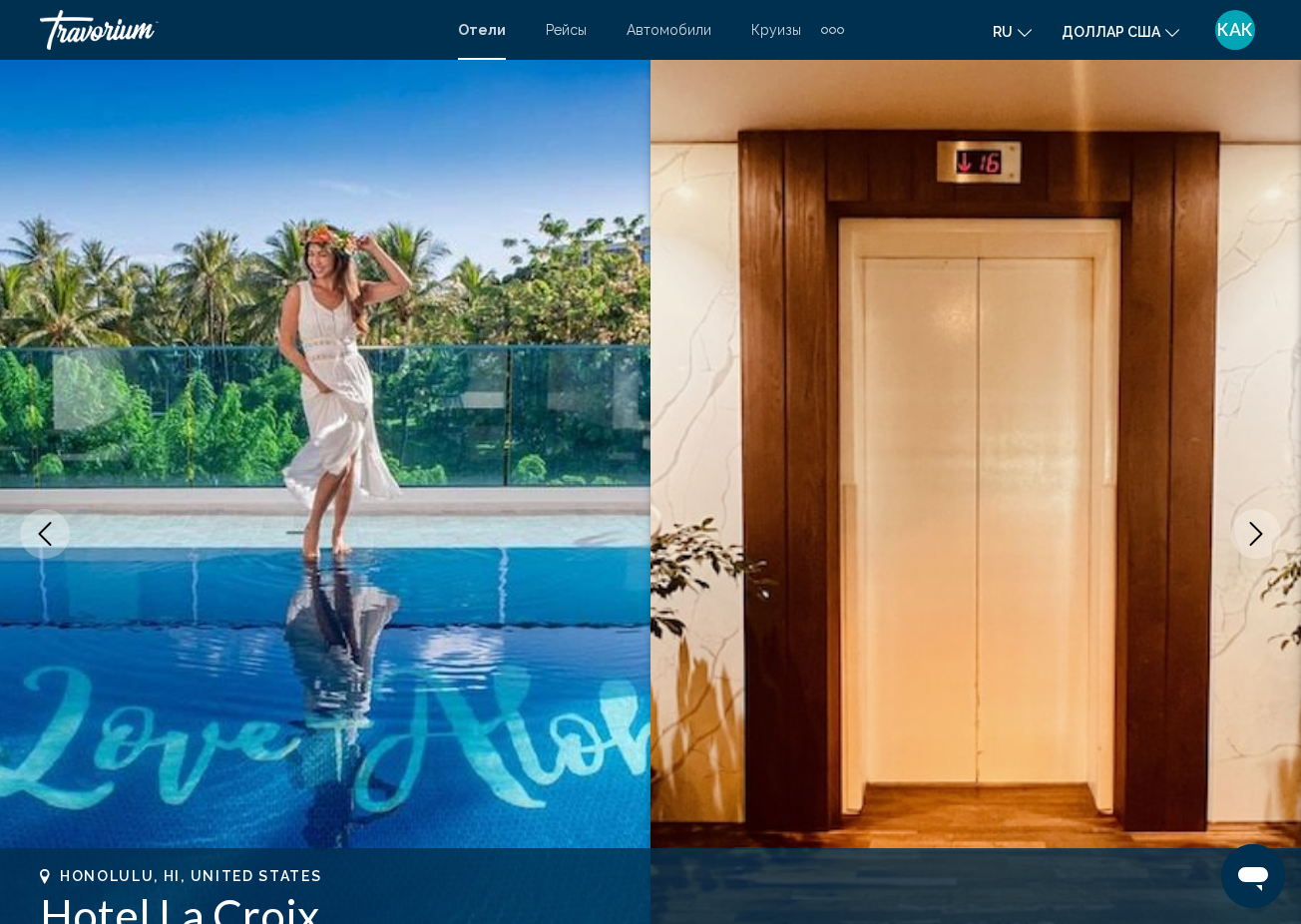 scroll, scrollTop: 4387, scrollLeft: 0, axis: vertical 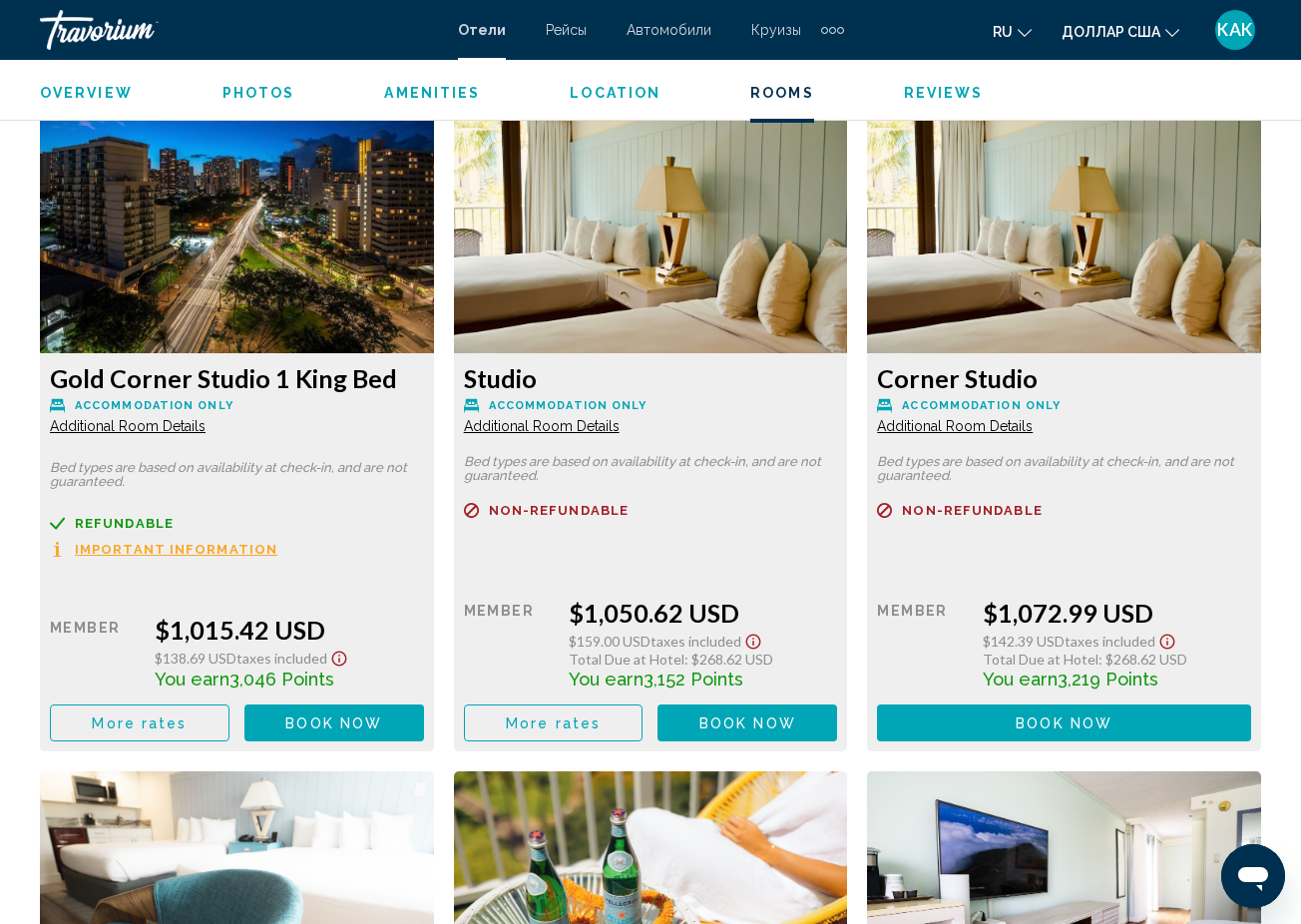 click on "Additional Room Details" at bounding box center (128, -965) 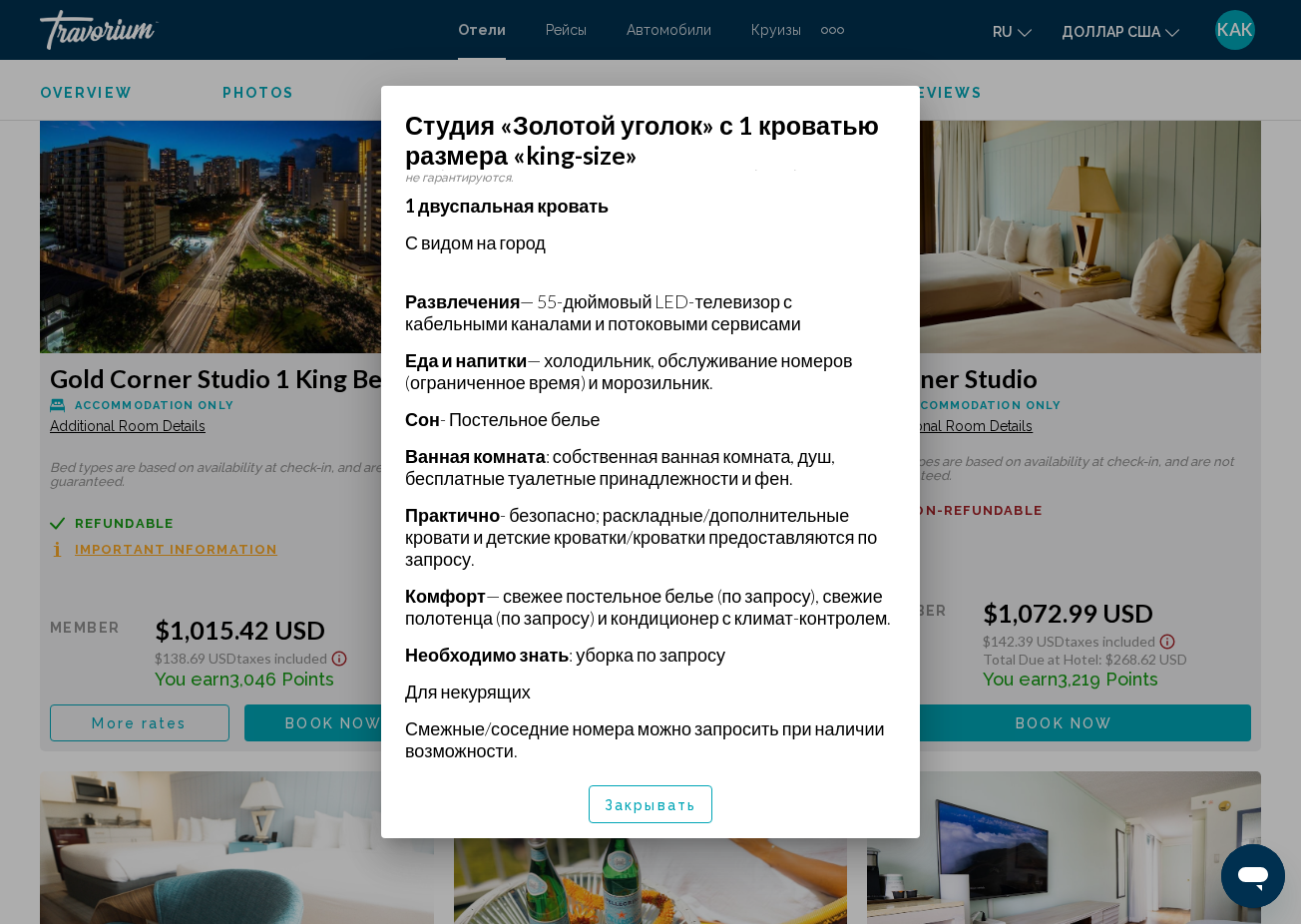 scroll, scrollTop: 366, scrollLeft: 0, axis: vertical 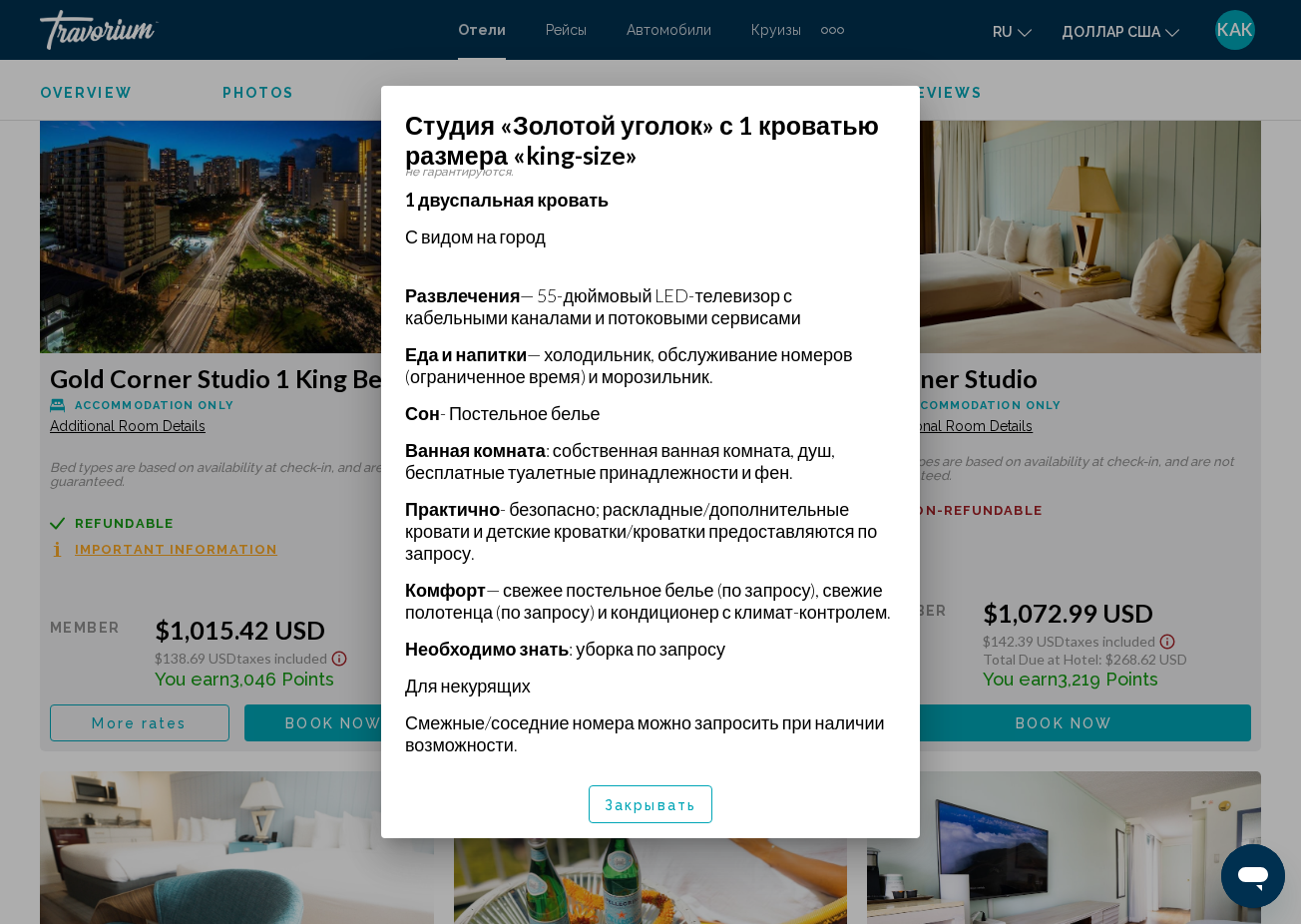click at bounding box center [650, 462] 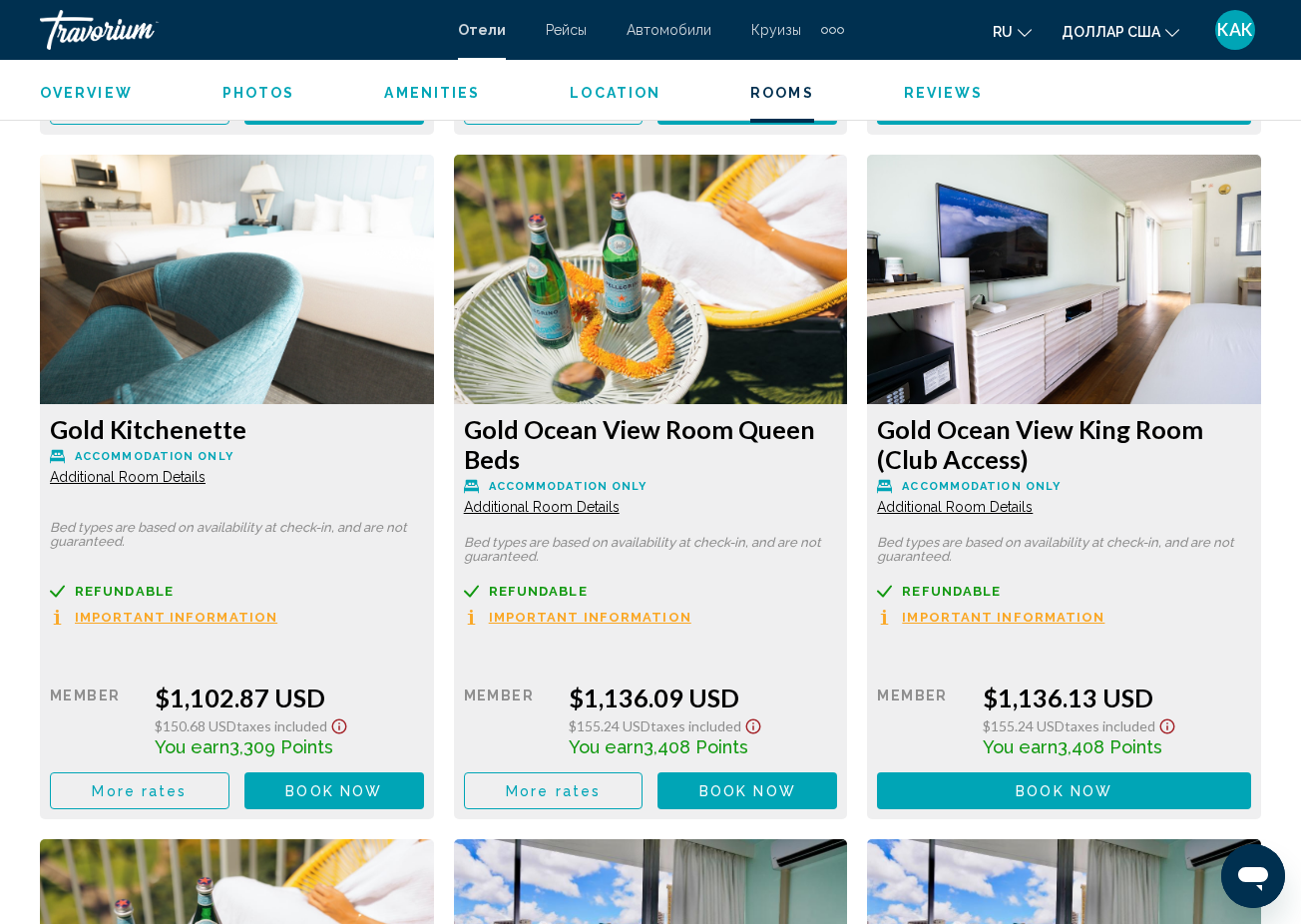 scroll, scrollTop: 5015, scrollLeft: 0, axis: vertical 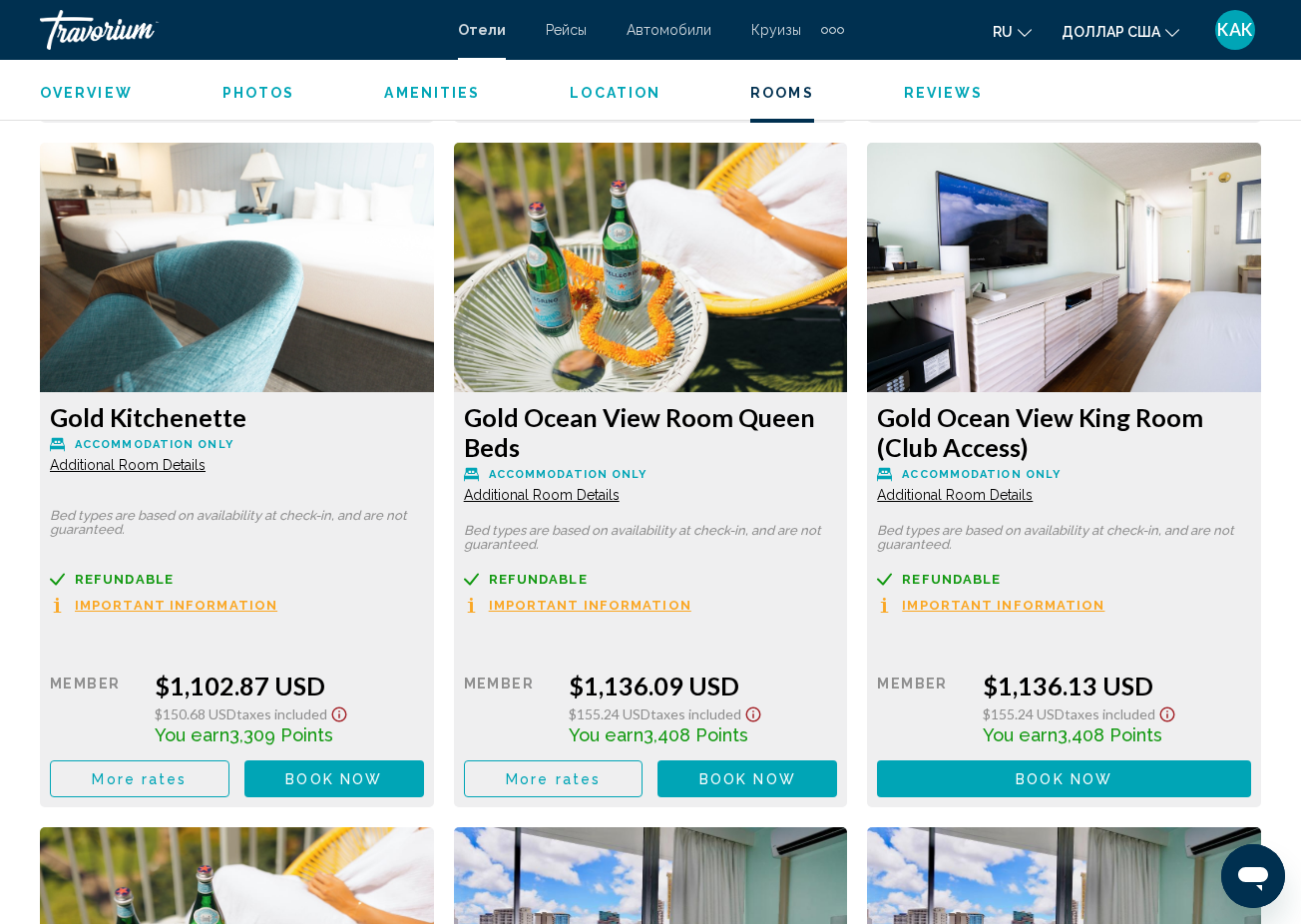 click on "Additional Room Details" at bounding box center [128, -1594] 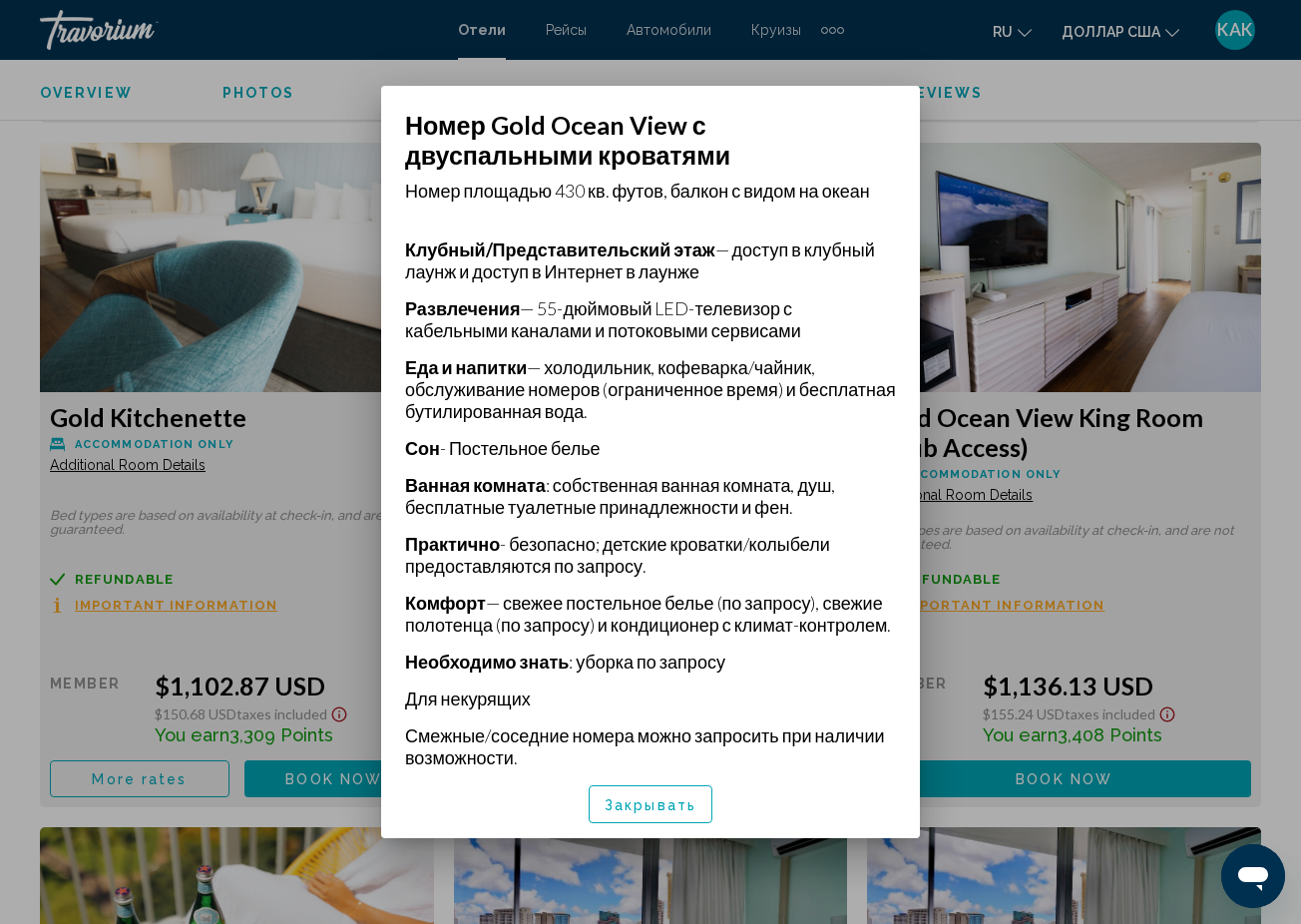 scroll, scrollTop: 425, scrollLeft: 0, axis: vertical 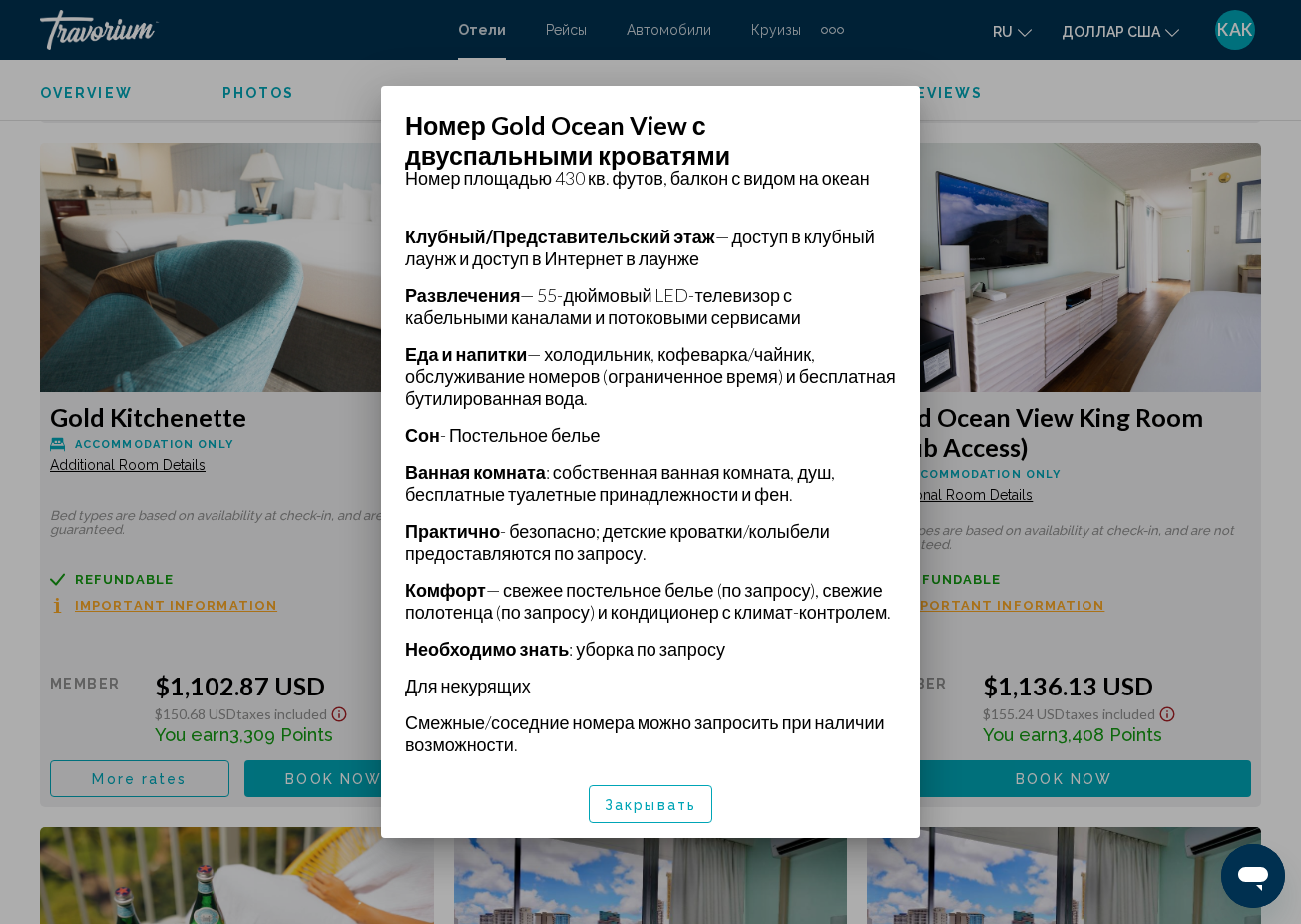 click at bounding box center (650, 462) 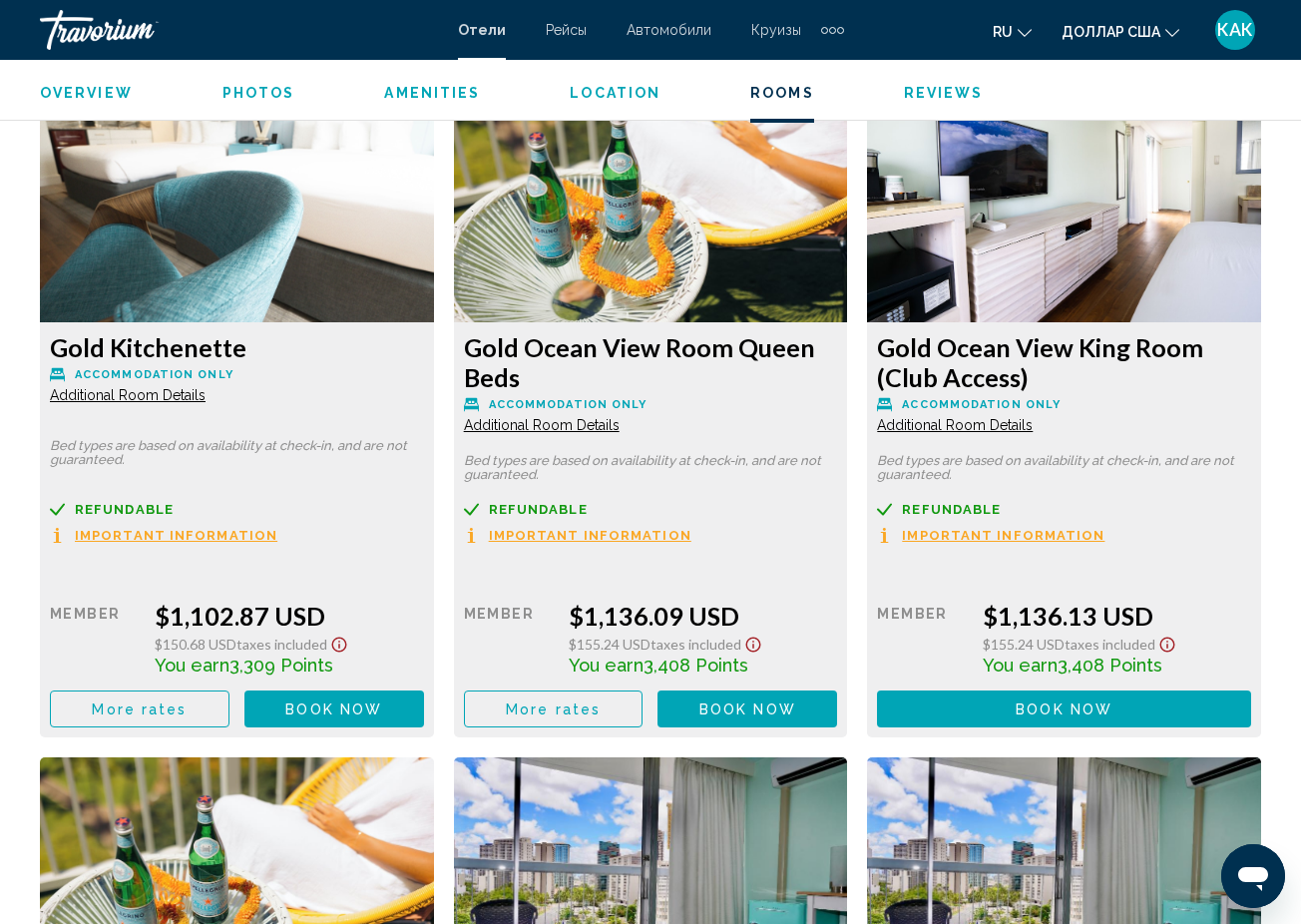 scroll, scrollTop: 5127, scrollLeft: 0, axis: vertical 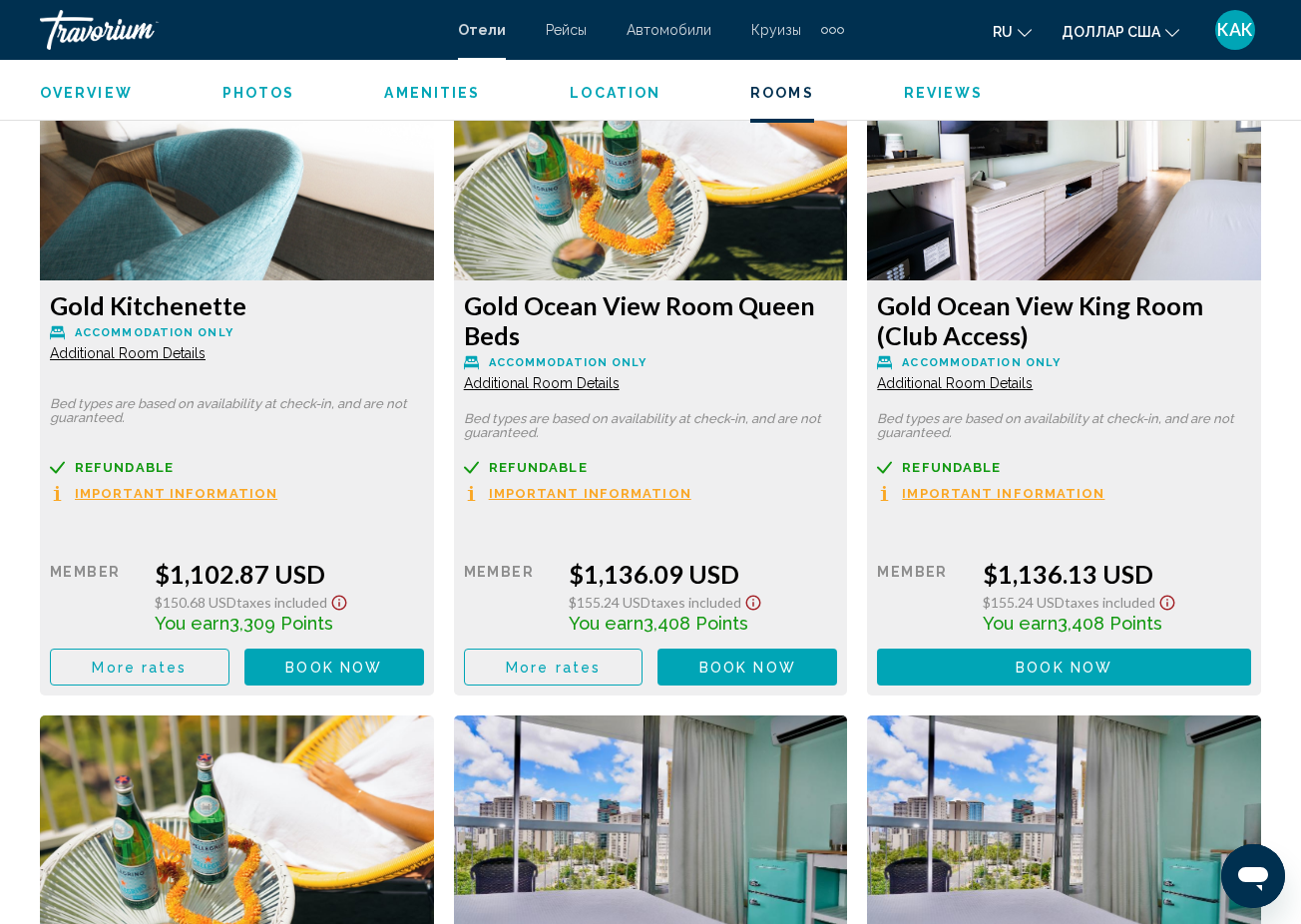 click on "Additional Room Details" at bounding box center (128, -1705) 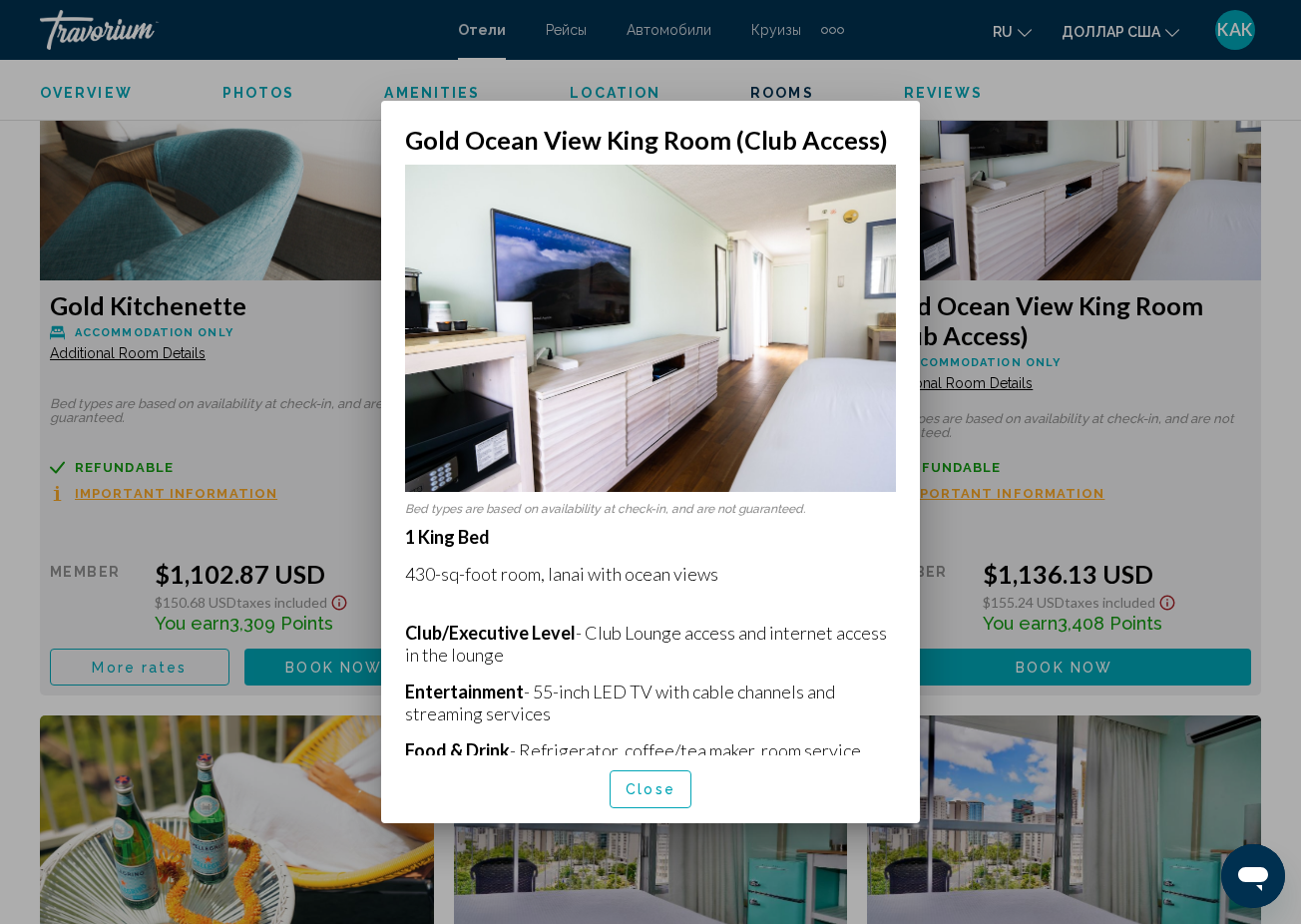 scroll, scrollTop: 0, scrollLeft: 0, axis: both 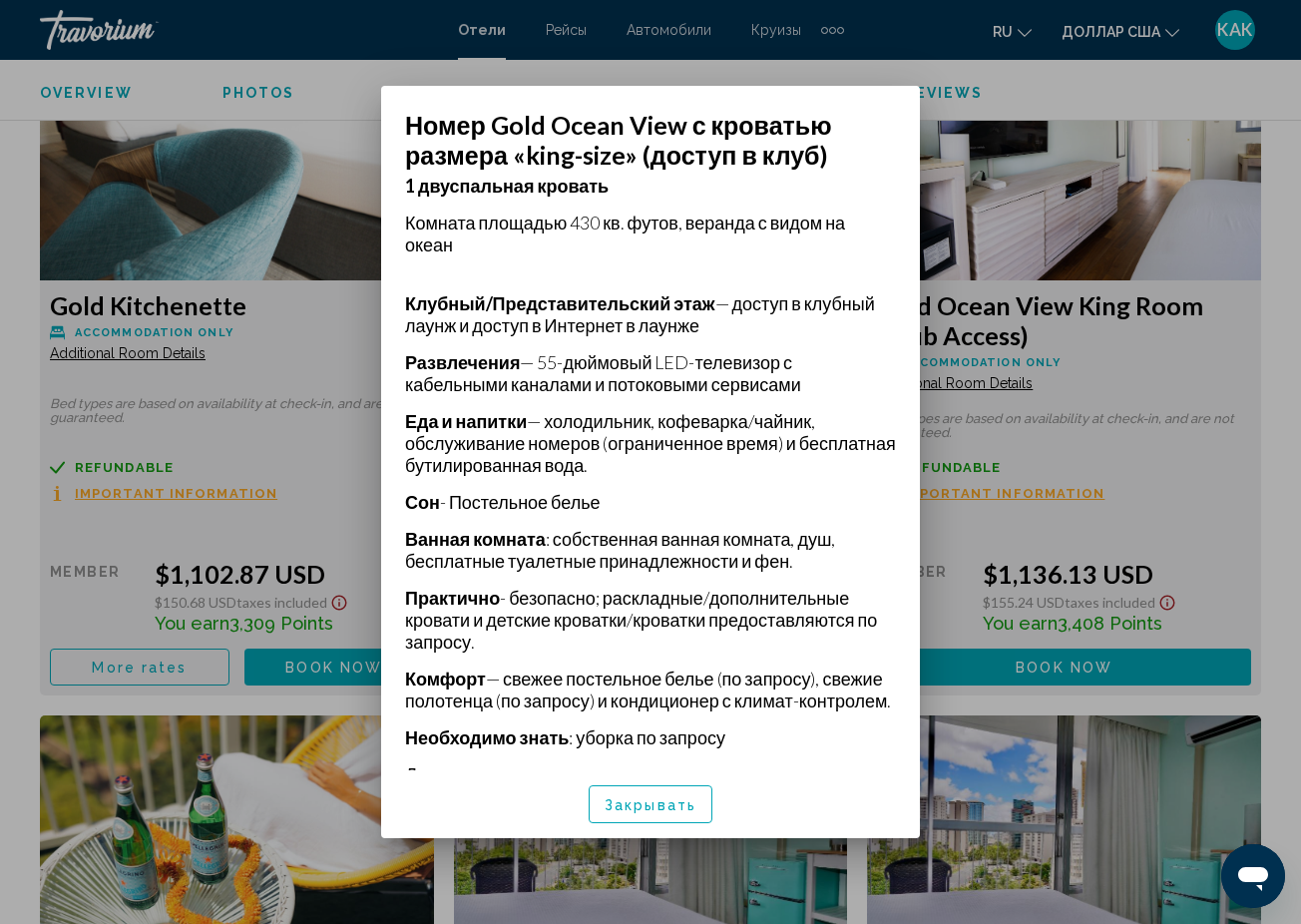 click at bounding box center (650, 462) 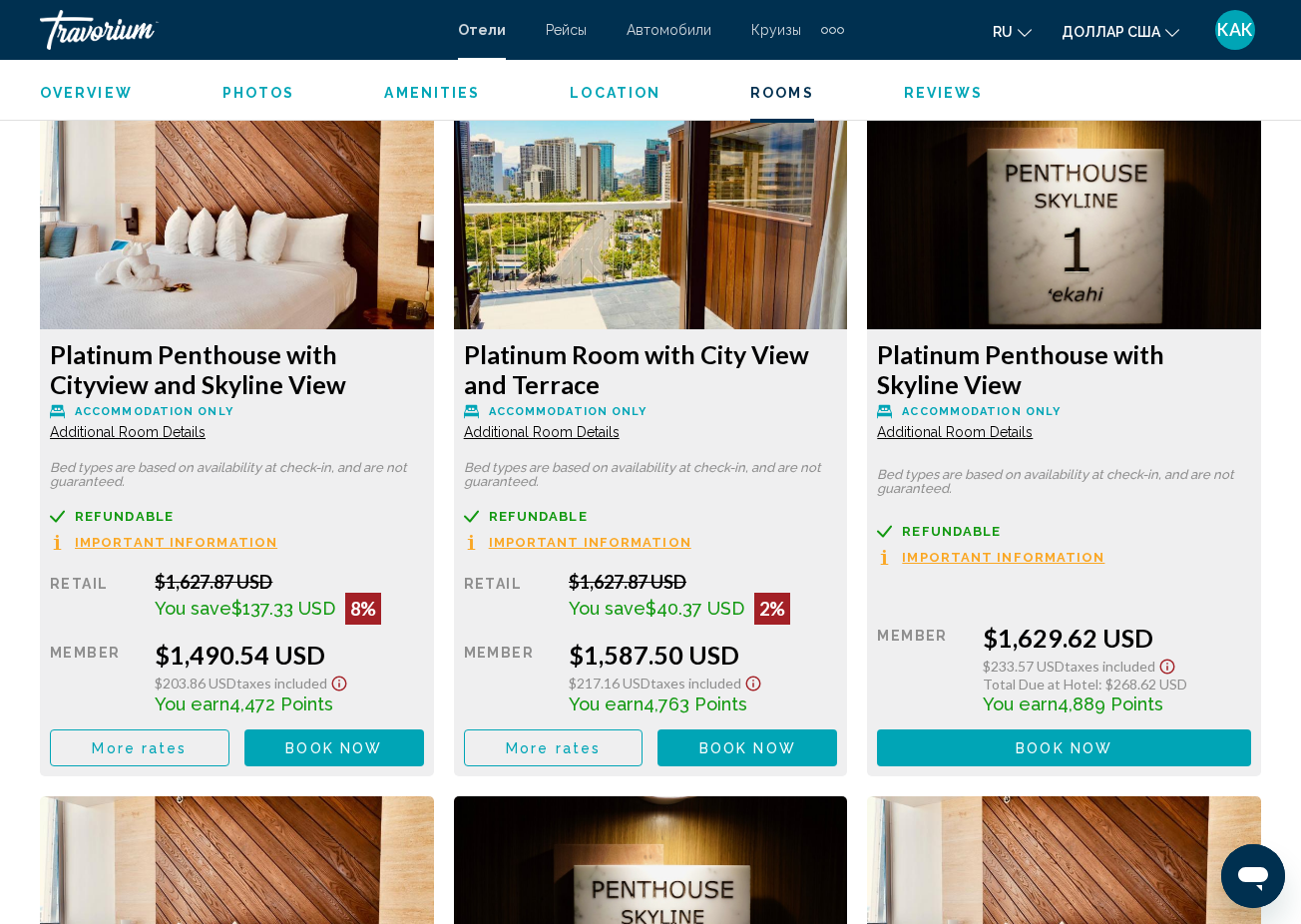 scroll, scrollTop: 6426, scrollLeft: 0, axis: vertical 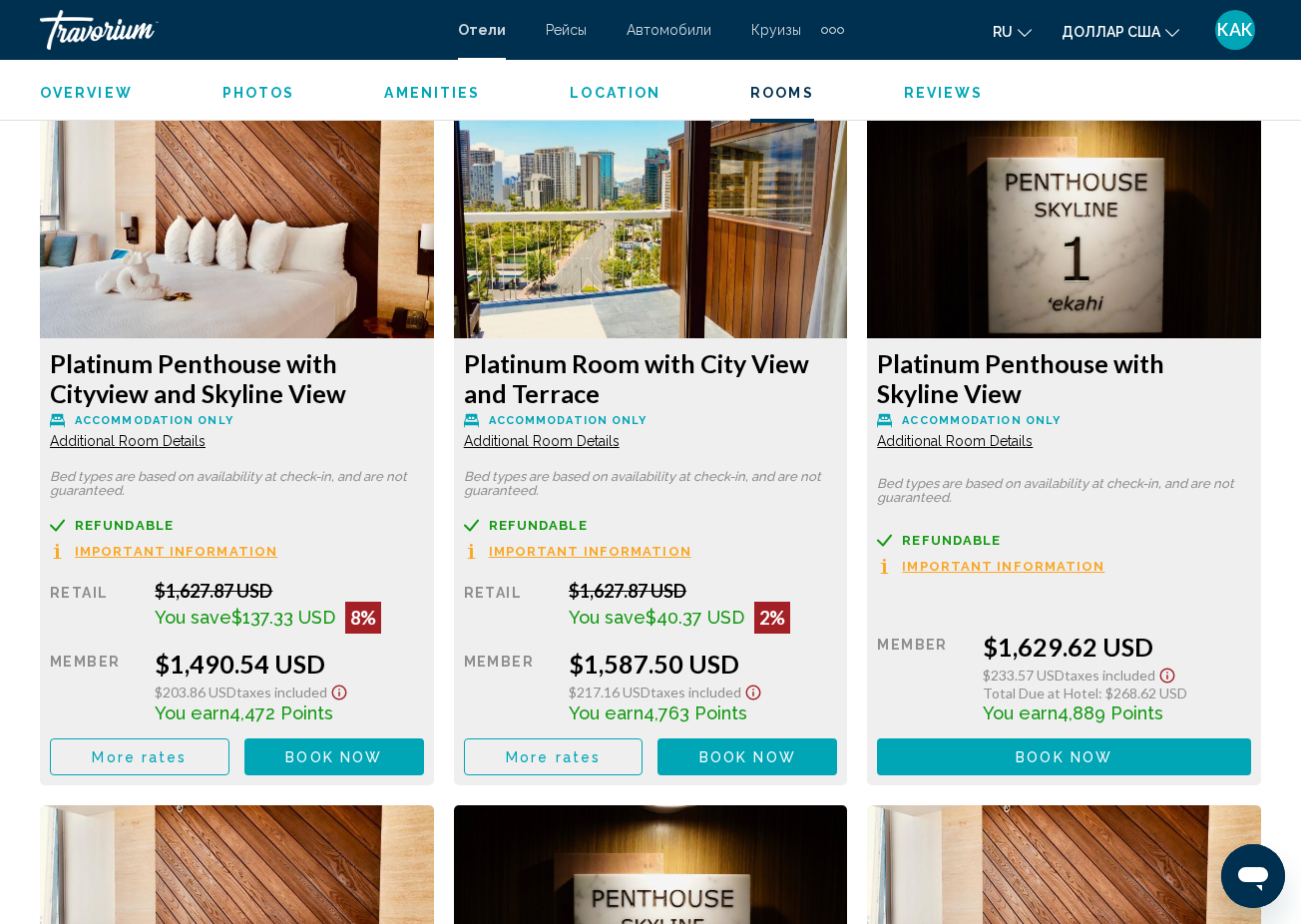 click on "Additional Room Details" at bounding box center [128, -3004] 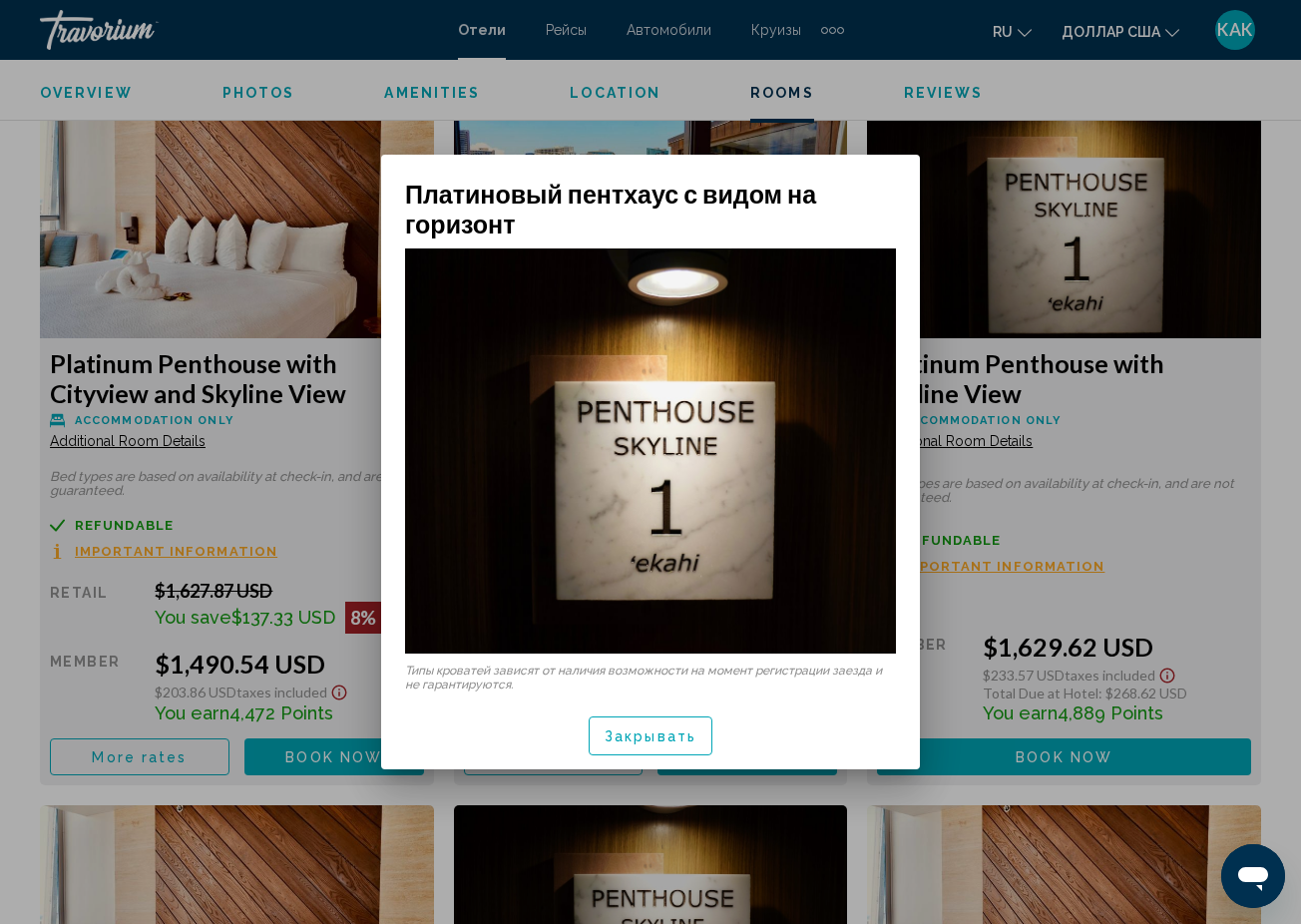 click at bounding box center (650, 462) 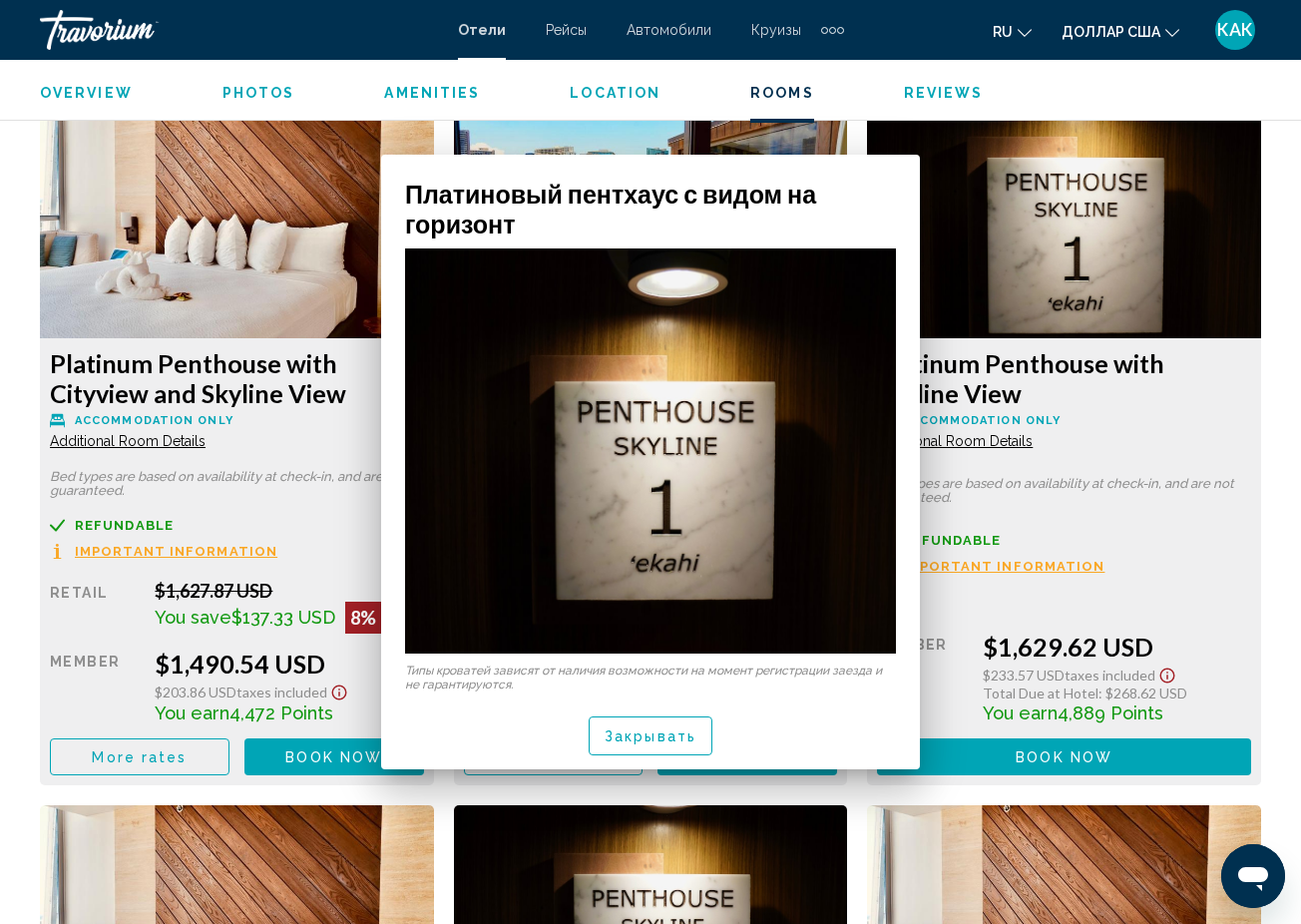 scroll, scrollTop: 6426, scrollLeft: 0, axis: vertical 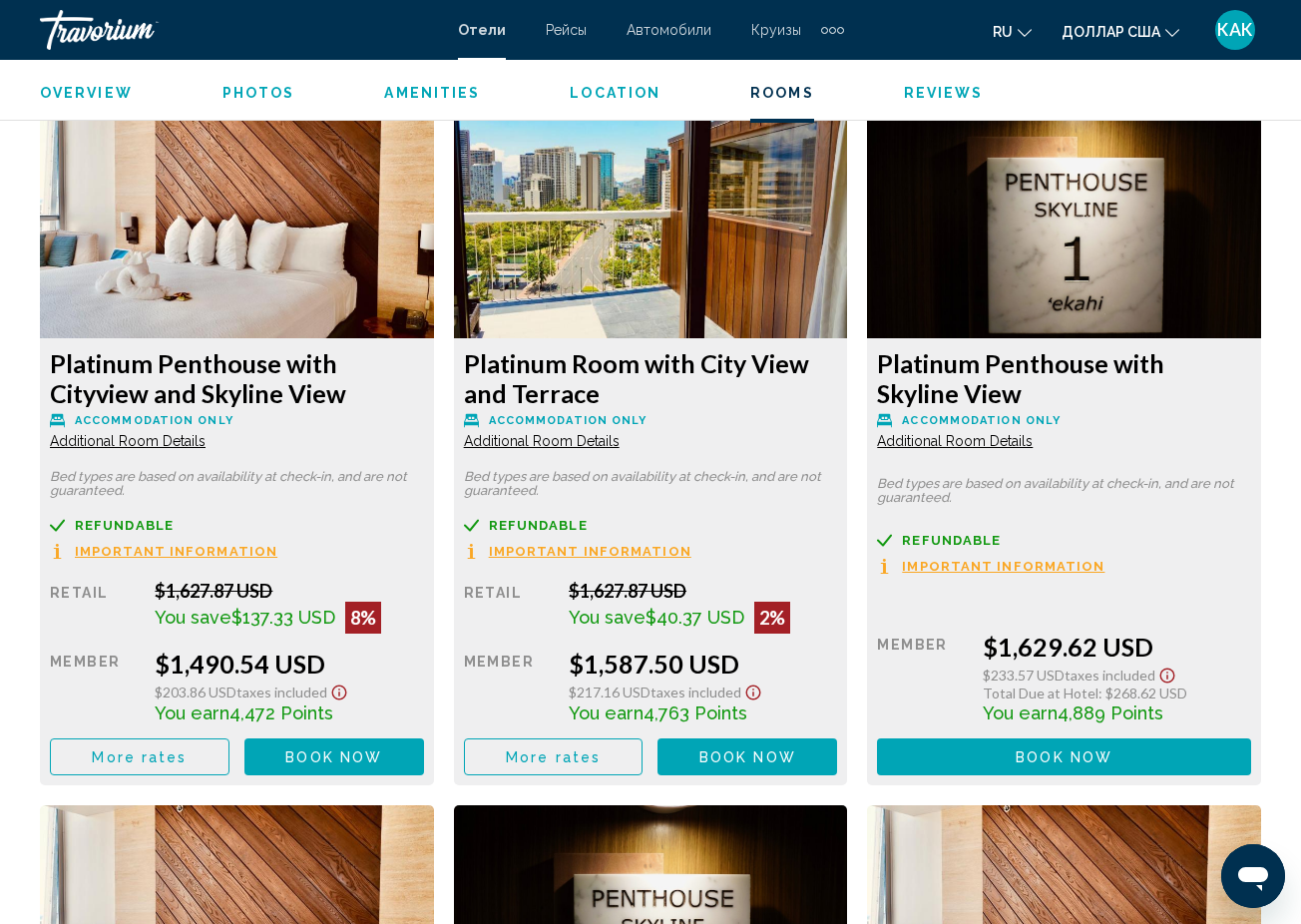 click on "Important Information" at bounding box center [176, -2878] 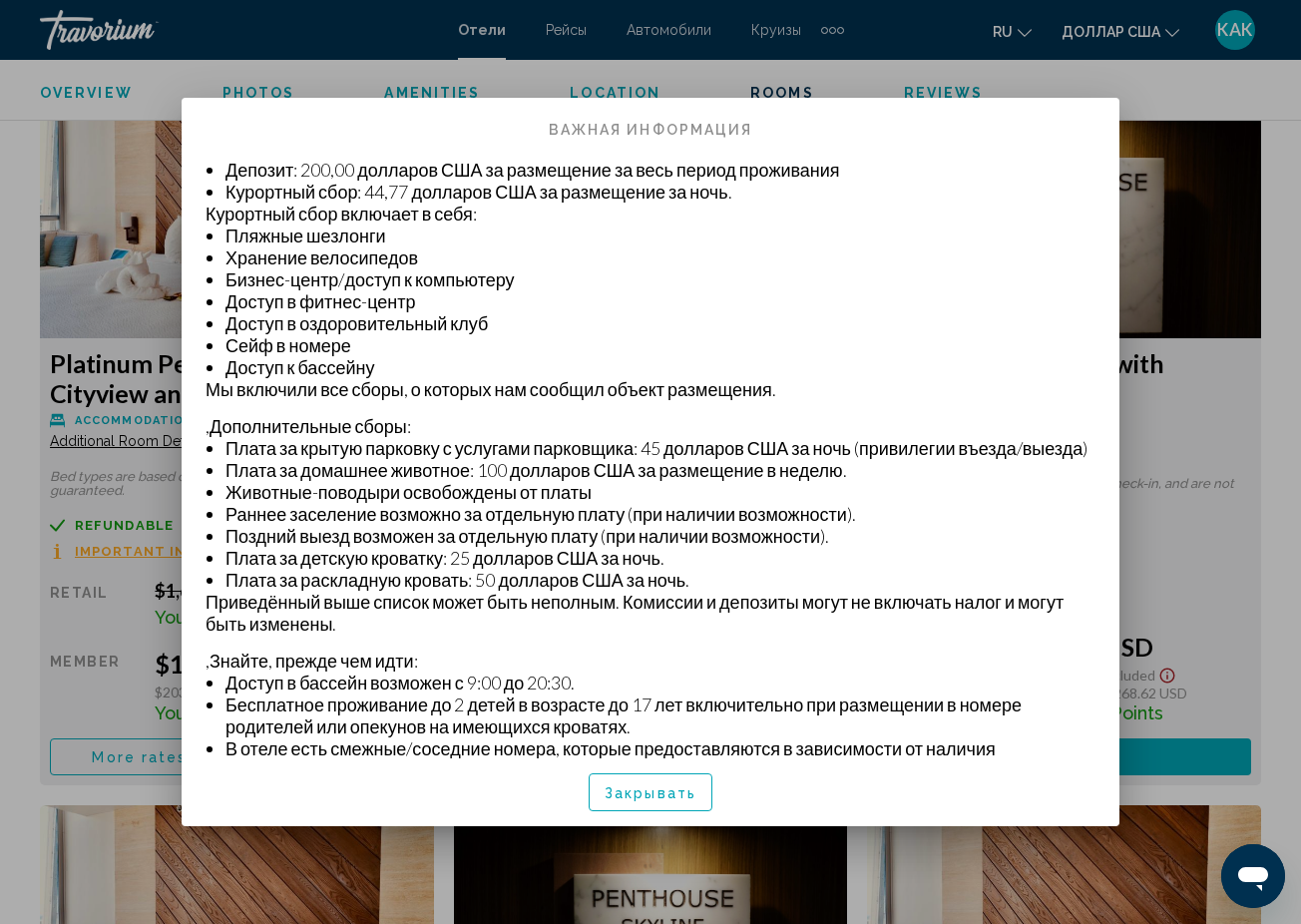 scroll, scrollTop: 521, scrollLeft: 0, axis: vertical 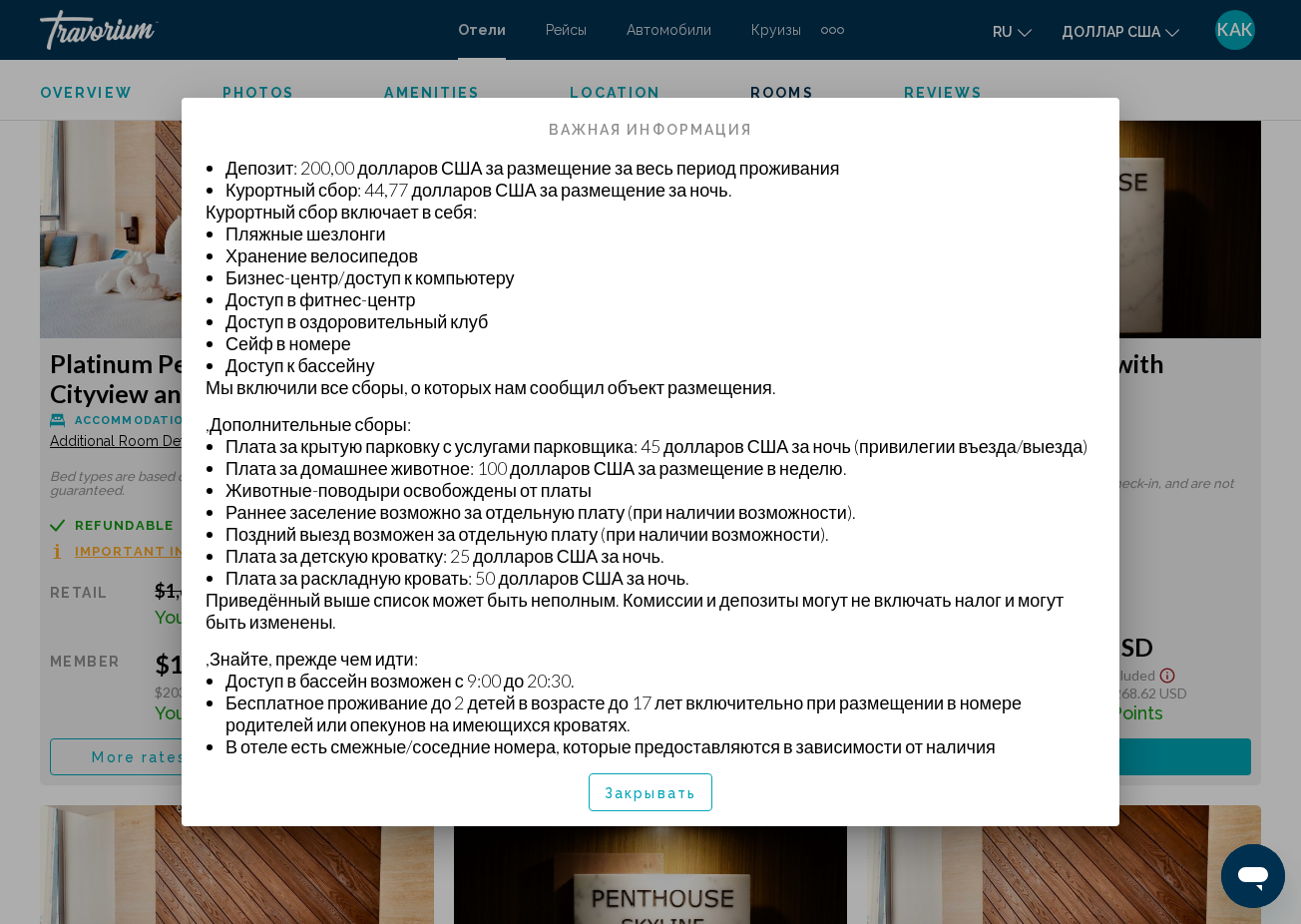 click at bounding box center (650, 462) 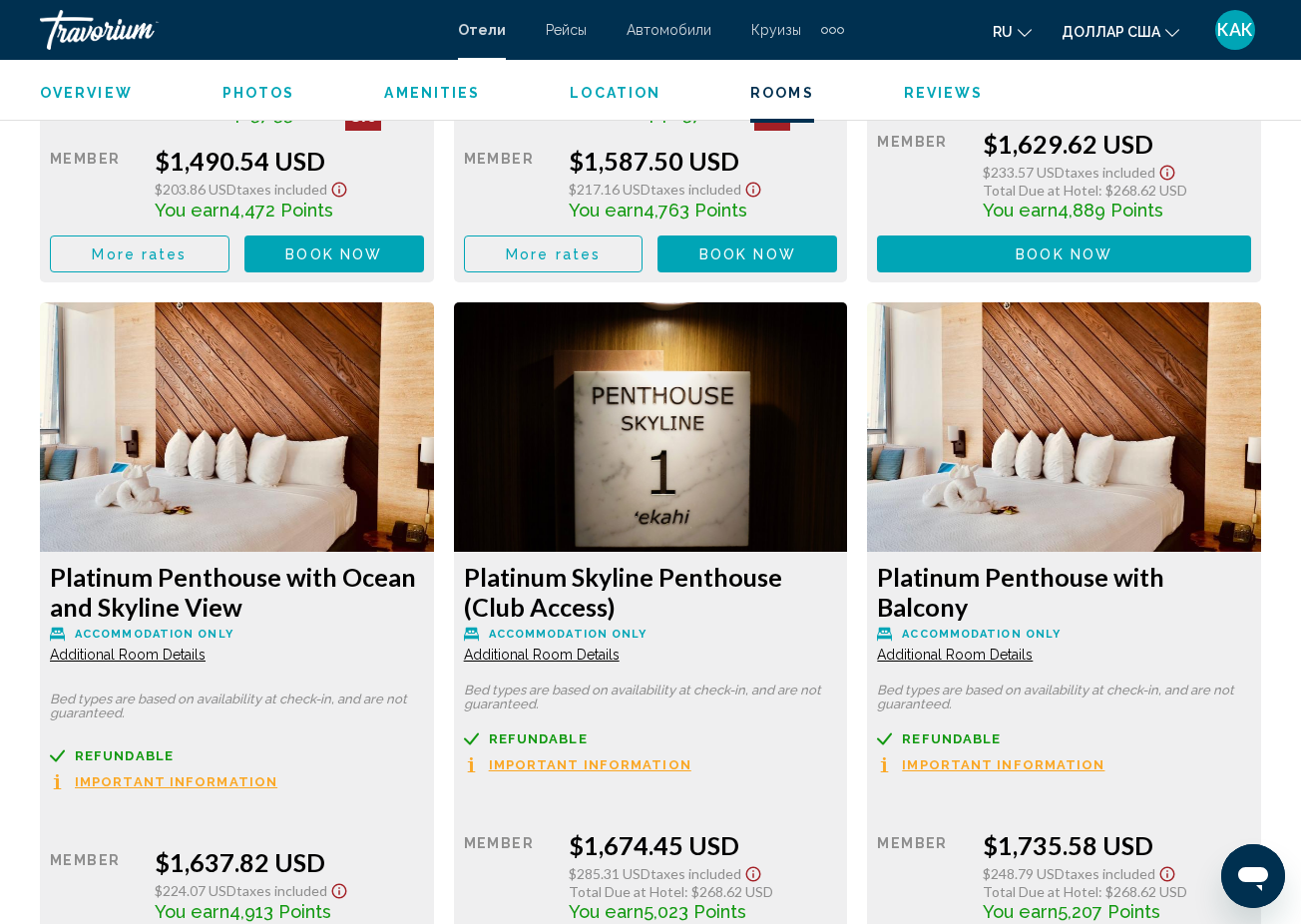 scroll, scrollTop: 6963, scrollLeft: 0, axis: vertical 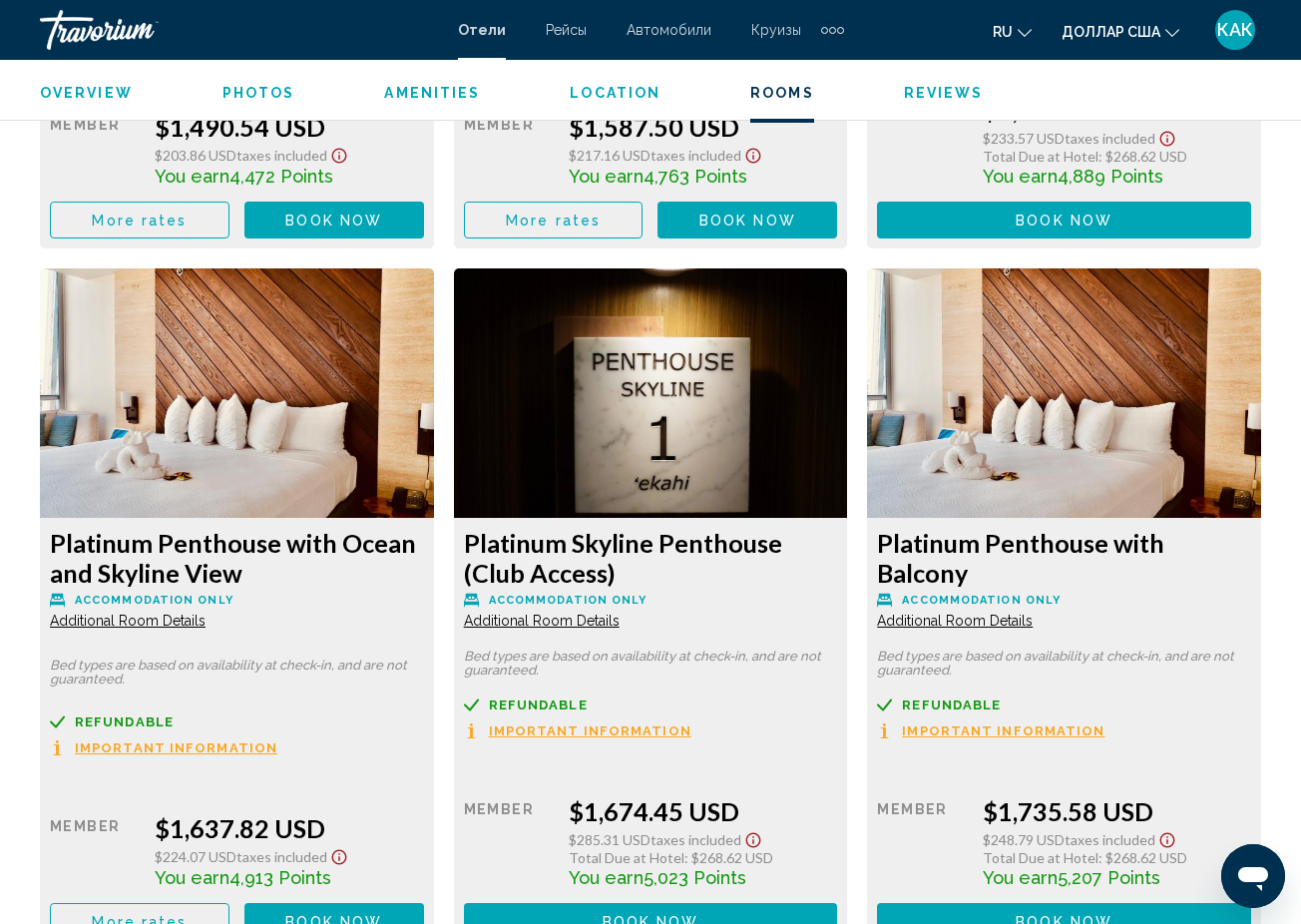 click on "Additional Room Details" at bounding box center [128, -3541] 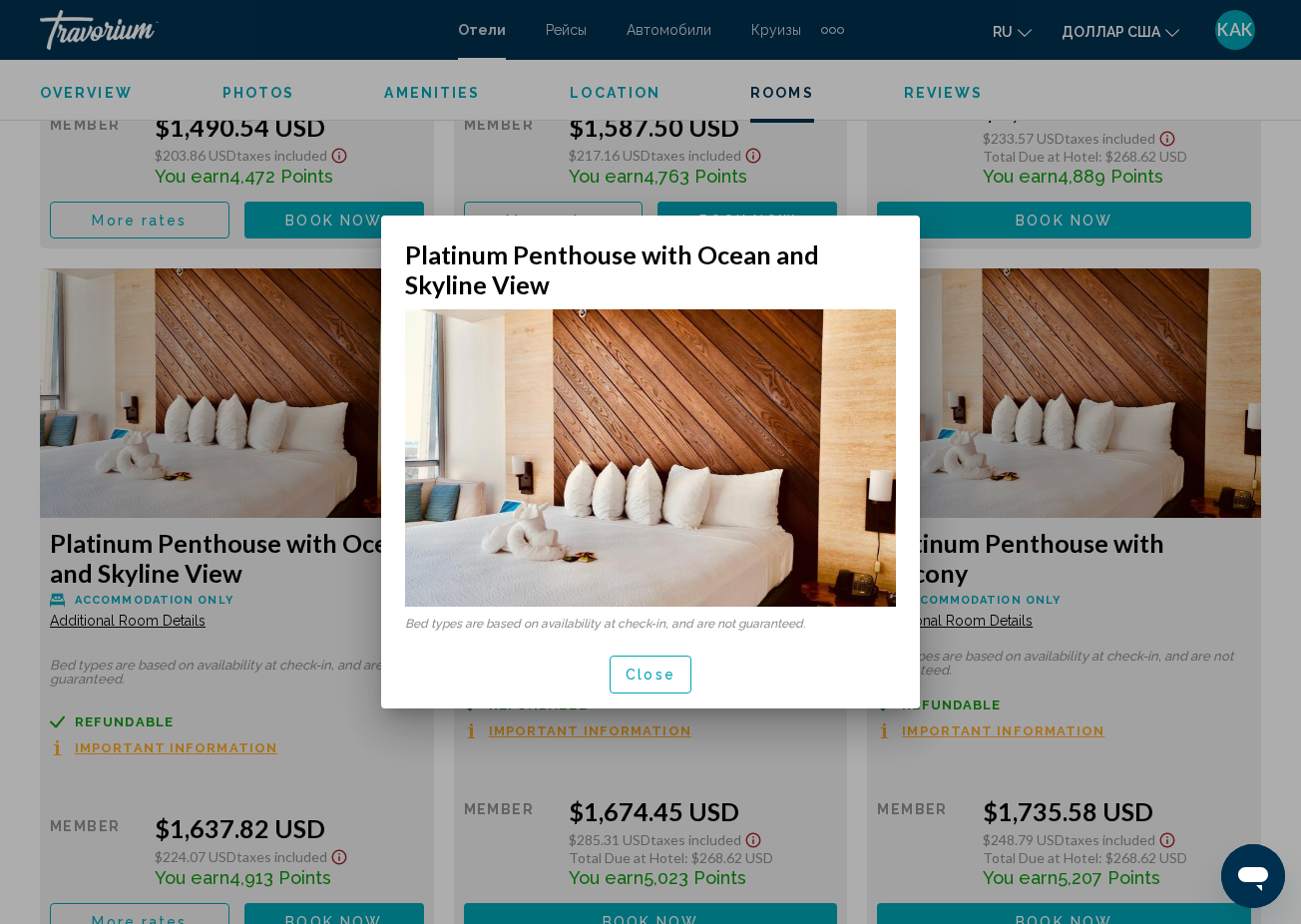 scroll, scrollTop: 0, scrollLeft: 0, axis: both 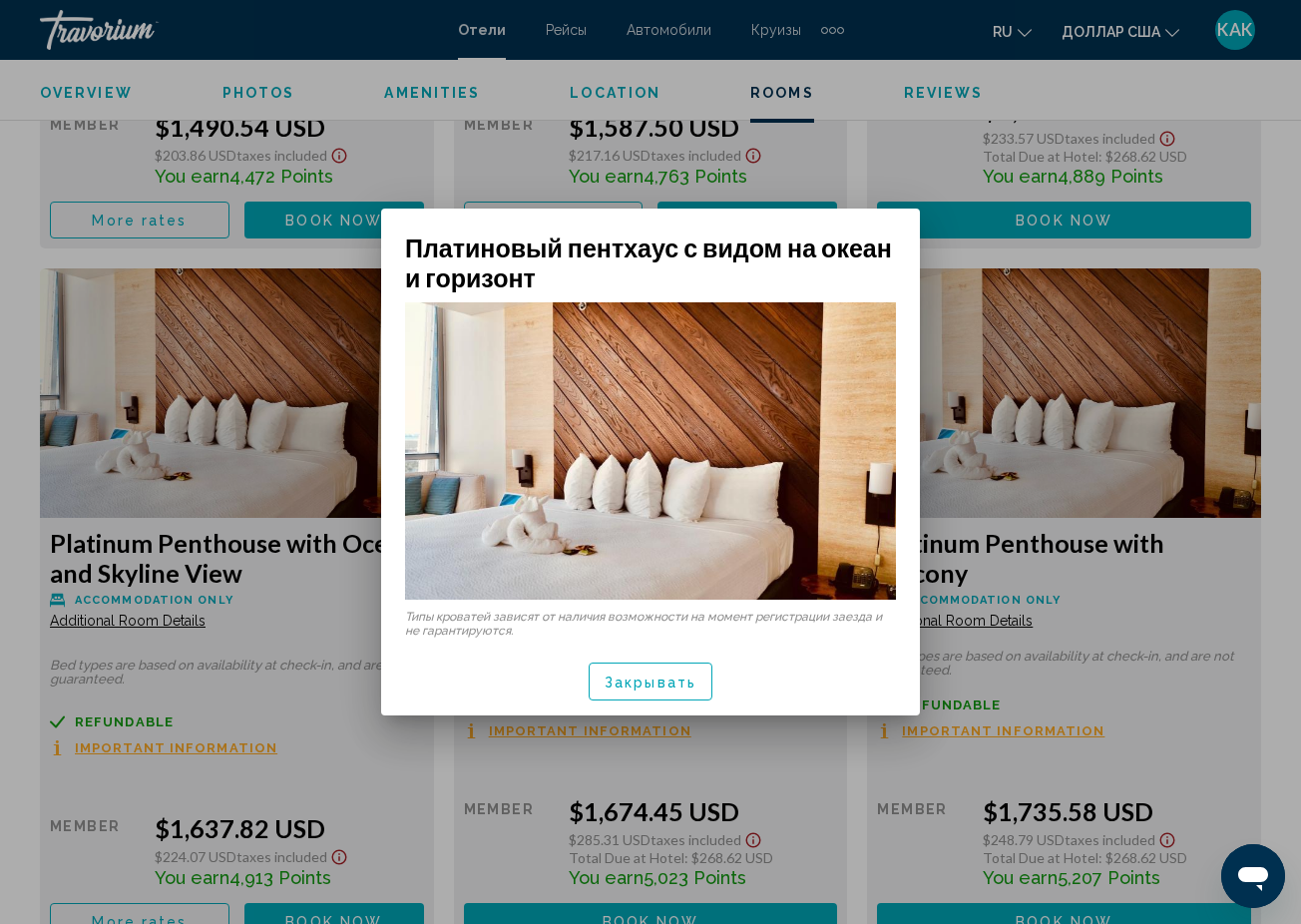 click at bounding box center [650, 462] 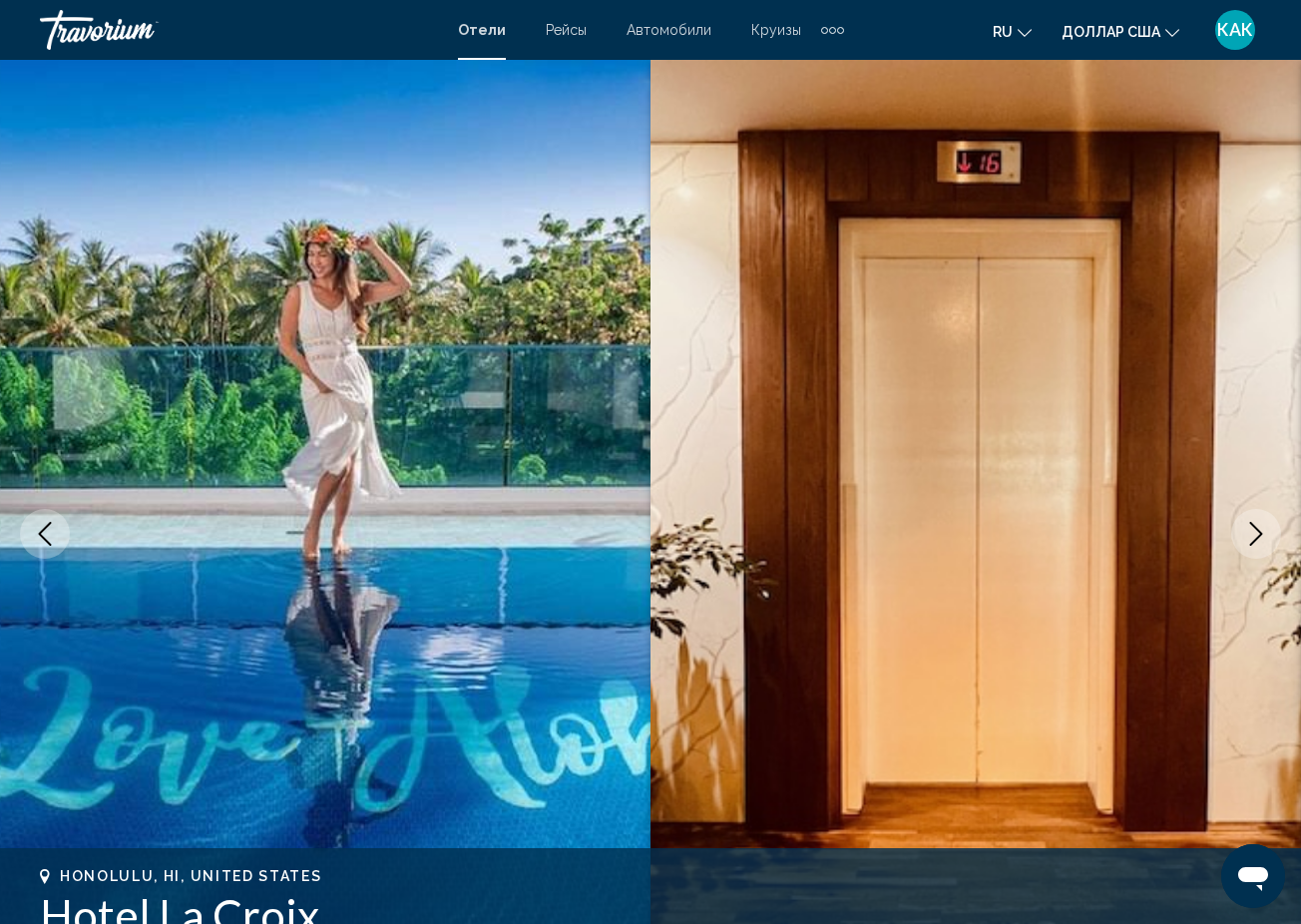 scroll, scrollTop: 6963, scrollLeft: 0, axis: vertical 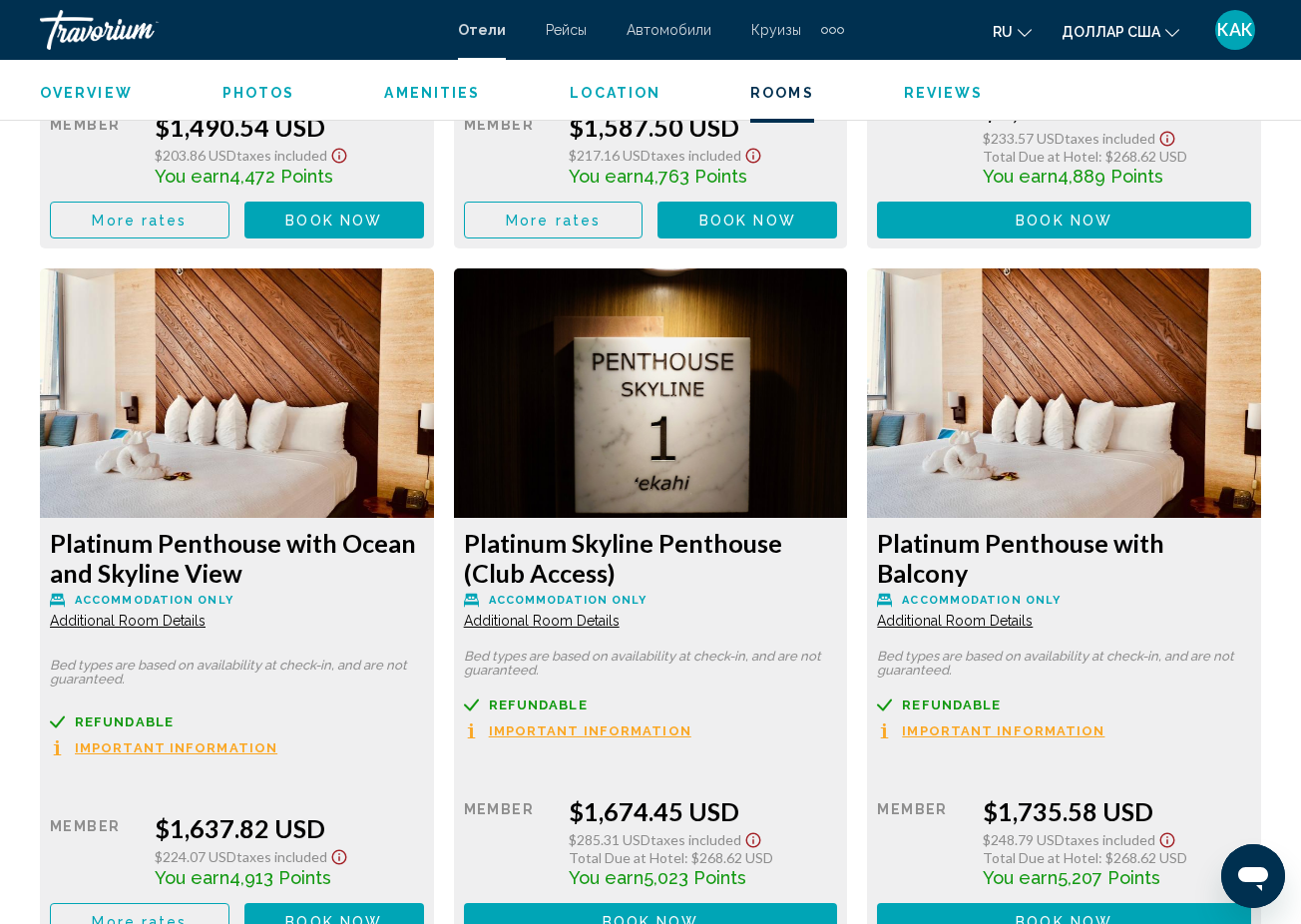 click on "Additional Room Details" at bounding box center (128, -3541) 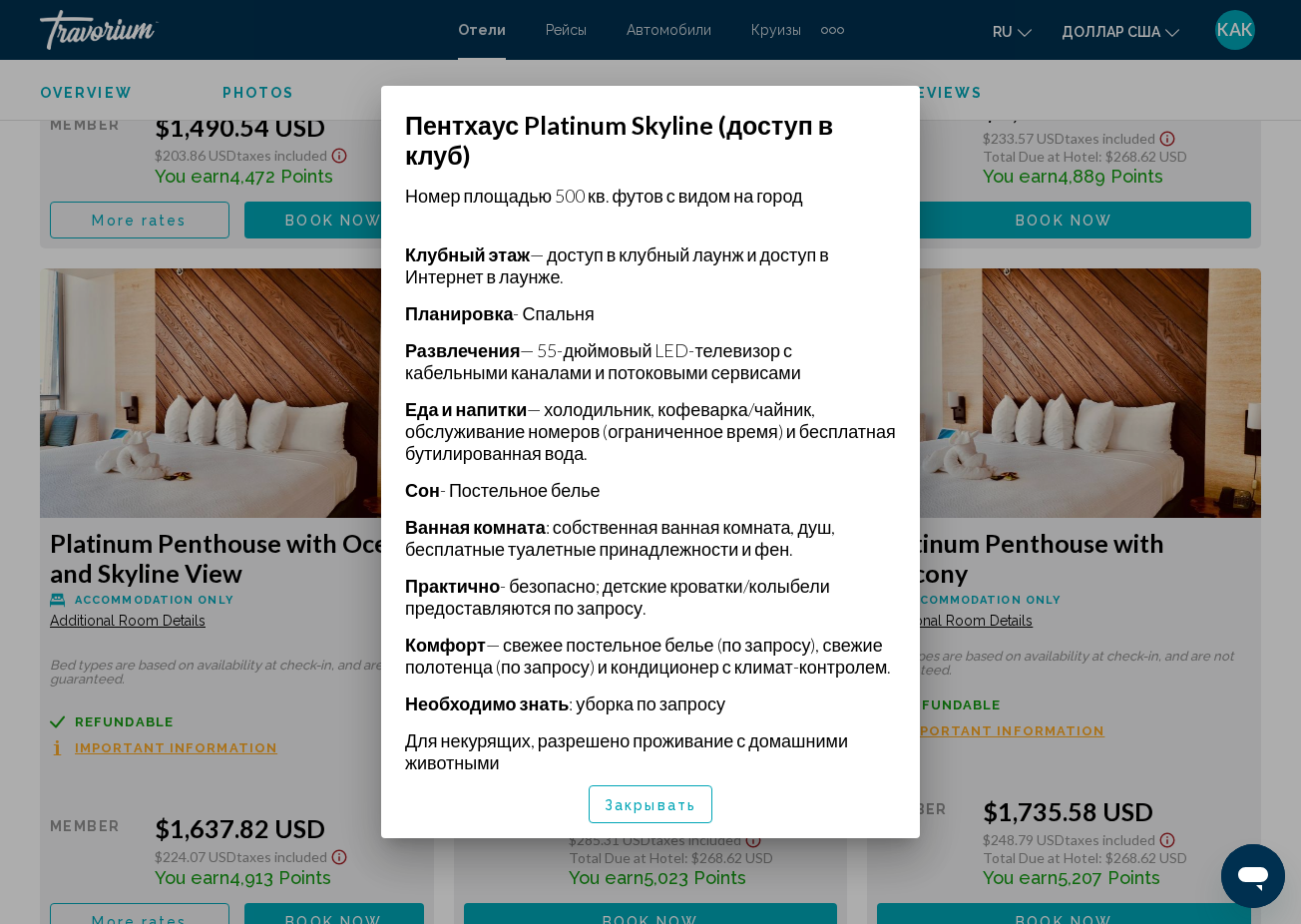 scroll, scrollTop: 490, scrollLeft: 0, axis: vertical 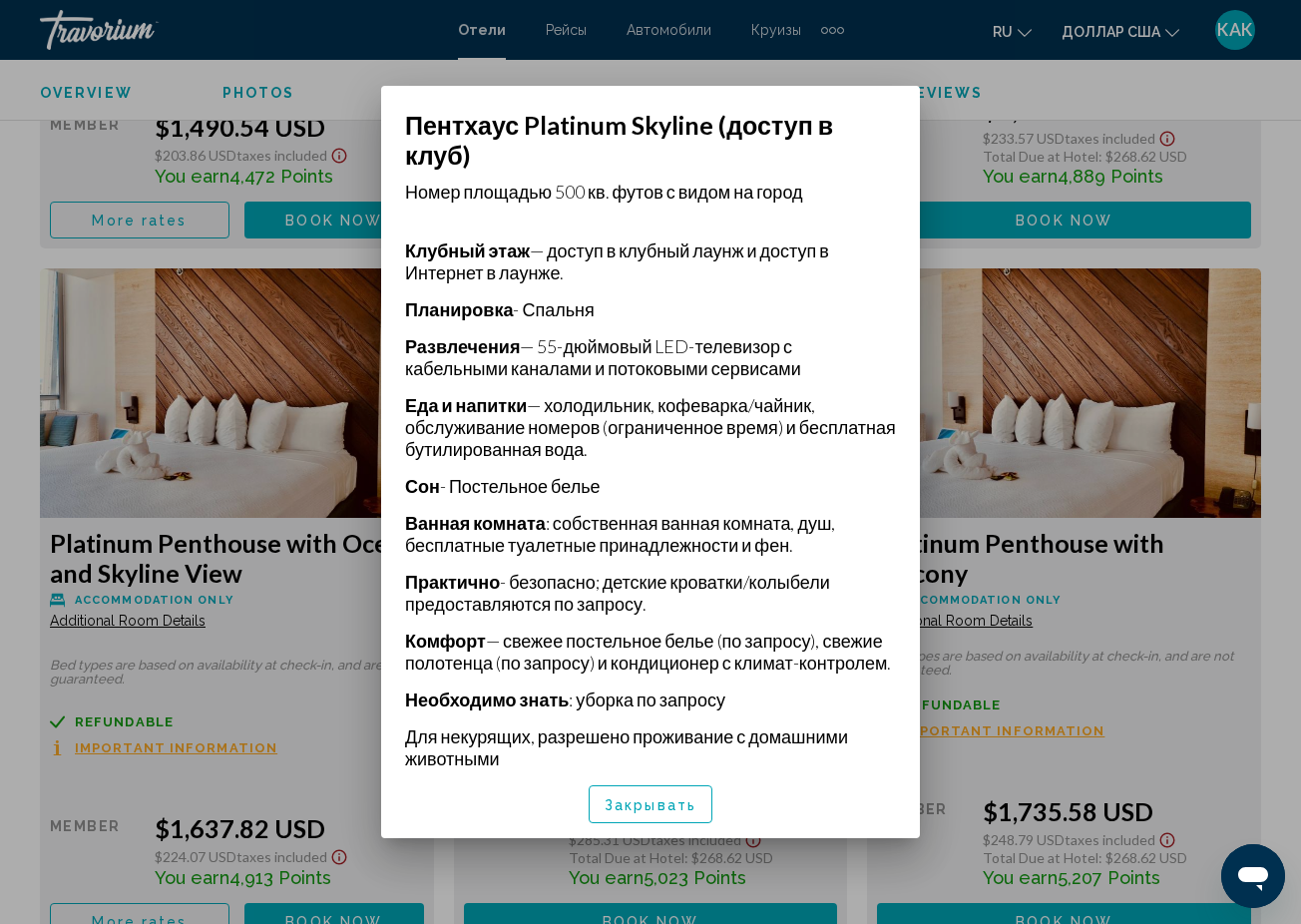 click at bounding box center [650, 462] 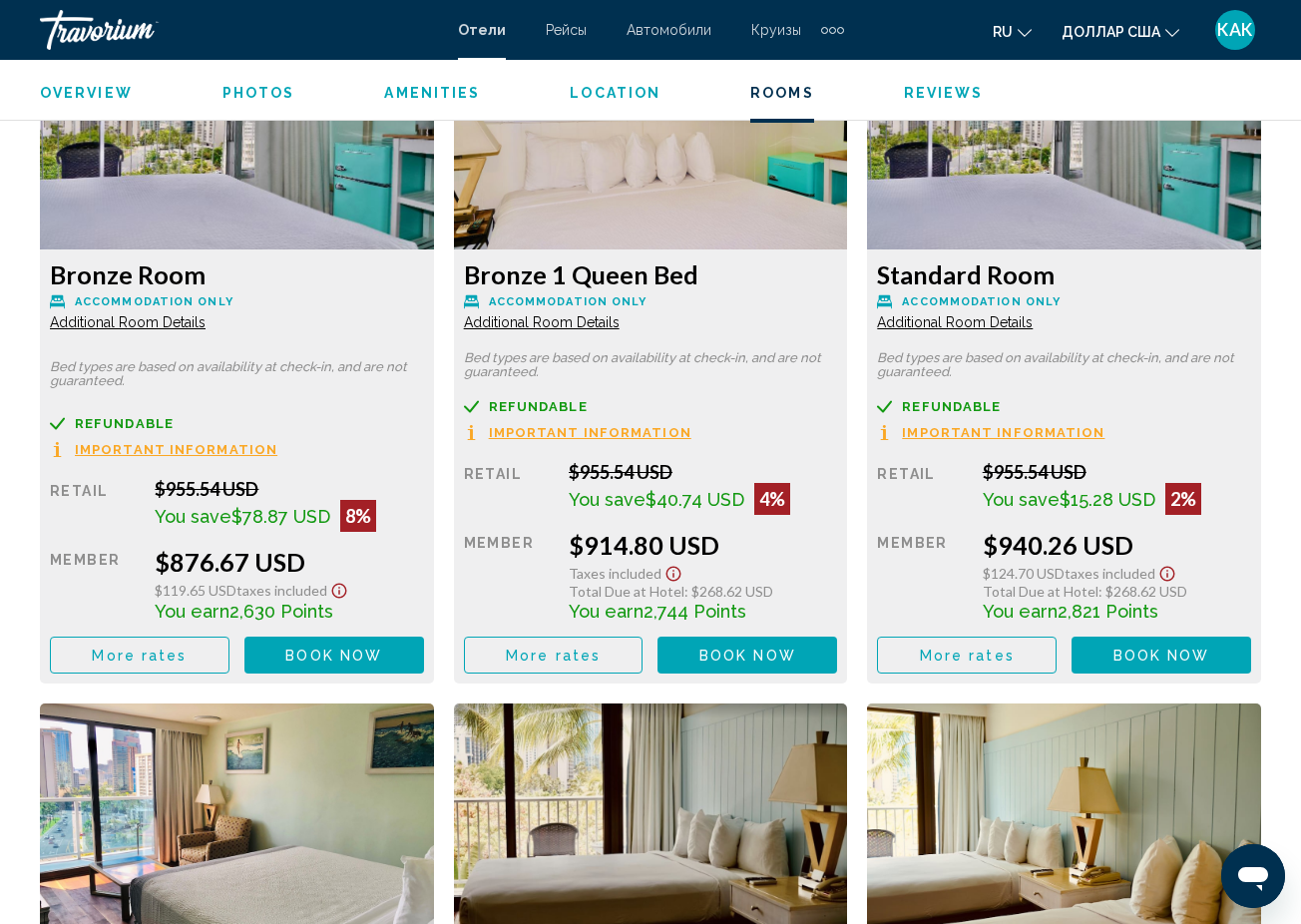 scroll, scrollTop: 3096, scrollLeft: 0, axis: vertical 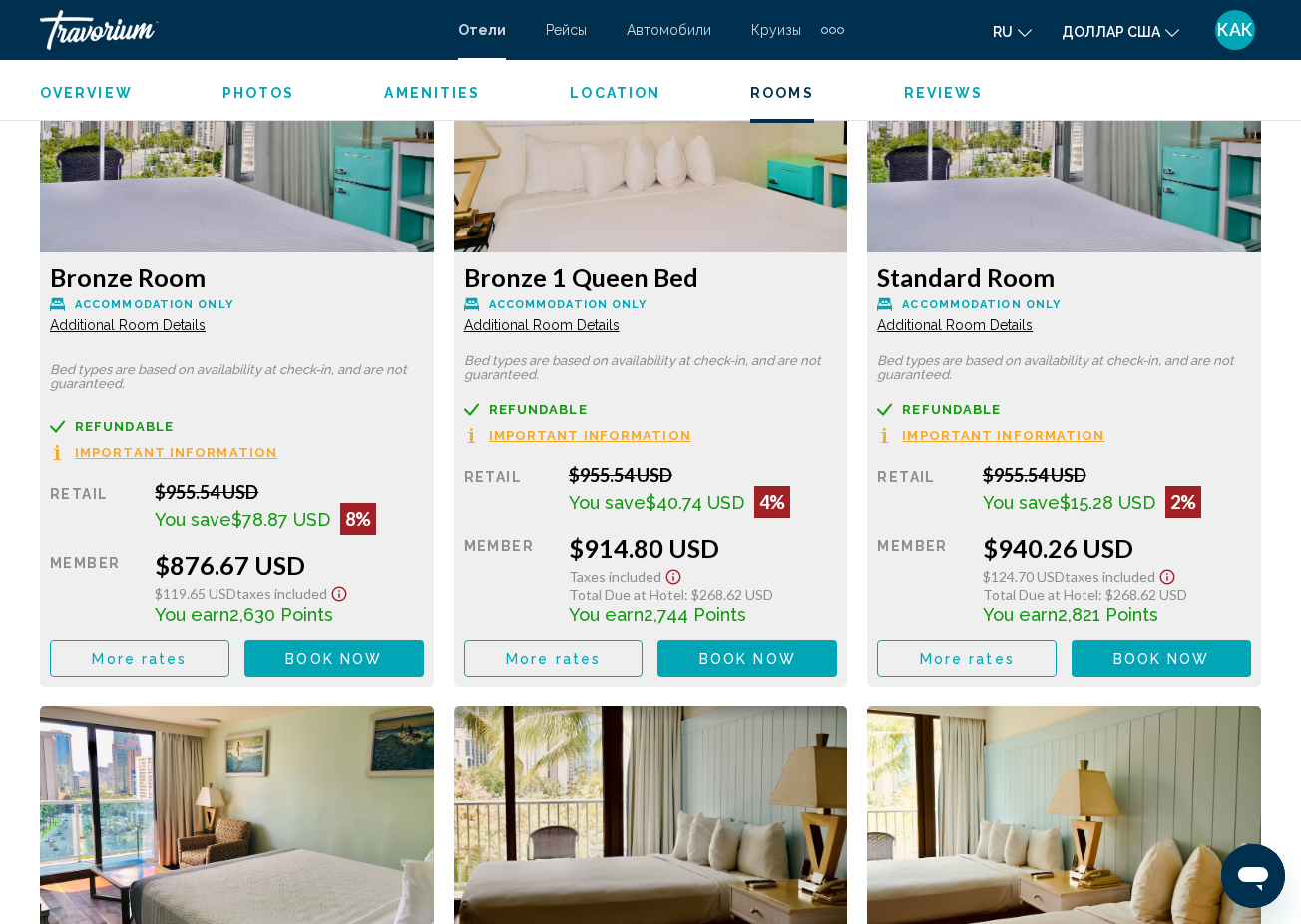 click on "Additional Room Details" at bounding box center (128, 325) 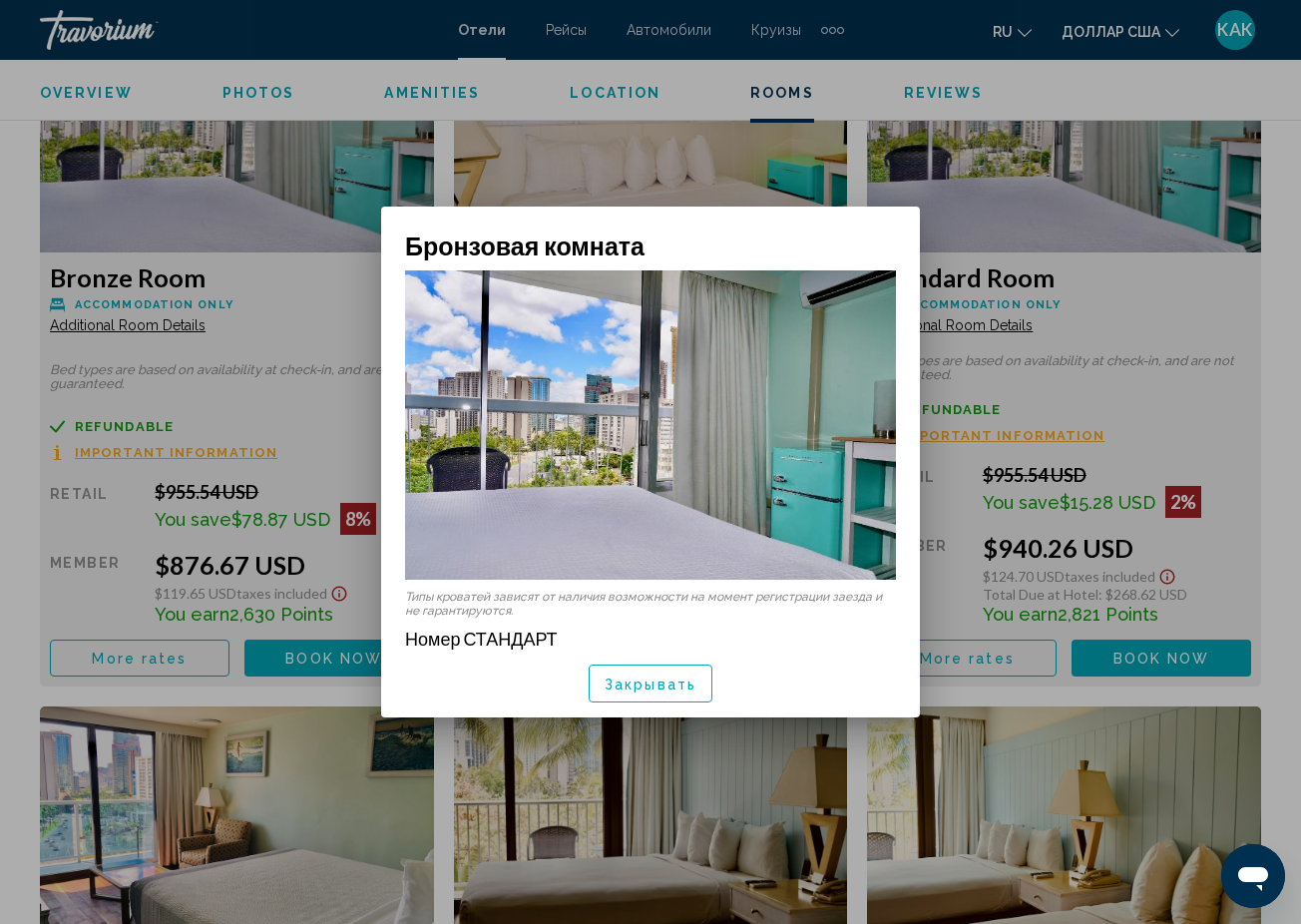 click at bounding box center (650, 462) 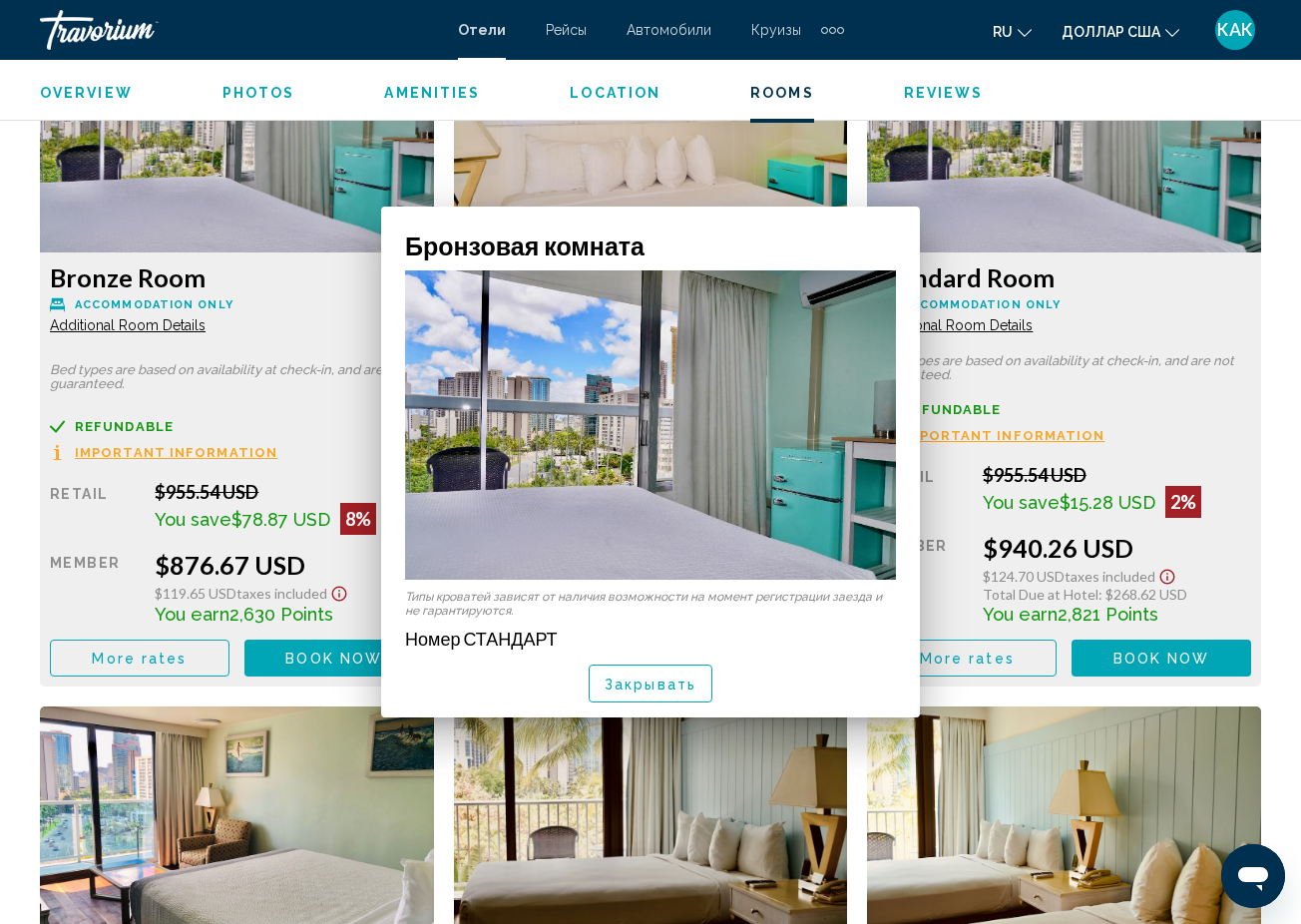 scroll, scrollTop: 3096, scrollLeft: 0, axis: vertical 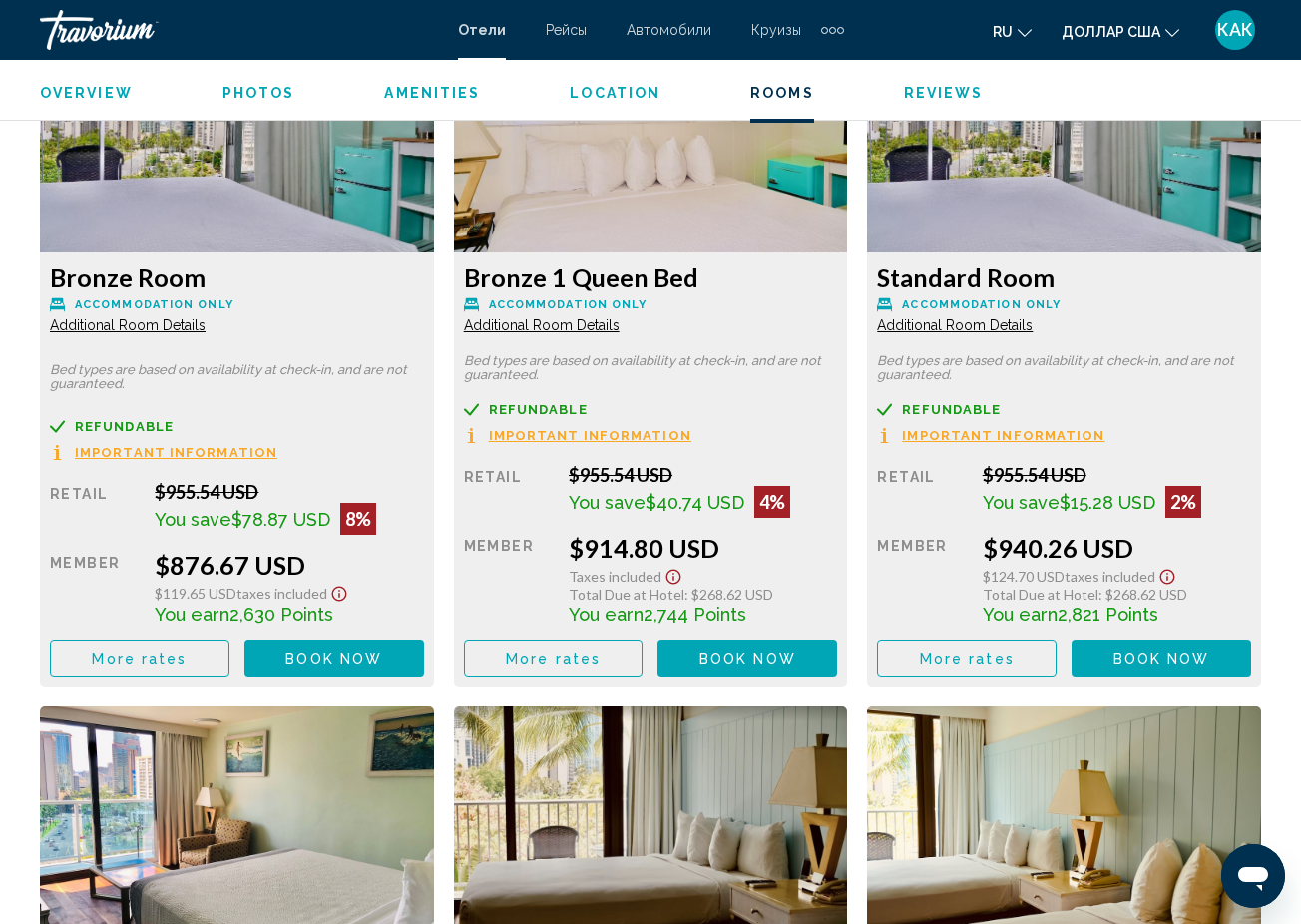 click on "Additional Room Details" at bounding box center (128, 325) 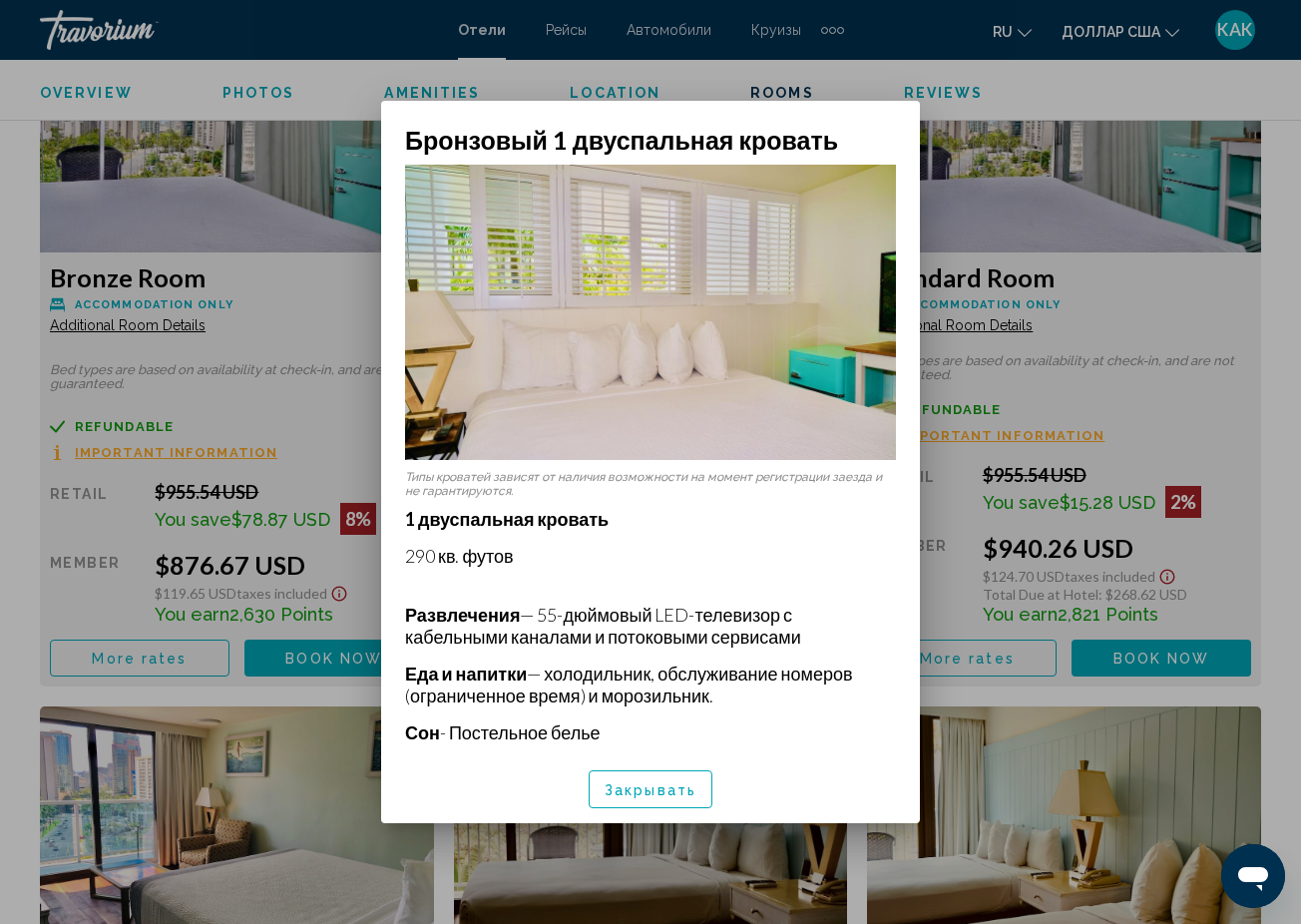 click at bounding box center [650, 462] 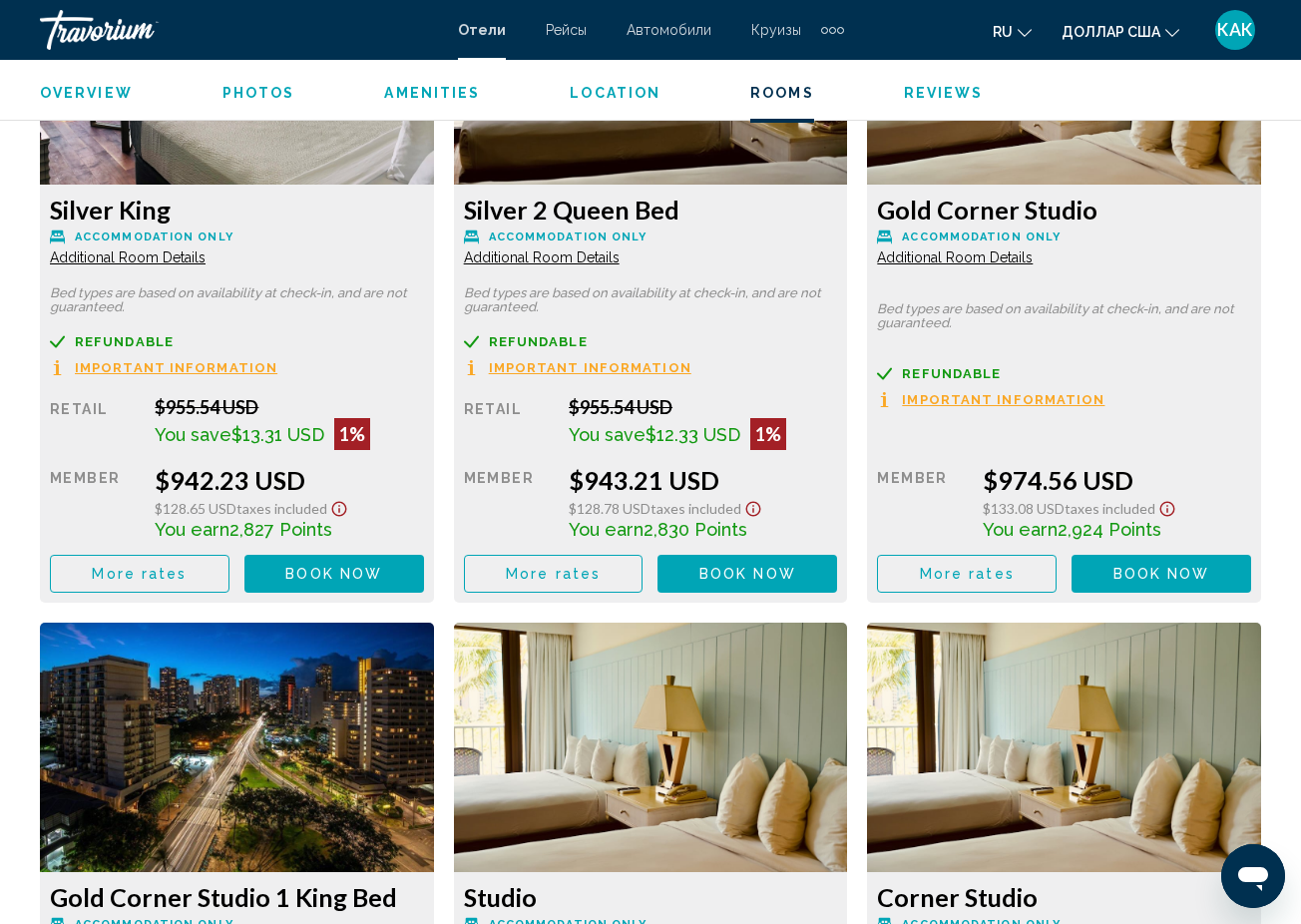 scroll, scrollTop: 3866, scrollLeft: 0, axis: vertical 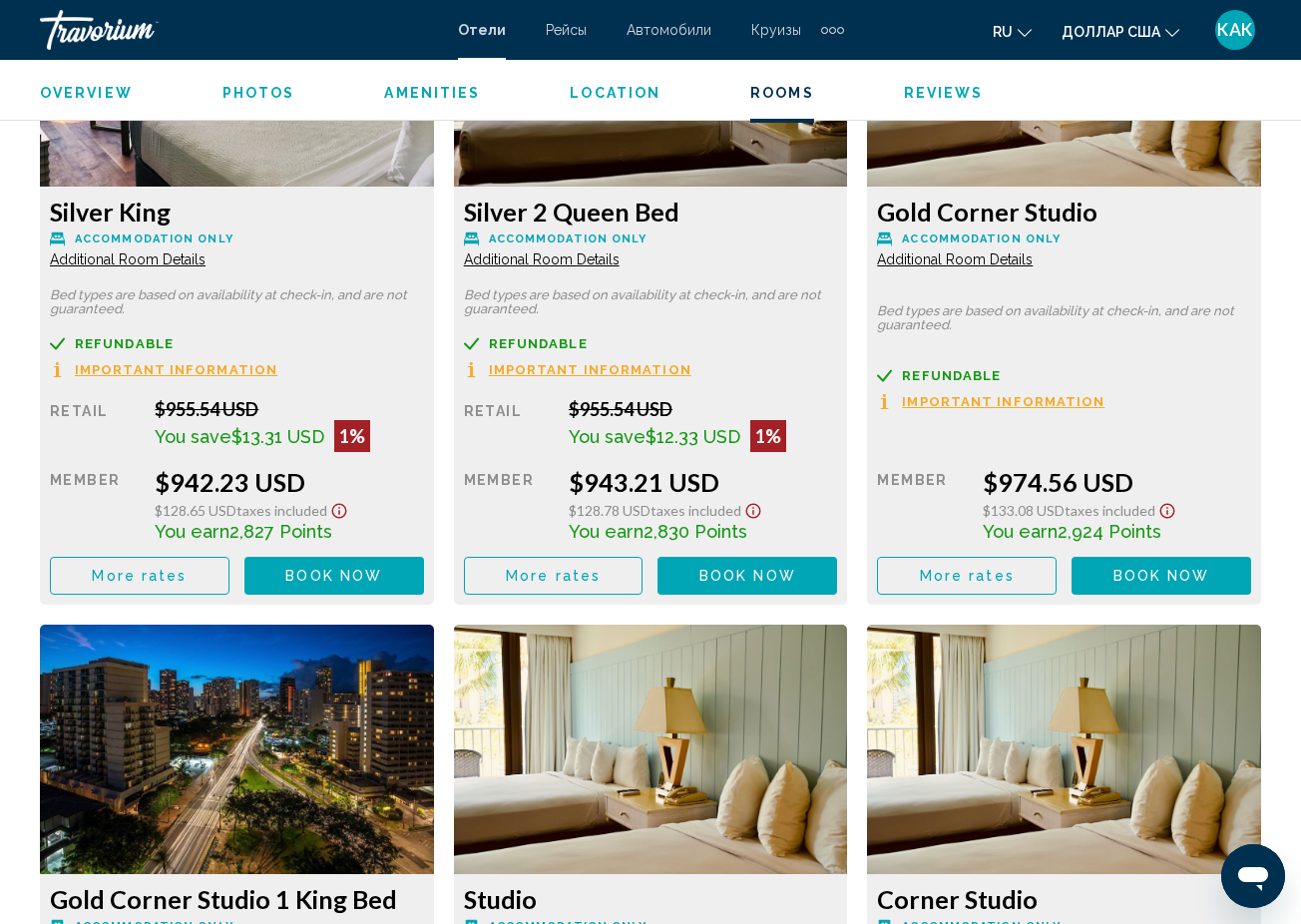 click on "Additional Room Details" at bounding box center [128, -444] 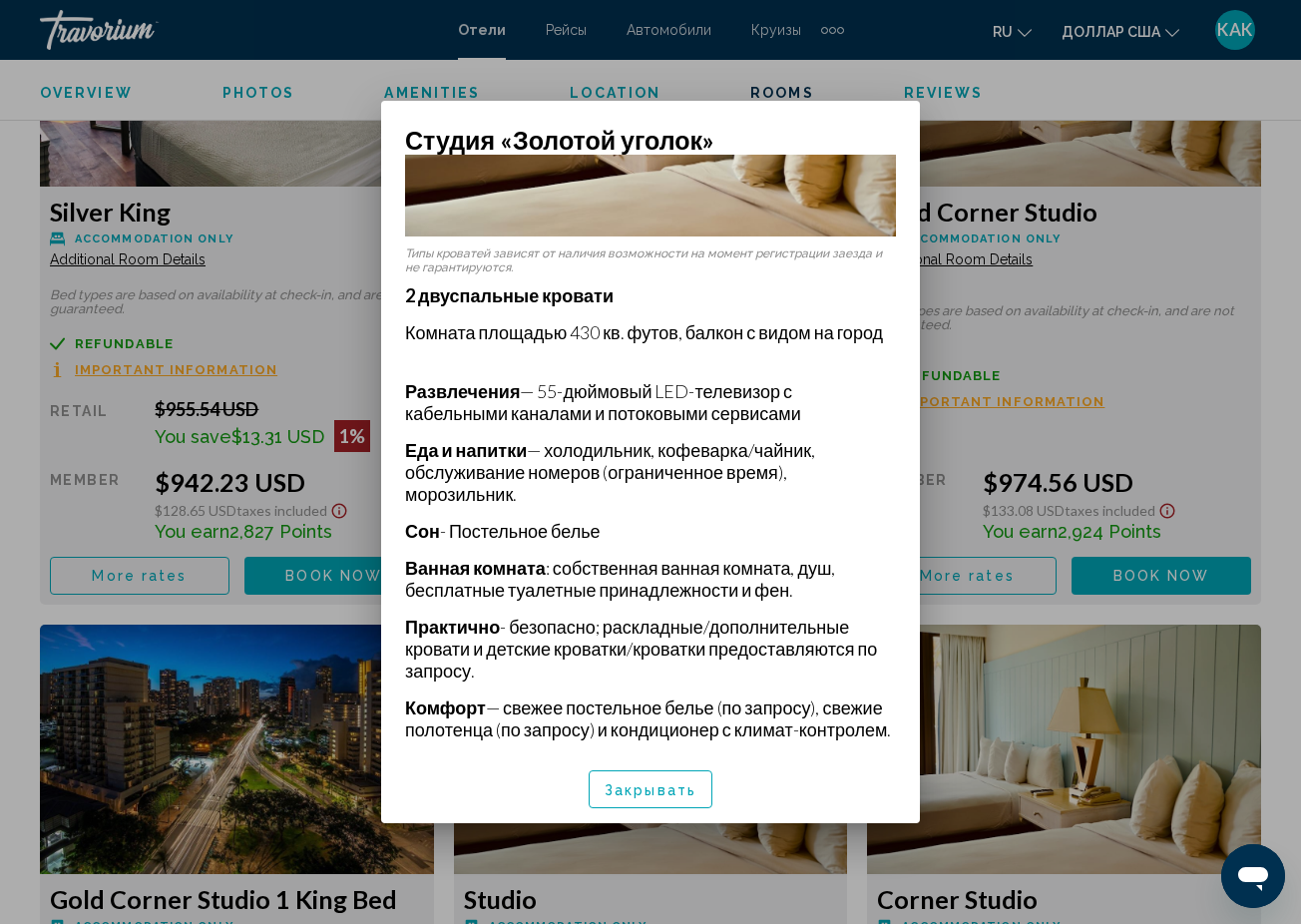 scroll, scrollTop: 259, scrollLeft: 0, axis: vertical 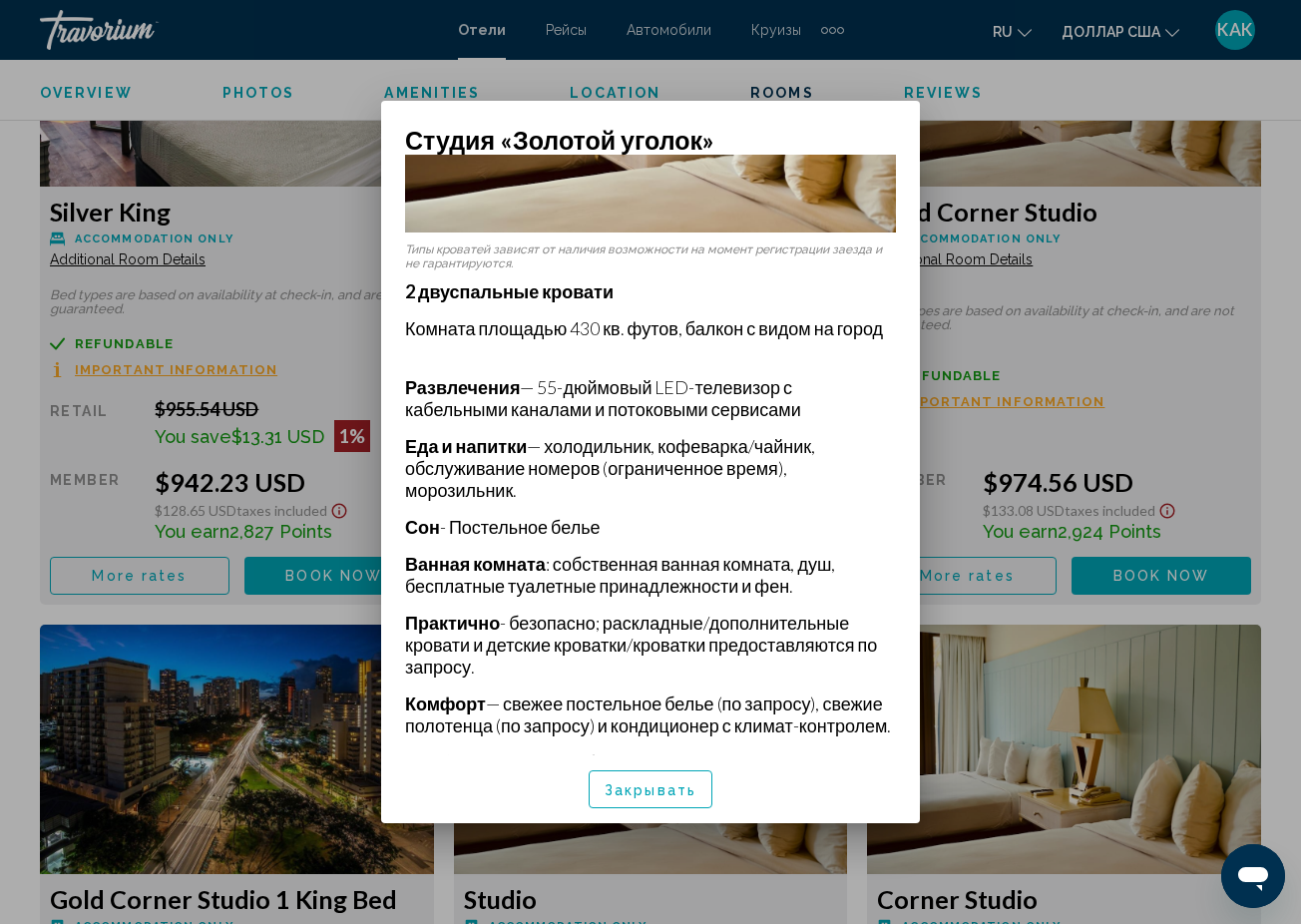 click at bounding box center (650, 462) 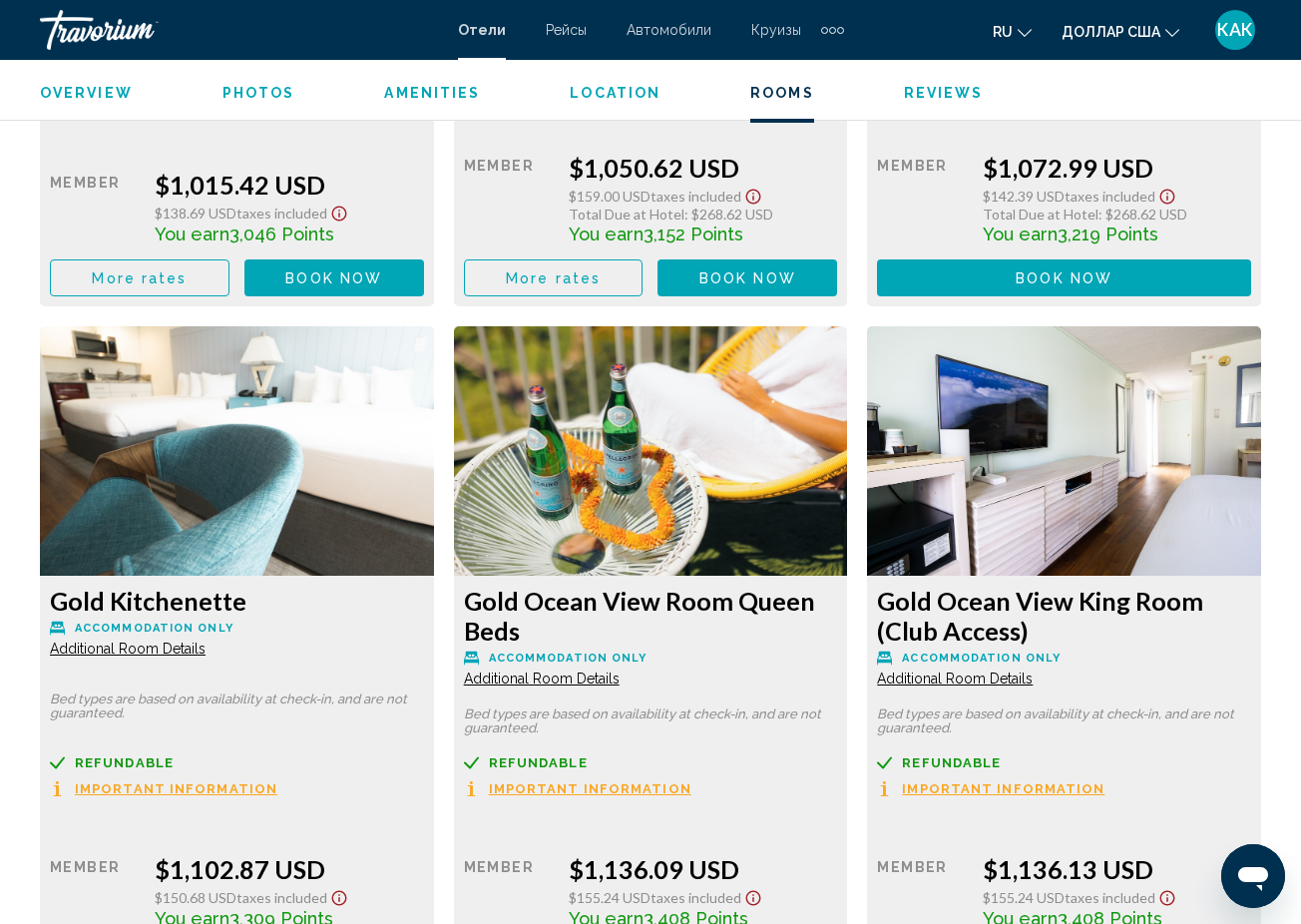 scroll, scrollTop: 4847, scrollLeft: 0, axis: vertical 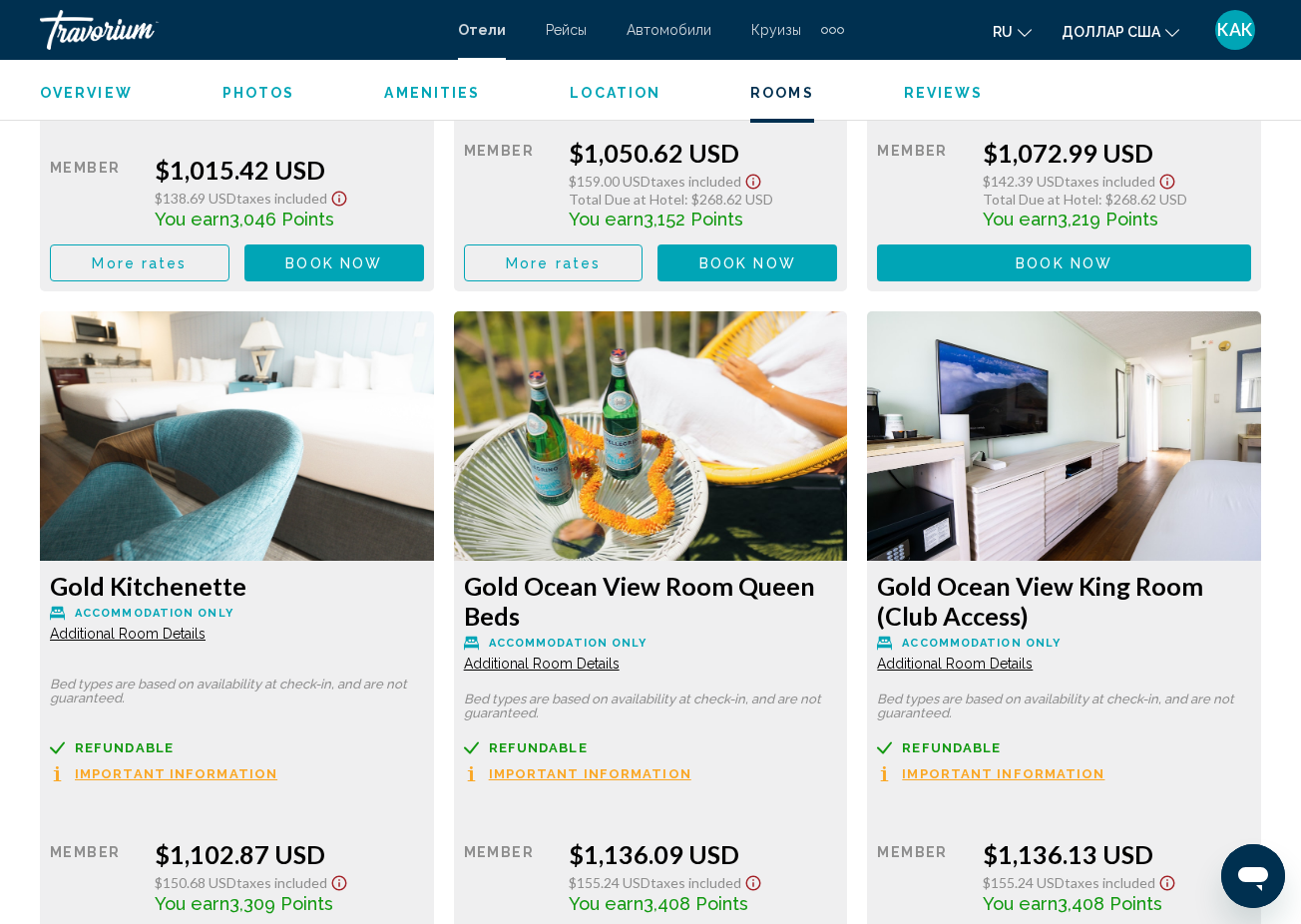 click on "Additional Room Details" at bounding box center [128, -1425] 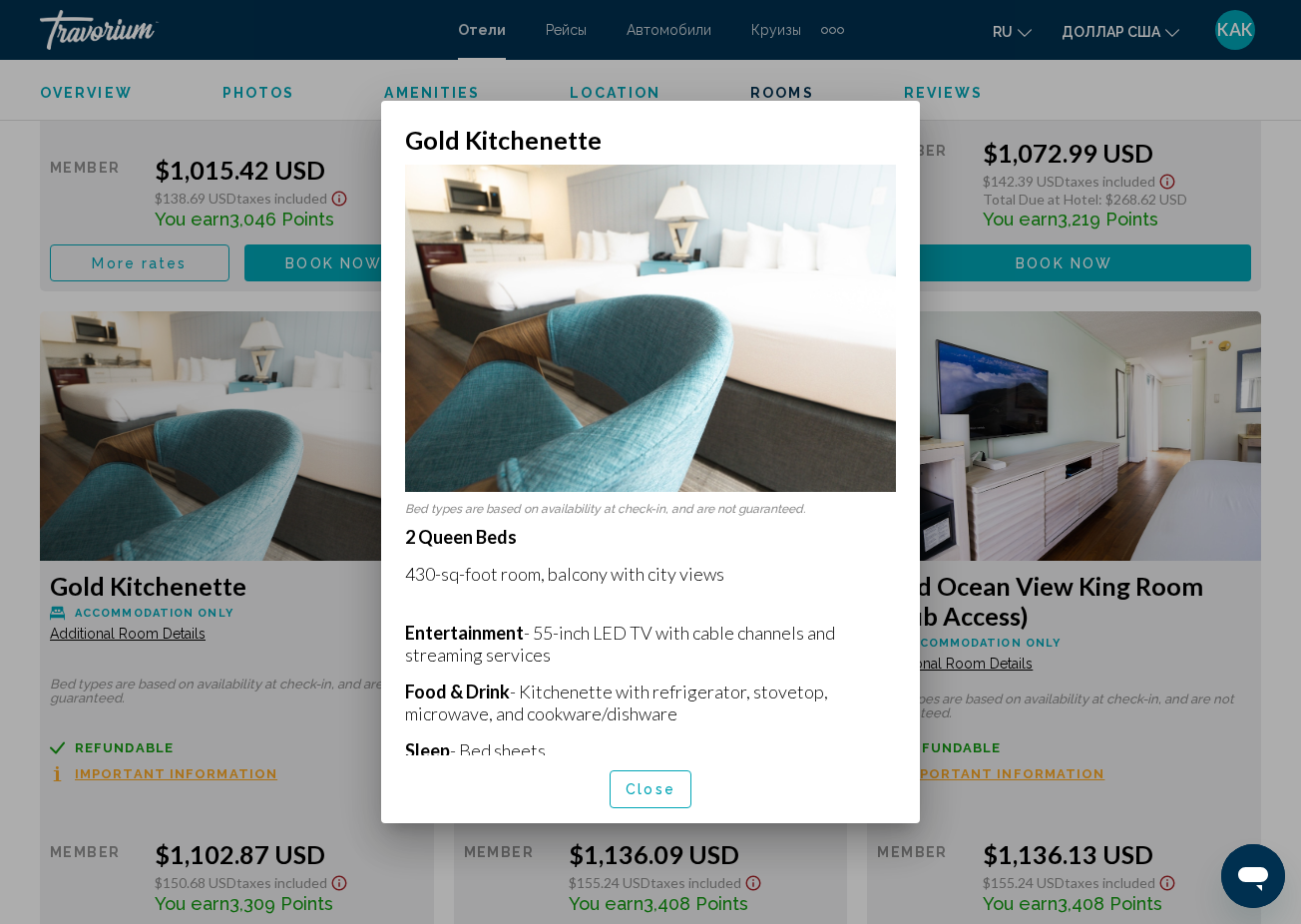 scroll, scrollTop: 0, scrollLeft: 0, axis: both 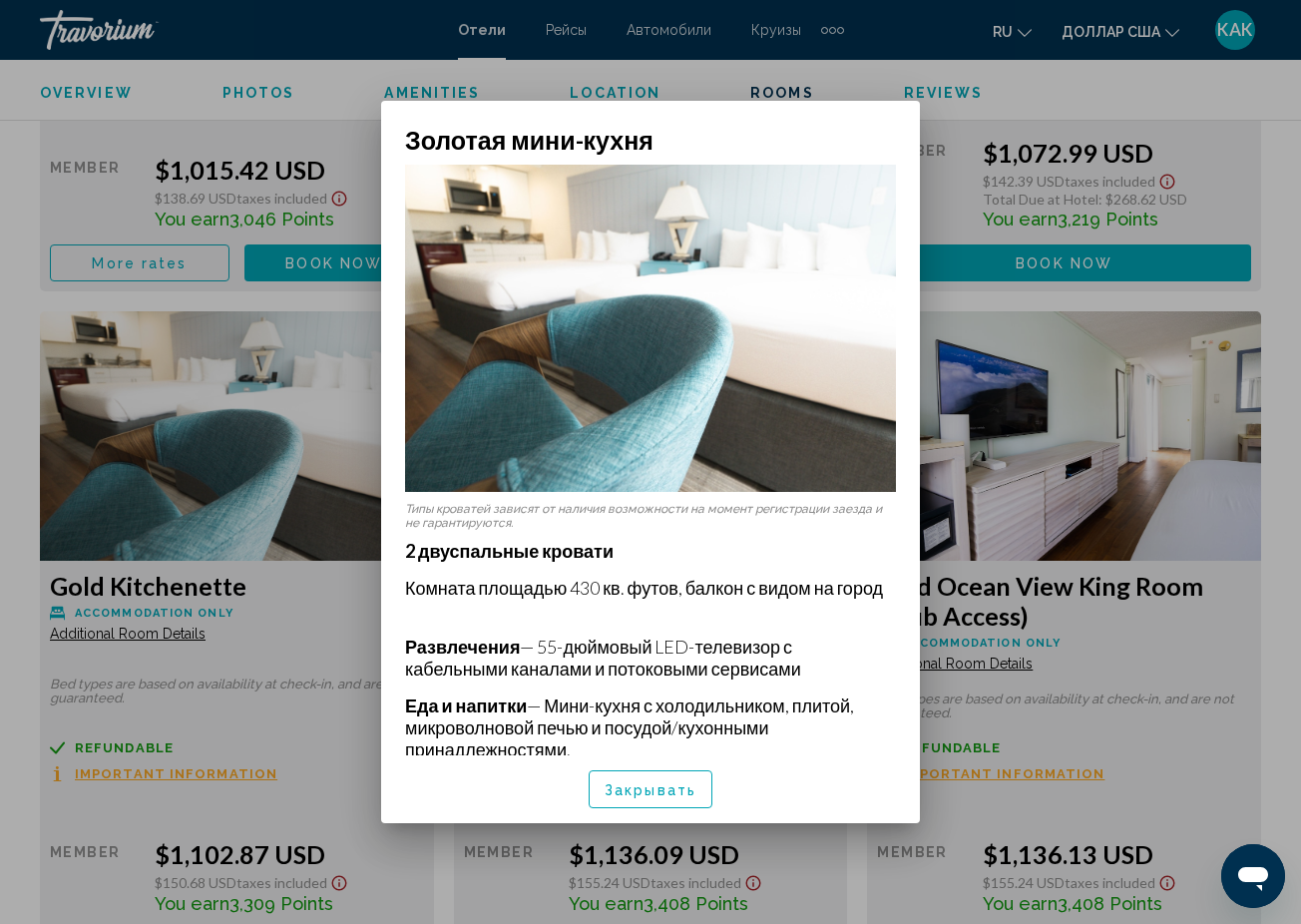 click at bounding box center [650, 462] 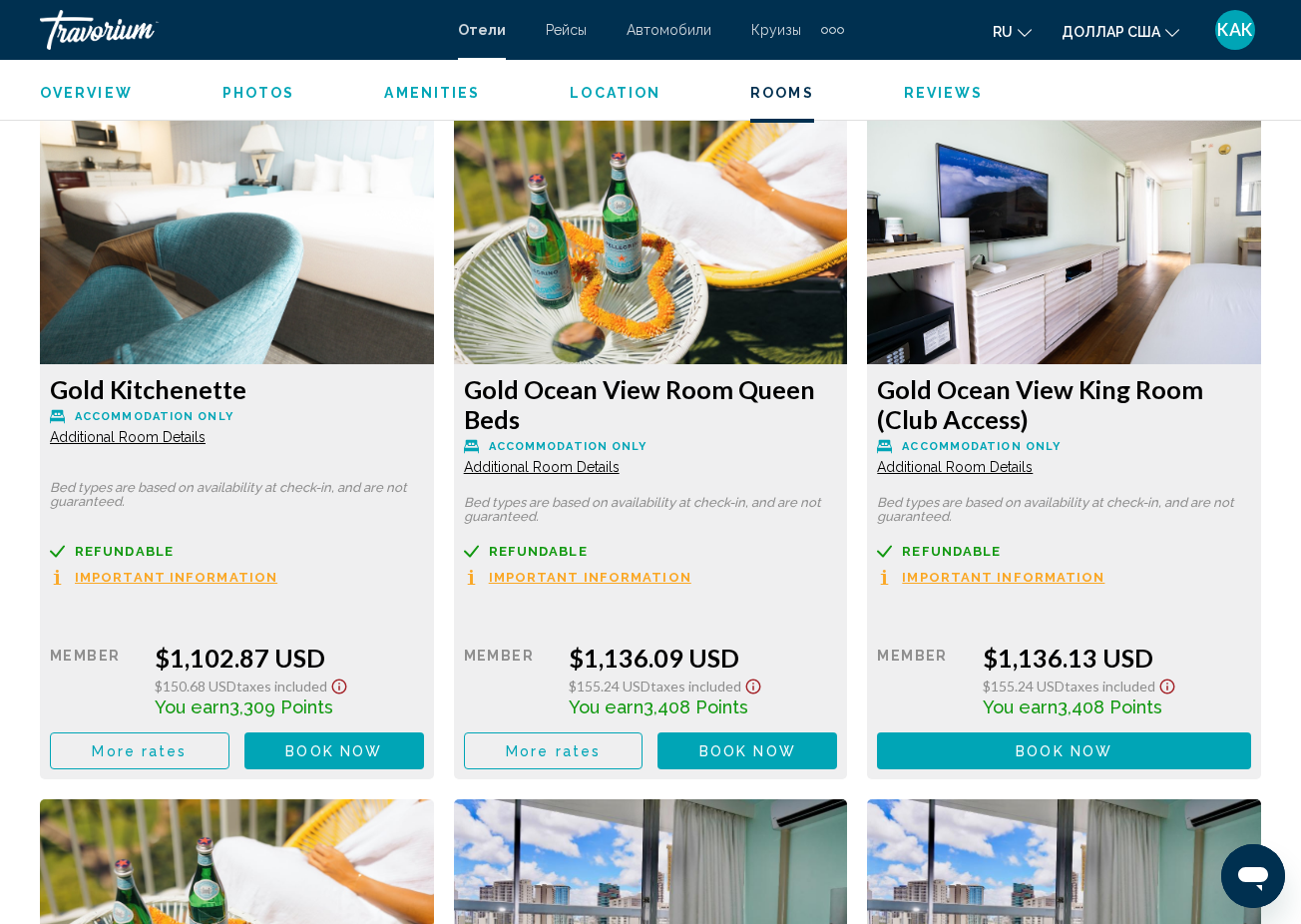 scroll, scrollTop: 5065, scrollLeft: 0, axis: vertical 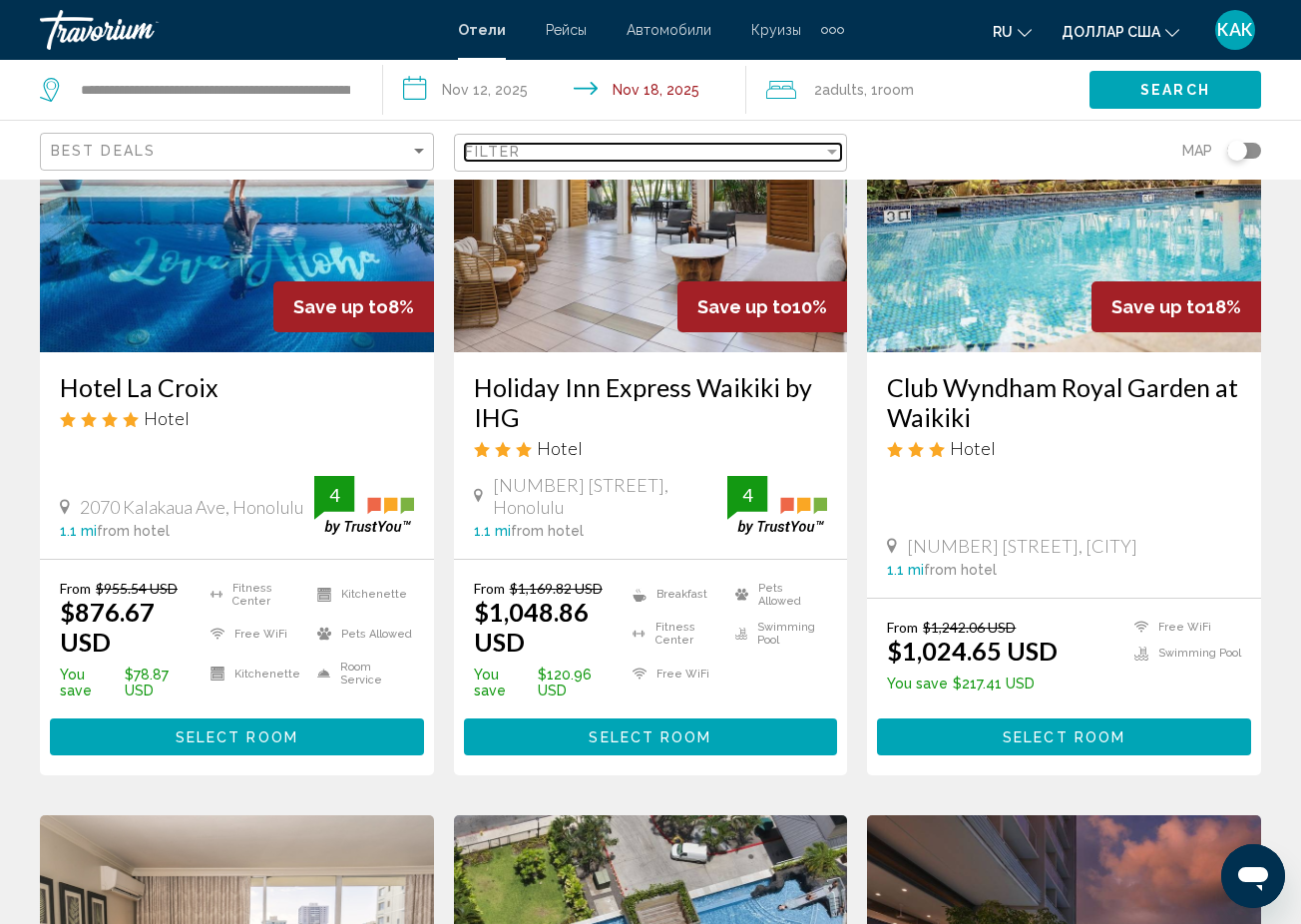 click at bounding box center [832, 152] 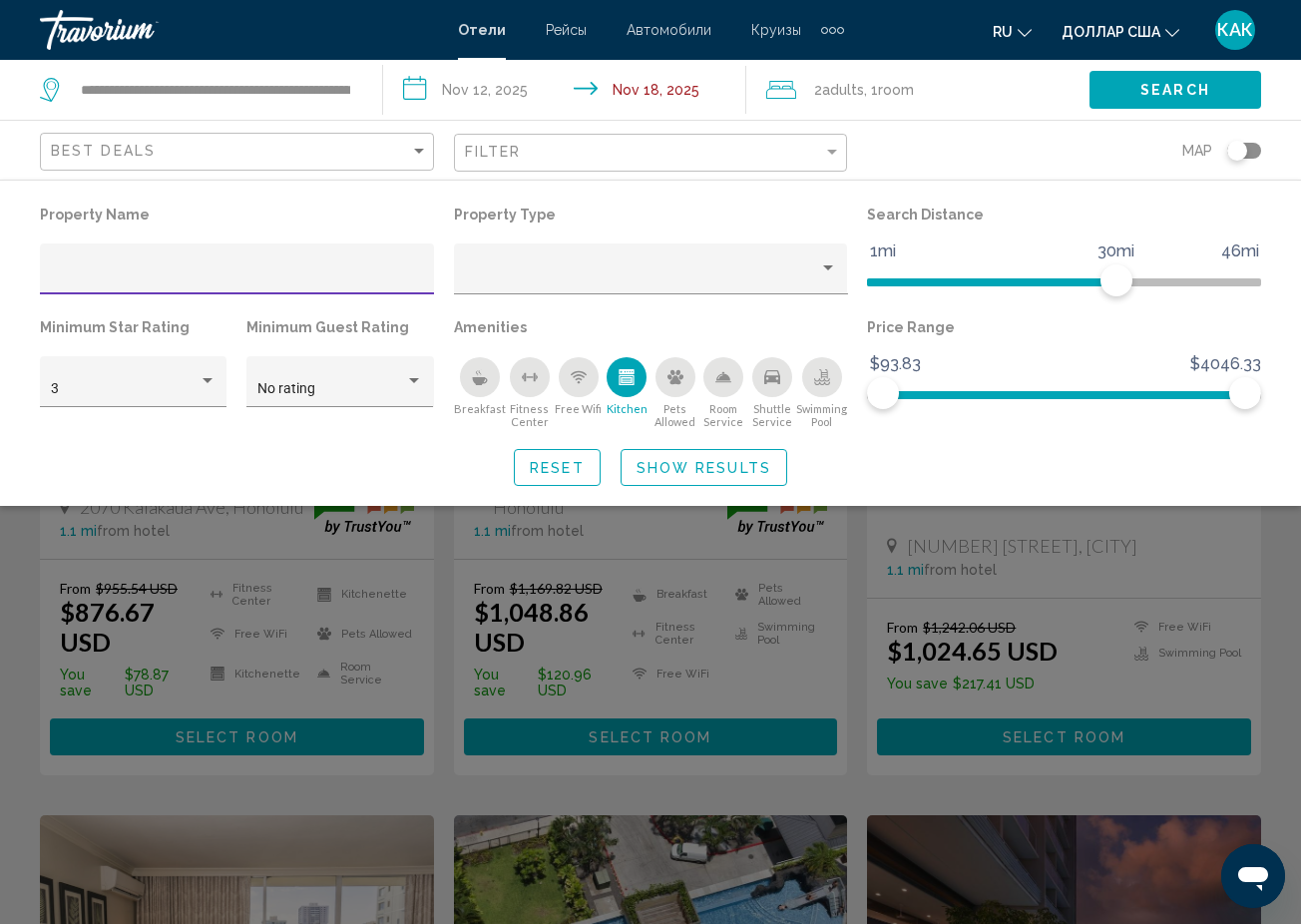 click 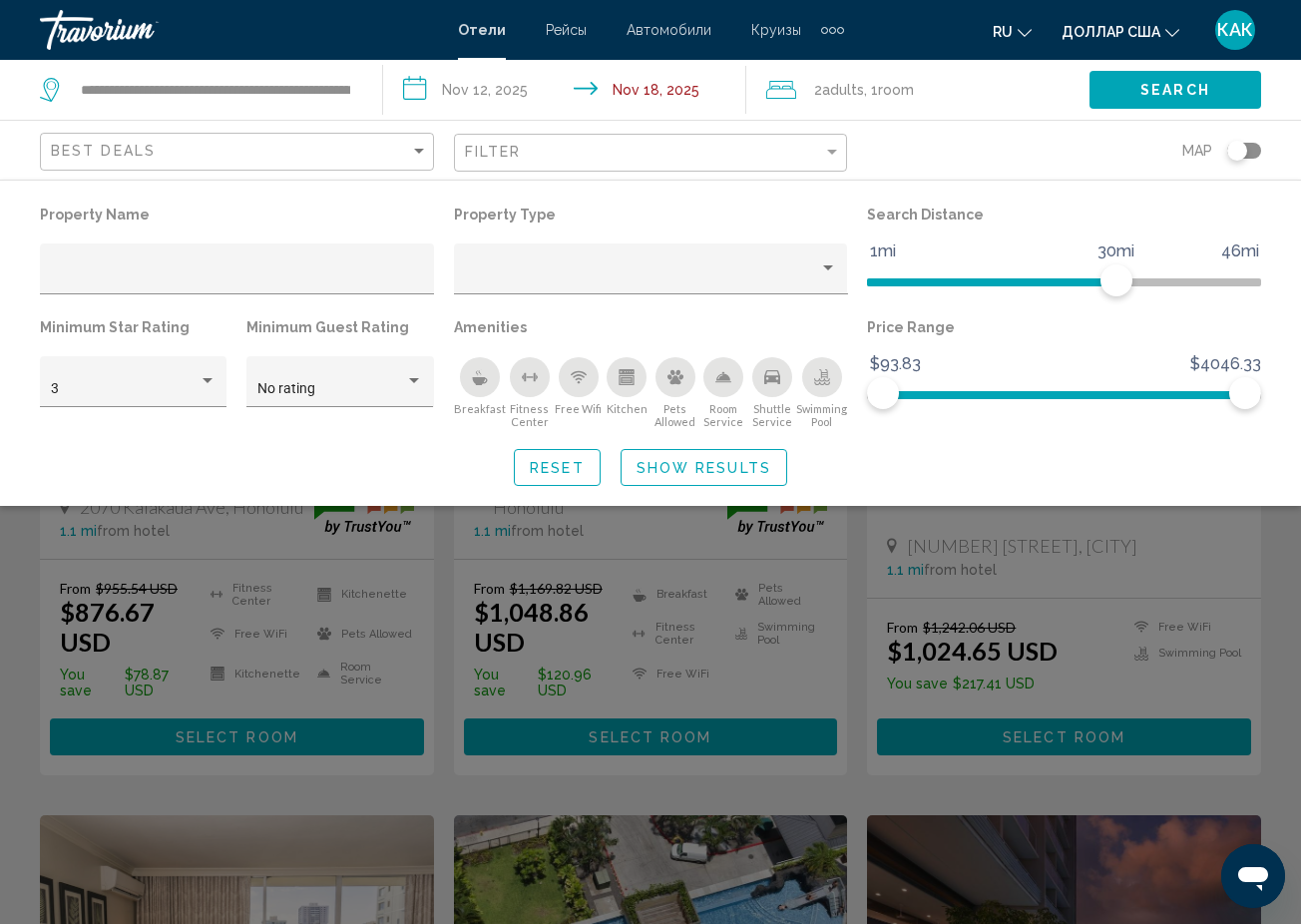 click 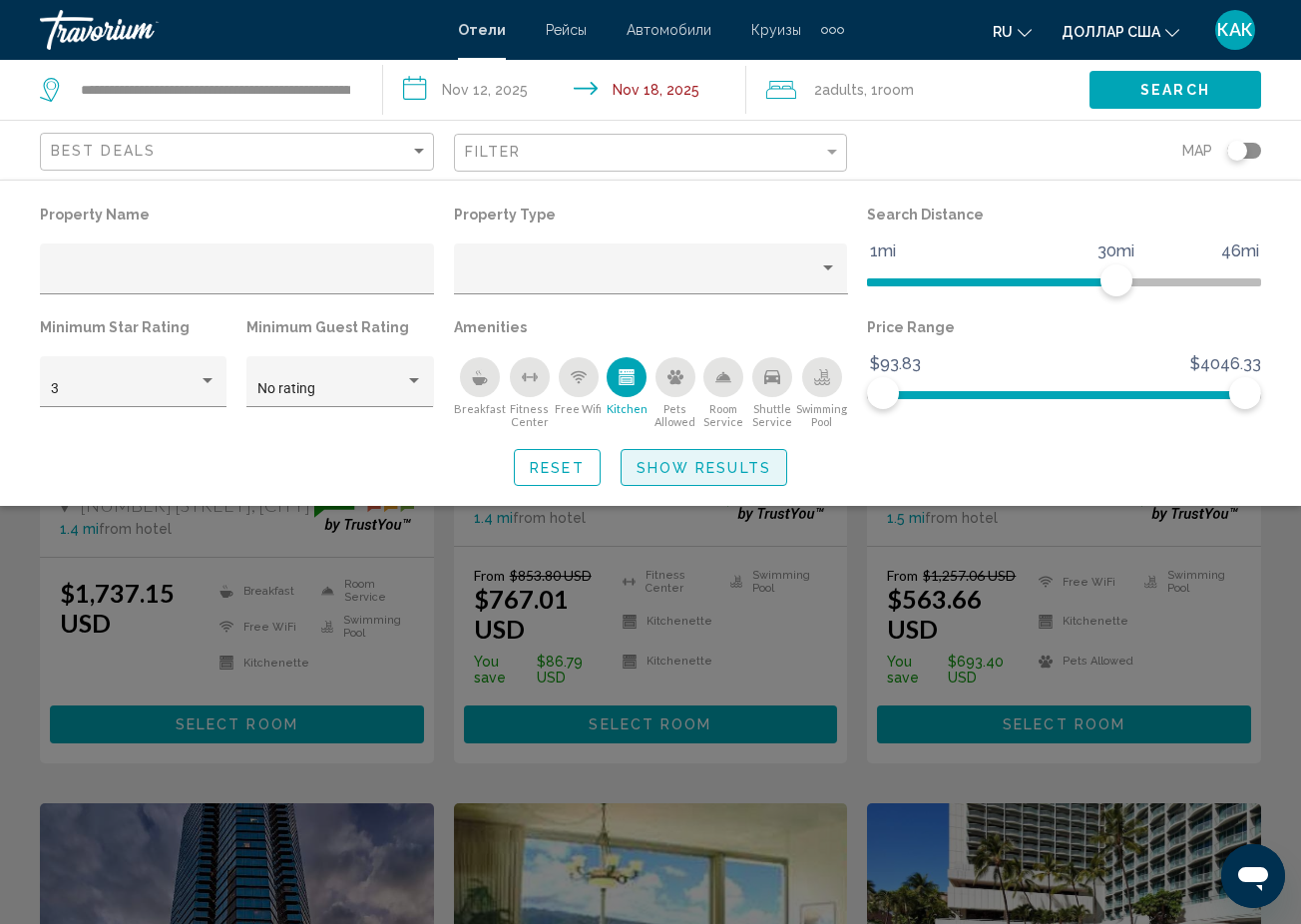 click on "Show Results" 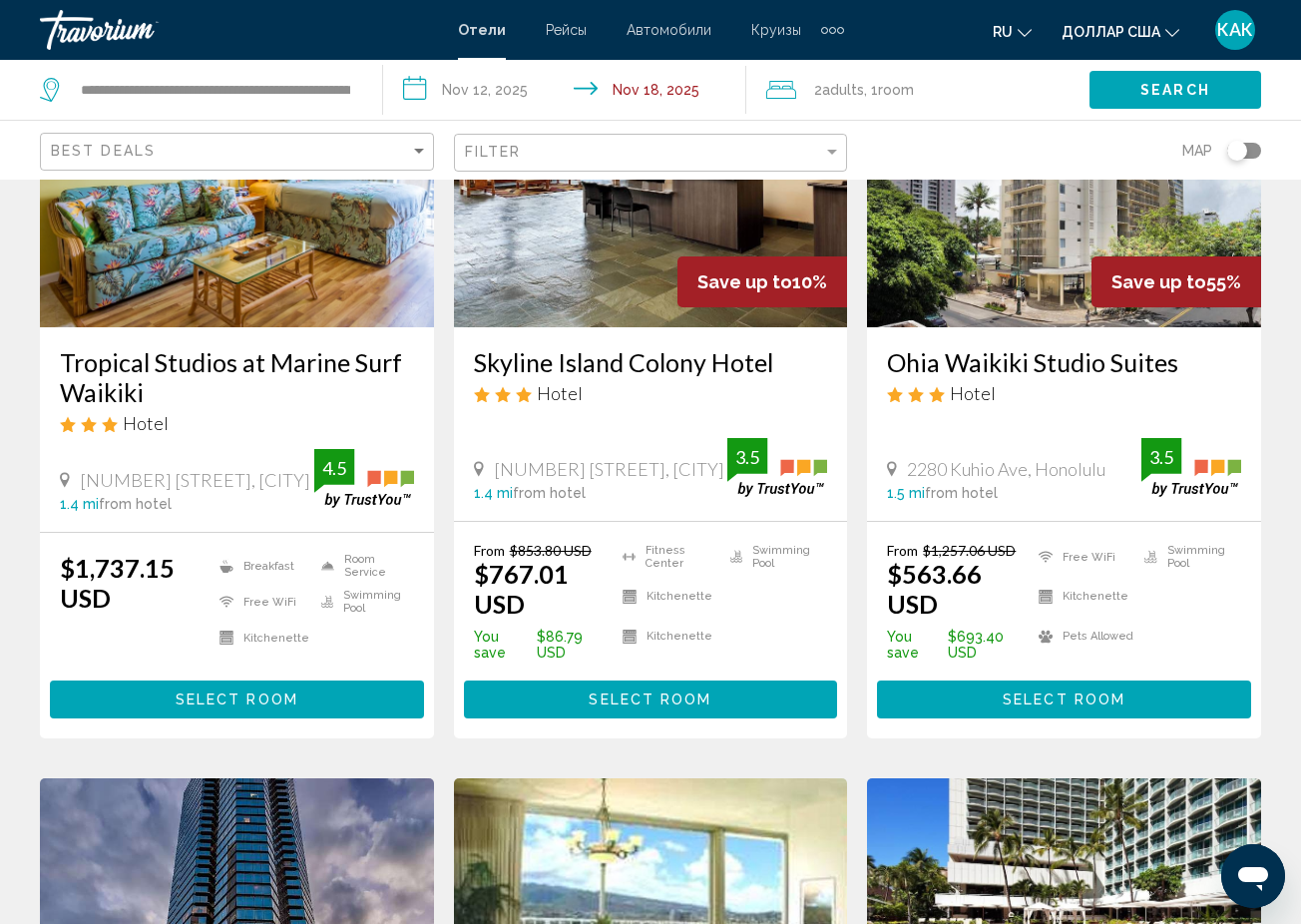 scroll, scrollTop: 315, scrollLeft: 0, axis: vertical 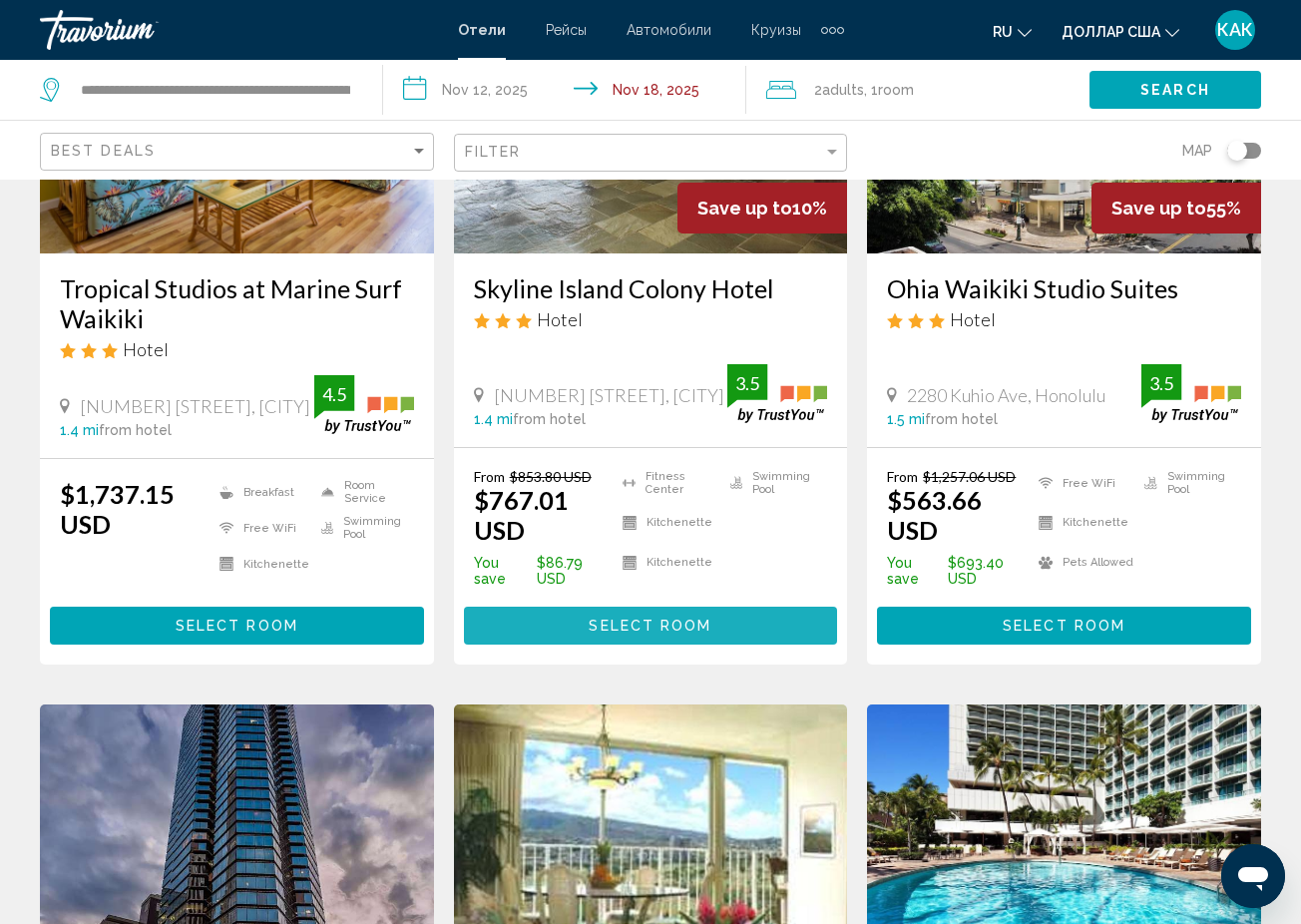 click on "Select Room" at bounding box center (650, 625) 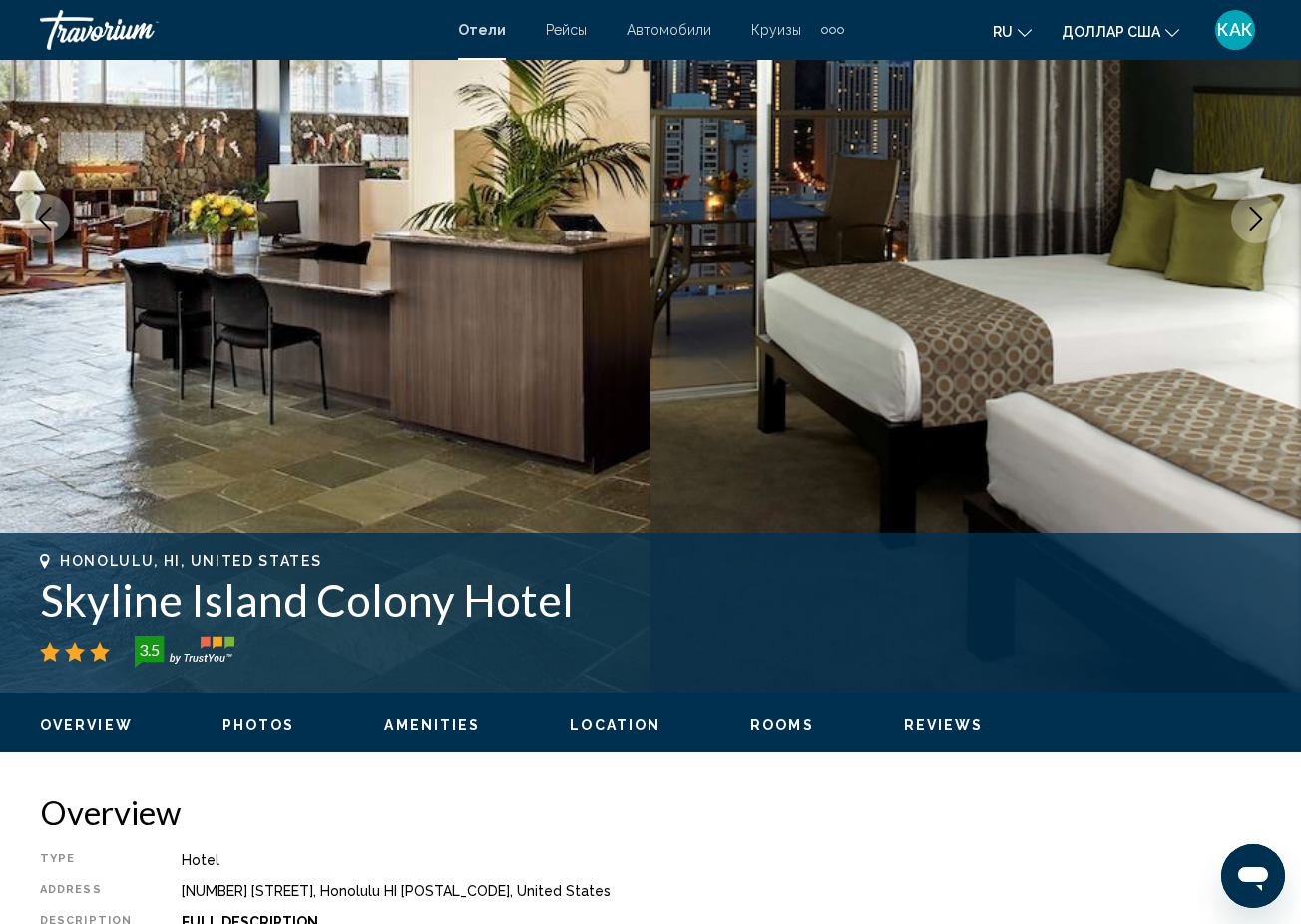 scroll, scrollTop: 72, scrollLeft: 0, axis: vertical 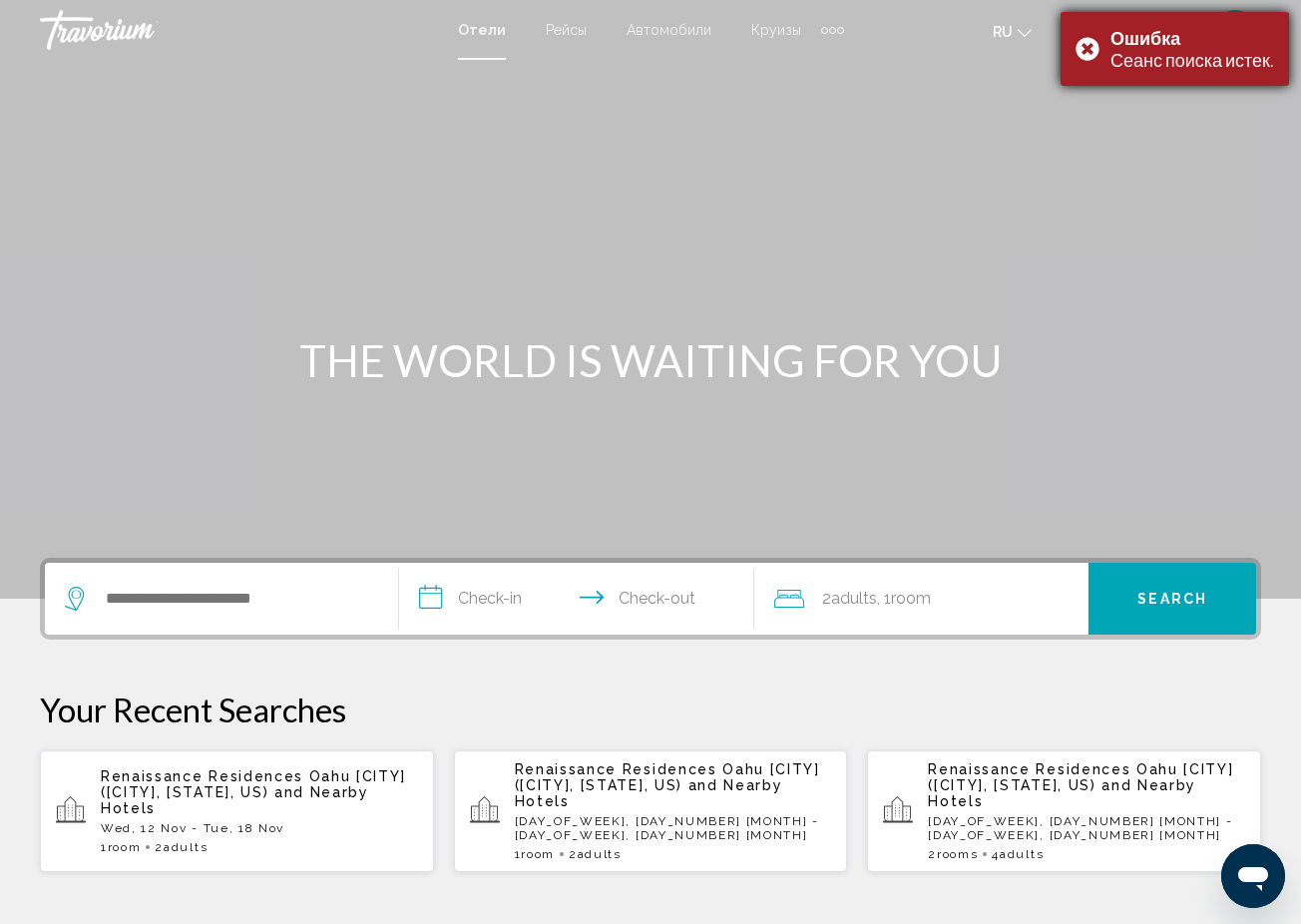 click on "Ошибка Сеанс поиска истек." at bounding box center [1174, 49] 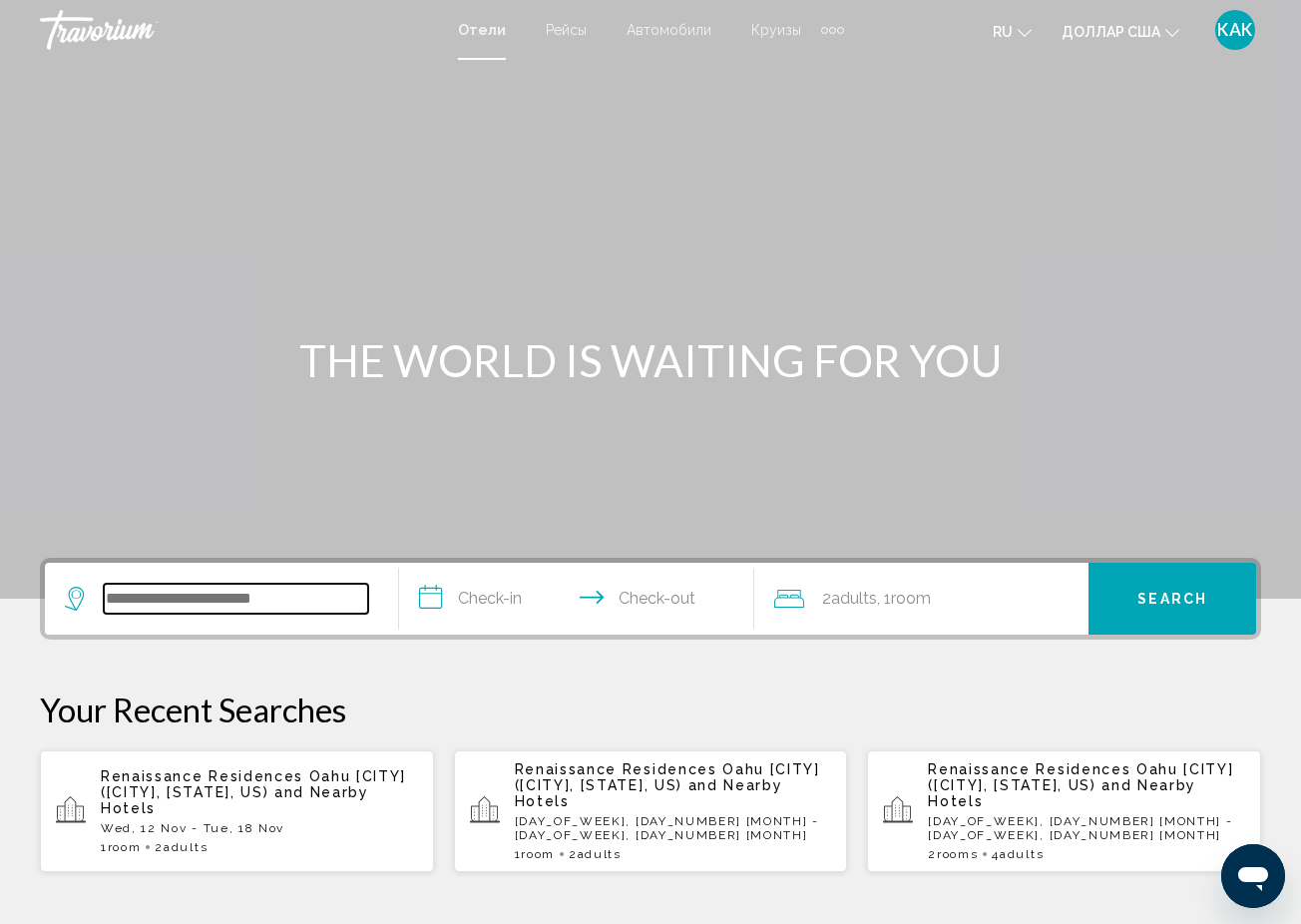 click at bounding box center [235, 599] 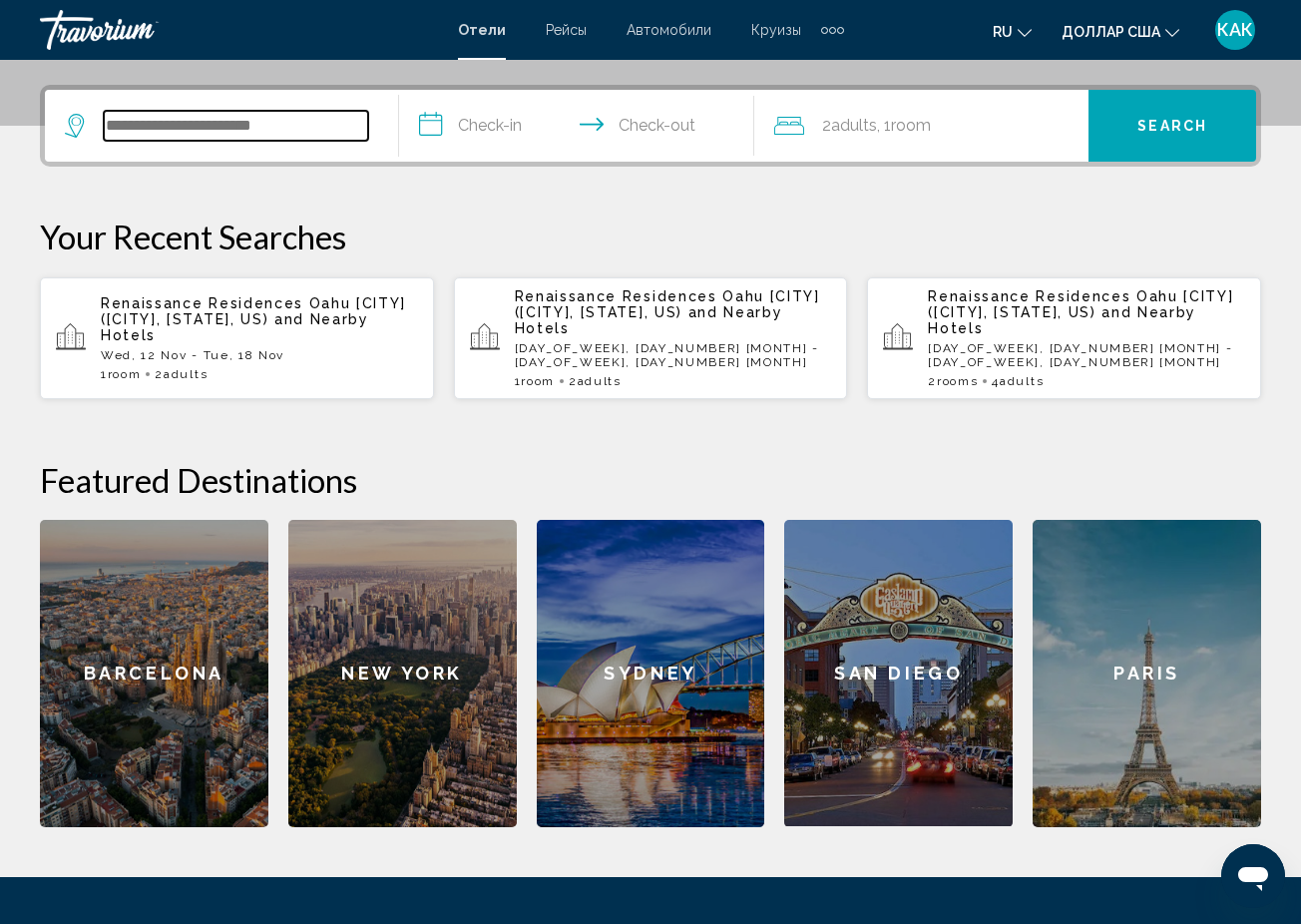 scroll, scrollTop: 493, scrollLeft: 0, axis: vertical 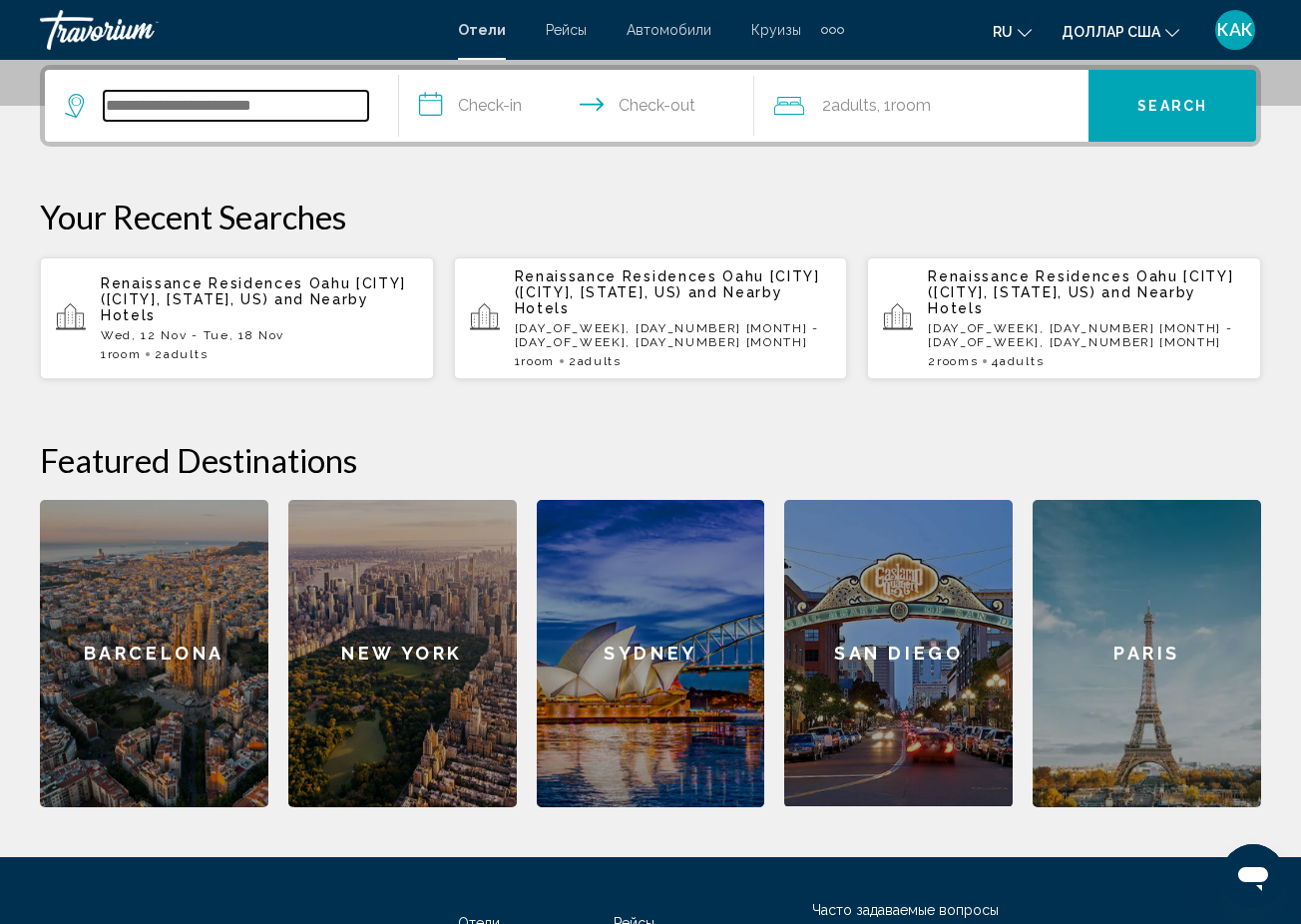 paste on "**********" 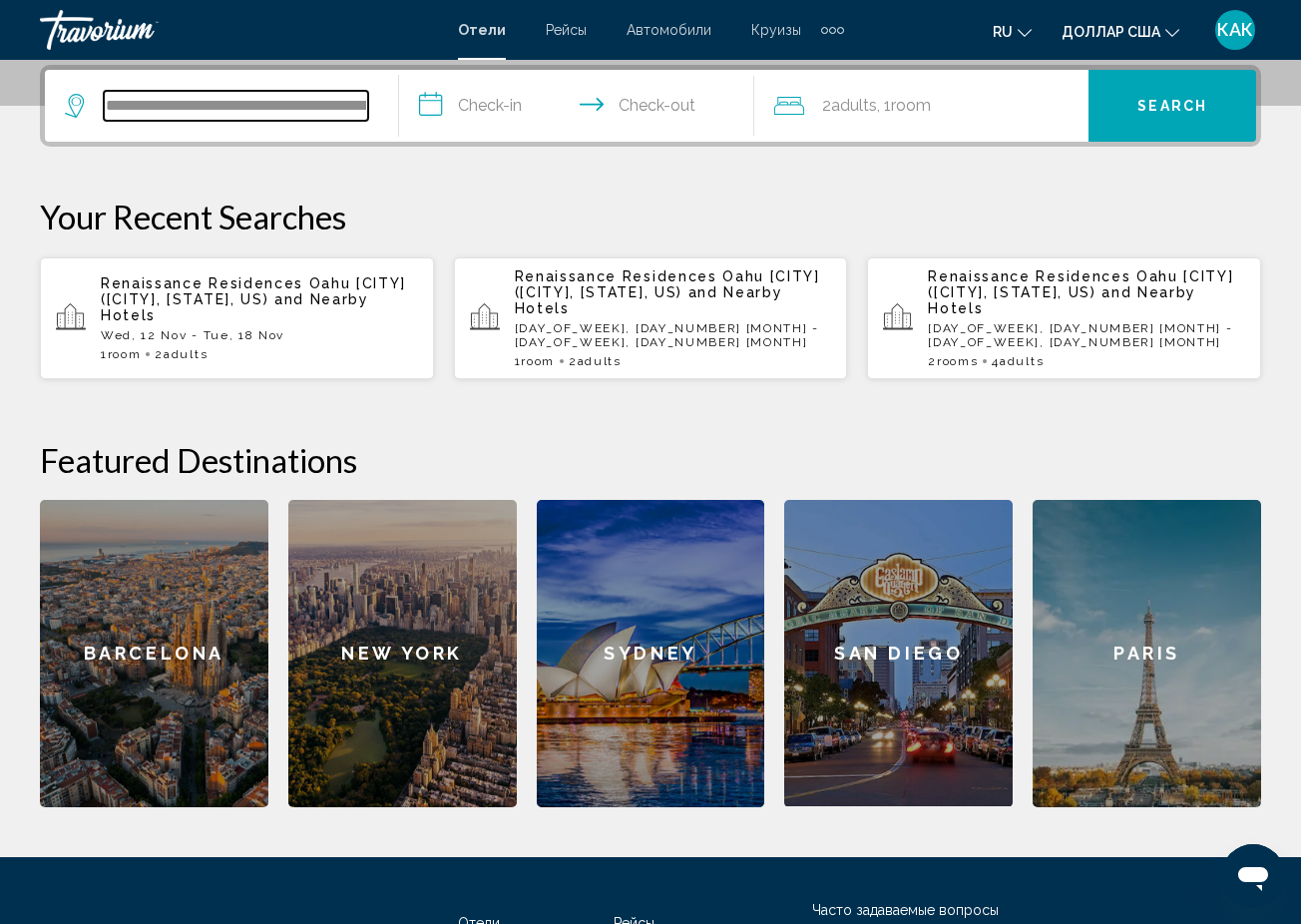 scroll, scrollTop: 0, scrollLeft: 221, axis: horizontal 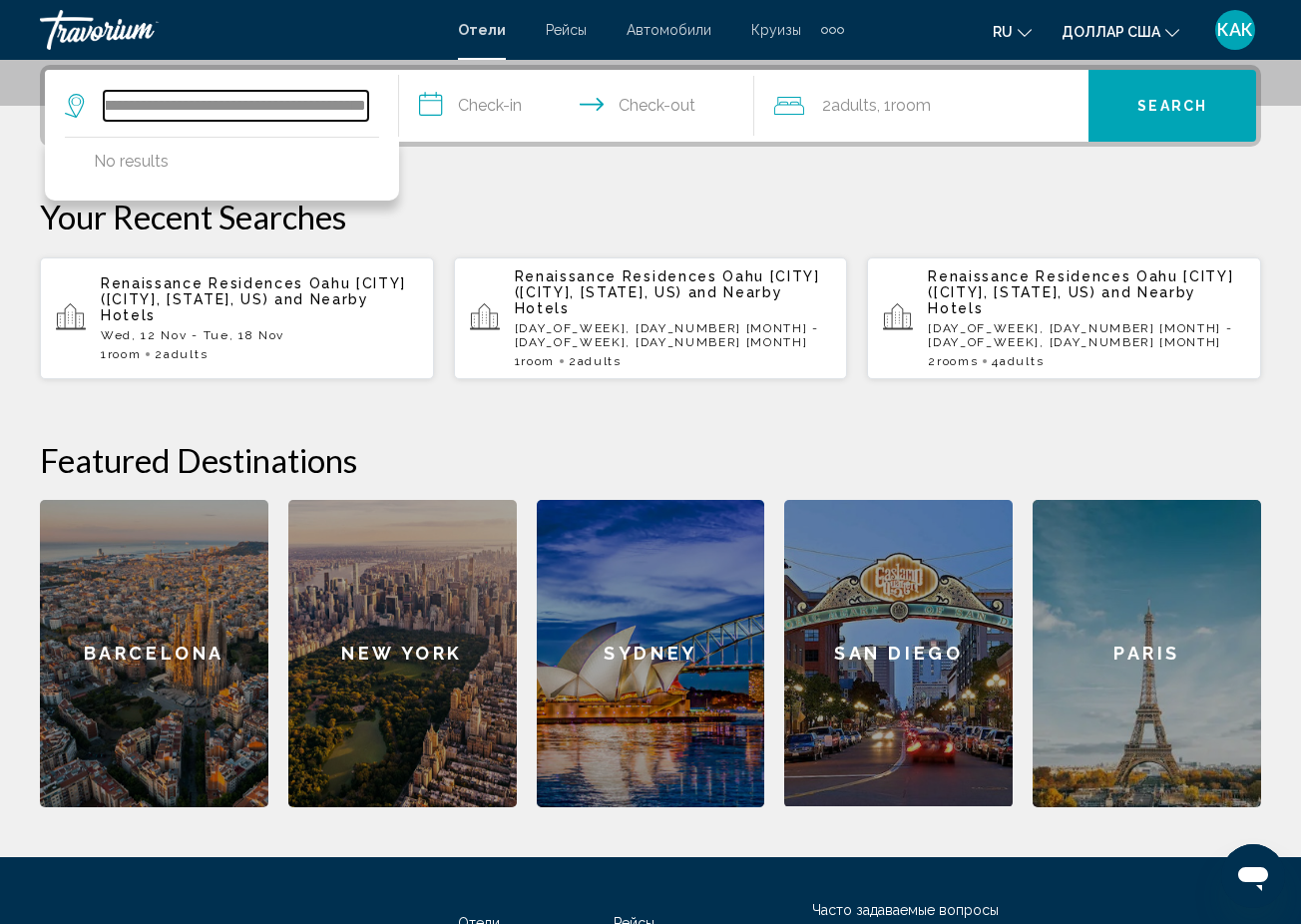 drag, startPoint x: 184, startPoint y: 103, endPoint x: 390, endPoint y: 103, distance: 206 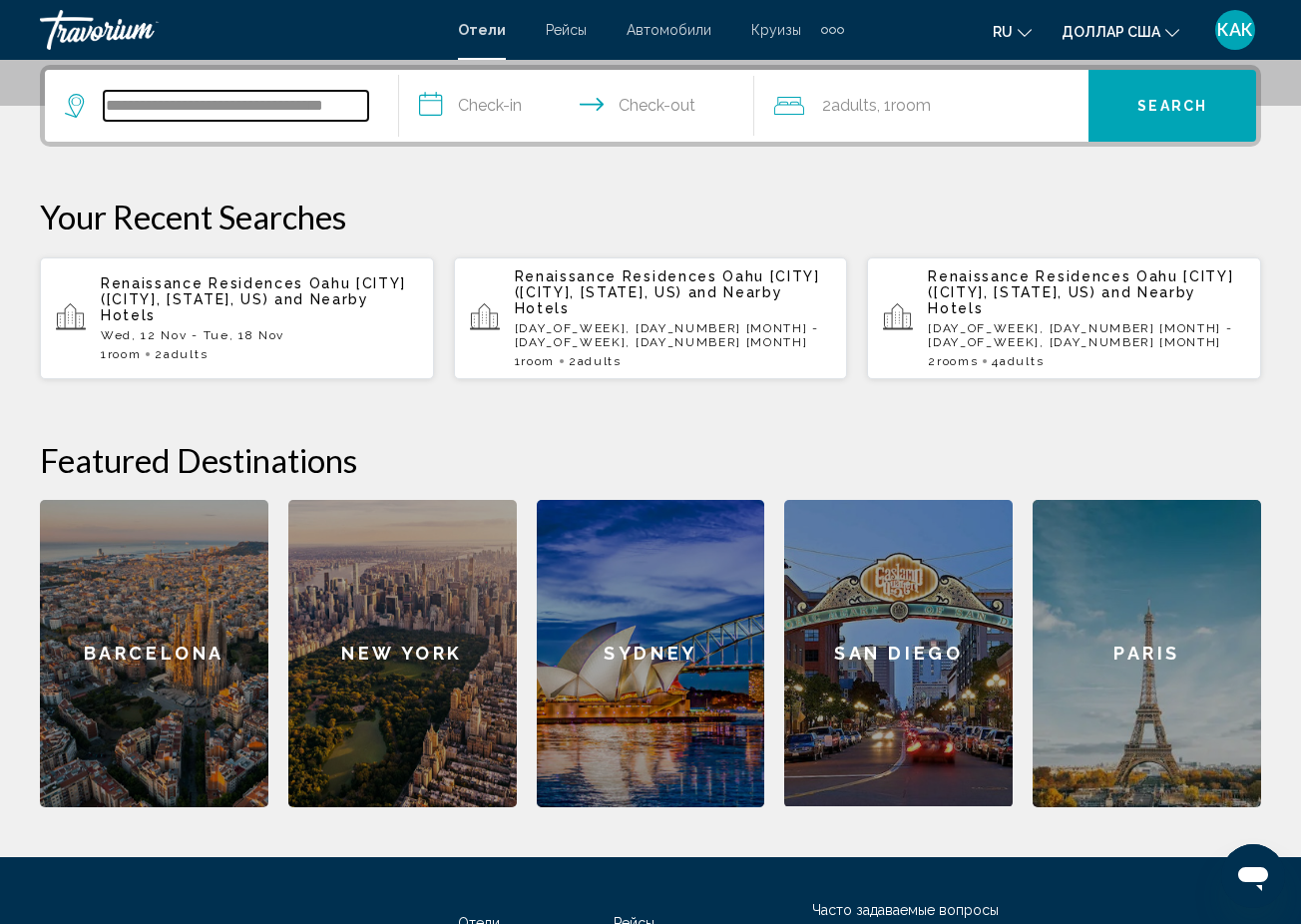 scroll, scrollTop: 0, scrollLeft: 36, axis: horizontal 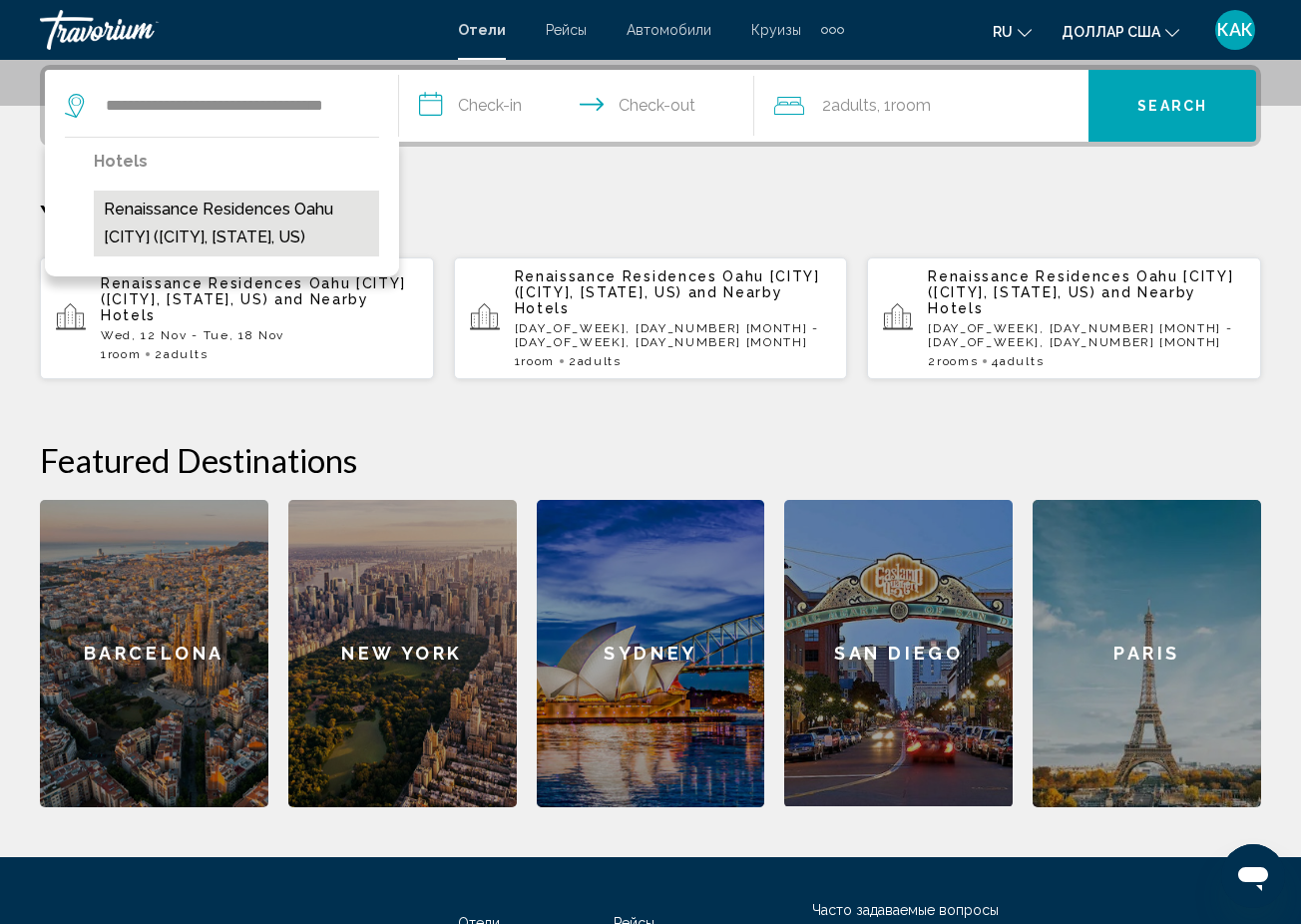 click on "[BRAND_NAME] [CITY] ([CITY], [STATE], [COUNTRY])" at bounding box center (236, 224) 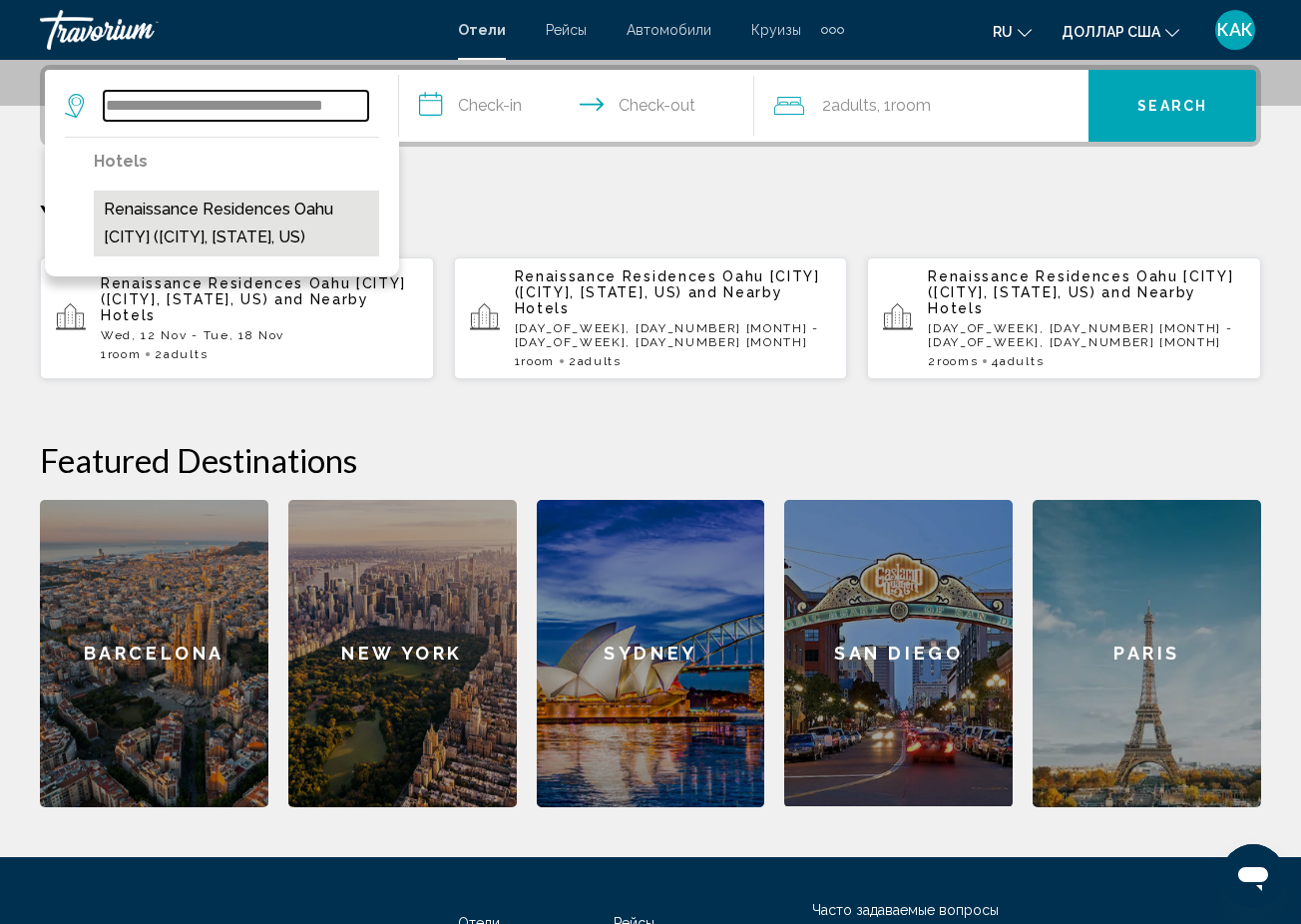 type on "**********" 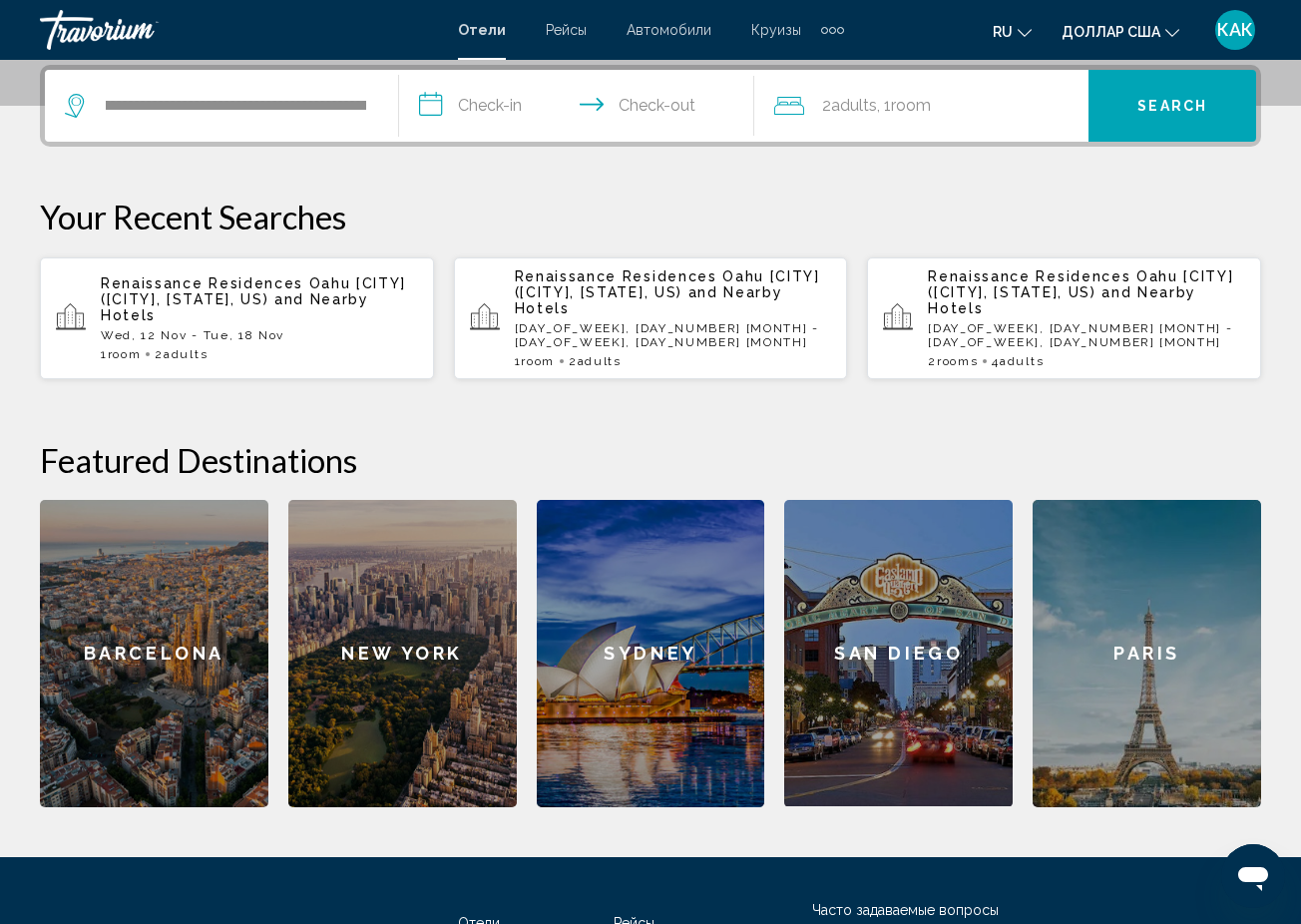 scroll, scrollTop: 0, scrollLeft: 0, axis: both 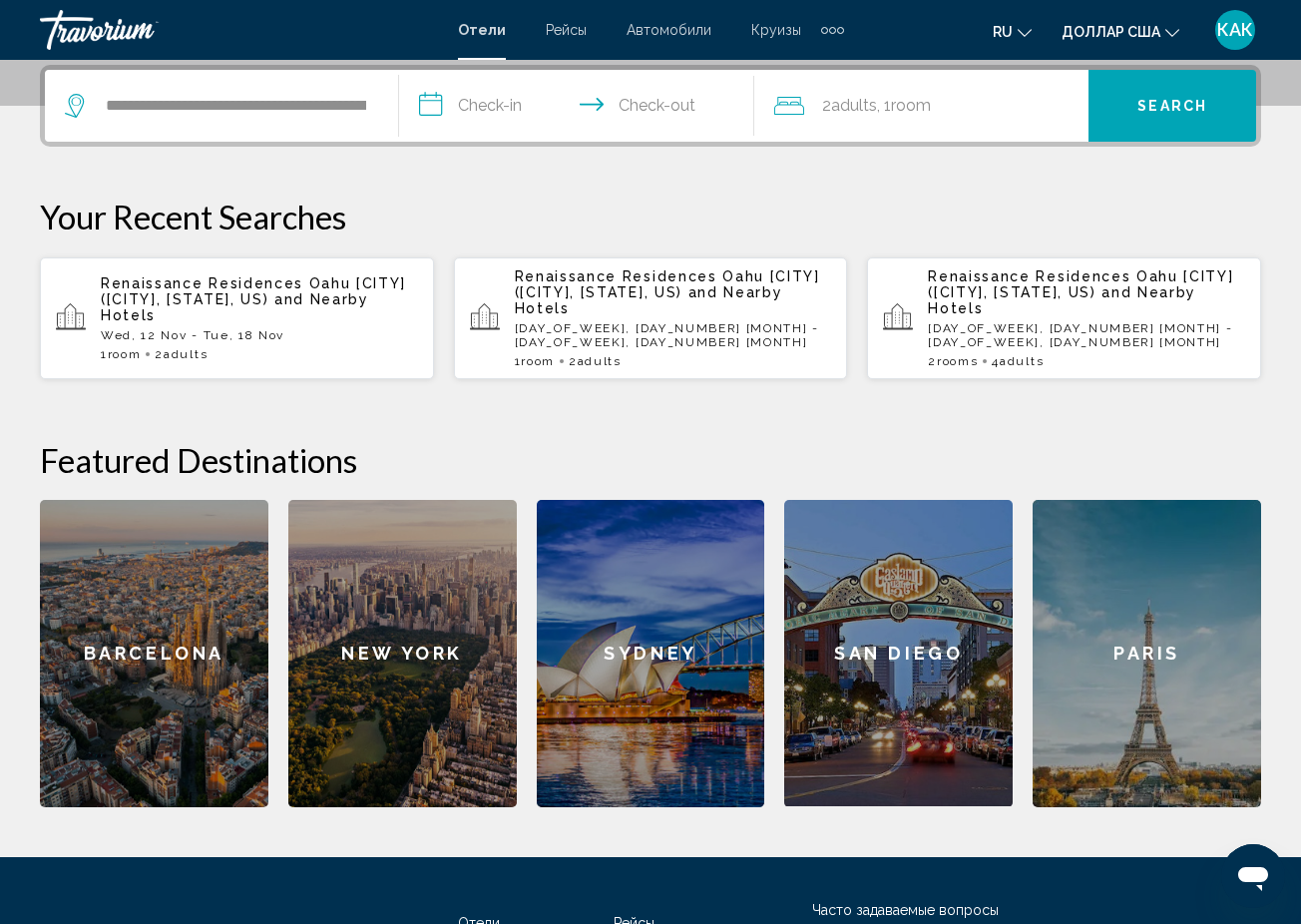 click on "**********" at bounding box center (580, 109) 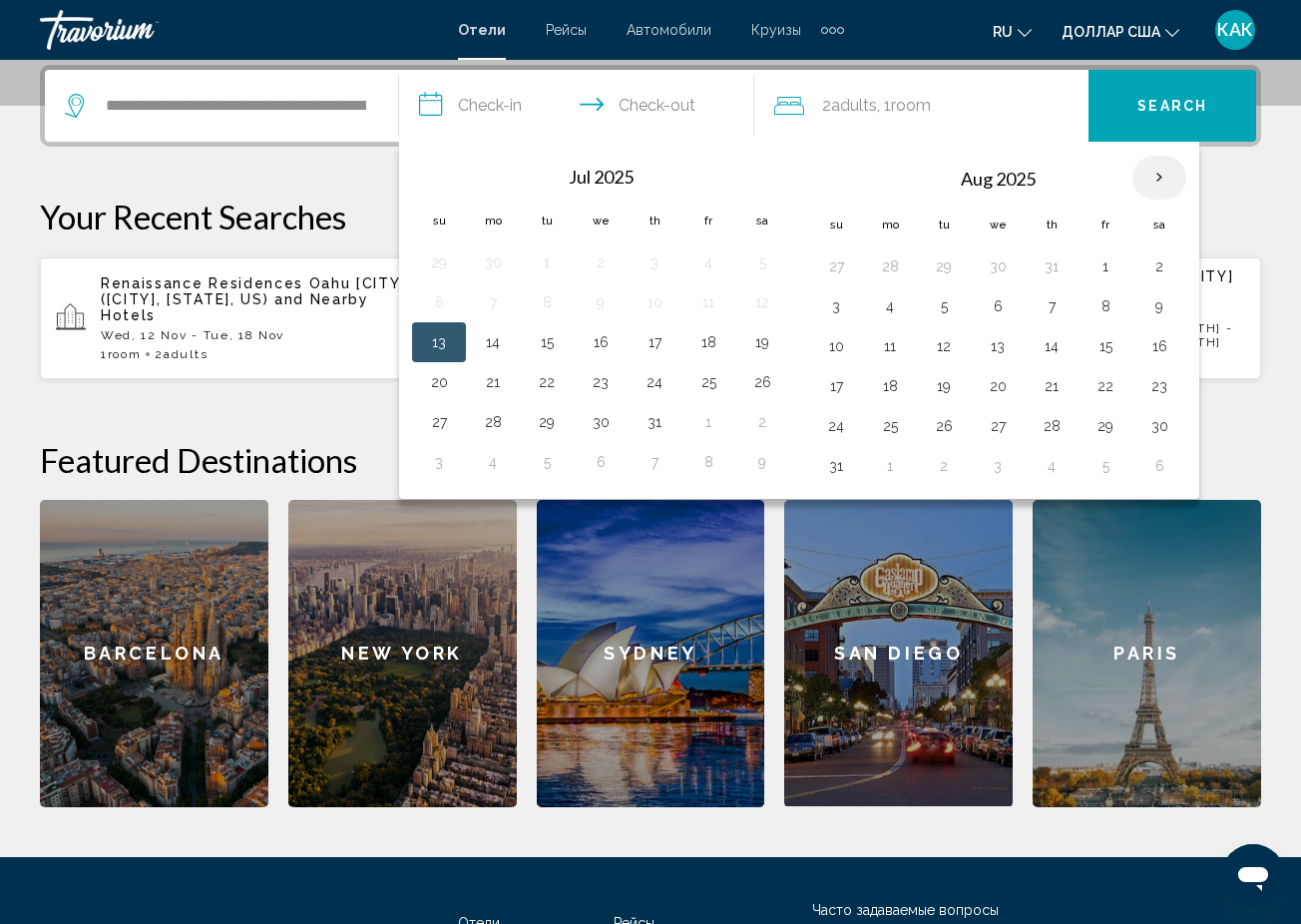 click at bounding box center [1159, 178] 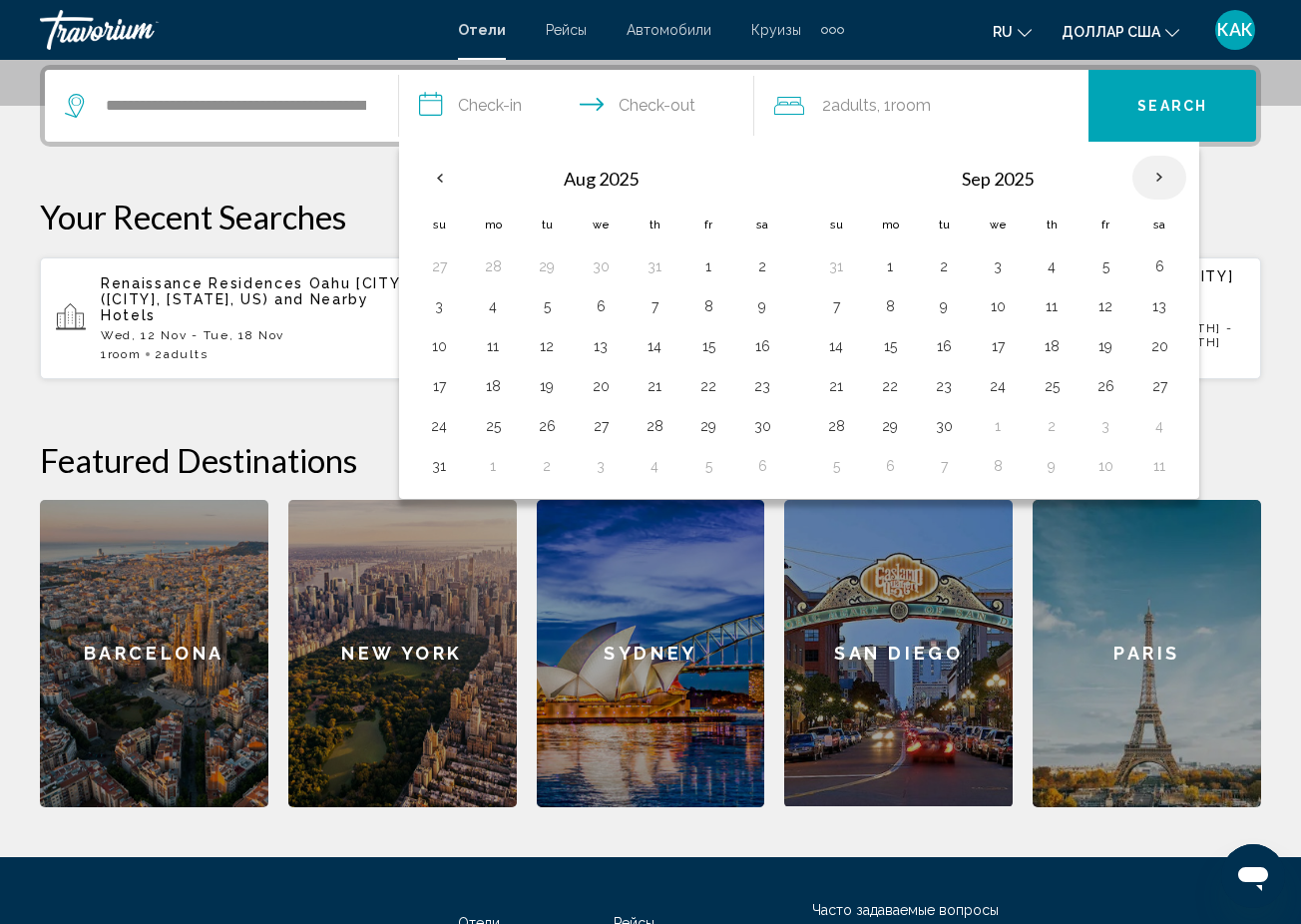 click at bounding box center [1159, 178] 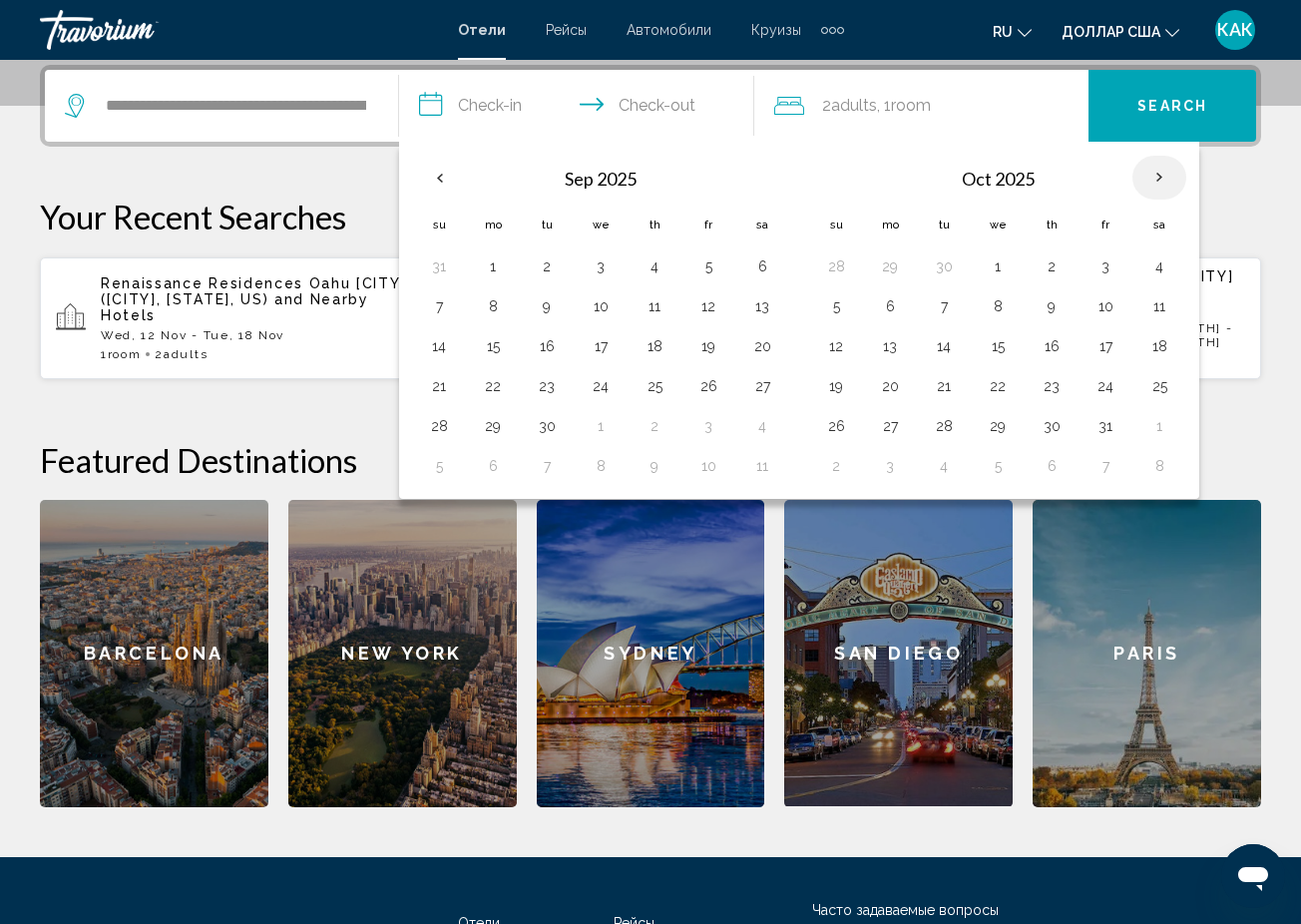 click at bounding box center [1159, 178] 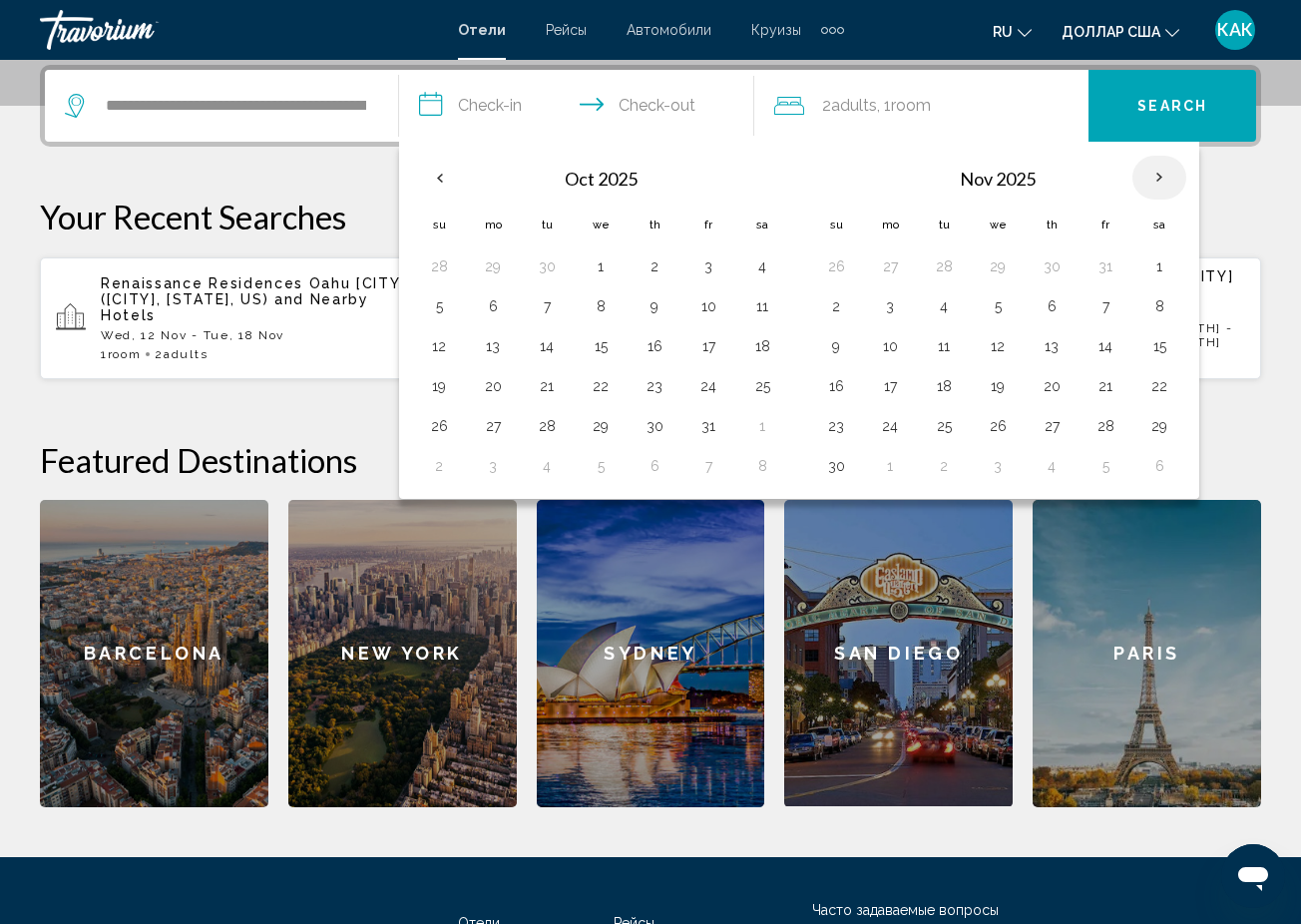 click at bounding box center [1159, 178] 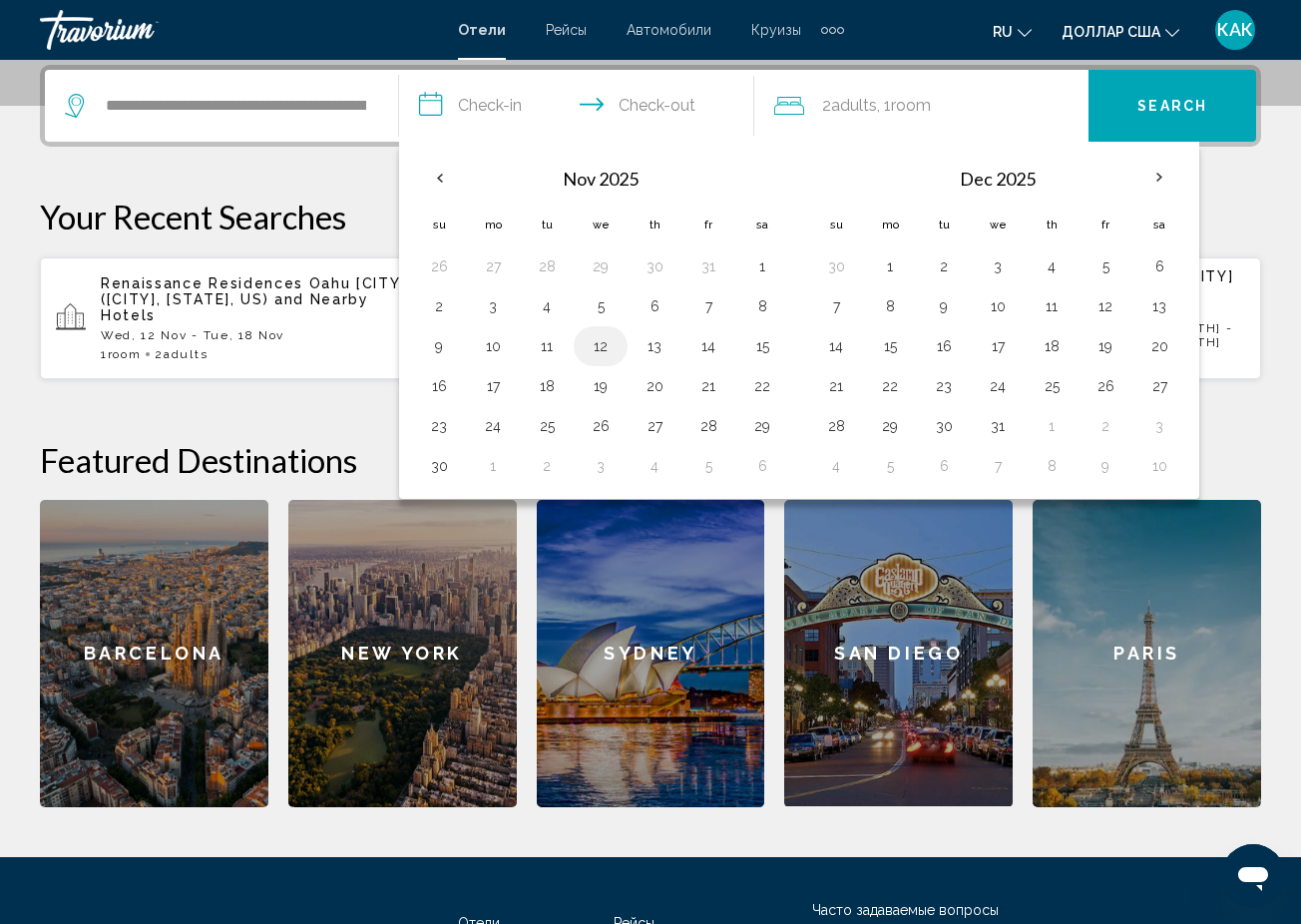 click on "12" at bounding box center (601, 346) 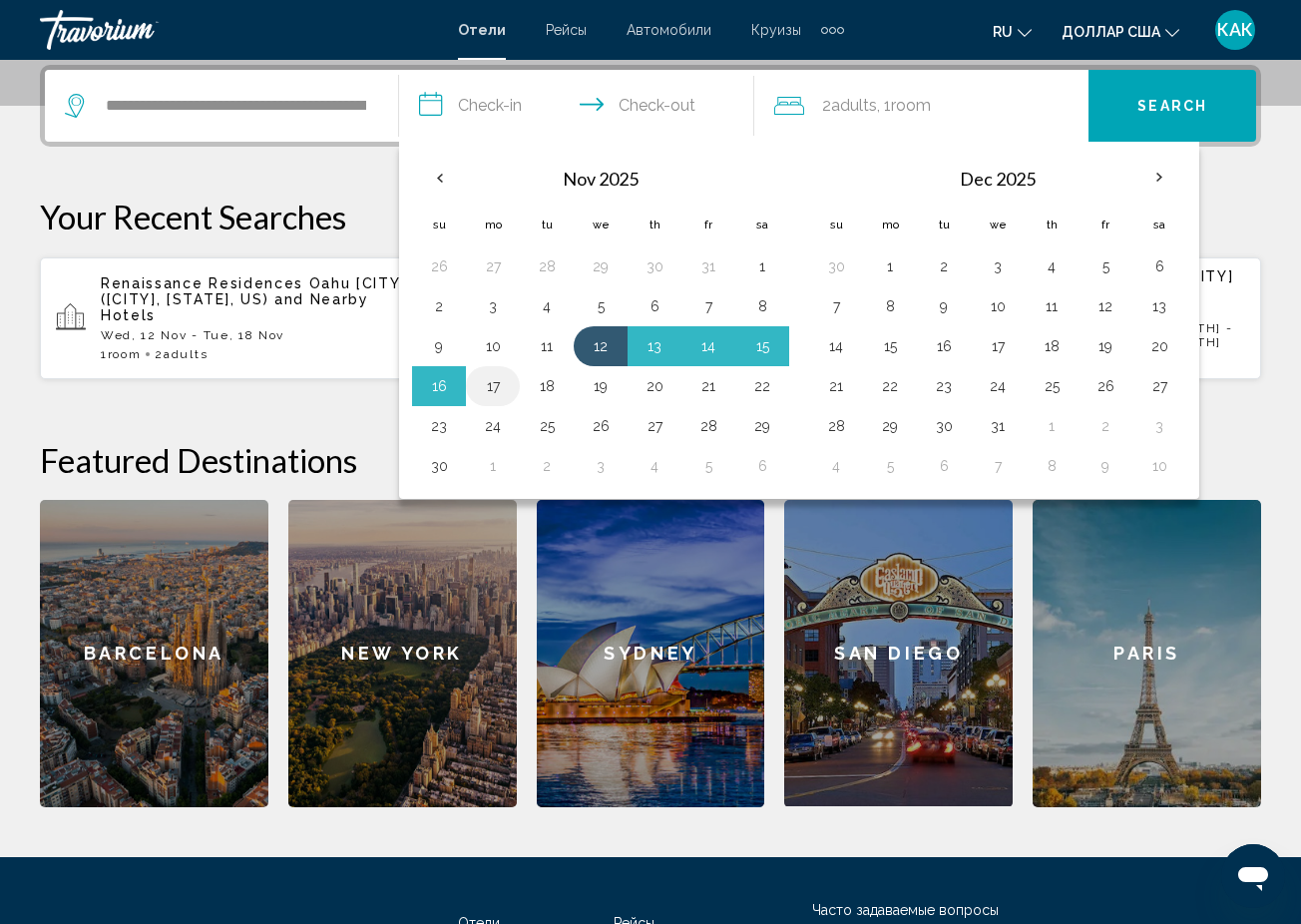 click on "17" at bounding box center (493, 386) 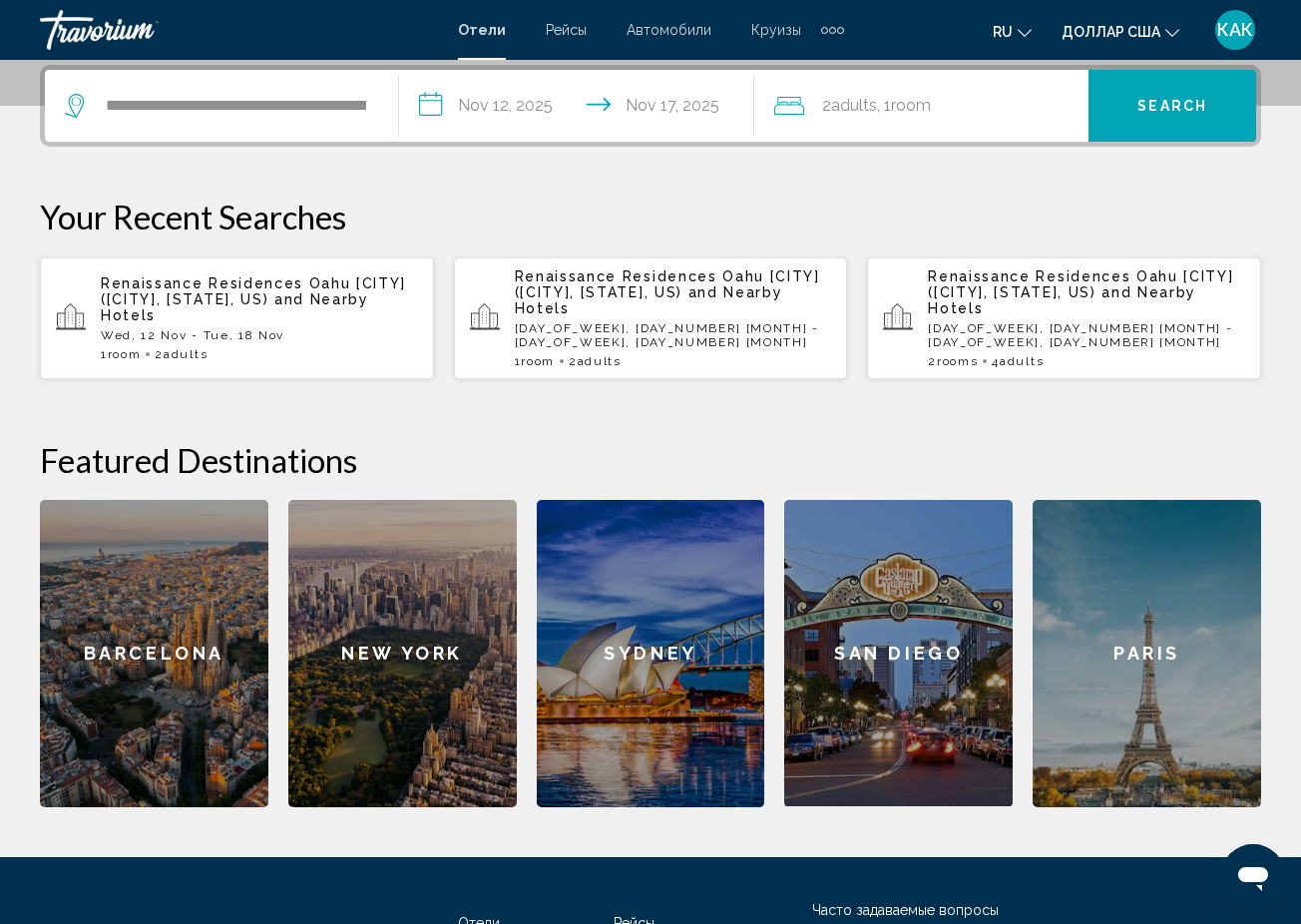 click on "**********" at bounding box center (580, 109) 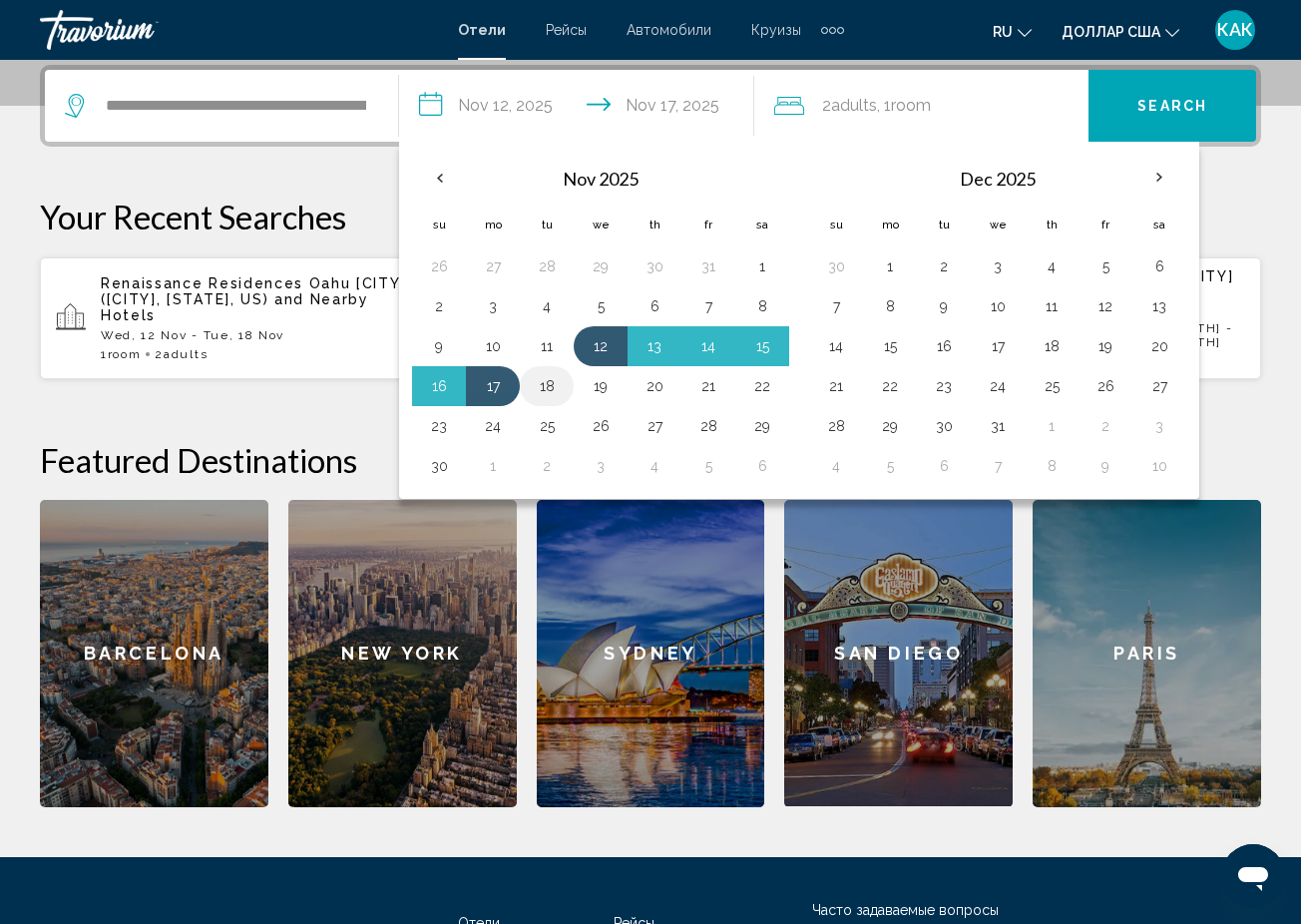 click on "18" at bounding box center [547, 386] 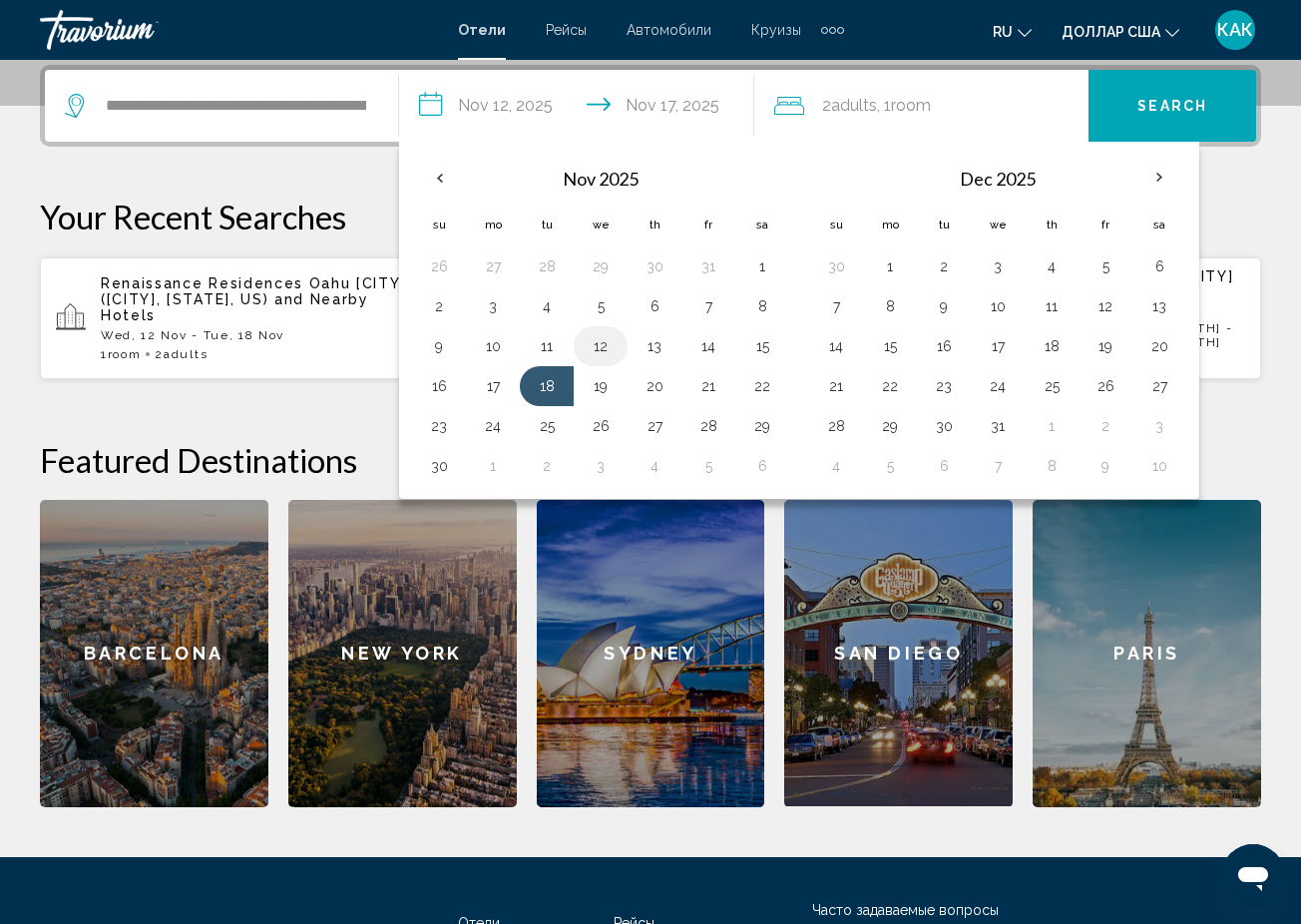 click on "12" at bounding box center (601, 346) 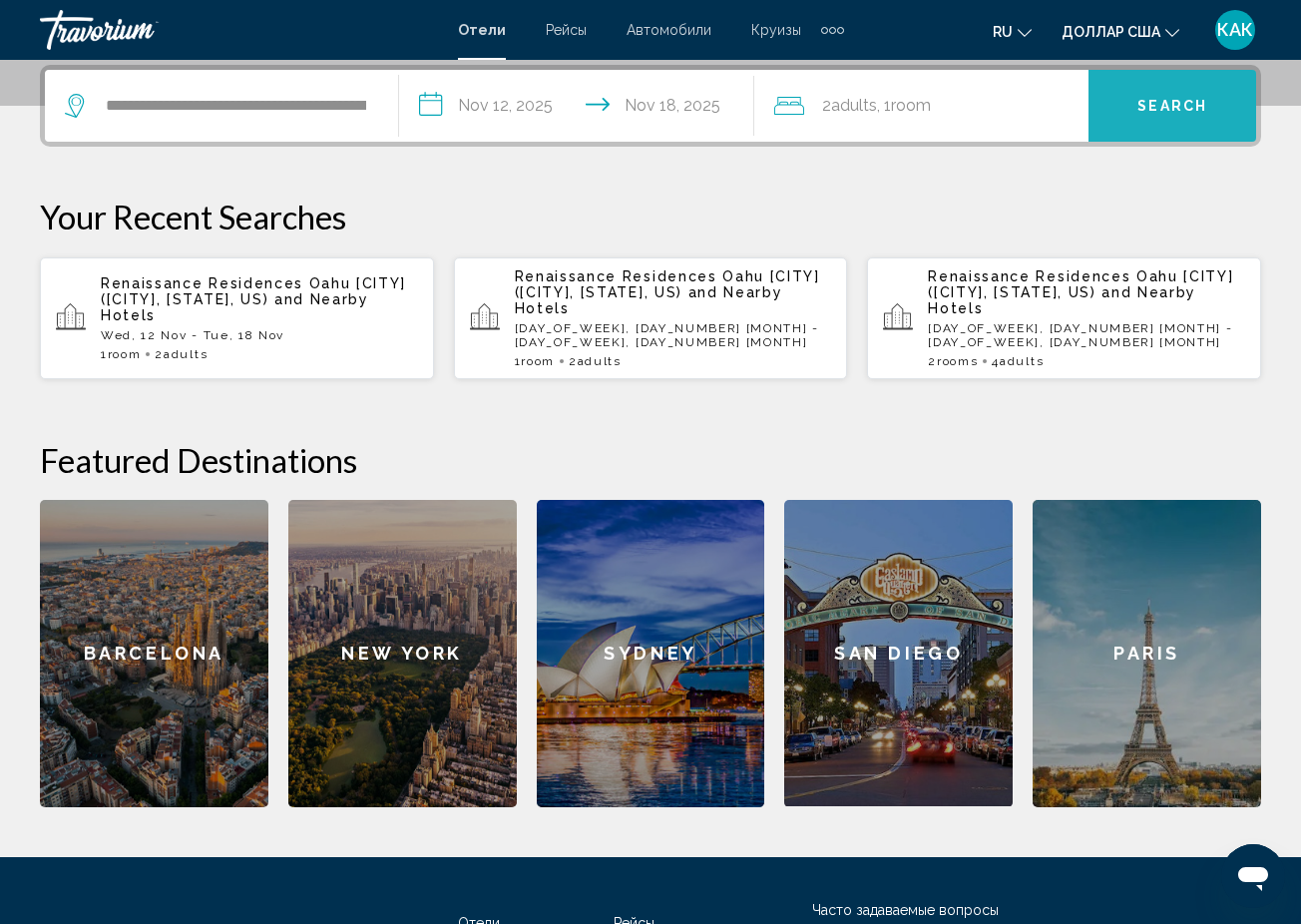 click on "Search" at bounding box center [1172, 107] 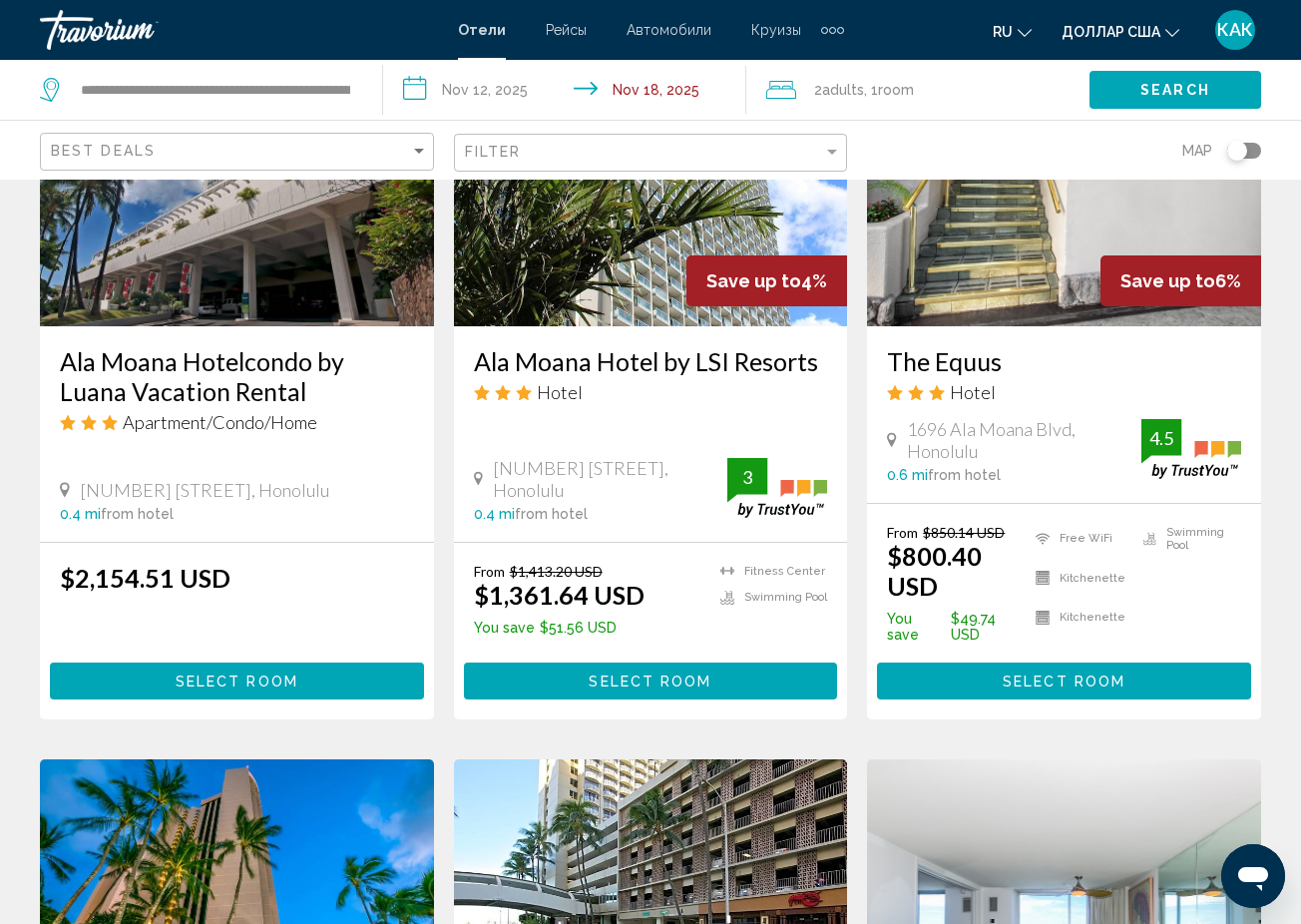 scroll, scrollTop: 1020, scrollLeft: 0, axis: vertical 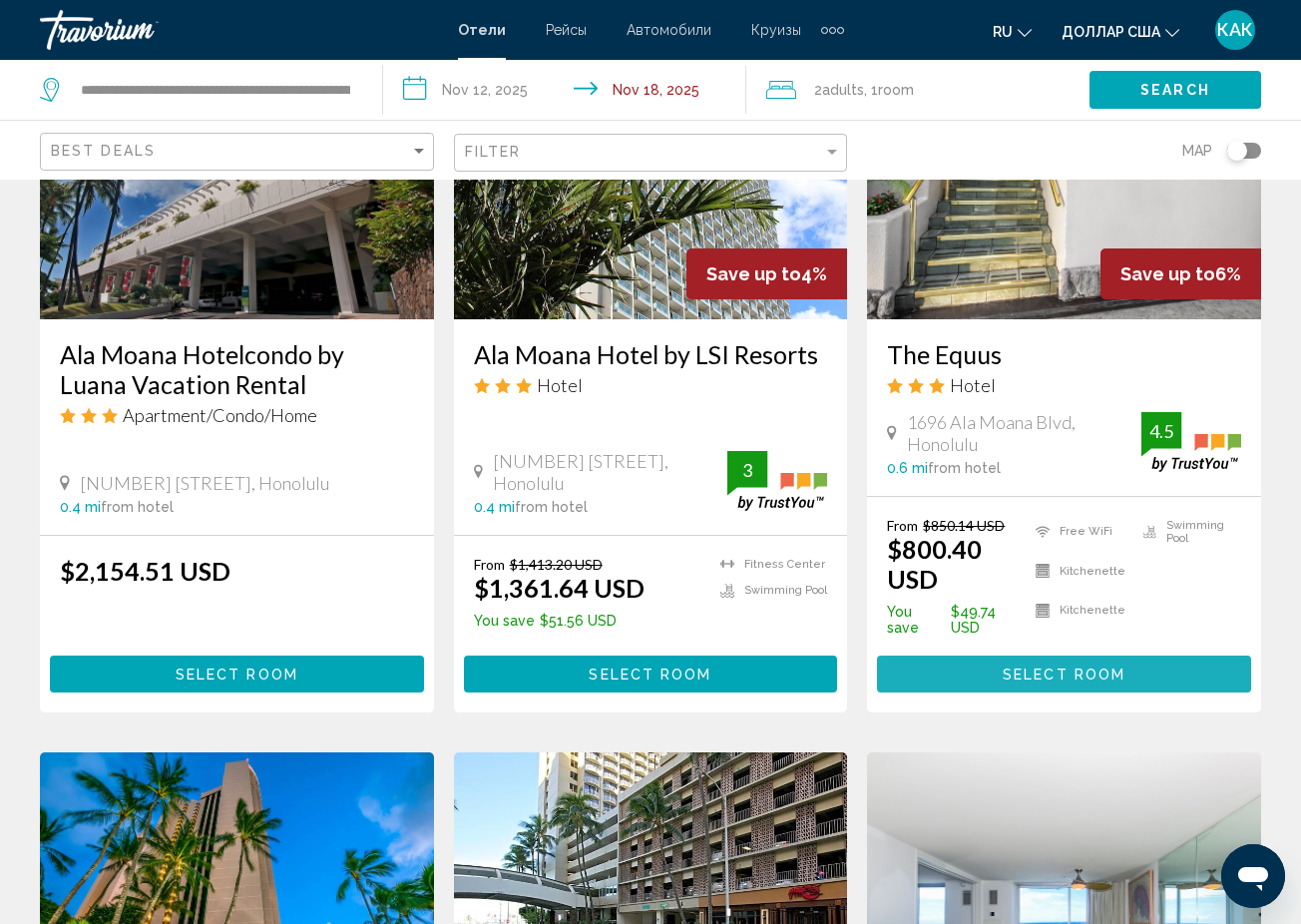 click on "Select Room" at bounding box center [1064, 675] 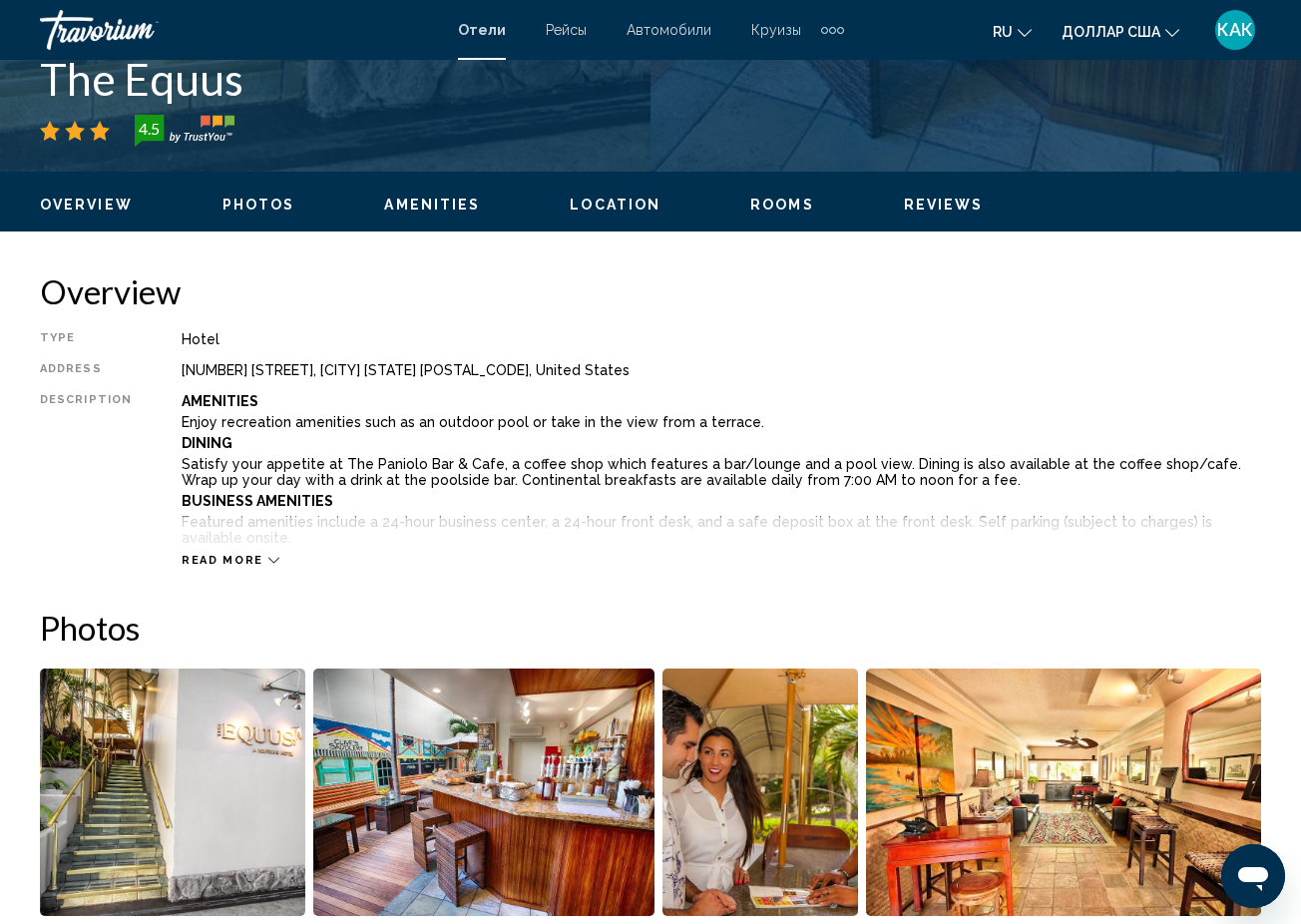 scroll, scrollTop: 874, scrollLeft: 0, axis: vertical 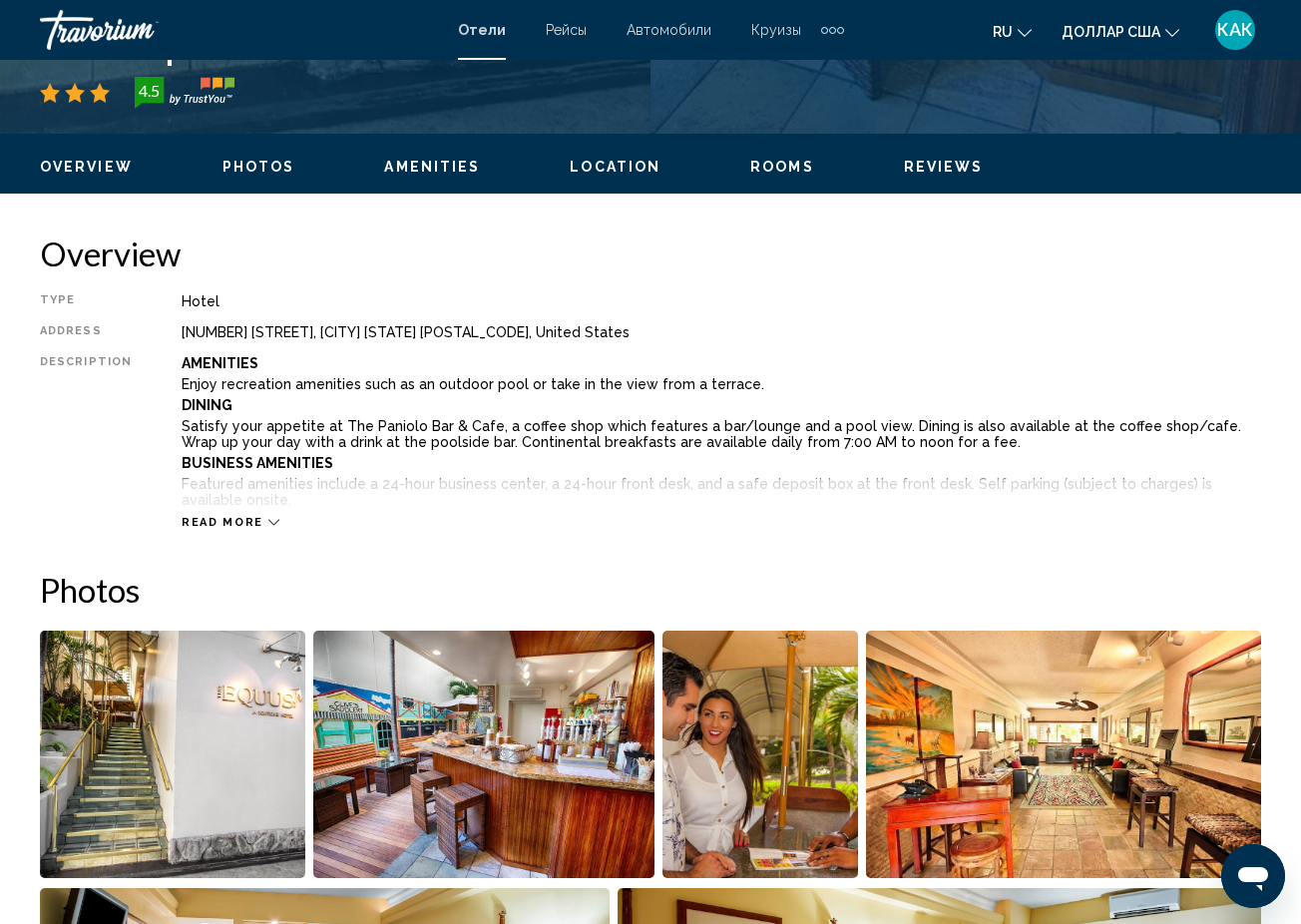 click 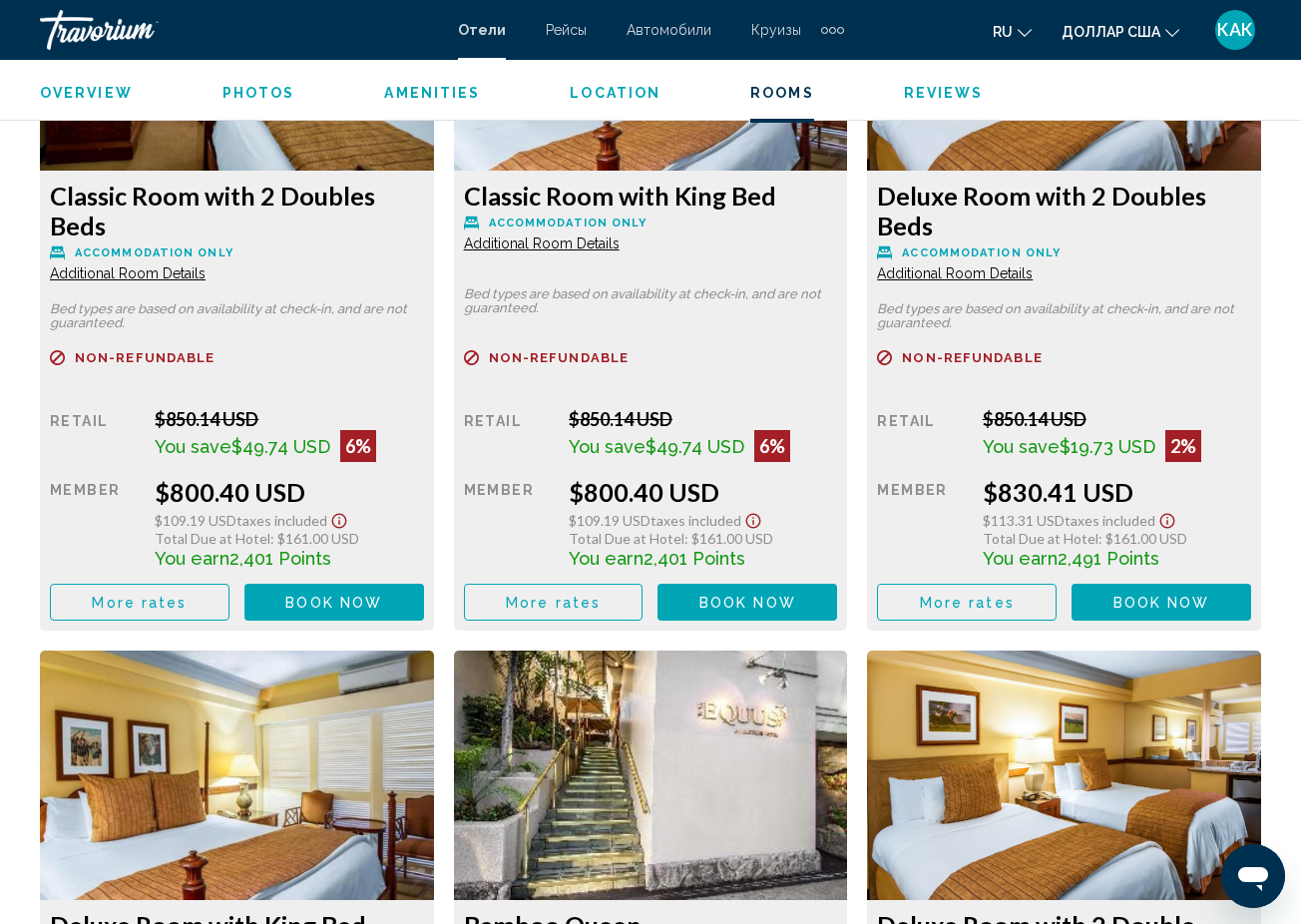 scroll, scrollTop: 4511, scrollLeft: 0, axis: vertical 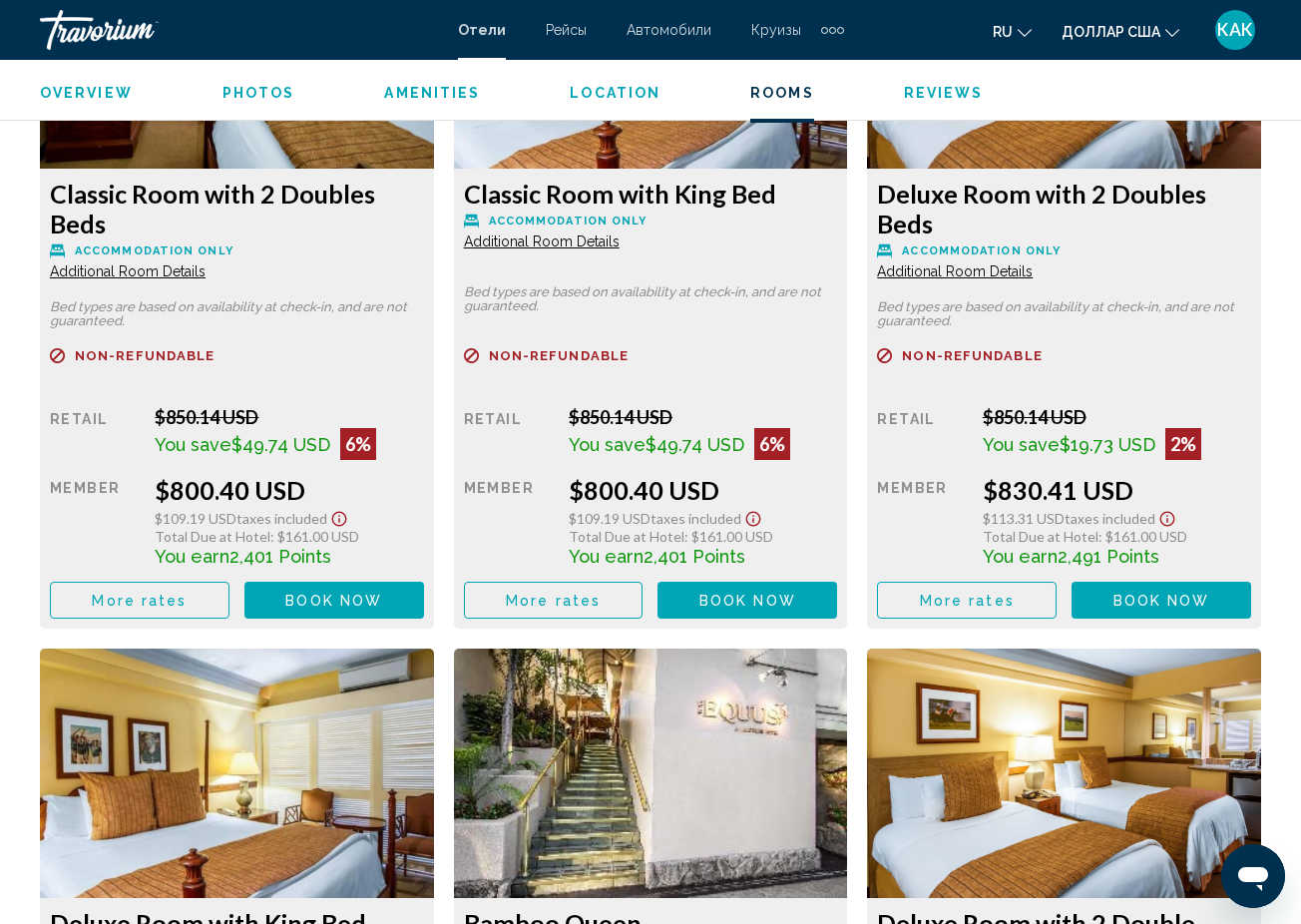 click on "Additional Room Details" at bounding box center (128, 271) 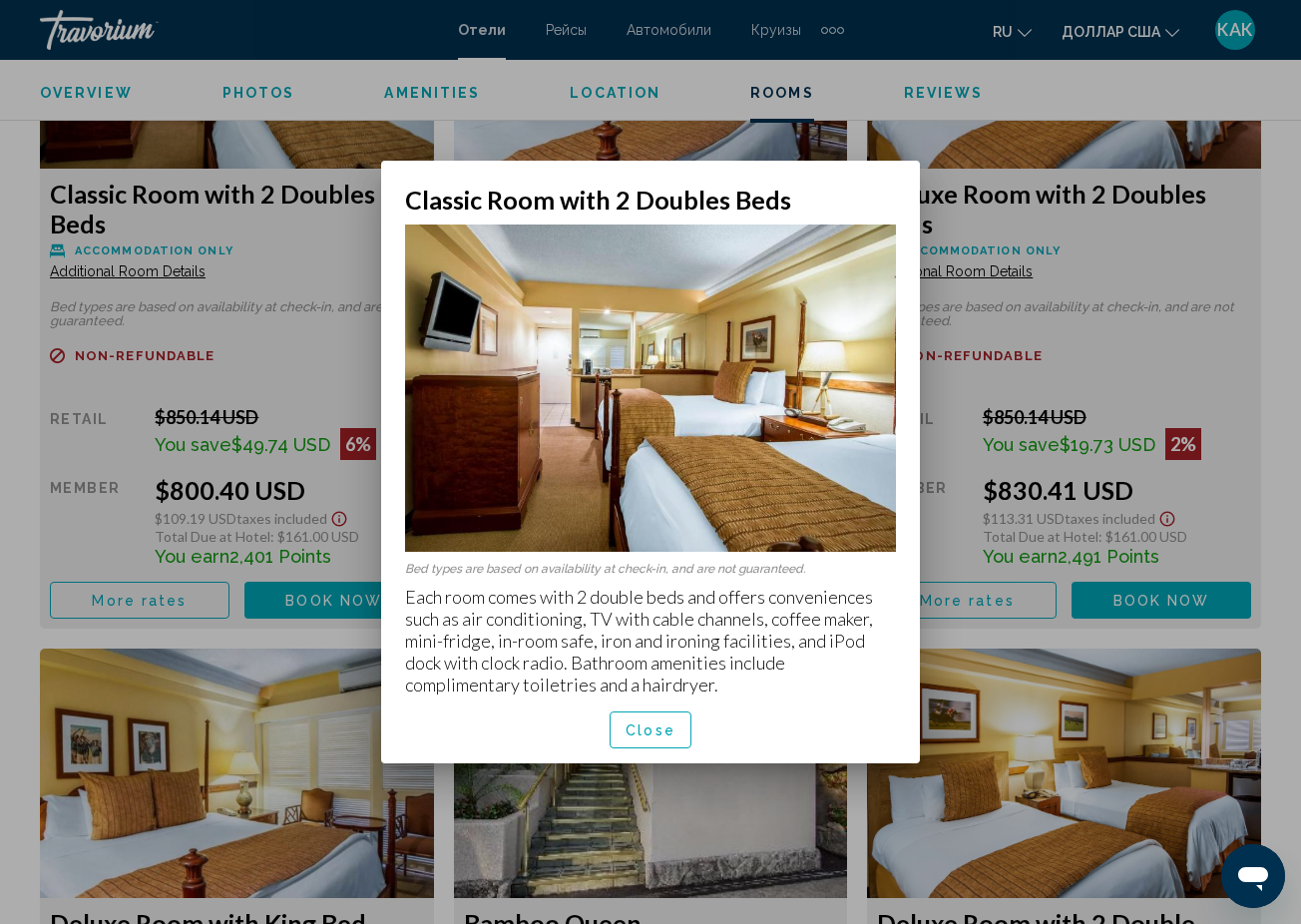 scroll, scrollTop: 0, scrollLeft: 0, axis: both 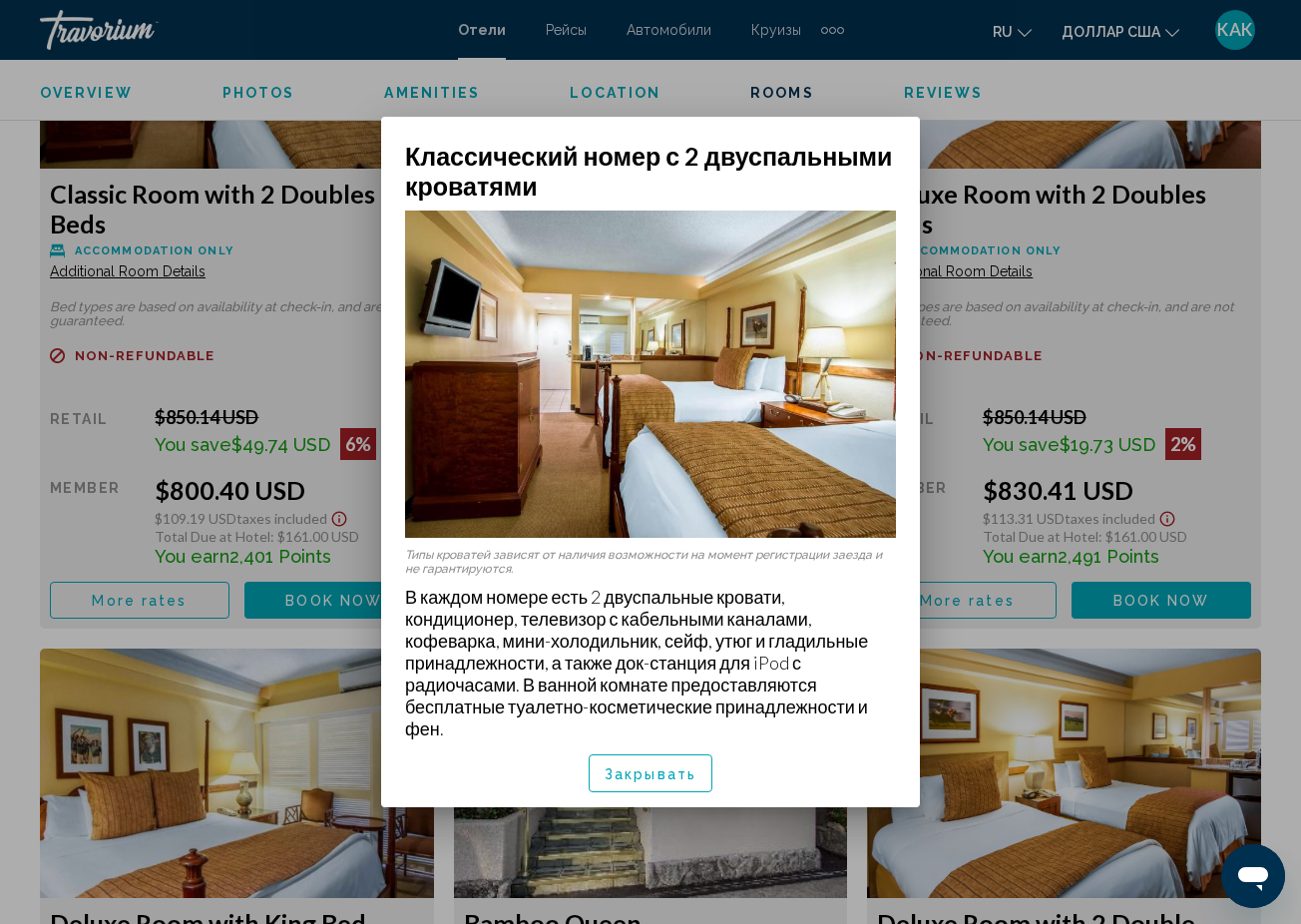 click at bounding box center (650, 462) 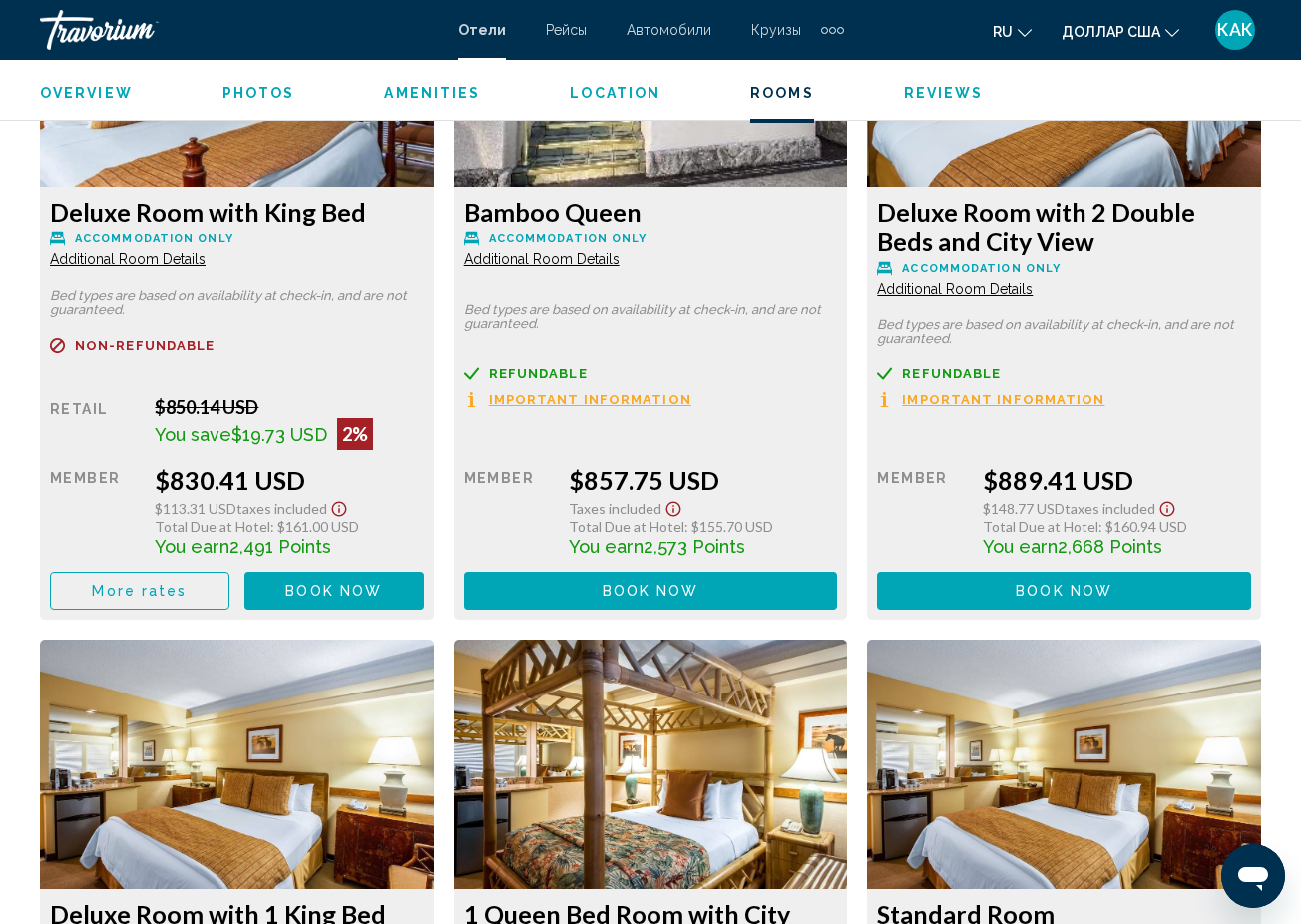scroll, scrollTop: 5201, scrollLeft: 0, axis: vertical 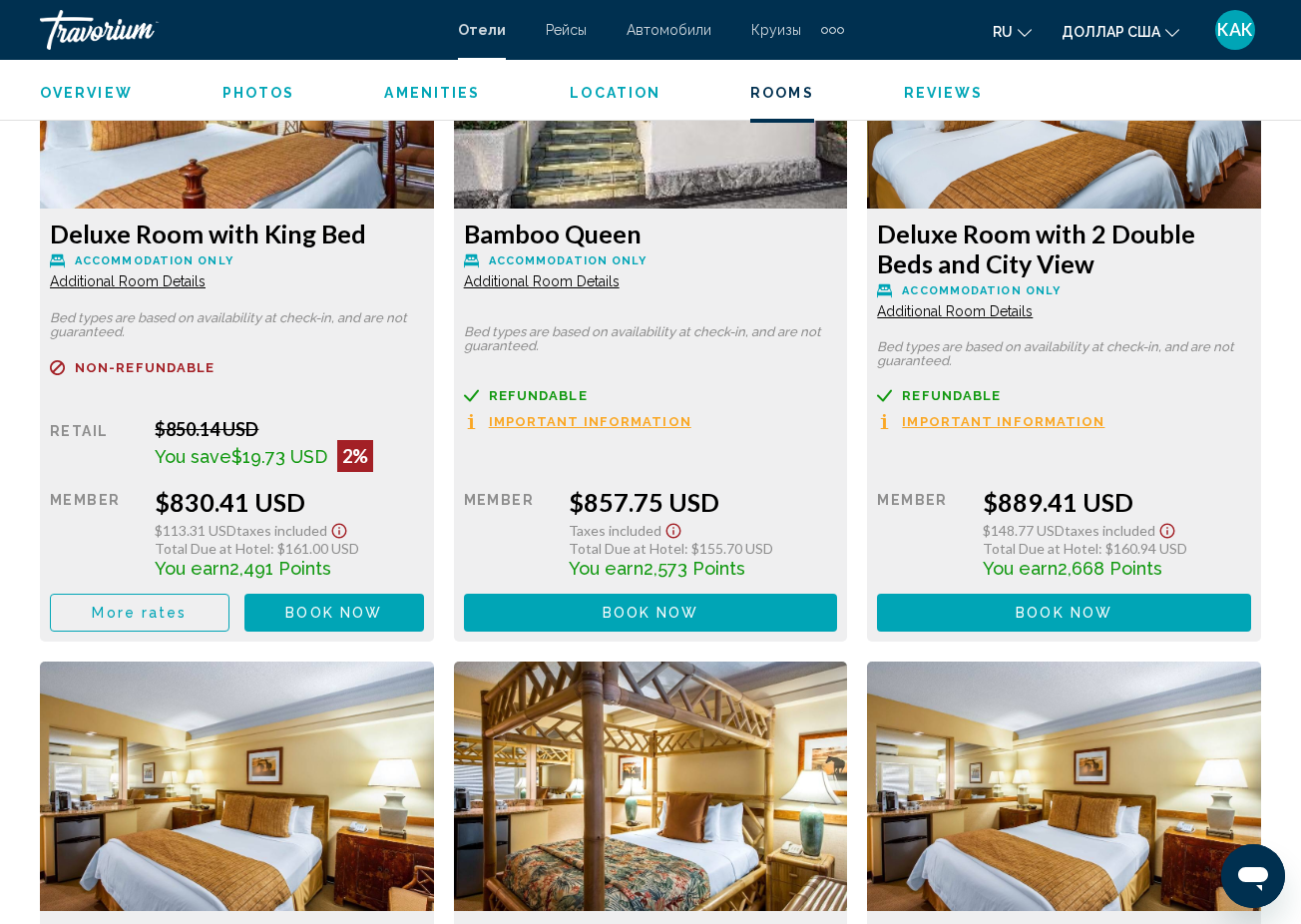 click on "Additional Room Details" at bounding box center (128, -418) 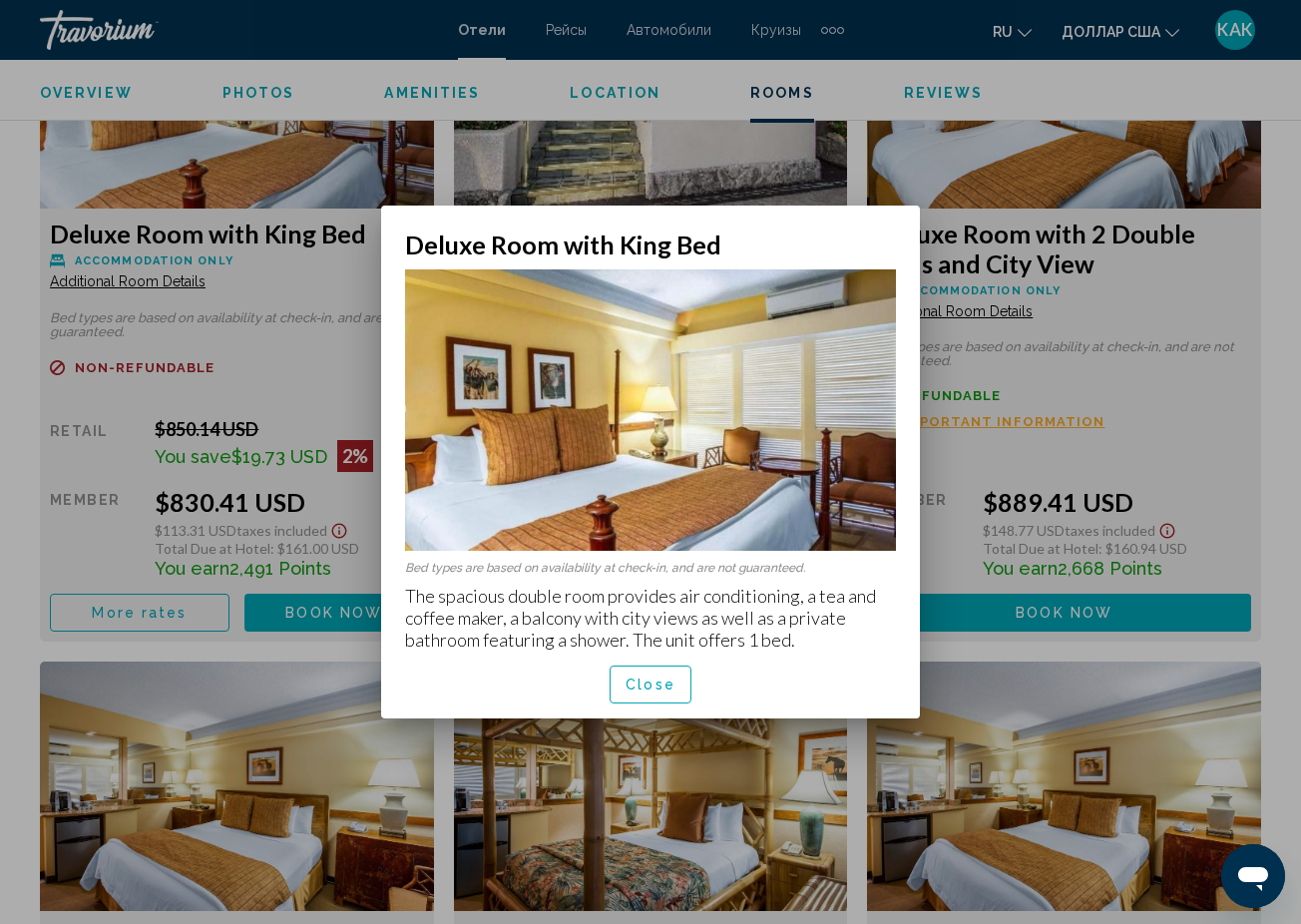 scroll, scrollTop: 0, scrollLeft: 0, axis: both 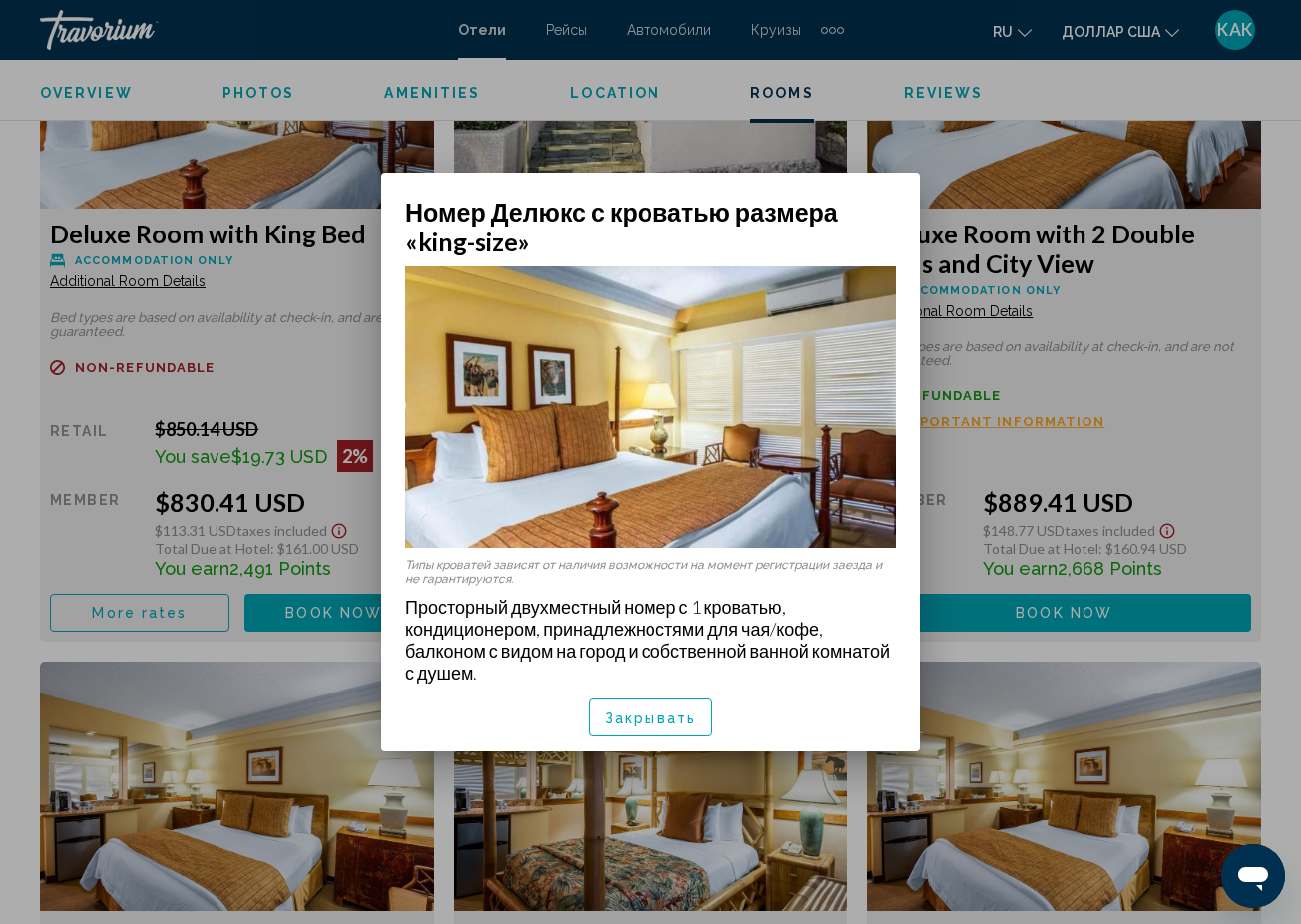 click at bounding box center [650, 462] 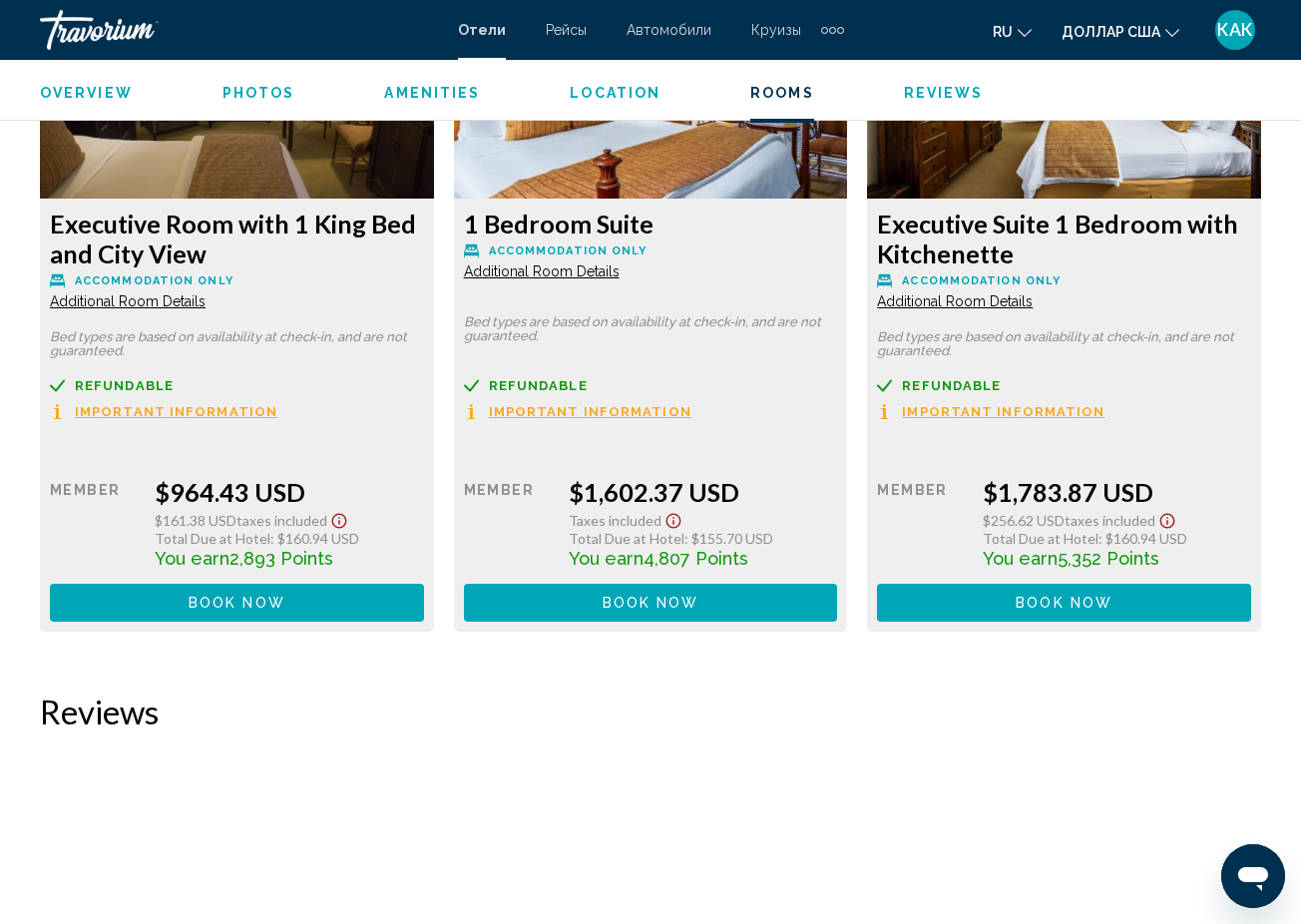 scroll, scrollTop: 7289, scrollLeft: 0, axis: vertical 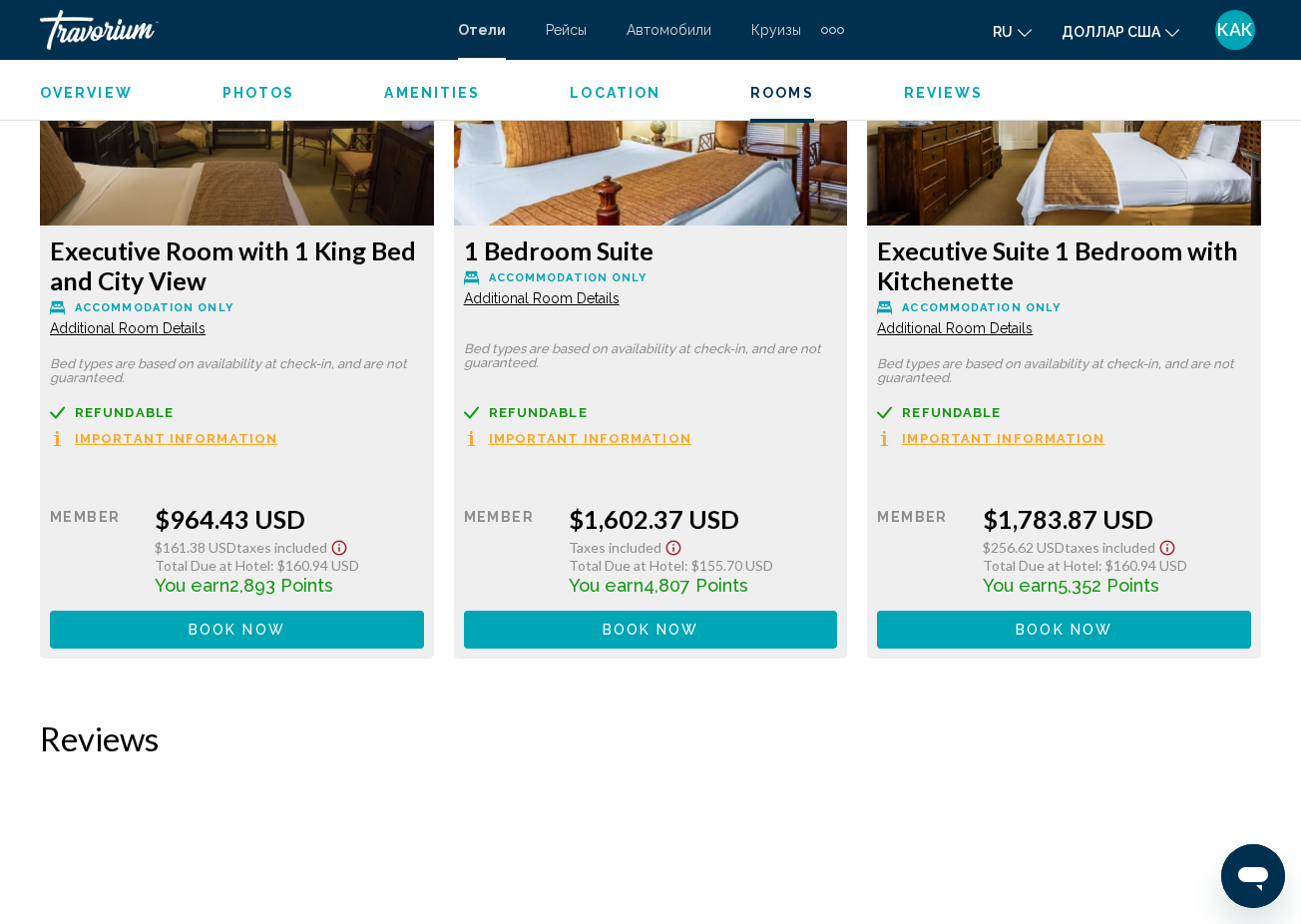 click on "Additional Room Details" at bounding box center (128, -2507) 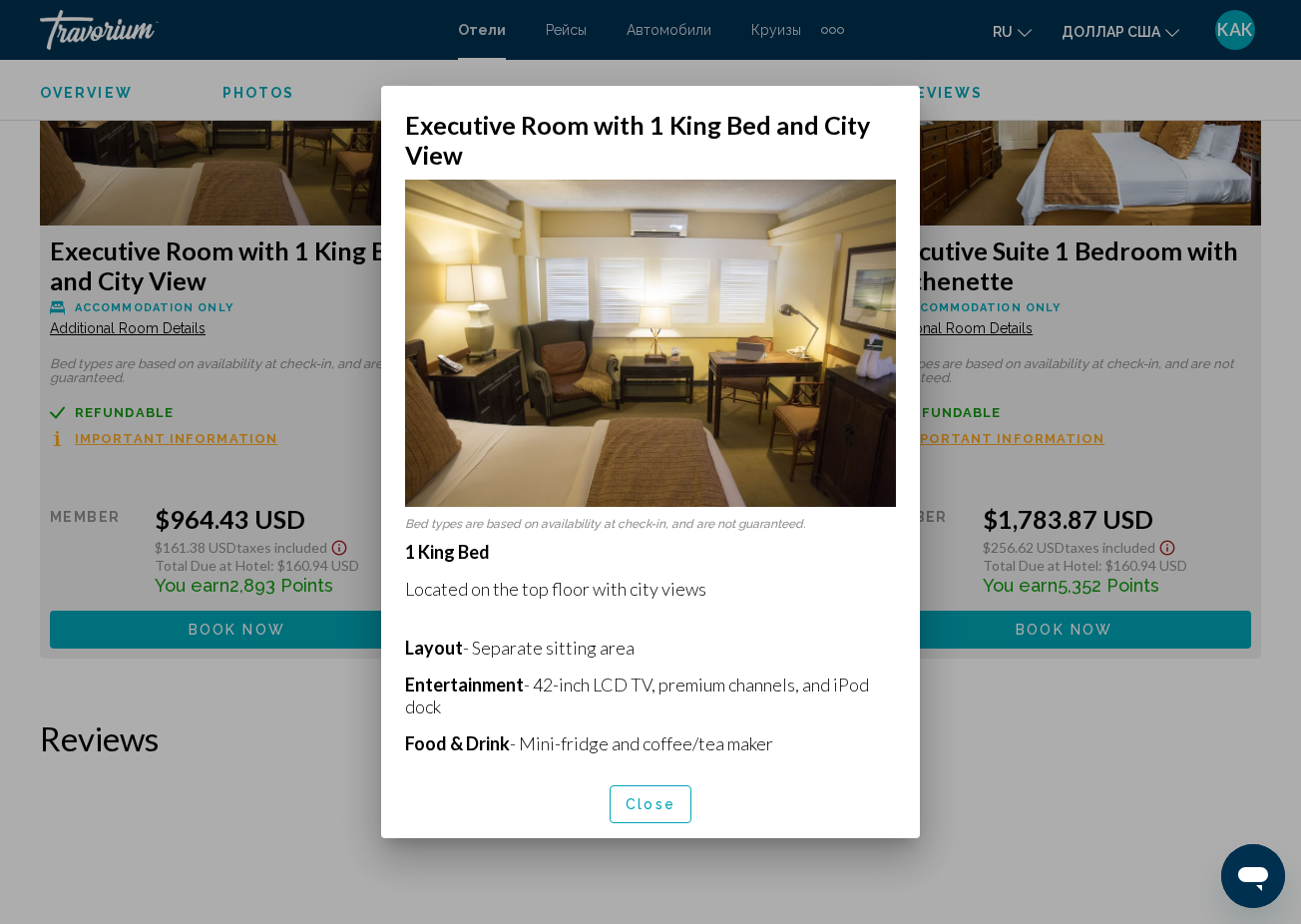 scroll, scrollTop: 0, scrollLeft: 0, axis: both 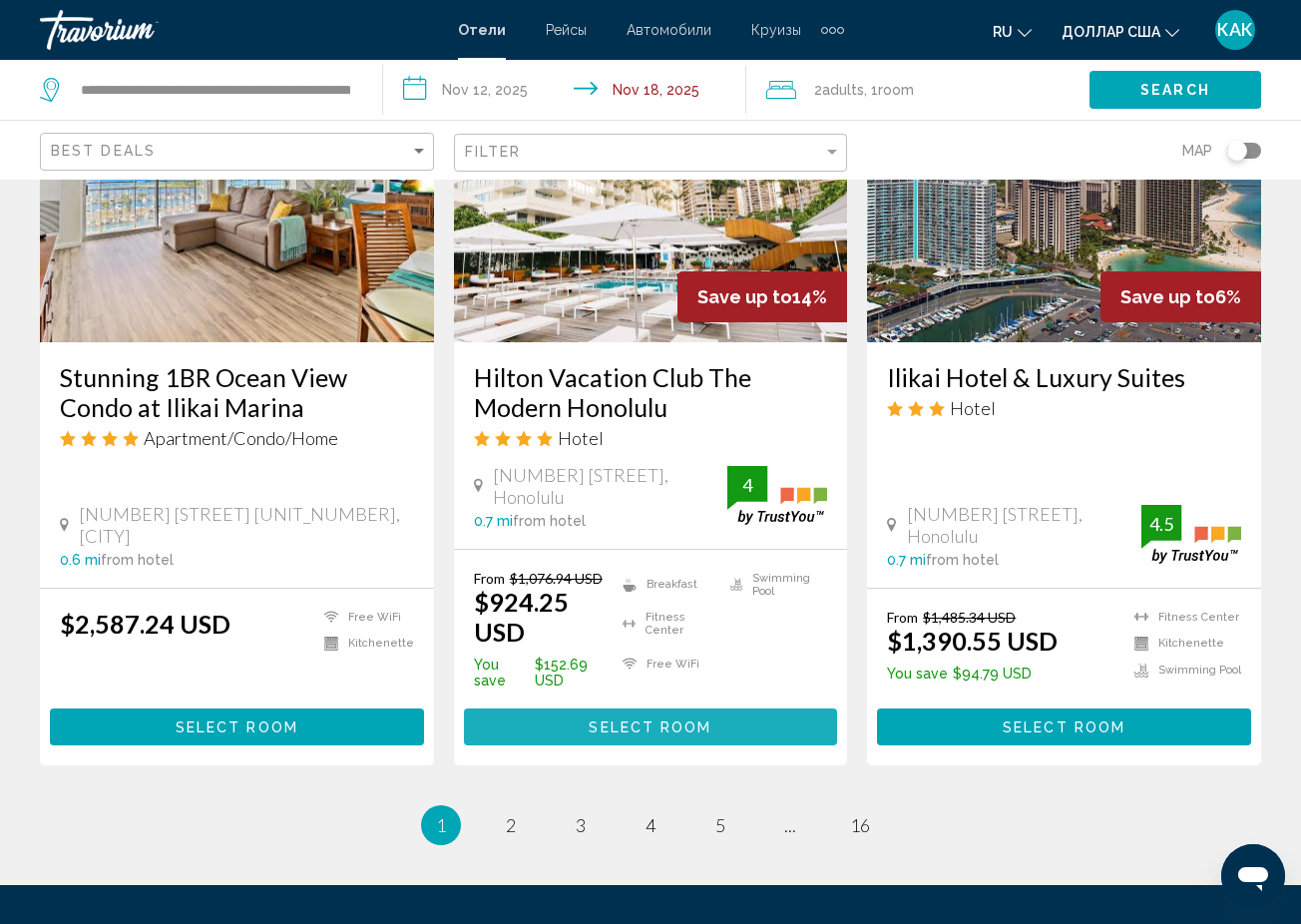 click on "Select Room" at bounding box center [650, 727] 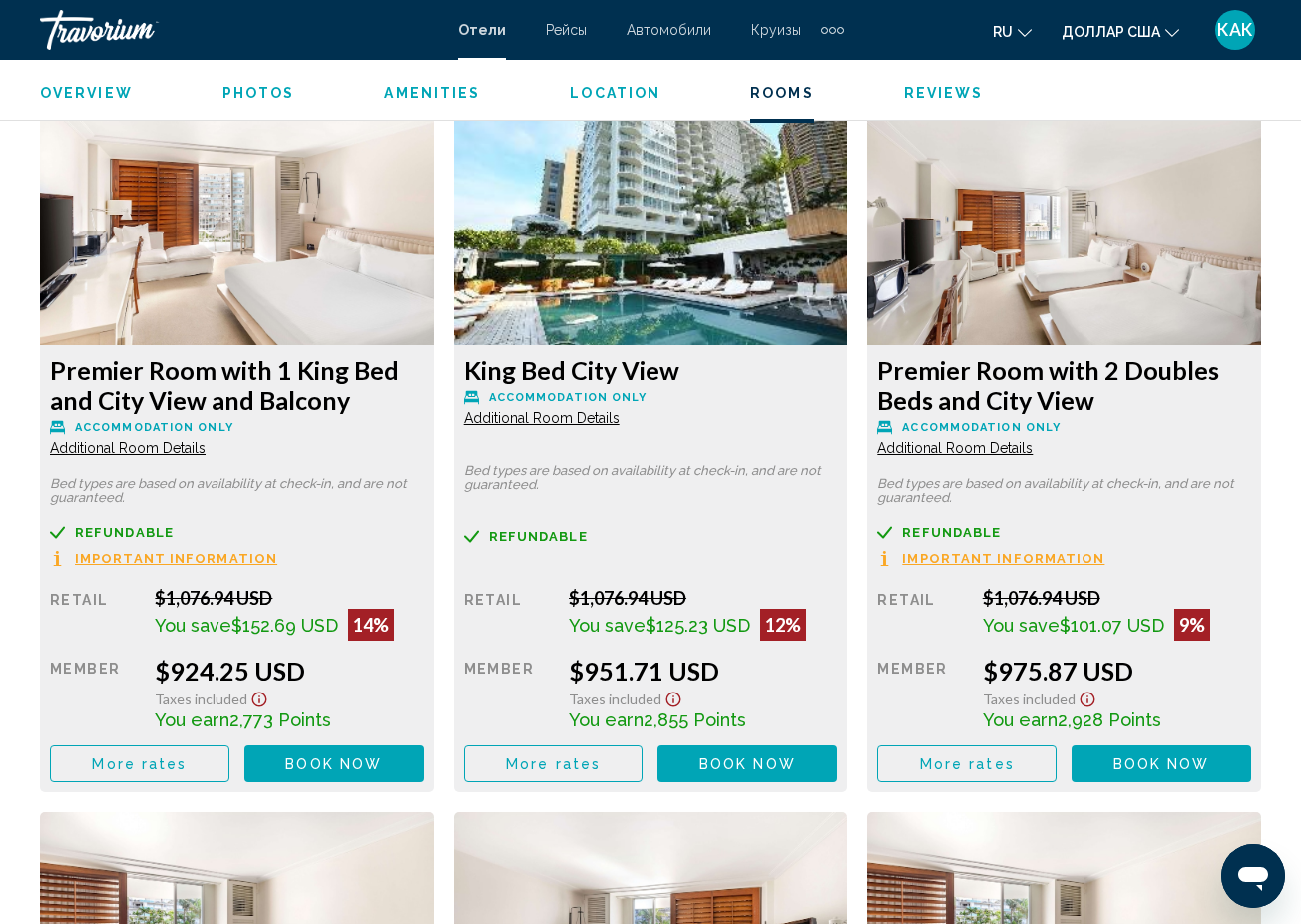 scroll, scrollTop: 3085, scrollLeft: 0, axis: vertical 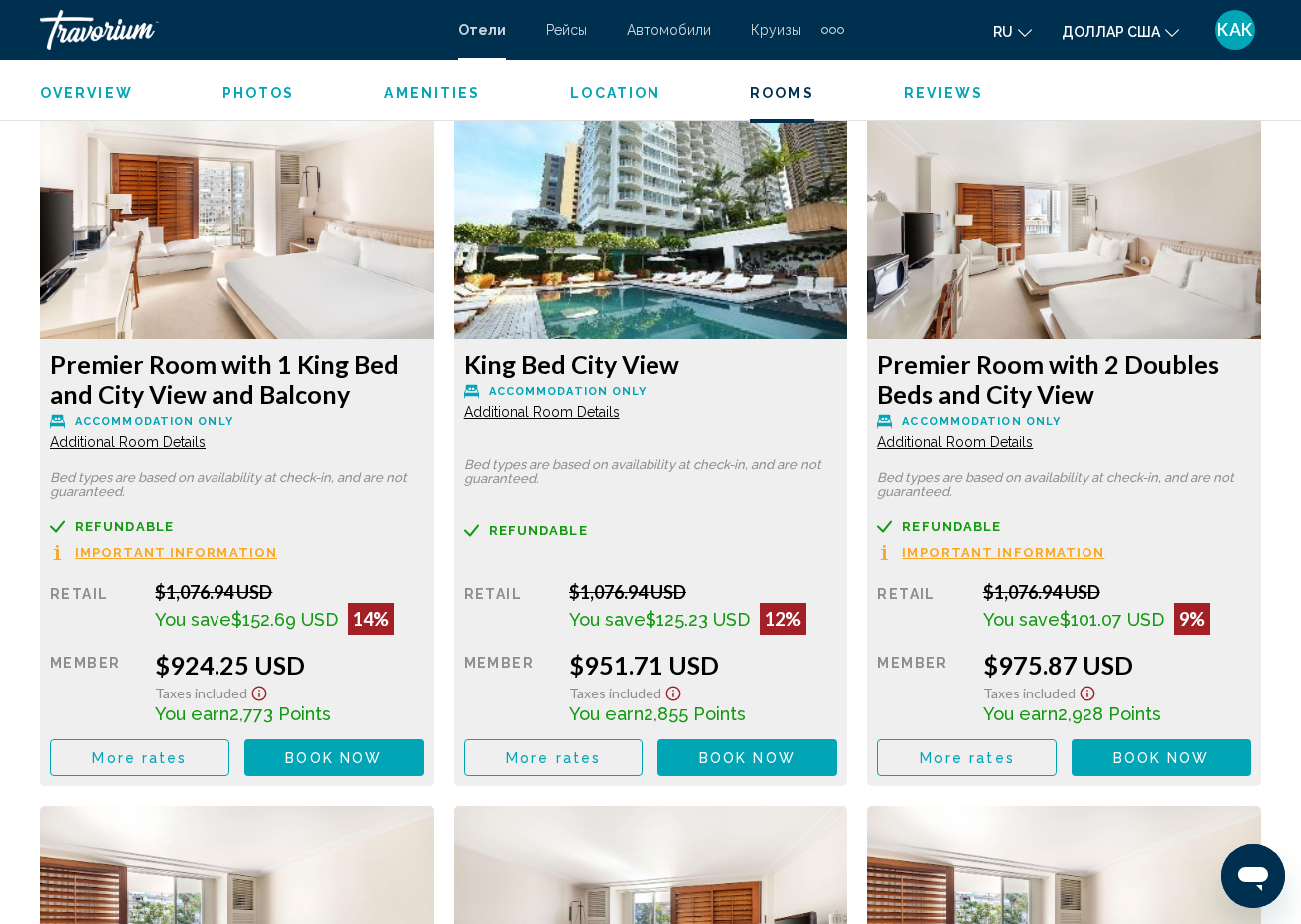 click on "Important Information" at bounding box center [176, 552] 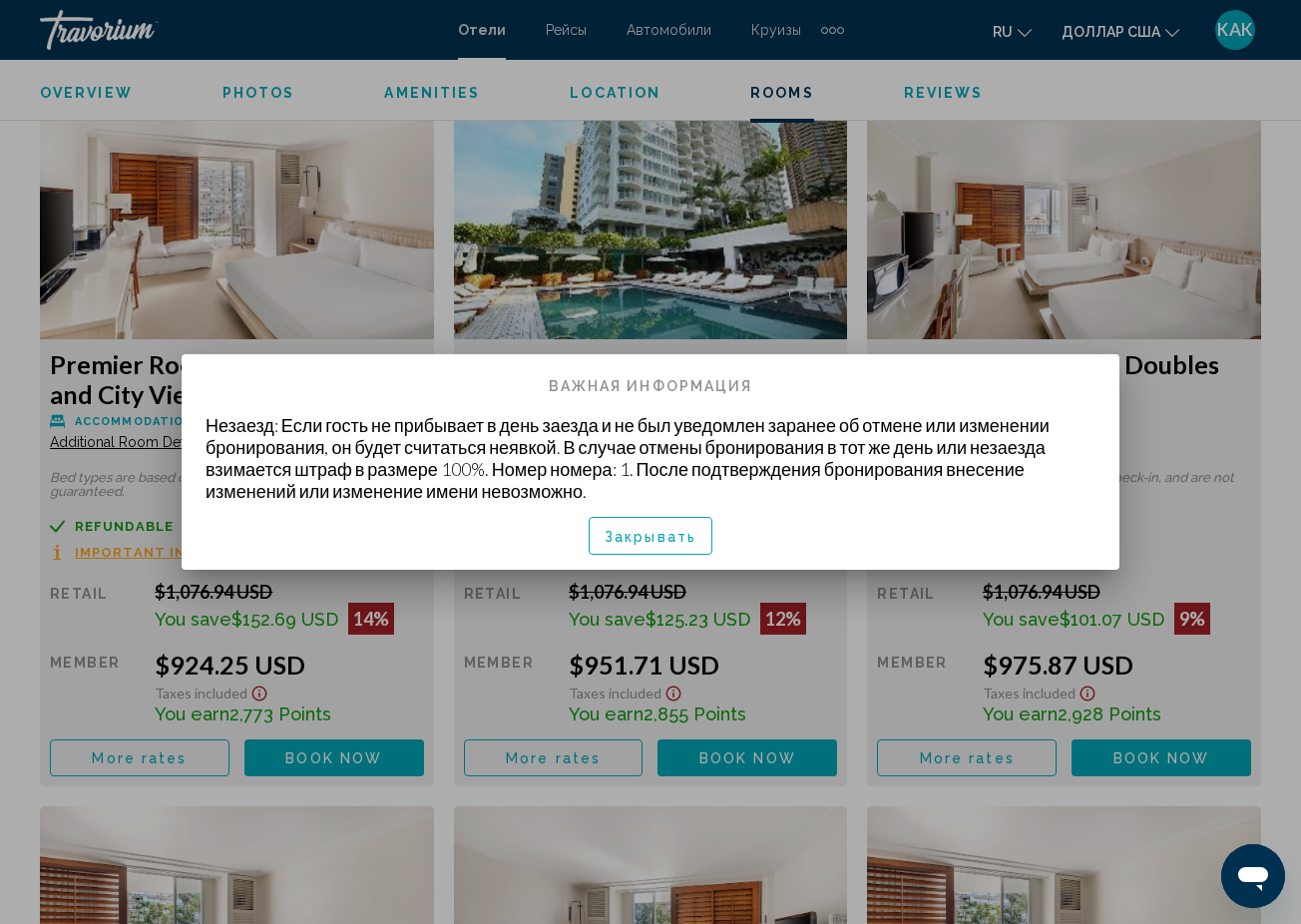 click on "Закрывать" at bounding box center (650, 537) 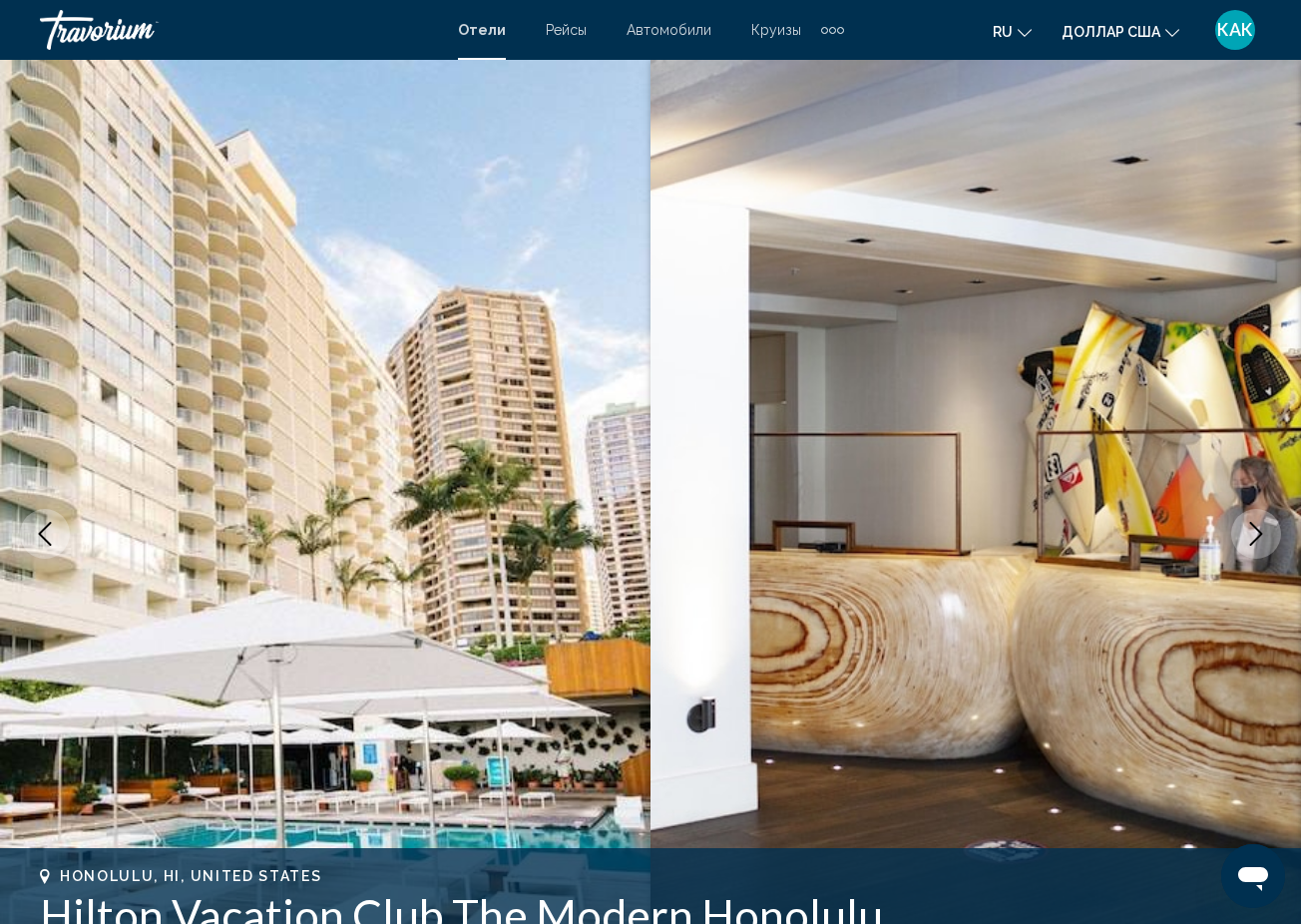 scroll, scrollTop: 3085, scrollLeft: 0, axis: vertical 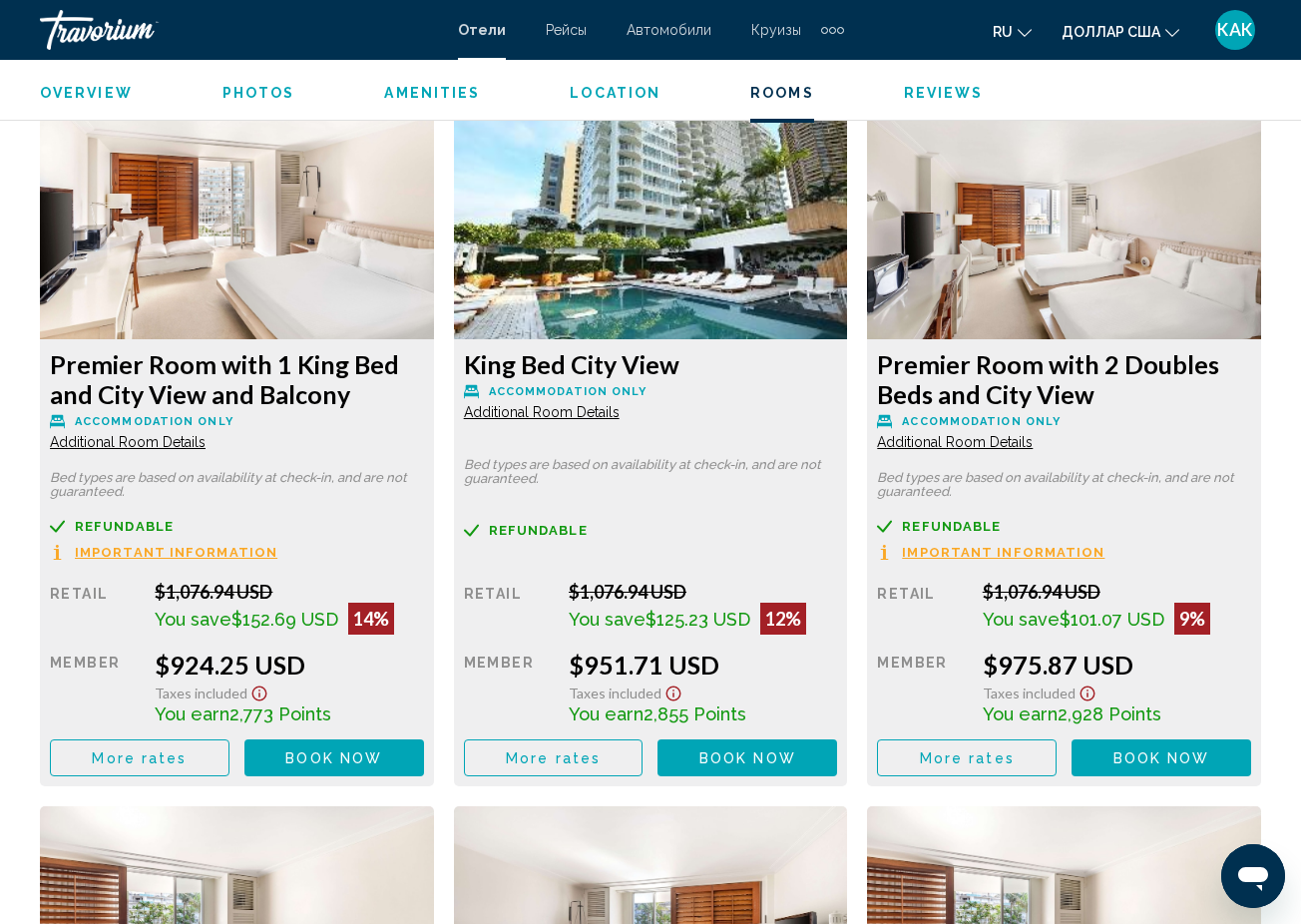 click on "Additional Room Details" at bounding box center [128, 442] 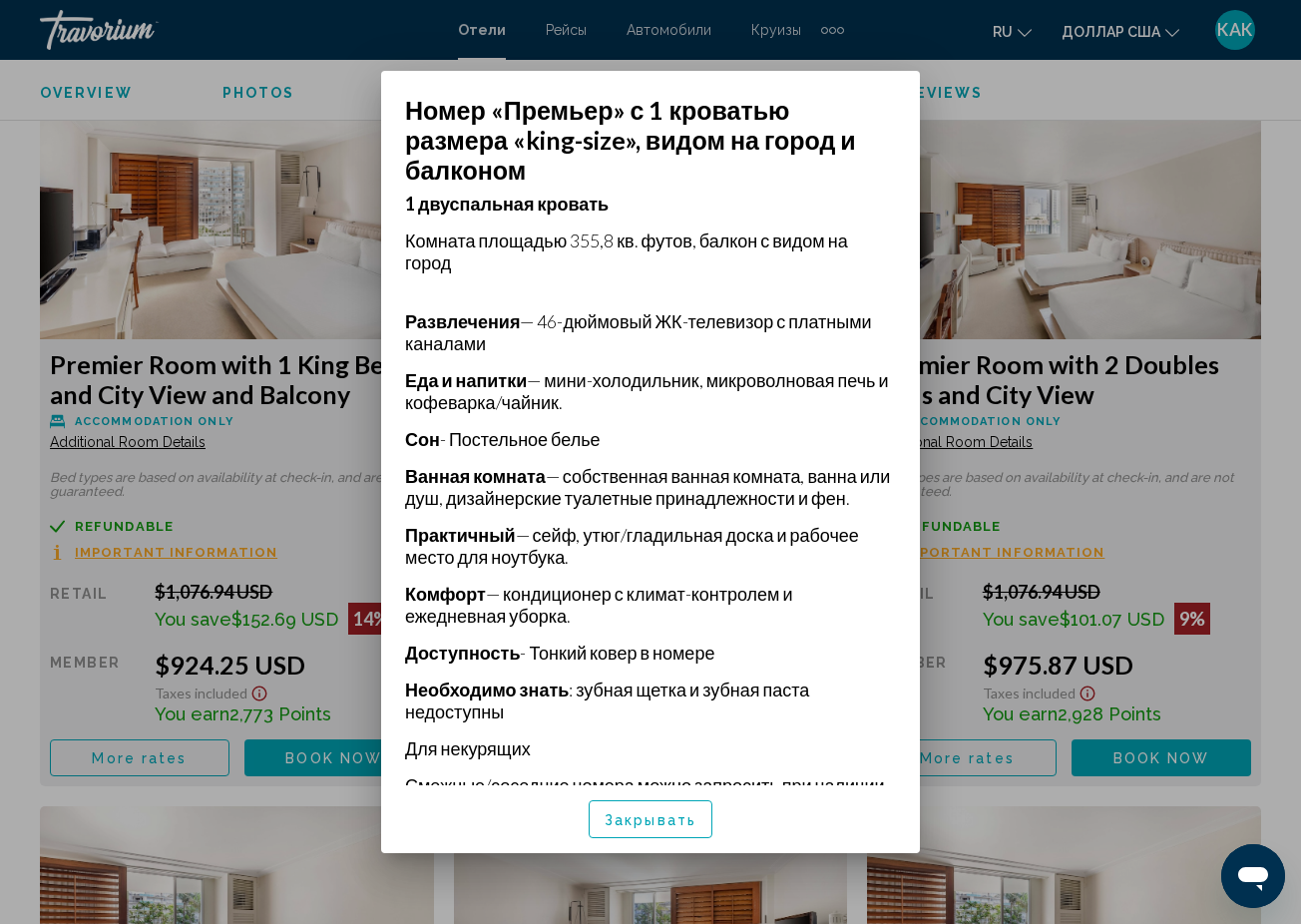 scroll, scrollTop: 425, scrollLeft: 0, axis: vertical 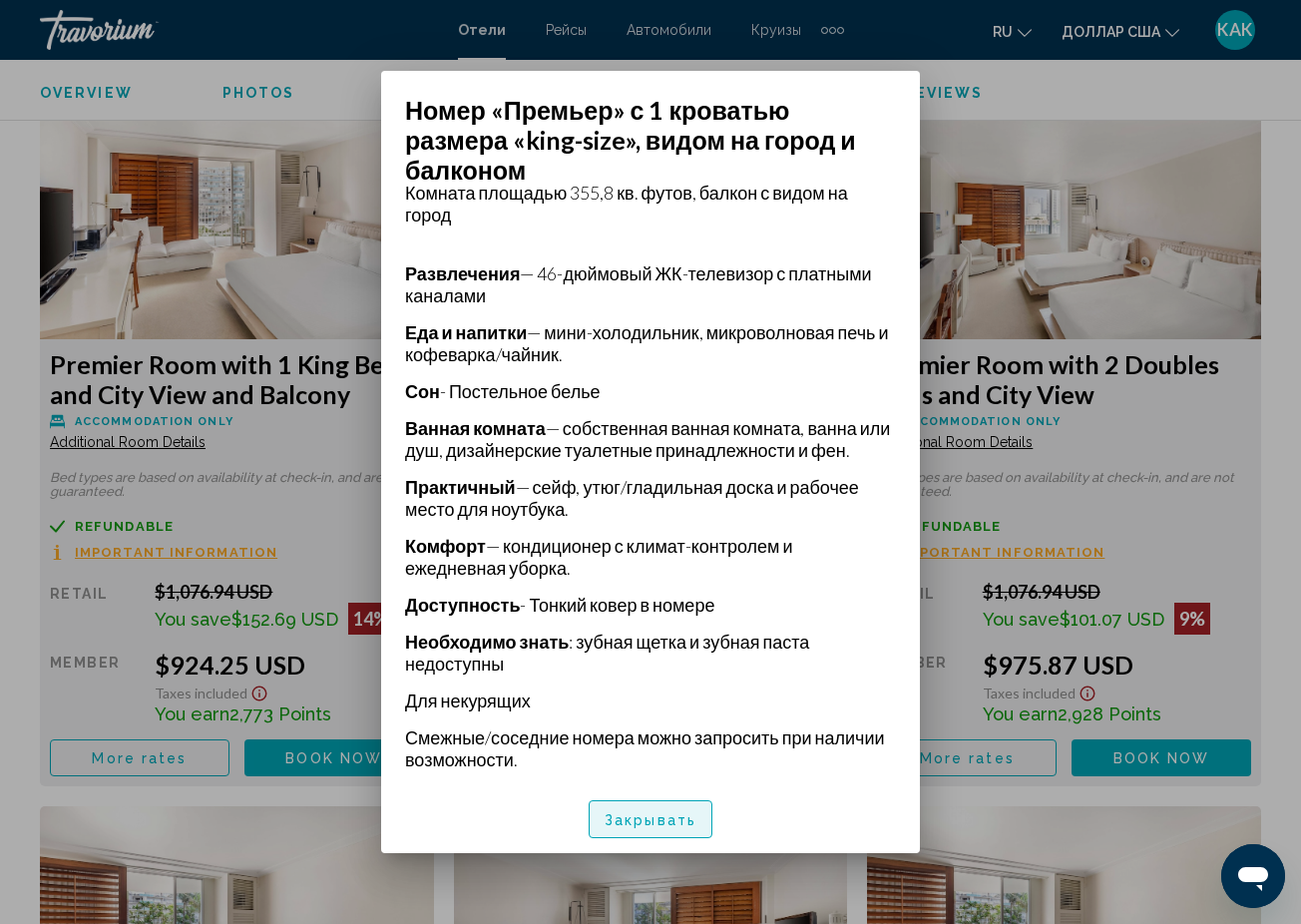 click on "Закрывать" at bounding box center [650, 820] 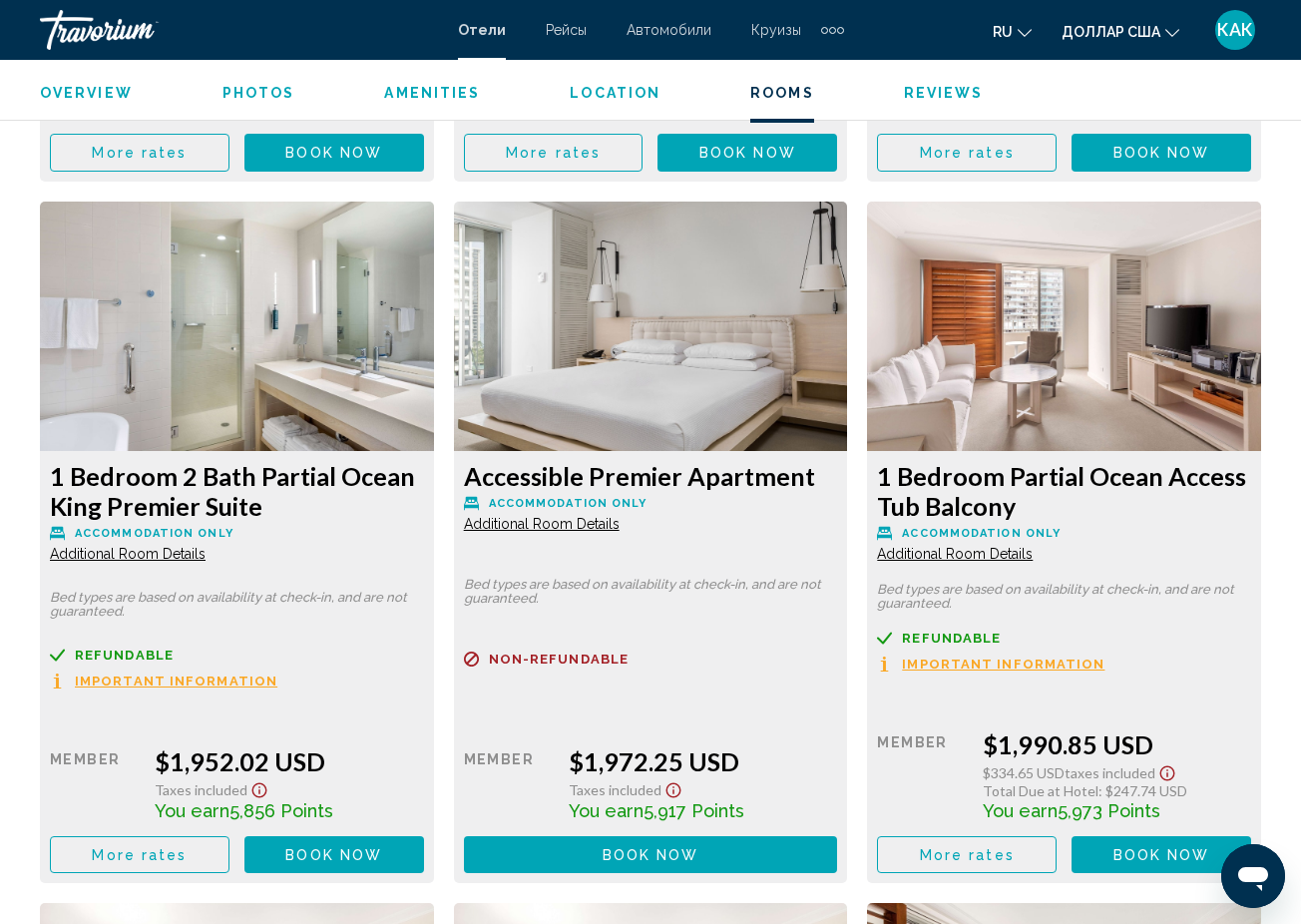scroll, scrollTop: 9918, scrollLeft: 0, axis: vertical 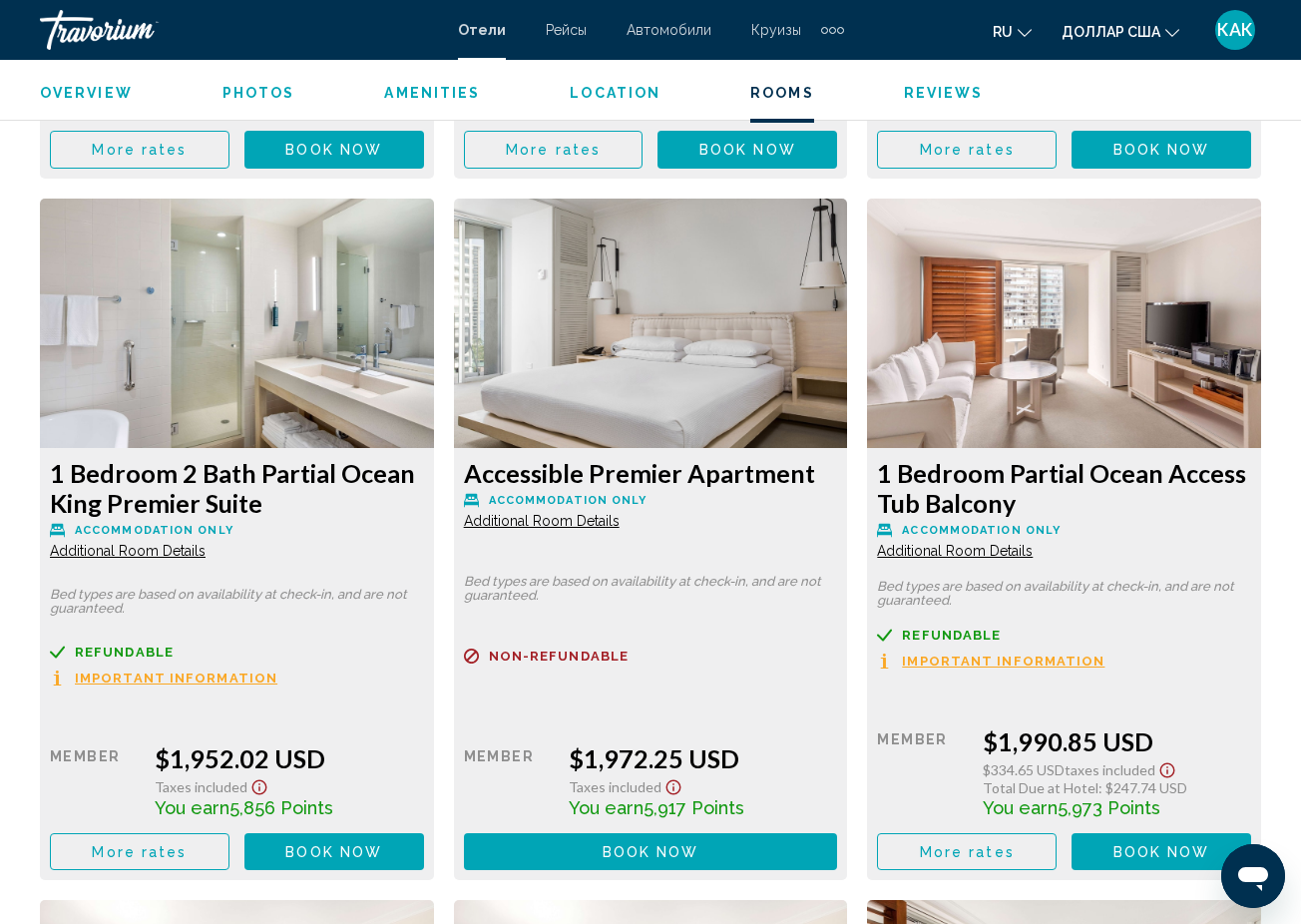 click on "Additional Room Details" at bounding box center [128, -6390] 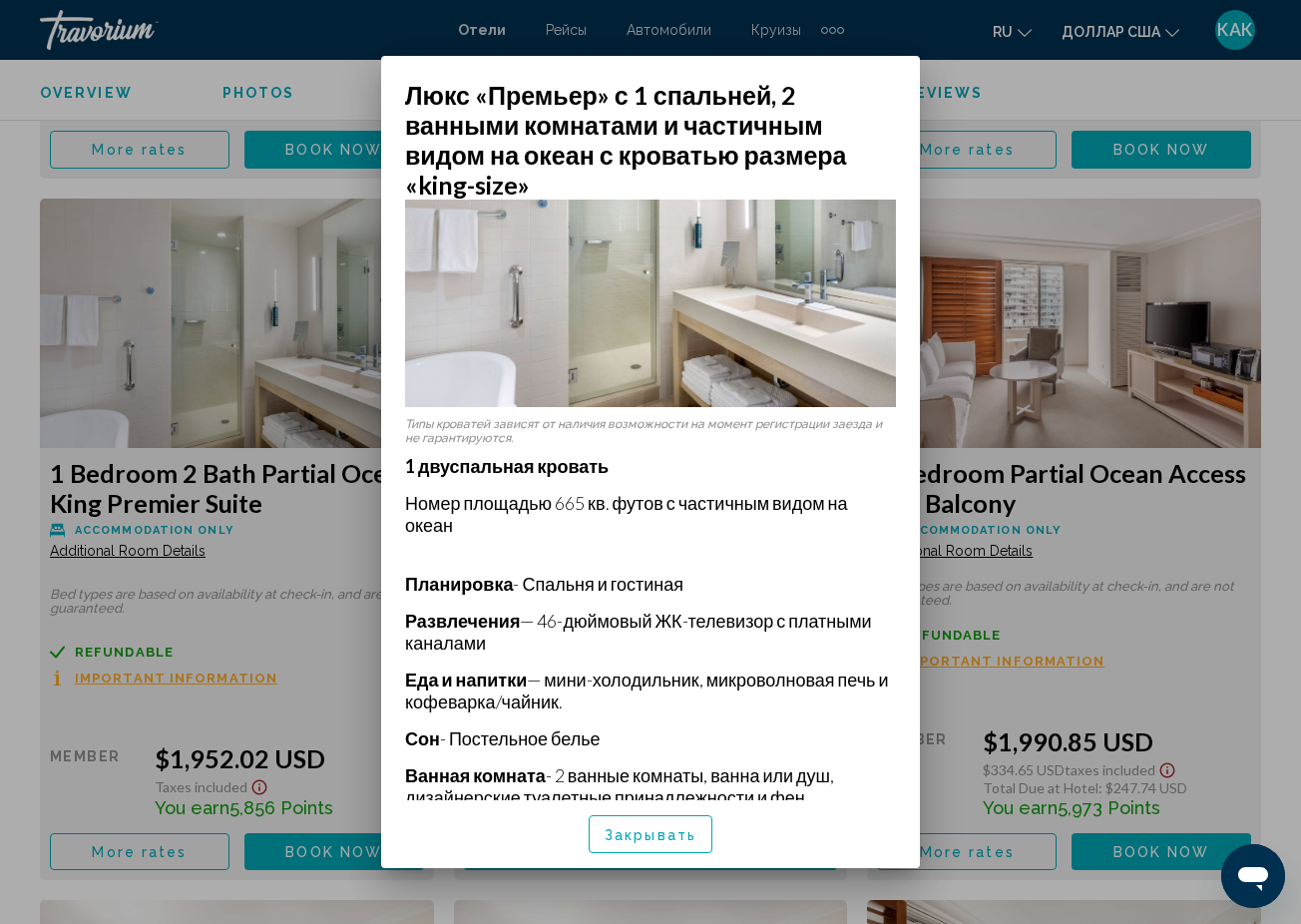scroll, scrollTop: 135, scrollLeft: 0, axis: vertical 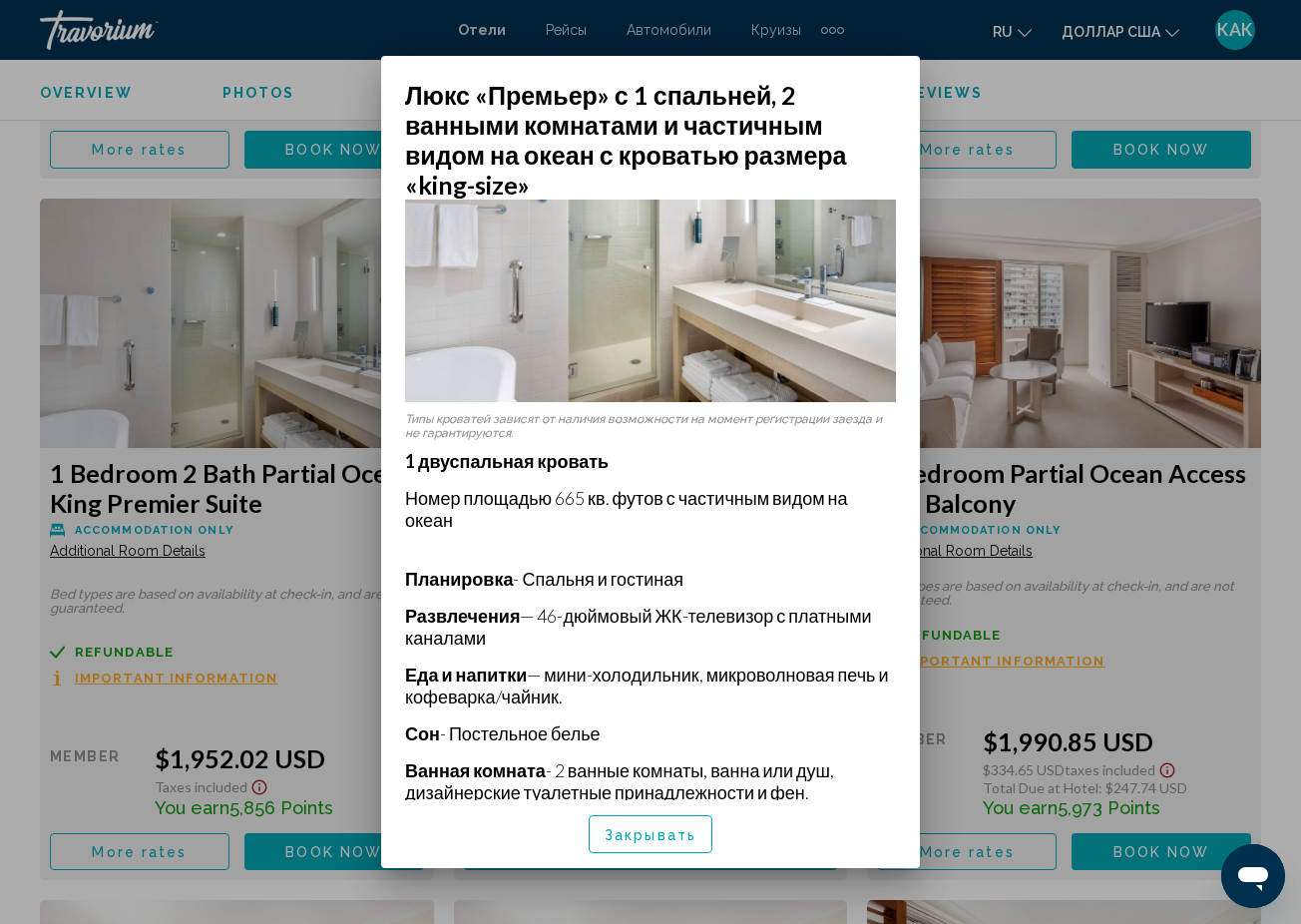 click at bounding box center [650, 462] 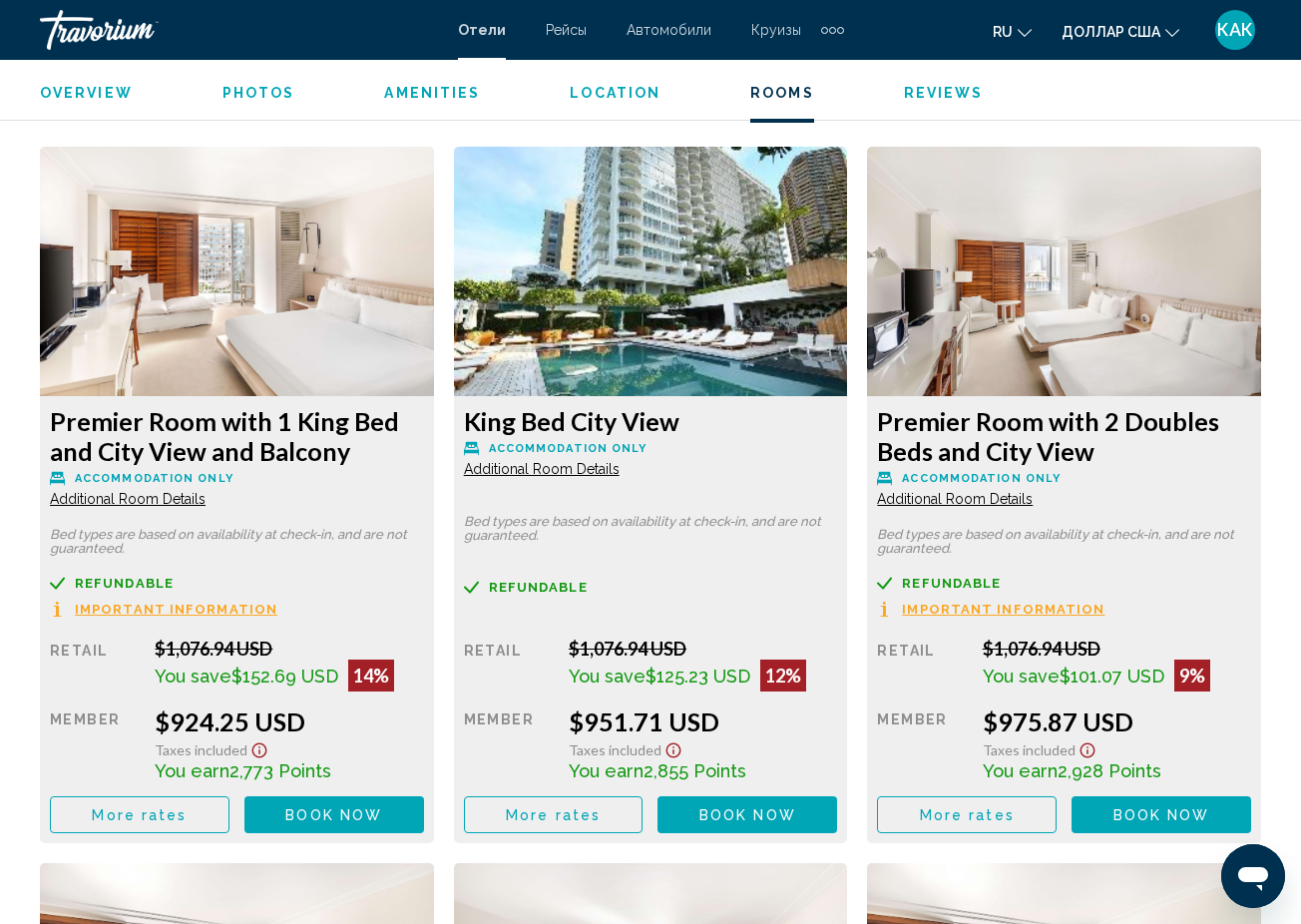 scroll, scrollTop: 3030, scrollLeft: 0, axis: vertical 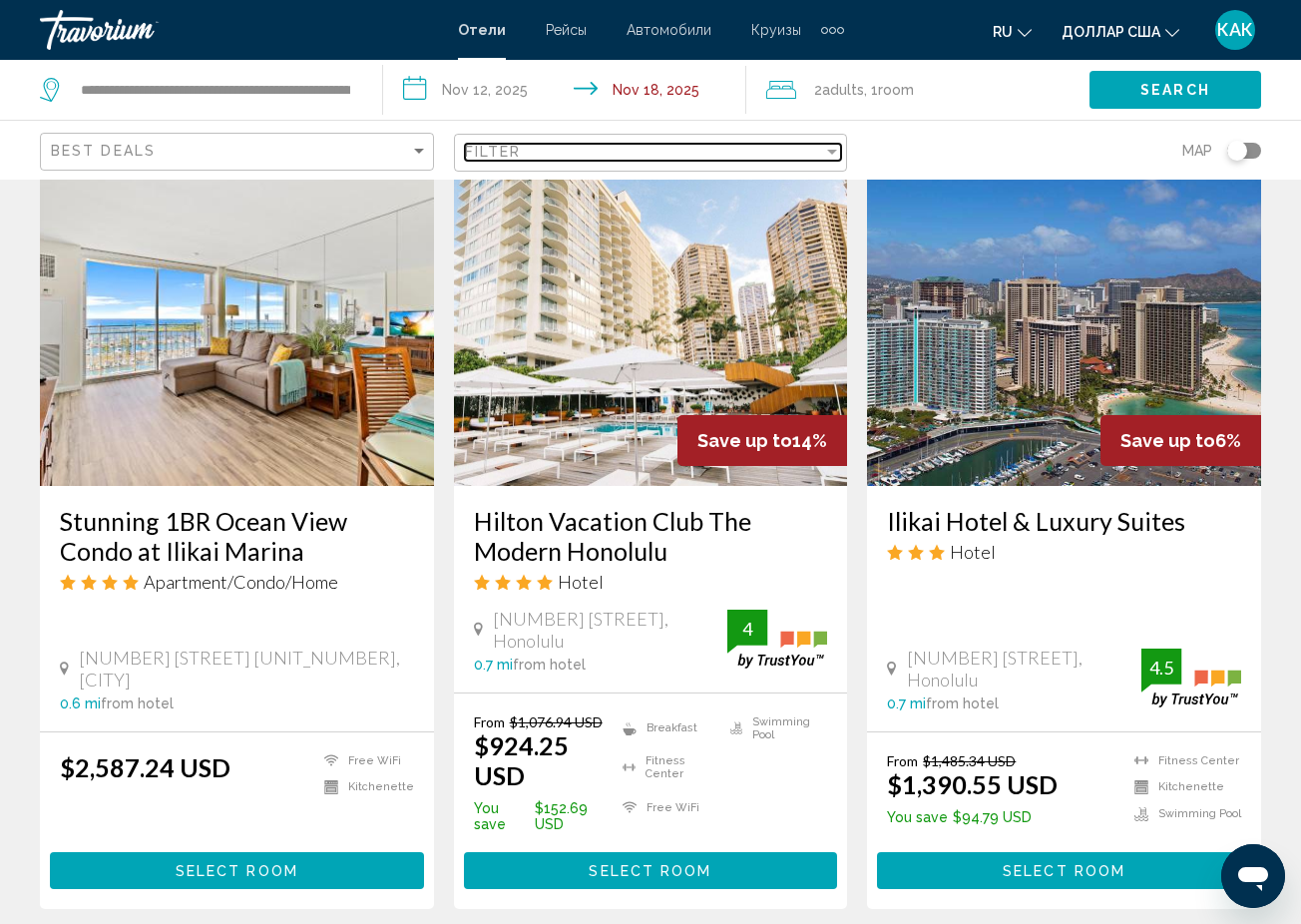 click at bounding box center [832, 152] 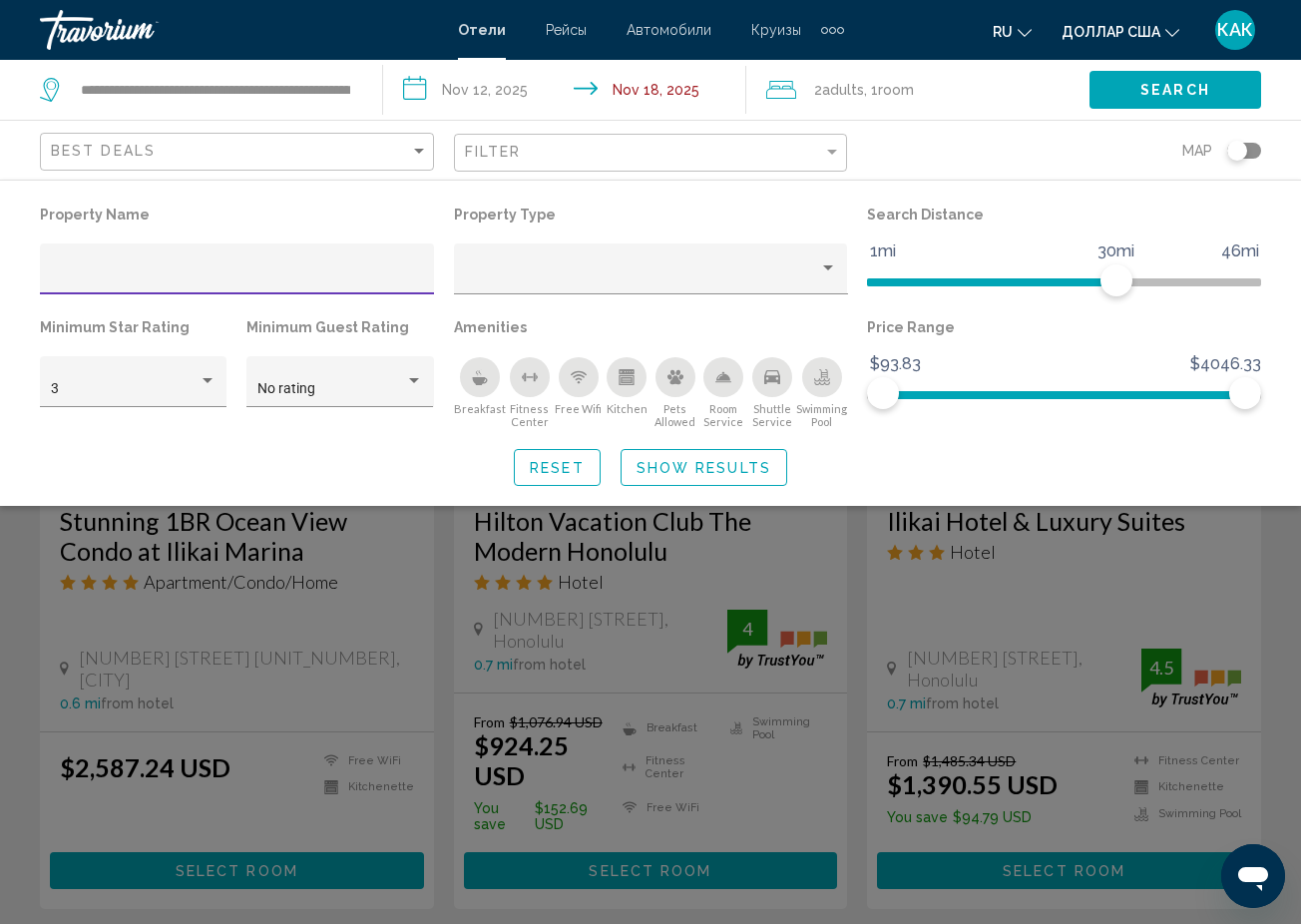 click 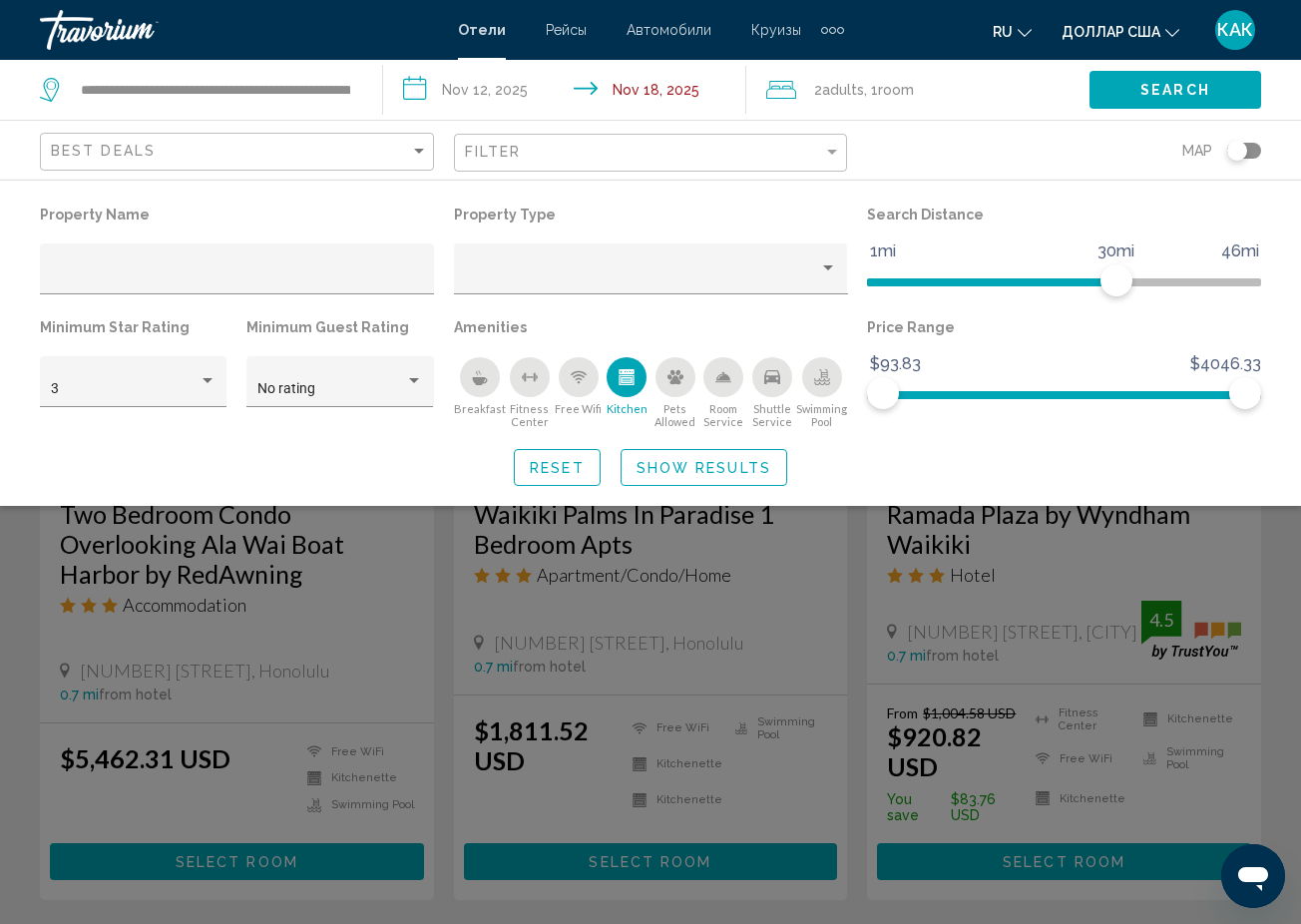 scroll, scrollTop: 1617, scrollLeft: 0, axis: vertical 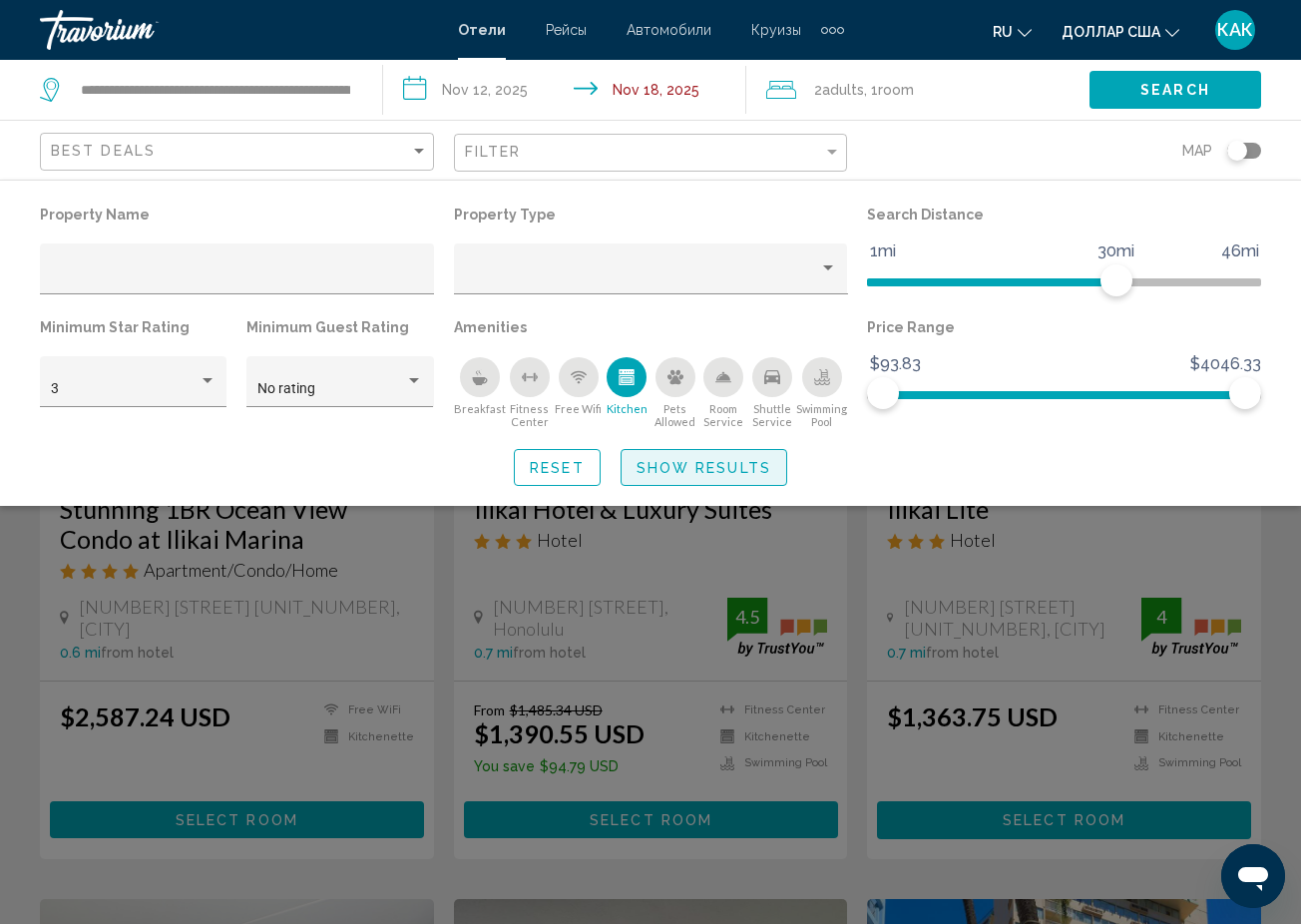 click on "Show Results" 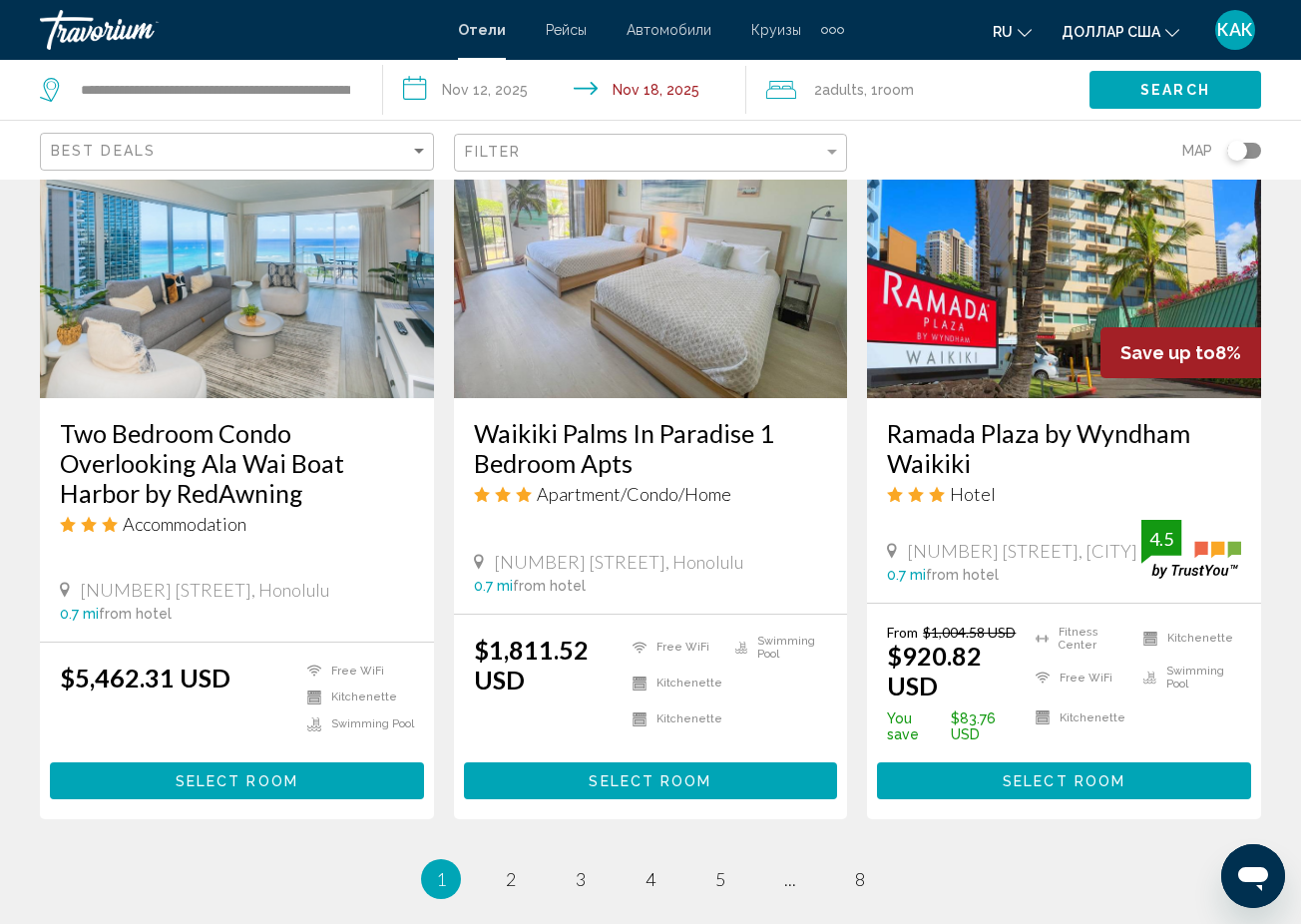 scroll, scrollTop: 2409, scrollLeft: 0, axis: vertical 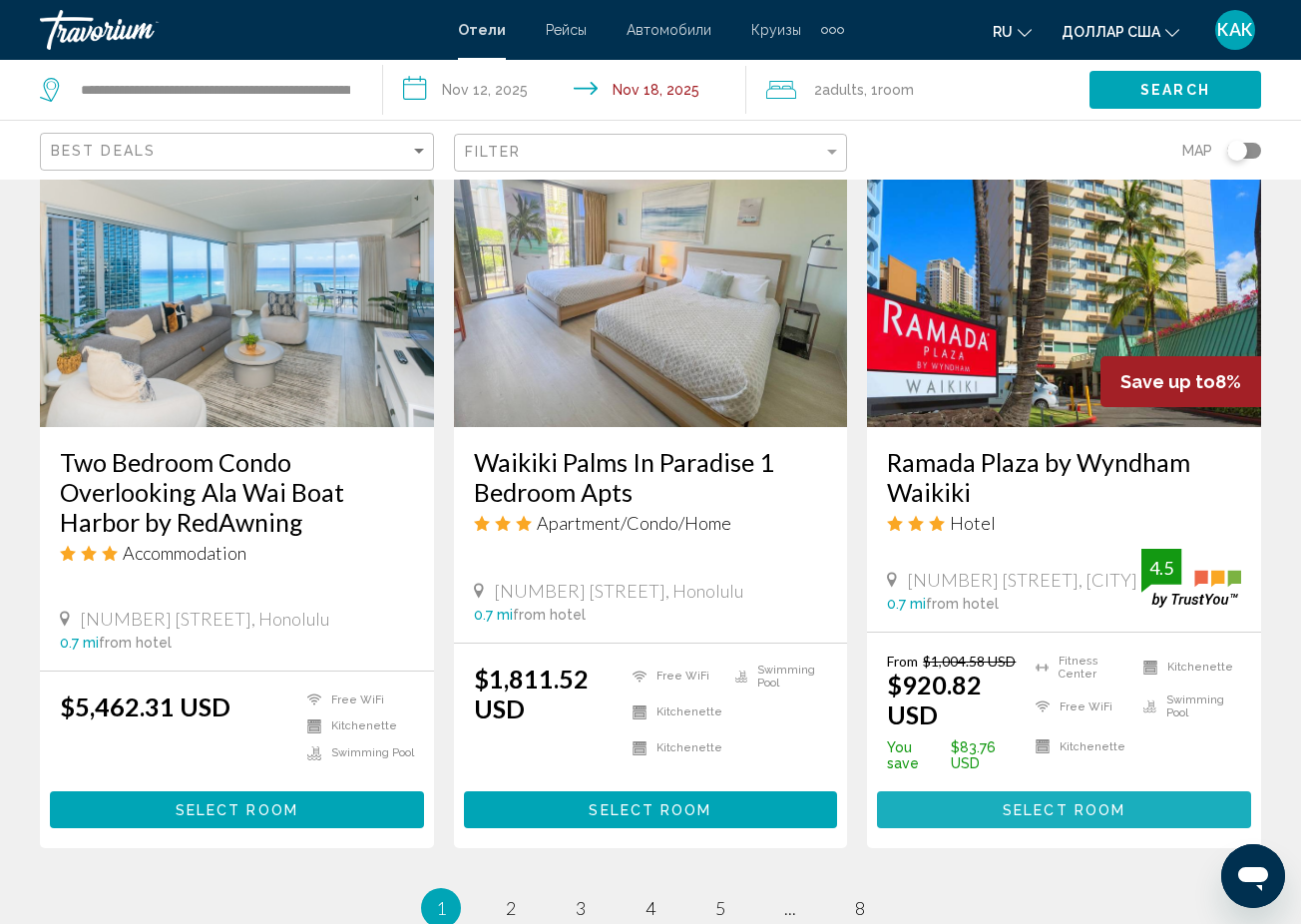 click on "Select Room" at bounding box center [1064, 810] 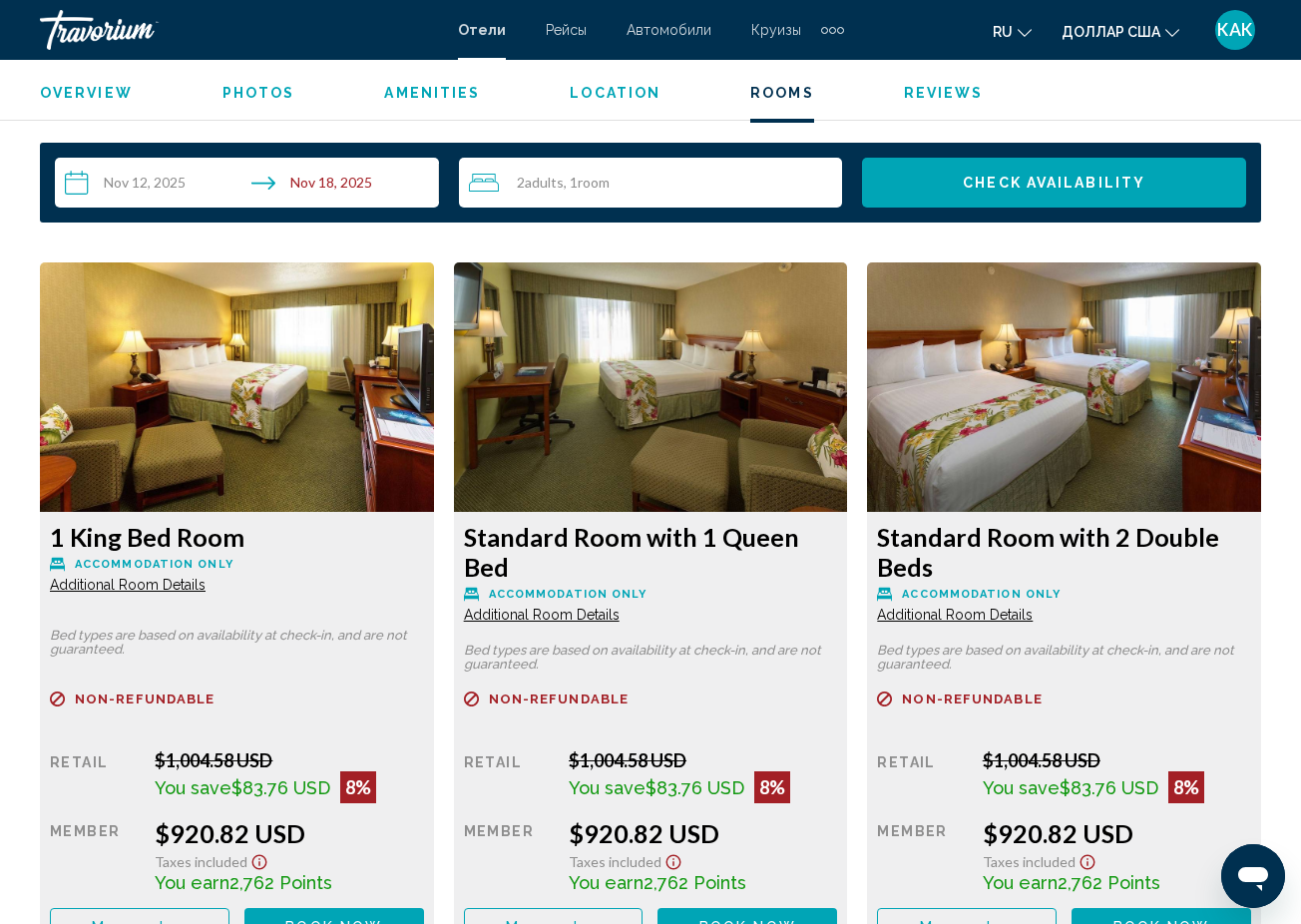 scroll, scrollTop: 2923, scrollLeft: 0, axis: vertical 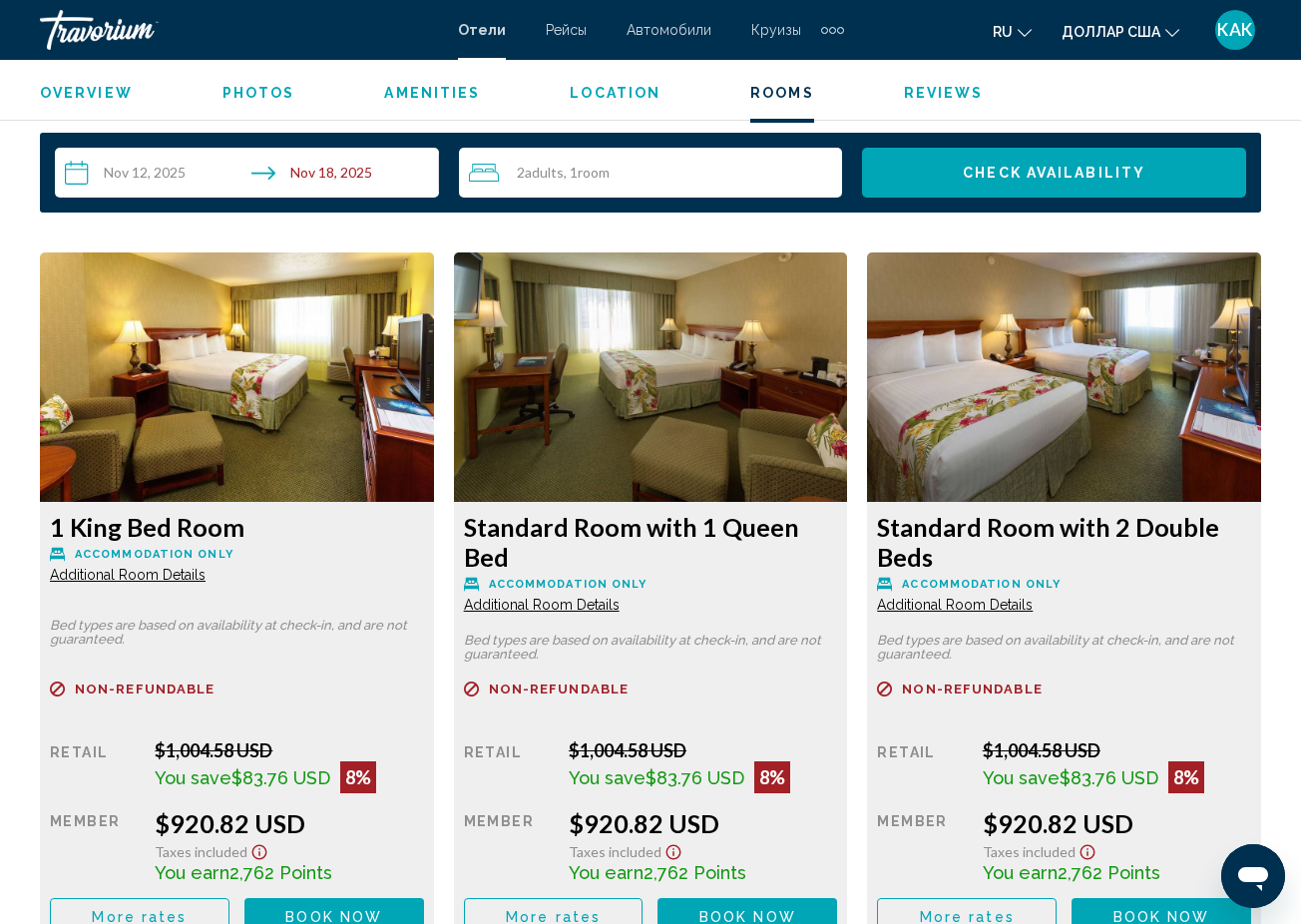 click on "Additional Room Details" at bounding box center [128, 575] 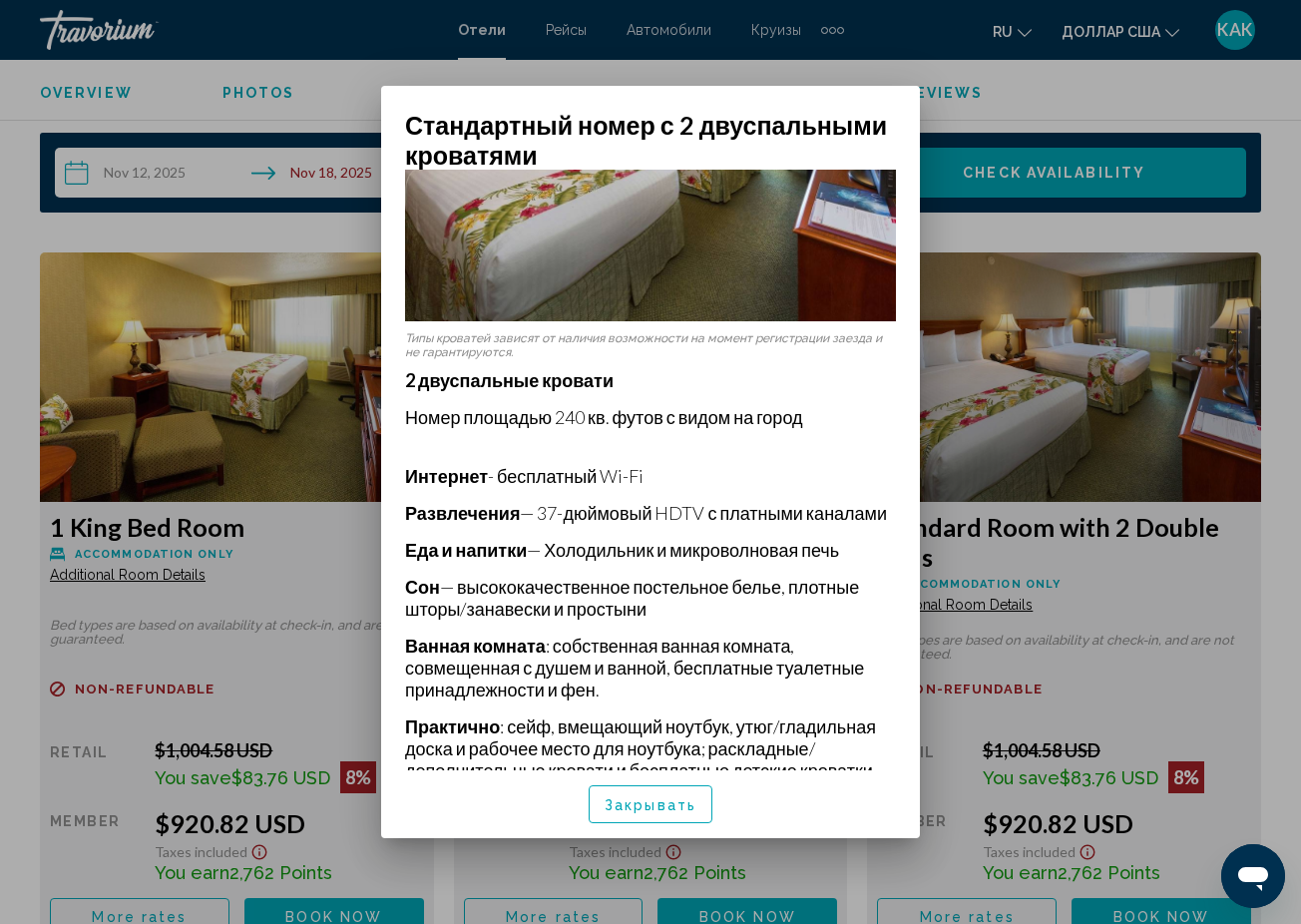scroll, scrollTop: 199, scrollLeft: 0, axis: vertical 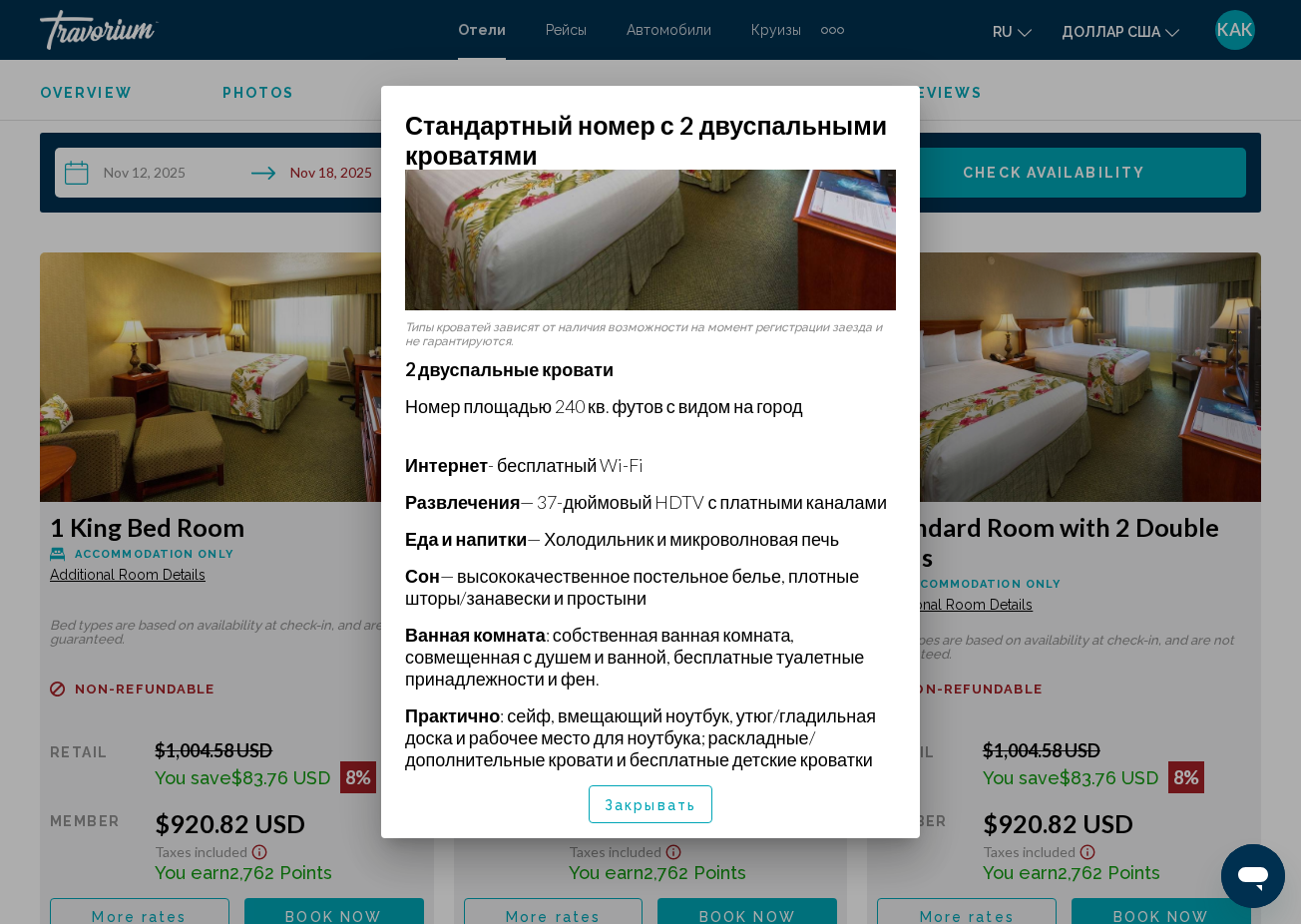 click at bounding box center (650, 462) 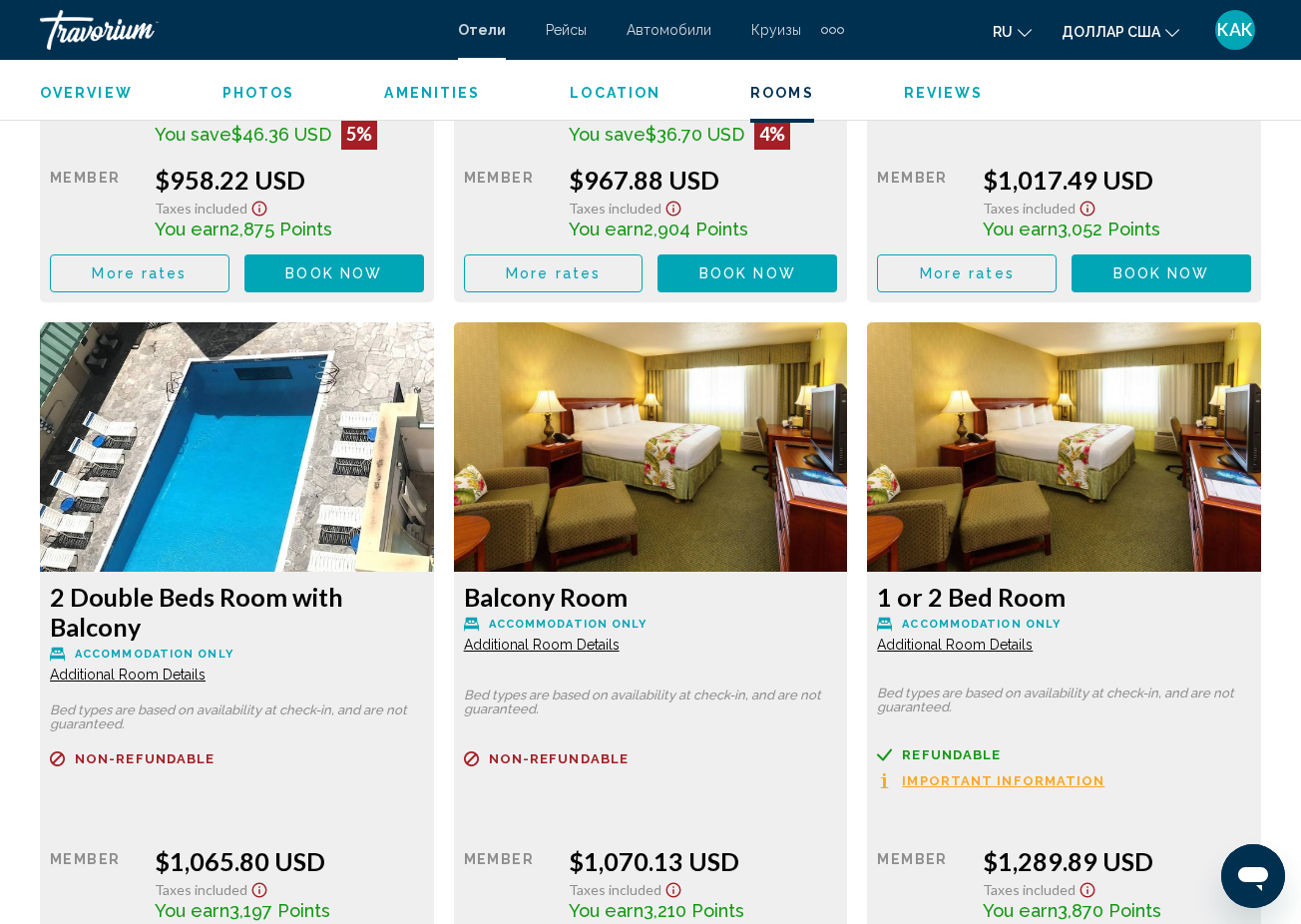 scroll, scrollTop: 4241, scrollLeft: 0, axis: vertical 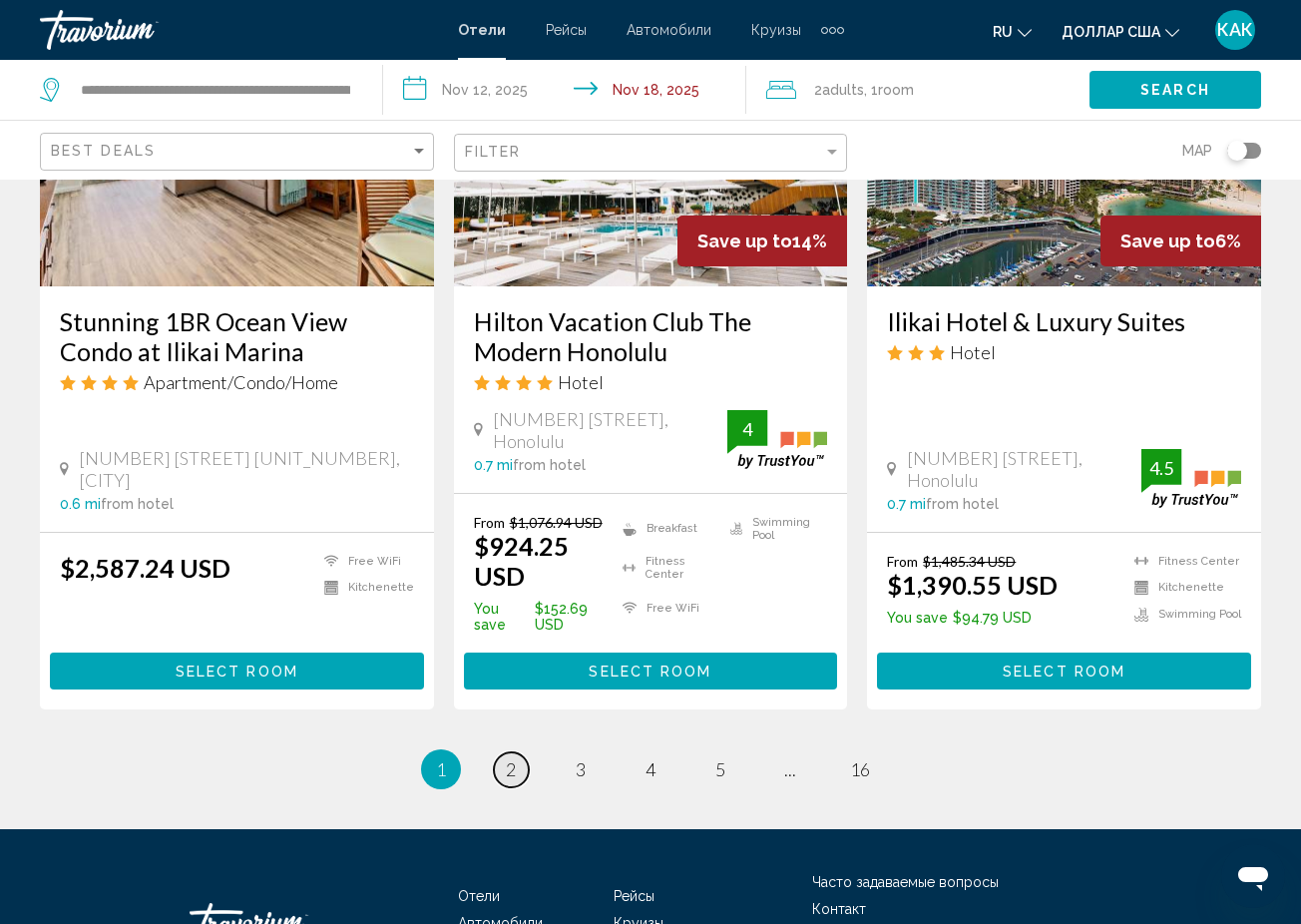 click on "2" at bounding box center (511, 769) 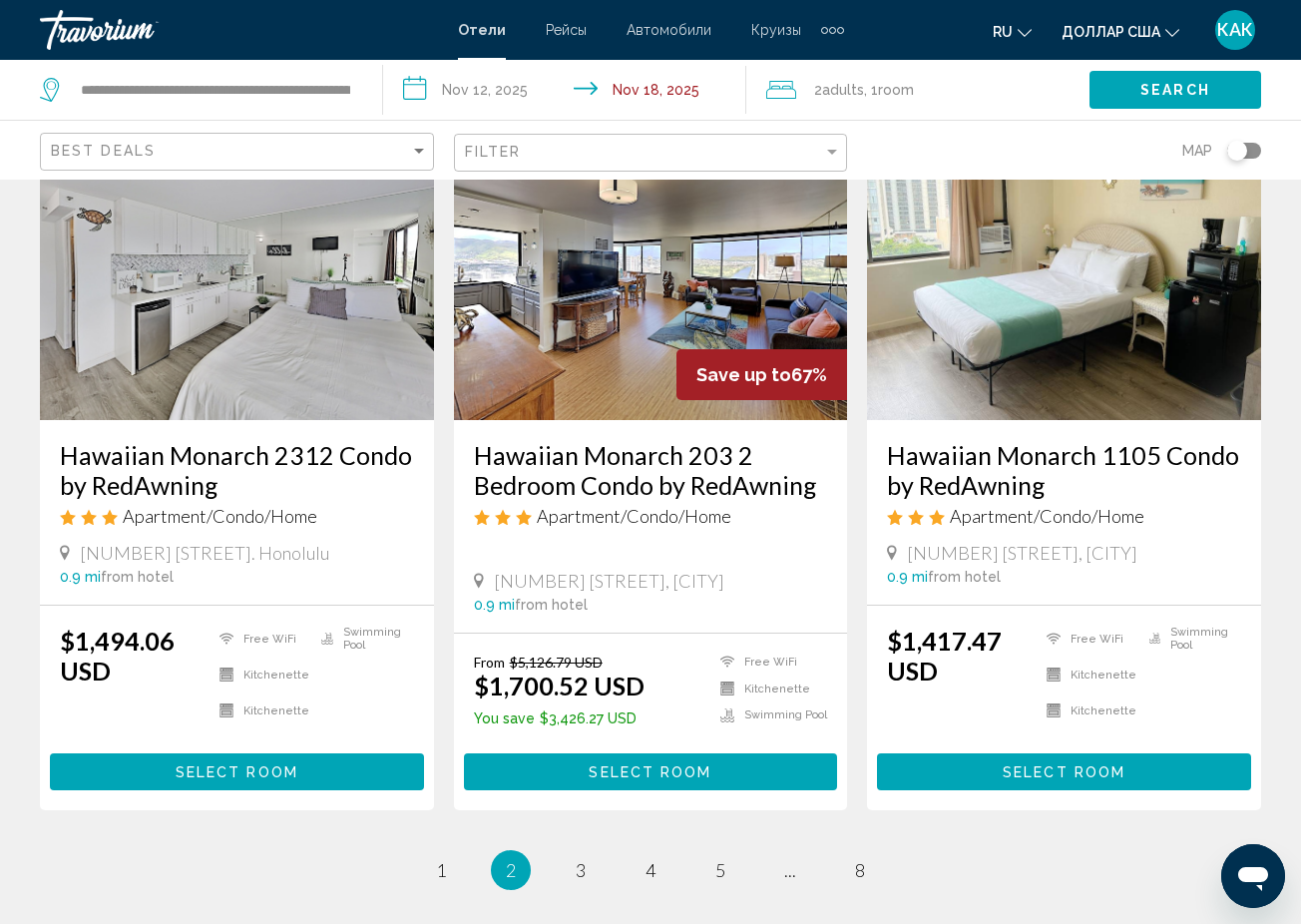 scroll, scrollTop: 2442, scrollLeft: 0, axis: vertical 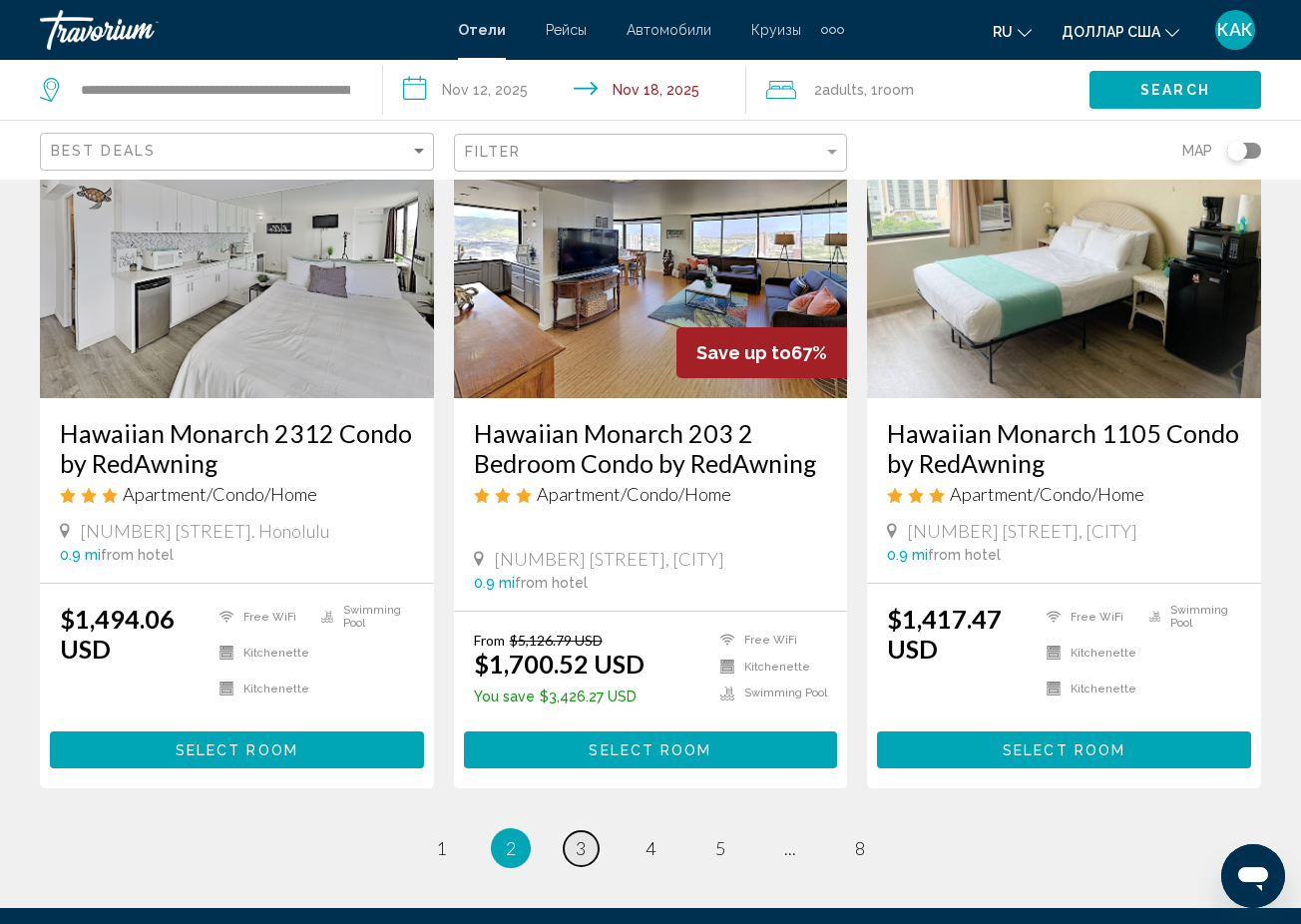 click on "3" at bounding box center [581, 848] 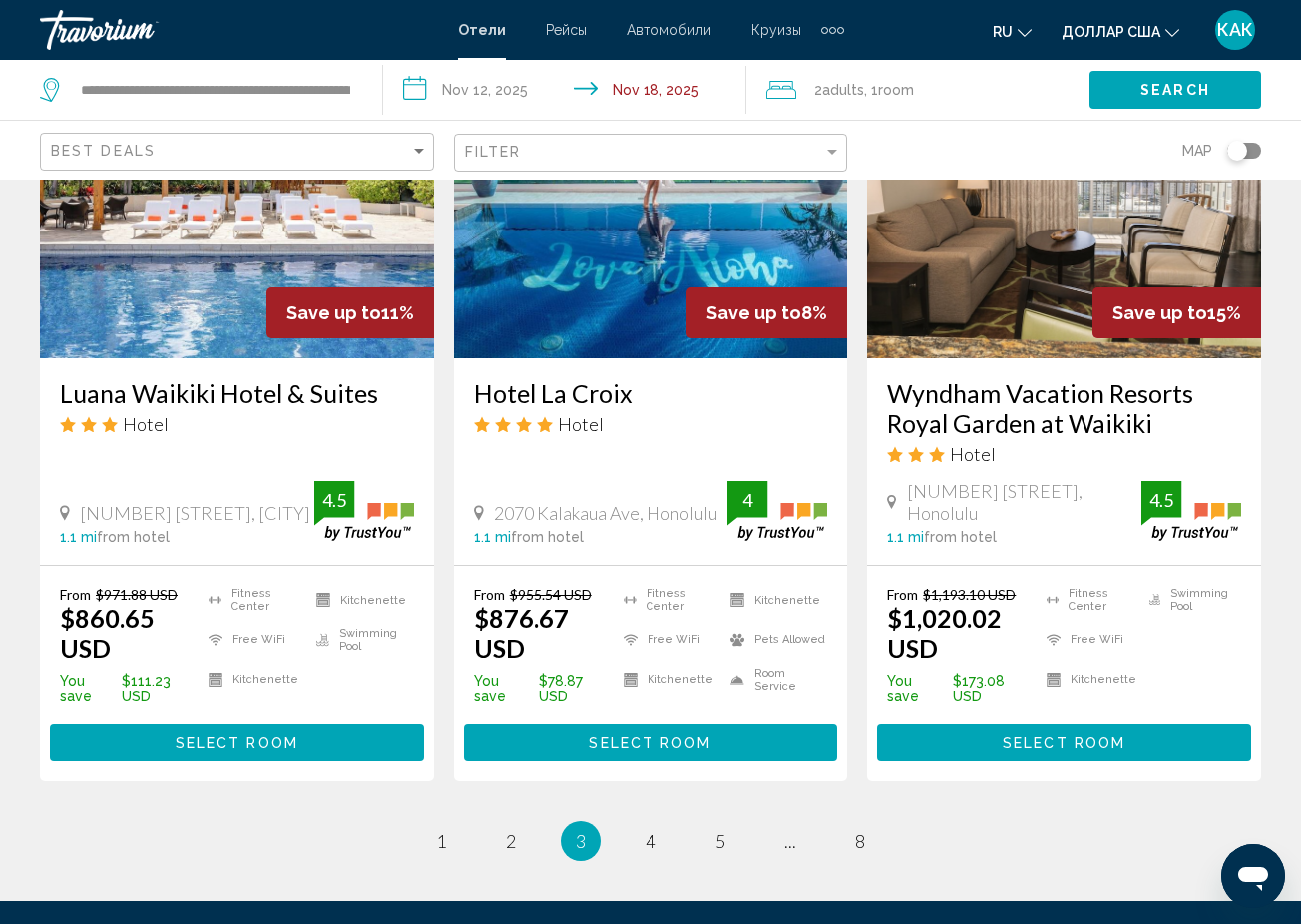 scroll, scrollTop: 2529, scrollLeft: 0, axis: vertical 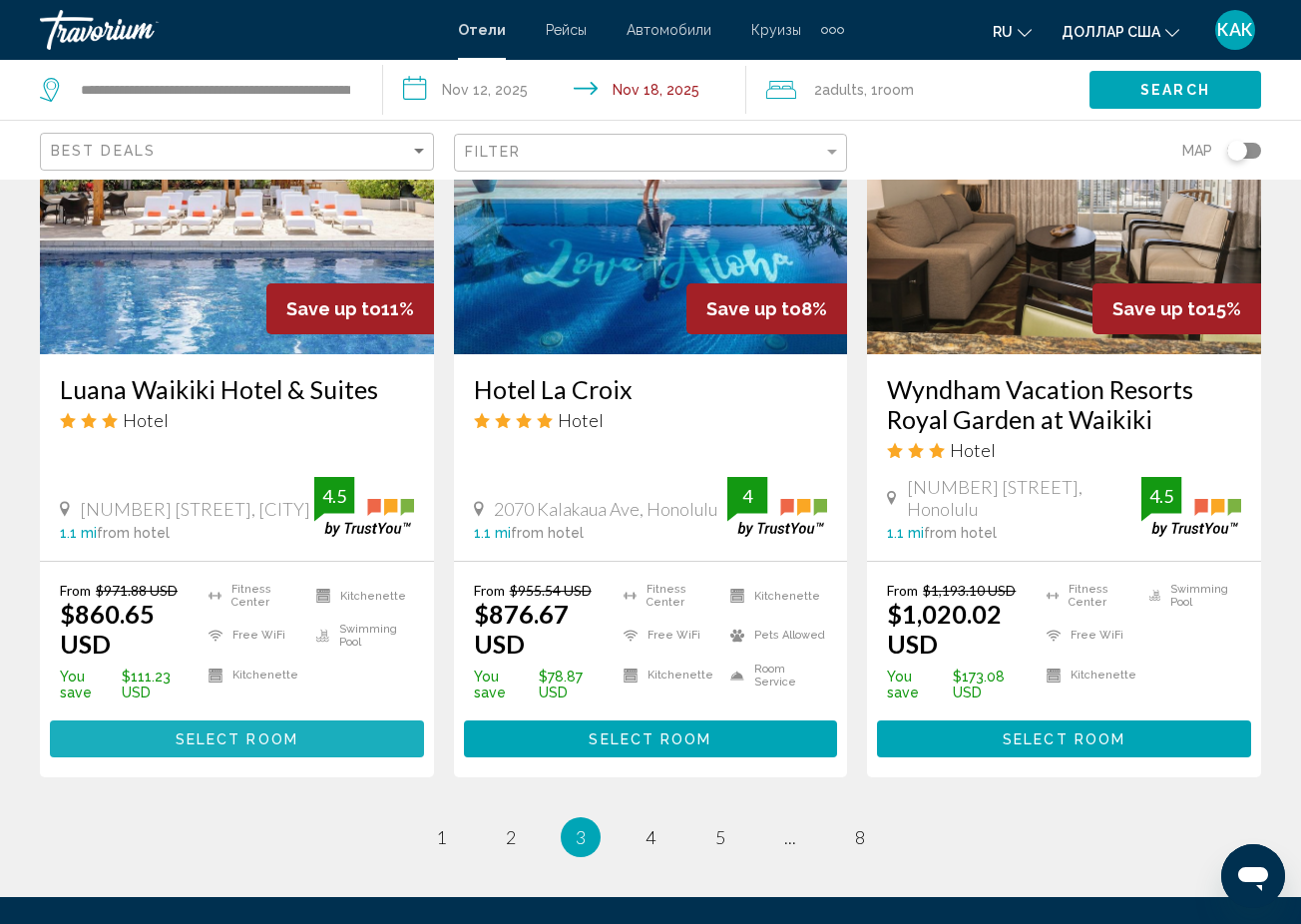 click on "Select Room" at bounding box center [236, 738] 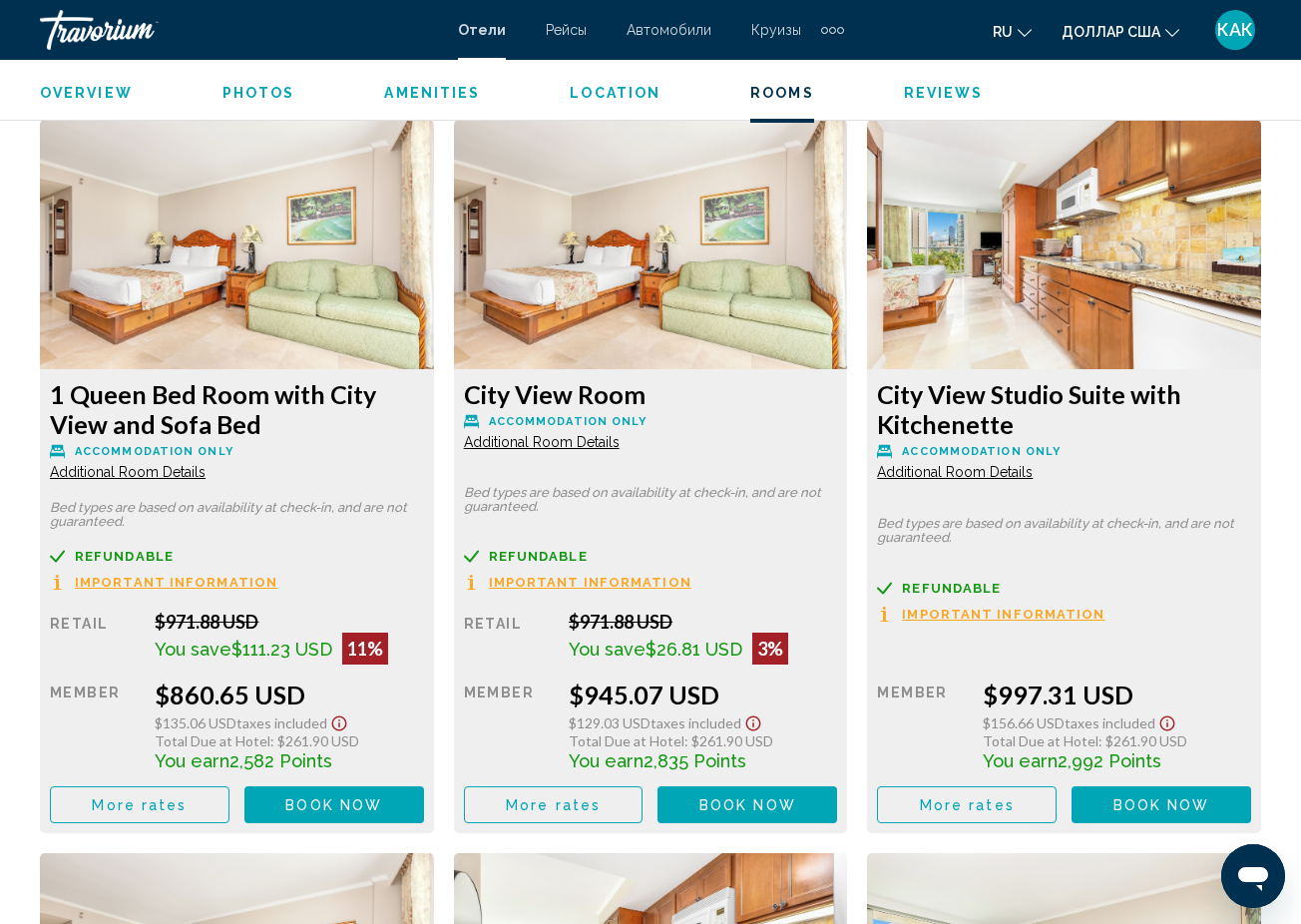 scroll, scrollTop: 3071, scrollLeft: 0, axis: vertical 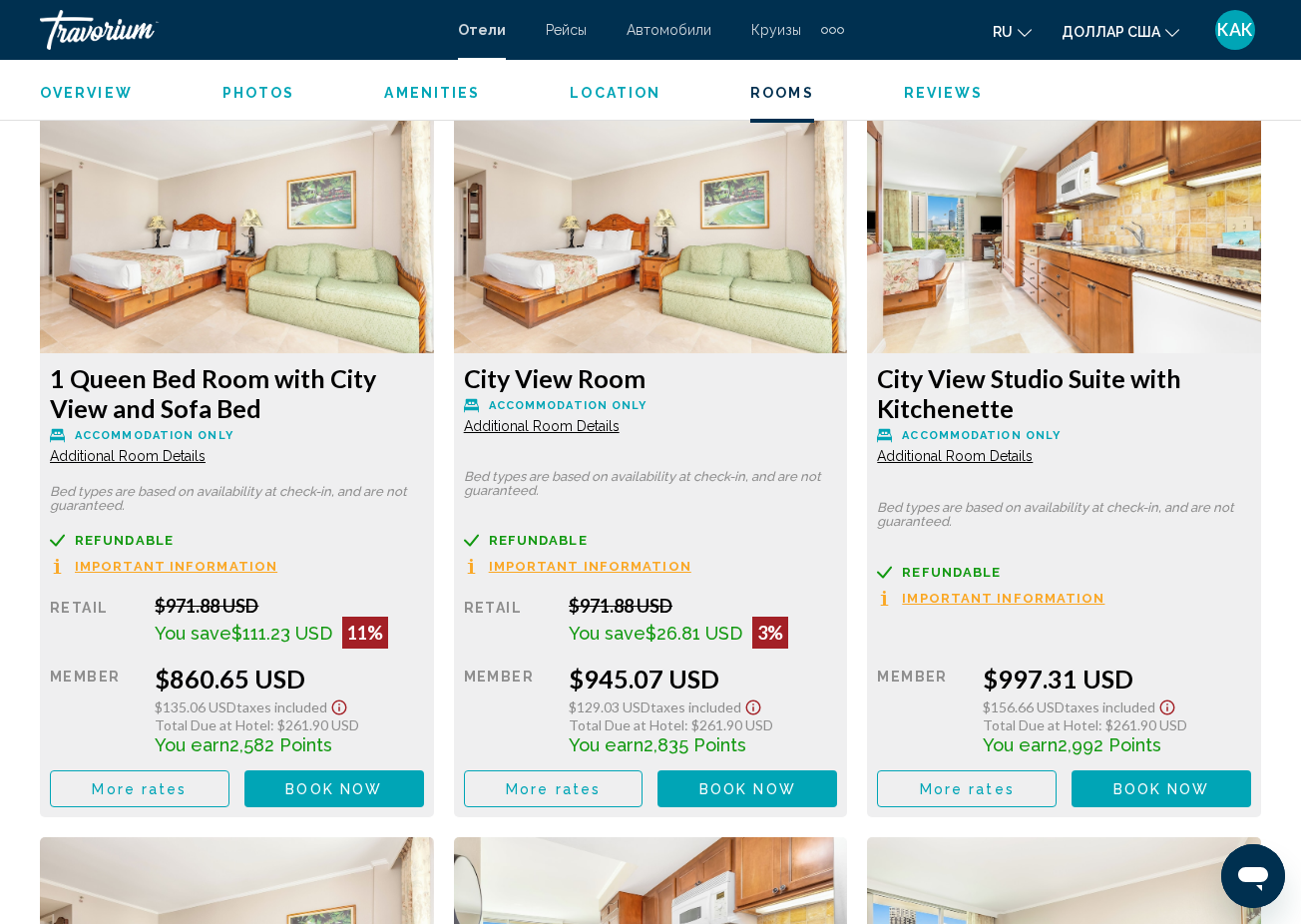 click on "1 Queen Bed Room with City View and Sofa Bed
Accommodation Only Additional Room Details" at bounding box center [236, 414] 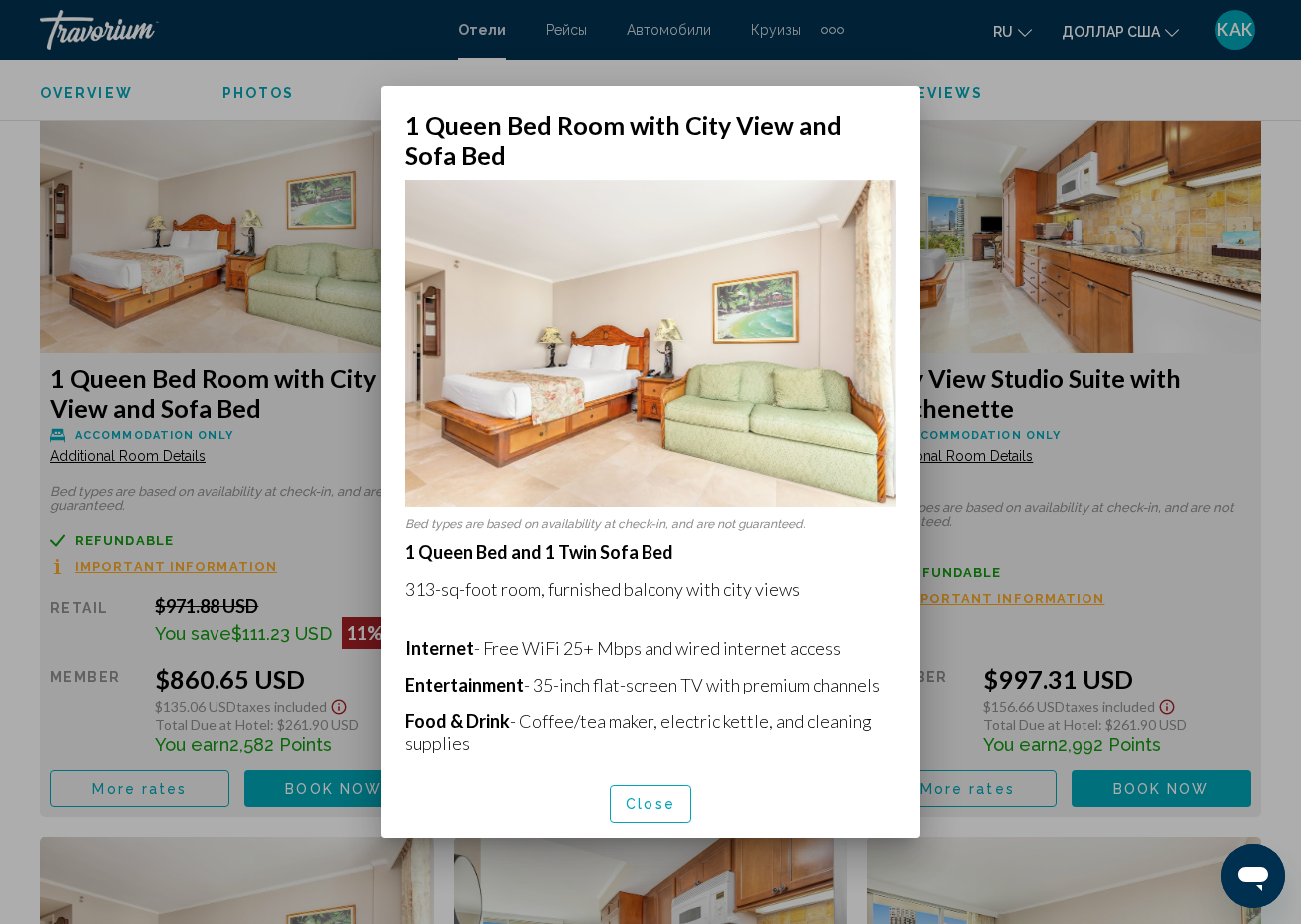 scroll, scrollTop: 0, scrollLeft: 0, axis: both 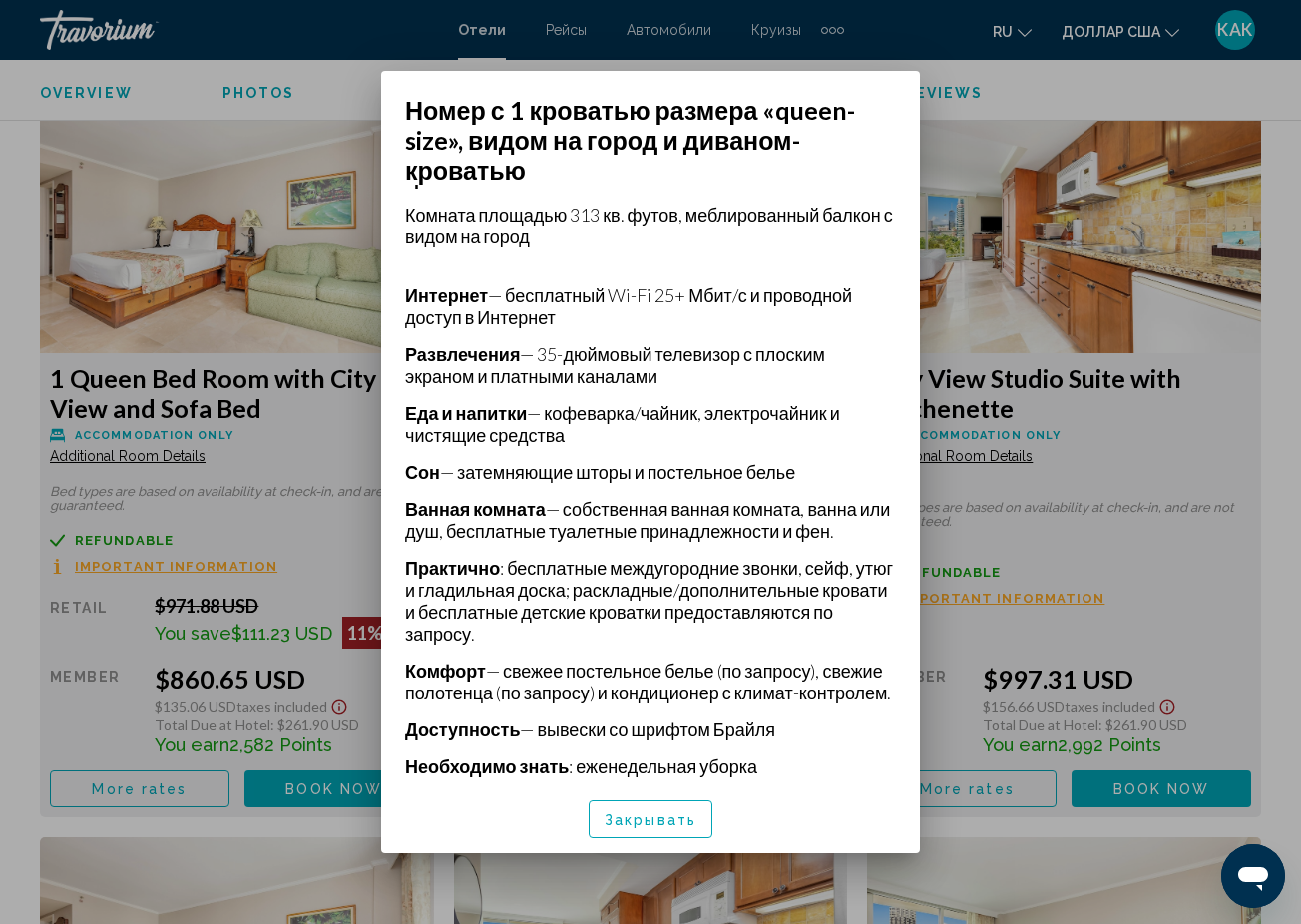 click at bounding box center (650, 462) 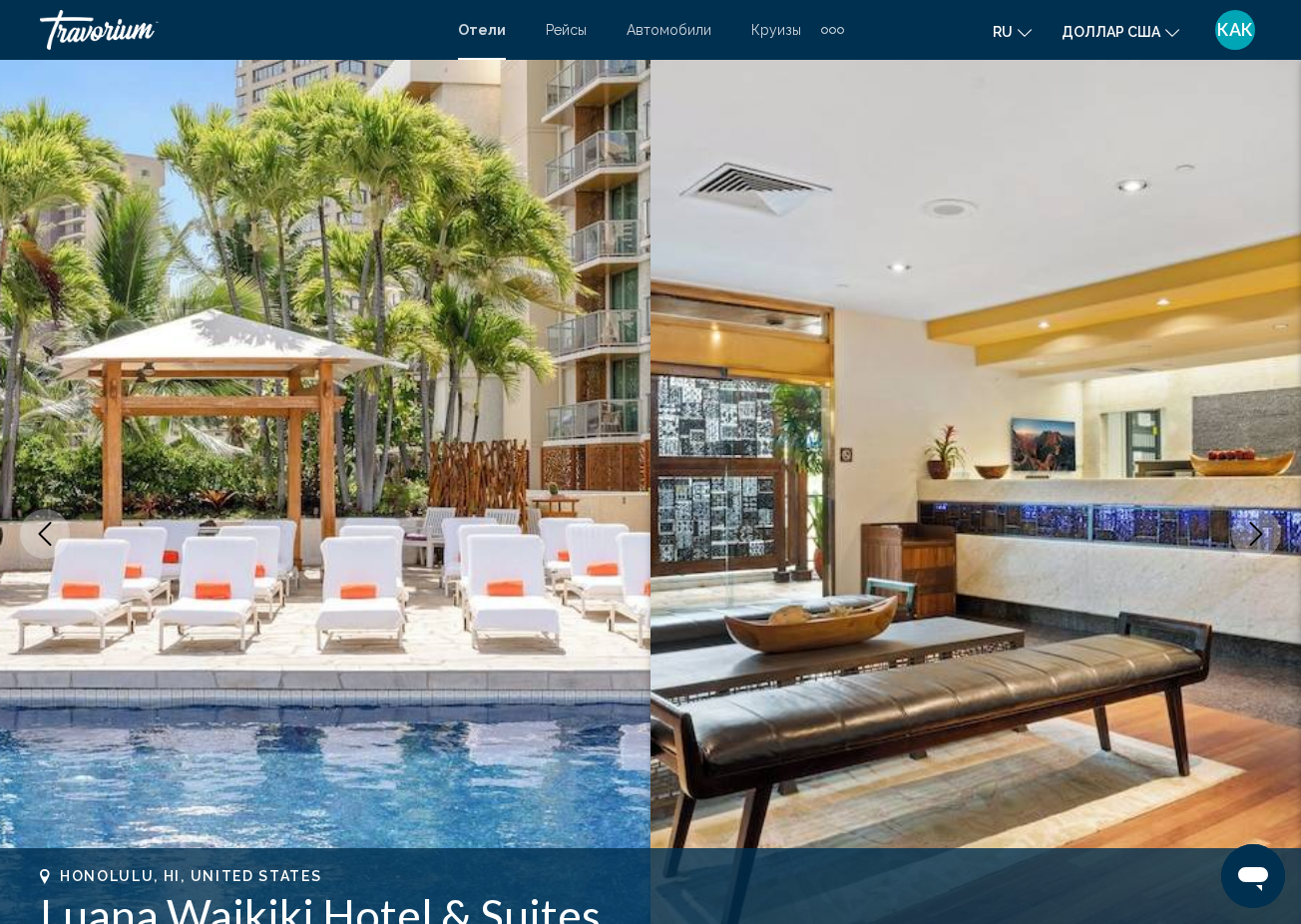 scroll, scrollTop: 3071, scrollLeft: 0, axis: vertical 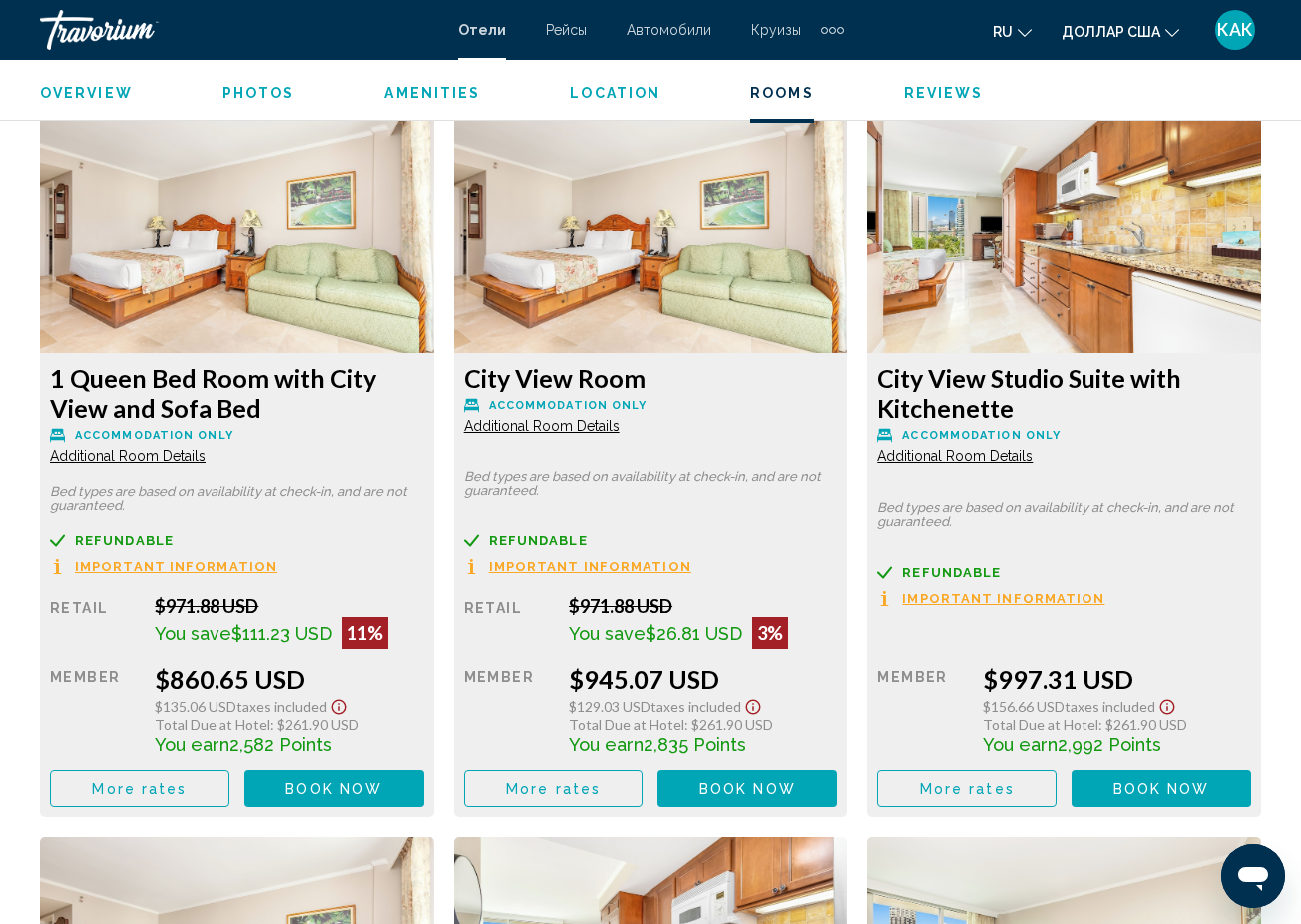 click on "Additional Room Details" at bounding box center (128, 456) 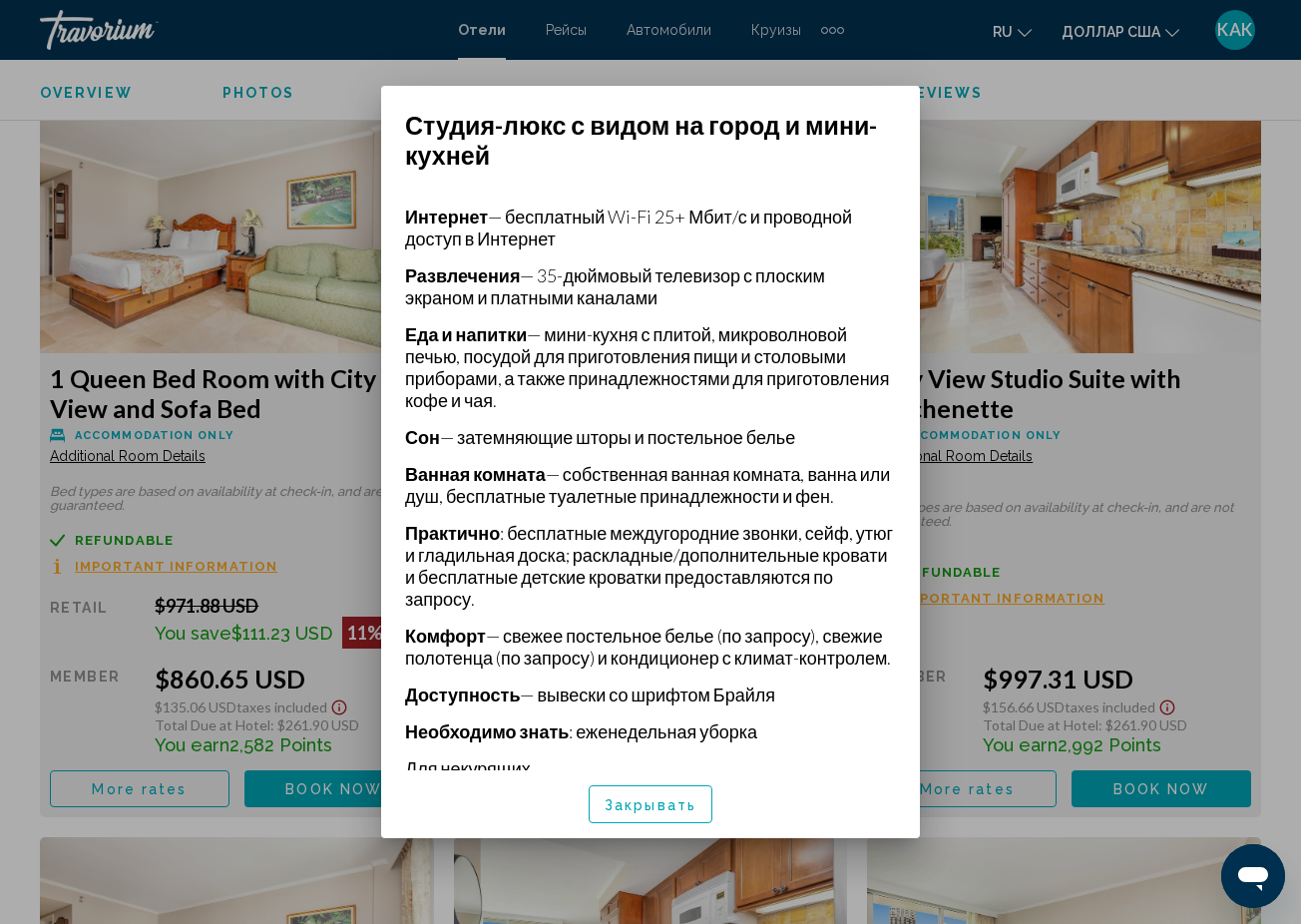 scroll, scrollTop: 469, scrollLeft: 0, axis: vertical 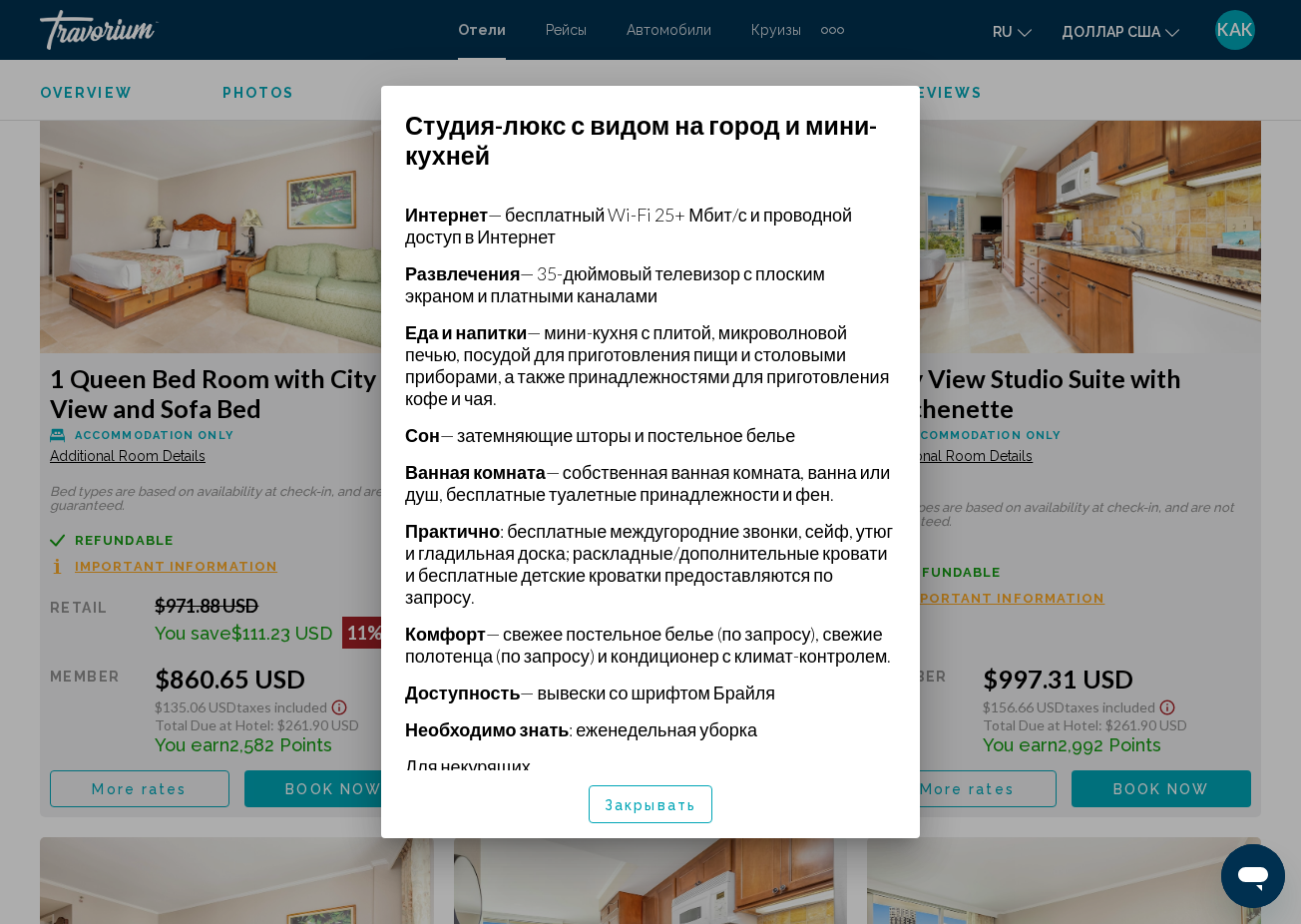 click at bounding box center (650, 462) 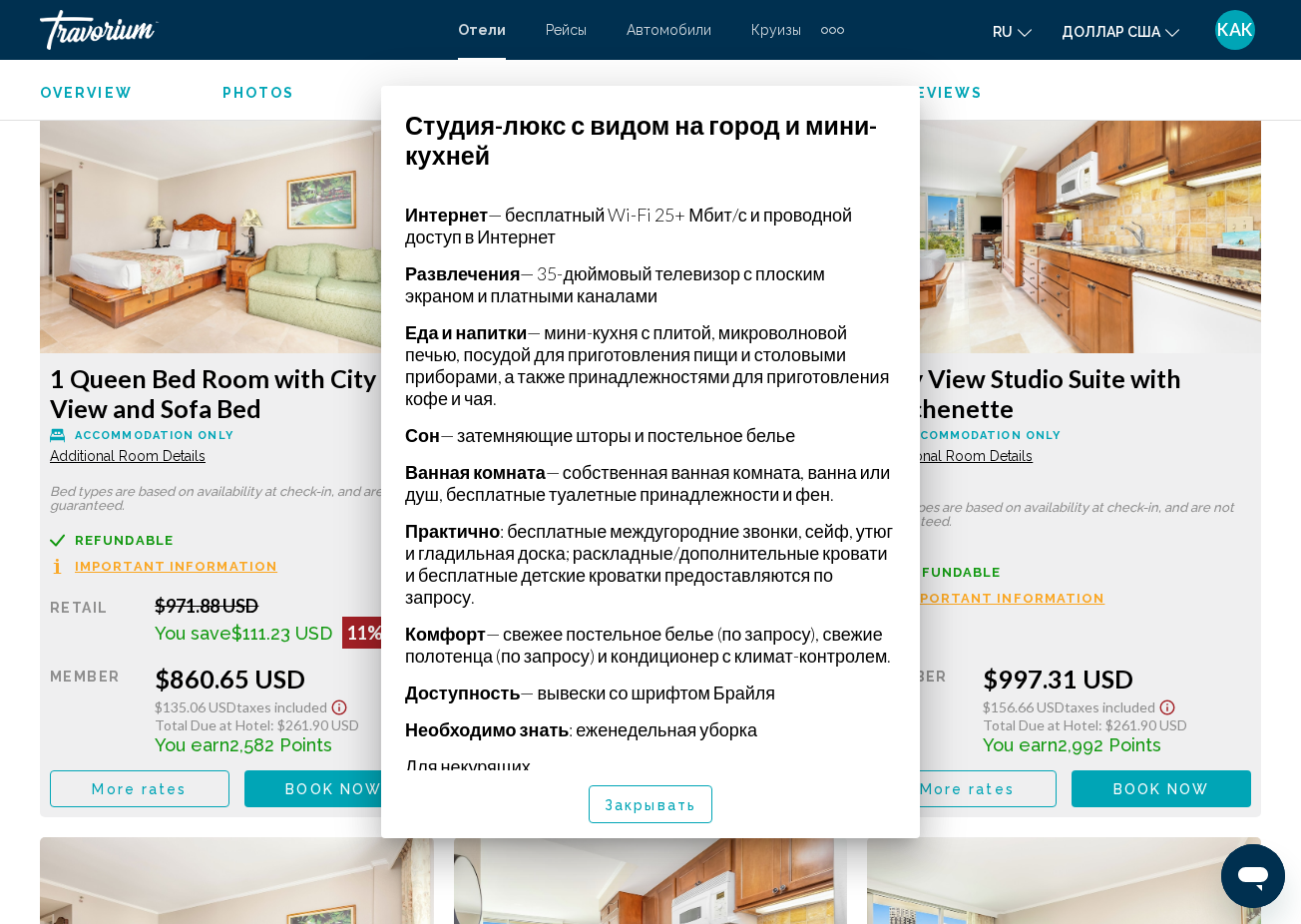 scroll, scrollTop: 3071, scrollLeft: 0, axis: vertical 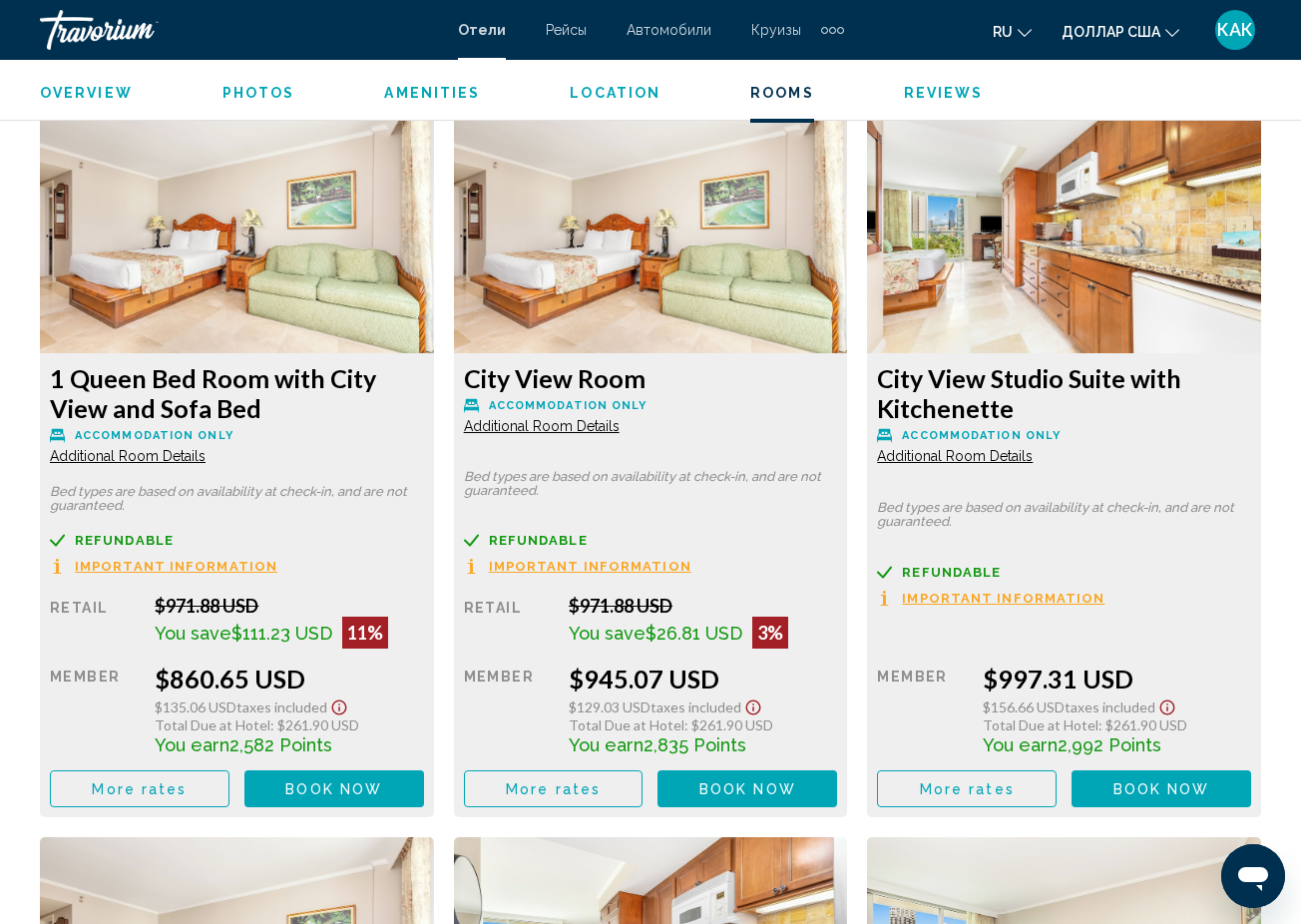 click on "Important Information" at bounding box center (176, 566) 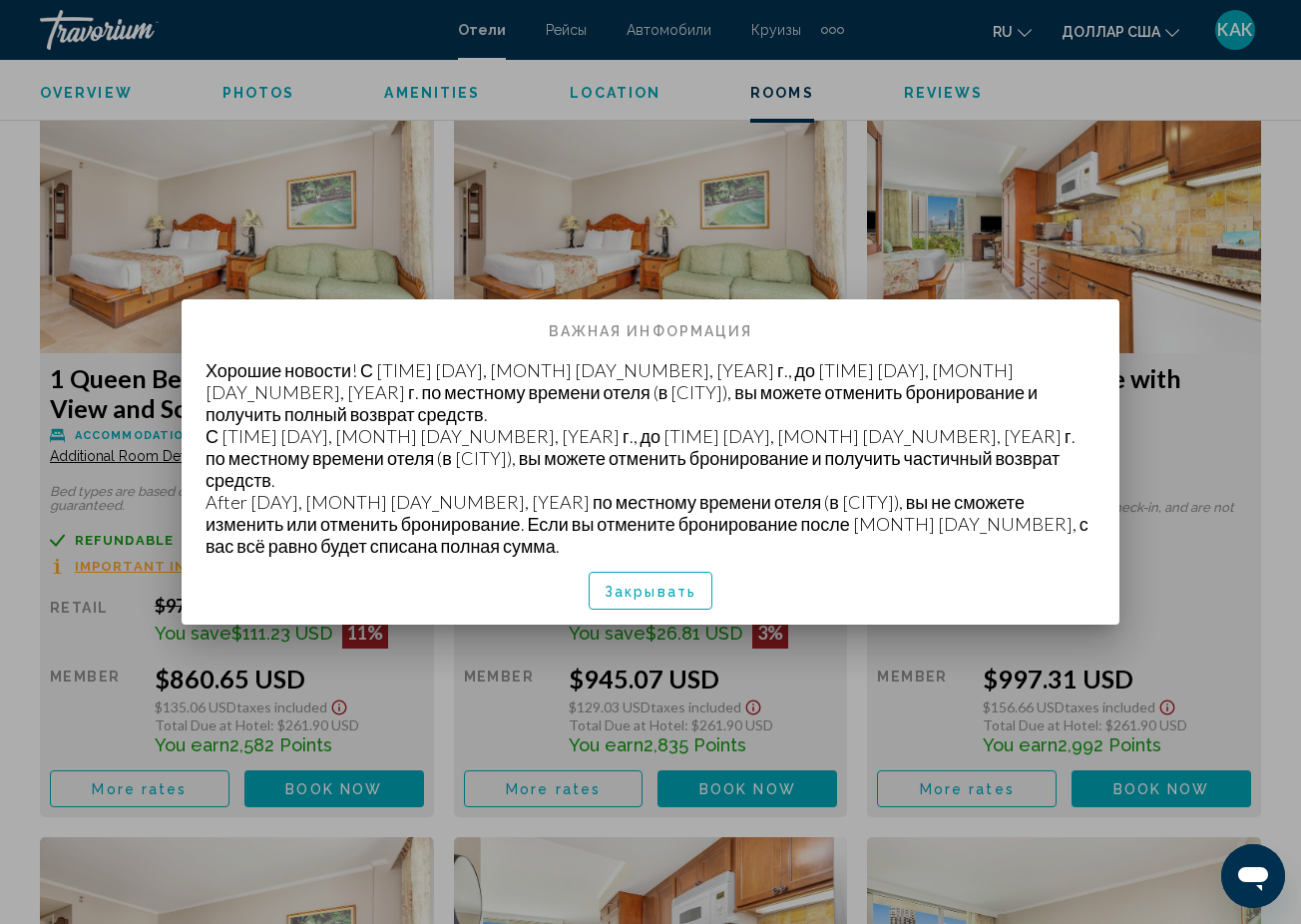 click at bounding box center (650, 462) 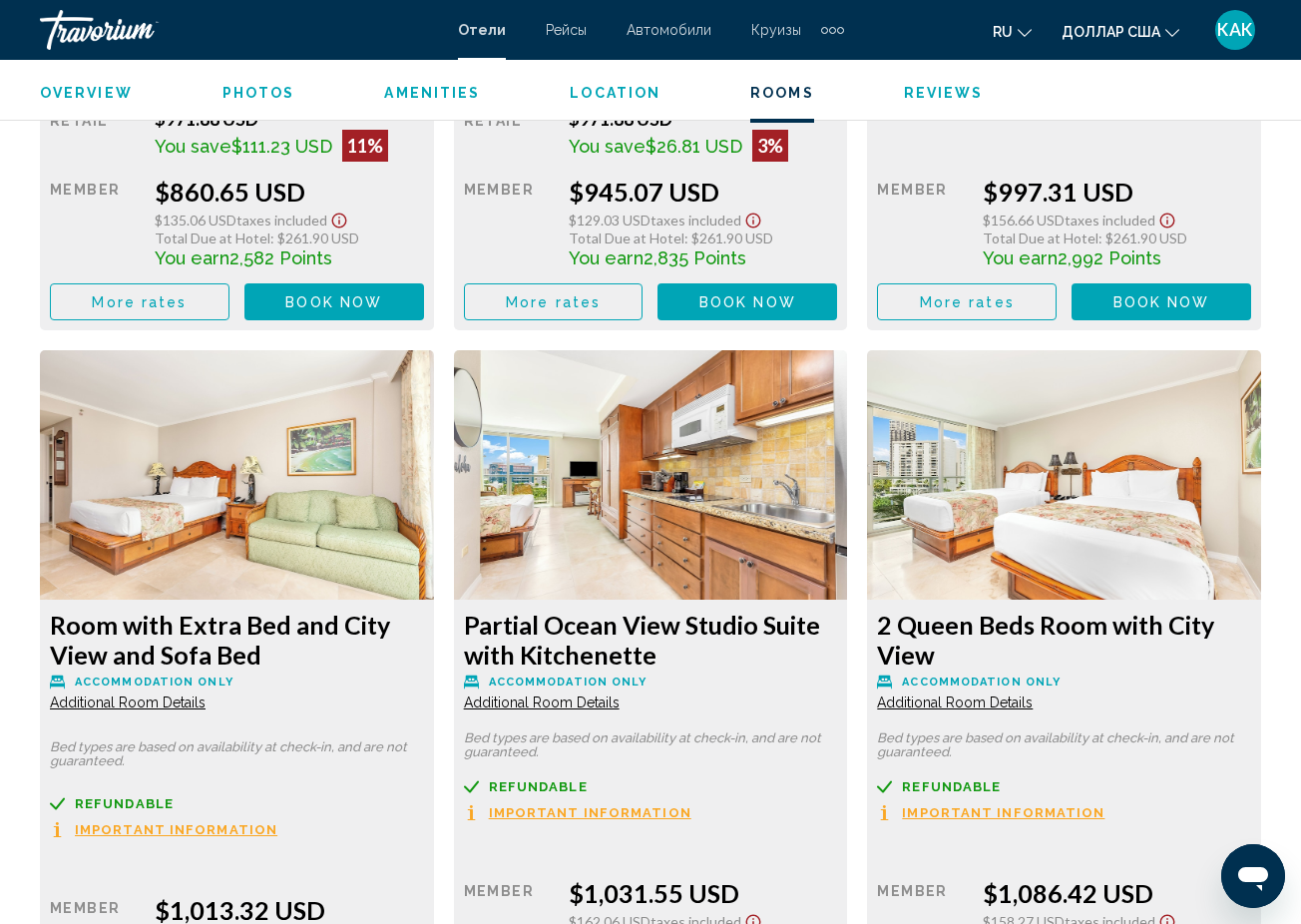 scroll, scrollTop: 3559, scrollLeft: 0, axis: vertical 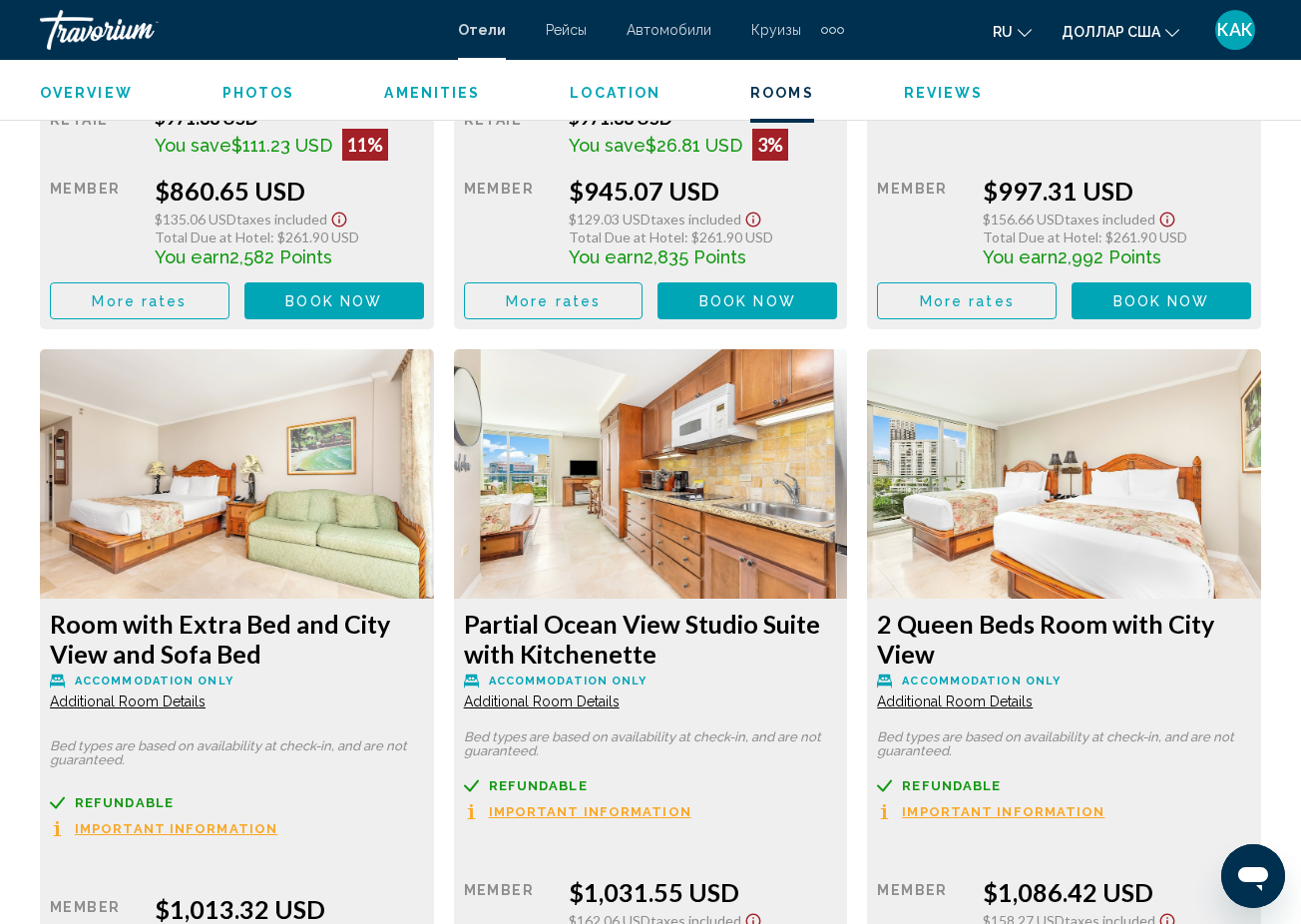 click on "Additional Room Details" at bounding box center (128, -32) 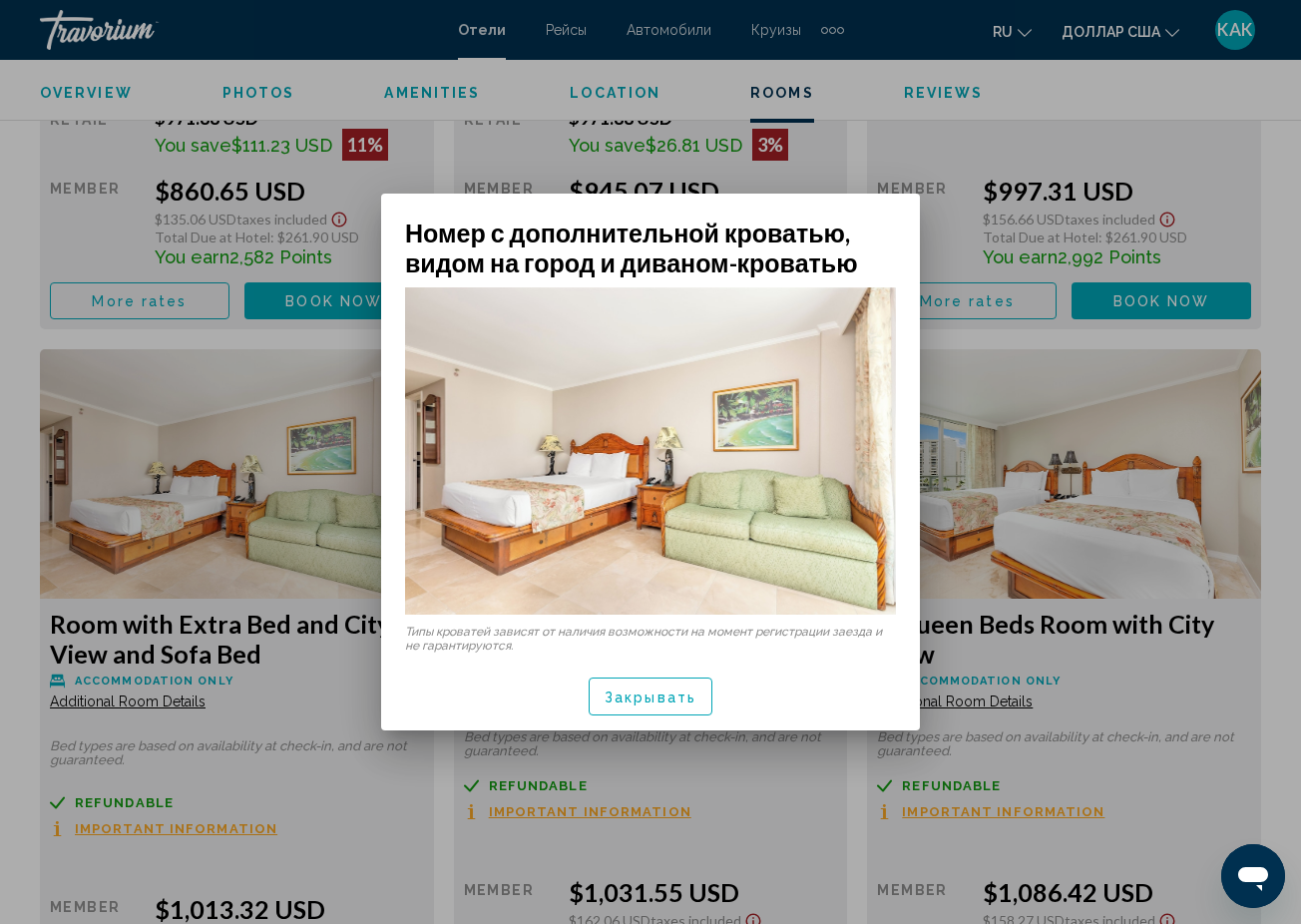 click at bounding box center (650, 462) 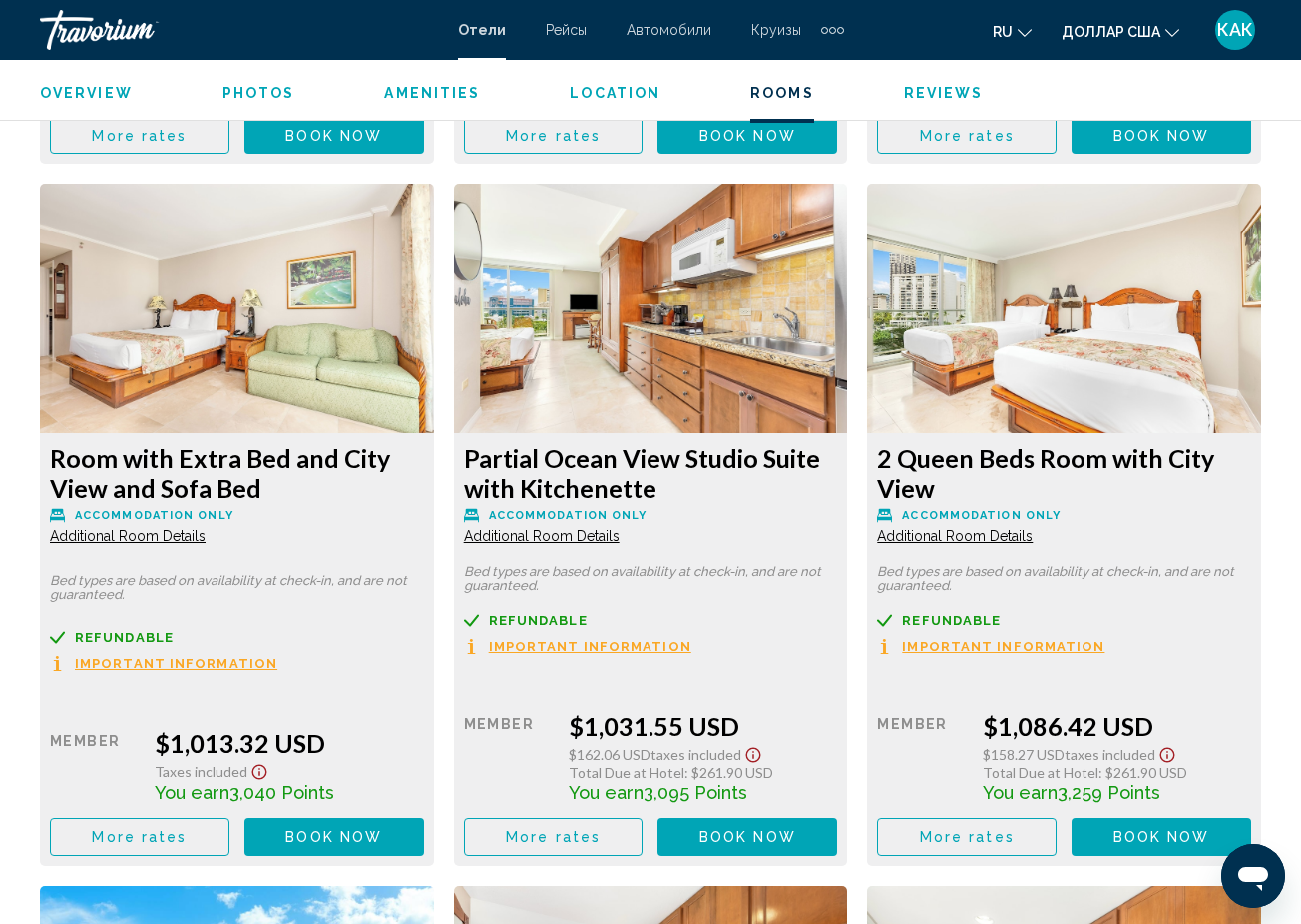 scroll, scrollTop: 3727, scrollLeft: 0, axis: vertical 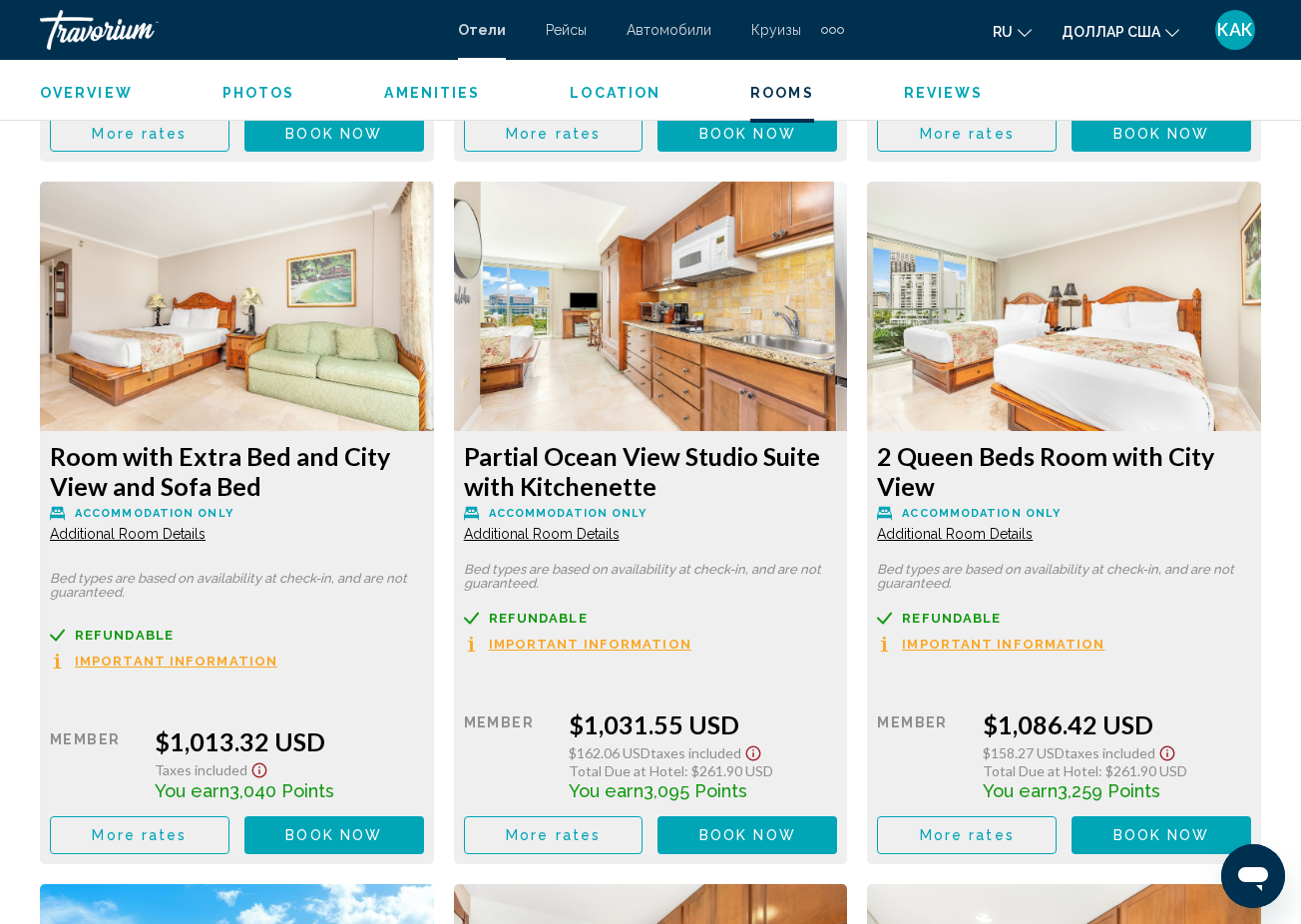 click 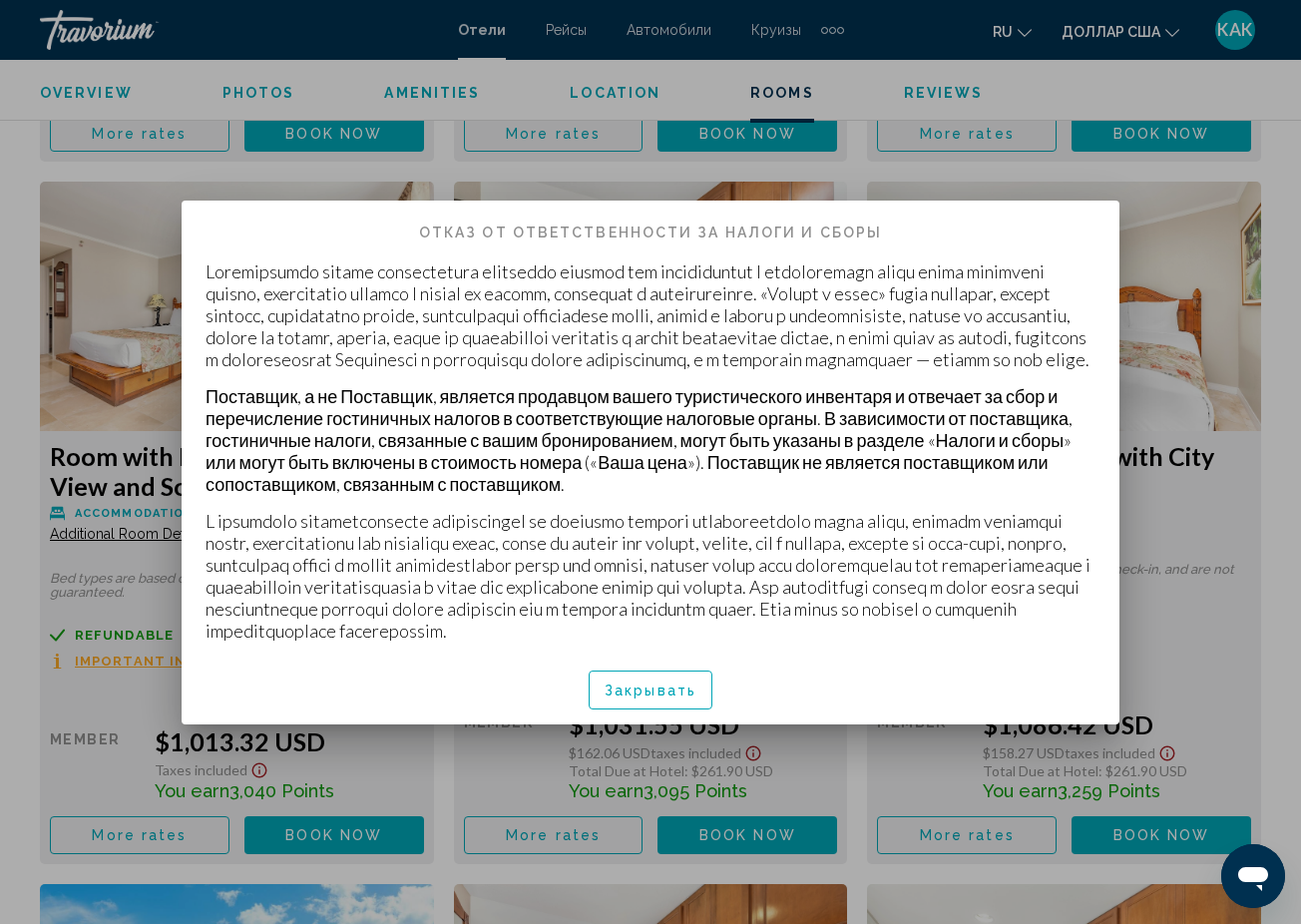 click at bounding box center (650, 462) 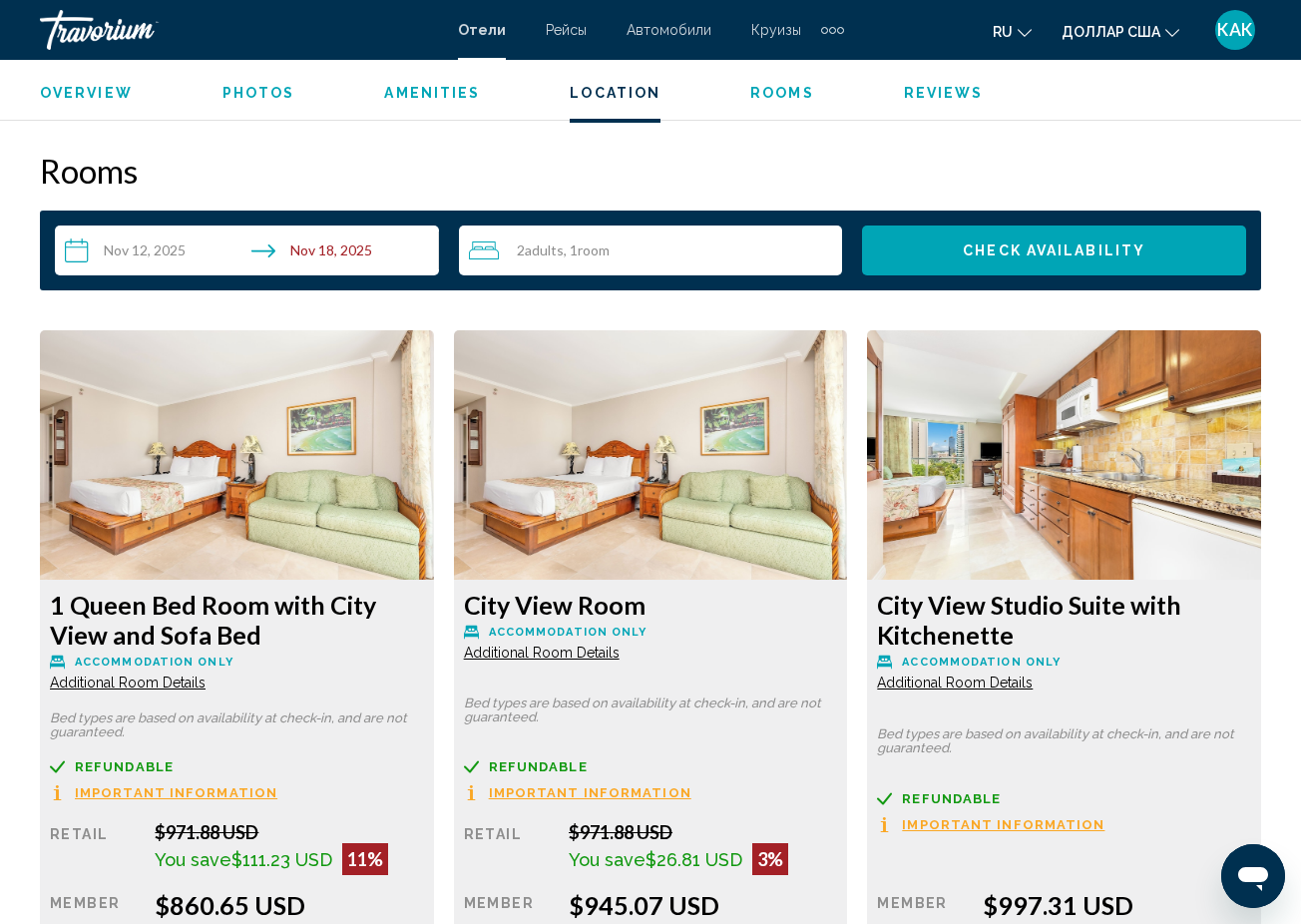 scroll, scrollTop: 2829, scrollLeft: 0, axis: vertical 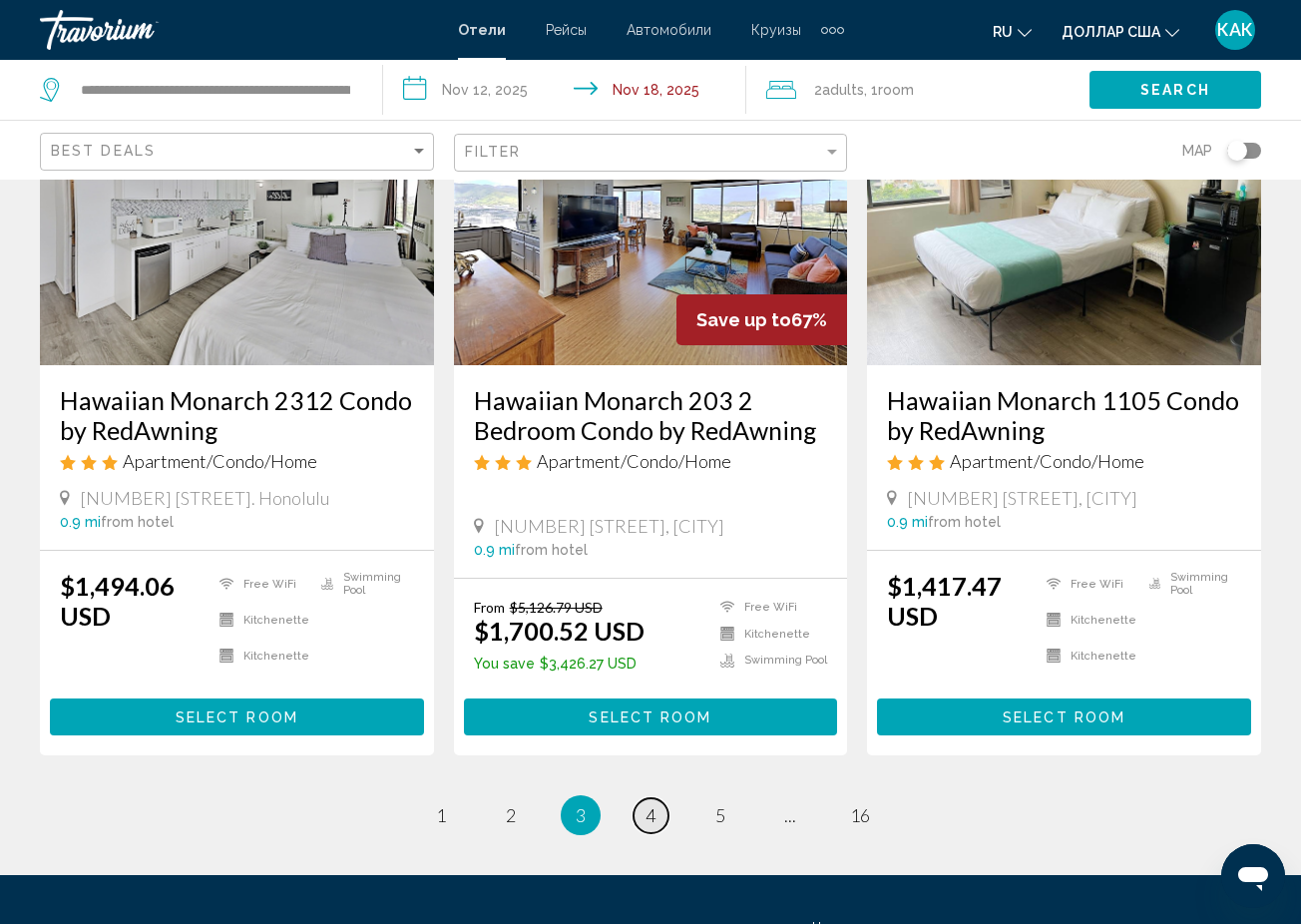 click on "page  4" at bounding box center [650, 815] 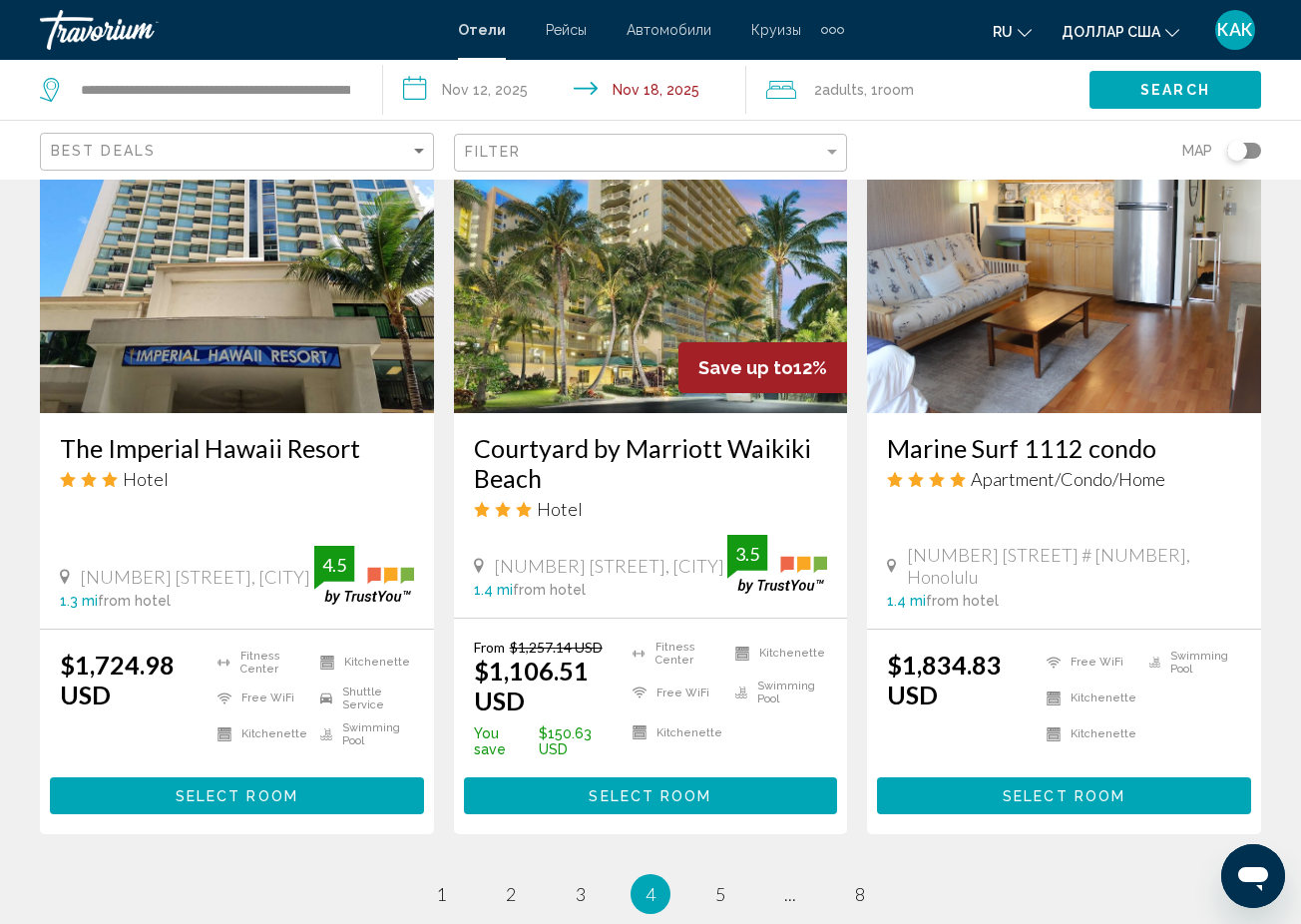 scroll, scrollTop: 2484, scrollLeft: 0, axis: vertical 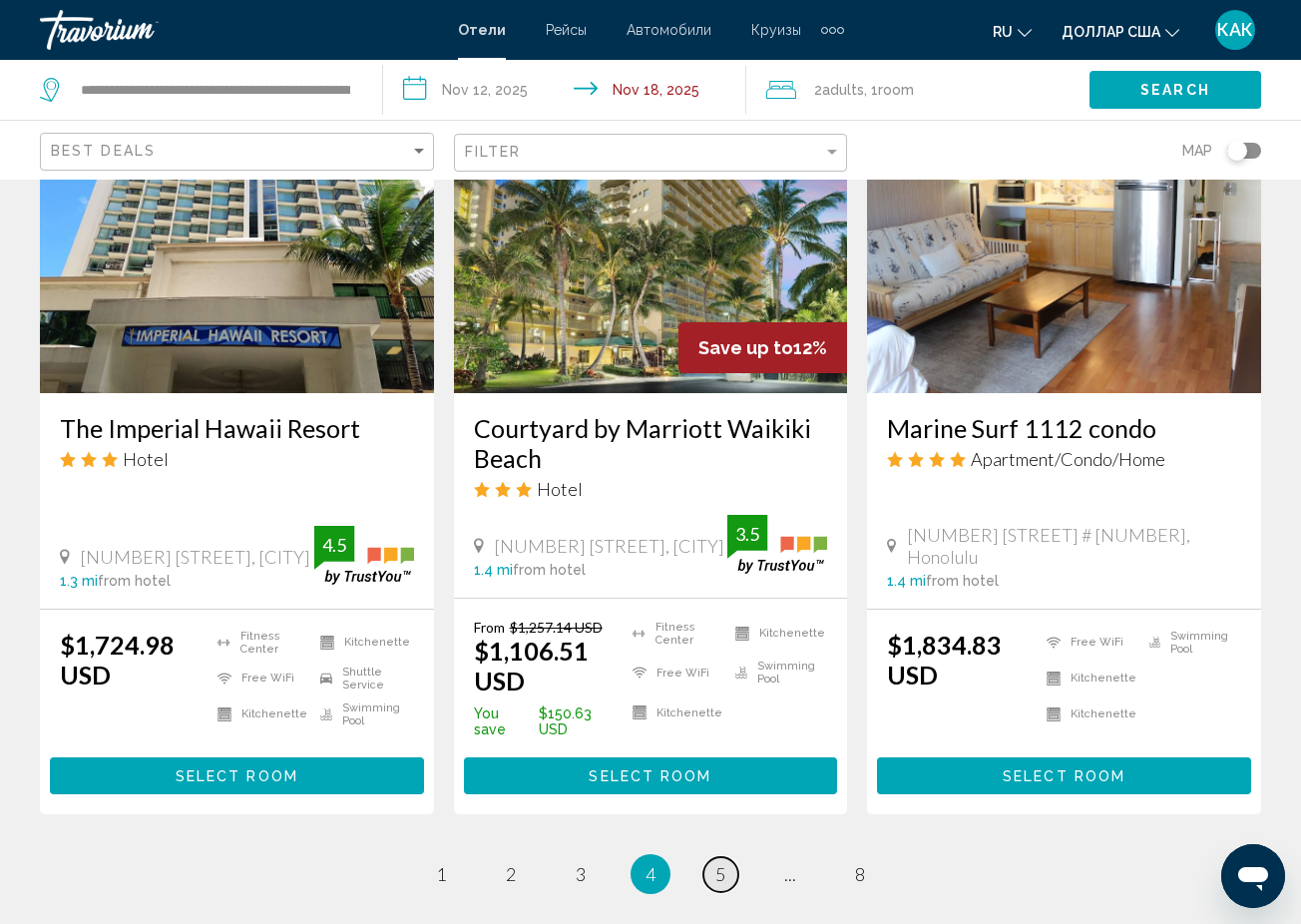click on "5" at bounding box center [720, 874] 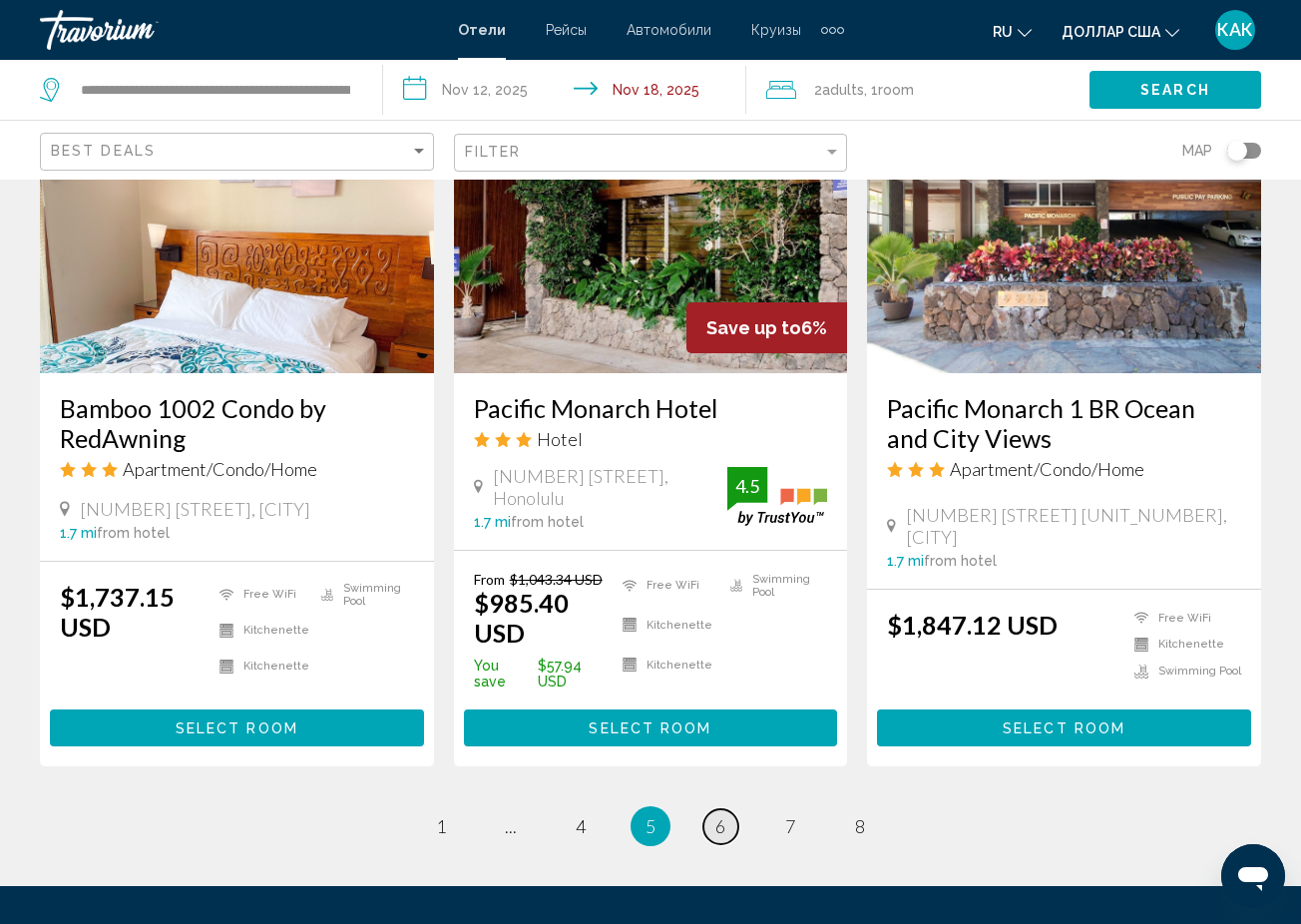 scroll, scrollTop: 2551, scrollLeft: 0, axis: vertical 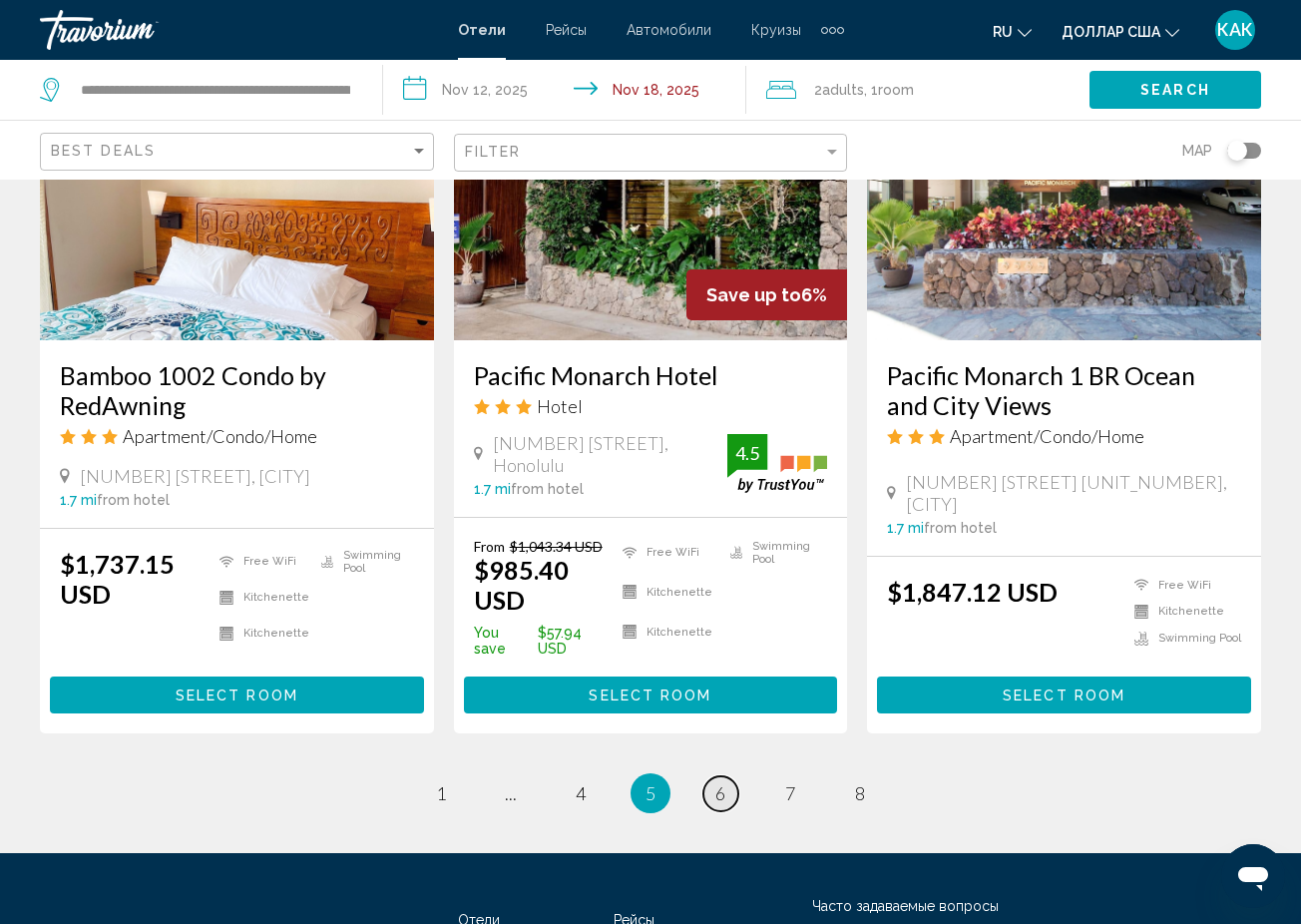 click on "6" at bounding box center (720, 793) 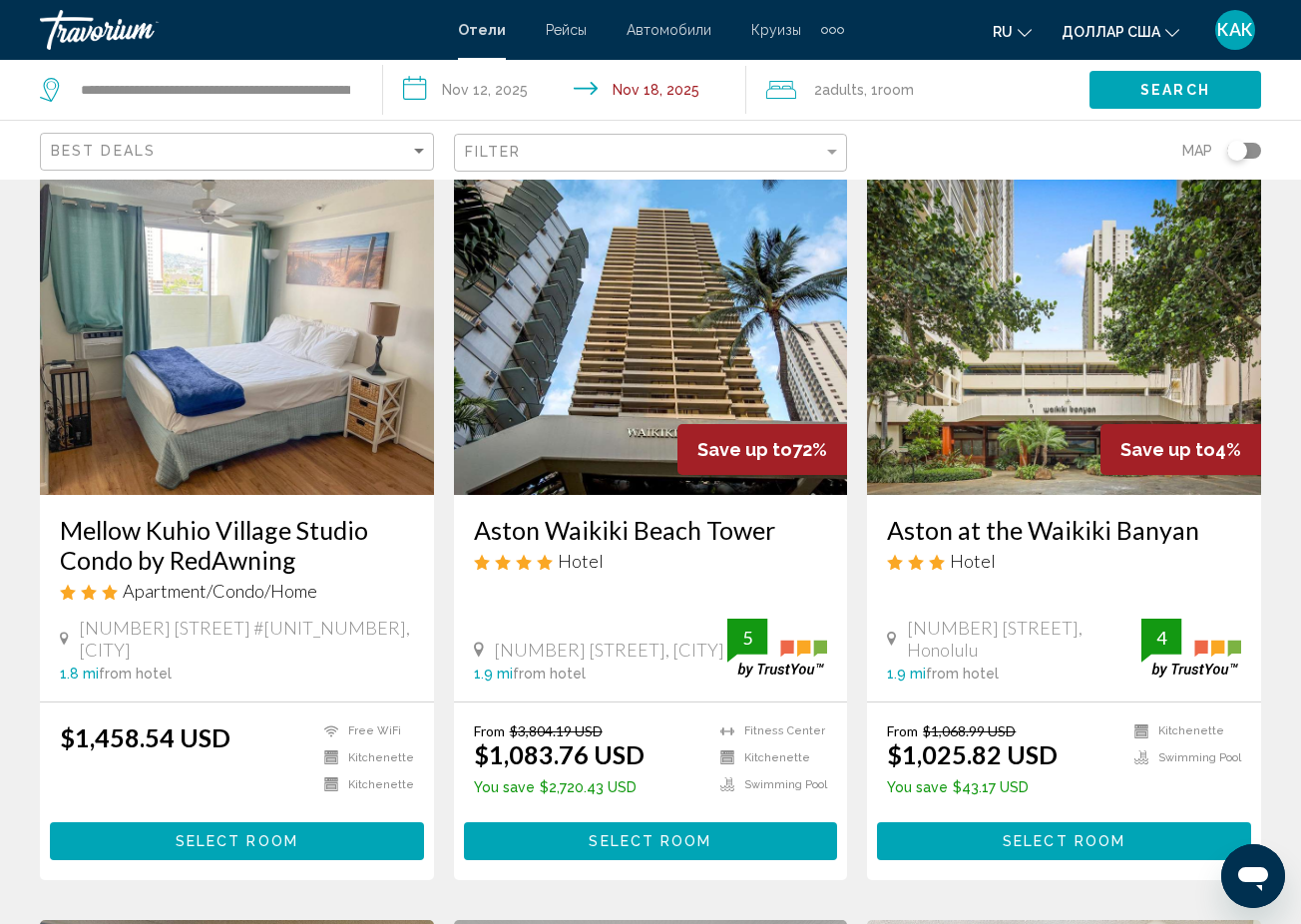 scroll, scrollTop: 797, scrollLeft: 0, axis: vertical 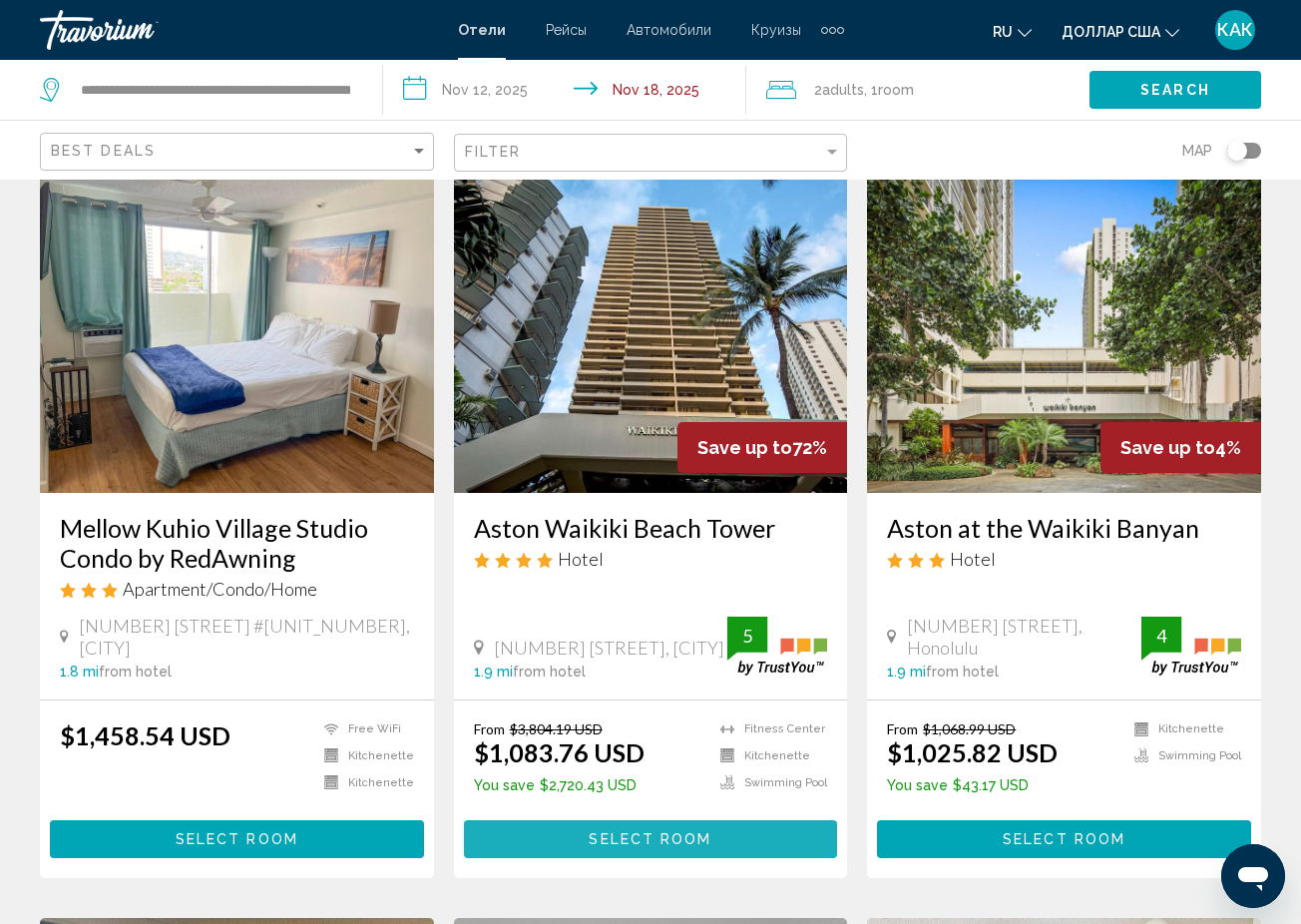 click on "Select Room" at bounding box center [650, 840] 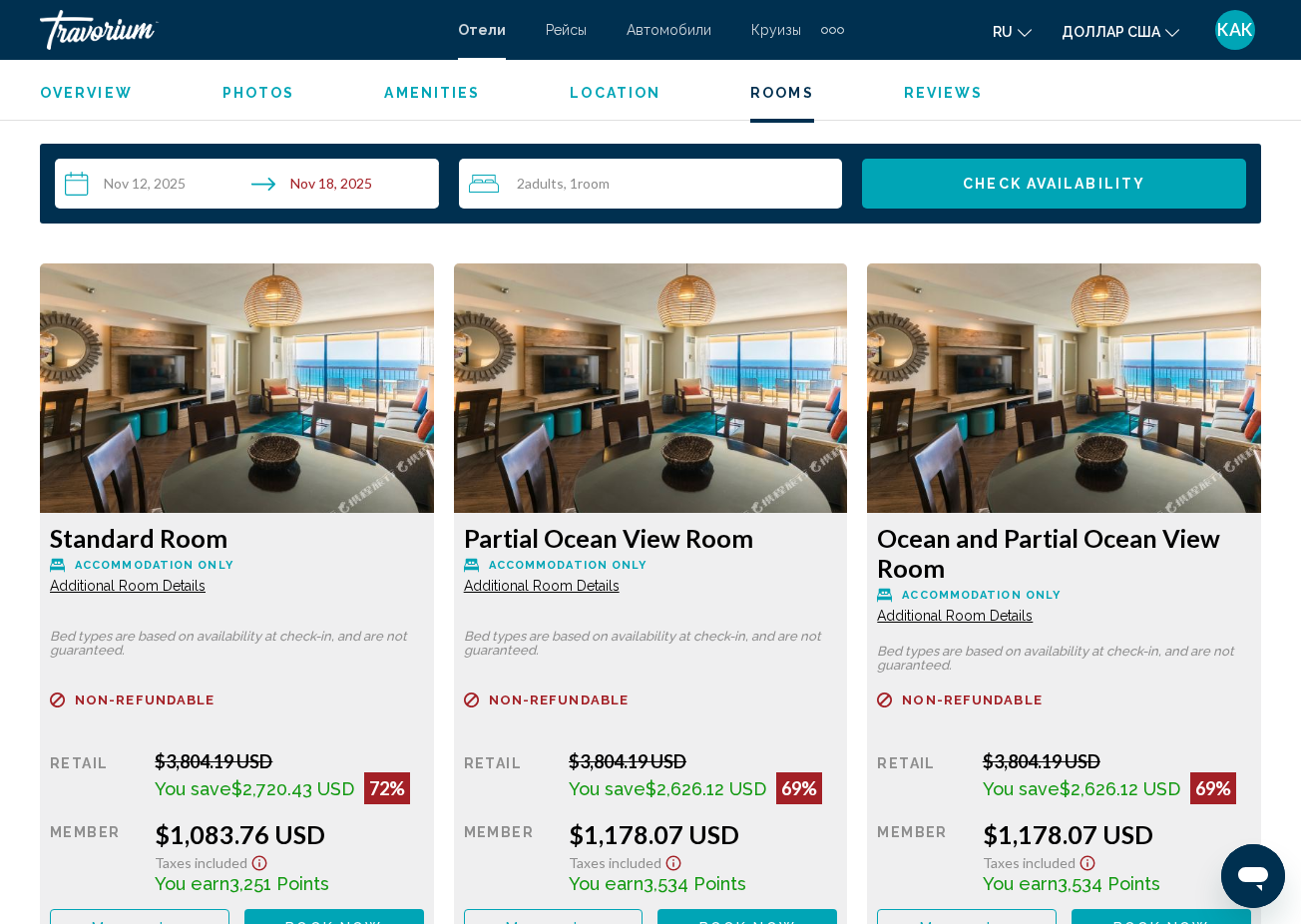 scroll, scrollTop: 2915, scrollLeft: 0, axis: vertical 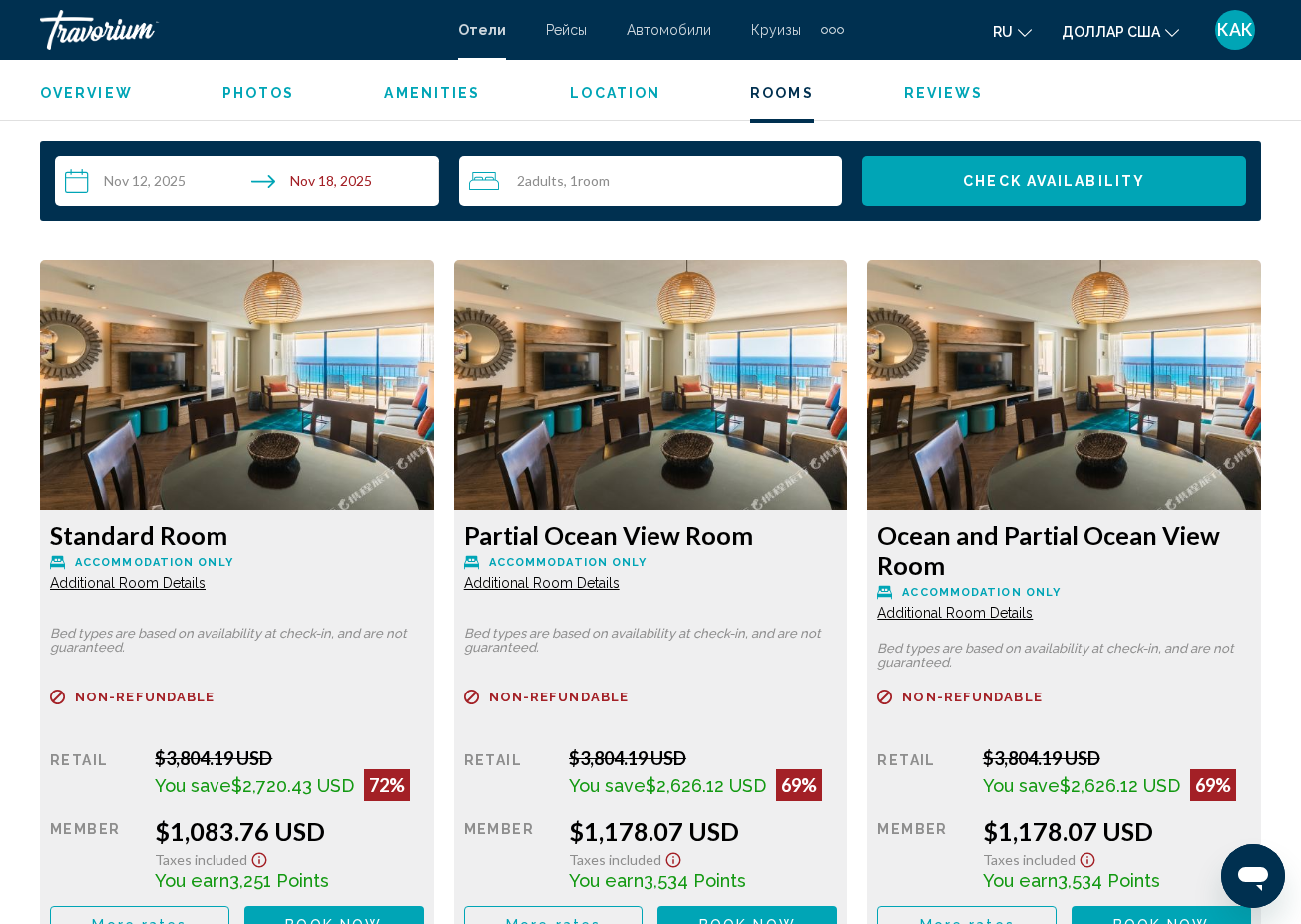 click on "Additional Room Details" at bounding box center [128, 583] 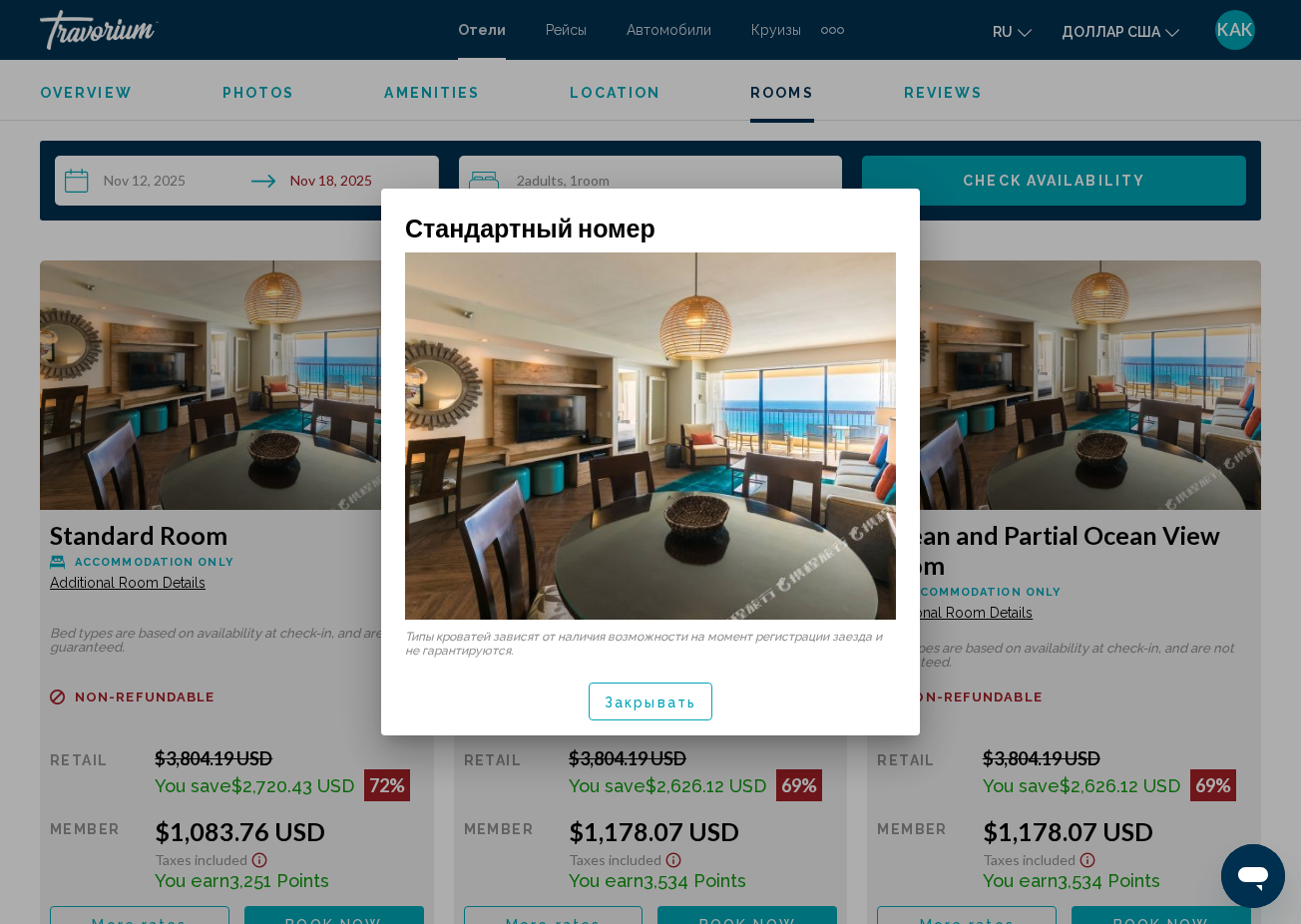 click at bounding box center (650, 462) 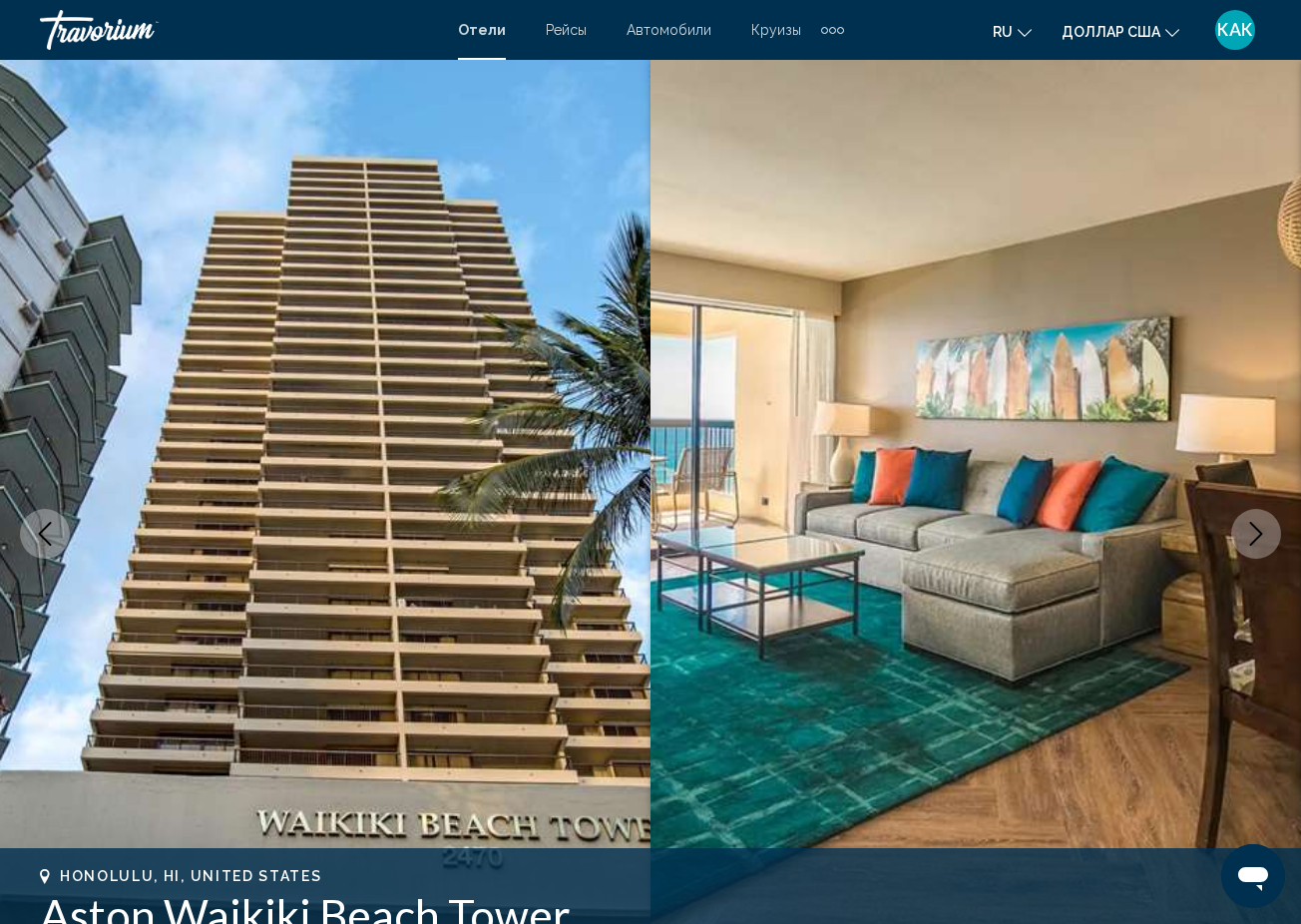 scroll, scrollTop: 2915, scrollLeft: 0, axis: vertical 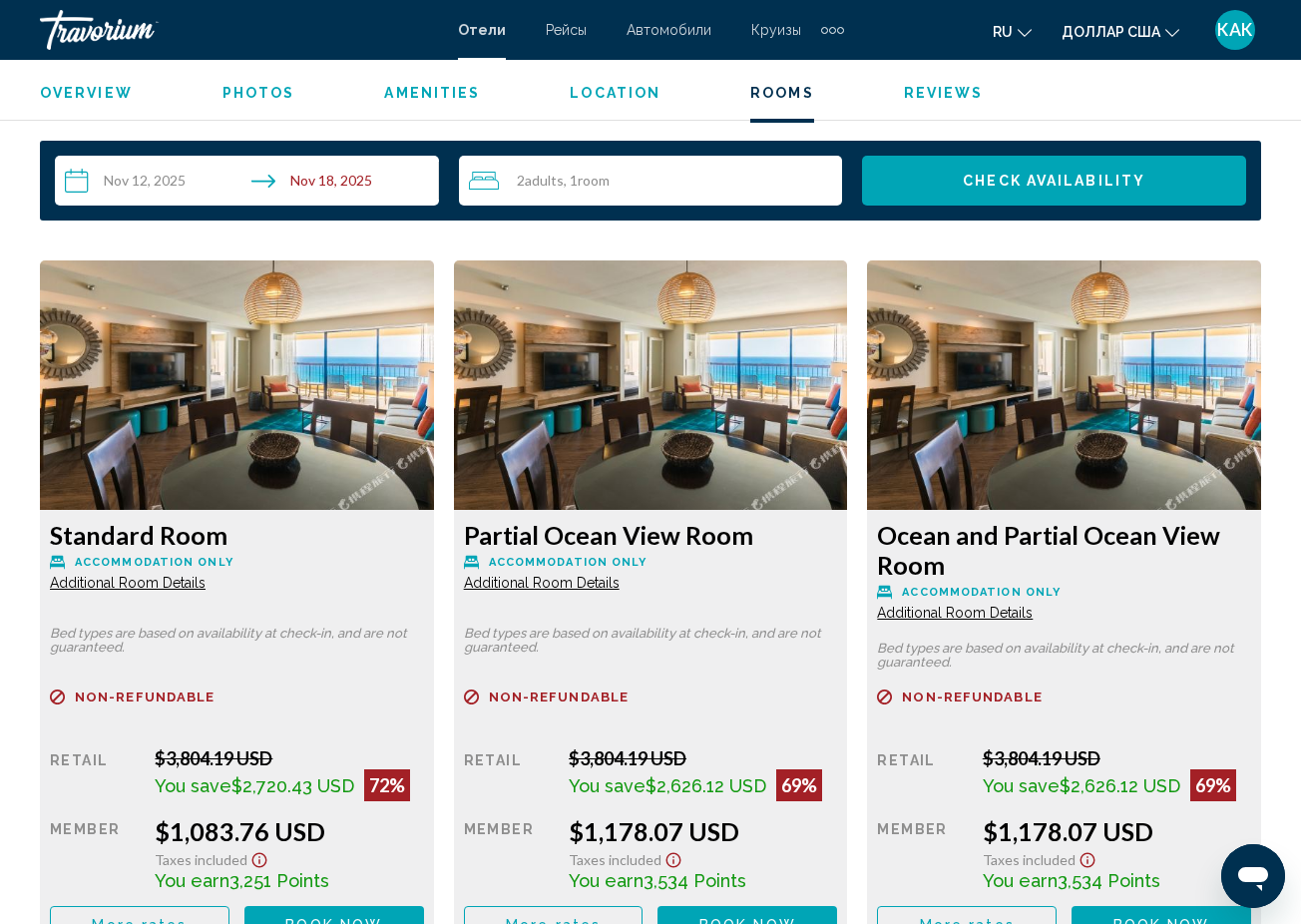 click on "Additional Room Details" at bounding box center (128, 583) 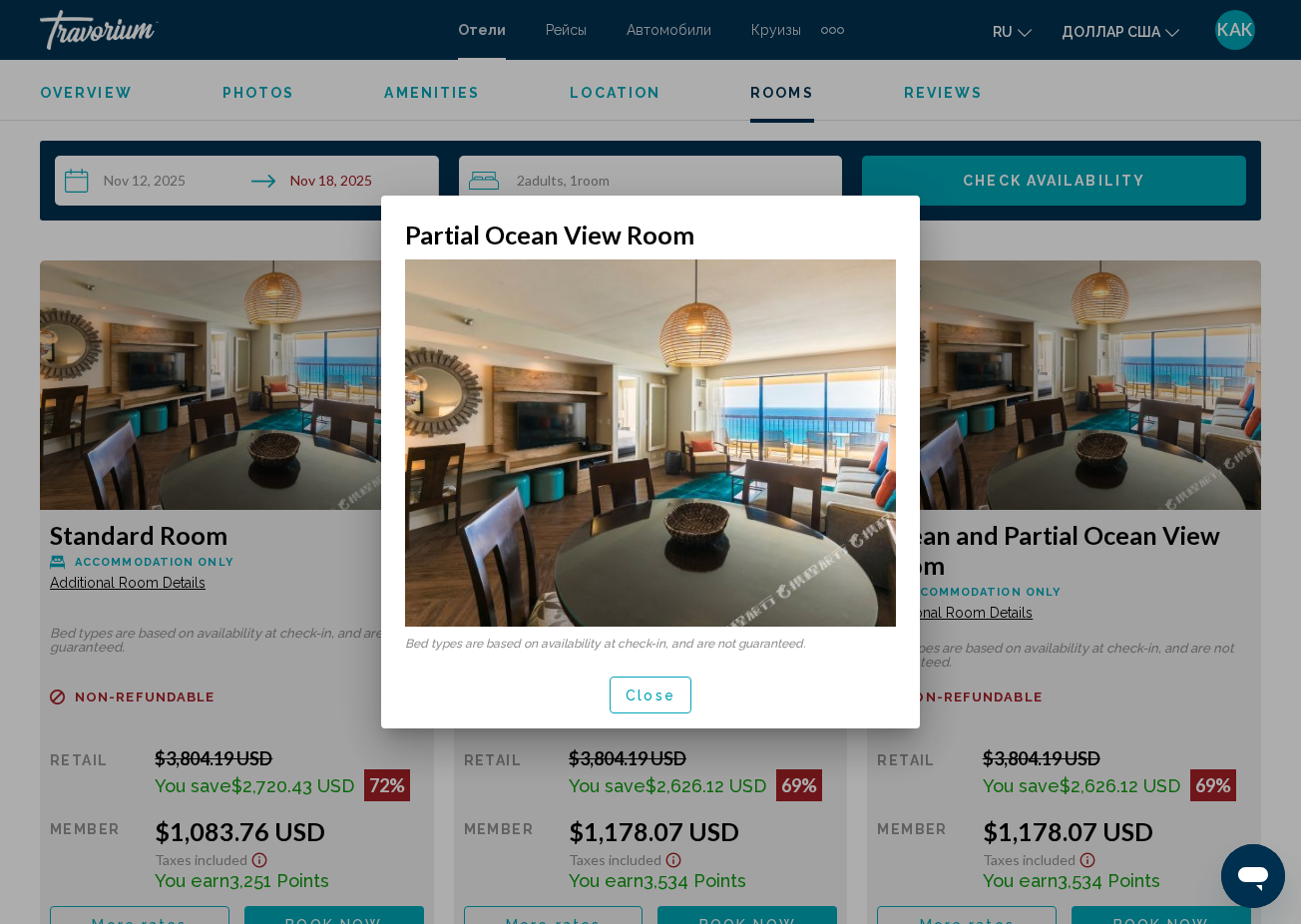 scroll, scrollTop: 0, scrollLeft: 0, axis: both 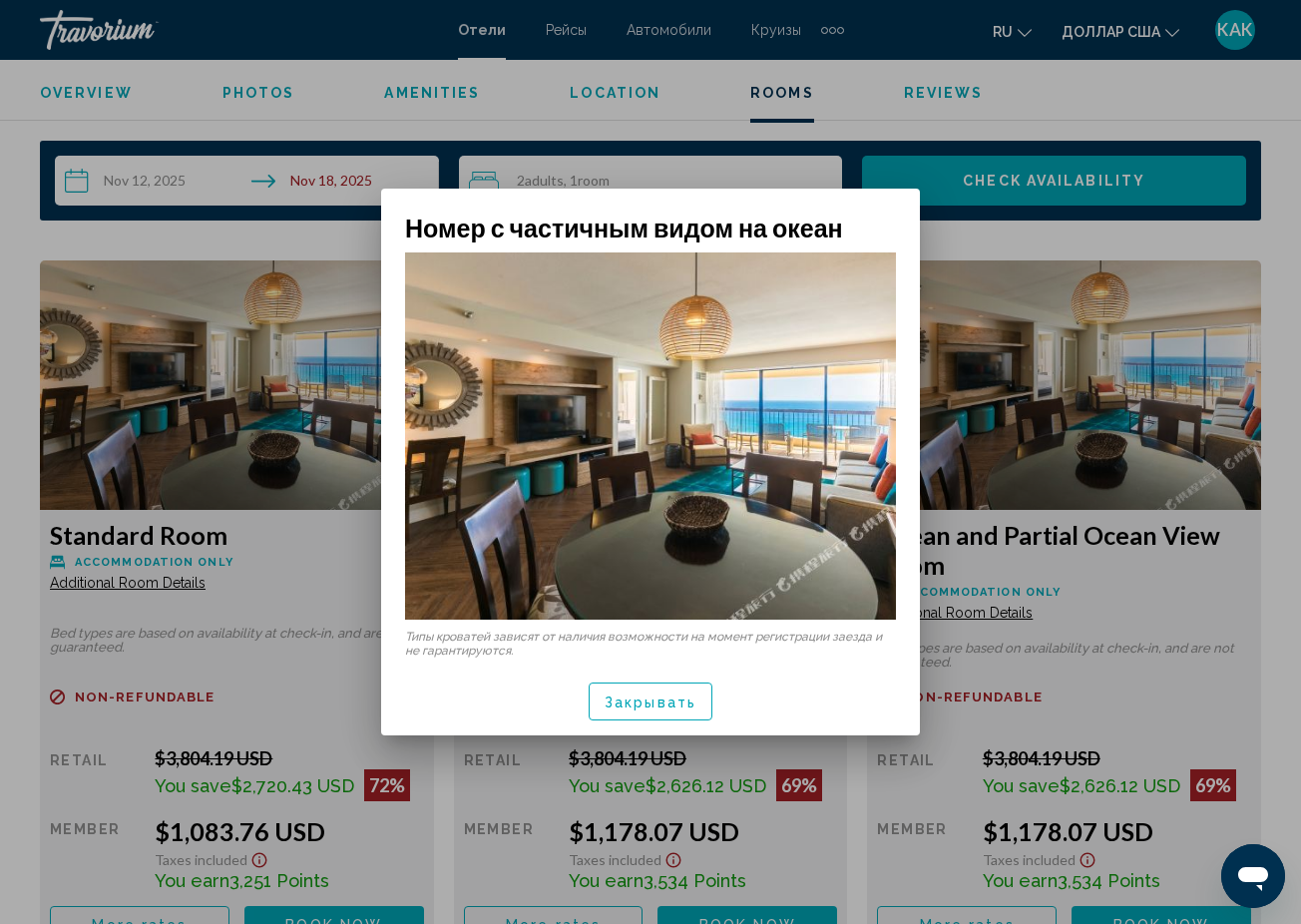 click at bounding box center (650, 462) 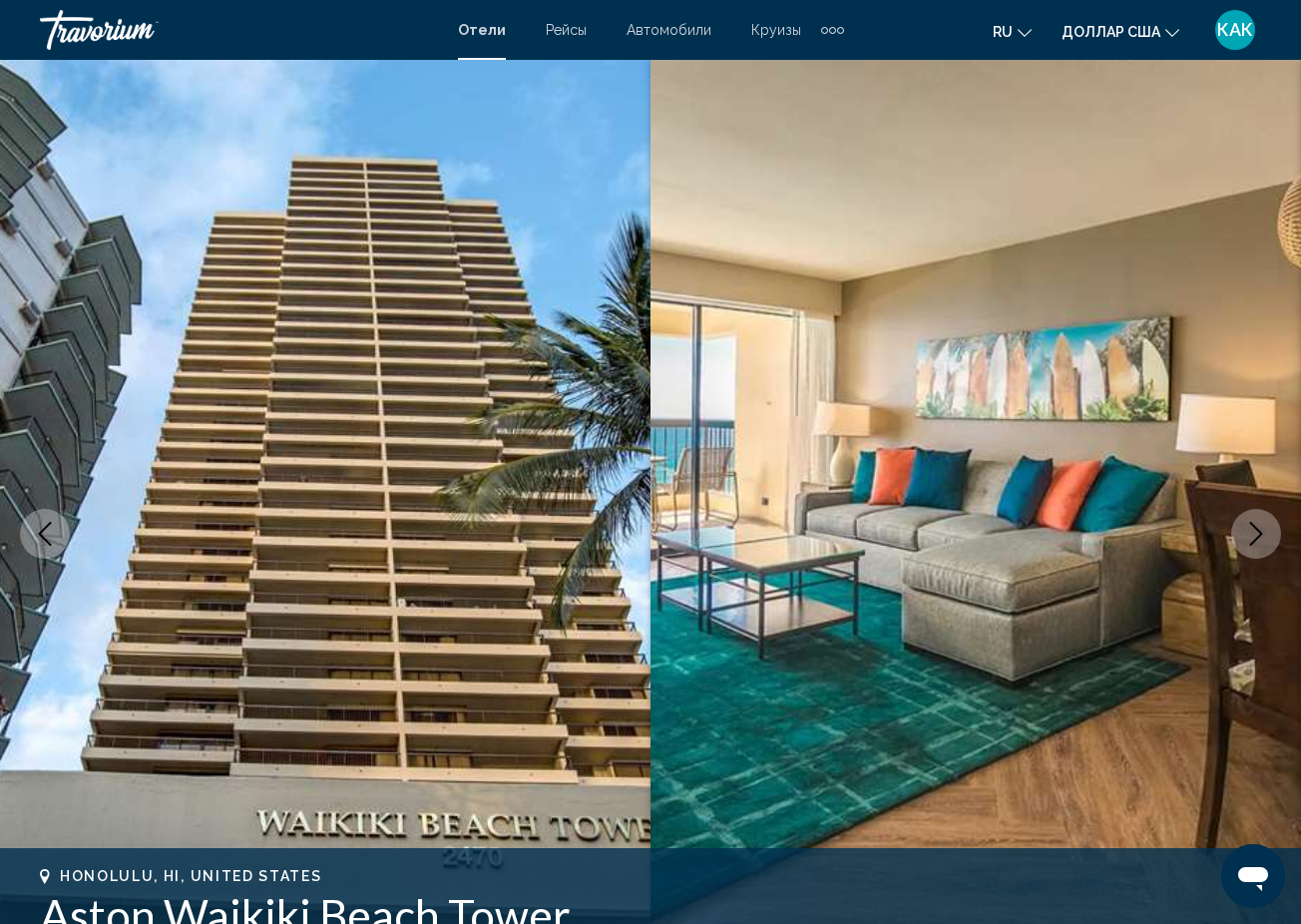 scroll, scrollTop: 2915, scrollLeft: 0, axis: vertical 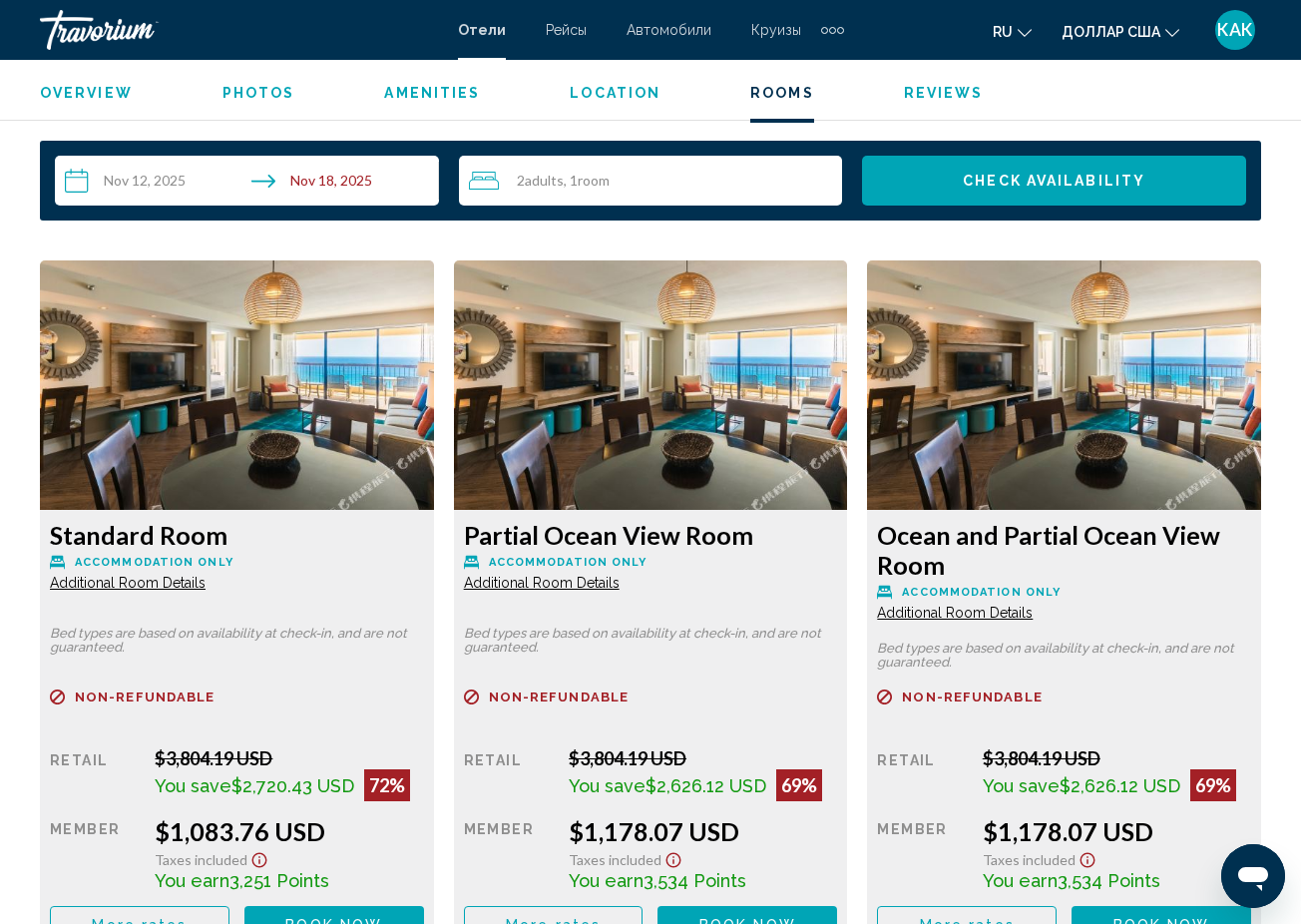 click on "Additional Room Details" at bounding box center [128, 583] 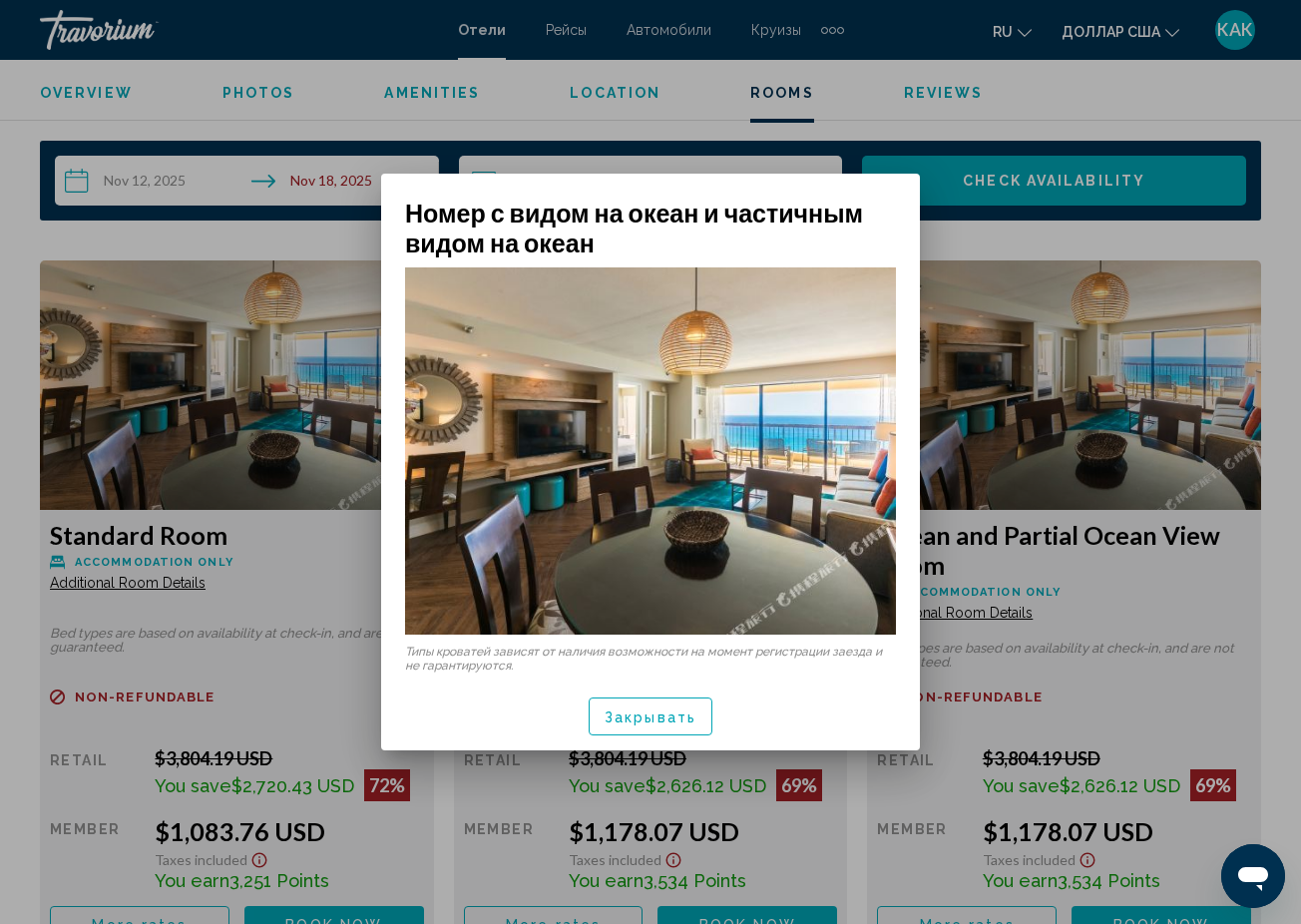 click at bounding box center (650, 462) 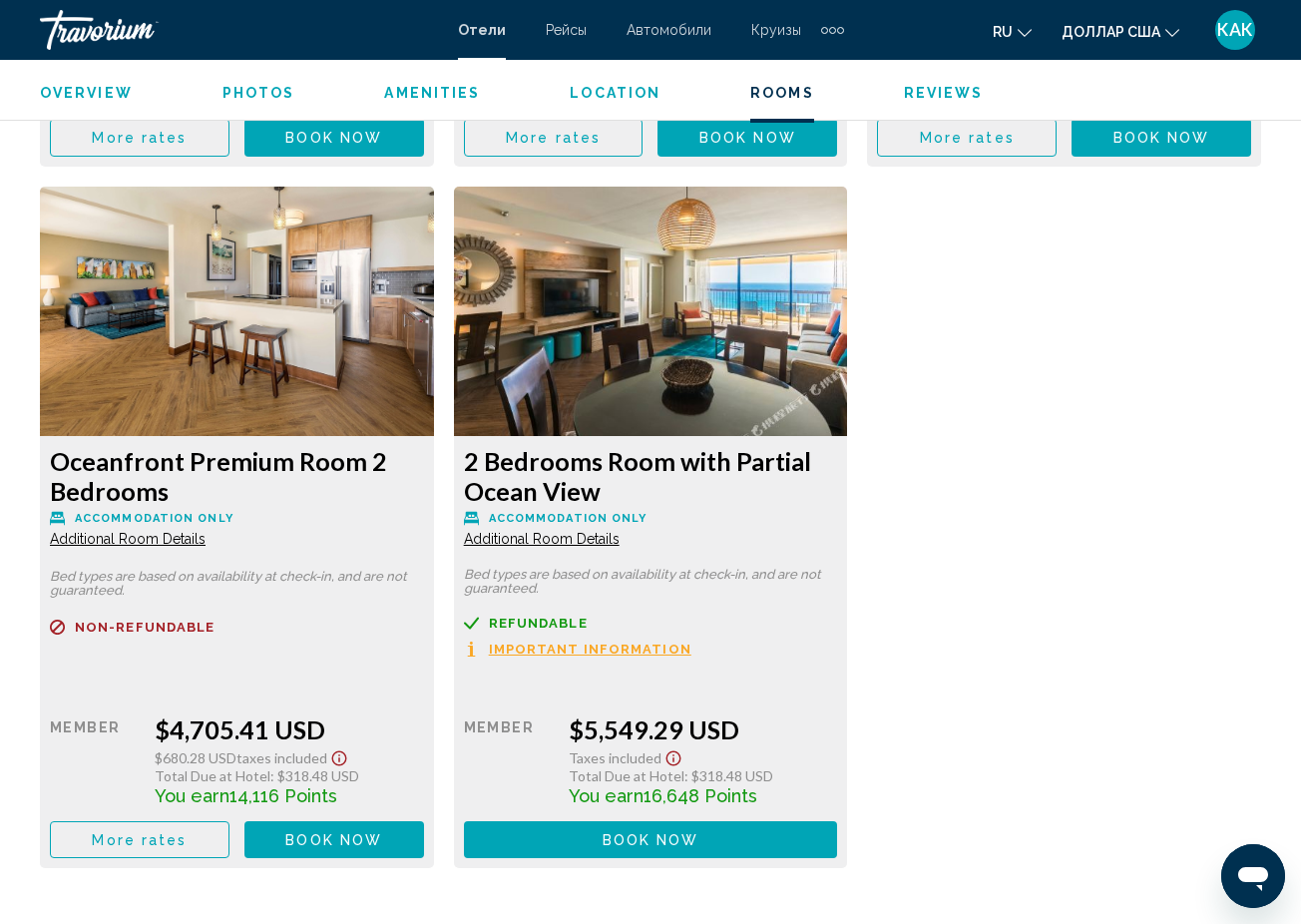 scroll, scrollTop: 6513, scrollLeft: 0, axis: vertical 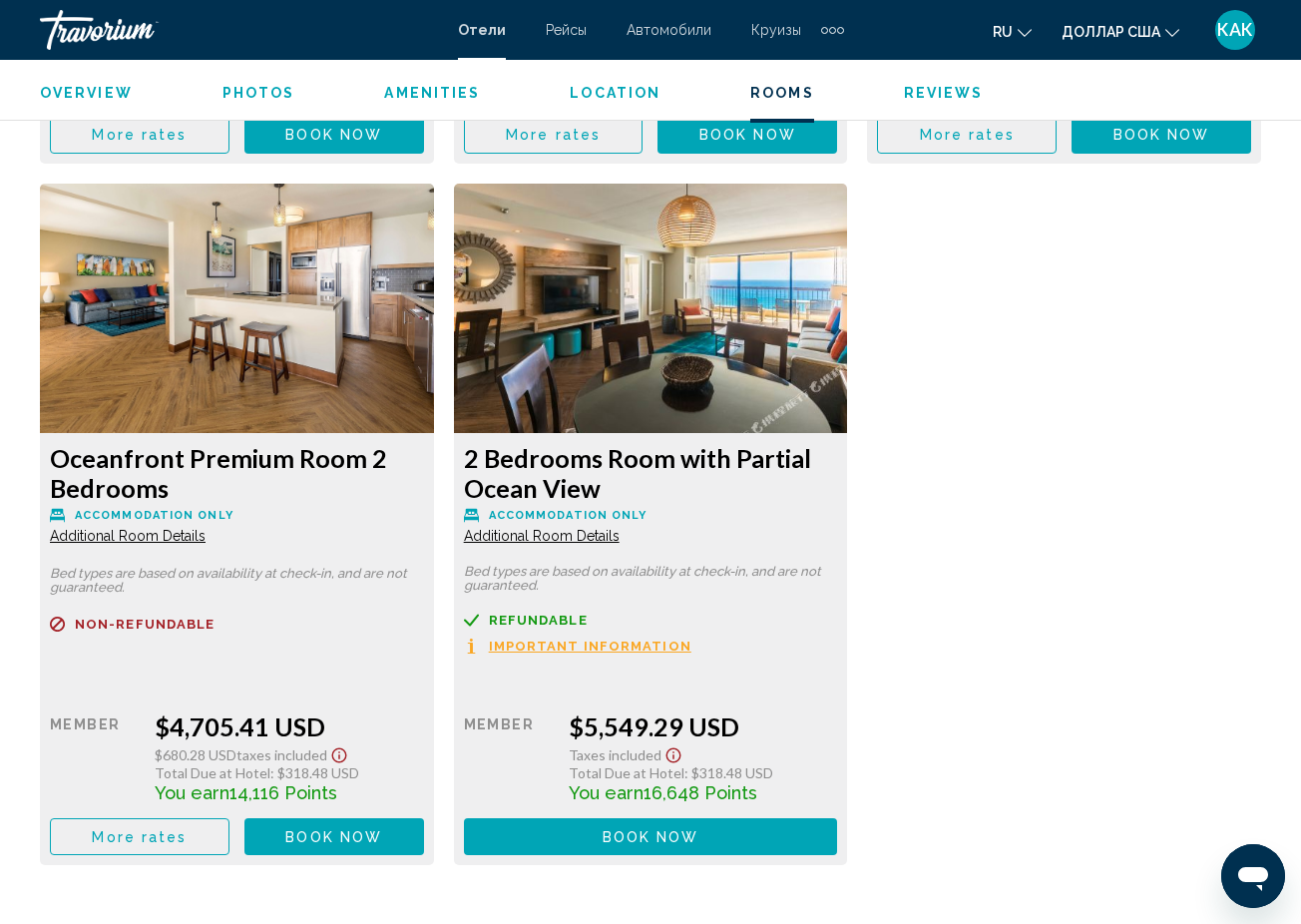 click on "Additional Room Details" at bounding box center [128, -3015] 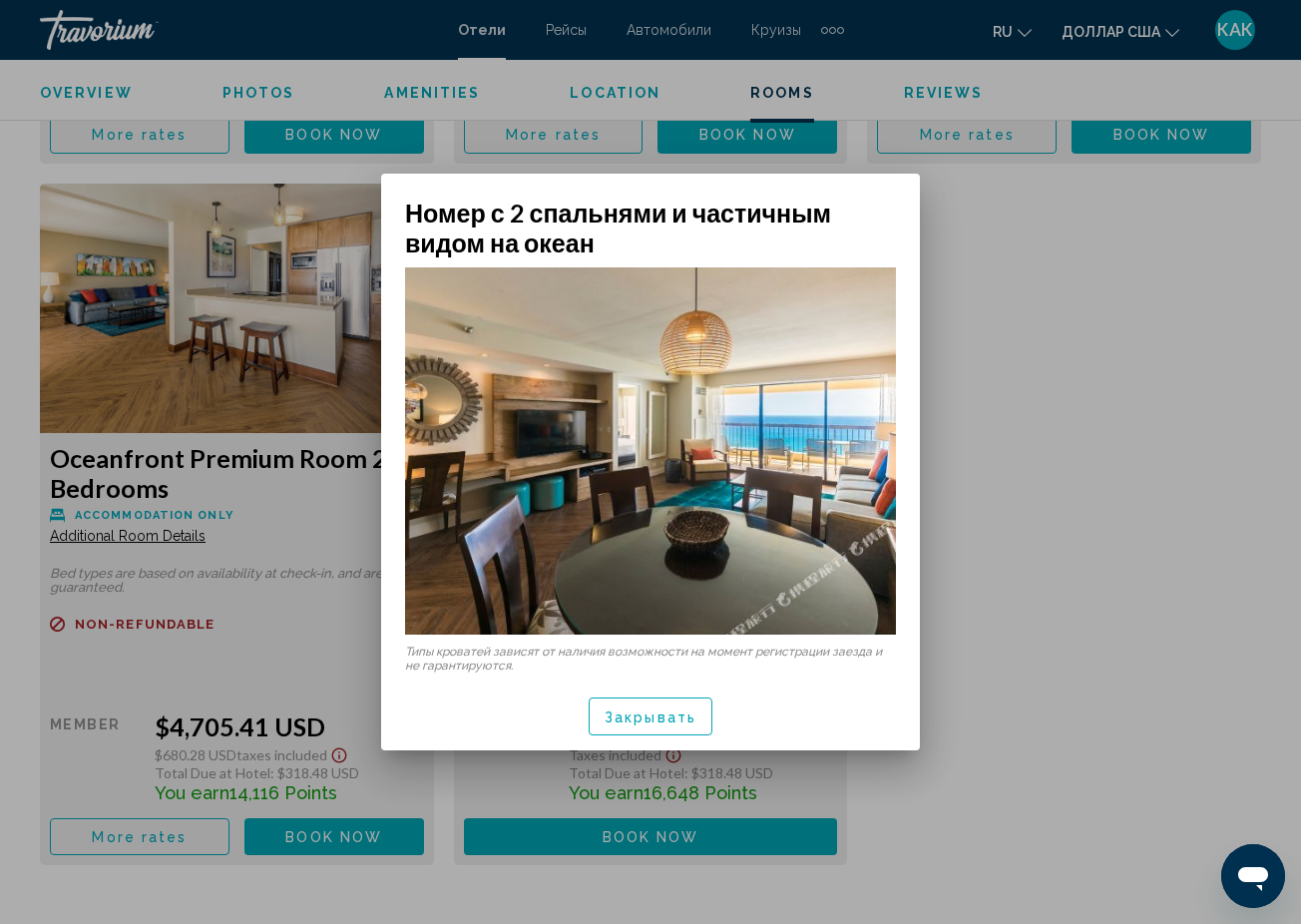 click at bounding box center (650, 462) 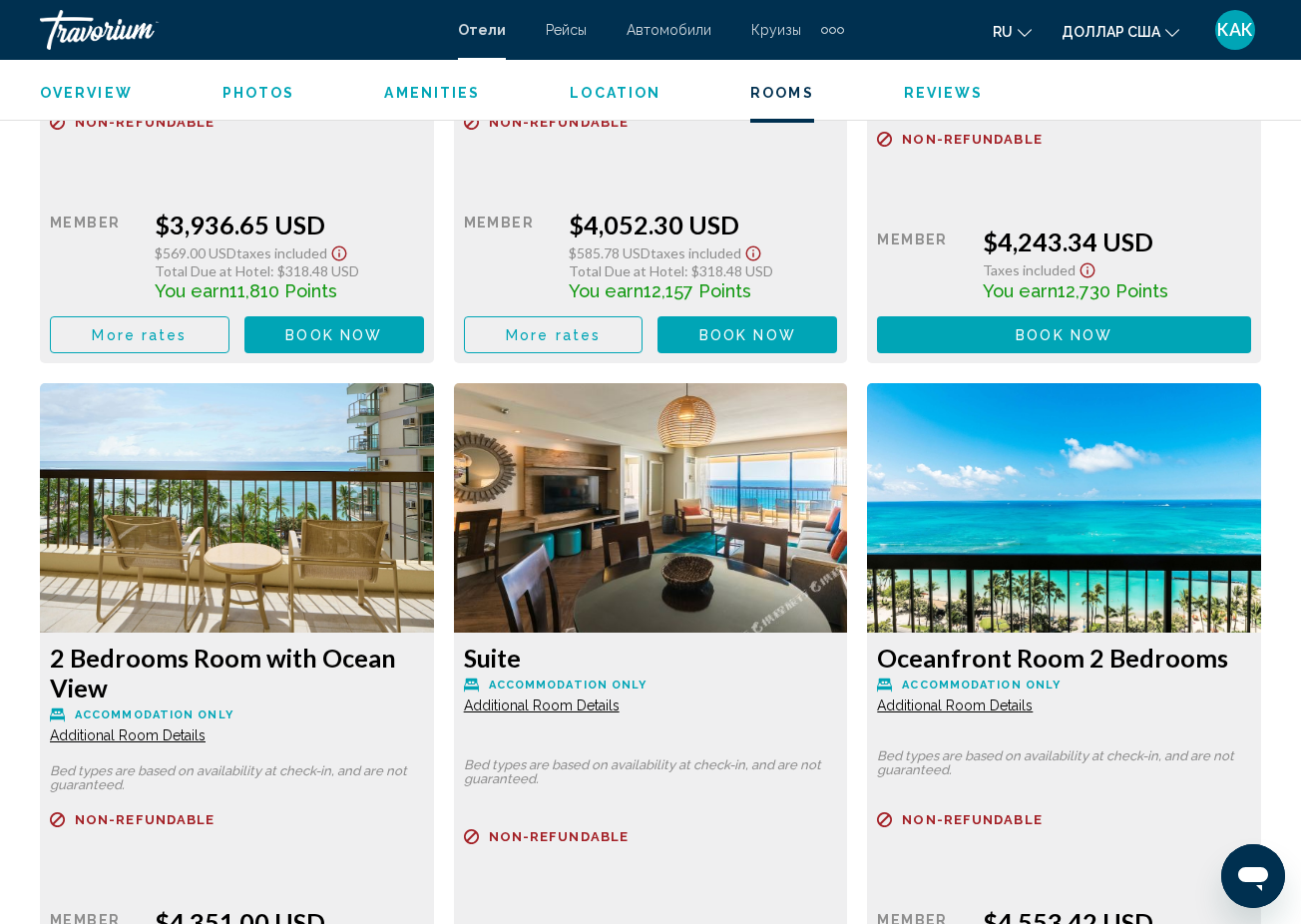 scroll, scrollTop: 5581, scrollLeft: 0, axis: vertical 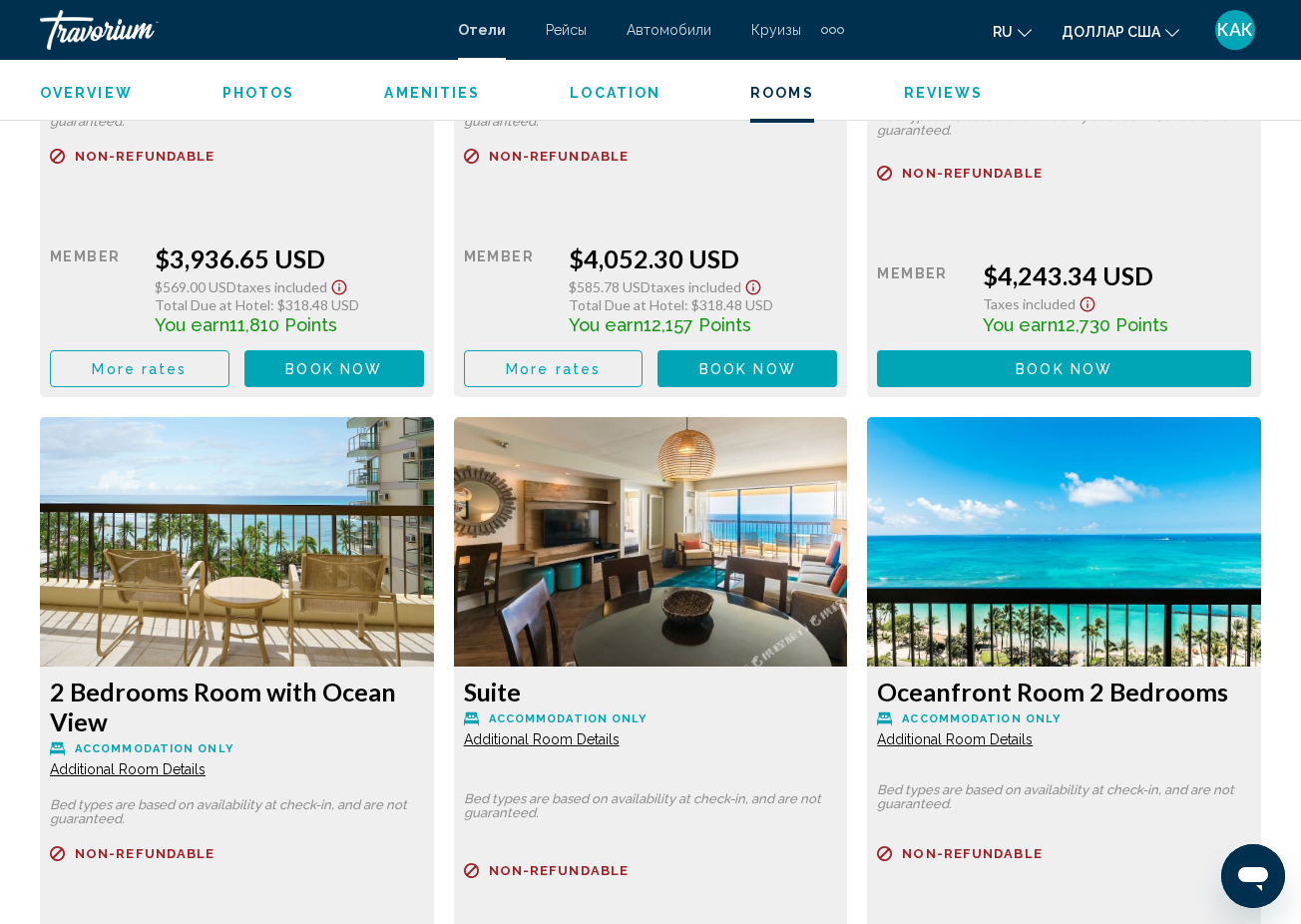 click on "Amenities" at bounding box center (432, 93) 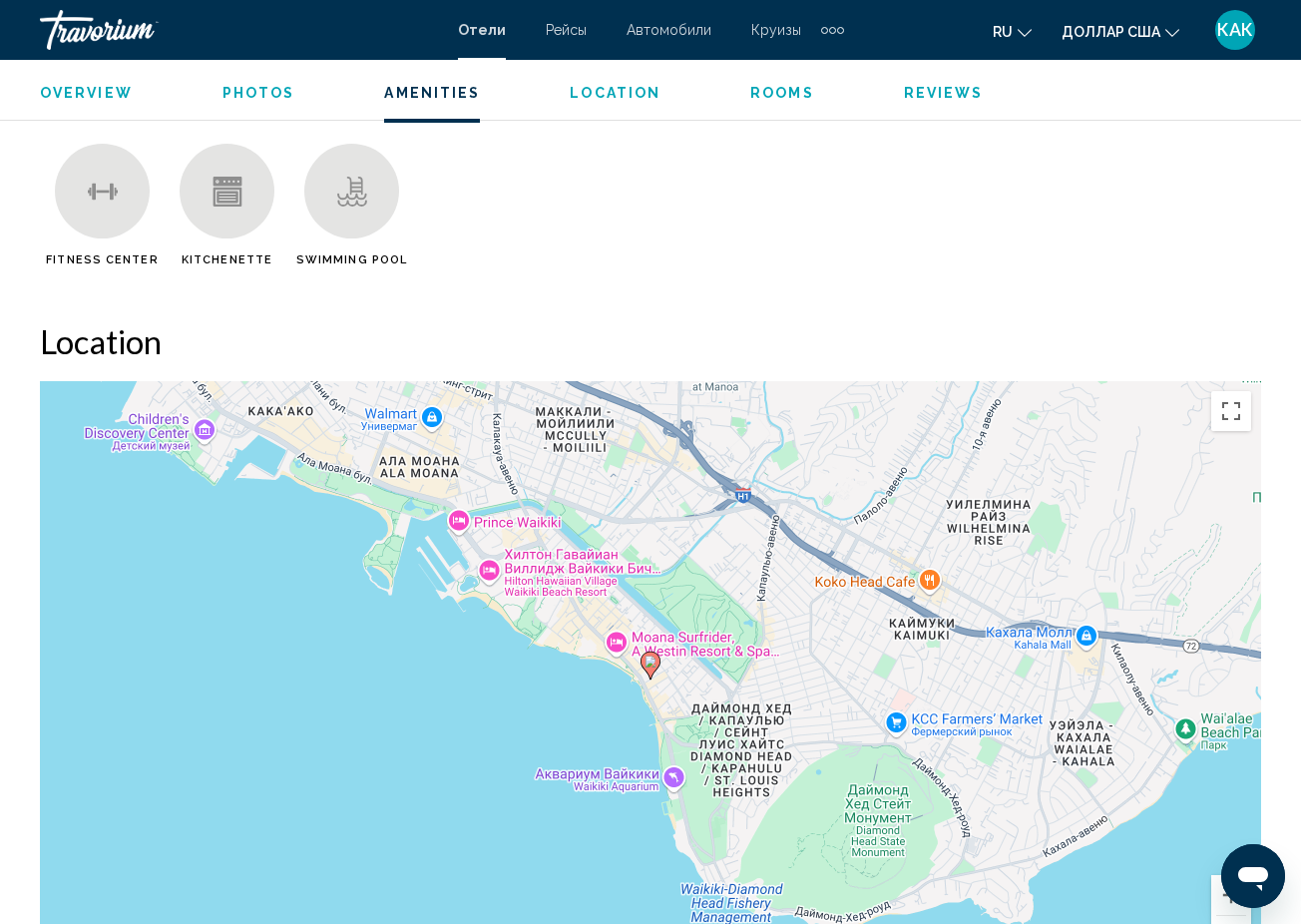 scroll, scrollTop: 1940, scrollLeft: 0, axis: vertical 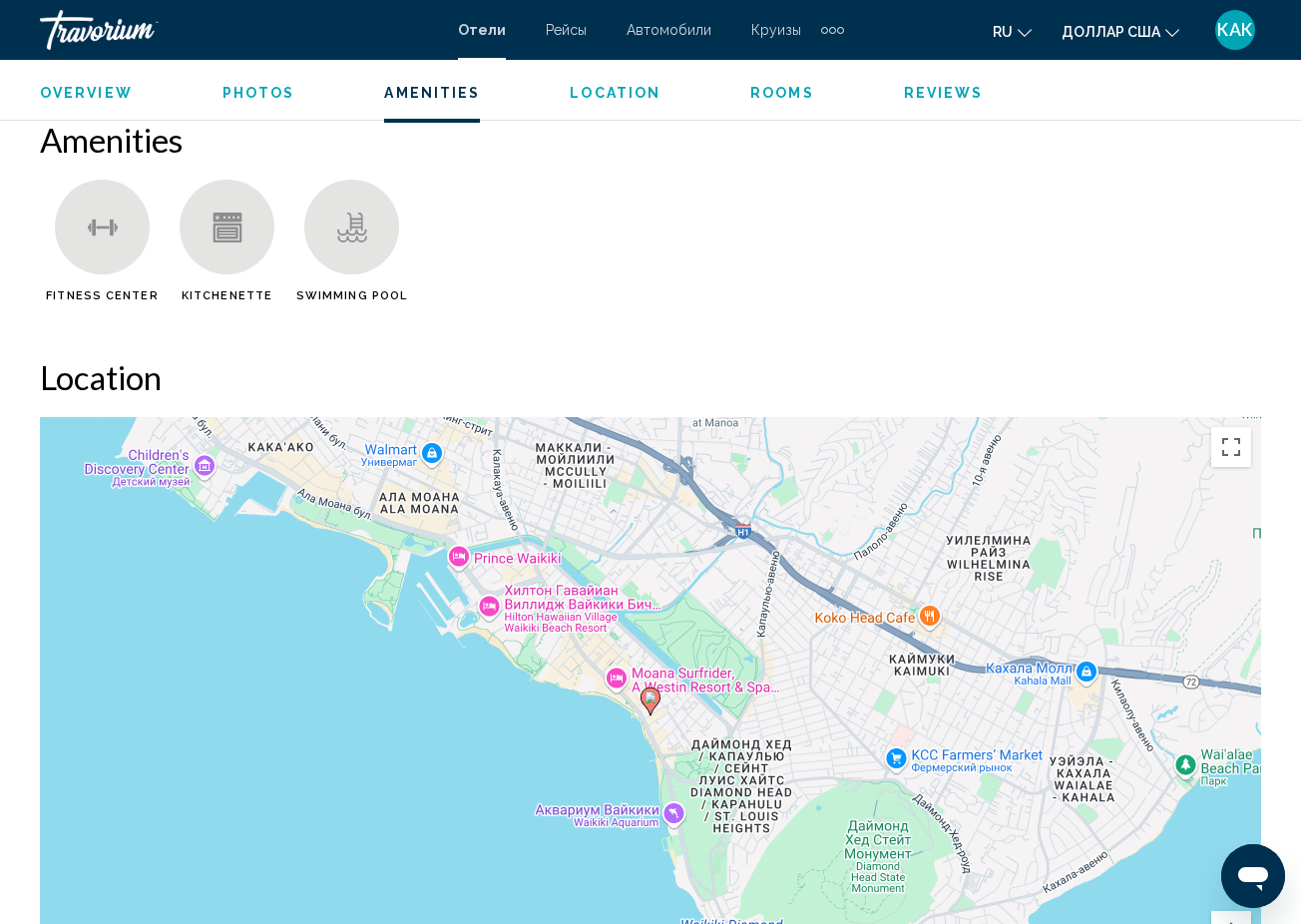 click 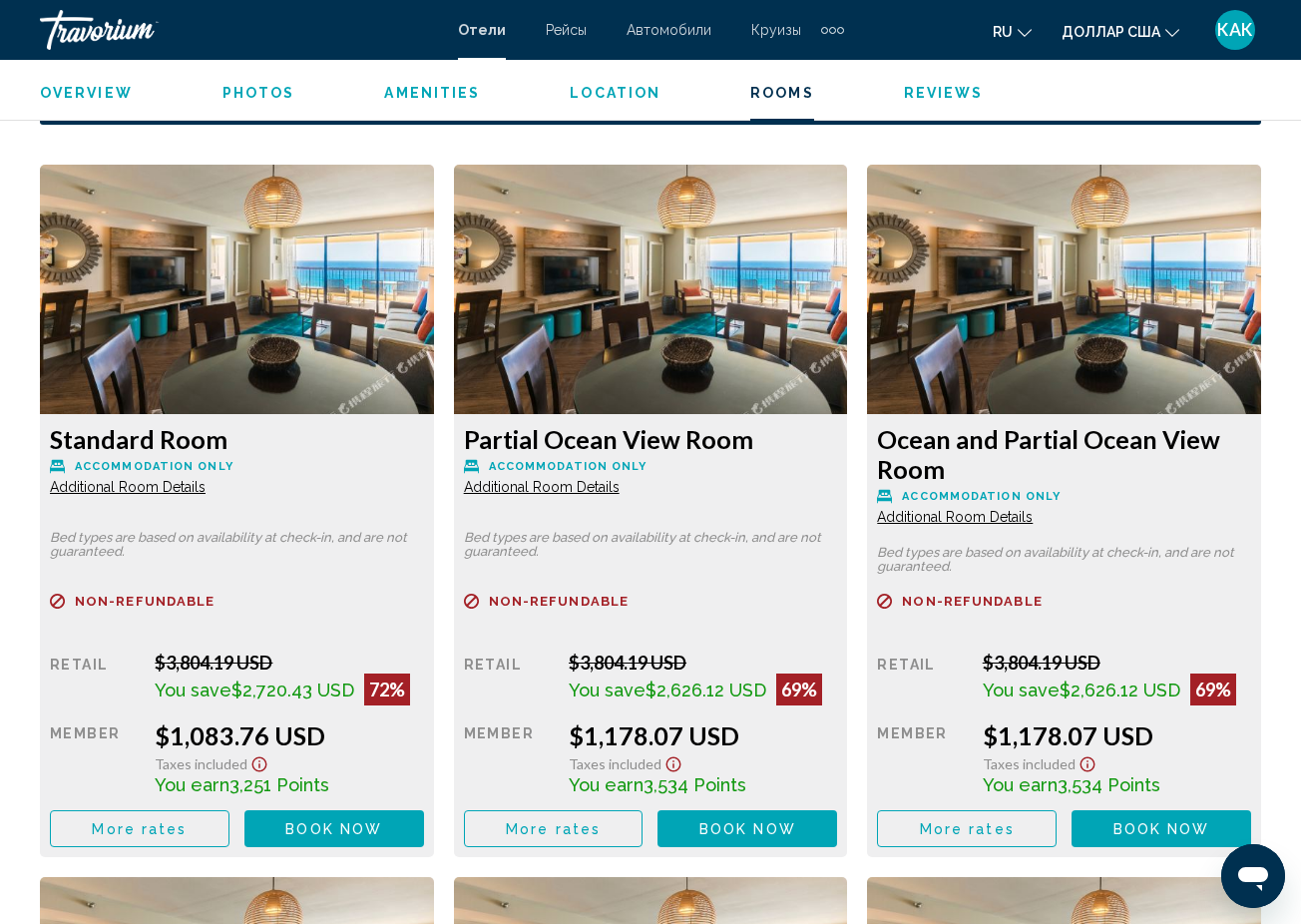 scroll, scrollTop: 3013, scrollLeft: 0, axis: vertical 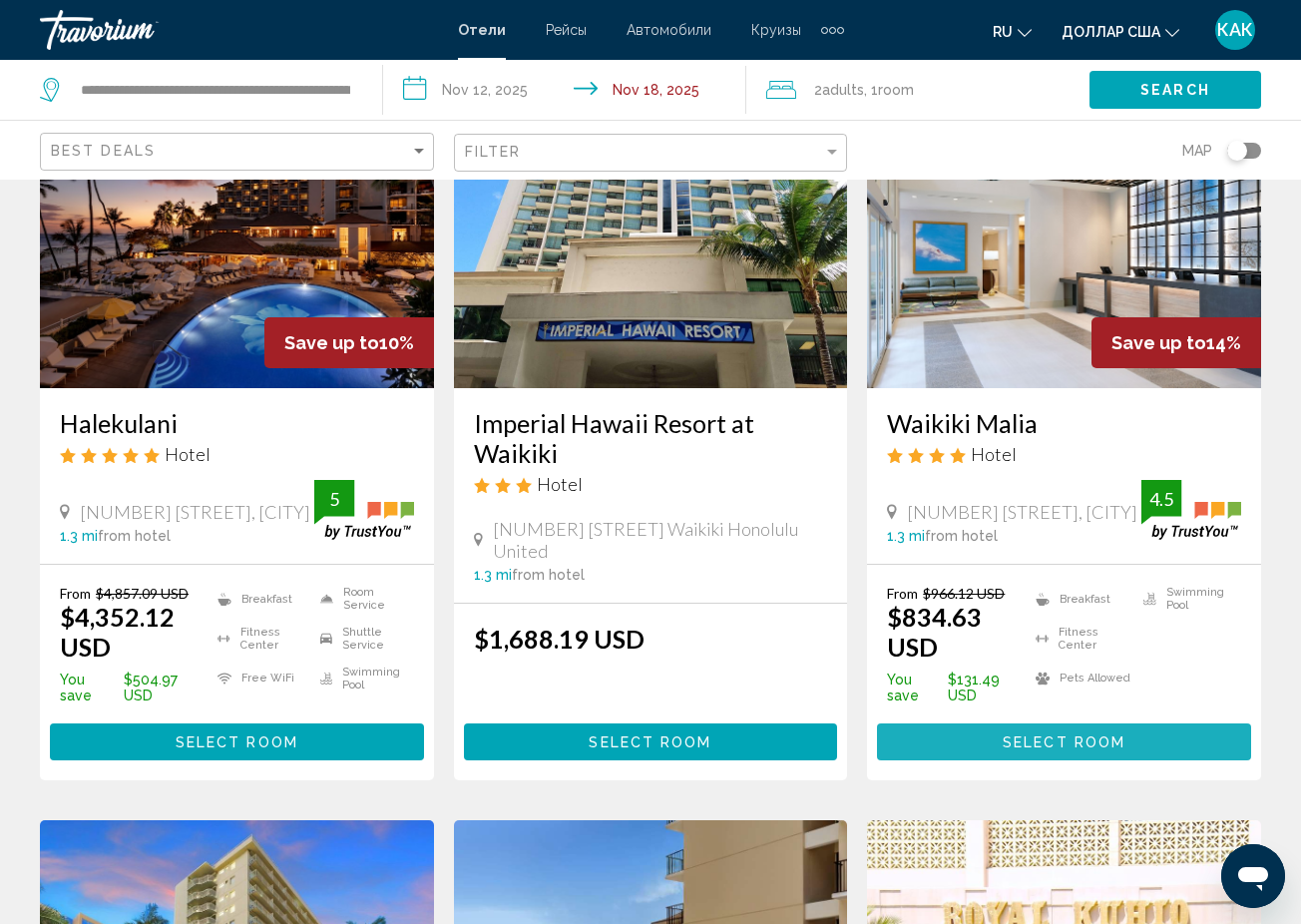 click on "Select Room" at bounding box center (1064, 742) 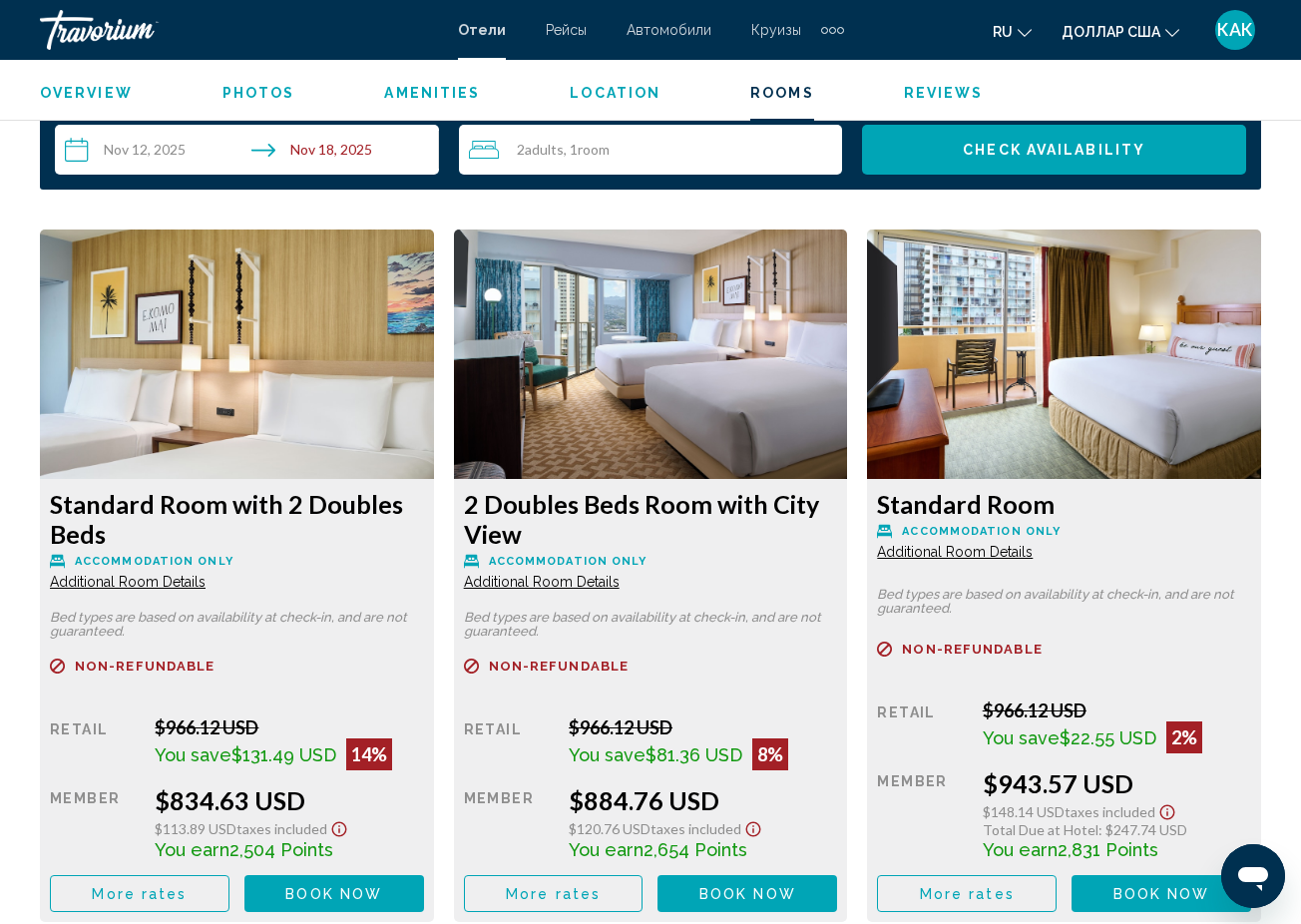 scroll, scrollTop: 2904, scrollLeft: 0, axis: vertical 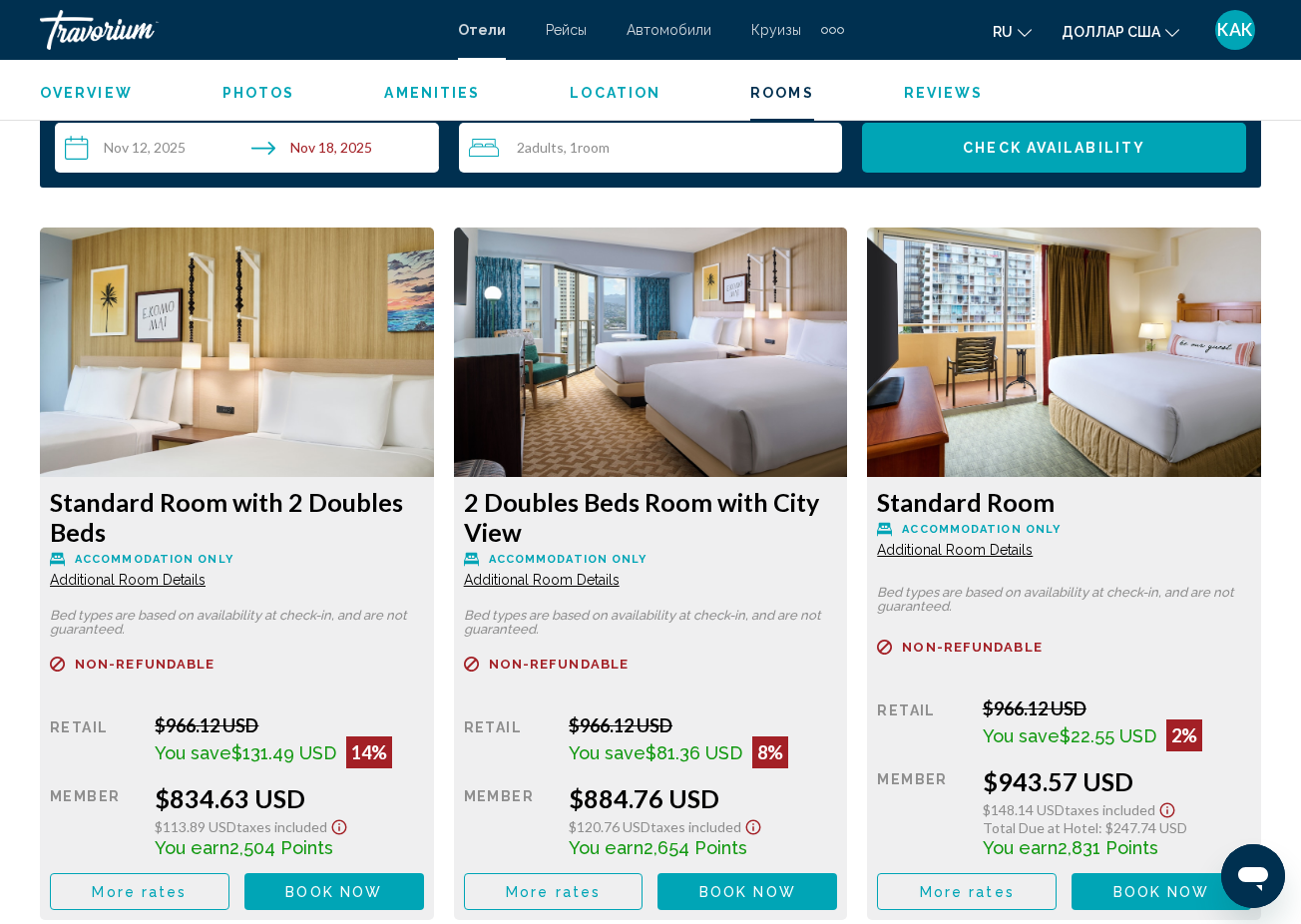 click on "Additional Room Details" at bounding box center (128, 580) 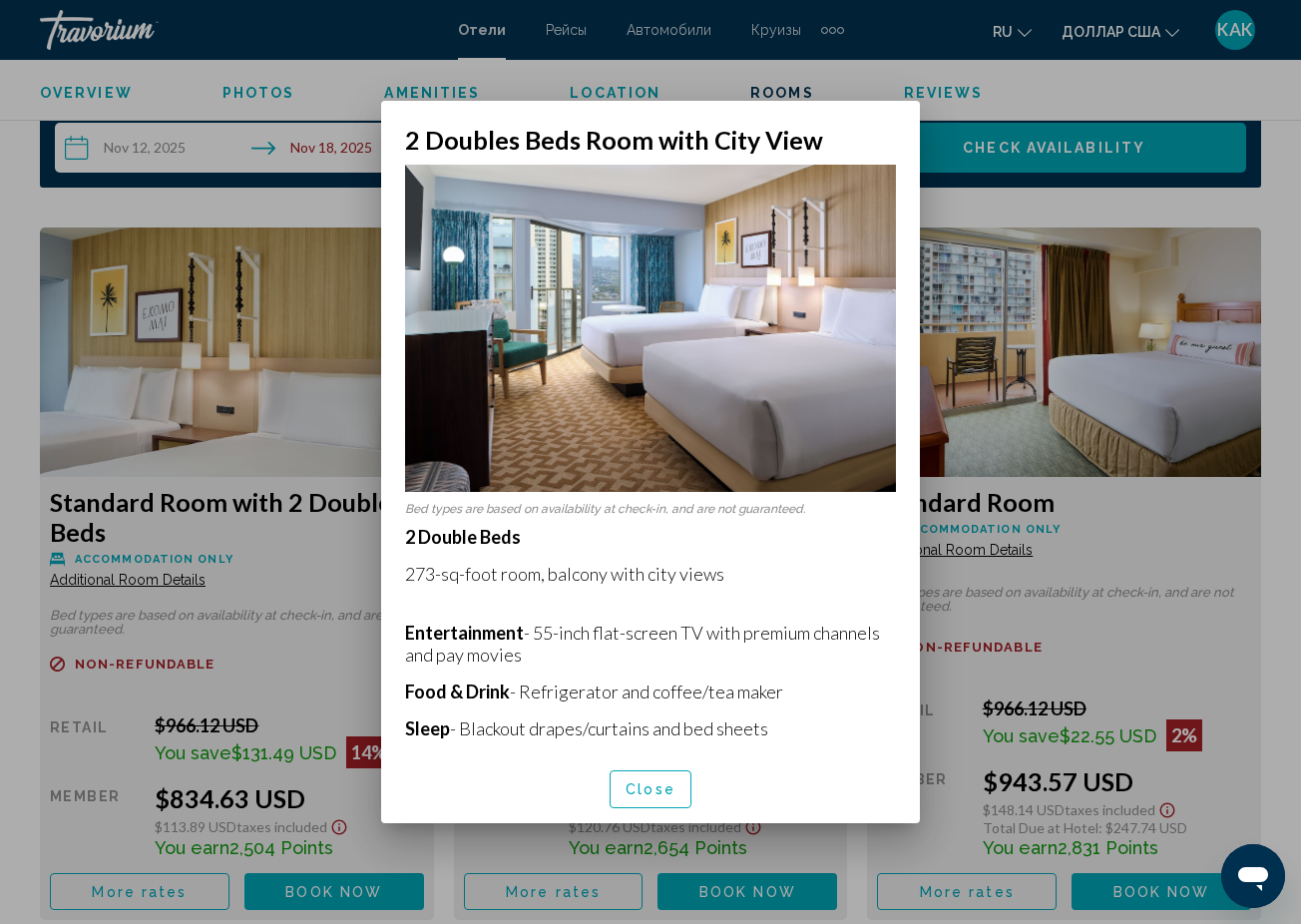 scroll, scrollTop: 0, scrollLeft: 0, axis: both 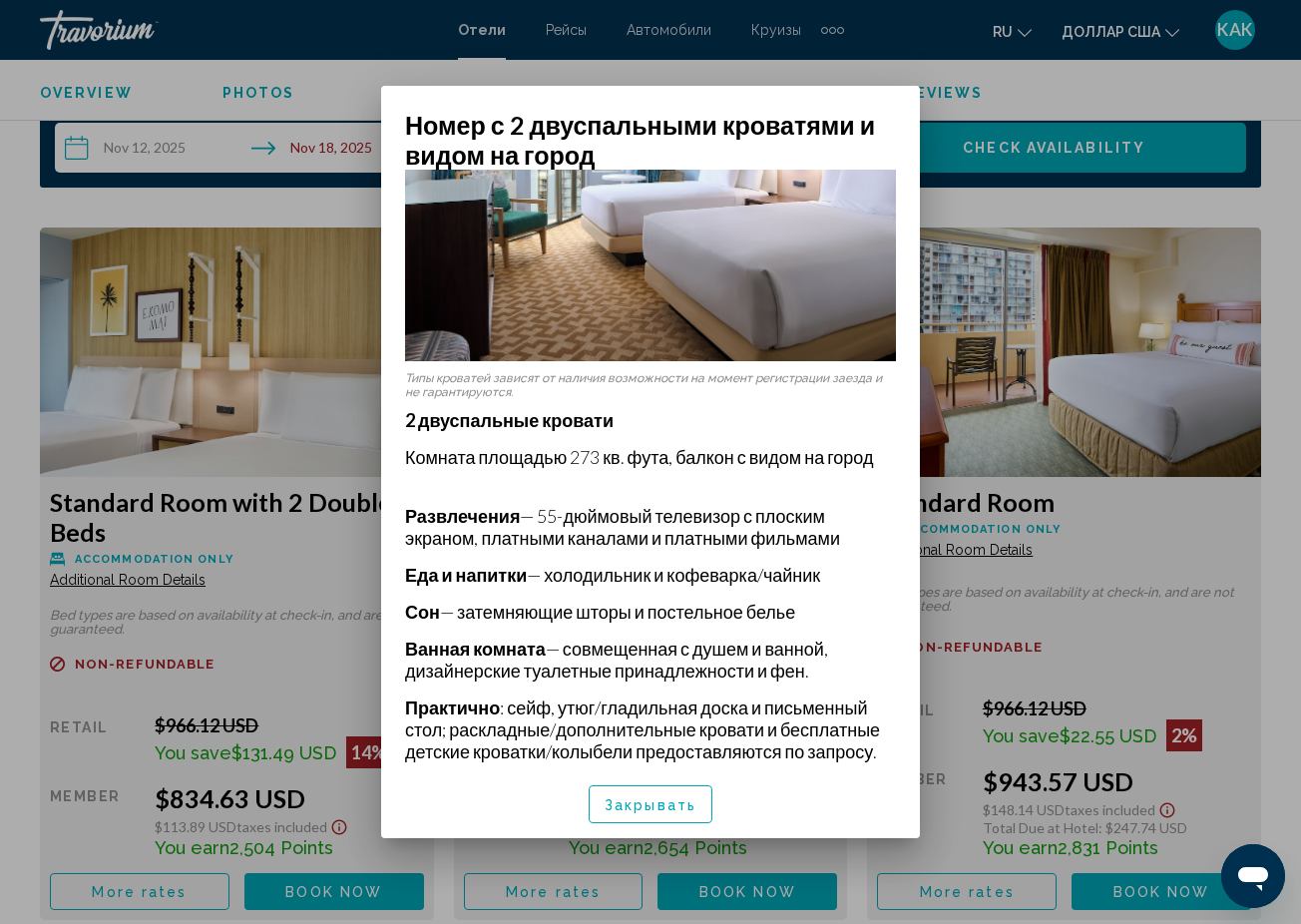 click at bounding box center (650, 462) 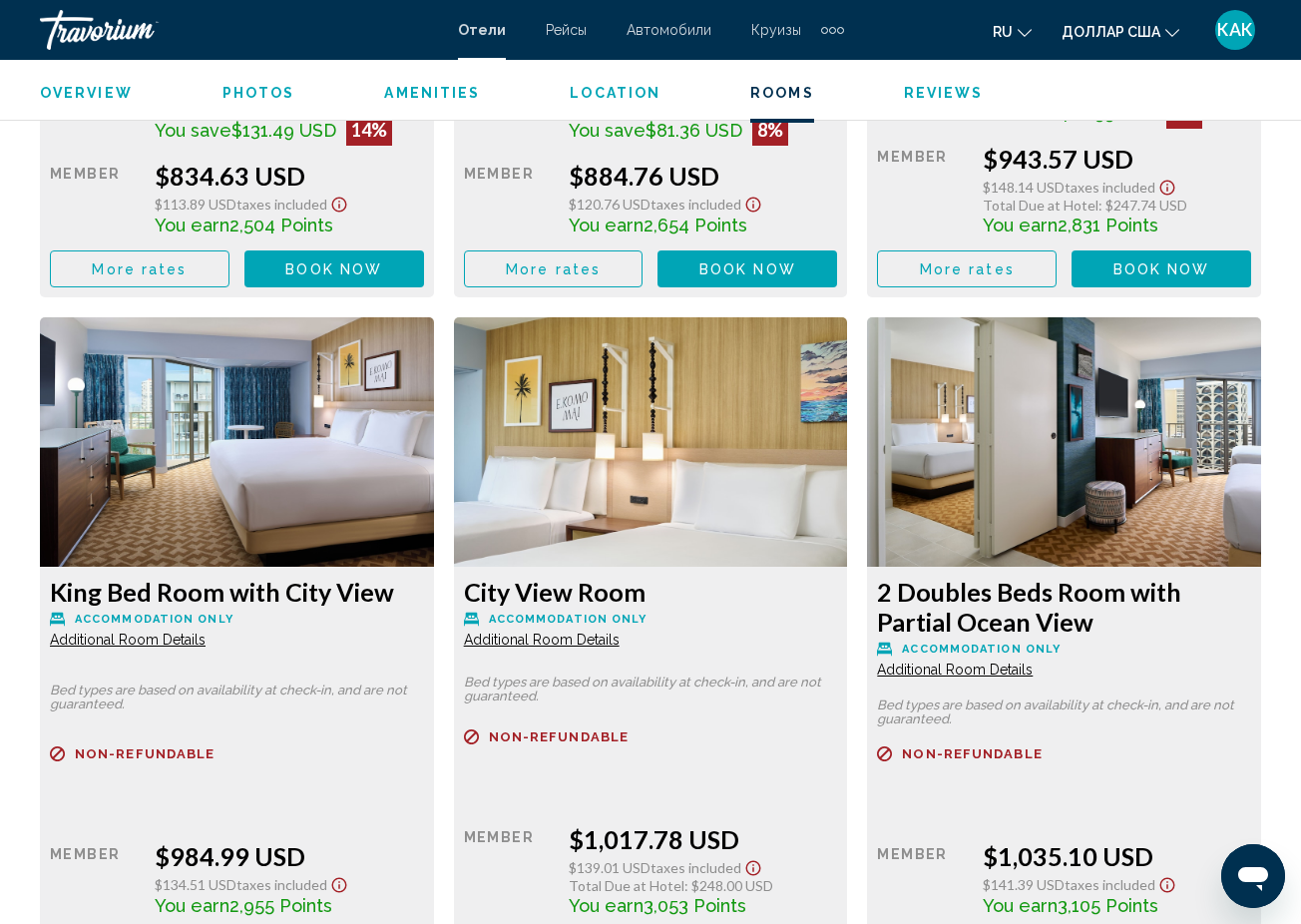 scroll, scrollTop: 3541, scrollLeft: 0, axis: vertical 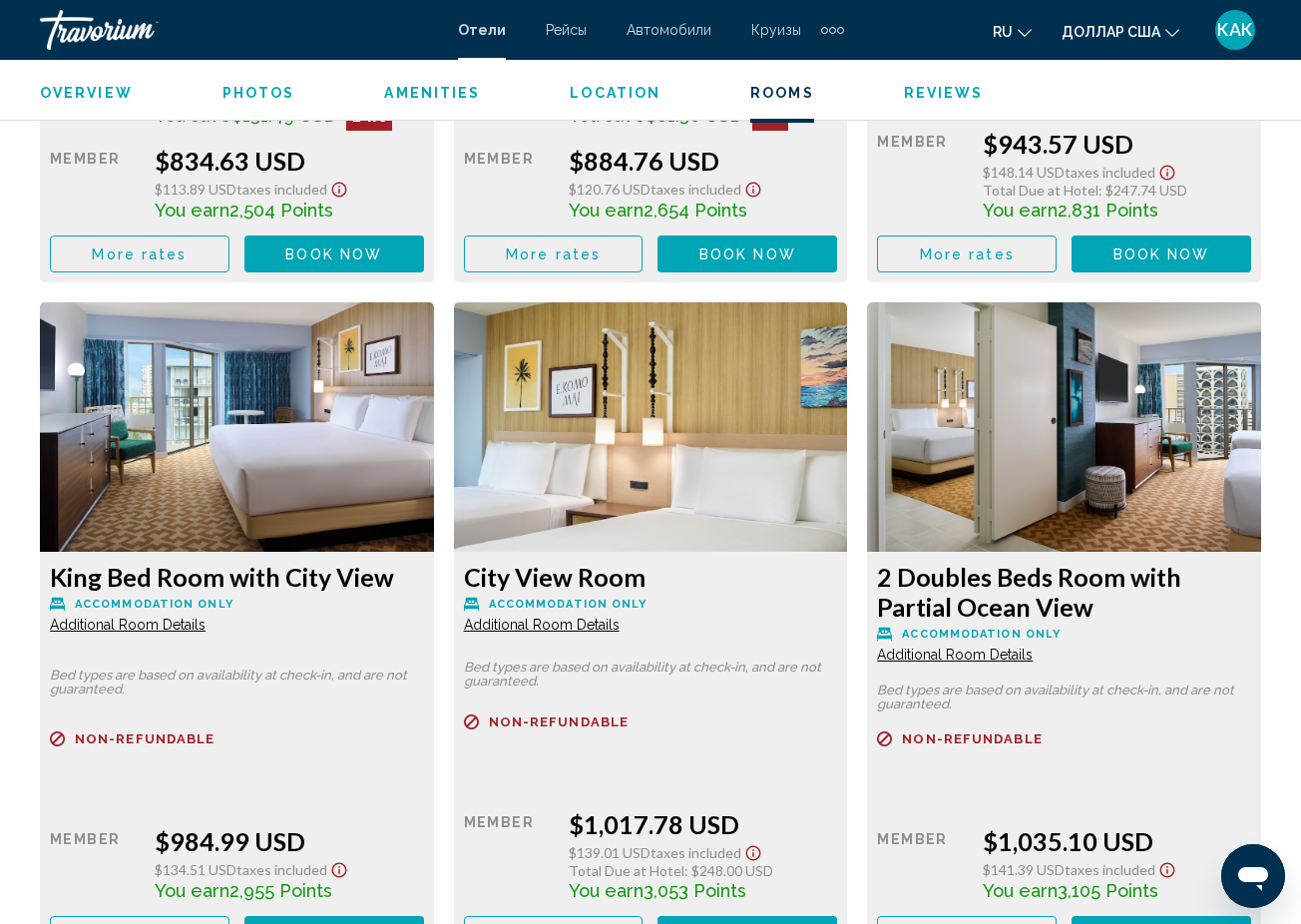 click on "Additional Room Details" at bounding box center (128, -58) 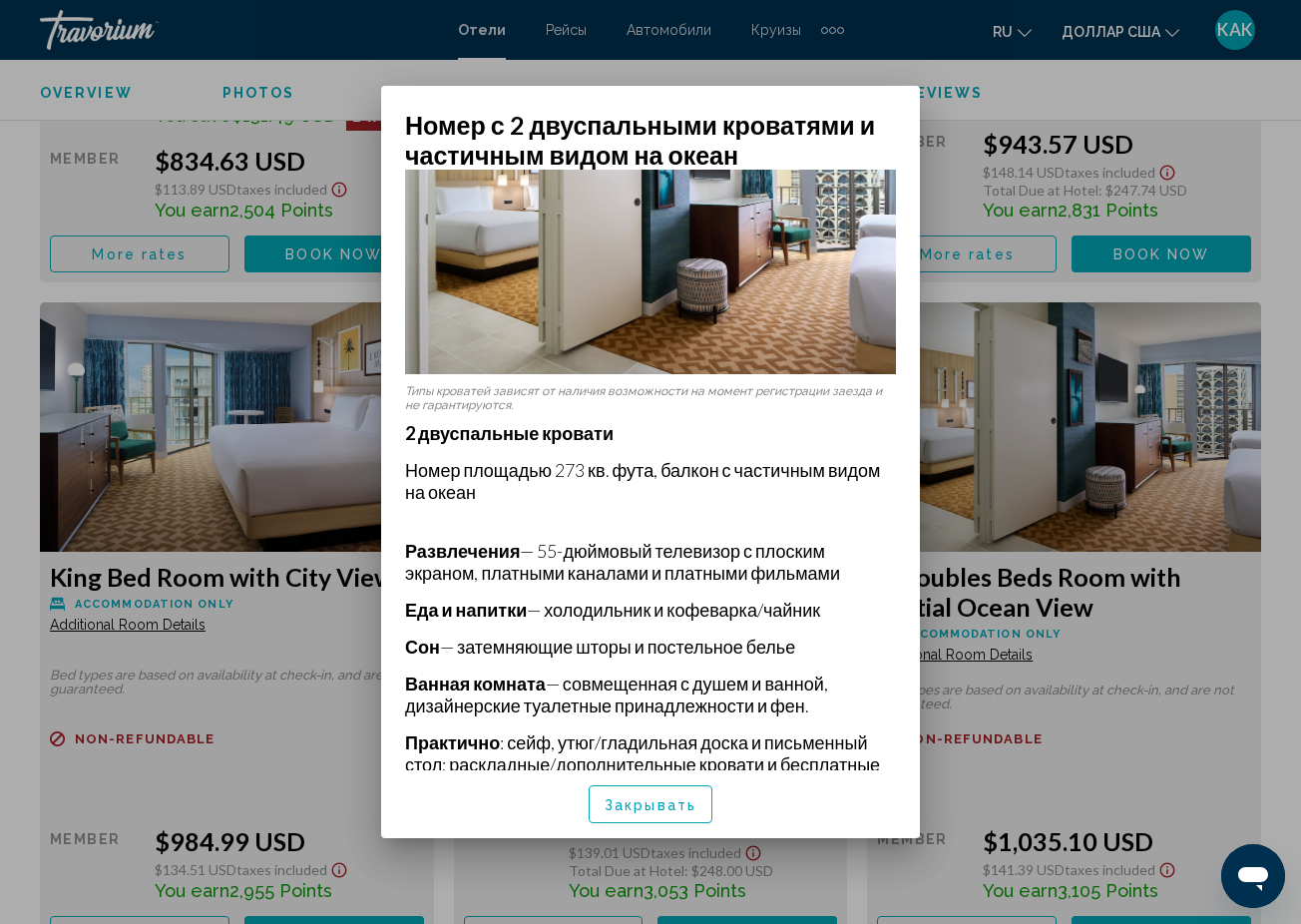 scroll, scrollTop: 142, scrollLeft: 0, axis: vertical 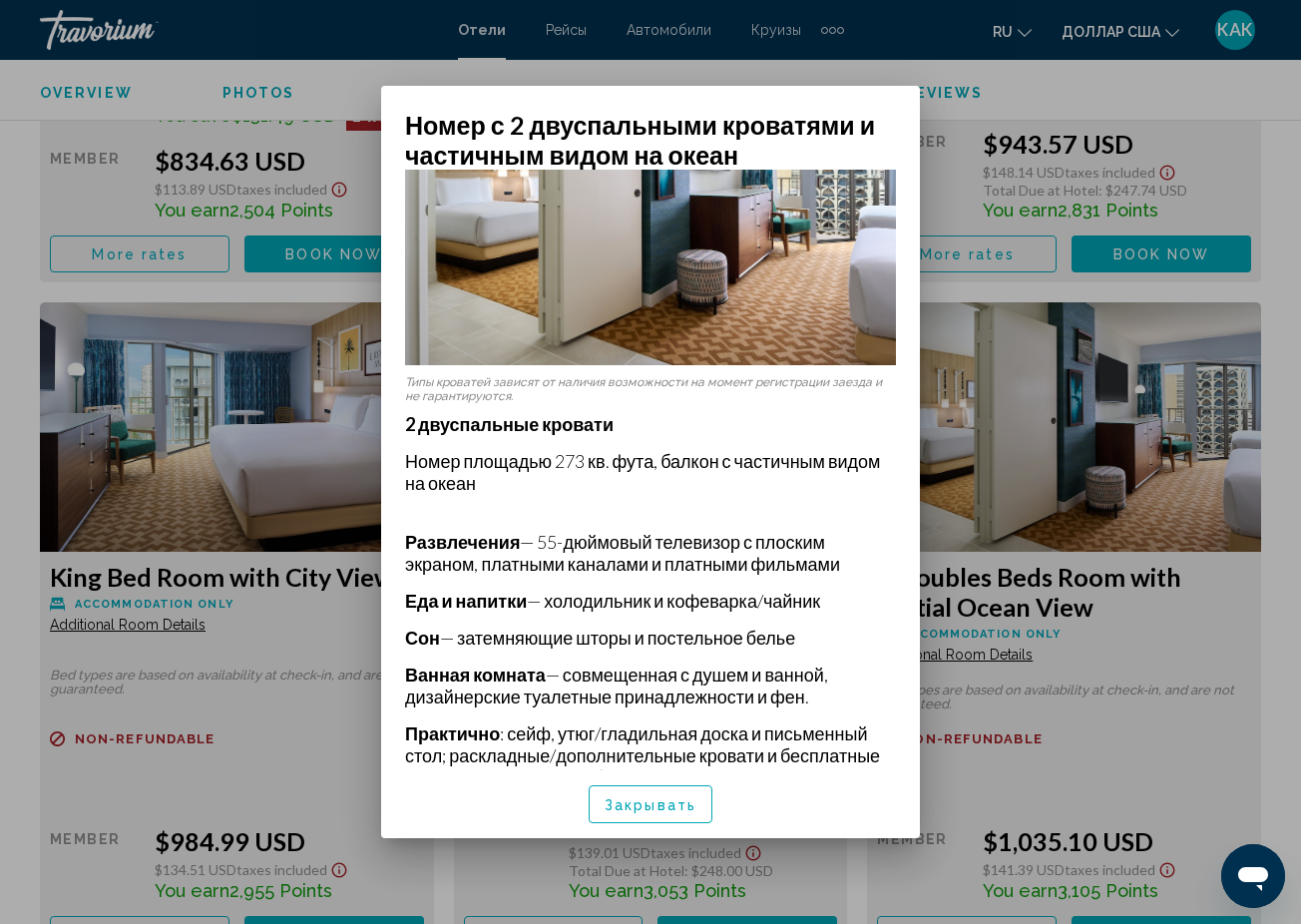 click at bounding box center (650, 462) 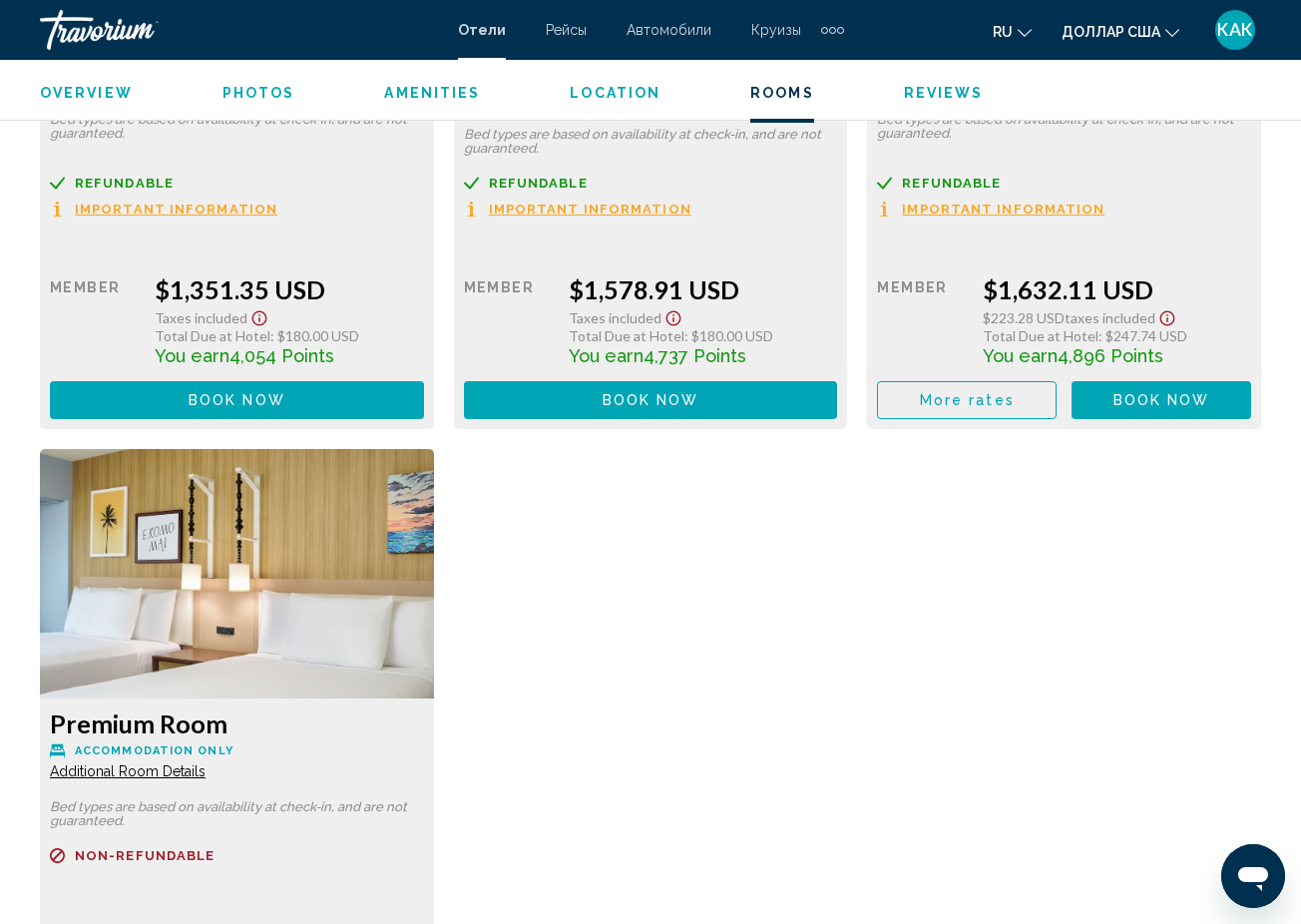scroll, scrollTop: 6175, scrollLeft: 0, axis: vertical 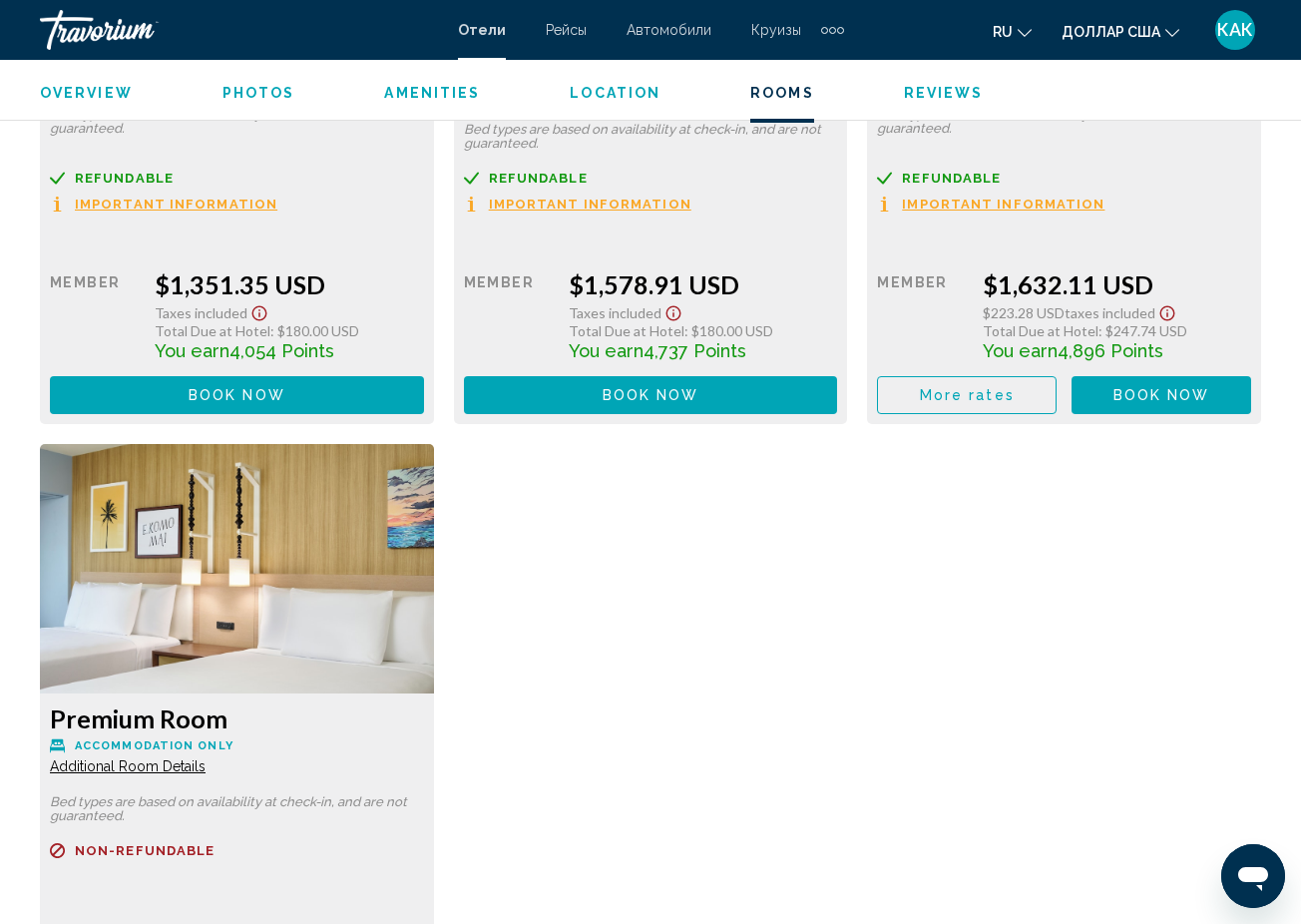 click on "Additional Room Details" at bounding box center [128, -2691] 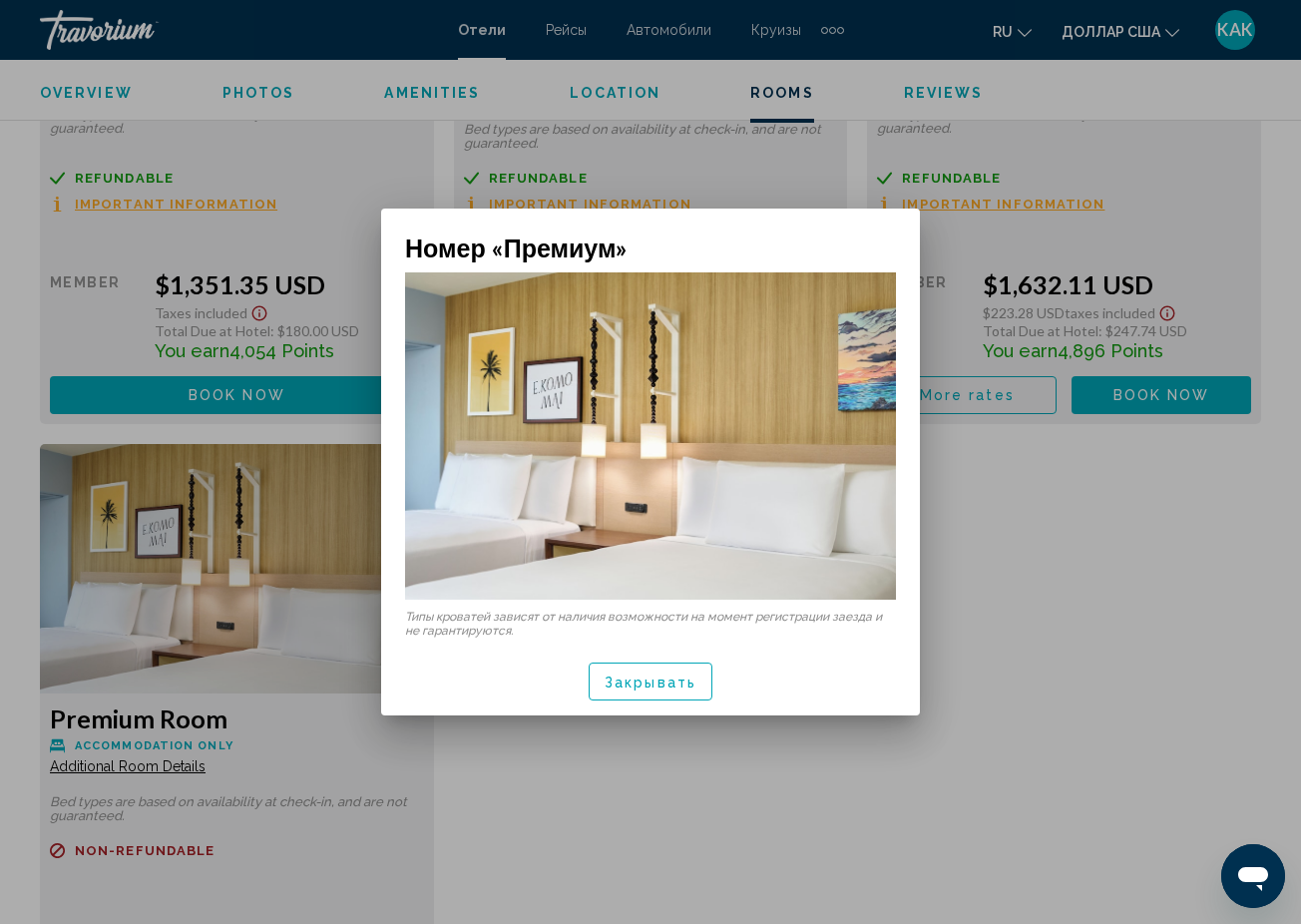 click at bounding box center (650, 462) 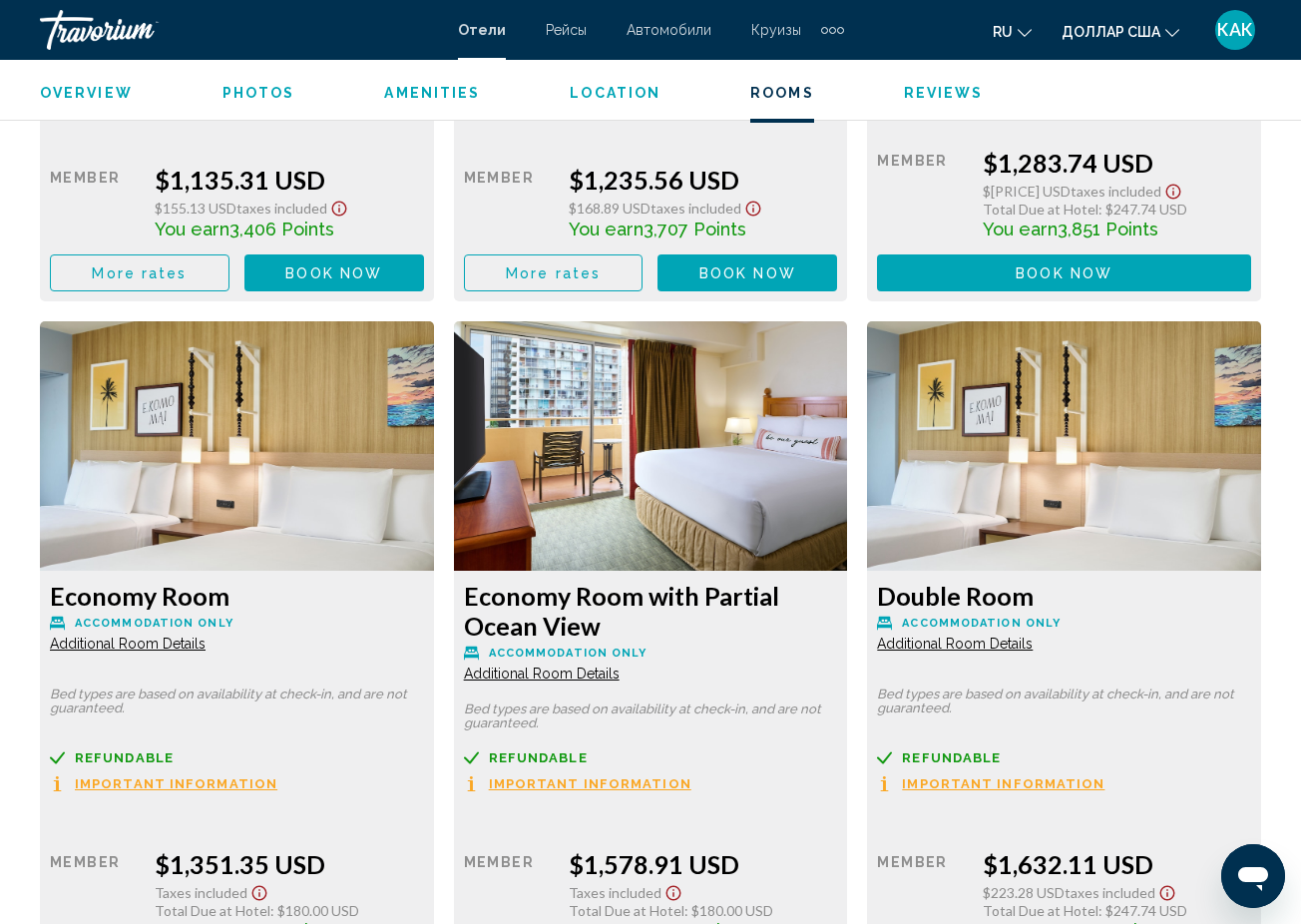 scroll, scrollTop: 5581, scrollLeft: 0, axis: vertical 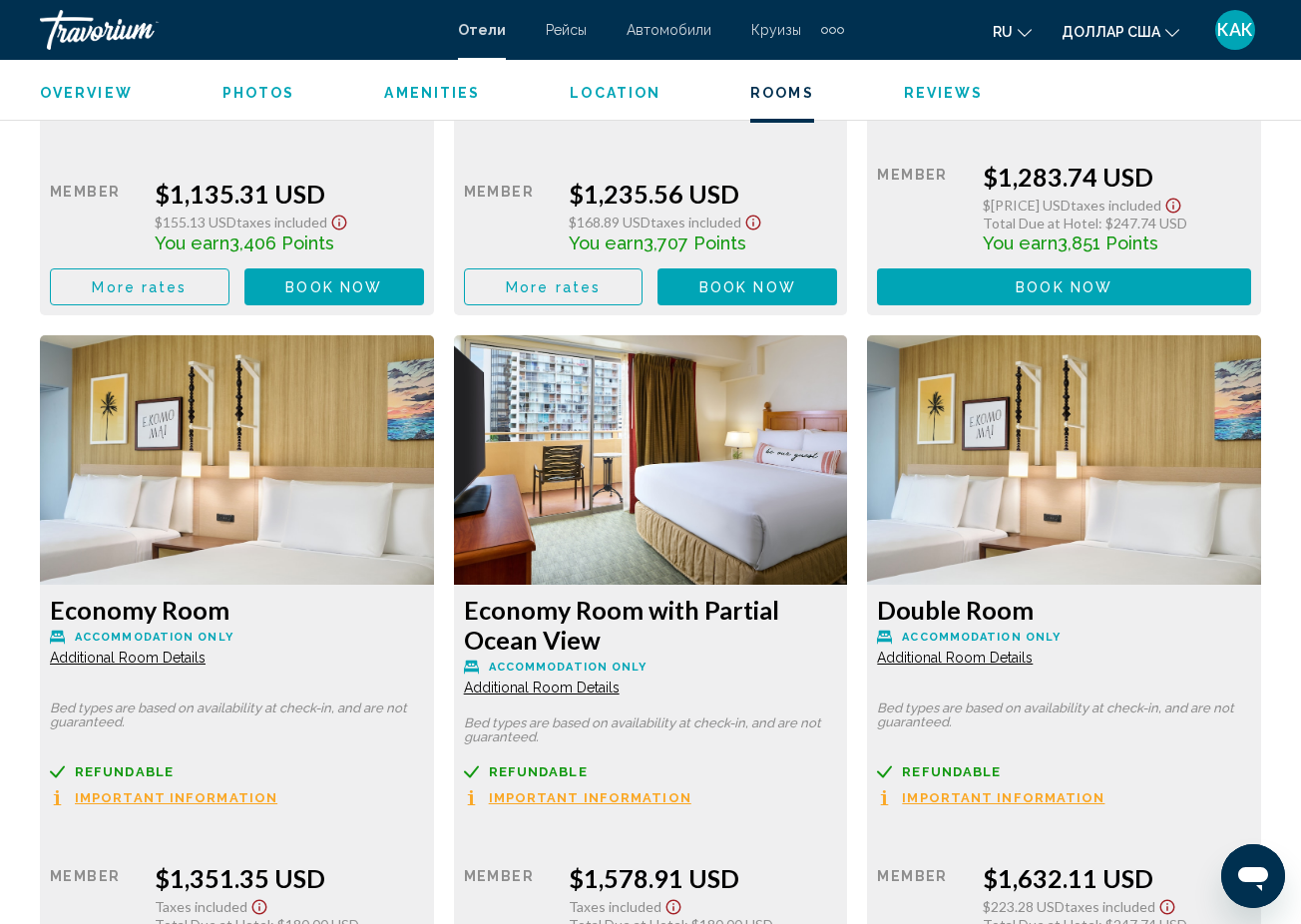 click on "Additional Room Details" at bounding box center (128, -2097) 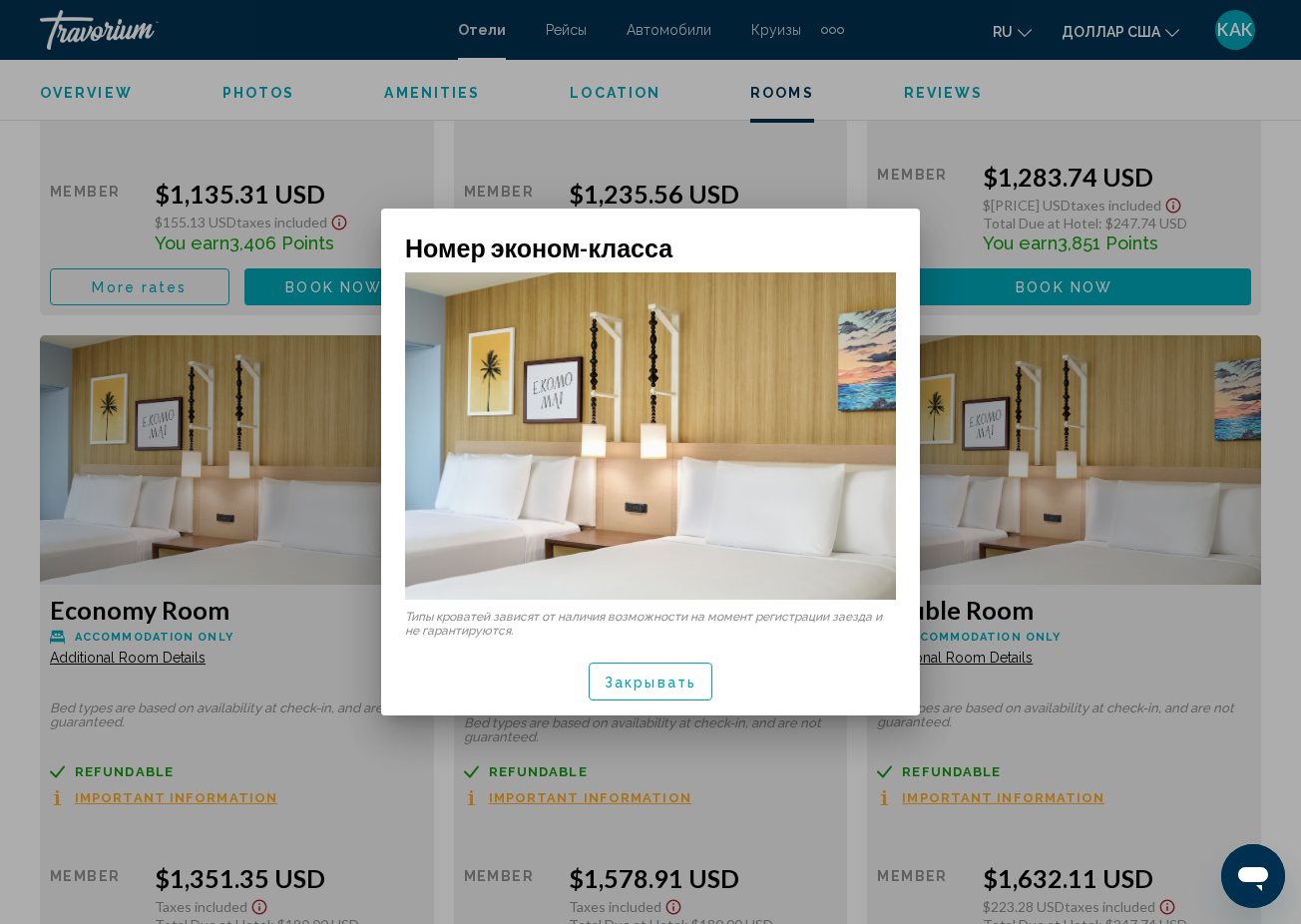 click at bounding box center [650, 462] 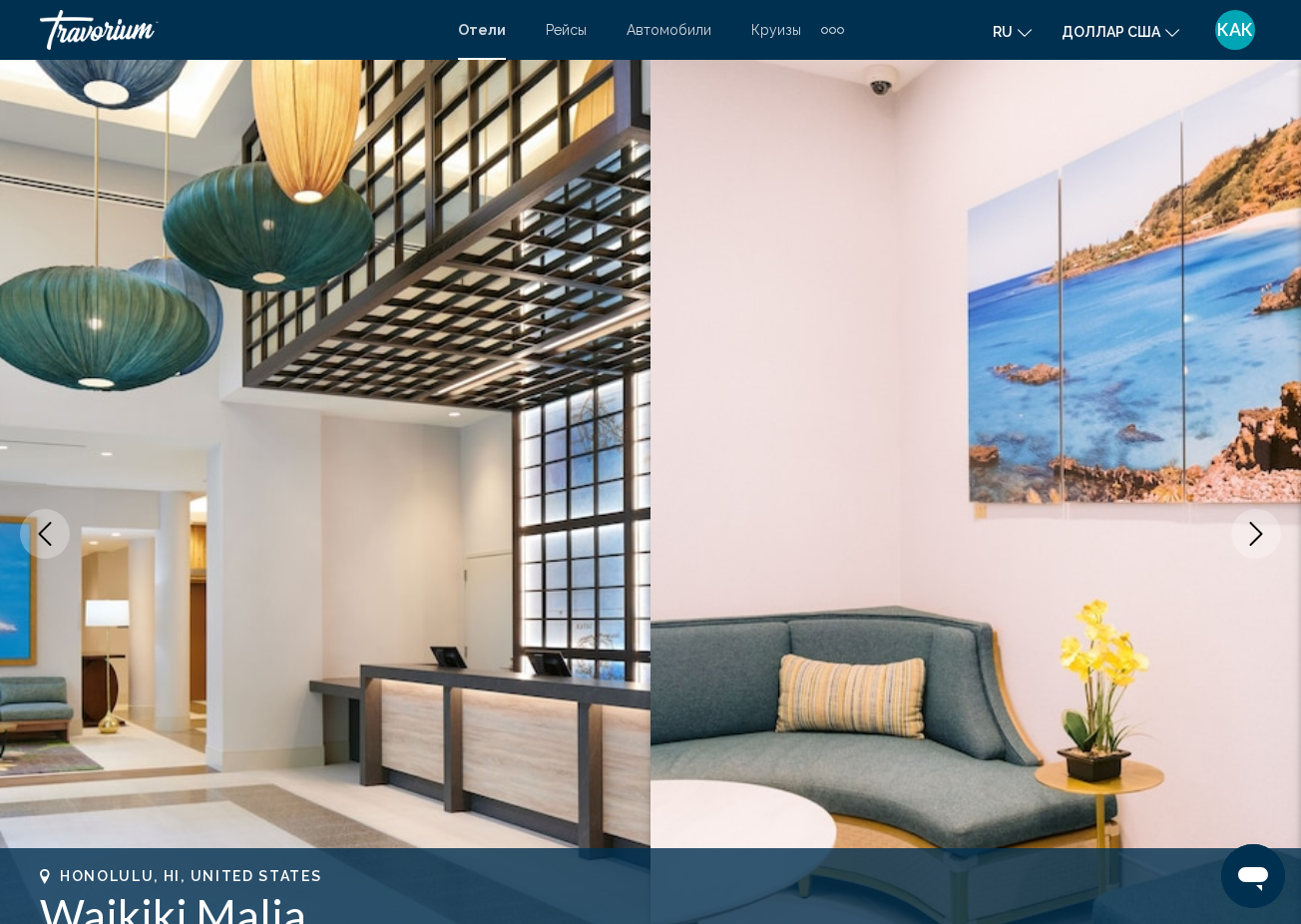 scroll, scrollTop: 5581, scrollLeft: 0, axis: vertical 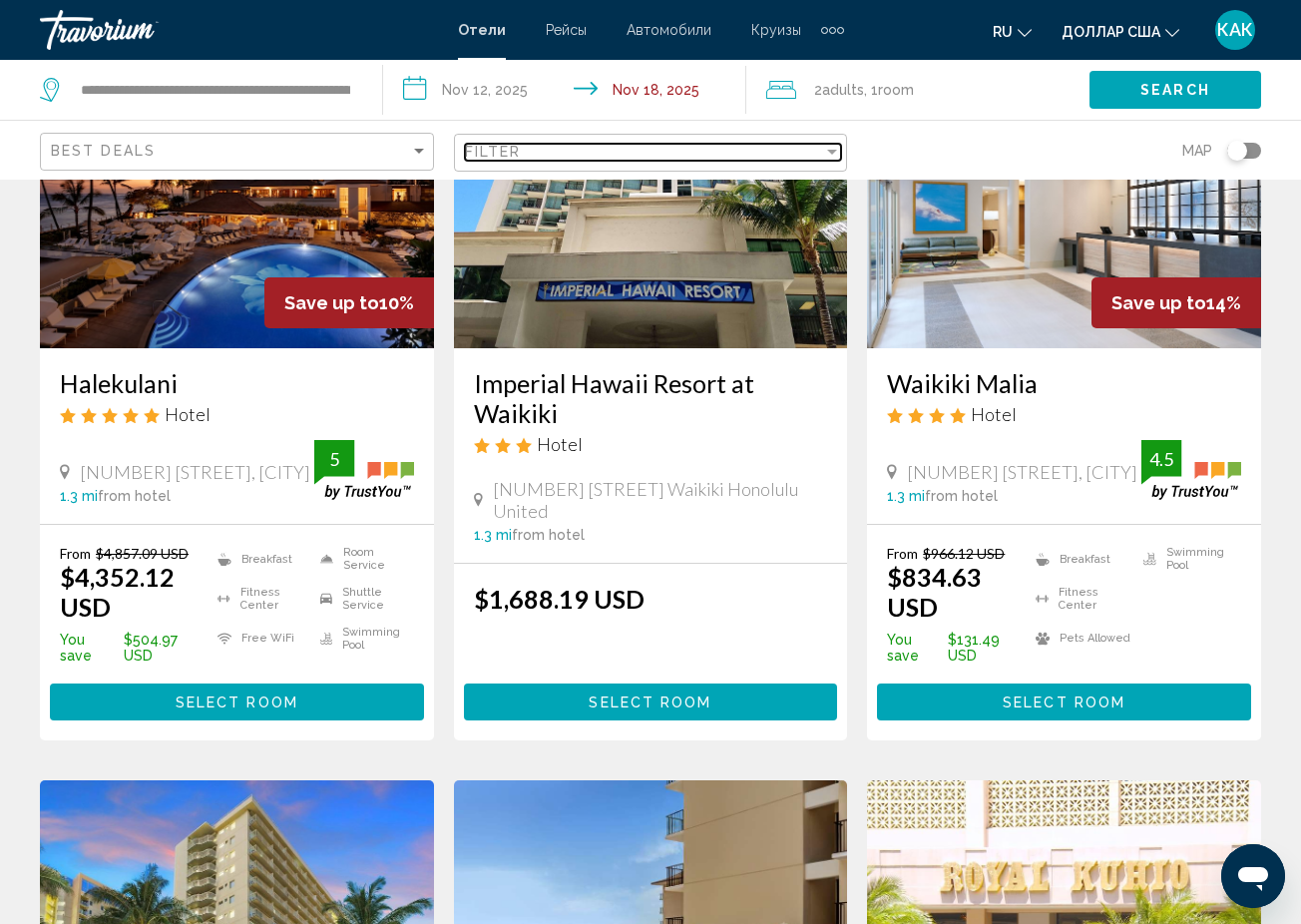 click at bounding box center [832, 152] 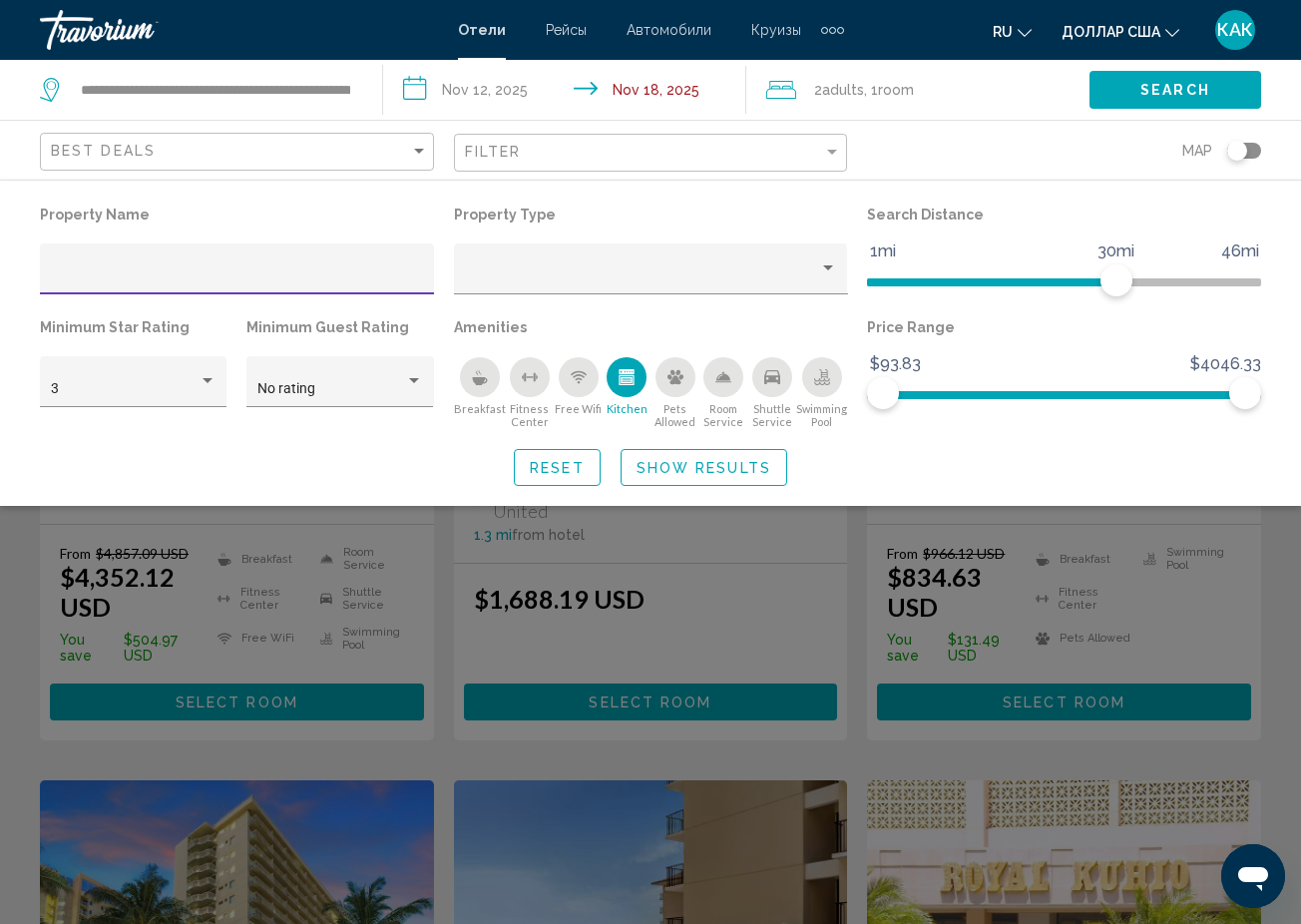 click 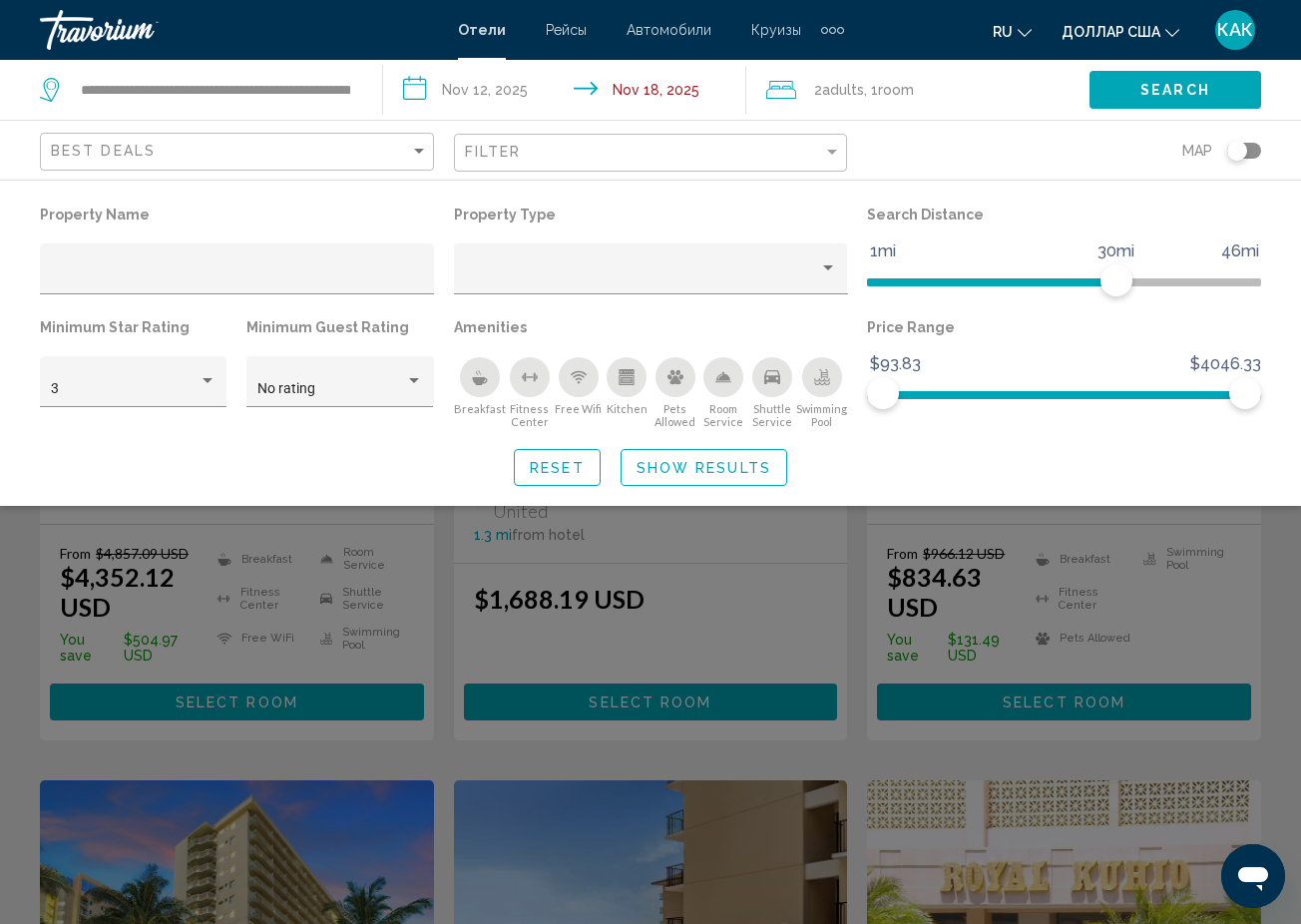 click 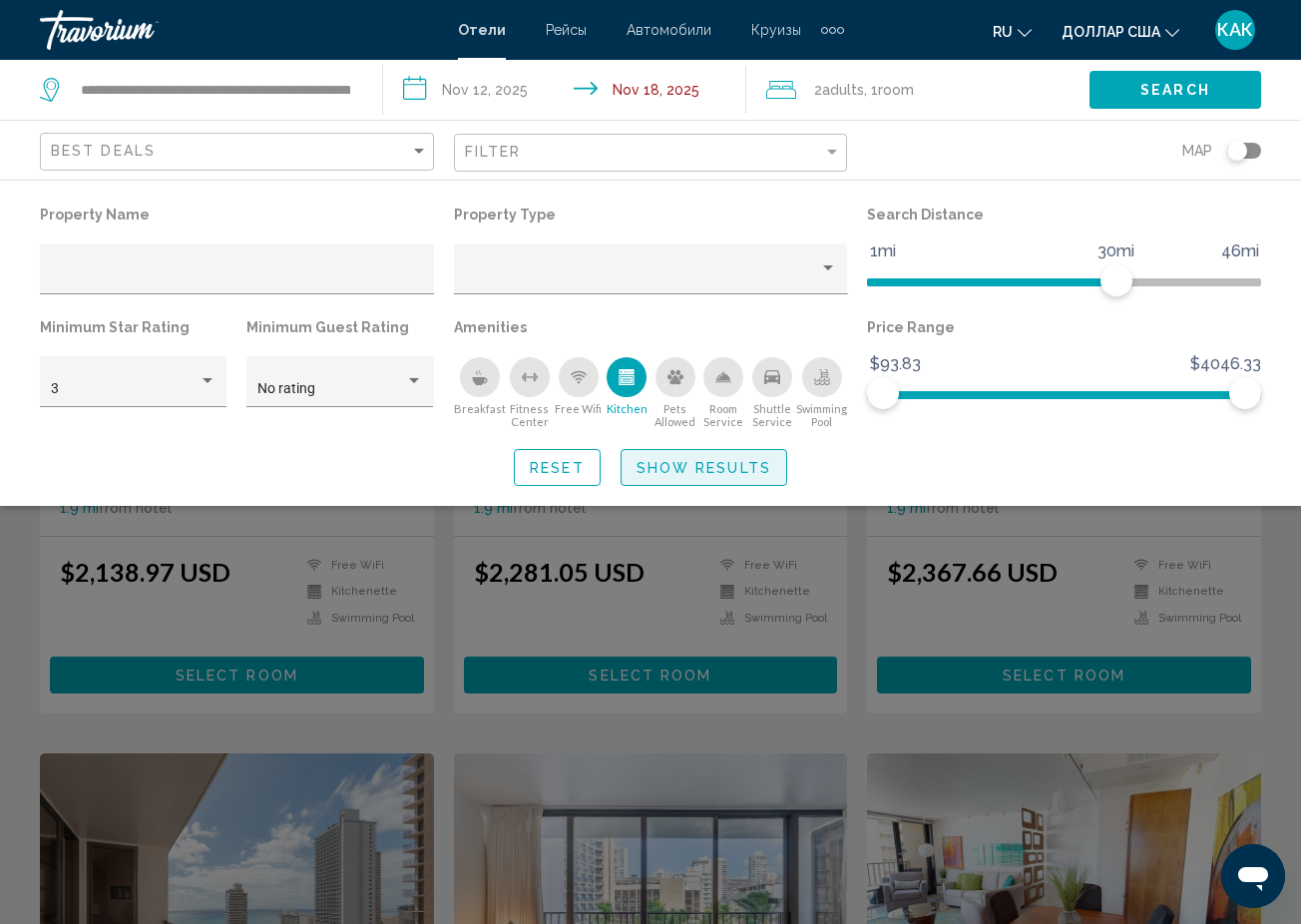 click on "Show Results" 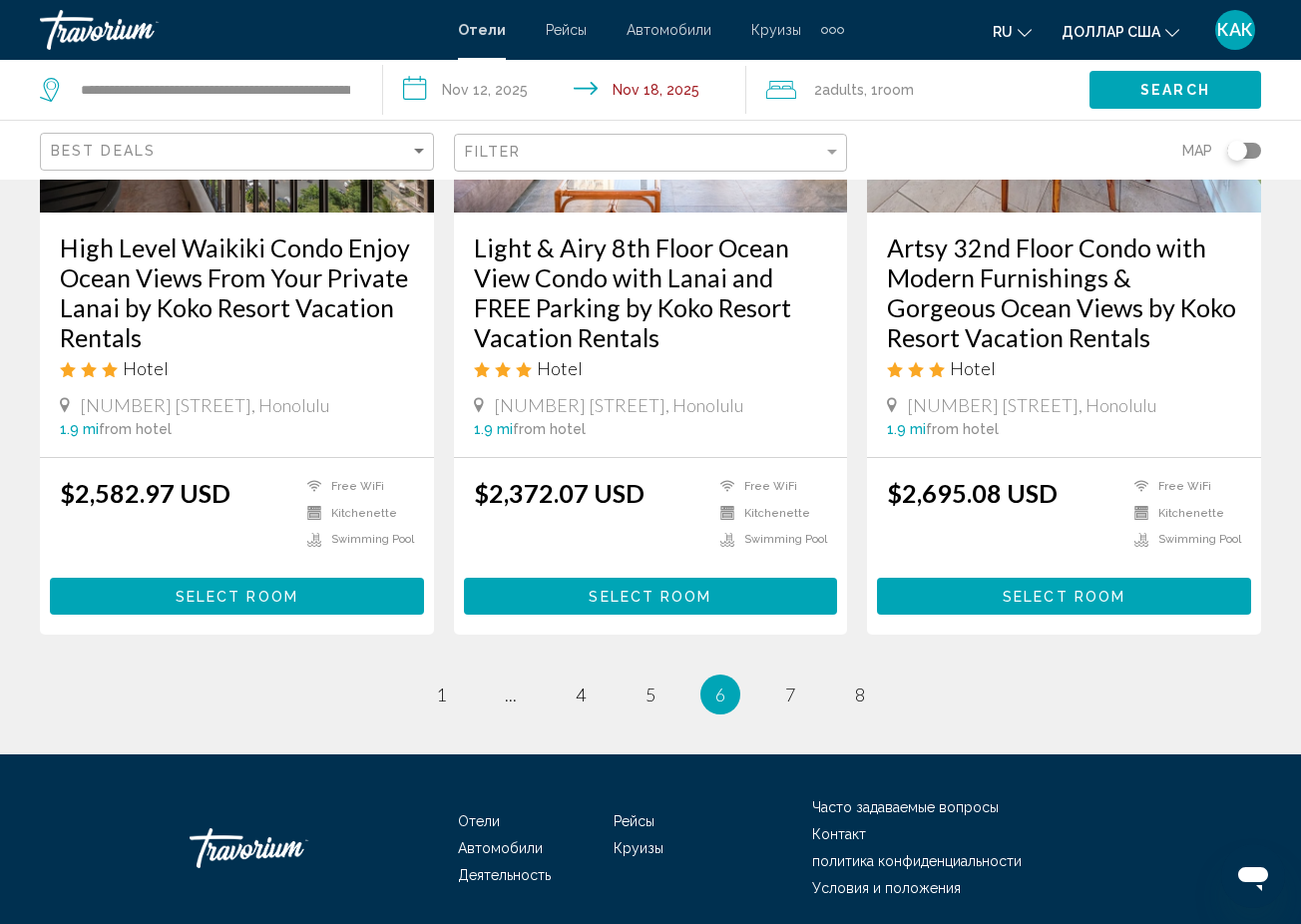 scroll, scrollTop: 2626, scrollLeft: 0, axis: vertical 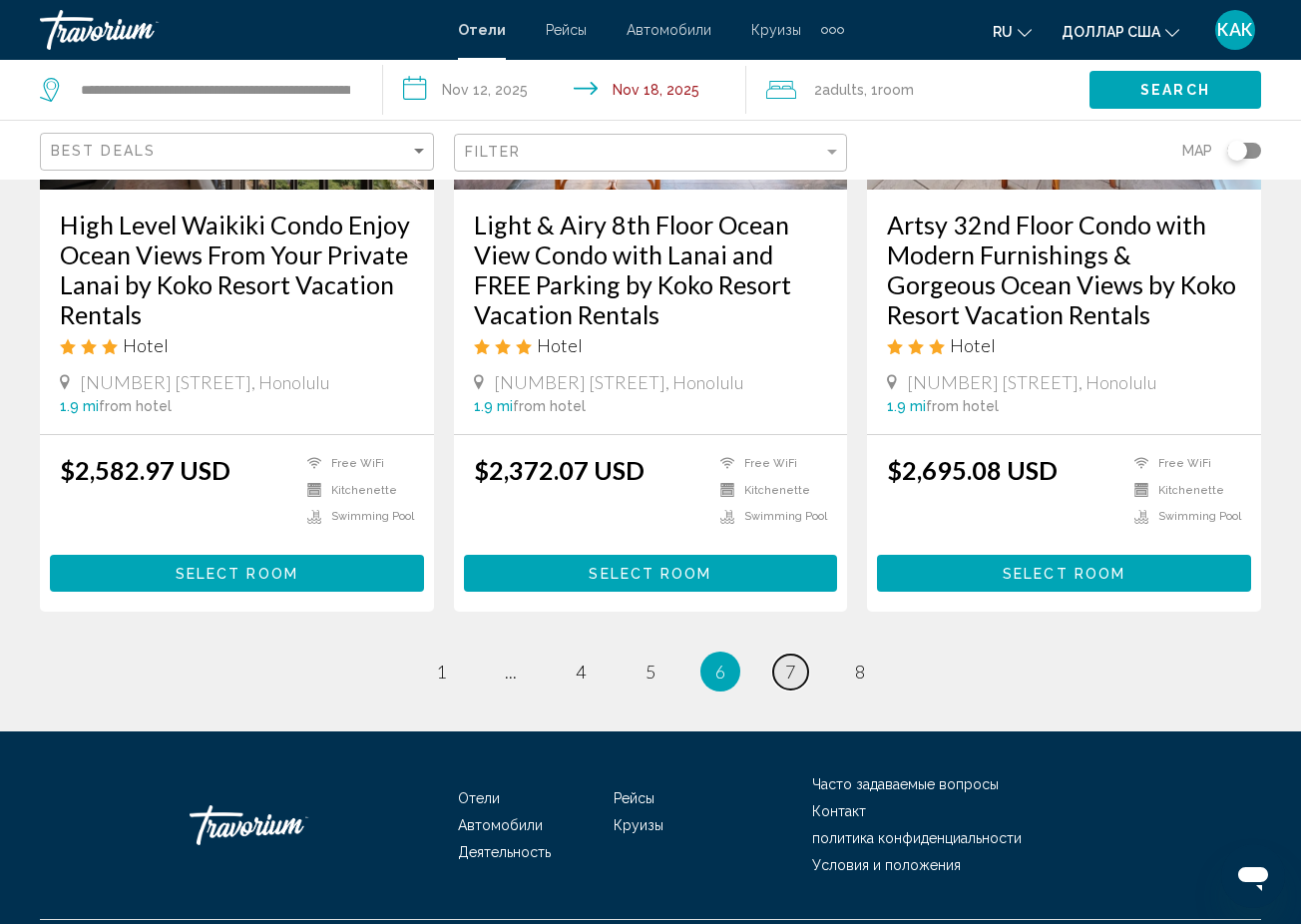 click on "7" at bounding box center (790, 672) 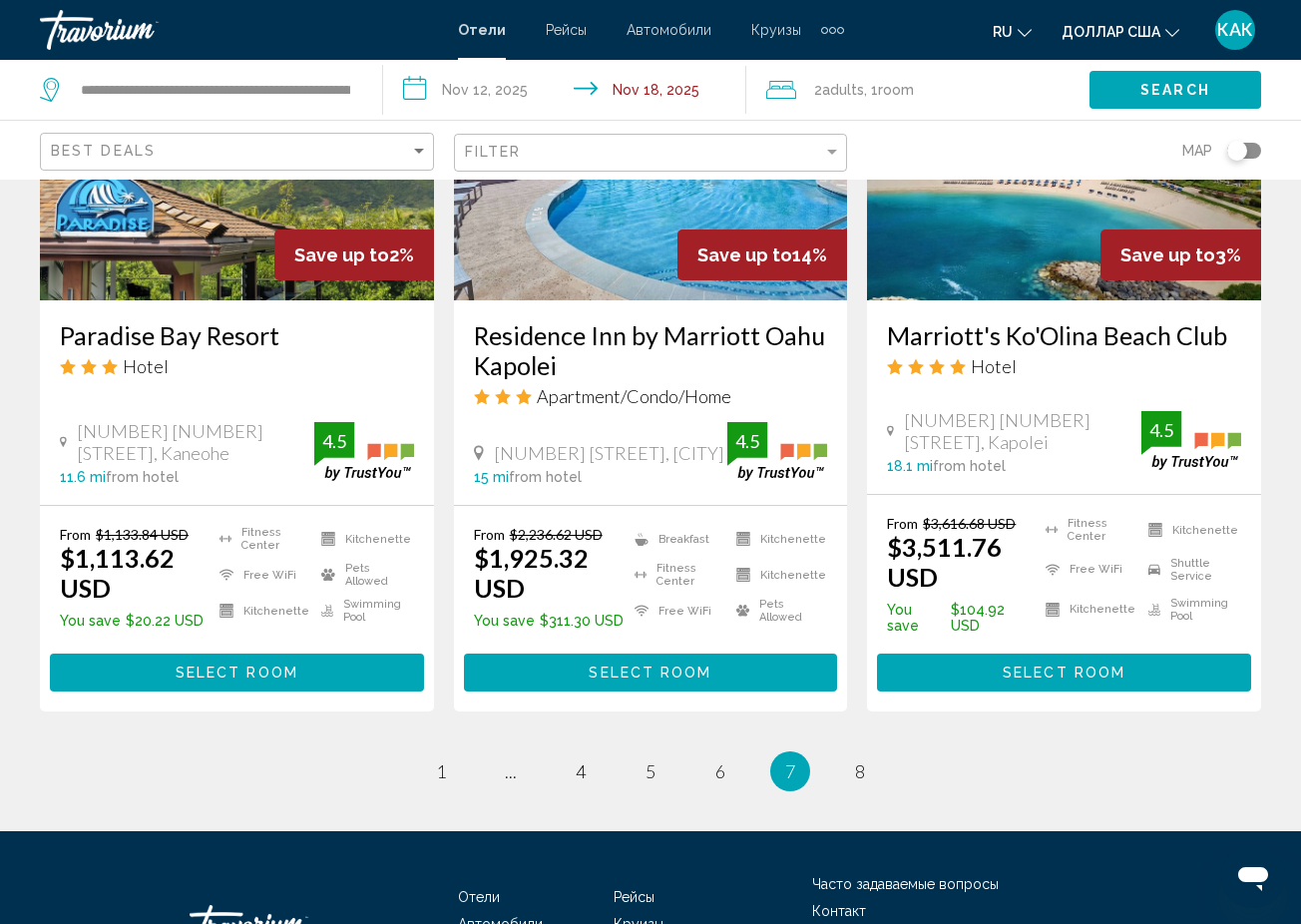 scroll, scrollTop: 2536, scrollLeft: 0, axis: vertical 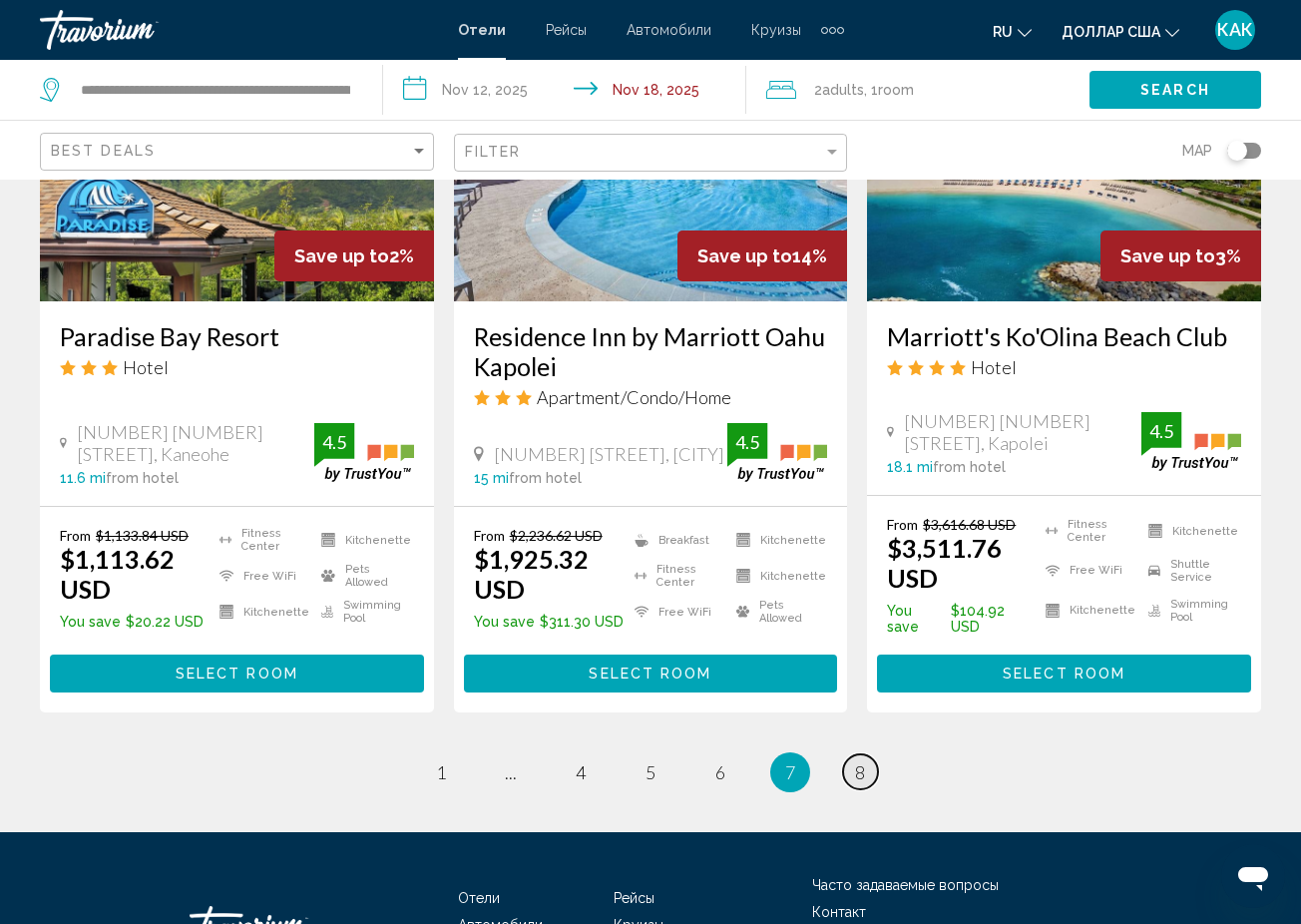 click on "8" at bounding box center [860, 772] 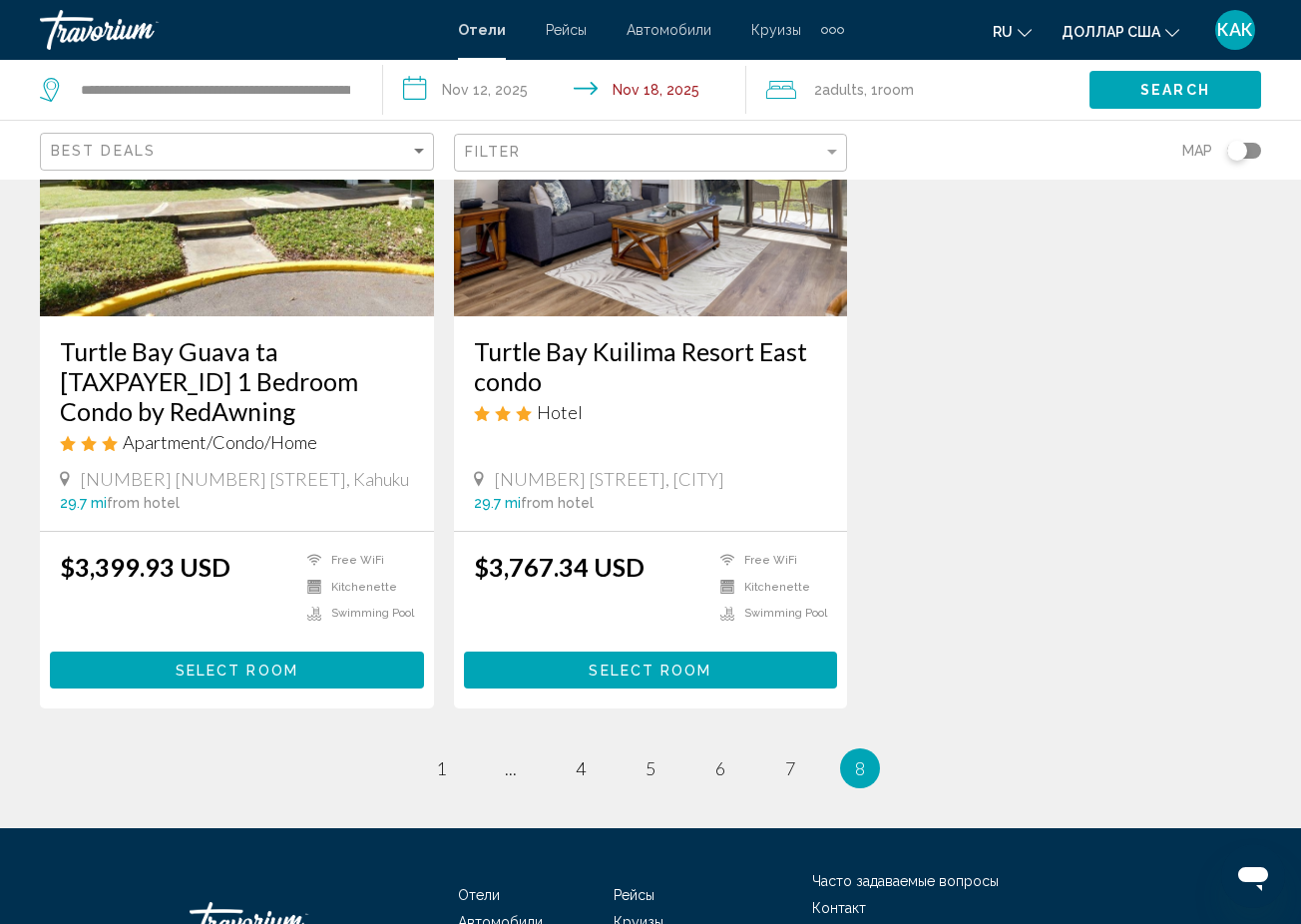scroll, scrollTop: 2594, scrollLeft: 0, axis: vertical 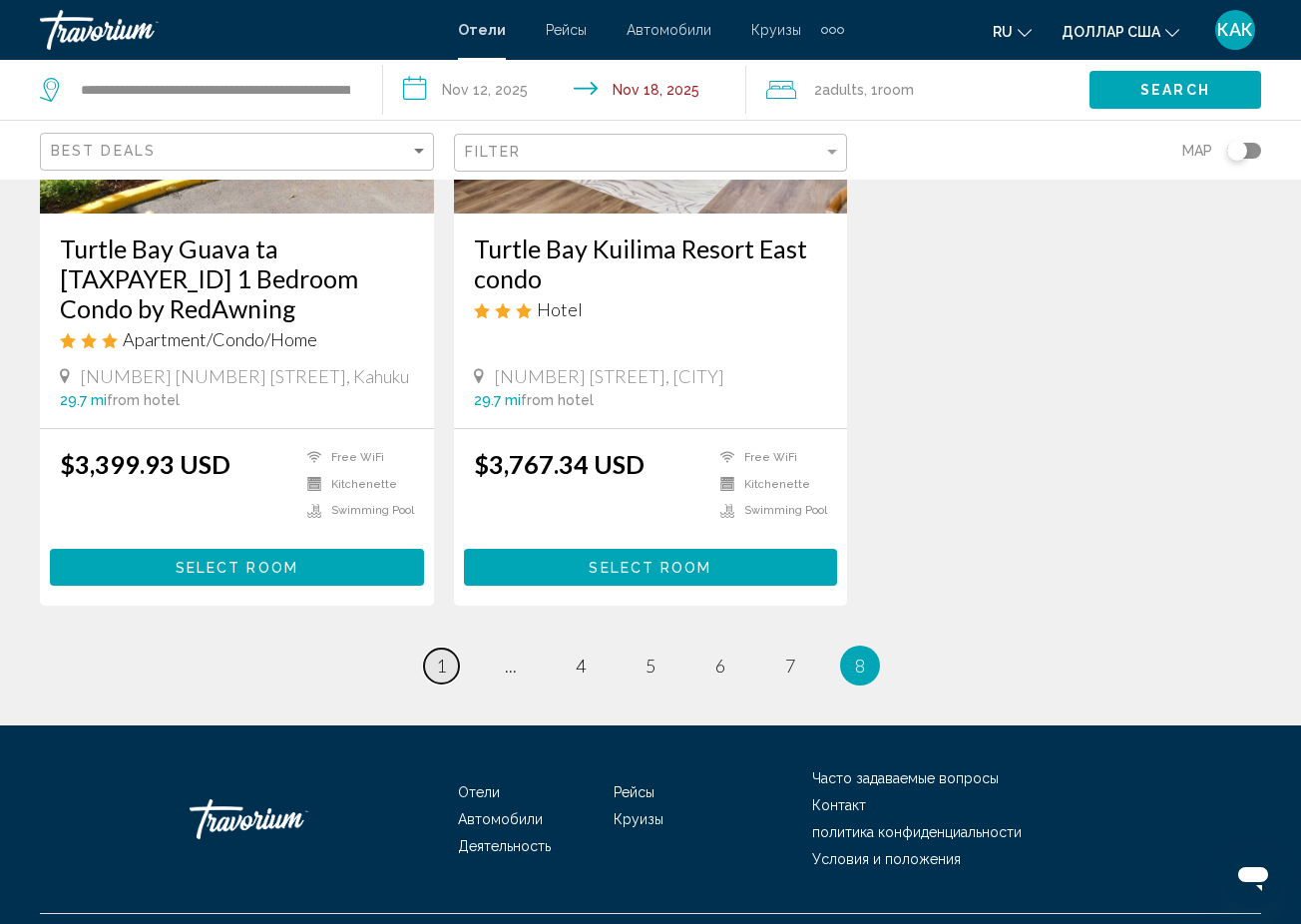 click on "page  1" at bounding box center [441, 666] 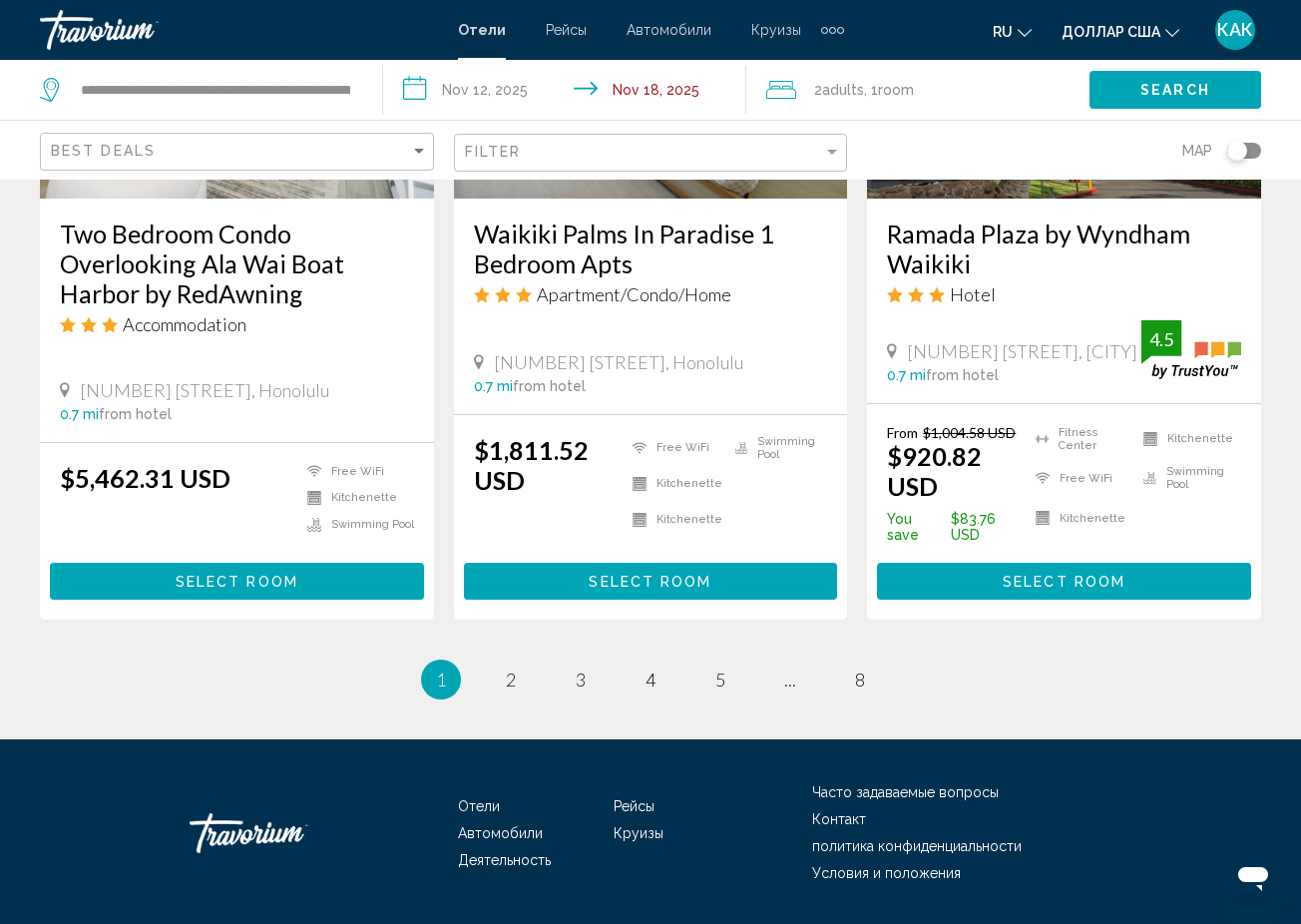 scroll, scrollTop: 2651, scrollLeft: 0, axis: vertical 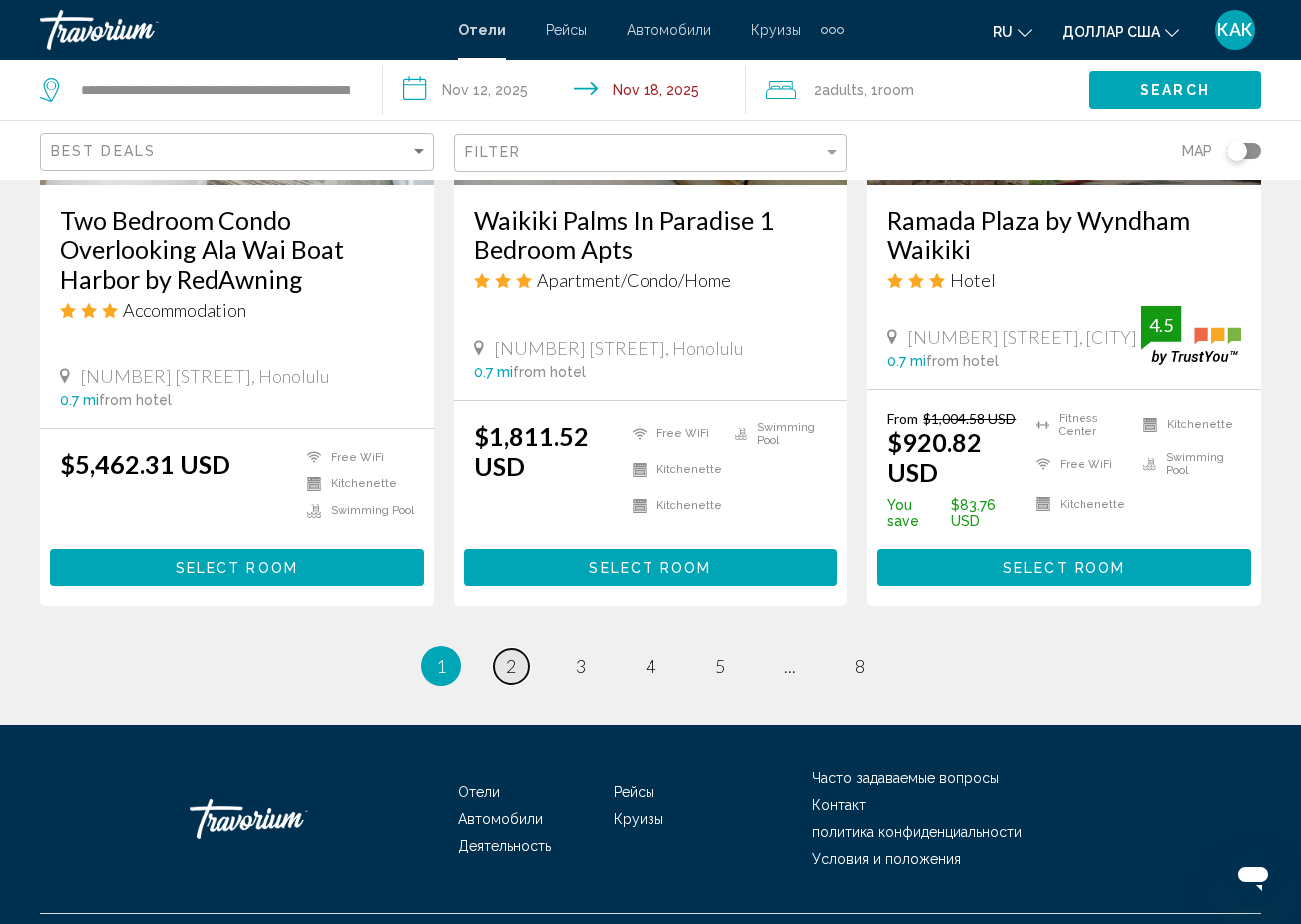 click on "2" at bounding box center [511, 666] 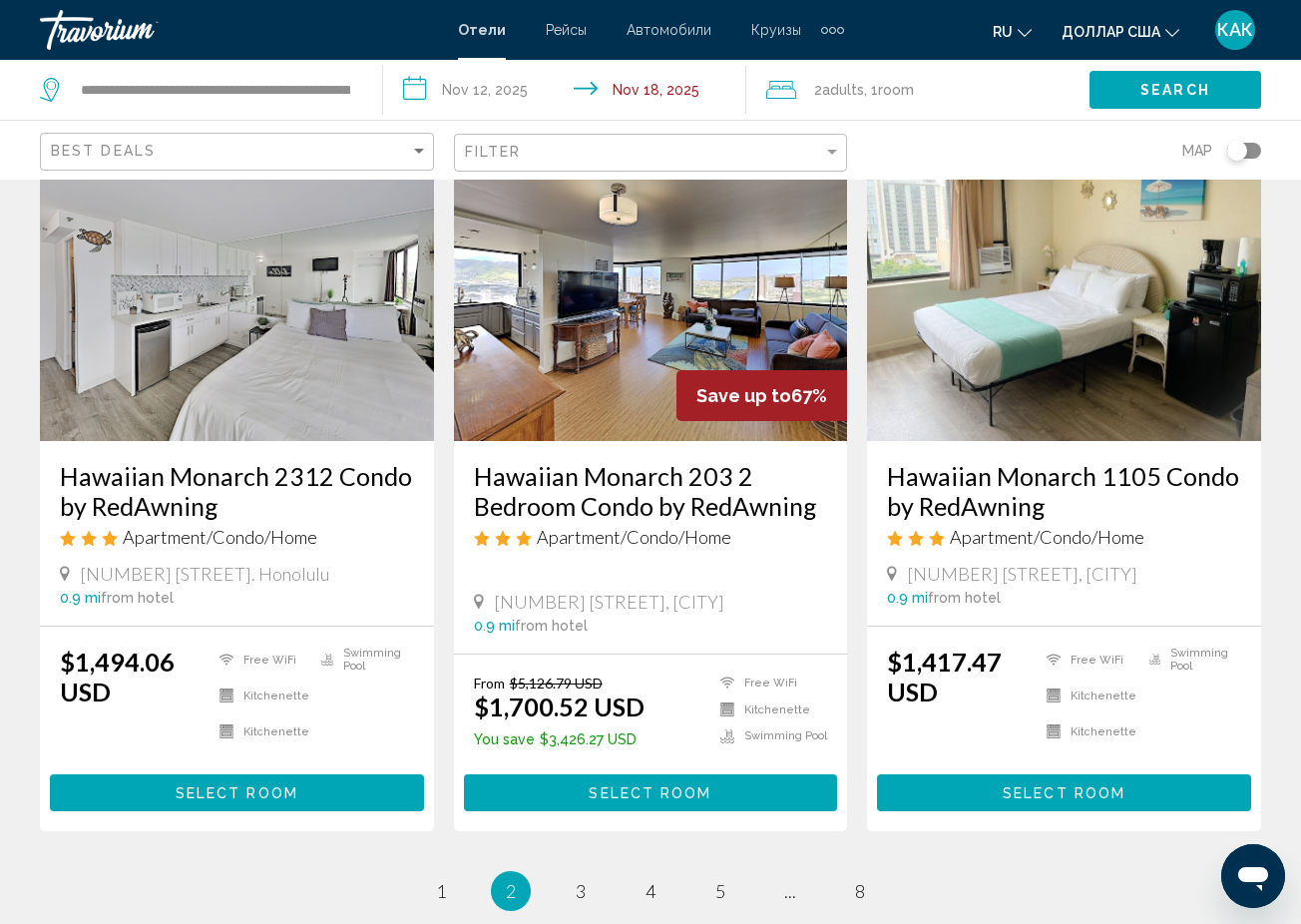 scroll, scrollTop: 2411, scrollLeft: 0, axis: vertical 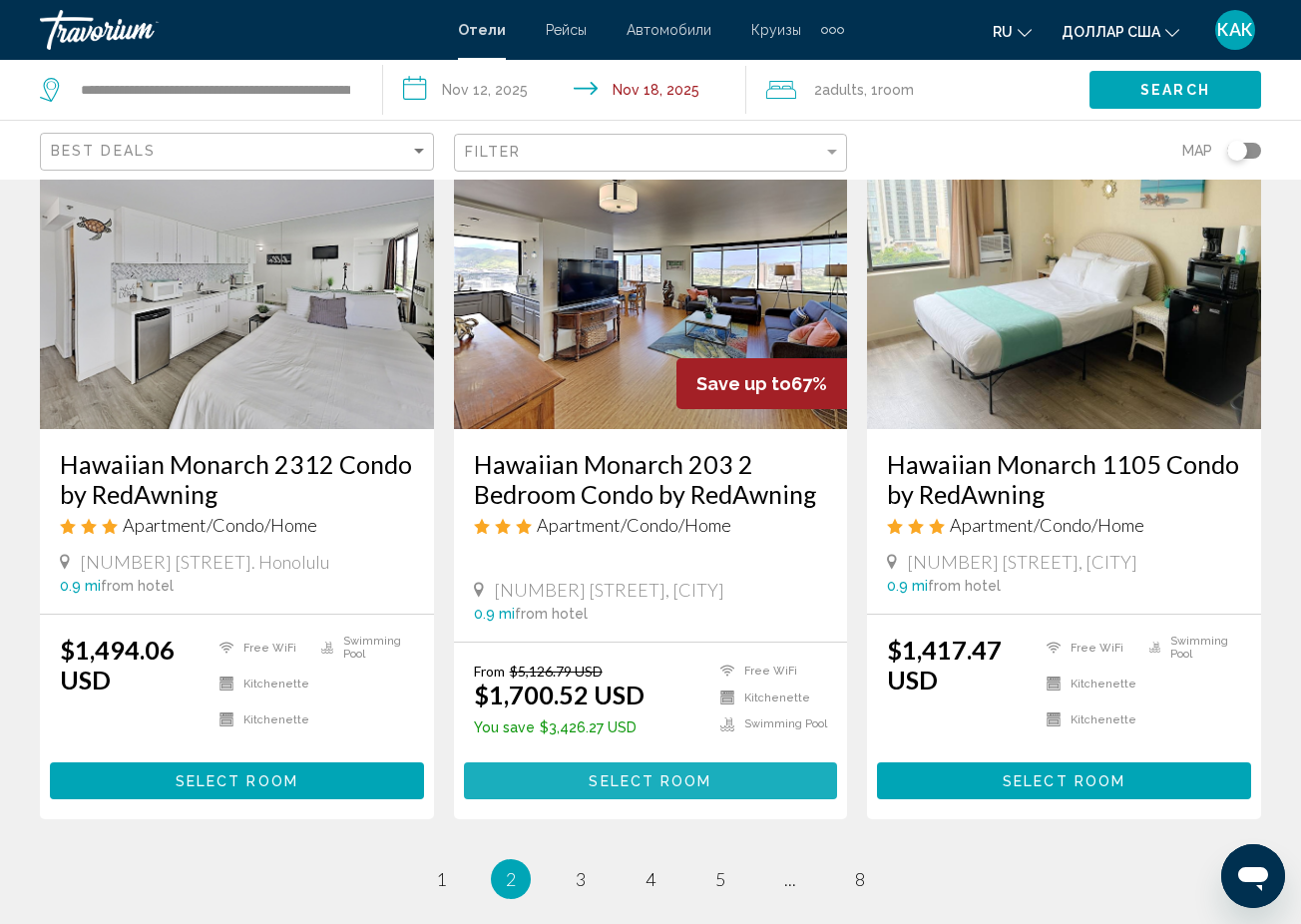 click on "Select Room" at bounding box center [650, 780] 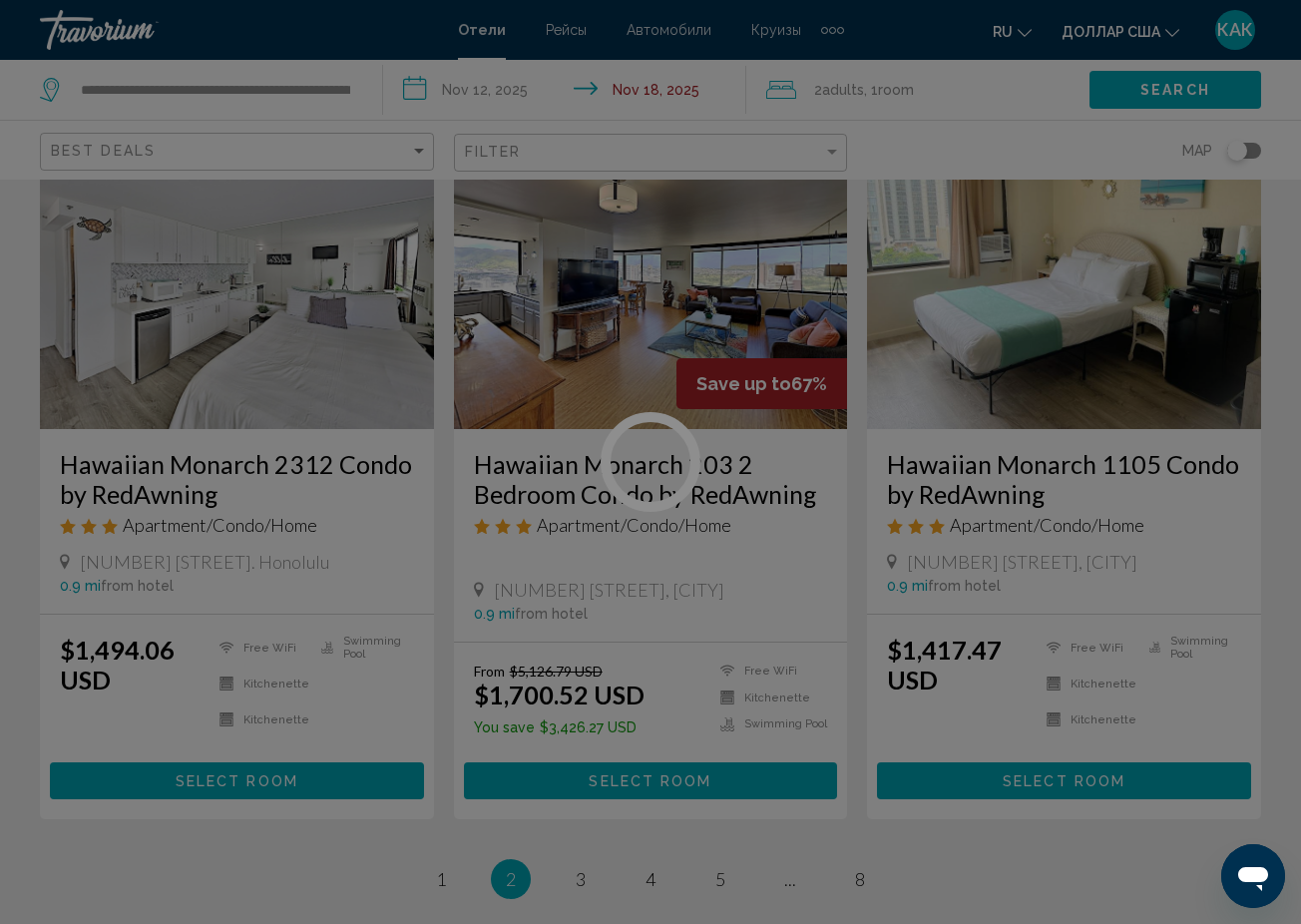 scroll, scrollTop: 0, scrollLeft: 0, axis: both 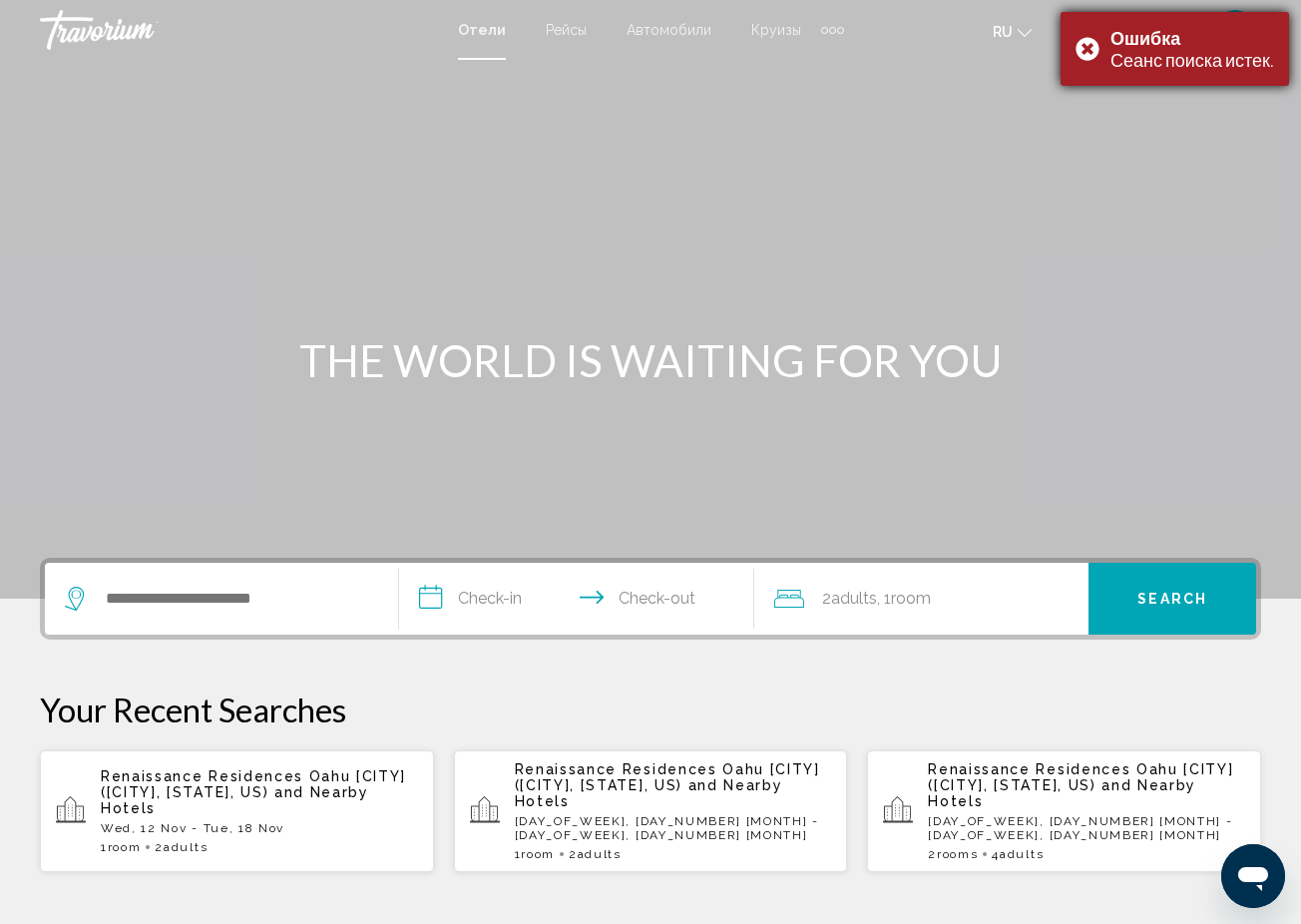 click on "Ошибка Сеанс поиска истек." at bounding box center [1174, 49] 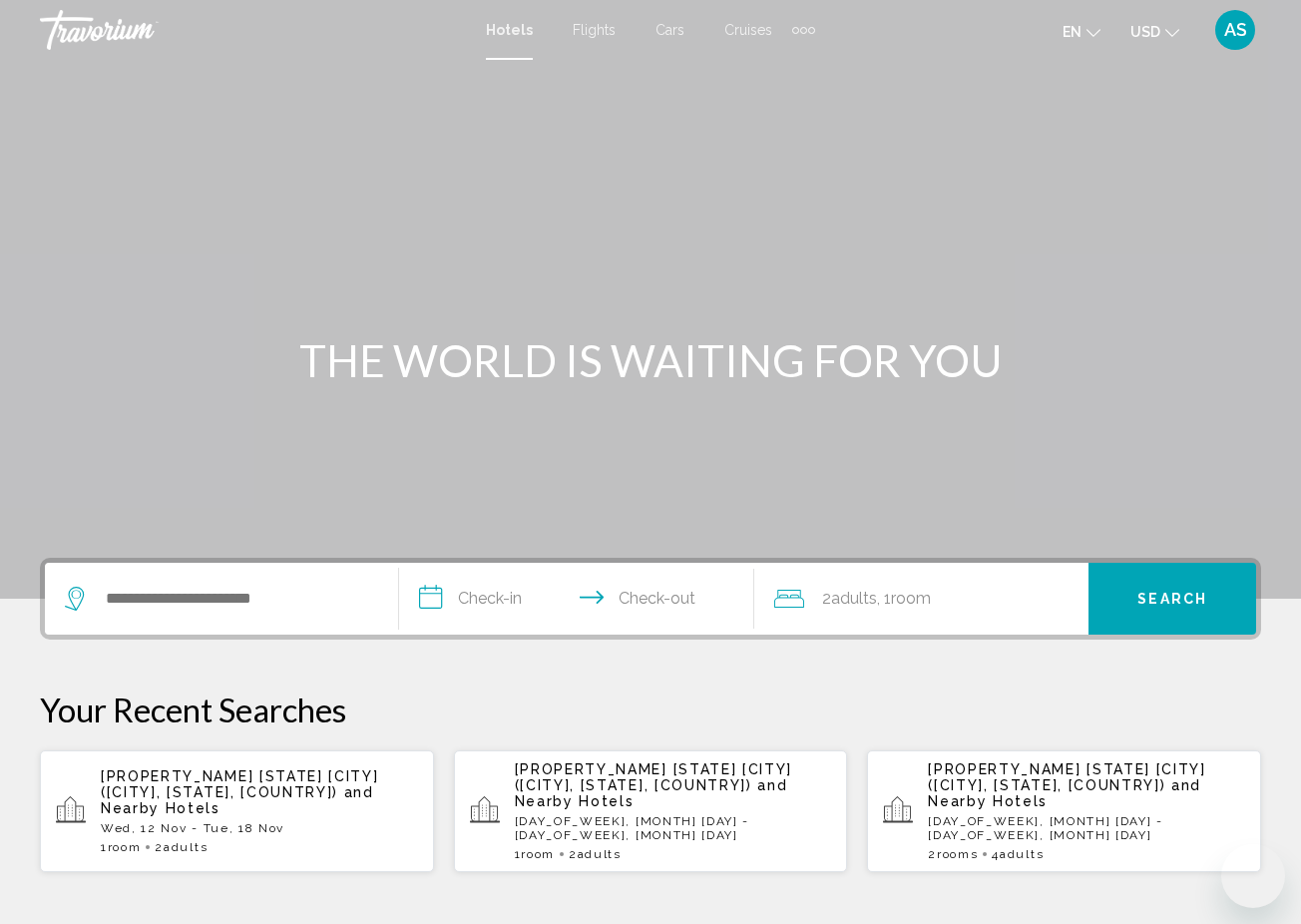scroll, scrollTop: 0, scrollLeft: 0, axis: both 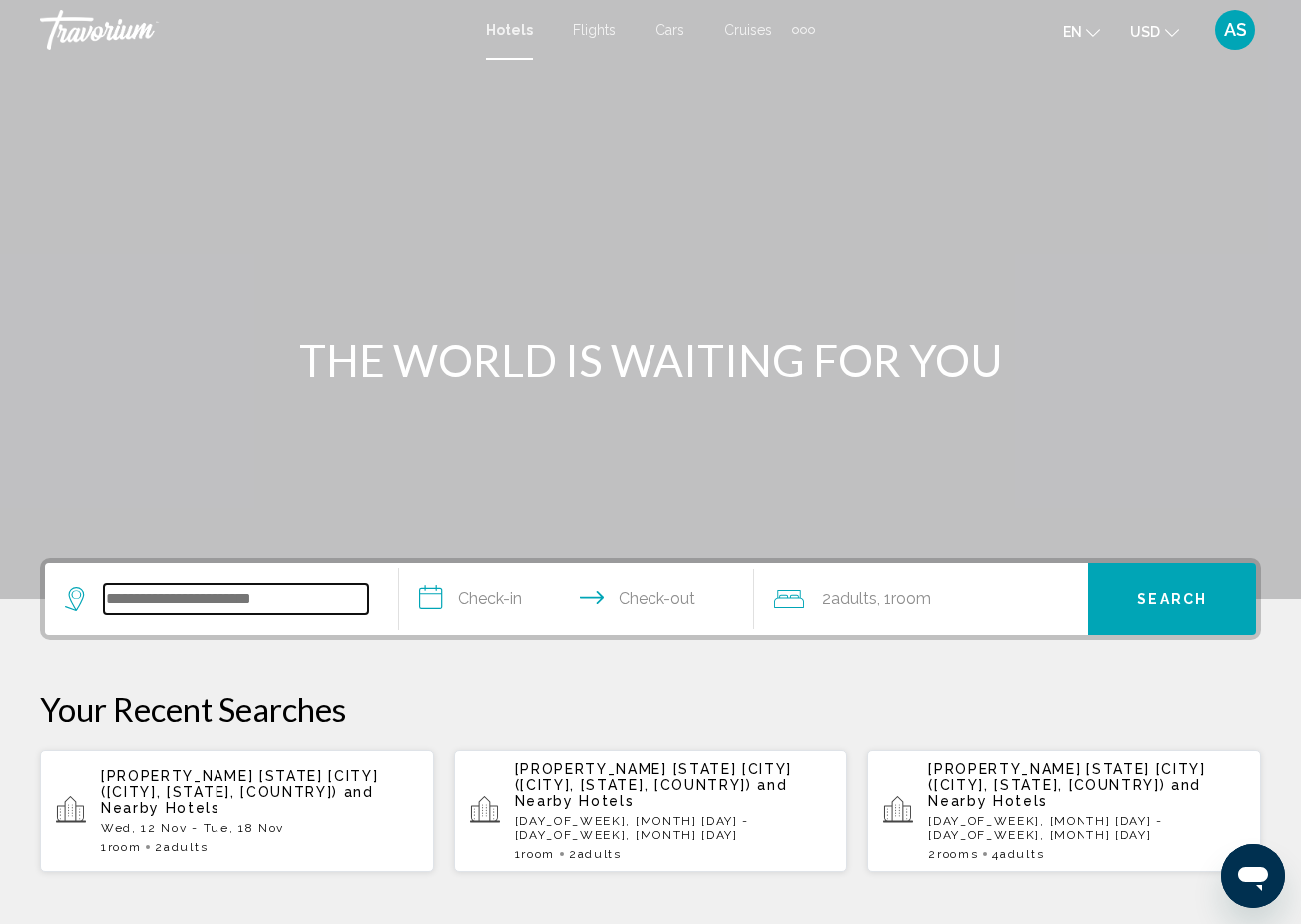 click at bounding box center [235, 599] 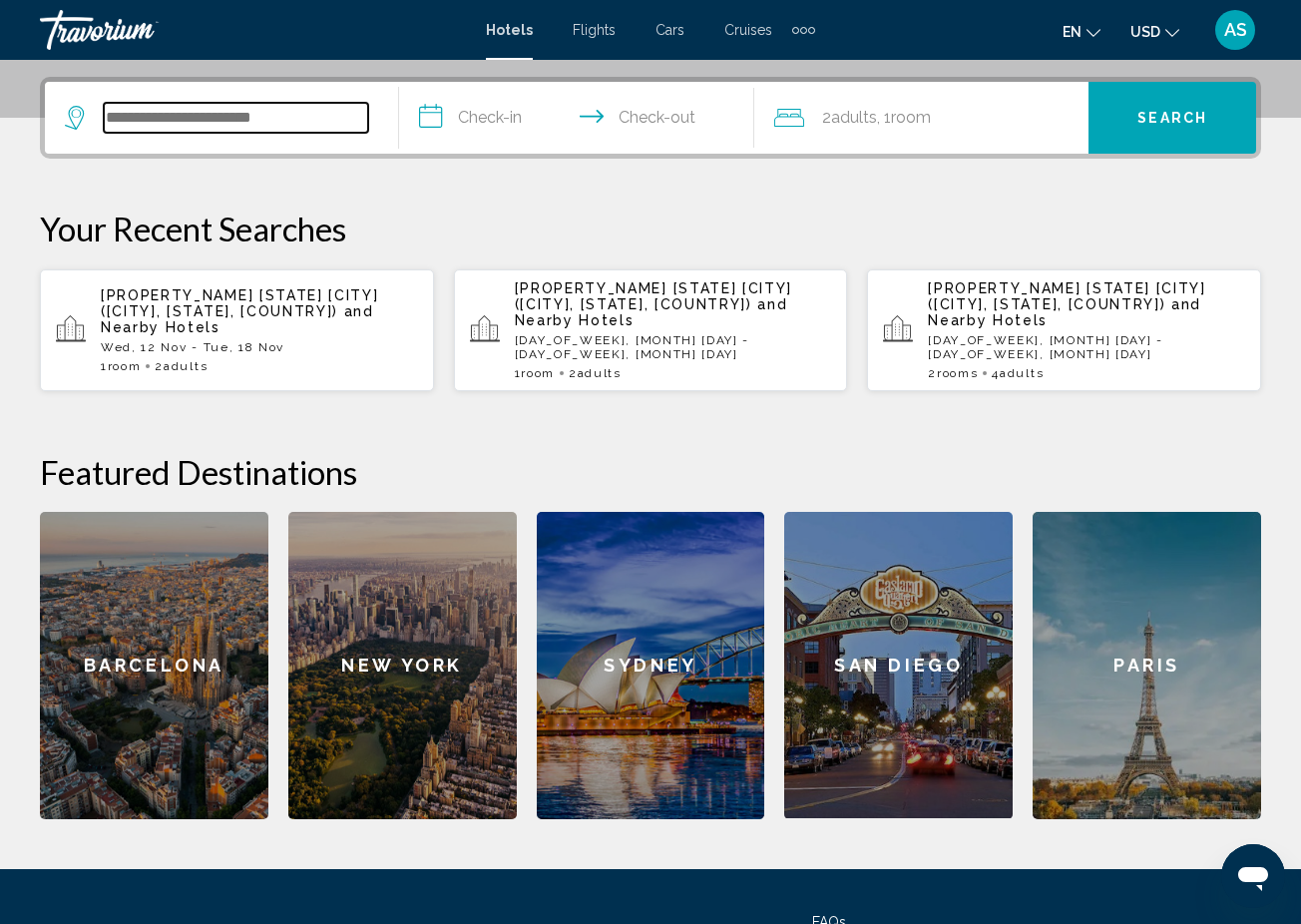 scroll, scrollTop: 493, scrollLeft: 0, axis: vertical 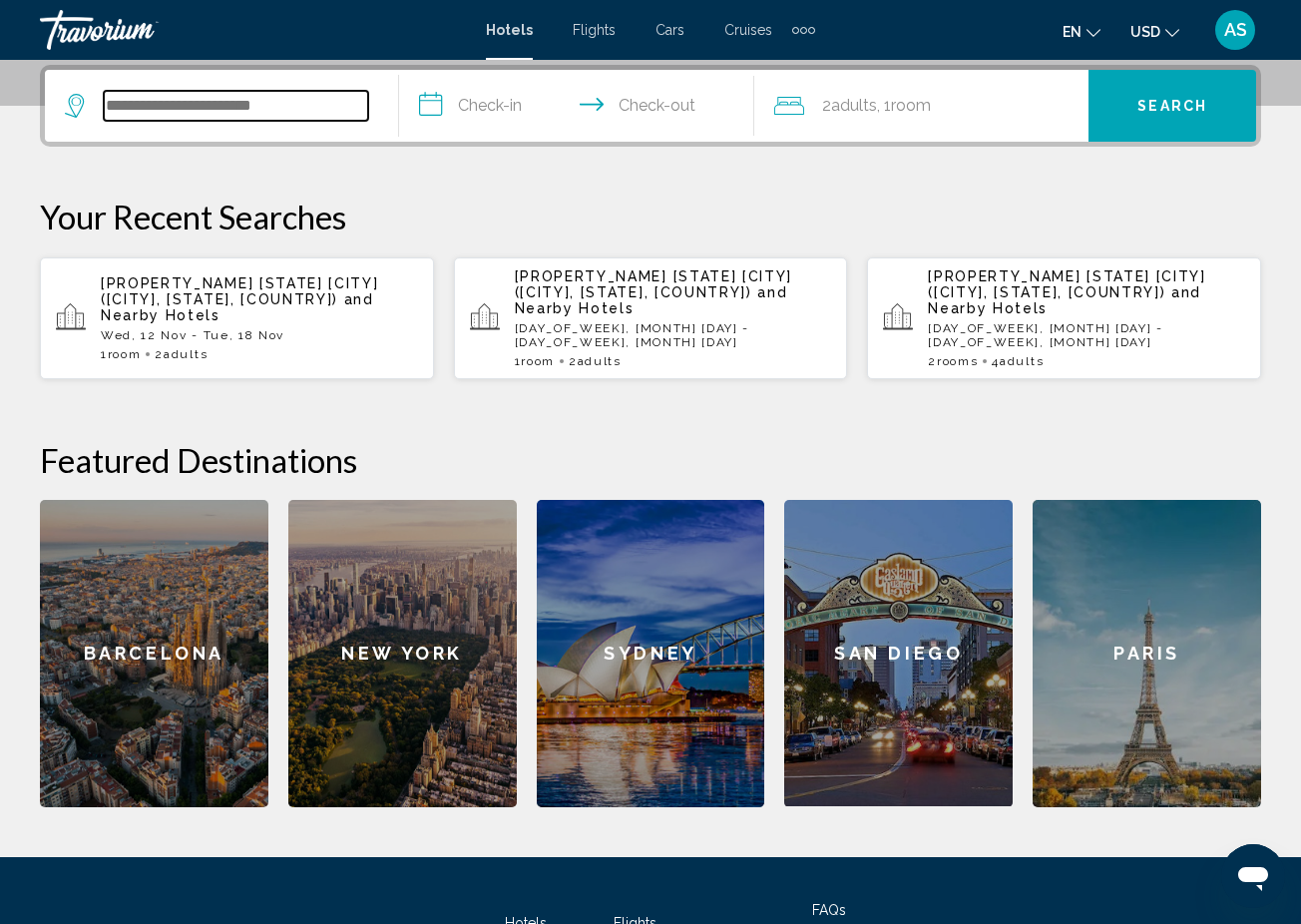 click at bounding box center (235, 106) 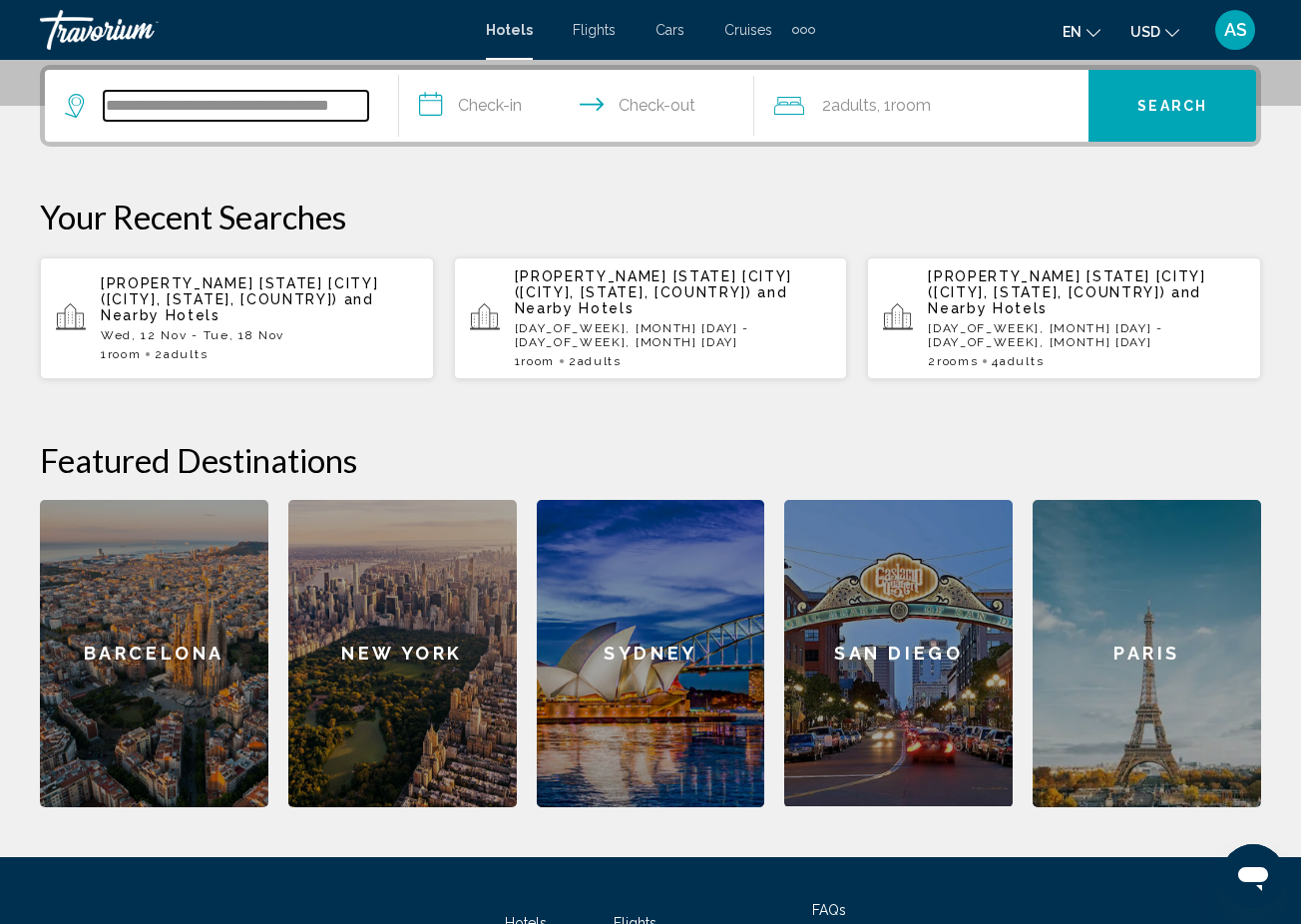 scroll, scrollTop: 0, scrollLeft: 31, axis: horizontal 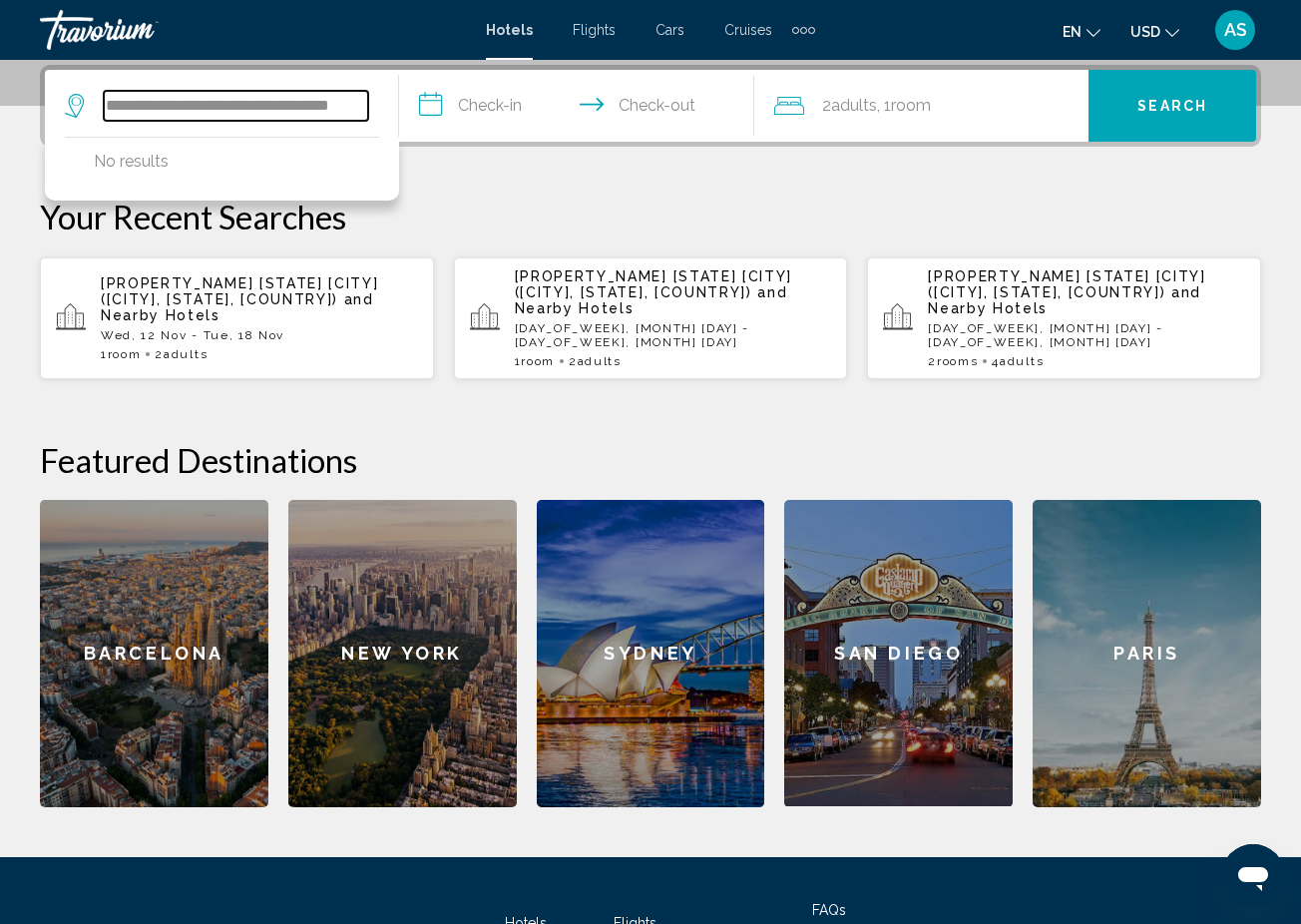 click on "**********" at bounding box center [235, 106] 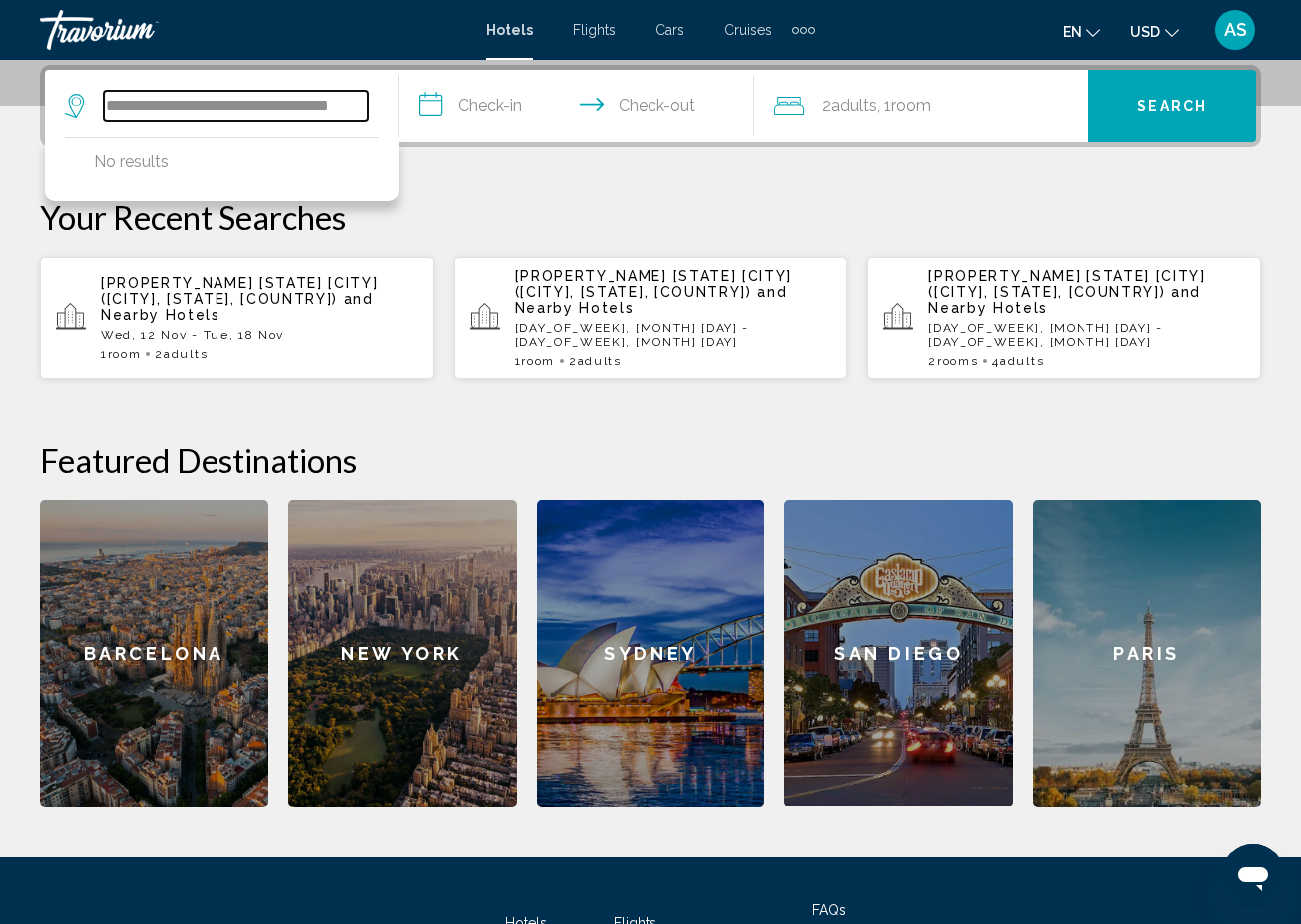 drag, startPoint x: 245, startPoint y: 107, endPoint x: 117, endPoint y: 112, distance: 128.09762 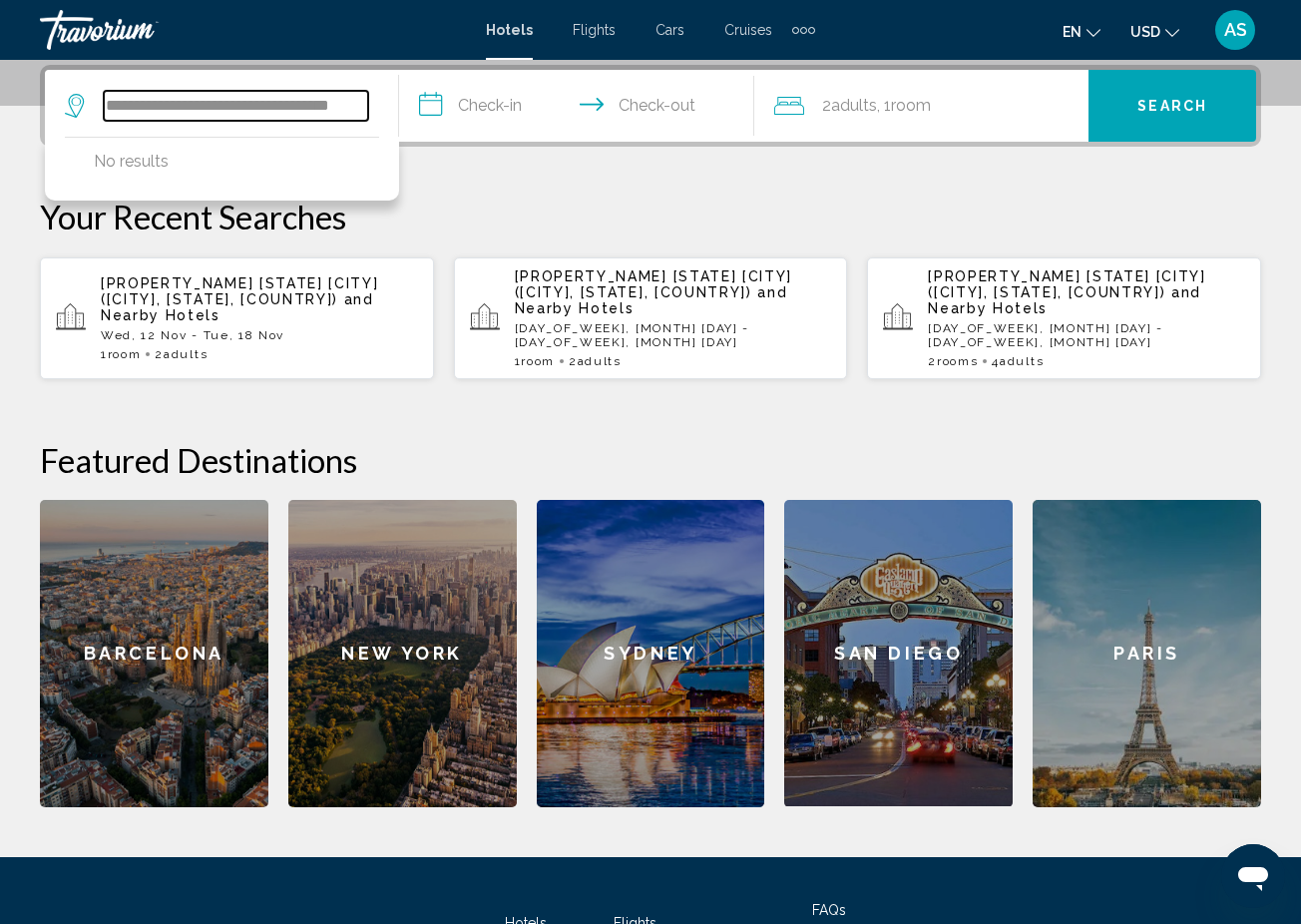 click on "**********" at bounding box center (235, 106) 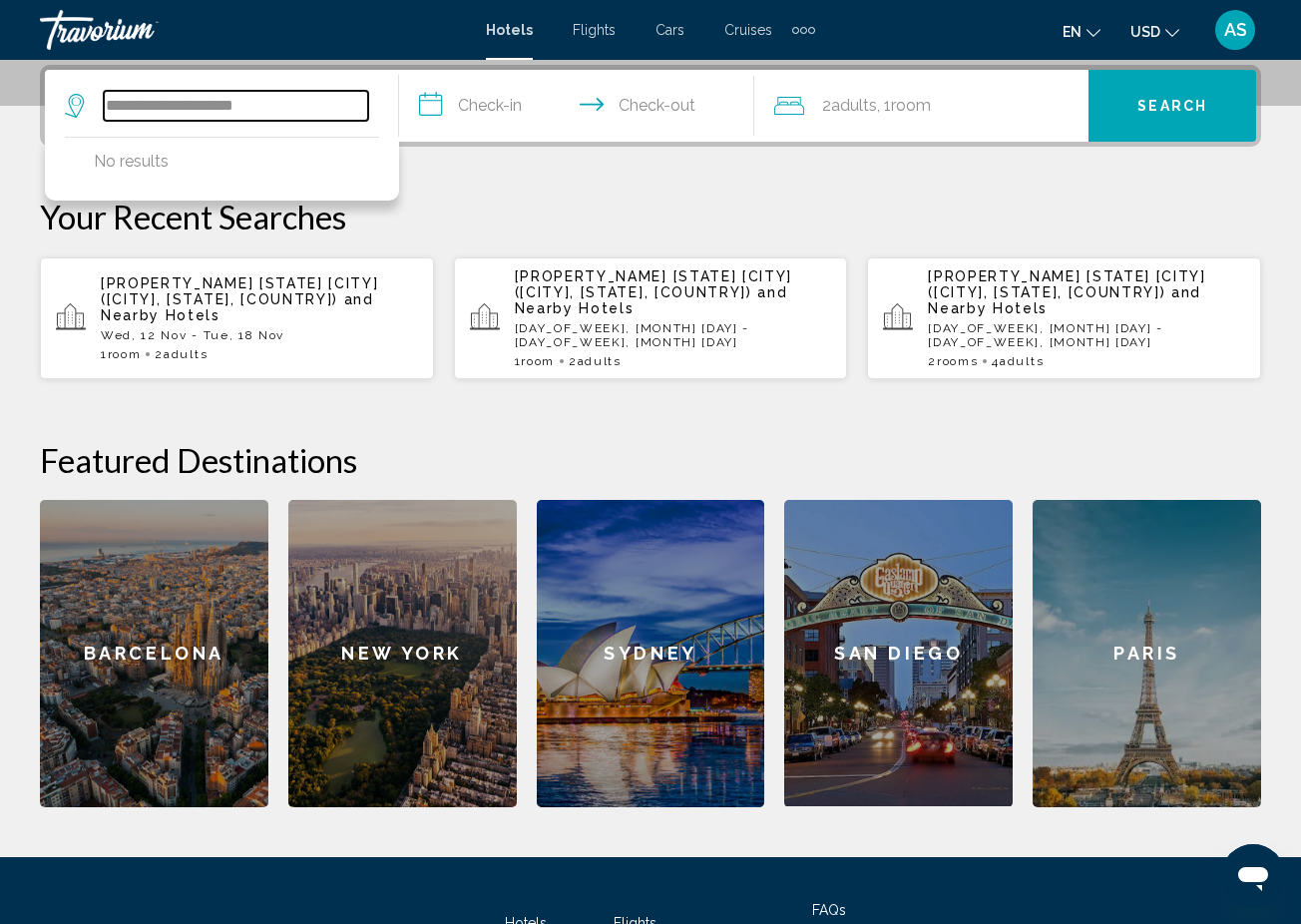 scroll, scrollTop: 0, scrollLeft: 0, axis: both 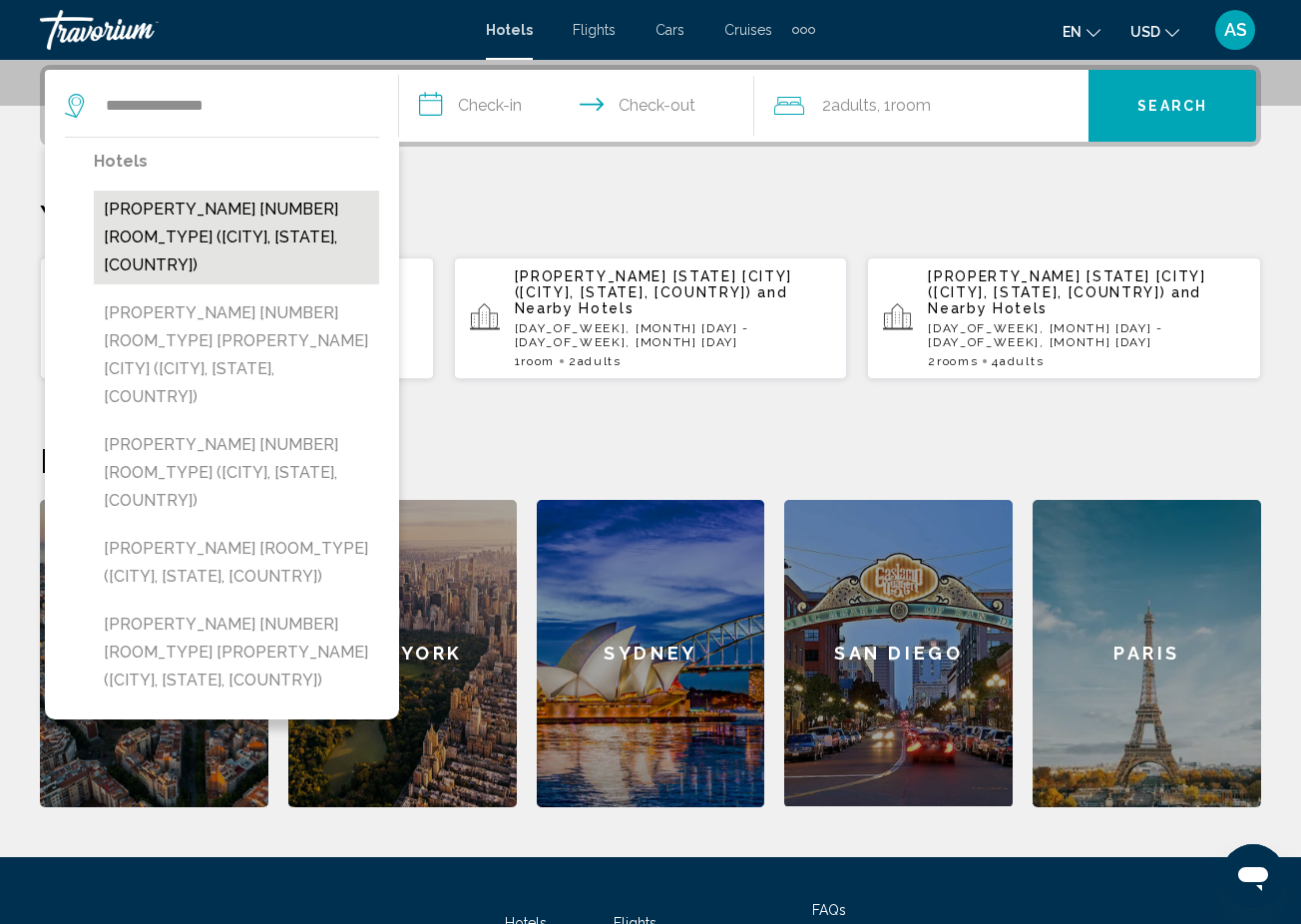 click on "[PROPERTY_NAME] [NUMBER] [ROOM_TYPE] ([CITY], [STATE], [COUNTRY])" at bounding box center (236, 237) 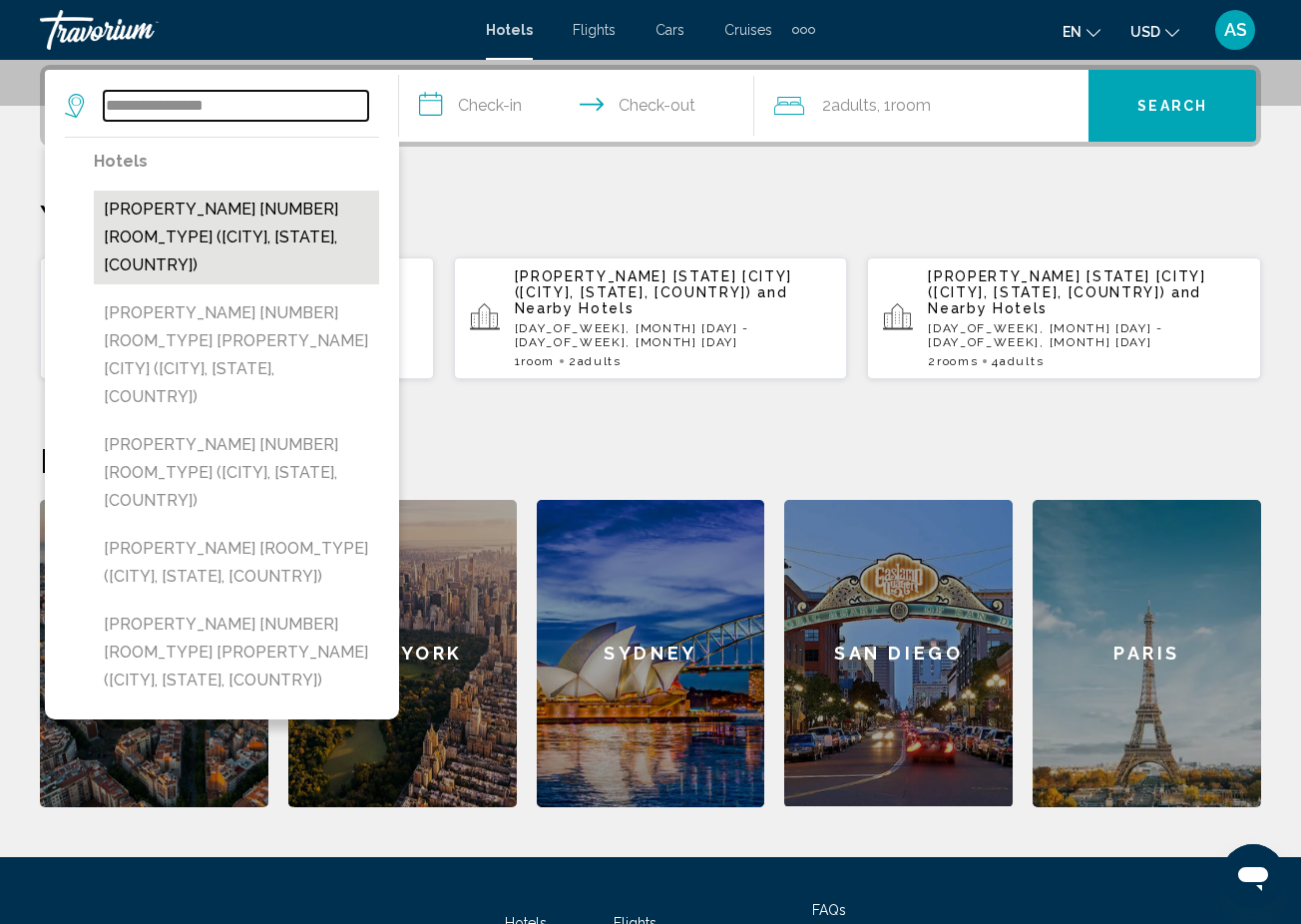 type on "**********" 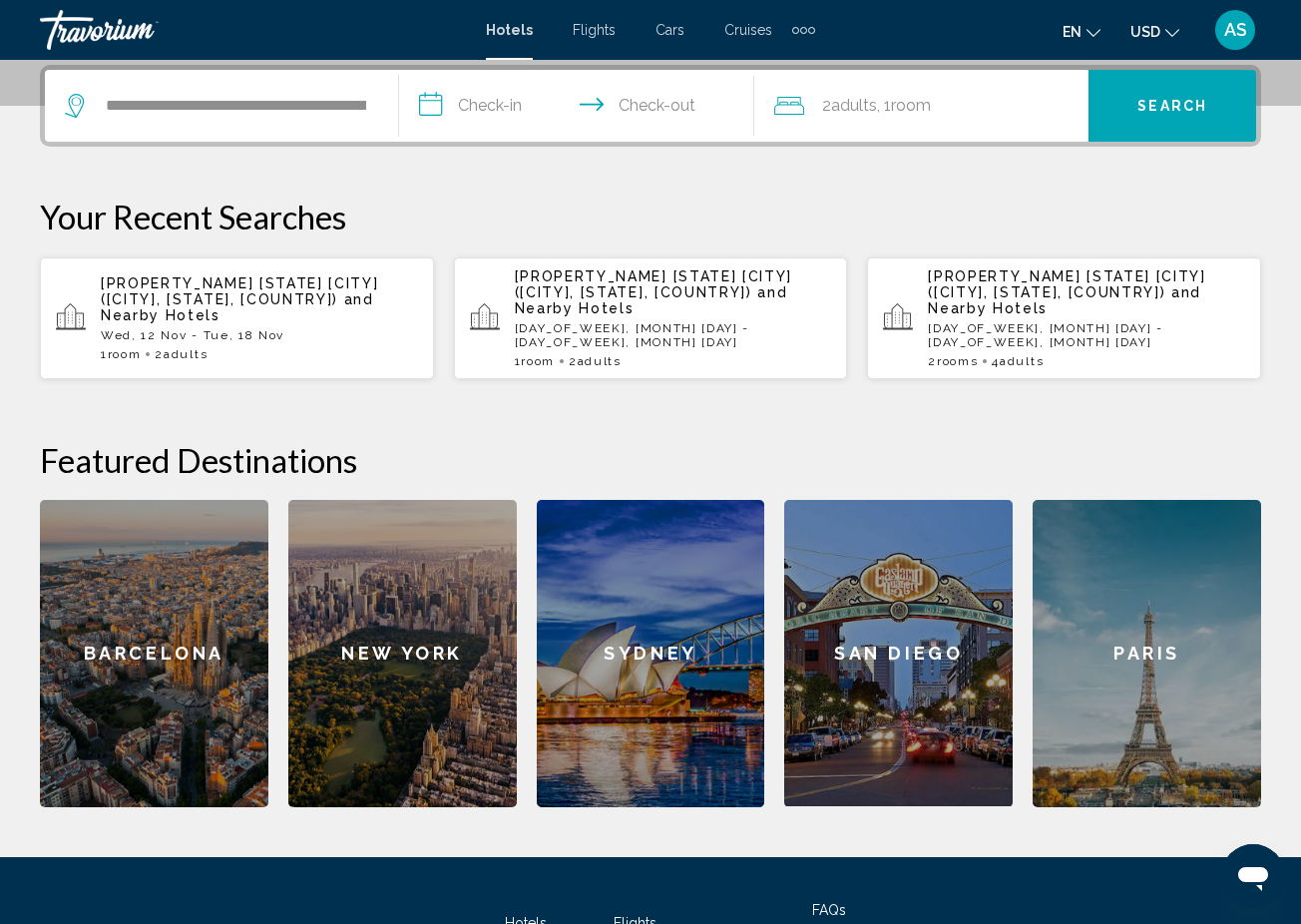 click on "**********" at bounding box center [580, 109] 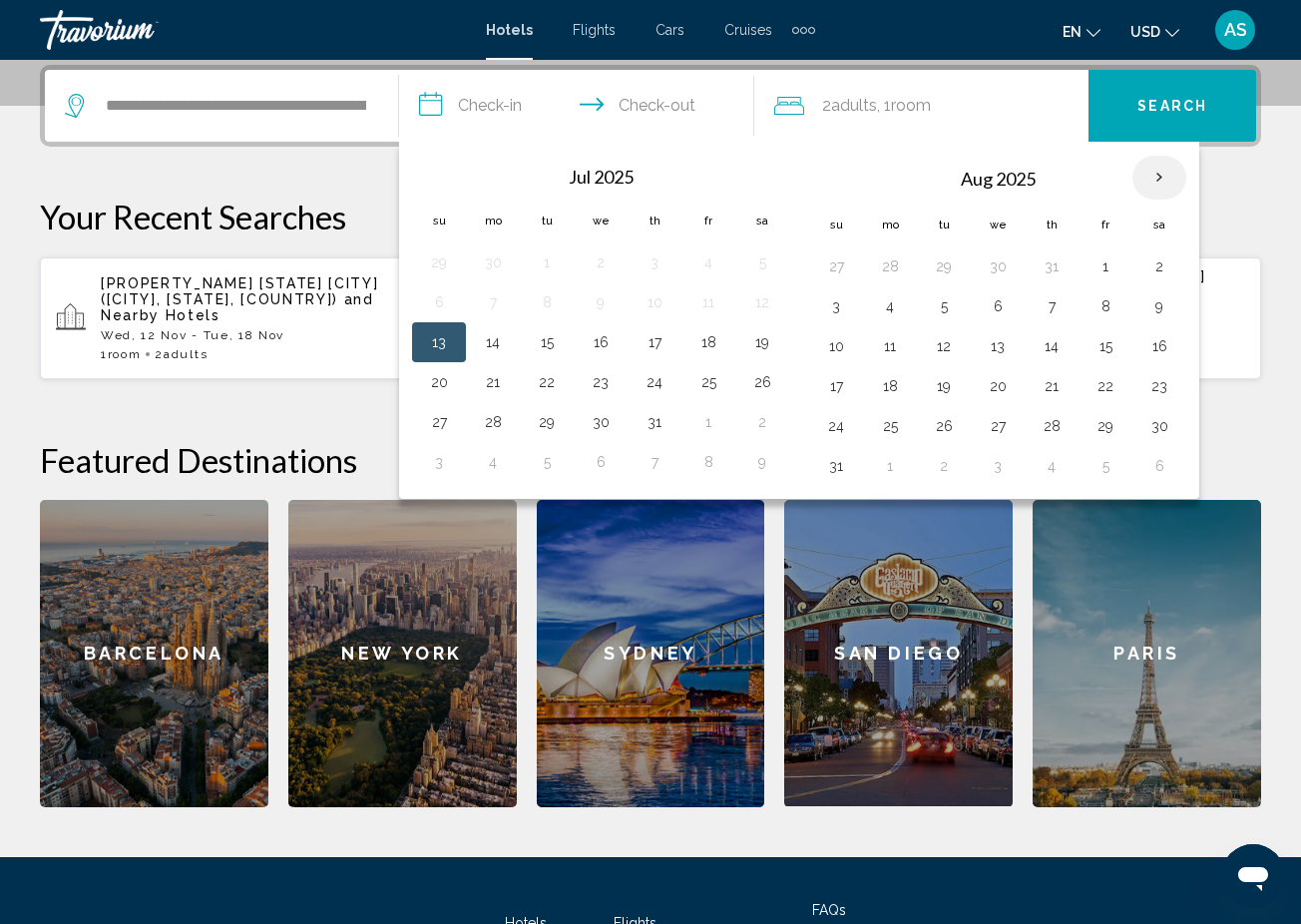 click at bounding box center (1159, 178) 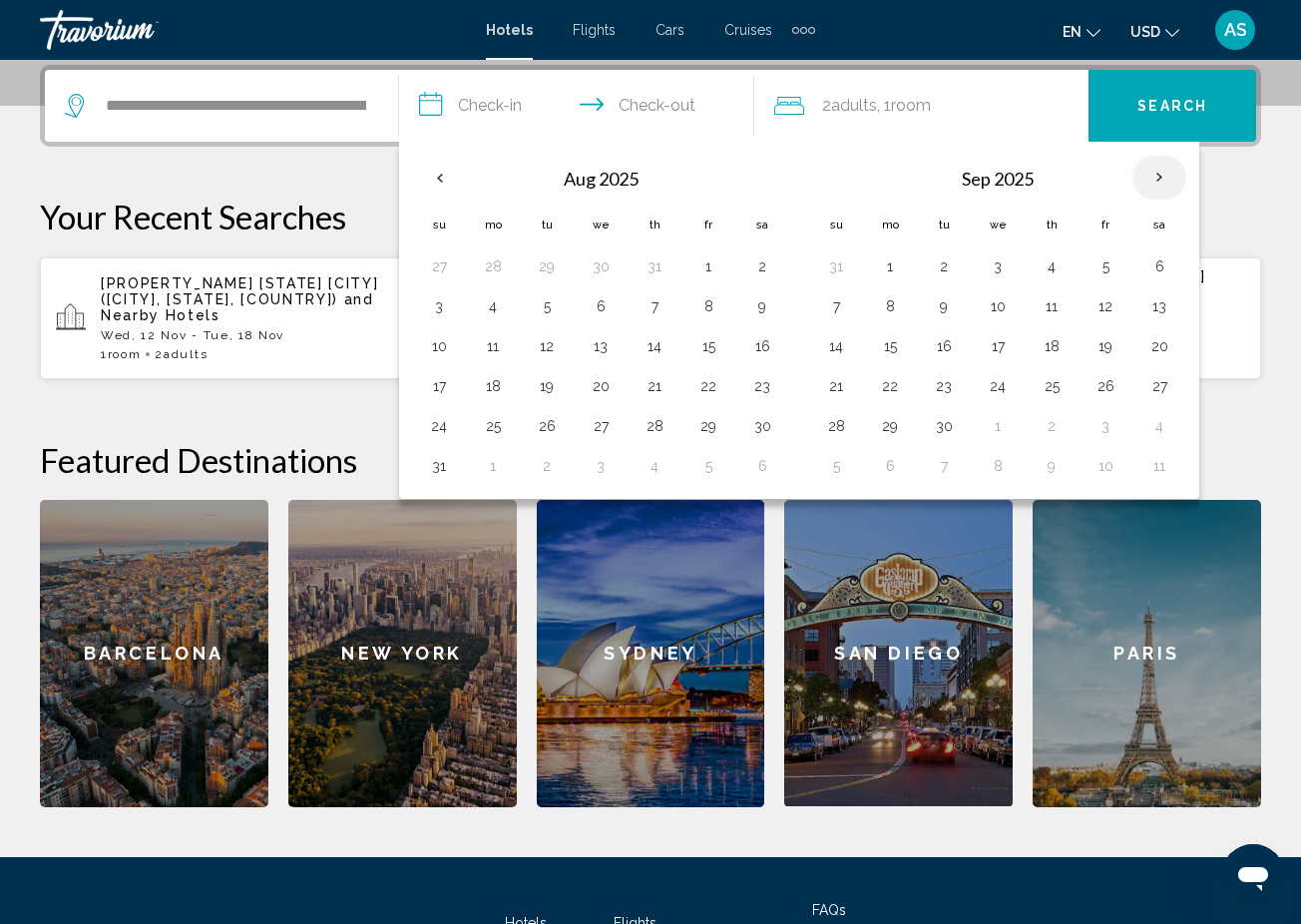 click at bounding box center [1159, 178] 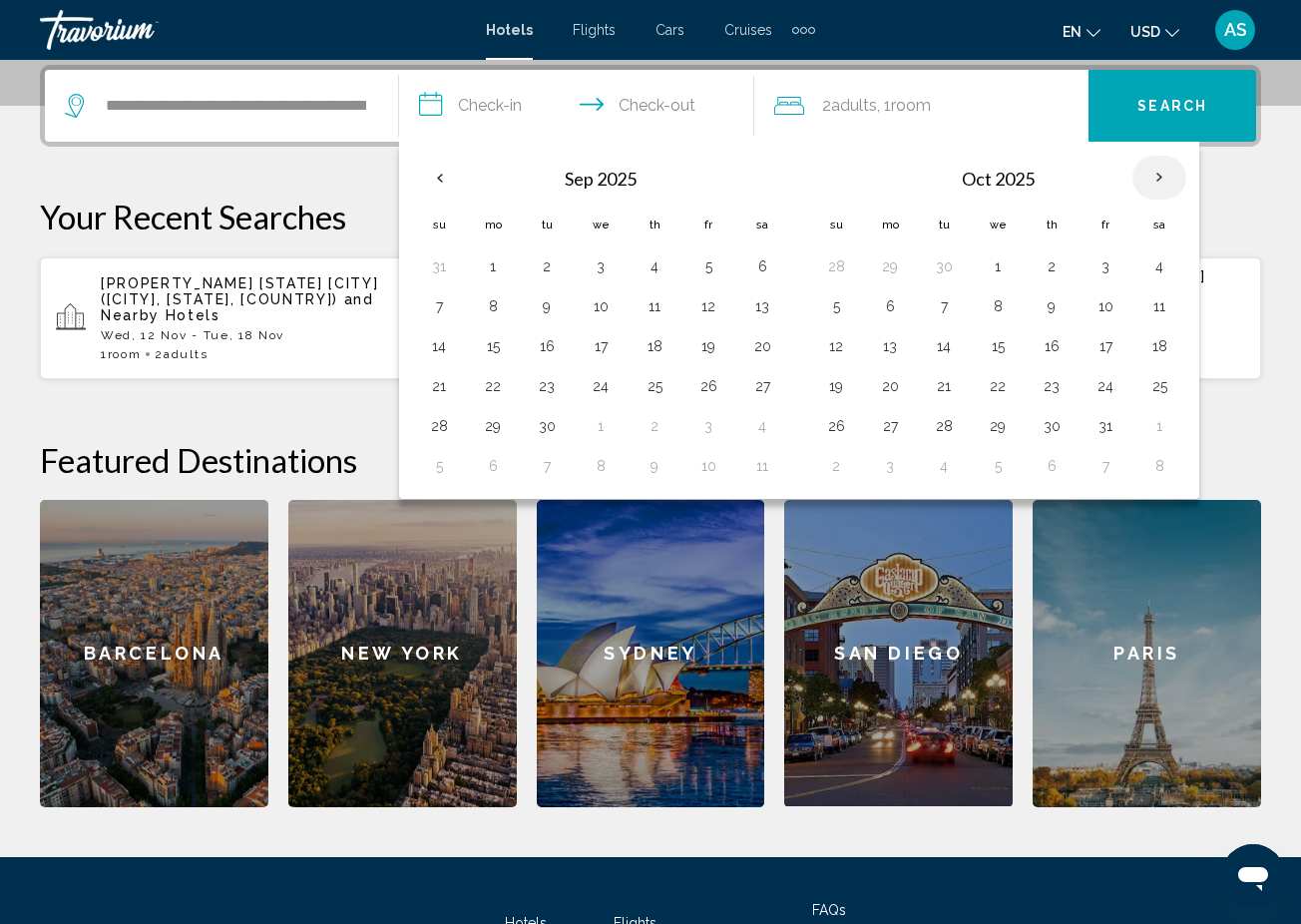 click at bounding box center (1159, 178) 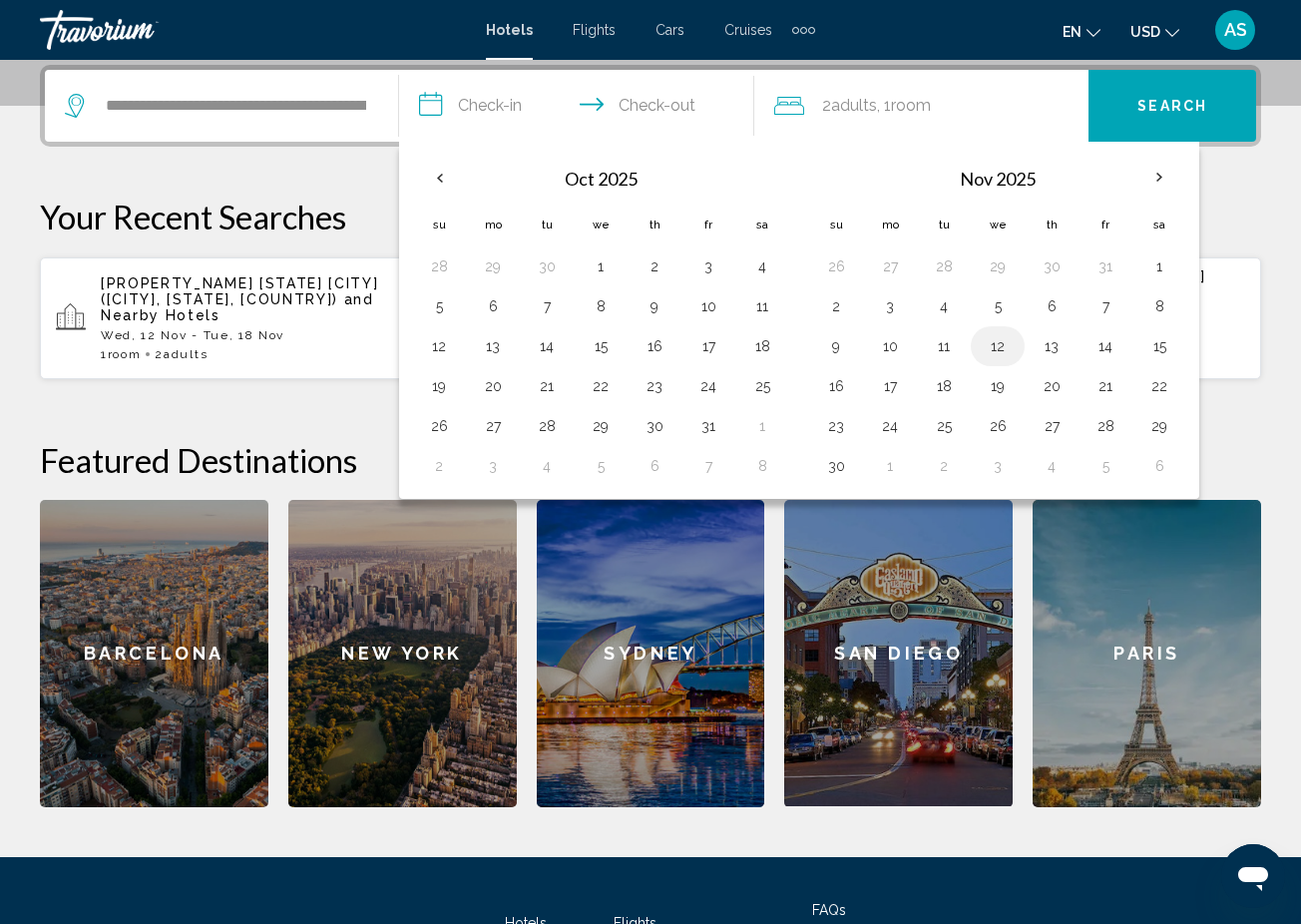 click on "12" at bounding box center [998, 346] 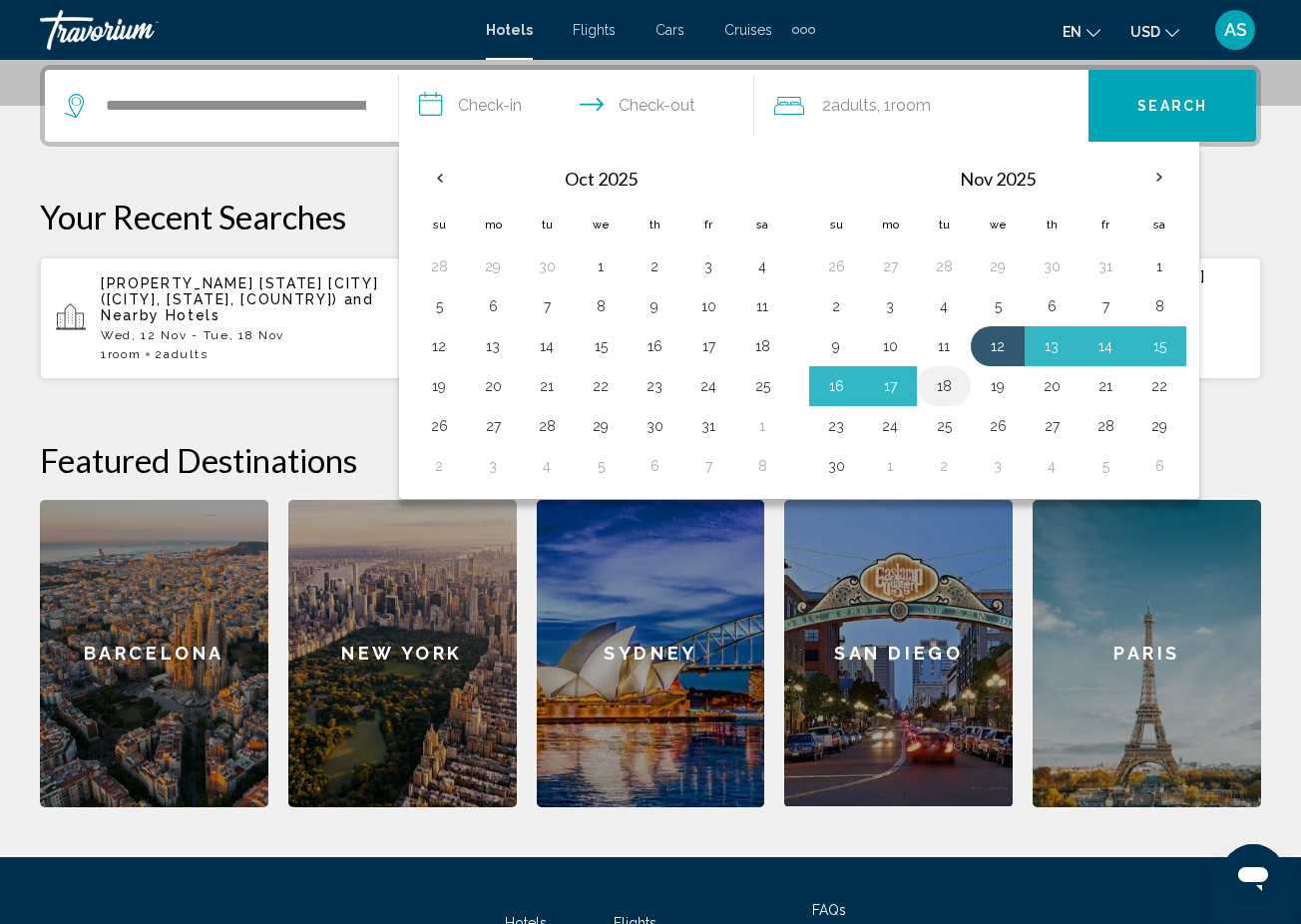 click on "18" at bounding box center (944, 386) 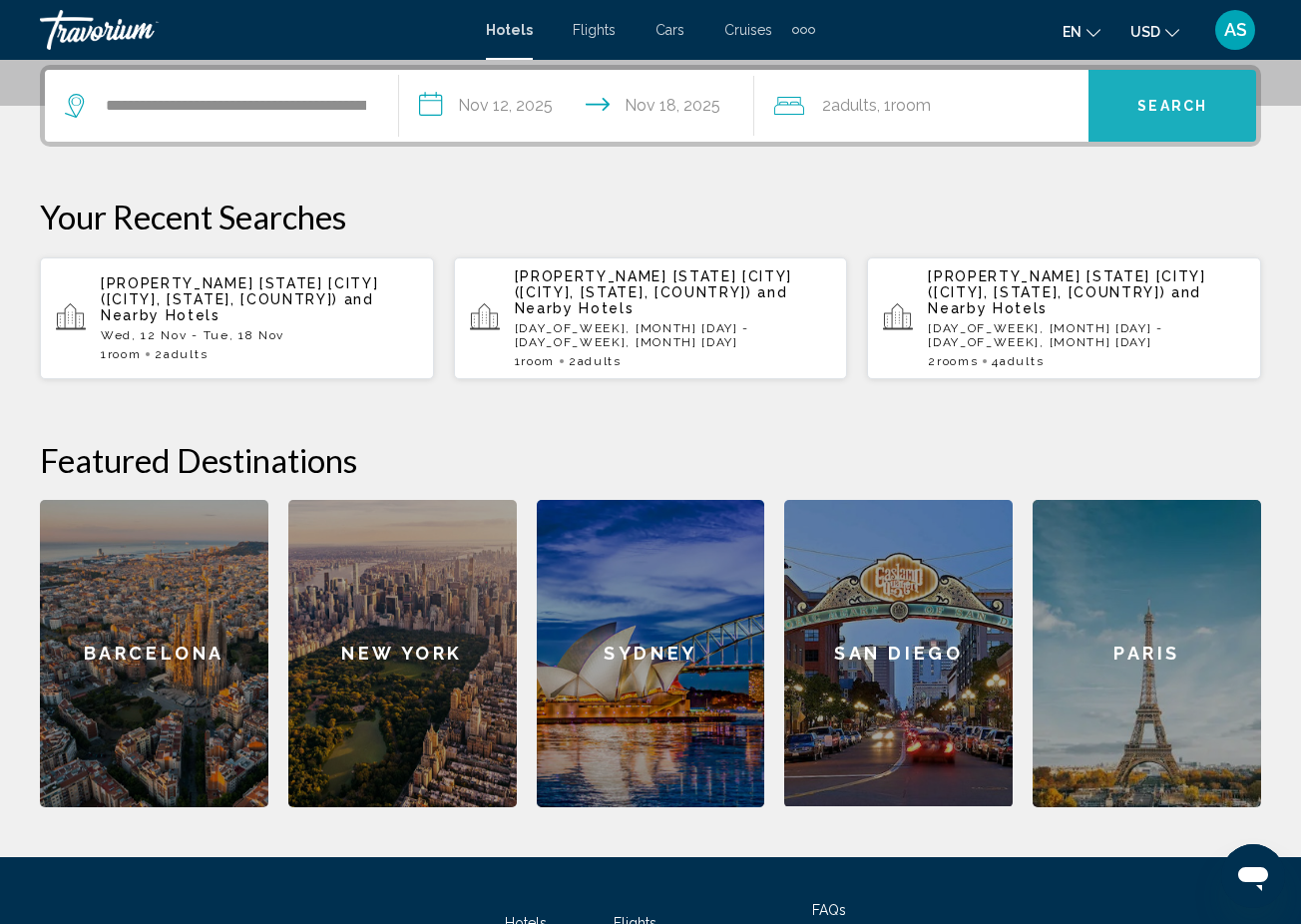 click on "Search" at bounding box center (1172, 107) 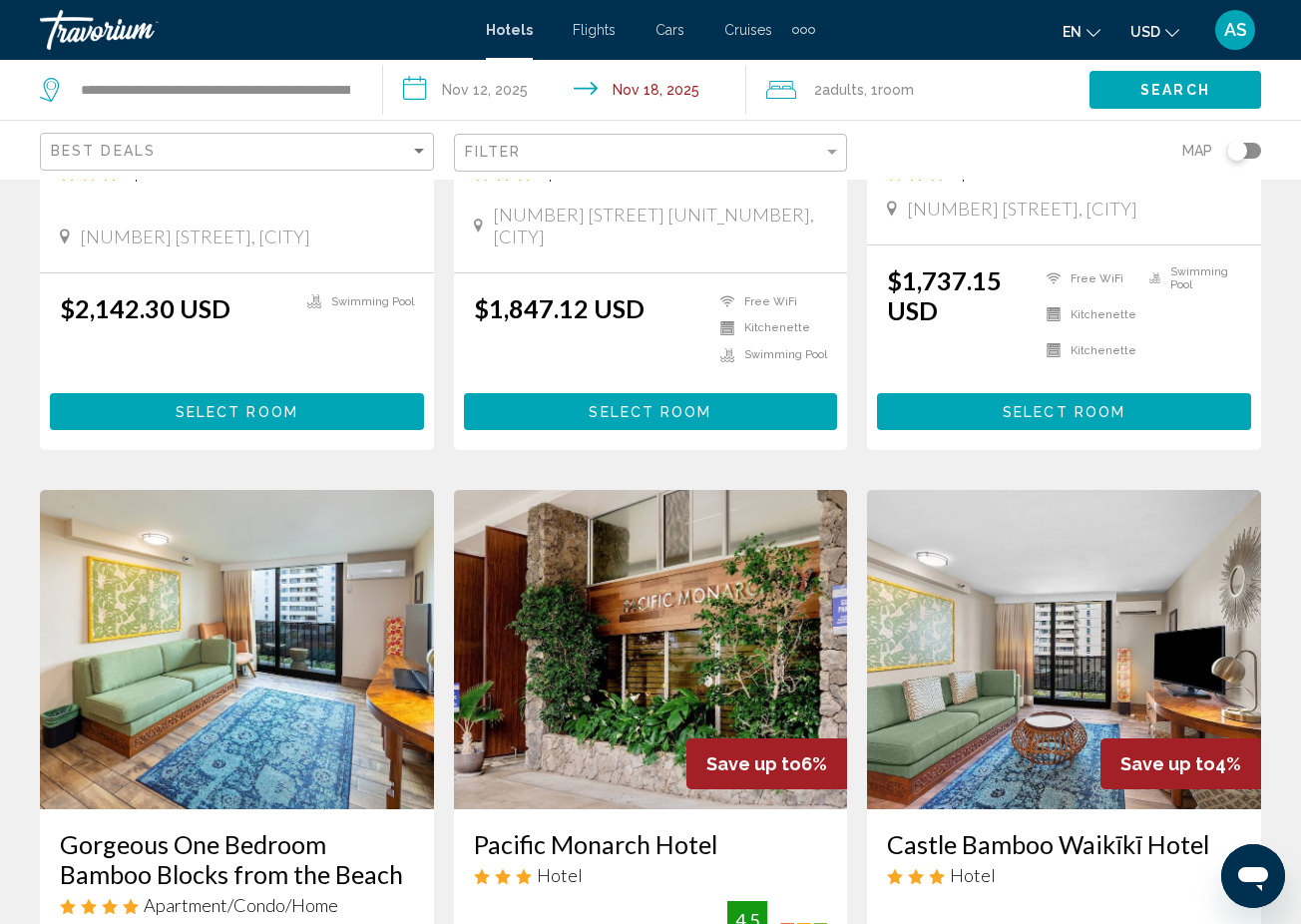scroll, scrollTop: 0, scrollLeft: 0, axis: both 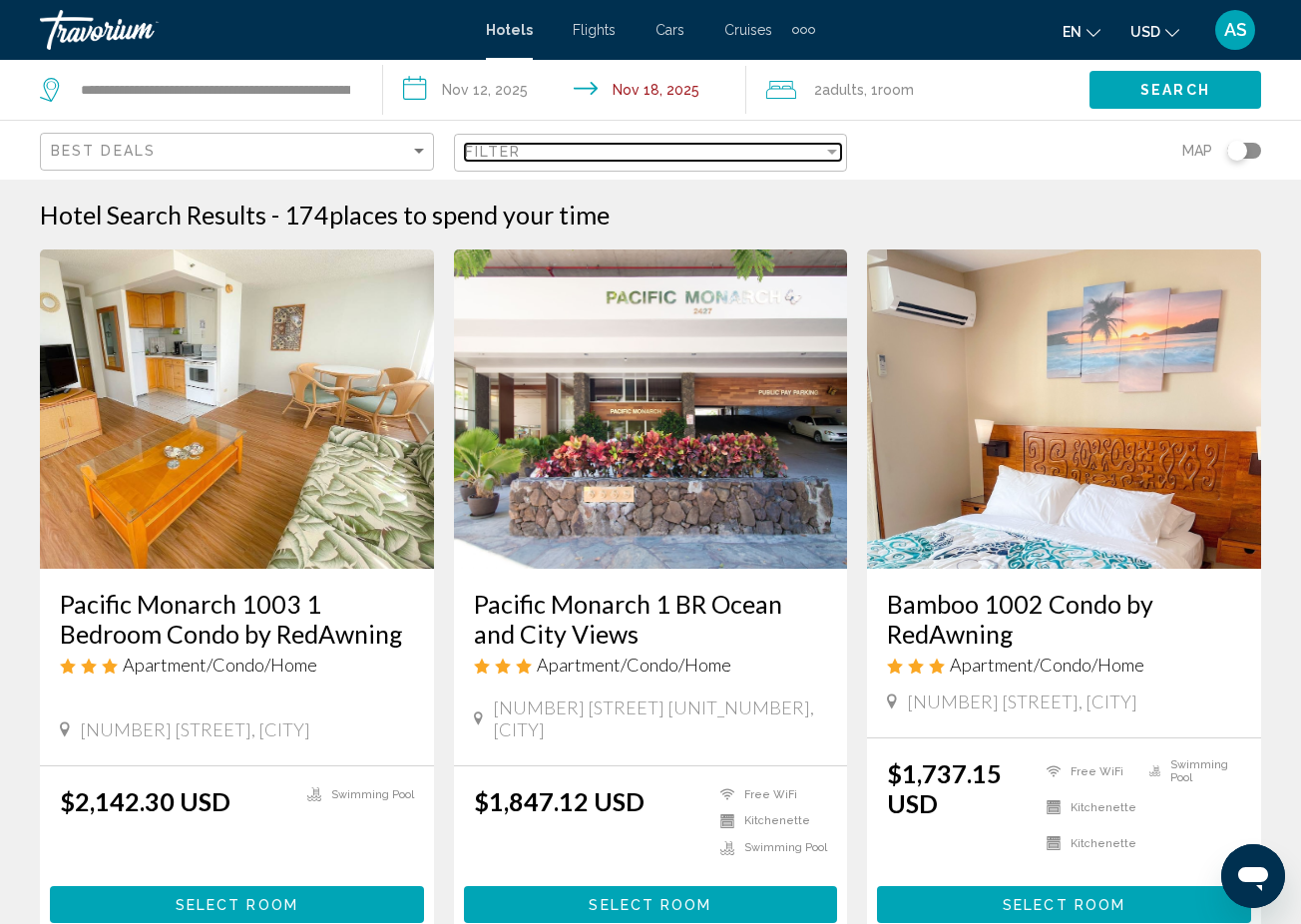 click at bounding box center (832, 152) 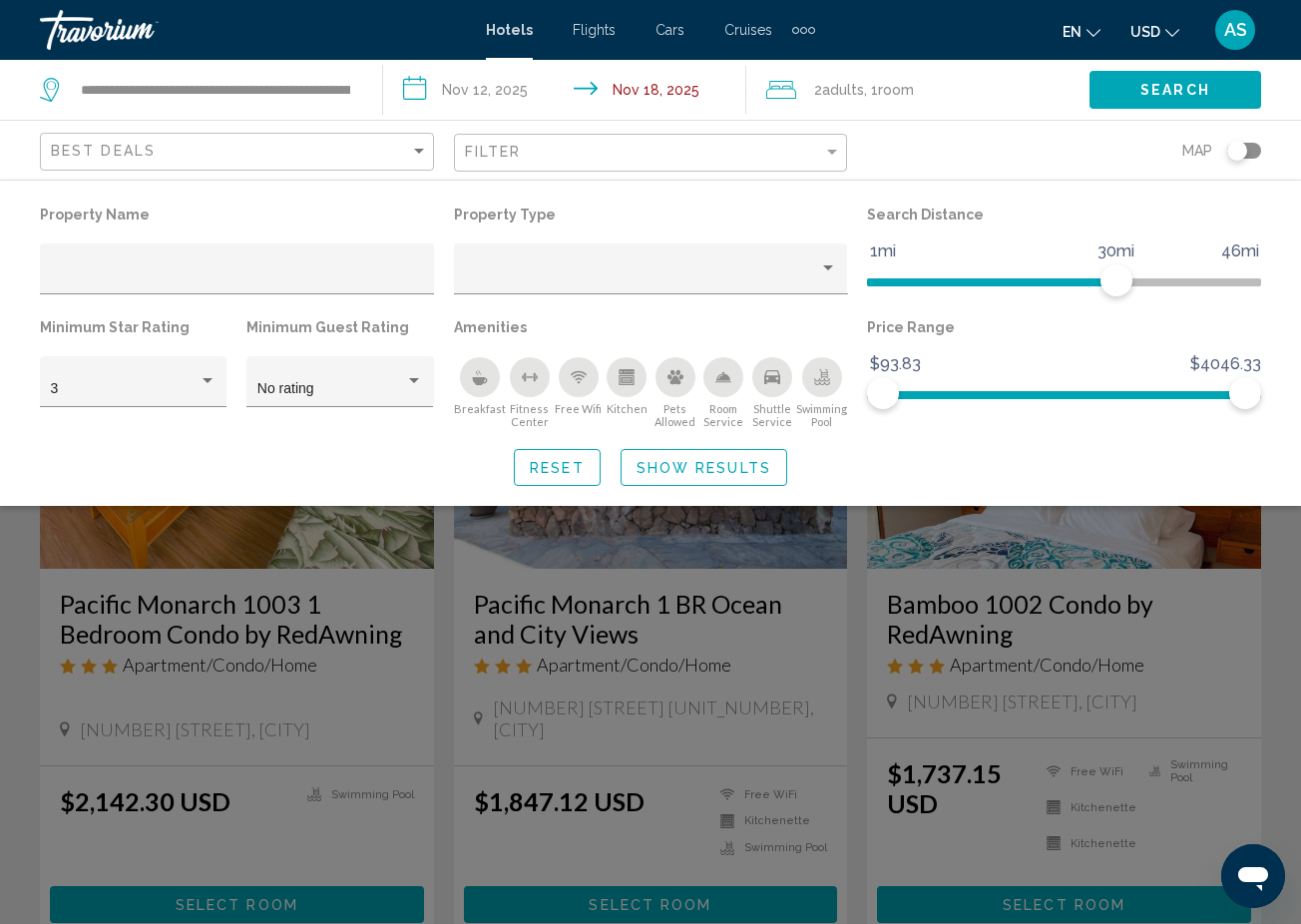 click 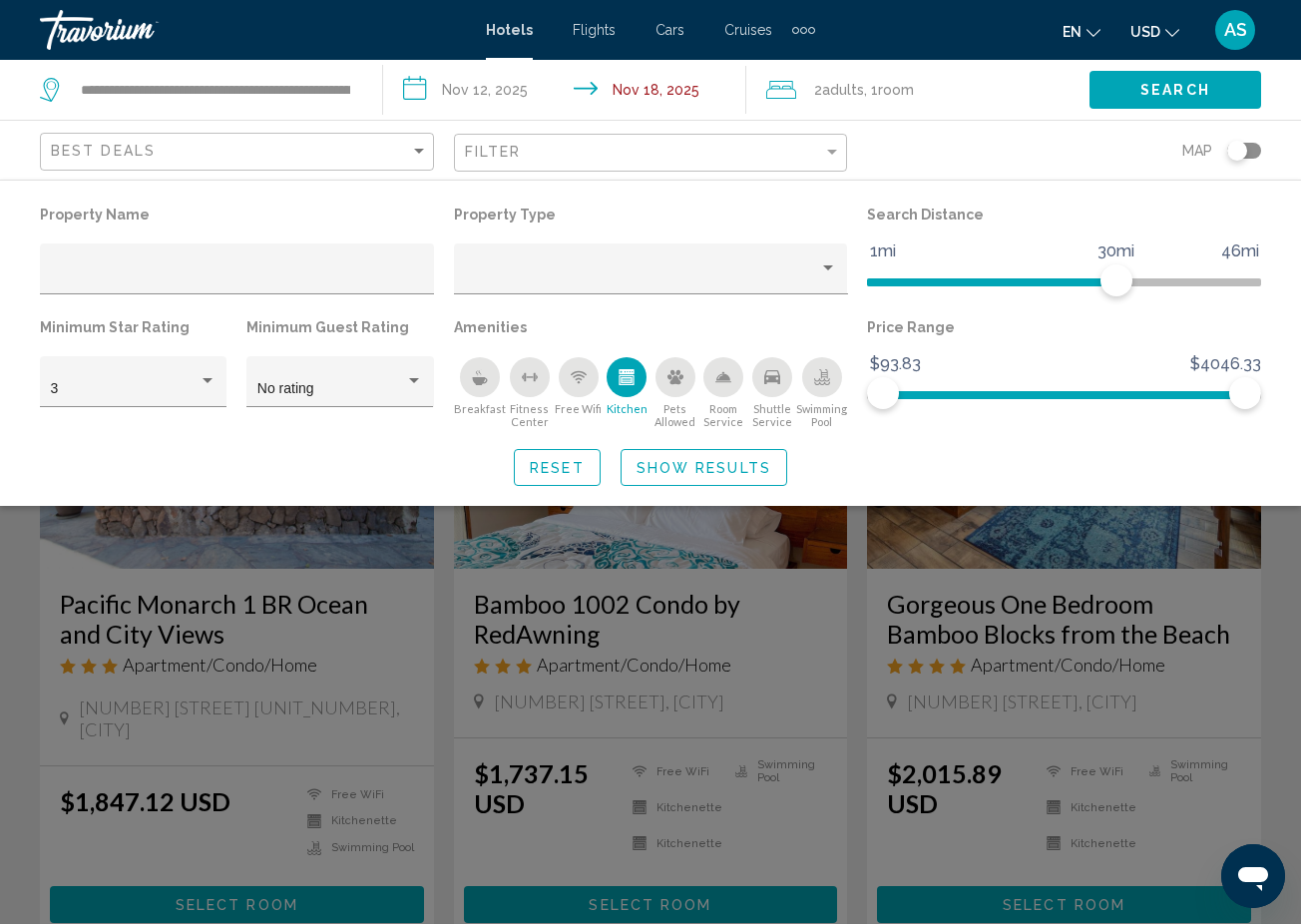 click on "Show Results" 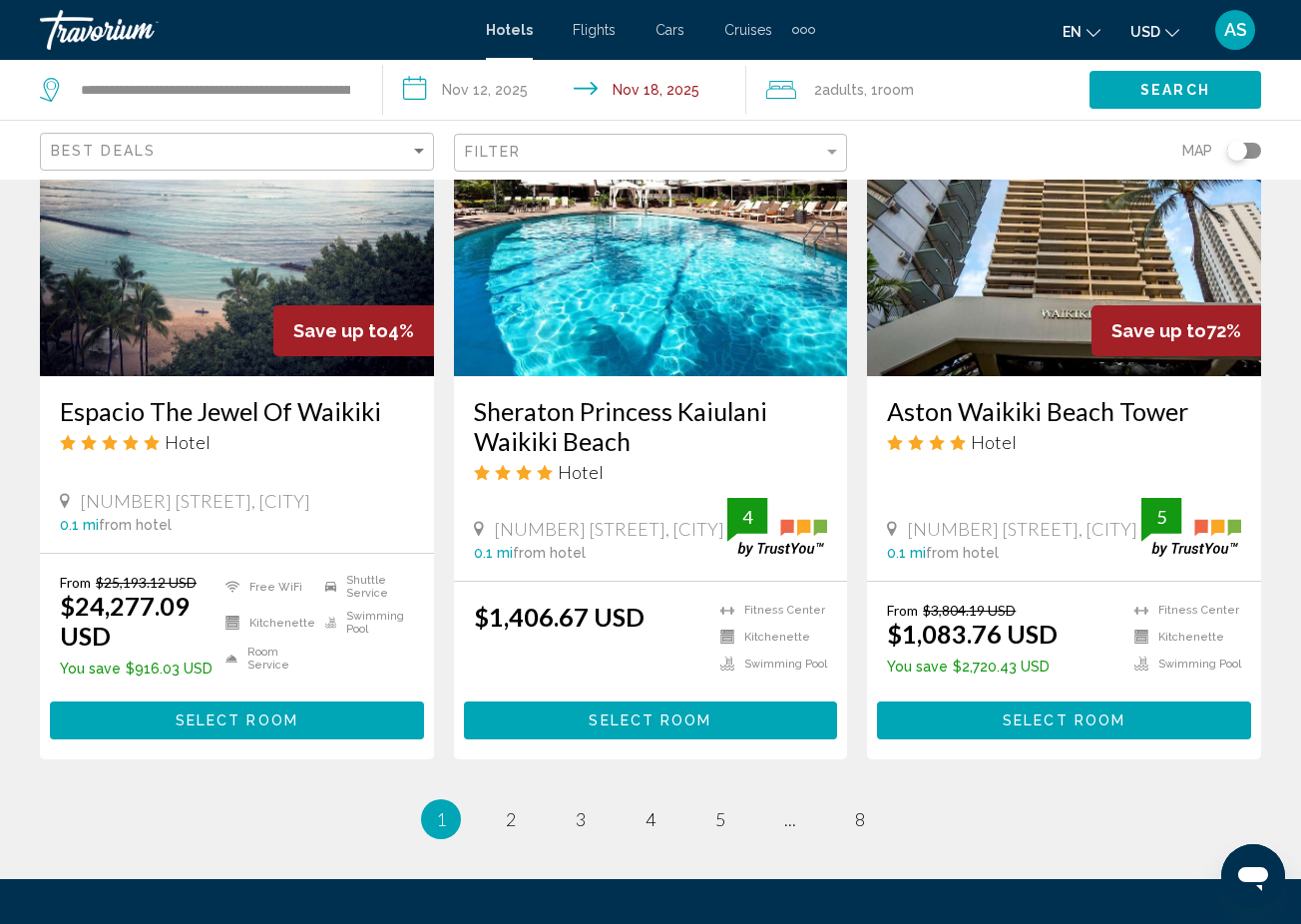 scroll, scrollTop: 2460, scrollLeft: 0, axis: vertical 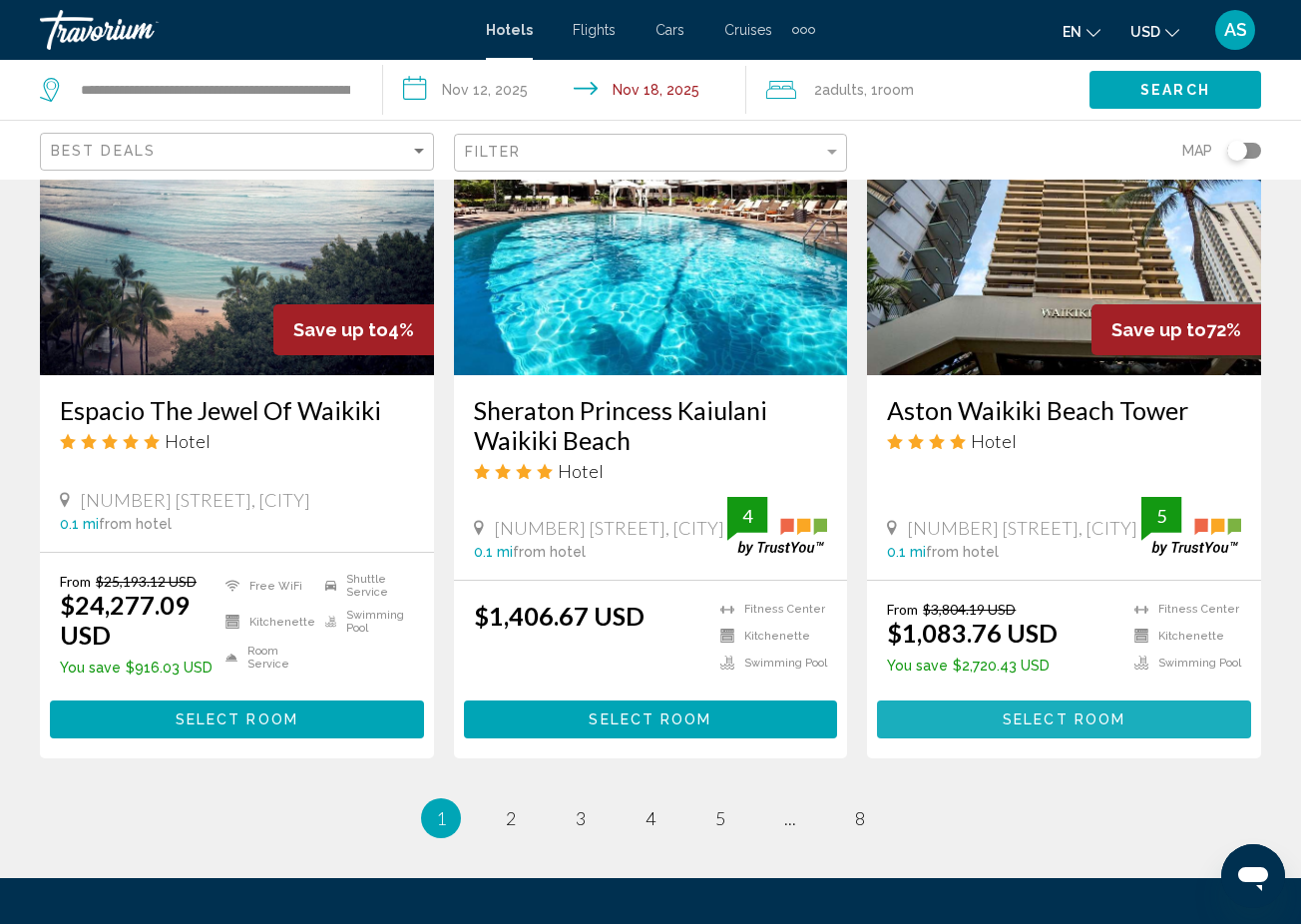 click on "Select Room" at bounding box center (1064, 720) 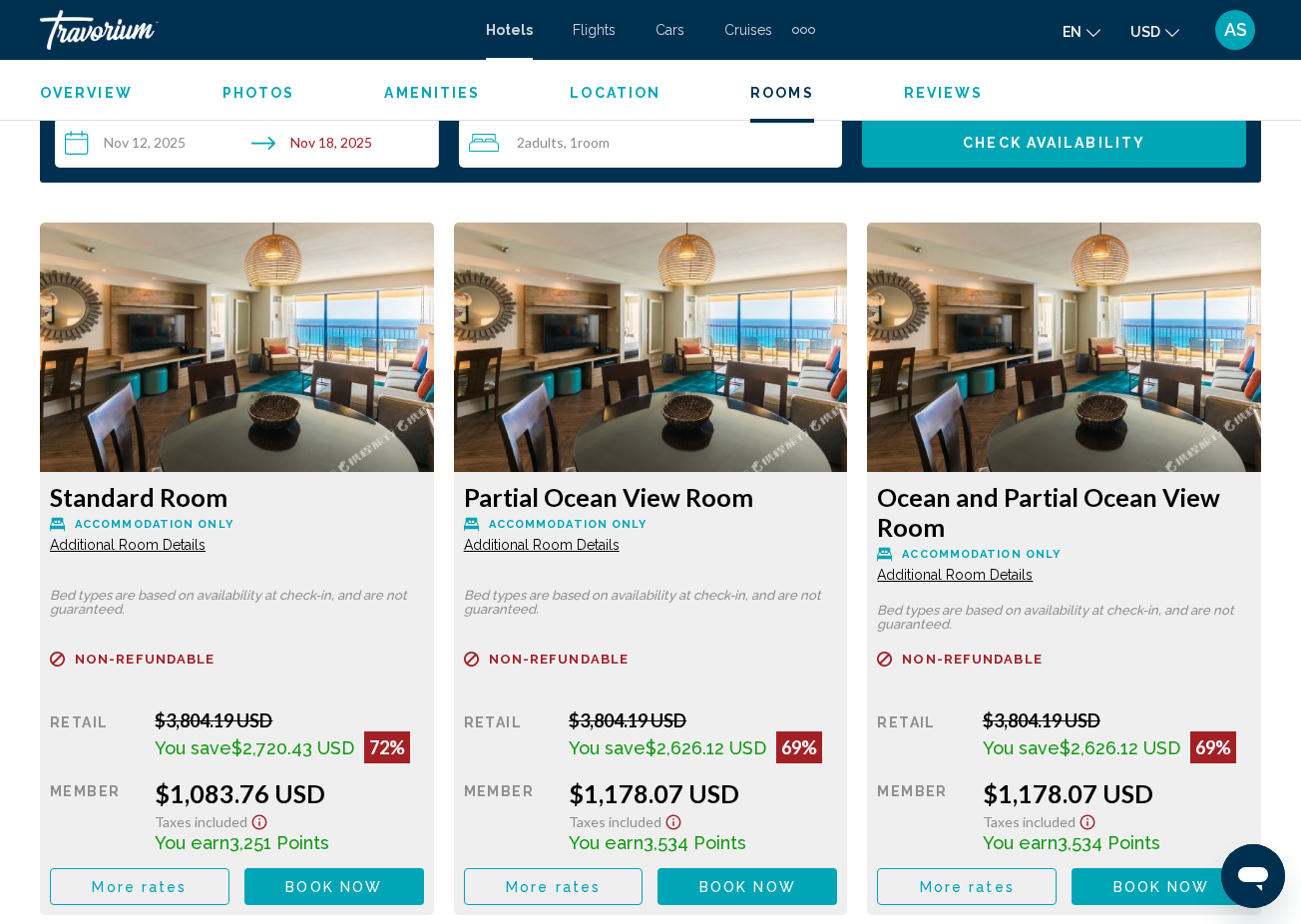 scroll, scrollTop: 2960, scrollLeft: 0, axis: vertical 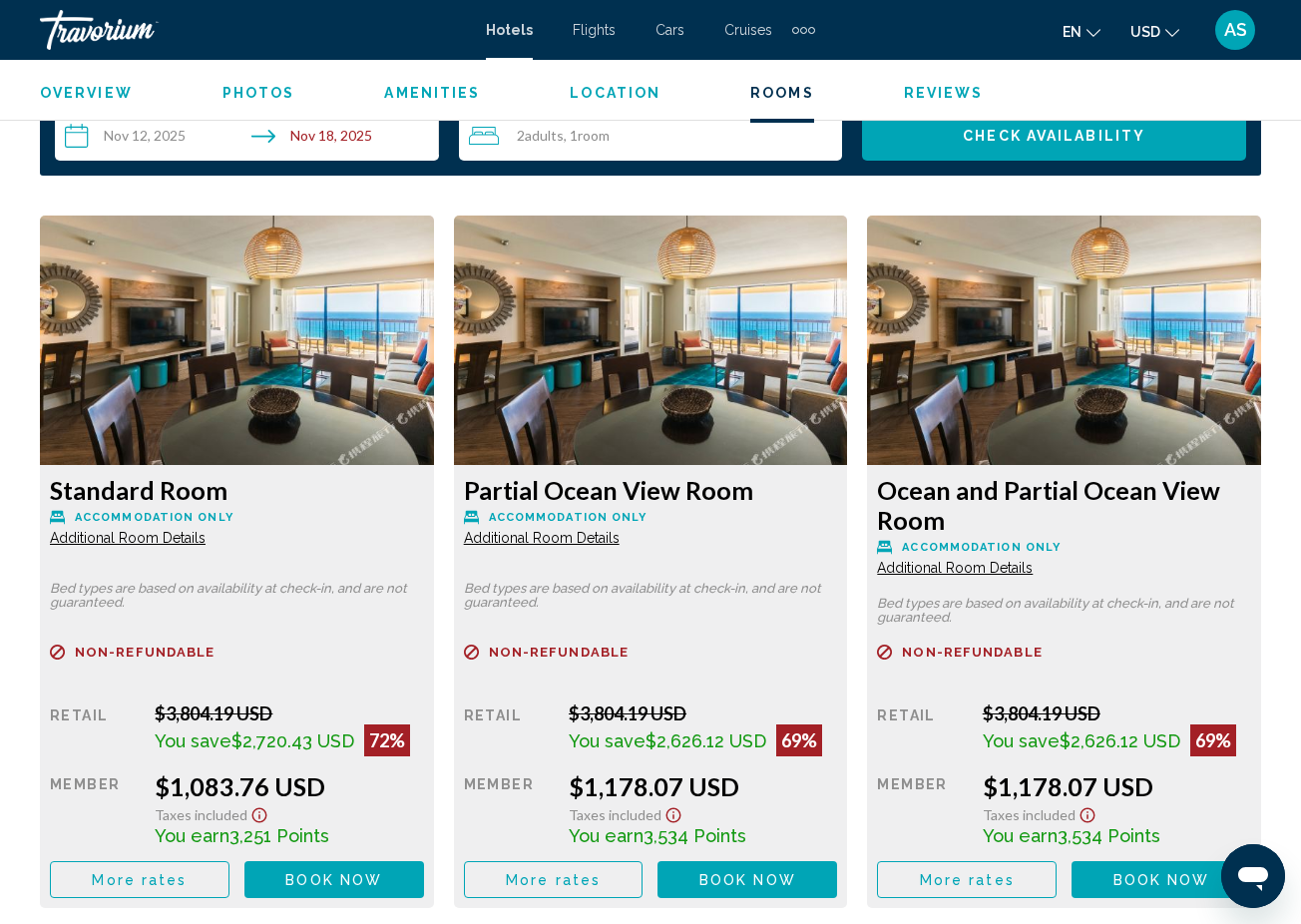 click on "Additional Room Details" at bounding box center (128, 538) 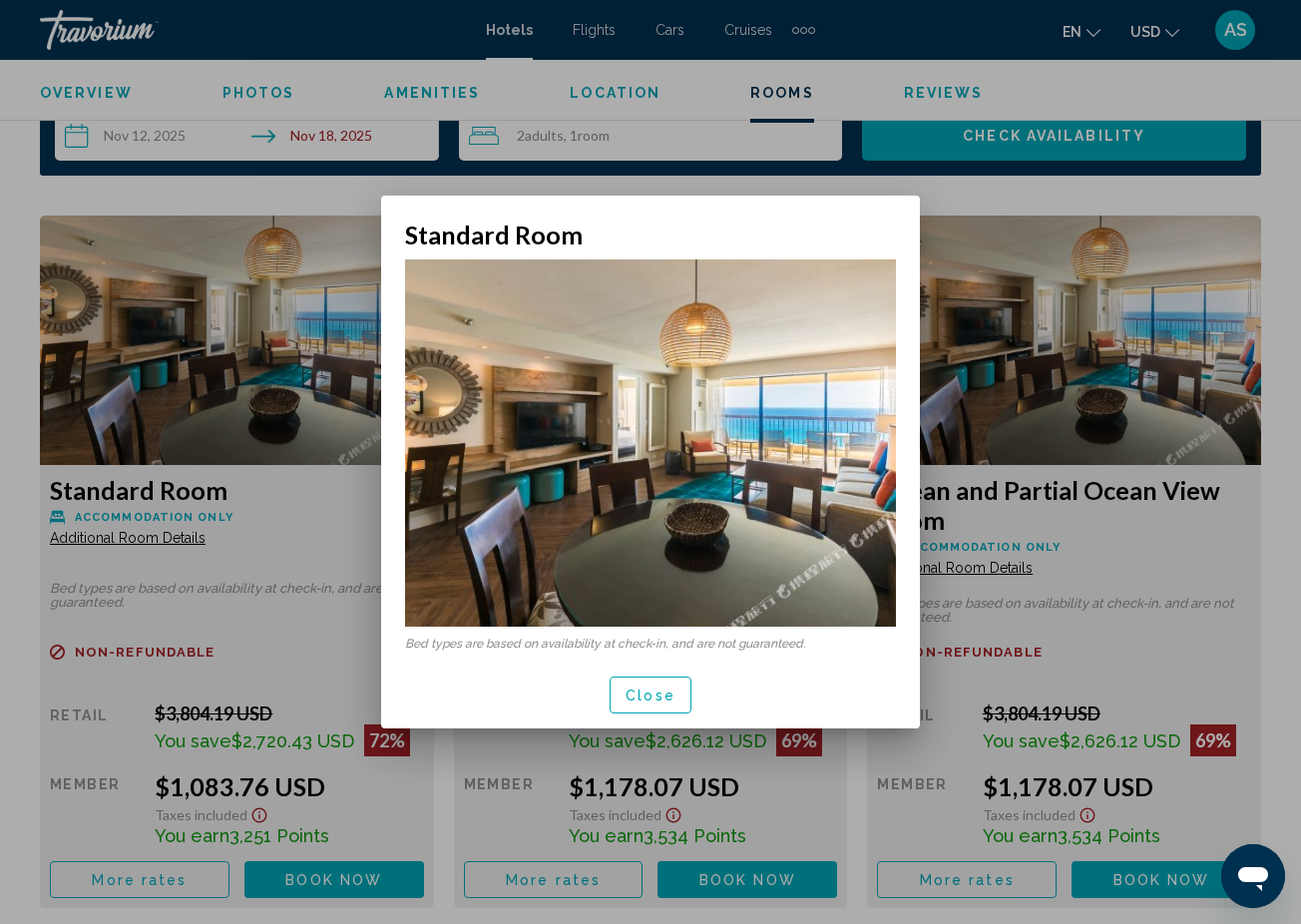click at bounding box center (650, 462) 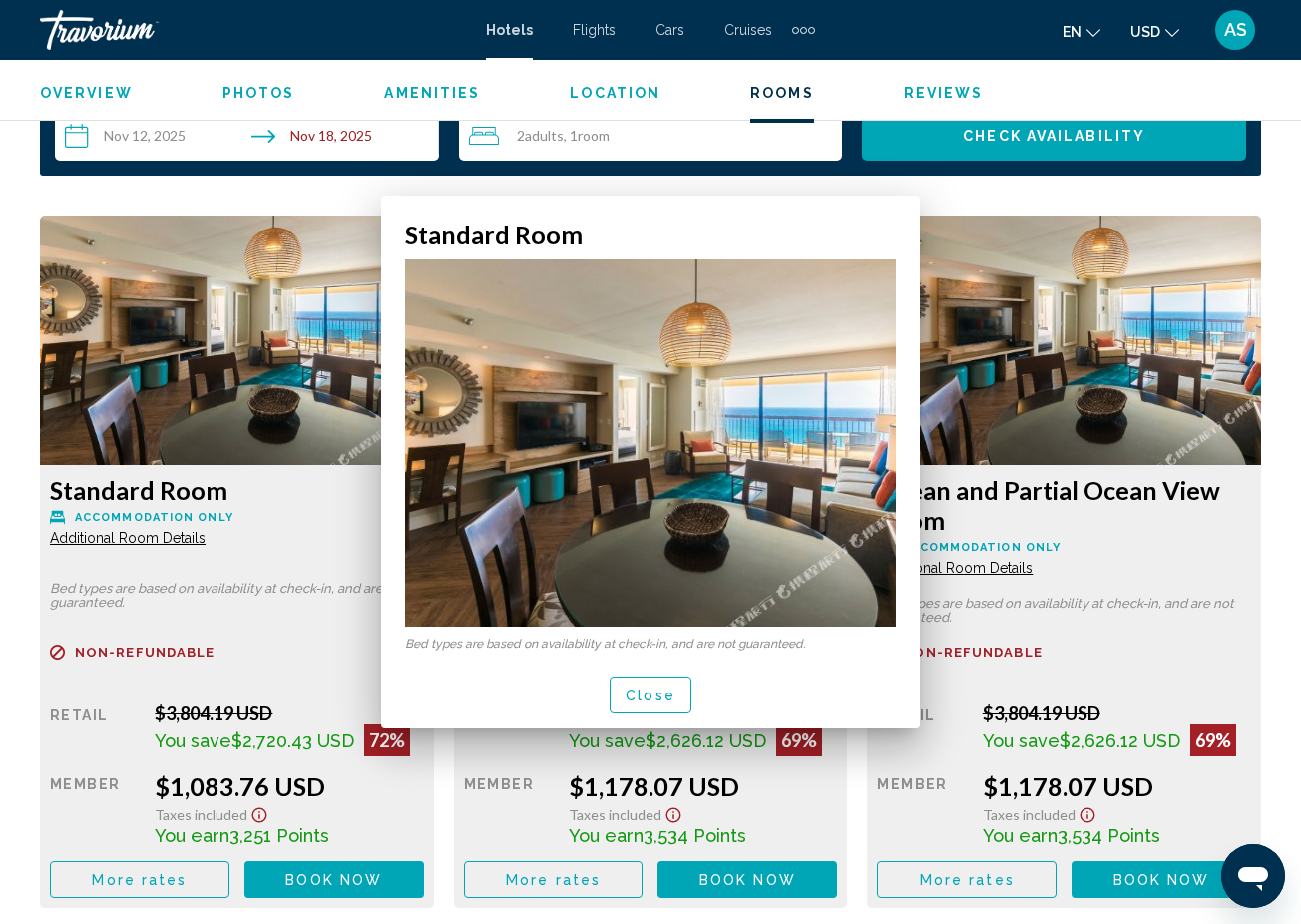 scroll, scrollTop: 2960, scrollLeft: 0, axis: vertical 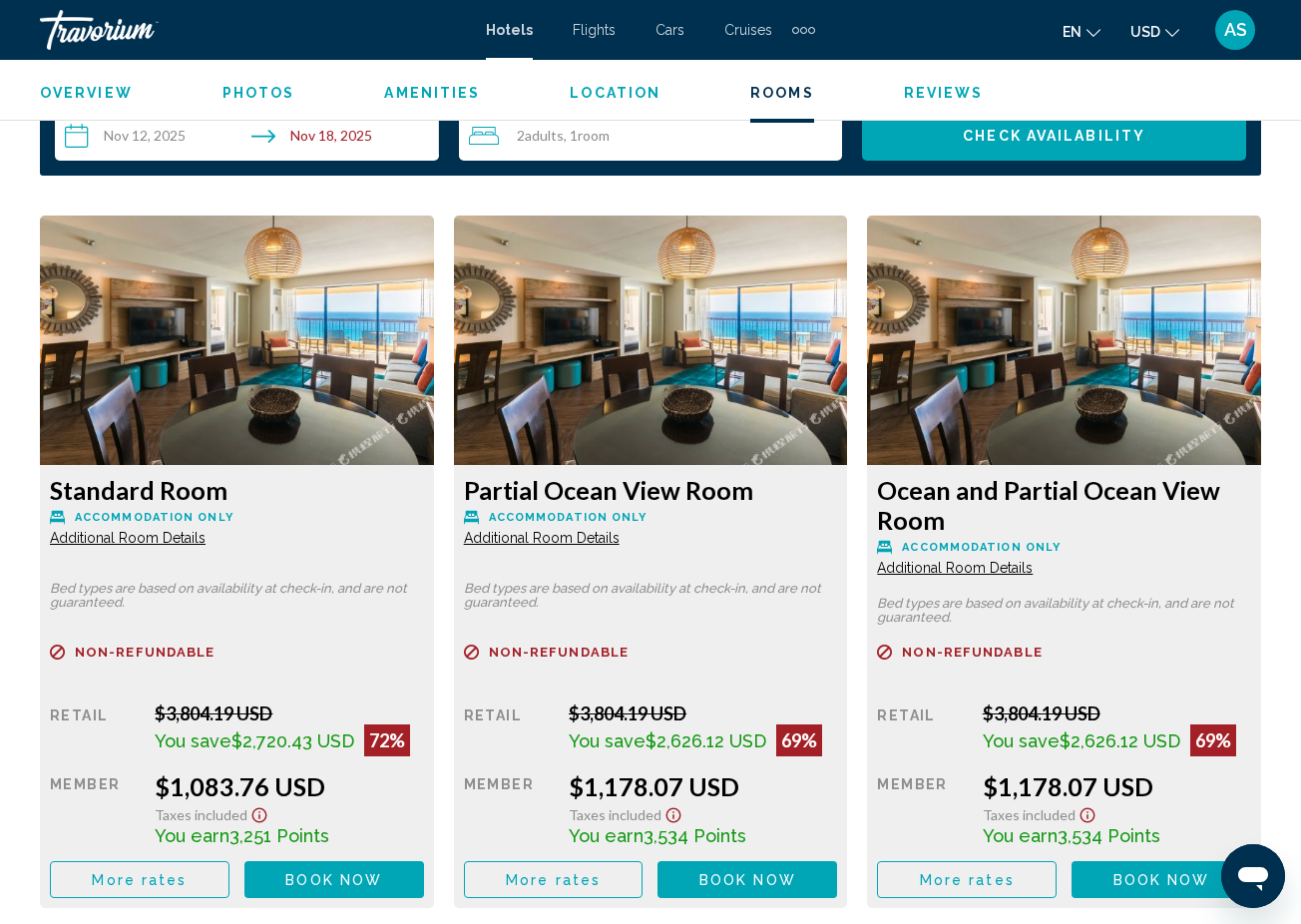 click on "Additional Room Details" at bounding box center [128, 538] 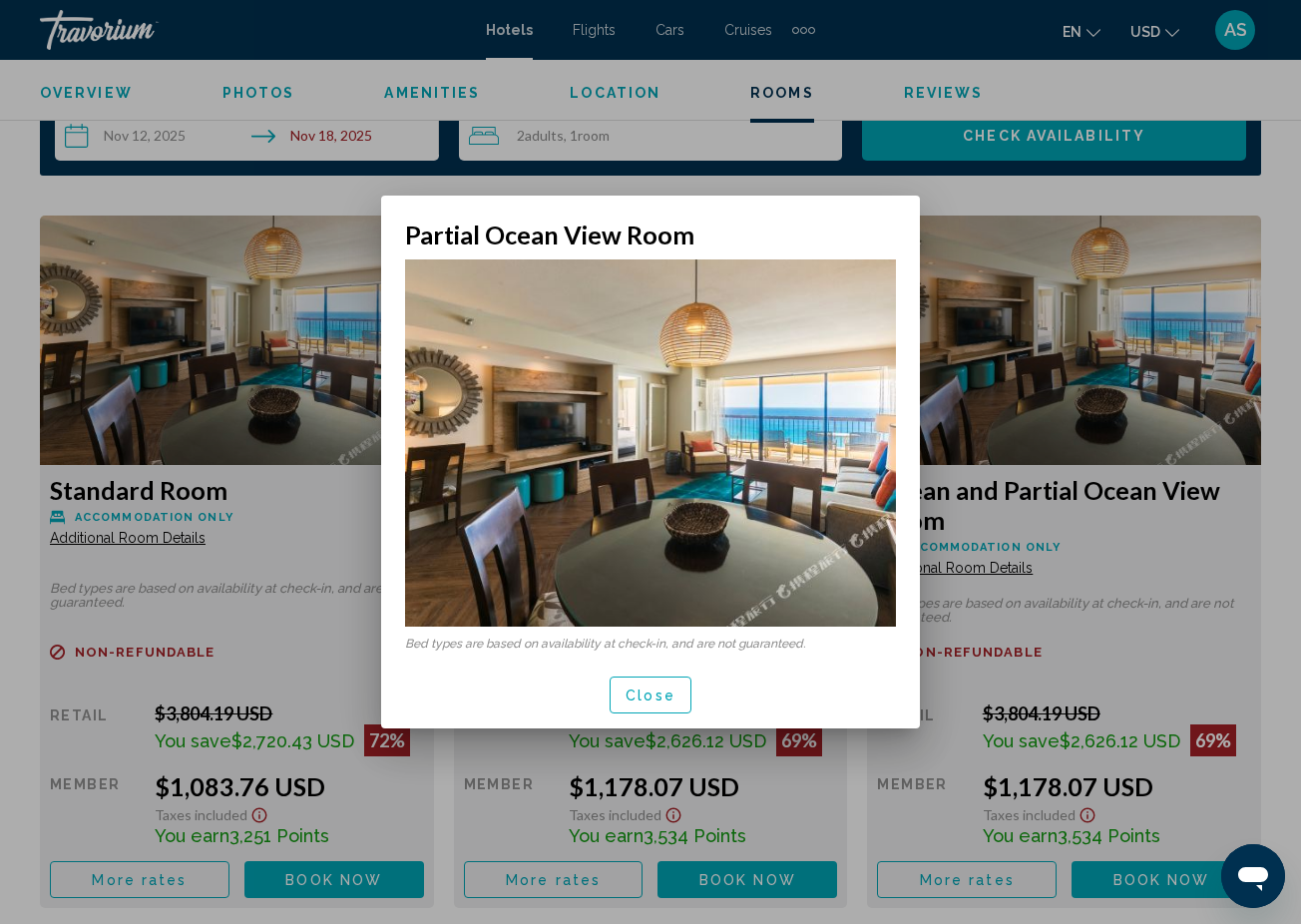 click at bounding box center [650, 462] 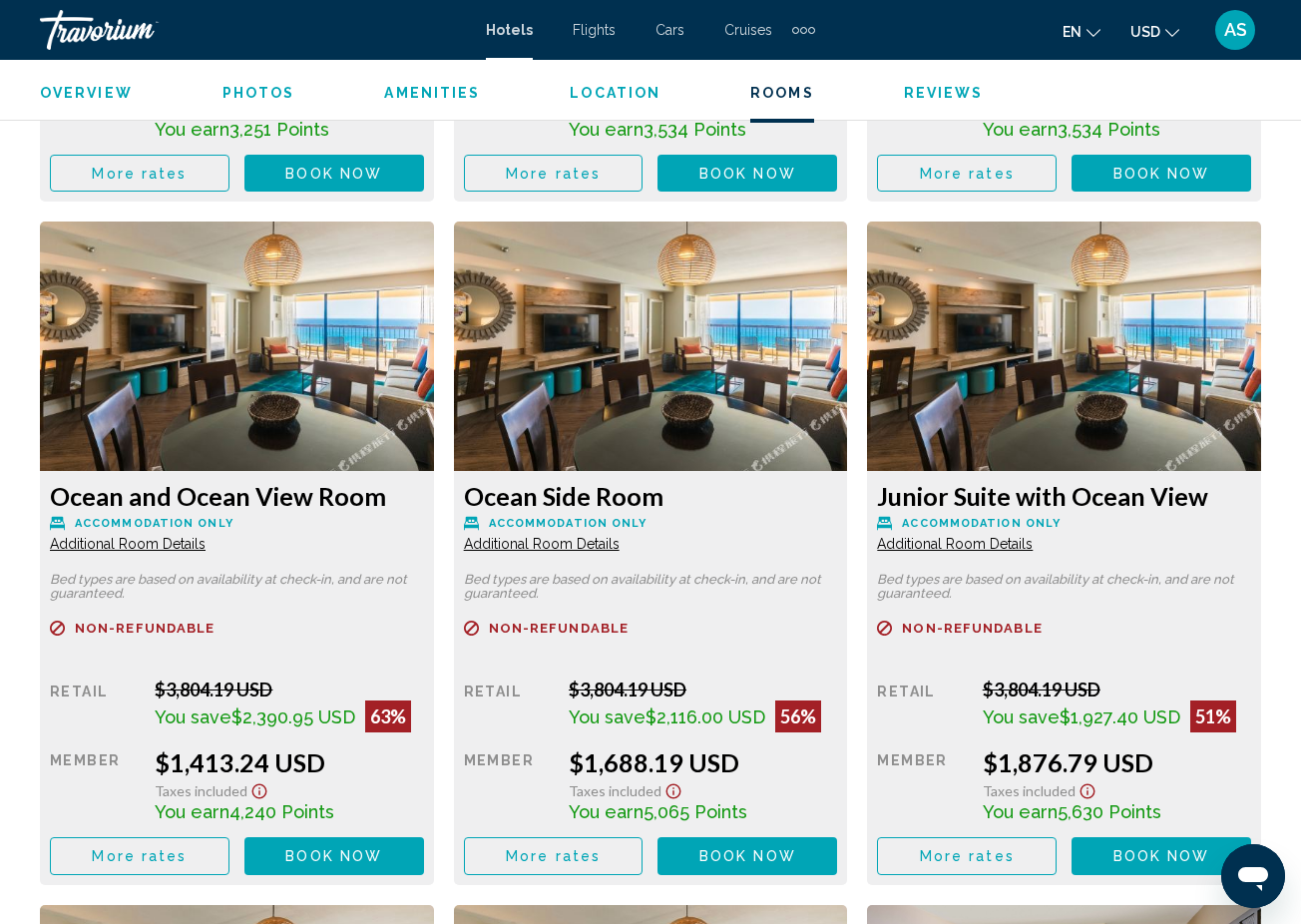 scroll, scrollTop: 3669, scrollLeft: 0, axis: vertical 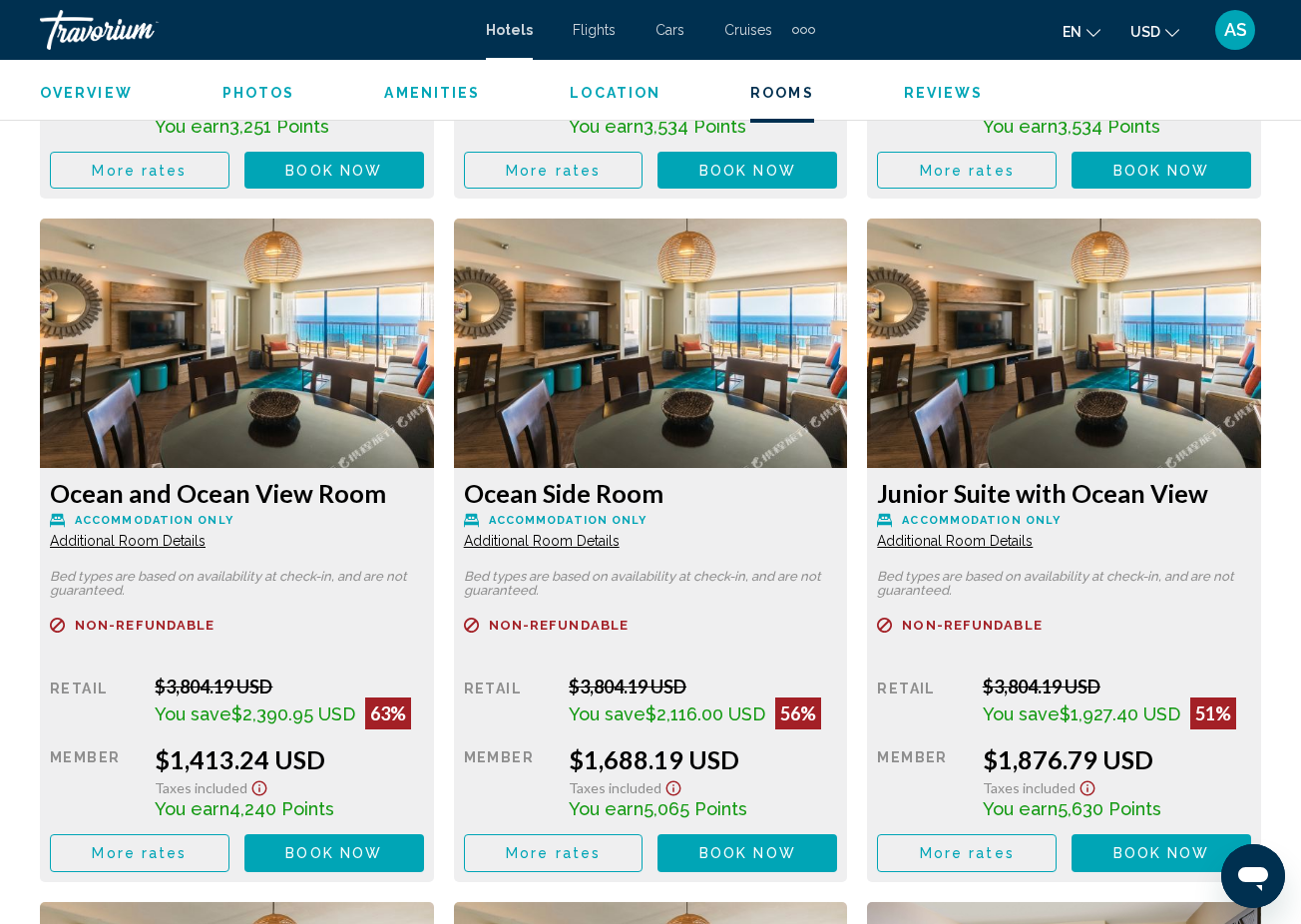 click on "Additional Room Details" at bounding box center [128, -172] 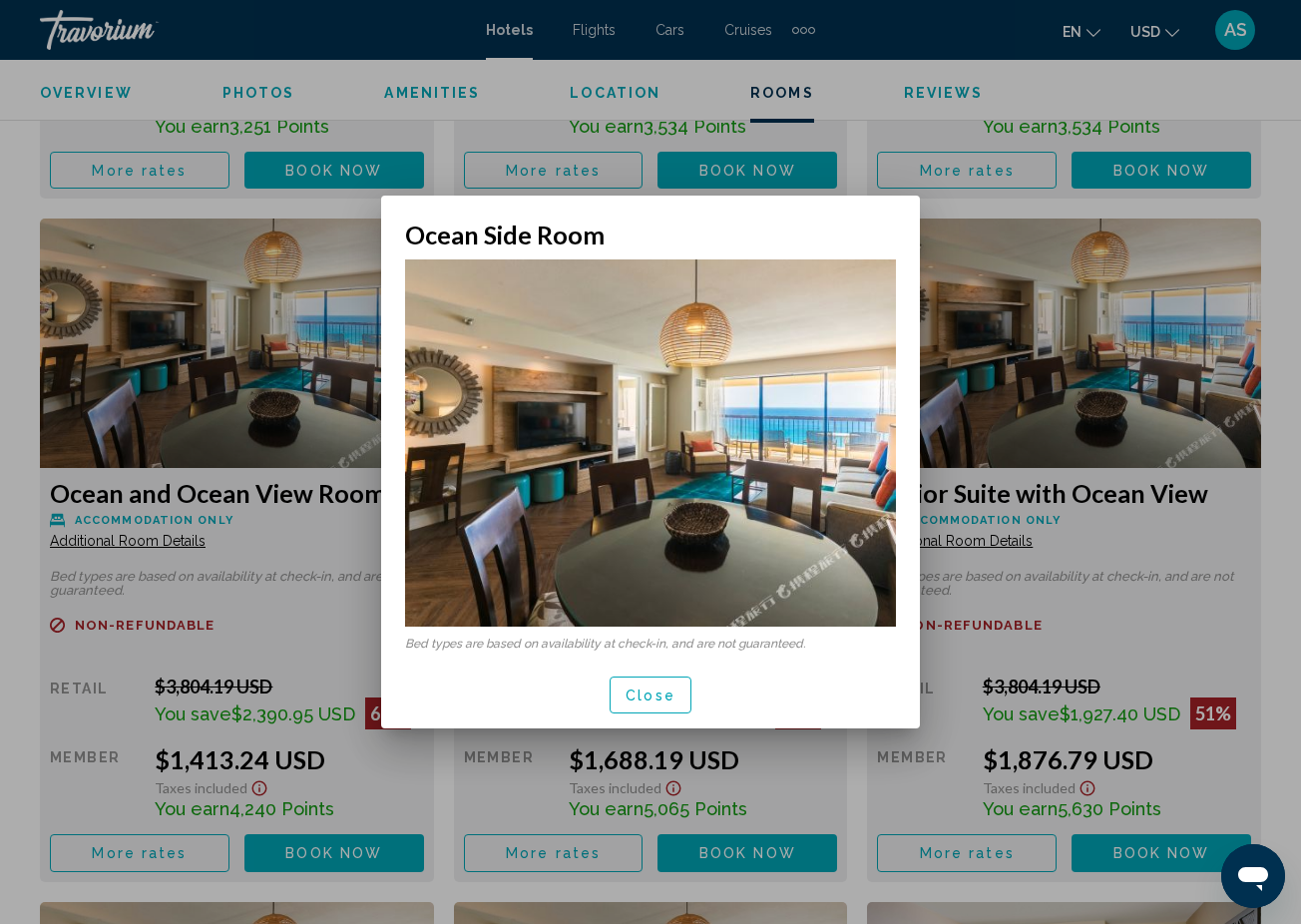 scroll, scrollTop: 0, scrollLeft: 0, axis: both 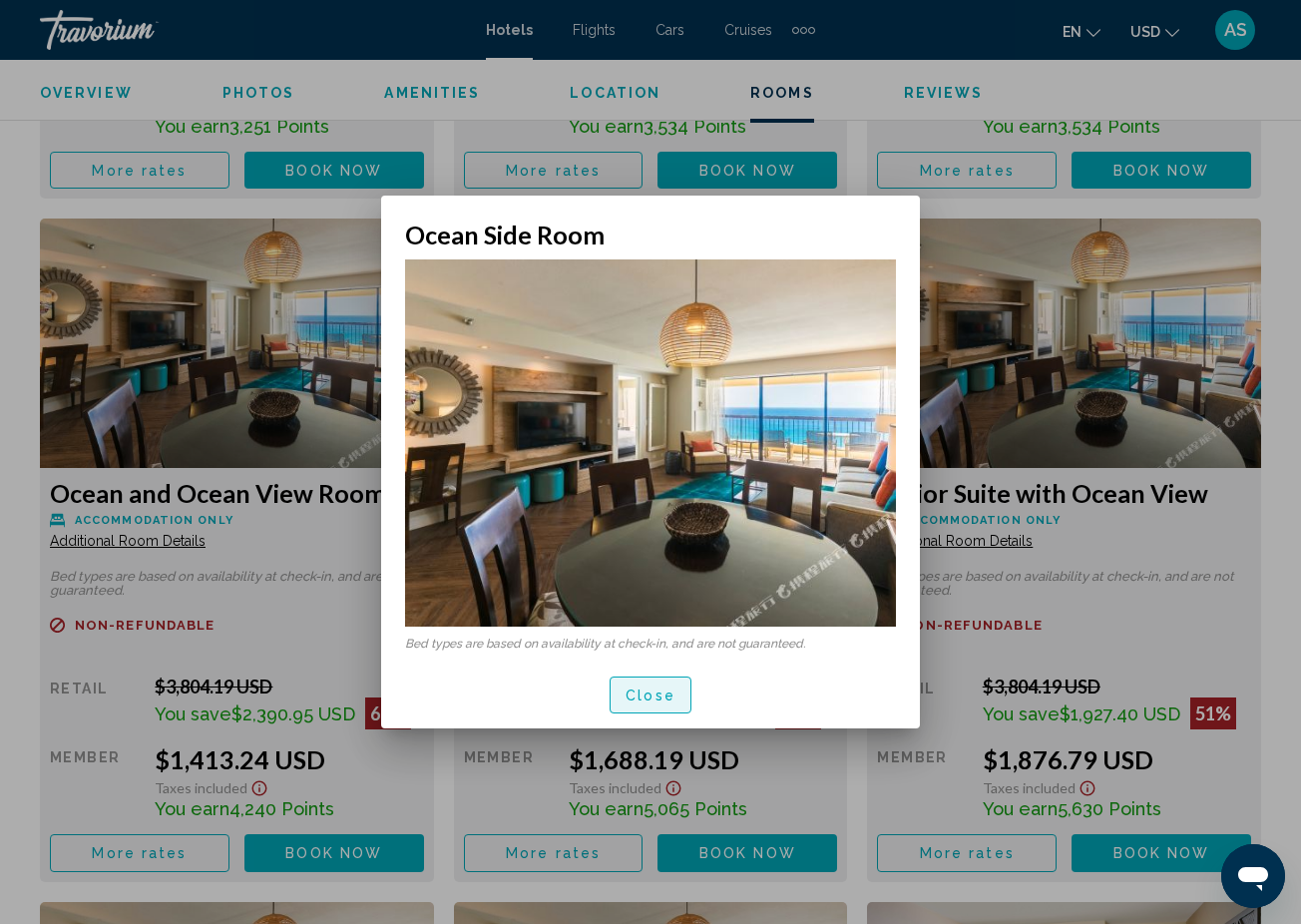 click on "Close" at bounding box center (650, 695) 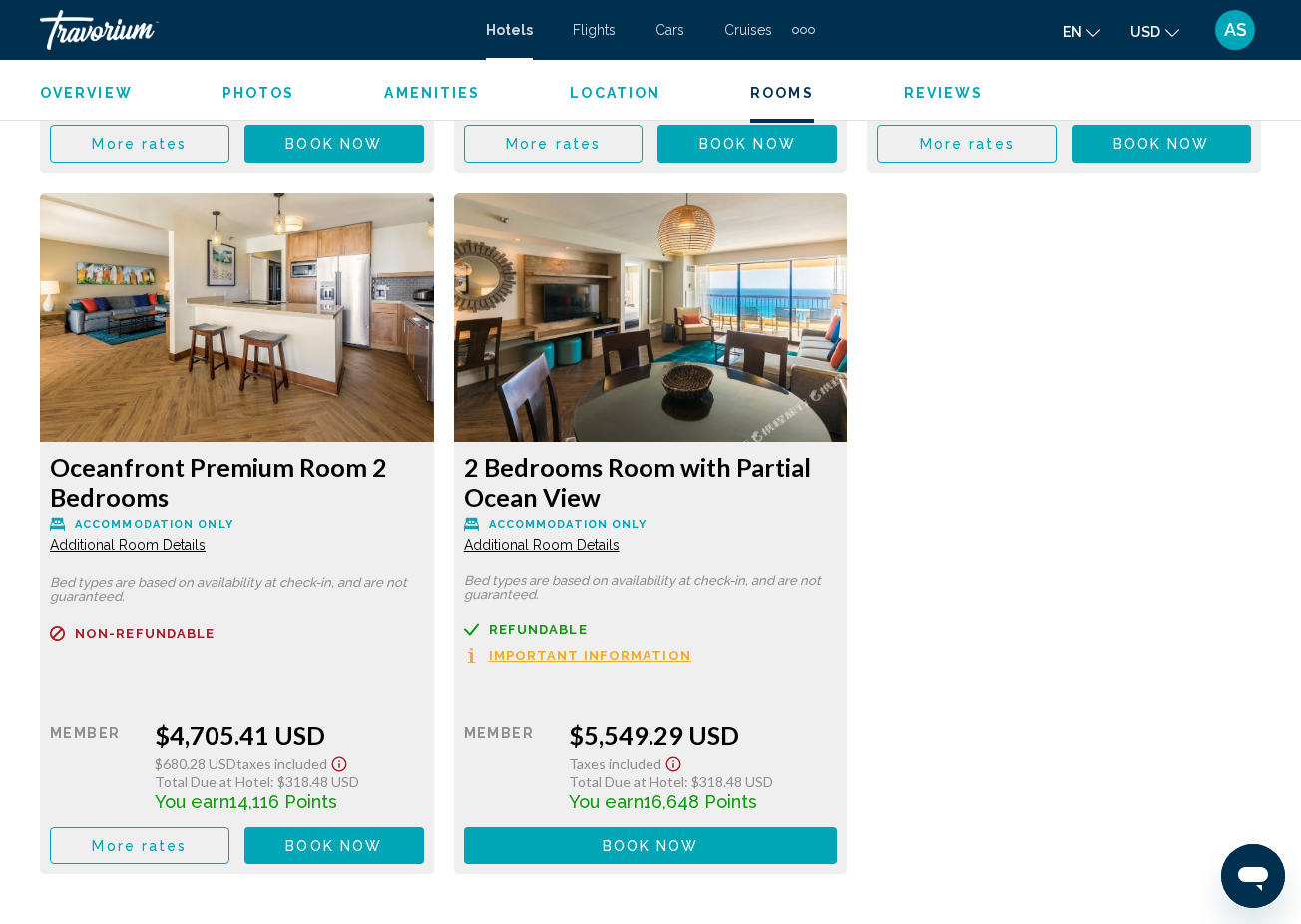 scroll, scrollTop: 6505, scrollLeft: 0, axis: vertical 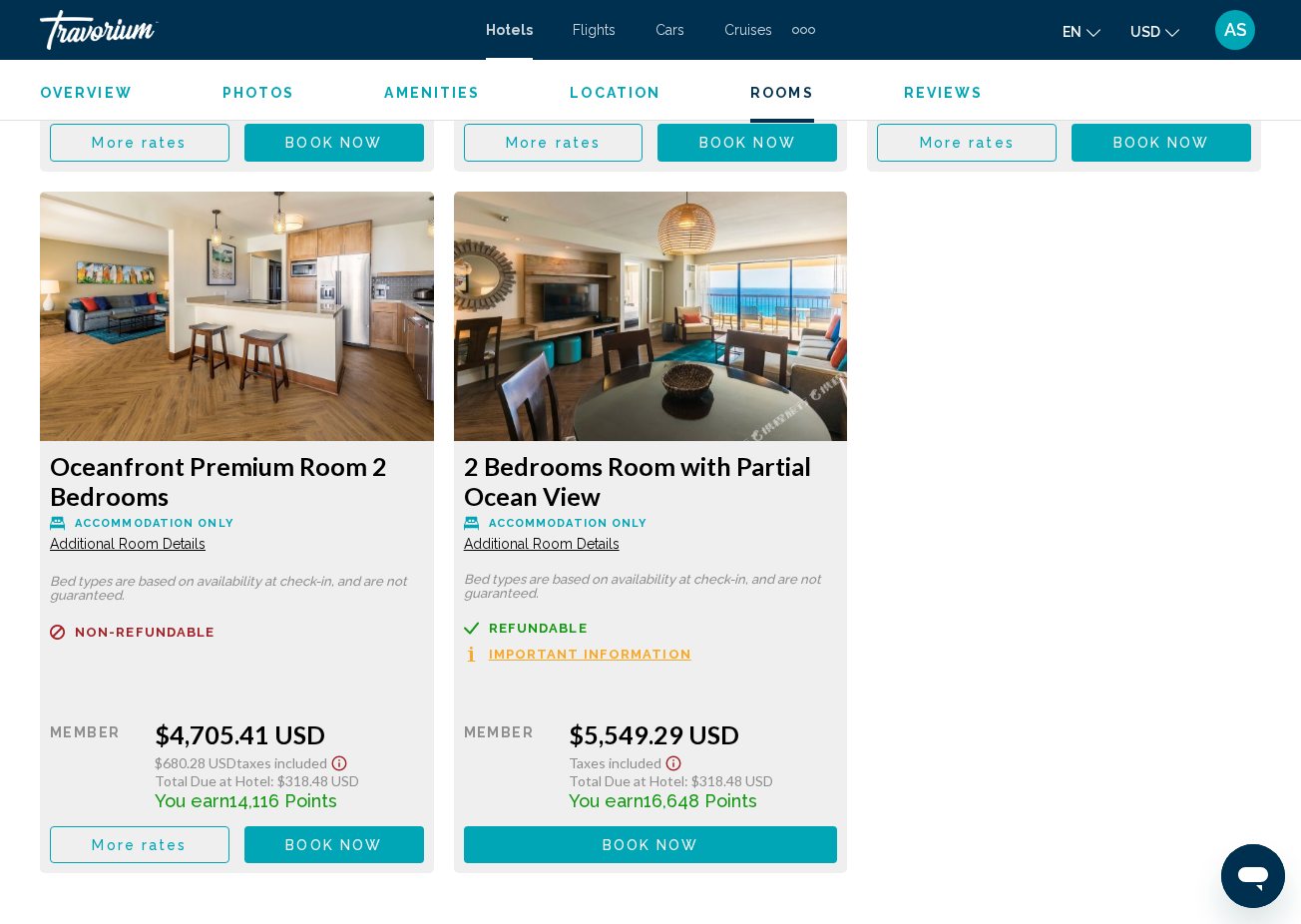 click on "Additional Room Details" at bounding box center [128, -3007] 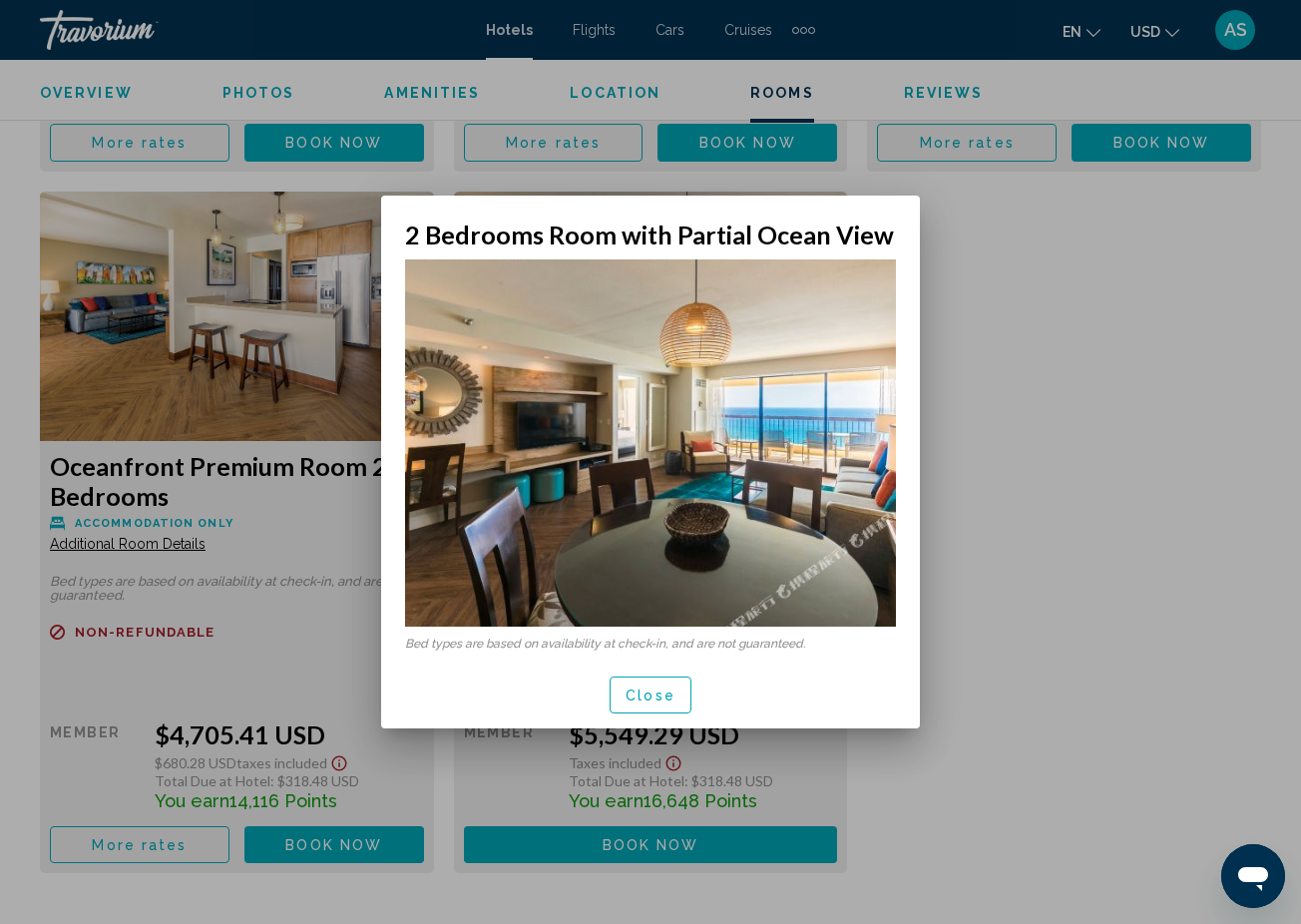 scroll, scrollTop: 0, scrollLeft: 0, axis: both 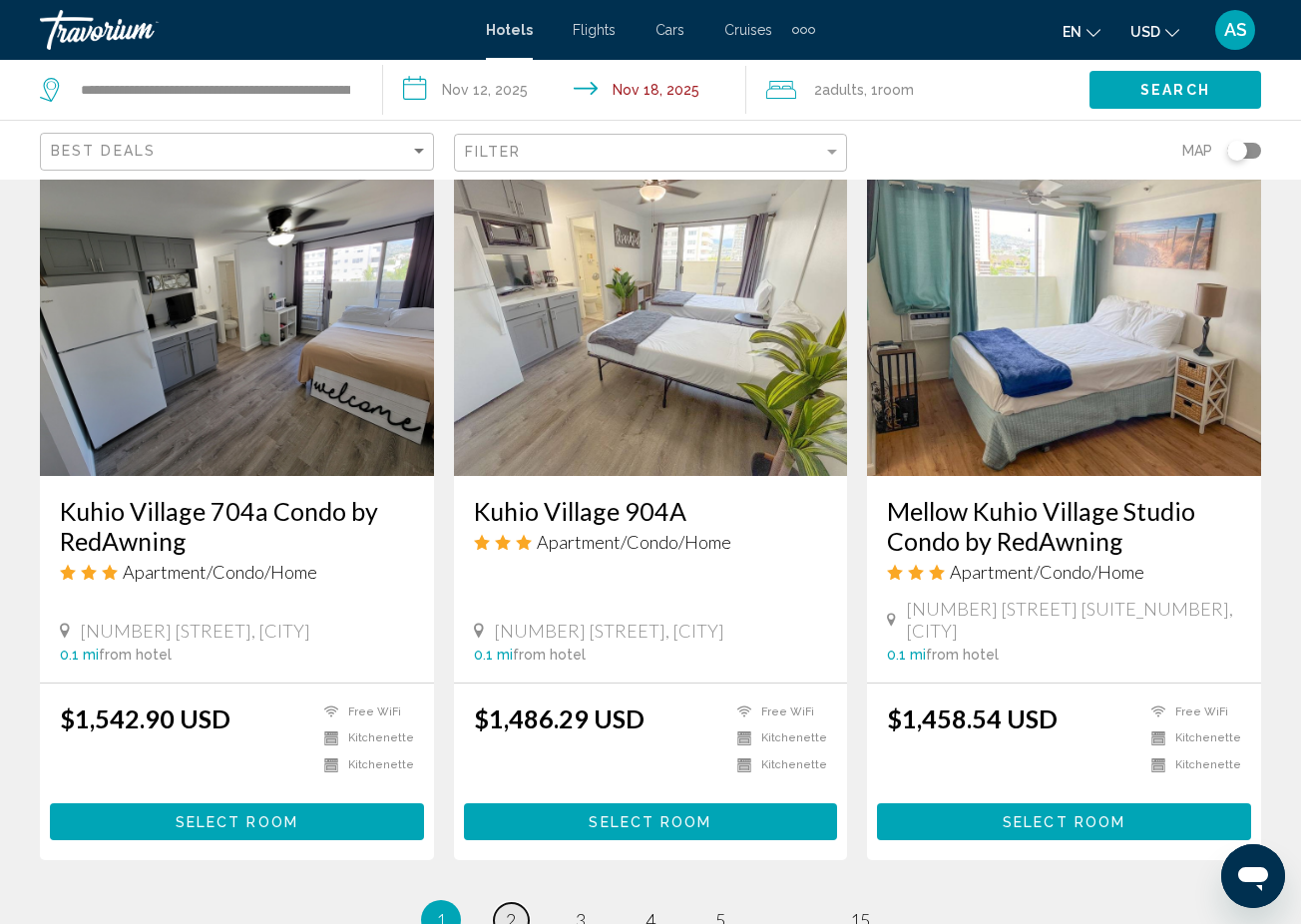 click on "2" at bounding box center (511, 920) 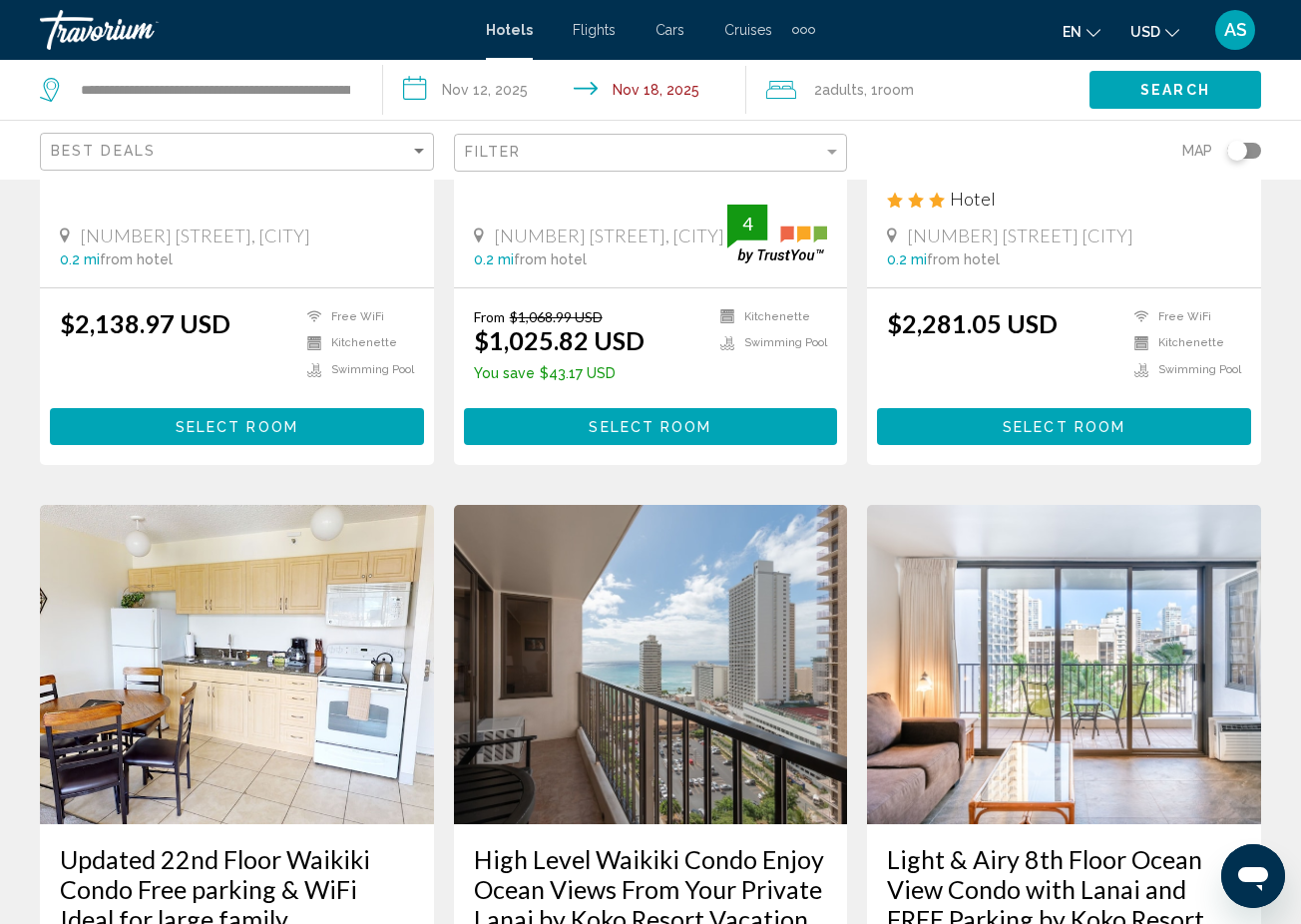 scroll, scrollTop: 0, scrollLeft: 0, axis: both 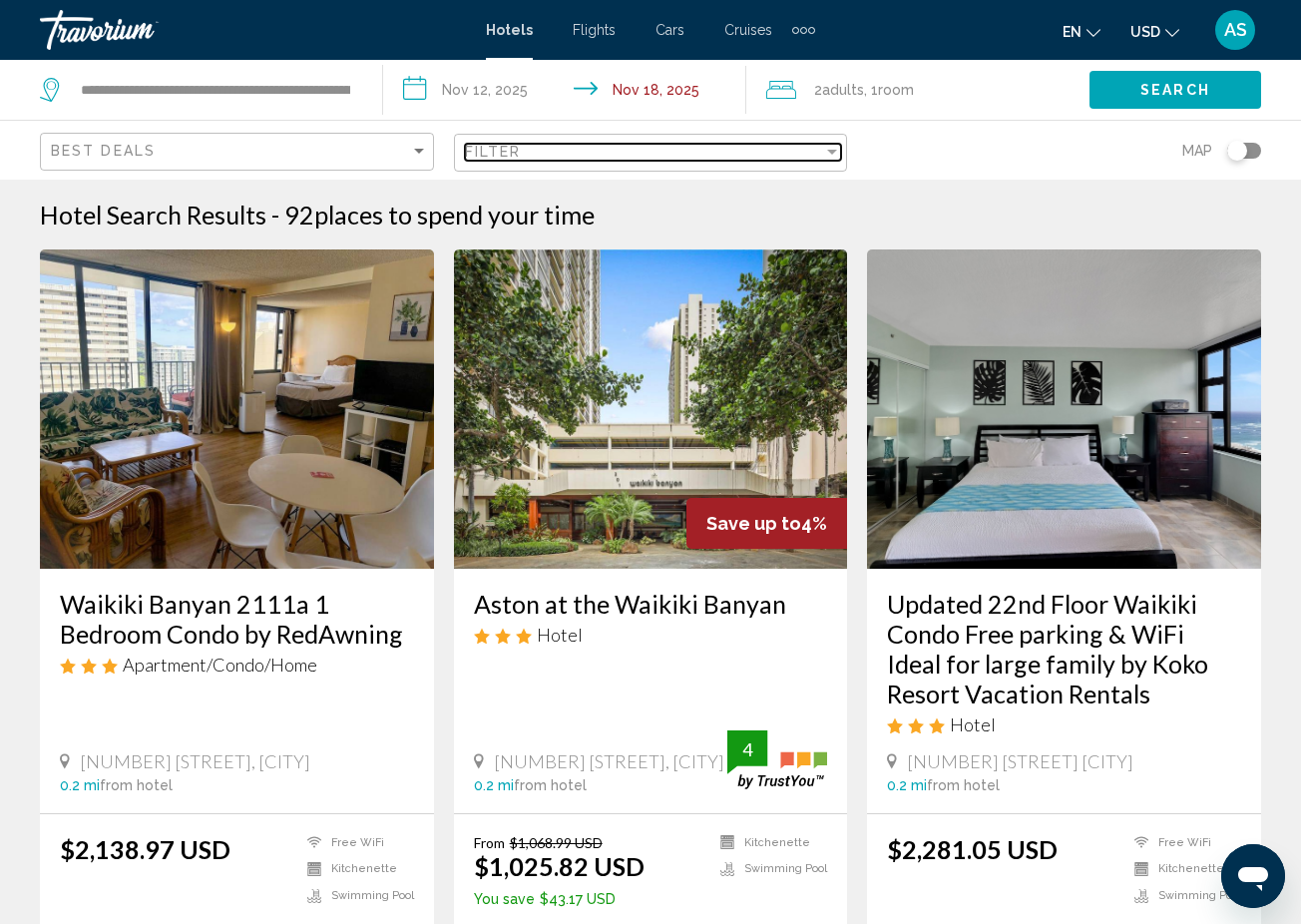 click at bounding box center [832, 152] 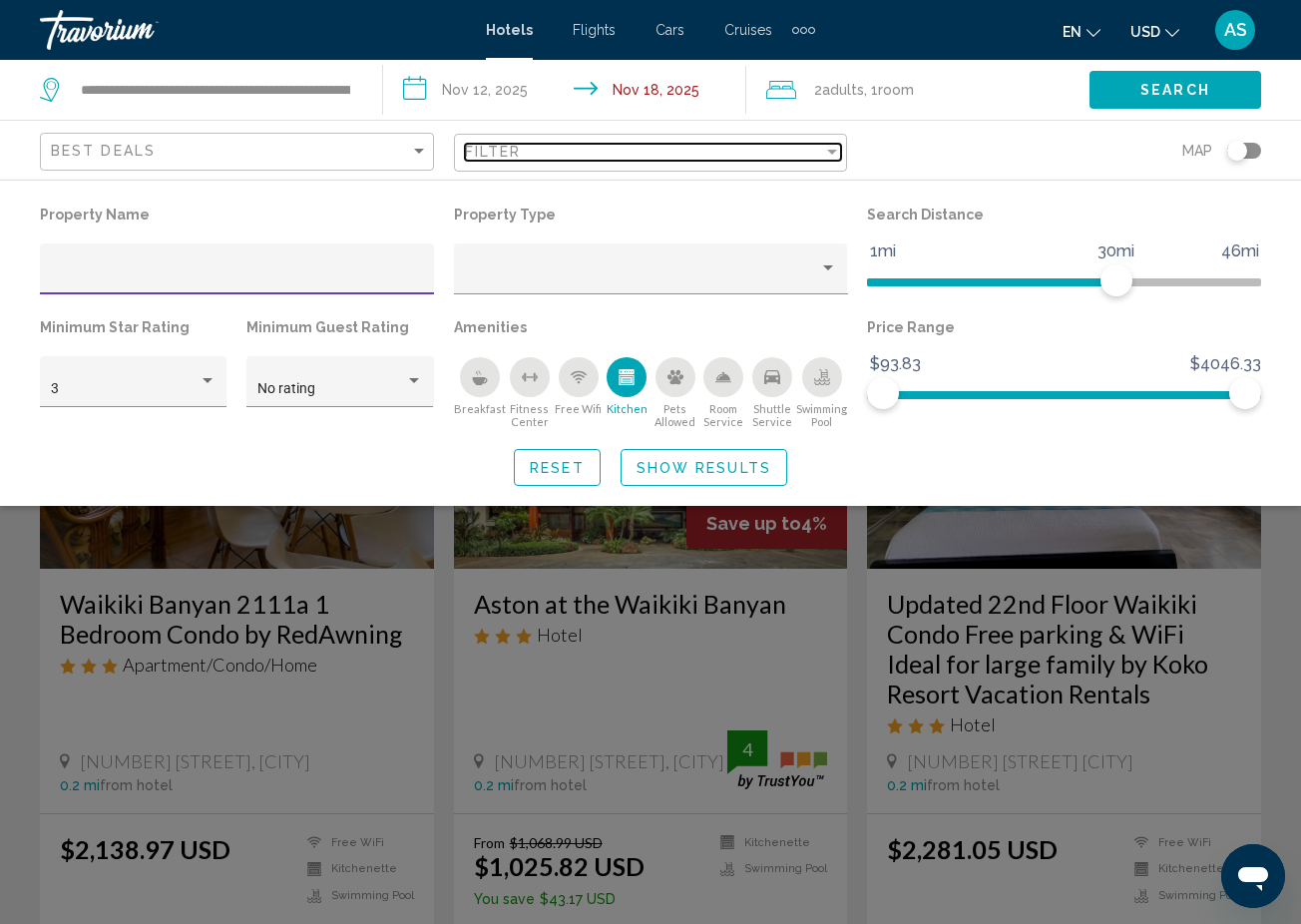 click at bounding box center (832, 152) 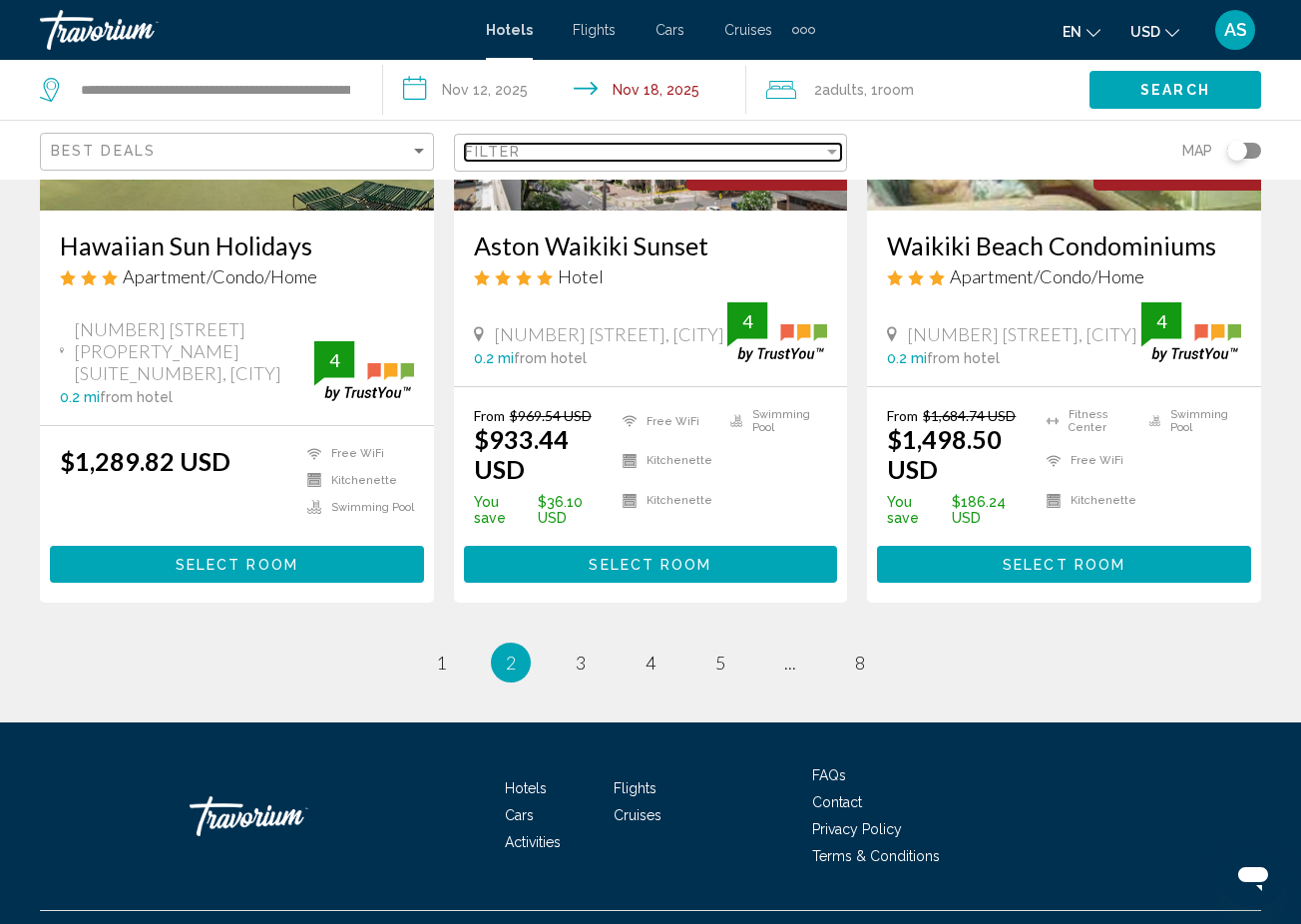 scroll, scrollTop: 2733, scrollLeft: 0, axis: vertical 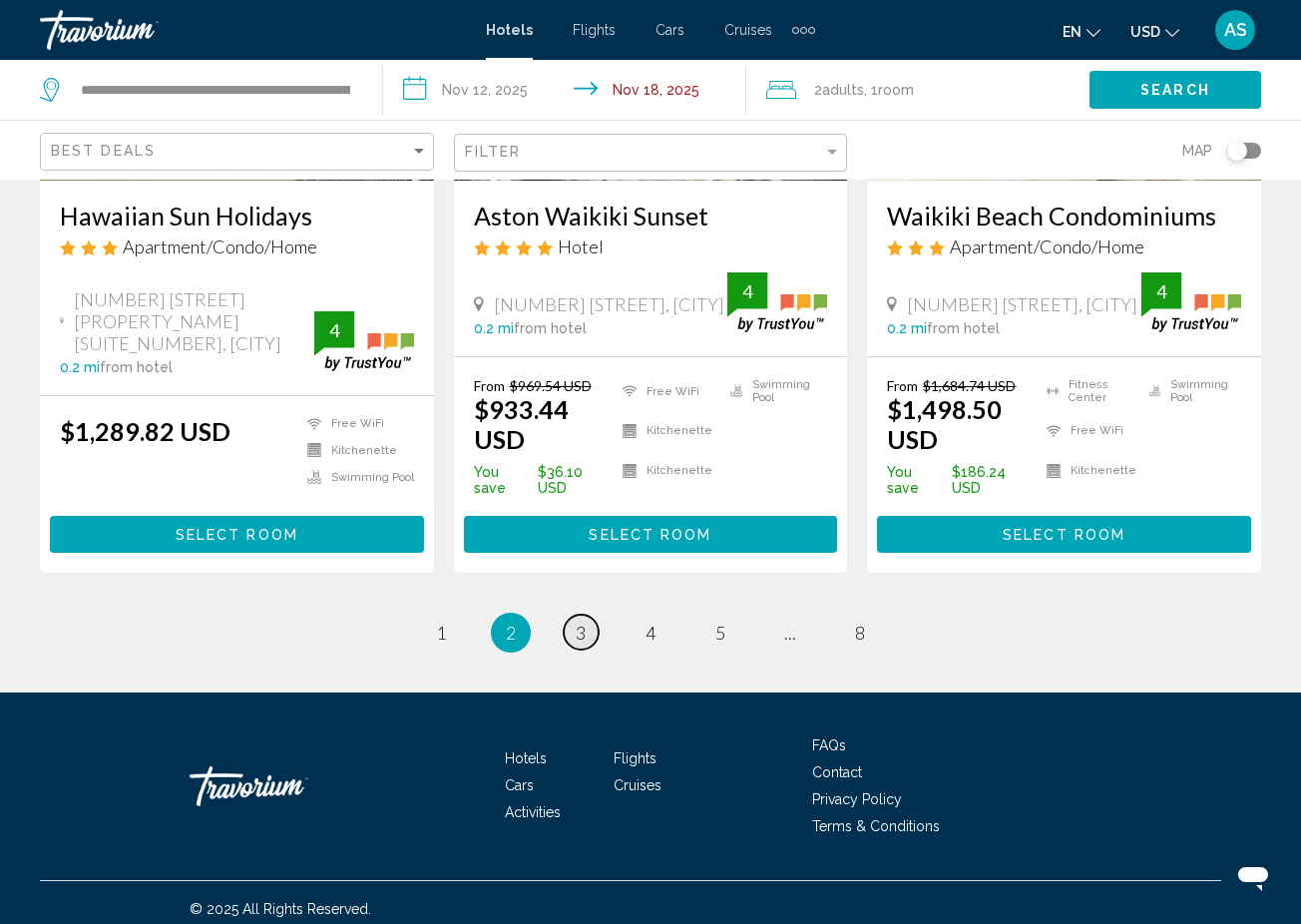 click on "3" at bounding box center (581, 633) 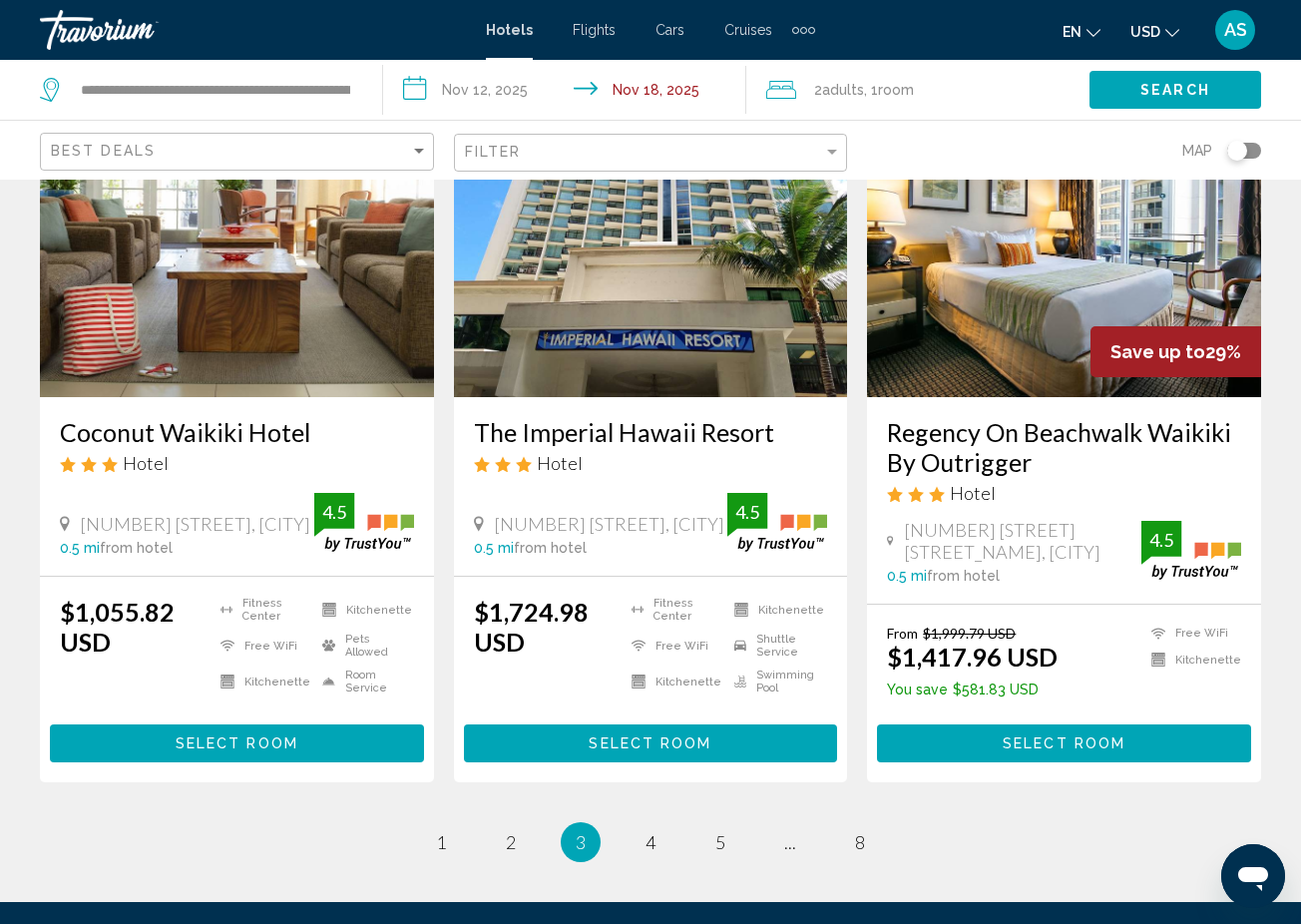 scroll, scrollTop: 2479, scrollLeft: 0, axis: vertical 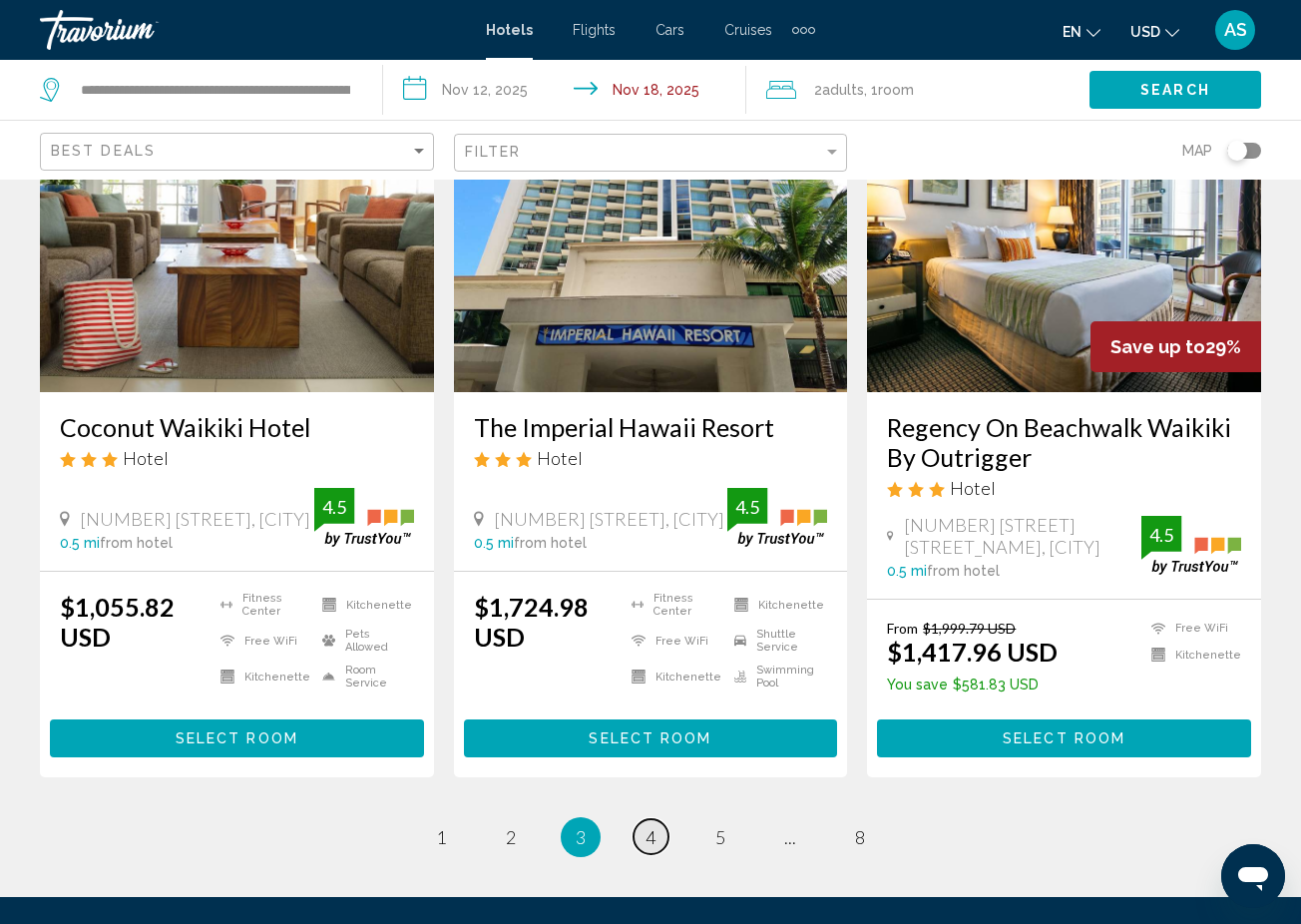 click on "page  4" at bounding box center (650, 836) 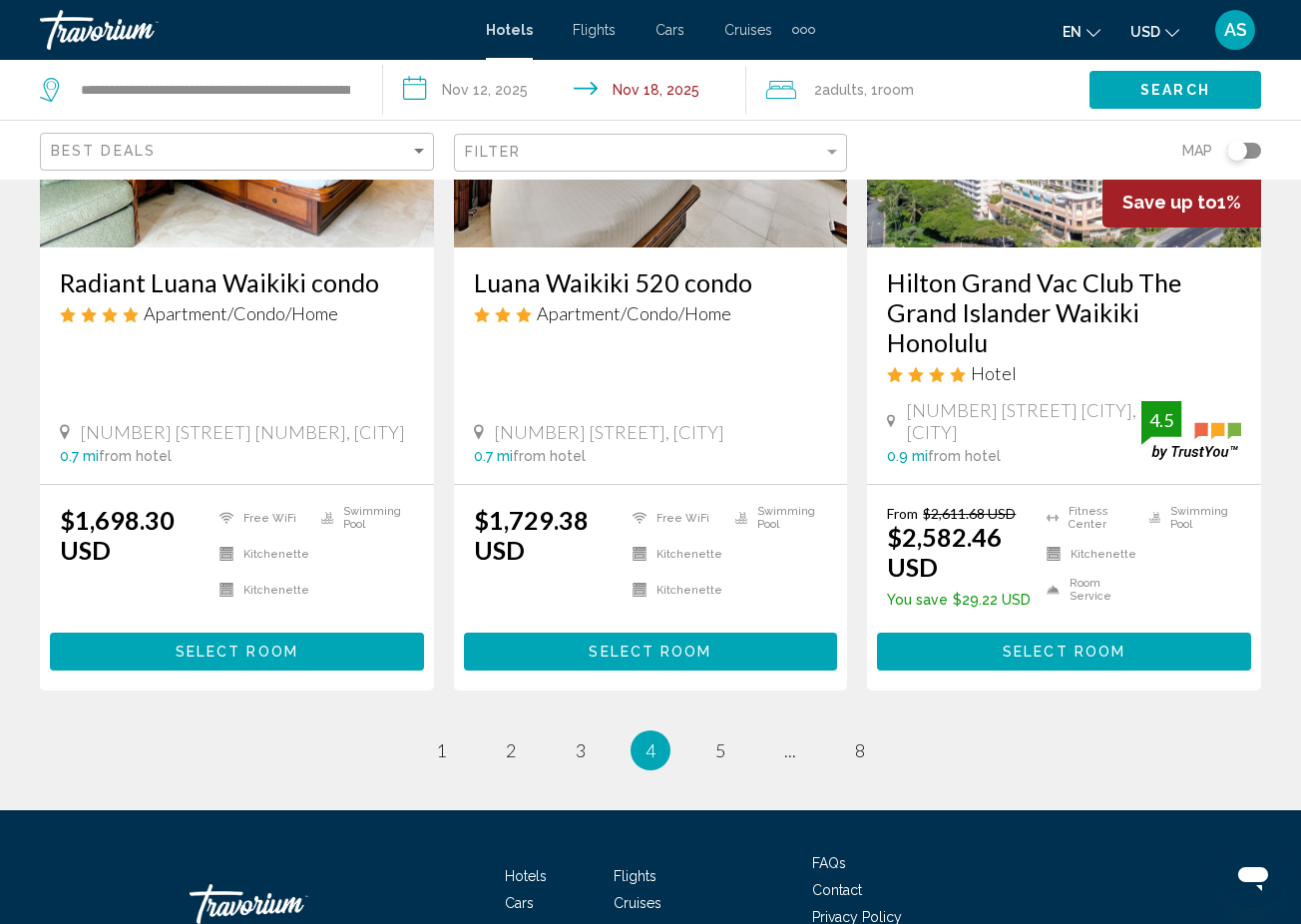 scroll, scrollTop: 2676, scrollLeft: 0, axis: vertical 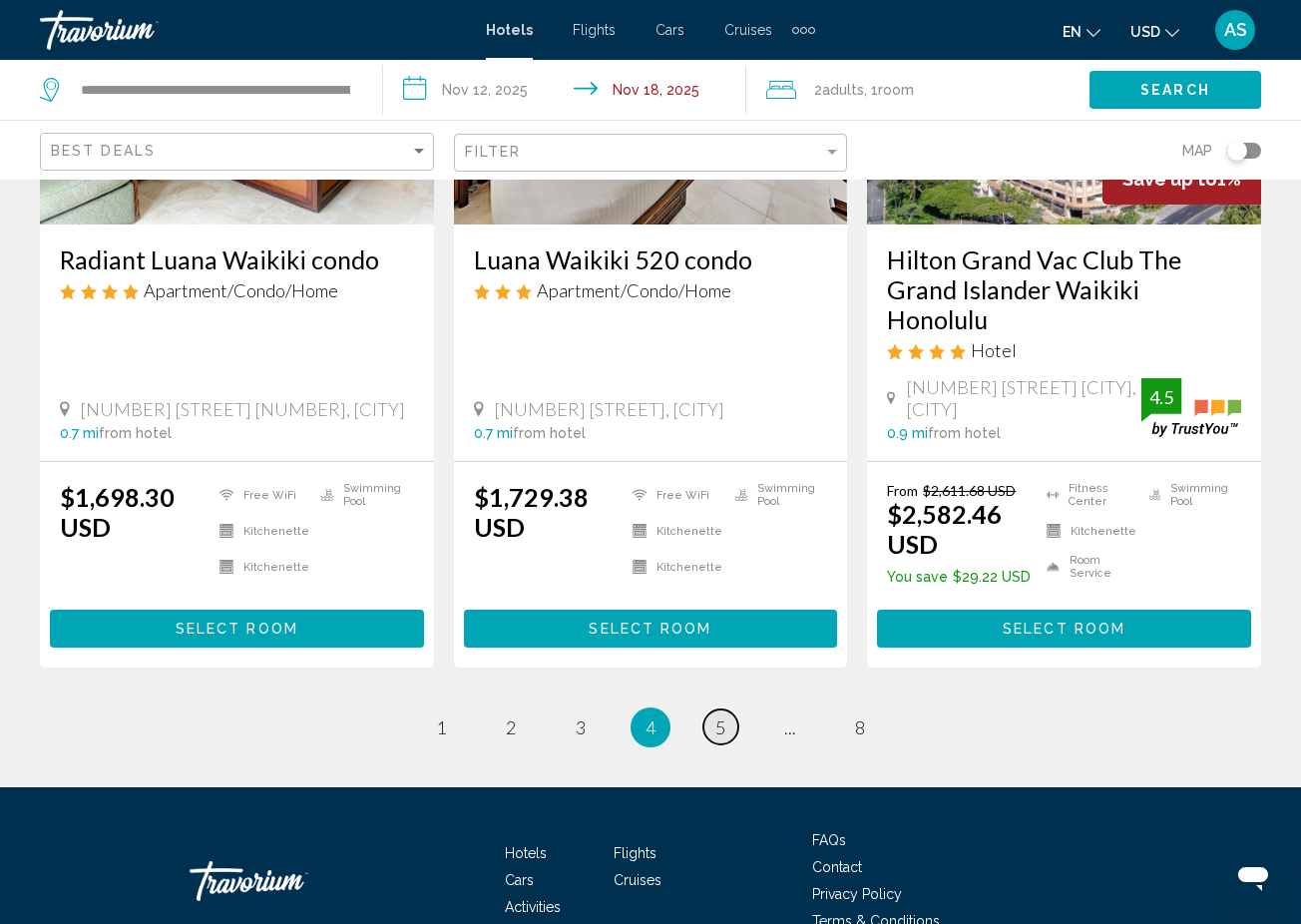 click on "5" at bounding box center (720, 727) 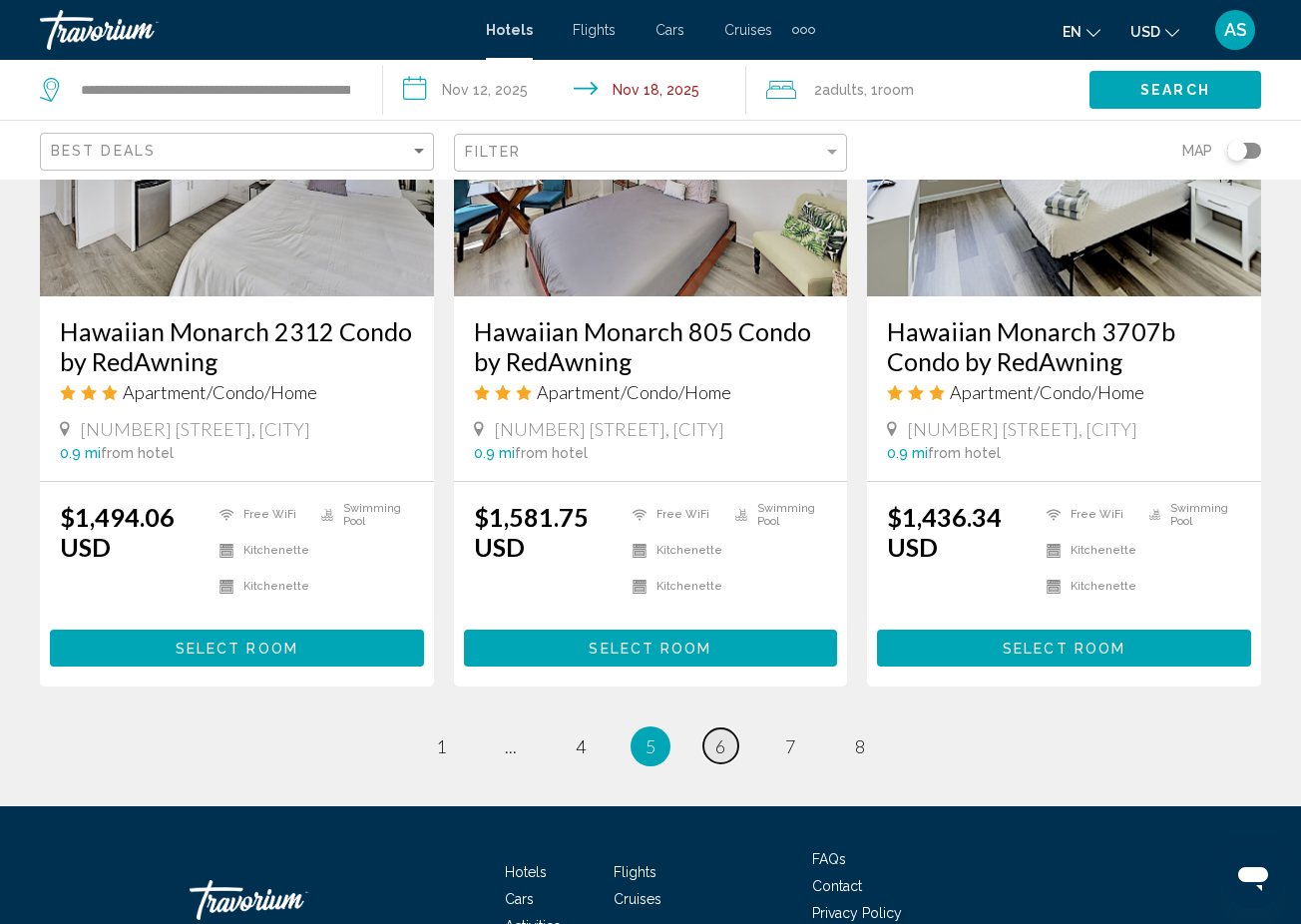 scroll, scrollTop: 2517, scrollLeft: 0, axis: vertical 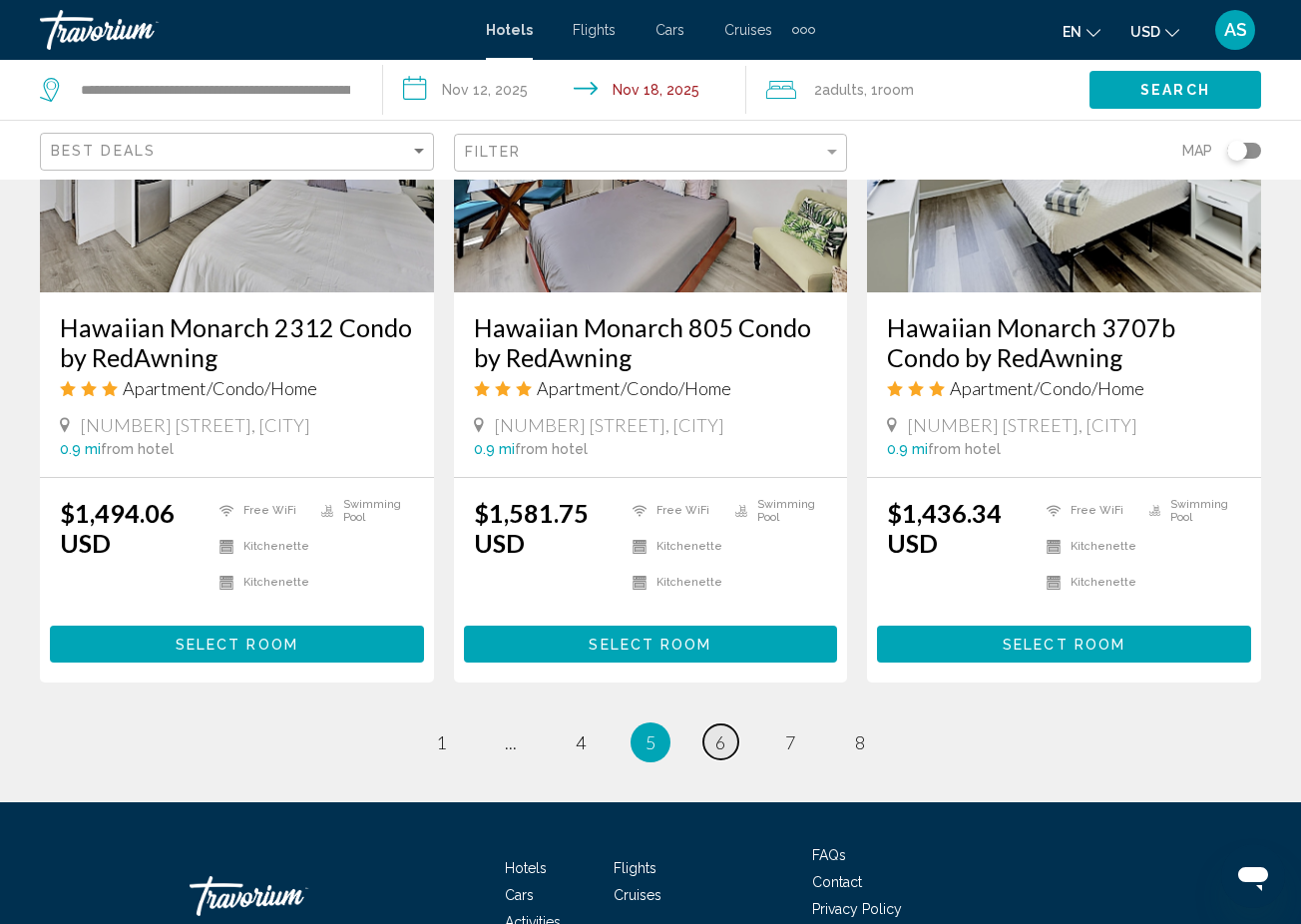 click on "6" at bounding box center [720, 742] 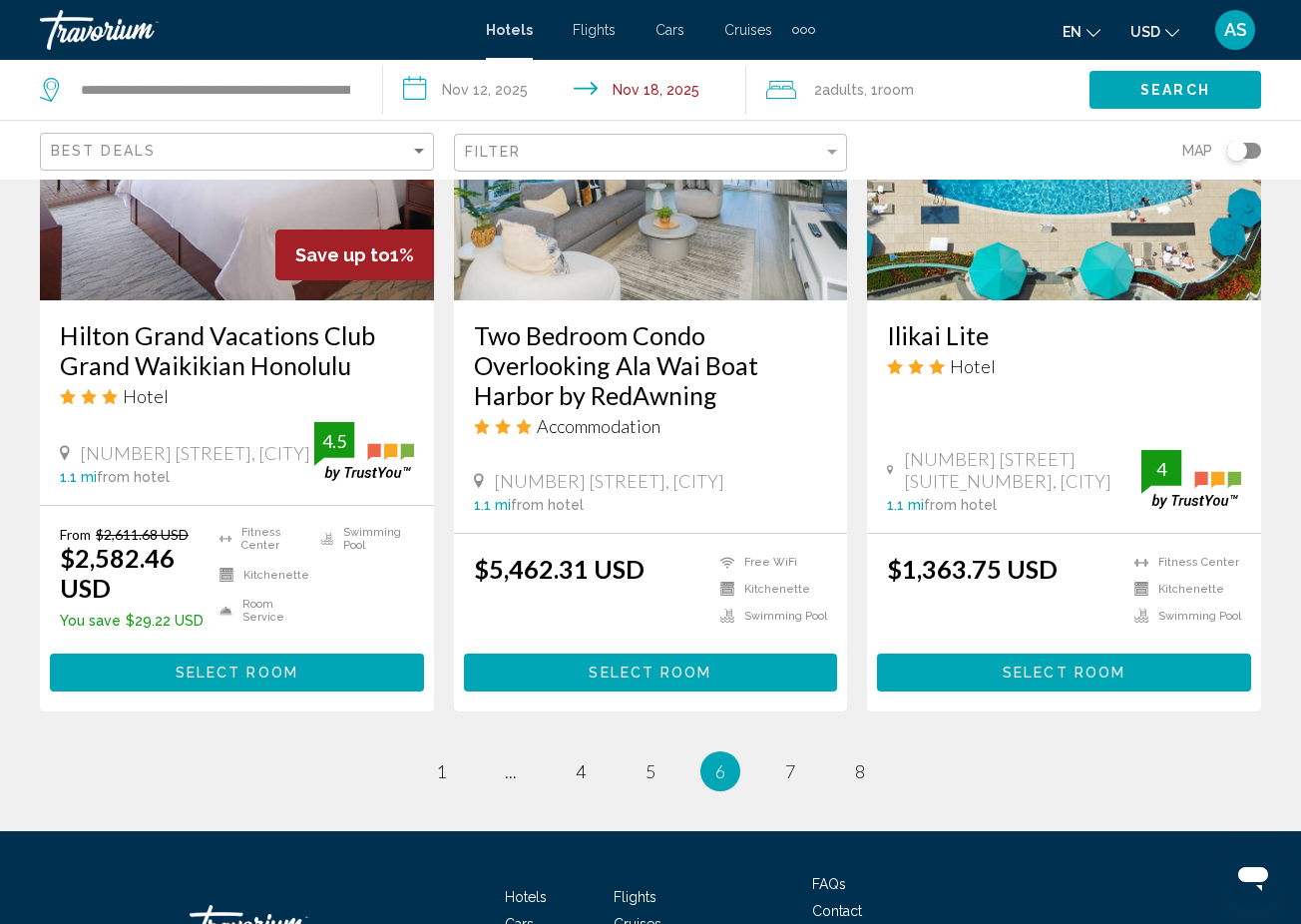 scroll, scrollTop: 2567, scrollLeft: 0, axis: vertical 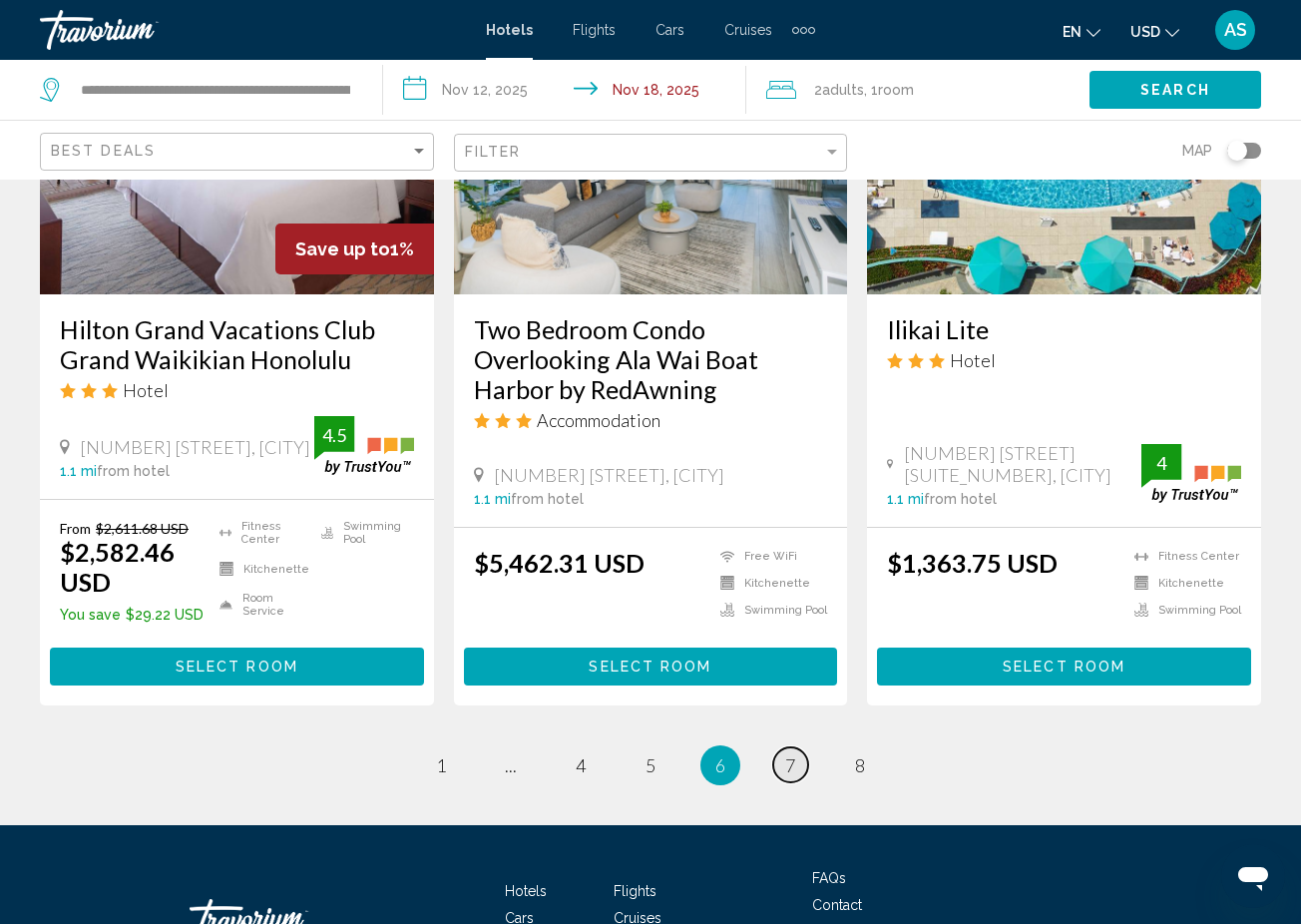 click on "7" at bounding box center [790, 765] 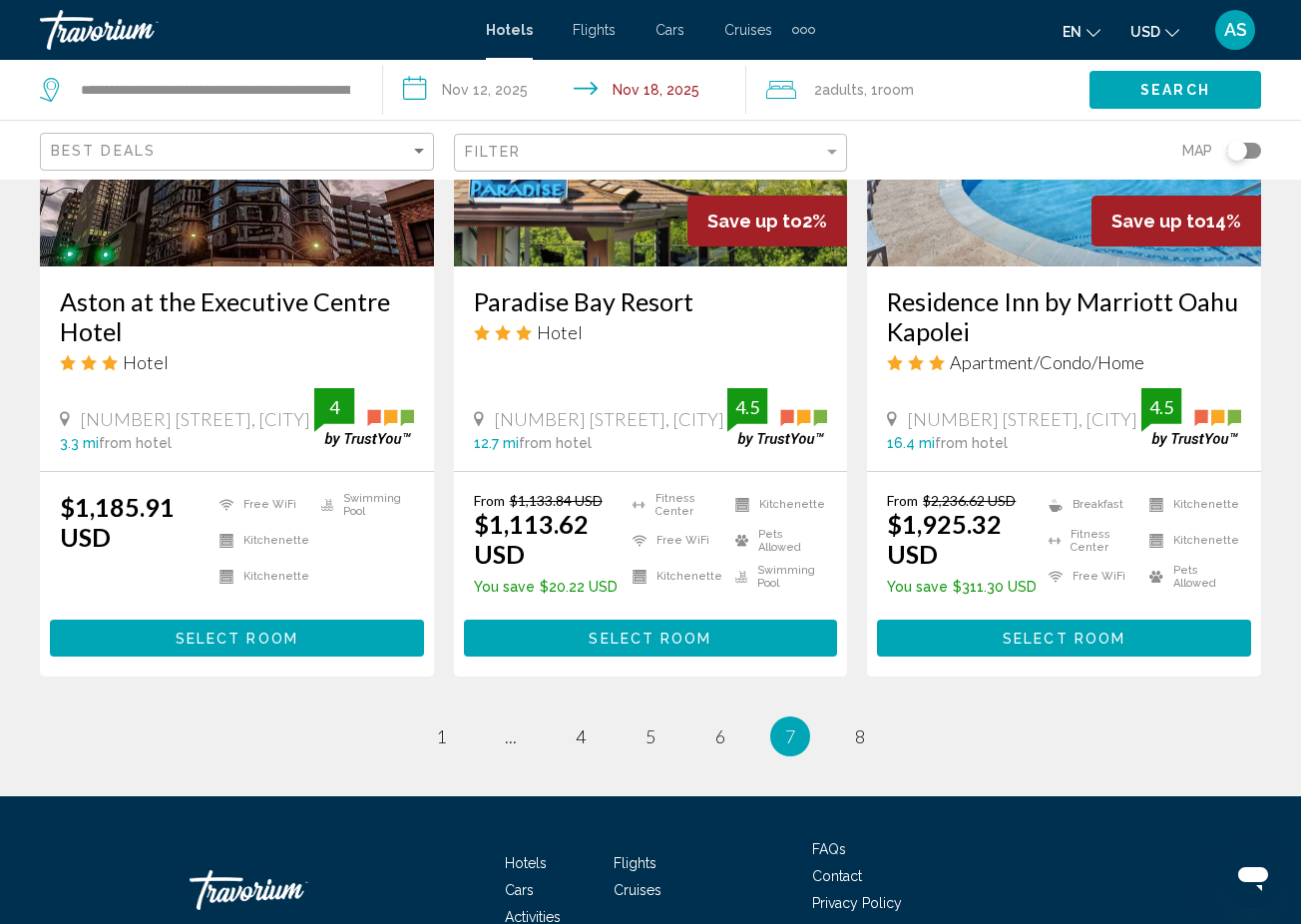 scroll, scrollTop: 2548, scrollLeft: 0, axis: vertical 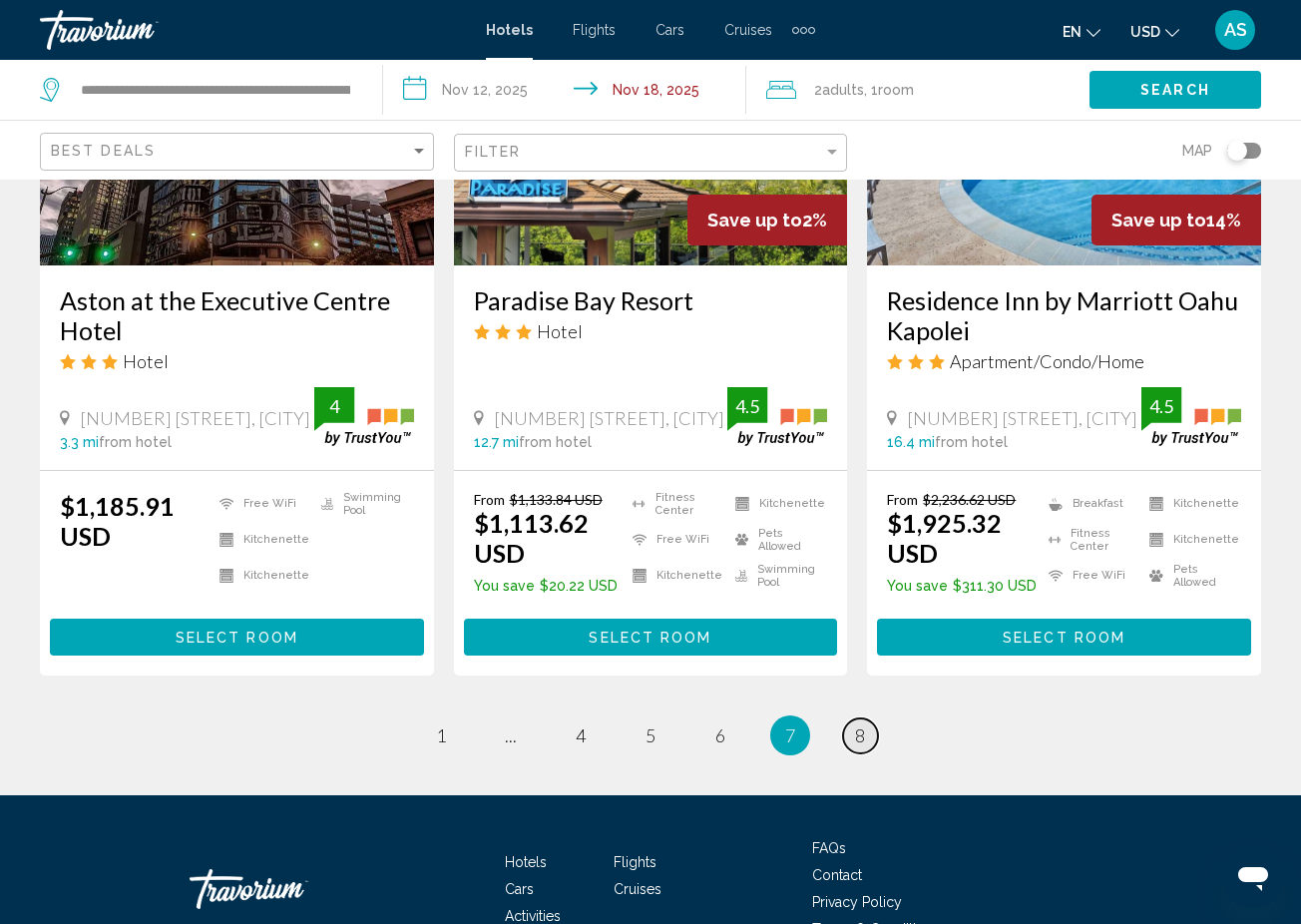 click on "8" at bounding box center (860, 735) 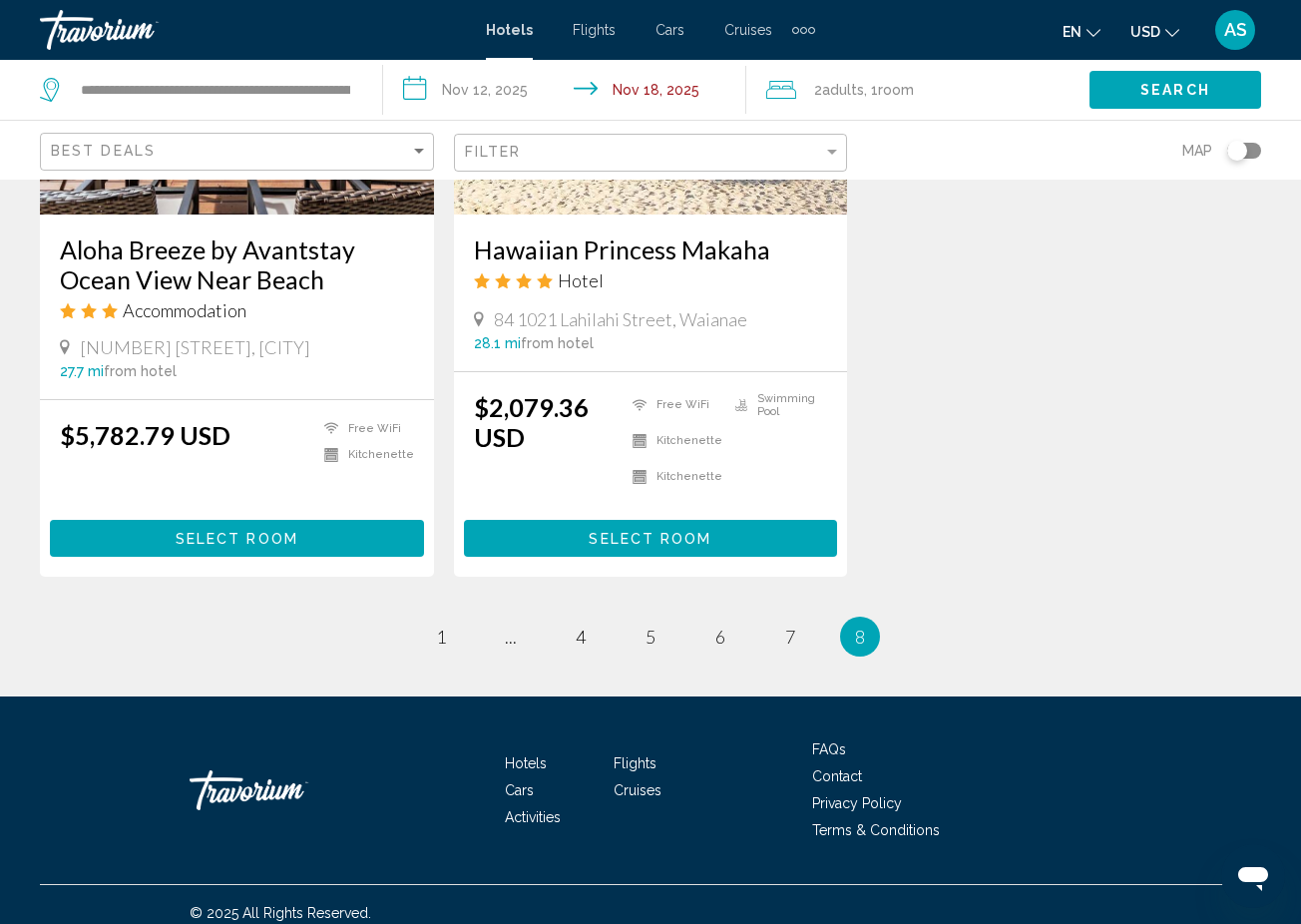 scroll, scrollTop: 1843, scrollLeft: 0, axis: vertical 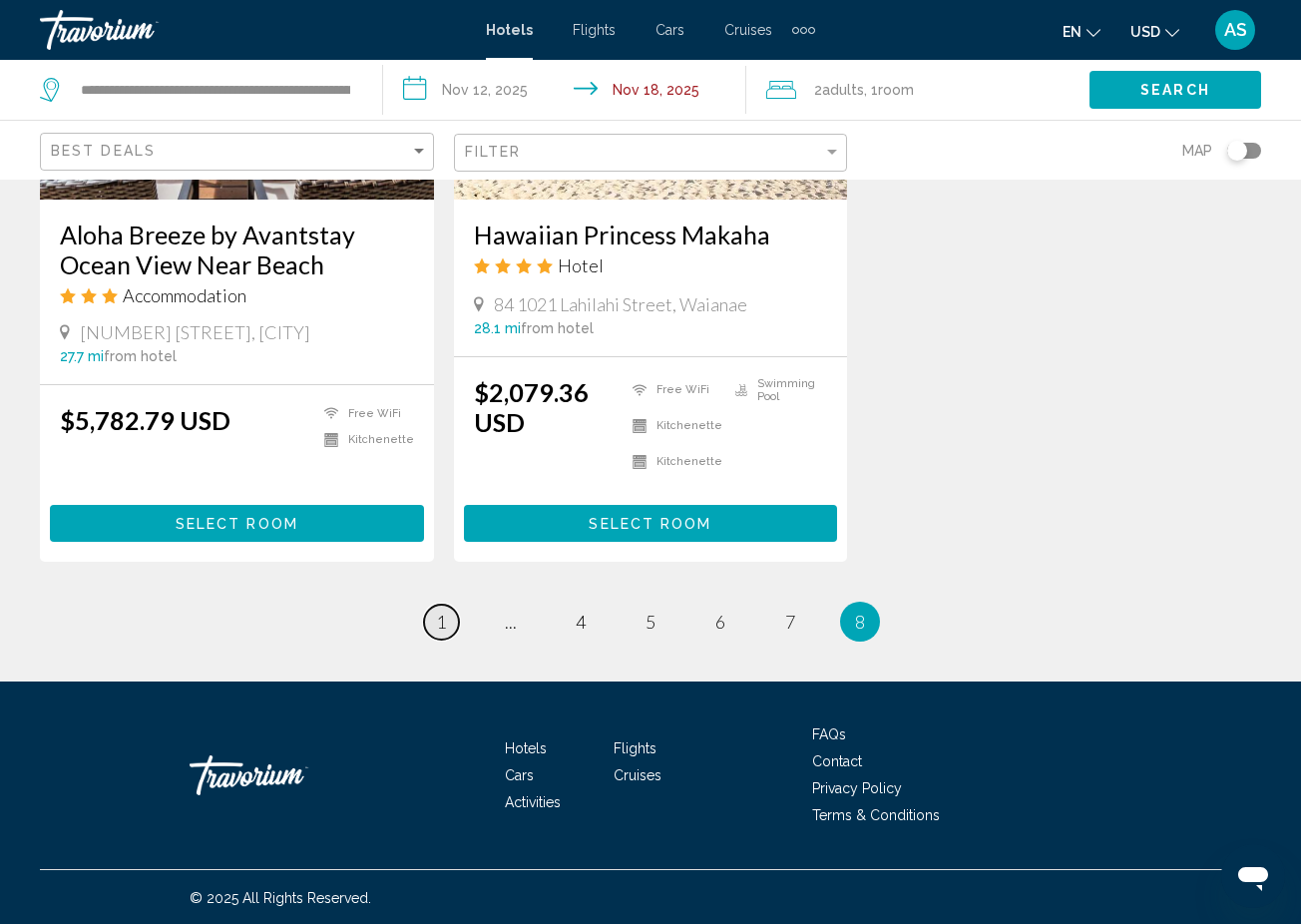 click on "1" at bounding box center (441, 622) 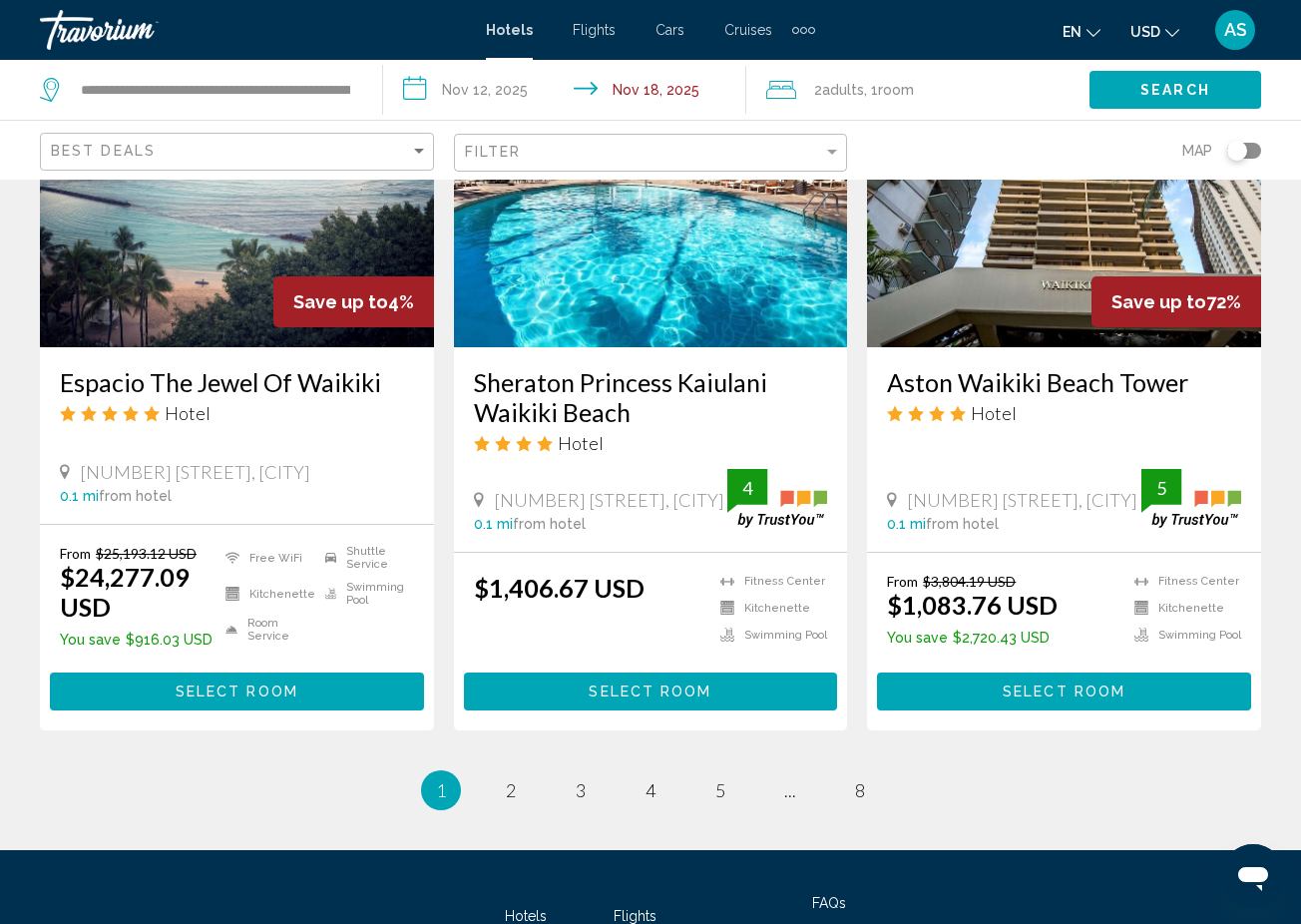 scroll, scrollTop: 2495, scrollLeft: 0, axis: vertical 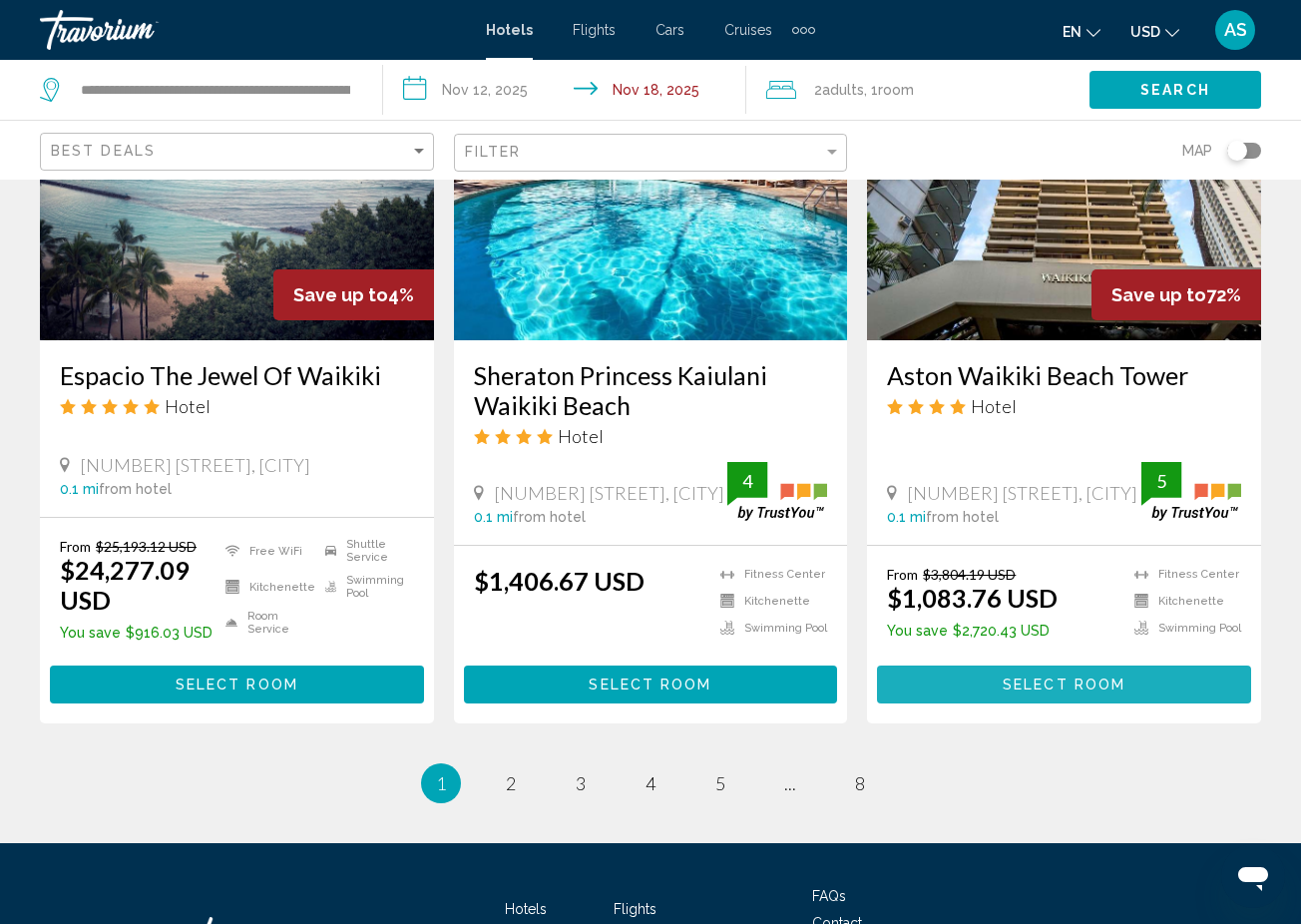 click on "Select Room" at bounding box center (1064, 686) 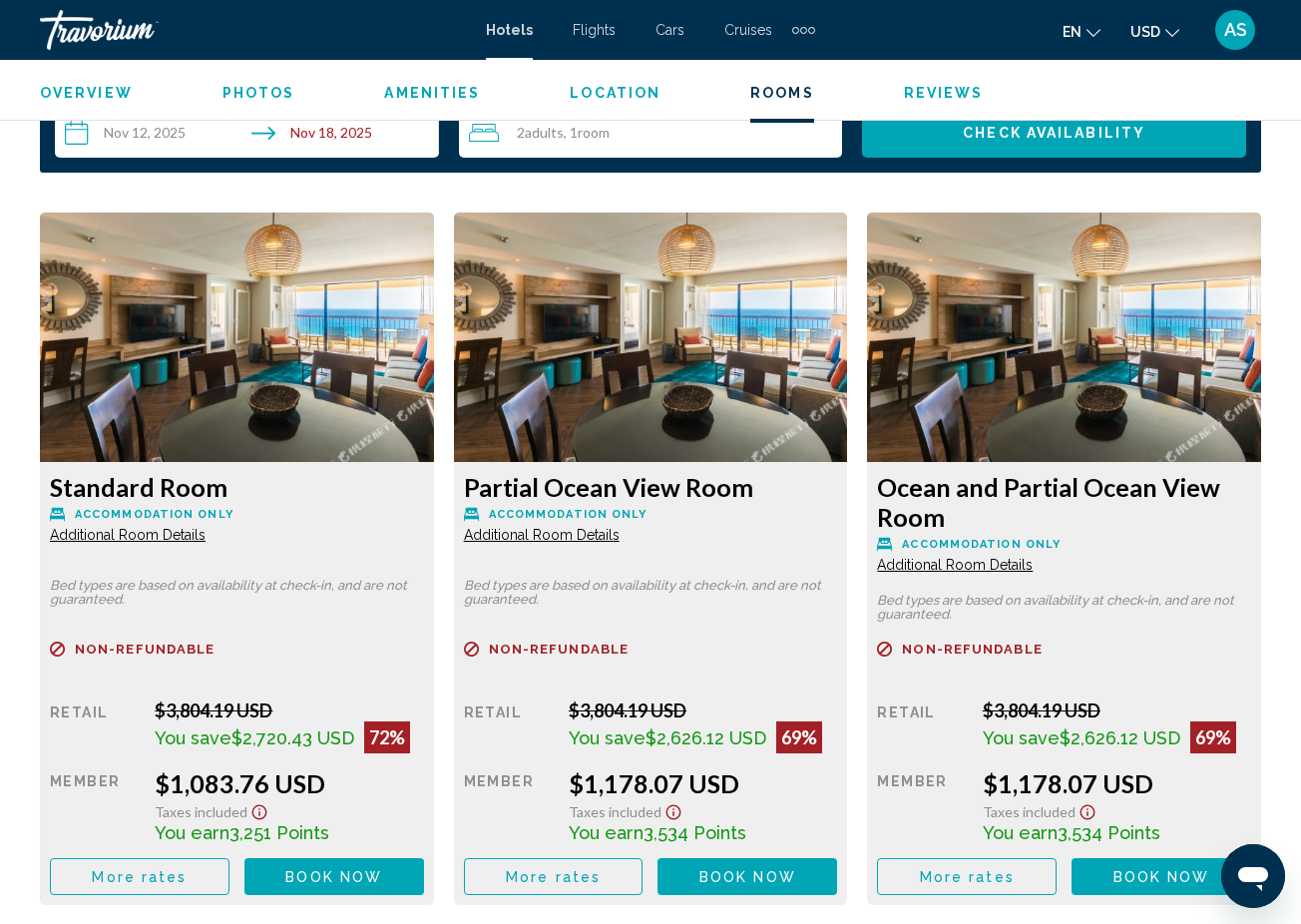 scroll, scrollTop: 2968, scrollLeft: 0, axis: vertical 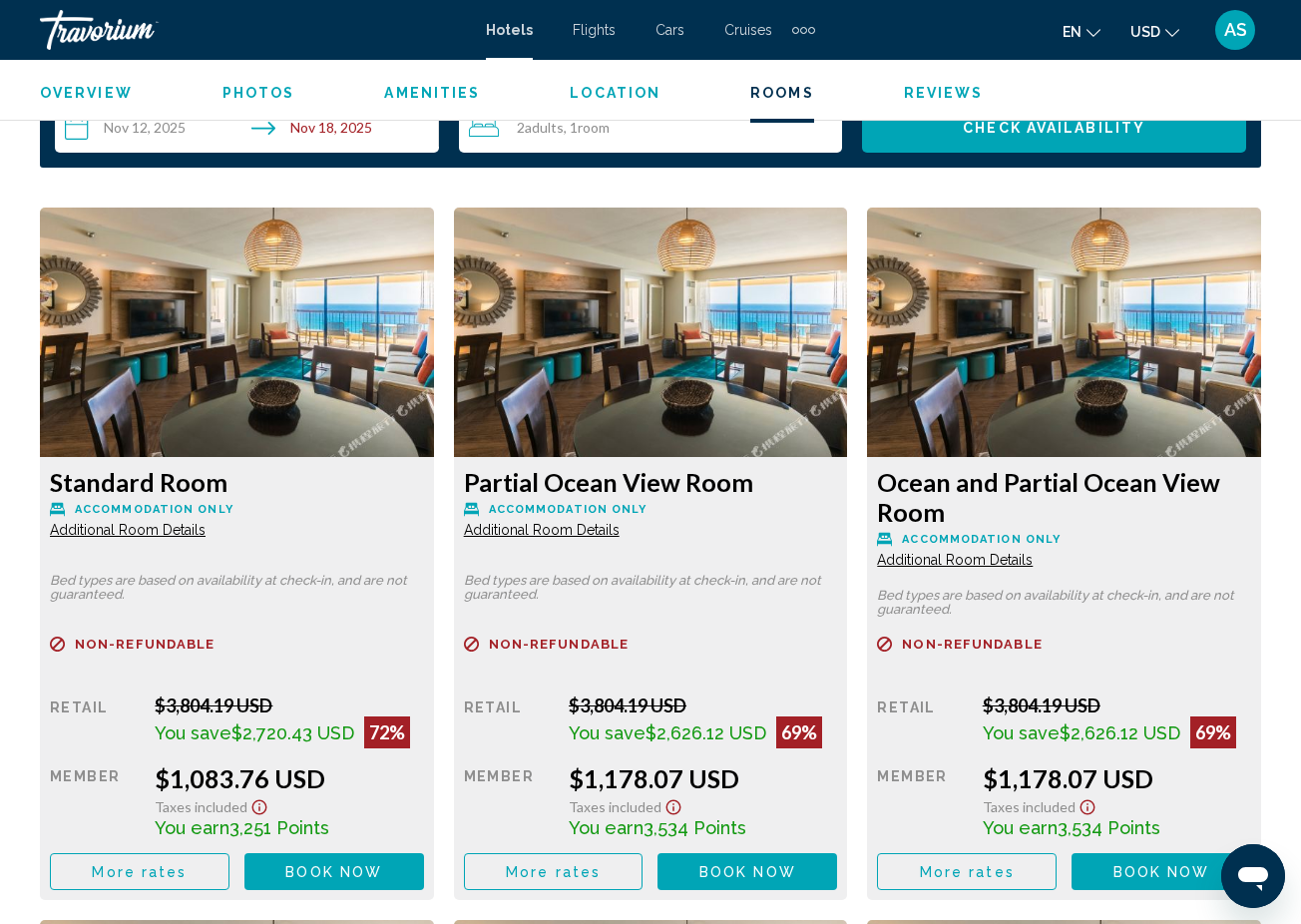 click on "Additional Room Details" at bounding box center (128, 530) 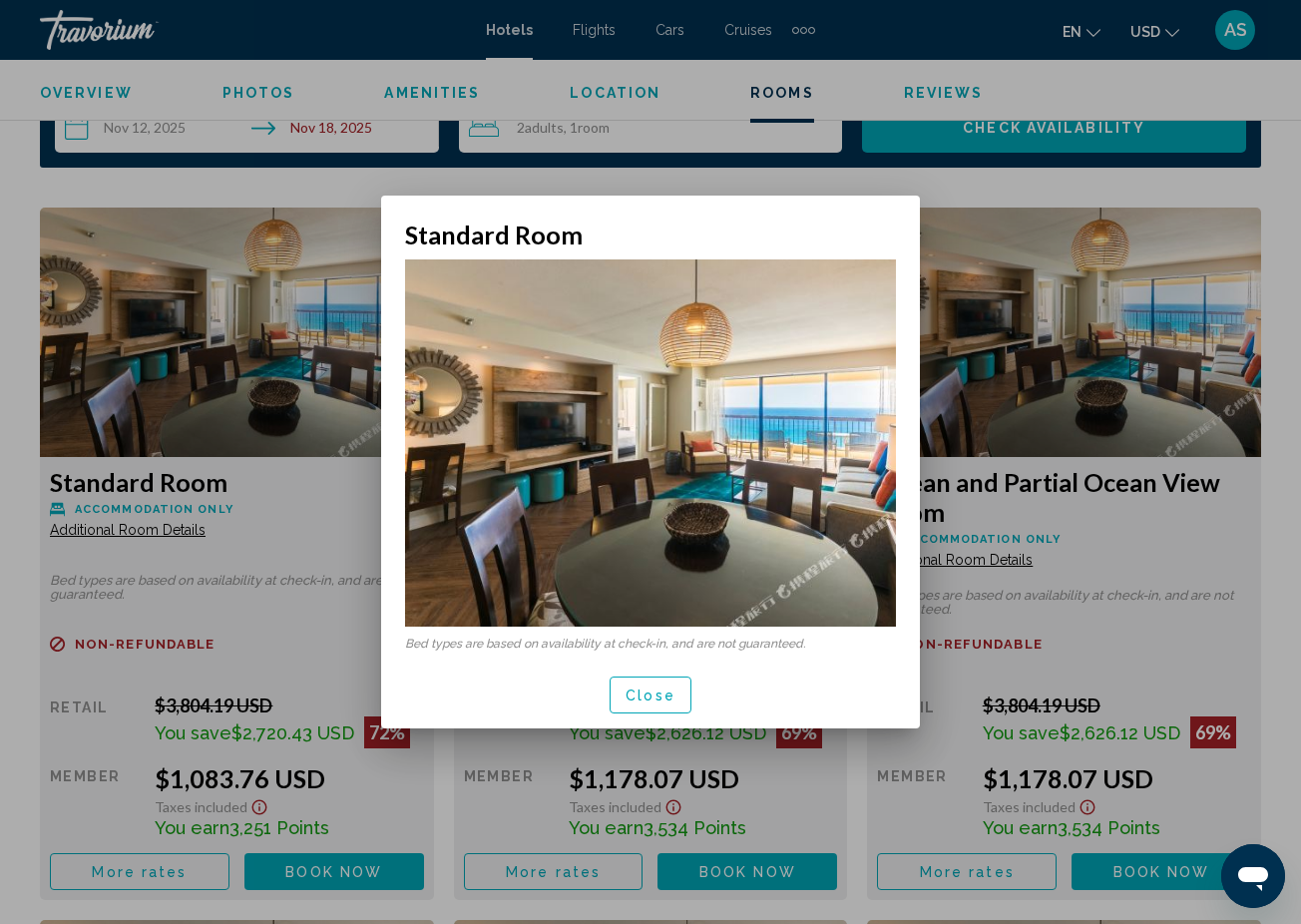 scroll, scrollTop: 0, scrollLeft: 0, axis: both 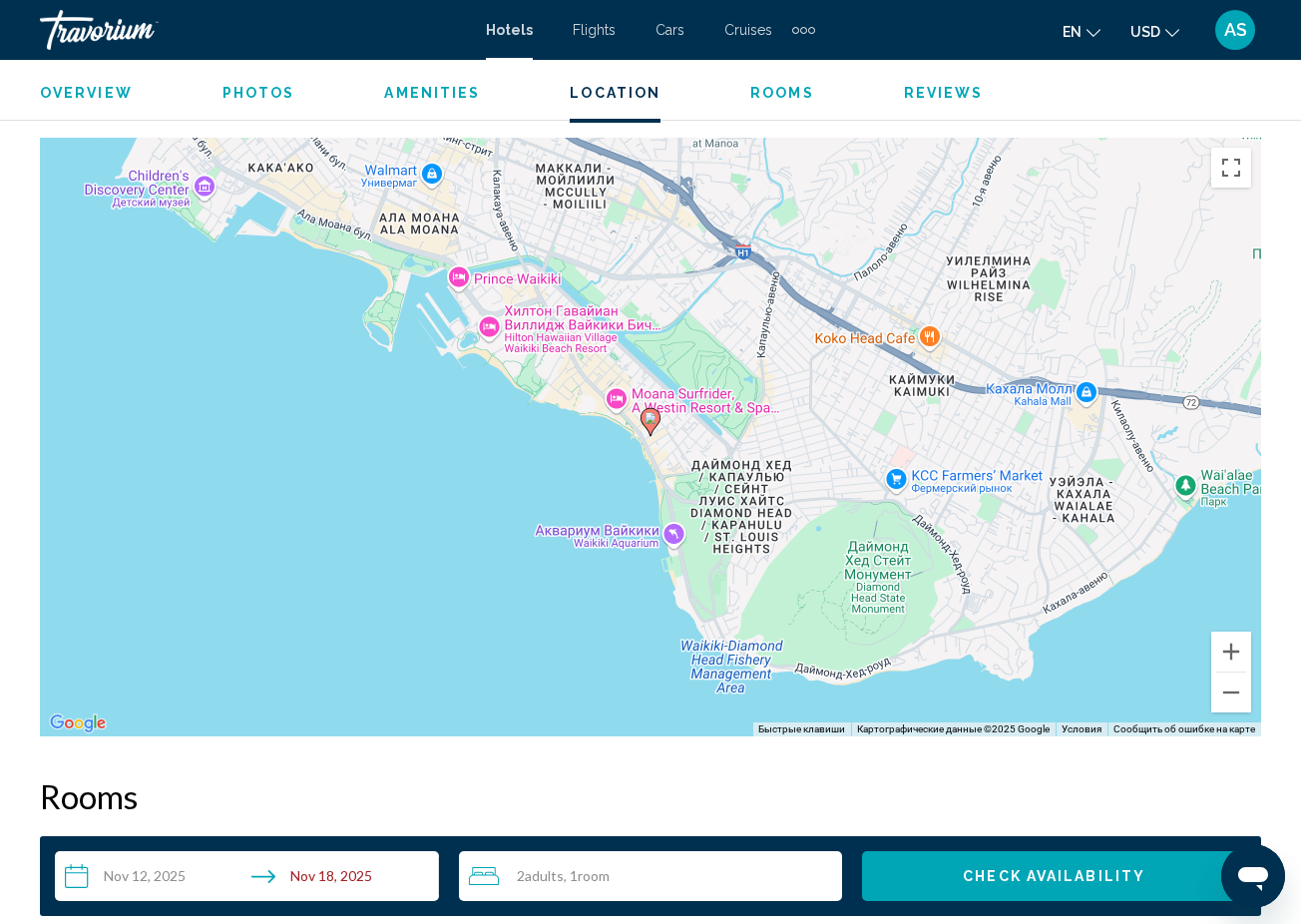 click on "Чтобы активировать перетаскивание с помощью клавиатуры, нажмите Alt + Ввод. После этого перемещайте маркер, используя клавиши со стрелками. Чтобы завершить перетаскивание, нажмите клавишу Ввод. Чтобы отменить действие, нажмите клавишу Esc." at bounding box center [650, 437] 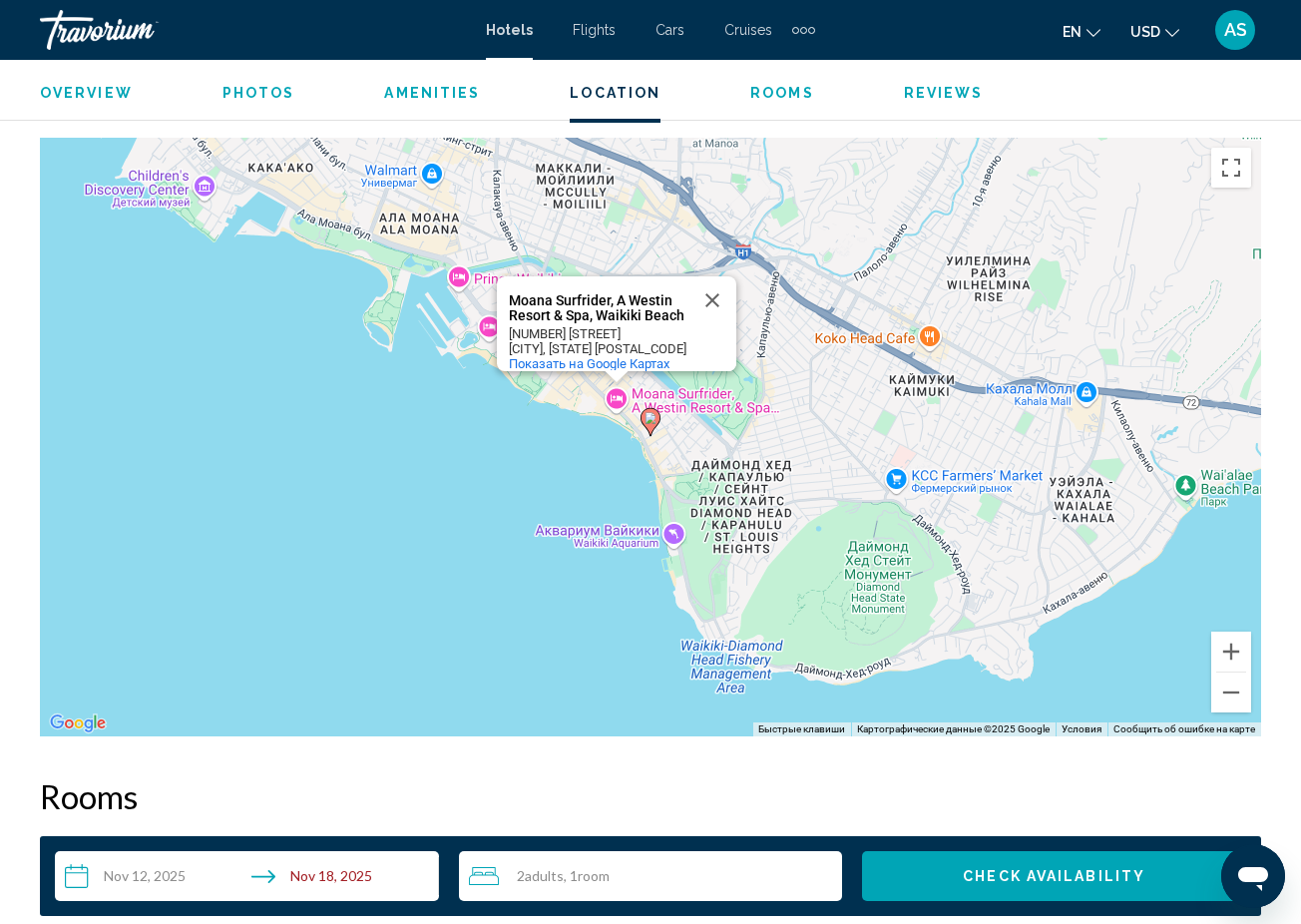 click on "Moana Surfrider, A Westin Resort & Spa, Waikiki Beach" at bounding box center (599, 308) 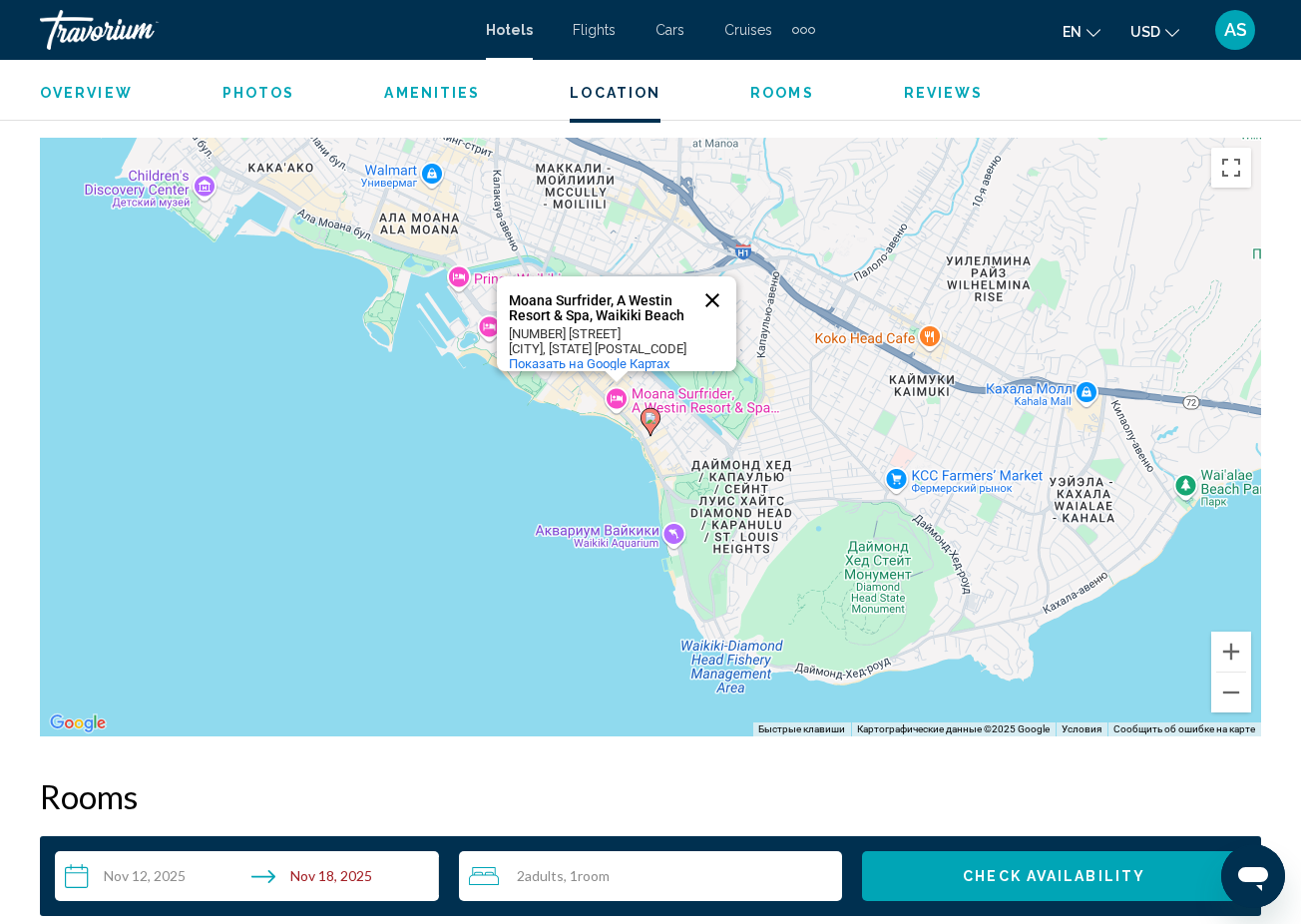 click at bounding box center [712, 300] 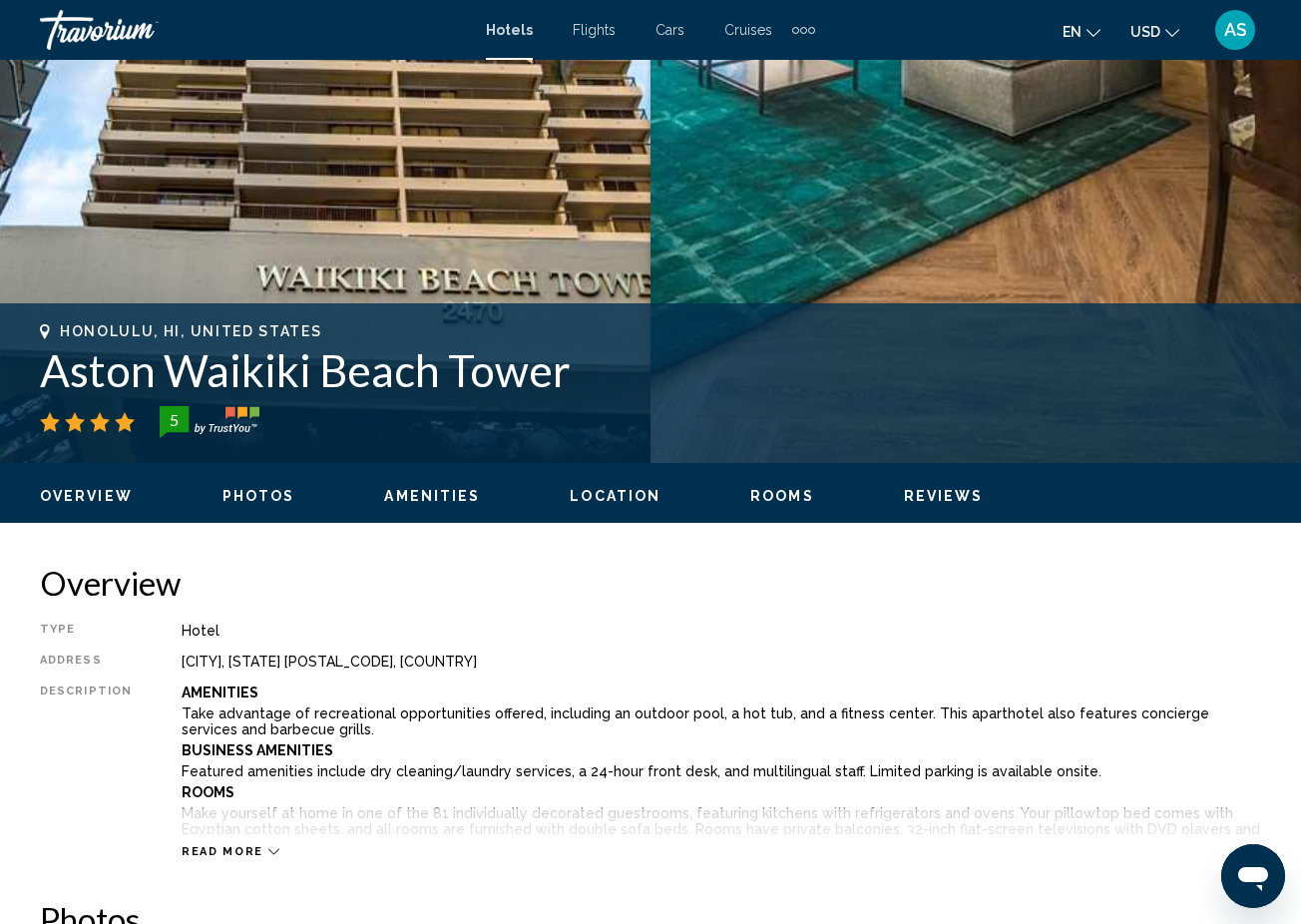 scroll, scrollTop: 443, scrollLeft: 0, axis: vertical 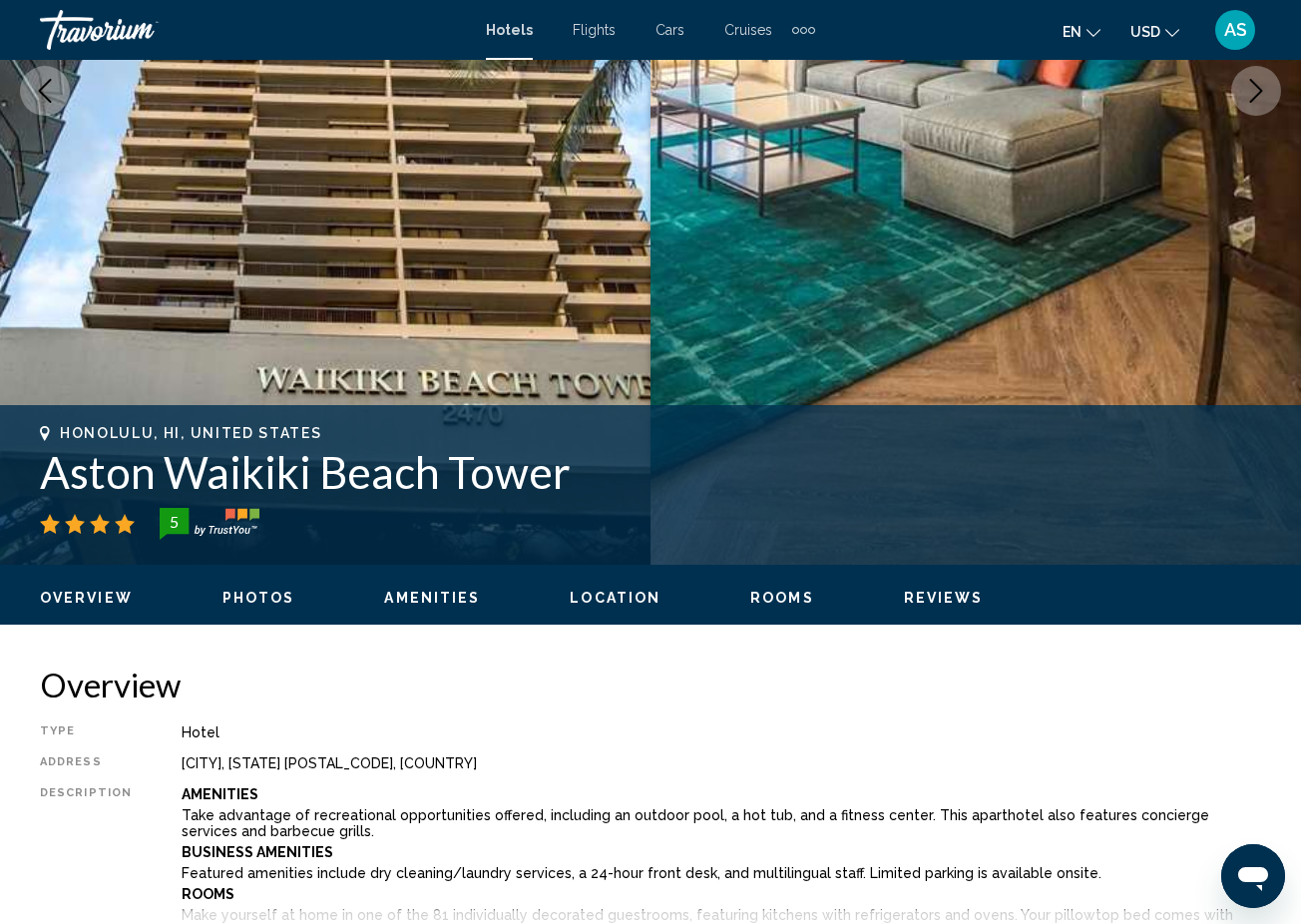 drag, startPoint x: 59, startPoint y: 432, endPoint x: 562, endPoint y: 467, distance: 504.2162 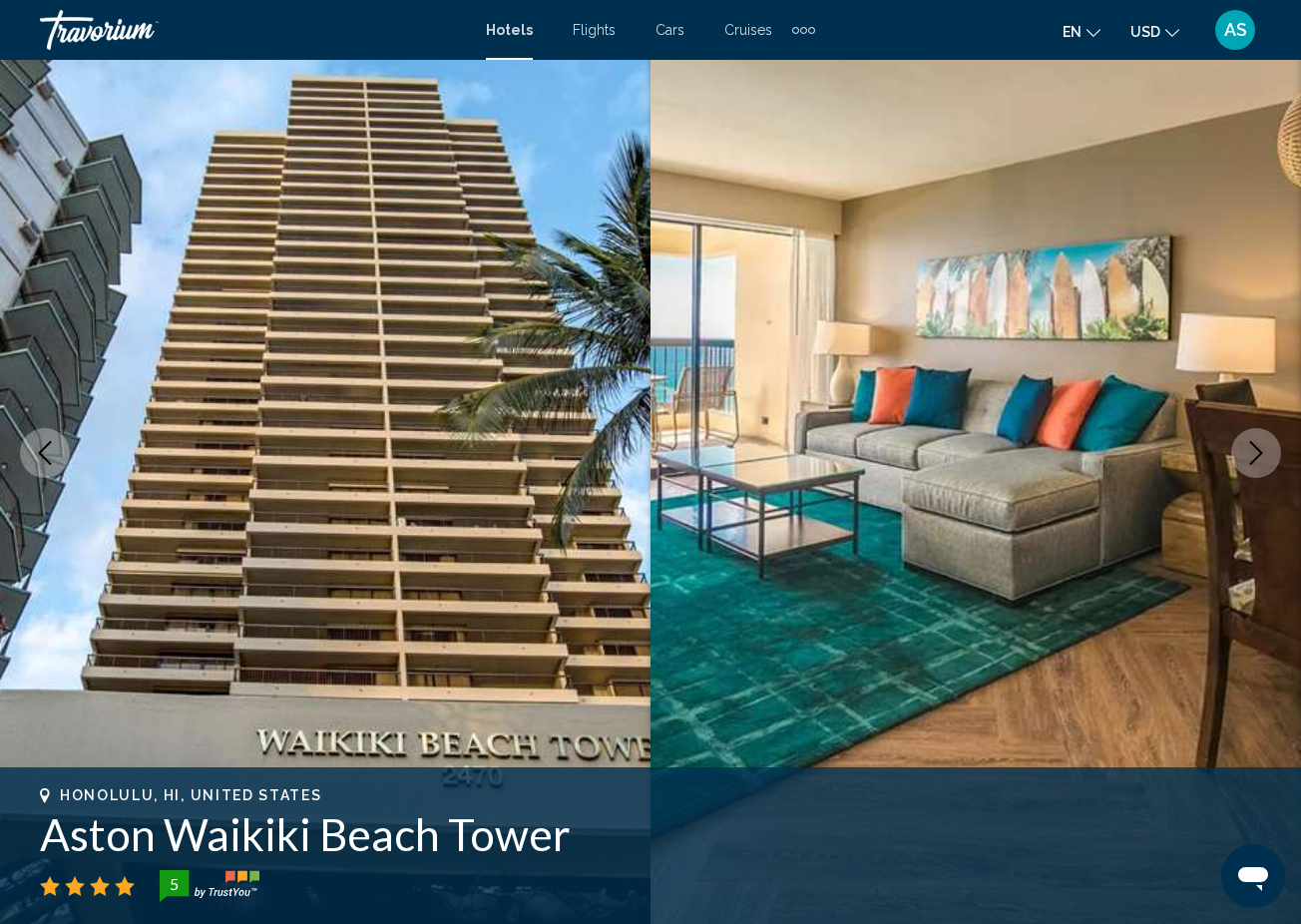 scroll, scrollTop: 71, scrollLeft: 0, axis: vertical 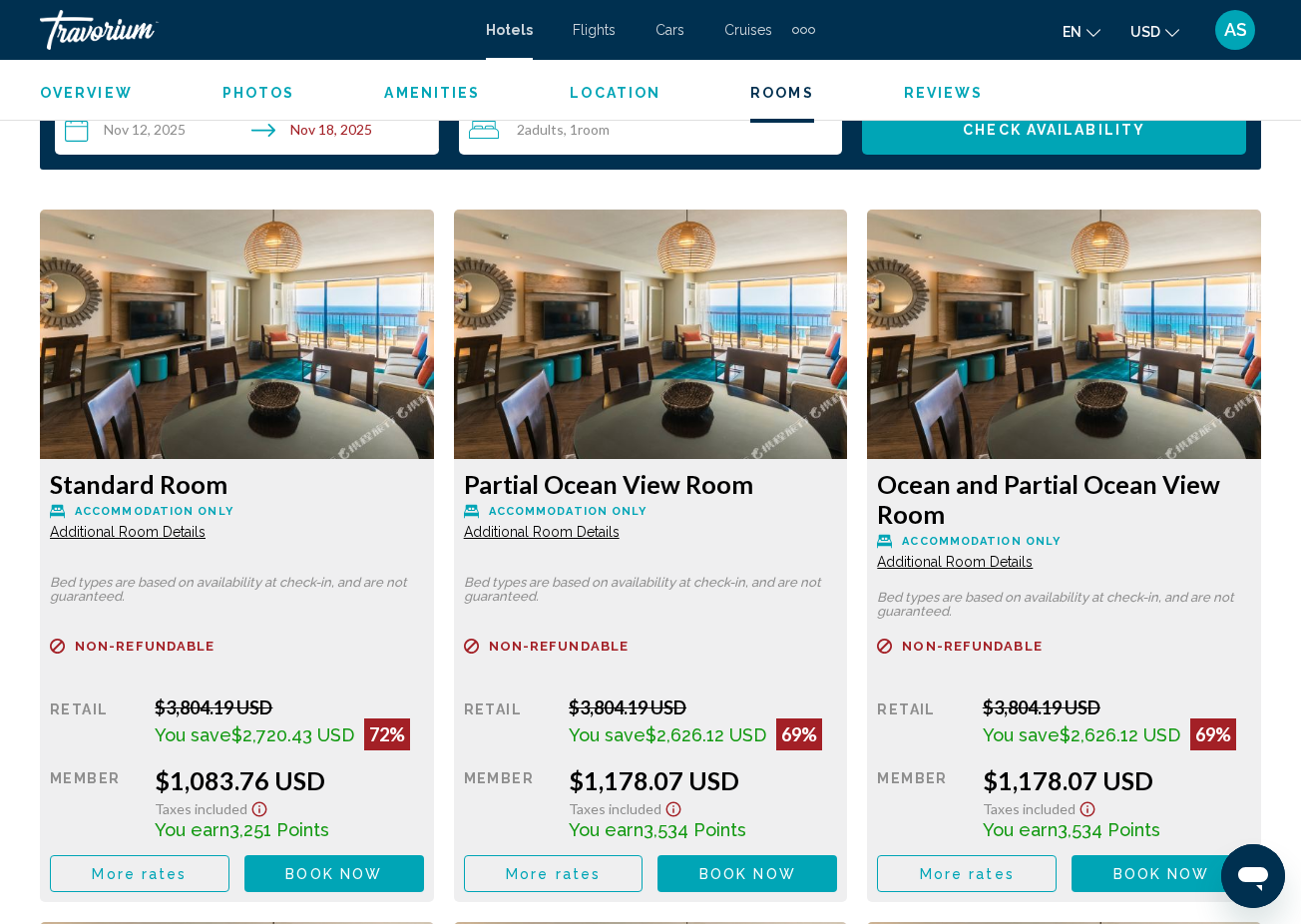 click 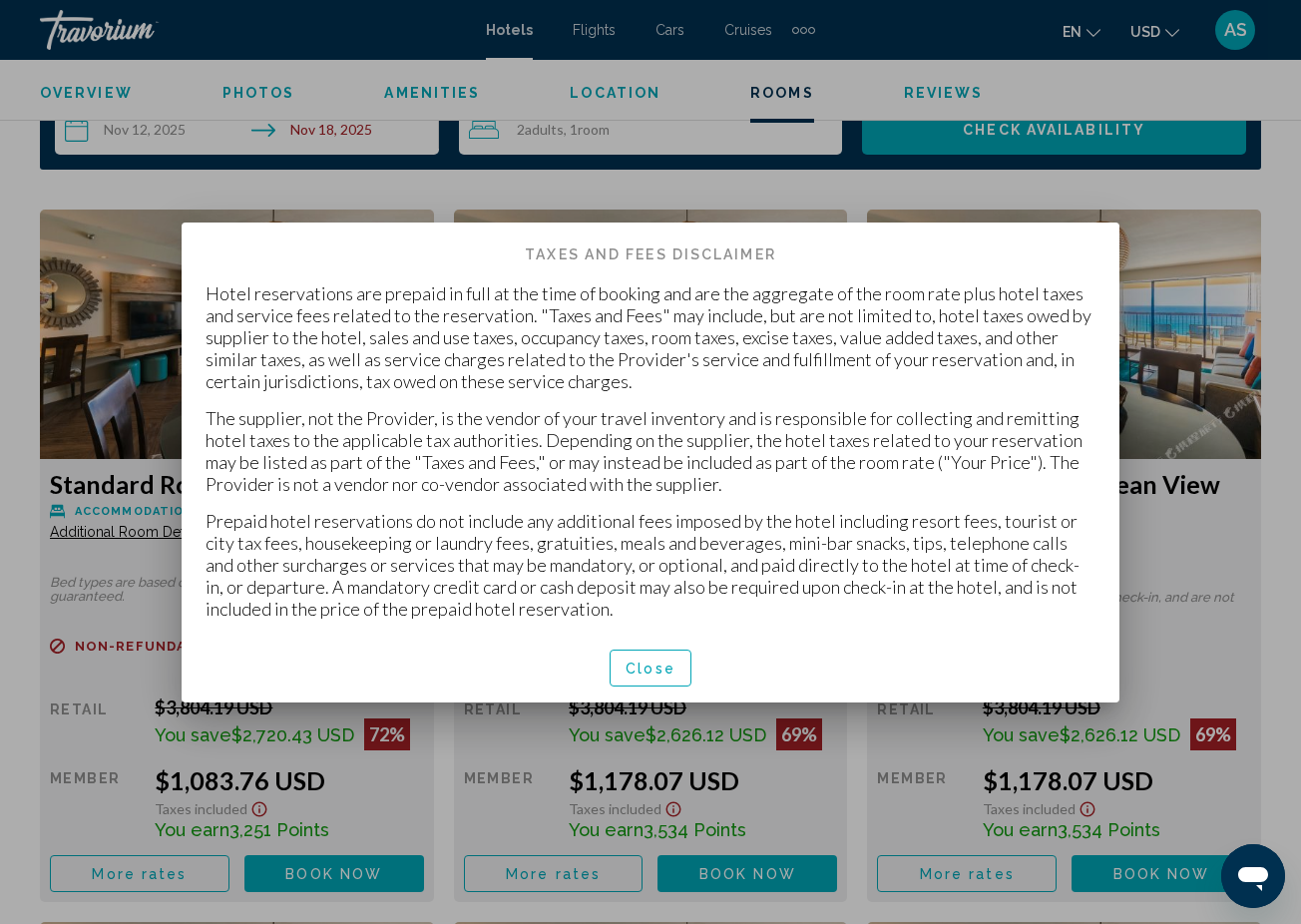 click at bounding box center (650, 462) 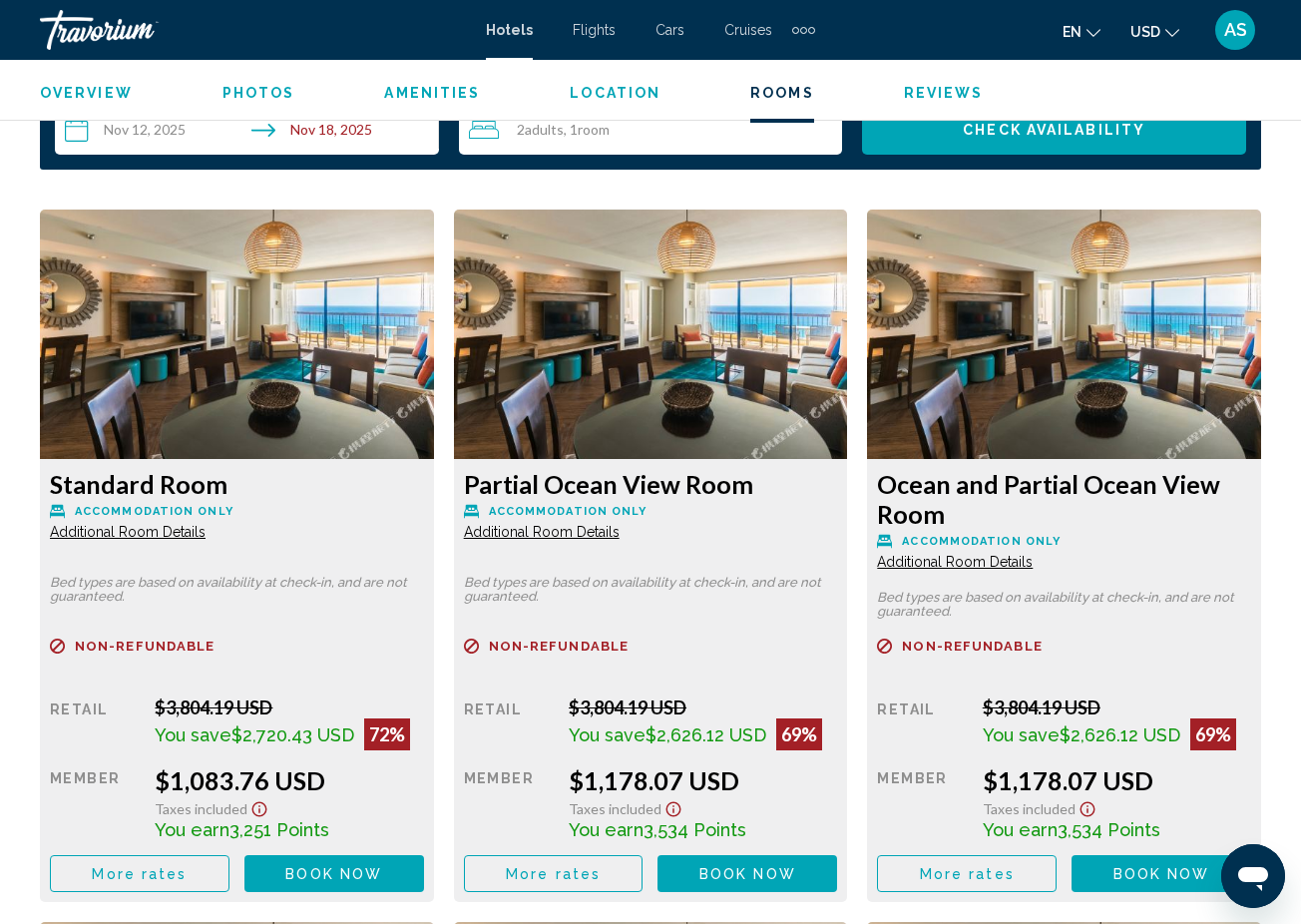 click on "Additional Room Details" at bounding box center [128, 532] 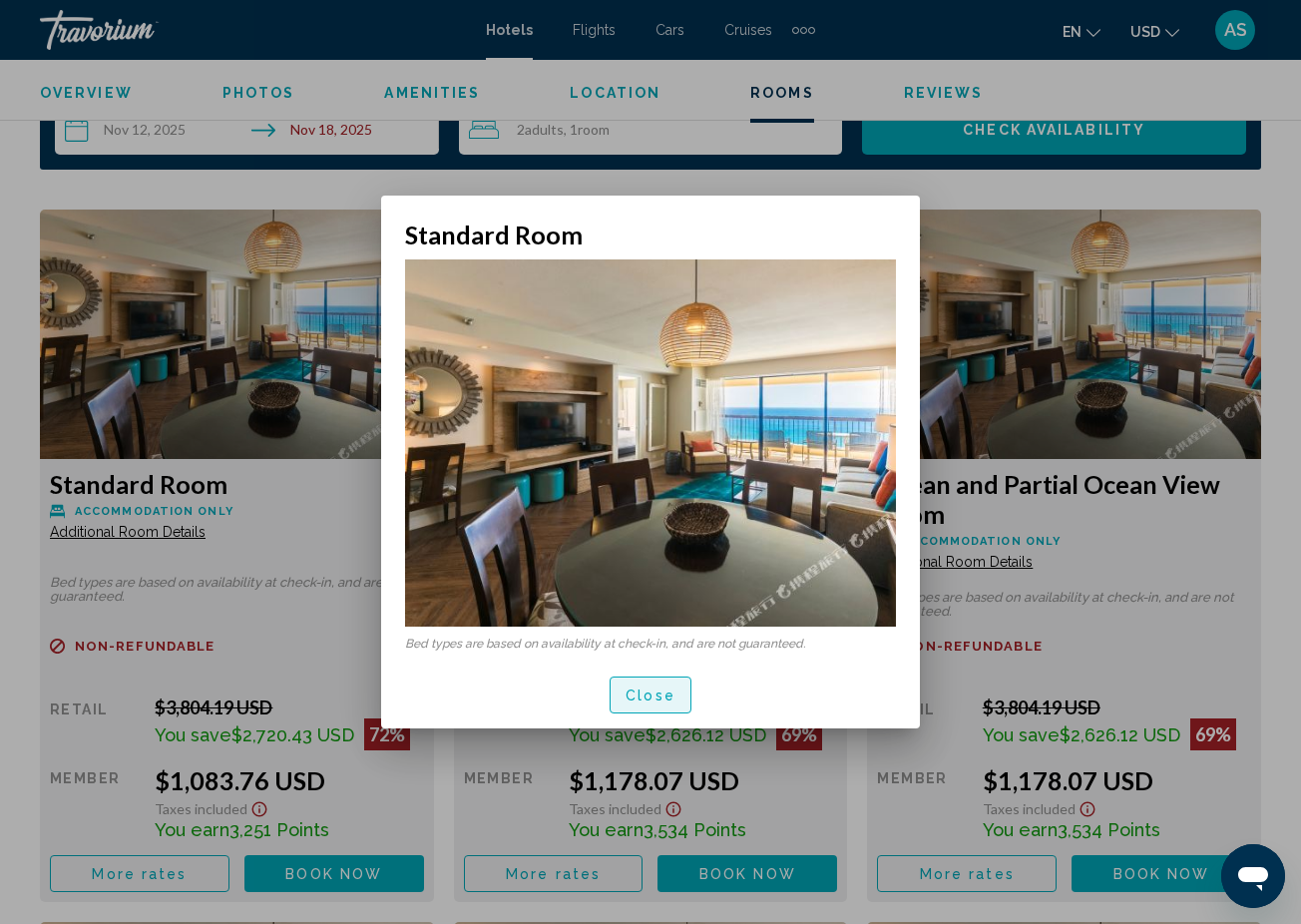 click on "Close" at bounding box center [650, 695] 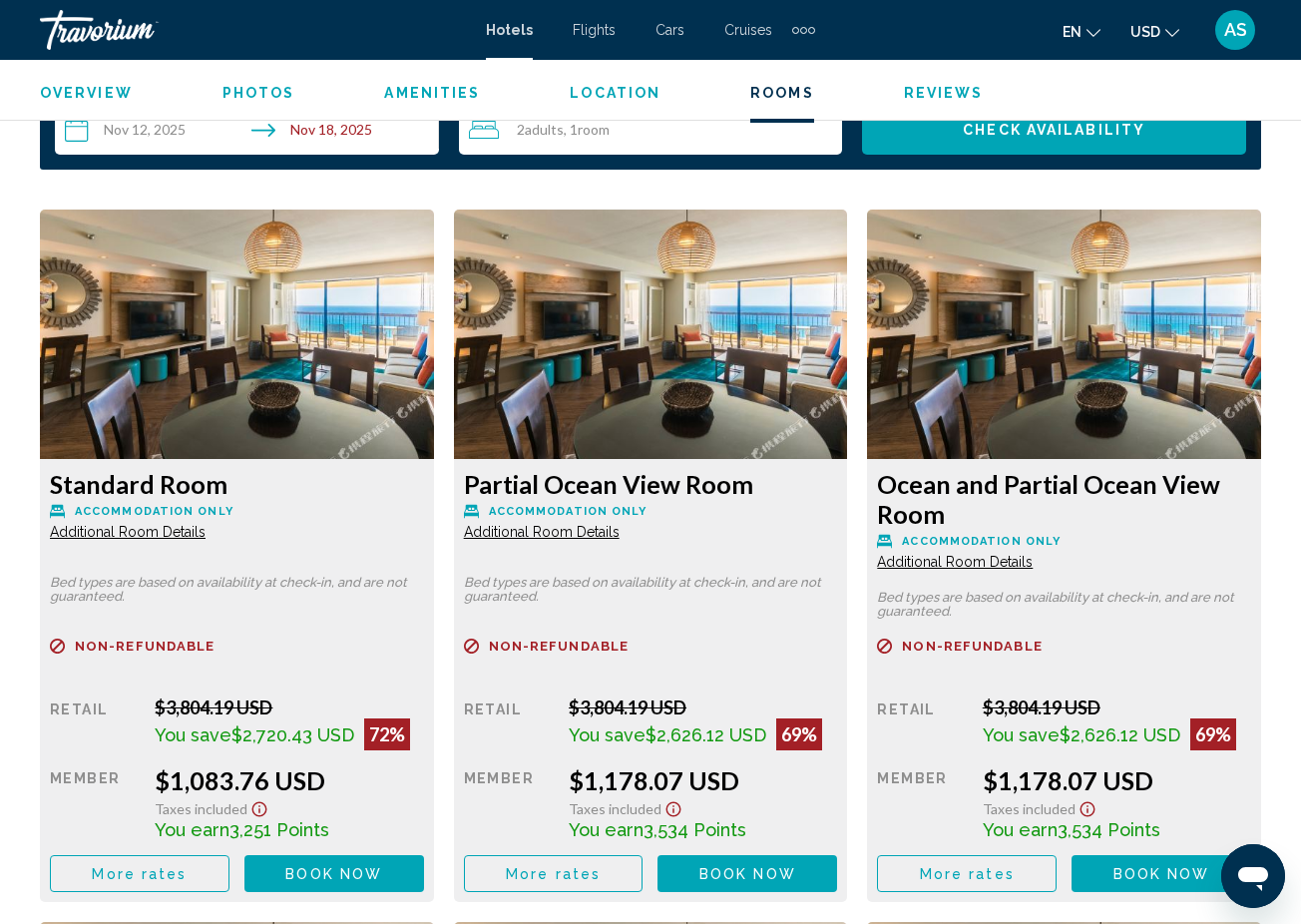 click on "Additional Room Details" at bounding box center (128, 532) 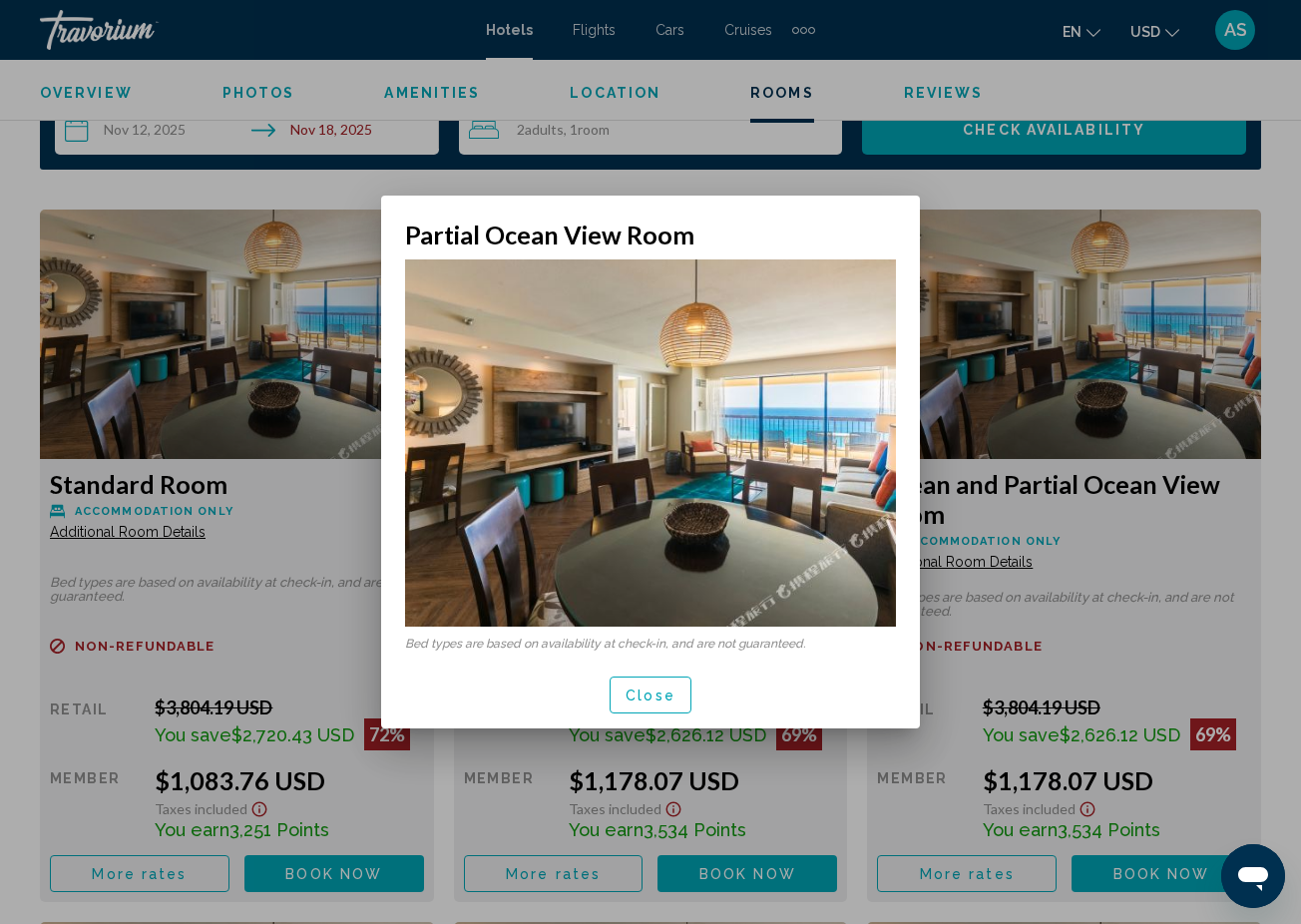scroll, scrollTop: 0, scrollLeft: 0, axis: both 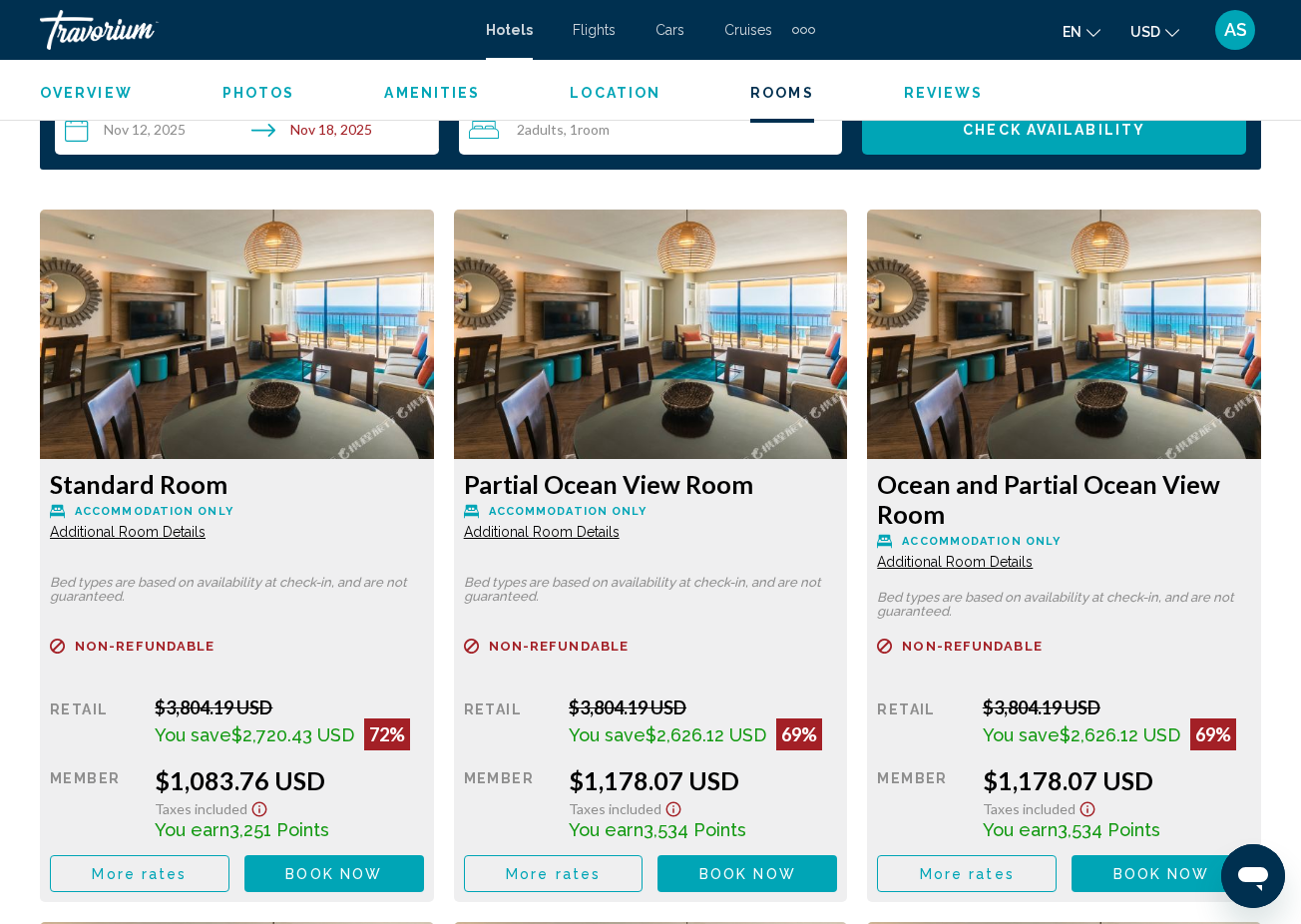 click on "Additional Room Details" at bounding box center (128, 532) 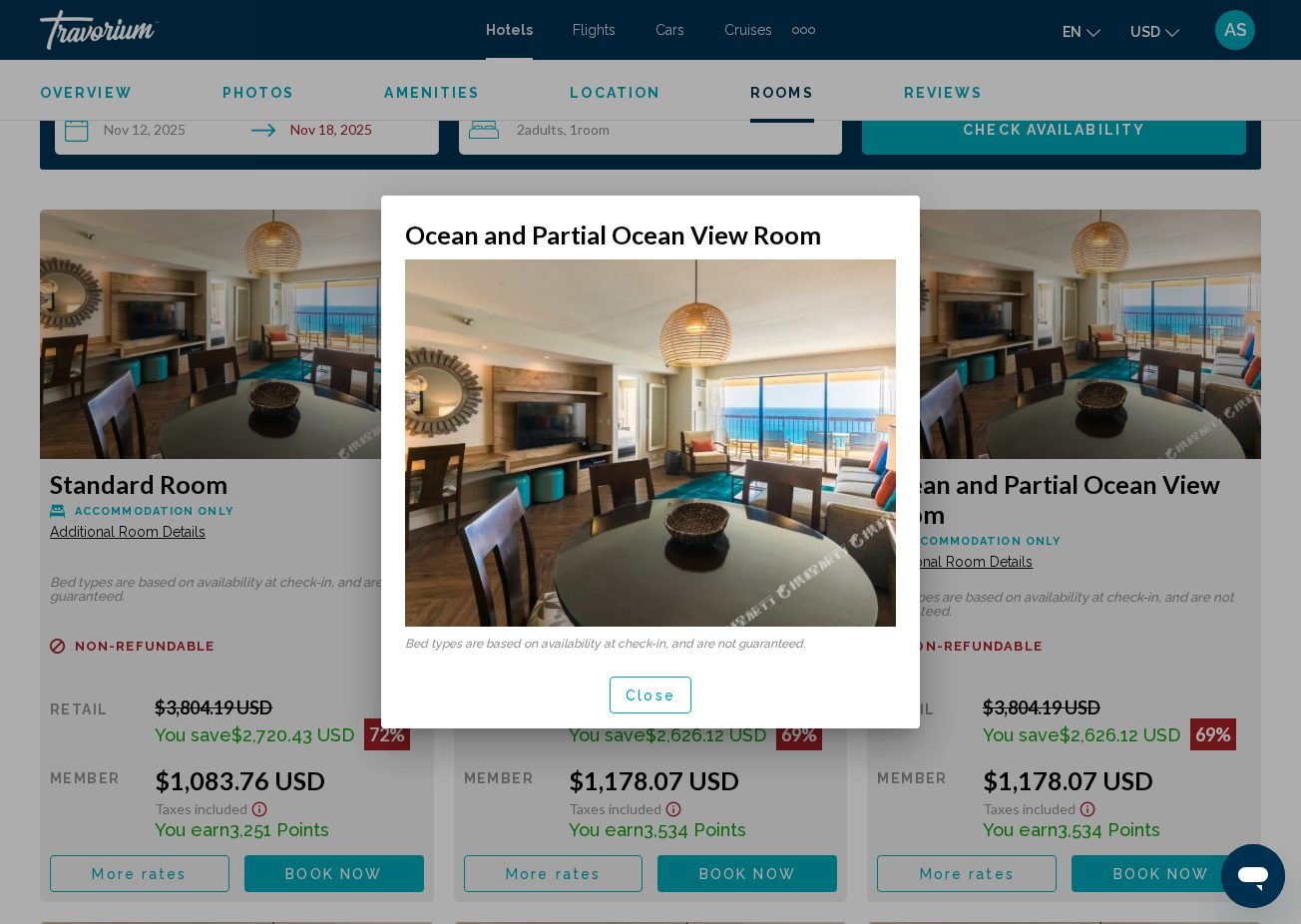 scroll, scrollTop: 0, scrollLeft: 0, axis: both 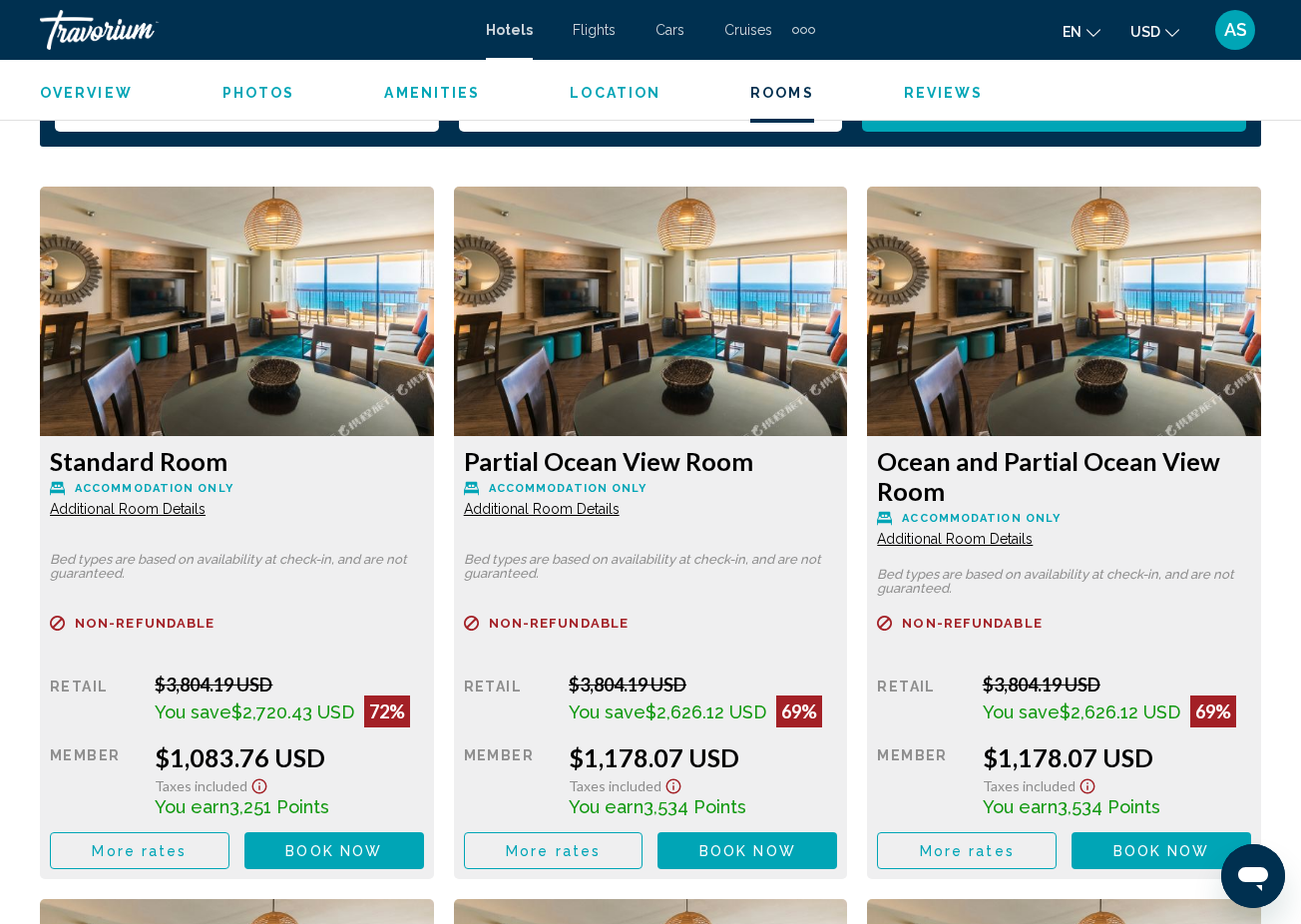drag, startPoint x: 72, startPoint y: 489, endPoint x: 250, endPoint y: 486, distance: 178.02528 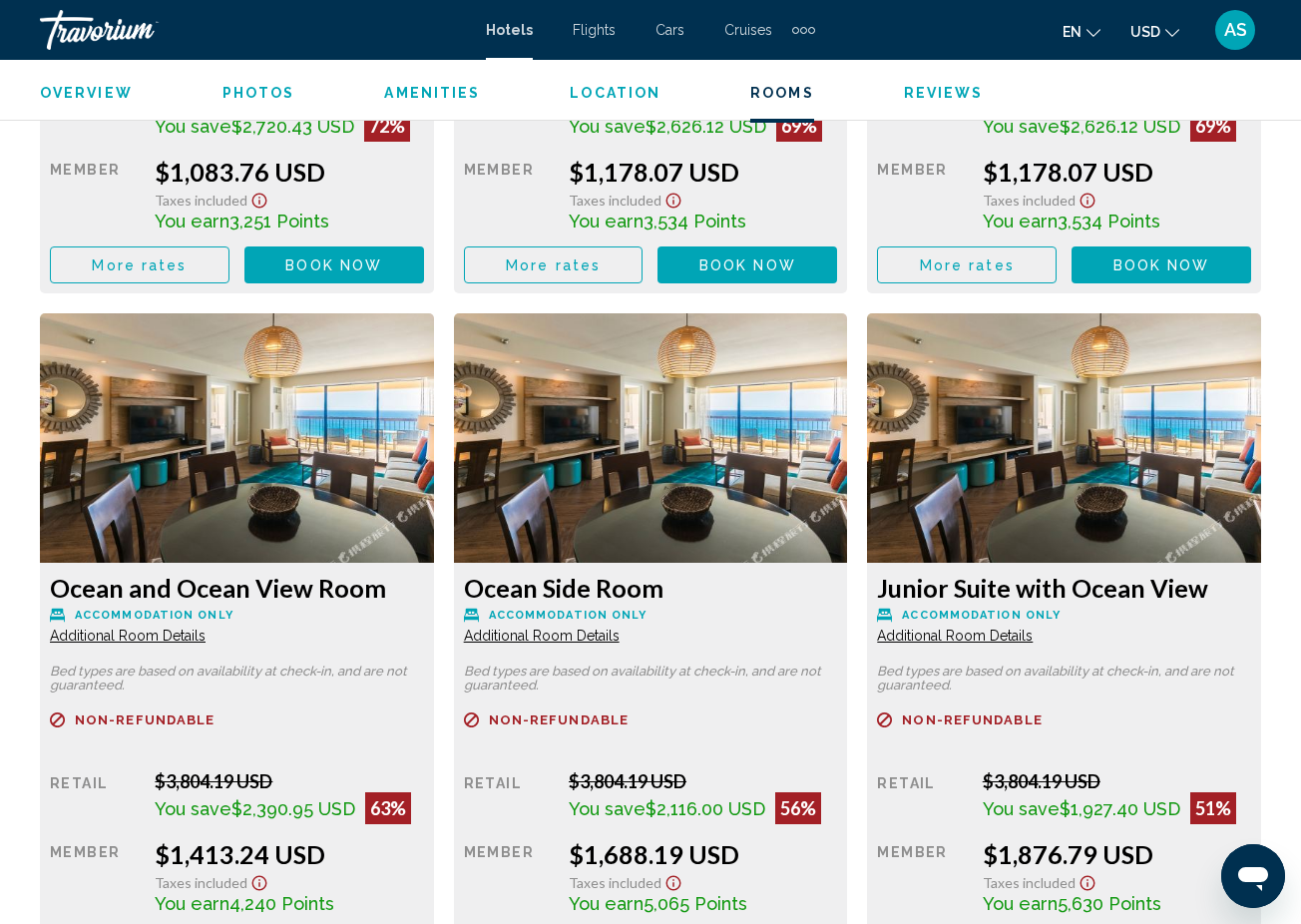 scroll, scrollTop: 3575, scrollLeft: 0, axis: vertical 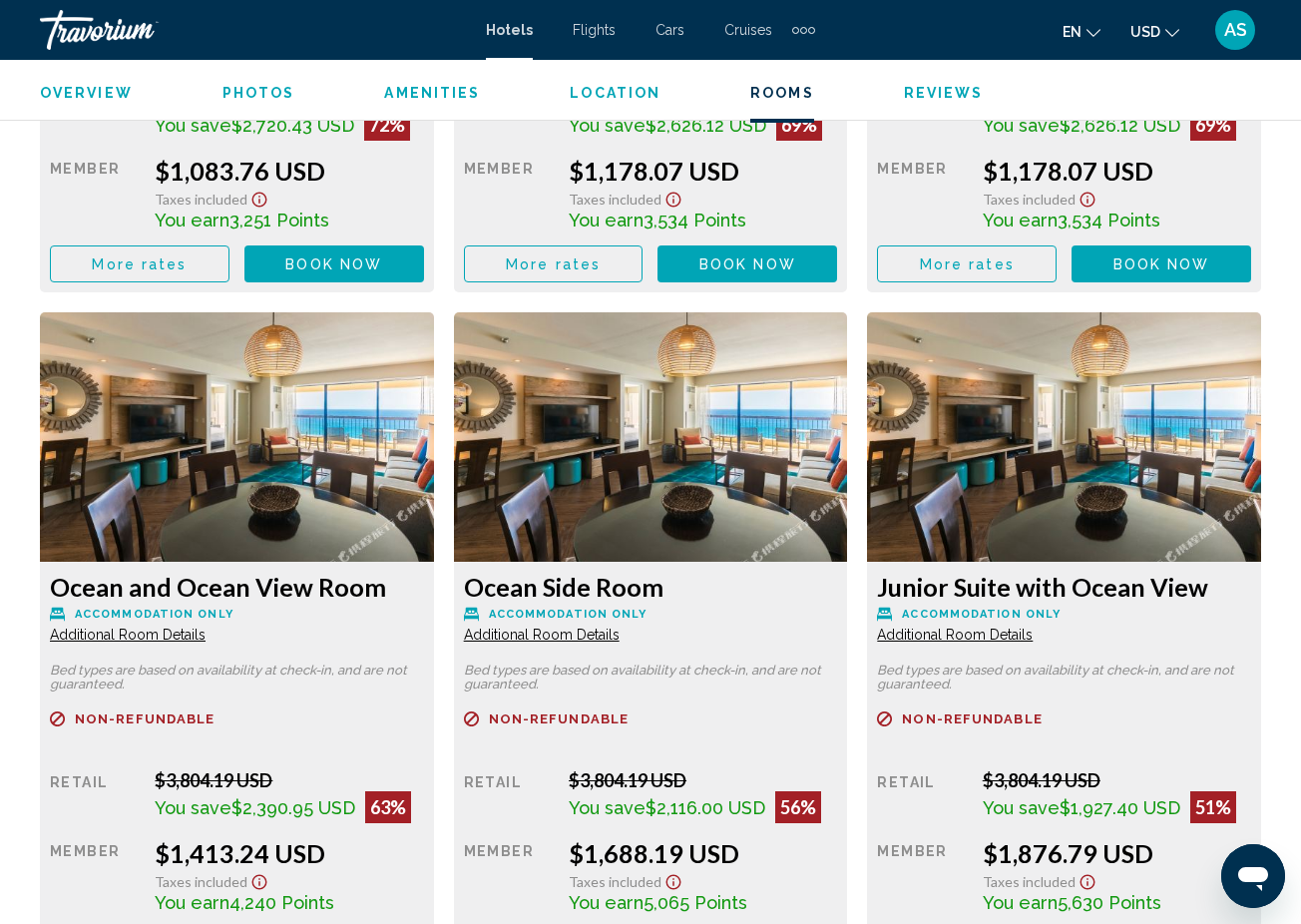 click on "Additional Room Details" at bounding box center [128, -78] 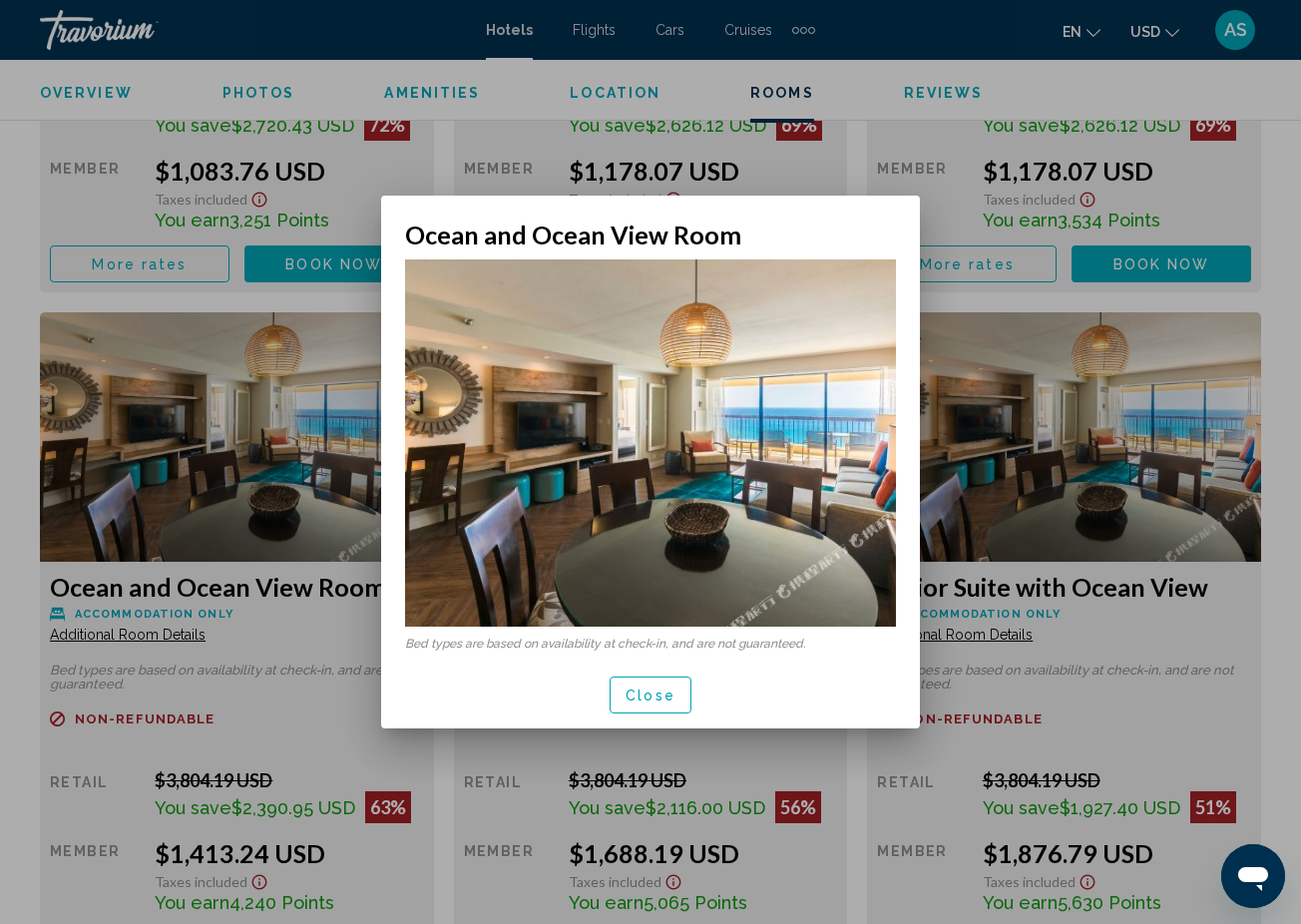 scroll, scrollTop: 0, scrollLeft: 0, axis: both 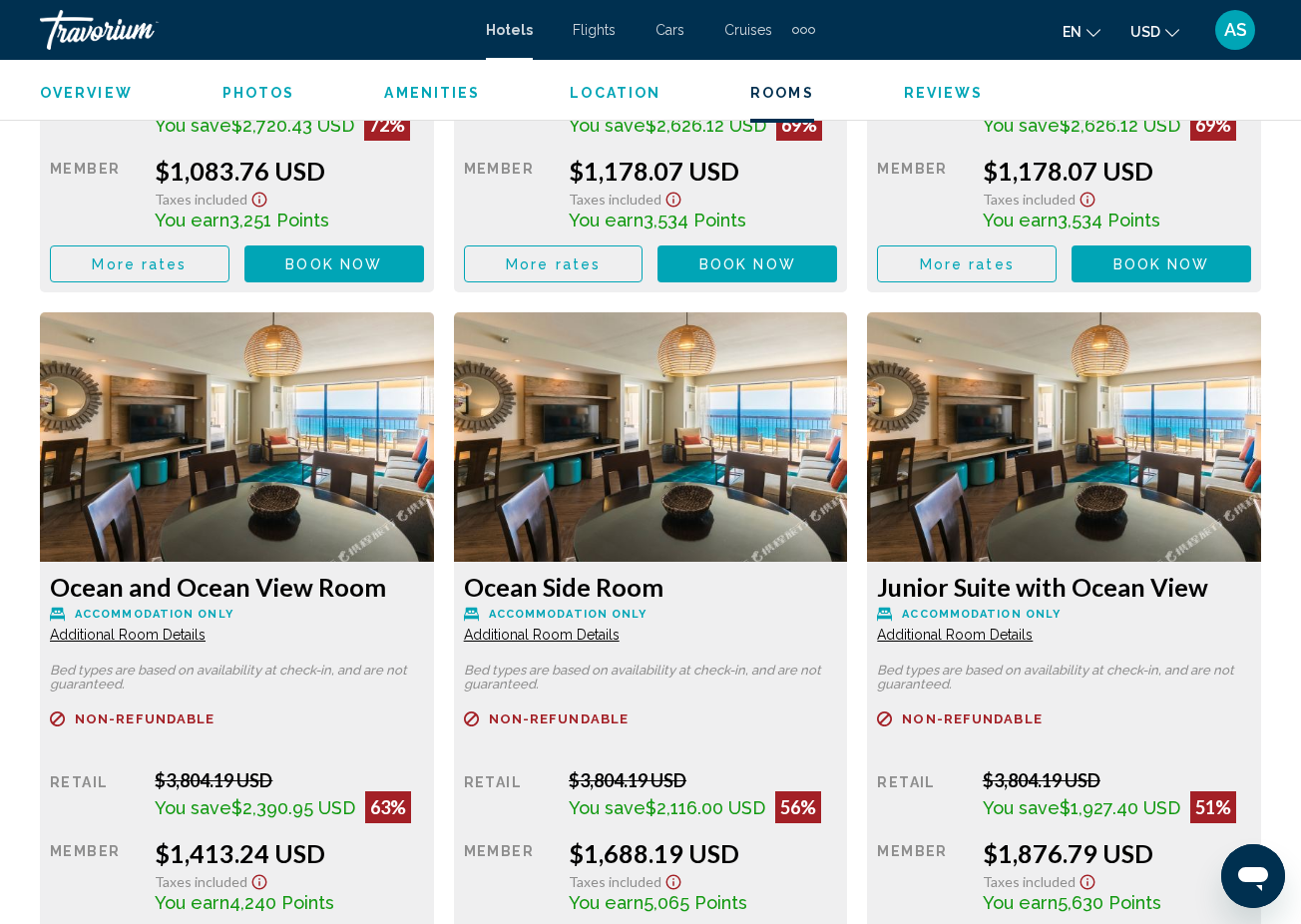 click on "Additional Room Details" at bounding box center [128, -78] 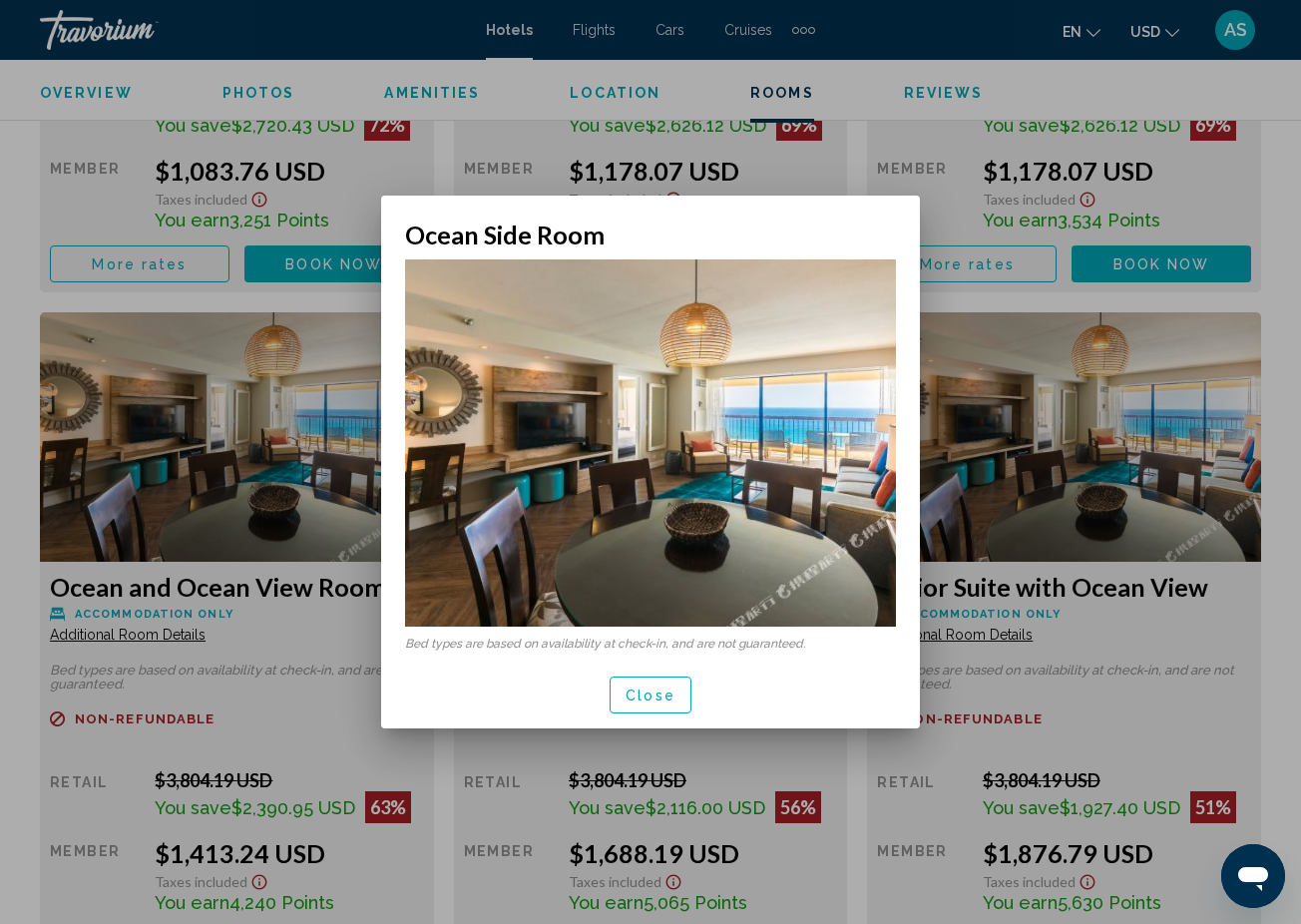 scroll, scrollTop: 0, scrollLeft: 0, axis: both 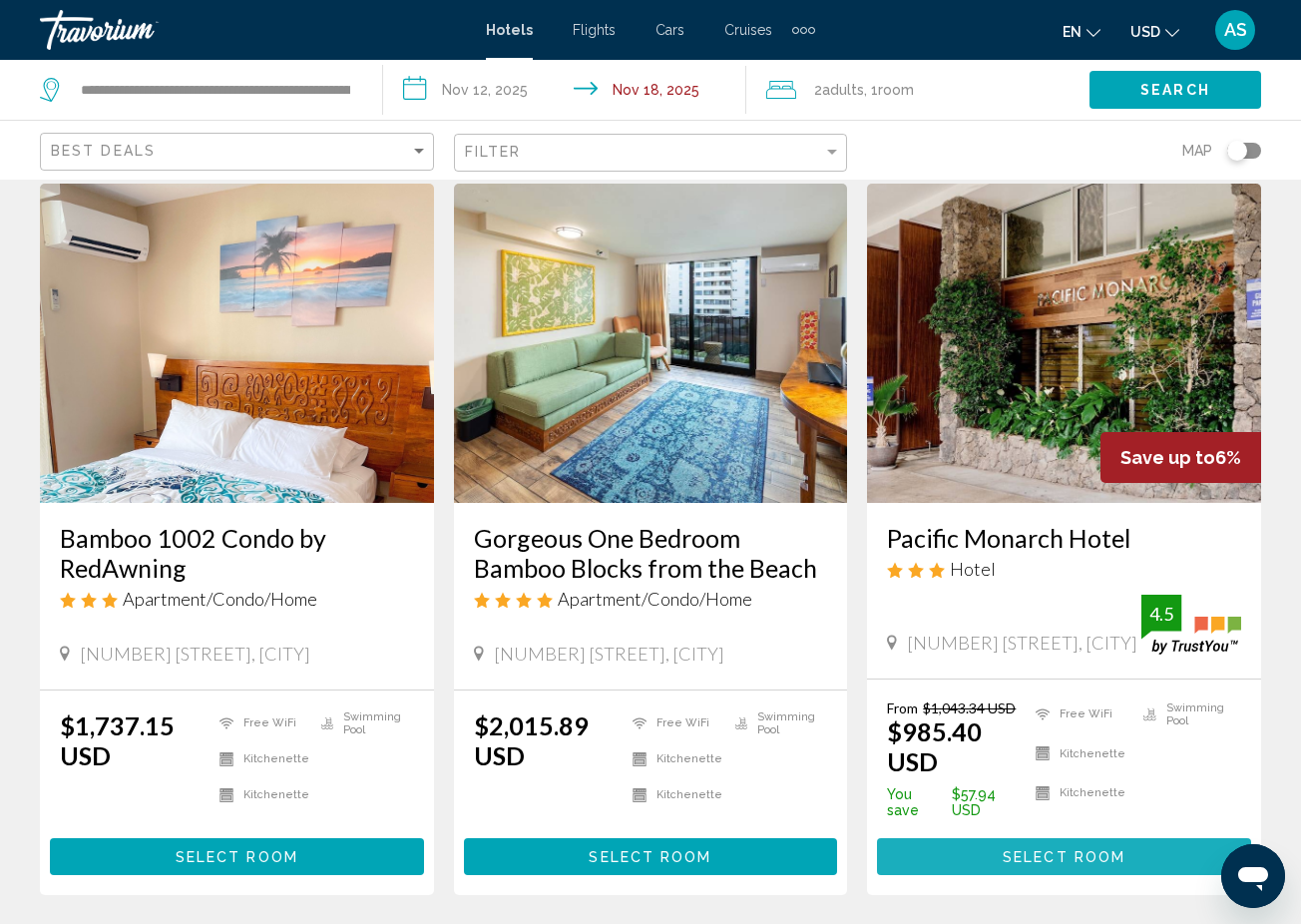 click on "Select Room" at bounding box center [1064, 857] 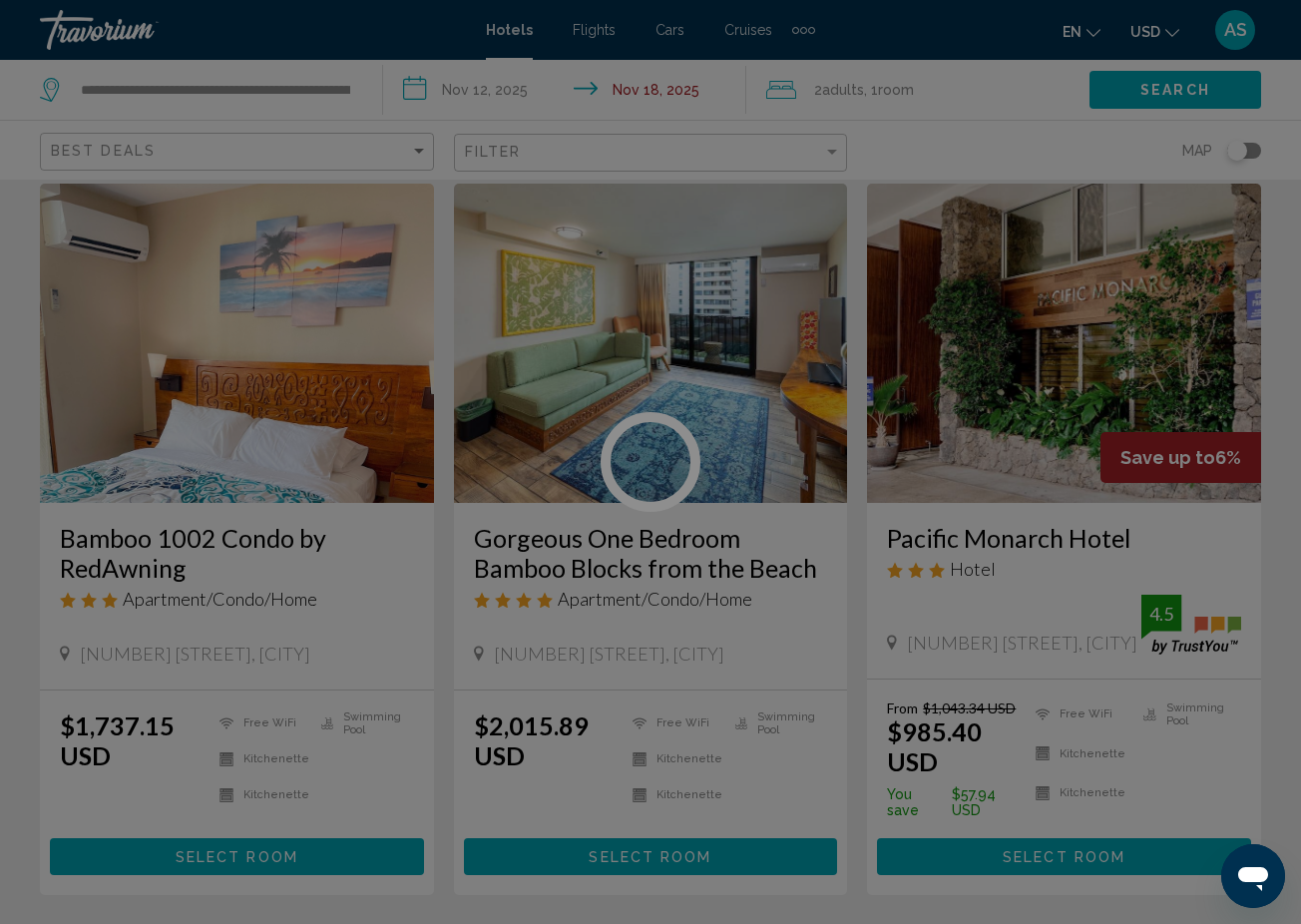 scroll, scrollTop: 0, scrollLeft: 0, axis: both 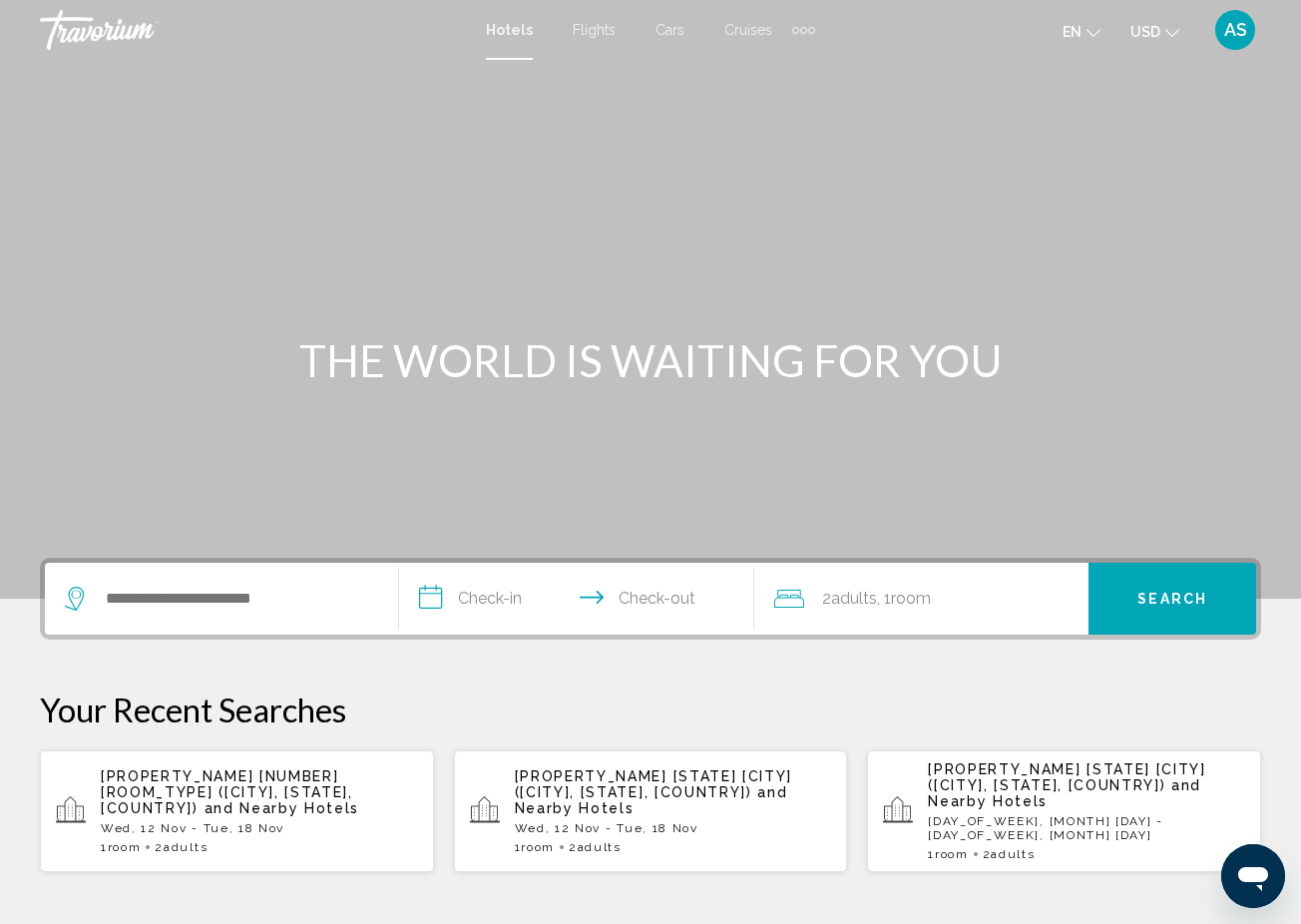click at bounding box center [221, 599] 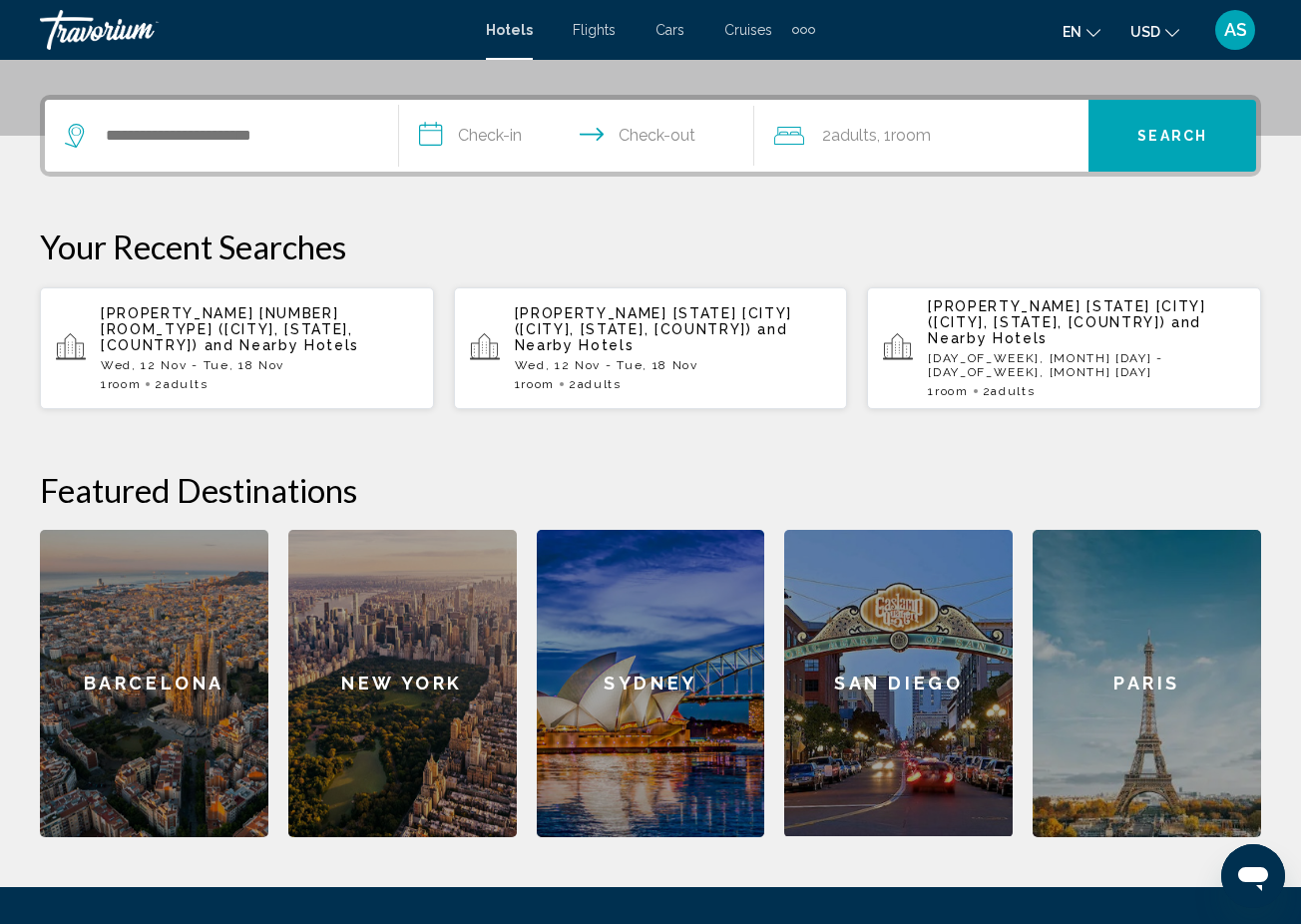 scroll, scrollTop: 493, scrollLeft: 0, axis: vertical 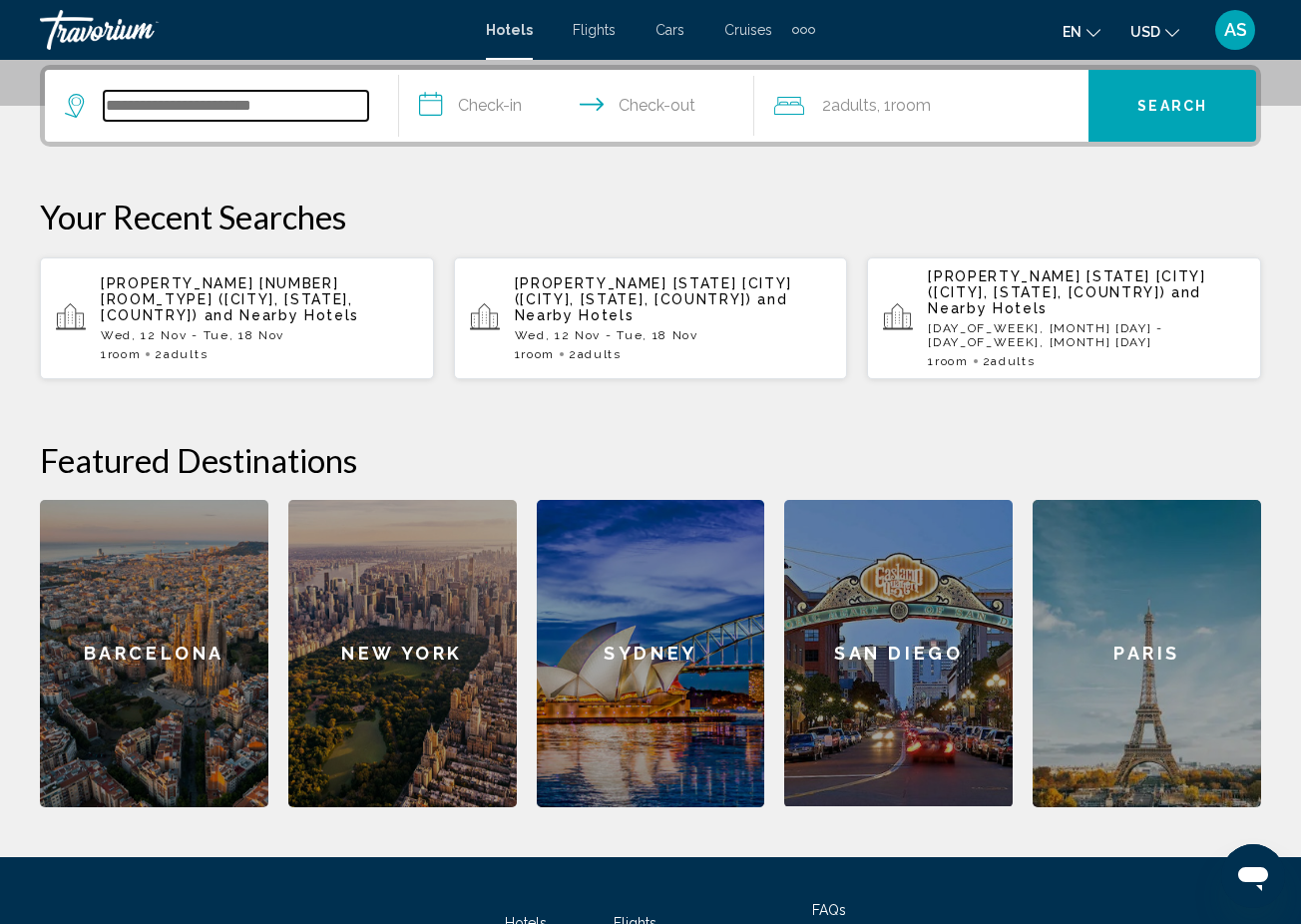 click at bounding box center [235, 106] 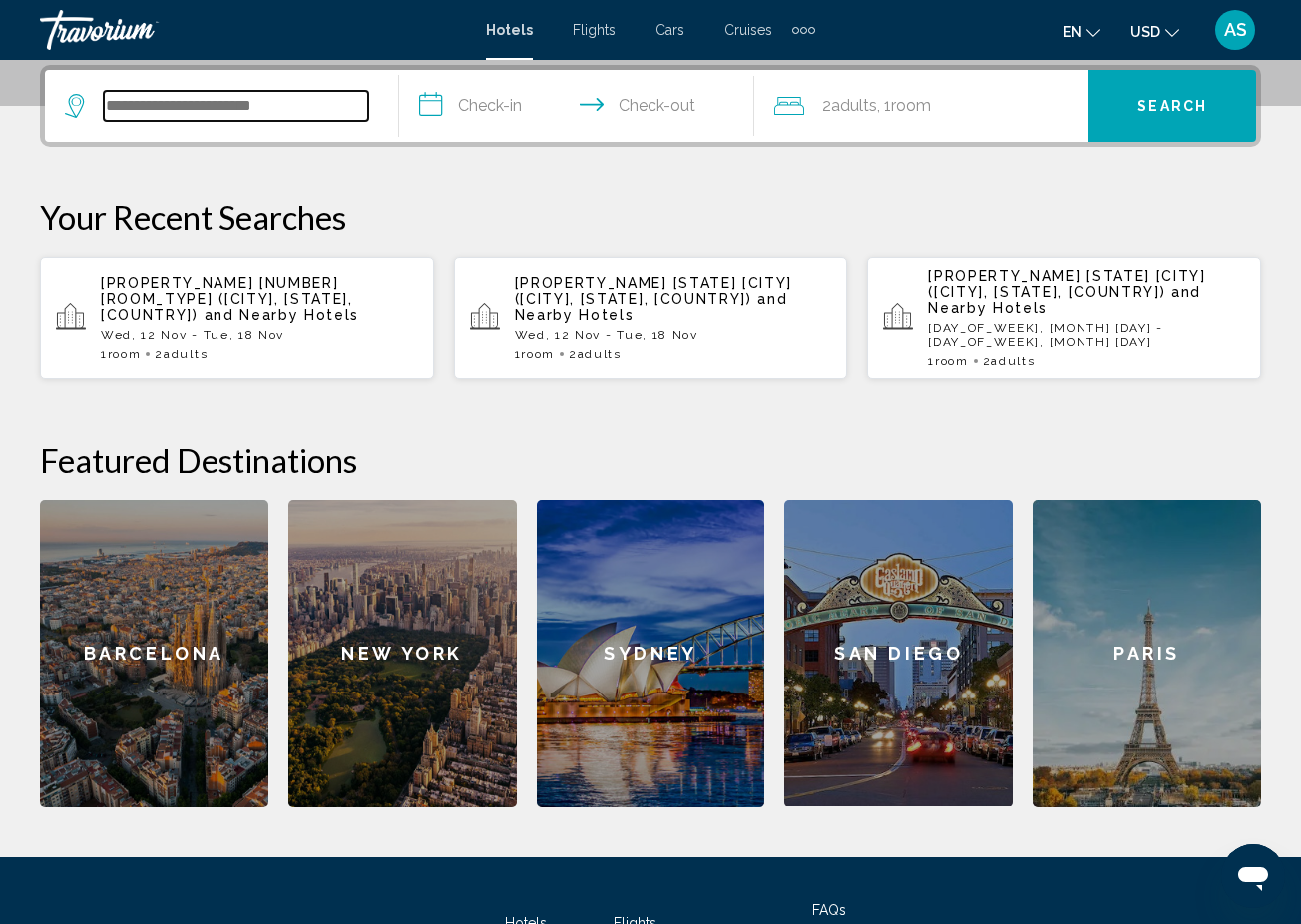 paste on "**********" 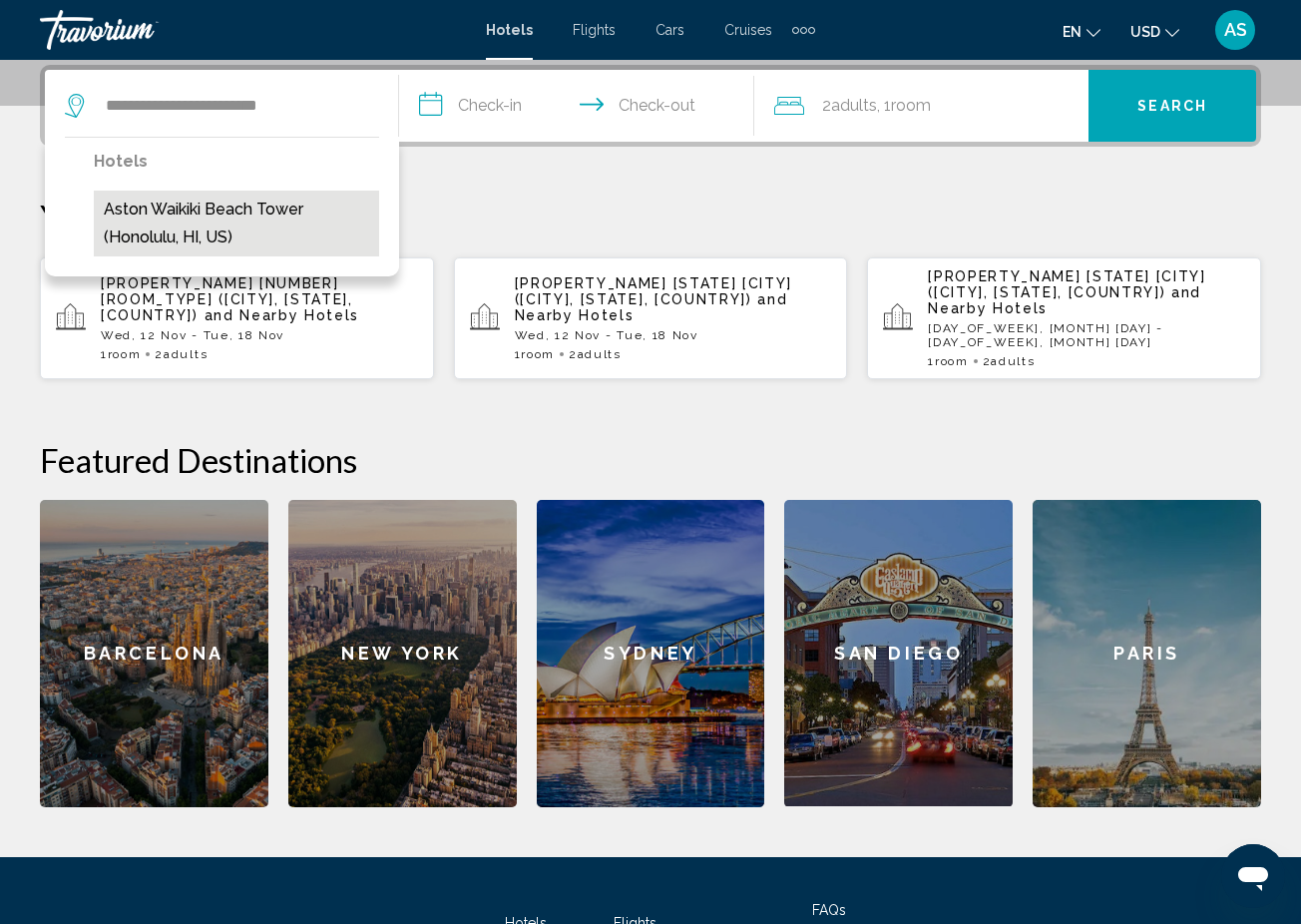 click on "Aston Waikiki Beach Tower (Honolulu, HI, US)" at bounding box center (236, 224) 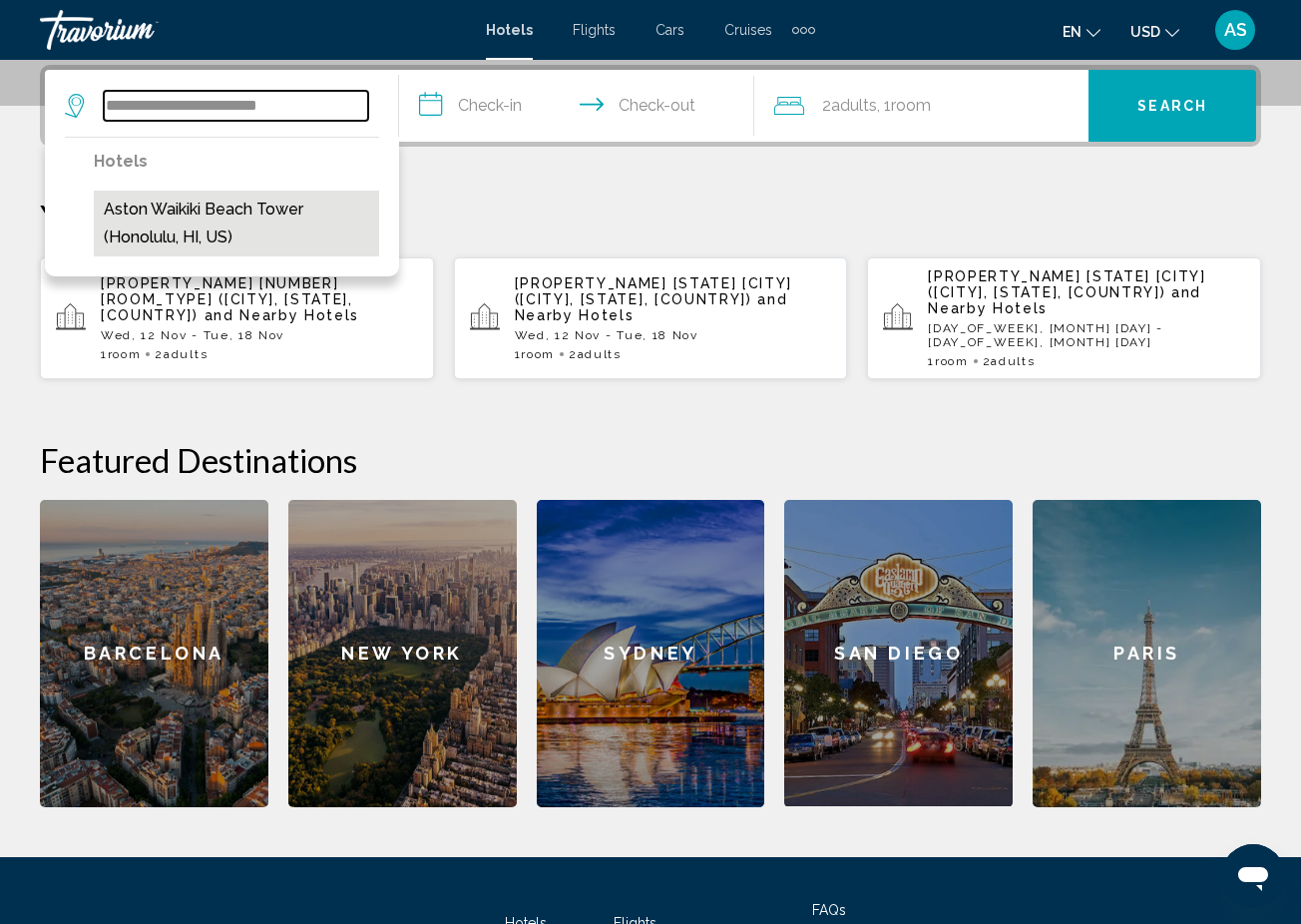 type on "**********" 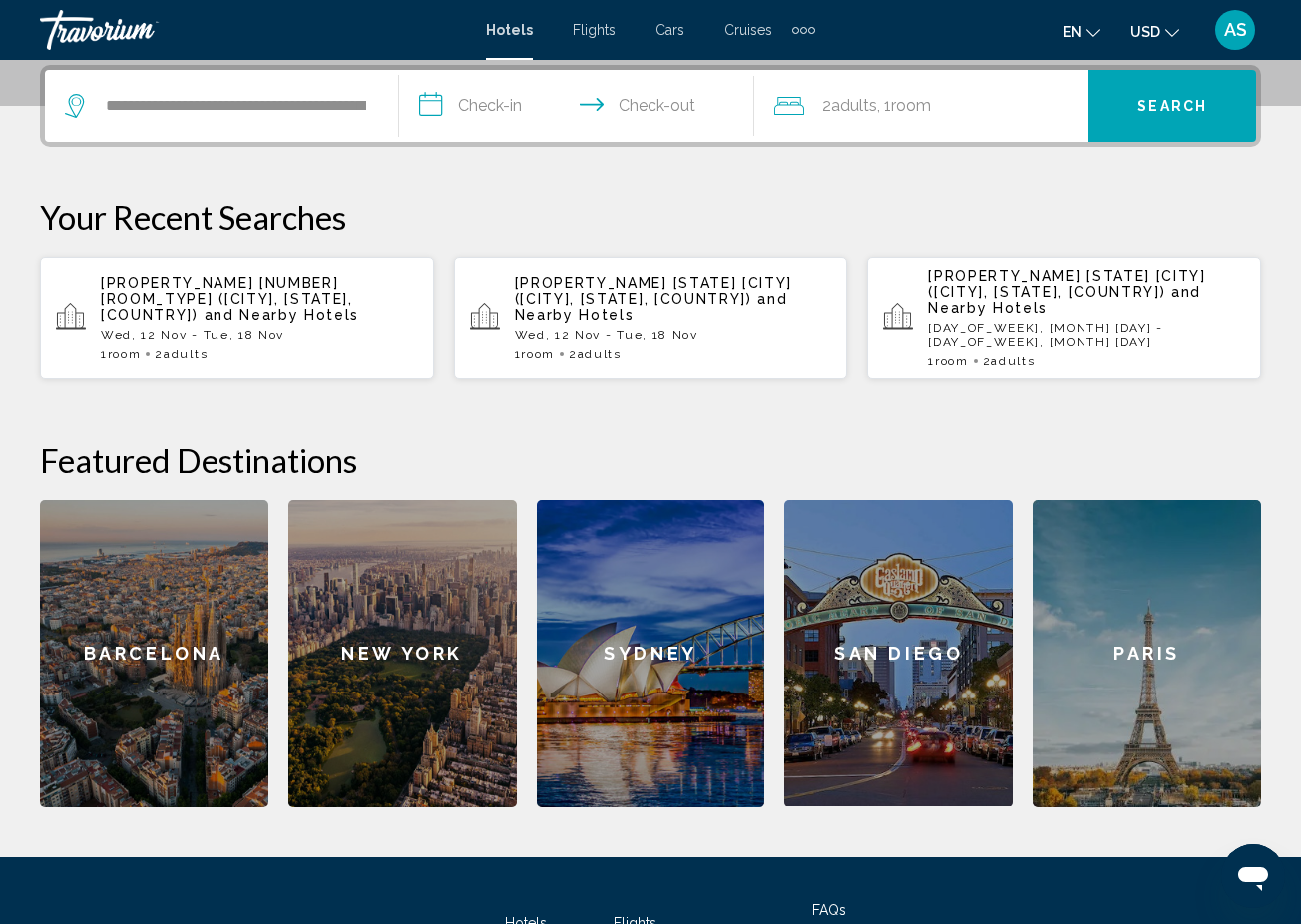 click on "**********" at bounding box center (580, 109) 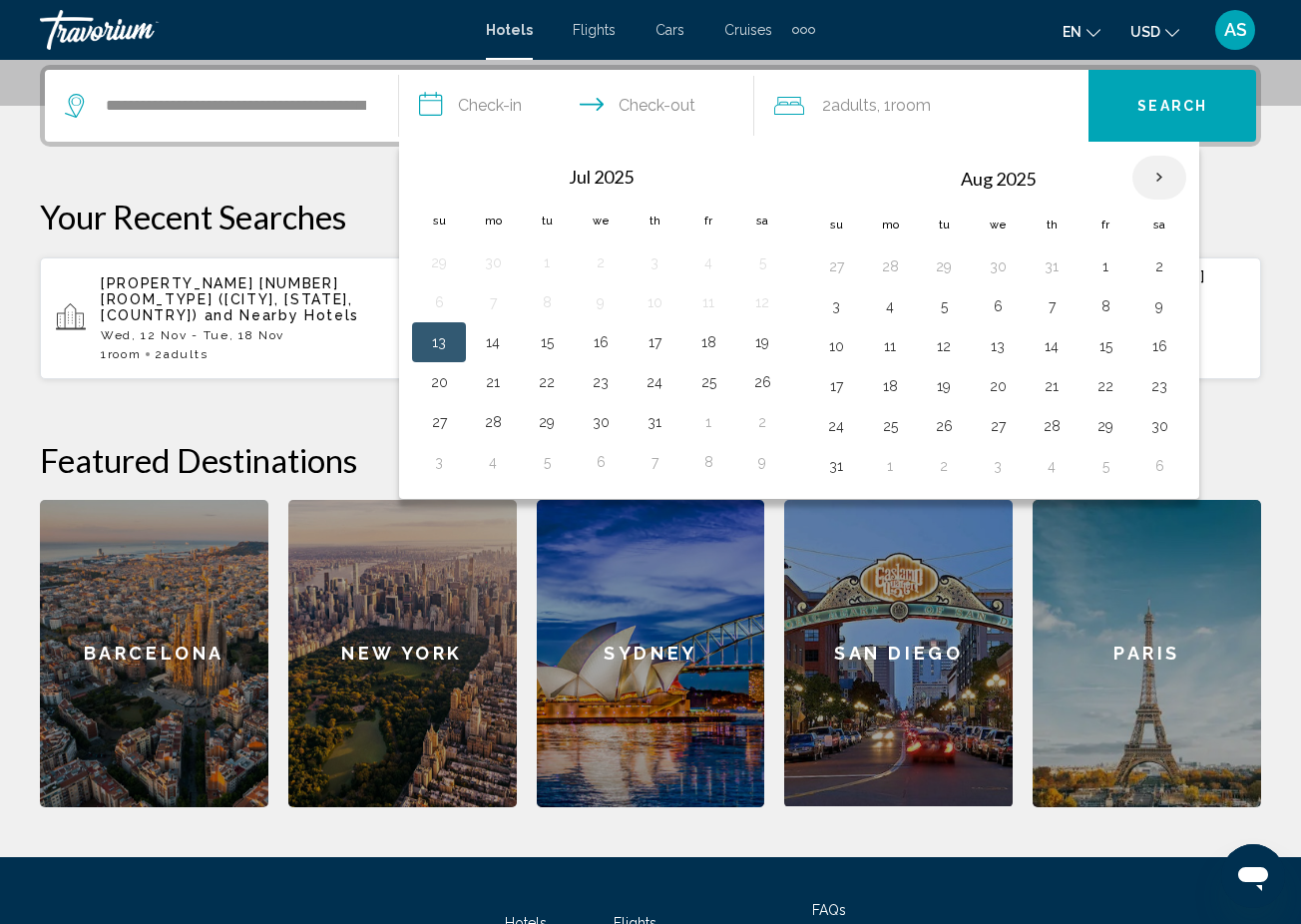 click at bounding box center (1159, 178) 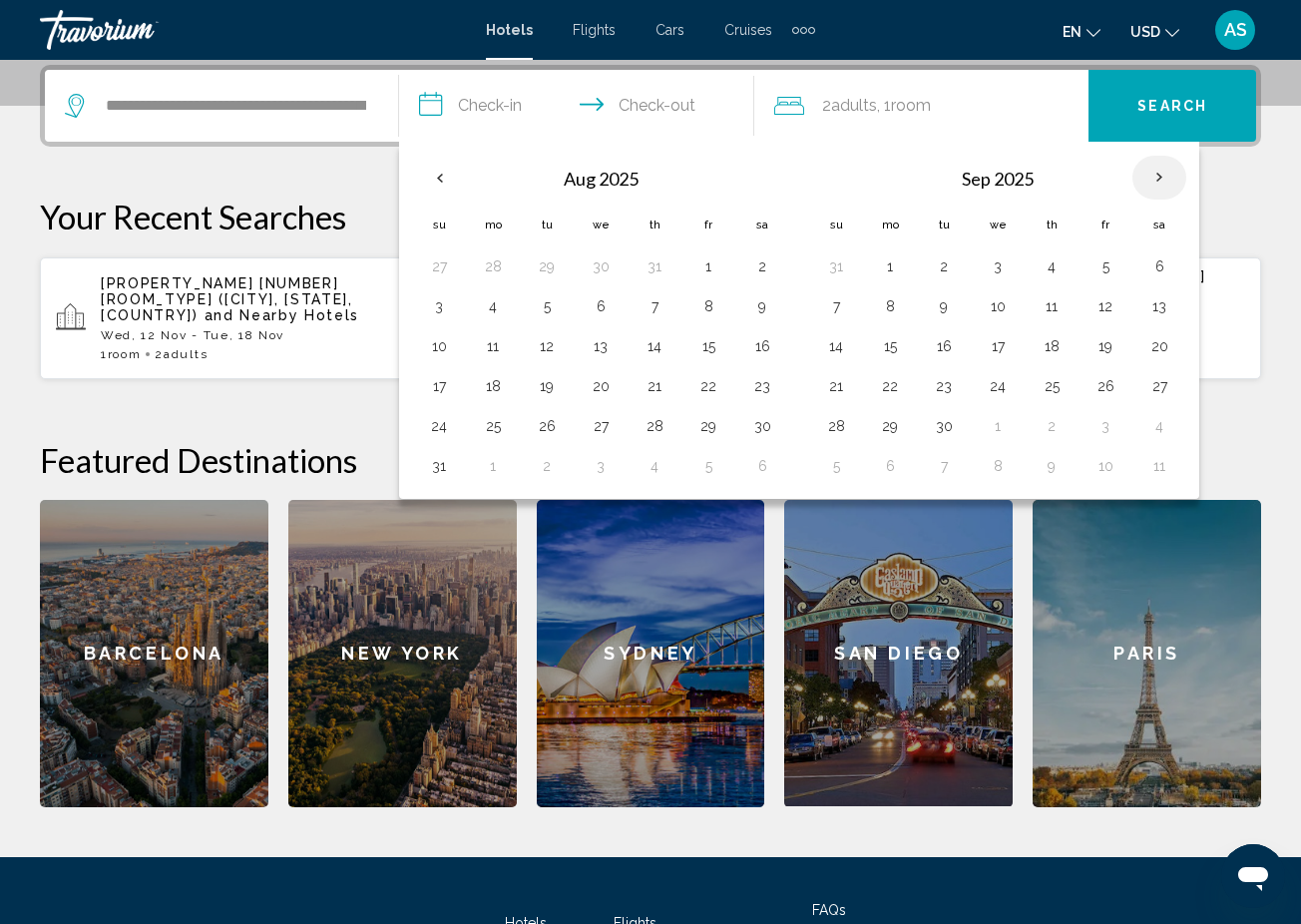 click at bounding box center [1159, 178] 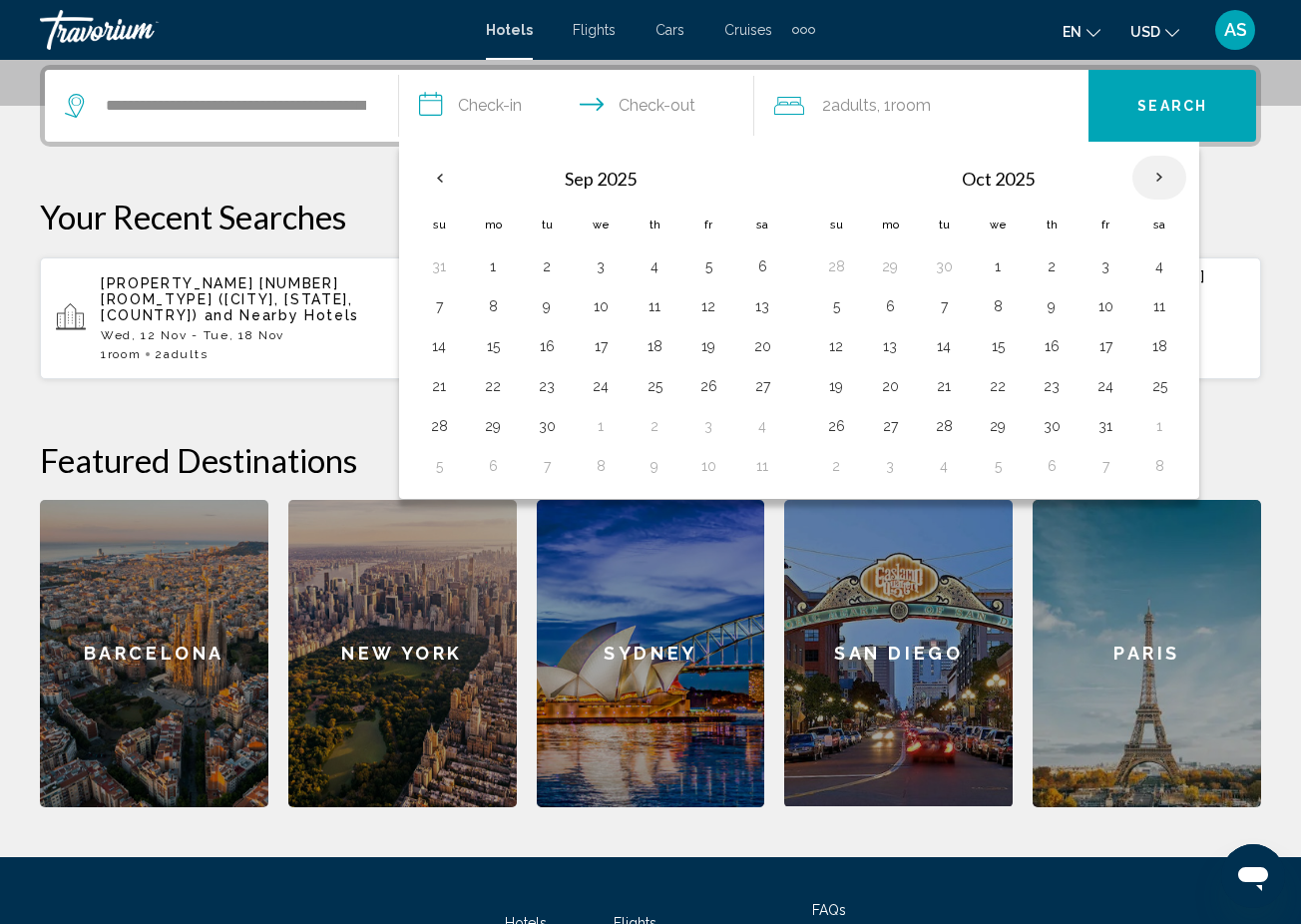 click at bounding box center [1159, 178] 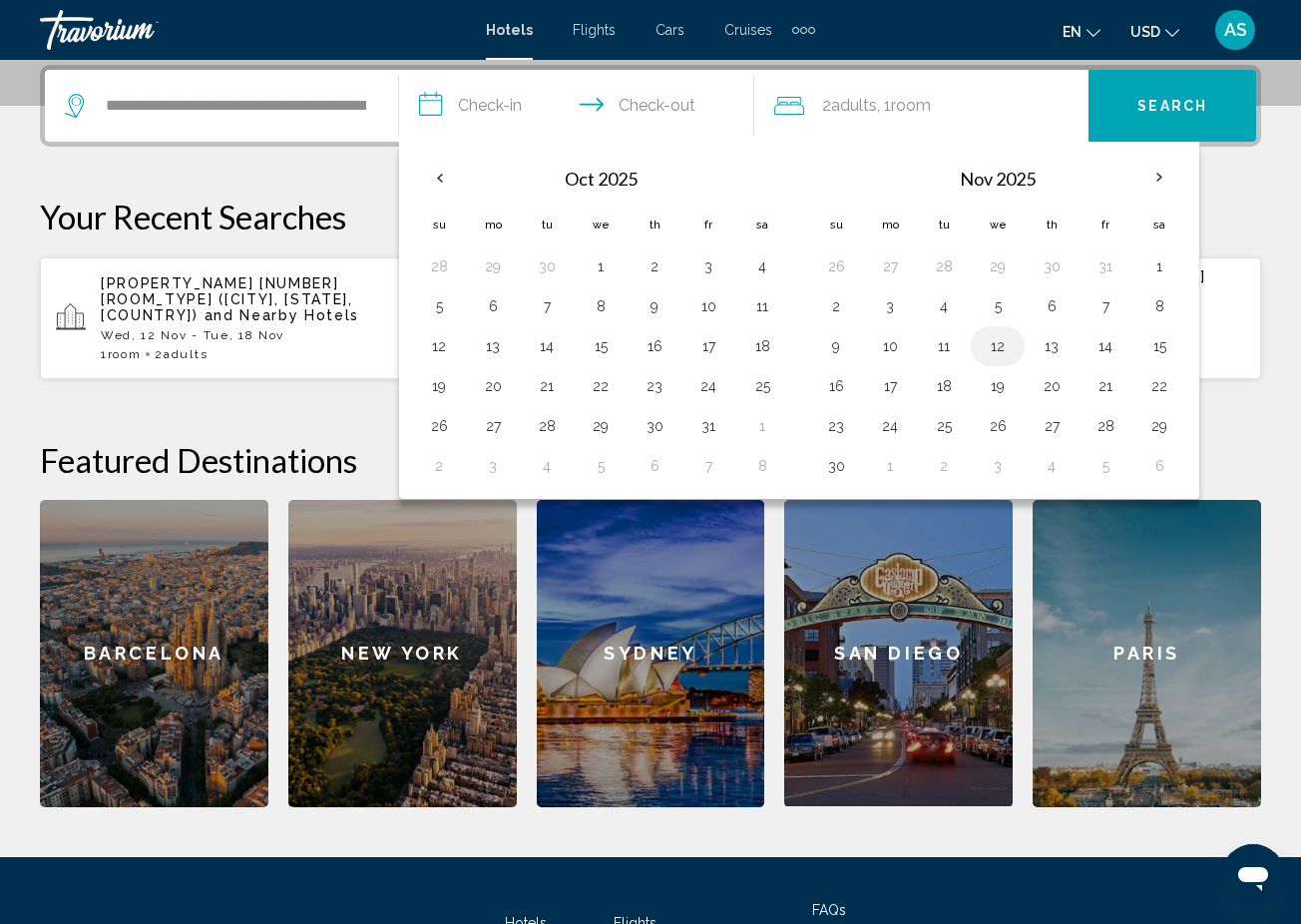 click on "12" at bounding box center [998, 346] 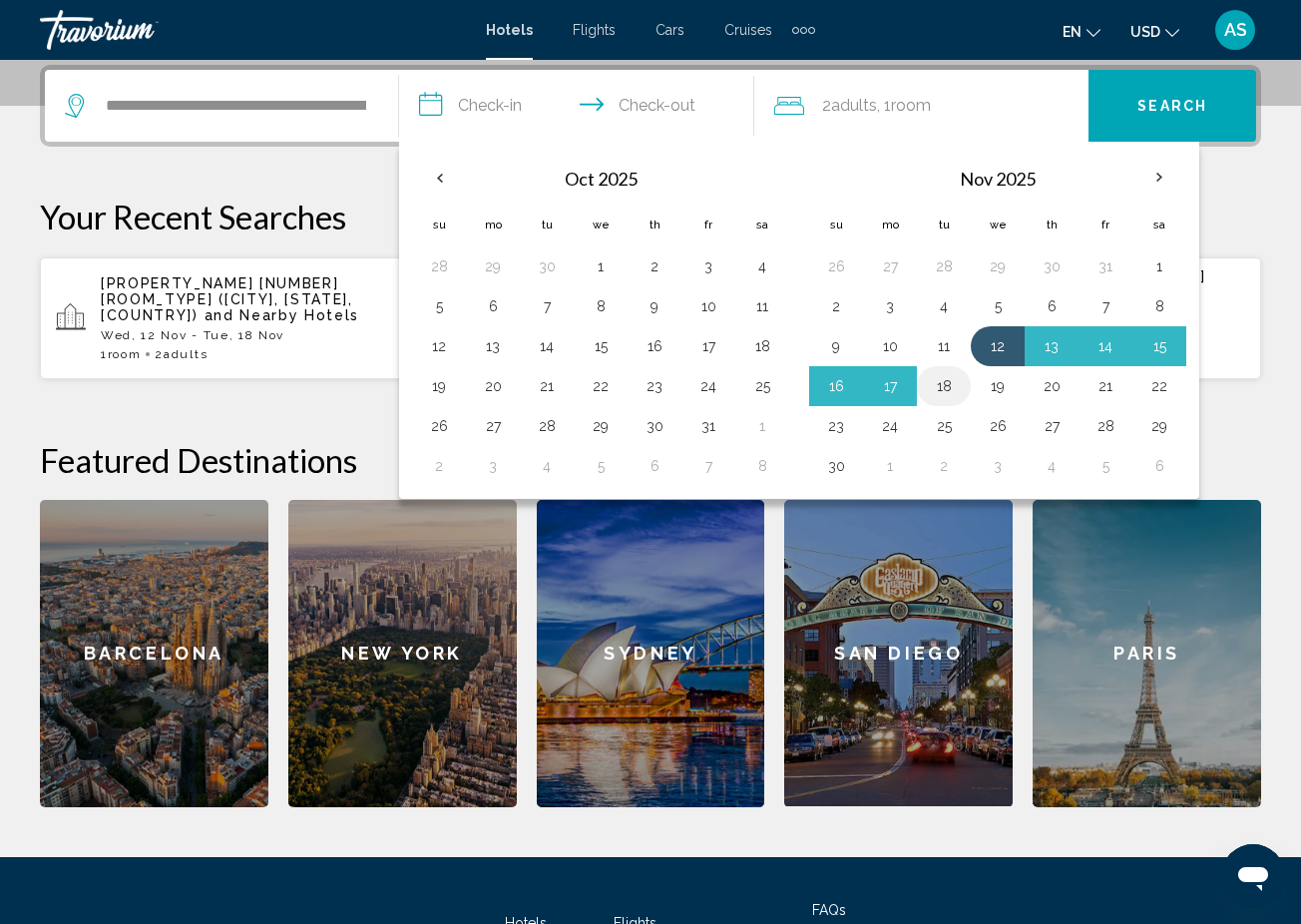 click on "18" at bounding box center (944, 386) 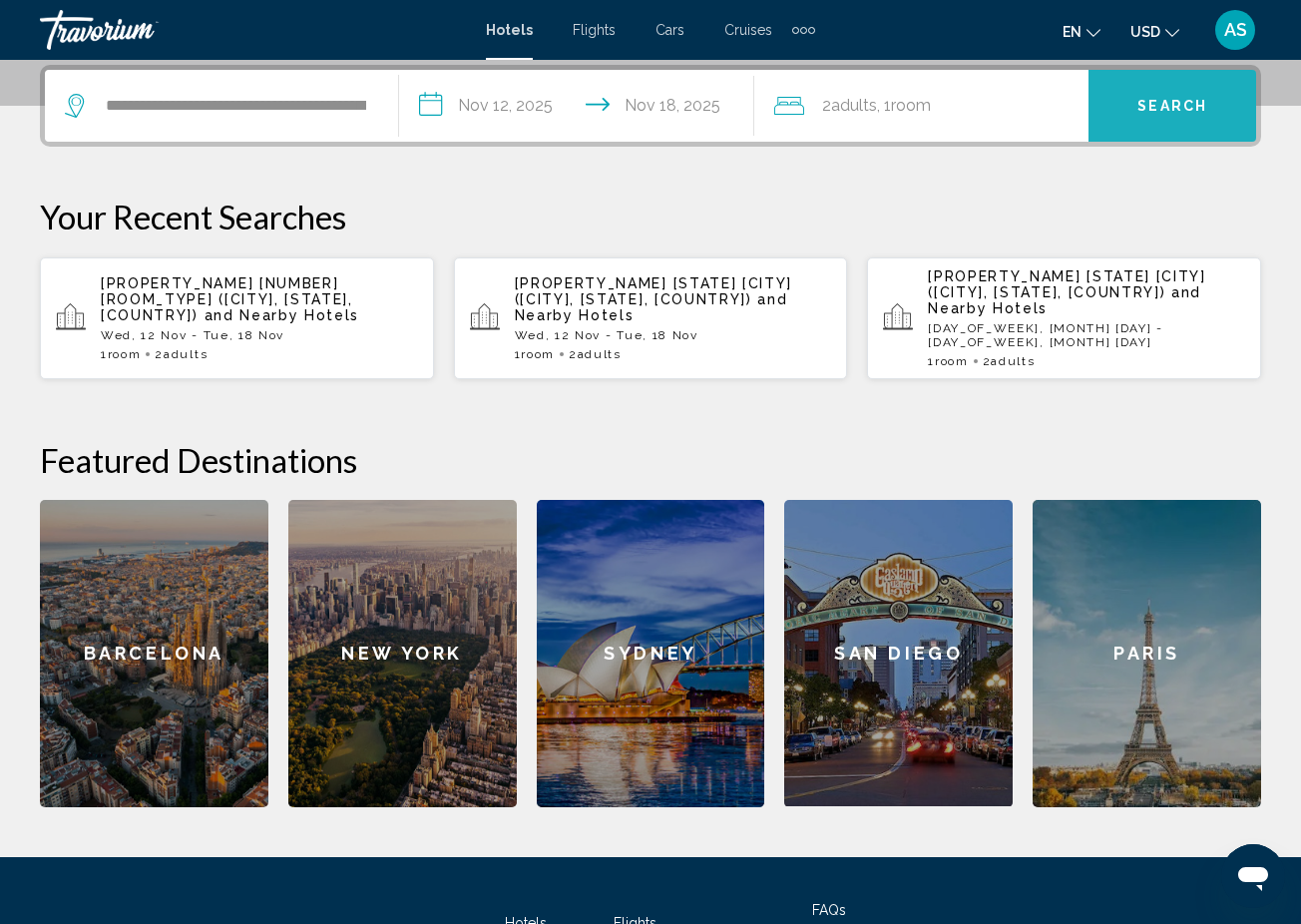 click on "Search" at bounding box center [1172, 107] 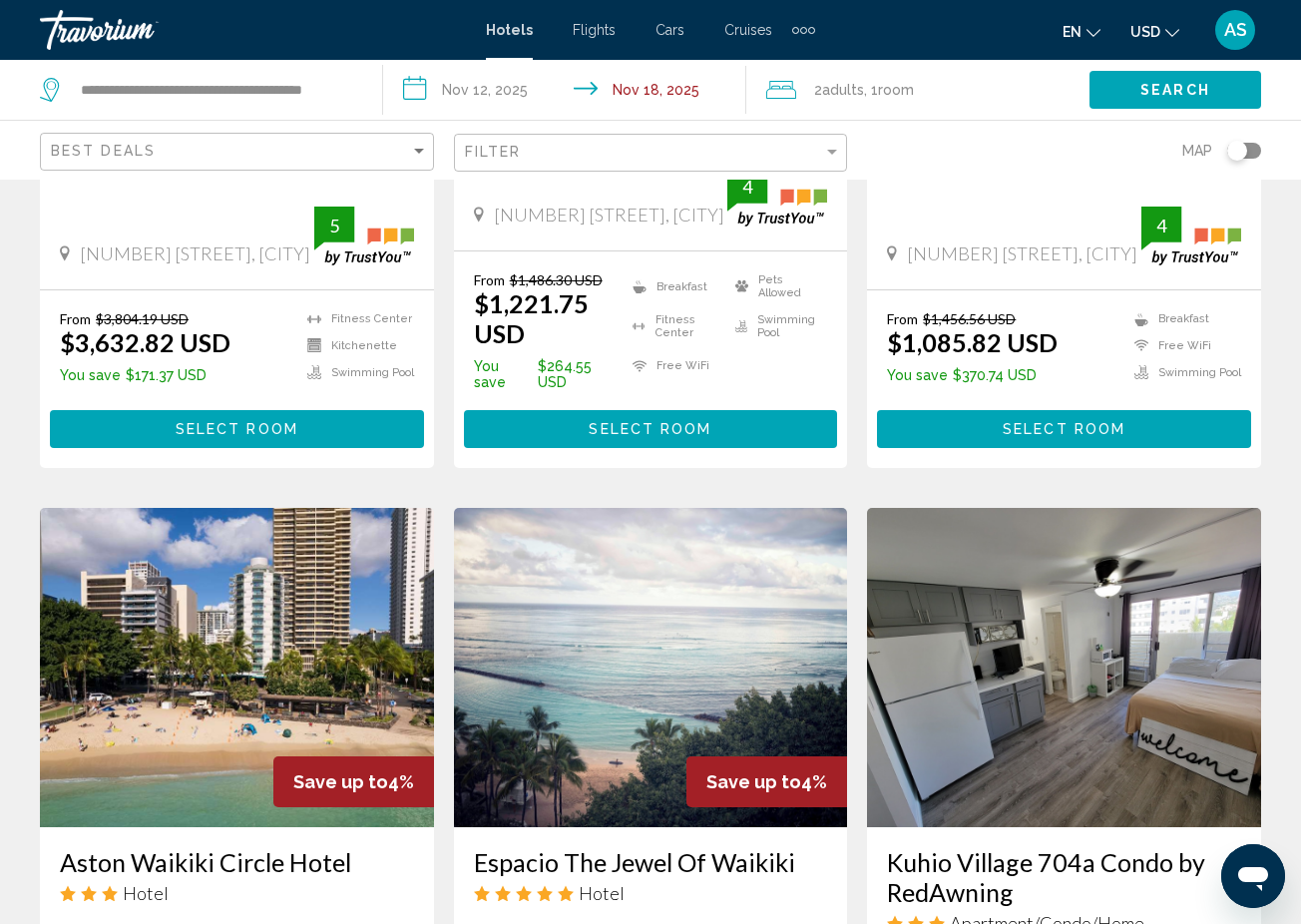 scroll, scrollTop: 0, scrollLeft: 0, axis: both 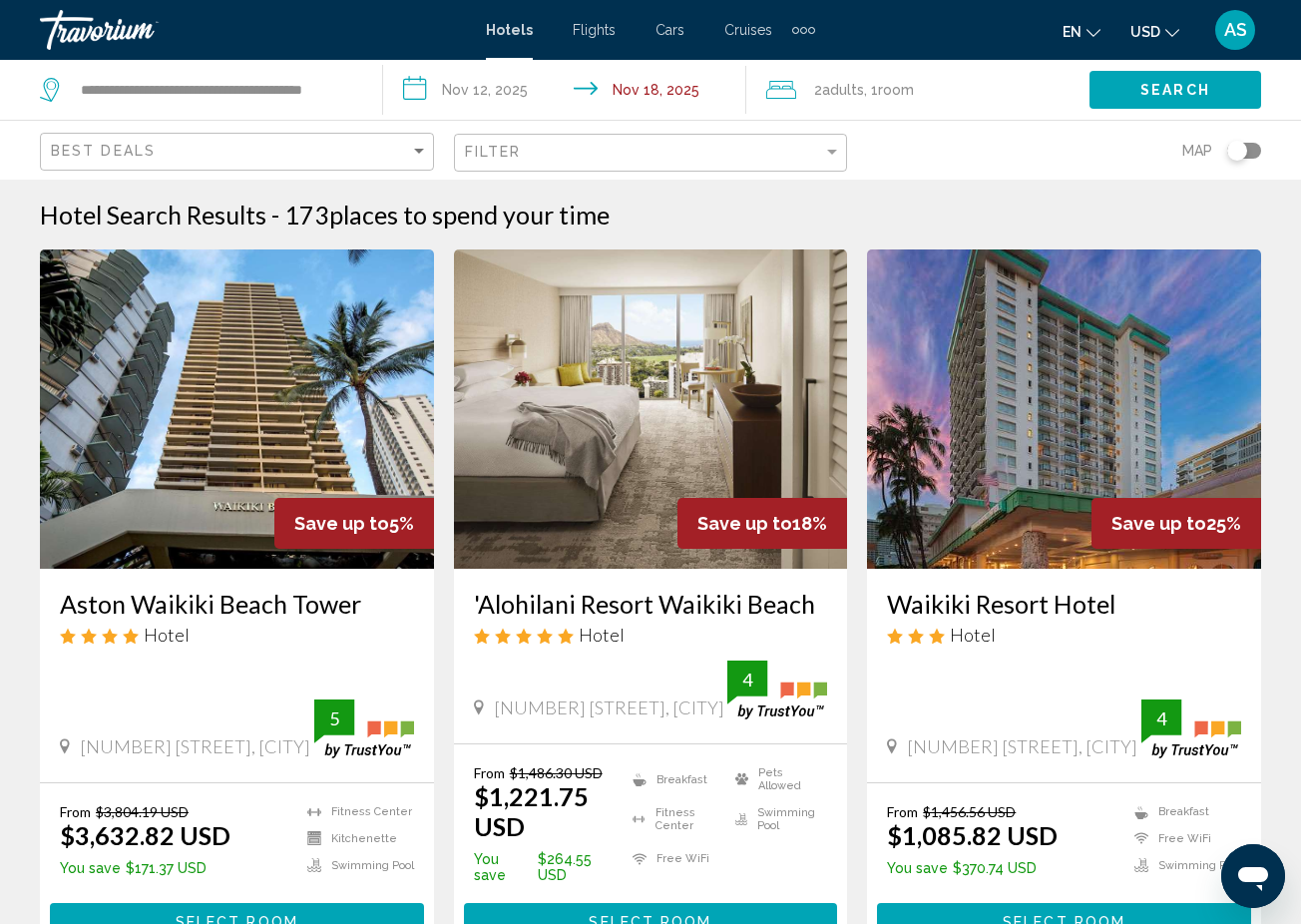 click on "**********" 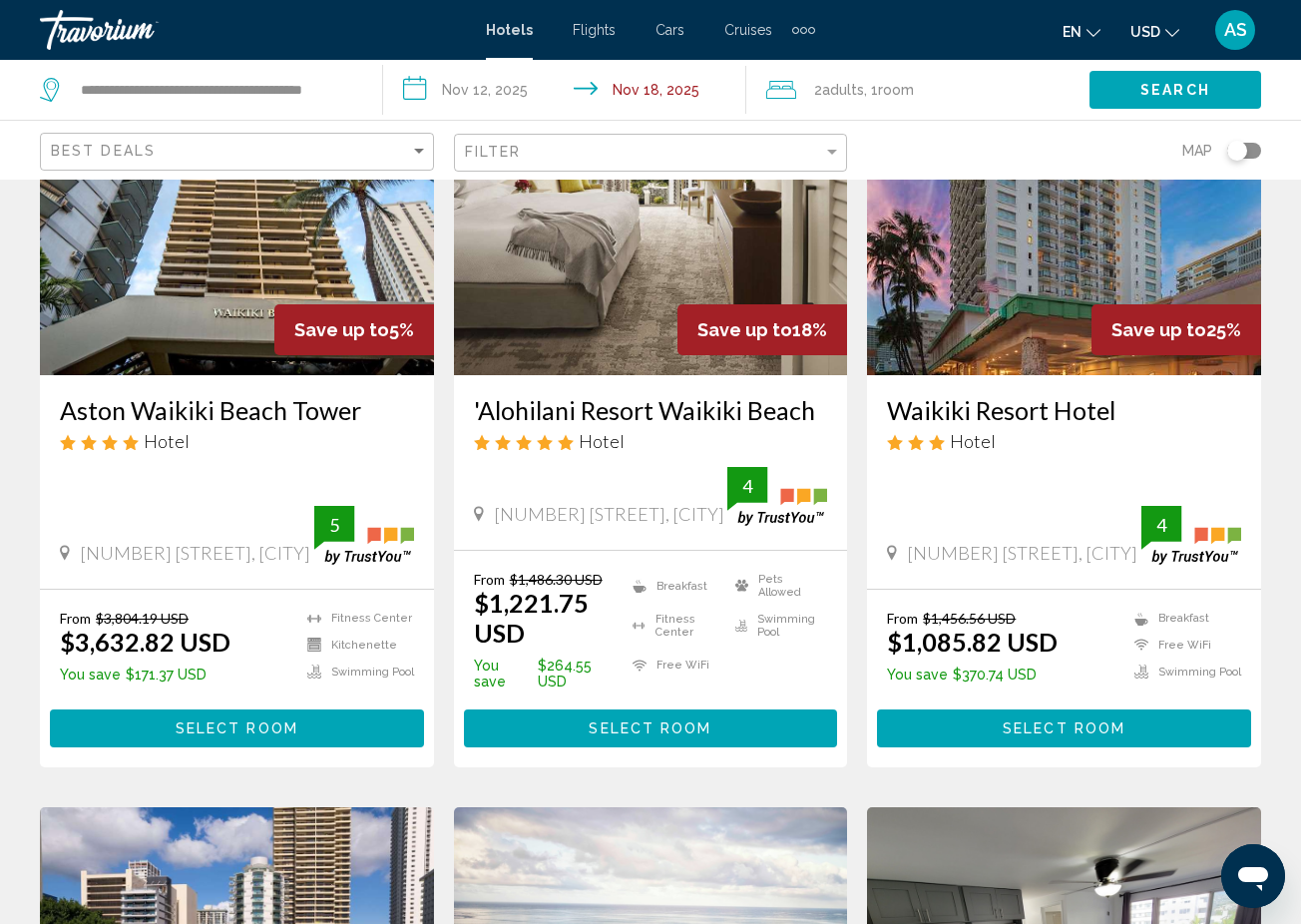 scroll, scrollTop: 197, scrollLeft: 0, axis: vertical 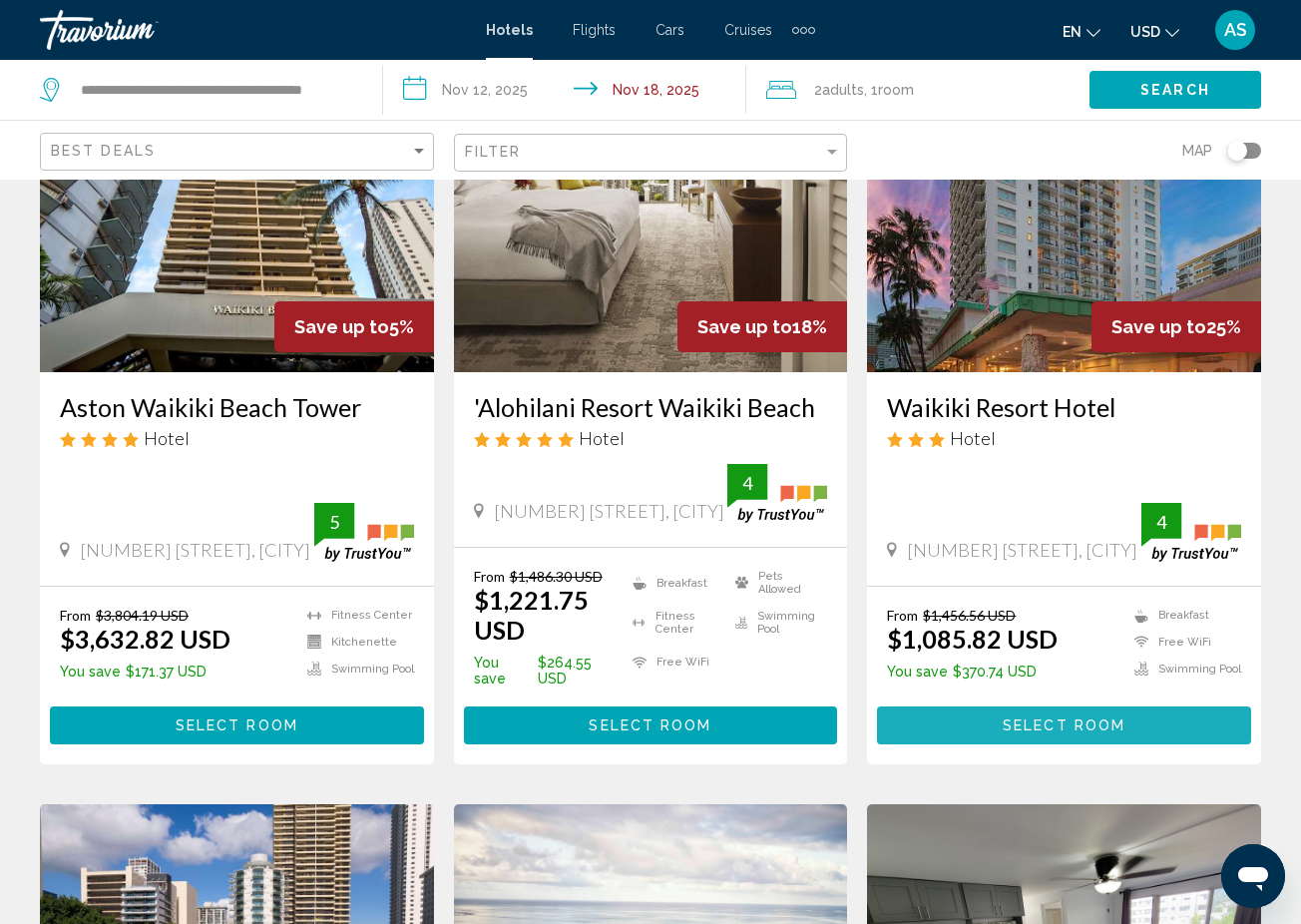click on "Select Room" at bounding box center (1064, 726) 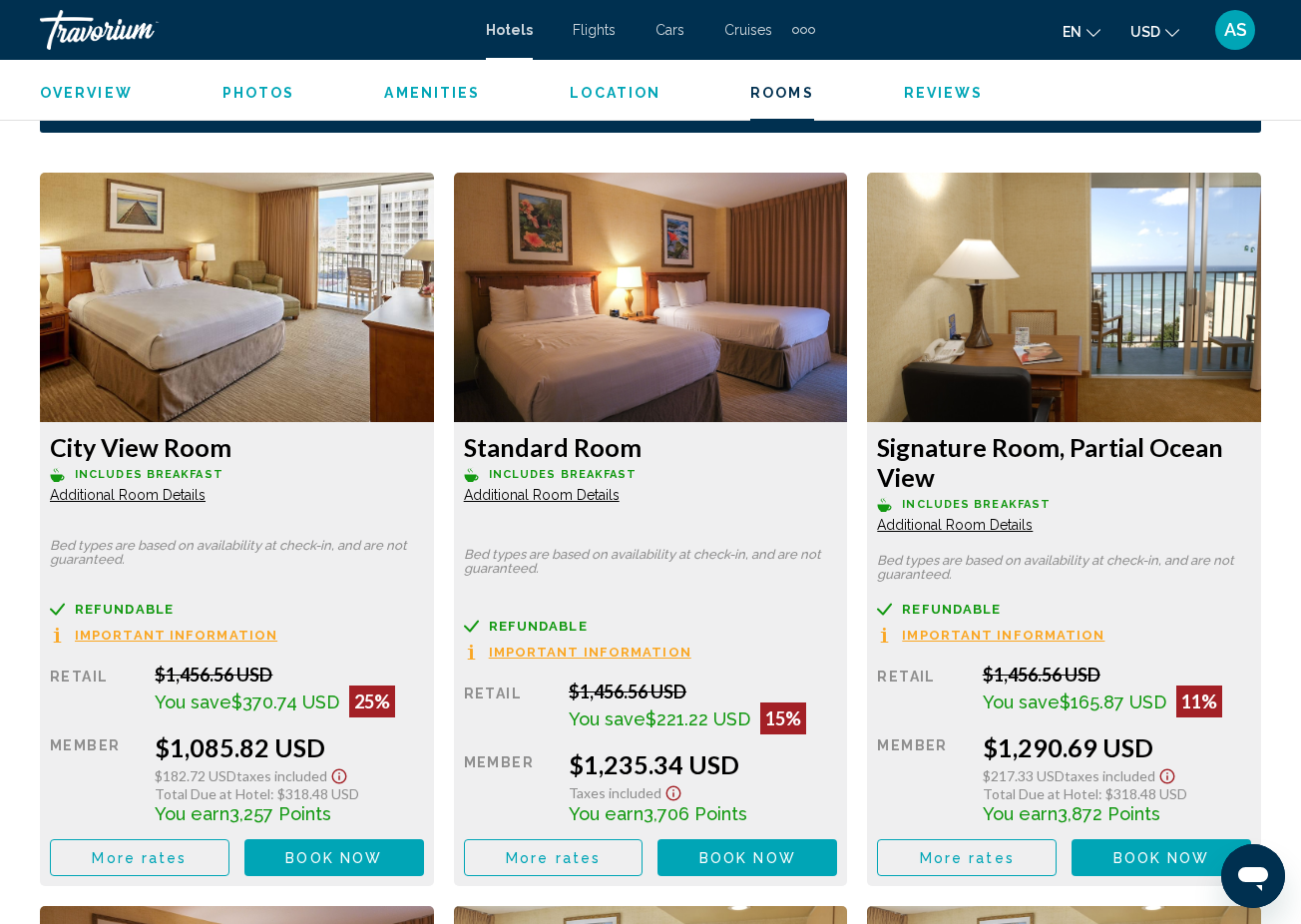 scroll, scrollTop: 3013, scrollLeft: 0, axis: vertical 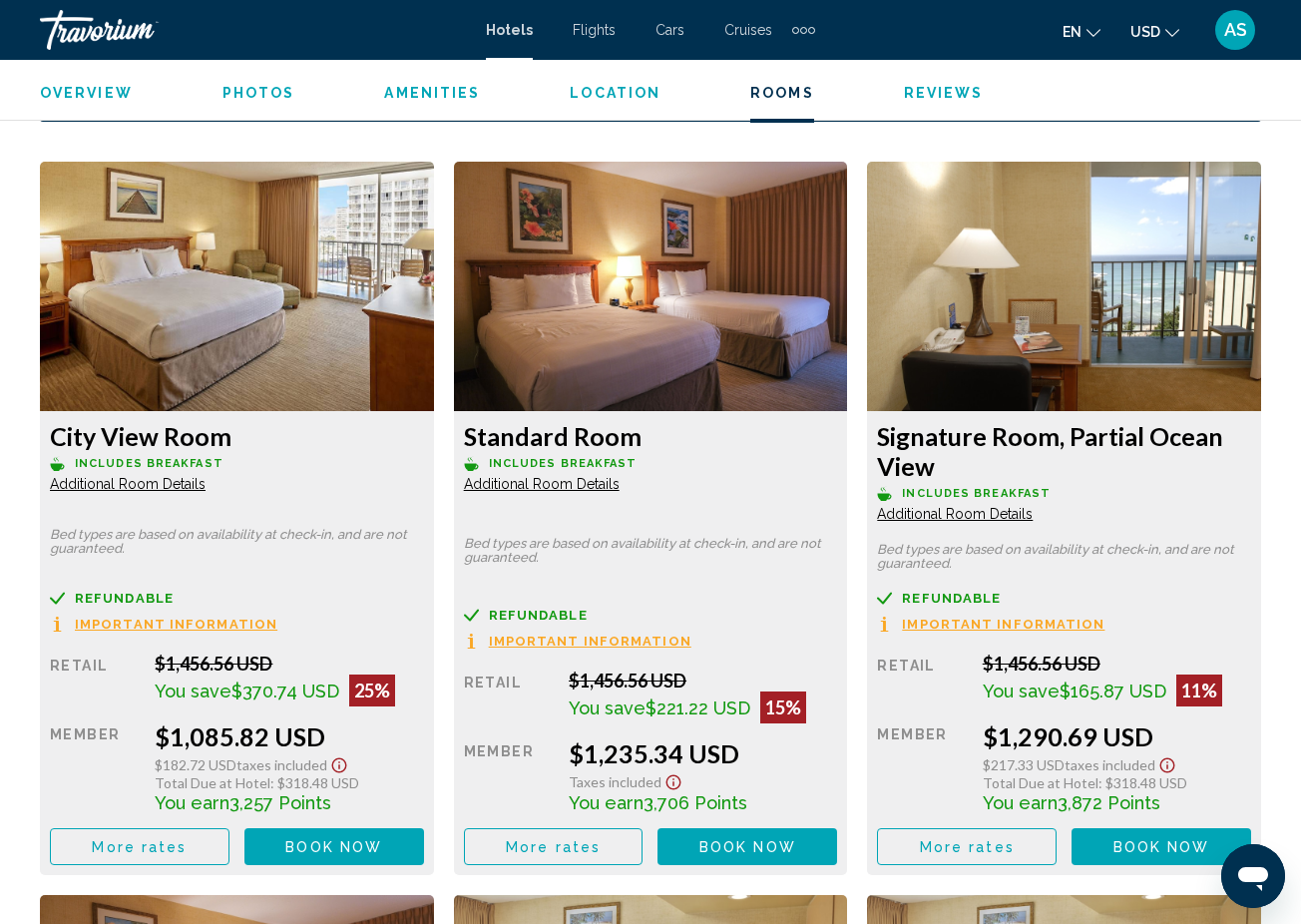 click on "Additional Room Details" at bounding box center [128, 484] 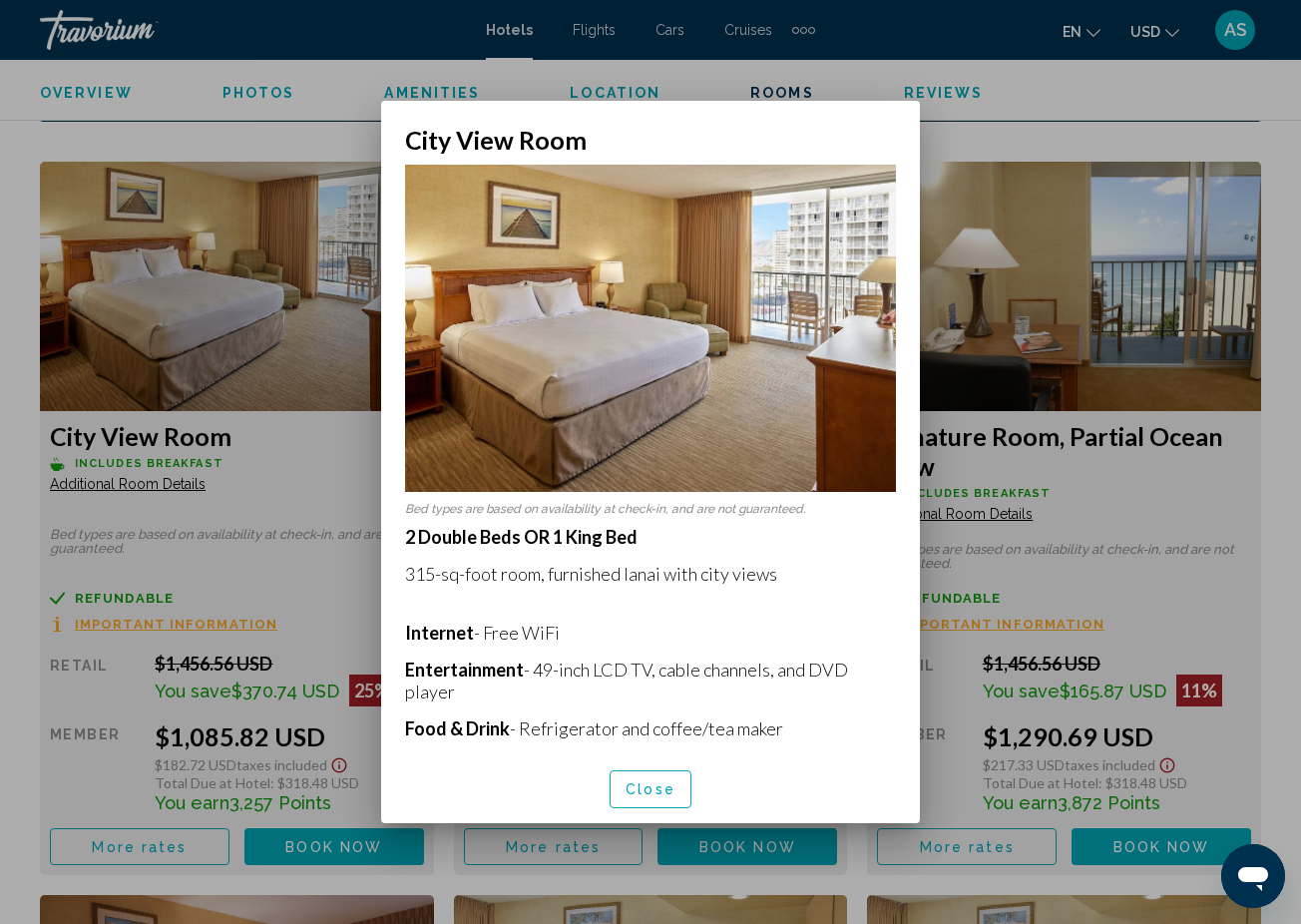 scroll, scrollTop: 0, scrollLeft: 0, axis: both 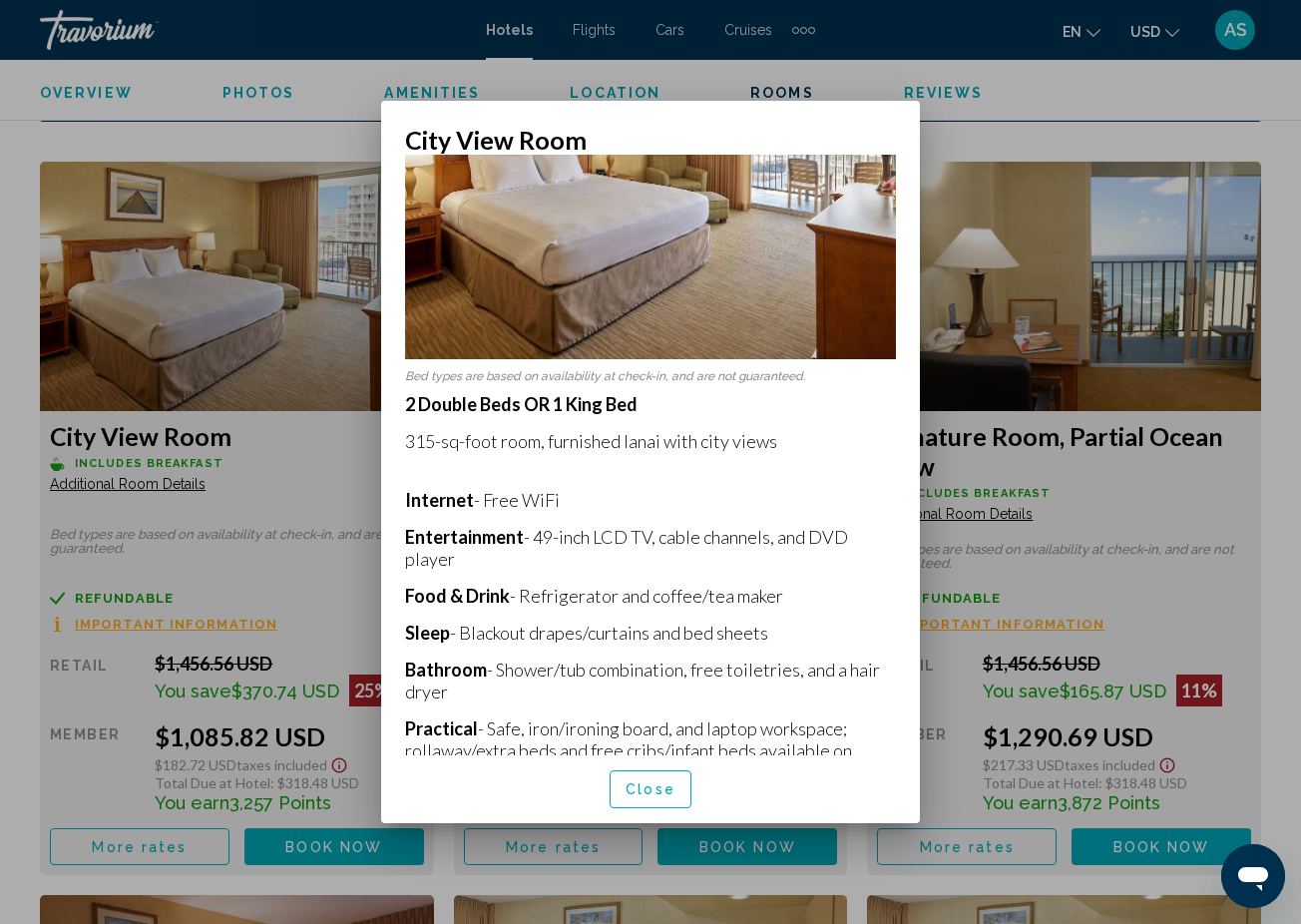 click at bounding box center [650, 462] 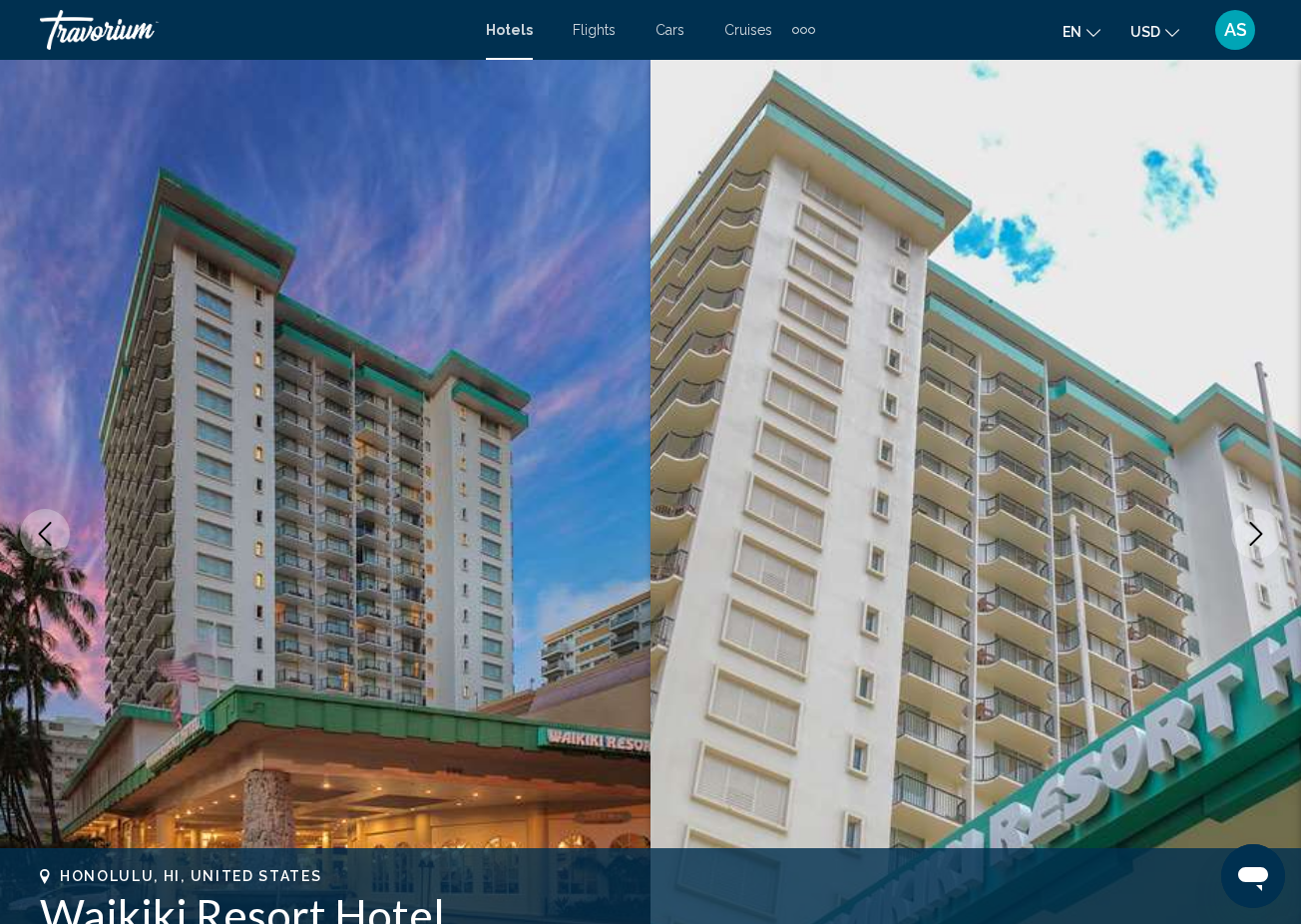scroll, scrollTop: 3013, scrollLeft: 0, axis: vertical 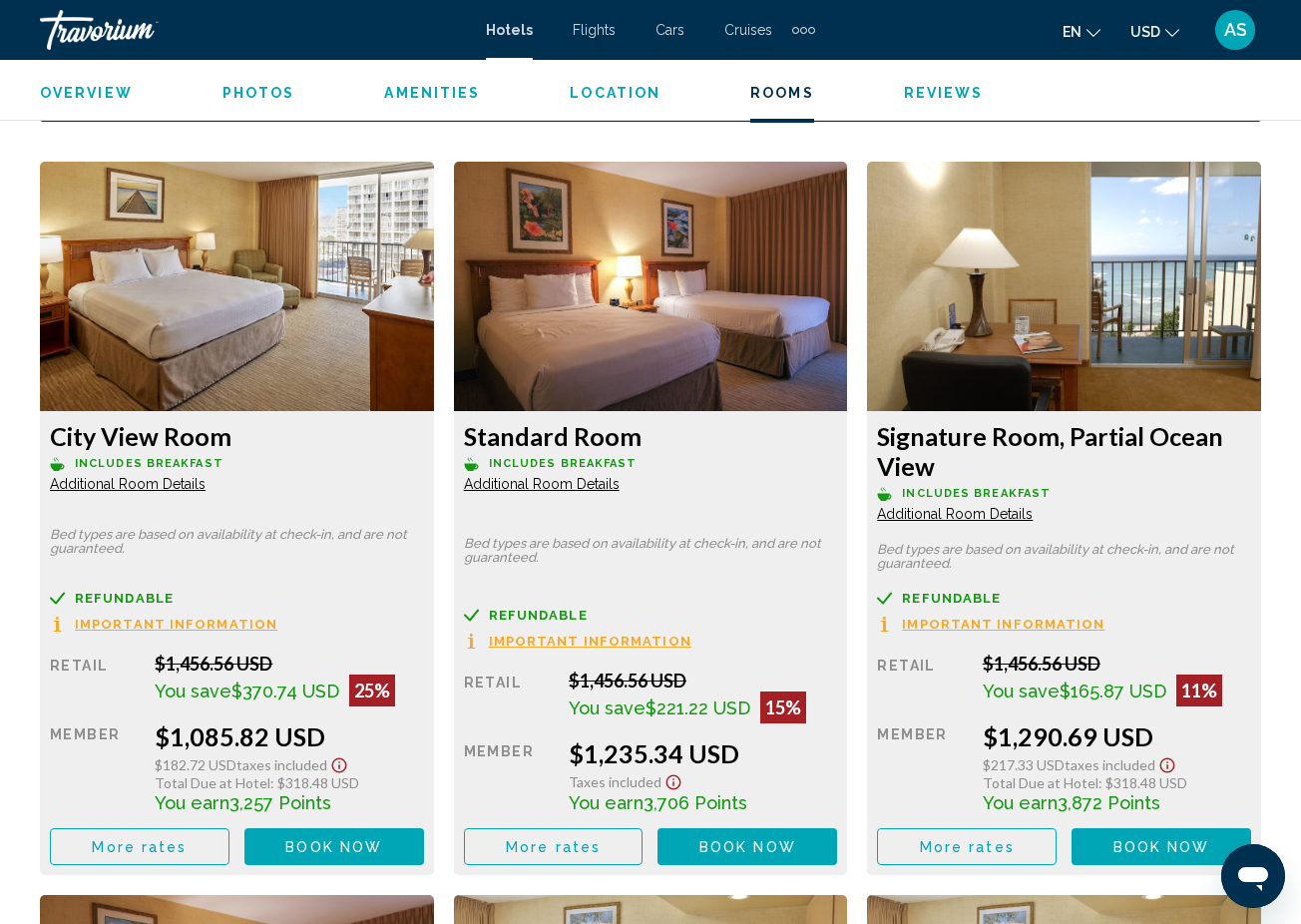 click on "Additional Room Details" at bounding box center (128, 484) 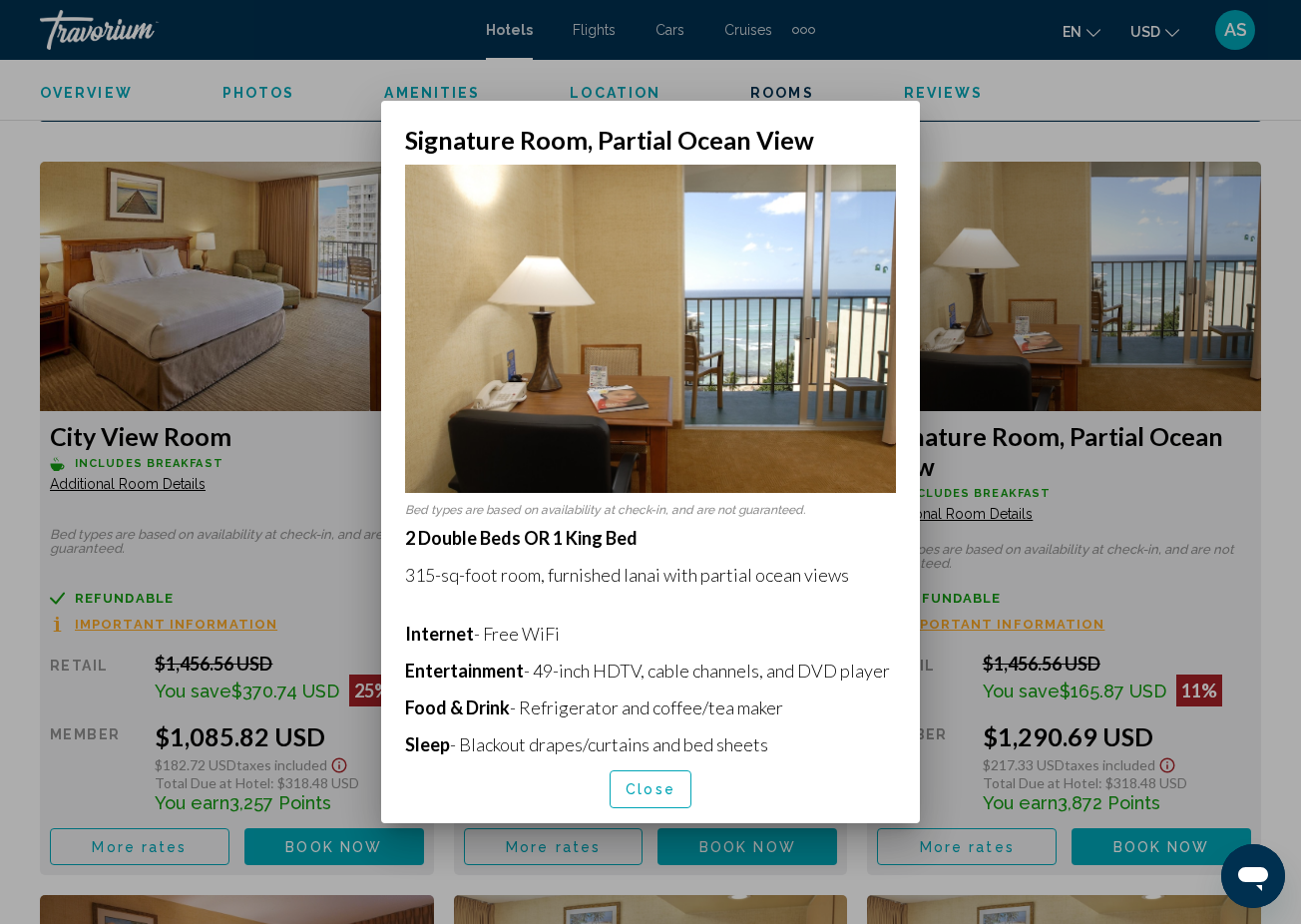 click at bounding box center (650, 462) 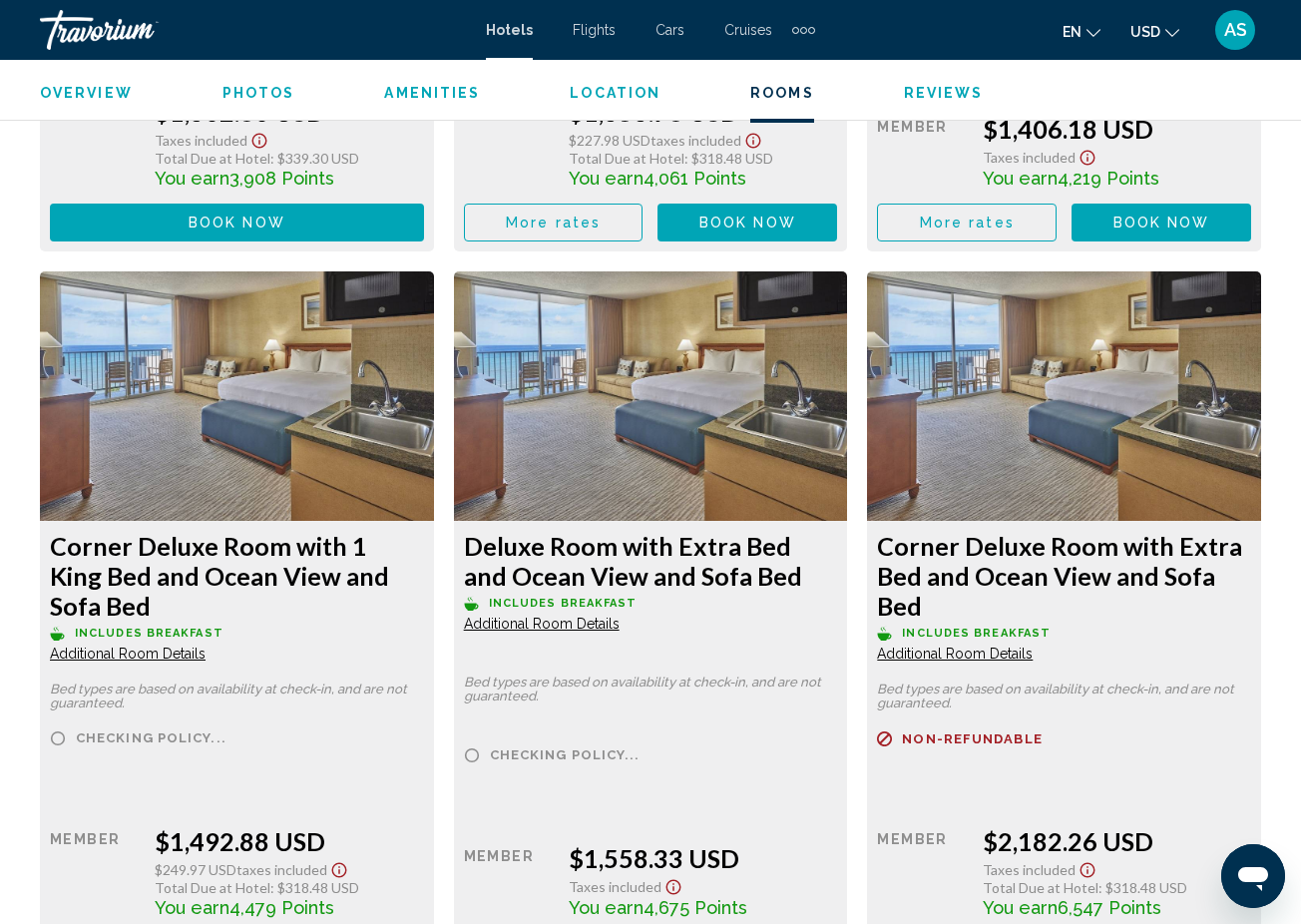 scroll, scrollTop: 4374, scrollLeft: 0, axis: vertical 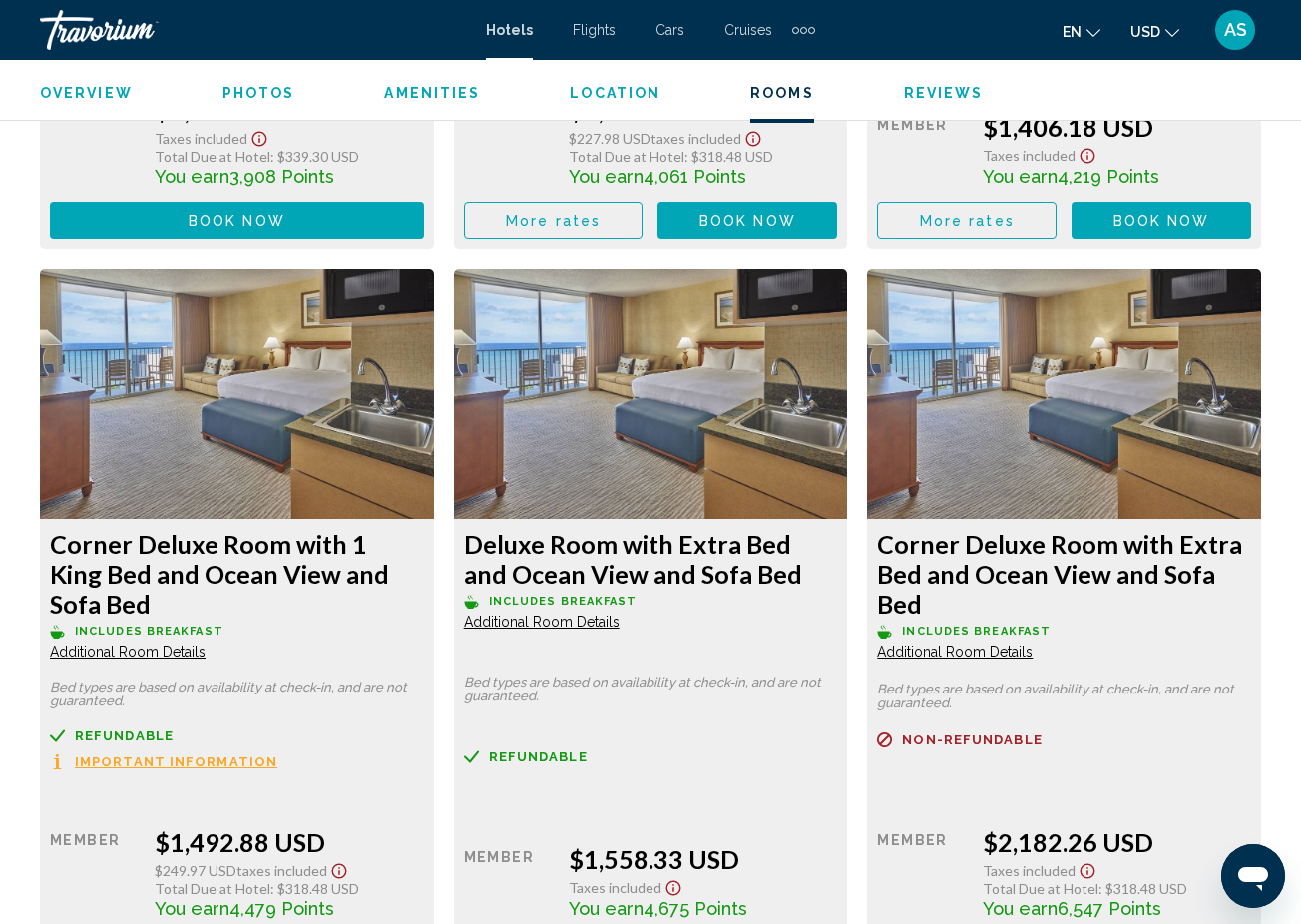 click on "Additional Room Details" at bounding box center (128, -876) 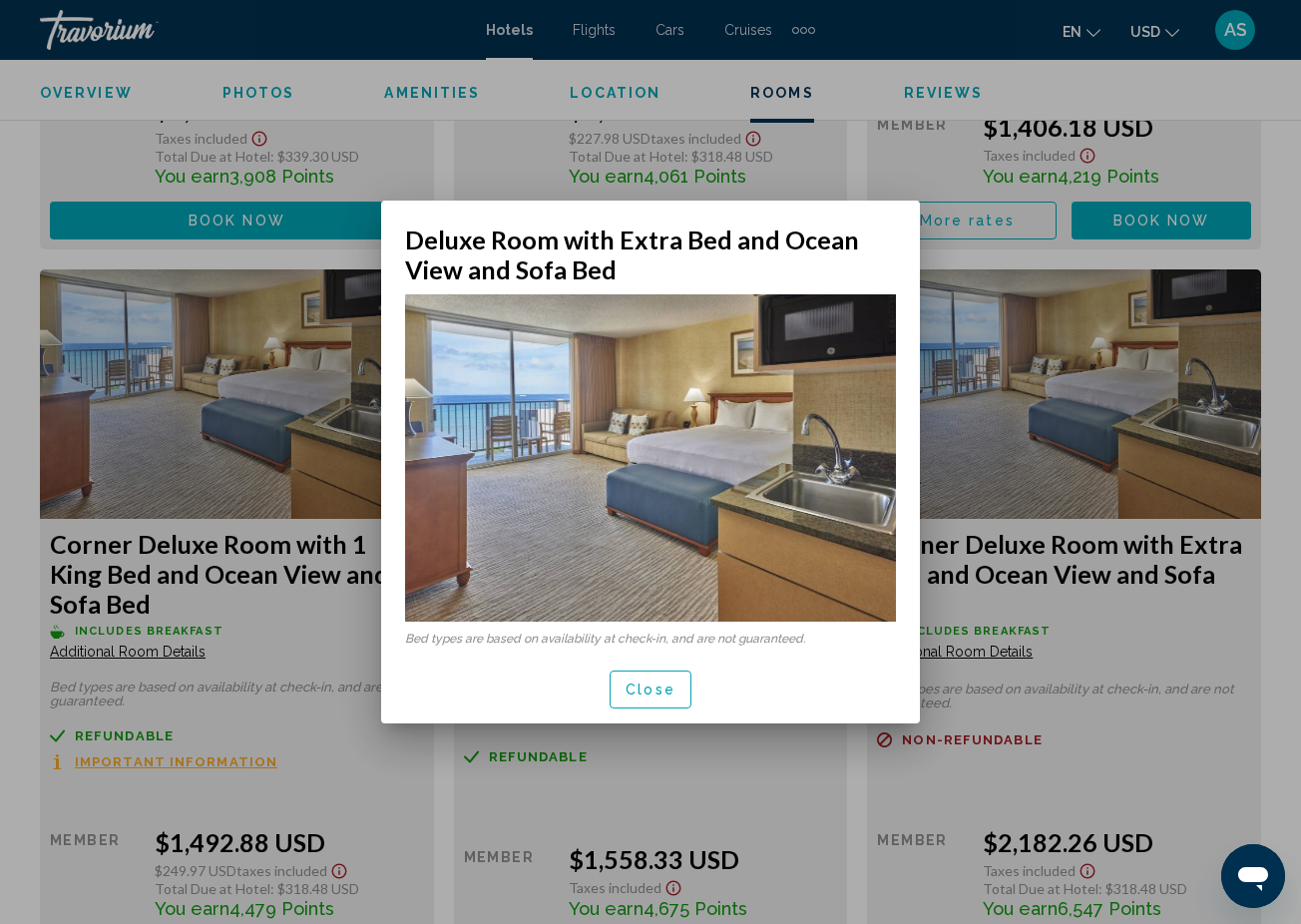 scroll, scrollTop: 0, scrollLeft: 0, axis: both 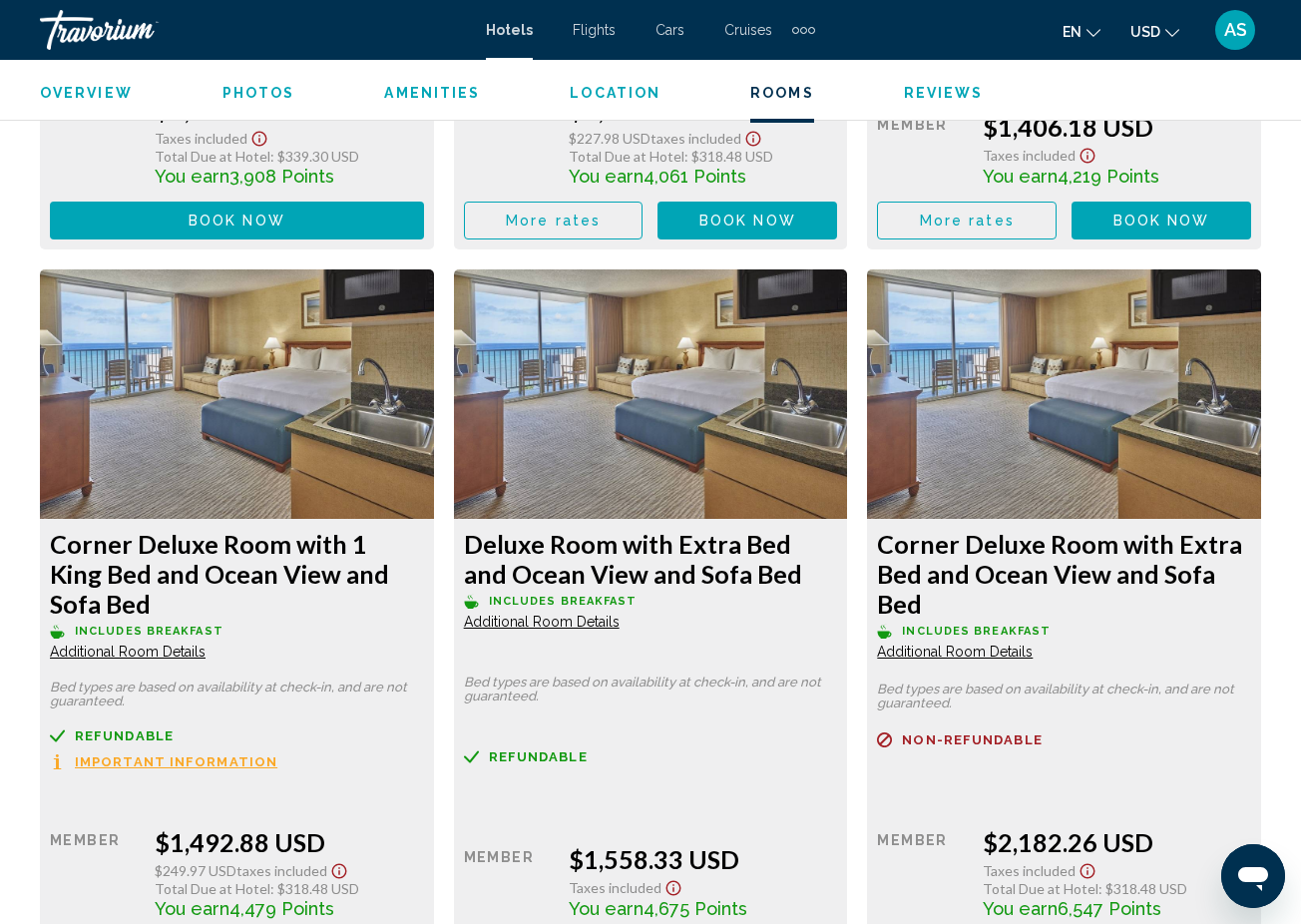 click on "Additional Room Details" at bounding box center (128, -876) 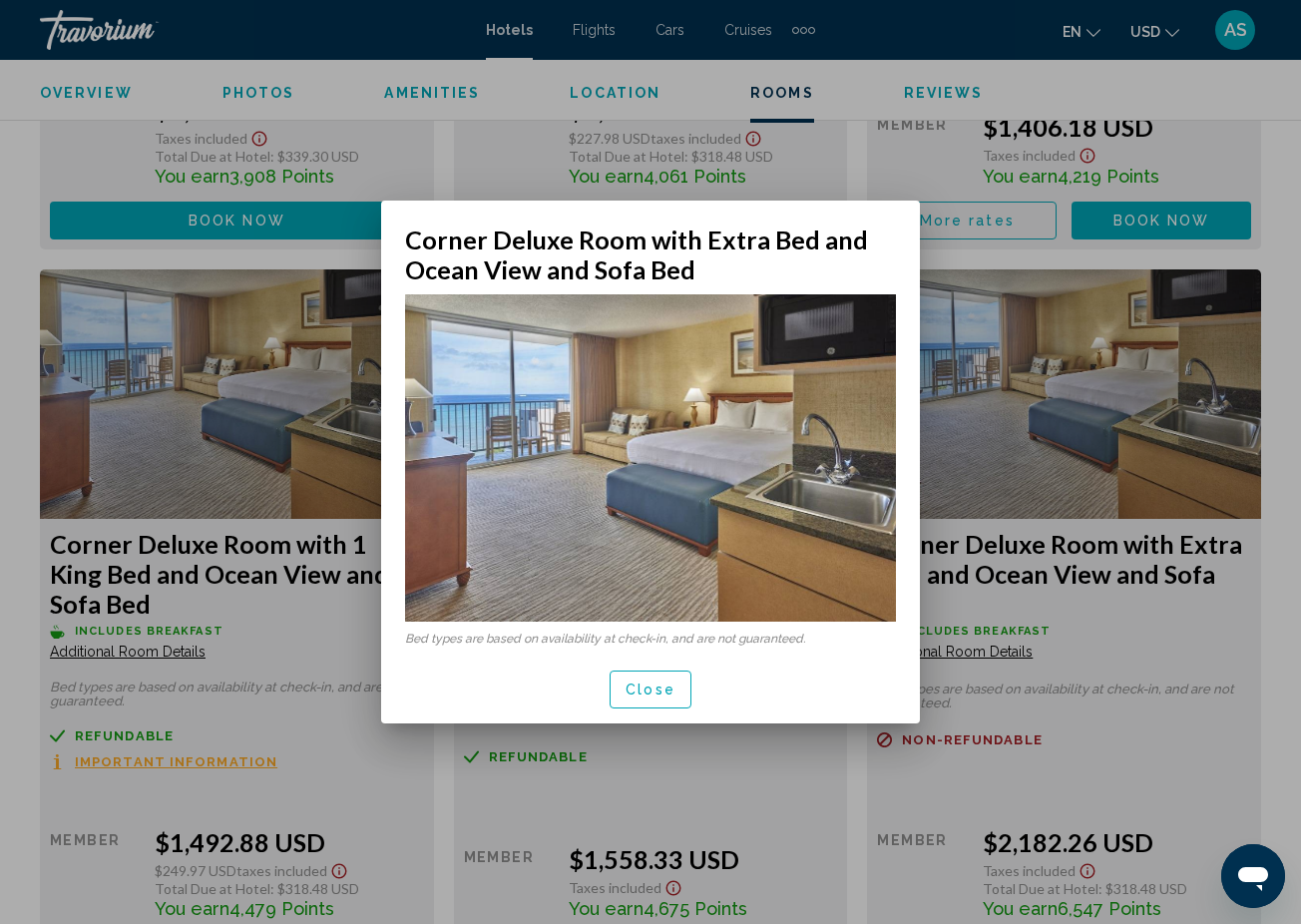 click at bounding box center [650, 462] 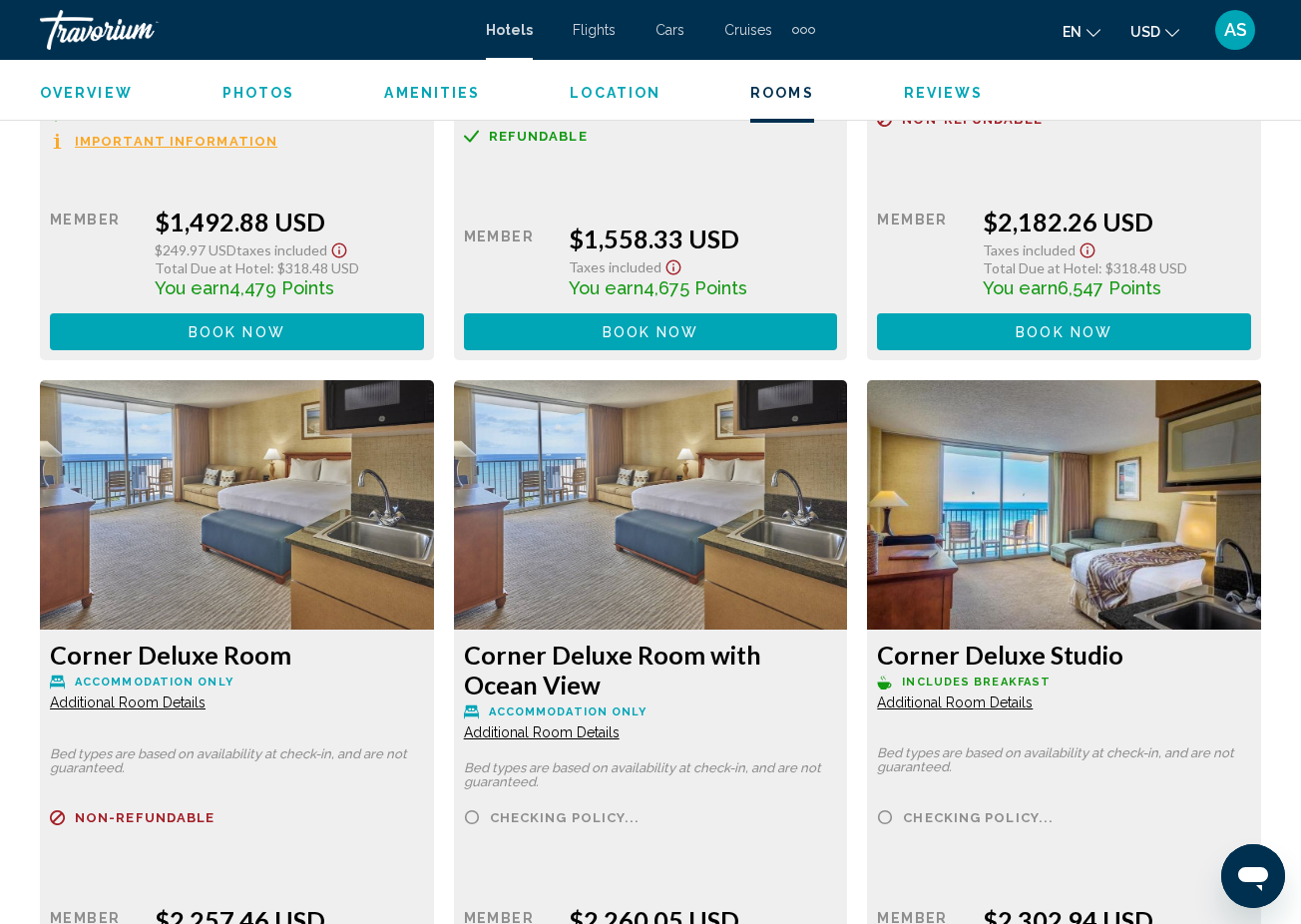 scroll, scrollTop: 4996, scrollLeft: 0, axis: vertical 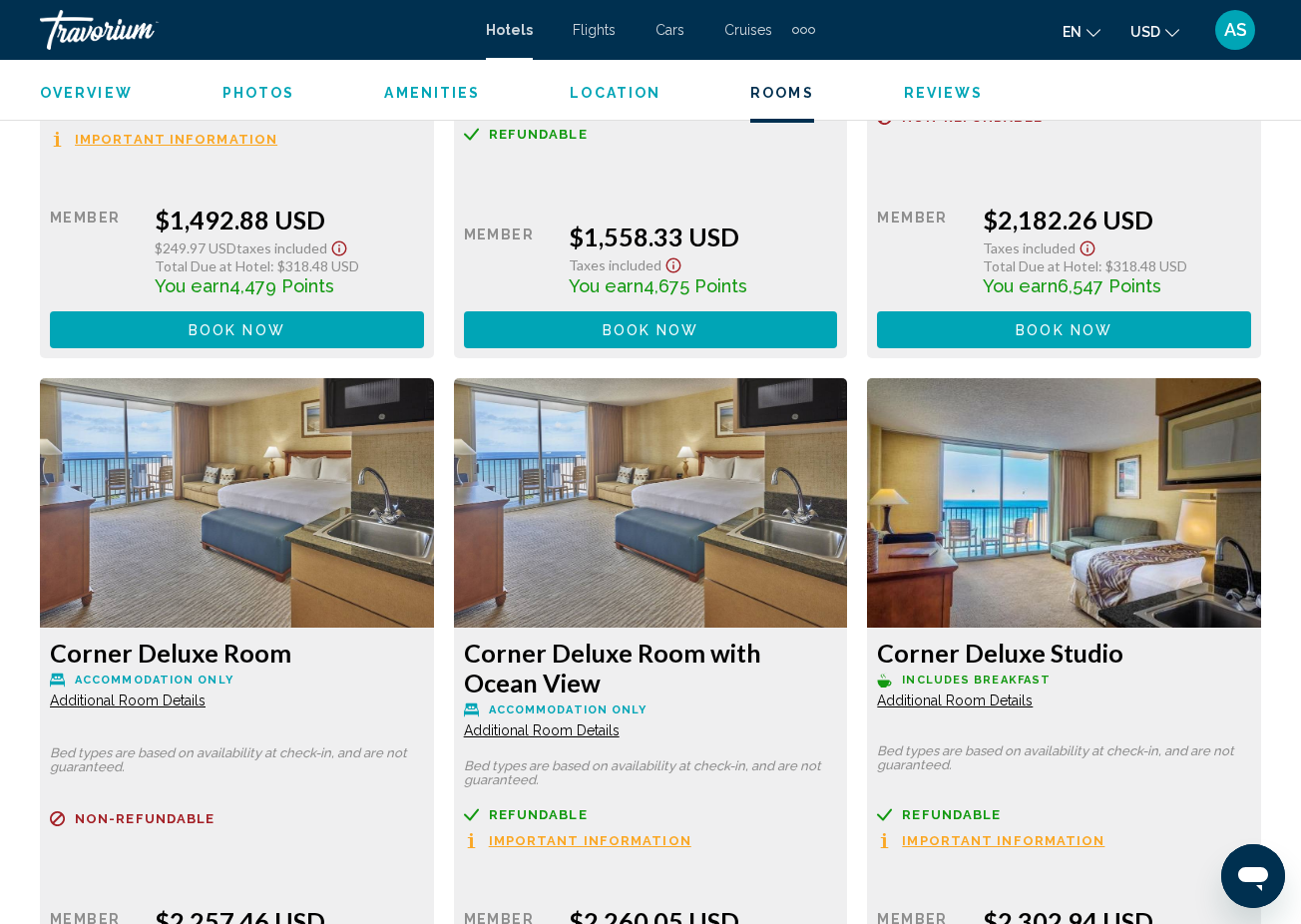 click on "Additional Room Details" at bounding box center [128, -1499] 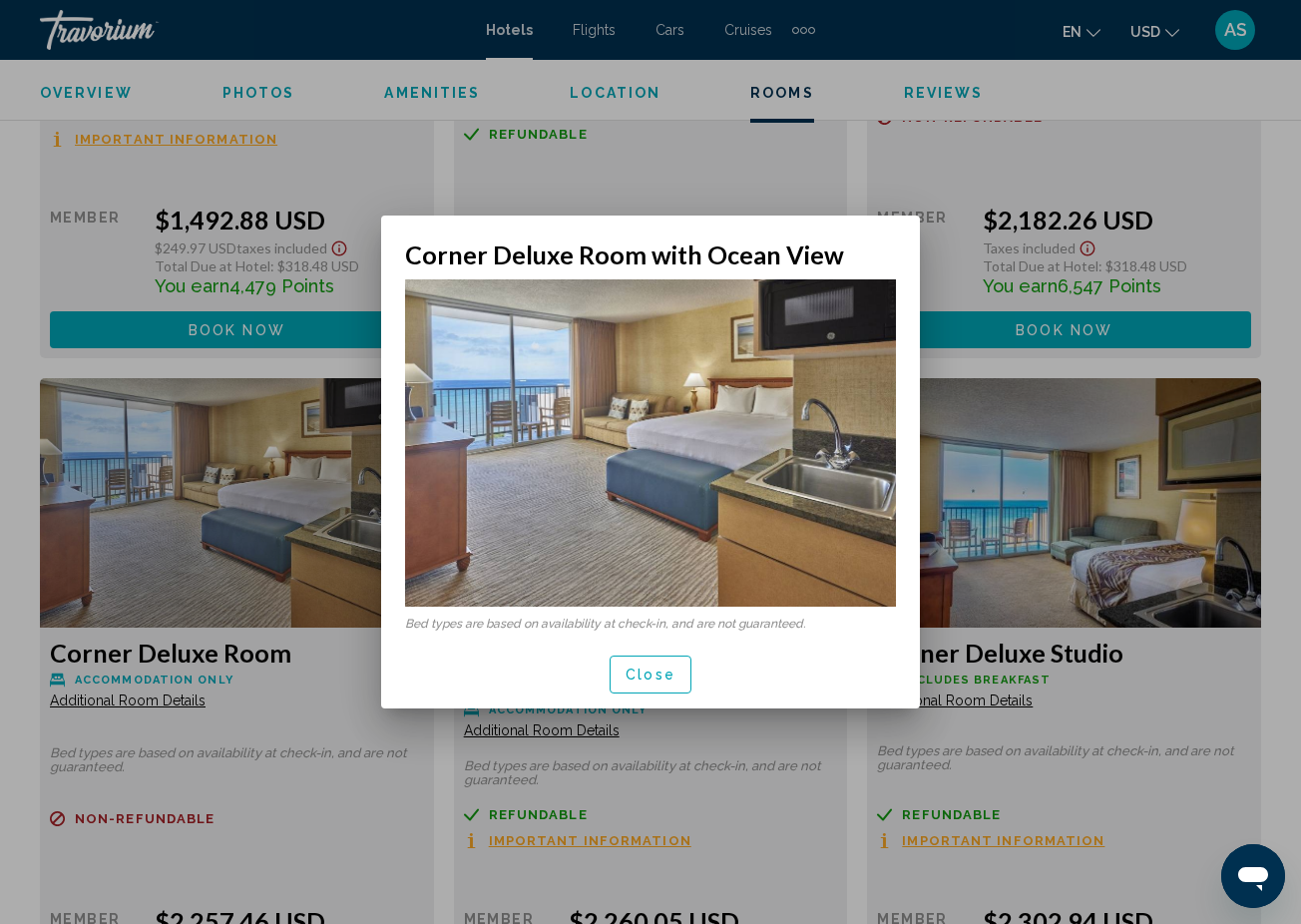 click at bounding box center (650, 462) 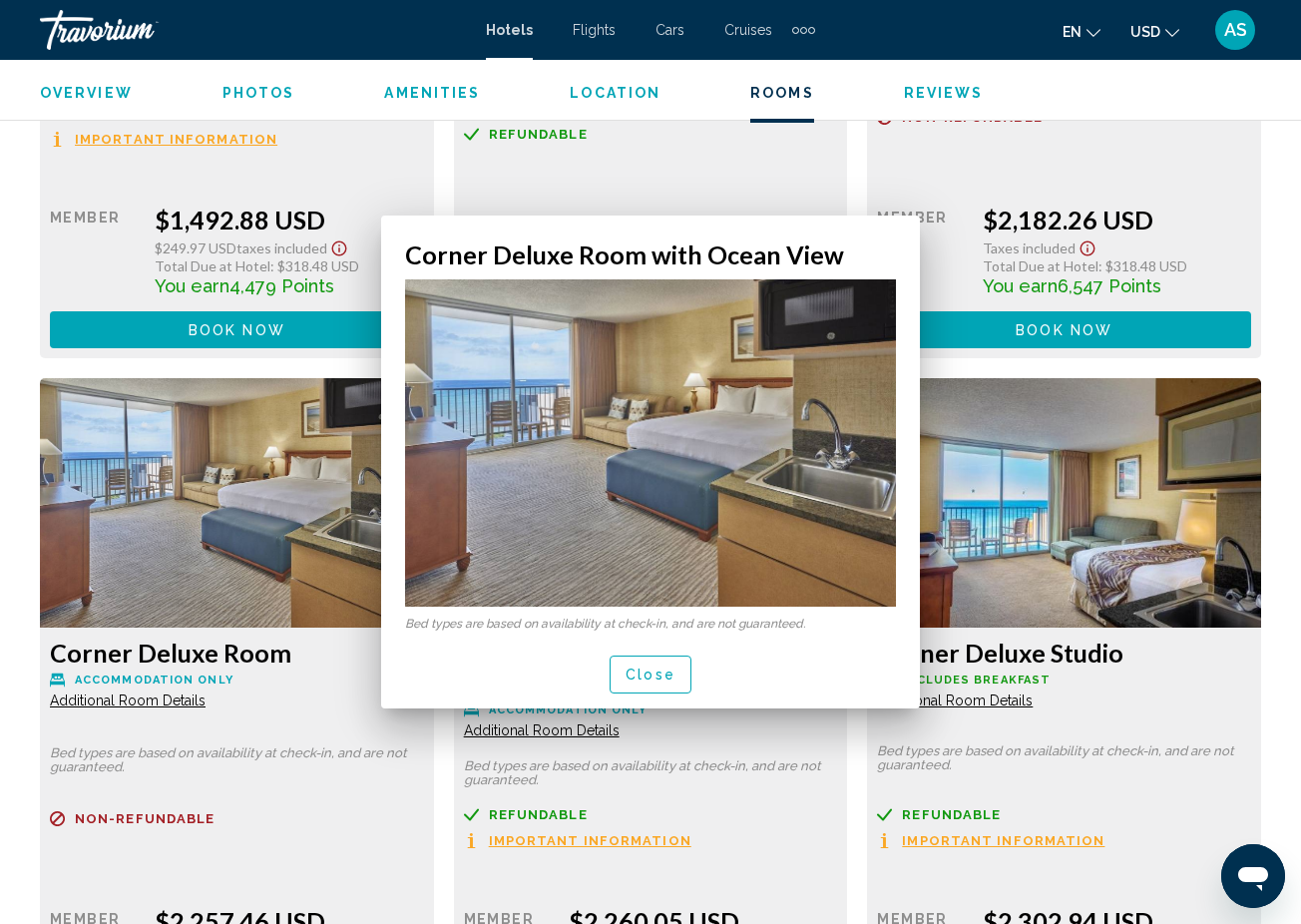 scroll, scrollTop: 4996, scrollLeft: 0, axis: vertical 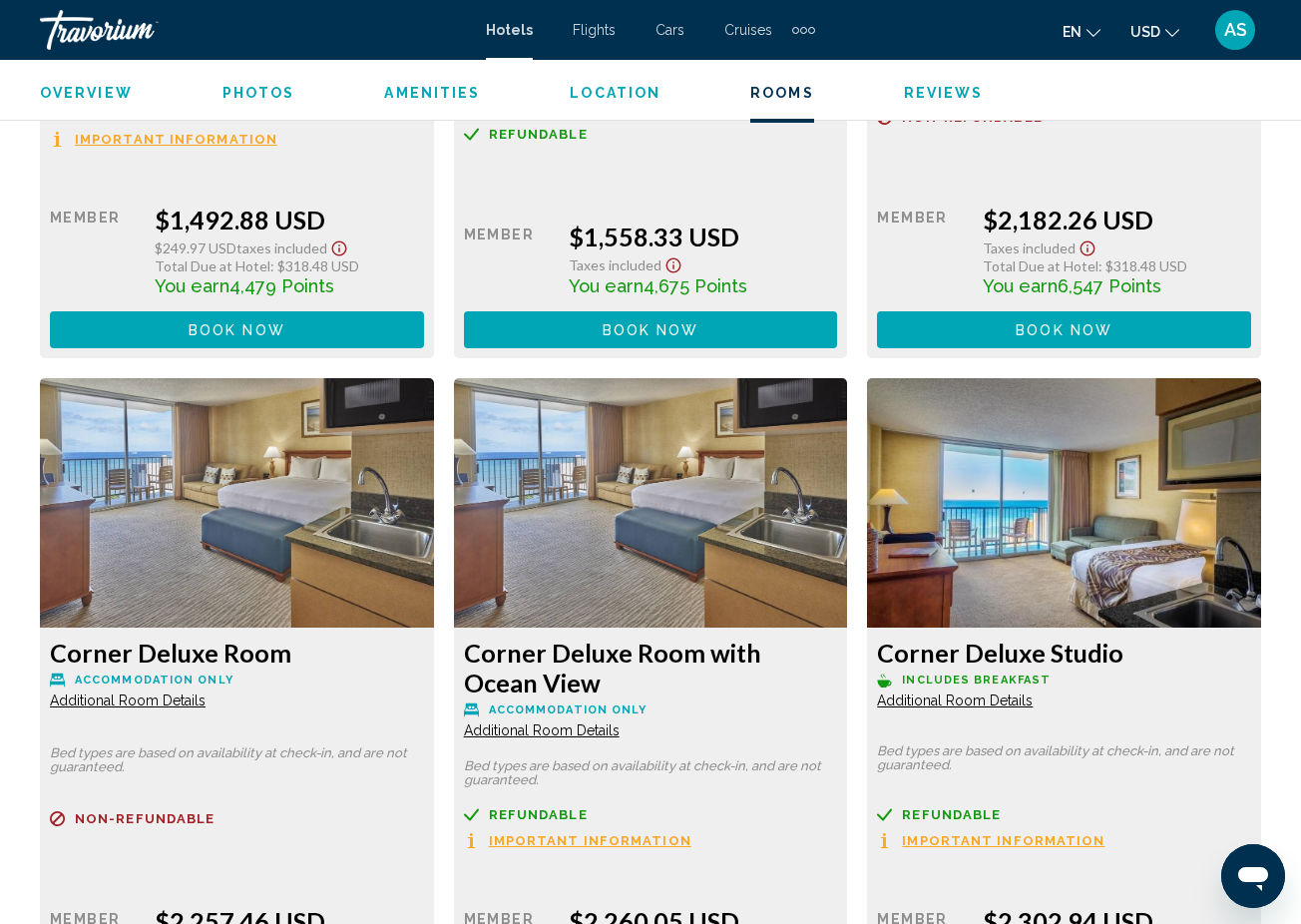 click on "Additional Room Details" at bounding box center [128, -1499] 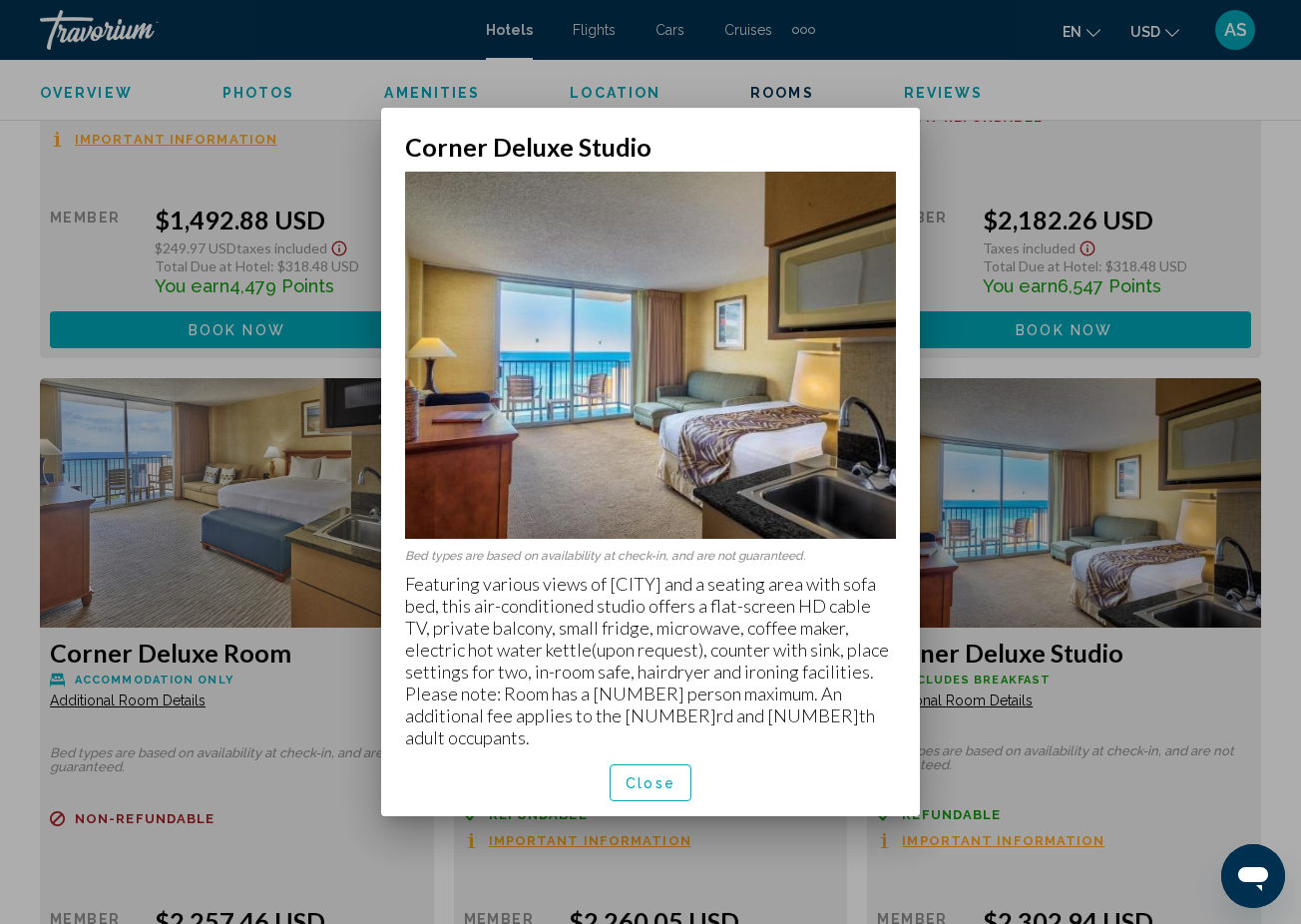 scroll, scrollTop: 0, scrollLeft: 0, axis: both 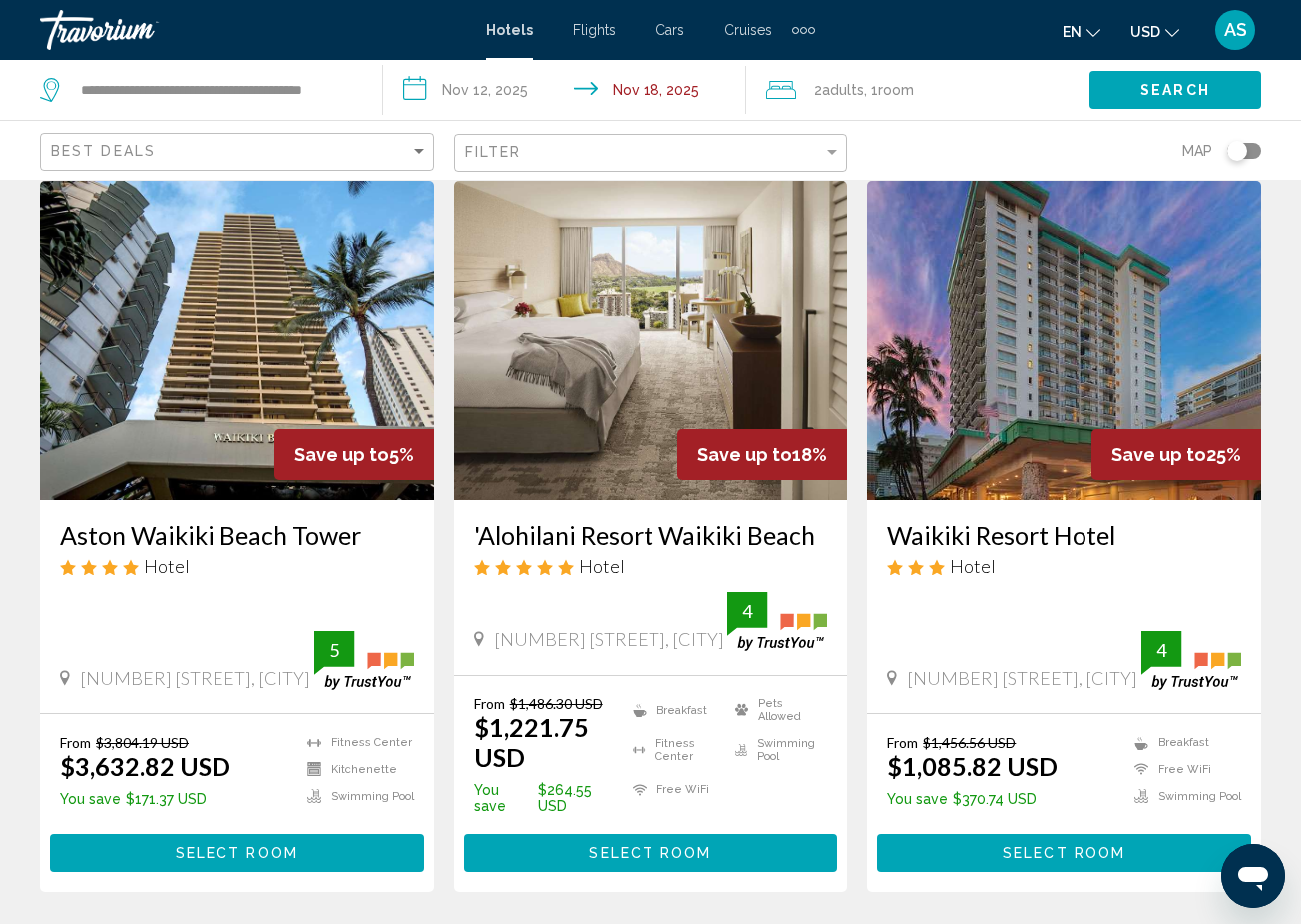 click on "Filter" 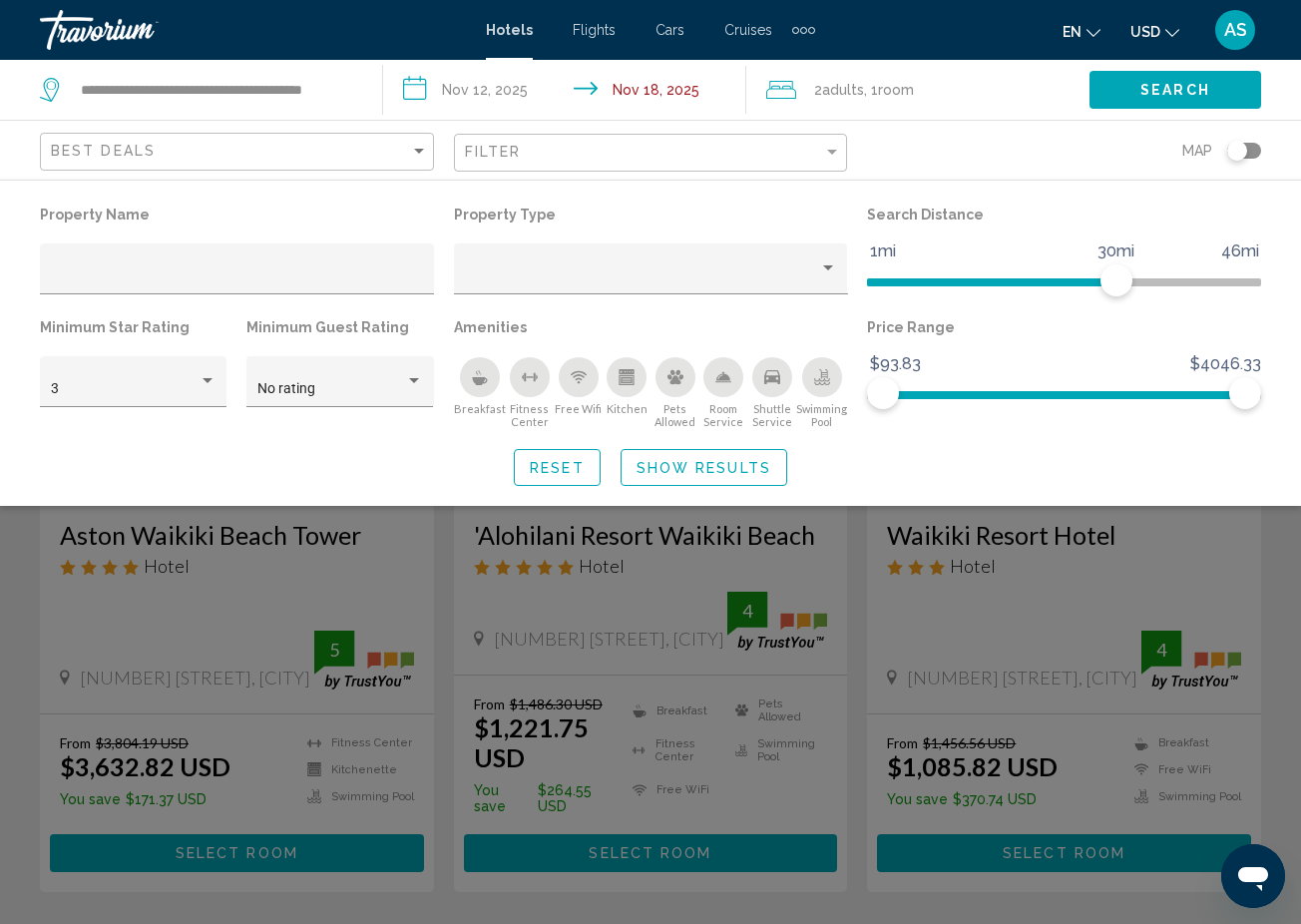 click 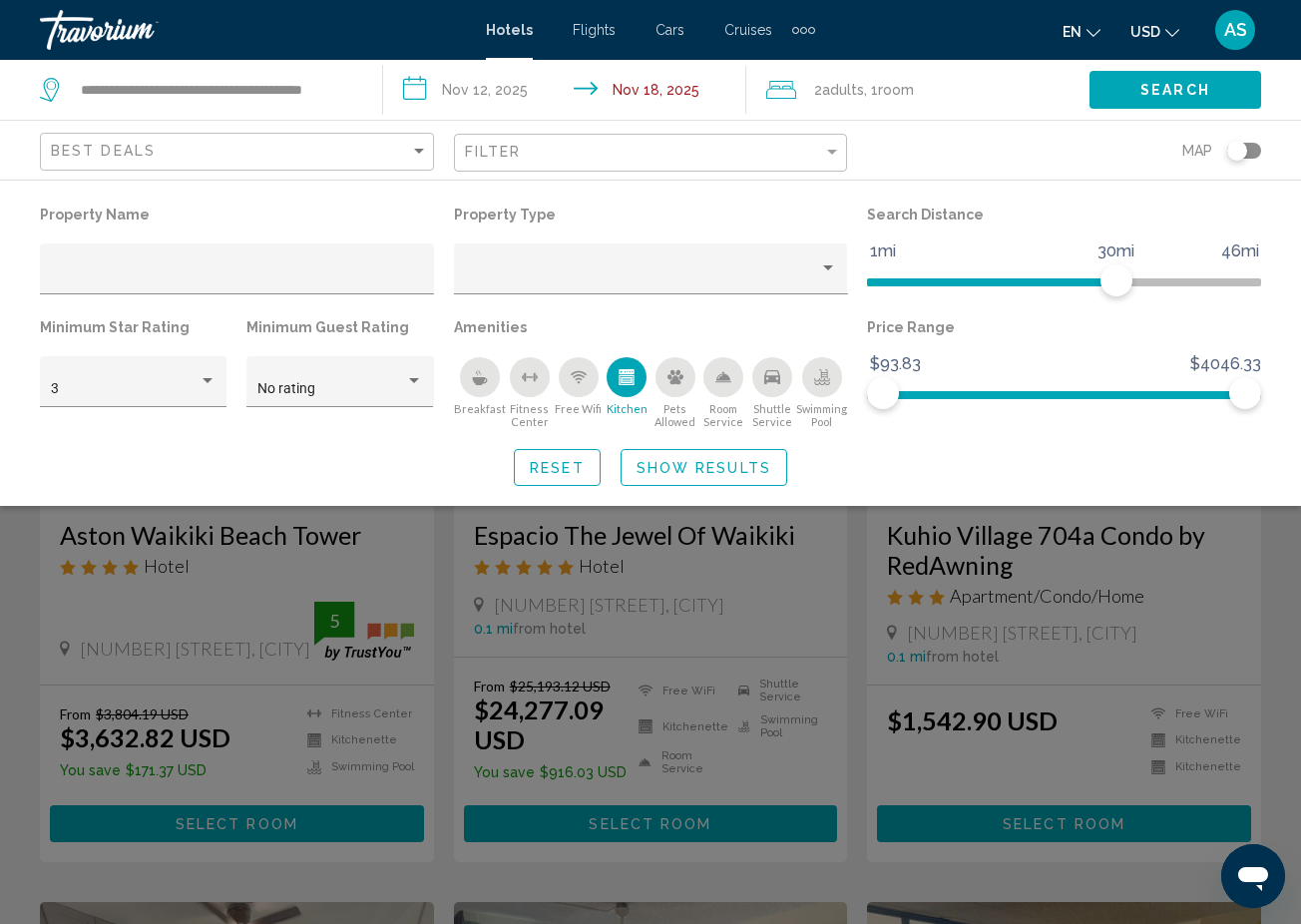 click on "Show Results" 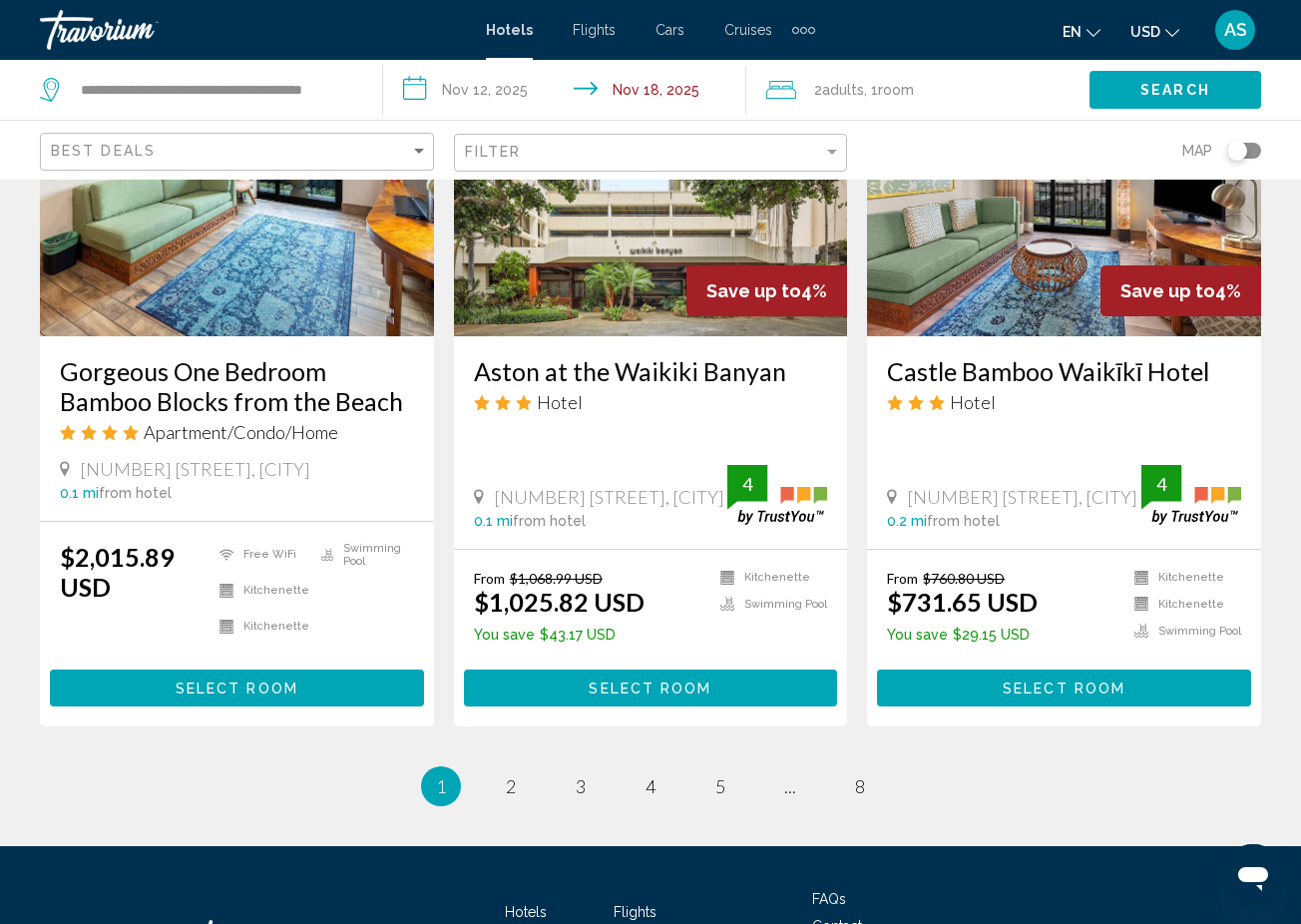 scroll, scrollTop: 2468, scrollLeft: 0, axis: vertical 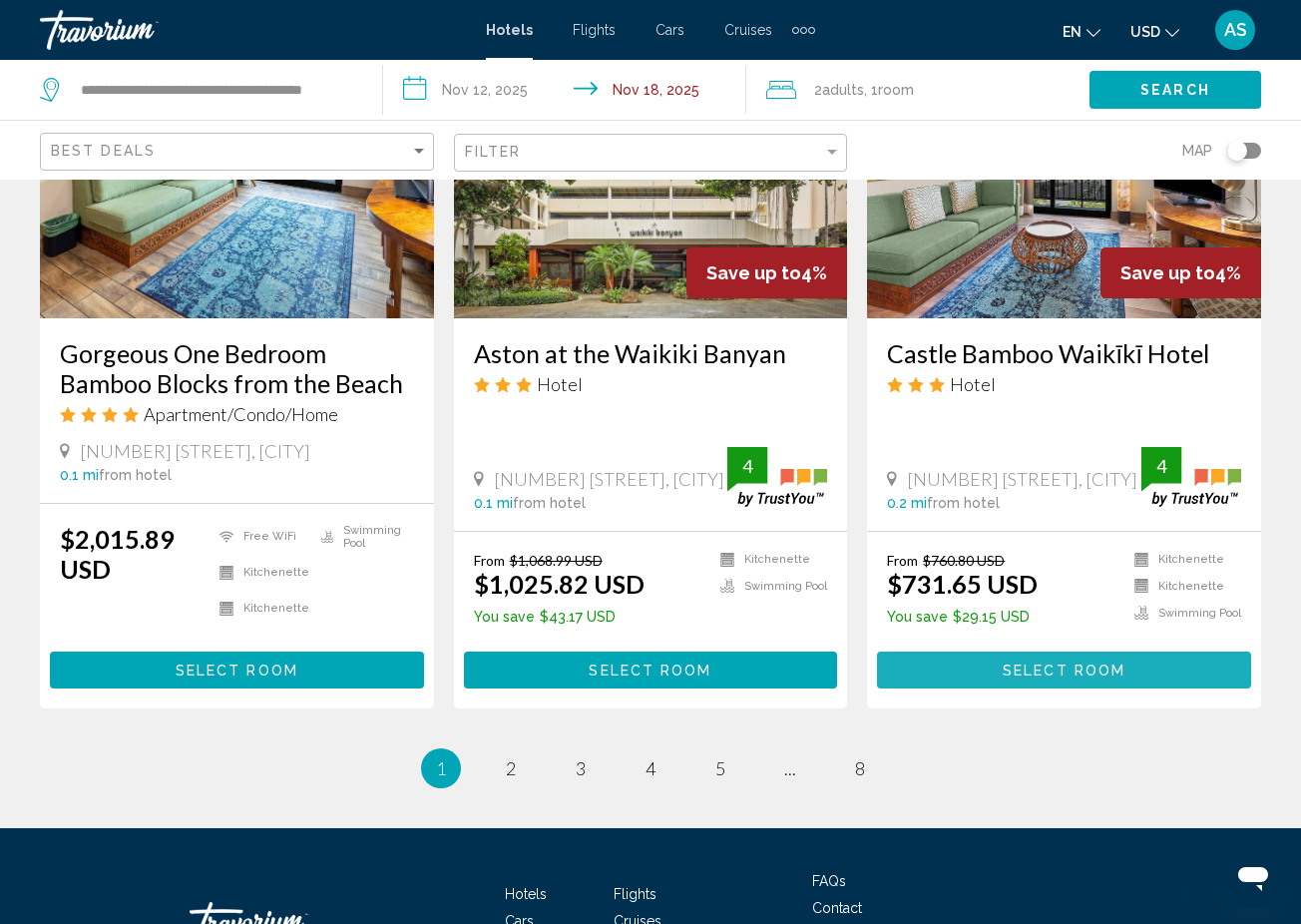 click on "Select Room" at bounding box center (1064, 671) 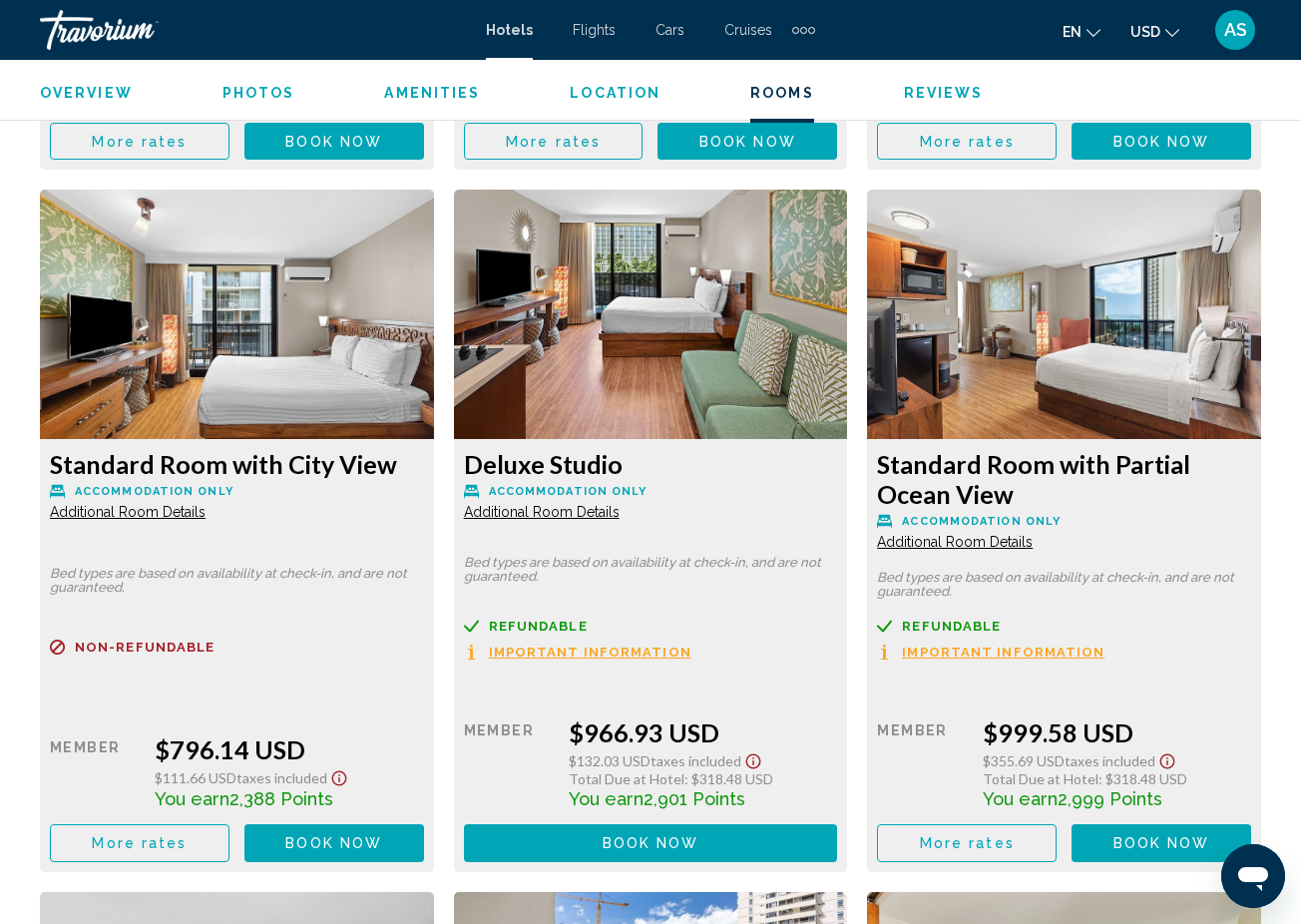 scroll, scrollTop: 3721, scrollLeft: 0, axis: vertical 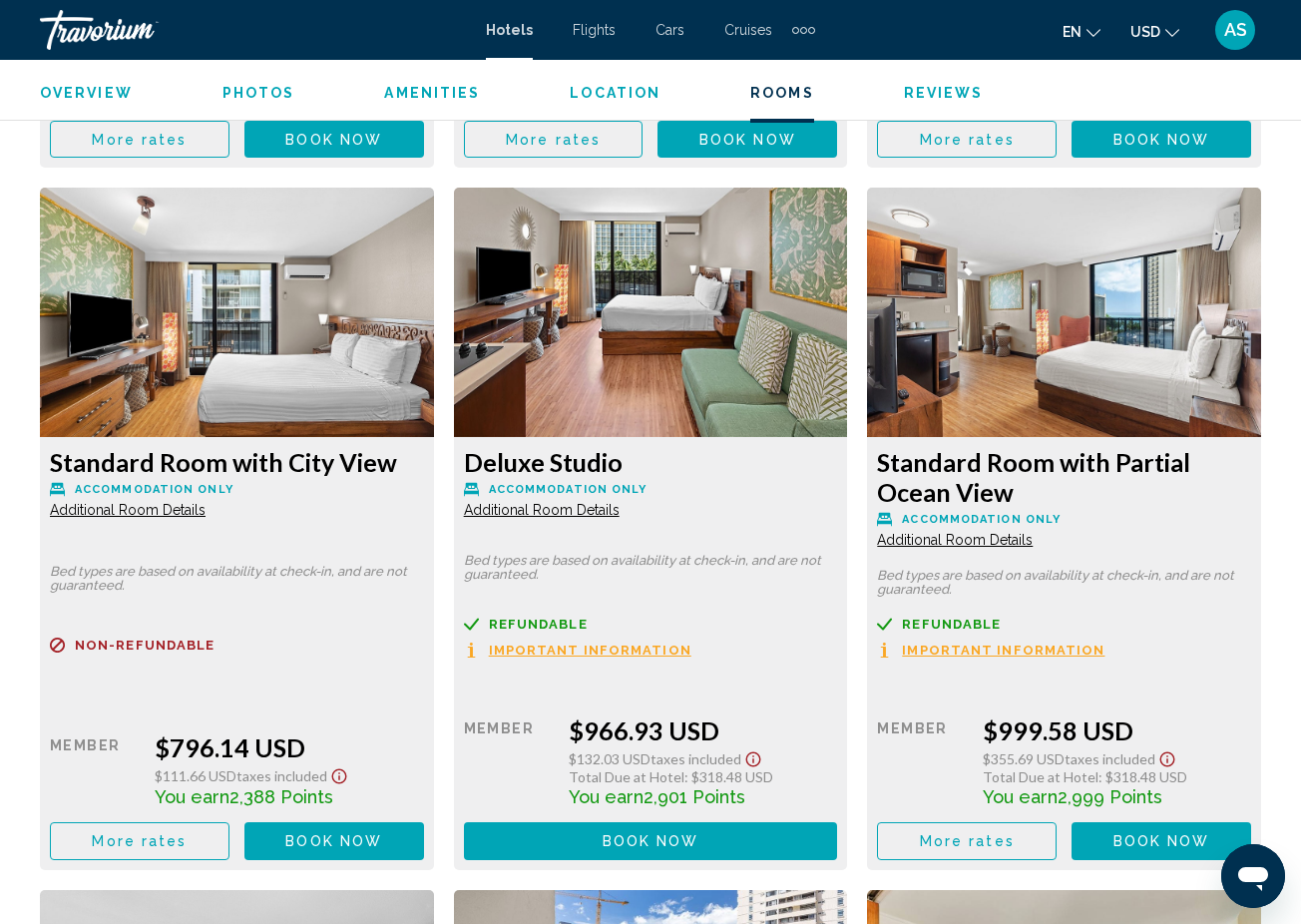click on "Additional Room Details" at bounding box center [128, -194] 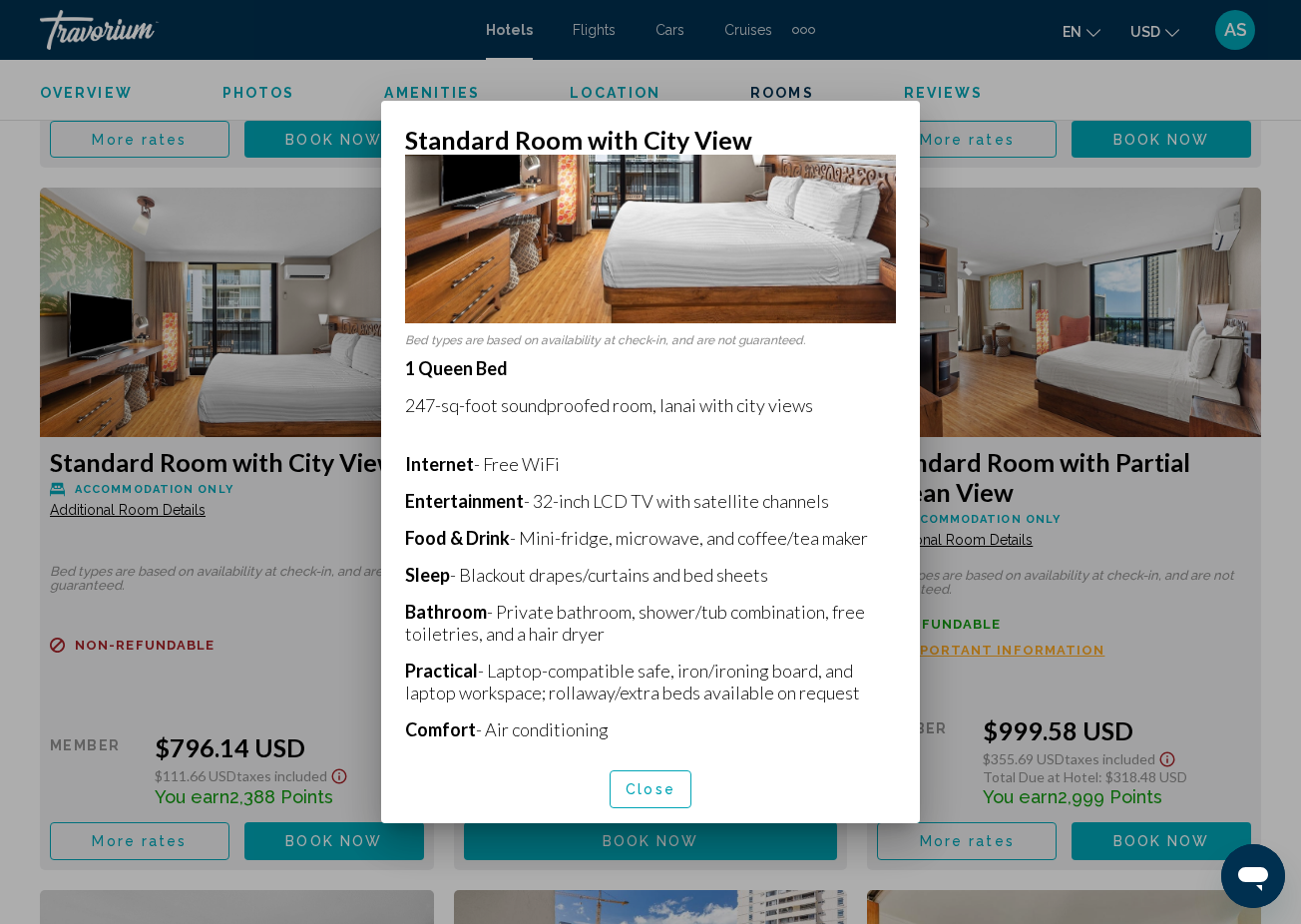 scroll, scrollTop: 189, scrollLeft: 0, axis: vertical 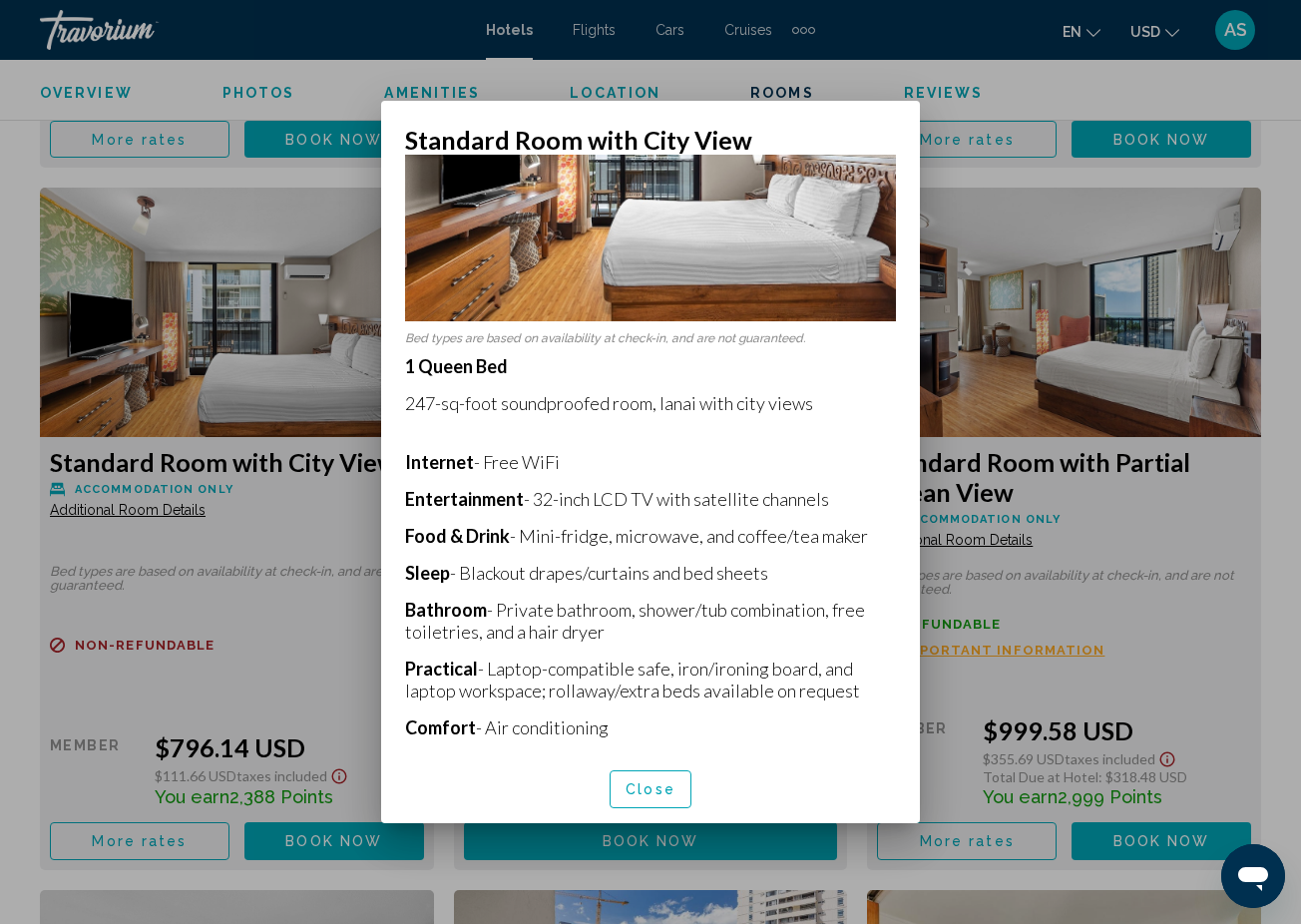 click at bounding box center (650, 462) 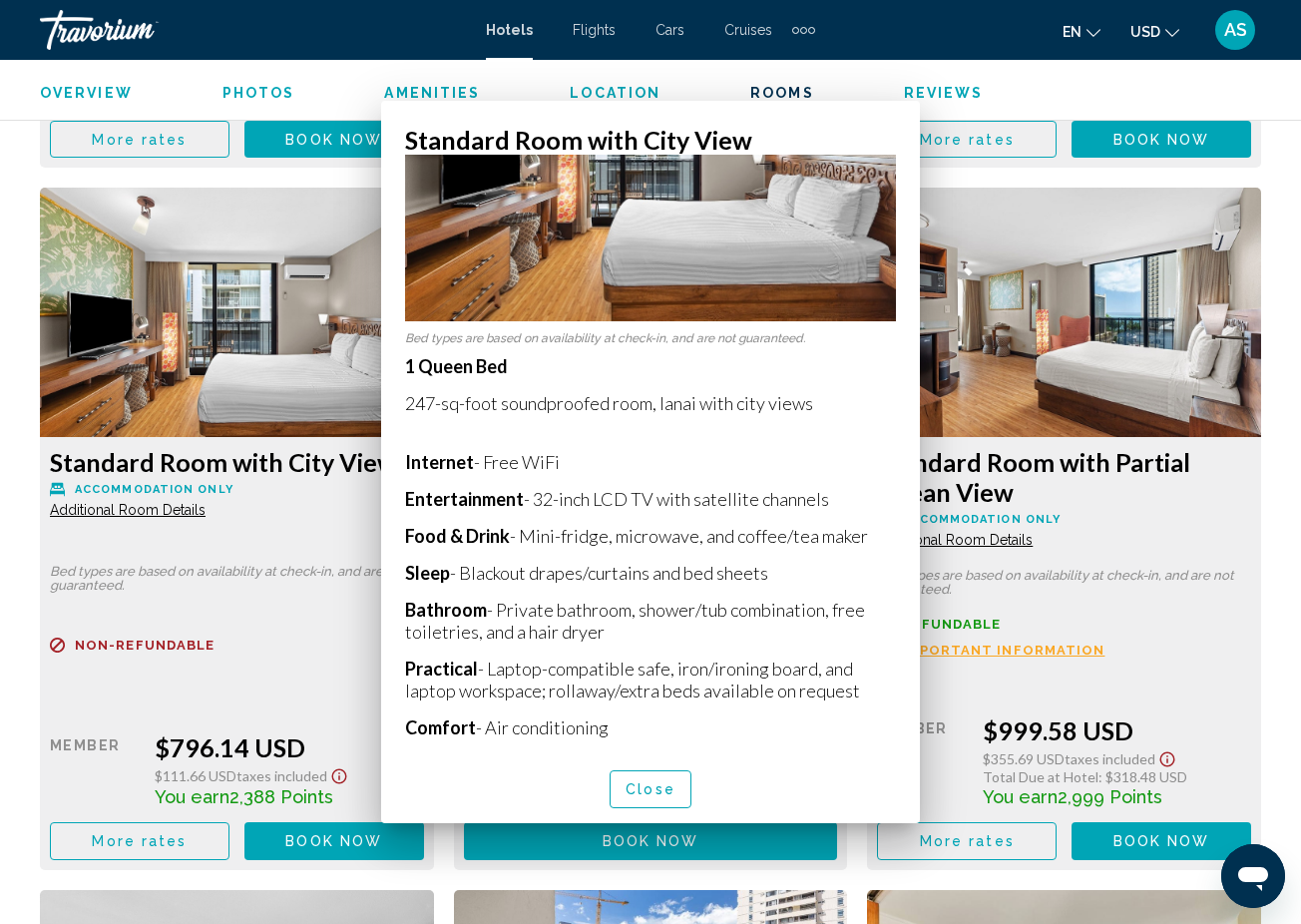 scroll, scrollTop: 3721, scrollLeft: 0, axis: vertical 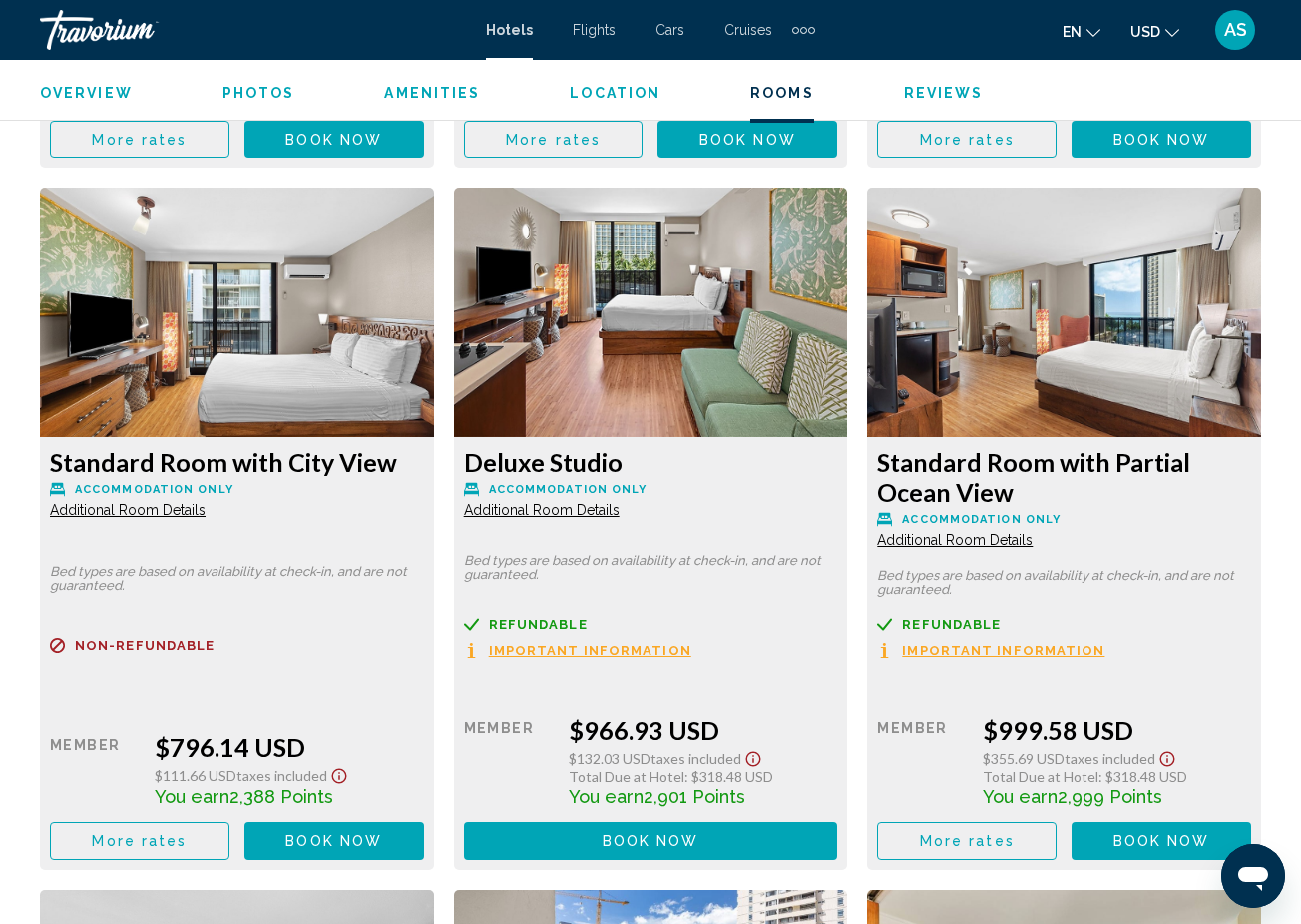click on "Additional Room Details" at bounding box center [128, -194] 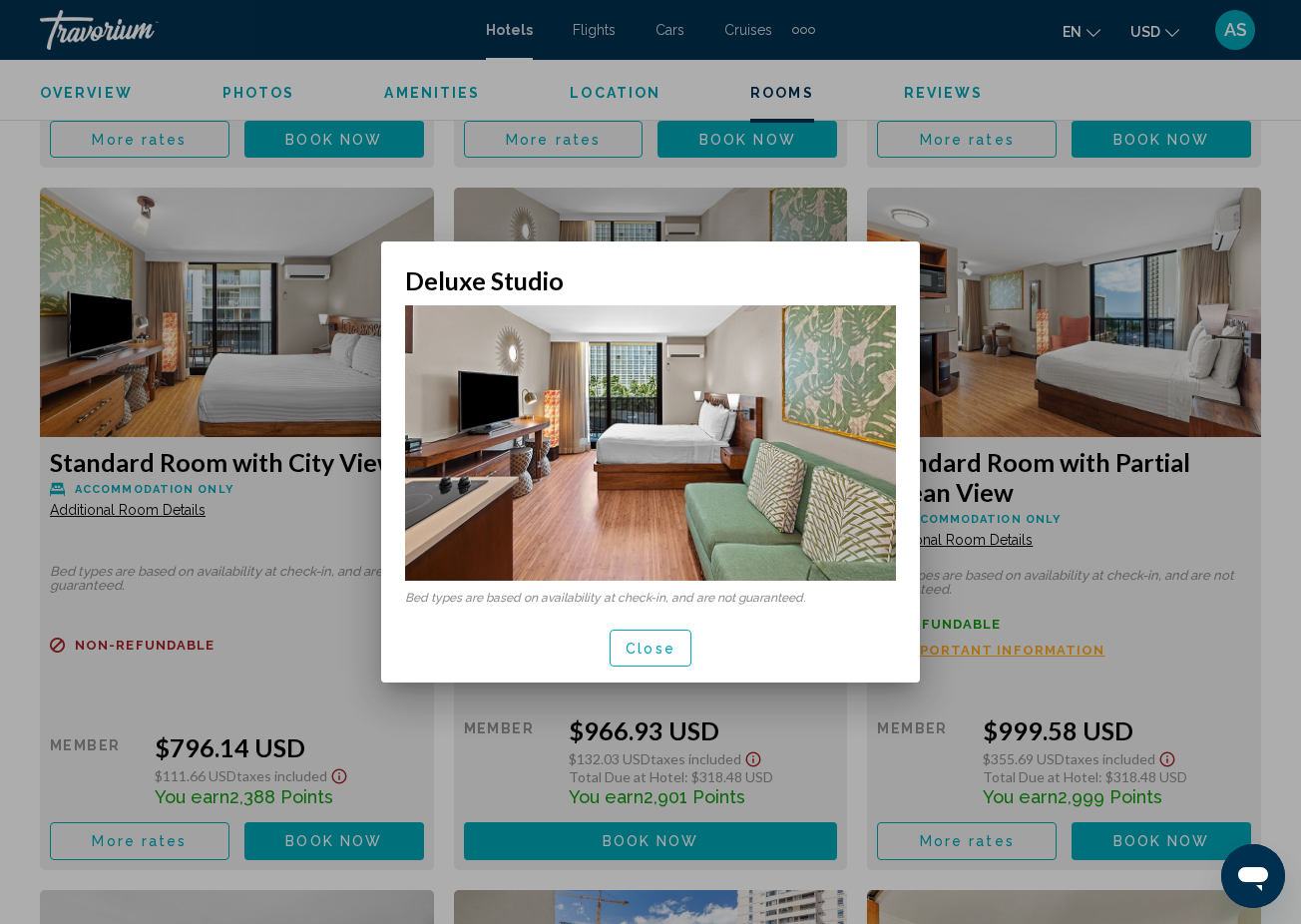 scroll, scrollTop: 0, scrollLeft: 0, axis: both 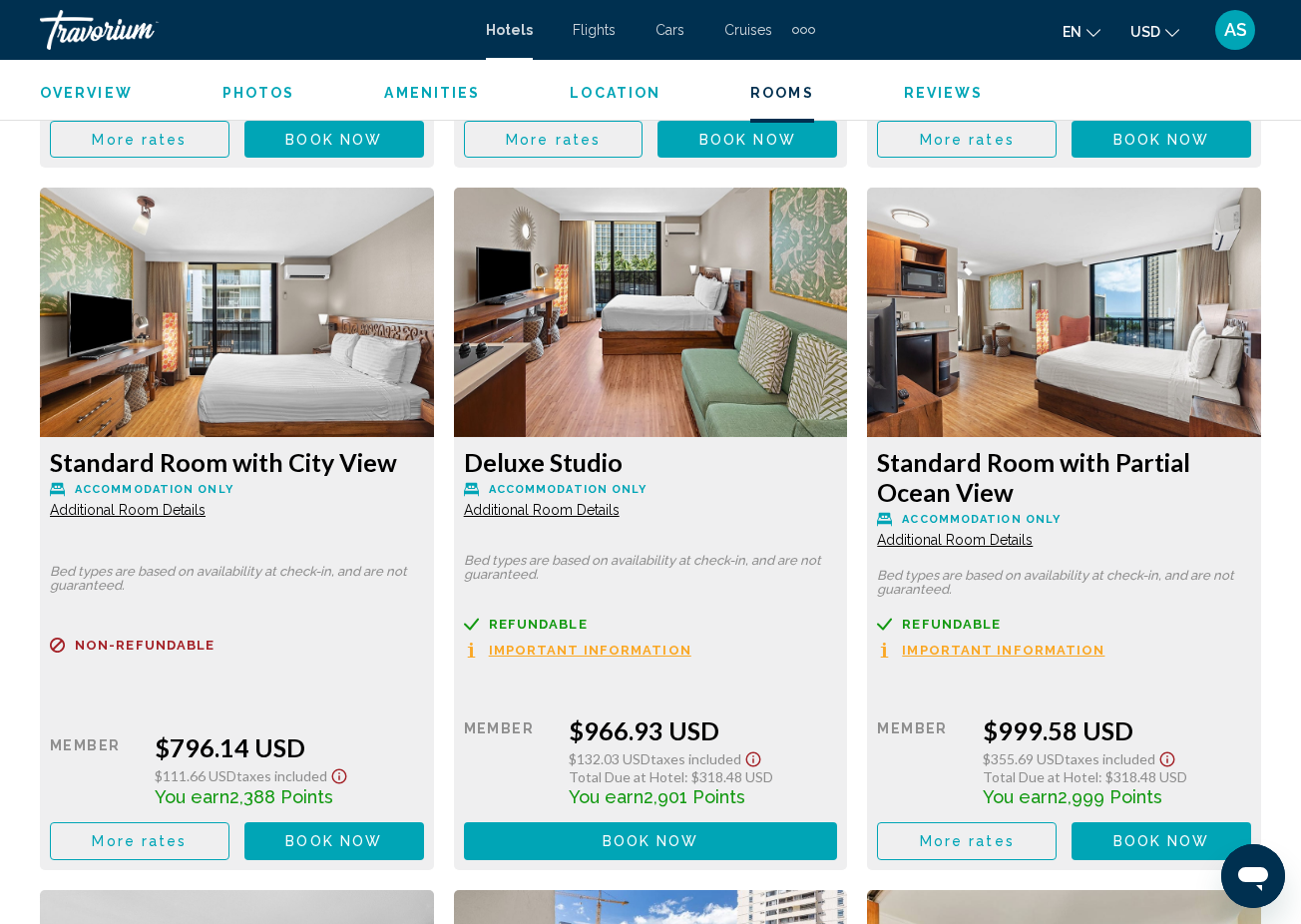 click on "Additional Room Details" at bounding box center (128, -194) 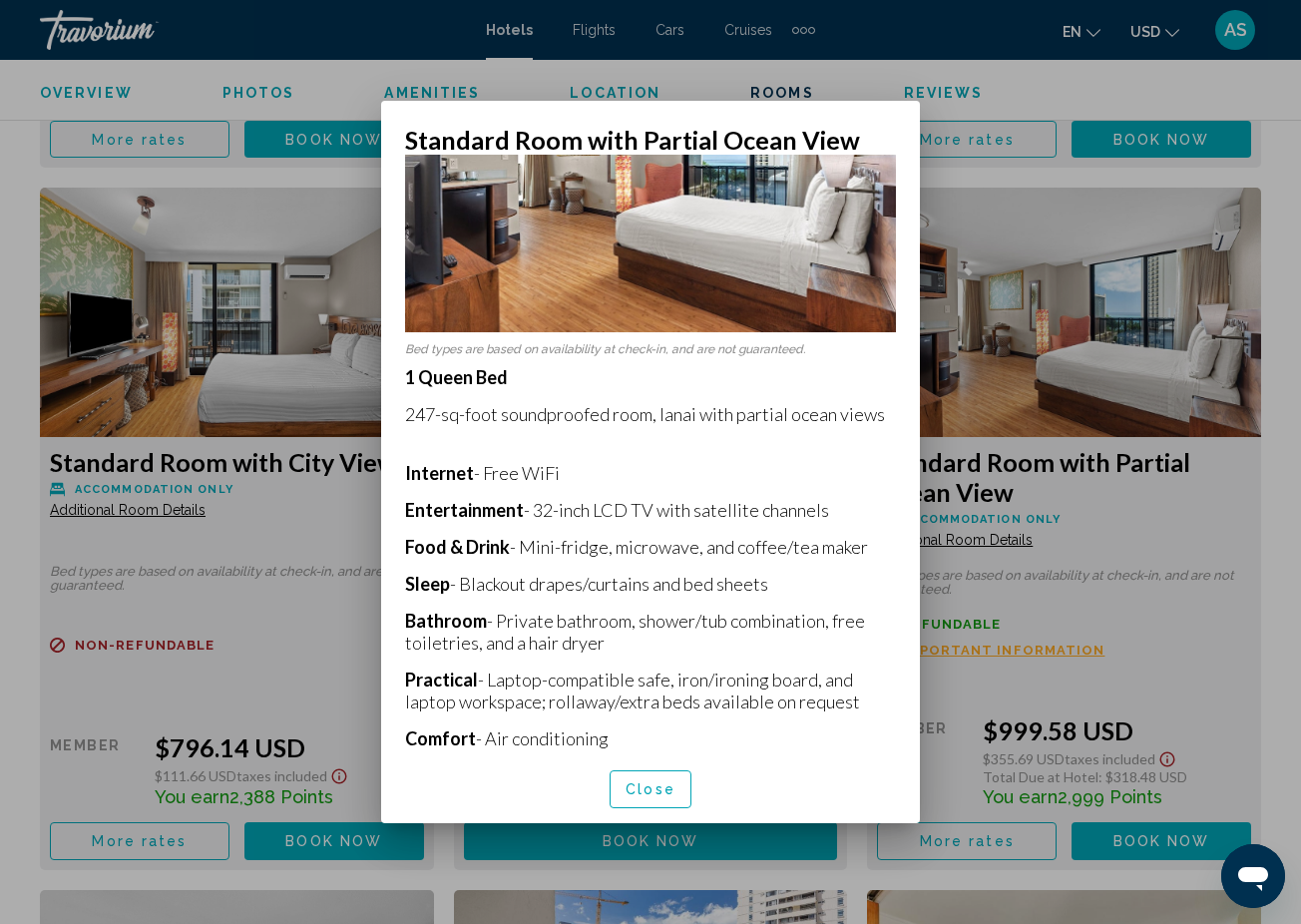 scroll, scrollTop: 184, scrollLeft: 0, axis: vertical 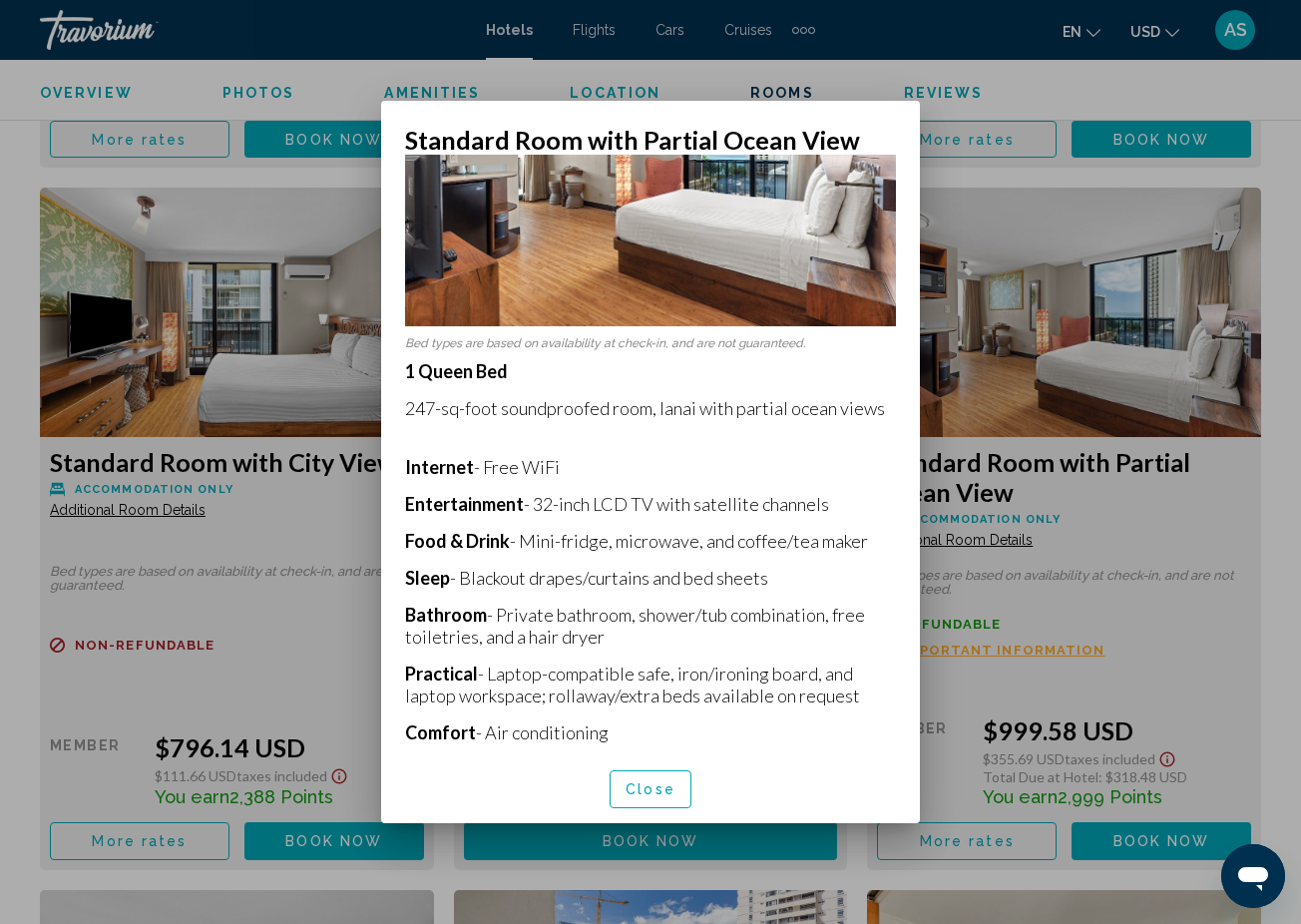 click at bounding box center (650, 462) 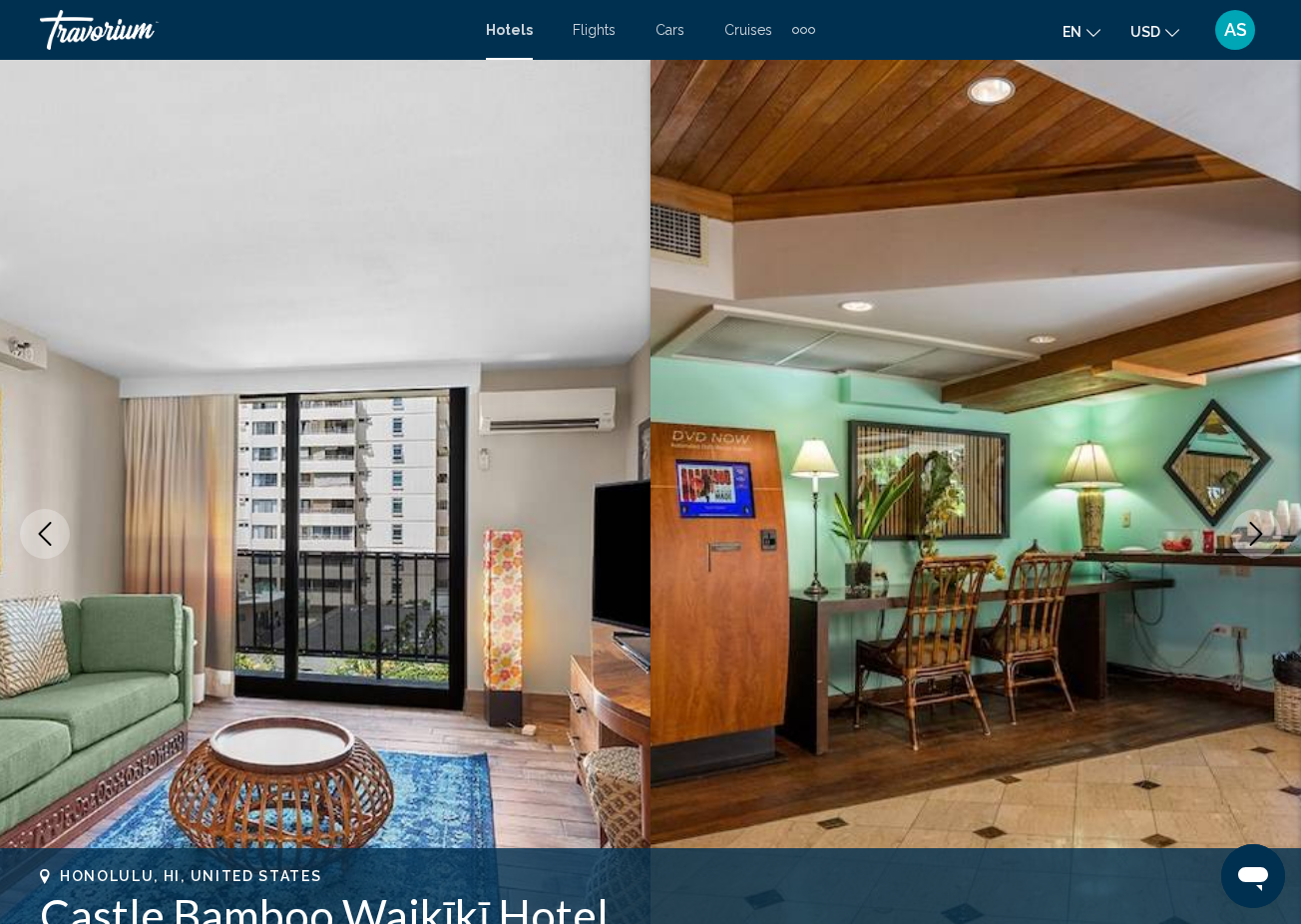 scroll, scrollTop: 3721, scrollLeft: 0, axis: vertical 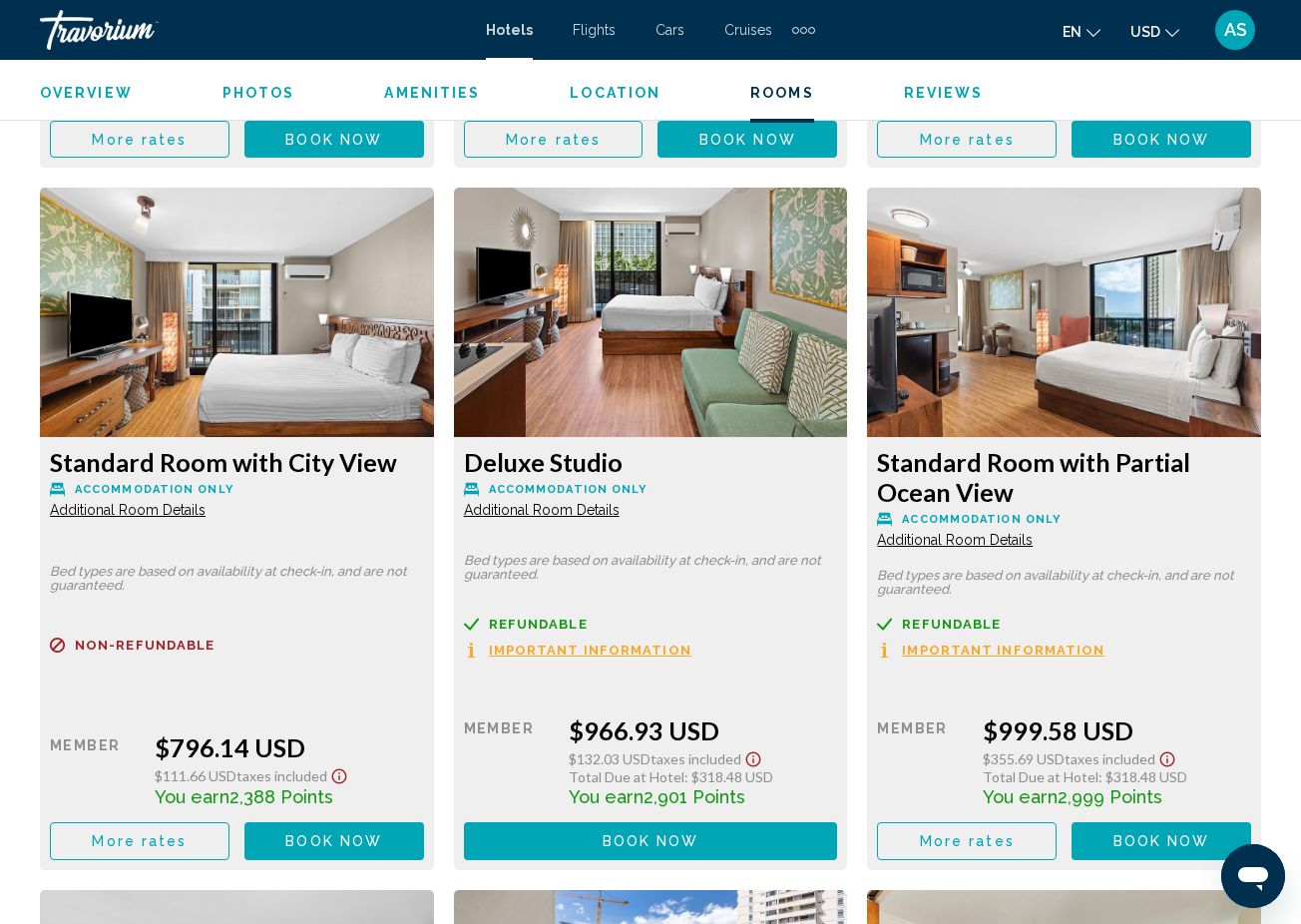 click on "Deluxe Studio
Accommodation Only Additional Room Details" at bounding box center [236, -235] 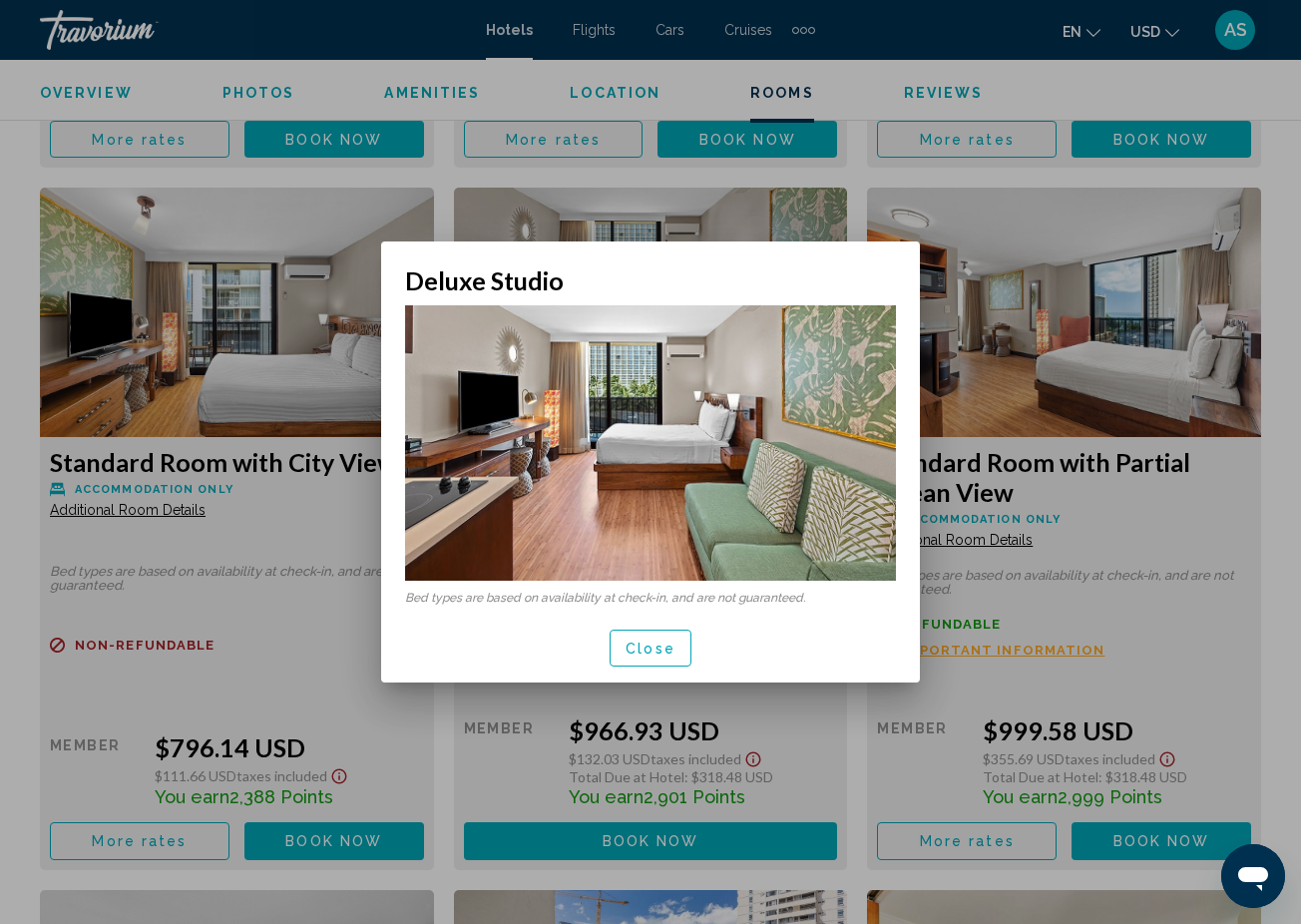 scroll, scrollTop: 0, scrollLeft: 0, axis: both 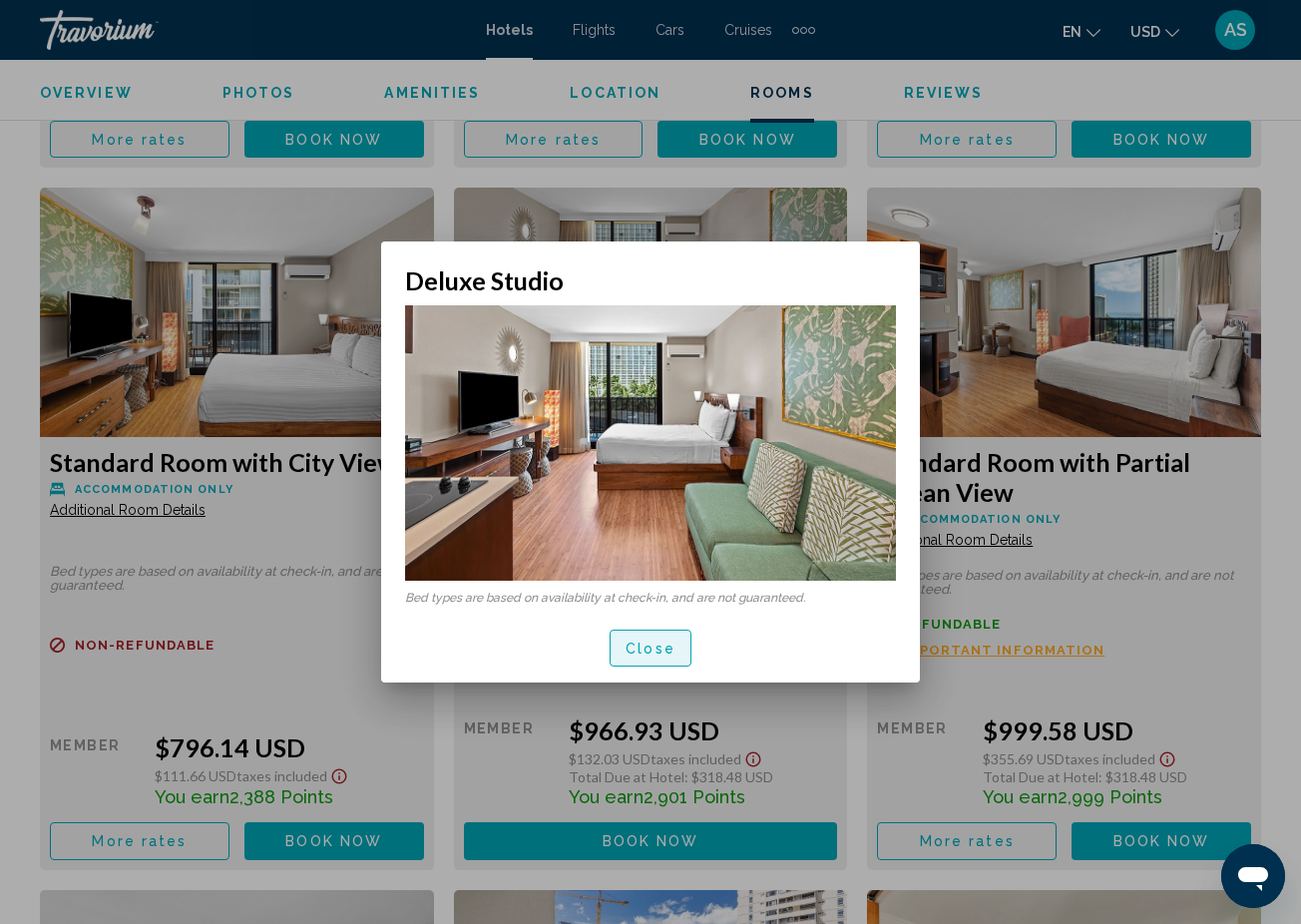 click on "Close" at bounding box center (650, 649) 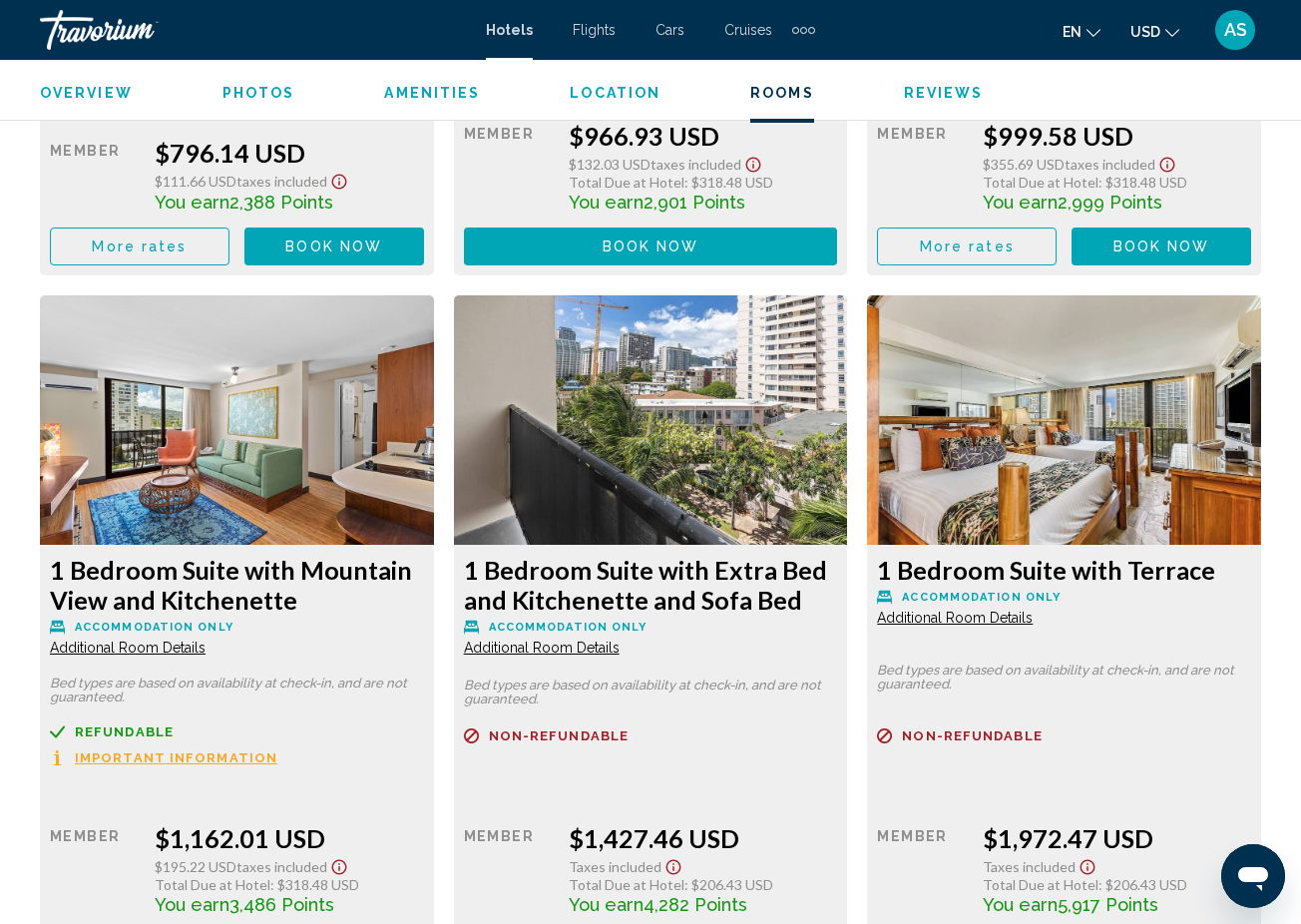 scroll, scrollTop: 4321, scrollLeft: 0, axis: vertical 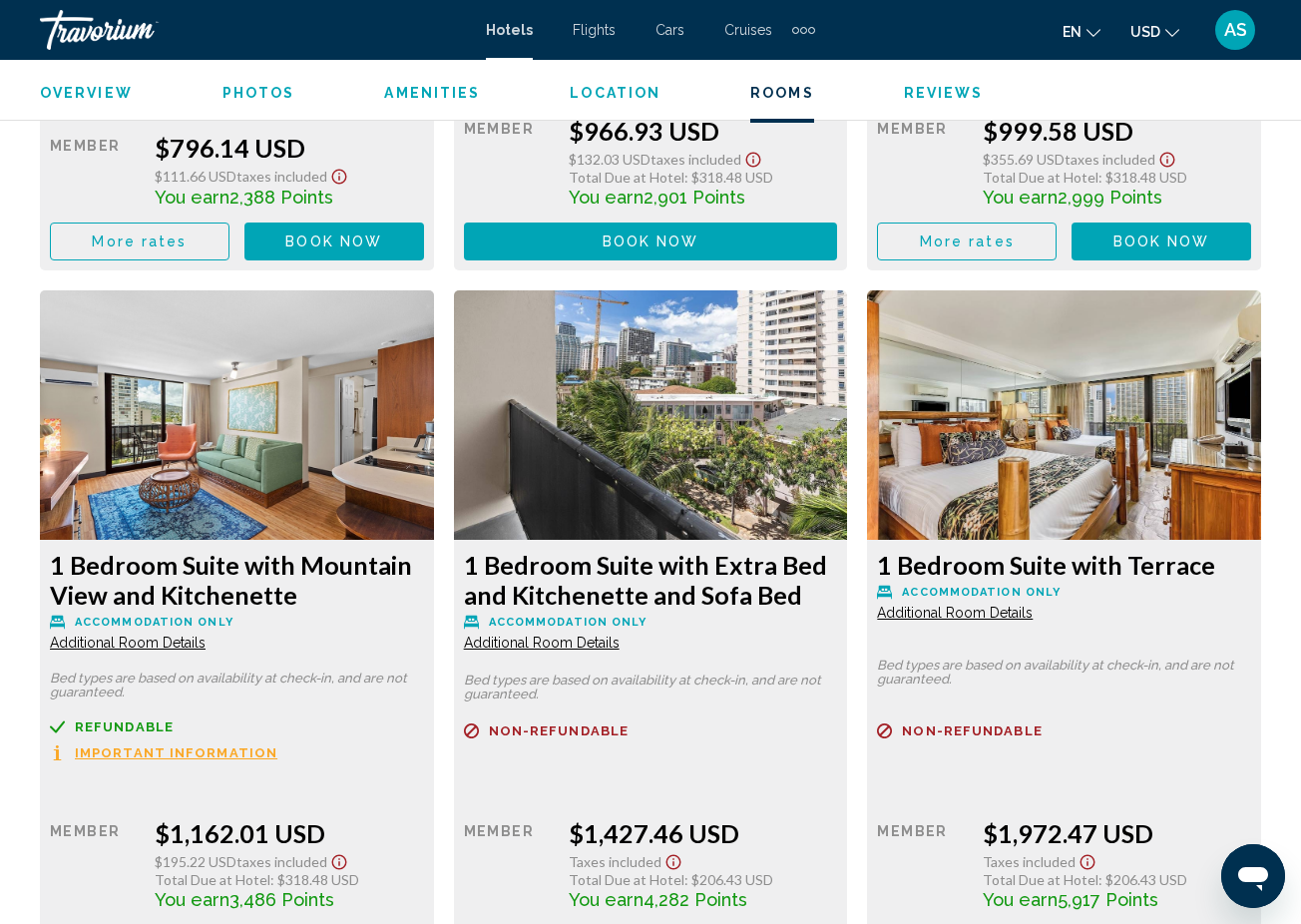 click on "Additional Room Details" at bounding box center (128, -793) 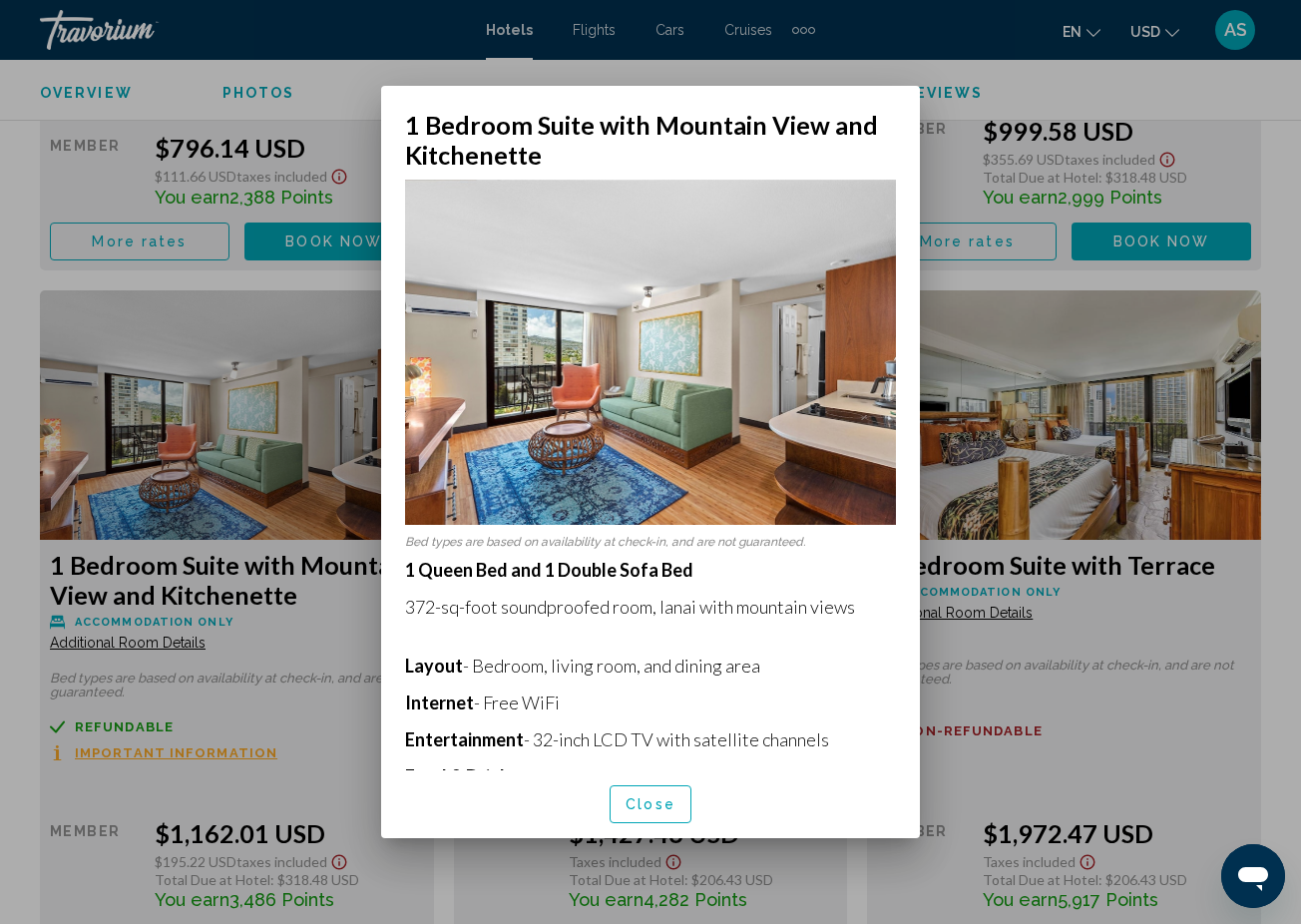 scroll, scrollTop: 0, scrollLeft: 0, axis: both 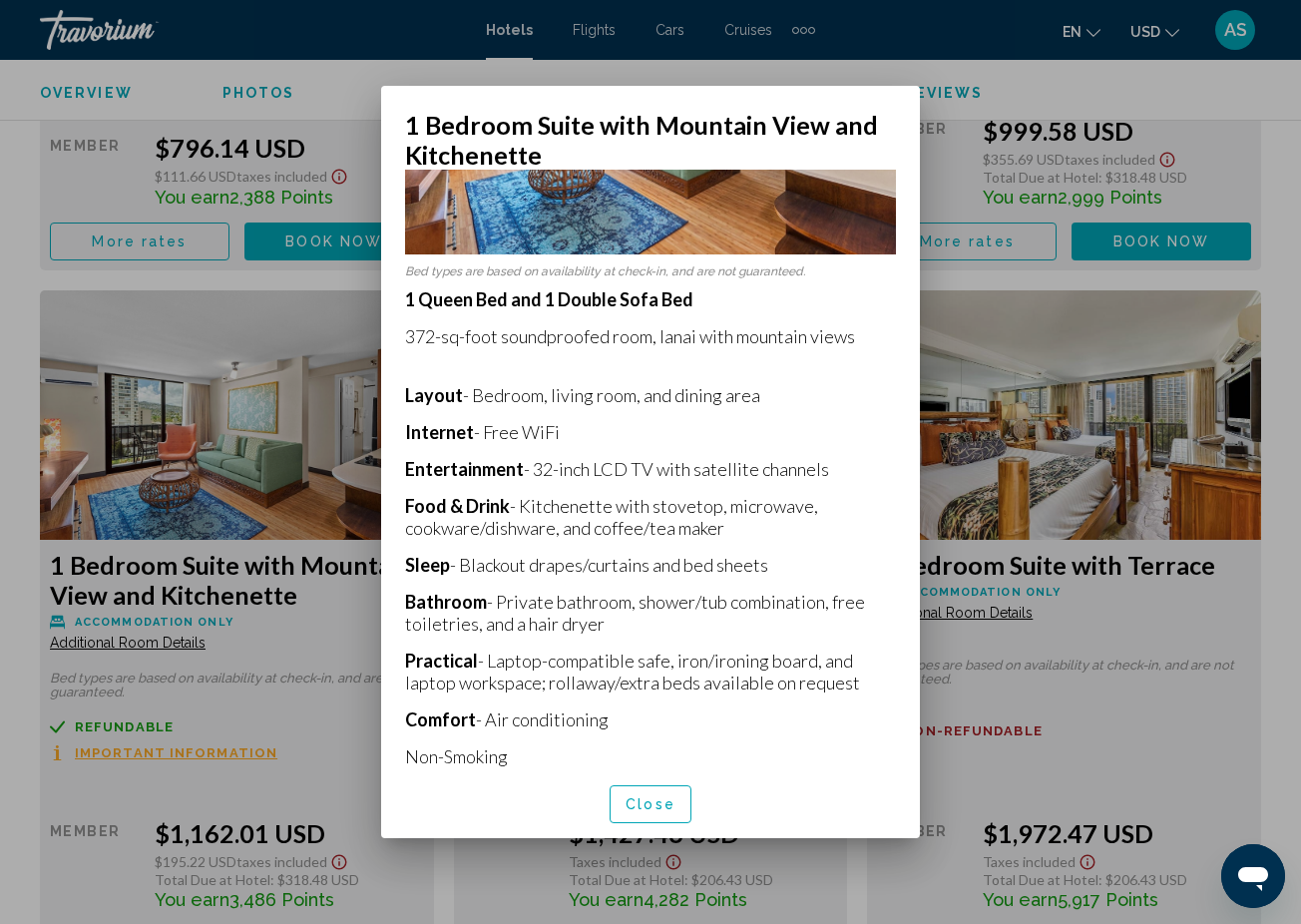 click at bounding box center (650, 462) 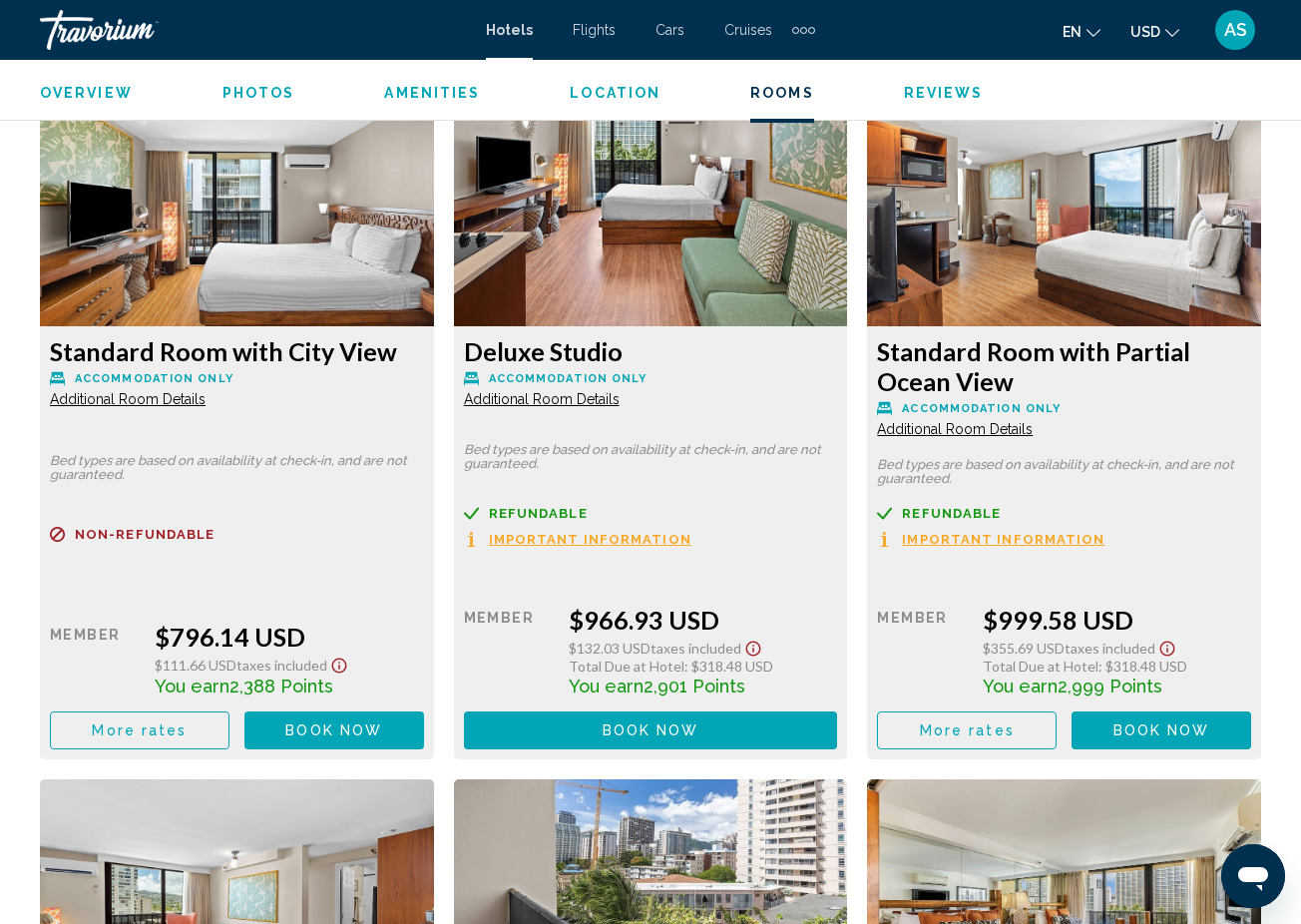scroll, scrollTop: 3828, scrollLeft: 0, axis: vertical 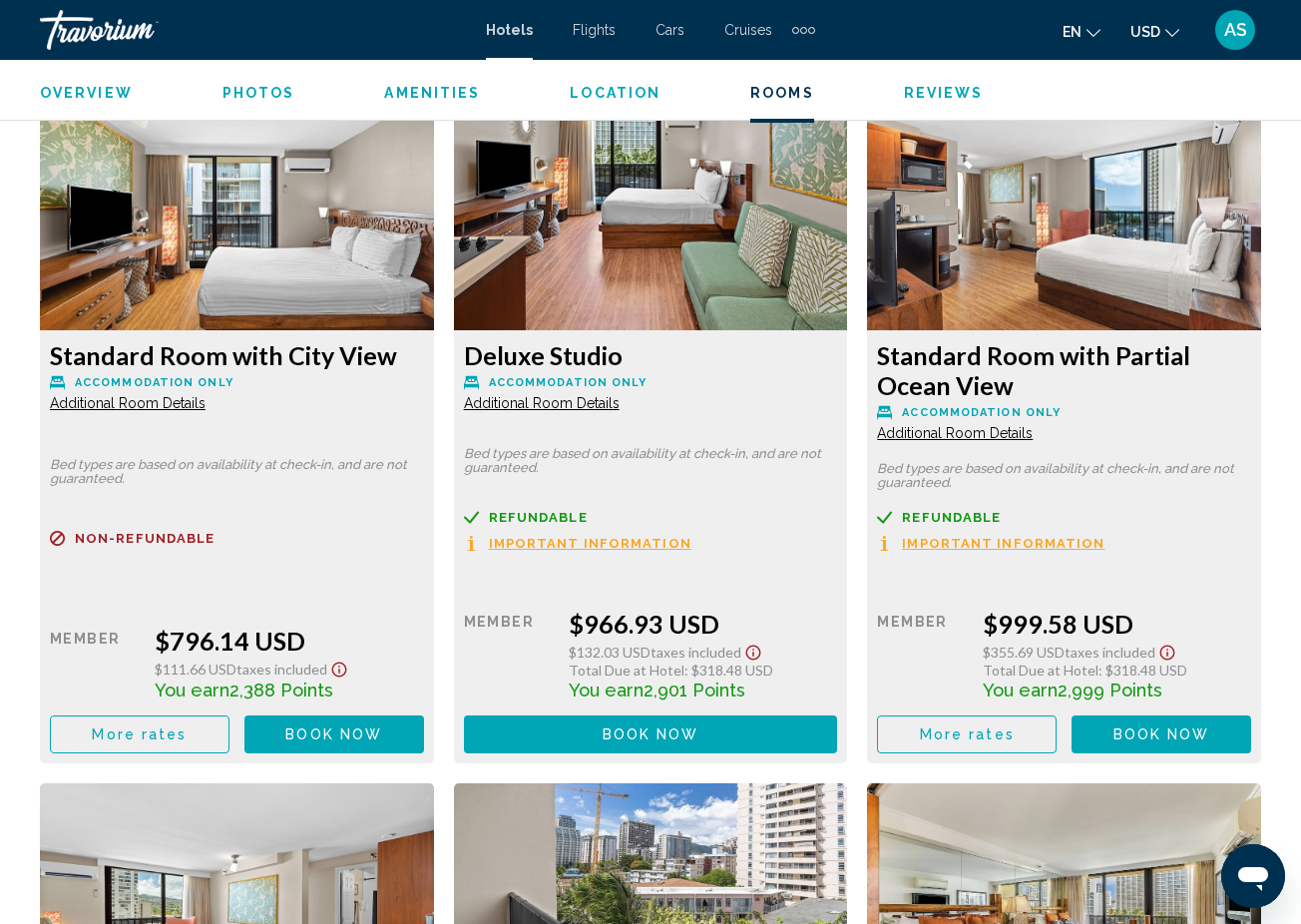 click on "Additional Room Details" at bounding box center [128, -300] 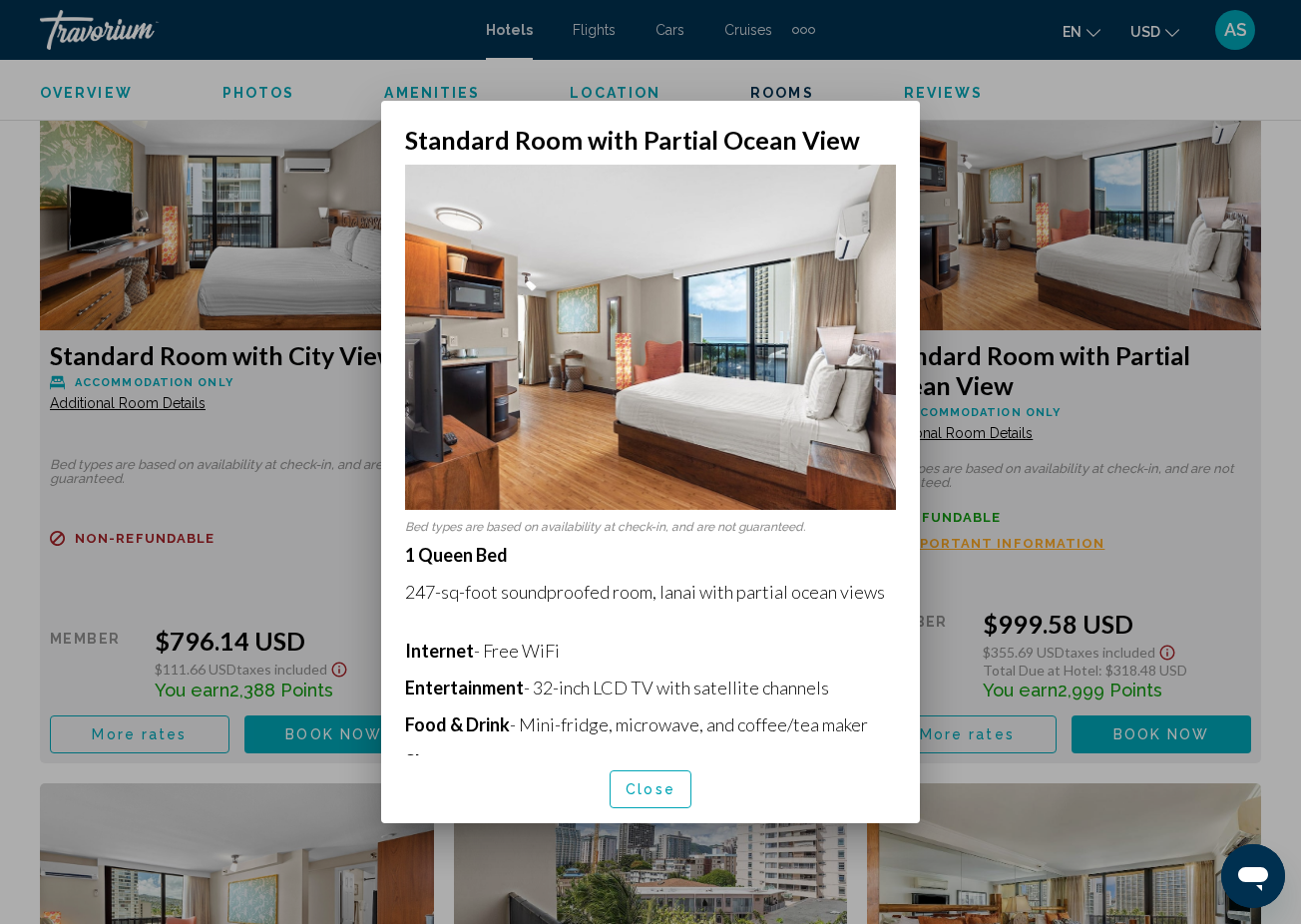 scroll, scrollTop: 0, scrollLeft: 0, axis: both 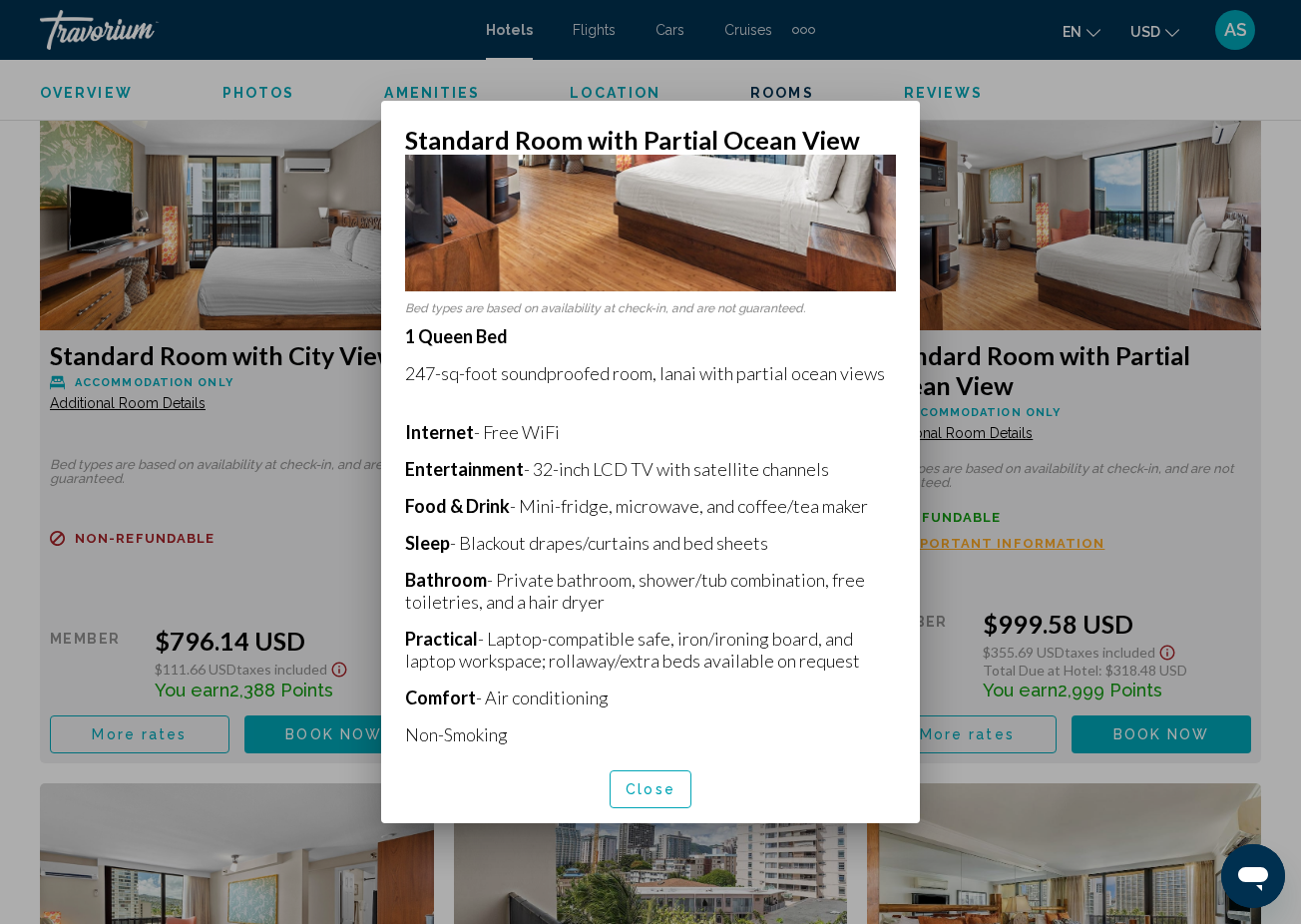 click at bounding box center (650, 462) 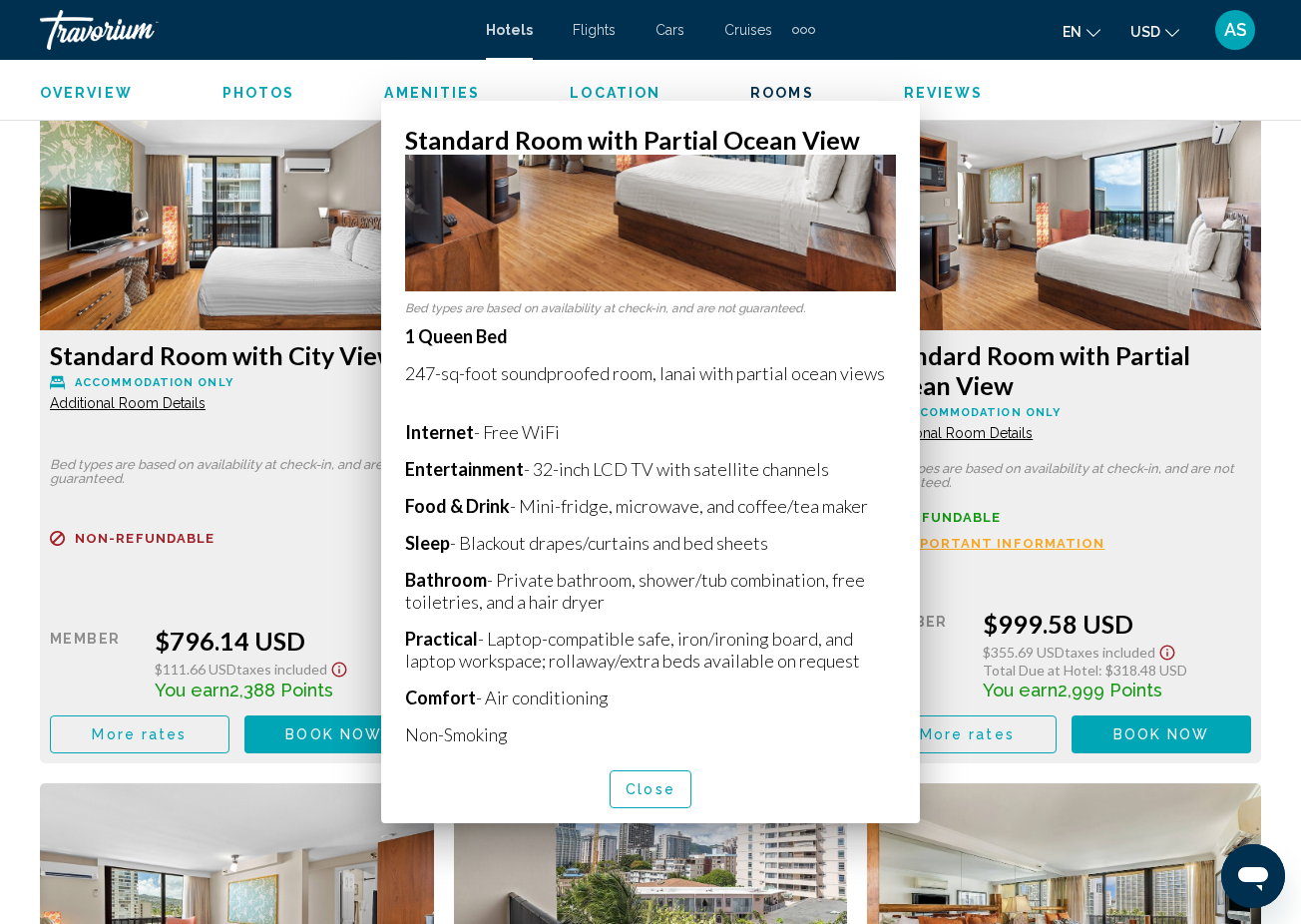 scroll, scrollTop: 3828, scrollLeft: 0, axis: vertical 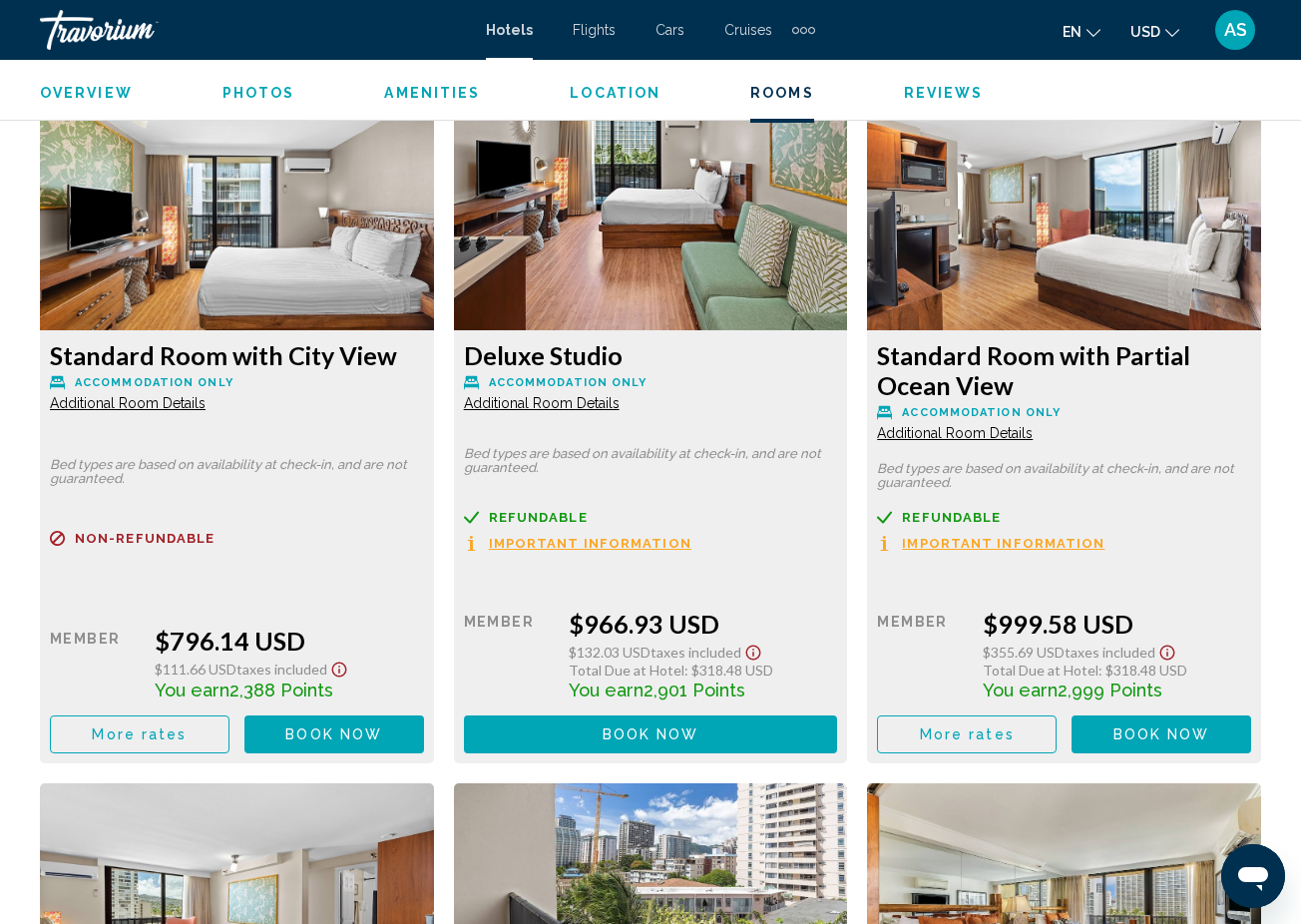 click on "Additional Room Details" at bounding box center (128, -300) 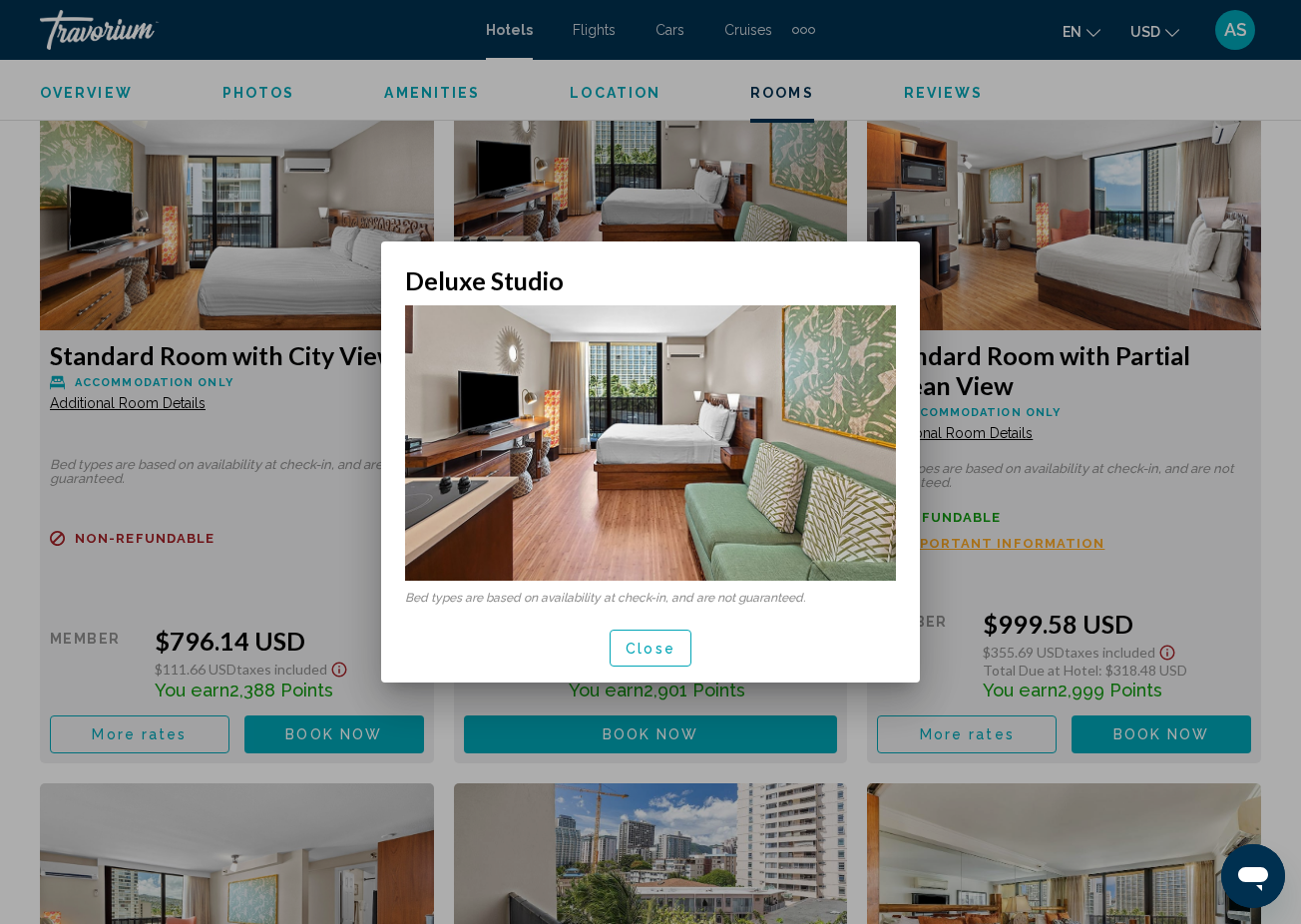 scroll, scrollTop: 0, scrollLeft: 0, axis: both 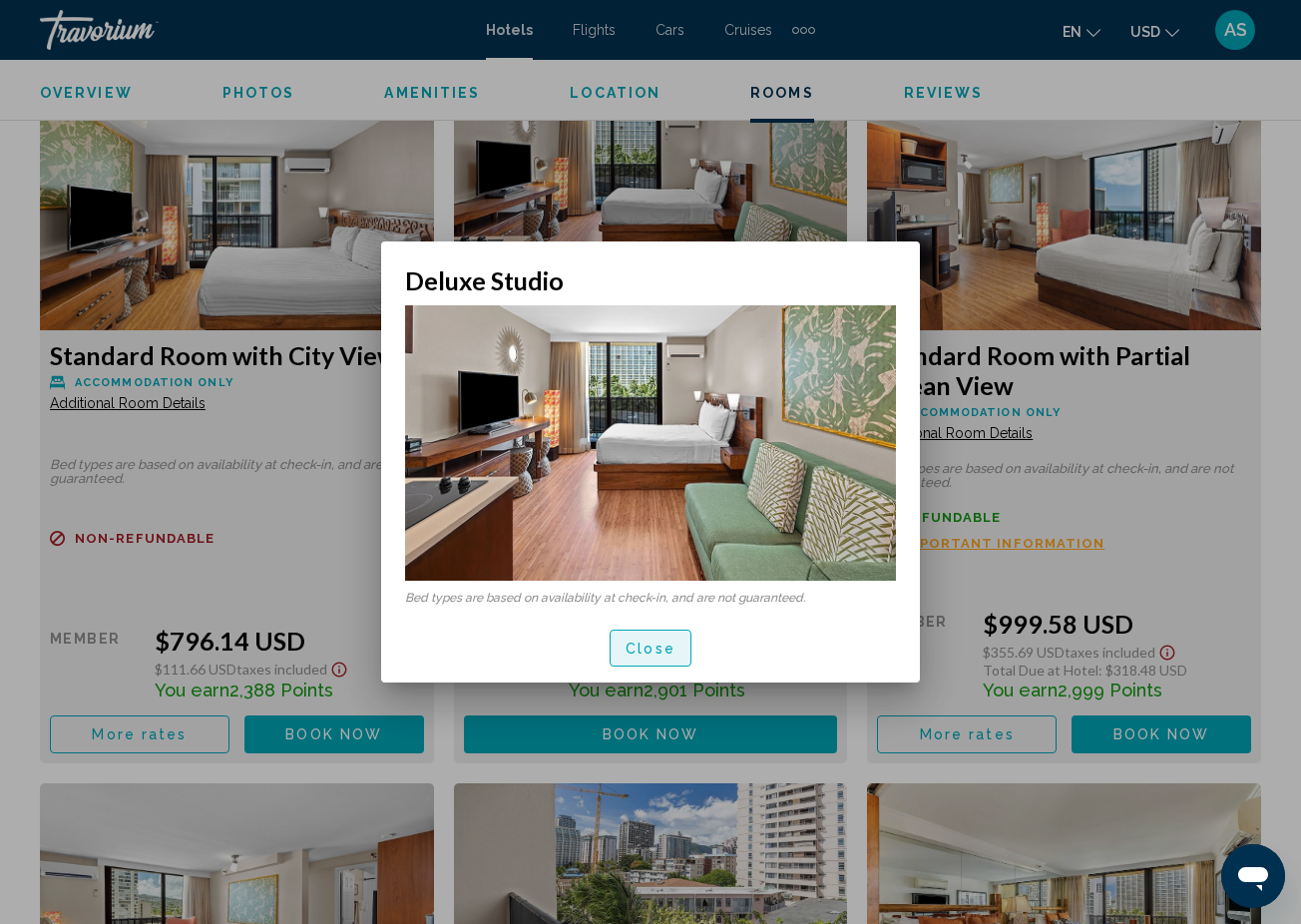 click on "Close" at bounding box center [650, 649] 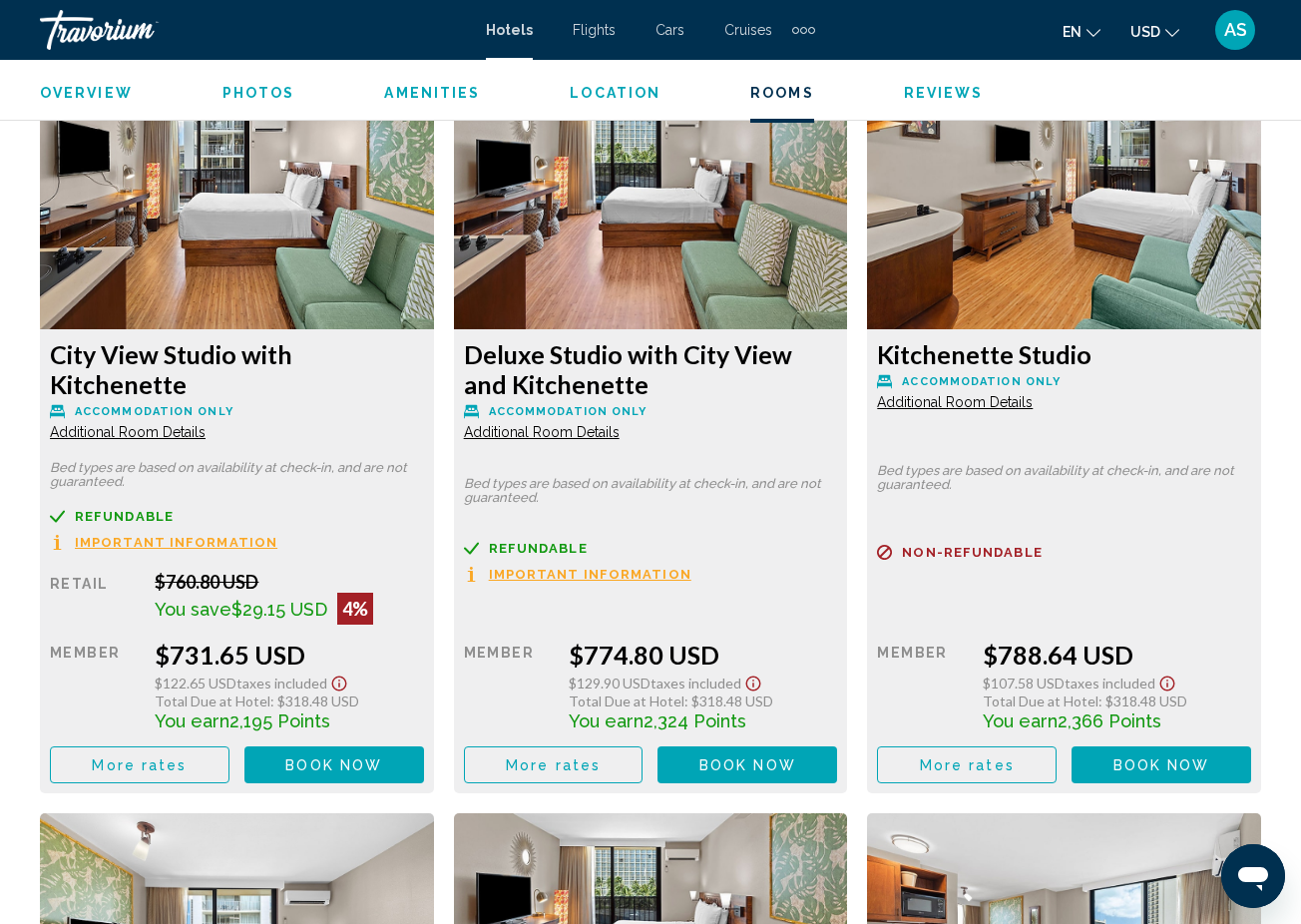 scroll, scrollTop: 3087, scrollLeft: 0, axis: vertical 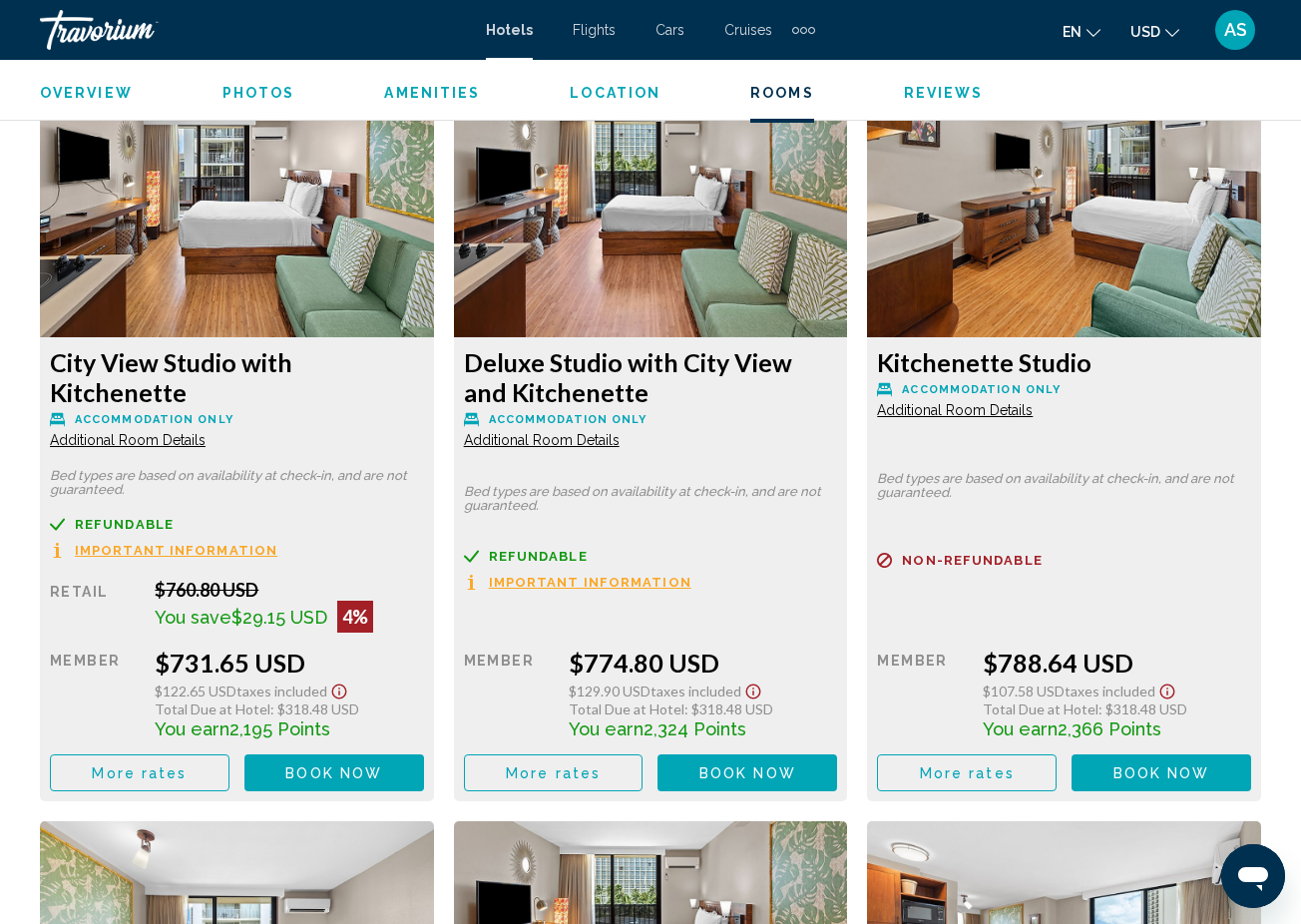 click on "Important Information" at bounding box center [176, 550] 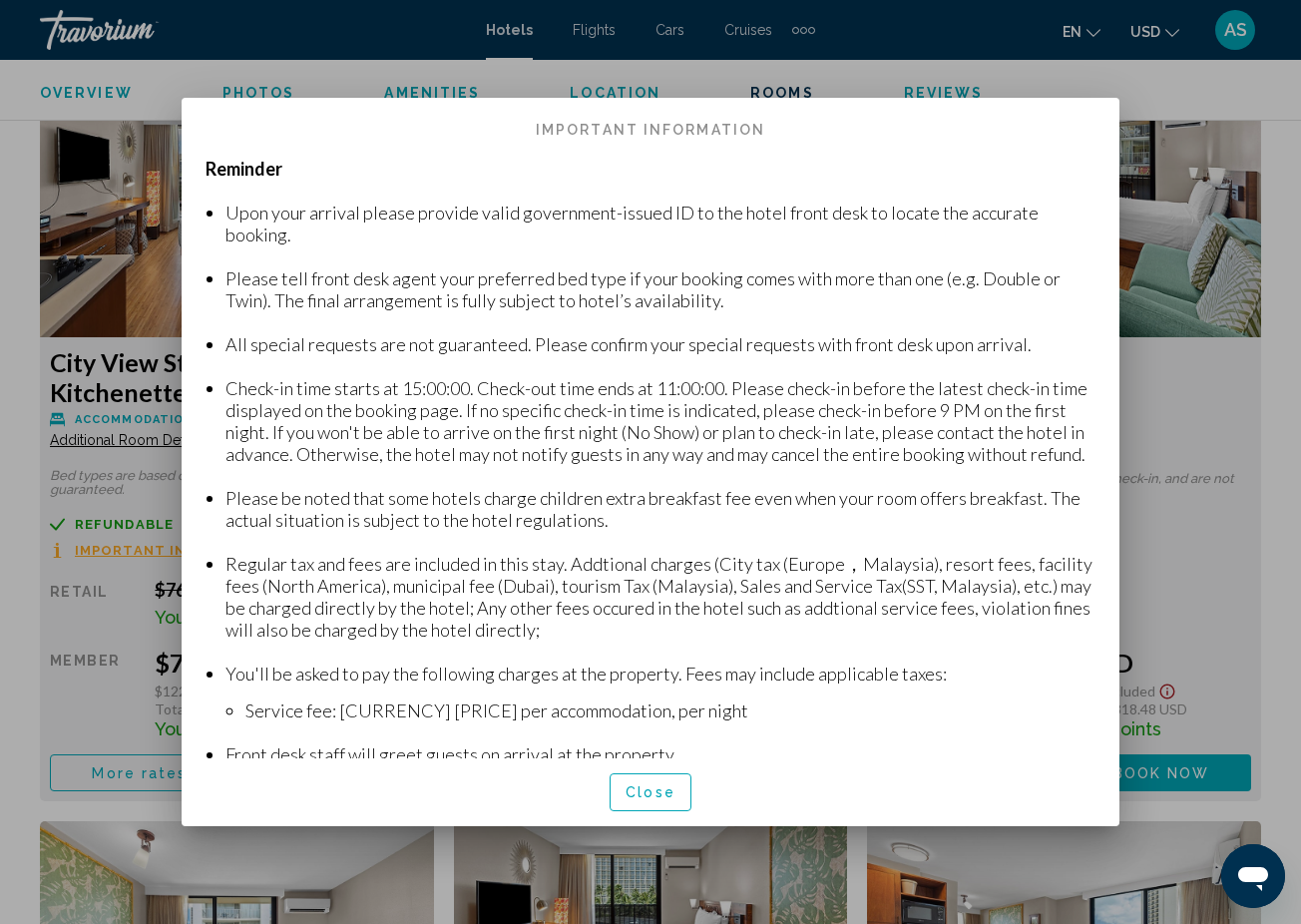 scroll, scrollTop: 0, scrollLeft: 0, axis: both 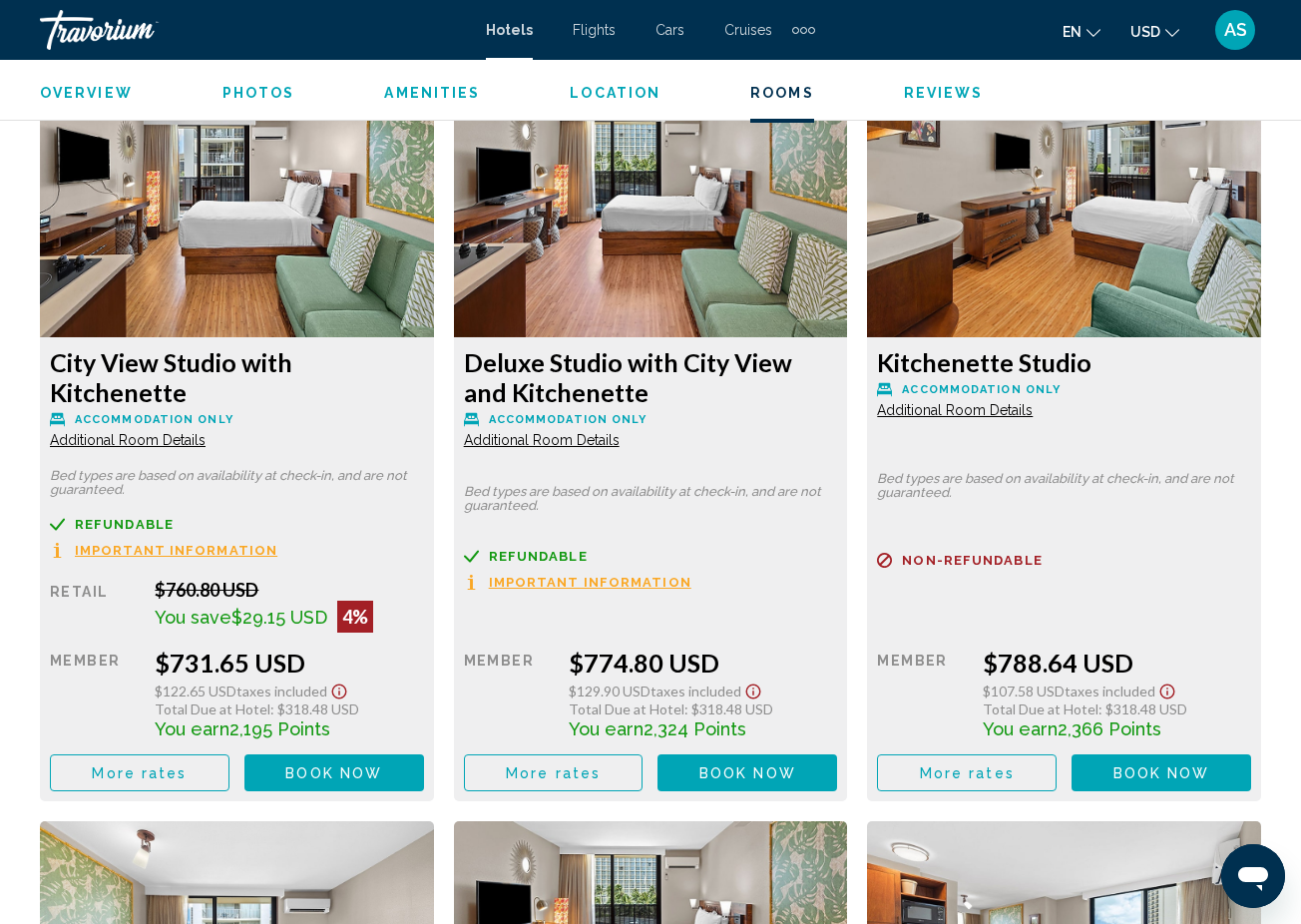 click on "Additional Room Details" at bounding box center (128, 440) 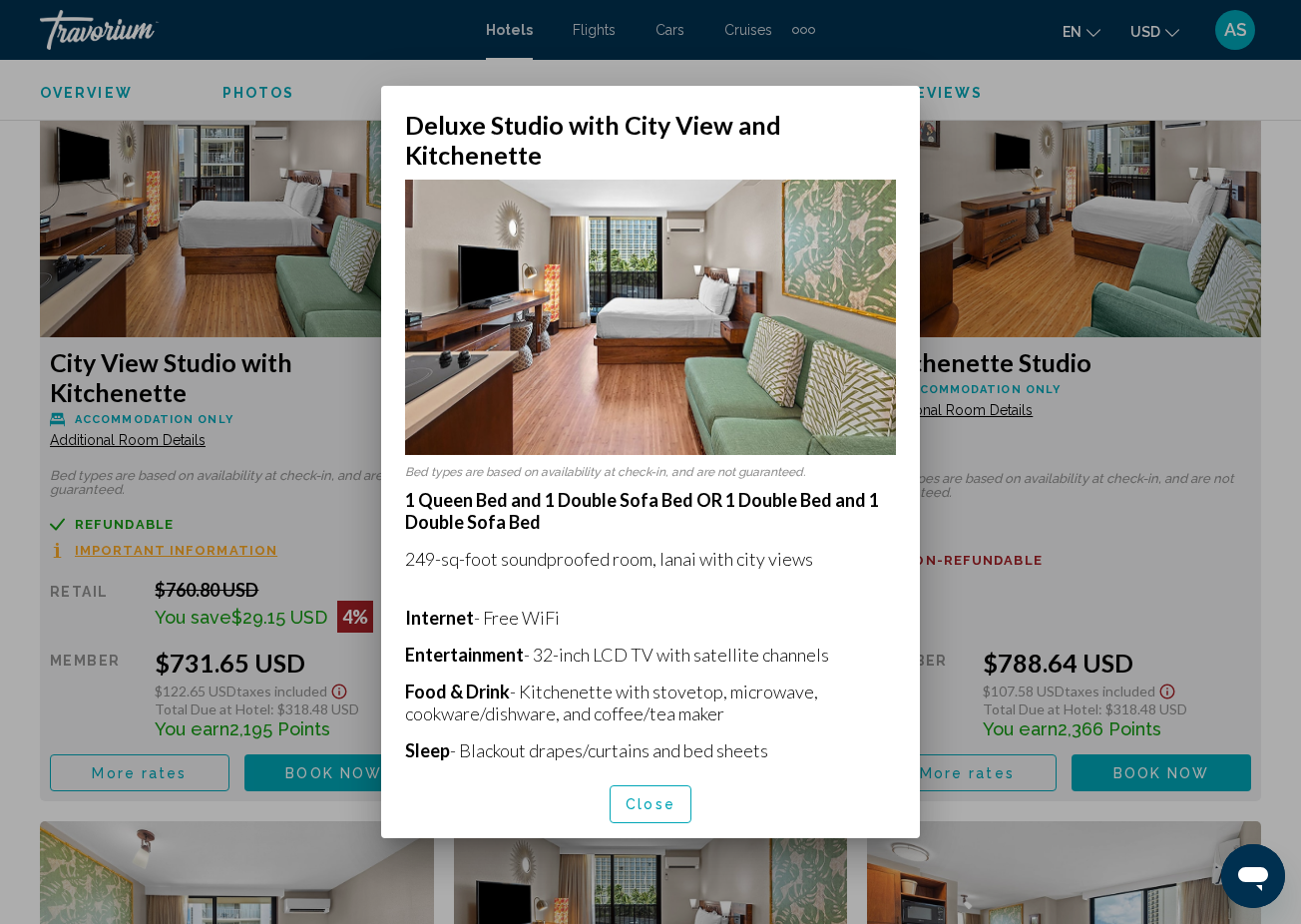 click at bounding box center (650, 462) 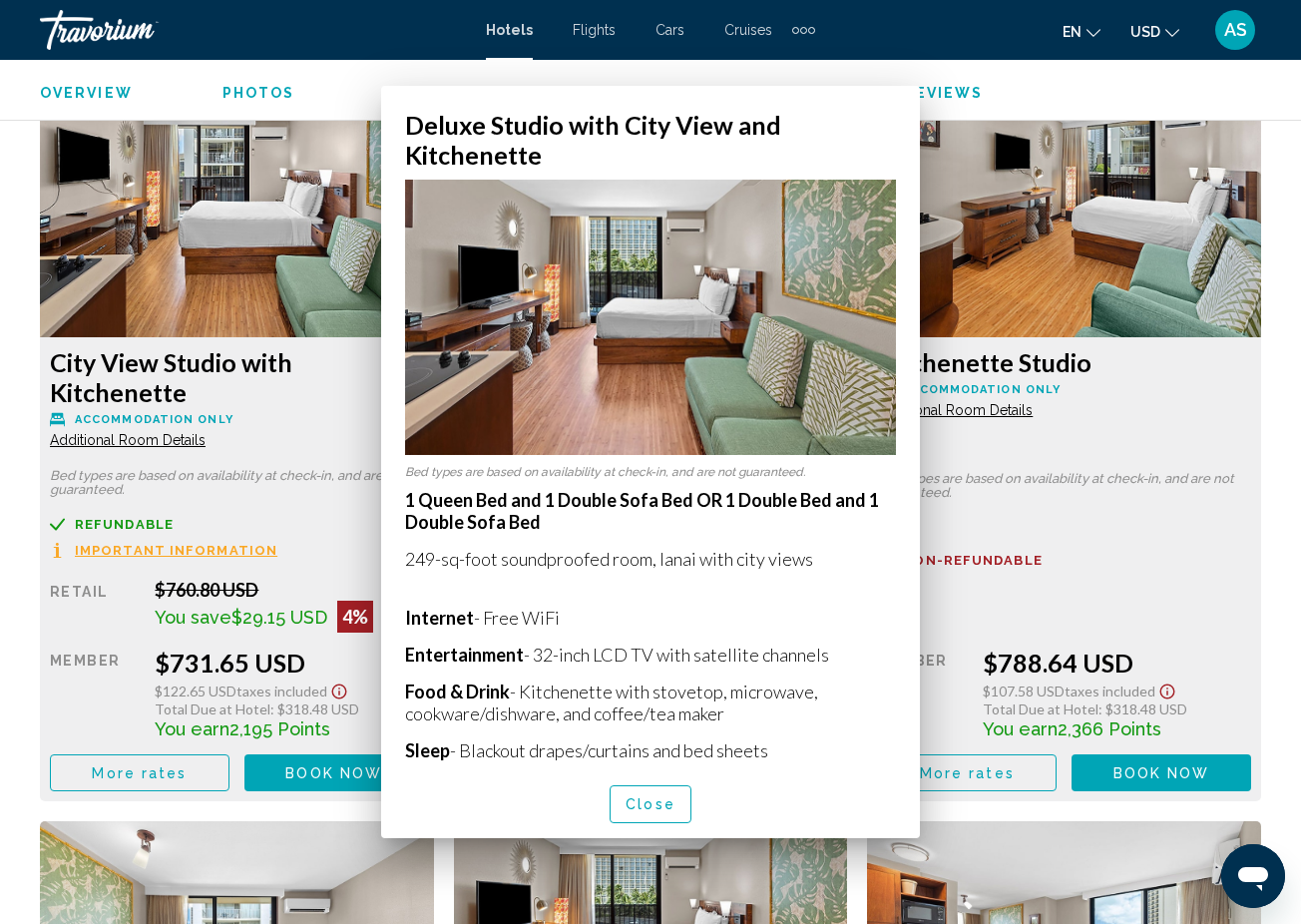 scroll, scrollTop: 3087, scrollLeft: 0, axis: vertical 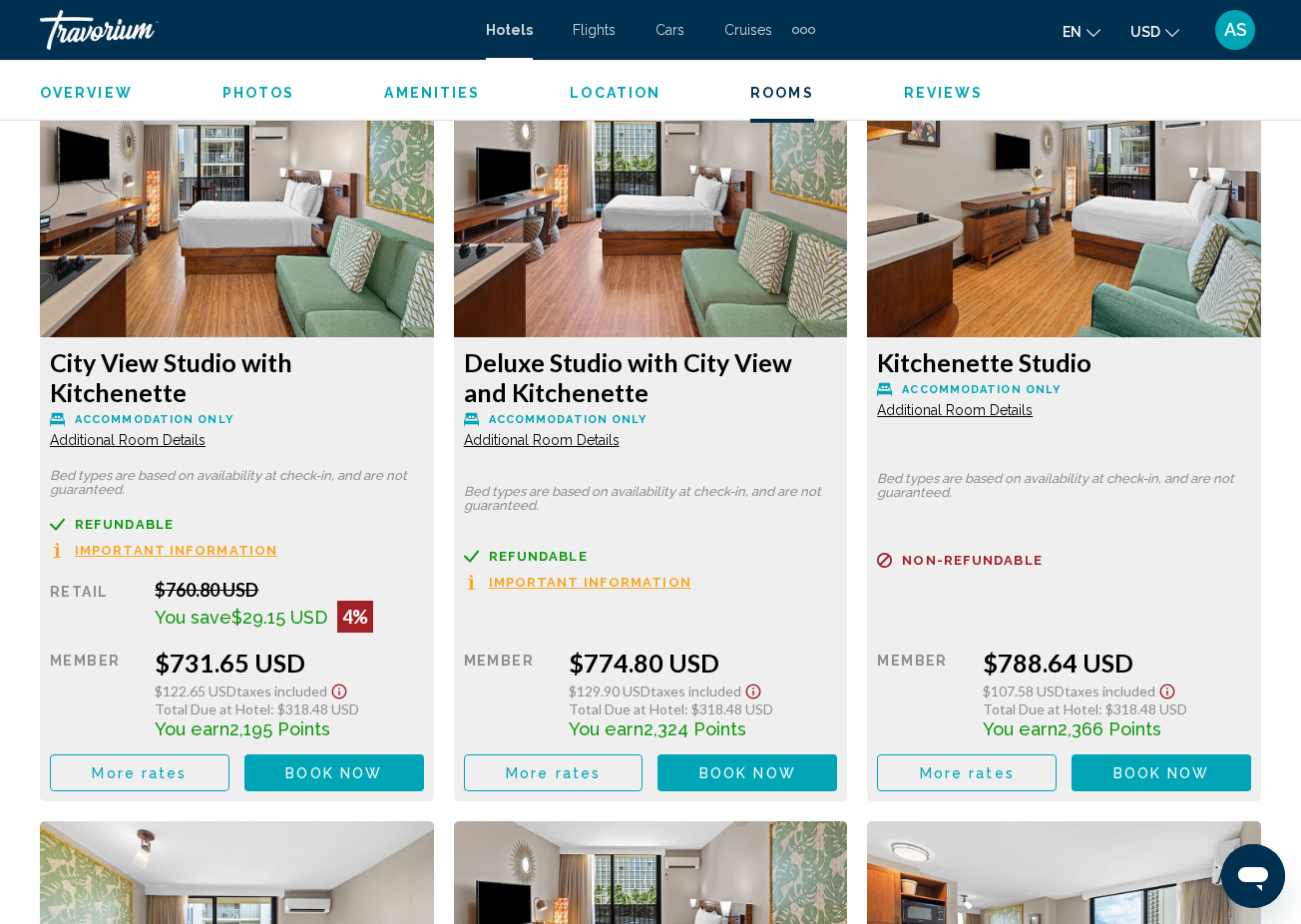 click on "Additional Room Details" at bounding box center (128, 440) 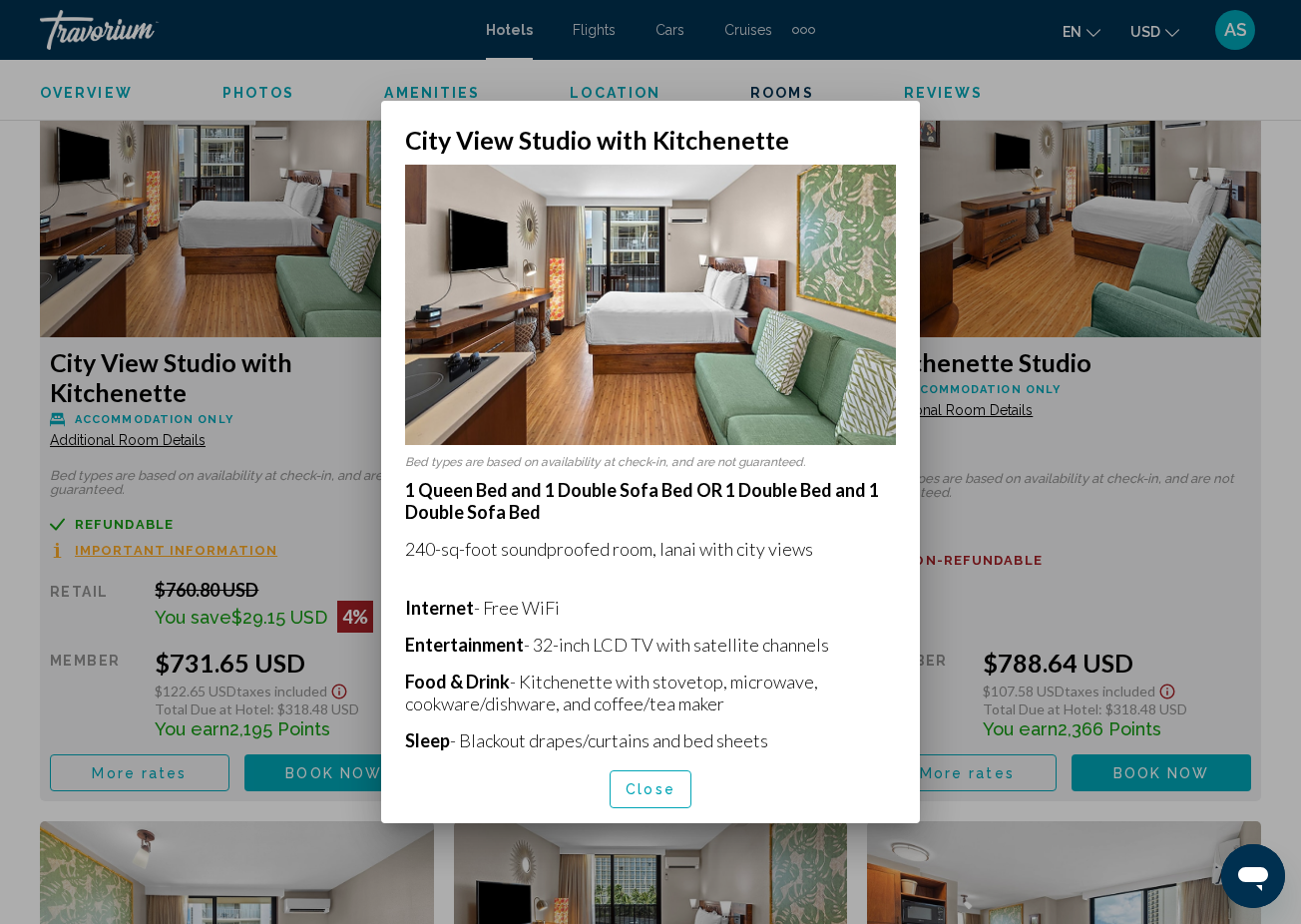 scroll, scrollTop: 0, scrollLeft: 0, axis: both 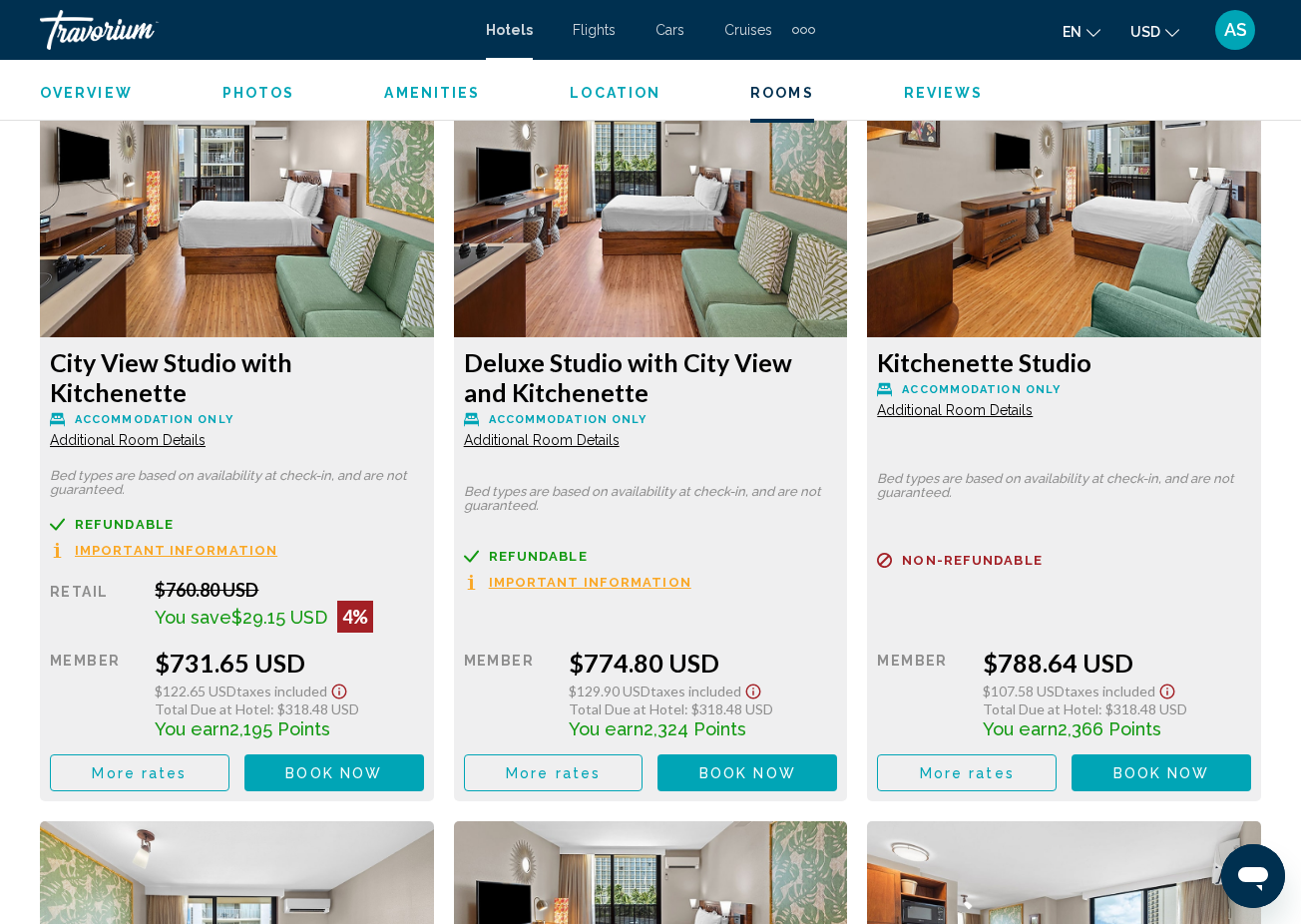 click on "Additional Room Details" at bounding box center [128, 440] 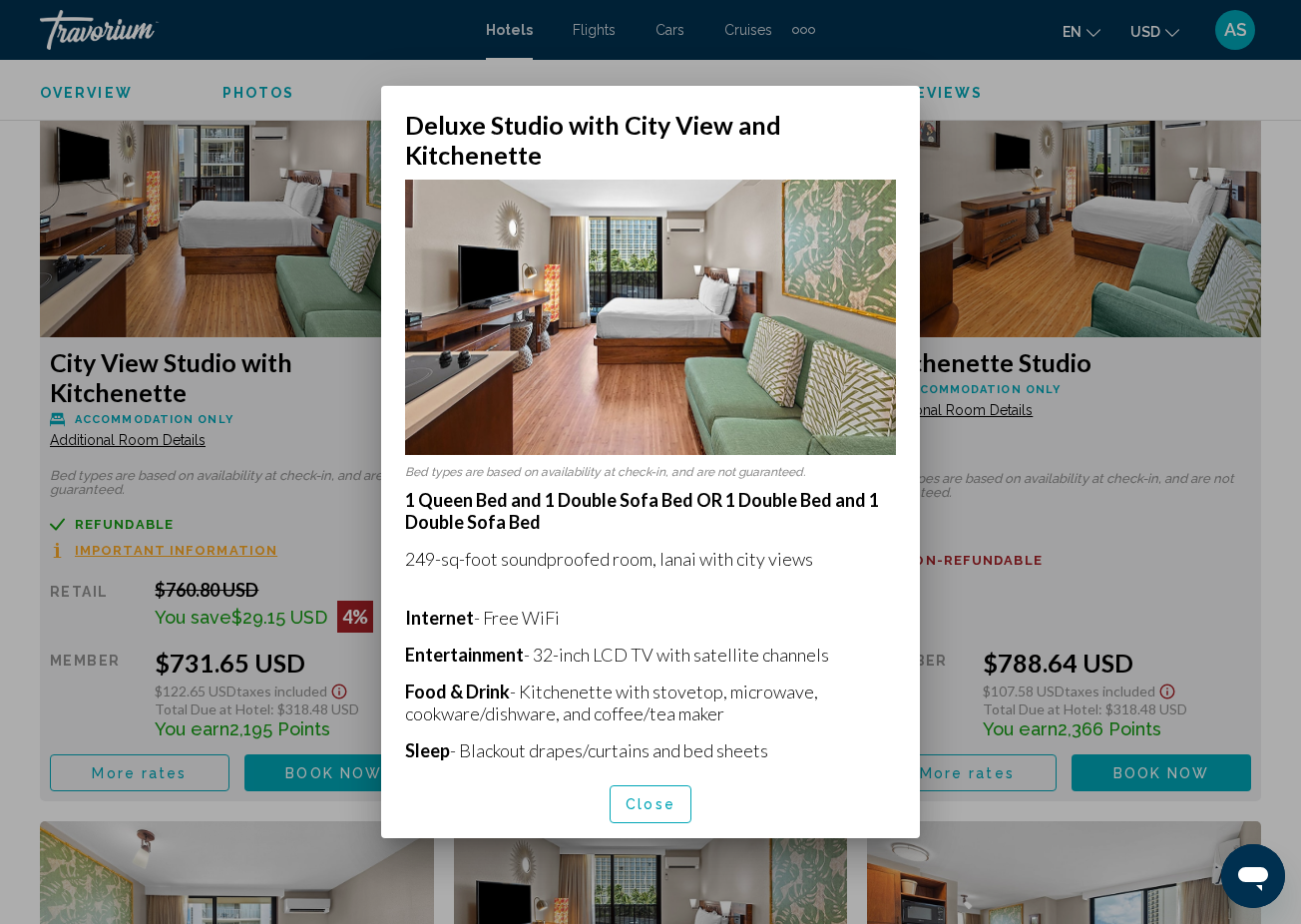 scroll, scrollTop: 0, scrollLeft: 0, axis: both 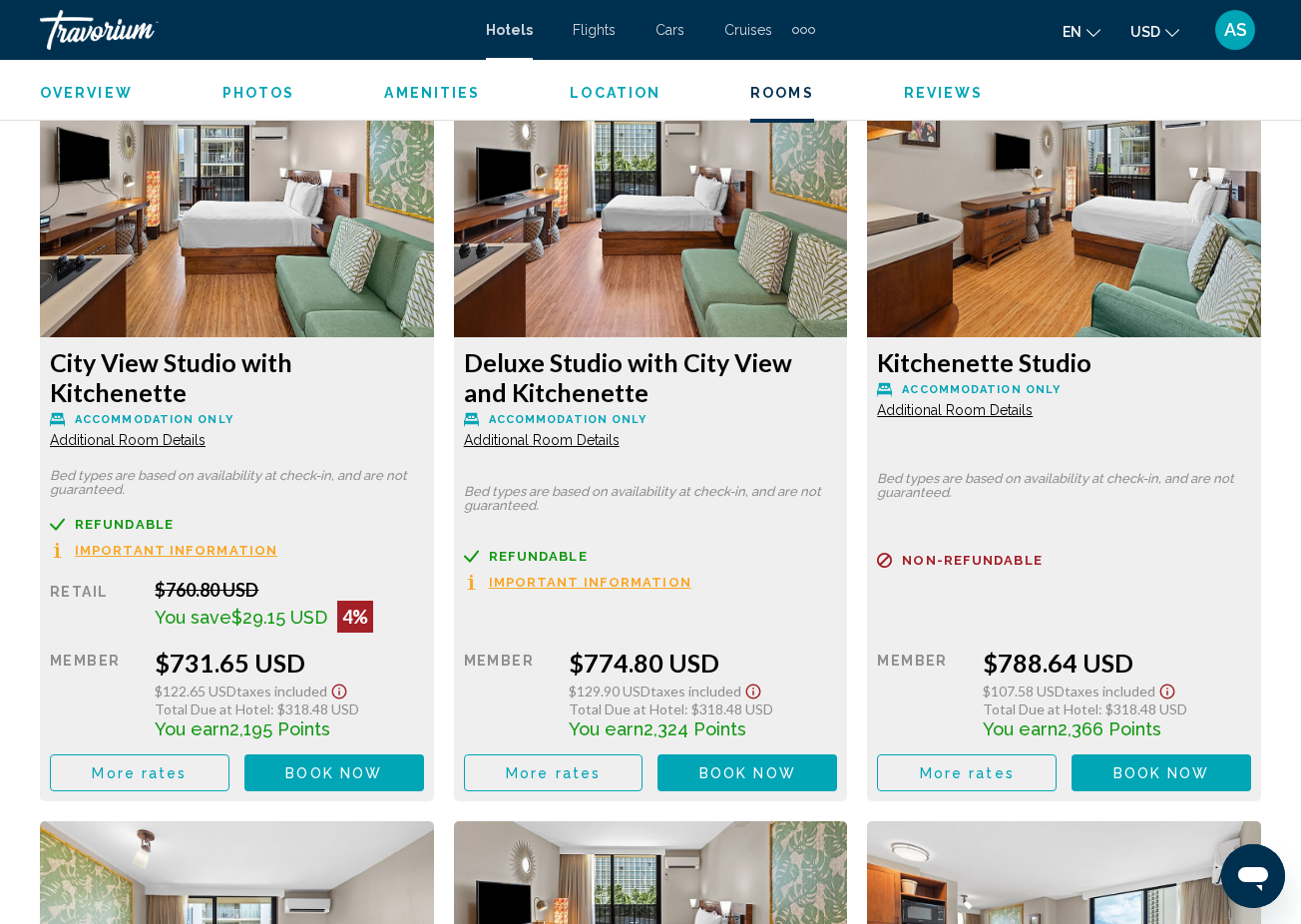 click on "Additional Room Details" at bounding box center (128, 440) 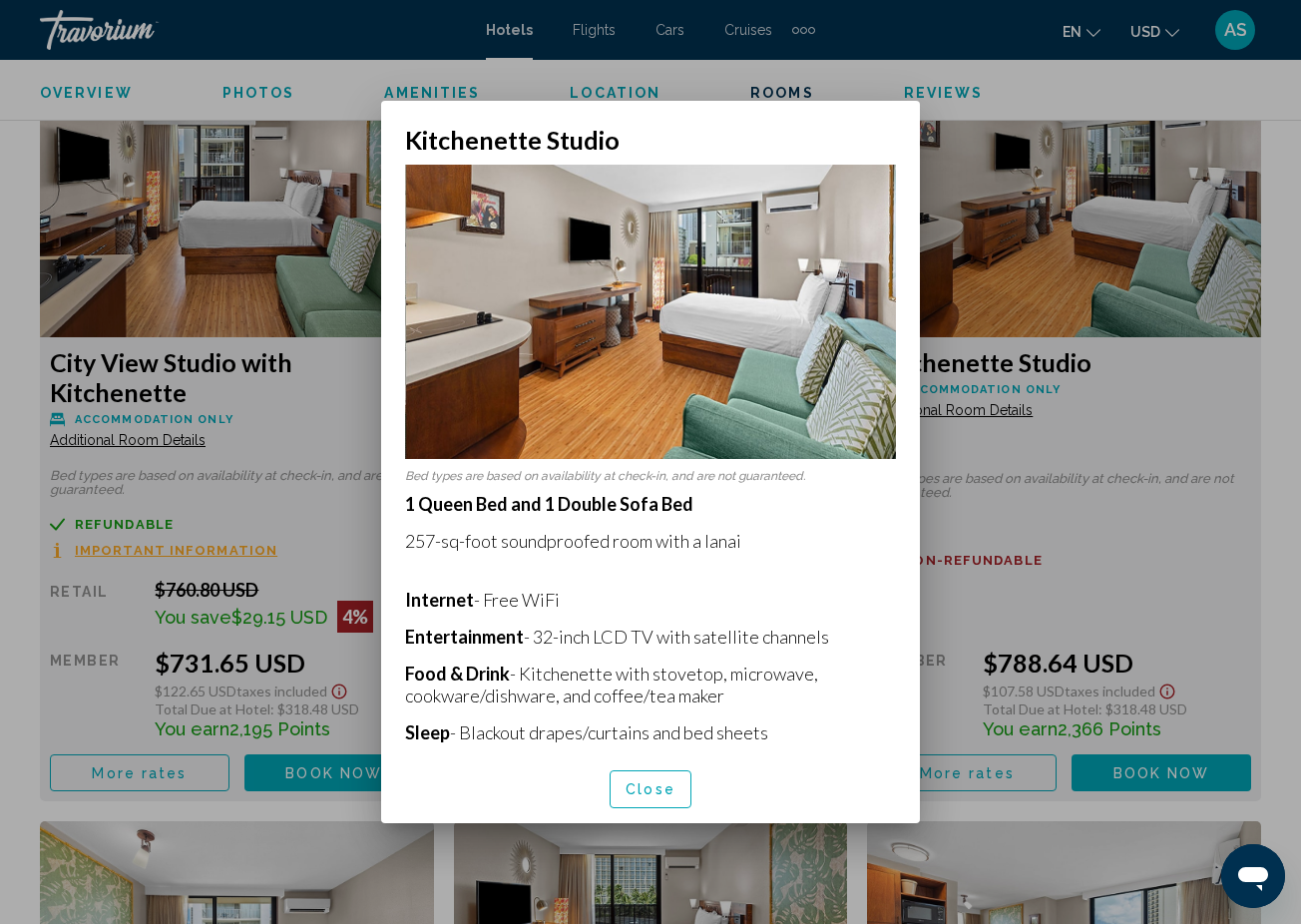 scroll, scrollTop: 0, scrollLeft: 0, axis: both 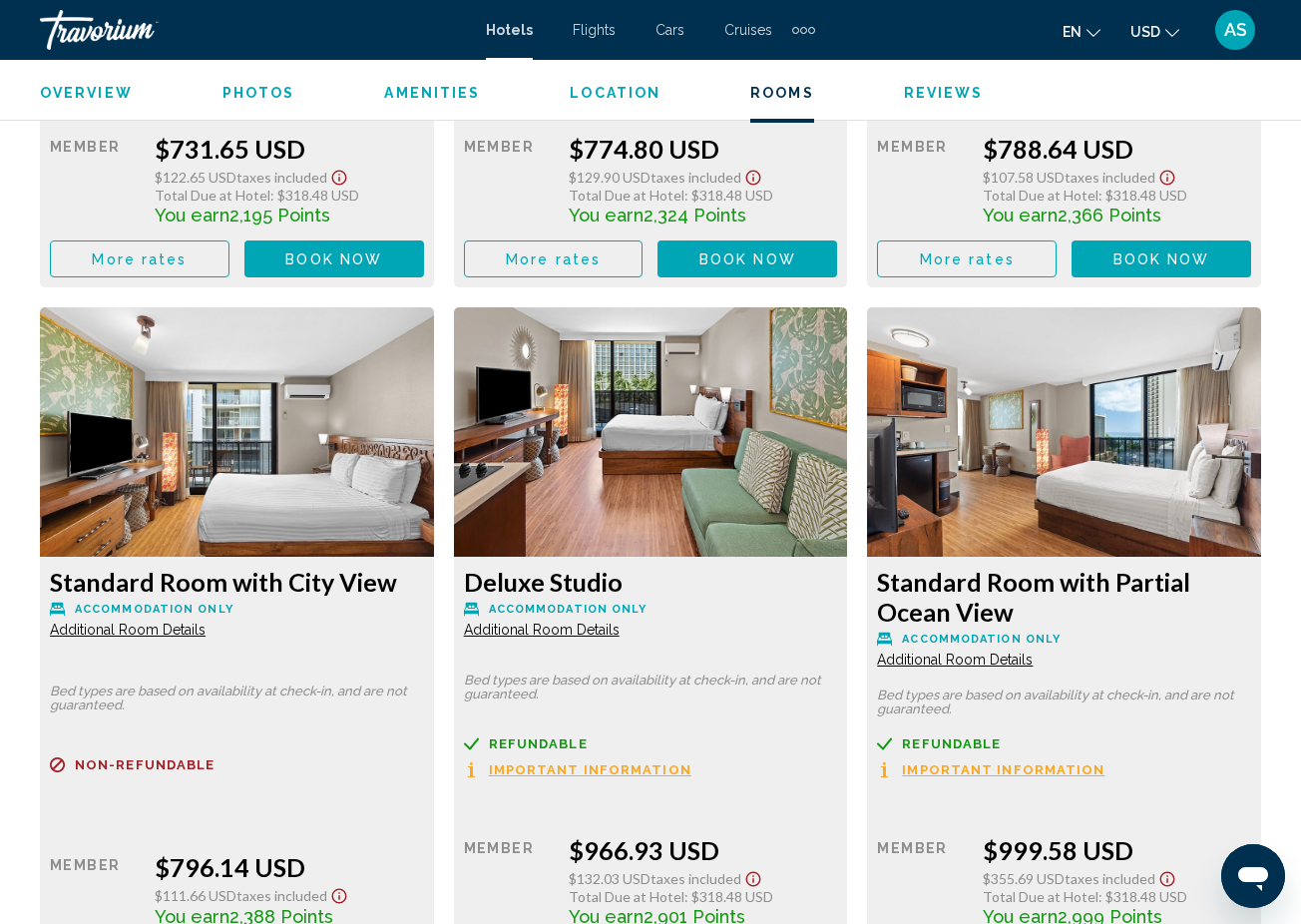 click on "Additional Room Details" at bounding box center (128, -74) 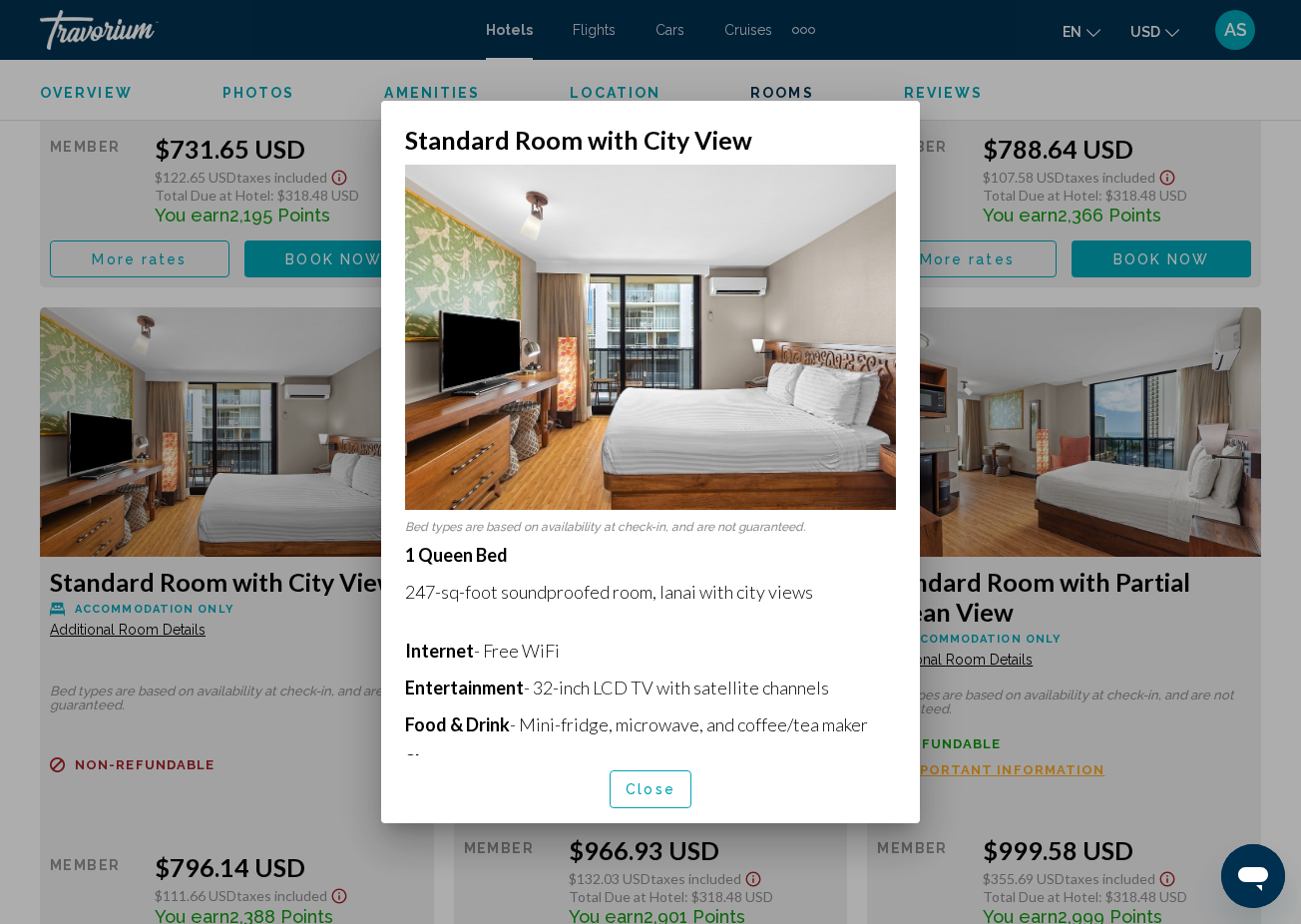 scroll, scrollTop: 0, scrollLeft: 0, axis: both 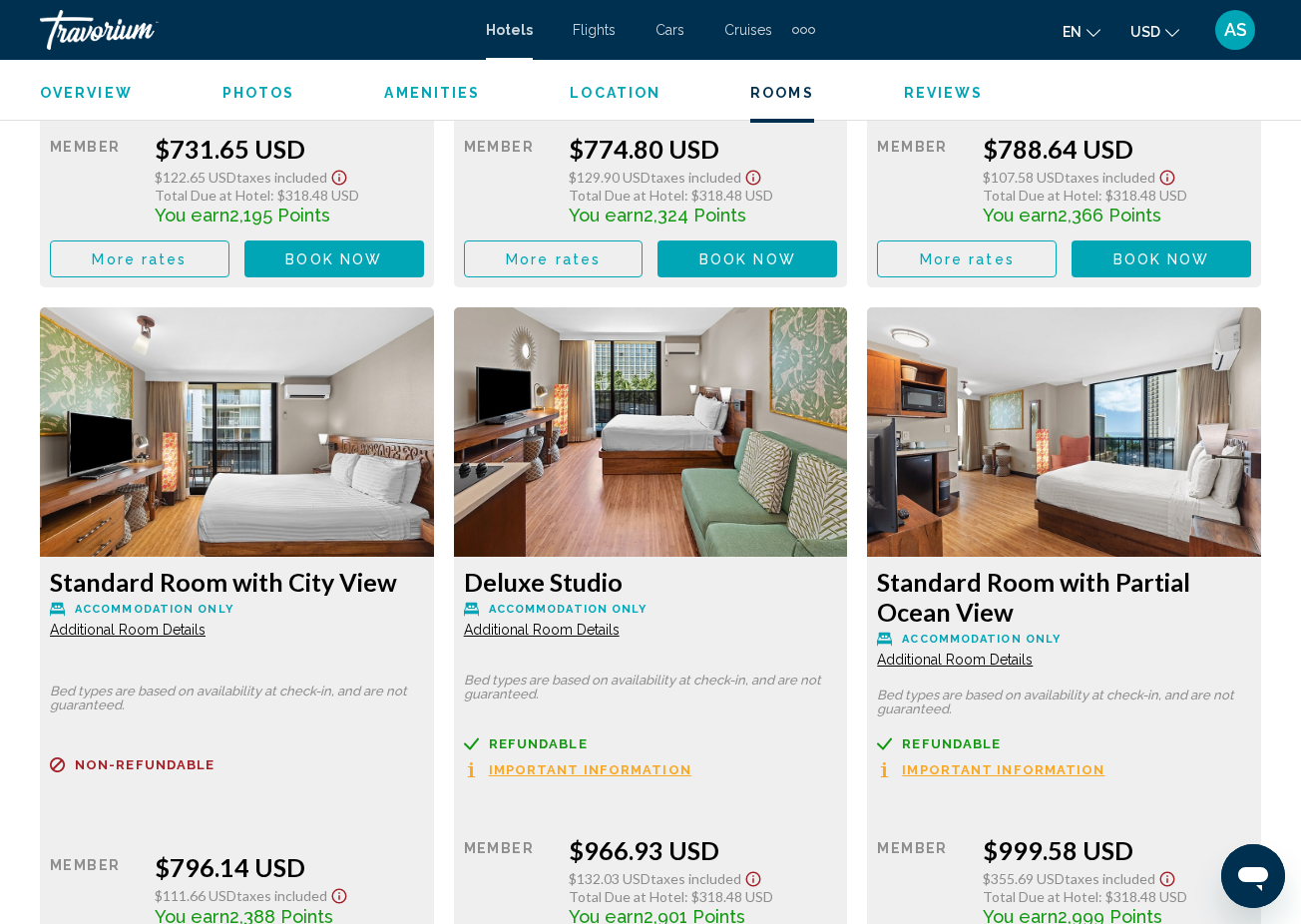 click on "Additional Room Details" at bounding box center [128, -74] 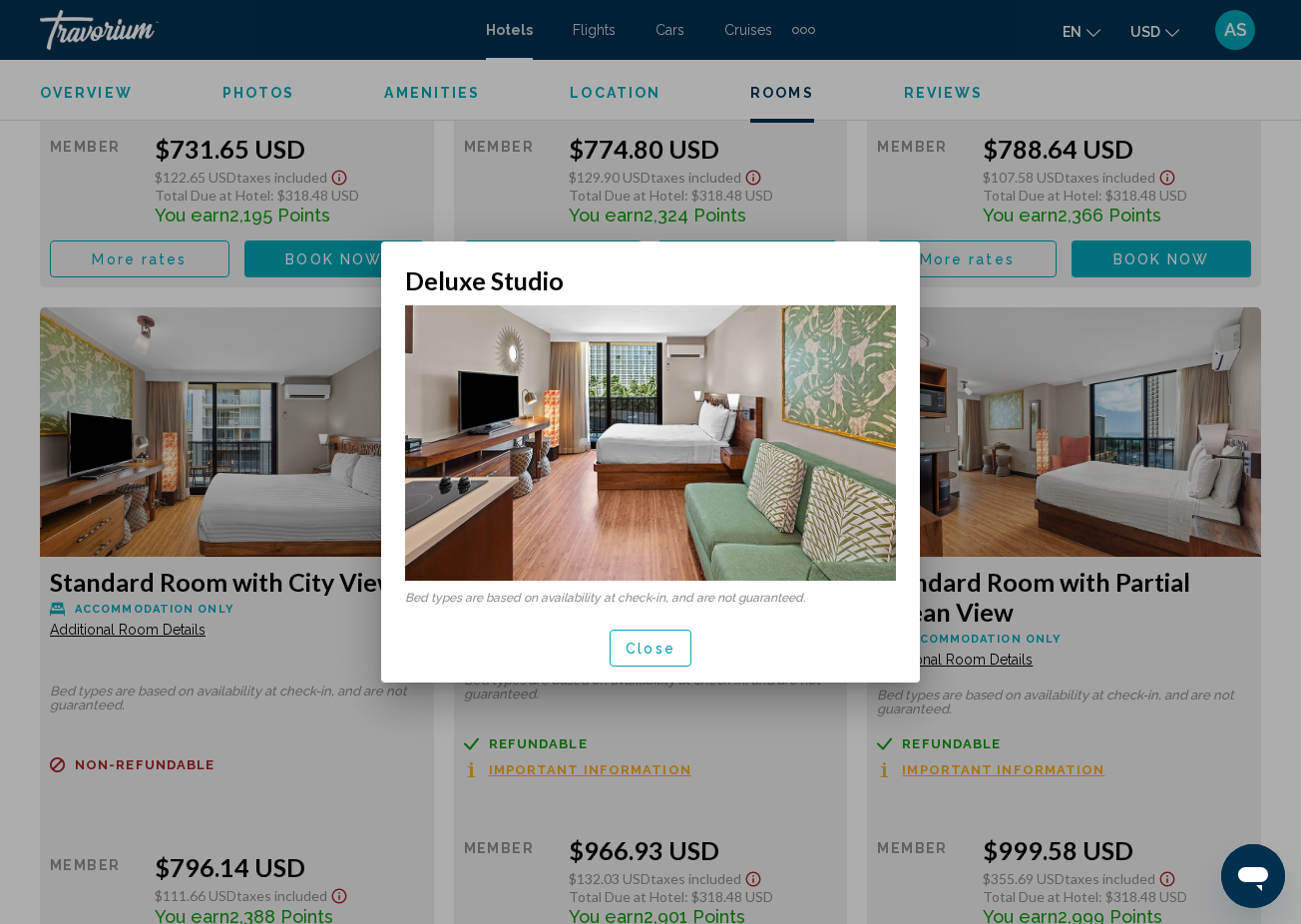 click on "Close" at bounding box center (650, 649) 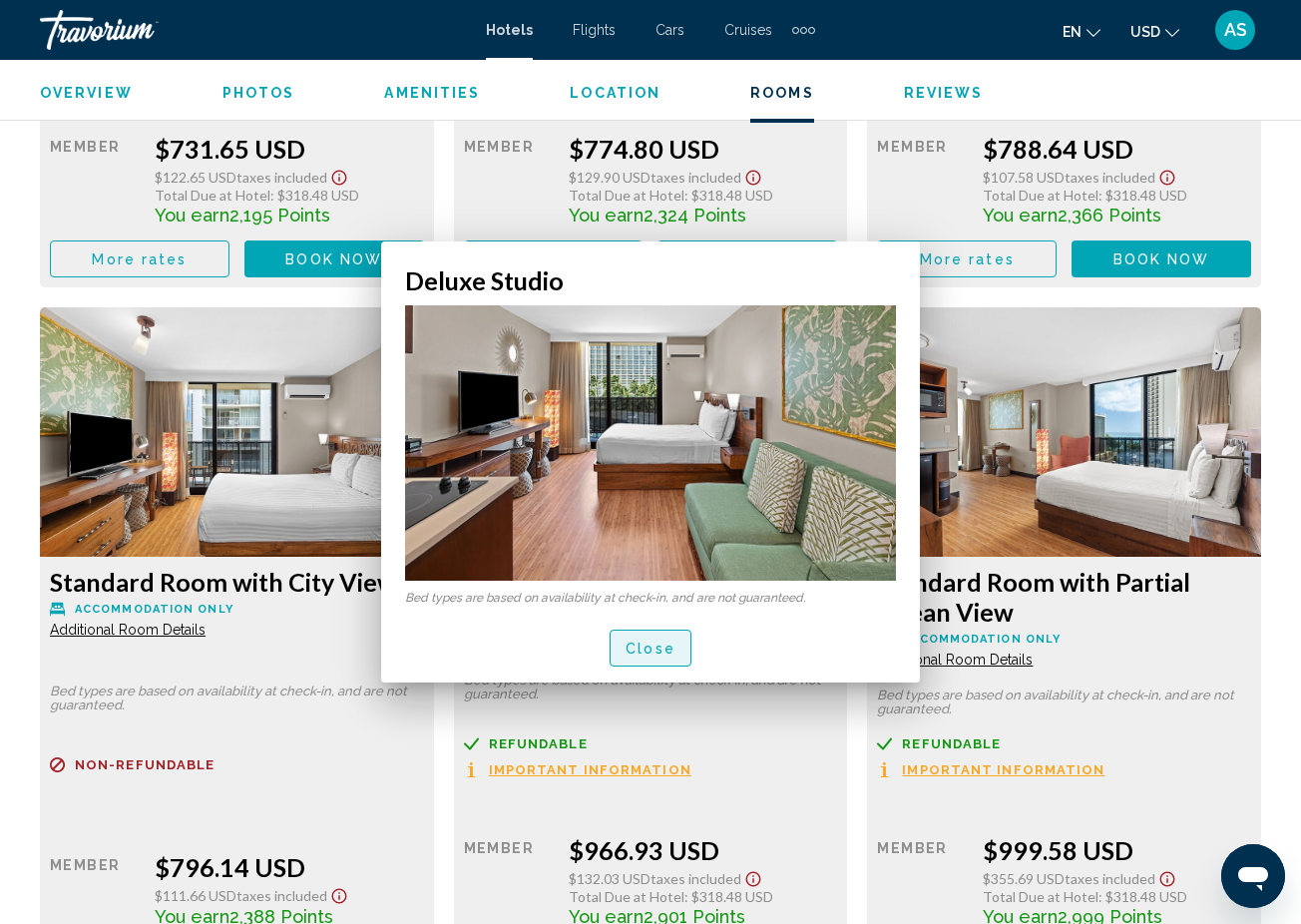 scroll, scrollTop: 3601, scrollLeft: 0, axis: vertical 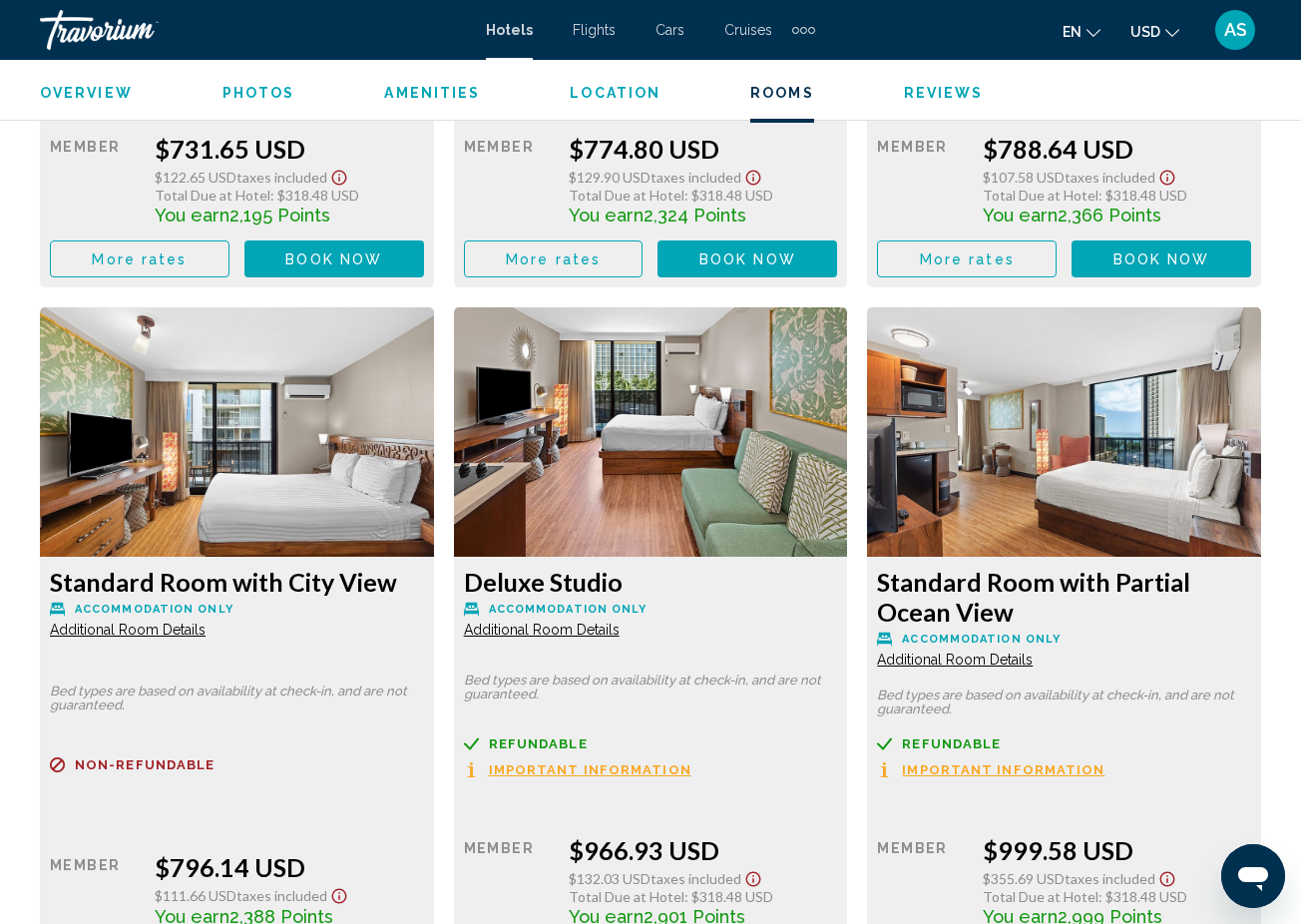 click on "Additional Room Details" at bounding box center [128, -74] 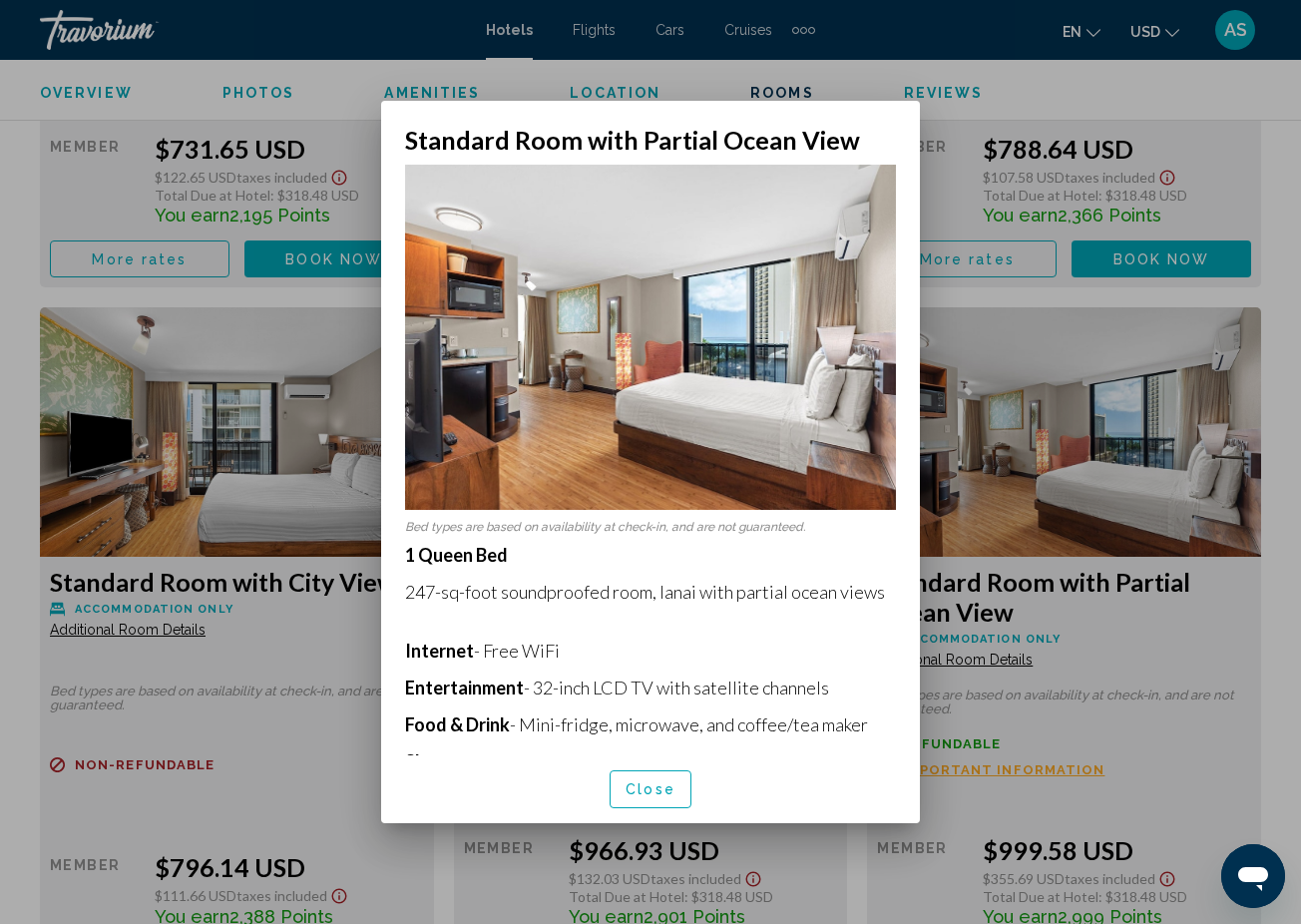 click at bounding box center (650, 462) 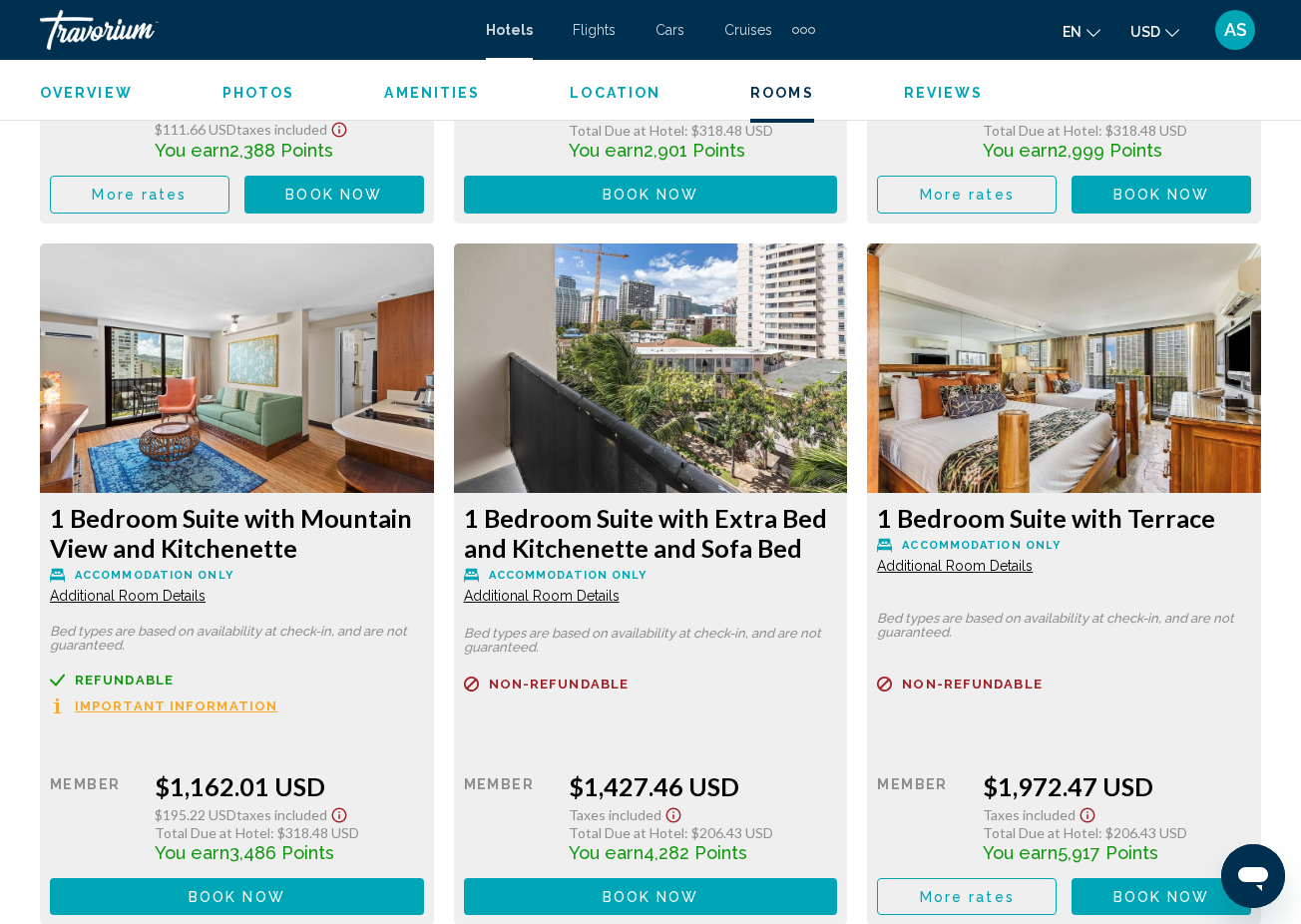 scroll, scrollTop: 4376, scrollLeft: 0, axis: vertical 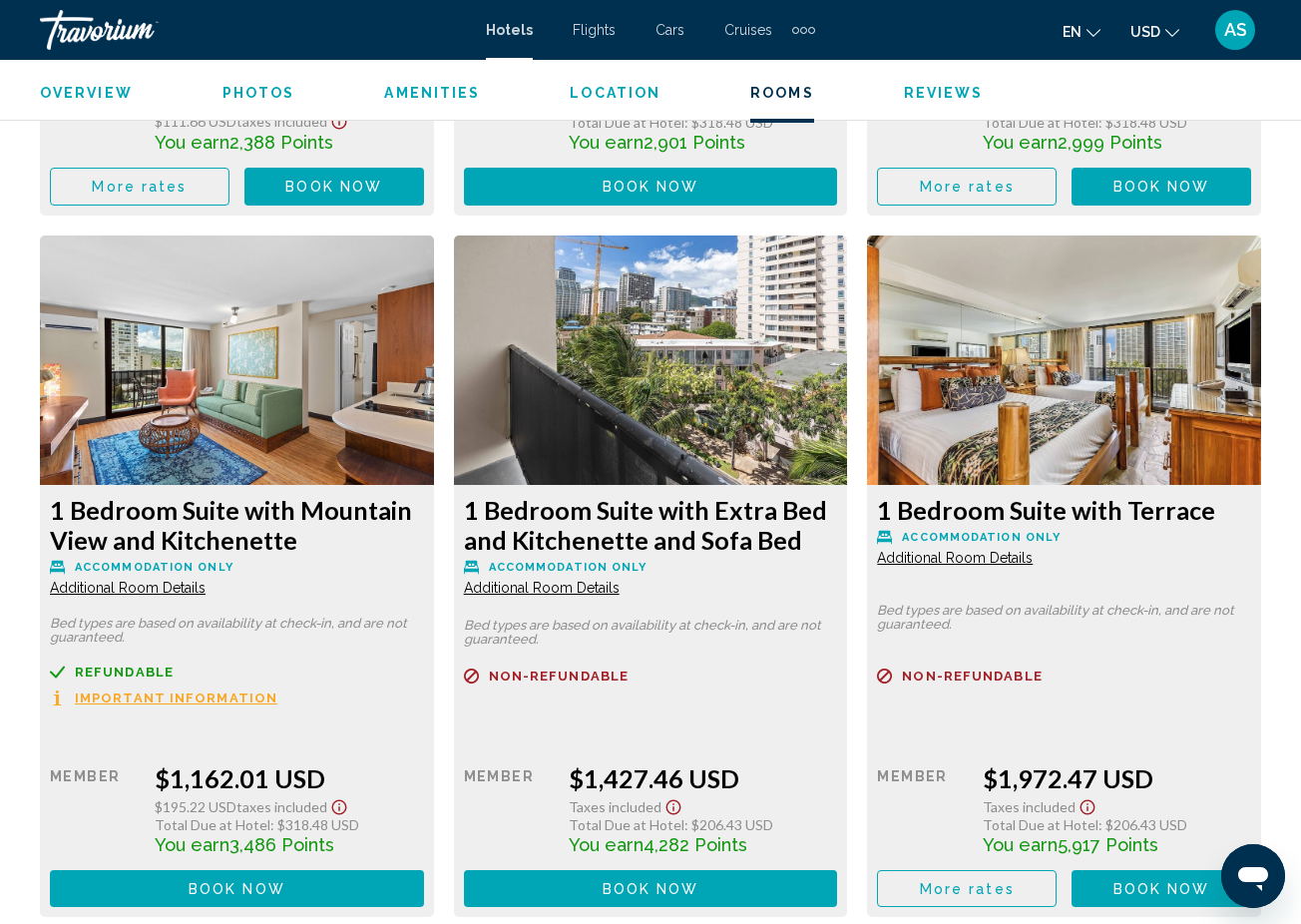click on "Additional Room Details" at bounding box center (128, -848) 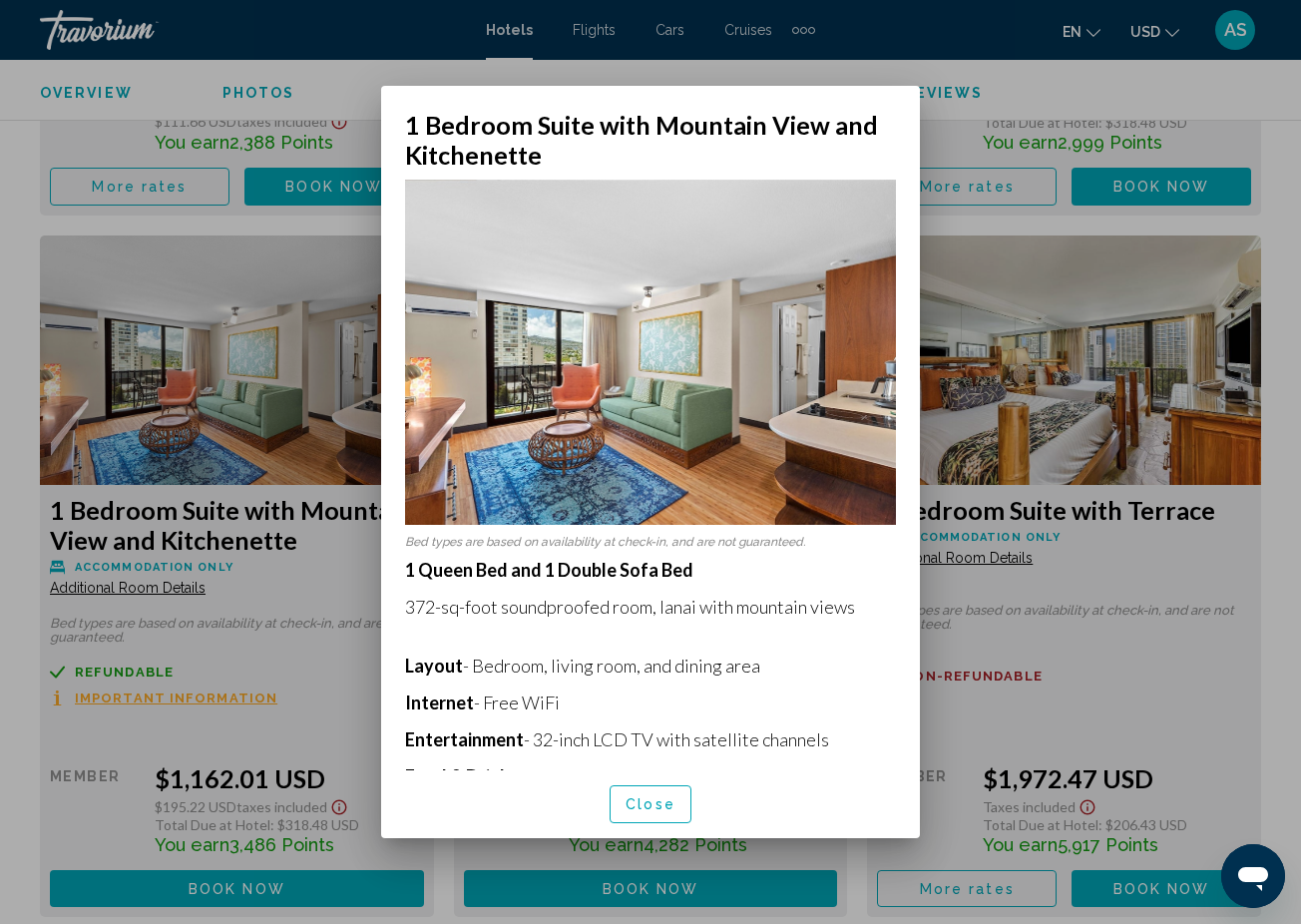 scroll, scrollTop: 0, scrollLeft: 0, axis: both 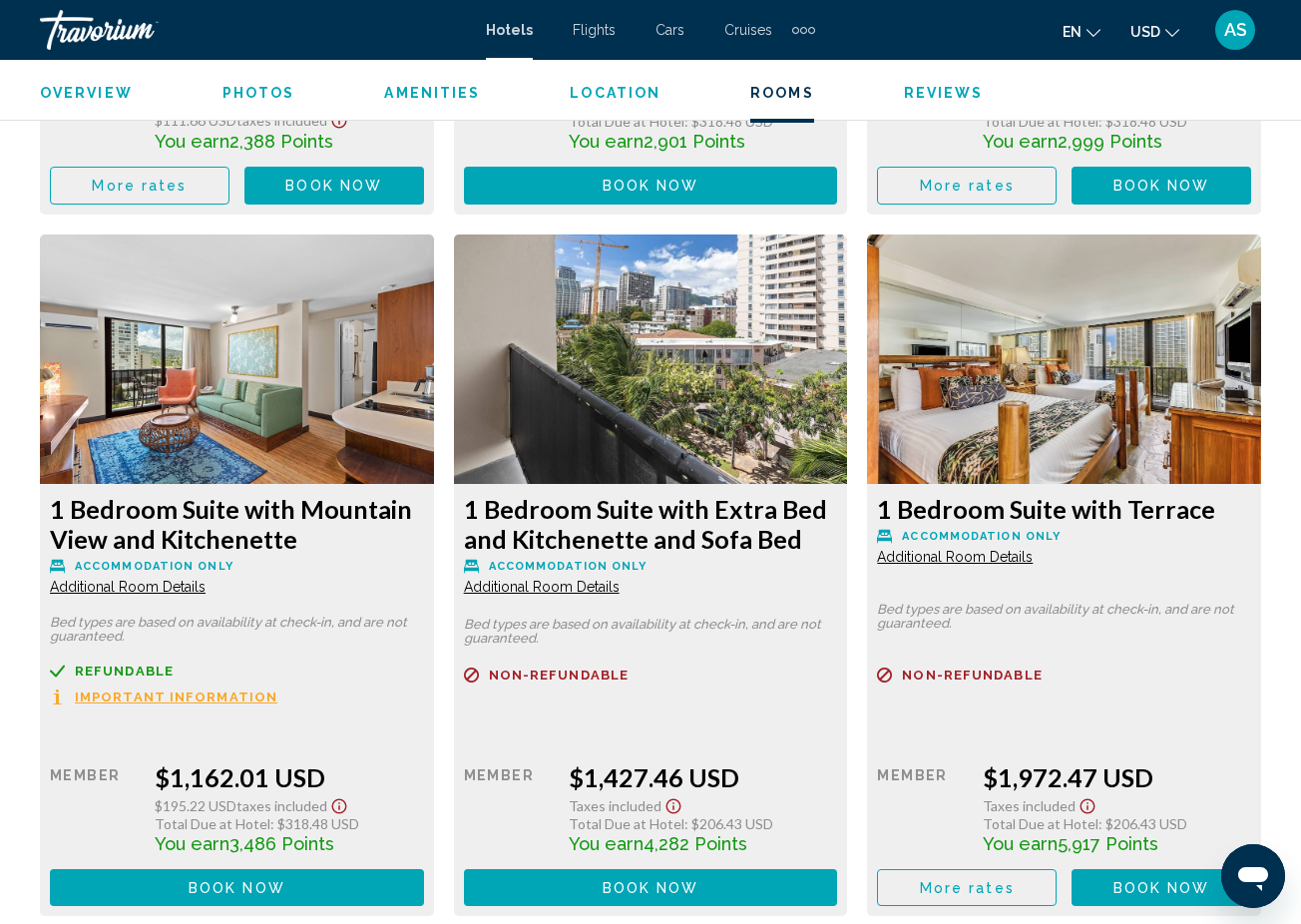 click on "Additional Room Details" at bounding box center [128, -849] 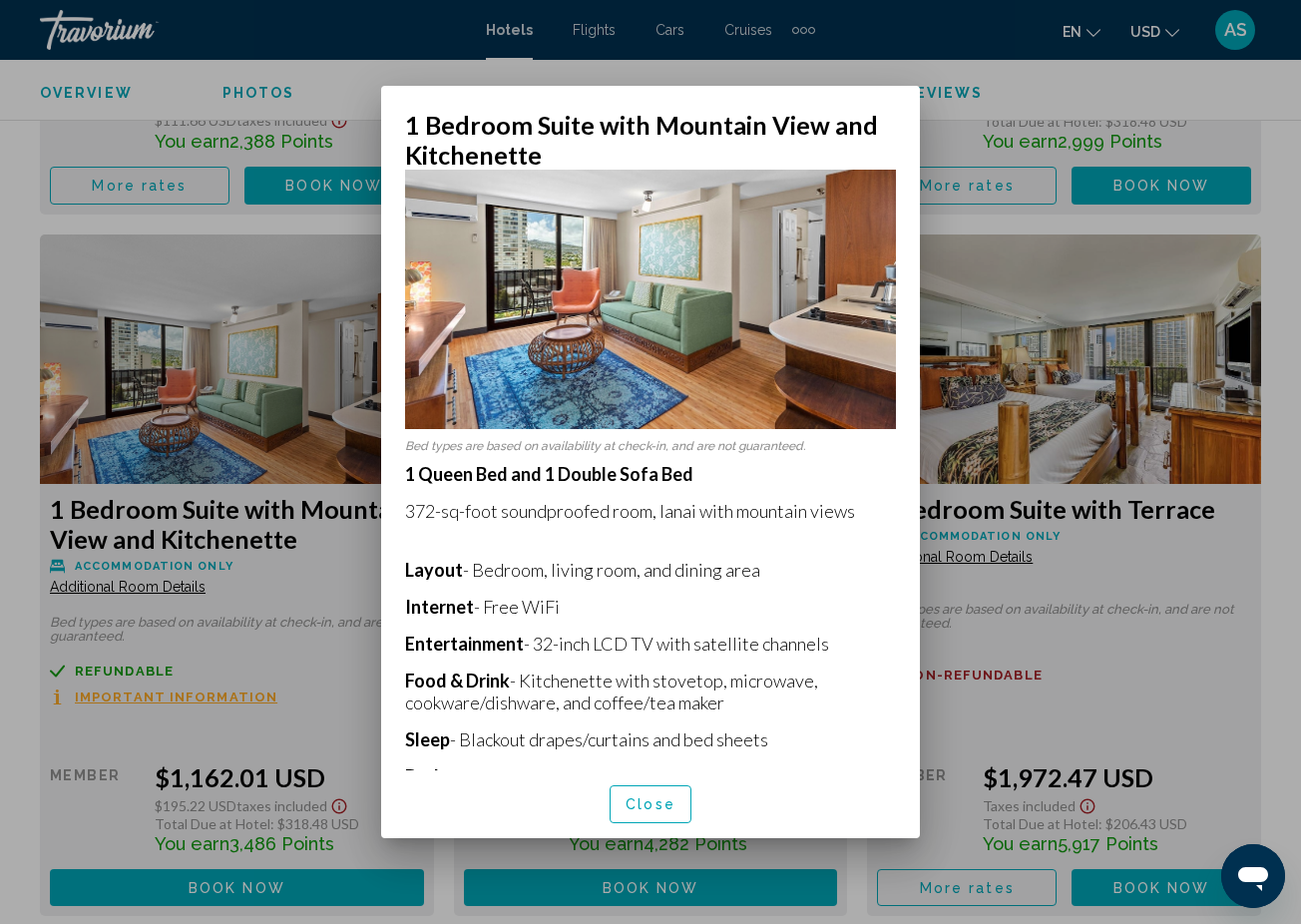 scroll, scrollTop: 109, scrollLeft: 0, axis: vertical 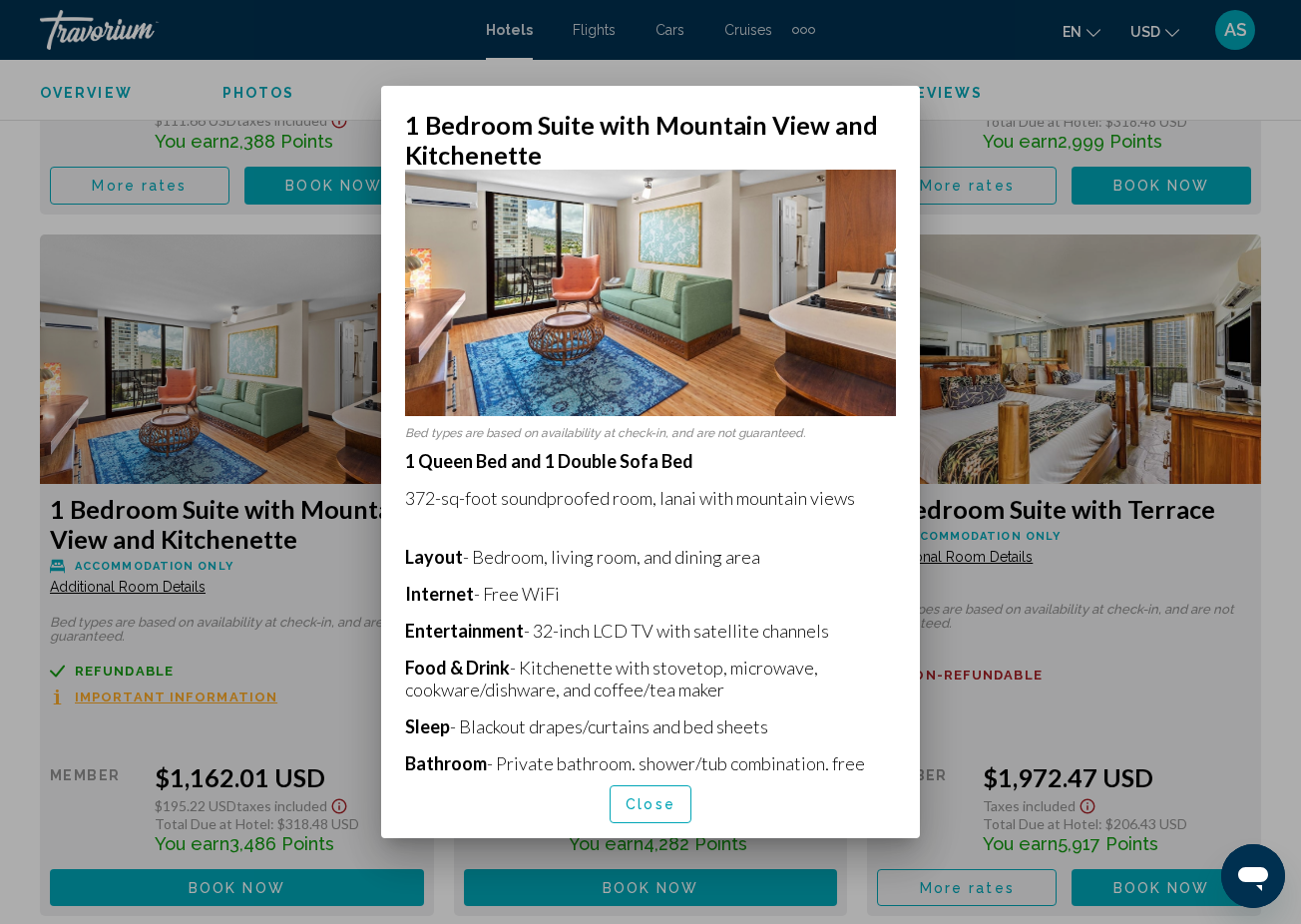 click at bounding box center [650, 462] 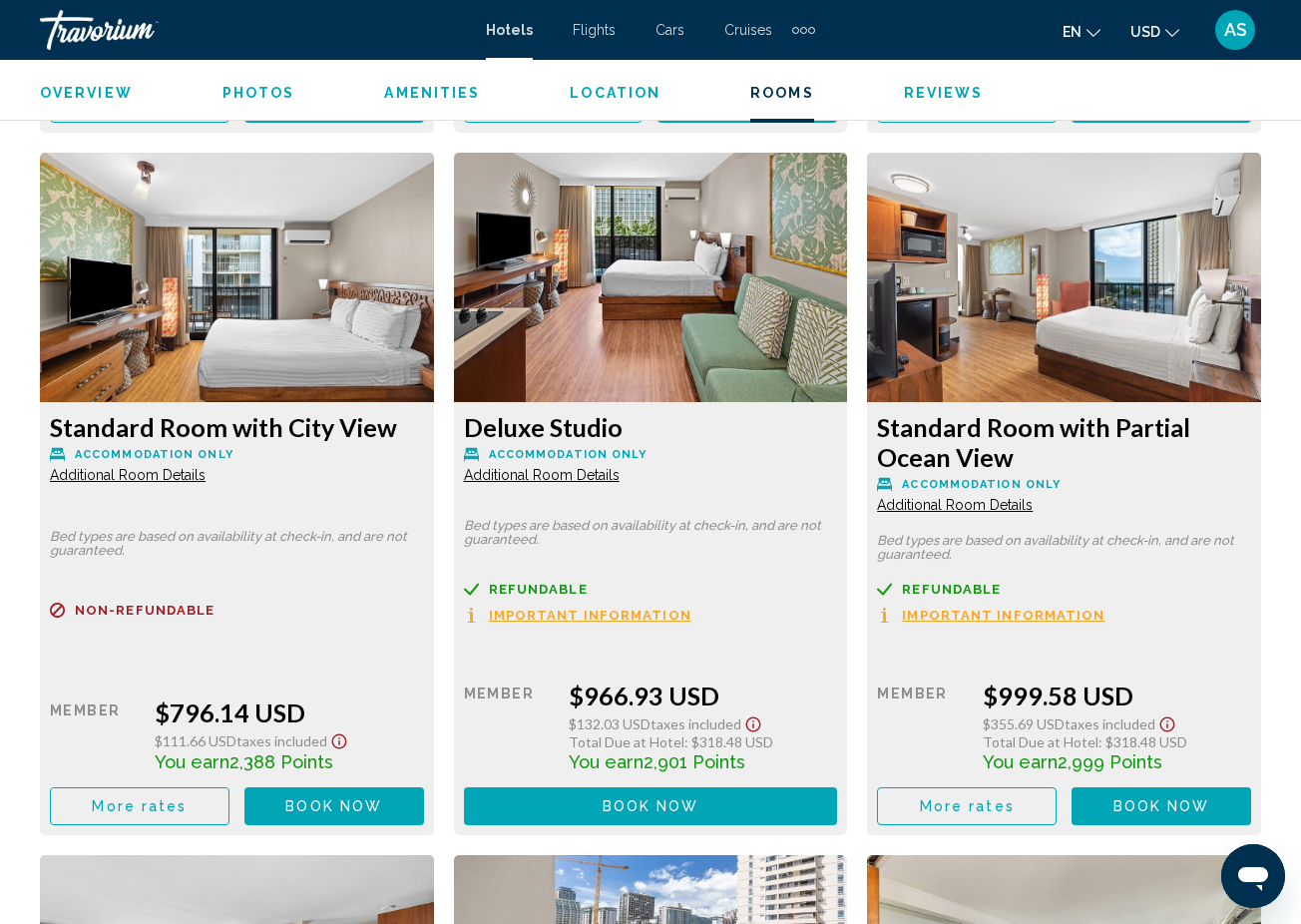 scroll, scrollTop: 3745, scrollLeft: 0, axis: vertical 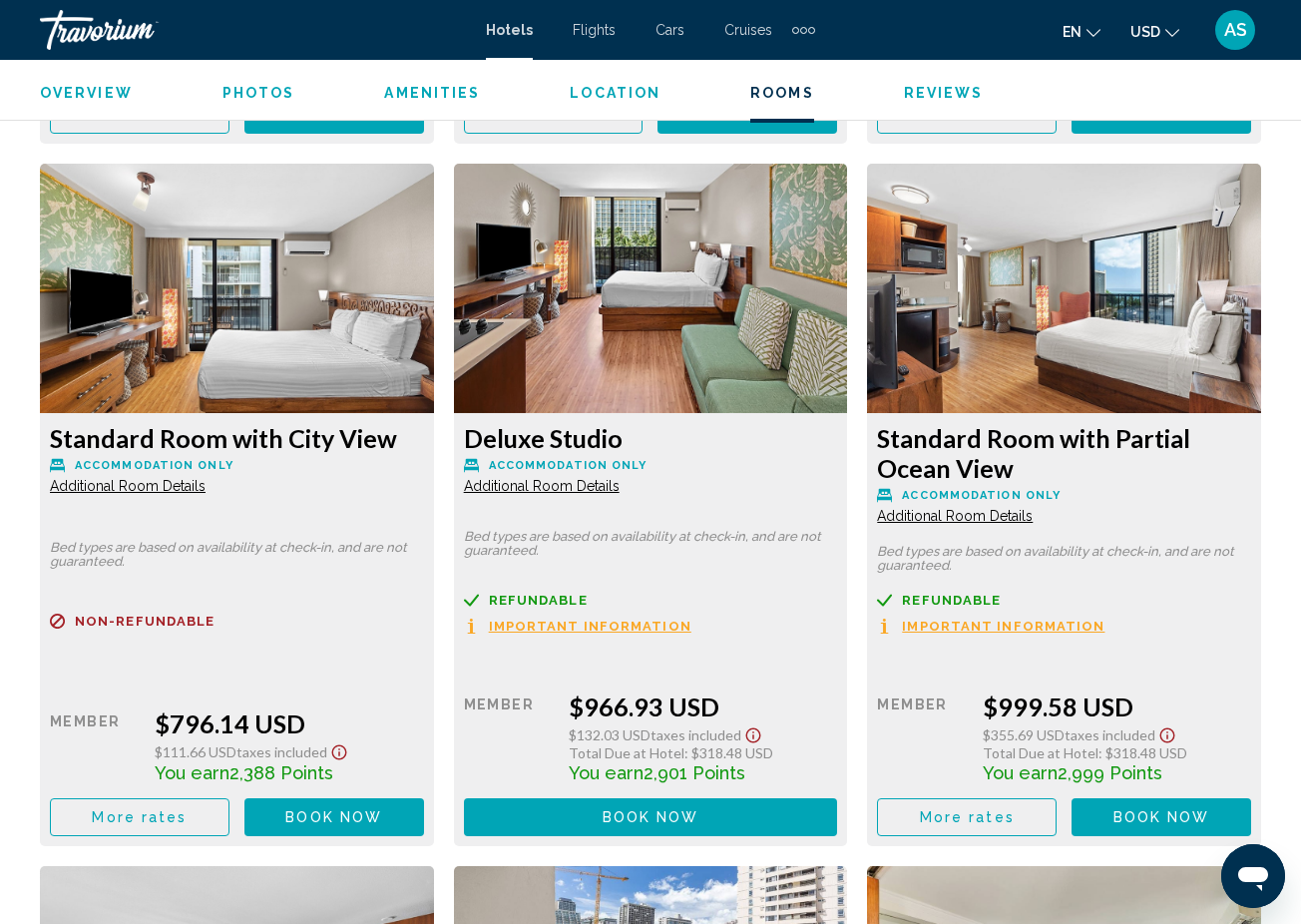 click on "Additional Room Details" at bounding box center (128, -218) 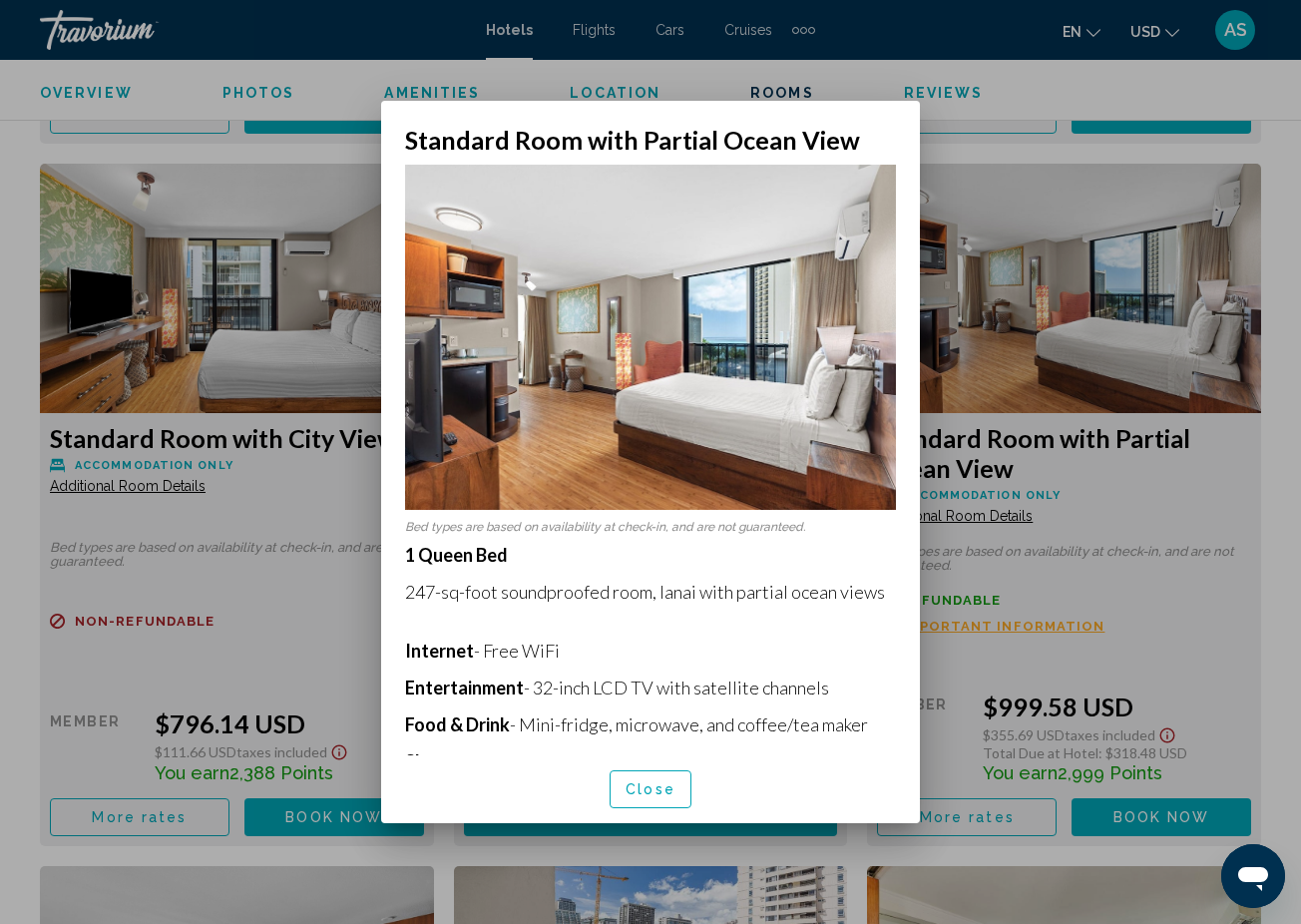 scroll, scrollTop: 0, scrollLeft: 0, axis: both 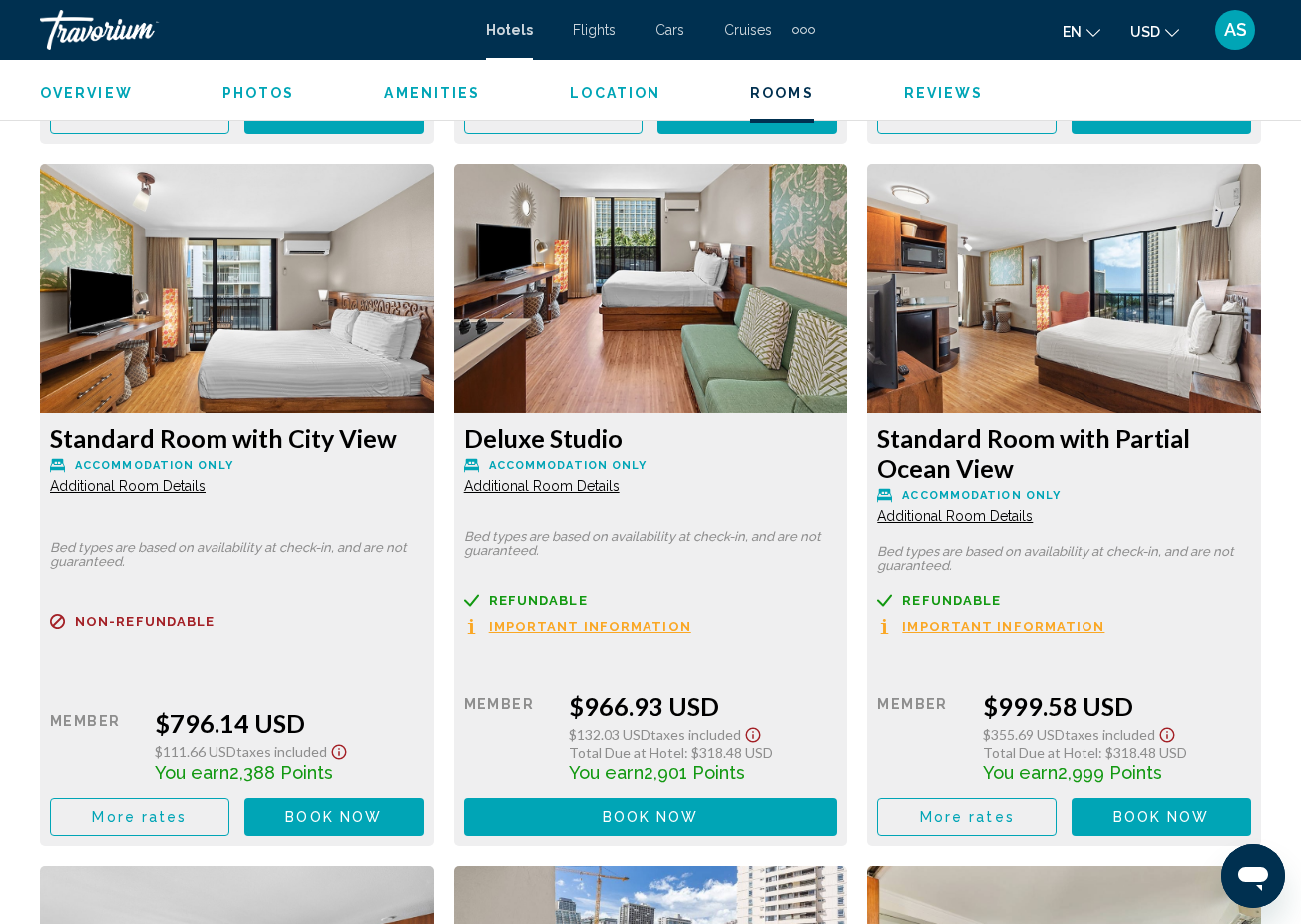 click on "Additional Room Details" at bounding box center [128, -218] 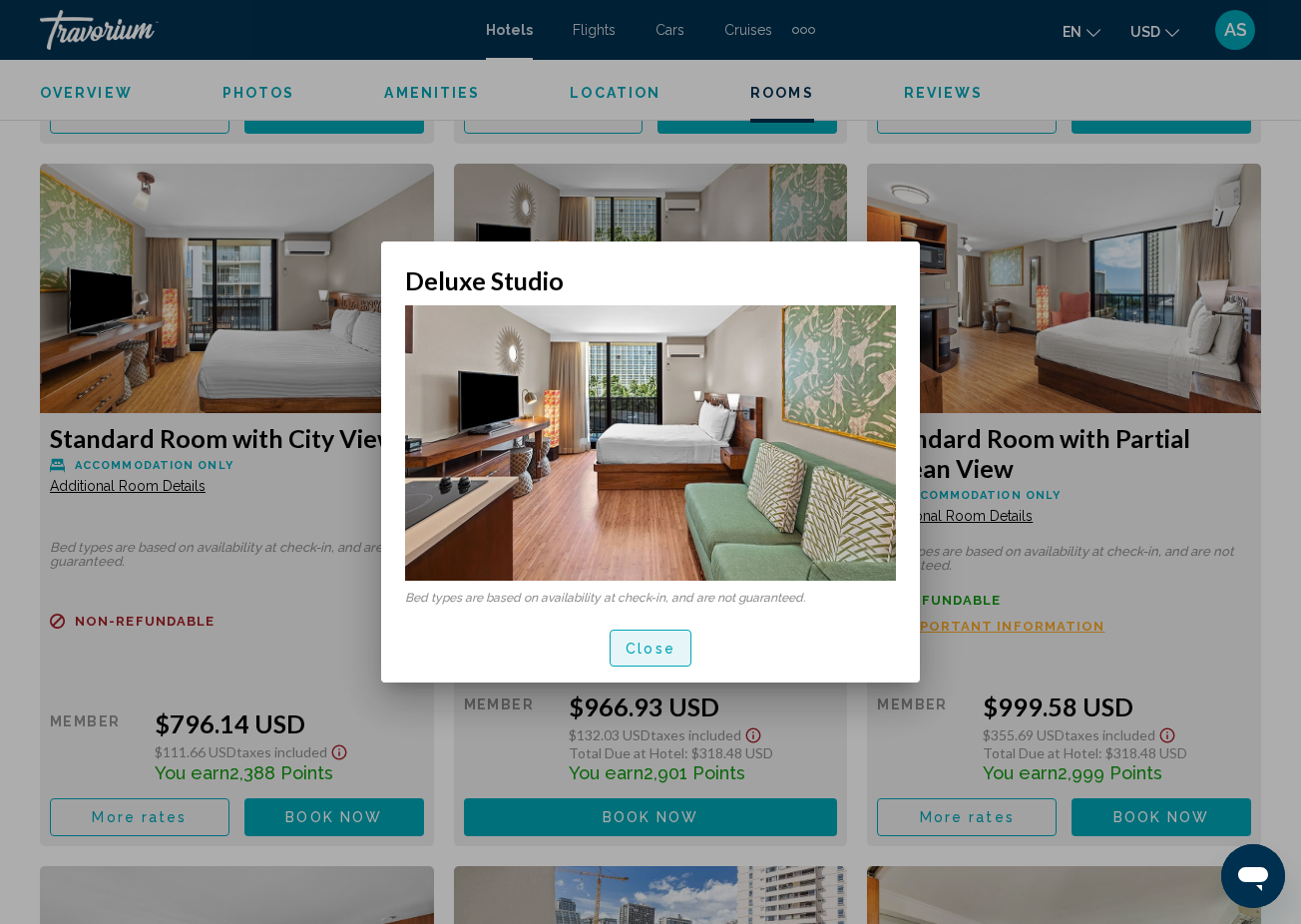 click on "Close" at bounding box center (650, 648) 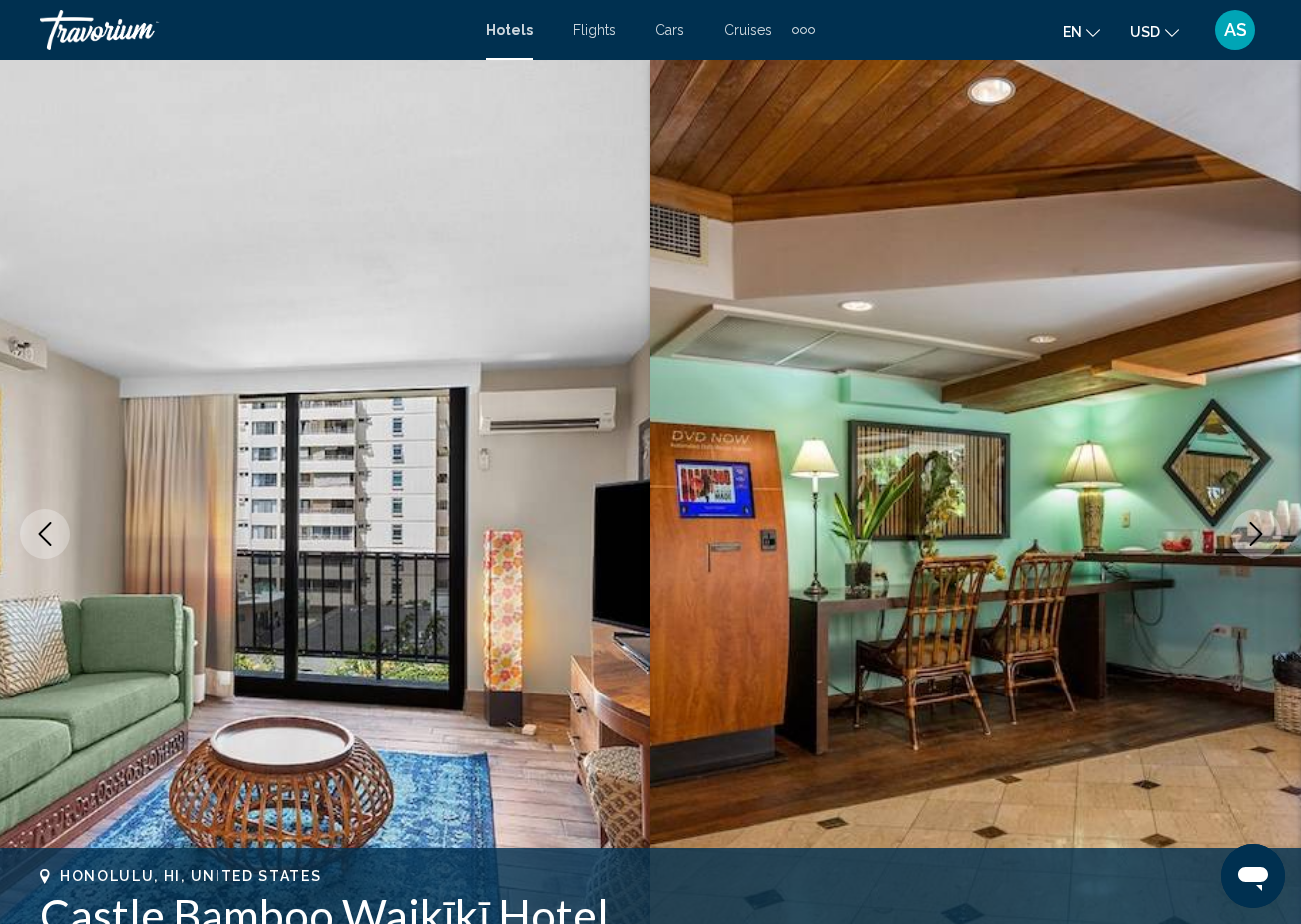 scroll, scrollTop: 3745, scrollLeft: 0, axis: vertical 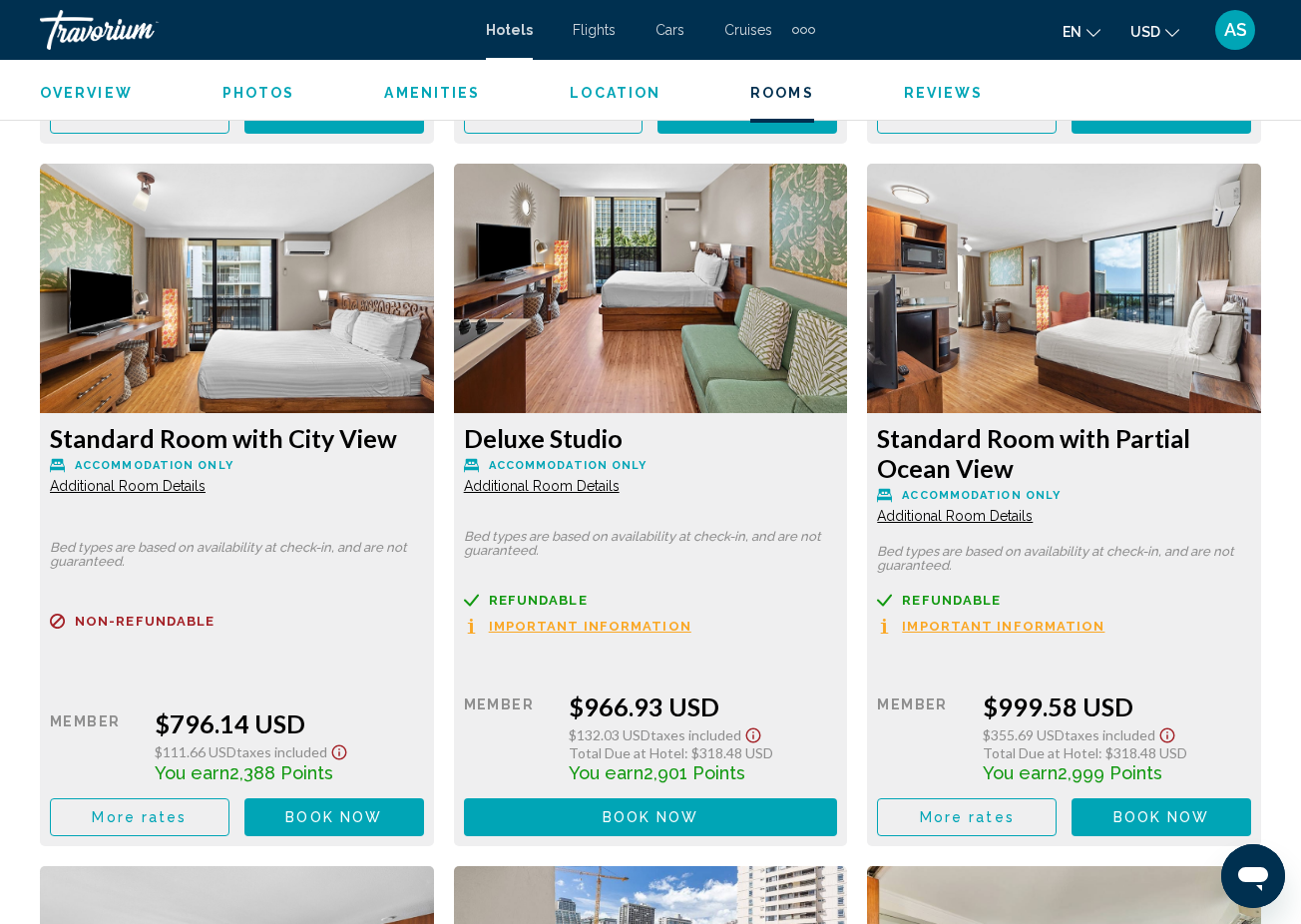 click on "Additional Room Details" at bounding box center (128, -218) 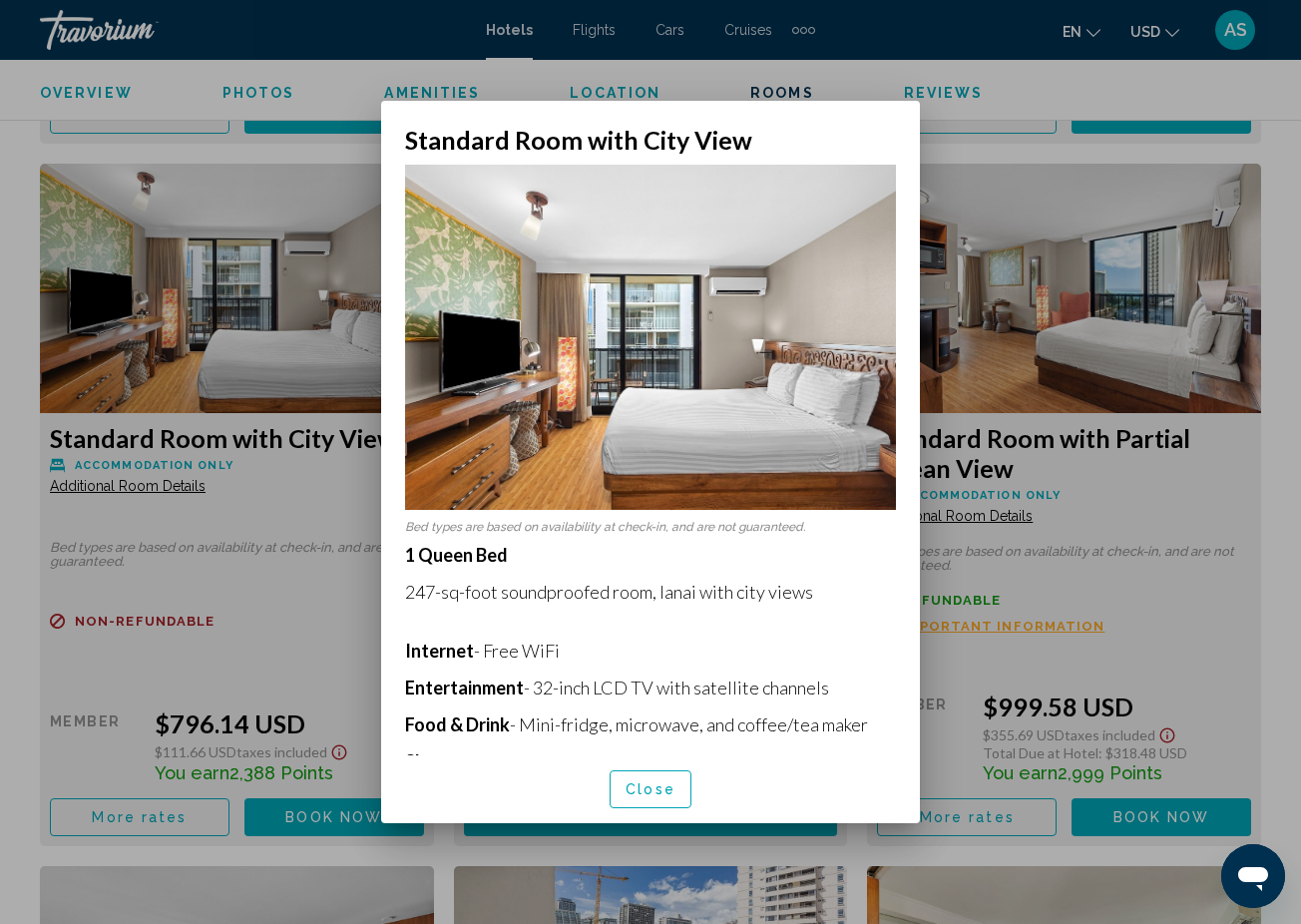 click at bounding box center (650, 462) 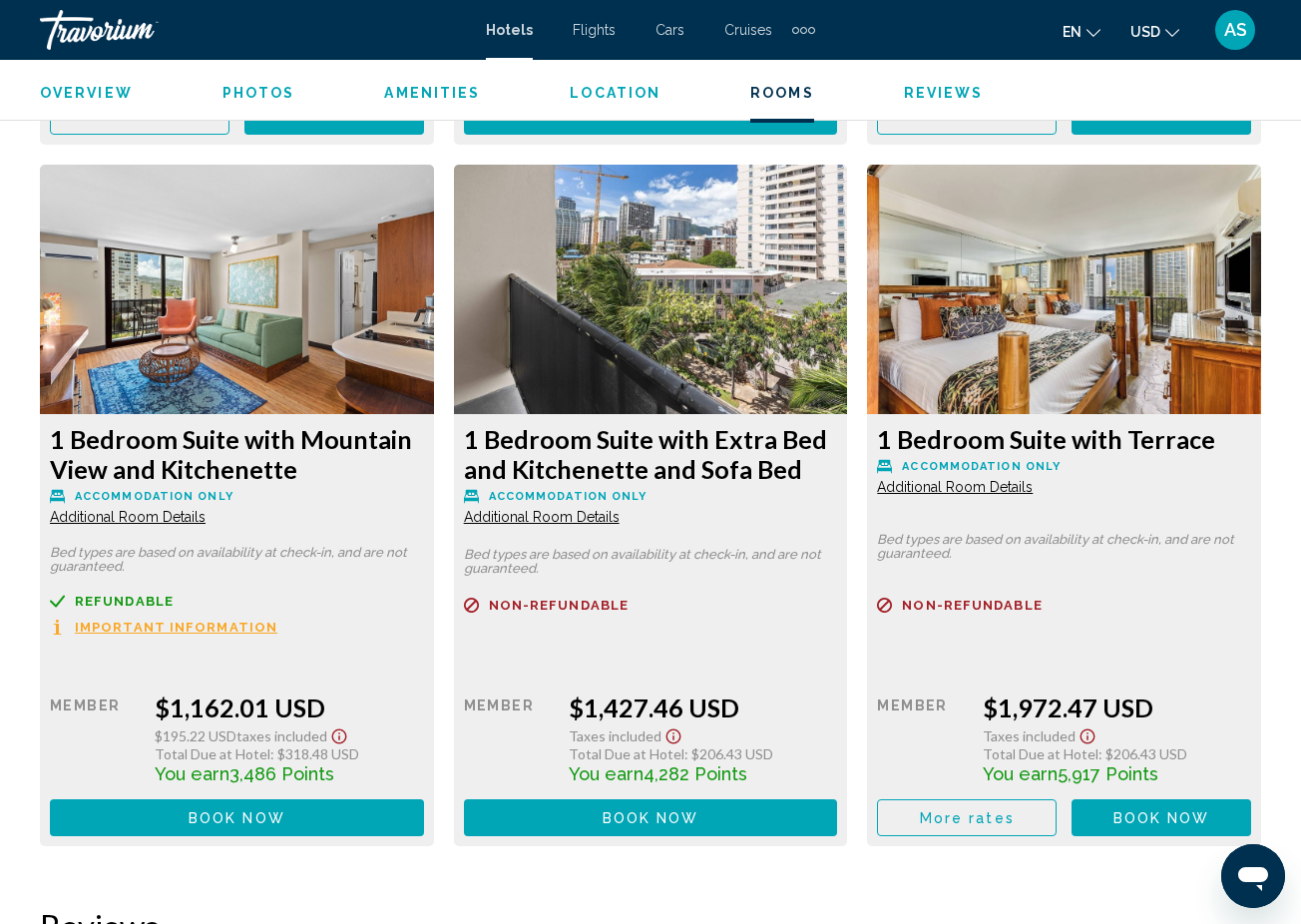 scroll, scrollTop: 4452, scrollLeft: 0, axis: vertical 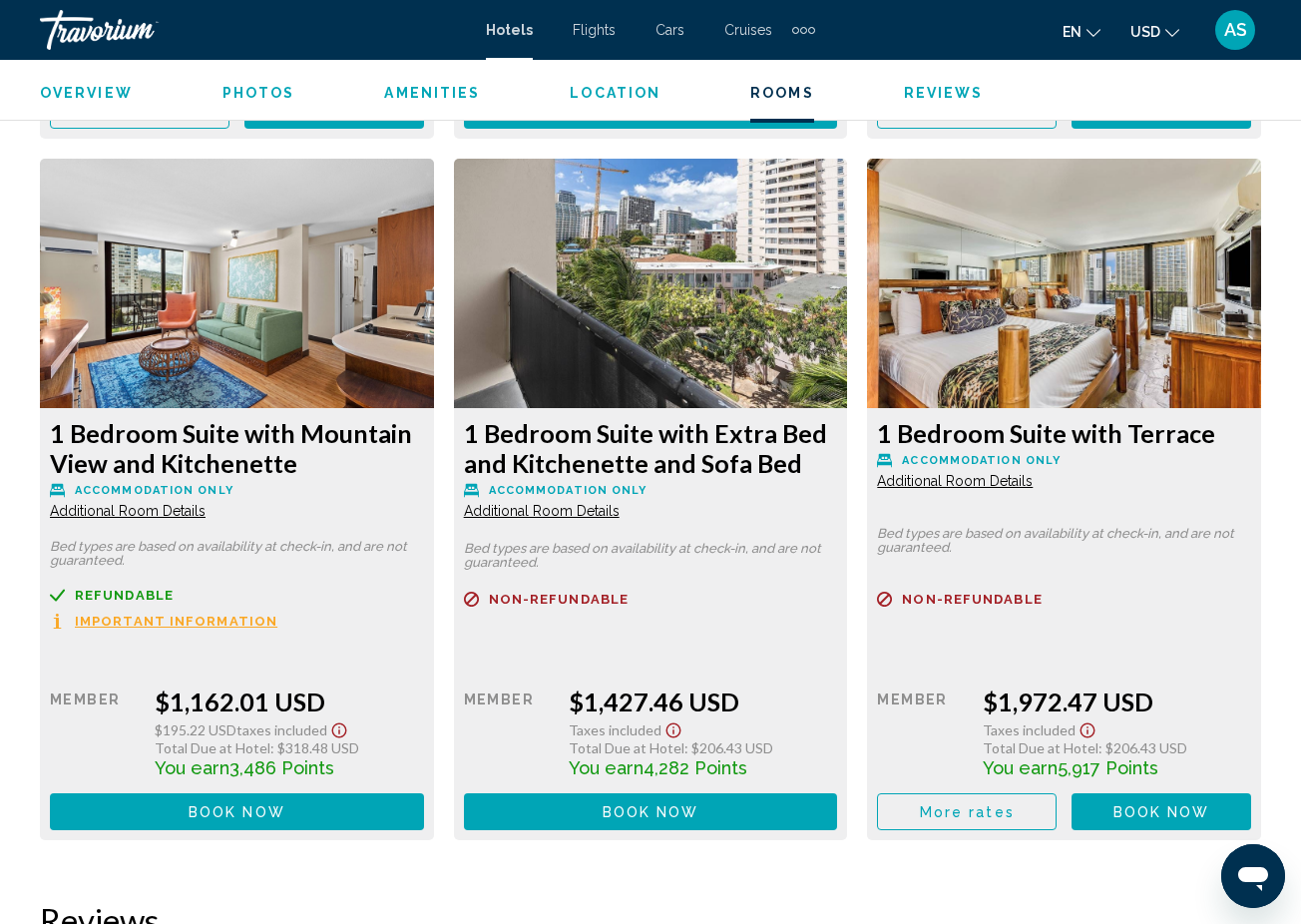 click on "Important Information" at bounding box center (176, -815) 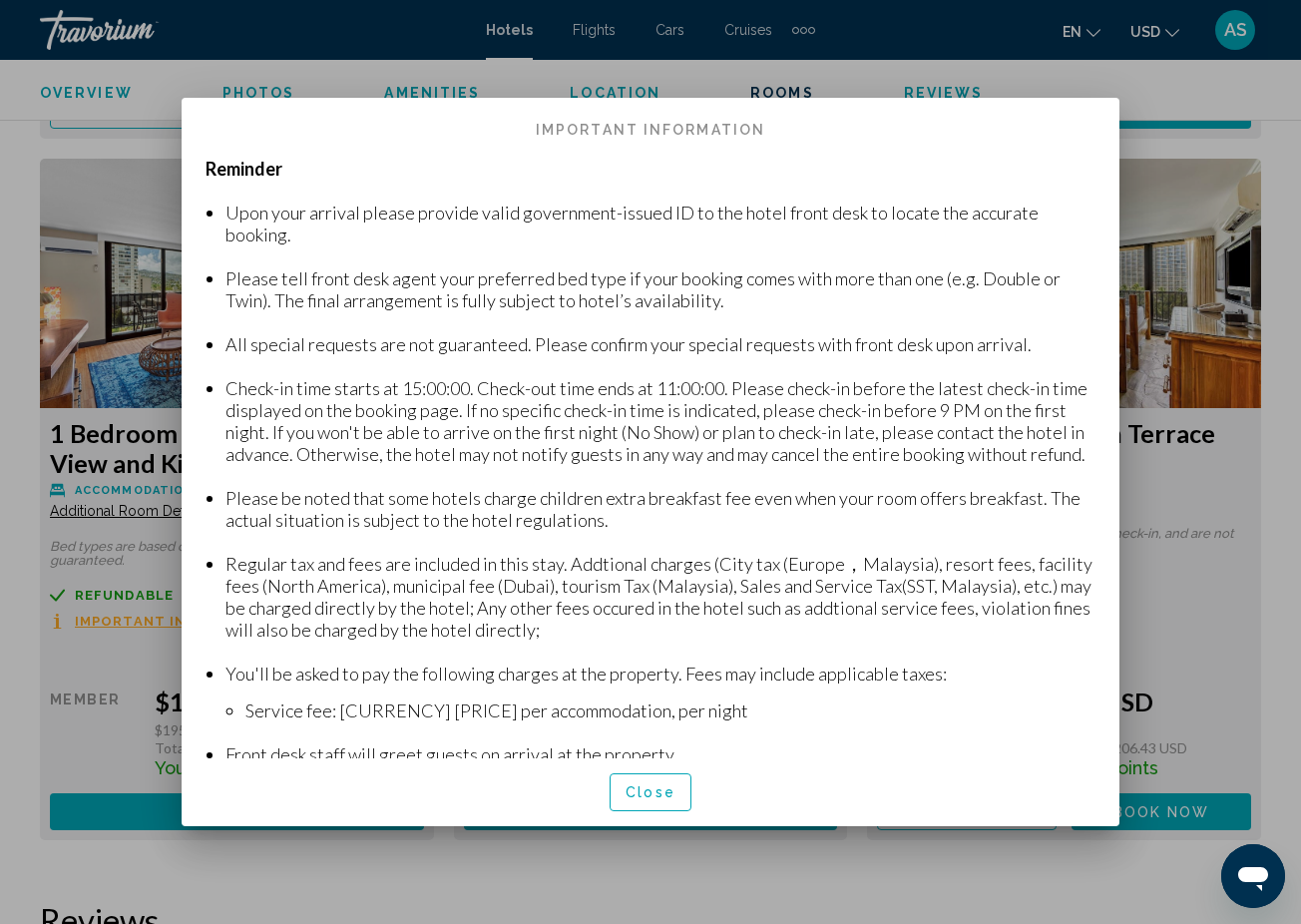scroll, scrollTop: 0, scrollLeft: 0, axis: both 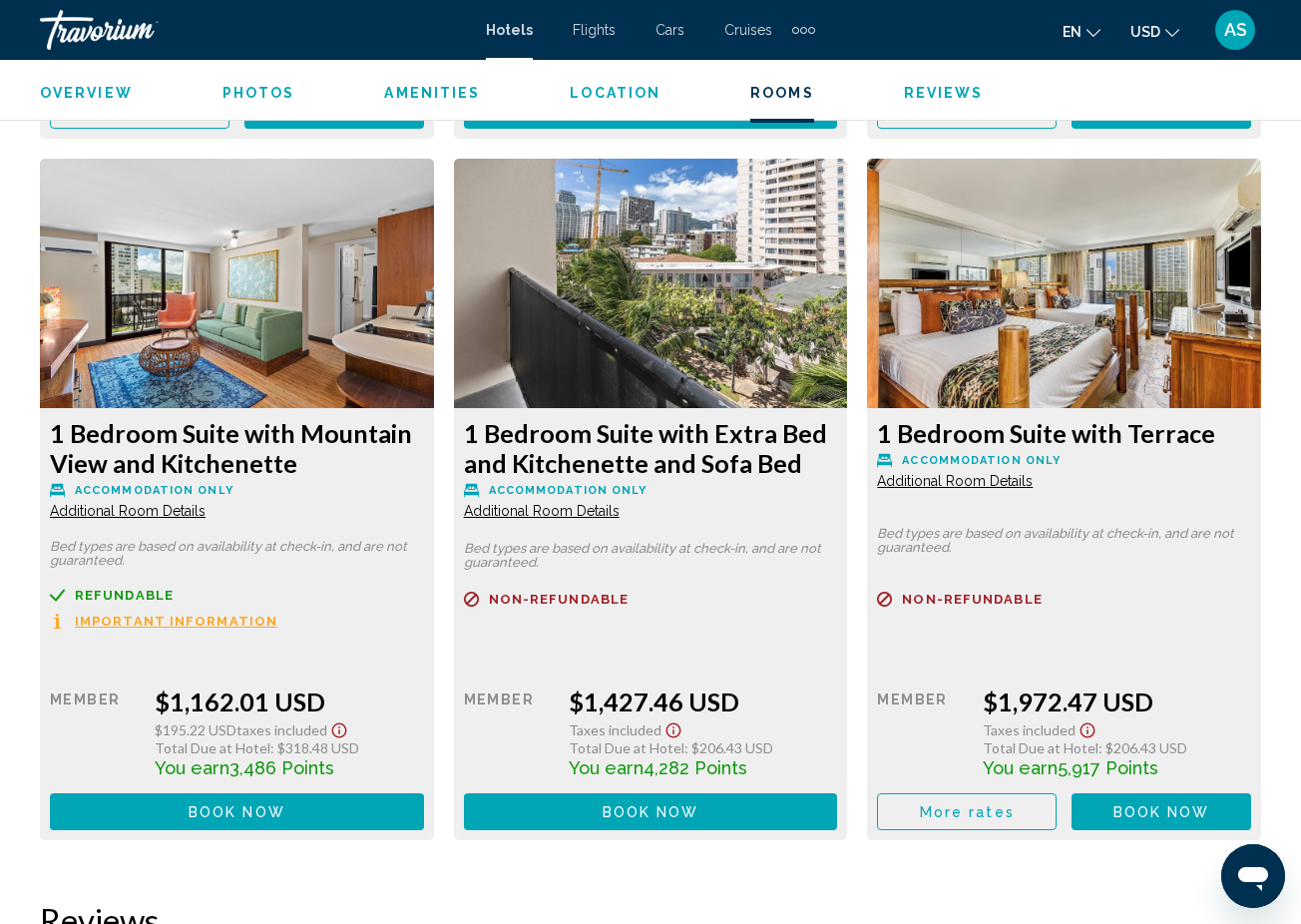 click on "Additional Room Details" at bounding box center (128, -925) 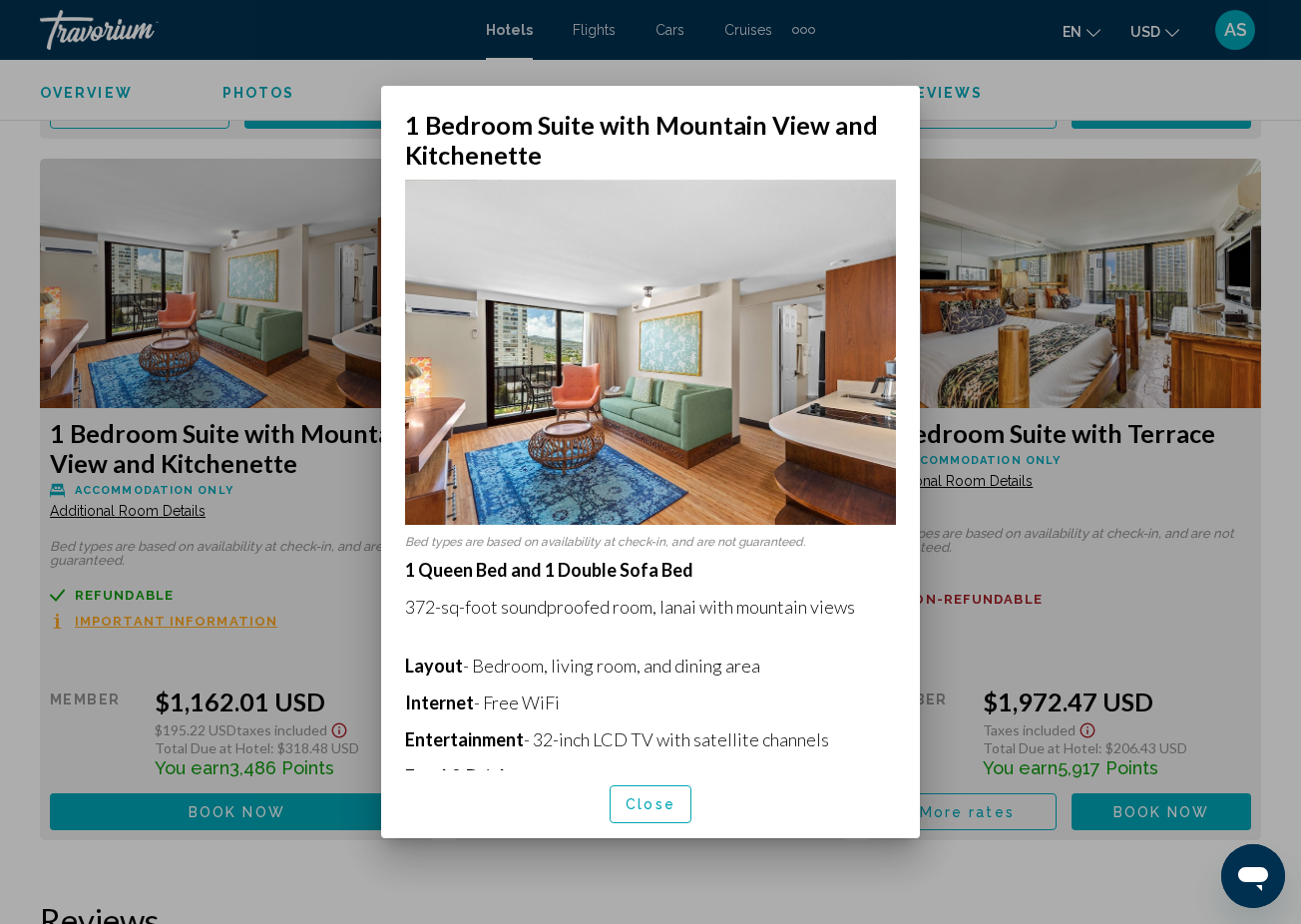 click on "Close" at bounding box center (650, 805) 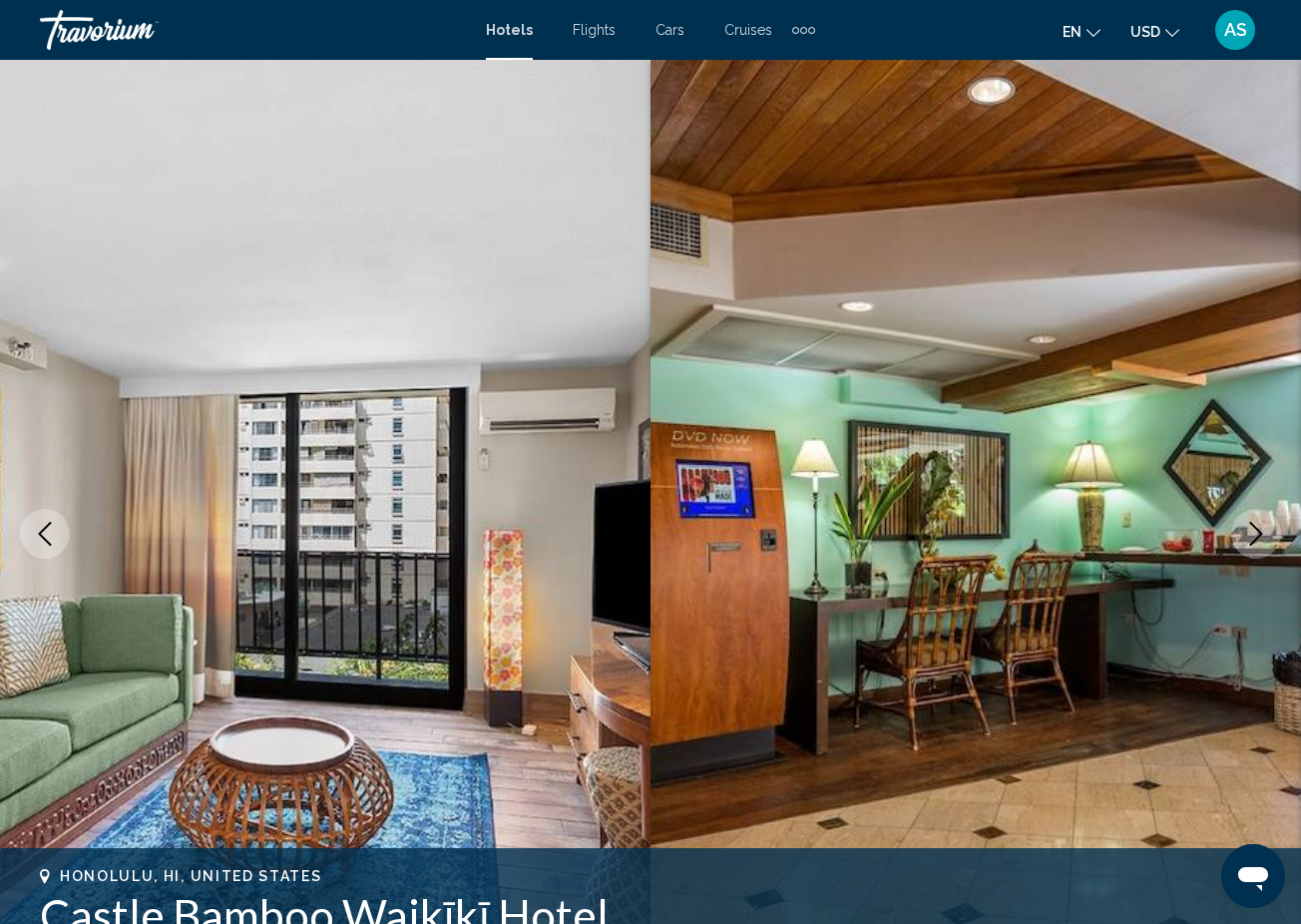 scroll, scrollTop: 4452, scrollLeft: 0, axis: vertical 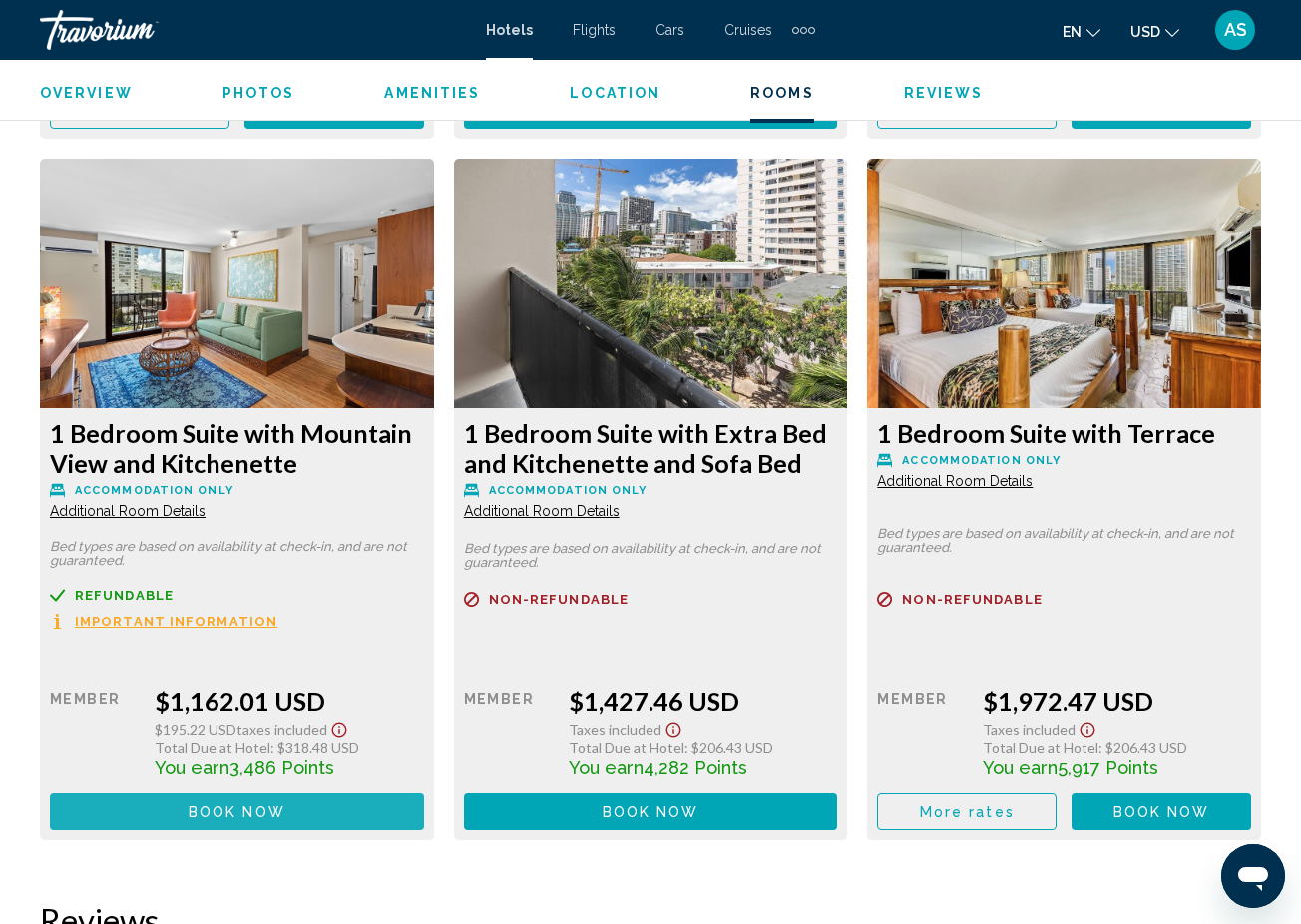 click on "Book now No longer available" at bounding box center [236, 811] 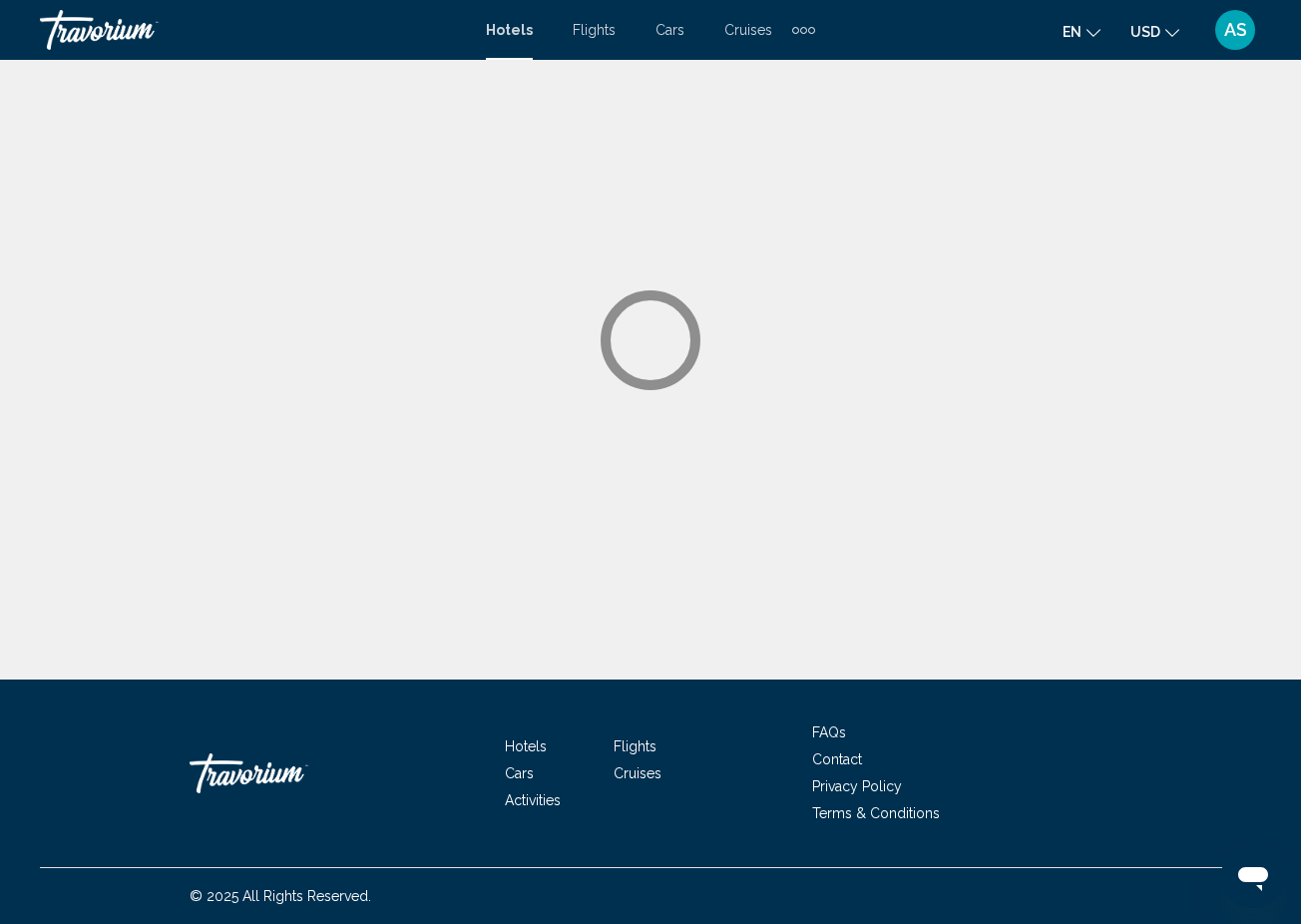 scroll, scrollTop: 0, scrollLeft: 0, axis: both 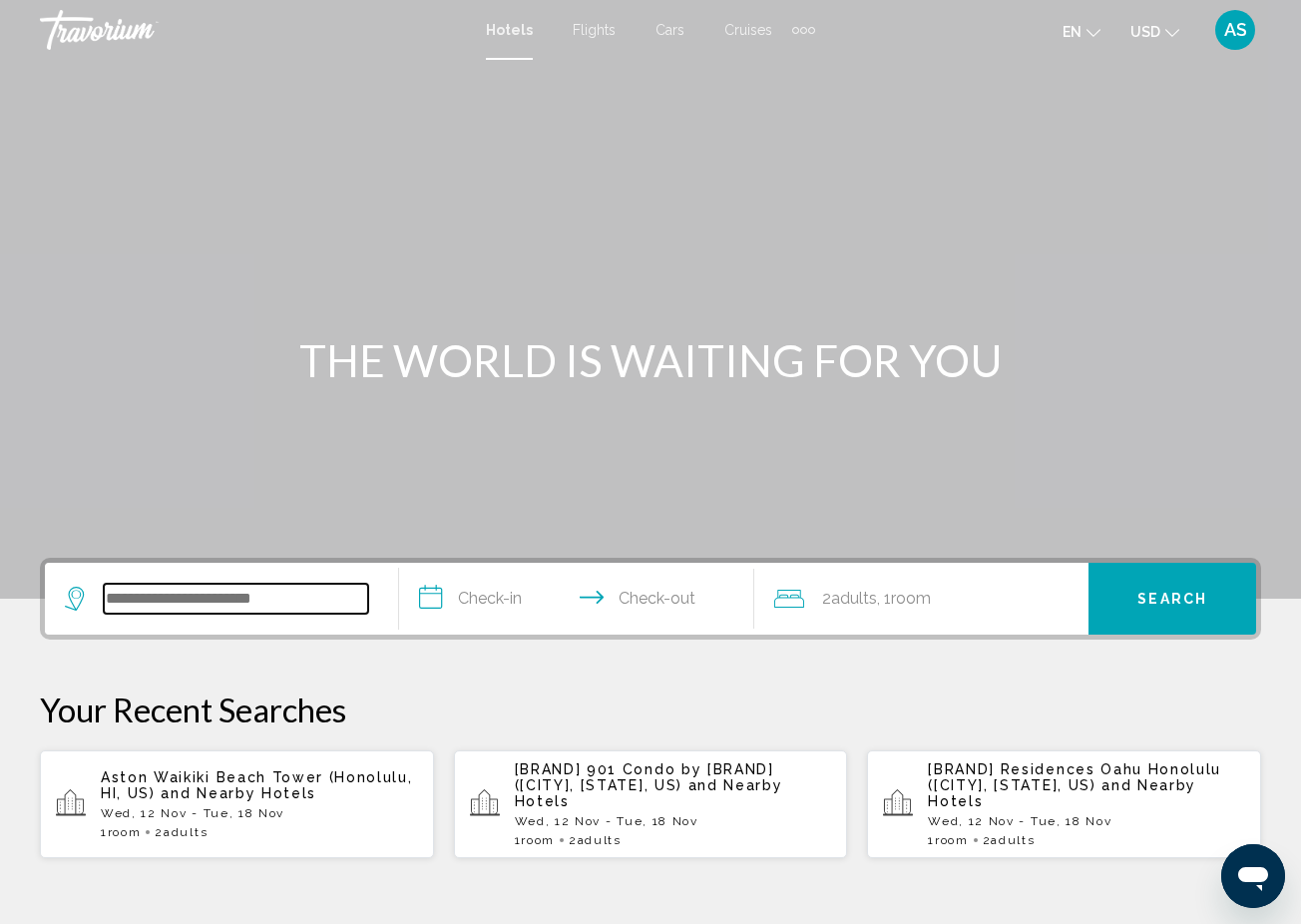 click at bounding box center (235, 599) 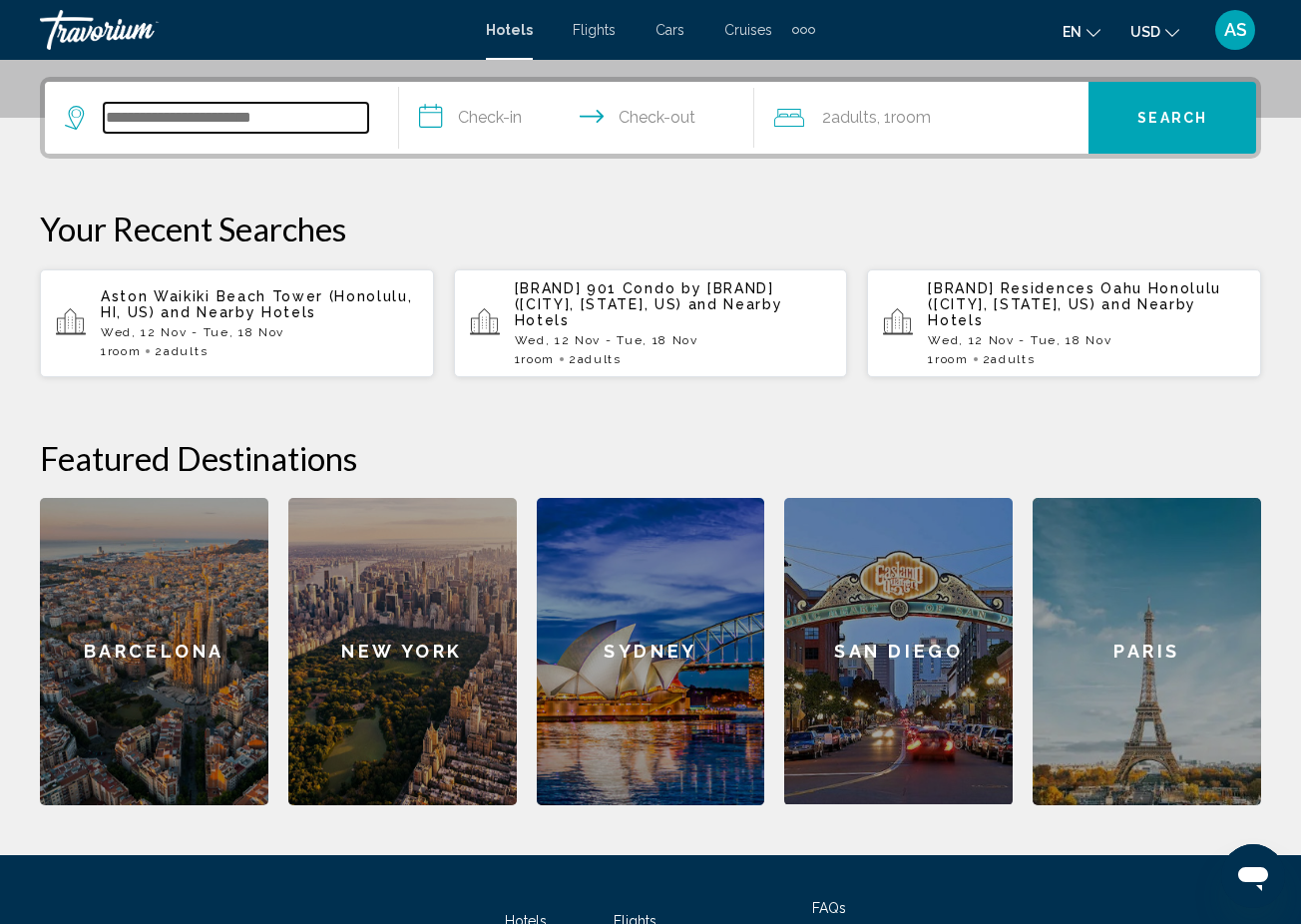 scroll, scrollTop: 493, scrollLeft: 0, axis: vertical 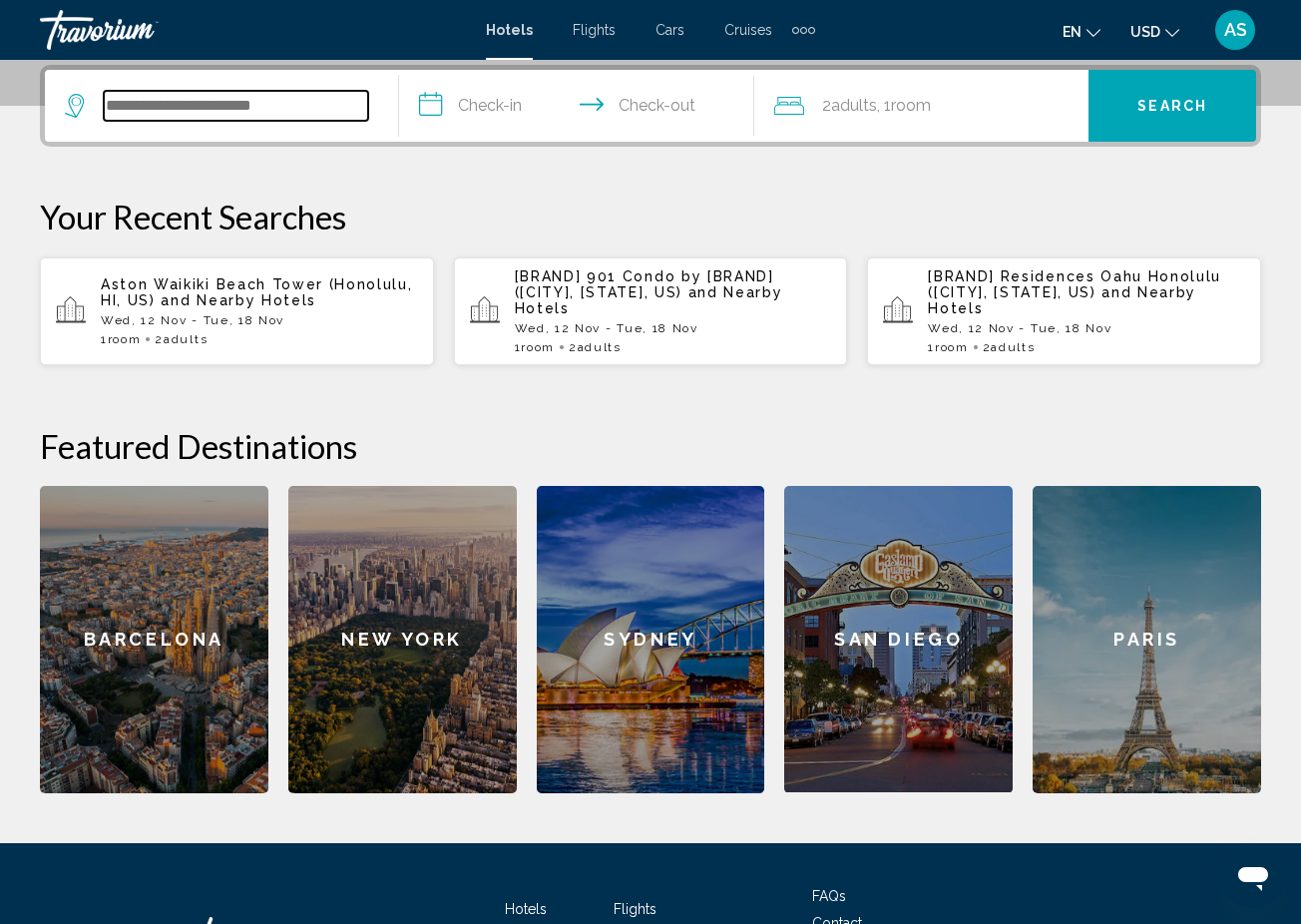 paste on "**********" 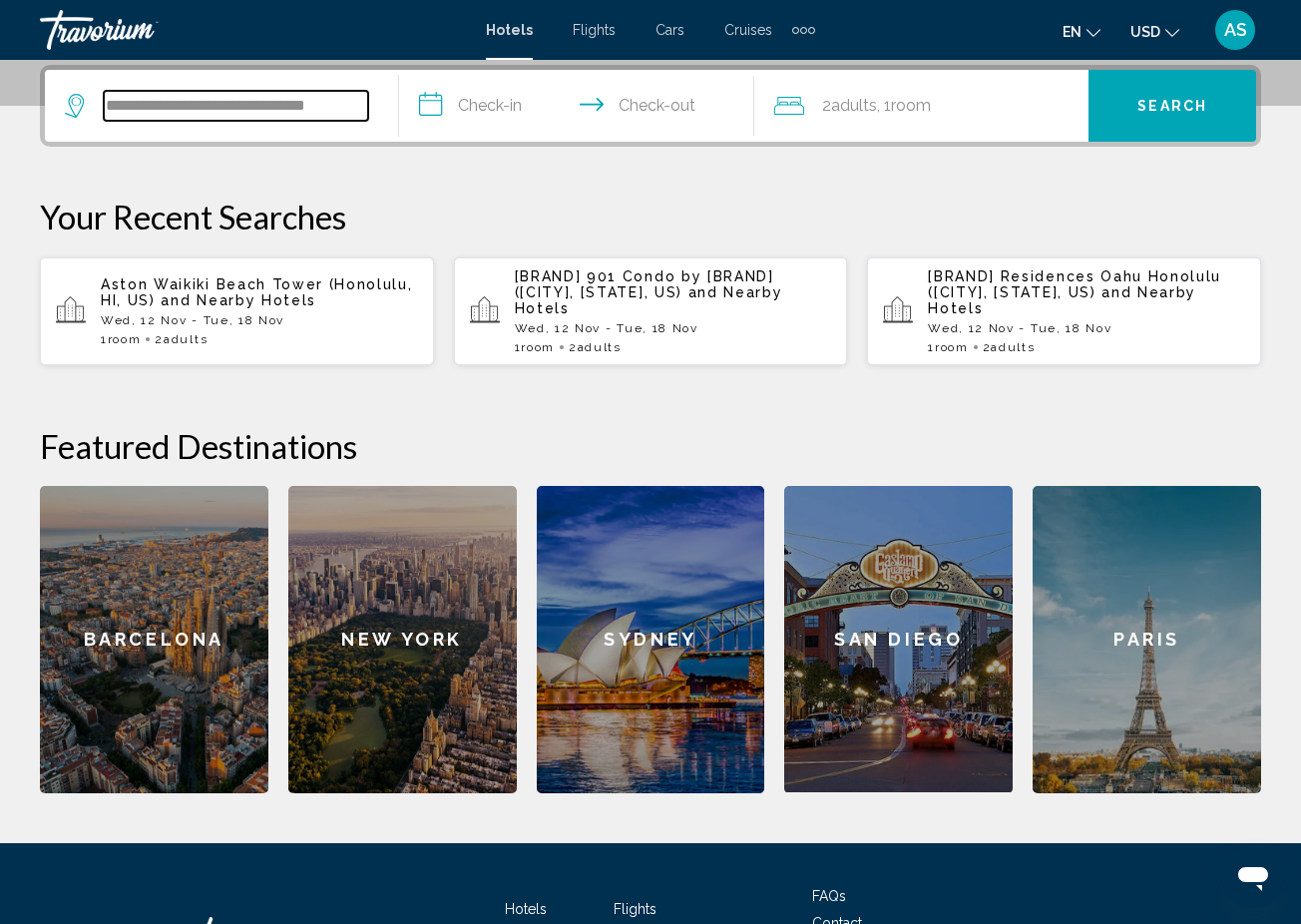scroll, scrollTop: 0, scrollLeft: 16, axis: horizontal 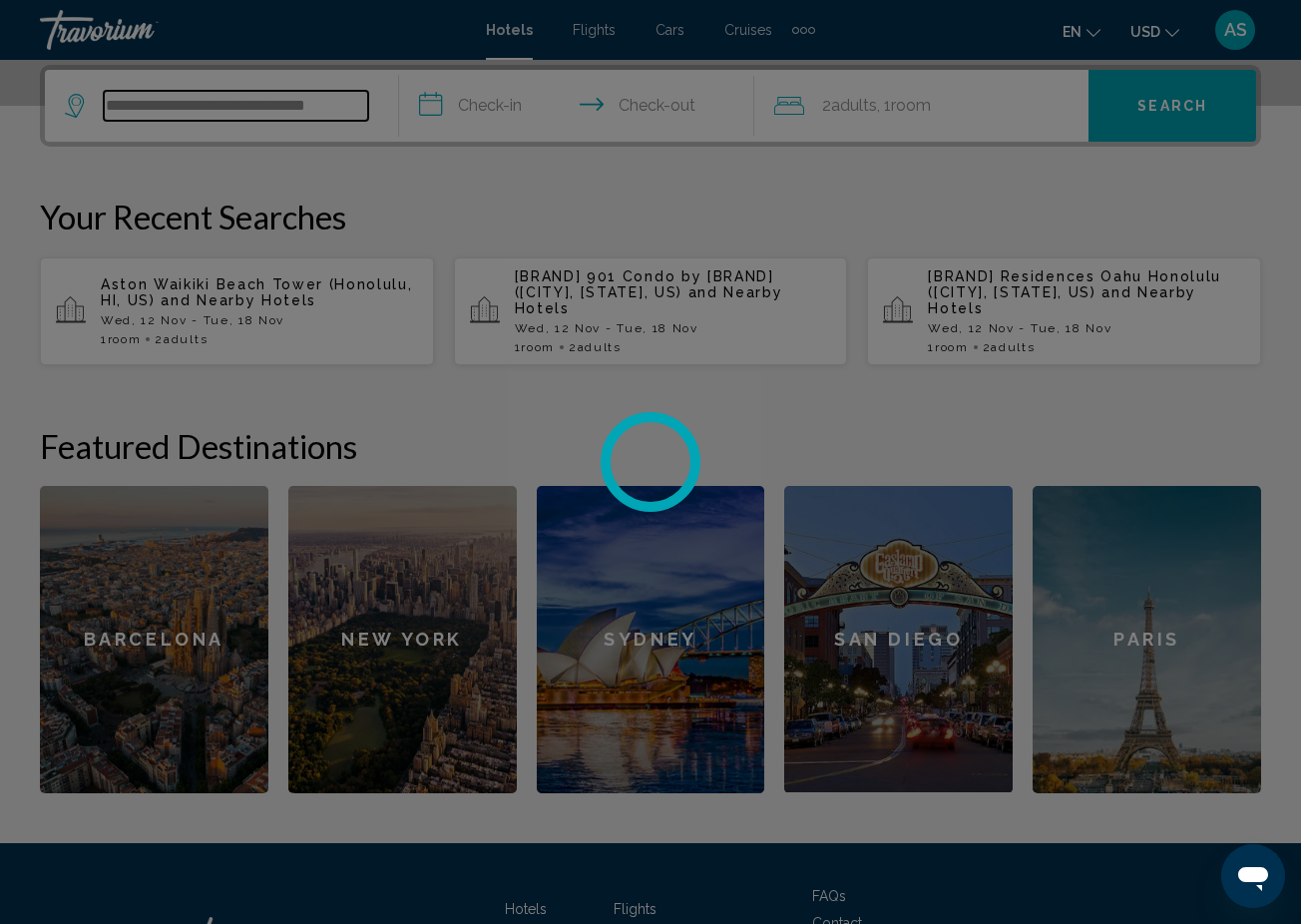 type on "**********" 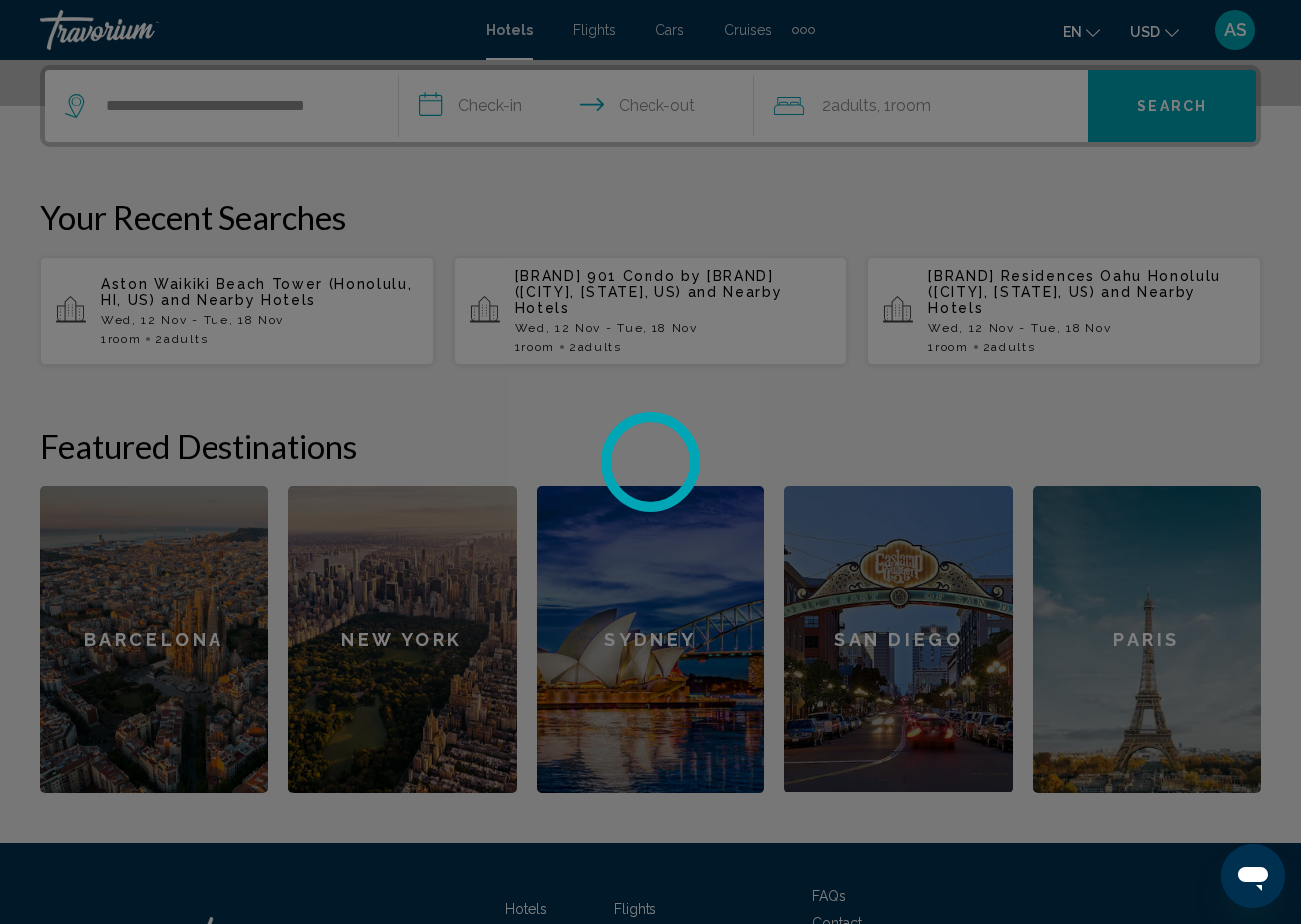 scroll, scrollTop: 0, scrollLeft: 0, axis: both 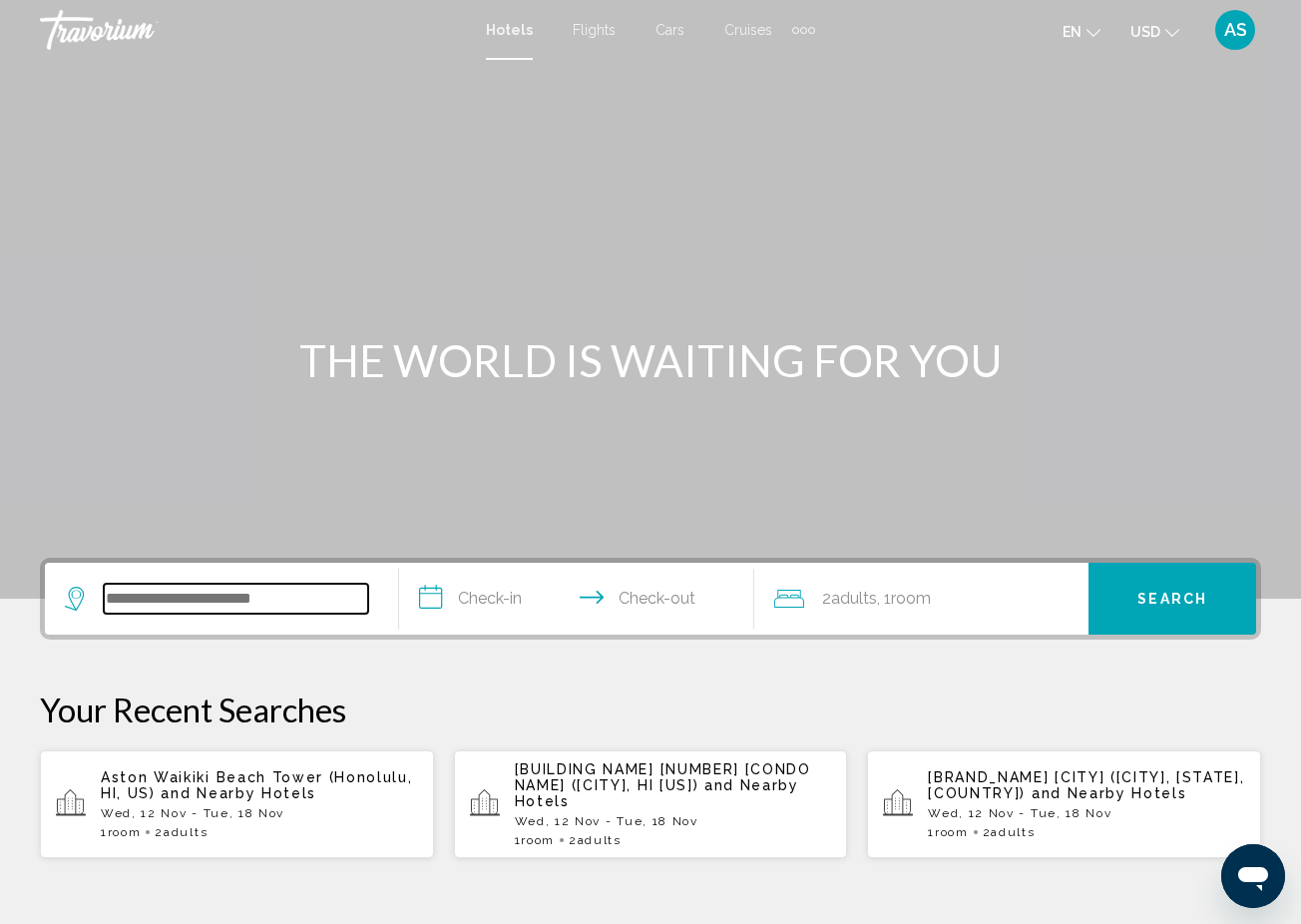click at bounding box center [235, 599] 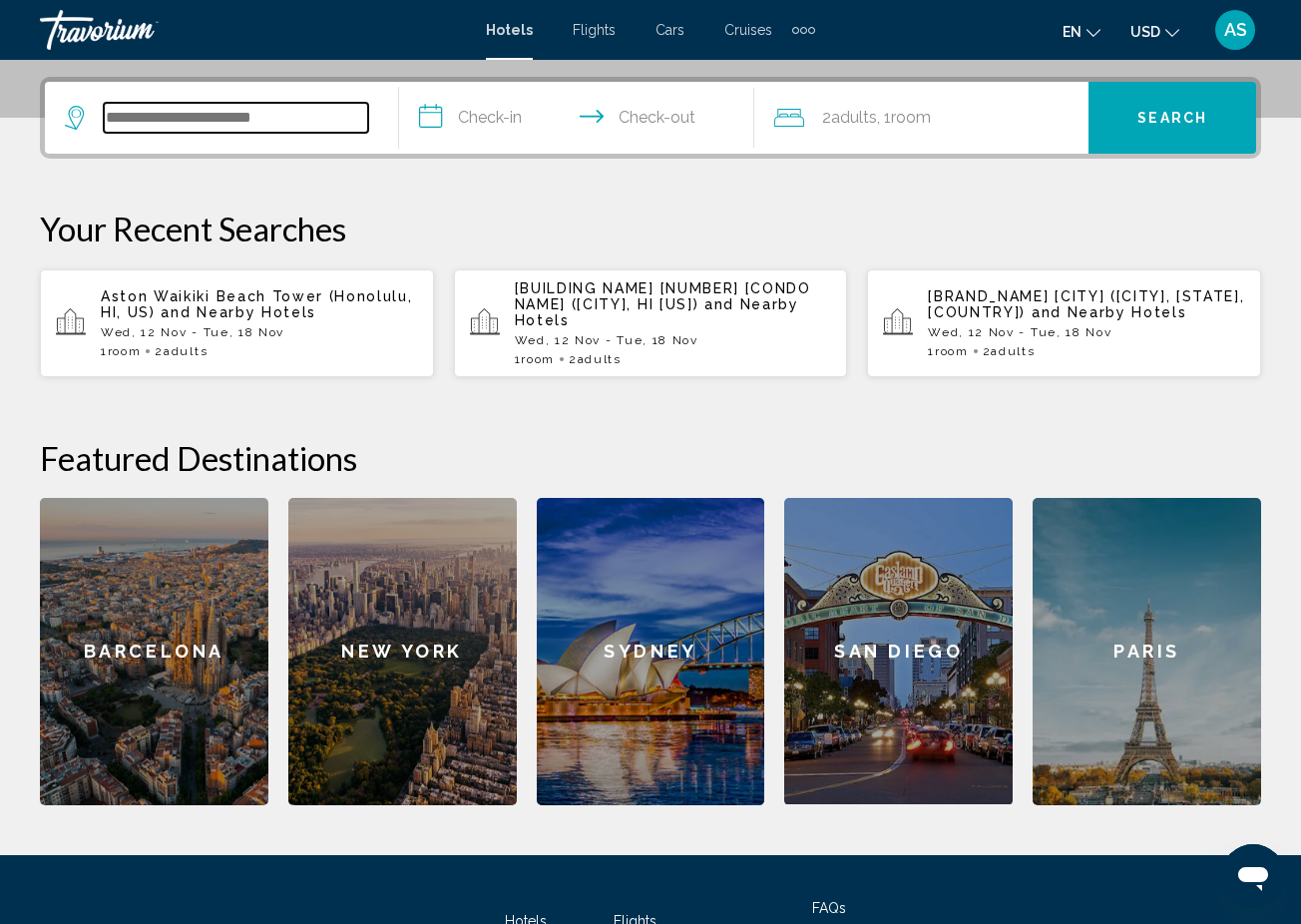 scroll, scrollTop: 493, scrollLeft: 0, axis: vertical 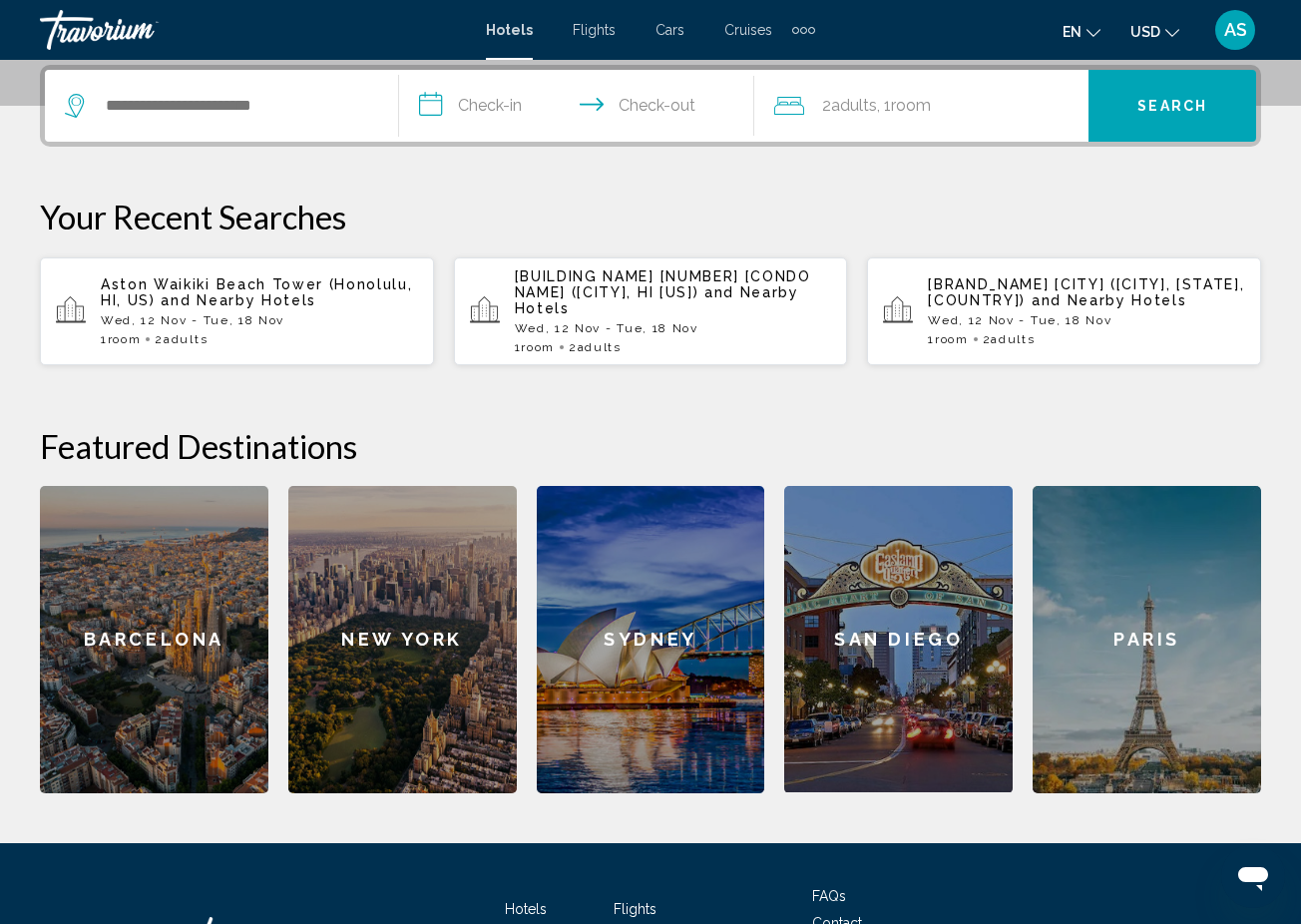 click on "and Nearby Hotels" at bounding box center [656, 300] 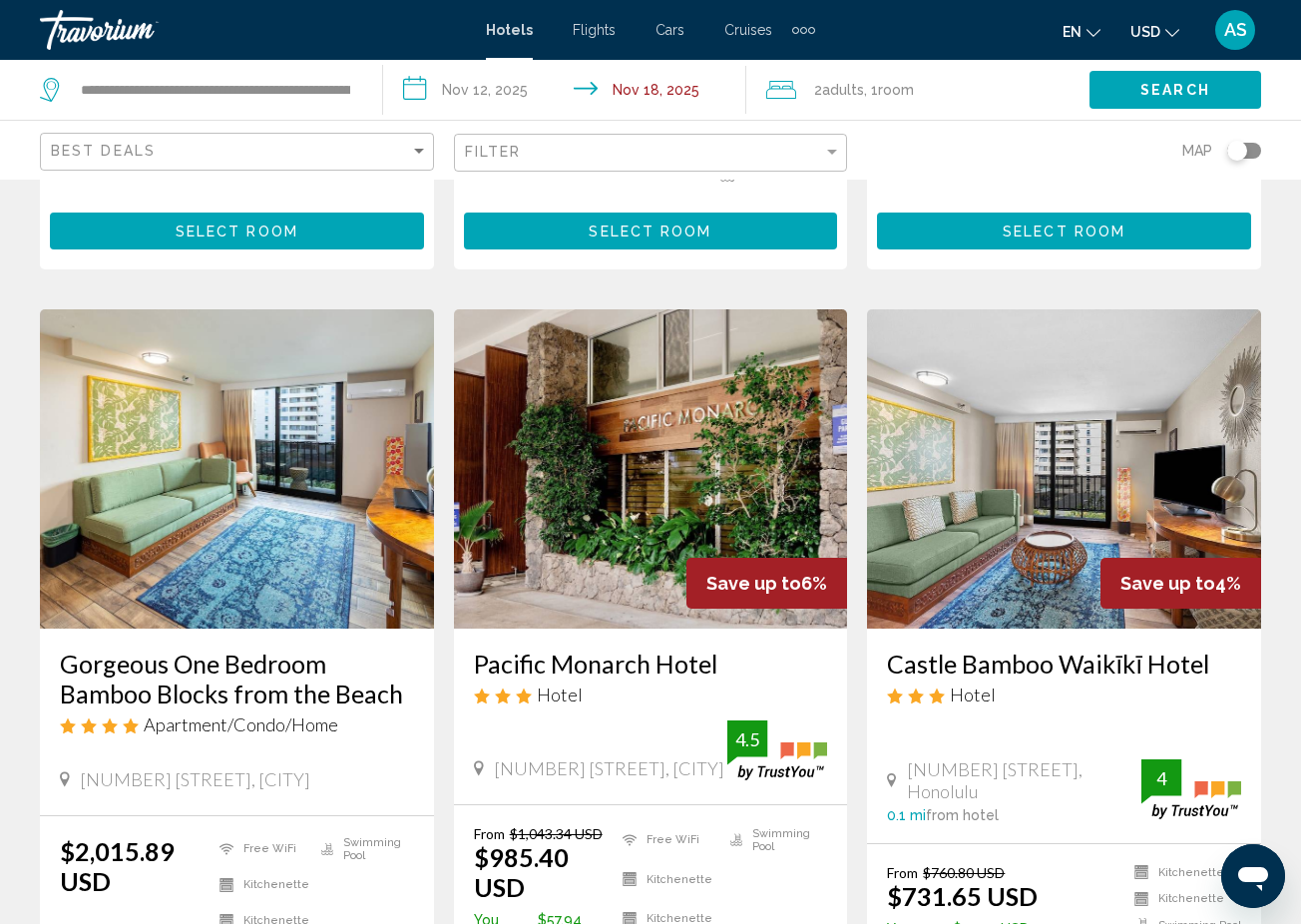 scroll, scrollTop: 766, scrollLeft: 0, axis: vertical 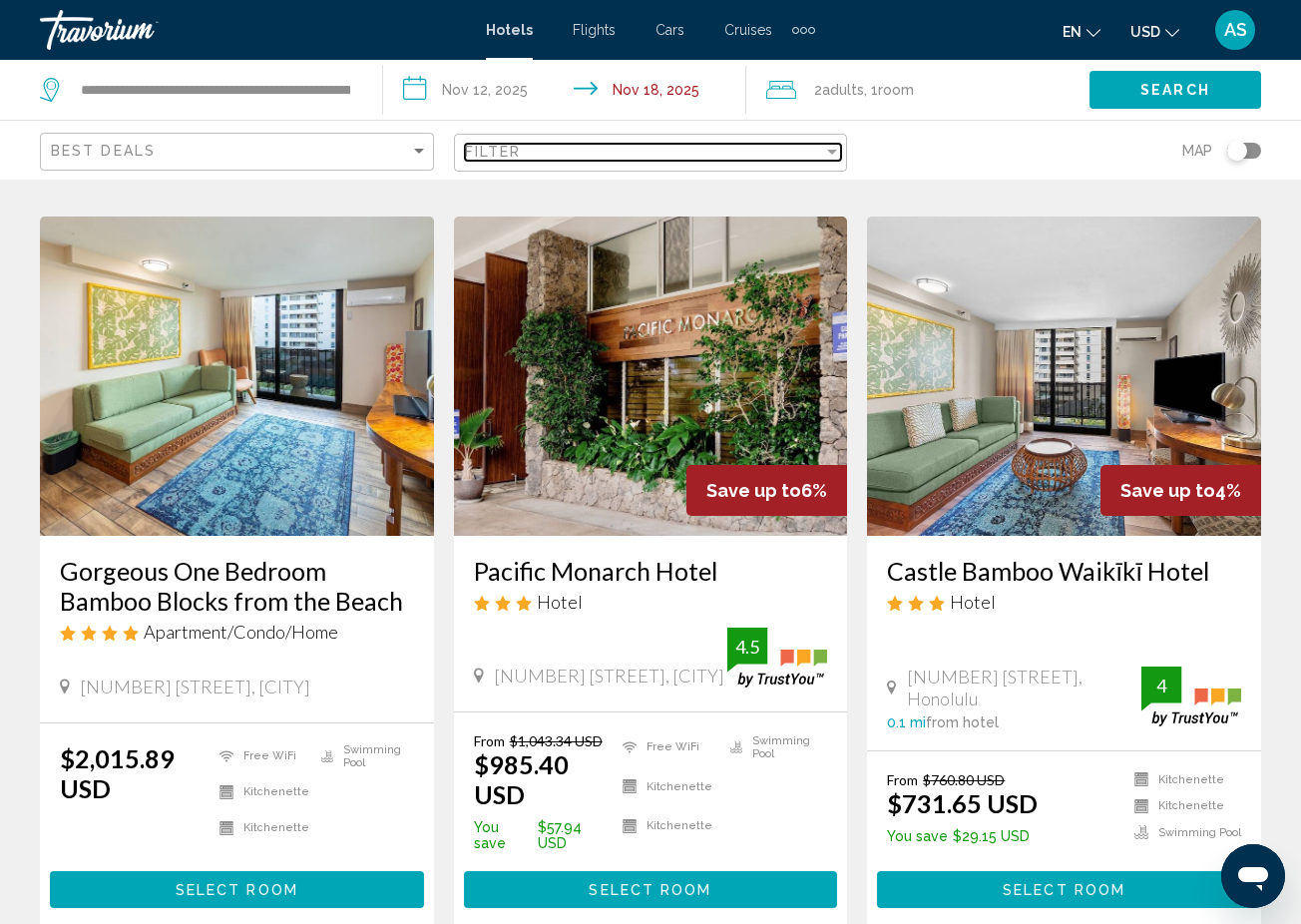 click at bounding box center [832, 152] 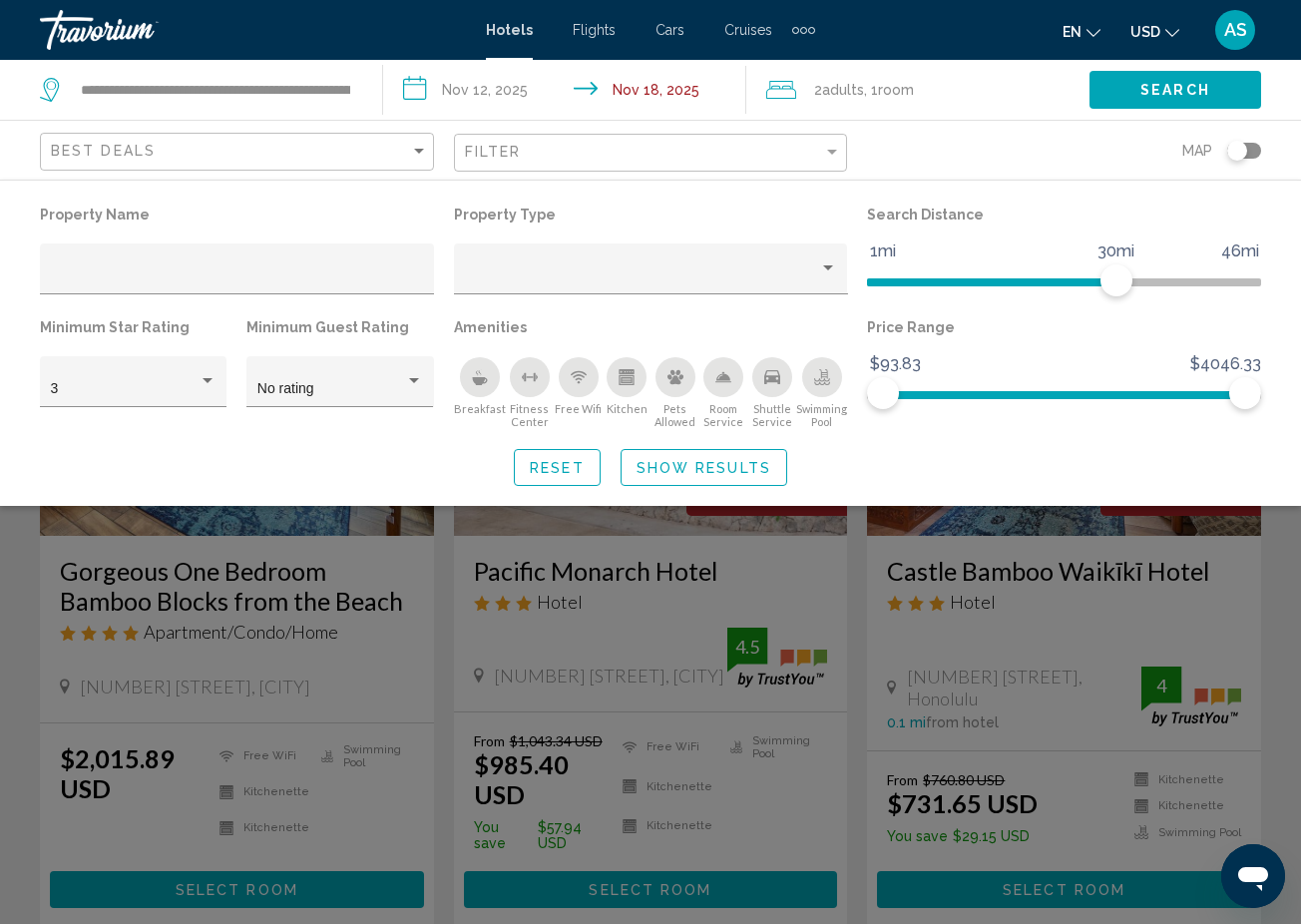 click 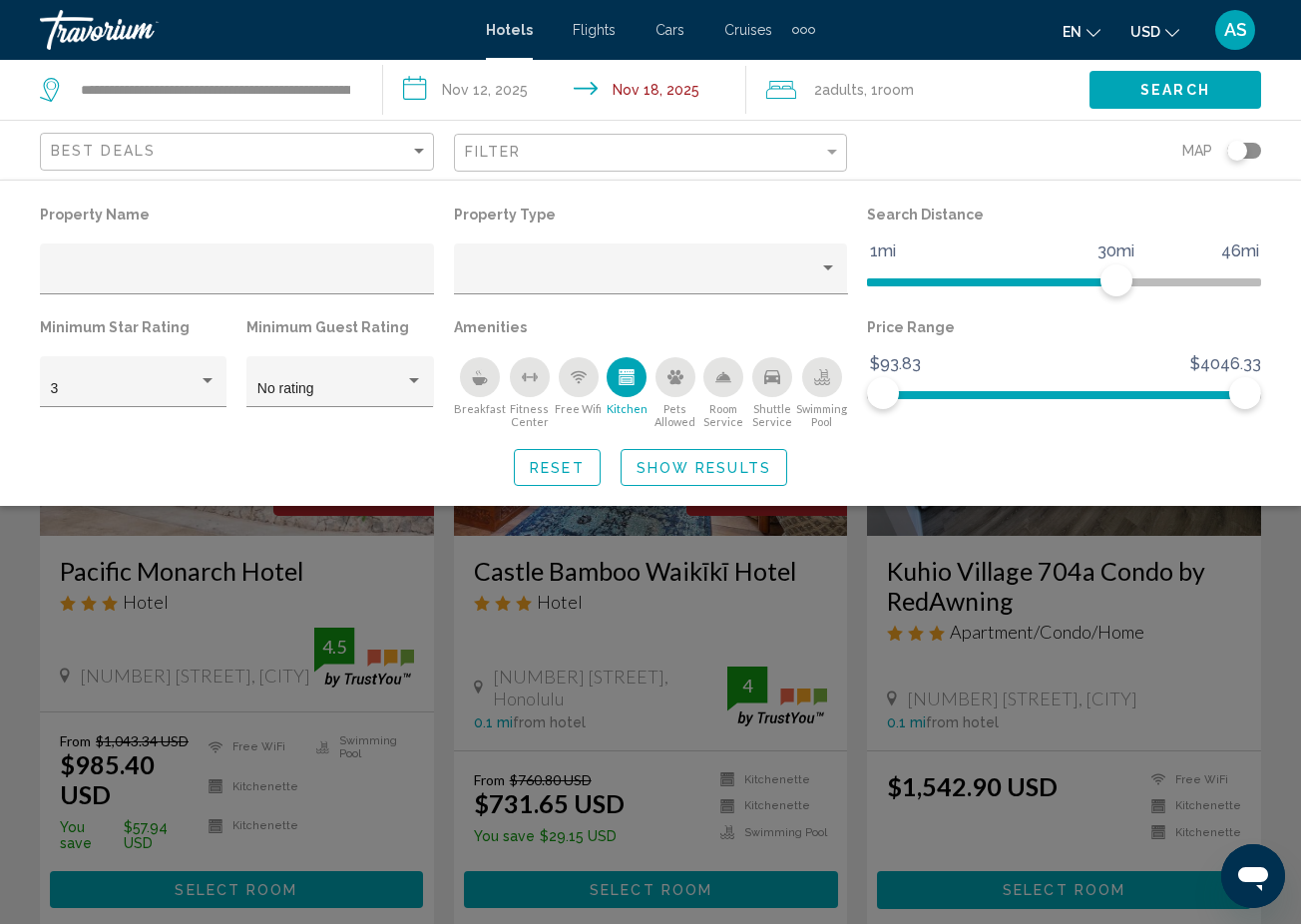 click on "Show Results" 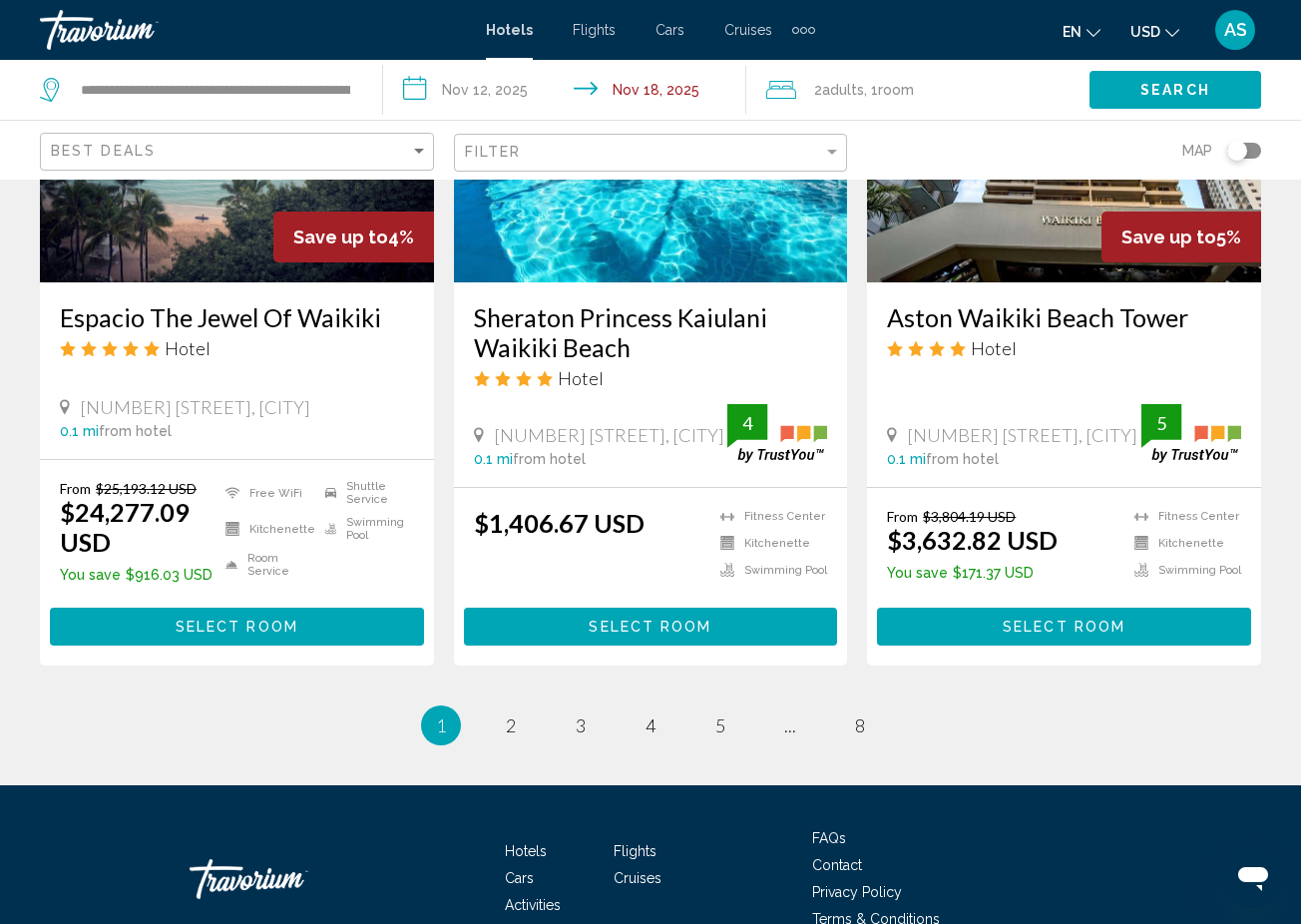 scroll, scrollTop: 2633, scrollLeft: 0, axis: vertical 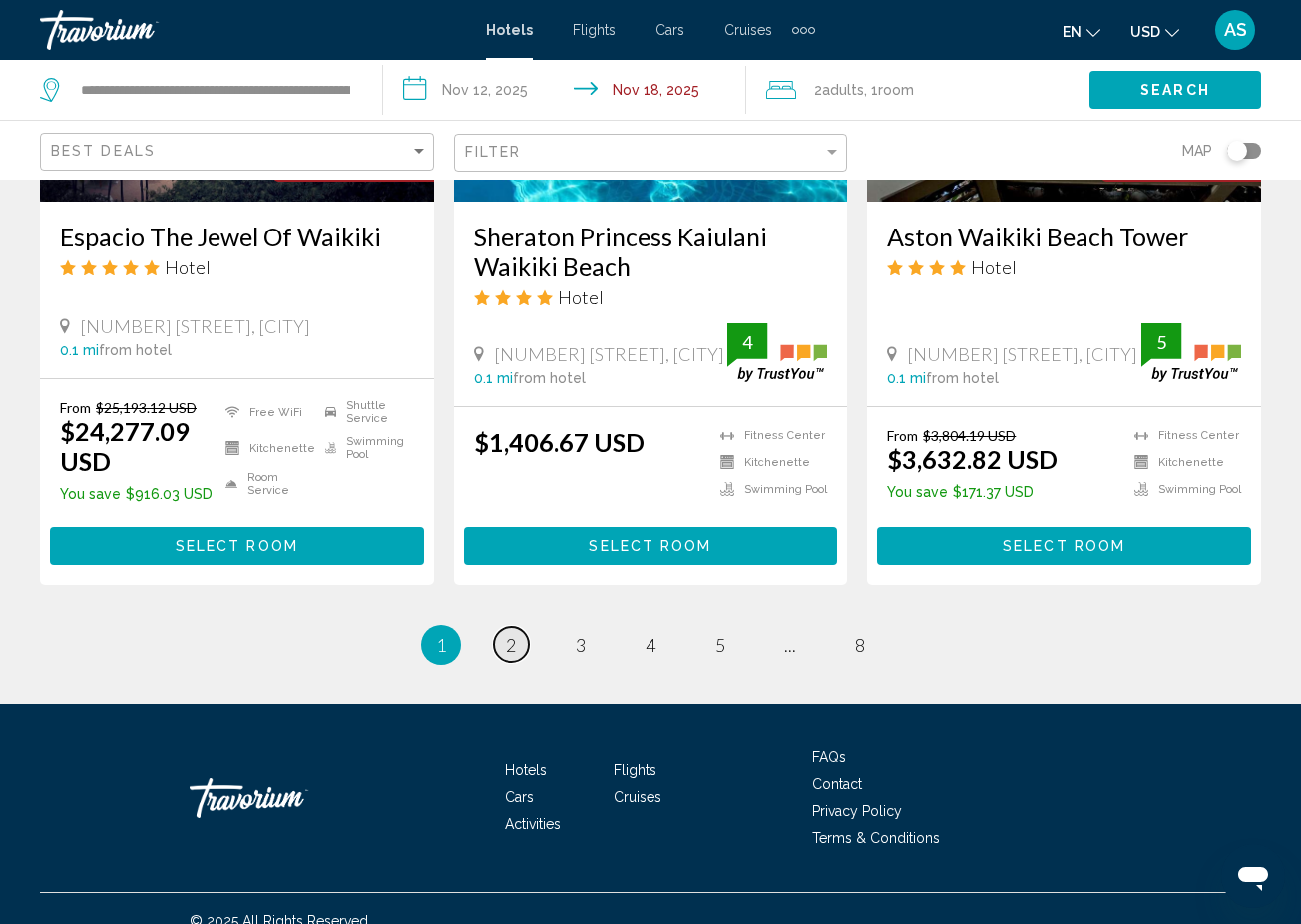 click on "page  2" at bounding box center [511, 644] 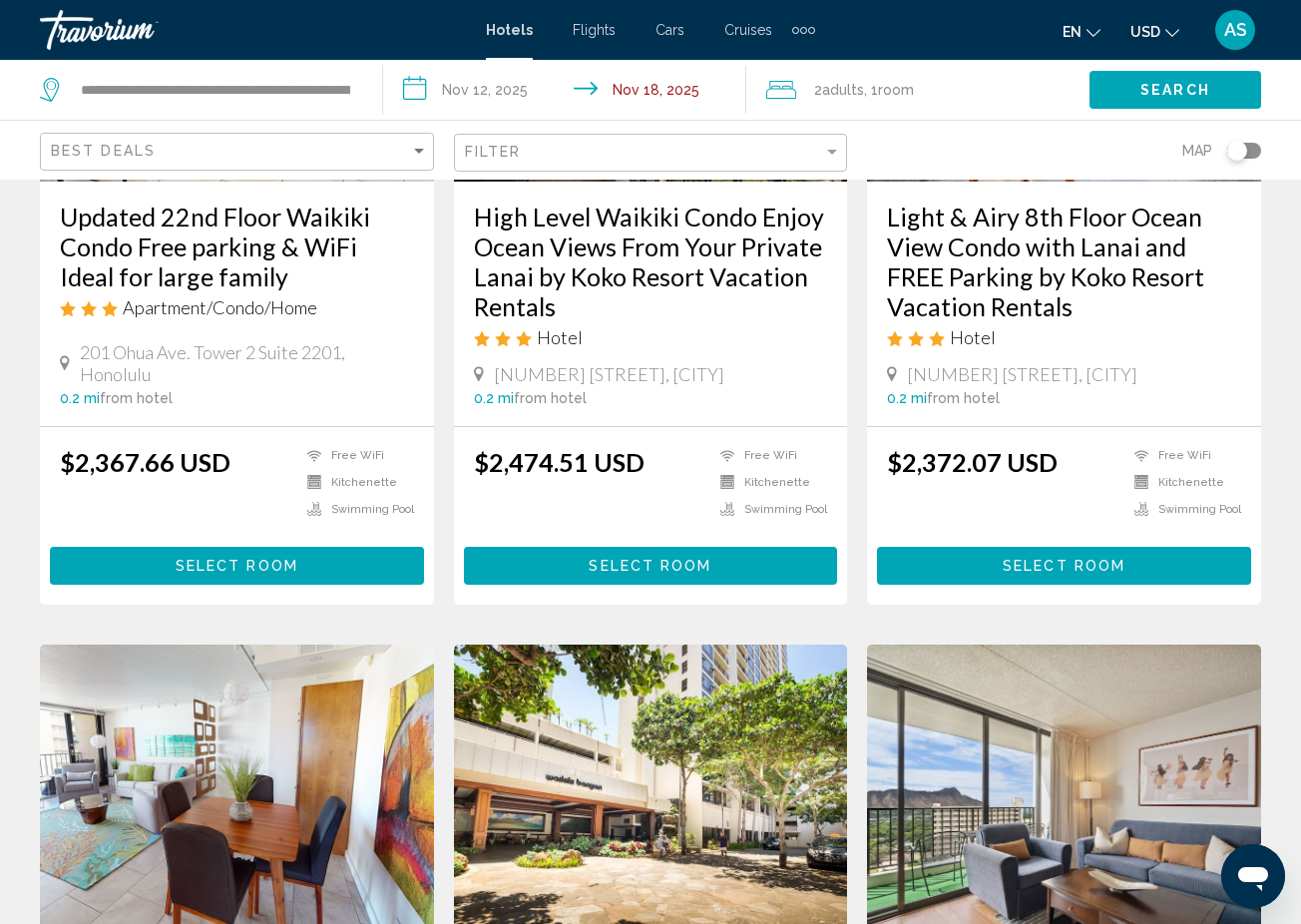 scroll, scrollTop: 1179, scrollLeft: 0, axis: vertical 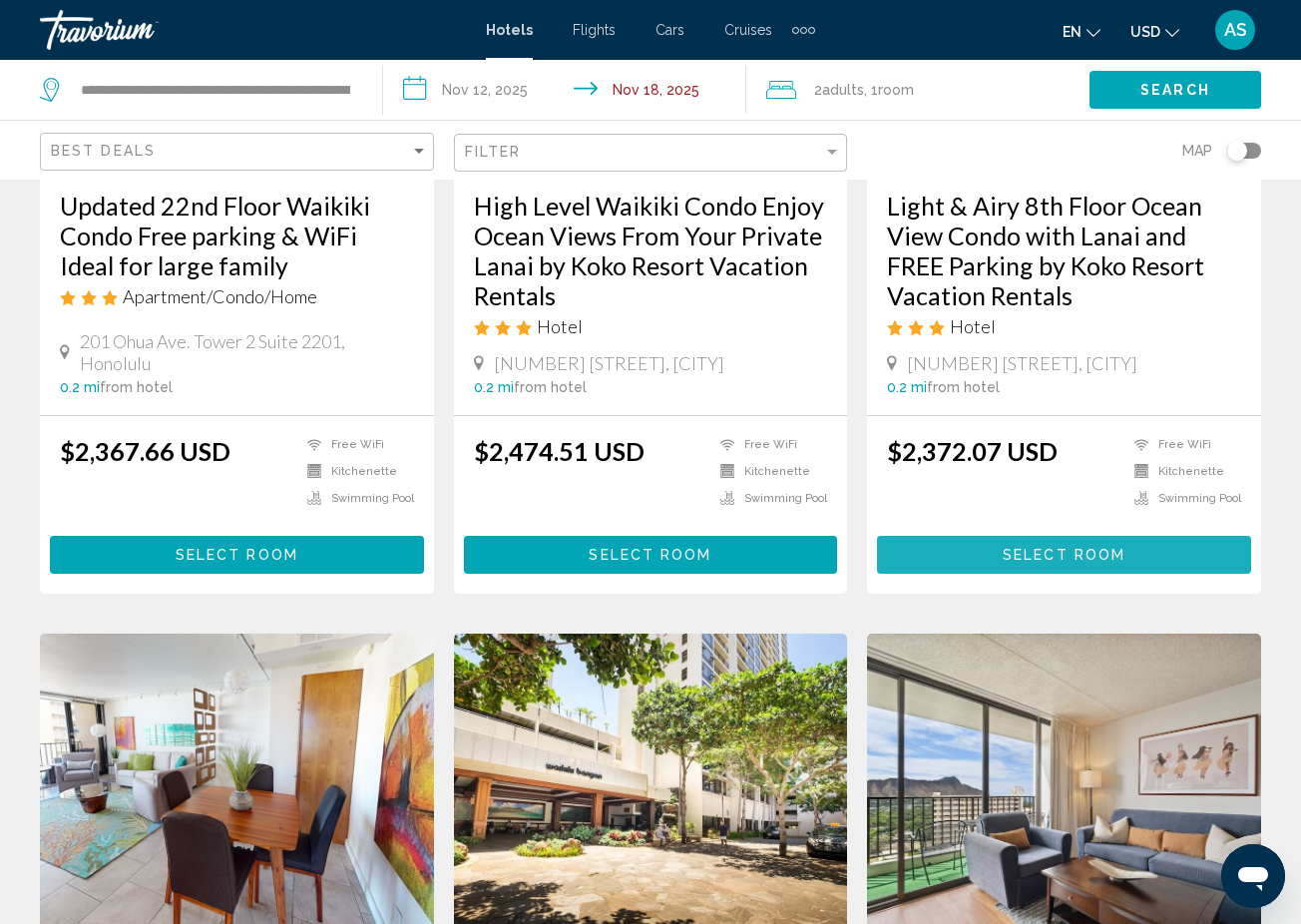 click on "Select Room" at bounding box center (1064, 556) 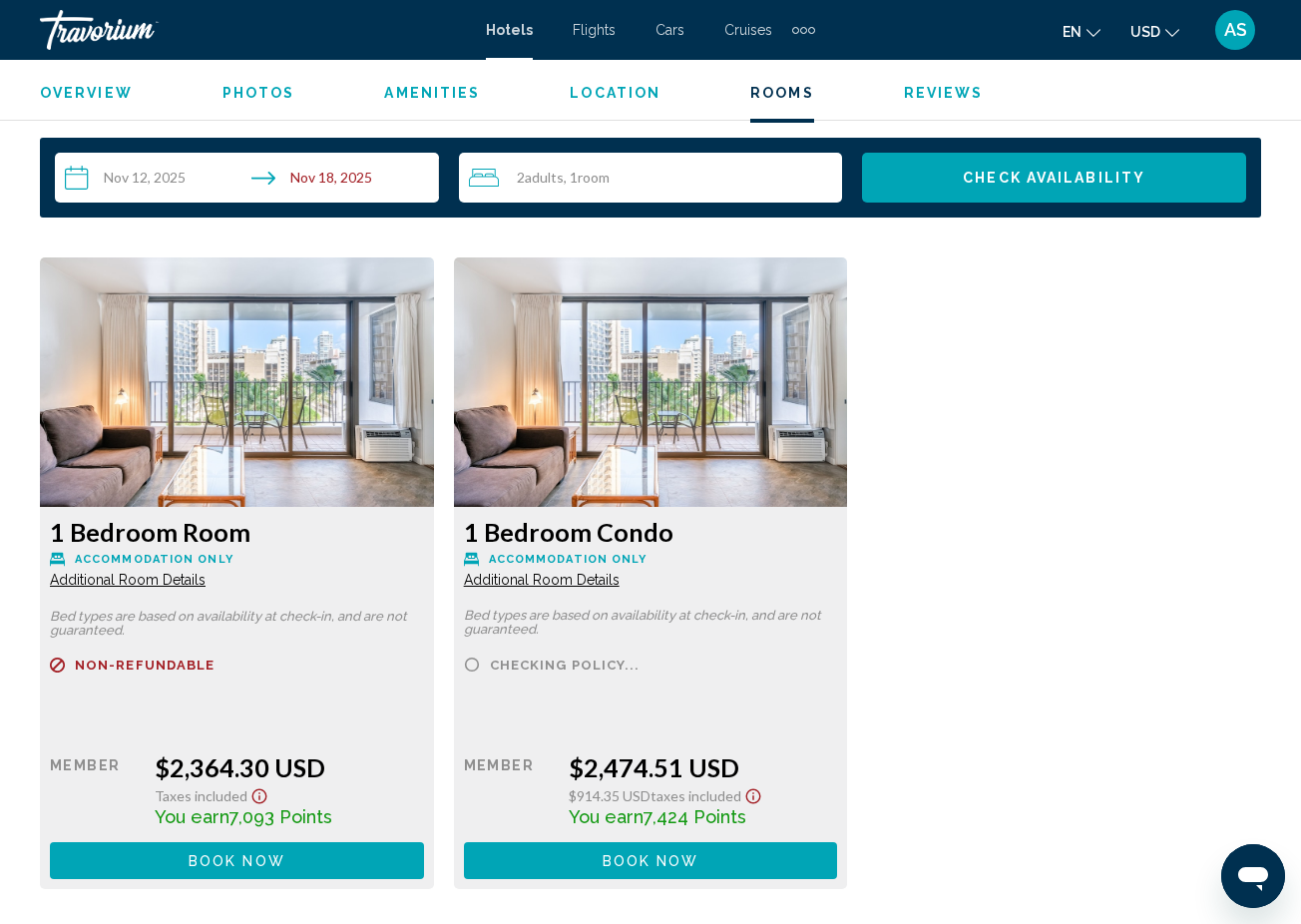 scroll, scrollTop: 2935, scrollLeft: 0, axis: vertical 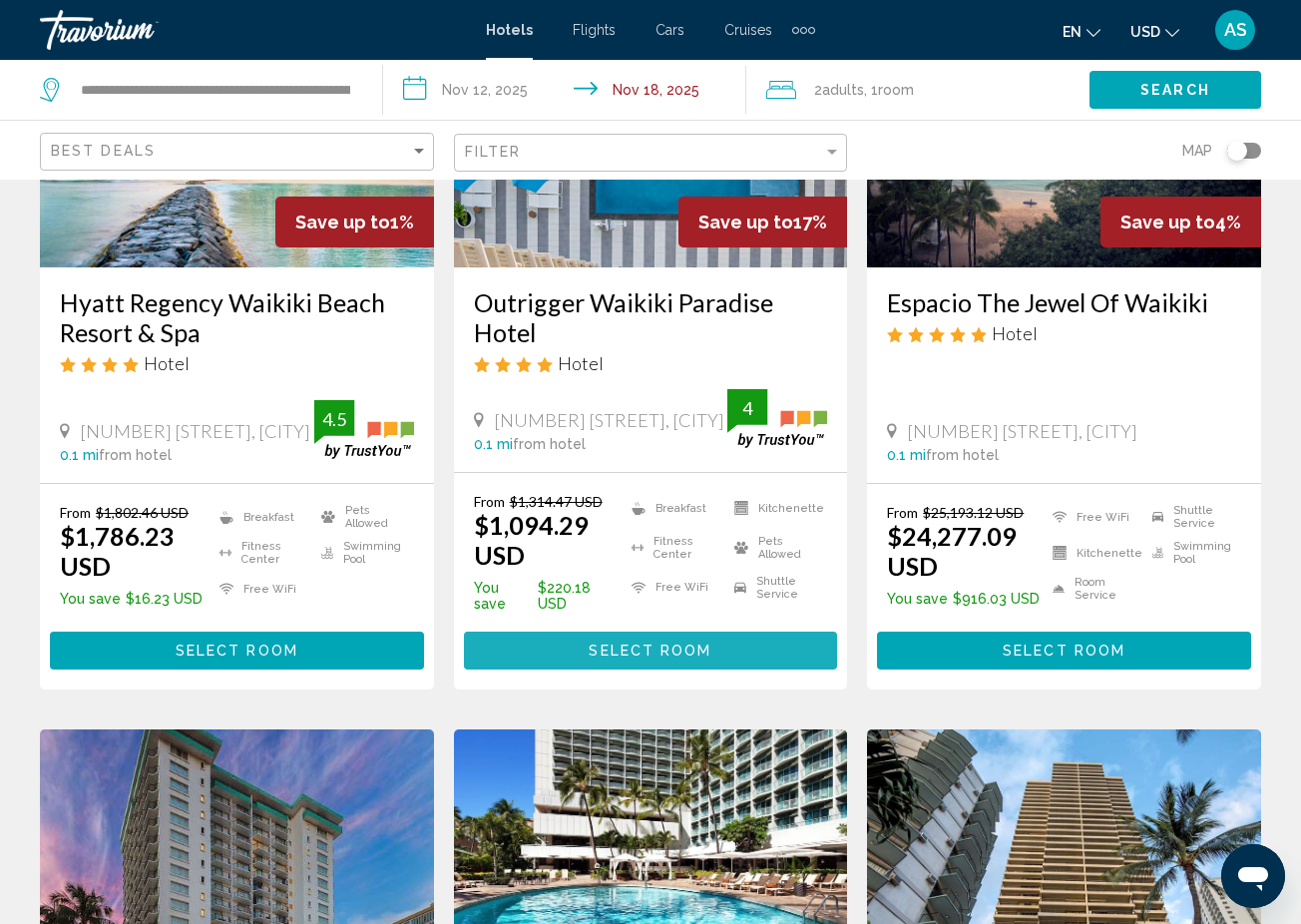 click on "Select Room" at bounding box center [650, 652] 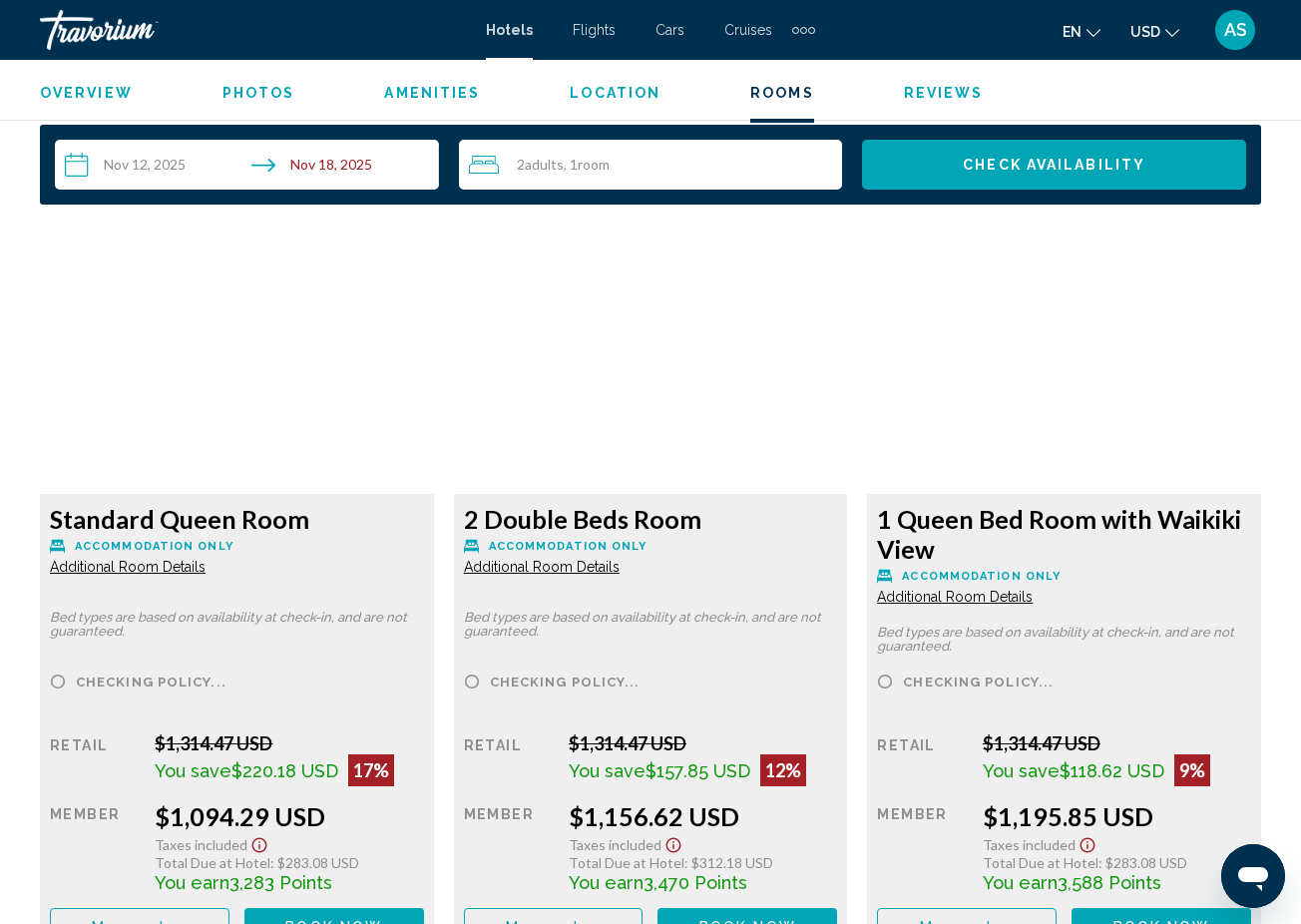 scroll, scrollTop: 2936, scrollLeft: 0, axis: vertical 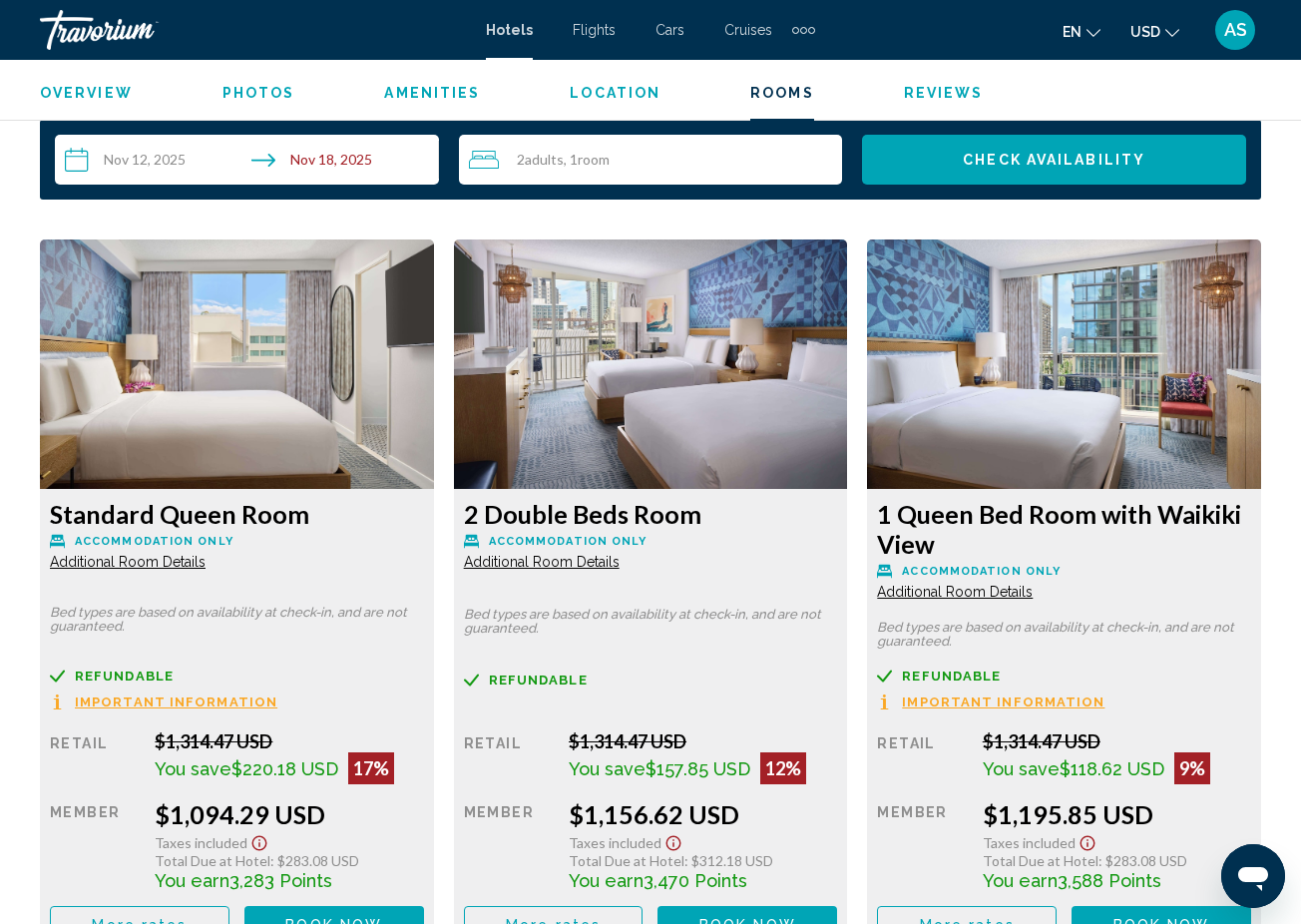 click on "Additional Room Details" at bounding box center [128, 562] 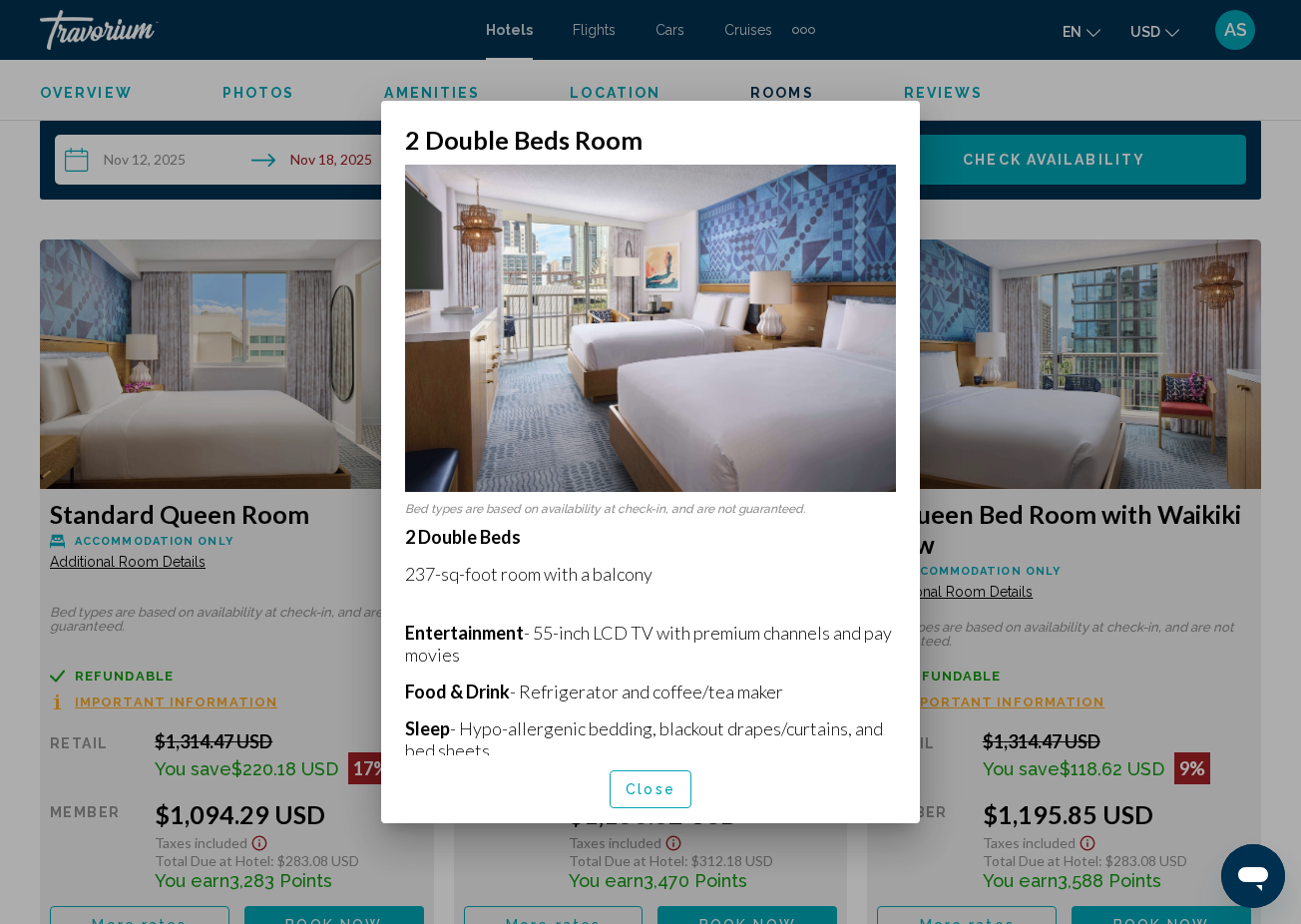 scroll, scrollTop: 0, scrollLeft: 0, axis: both 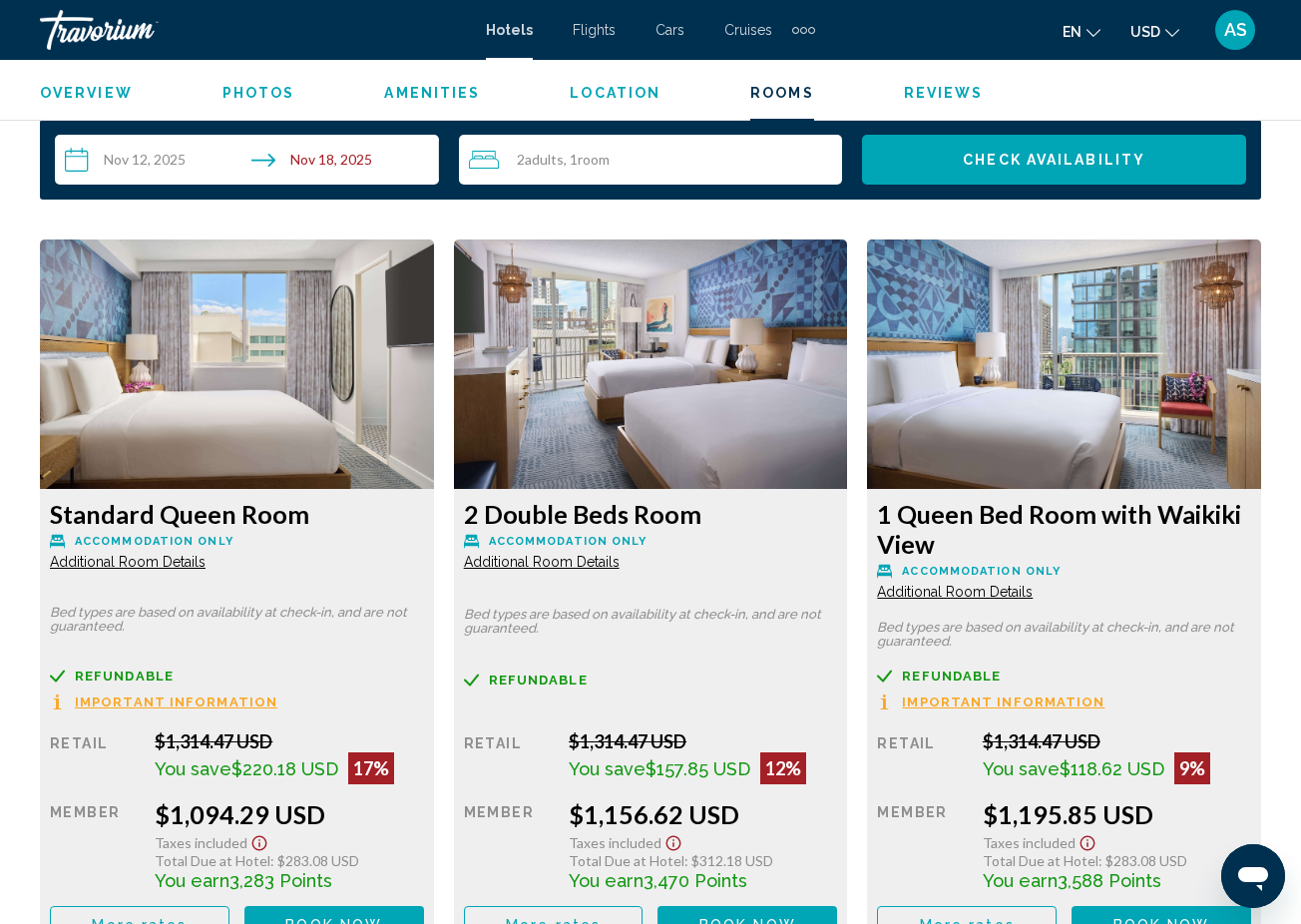 click on "Additional Room Details" at bounding box center [128, 562] 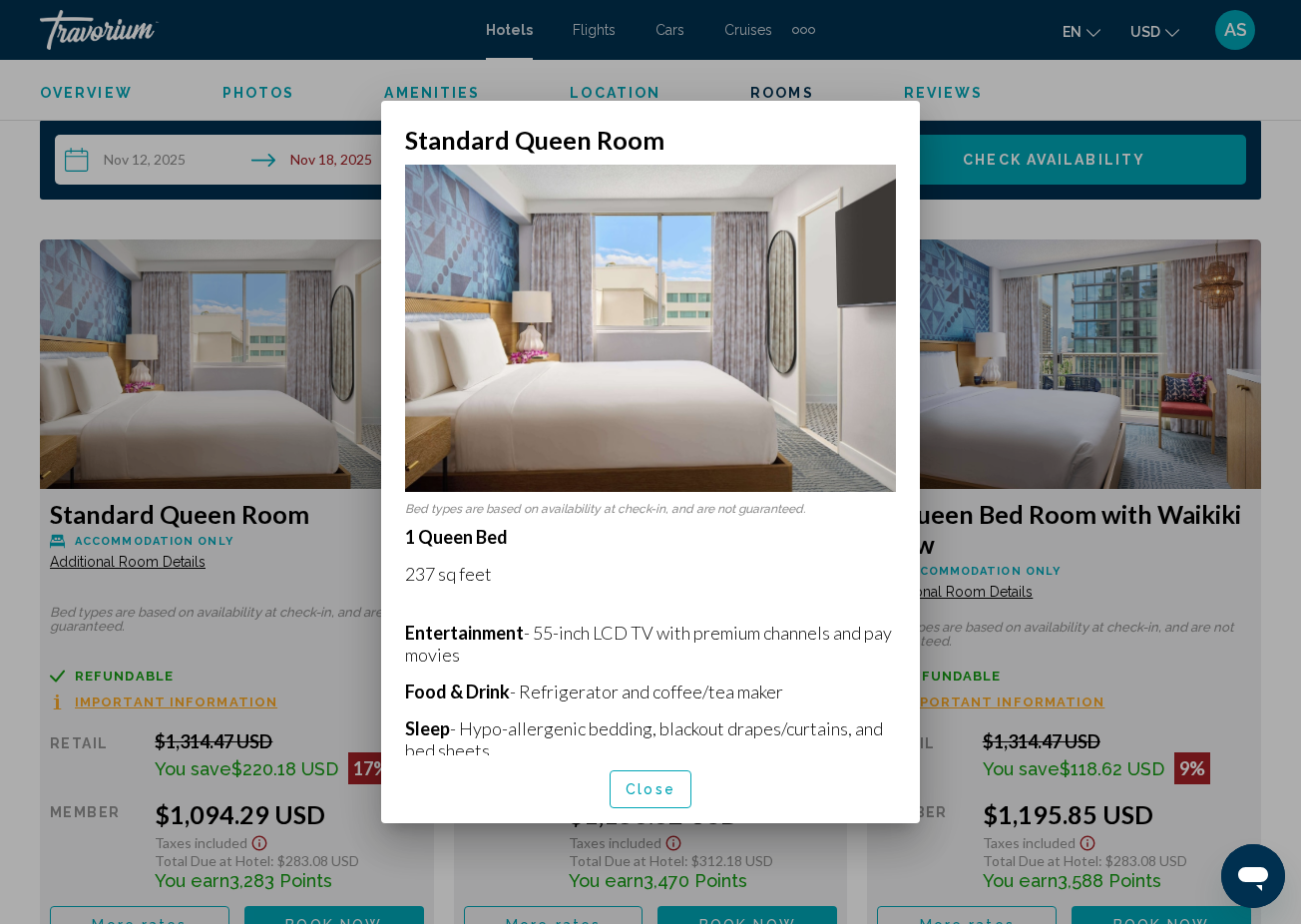 scroll, scrollTop: 0, scrollLeft: 0, axis: both 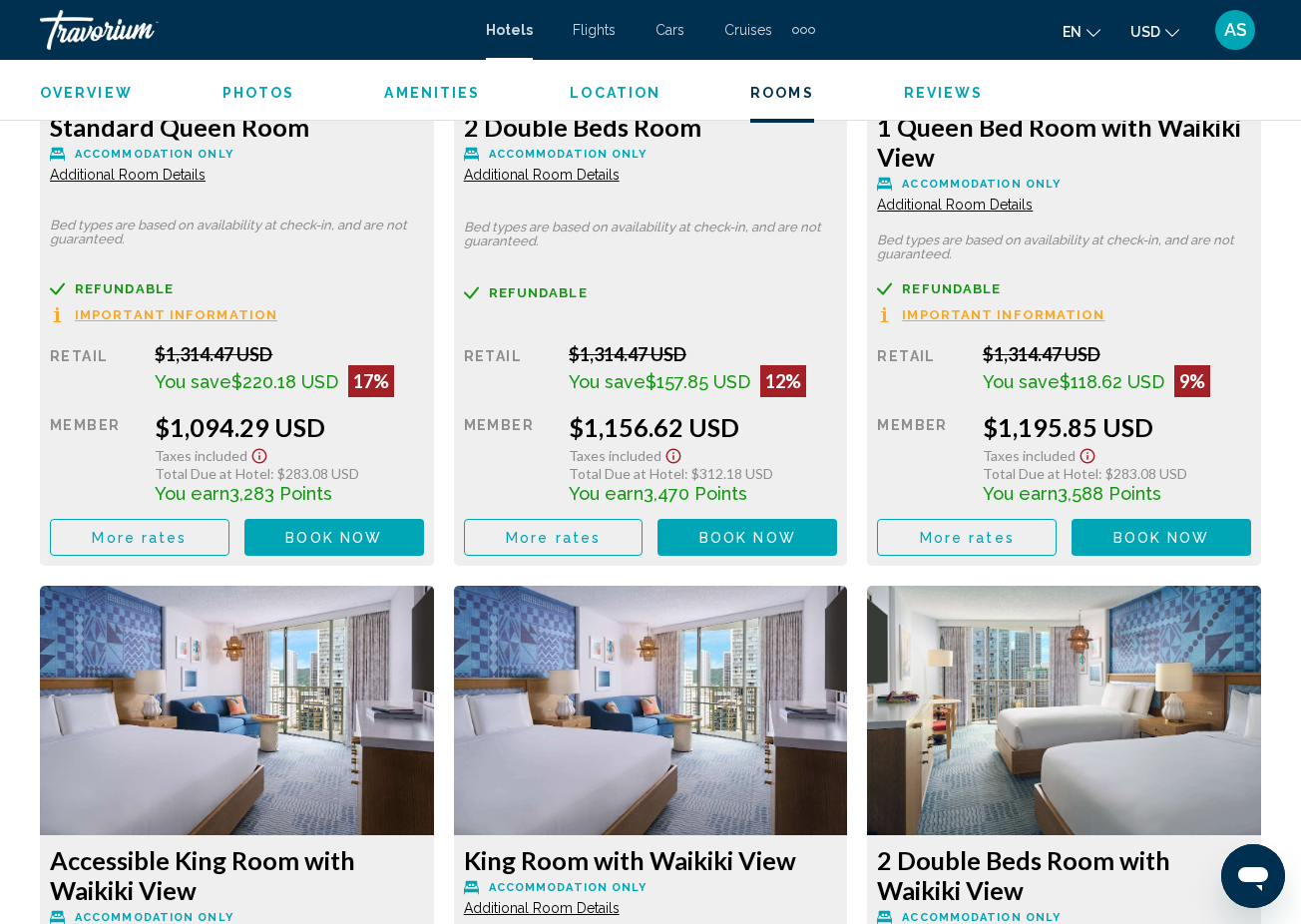 click on "Additional Room Details" at bounding box center [128, 175] 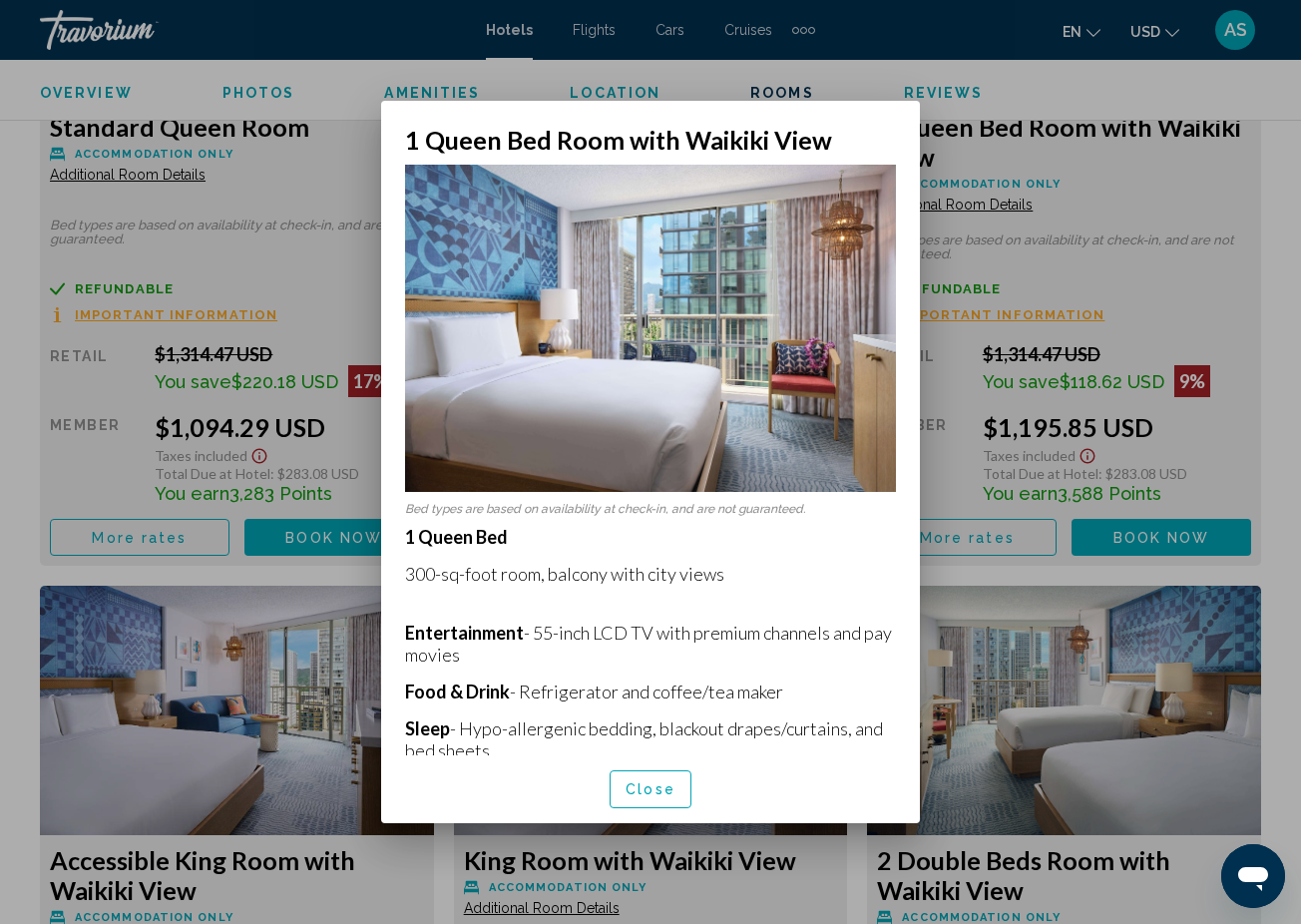 click at bounding box center [650, 462] 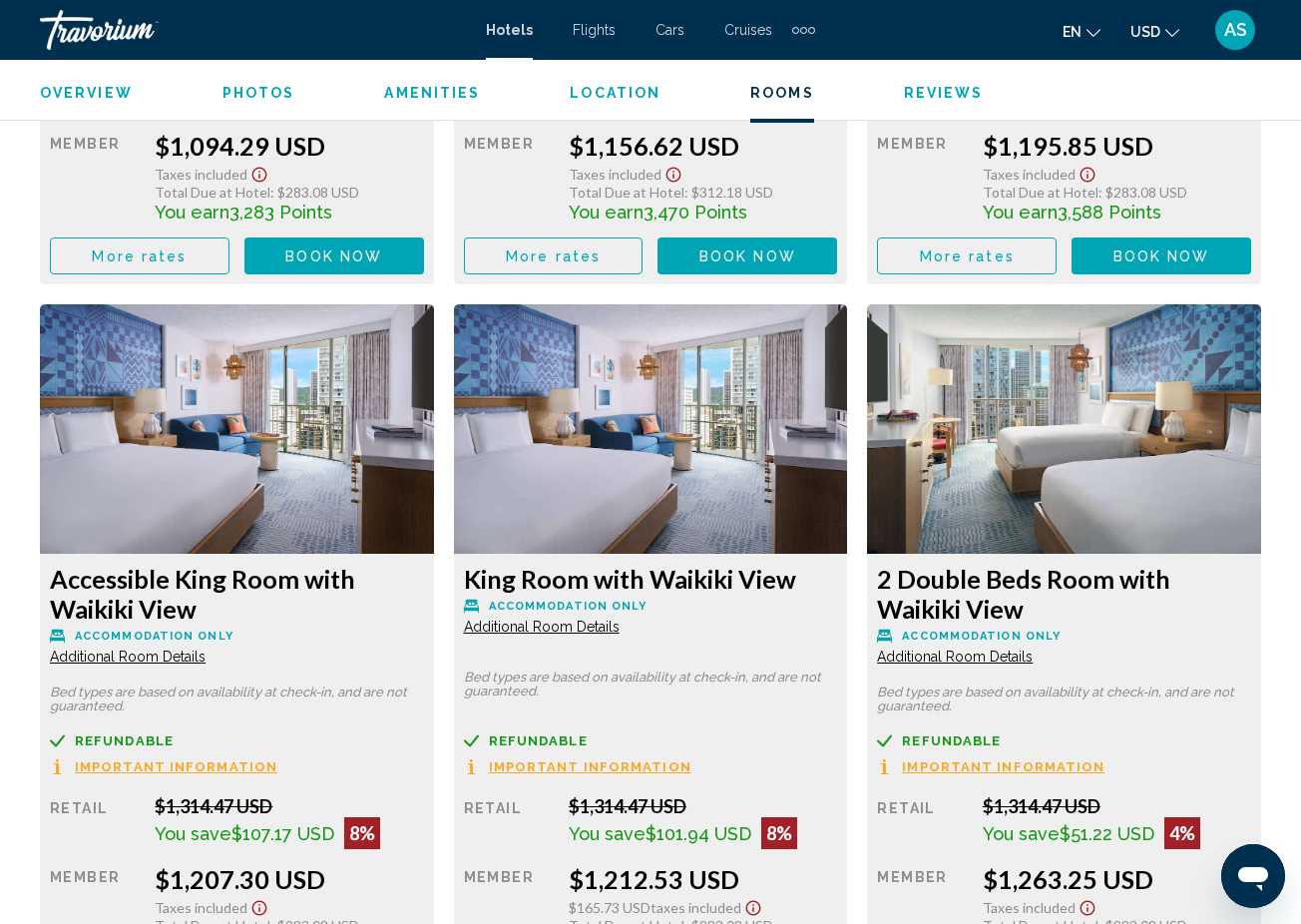 scroll, scrollTop: 3607, scrollLeft: 0, axis: vertical 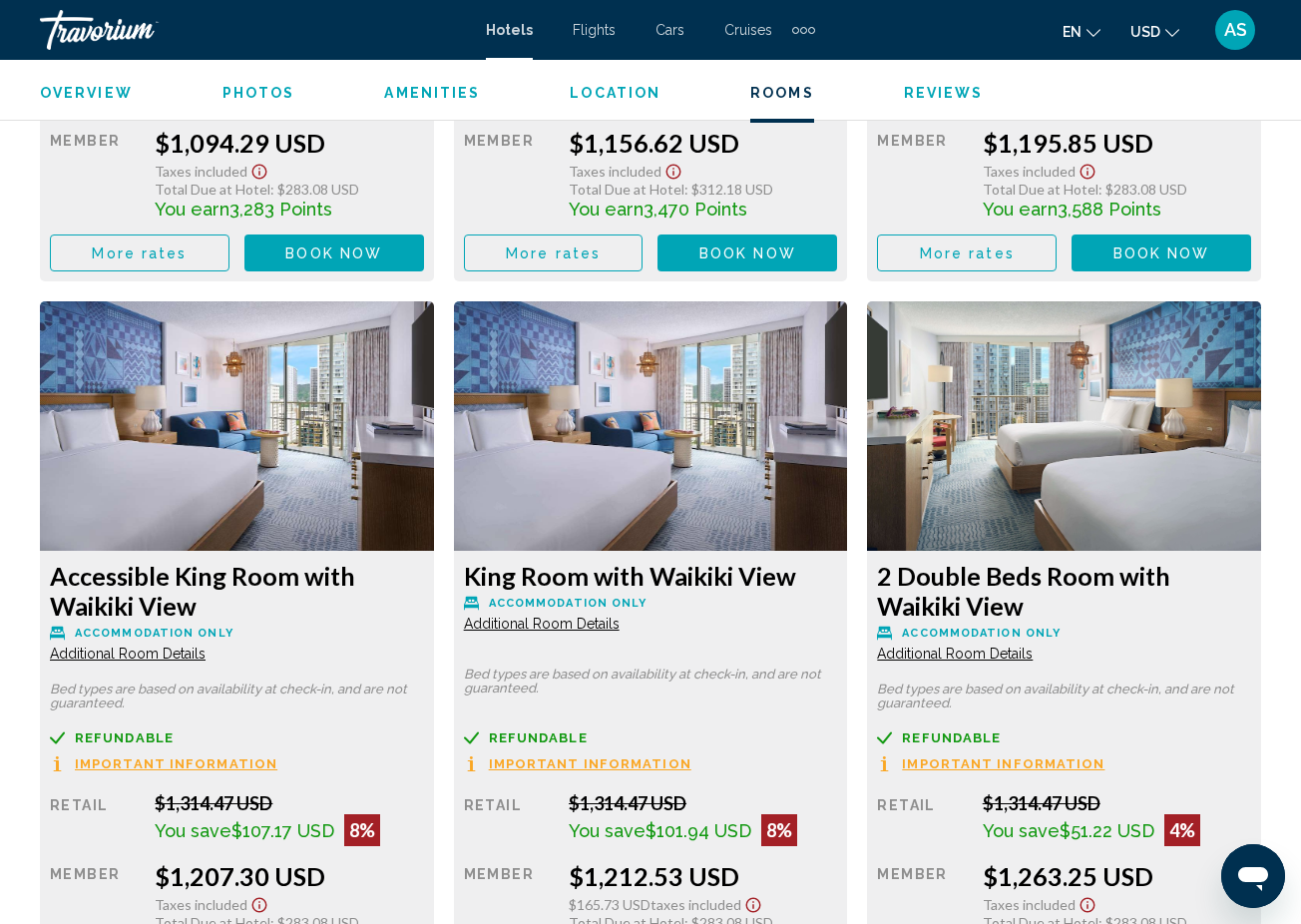 click on "Additional Room Details" at bounding box center (128, -110) 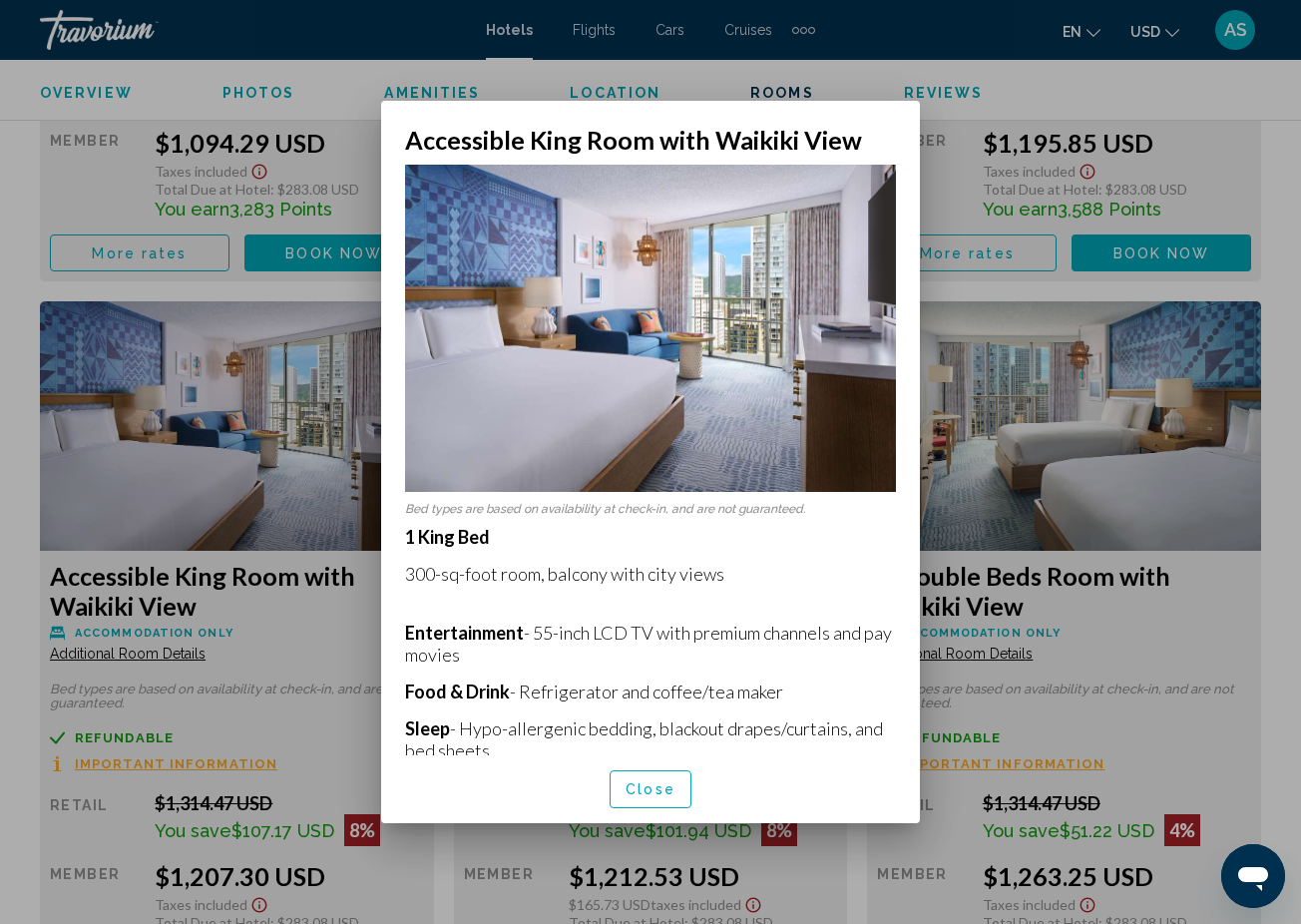click at bounding box center (650, 462) 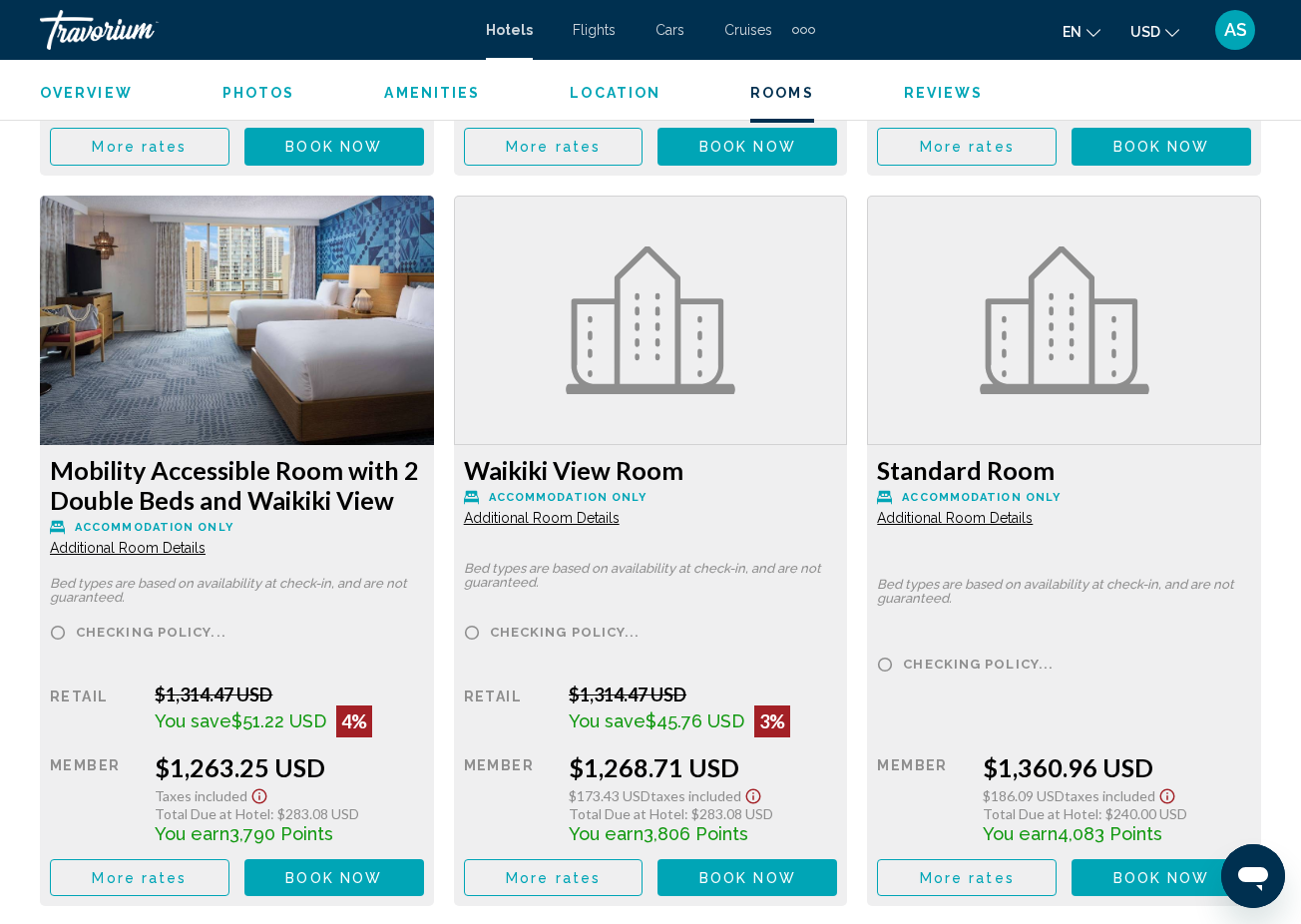 scroll, scrollTop: 4449, scrollLeft: 0, axis: vertical 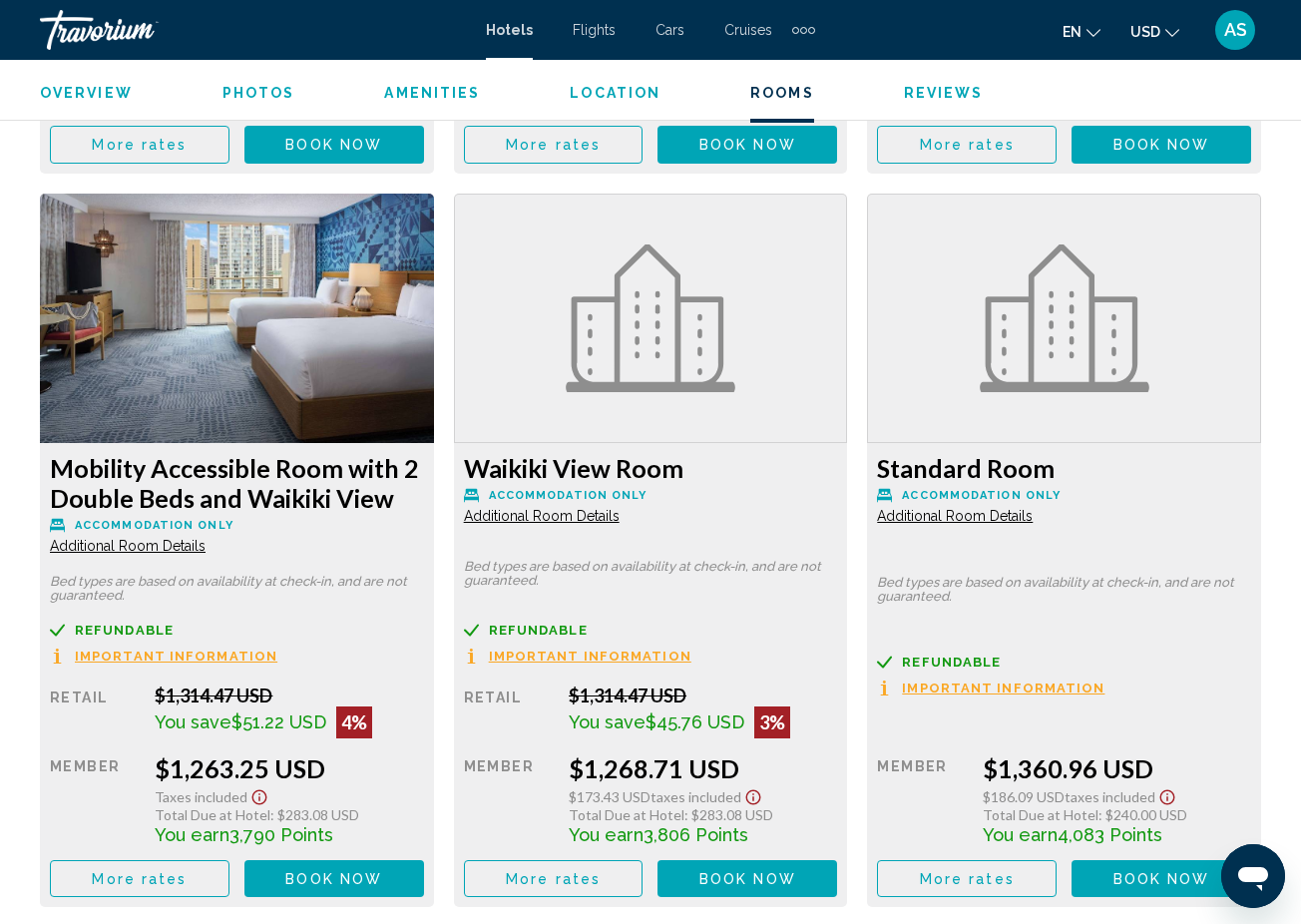 click on "Additional Room Details" at bounding box center [128, -952] 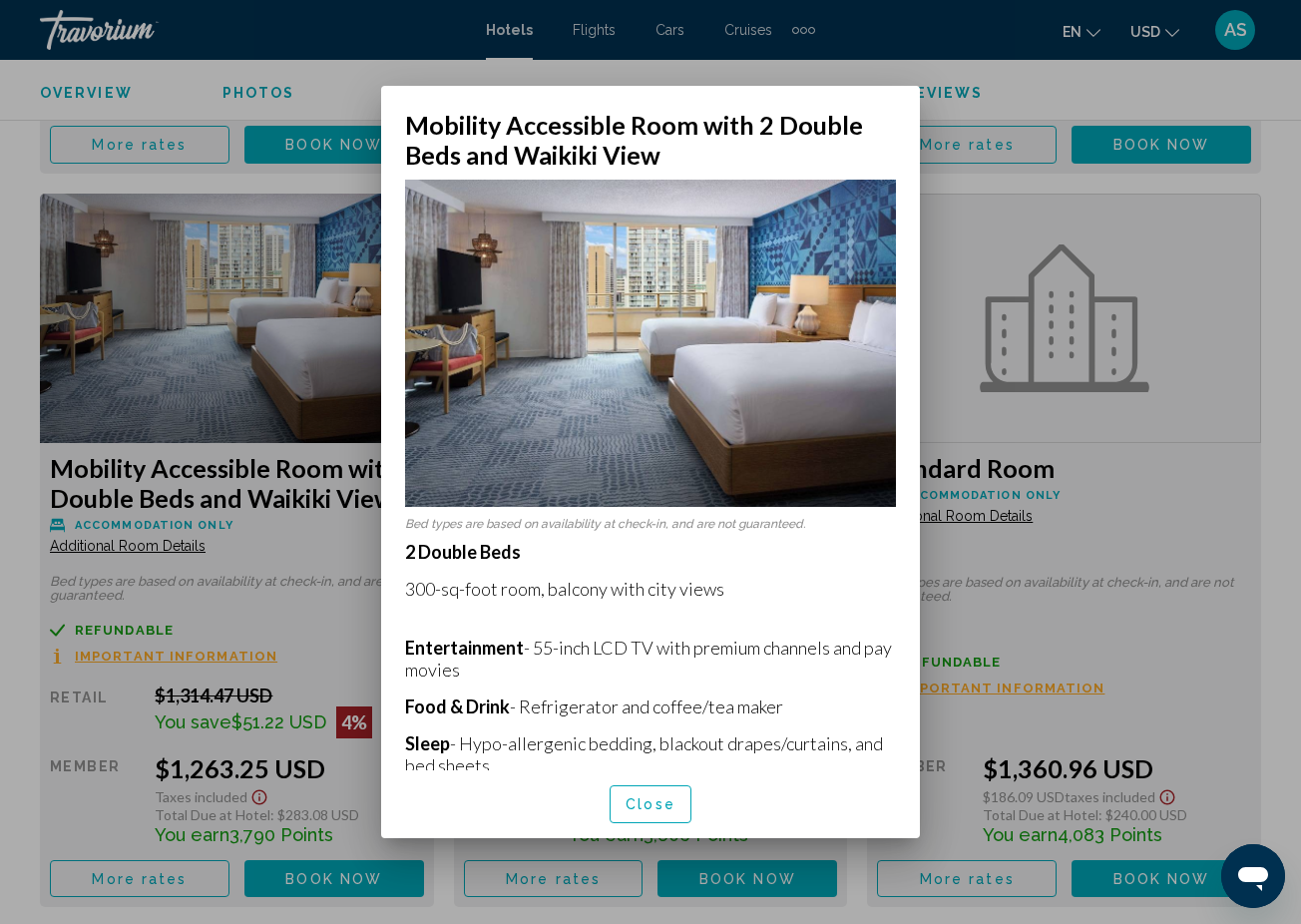 scroll, scrollTop: 0, scrollLeft: 0, axis: both 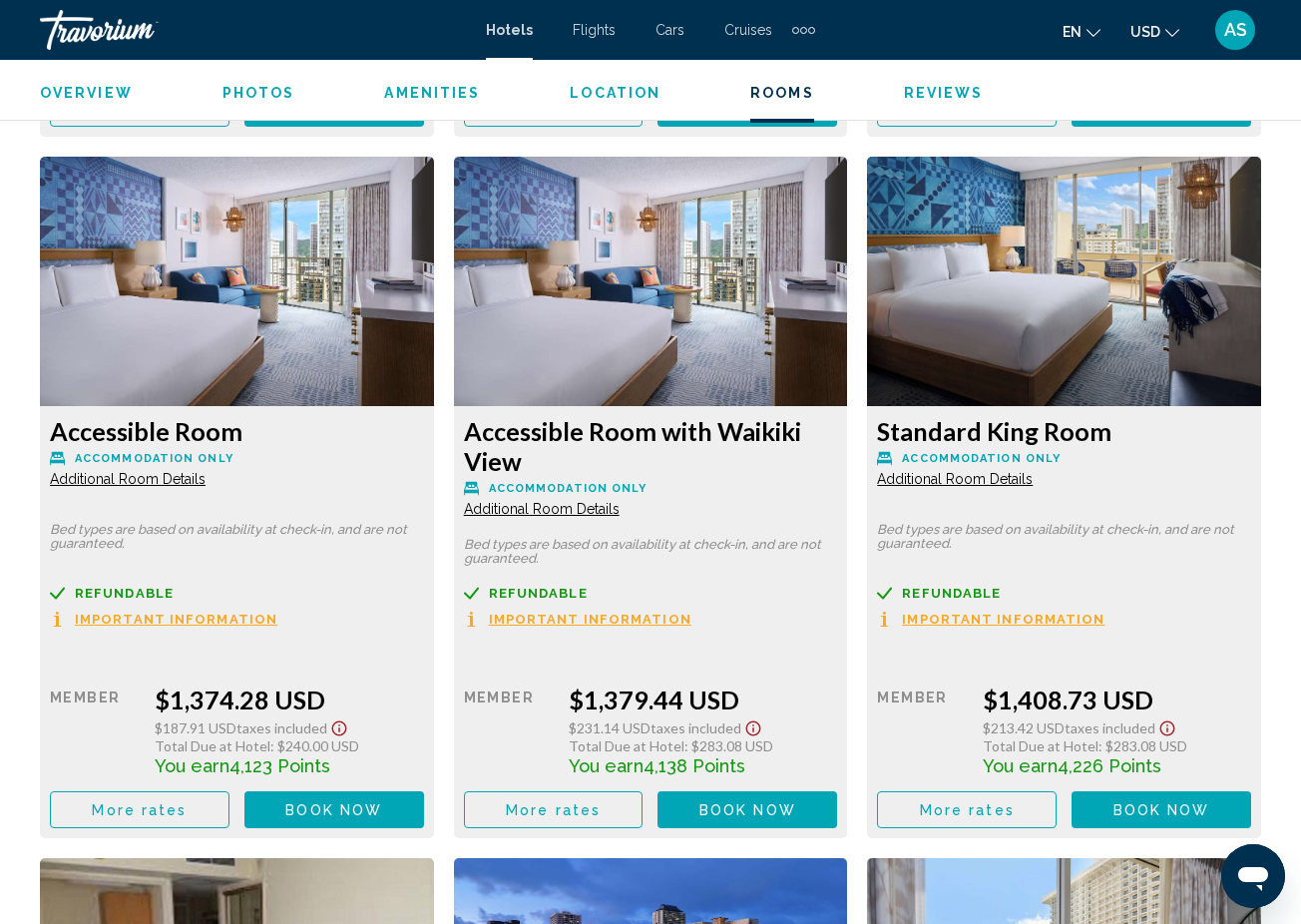 click on "Additional Room Details" at bounding box center [128, -1722] 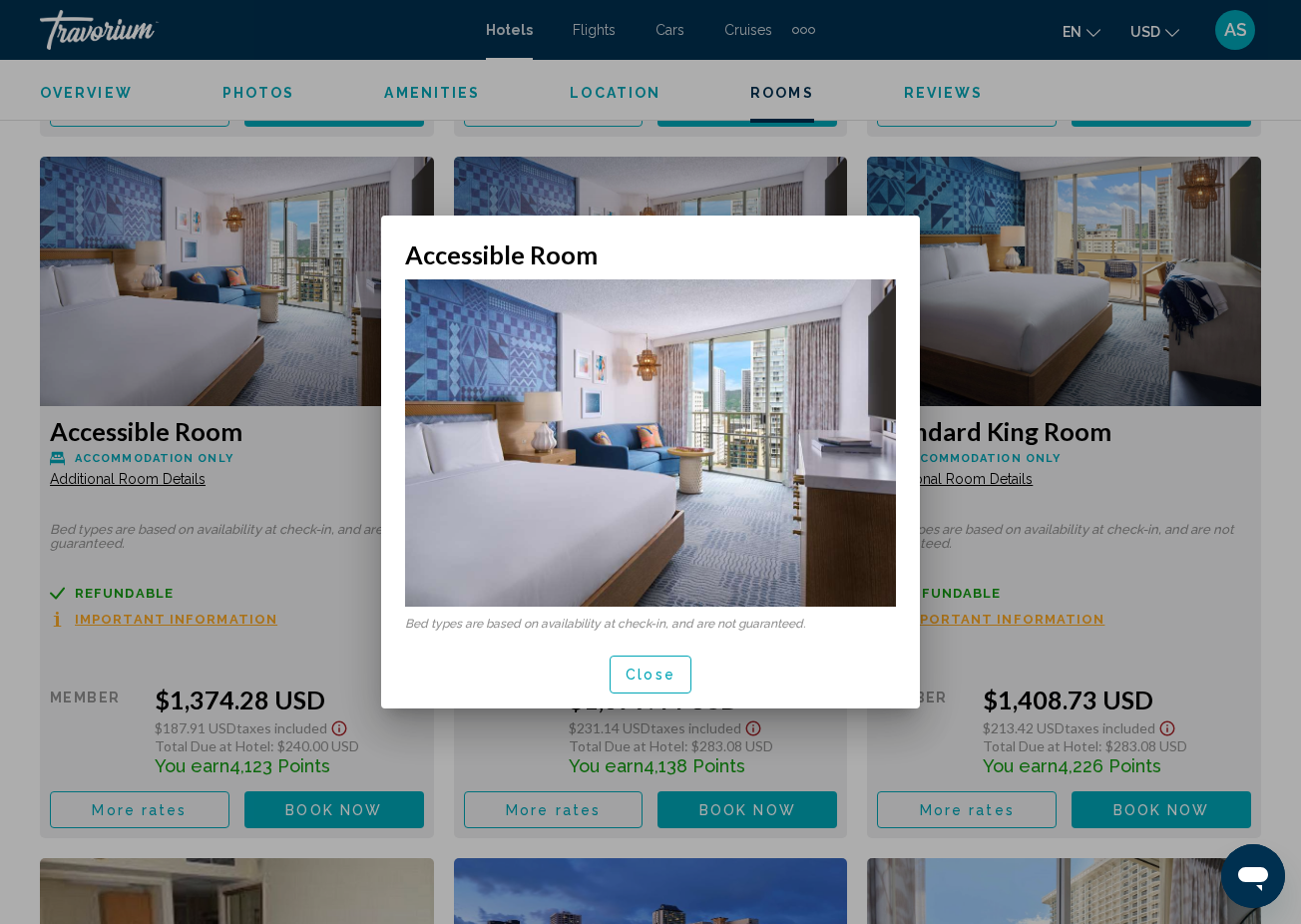 scroll, scrollTop: 0, scrollLeft: 0, axis: both 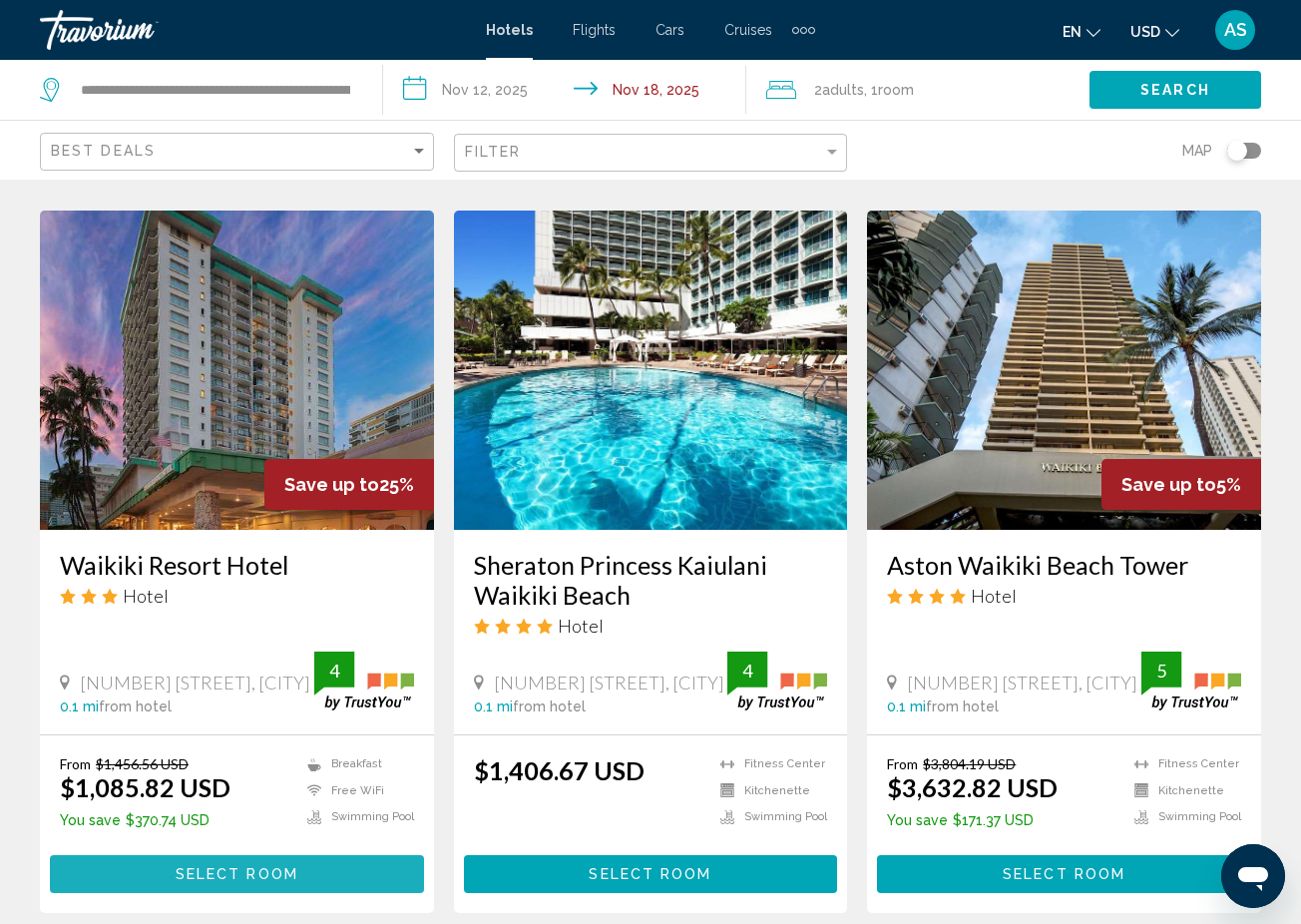 click on "Select Room" at bounding box center (236, 875) 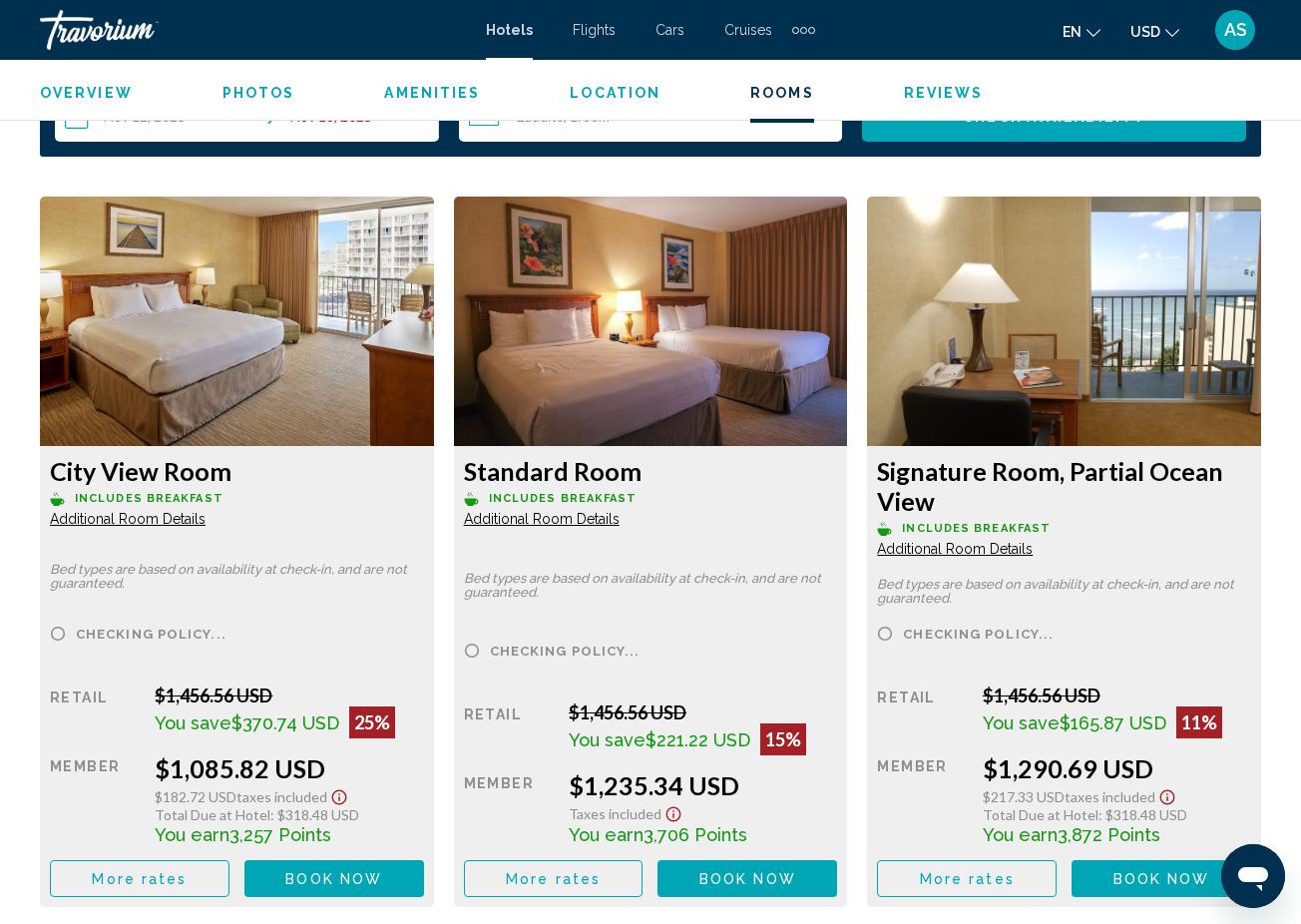 scroll, scrollTop: 2981, scrollLeft: 0, axis: vertical 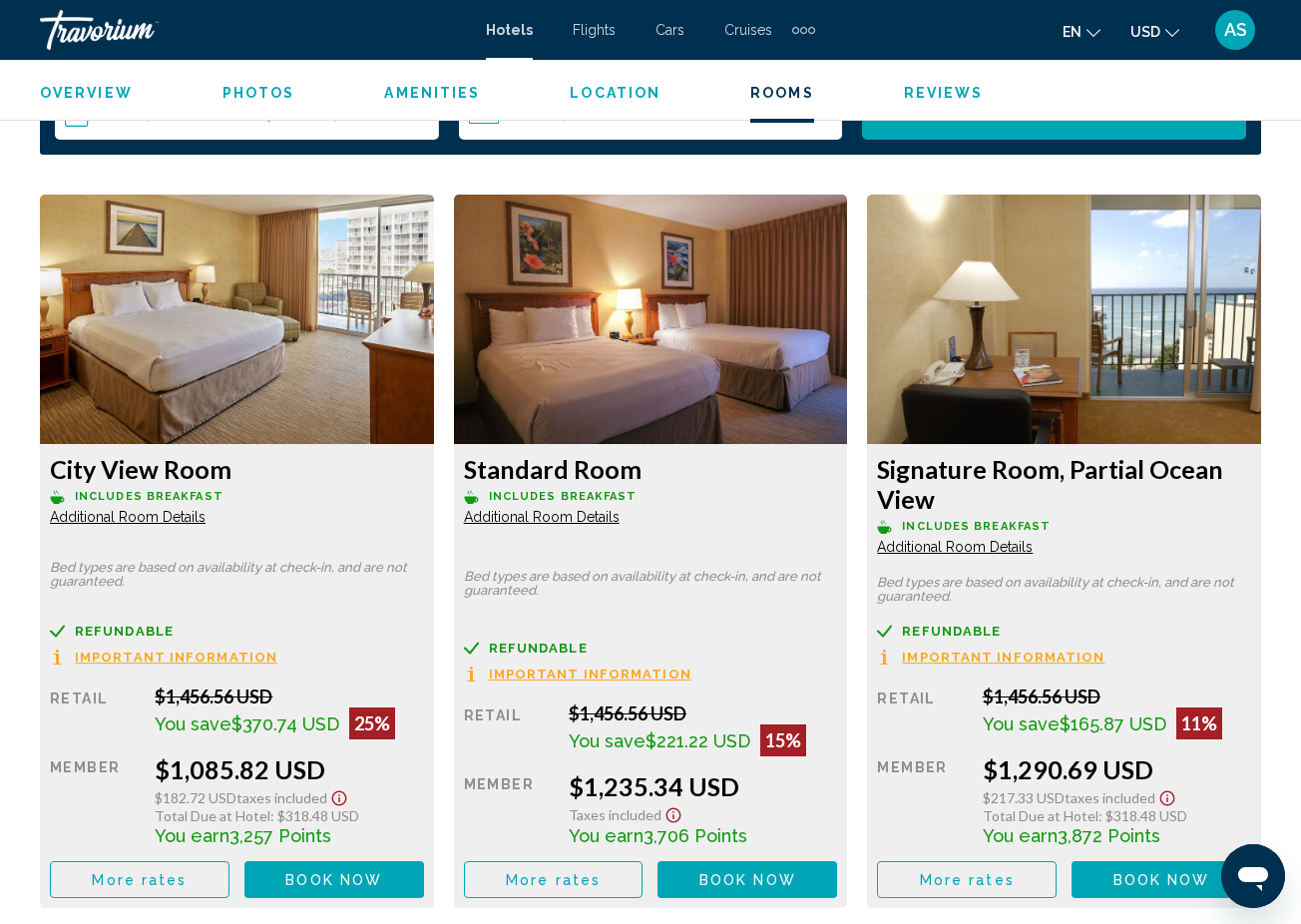 click on "Additional Room Details" at bounding box center [128, 517] 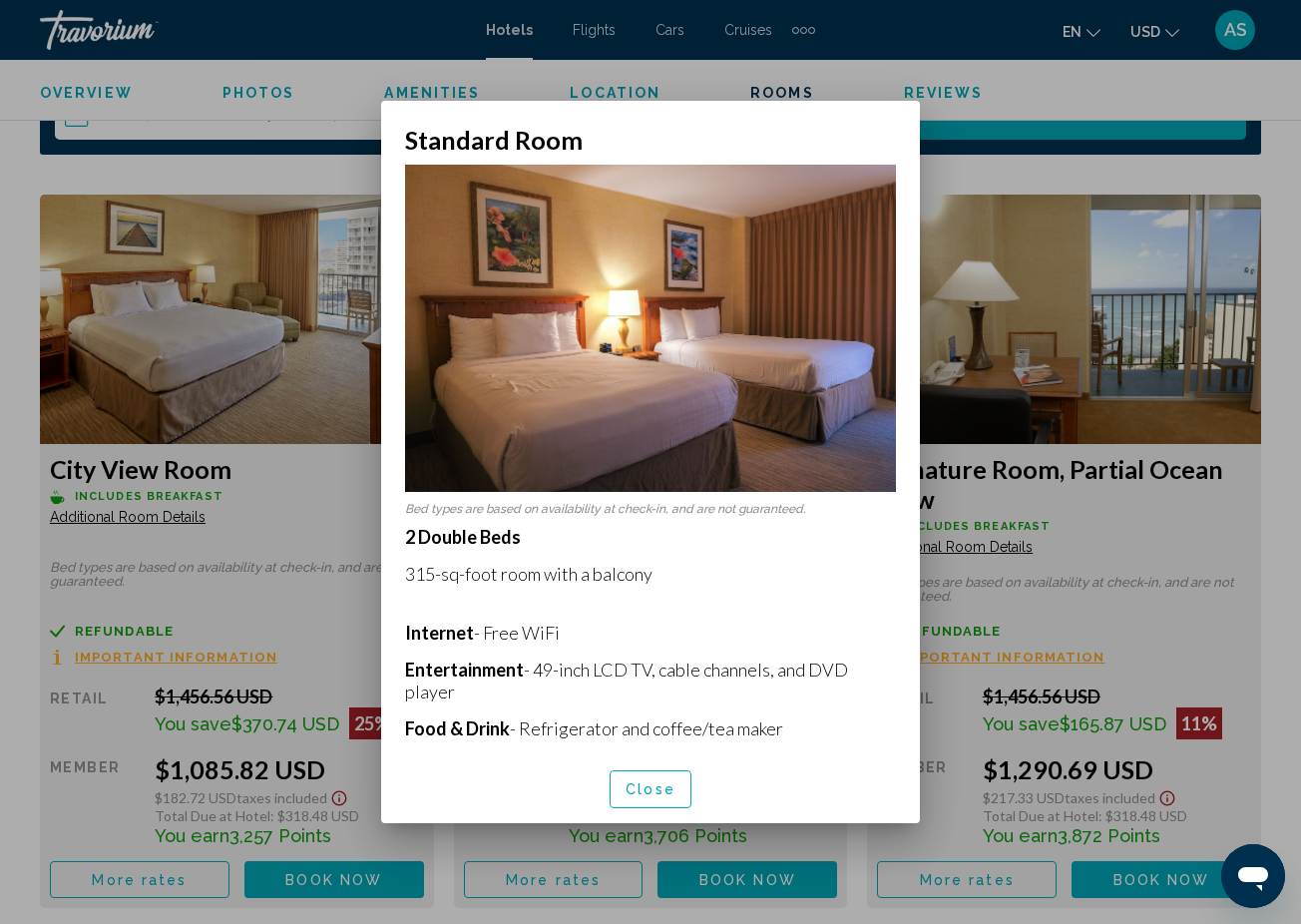 scroll, scrollTop: 0, scrollLeft: 0, axis: both 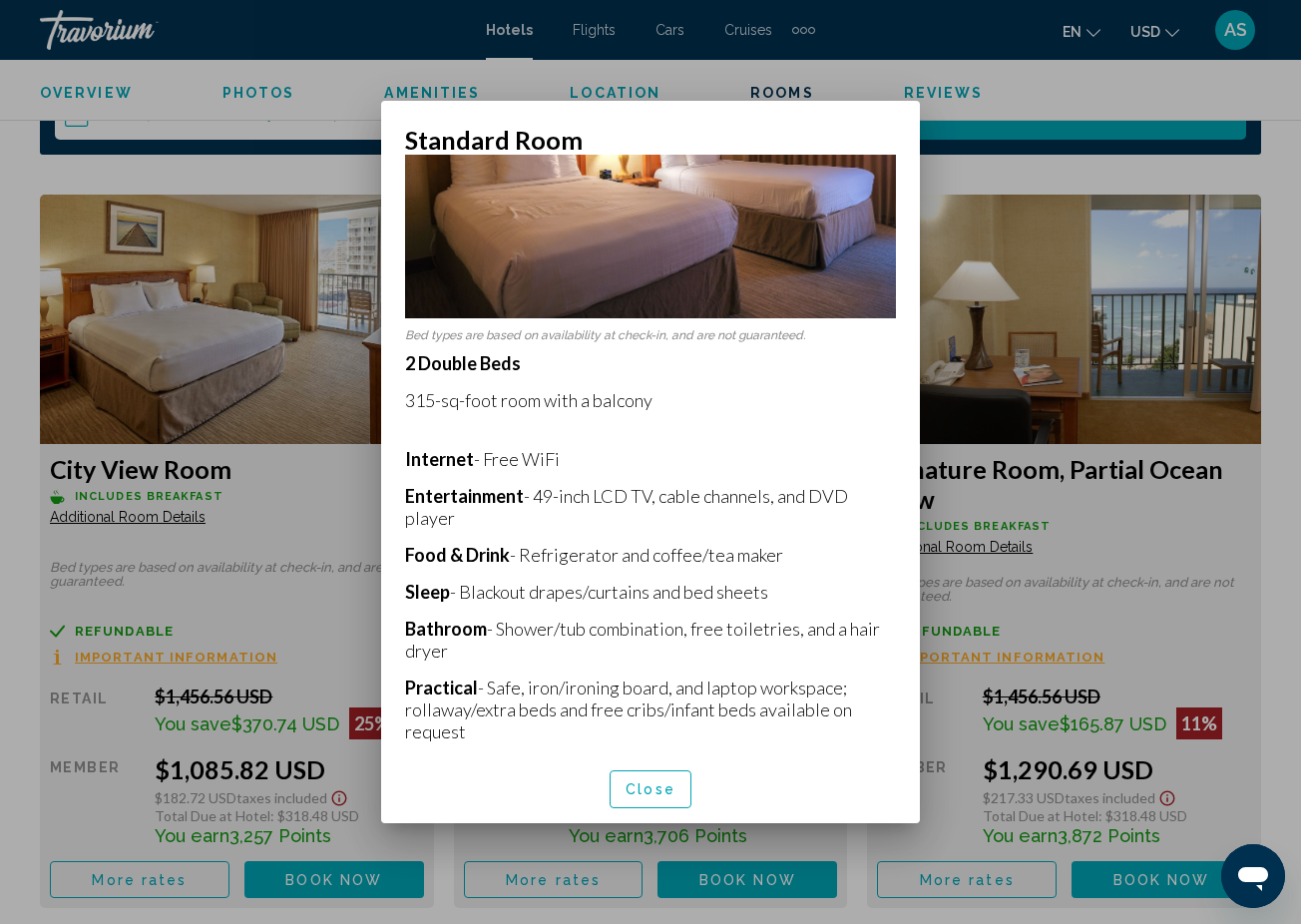 click at bounding box center (650, 462) 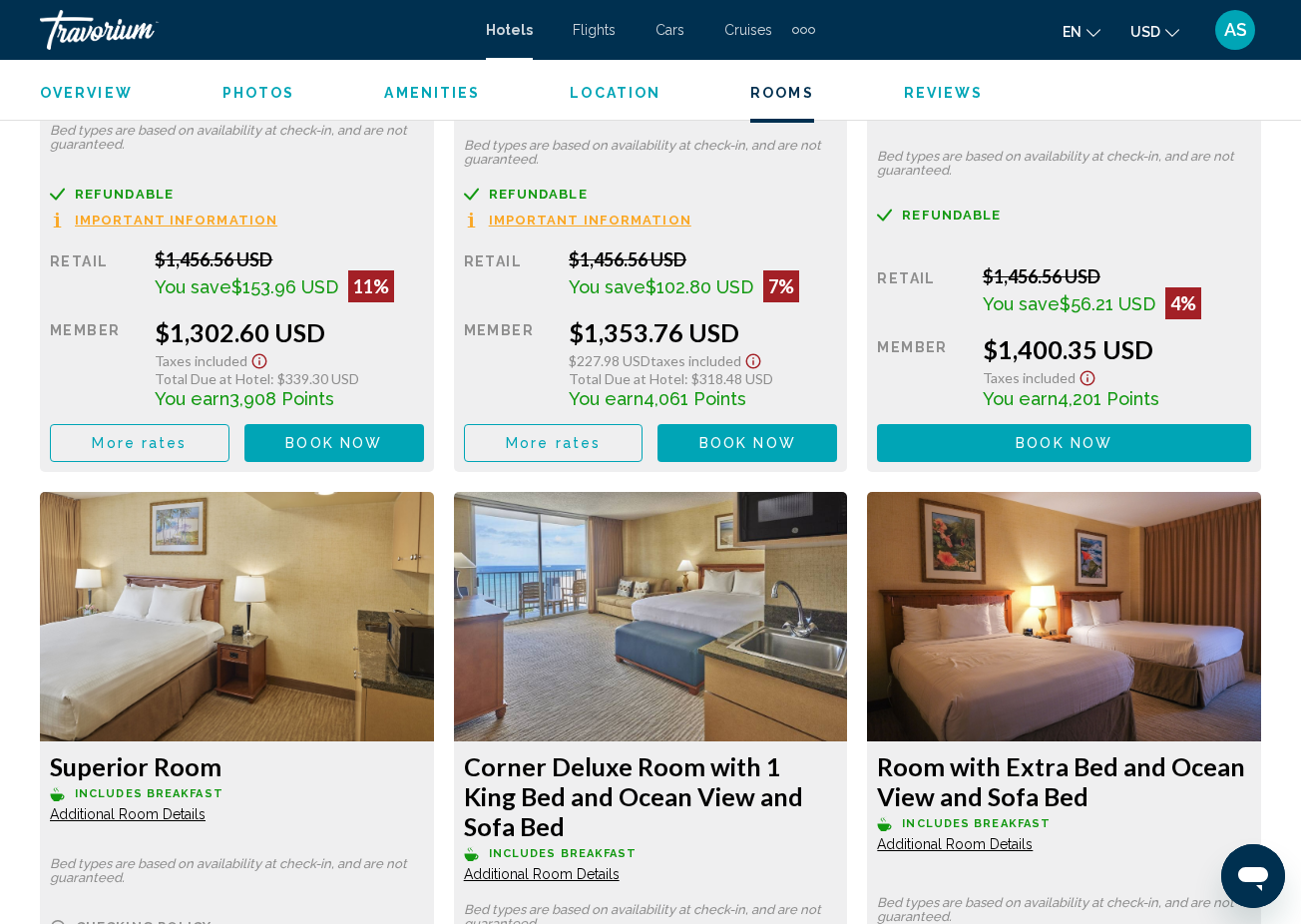 scroll, scrollTop: 4172, scrollLeft: 0, axis: vertical 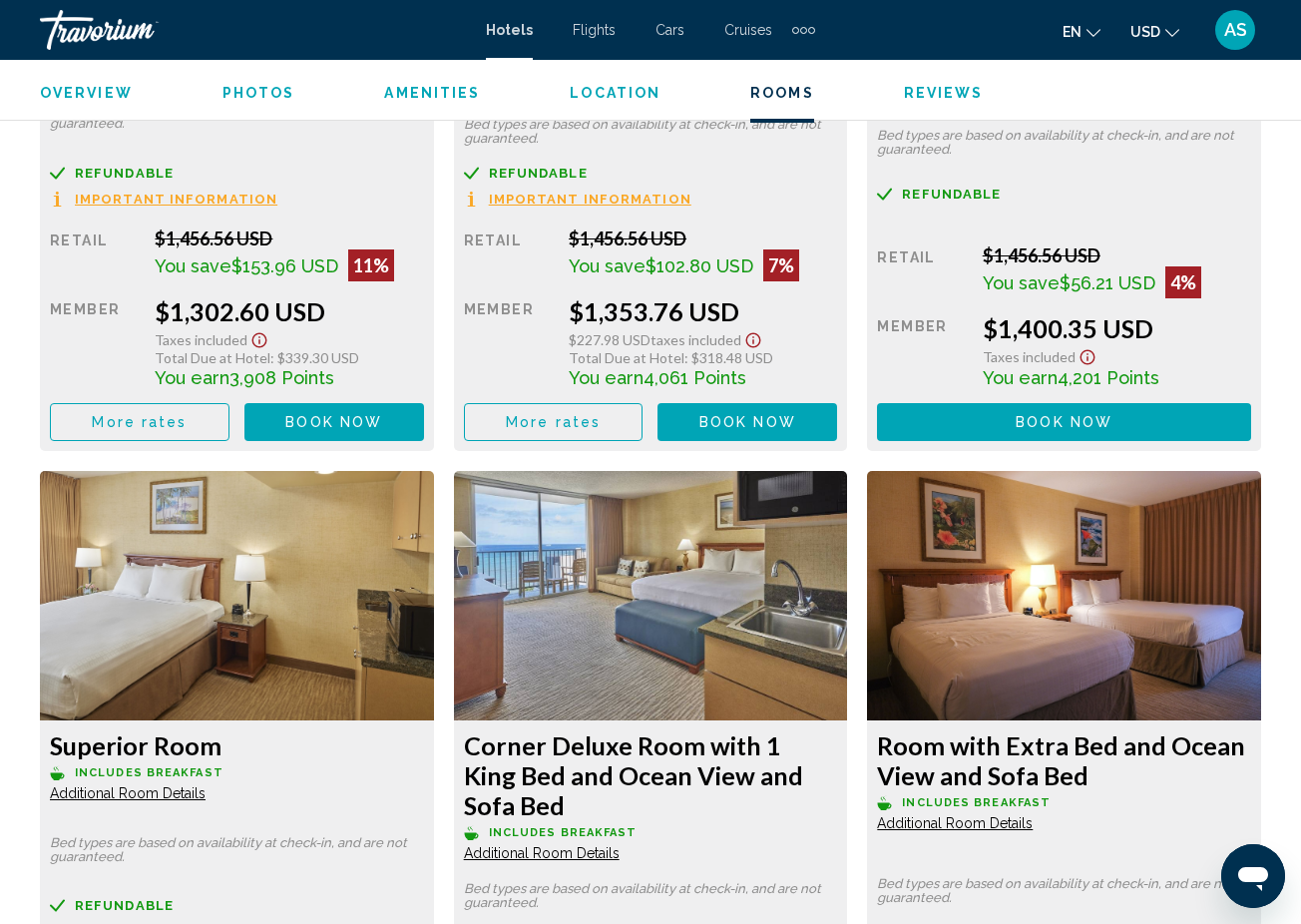 click on "Additional Room Details" at bounding box center [128, -675] 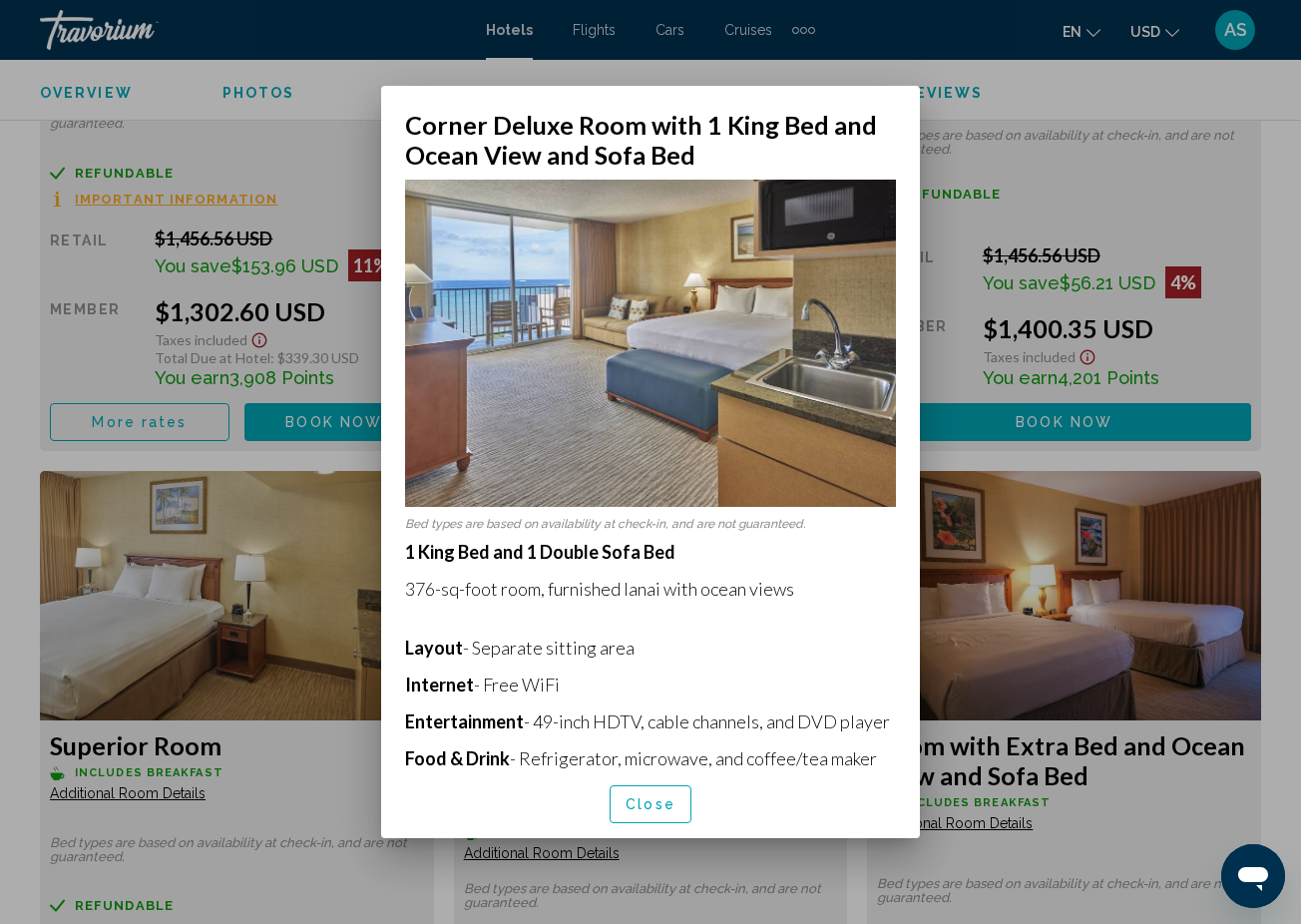 click at bounding box center [650, 462] 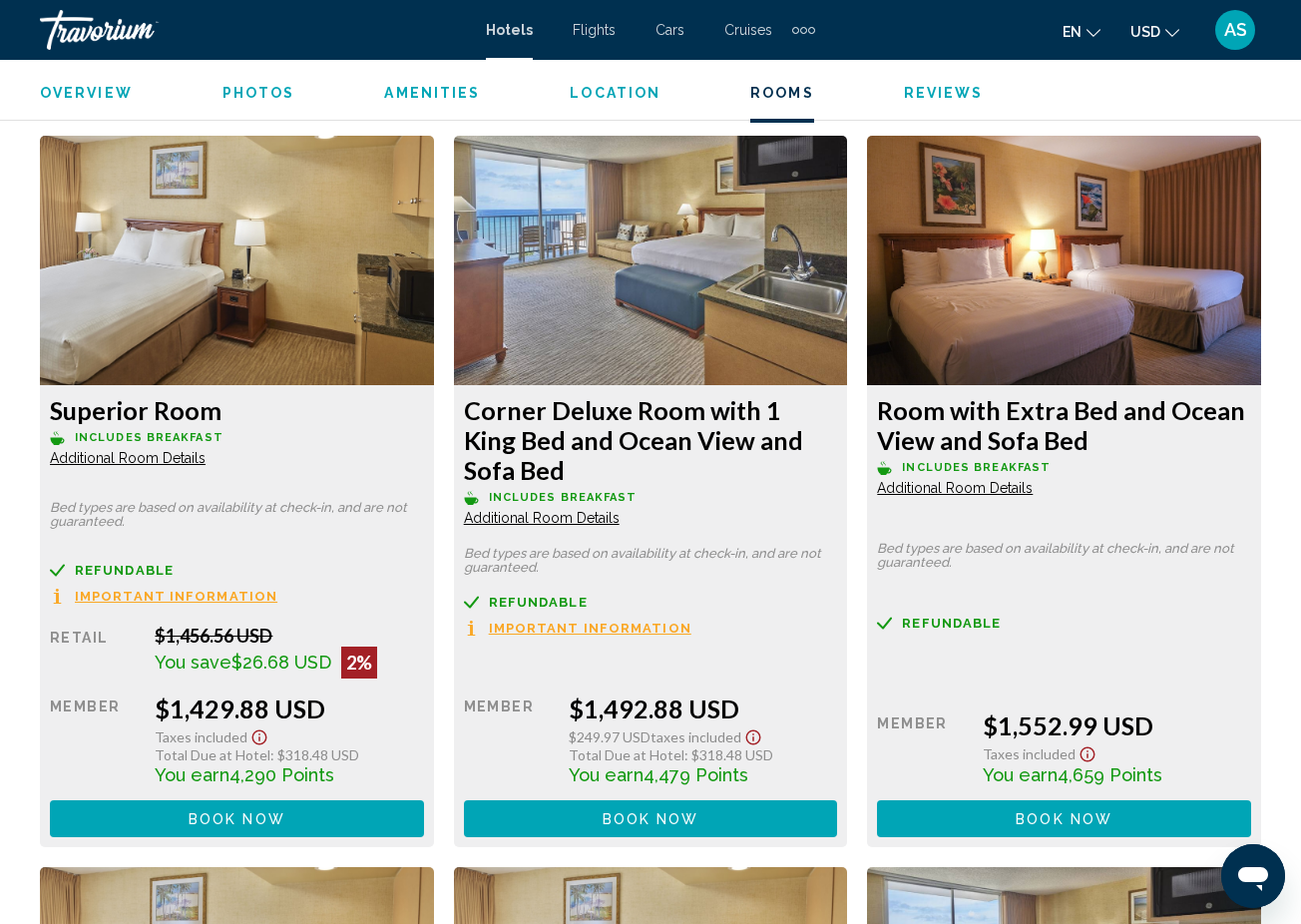 scroll, scrollTop: 4520, scrollLeft: 0, axis: vertical 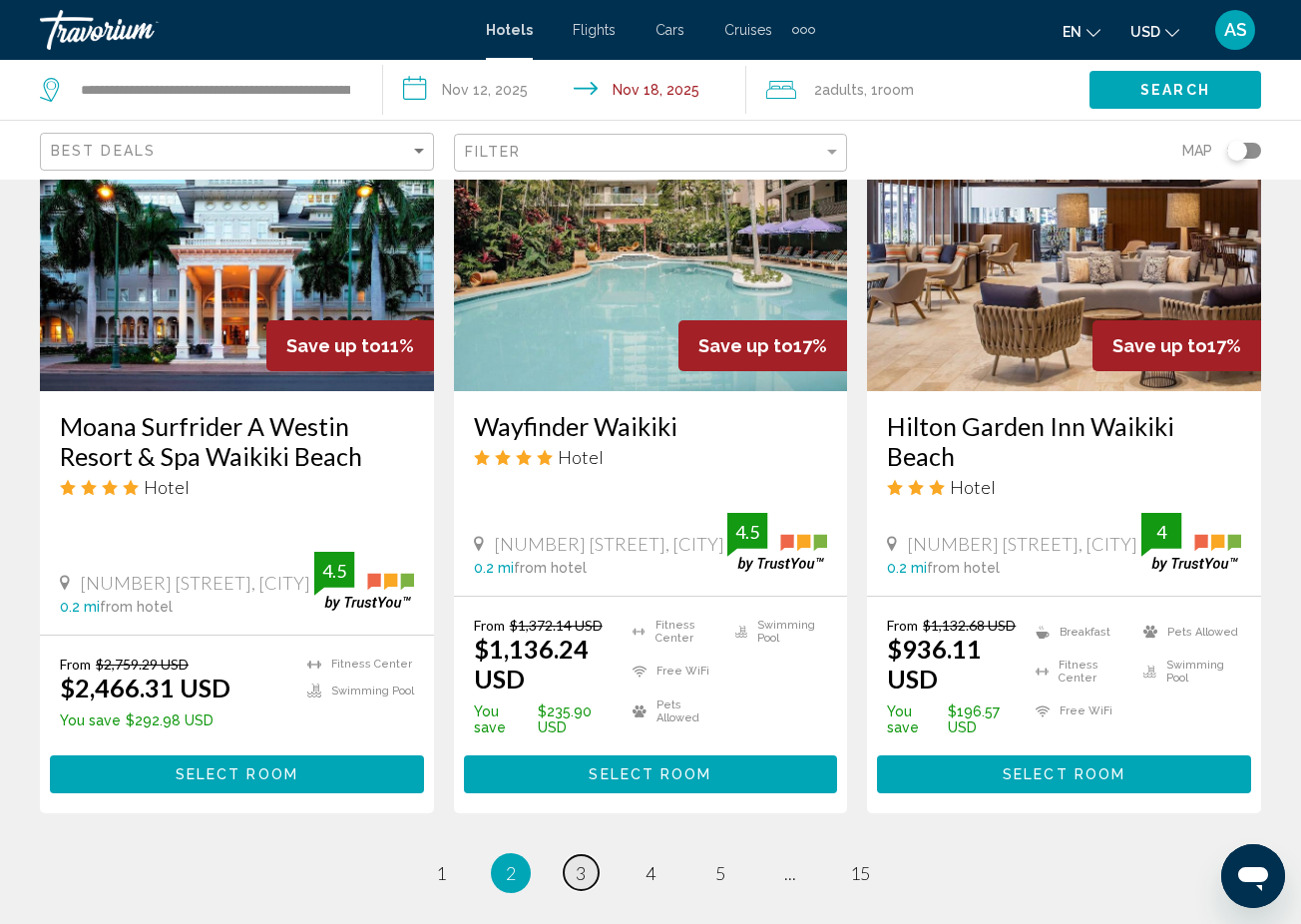 click on "3" at bounding box center (581, 873) 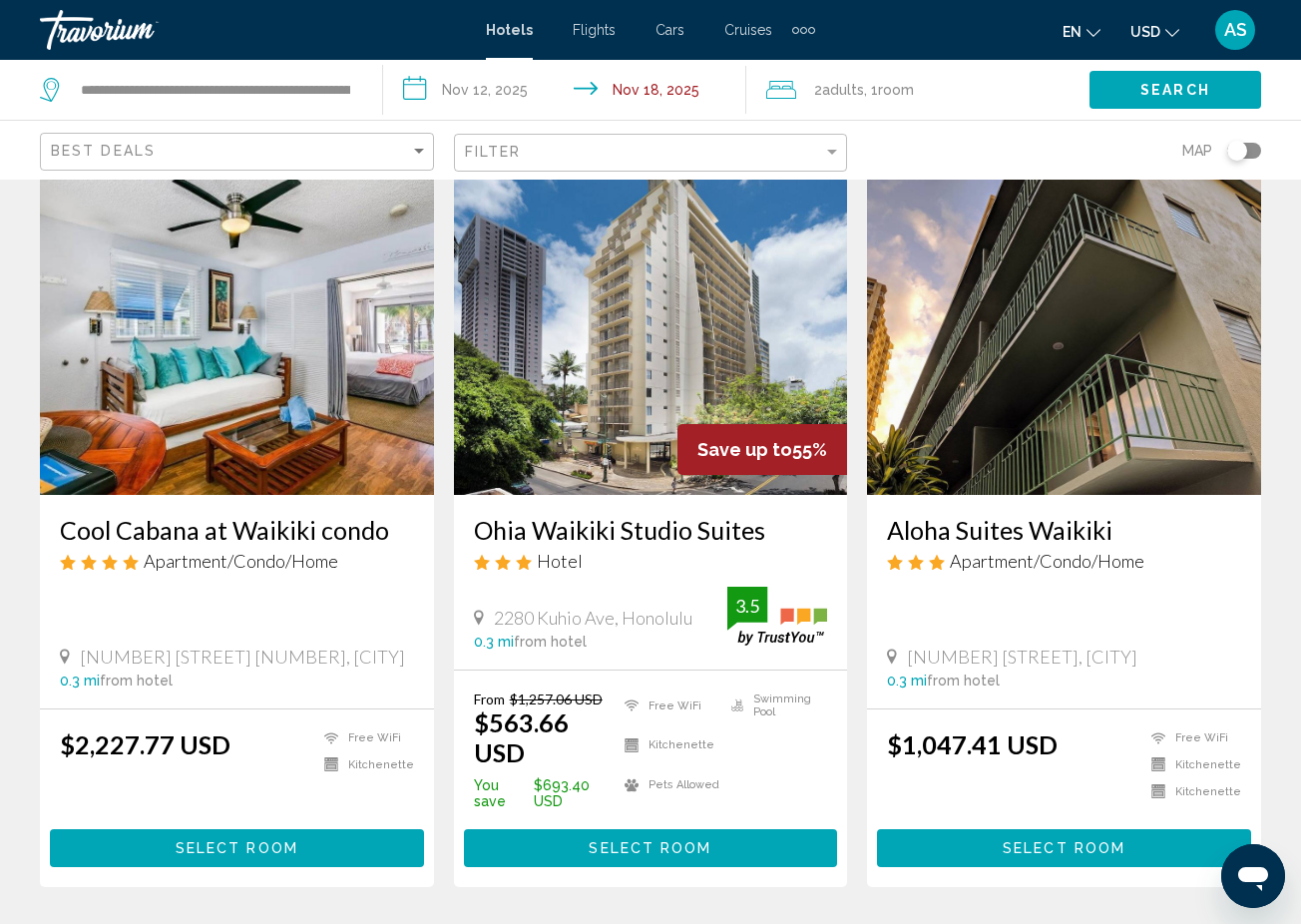scroll, scrollTop: 82, scrollLeft: 0, axis: vertical 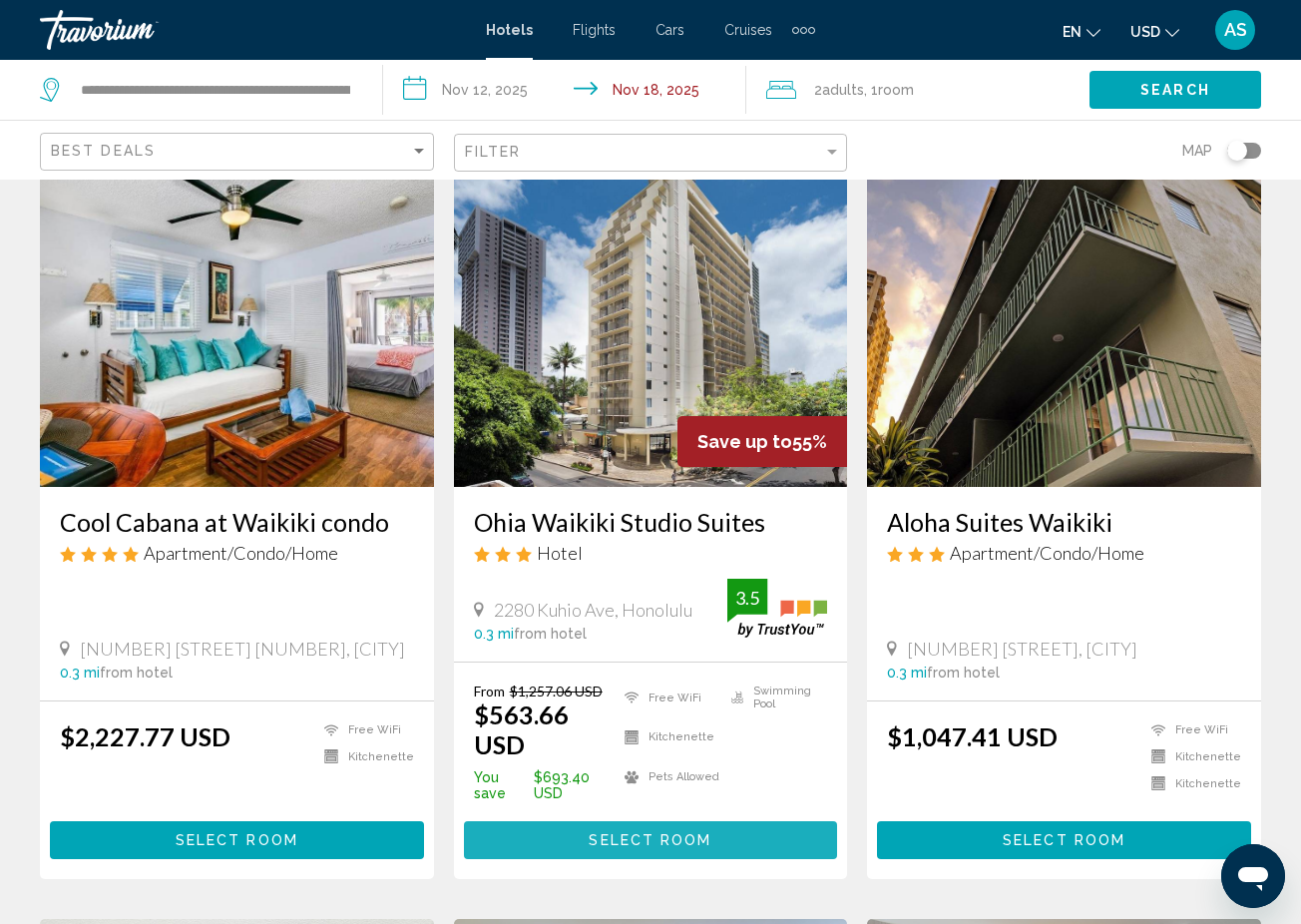 click on "Select Room" at bounding box center (650, 841) 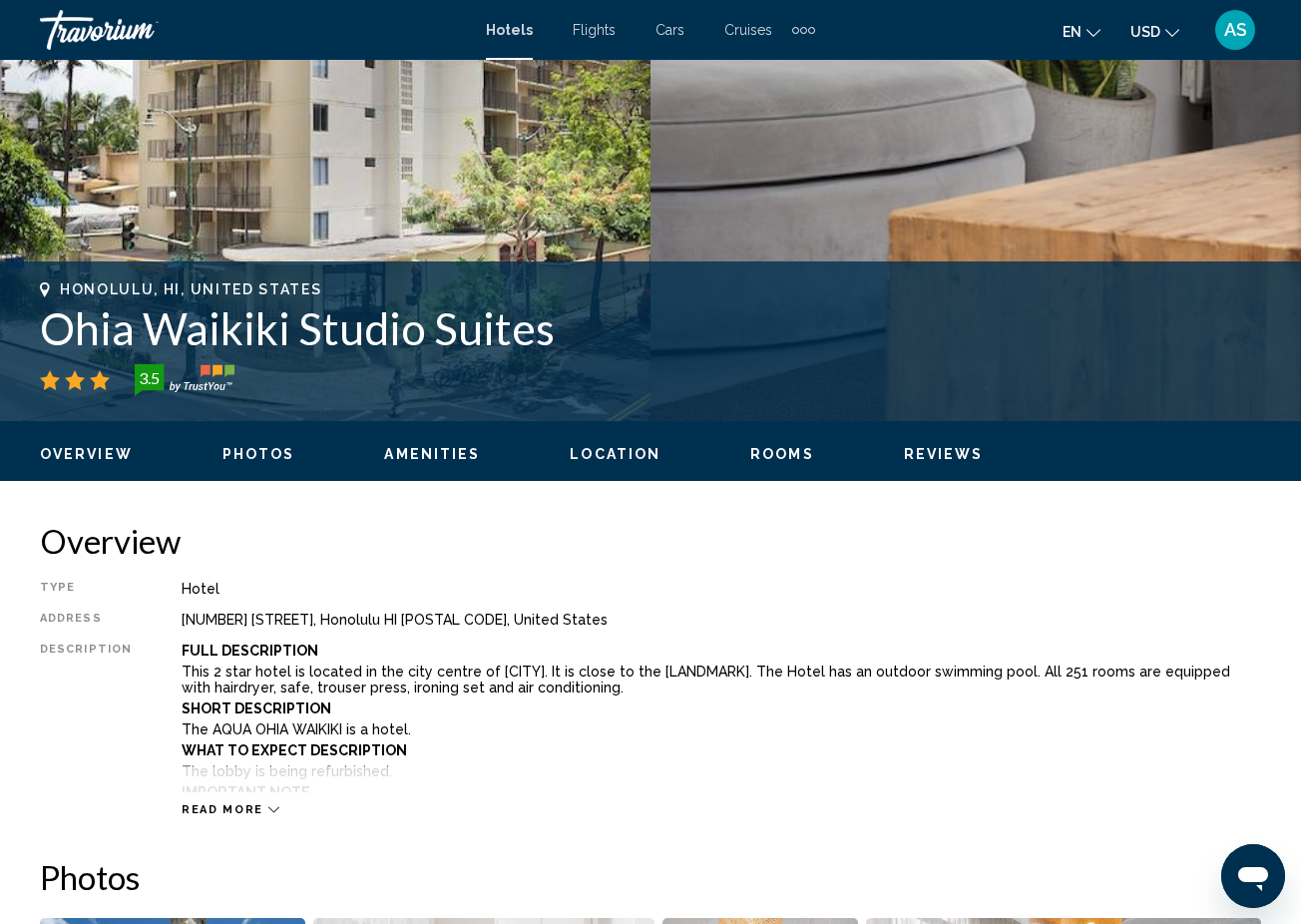 scroll, scrollTop: 594, scrollLeft: 0, axis: vertical 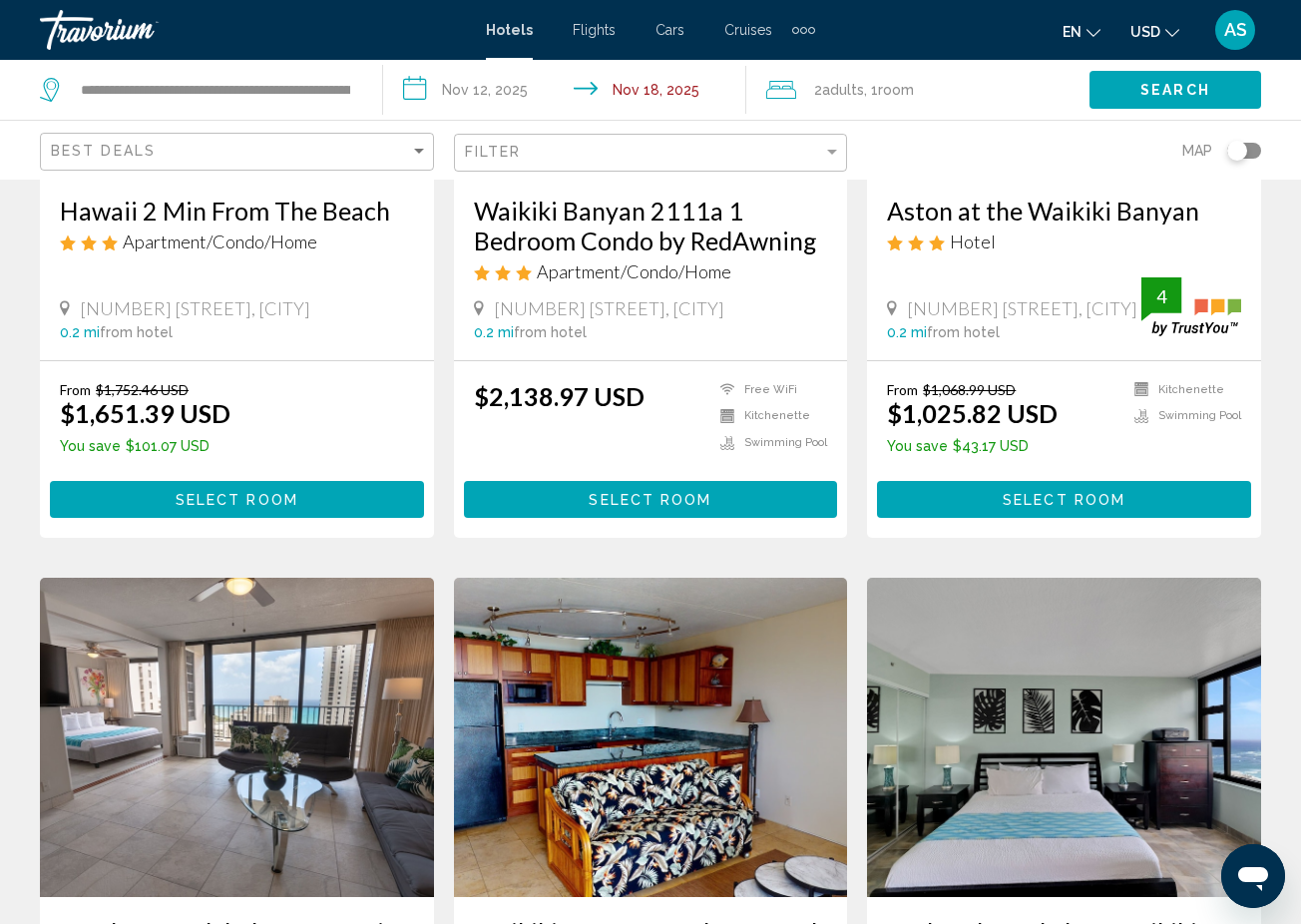 click on "Filter" 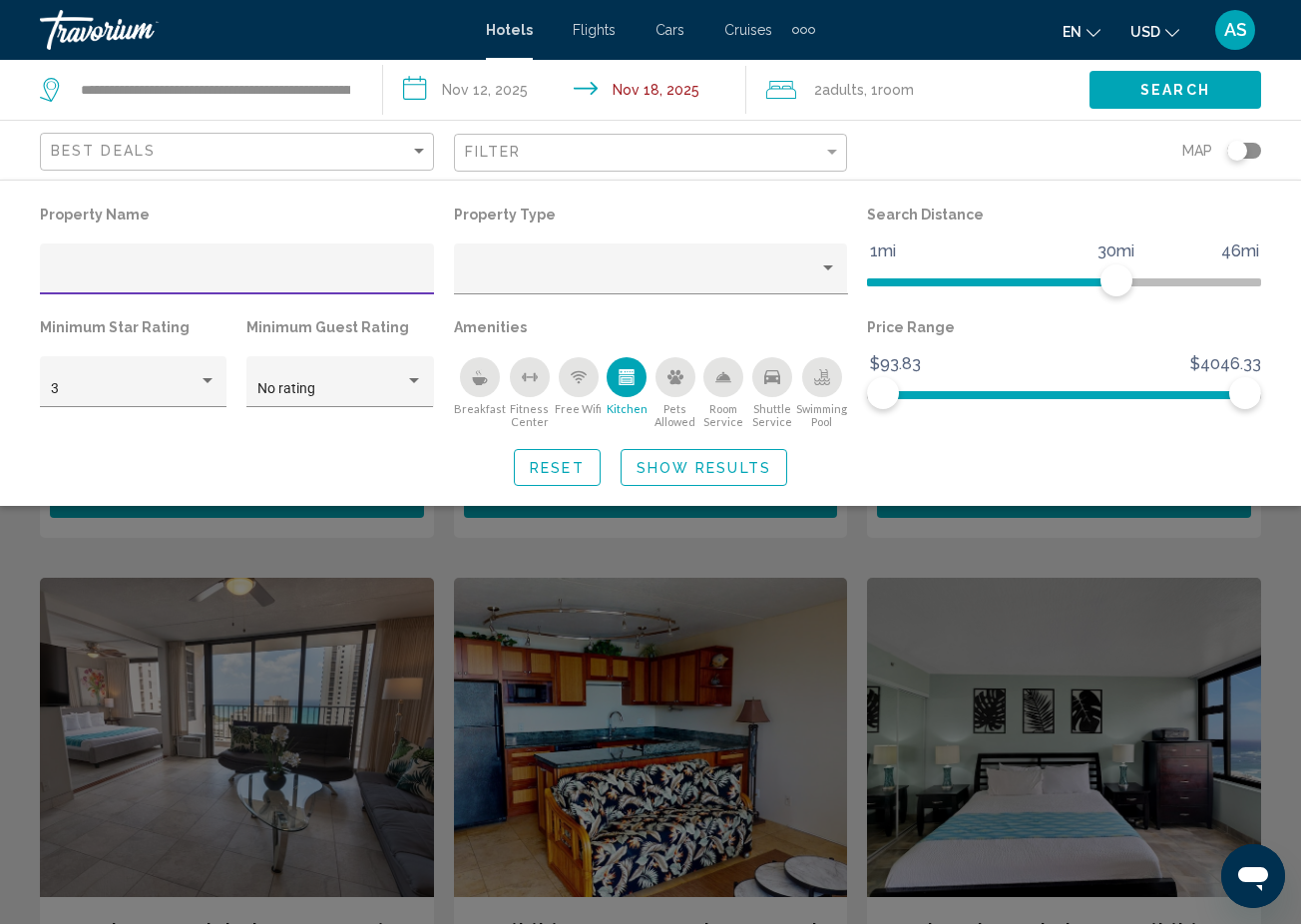 click 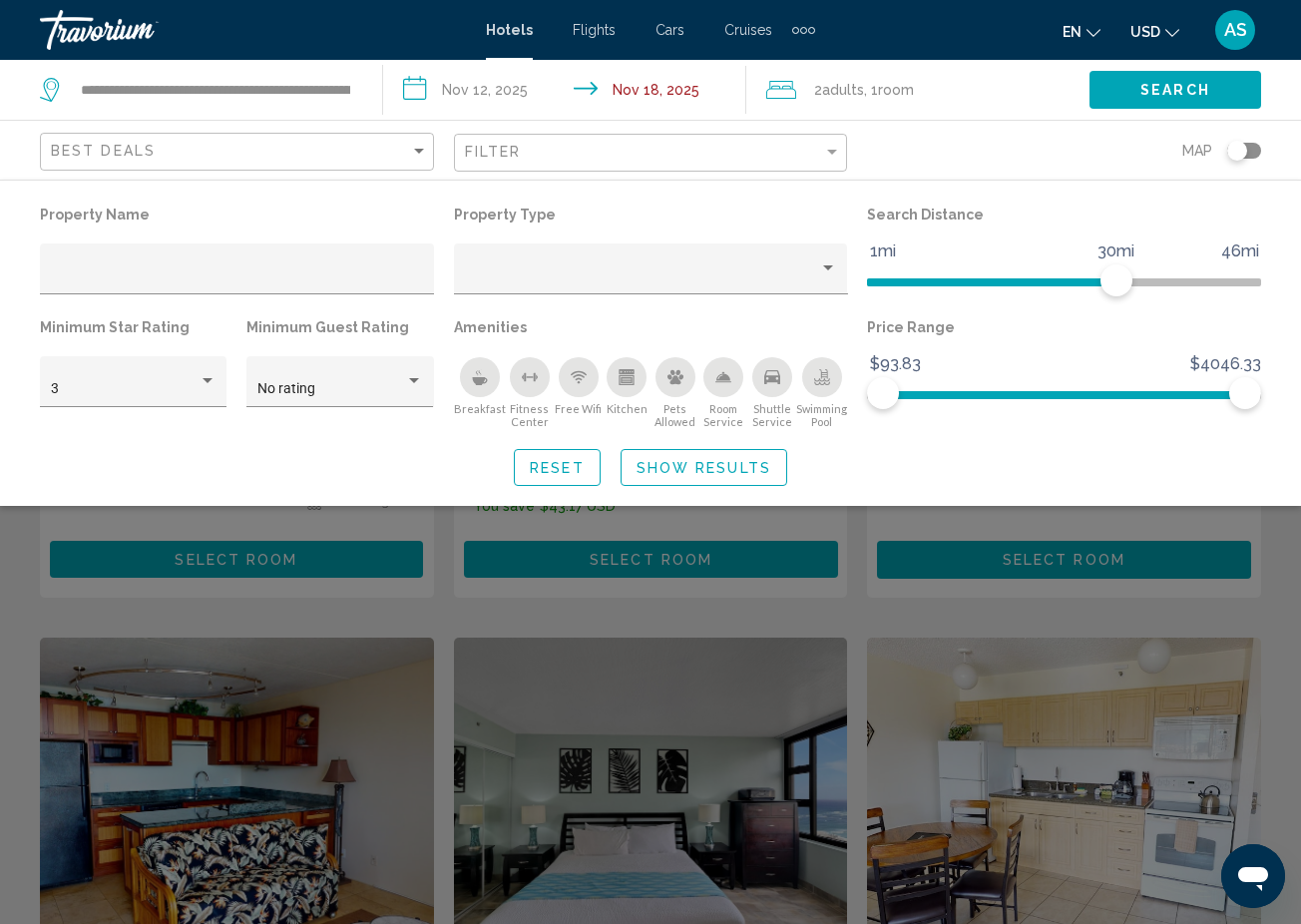 click 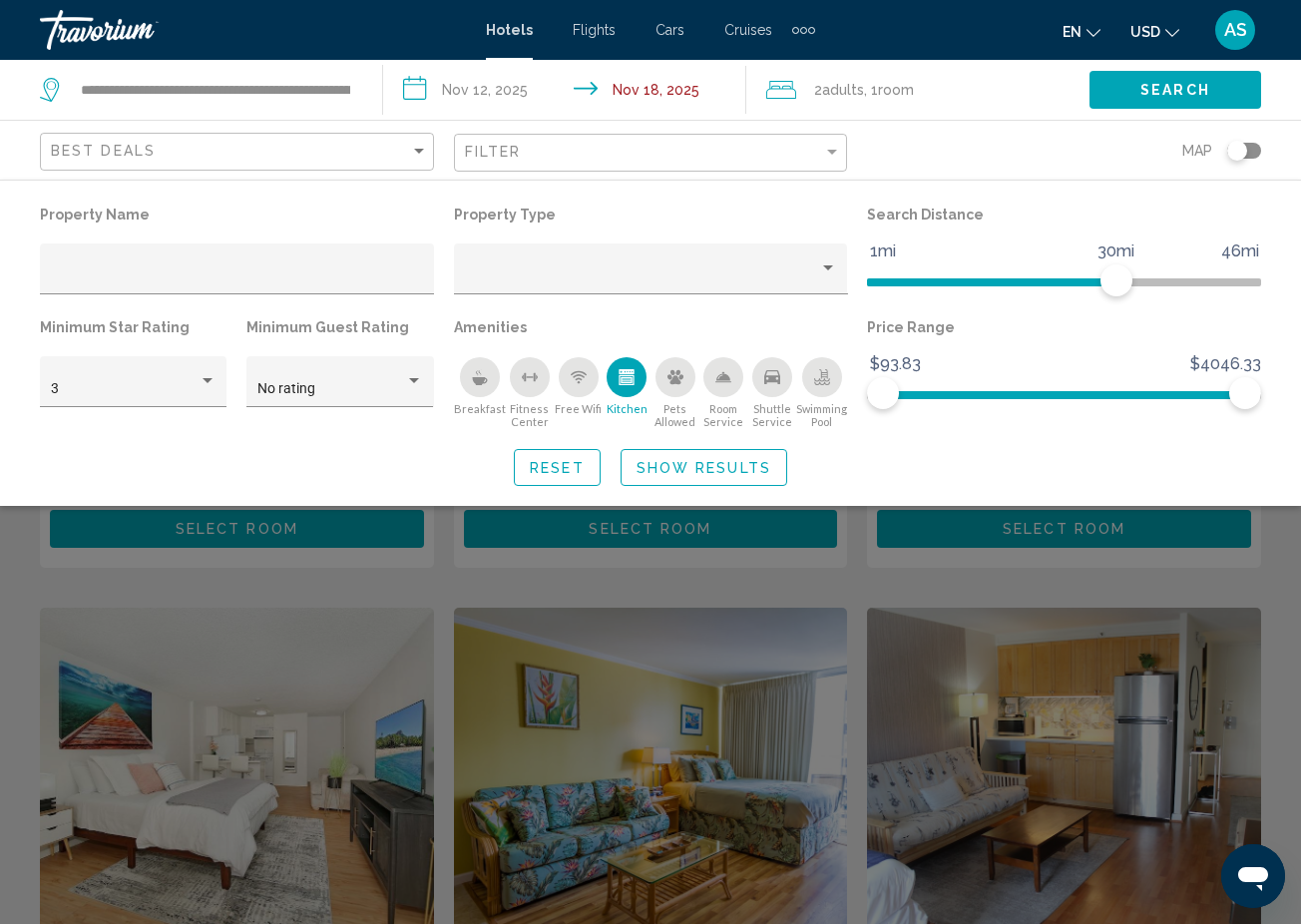 click on "Show Results" 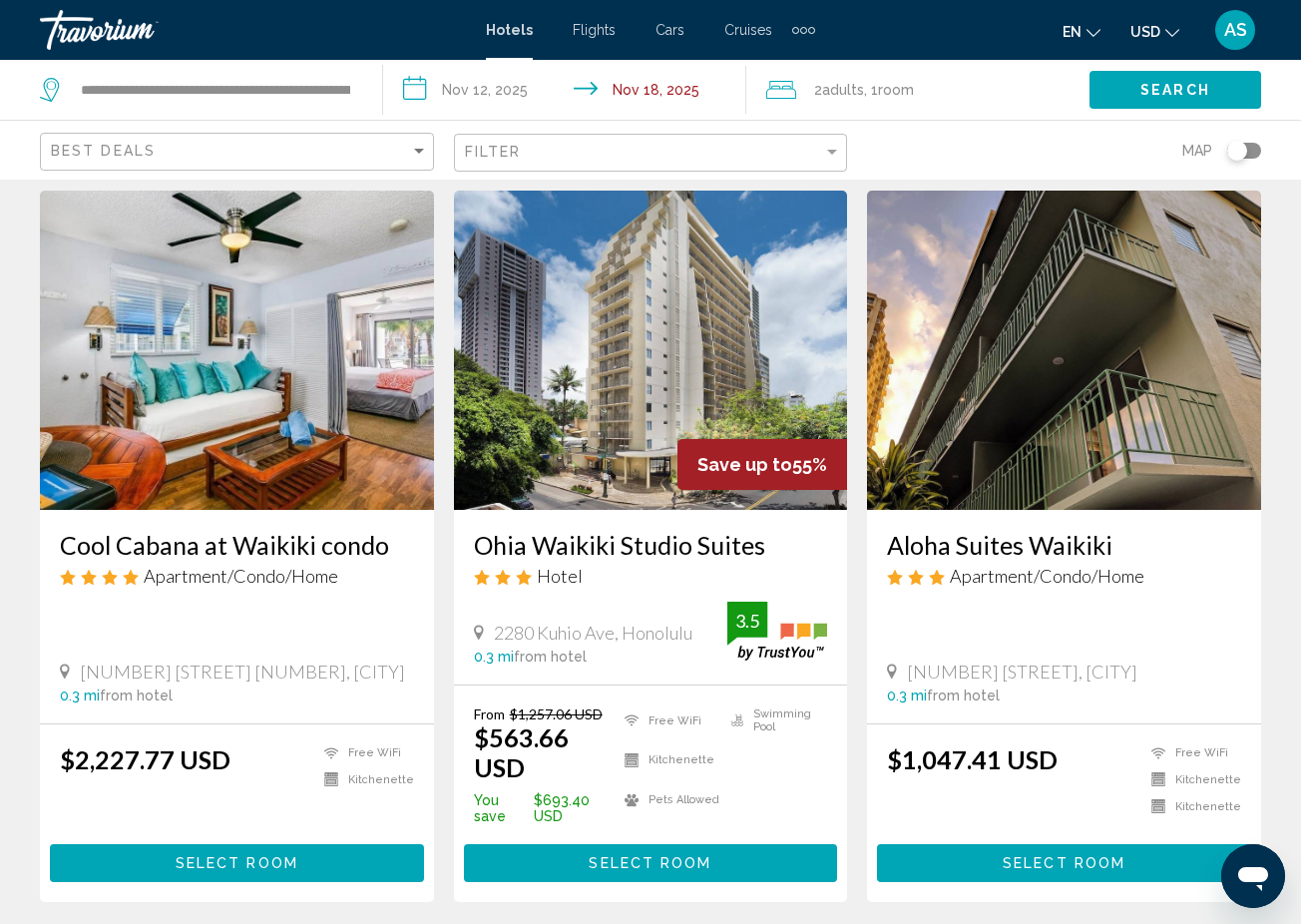 scroll, scrollTop: 36, scrollLeft: 0, axis: vertical 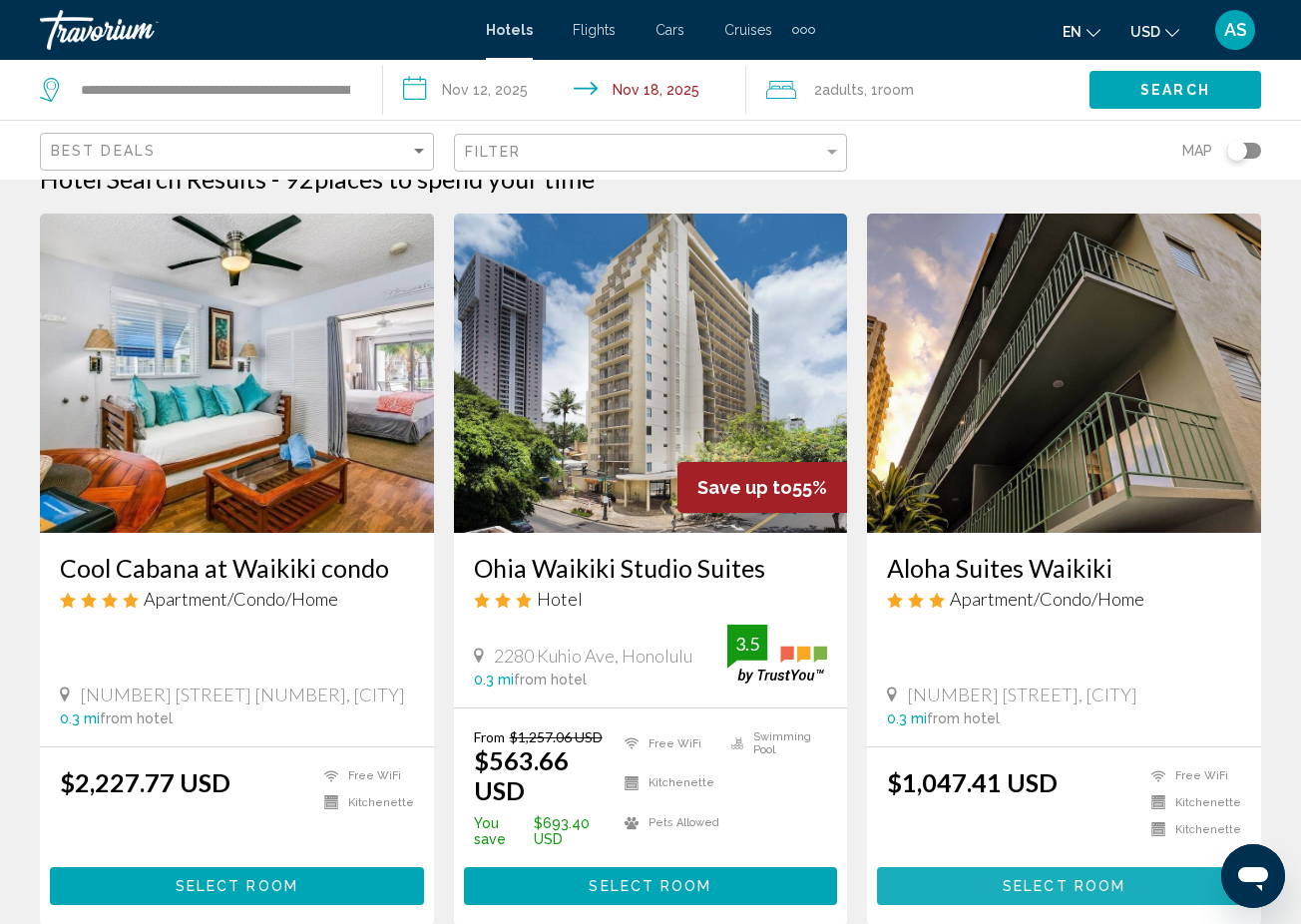 click on "Select Room" at bounding box center (1064, 885) 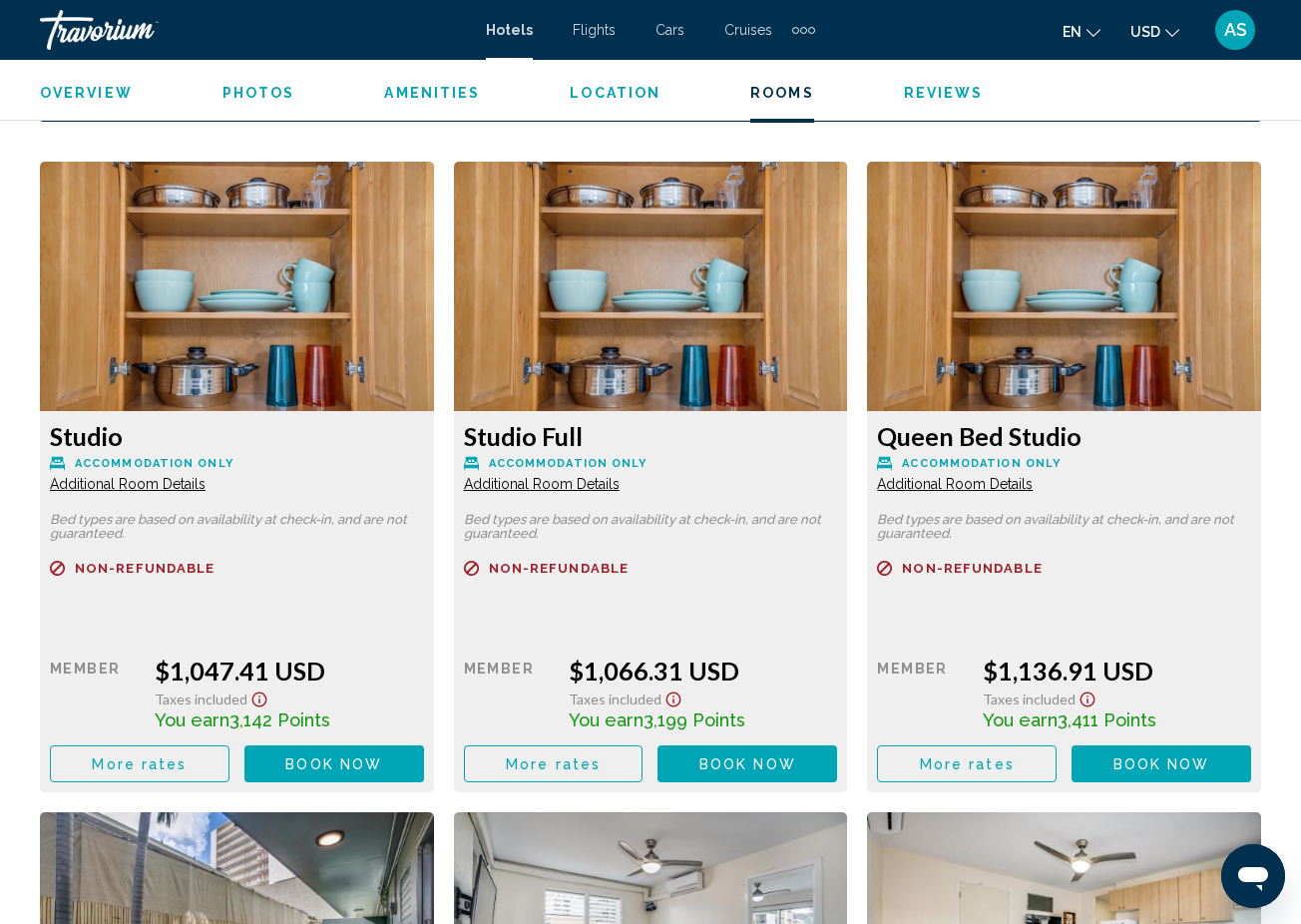 scroll, scrollTop: 3016, scrollLeft: 0, axis: vertical 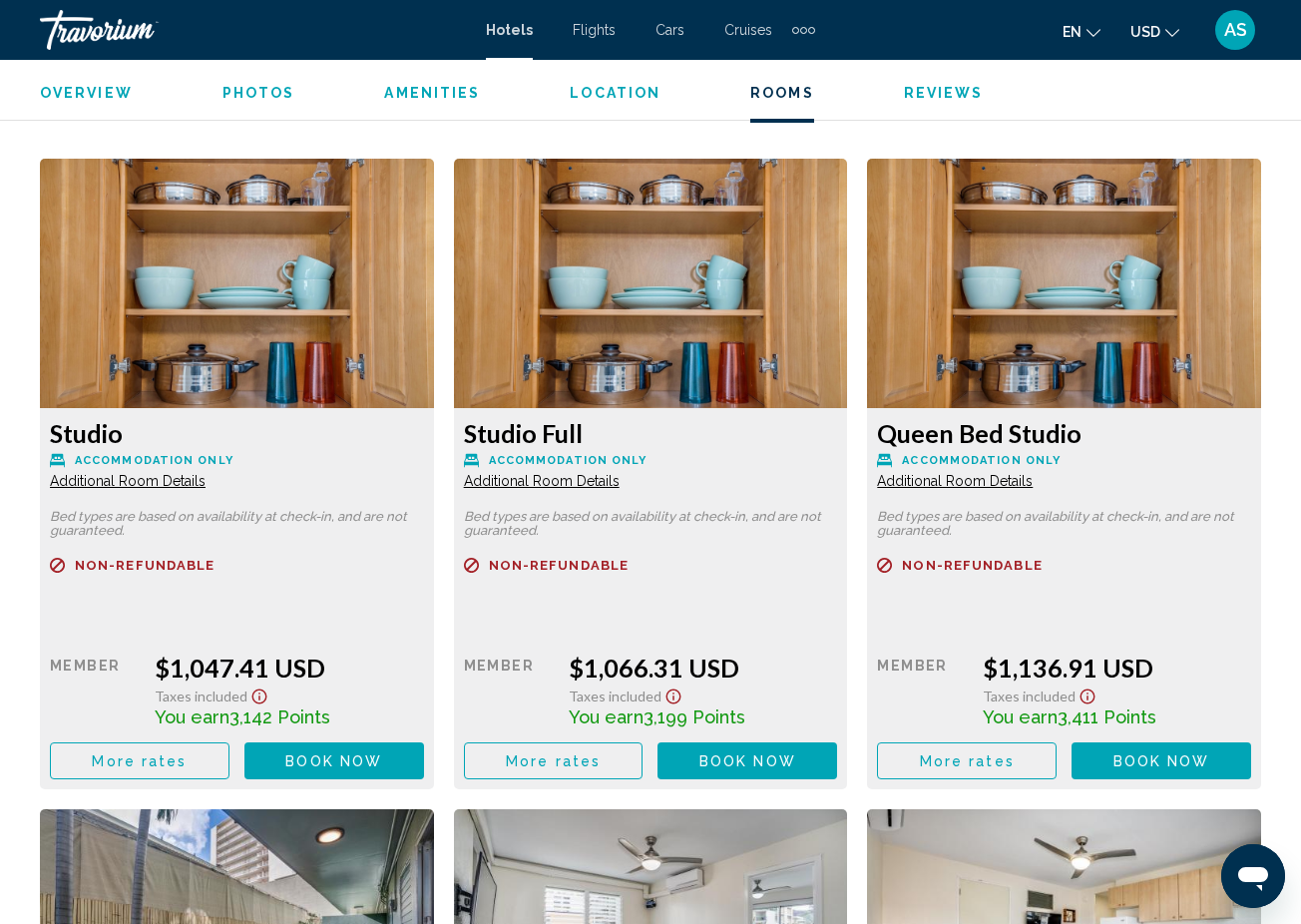 click on "Additional Room Details" at bounding box center [128, 481] 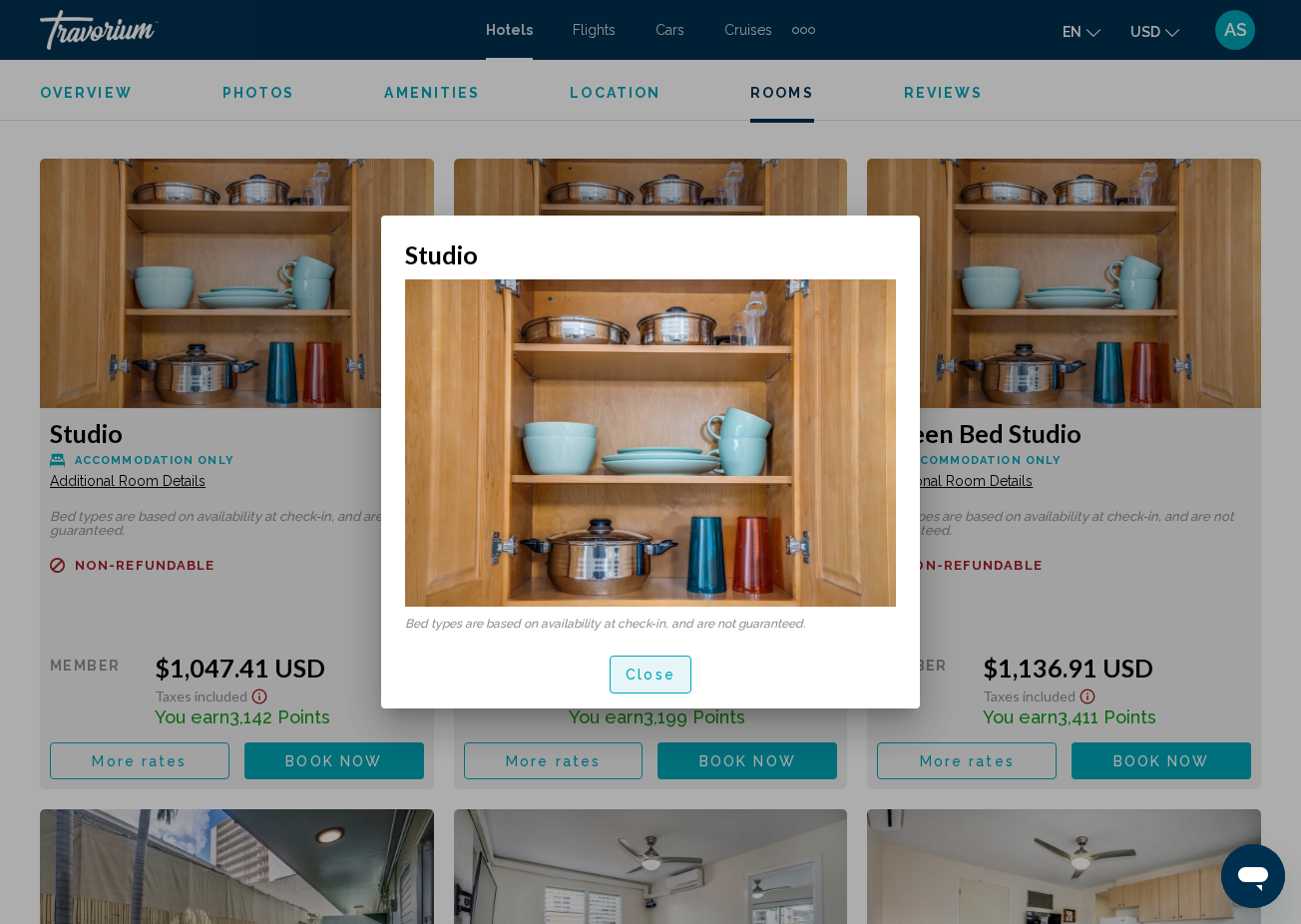 click on "Close" at bounding box center (650, 676) 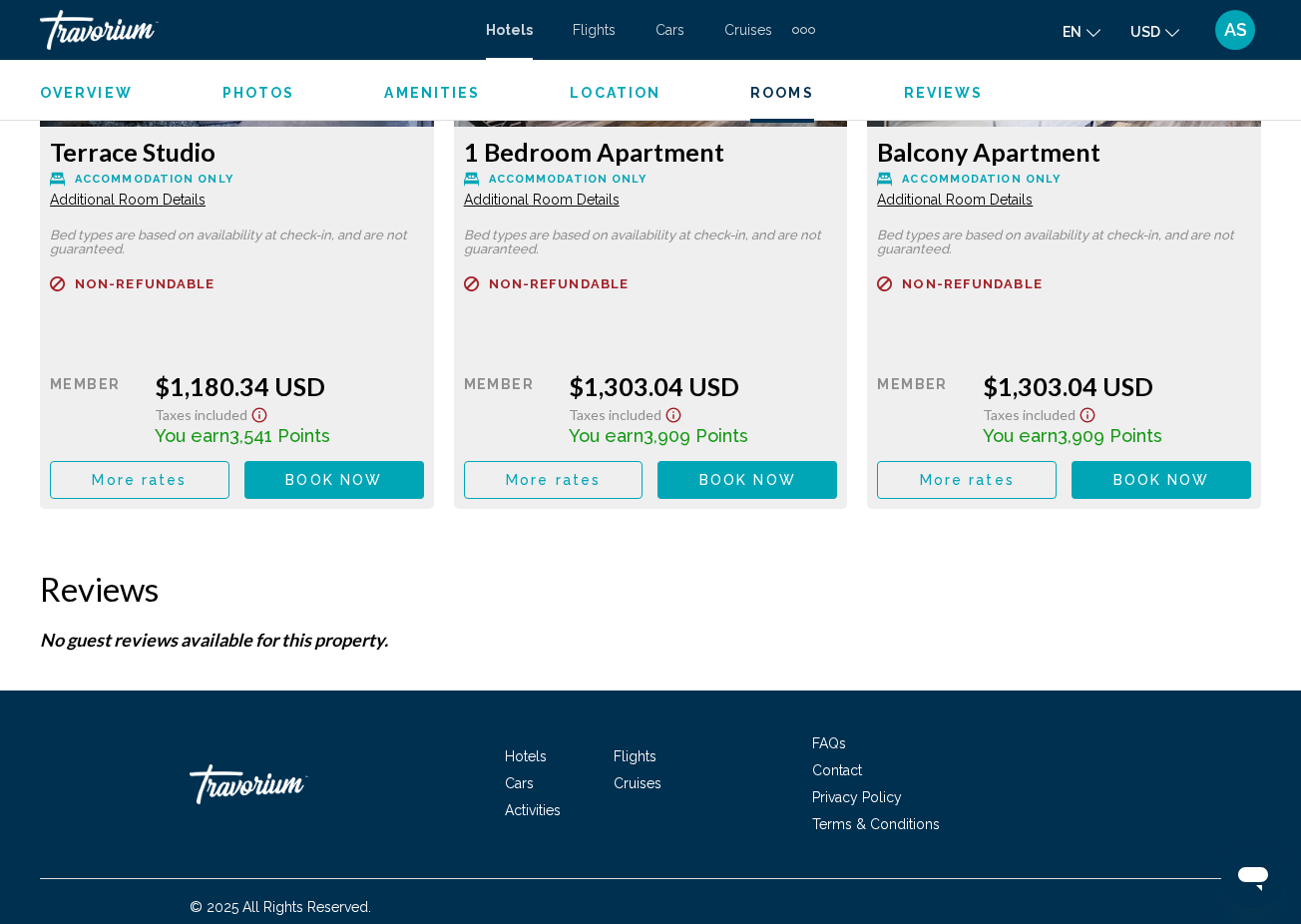 scroll, scrollTop: 3957, scrollLeft: 0, axis: vertical 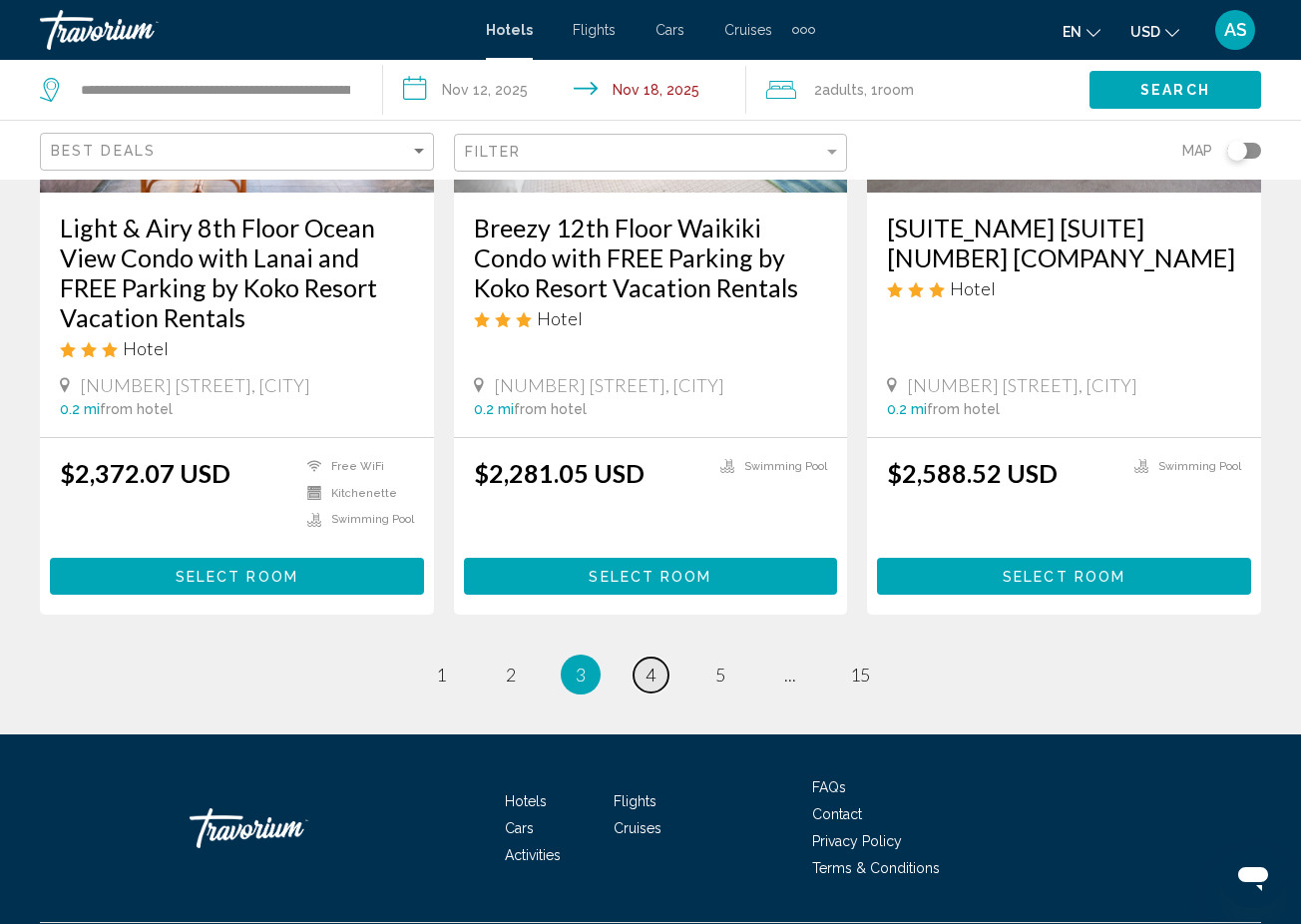 click on "4" at bounding box center (650, 675) 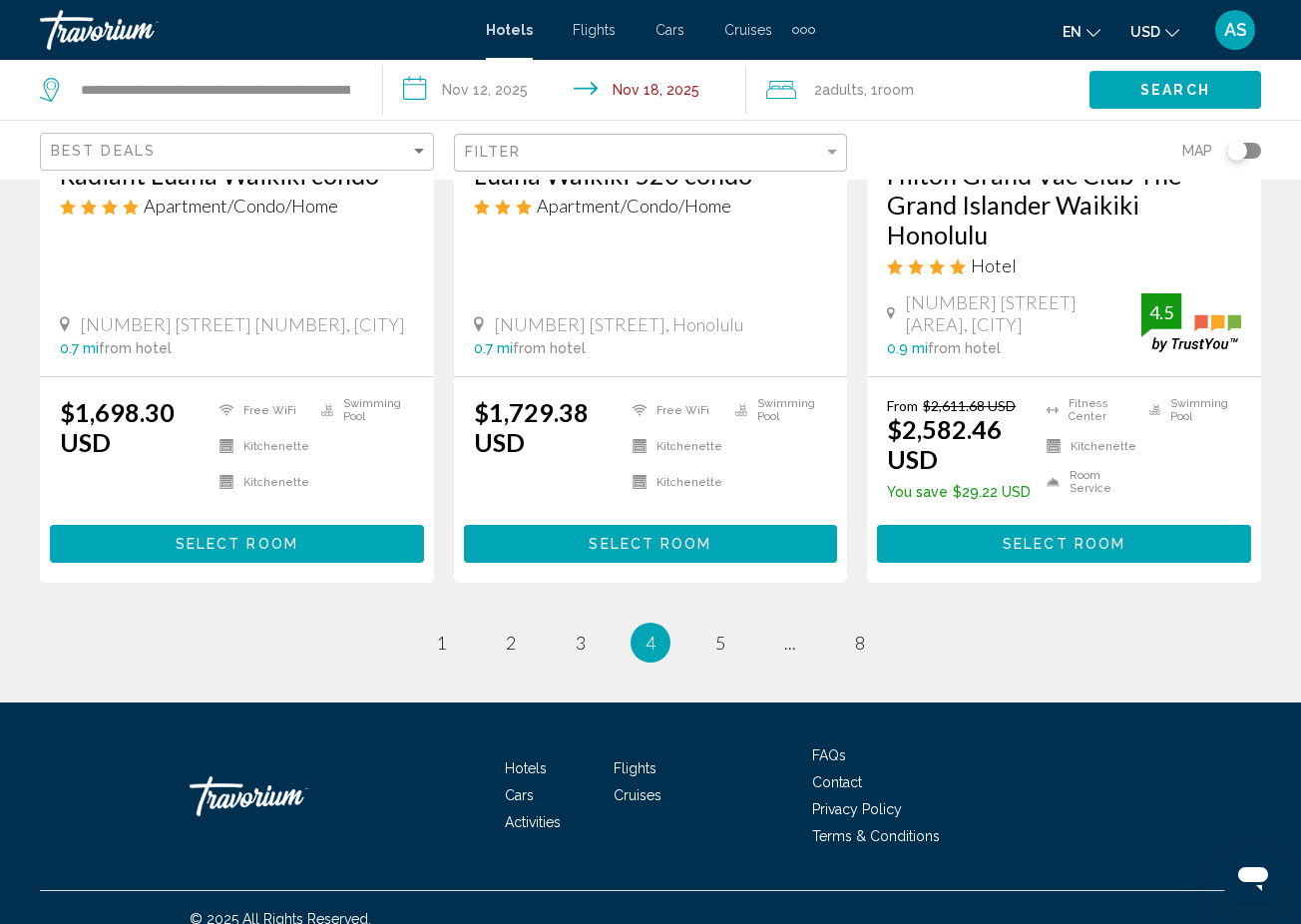 scroll, scrollTop: 2763, scrollLeft: 0, axis: vertical 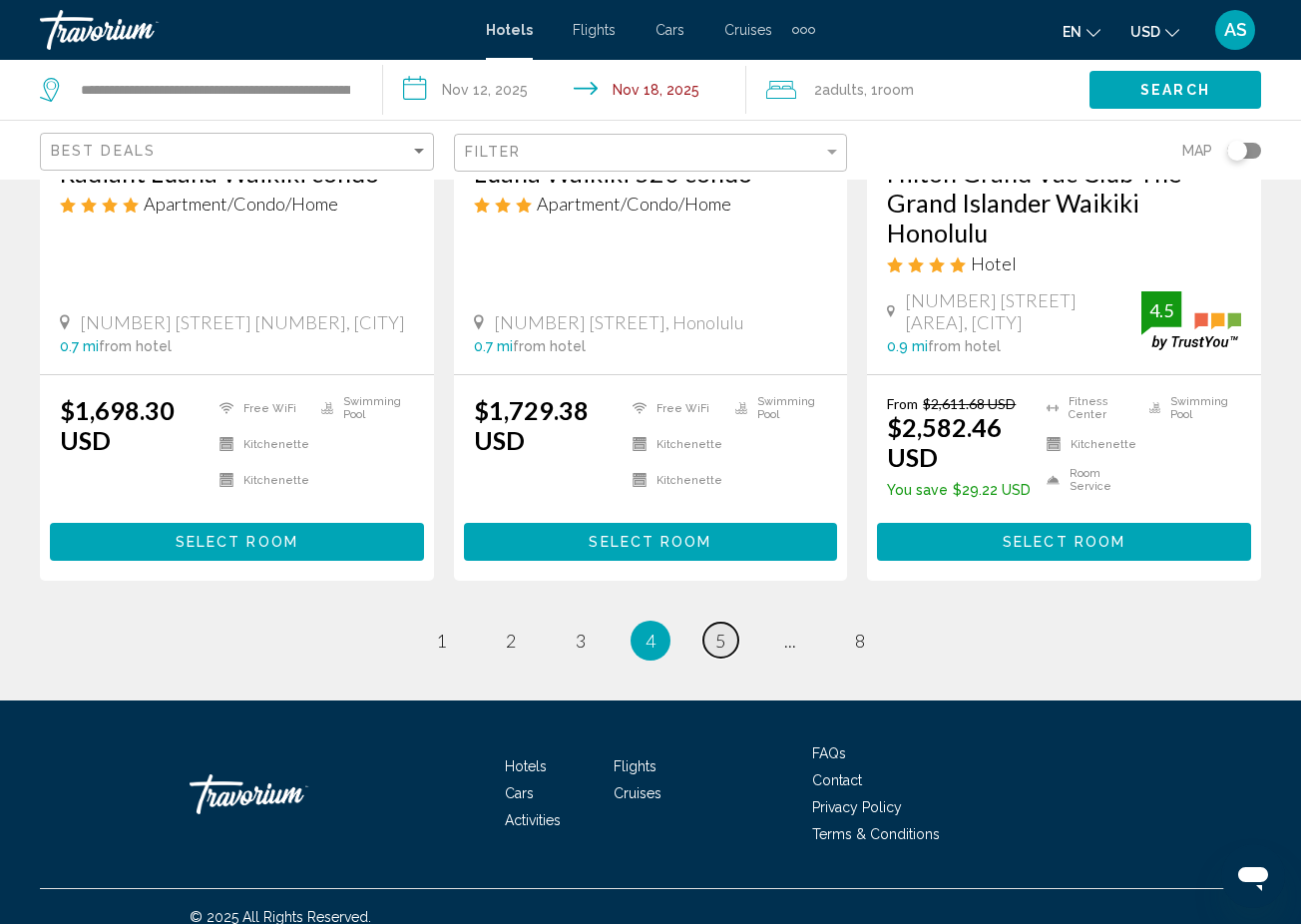 click on "5" at bounding box center (720, 641) 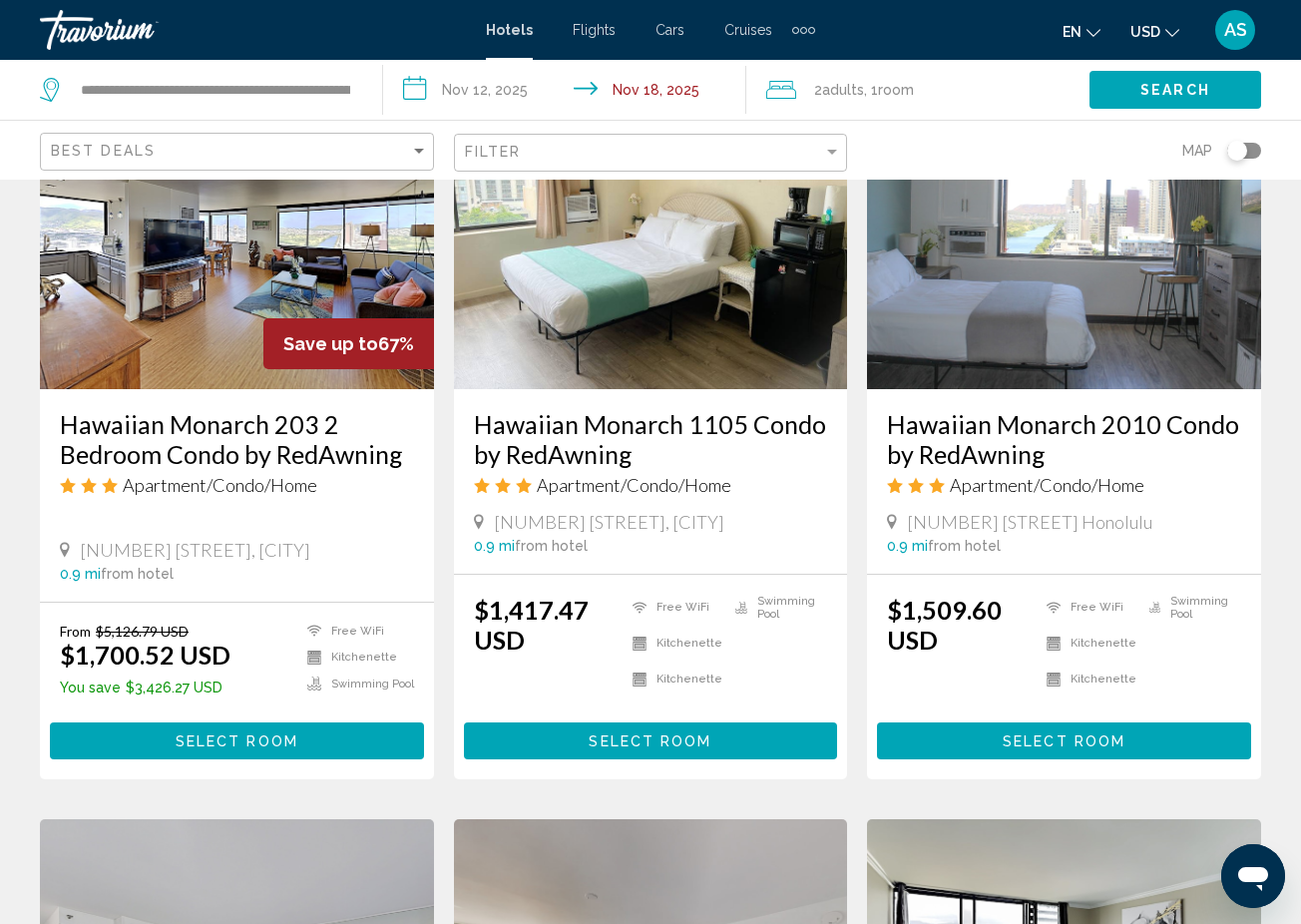 scroll, scrollTop: 1713, scrollLeft: 0, axis: vertical 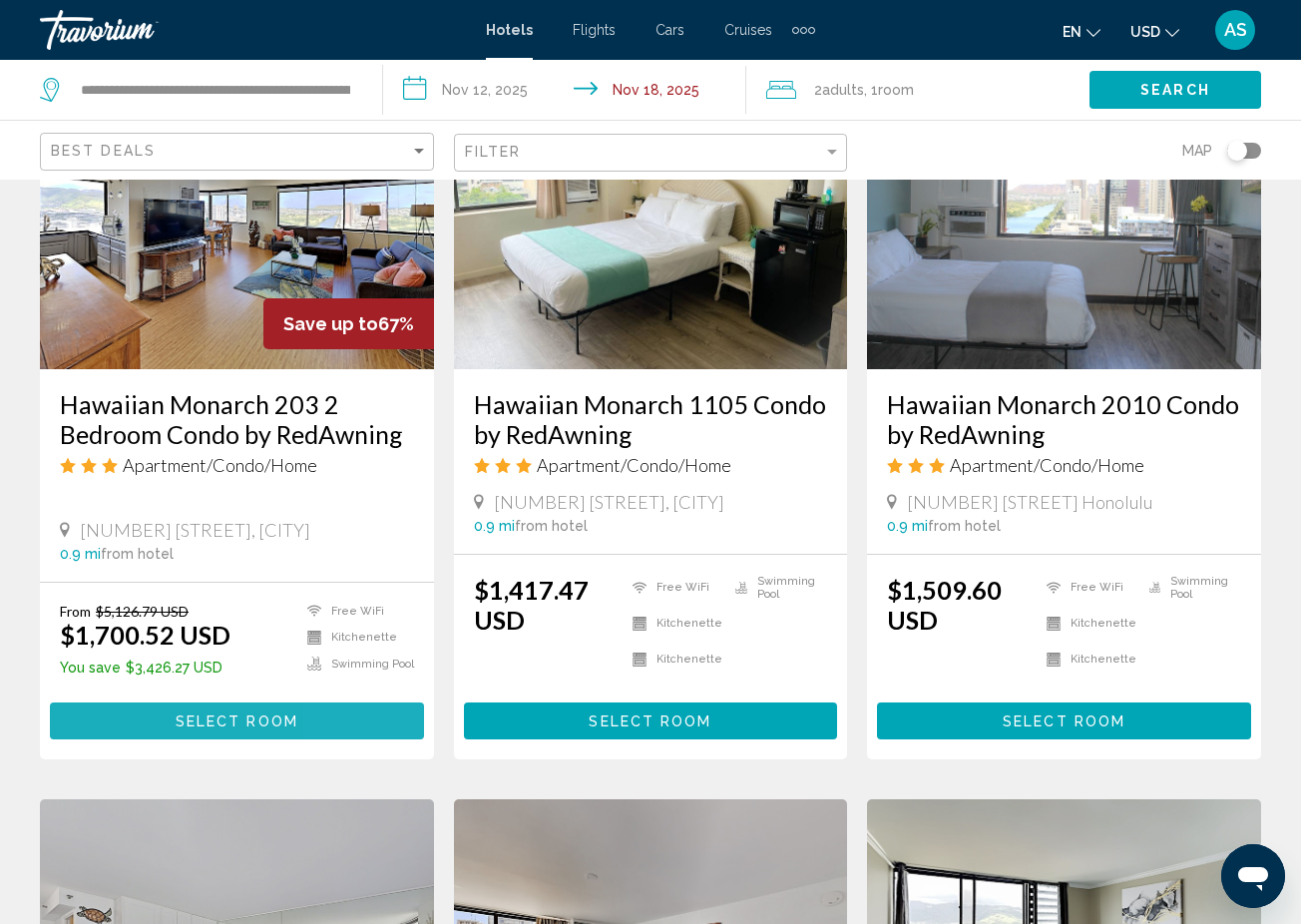 click on "Select Room" at bounding box center [236, 720] 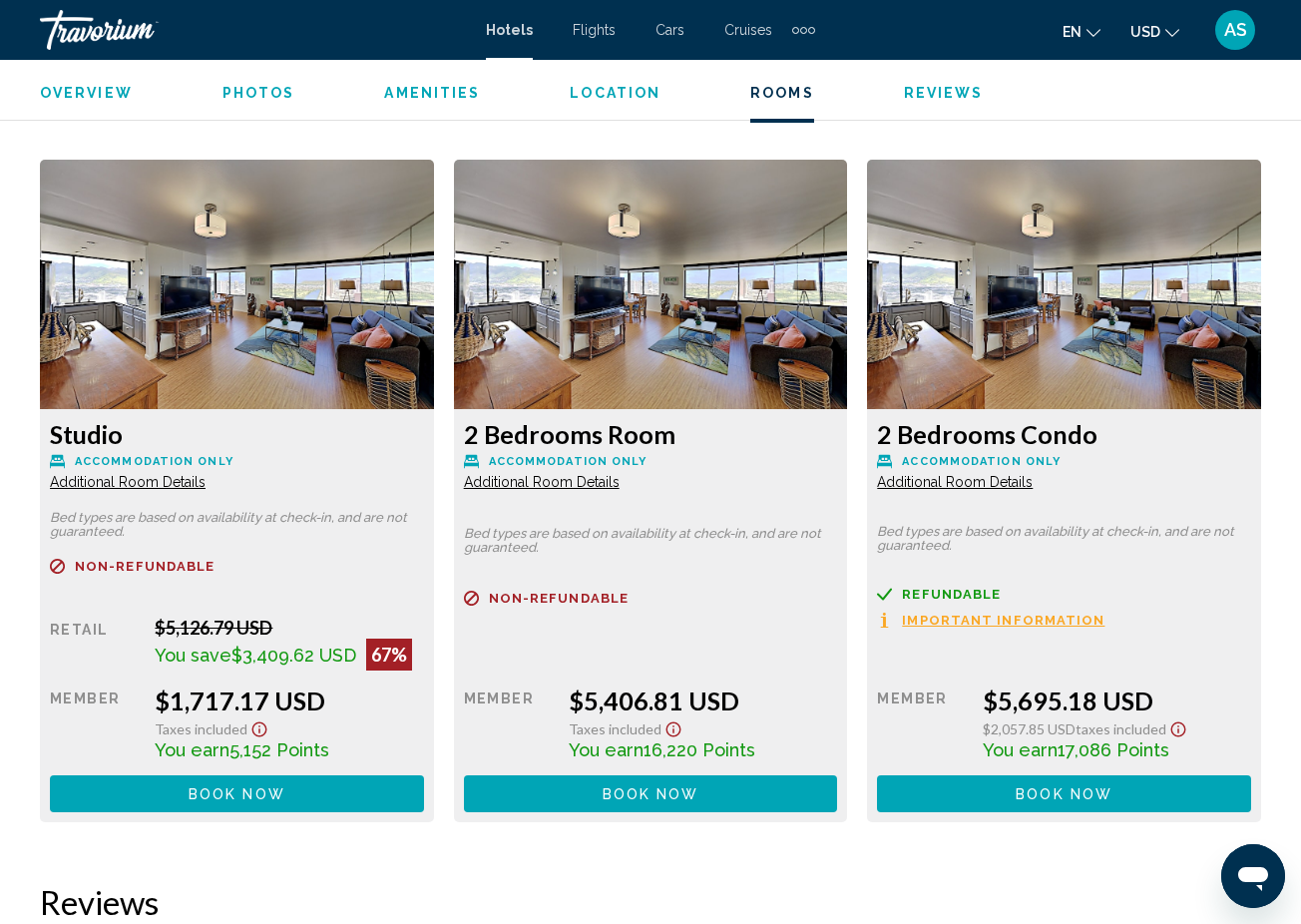 scroll, scrollTop: 3059, scrollLeft: 0, axis: vertical 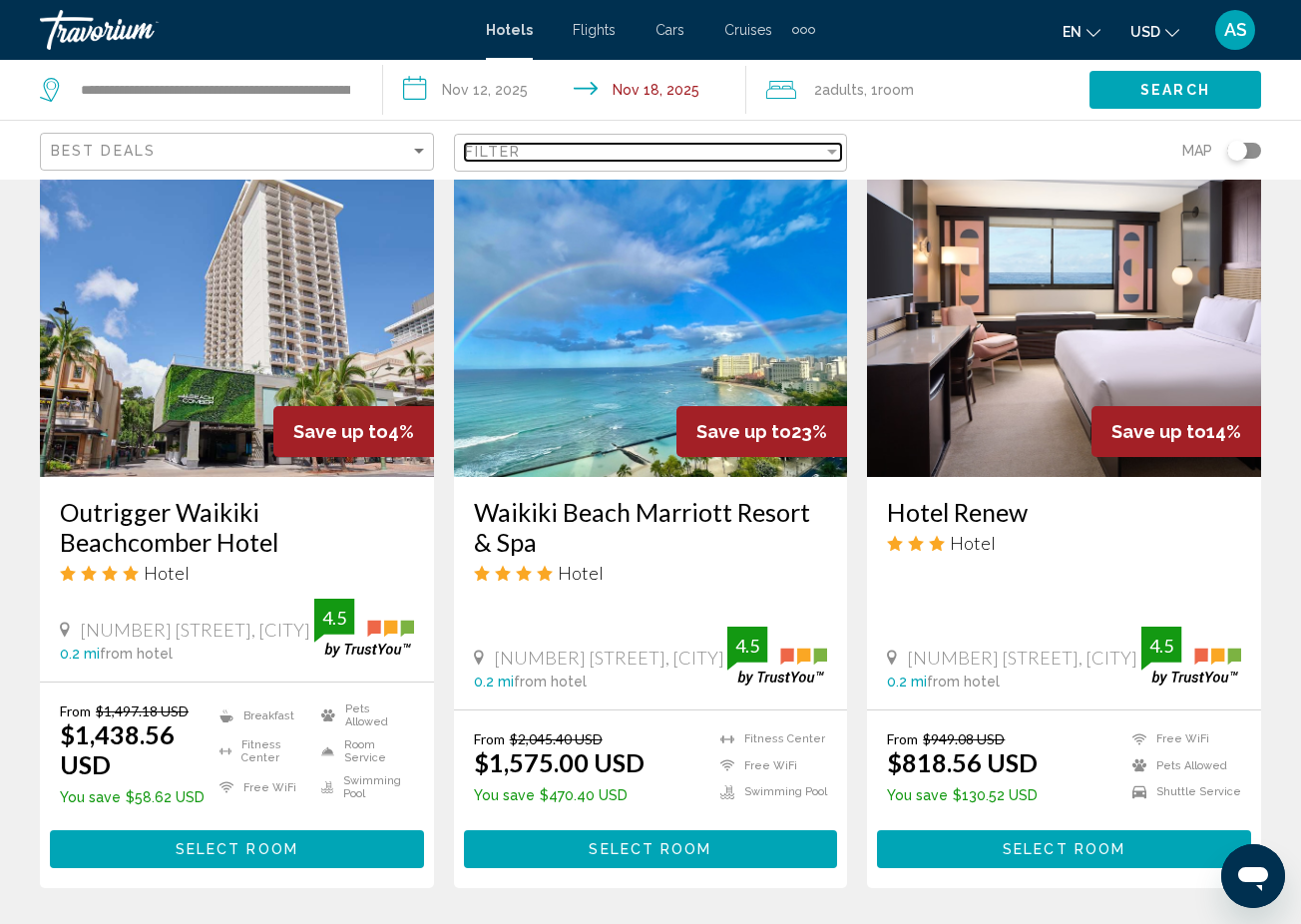 click at bounding box center (832, 152) 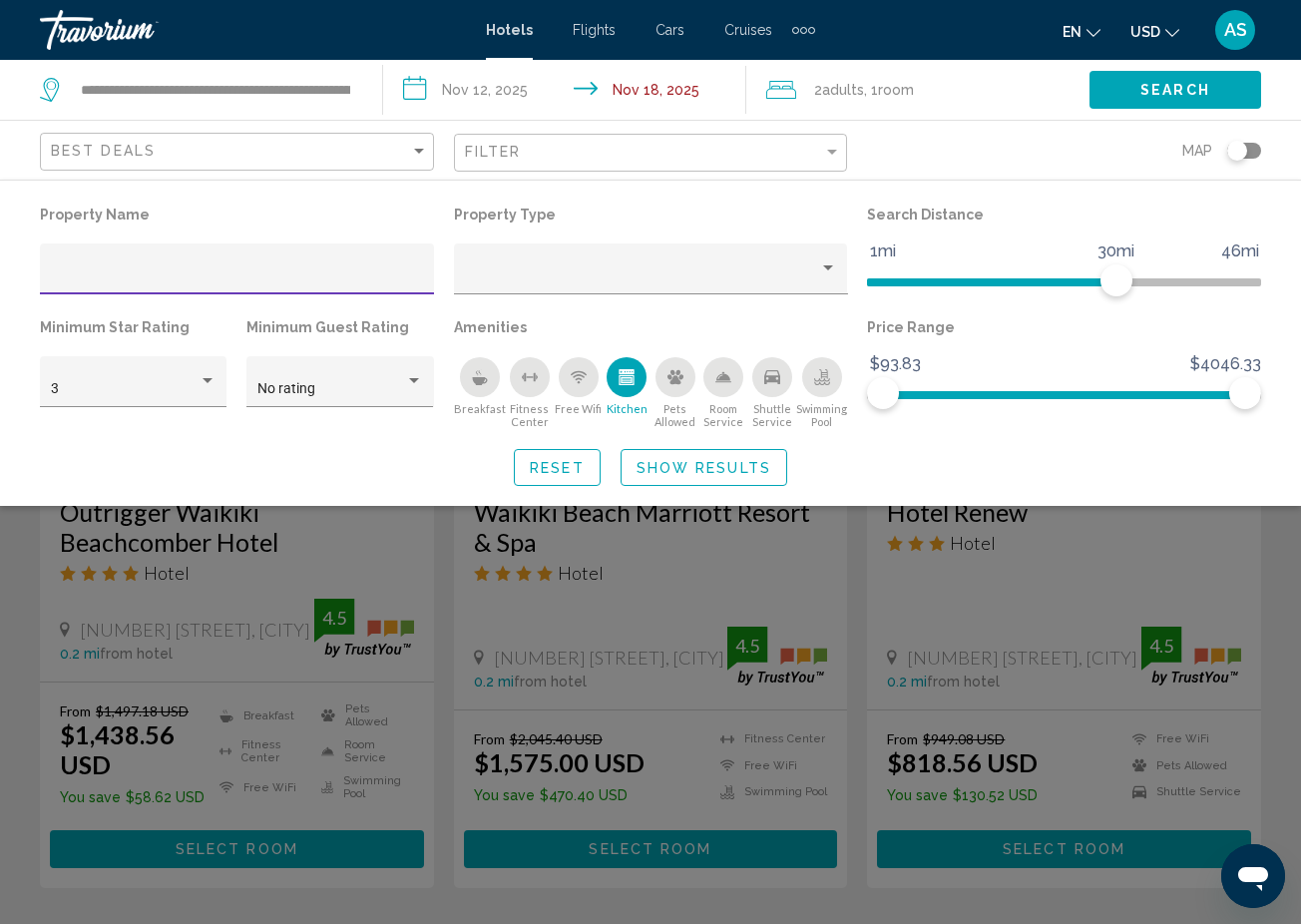 click 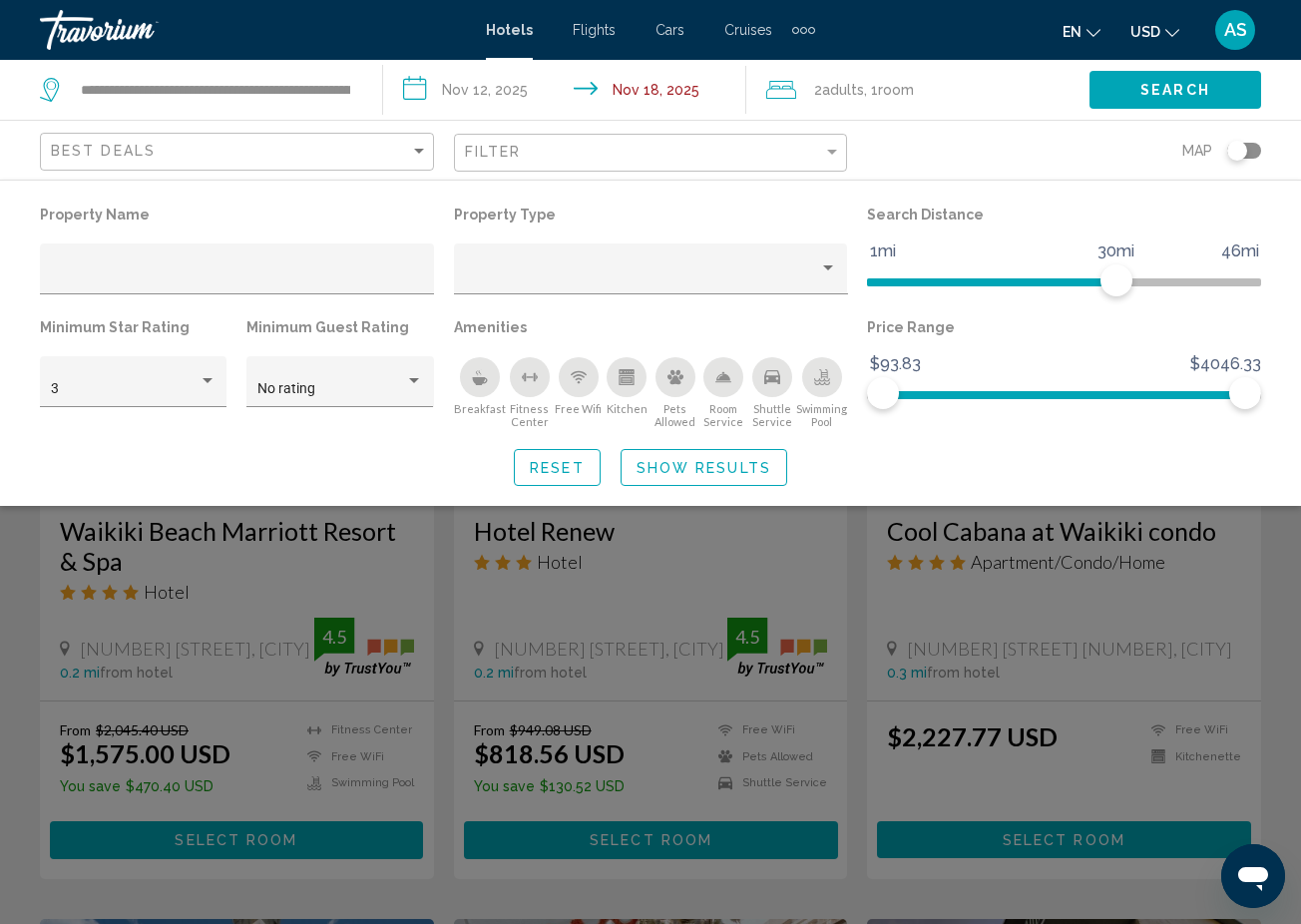 scroll, scrollTop: 871, scrollLeft: 0, axis: vertical 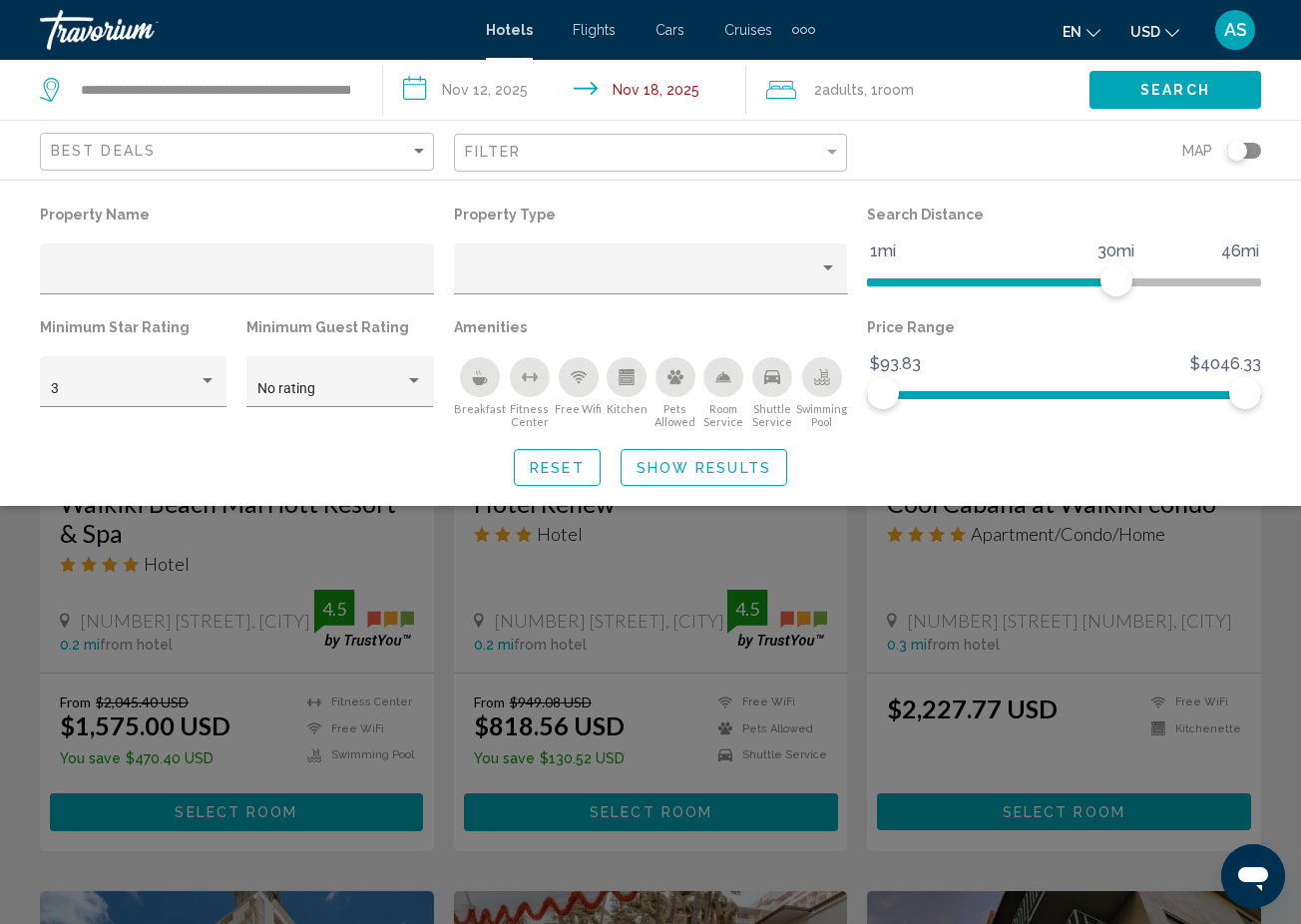 click 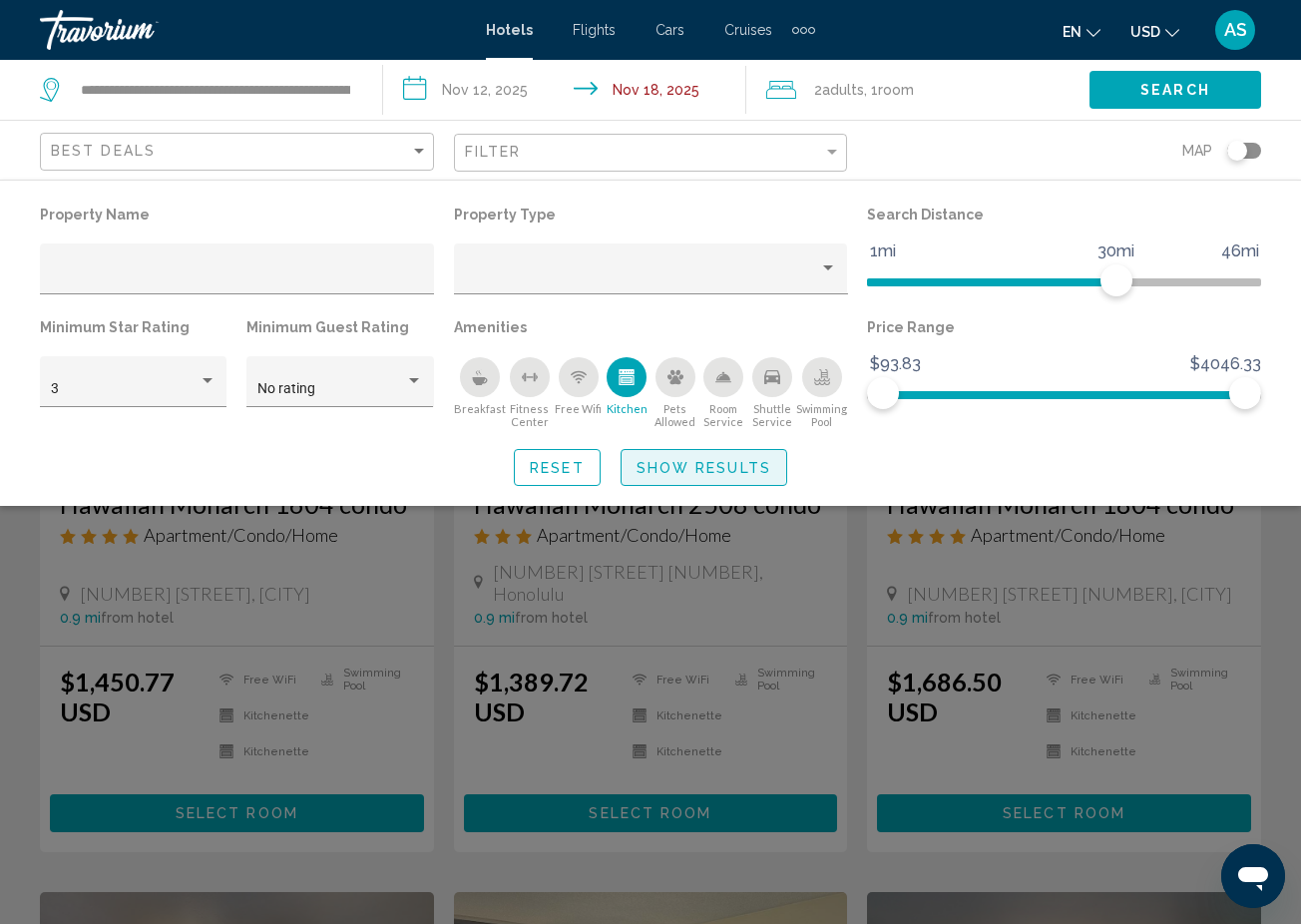 click on "Show Results" 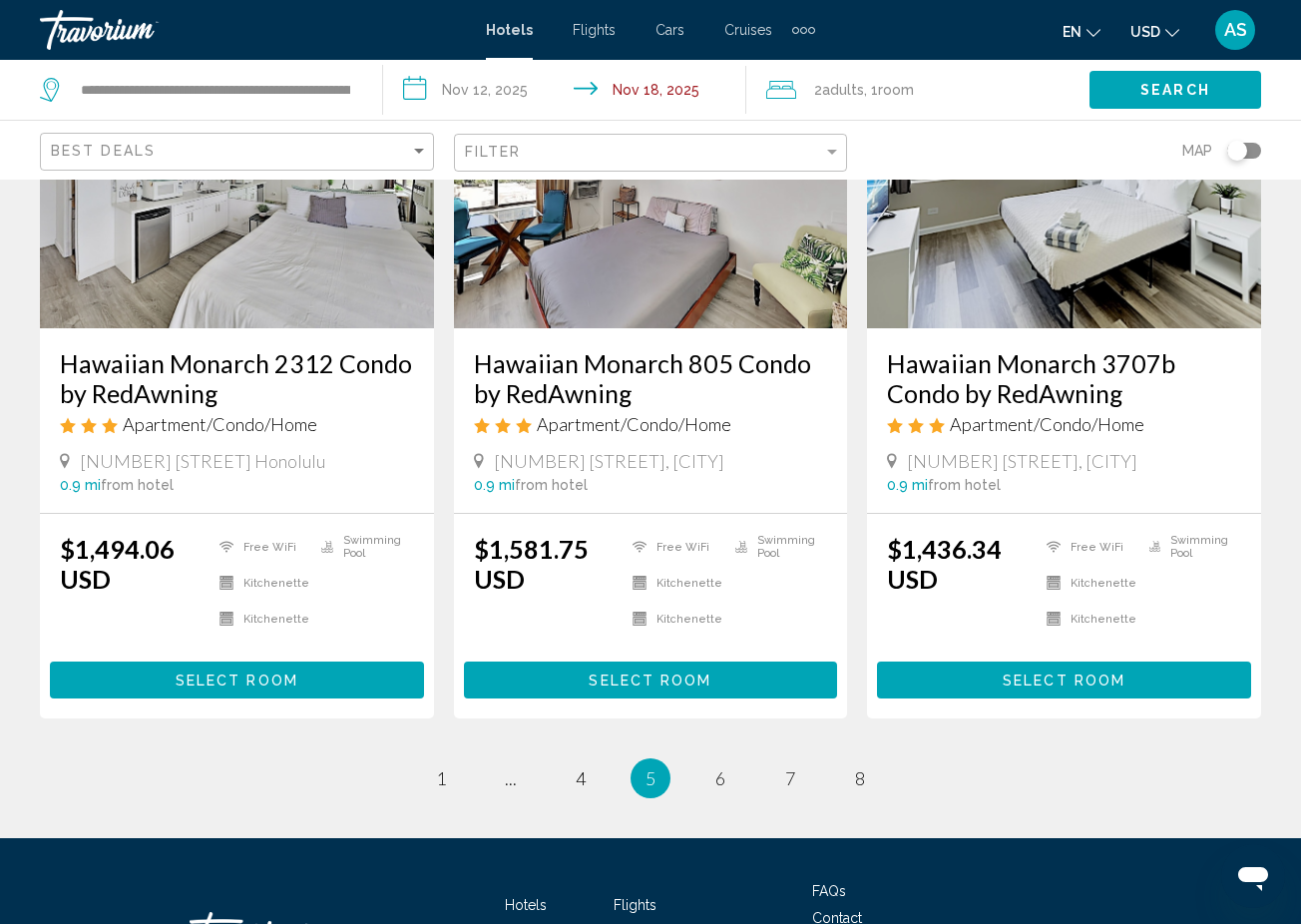 scroll, scrollTop: 2513, scrollLeft: 0, axis: vertical 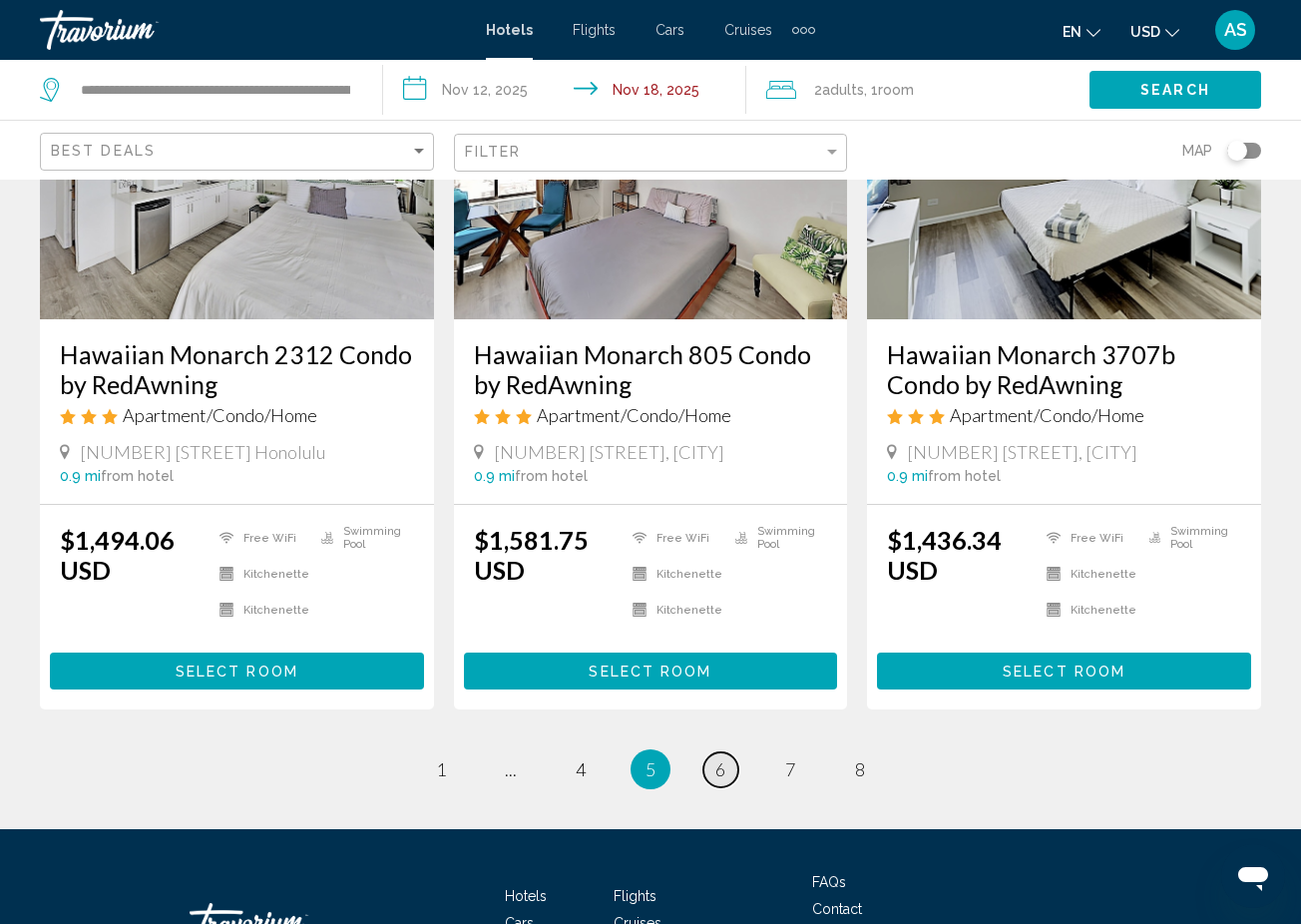 click on "page  6" at bounding box center (720, 769) 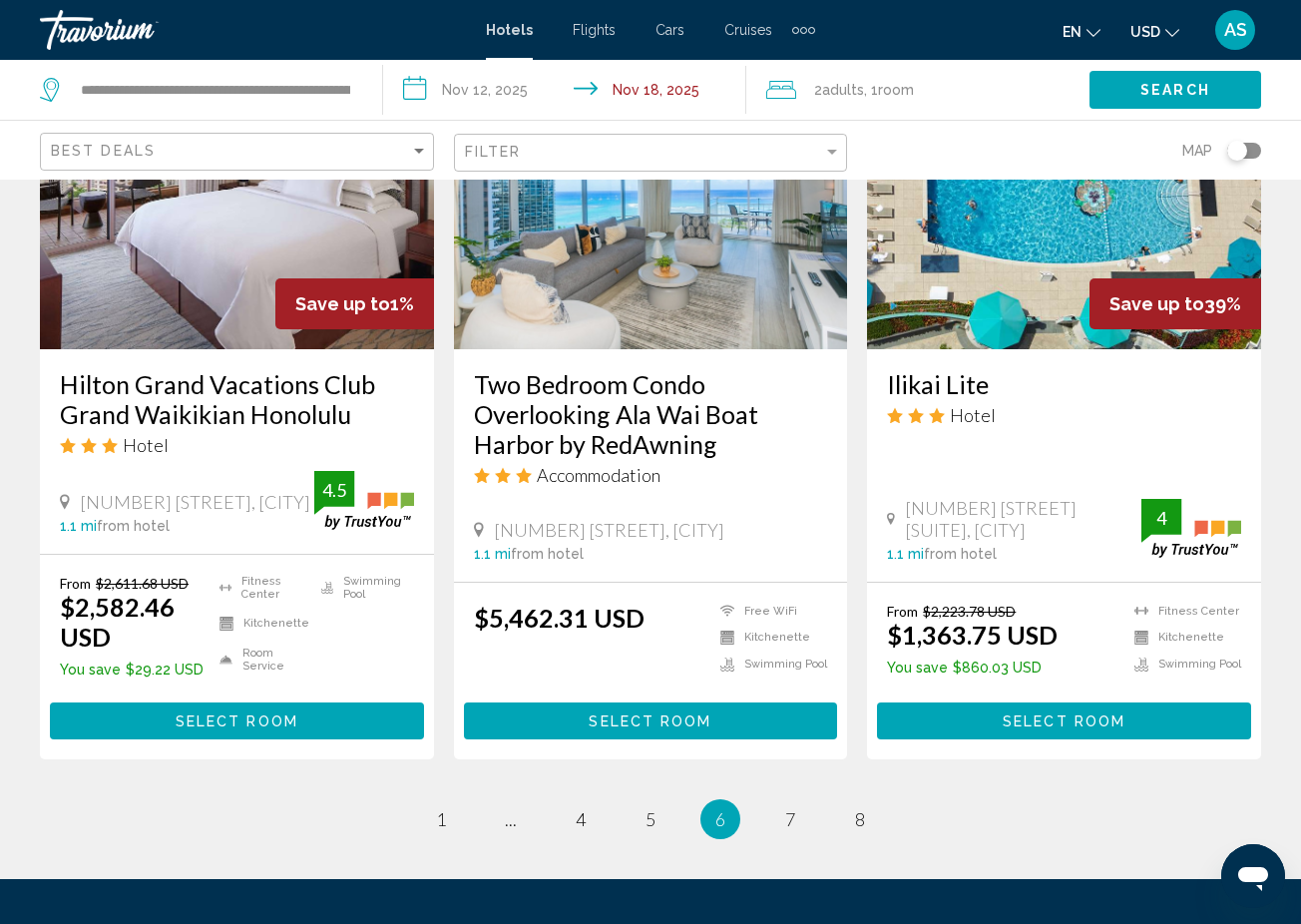 scroll, scrollTop: 2495, scrollLeft: 0, axis: vertical 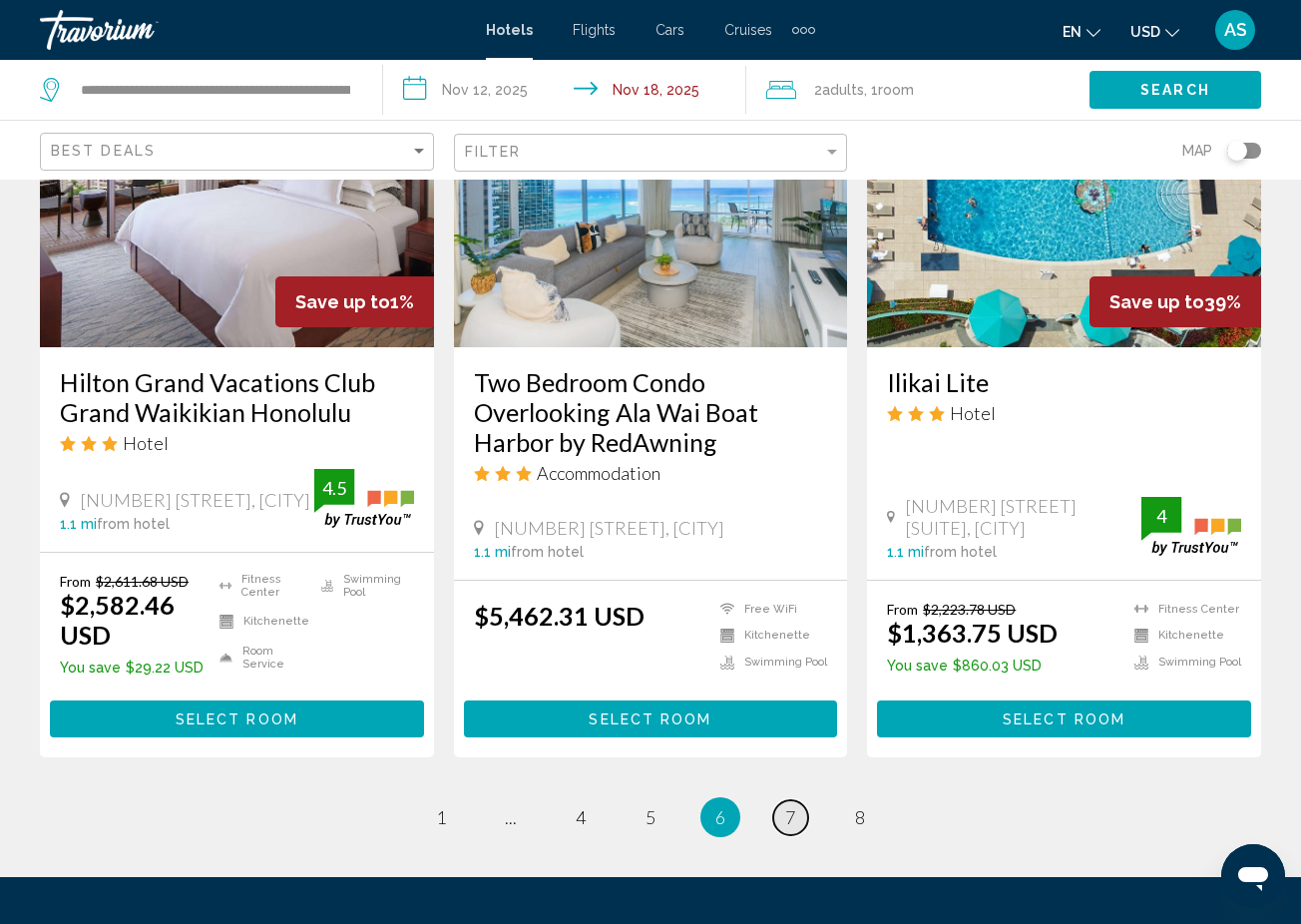 click on "page  7" at bounding box center (790, 817) 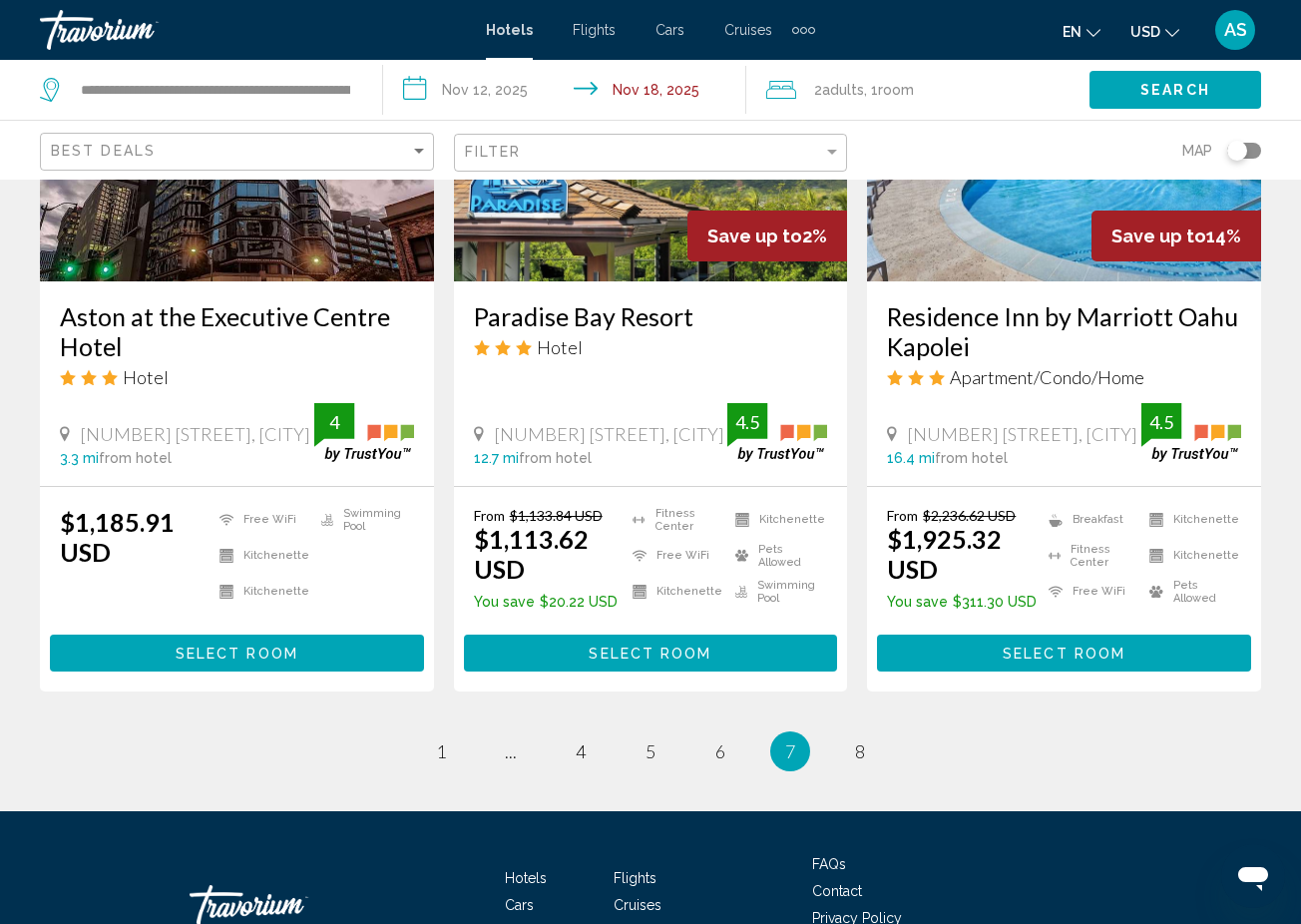 scroll, scrollTop: 2571, scrollLeft: 0, axis: vertical 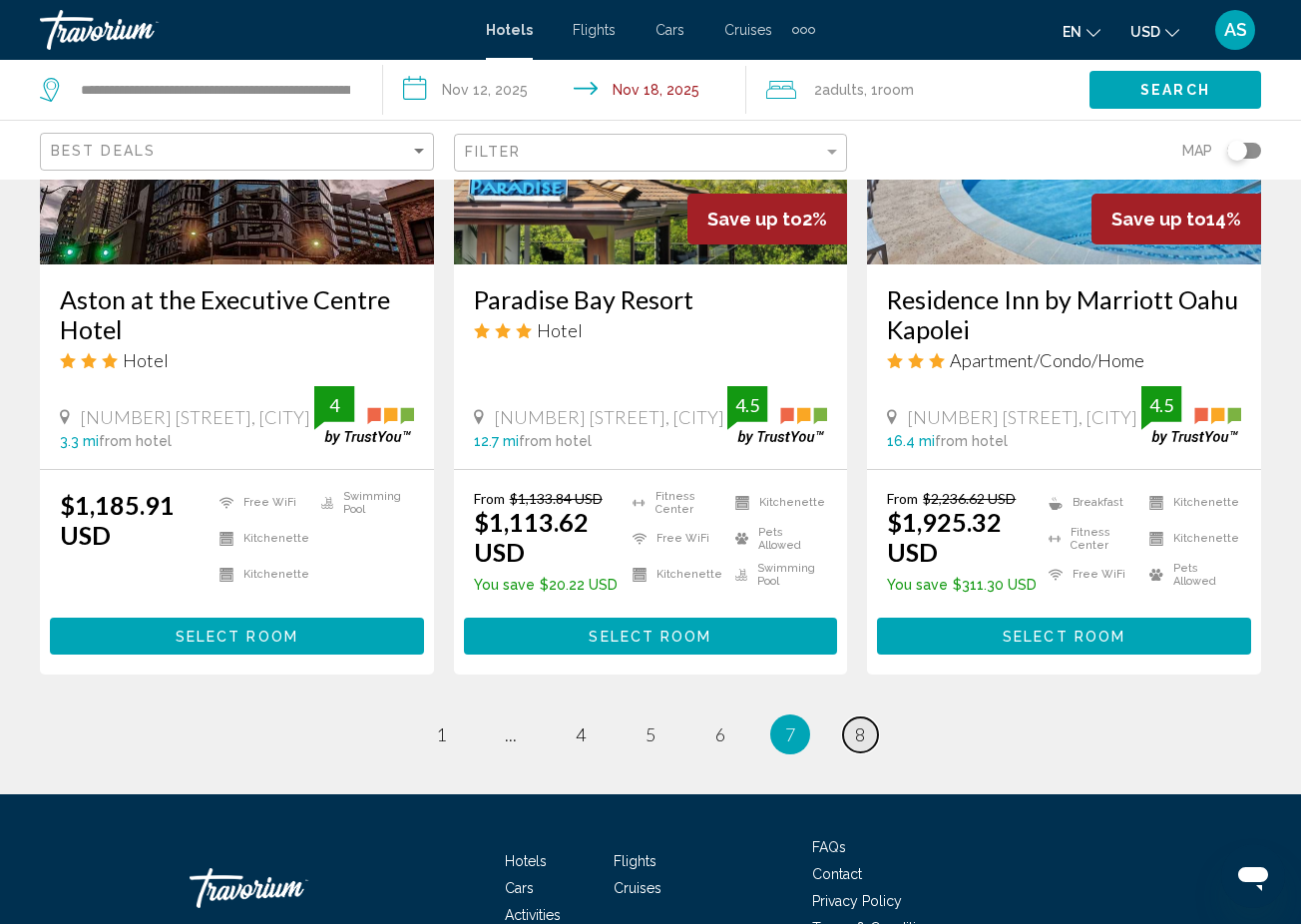 click on "page  8" at bounding box center [860, 734] 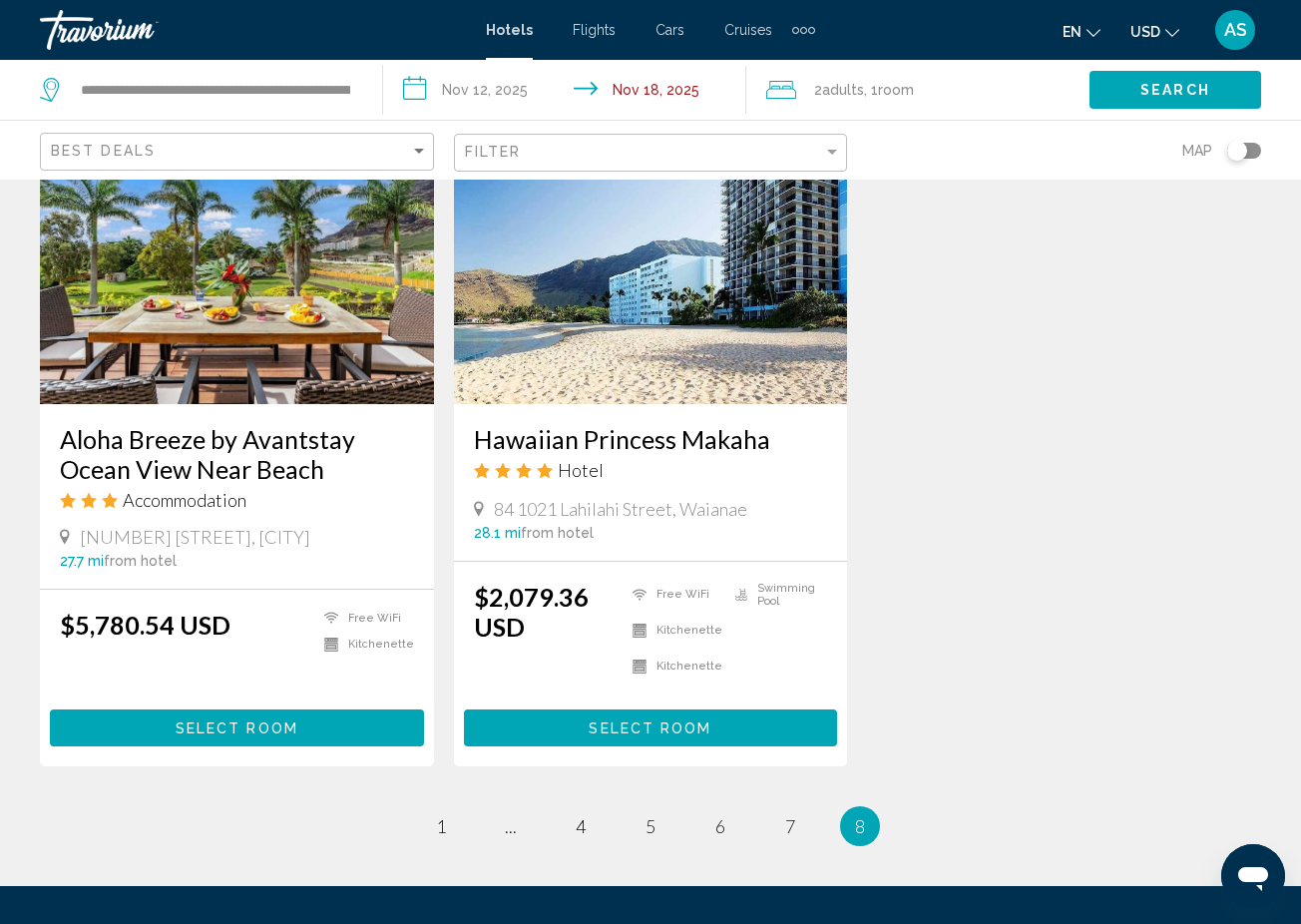 scroll, scrollTop: 1639, scrollLeft: 0, axis: vertical 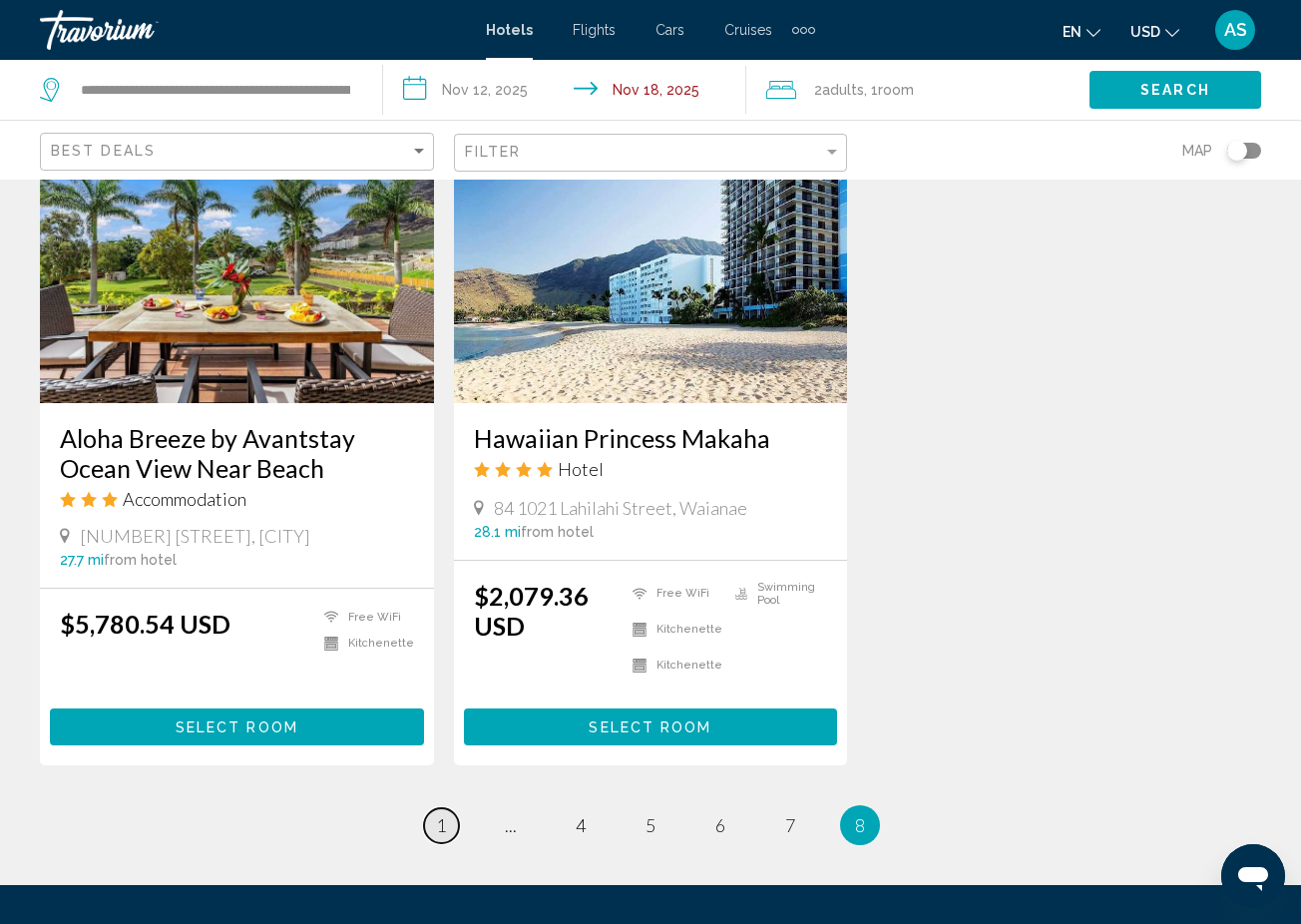 click on "page  1" at bounding box center (441, 825) 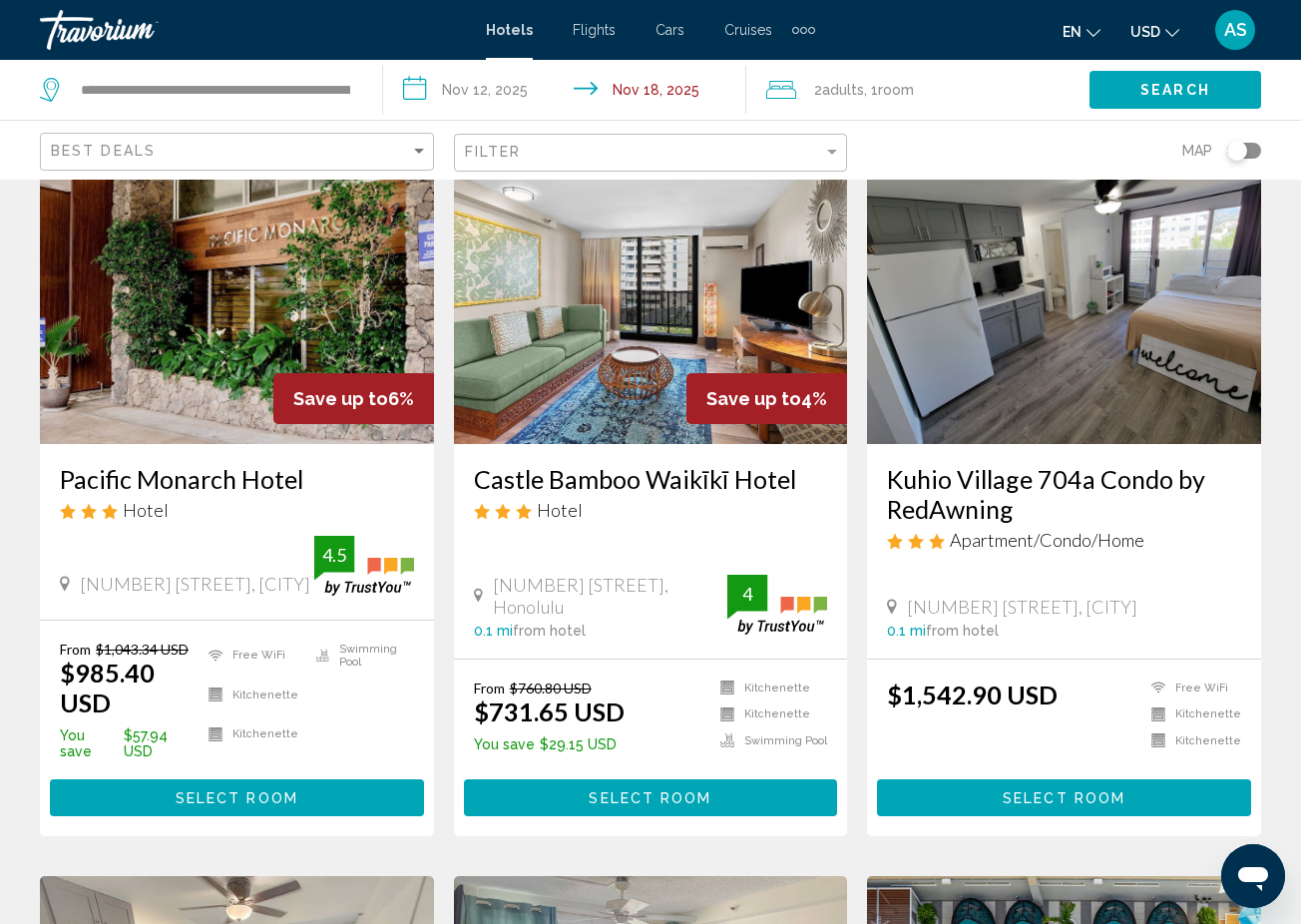 scroll, scrollTop: 887, scrollLeft: 0, axis: vertical 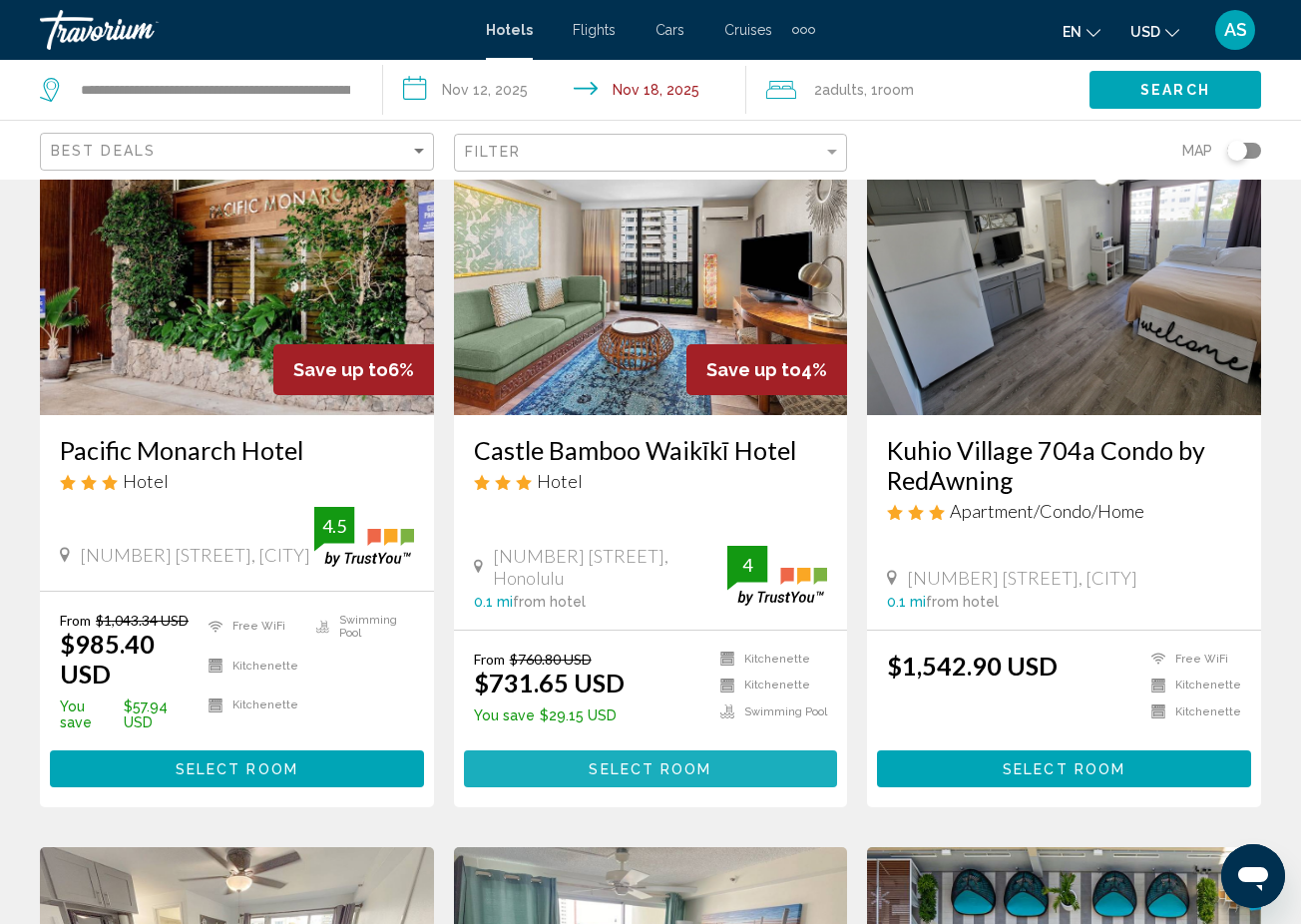 click on "Select Room" at bounding box center [650, 768] 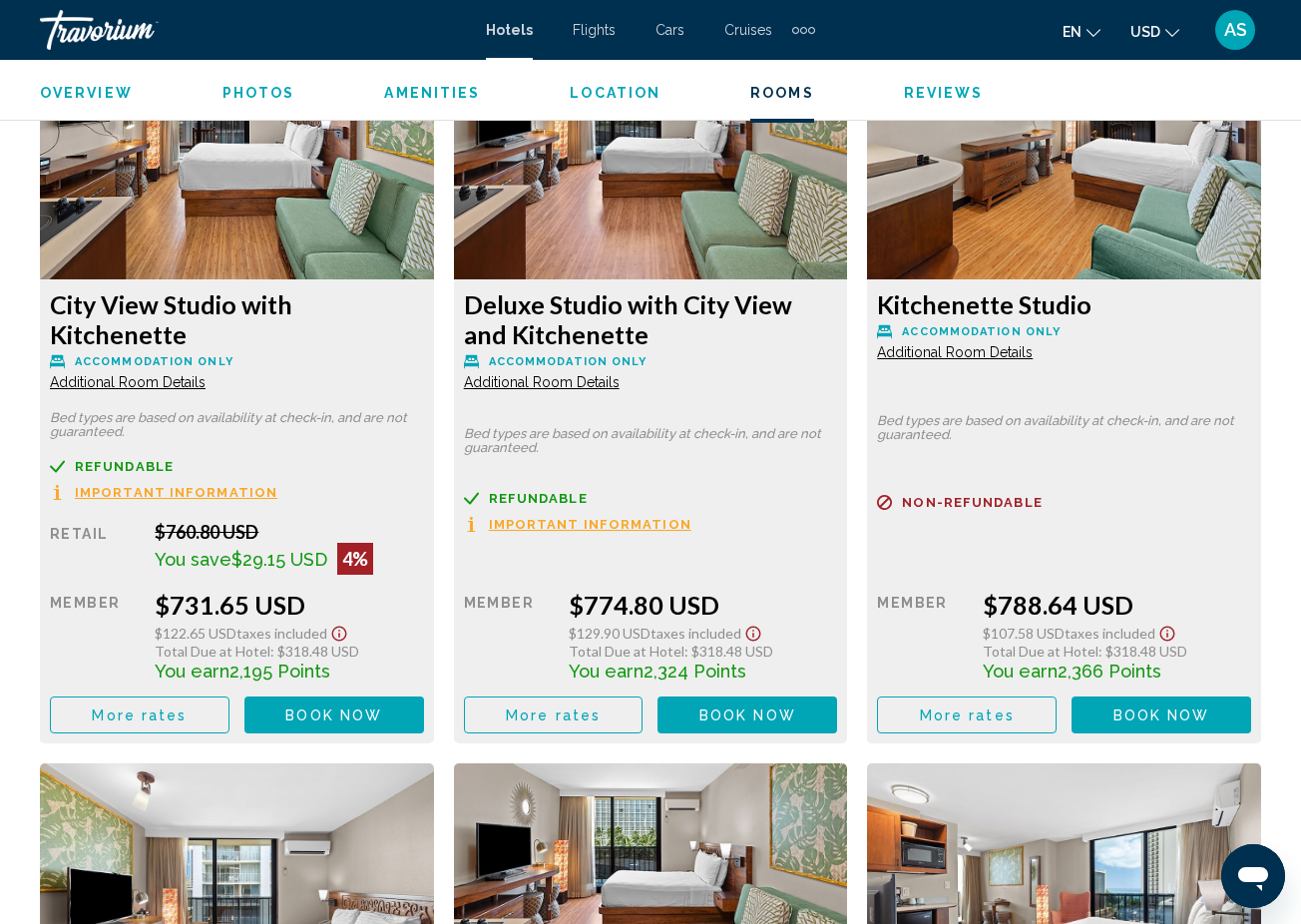 scroll, scrollTop: 3132, scrollLeft: 0, axis: vertical 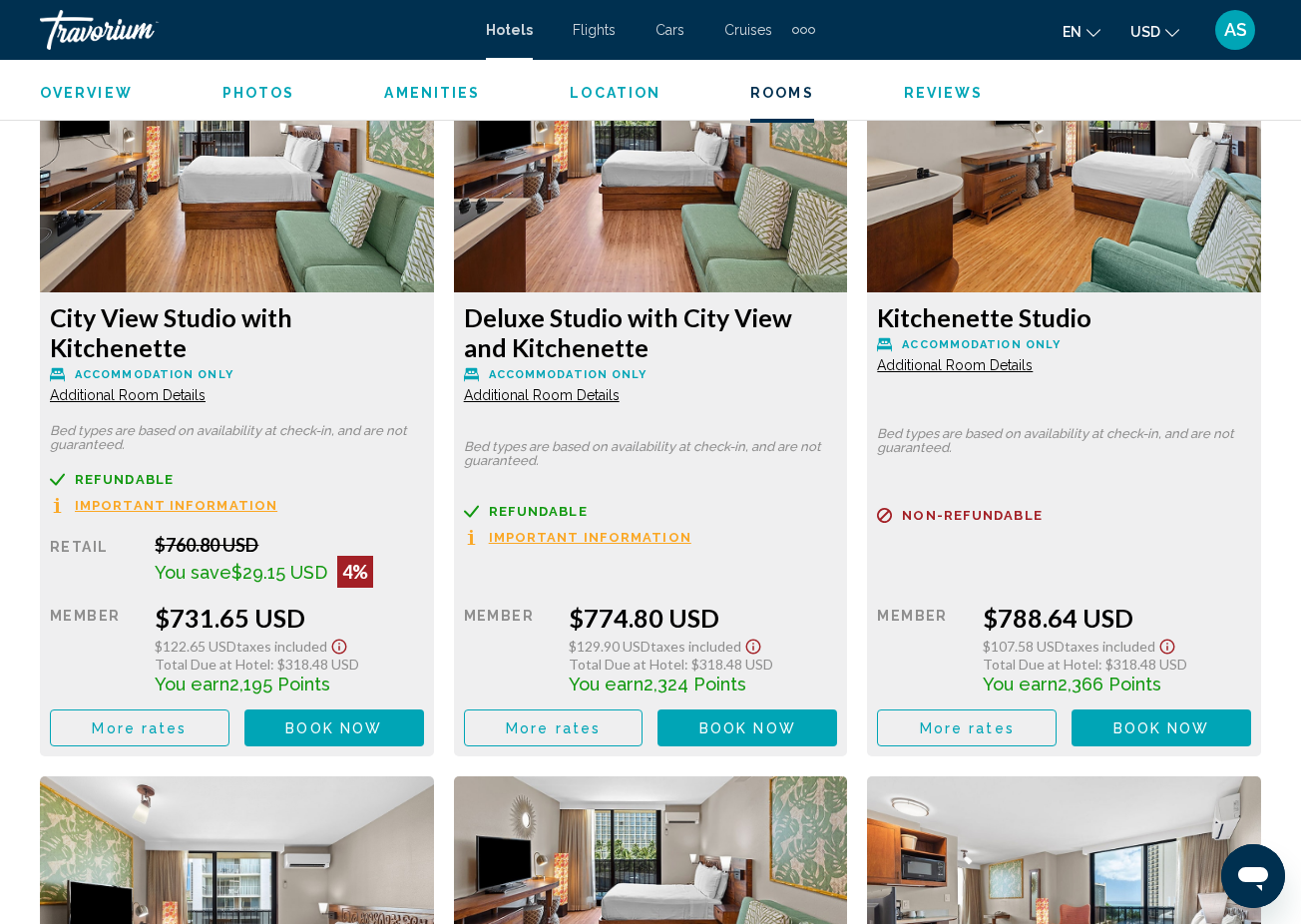 click on "Additional Room Details" at bounding box center (128, 395) 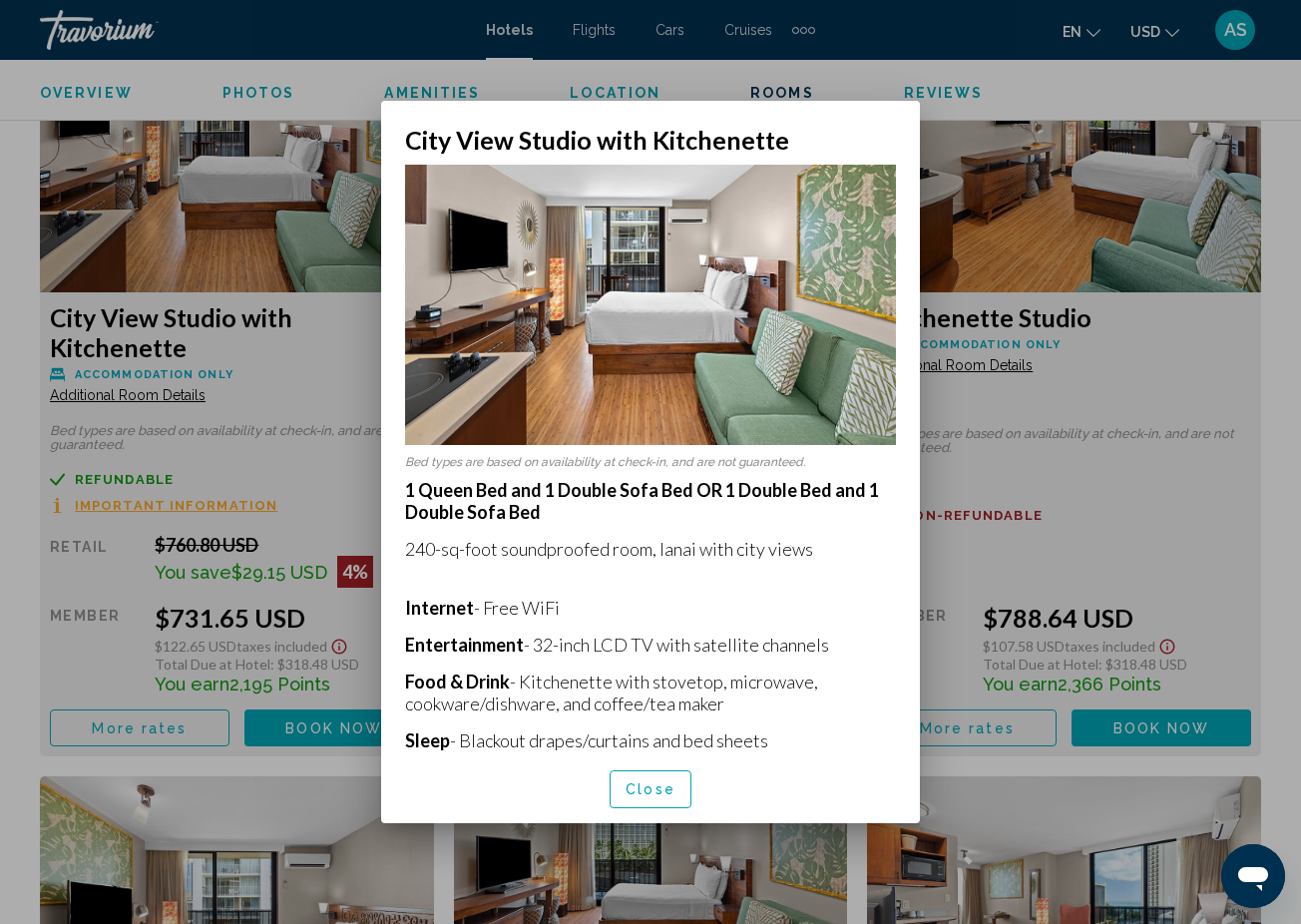 scroll, scrollTop: 0, scrollLeft: 0, axis: both 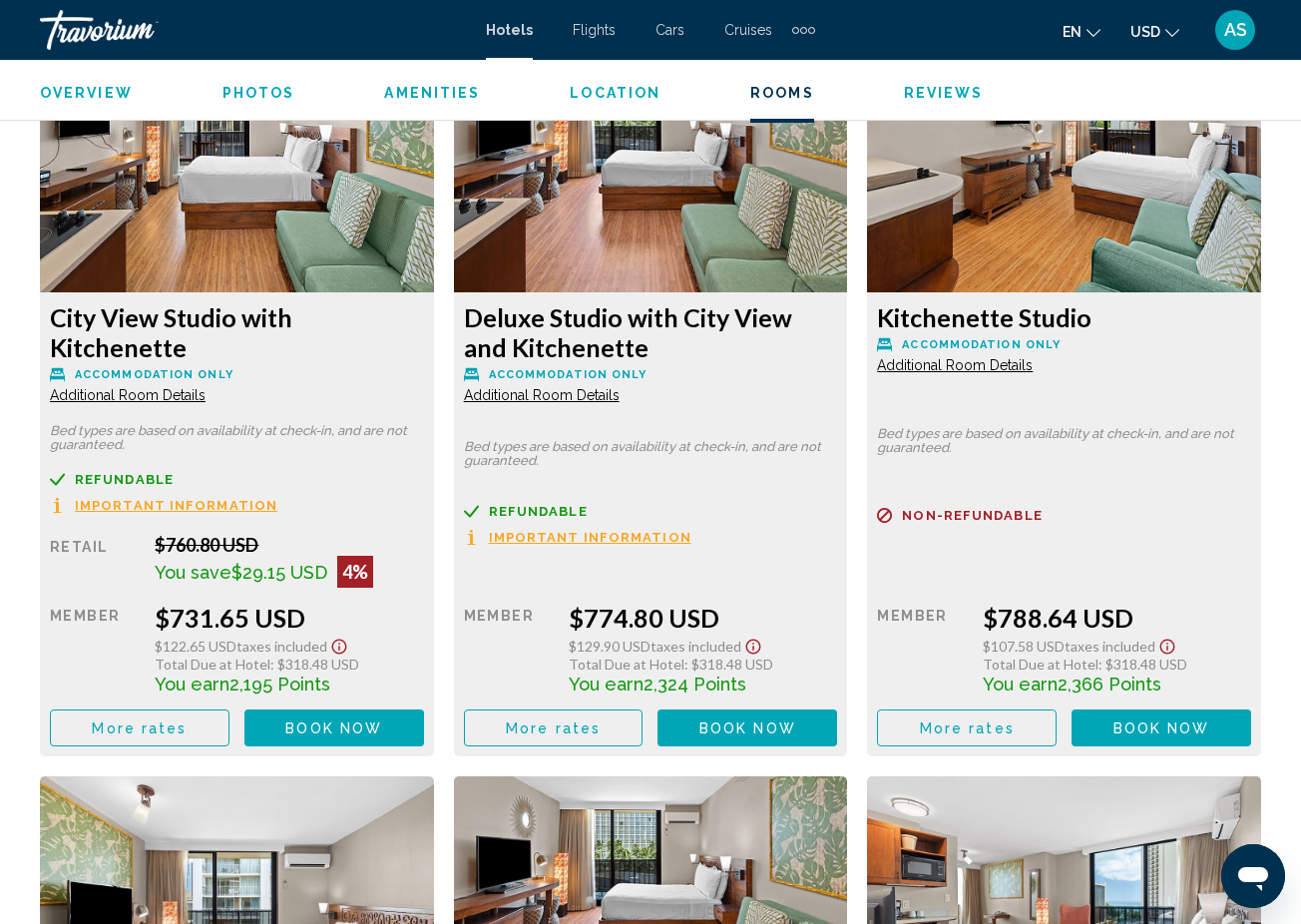 click on "Additional Room Details" at bounding box center (128, 395) 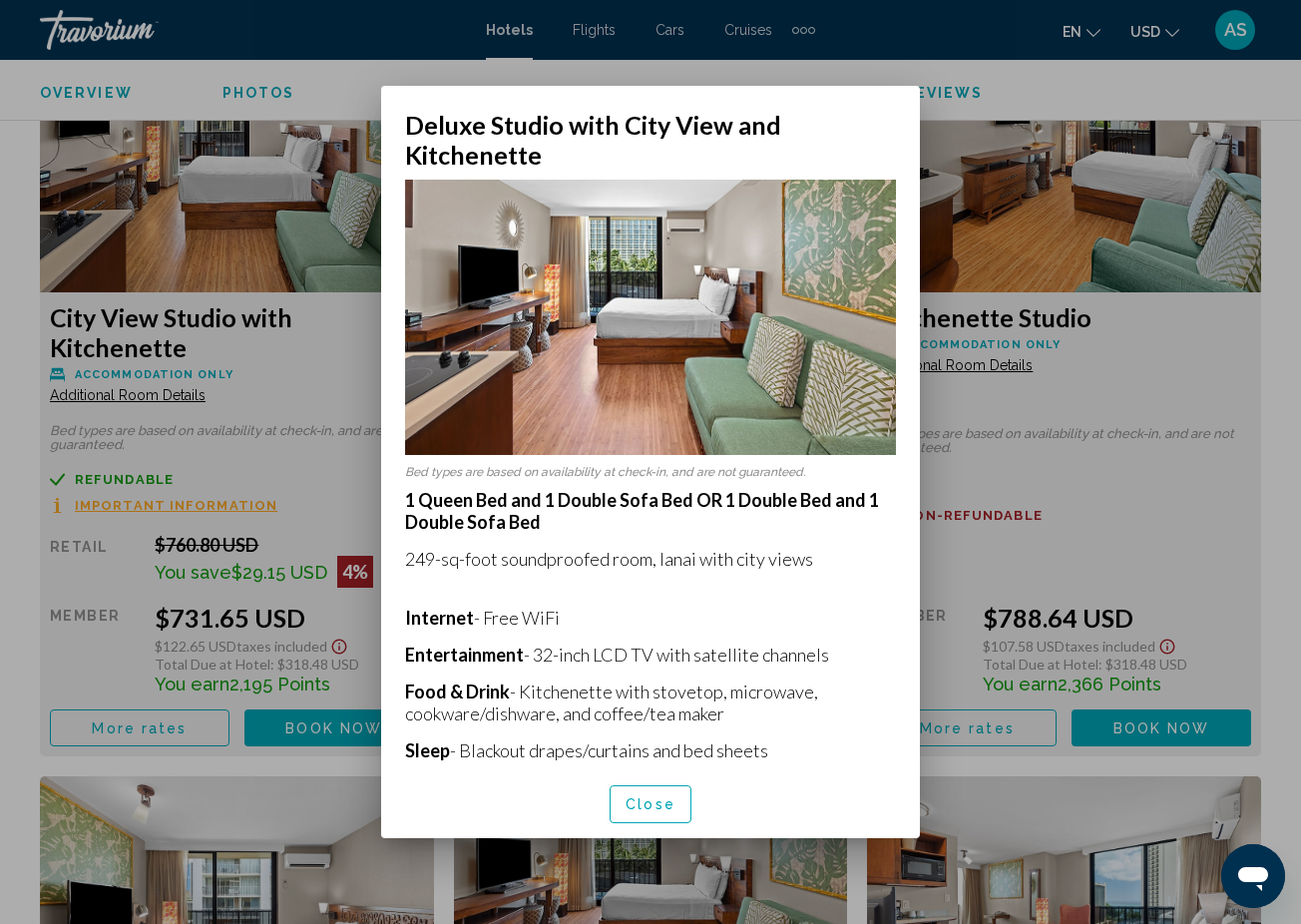 click at bounding box center (650, 462) 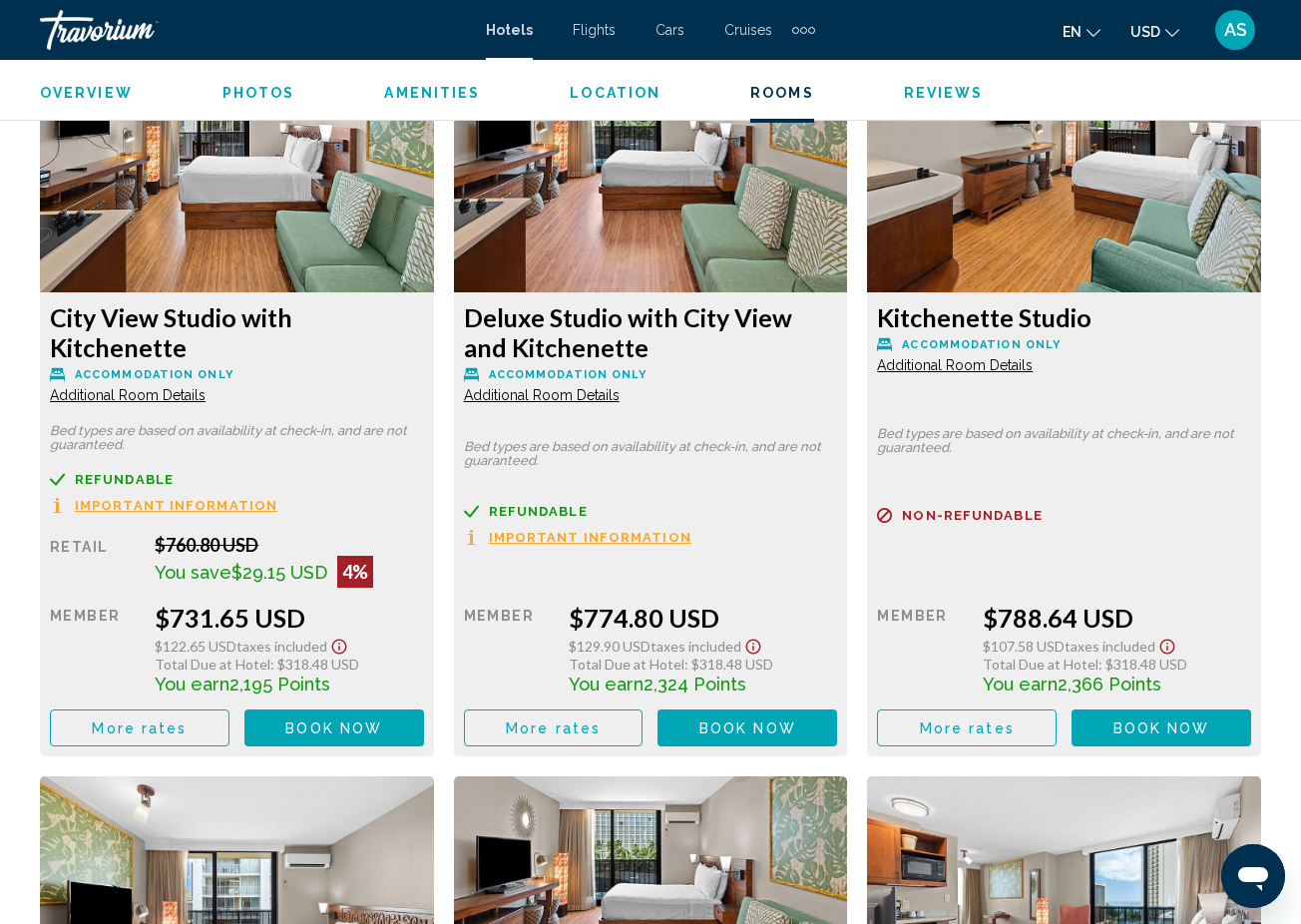 click on "Additional Room Details" at bounding box center [128, 395] 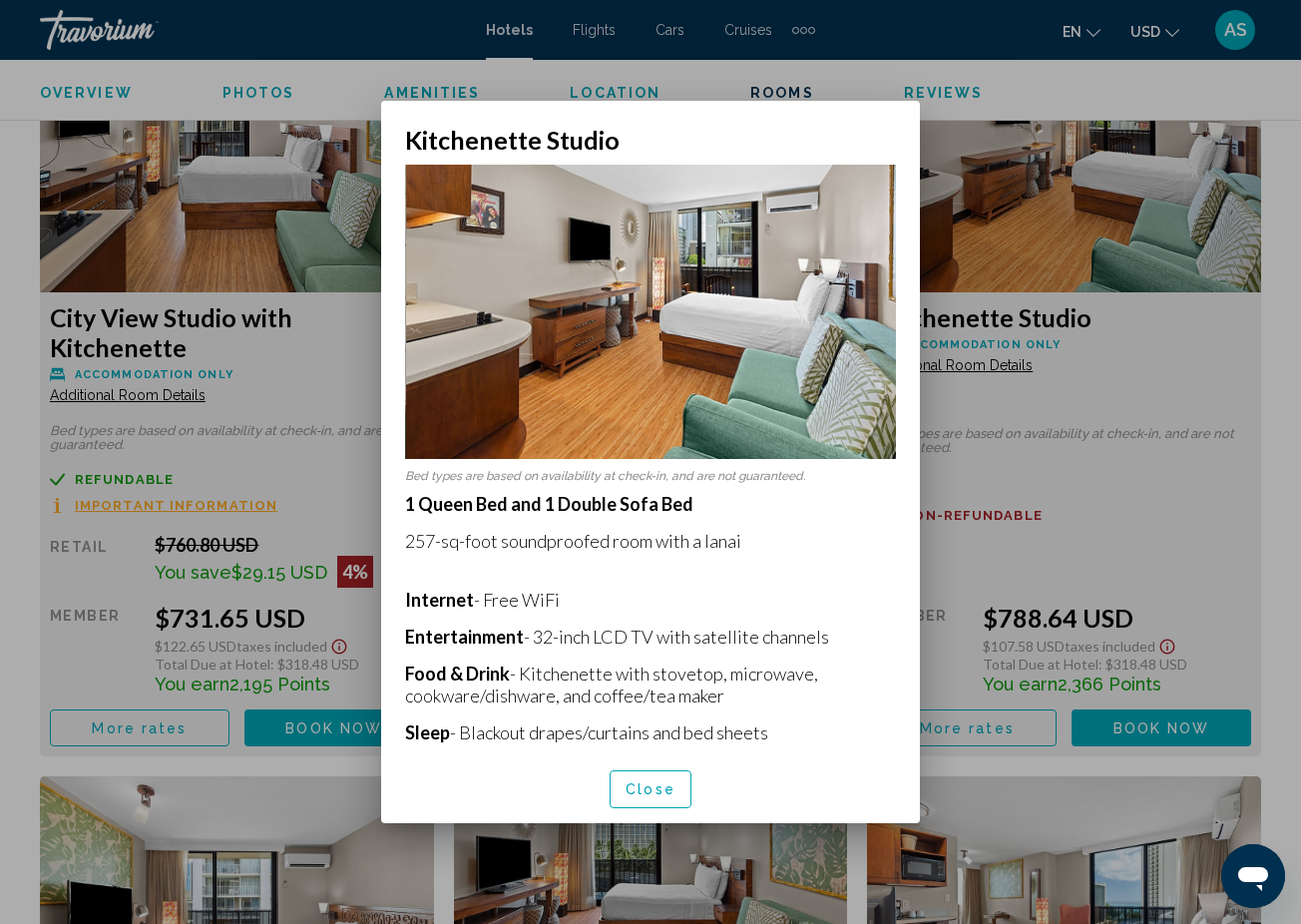 click at bounding box center (650, 462) 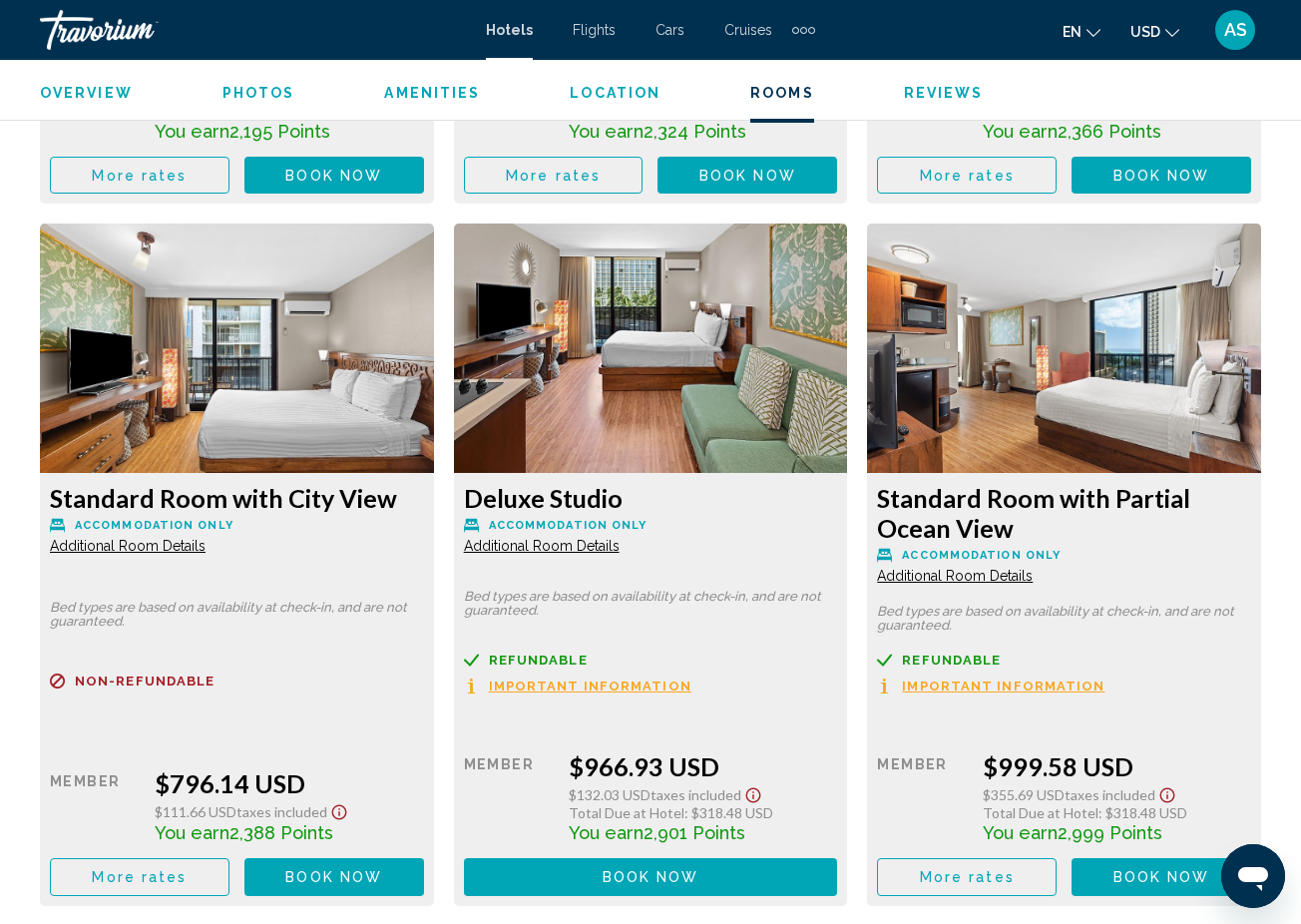 scroll, scrollTop: 3687, scrollLeft: 0, axis: vertical 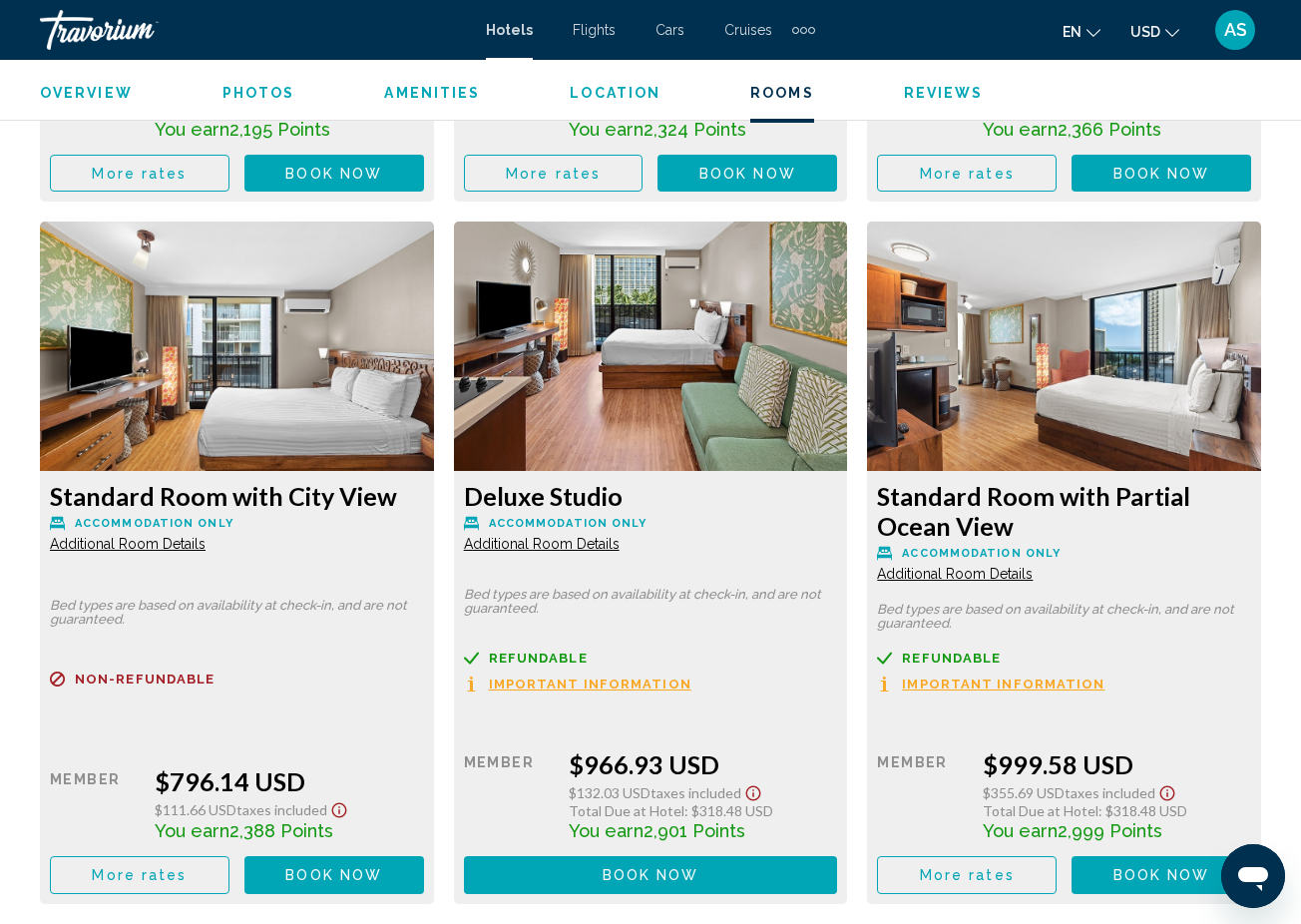 click on "Additional Room Details" at bounding box center (128, -160) 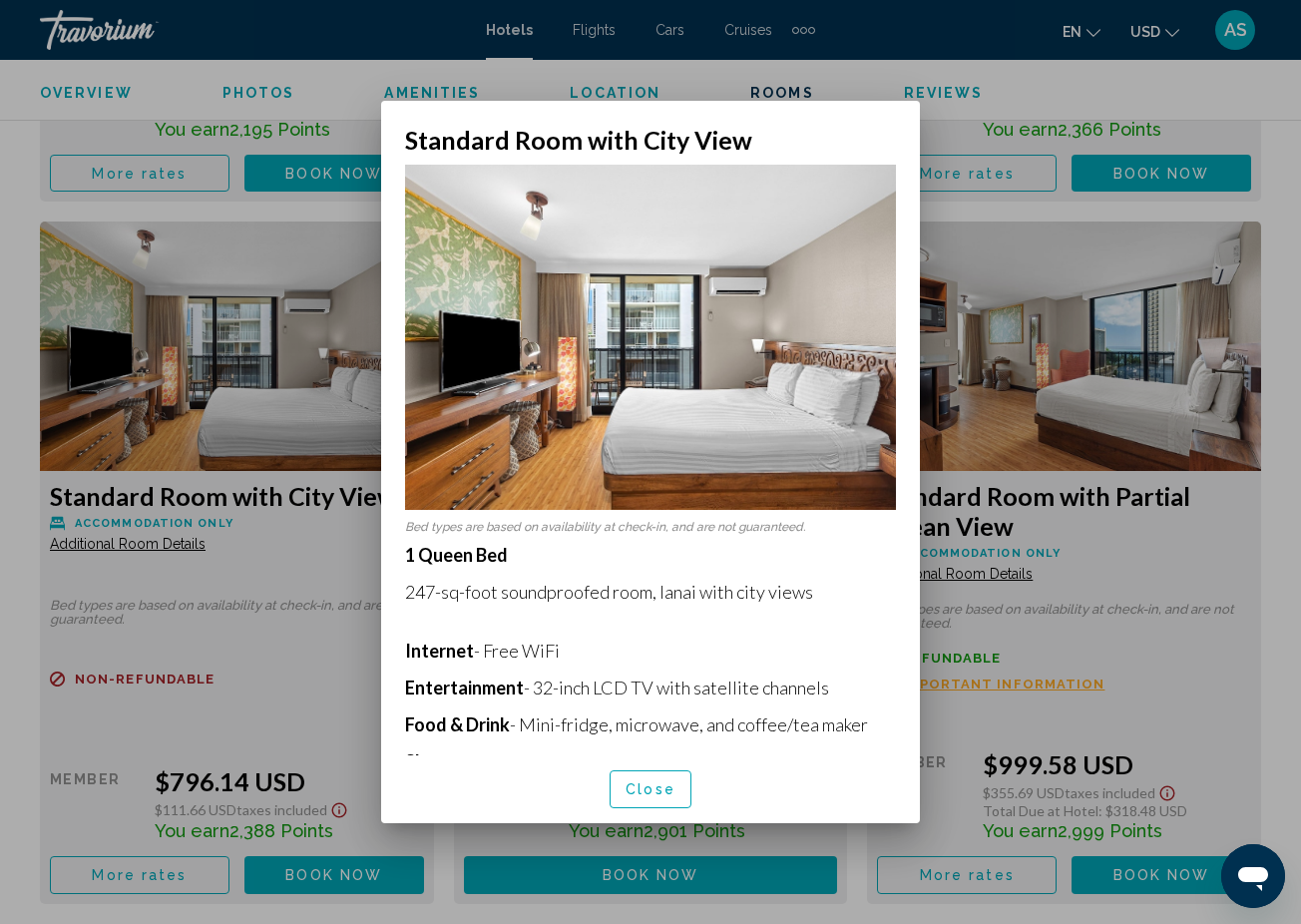 click at bounding box center (650, 462) 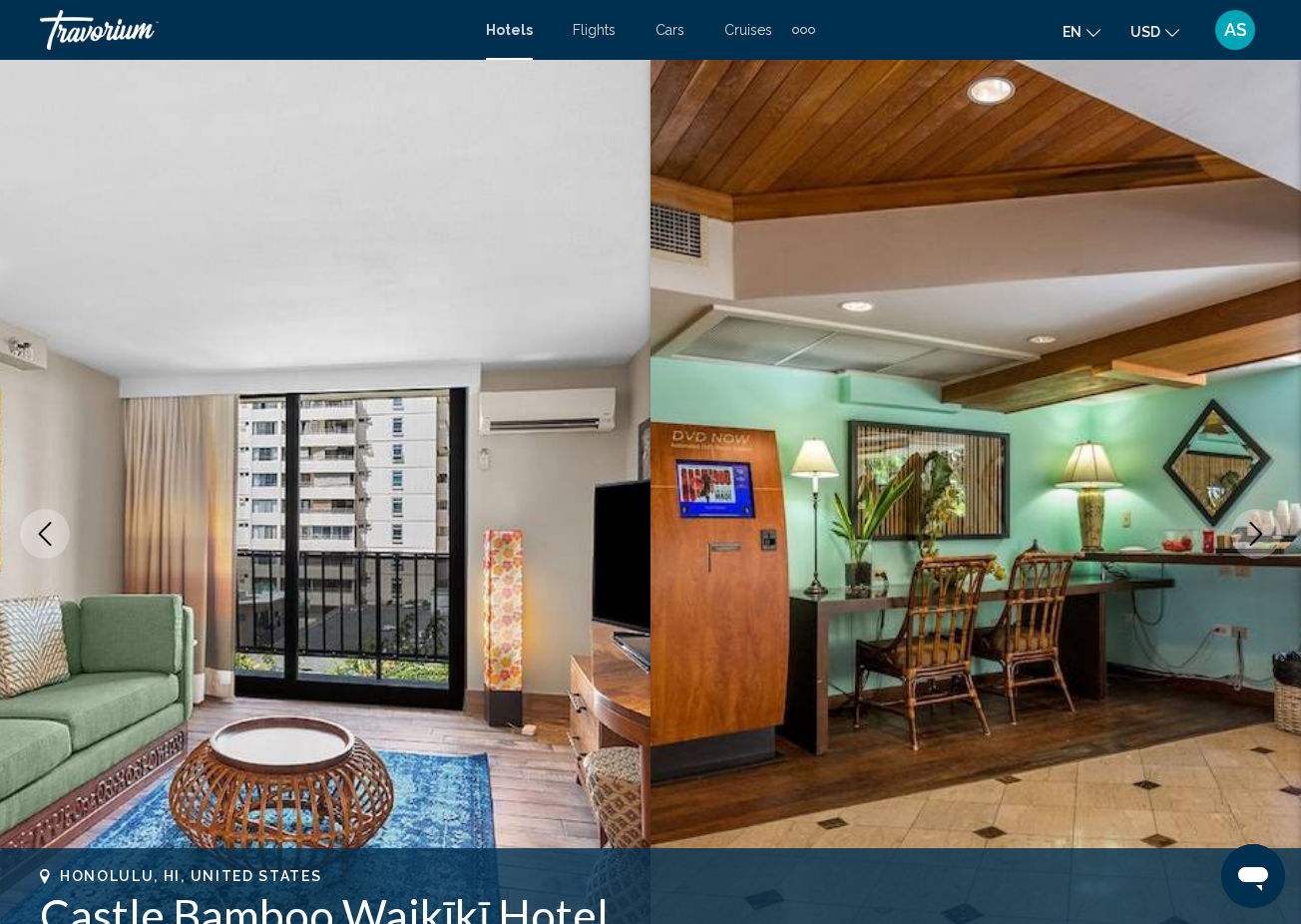 scroll, scrollTop: 3687, scrollLeft: 0, axis: vertical 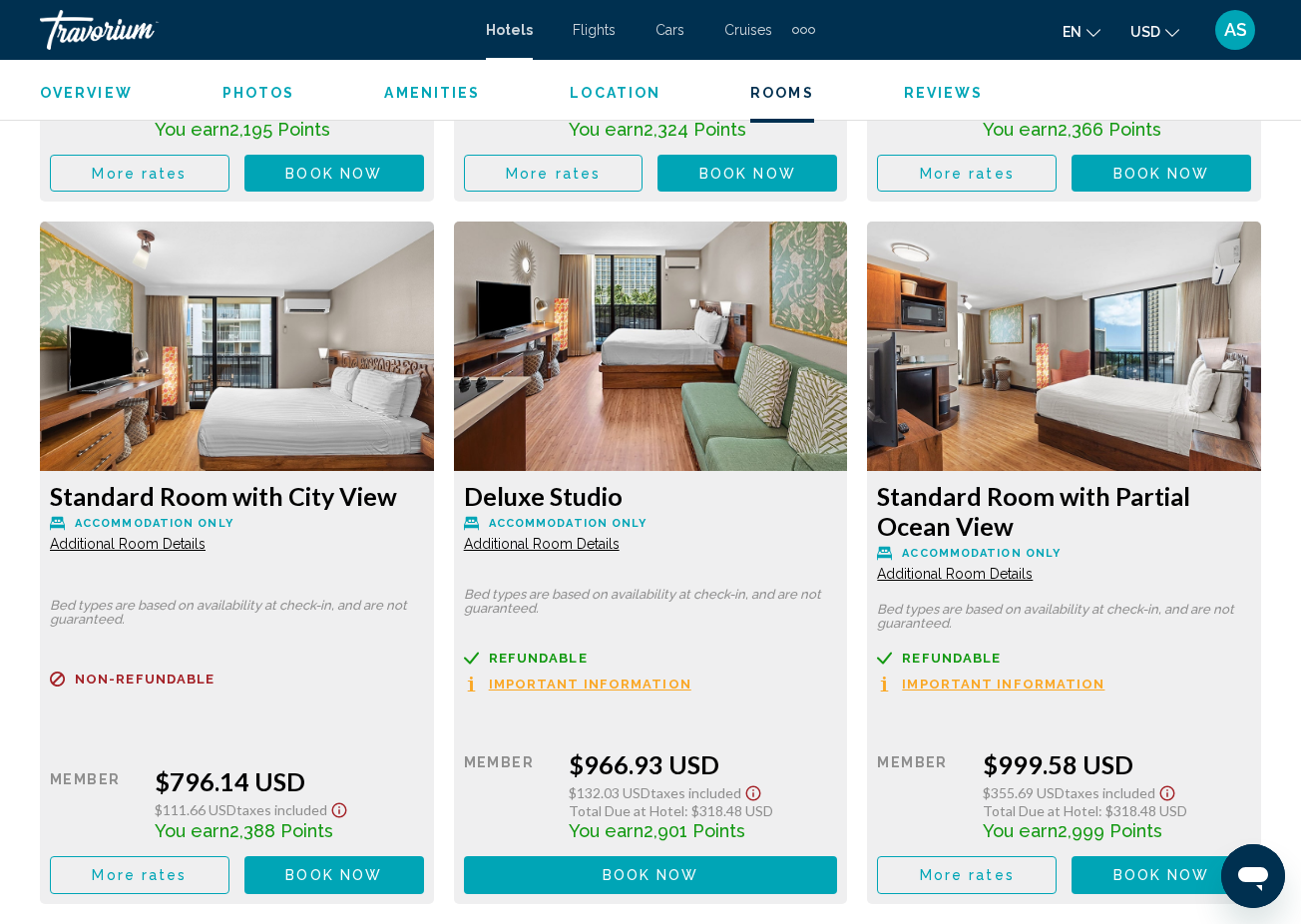 click on "Additional Room Details" at bounding box center (128, -160) 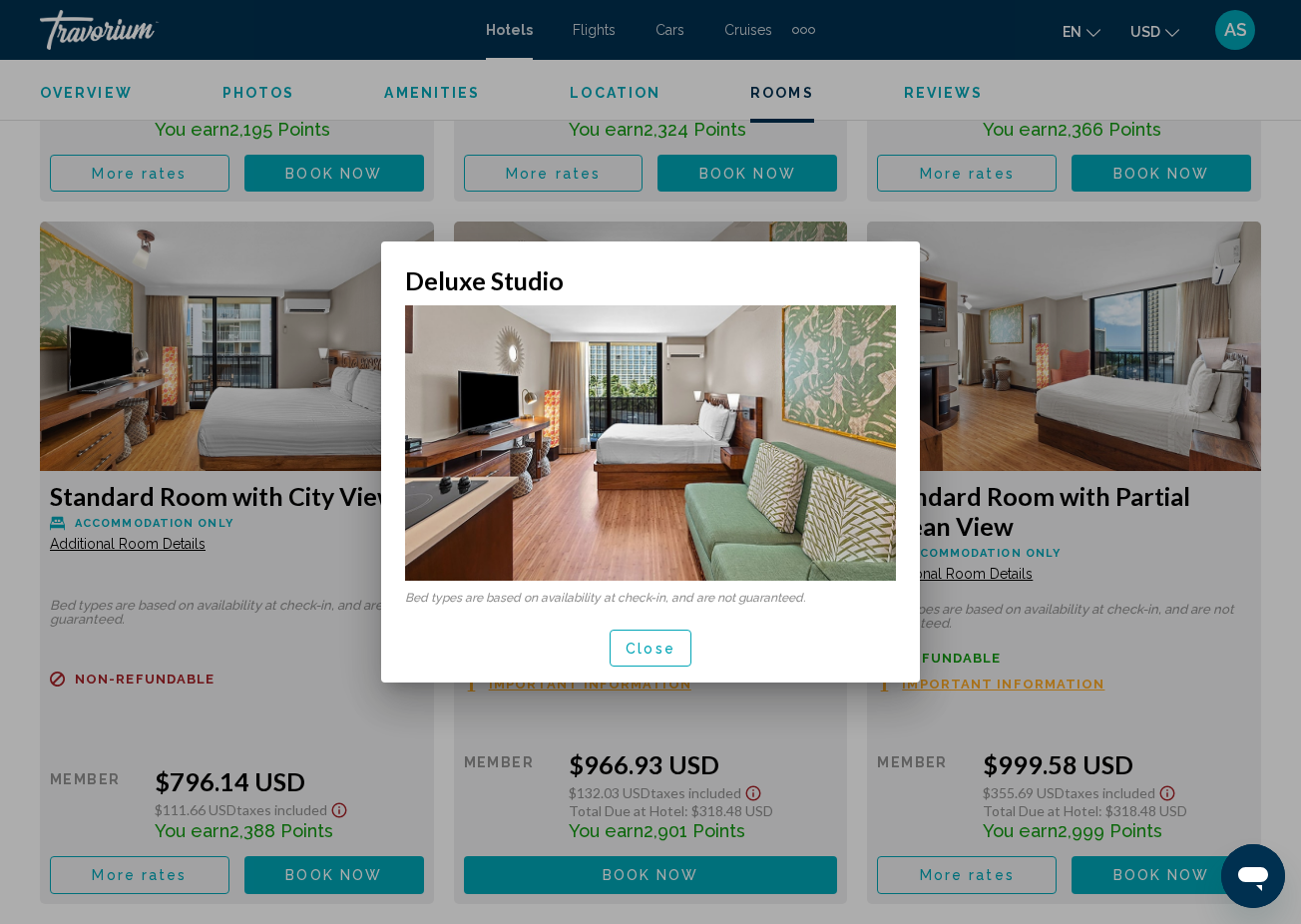 click on "Close" at bounding box center (650, 648) 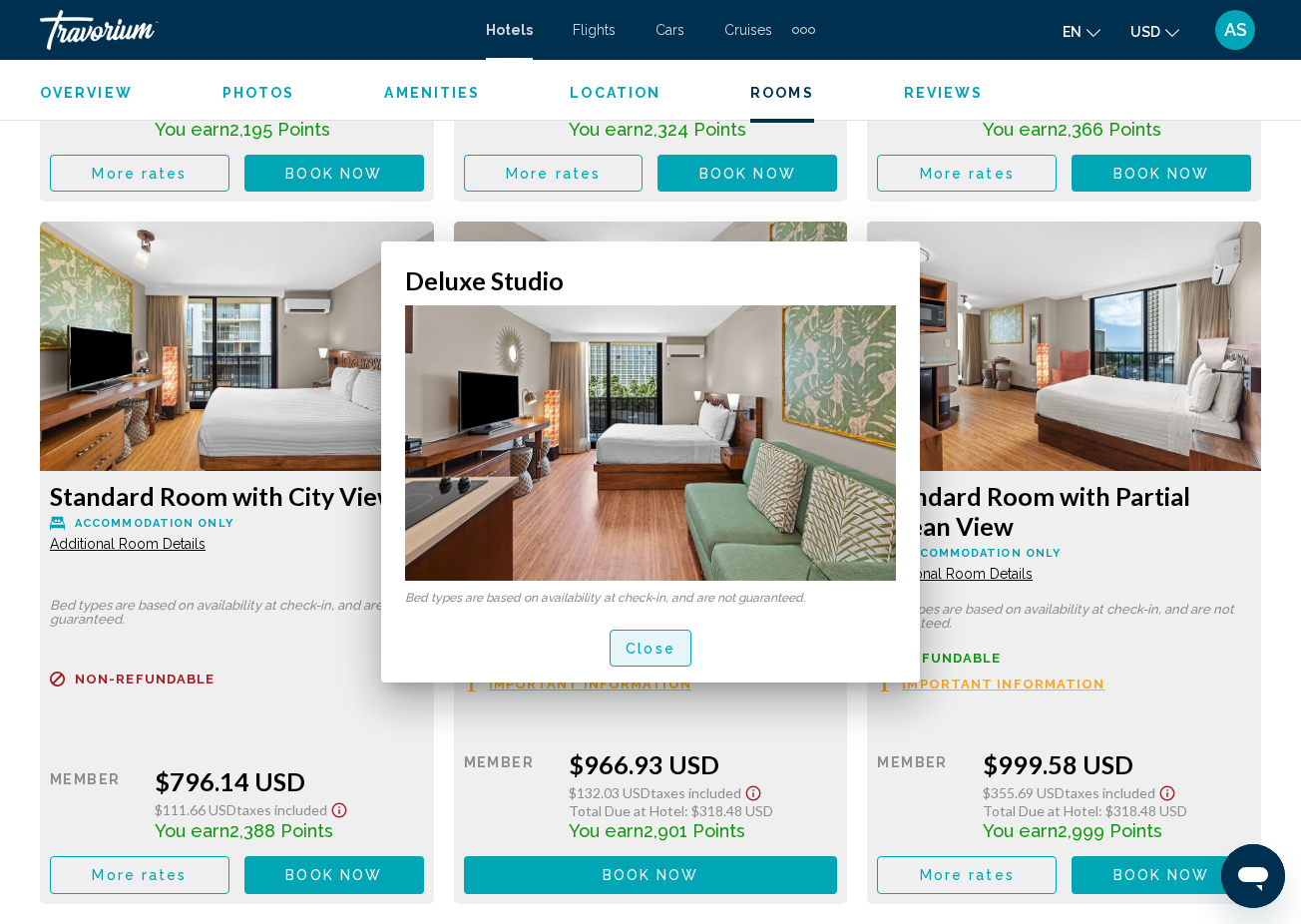 scroll, scrollTop: 3687, scrollLeft: 0, axis: vertical 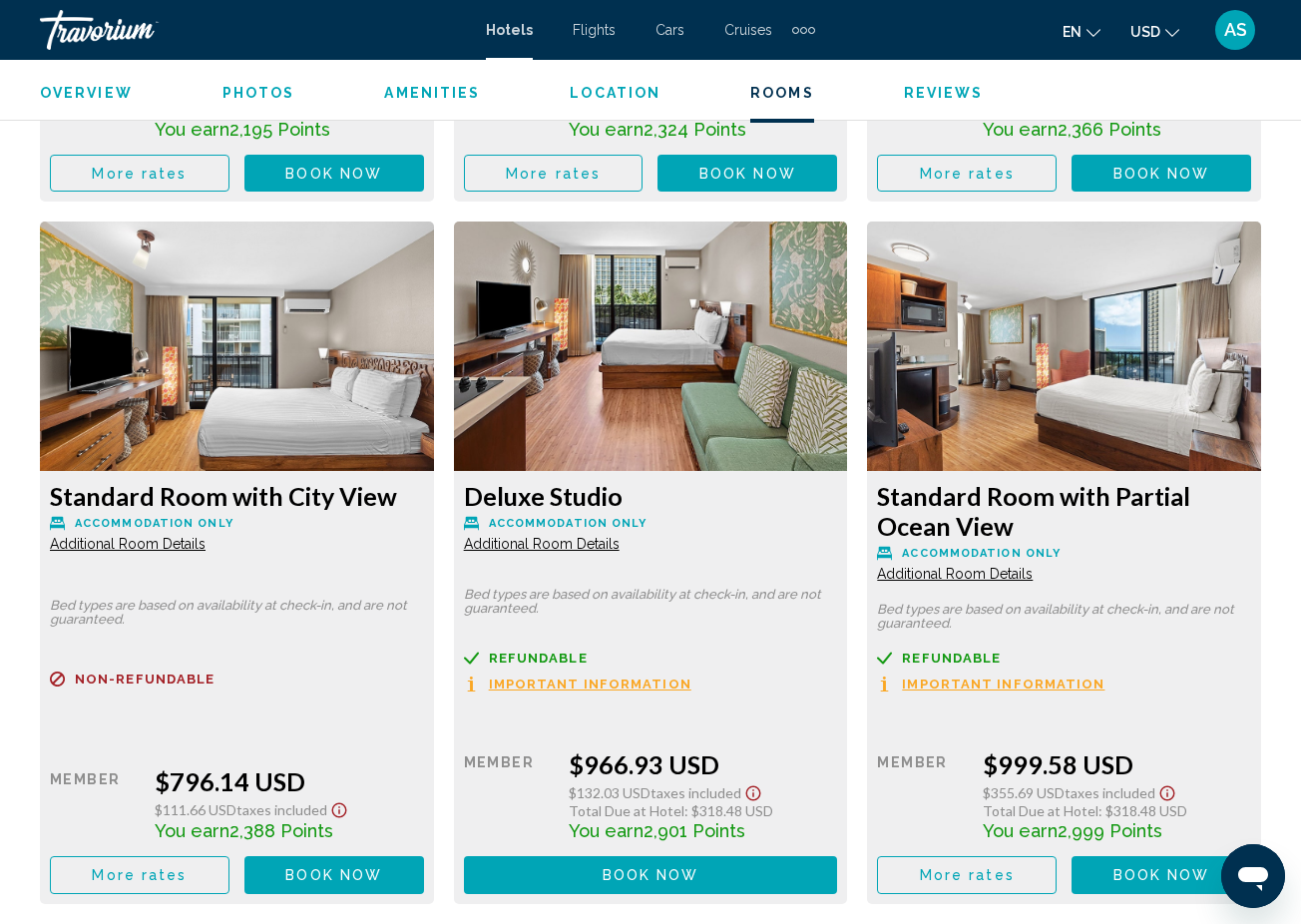 click on "Additional Room Details" at bounding box center (128, -160) 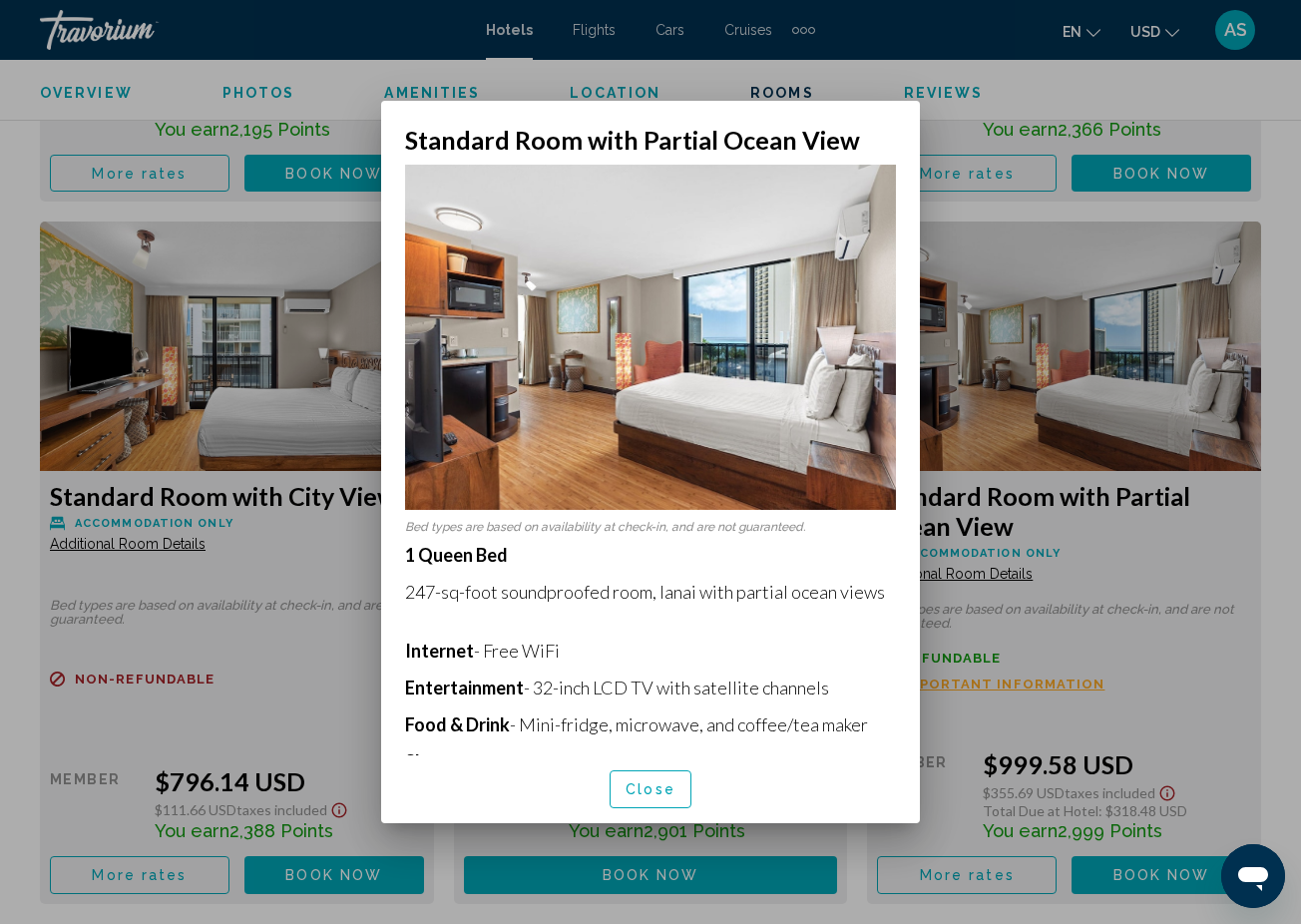 click at bounding box center [650, 462] 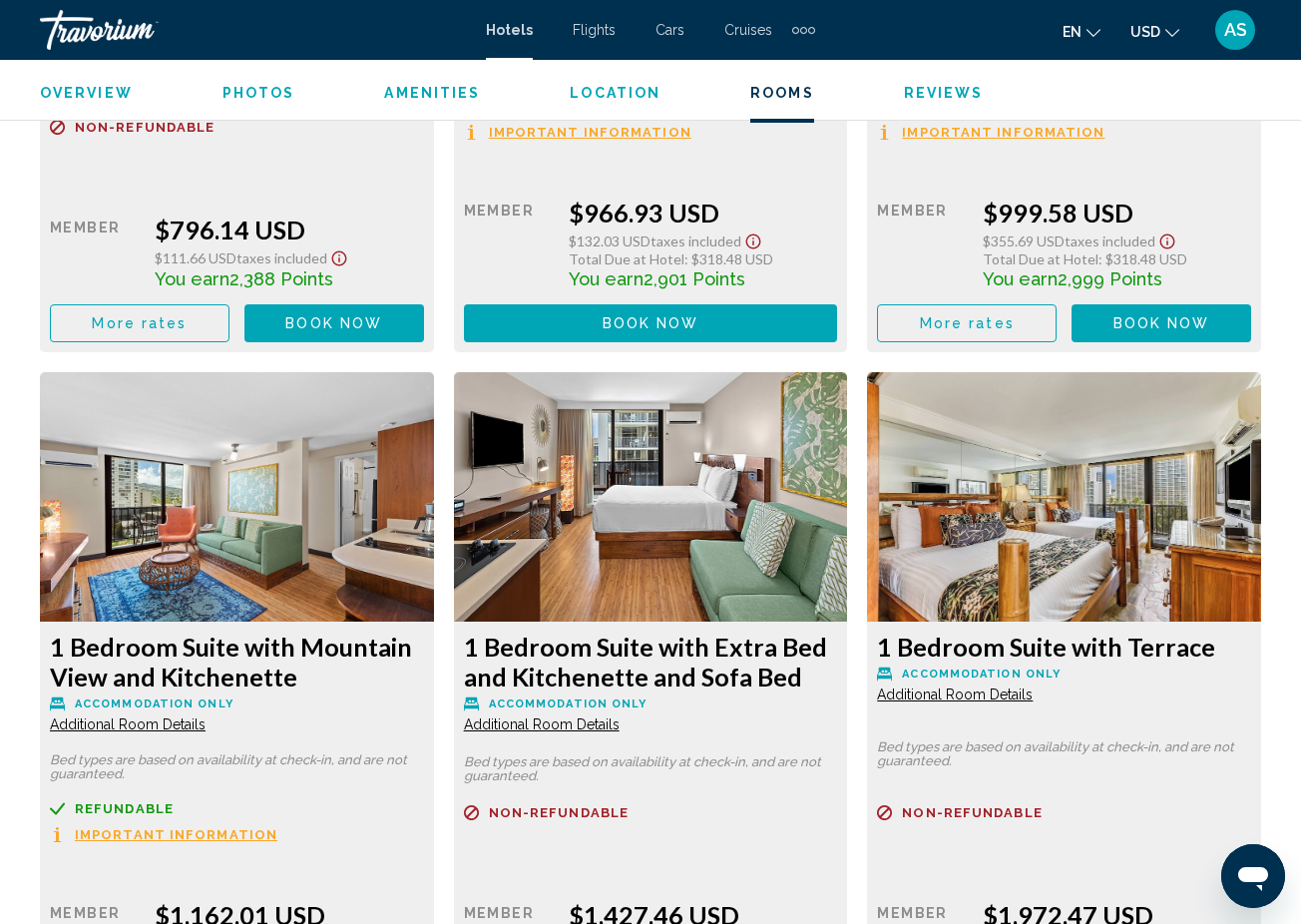scroll, scrollTop: 4250, scrollLeft: 0, axis: vertical 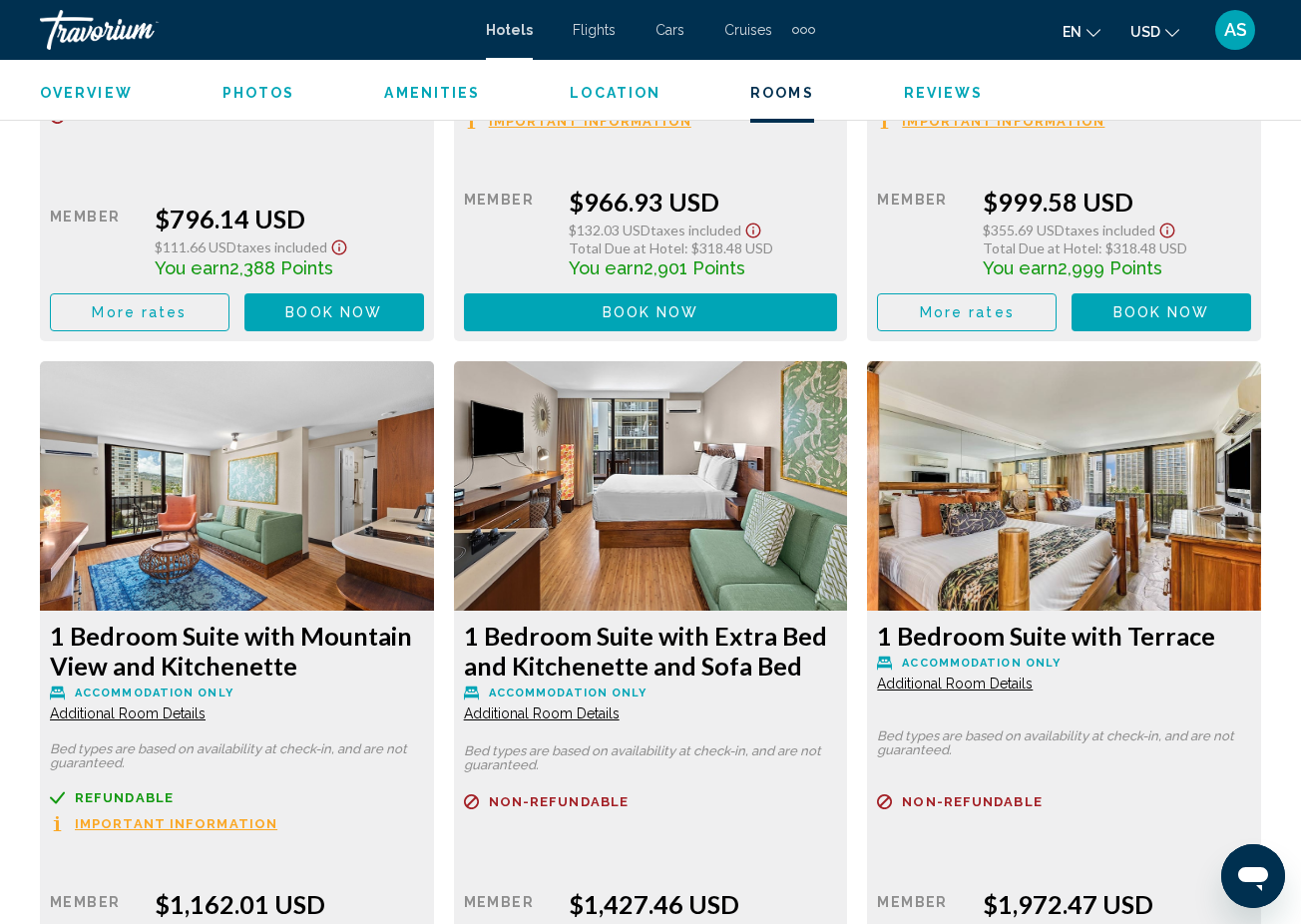 click on "Additional Room Details" at bounding box center (128, -722) 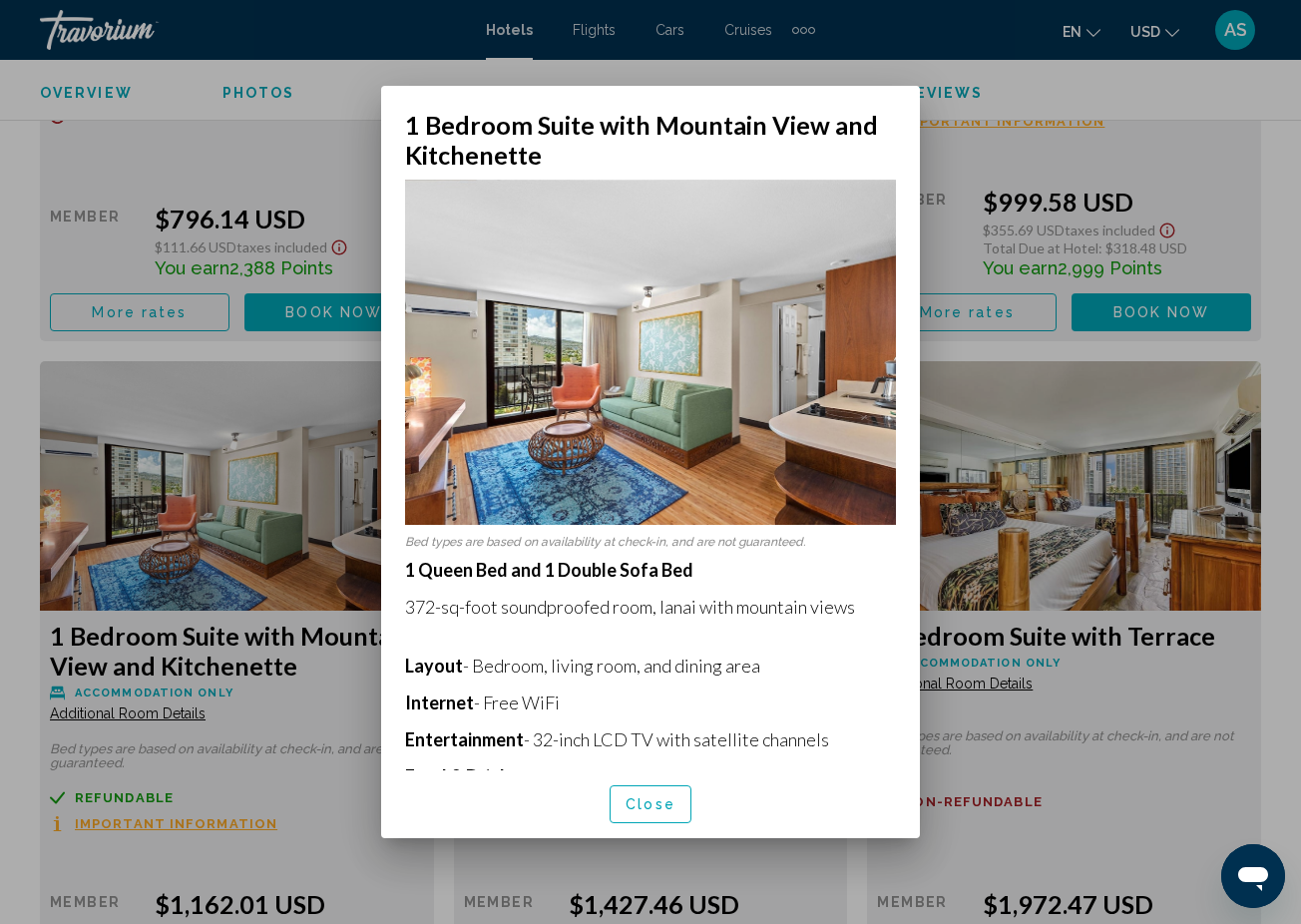 scroll, scrollTop: 0, scrollLeft: 0, axis: both 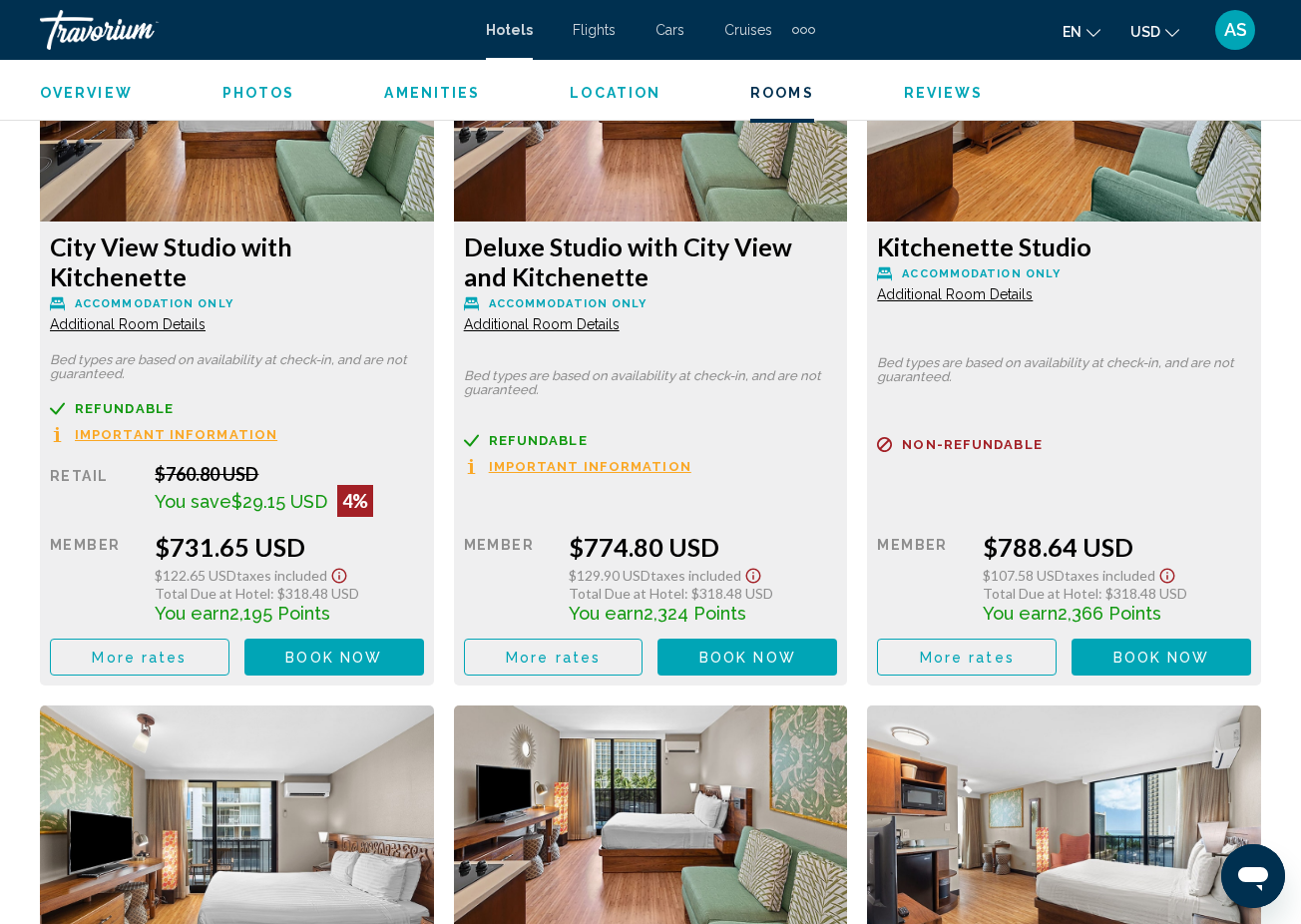 click on "Hotels" at bounding box center (509, 30) 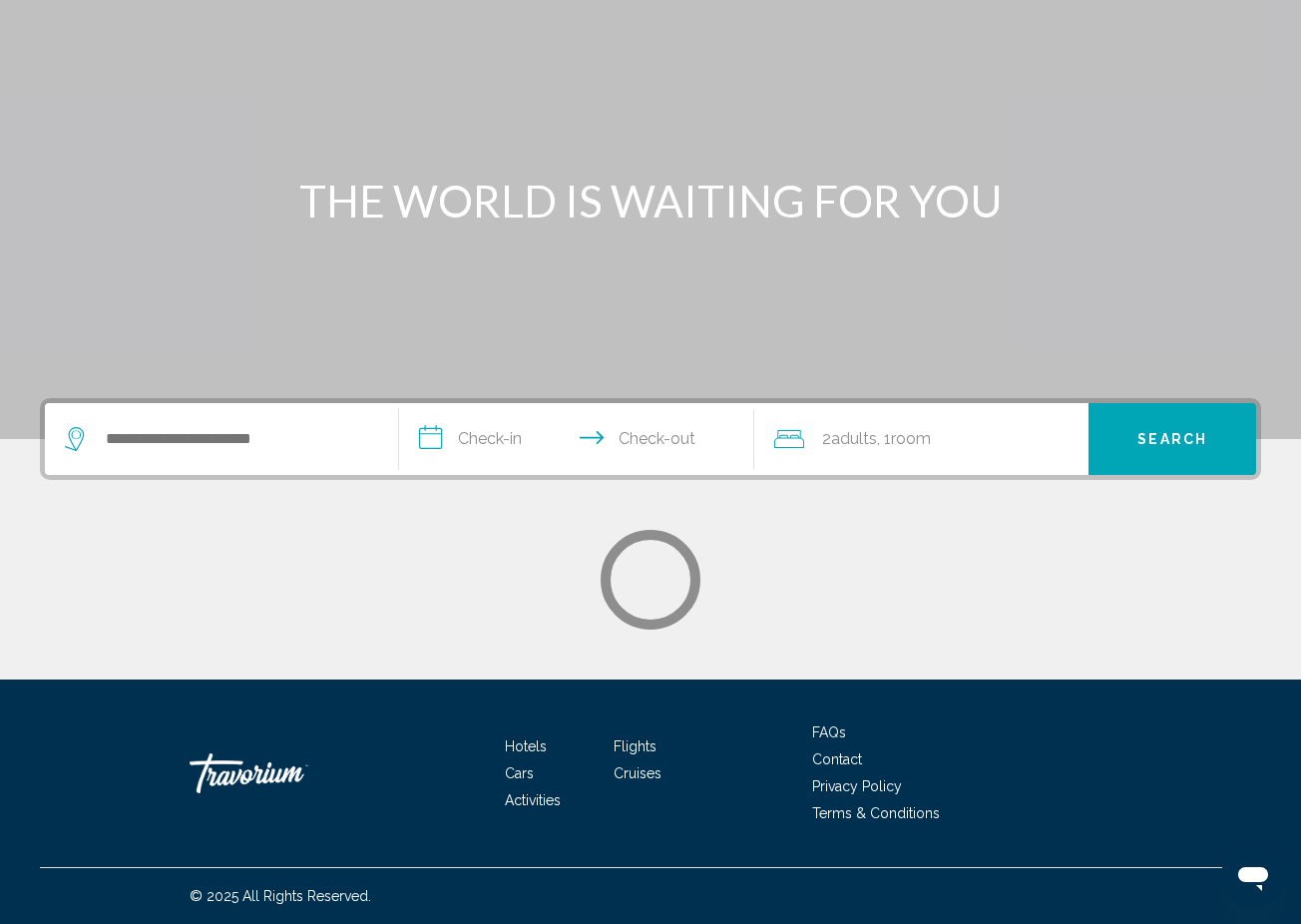 scroll, scrollTop: 0, scrollLeft: 0, axis: both 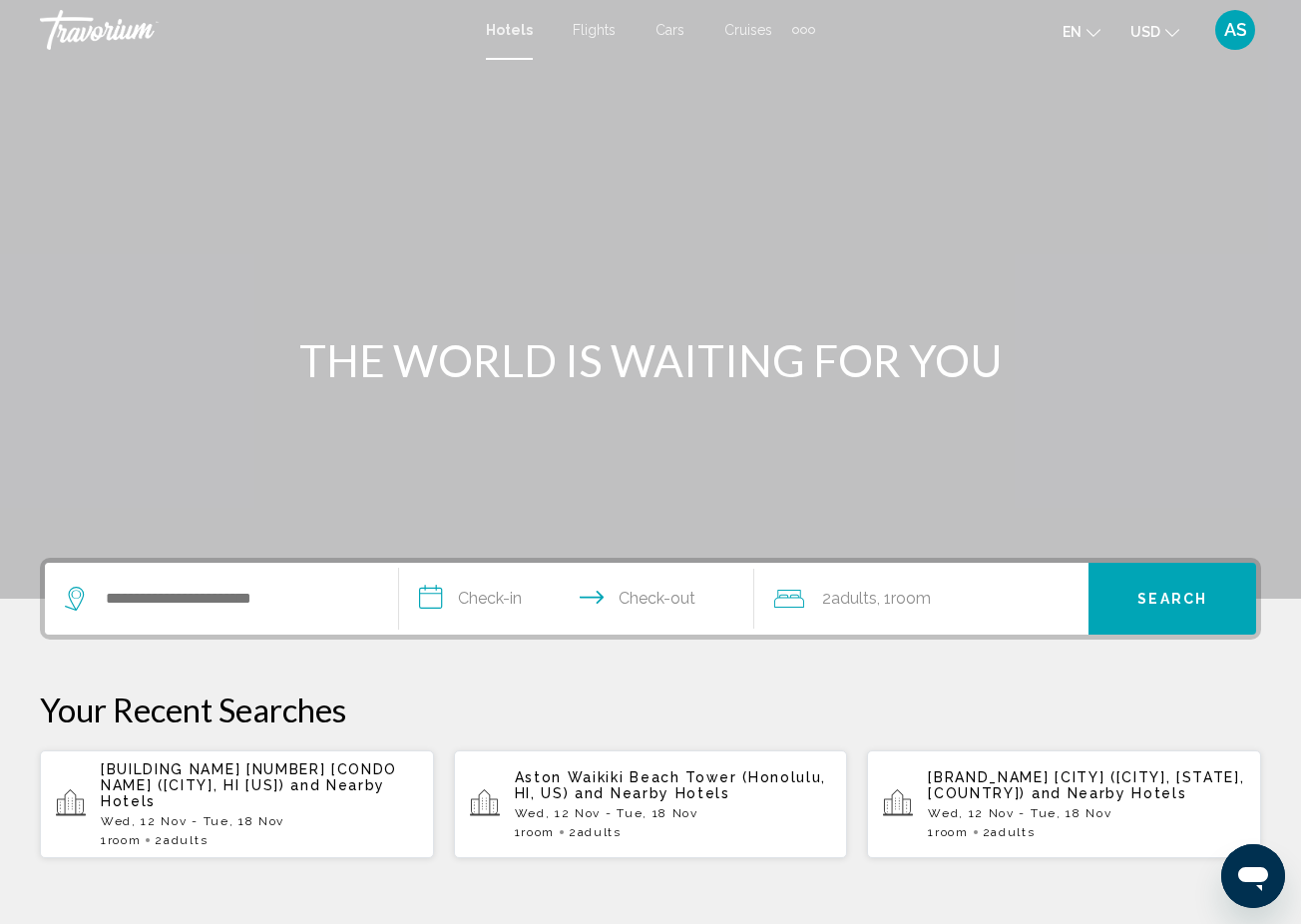 click on "and Nearby Hotels" at bounding box center [652, 793] 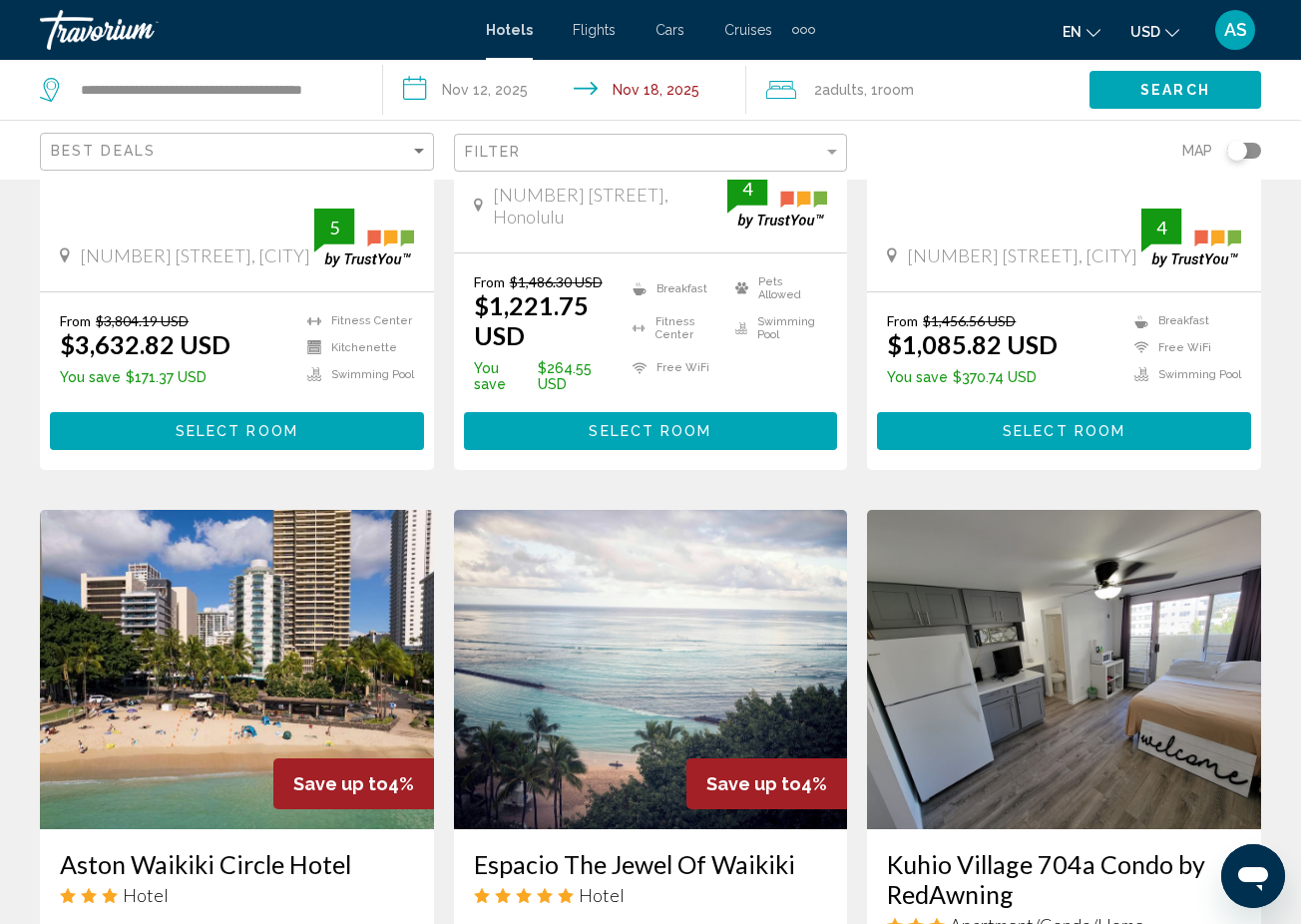 scroll, scrollTop: 472, scrollLeft: 0, axis: vertical 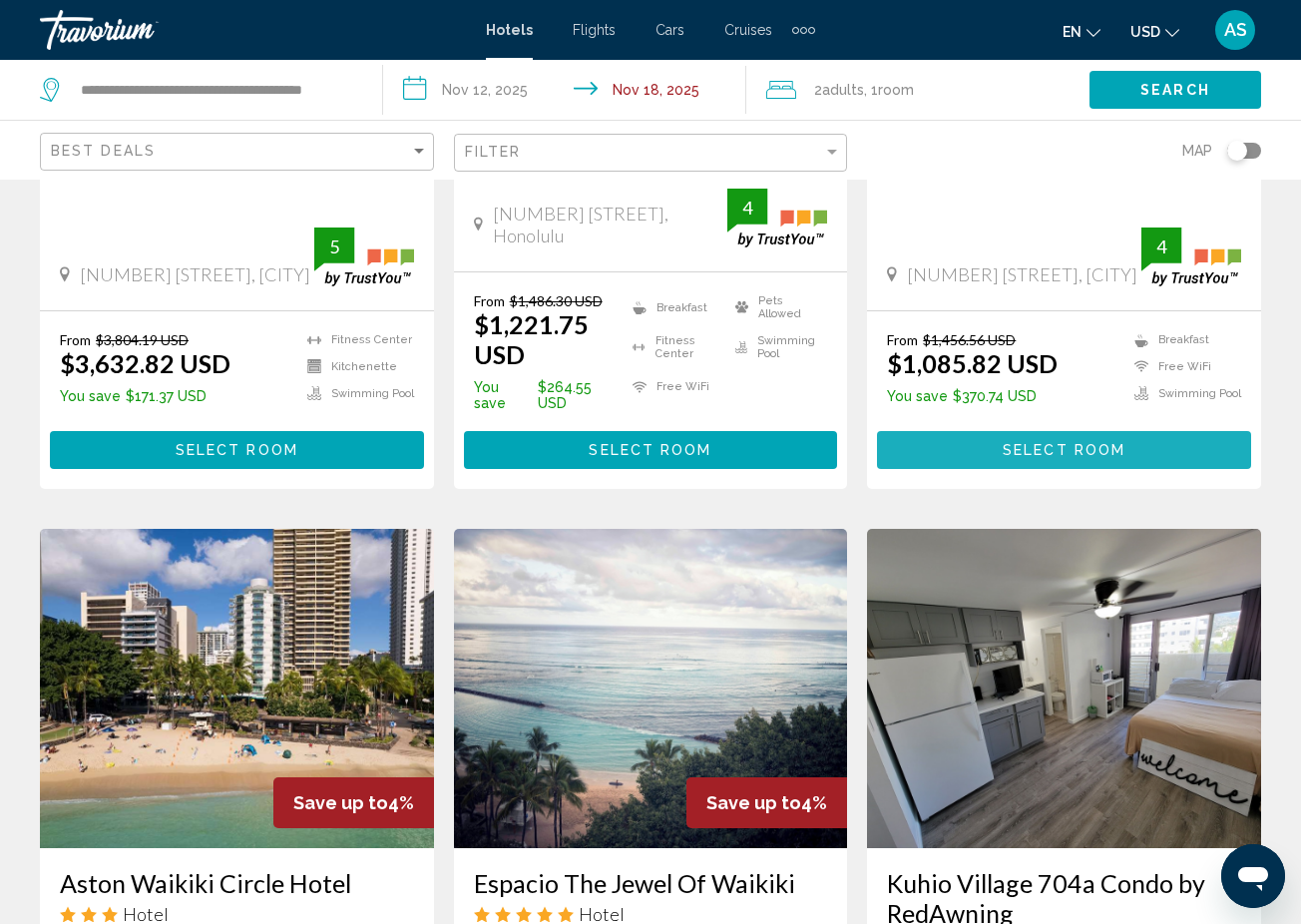 click on "Select Room" at bounding box center (1064, 451) 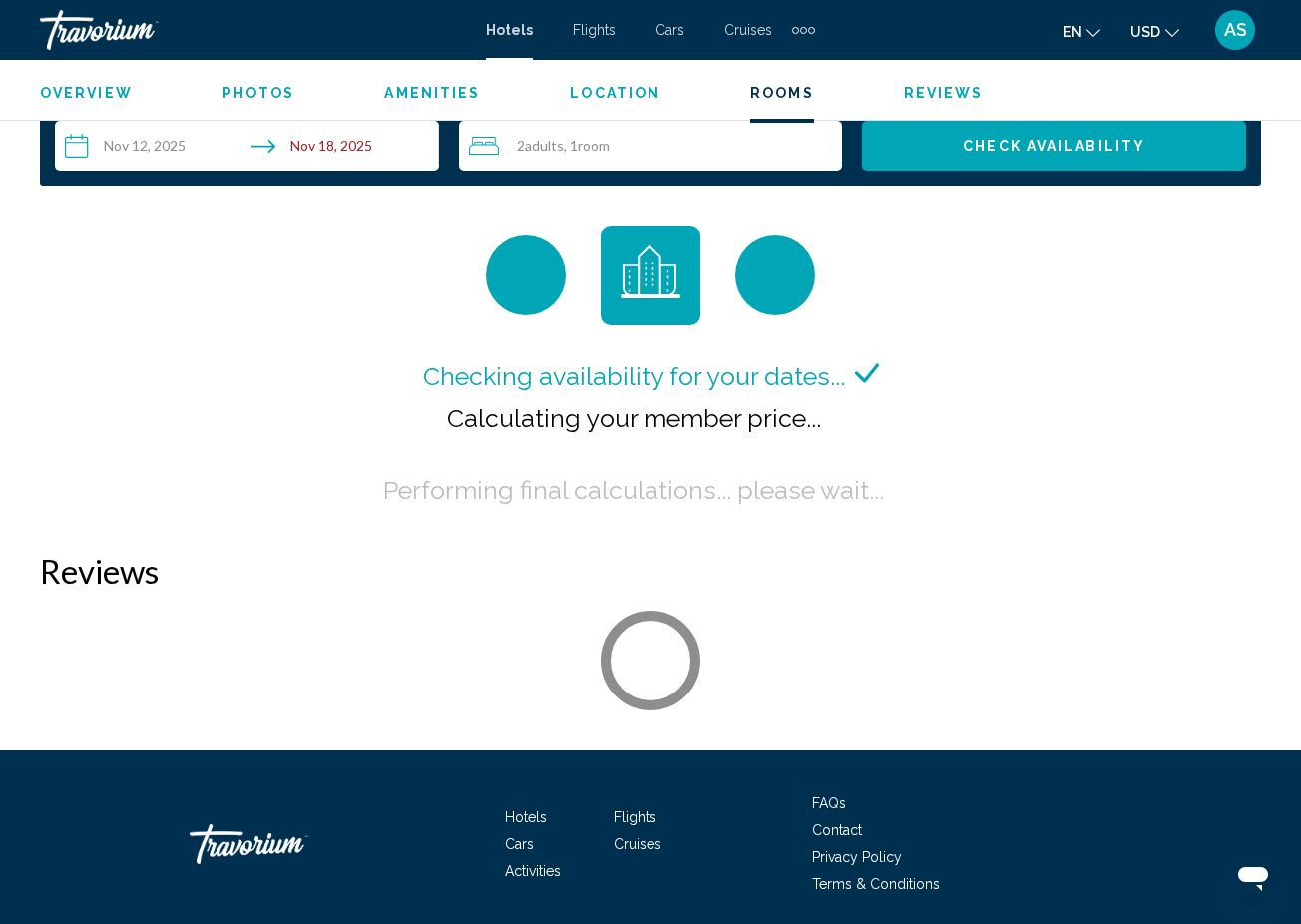 scroll, scrollTop: 3020, scrollLeft: 0, axis: vertical 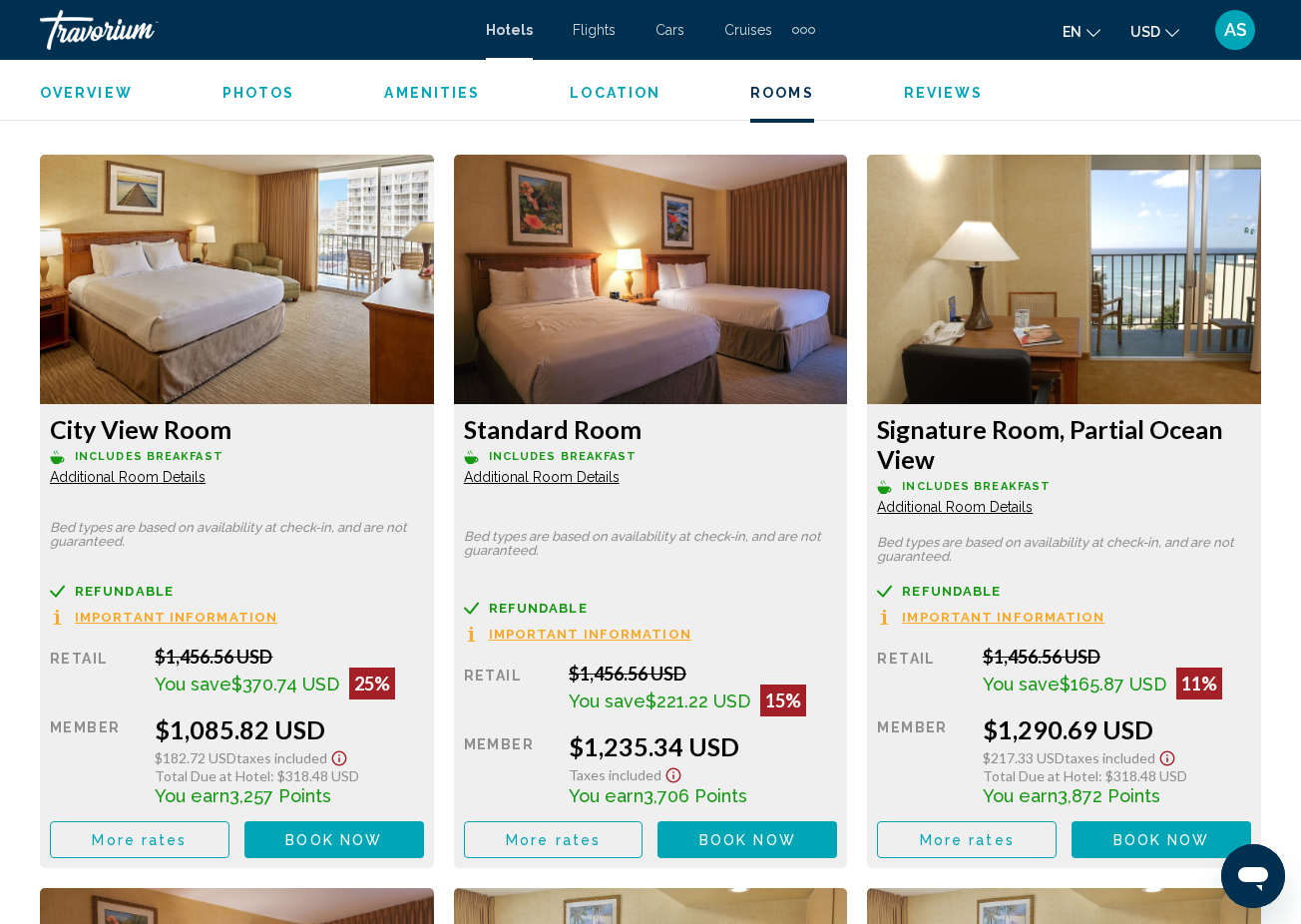 click on "Additional Room Details" at bounding box center (128, 477) 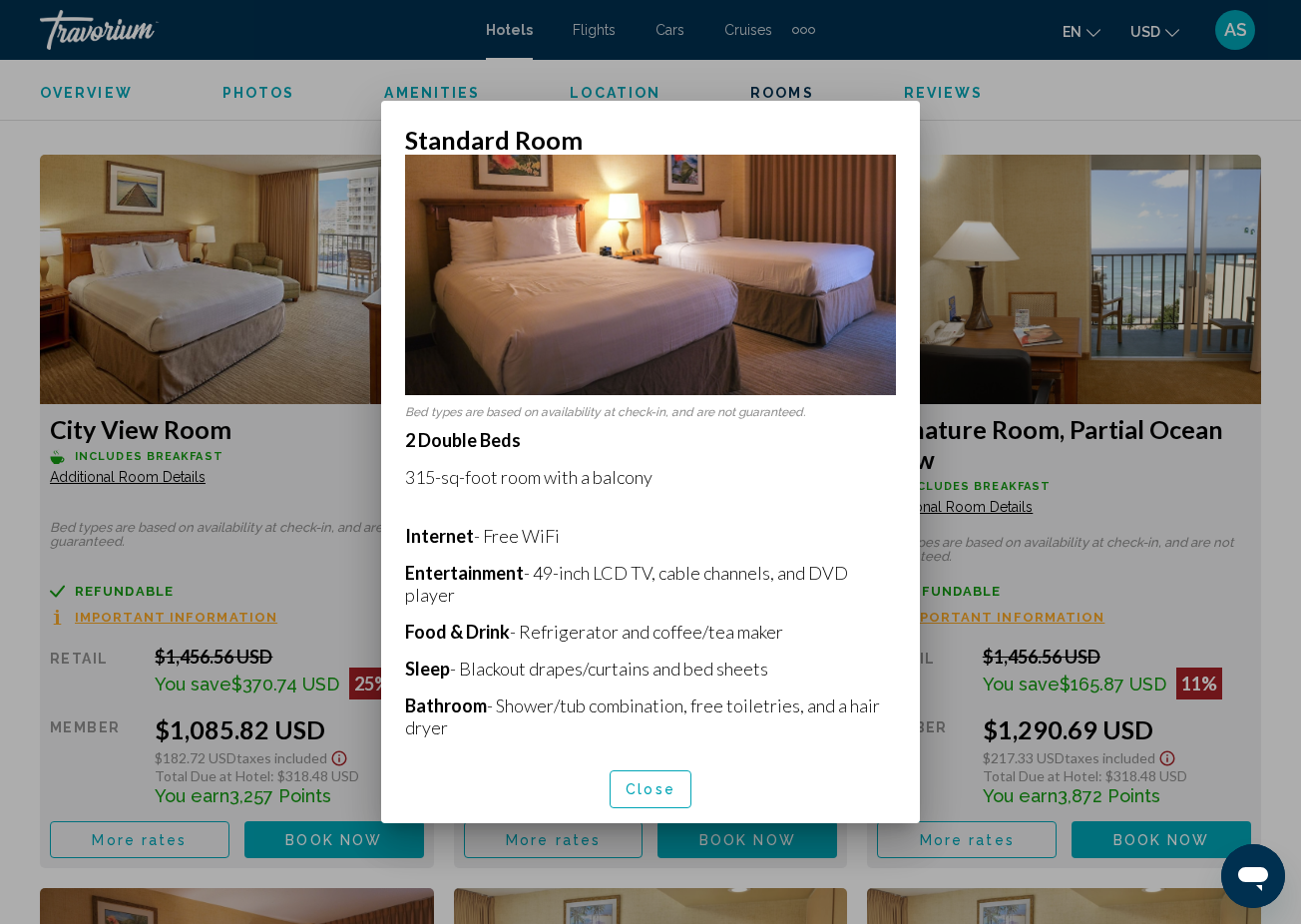 scroll, scrollTop: 99, scrollLeft: 0, axis: vertical 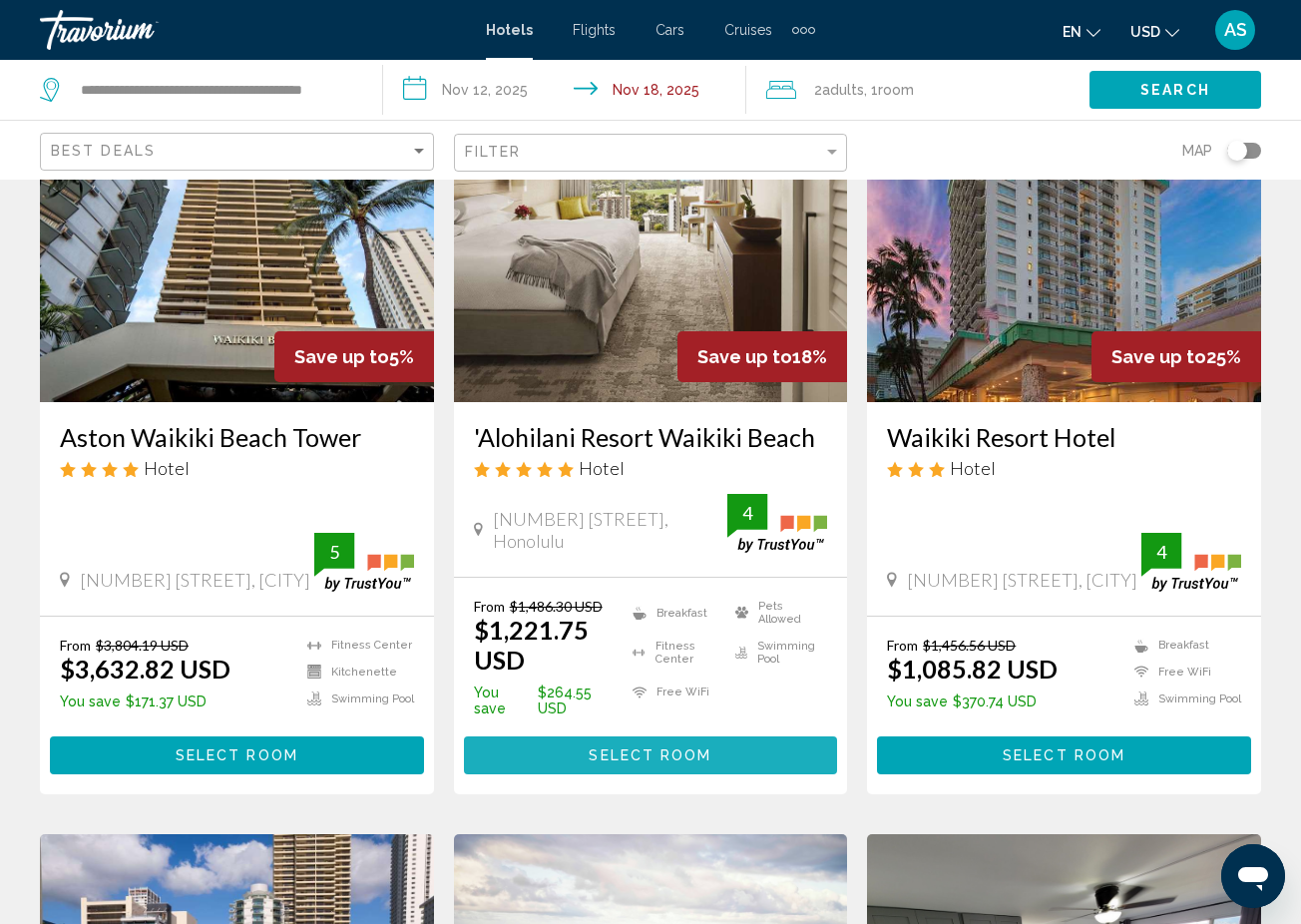click on "Select Room" at bounding box center (650, 756) 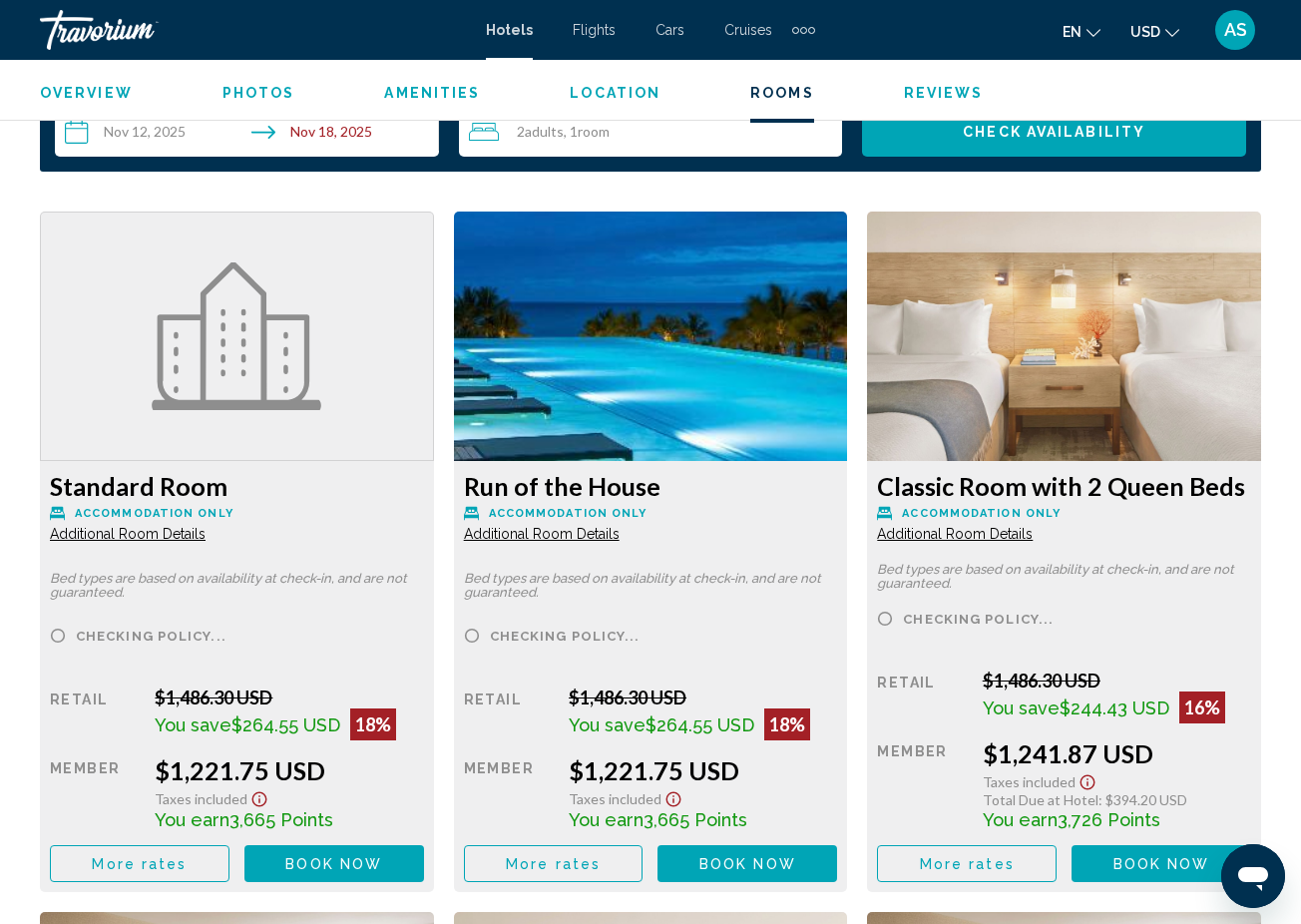 scroll, scrollTop: 2966, scrollLeft: 0, axis: vertical 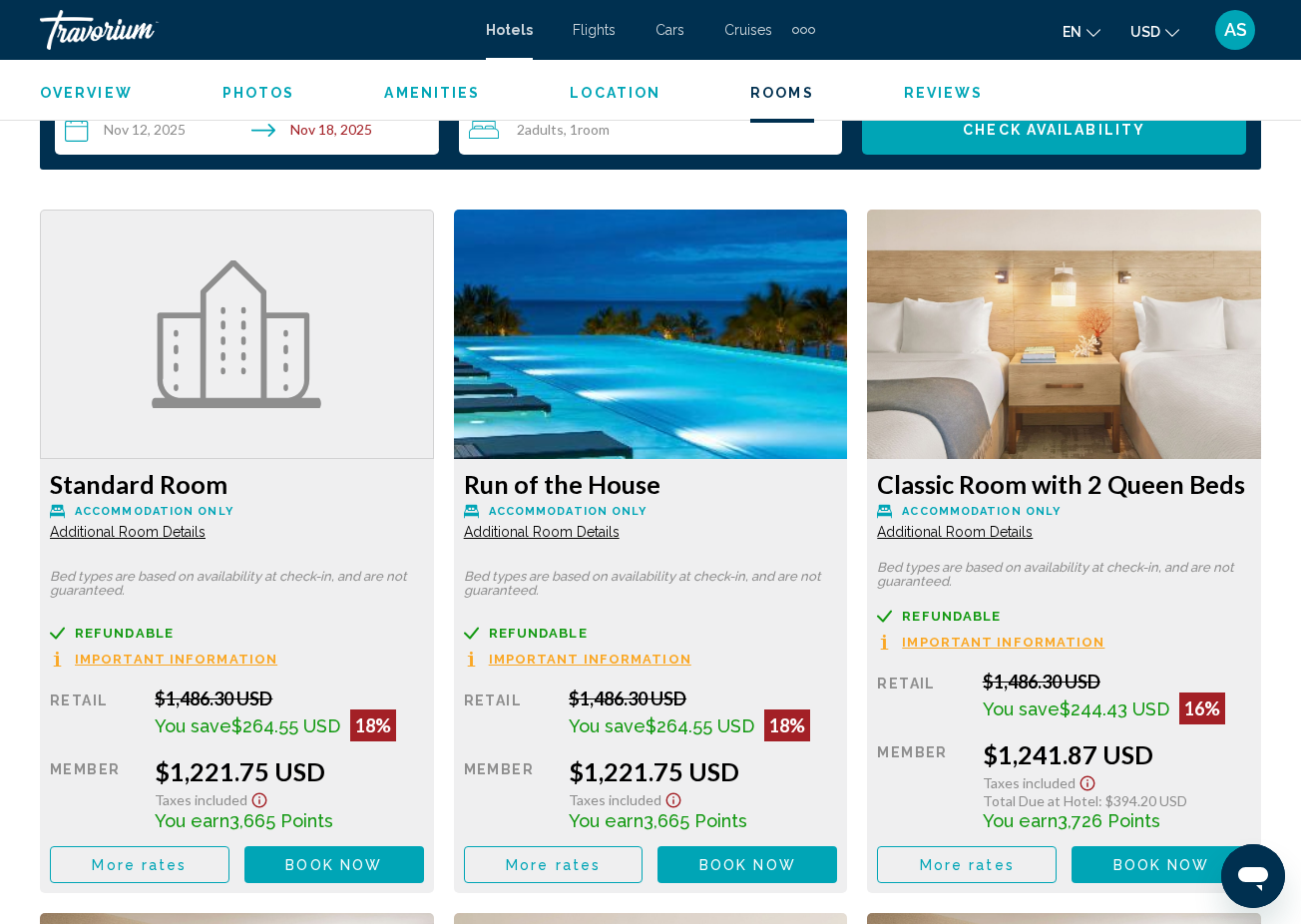 click on "Additional Room Details" at bounding box center [128, 532] 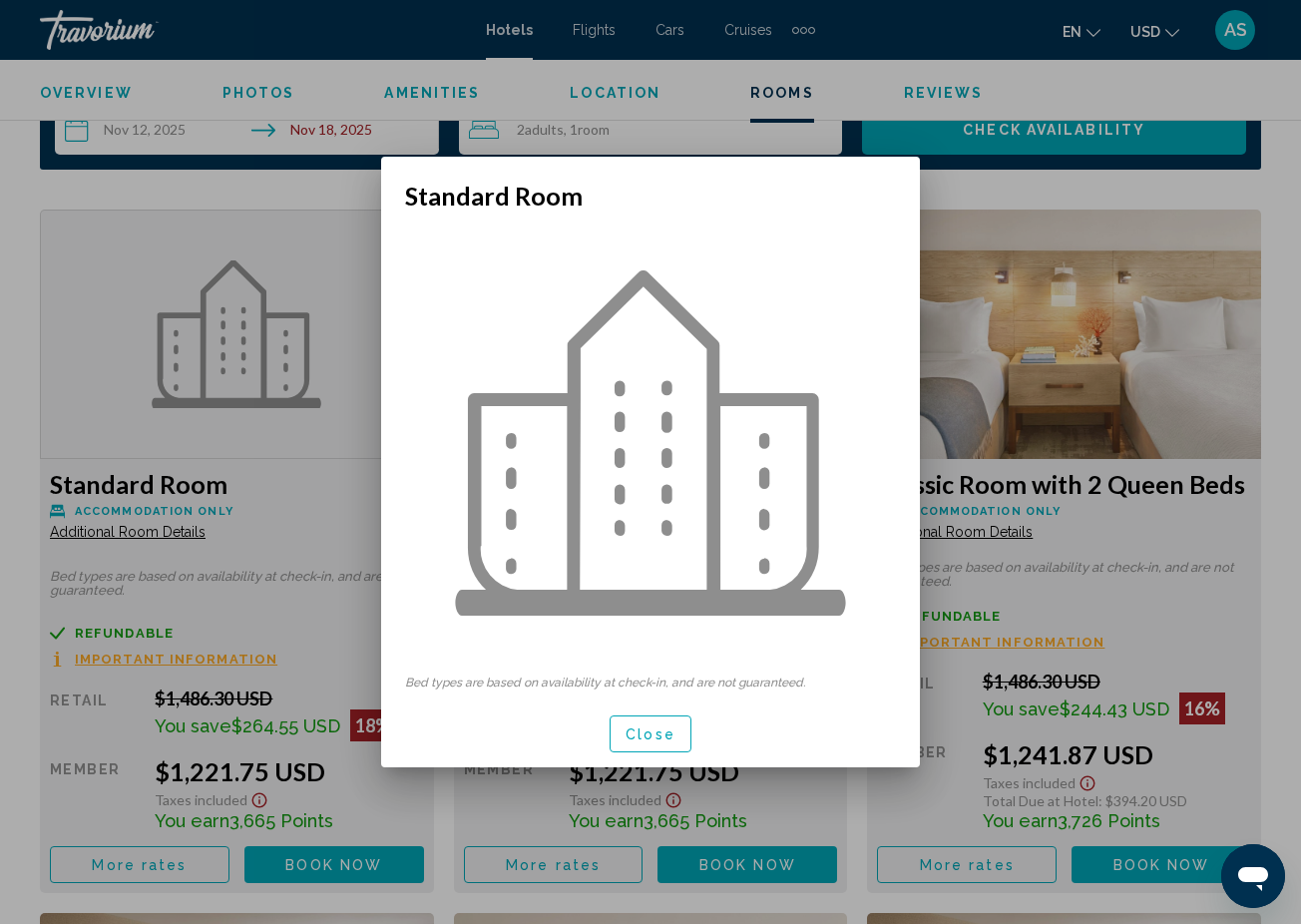 scroll, scrollTop: 0, scrollLeft: 0, axis: both 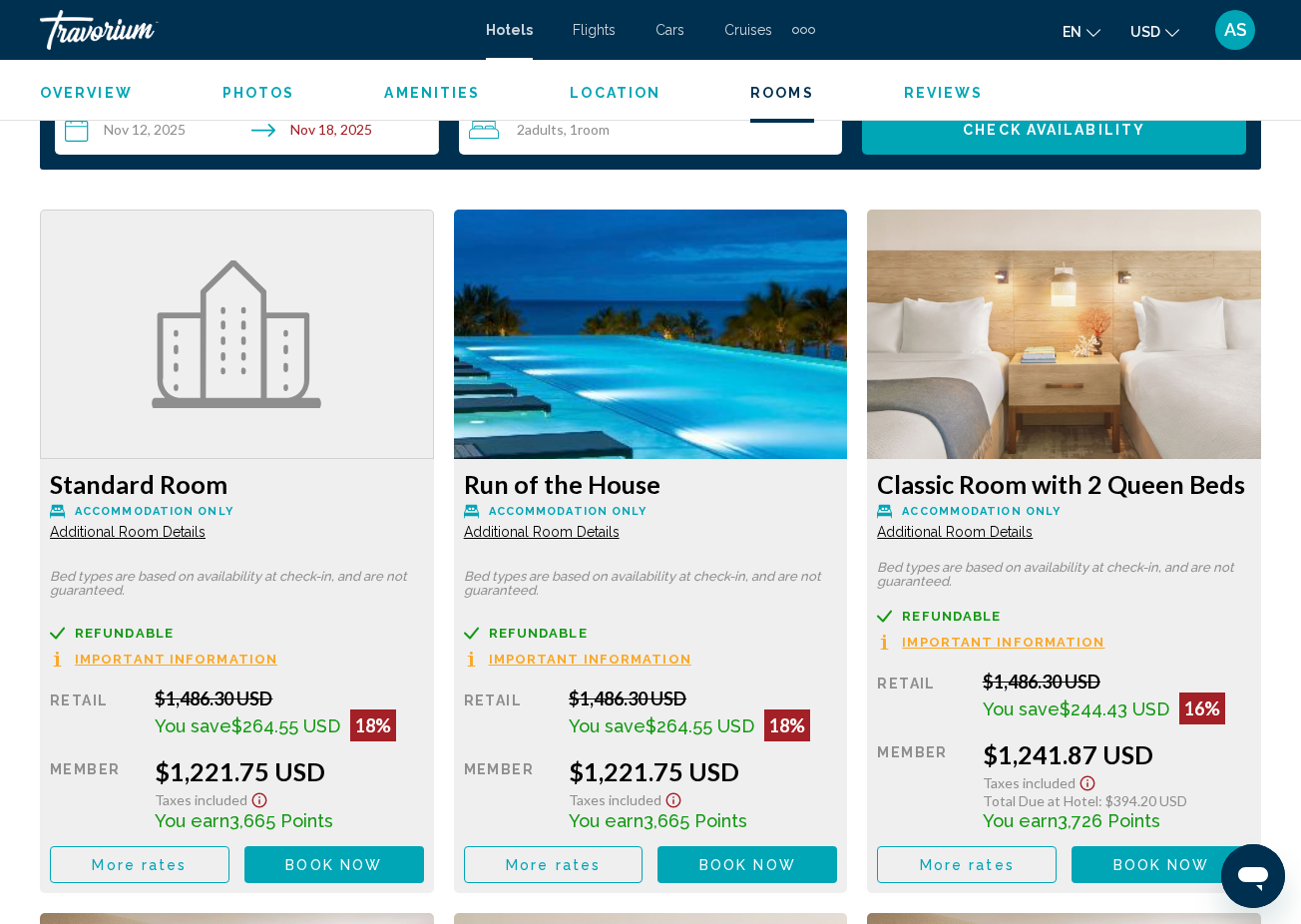 click on "Additional Room Details" at bounding box center (128, 532) 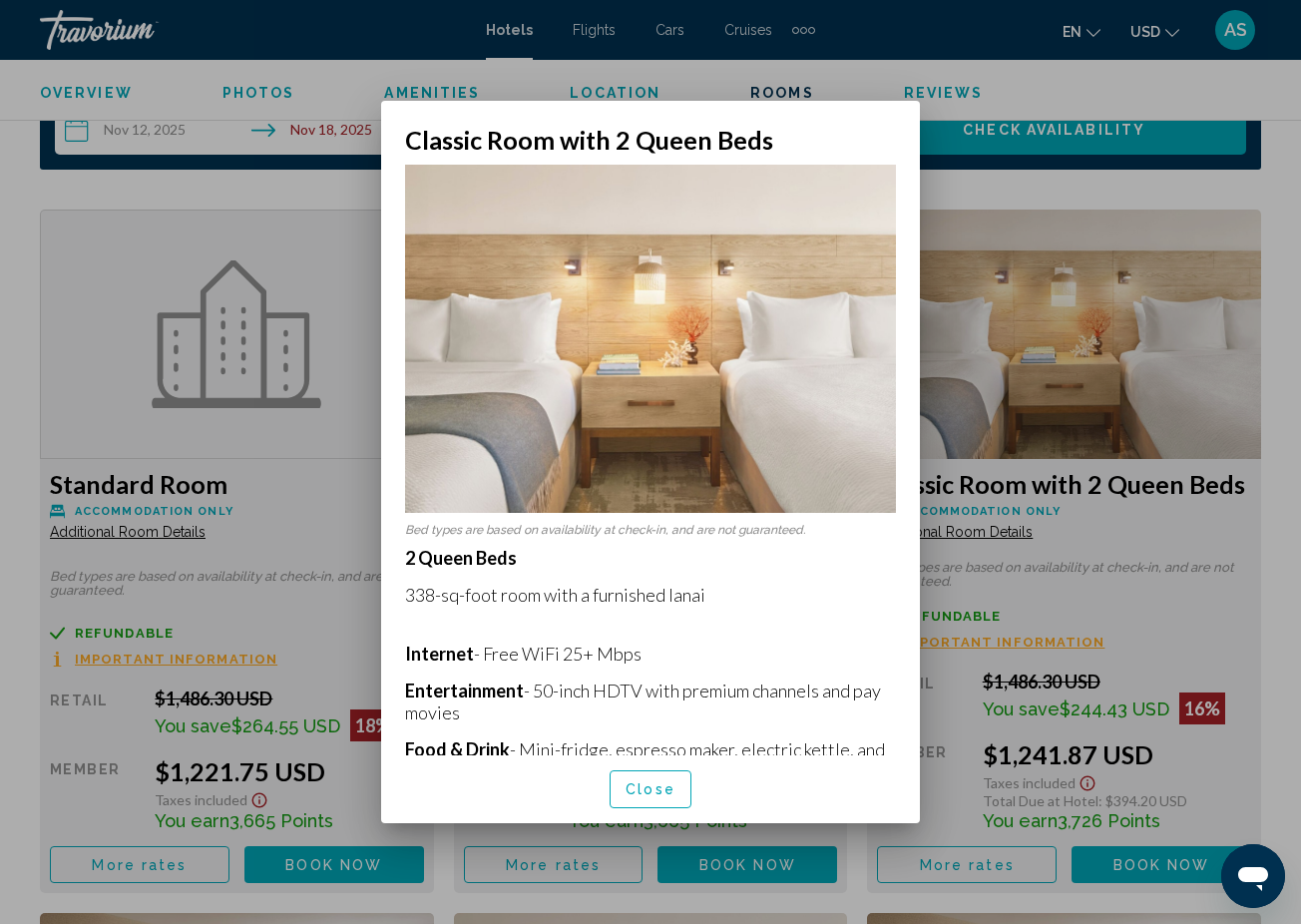 scroll, scrollTop: 0, scrollLeft: 0, axis: both 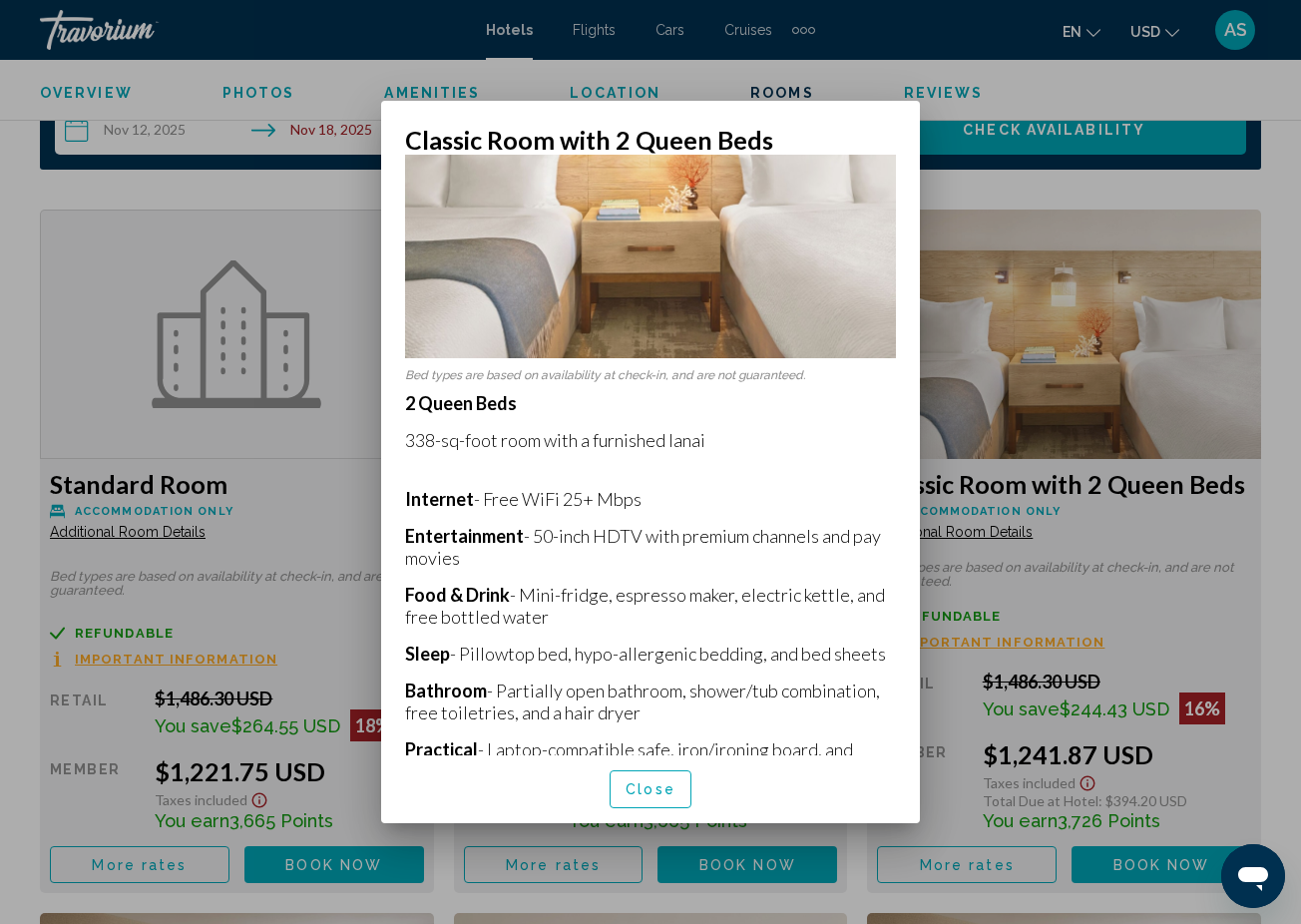 click at bounding box center (650, 462) 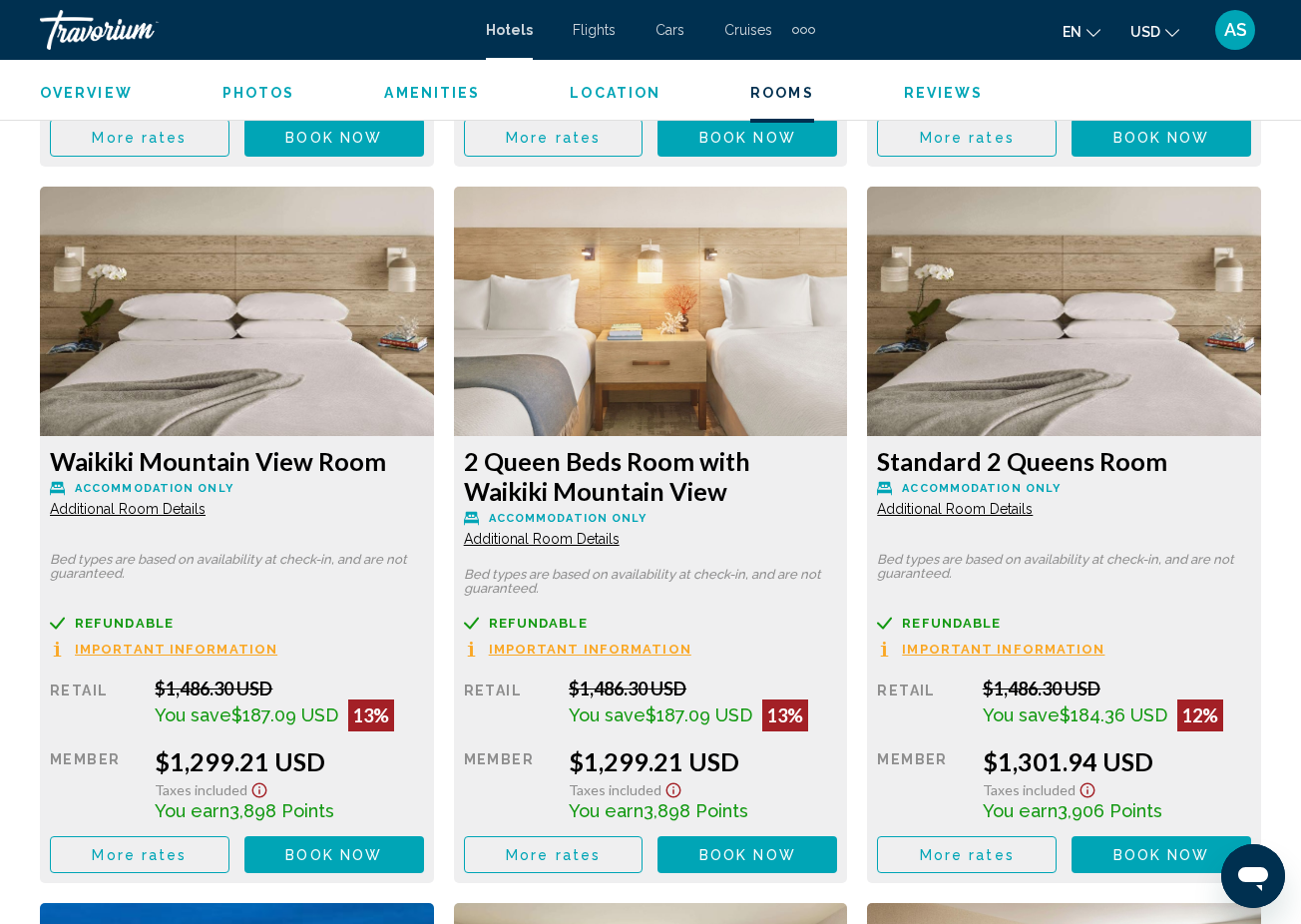 scroll, scrollTop: 4438, scrollLeft: 0, axis: vertical 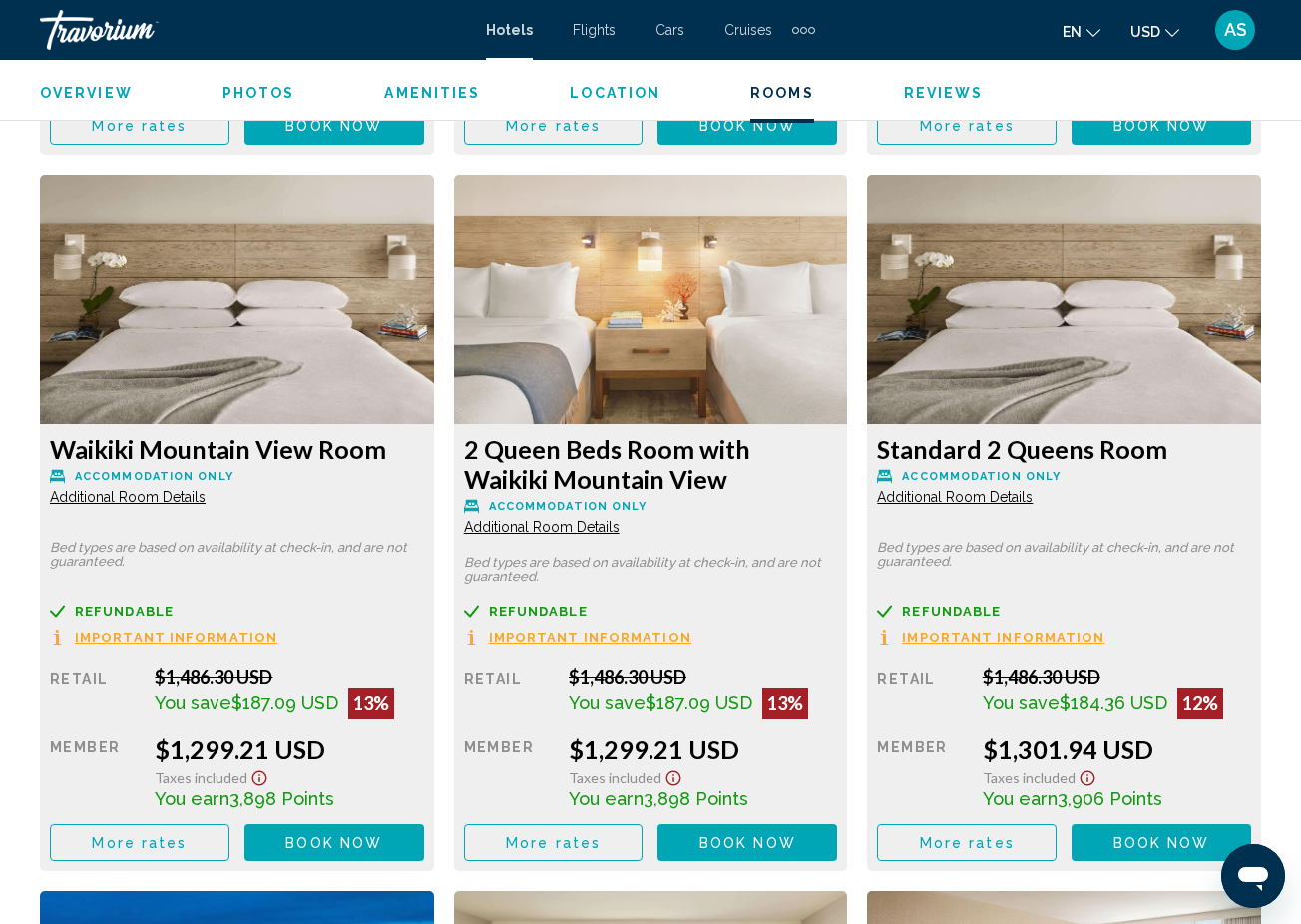 click on "Additional Room Details" at bounding box center [128, -941] 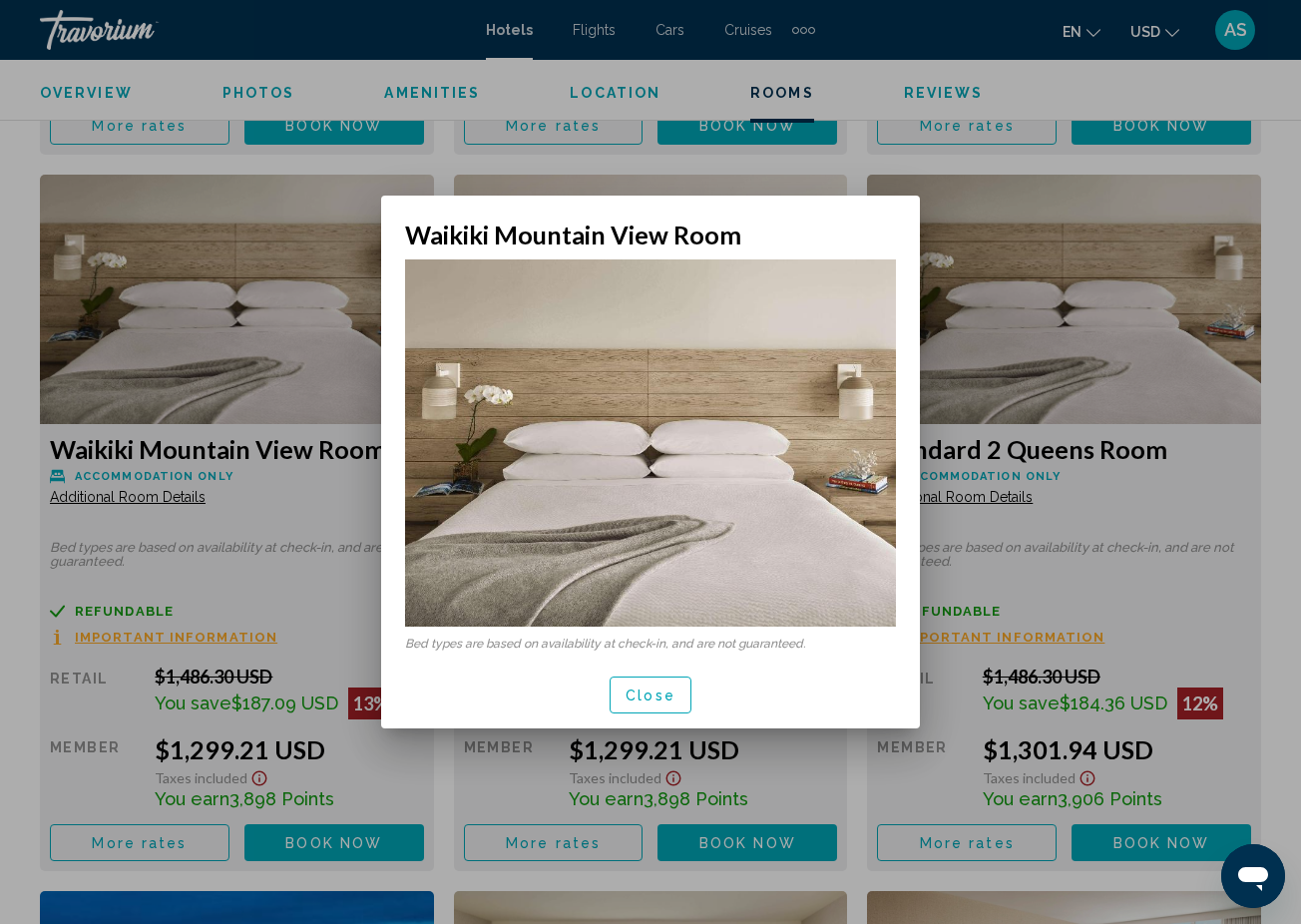 scroll, scrollTop: 0, scrollLeft: 0, axis: both 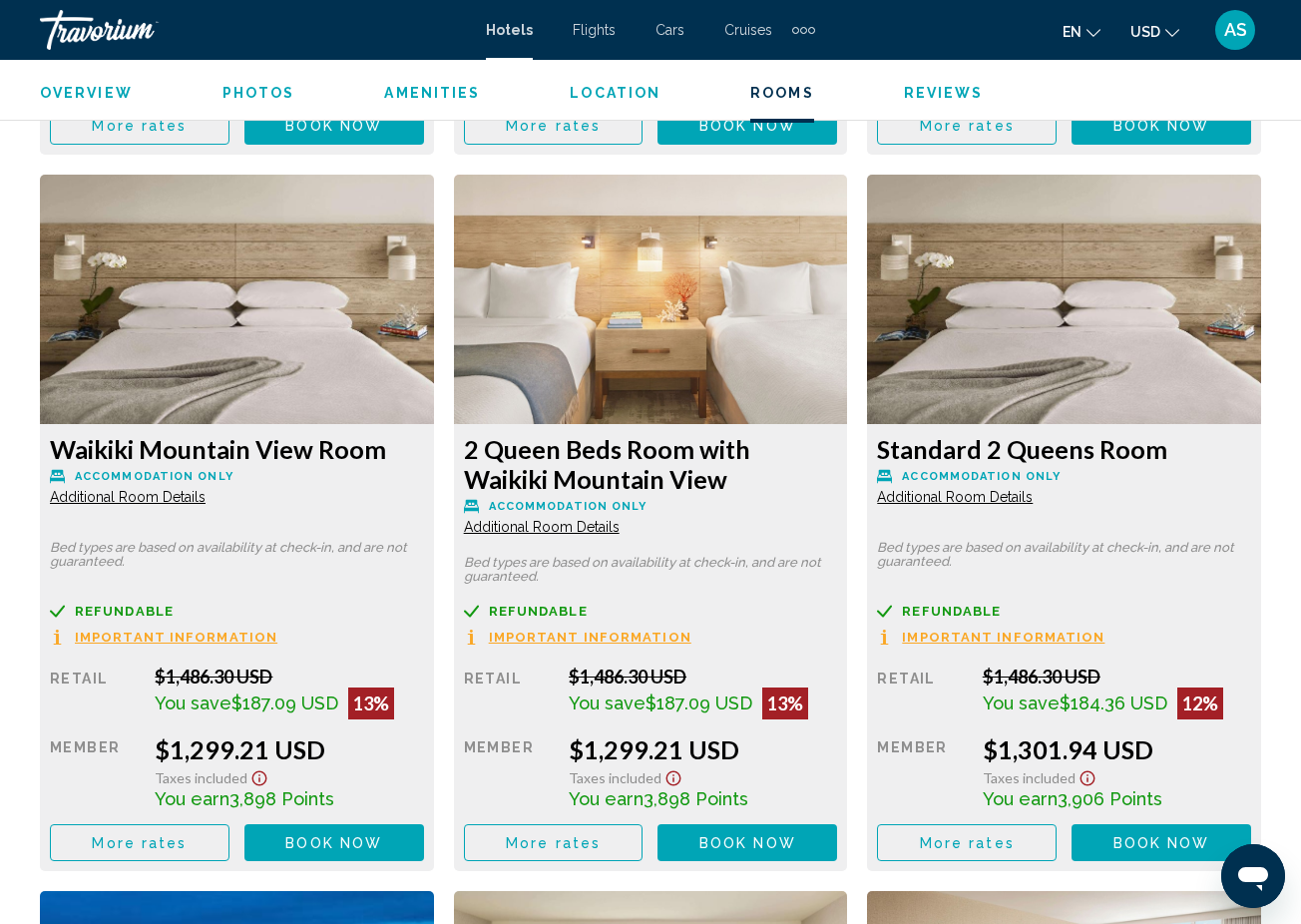 click on "Additional Room Details" at bounding box center [128, -941] 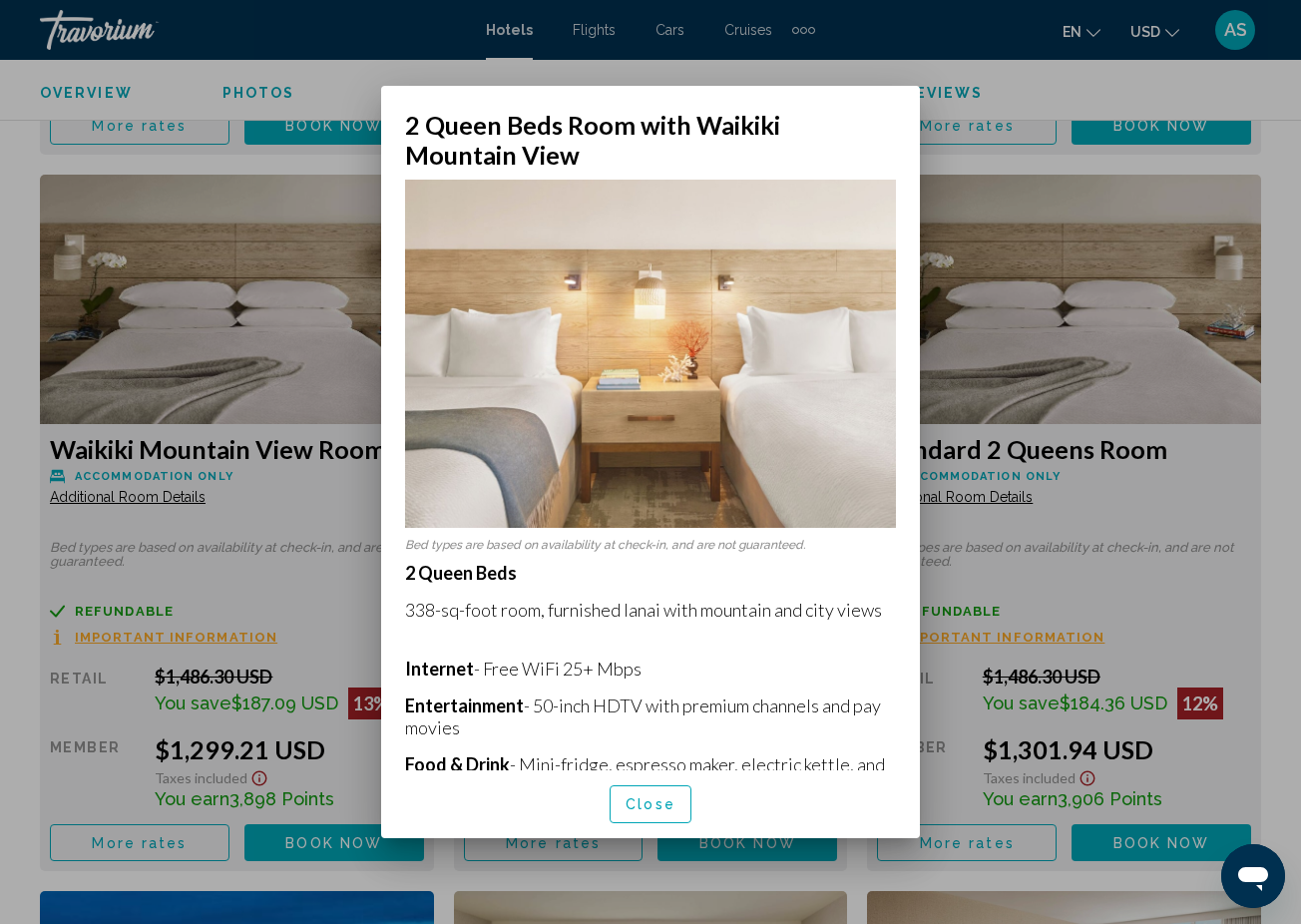 scroll, scrollTop: 0, scrollLeft: 0, axis: both 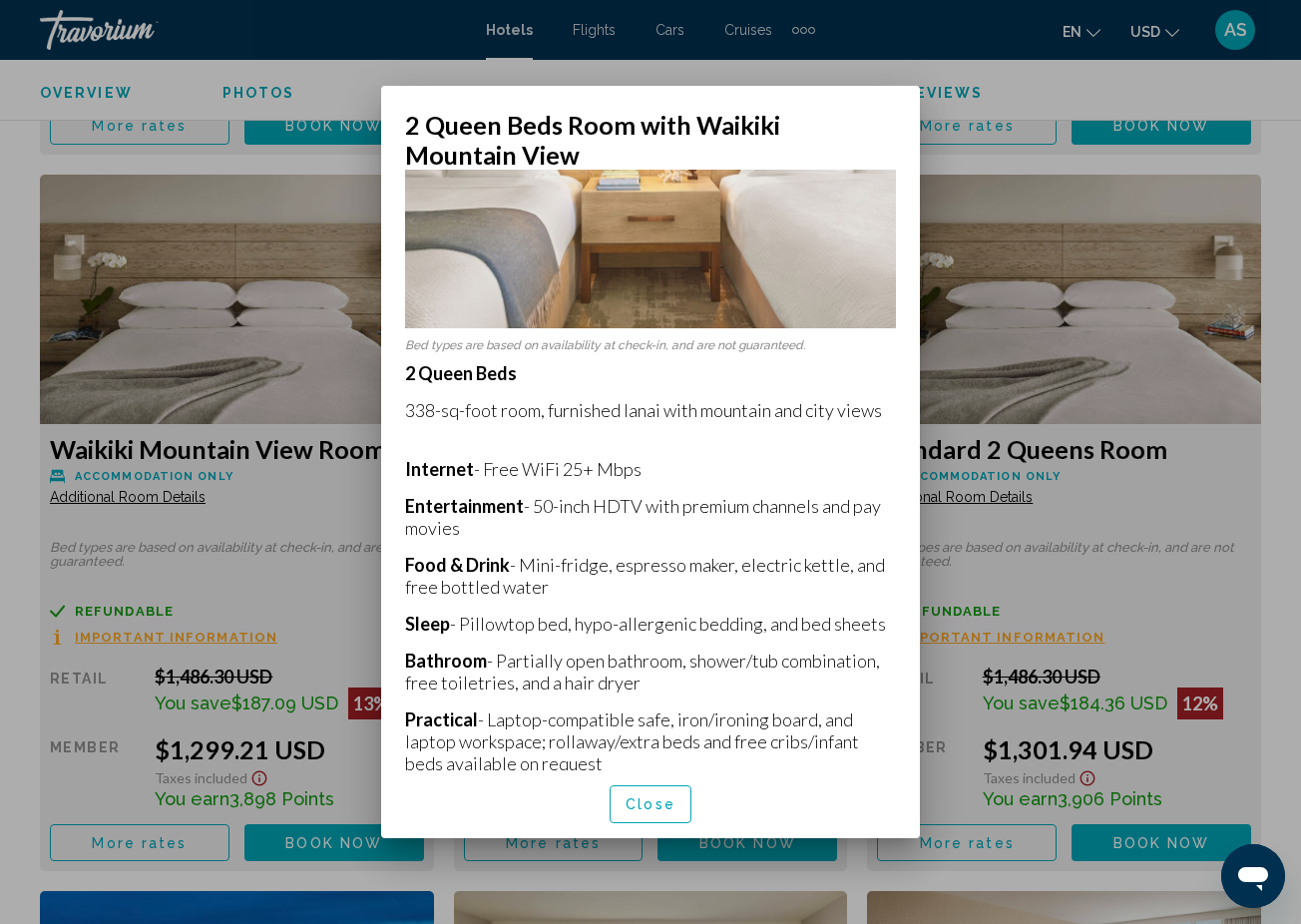 drag, startPoint x: 525, startPoint y: 564, endPoint x: 582, endPoint y: 596, distance: 65.36819 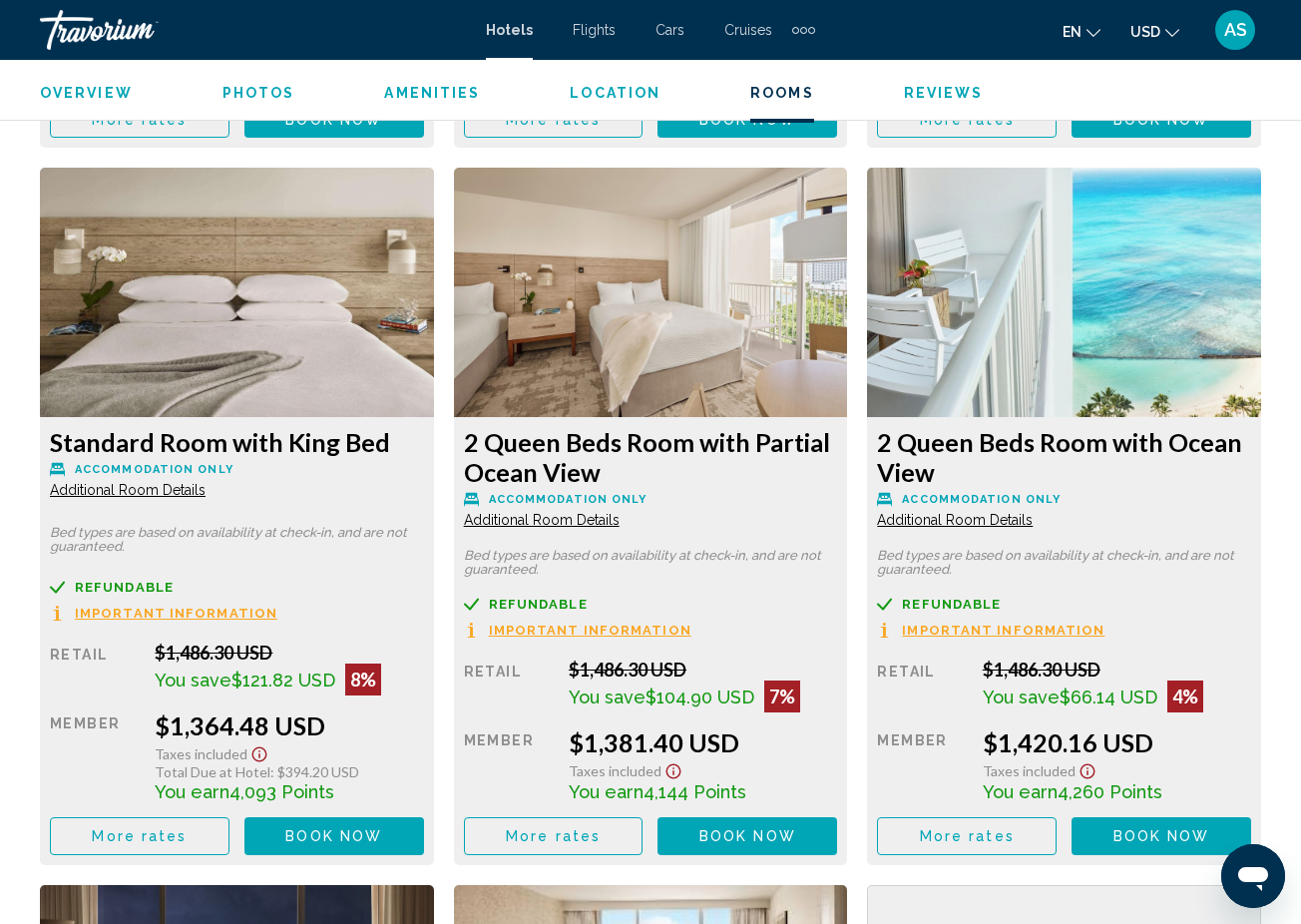 scroll, scrollTop: 5819, scrollLeft: 0, axis: vertical 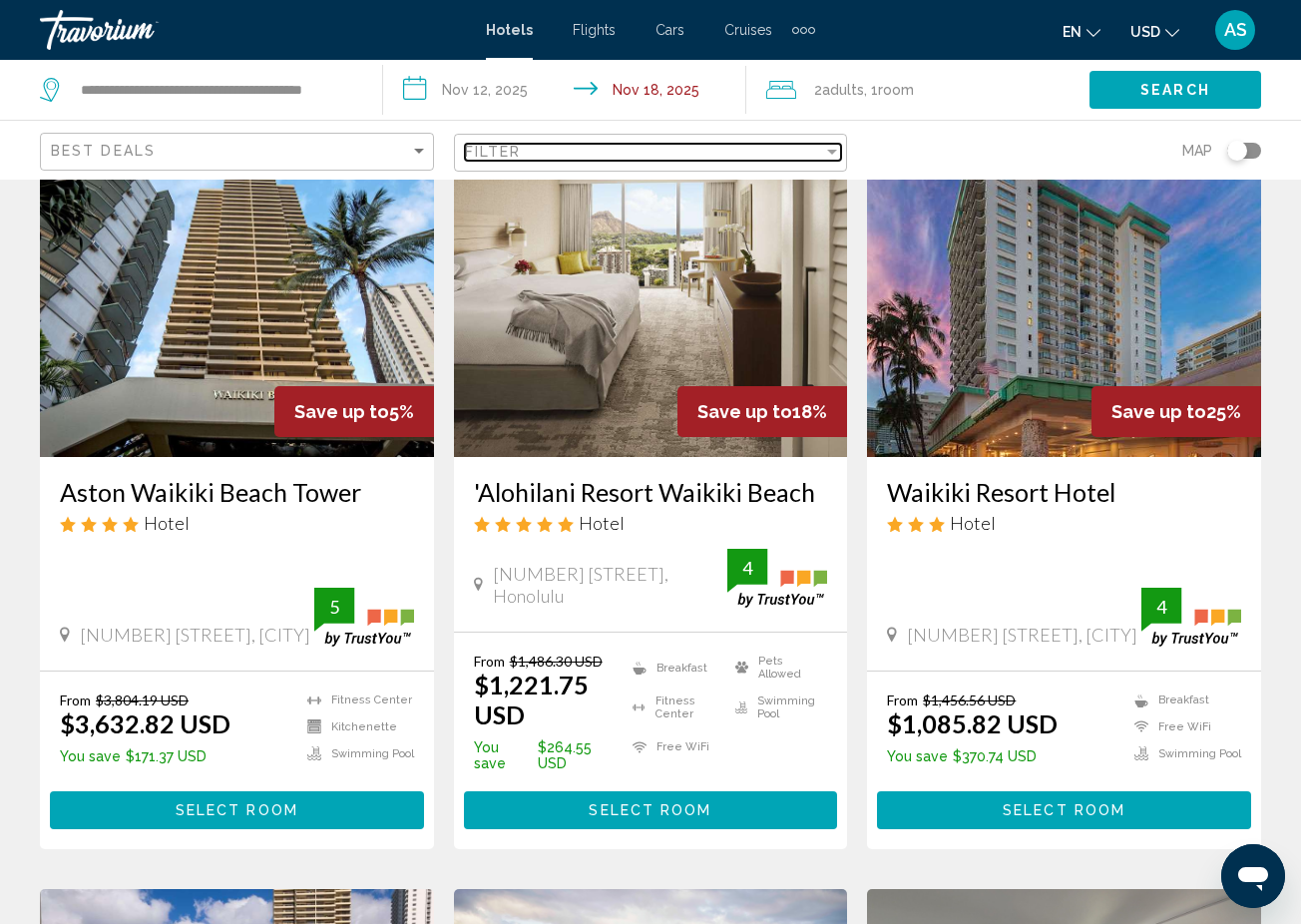 click at bounding box center [832, 152] 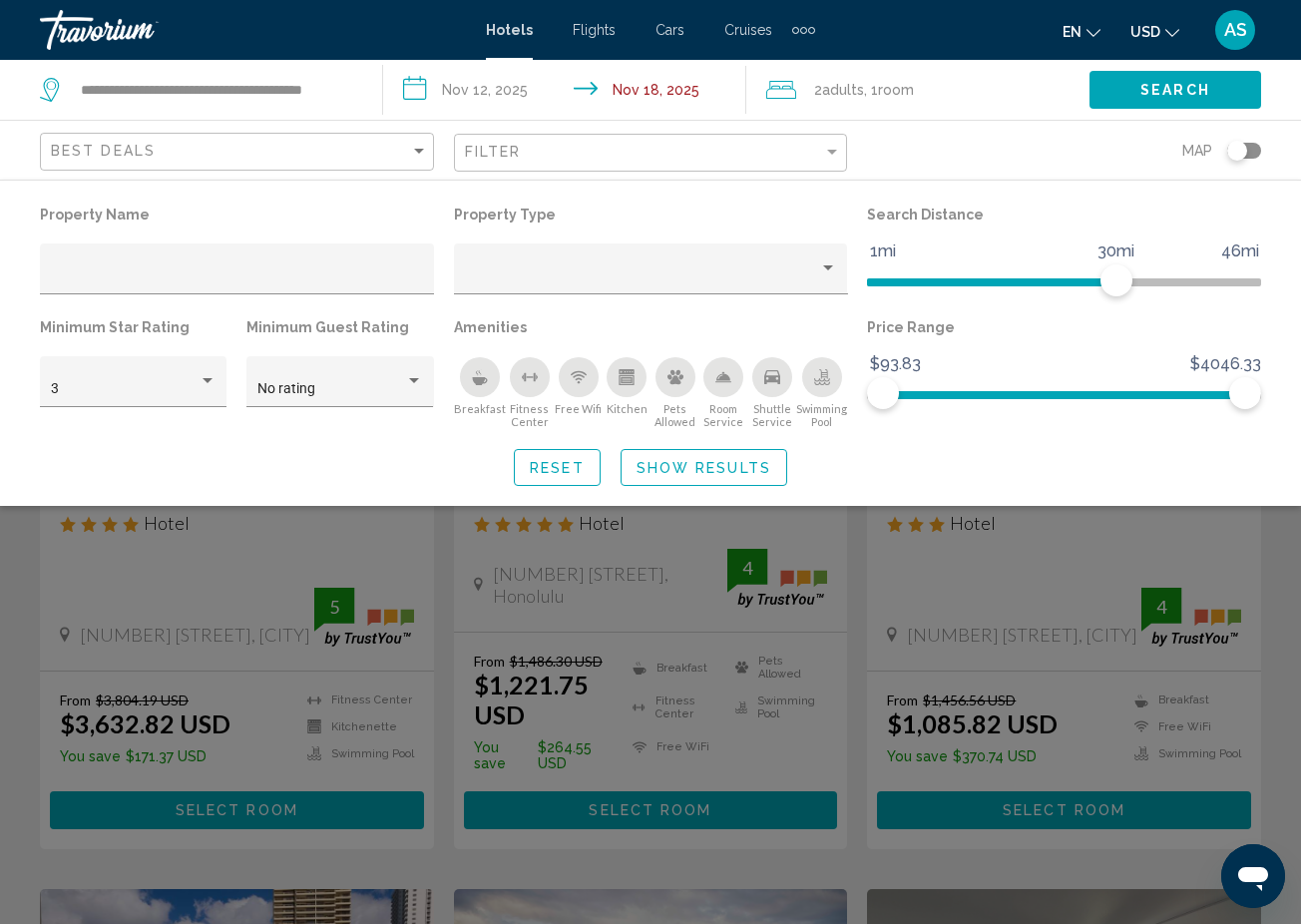 click 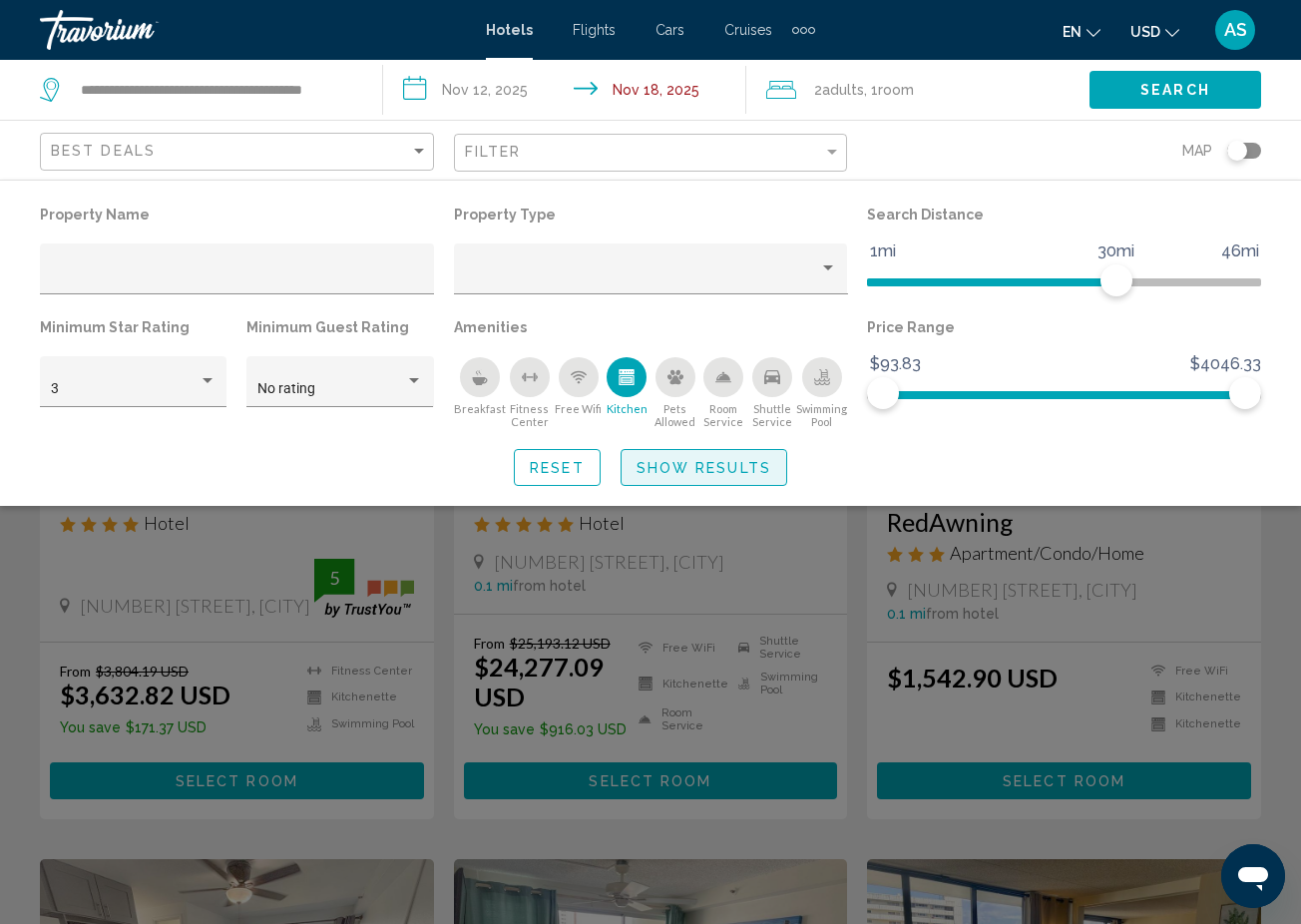 click on "Show Results" 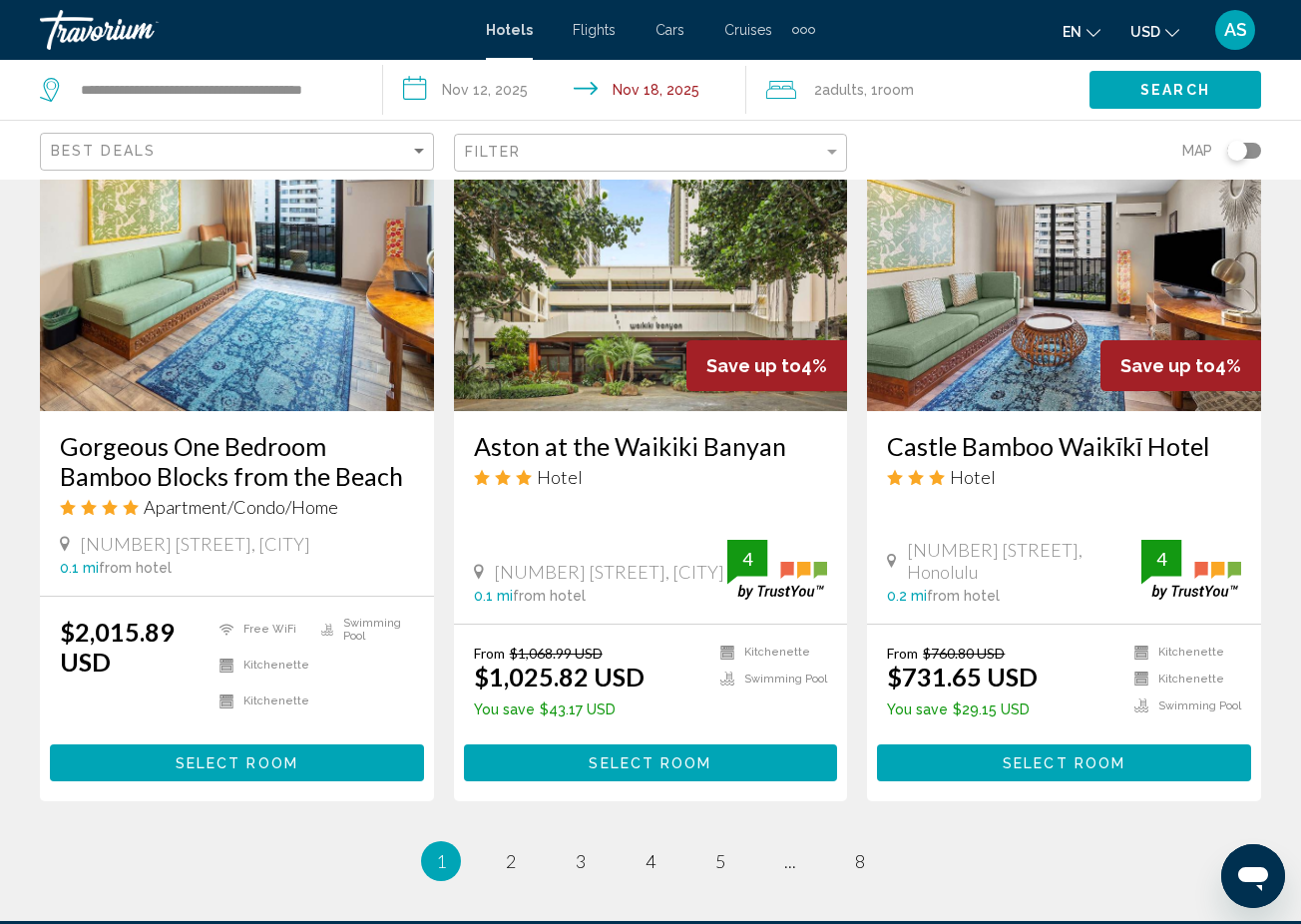 scroll, scrollTop: 2357, scrollLeft: 0, axis: vertical 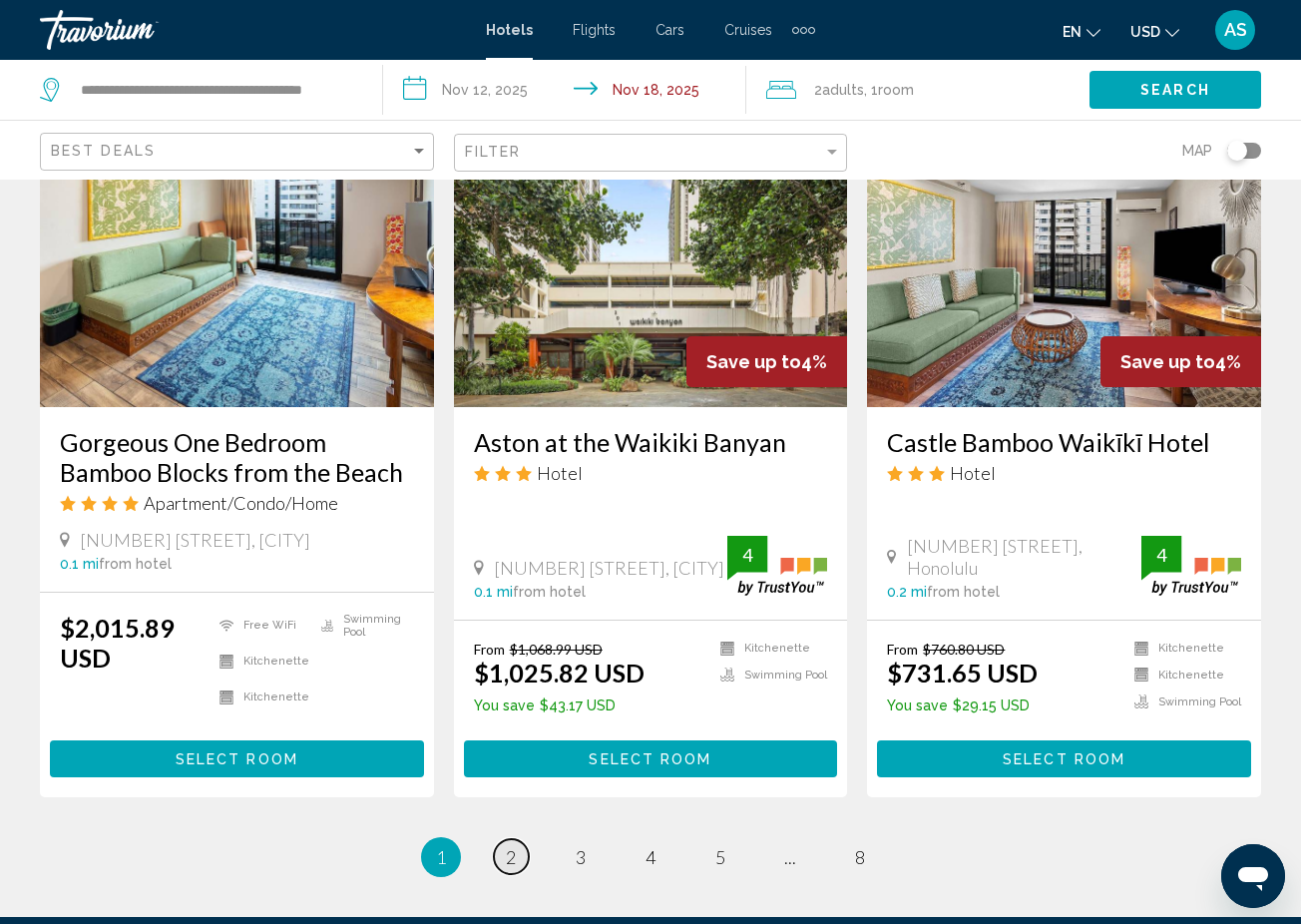 click on "2" at bounding box center [511, 857] 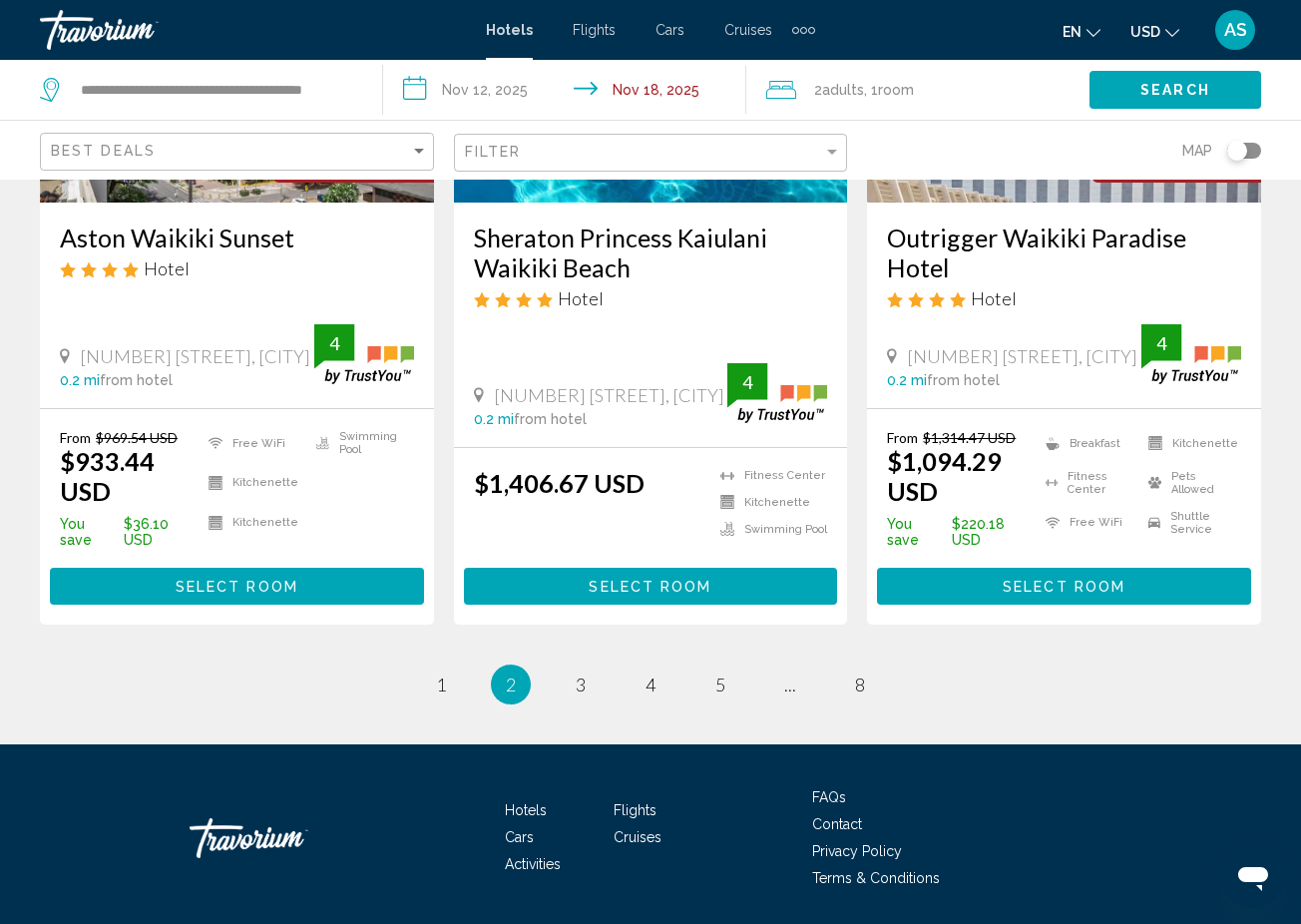 scroll, scrollTop: 2718, scrollLeft: 0, axis: vertical 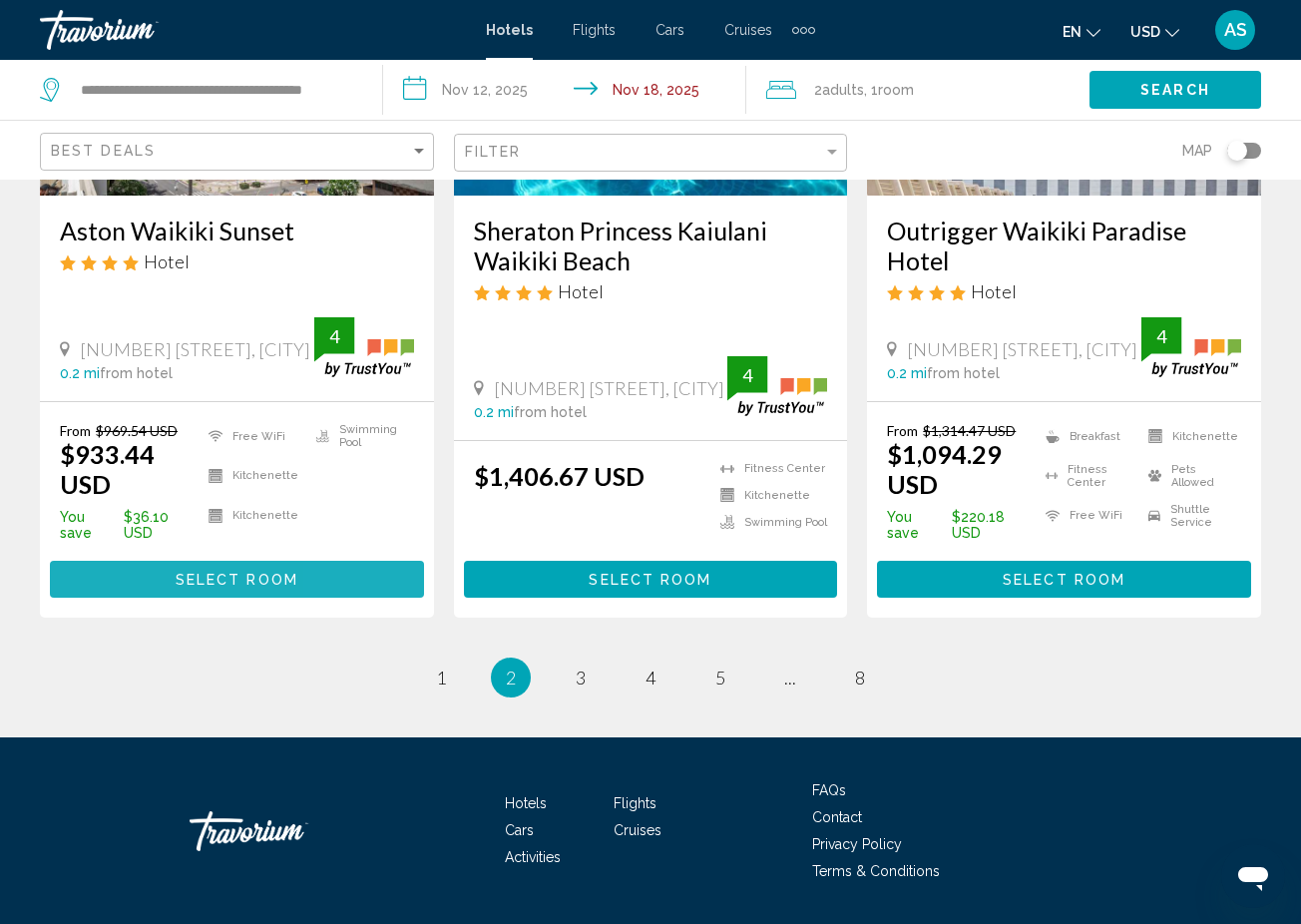 click on "Select Room" at bounding box center [236, 579] 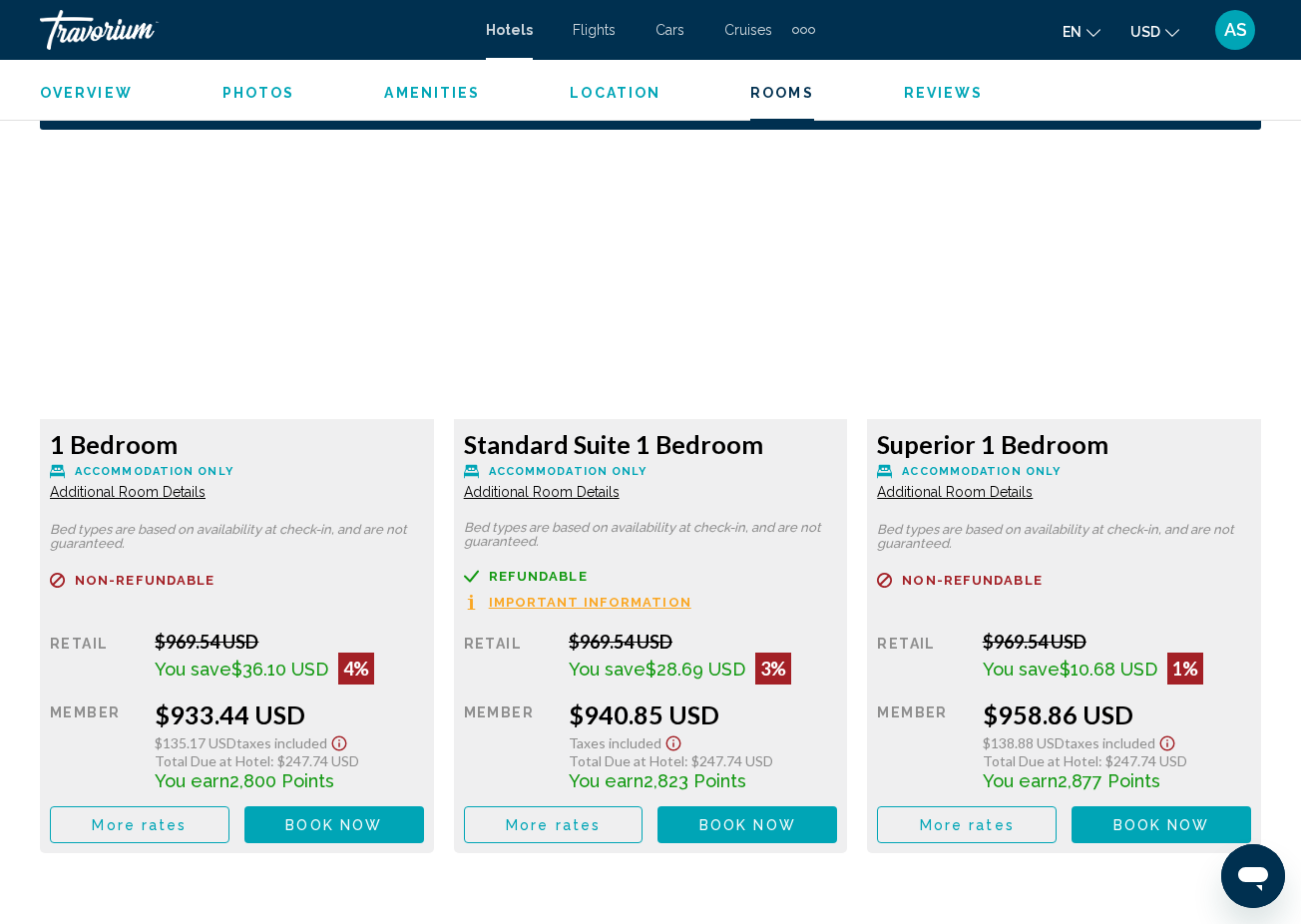 scroll, scrollTop: 3013, scrollLeft: 0, axis: vertical 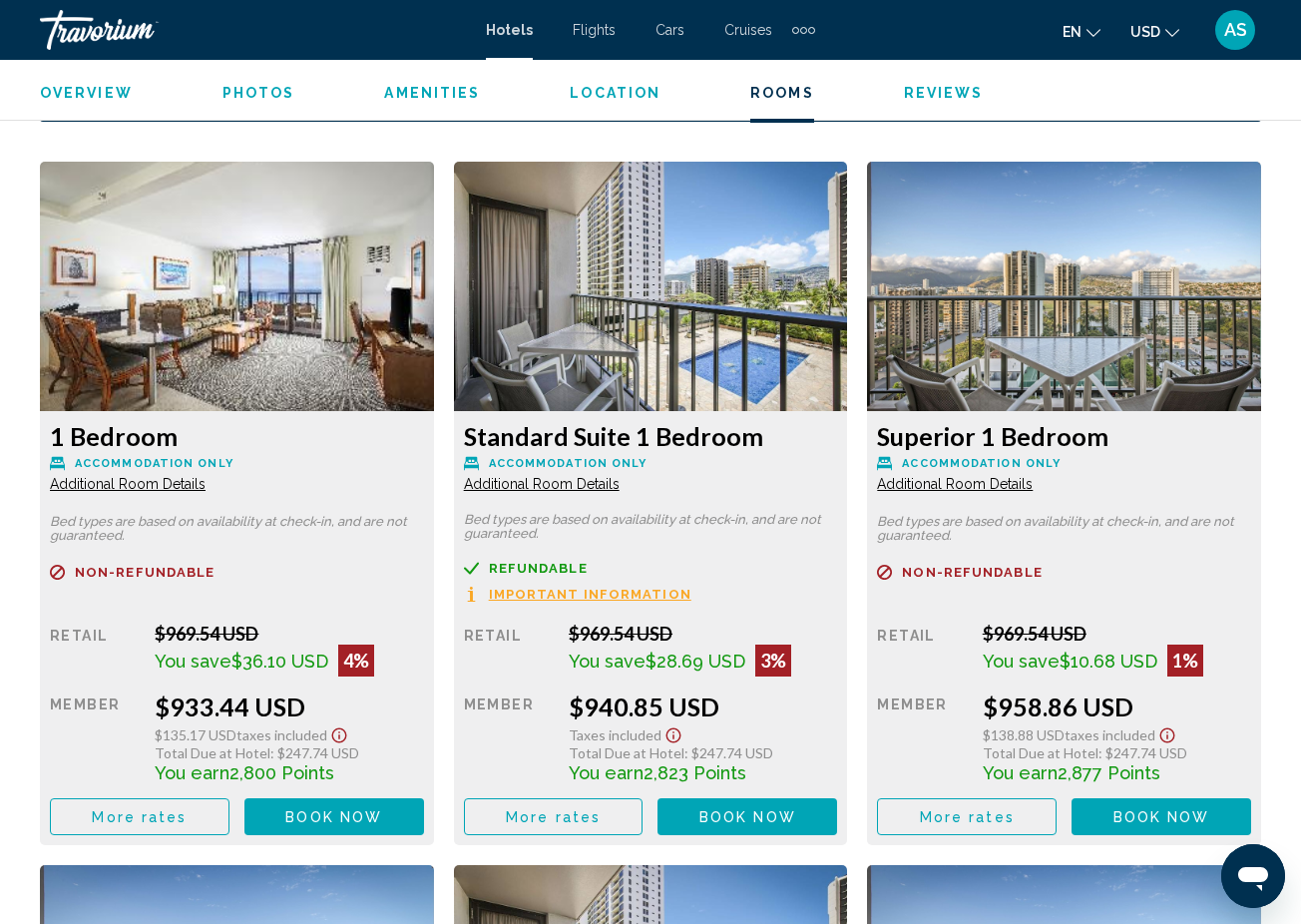 click on "Additional Room Details" at bounding box center [128, 484] 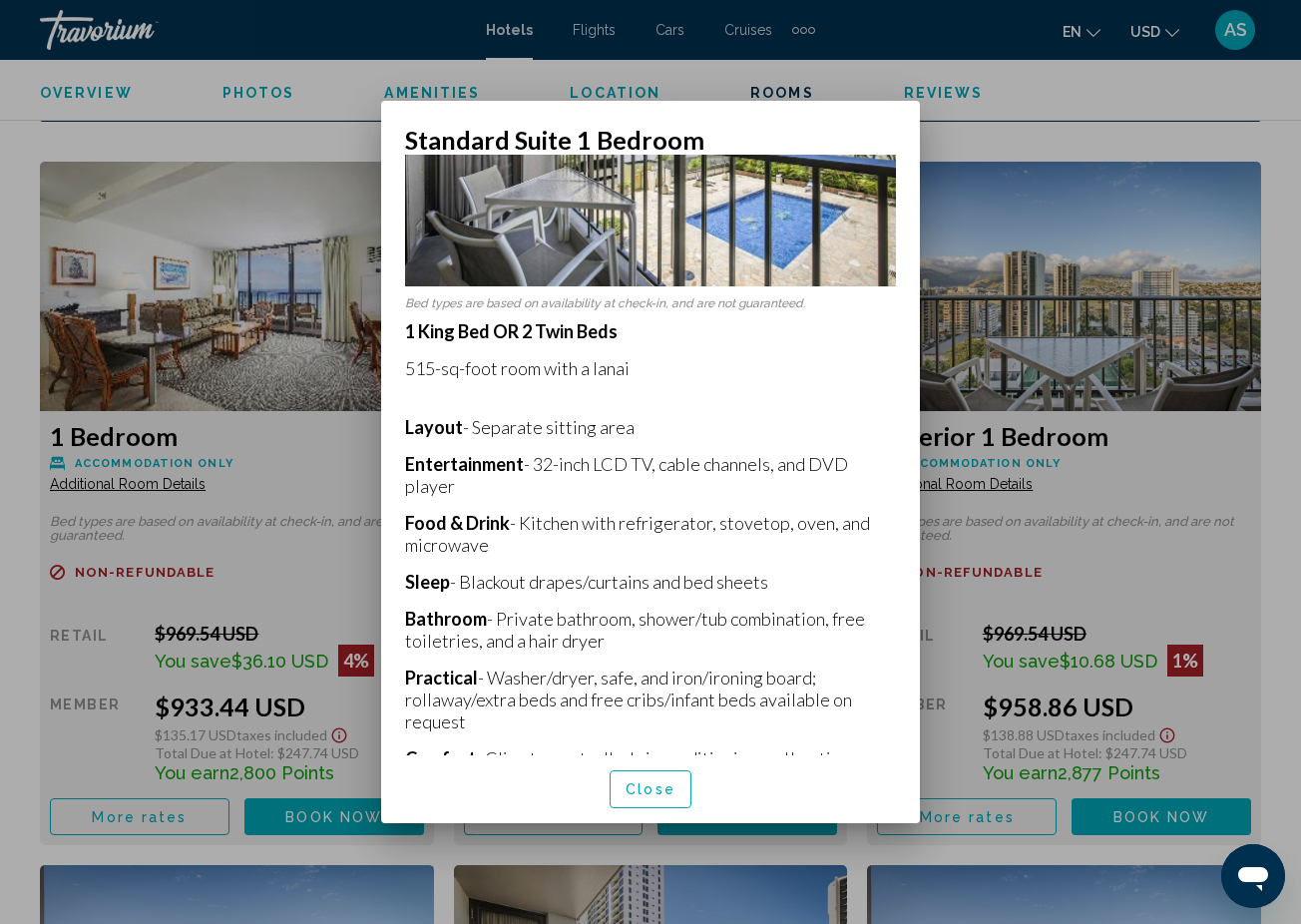 scroll, scrollTop: 209, scrollLeft: 0, axis: vertical 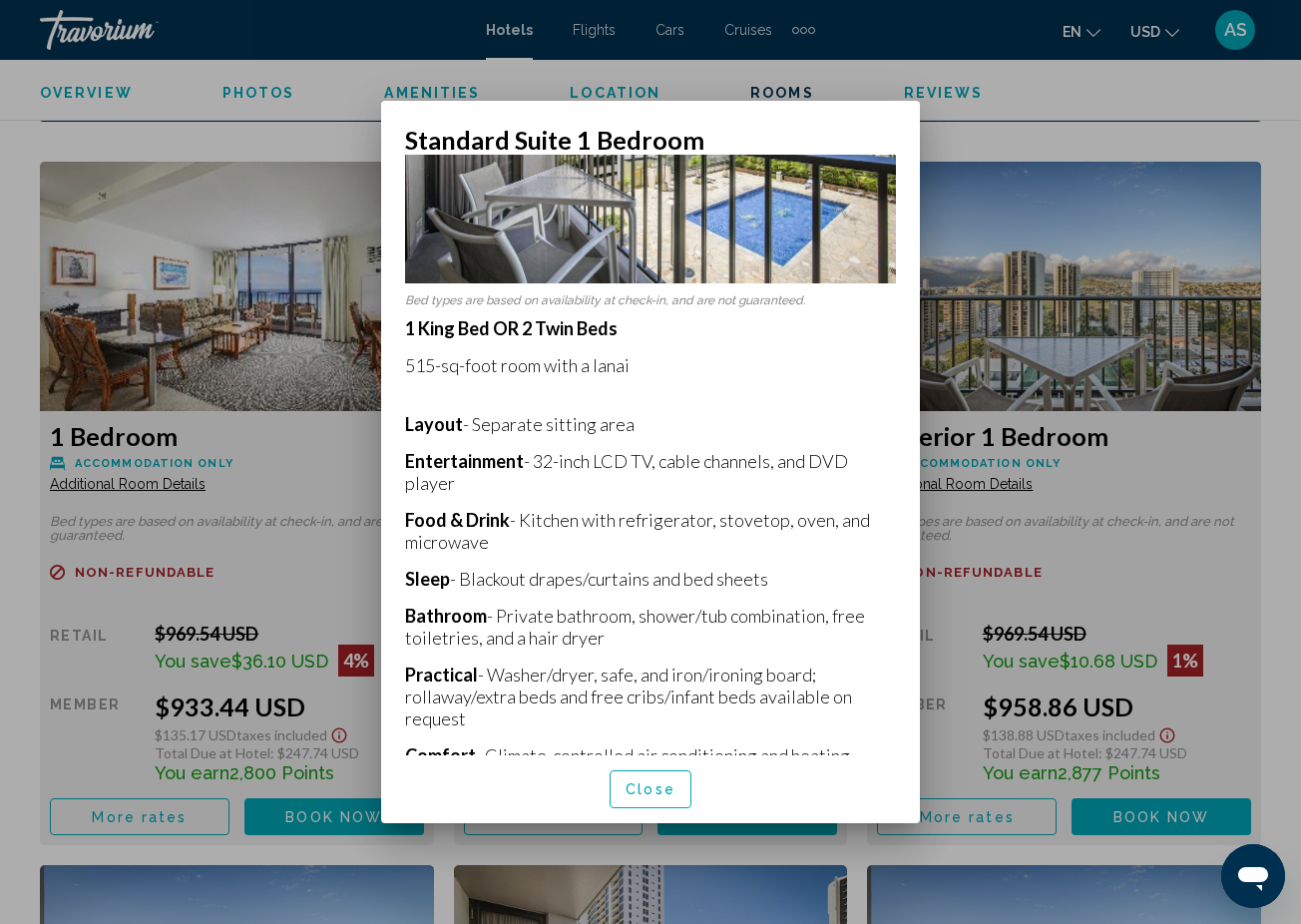 click at bounding box center (650, 462) 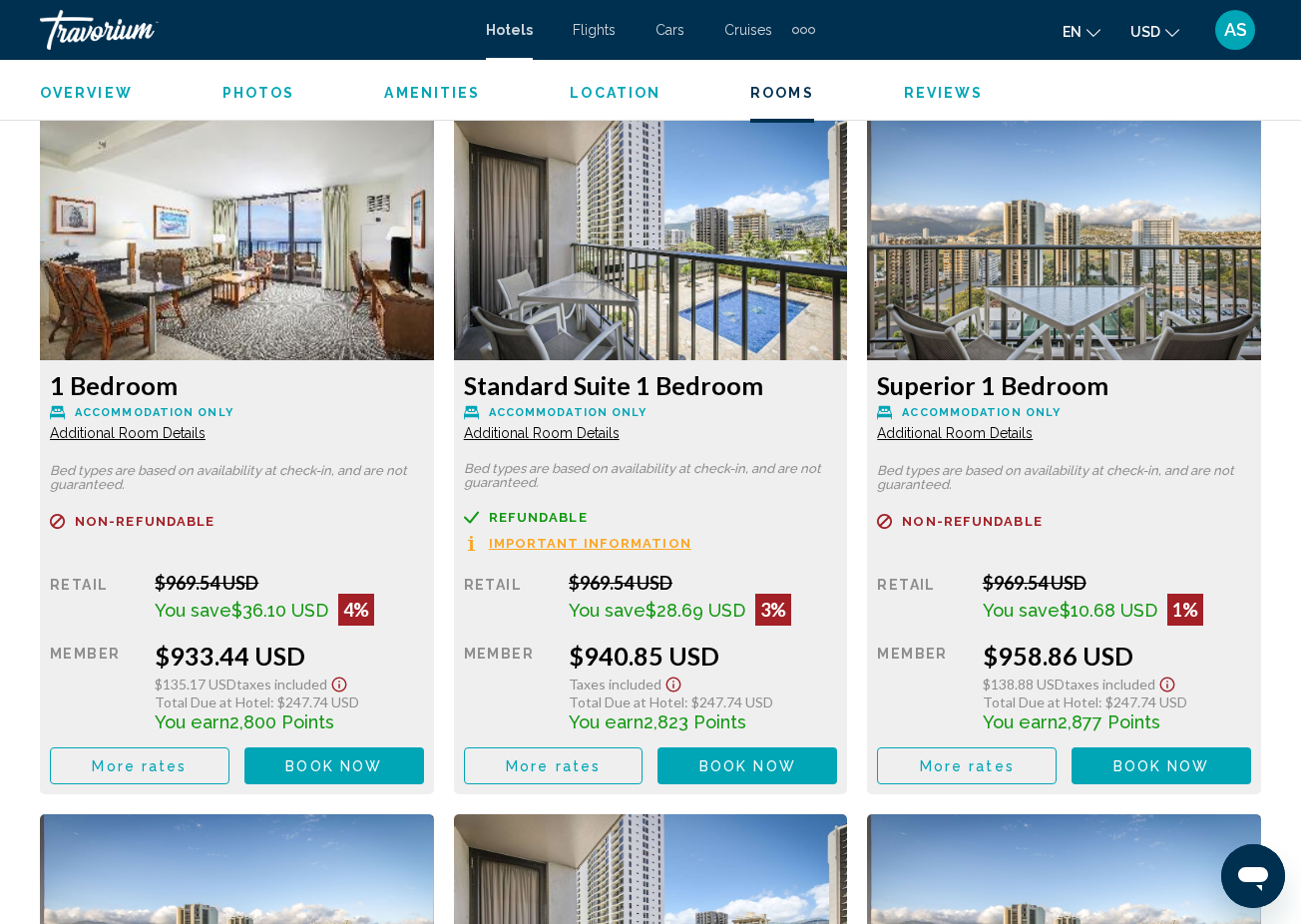 scroll, scrollTop: 3065, scrollLeft: 0, axis: vertical 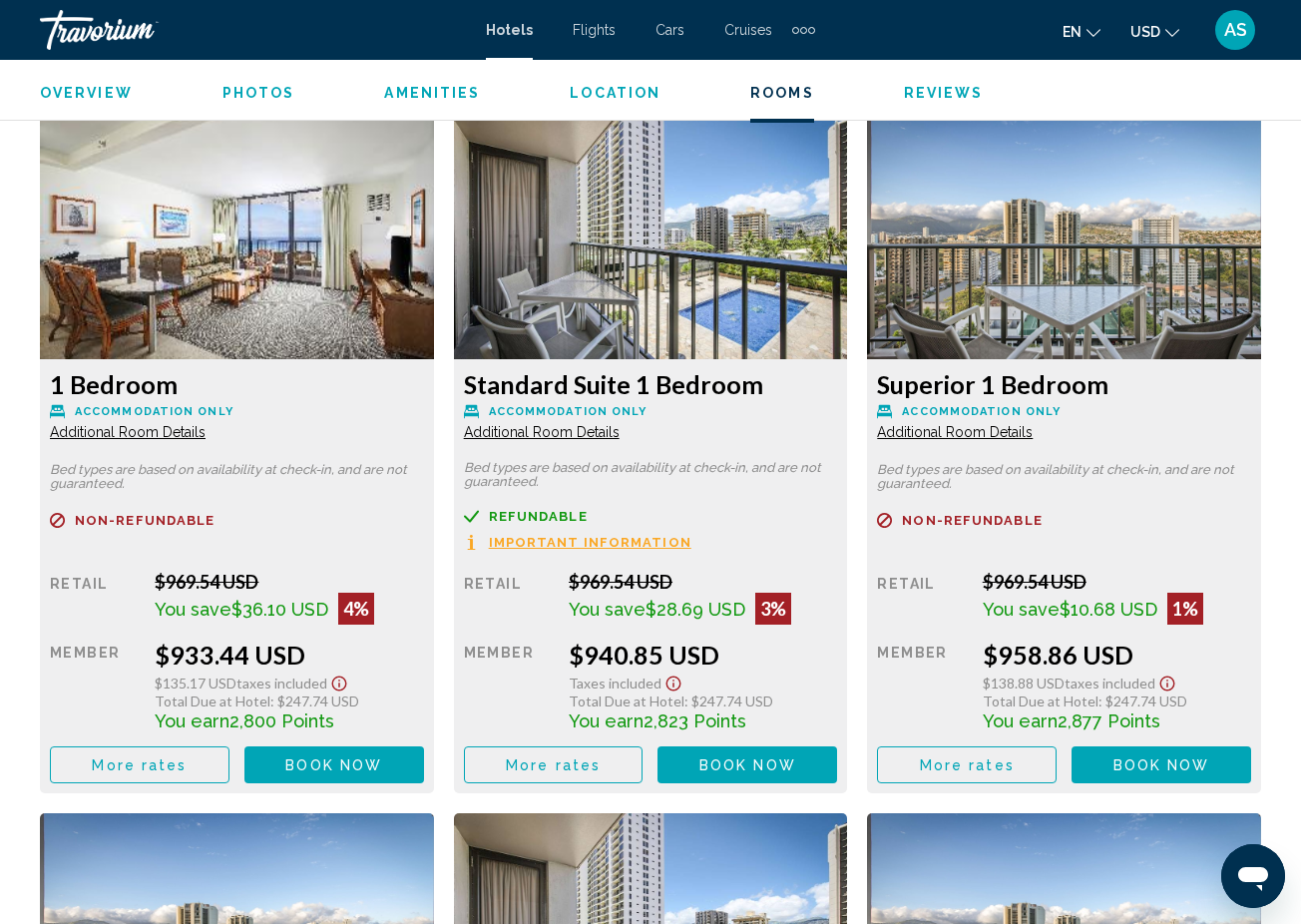 click on "Additional Room Details" at bounding box center (128, 432) 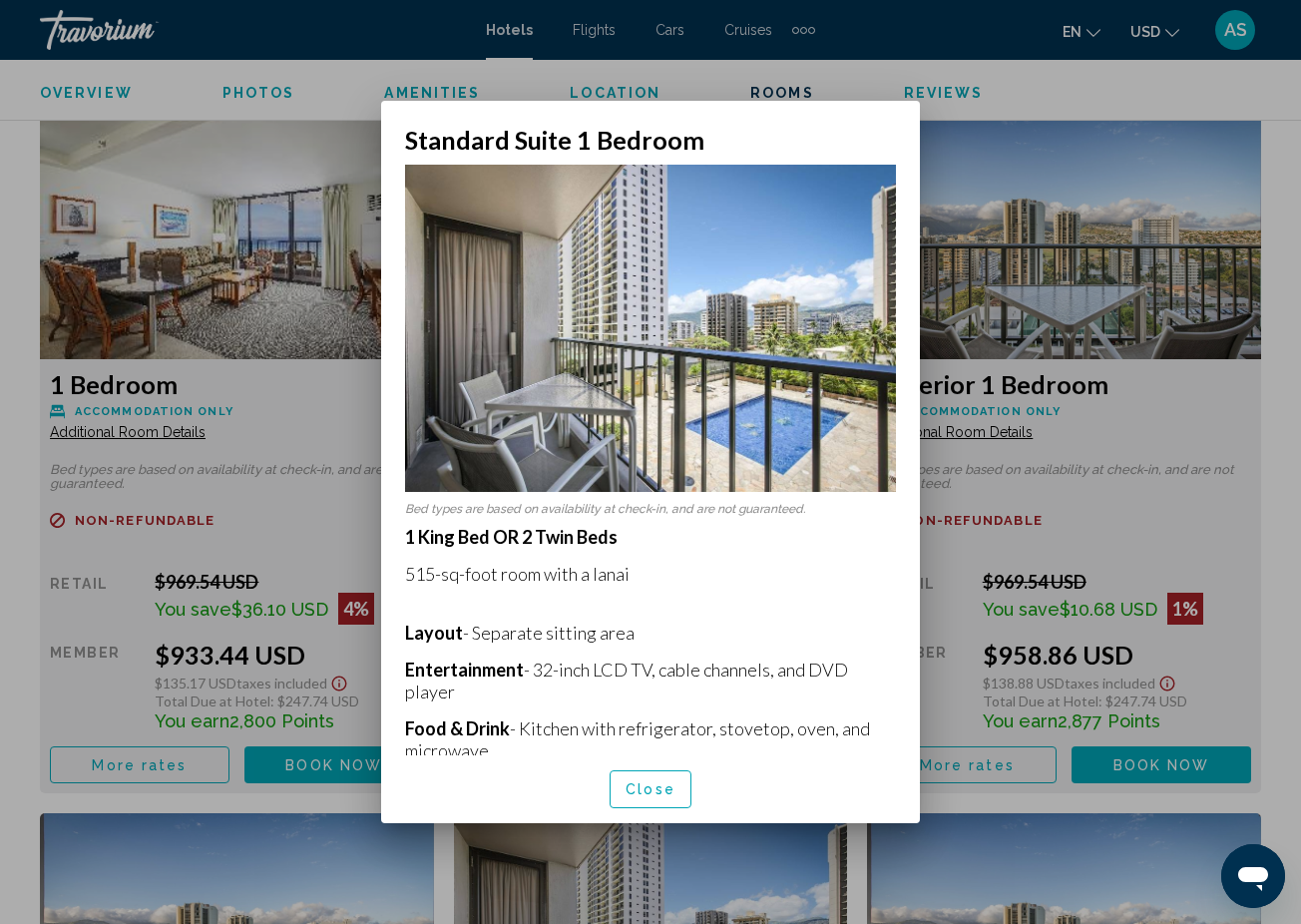 scroll, scrollTop: 0, scrollLeft: 0, axis: both 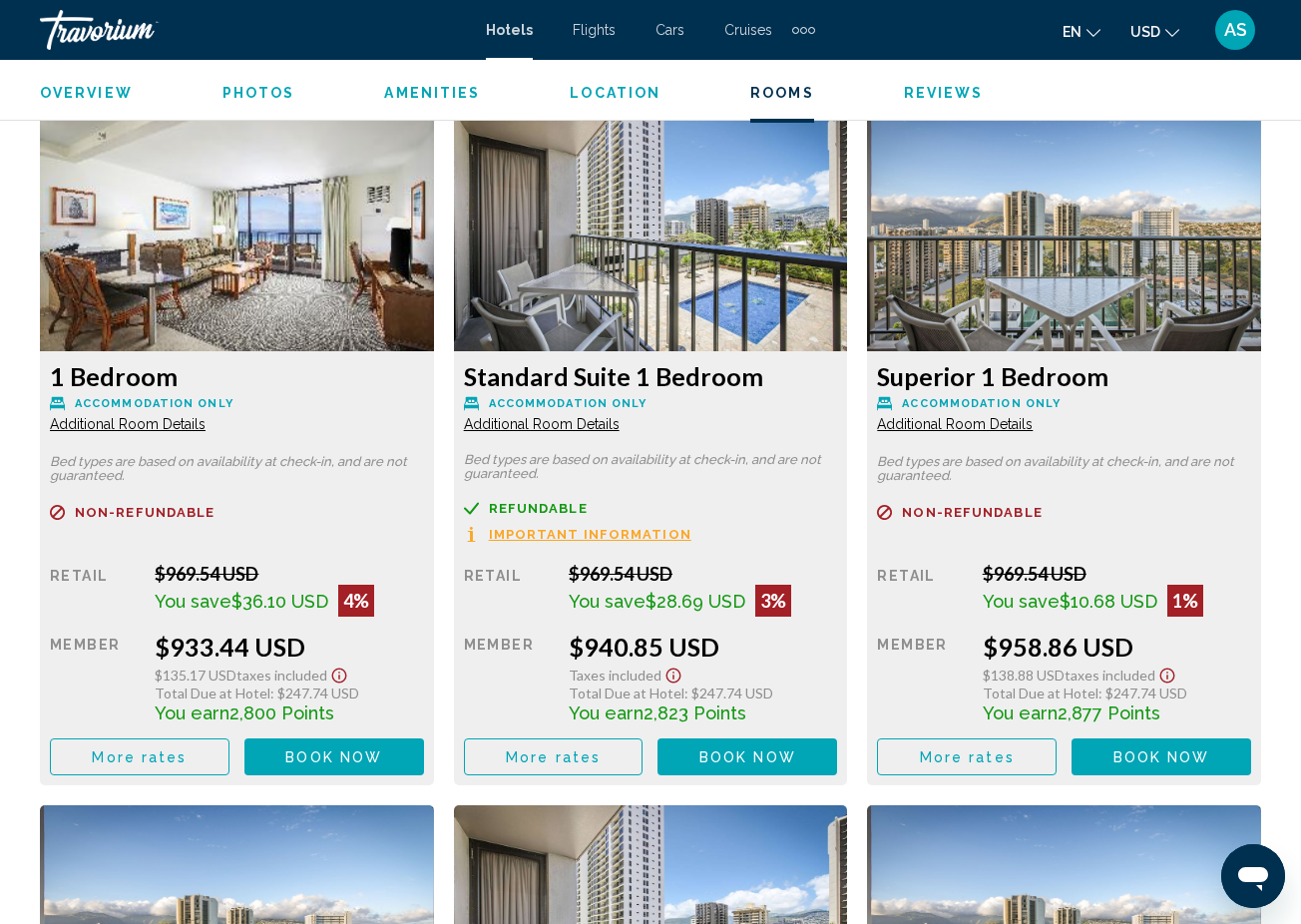 click on "Additional Room Details" at bounding box center [128, 424] 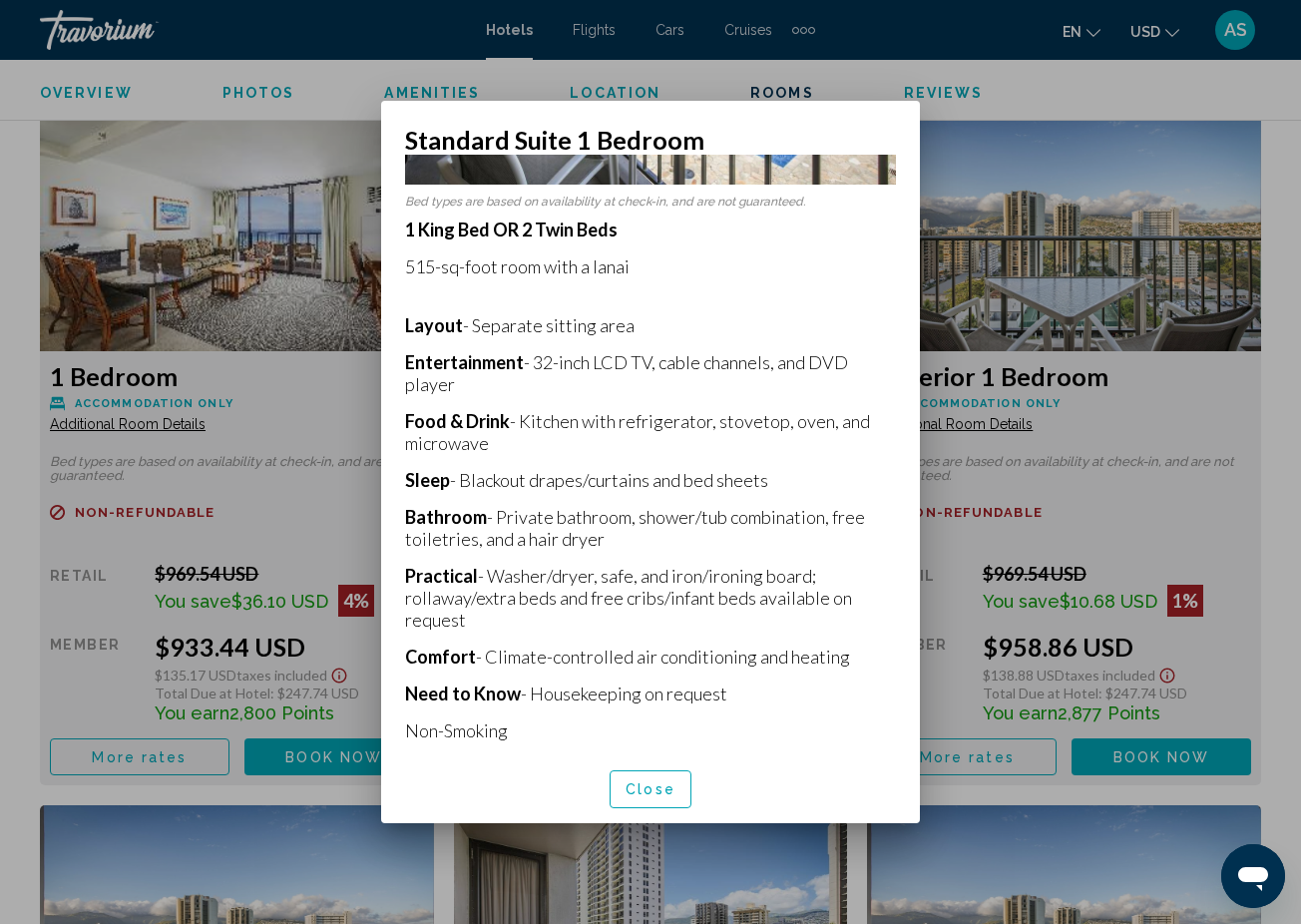 scroll, scrollTop: 308, scrollLeft: 0, axis: vertical 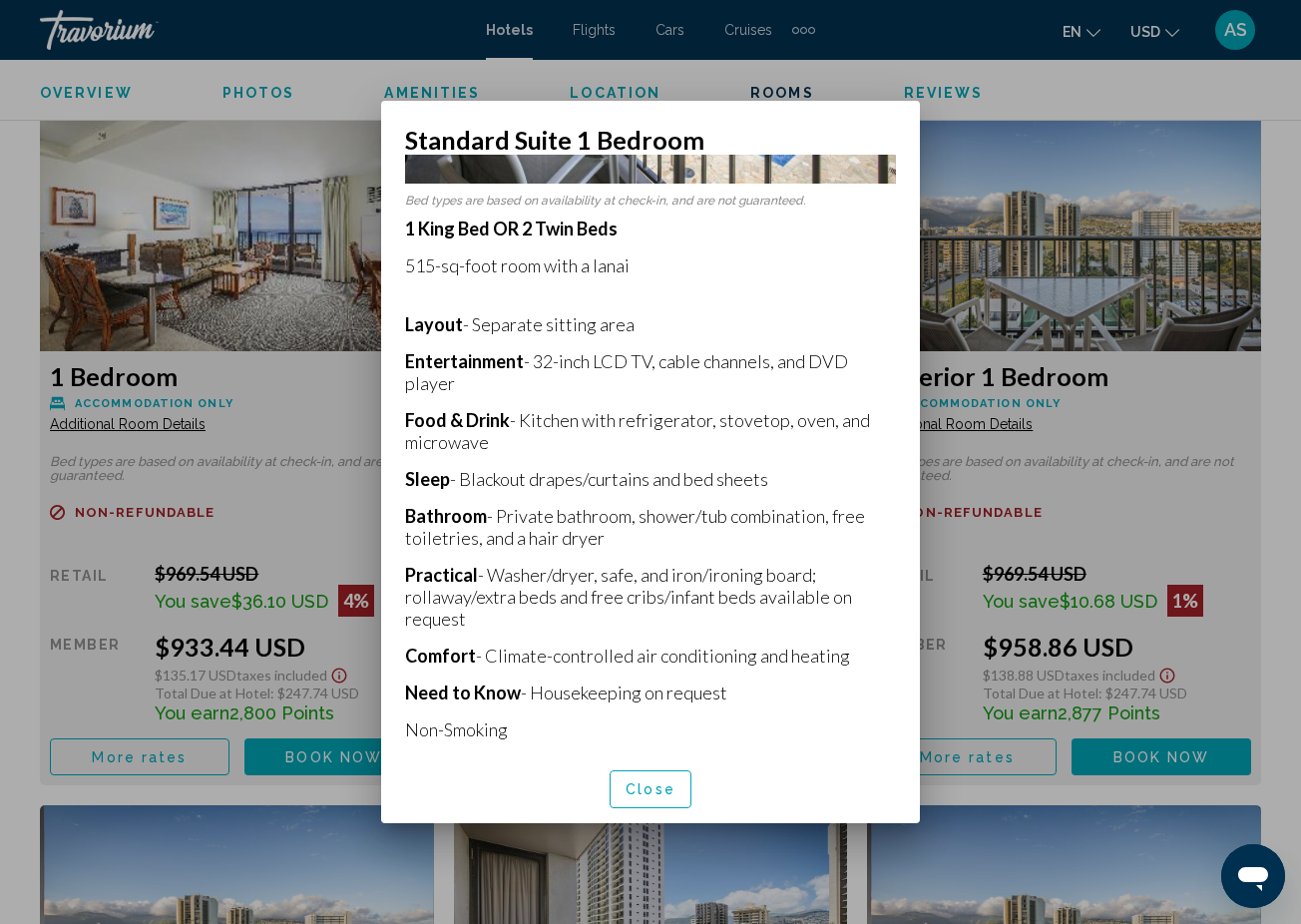 click at bounding box center (650, 462) 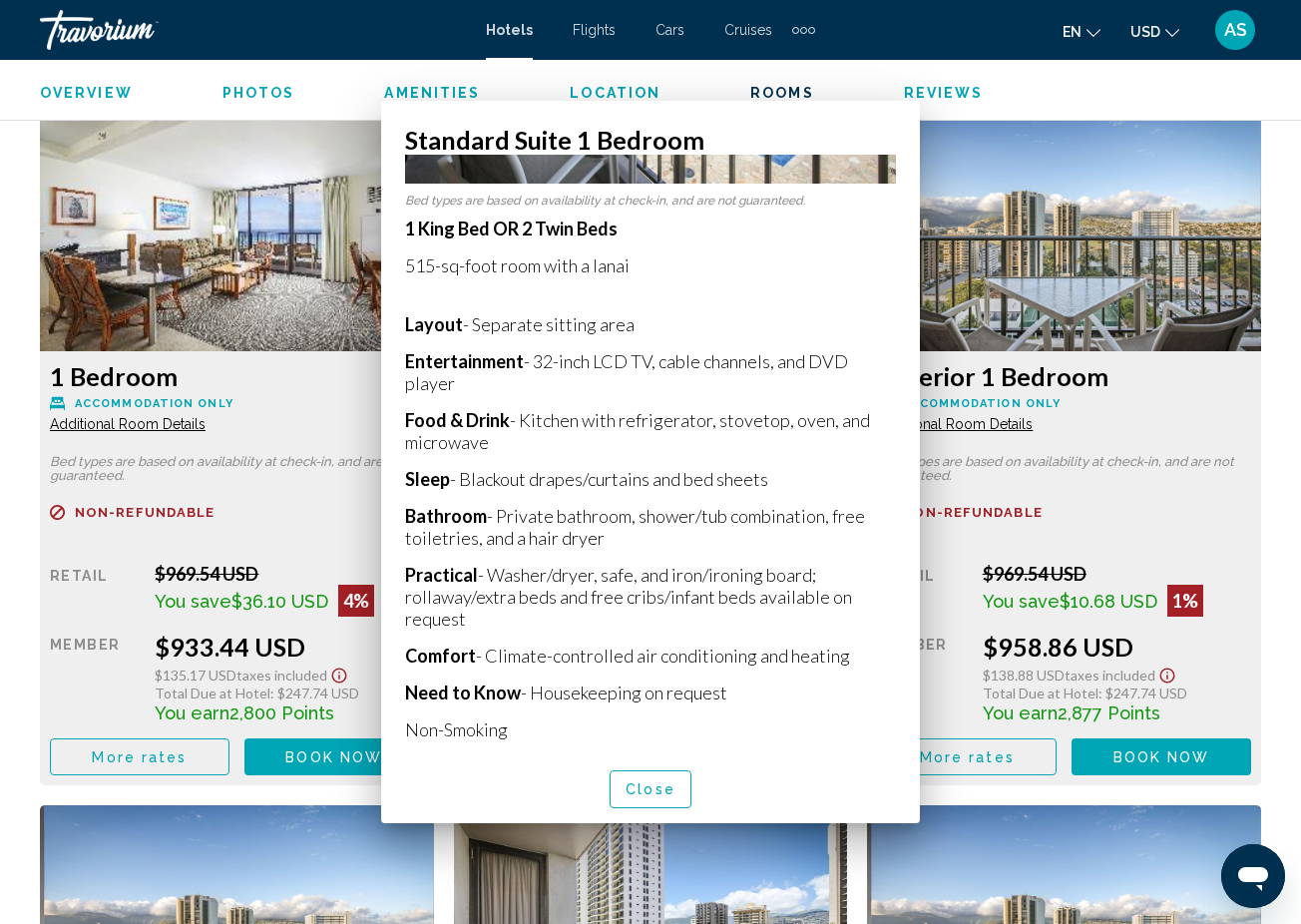 scroll, scrollTop: 3073, scrollLeft: 0, axis: vertical 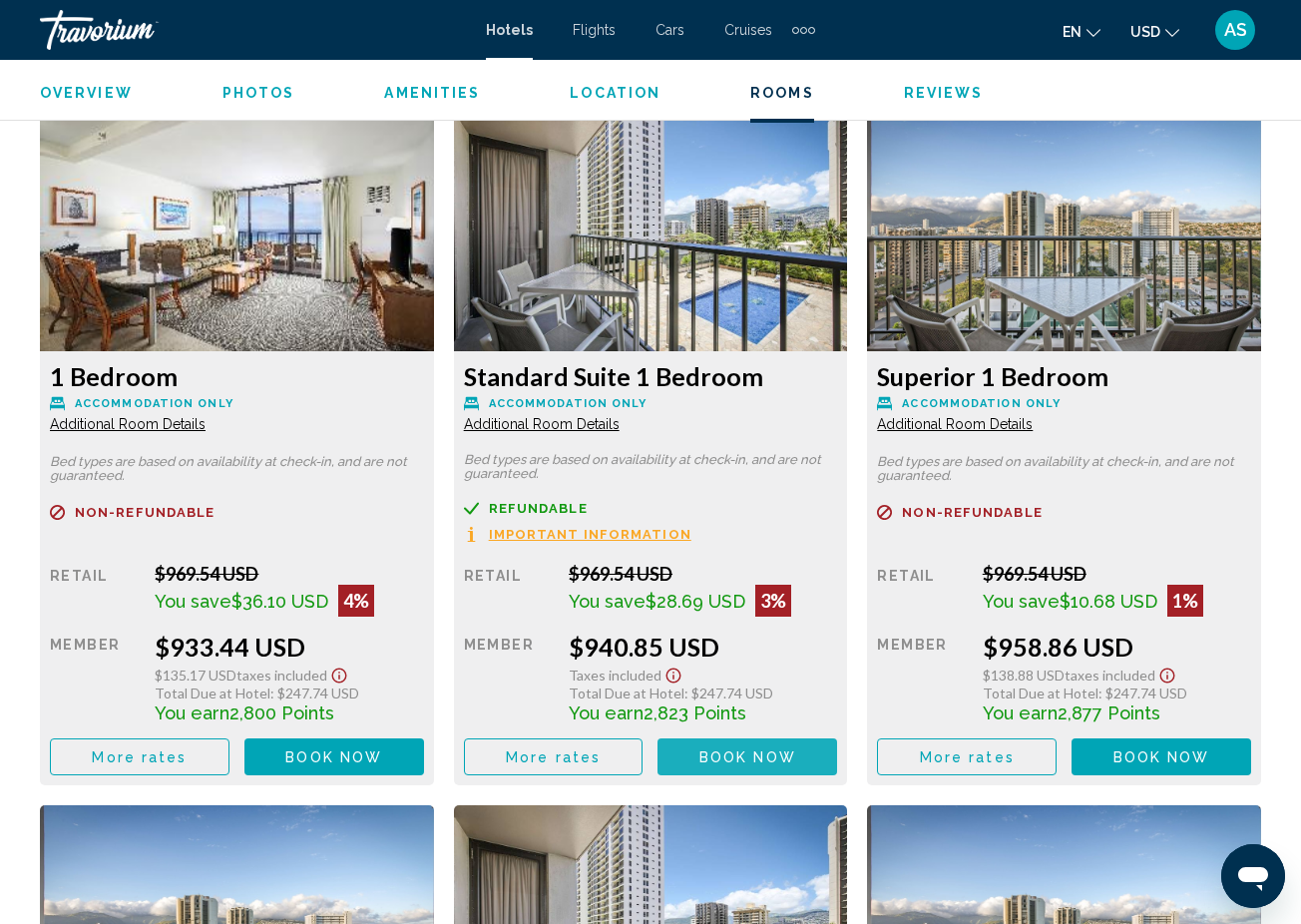 click on "Book now" at bounding box center [747, 757] 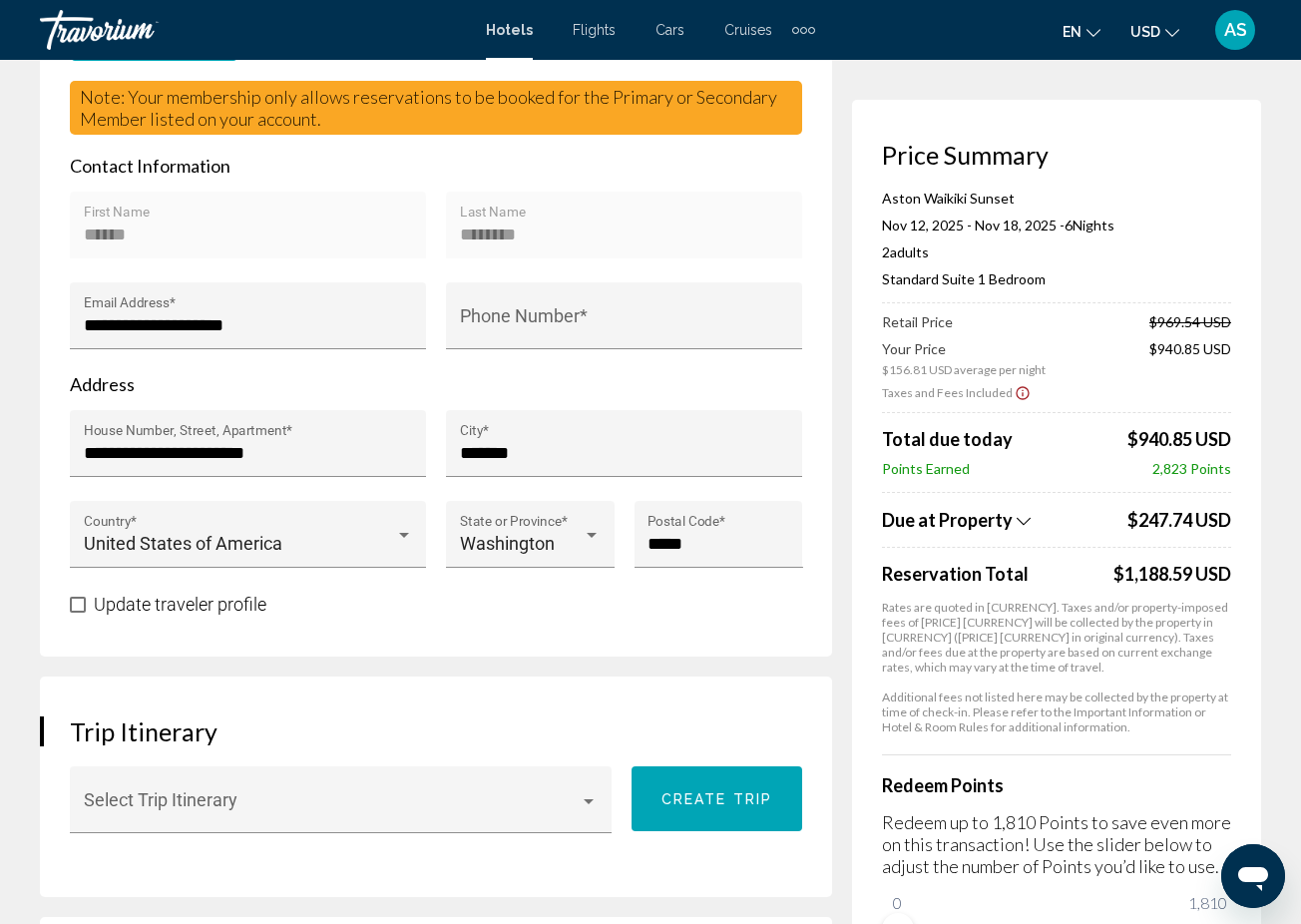 scroll, scrollTop: 646, scrollLeft: 0, axis: vertical 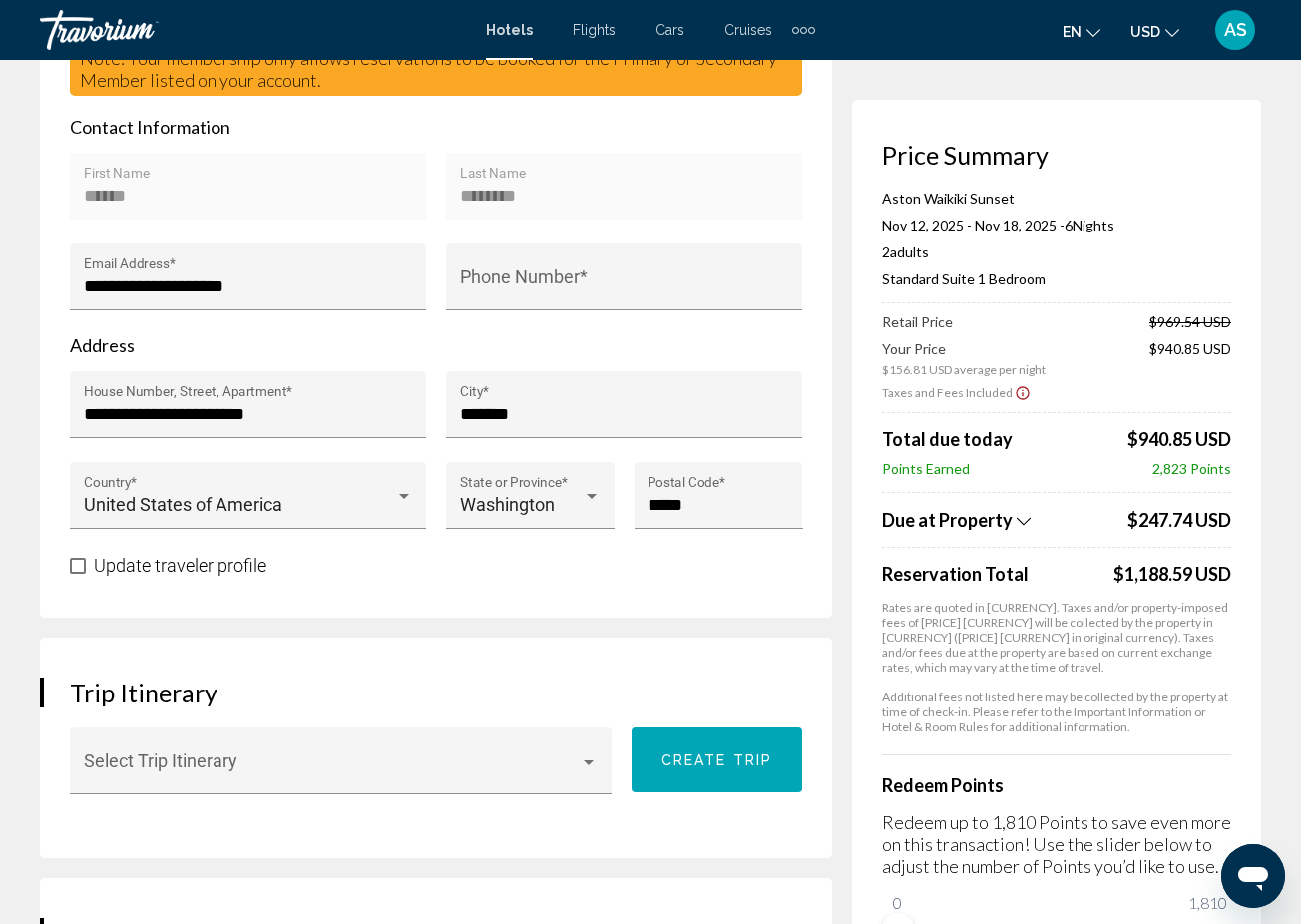 drag, startPoint x: 885, startPoint y: 607, endPoint x: 1147, endPoint y: 739, distance: 293.37348 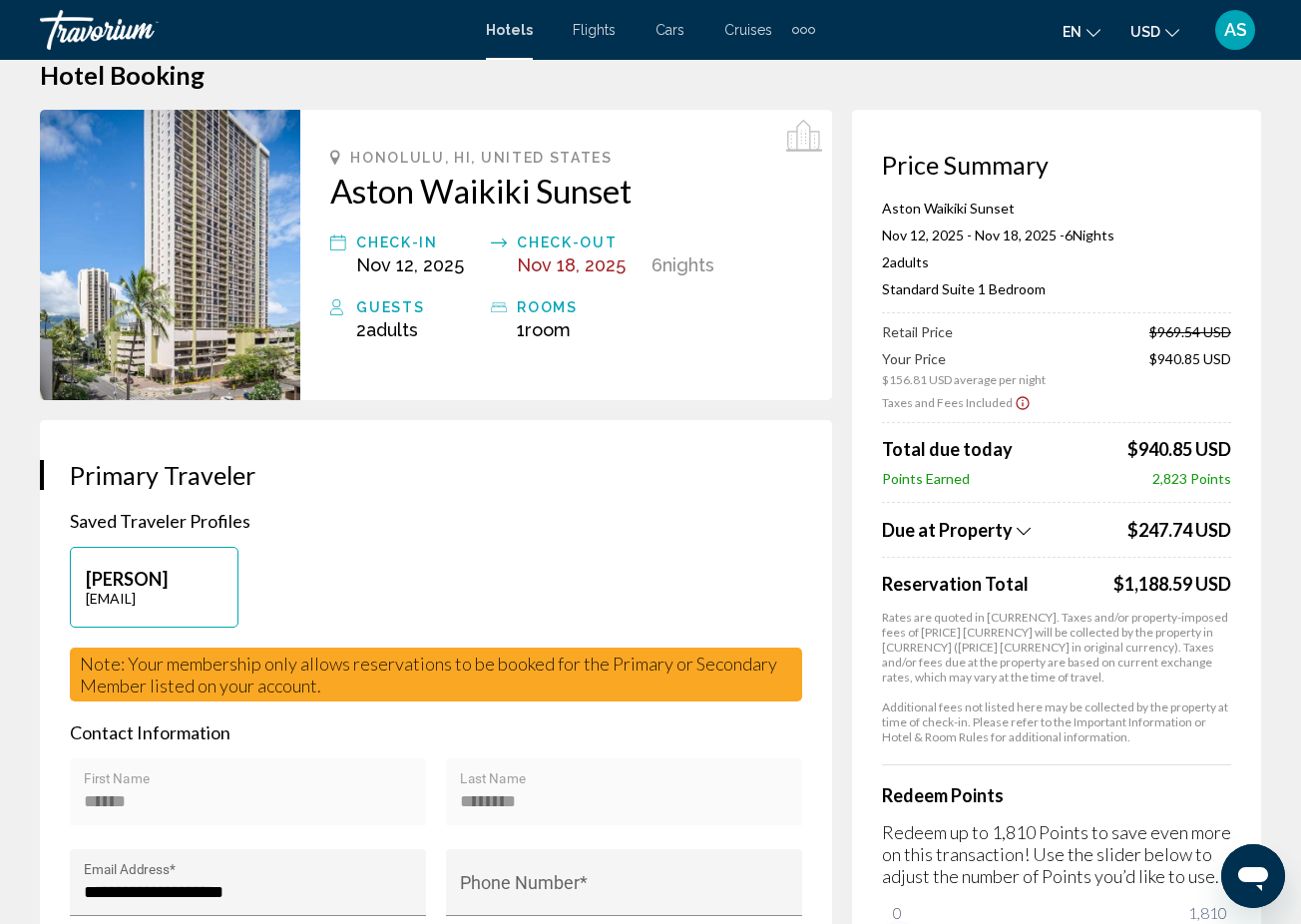 scroll, scrollTop: 0, scrollLeft: 0, axis: both 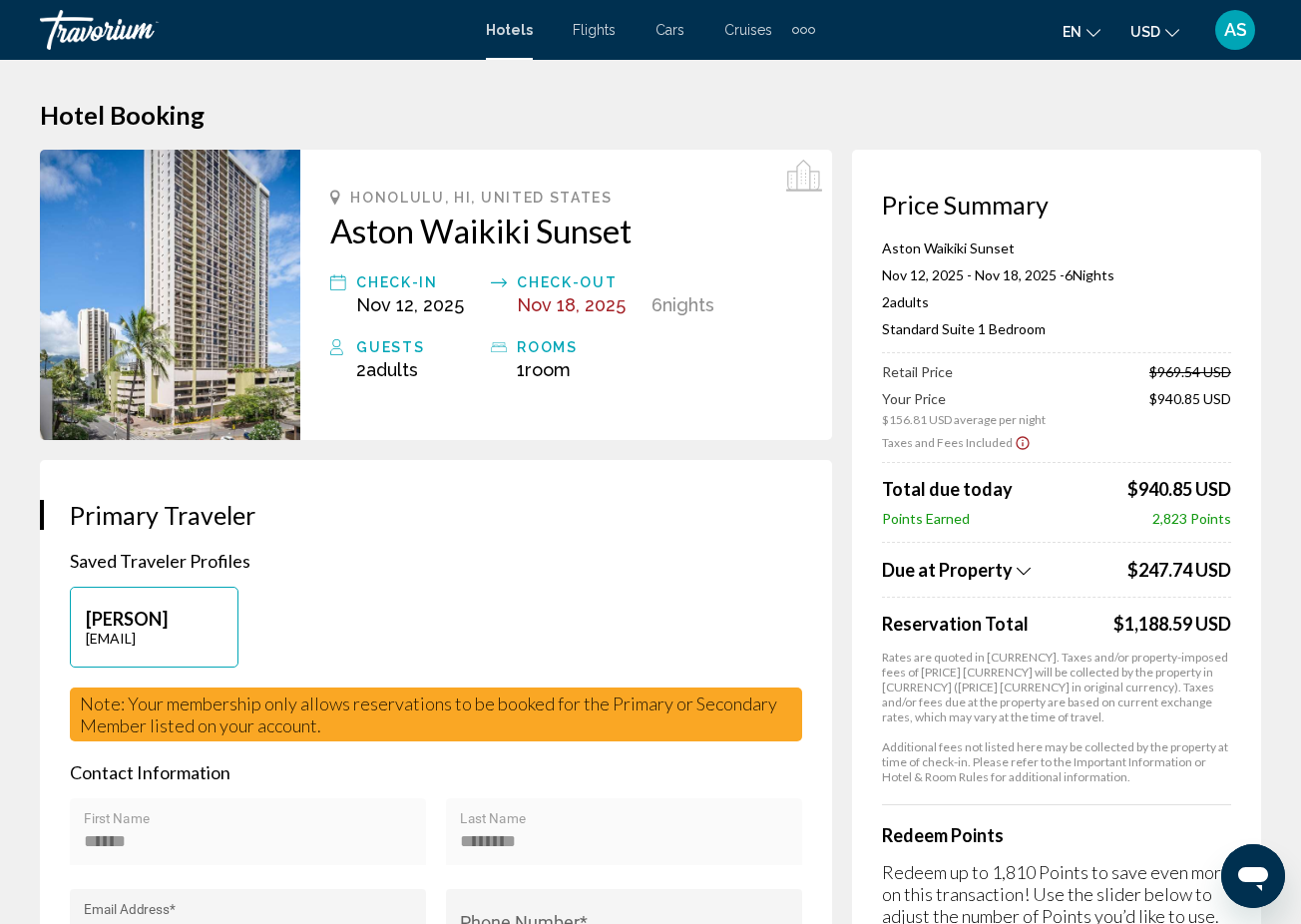drag, startPoint x: 328, startPoint y: 231, endPoint x: 662, endPoint y: 226, distance: 334.03742 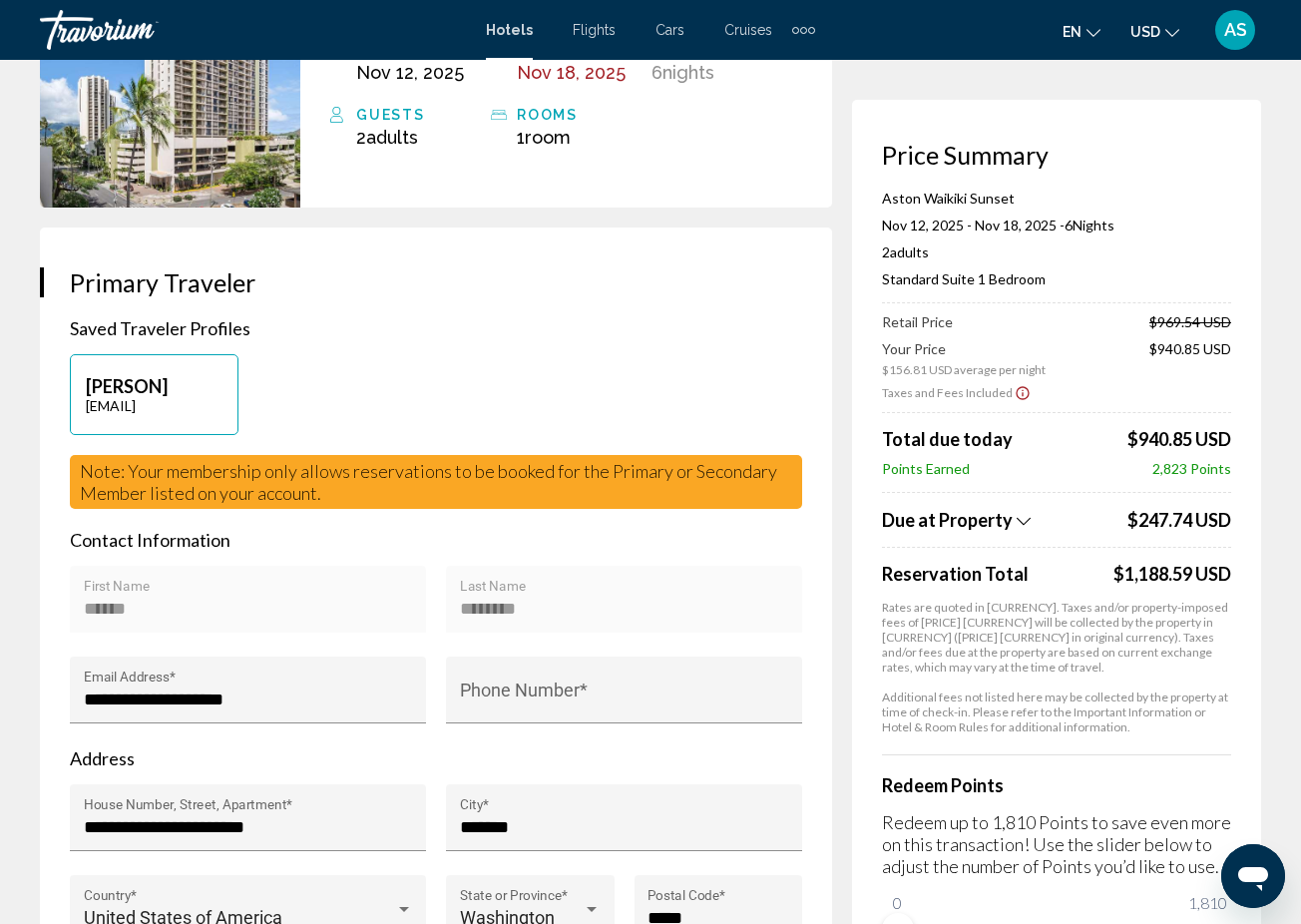 scroll, scrollTop: 0, scrollLeft: 0, axis: both 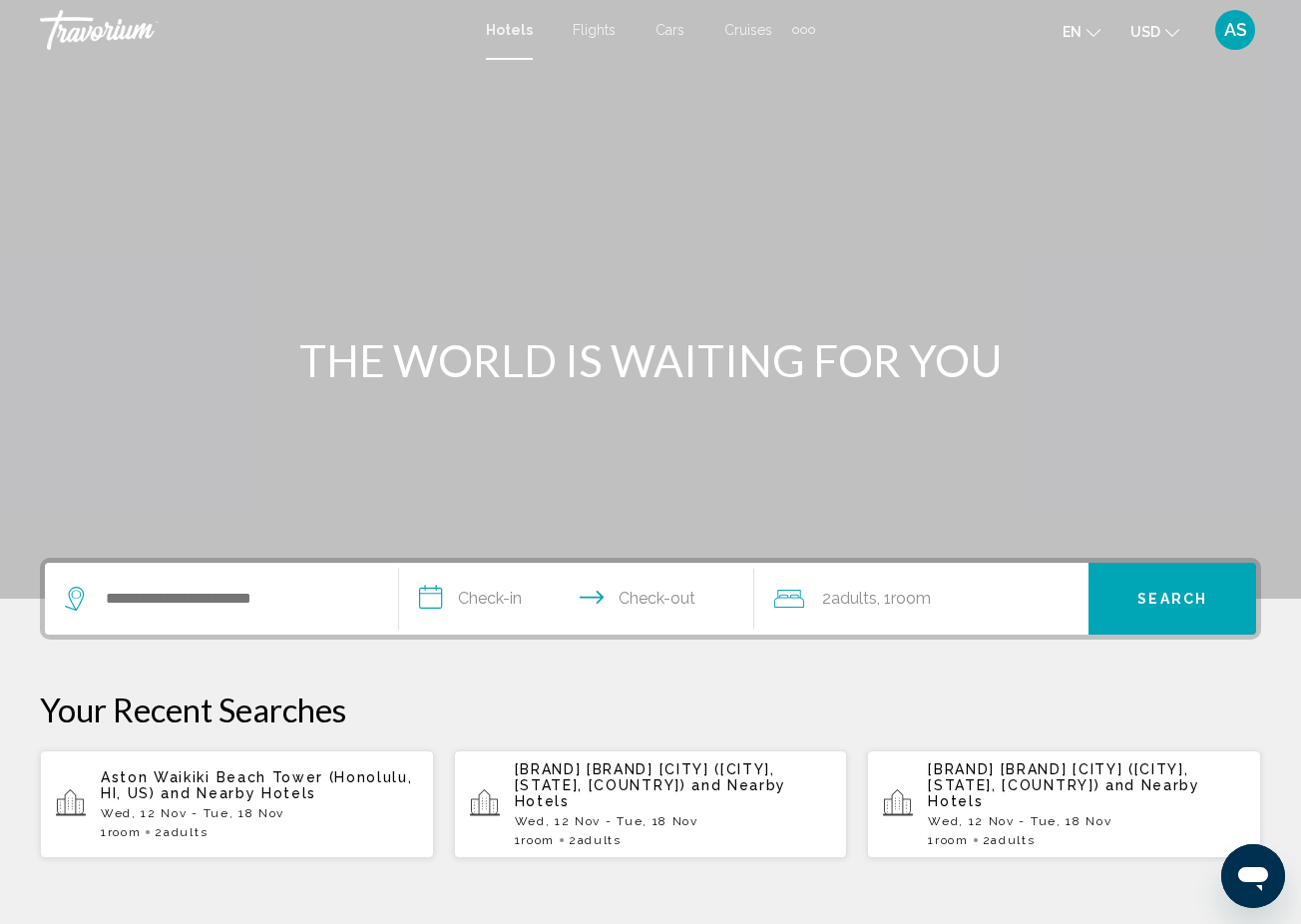 click on "[BRAND] [BRAND] [CITY] ([CITY], [STATE], [COUNTRY])    and Nearby Hotels" at bounding box center (1086, 785) 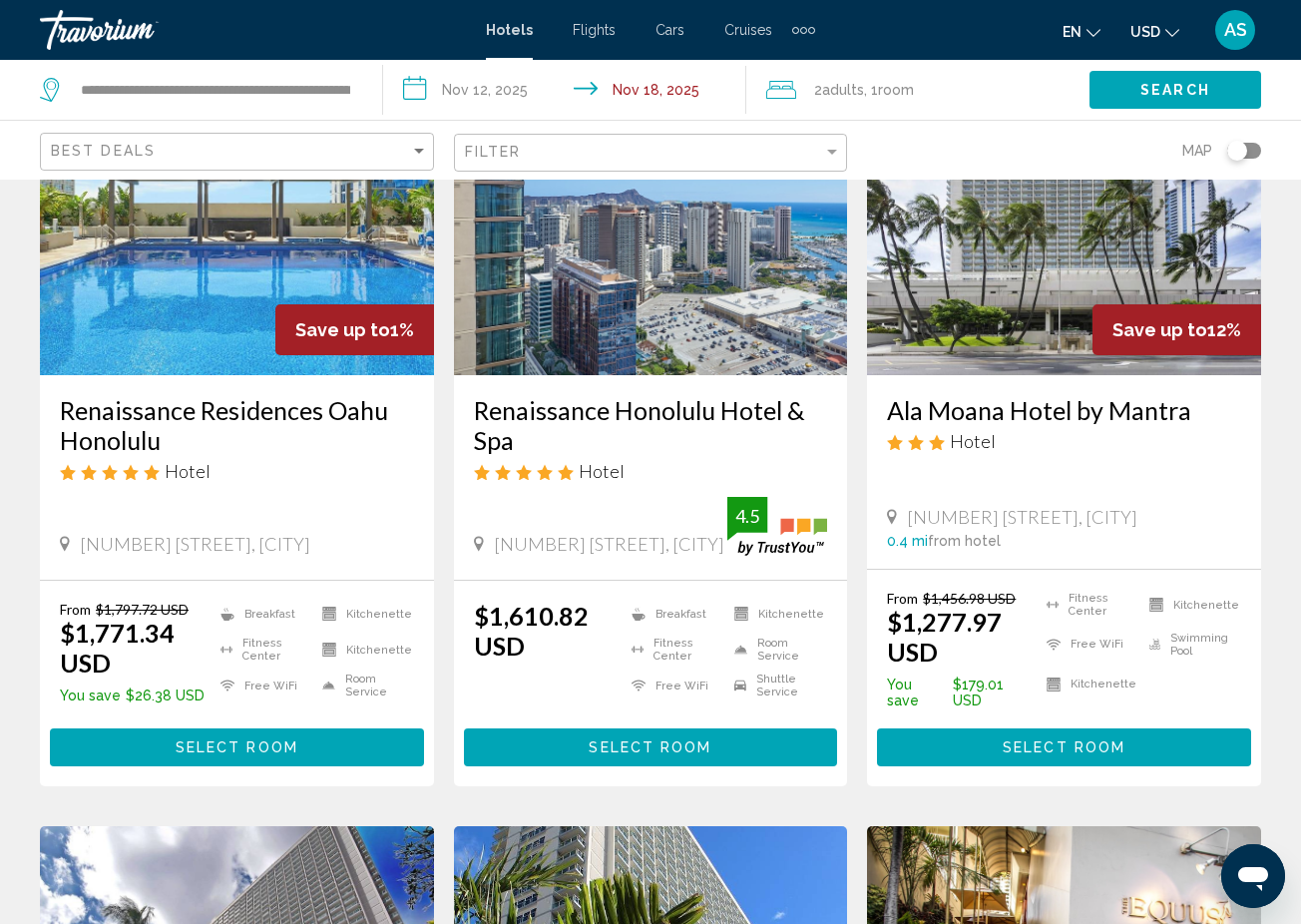 scroll, scrollTop: 196, scrollLeft: 0, axis: vertical 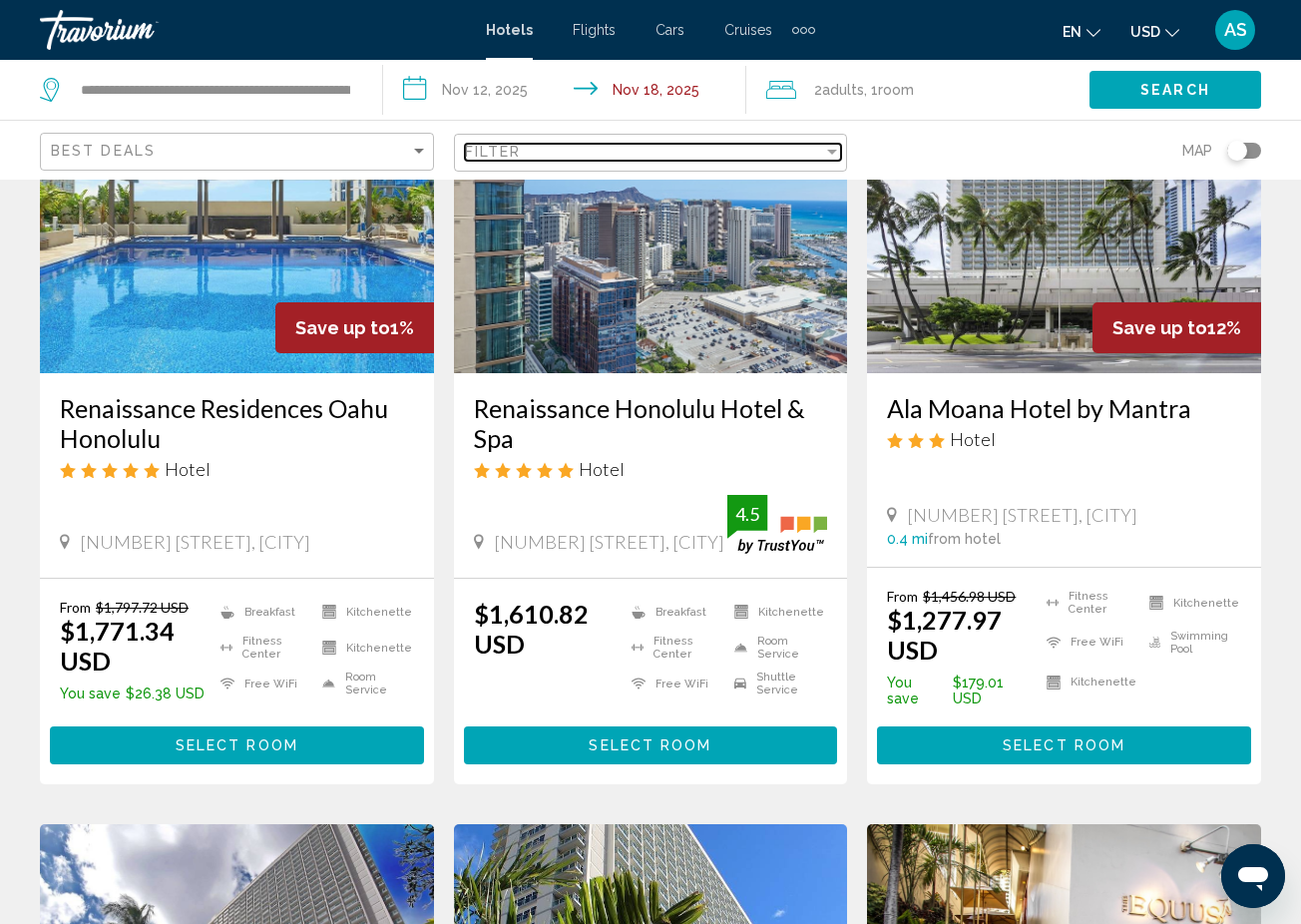 click at bounding box center (832, 152) 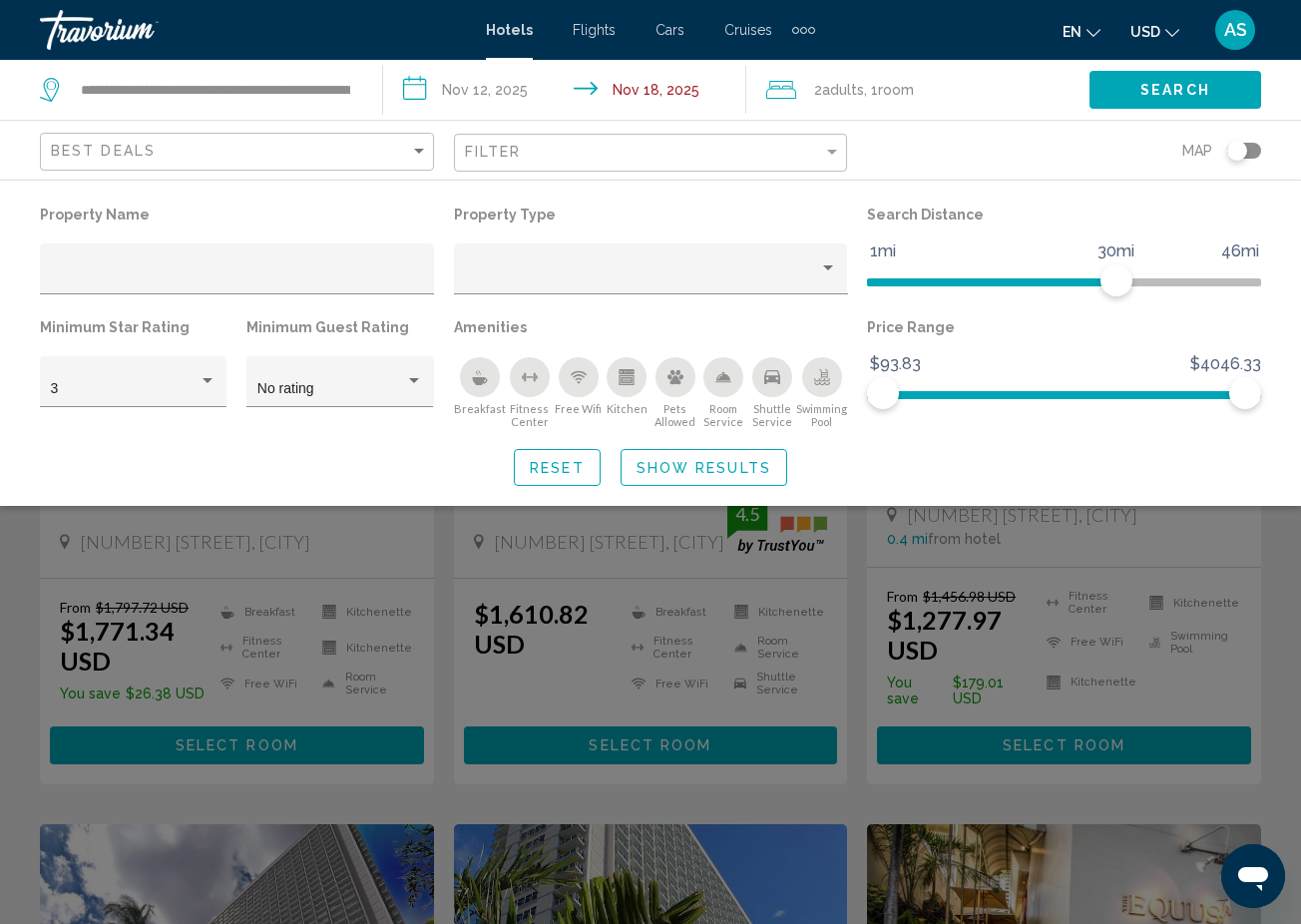 click 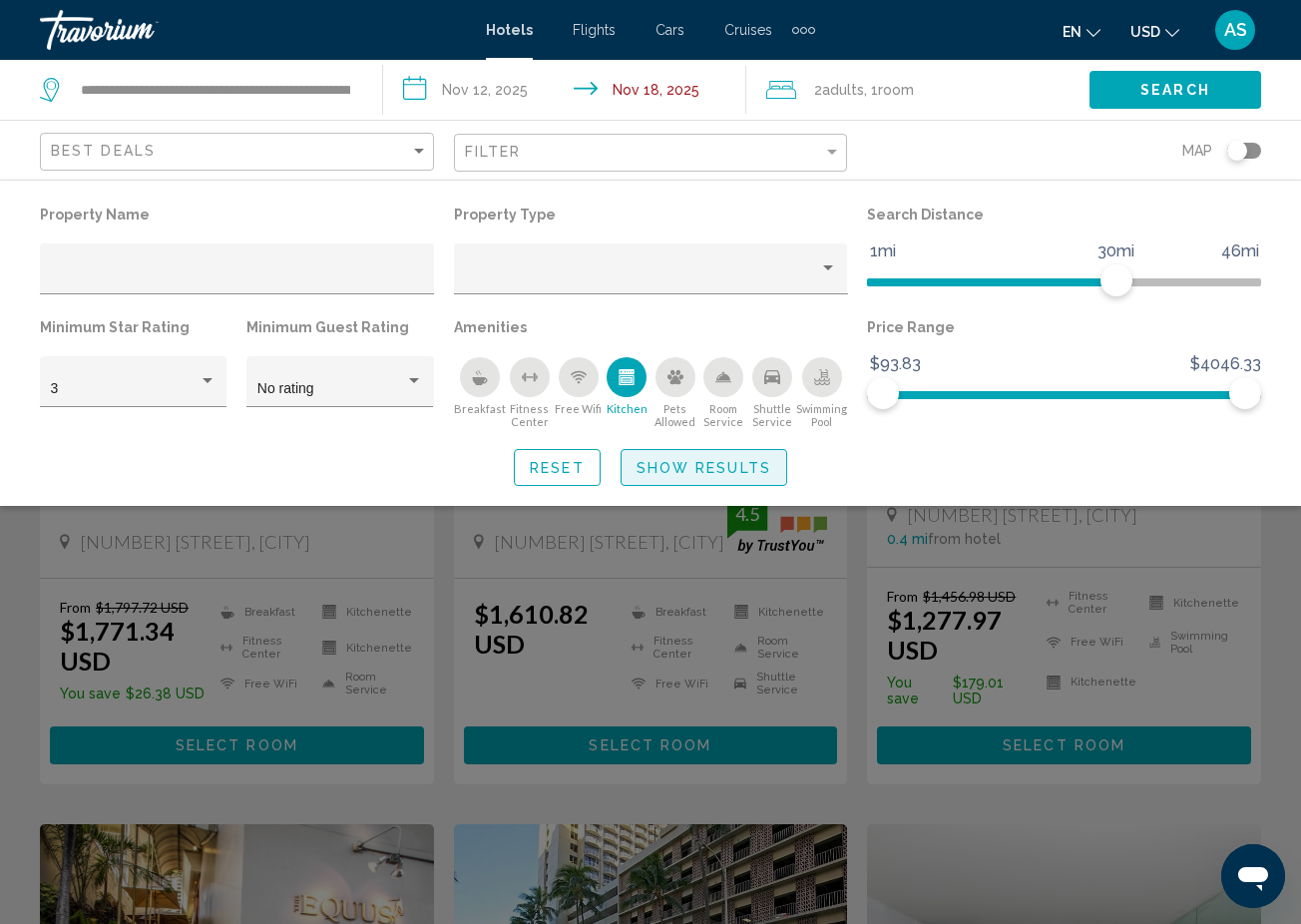 click on "Show Results" 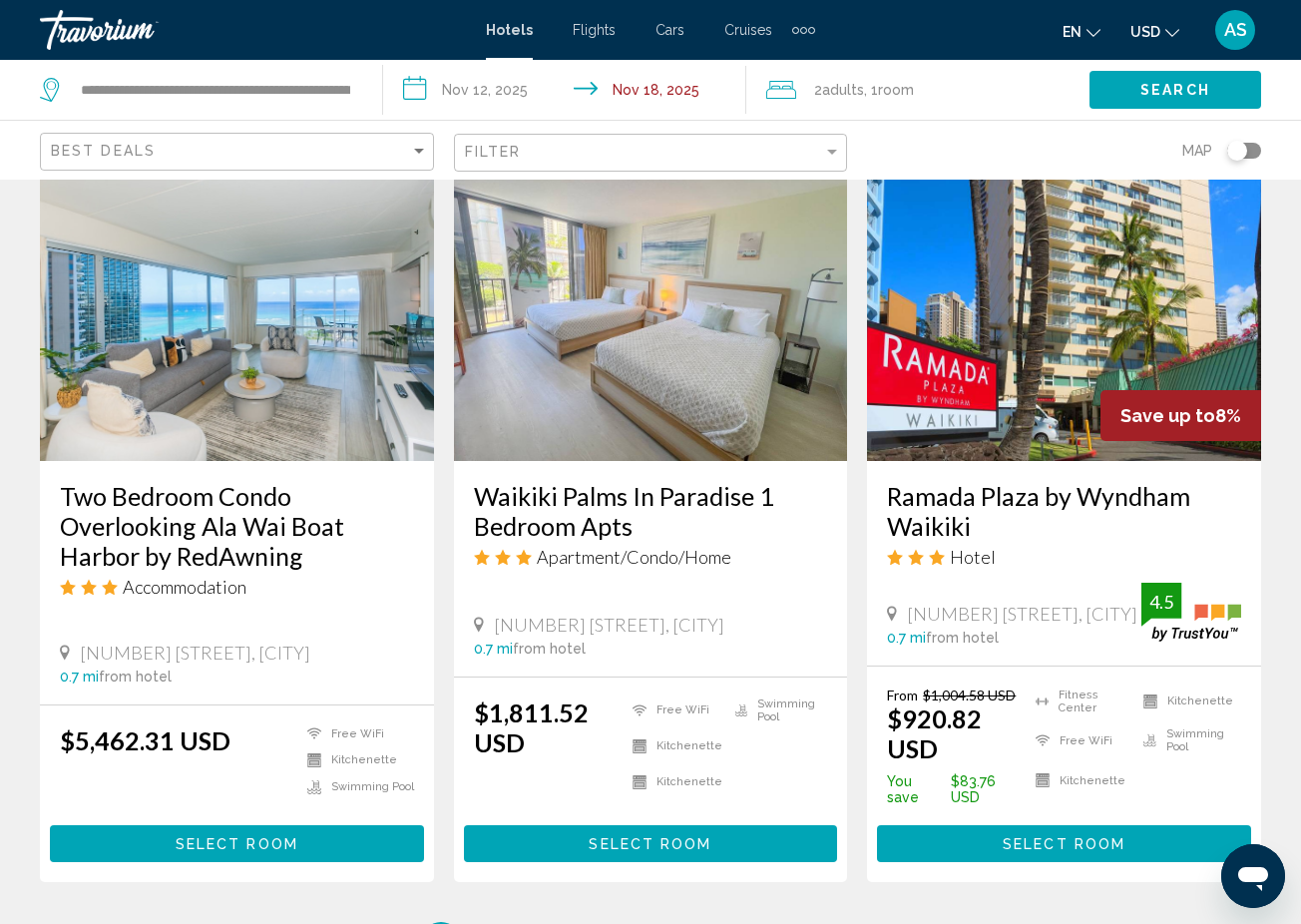 scroll, scrollTop: 2358, scrollLeft: 0, axis: vertical 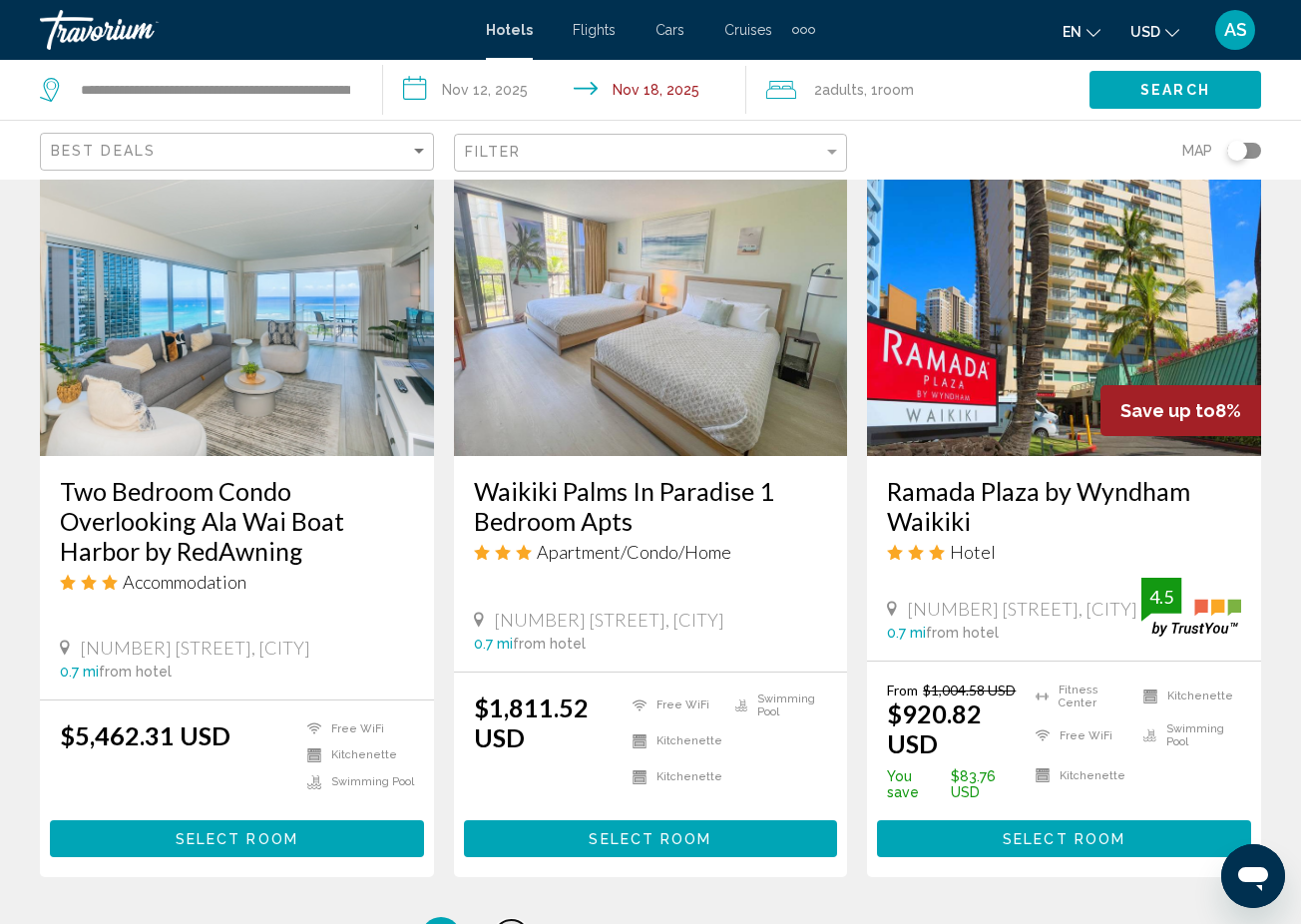 click on "page  2" at bounding box center (511, 937) 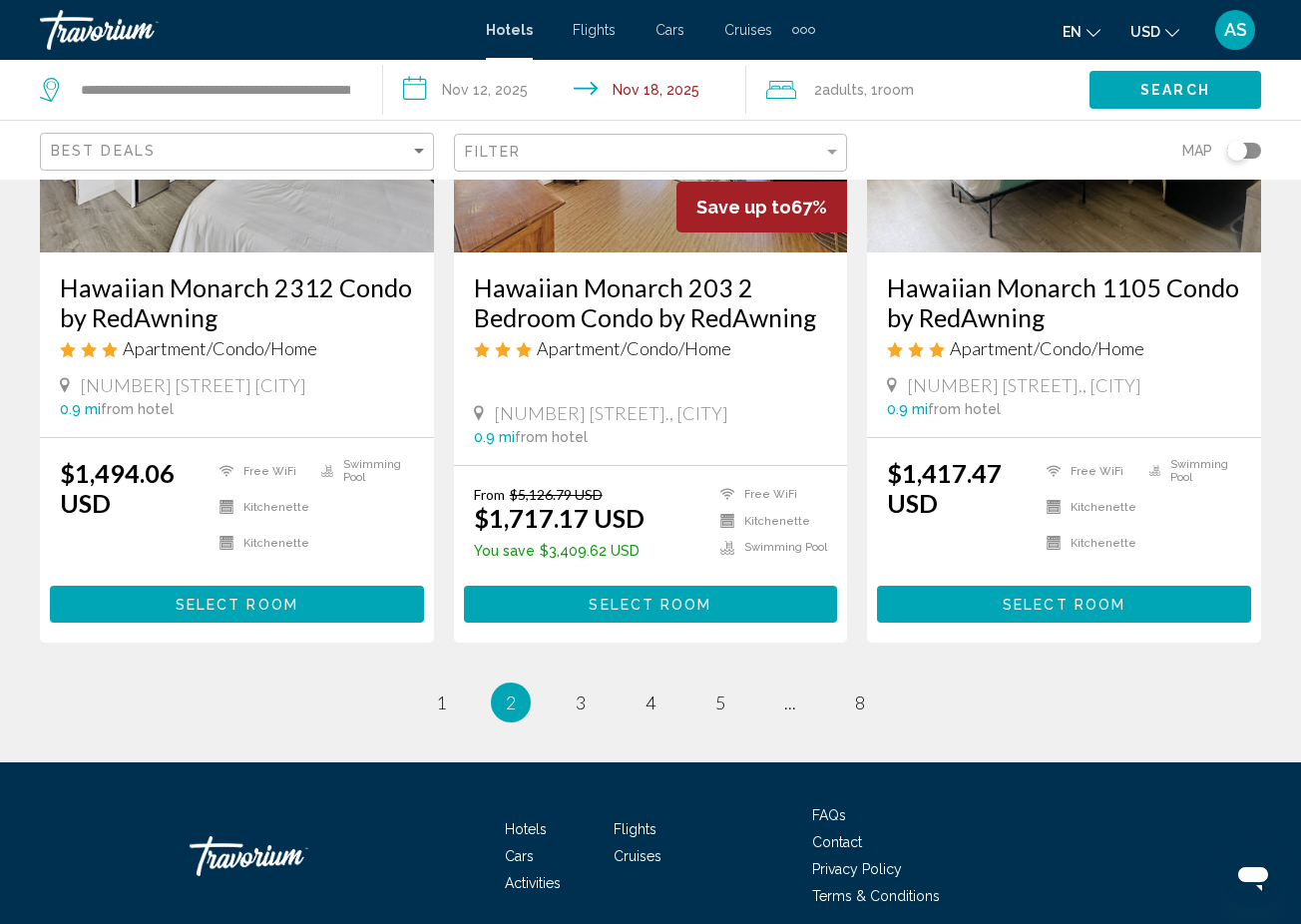 scroll, scrollTop: 2593, scrollLeft: 0, axis: vertical 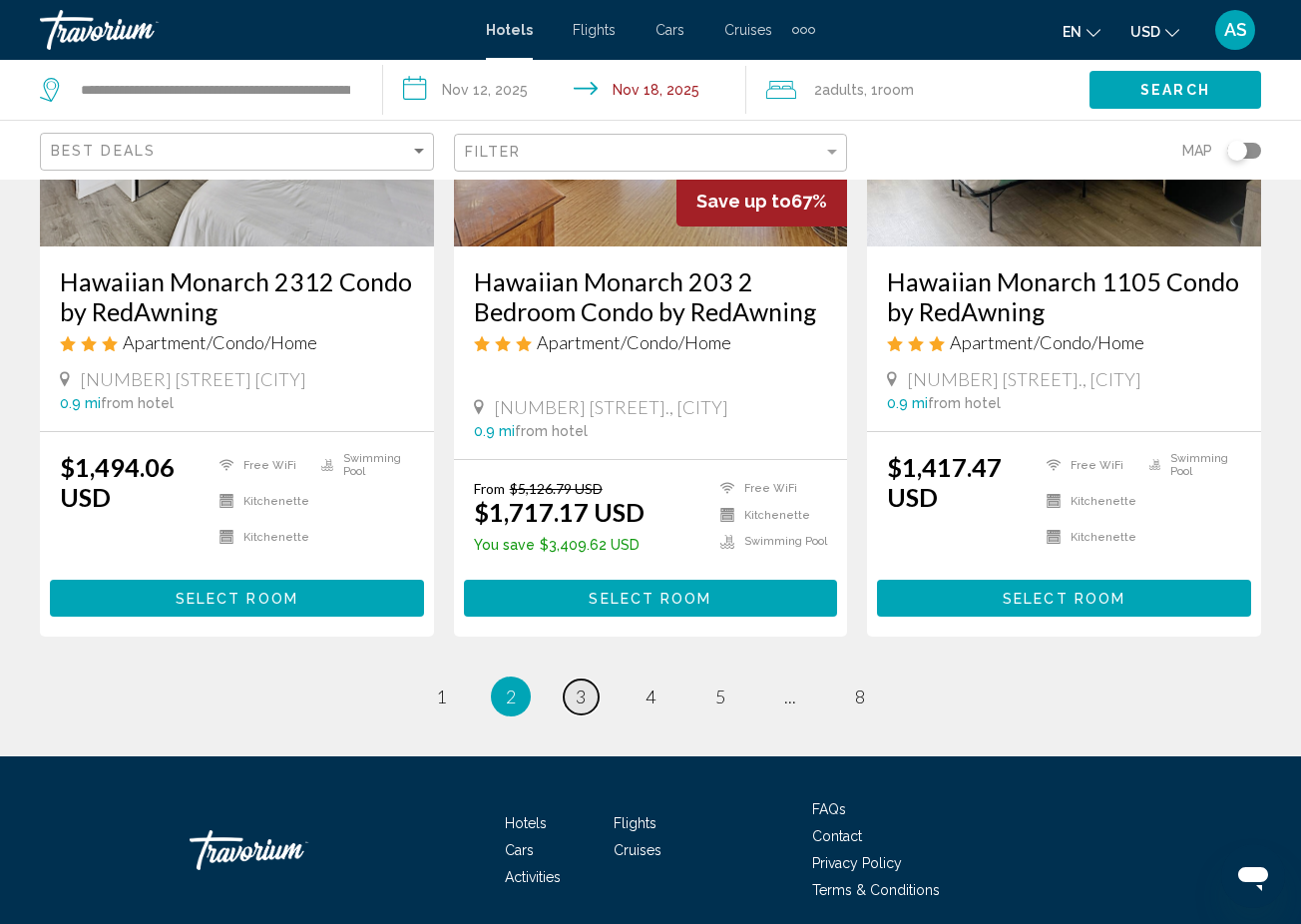 click on "3" at bounding box center (581, 696) 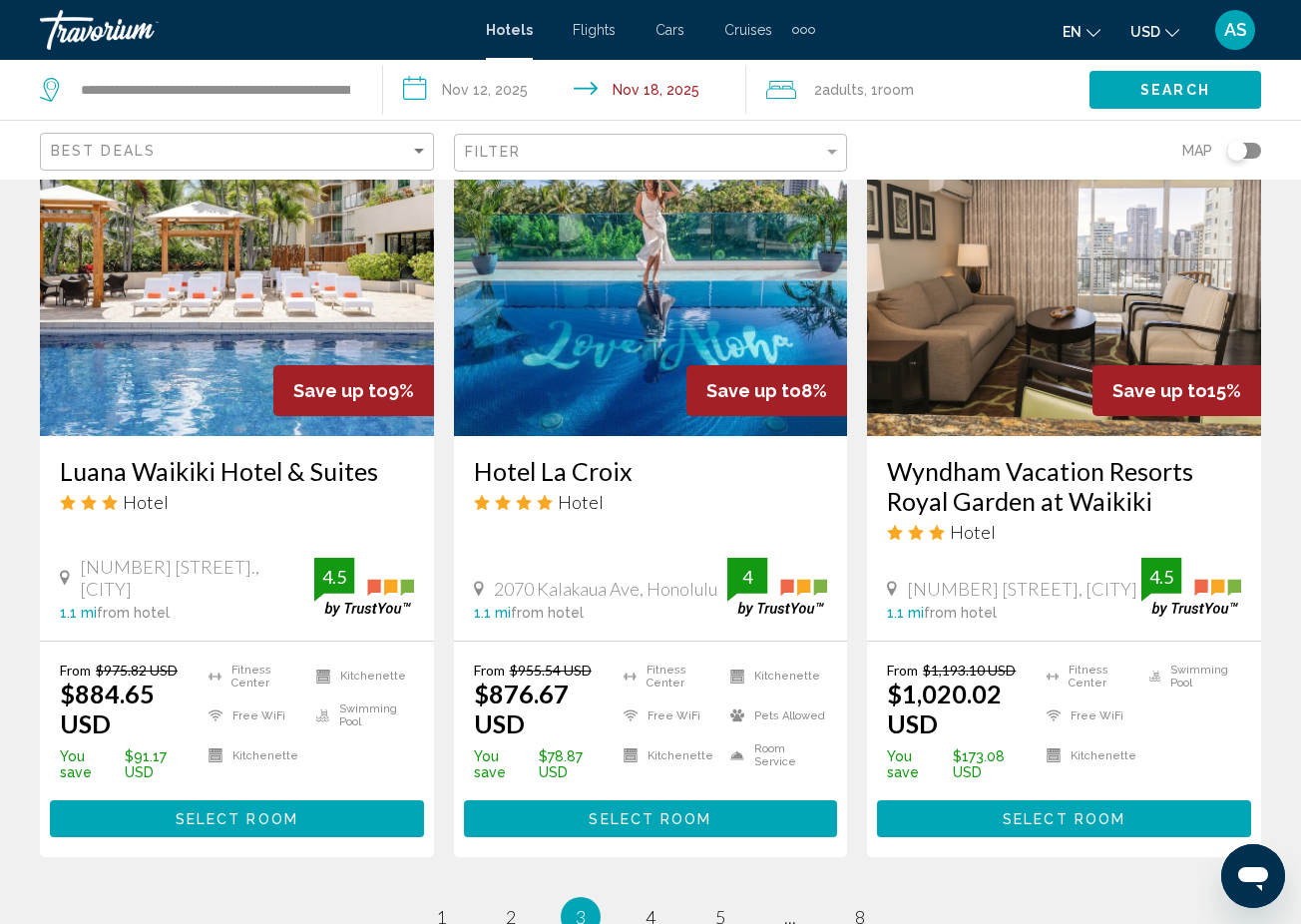 scroll, scrollTop: 2426, scrollLeft: 0, axis: vertical 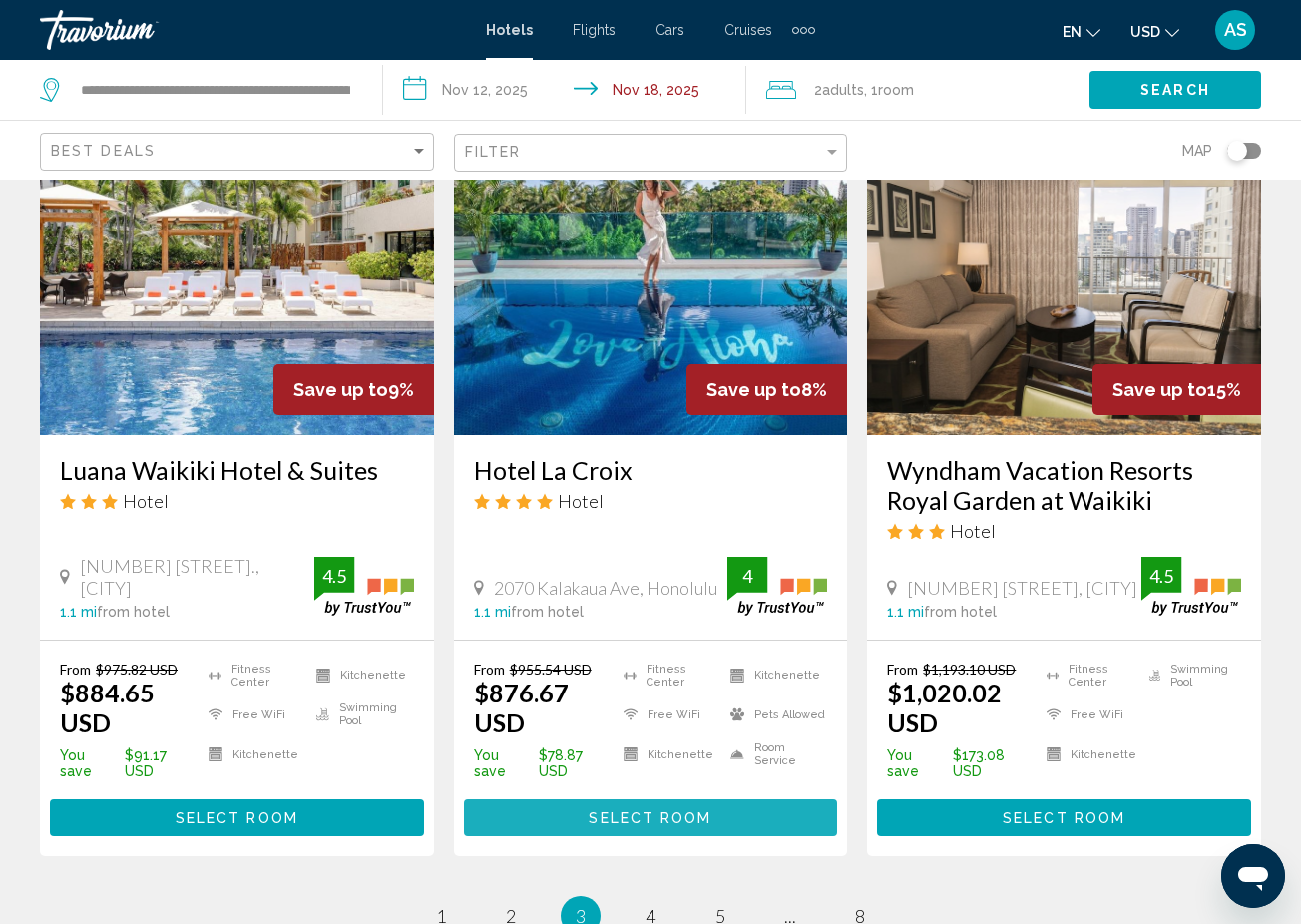 click on "Select Room" at bounding box center (650, 818) 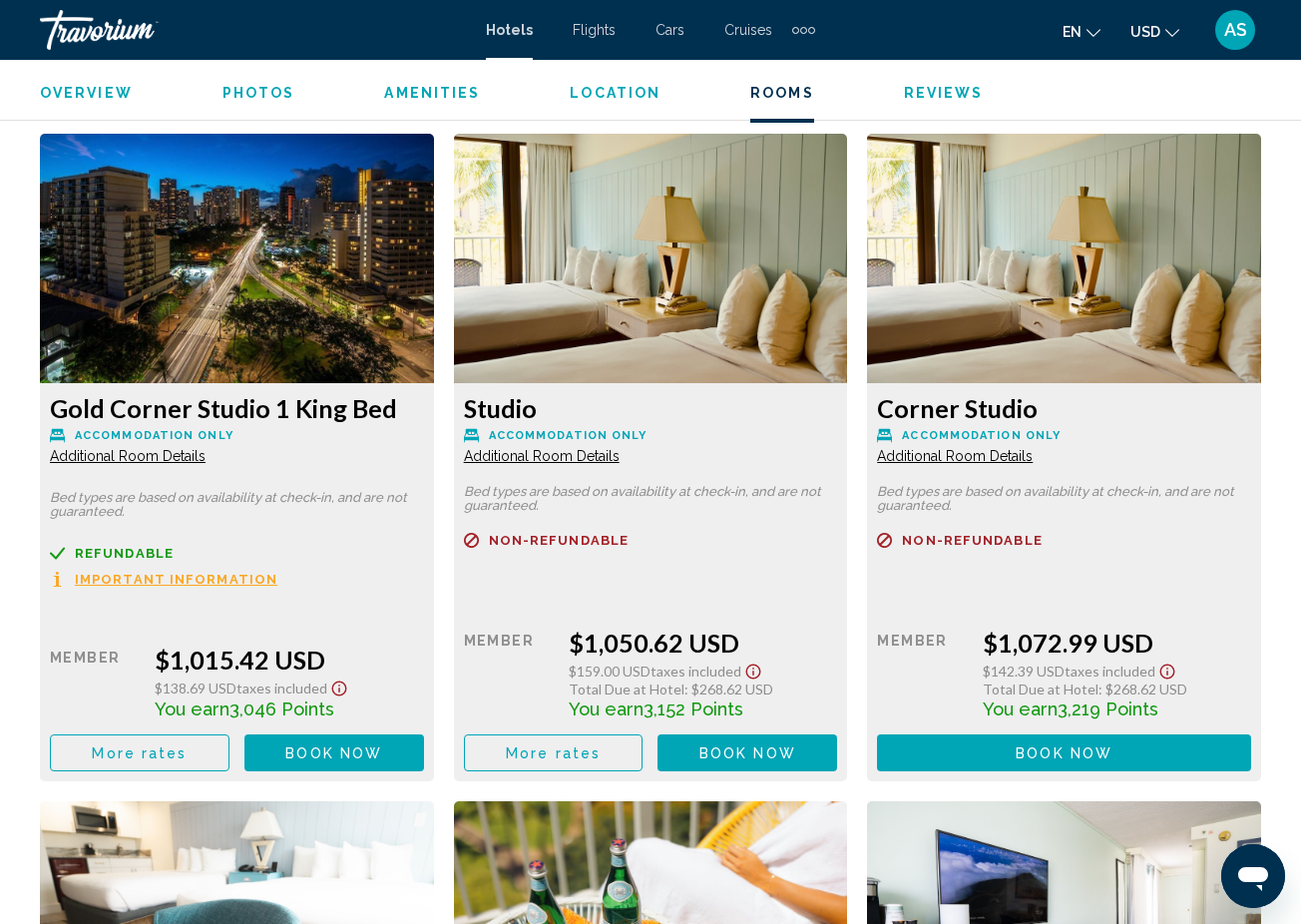 scroll, scrollTop: 4369, scrollLeft: 0, axis: vertical 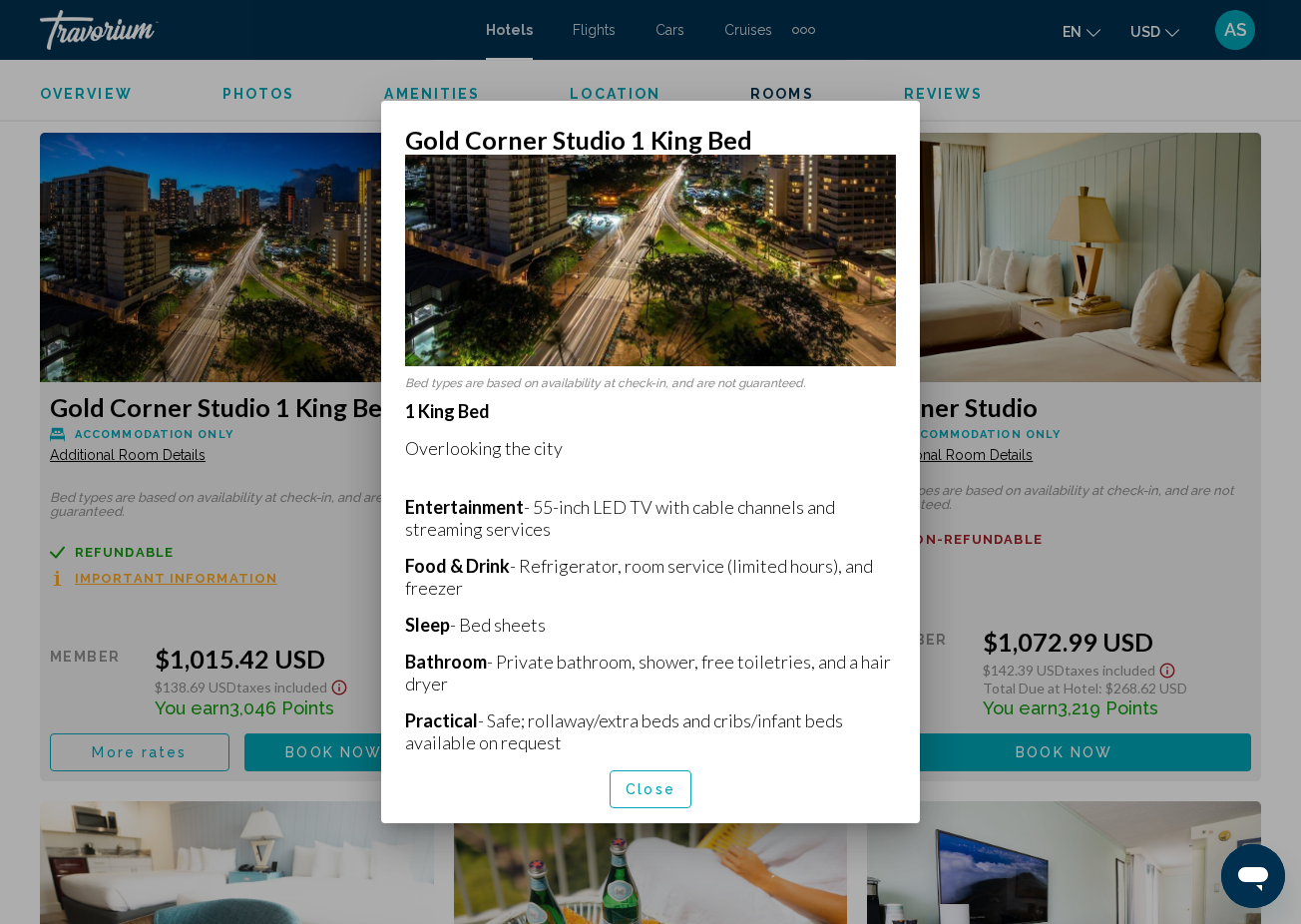 click at bounding box center [650, 462] 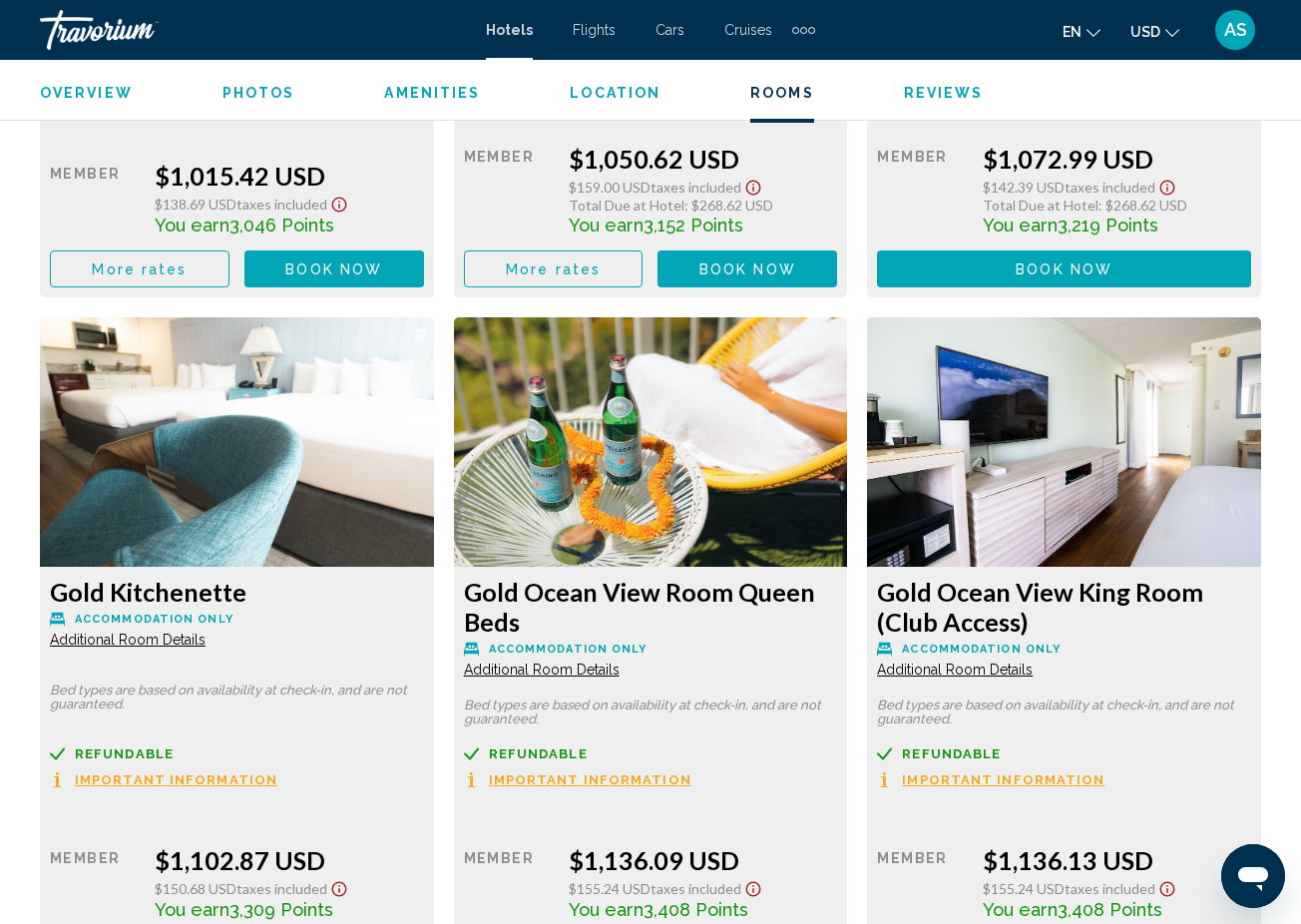 scroll, scrollTop: 4874, scrollLeft: 0, axis: vertical 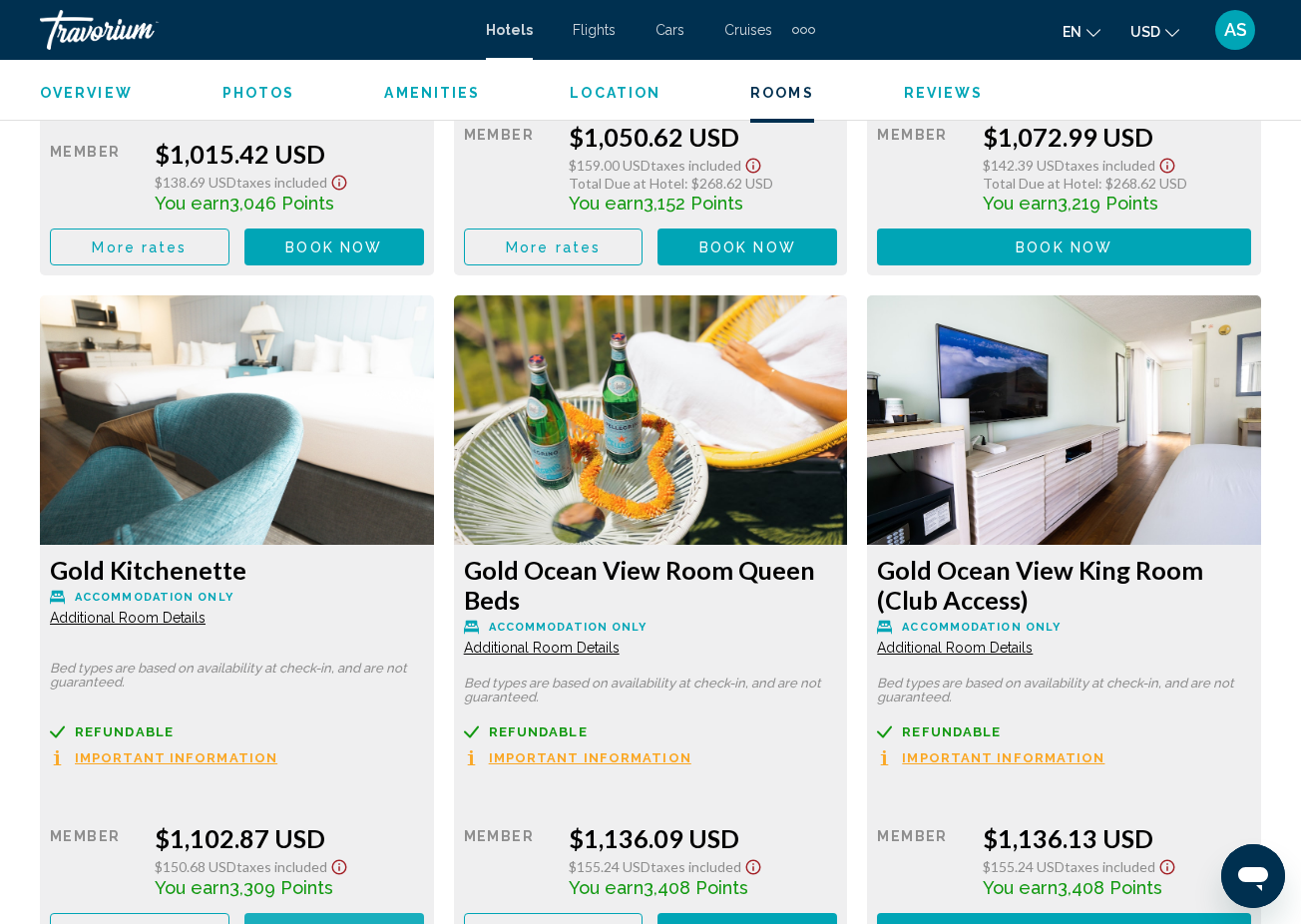 click on "Book now No longer available" at bounding box center (334, 931) 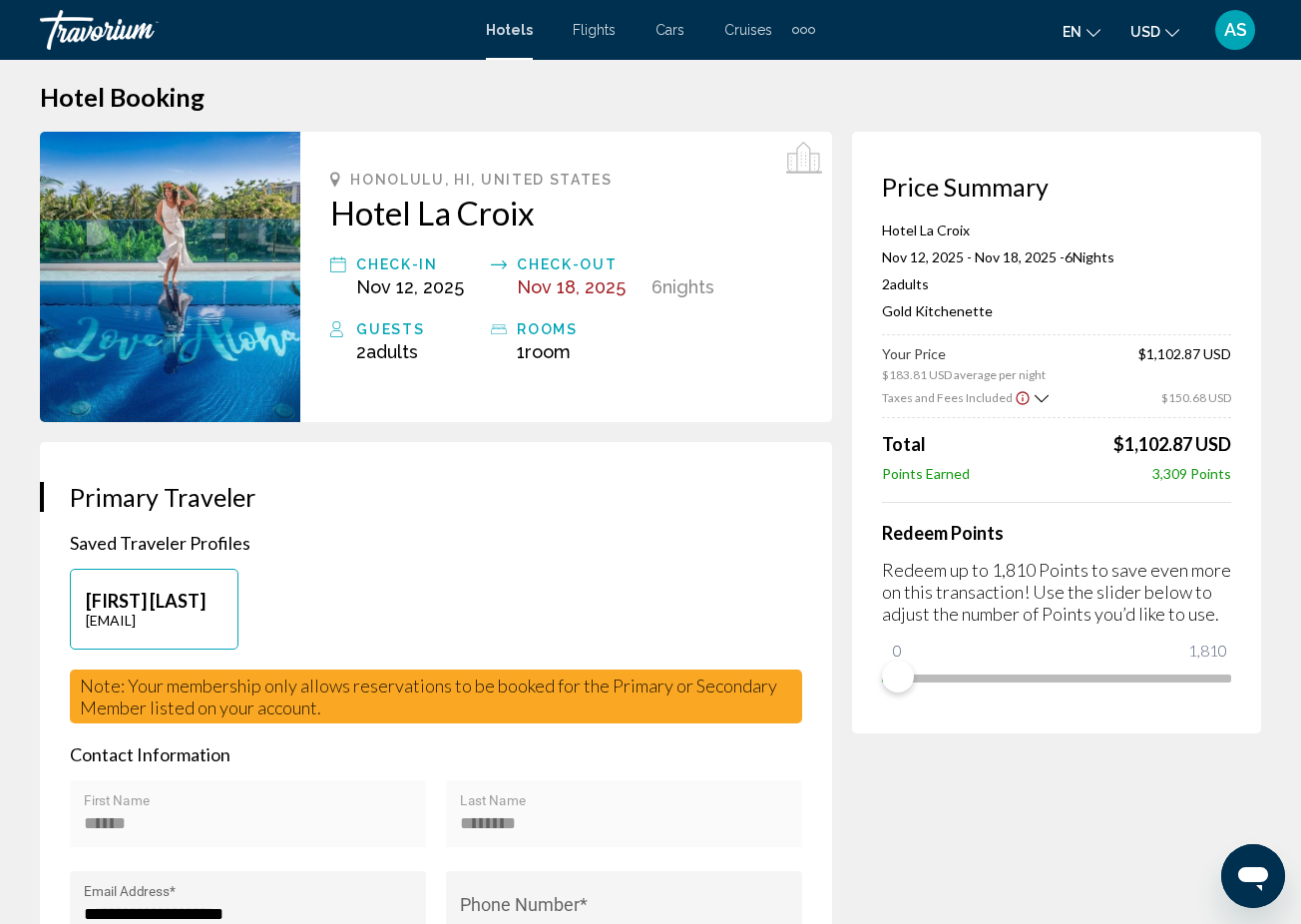 scroll, scrollTop: 21, scrollLeft: 0, axis: vertical 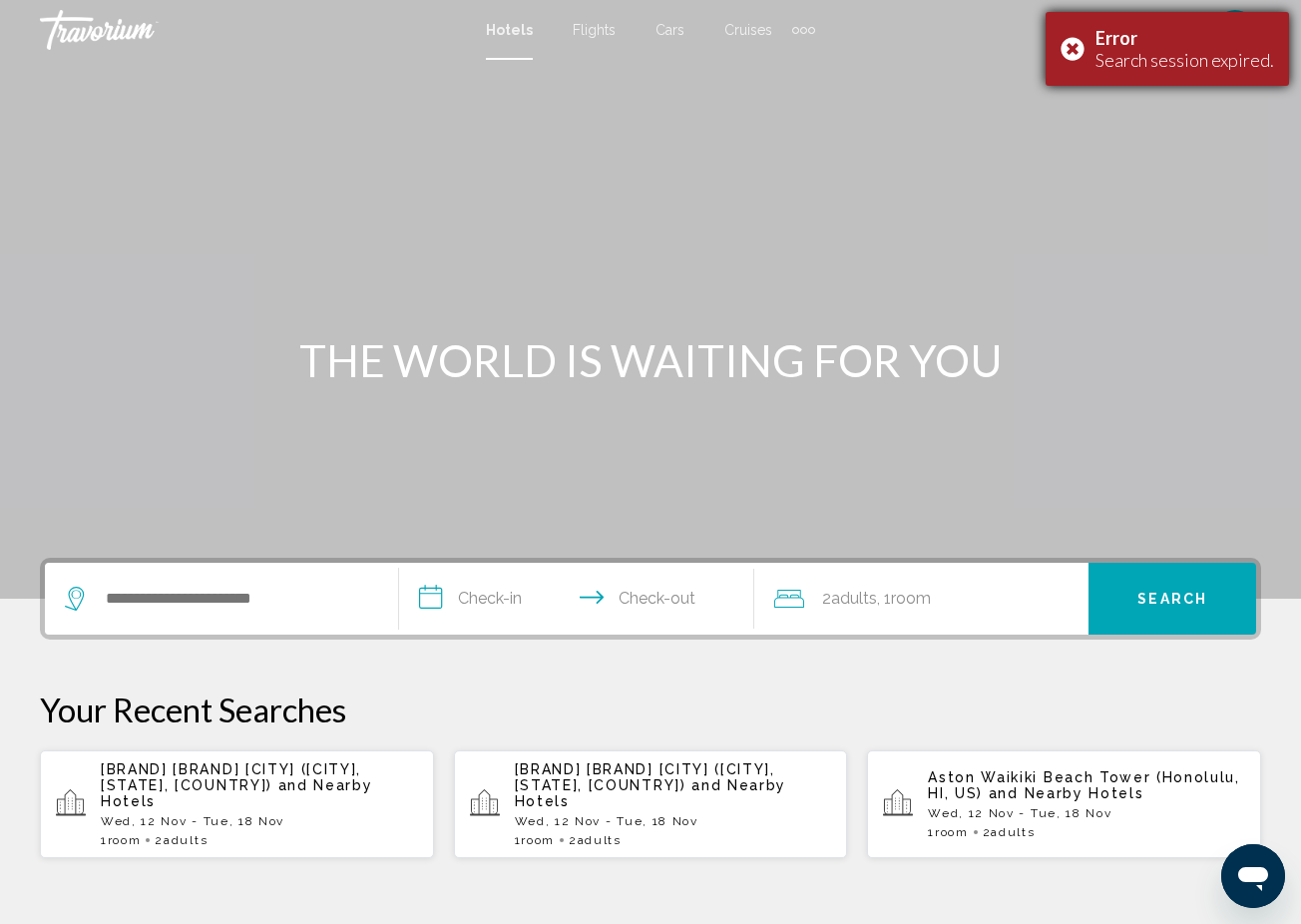 click on "Error   Search session expired." at bounding box center [1167, 49] 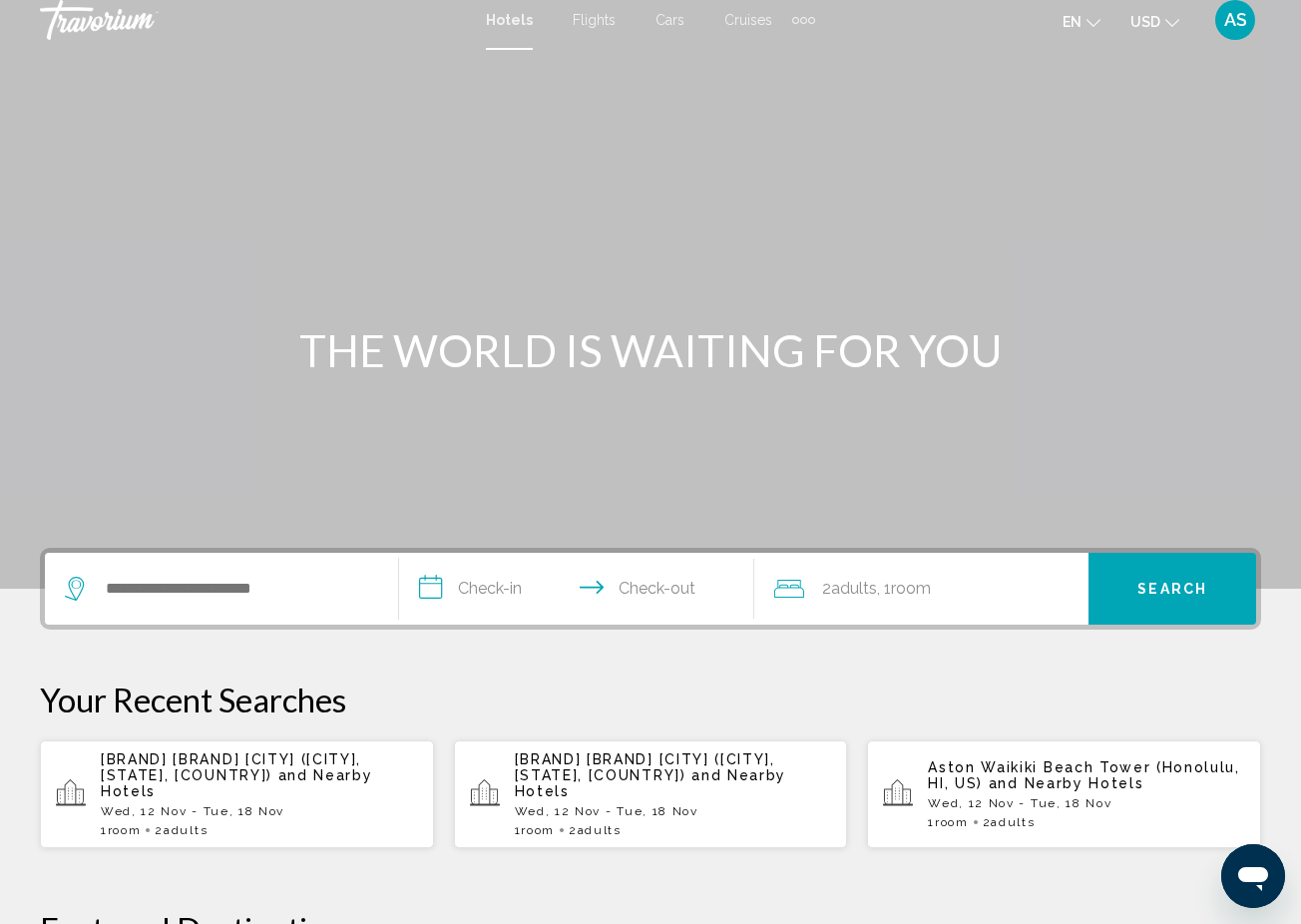 scroll, scrollTop: 33, scrollLeft: 0, axis: vertical 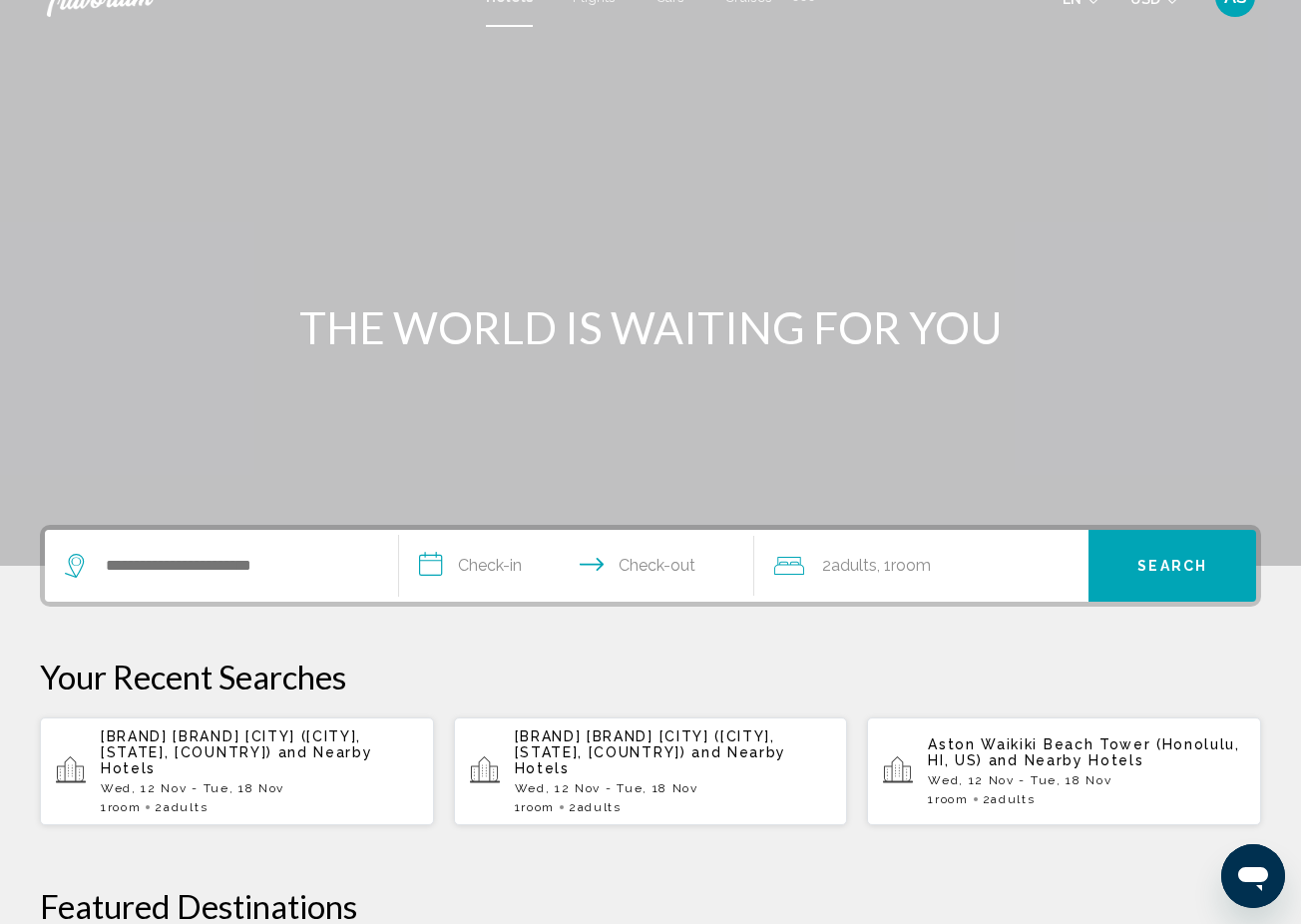 click on "Wed, 12 Nov - Tue, 18 Nov" at bounding box center (1086, 780) 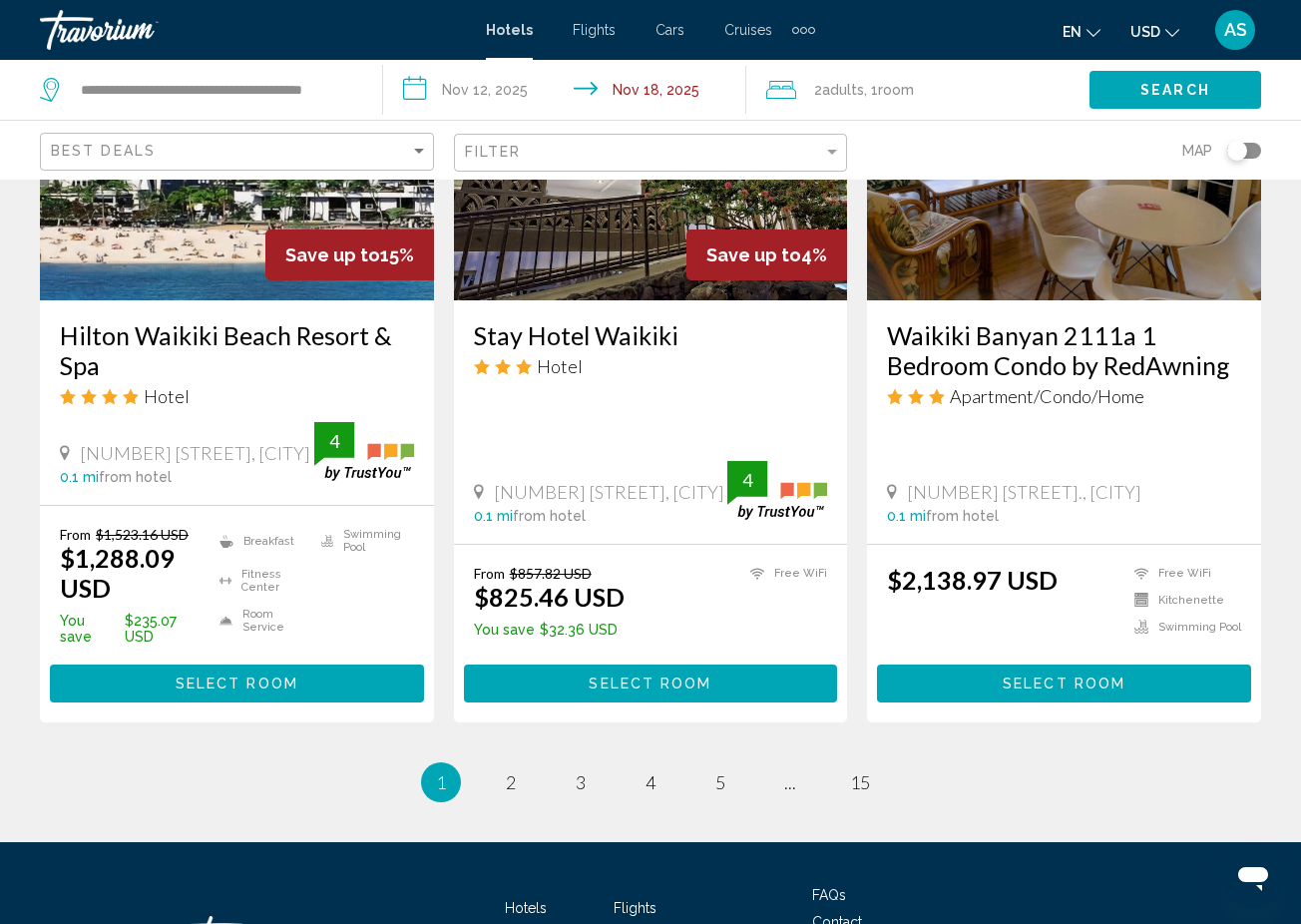 scroll, scrollTop: 2536, scrollLeft: 0, axis: vertical 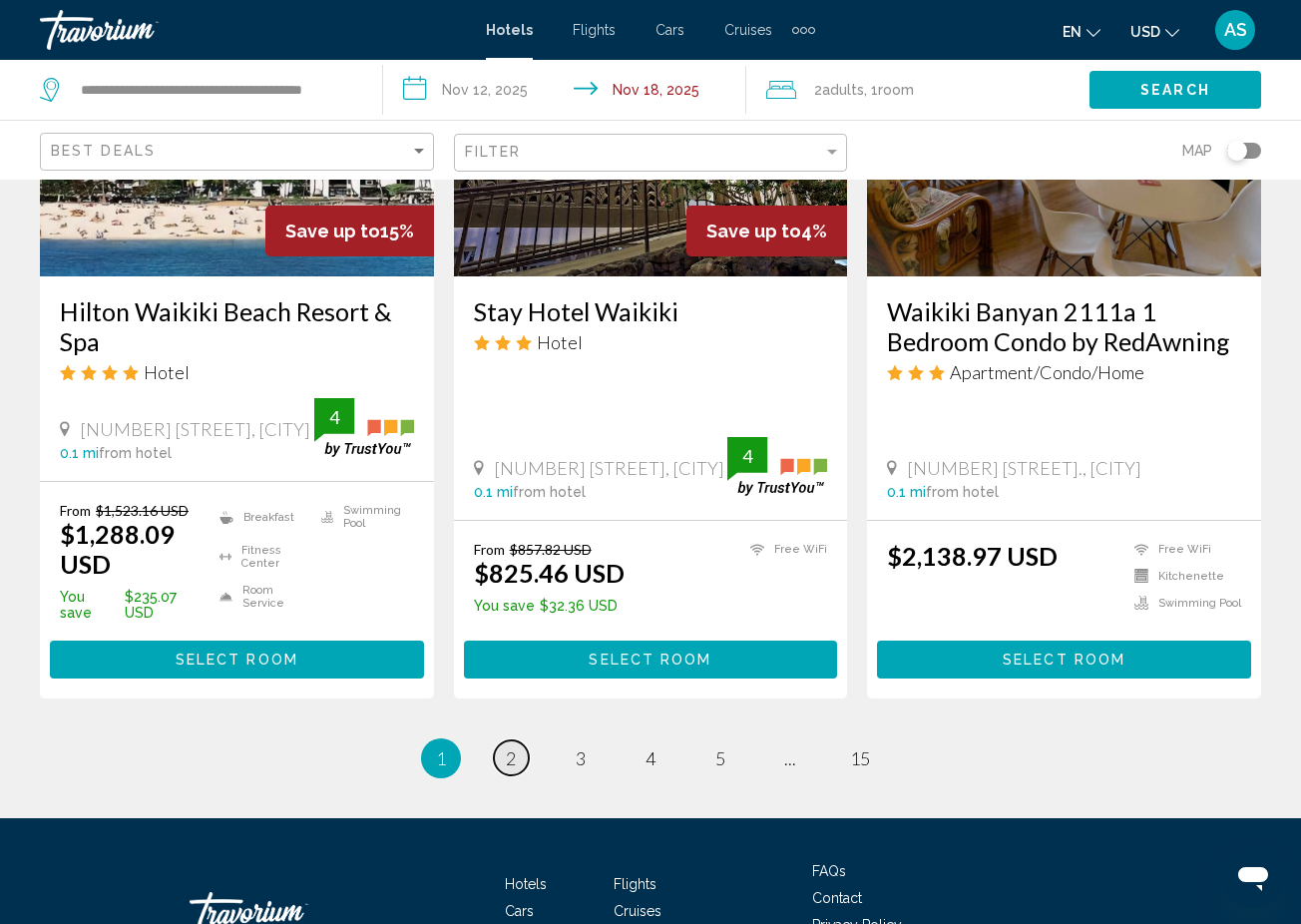 click on "2" at bounding box center (511, 758) 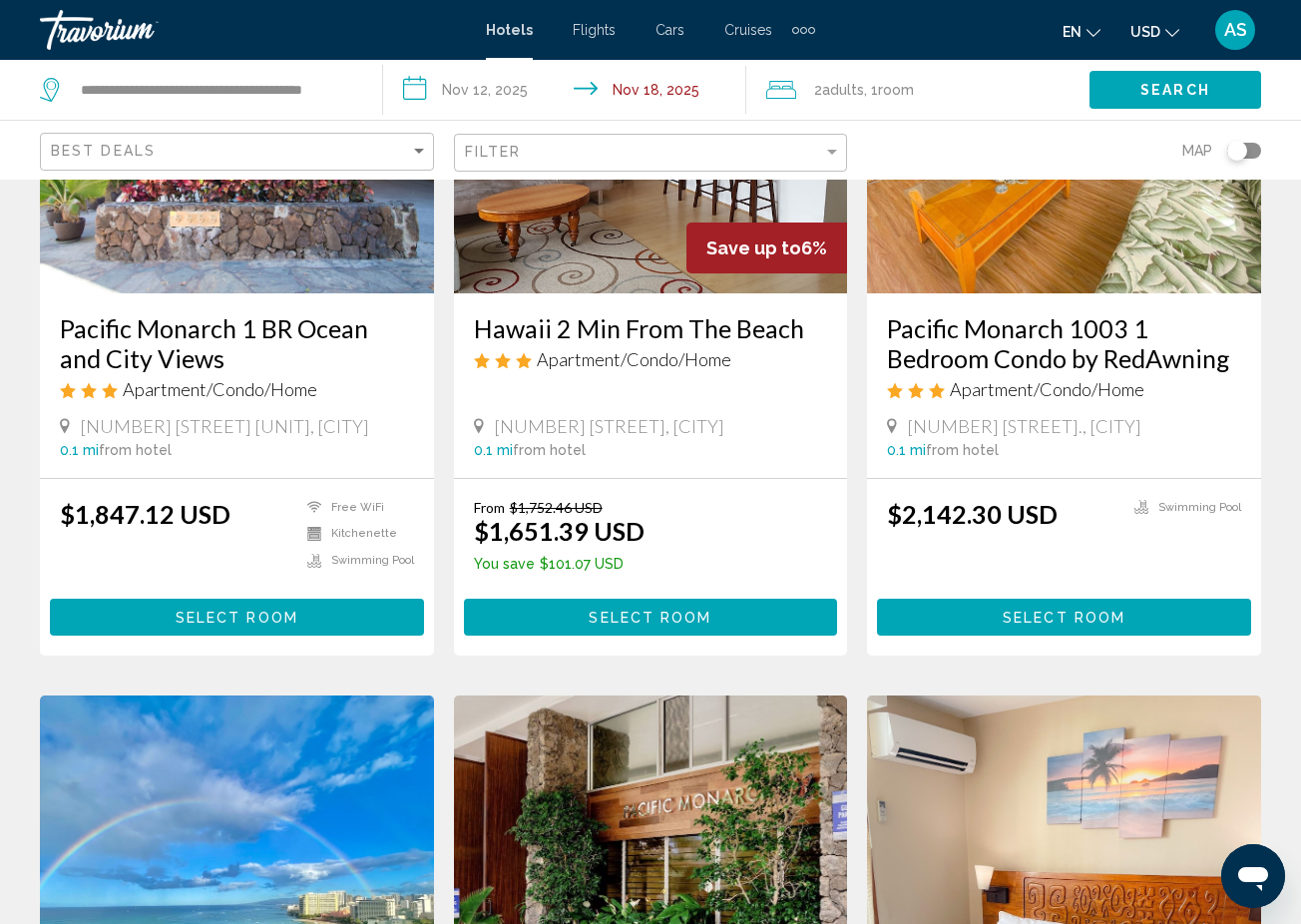 scroll, scrollTop: 279, scrollLeft: 0, axis: vertical 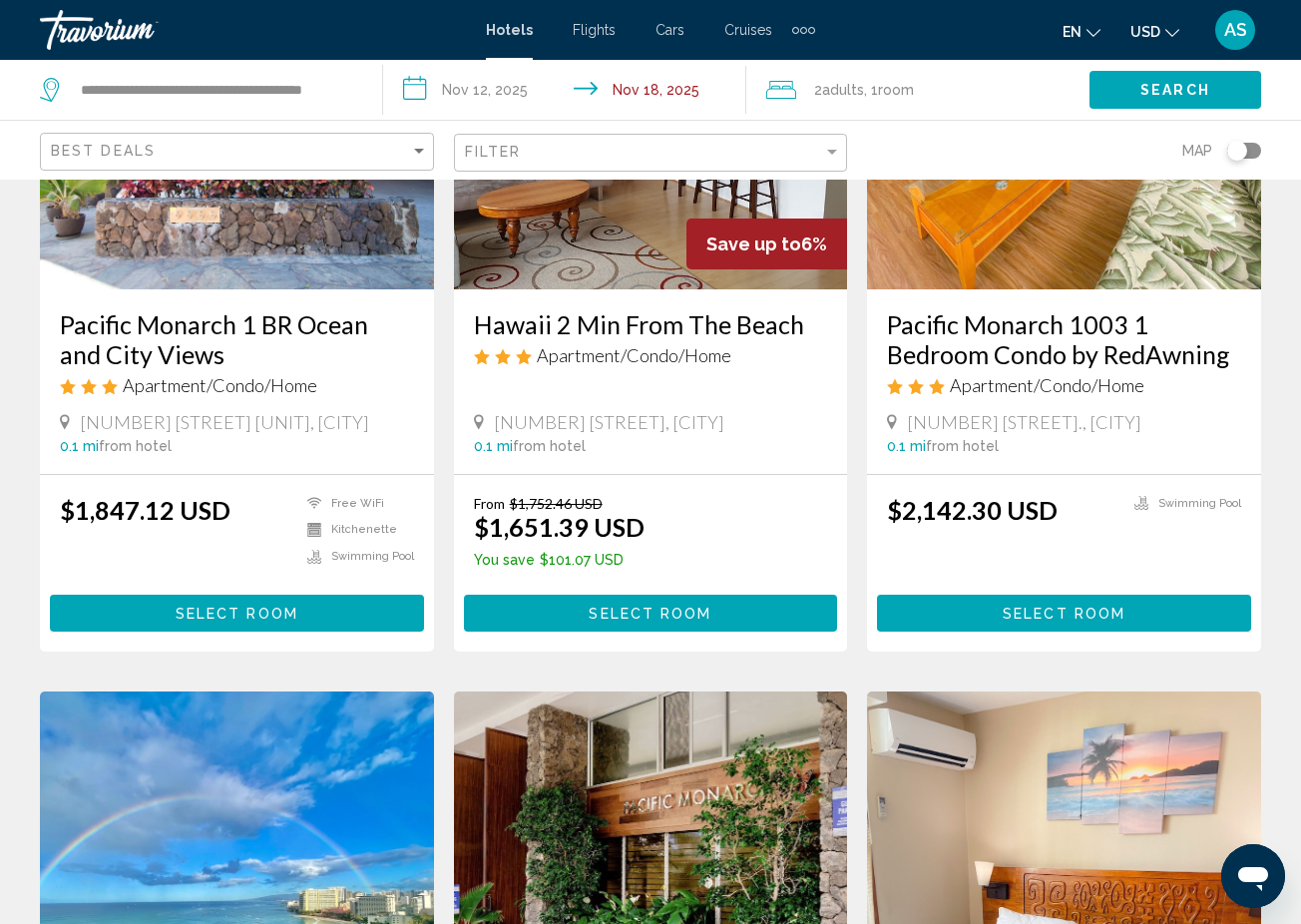 click on "Filter" 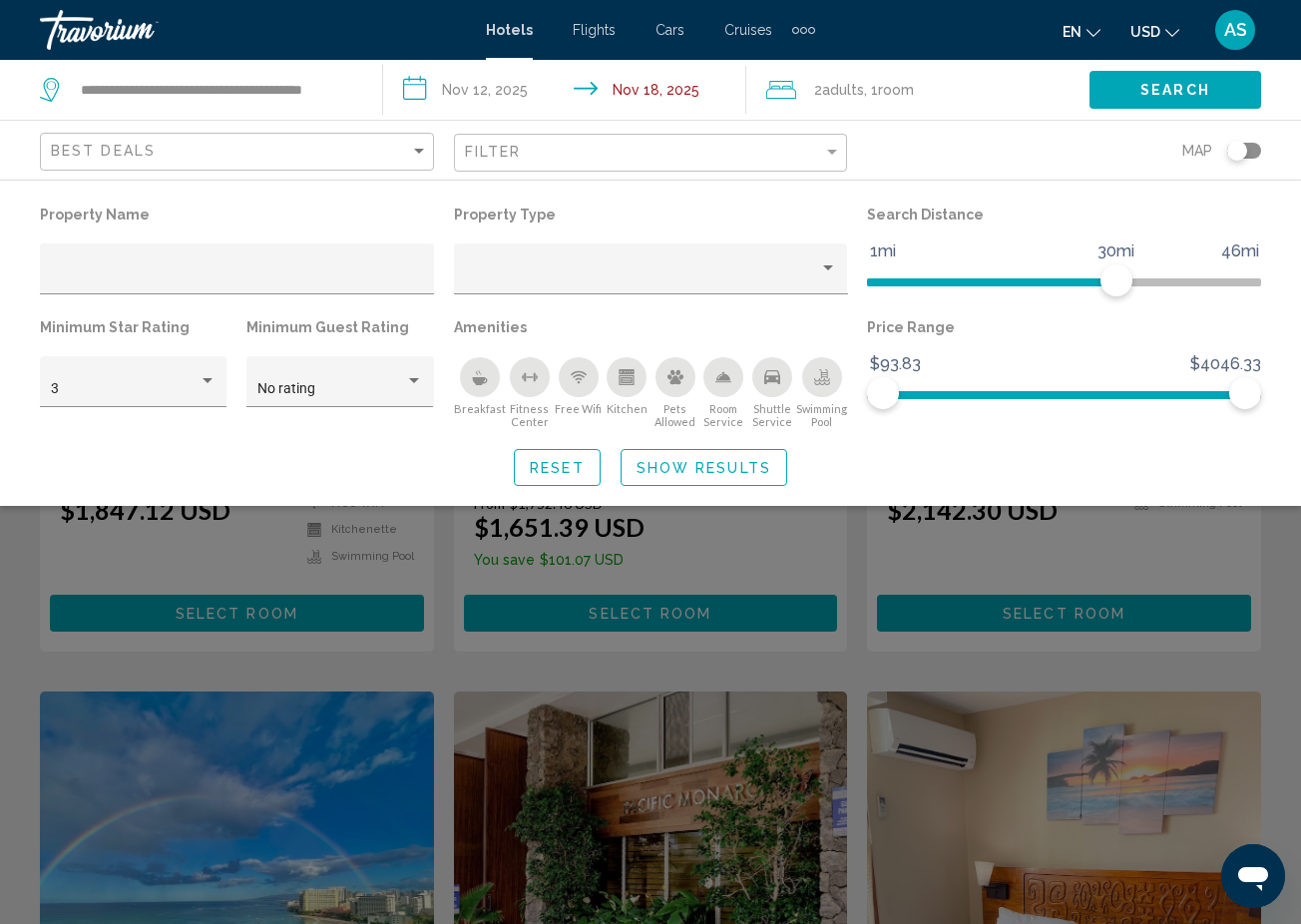click 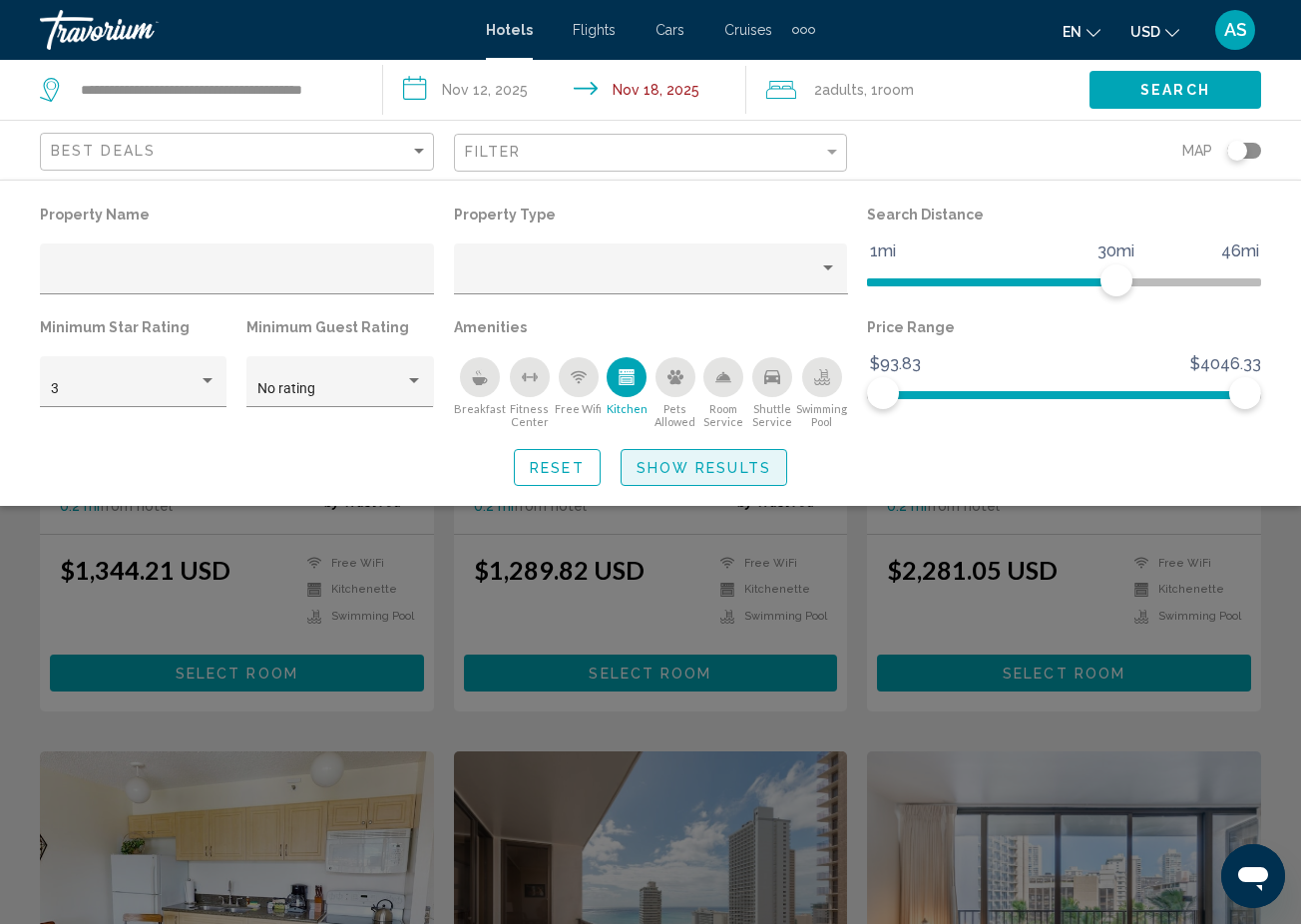click on "Show Results" 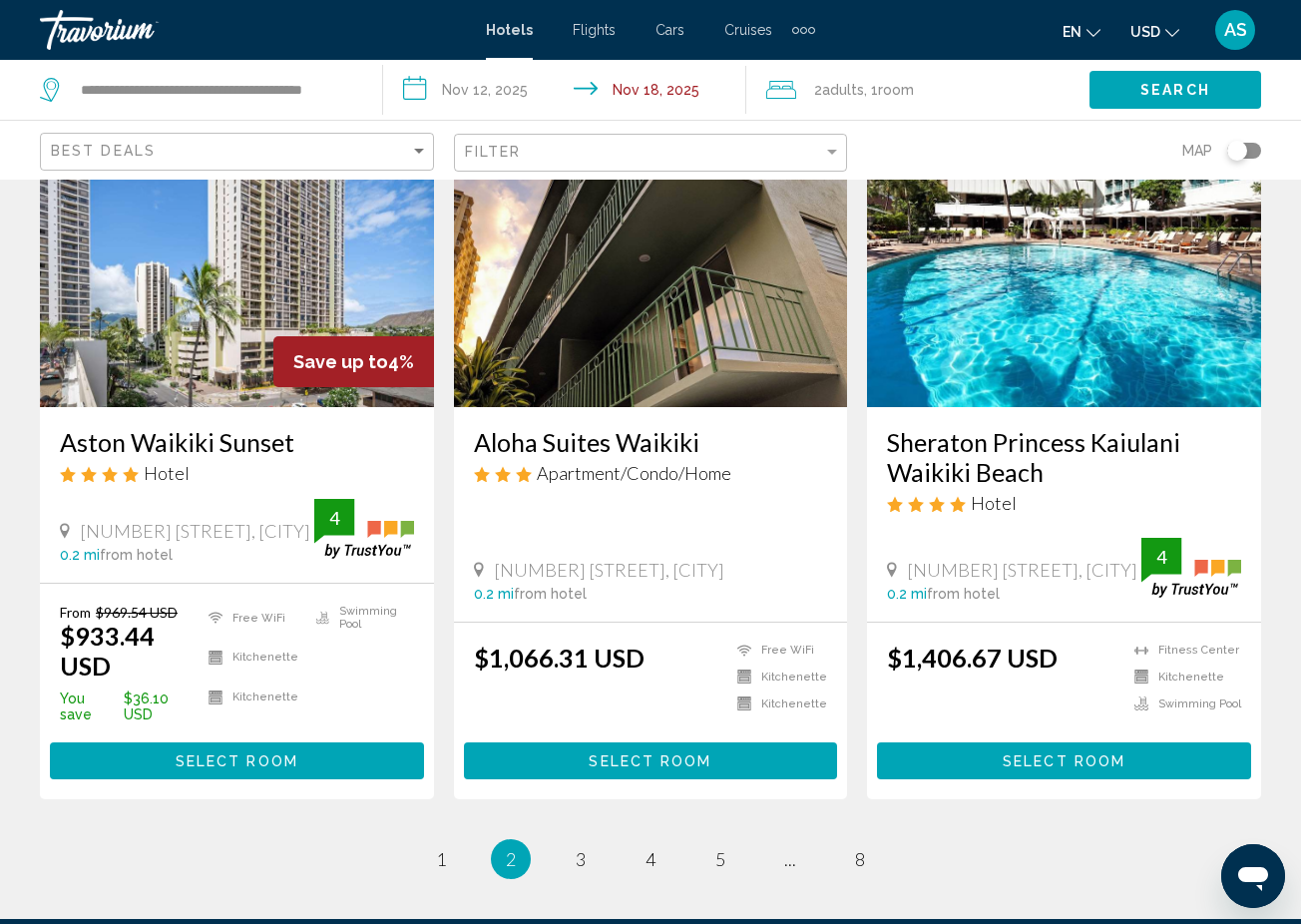 scroll, scrollTop: 2547, scrollLeft: 0, axis: vertical 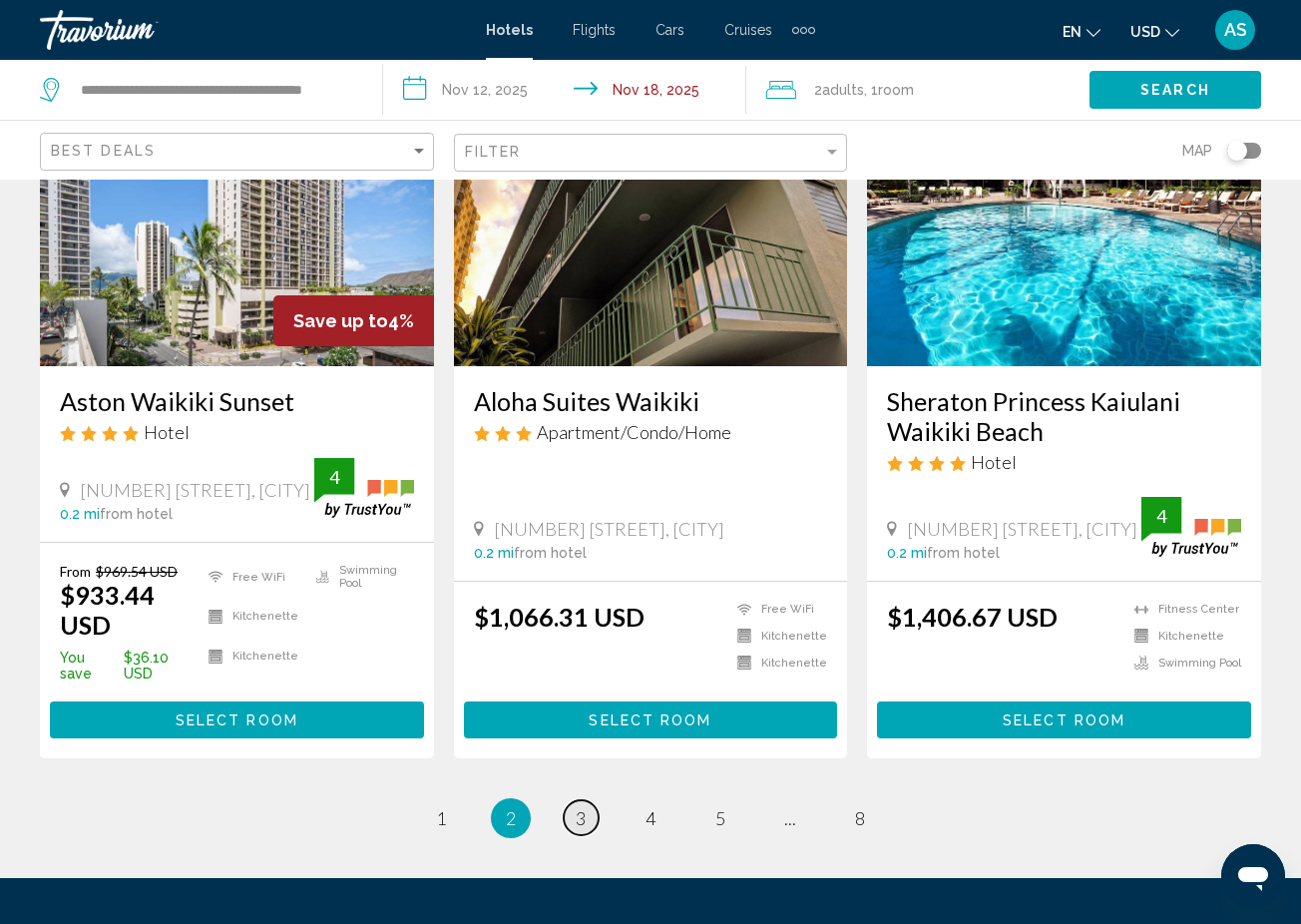 click on "3" at bounding box center [581, 818] 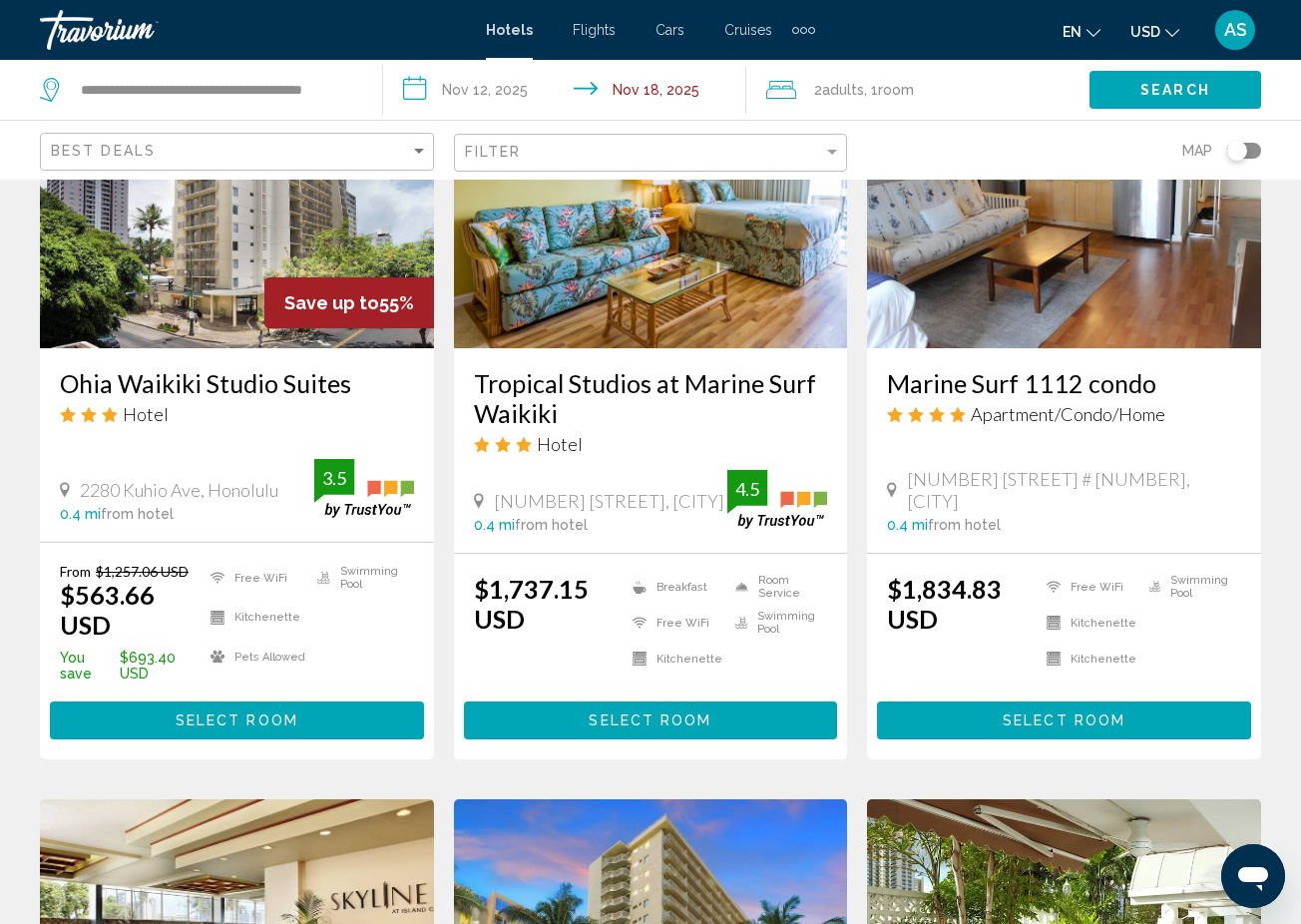 scroll, scrollTop: 1000, scrollLeft: 0, axis: vertical 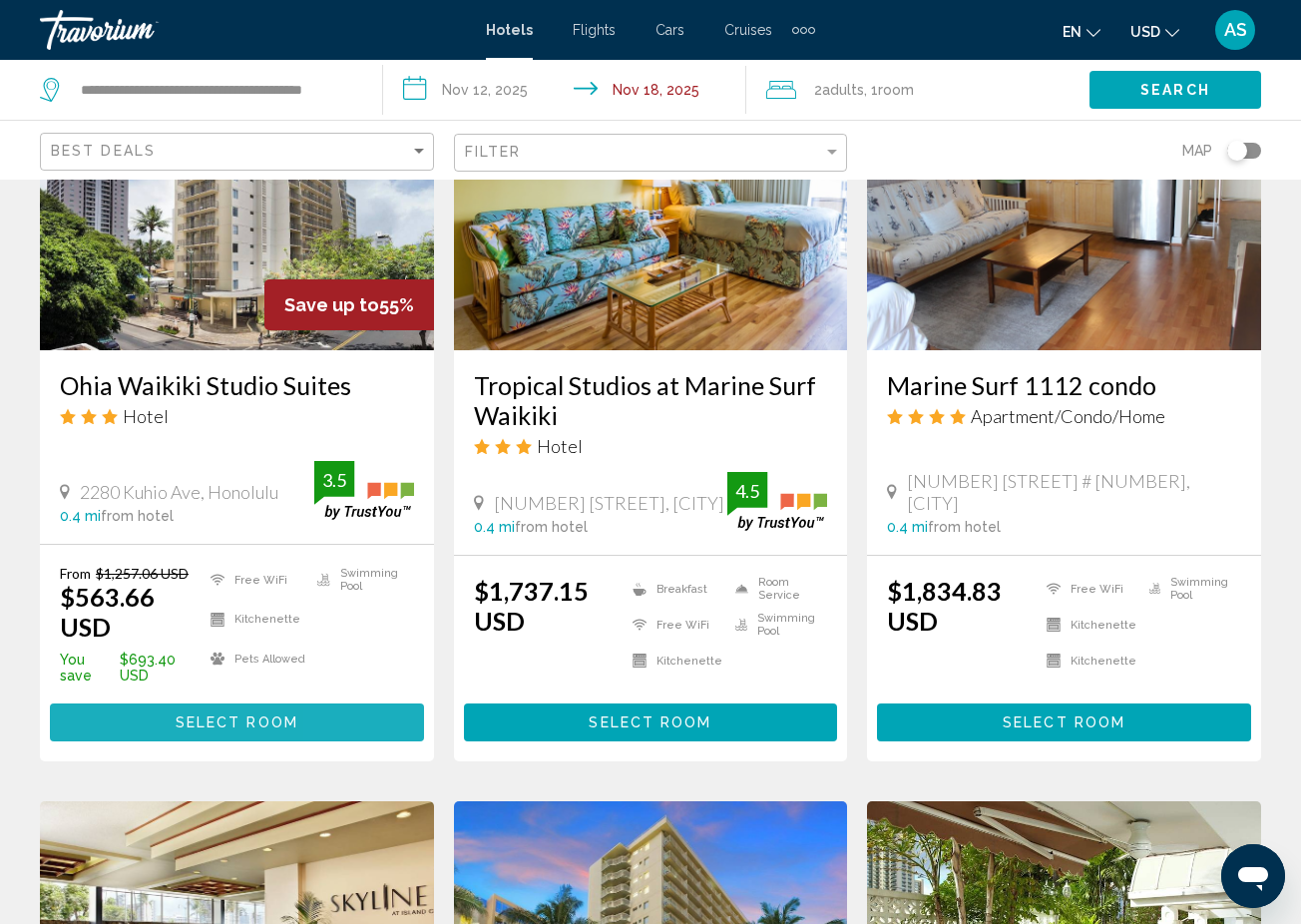 click on "Select Room" at bounding box center [236, 721] 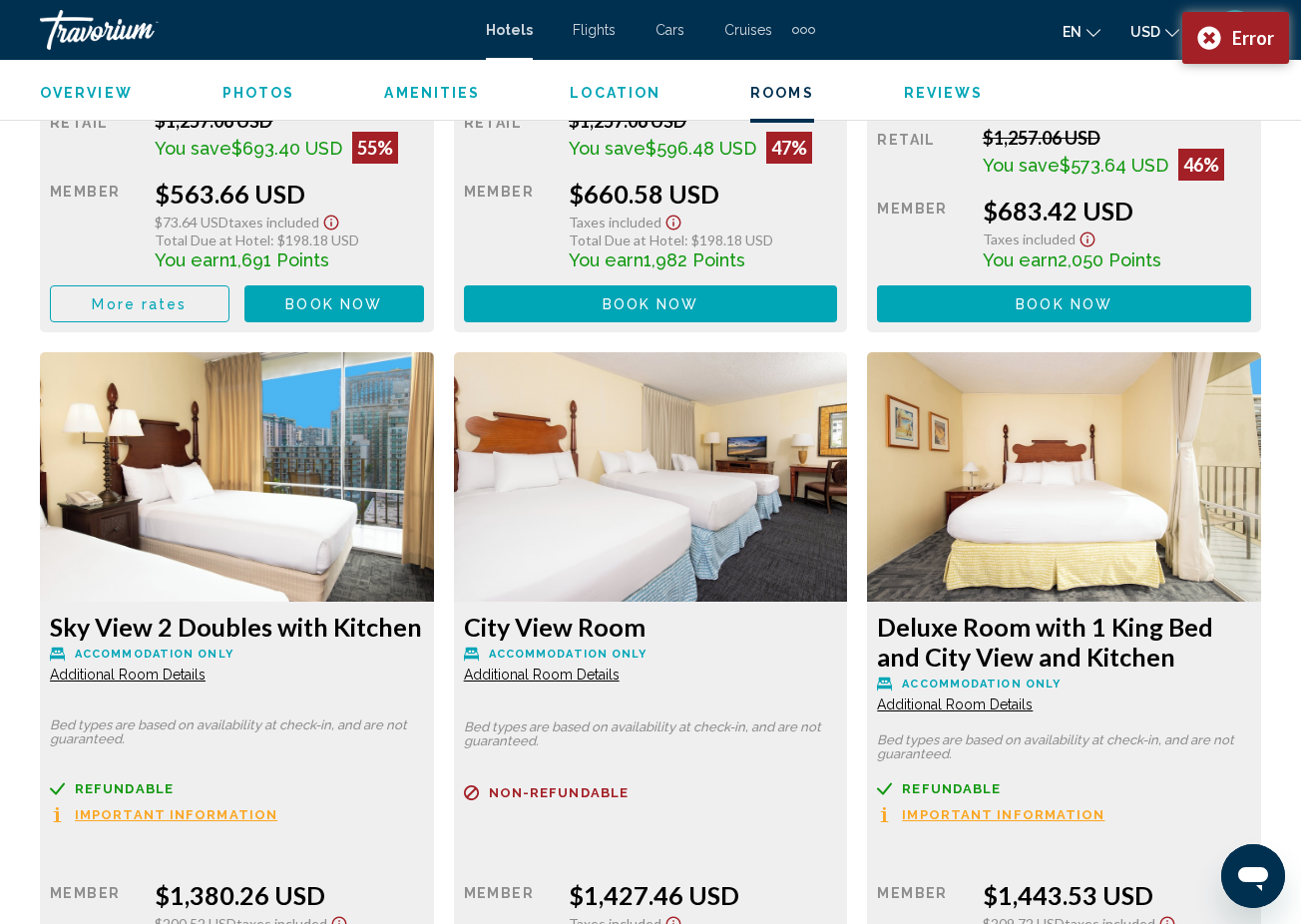scroll, scrollTop: 3558, scrollLeft: 0, axis: vertical 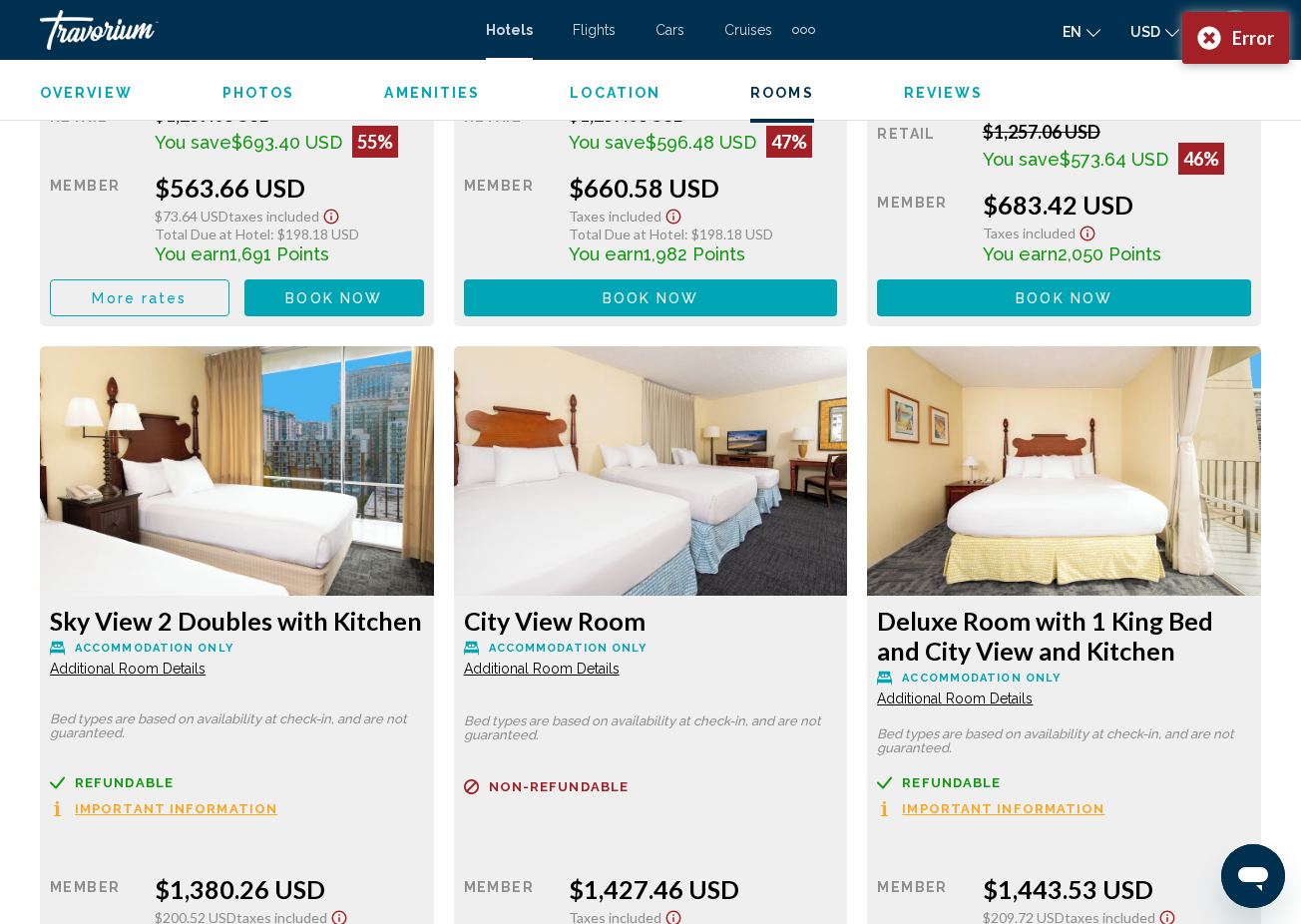 click on "Additional Room Details" at bounding box center [128, -31] 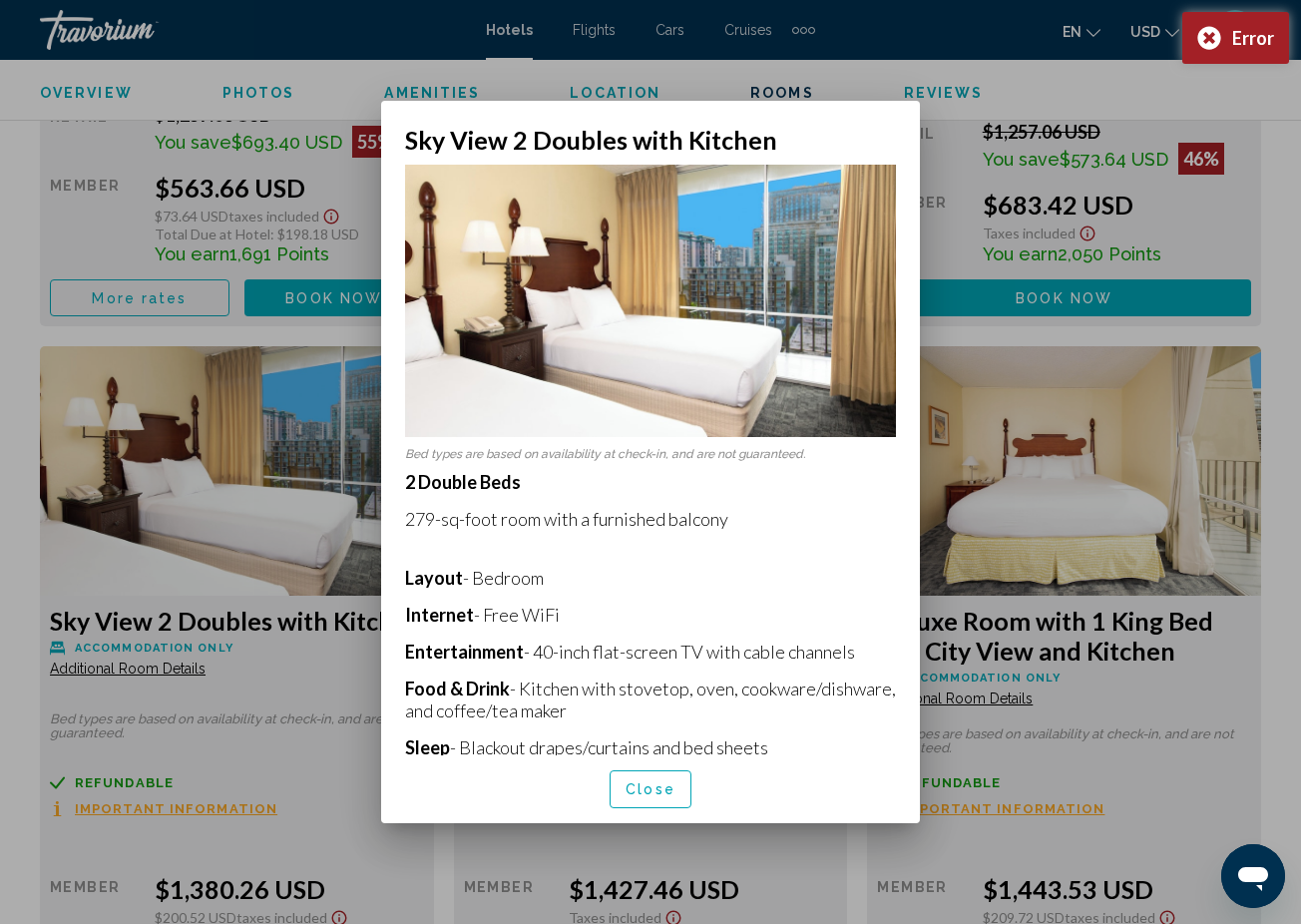 scroll, scrollTop: 0, scrollLeft: 0, axis: both 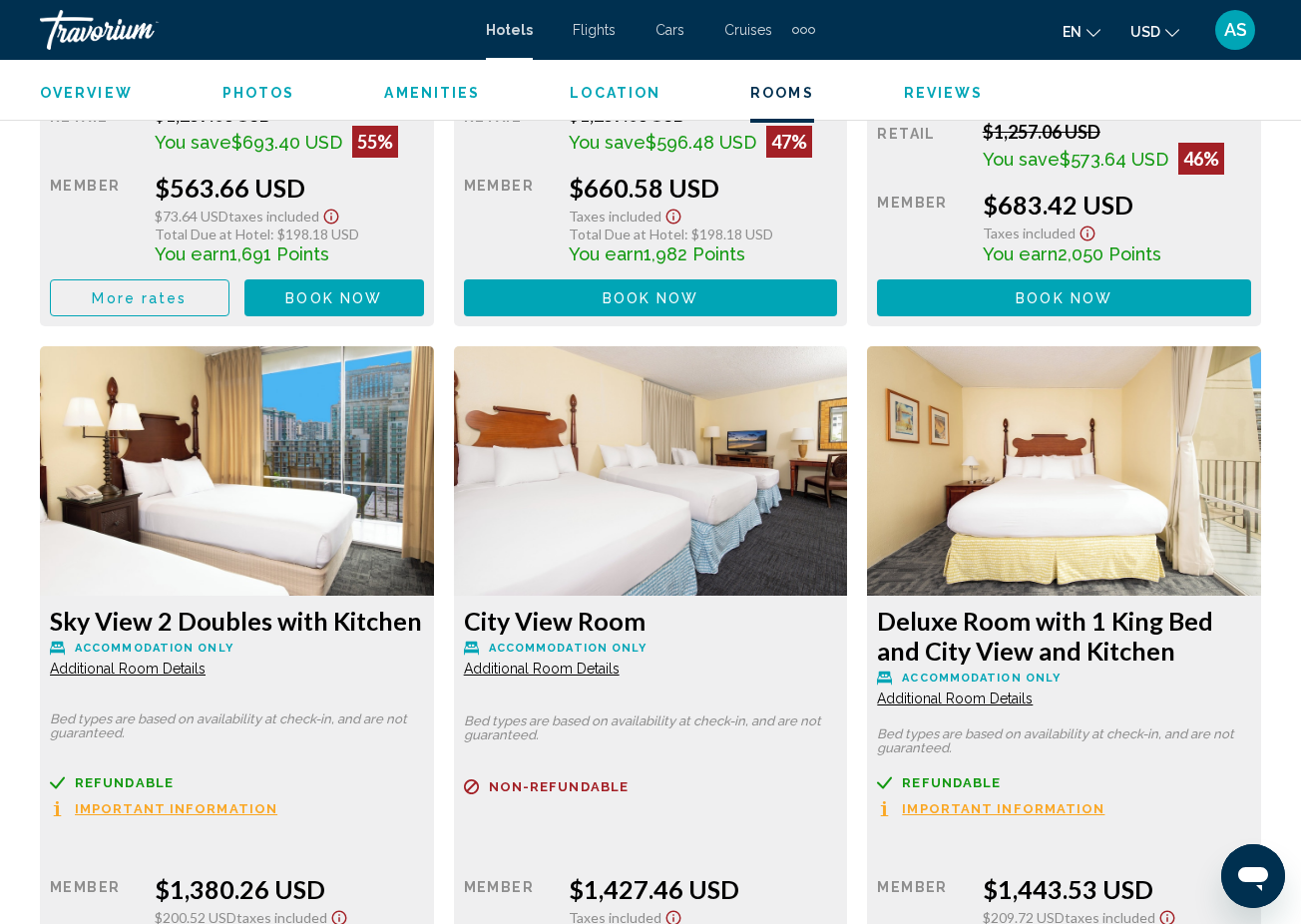 click on "Additional Room Details" at bounding box center (128, -31) 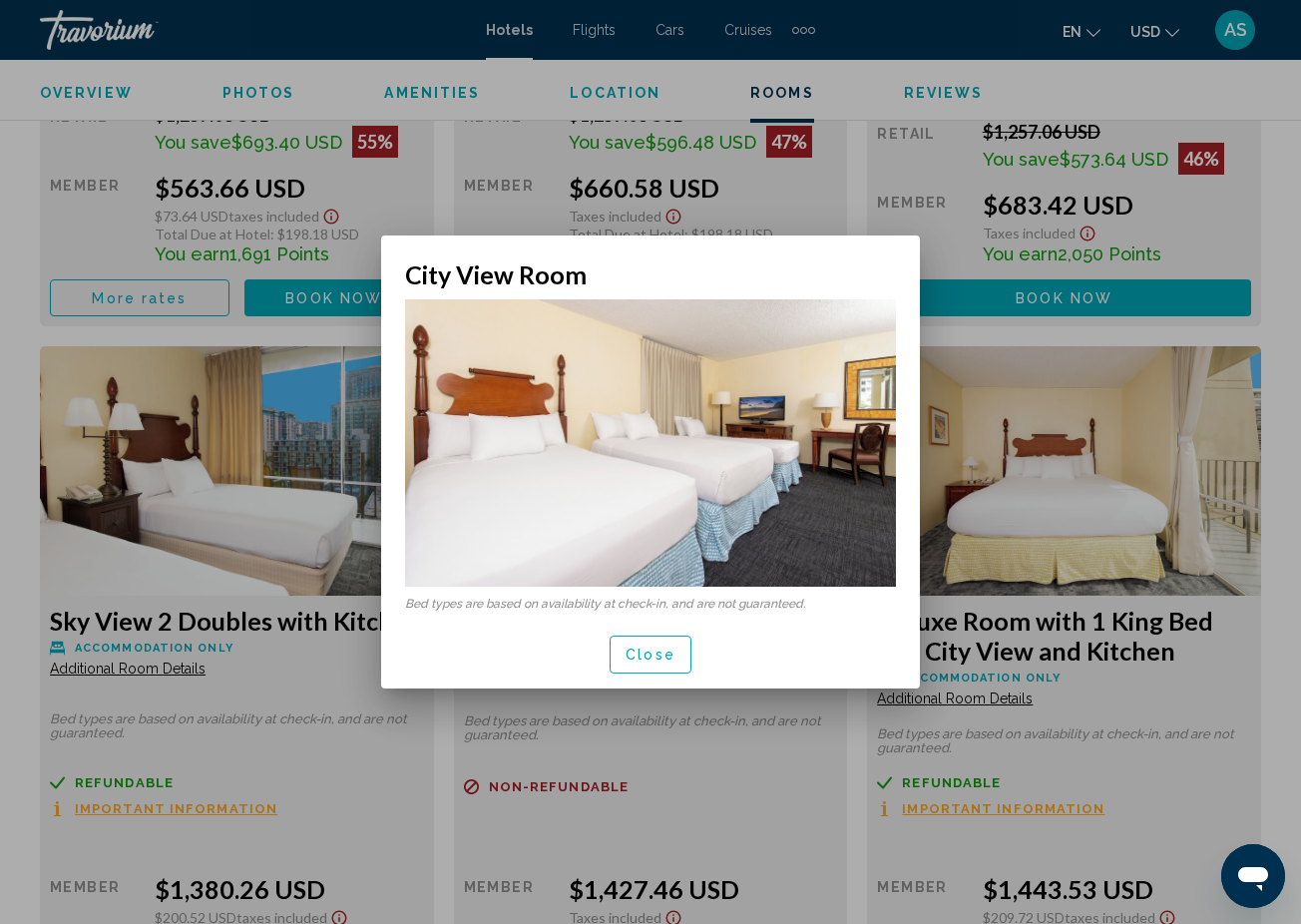 scroll, scrollTop: 0, scrollLeft: 0, axis: both 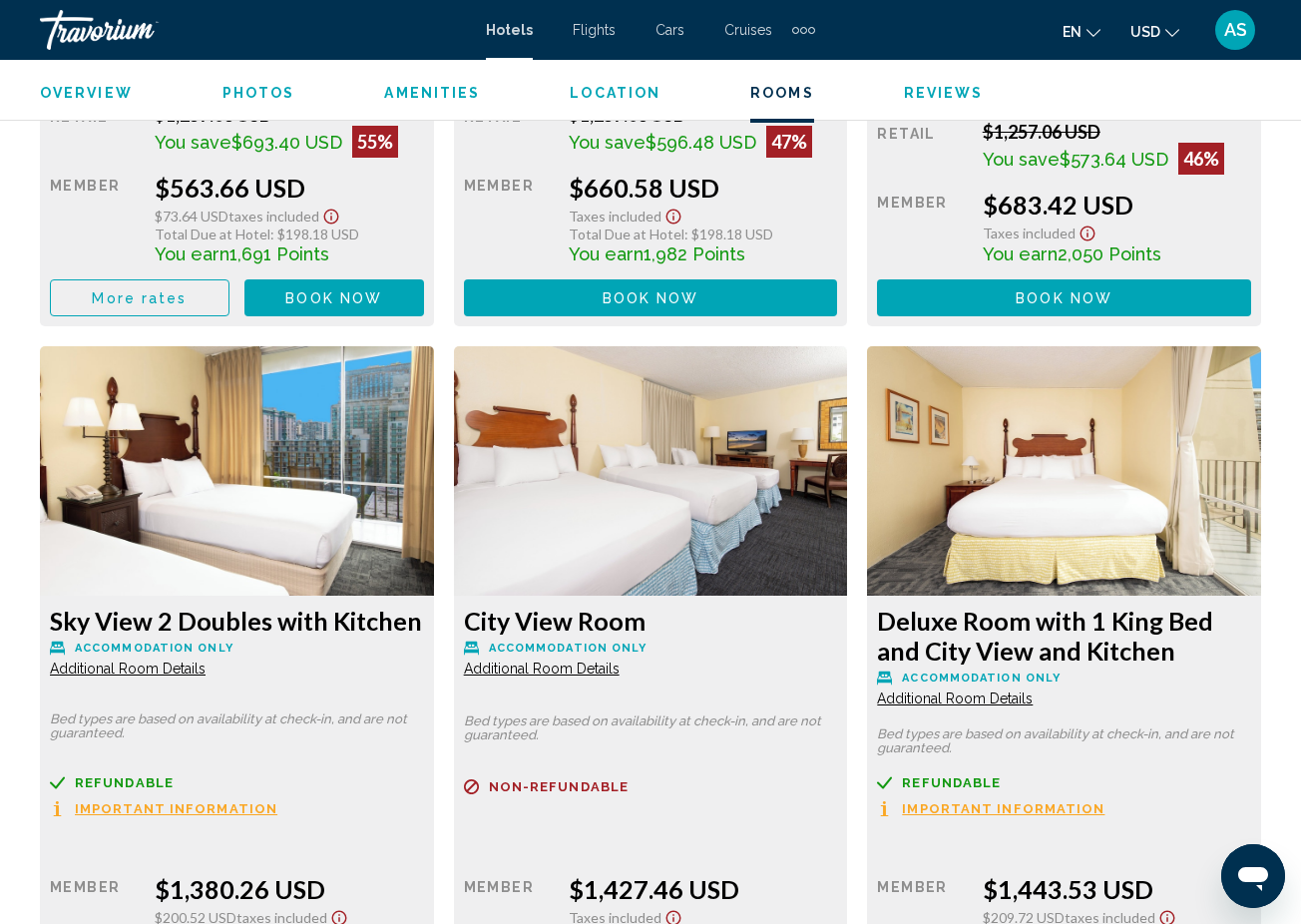 click on "Additional Room Details" at bounding box center [128, -31] 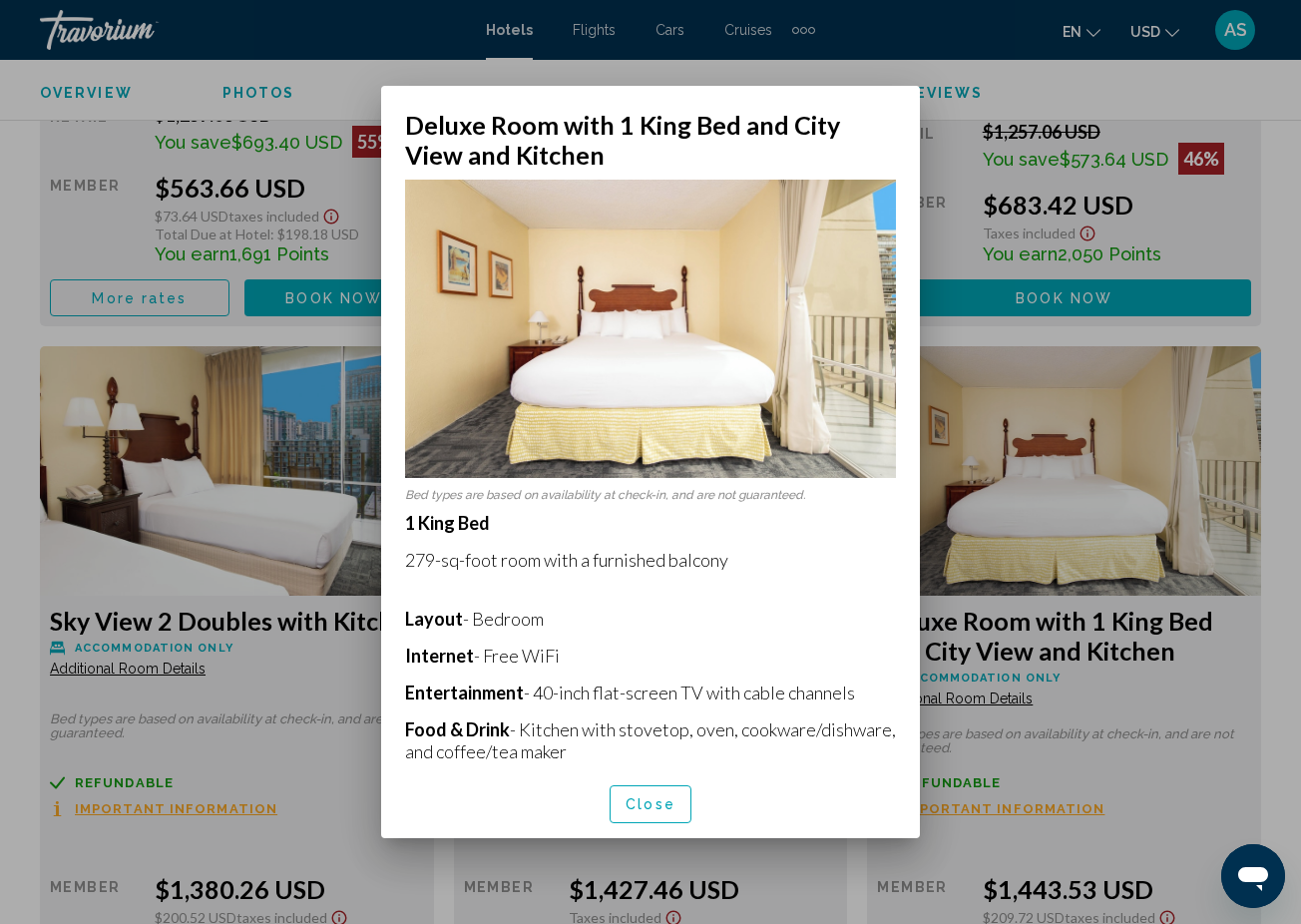 scroll, scrollTop: 0, scrollLeft: 0, axis: both 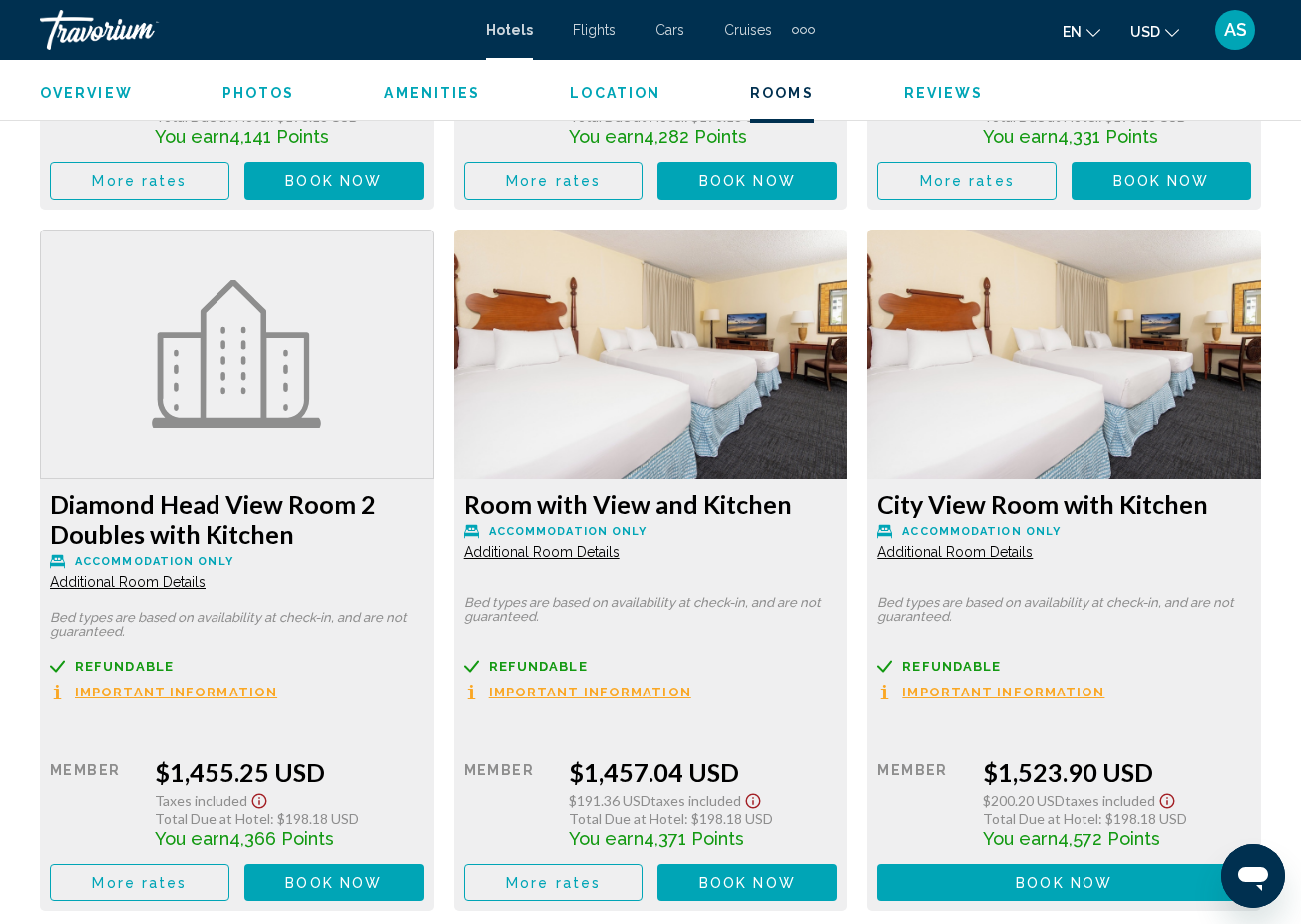 click on "Additional Room Details" at bounding box center [128, -850] 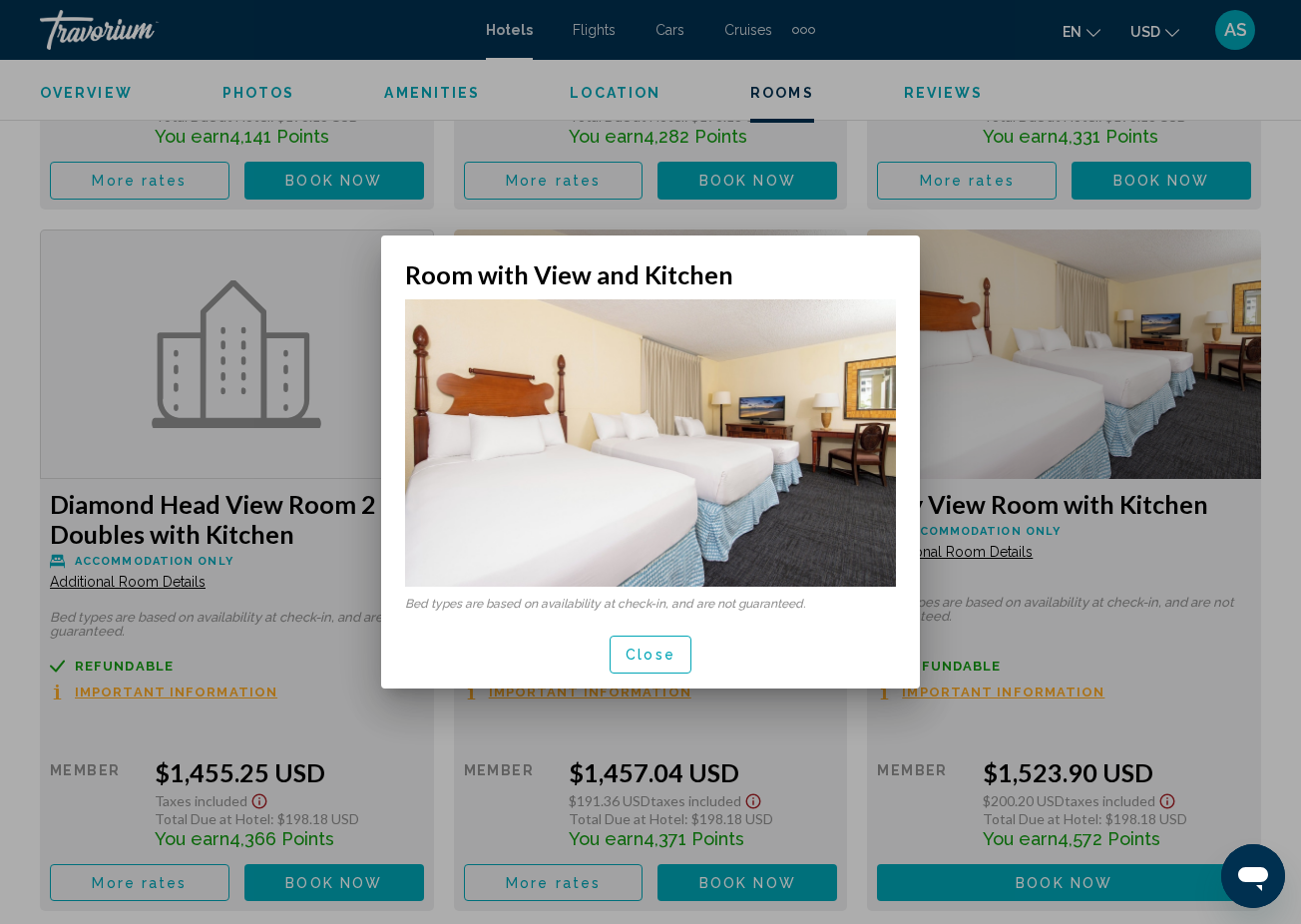 scroll, scrollTop: 0, scrollLeft: 0, axis: both 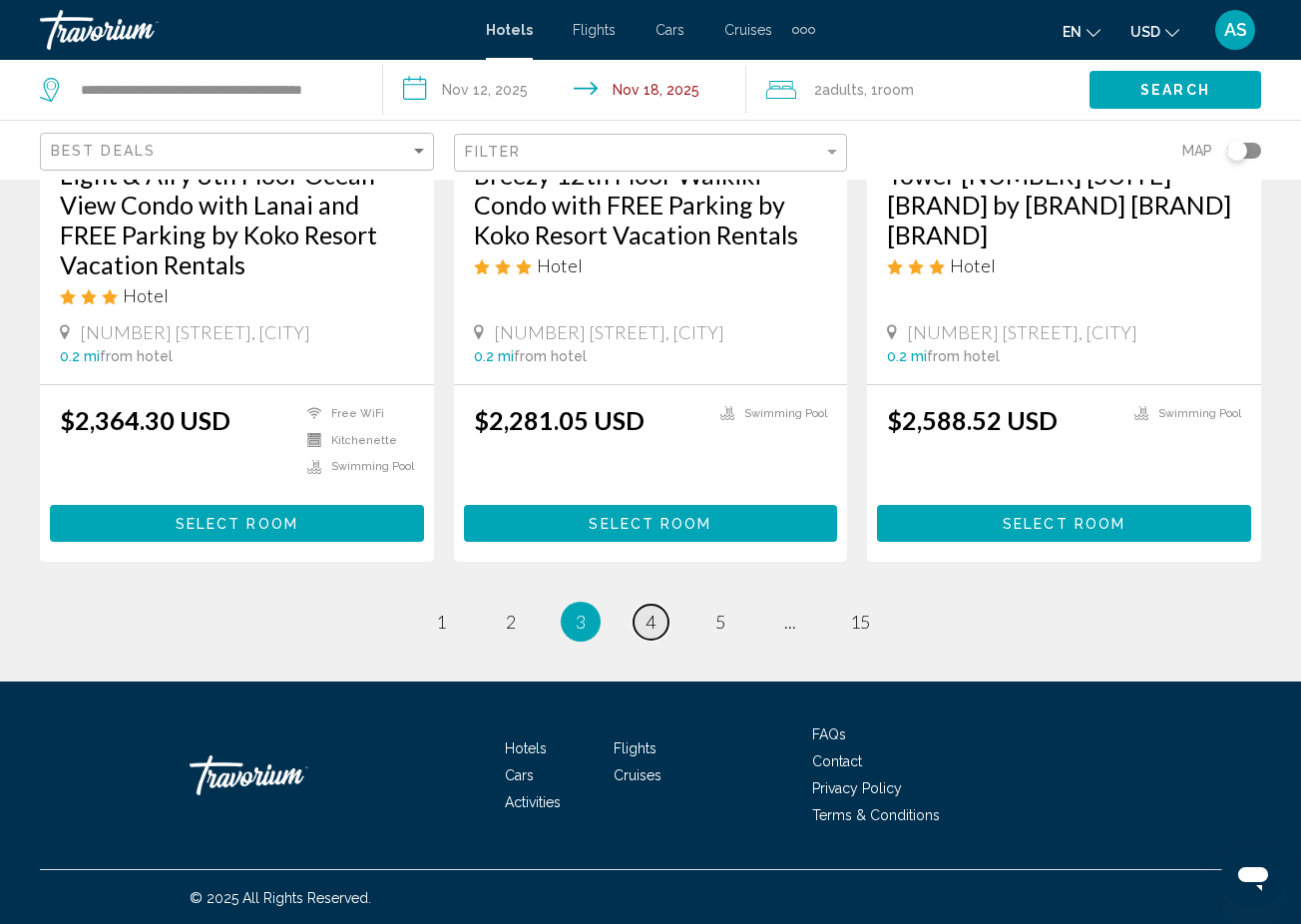 click on "page  4" at bounding box center (650, 622) 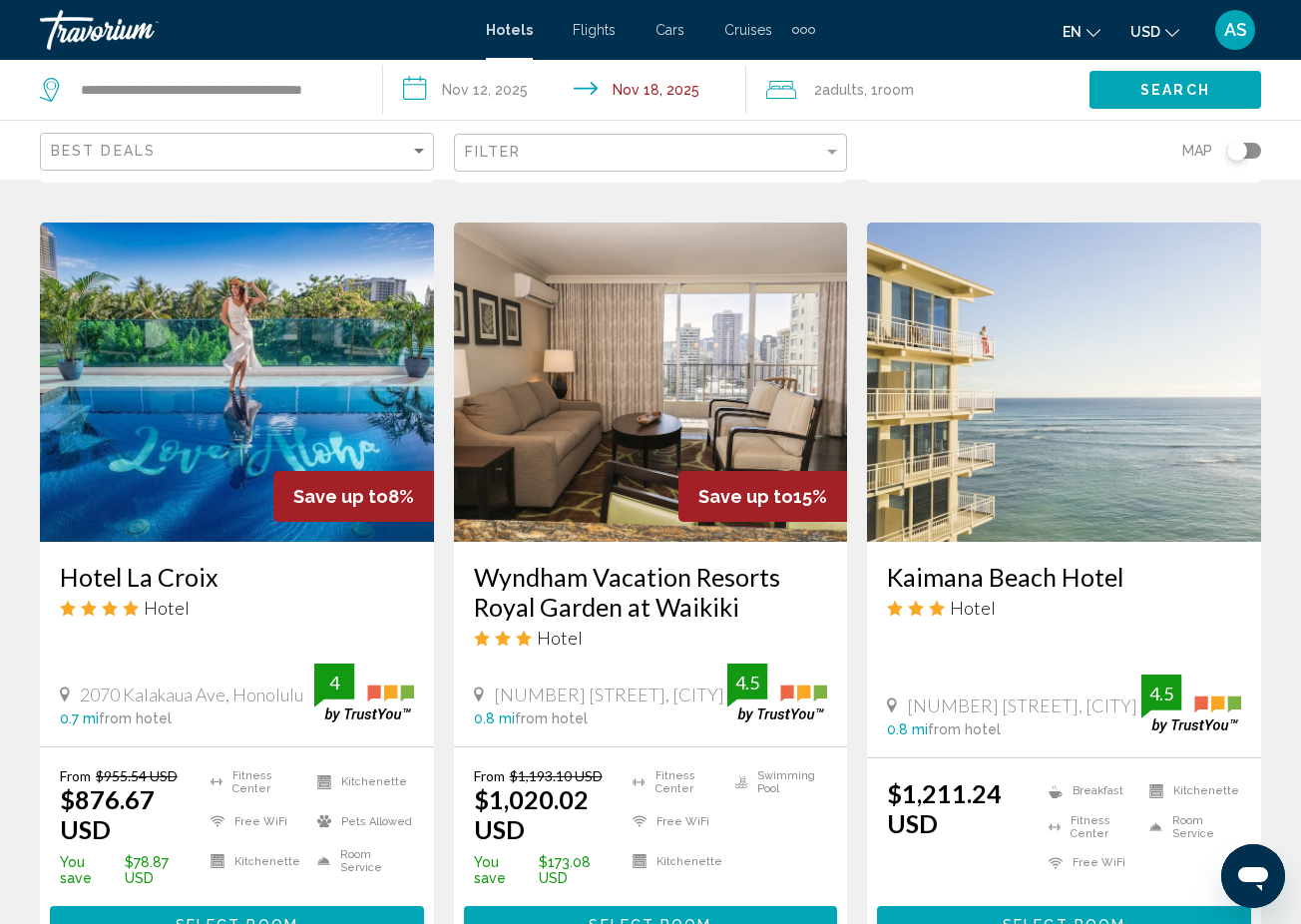 scroll, scrollTop: 1612, scrollLeft: 0, axis: vertical 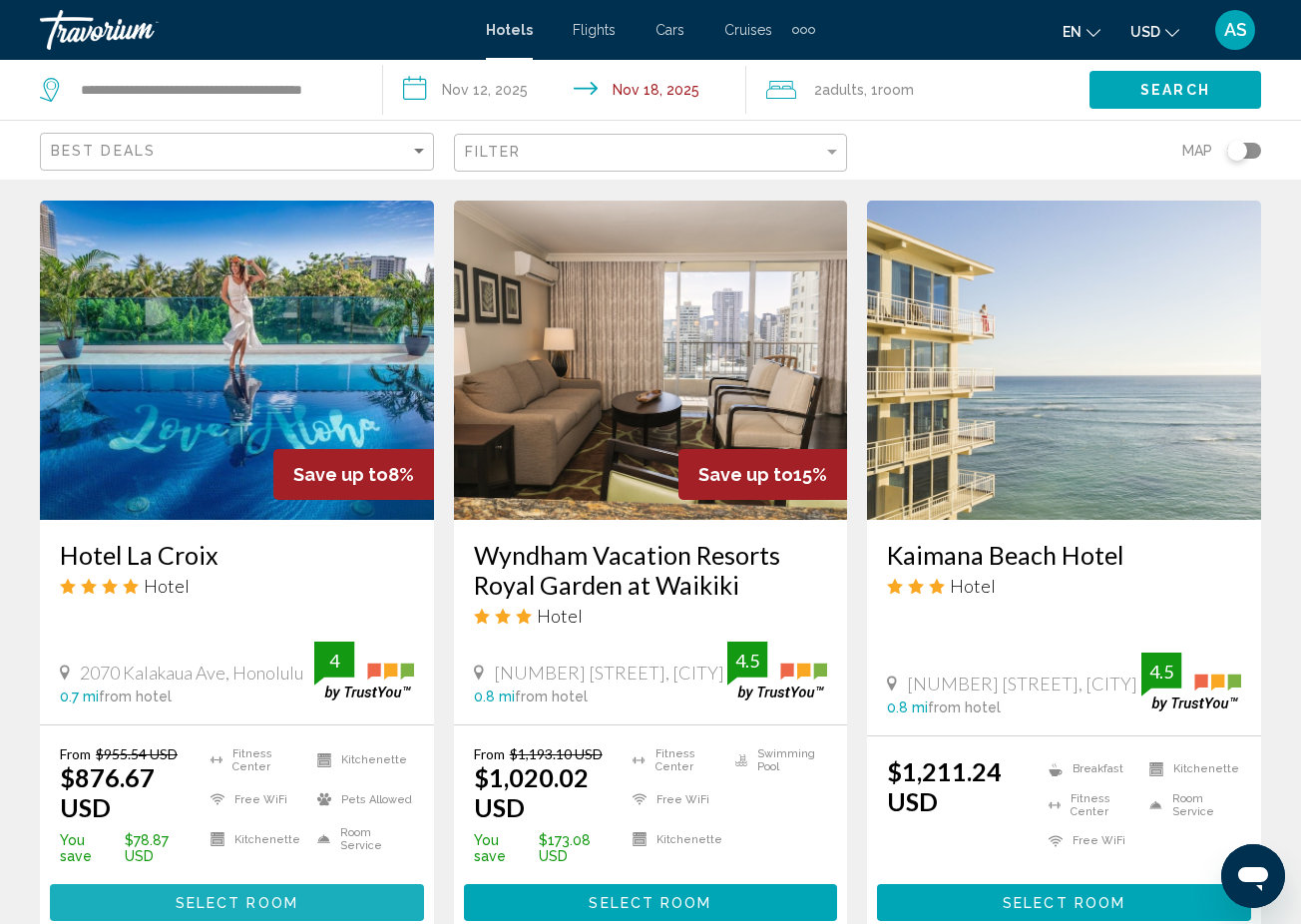 click on "Select Room" at bounding box center [236, 903] 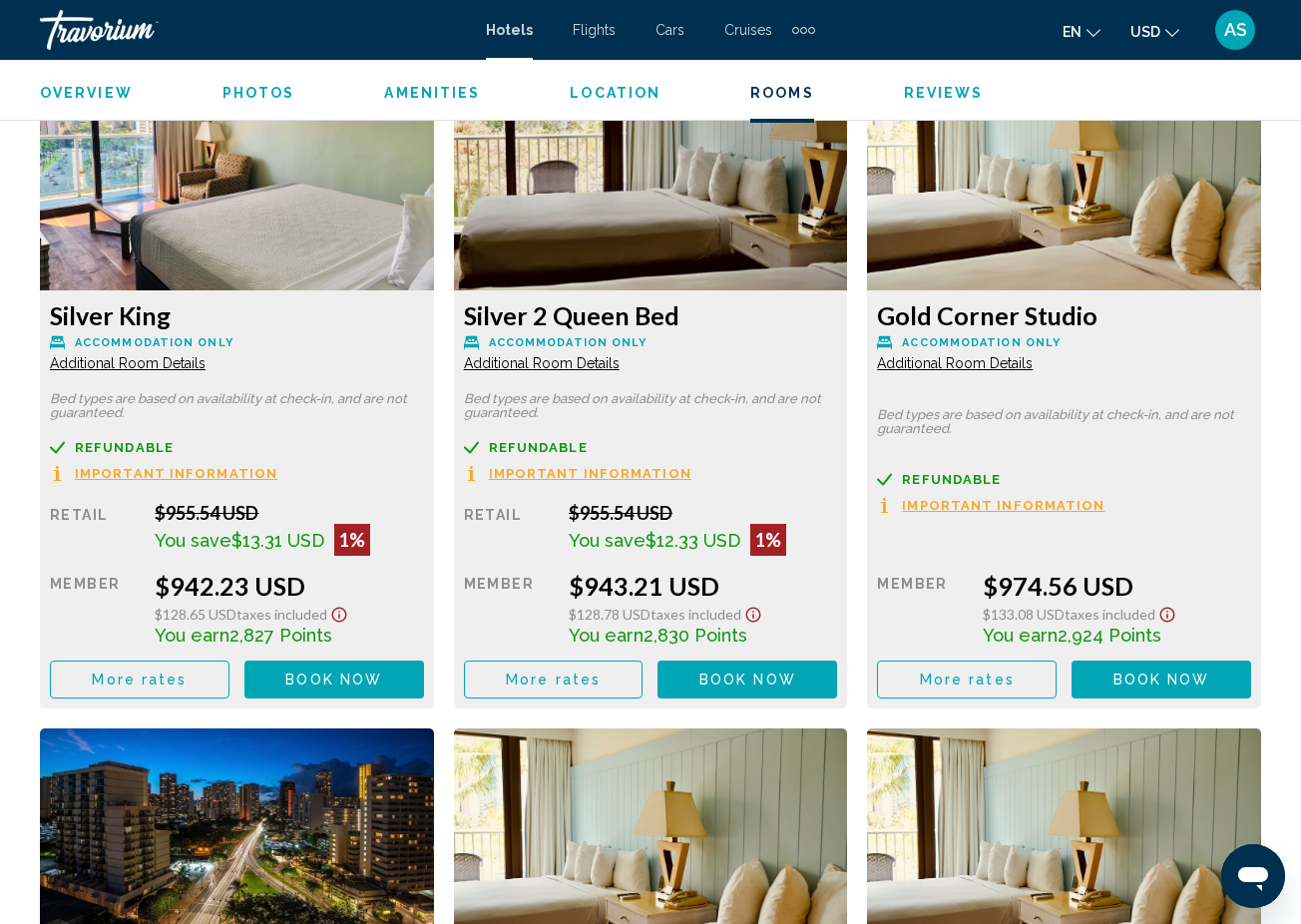 scroll, scrollTop: 3747, scrollLeft: 0, axis: vertical 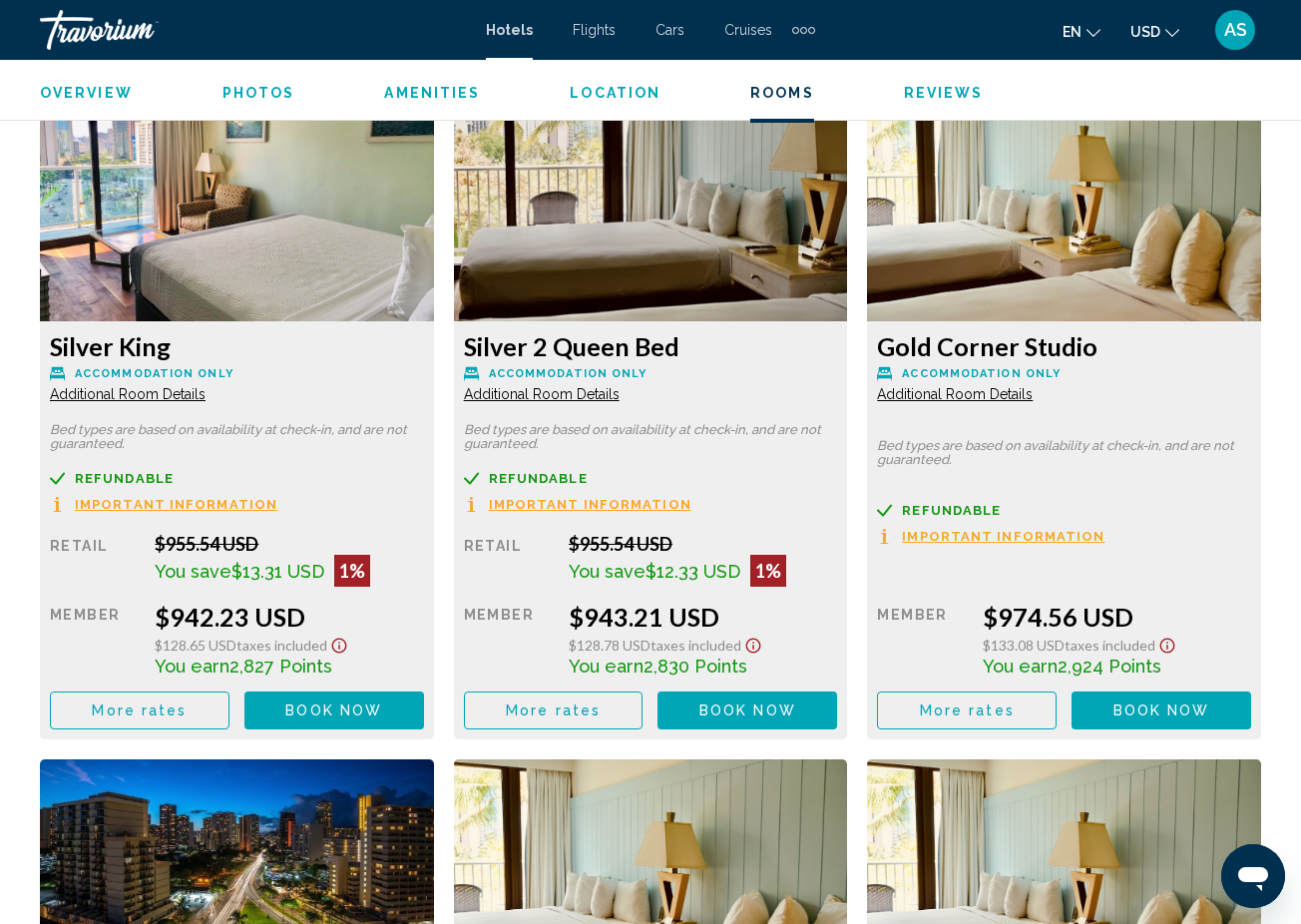 click on "Additional Room Details" at bounding box center (128, -309) 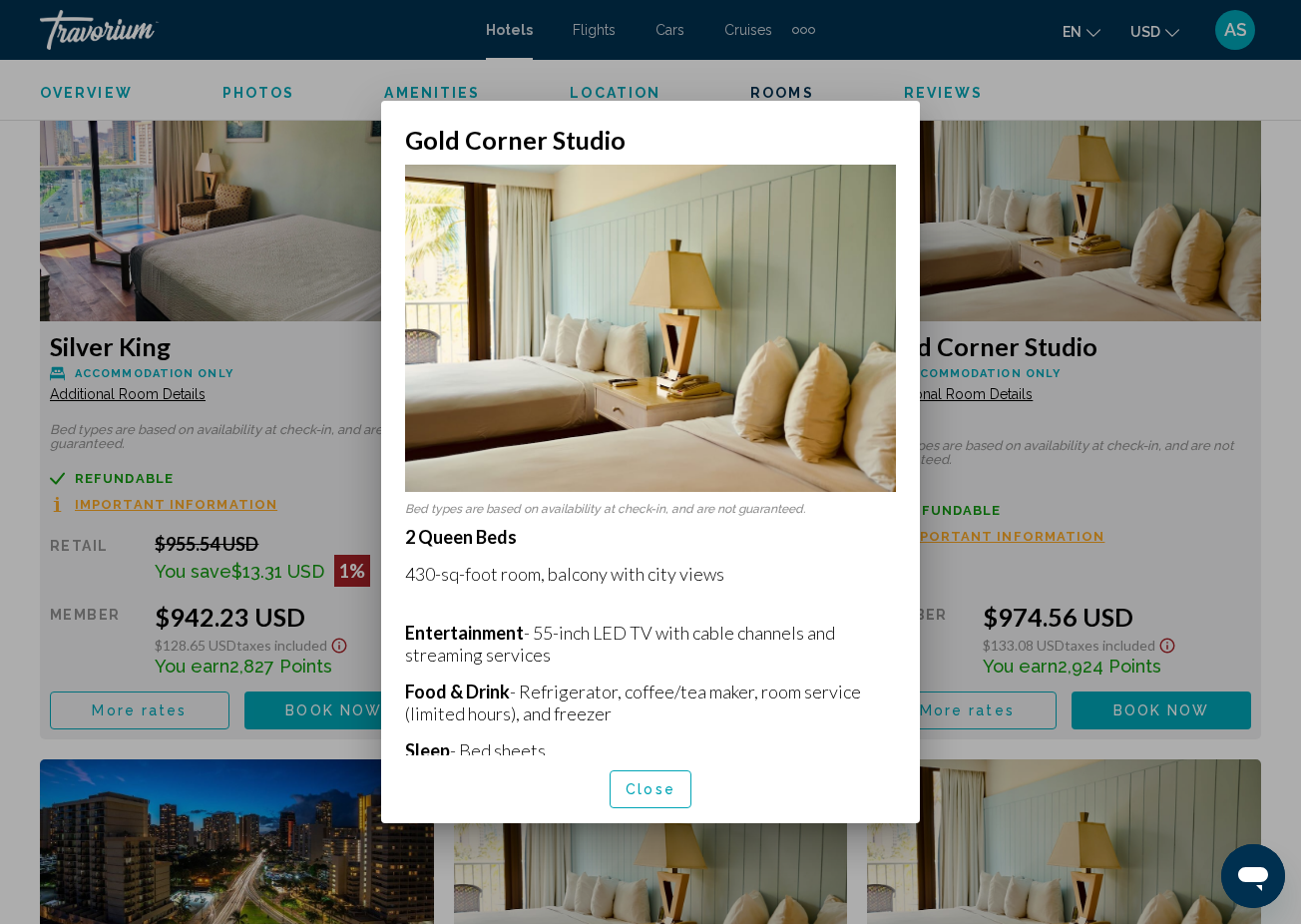 scroll, scrollTop: 0, scrollLeft: 0, axis: both 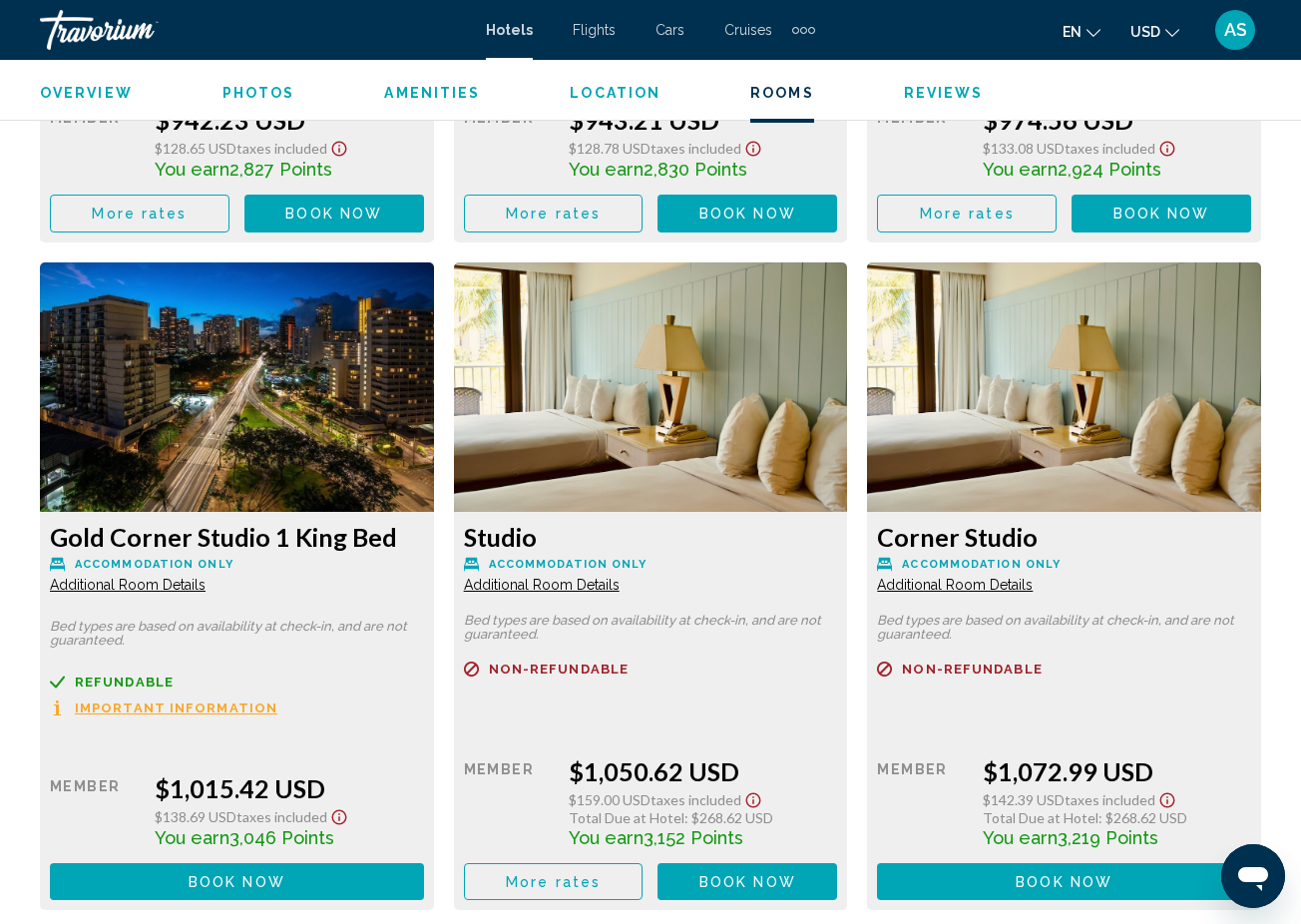 click on "Additional Room Details" at bounding box center (128, -806) 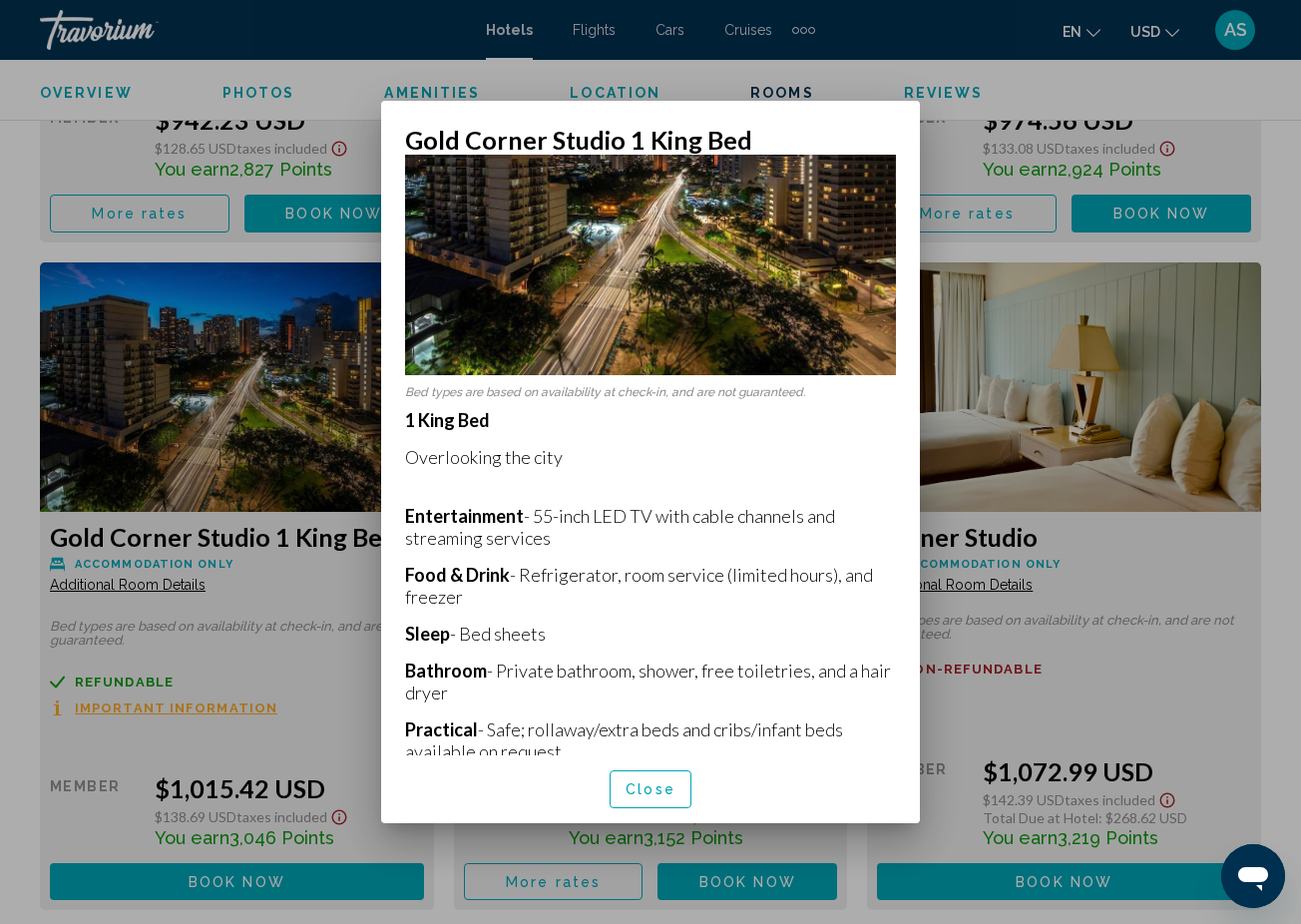 scroll, scrollTop: 140, scrollLeft: 0, axis: vertical 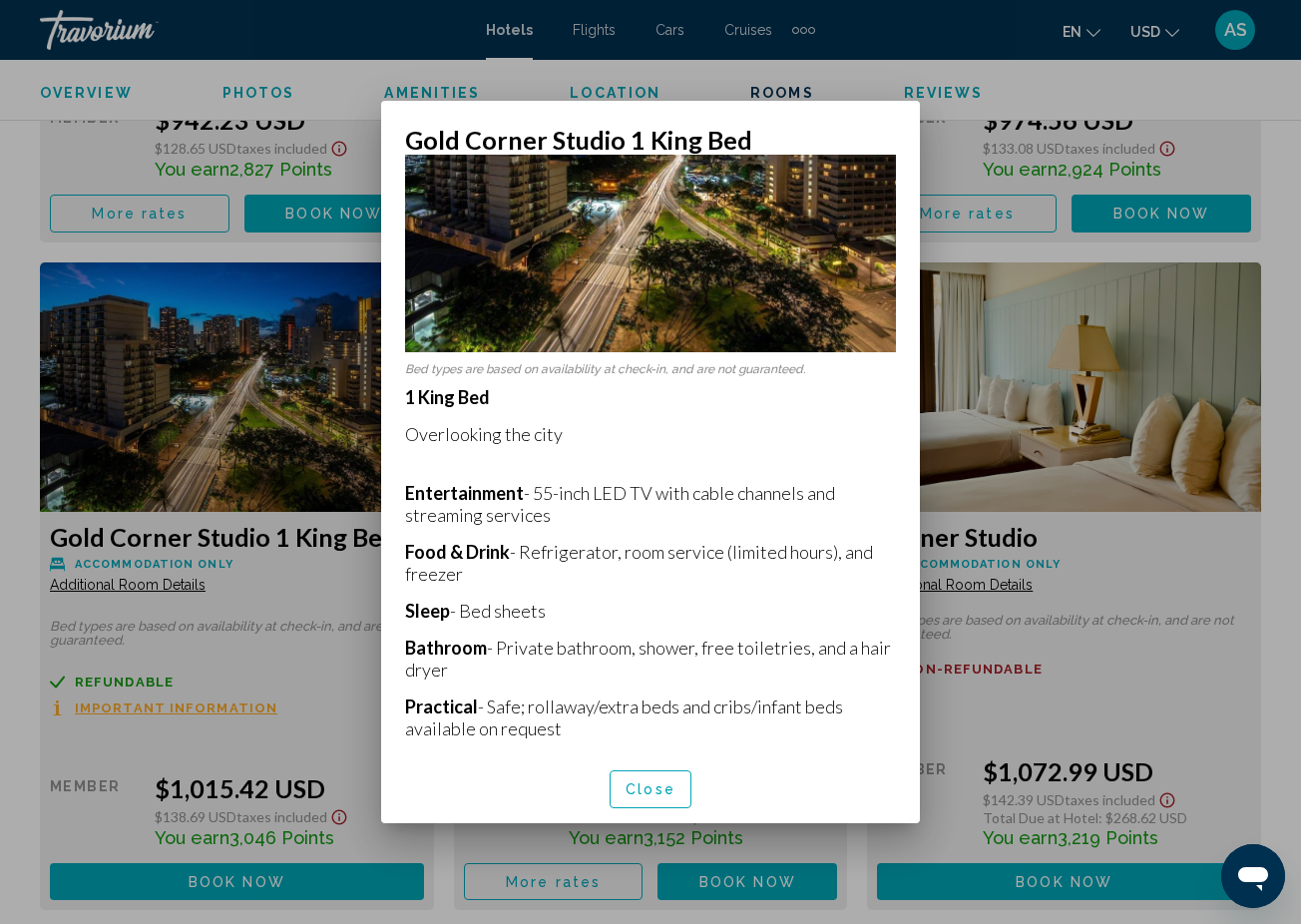 click at bounding box center [650, 462] 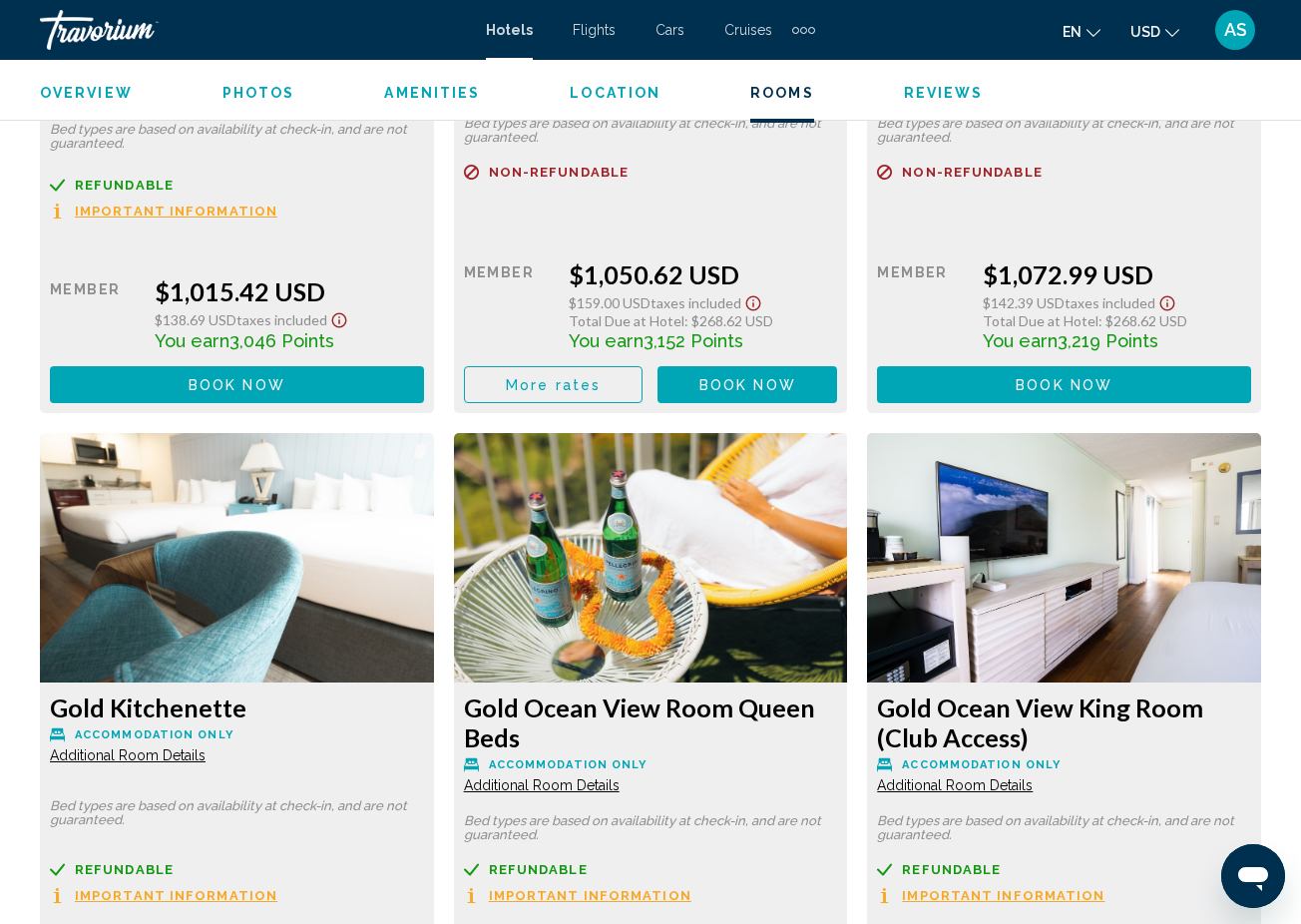 scroll, scrollTop: 4789, scrollLeft: 0, axis: vertical 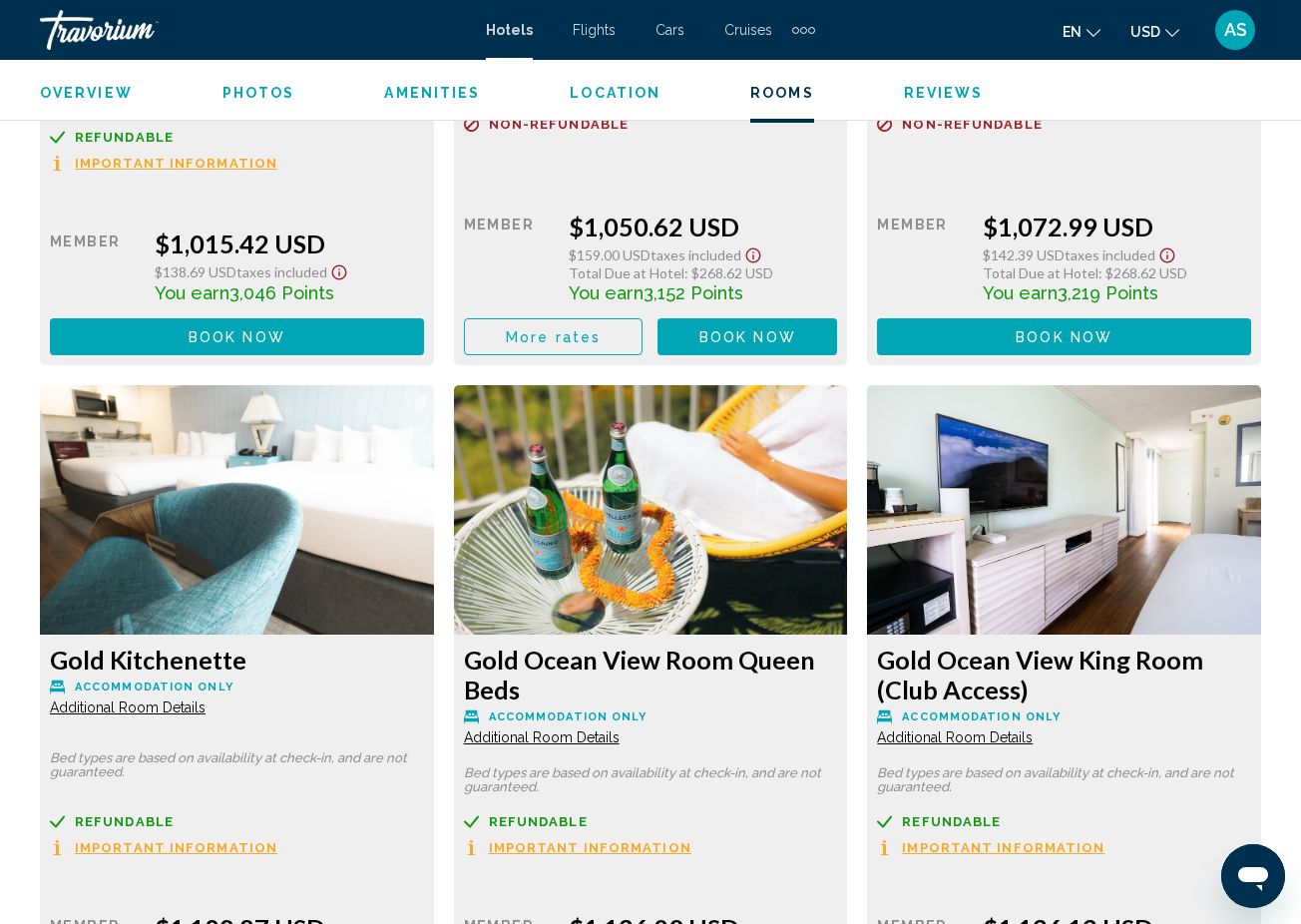 click on "Additional Room Details" at bounding box center (128, -1351) 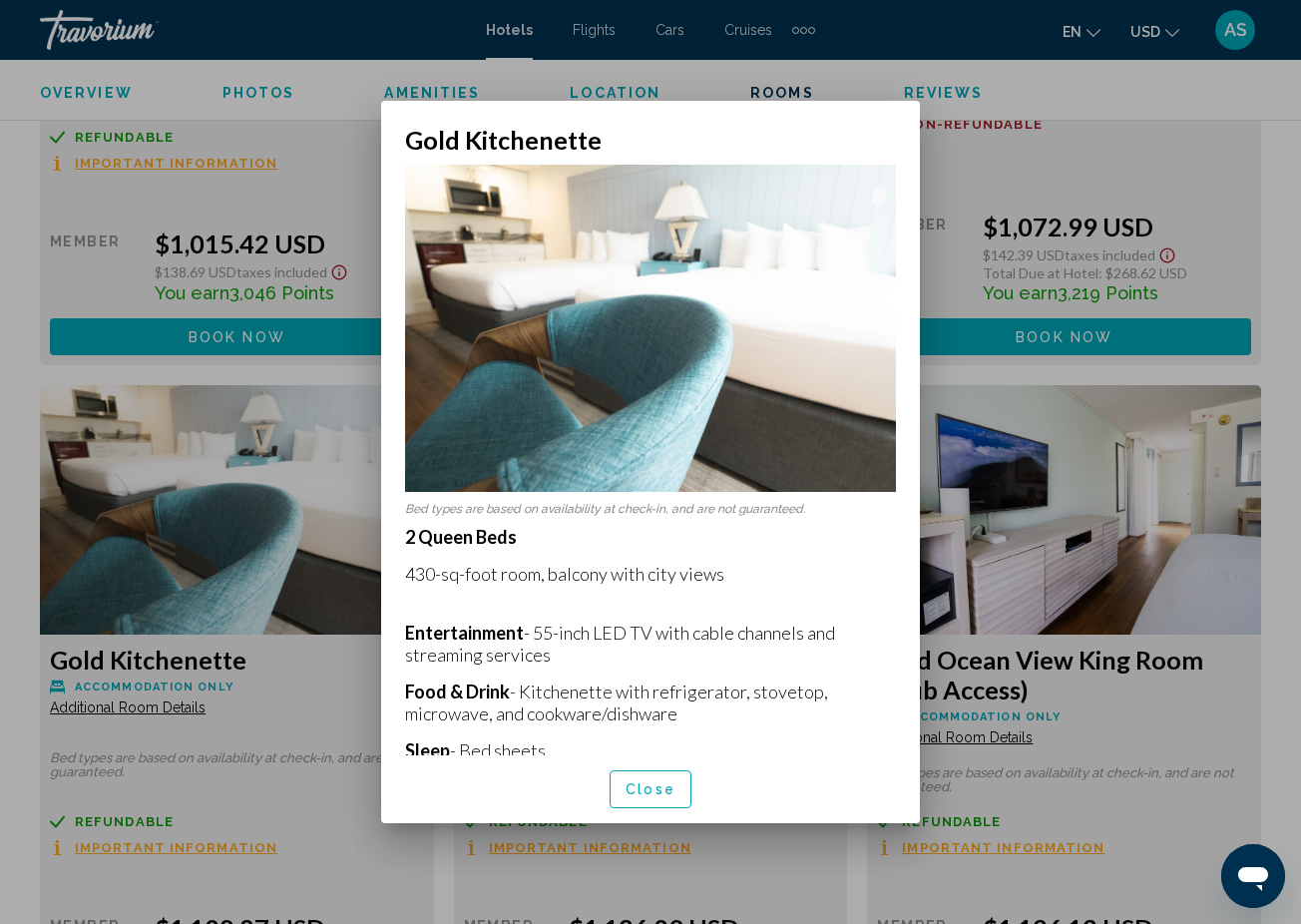 click at bounding box center (650, 462) 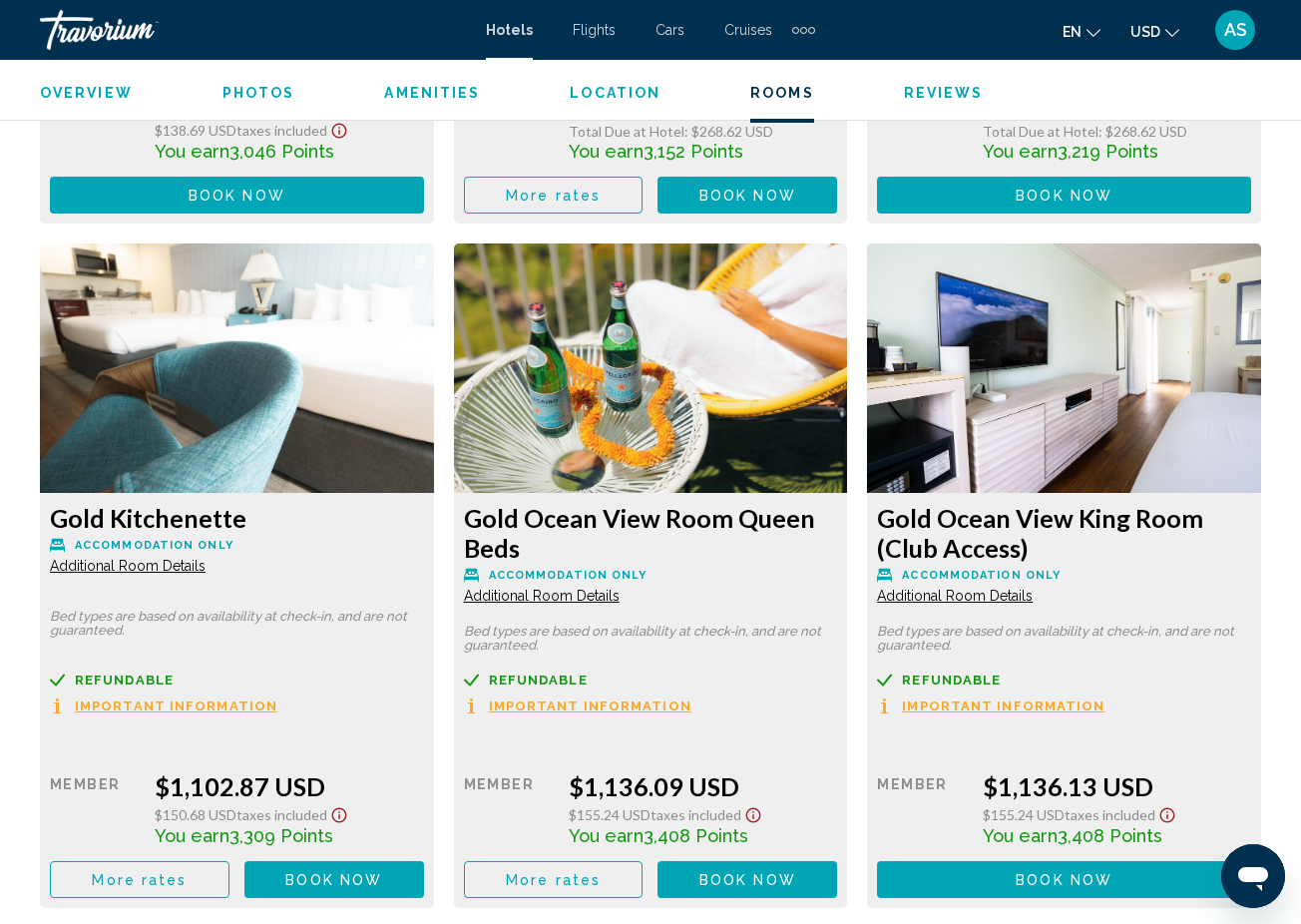 scroll, scrollTop: 4958, scrollLeft: 0, axis: vertical 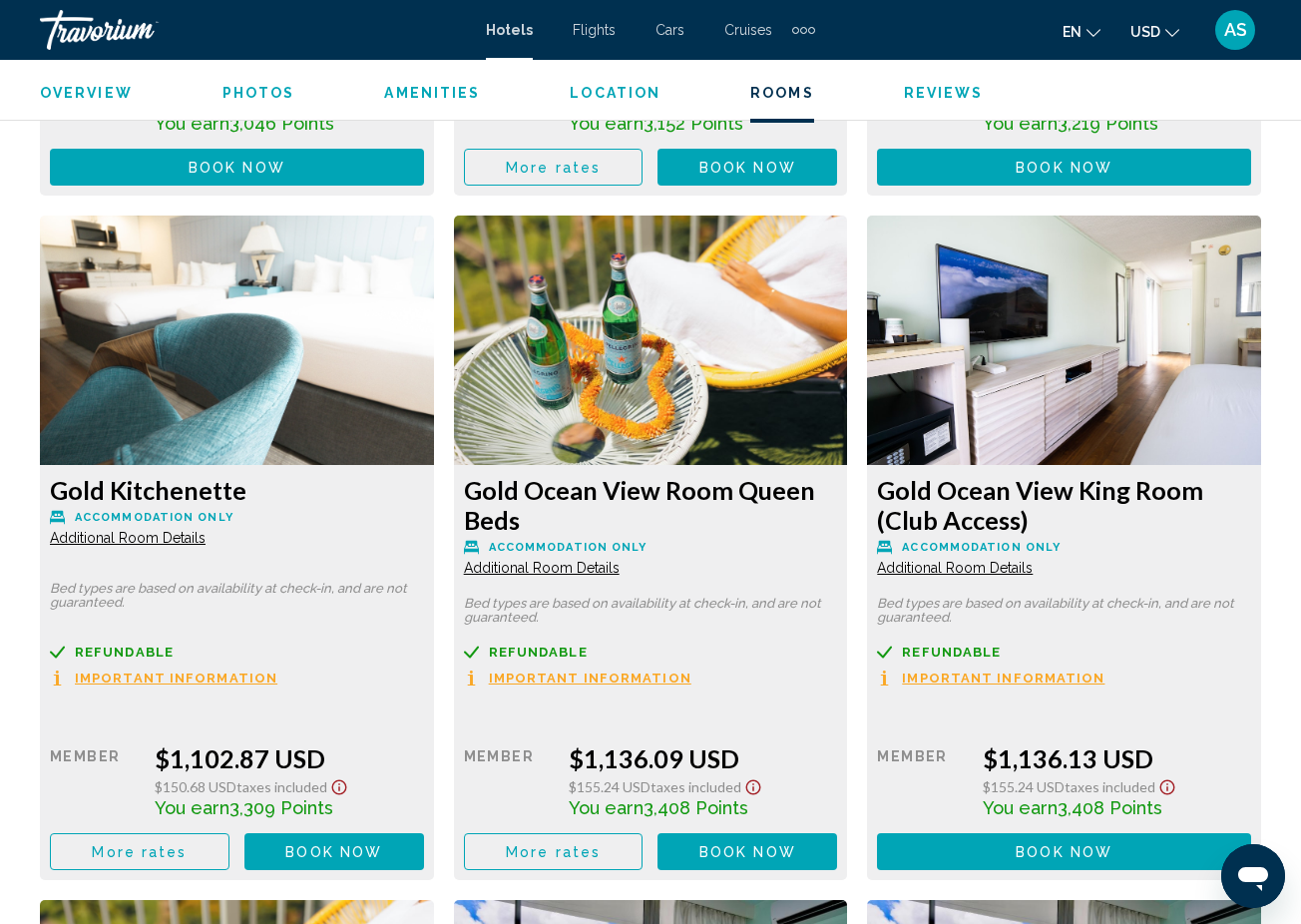 click on "Additional Room Details" at bounding box center [128, -1521] 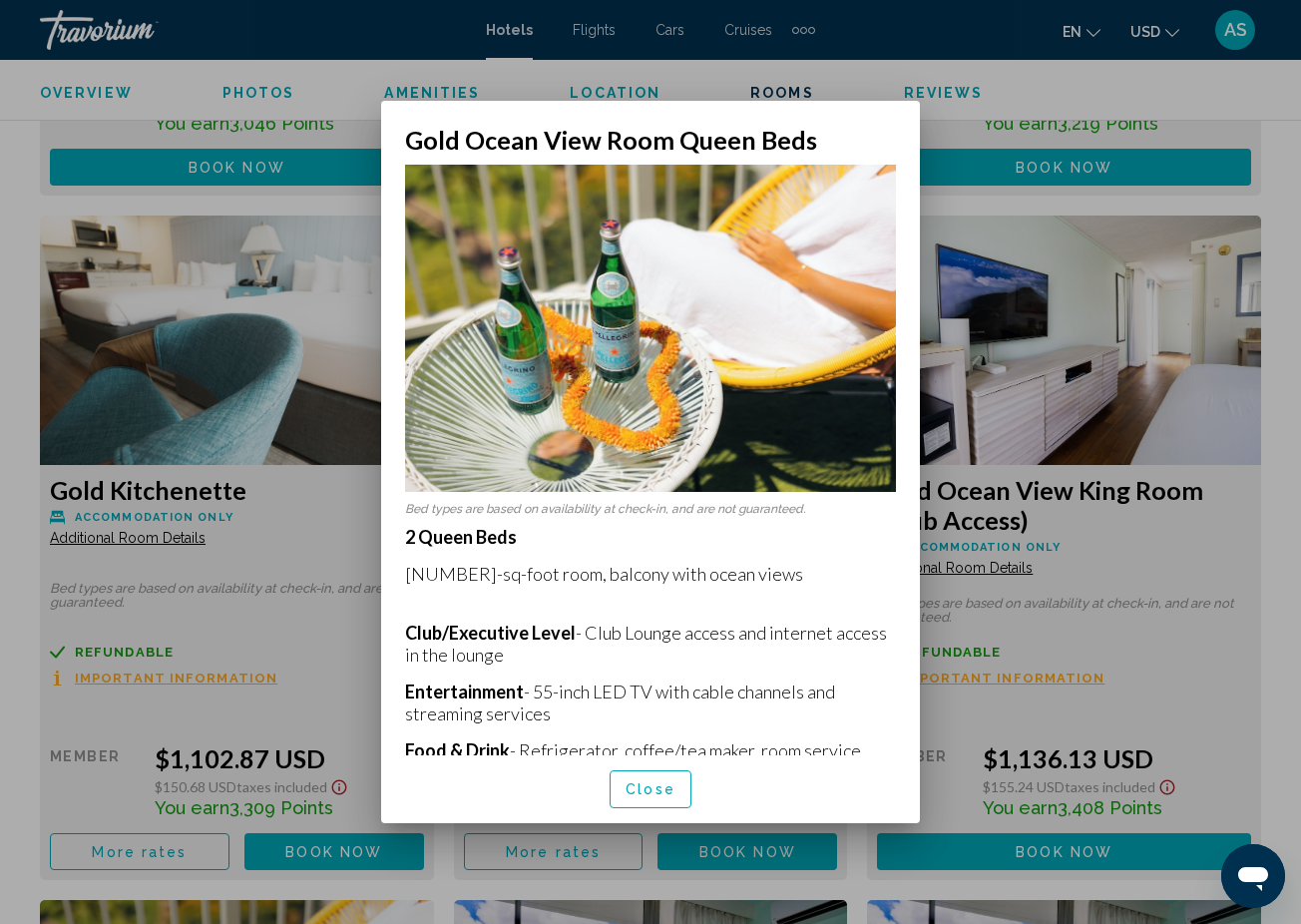 scroll, scrollTop: 0, scrollLeft: 0, axis: both 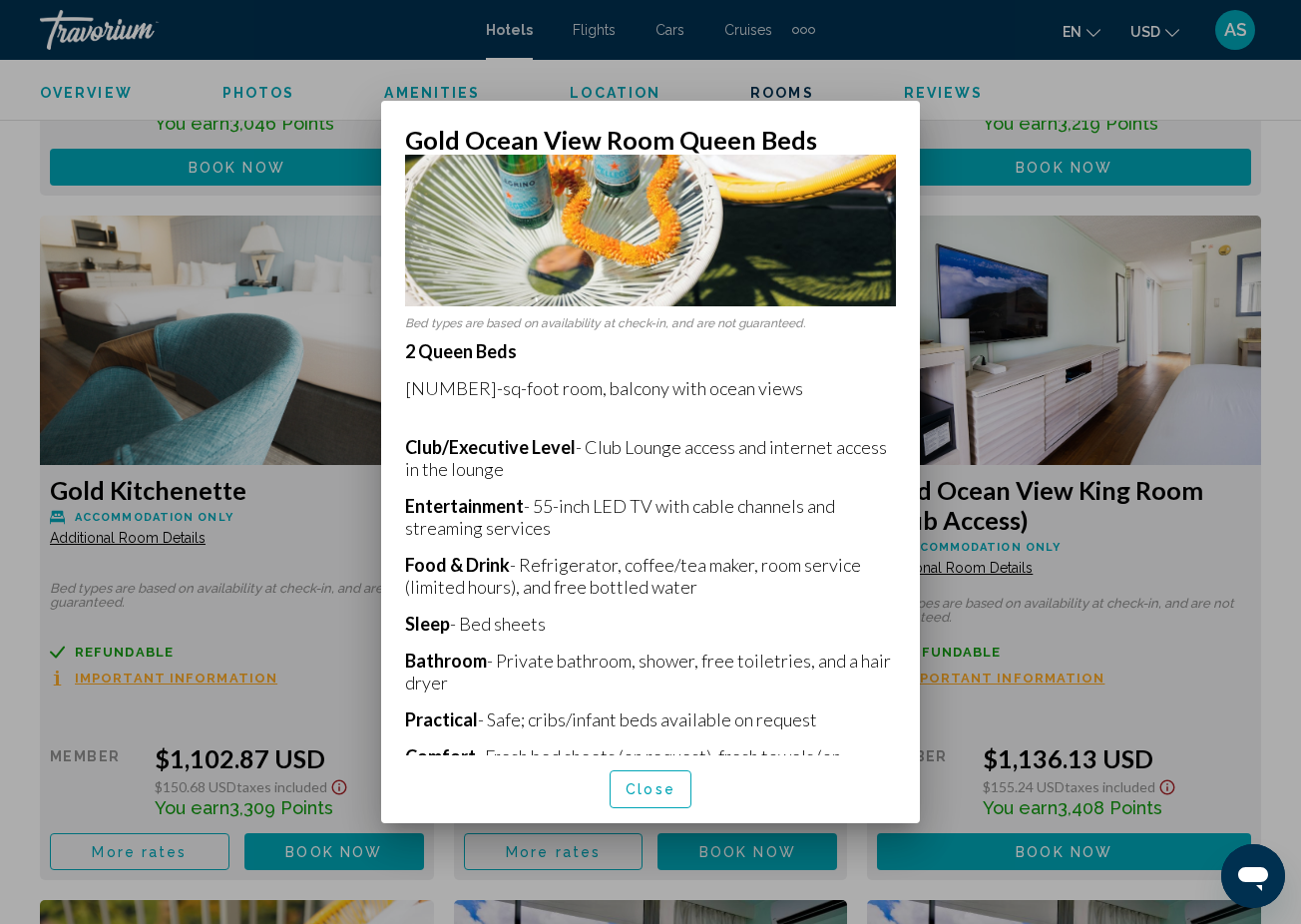 click at bounding box center [650, 462] 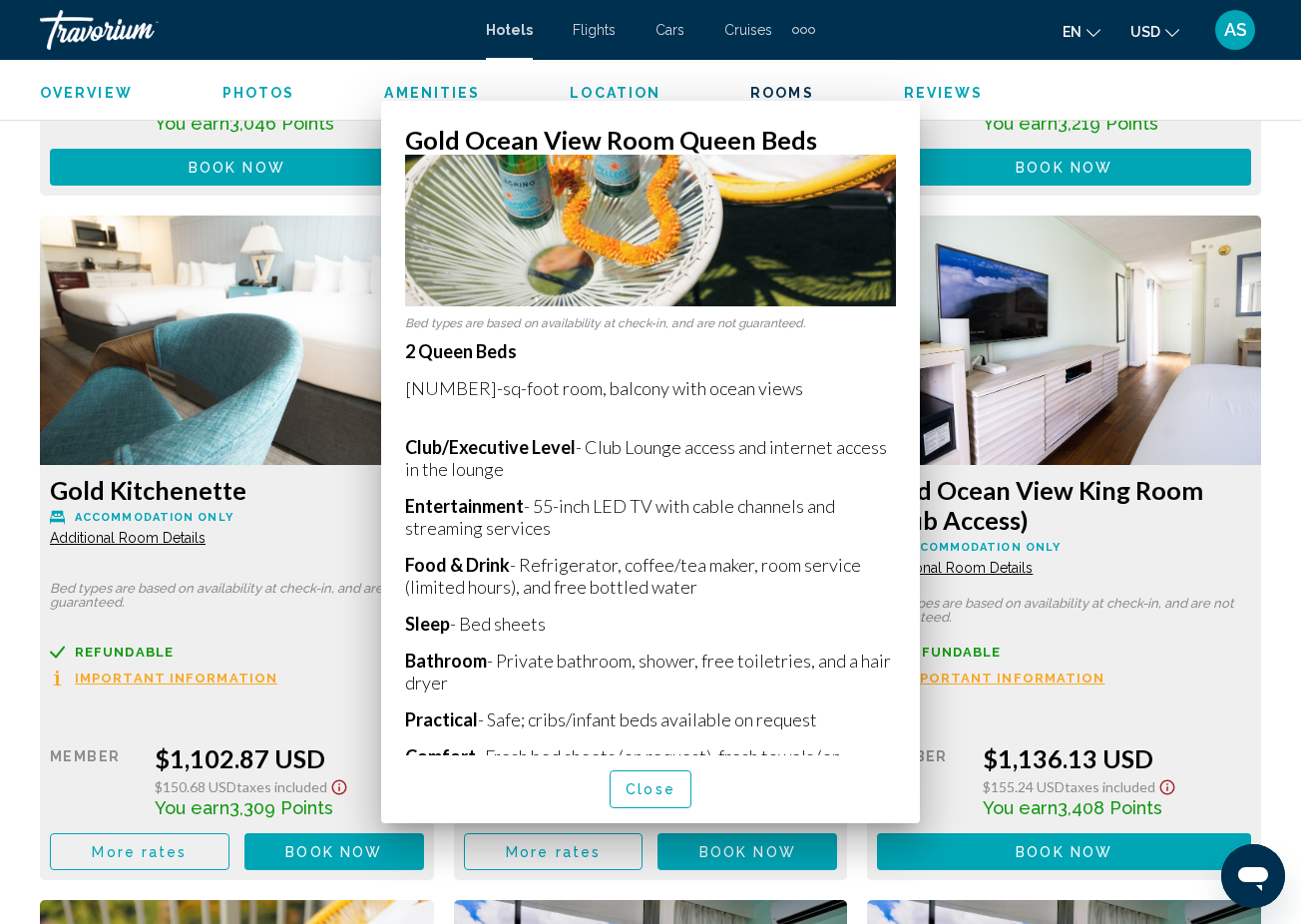 scroll, scrollTop: 4958, scrollLeft: 0, axis: vertical 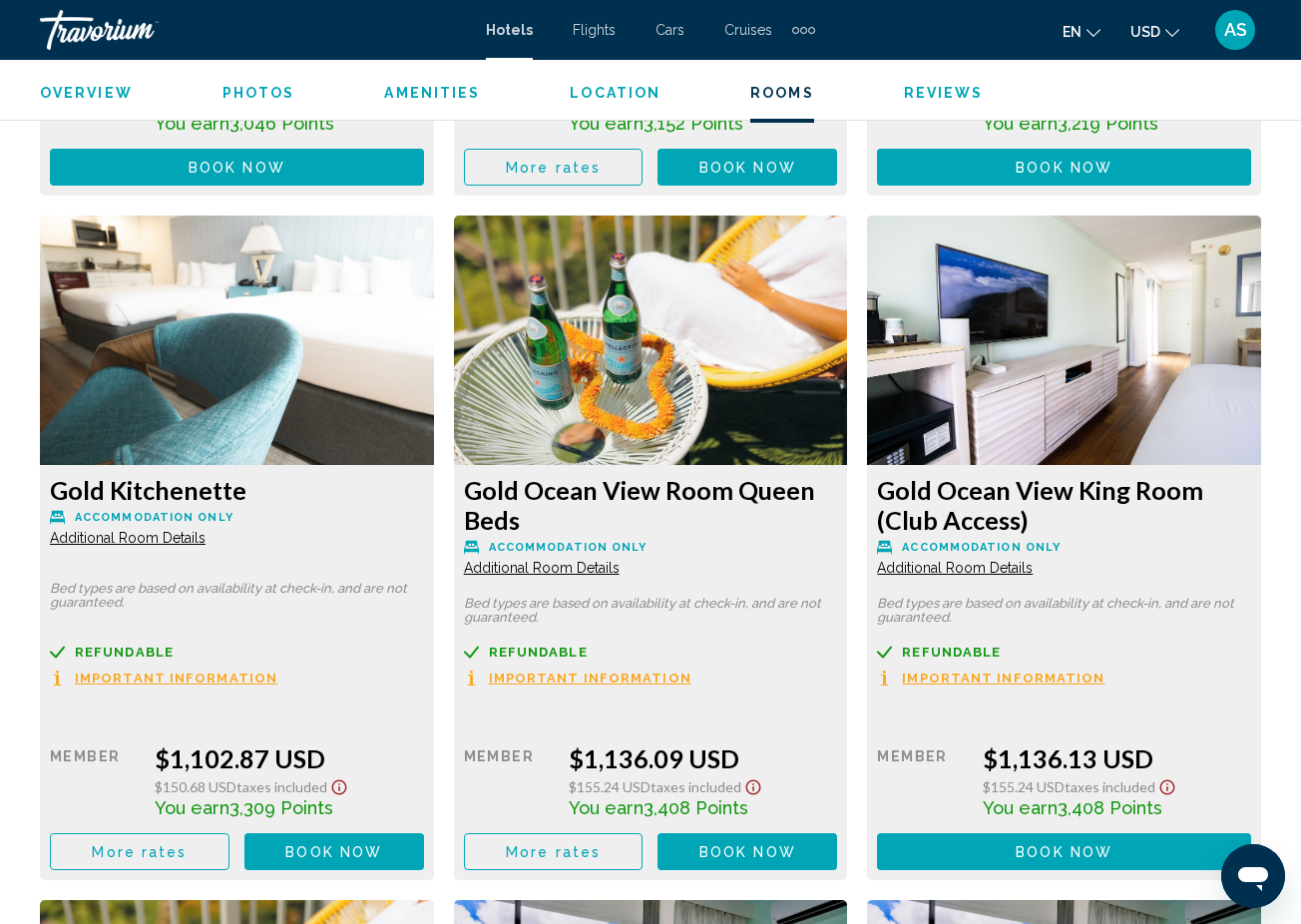click on "Additional Room Details" at bounding box center (128, -1521) 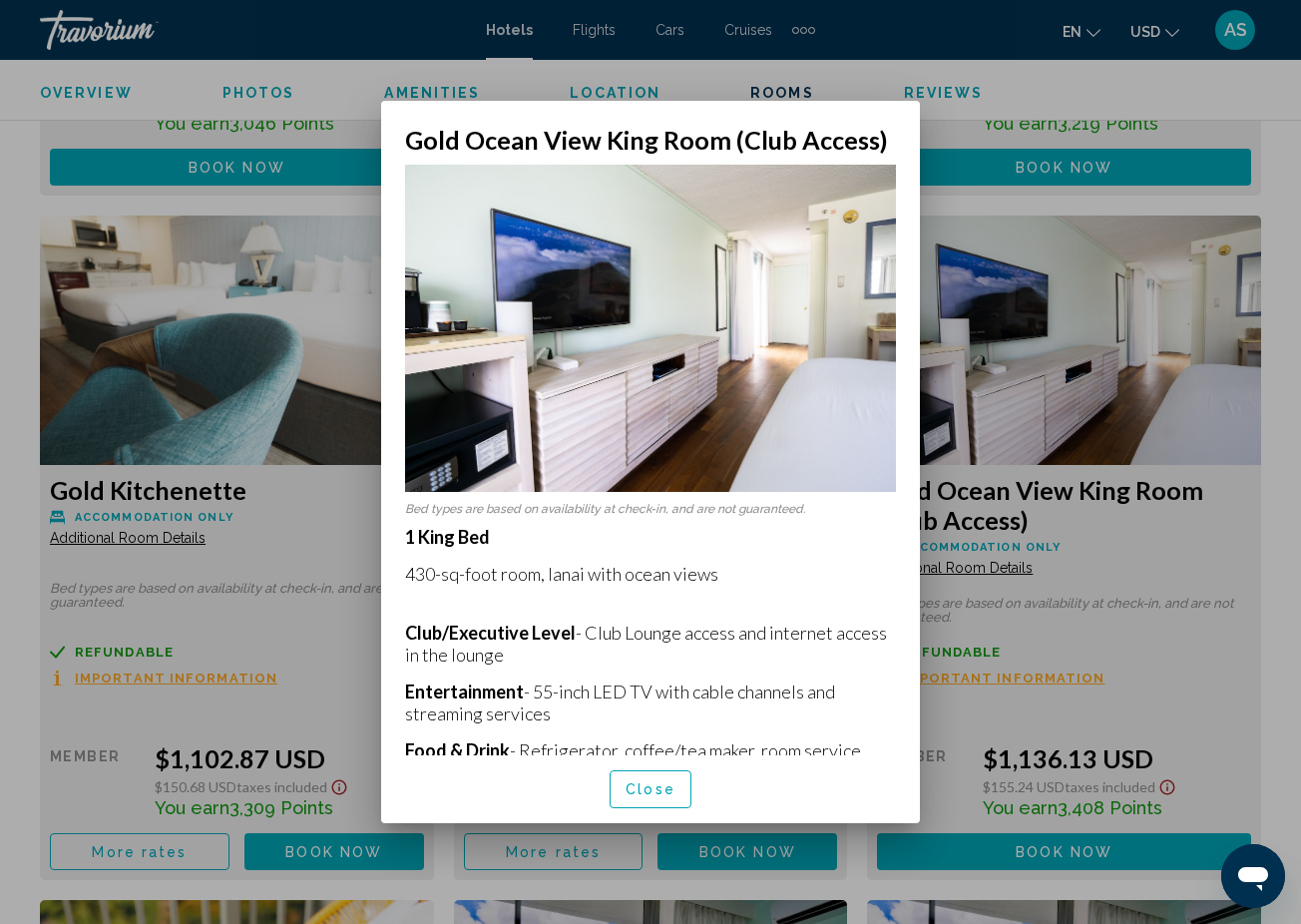 scroll, scrollTop: 0, scrollLeft: 0, axis: both 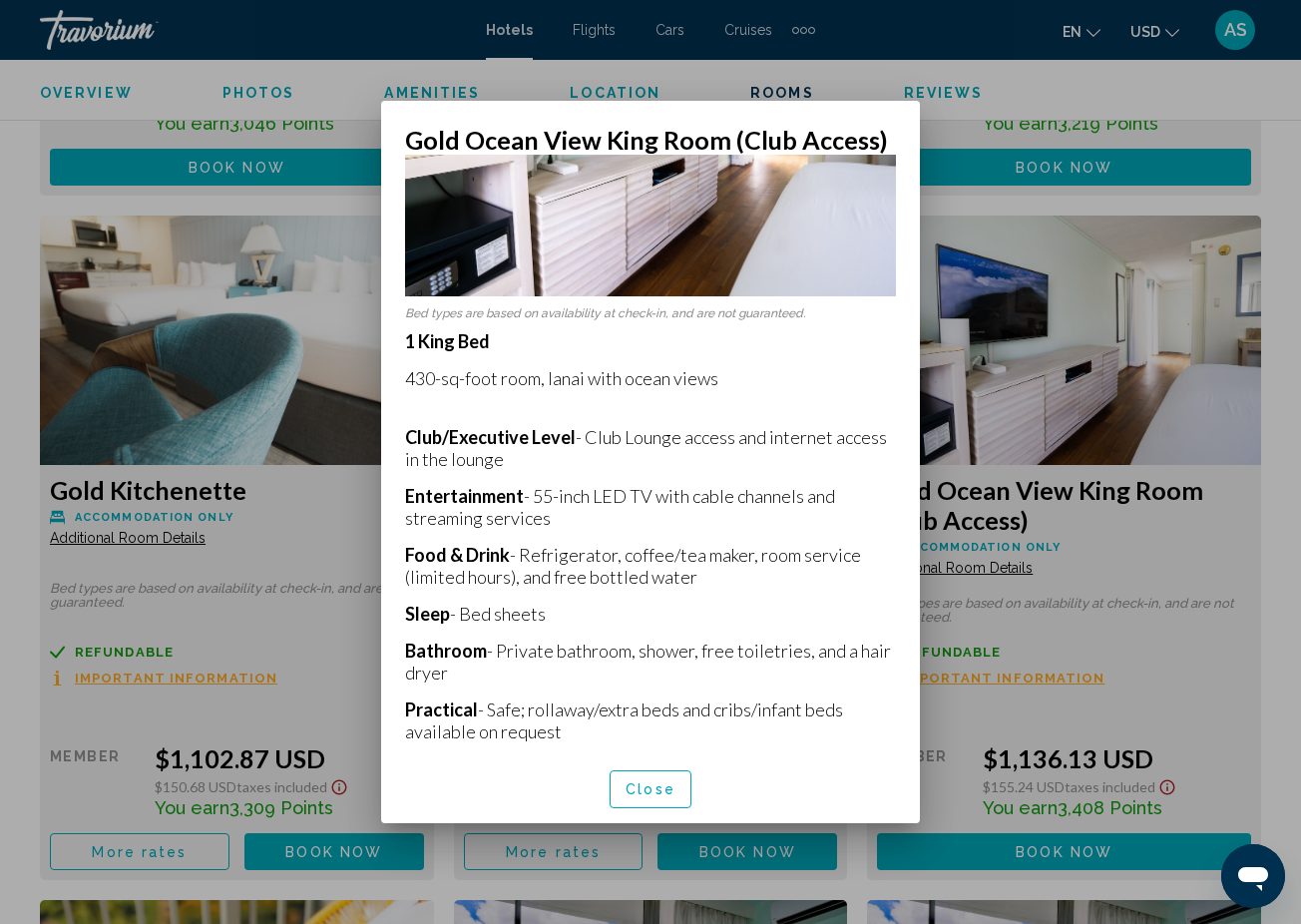 click at bounding box center [650, 462] 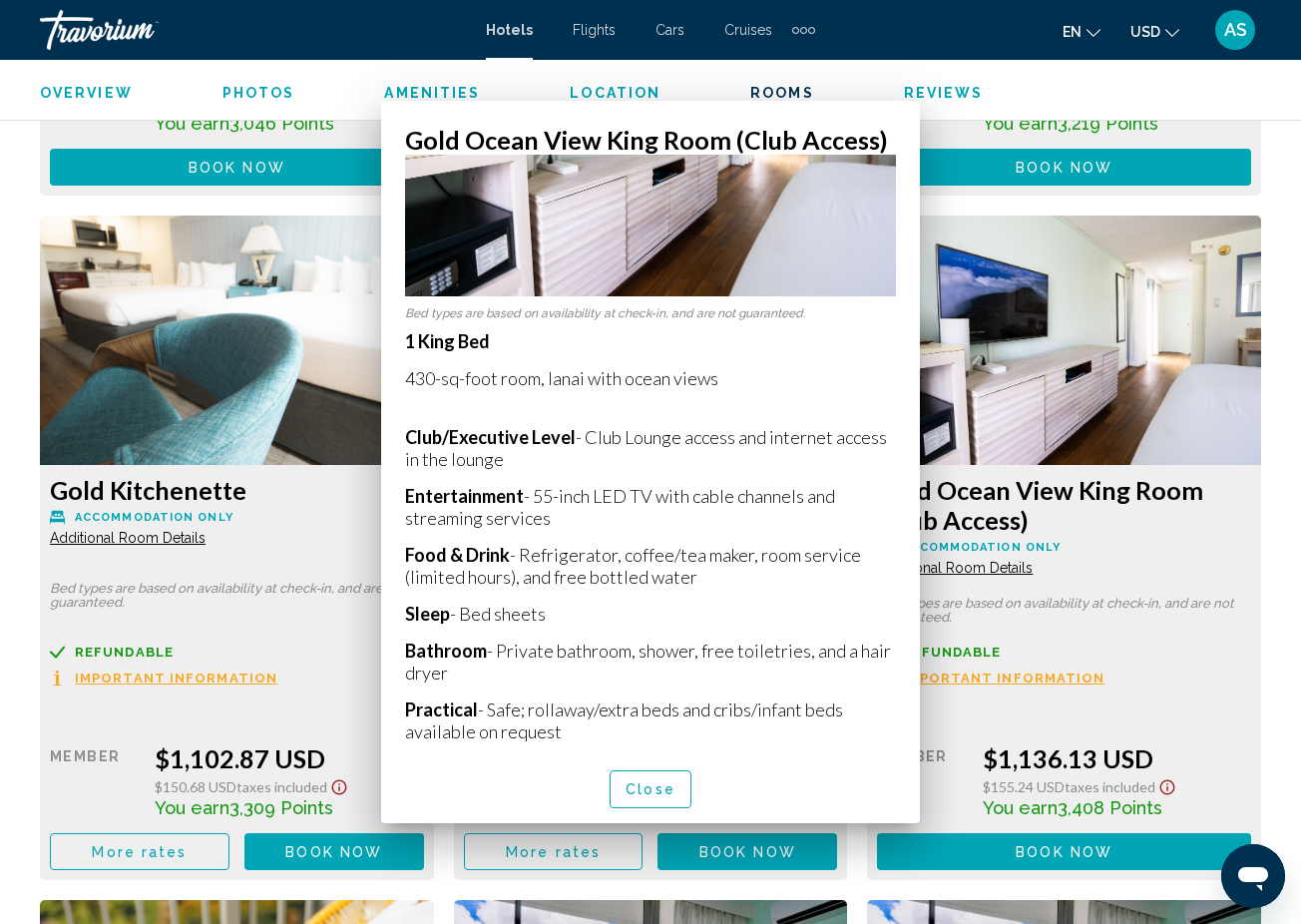 scroll, scrollTop: 4958, scrollLeft: 0, axis: vertical 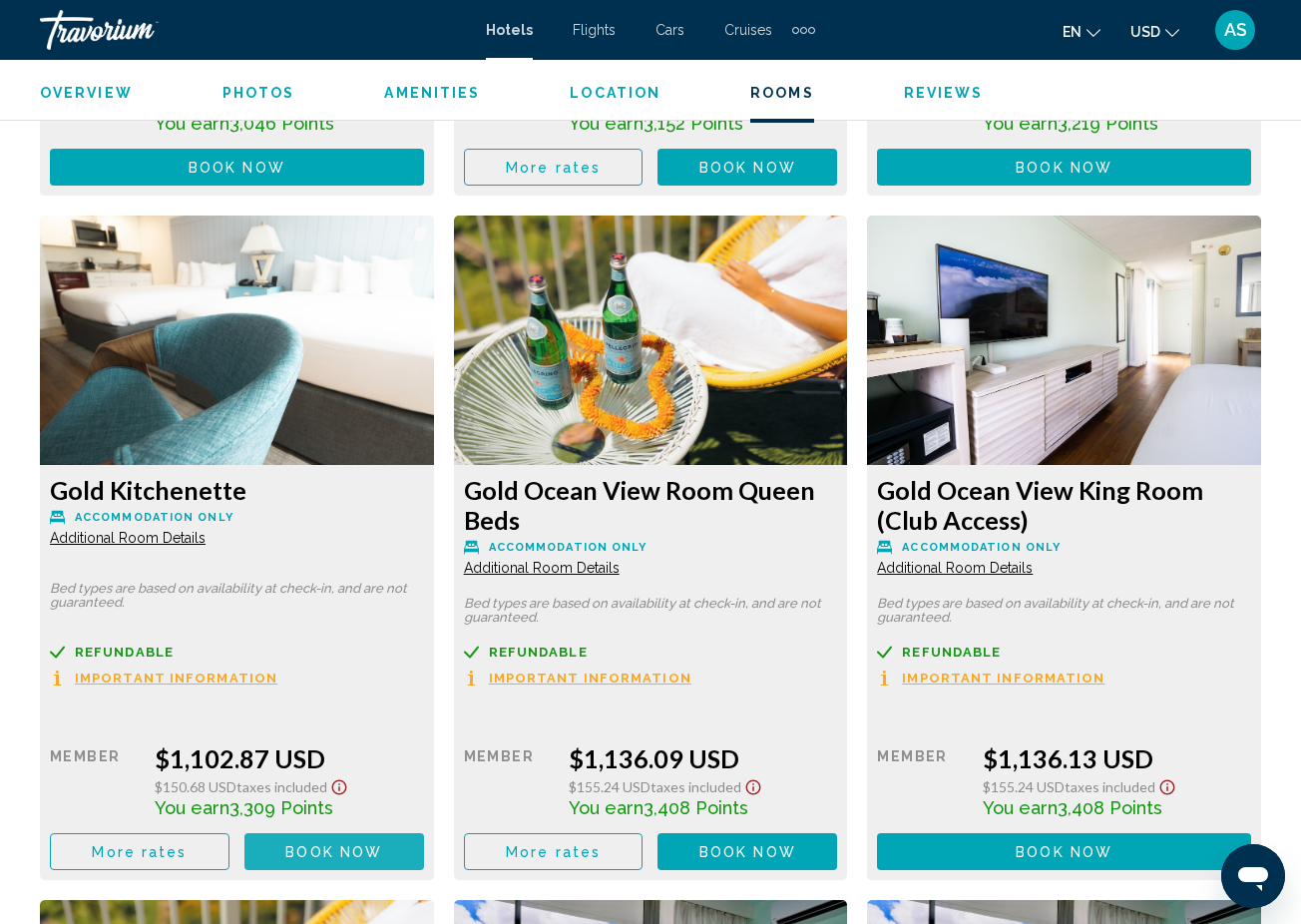 click on "Book now" at bounding box center (333, 852) 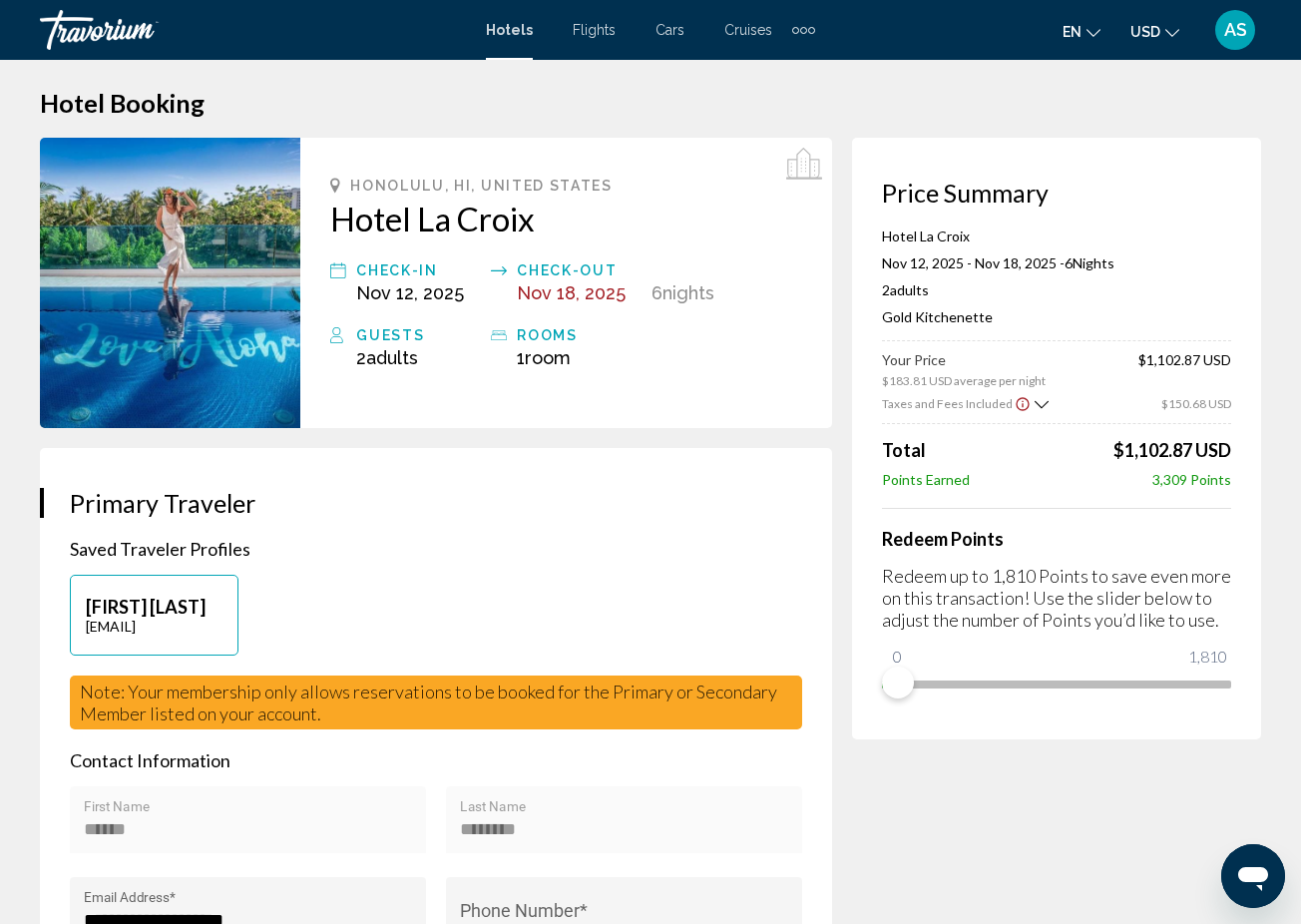 scroll, scrollTop: 0, scrollLeft: 0, axis: both 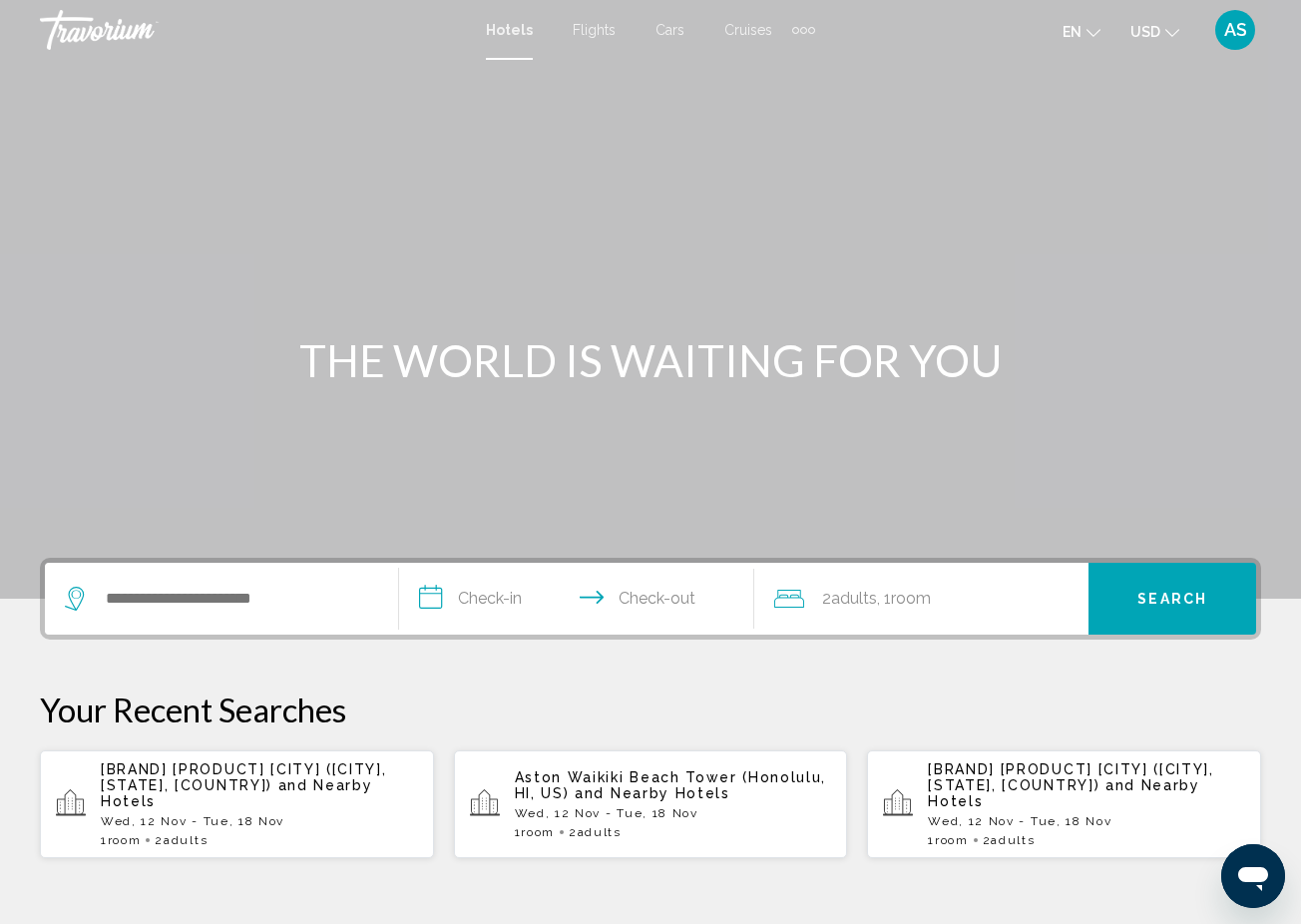 click on "and Nearby Hotels" at bounding box center (1064, 793) 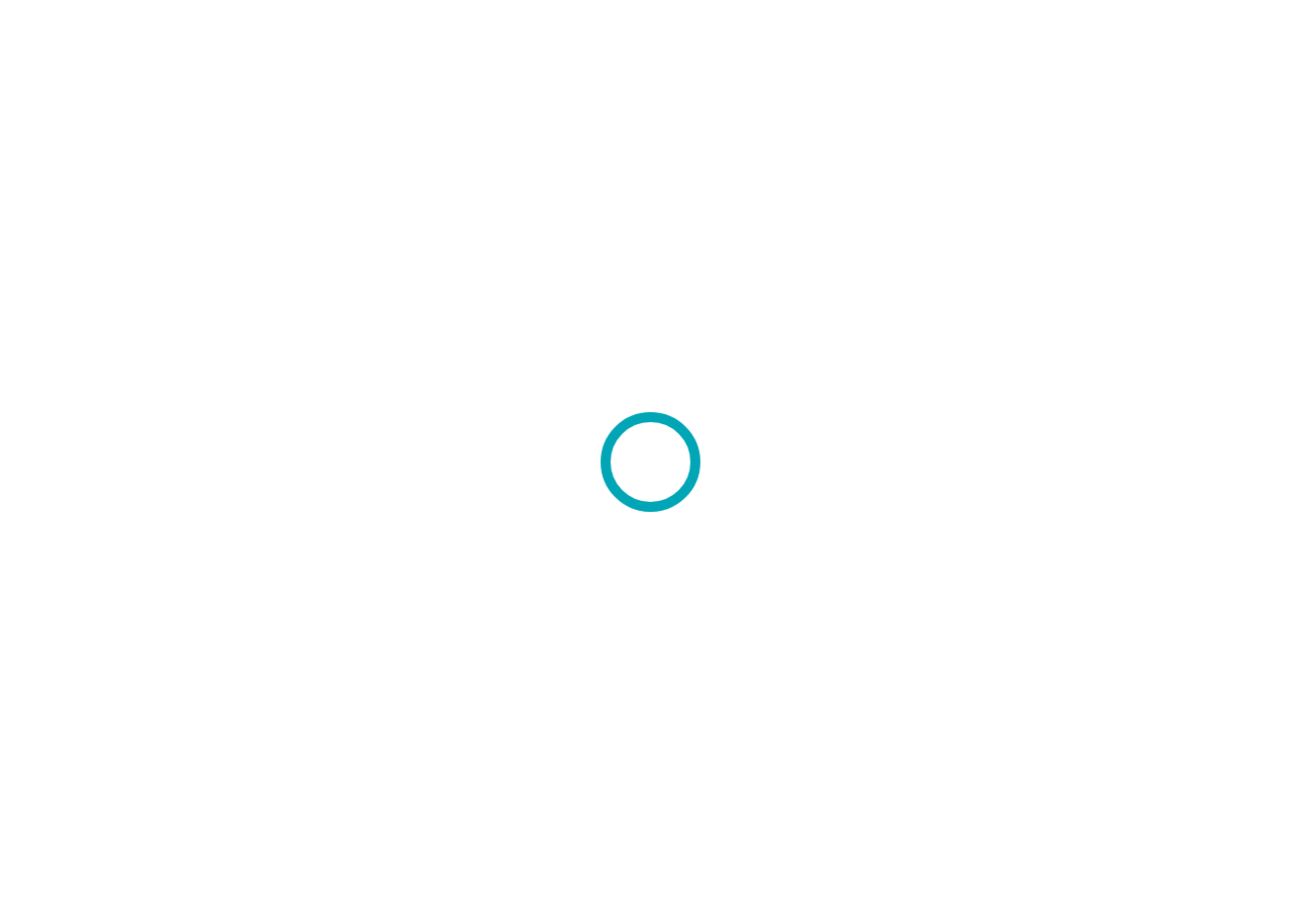 scroll, scrollTop: 0, scrollLeft: 0, axis: both 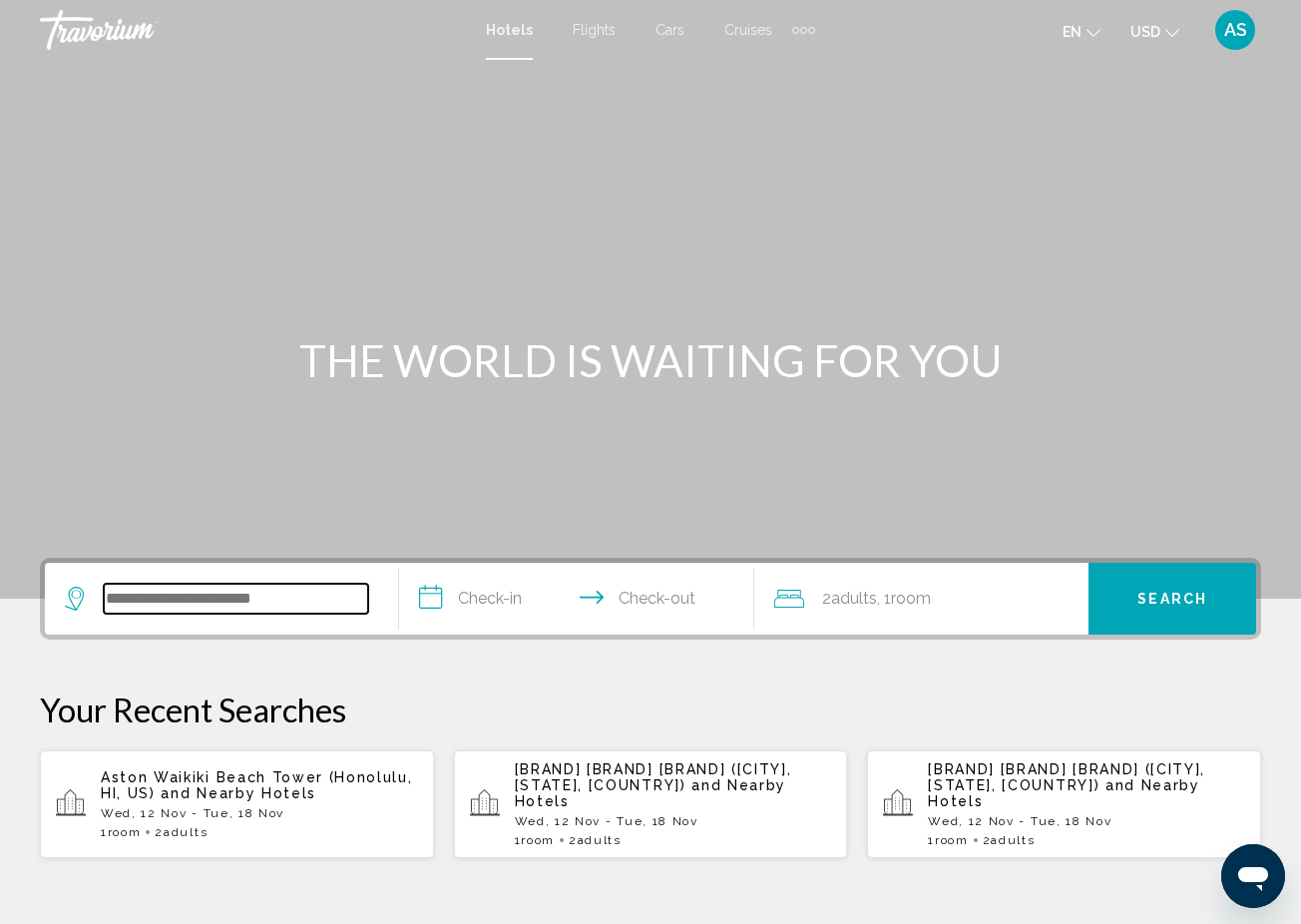 click at bounding box center [235, 599] 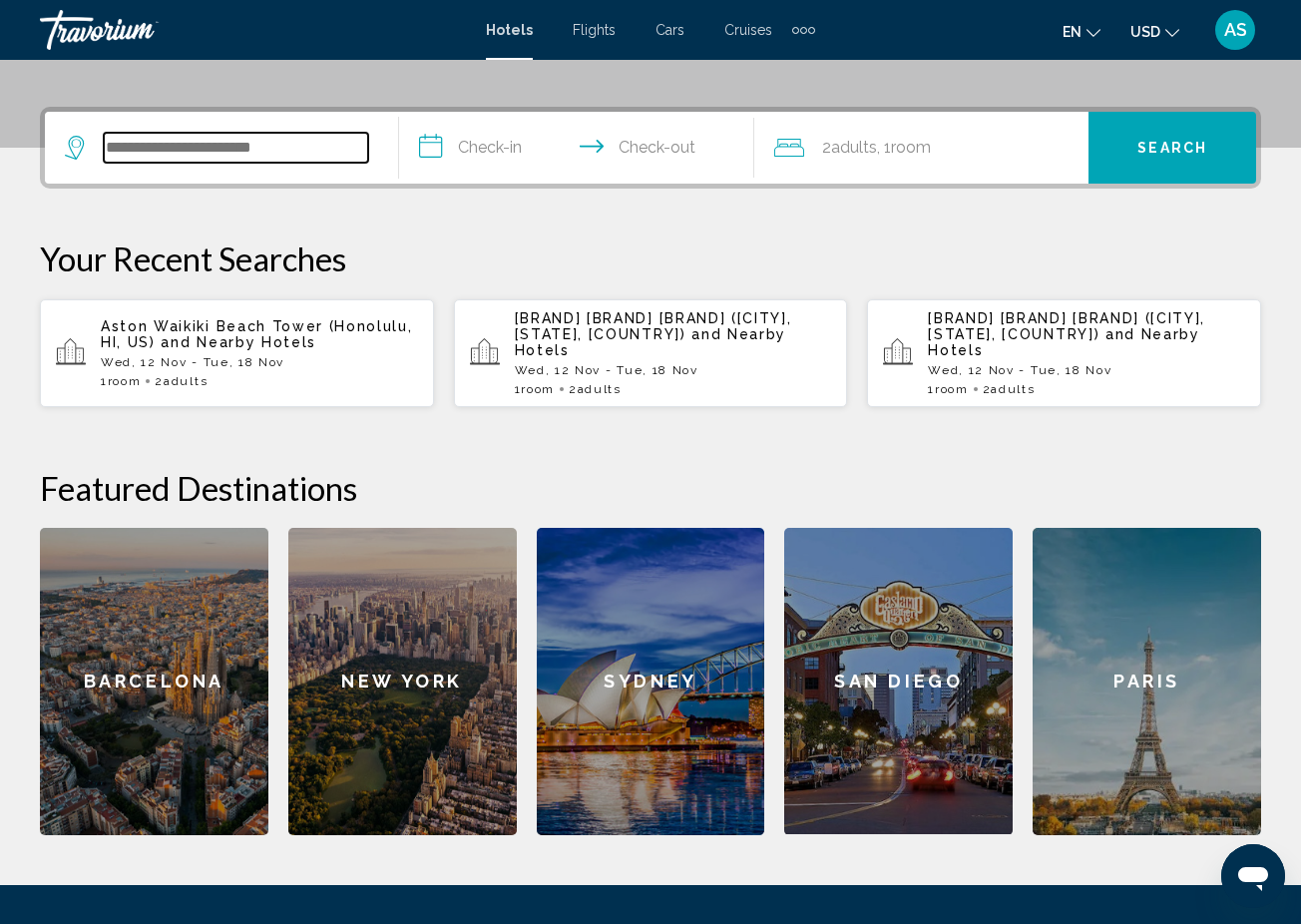 scroll, scrollTop: 493, scrollLeft: 0, axis: vertical 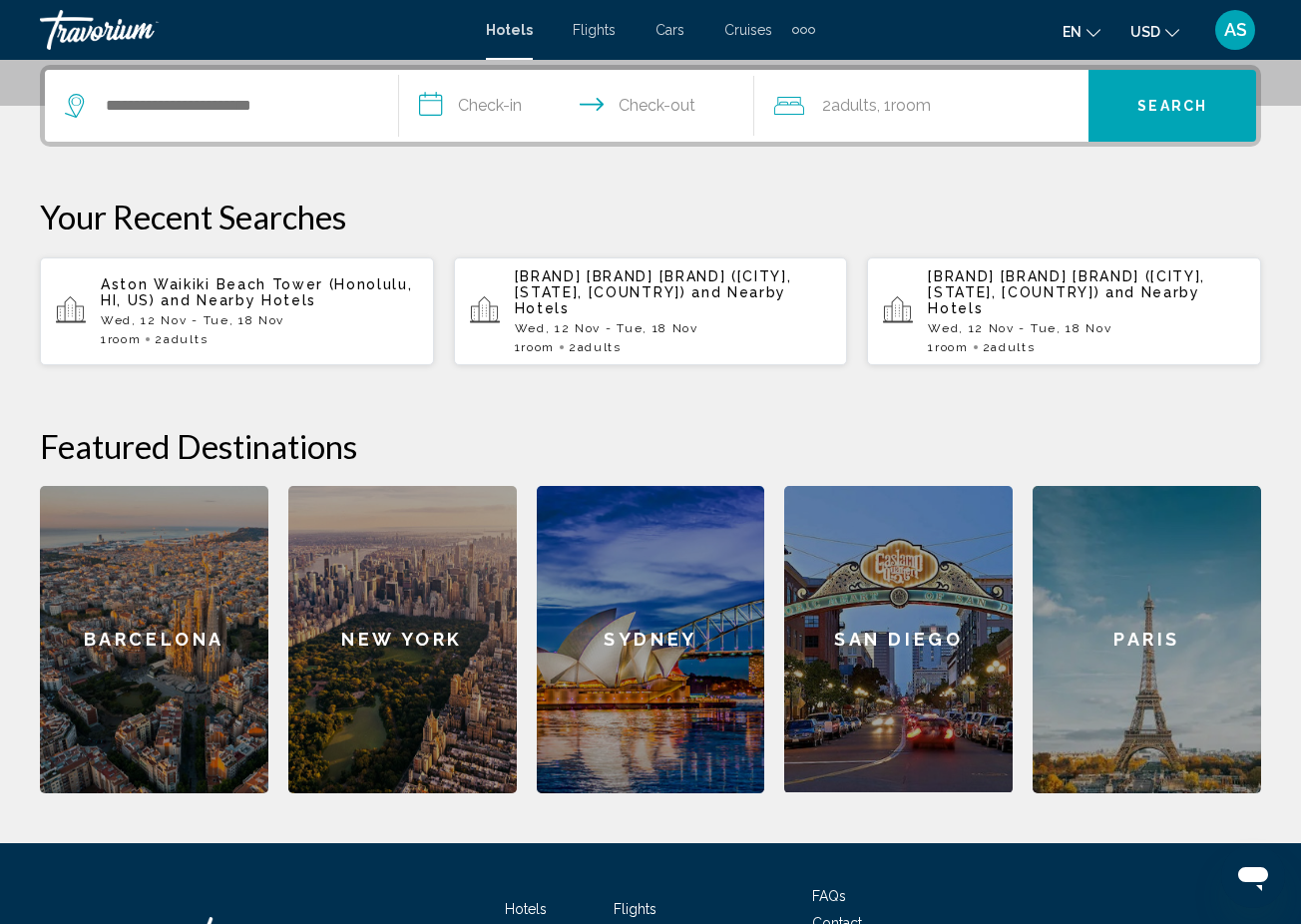 click on "Wed, 12 Nov - Tue, 18 Nov" at bounding box center [1086, 328] 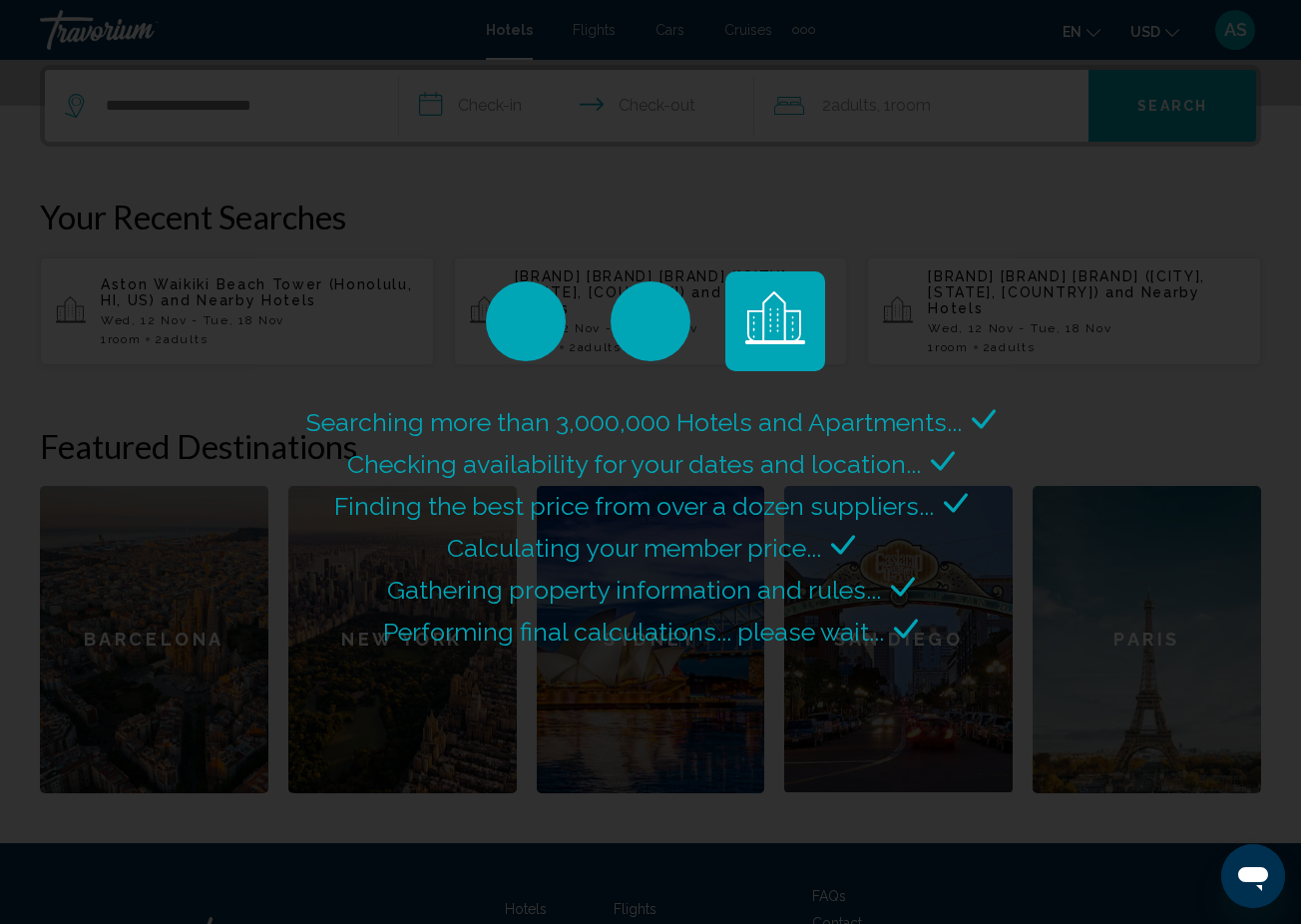 scroll, scrollTop: 0, scrollLeft: 0, axis: both 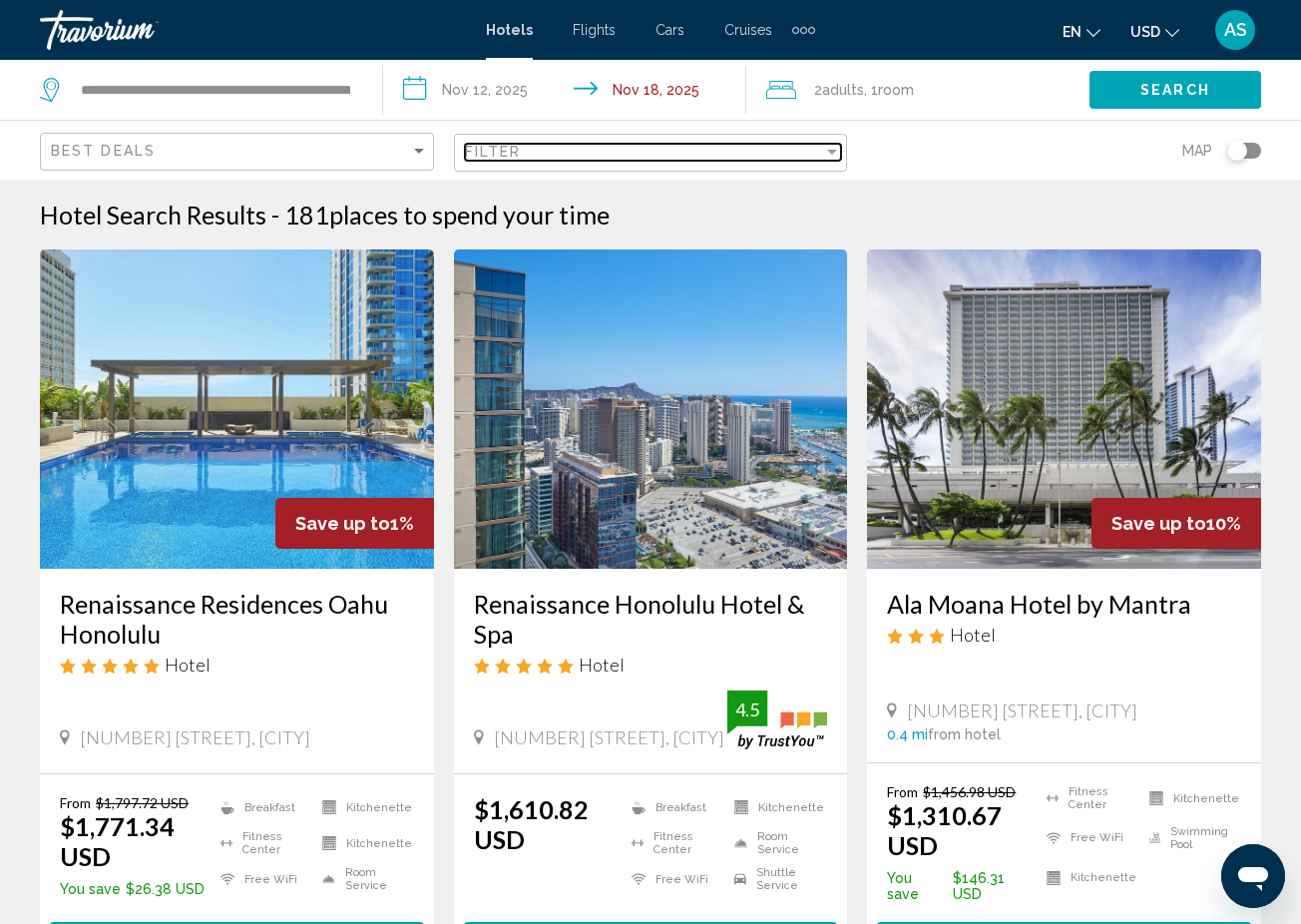 click at bounding box center (832, 152) 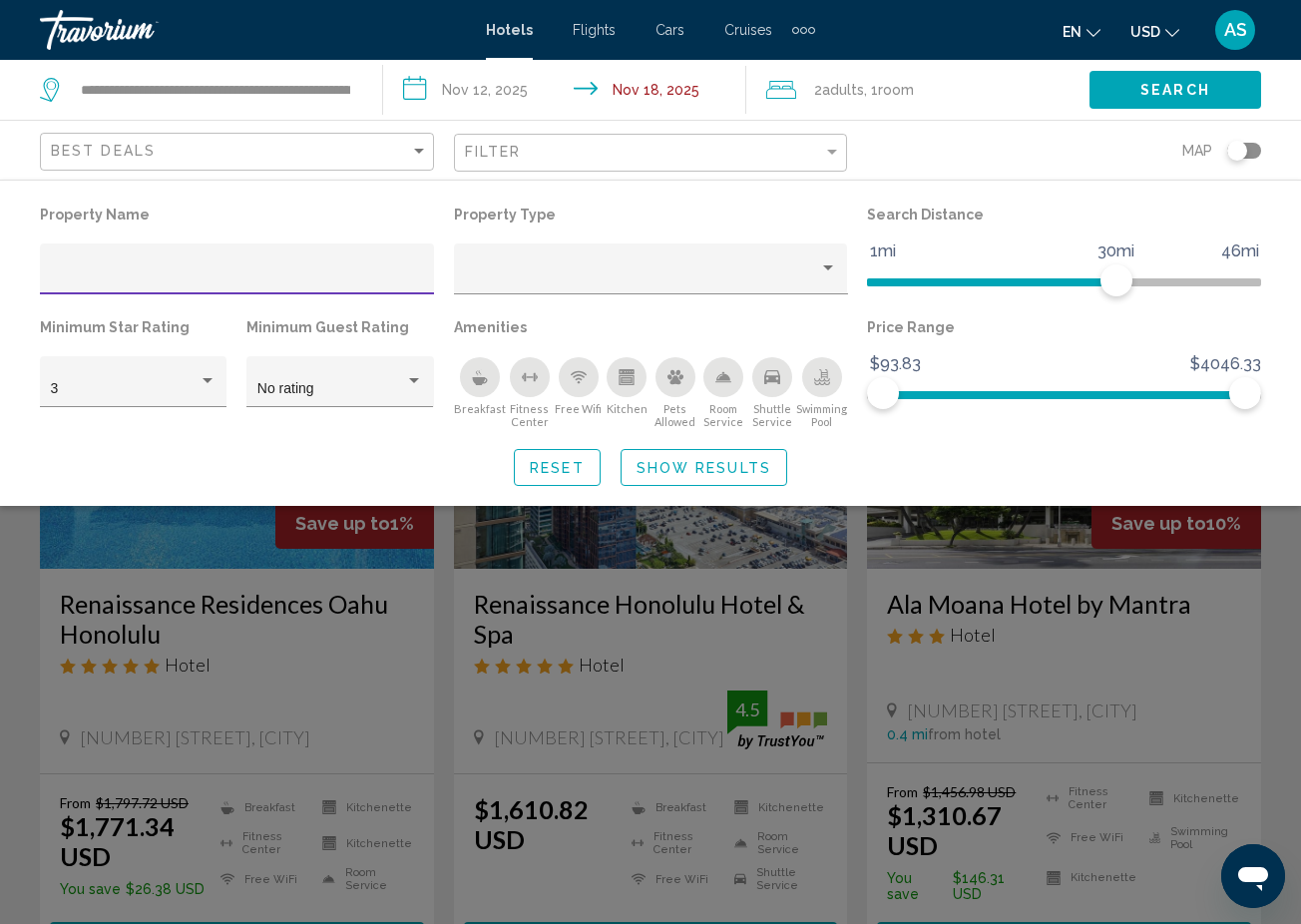 click 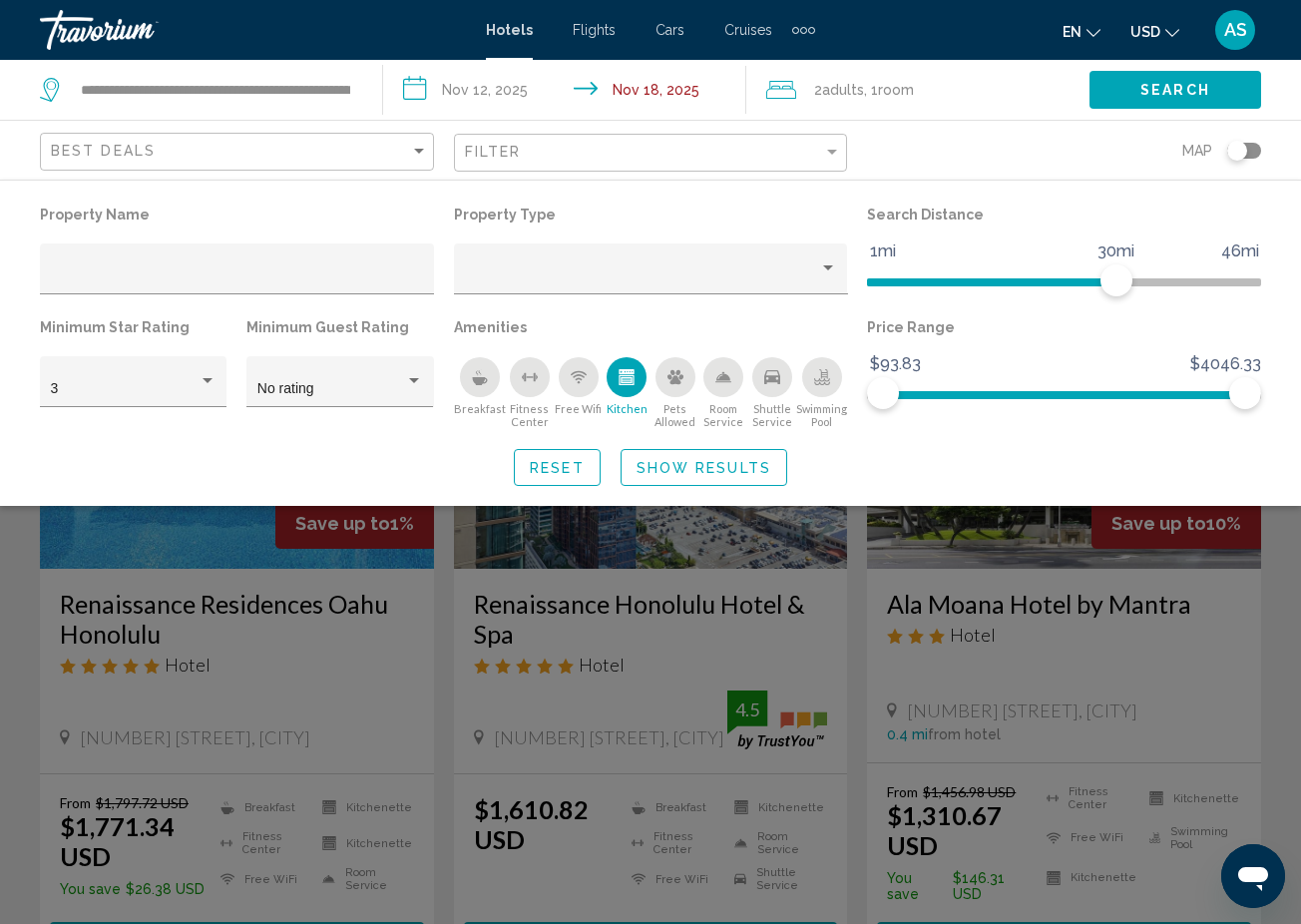 click on "Show Results" 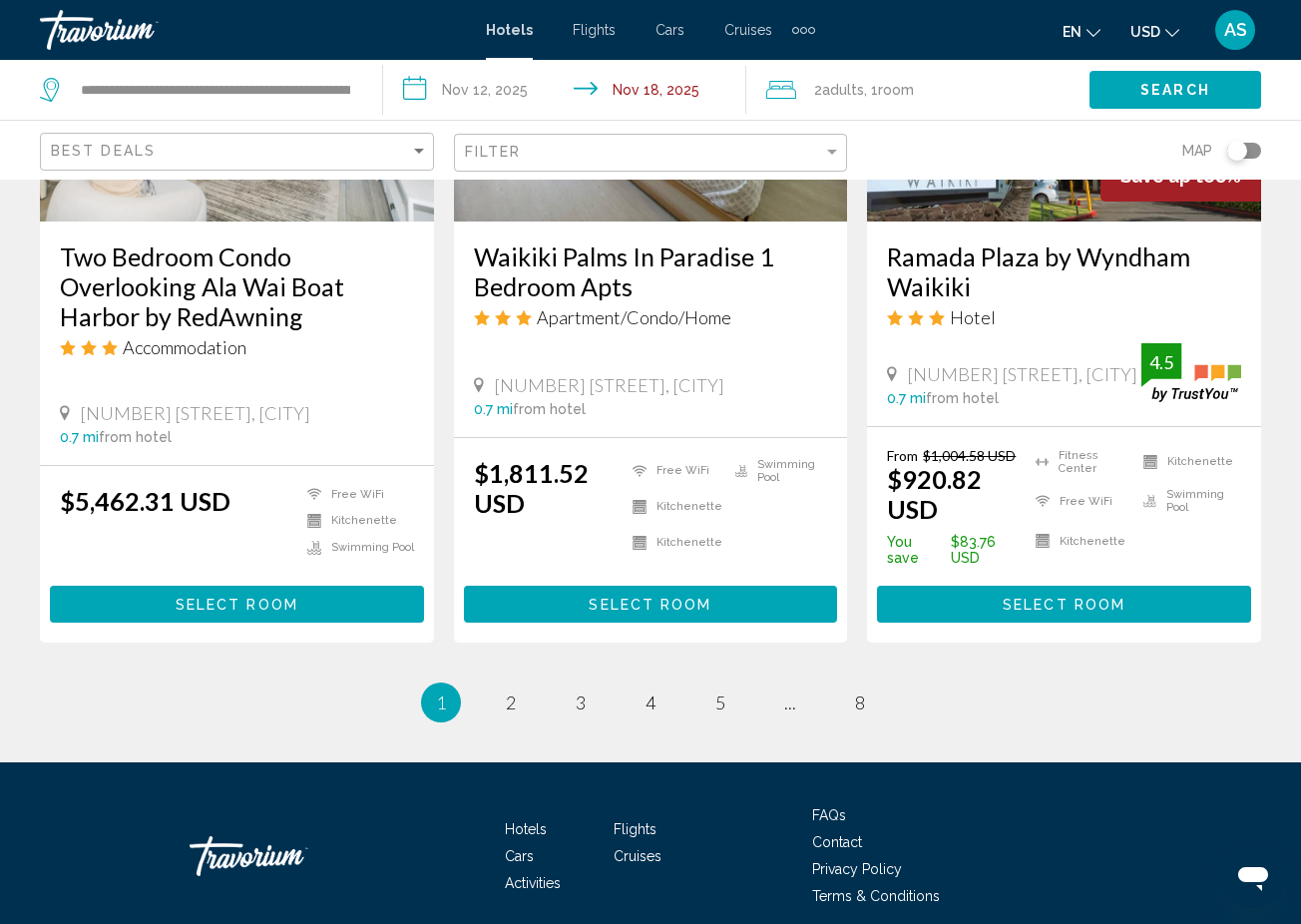 scroll, scrollTop: 2653, scrollLeft: 0, axis: vertical 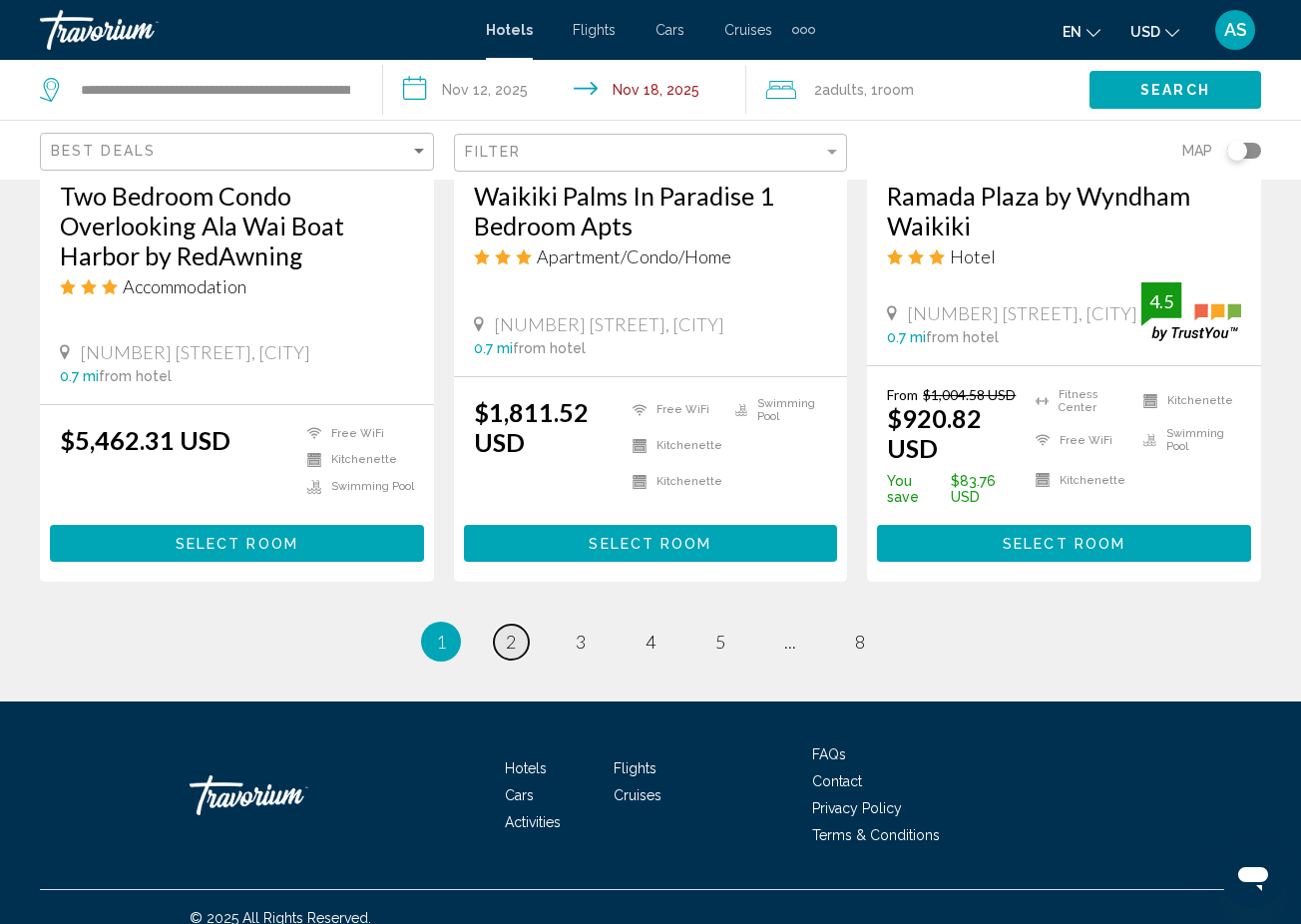 click on "2" at bounding box center [511, 642] 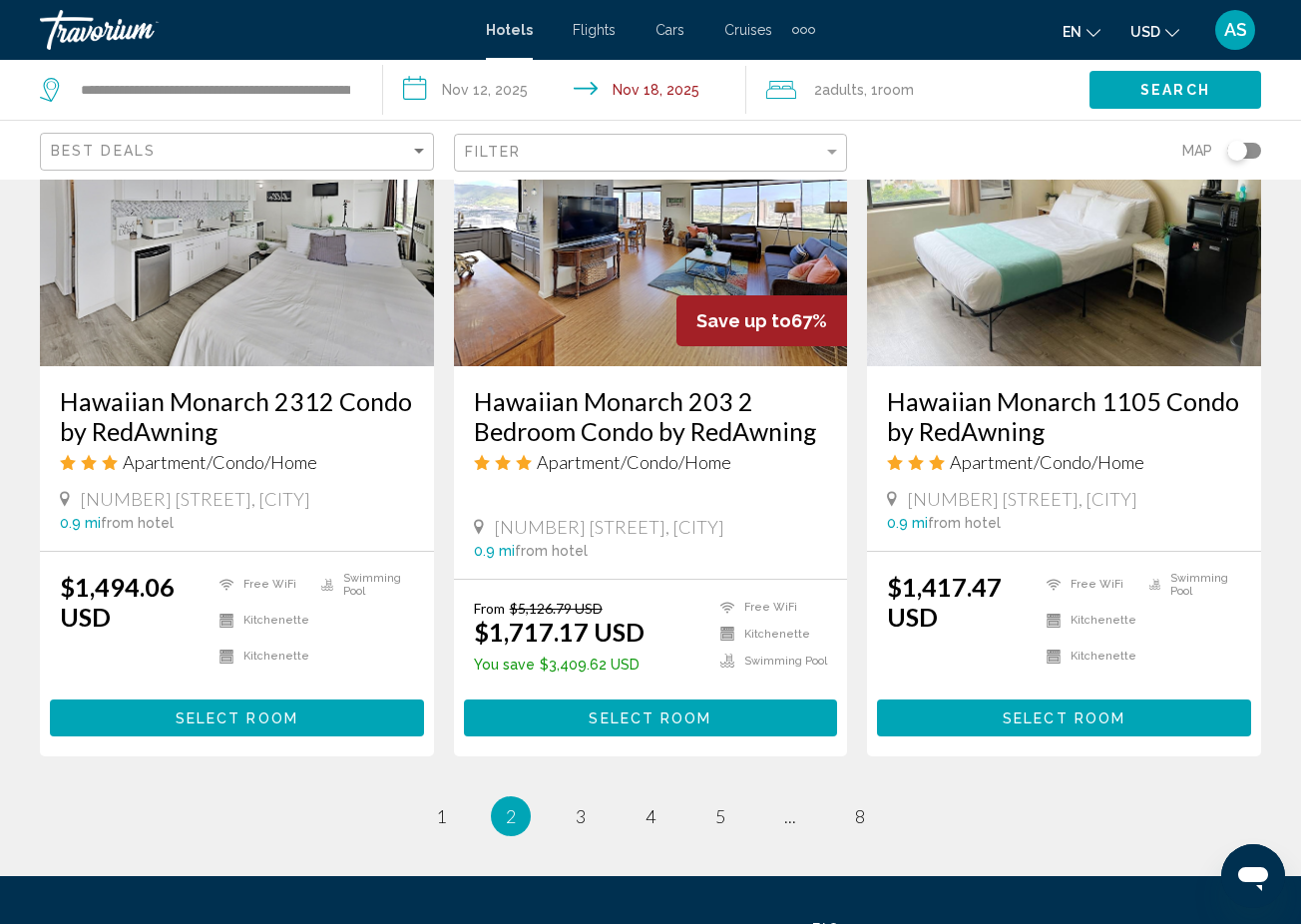 scroll, scrollTop: 2478, scrollLeft: 0, axis: vertical 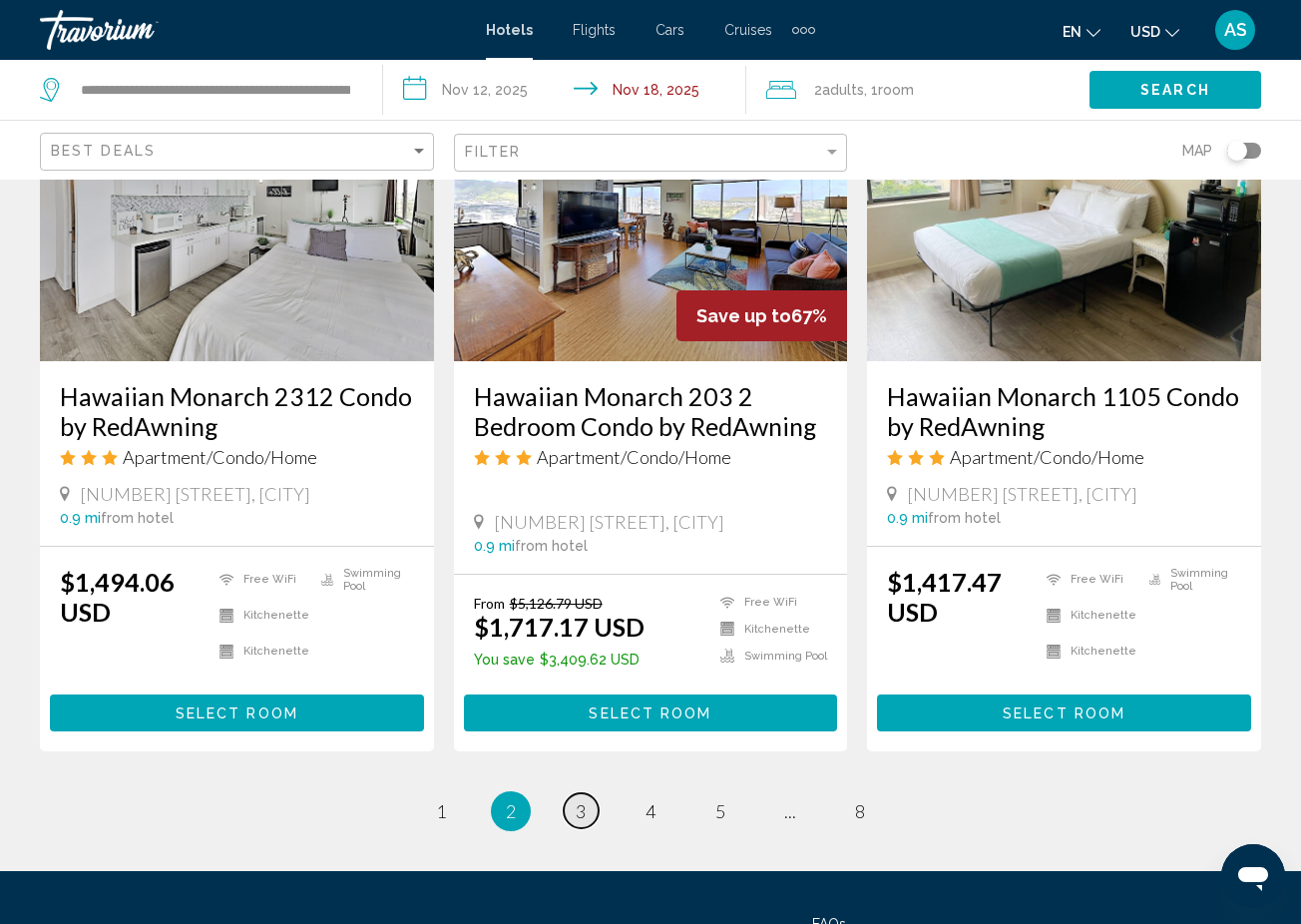 click on "page  3" at bounding box center (581, 810) 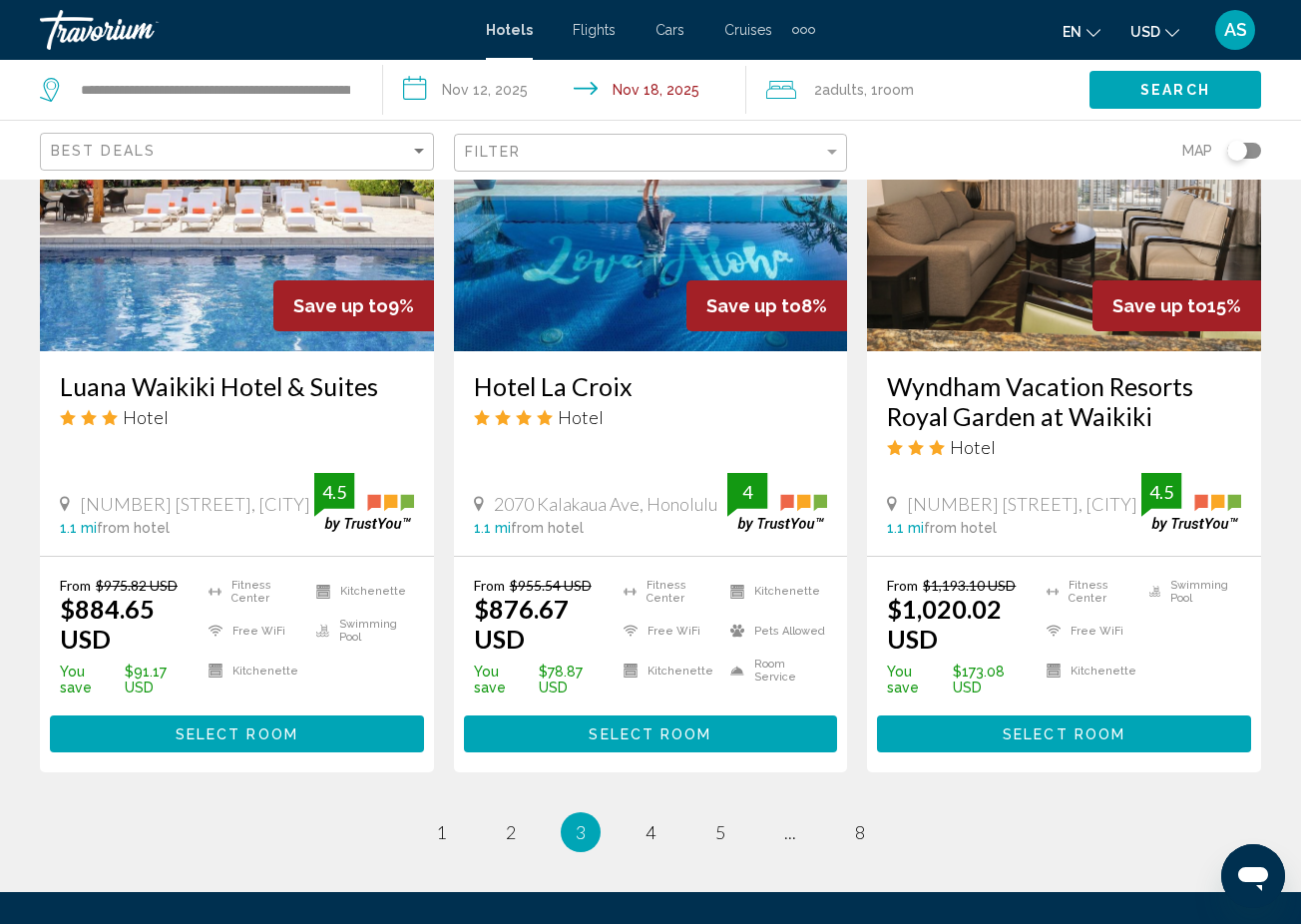 scroll, scrollTop: 2511, scrollLeft: 0, axis: vertical 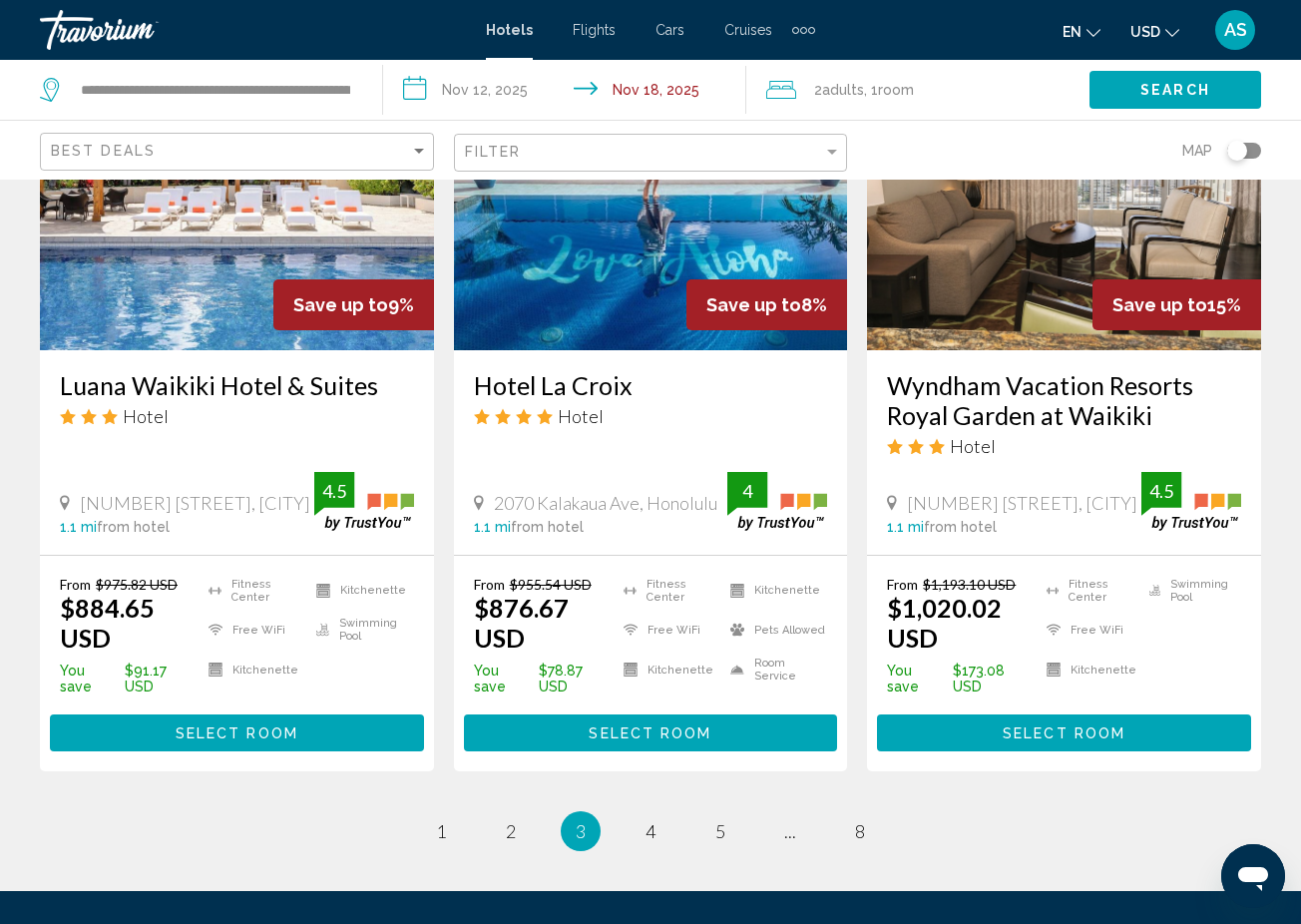 click on "Select Room" at bounding box center (236, 733) 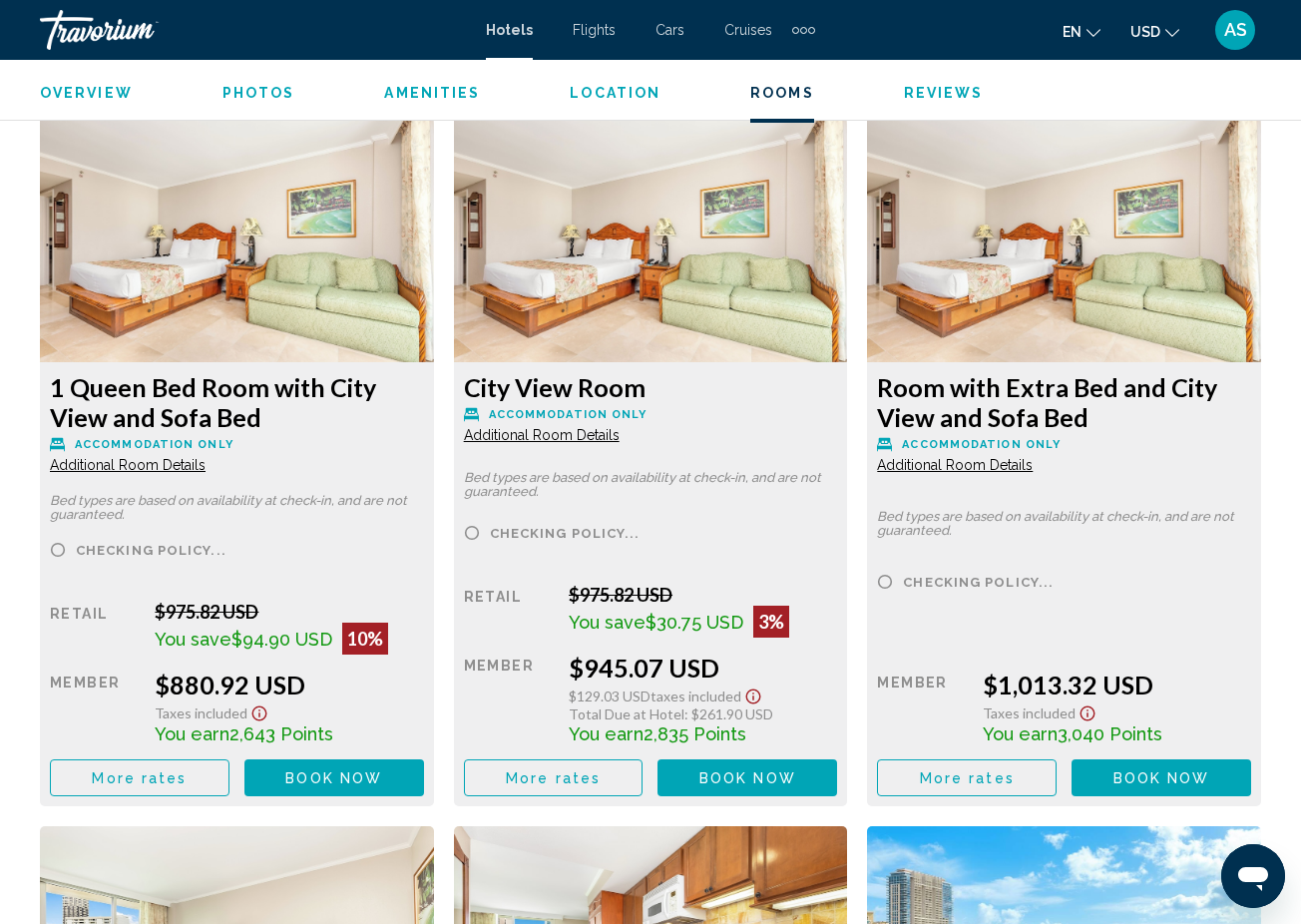 scroll, scrollTop: 3067, scrollLeft: 0, axis: vertical 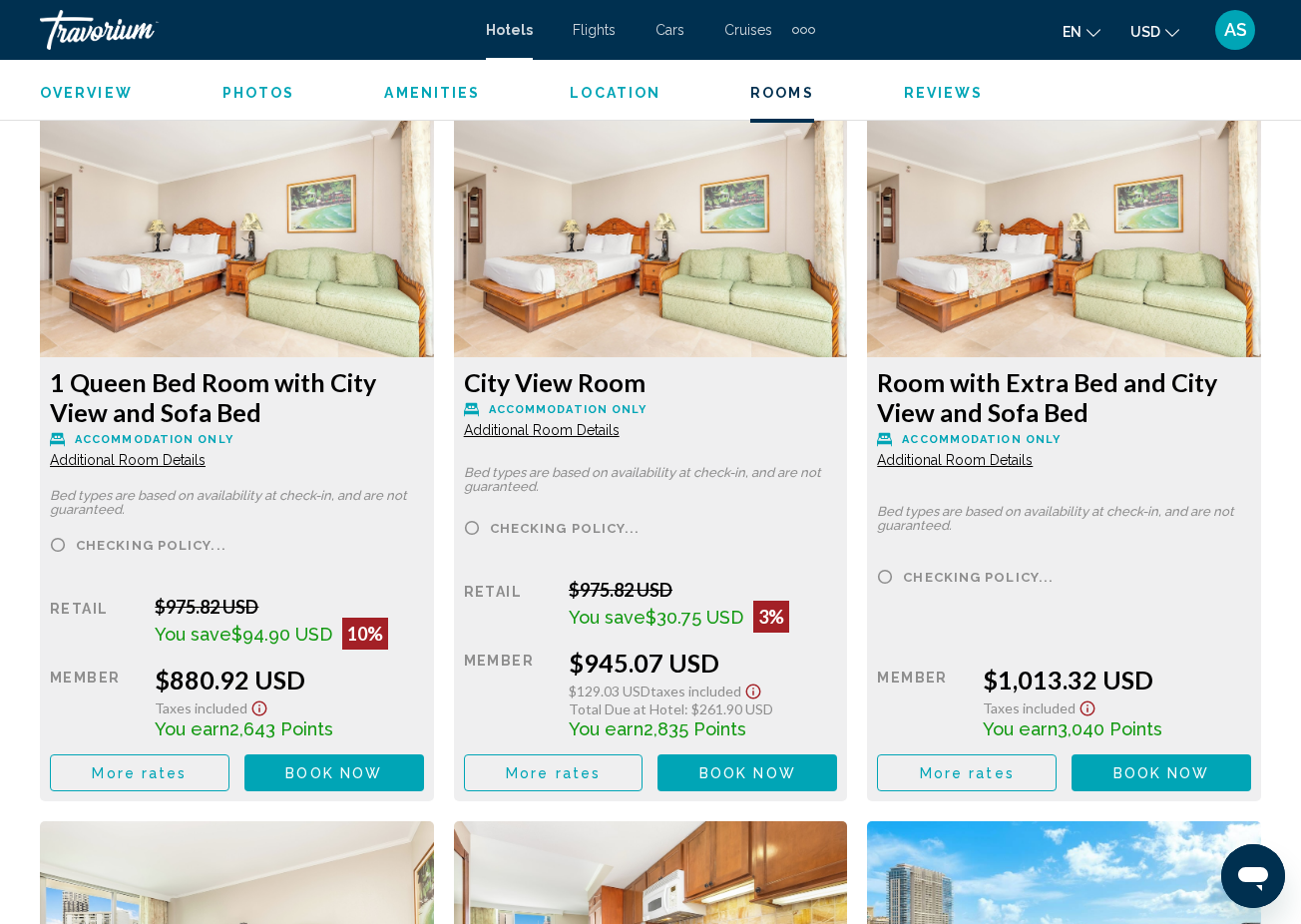 click on "Additional Room Details" at bounding box center (128, 460) 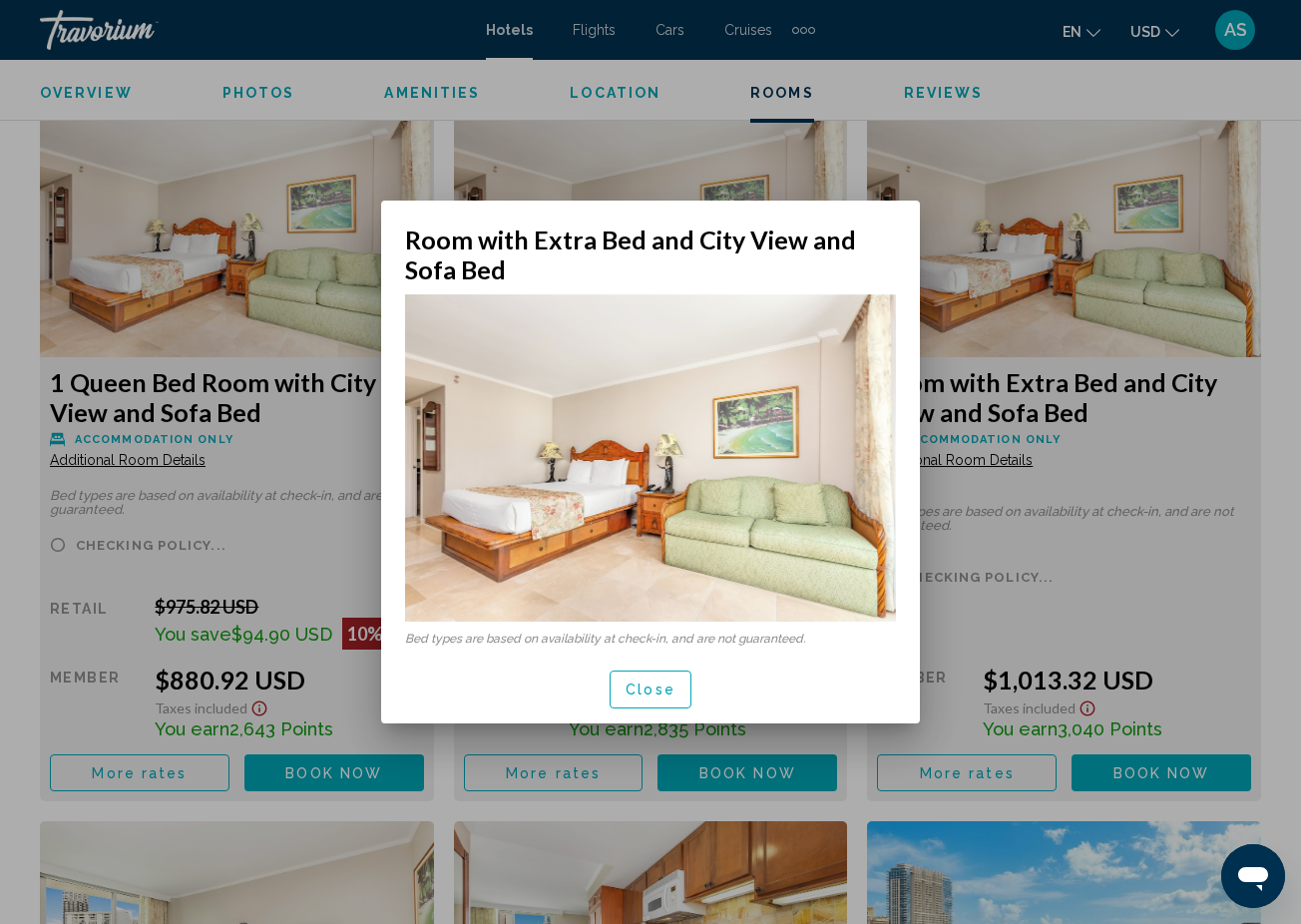click at bounding box center [650, 462] 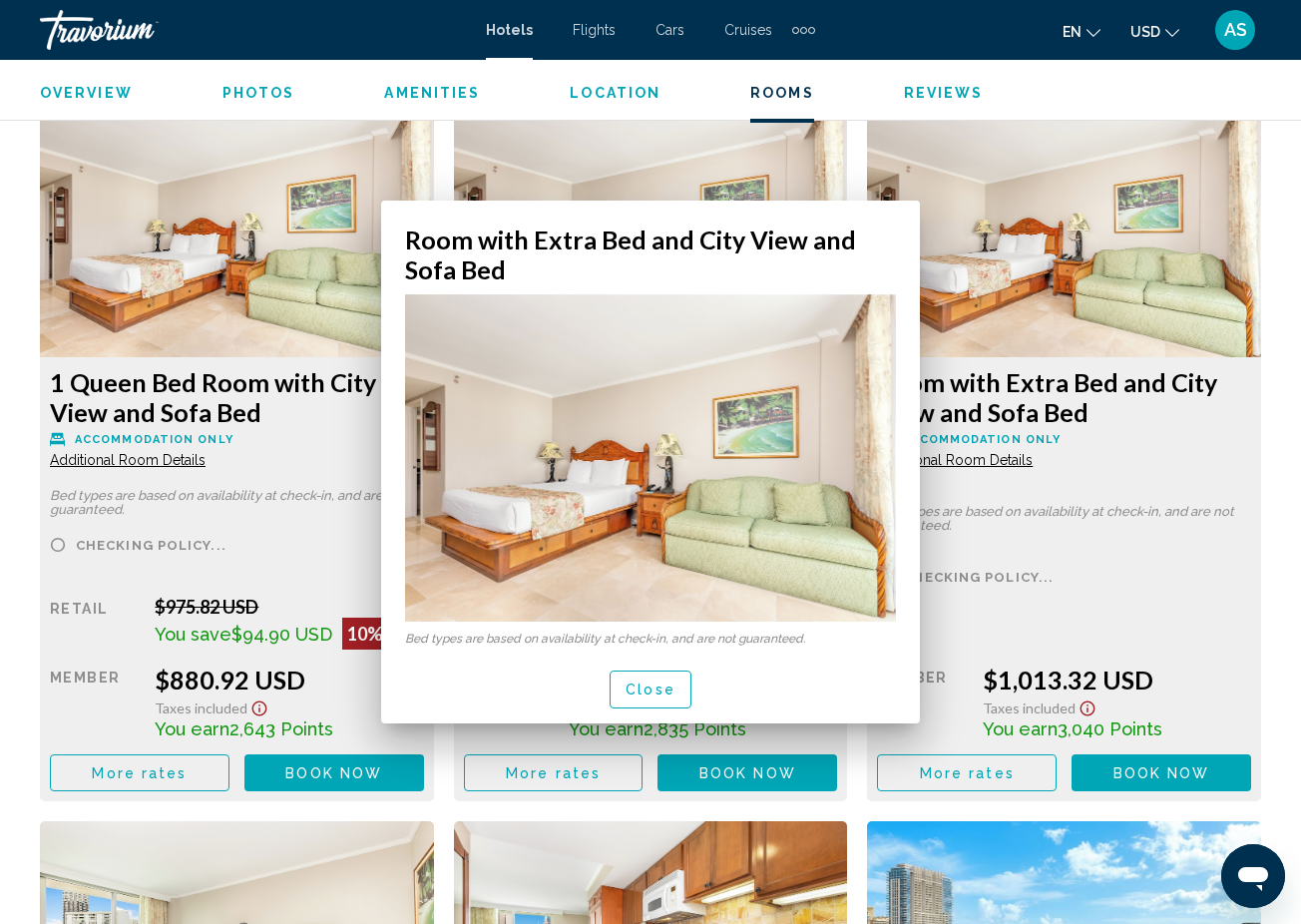 scroll, scrollTop: 3067, scrollLeft: 0, axis: vertical 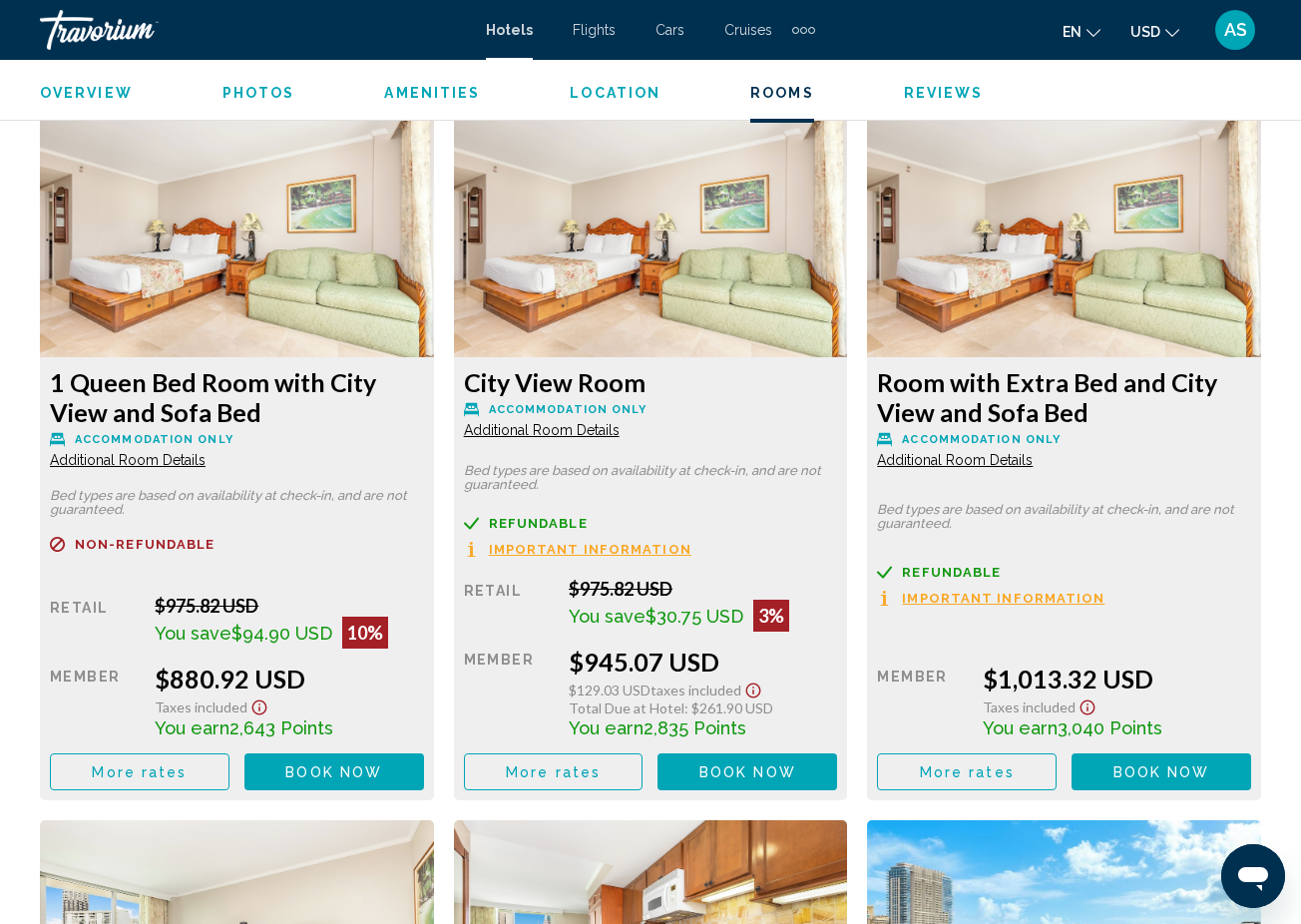 click on "Additional Room Details" at bounding box center [128, 460] 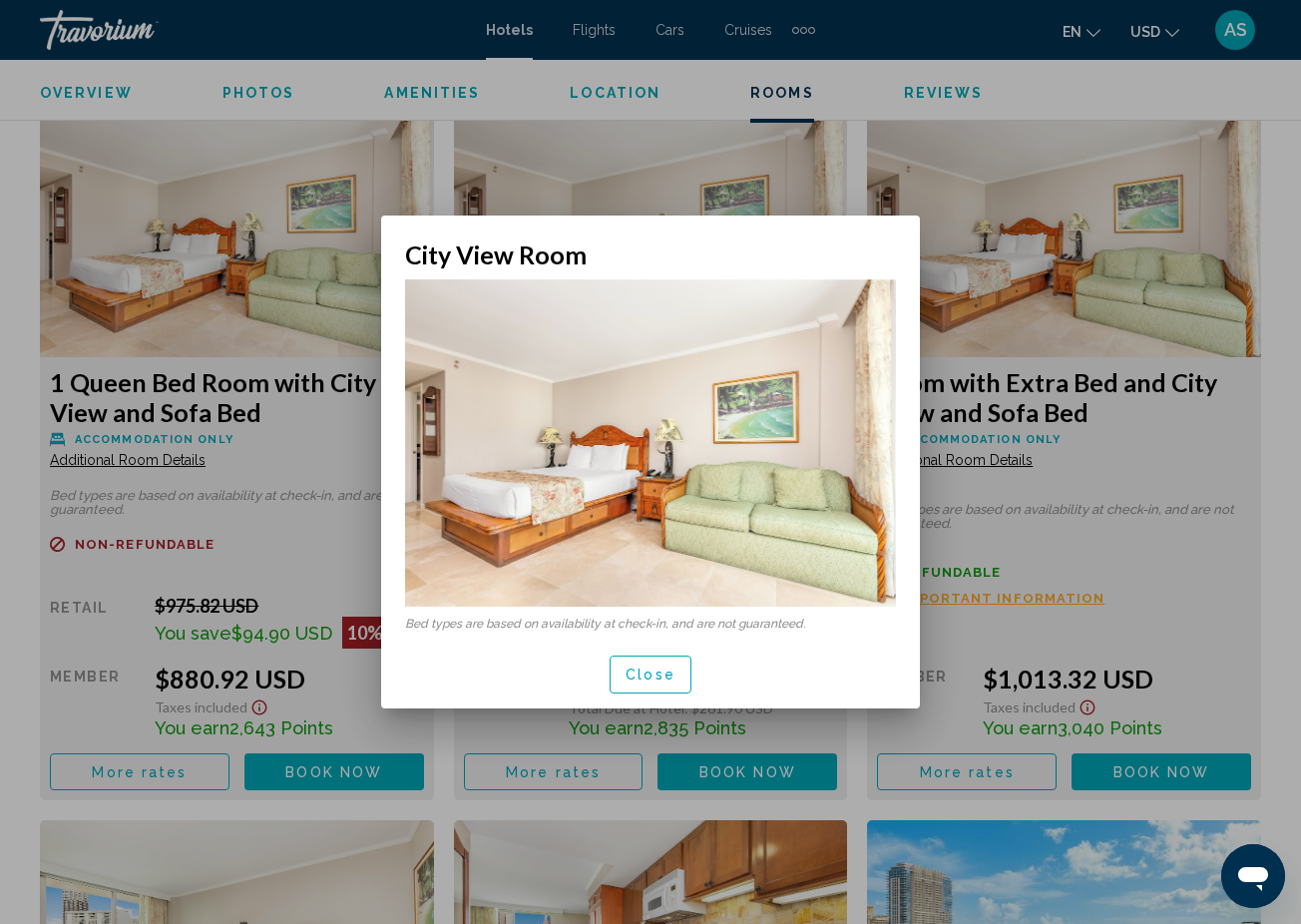 click at bounding box center [650, 462] 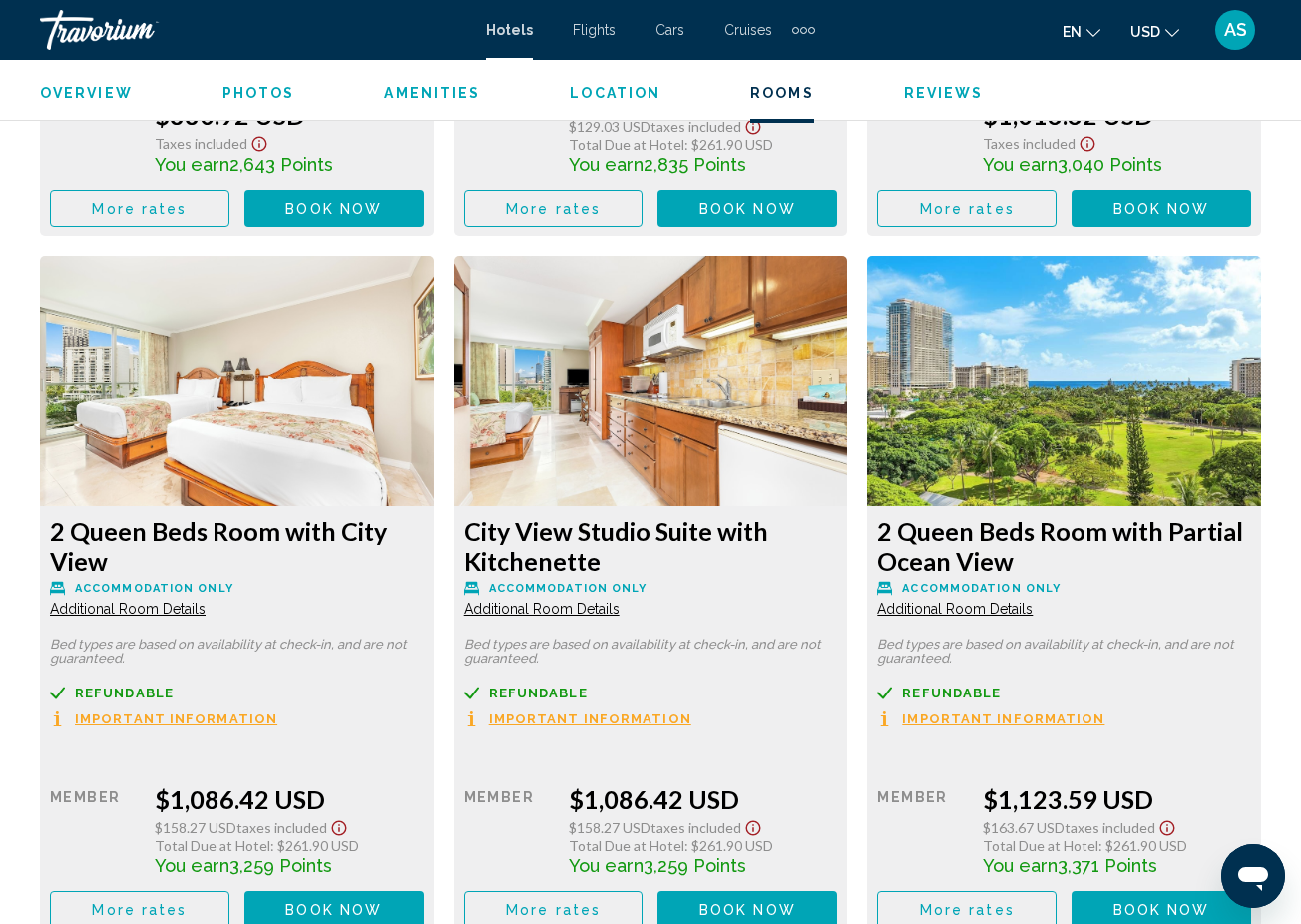 scroll, scrollTop: 3642, scrollLeft: 0, axis: vertical 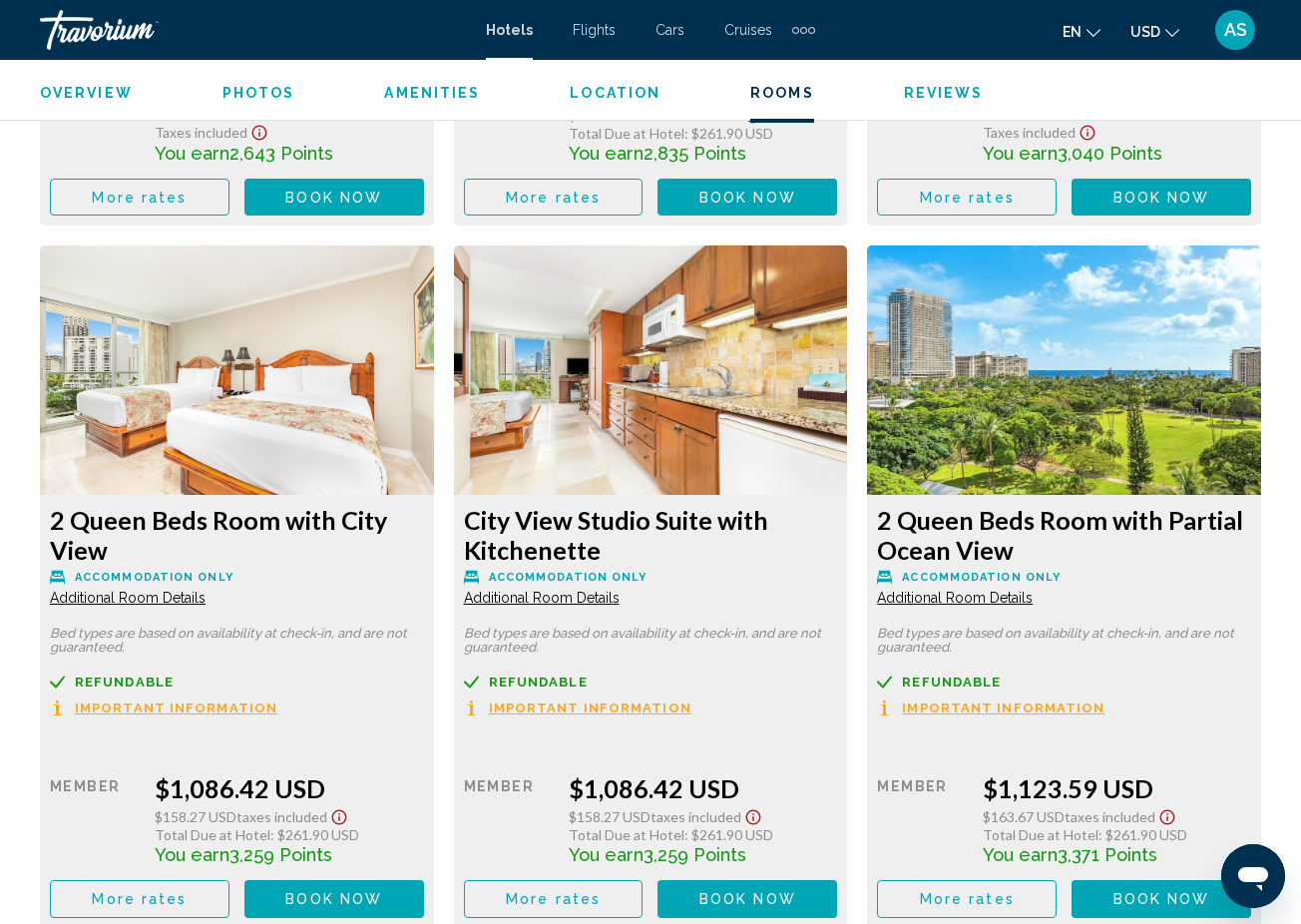 click on "Additional Room Details" at bounding box center [128, -115] 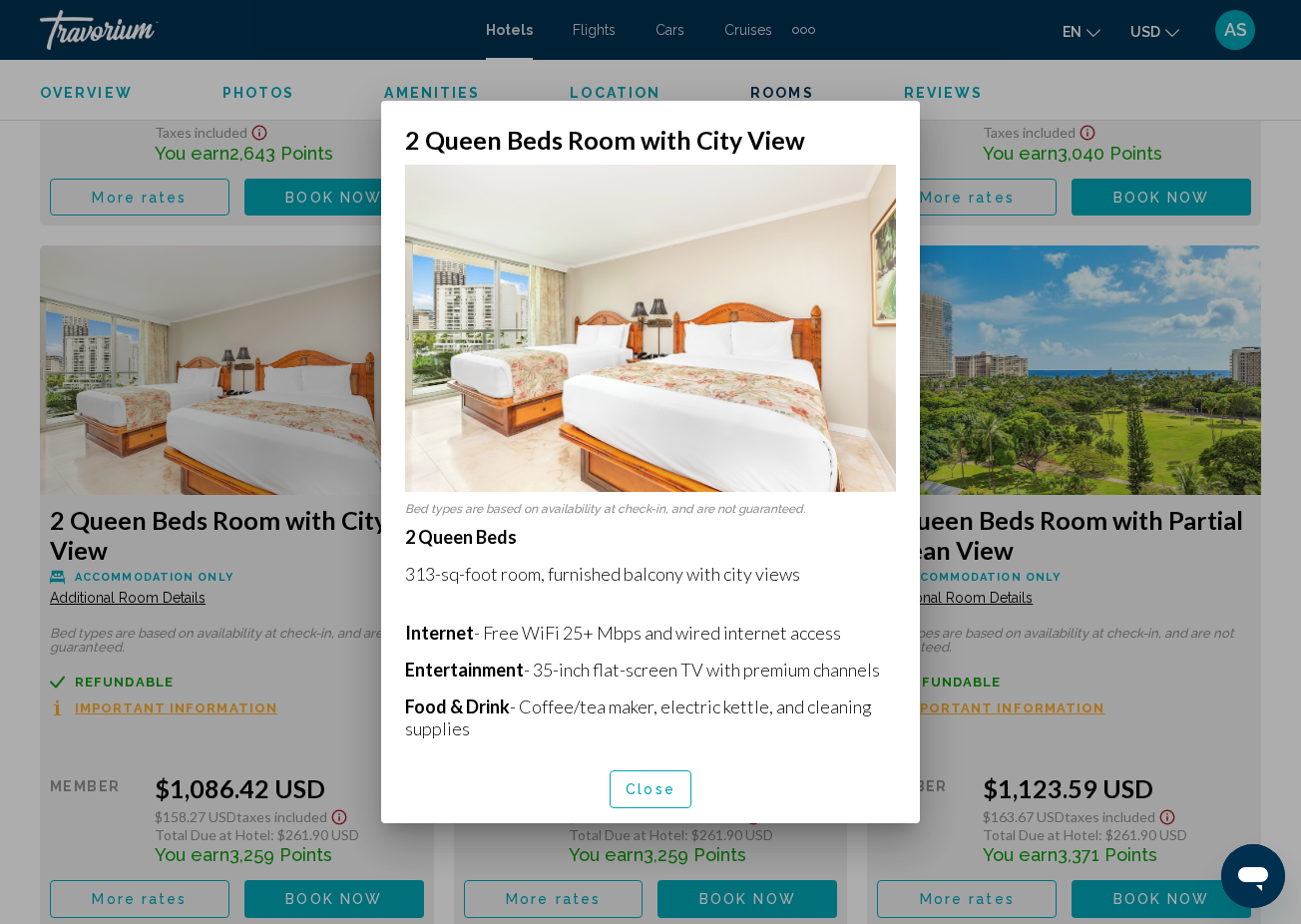 scroll, scrollTop: 0, scrollLeft: 0, axis: both 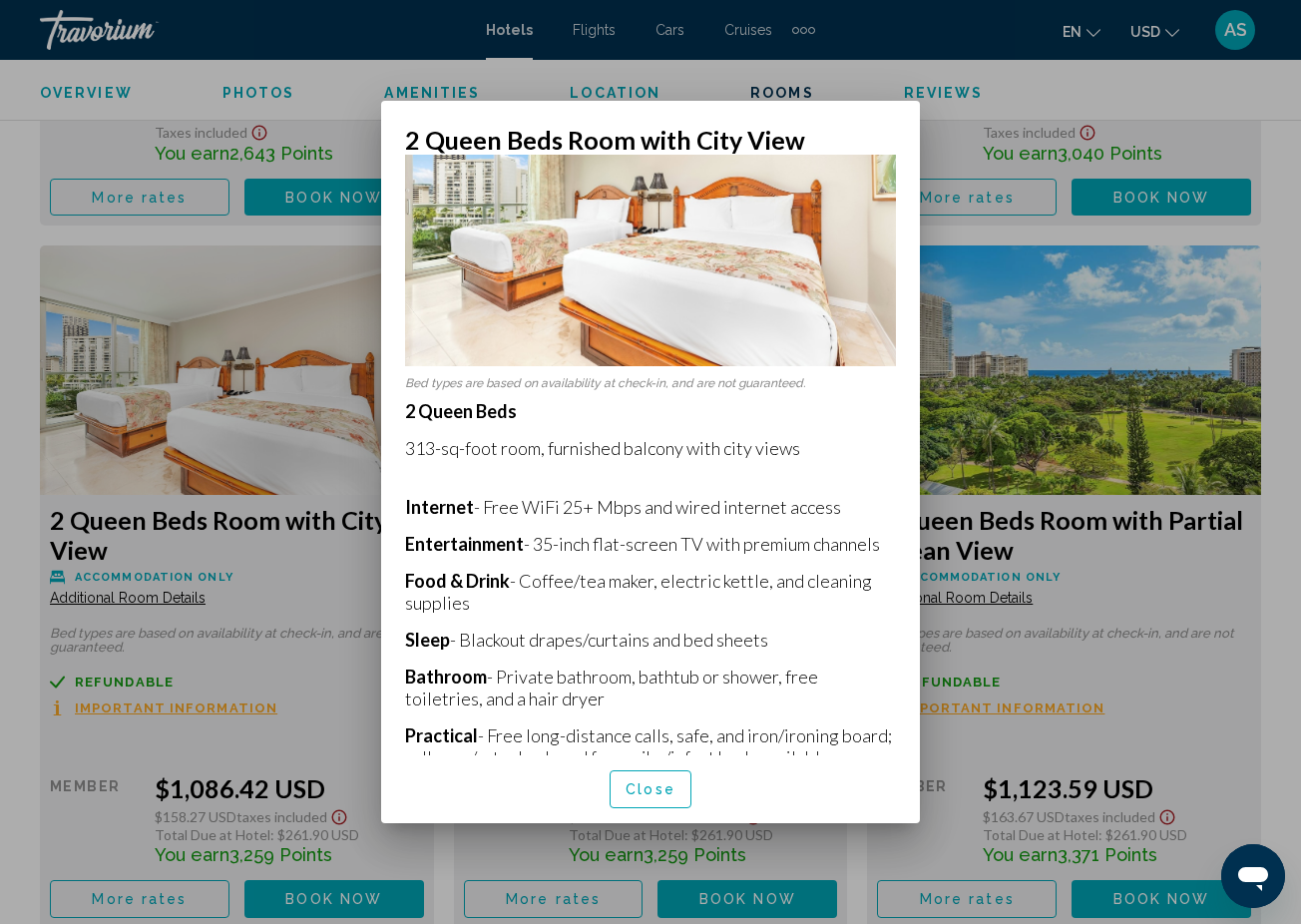 click at bounding box center [650, 462] 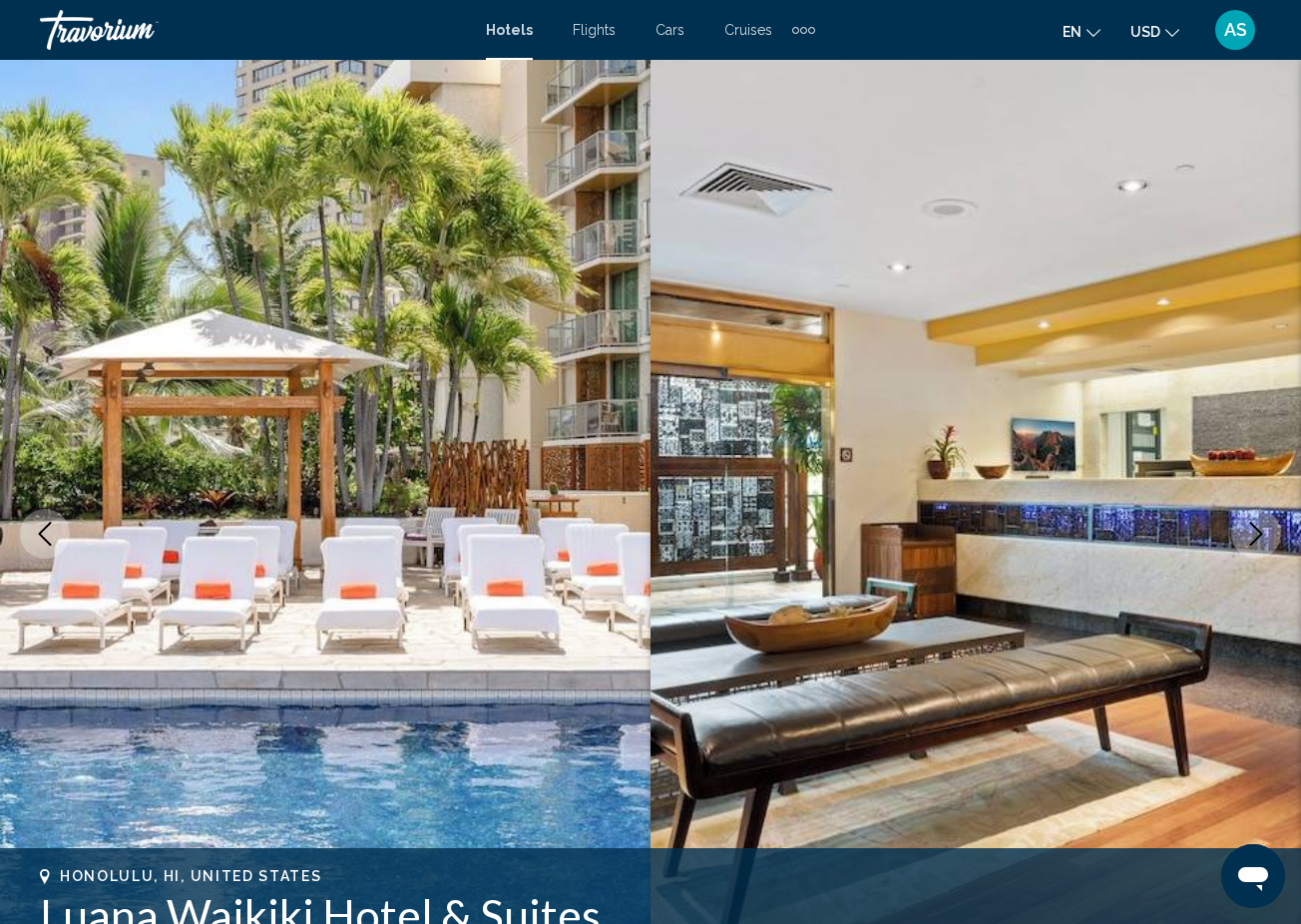 scroll, scrollTop: 3642, scrollLeft: 0, axis: vertical 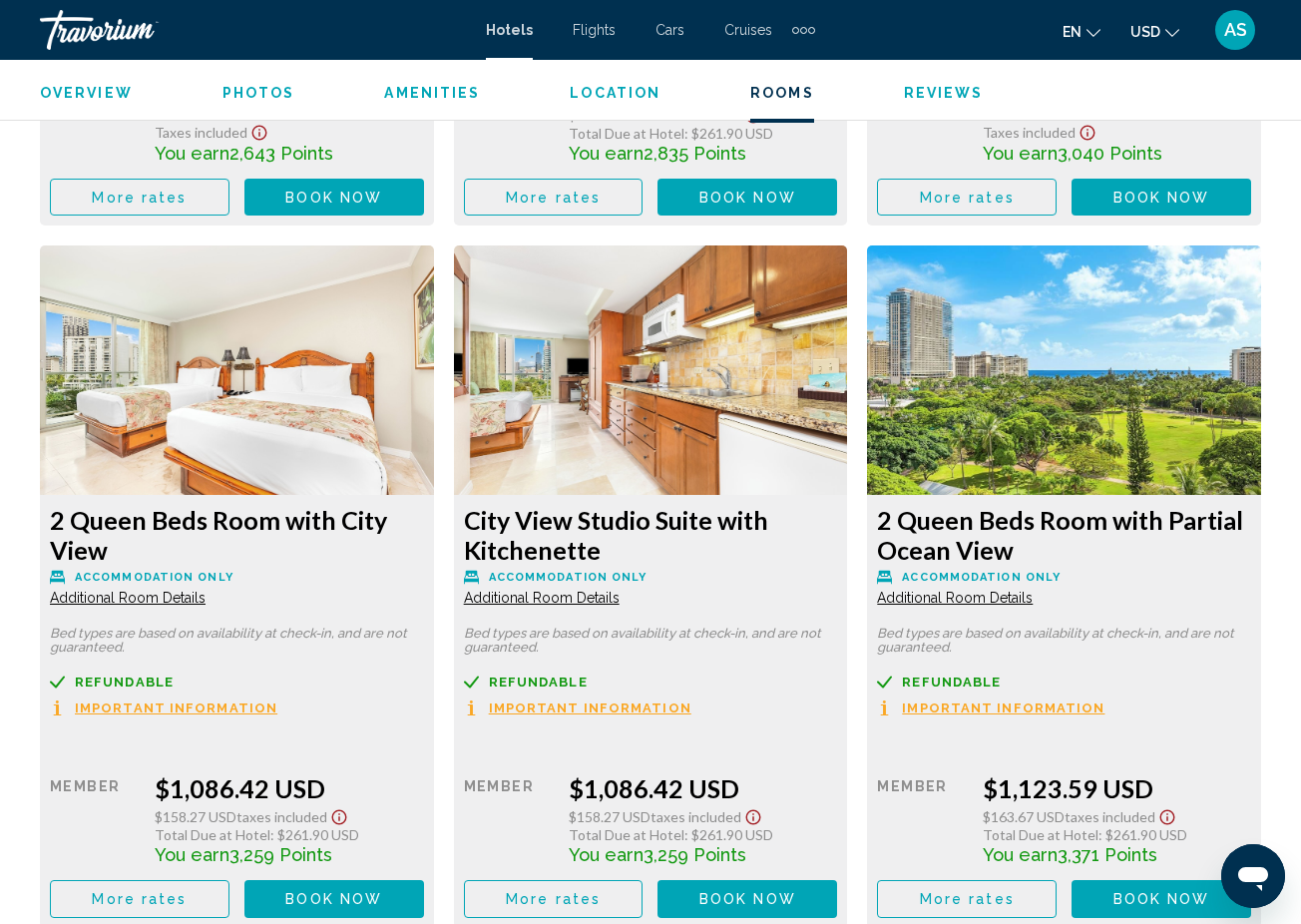 click on "Additional Room Details" at bounding box center [128, -115] 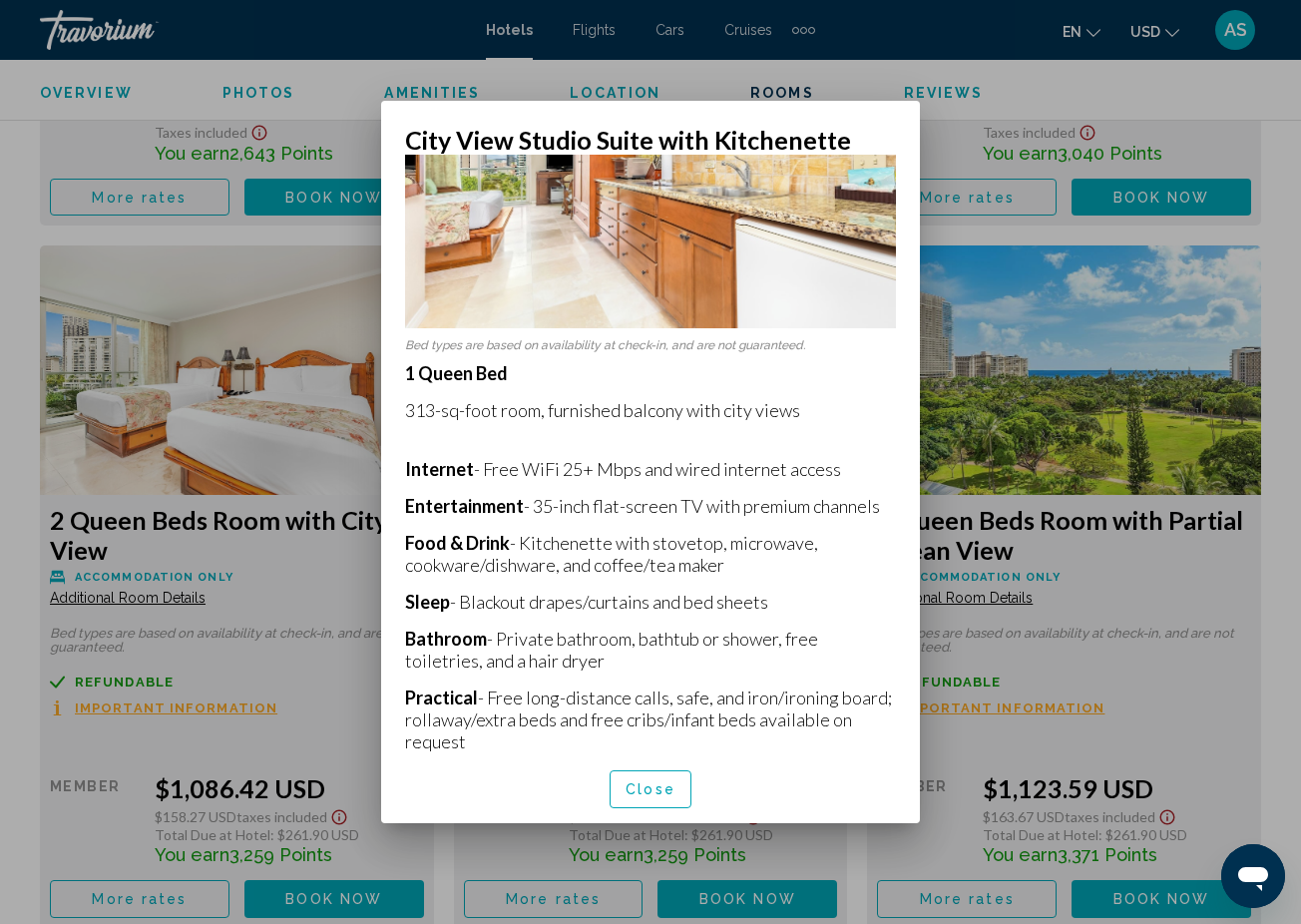 scroll, scrollTop: 171, scrollLeft: 0, axis: vertical 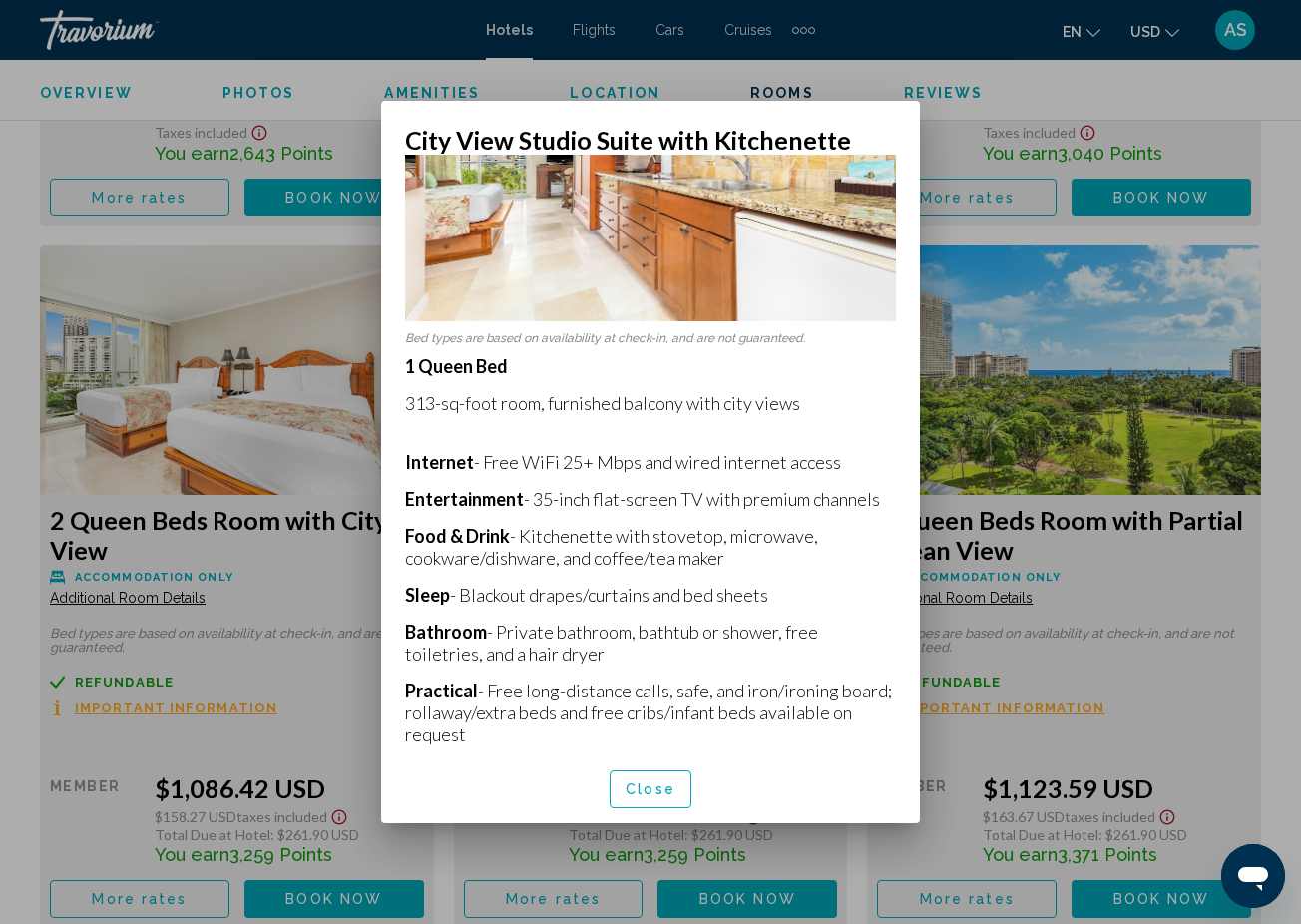 click on "Close" at bounding box center (650, 790) 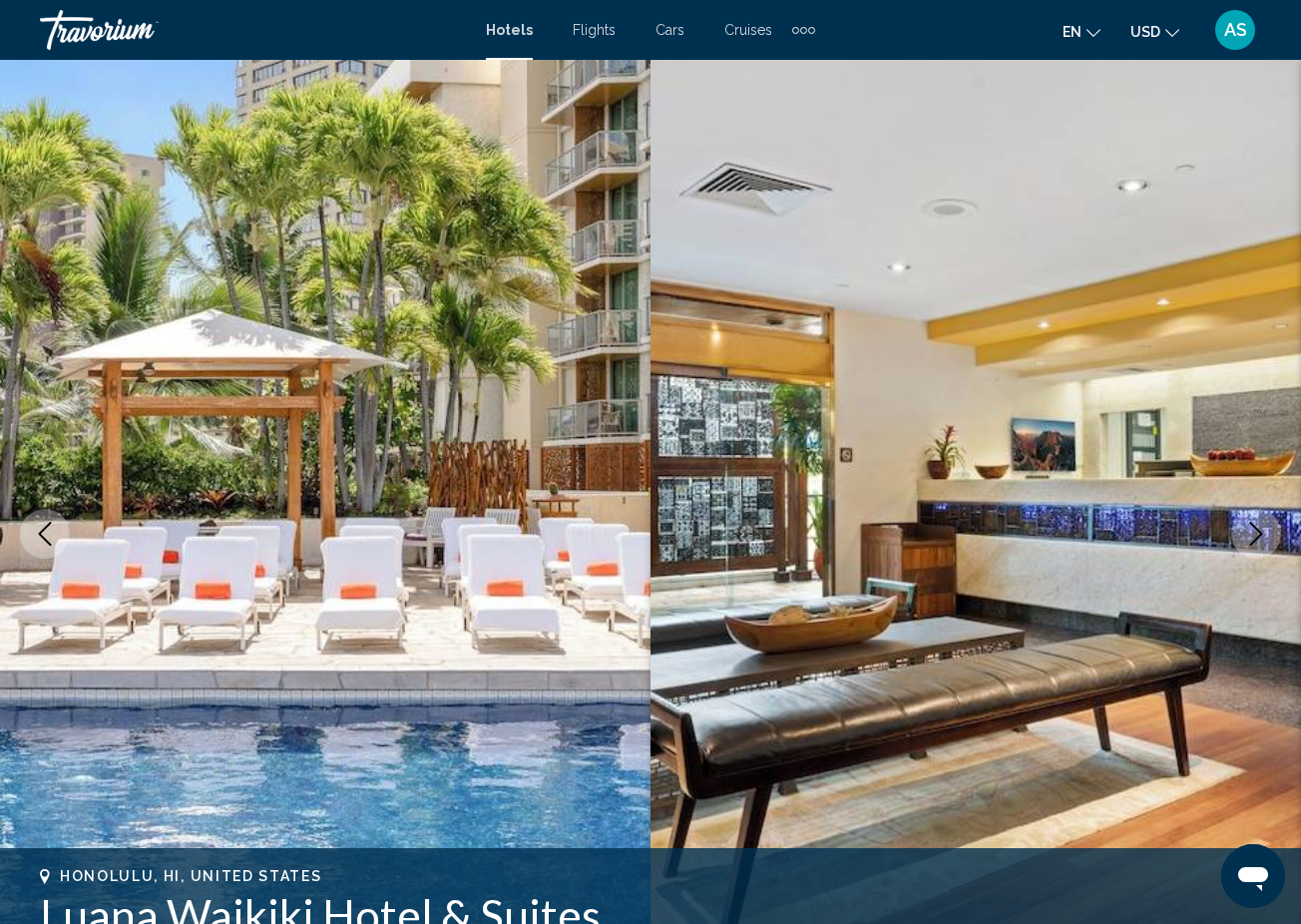 scroll, scrollTop: 3642, scrollLeft: 0, axis: vertical 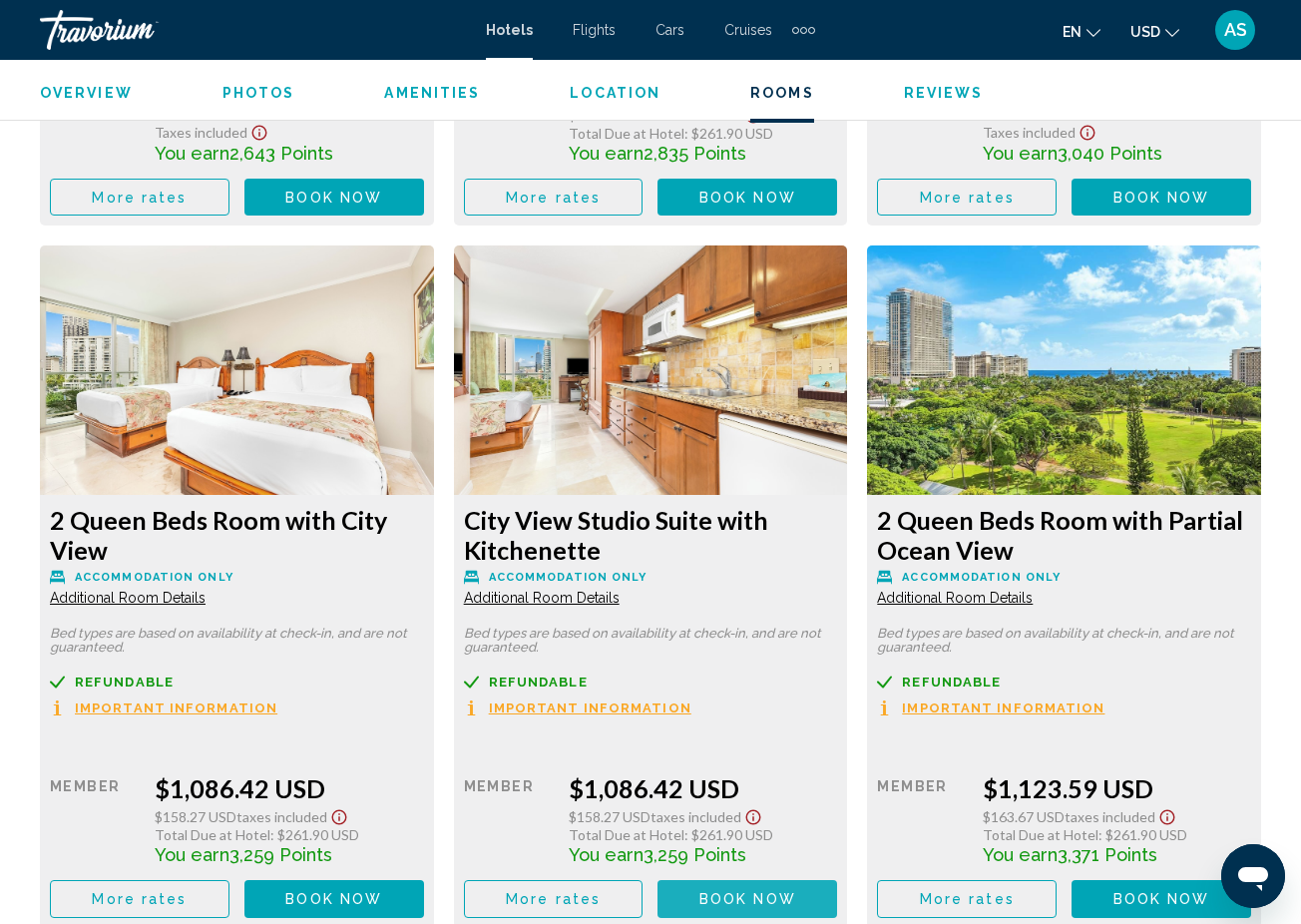 click on "Book now" at bounding box center (747, 900) 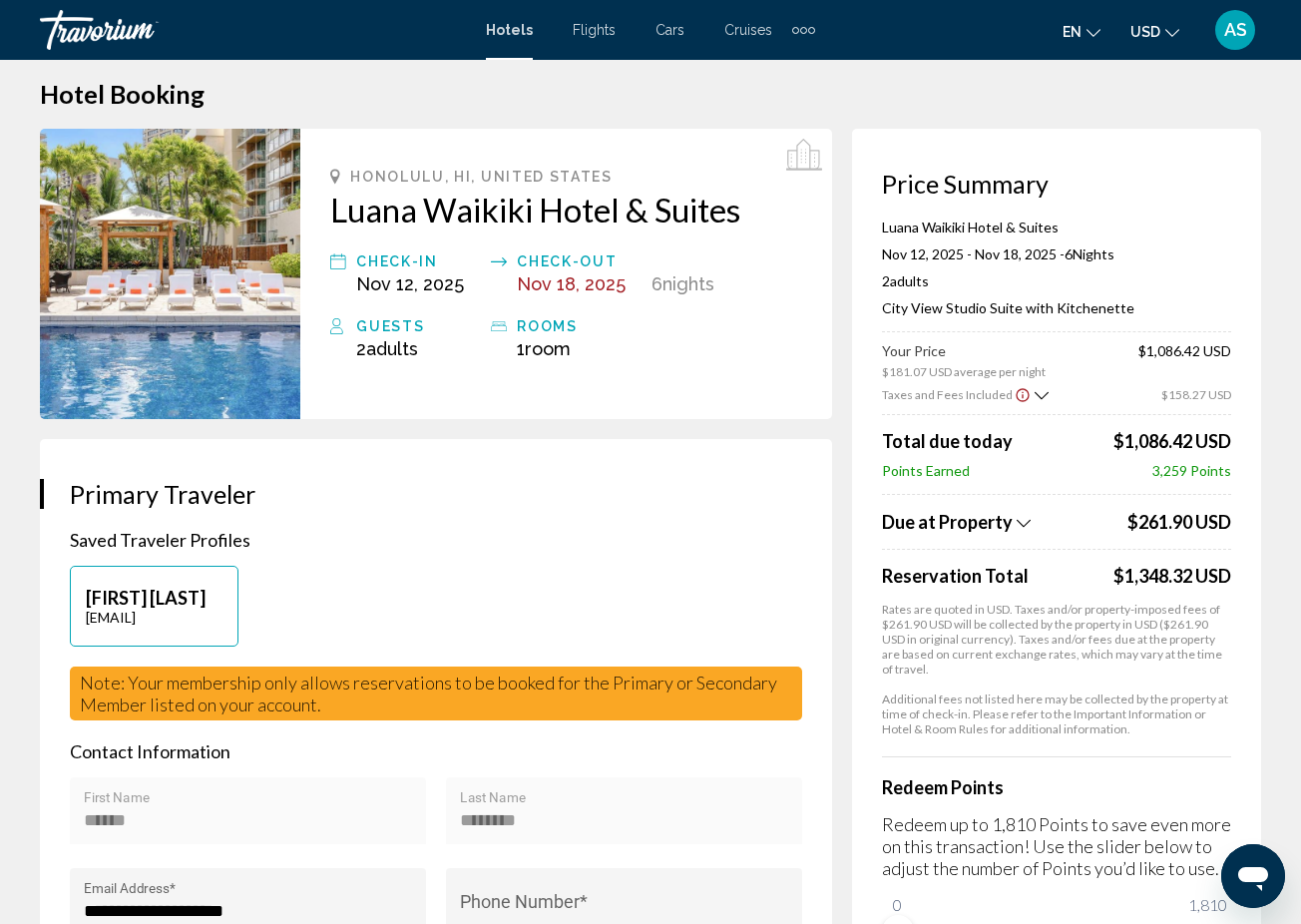scroll, scrollTop: 0, scrollLeft: 0, axis: both 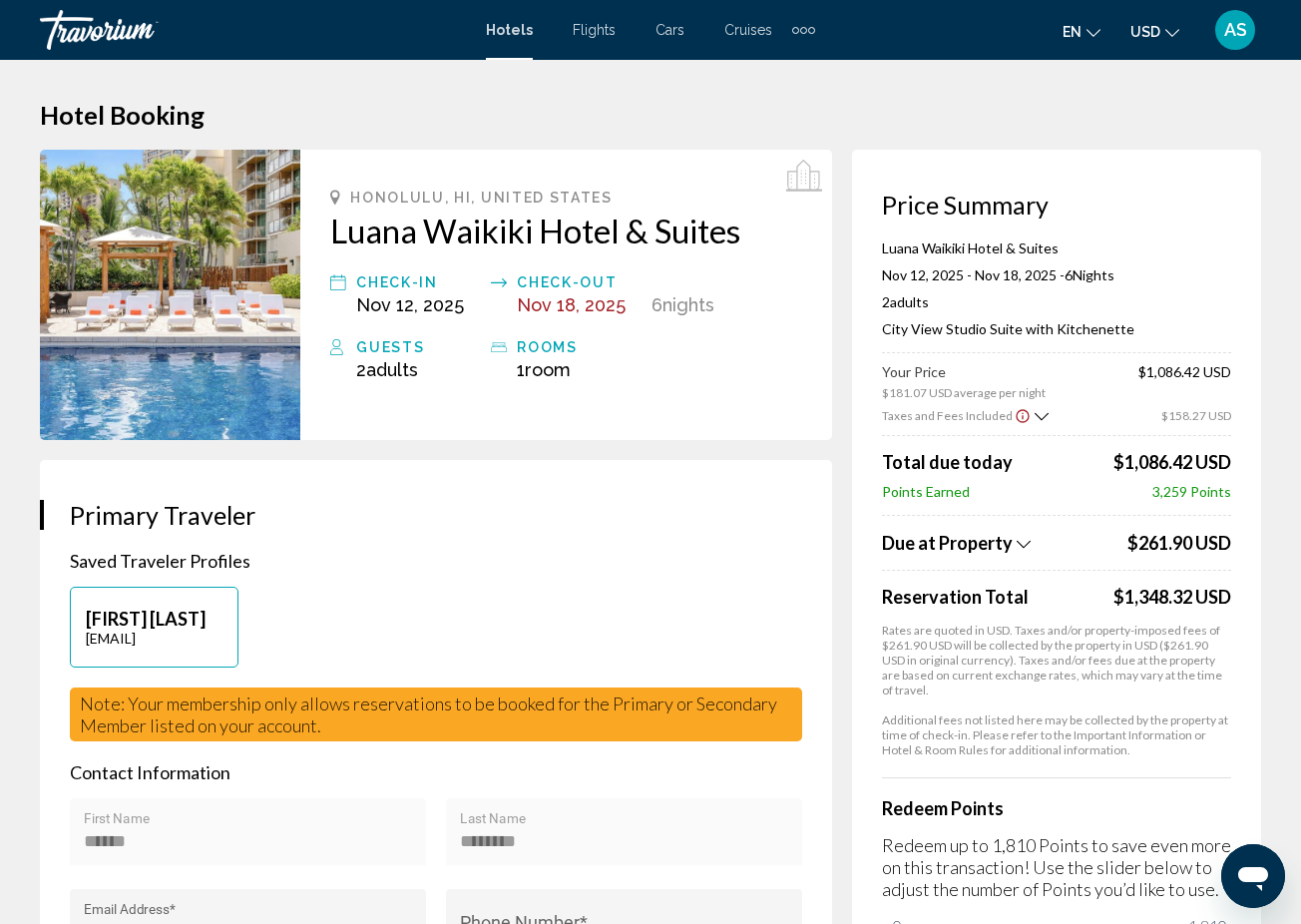 drag, startPoint x: 321, startPoint y: 226, endPoint x: 753, endPoint y: 227, distance: 432.00116 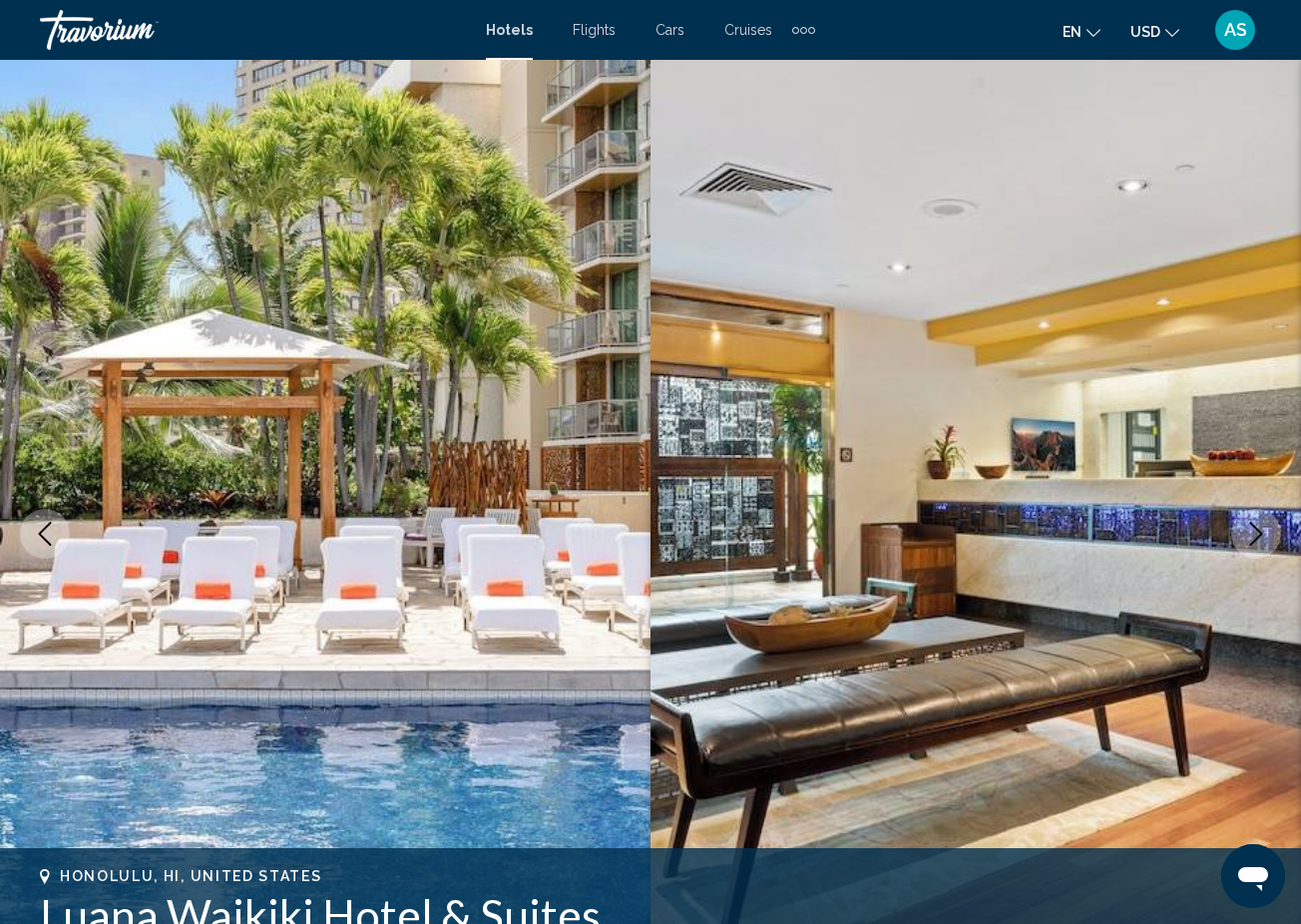 scroll, scrollTop: 72, scrollLeft: 0, axis: vertical 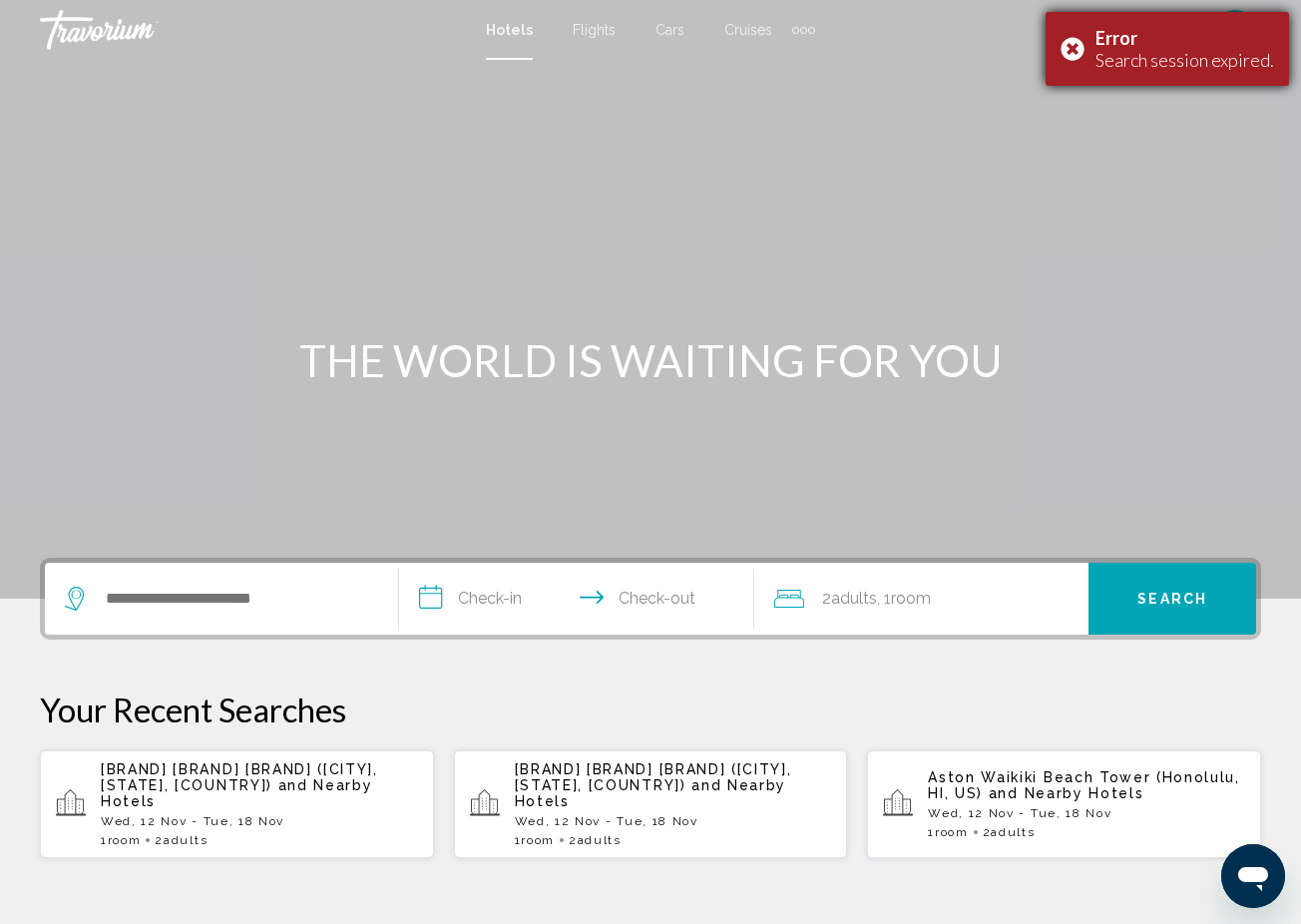 click on "Error   Search session expired." at bounding box center [1167, 49] 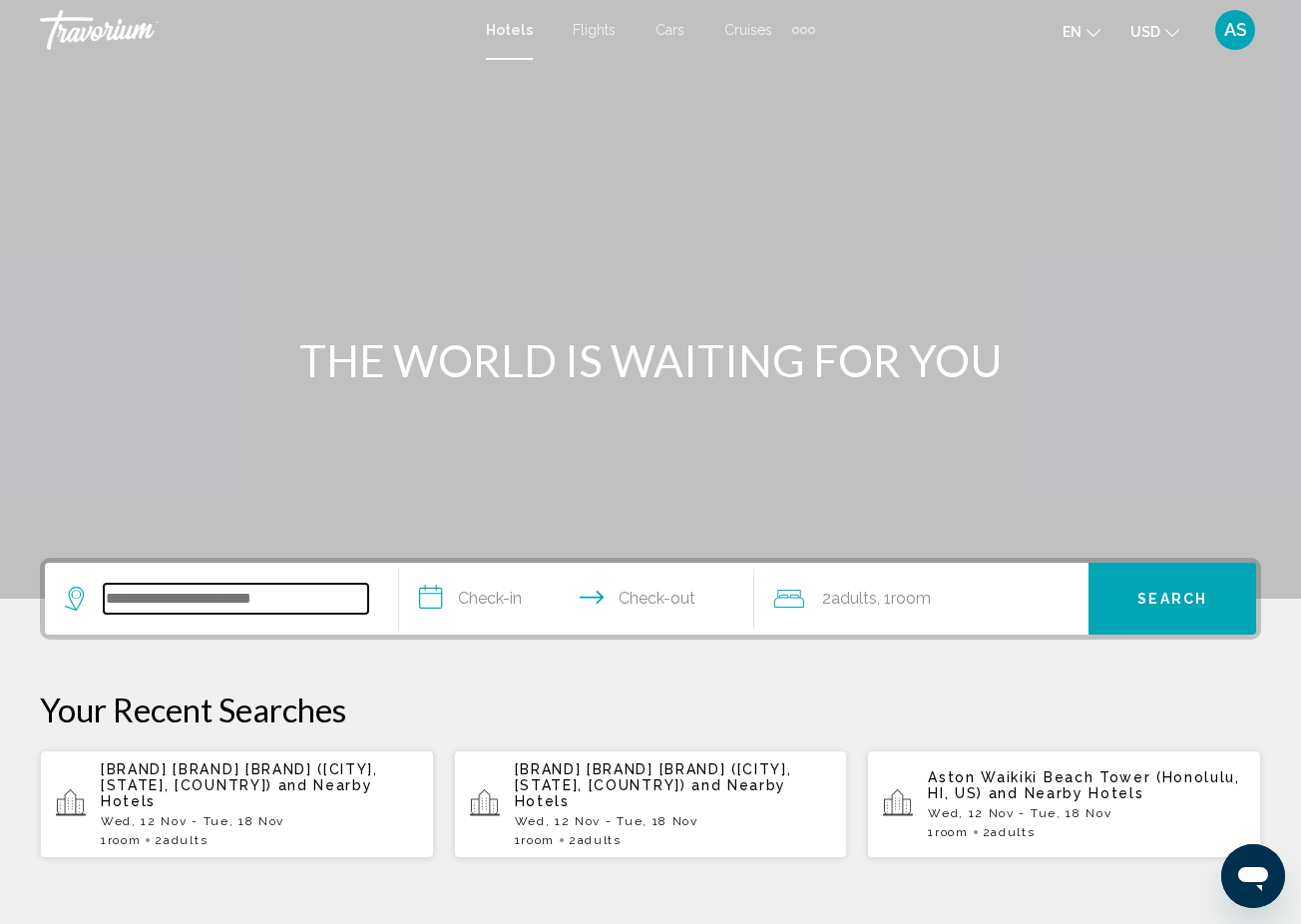 click at bounding box center (235, 599) 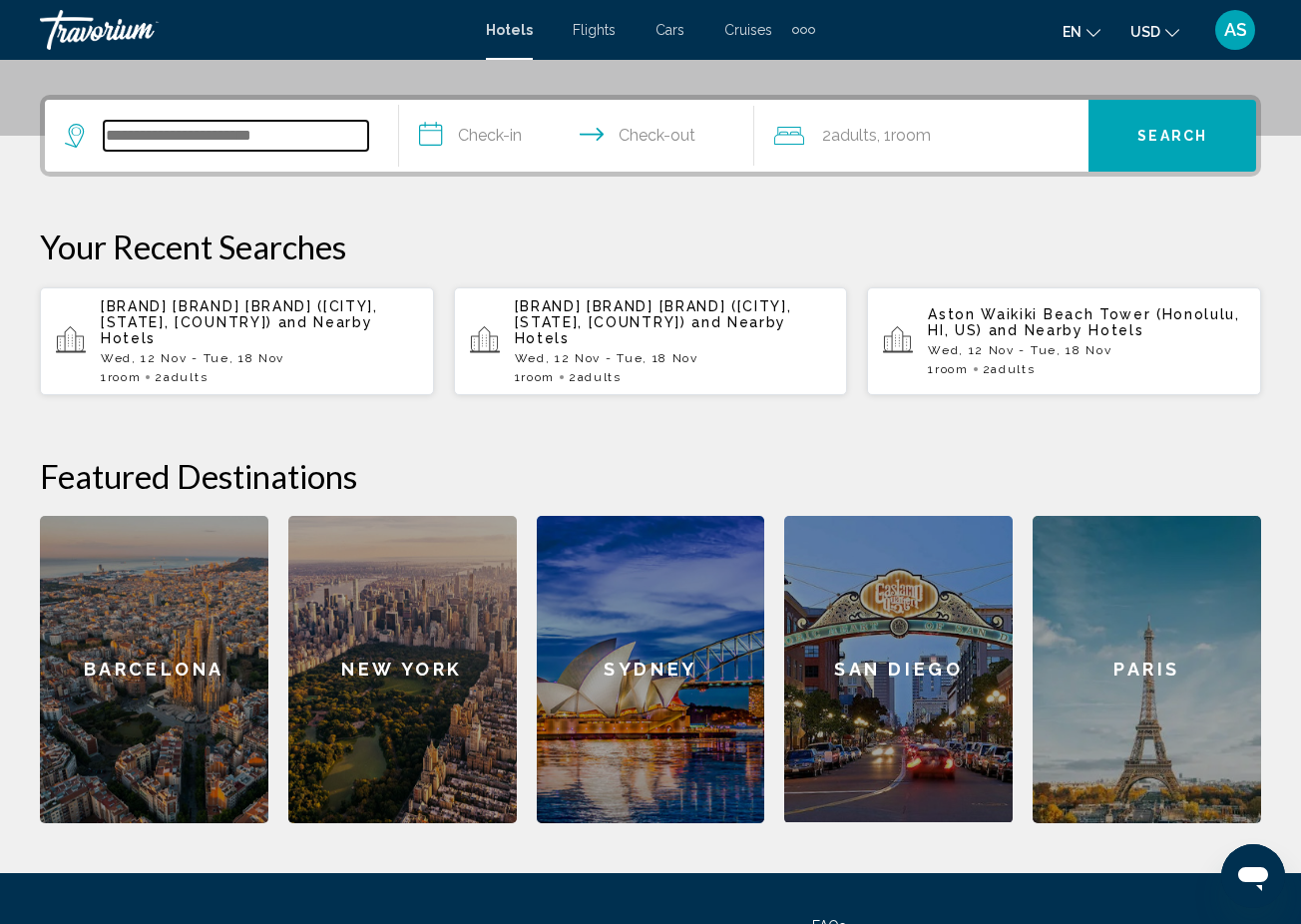 scroll, scrollTop: 493, scrollLeft: 0, axis: vertical 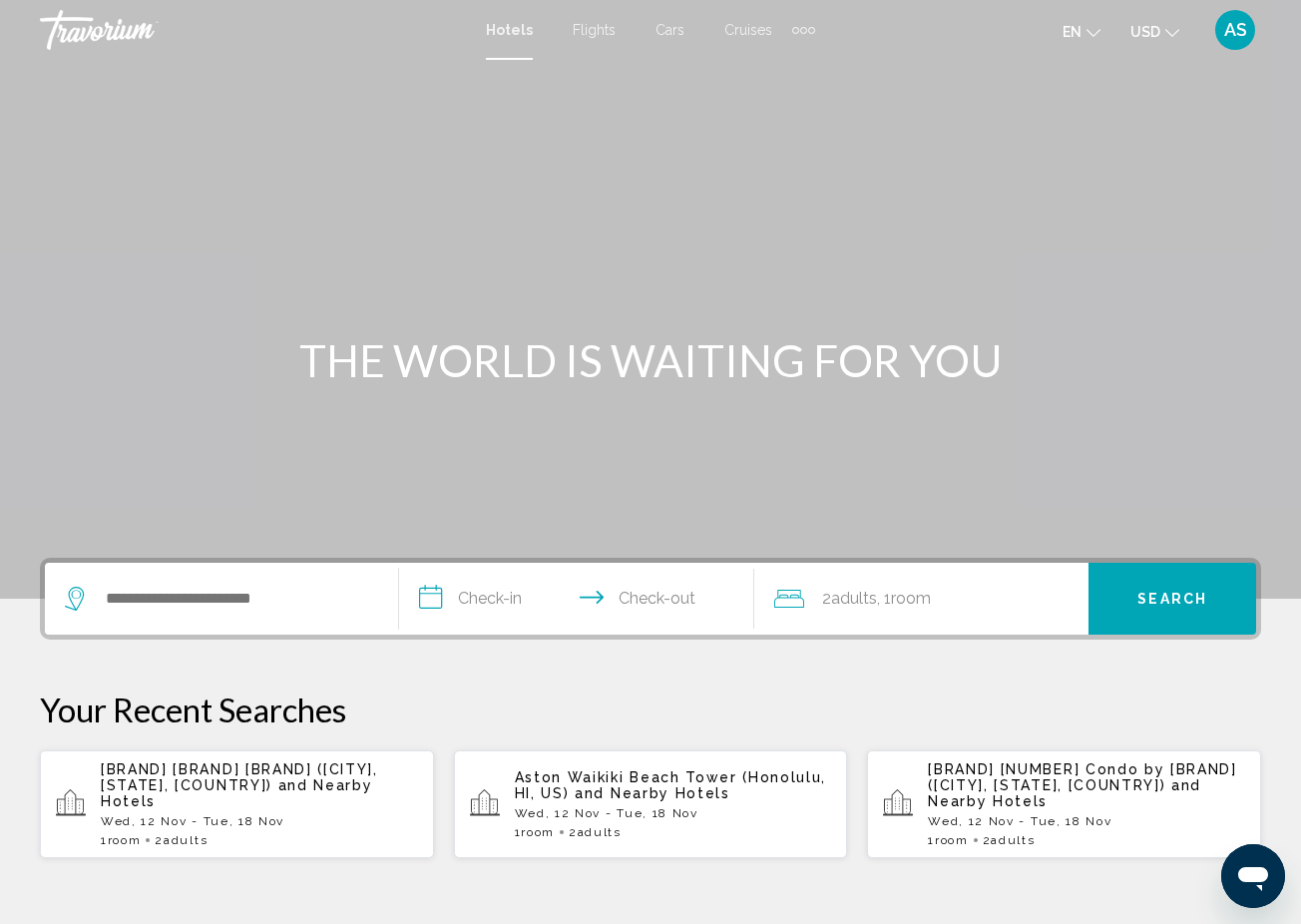 click on "and Nearby Hotels" at bounding box center (1065, 793) 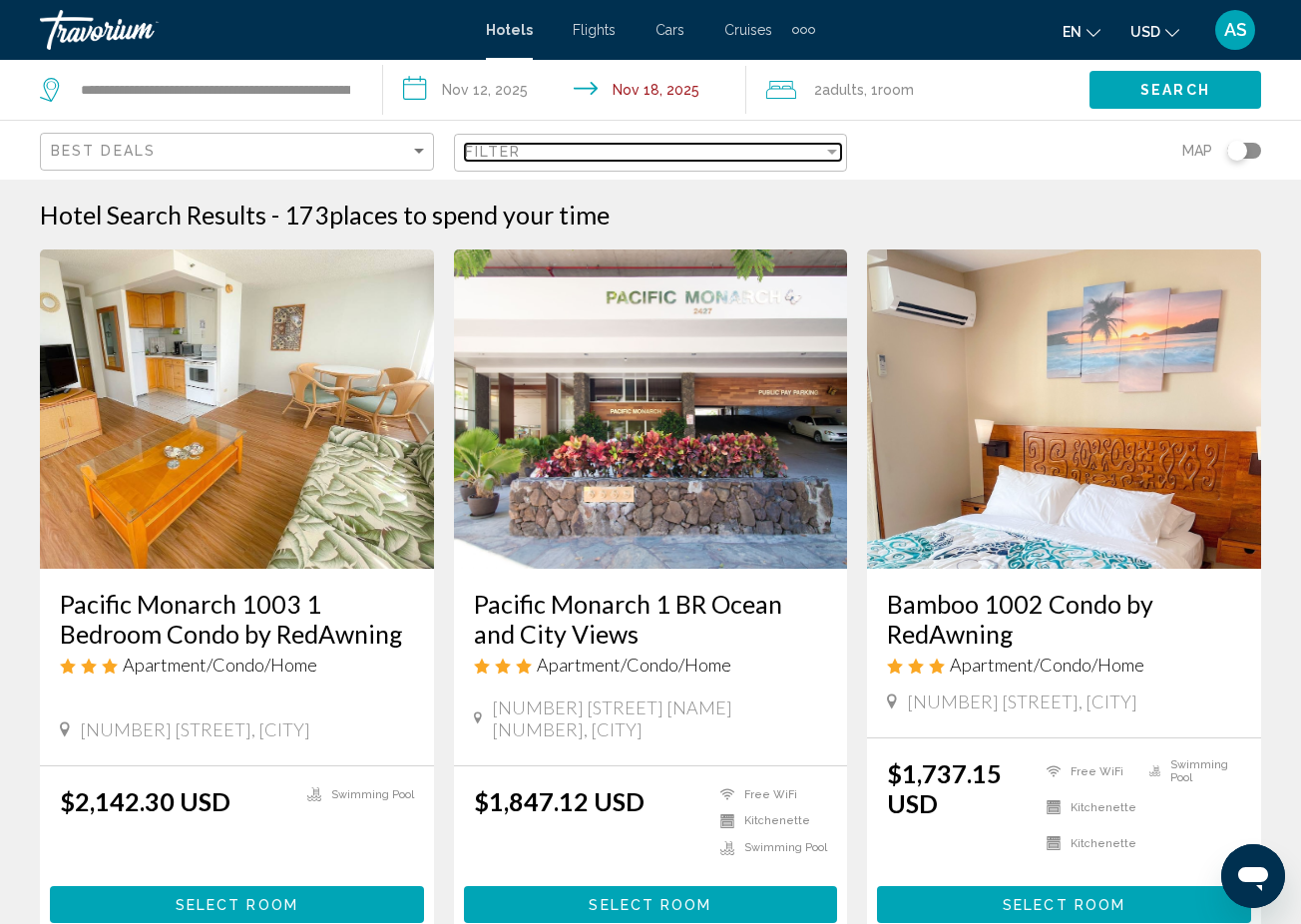 click at bounding box center (832, 152) 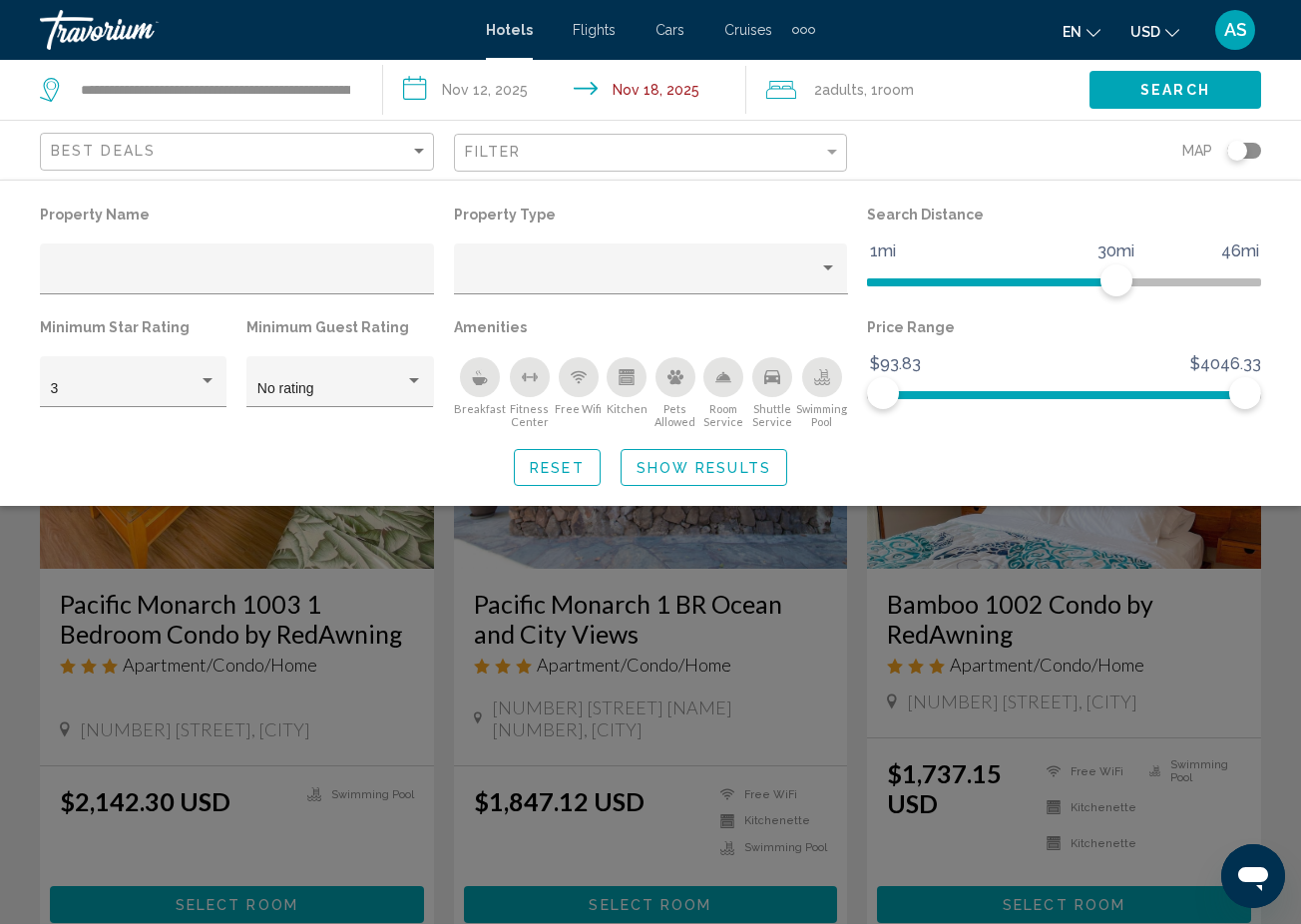 click 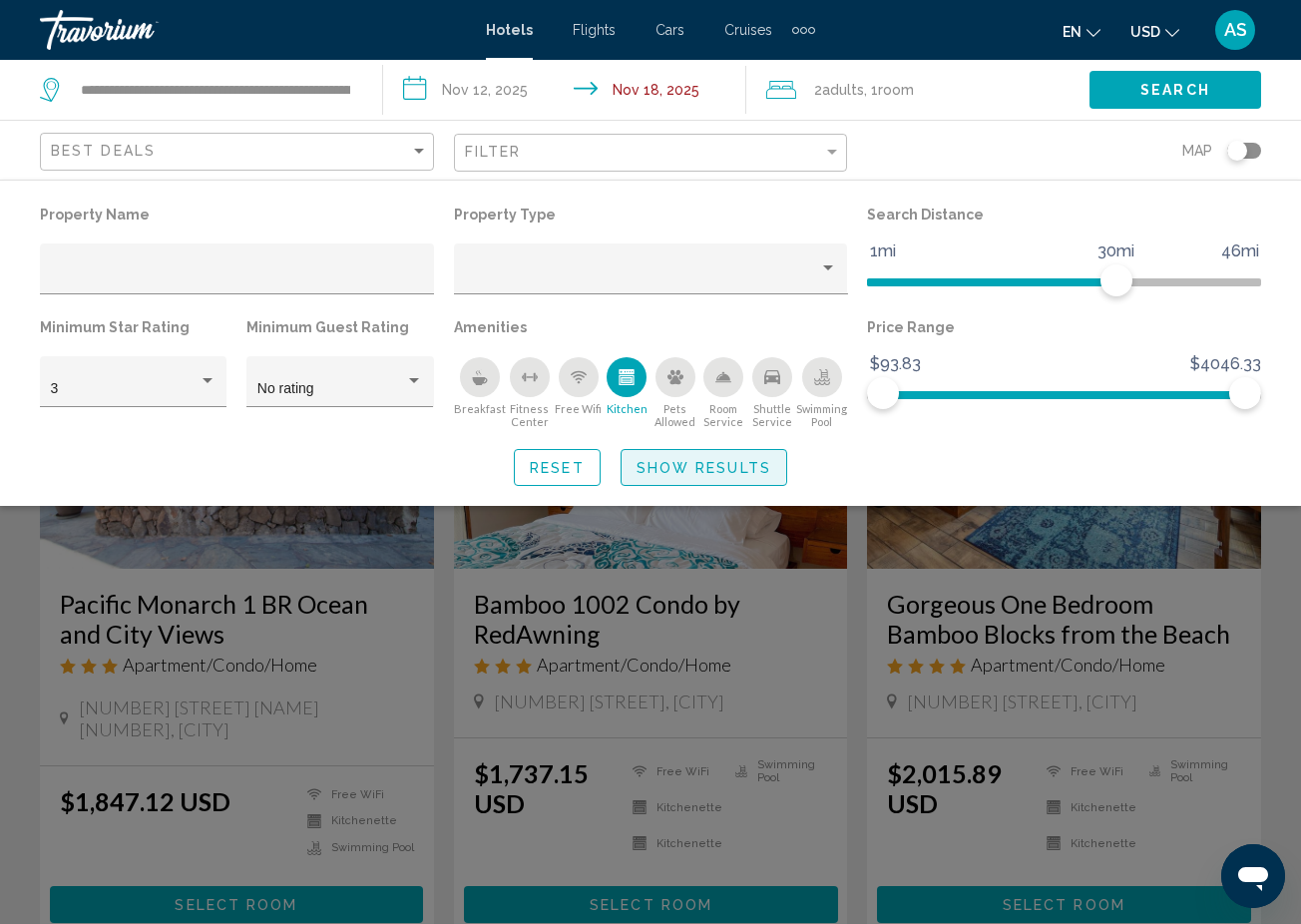 click on "Show Results" 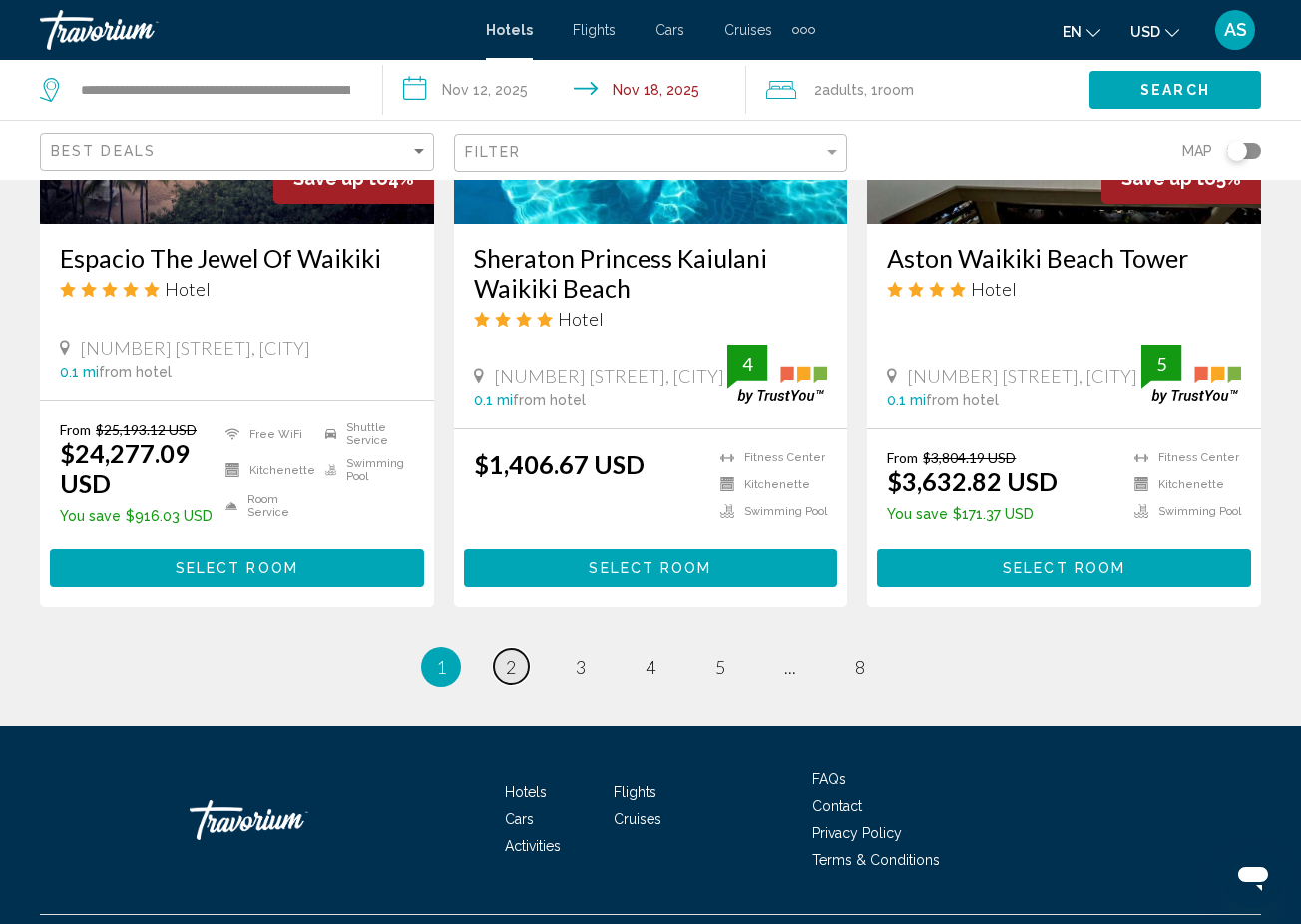 click on "2" at bounding box center (511, 667) 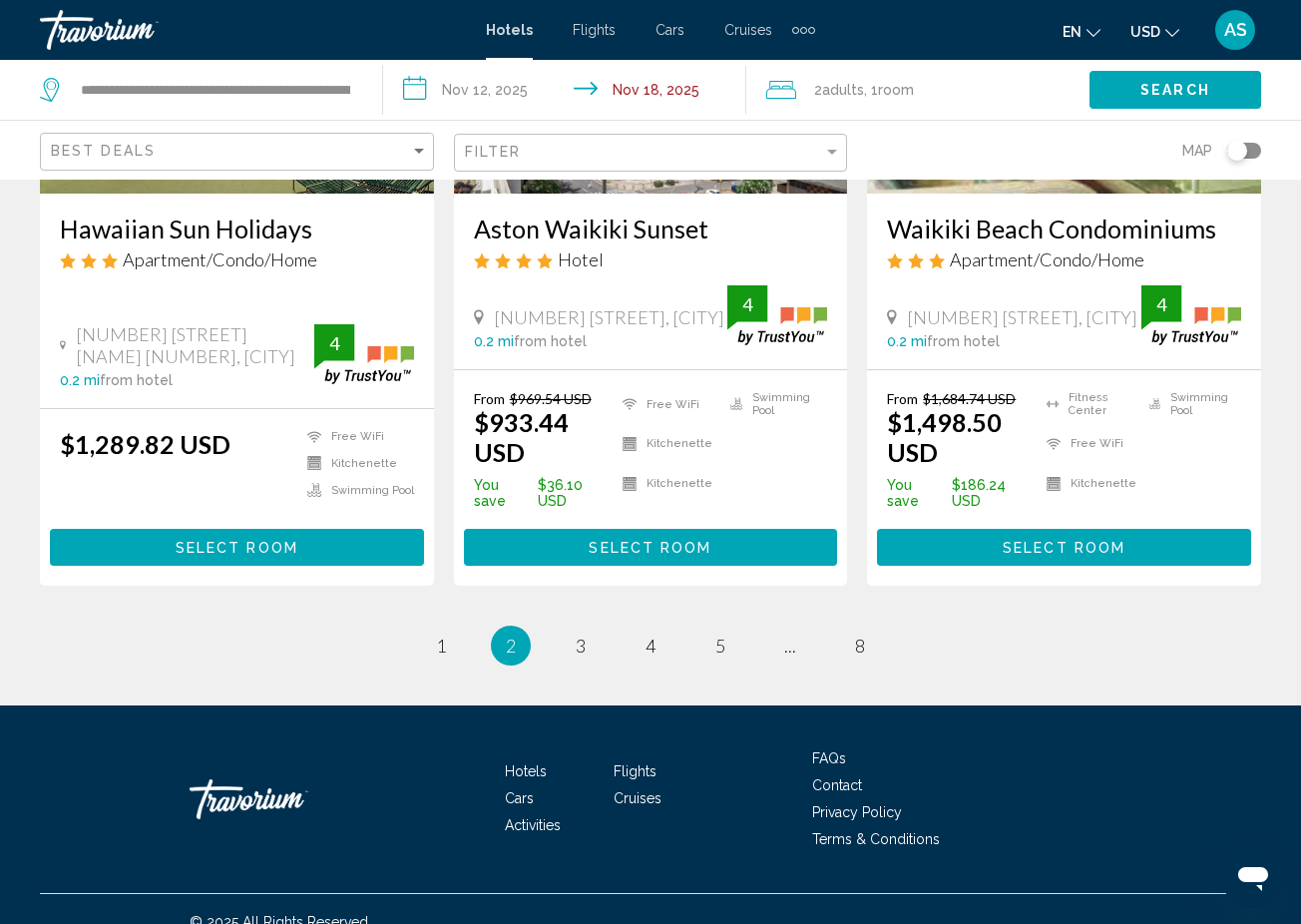scroll, scrollTop: 2733, scrollLeft: 0, axis: vertical 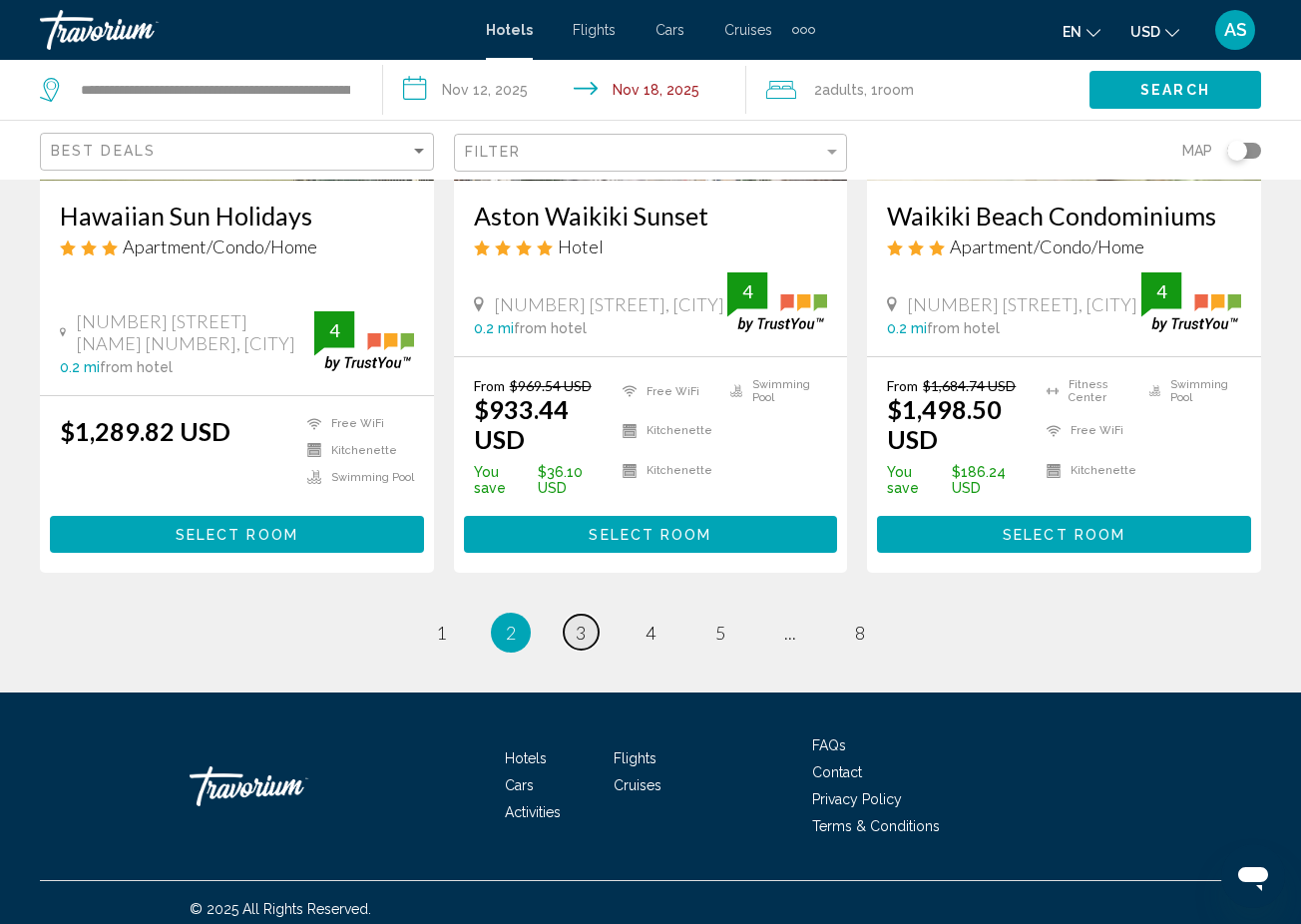click on "page  3" at bounding box center [581, 632] 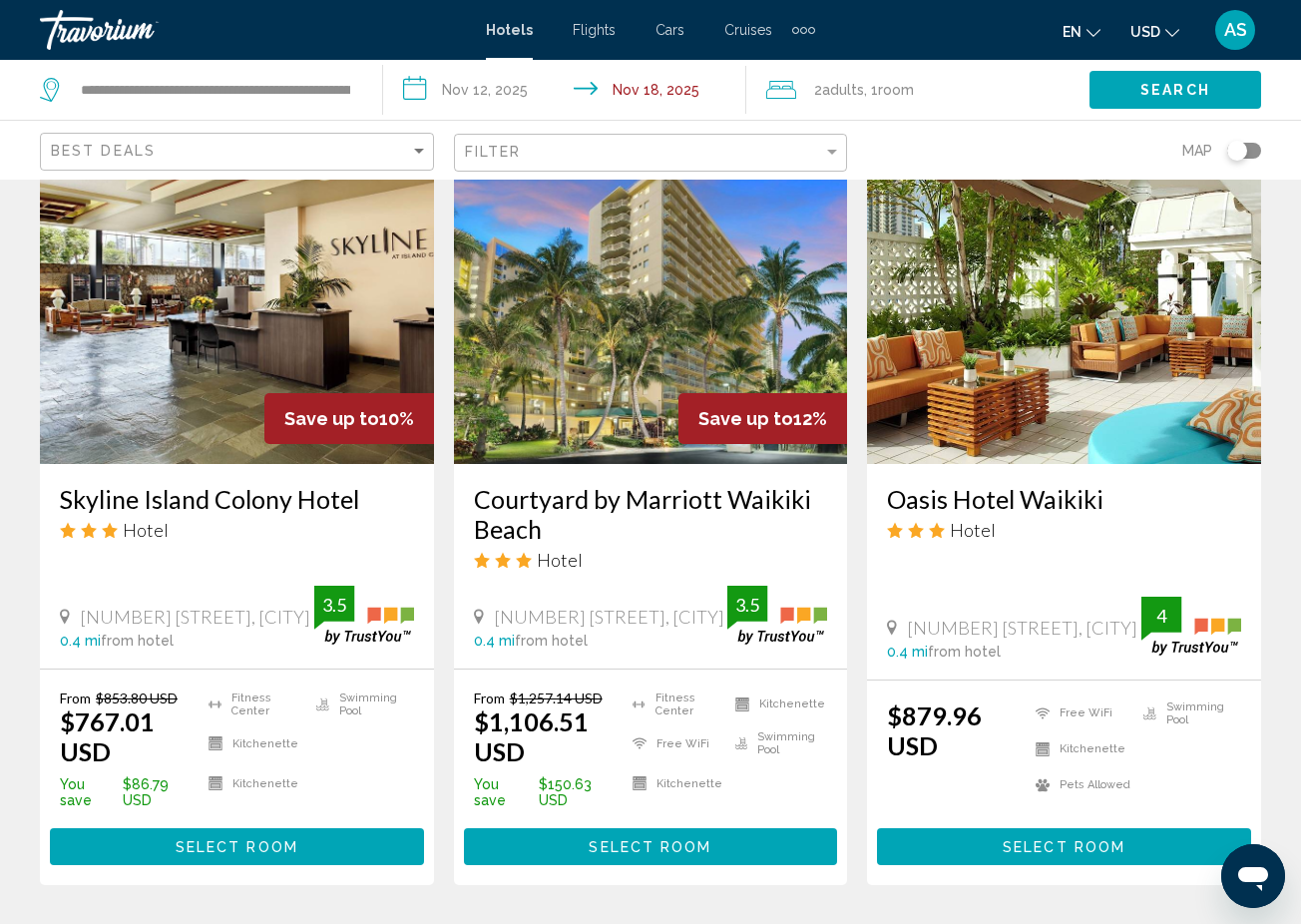 scroll, scrollTop: 1625, scrollLeft: 0, axis: vertical 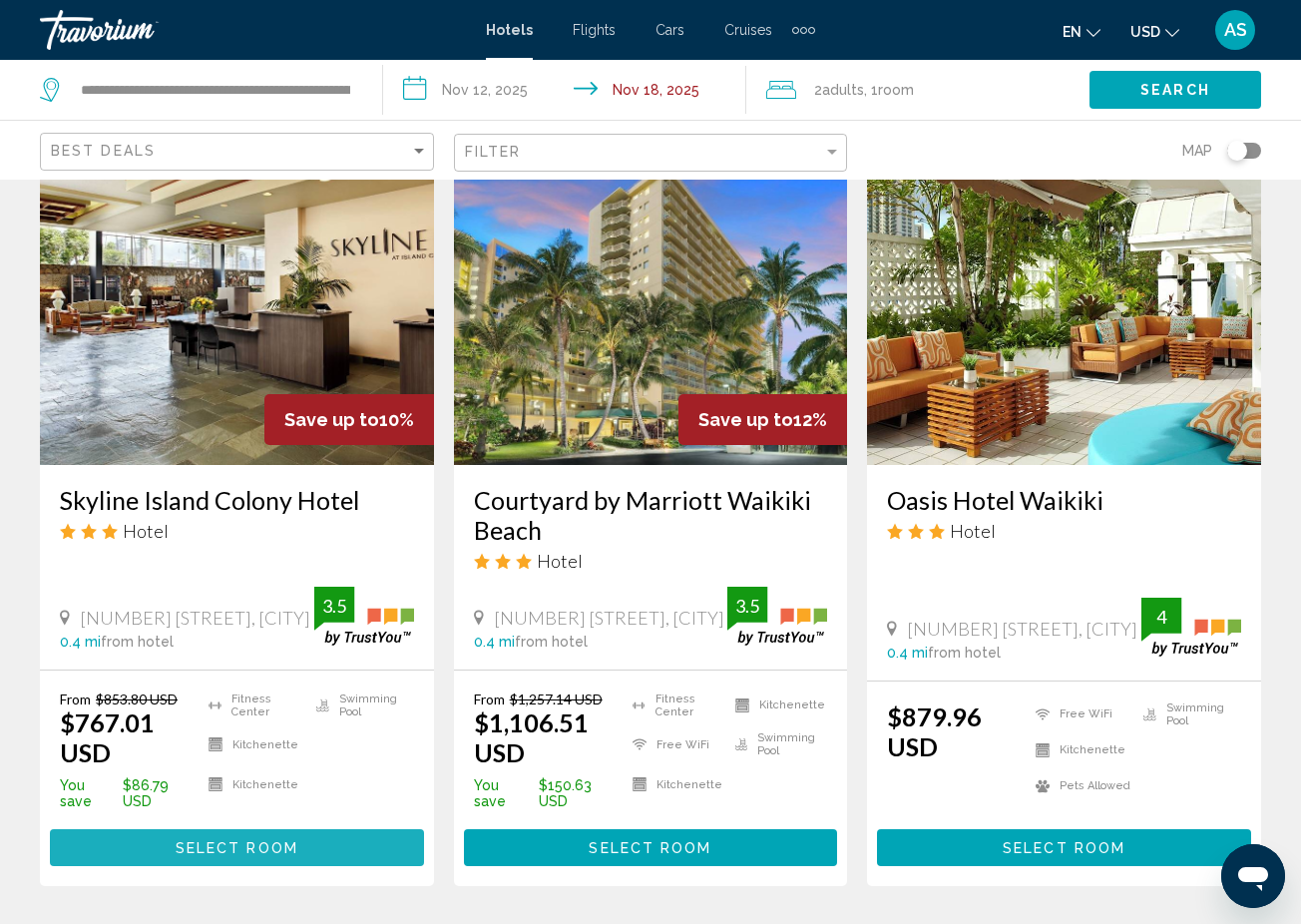 click on "Select Room" at bounding box center (236, 848) 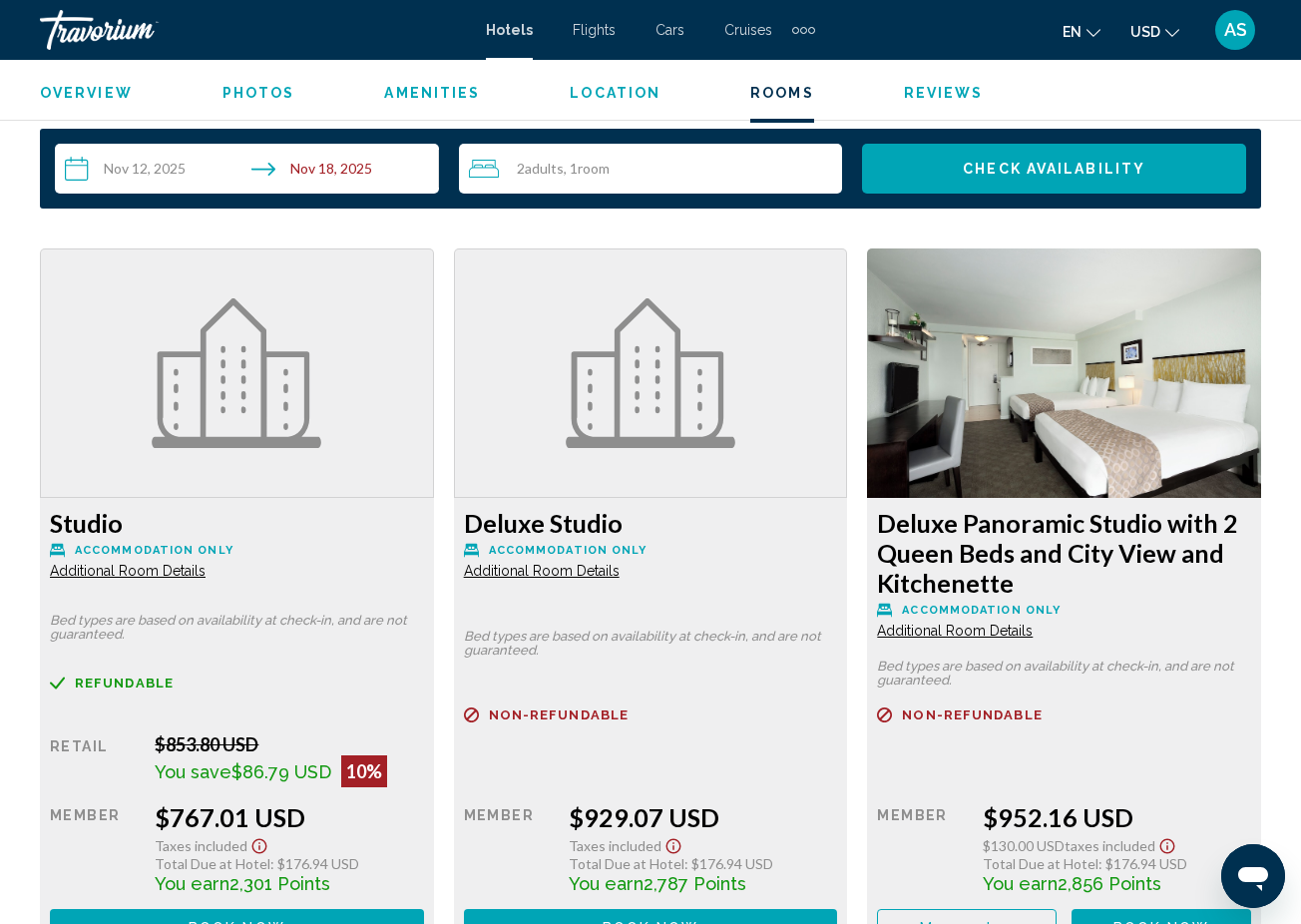 scroll, scrollTop: 2924, scrollLeft: 0, axis: vertical 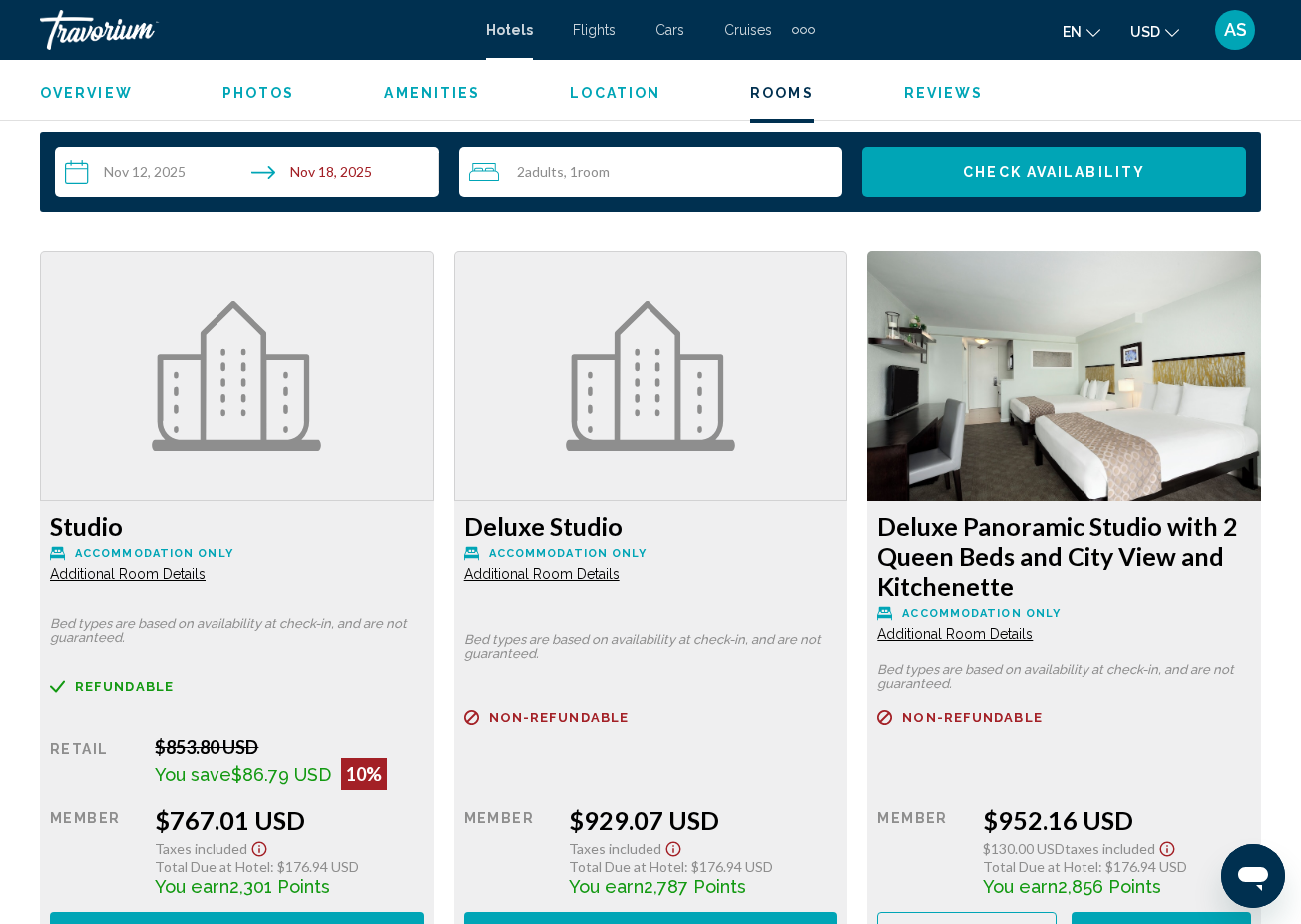 click on "Additional Room Details" at bounding box center [128, 574] 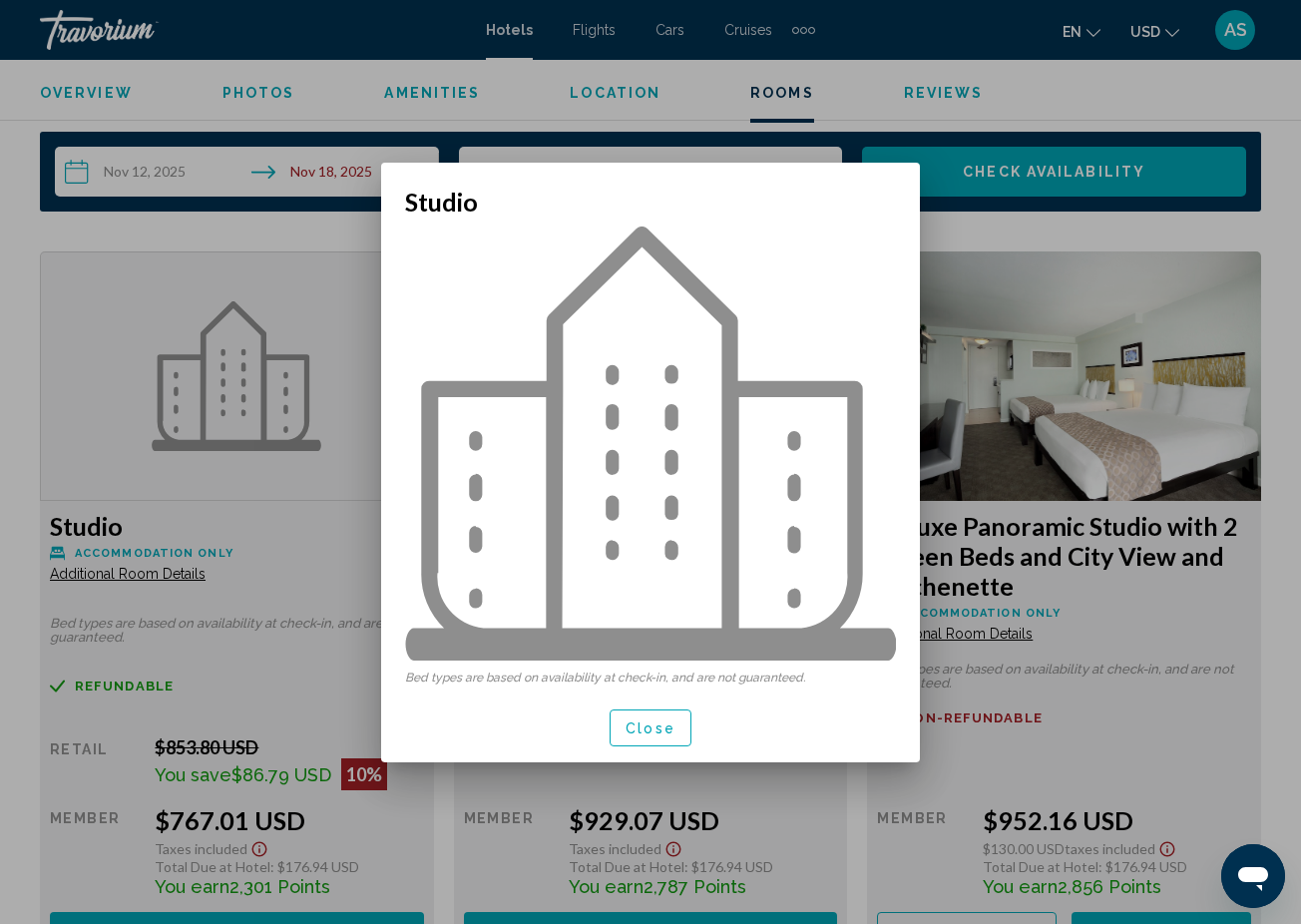 click at bounding box center (650, 462) 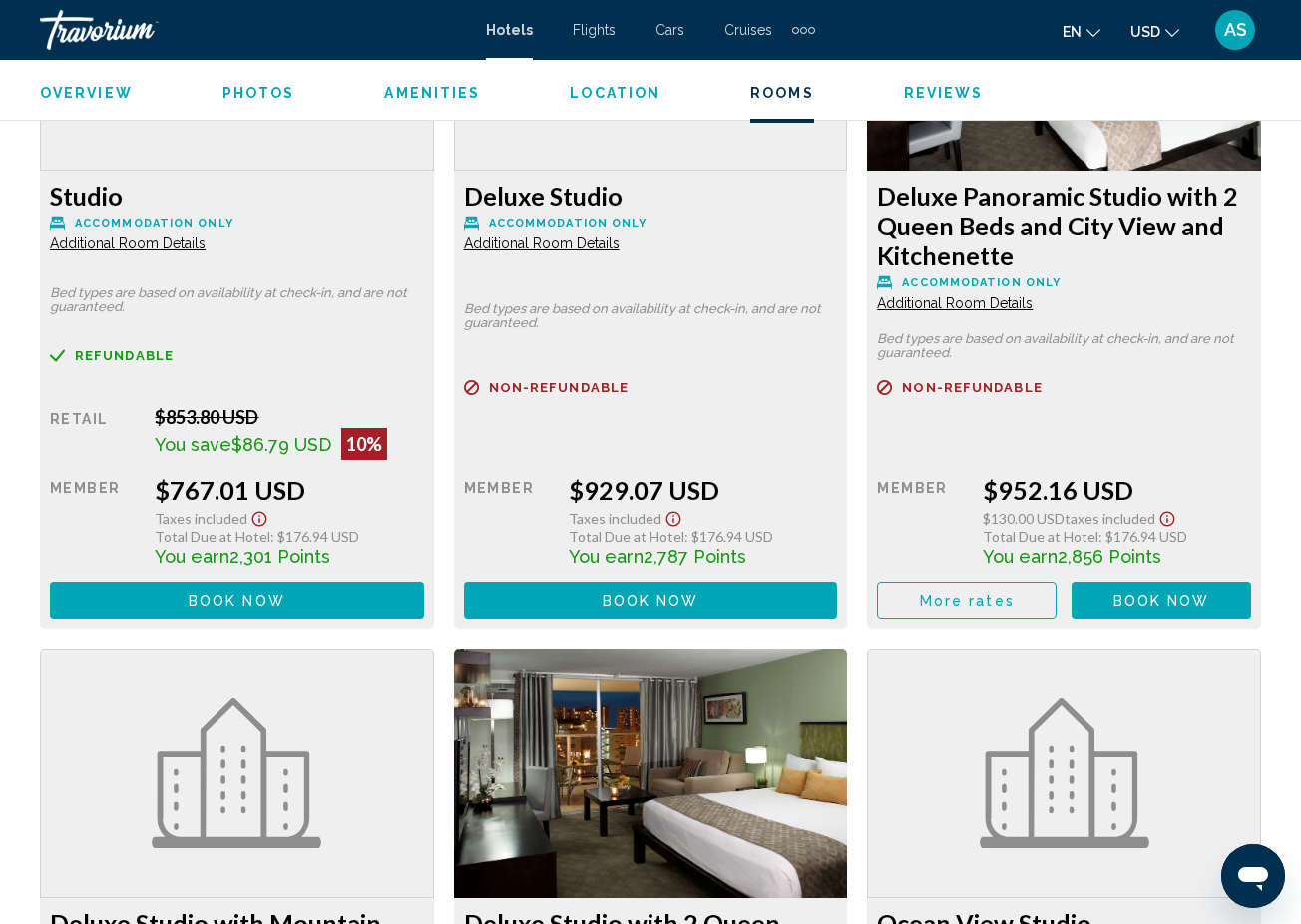 scroll, scrollTop: 3192, scrollLeft: 0, axis: vertical 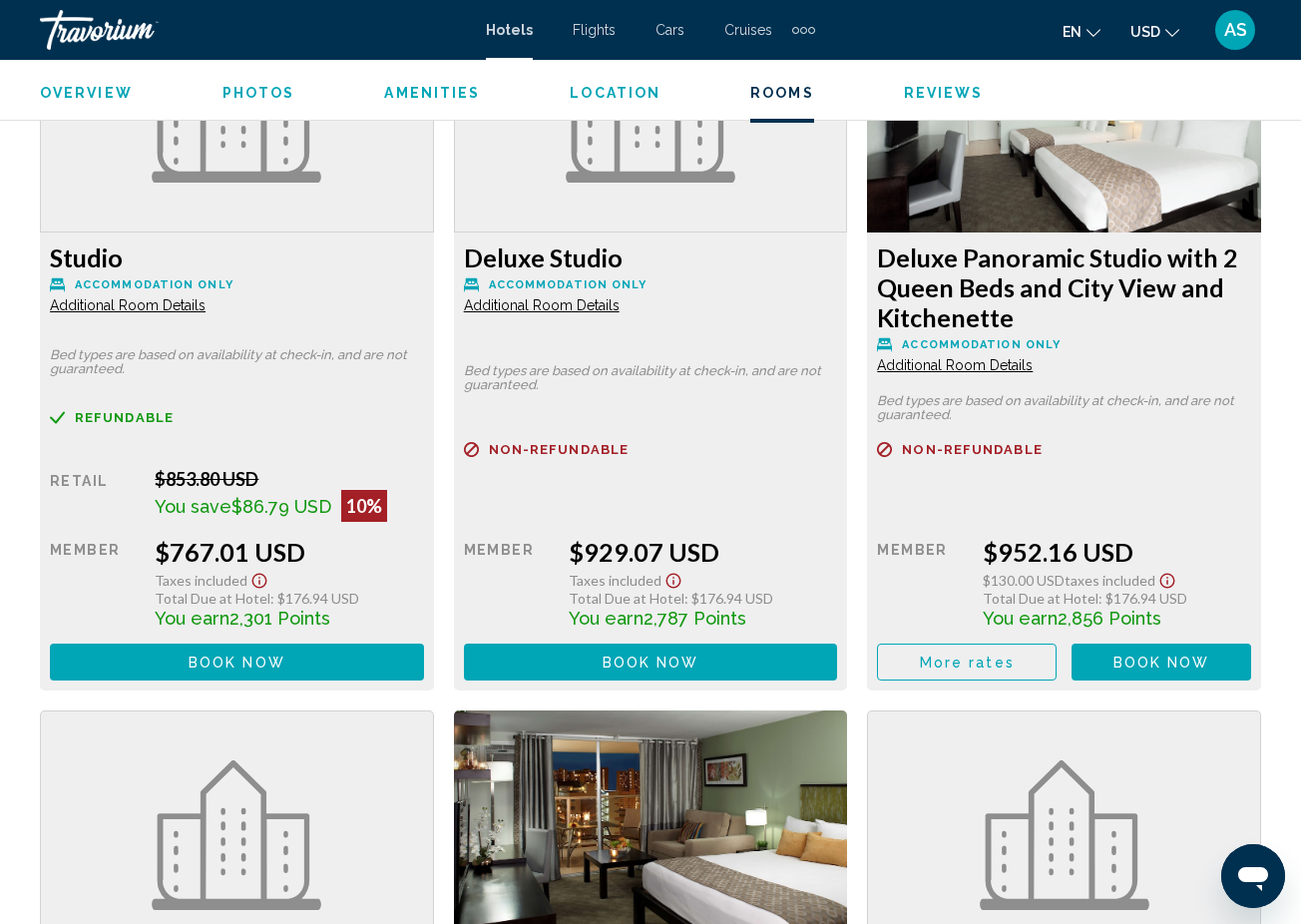 click on "Additional Room Details" at bounding box center [128, 305] 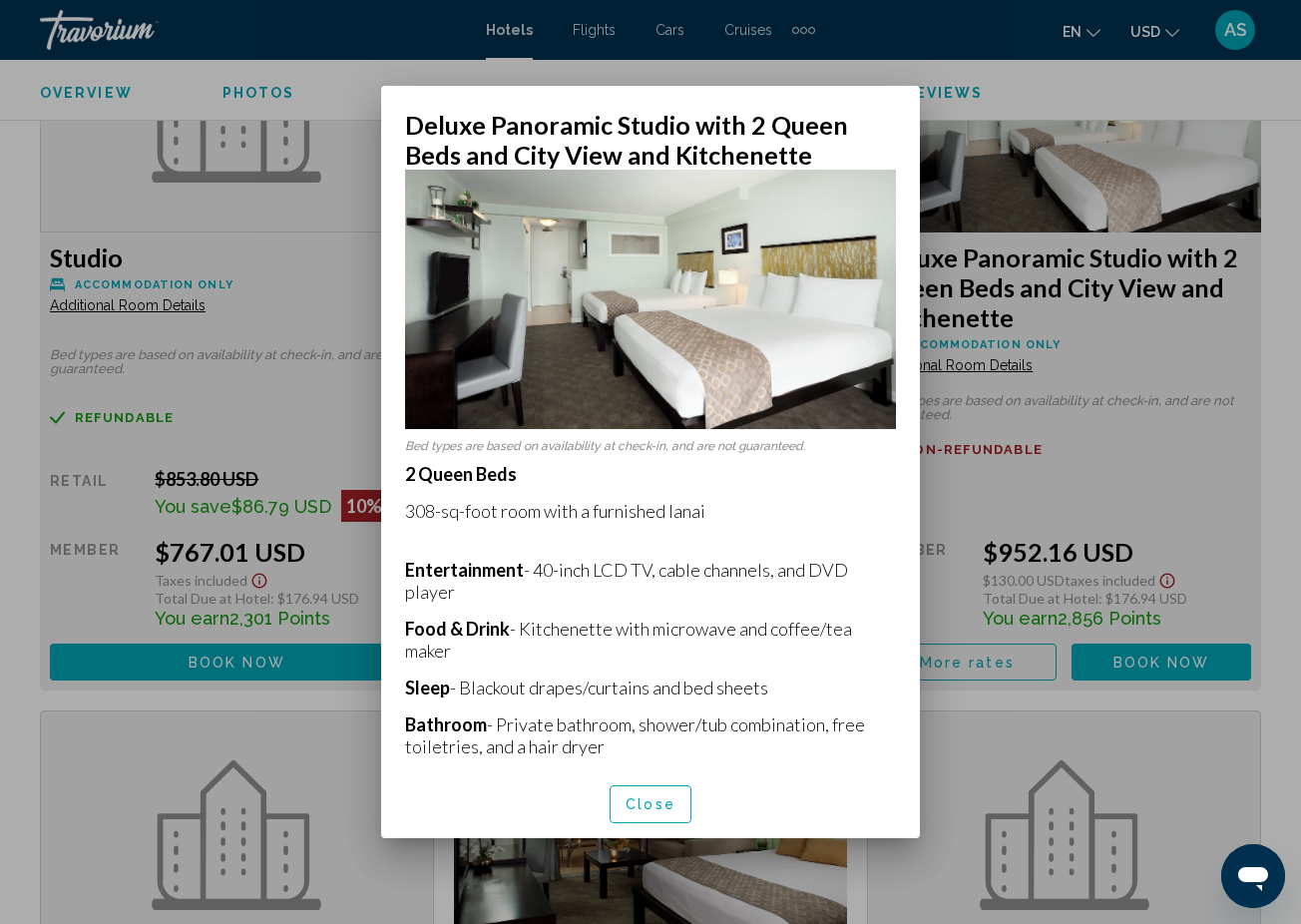 scroll, scrollTop: 83, scrollLeft: 0, axis: vertical 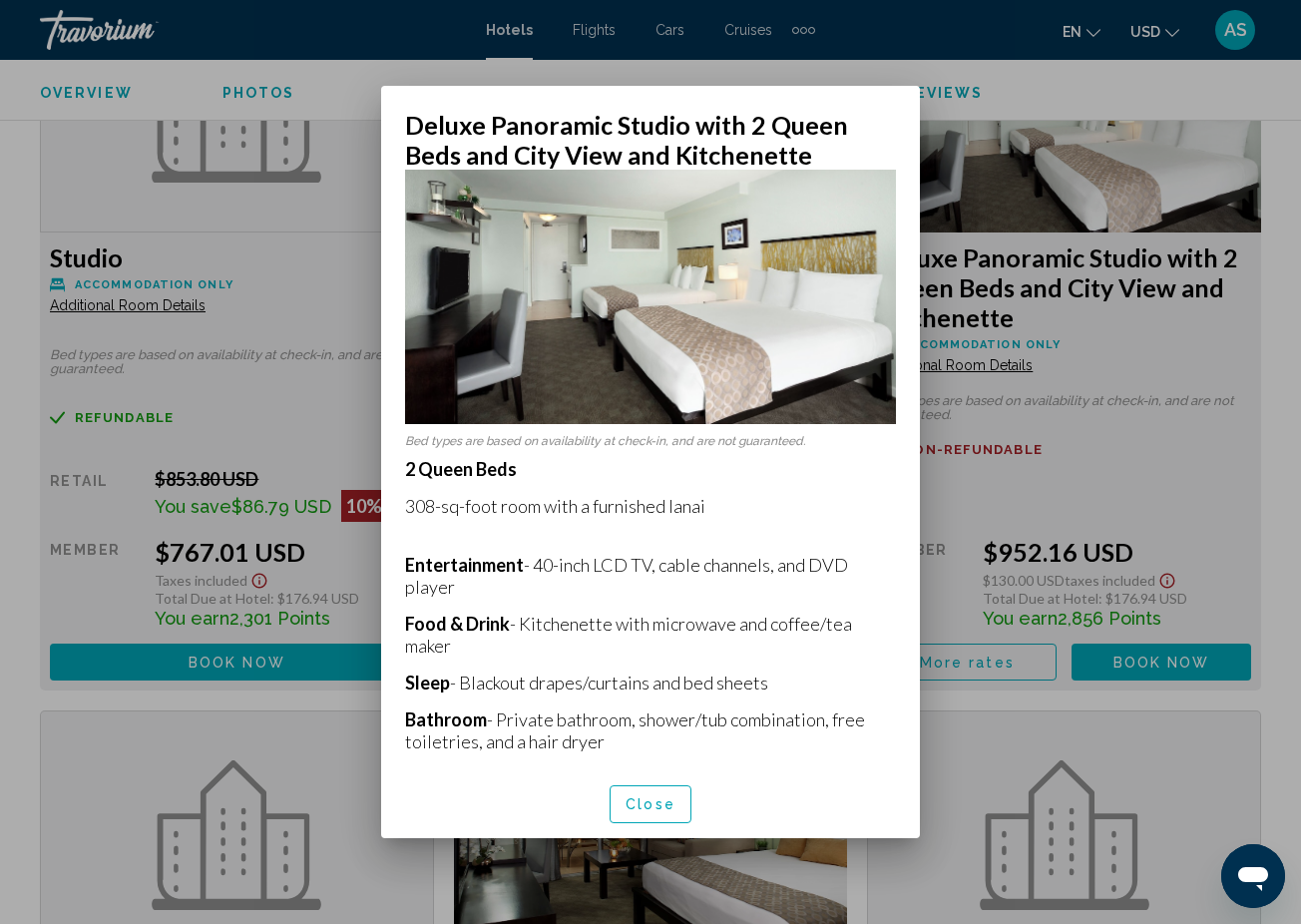 click at bounding box center (650, 462) 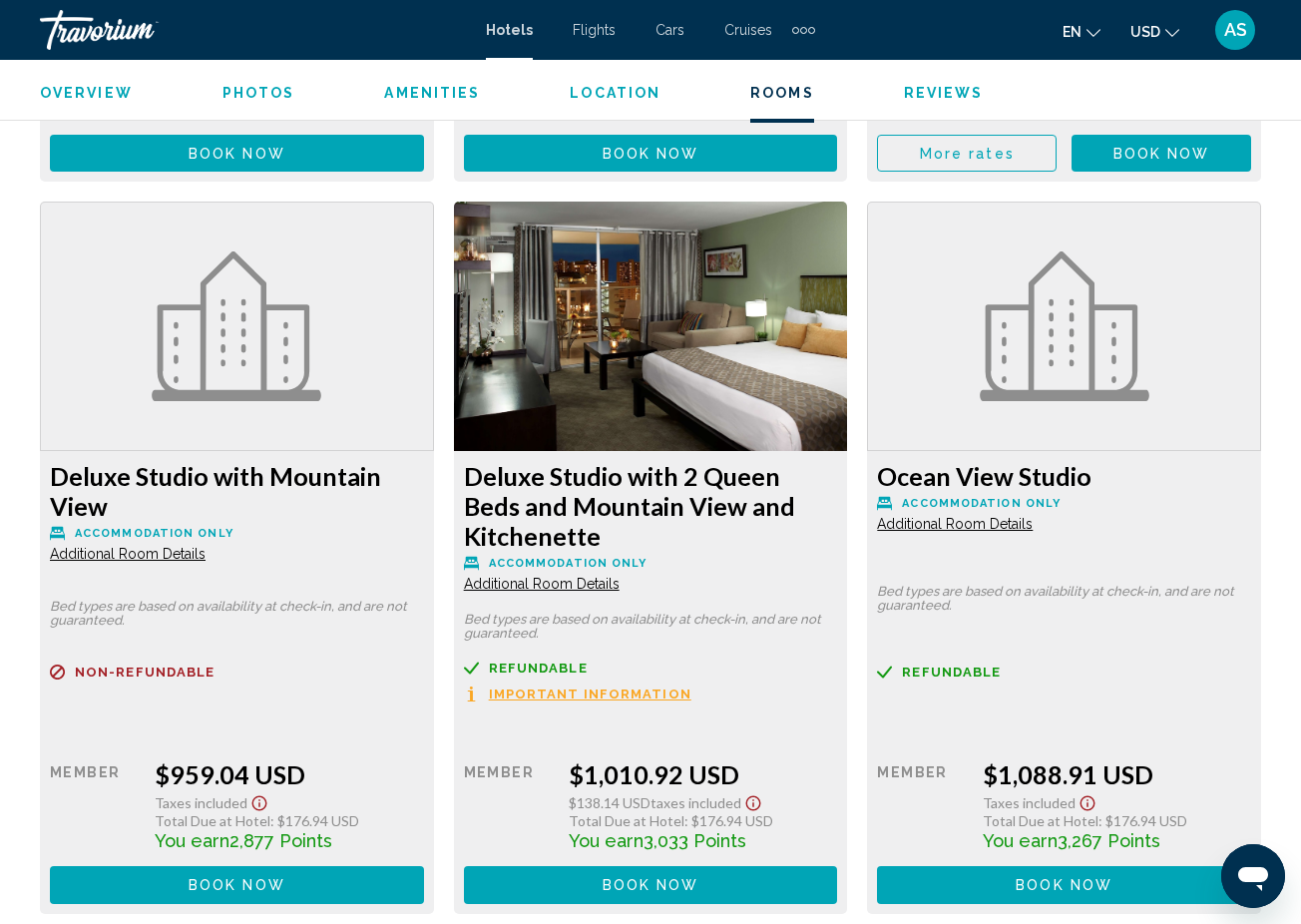 scroll, scrollTop: 3716, scrollLeft: 0, axis: vertical 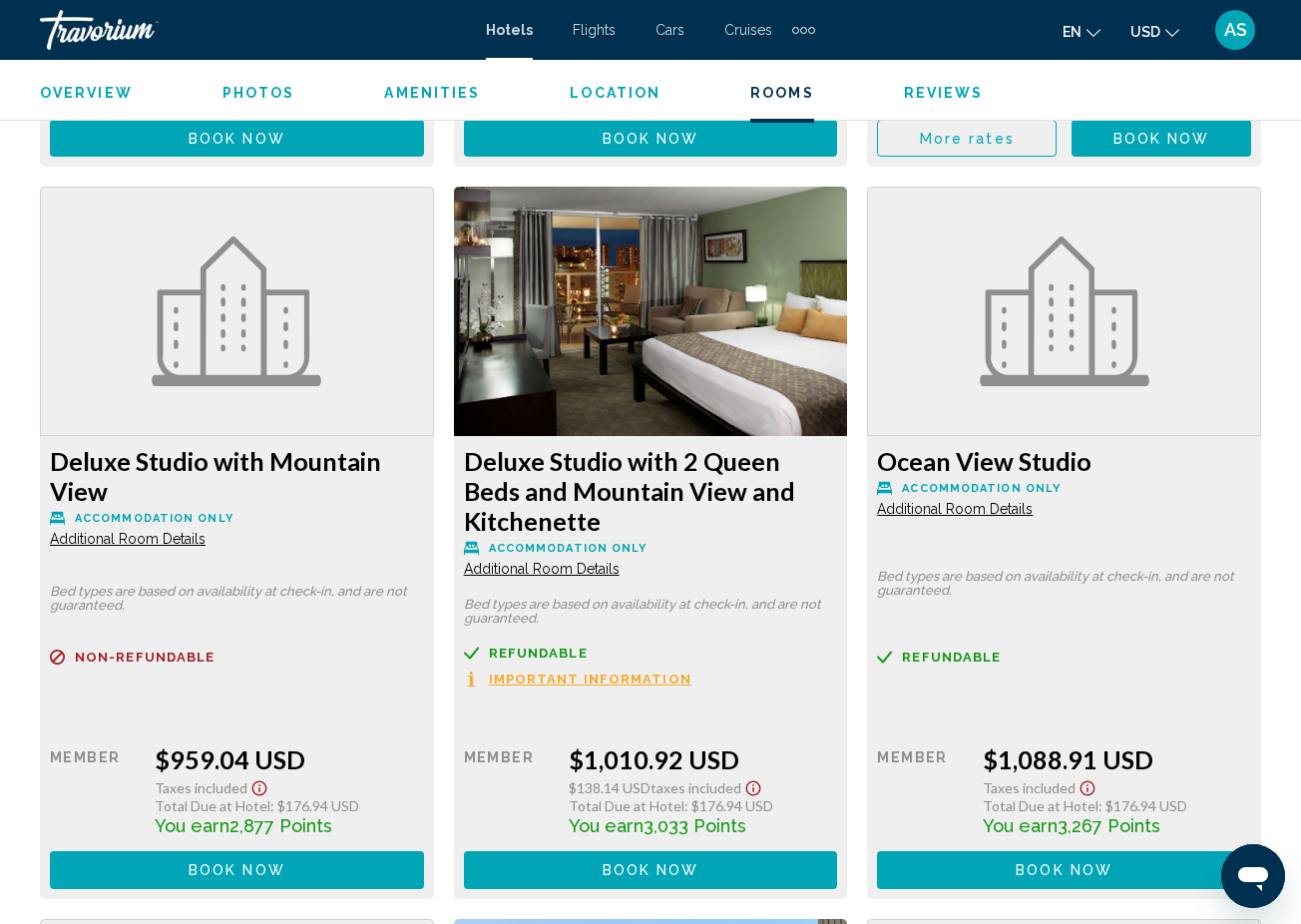 click on "Additional Room Details" at bounding box center (128, -219) 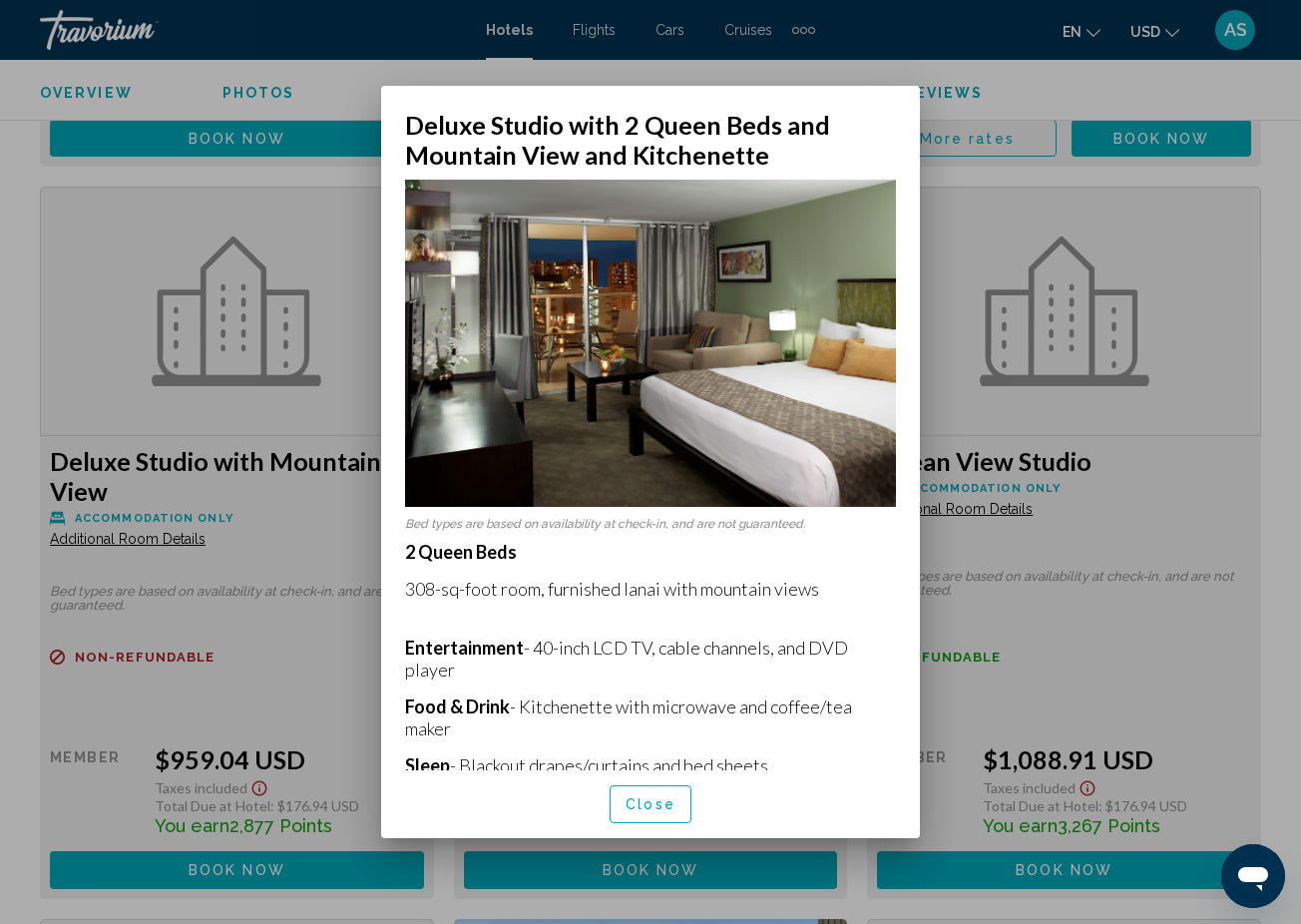 scroll, scrollTop: 0, scrollLeft: 0, axis: both 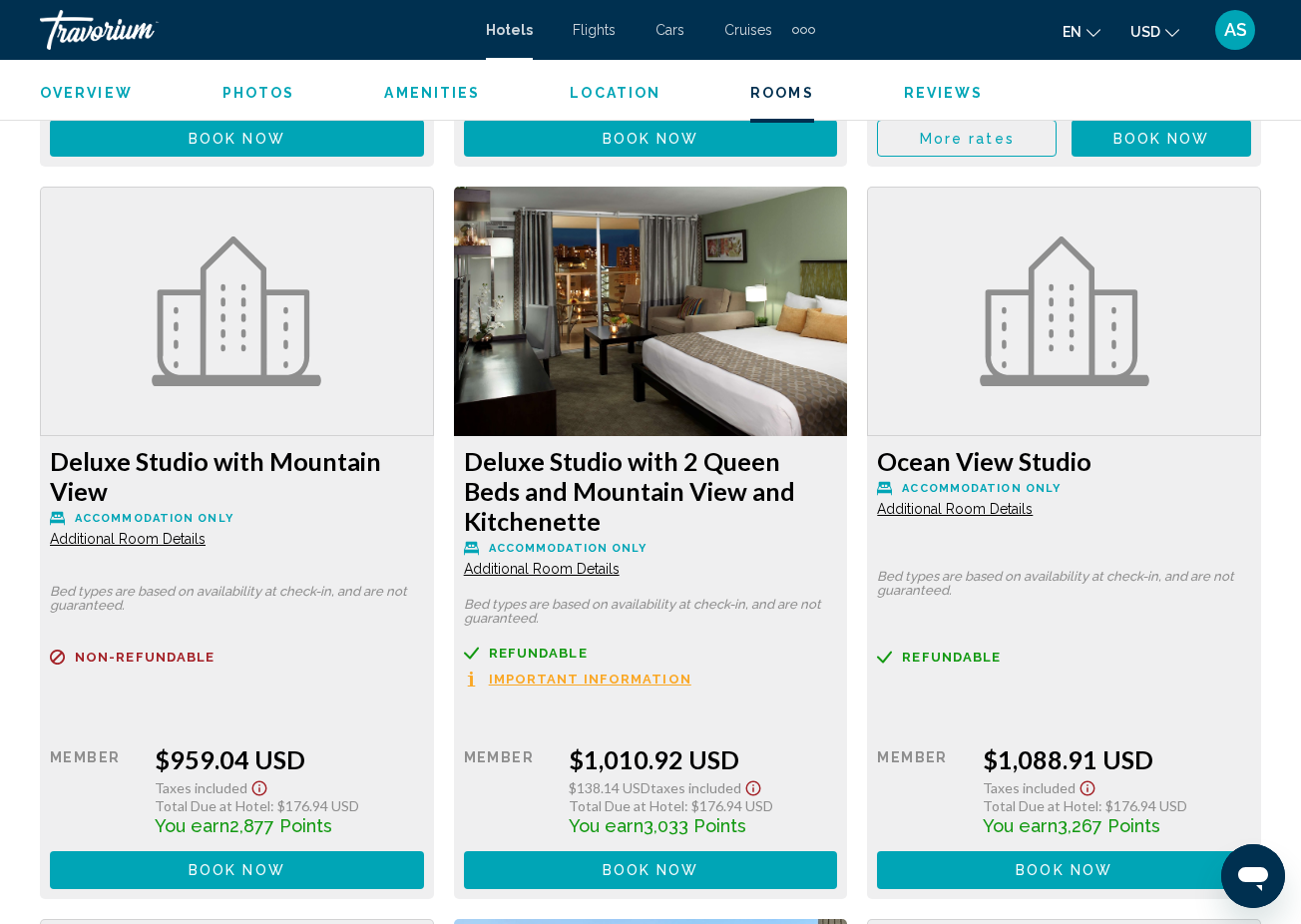 click on "Additional Room Details" at bounding box center (128, -219) 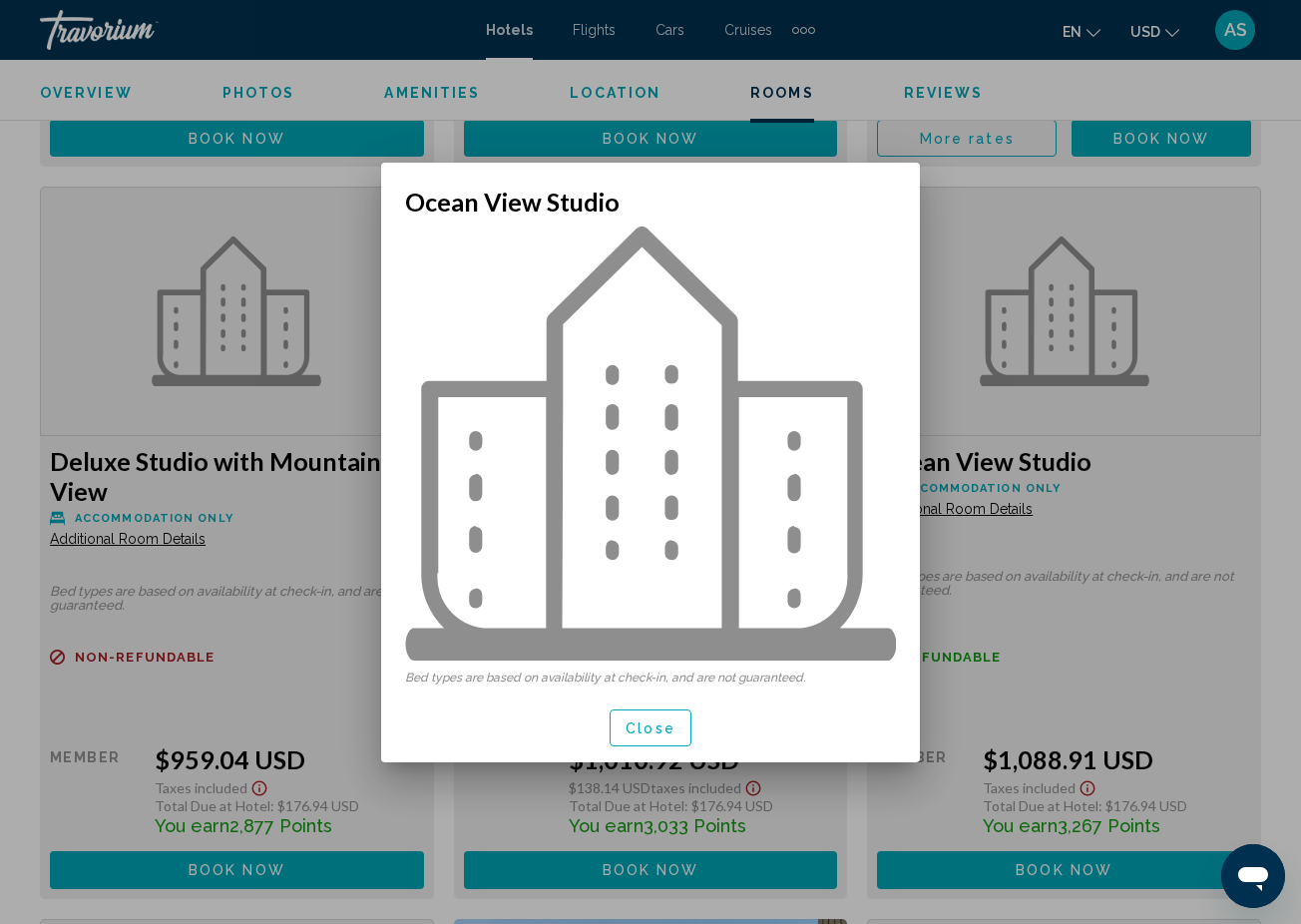 click at bounding box center [650, 462] 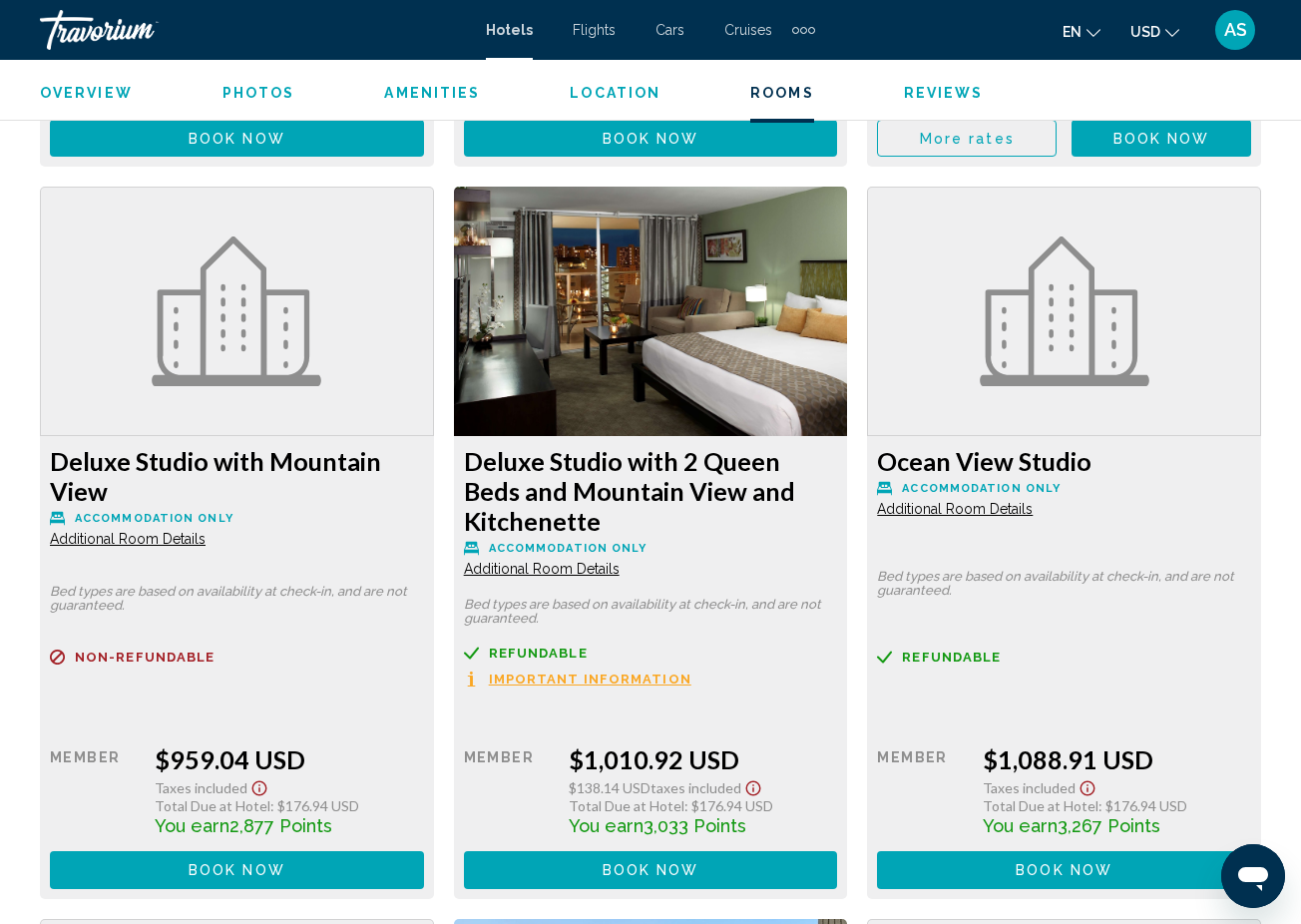 click on "Additional Room Details" at bounding box center (128, -219) 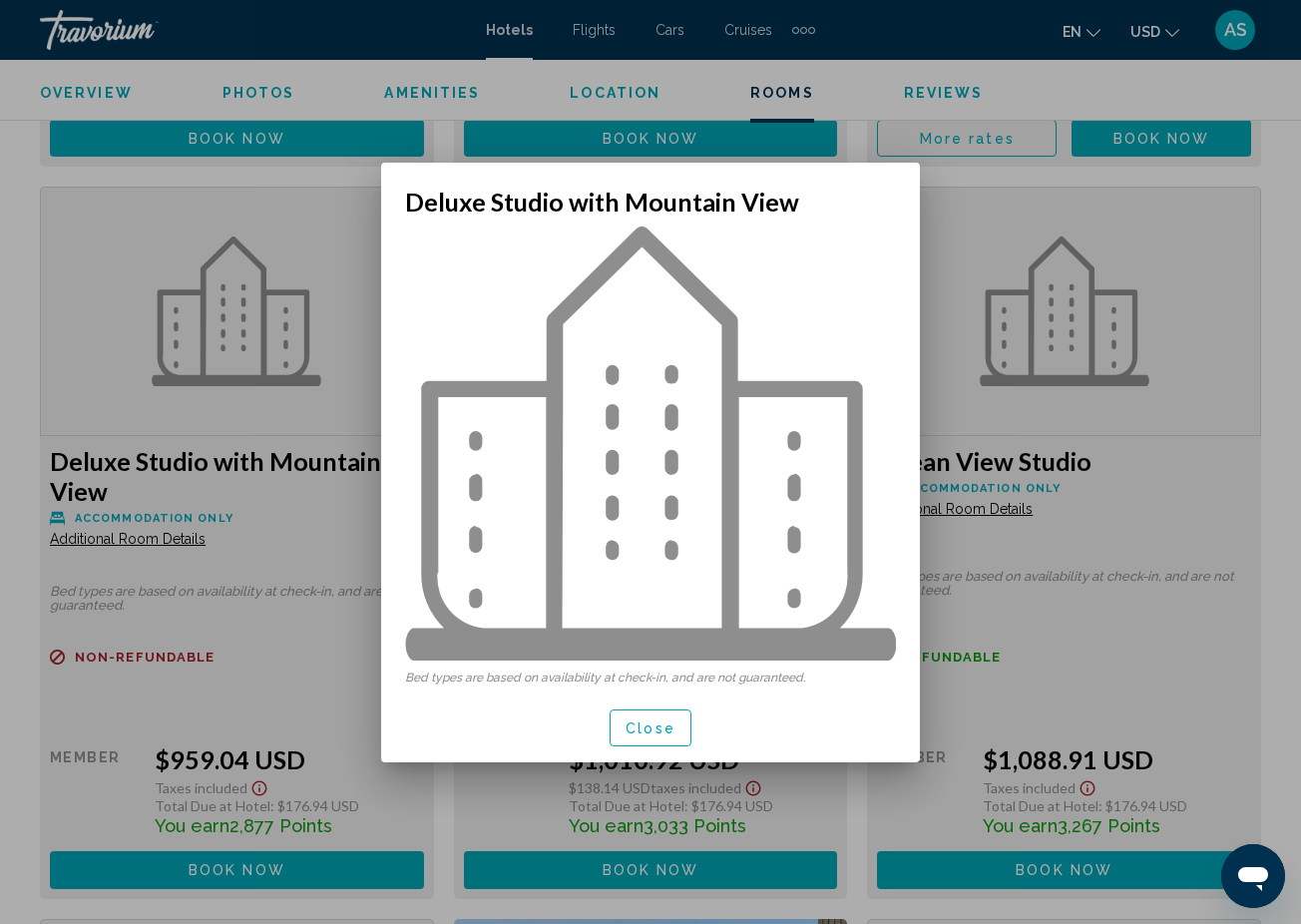 click at bounding box center (650, 462) 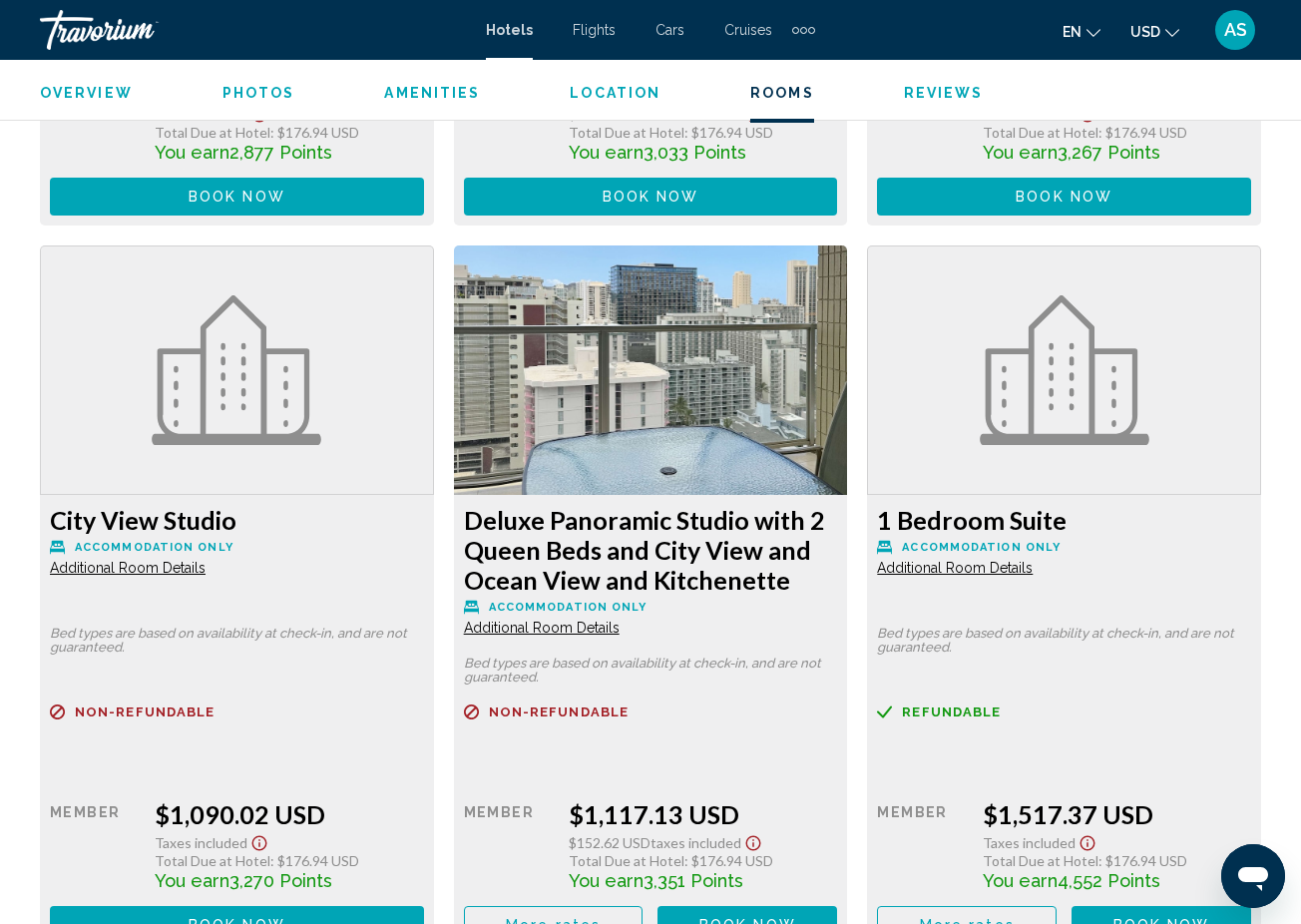 scroll, scrollTop: 4421, scrollLeft: 0, axis: vertical 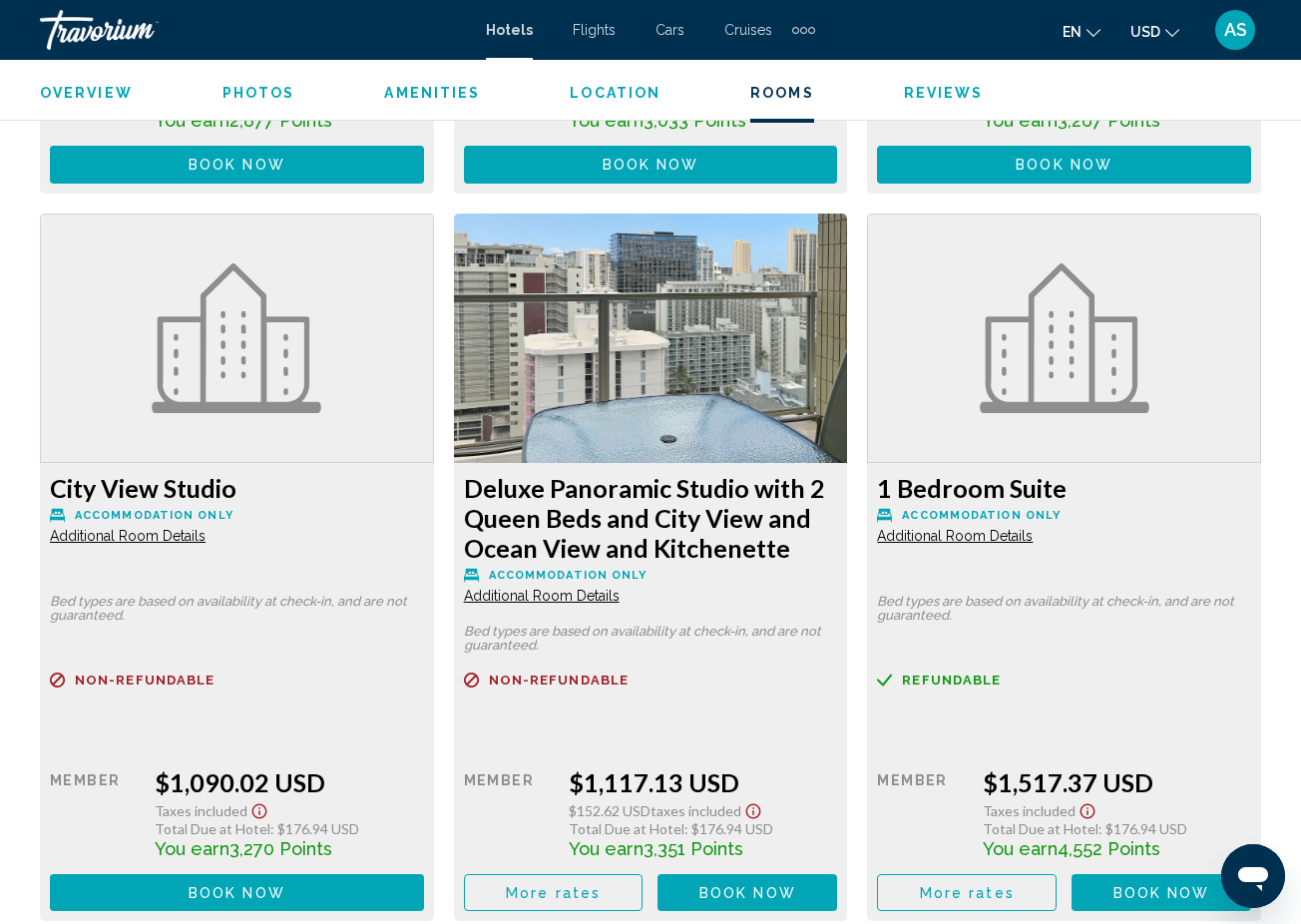 click on "Additional Room Details" at bounding box center (128, -924) 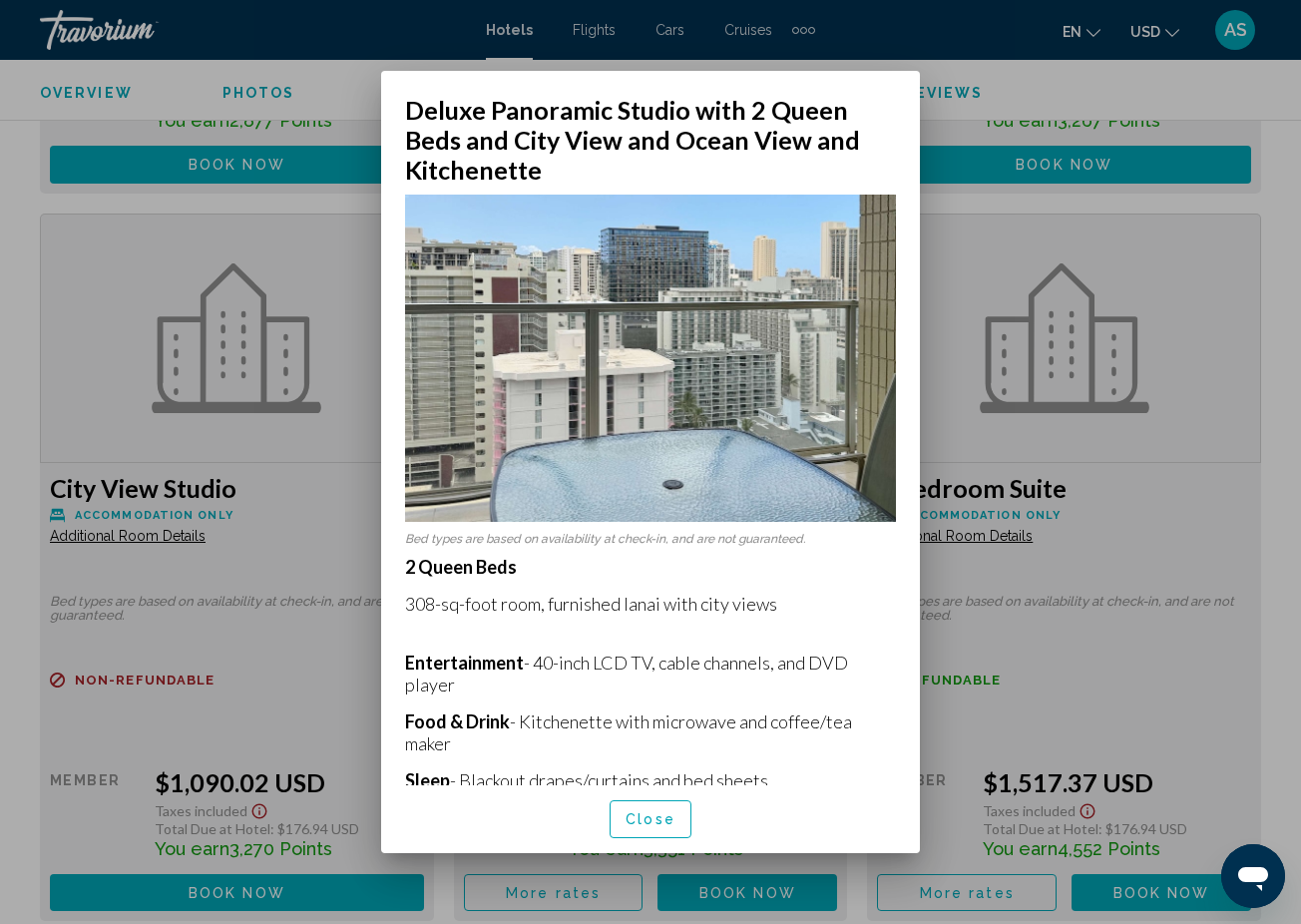 click at bounding box center (650, 462) 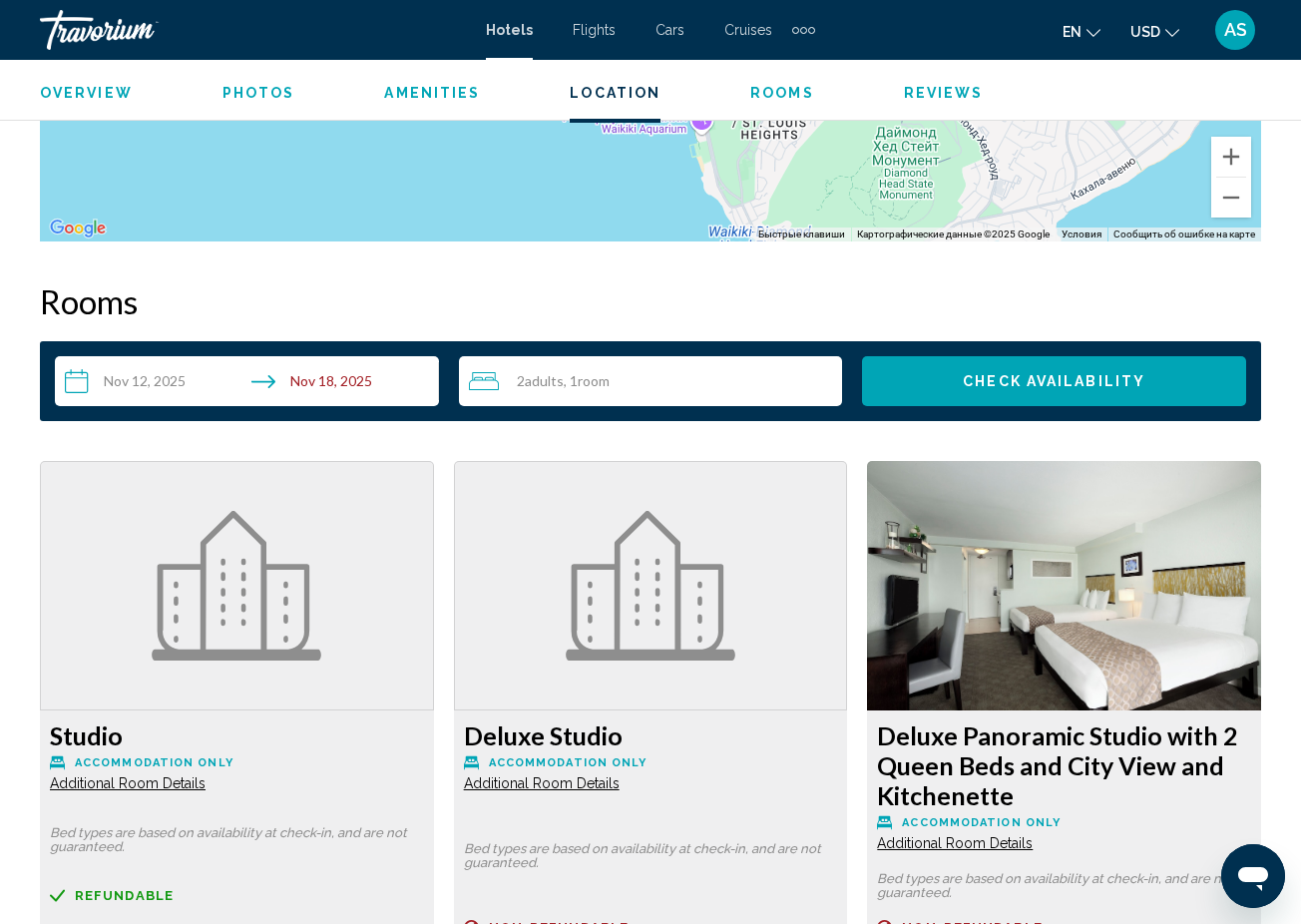 scroll, scrollTop: 2641, scrollLeft: 0, axis: vertical 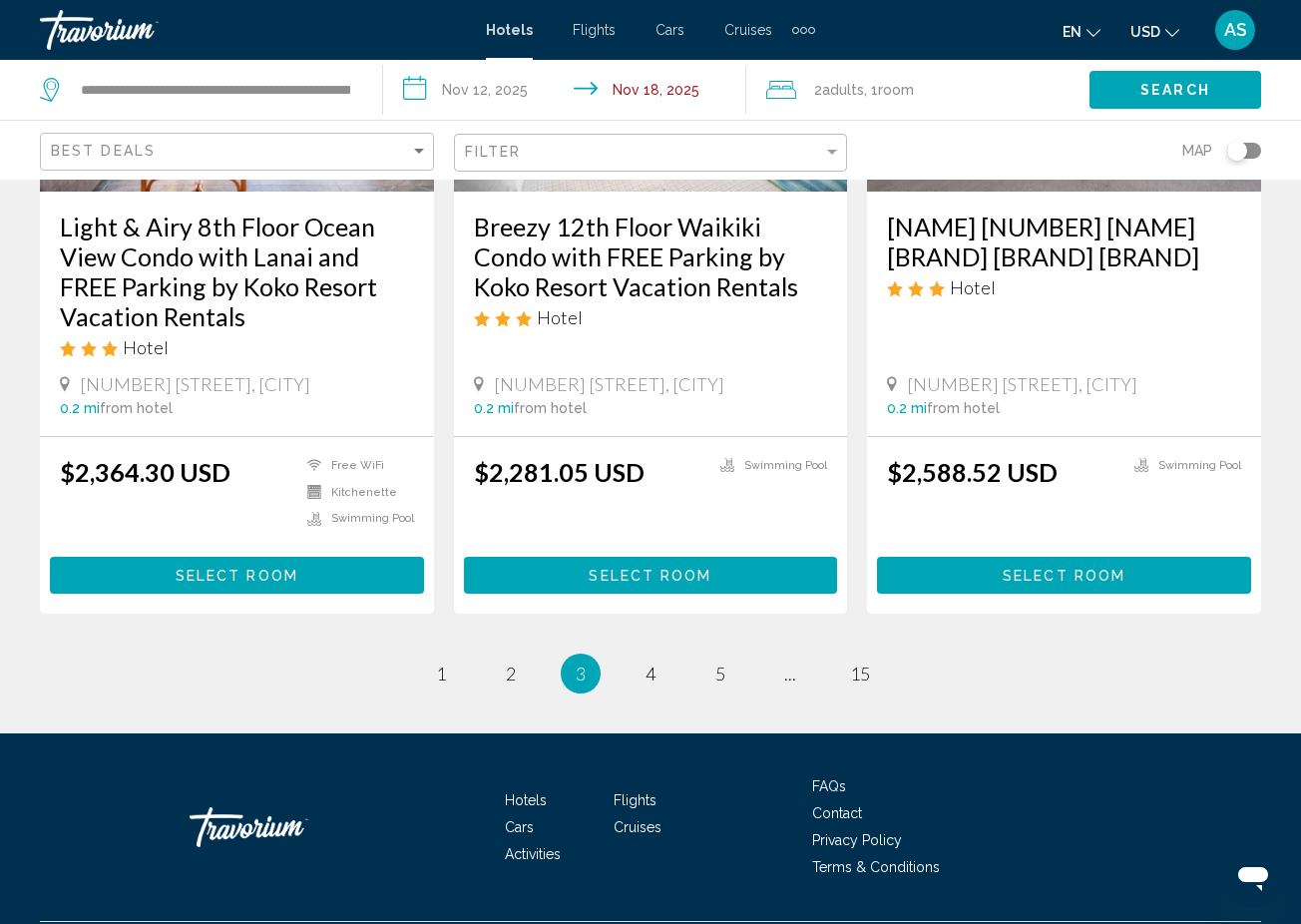 click on "page  4" at bounding box center [650, 674] 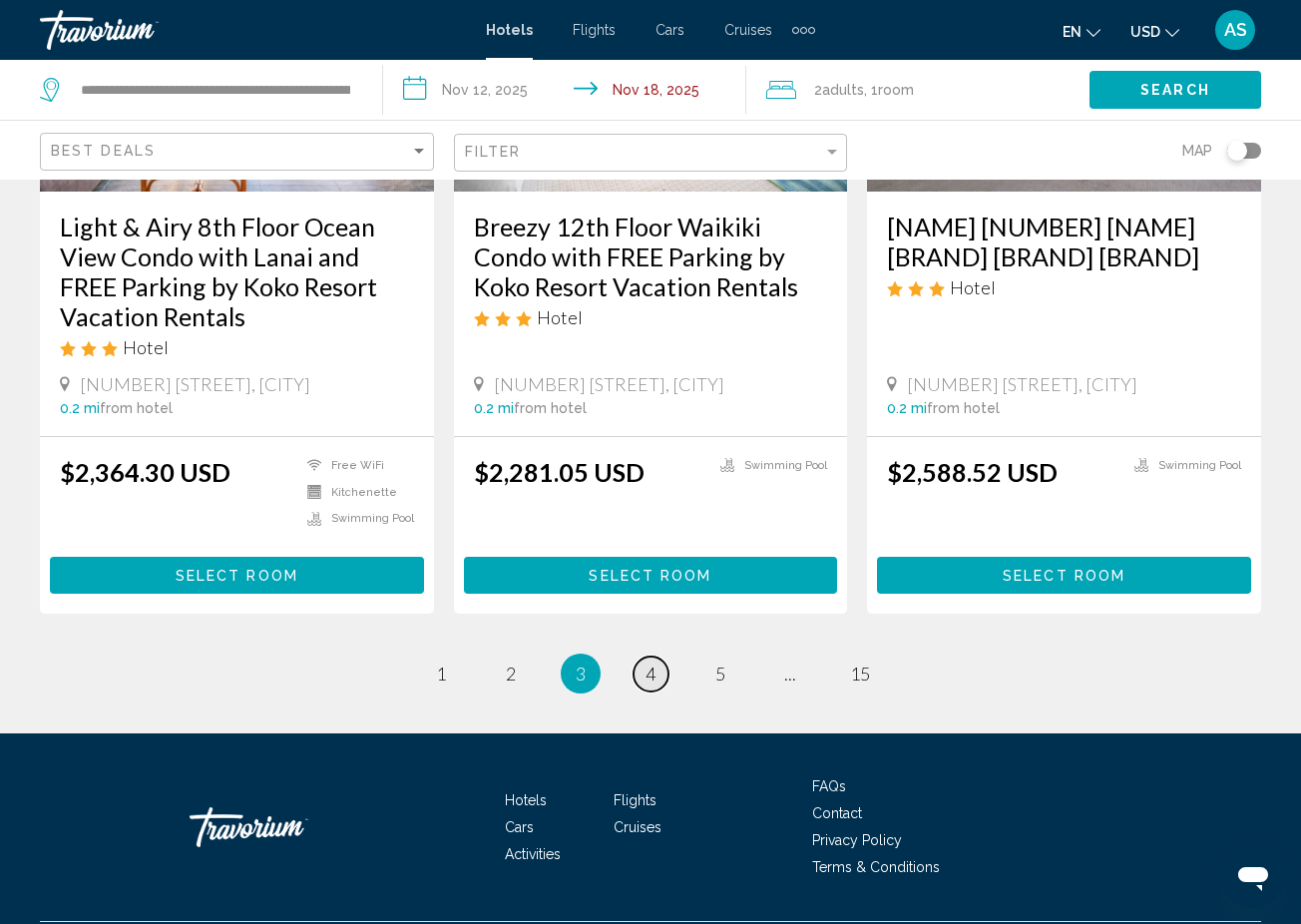 click on "page  4" at bounding box center (650, 674) 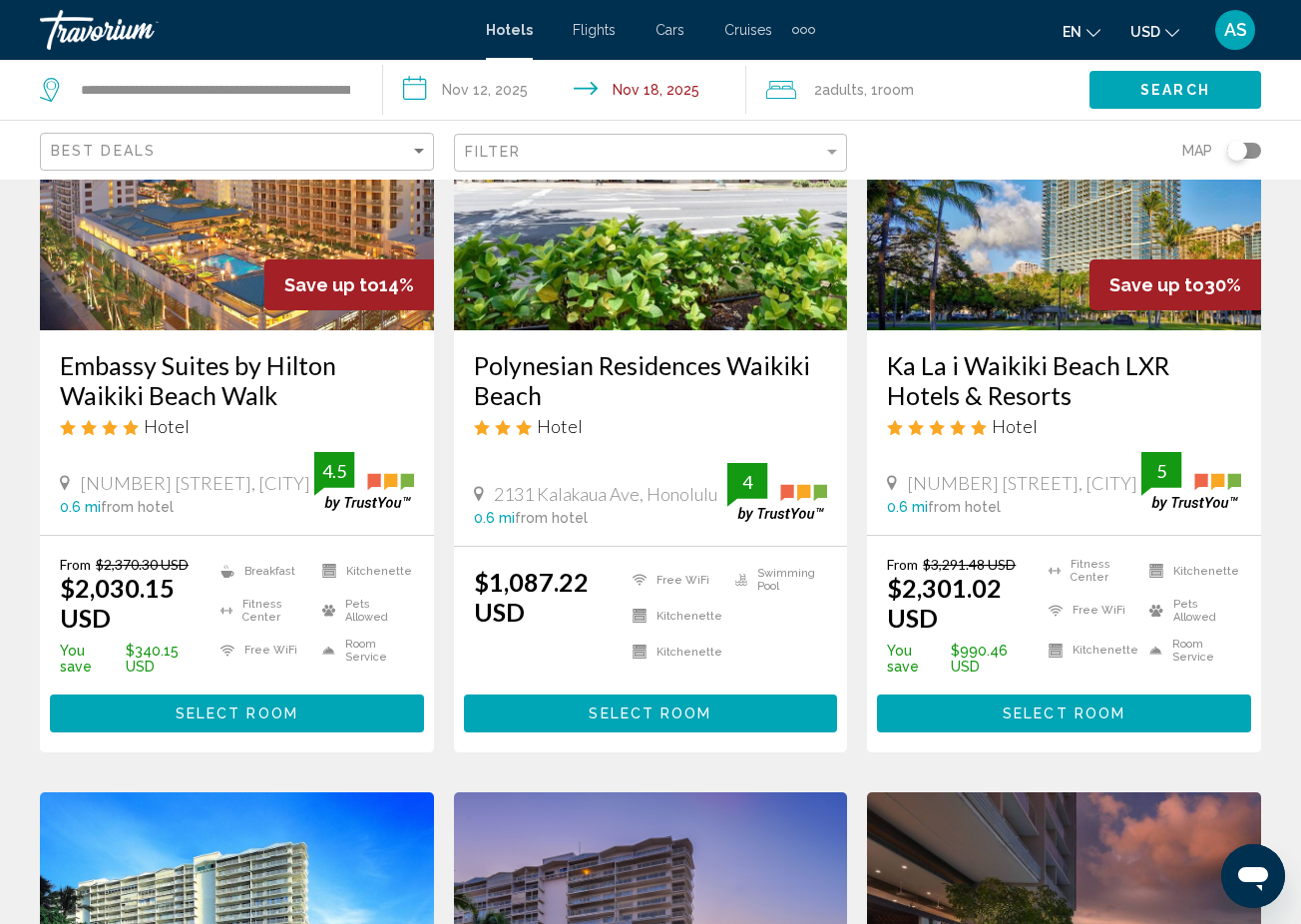 scroll, scrollTop: 278, scrollLeft: 0, axis: vertical 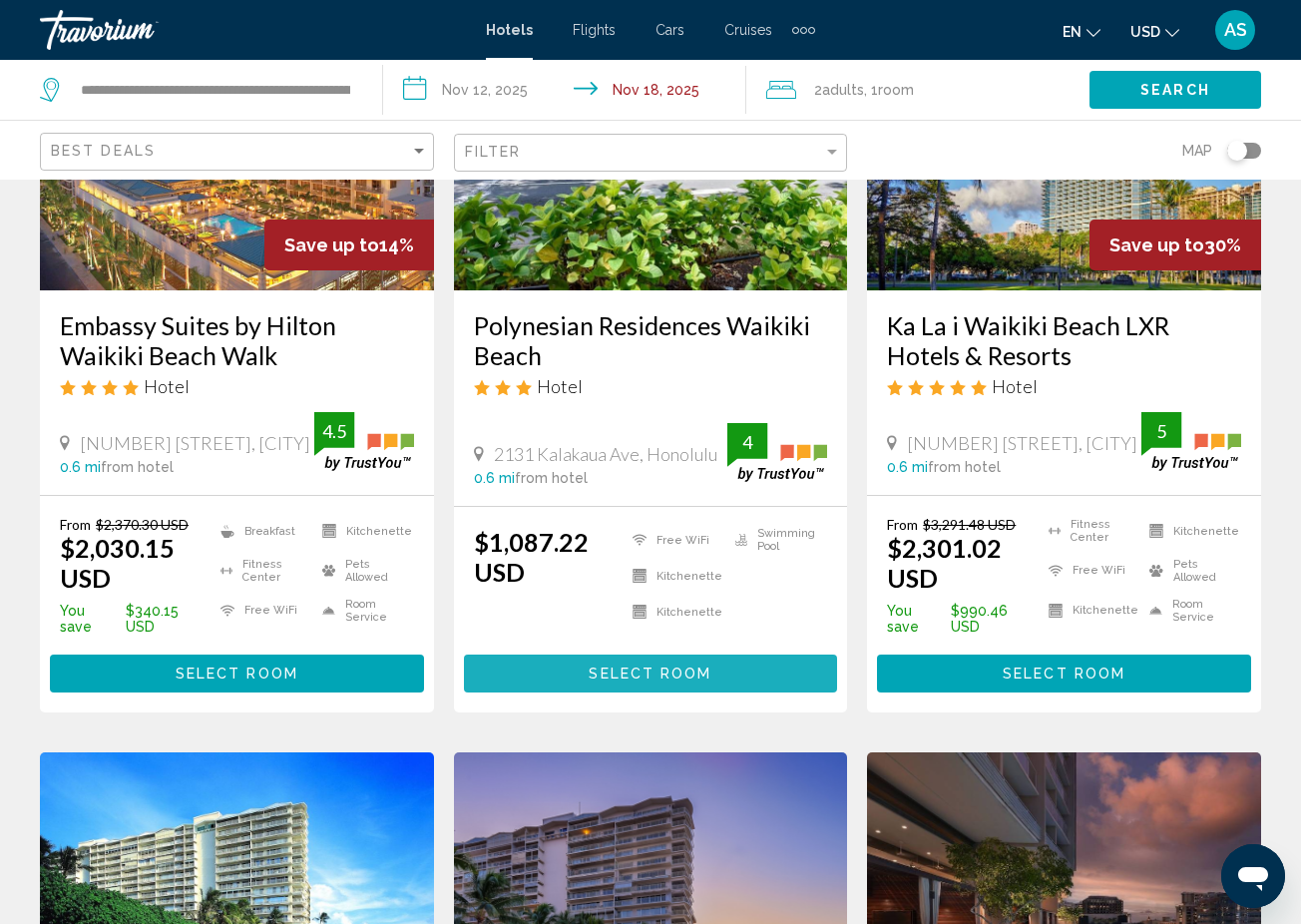 click on "Select Room" at bounding box center (650, 675) 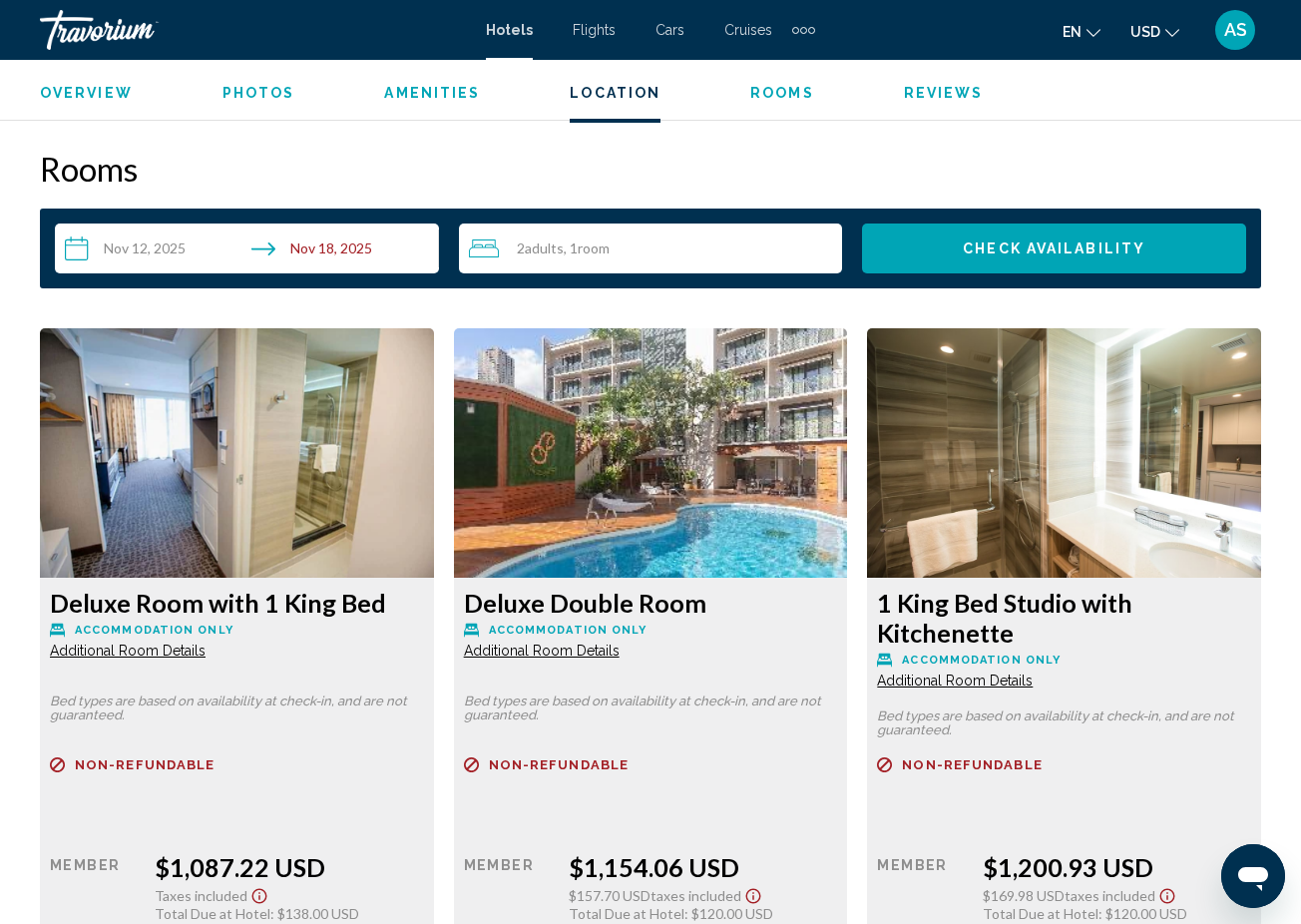 scroll, scrollTop: 2813, scrollLeft: 0, axis: vertical 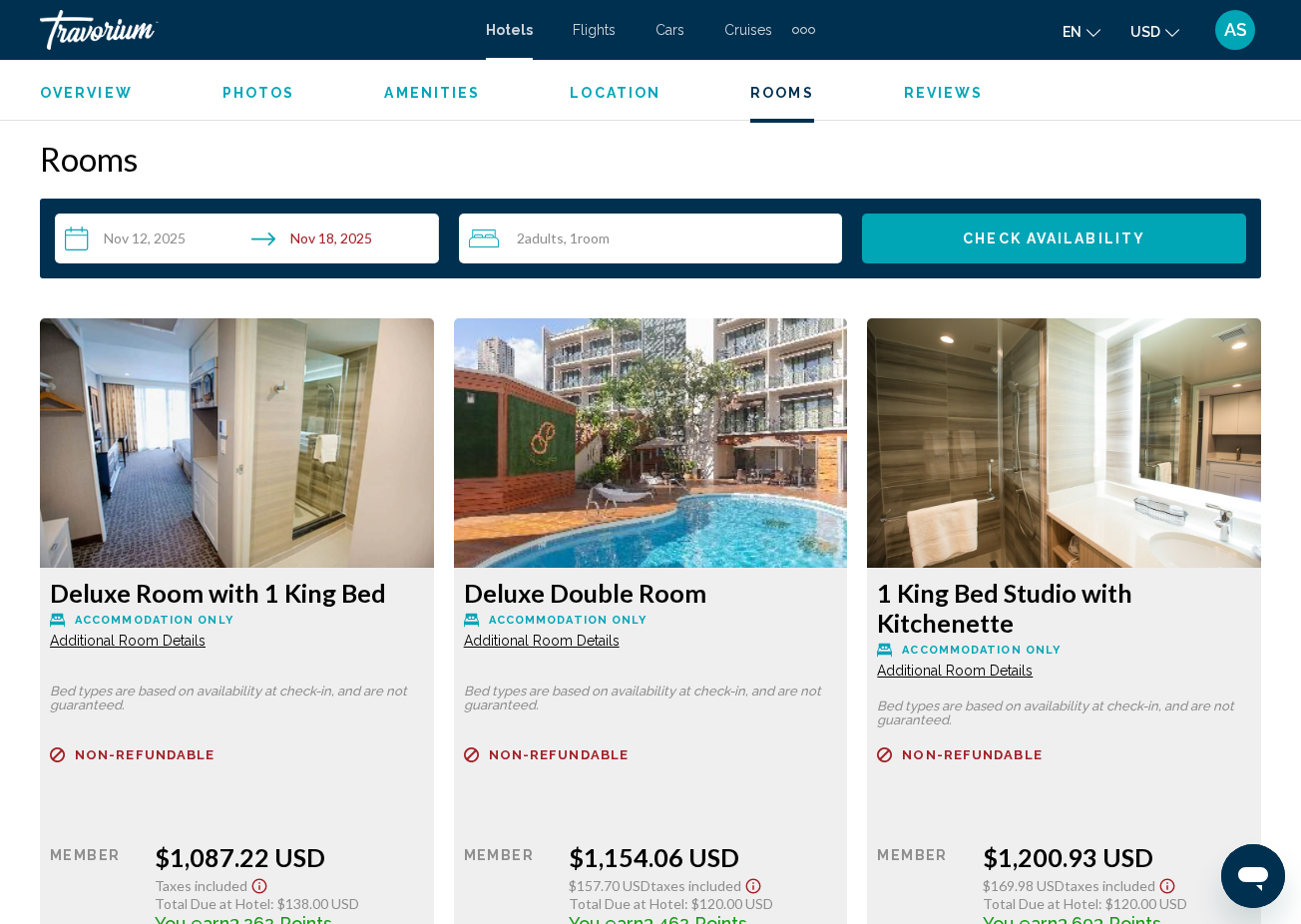 click on "Additional Room Details" at bounding box center [128, 641] 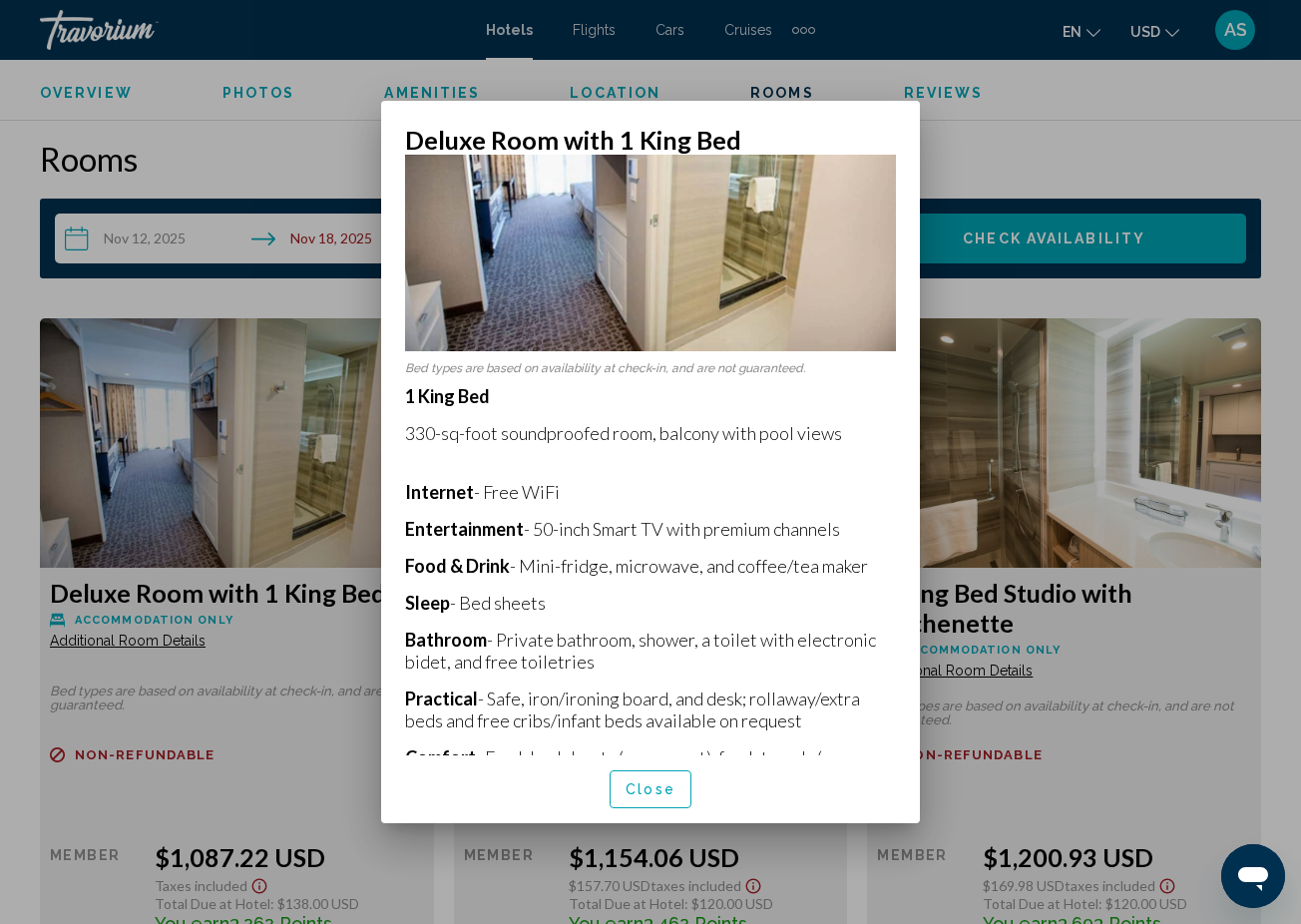 scroll, scrollTop: 144, scrollLeft: 0, axis: vertical 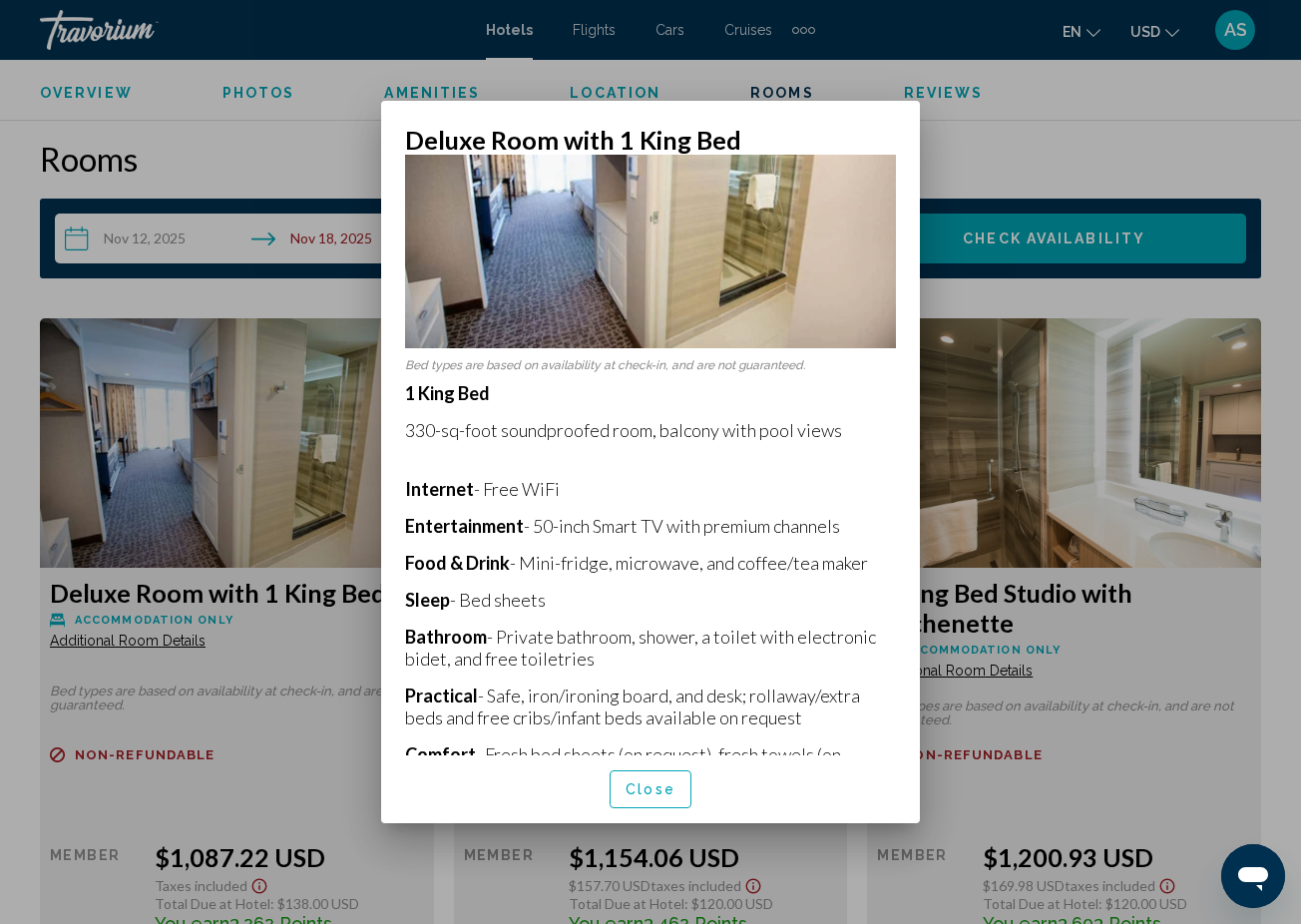 click at bounding box center [650, 462] 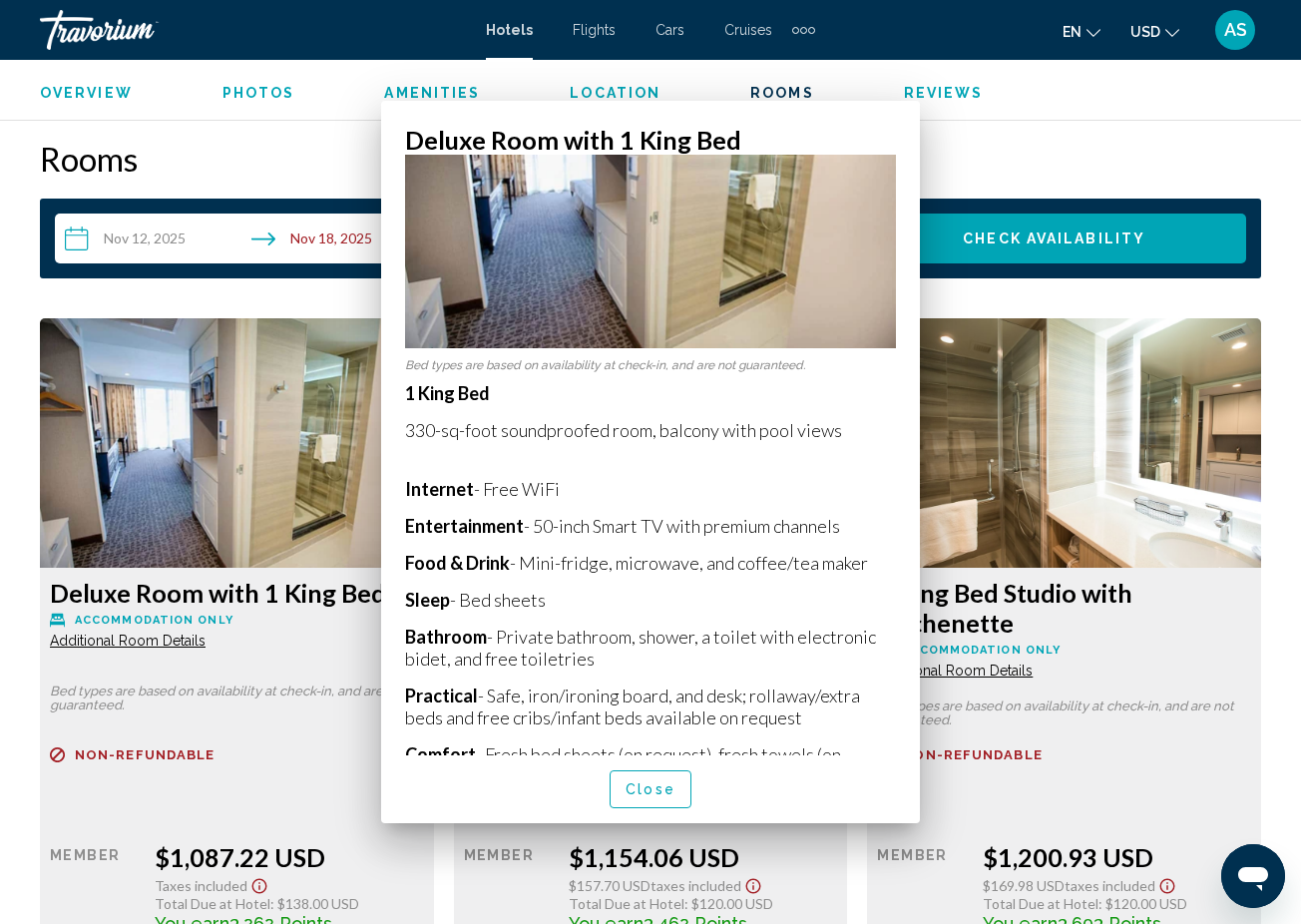 scroll, scrollTop: 2813, scrollLeft: 0, axis: vertical 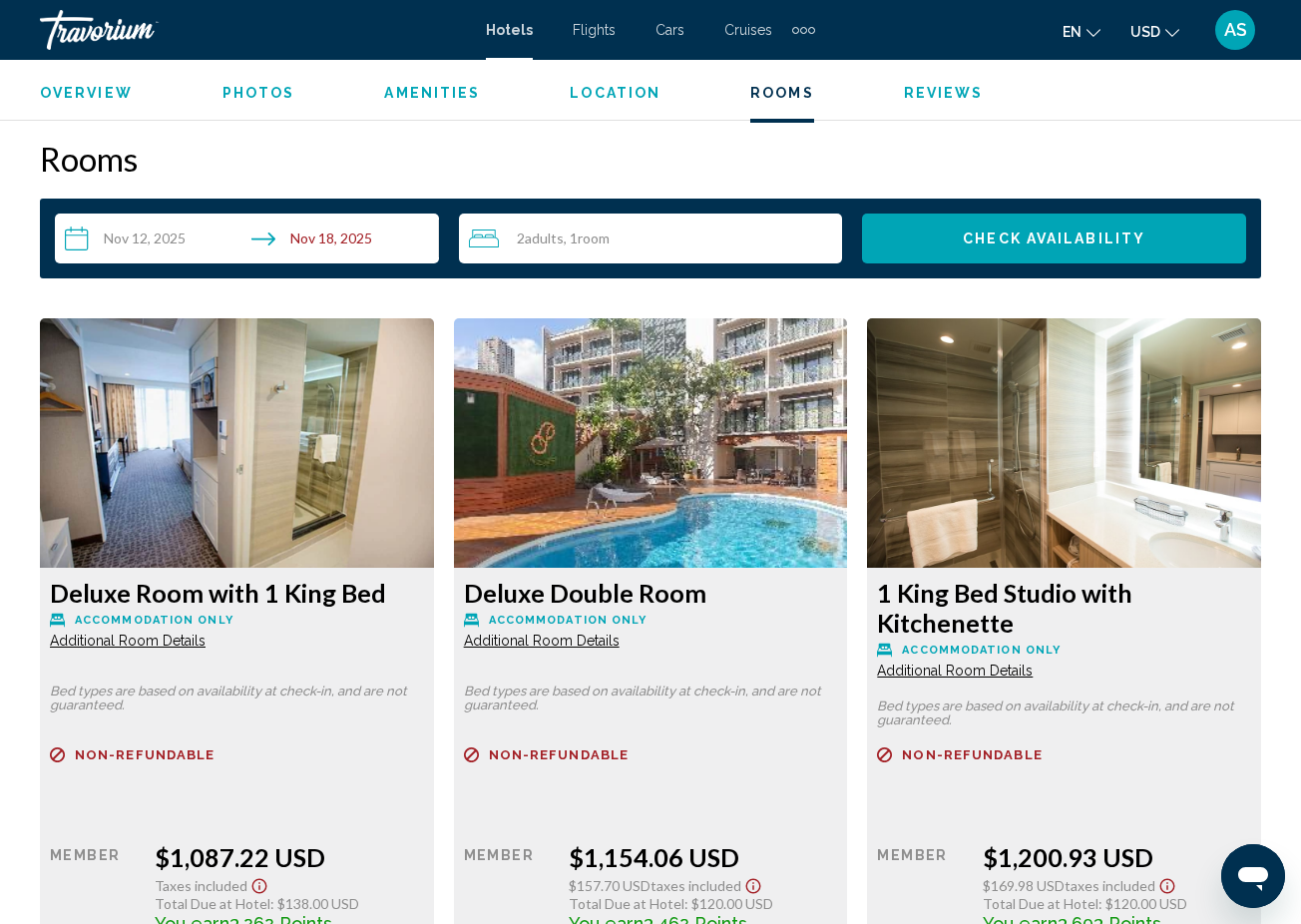 click on "Additional Room Details" at bounding box center [128, 641] 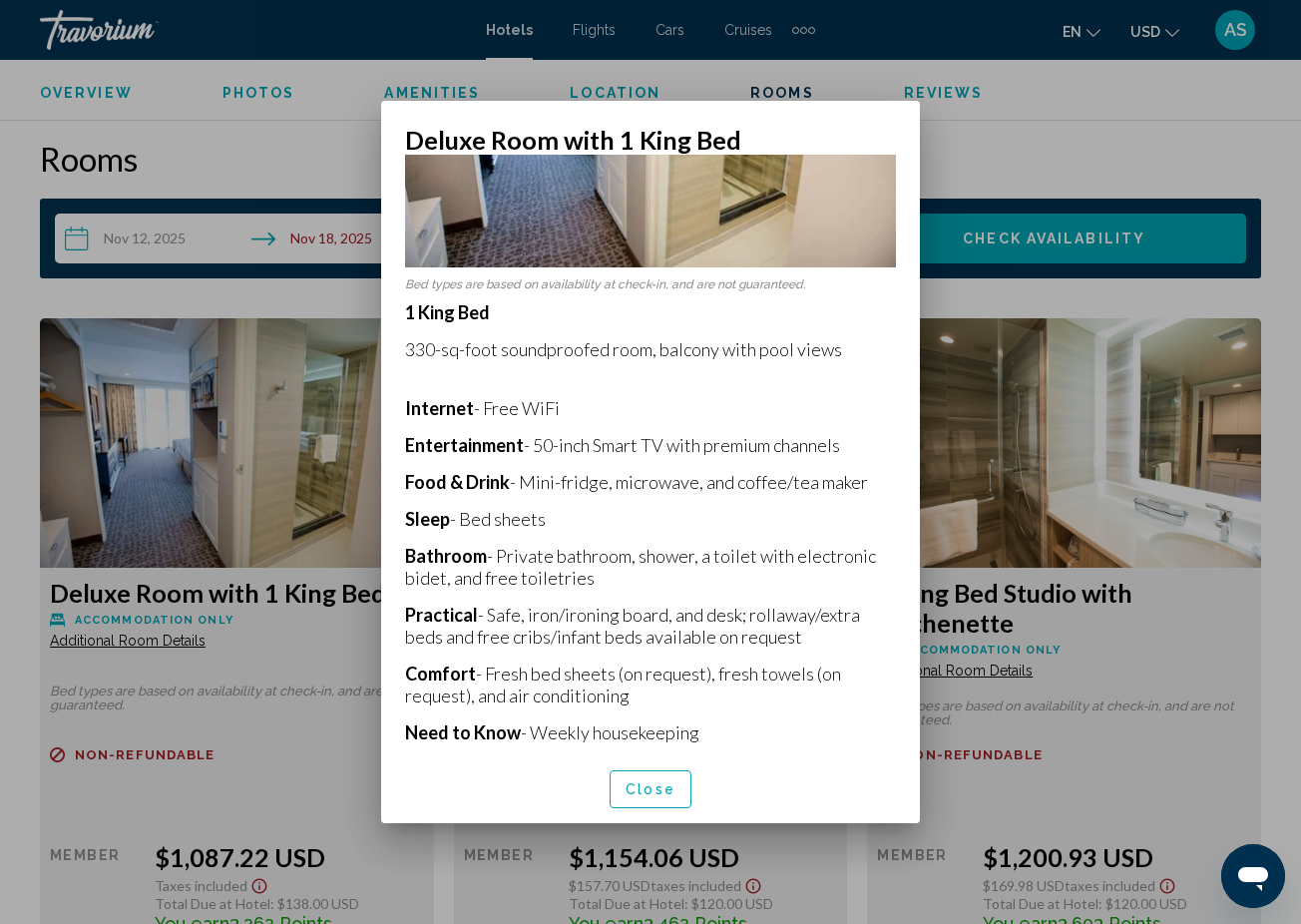 scroll, scrollTop: 235, scrollLeft: 0, axis: vertical 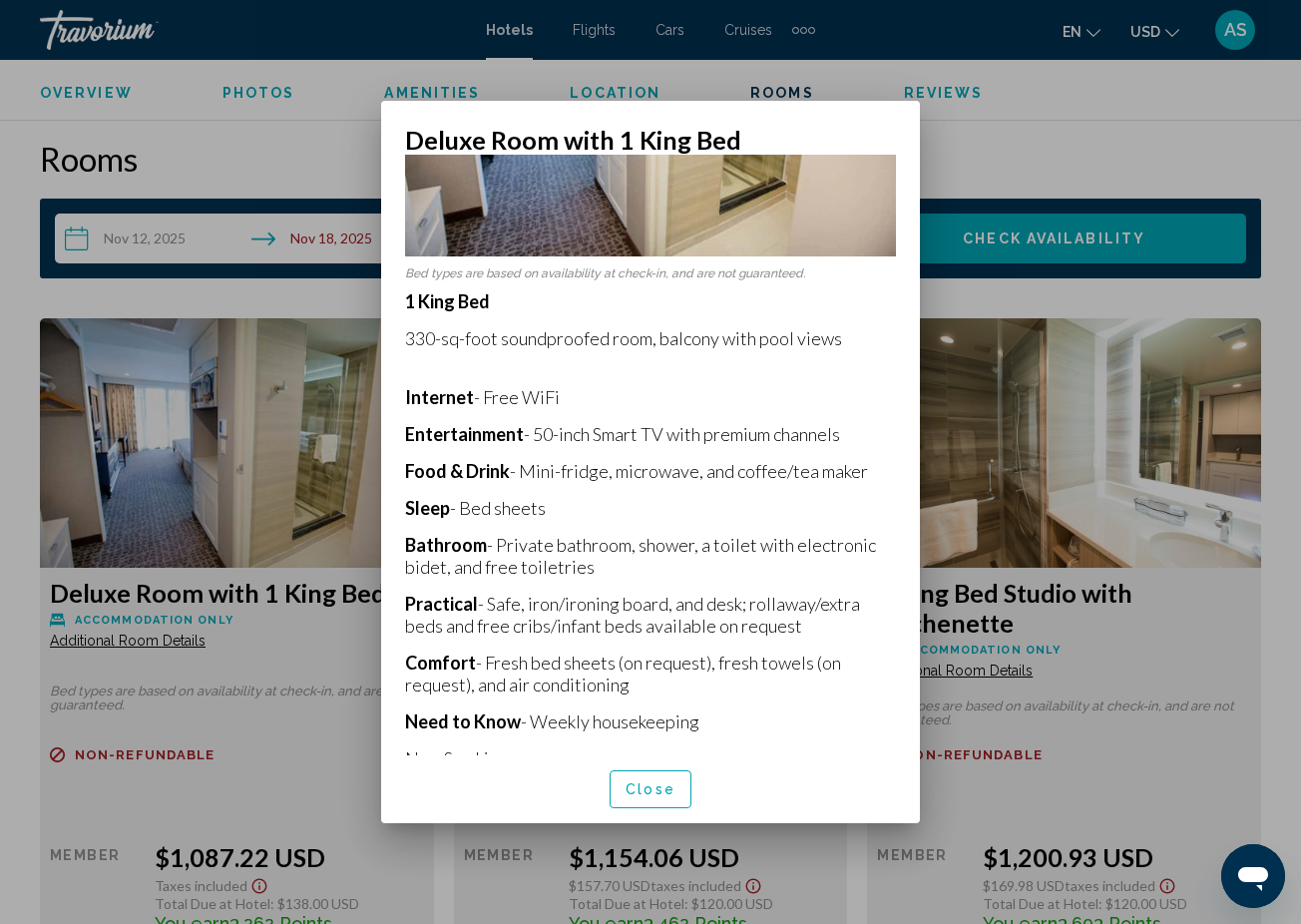 click on "1 King Bed 330-sq-foot soundproofed room, balcony with pool views  Internet  - Free WiFi  Entertainment  - 50-inch Smart TV with premium channels Food & Drink  - Mini-fridge, microwave, and coffee/tea maker Sleep  - Bed sheets  Bathroom  - Private bathroom, shower, a toilet with electronic bidet, and free toiletries Practical  - Safe, iron/ironing board, and desk; rollaway/extra beds and free cribs/infant beds available on request Comfort  - Fresh bed sheets (on request), fresh towels (on request), and air conditioning Need to Know  - Weekly housekeeping Non-Smoking" at bounding box center [650, 530] 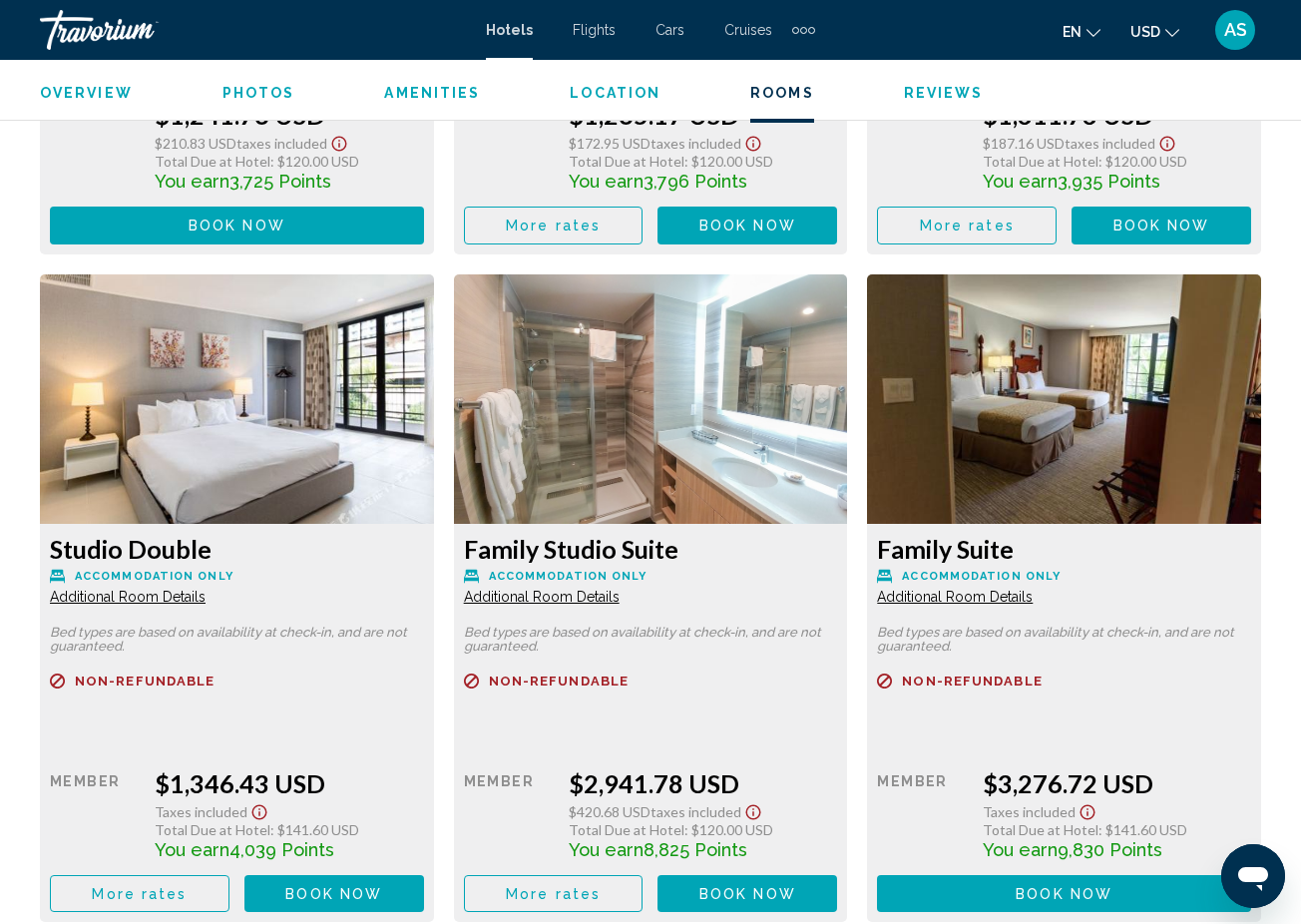 scroll, scrollTop: 4260, scrollLeft: 0, axis: vertical 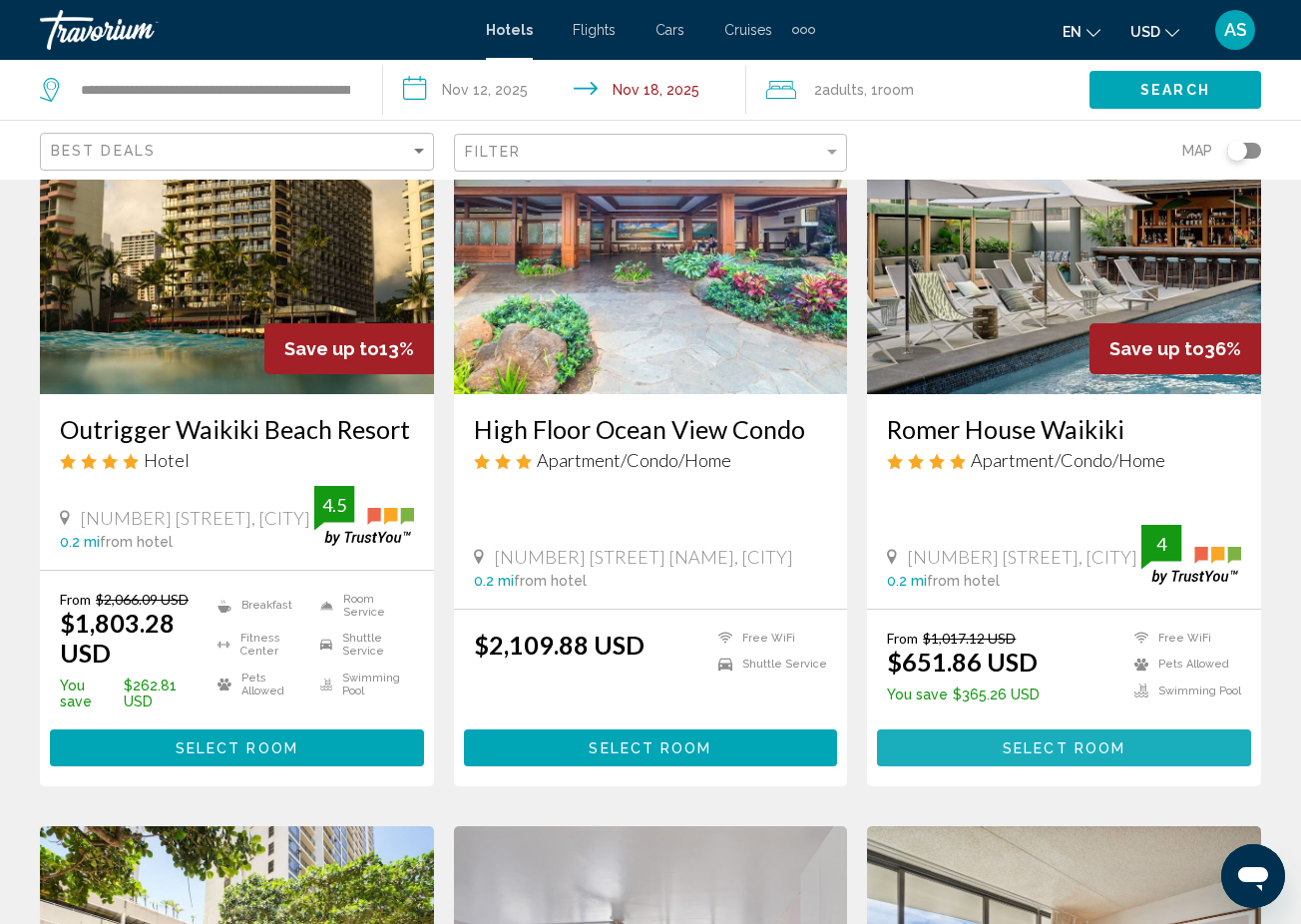 click on "Select Room" at bounding box center (1064, 748) 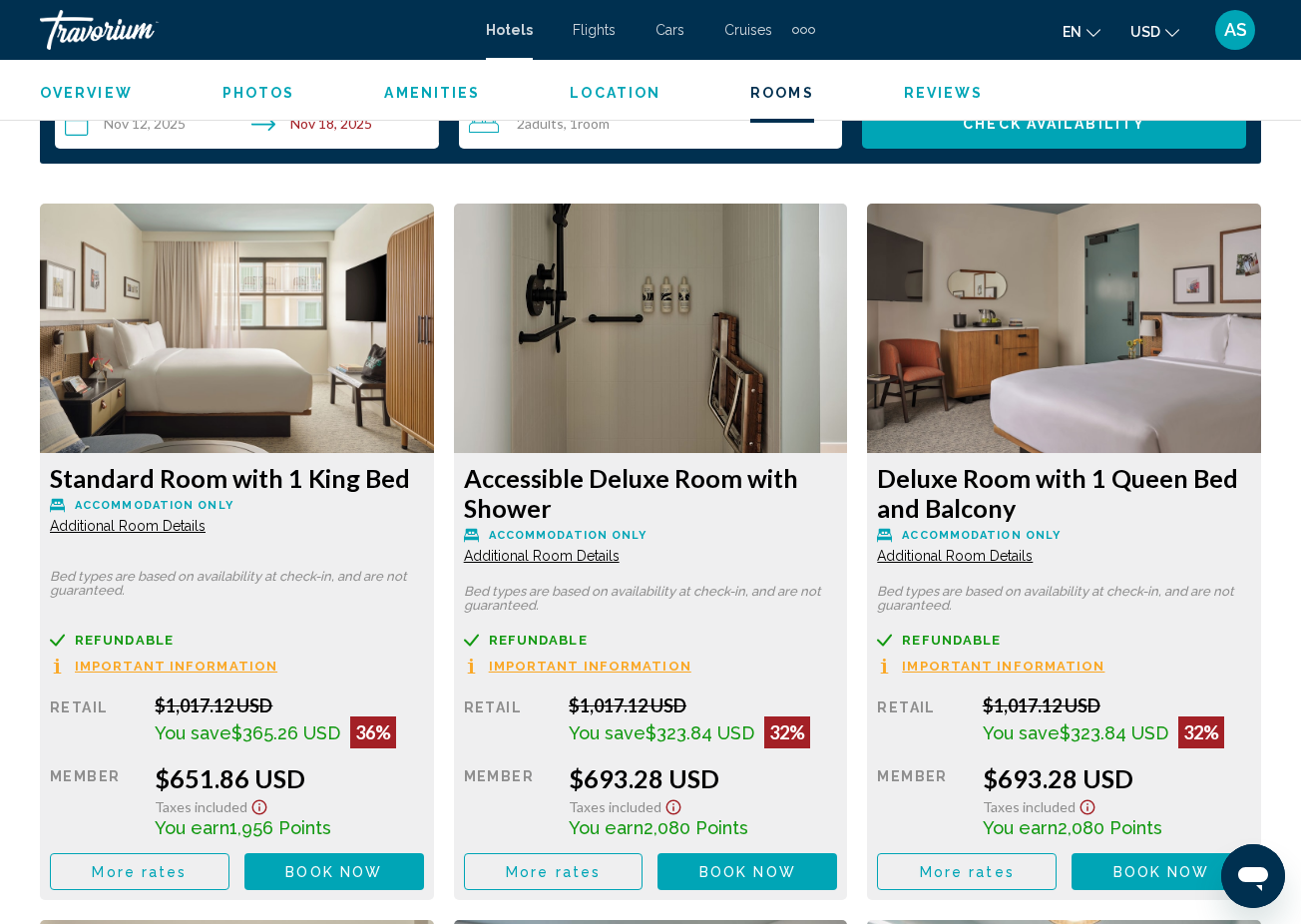 scroll, scrollTop: 2975, scrollLeft: 0, axis: vertical 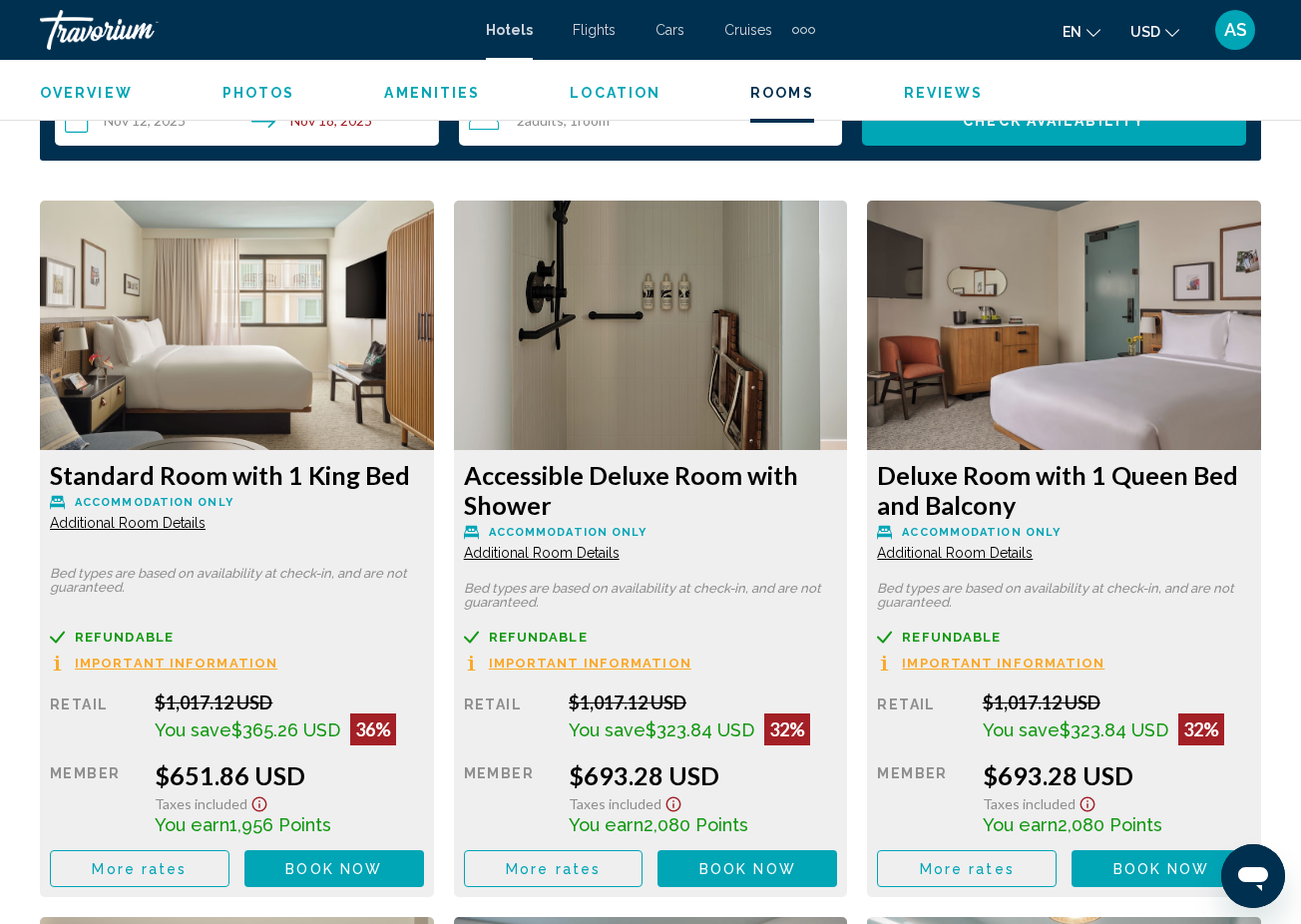 click on "Additional Room Details" at bounding box center [128, 523] 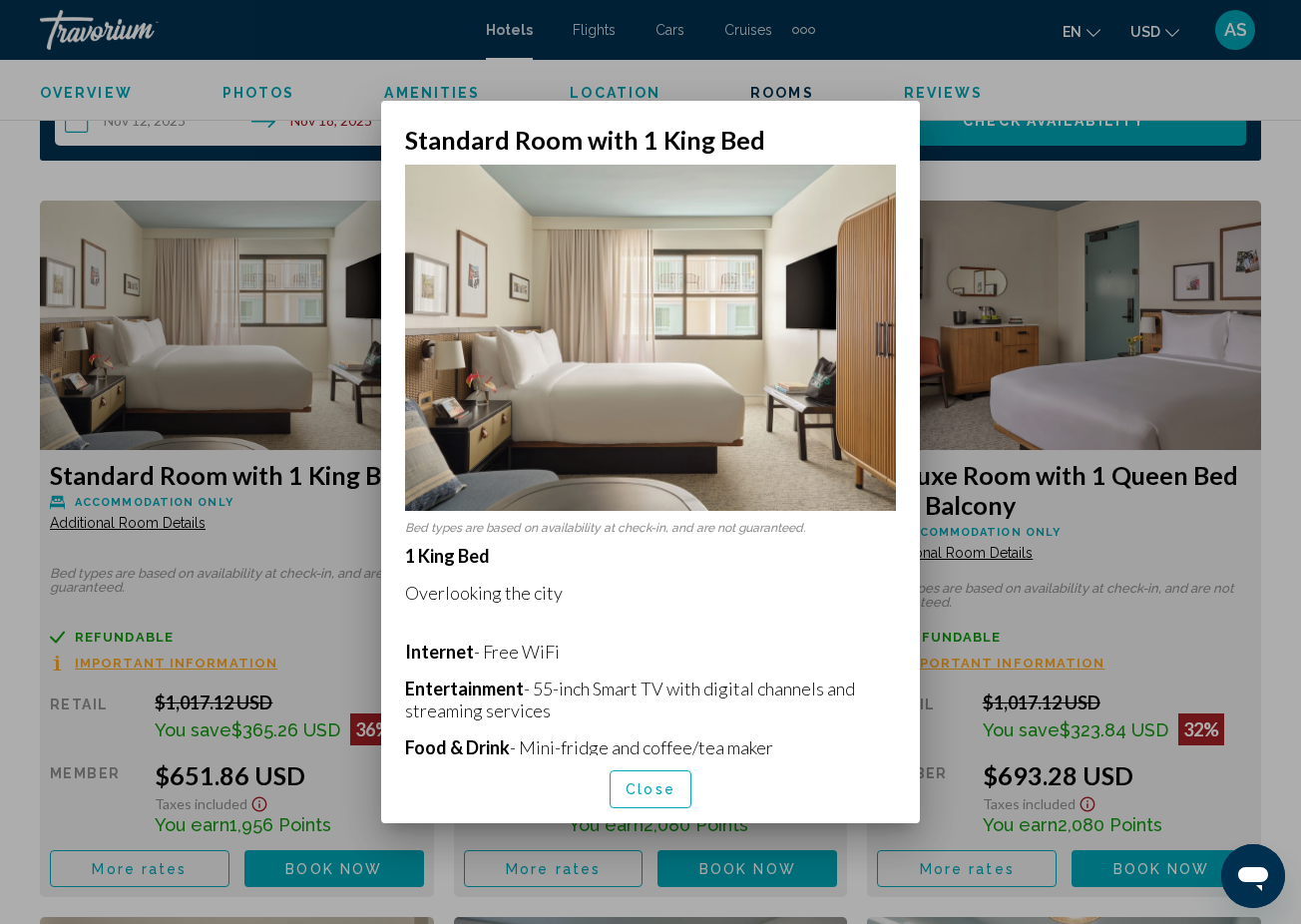 scroll, scrollTop: 0, scrollLeft: 0, axis: both 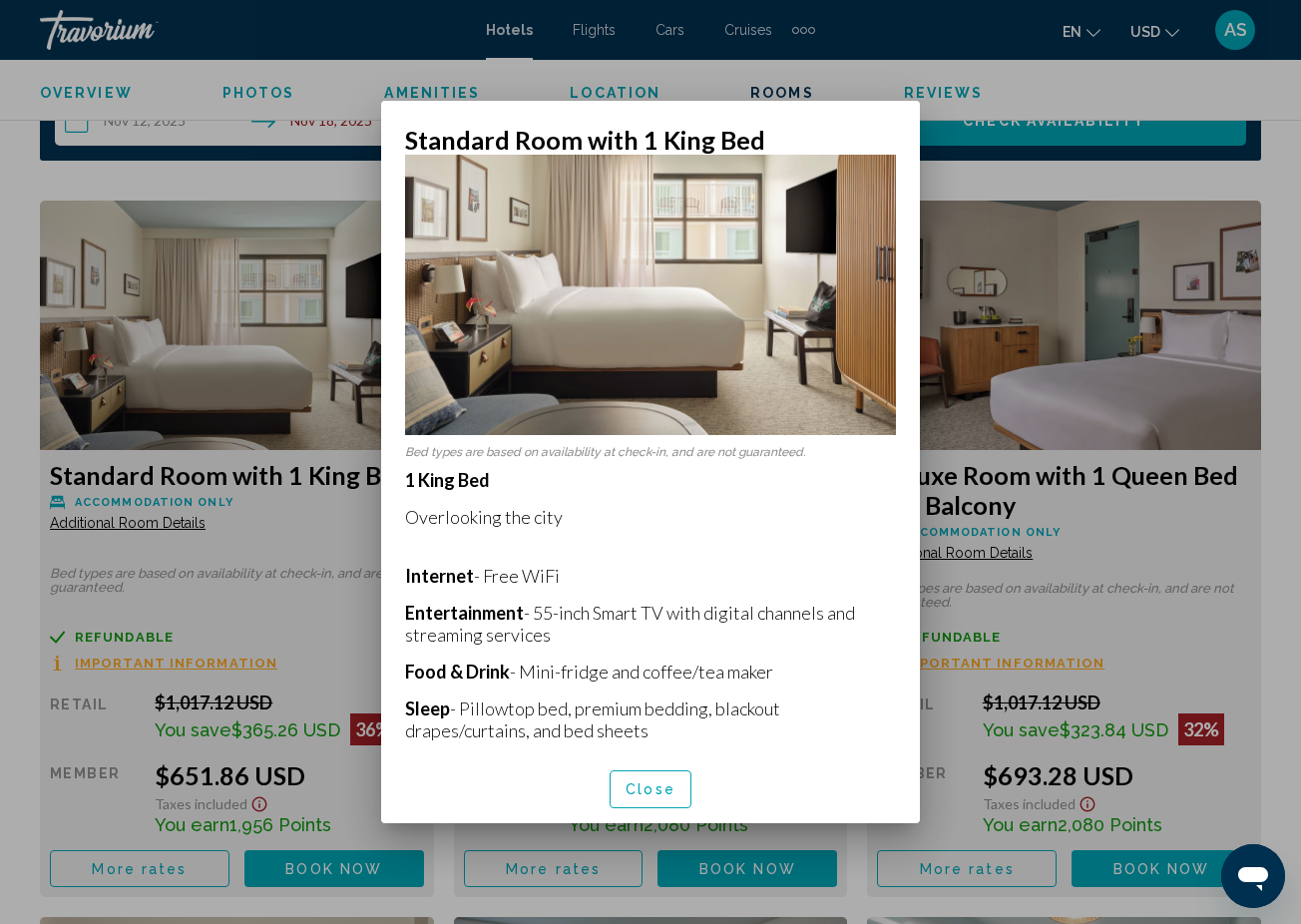 click at bounding box center (650, 462) 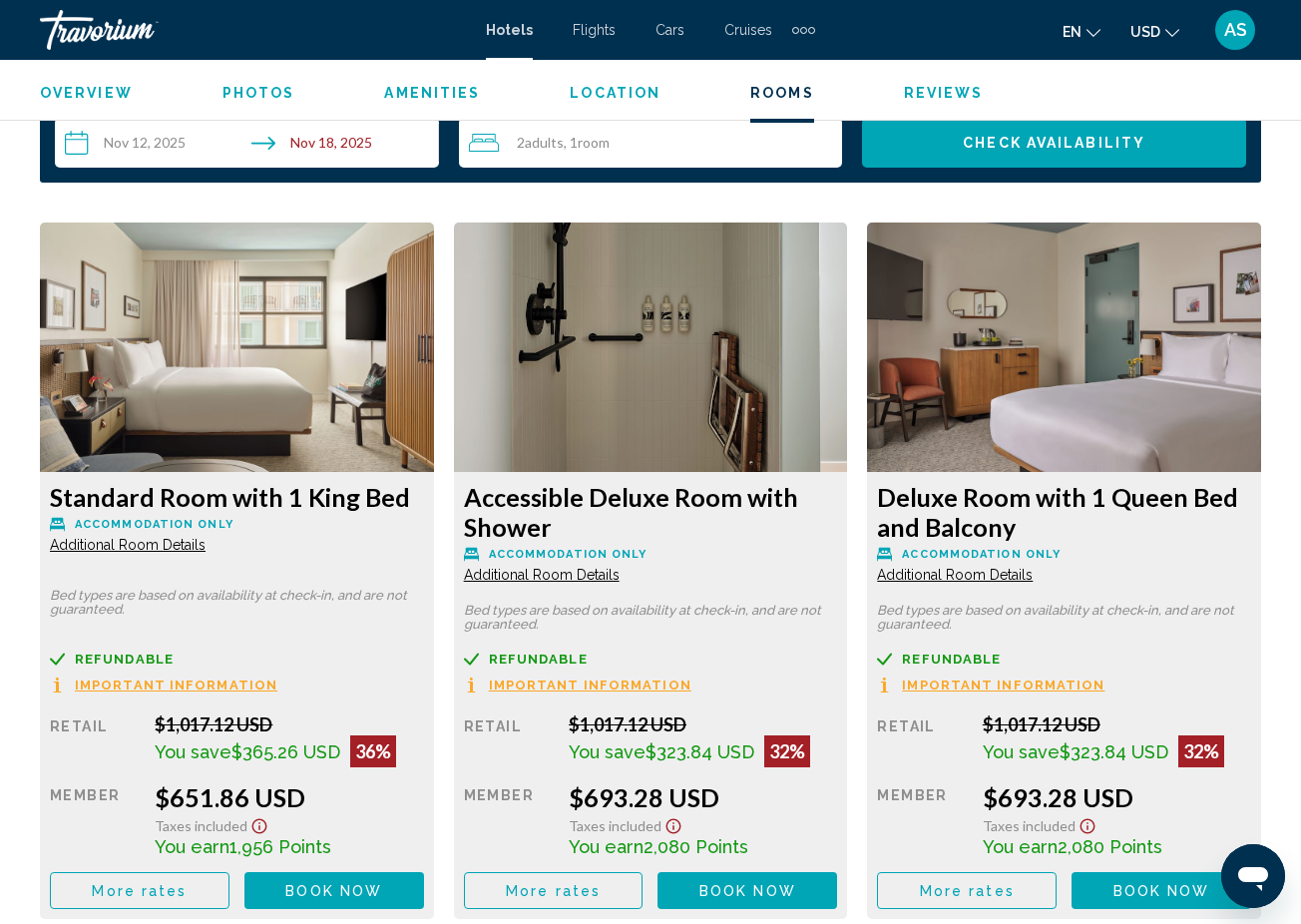 scroll, scrollTop: 2963, scrollLeft: 0, axis: vertical 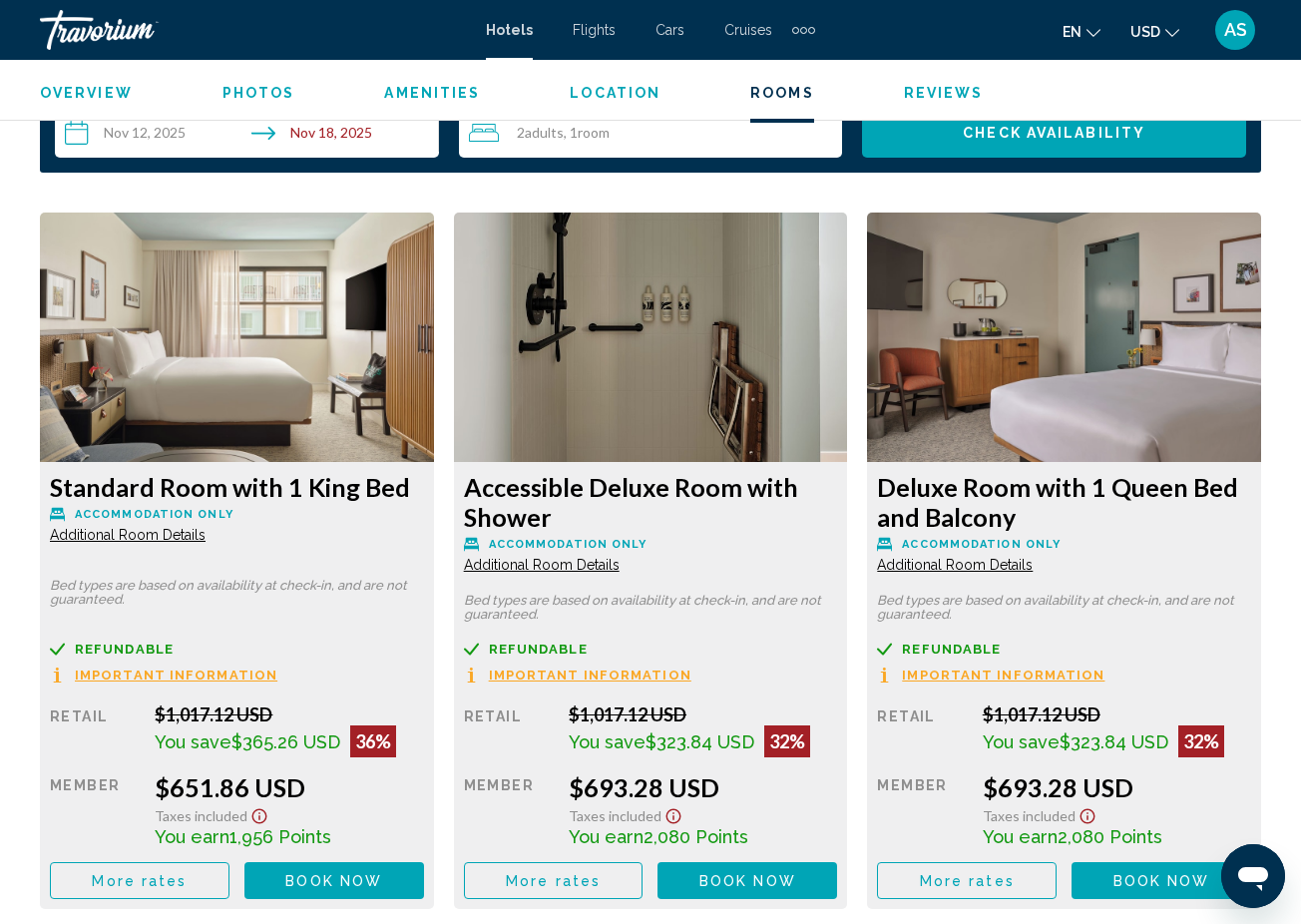 click on "Additional Room Details" at bounding box center (128, 535) 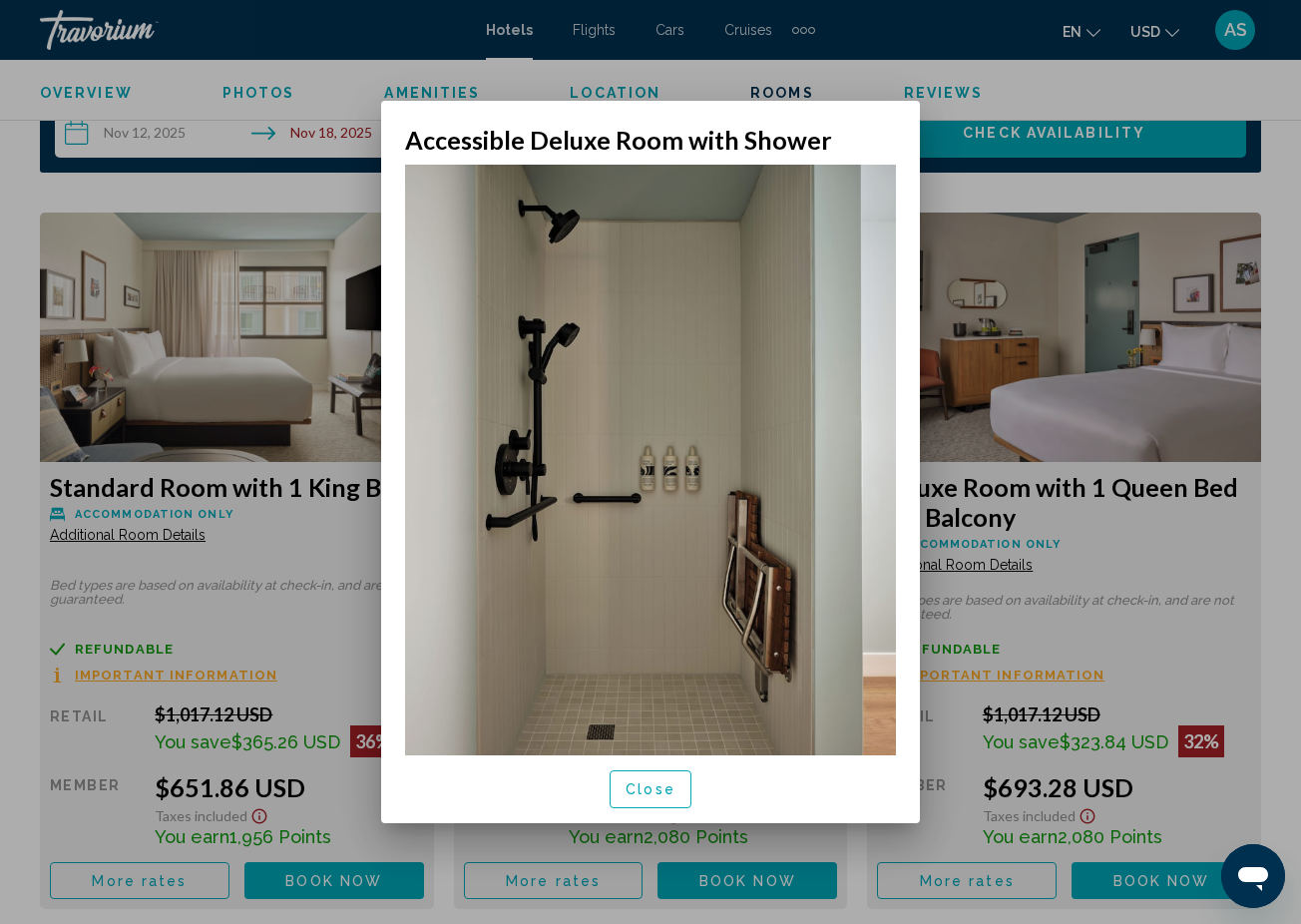 click at bounding box center [650, 462] 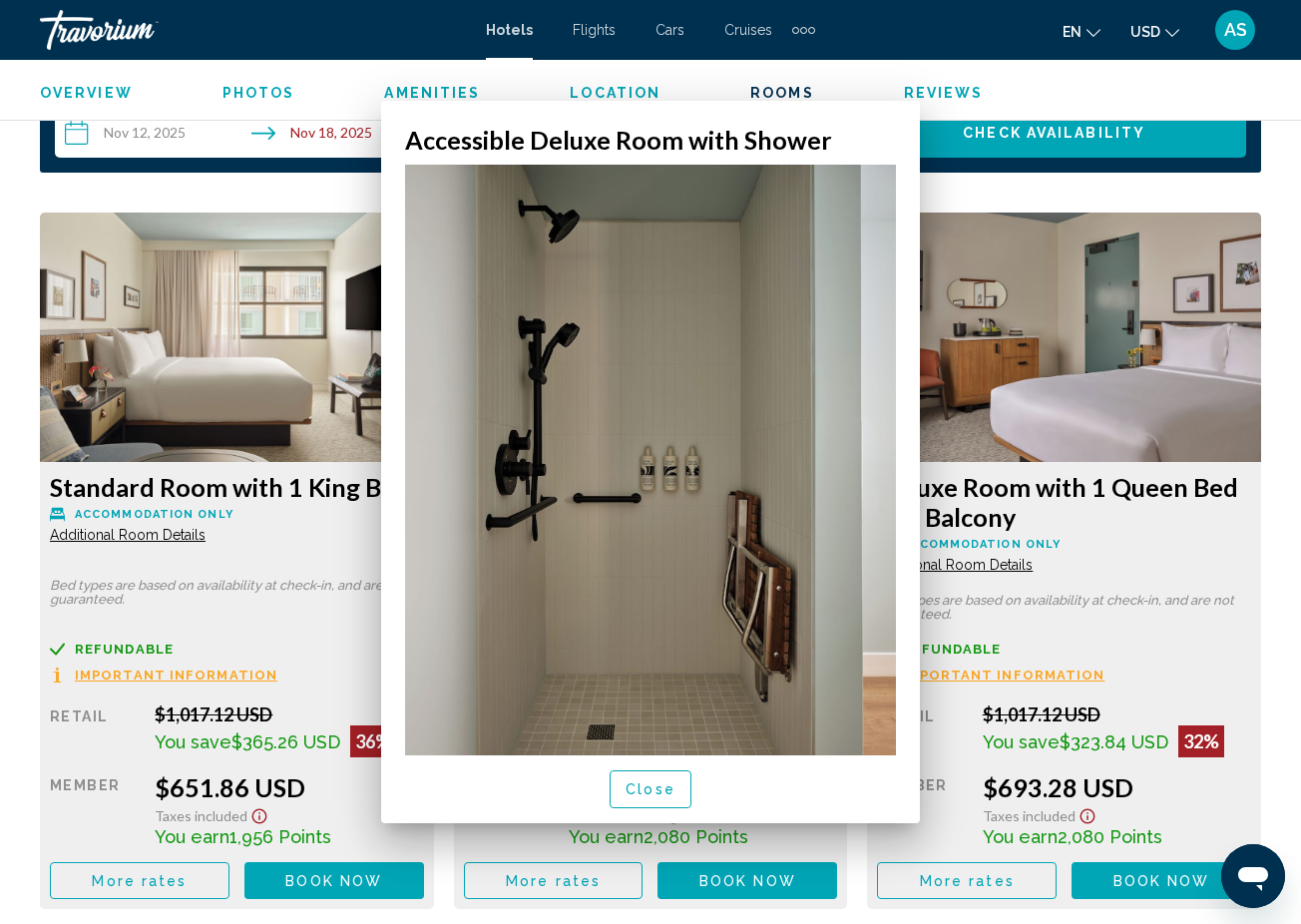 scroll, scrollTop: 2963, scrollLeft: 0, axis: vertical 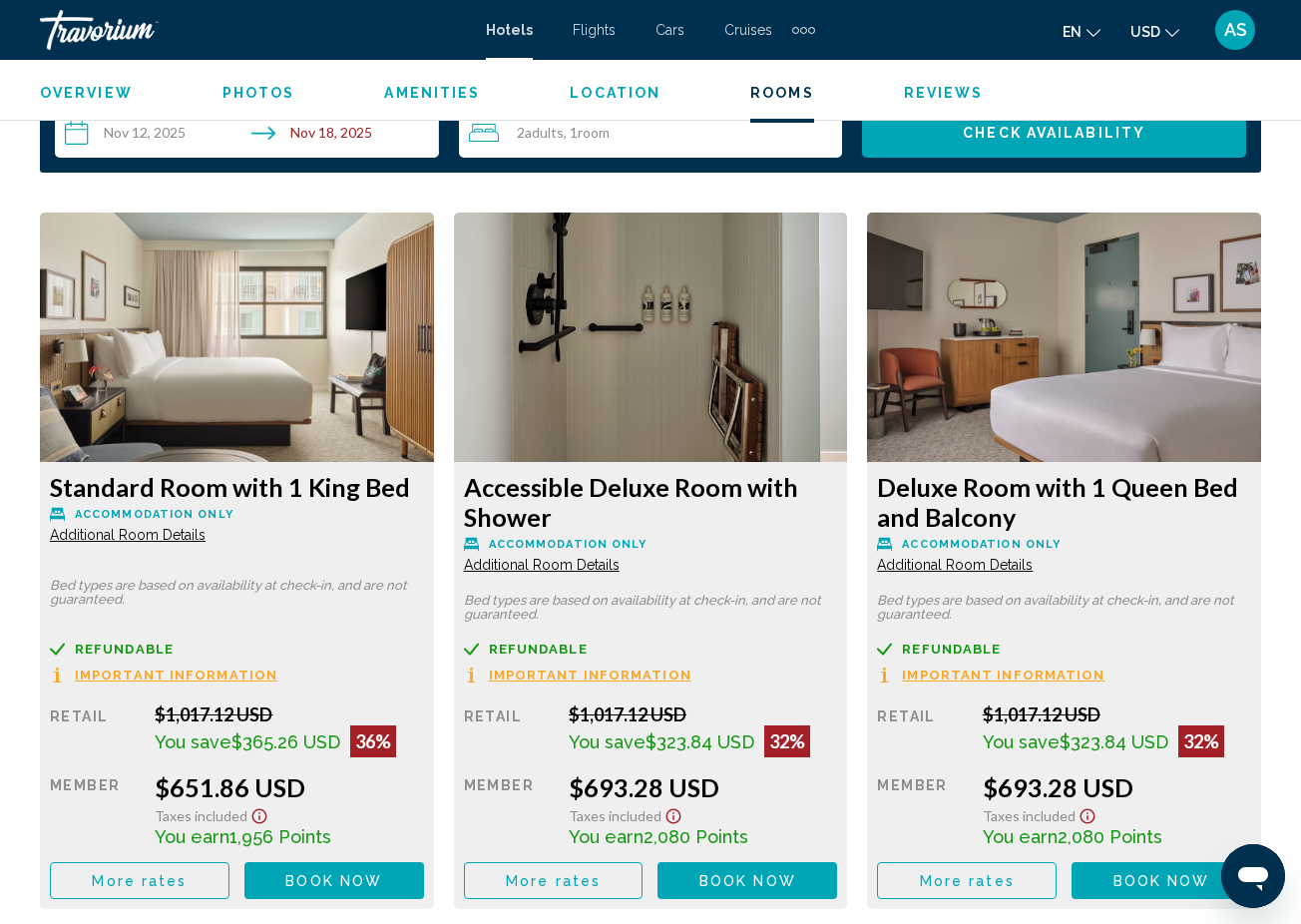 click on "Additional Room Details" at bounding box center (128, 535) 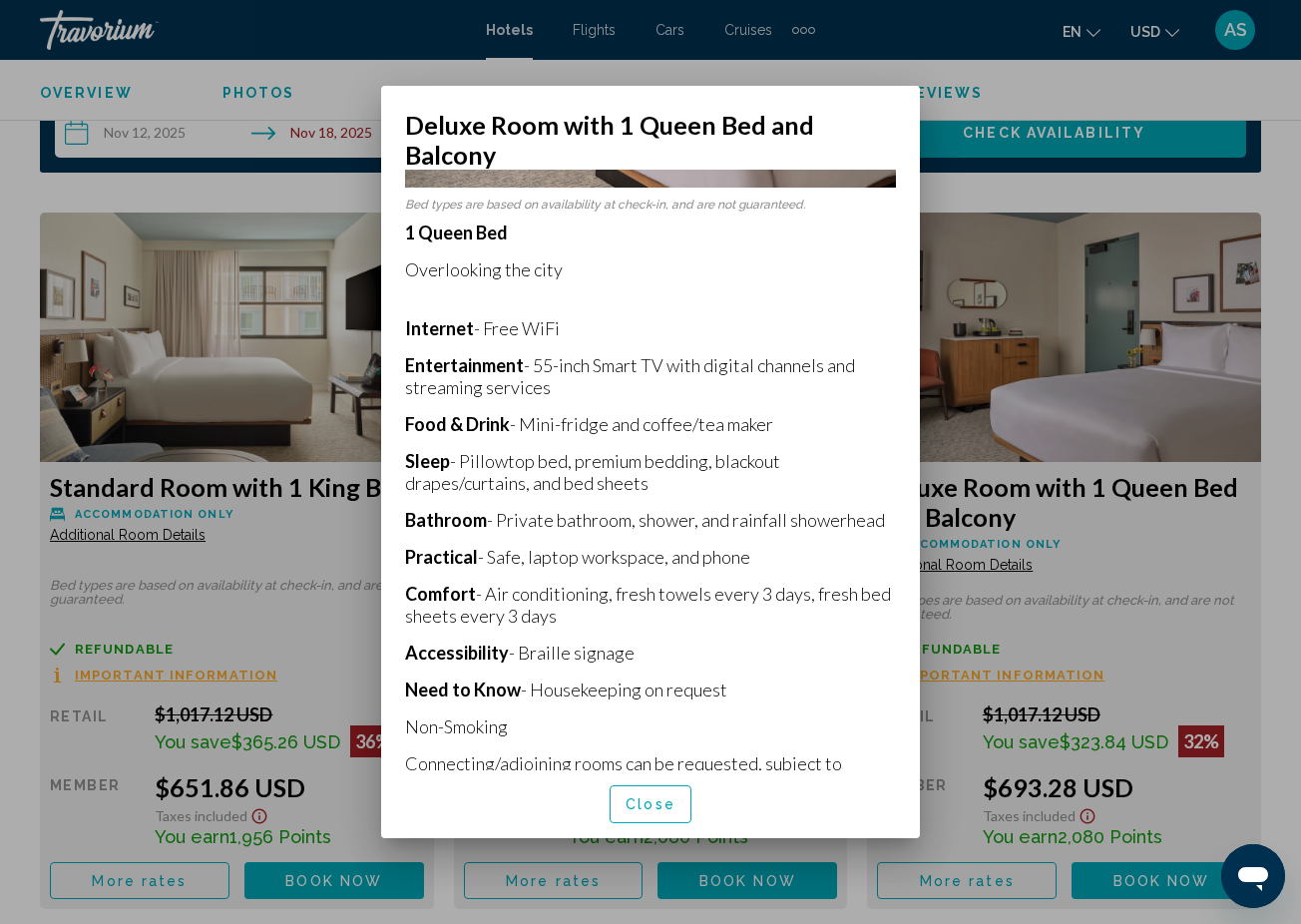 scroll, scrollTop: 350, scrollLeft: 0, axis: vertical 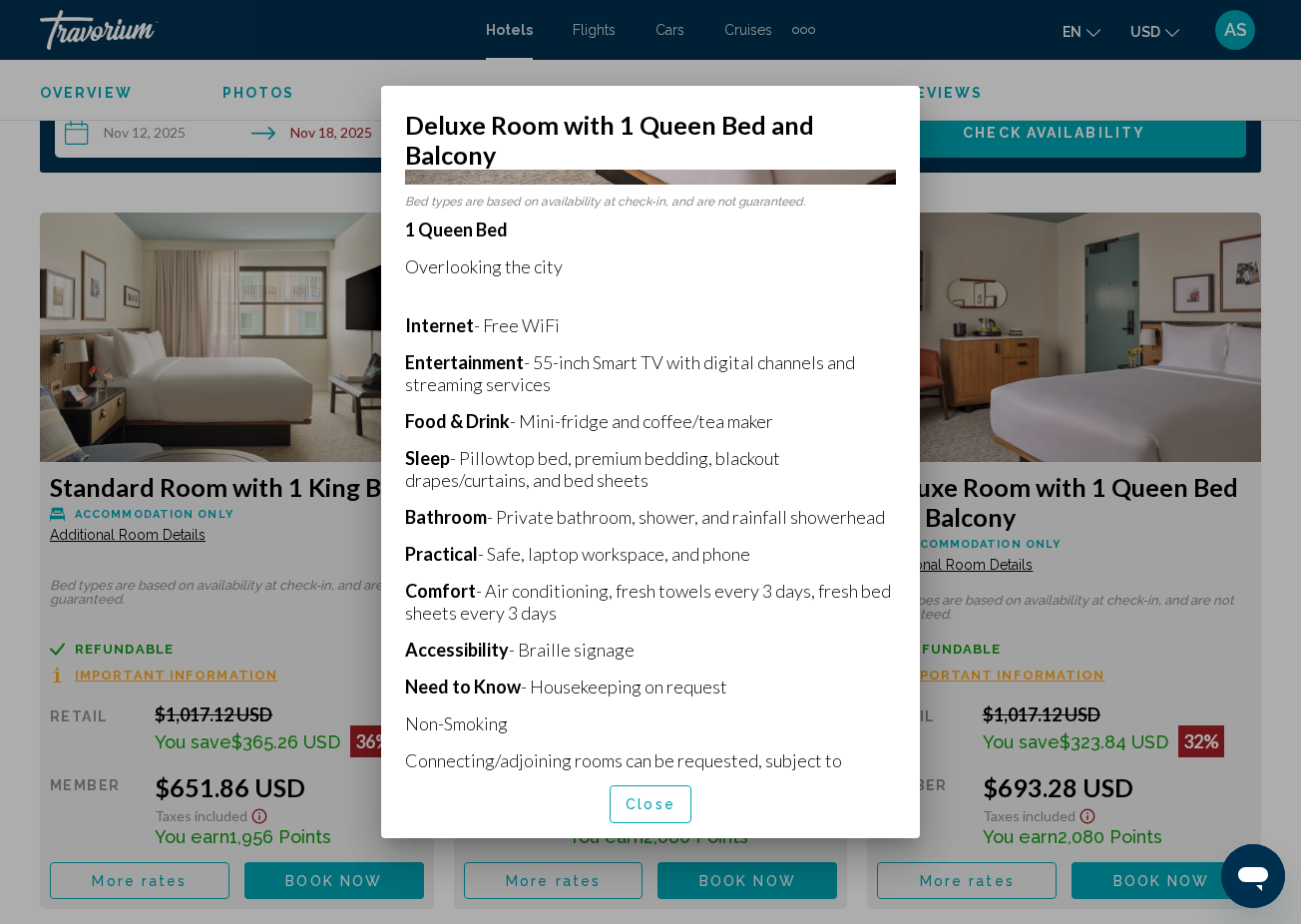 click at bounding box center [650, 462] 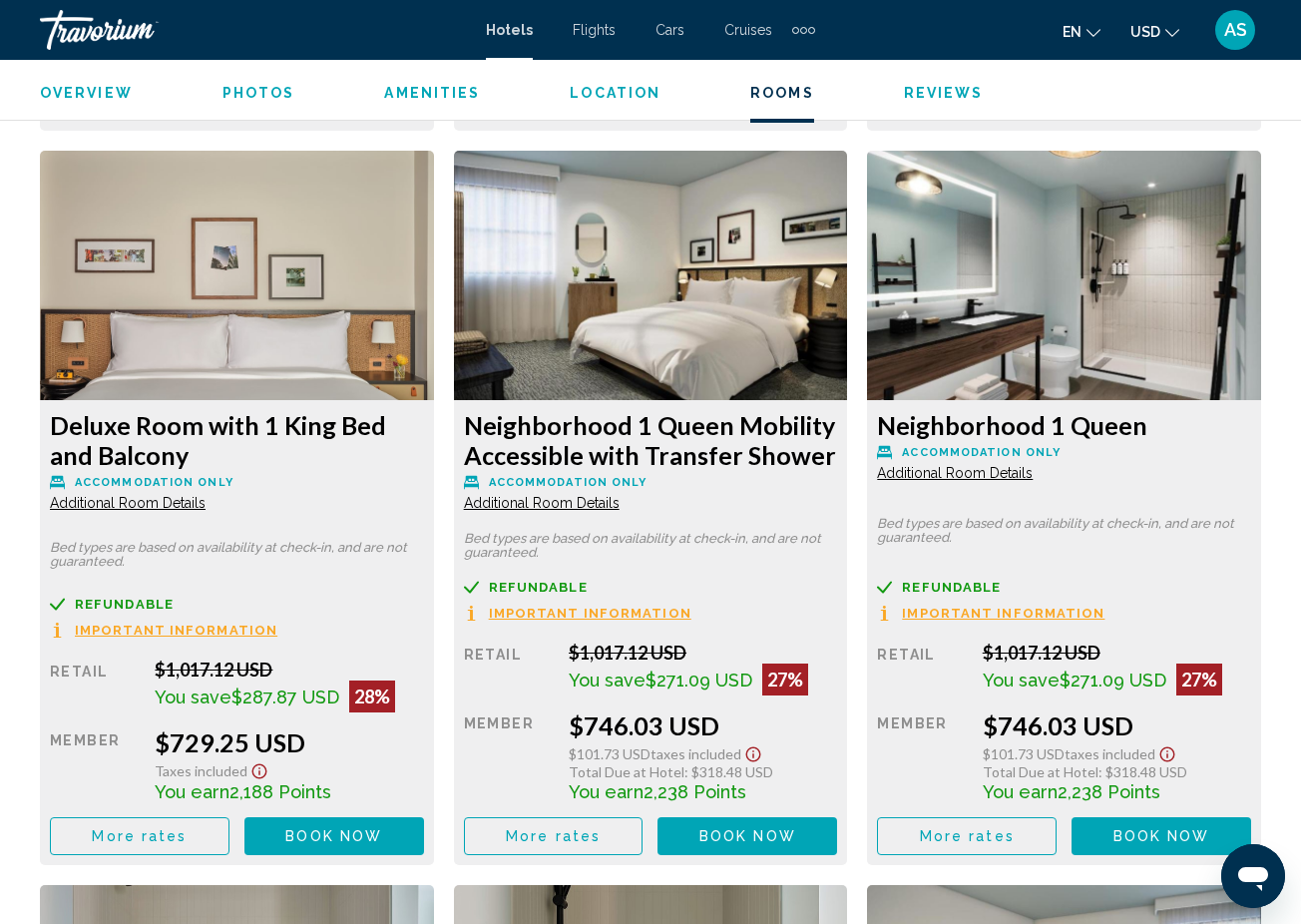 scroll, scrollTop: 3763, scrollLeft: 0, axis: vertical 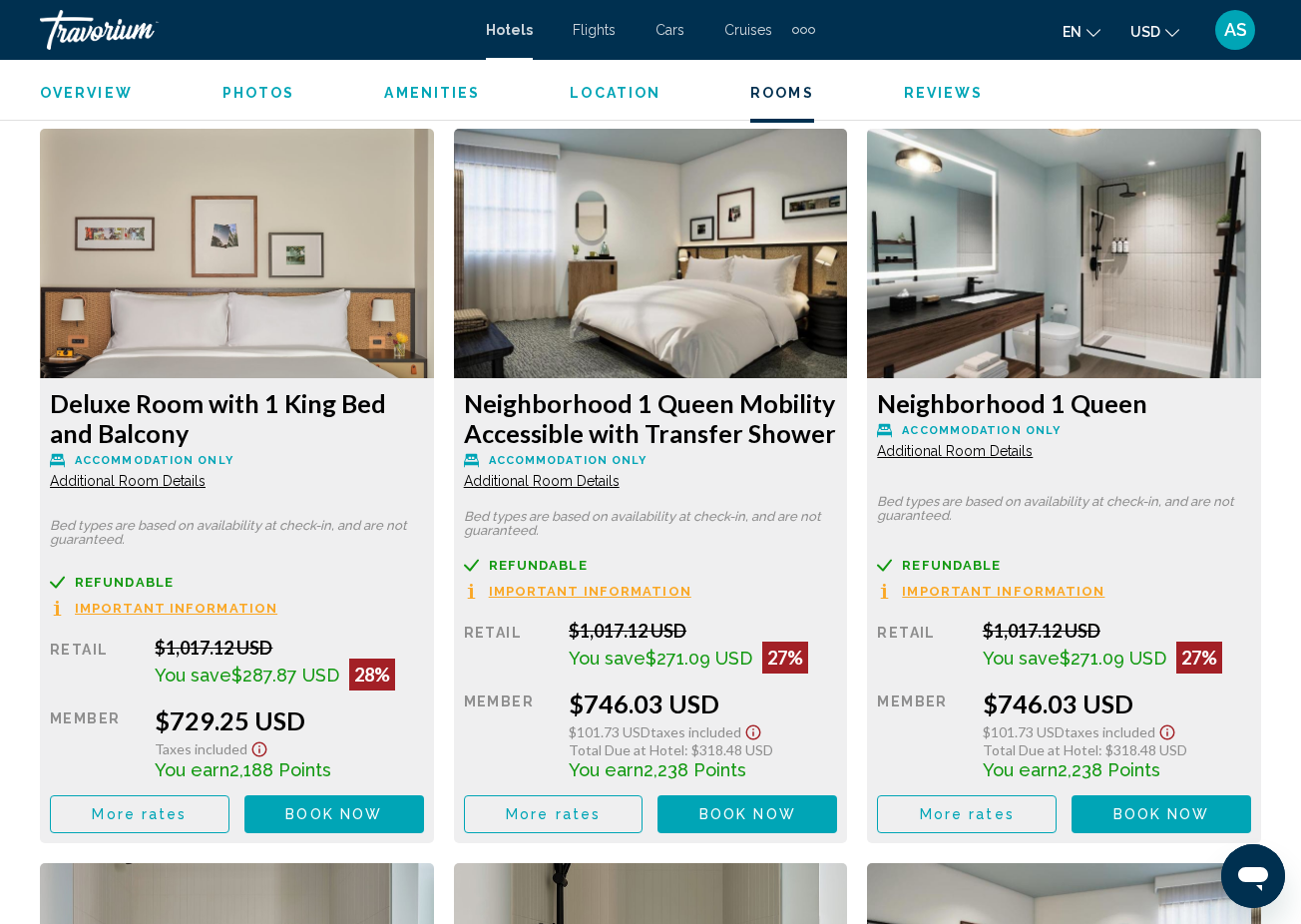 click on "Additional Room Details" at bounding box center (128, -265) 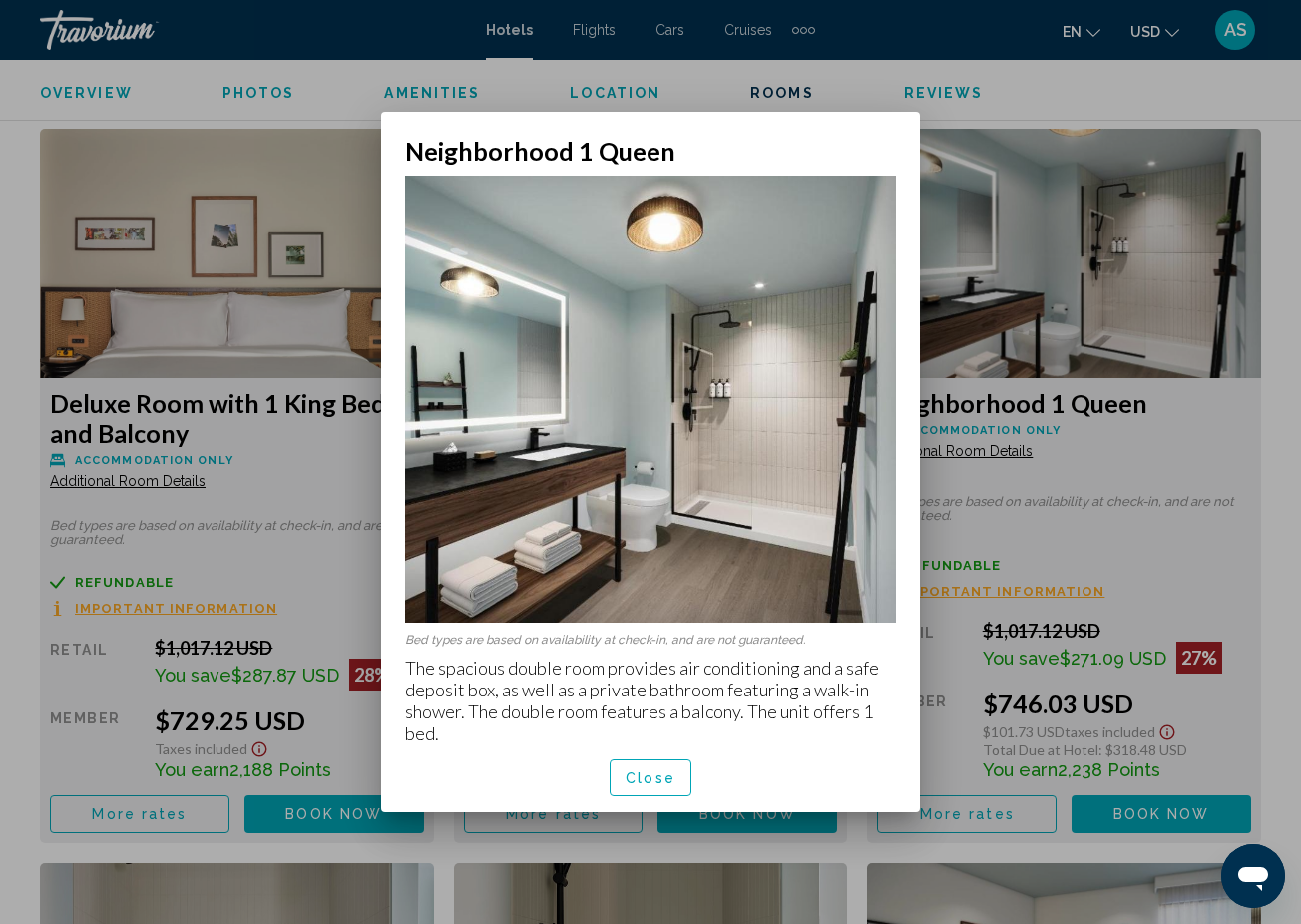 click at bounding box center [650, 462] 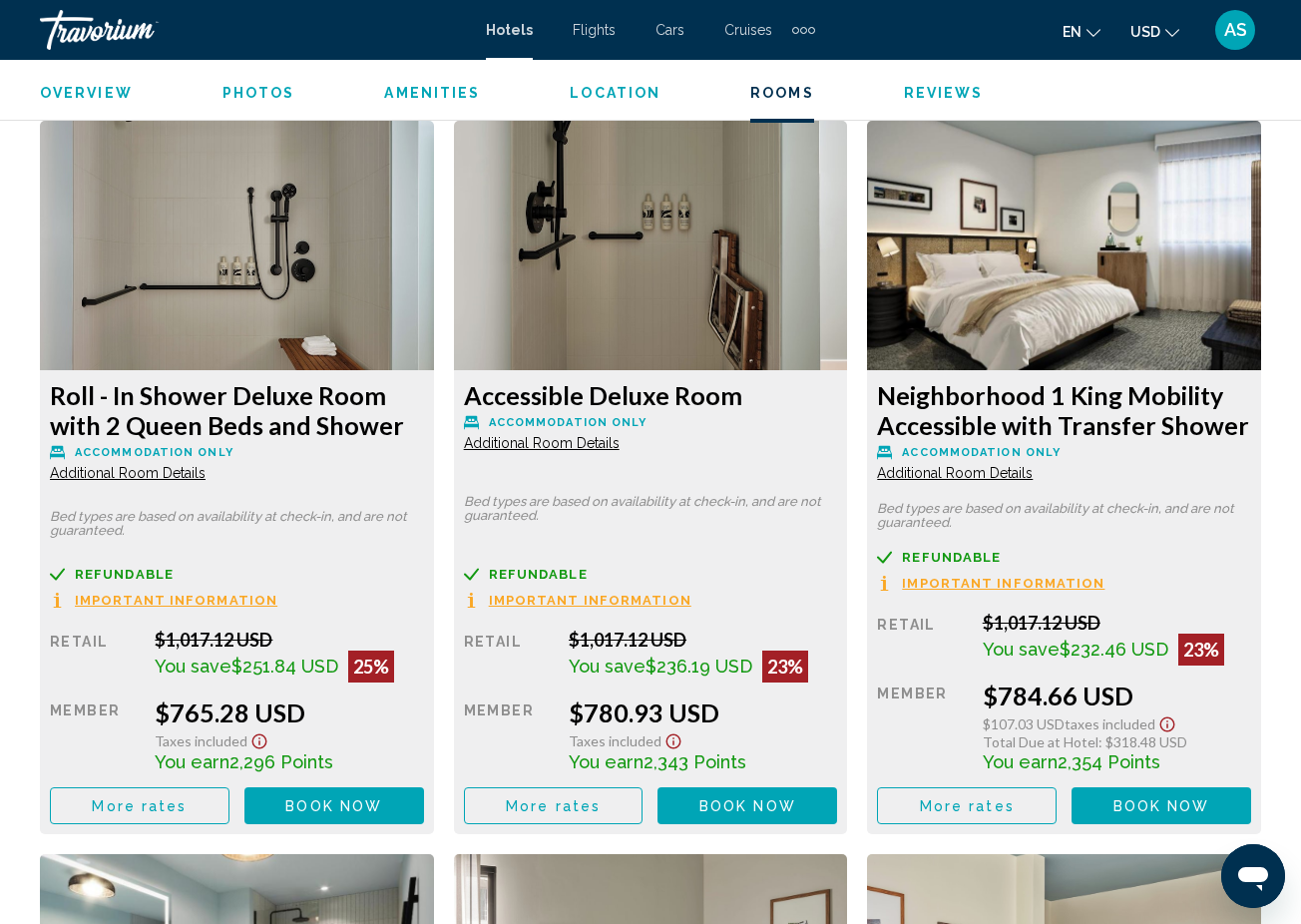 scroll, scrollTop: 4516, scrollLeft: 0, axis: vertical 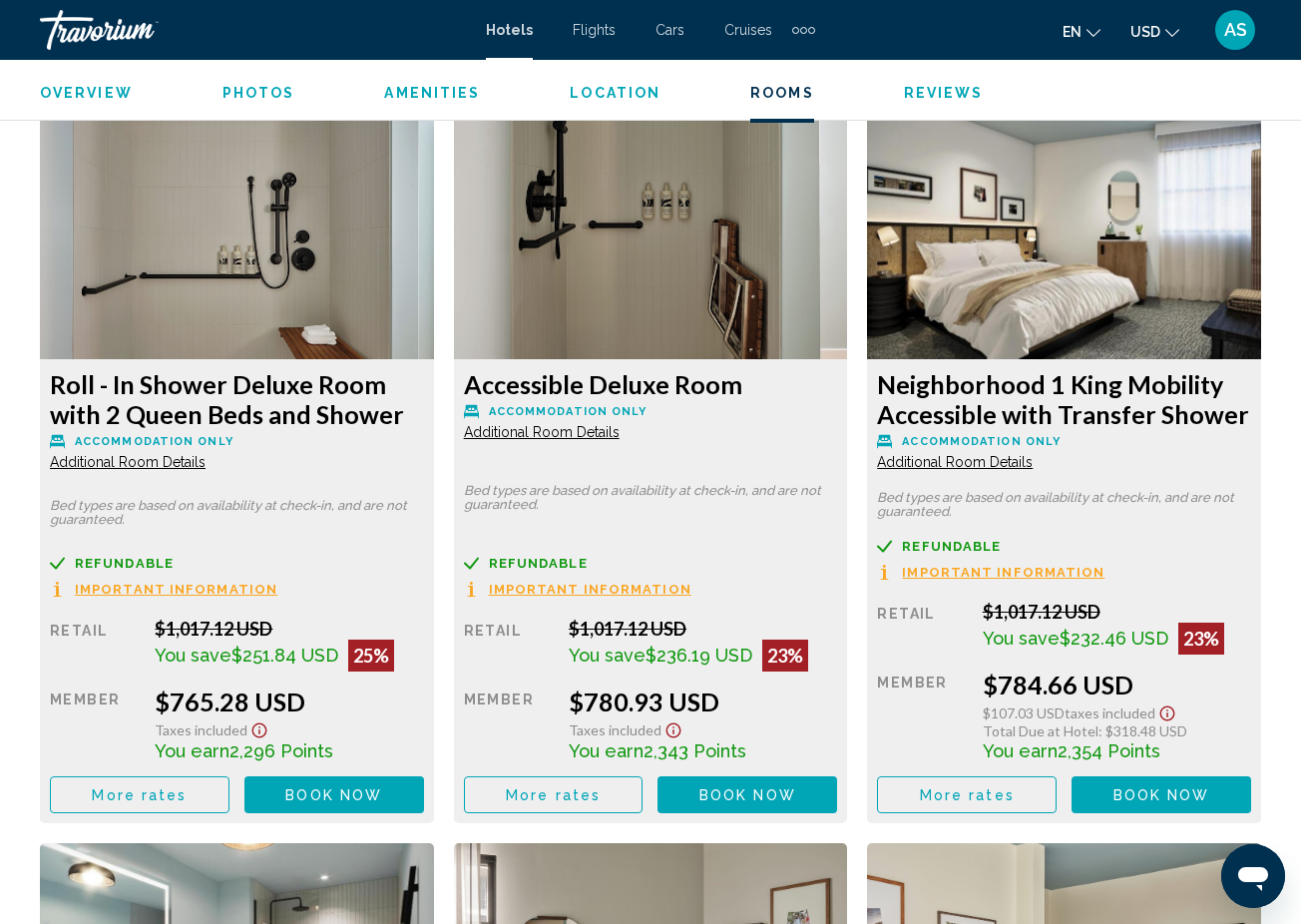 click on "Additional Room Details" at bounding box center (128, -1019) 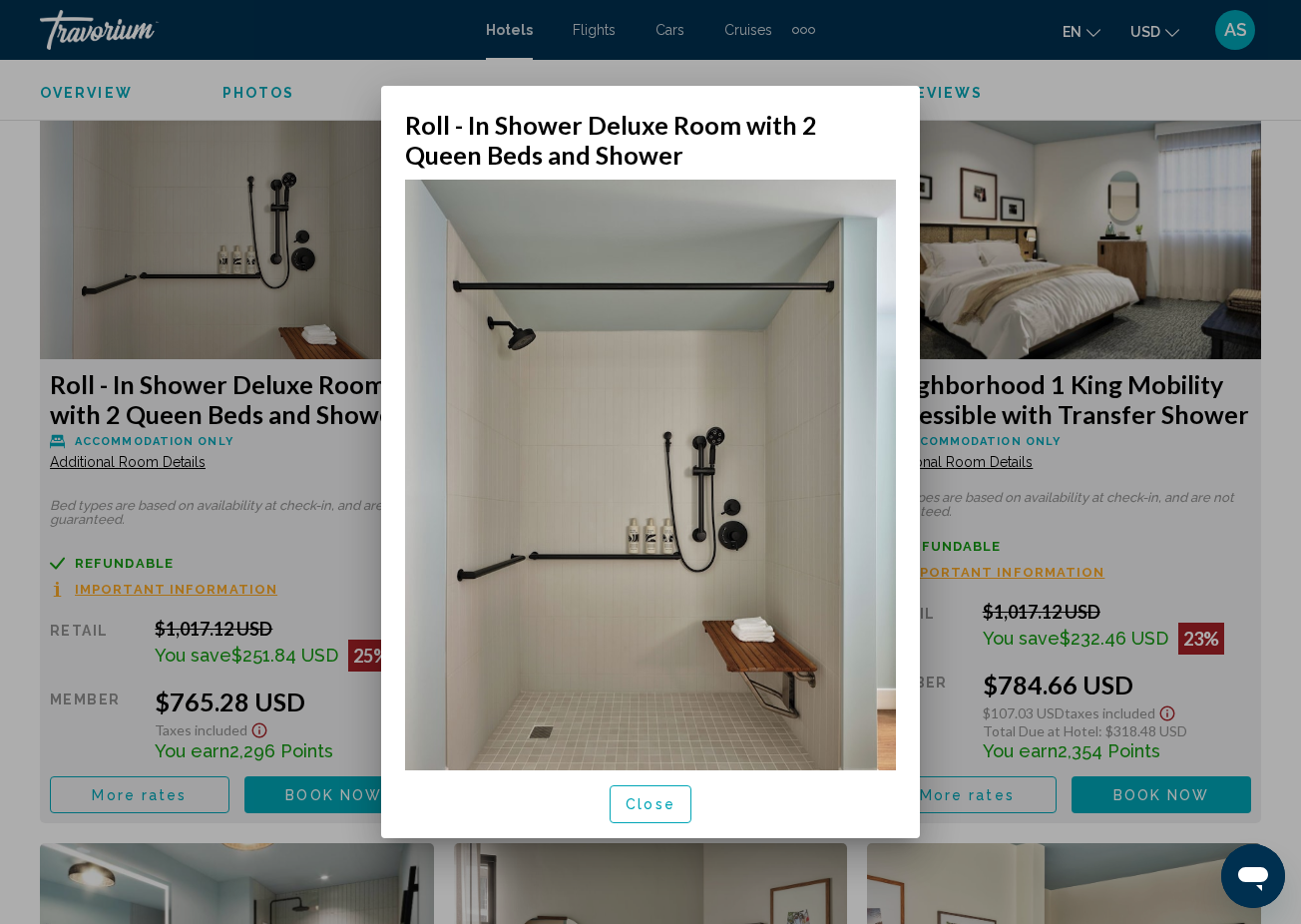 scroll, scrollTop: 0, scrollLeft: 0, axis: both 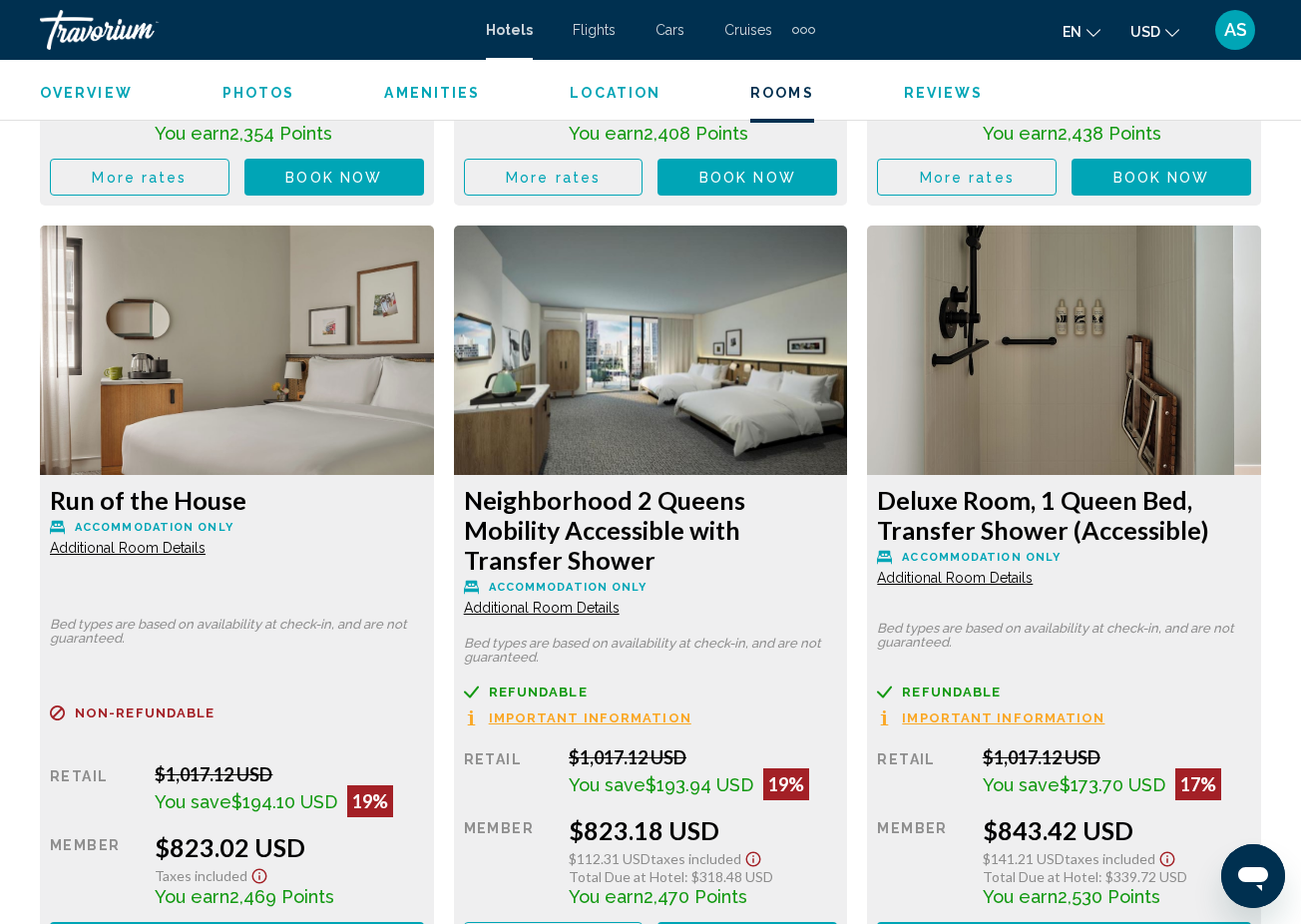 click on "Additional Room Details" at bounding box center (128, -2353) 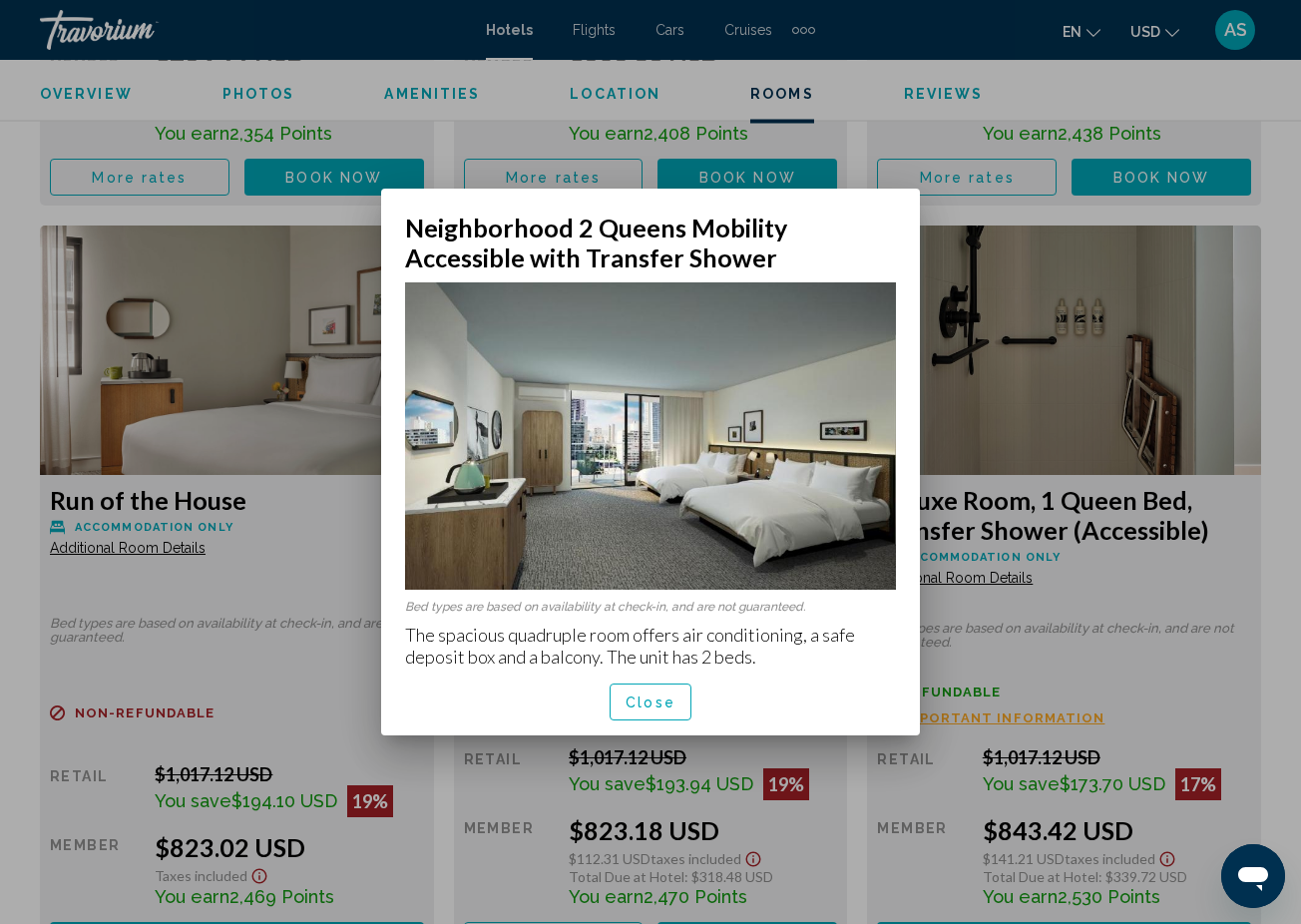 click at bounding box center (650, 462) 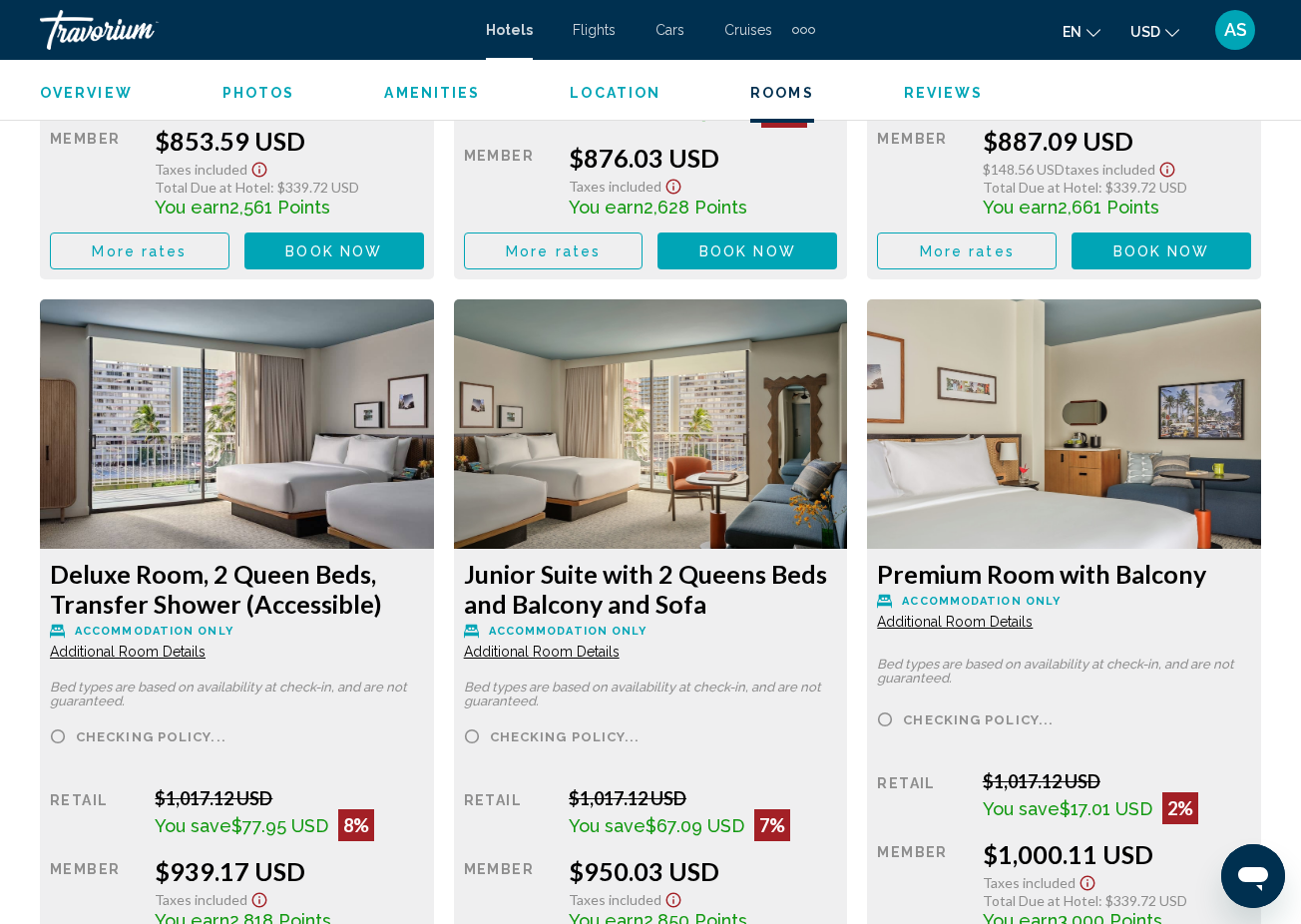 scroll, scrollTop: 7278, scrollLeft: 0, axis: vertical 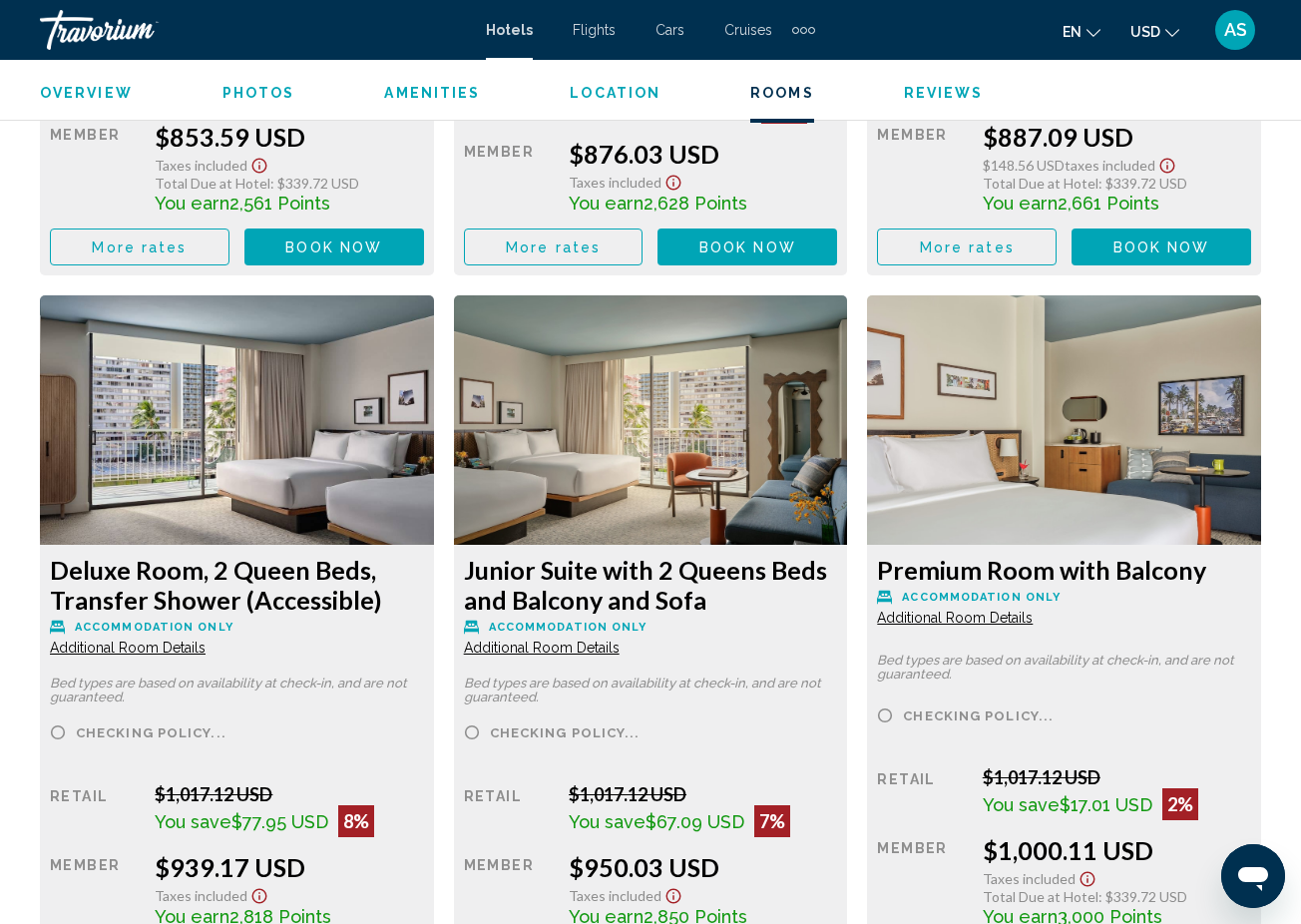 click on "Additional Room Details" at bounding box center [128, -3781] 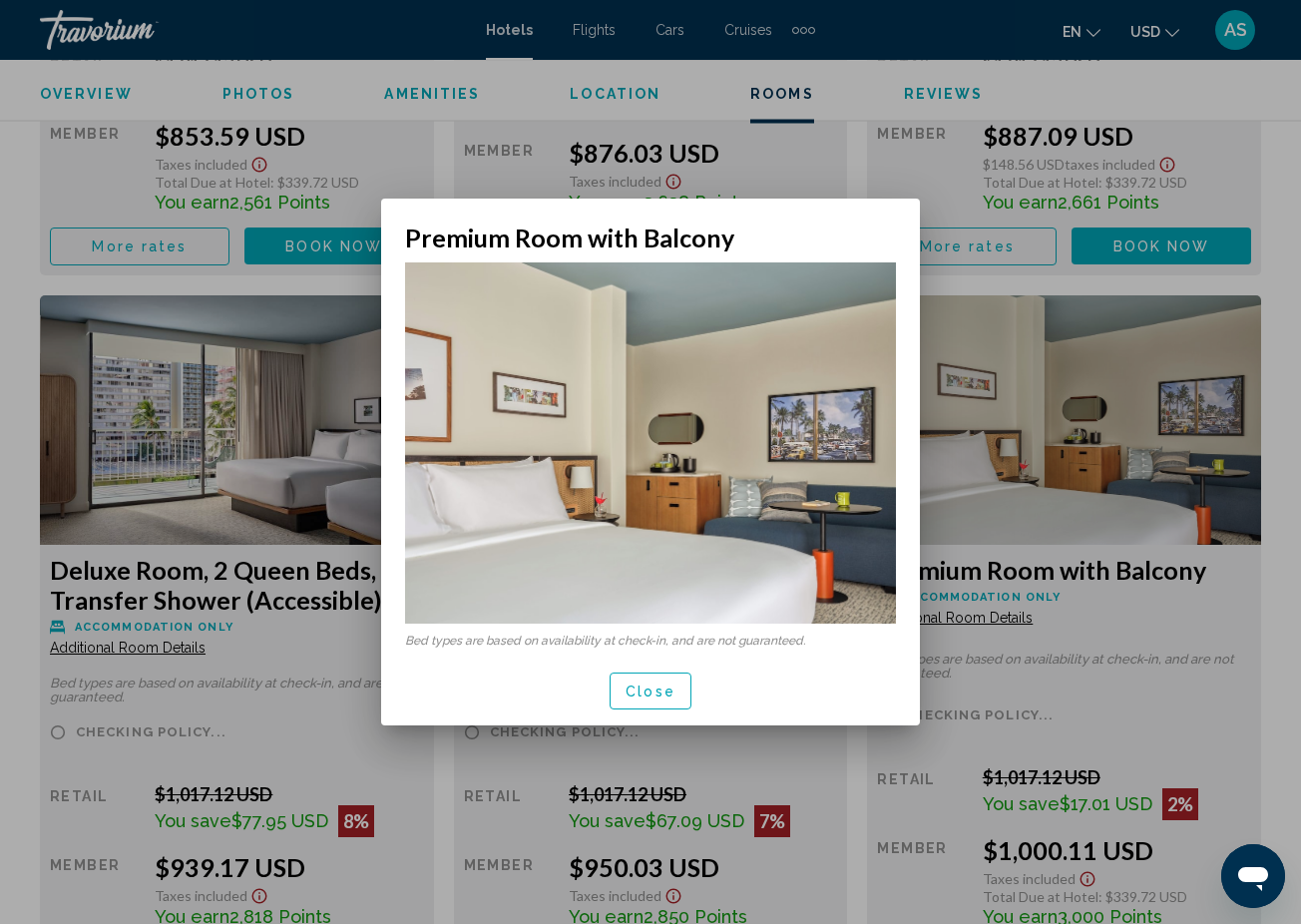 scroll, scrollTop: 0, scrollLeft: 0, axis: both 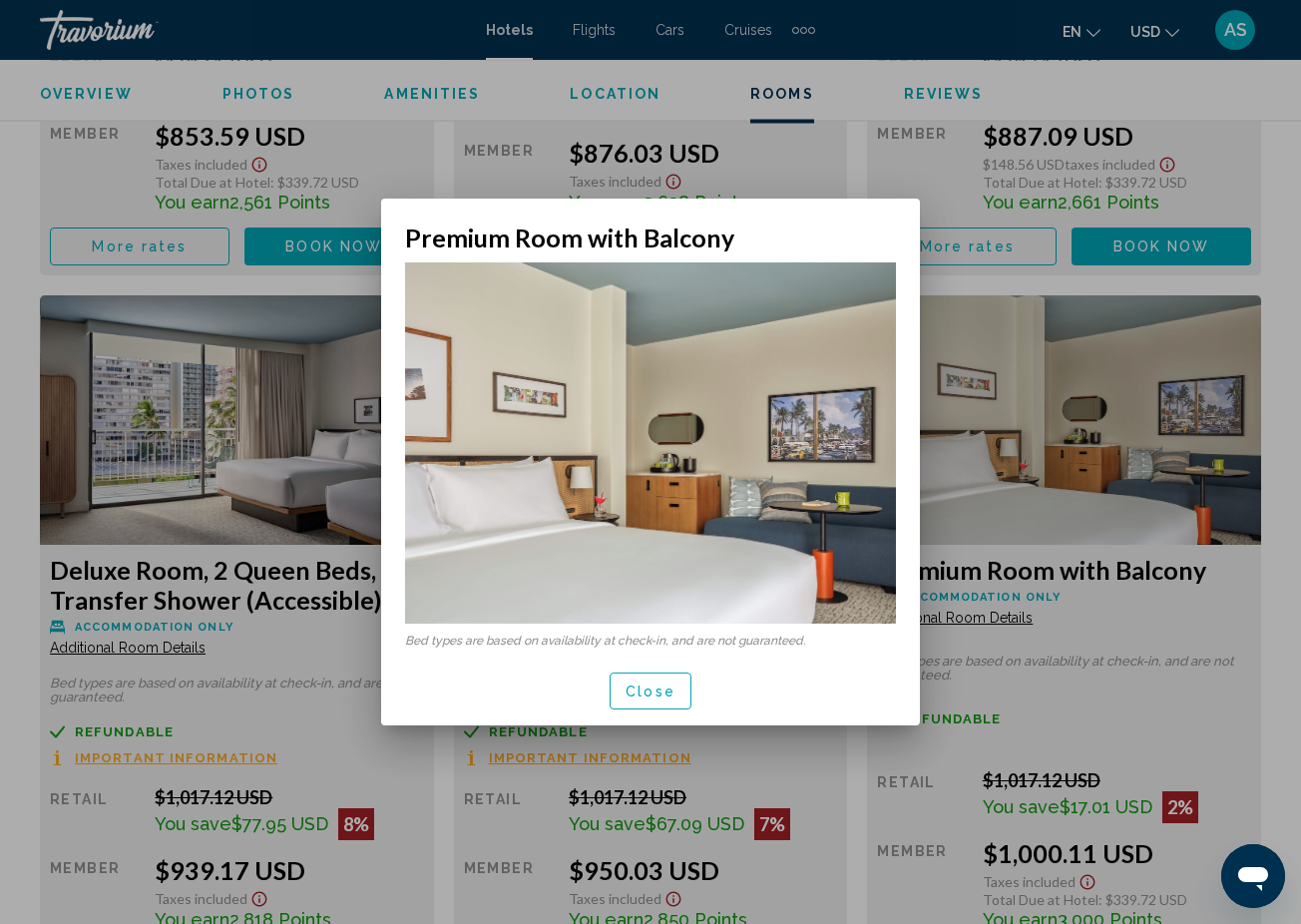 click at bounding box center (650, 462) 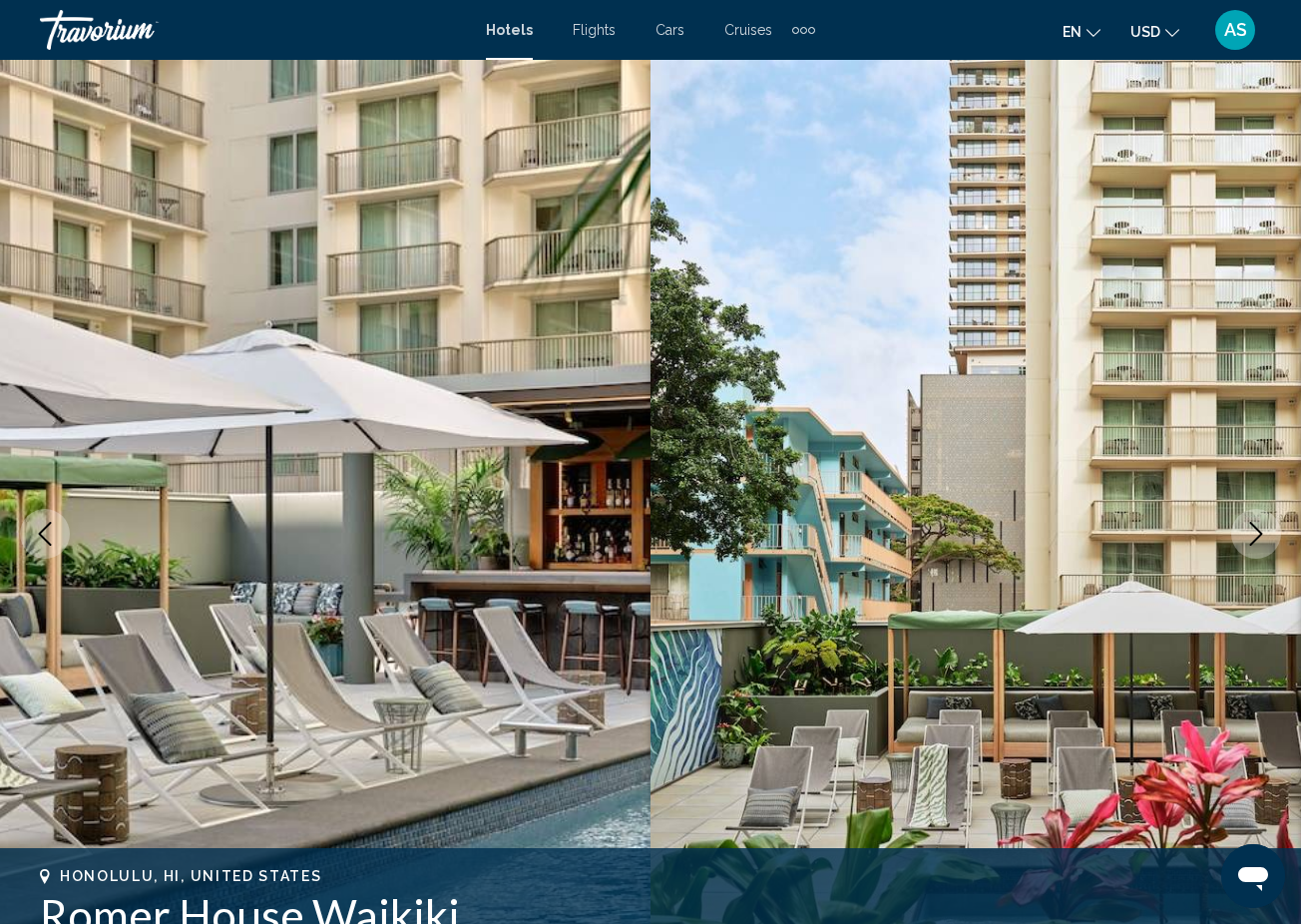 scroll, scrollTop: 7278, scrollLeft: 0, axis: vertical 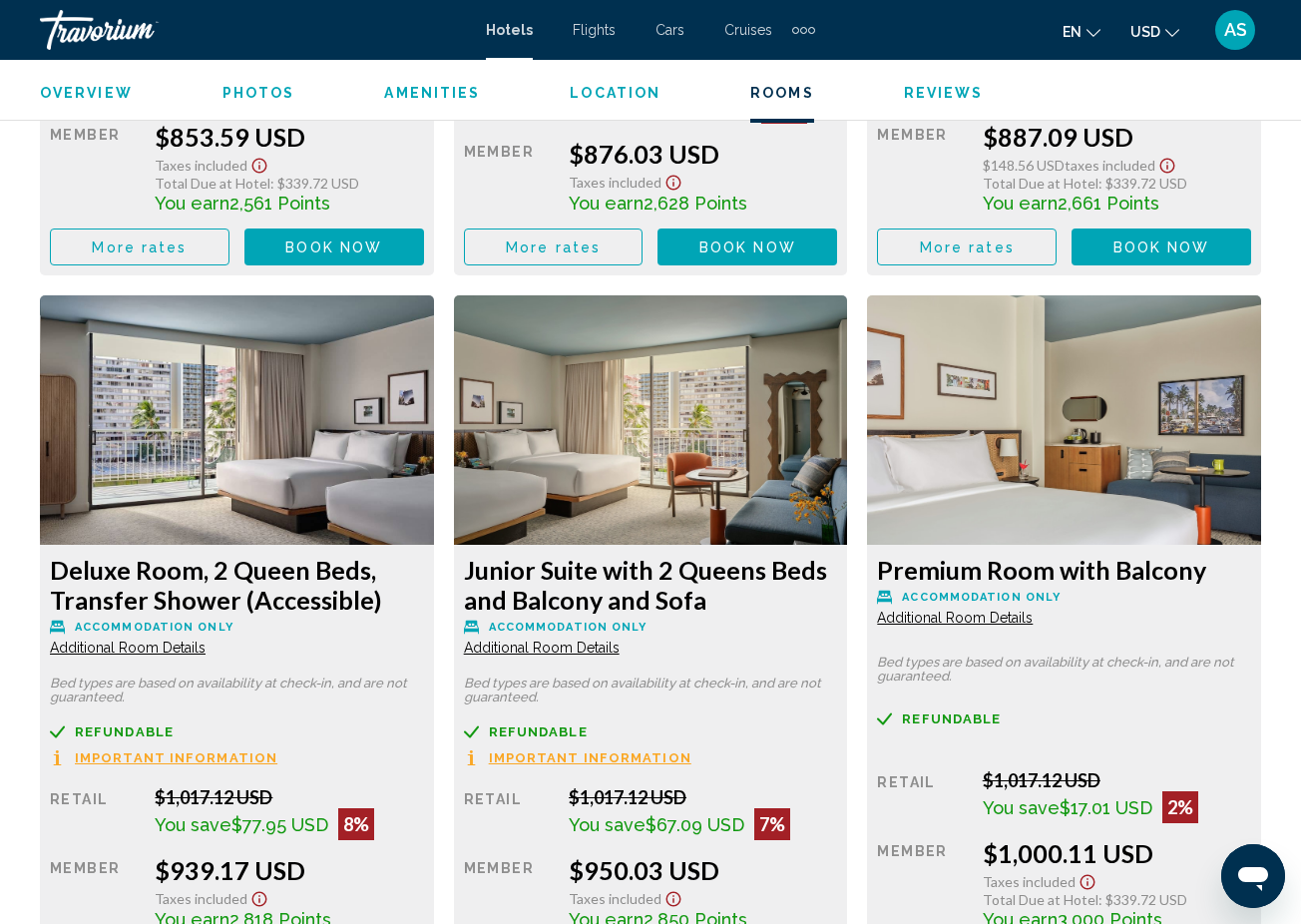 click on "Additional Room Details" at bounding box center (128, -3781) 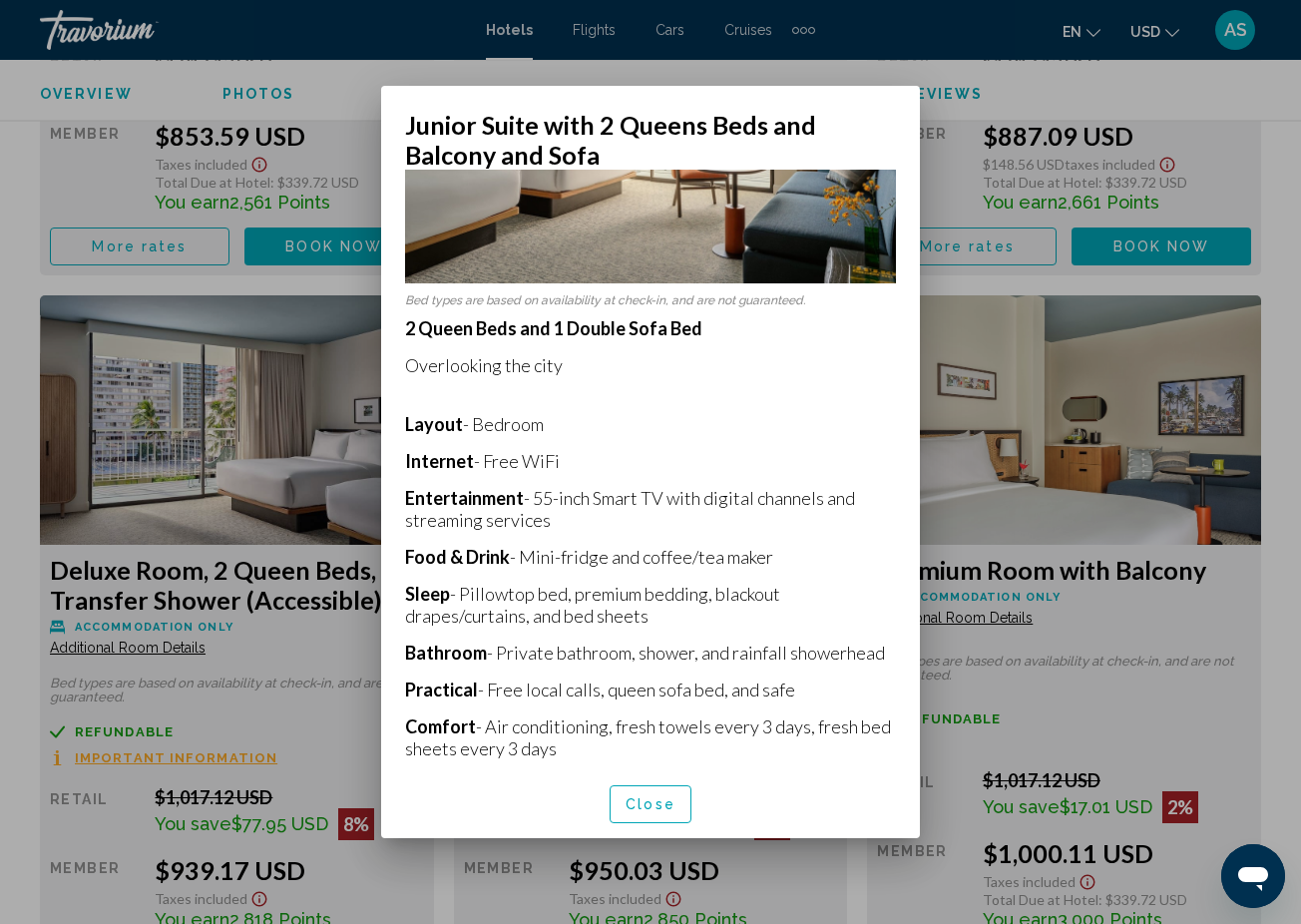 scroll, scrollTop: 269, scrollLeft: 0, axis: vertical 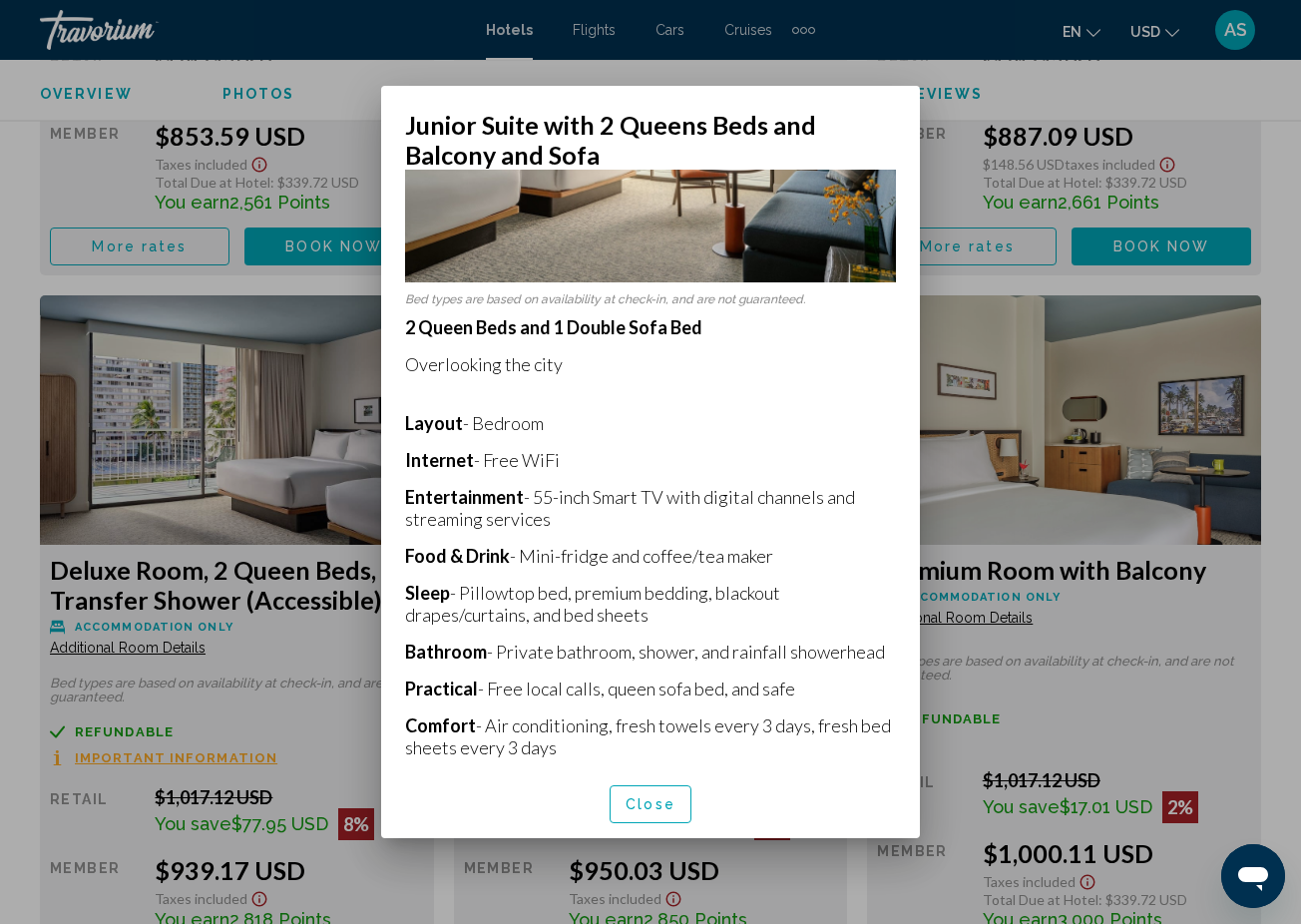 click at bounding box center [650, 462] 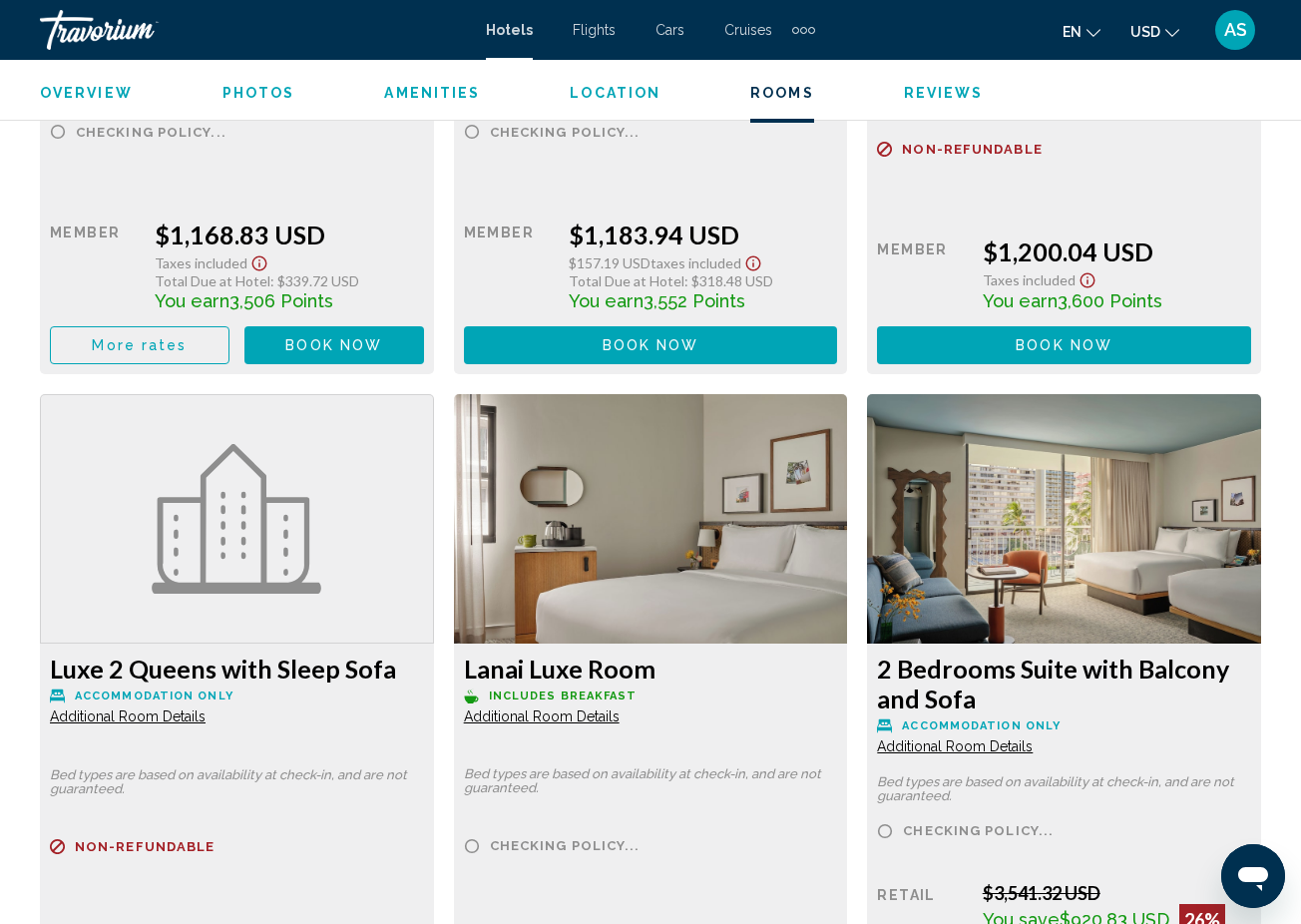 scroll, scrollTop: 10051, scrollLeft: 0, axis: vertical 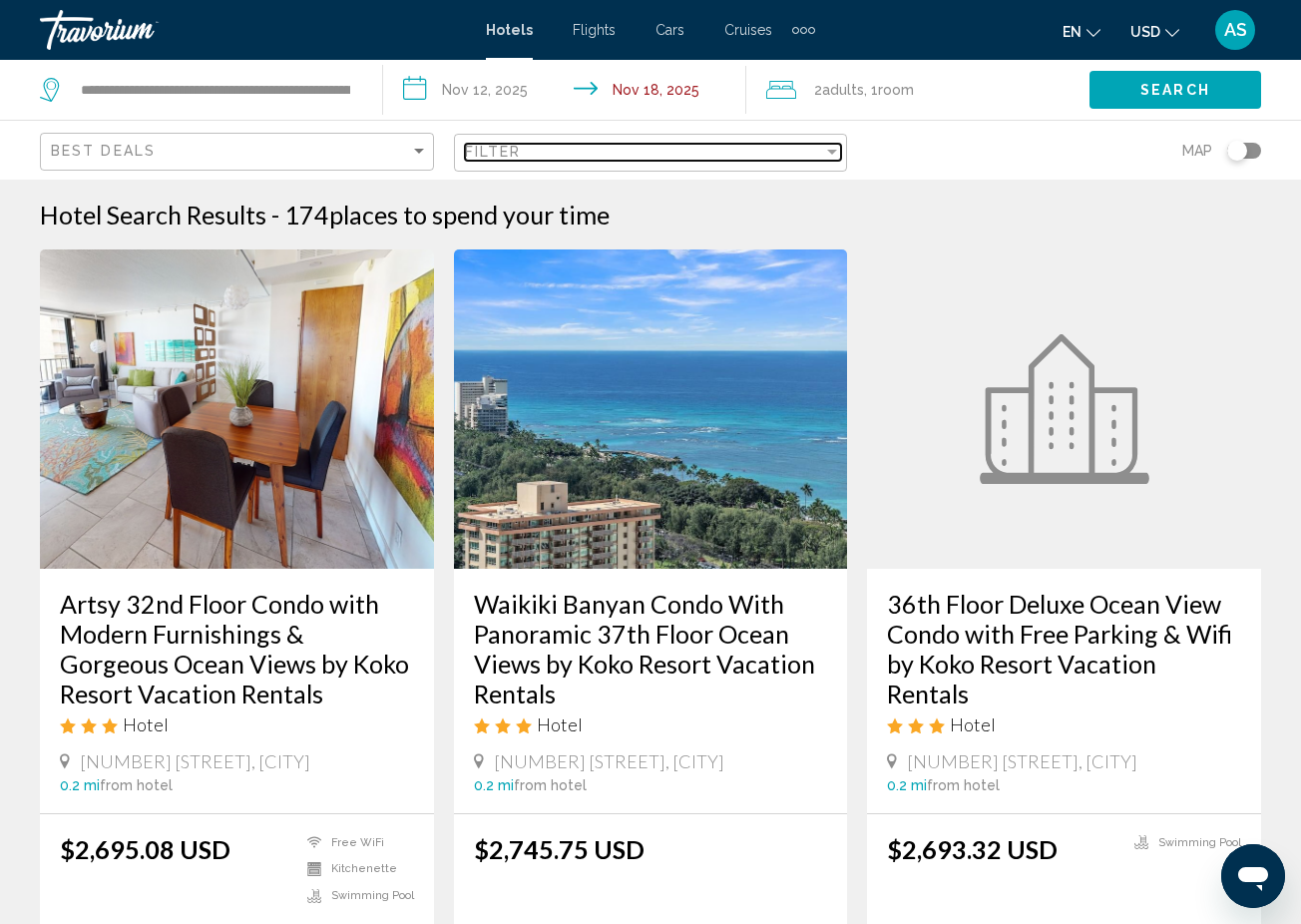 click at bounding box center (832, 152) 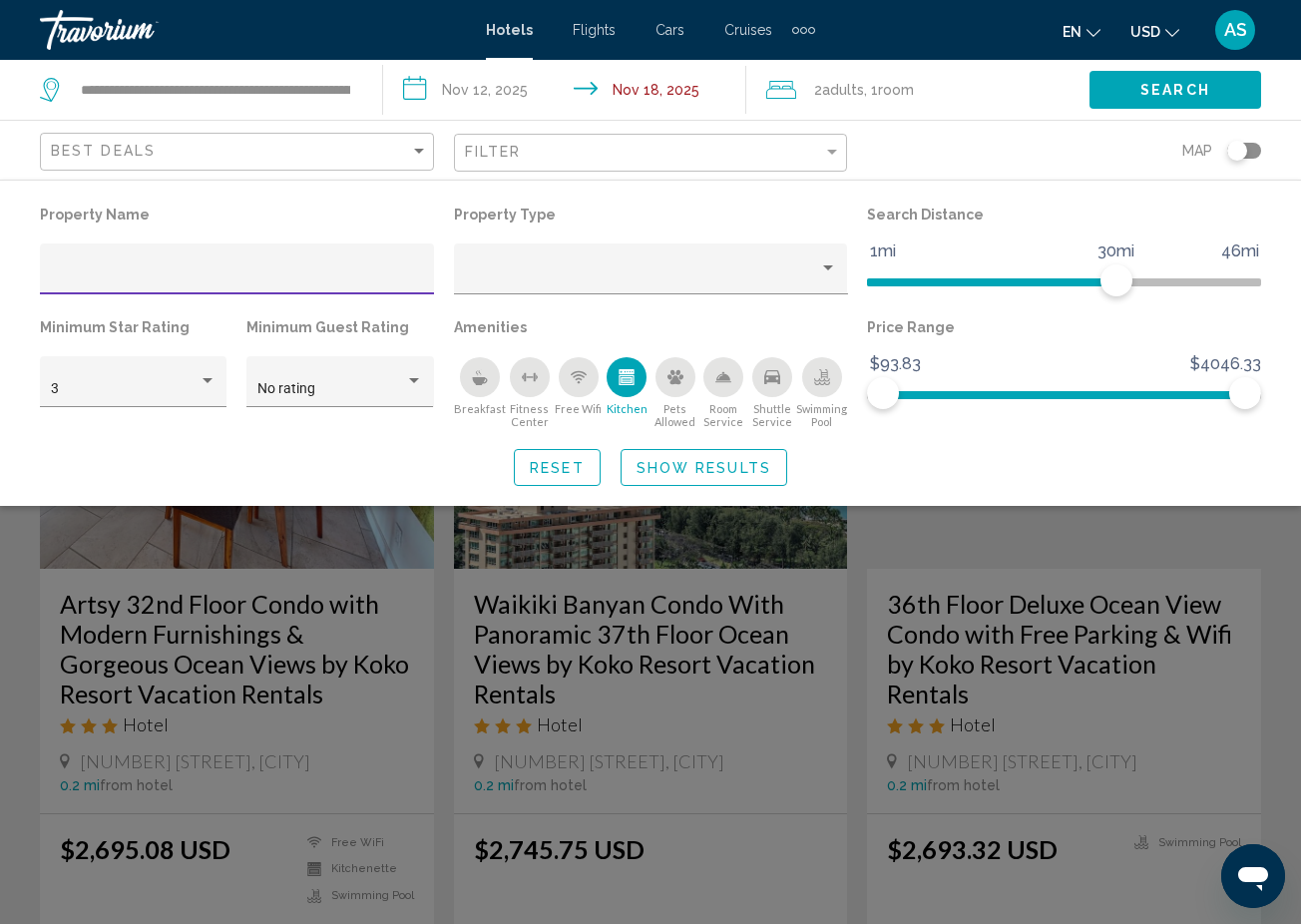 click 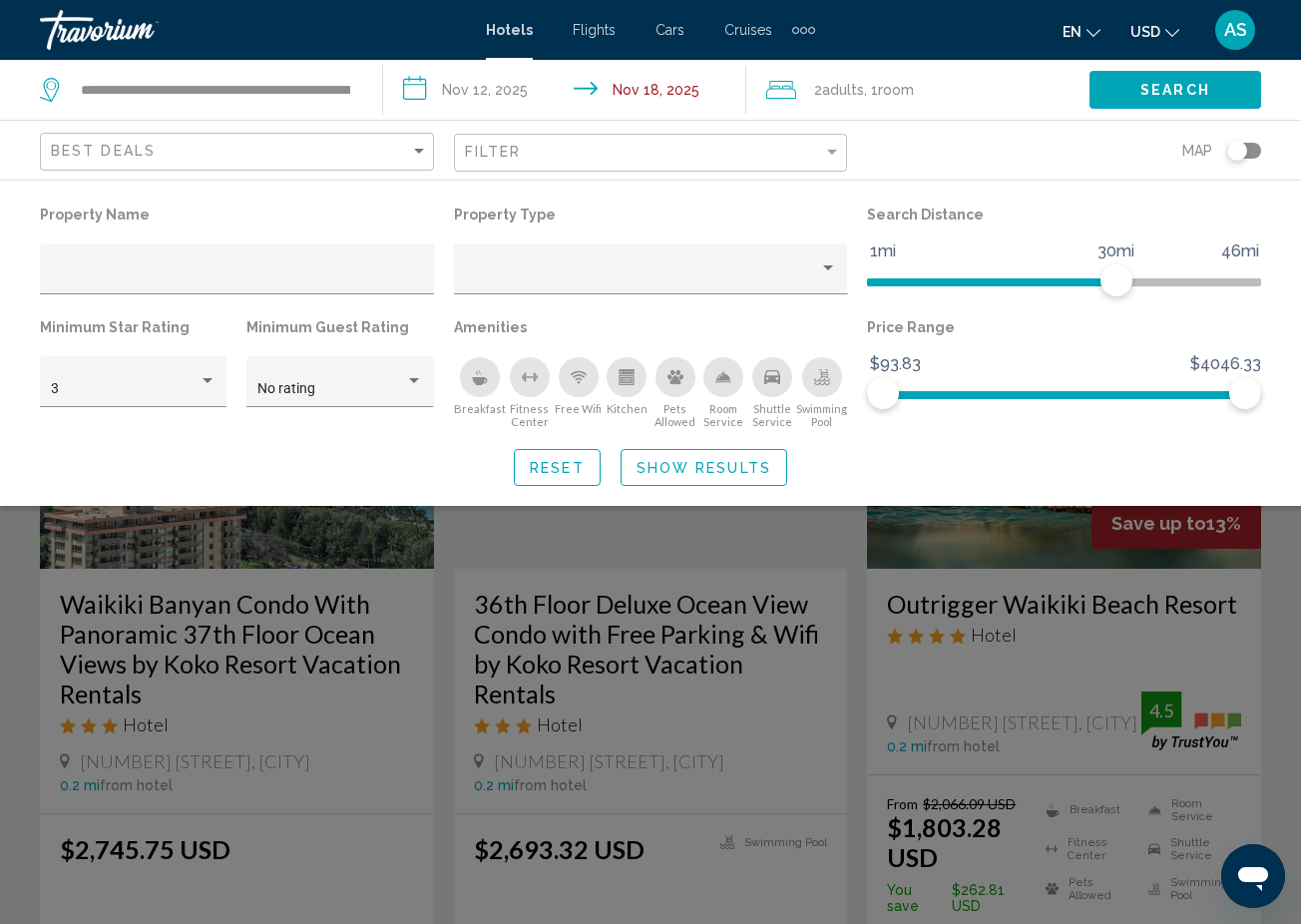 click 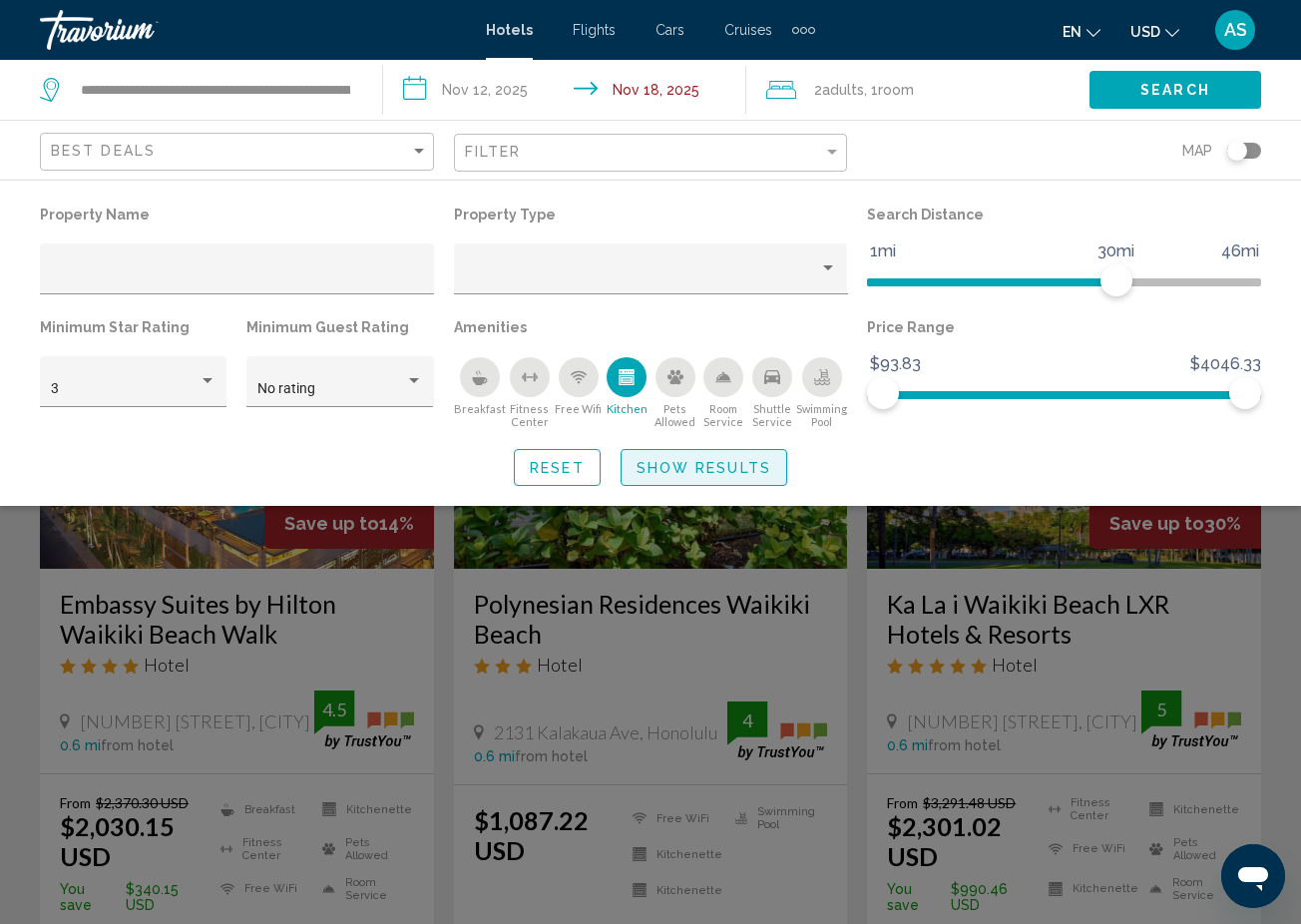 click on "Show Results" 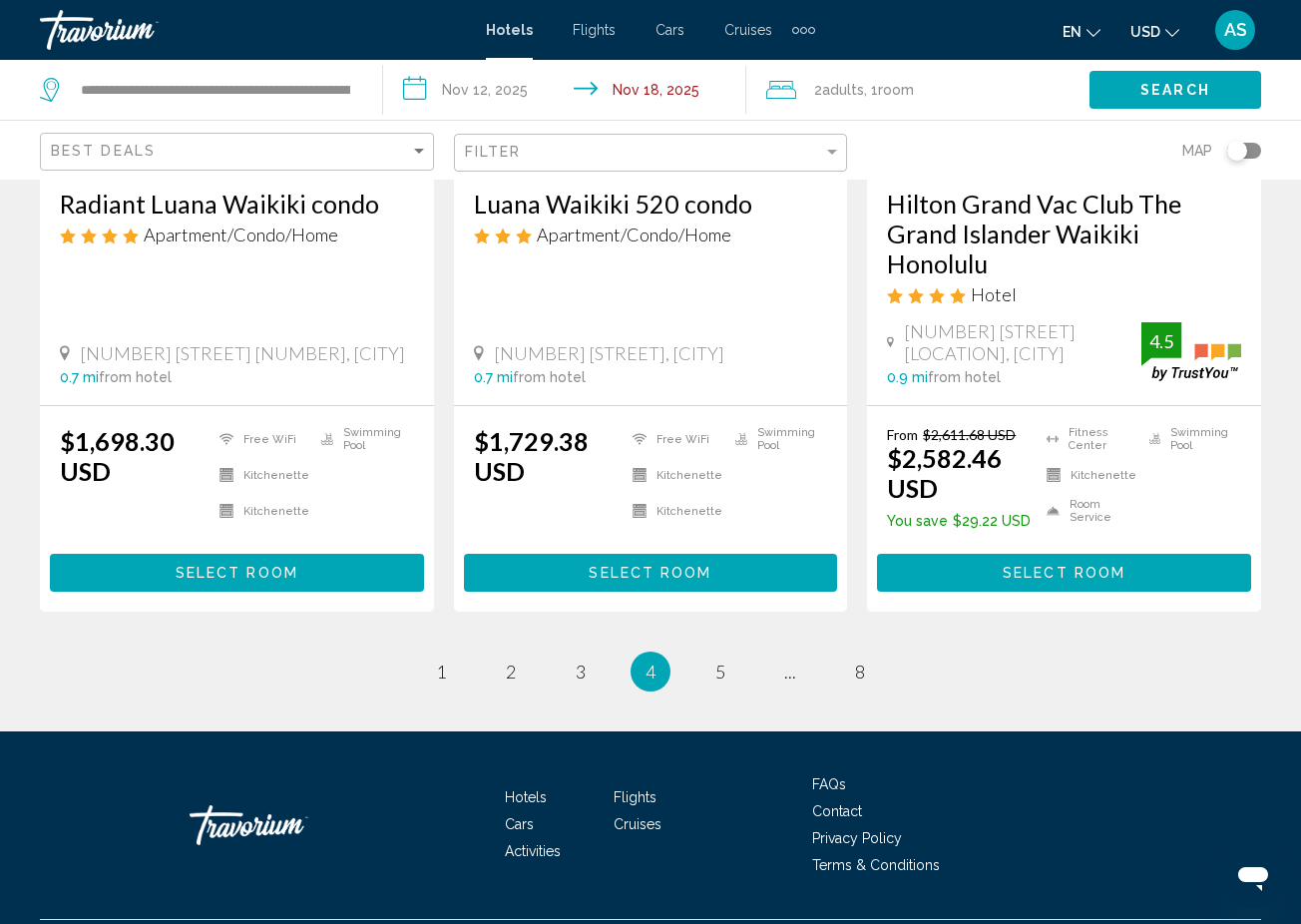 scroll, scrollTop: 2741, scrollLeft: 0, axis: vertical 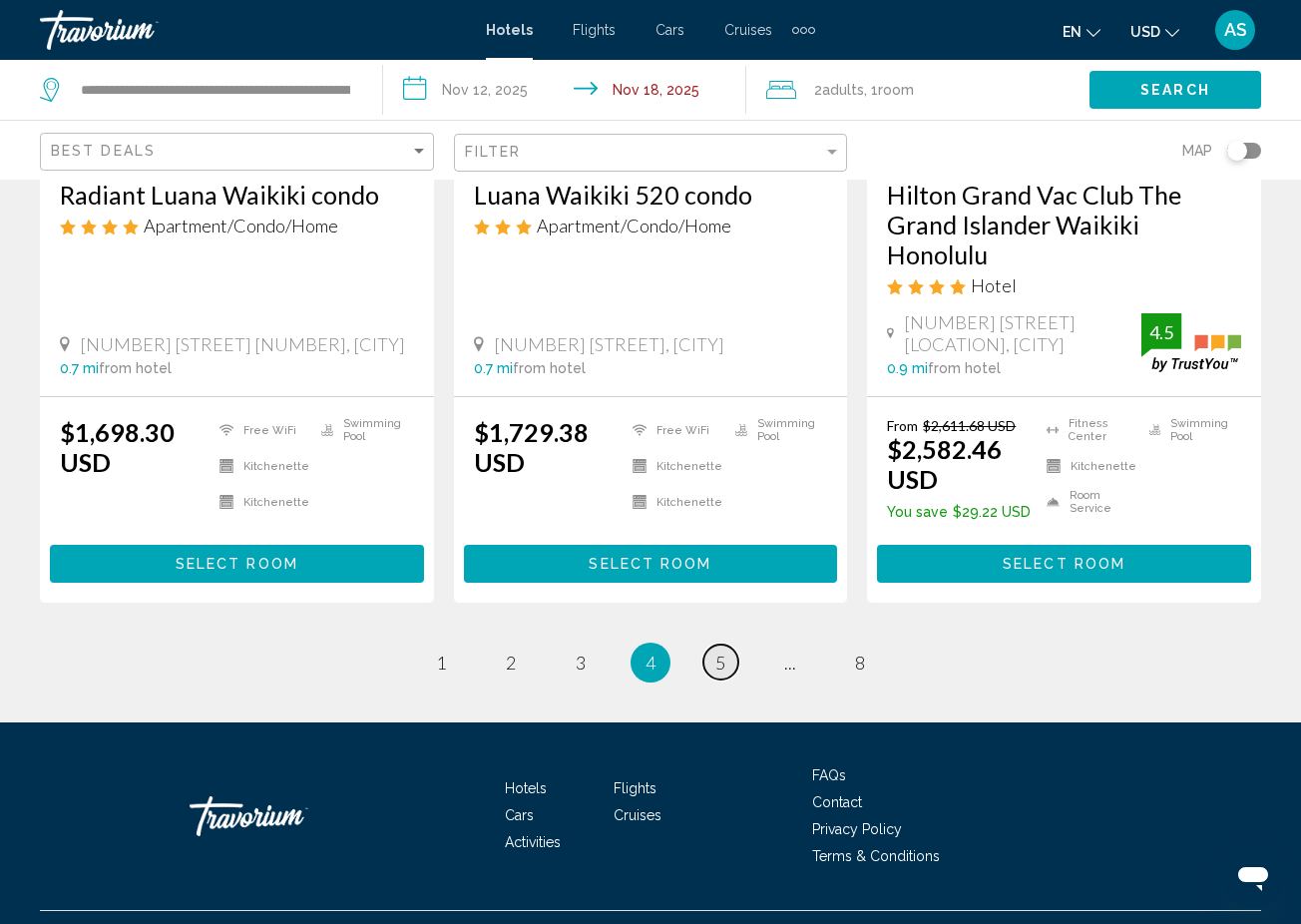click on "5" at bounding box center (720, 663) 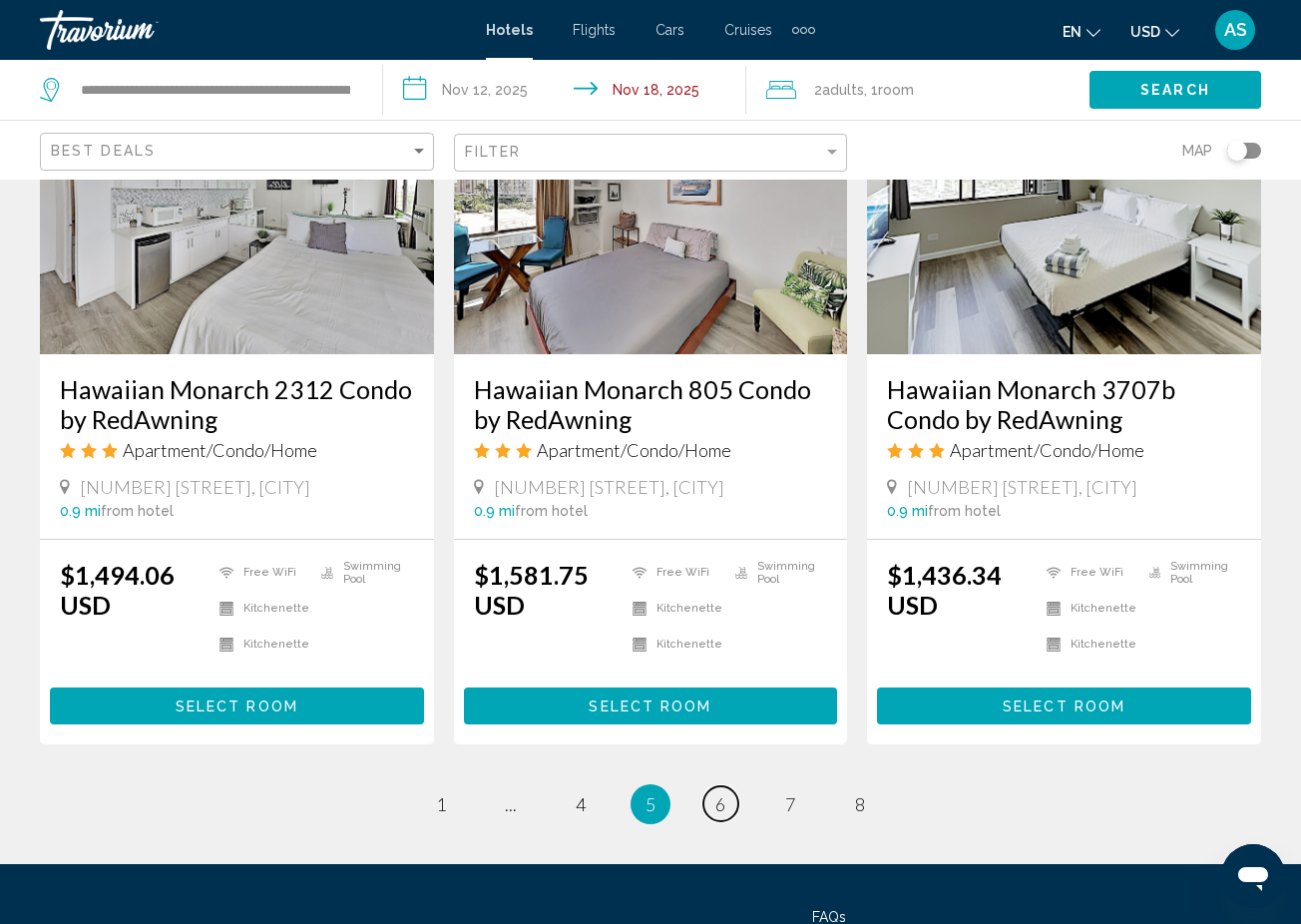 scroll, scrollTop: 2457, scrollLeft: 0, axis: vertical 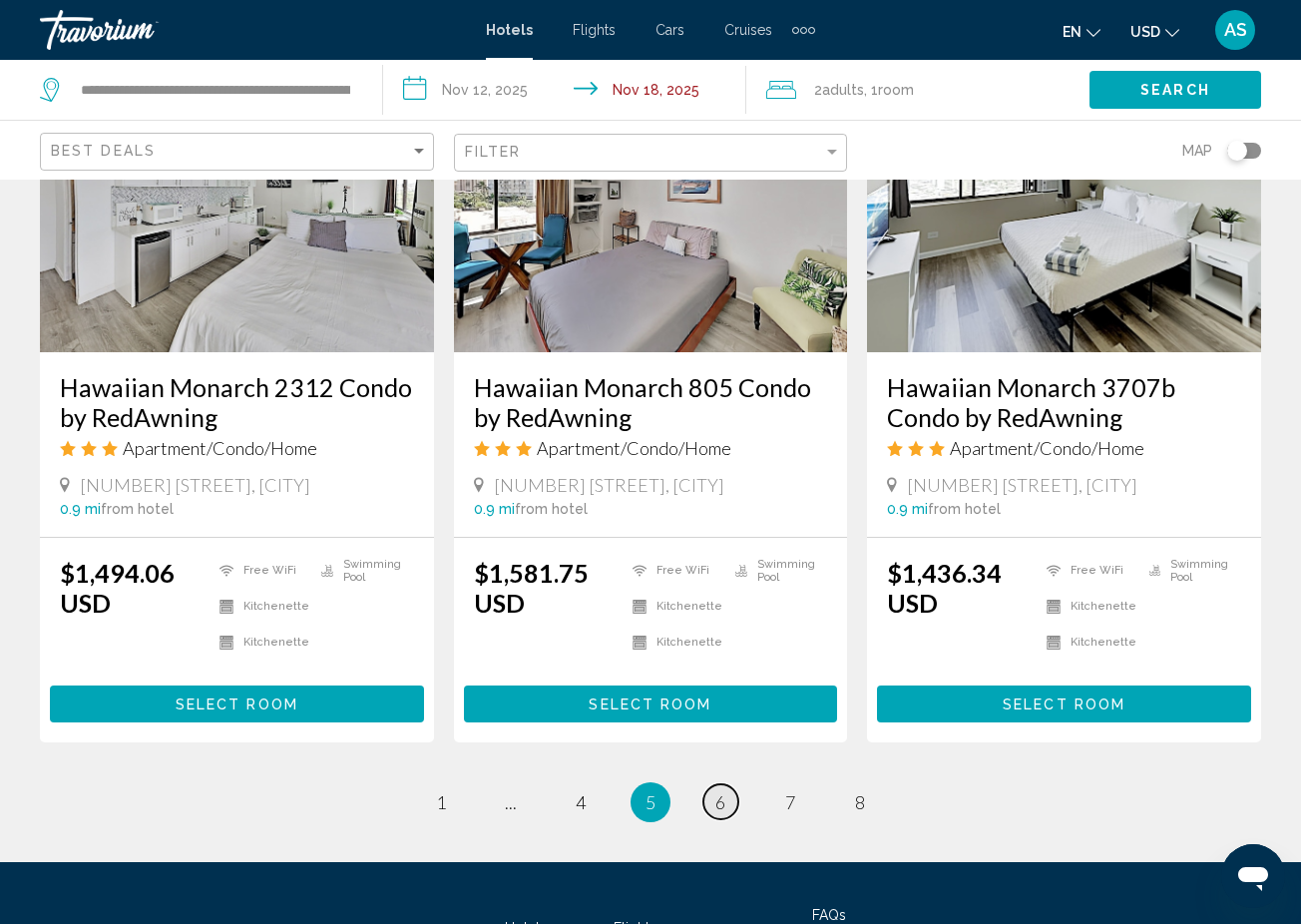 click on "6" at bounding box center [720, 802] 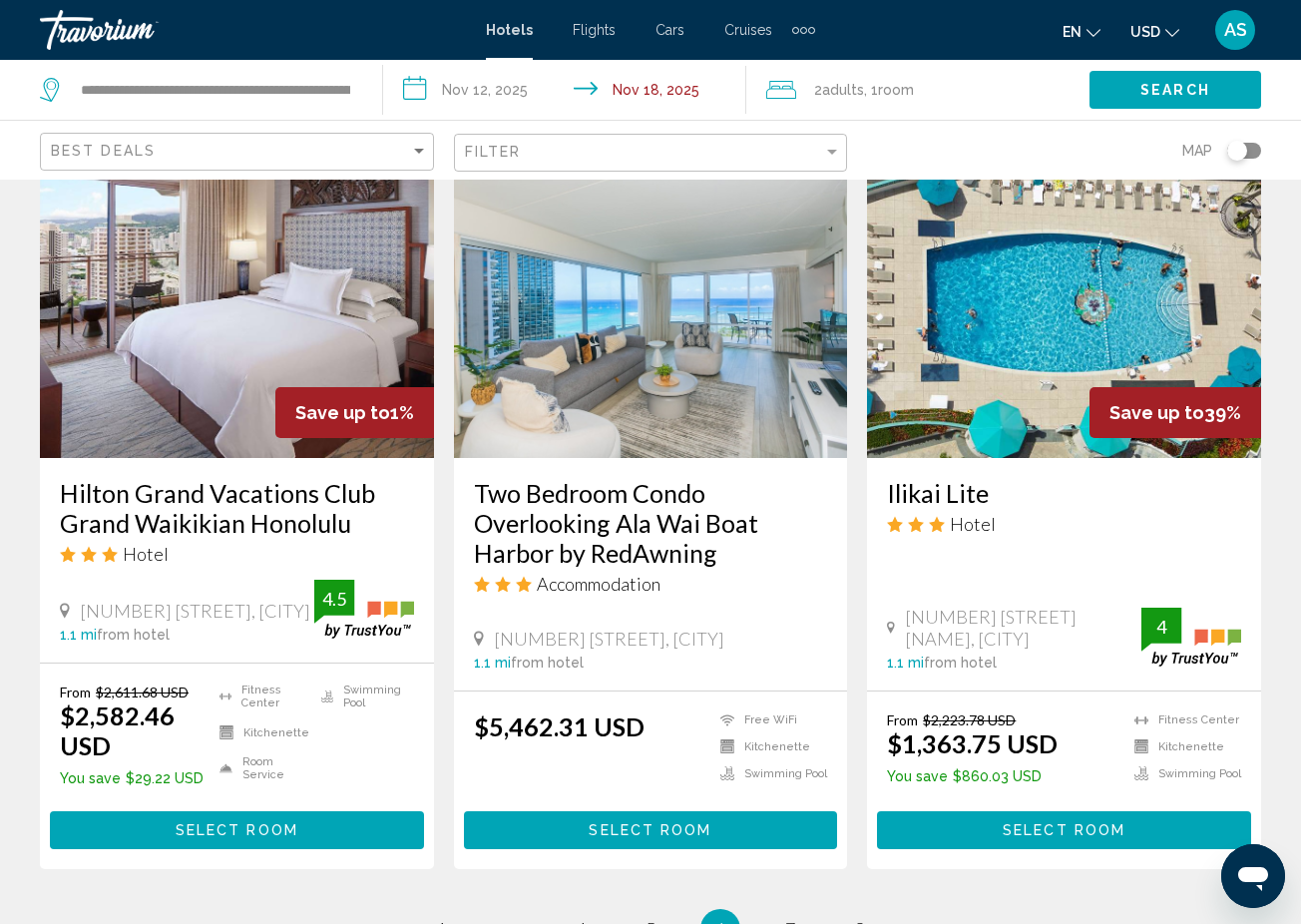 scroll, scrollTop: 2407, scrollLeft: 0, axis: vertical 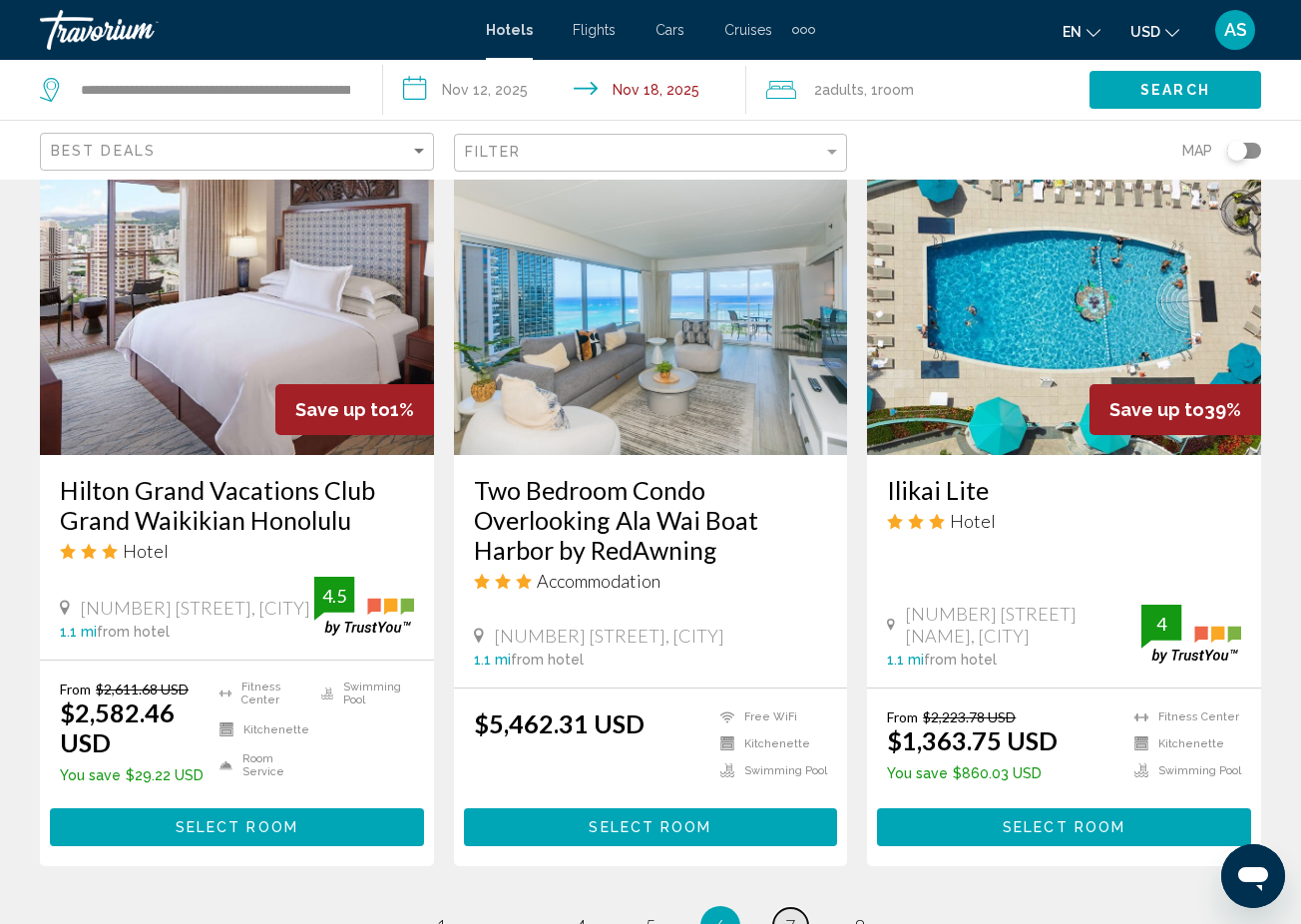 click on "page  7" at bounding box center [790, 925] 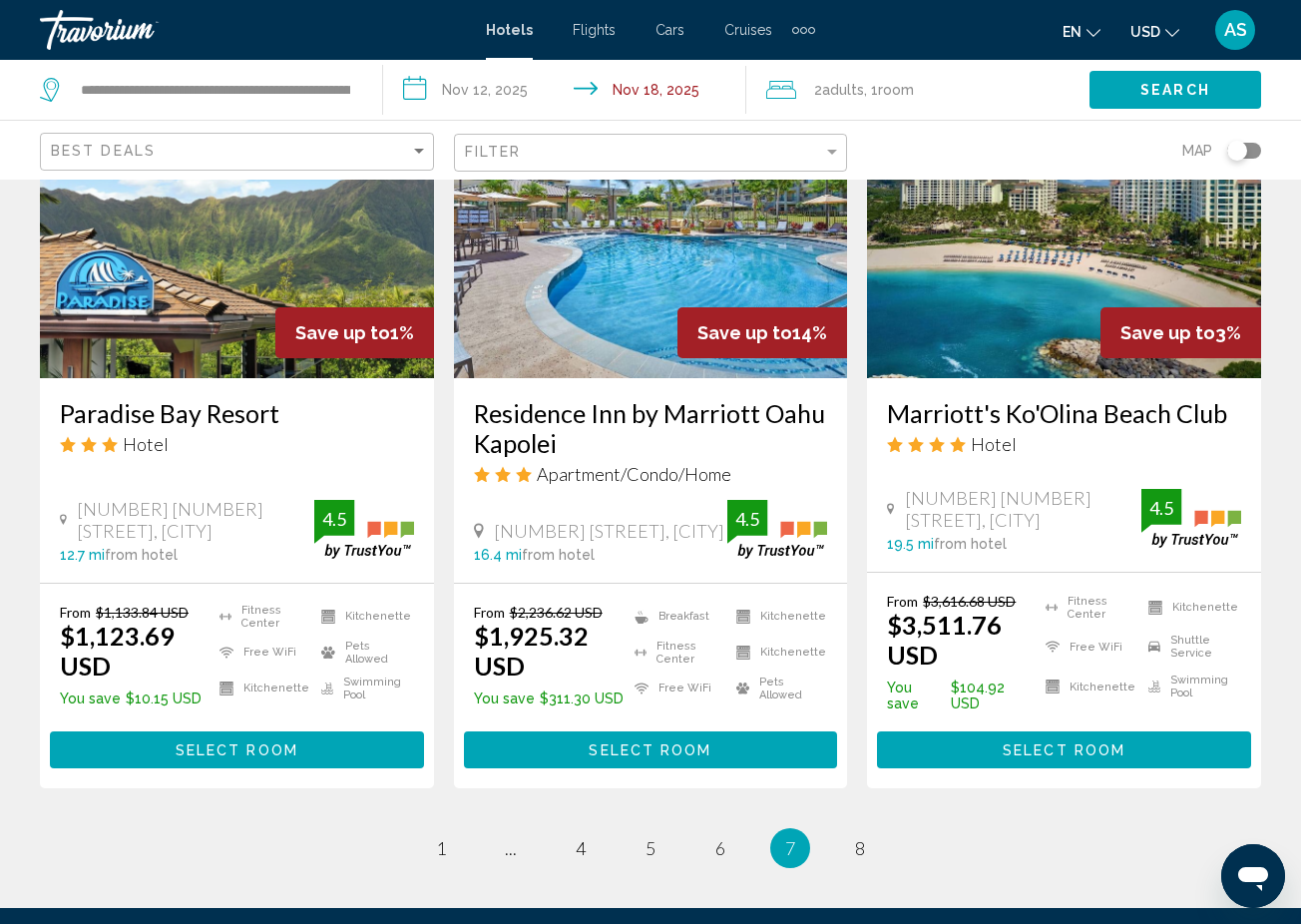 scroll, scrollTop: 2444, scrollLeft: 0, axis: vertical 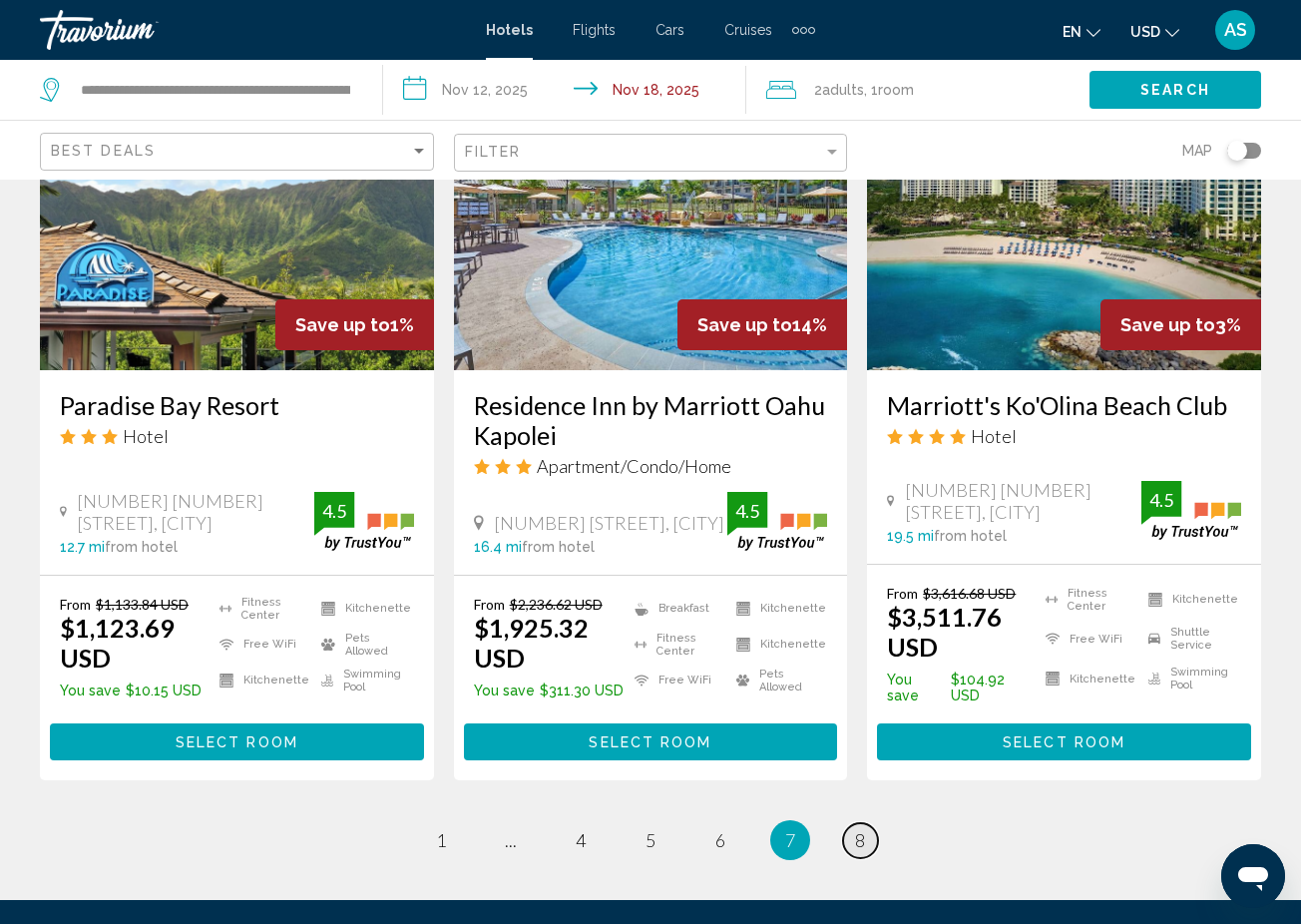 click on "8" at bounding box center (860, 840) 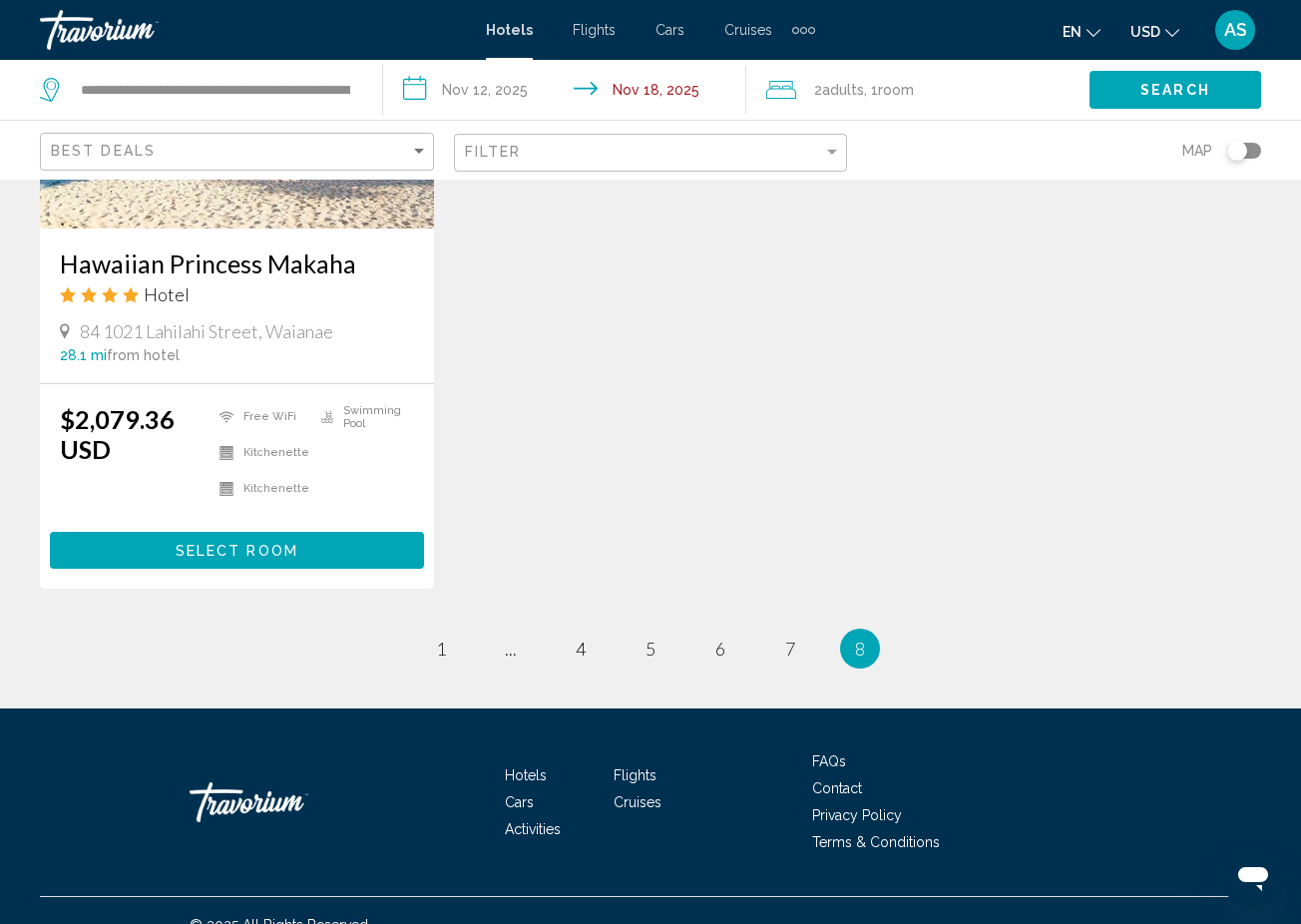scroll, scrollTop: 1829, scrollLeft: 0, axis: vertical 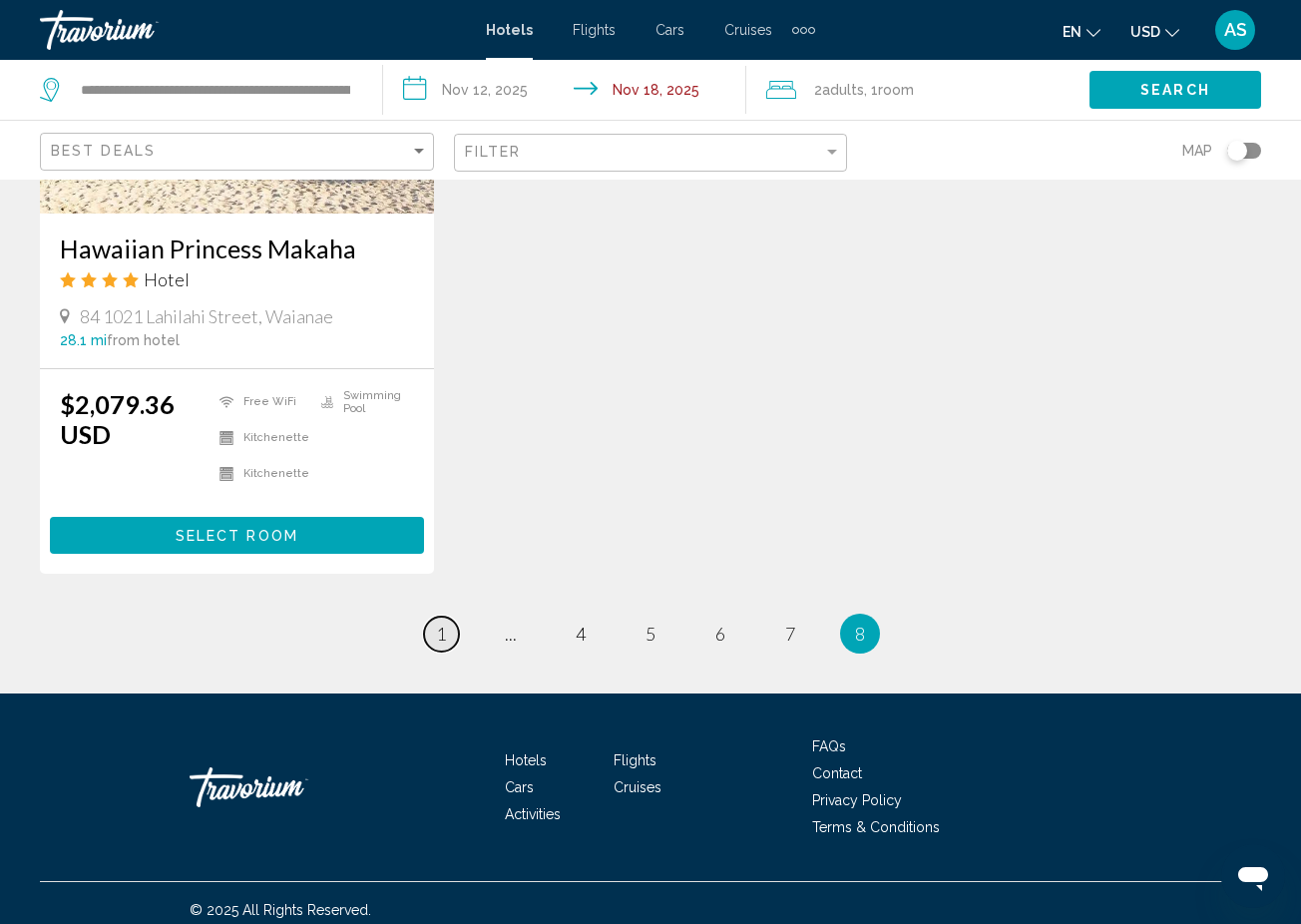click on "1" at bounding box center (441, 634) 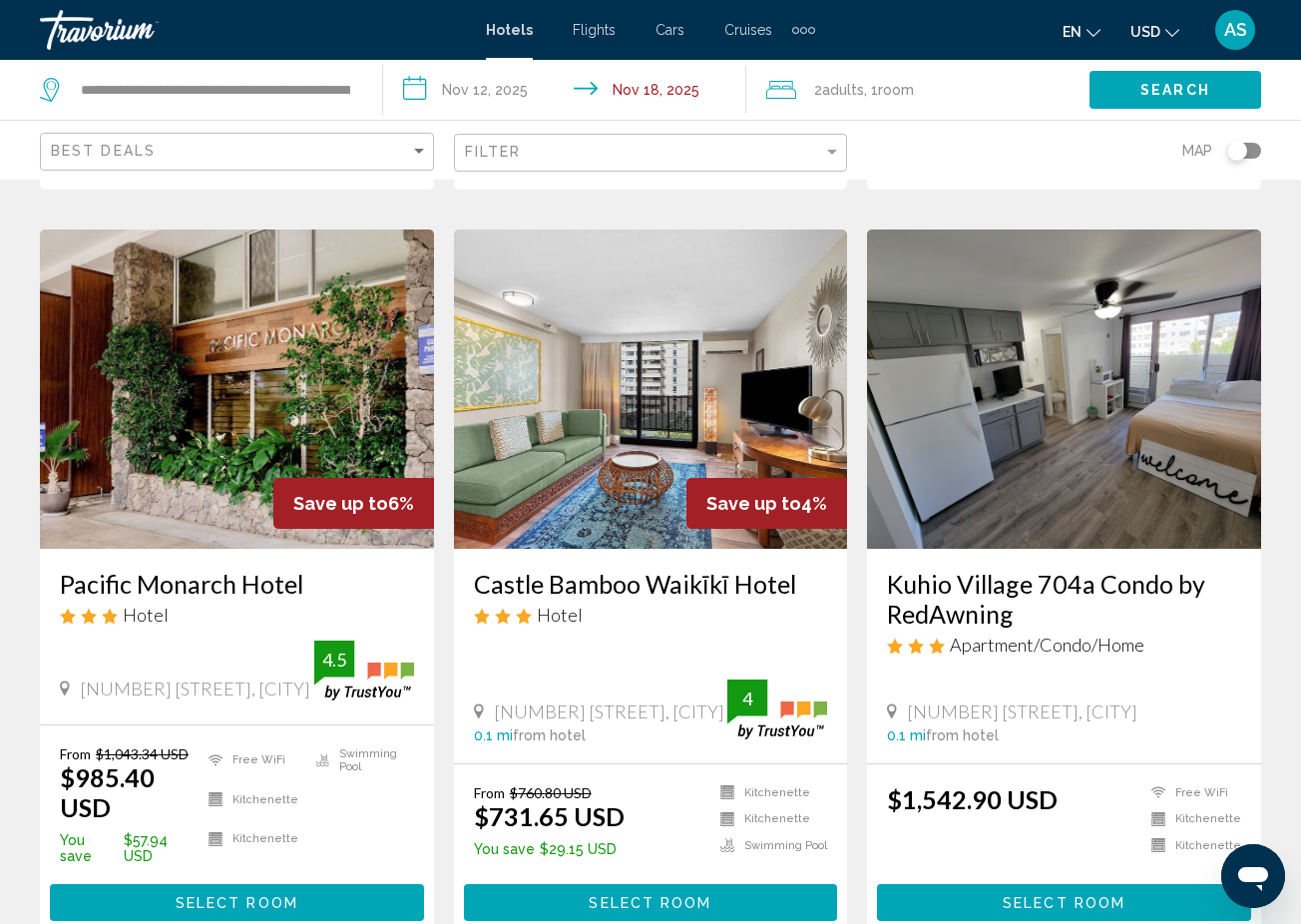 scroll, scrollTop: 752, scrollLeft: 0, axis: vertical 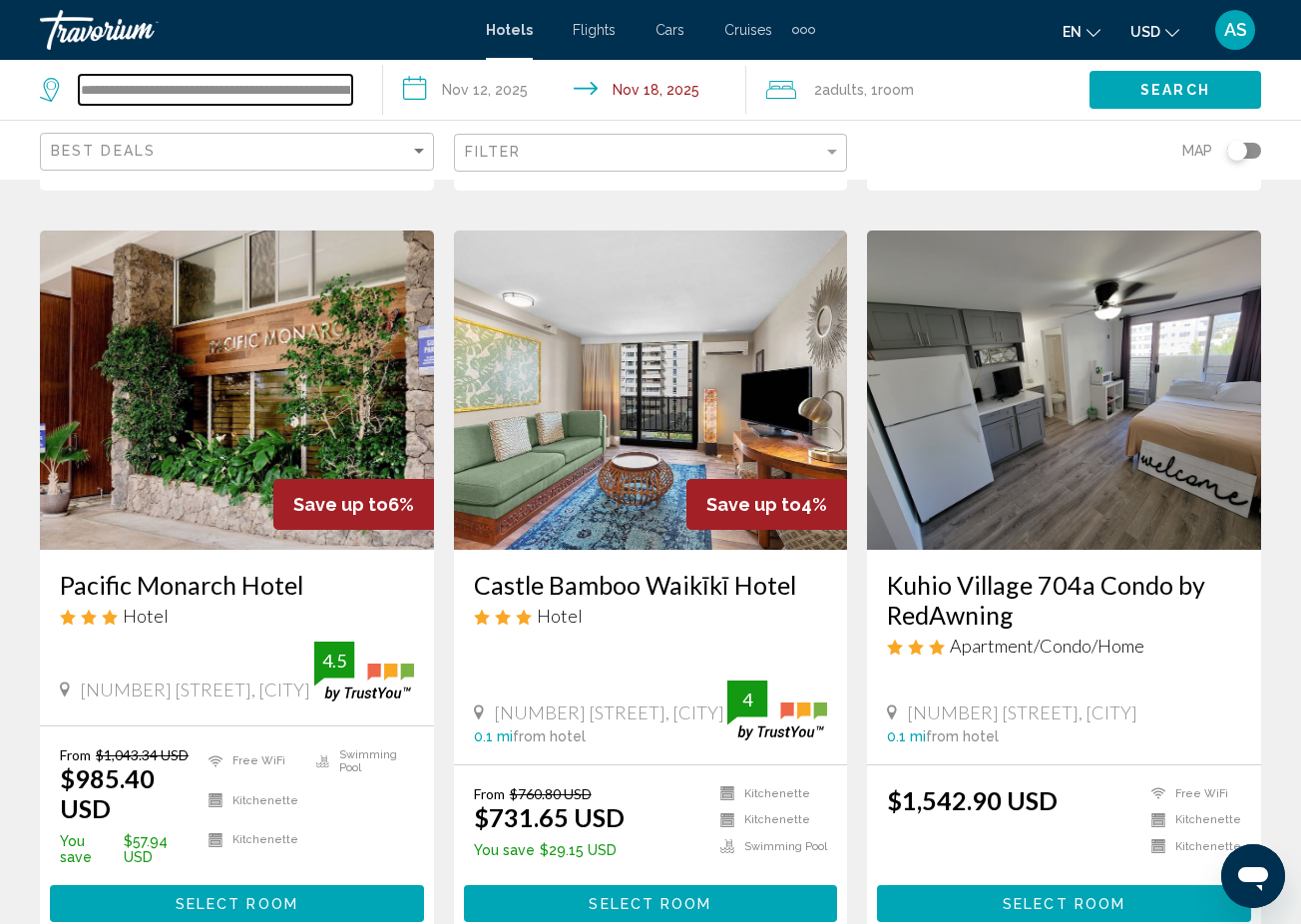 click on "**********" at bounding box center [216, 90] 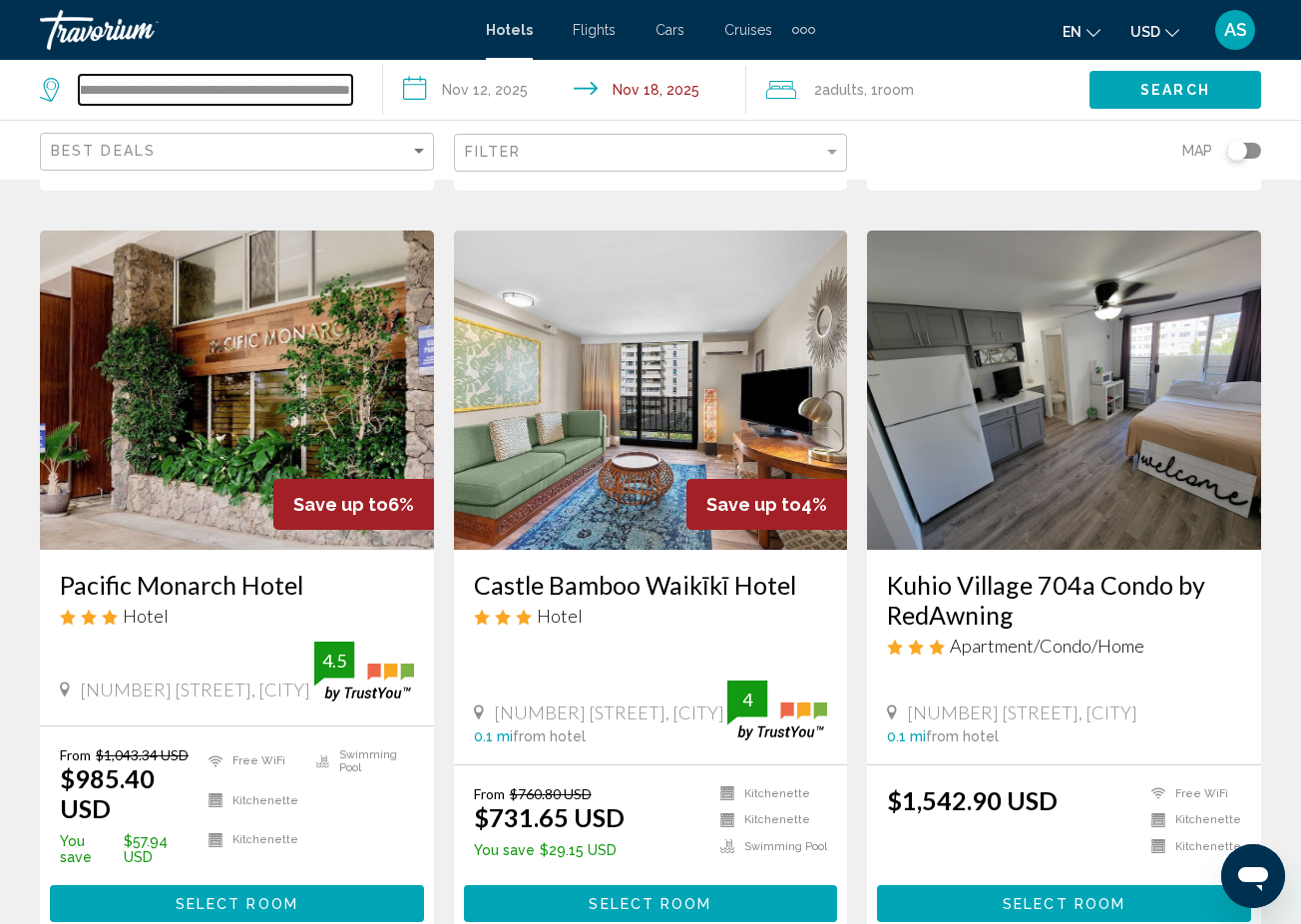scroll, scrollTop: 0, scrollLeft: 122, axis: horizontal 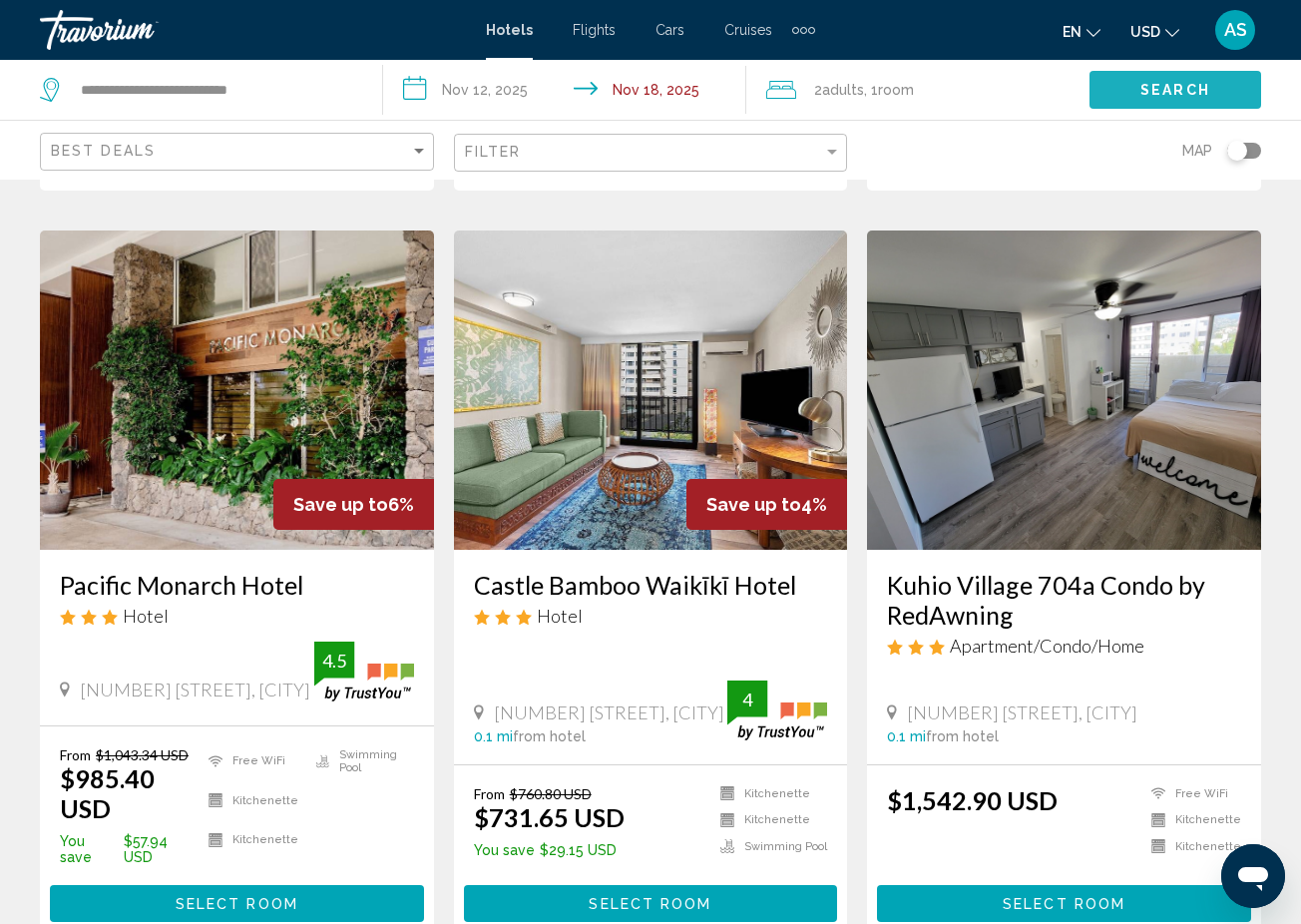 click on "Search" 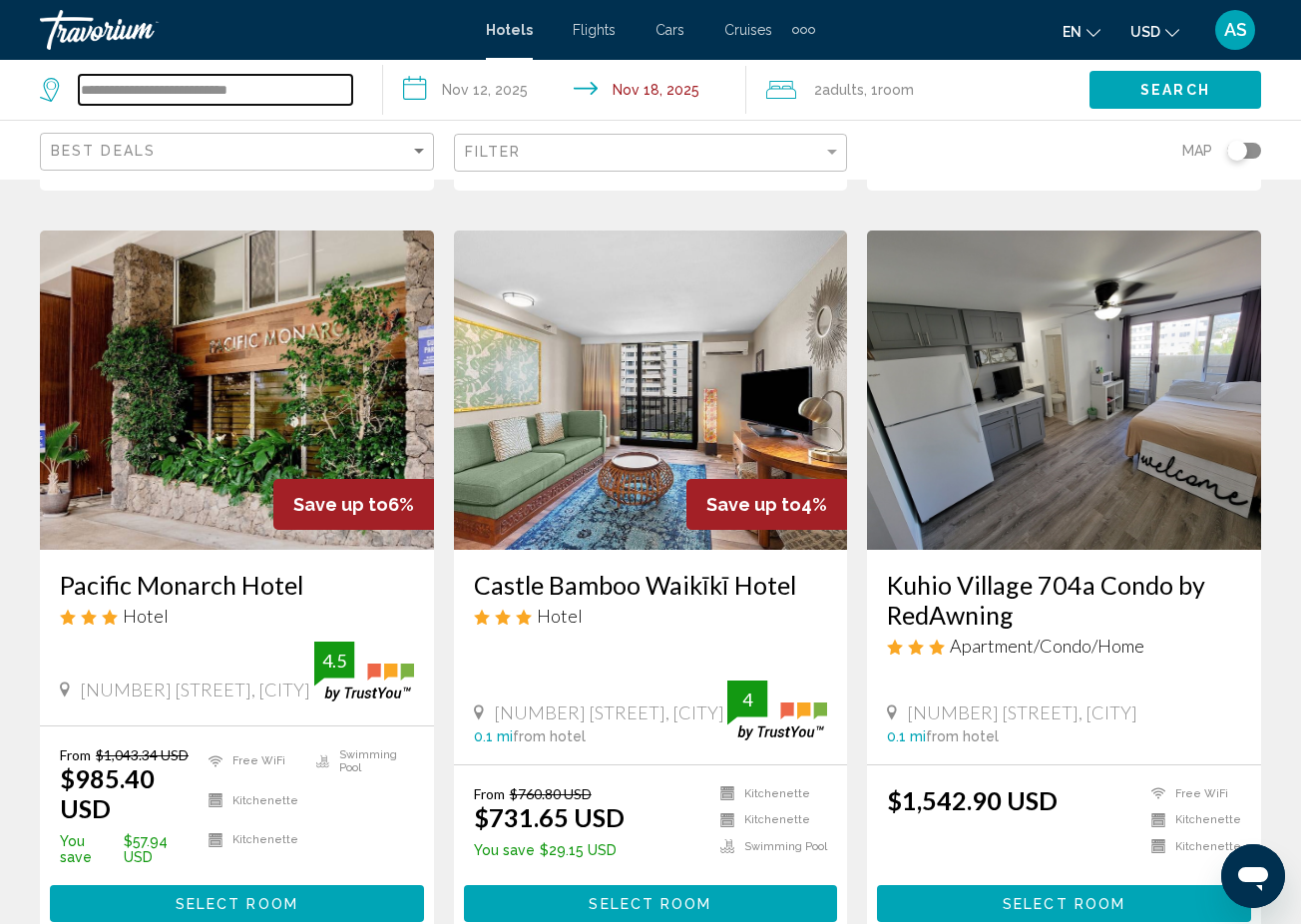click on "**********" at bounding box center [216, 90] 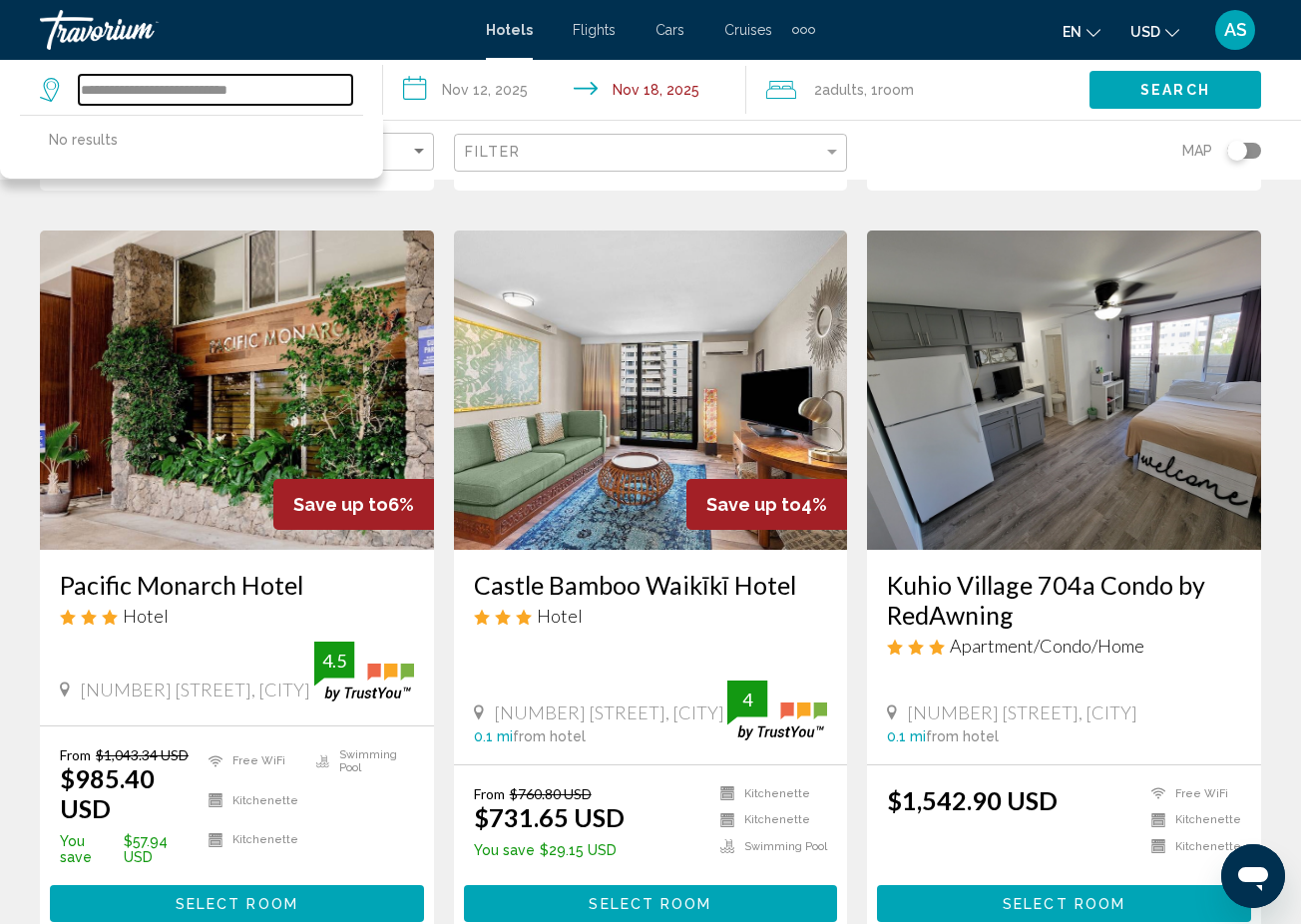 click on "**********" at bounding box center [216, 90] 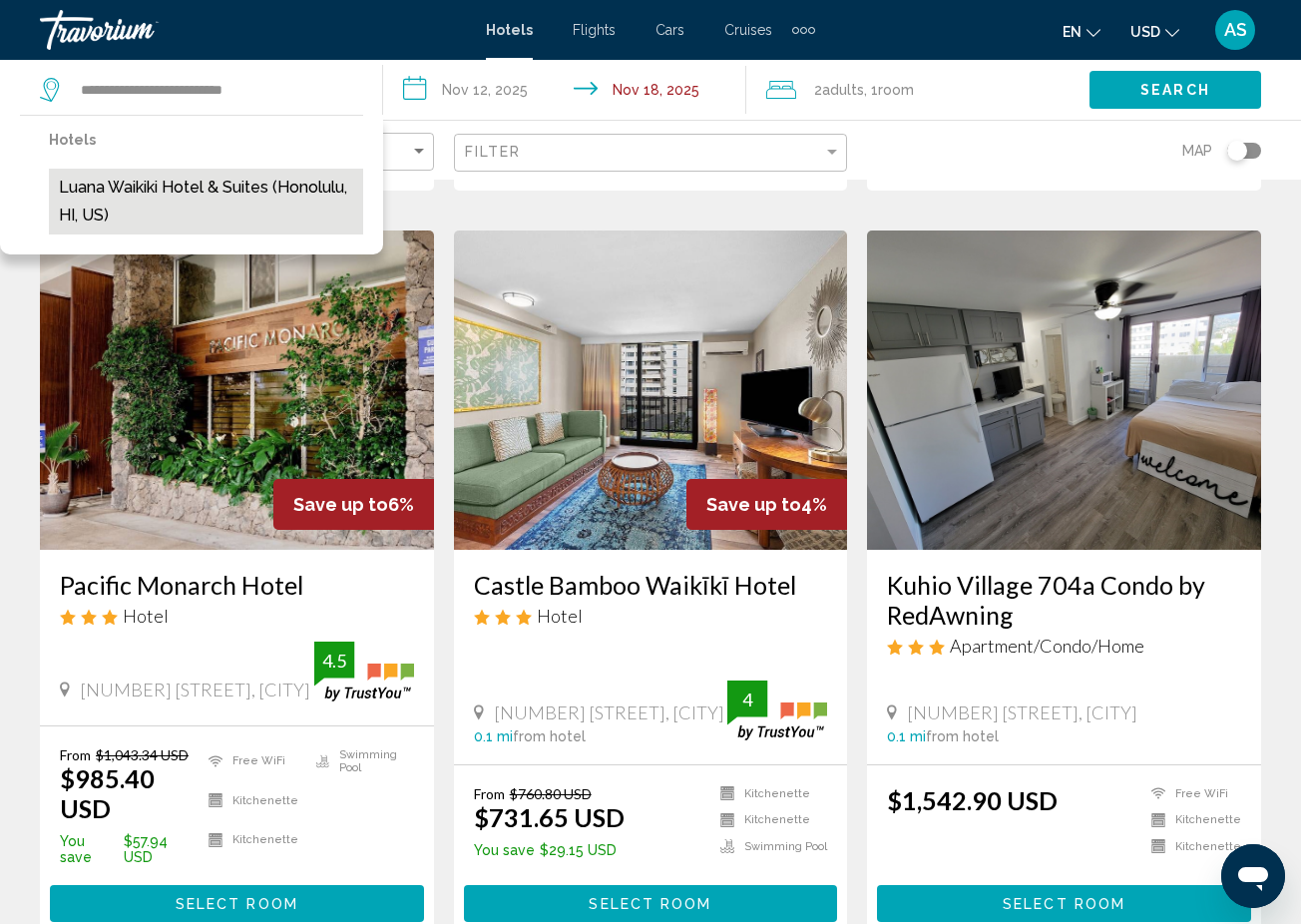 click on "Luana Waikiki Hotel & Suites (Honolulu, HI, US)" at bounding box center (206, 202) 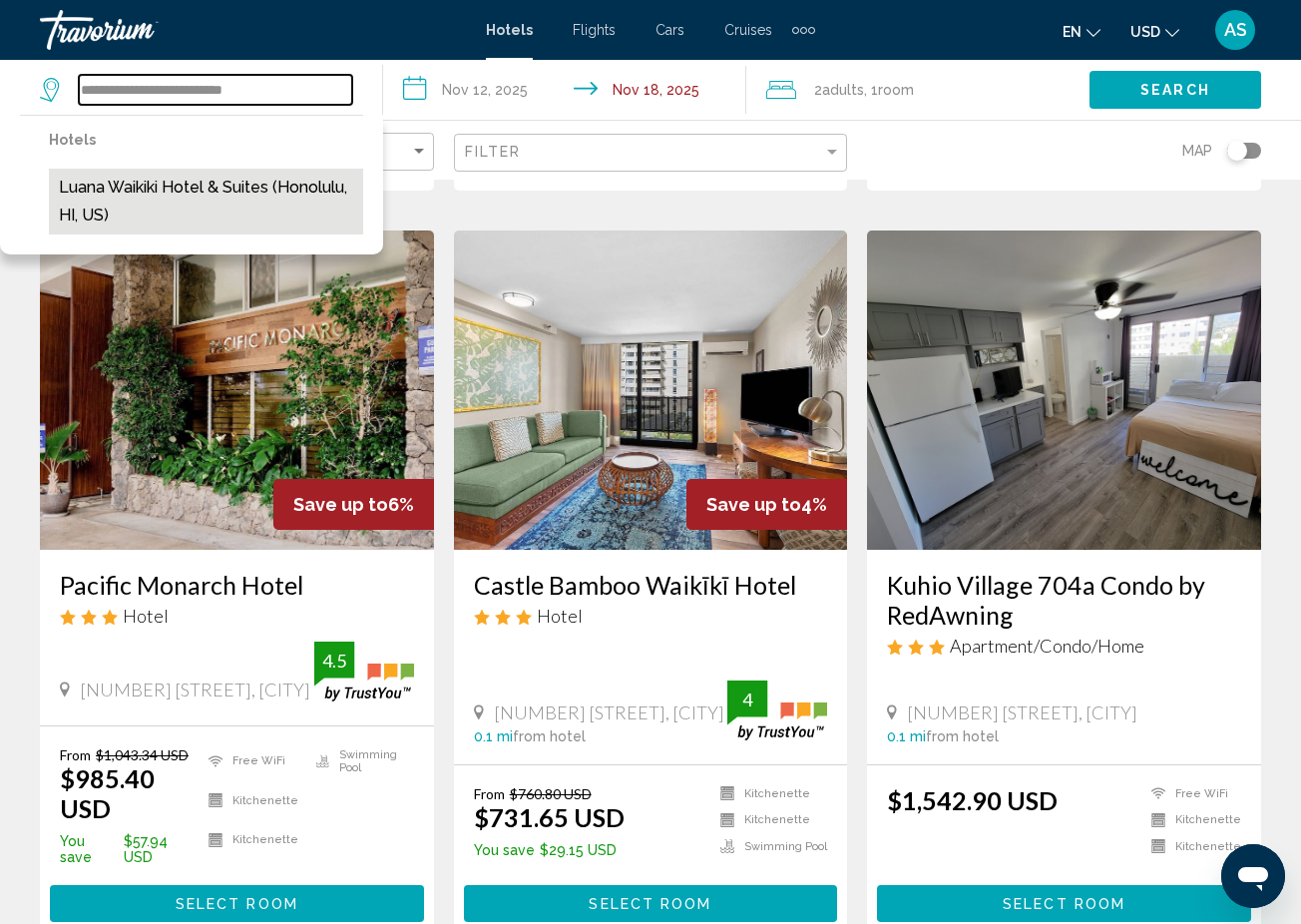 type on "**********" 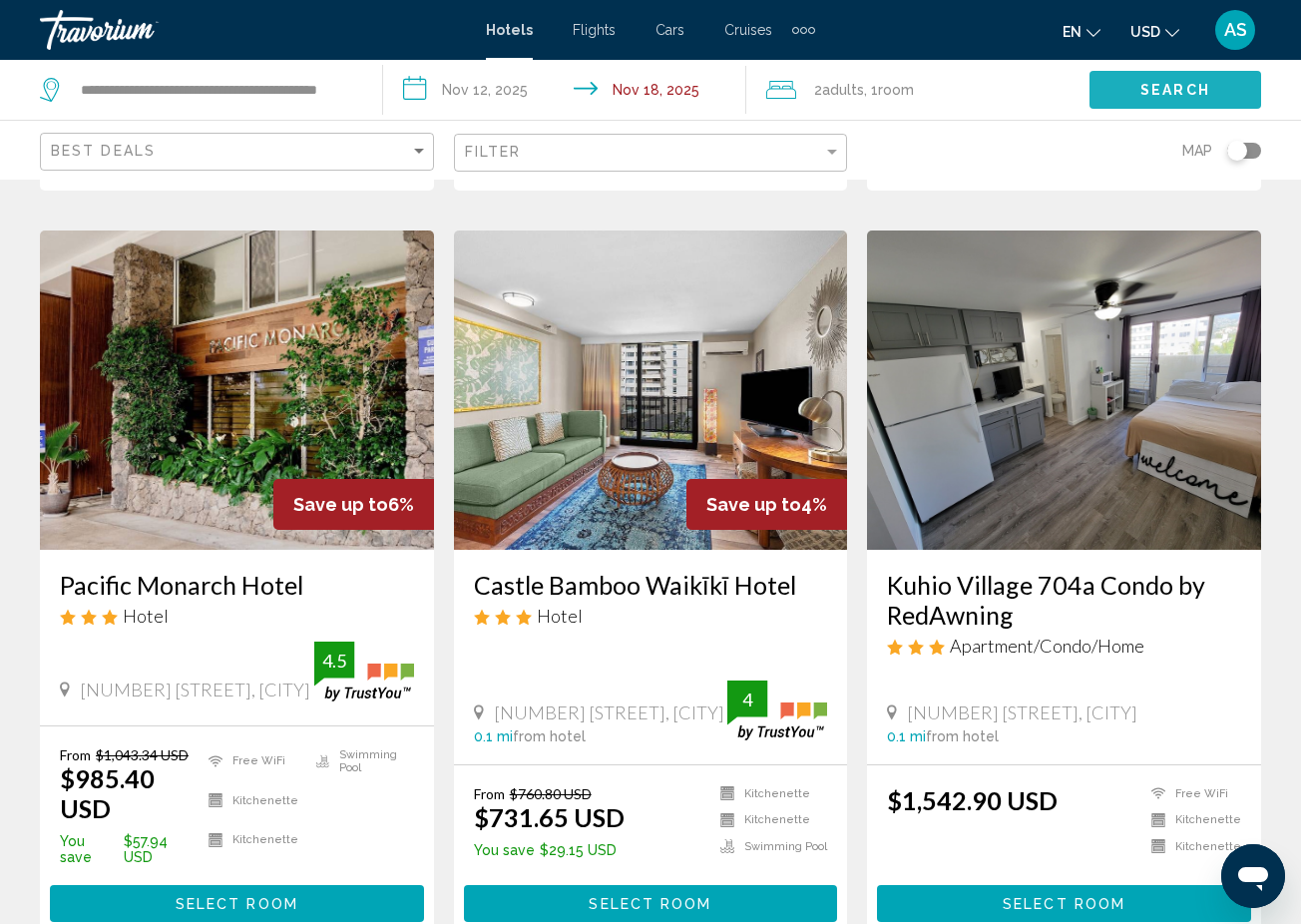 click on "Search" 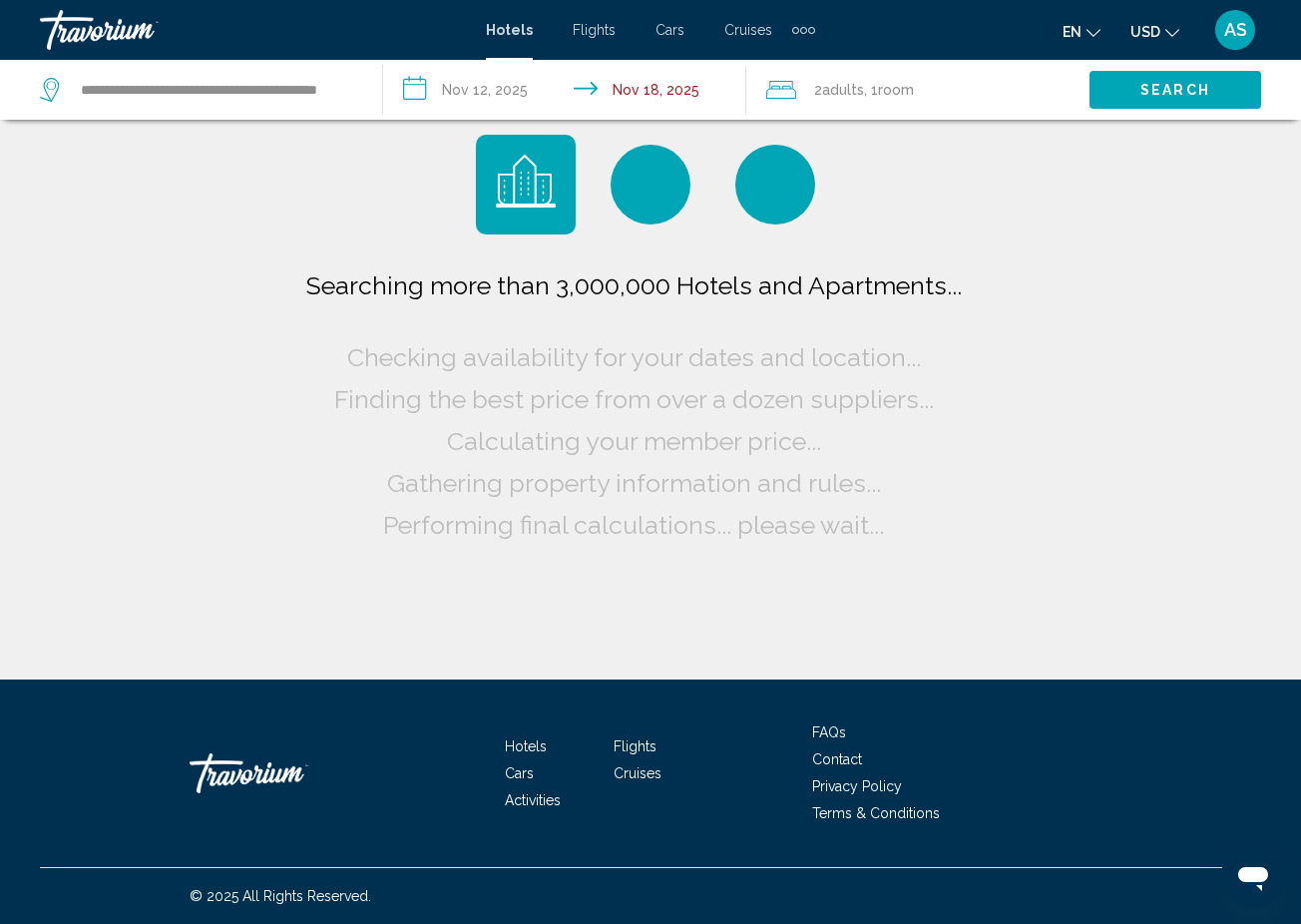 scroll, scrollTop: 0, scrollLeft: 0, axis: both 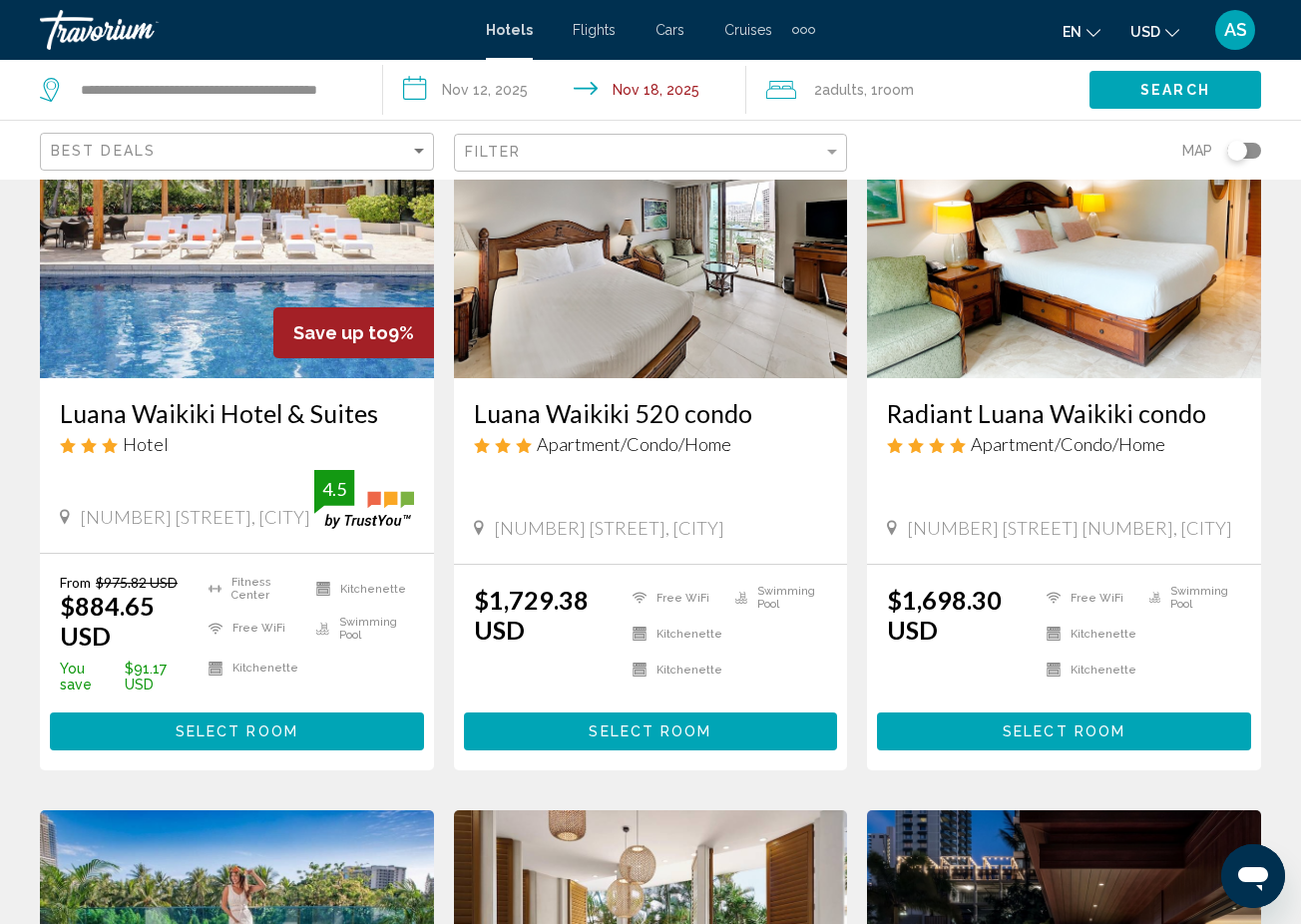 click on "Select Room" at bounding box center [236, 732] 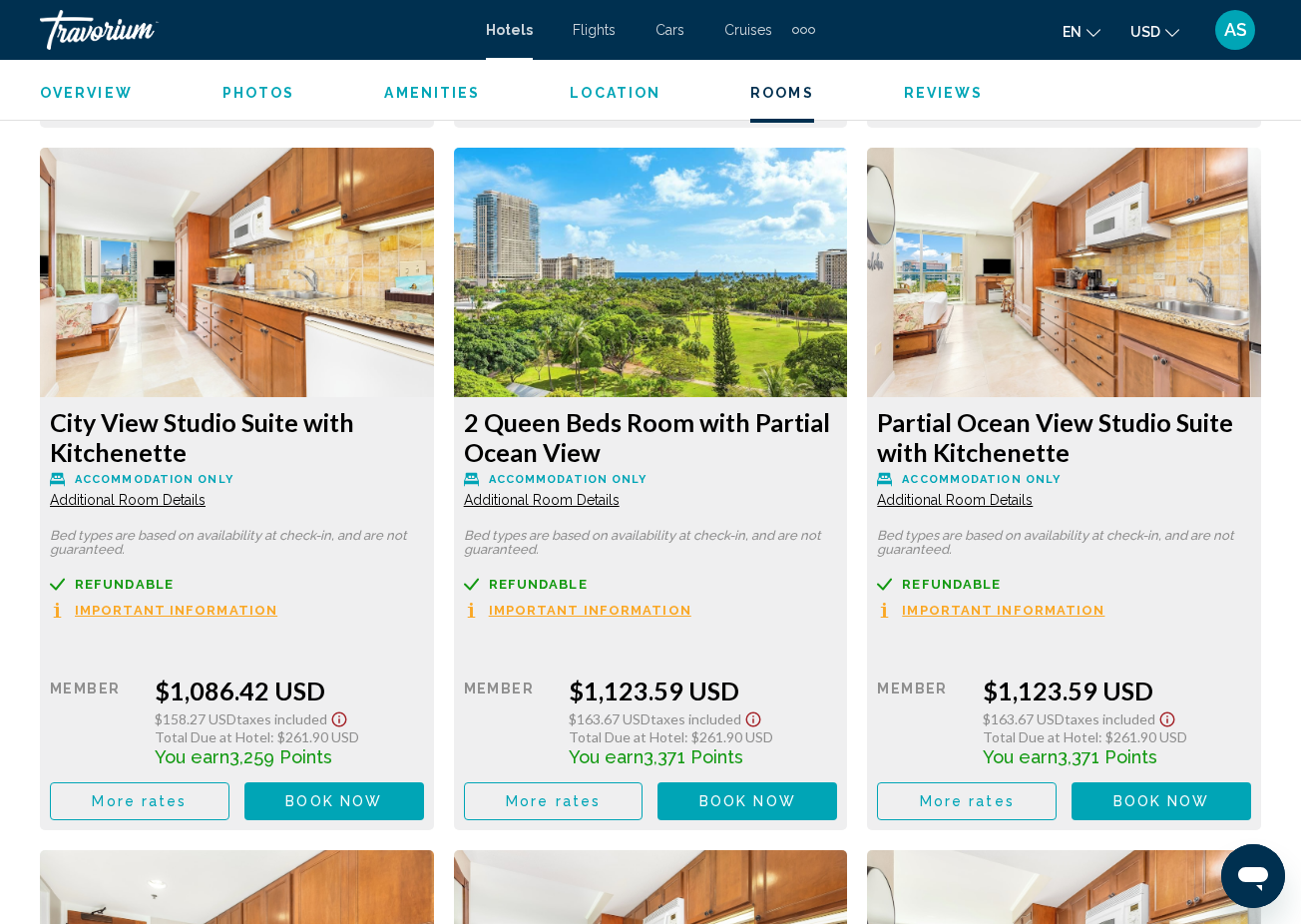 scroll, scrollTop: 3778, scrollLeft: 0, axis: vertical 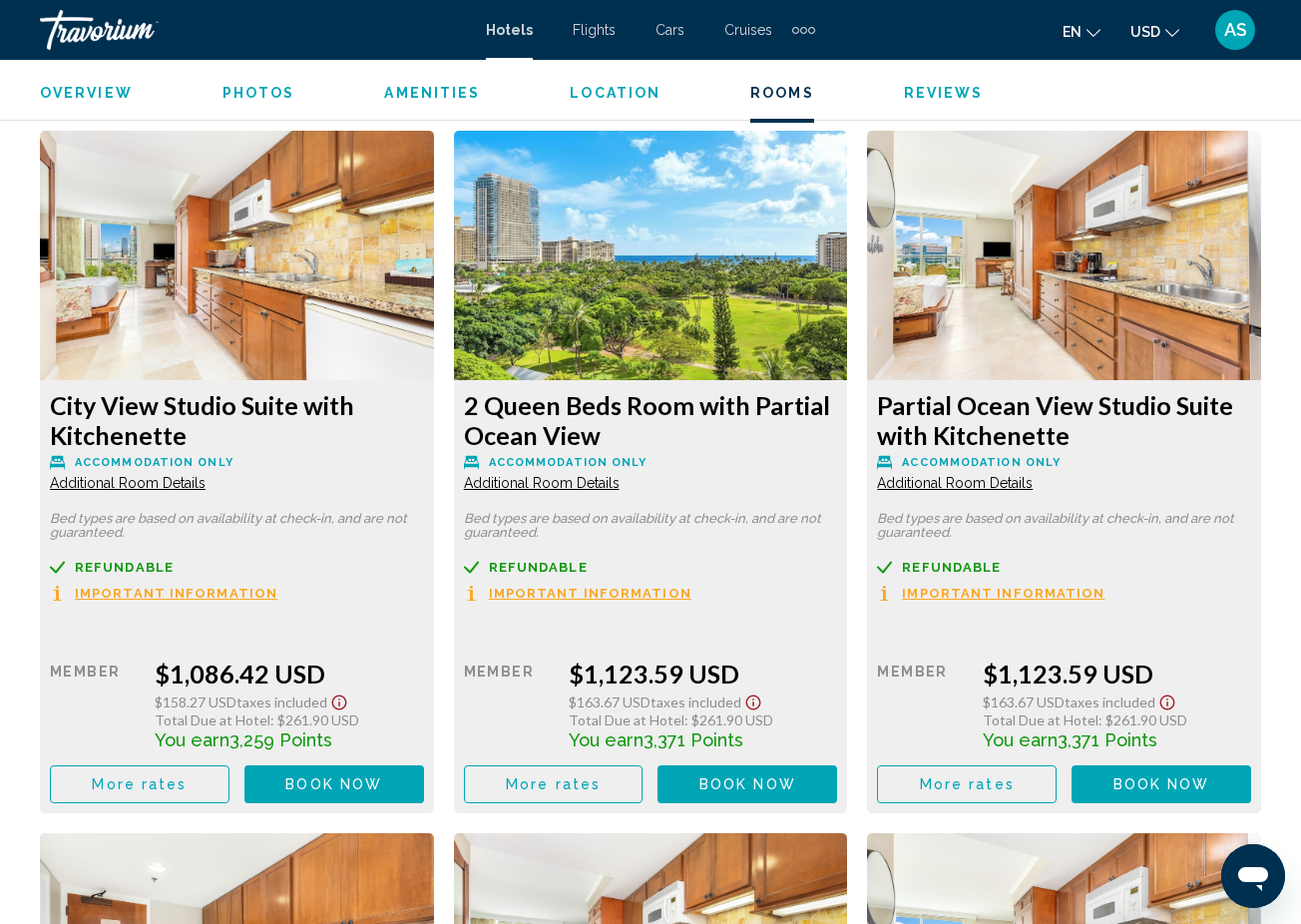 click on "Additional Room Details" at bounding box center [128, -250] 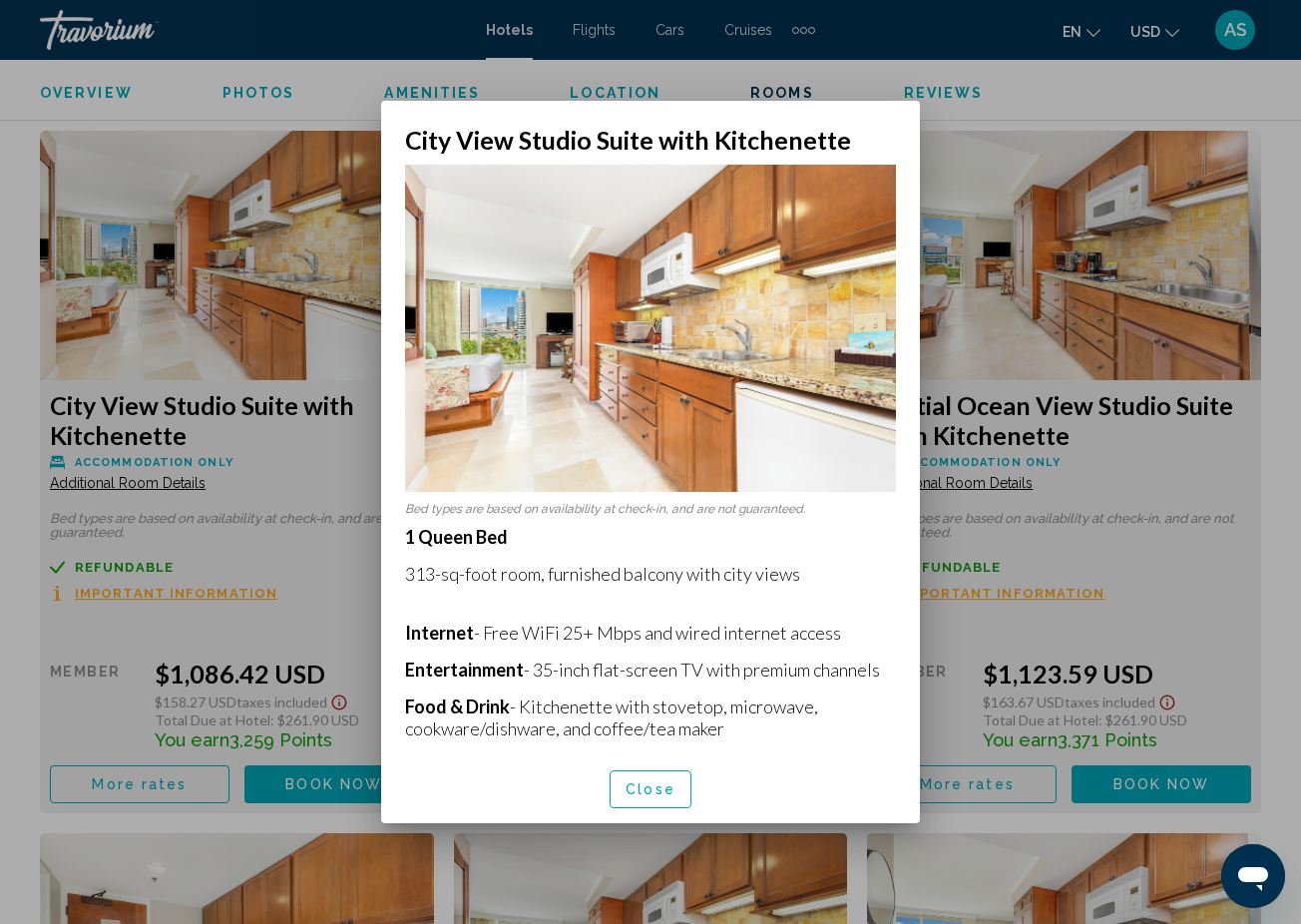 click at bounding box center (650, 462) 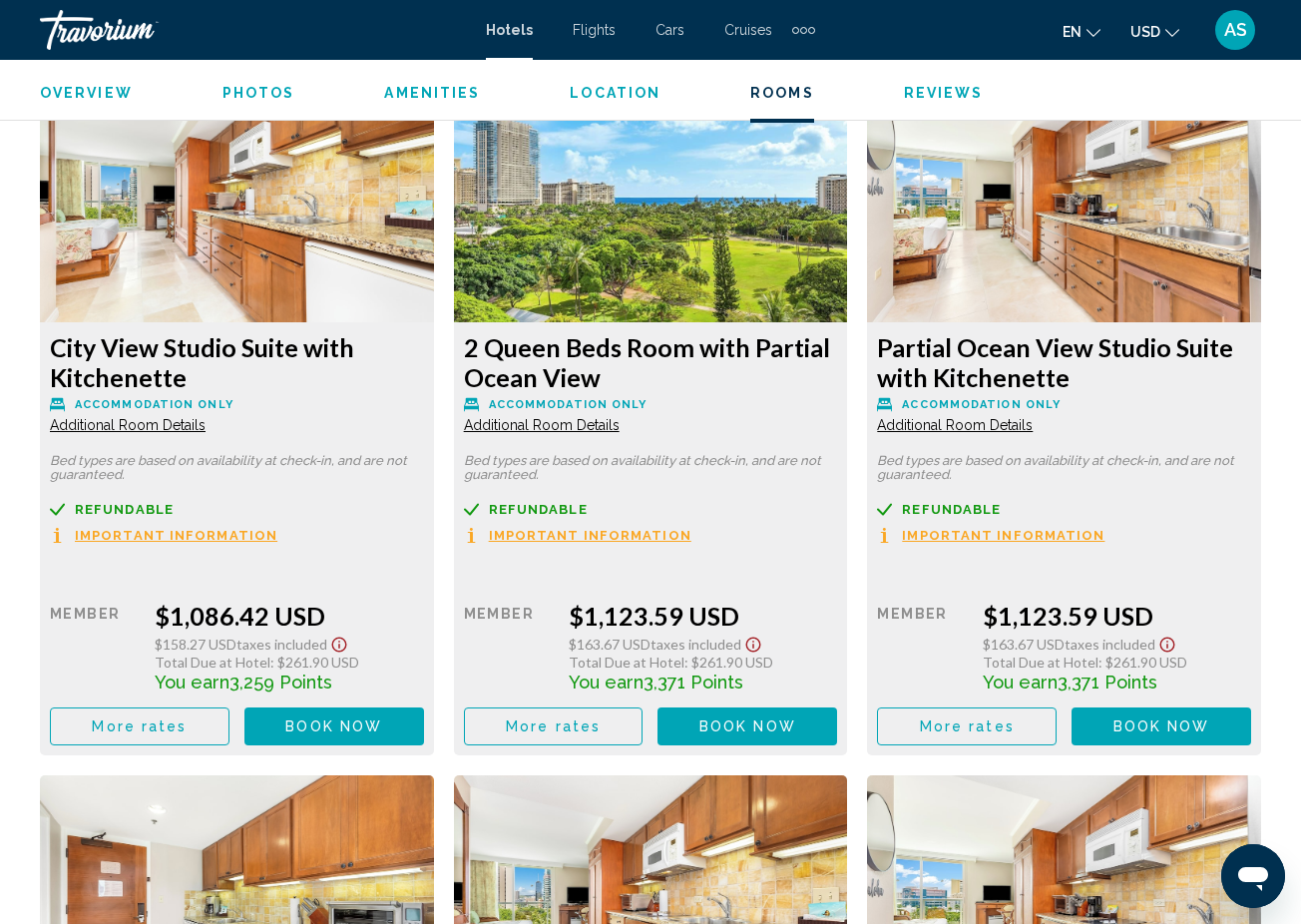 scroll, scrollTop: 3880, scrollLeft: 0, axis: vertical 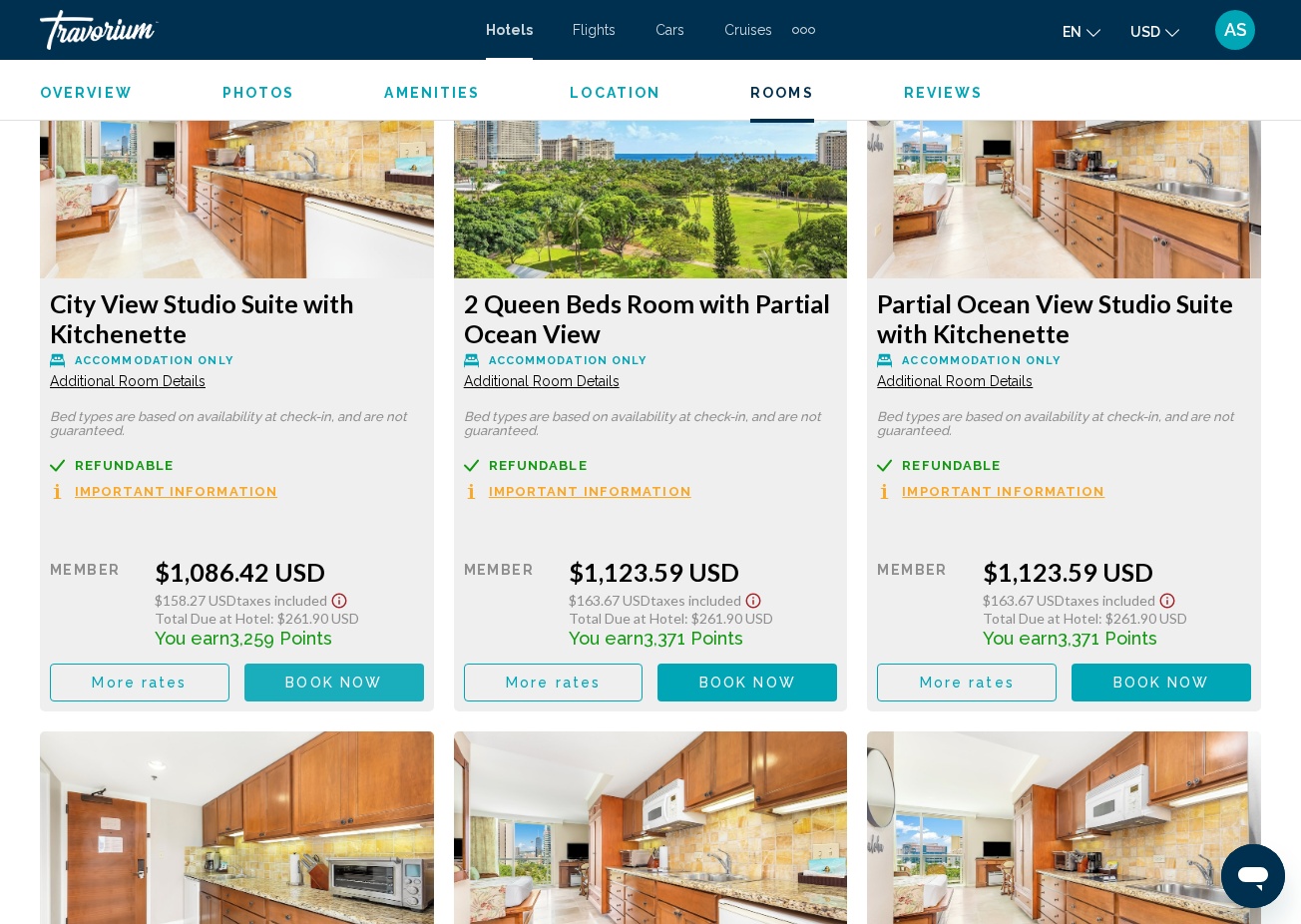 click on "Book now" at bounding box center (333, 684) 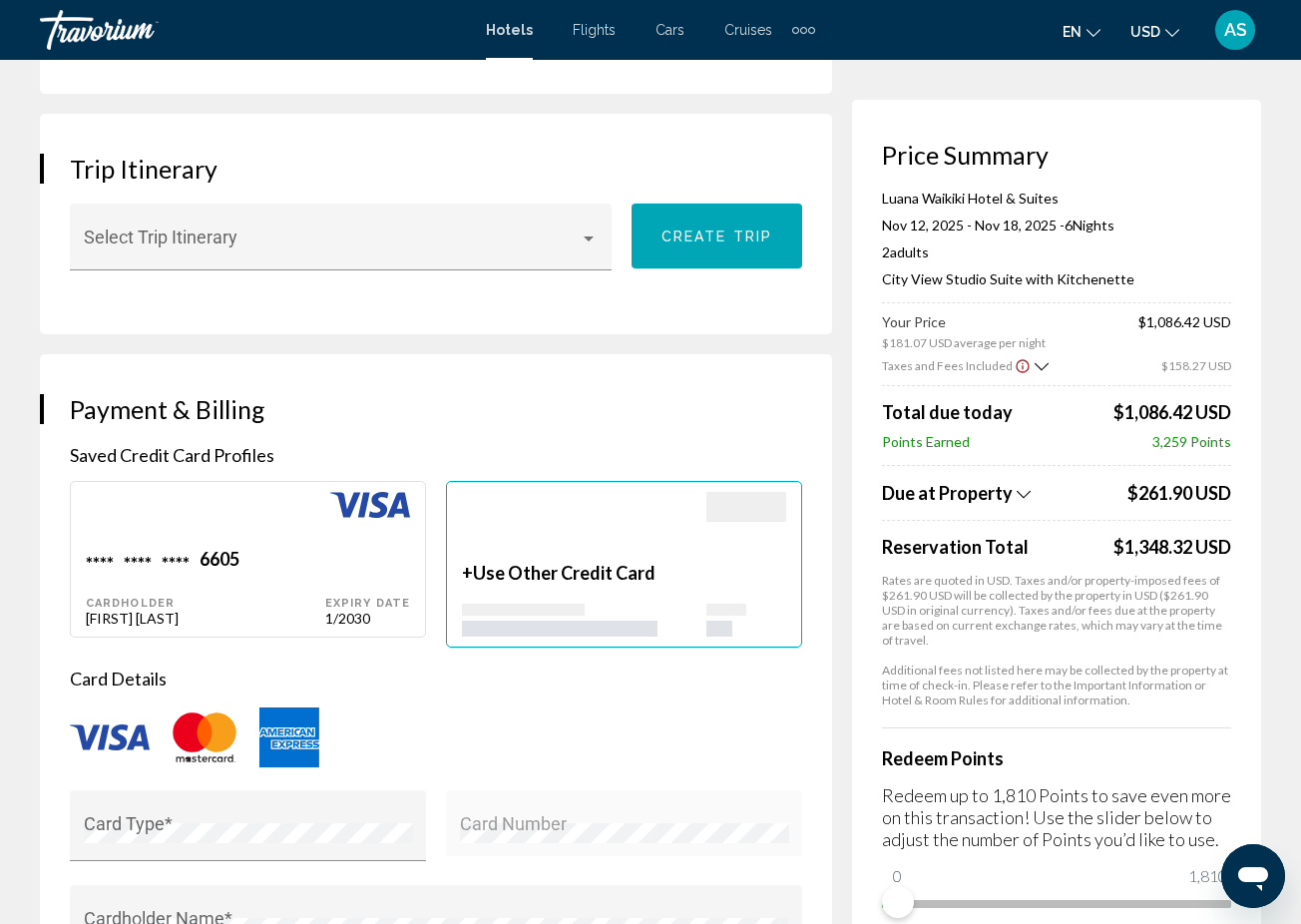 scroll, scrollTop: 1171, scrollLeft: 0, axis: vertical 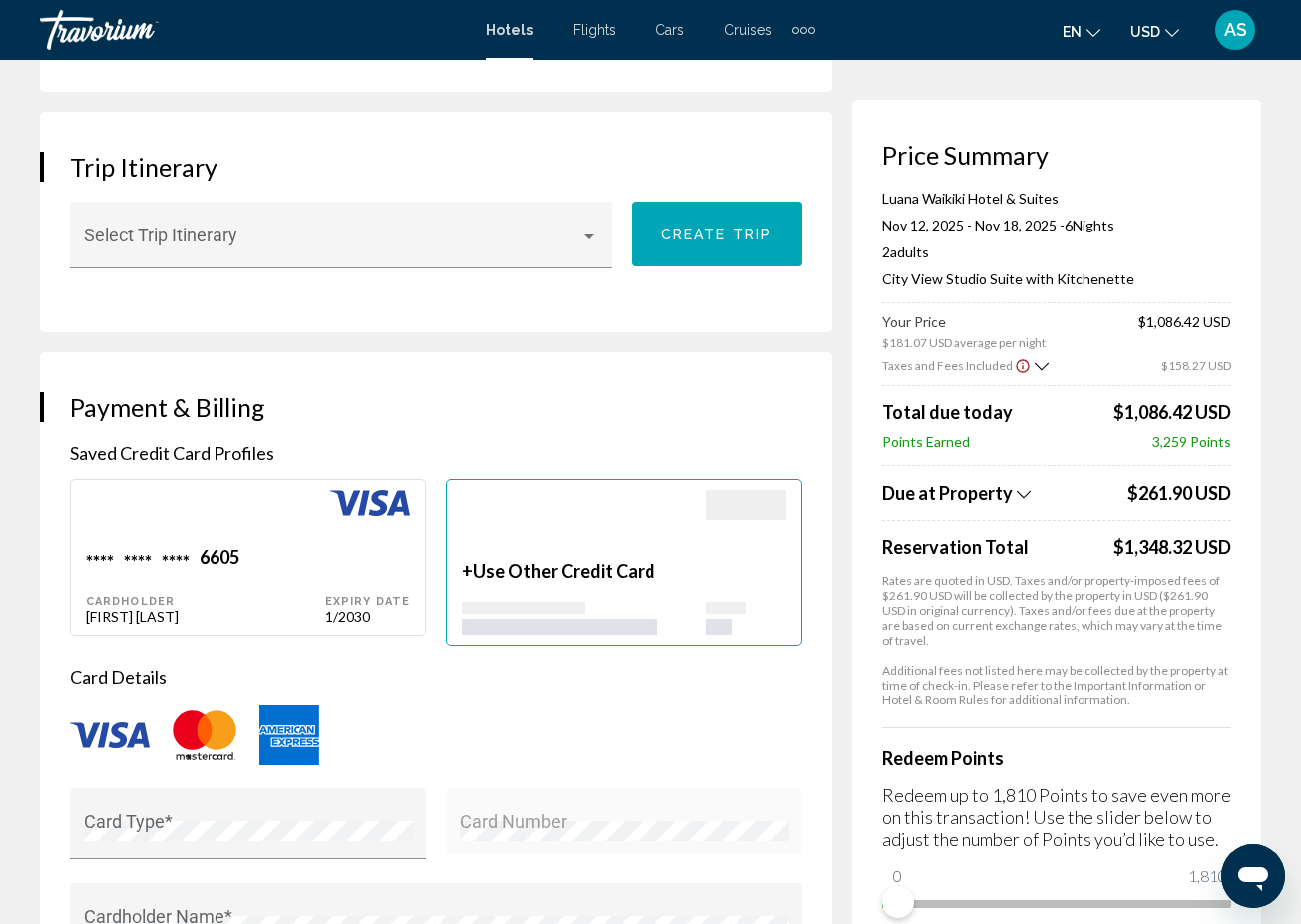 click on "Expiry Date 1/2030" at bounding box center [367, 585] 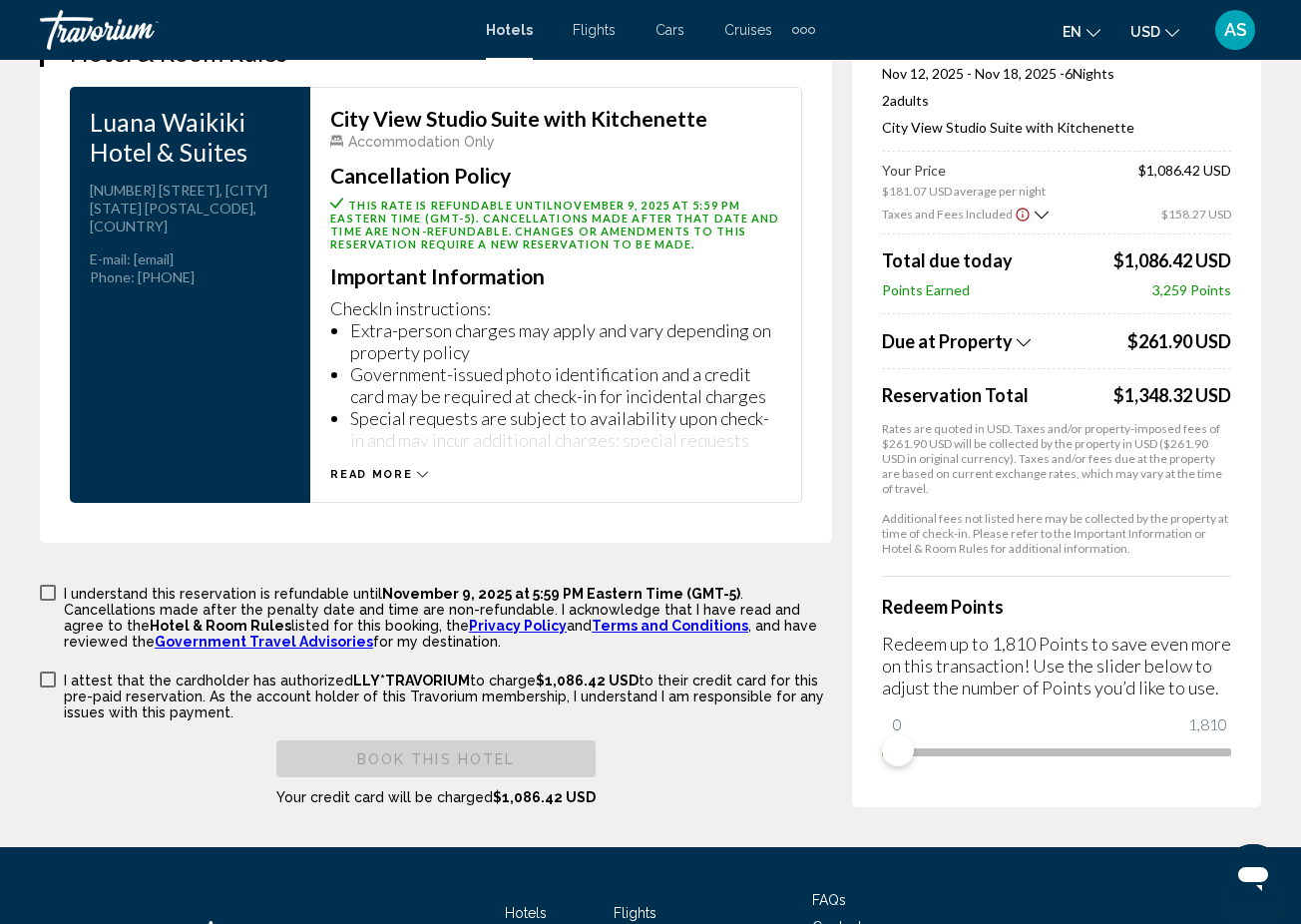 scroll, scrollTop: 2708, scrollLeft: 0, axis: vertical 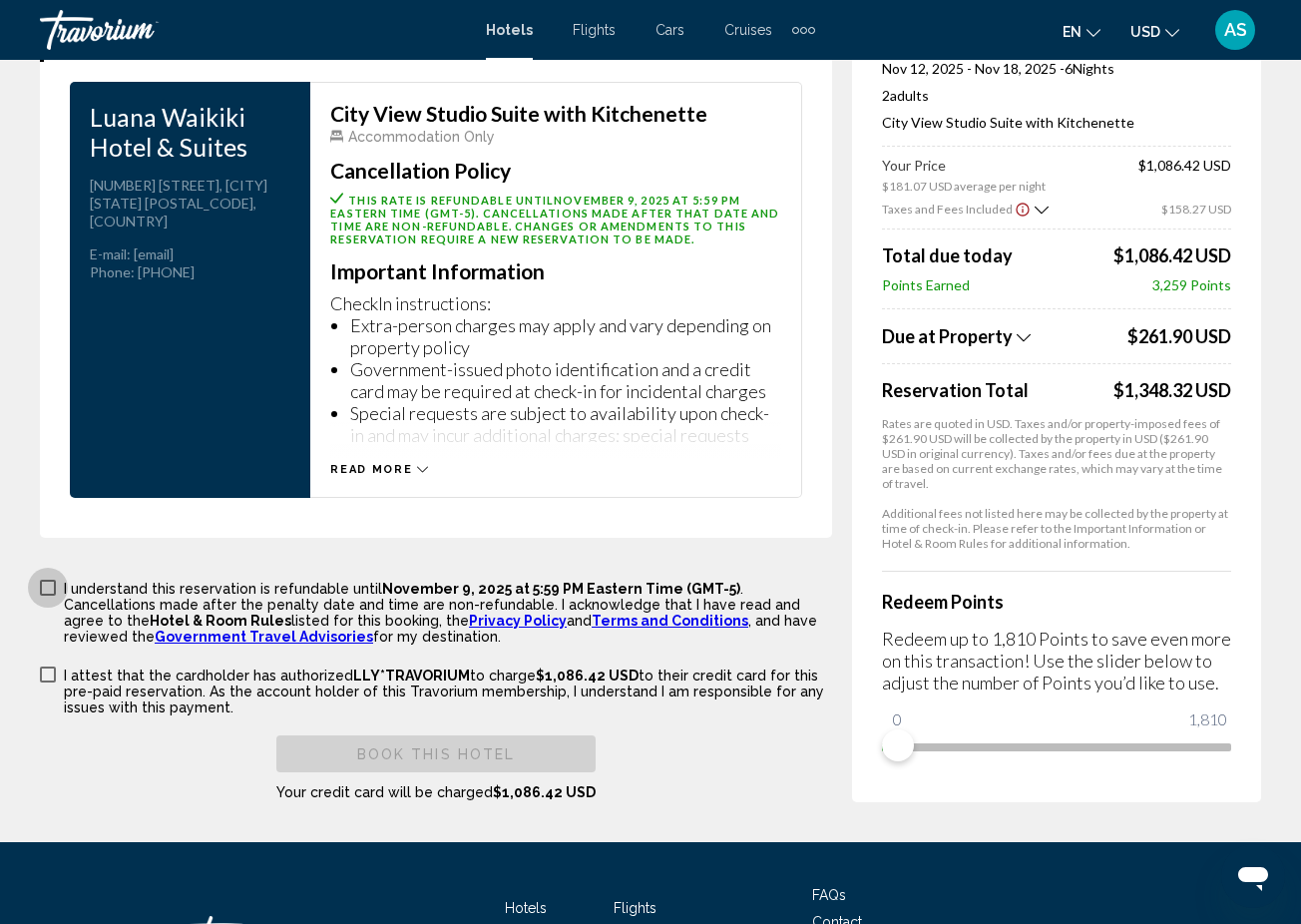 click at bounding box center (48, 588) 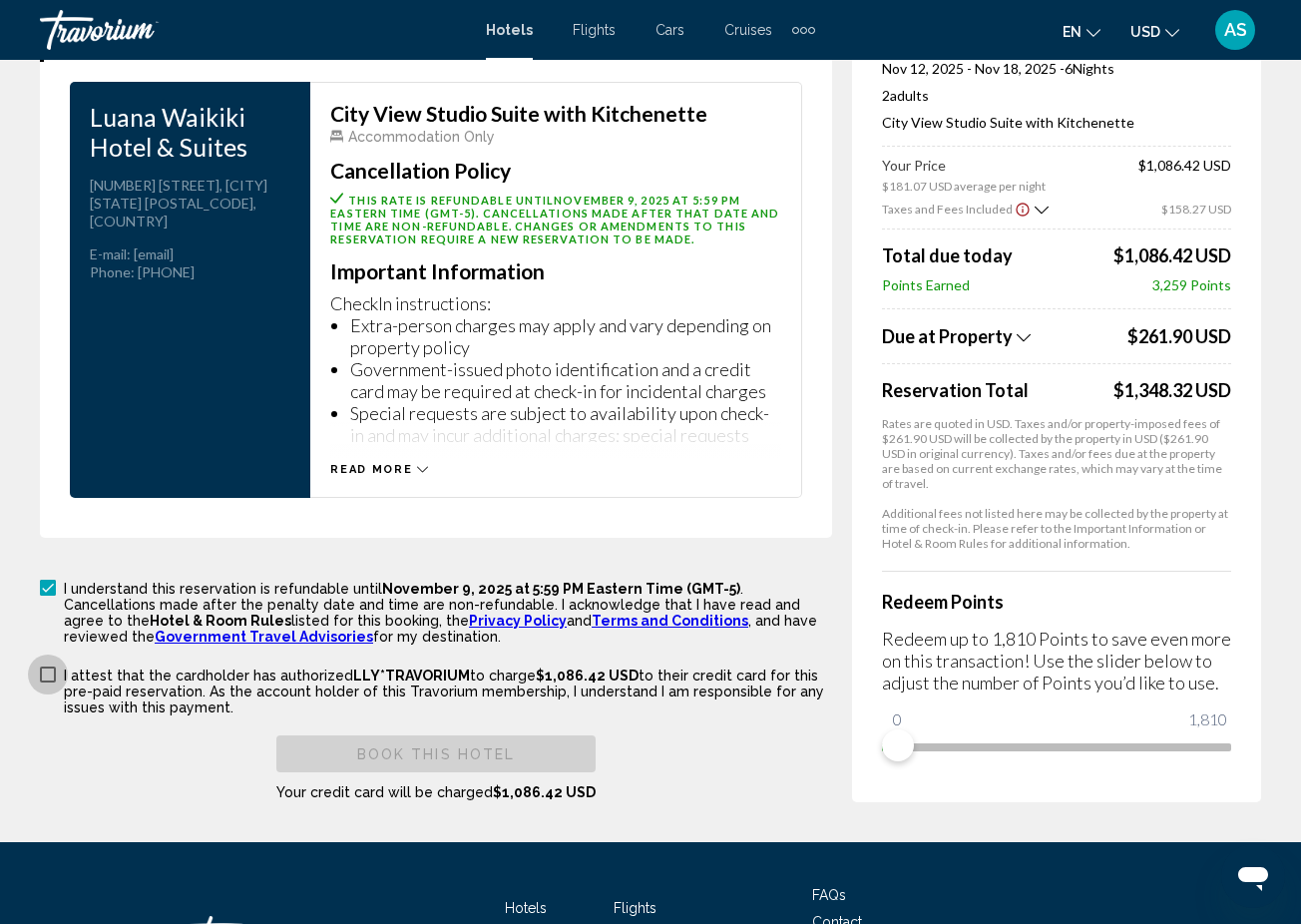 click at bounding box center [48, 675] 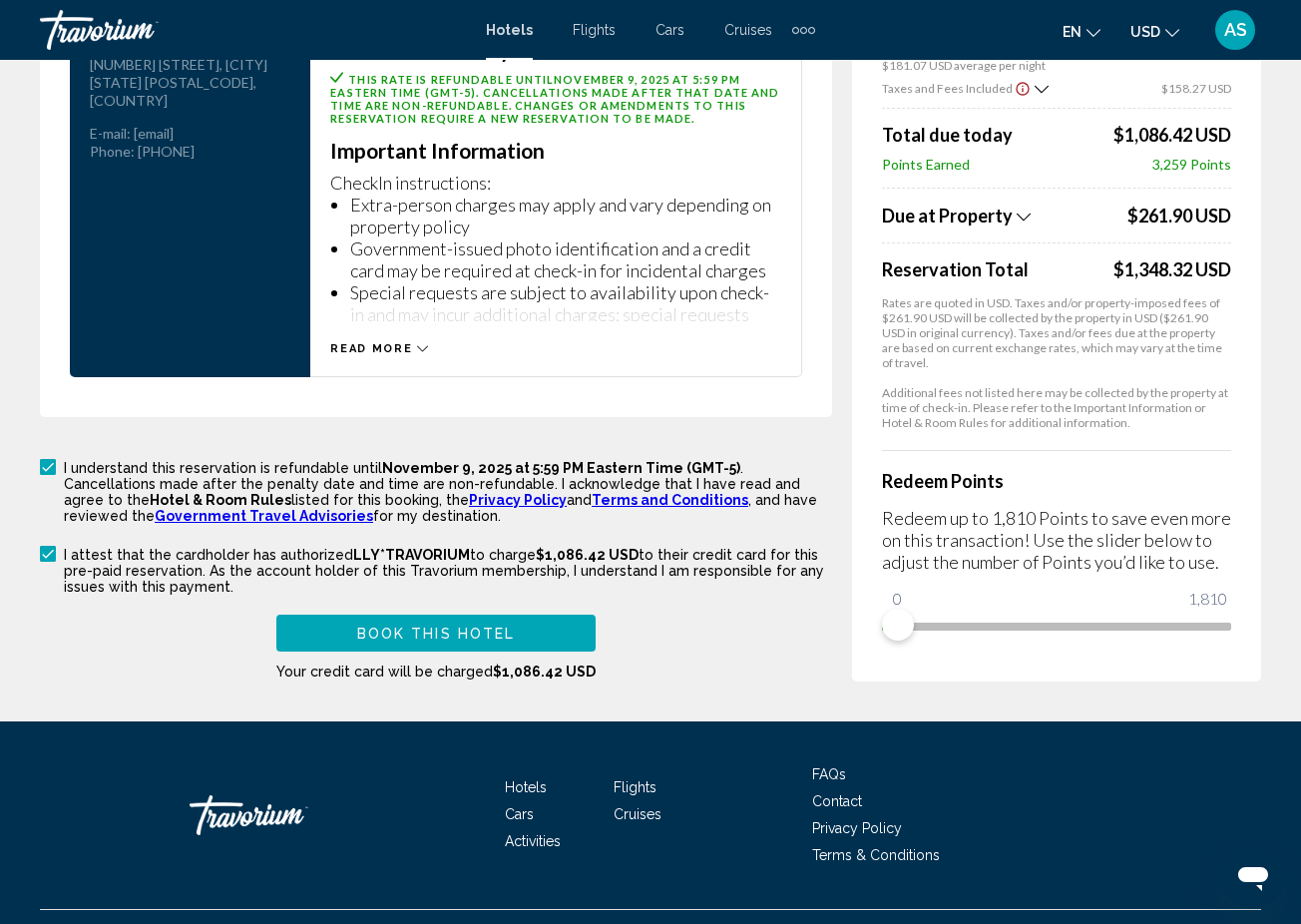 scroll, scrollTop: 2863, scrollLeft: 0, axis: vertical 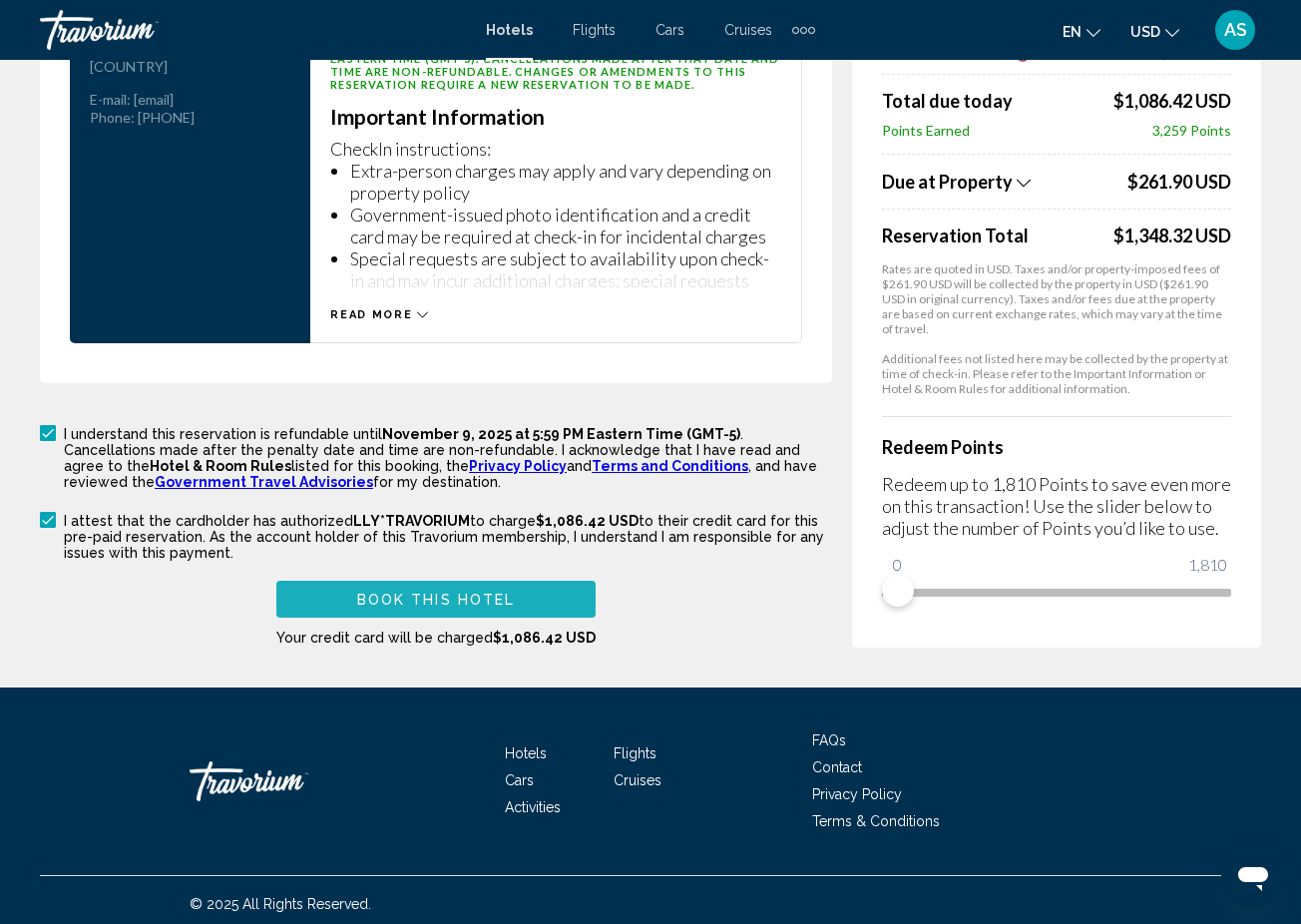 click on "Book this hotel" at bounding box center (436, 600) 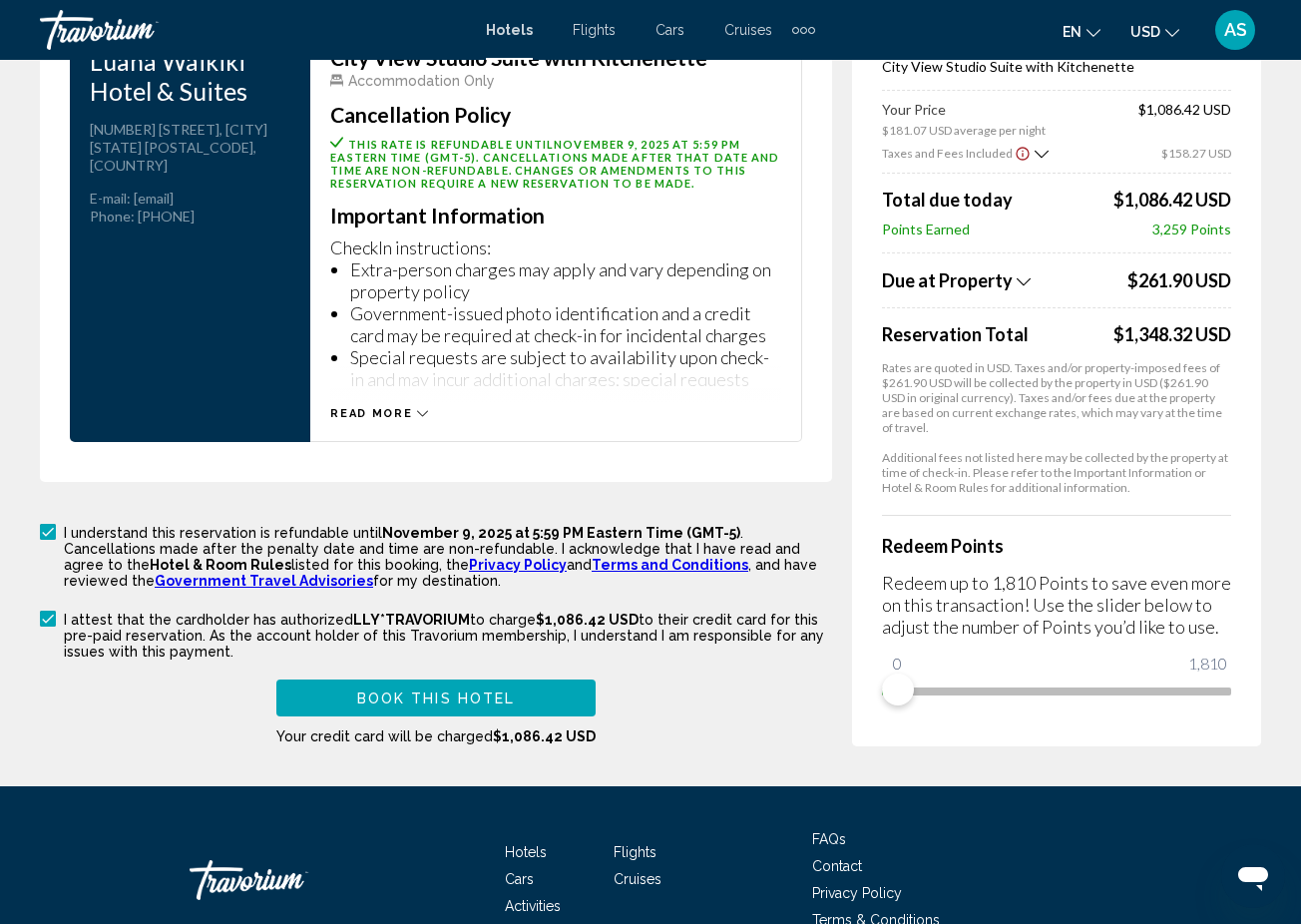 scroll, scrollTop: 2806, scrollLeft: 0, axis: vertical 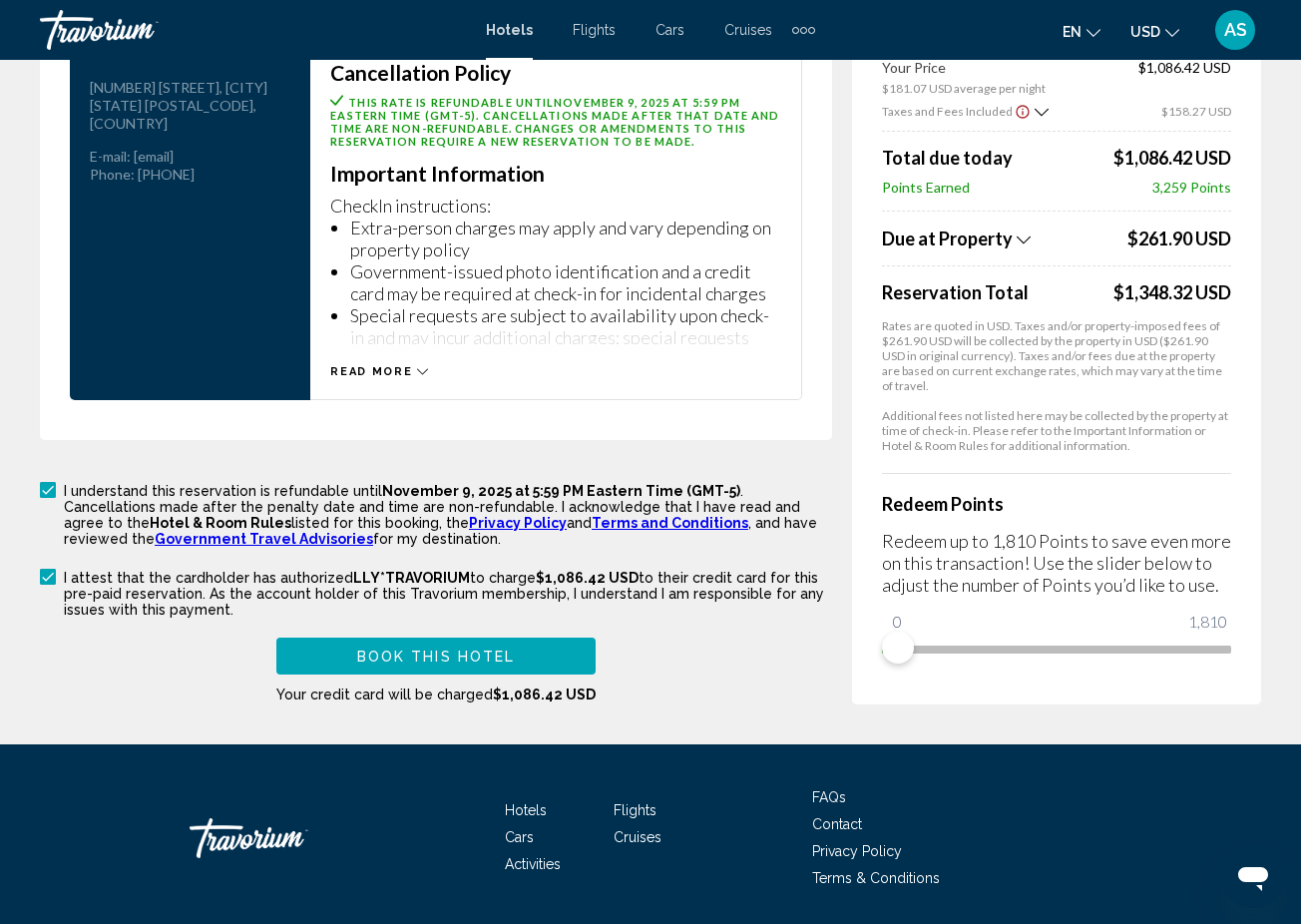 type on "**********" 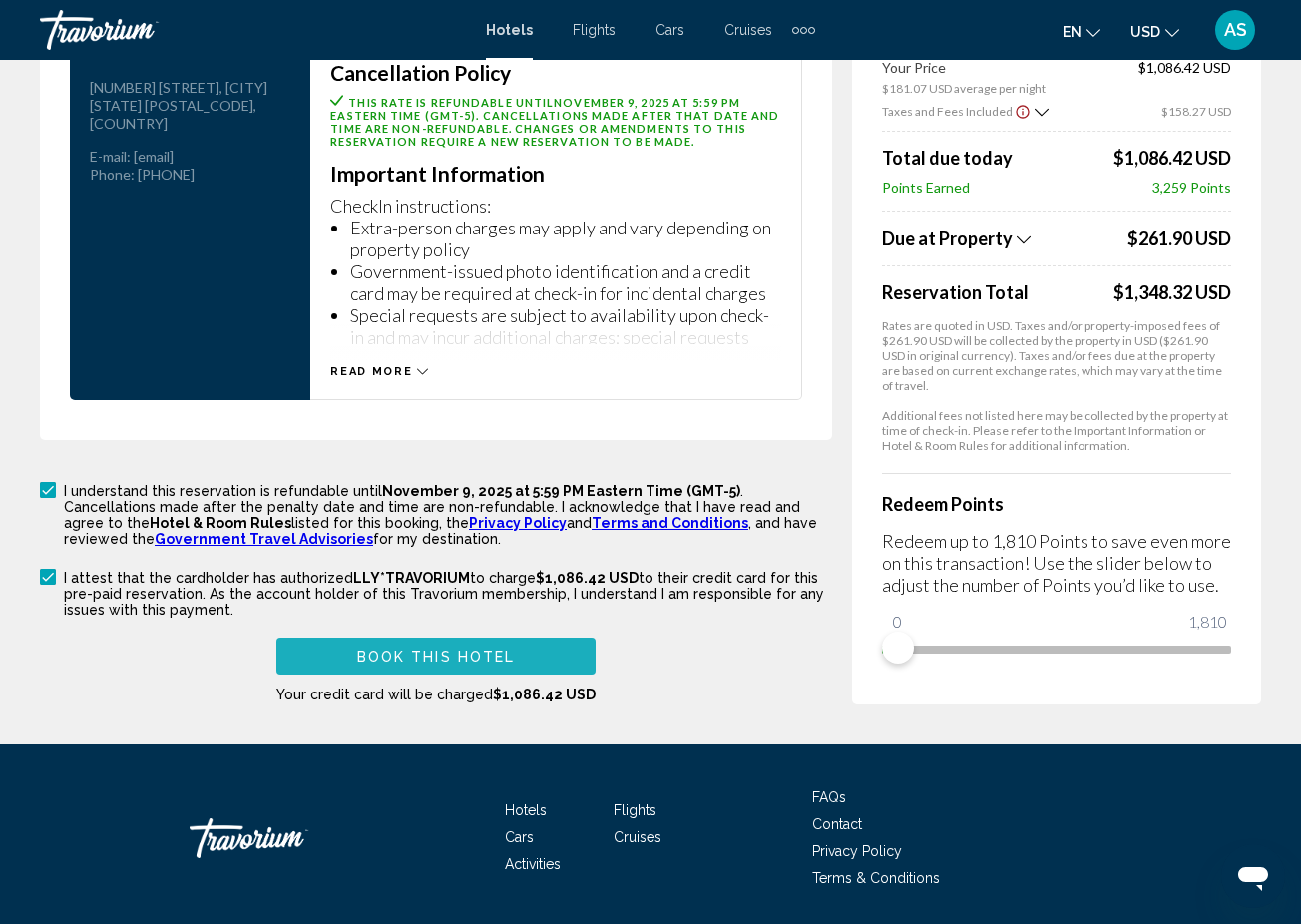 click on "Book this hotel" at bounding box center (436, 657) 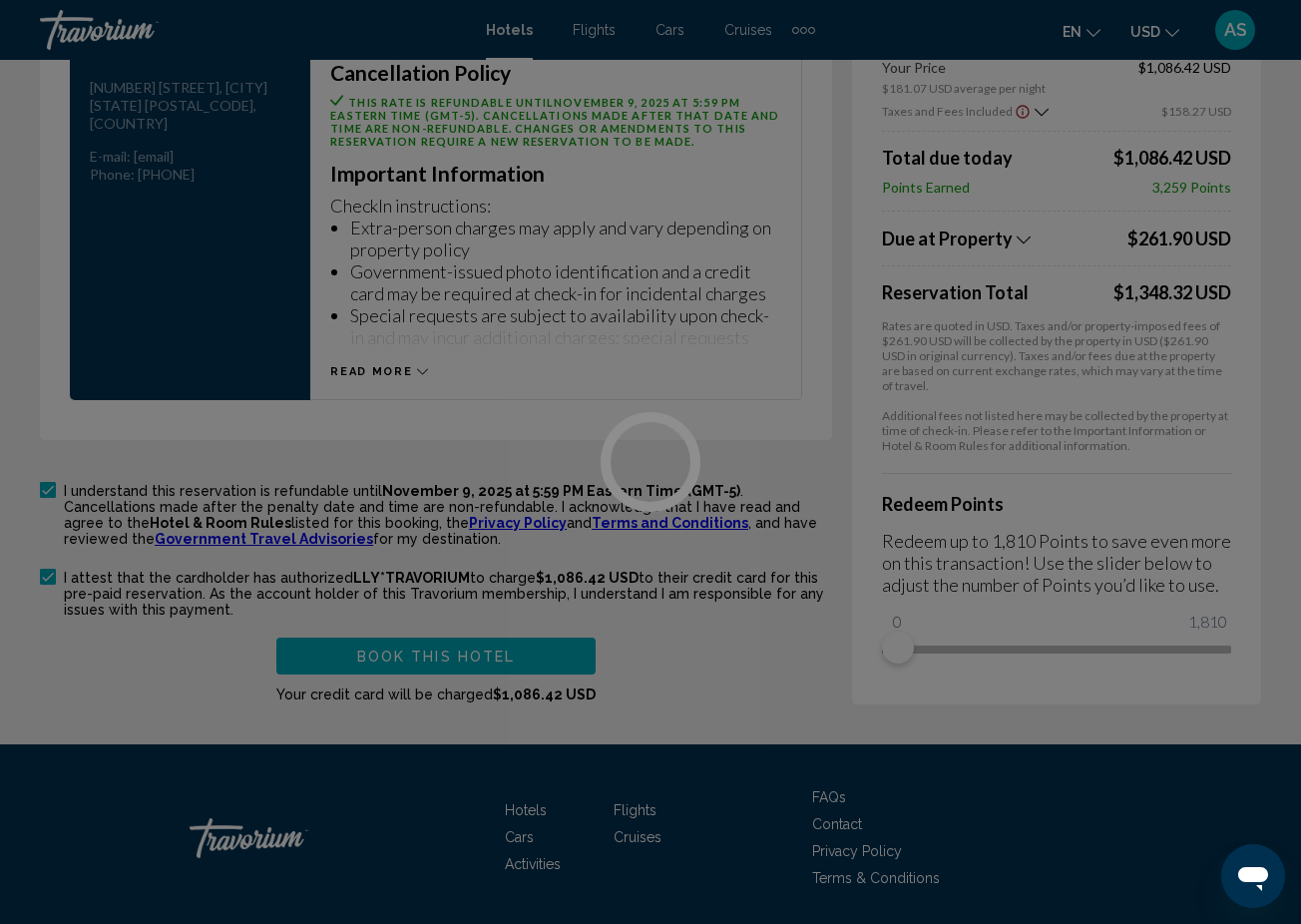 drag, startPoint x: 894, startPoint y: 630, endPoint x: 1163, endPoint y: 631, distance: 269.00186 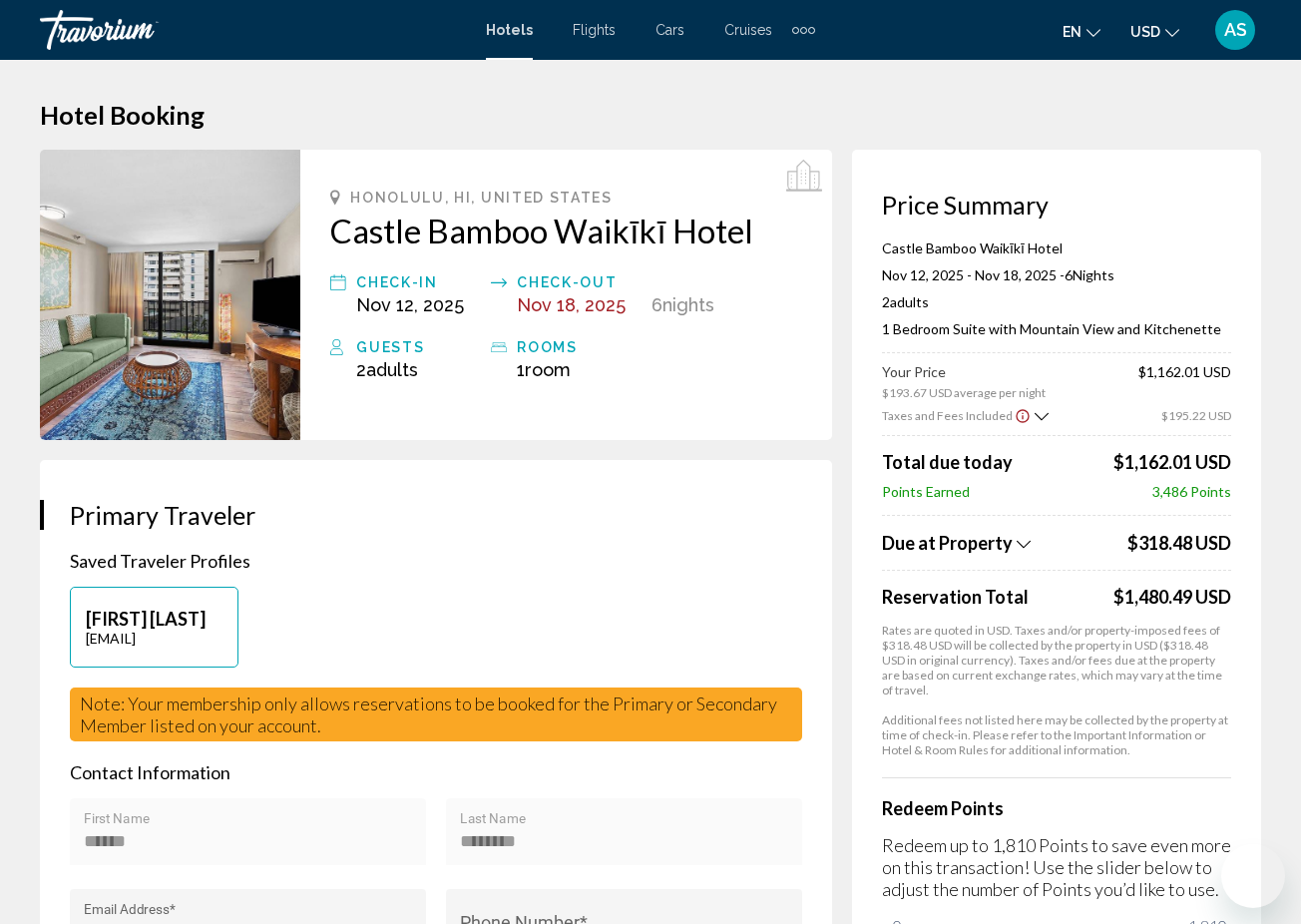 scroll, scrollTop: 0, scrollLeft: 0, axis: both 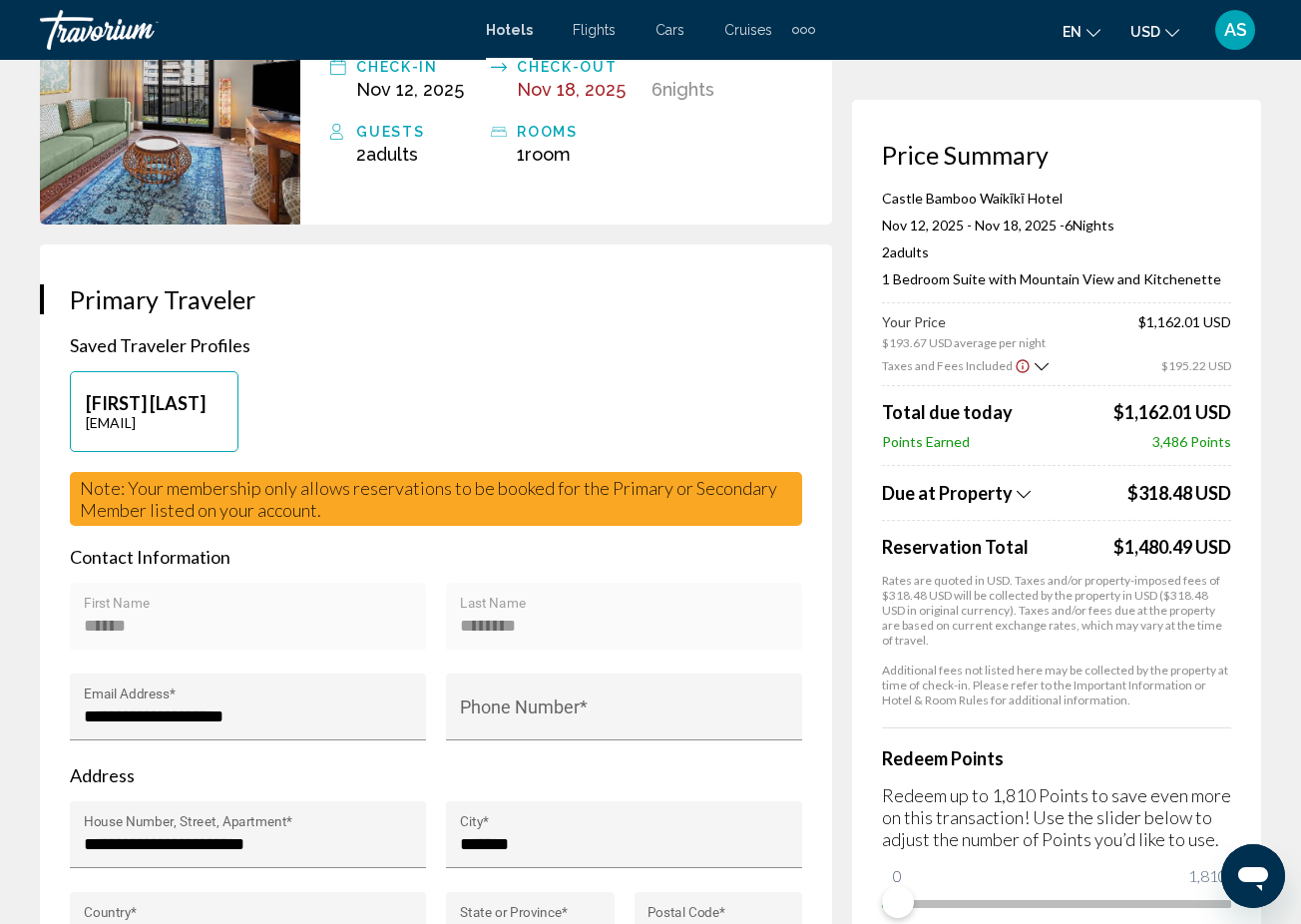 click on "Rates are quoted in USD. Taxes and/or property-imposed fees of $318.48 USD will be collected by the property in USD ($318.48 USD in original currency). Taxes and/or fees due at the property are based on current exchange rates, which may vary at the time of travel." 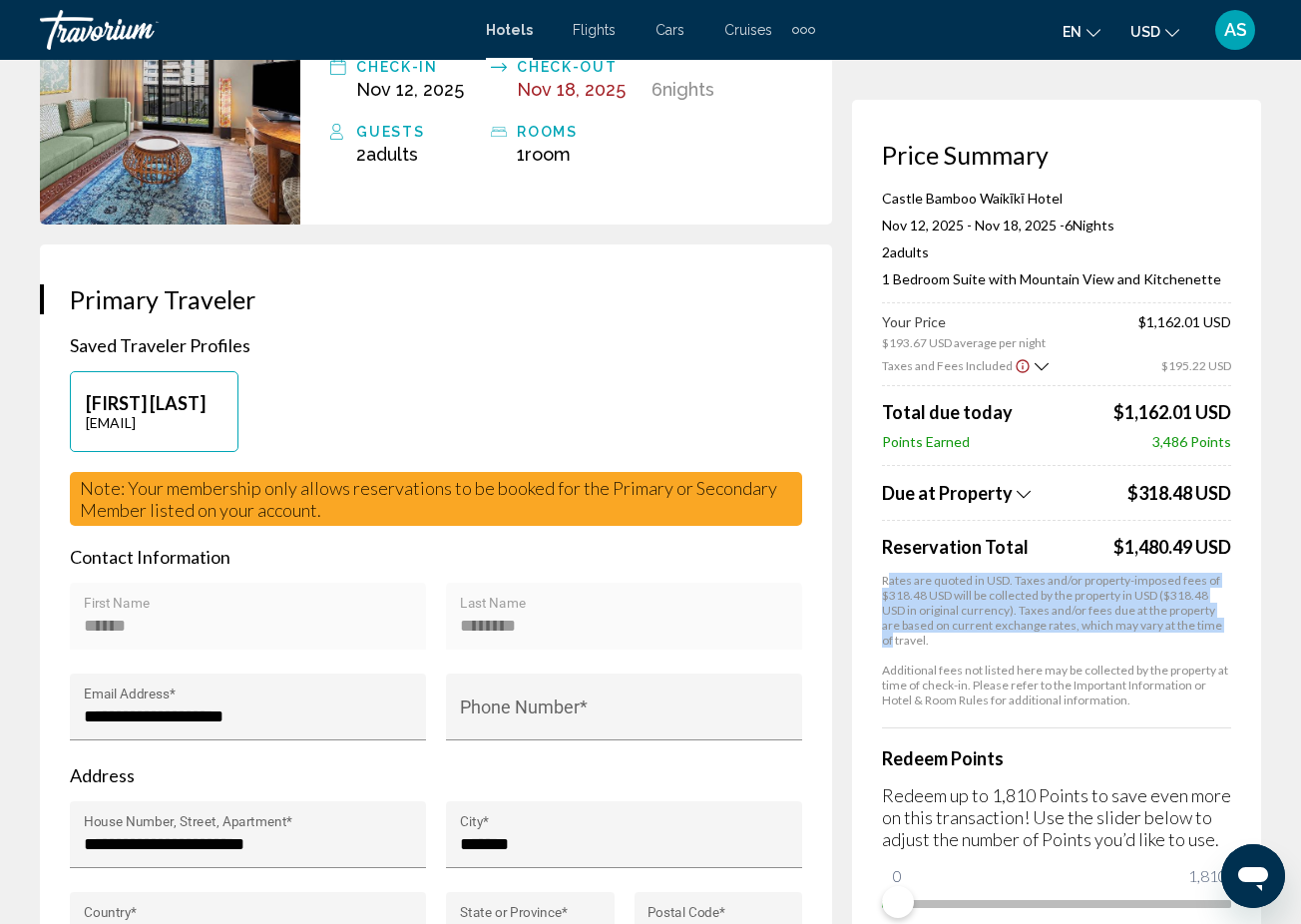 drag, startPoint x: 887, startPoint y: 580, endPoint x: 1218, endPoint y: 659, distance: 340.29693 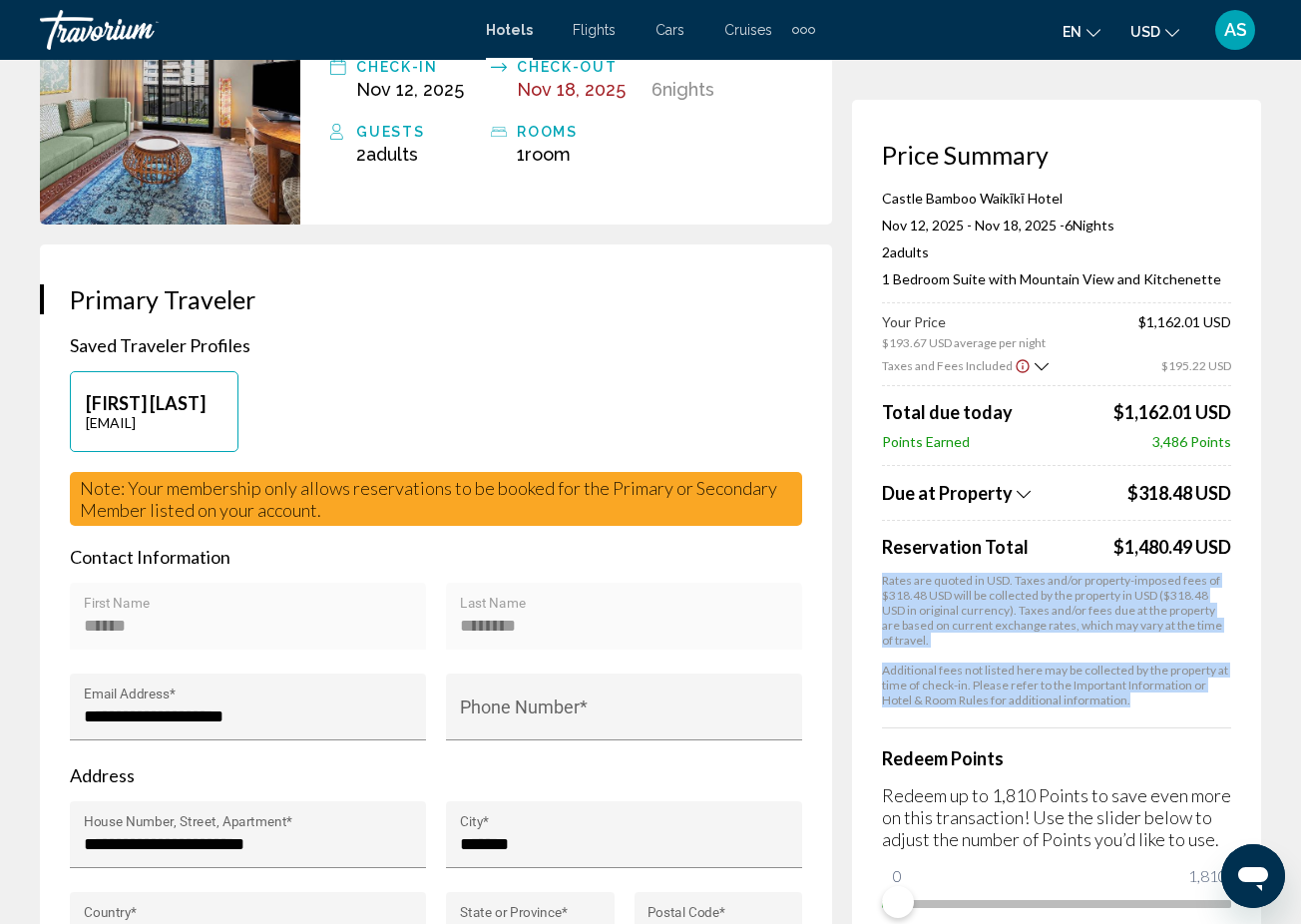 drag, startPoint x: 874, startPoint y: 579, endPoint x: 1140, endPoint y: 705, distance: 294.33314 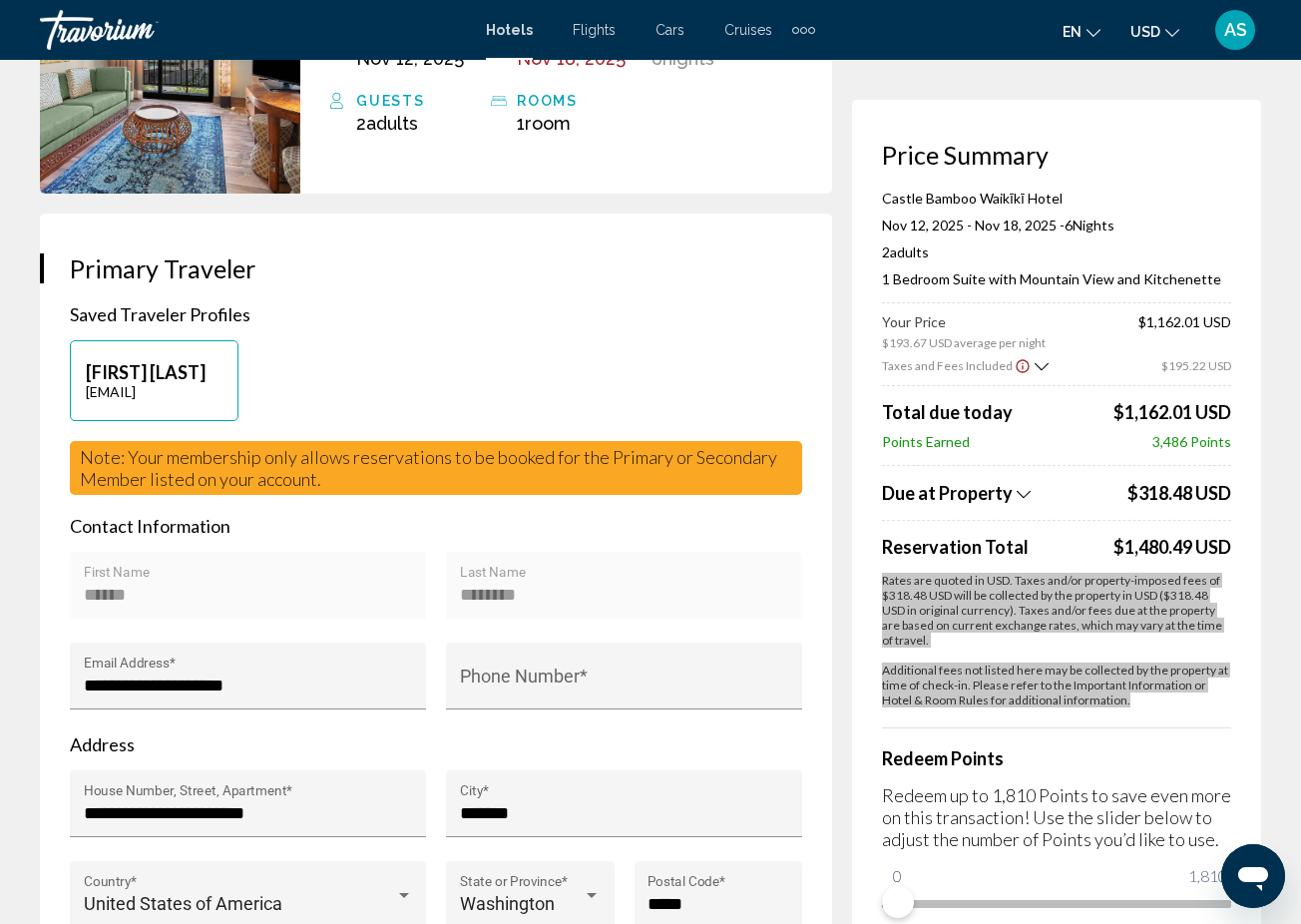 scroll, scrollTop: 247, scrollLeft: 0, axis: vertical 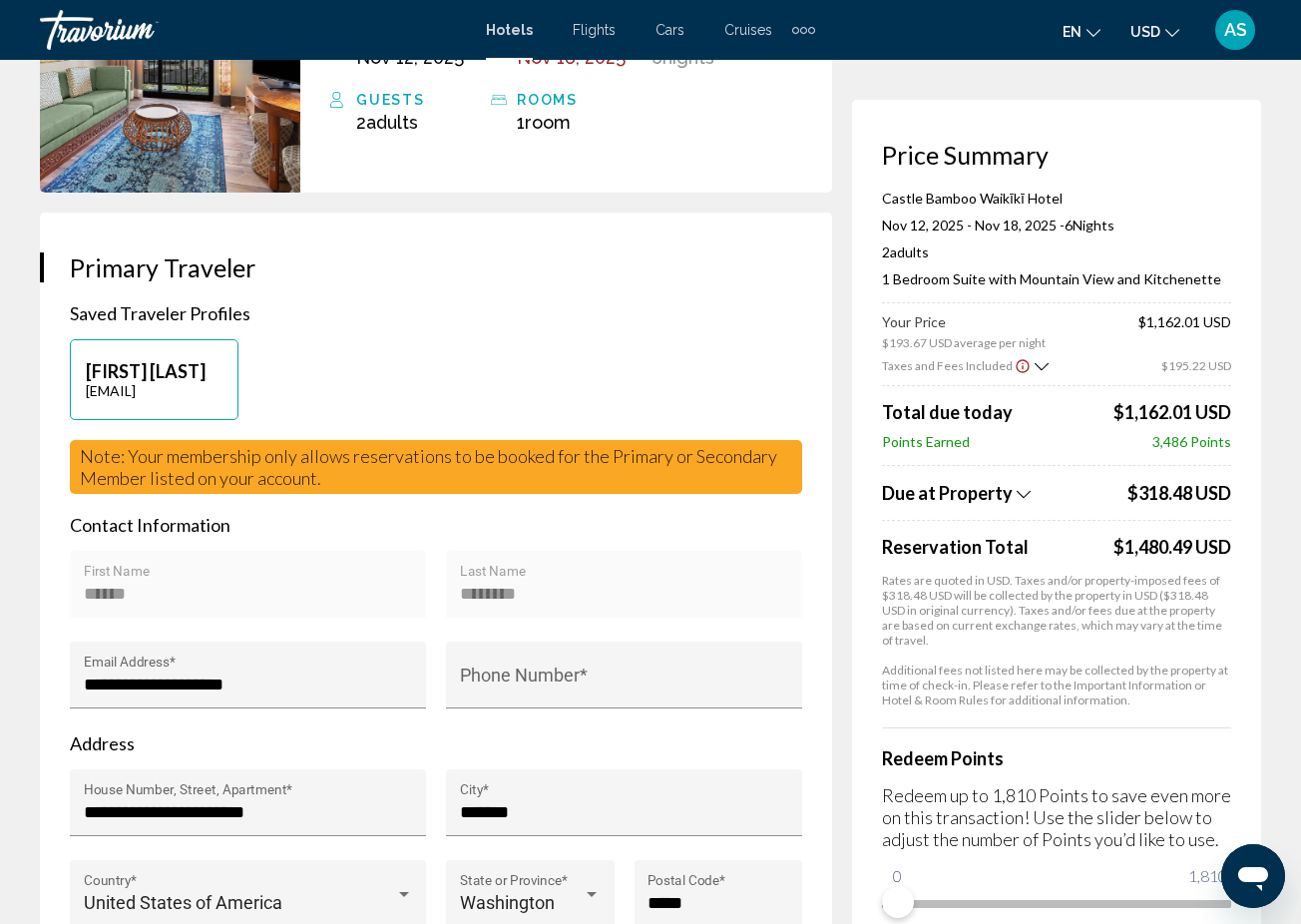 click on "Price Summary" at bounding box center (1057, 155) 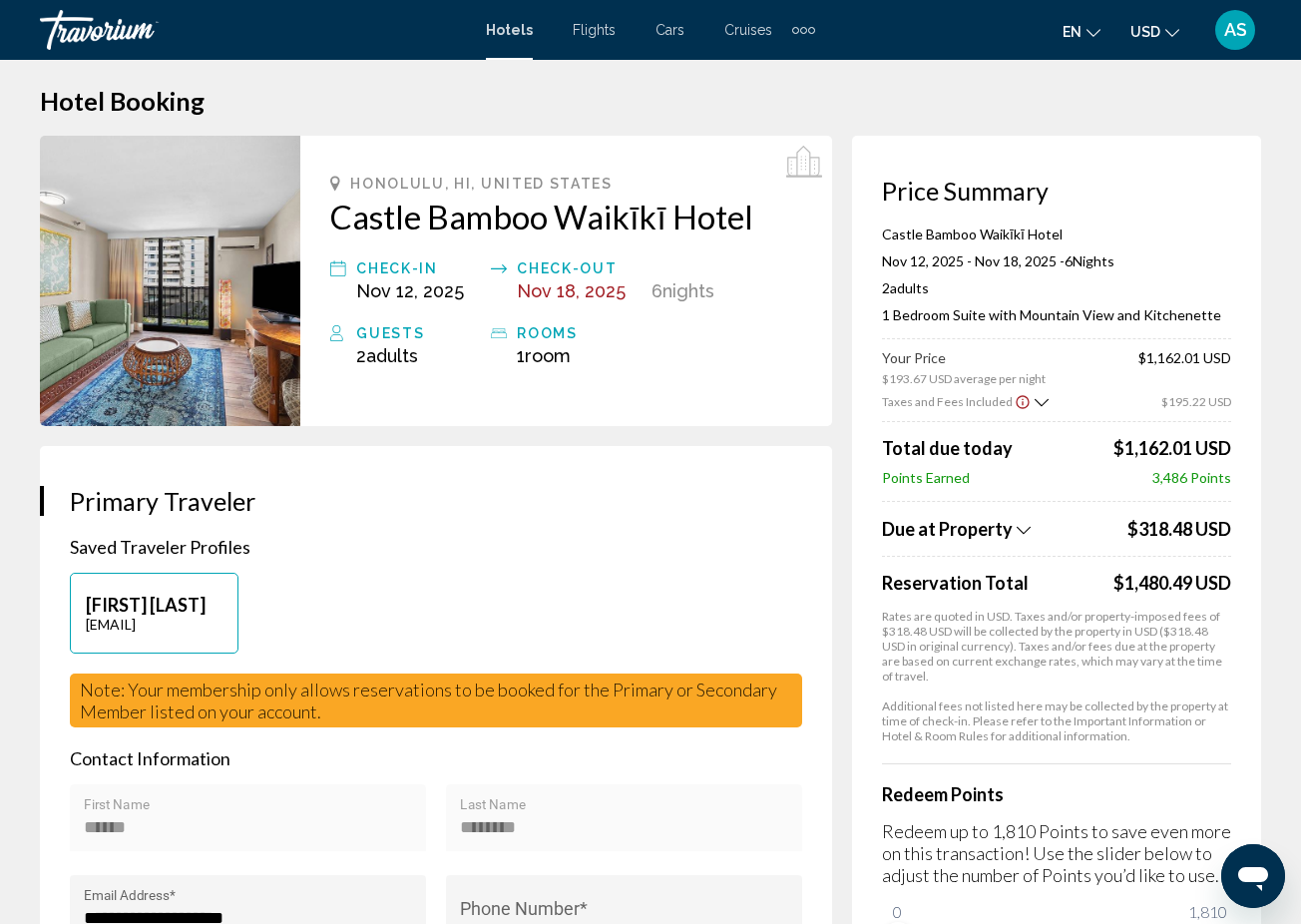 scroll, scrollTop: 0, scrollLeft: 0, axis: both 